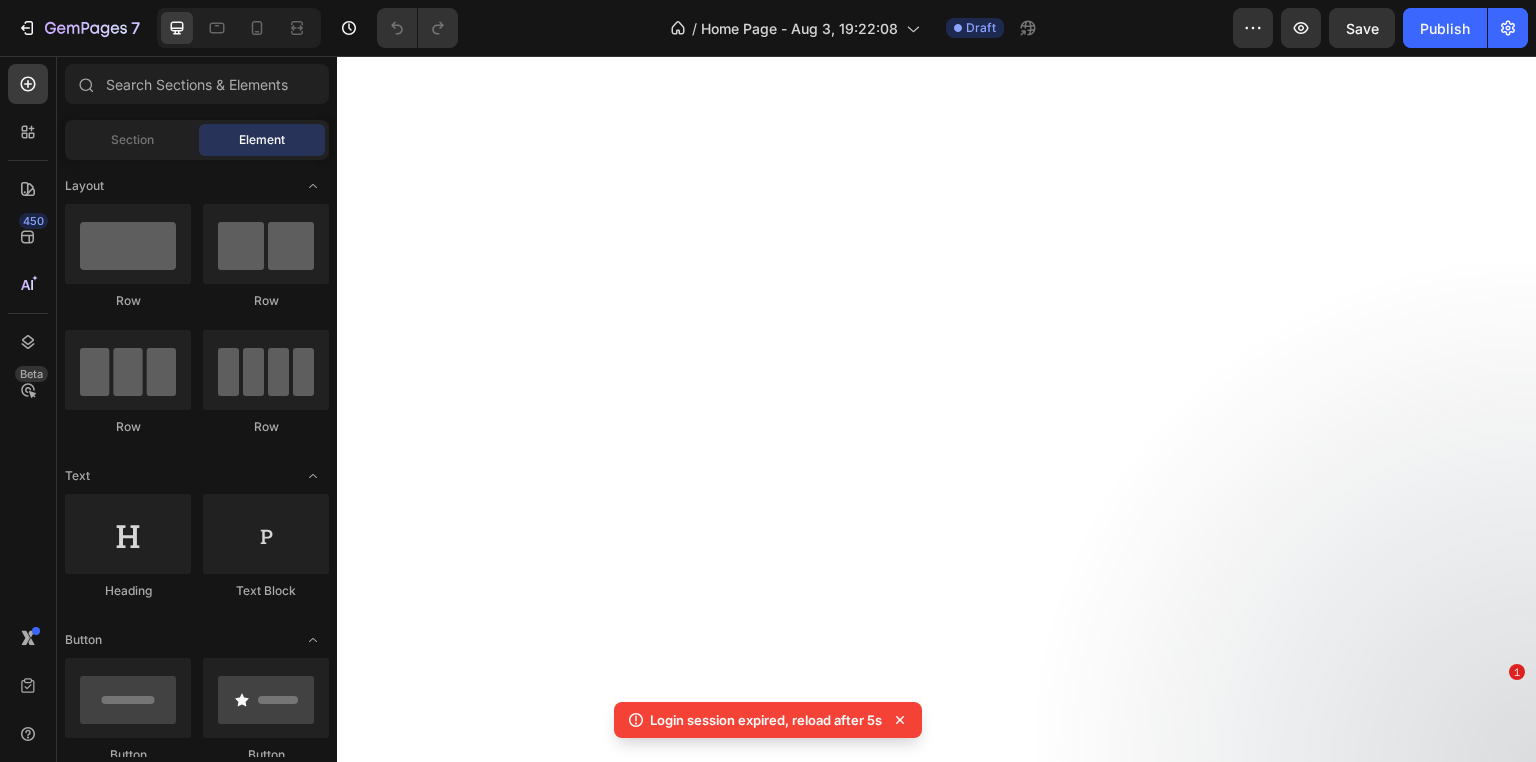 scroll, scrollTop: 0, scrollLeft: 0, axis: both 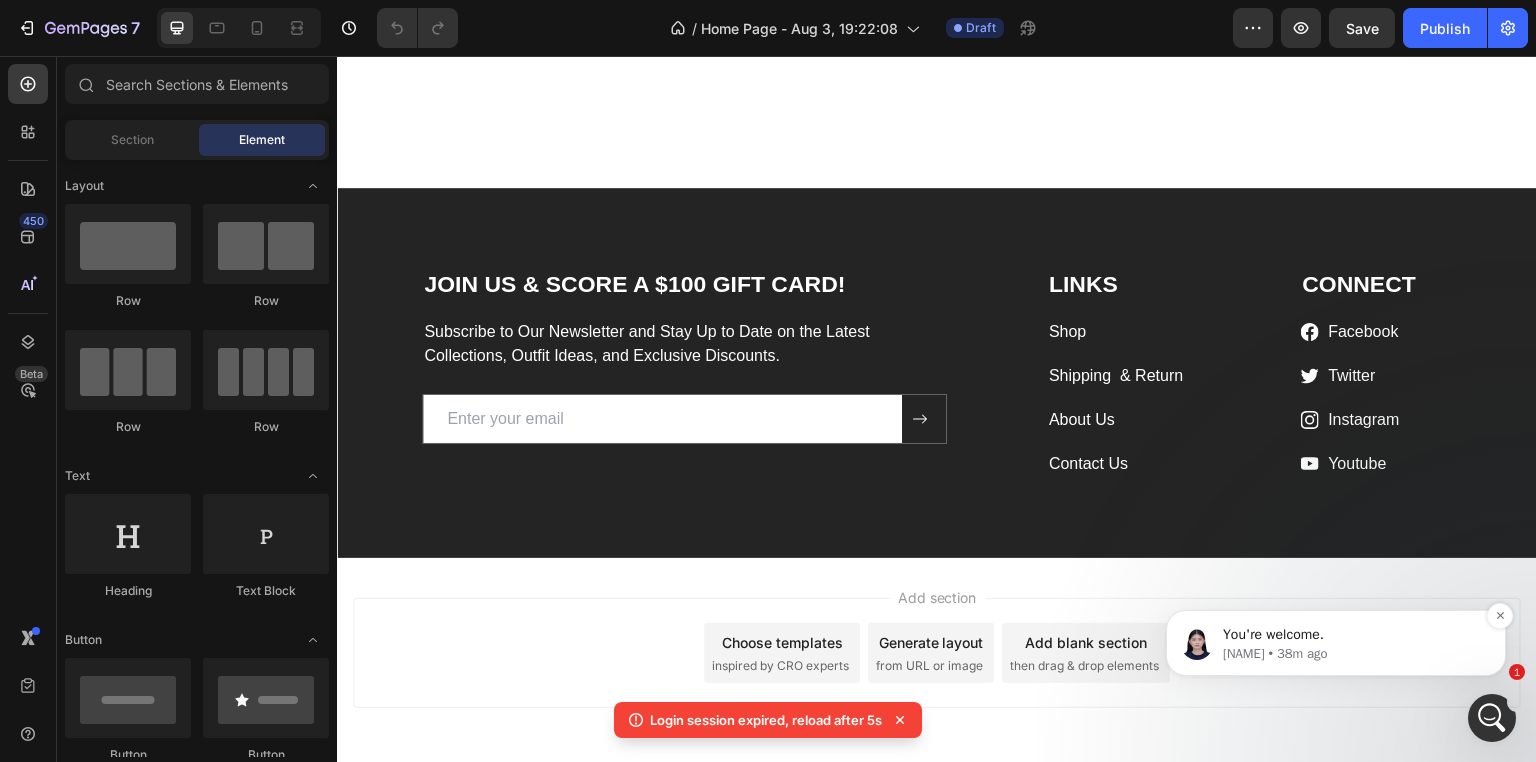 click on "[FIRST] • [TIME]" at bounding box center (1352, 654) 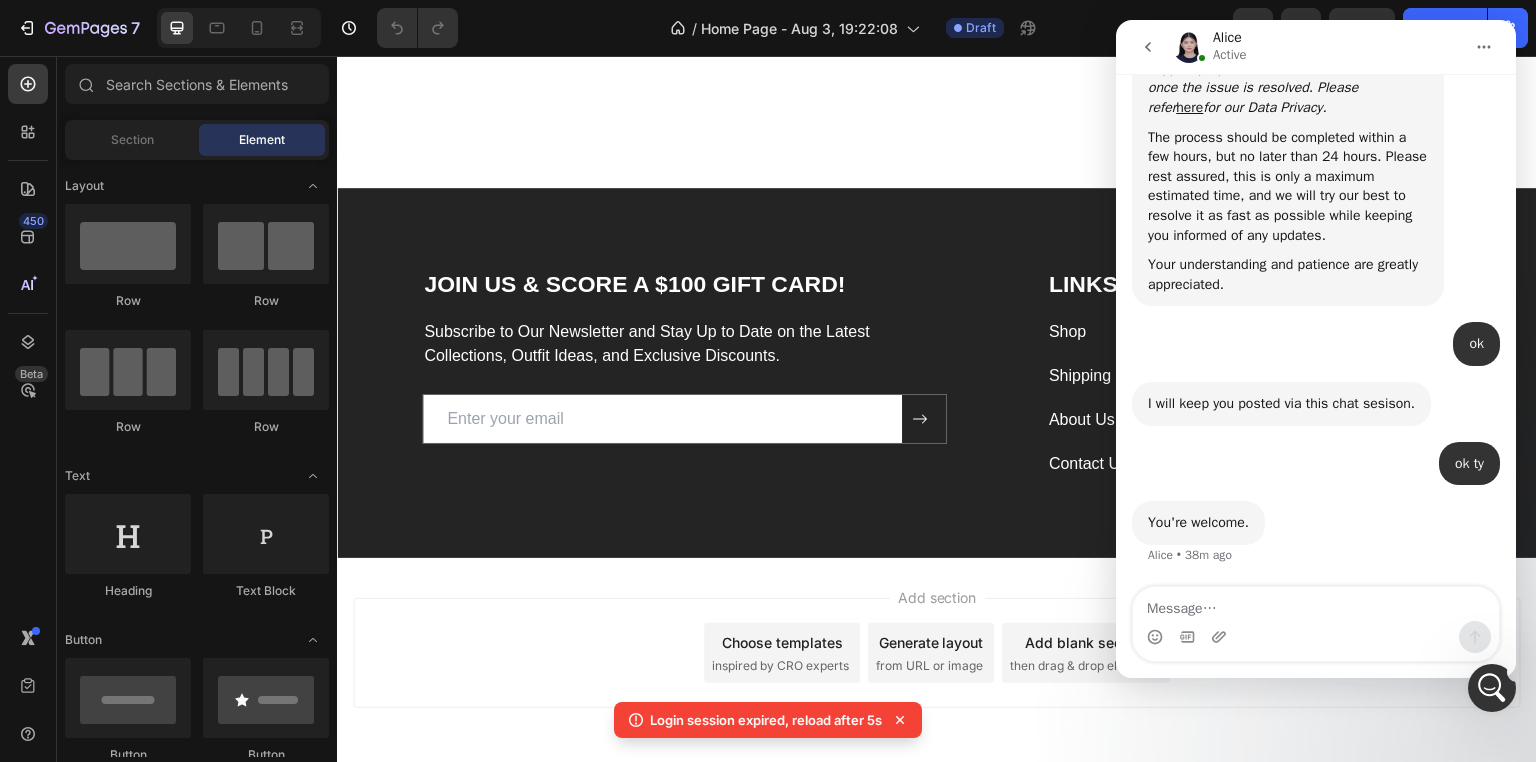 scroll, scrollTop: 0, scrollLeft: 0, axis: both 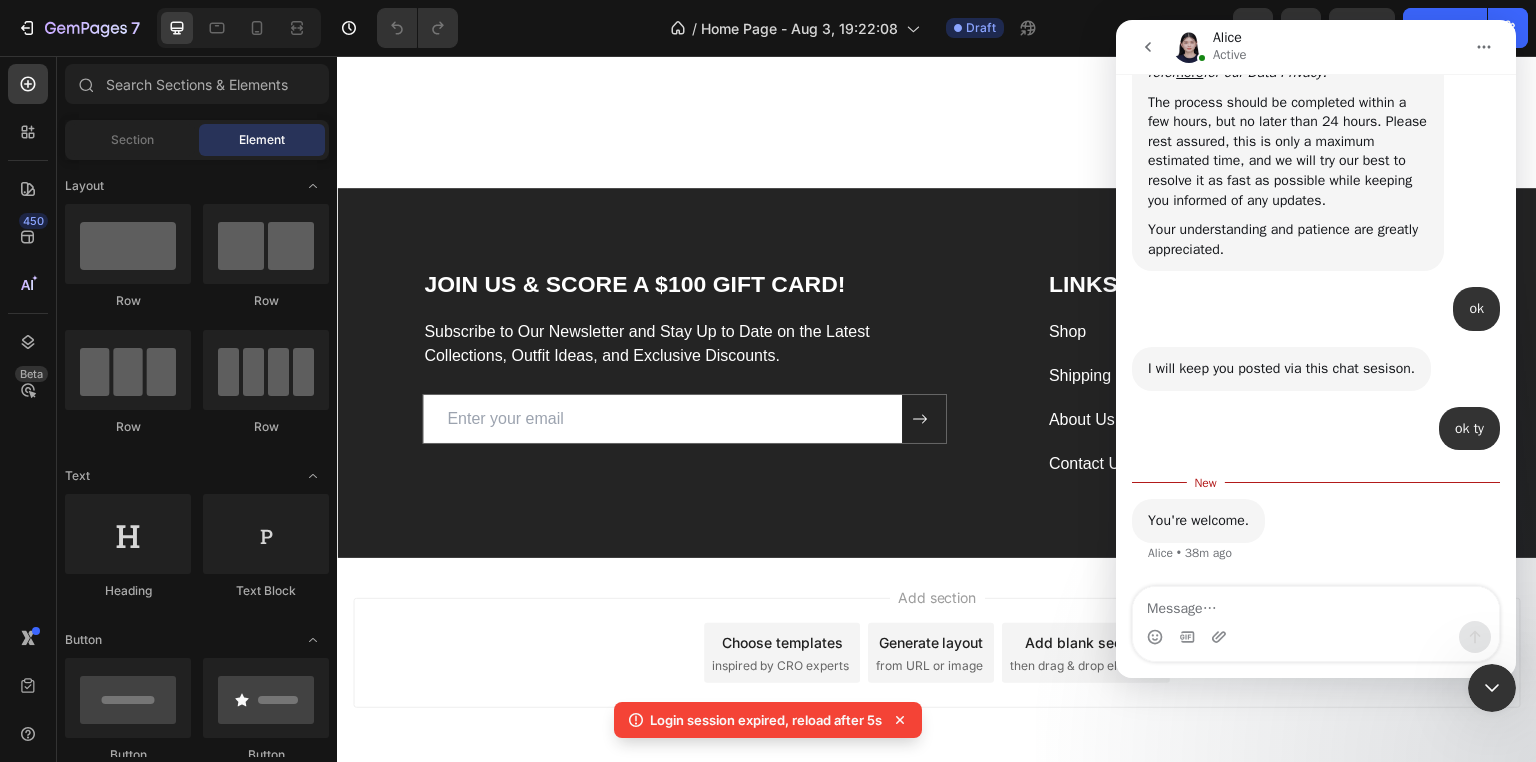click 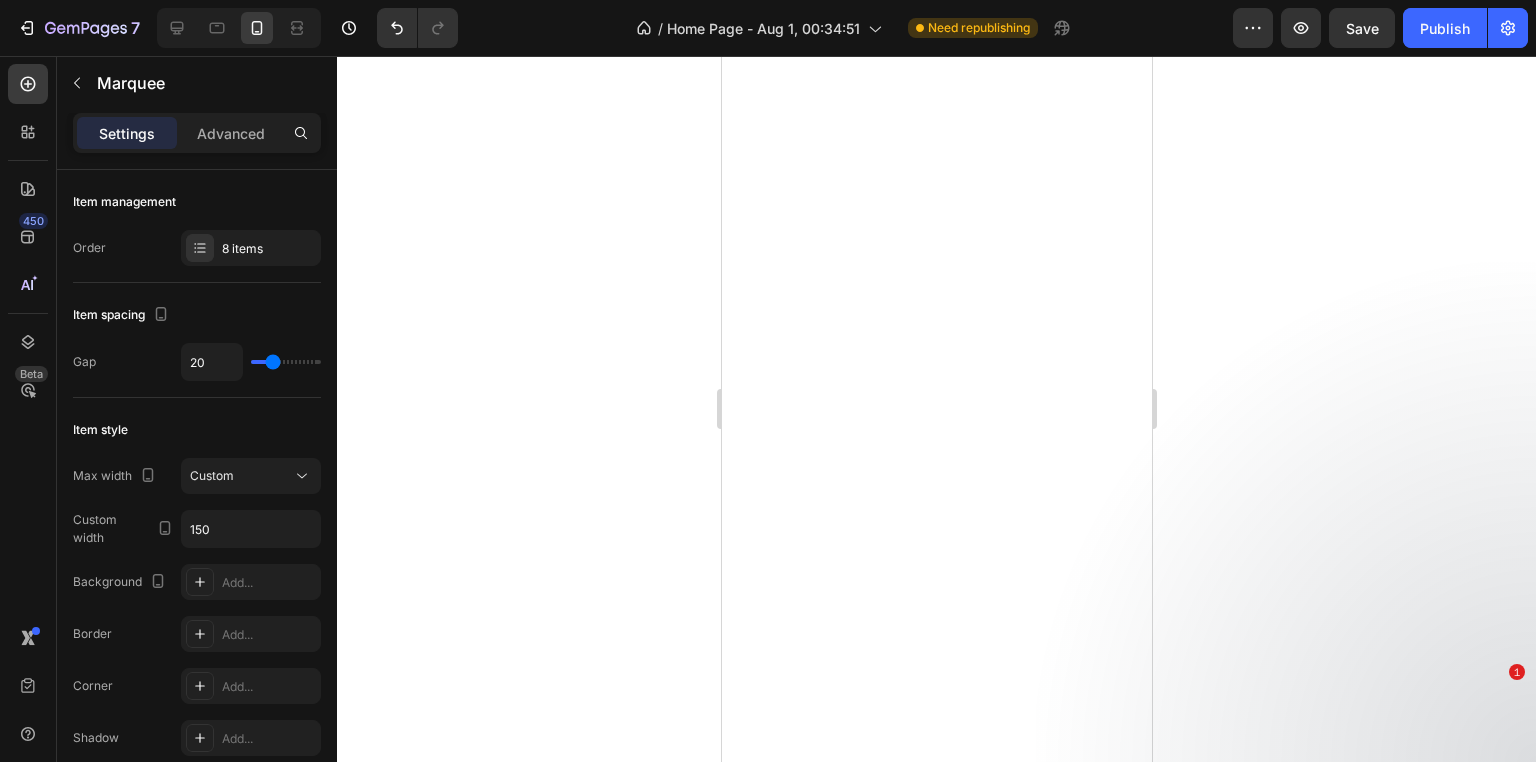 scroll, scrollTop: 0, scrollLeft: 0, axis: both 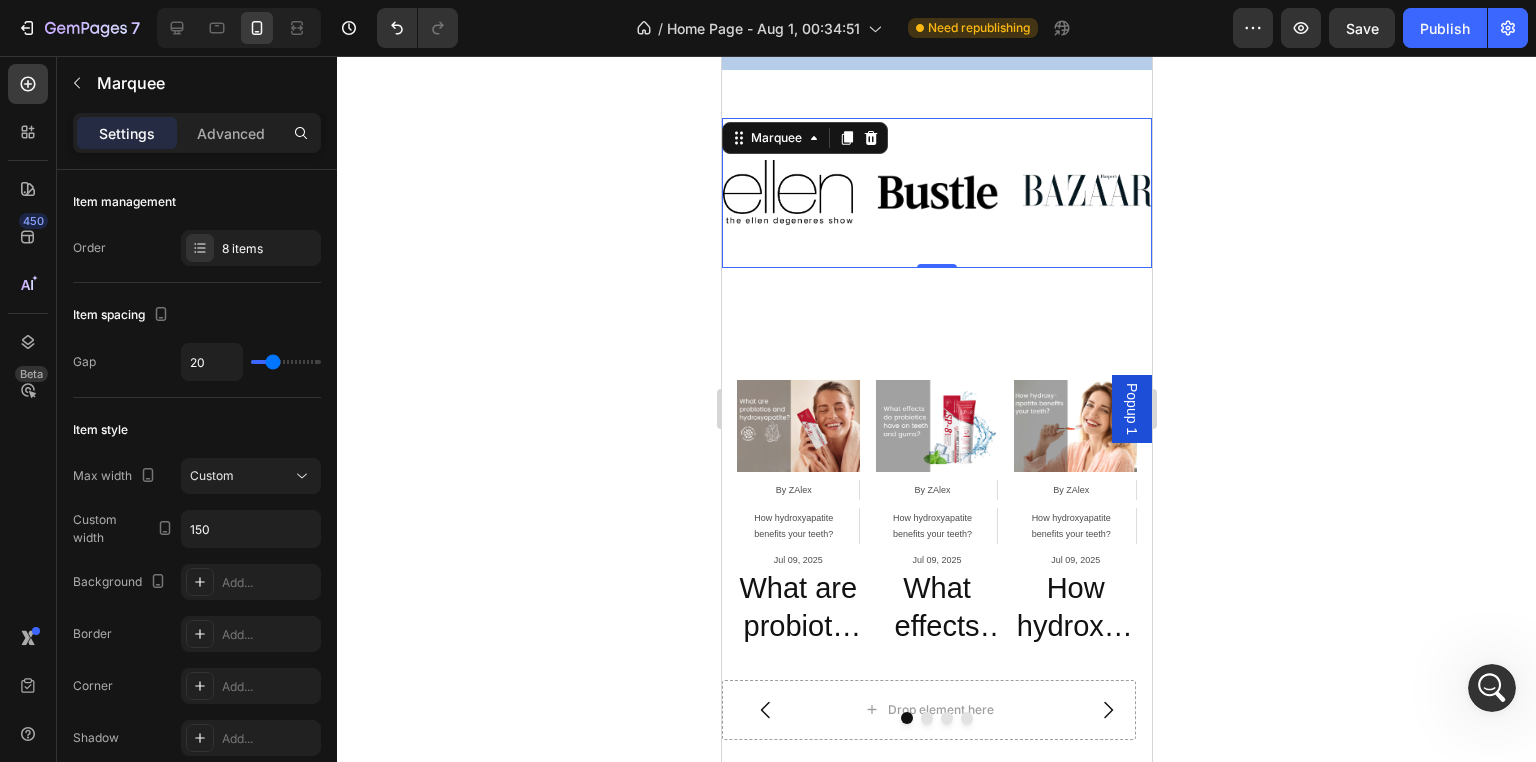 click on "Image Image Image Image Image Image Image Image" at bounding box center (1322, 193) 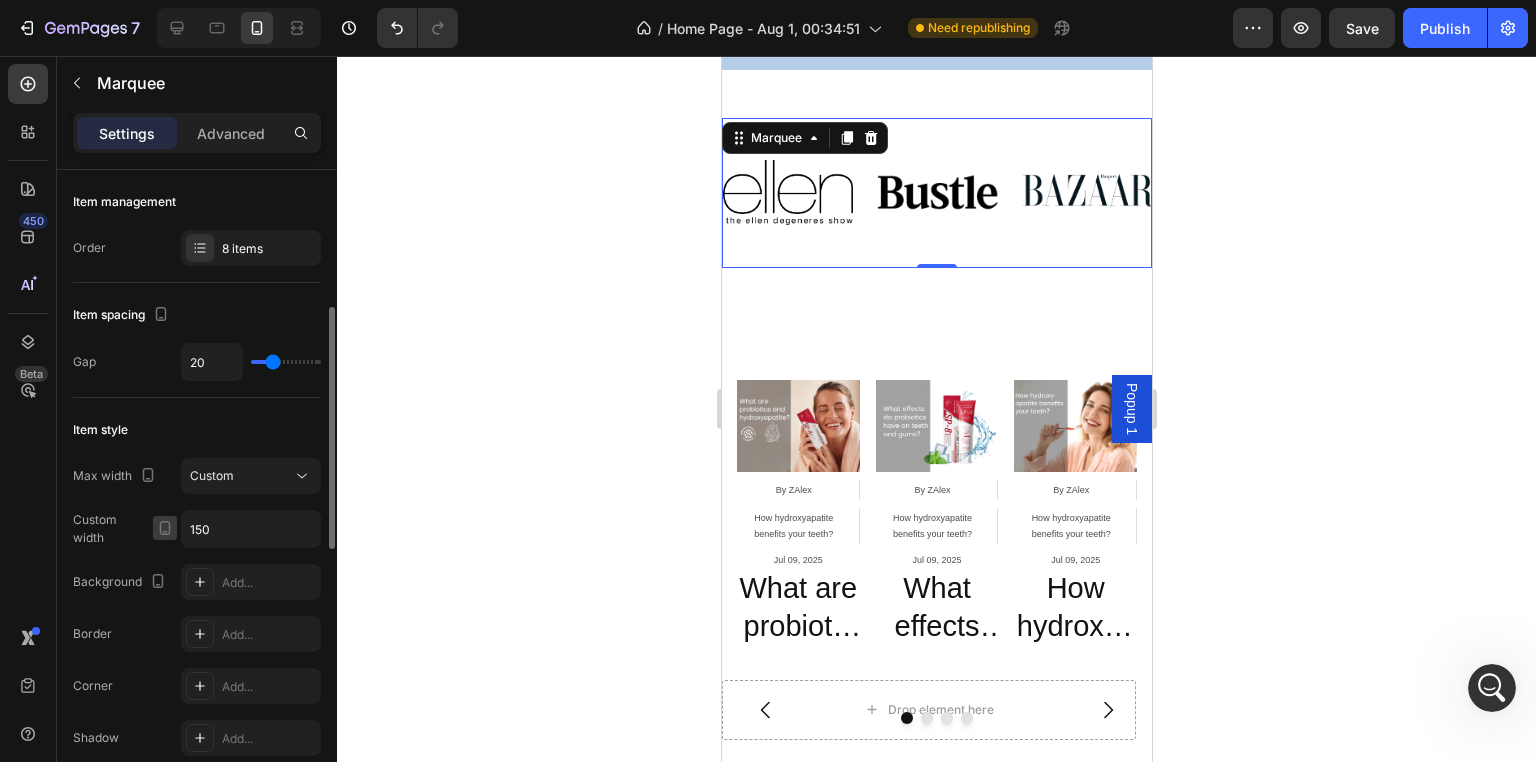 scroll, scrollTop: 100, scrollLeft: 0, axis: vertical 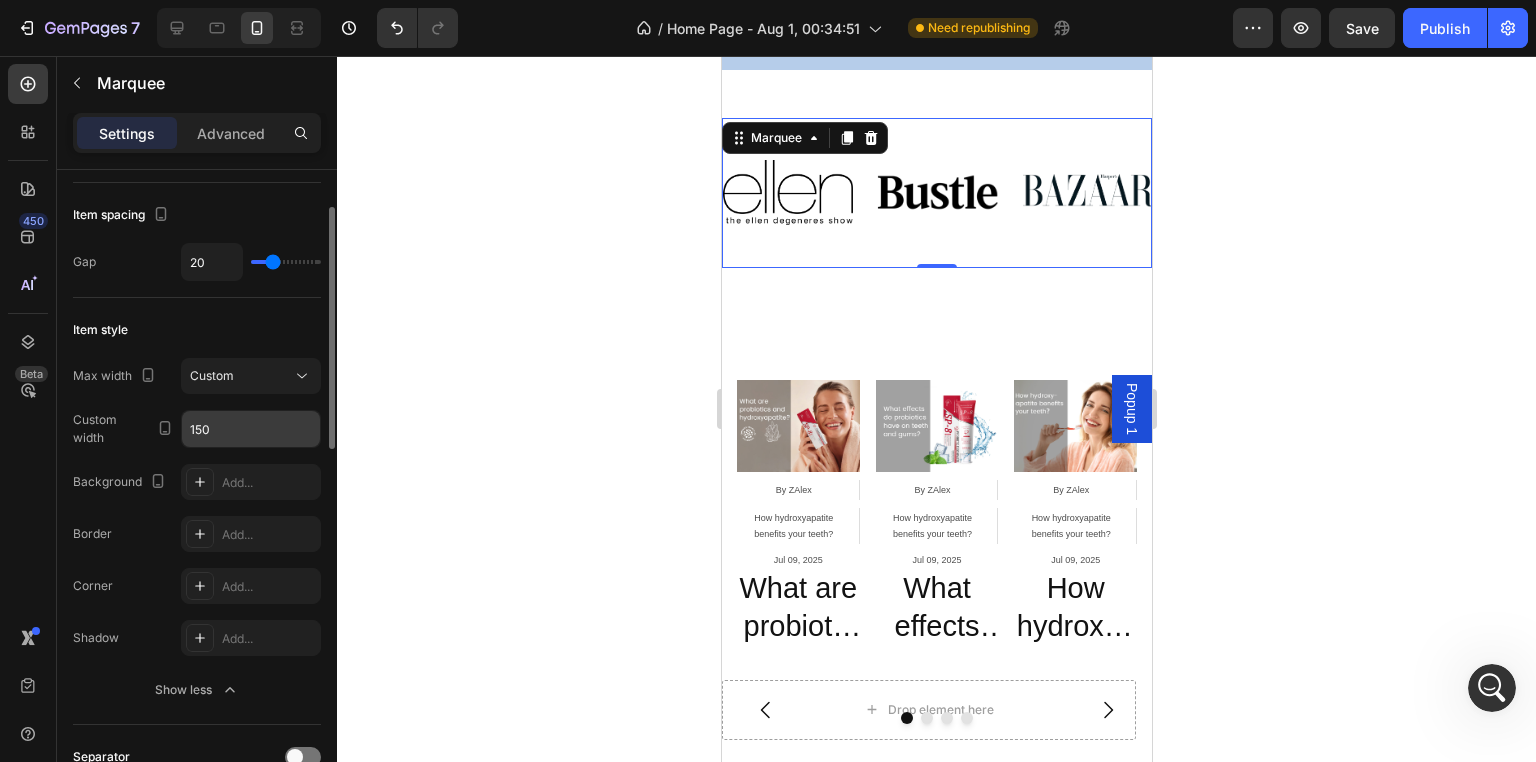 click on "150" at bounding box center [251, 429] 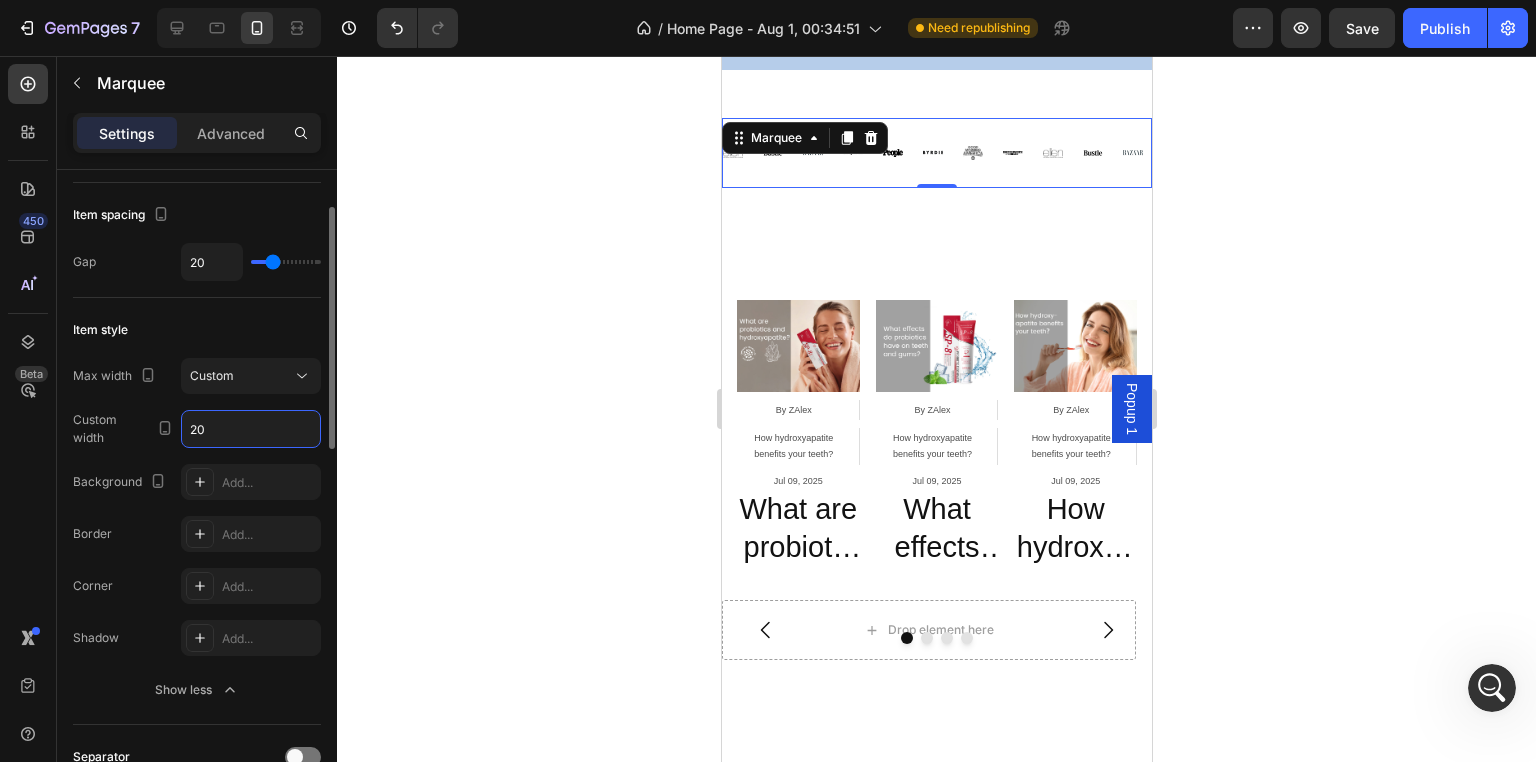 type on "2" 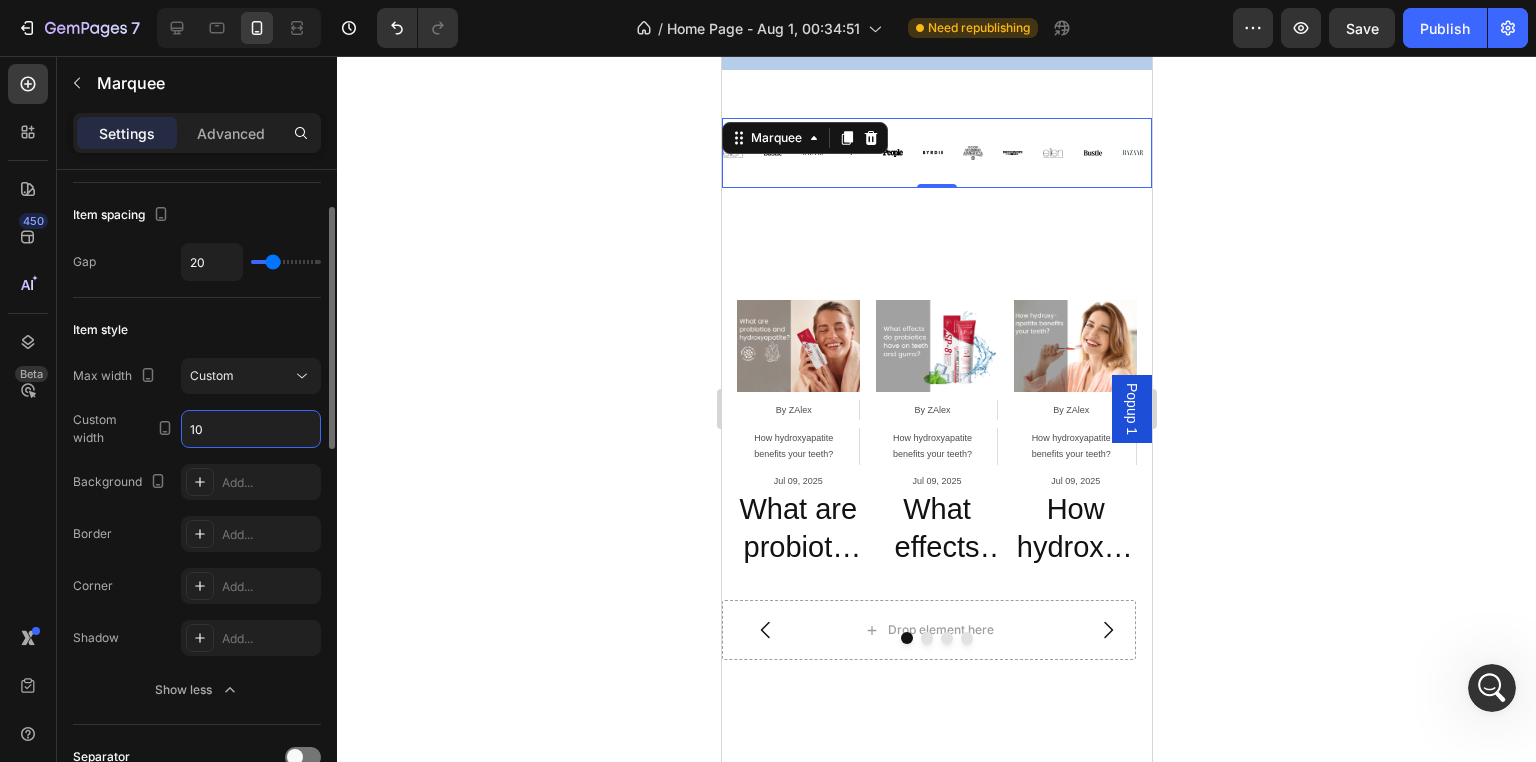 type on "100" 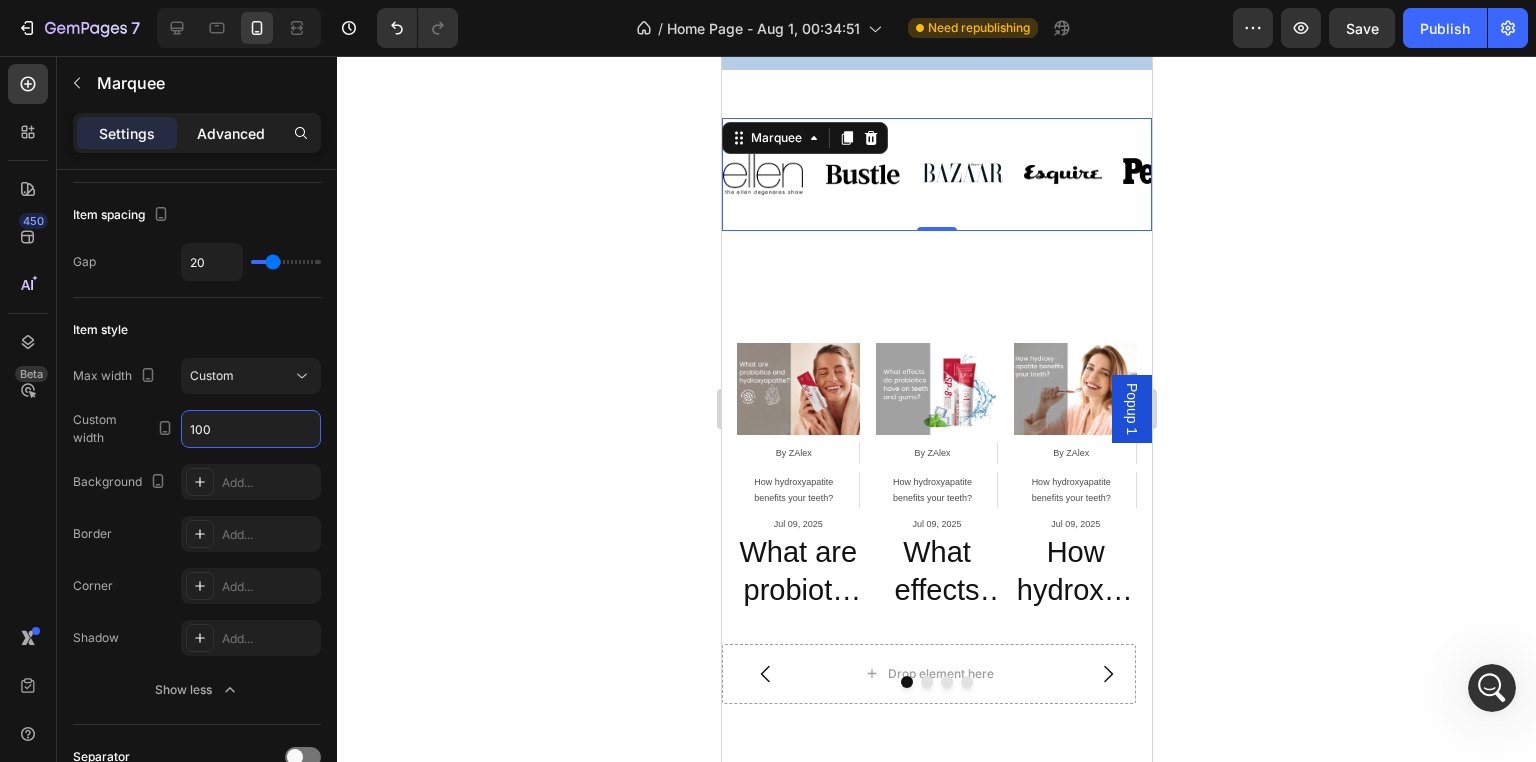 click on "Advanced" 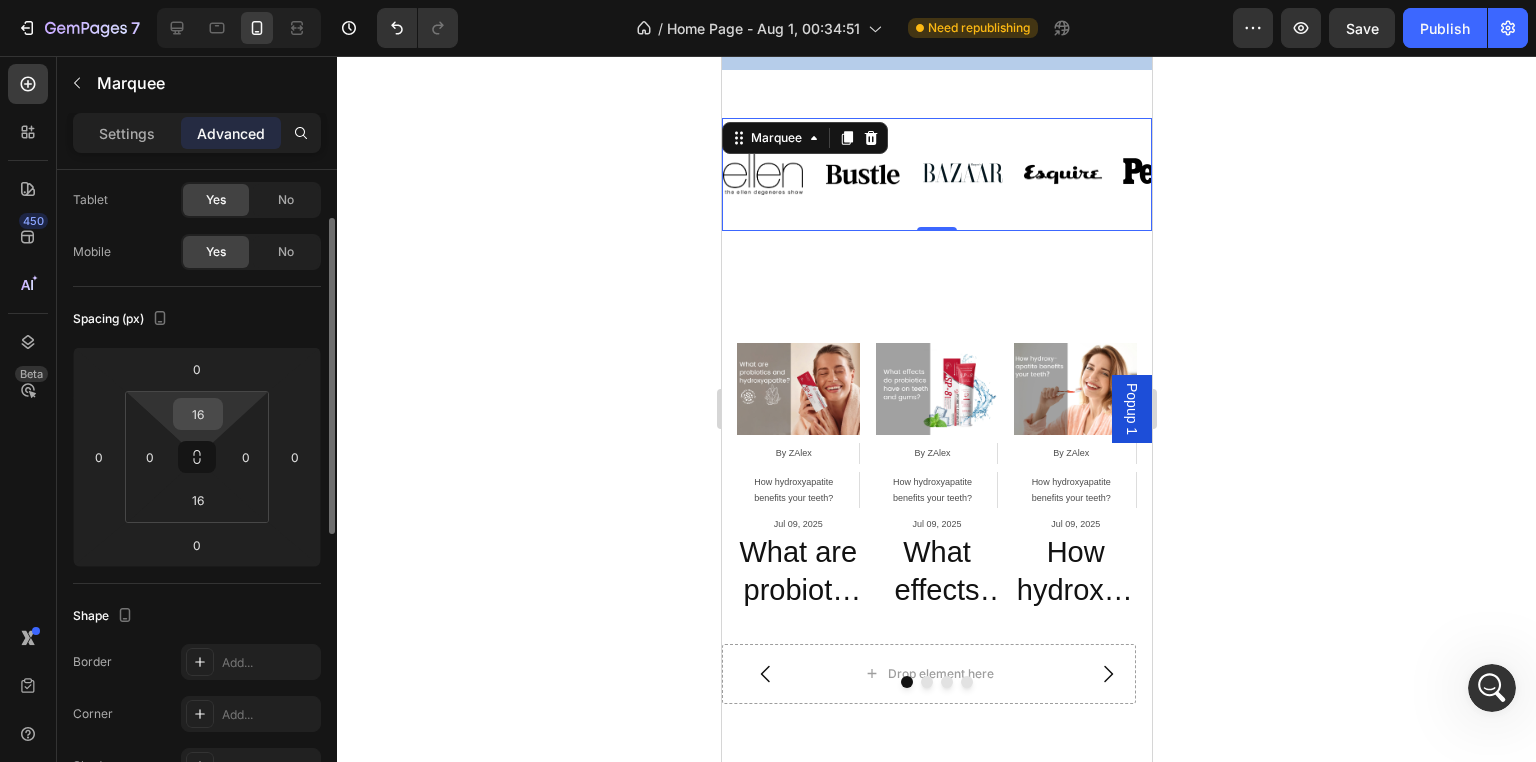 click on "16" at bounding box center [198, 414] 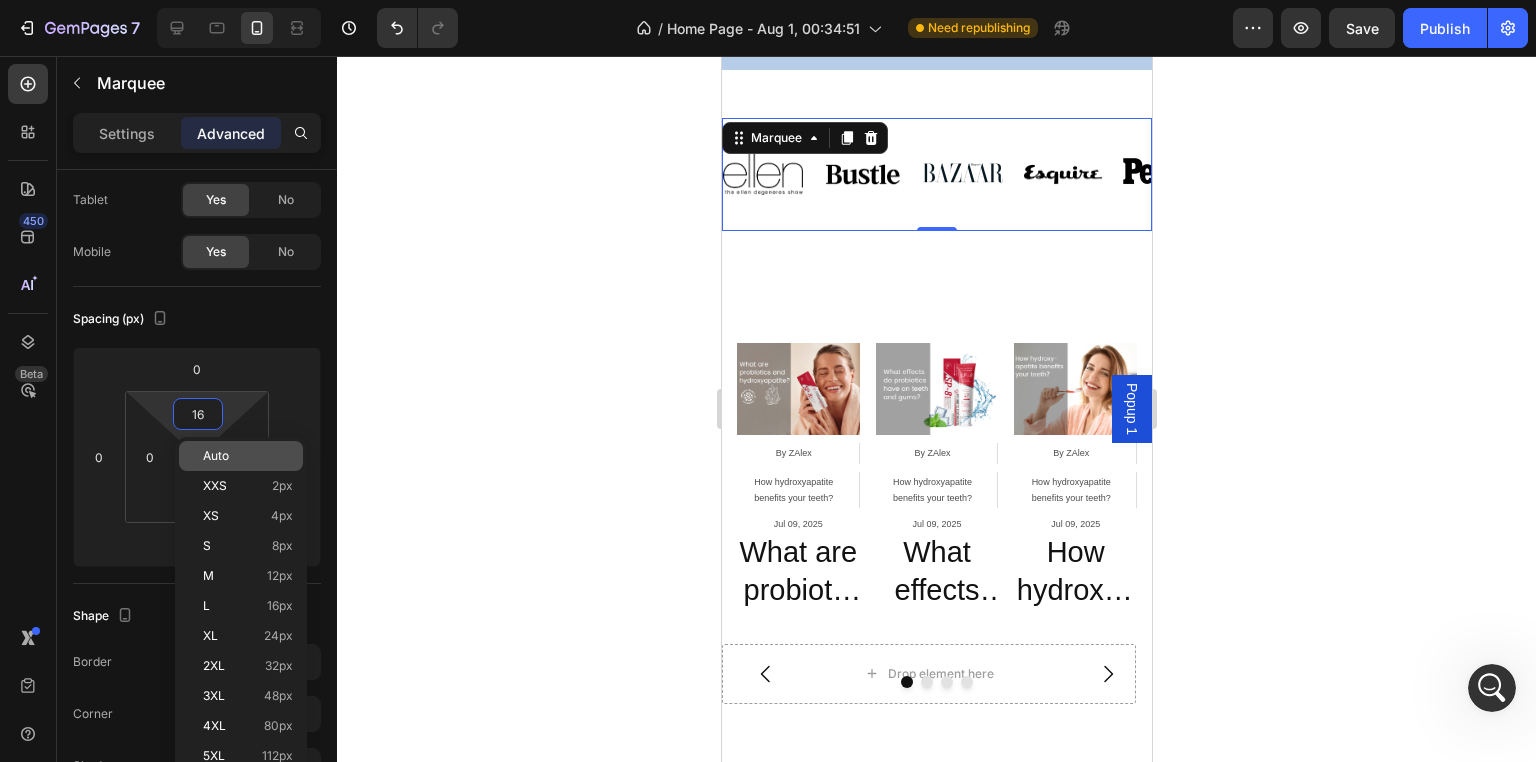 click on "Auto" at bounding box center (216, 456) 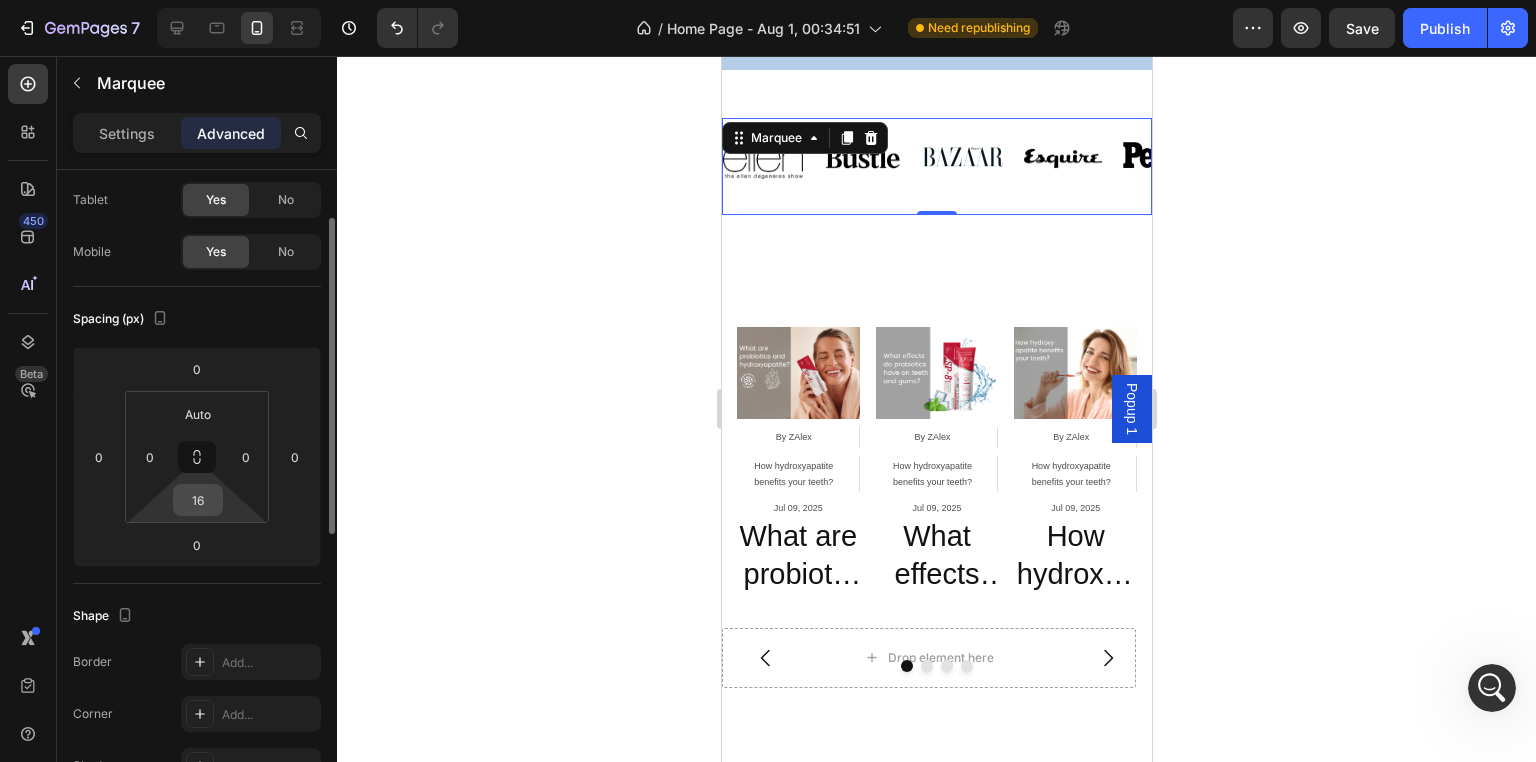 click on "16" at bounding box center [198, 500] 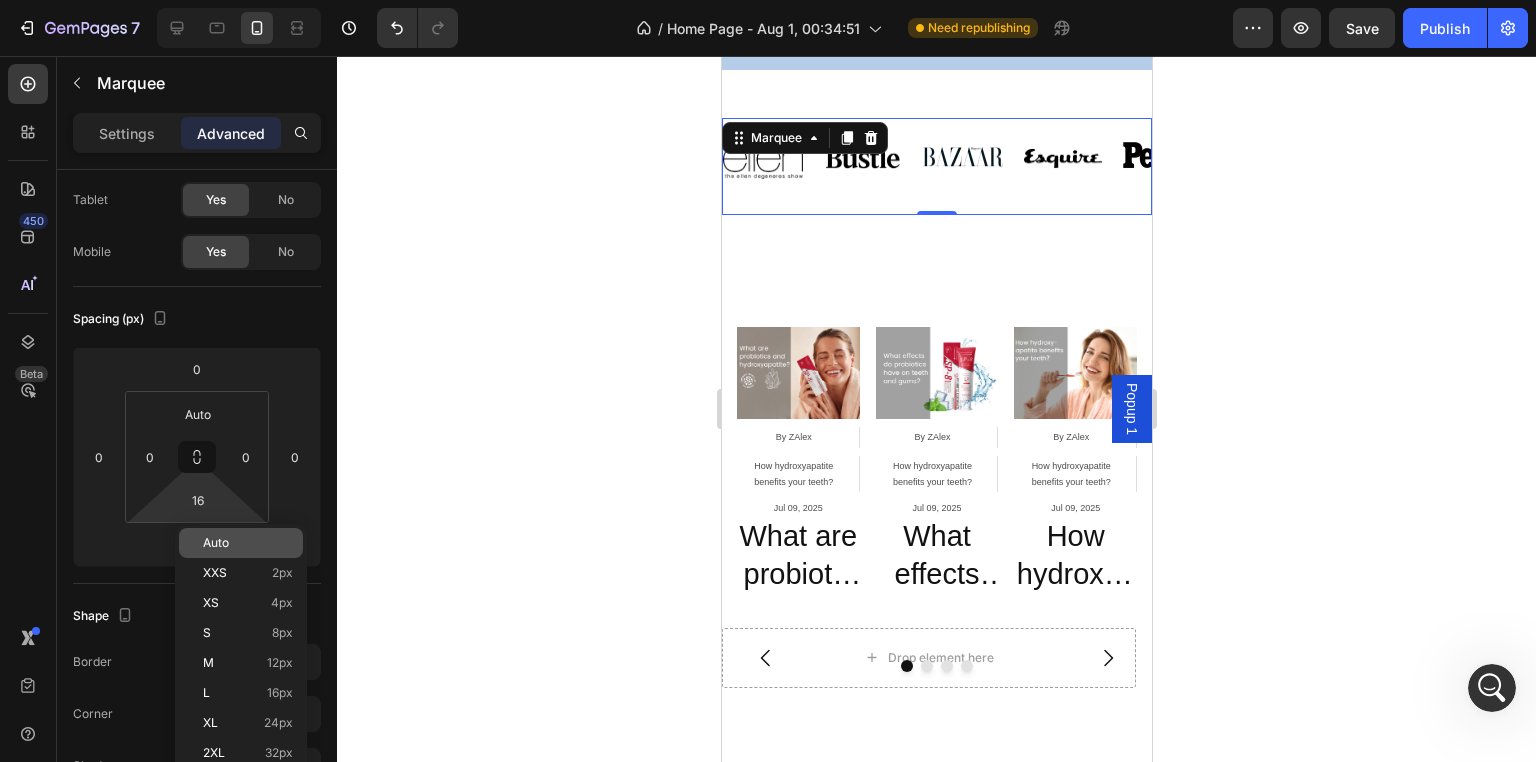 click on "Auto" at bounding box center [216, 543] 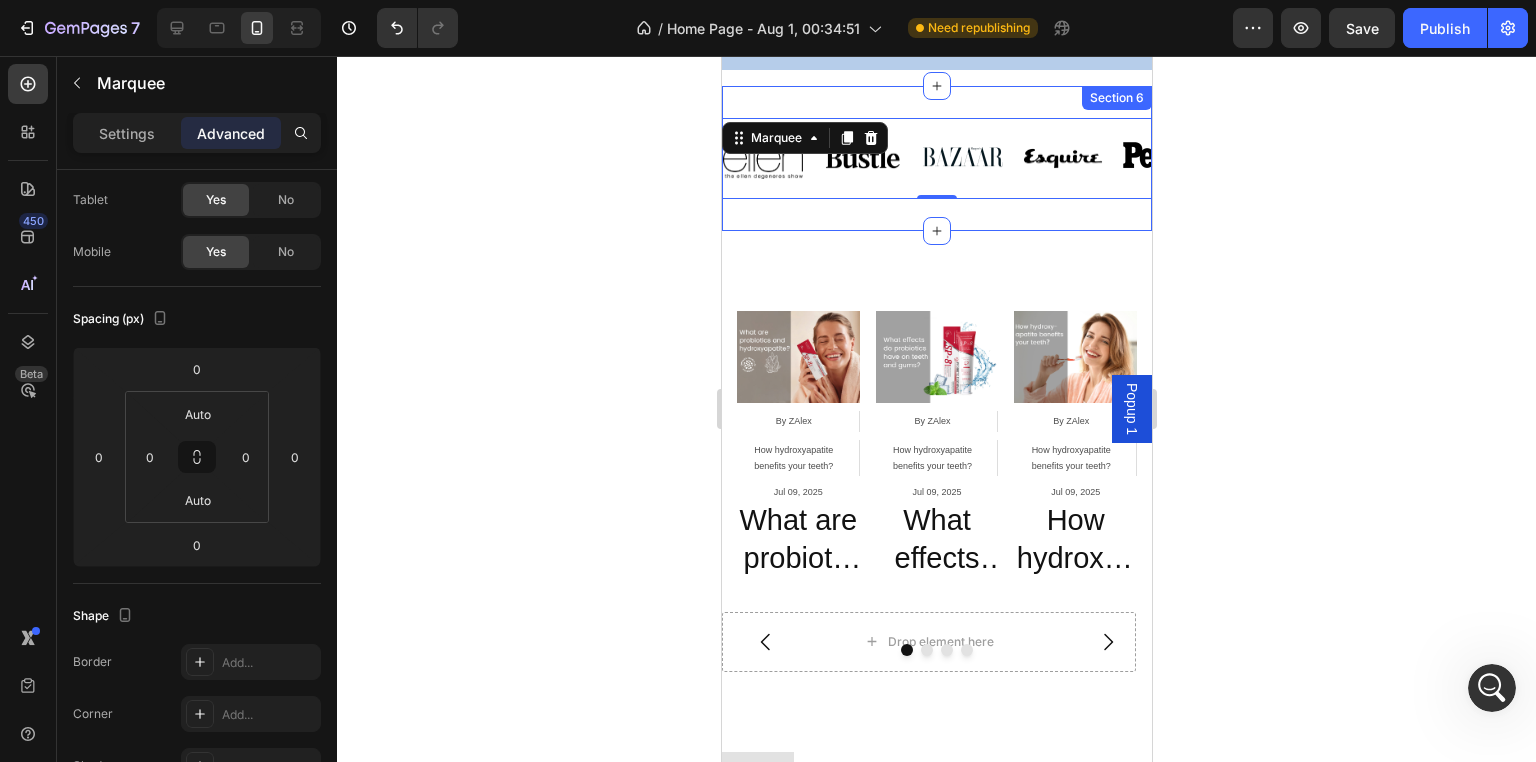 scroll, scrollTop: 3217, scrollLeft: 0, axis: vertical 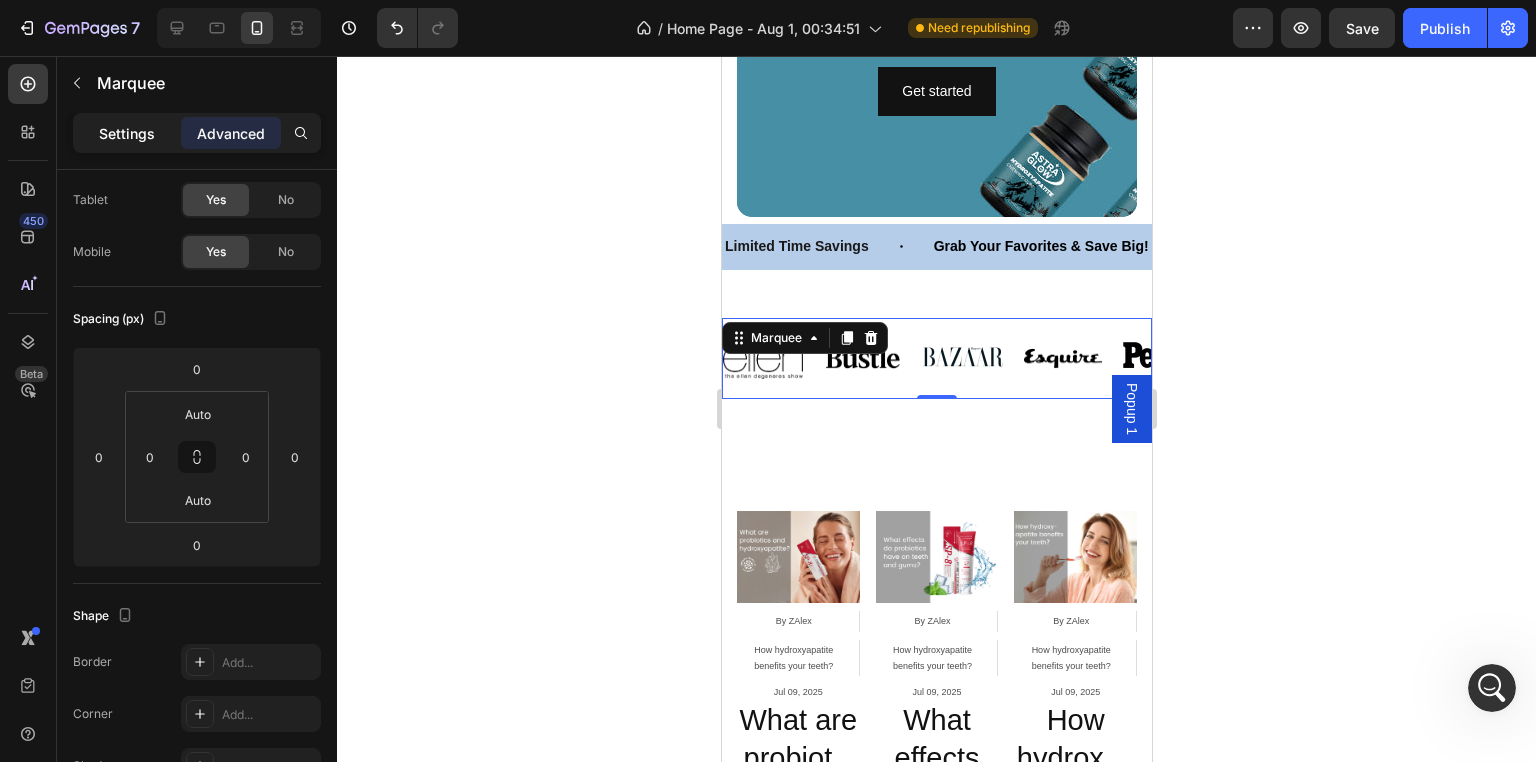 click on "Settings" at bounding box center [127, 133] 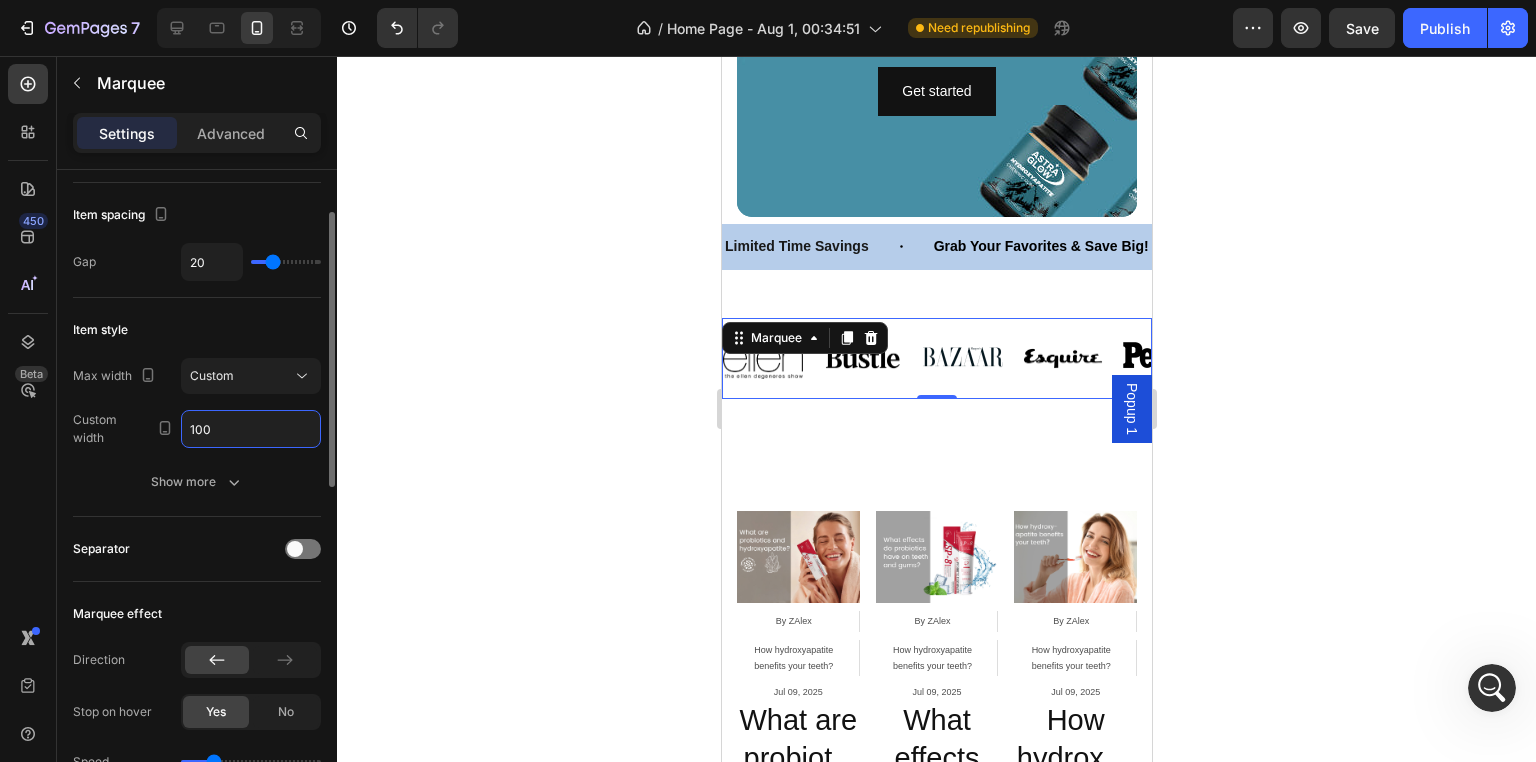 click on "100" at bounding box center [251, 429] 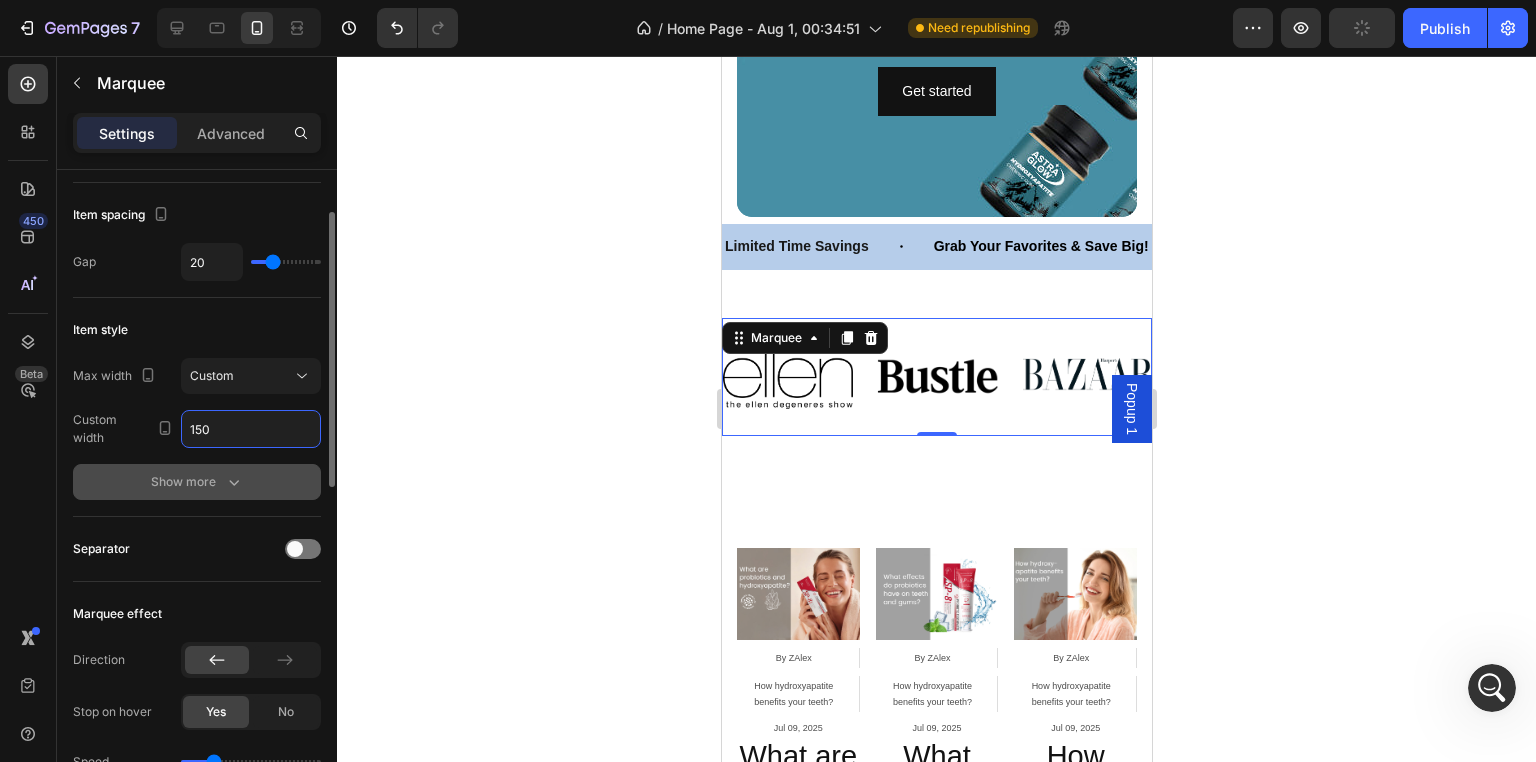 type on "150" 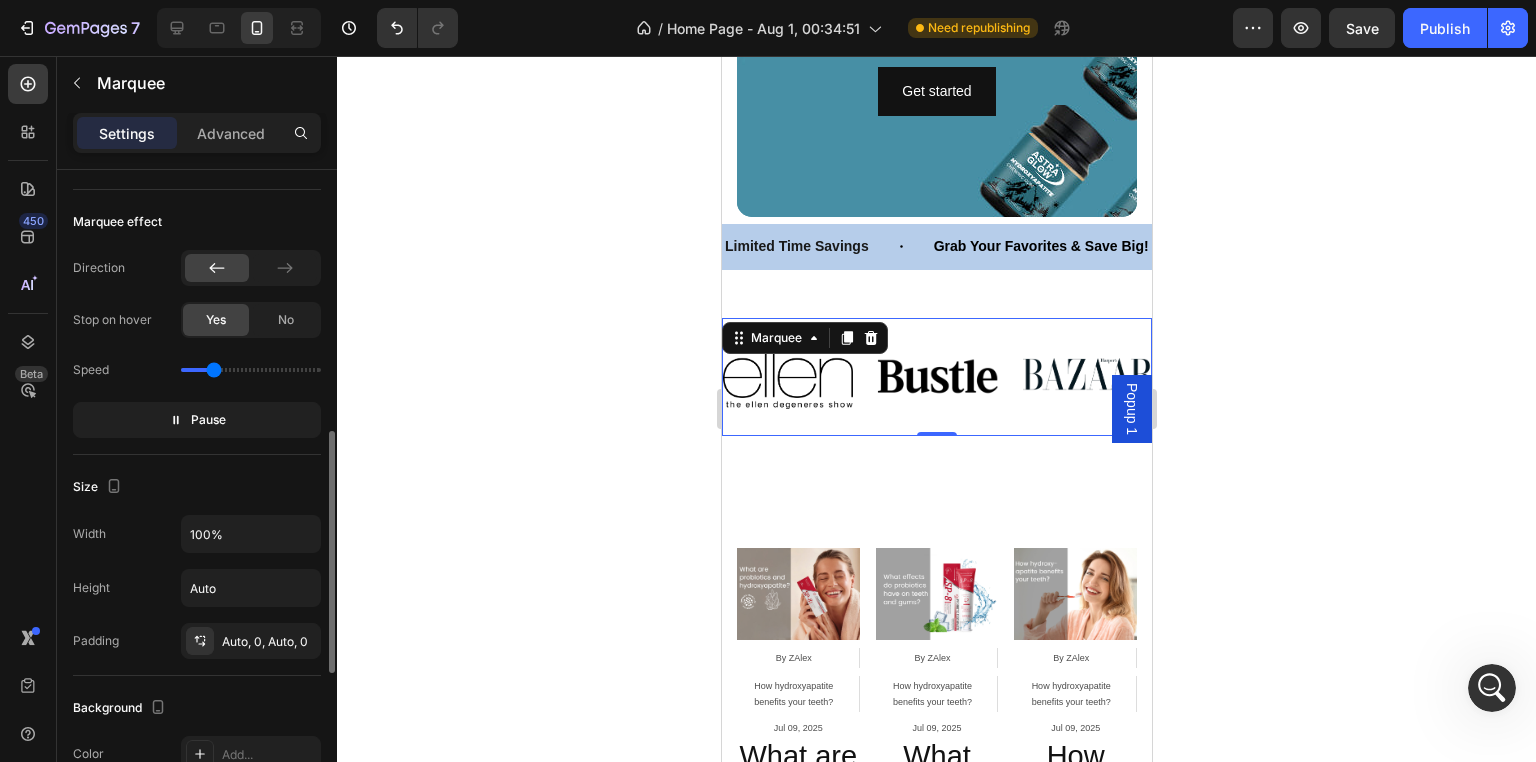 scroll, scrollTop: 800, scrollLeft: 0, axis: vertical 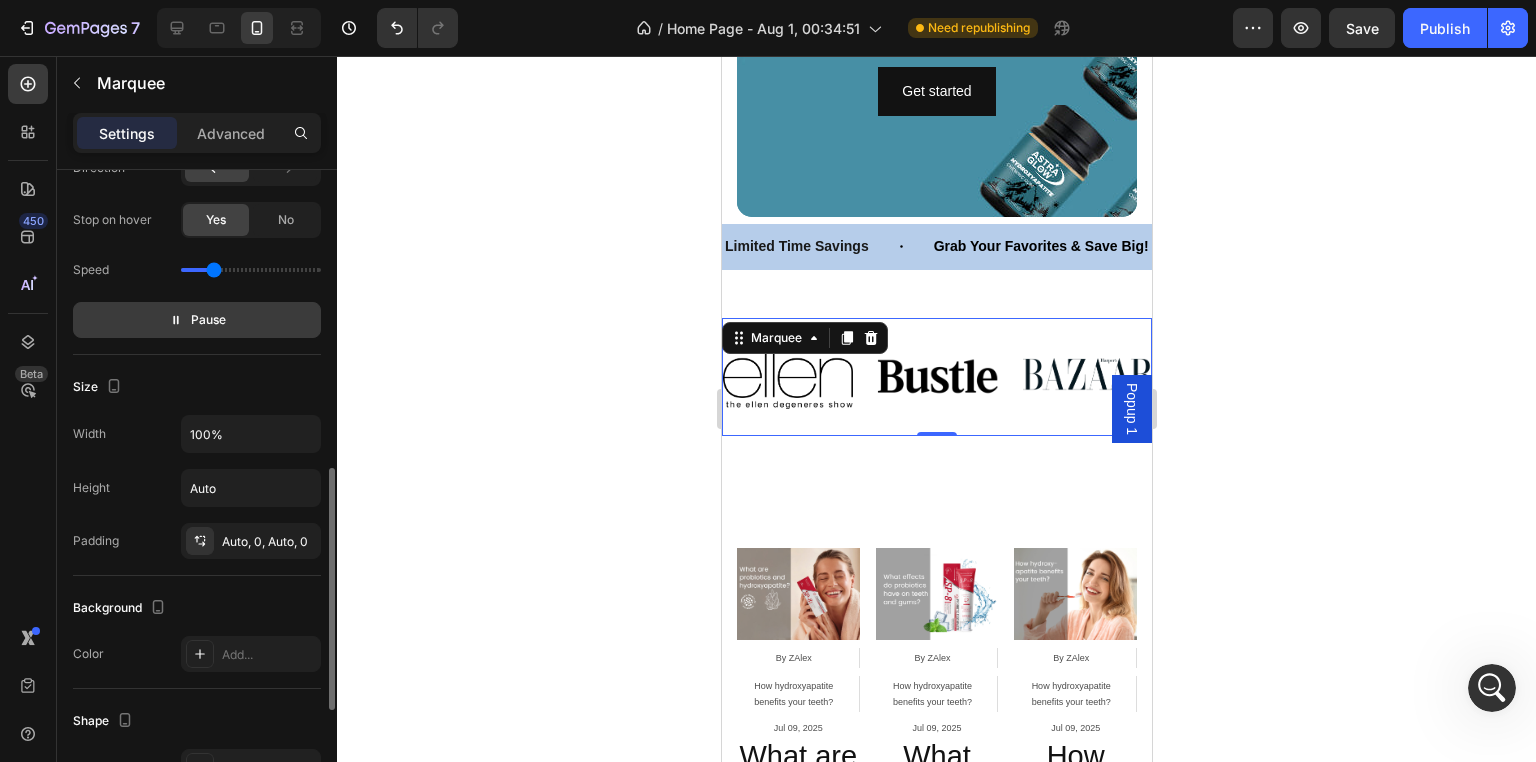 click on "Pause" at bounding box center (208, 320) 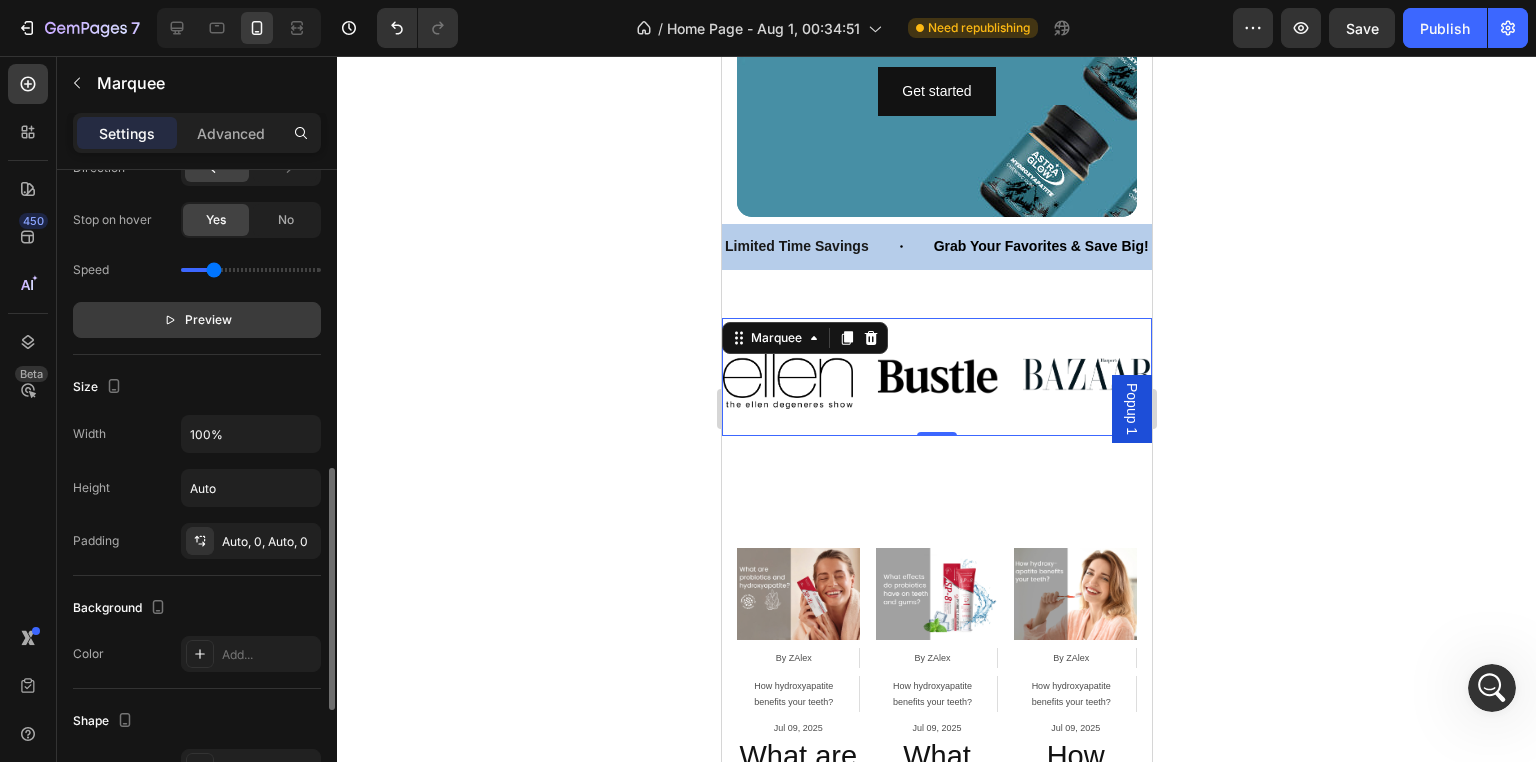 click on "Preview" at bounding box center (208, 320) 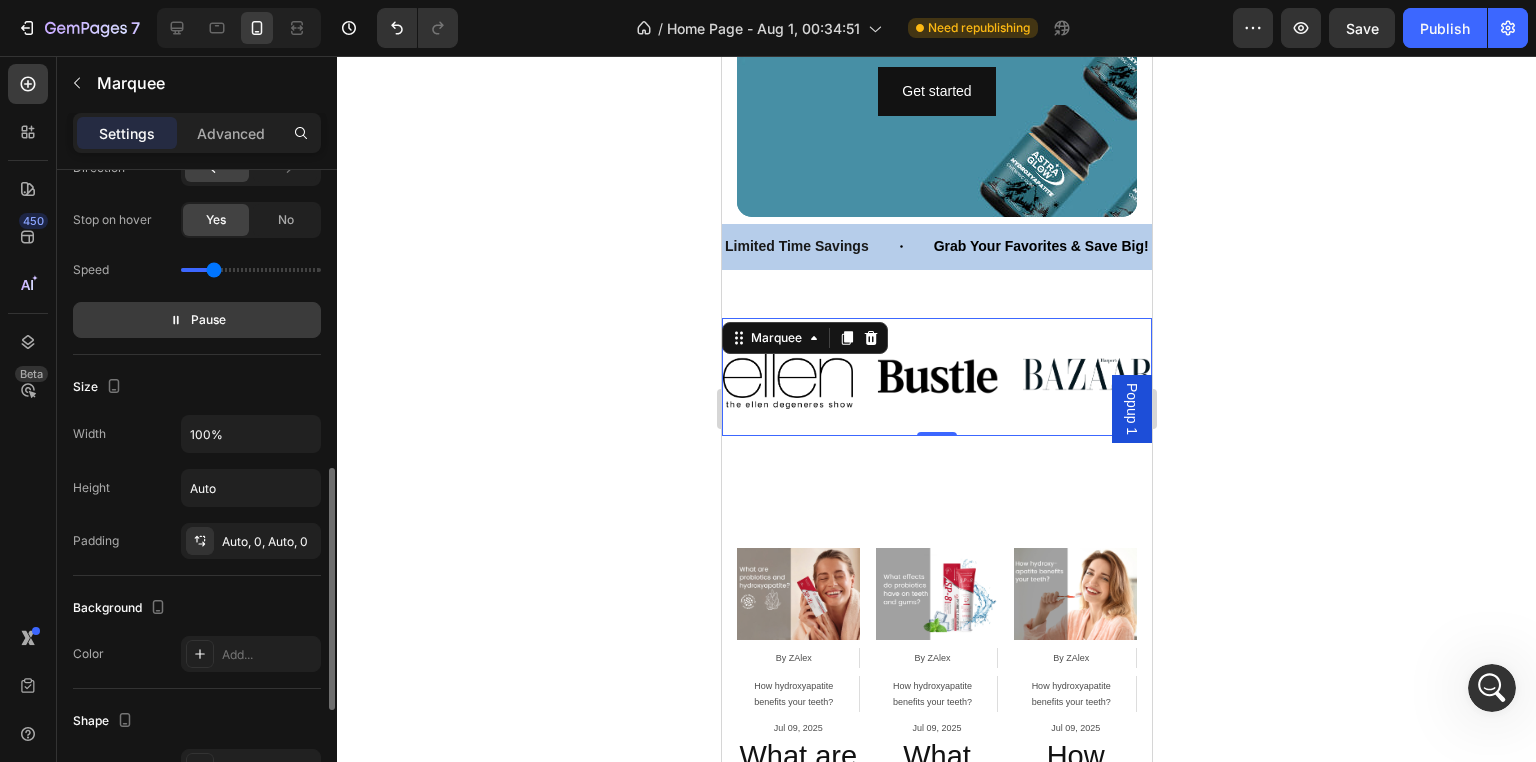 click on "Size Width 100% Height Auto Padding Auto, 0, Auto, 0" 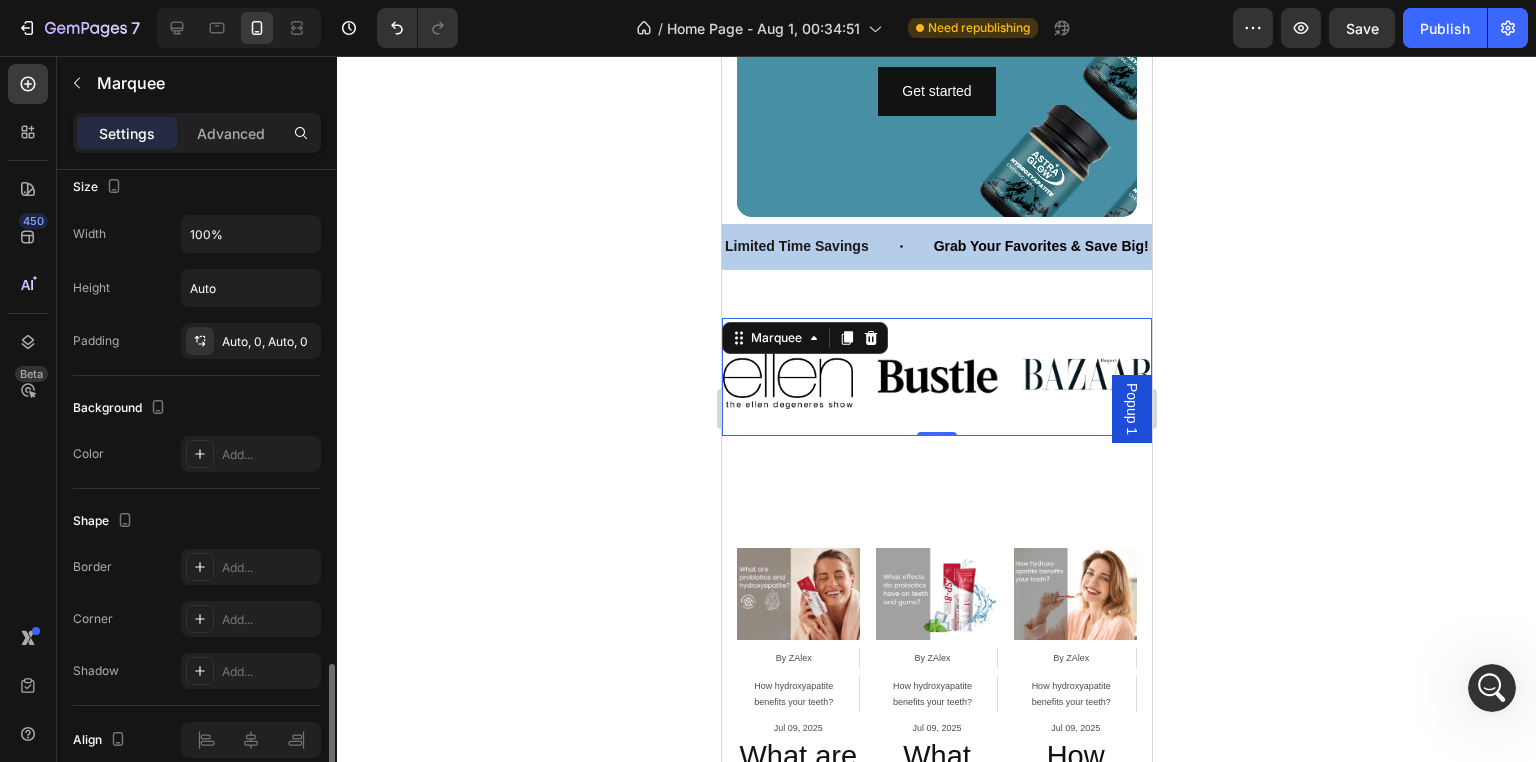 scroll, scrollTop: 1088, scrollLeft: 0, axis: vertical 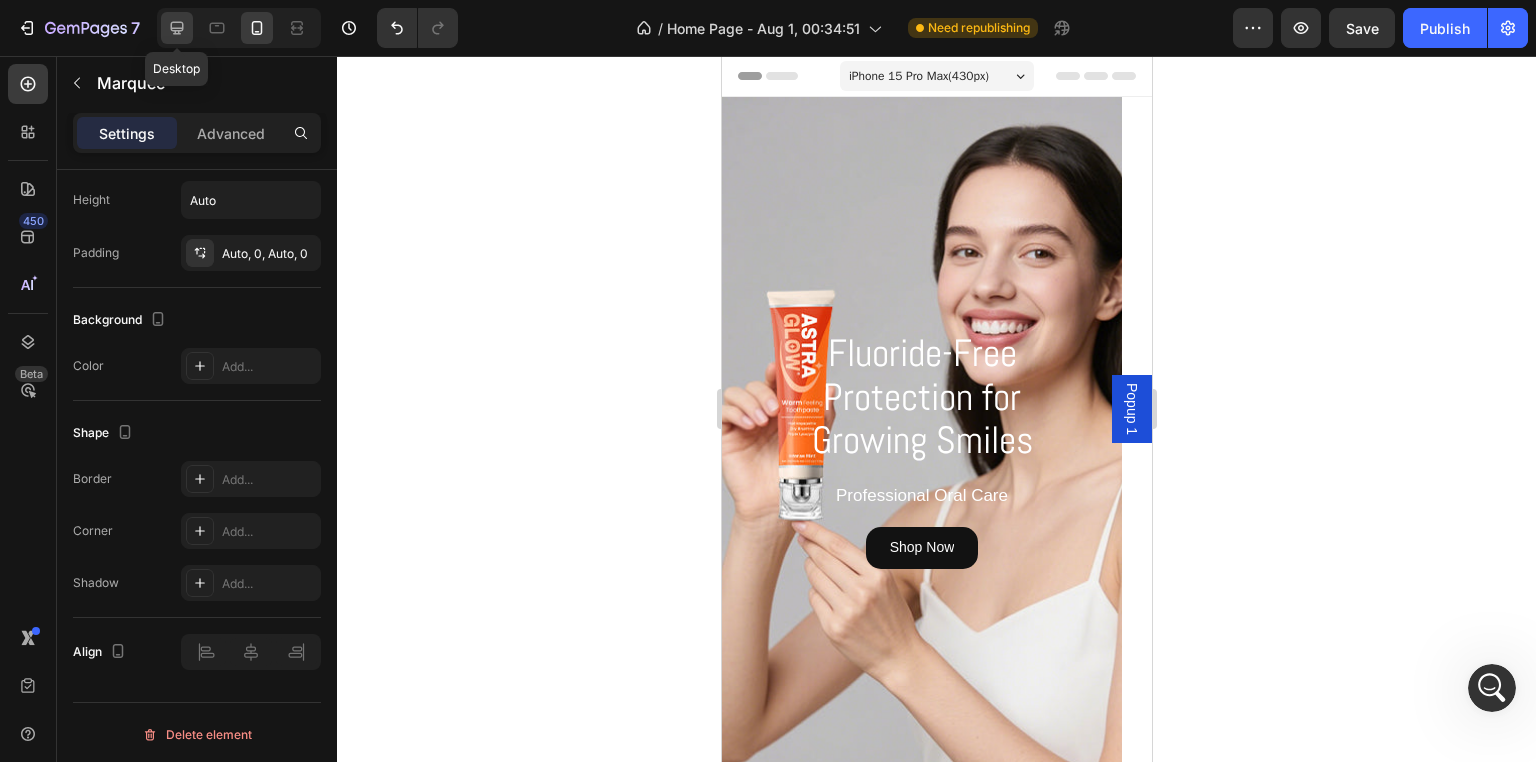 click 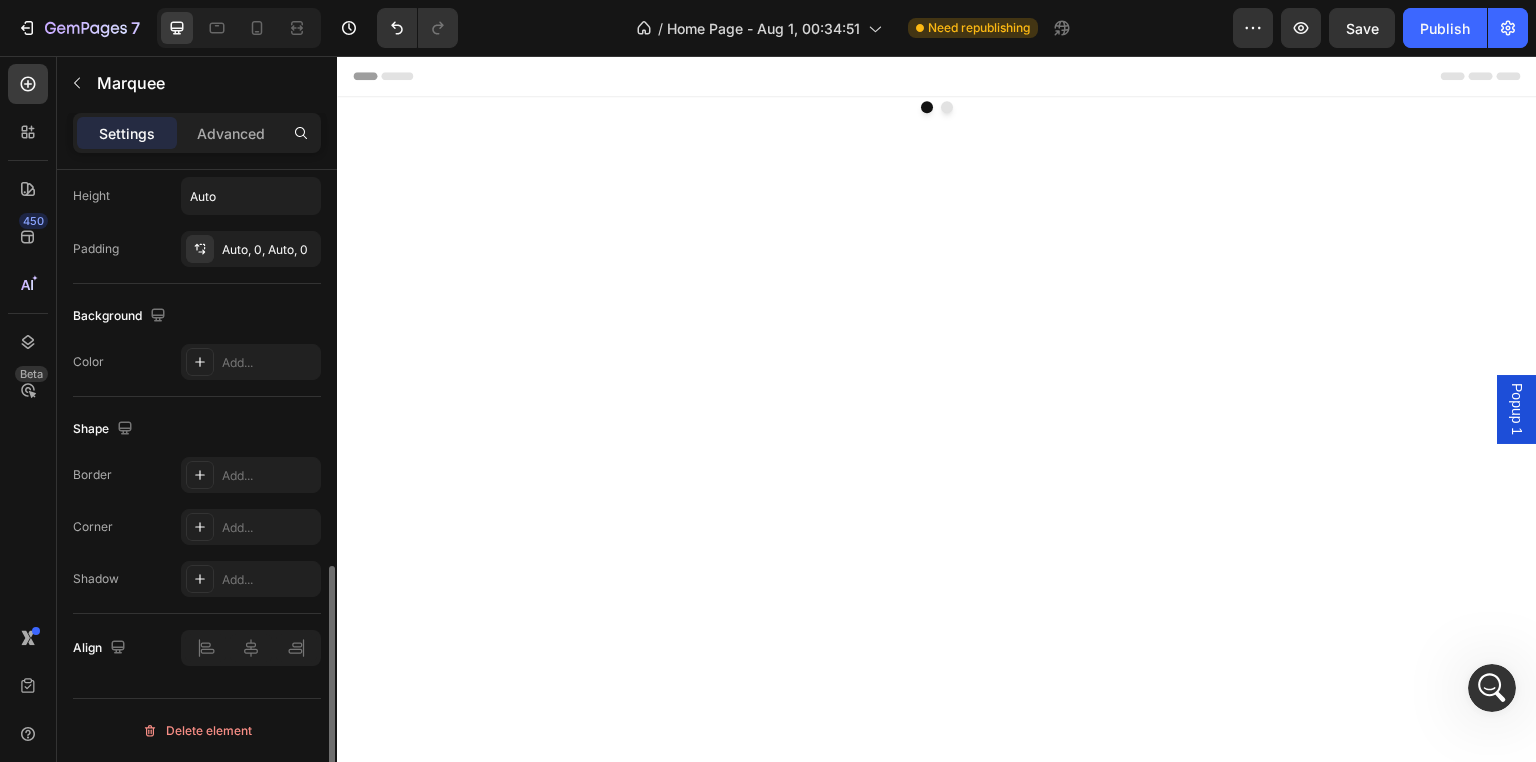 scroll, scrollTop: 1035, scrollLeft: 0, axis: vertical 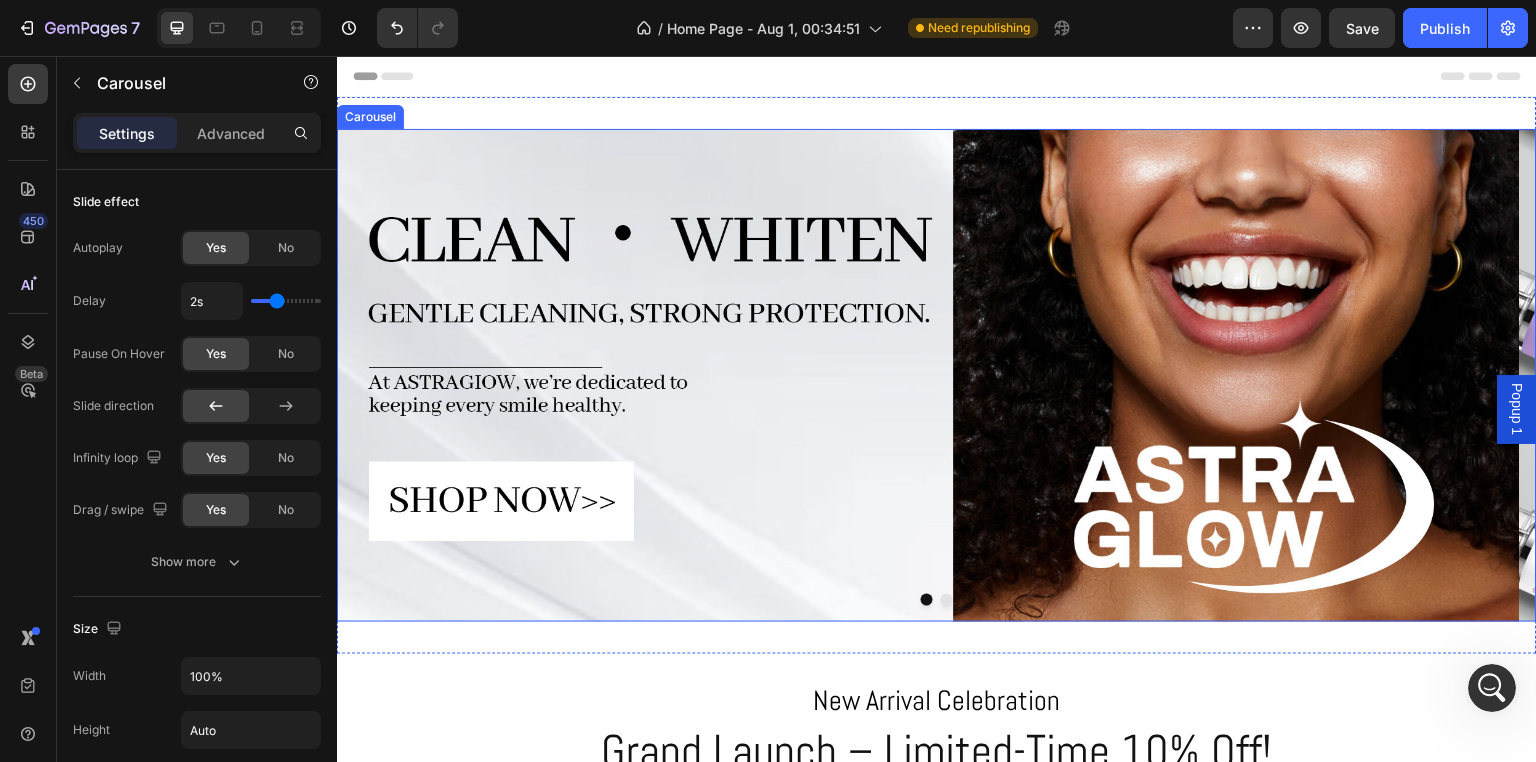 click at bounding box center [947, 600] 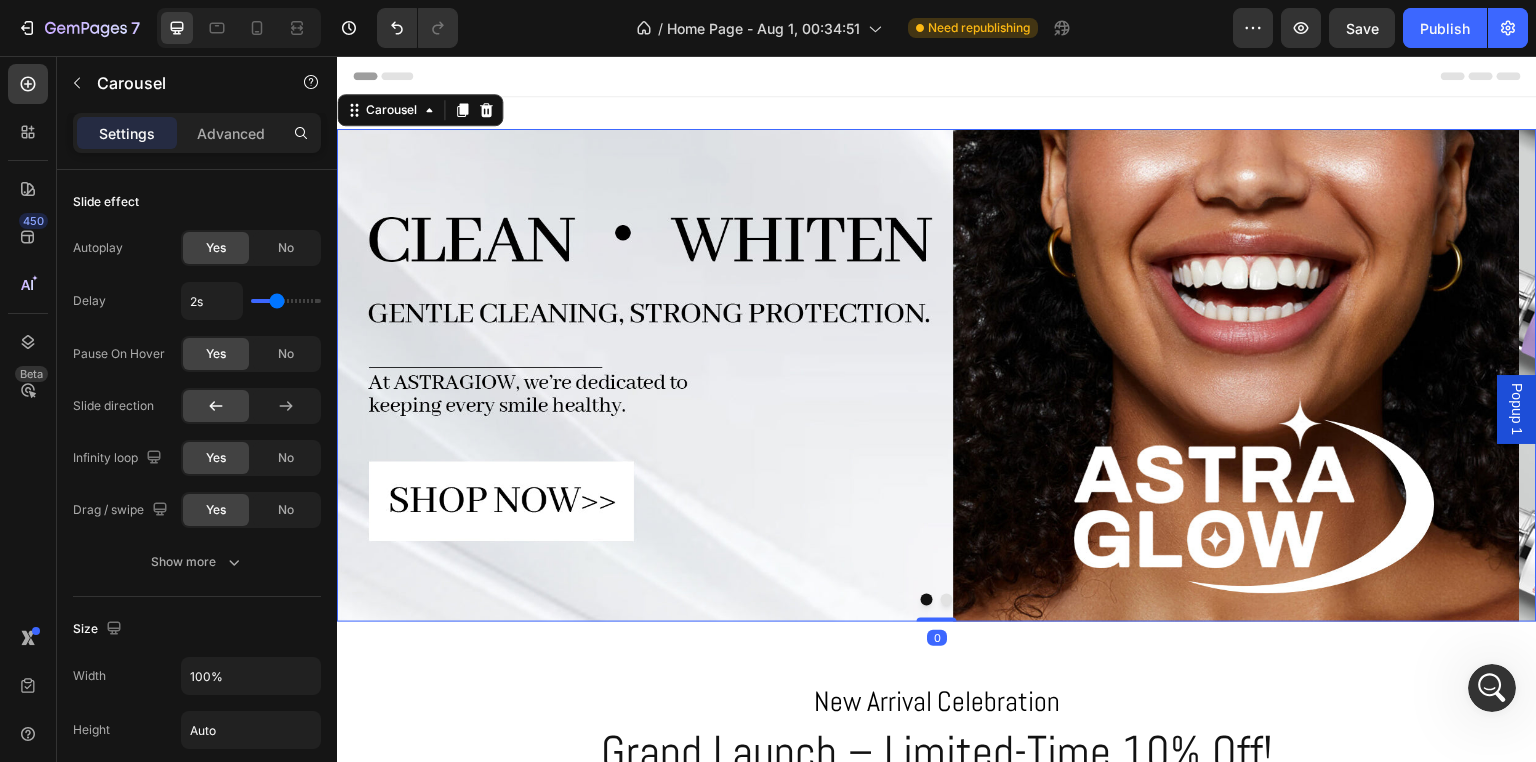 scroll, scrollTop: 0, scrollLeft: 0, axis: both 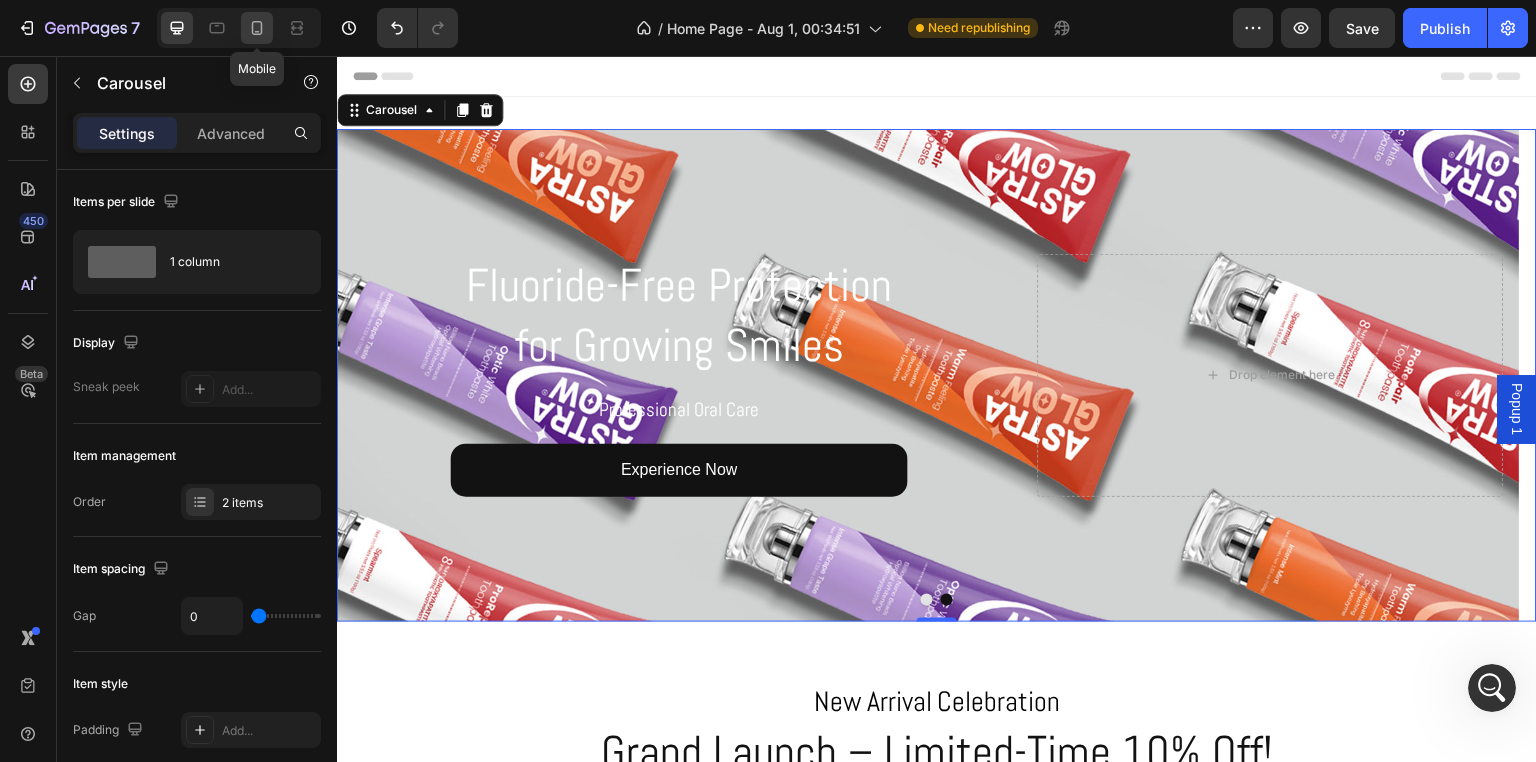 click 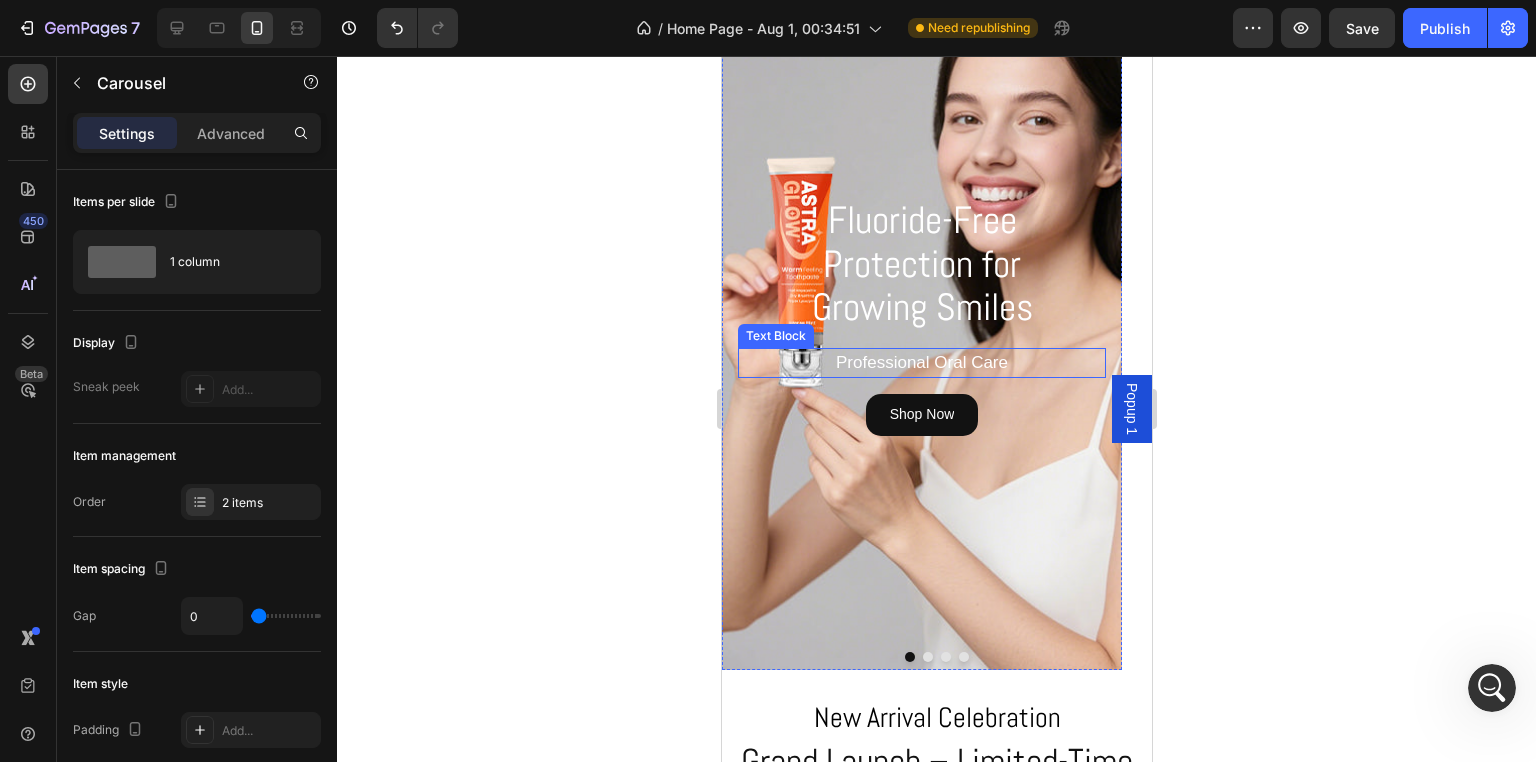 scroll, scrollTop: 100, scrollLeft: 0, axis: vertical 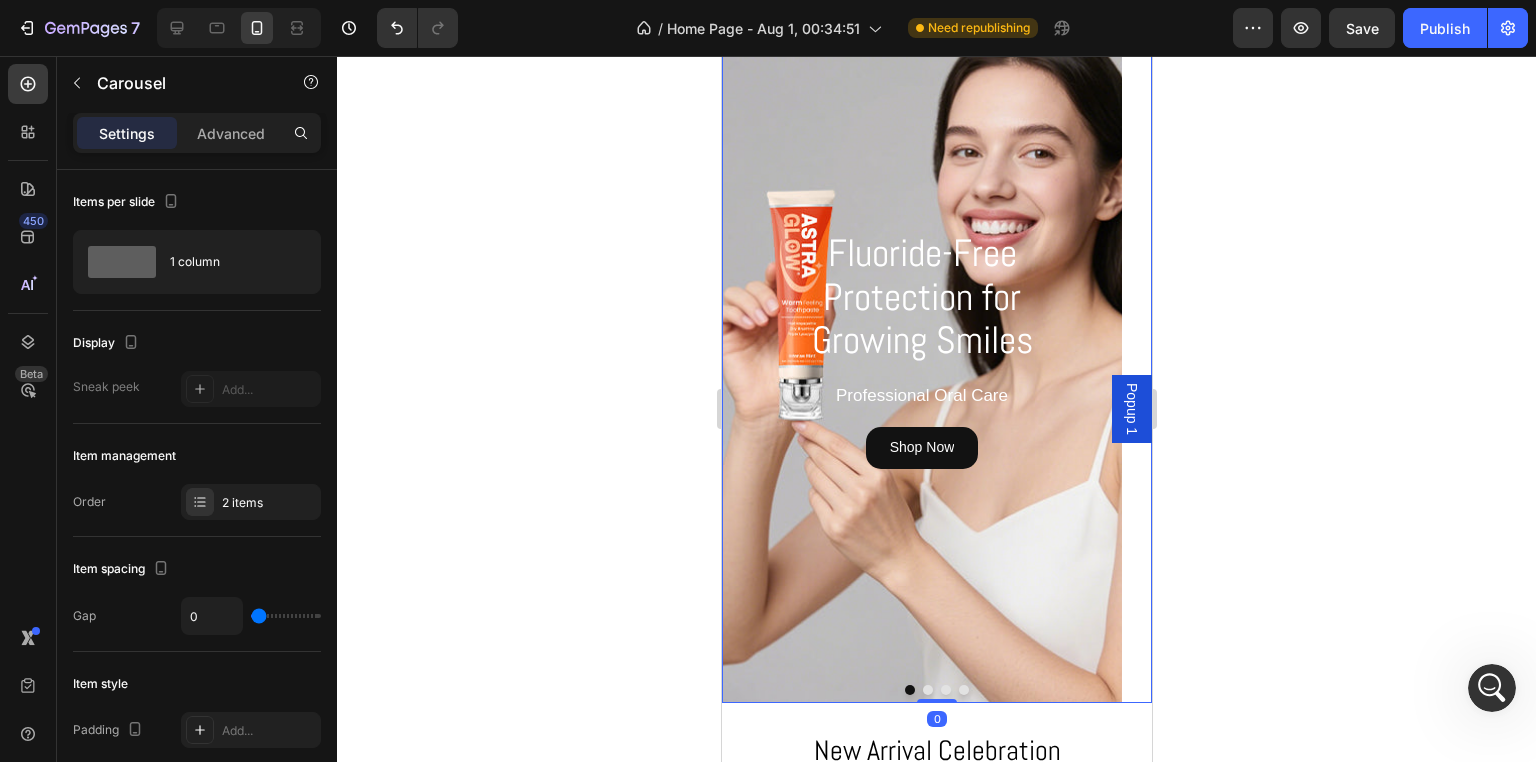 click at bounding box center [927, 690] 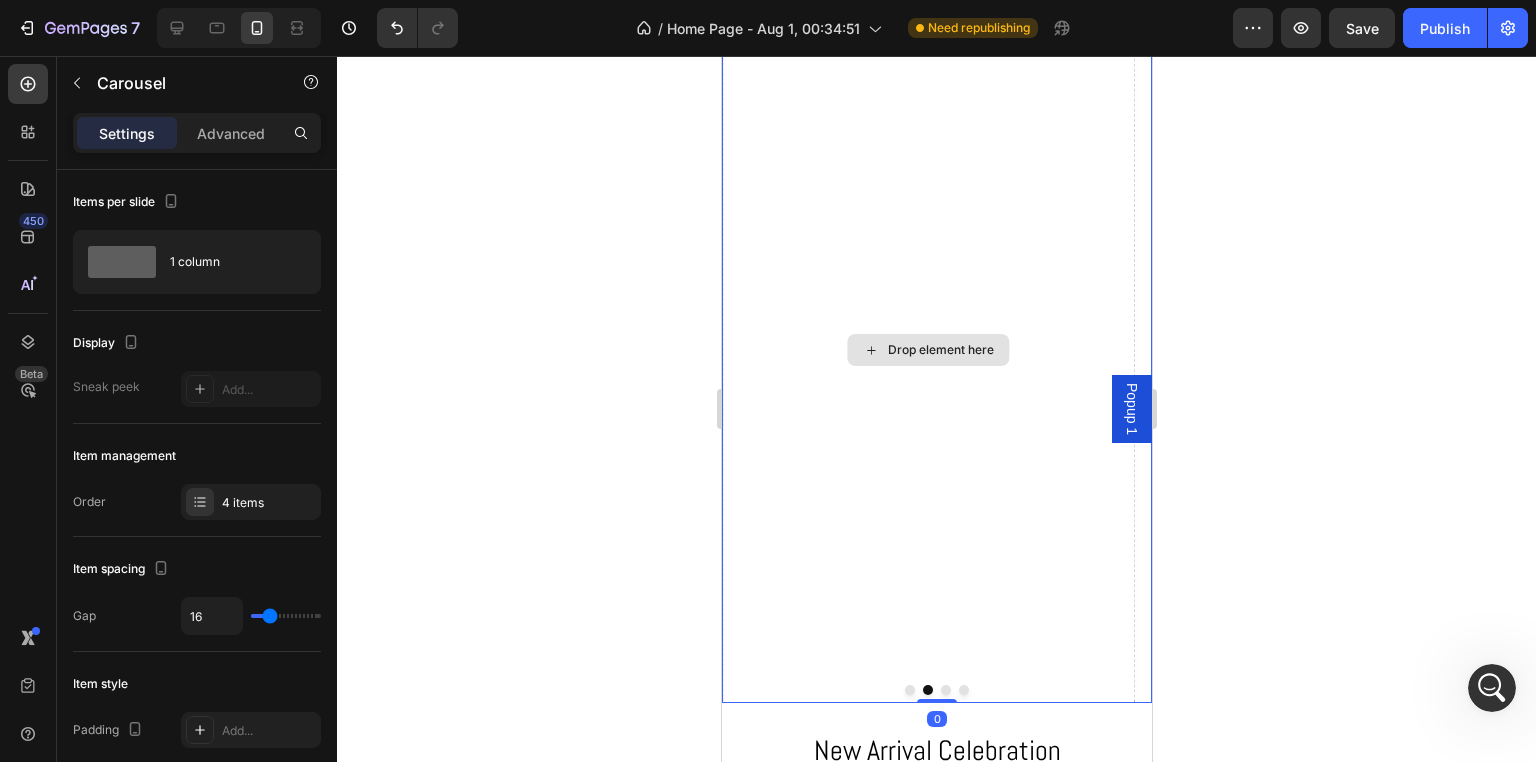 click on "Drop element here" at bounding box center (928, 350) 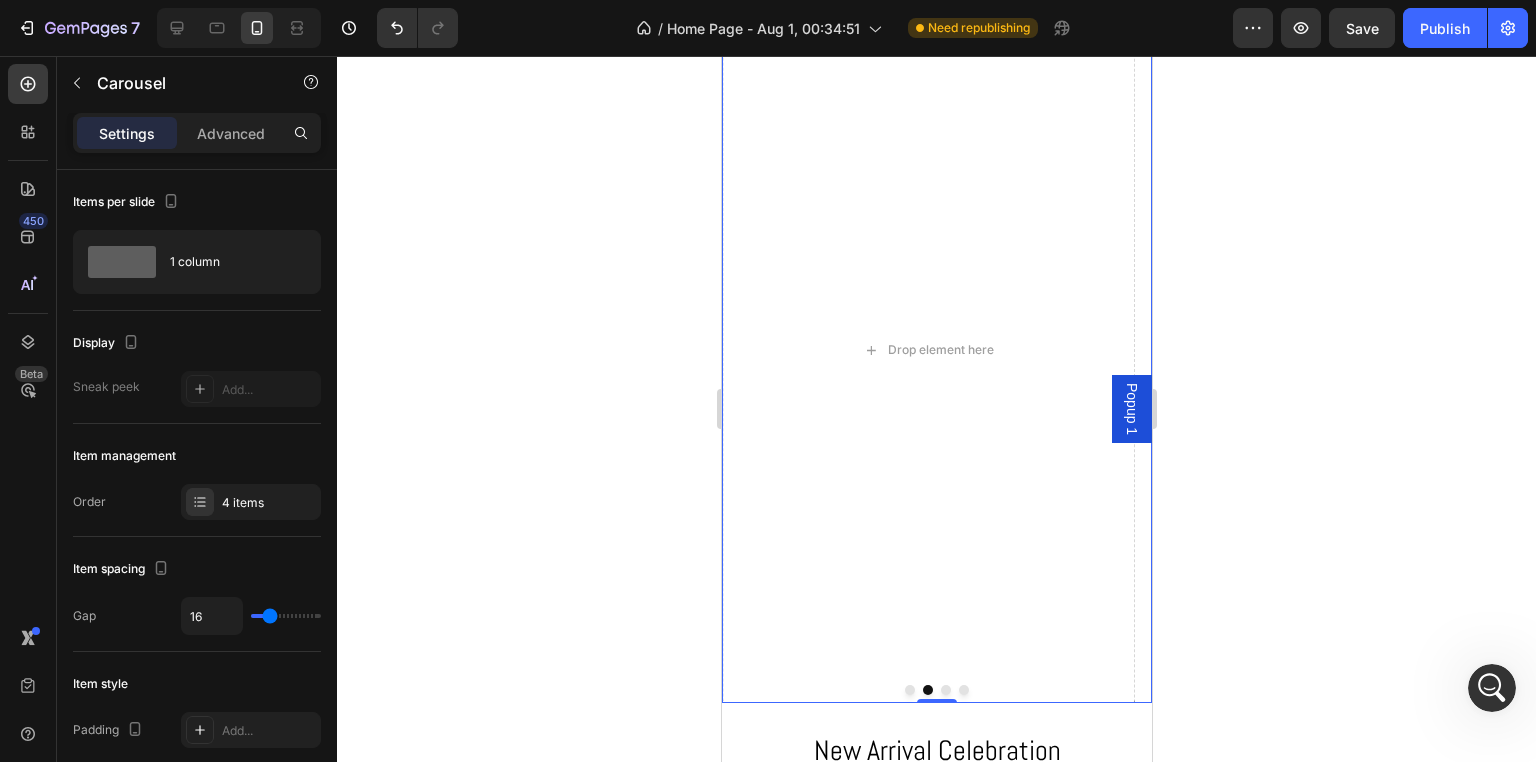 click at bounding box center (909, 690) 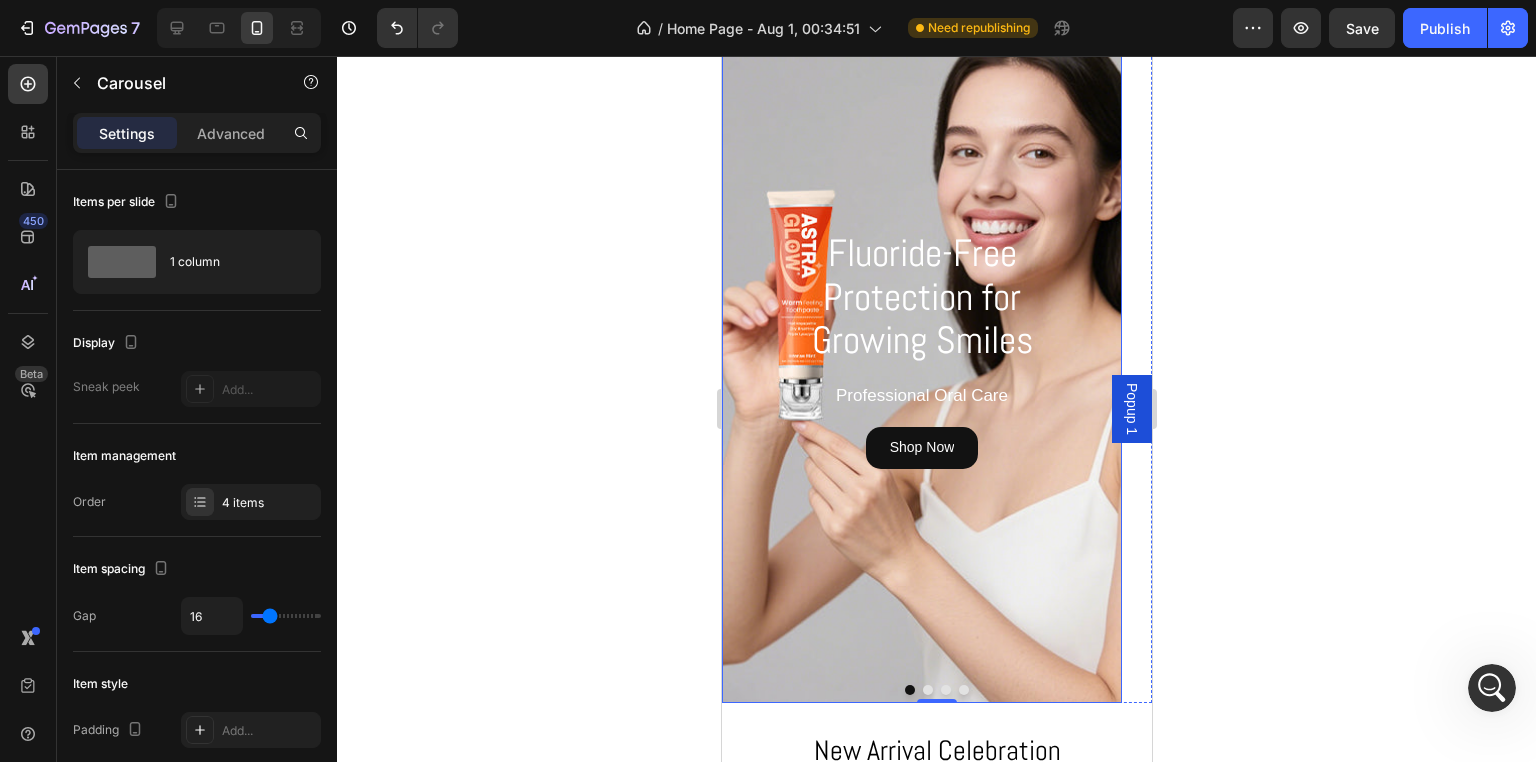 click at bounding box center (921, 350) 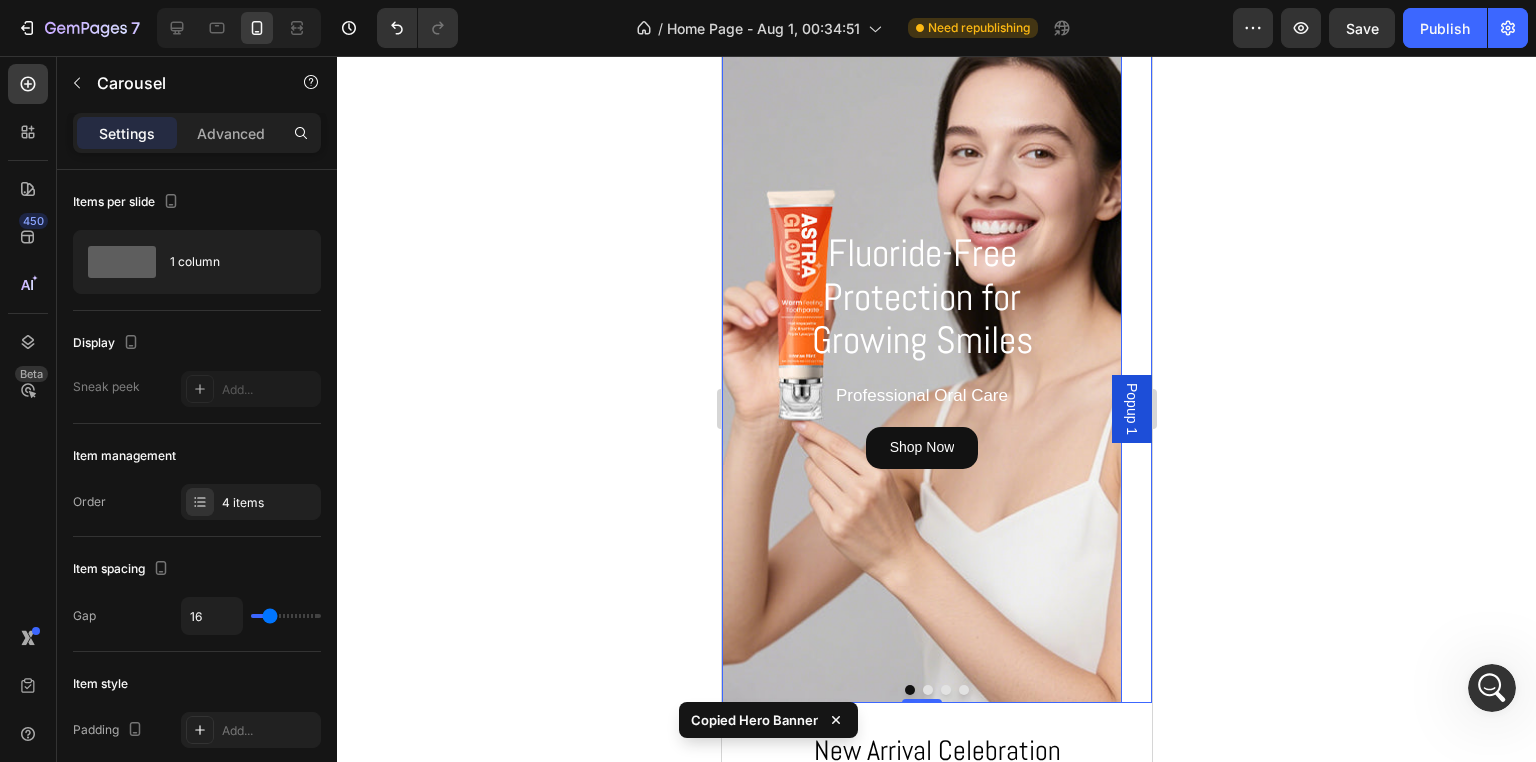 click at bounding box center [927, 690] 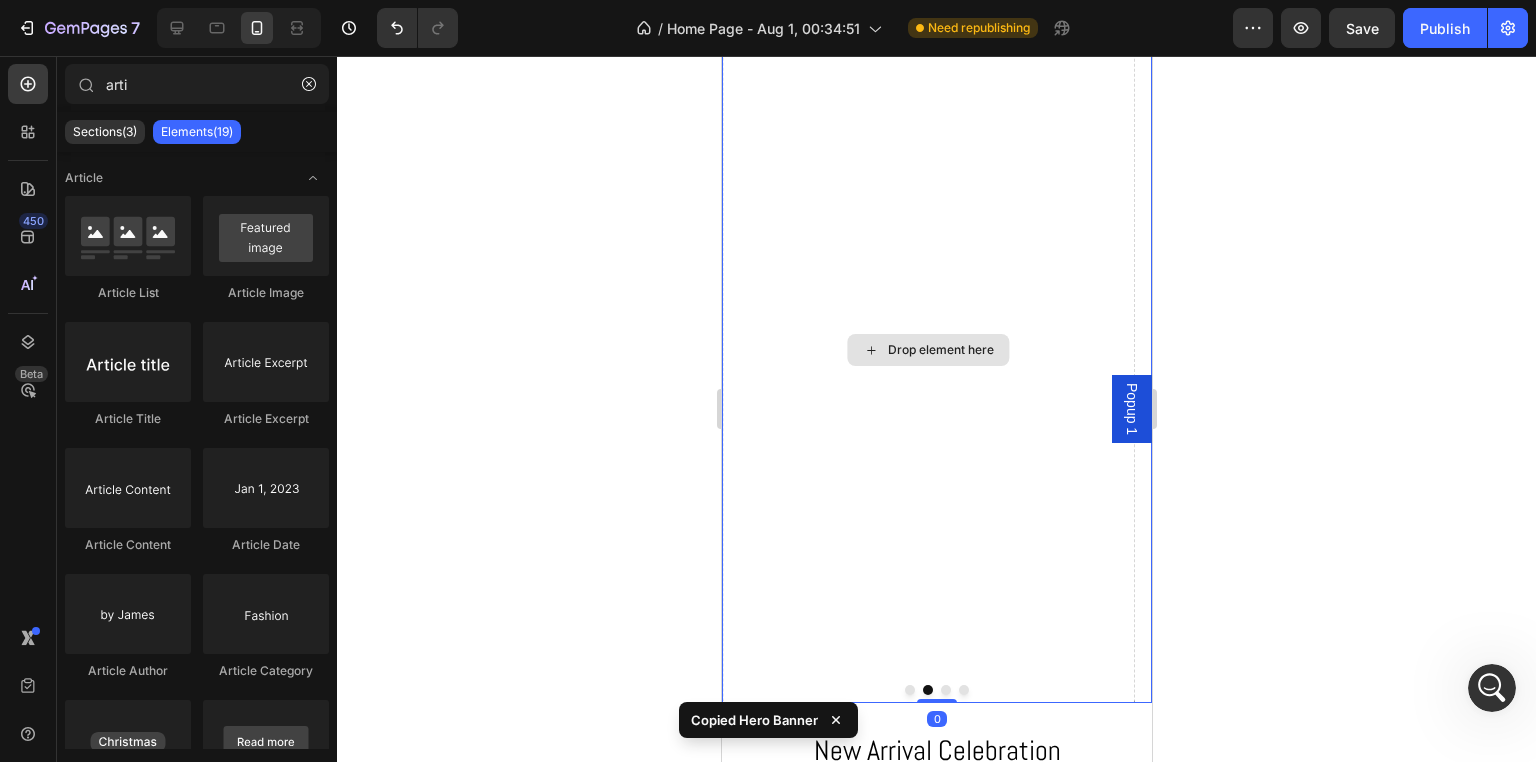 click on "Drop element here" at bounding box center [940, 350] 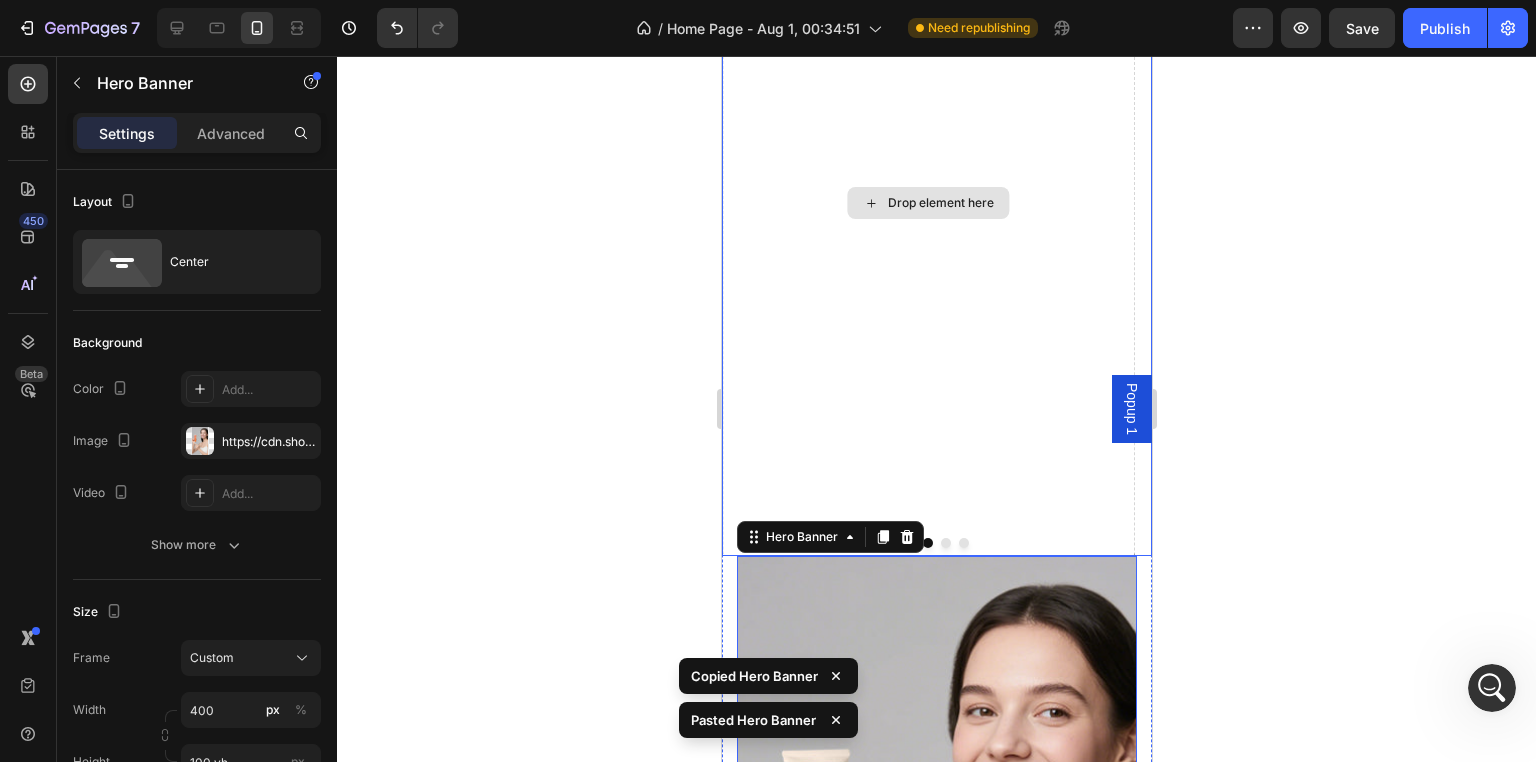 scroll, scrollTop: 176, scrollLeft: 0, axis: vertical 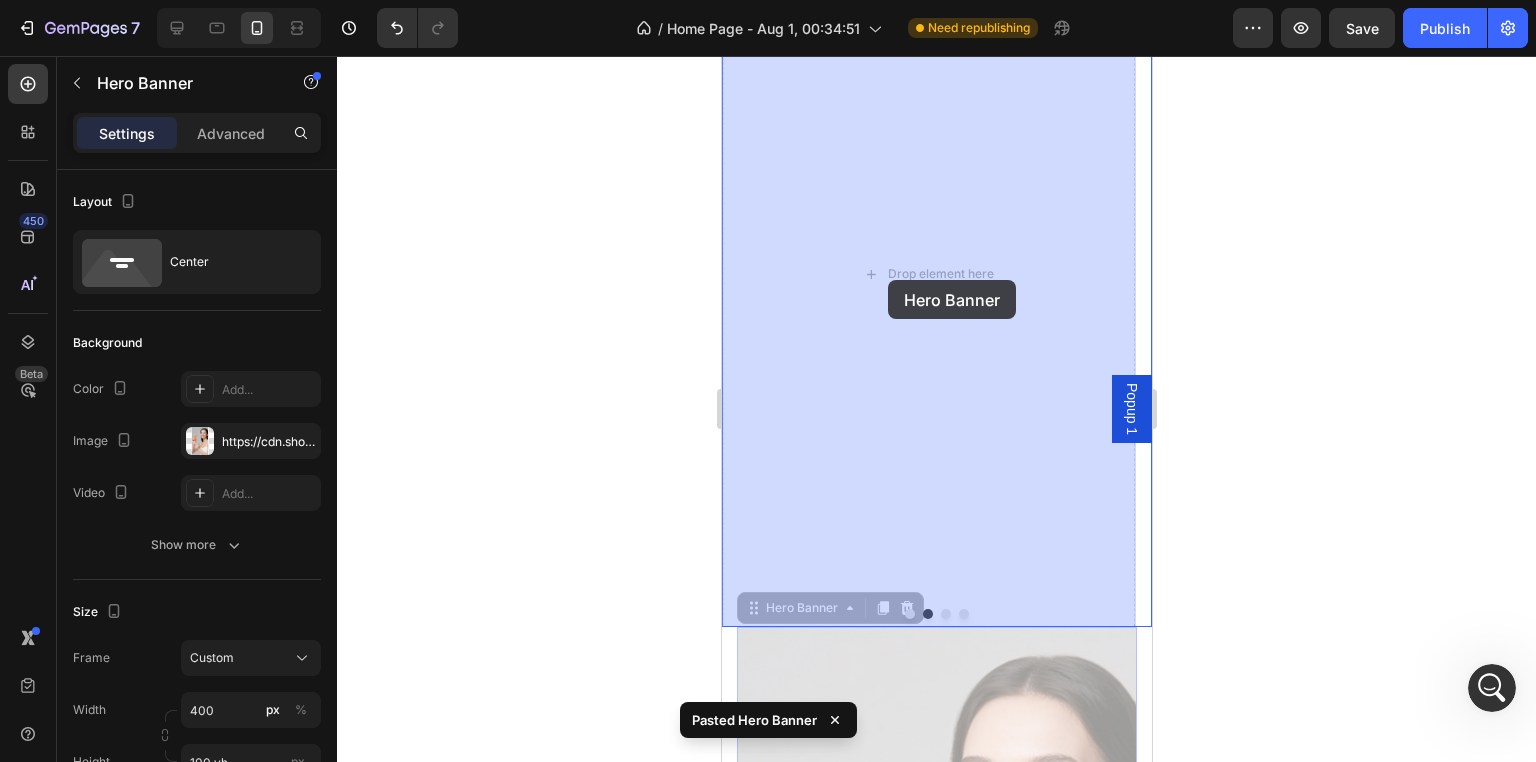 drag, startPoint x: 741, startPoint y: 612, endPoint x: 887, endPoint y: 280, distance: 362.68445 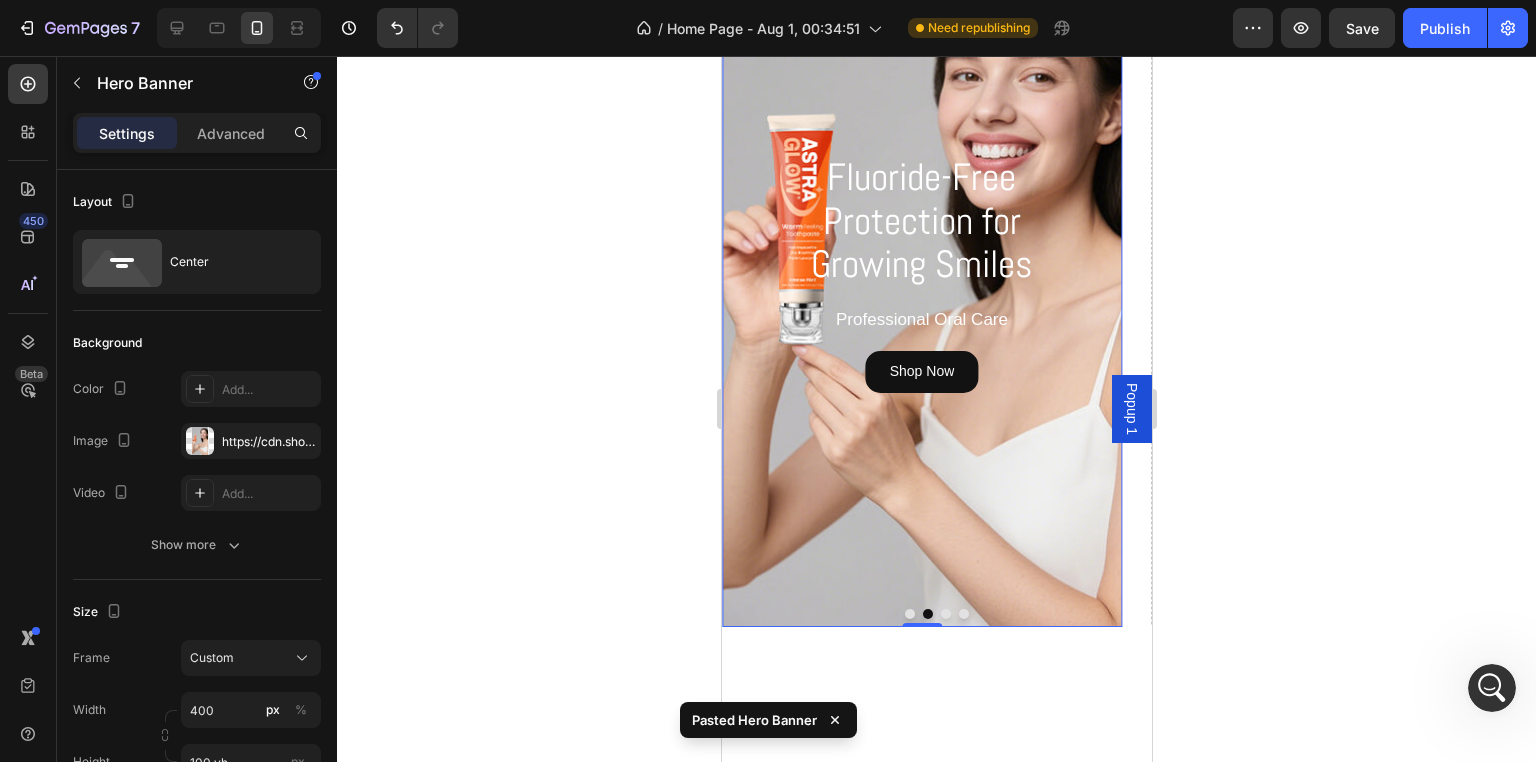 click at bounding box center [921, 274] 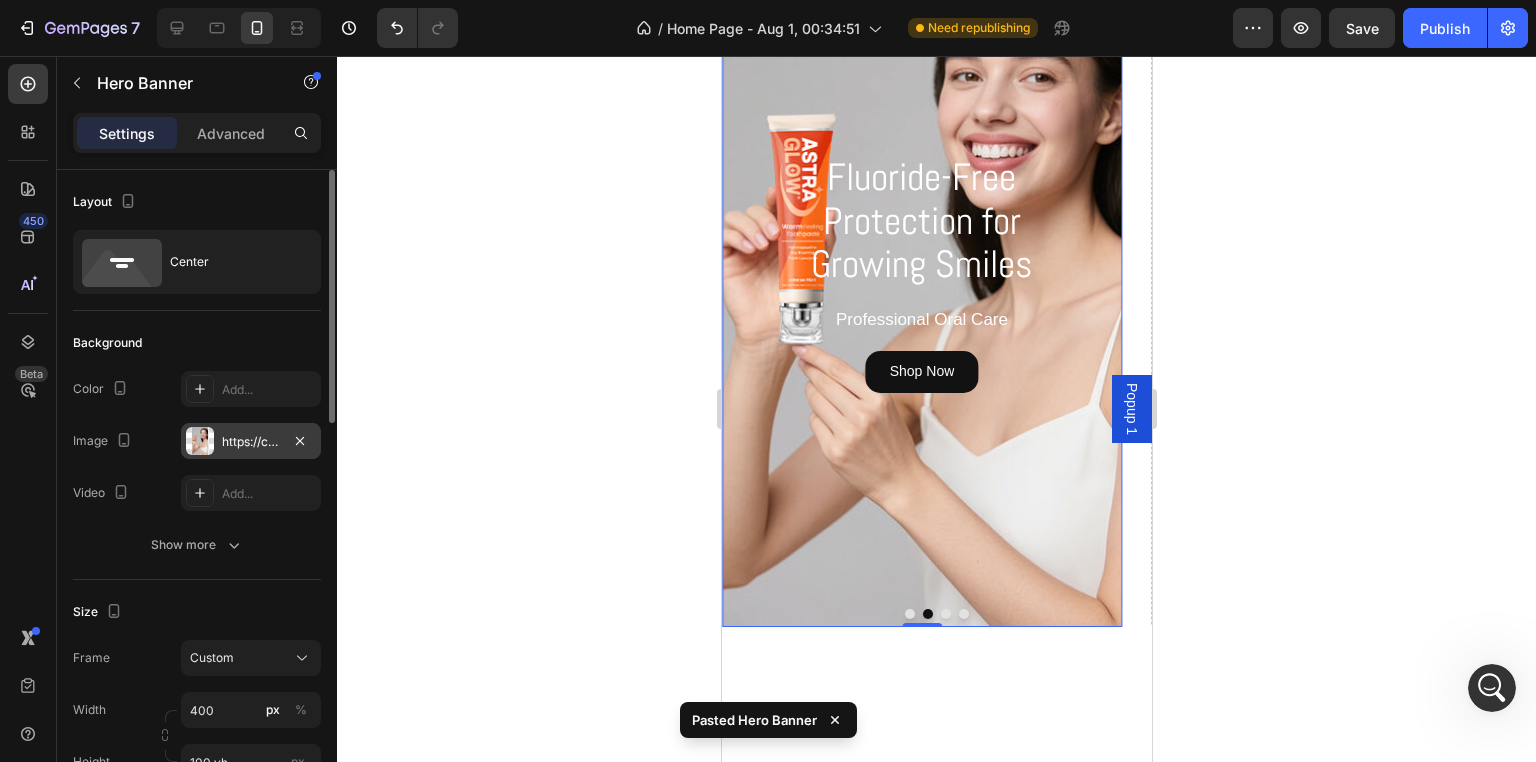 click on "https://cdn.shopify.com/s/files/1/0771/9049/6475/files/gempages_575927947383276370-d5496546-aa71-4469-b468-1ee003d60b42.jpg" at bounding box center (251, 442) 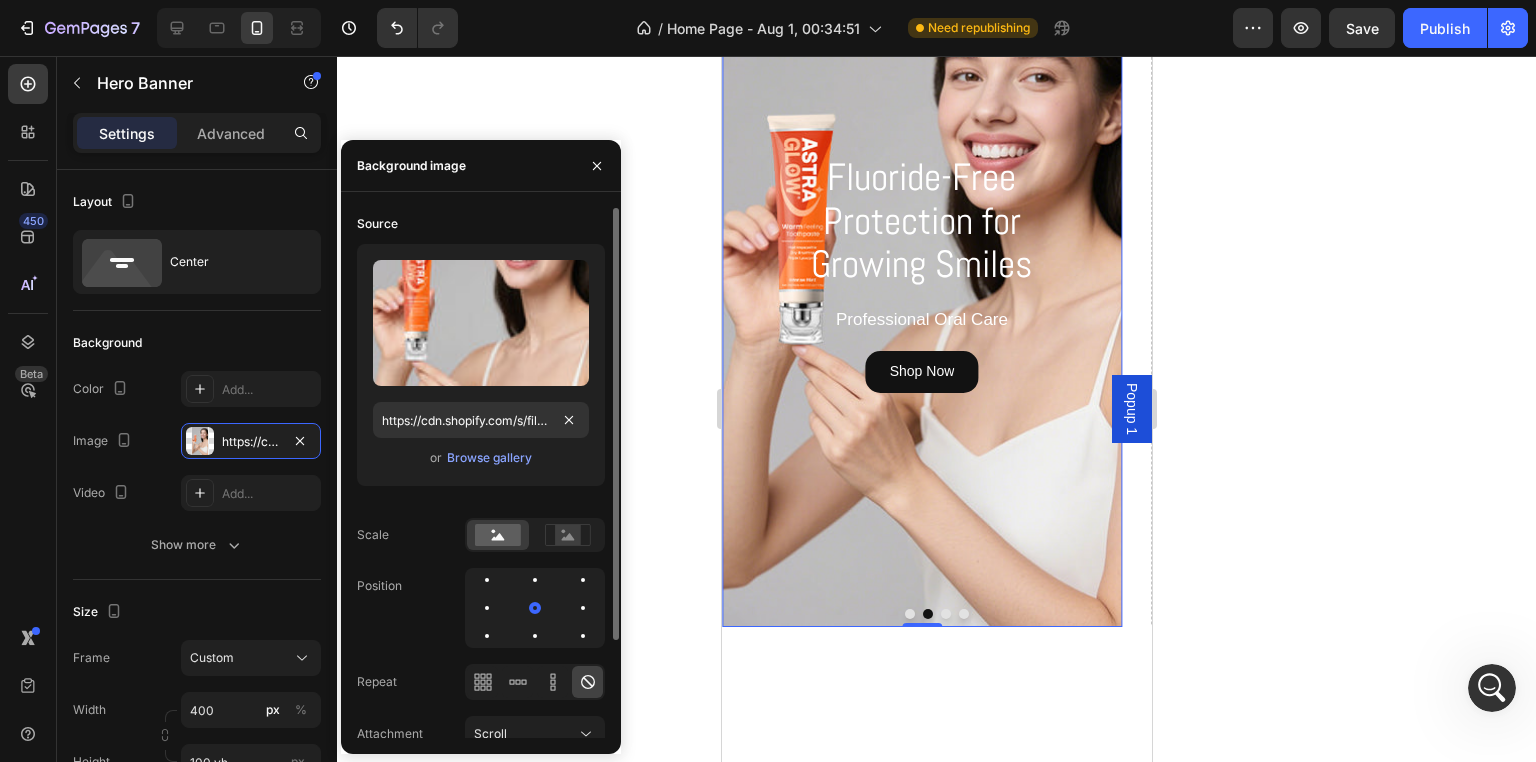 click on "Upload Image https://cdn.shopify.com/s/files/1/0771/9049/6475/files/gempages_575927947383276370-d5496546-aa71-4469-b468-1ee003d60b42.jpg or  Browse gallery" at bounding box center [481, 365] 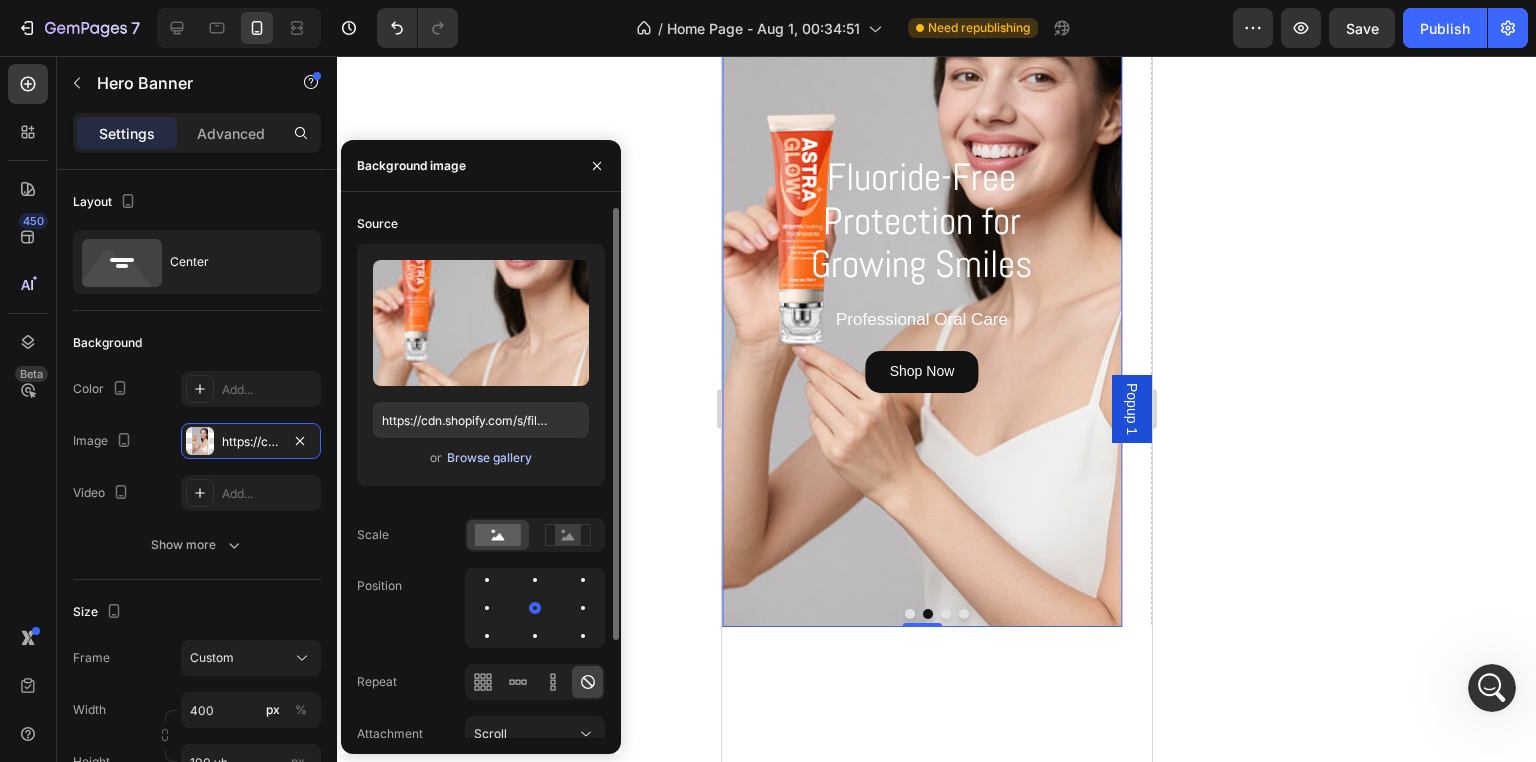 click on "Browse gallery" at bounding box center [489, 458] 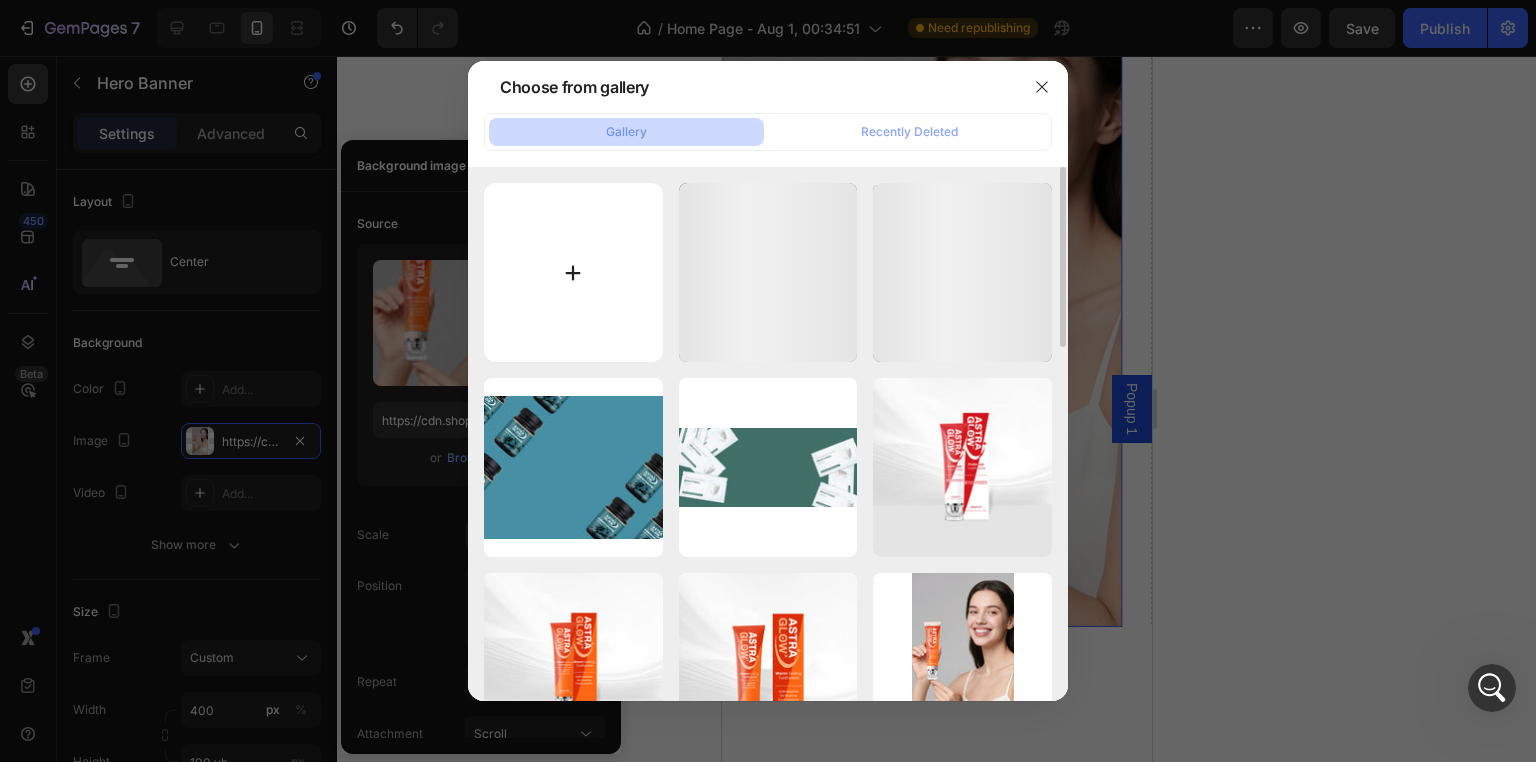 click at bounding box center [573, 272] 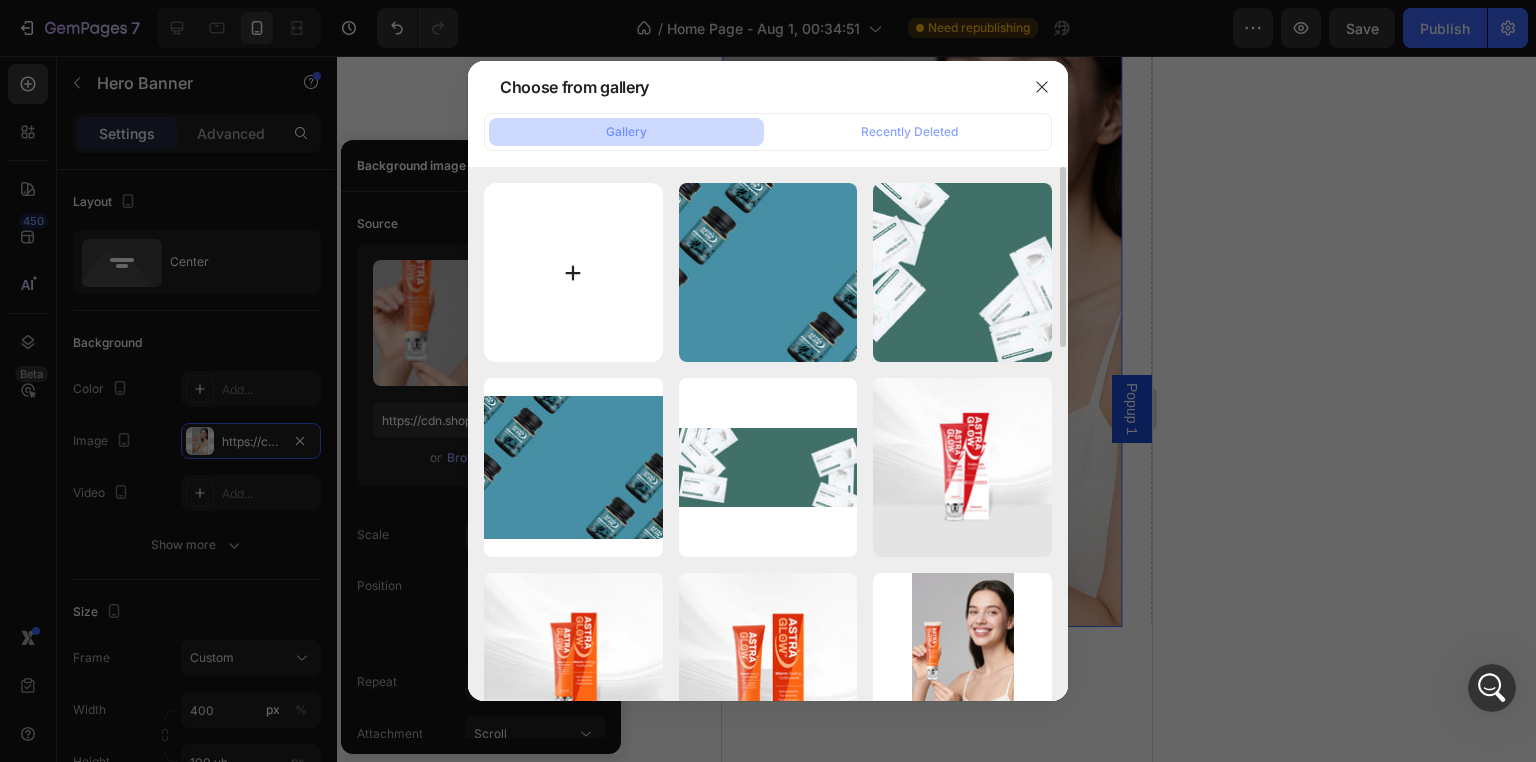 type on "C:\fakepath\20250804-152055.jpg" 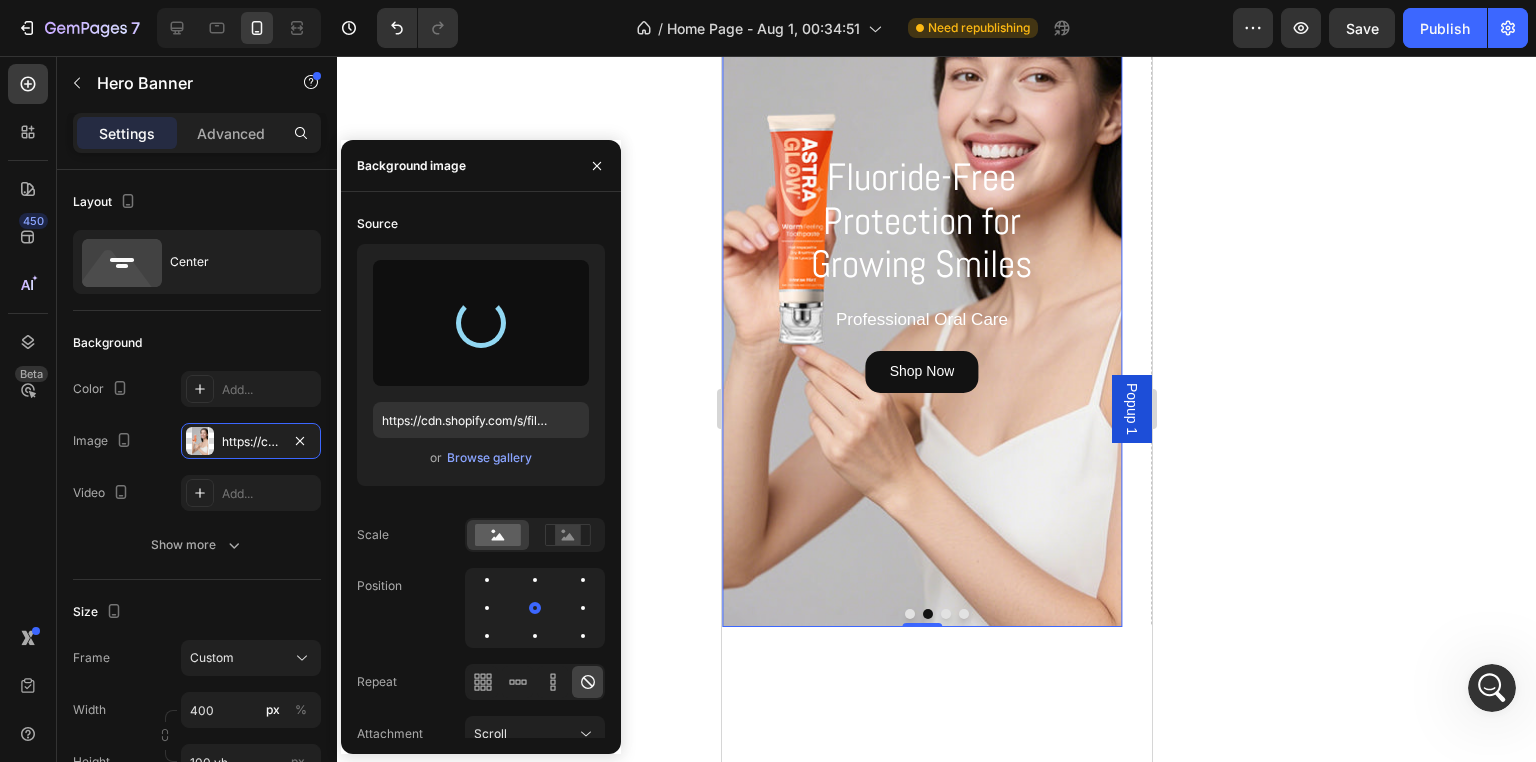 type on "https://cdn.shopify.com/s/files/1/0771/9049/6475/files/gempages_575927947383276370-0dac9a9f-230c-4c6a-87b0-1e5dbd6fd984.jpg" 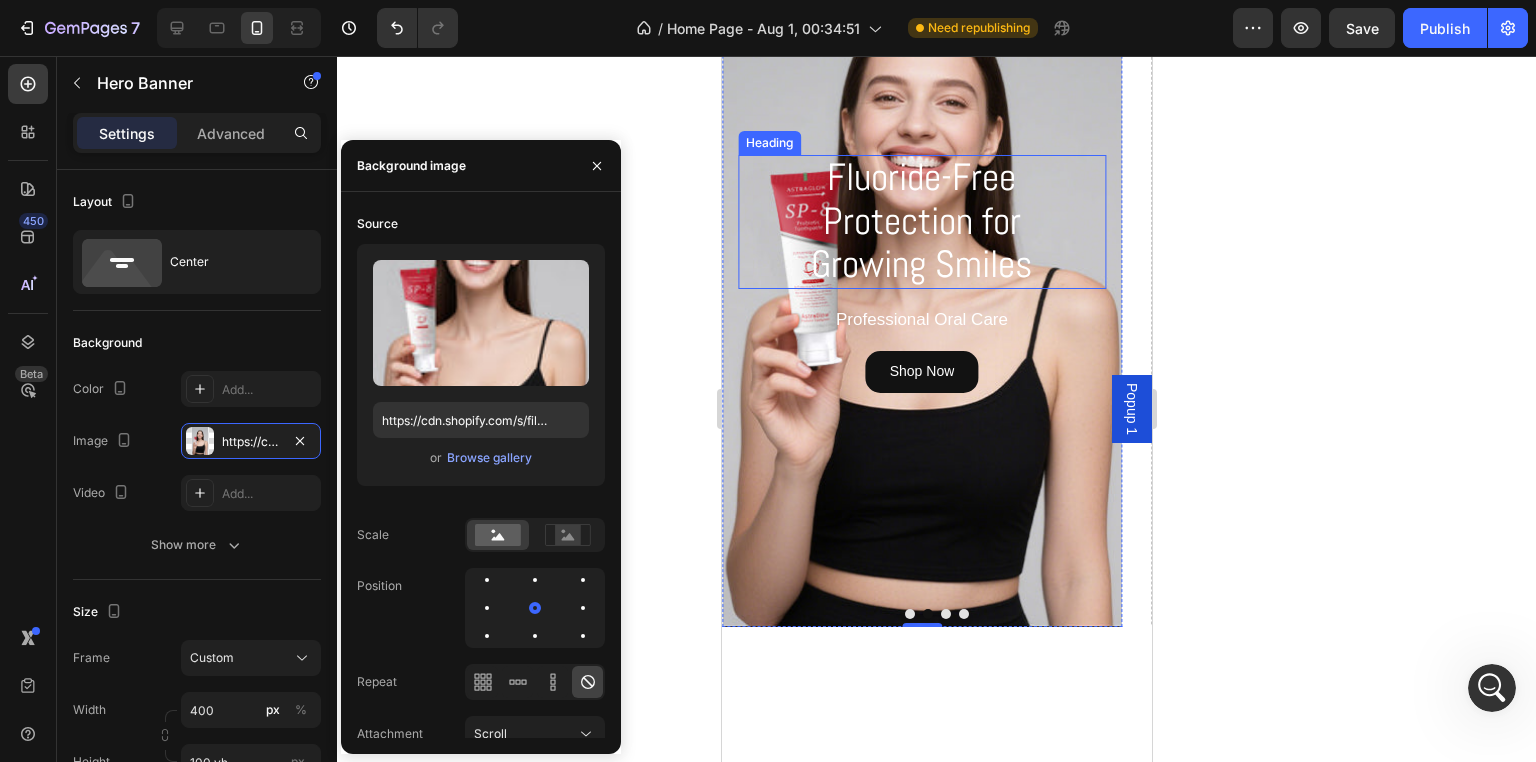 click on "Growing Smiles" at bounding box center (920, 264) 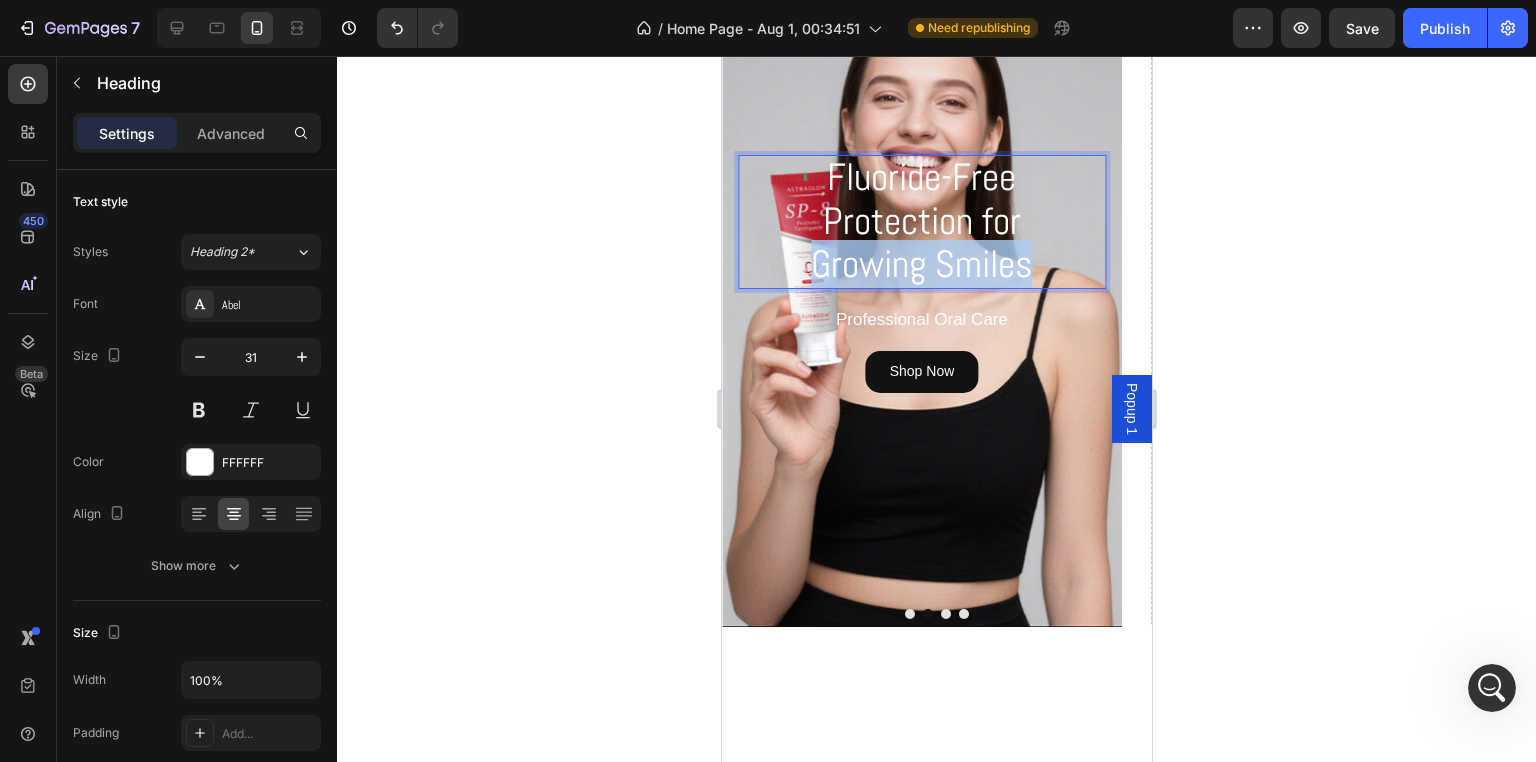 click on "Growing Smiles" at bounding box center (920, 264) 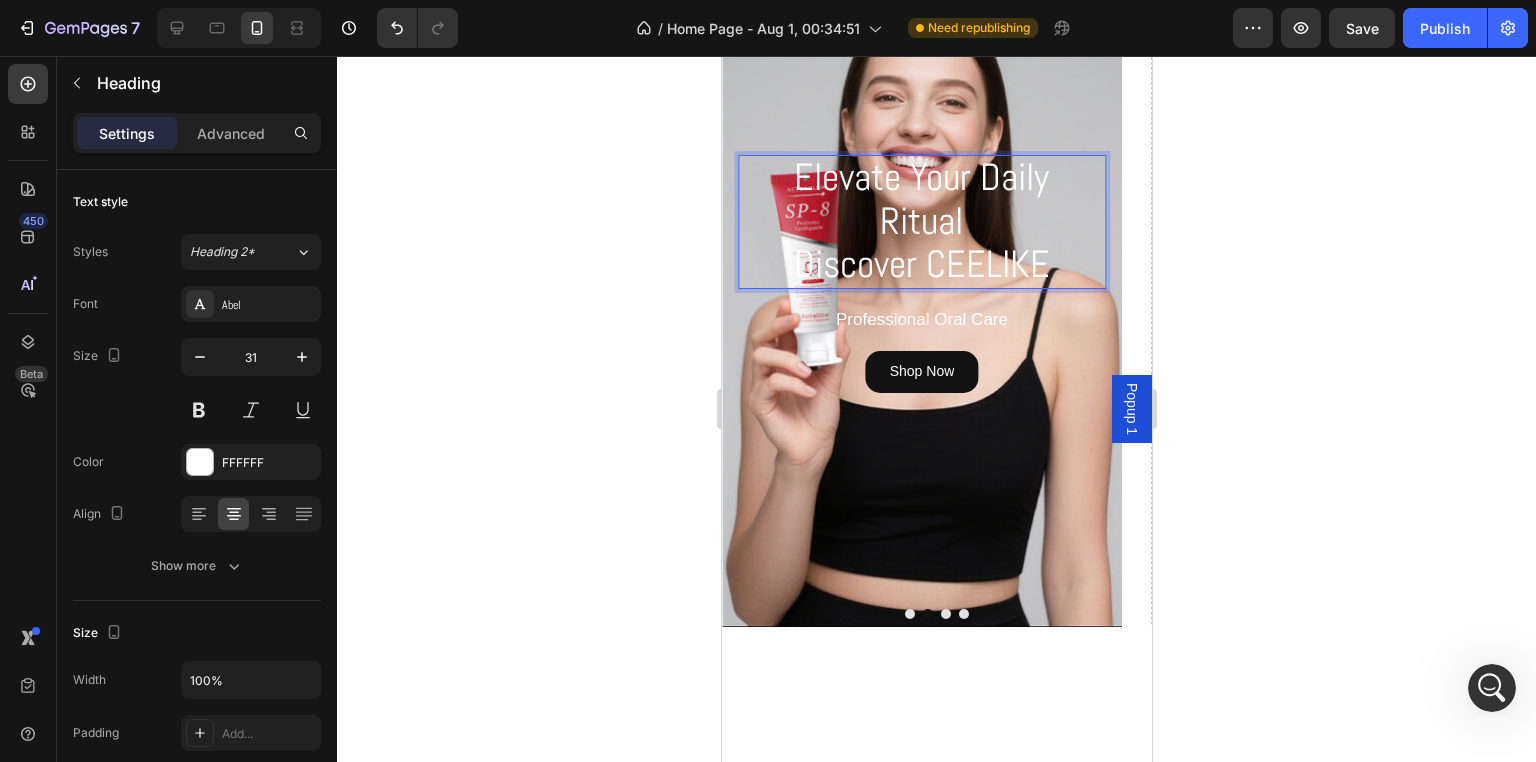click on "Discover CEELIKE" at bounding box center (921, 264) 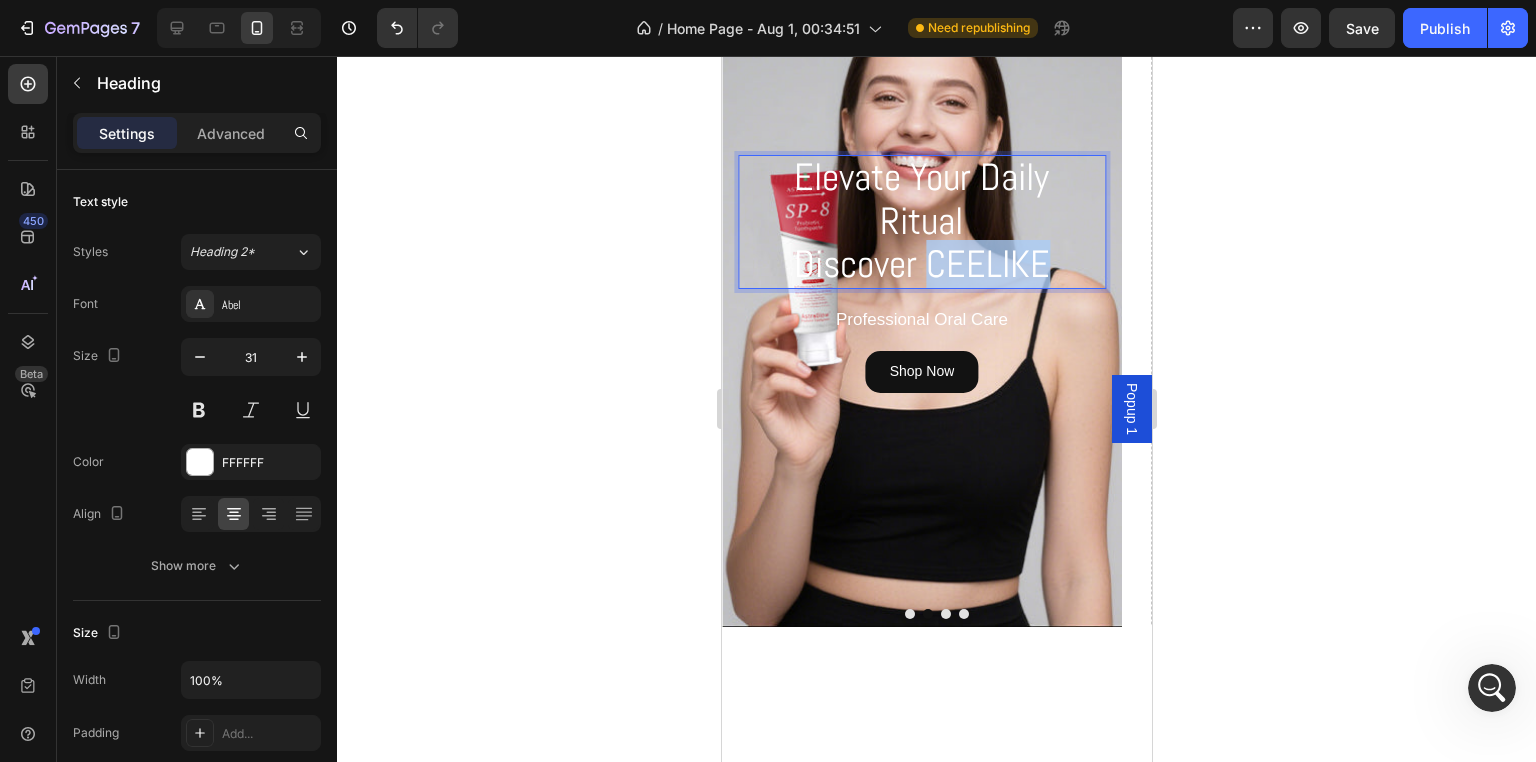 click on "Discover CEELIKE" at bounding box center (921, 264) 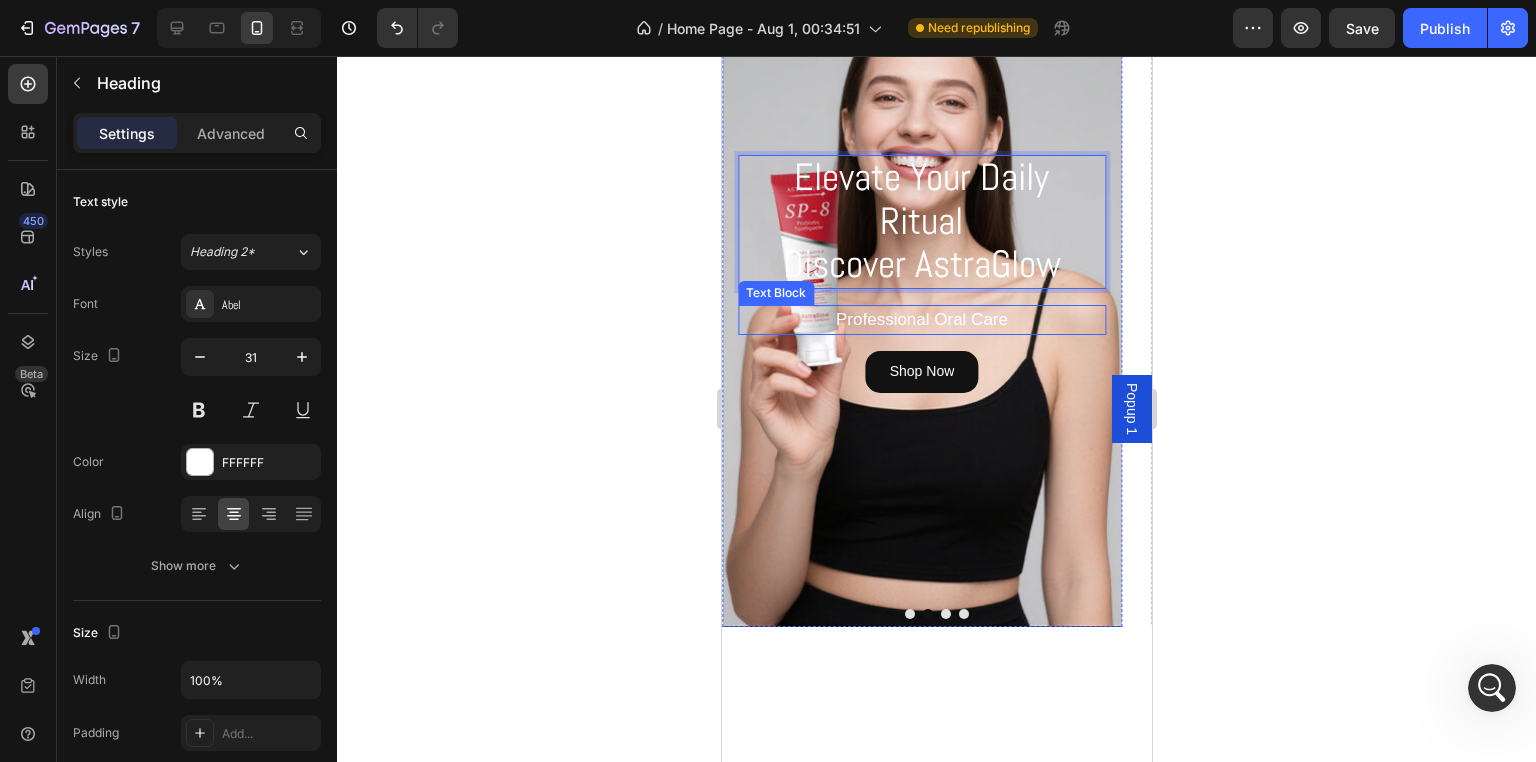 drag, startPoint x: 1029, startPoint y: 325, endPoint x: 1041, endPoint y: 325, distance: 12 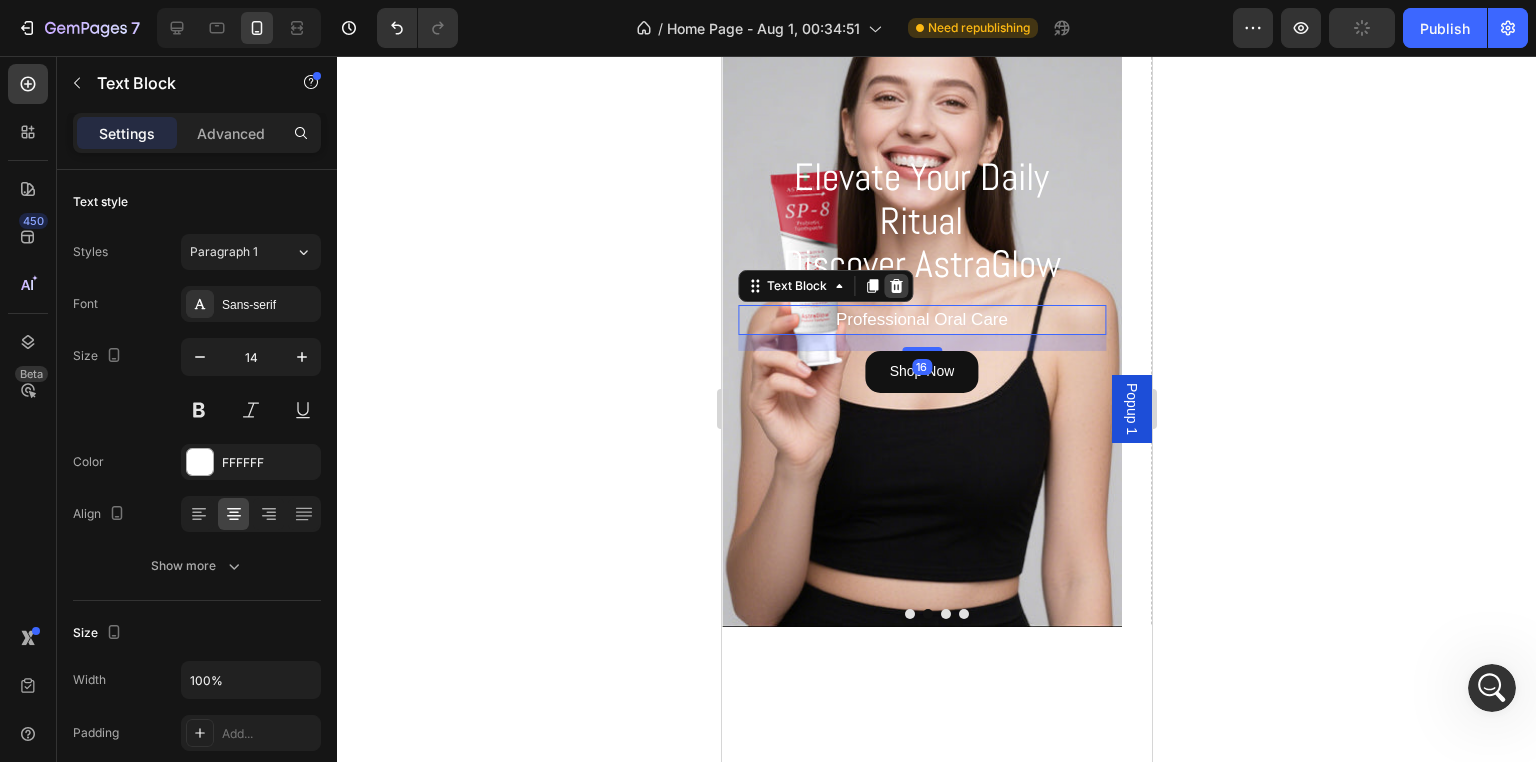click 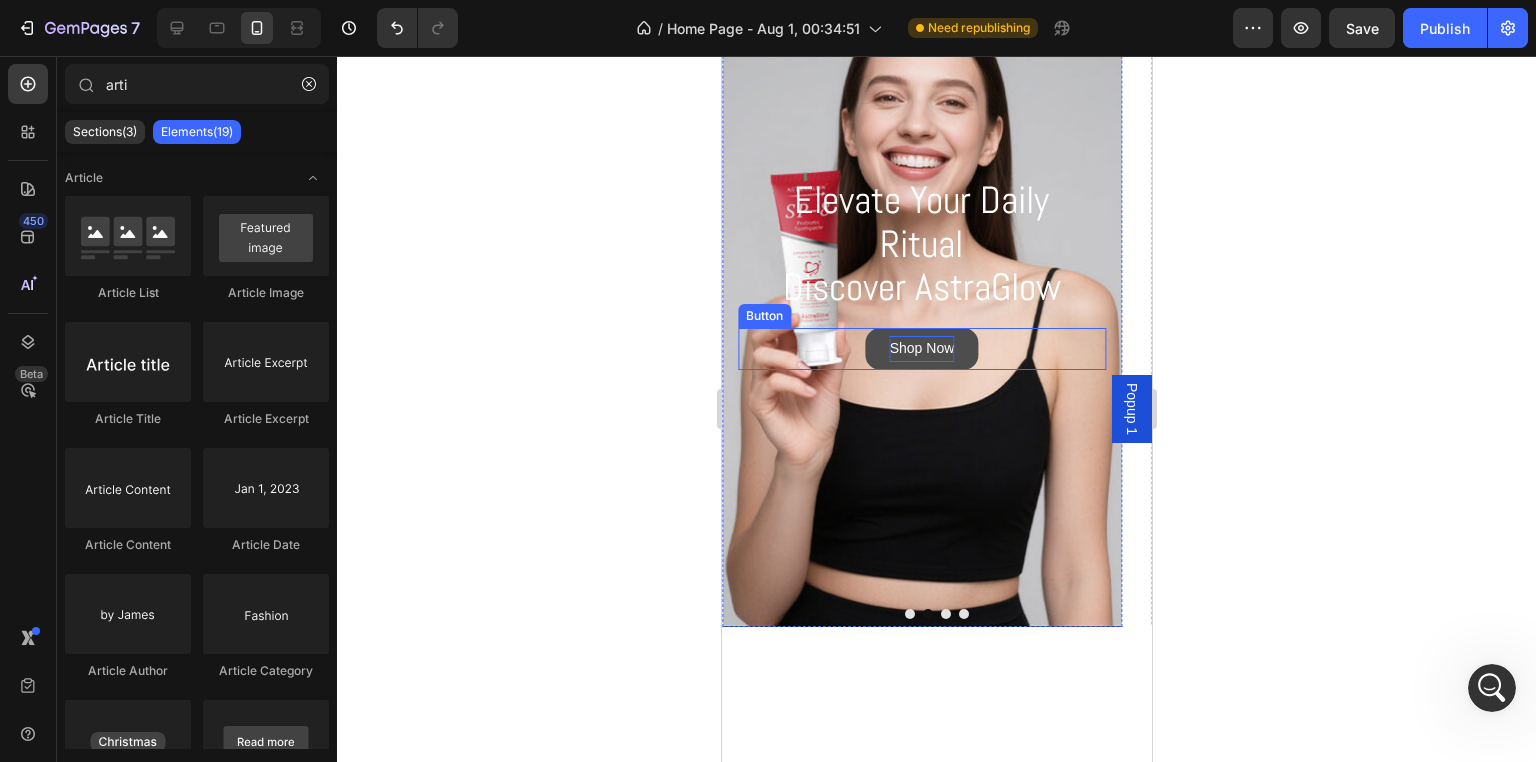 click on "Shop Now" at bounding box center (921, 348) 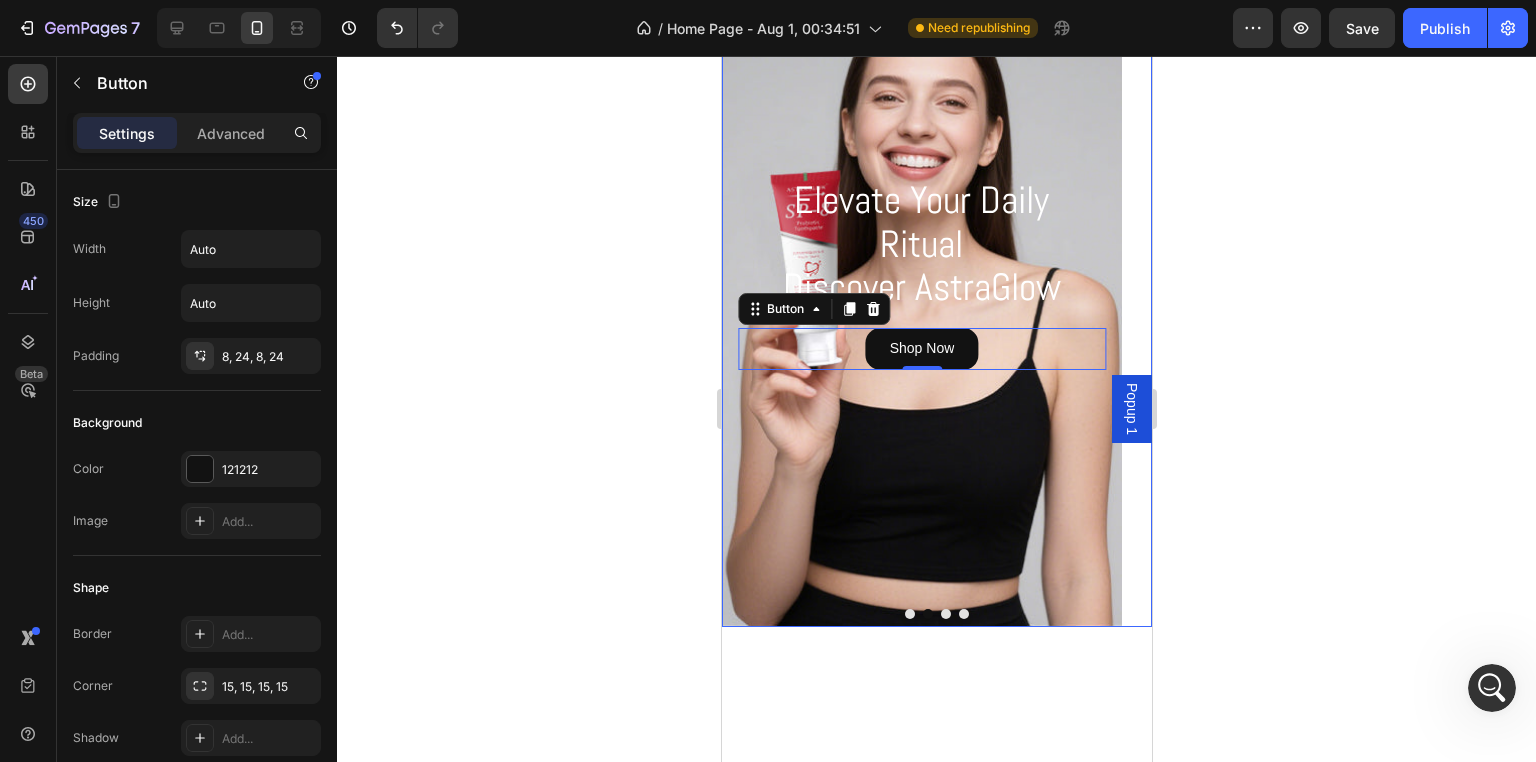 click at bounding box center (945, 614) 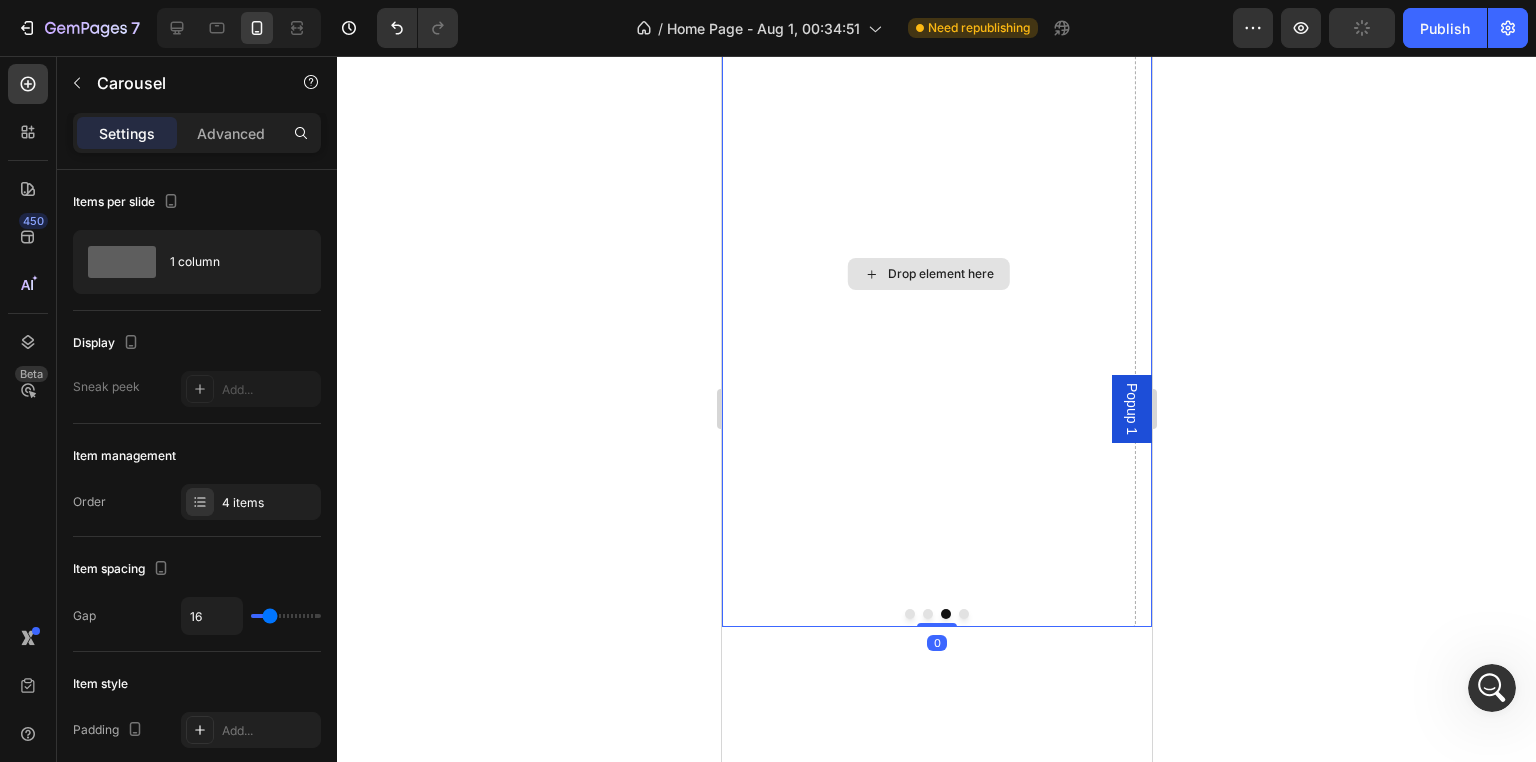 type 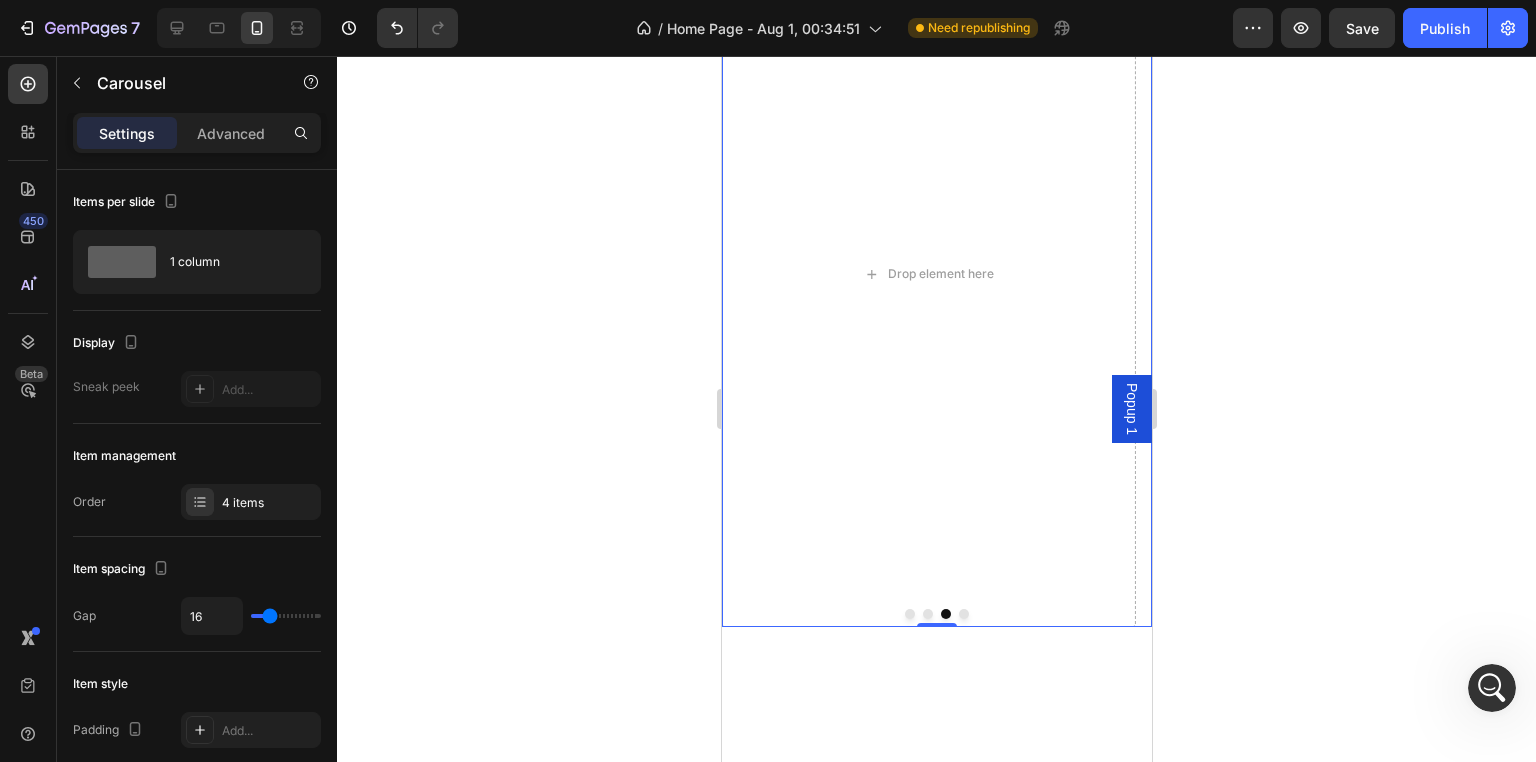 click at bounding box center [927, 614] 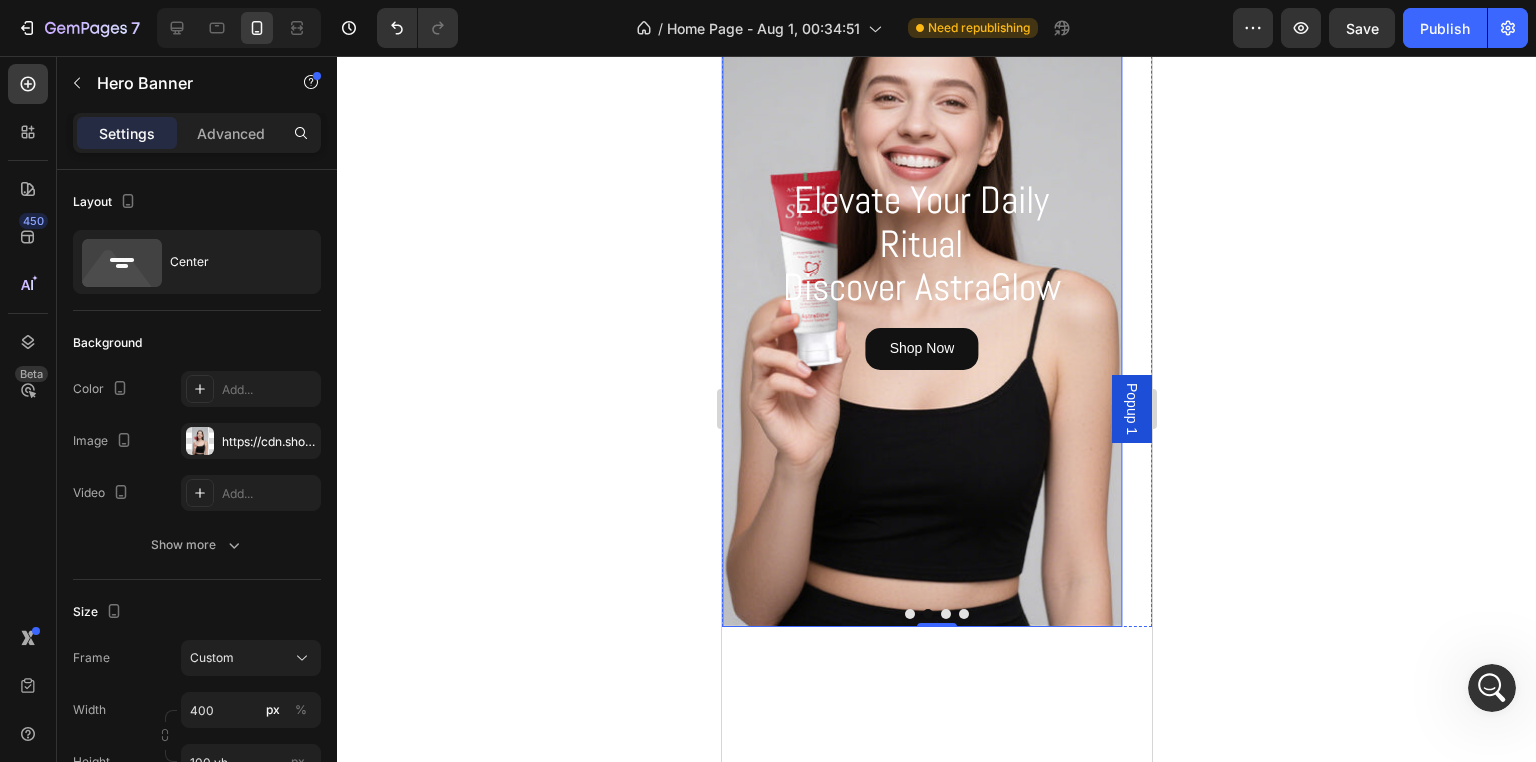 click at bounding box center [921, 274] 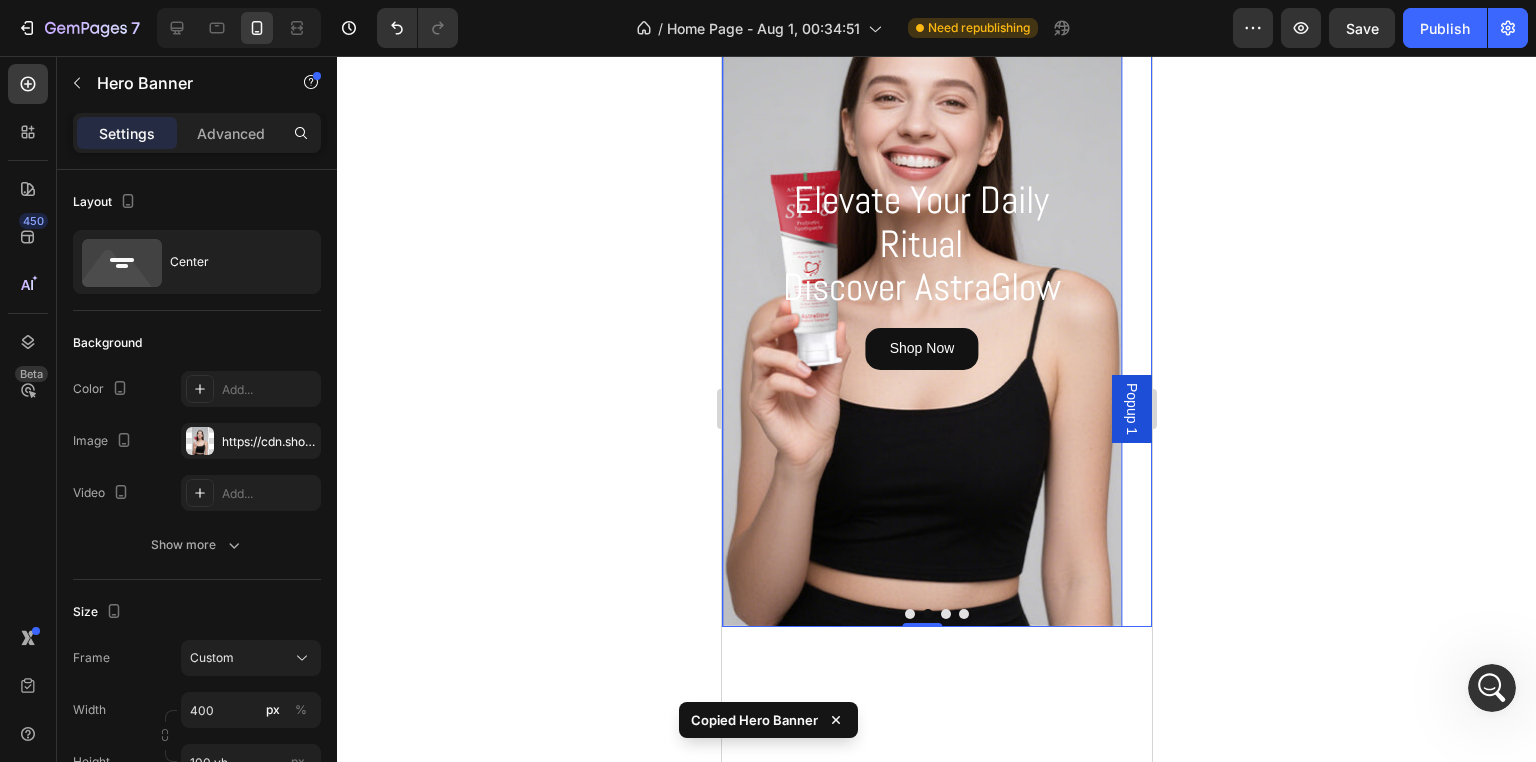 click at bounding box center [945, 614] 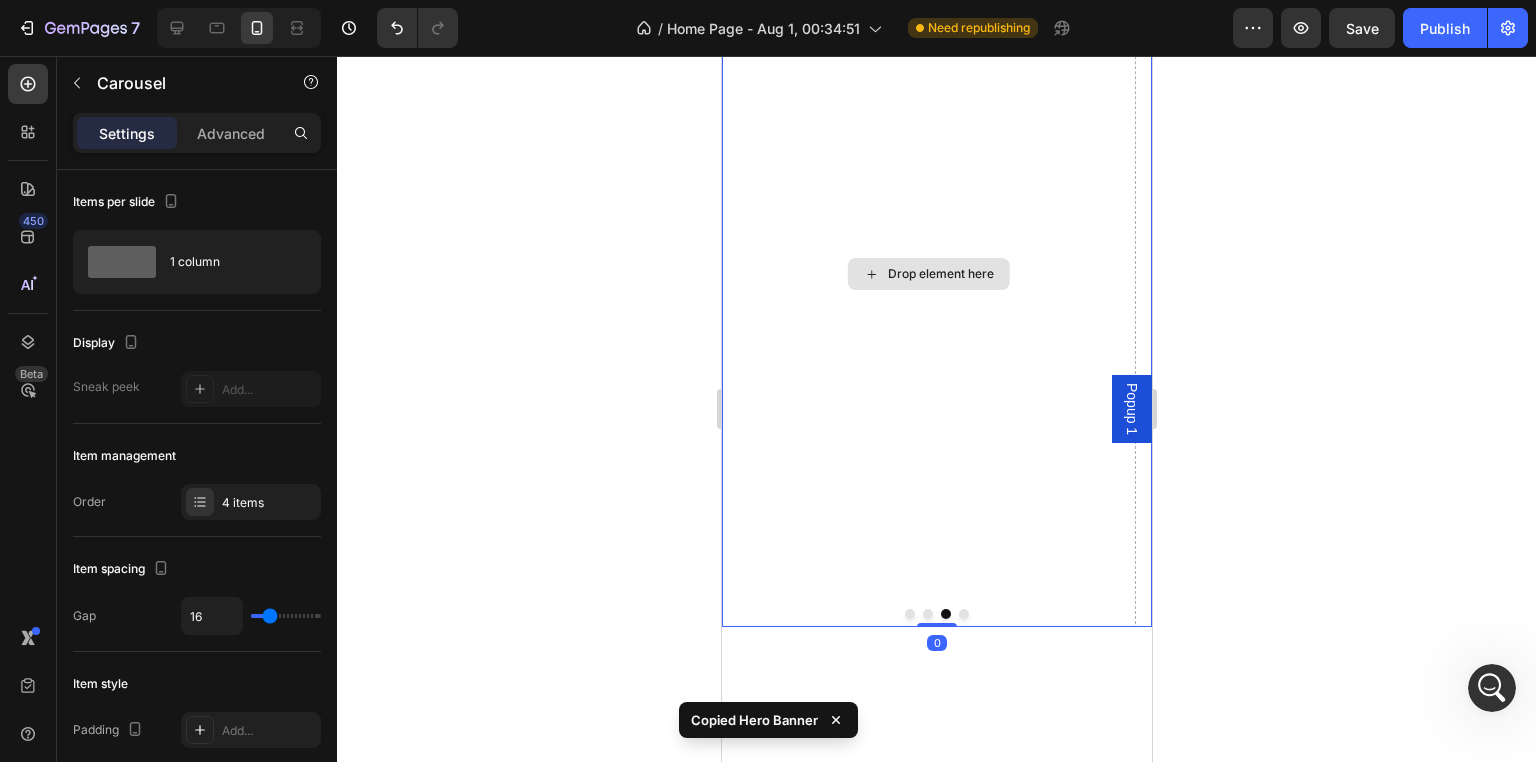 click on "Drop element here" at bounding box center (940, 274) 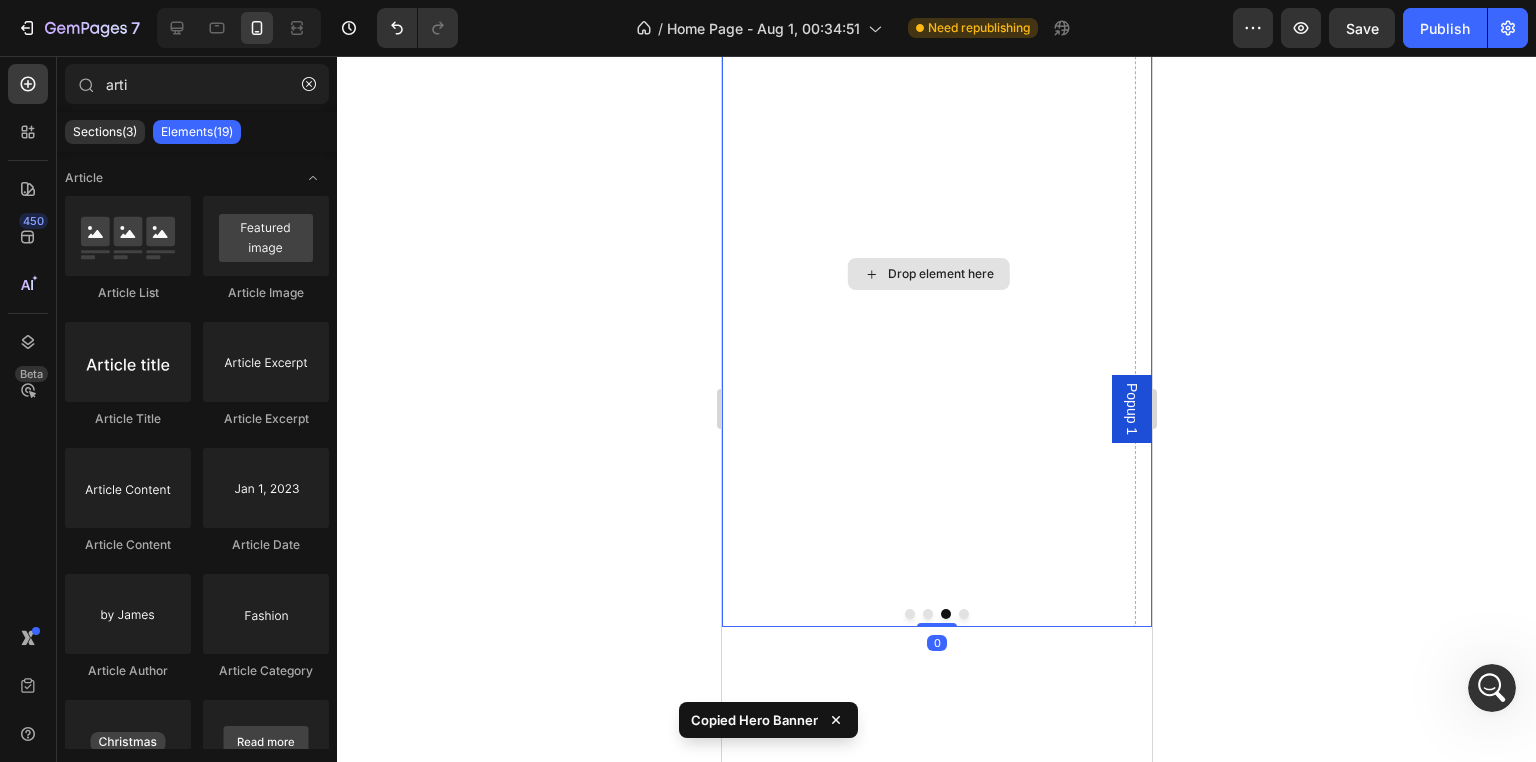 click on "Drop element here" at bounding box center [928, 274] 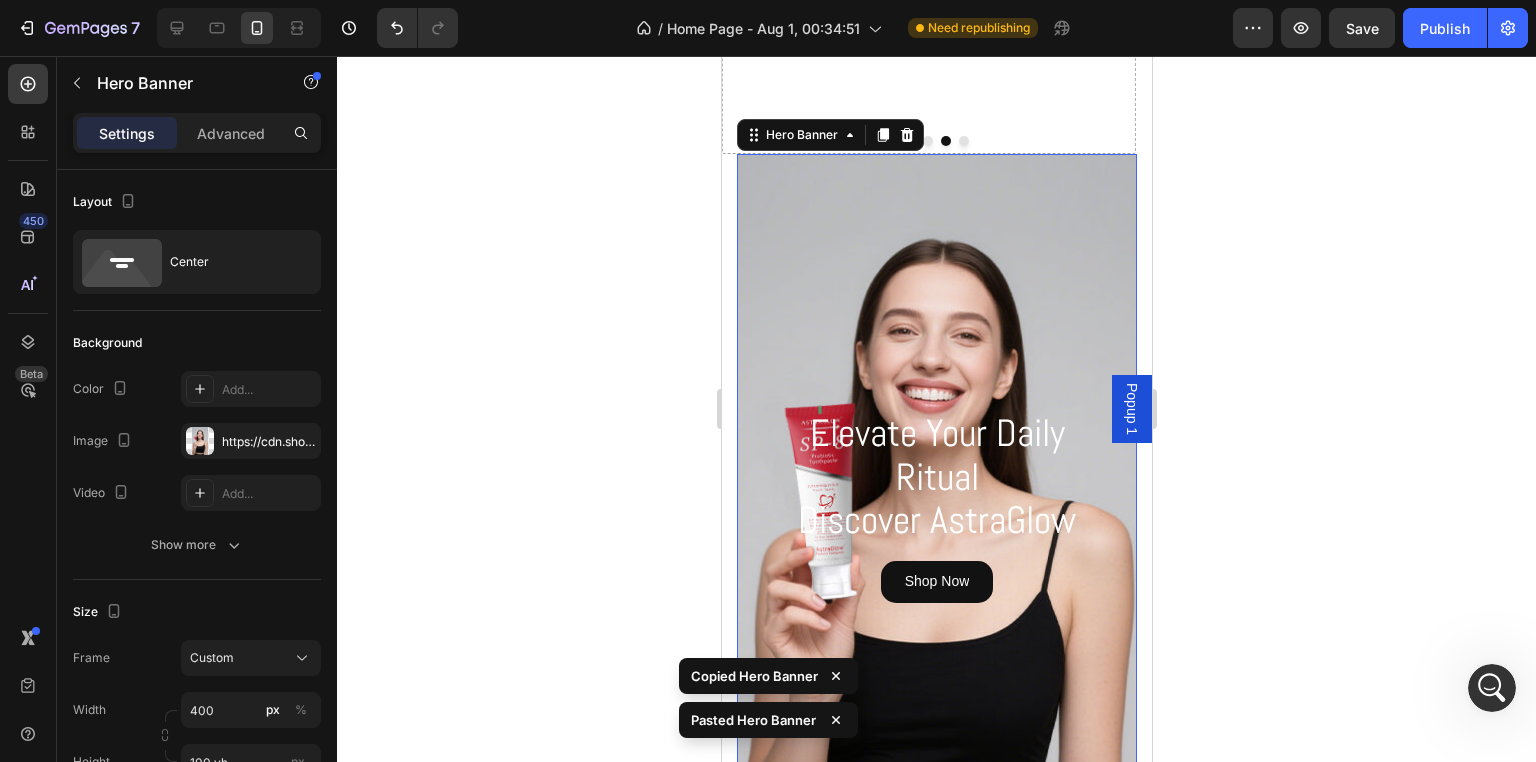 scroll, scrollTop: 476, scrollLeft: 0, axis: vertical 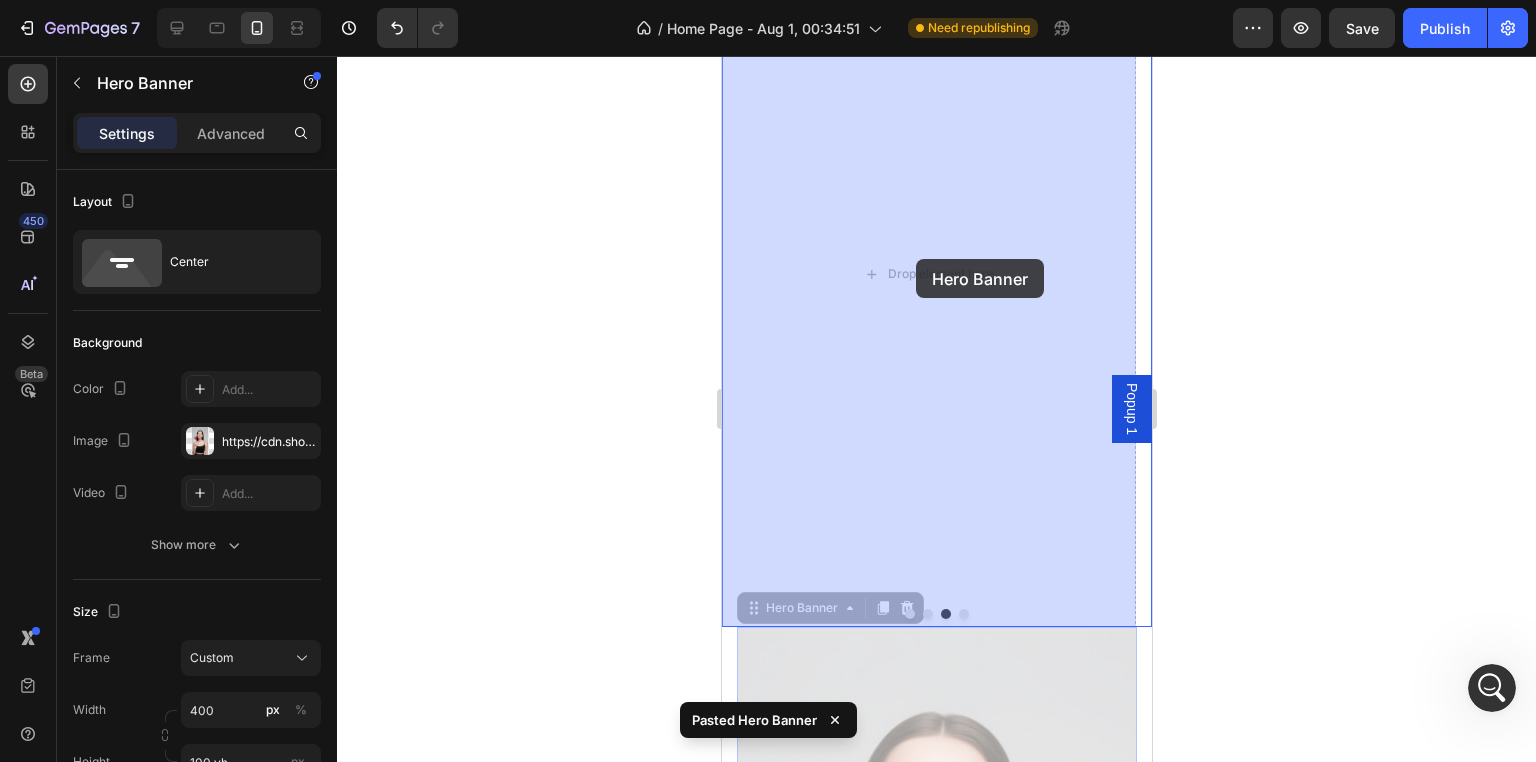 drag, startPoint x: 743, startPoint y: 310, endPoint x: 913, endPoint y: 260, distance: 177.20045 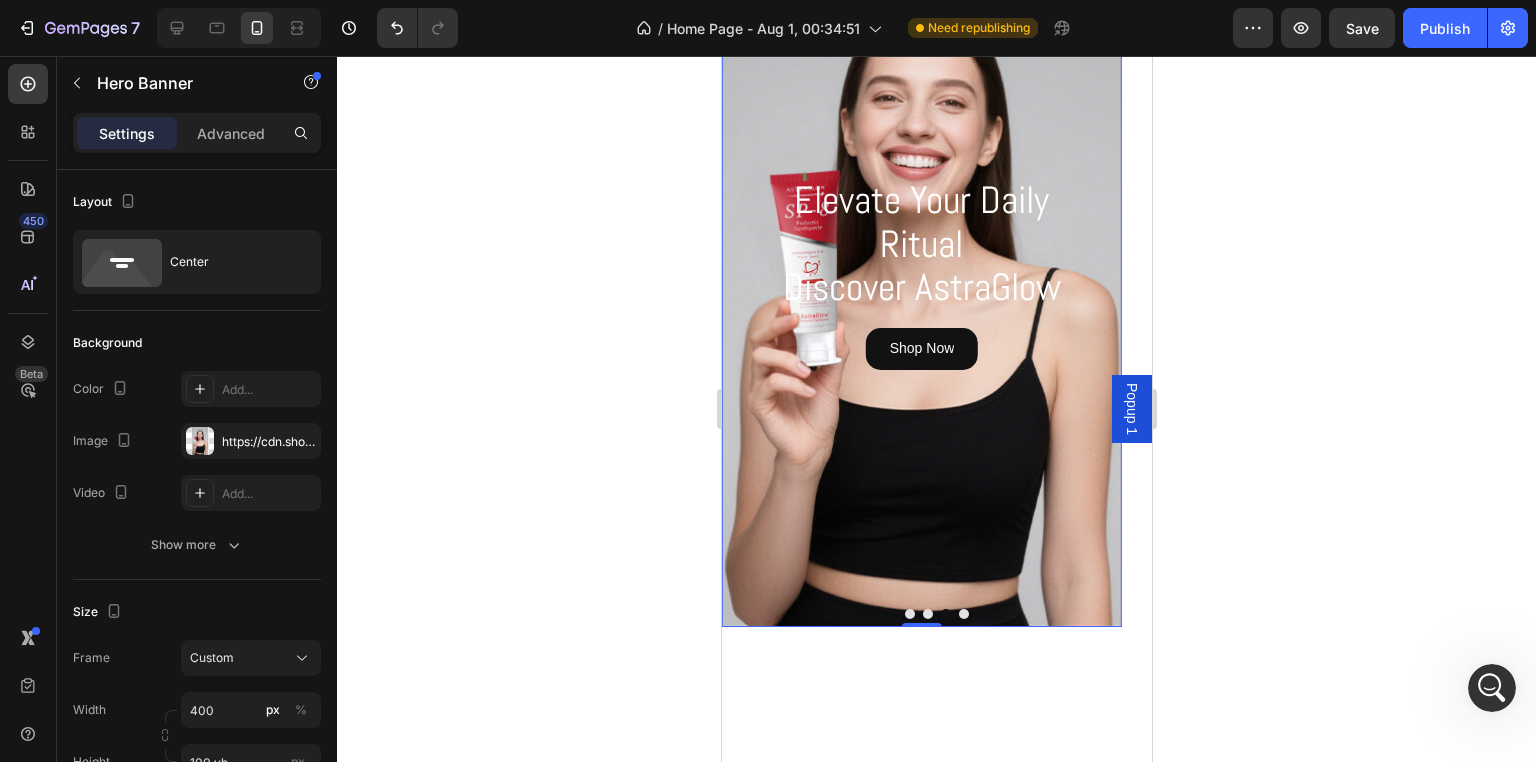 drag, startPoint x: 883, startPoint y: 438, endPoint x: 802, endPoint y: 440, distance: 81.02469 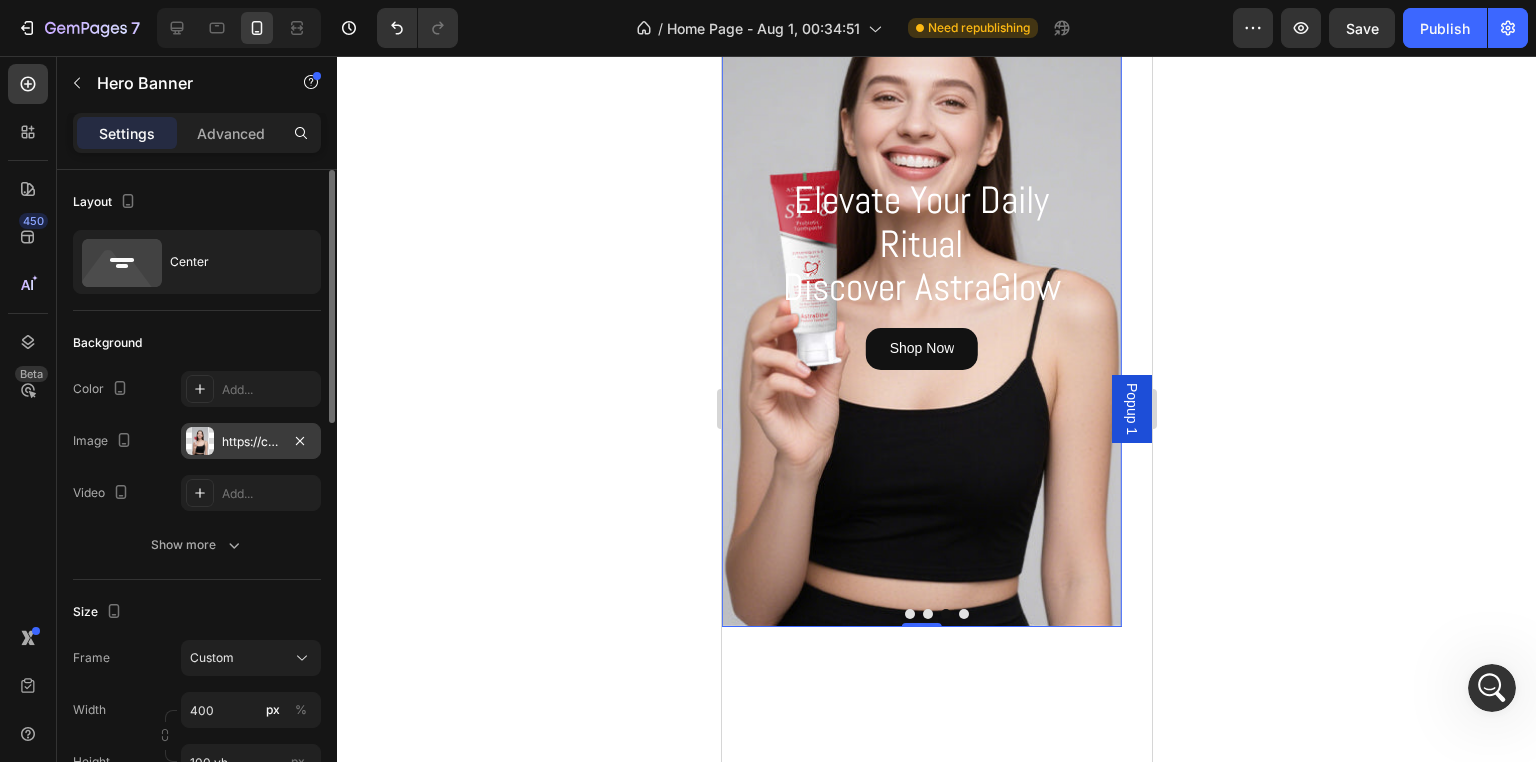 click on "https://cdn.shopify.com/s/files/1/0771/9049/6475/files/gempages_575927947383276370-0dac9a9f-230c-4c6a-87b0-1e5dbd6fd984.jpg" at bounding box center (251, 442) 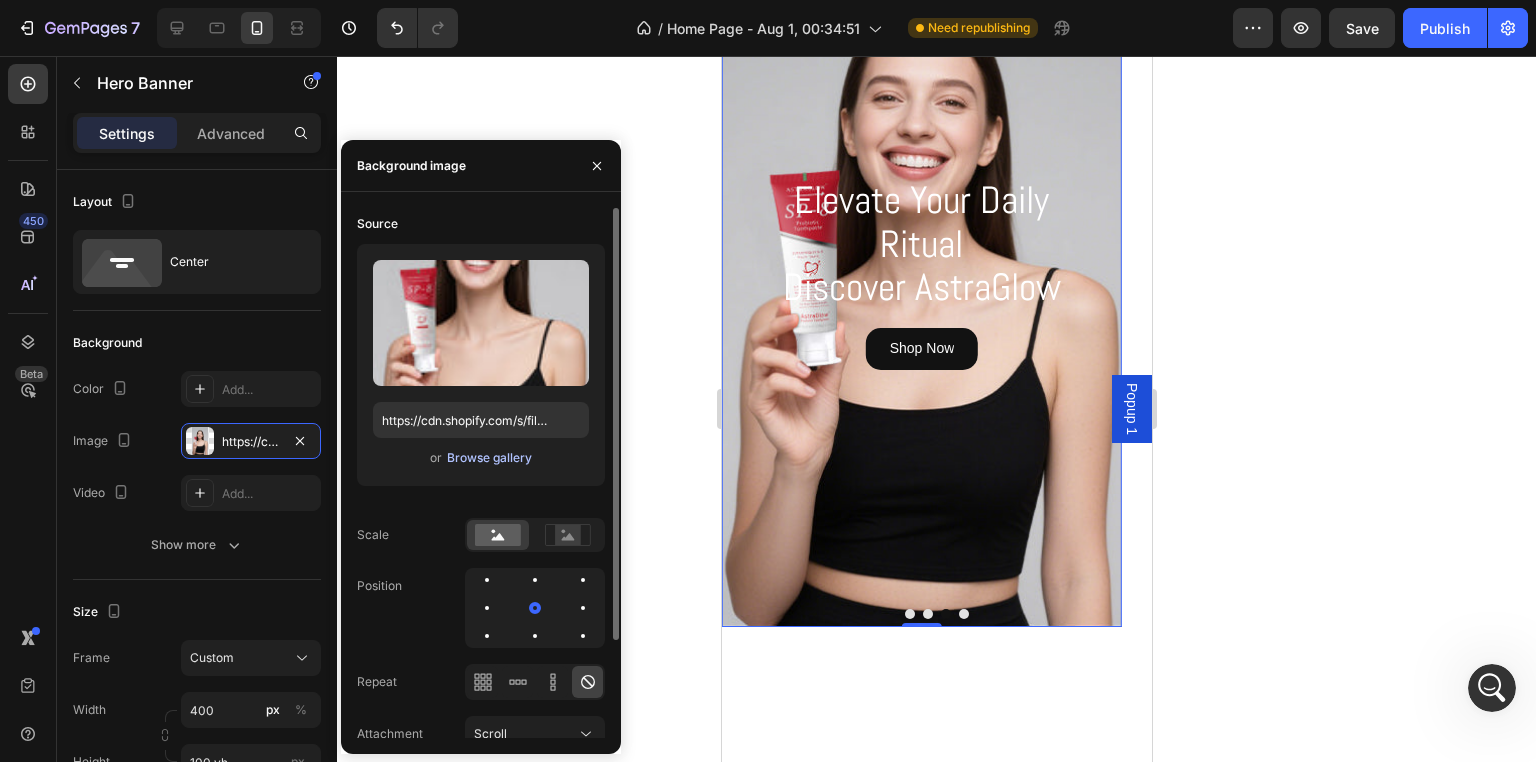 click on "Browse gallery" at bounding box center [489, 458] 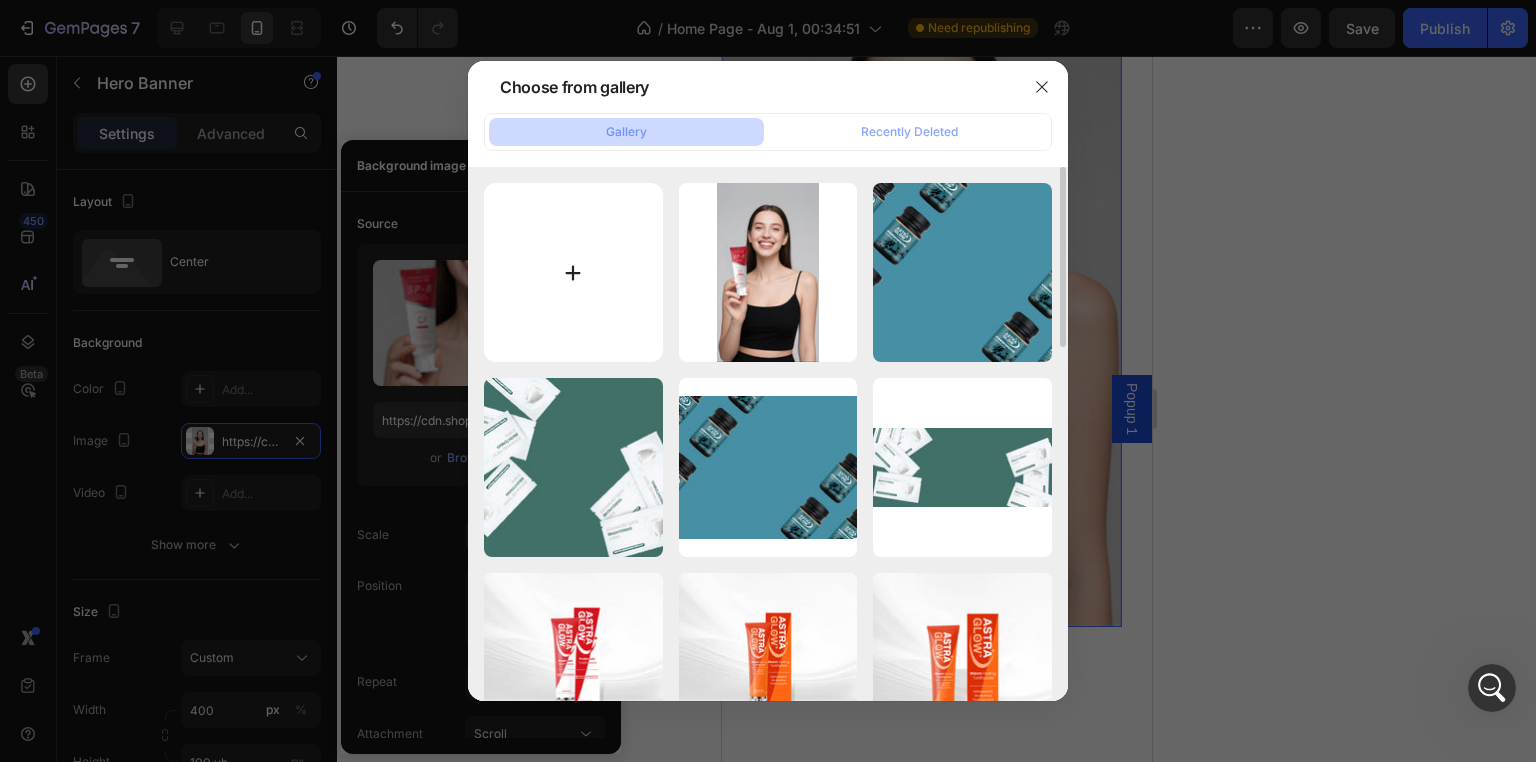 click at bounding box center [573, 272] 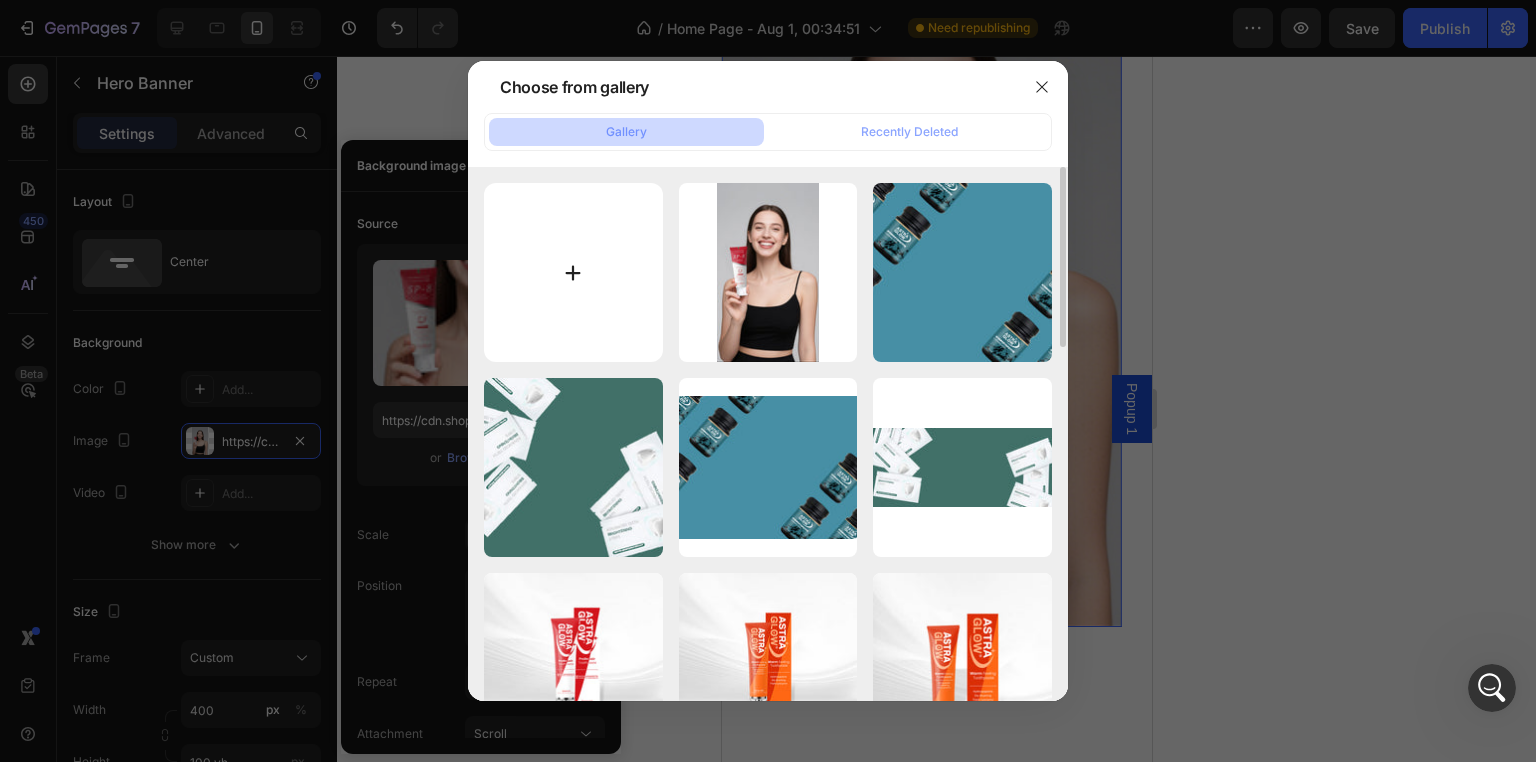type on "C:\fakepath\20250804-152036.jpg" 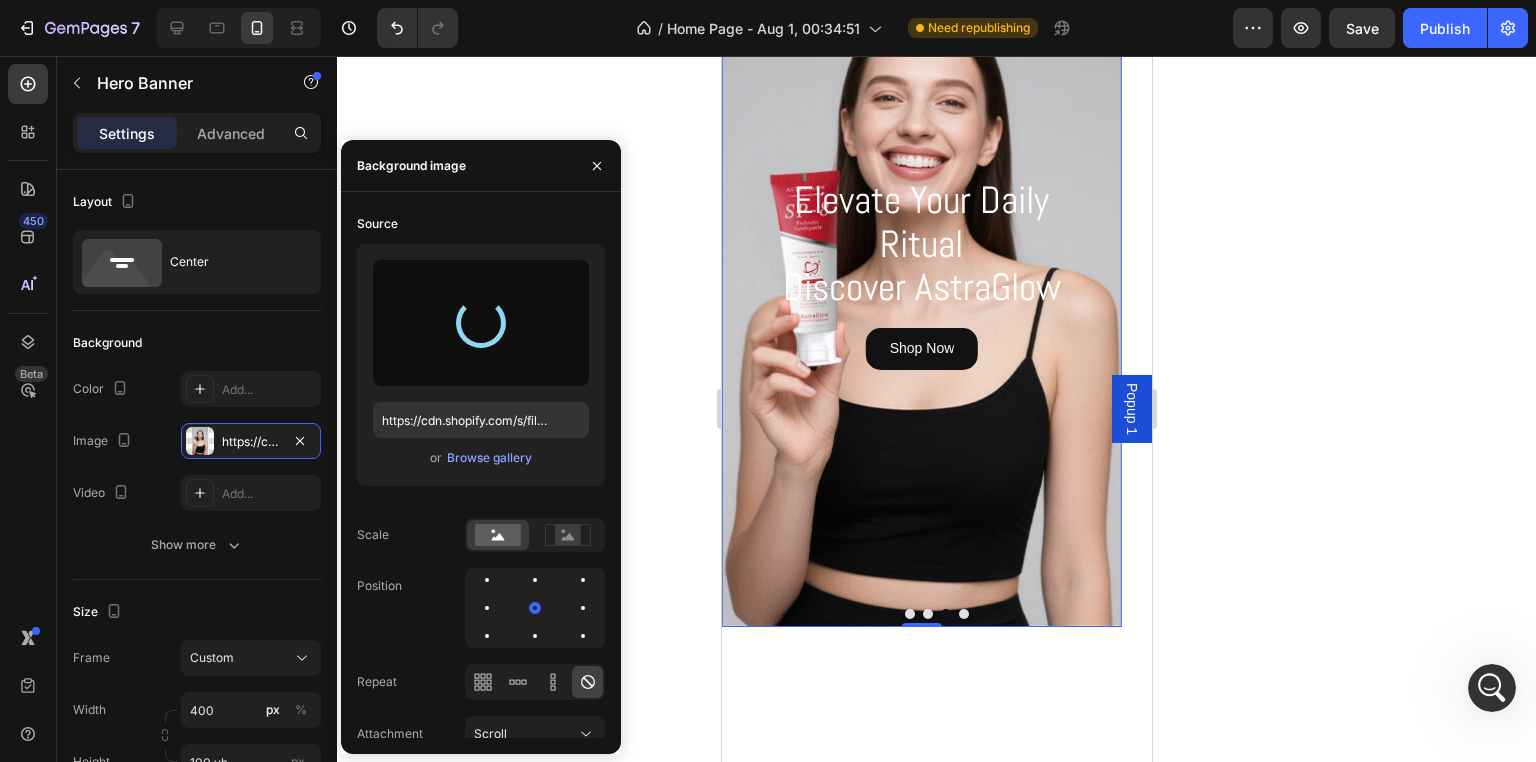 type on "https://cdn.shopify.com/s/files/1/0771/9049/6475/files/gempages_575927947383276370-b124e73b-0b8b-424d-aa4d-3ff3e76d576d.jpg" 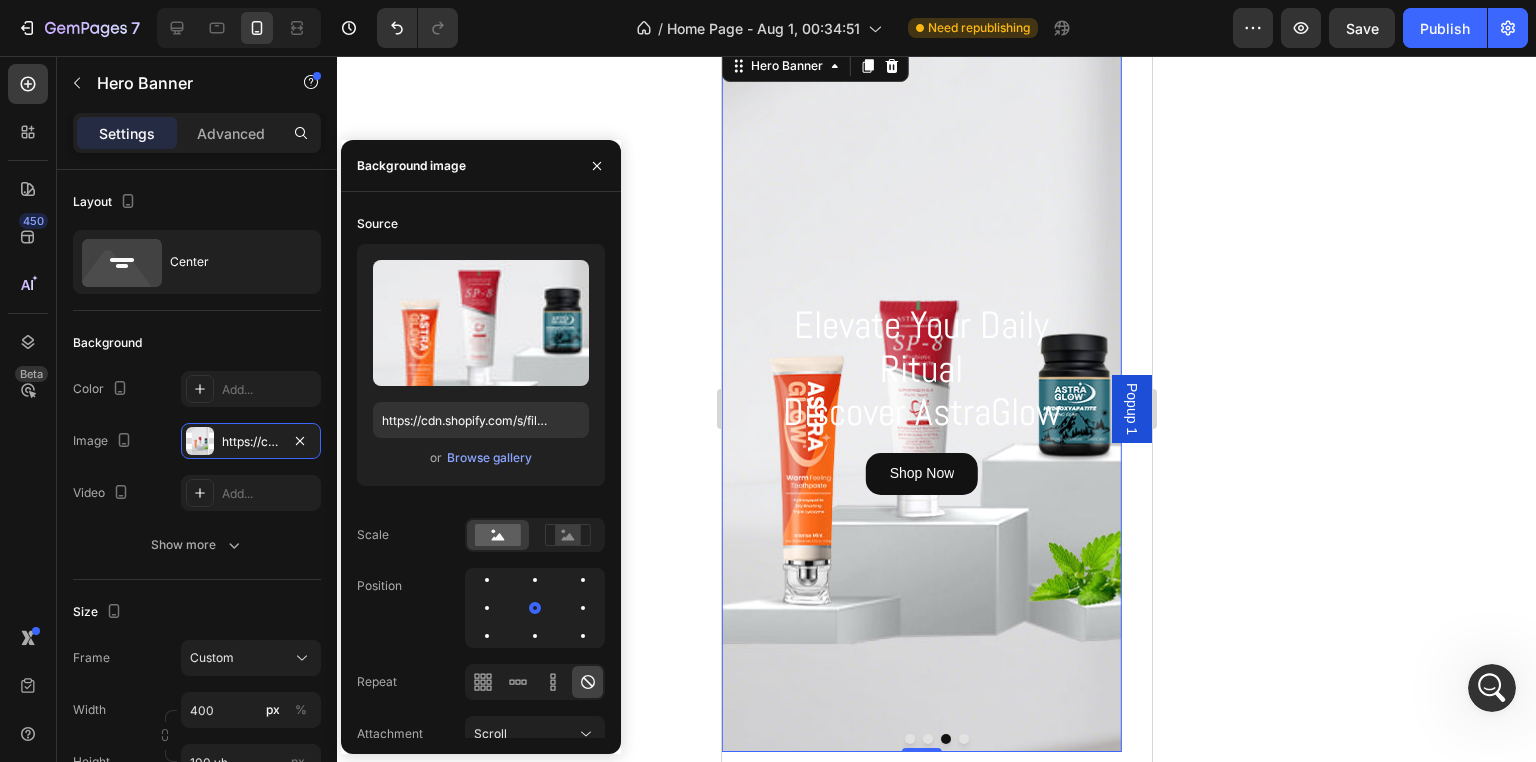 scroll, scrollTop: 0, scrollLeft: 0, axis: both 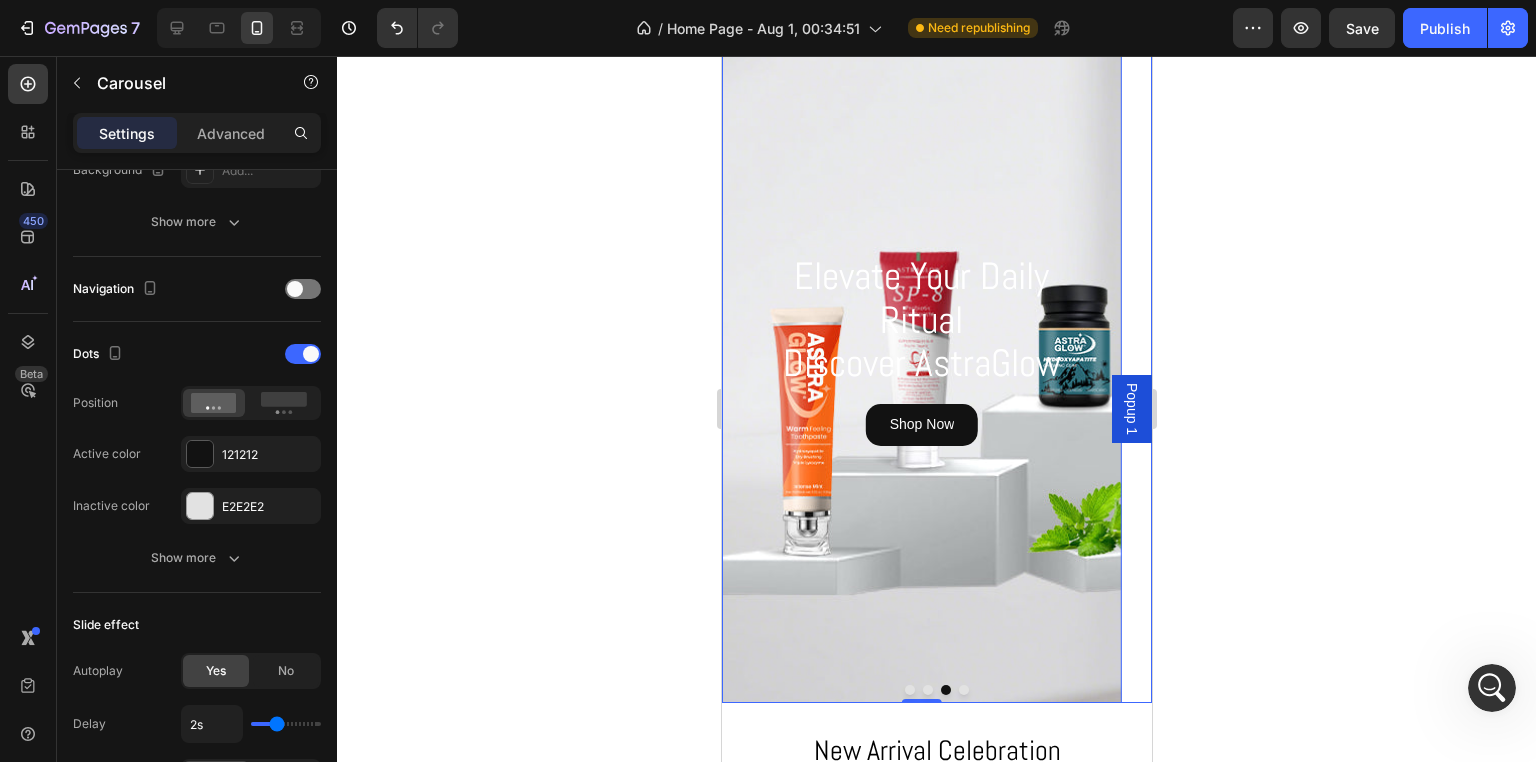 click at bounding box center (909, 690) 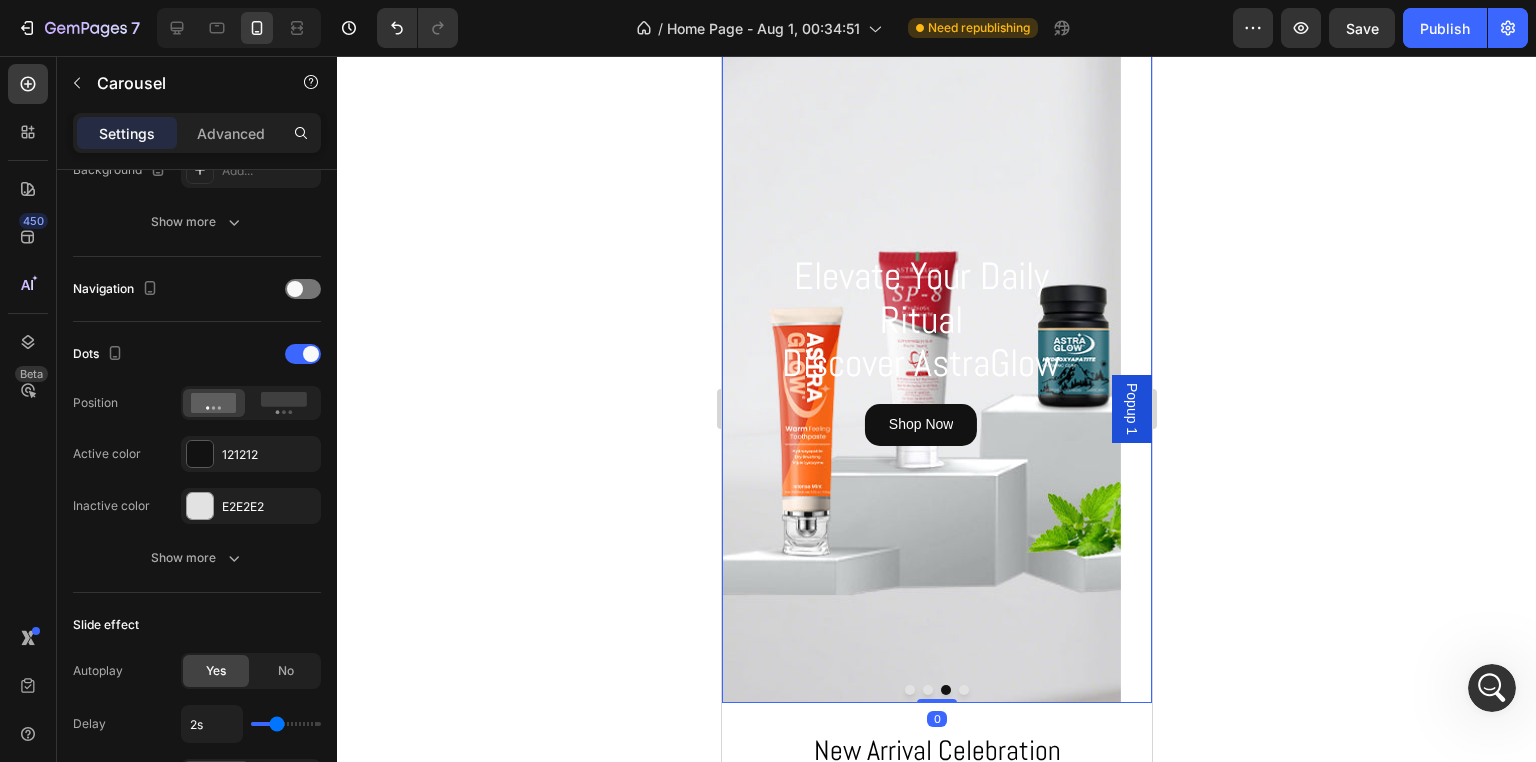 scroll, scrollTop: 0, scrollLeft: 0, axis: both 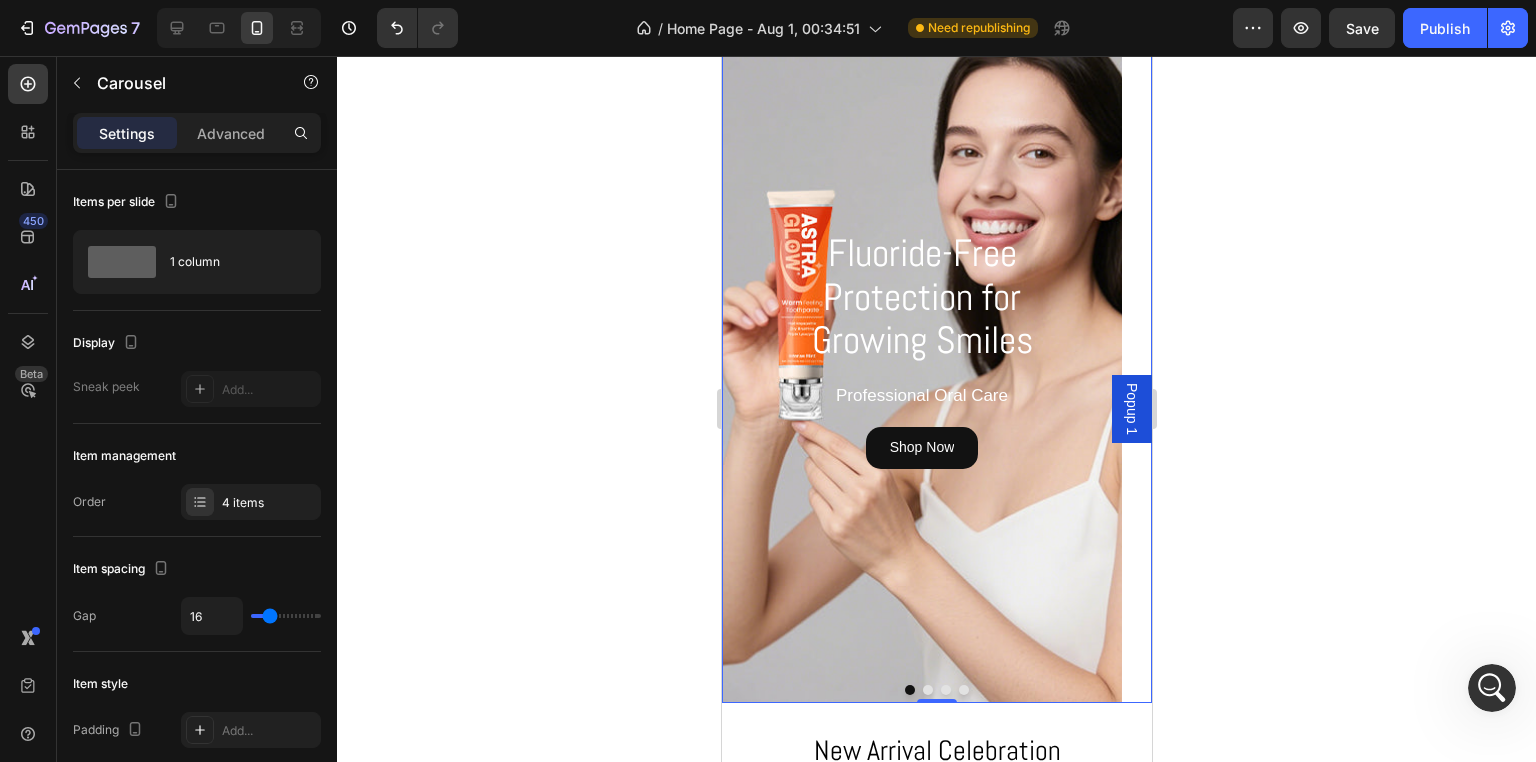 click at bounding box center [927, 690] 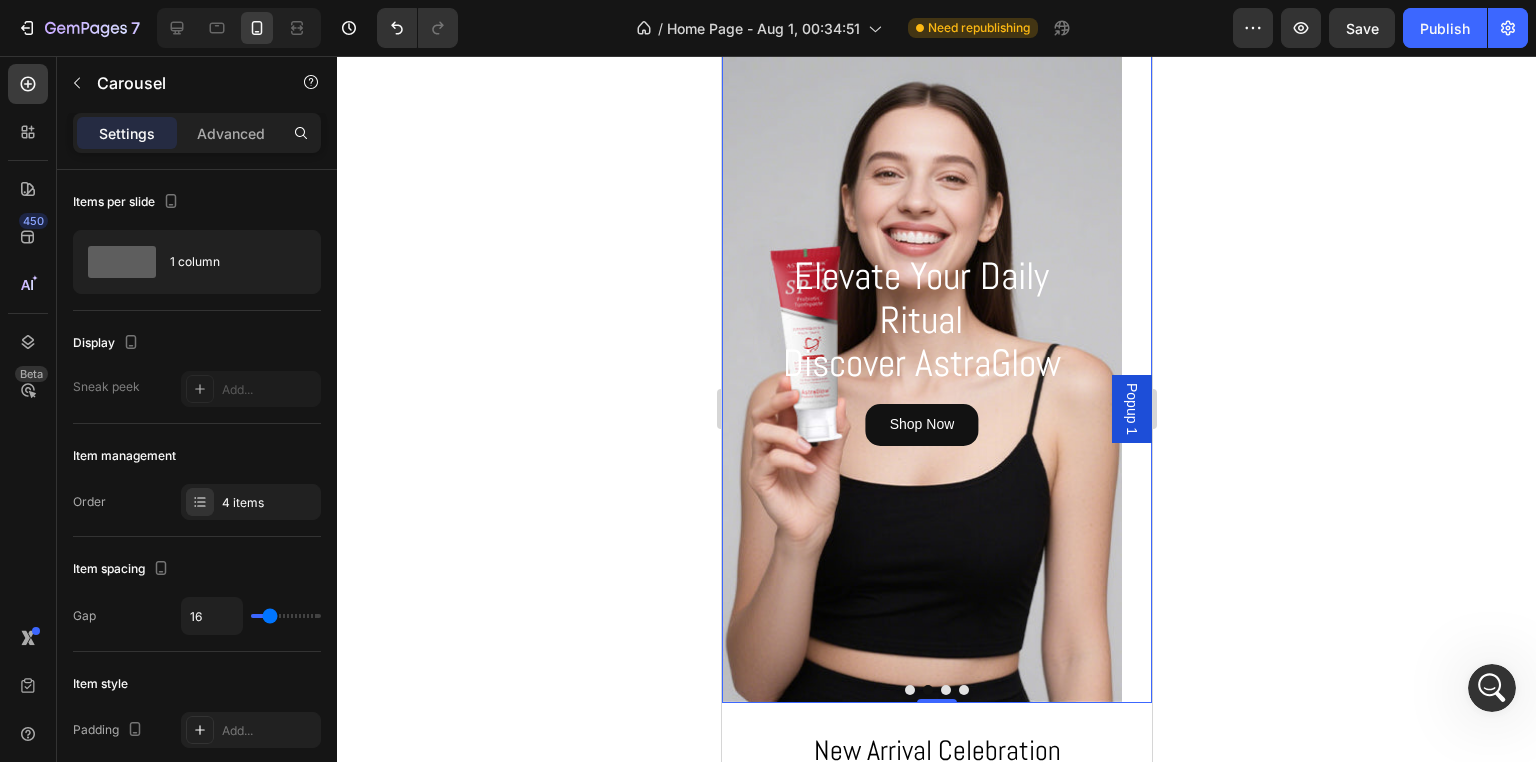 click at bounding box center (945, 690) 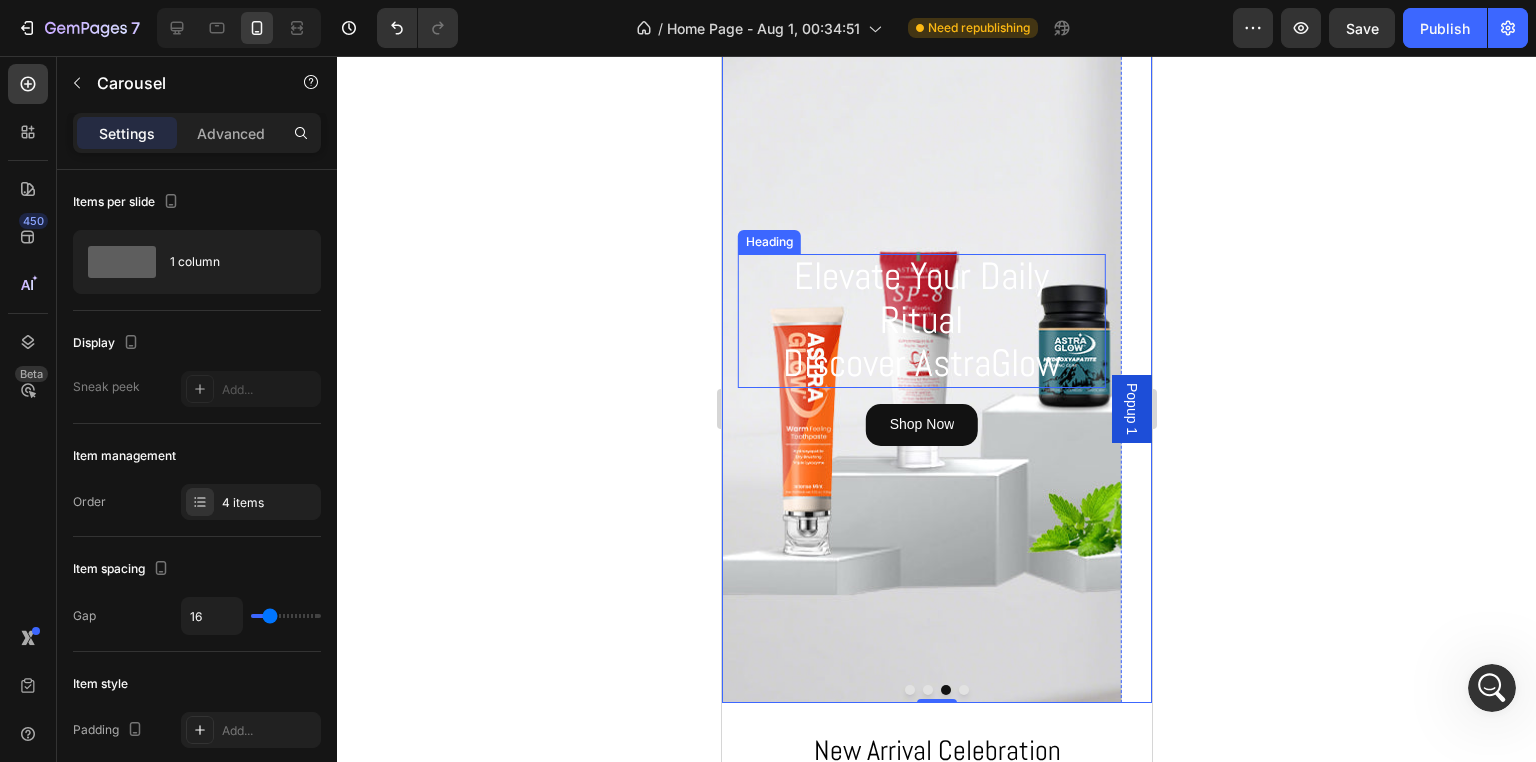 click on "Elevate Your Daily Ritual Discover AstraGlow" at bounding box center [921, 321] 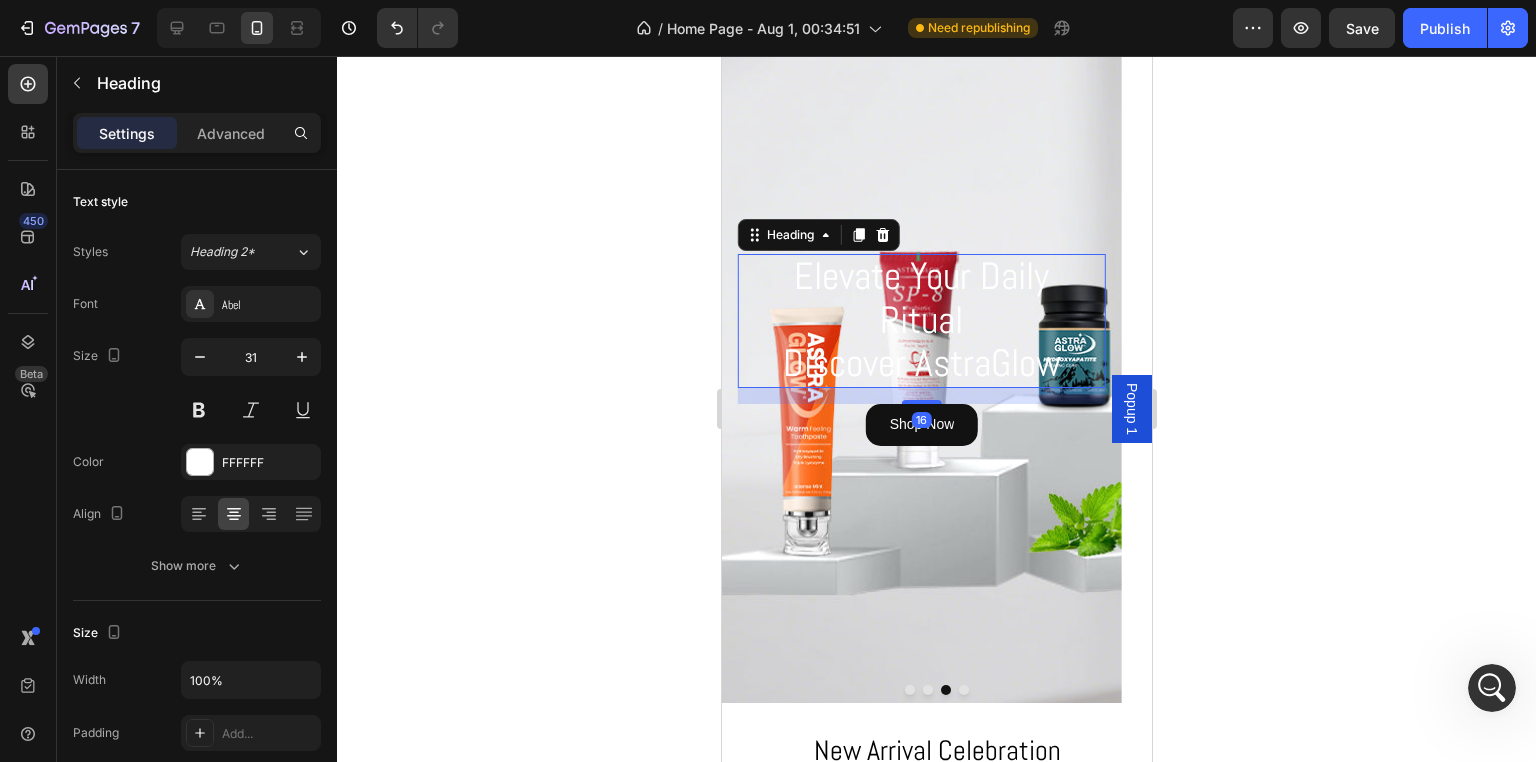 click on "Elevate Your Daily Ritual Discover AstraGlow" at bounding box center (921, 321) 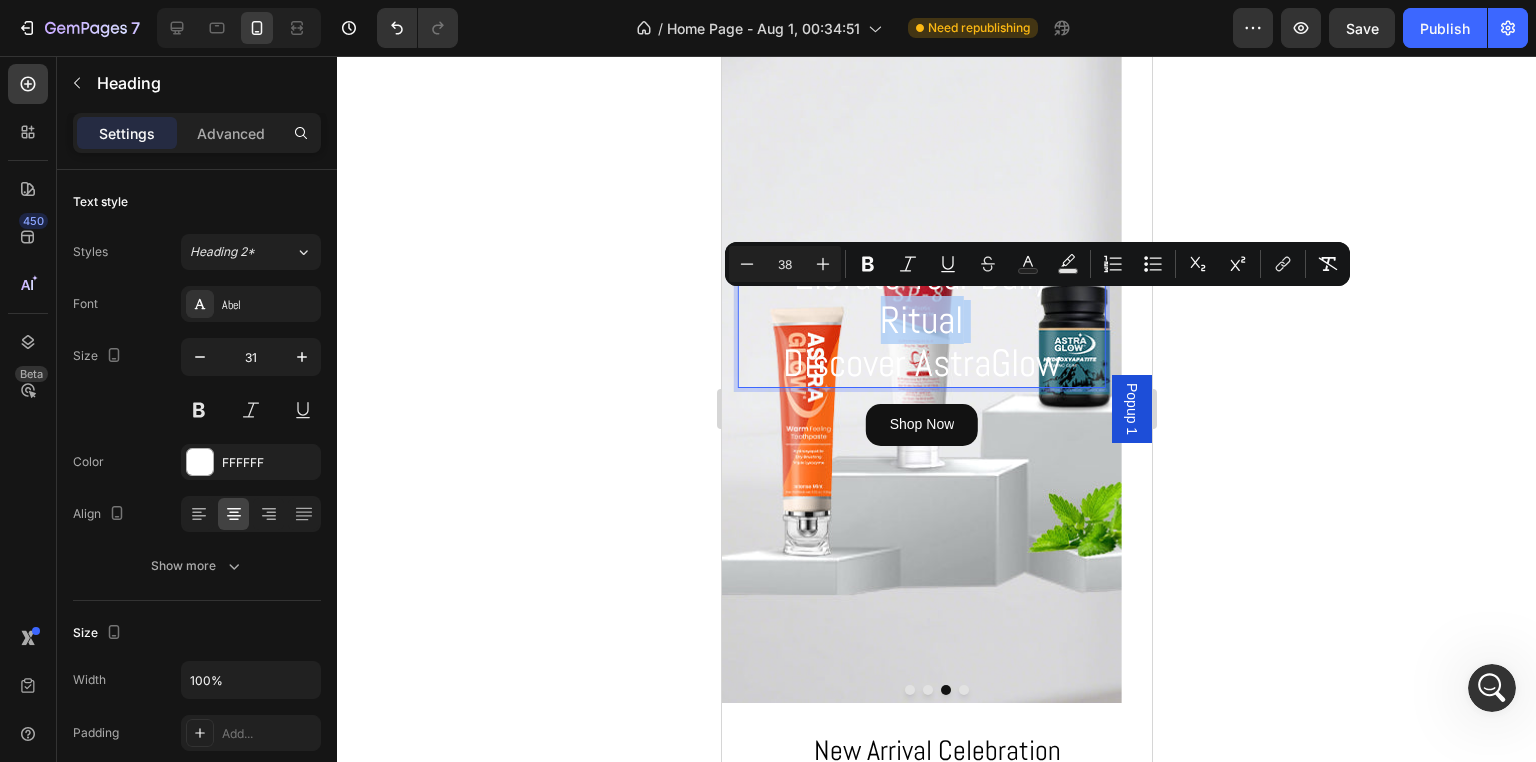 click on "Elevate Your Daily Ritual Discover AstraGlow" at bounding box center [921, 321] 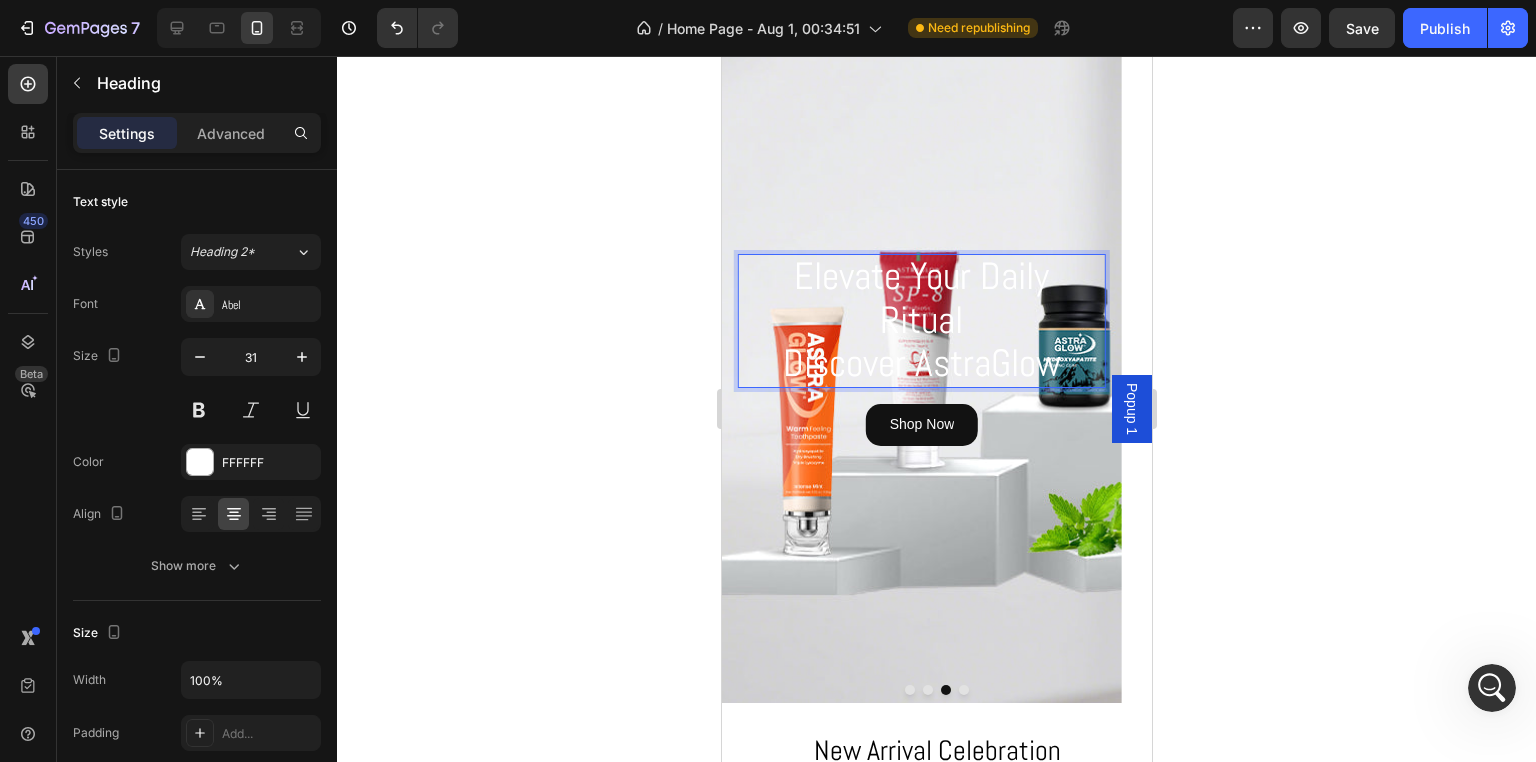 scroll, scrollTop: 0, scrollLeft: 0, axis: both 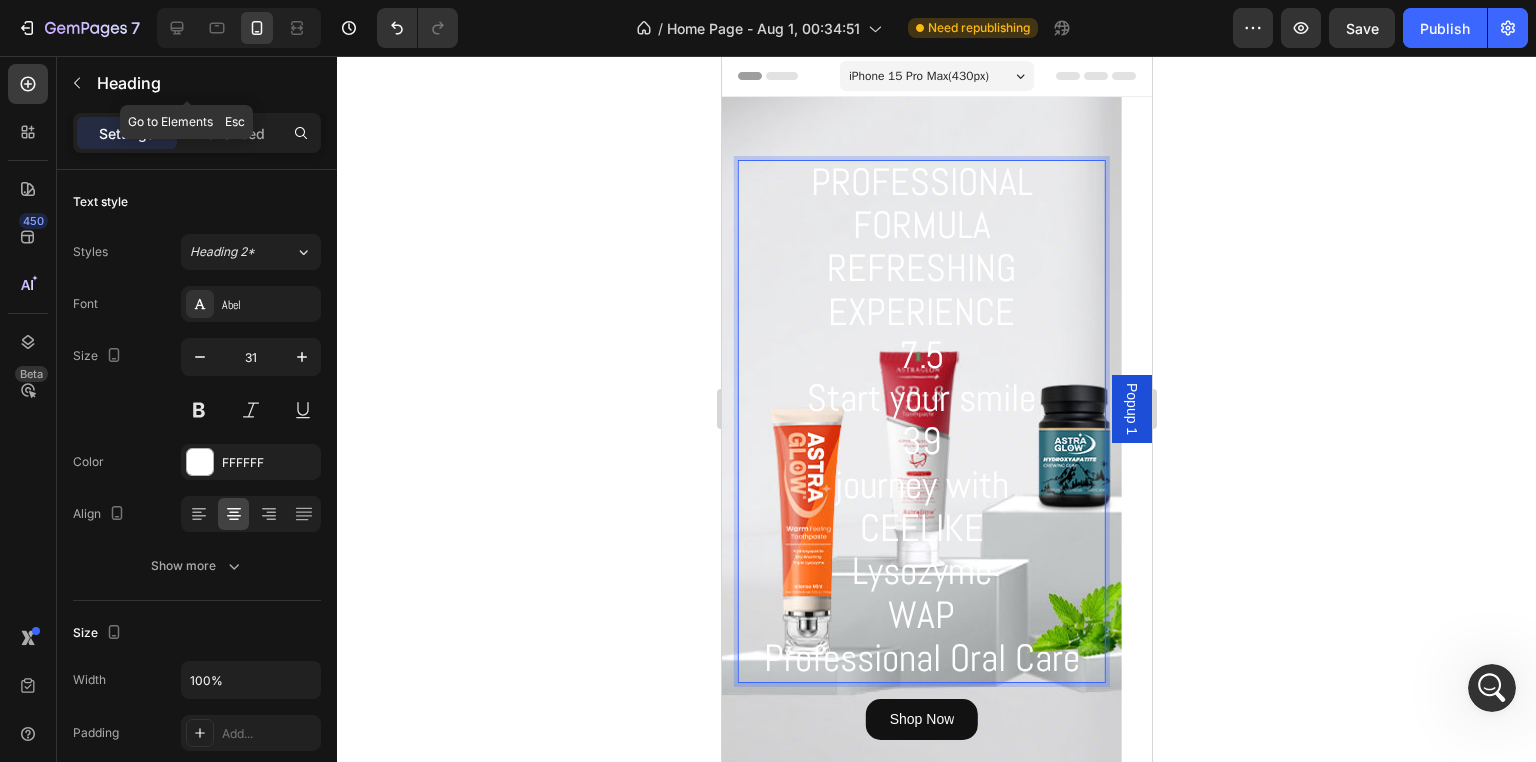 click 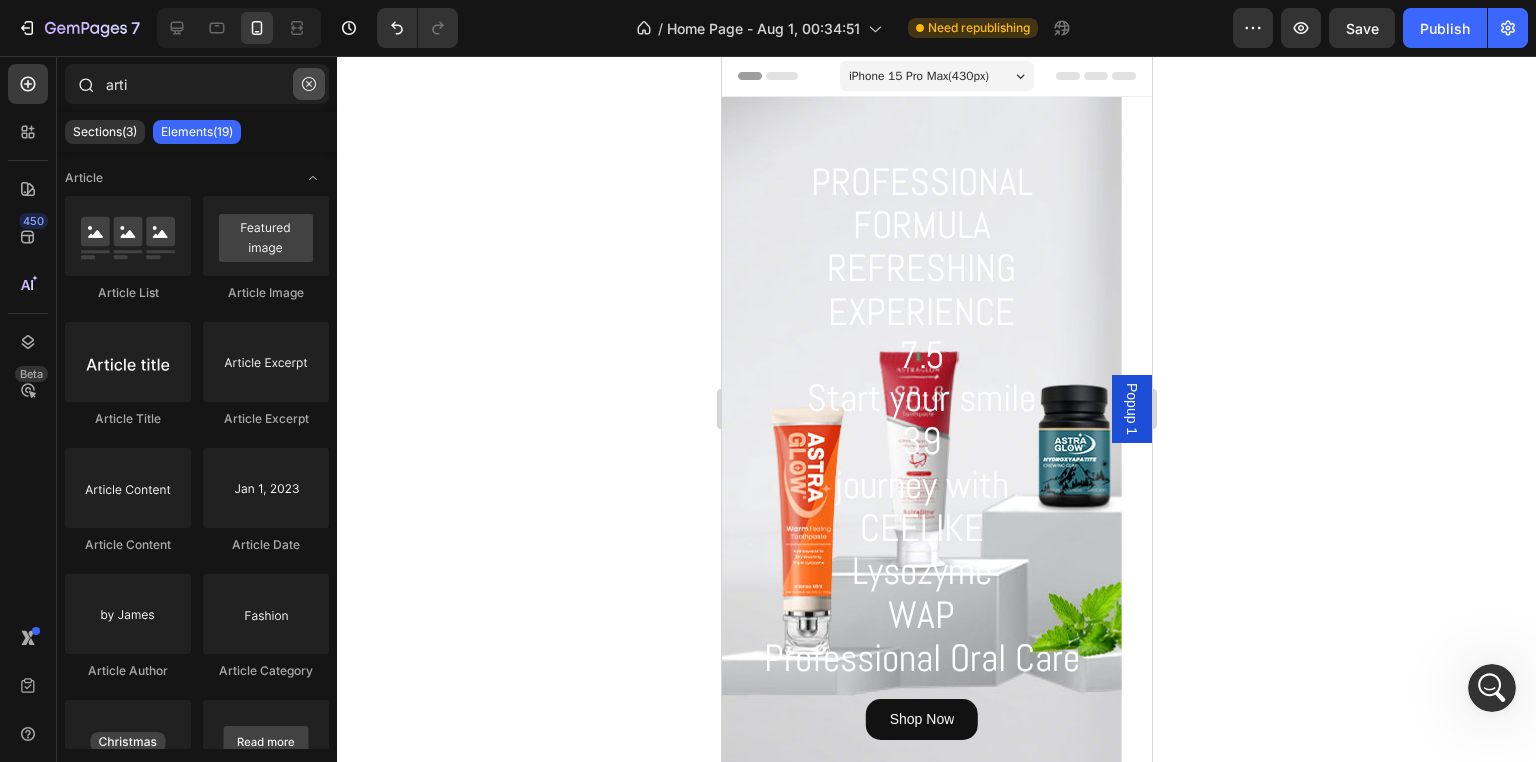 click at bounding box center [309, 84] 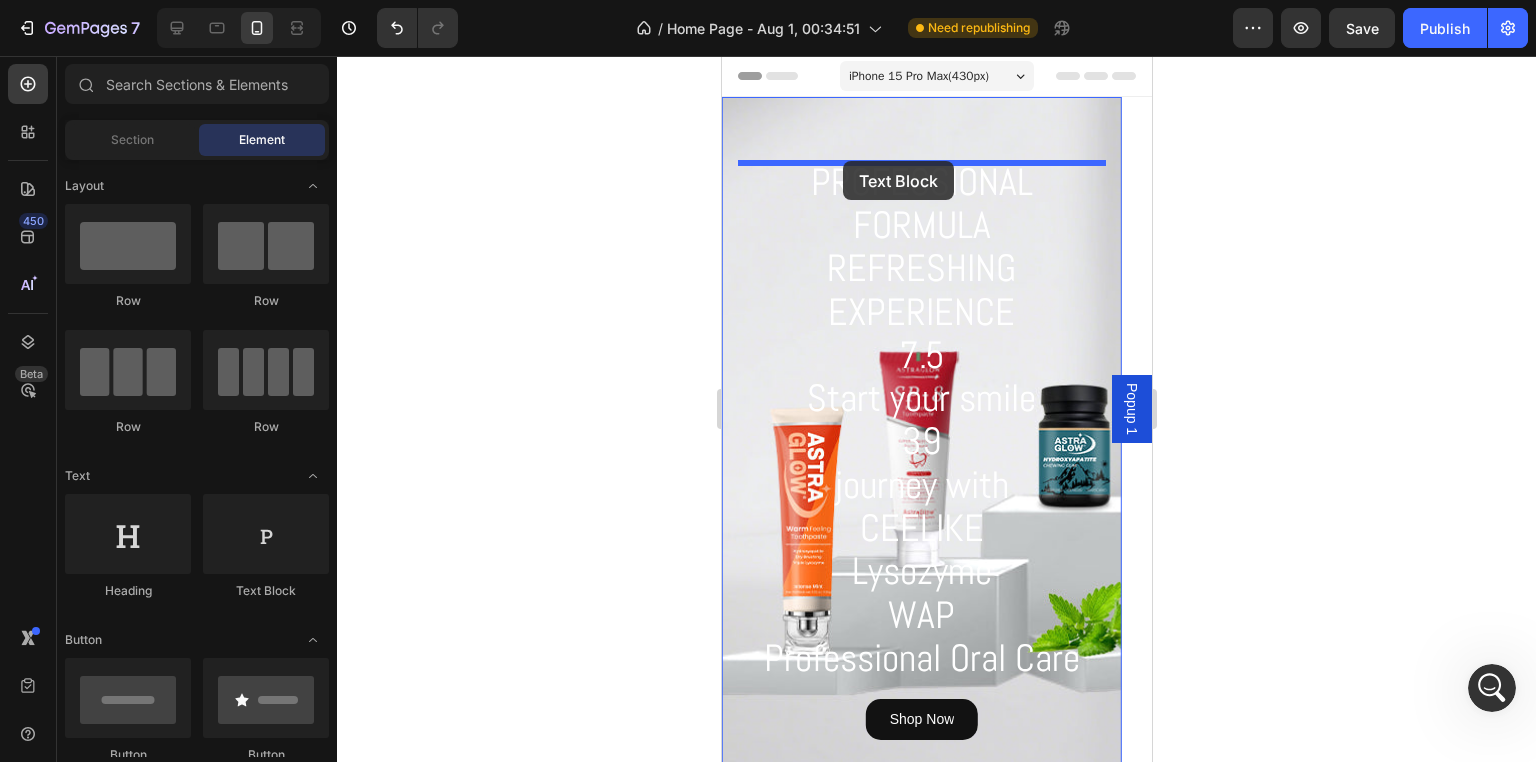 drag, startPoint x: 997, startPoint y: 601, endPoint x: 842, endPoint y: 161, distance: 466.50296 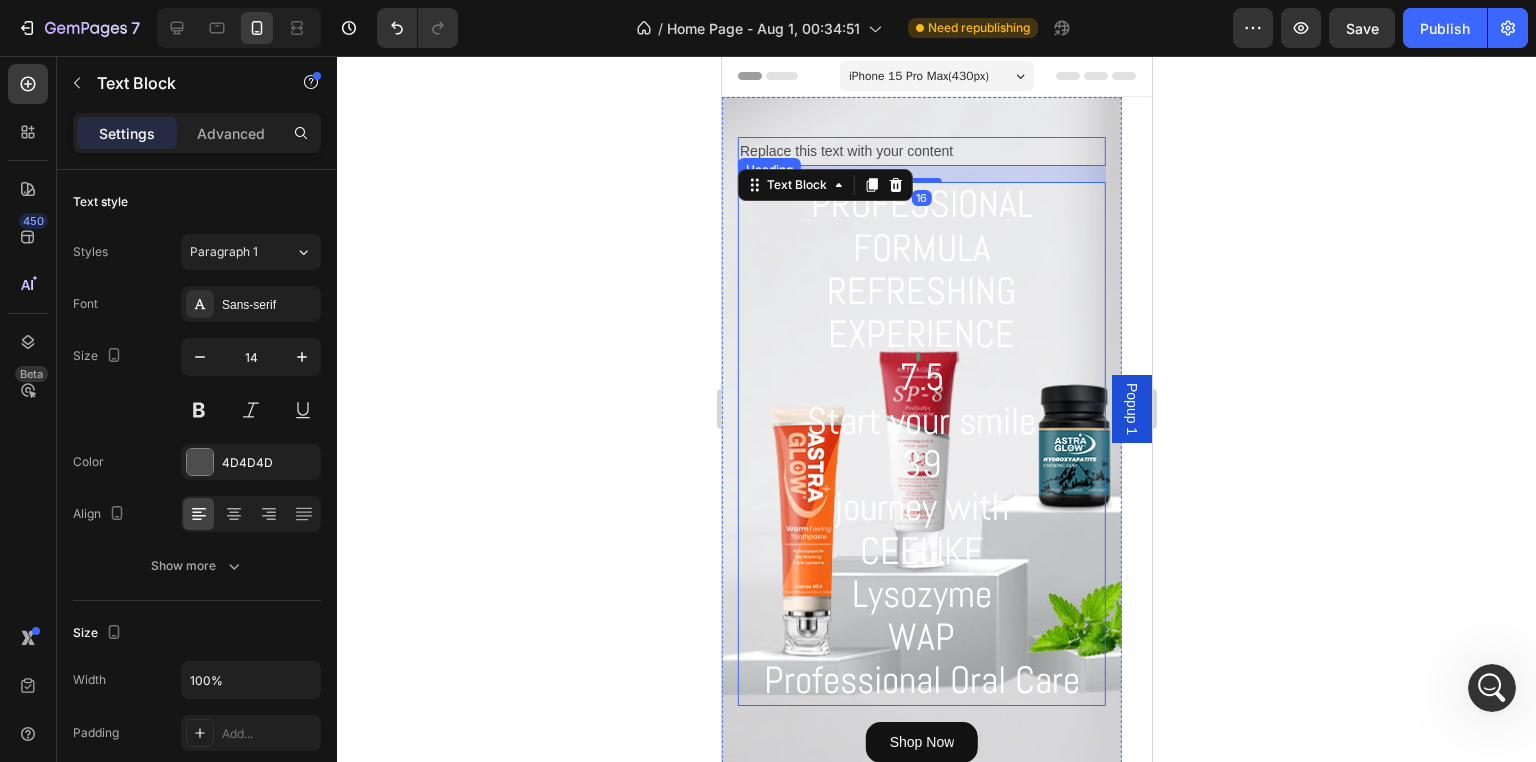 click on "FORMULA" at bounding box center [921, 248] 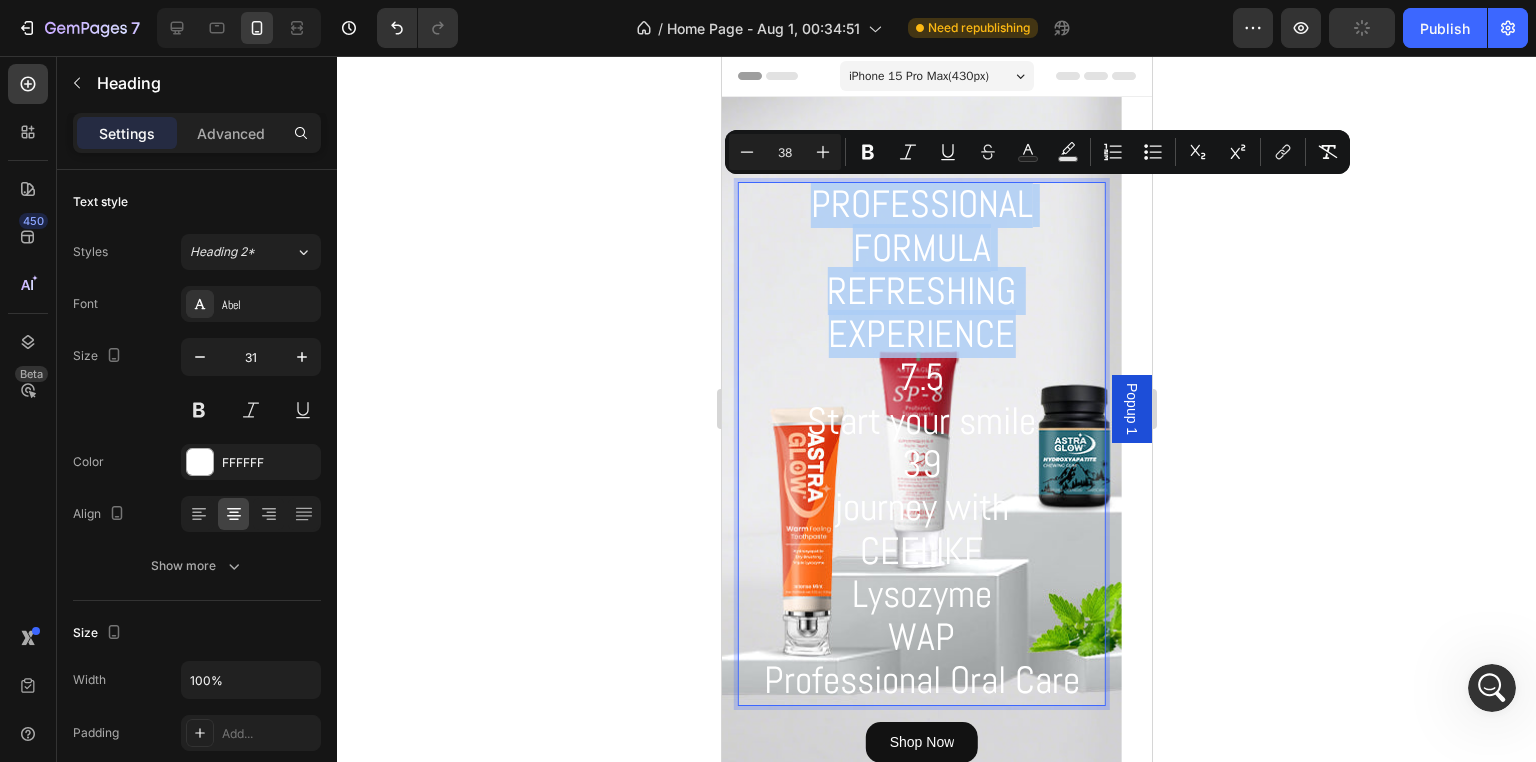 drag, startPoint x: 831, startPoint y: 213, endPoint x: 1034, endPoint y: 317, distance: 228.08989 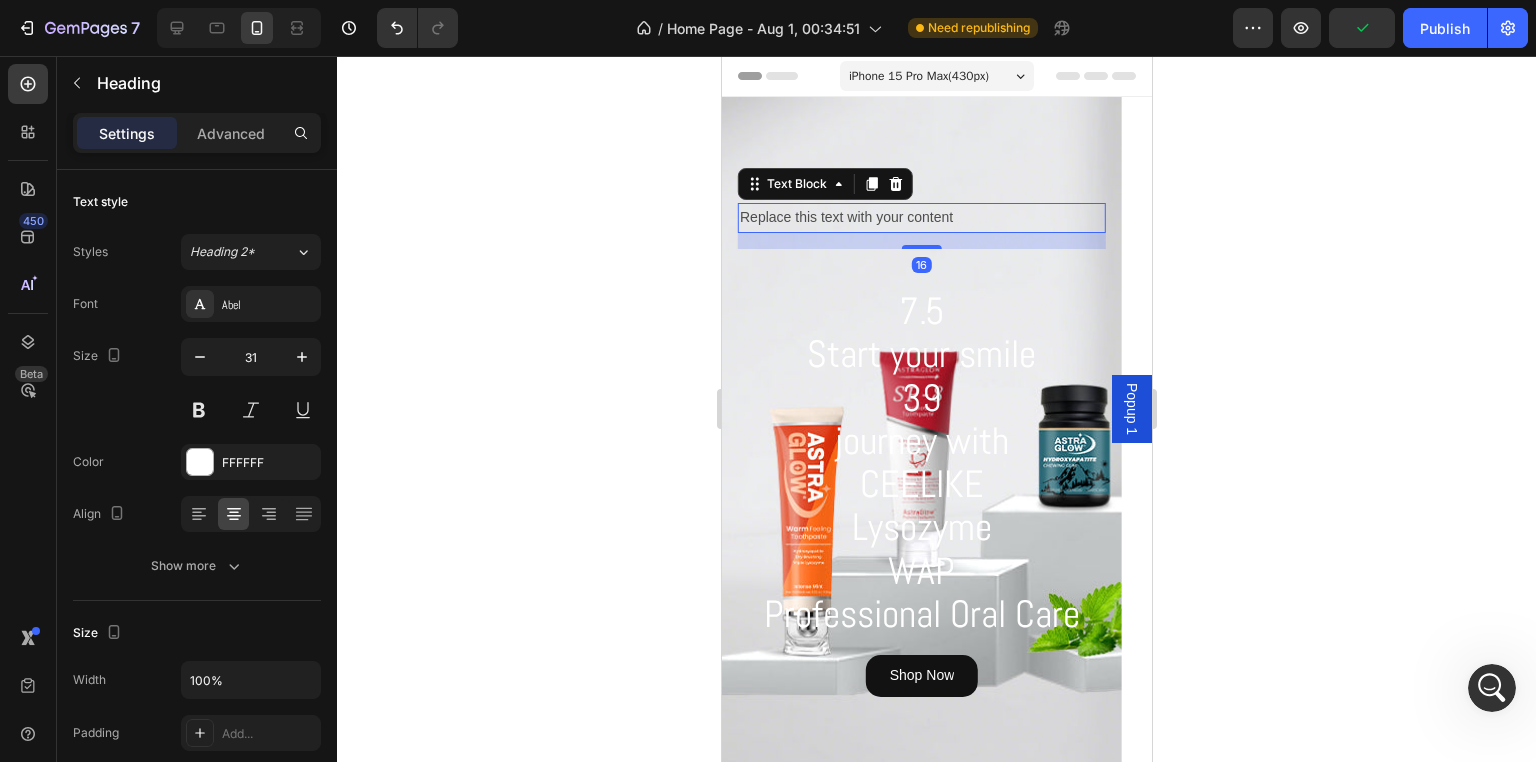 click on "Replace this text with your content" at bounding box center [921, 217] 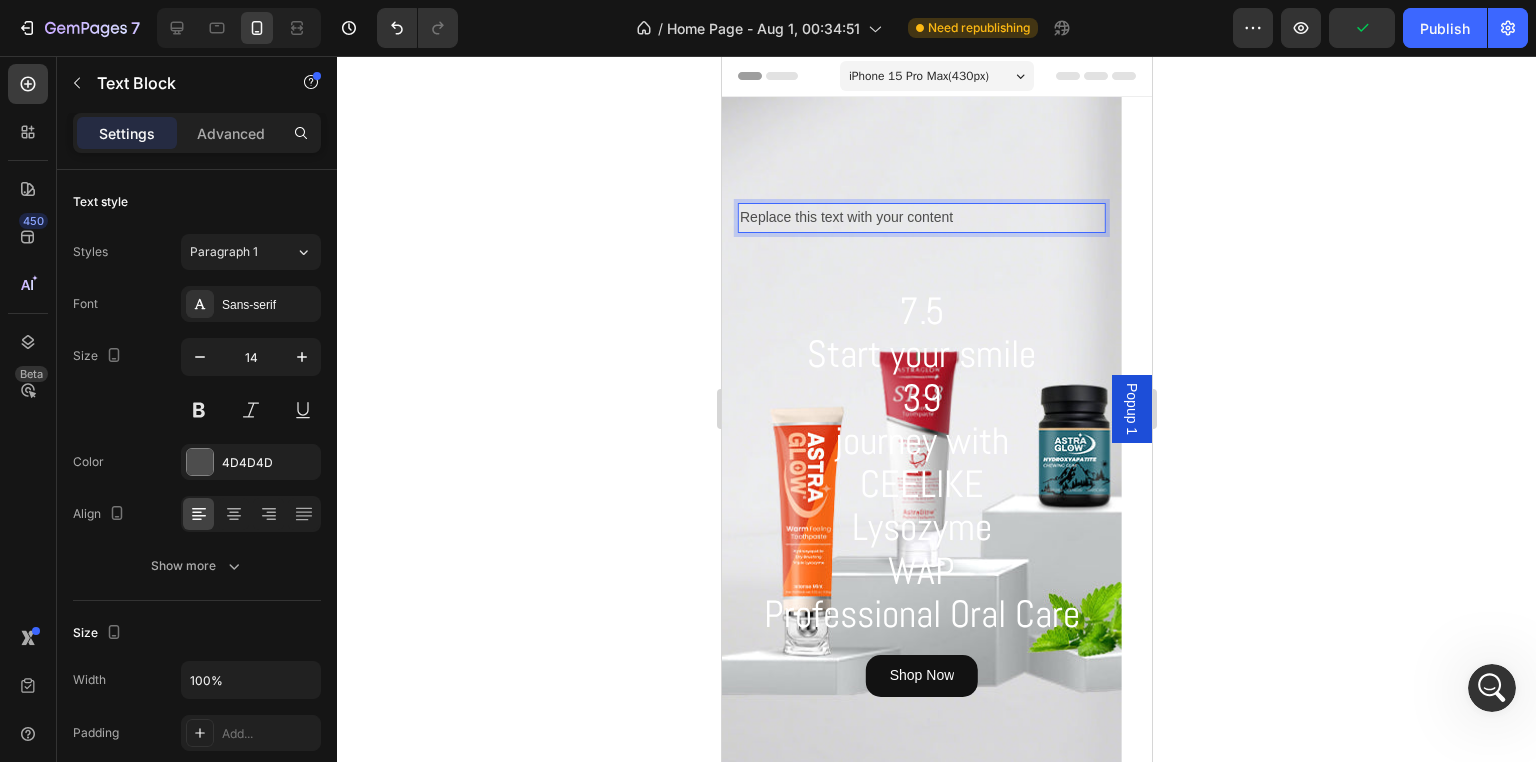 click on "Replace this text with your content" at bounding box center [921, 217] 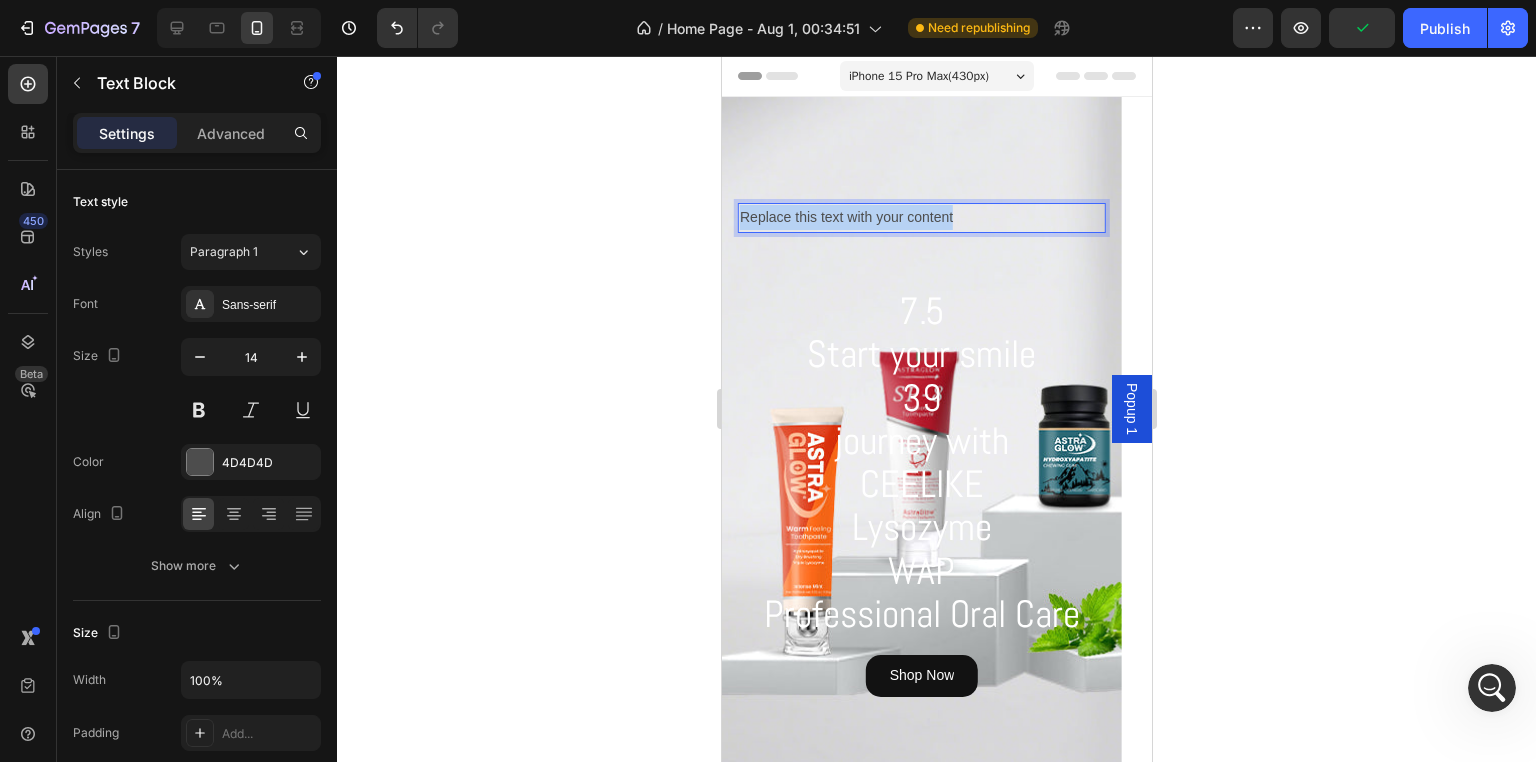 click on "Replace this text with your content" at bounding box center [921, 217] 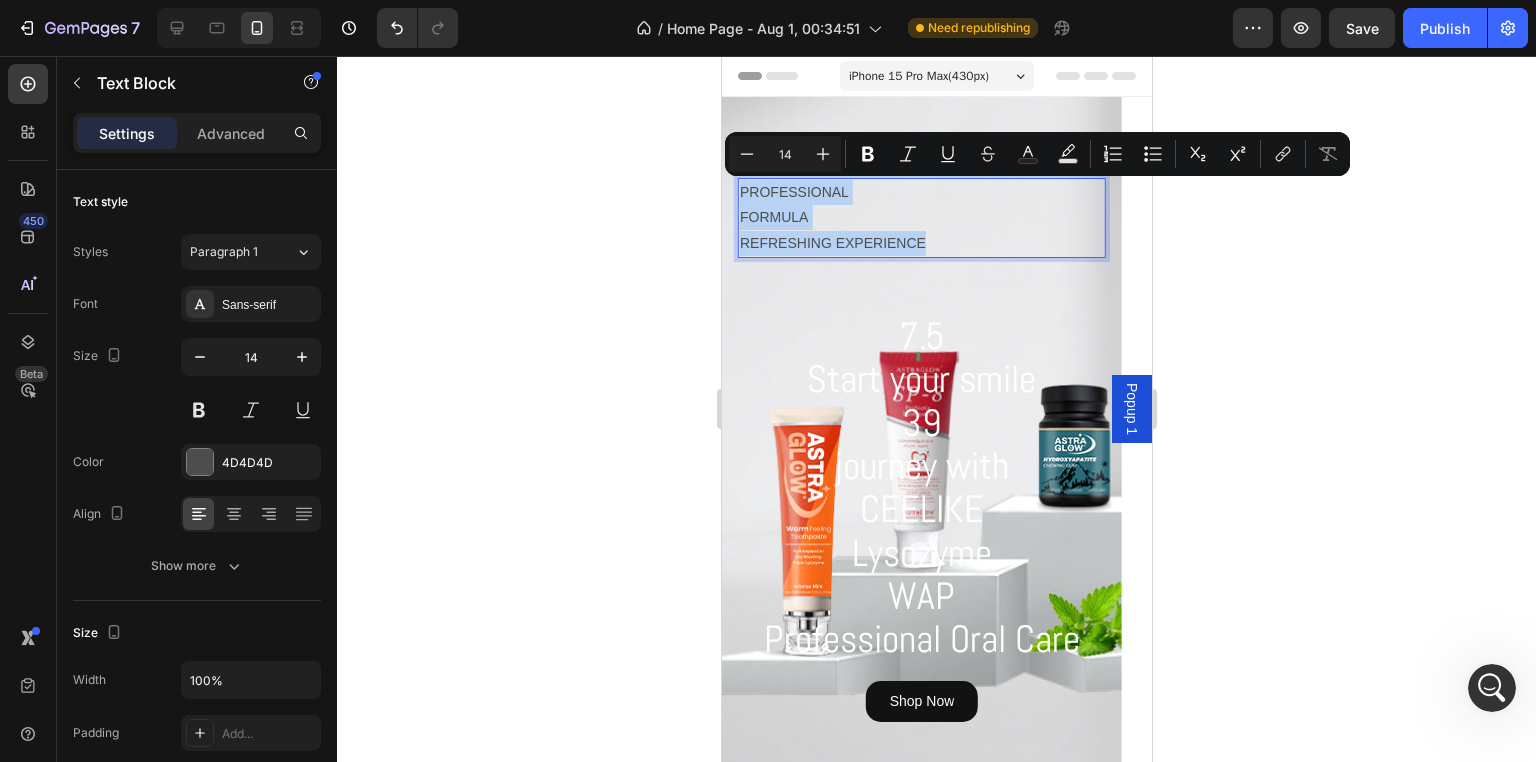 click on "PROFESSIONAL FORMULA REFRESHING EXPERIENCE" at bounding box center (921, 218) 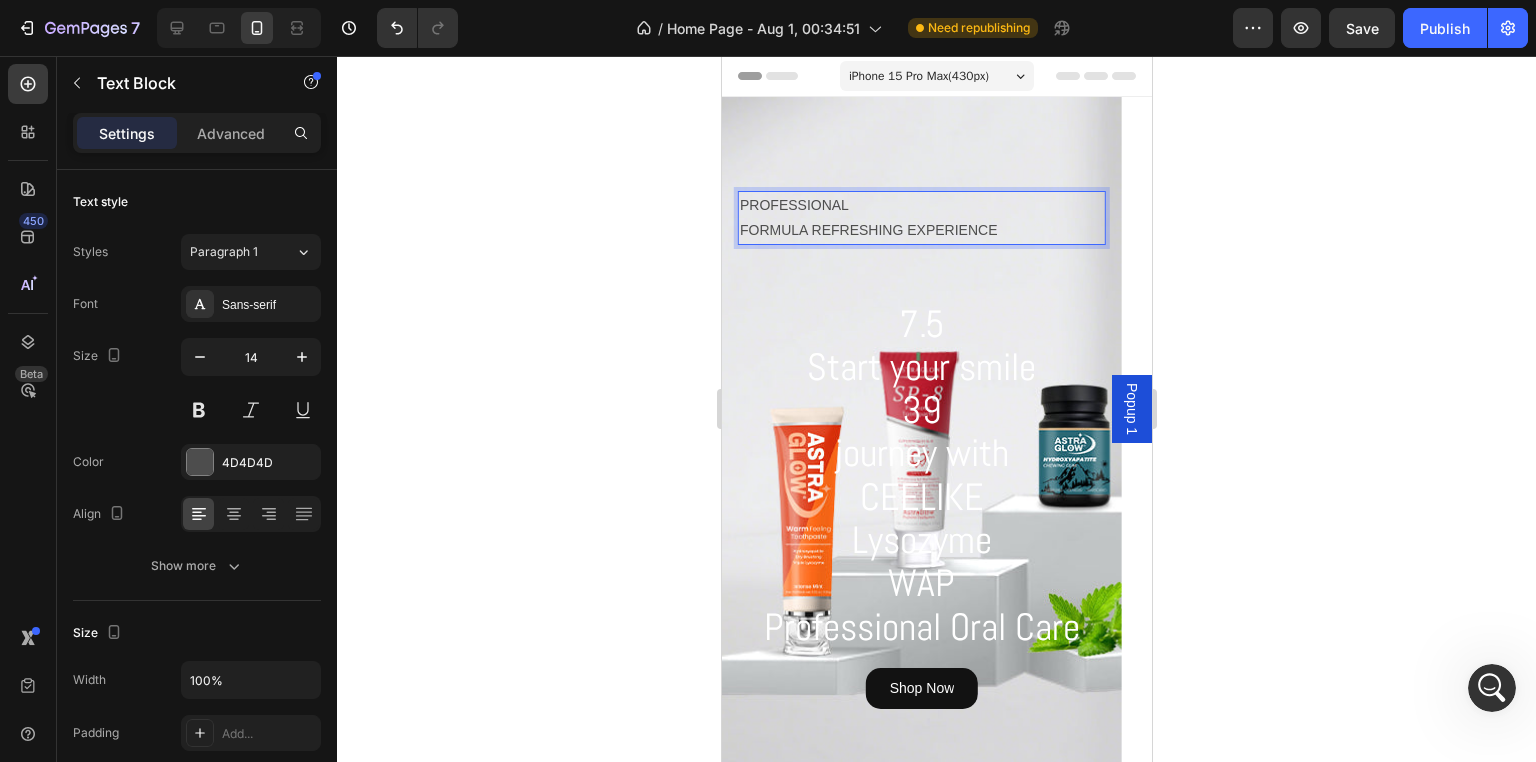 click on "PROFESSIONAL FORMULA REFRESHING EXPERIENCE" at bounding box center [921, 218] 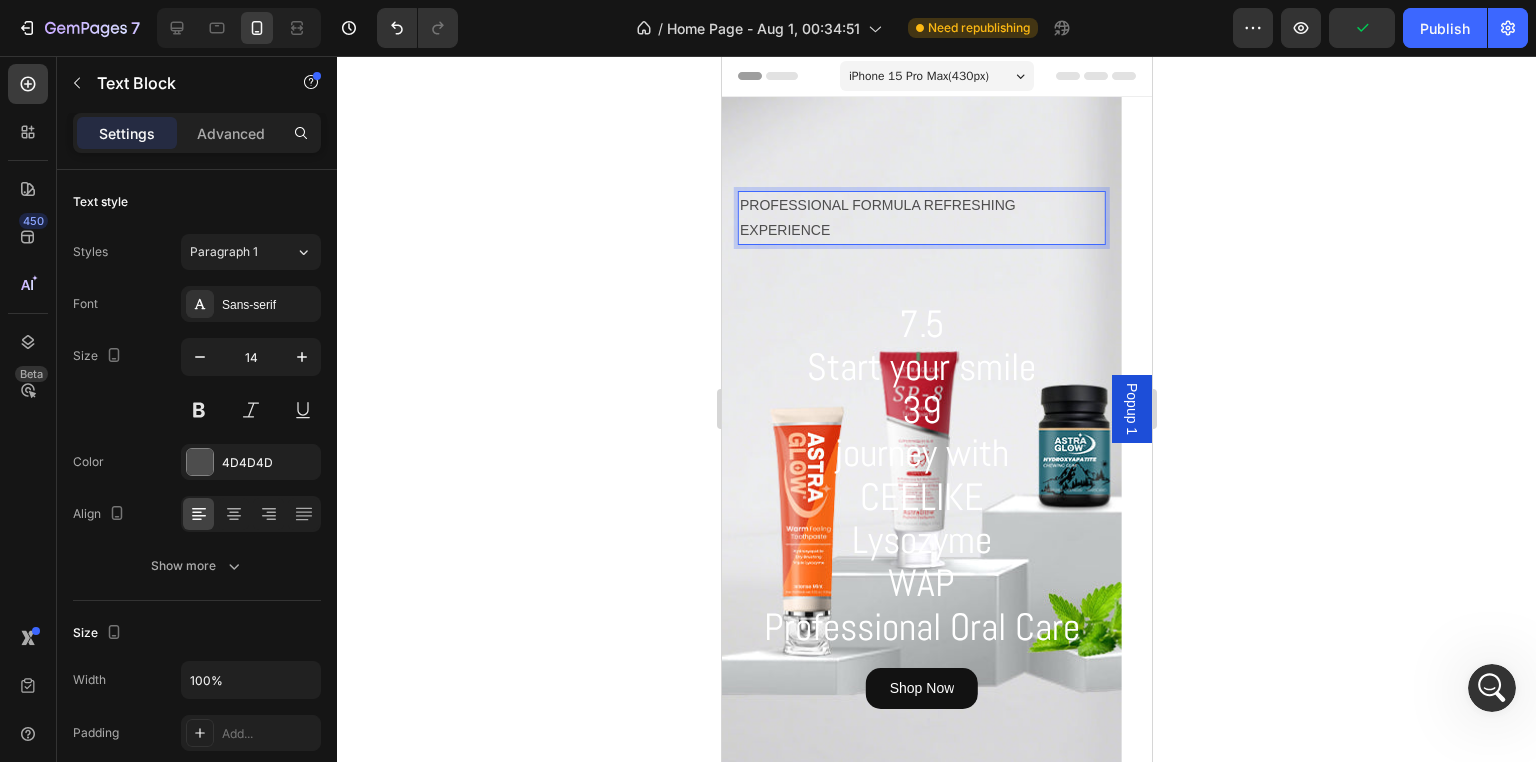 click on "PROFESSIONAL FORMULA REFRESHING EXPERIENCE" at bounding box center [921, 218] 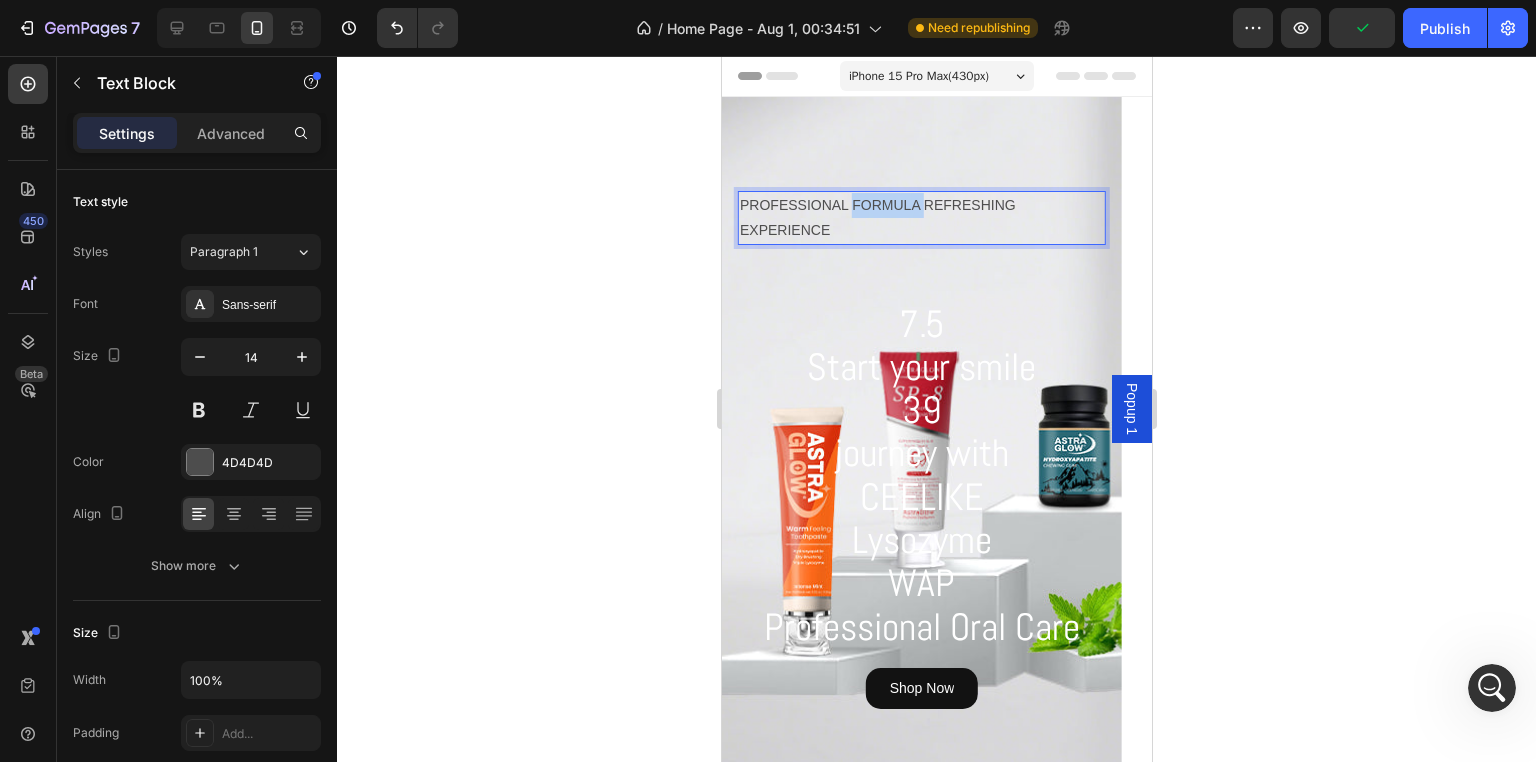 click on "PROFESSIONAL FORMULA REFRESHING EXPERIENCE" at bounding box center (921, 218) 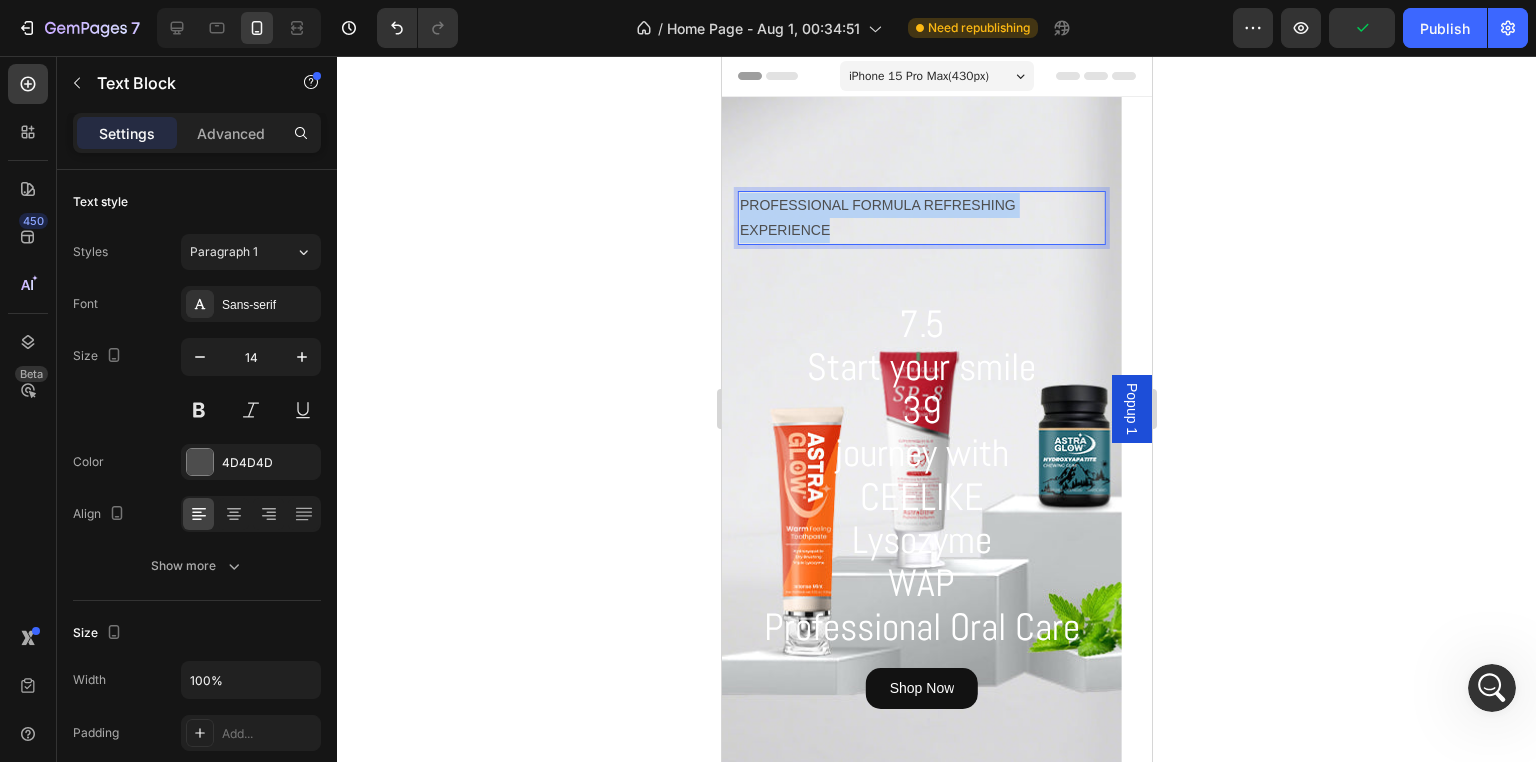 click on "PROFESSIONAL FORMULA REFRESHING EXPERIENCE" at bounding box center [921, 218] 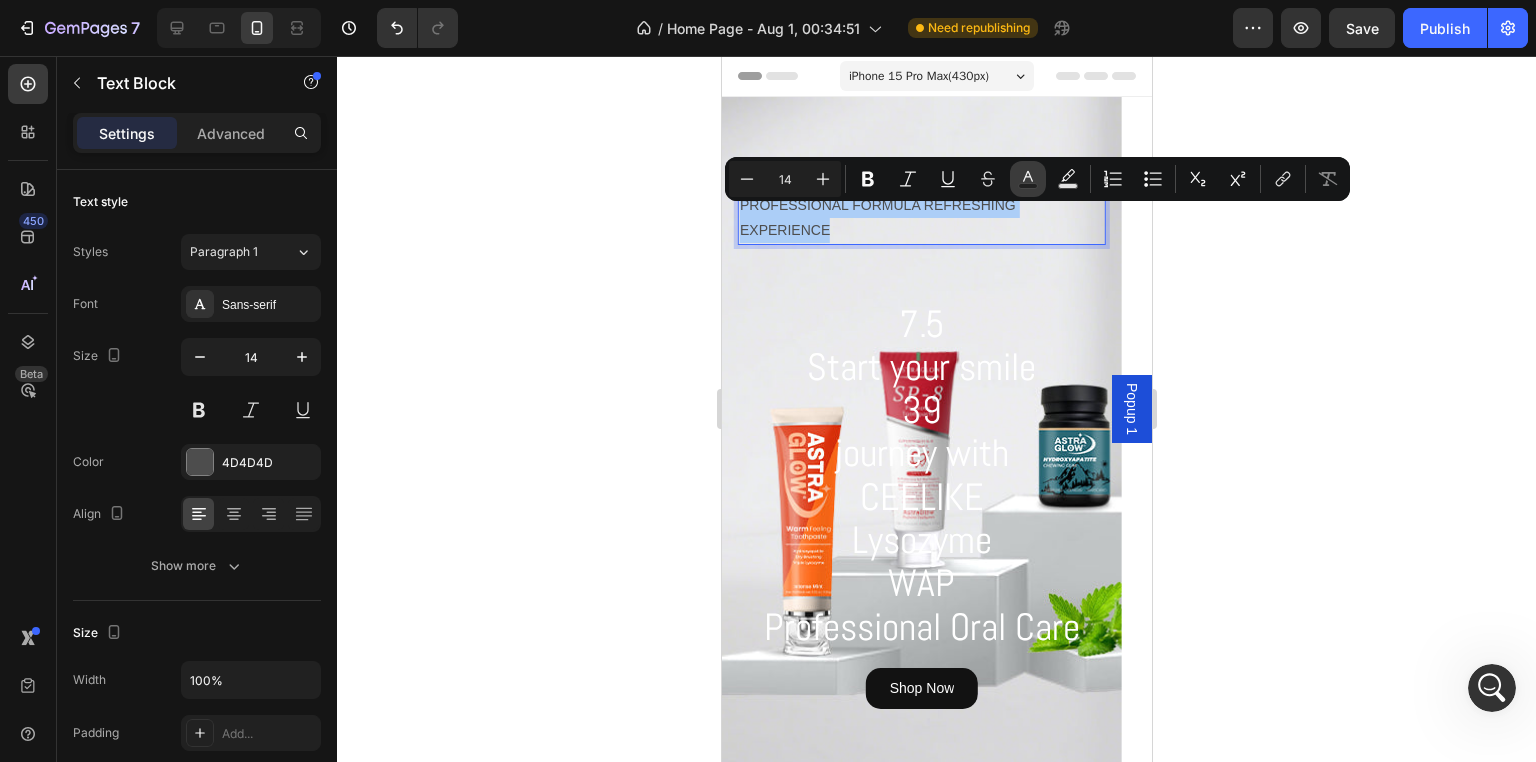 click on "Text Color" at bounding box center [1028, 179] 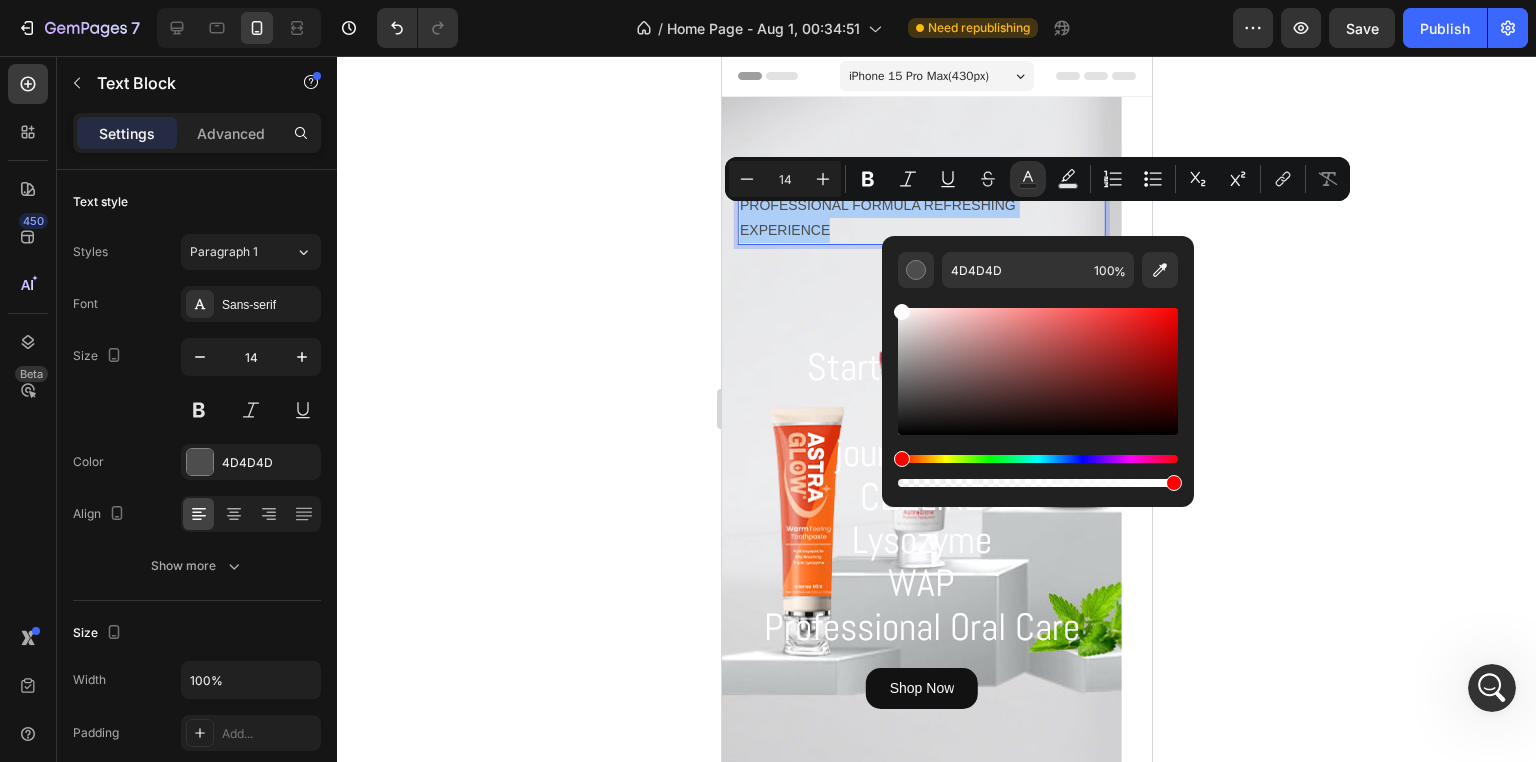 drag, startPoint x: 900, startPoint y: 398, endPoint x: 887, endPoint y: 284, distance: 114.73883 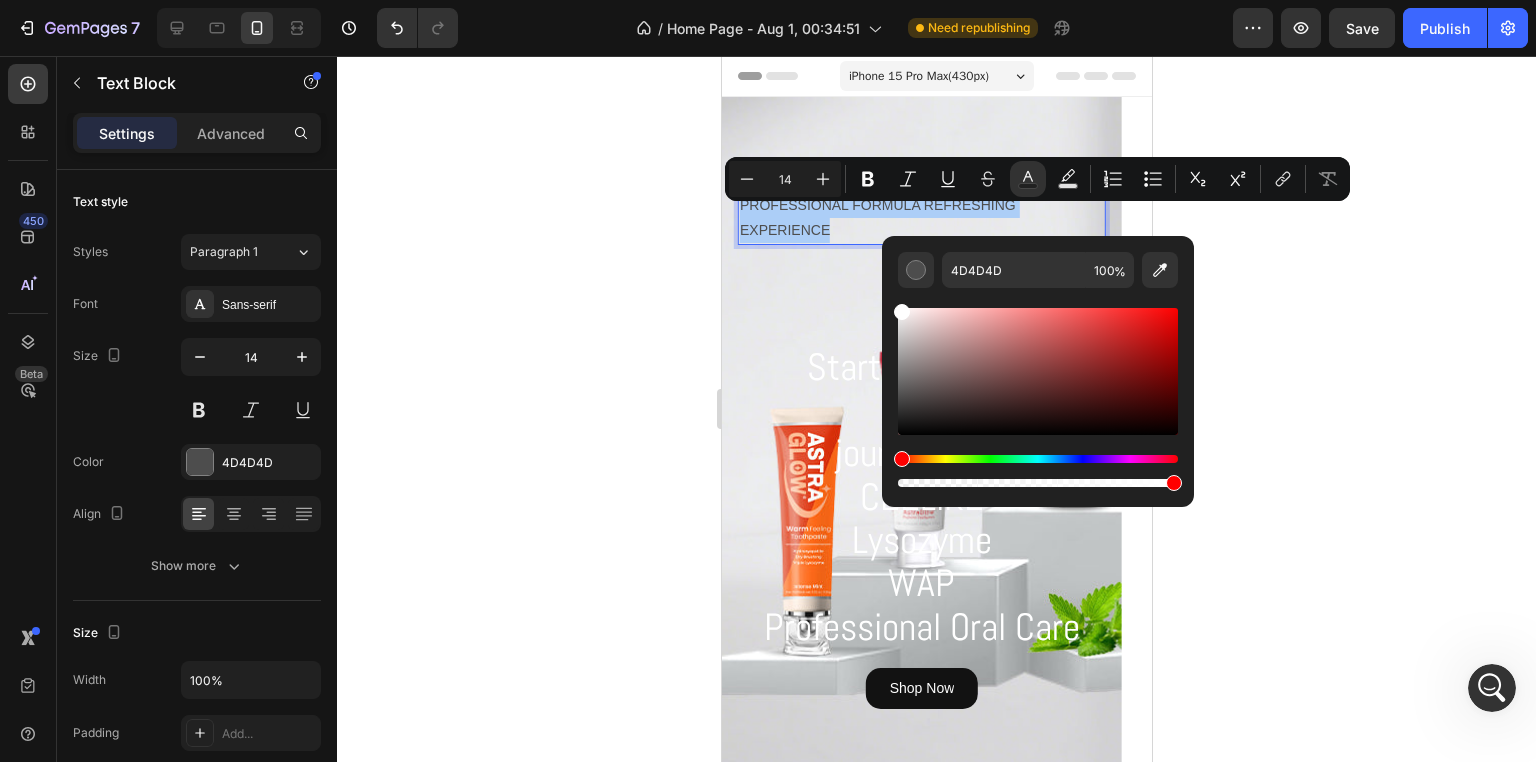 click on "4D4D4D 100 %" at bounding box center [1038, 363] 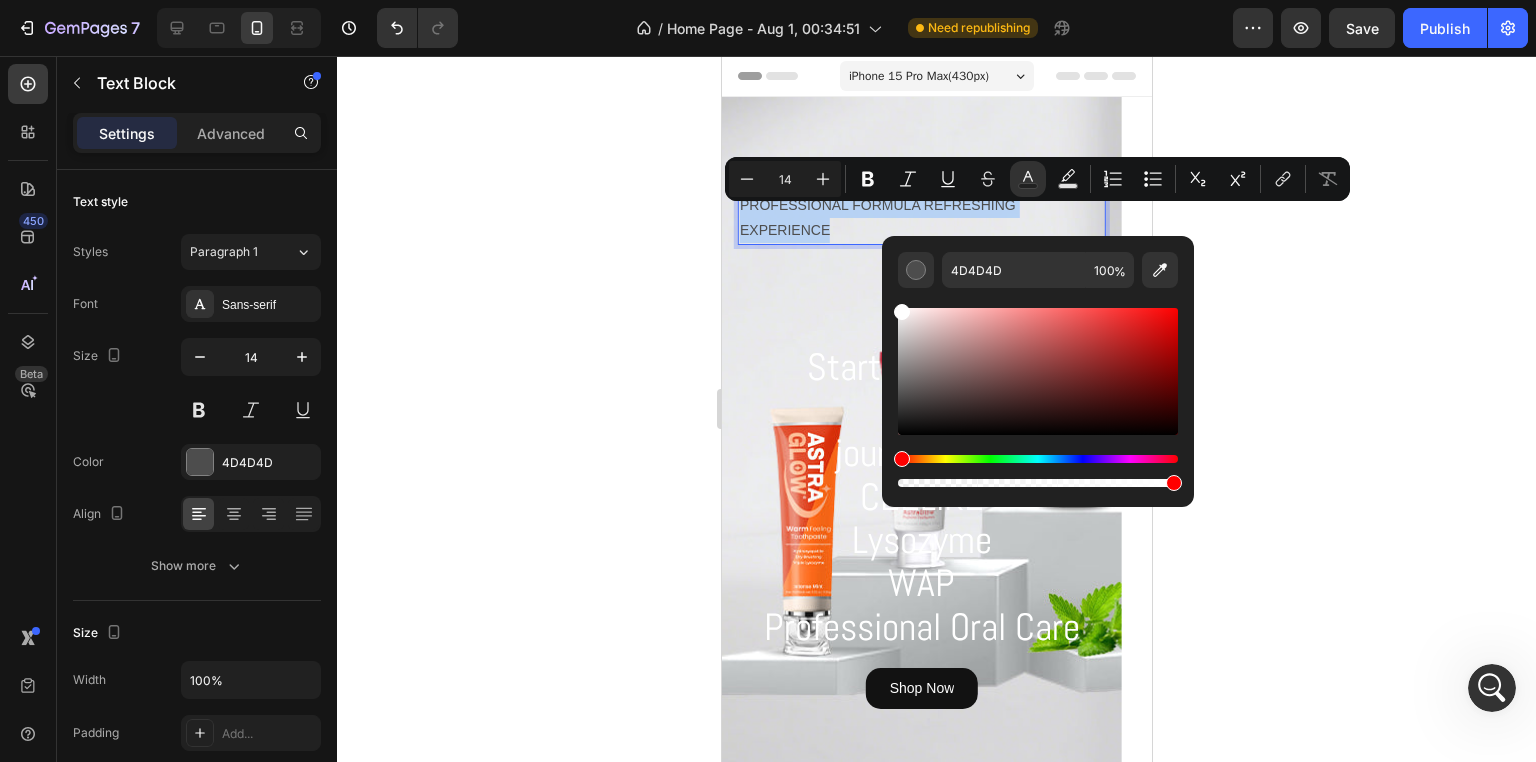 type on "FFFFFF" 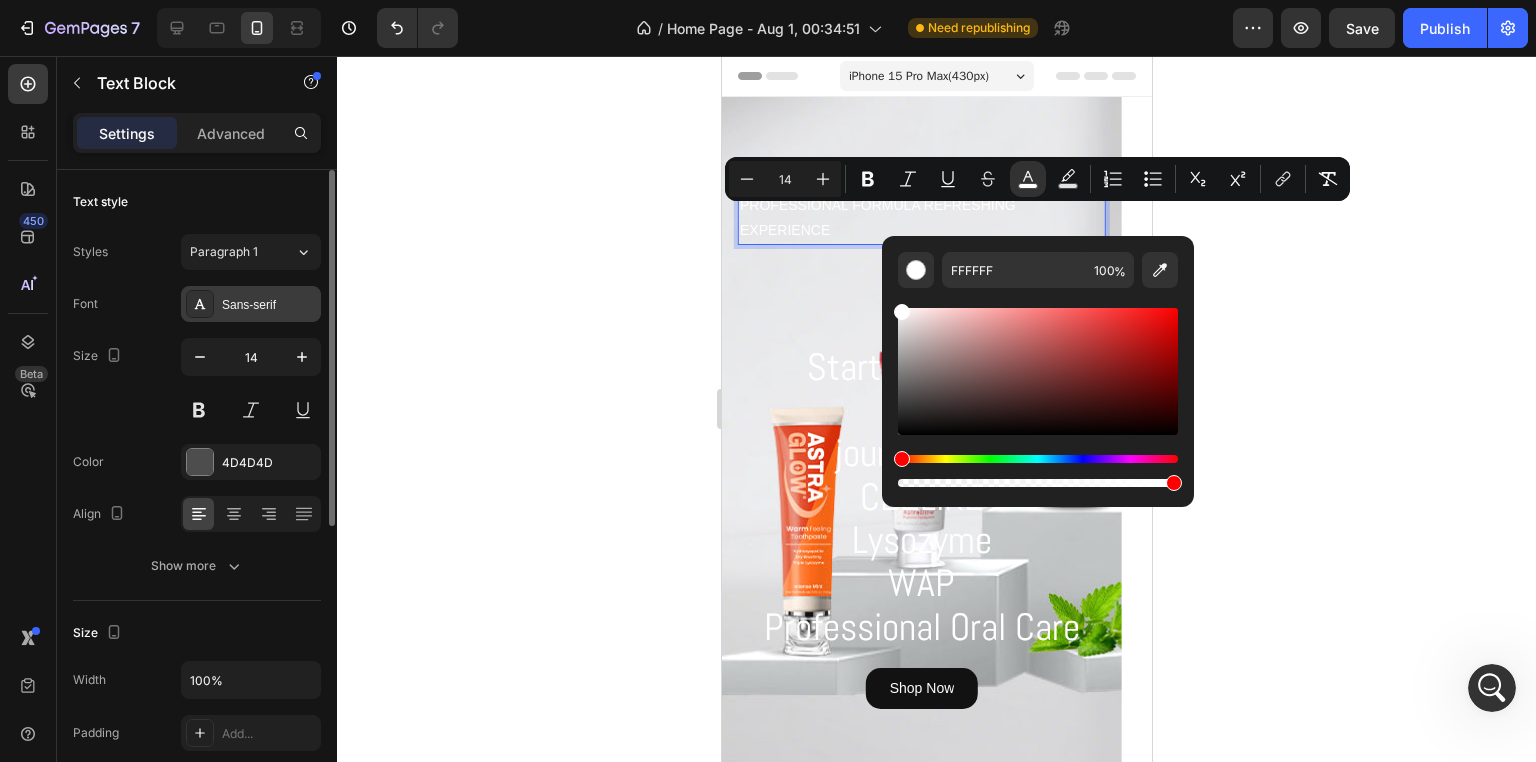 click on "Sans-serif" at bounding box center [251, 304] 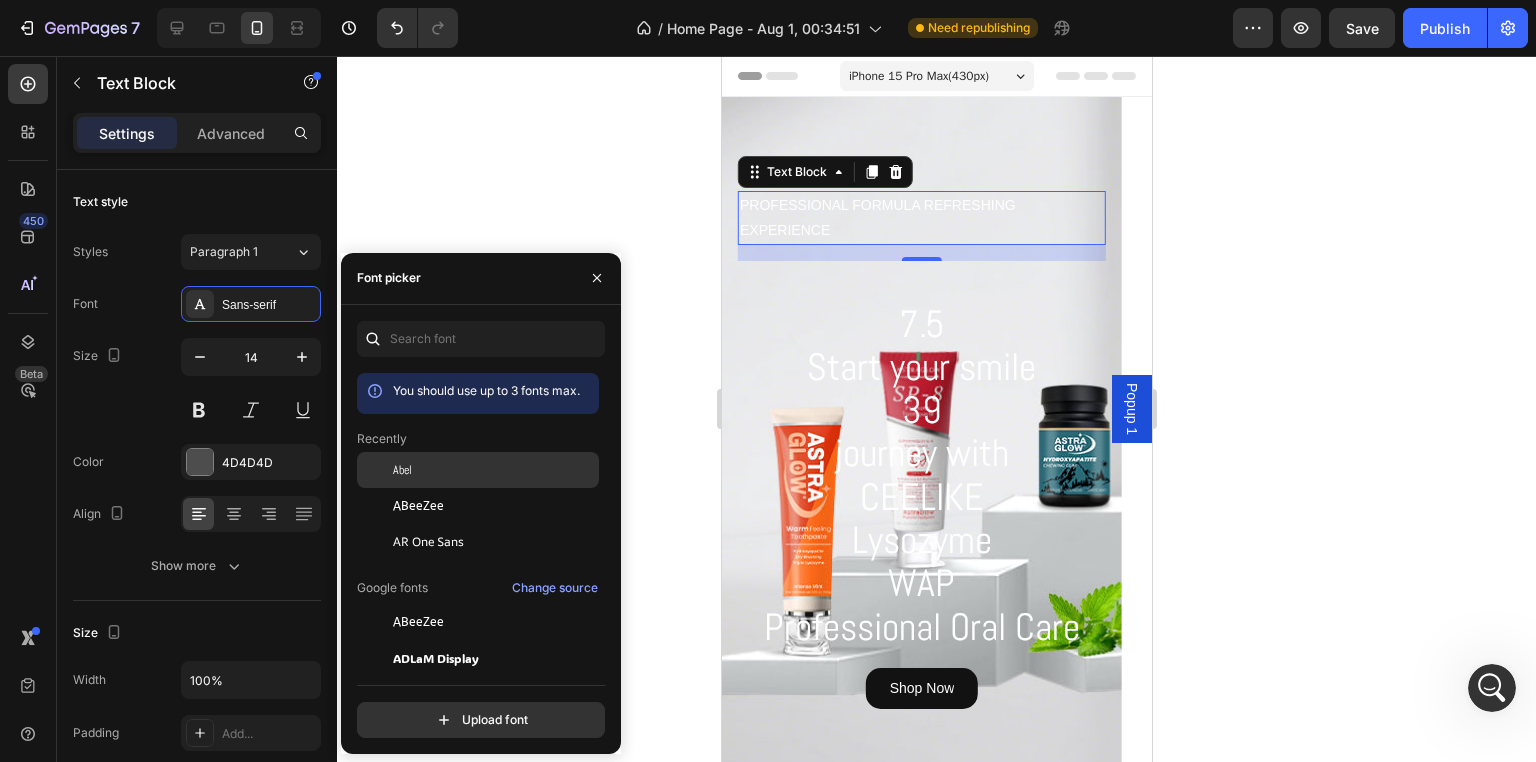 click on "Abel" at bounding box center [494, 470] 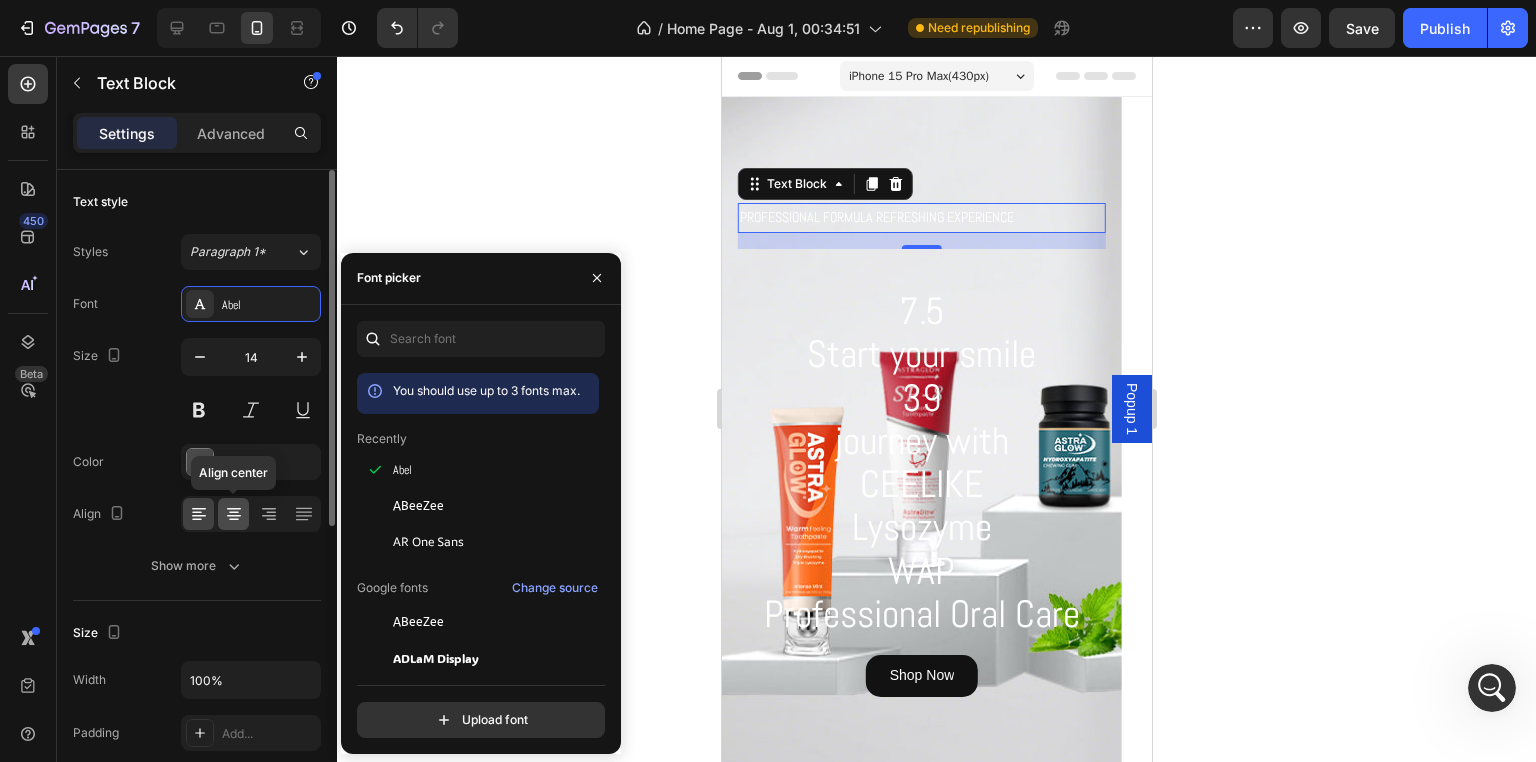 click 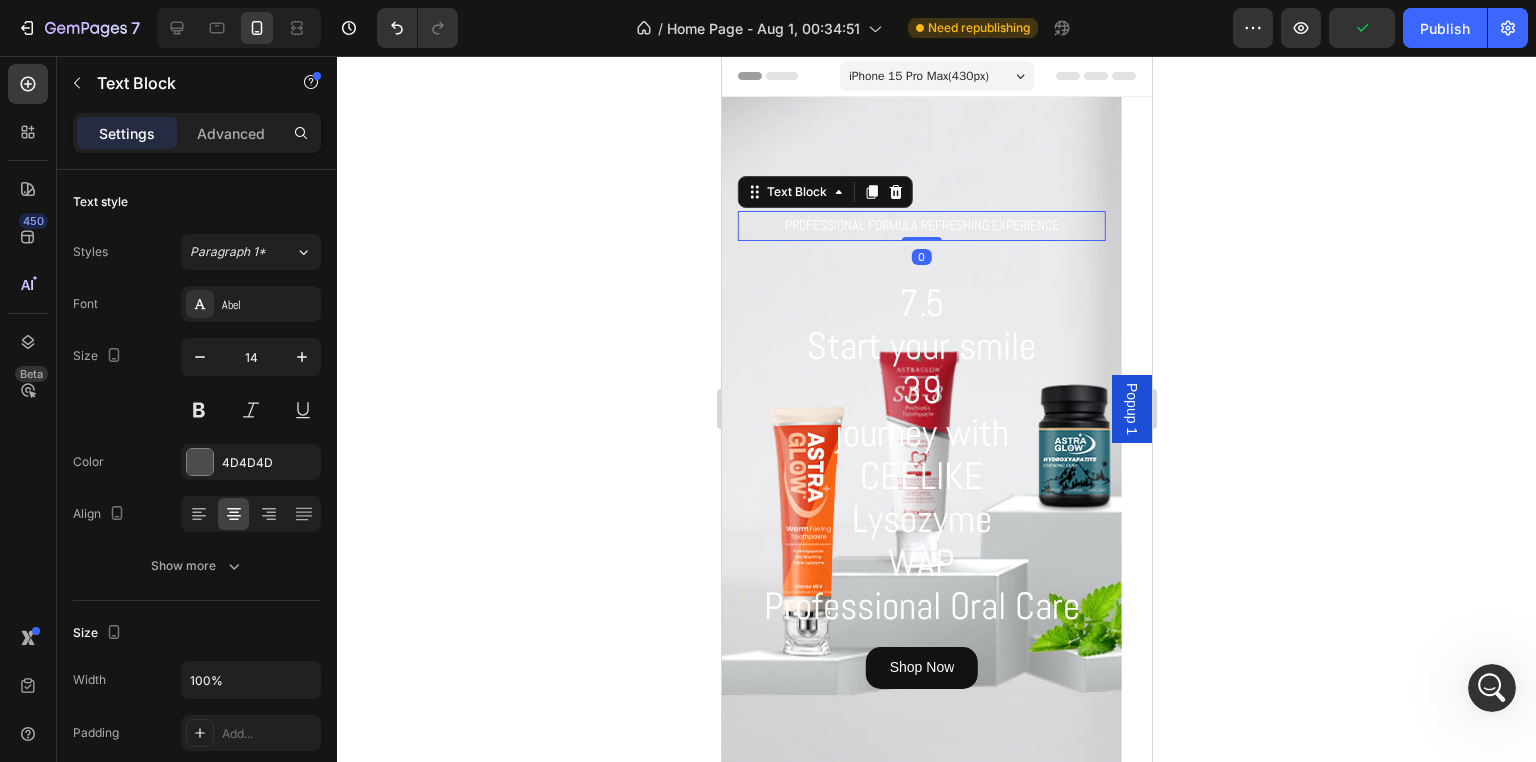 drag, startPoint x: 924, startPoint y: 249, endPoint x: 933, endPoint y: 219, distance: 31.320919 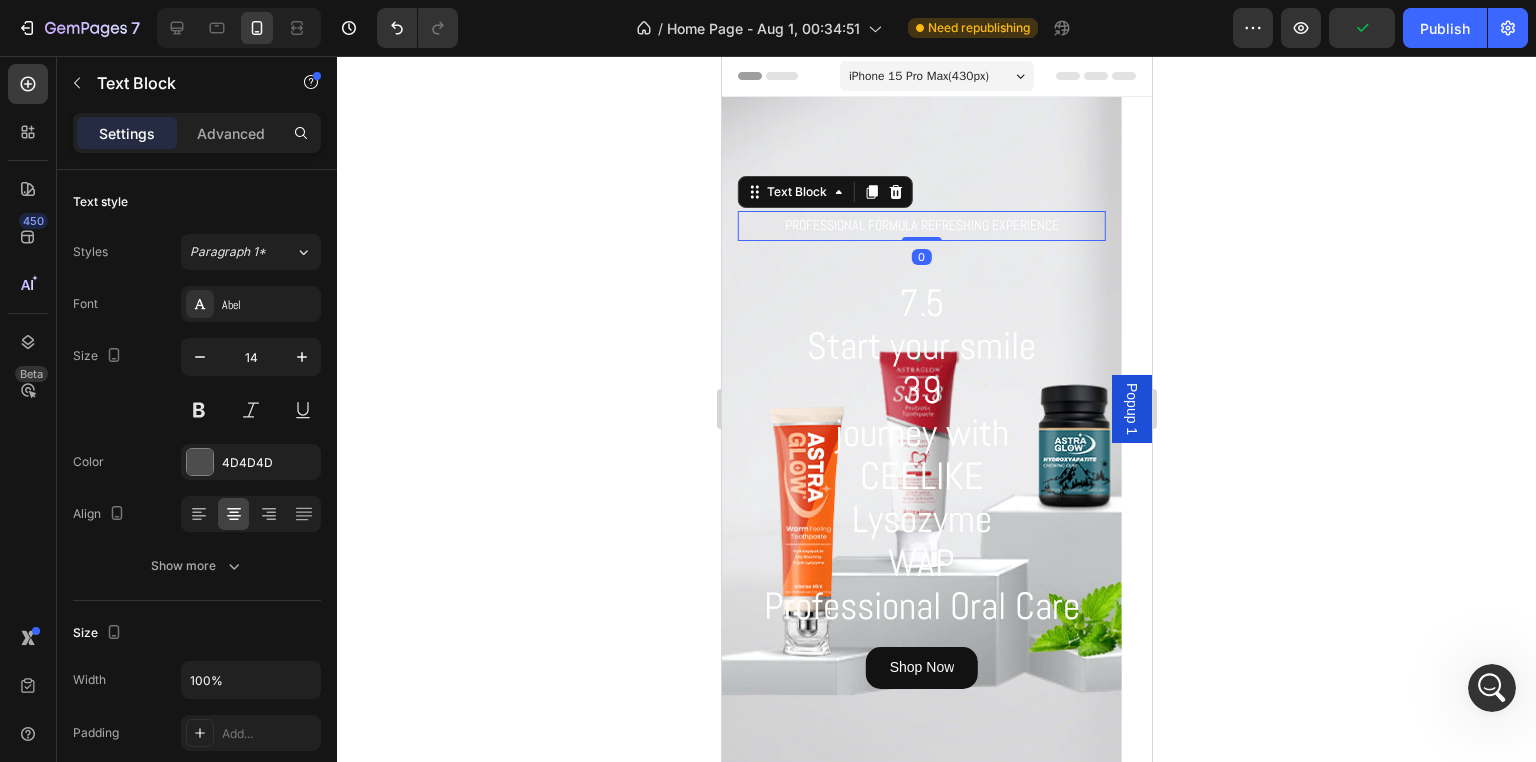 click on "PROFESSIONAL FORMULA REFRESHING EXPERIENCE Text Block   0 ⁠⁠⁠⁠⁠⁠⁠ 7.5 Start your smile 39 journey with CEELIKE Lysozyme WAP Professional Oral Care Heading Shop Now Button" at bounding box center (921, 449) 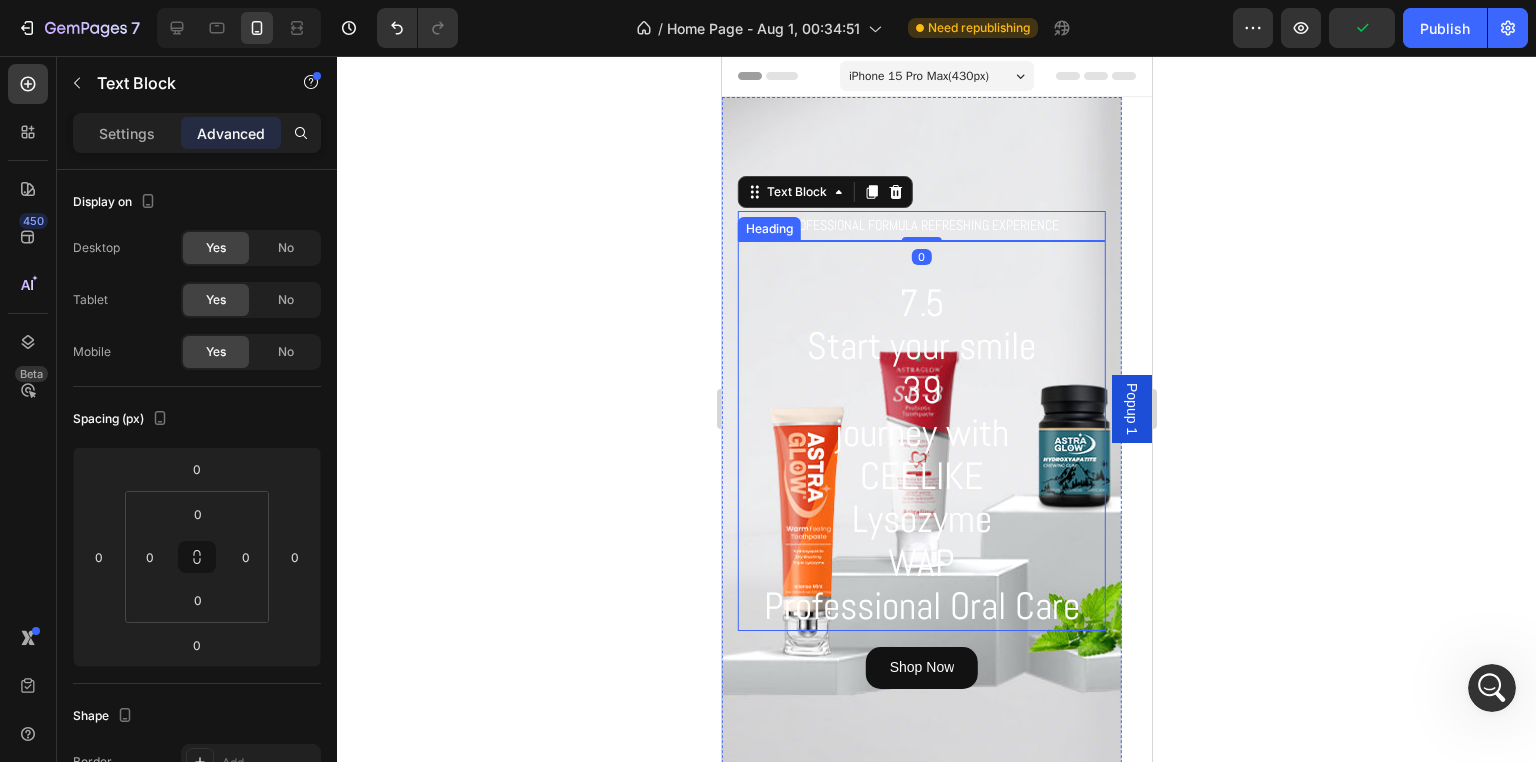 click on "Start your smile" at bounding box center [920, 346] 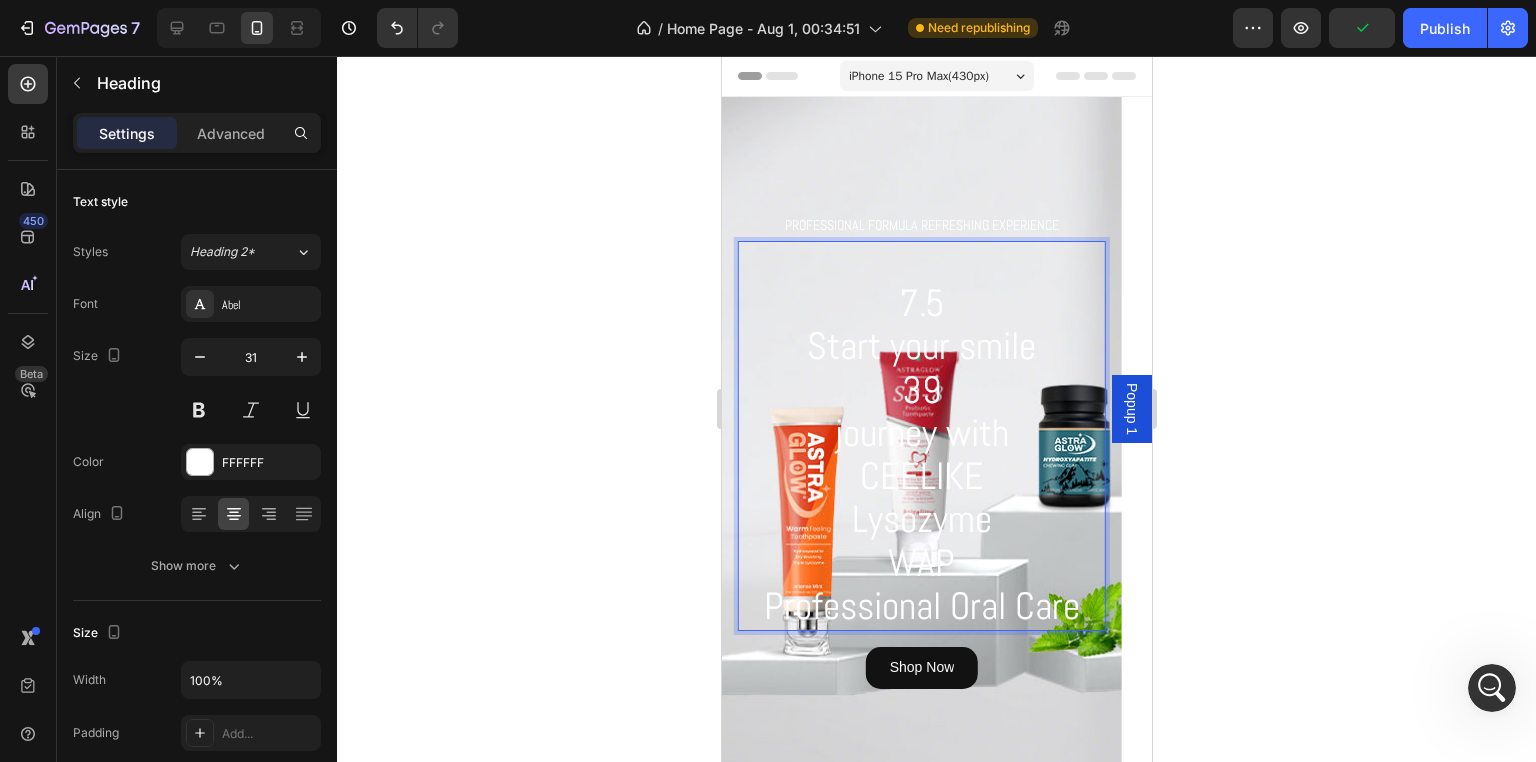 click on "7.5 Start your smile 39 journey with CEELIKE Lysozyme WAP Professional Oral Care" at bounding box center [921, 436] 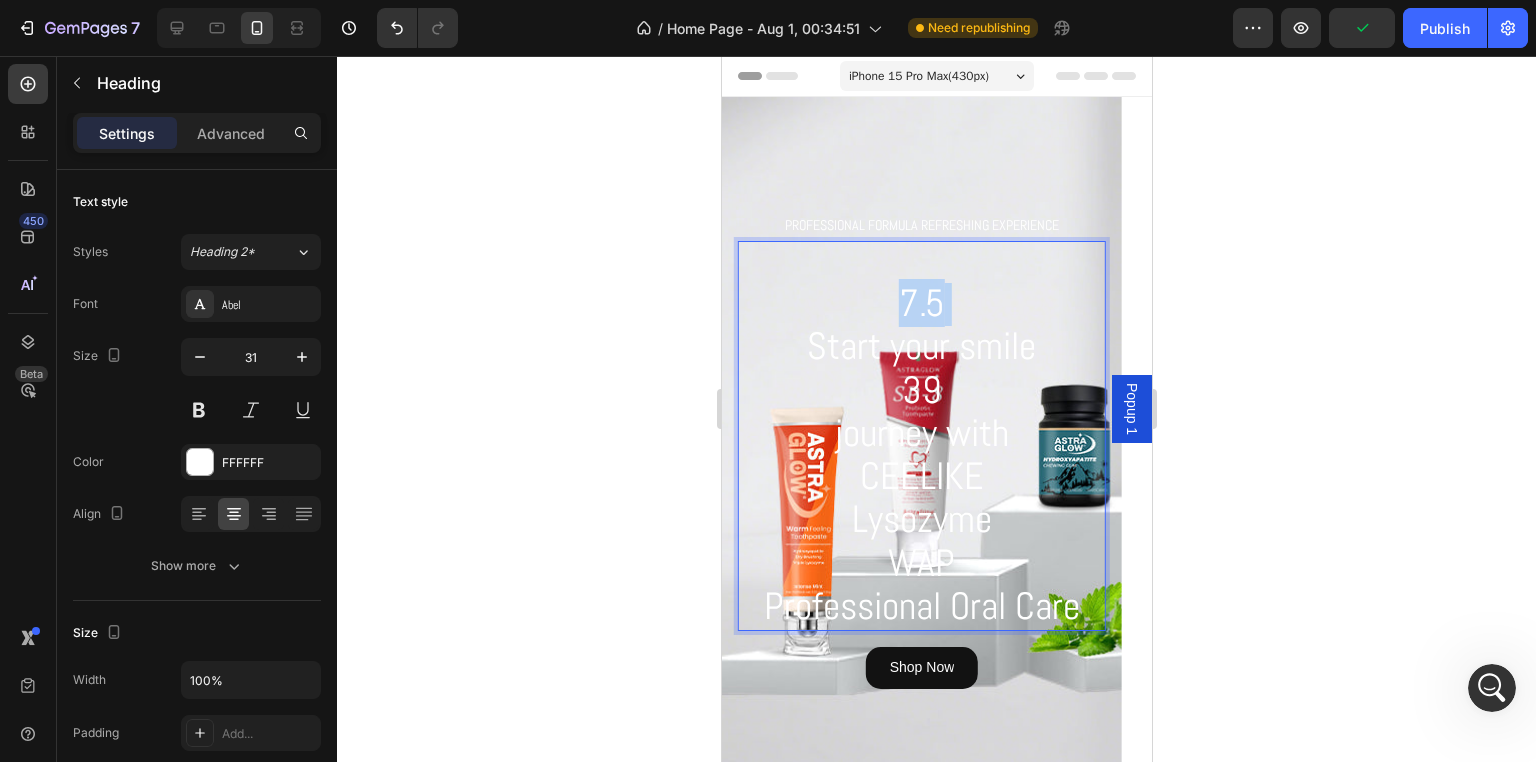 click on "7.5 Start your smile 39 journey with CEELIKE Lysozyme WAP Professional Oral Care" at bounding box center [921, 436] 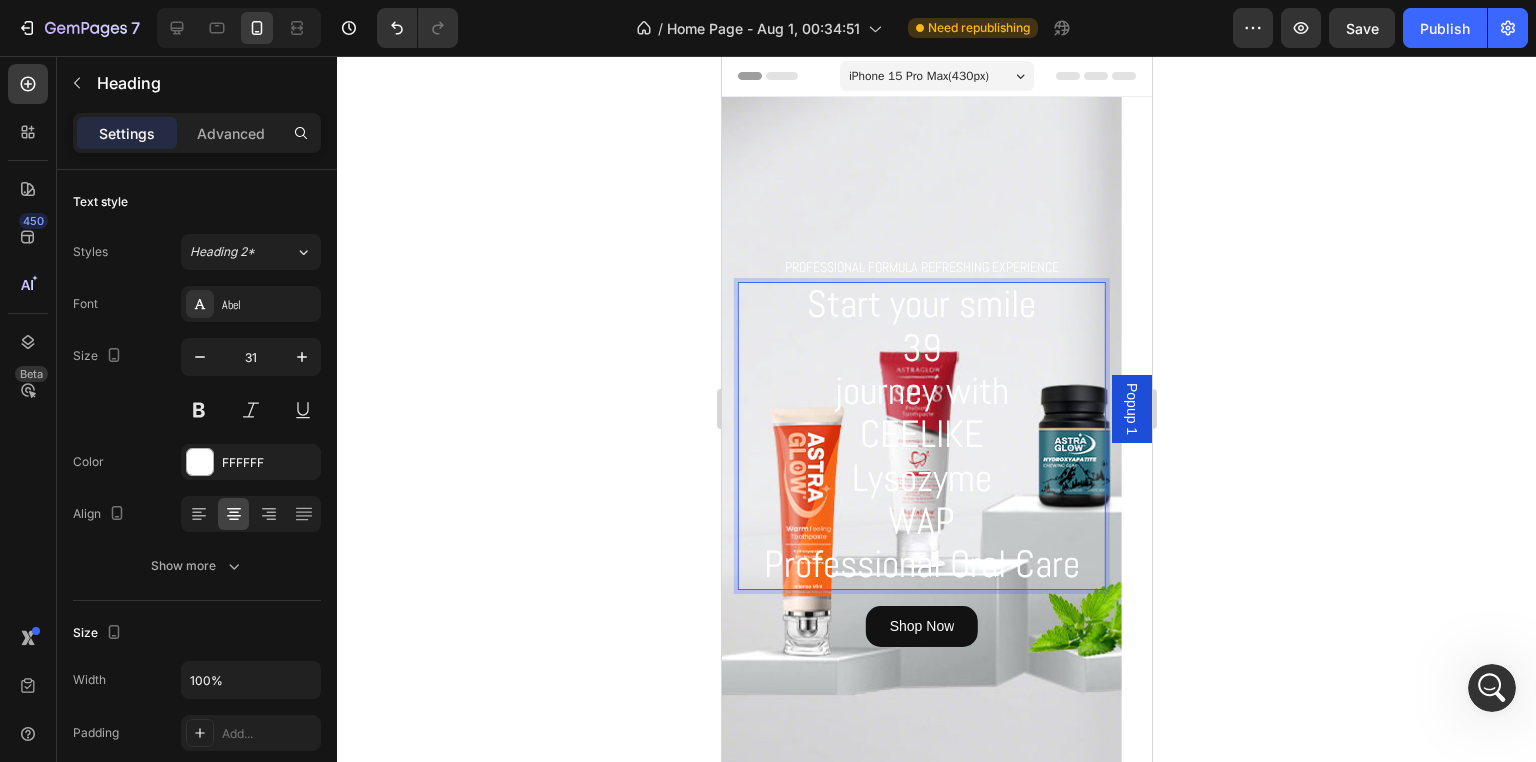 click on "Start your smile 39 journey with CEELIKE Lysozyme WAP Professional Oral Care" at bounding box center [921, 435] 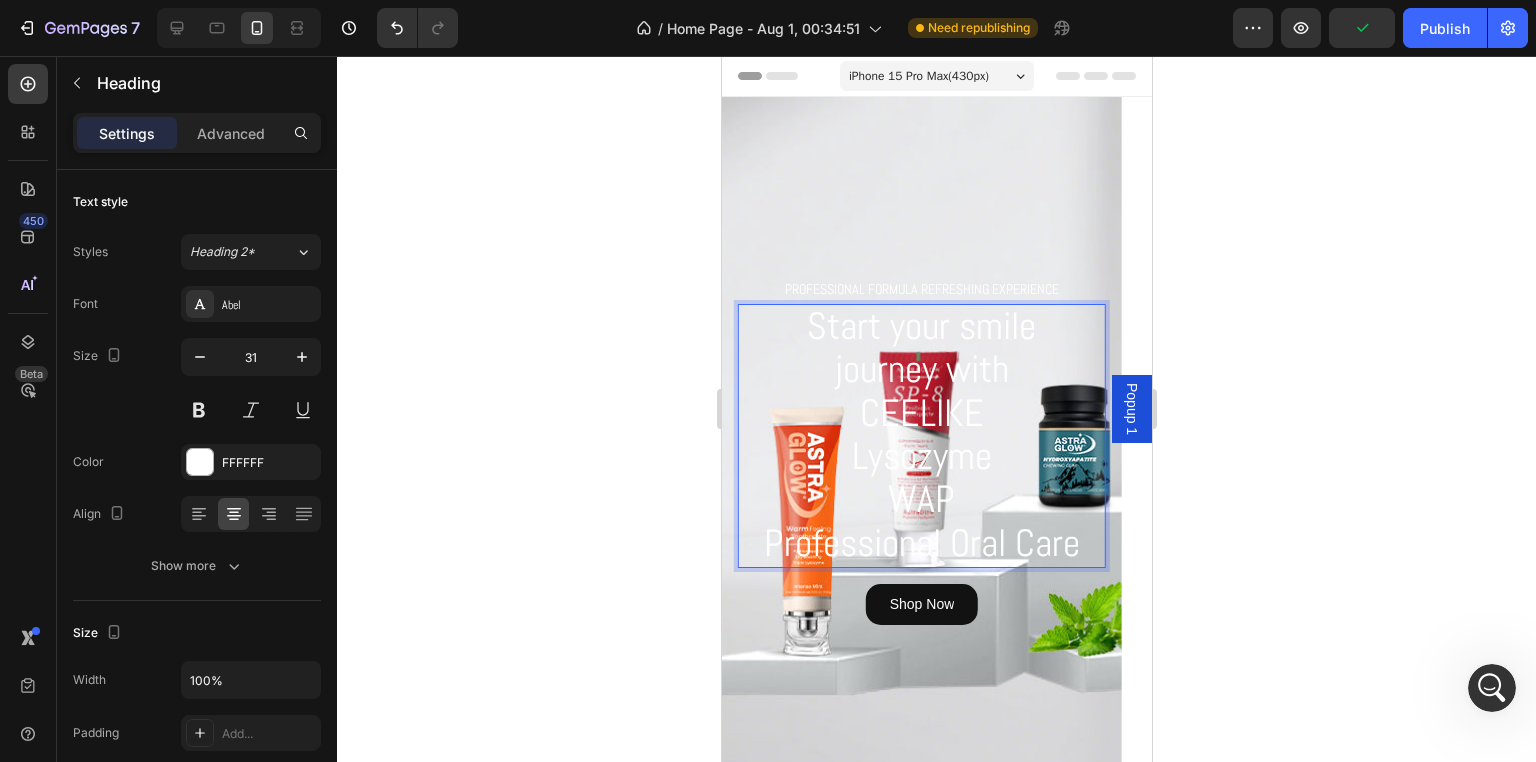click on "CEELIKE" at bounding box center [921, 413] 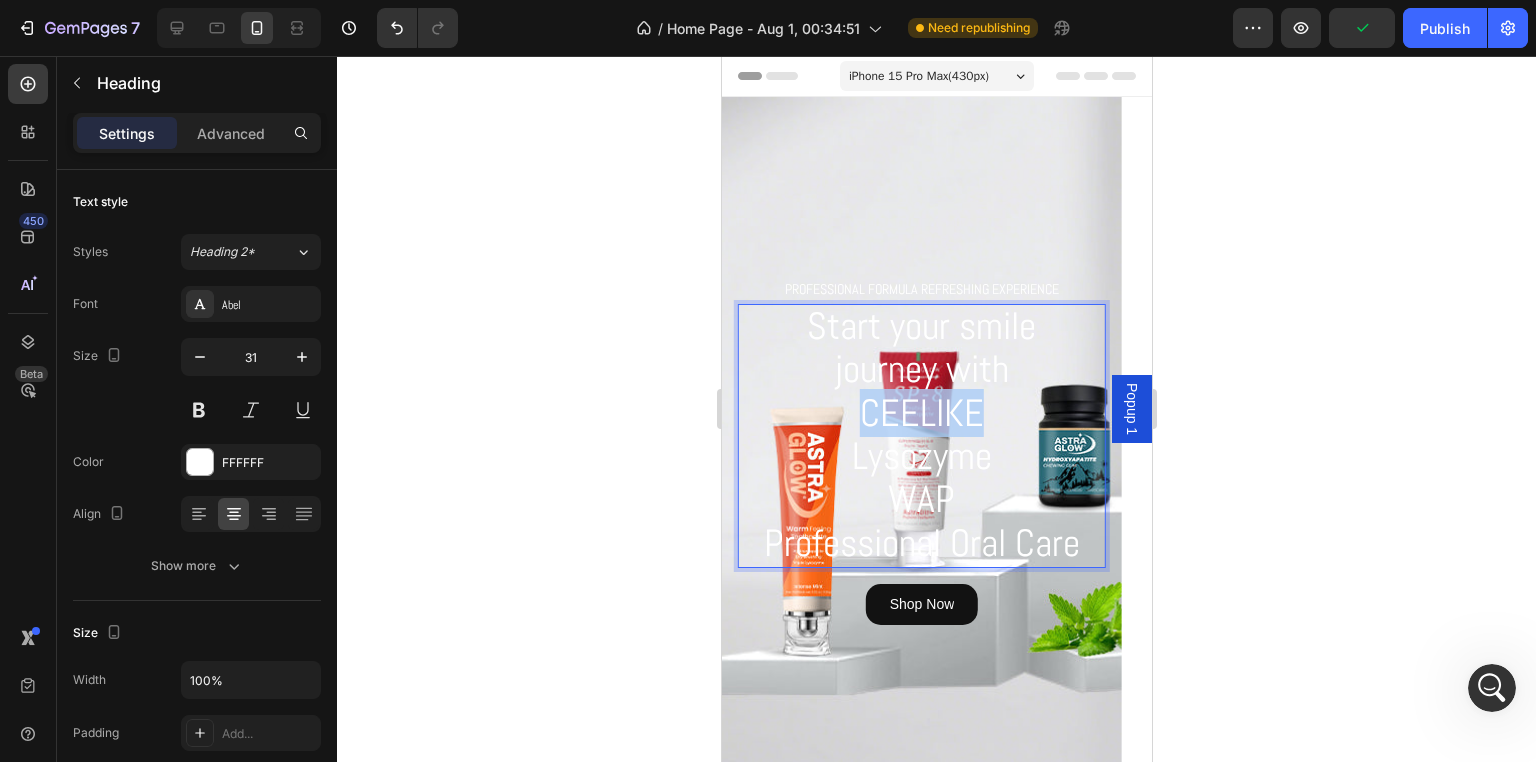 click on "CEELIKE" at bounding box center [921, 413] 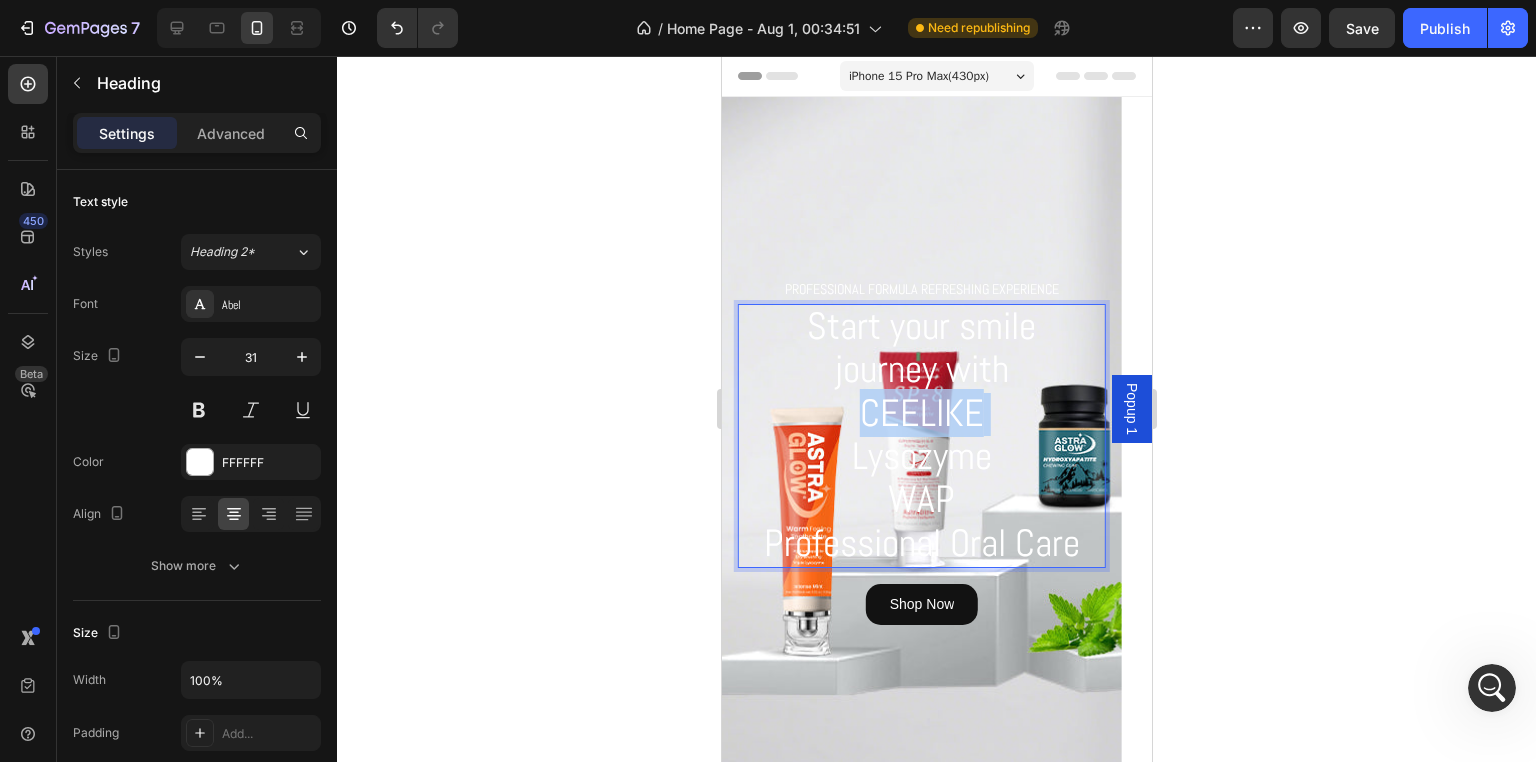 click on "CEELIKE" at bounding box center (921, 413) 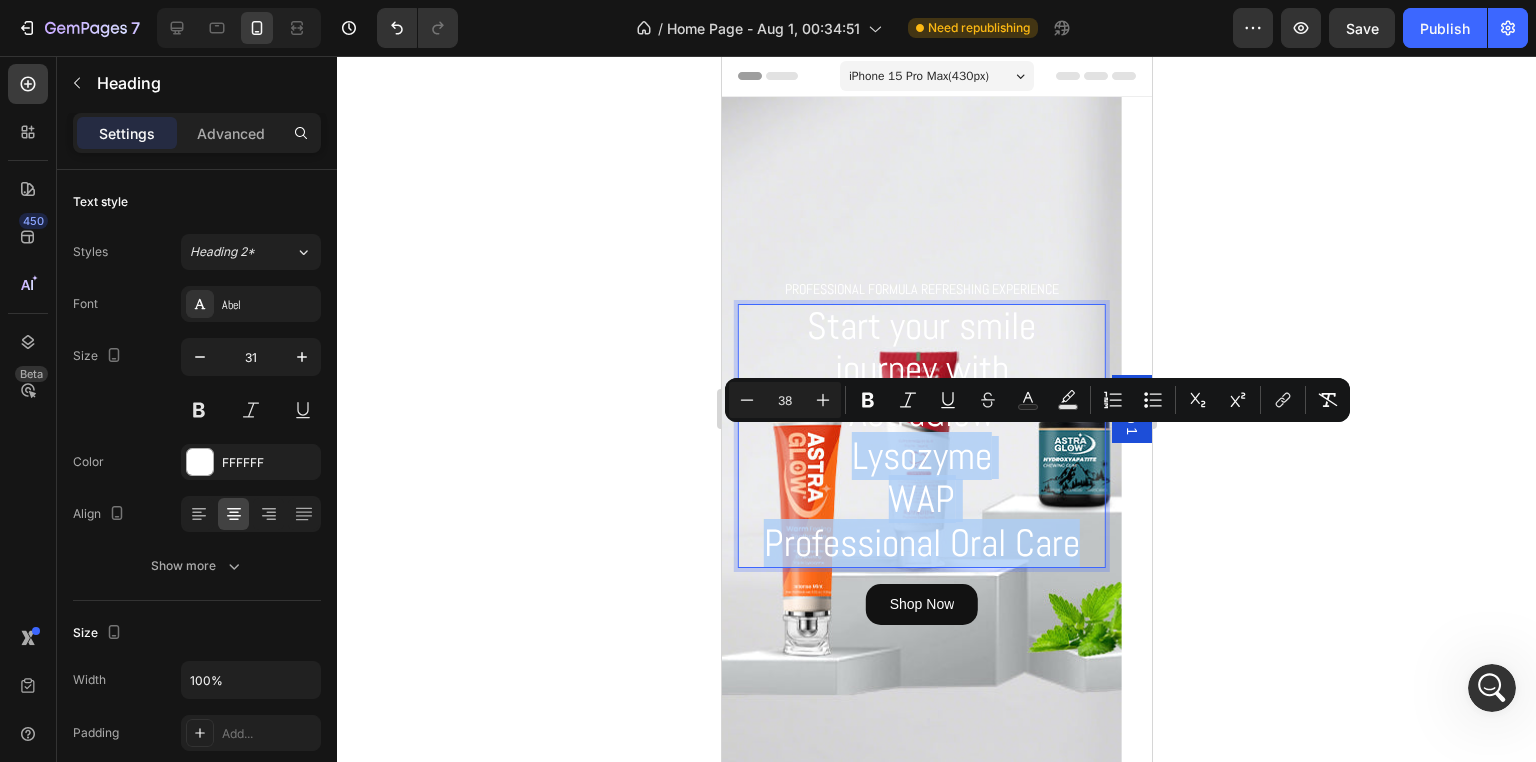 drag, startPoint x: 1089, startPoint y: 544, endPoint x: 848, endPoint y: 461, distance: 254.89214 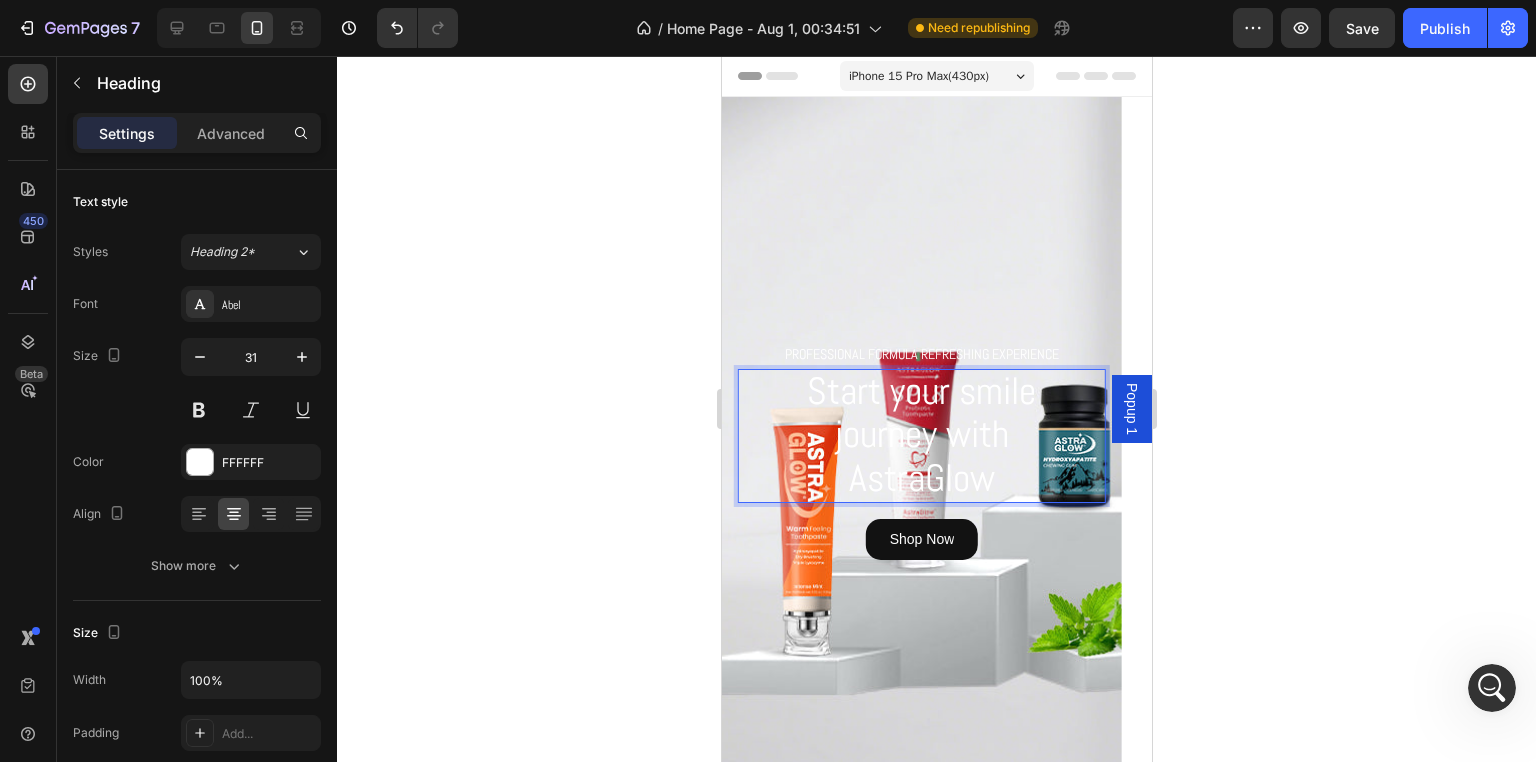 click on "Start your smile journey with AstraGlow" at bounding box center (921, 436) 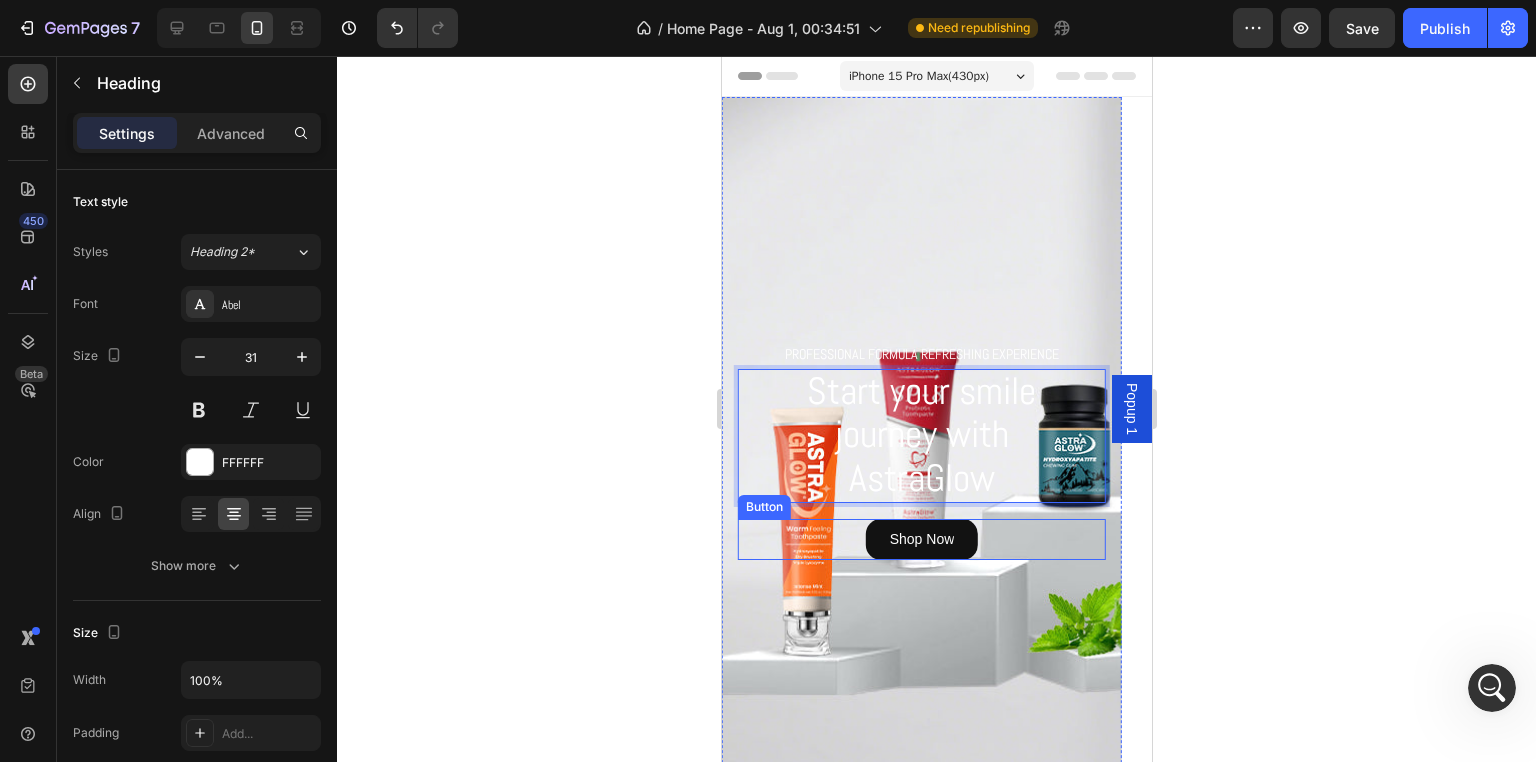 click on "Shop Now Button" at bounding box center [921, 539] 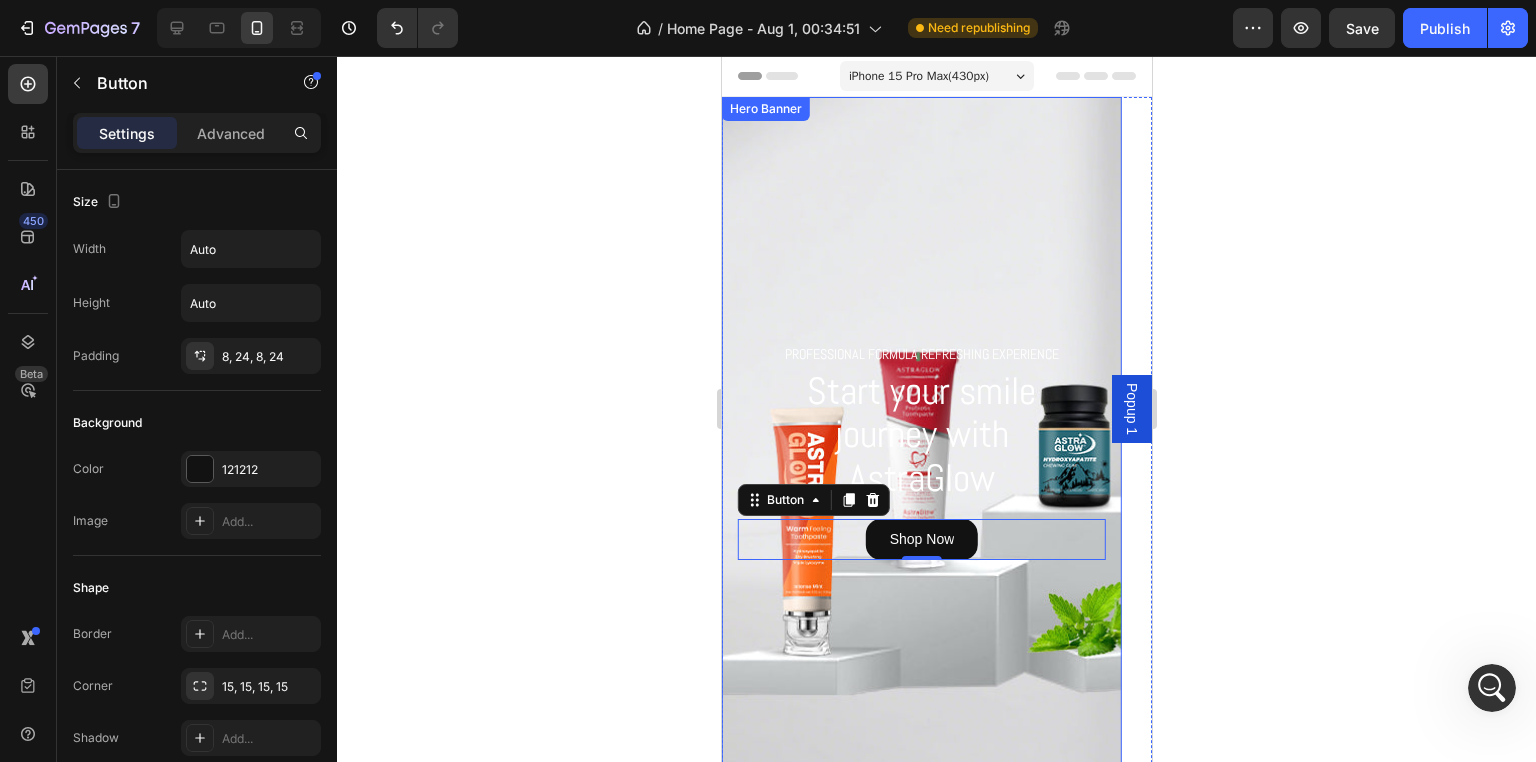 click at bounding box center [921, 450] 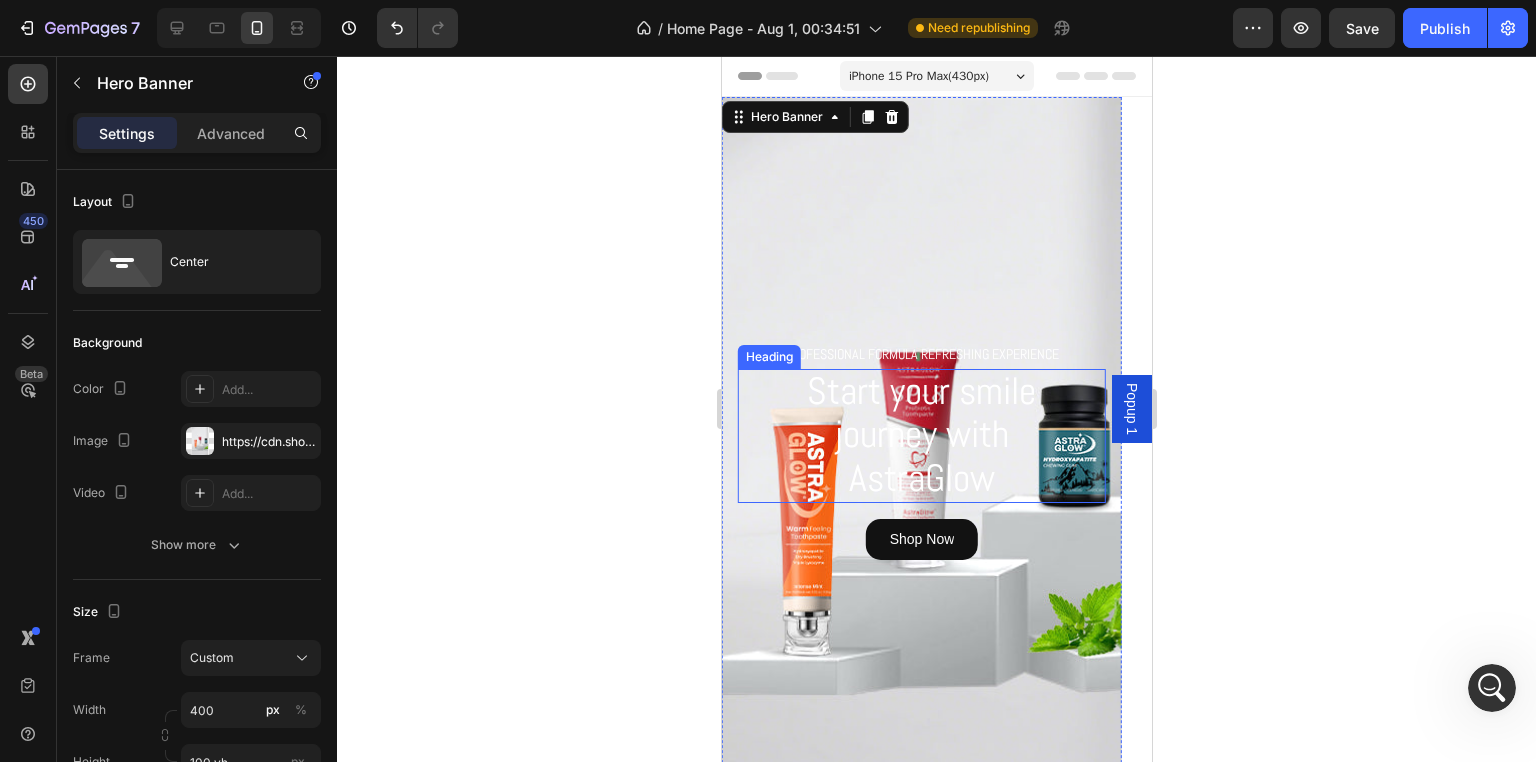 click on "journey with" at bounding box center (921, 434) 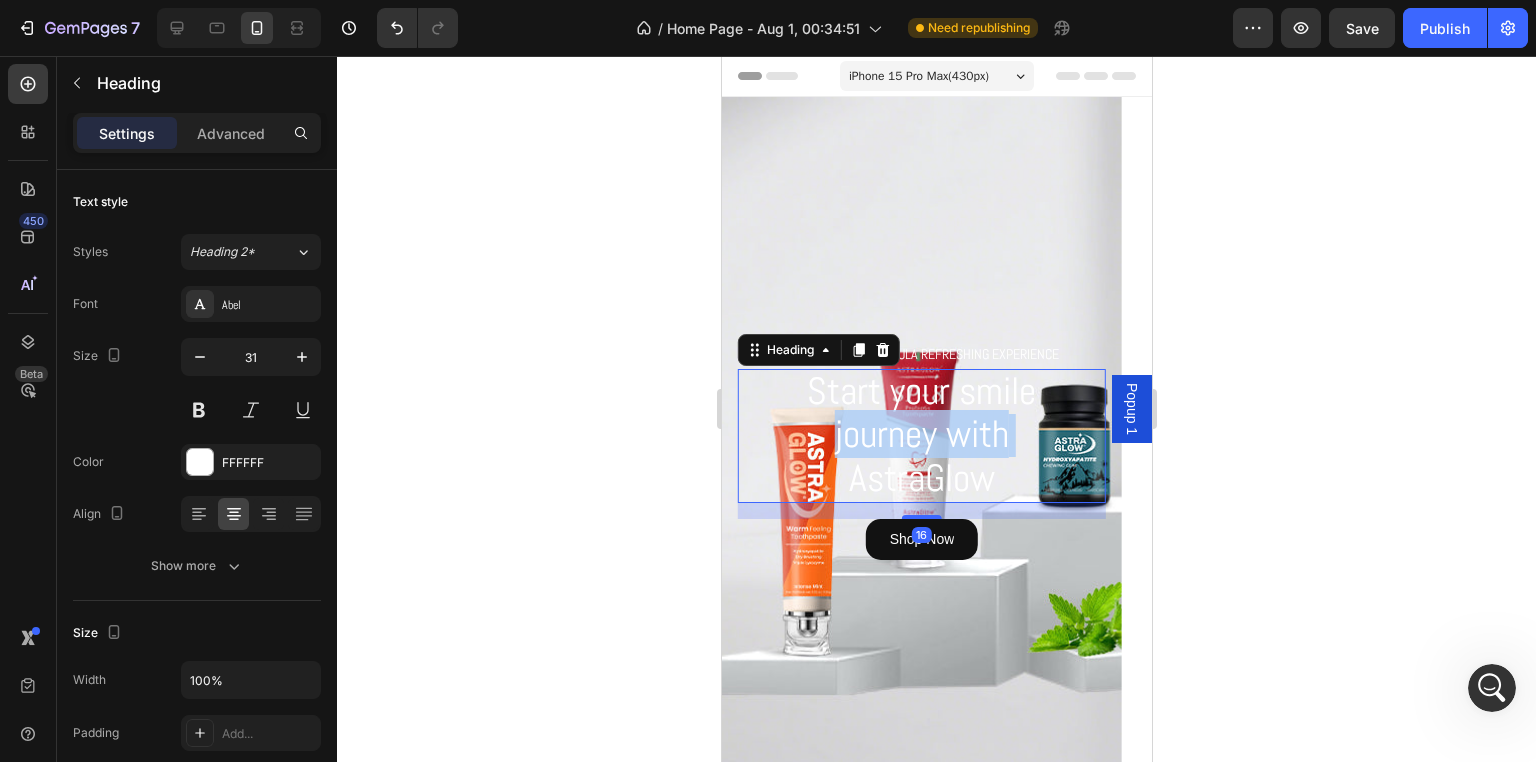 click on "journey with" at bounding box center [921, 434] 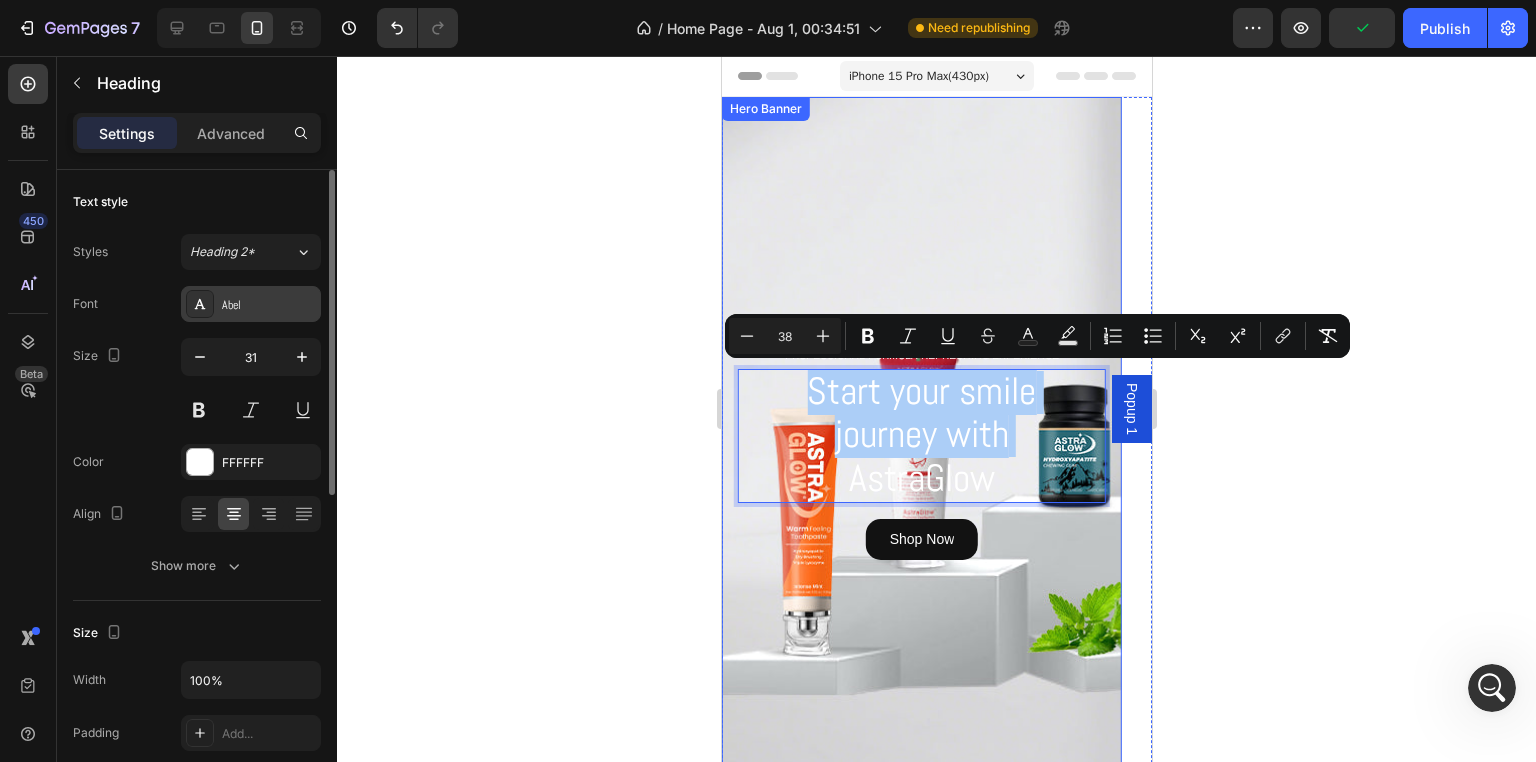 click on "Abel" at bounding box center [269, 305] 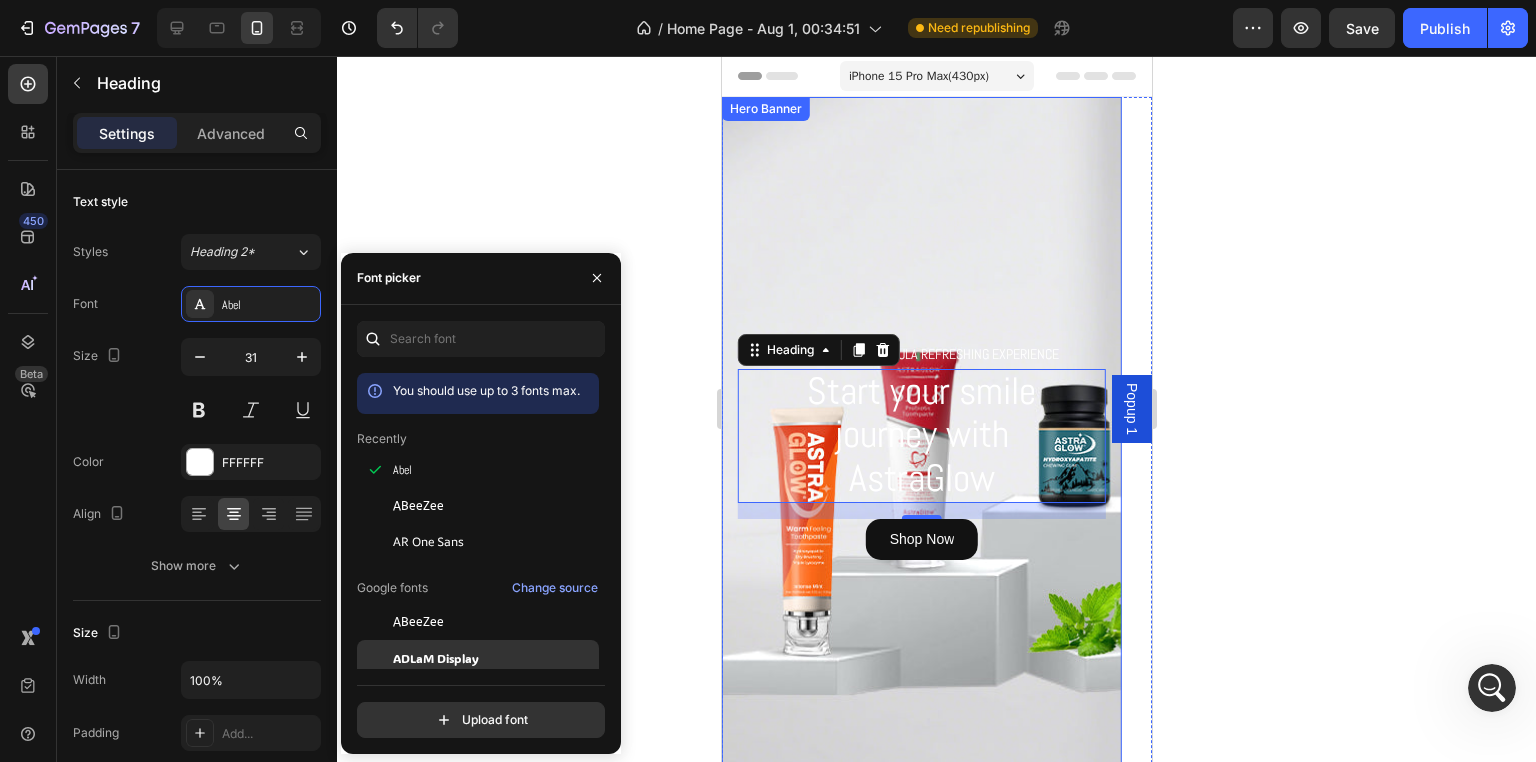 click on "ADLaM Display" 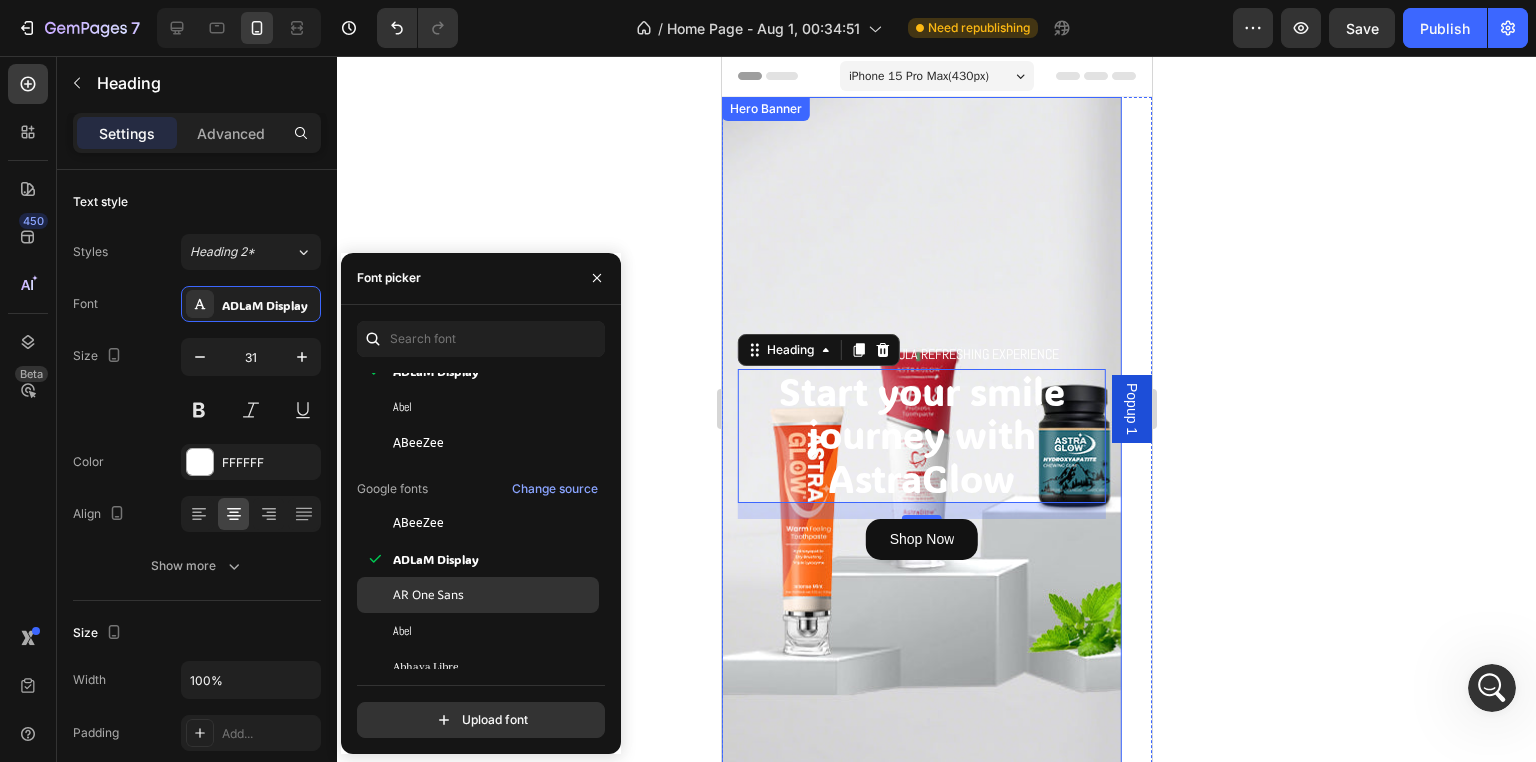 scroll, scrollTop: 100, scrollLeft: 0, axis: vertical 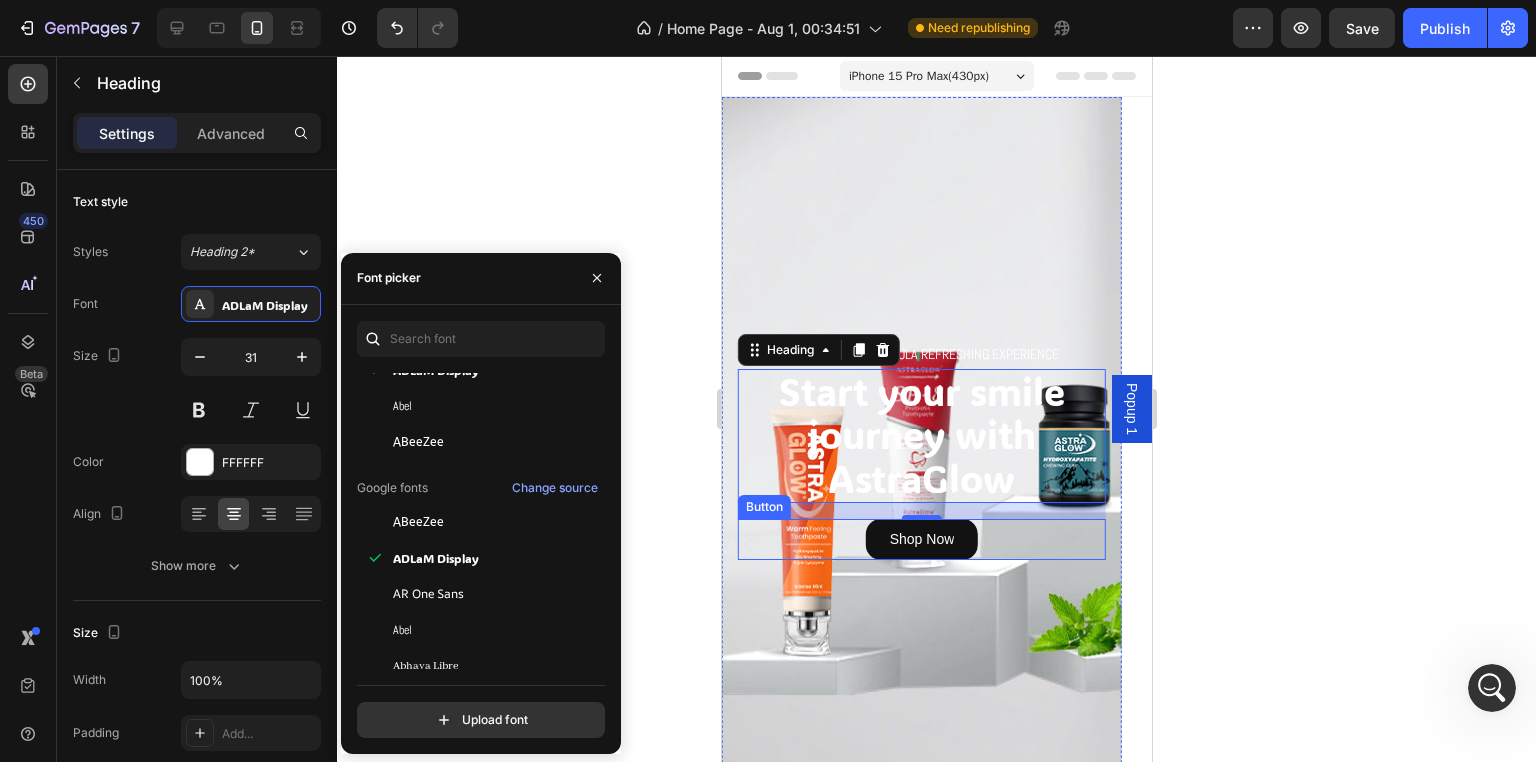 click on "Shop Now Button" at bounding box center [921, 539] 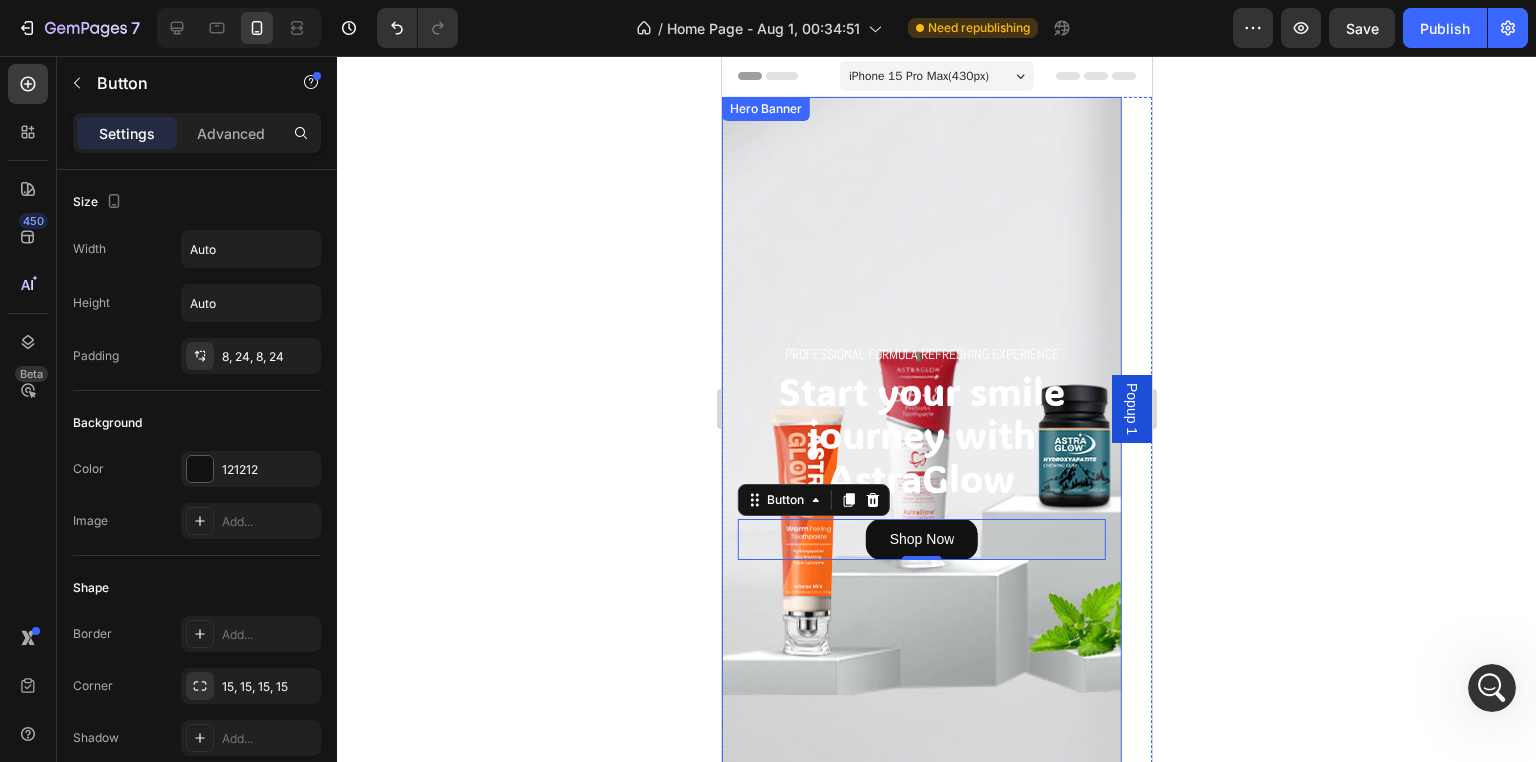 click at bounding box center (921, 450) 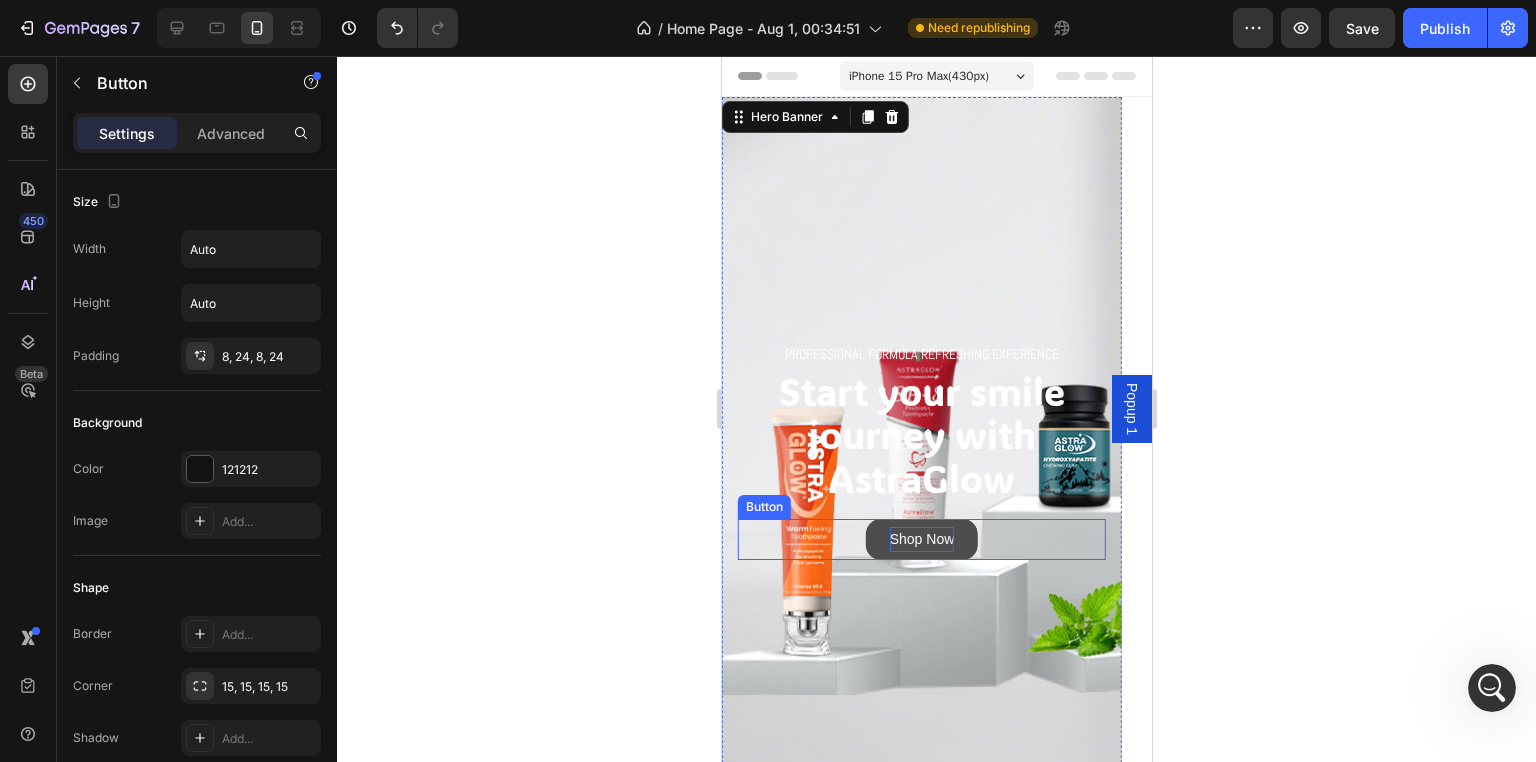 click on "Shop Now" at bounding box center (921, 539) 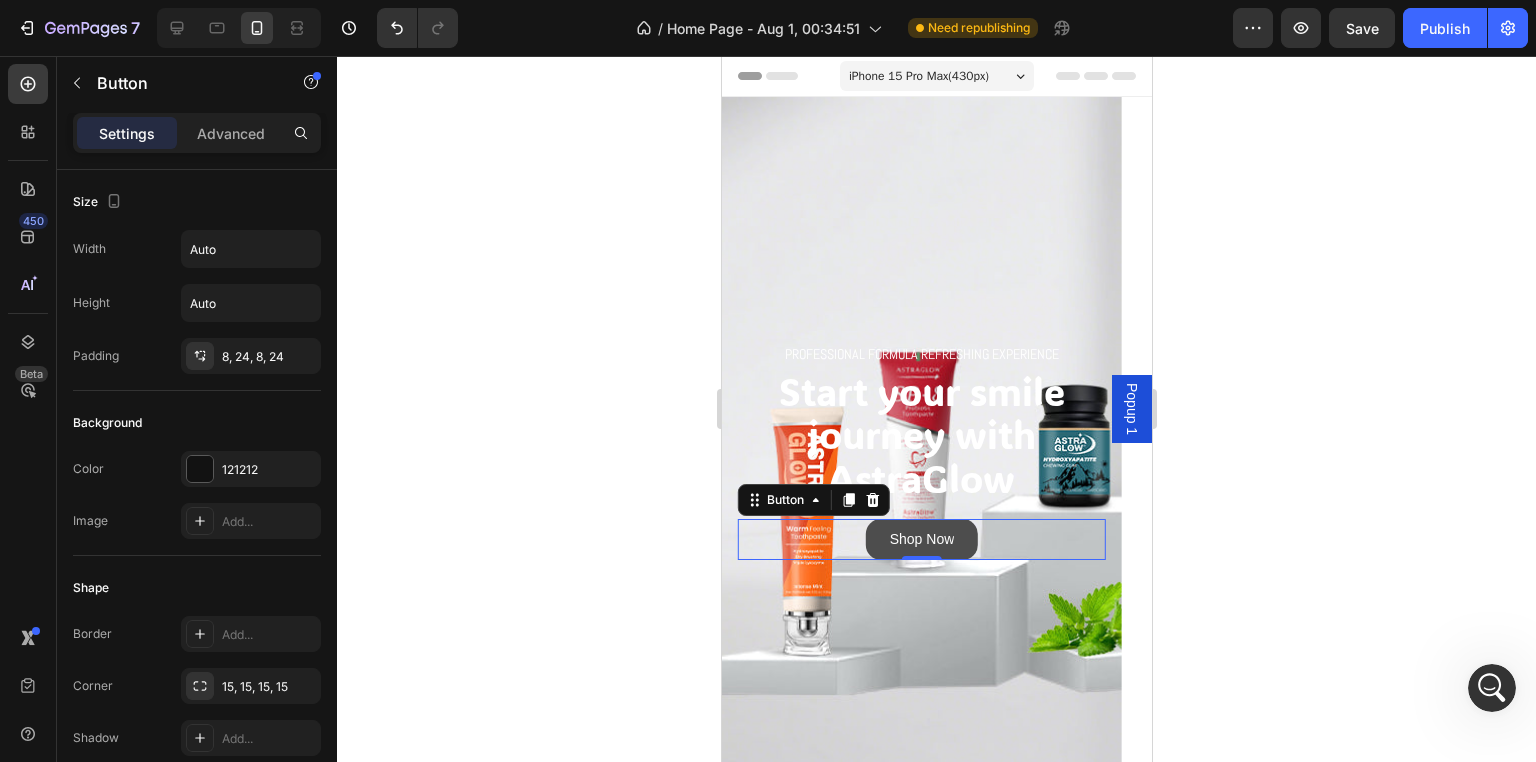 click on "Shop Now" at bounding box center (921, 539) 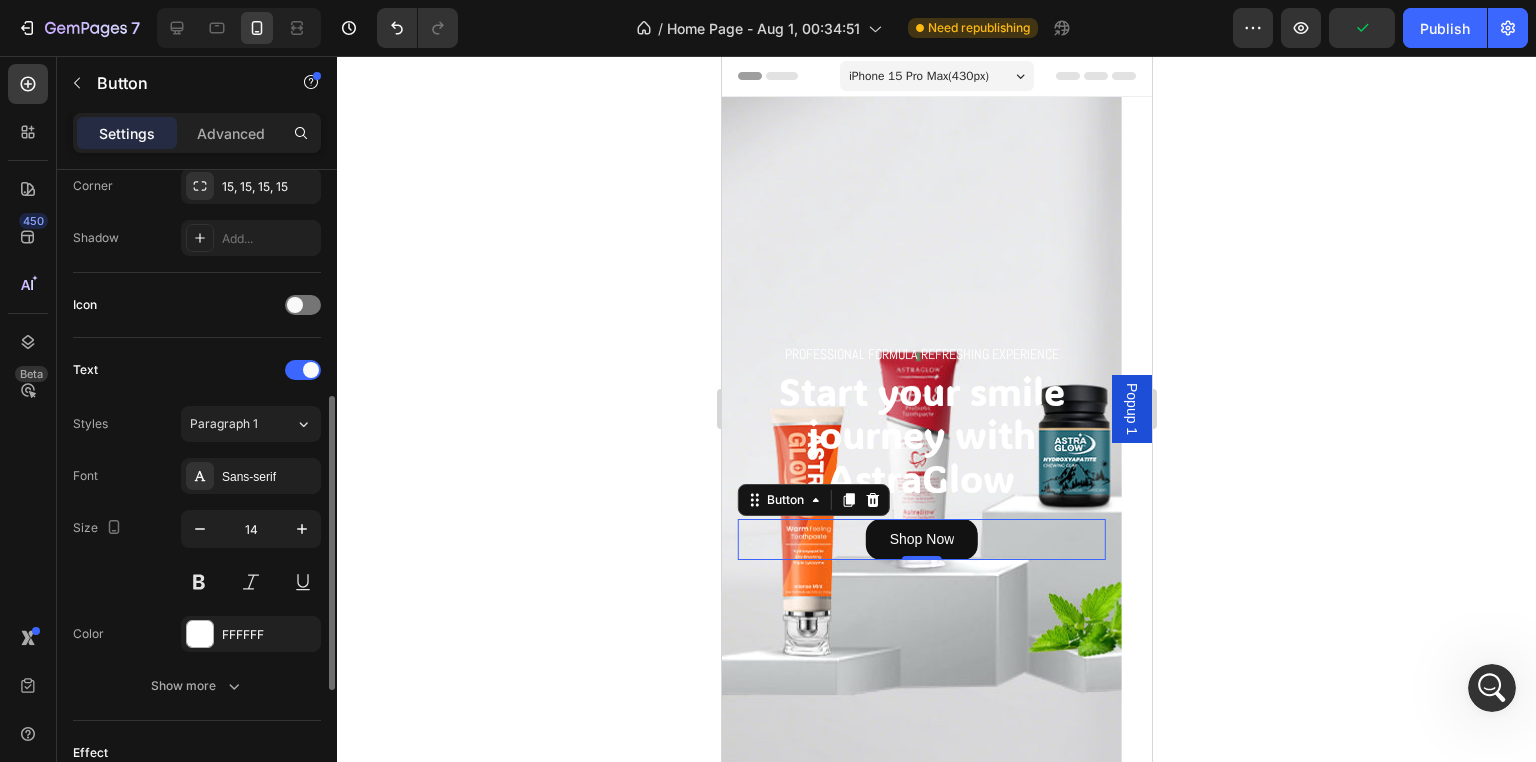 scroll, scrollTop: 782, scrollLeft: 0, axis: vertical 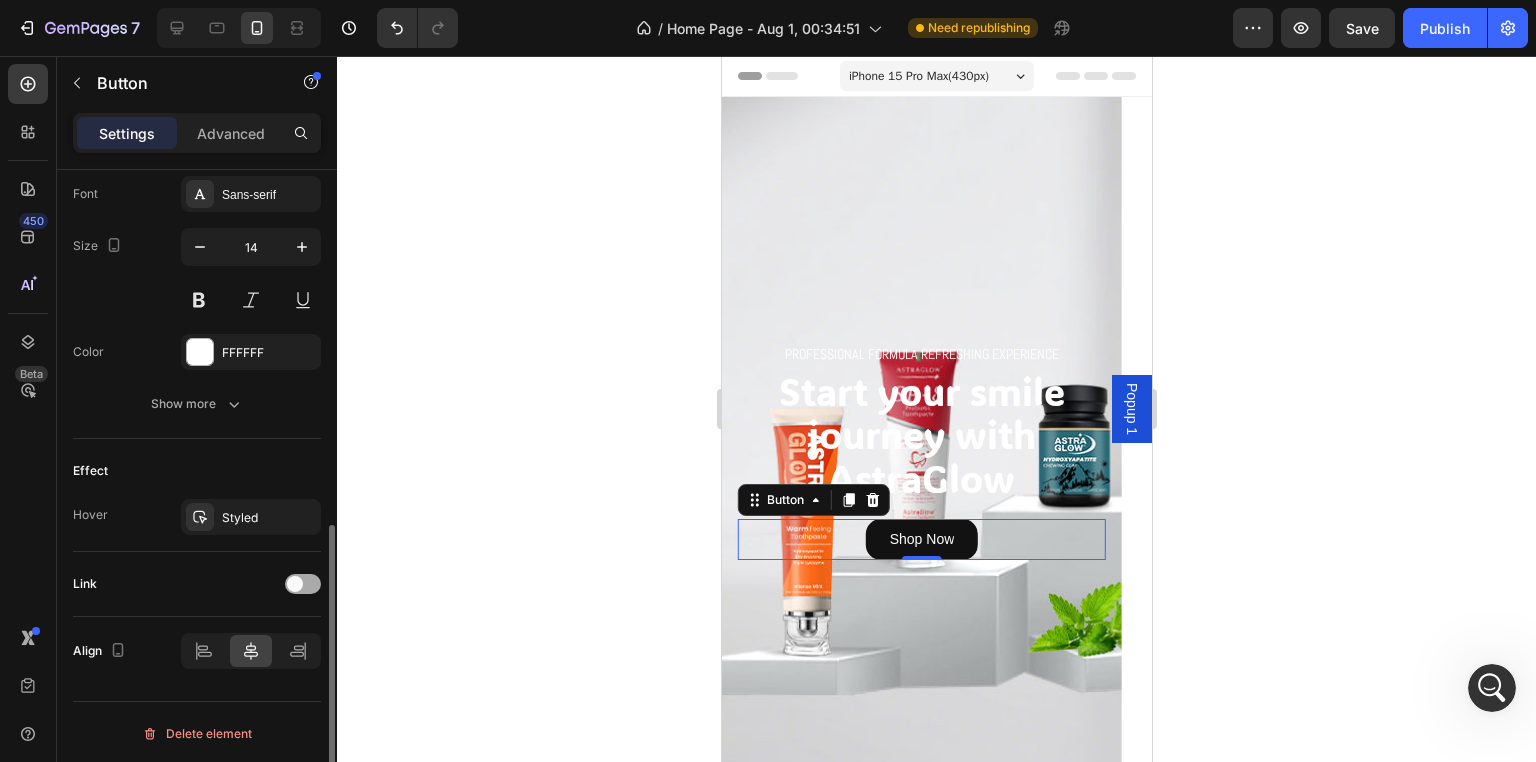 click at bounding box center (303, 584) 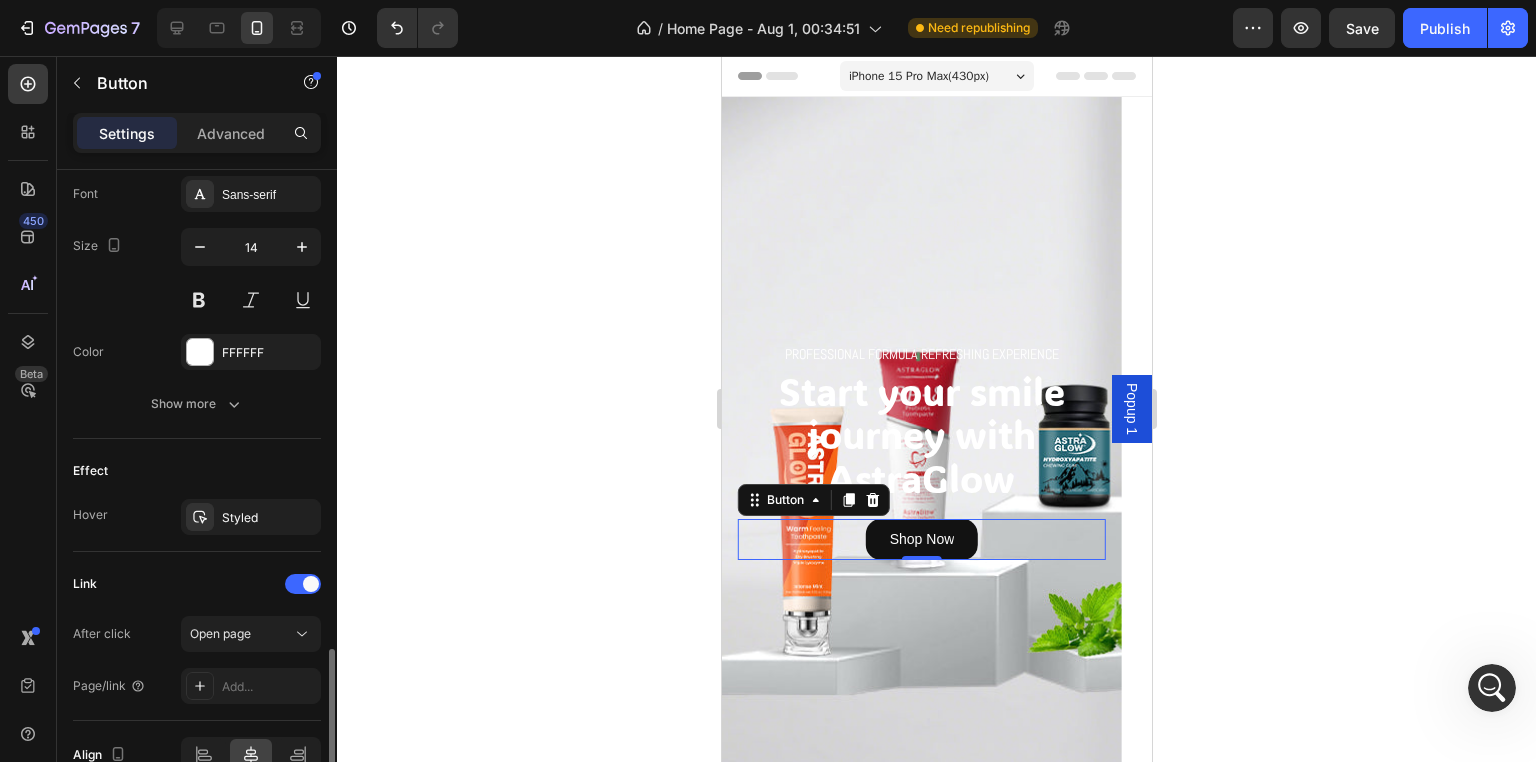 scroll, scrollTop: 886, scrollLeft: 0, axis: vertical 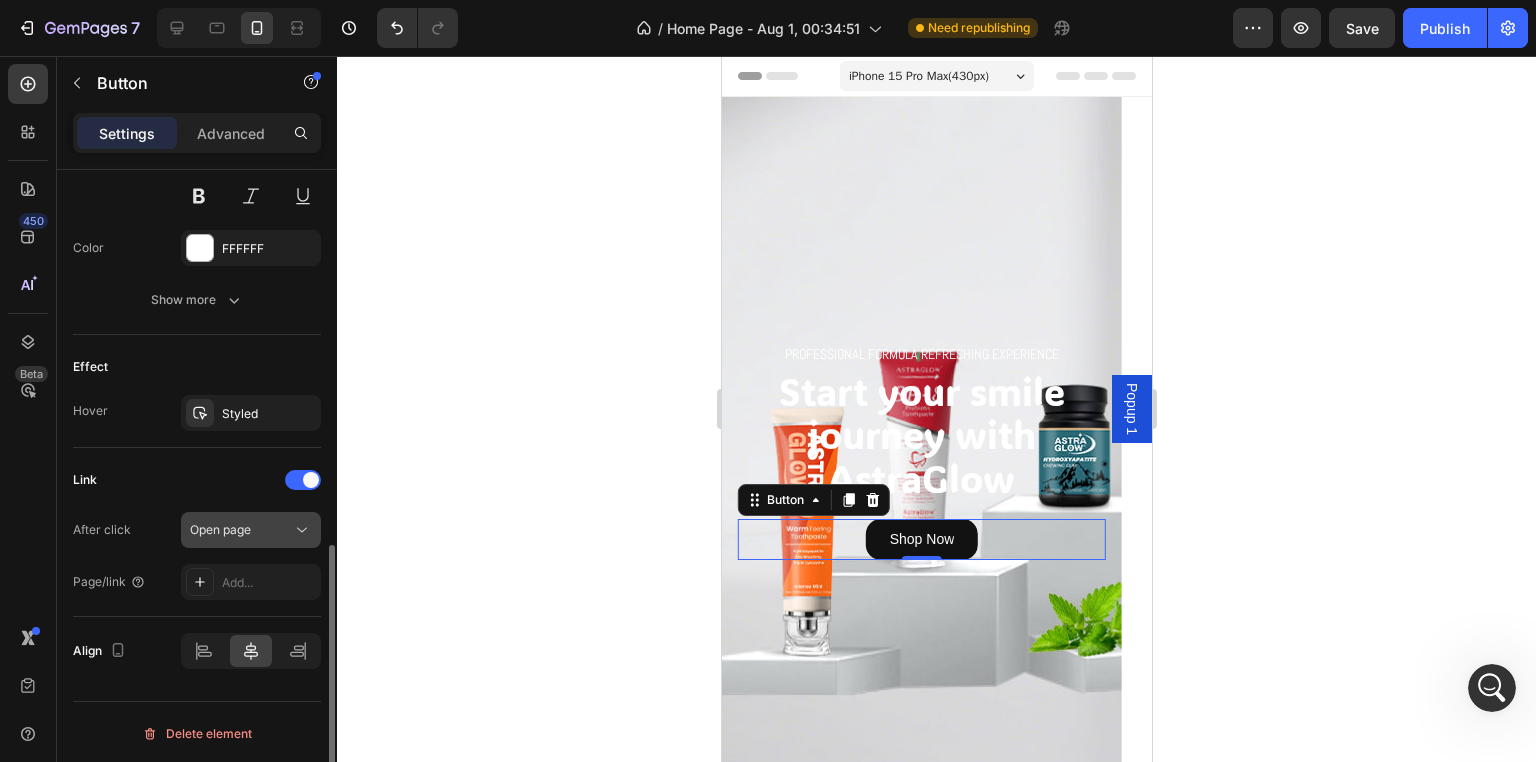 click on "Open page" at bounding box center (220, 529) 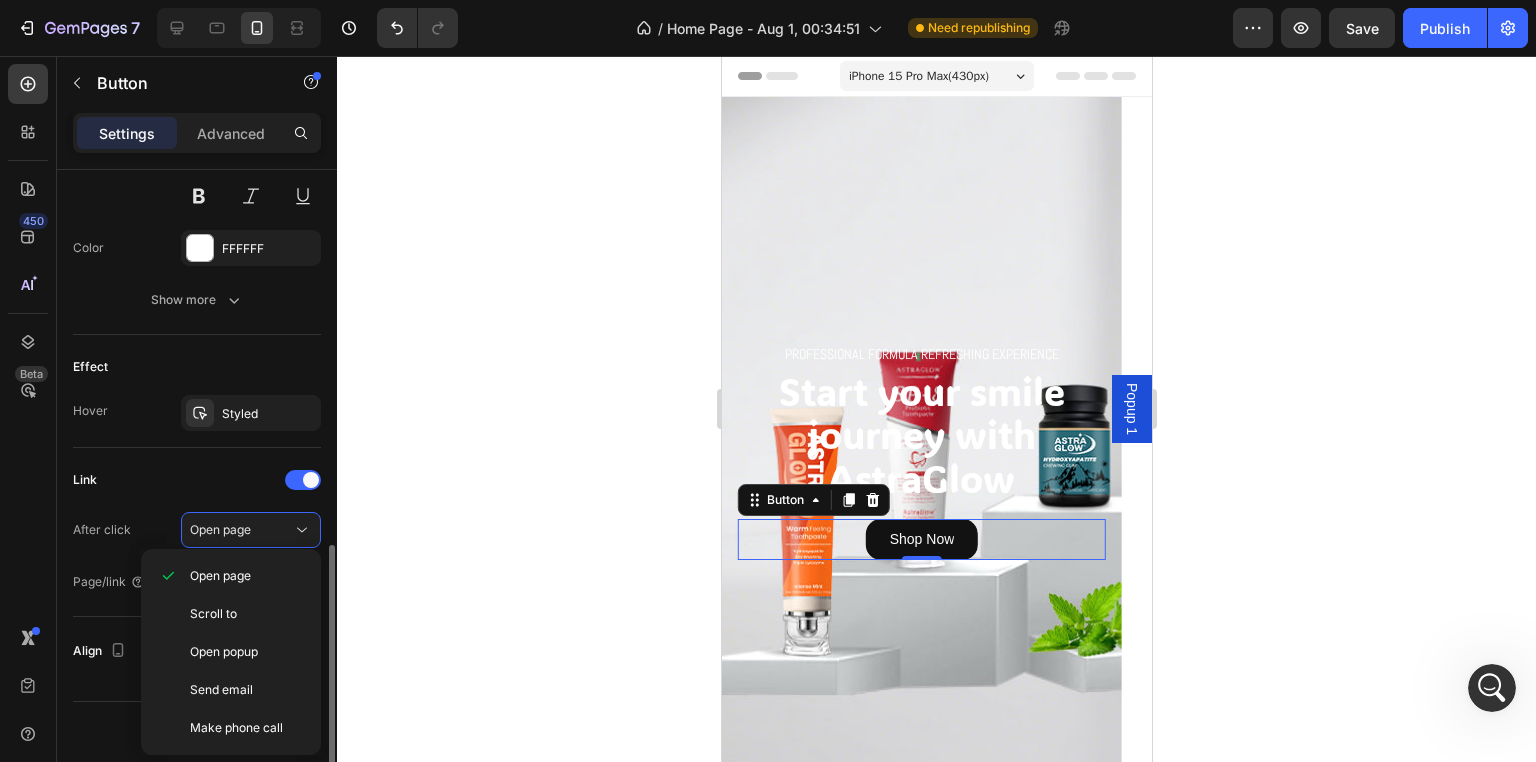 click on "After click Open page" at bounding box center (197, 530) 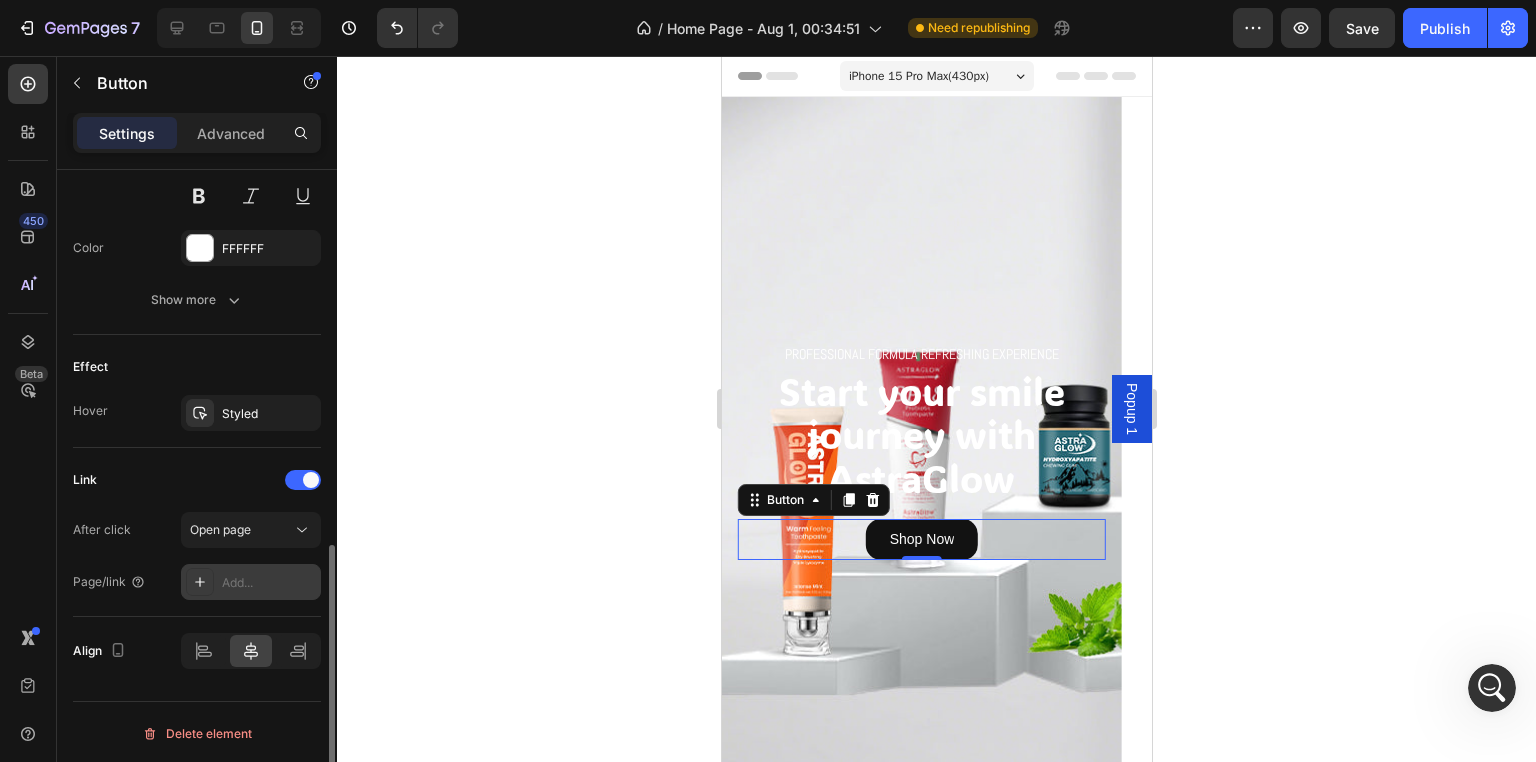 click on "Add..." at bounding box center [269, 583] 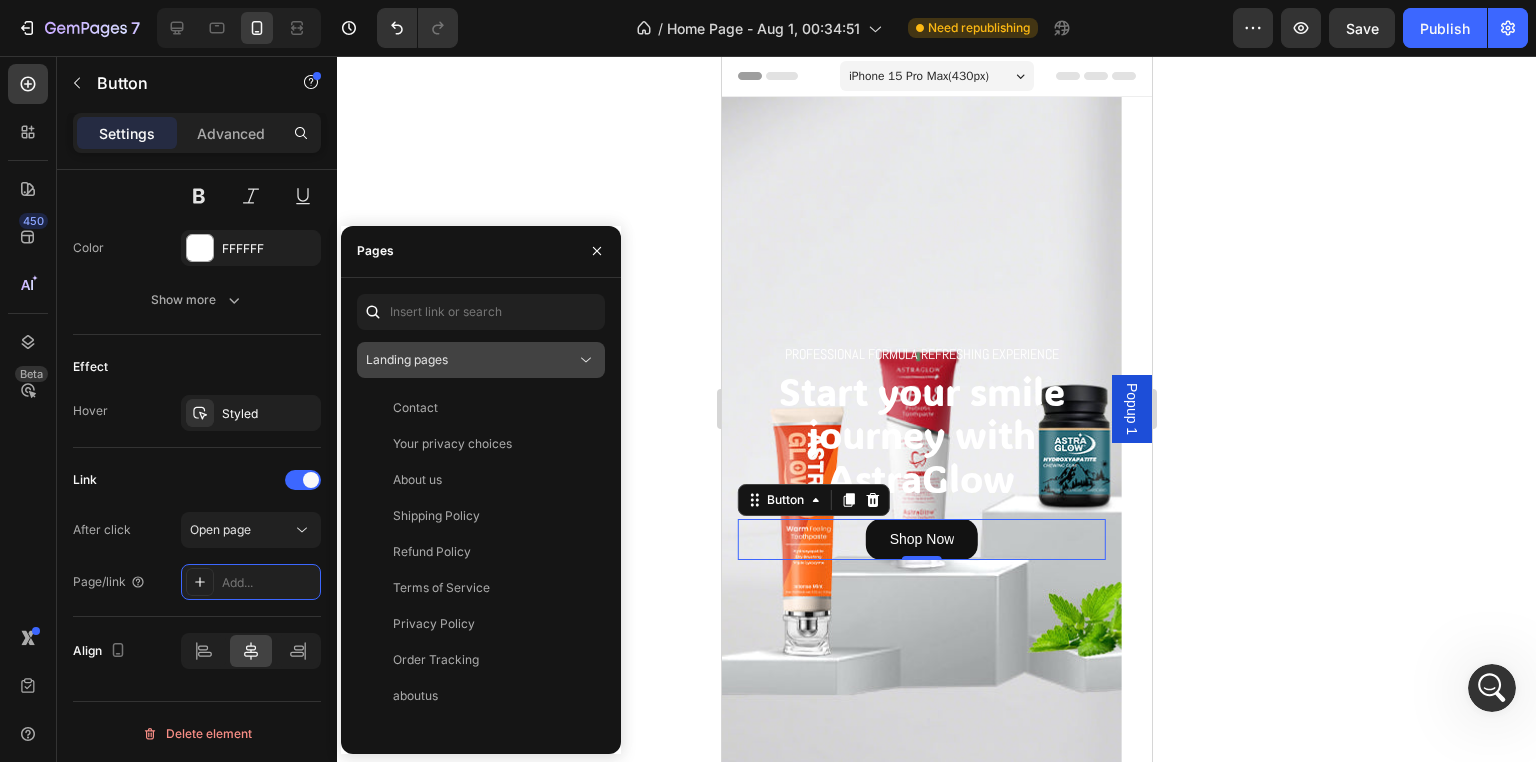 click on "Landing pages" at bounding box center (471, 360) 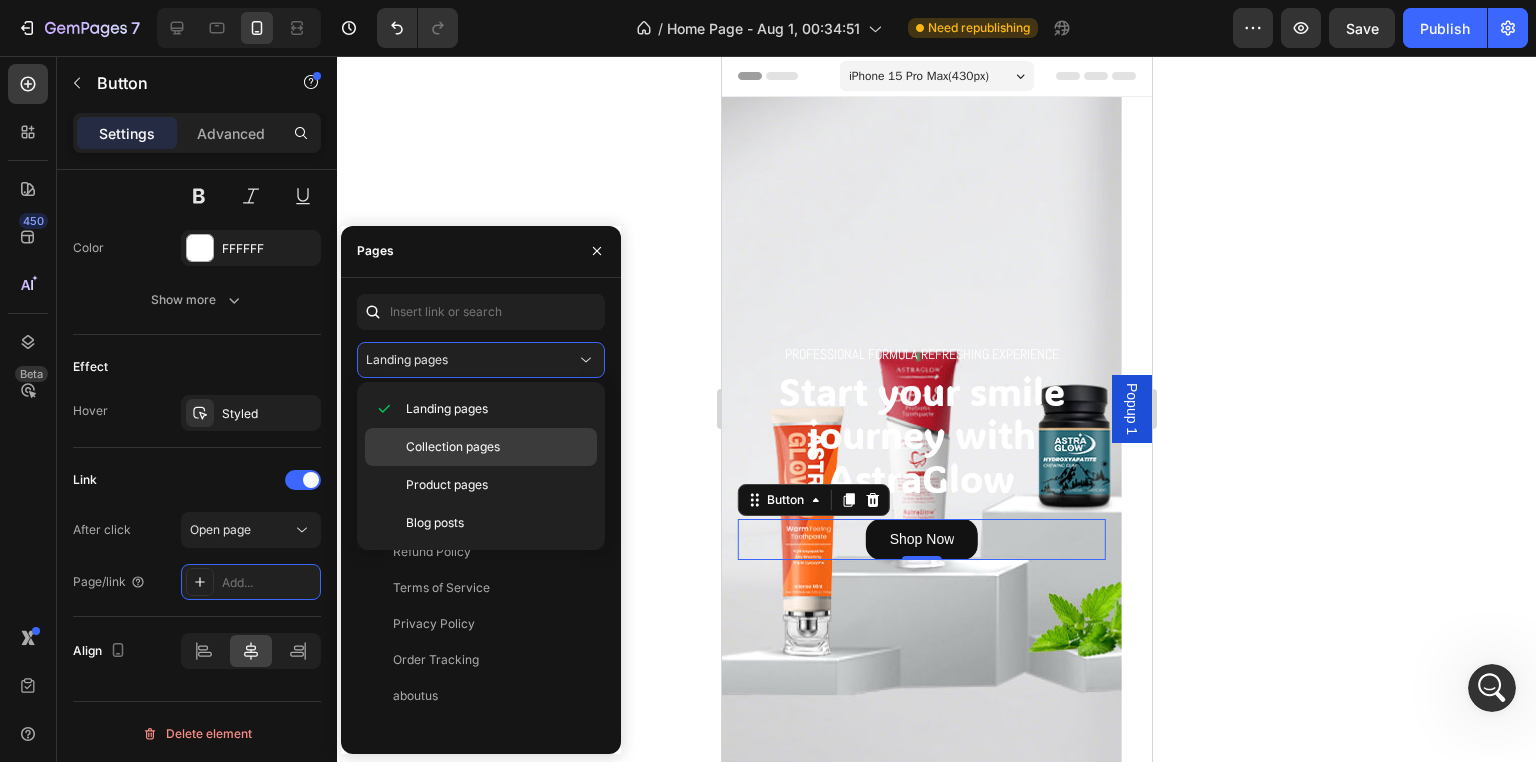 click on "Collection pages" 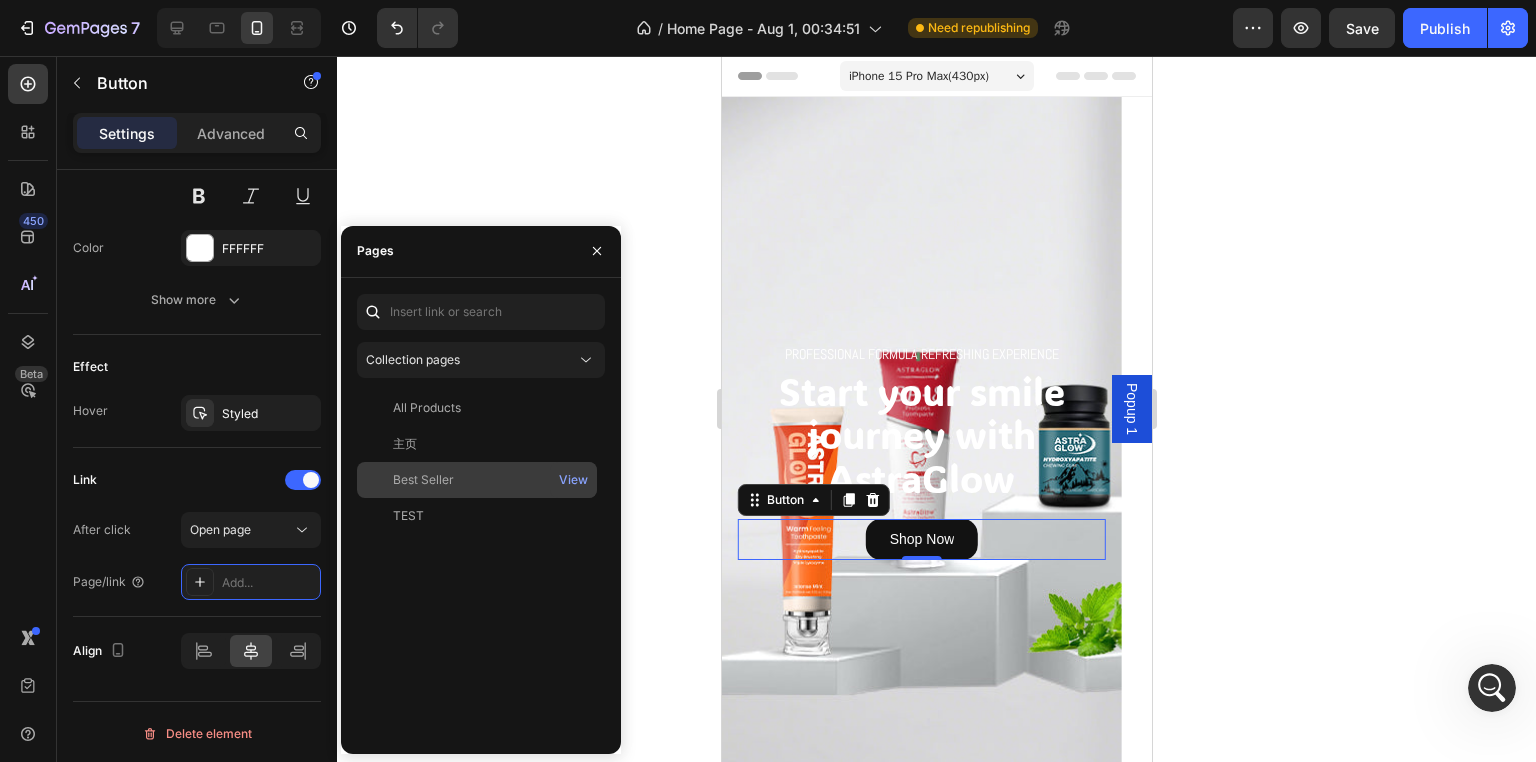 click on "Best Seller" at bounding box center (477, 480) 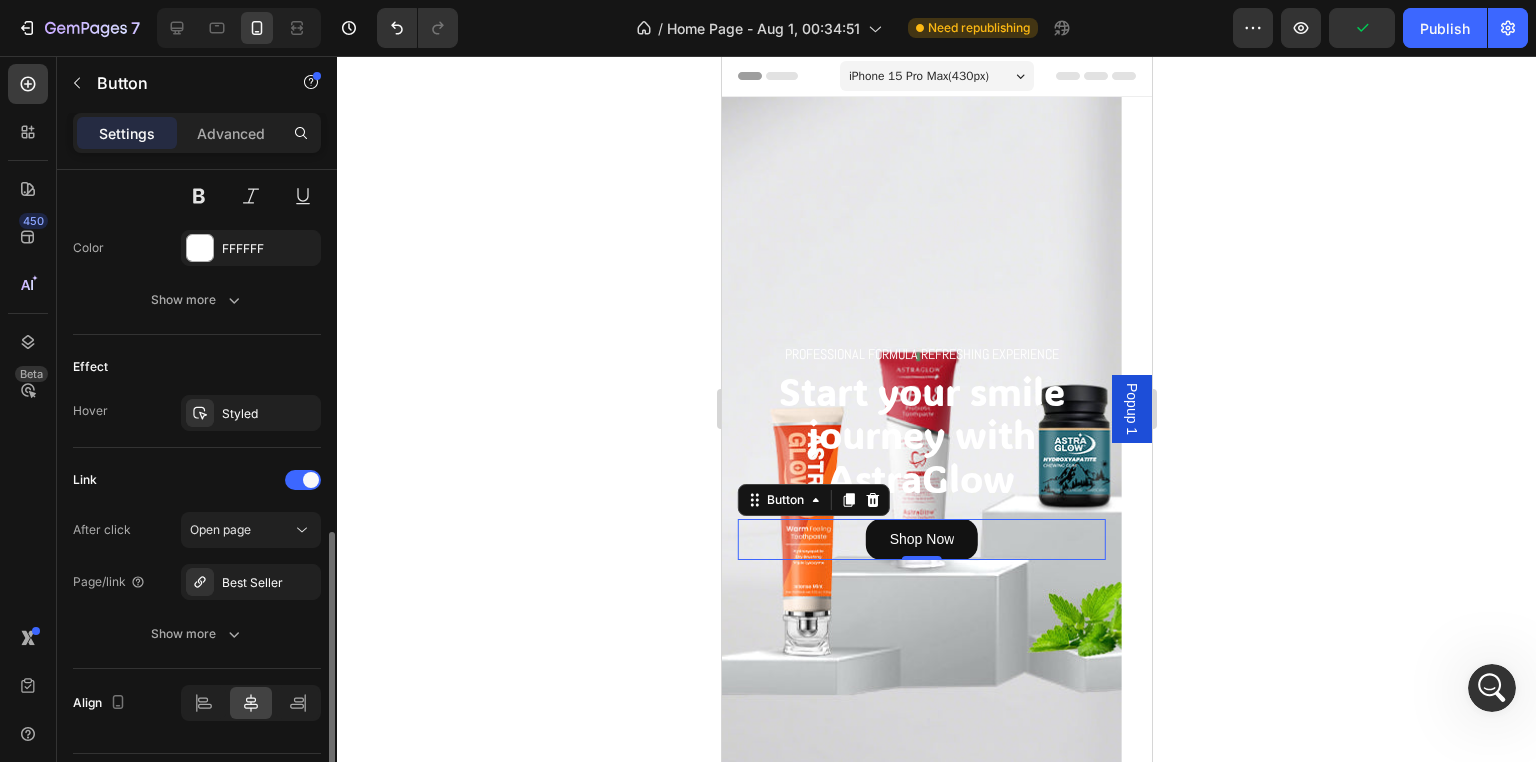 click on "After click Open page Page/link Best Seller Show more" at bounding box center [197, 582] 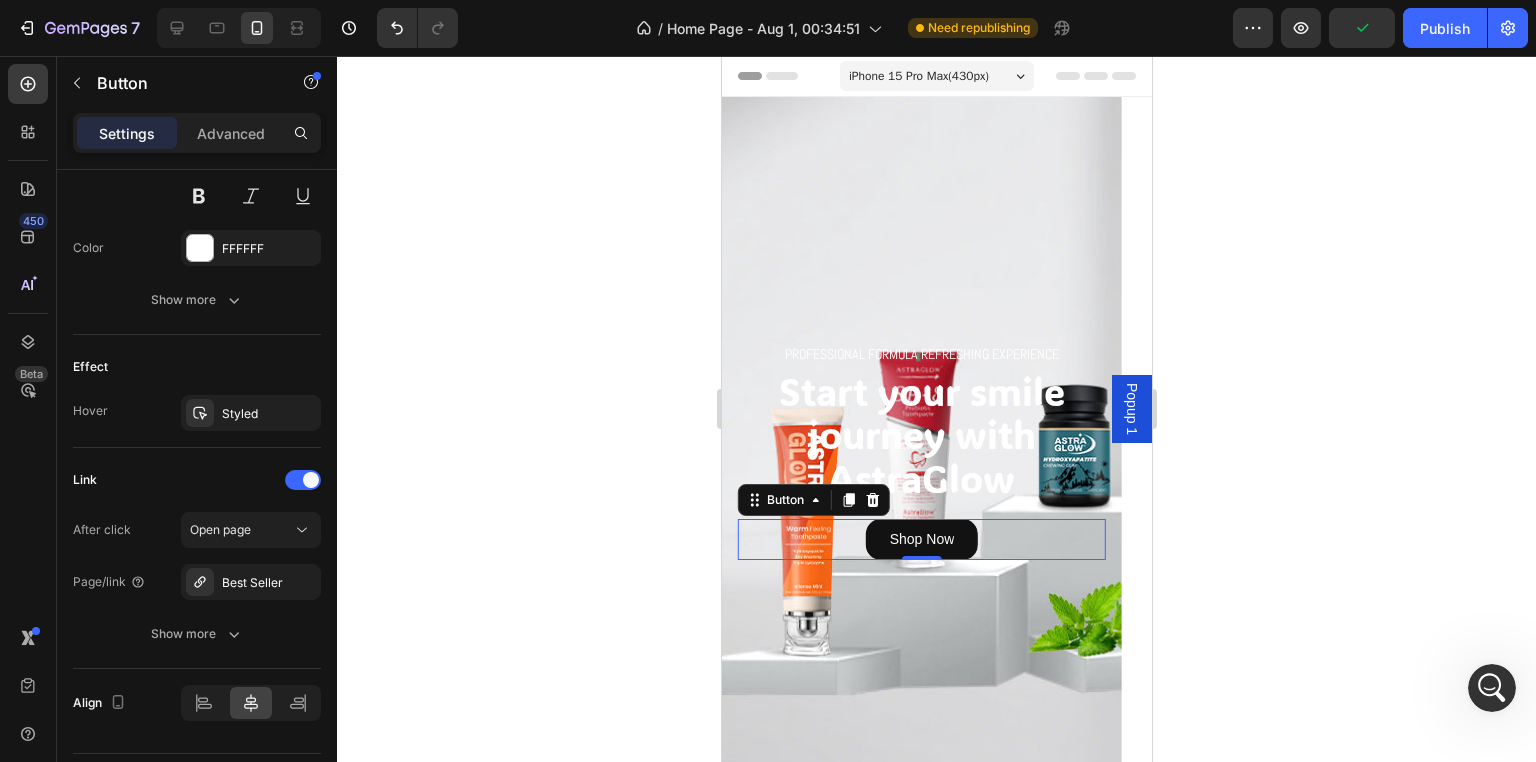 click on "Shop Now Button   0" at bounding box center (921, 539) 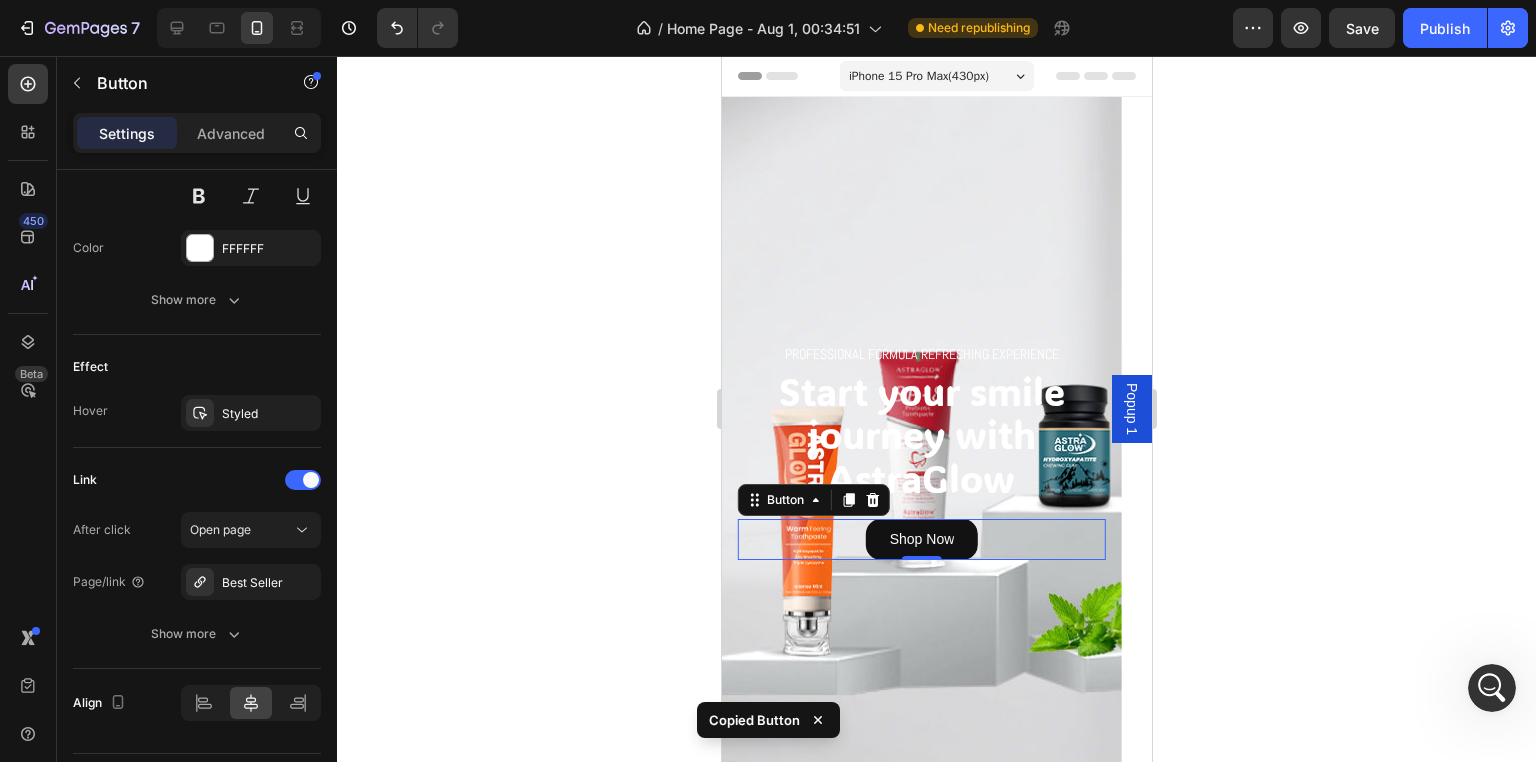 scroll, scrollTop: 100, scrollLeft: 0, axis: vertical 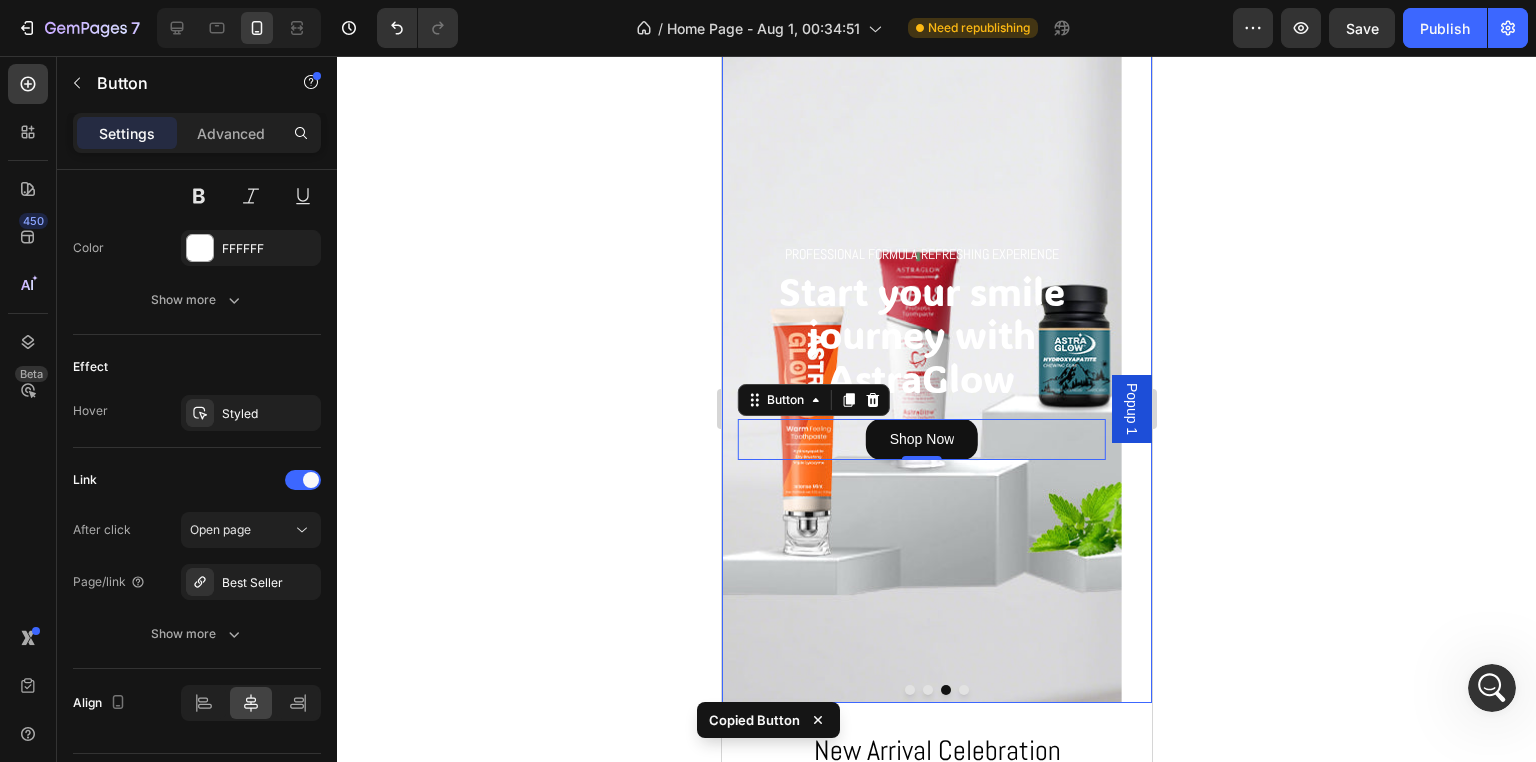 click at bounding box center (927, 690) 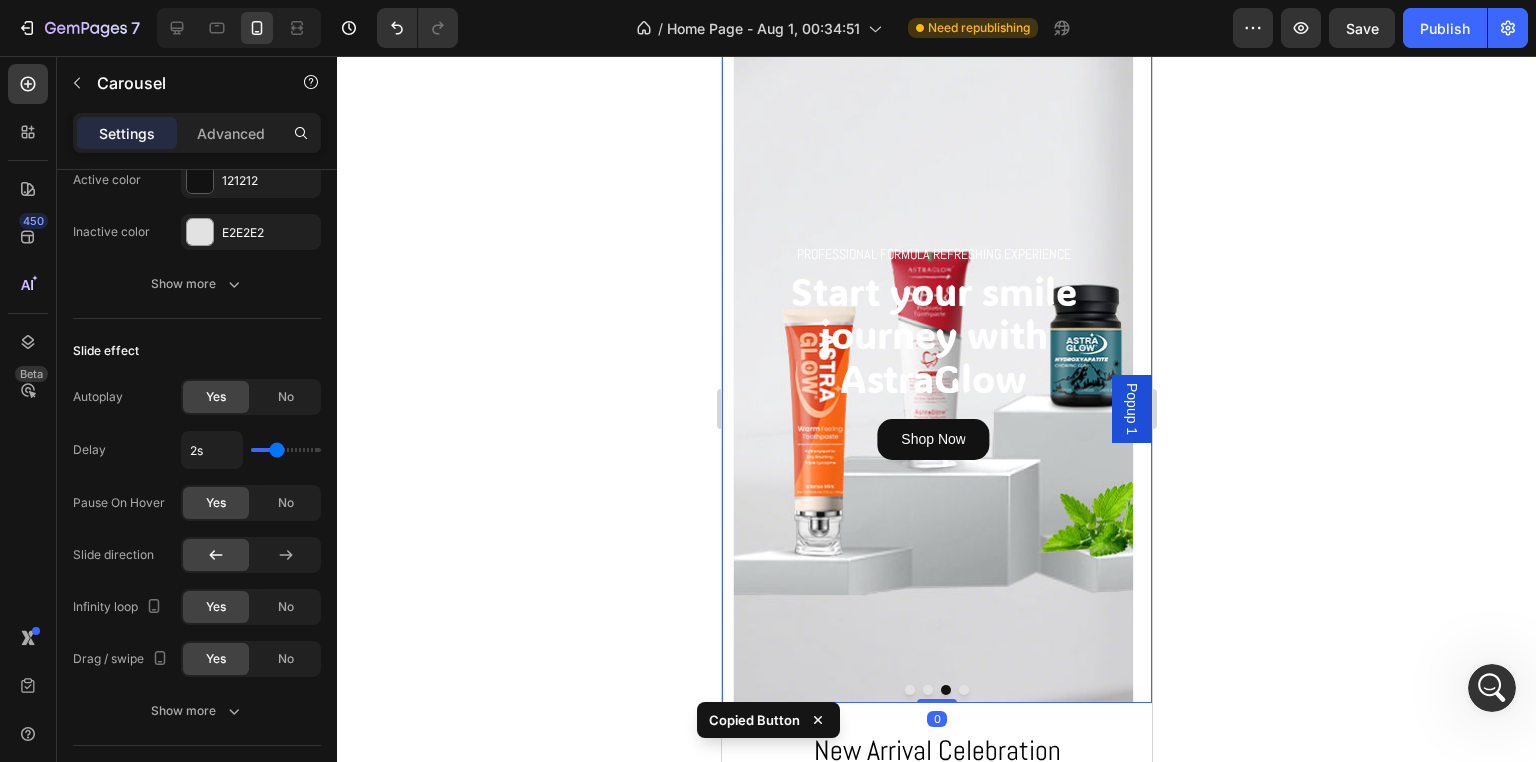 scroll, scrollTop: 0, scrollLeft: 0, axis: both 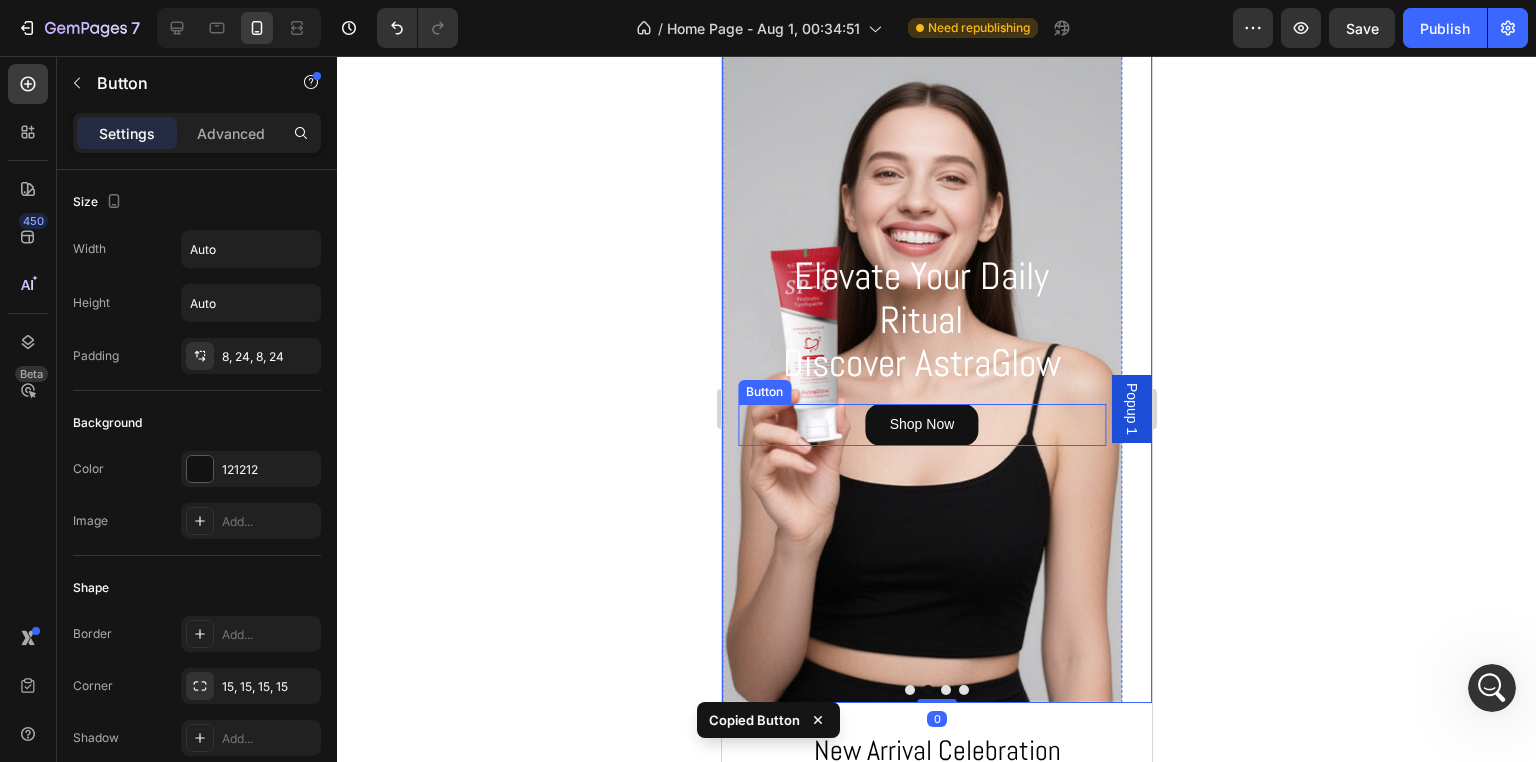 click on "Shop Now Button" at bounding box center [921, 424] 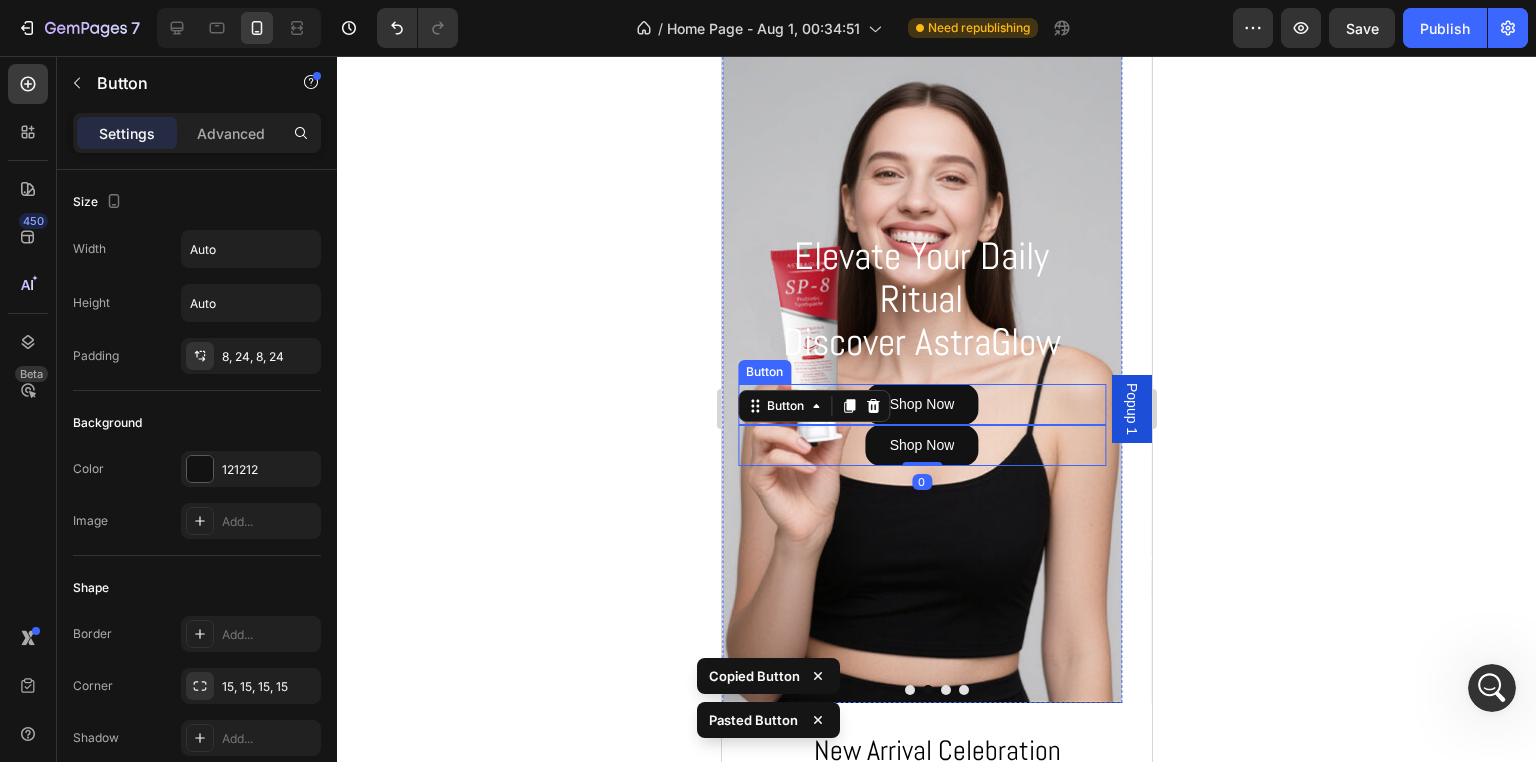 click on "Shop Now Button" at bounding box center (921, 404) 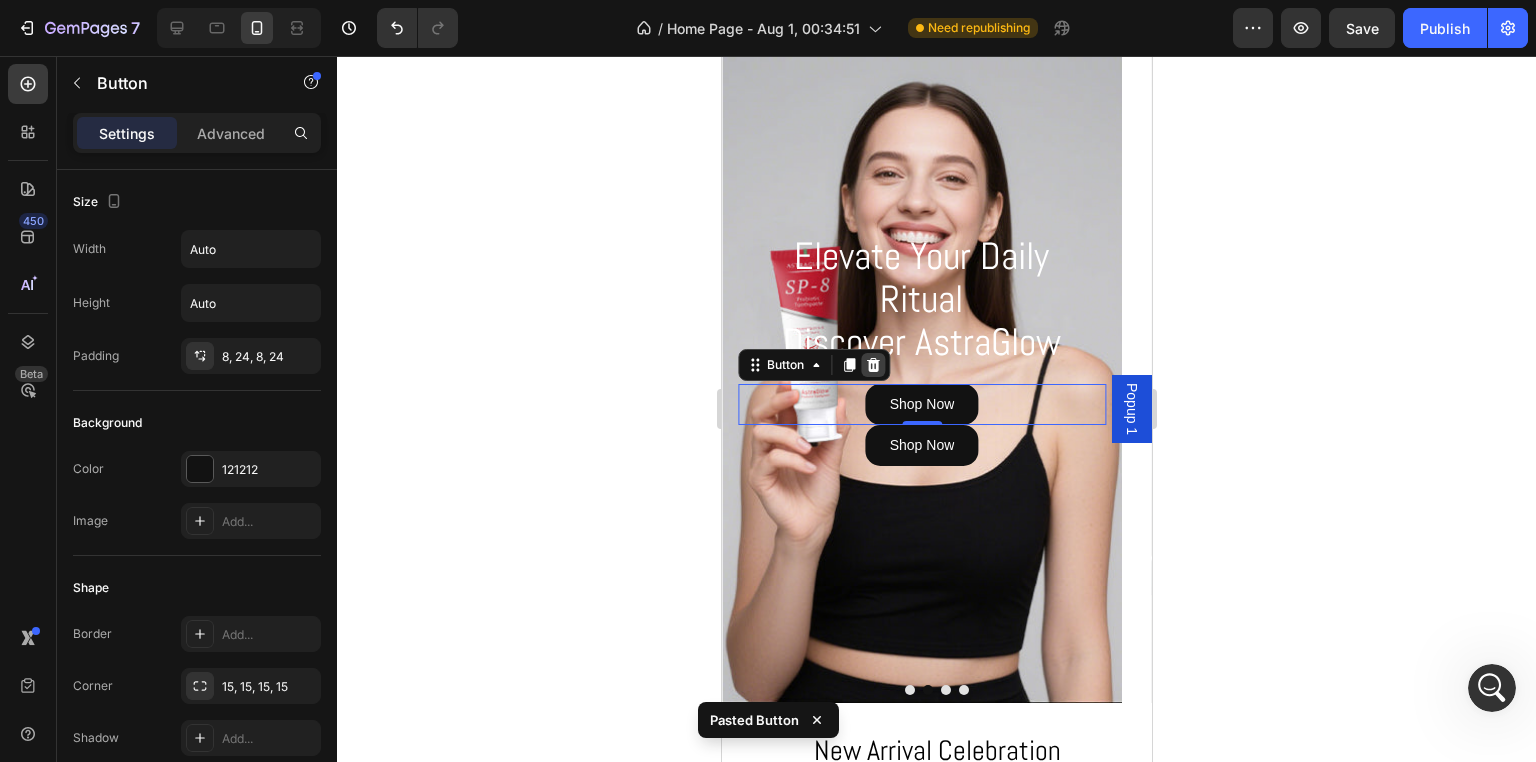 click 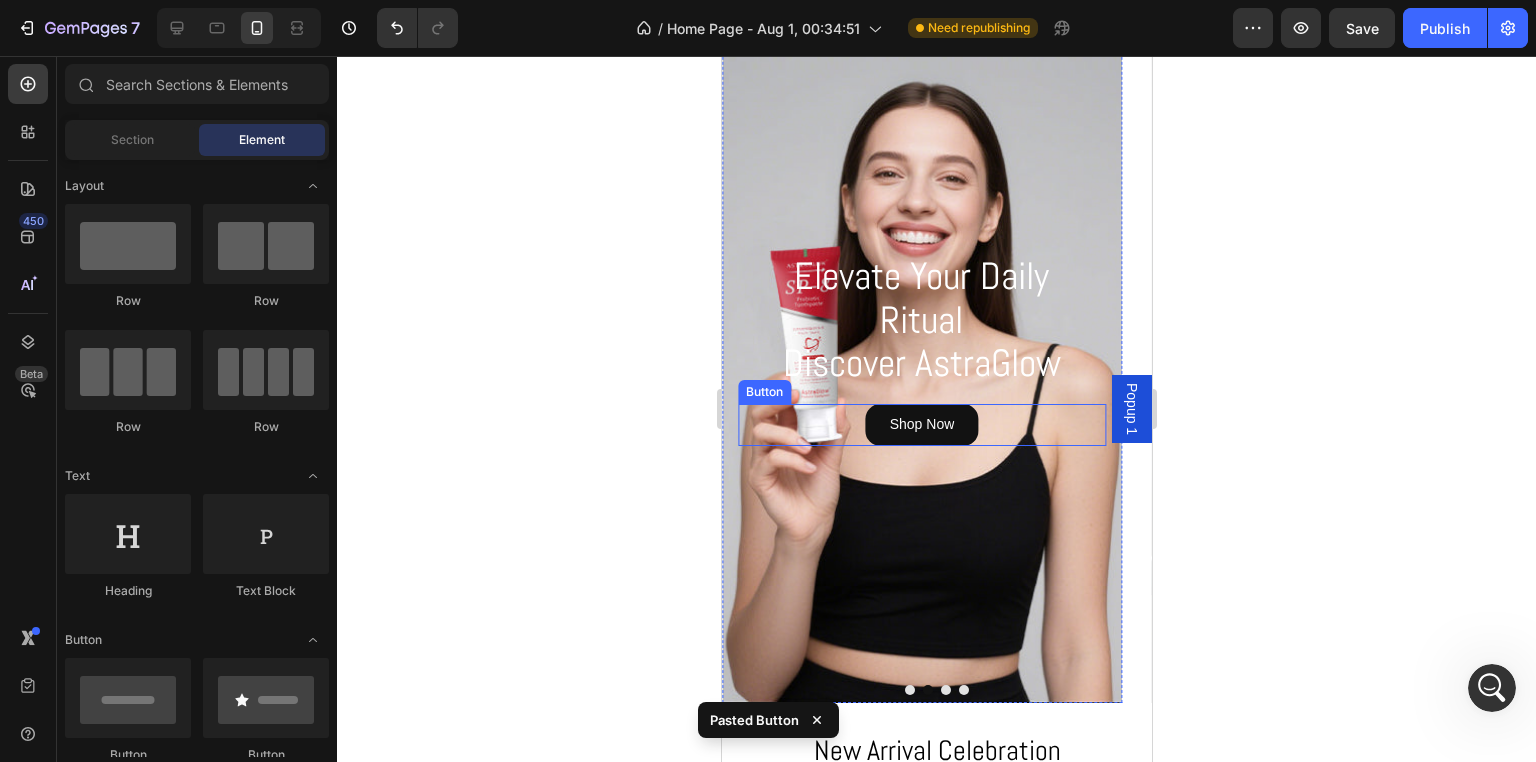 click on "Shop Now Button" at bounding box center [921, 424] 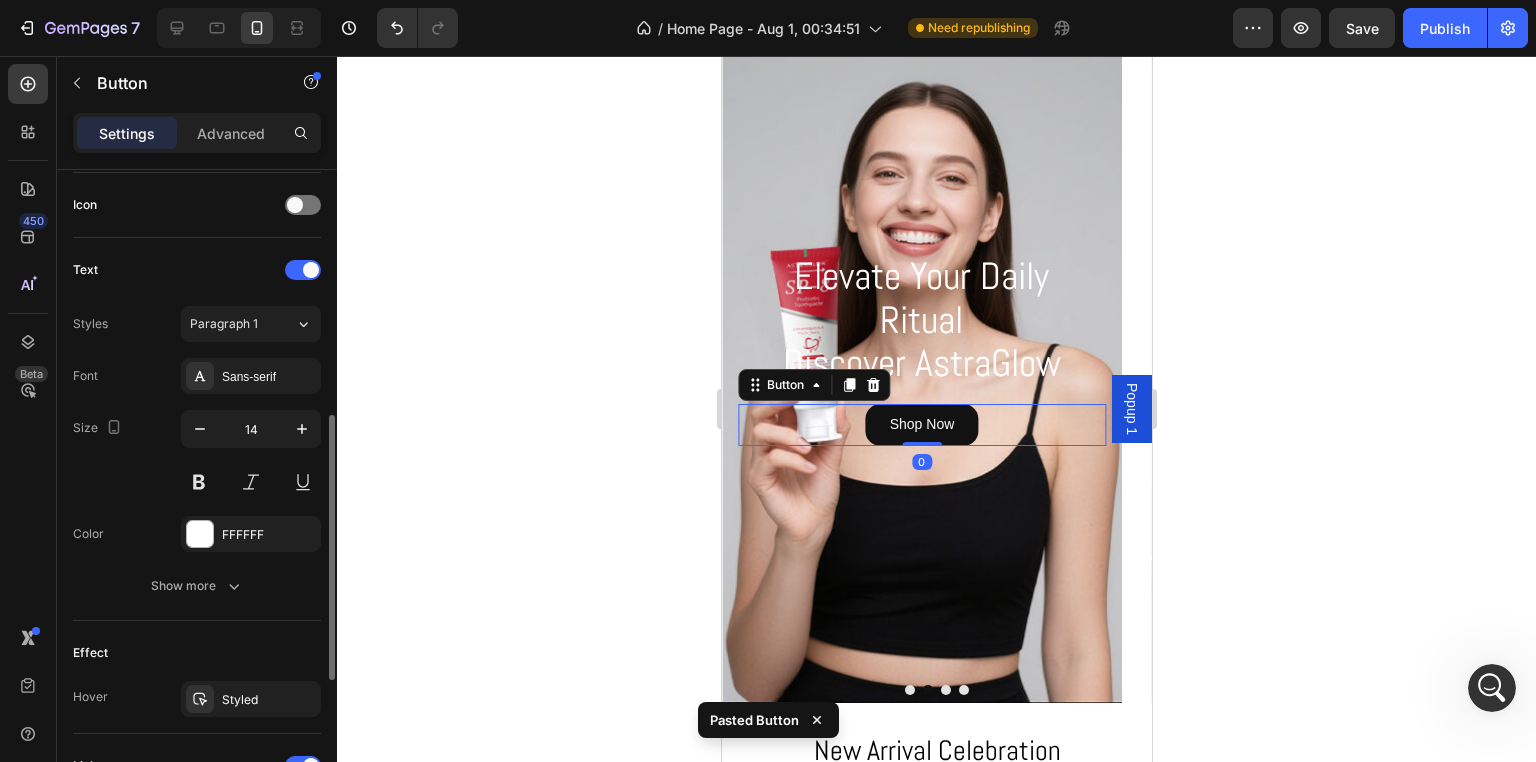 scroll, scrollTop: 938, scrollLeft: 0, axis: vertical 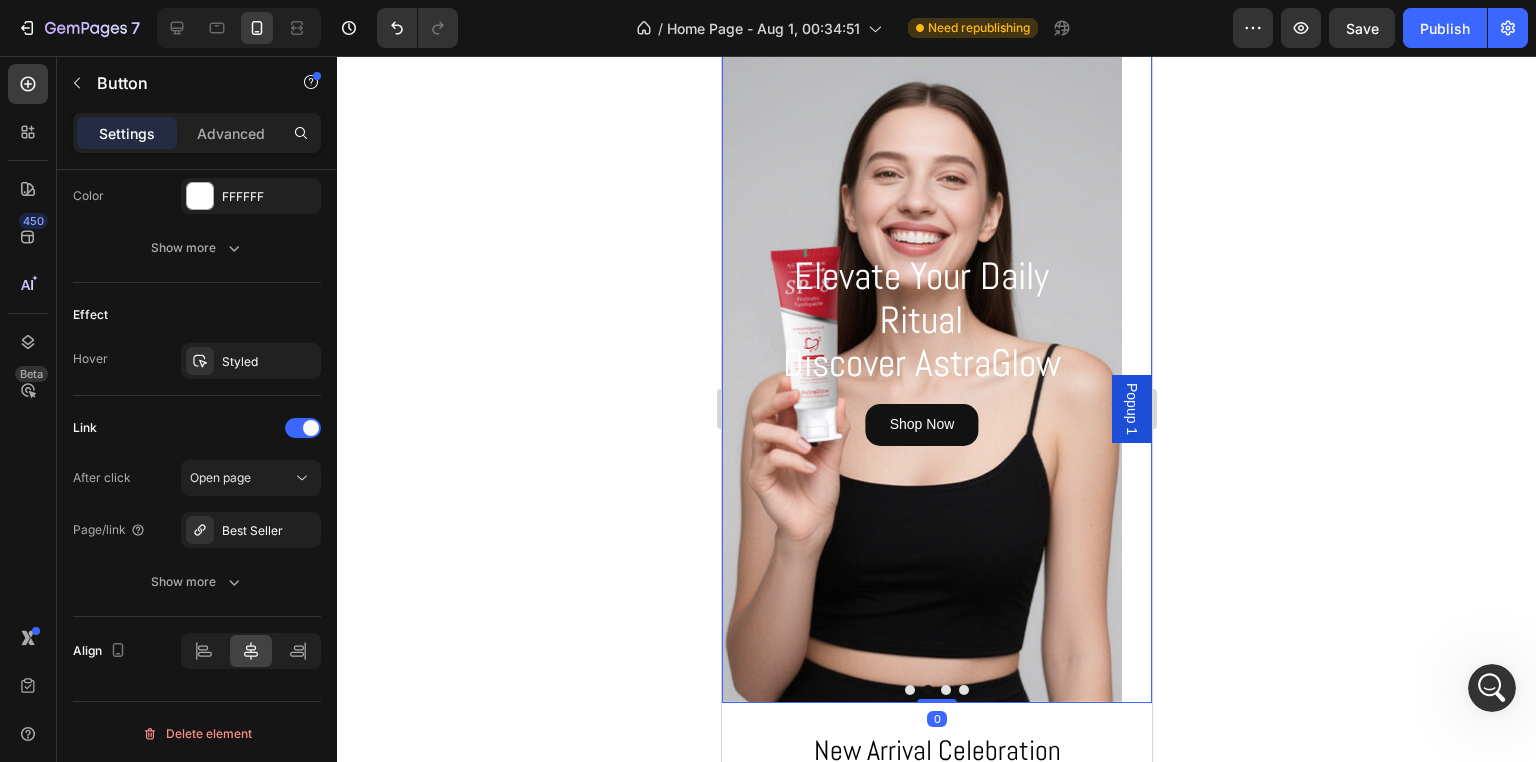 click at bounding box center (909, 690) 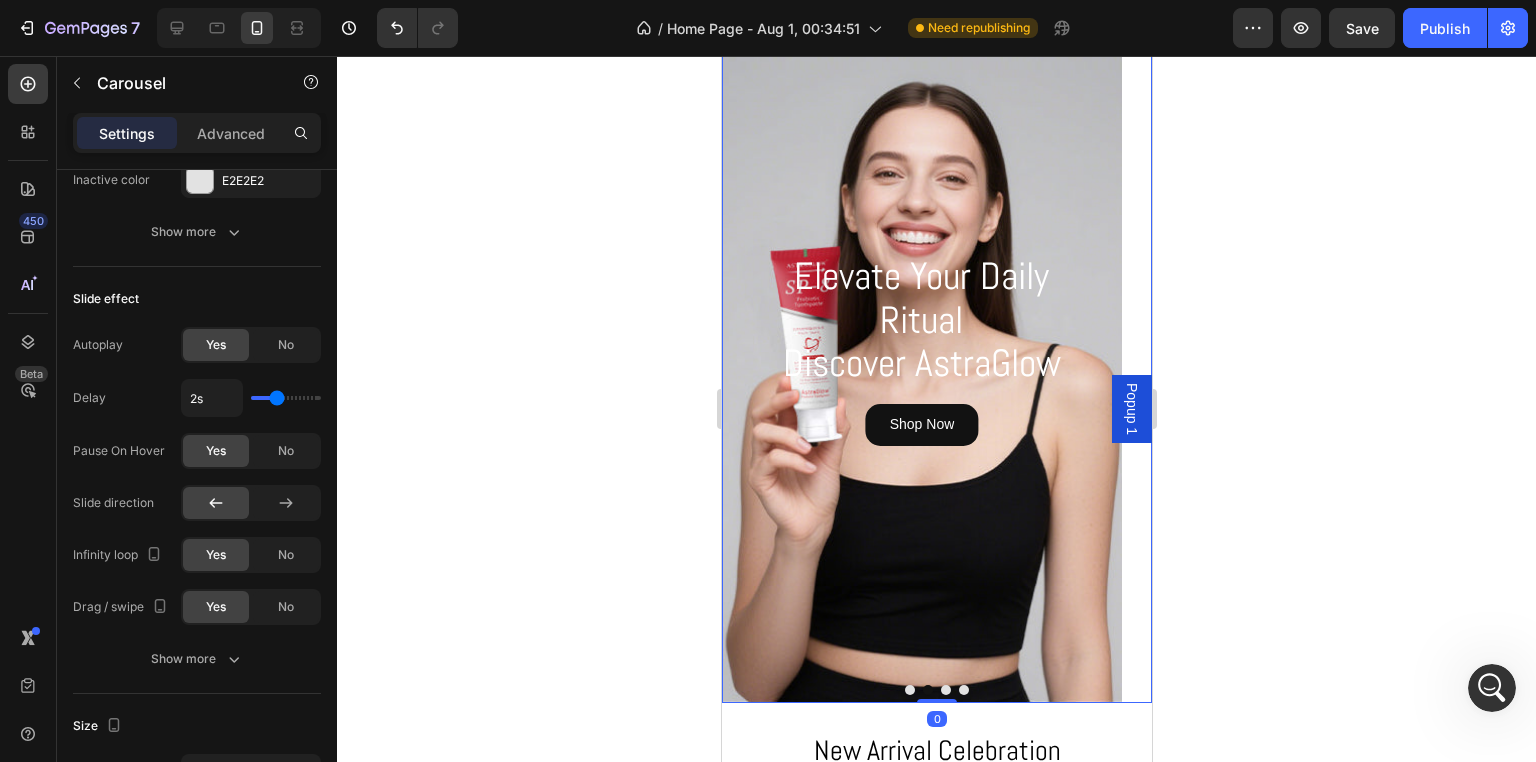 scroll, scrollTop: 0, scrollLeft: 0, axis: both 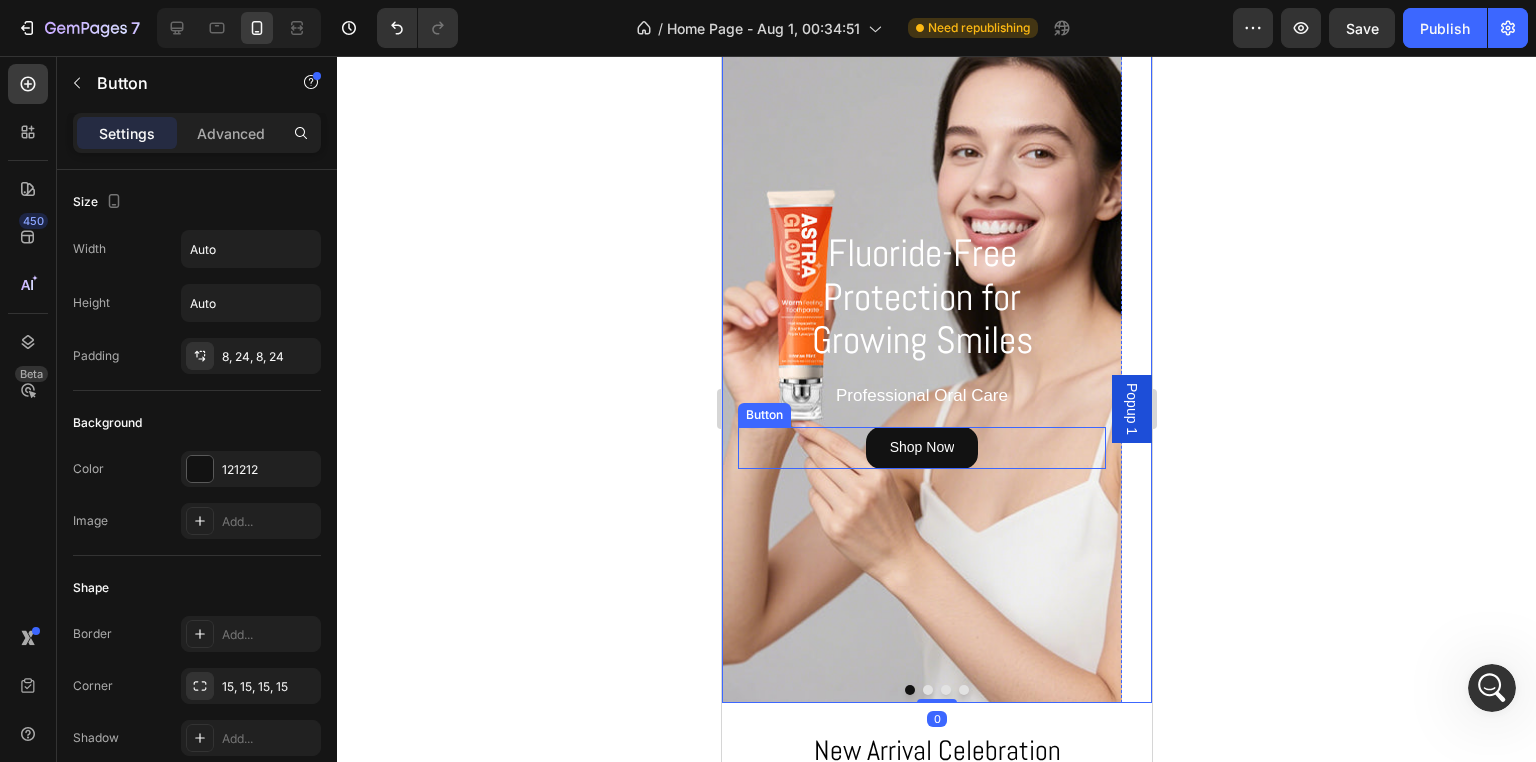 click on "Shop Now Button" at bounding box center [921, 447] 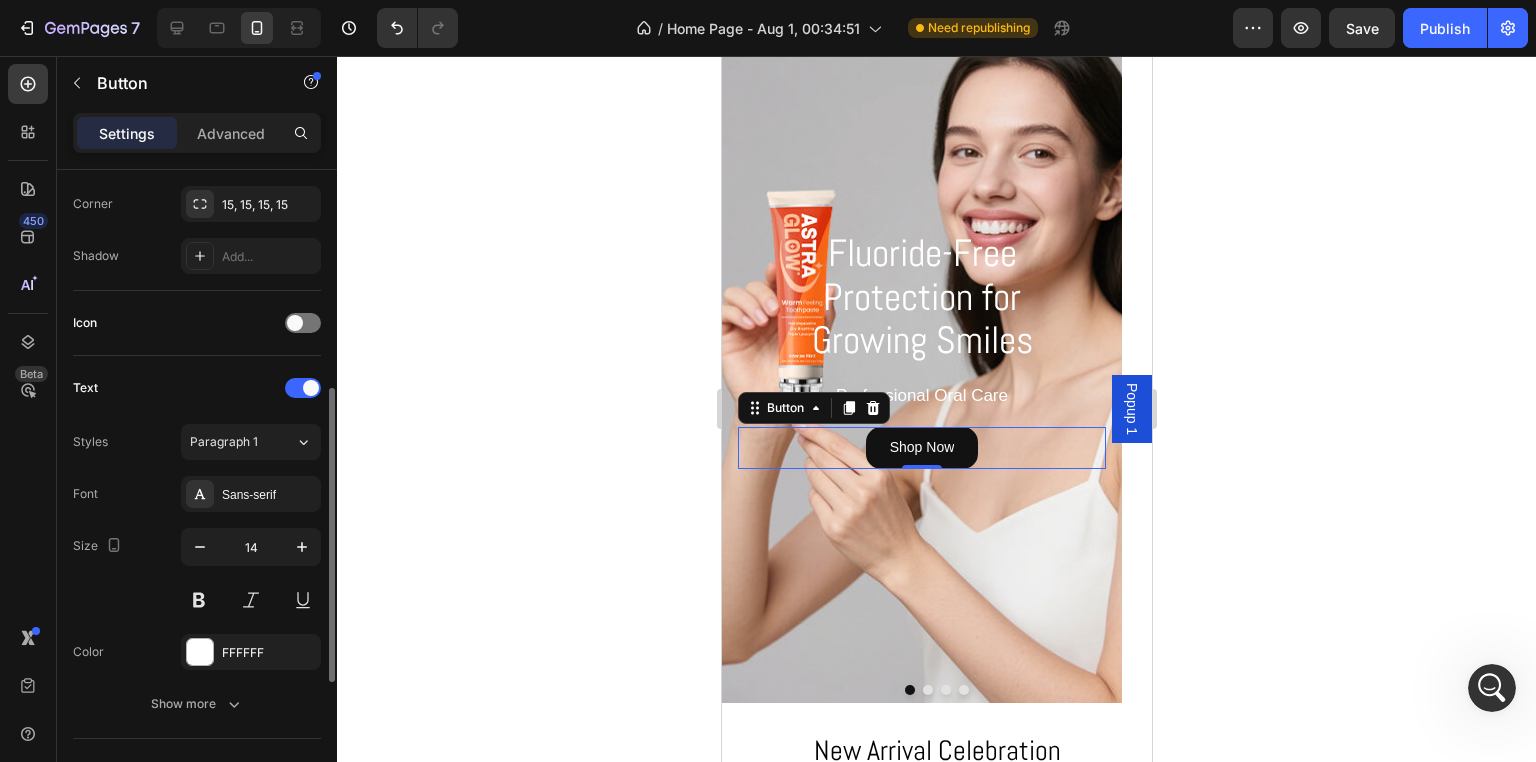 scroll, scrollTop: 782, scrollLeft: 0, axis: vertical 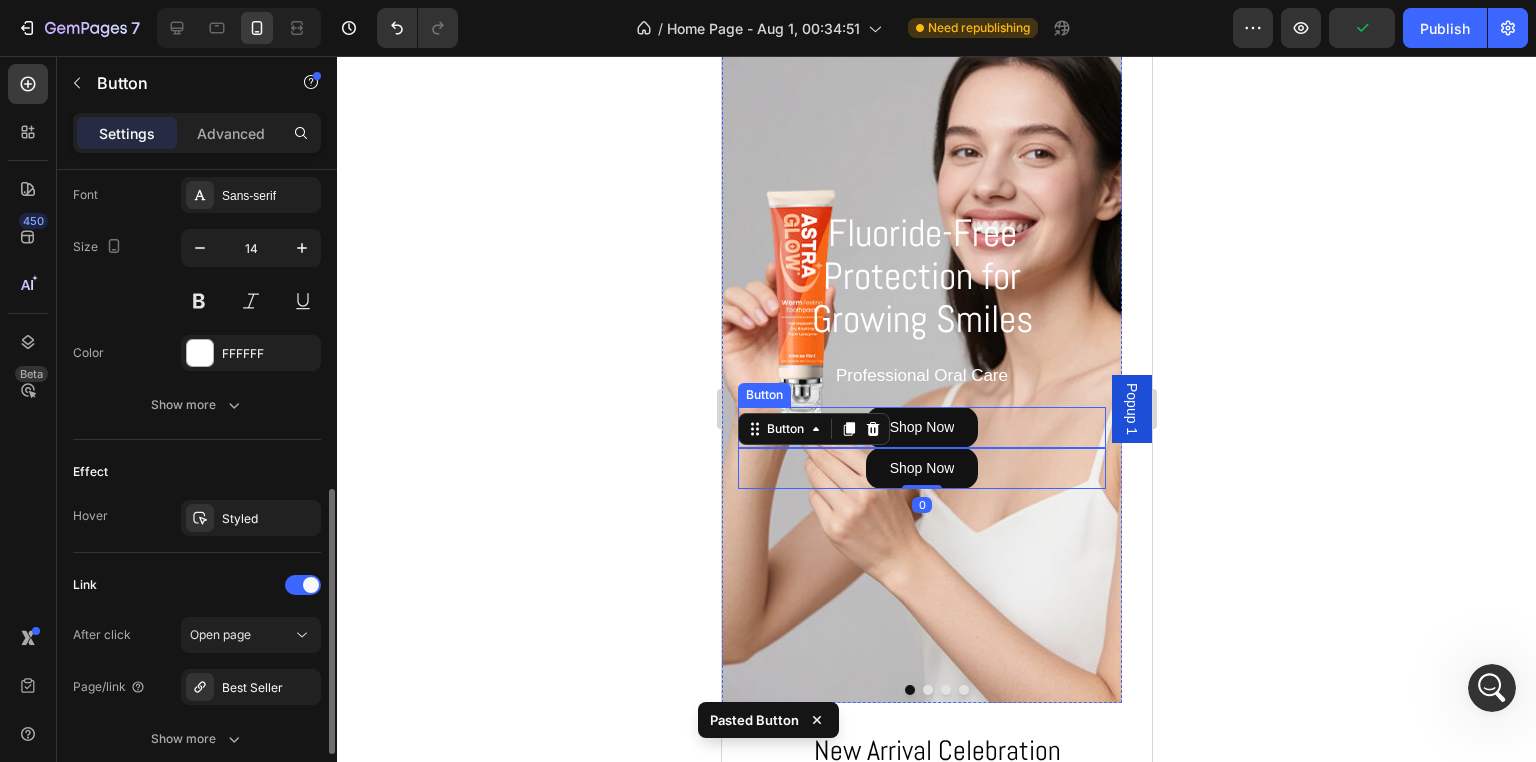 click on "Shop Now Button" at bounding box center [921, 427] 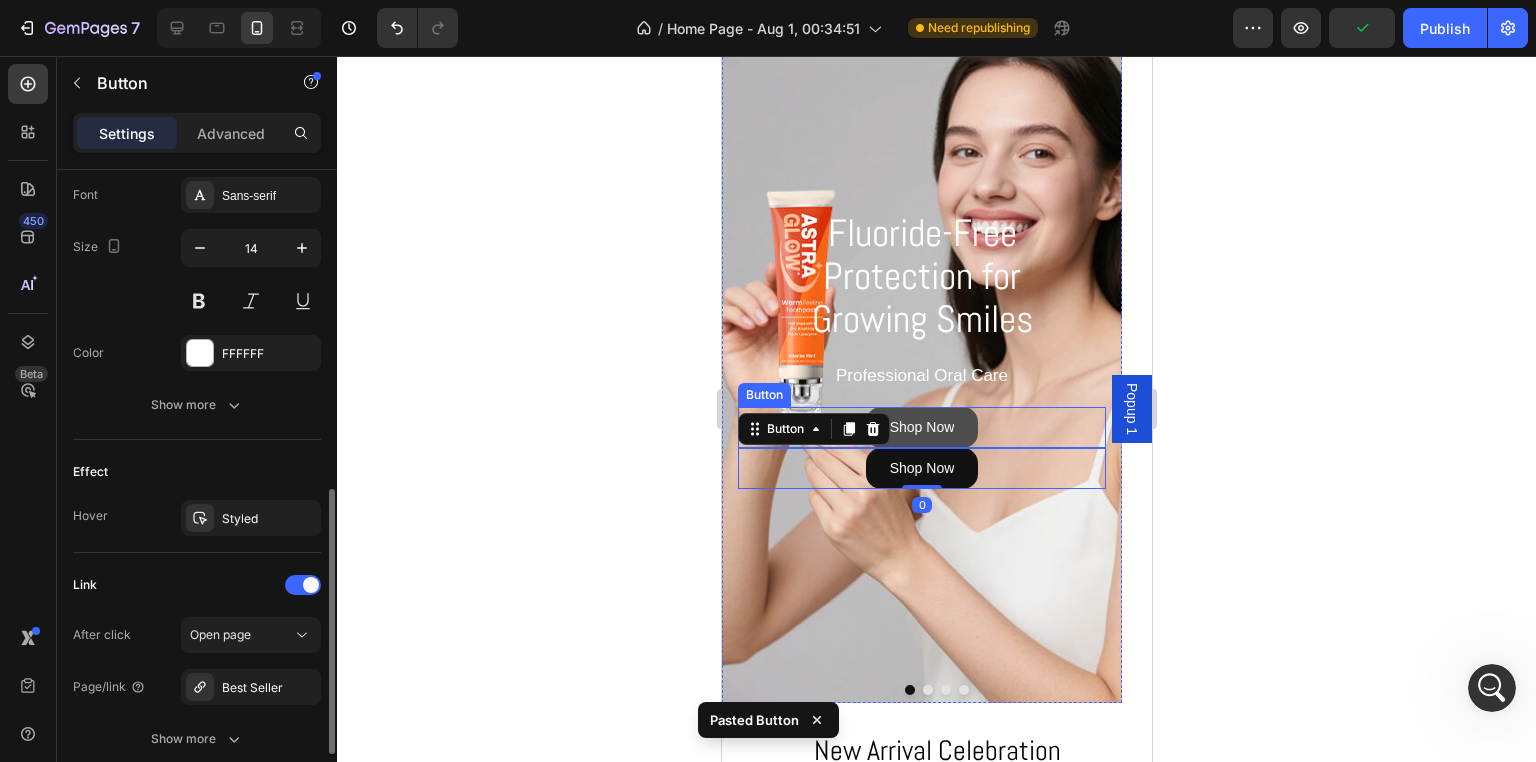 scroll, scrollTop: 780, scrollLeft: 0, axis: vertical 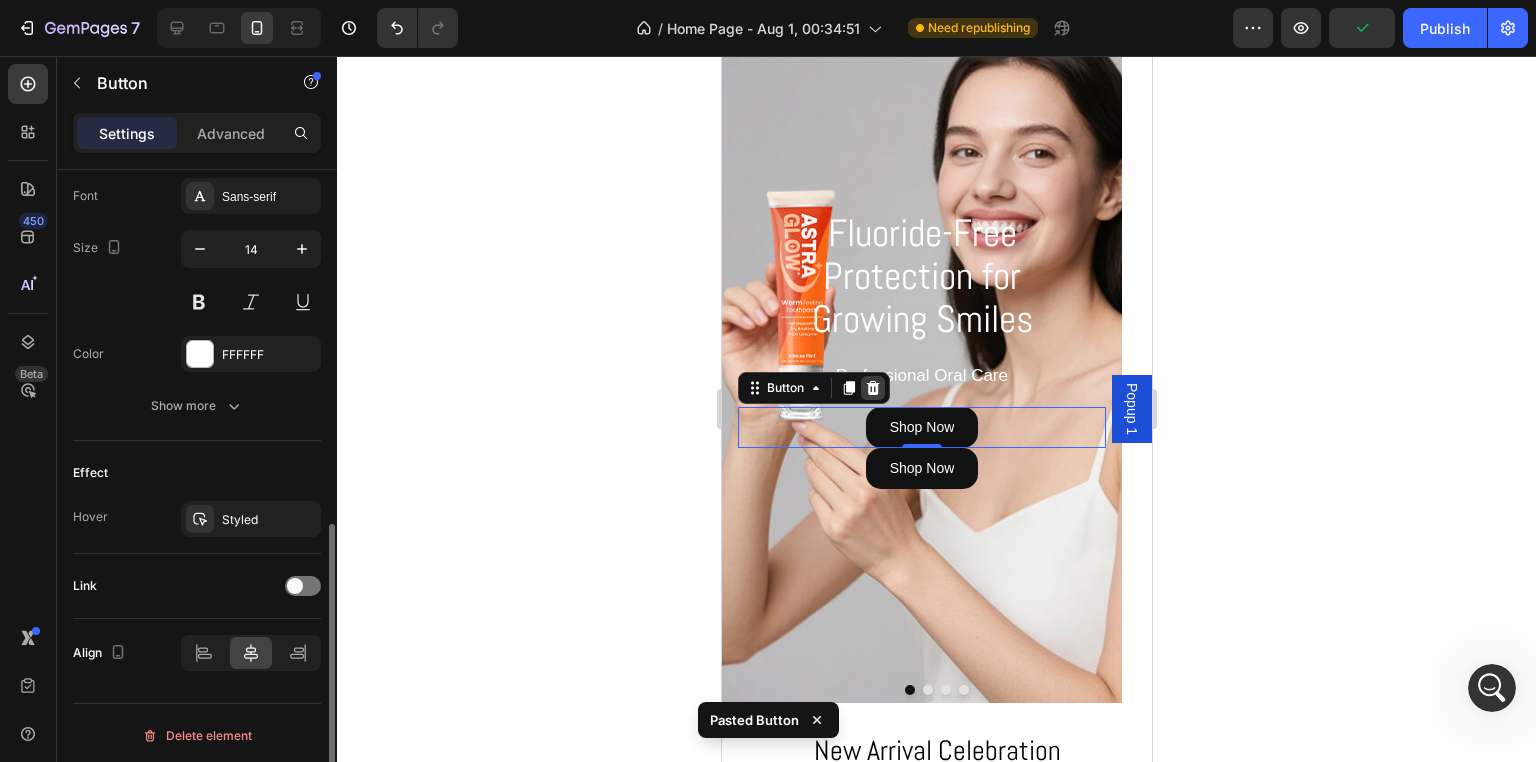 click at bounding box center (872, 388) 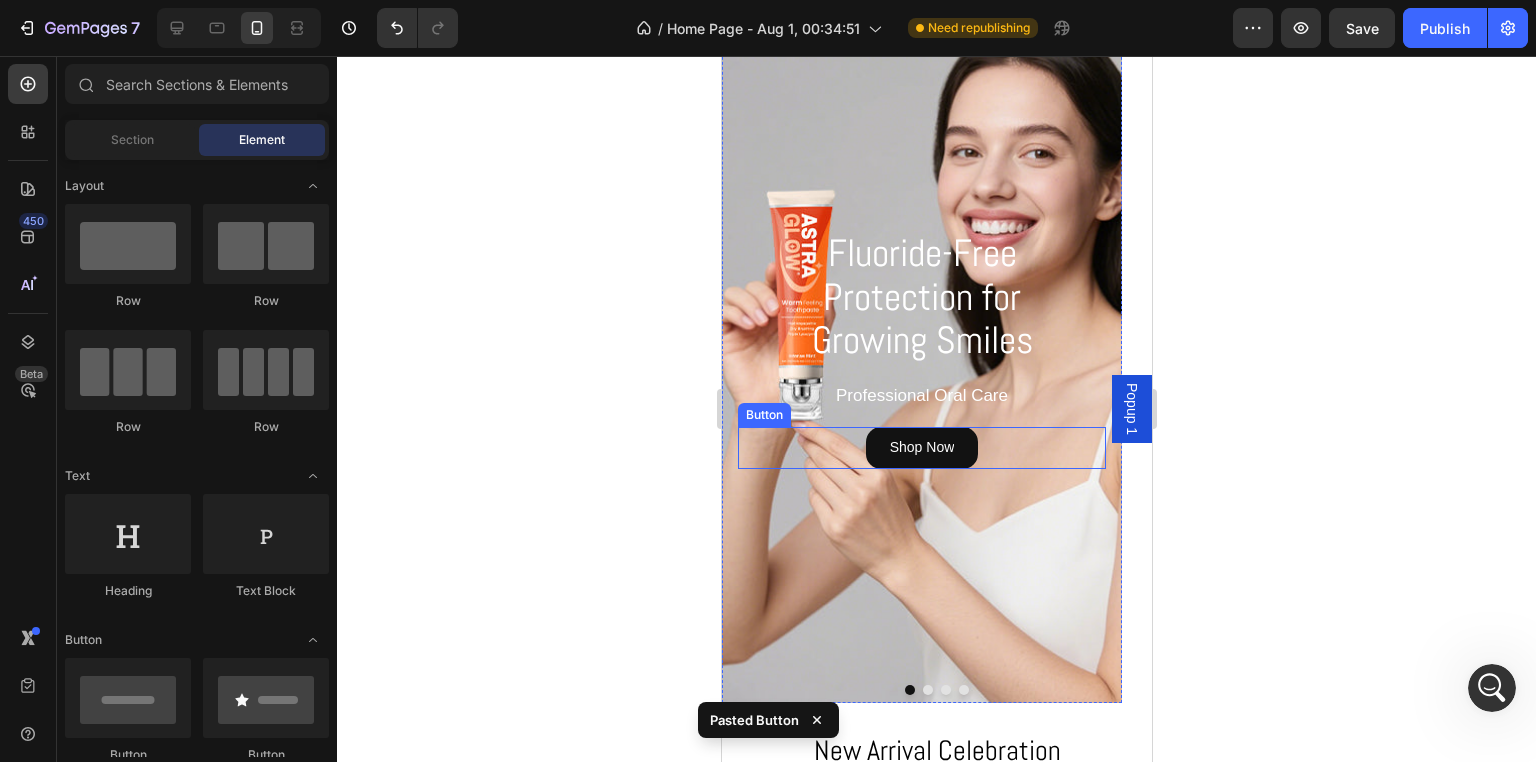 click on "Shop Now Button" at bounding box center [921, 447] 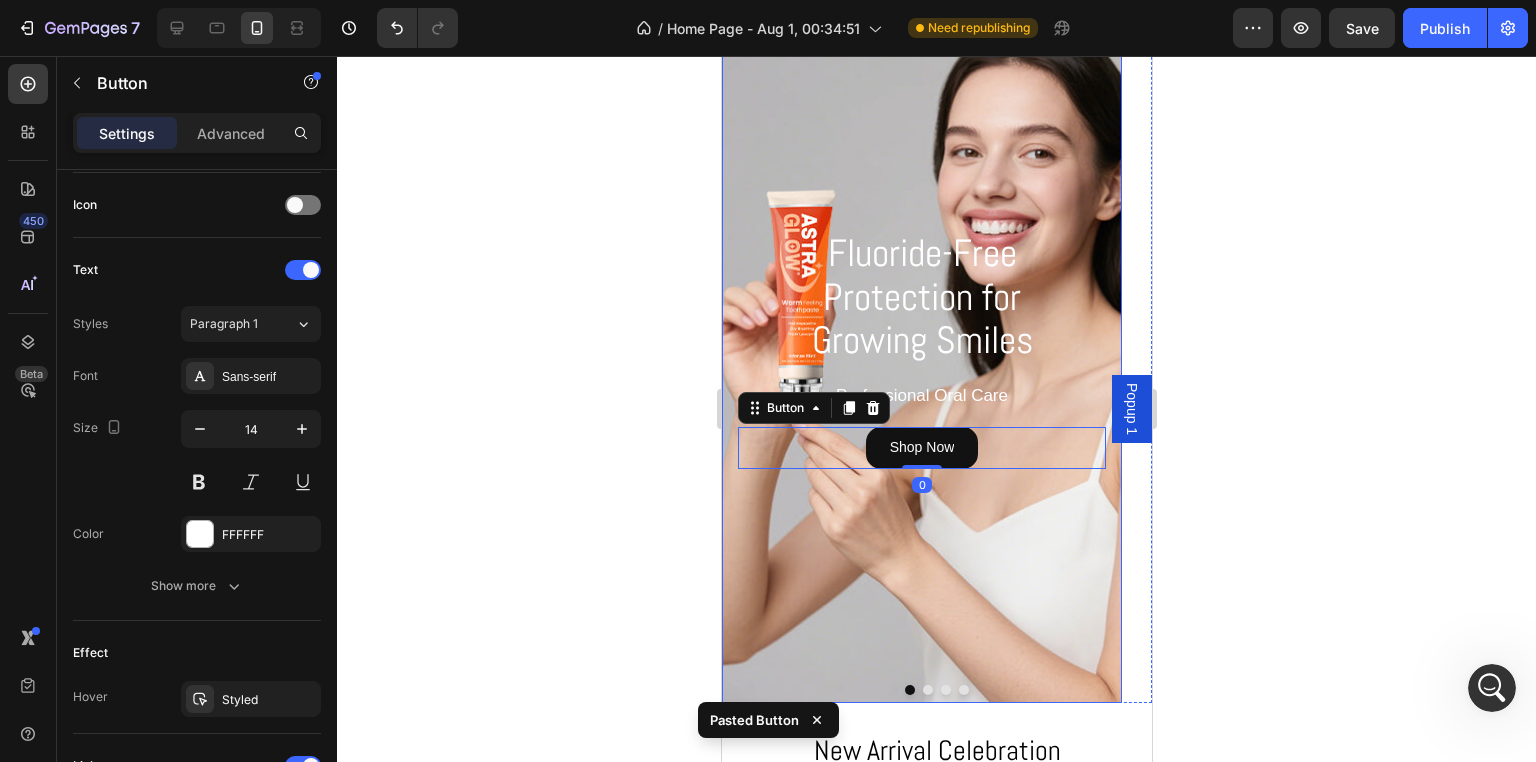 scroll, scrollTop: 938, scrollLeft: 0, axis: vertical 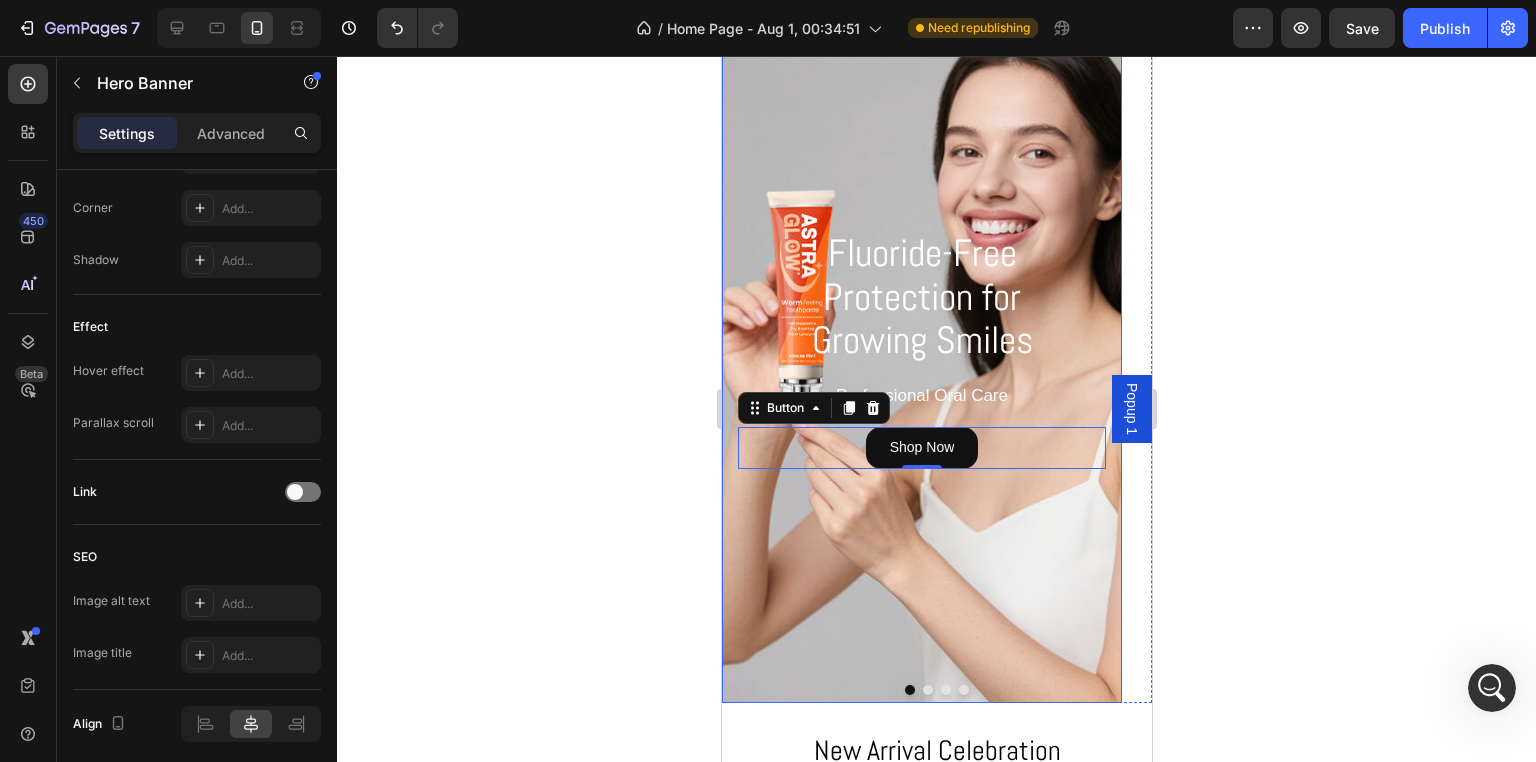 click at bounding box center [921, 350] 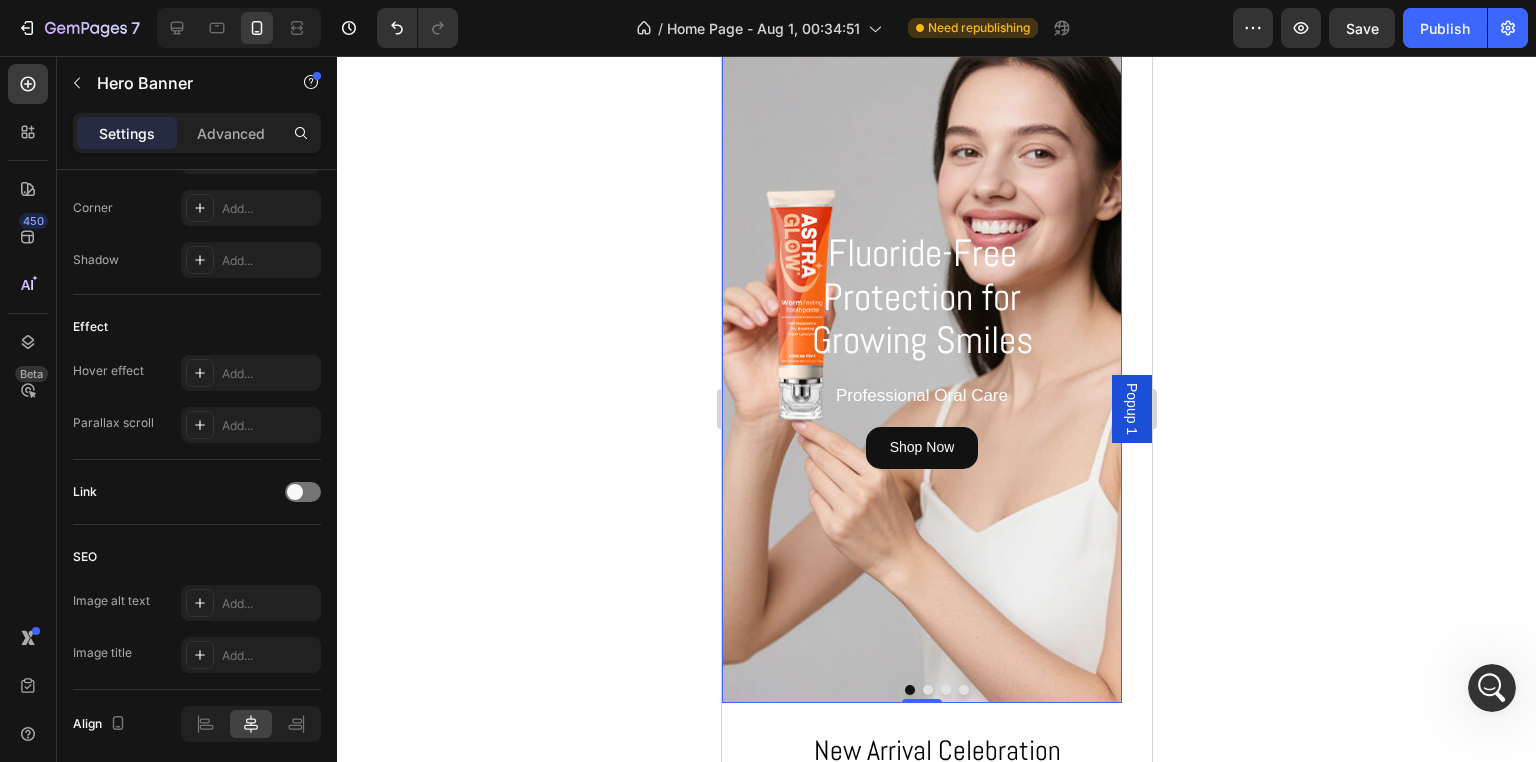 scroll, scrollTop: 0, scrollLeft: 0, axis: both 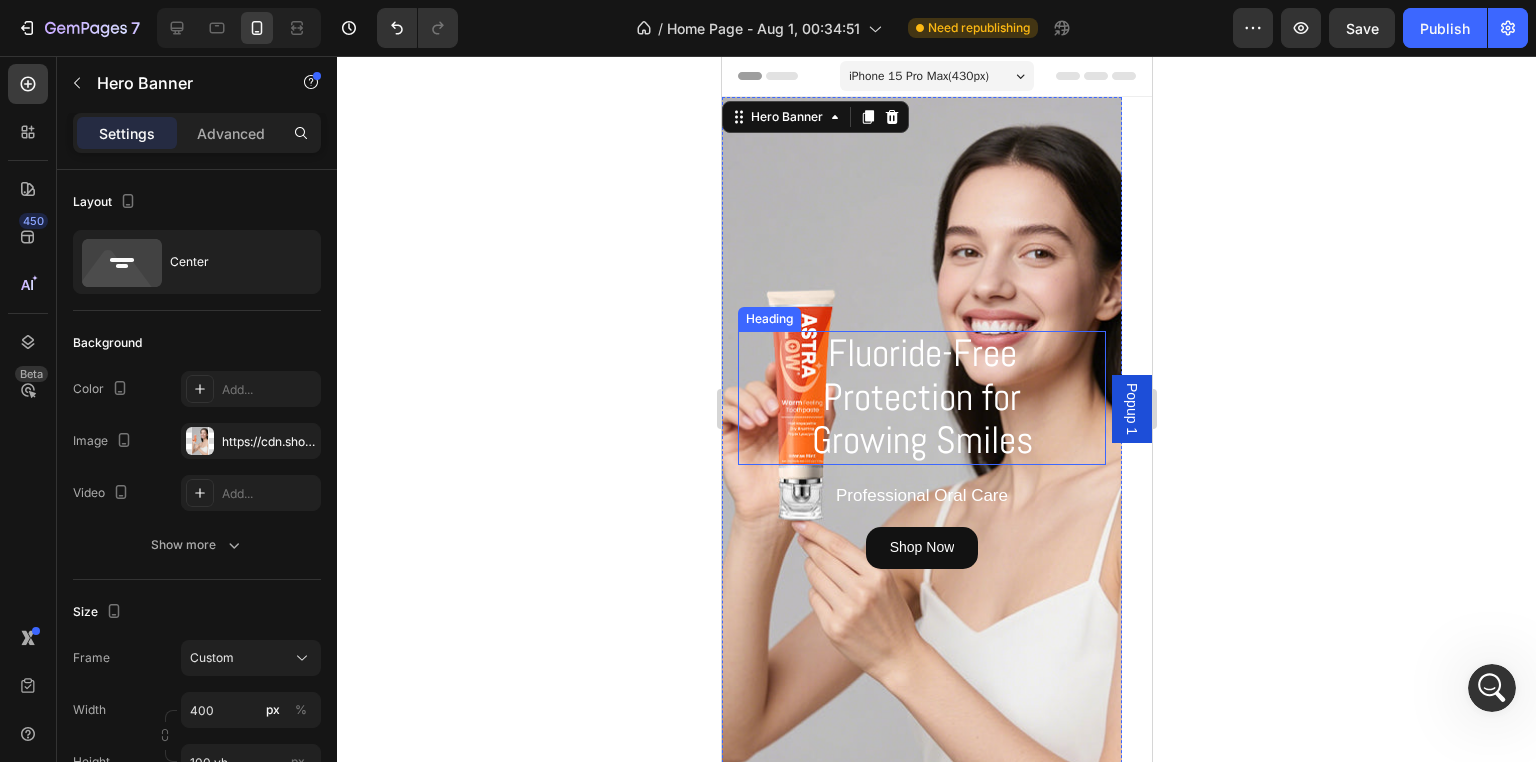 click on "Fluoride-Free Protection for Growing Smiles" at bounding box center [921, 398] 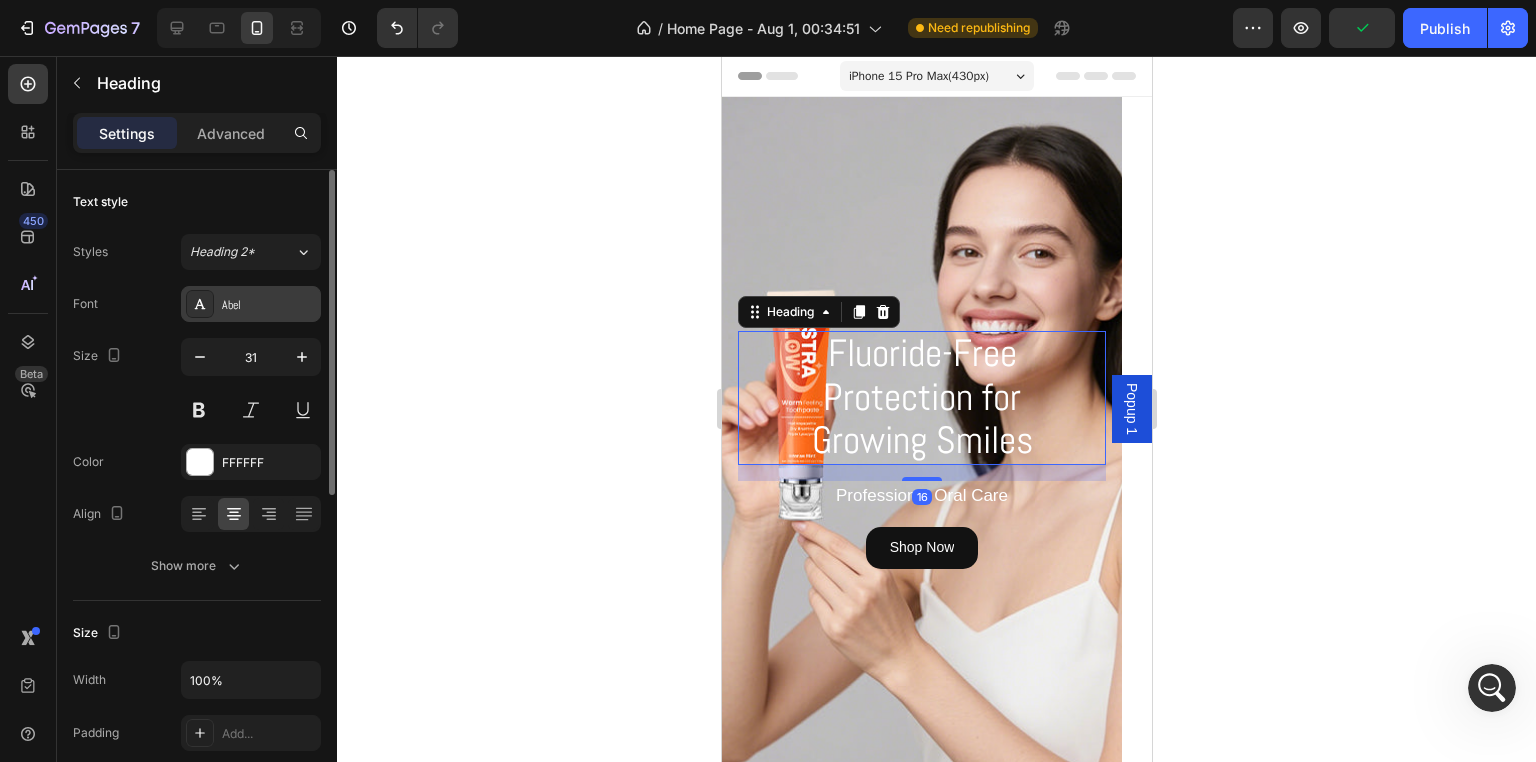 click on "Abel" at bounding box center [251, 304] 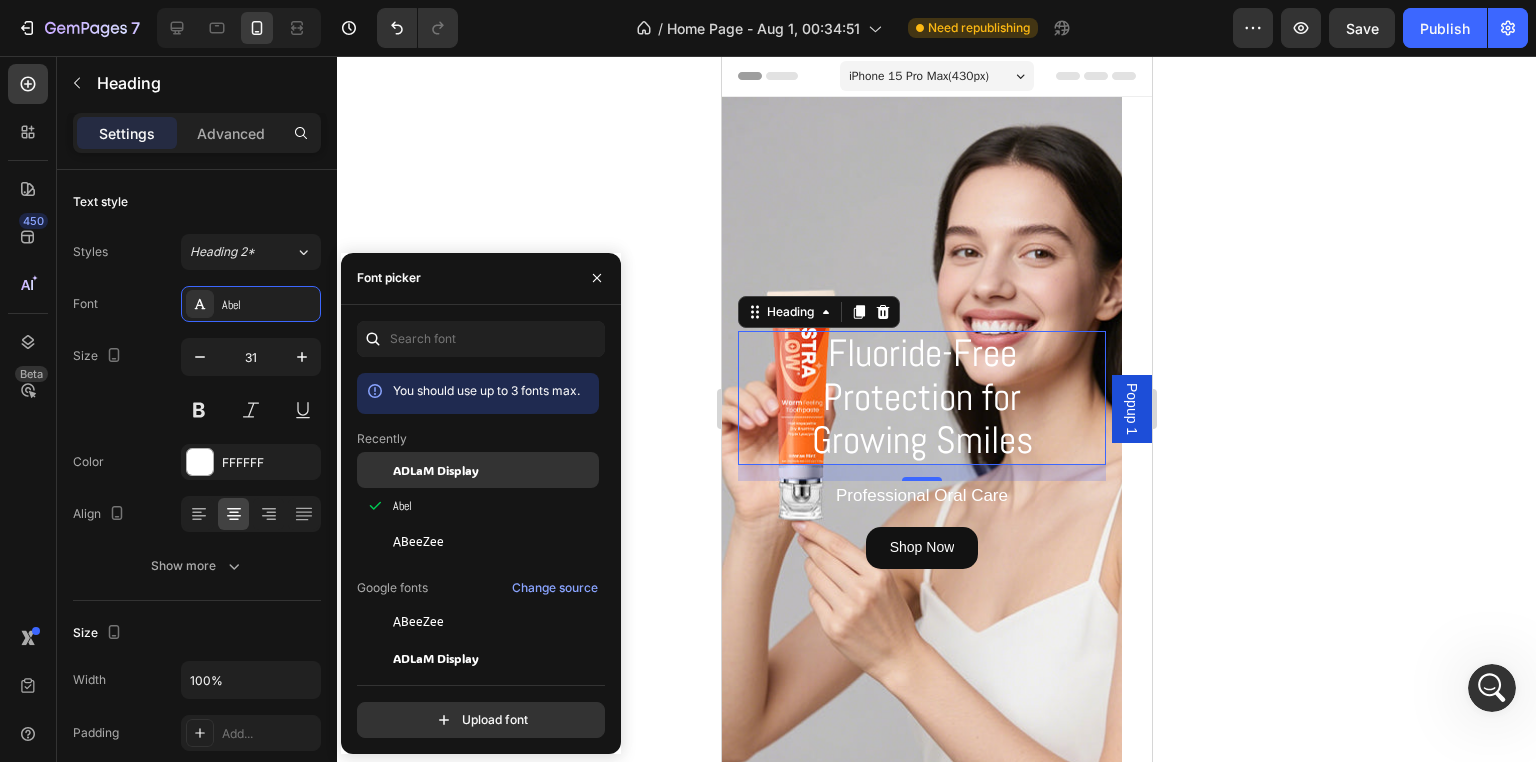 click on "ADLaM Display" 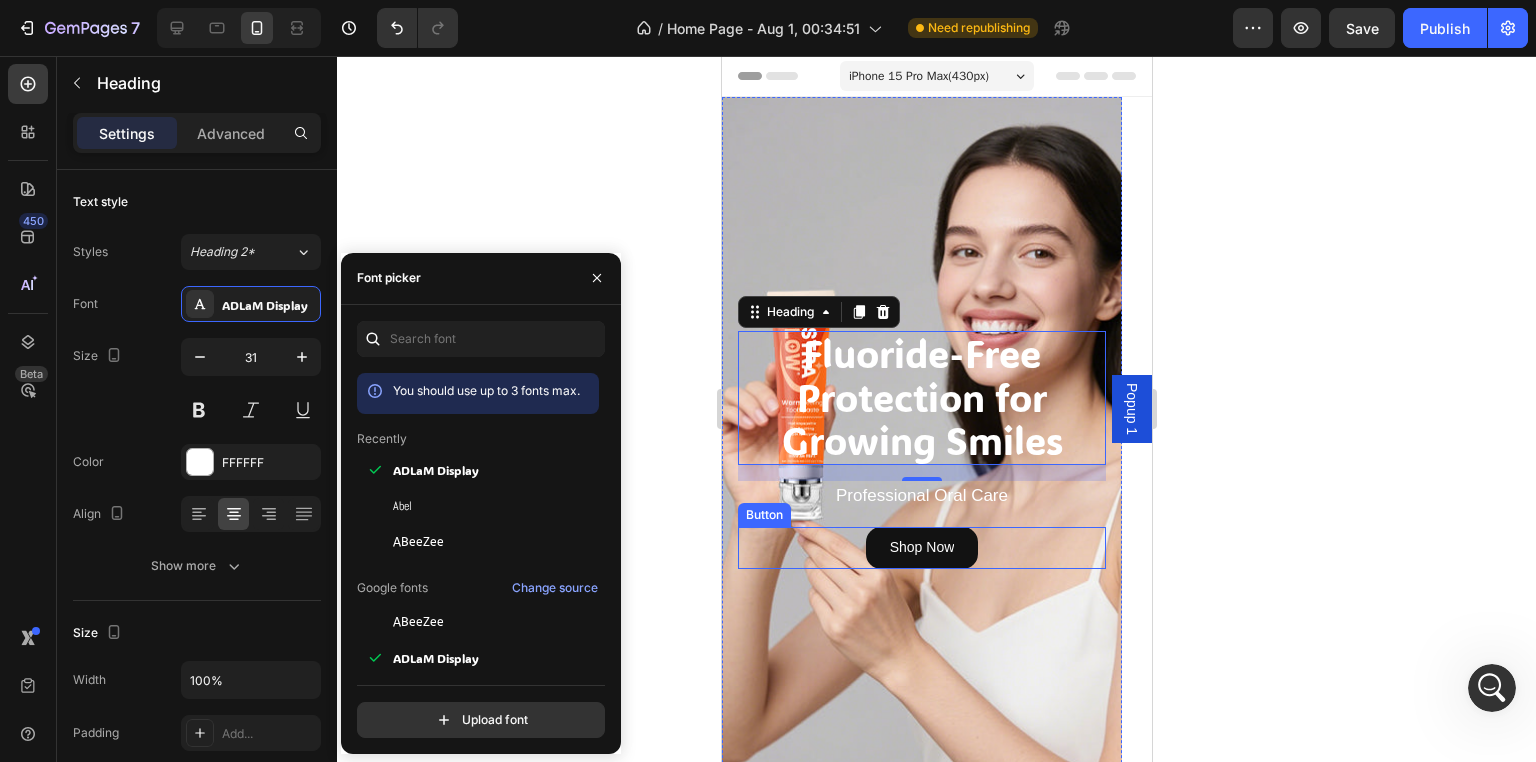 click on "Fluoride-Free Protection for Growing Smiles Heading   16 Professional Oral Care Text Block Shop Now Button" at bounding box center (921, 449) 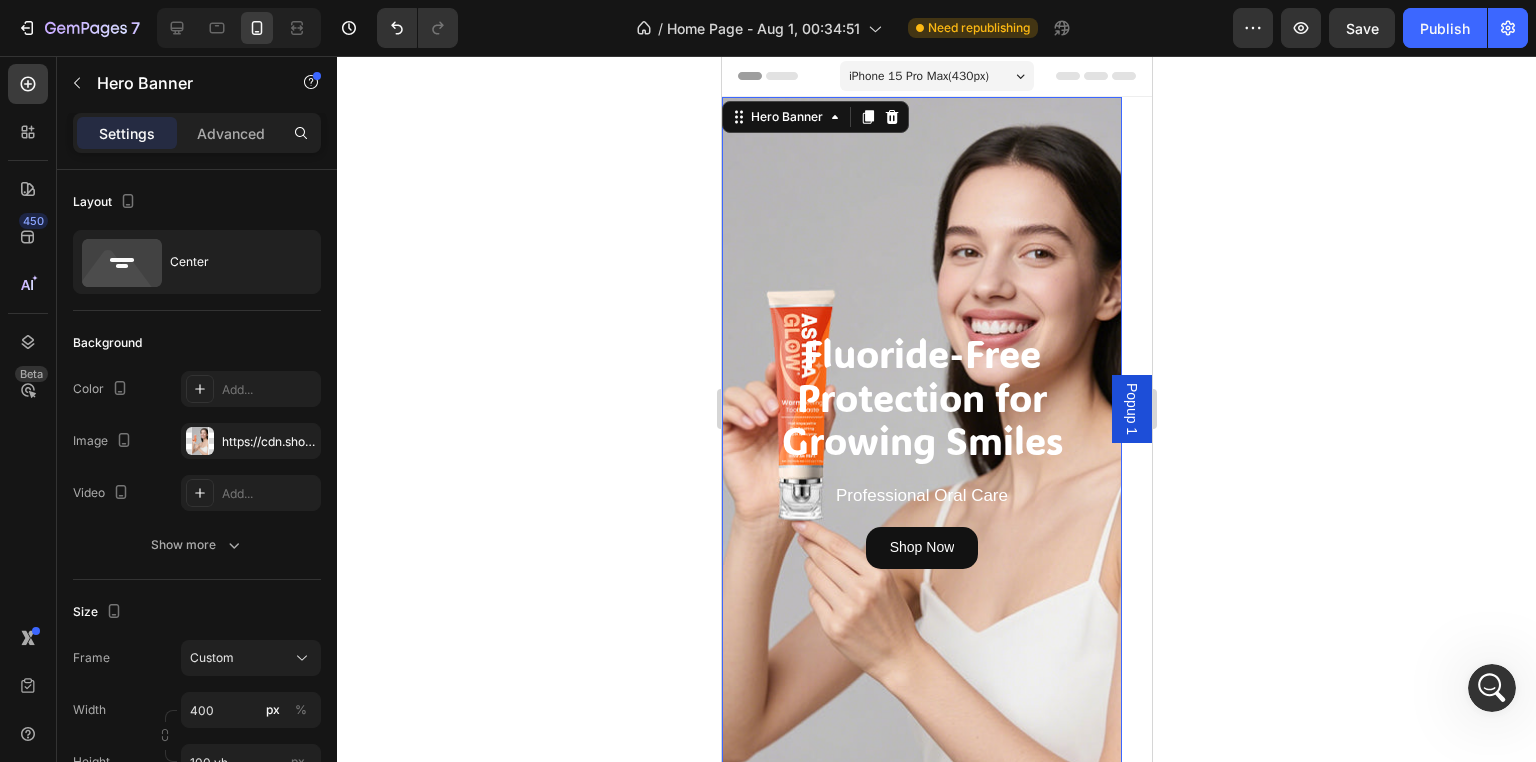 scroll, scrollTop: 100, scrollLeft: 0, axis: vertical 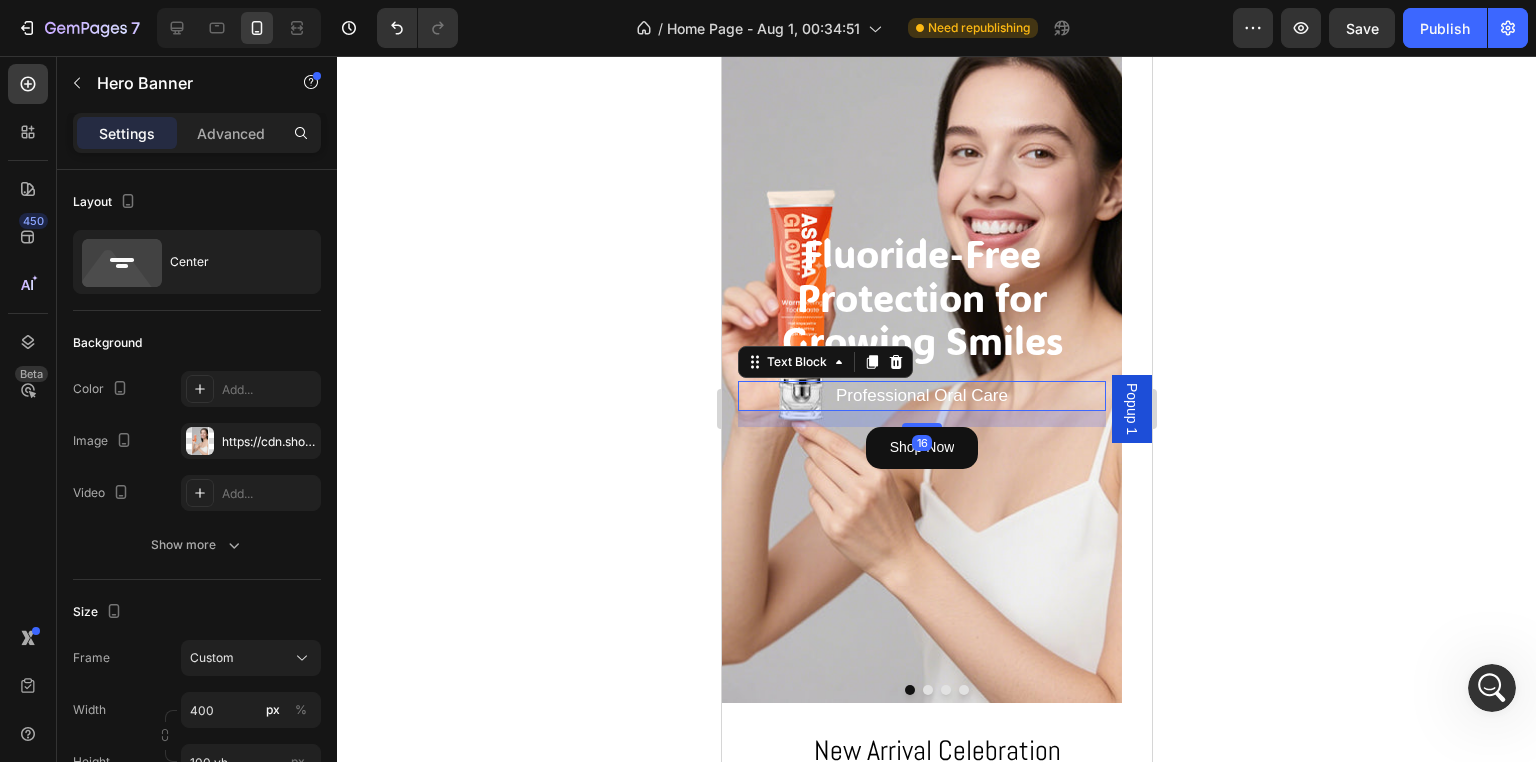 click on "Professional Oral Care" at bounding box center [921, 395] 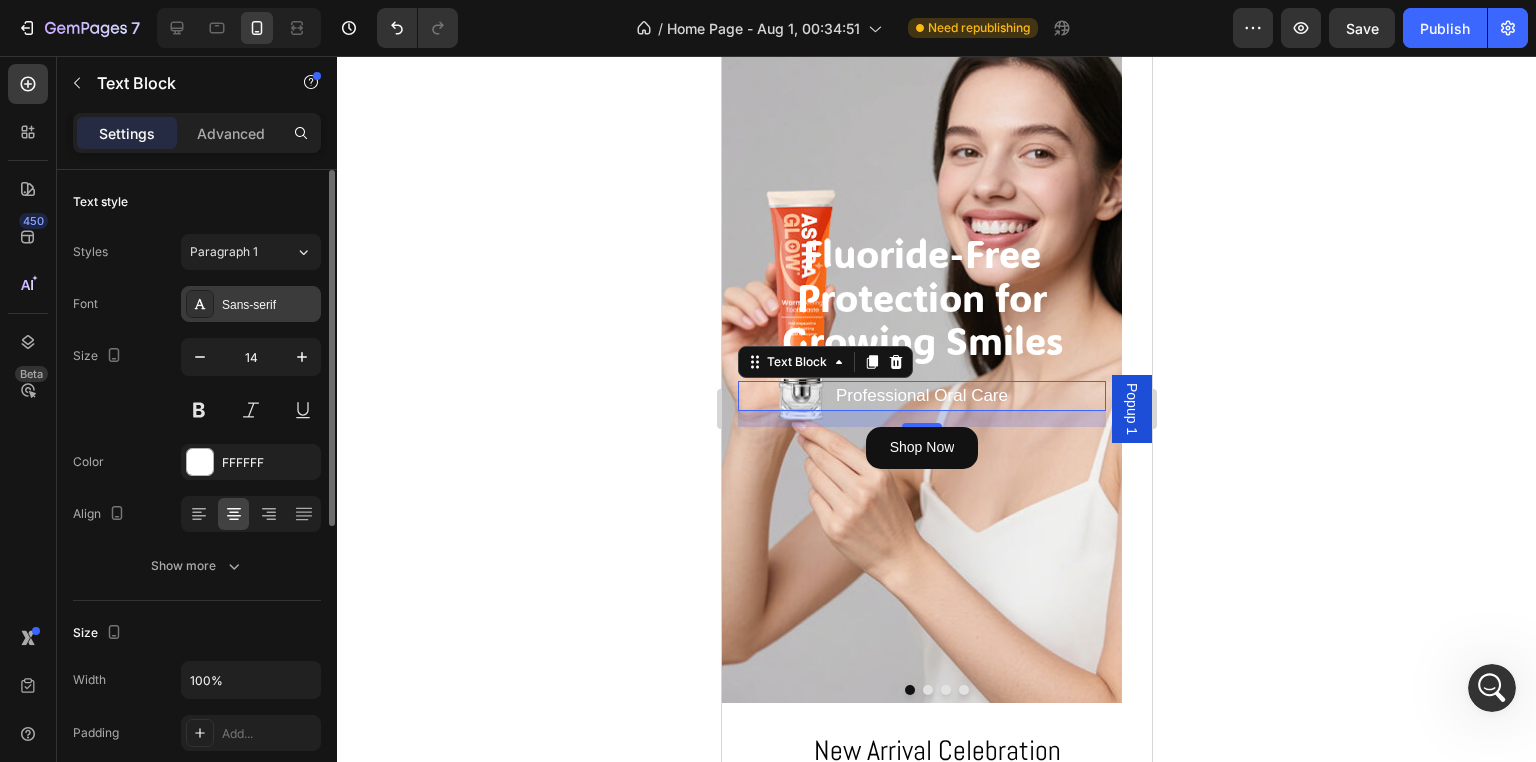 click on "Sans-serif" at bounding box center (251, 304) 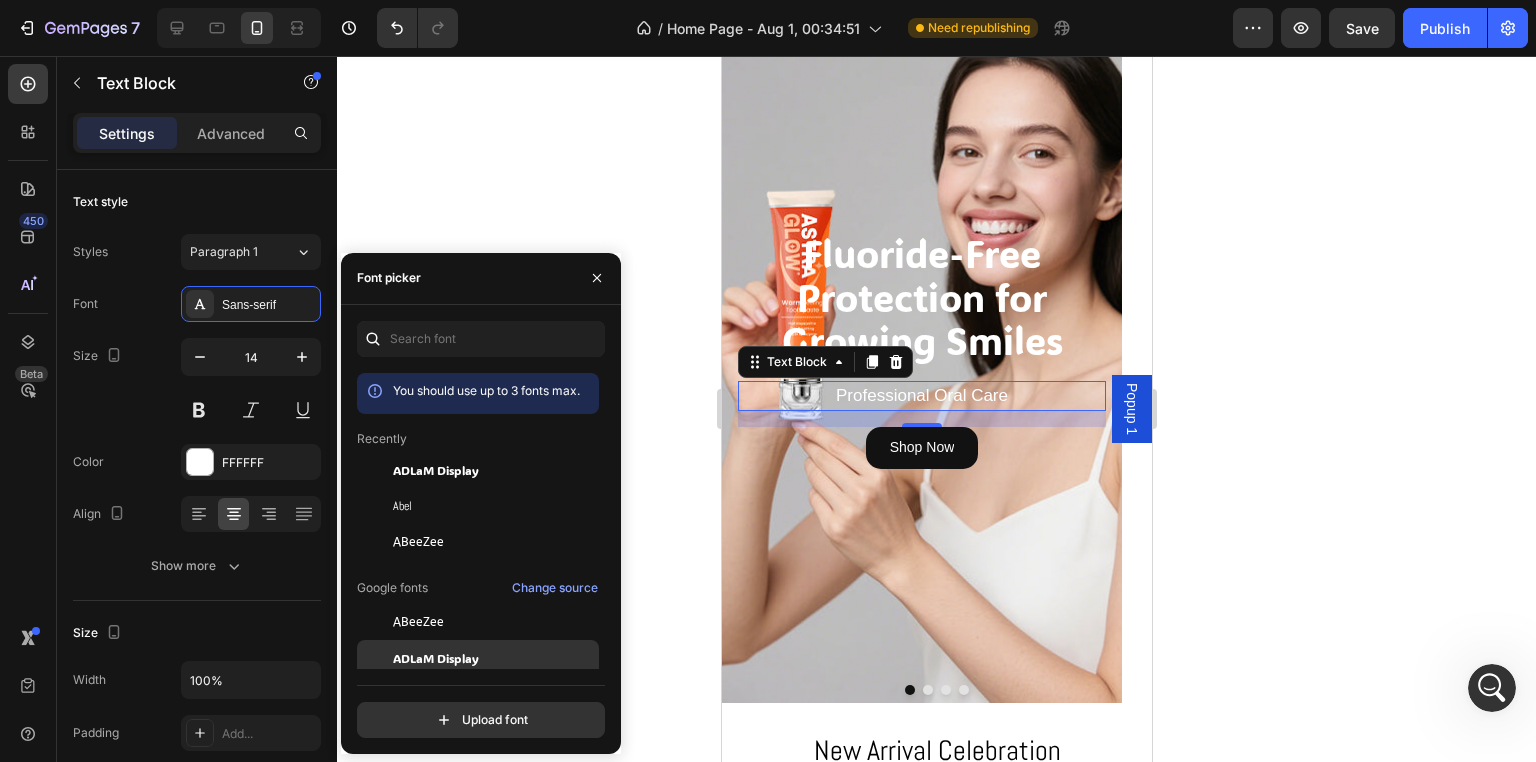 click on "ADLaM Display" at bounding box center (436, 658) 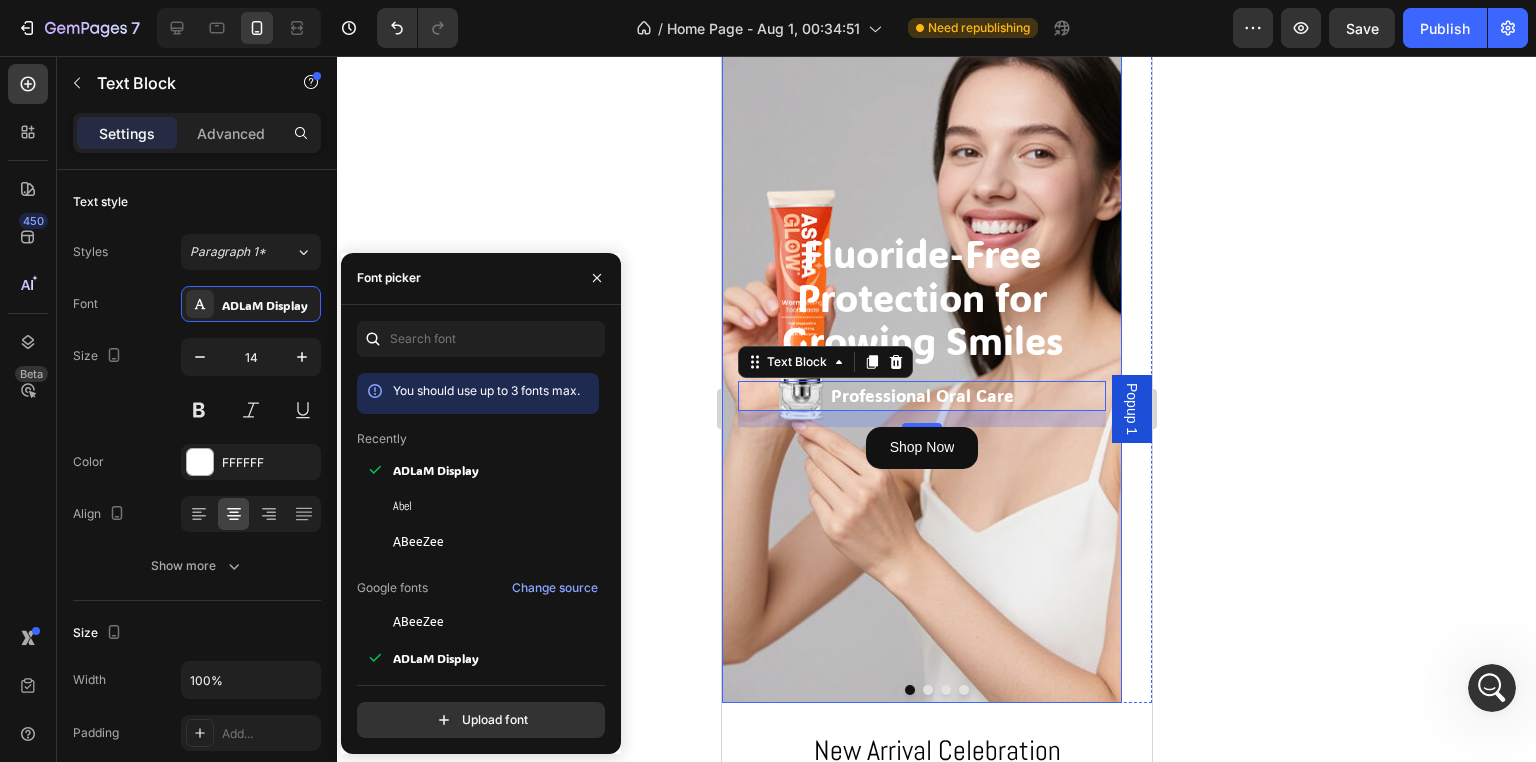 click at bounding box center (921, 350) 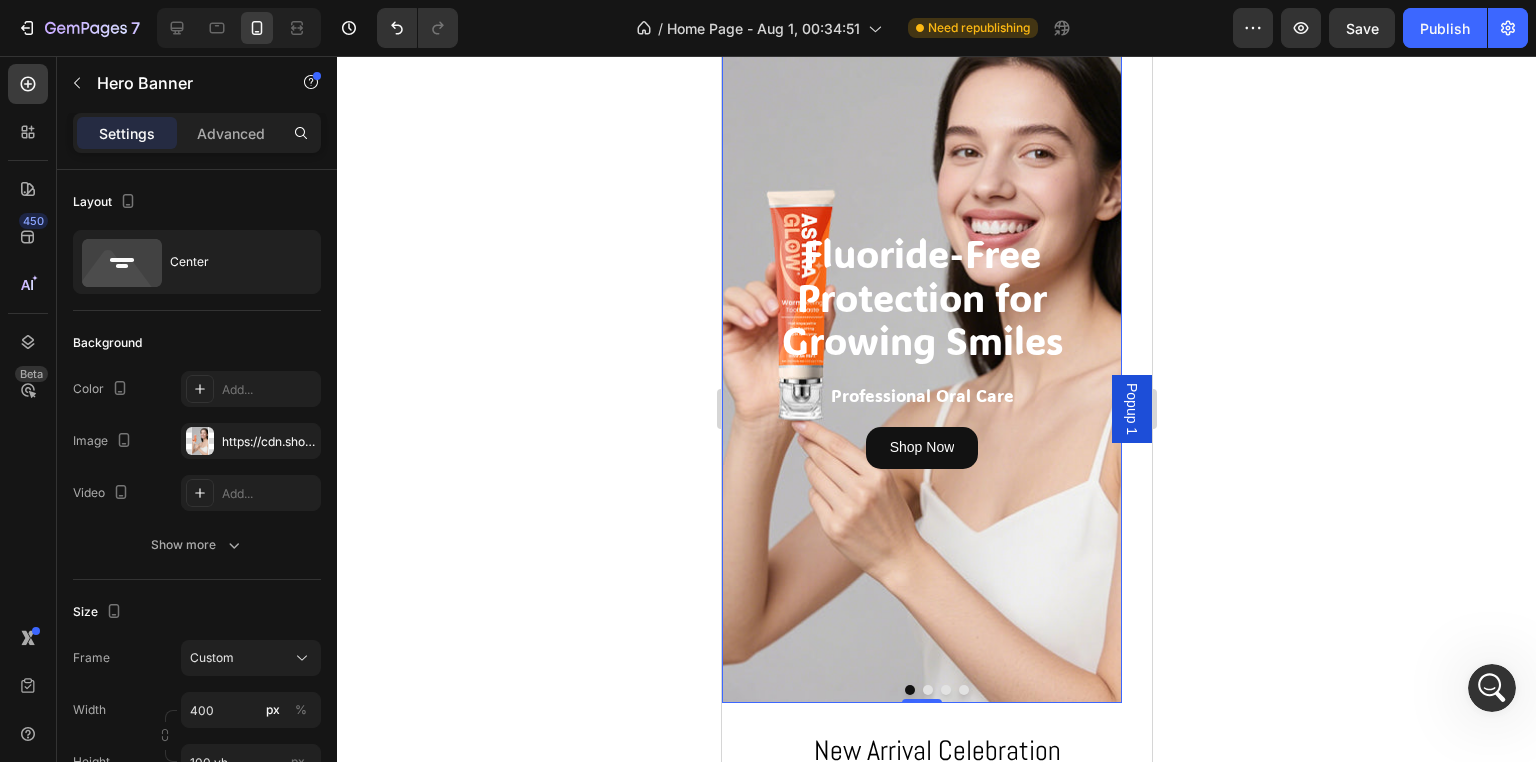 drag, startPoint x: 858, startPoint y: 609, endPoint x: 1278, endPoint y: 575, distance: 421.37393 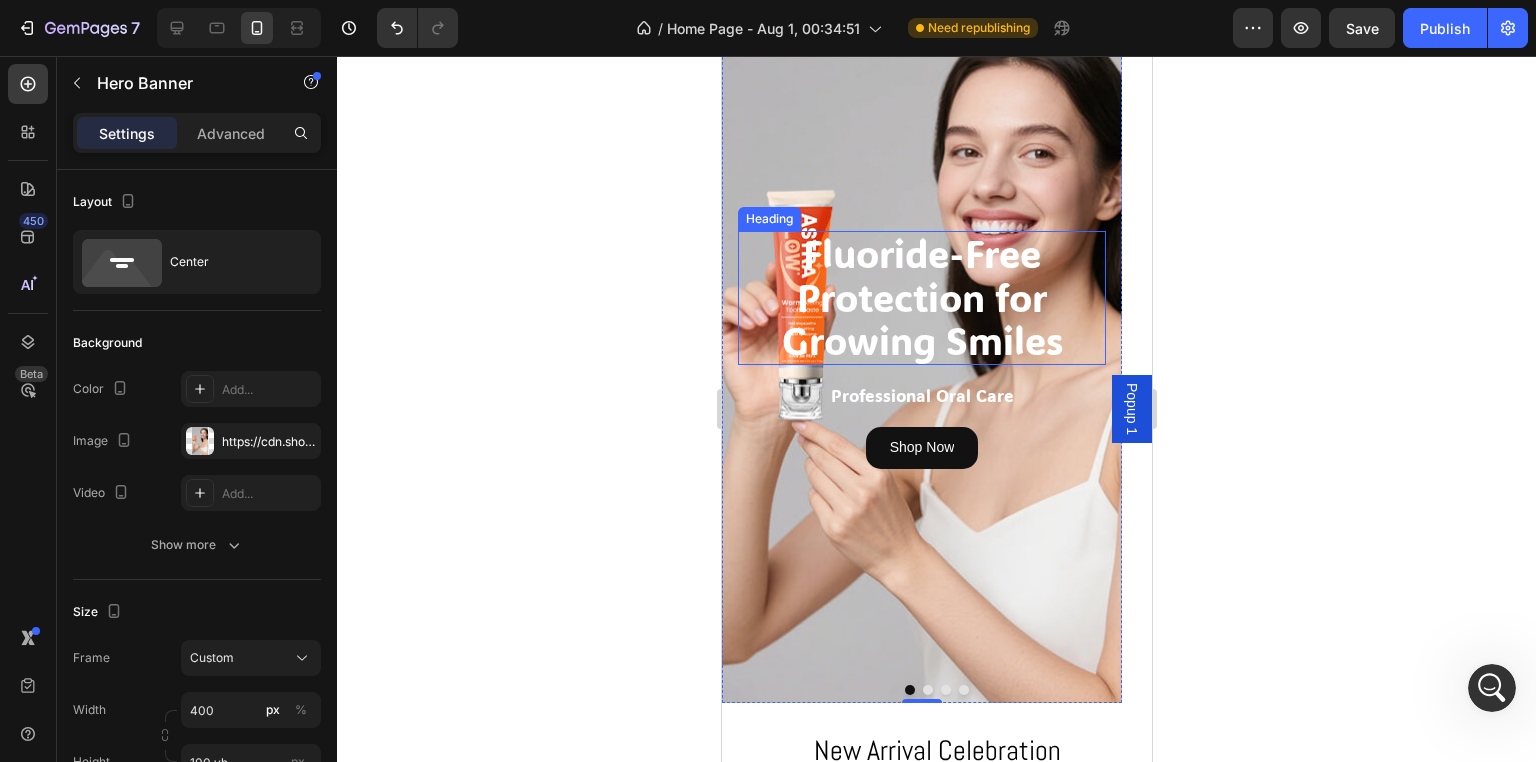 scroll, scrollTop: 0, scrollLeft: 0, axis: both 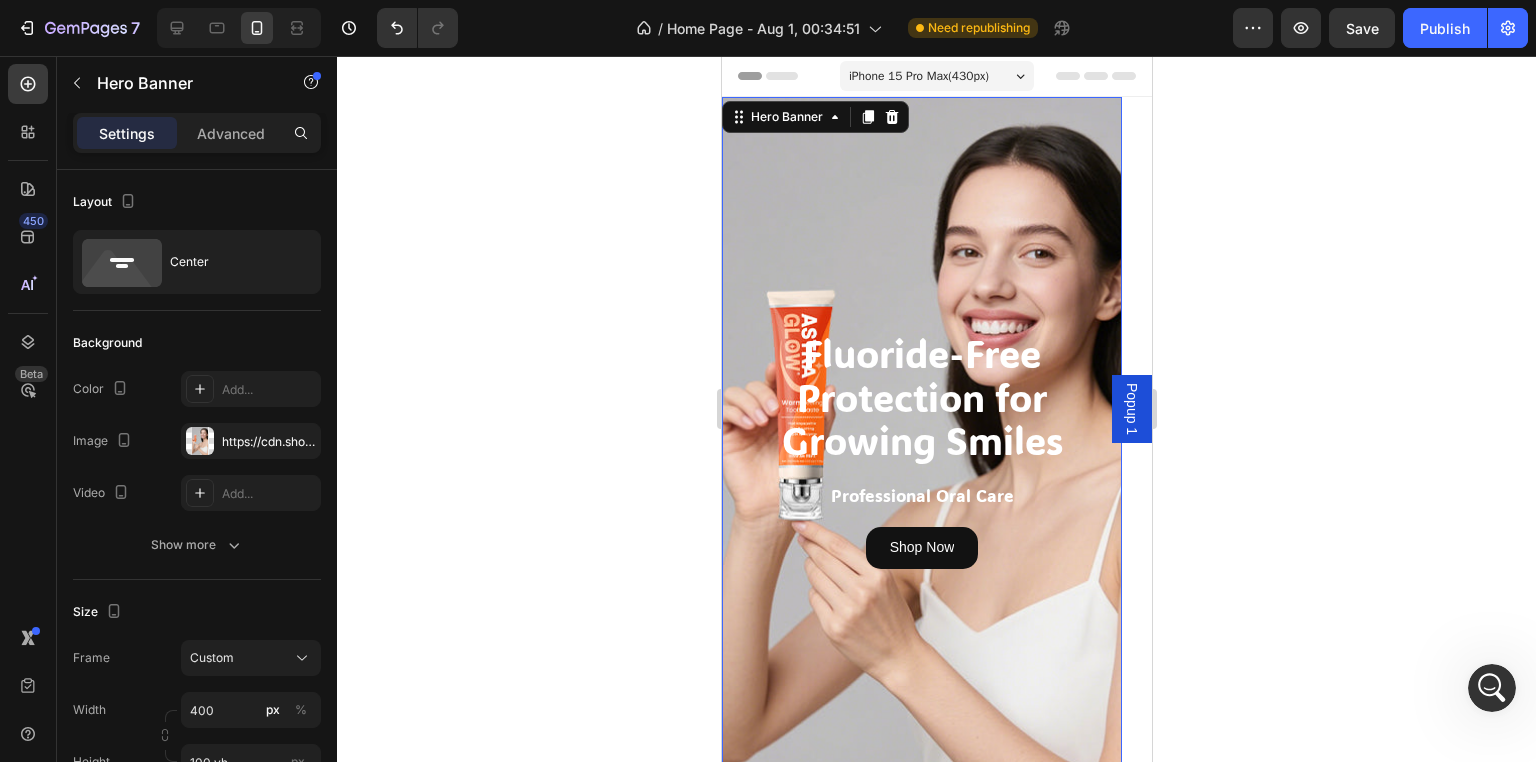 click at bounding box center [921, 450] 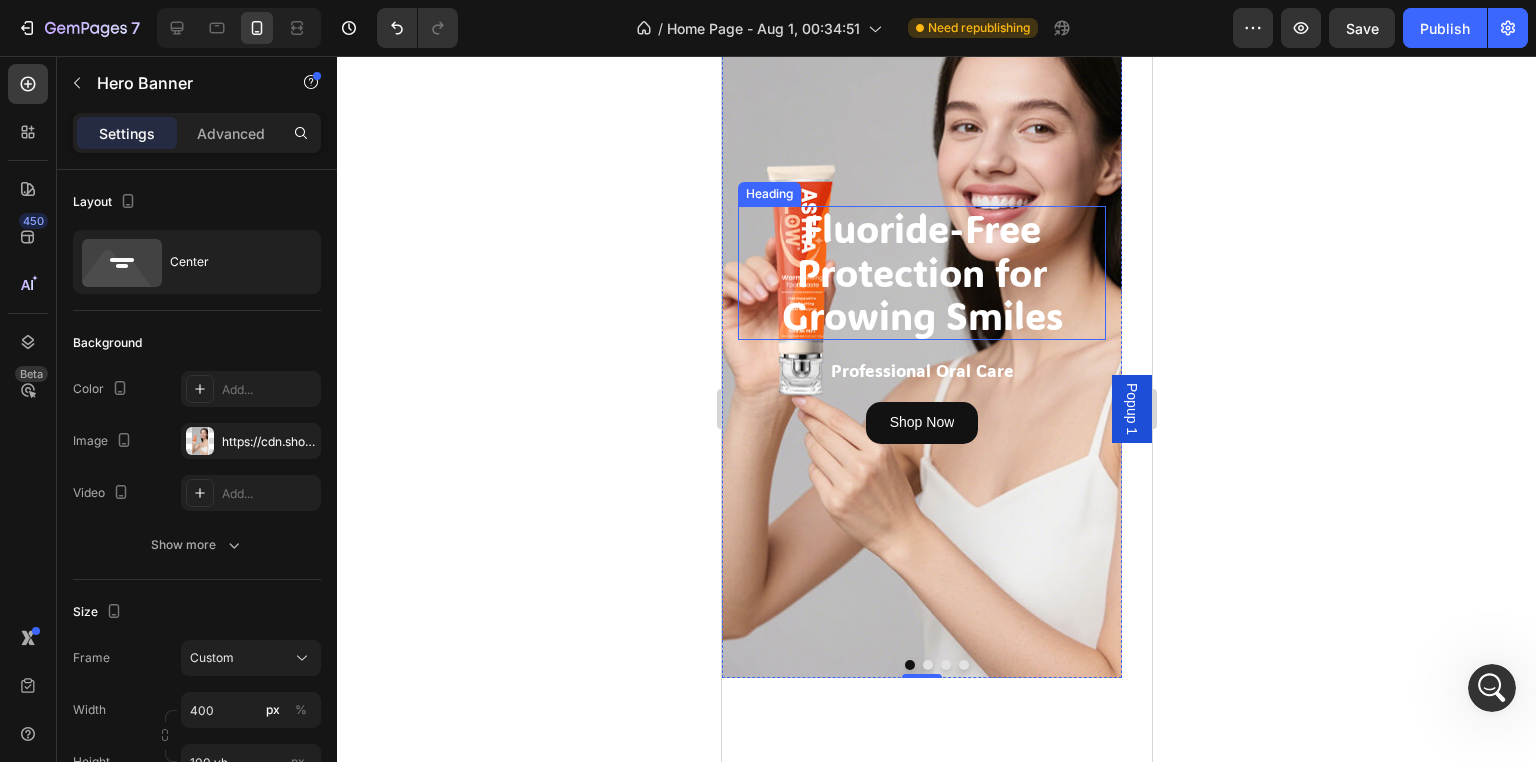 scroll, scrollTop: 300, scrollLeft: 0, axis: vertical 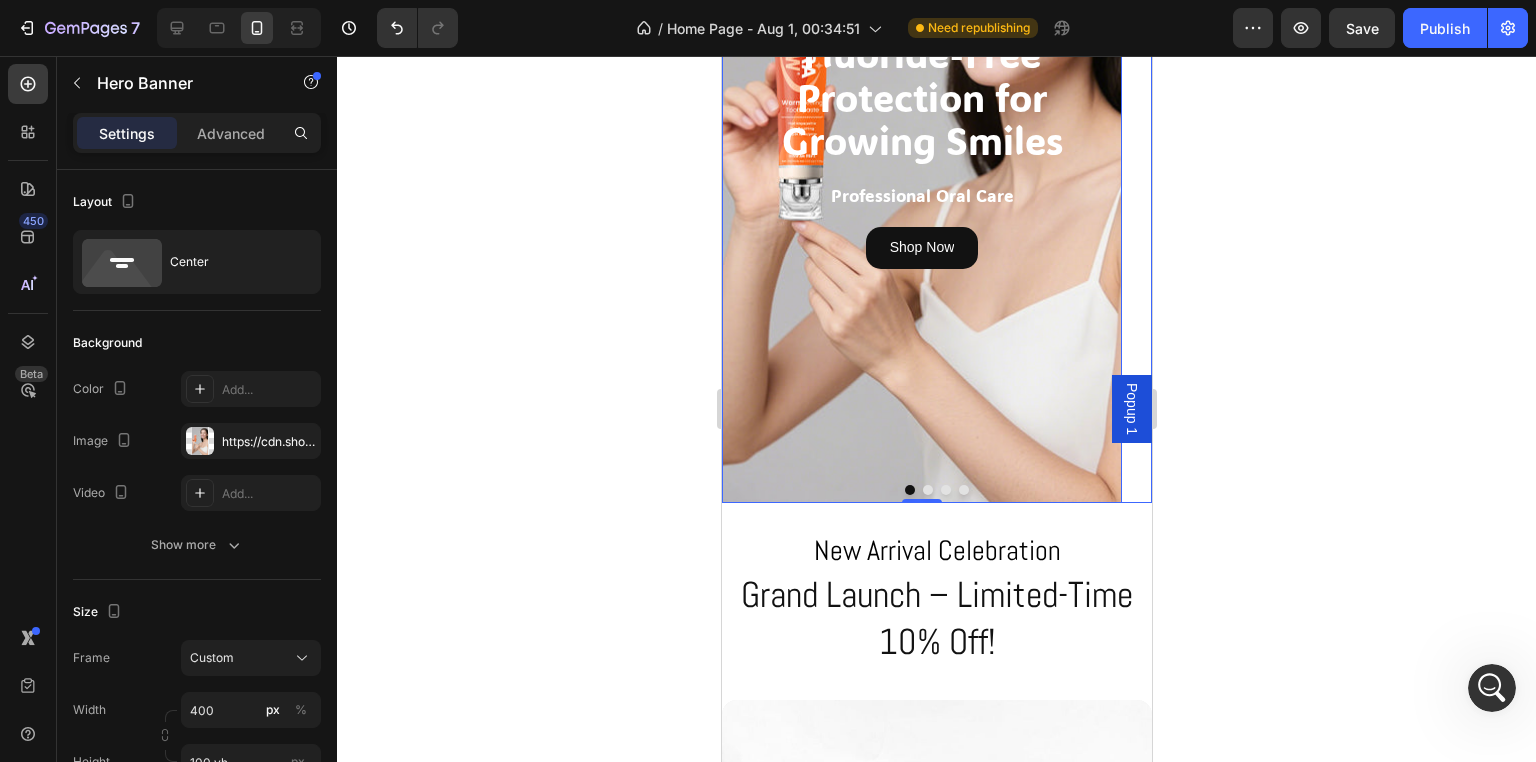 click at bounding box center (909, 490) 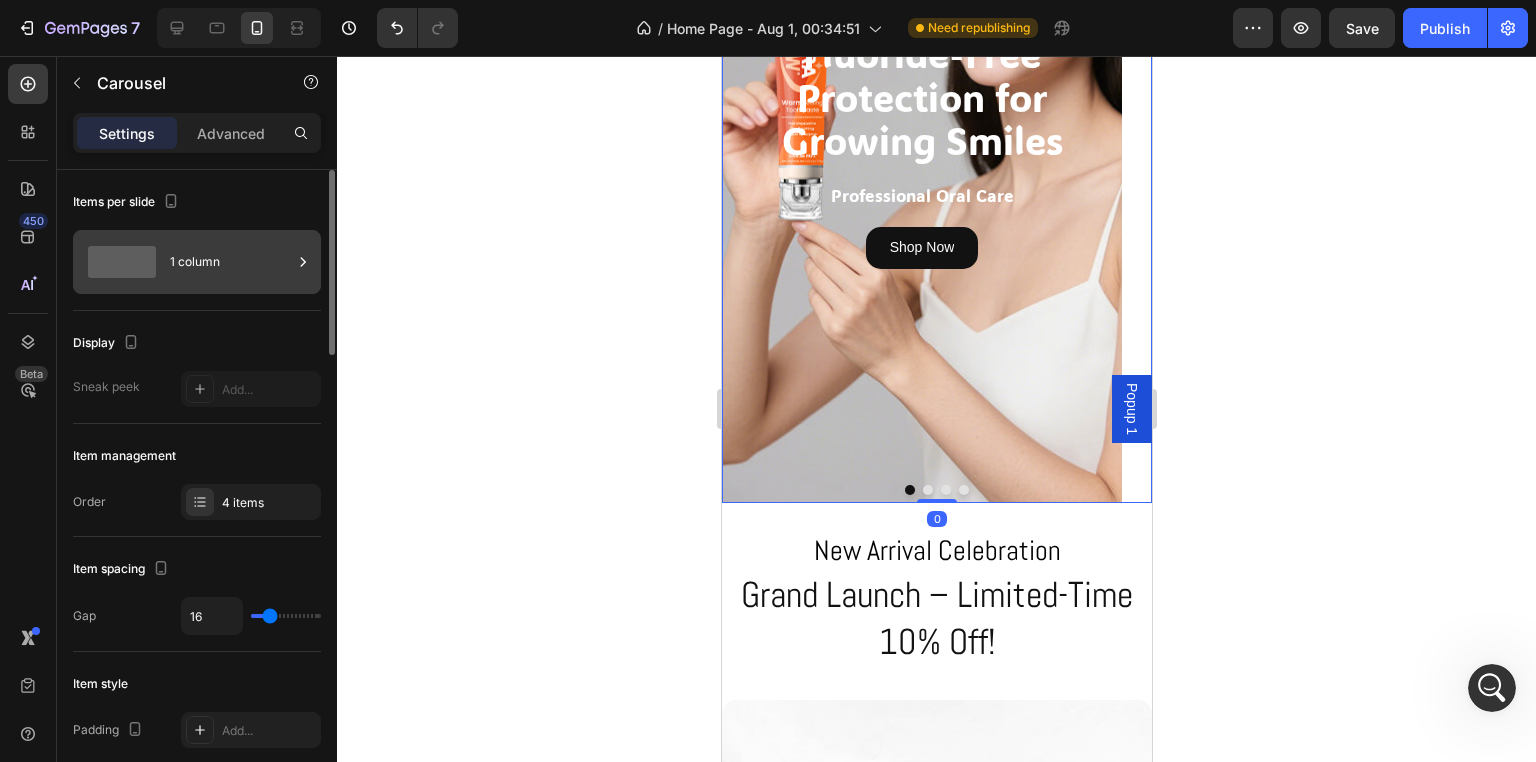 click on "1 column" at bounding box center (231, 262) 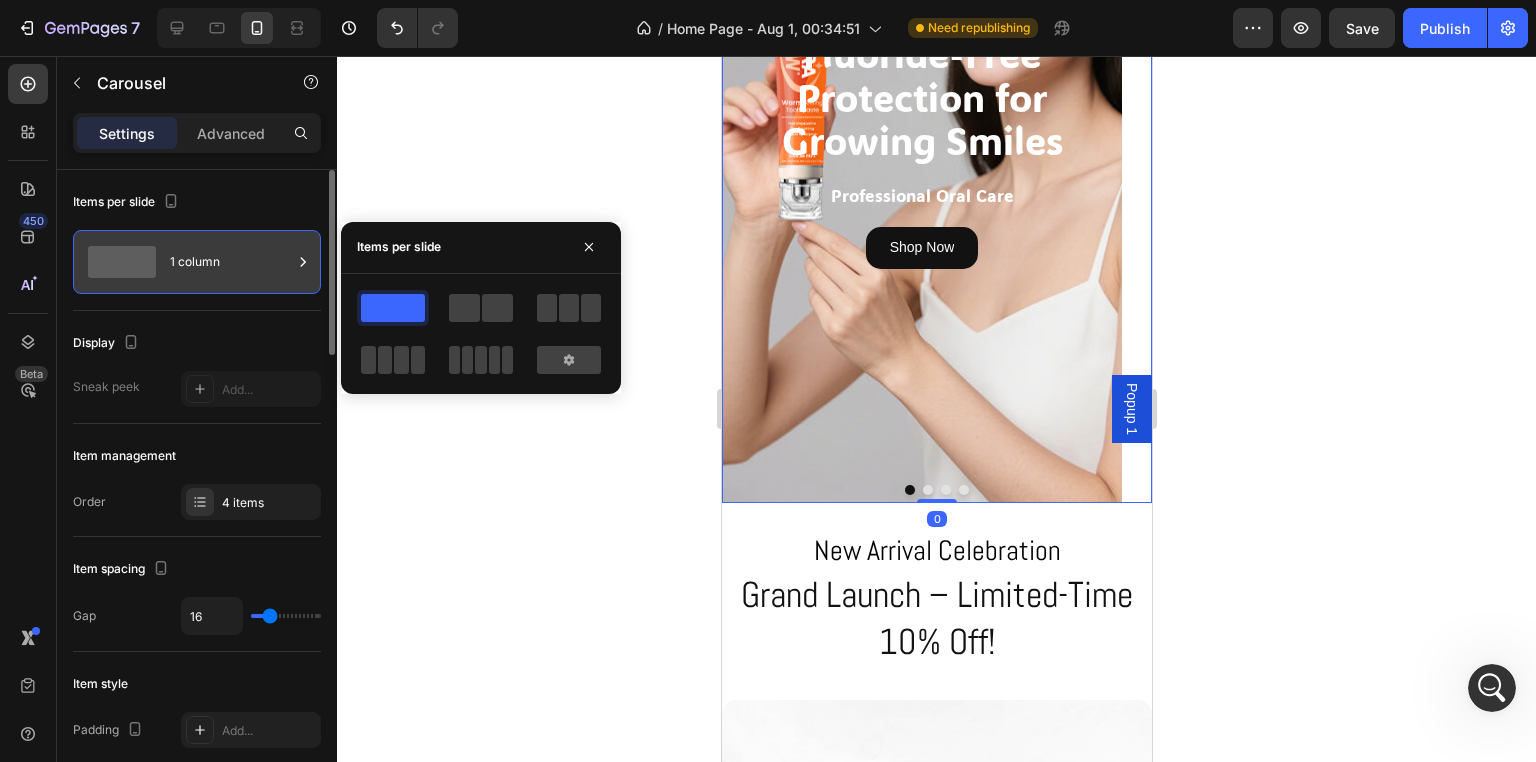 click on "1 column" at bounding box center [231, 262] 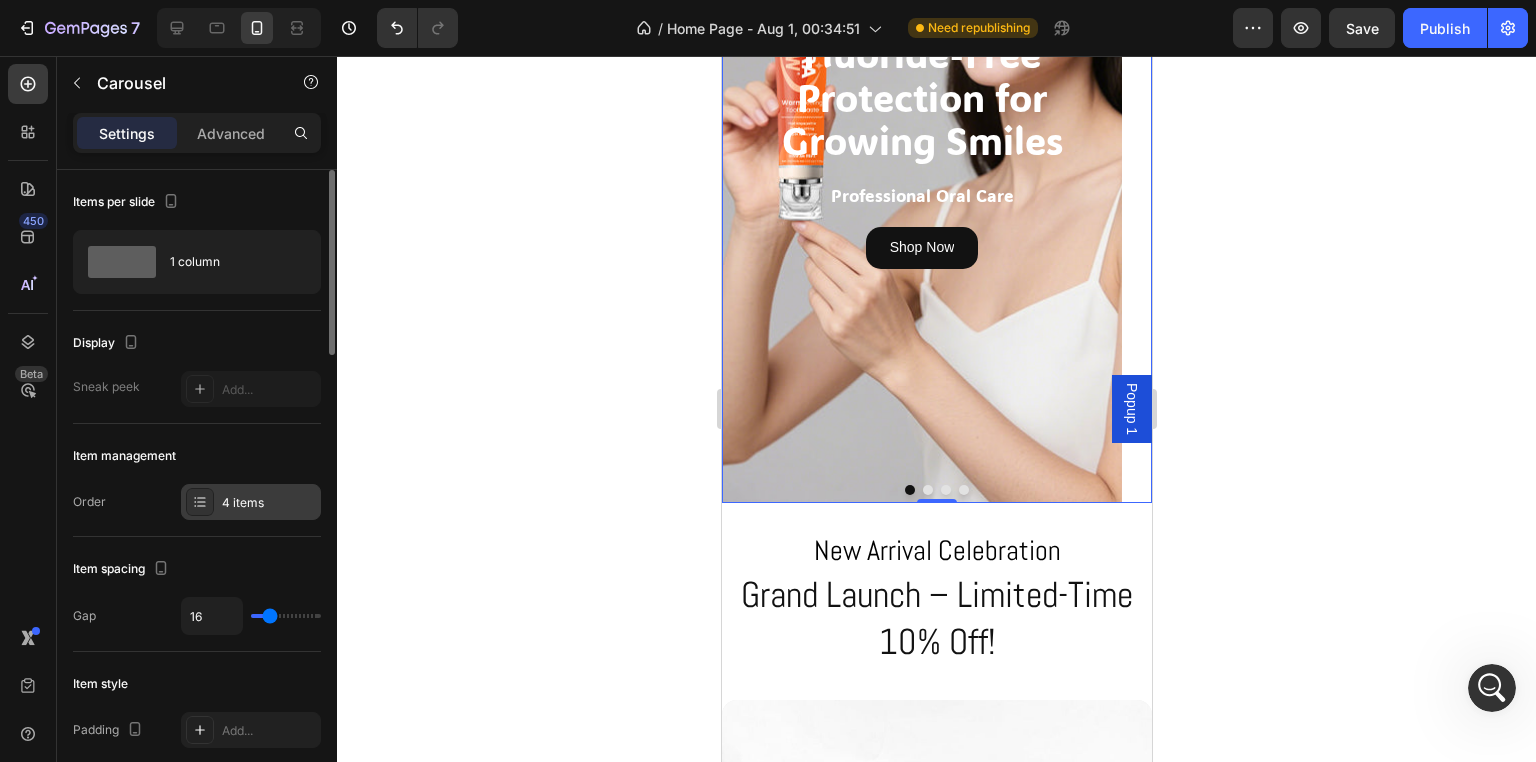 click on "4 items" at bounding box center (269, 503) 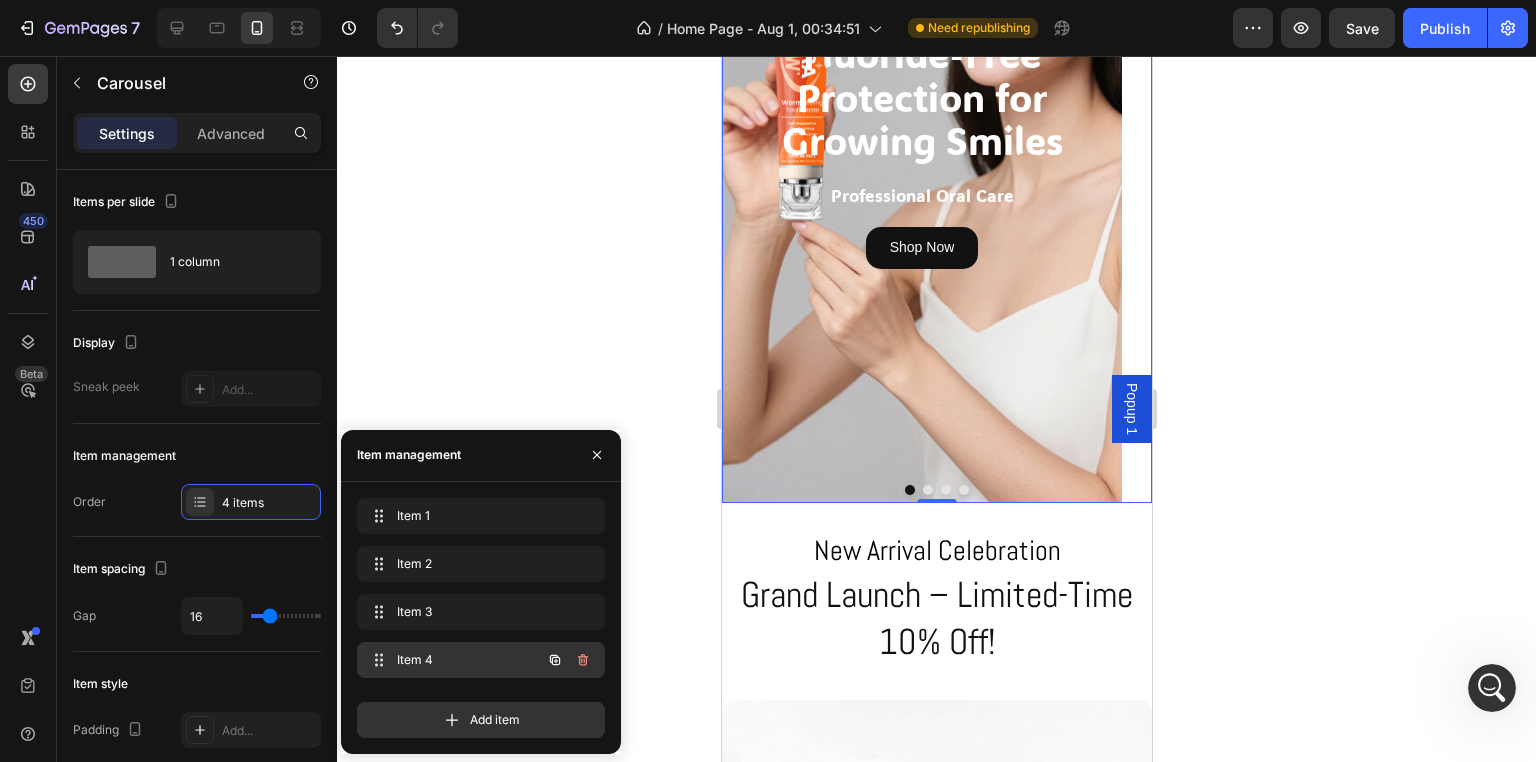 click 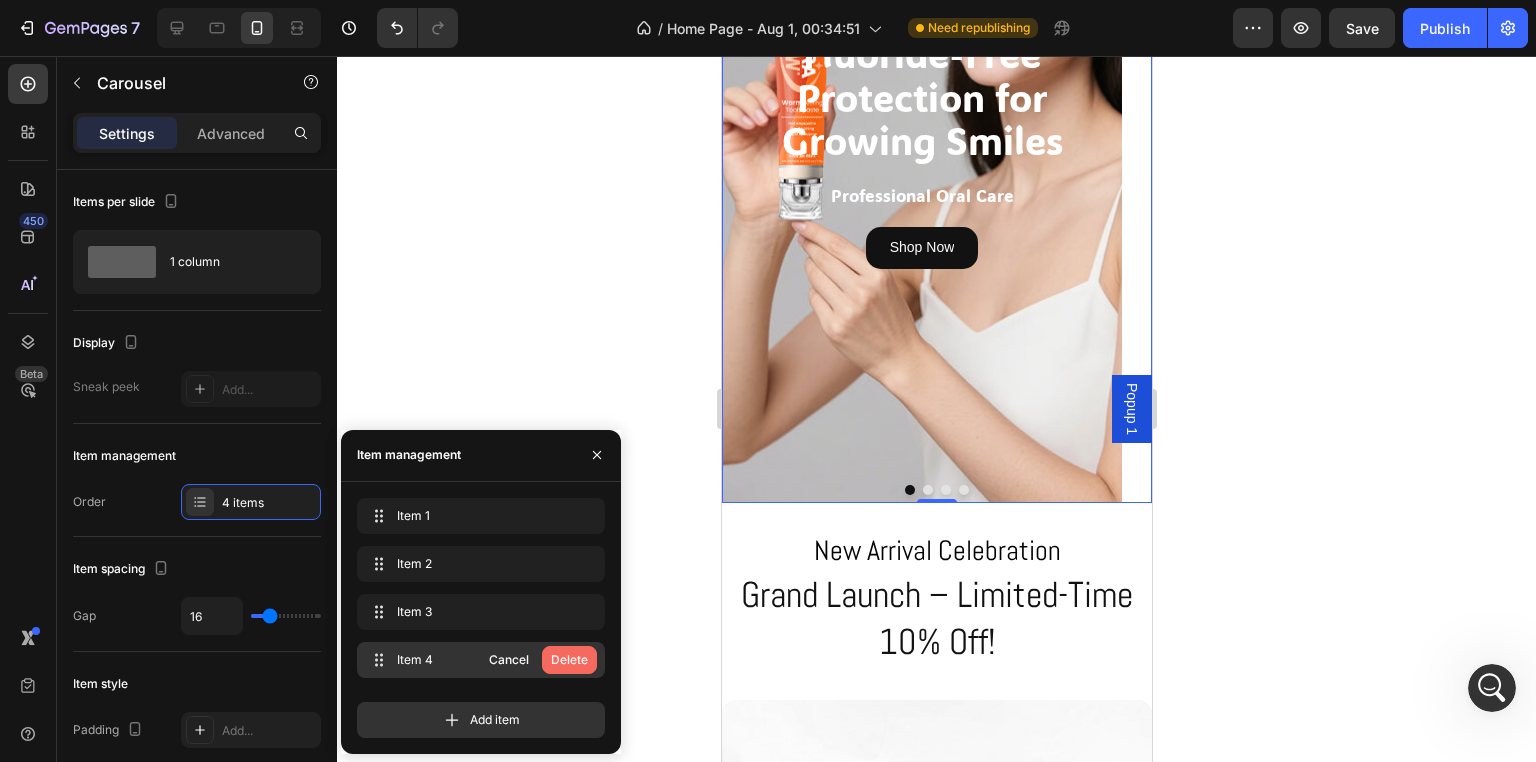 click on "Delete" at bounding box center (569, 660) 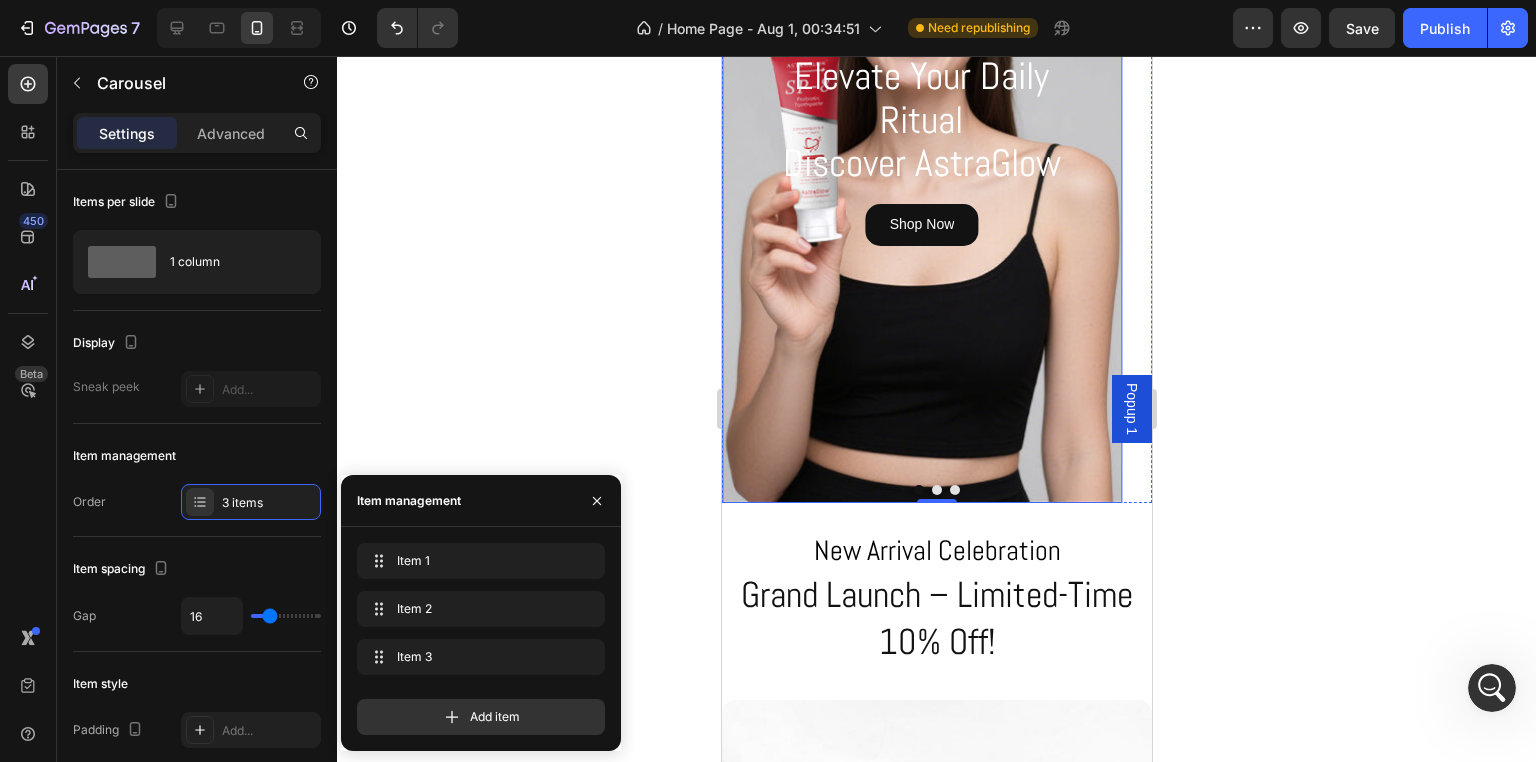 click at bounding box center (921, 150) 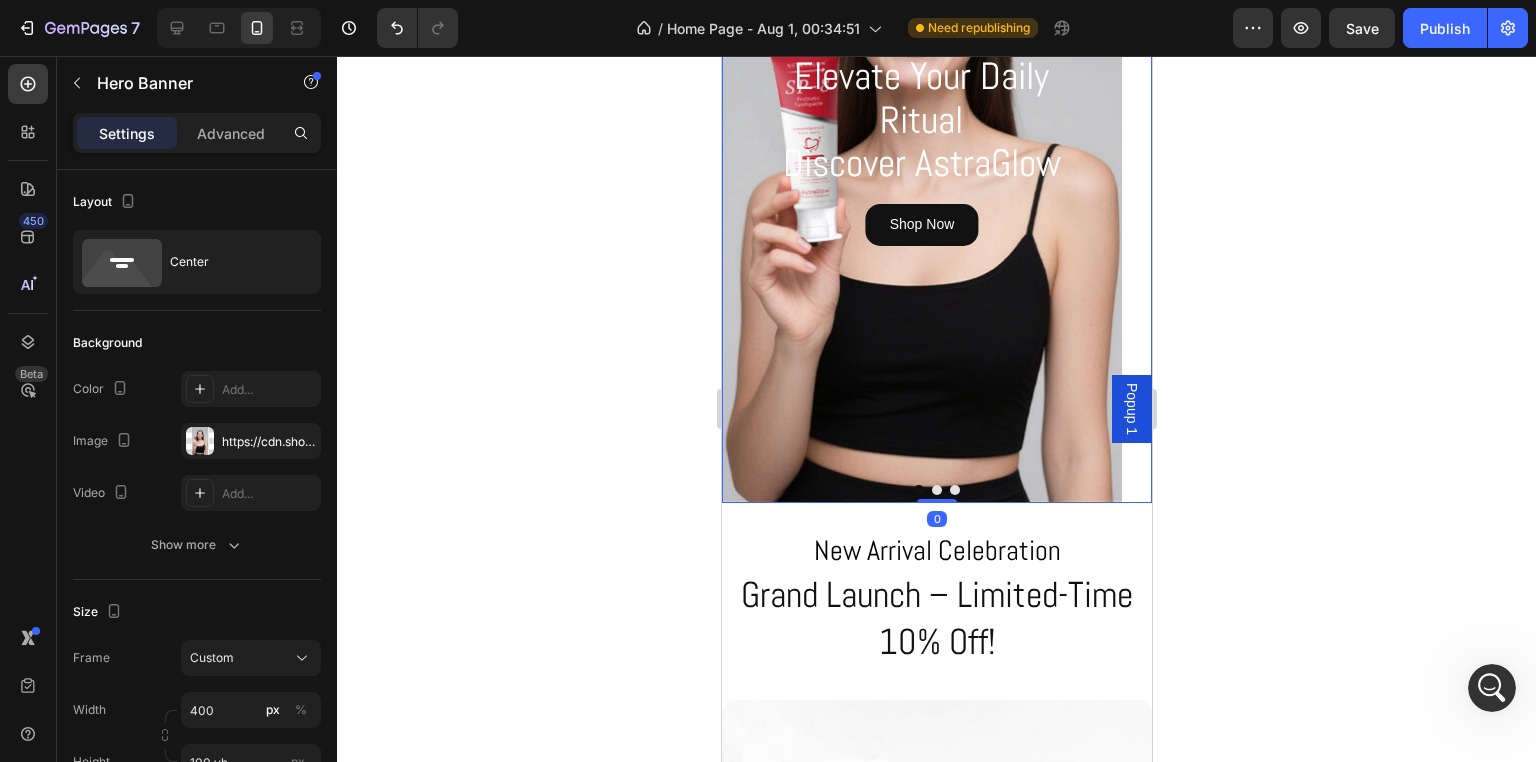 click at bounding box center (936, 490) 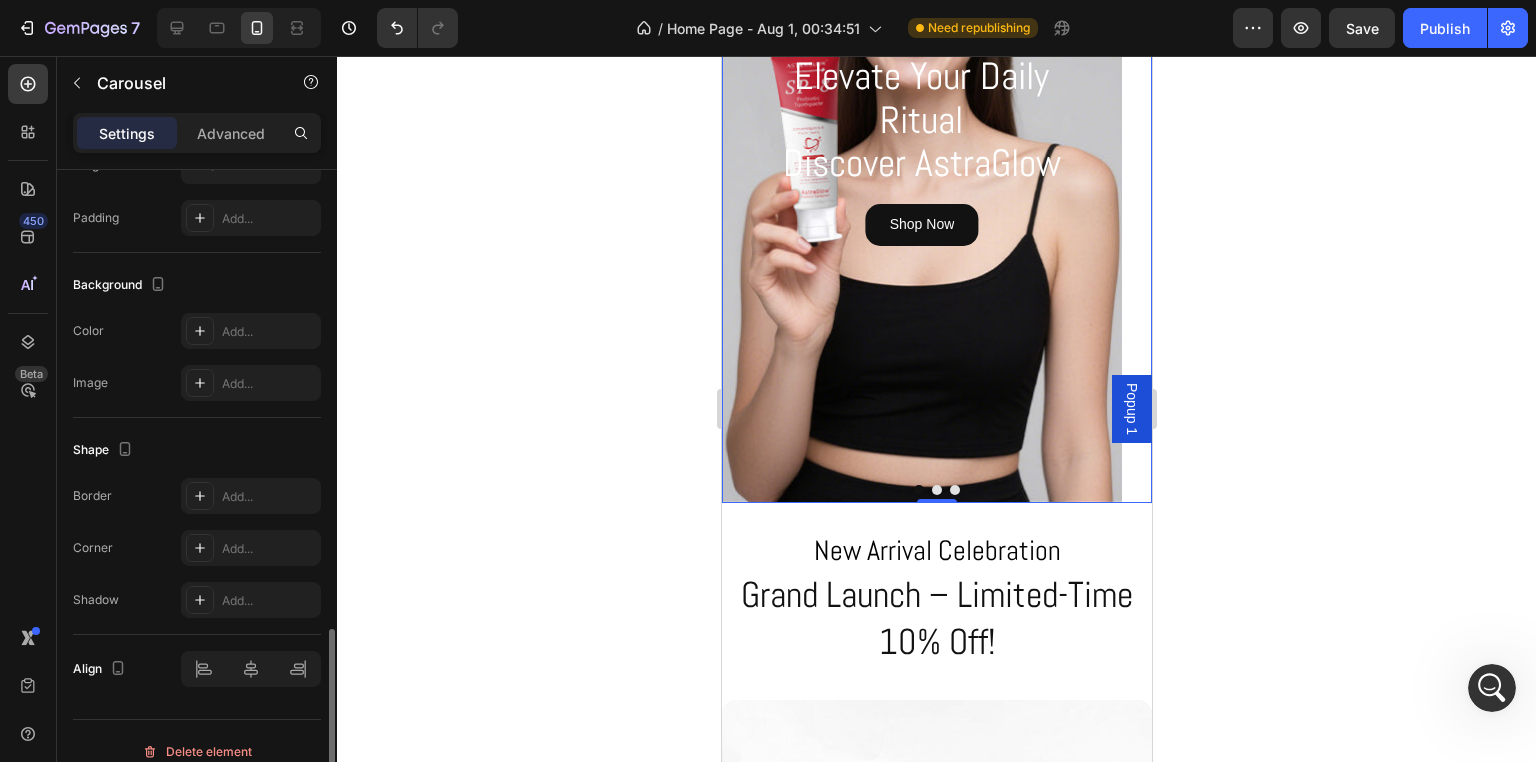 scroll, scrollTop: 1617, scrollLeft: 0, axis: vertical 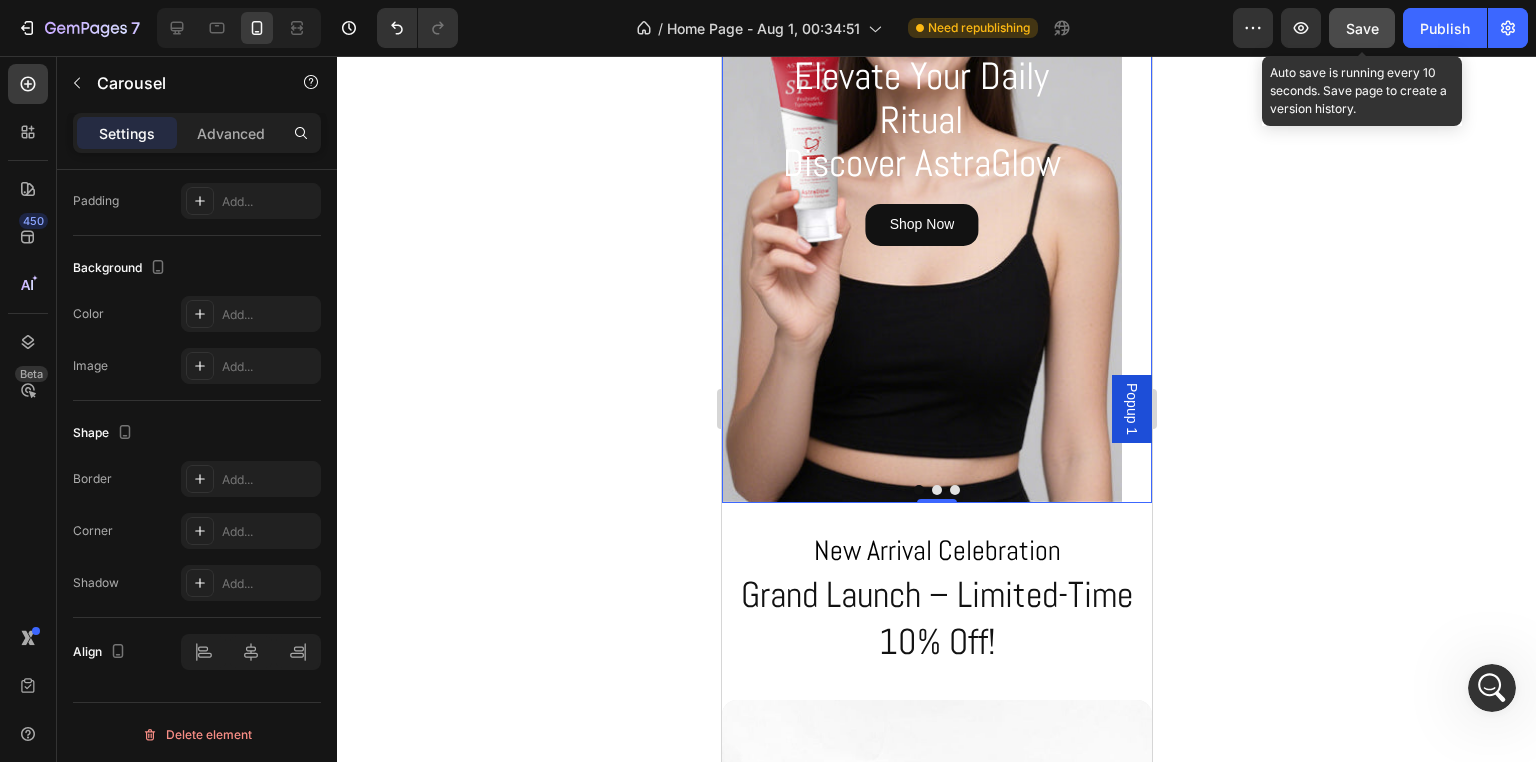 click on "Save" at bounding box center [1362, 28] 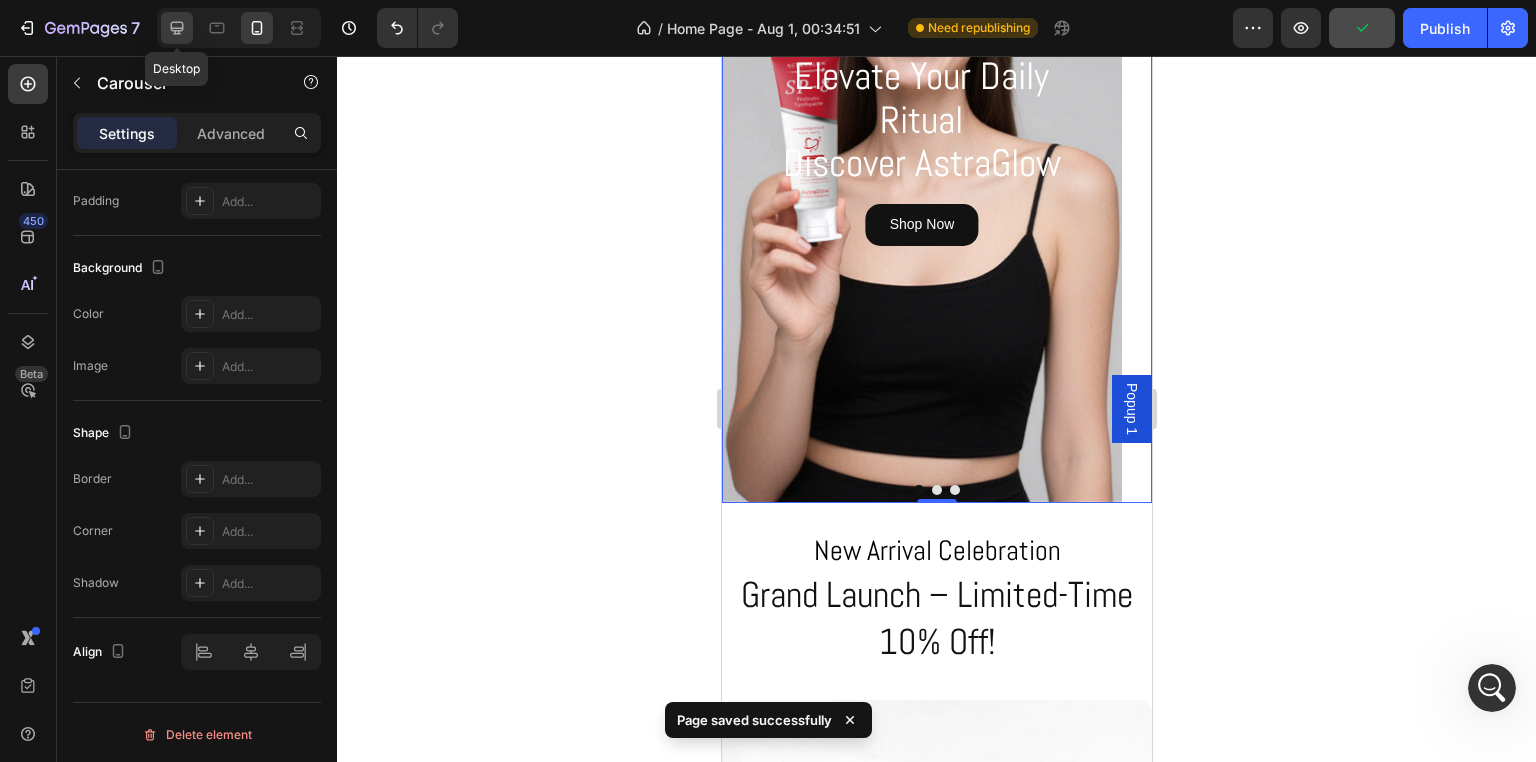 click 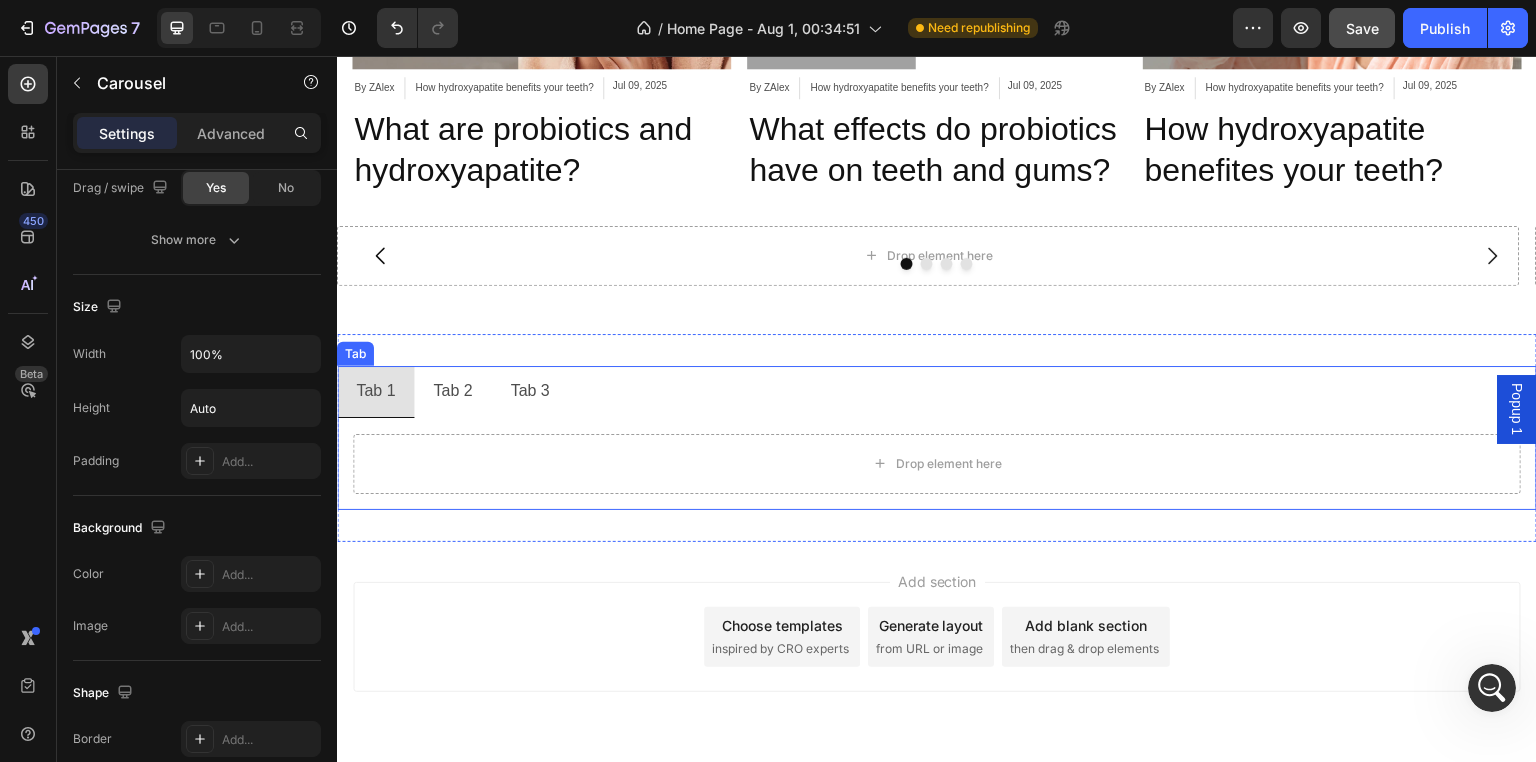 scroll, scrollTop: 2062, scrollLeft: 0, axis: vertical 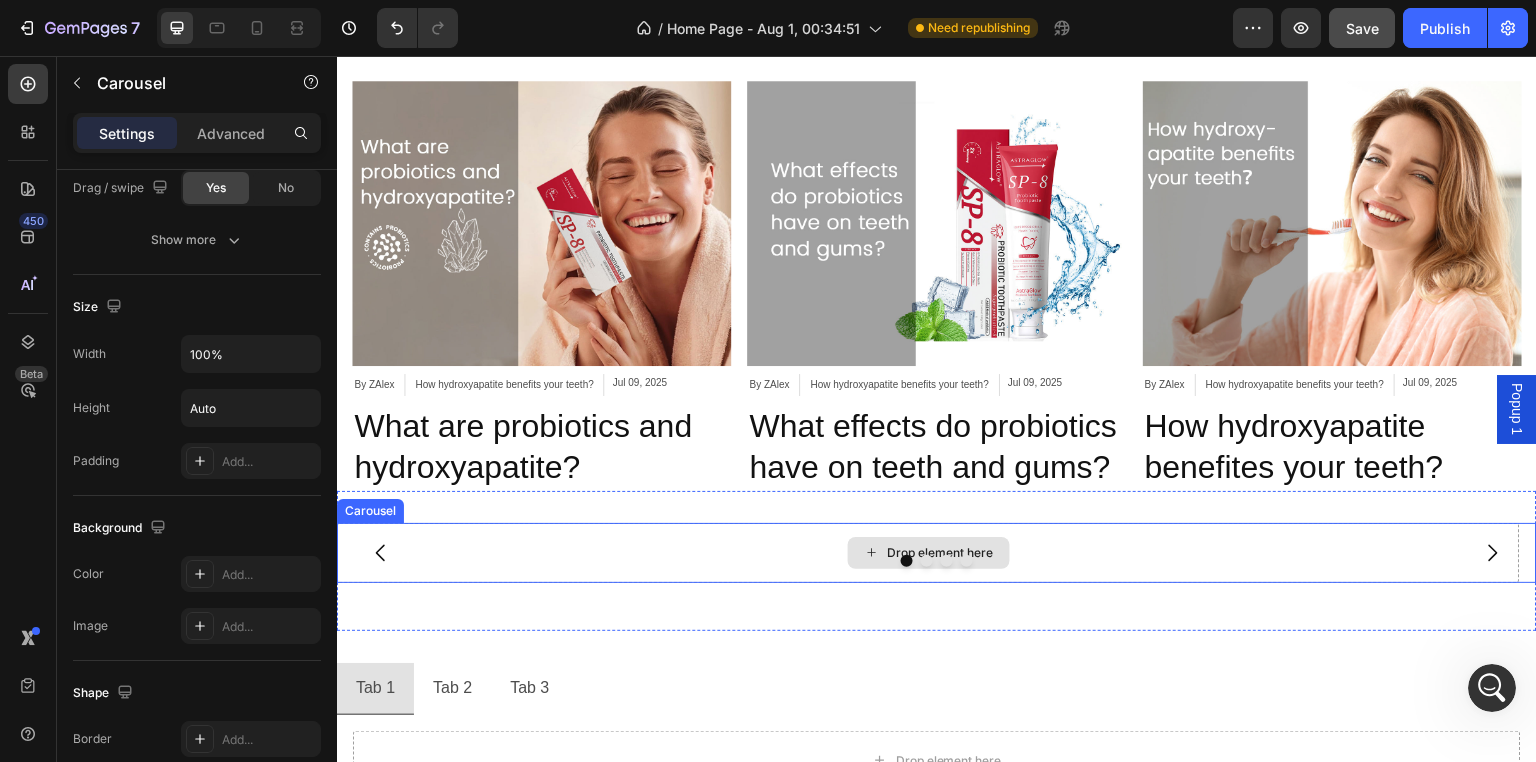 click on "Drop element here" at bounding box center (928, 553) 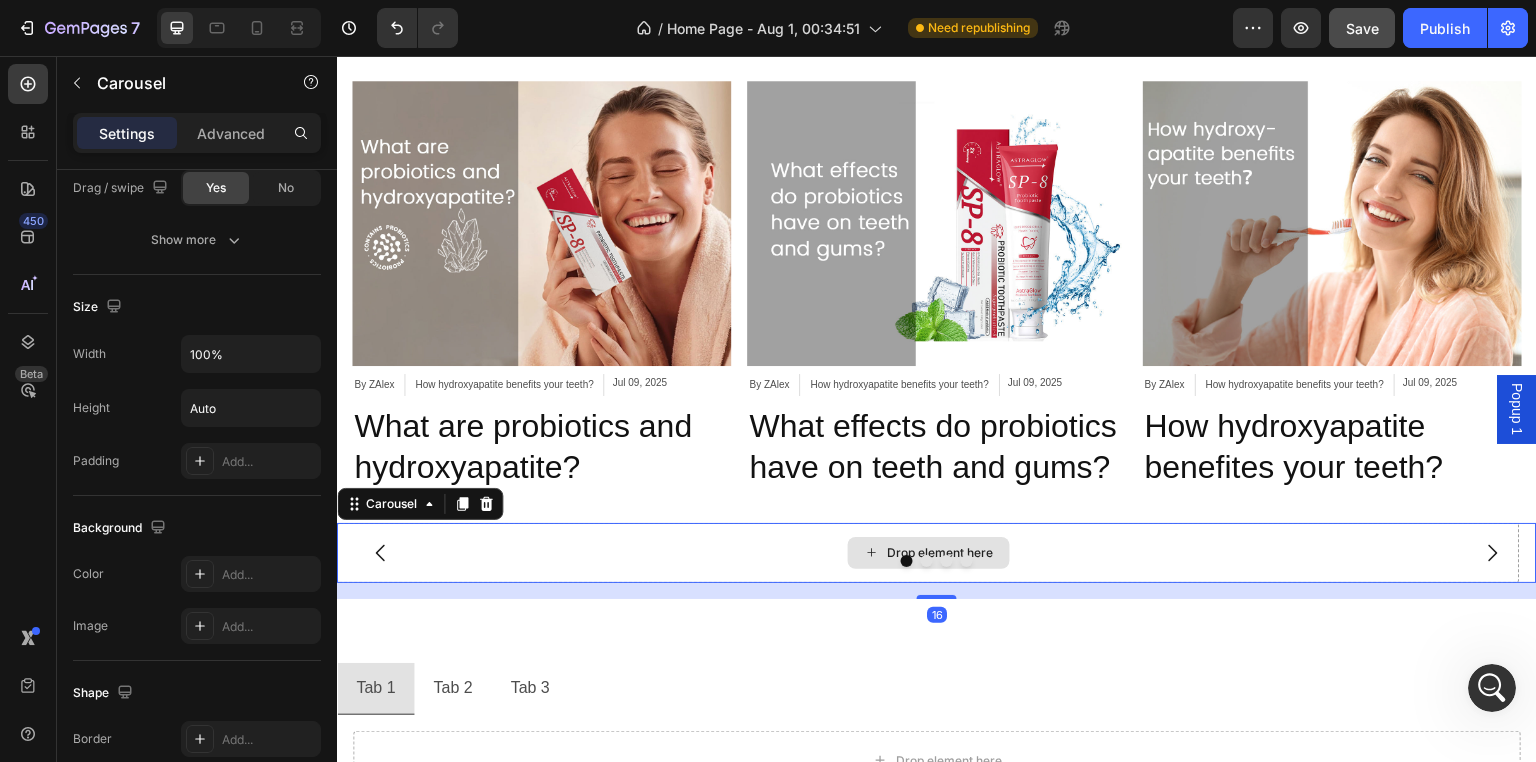 scroll, scrollTop: 1616, scrollLeft: 0, axis: vertical 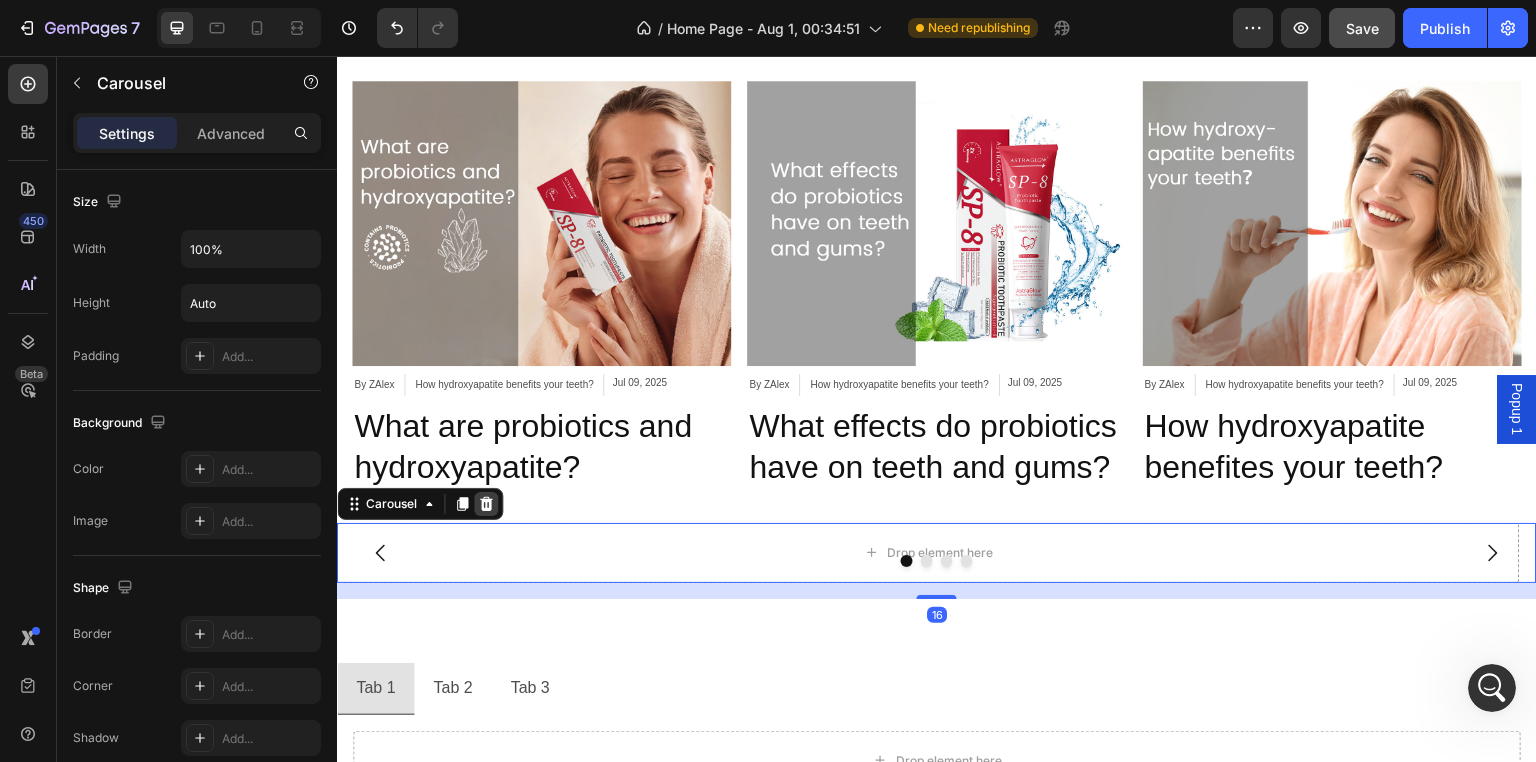 click at bounding box center [486, 504] 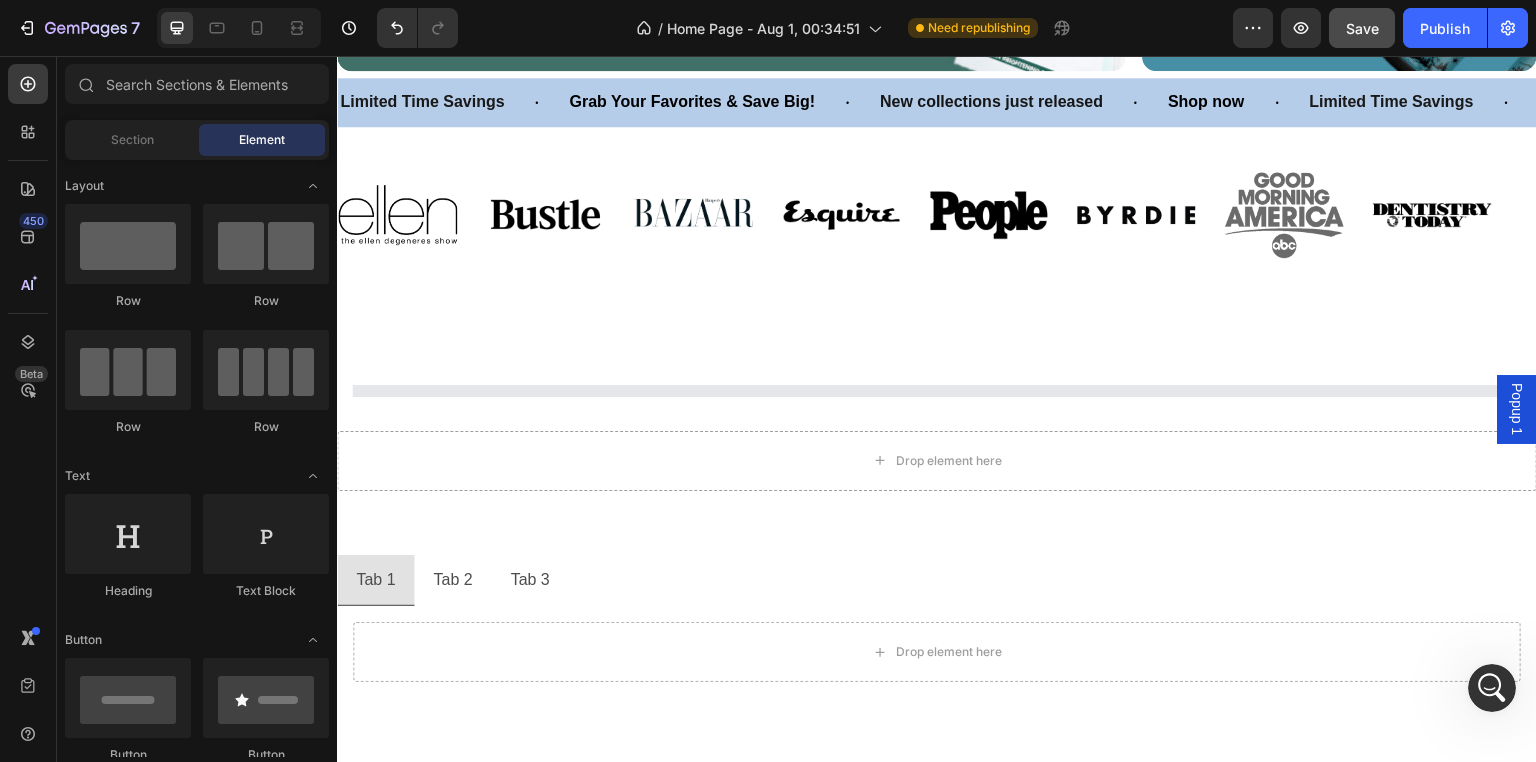 scroll, scrollTop: 1862, scrollLeft: 0, axis: vertical 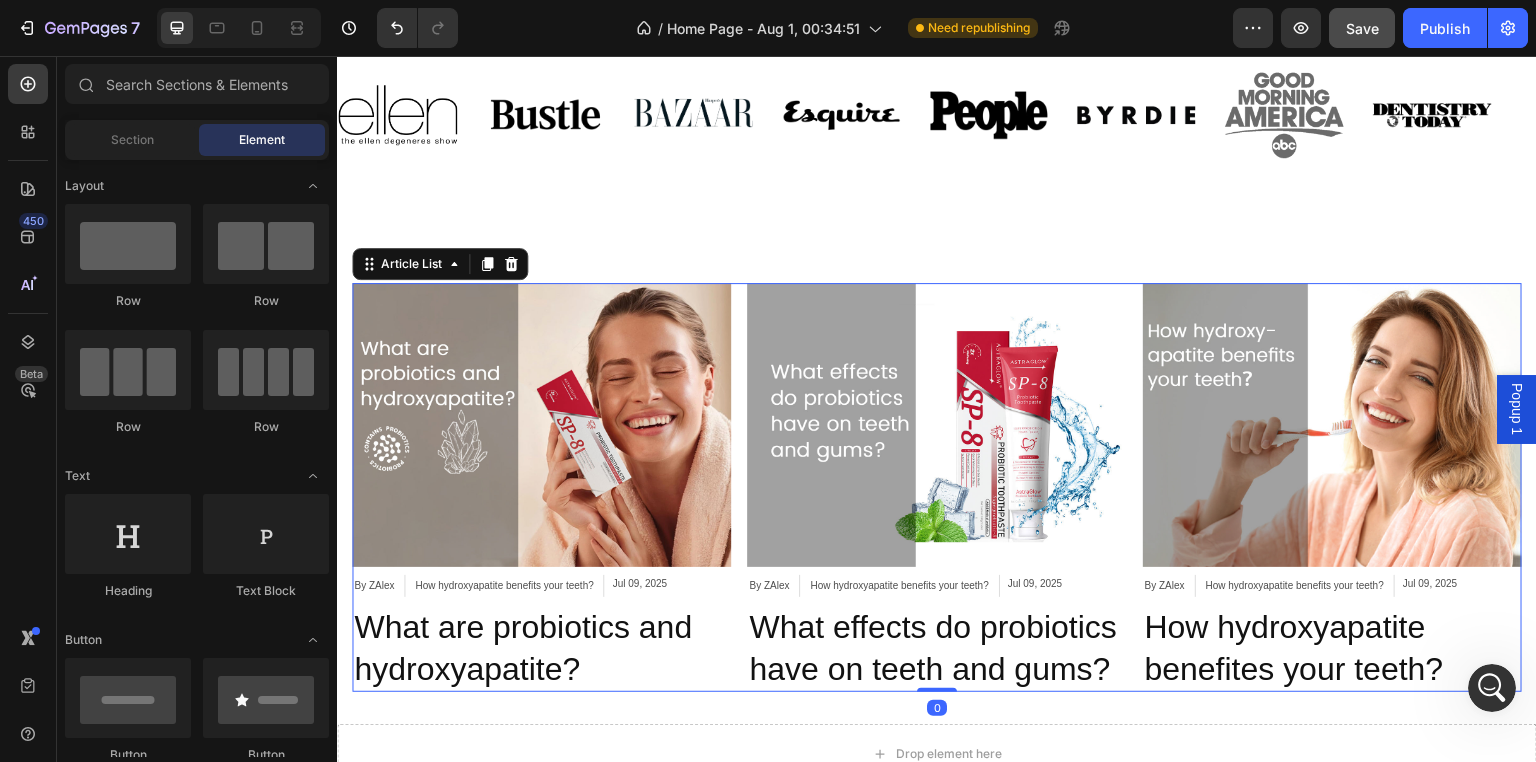 click on "Article Image By ZAlex Article Author How hydroxyapatite benefits your teeth? Article Category Jul 09, 2025 Article Date Row What are probiotics and hydroxyapatite? Article Title Article List   0 Article Image By ZAlex Article Author How hydroxyapatite benefits your teeth? Article Category Jul 09, 2025 Article Date Row What effects do probiotics have on teeth and gums? Article Title Article List   0 Article Image By ZAlex Article Author How hydroxyapatite benefits your teeth? Article Category Jul 09, 2025 Article Date Row How hydroxyapatite benefites your teeth? Article Title Article List   0" at bounding box center (937, 488) 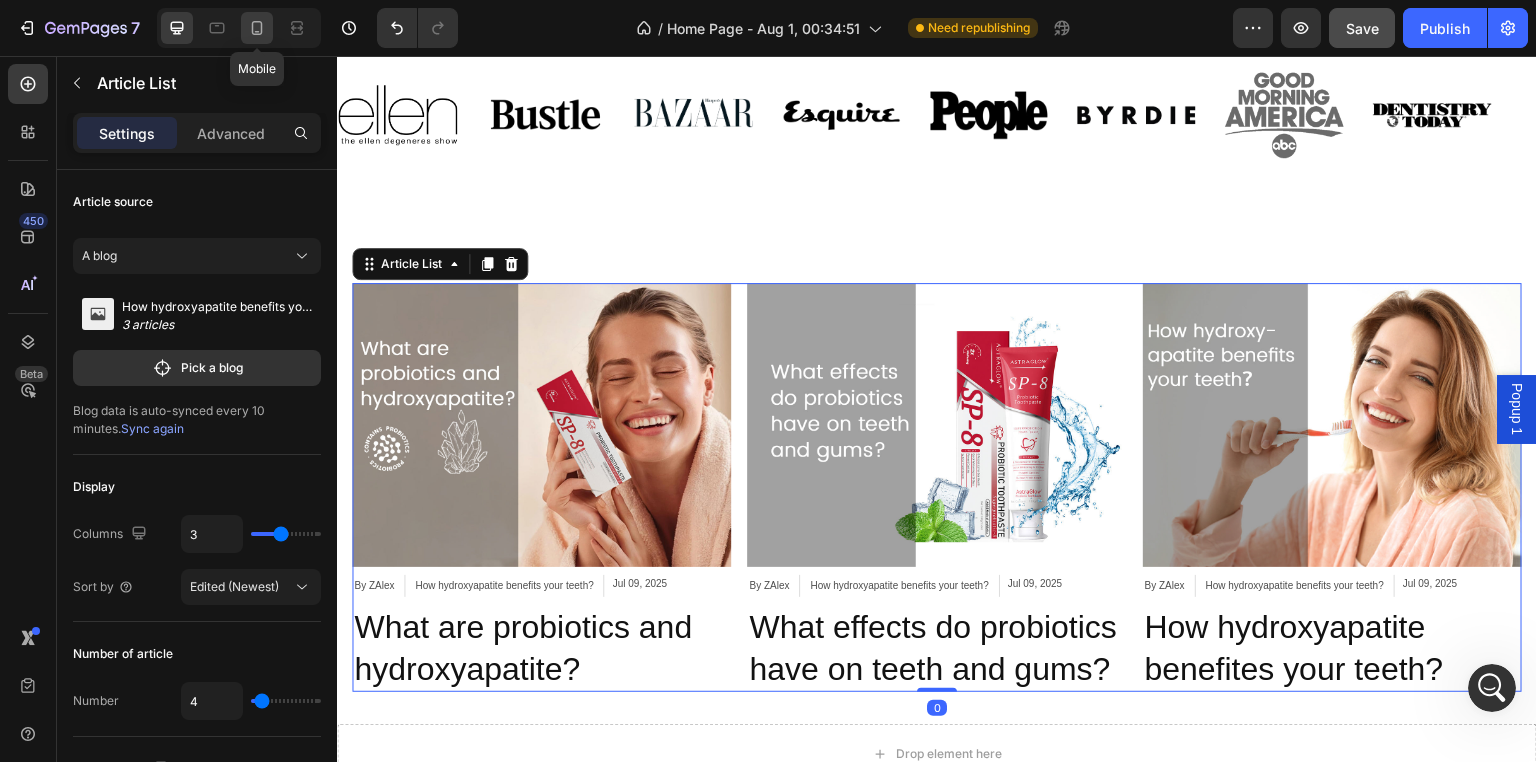 click 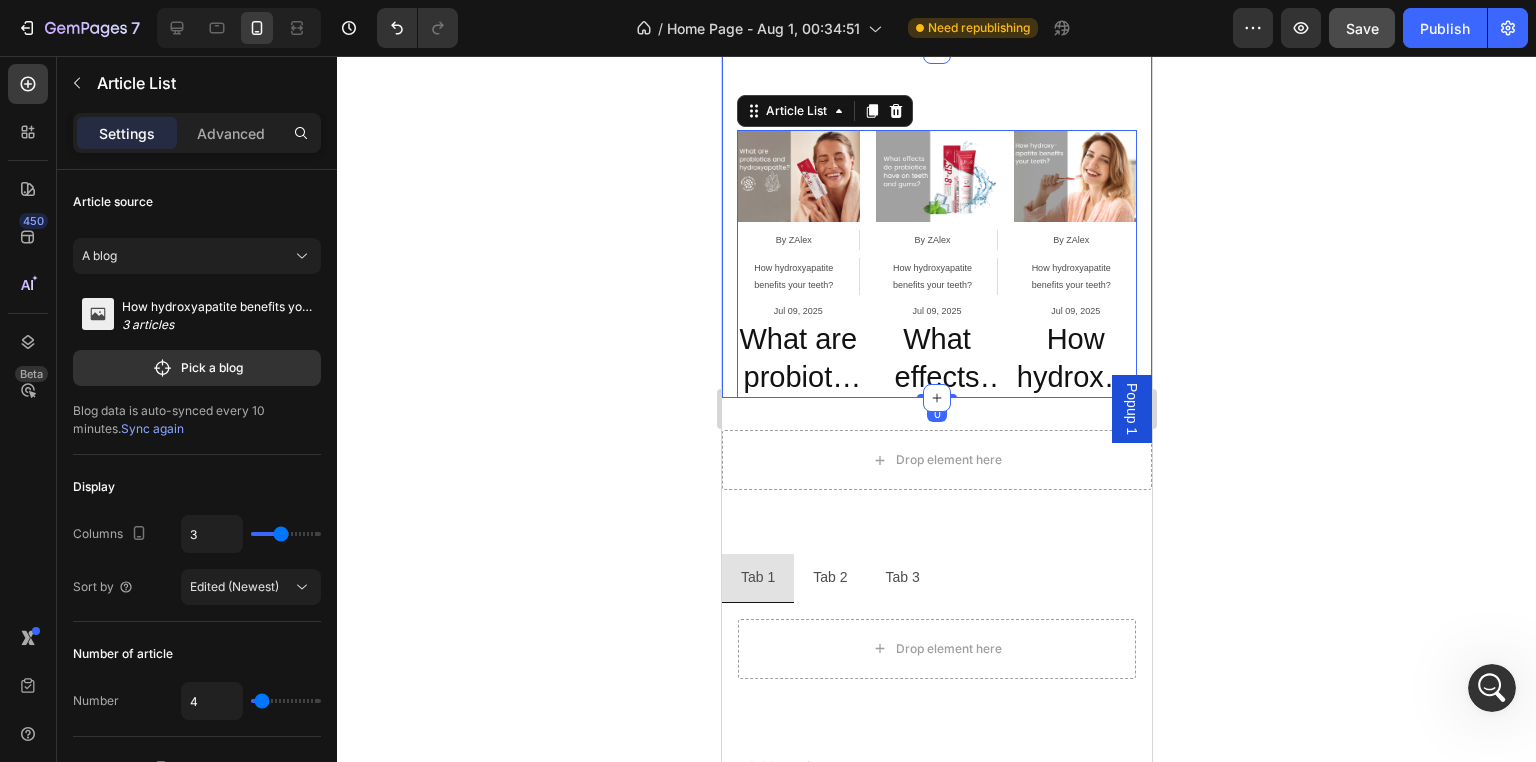 scroll, scrollTop: 1403, scrollLeft: 0, axis: vertical 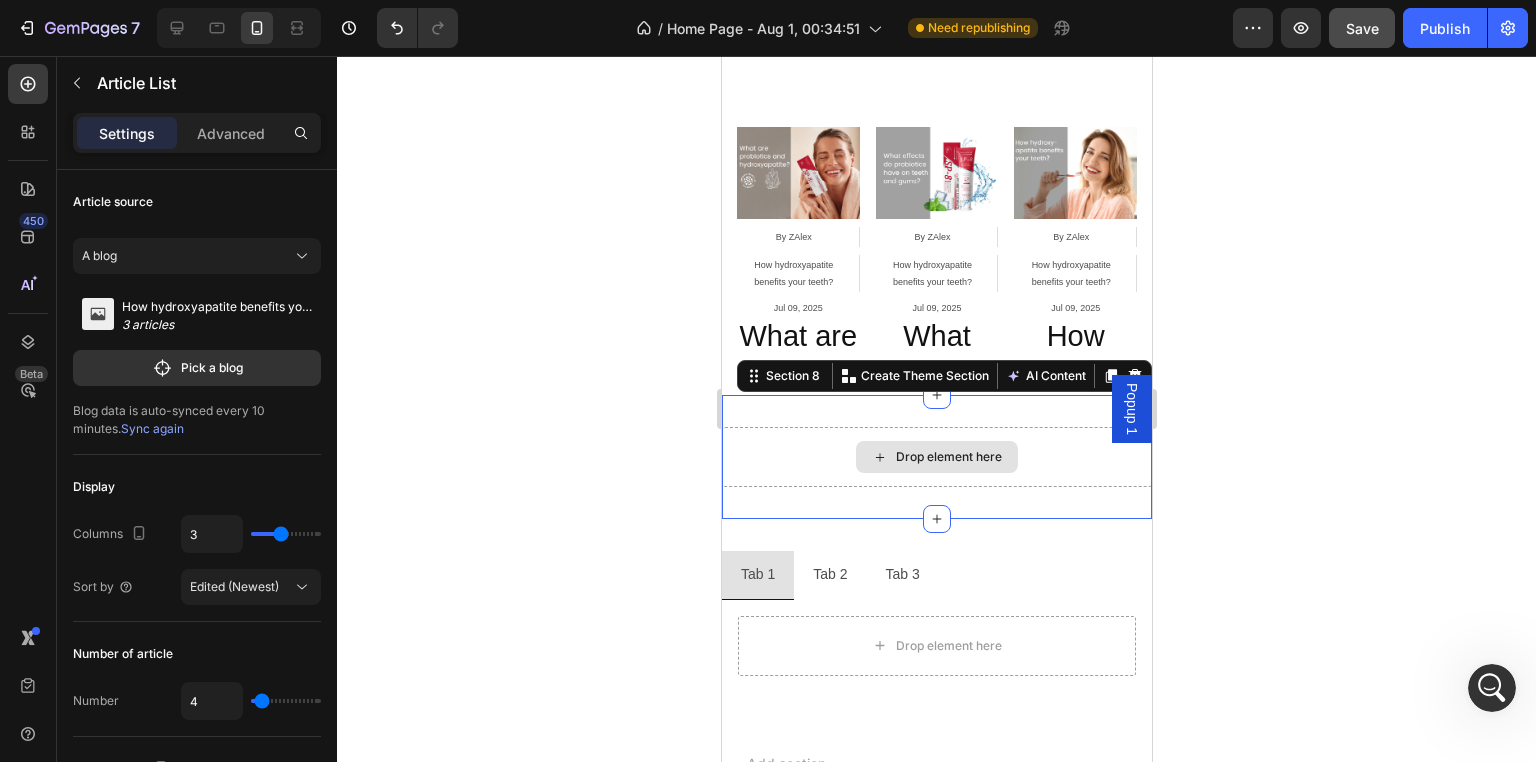 click on "Drop element here" at bounding box center [936, 457] 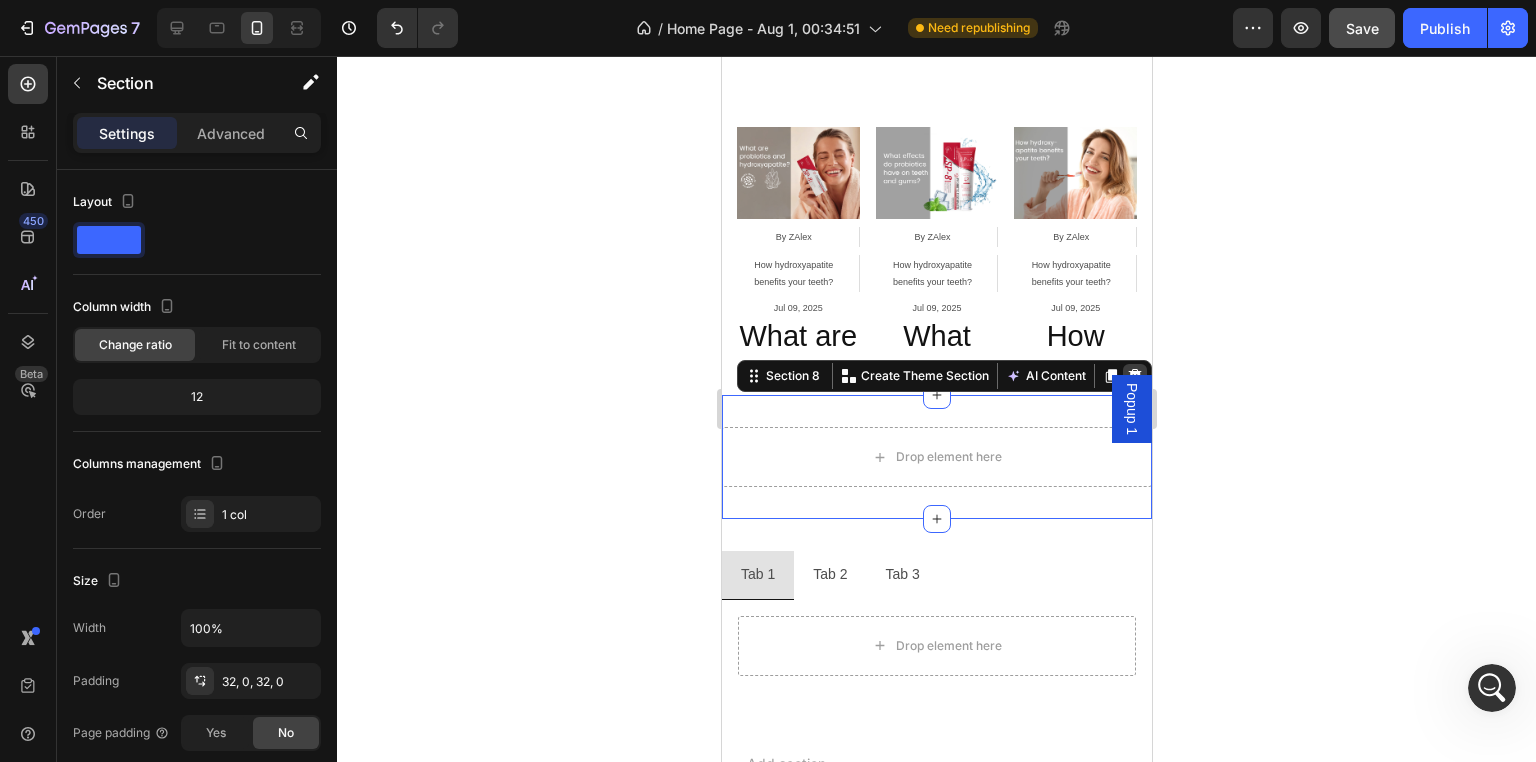 click 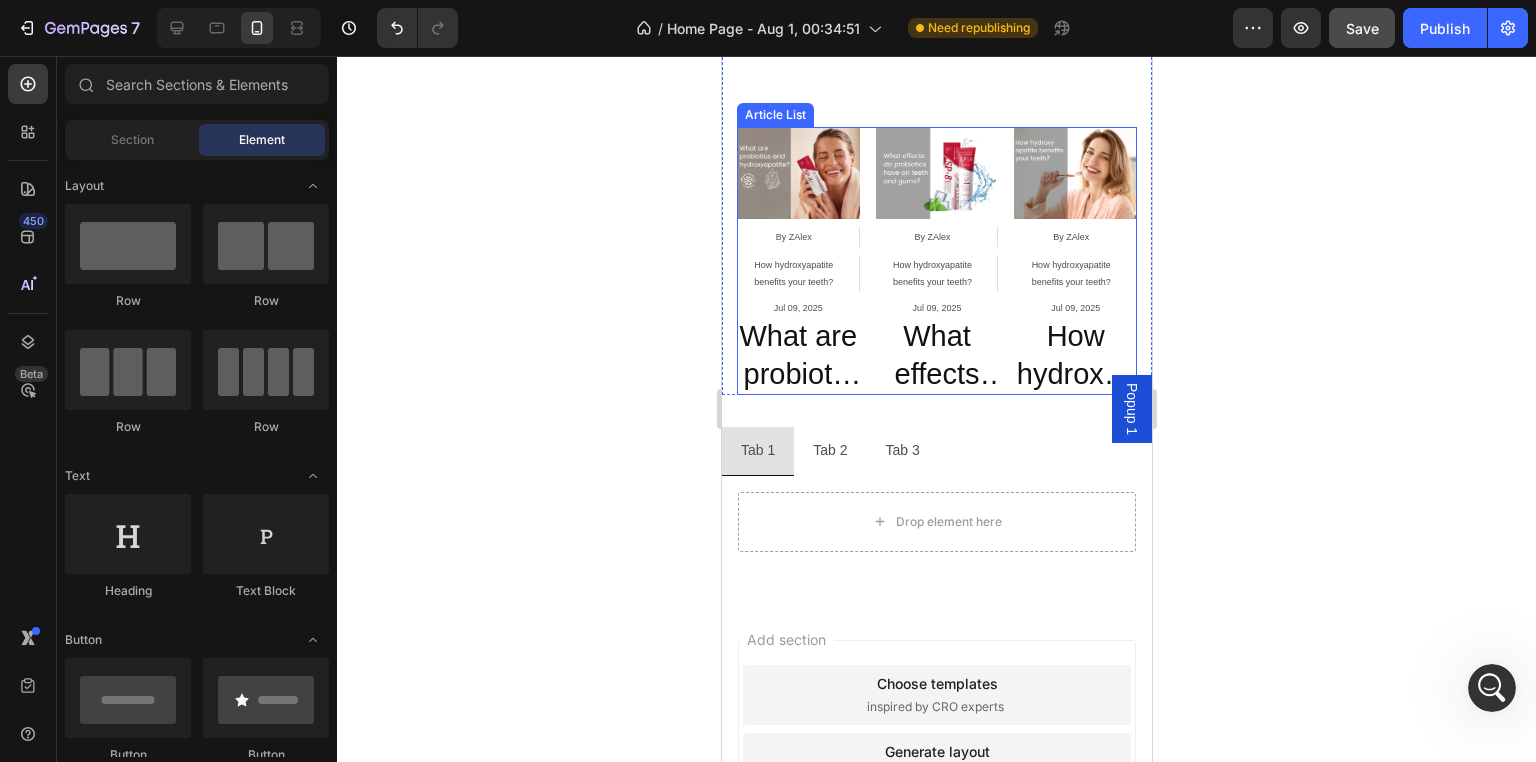 click on "Article Image By ZAlex Article Author How hydroxyapatite benefits your teeth? Article Category Jul 09, 2025 Article Date Row What are probiotics and hydroxyapatite? Article Title Article List Article Image By ZAlex Article Author How hydroxyapatite benefits your teeth? Article Category Jul 09, 2025 Article Date Row What effects do probiotics have on teeth and gums? Article Title Article List Article Image By ZAlex Article Author How hydroxyapatite benefits your teeth? Article Category Jul 09, 2025 Article Date Row How hydroxyapatite benefites your teeth? Article Title Article List" at bounding box center [936, 261] 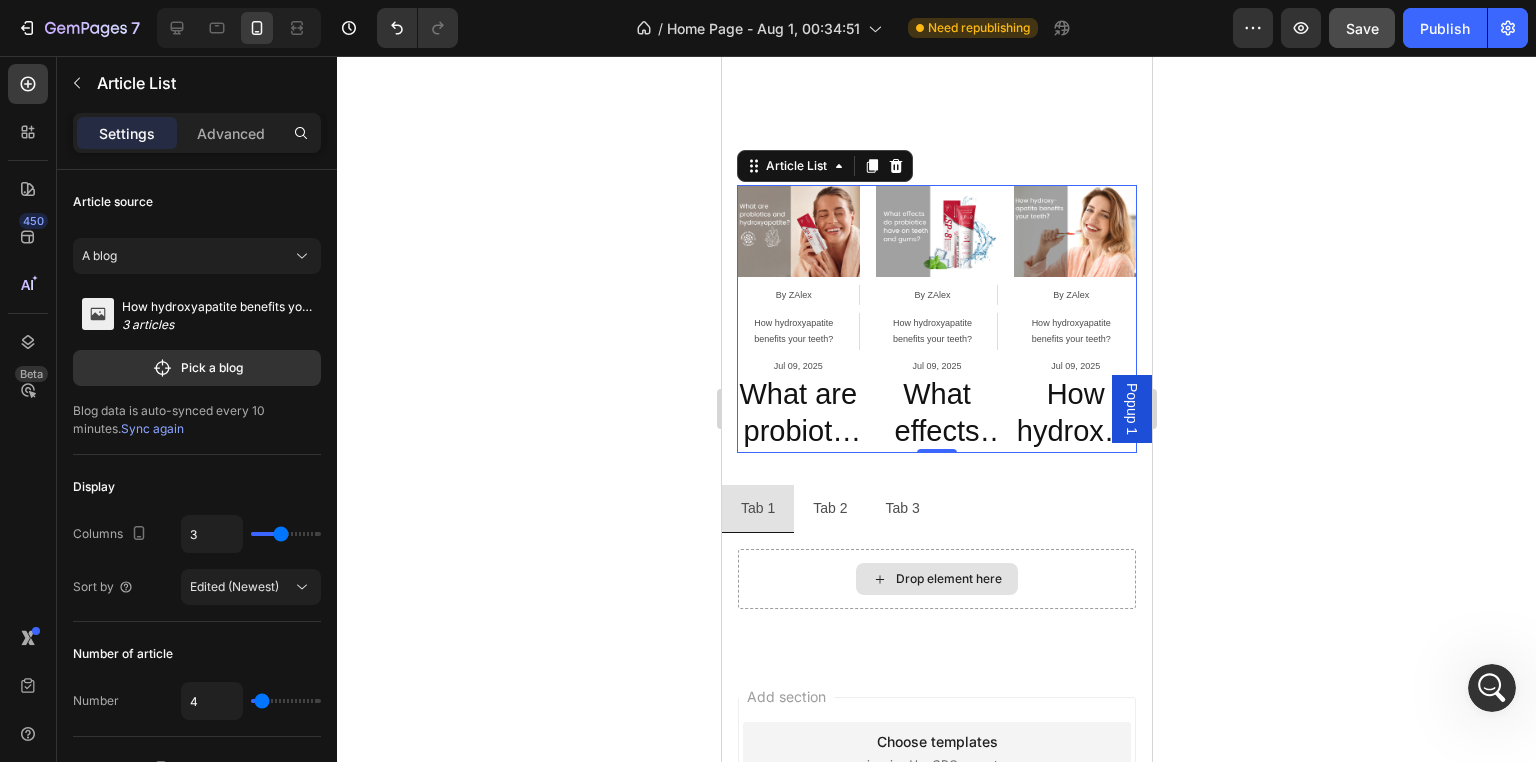 scroll, scrollTop: 903, scrollLeft: 0, axis: vertical 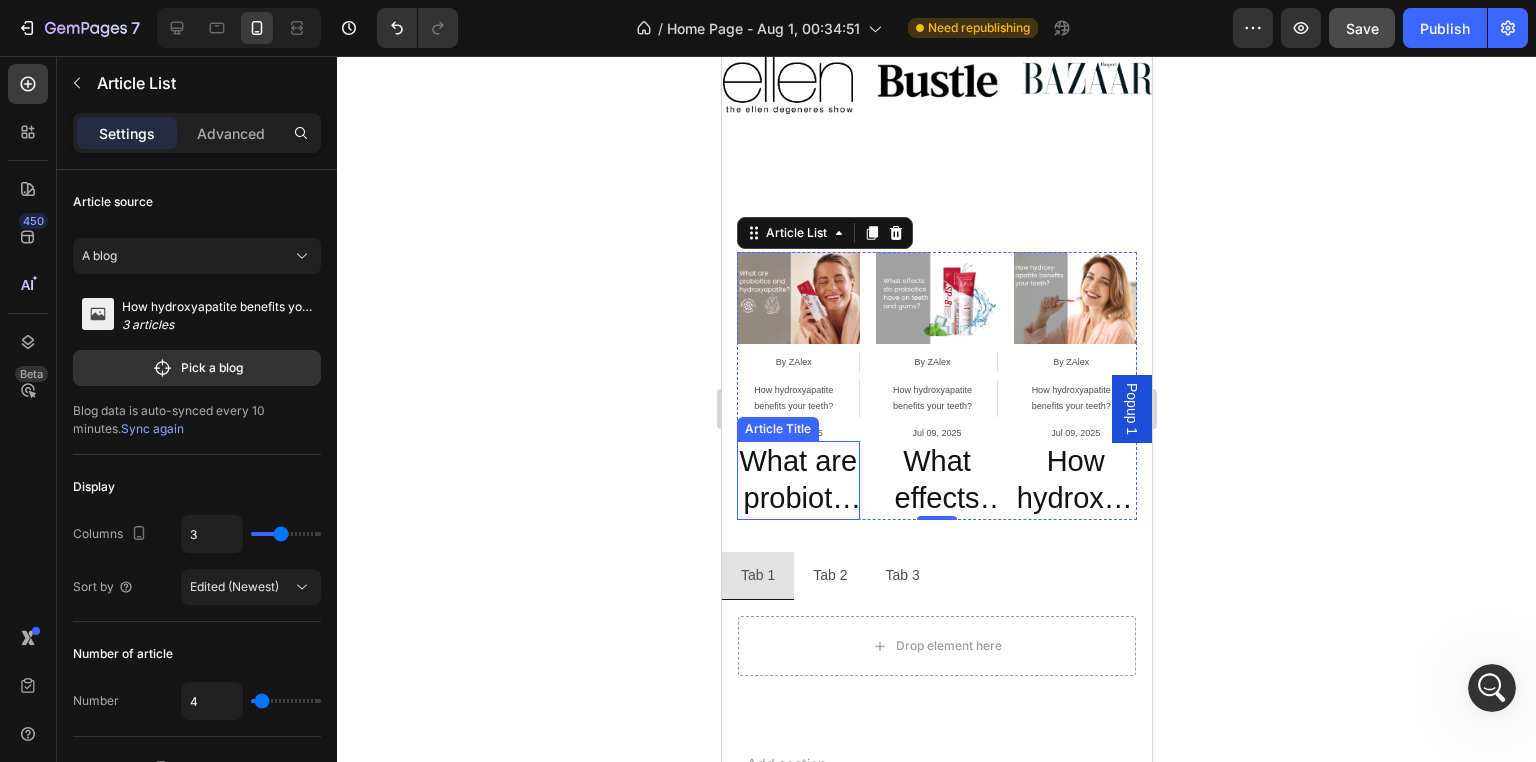 click on "What are probiotics and hydroxyapatite?" at bounding box center [797, 480] 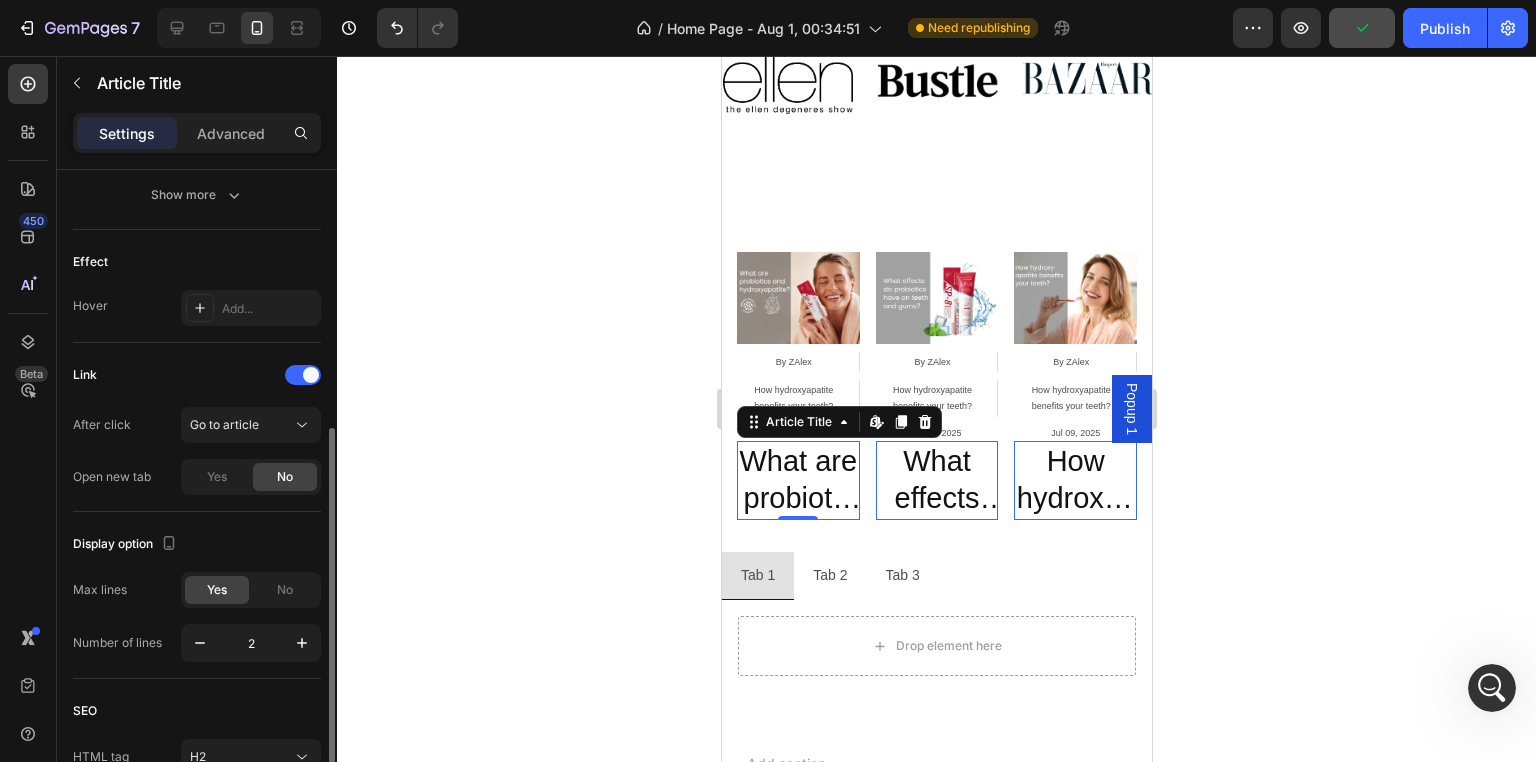 scroll, scrollTop: 600, scrollLeft: 0, axis: vertical 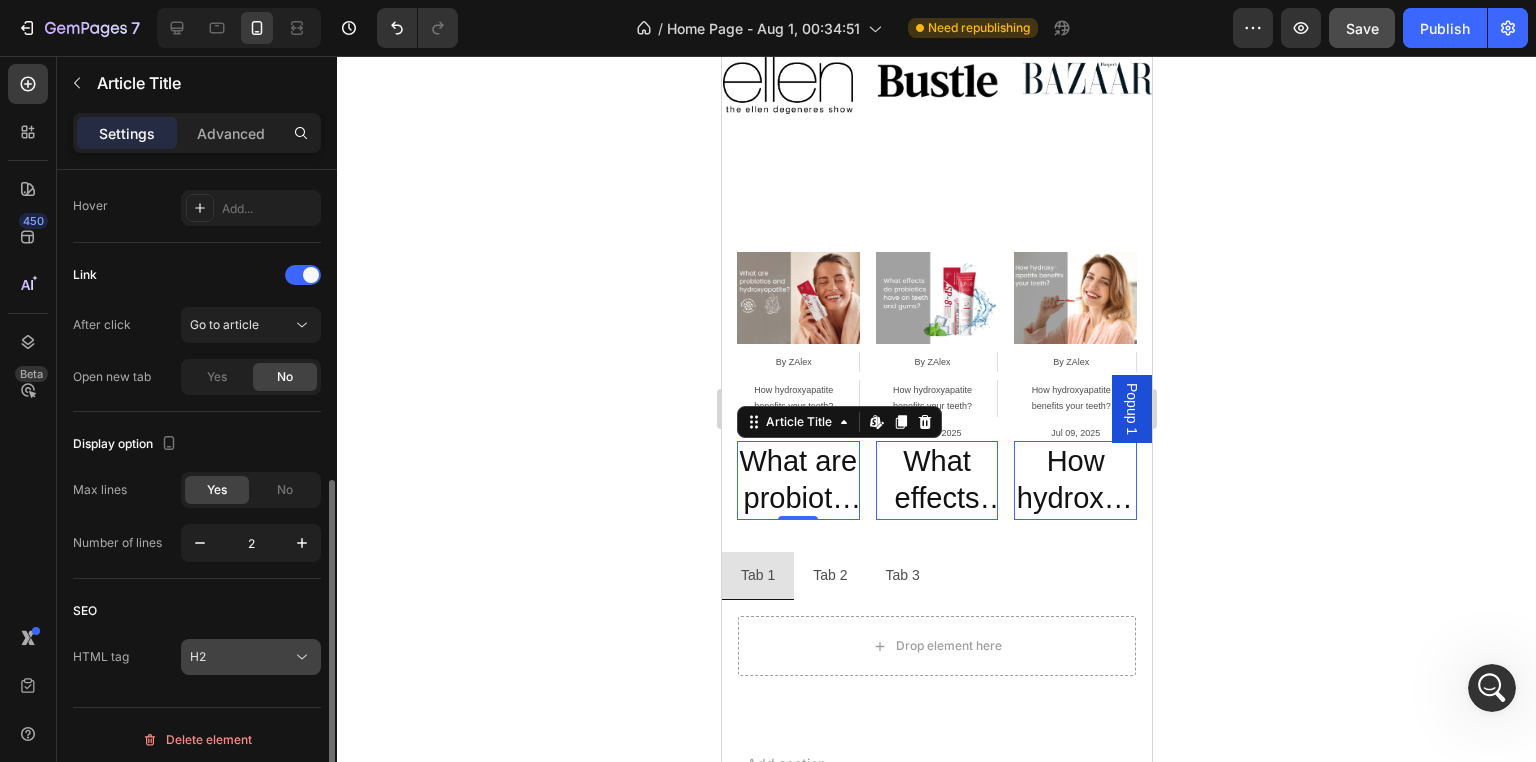 click on "H2" at bounding box center [241, 657] 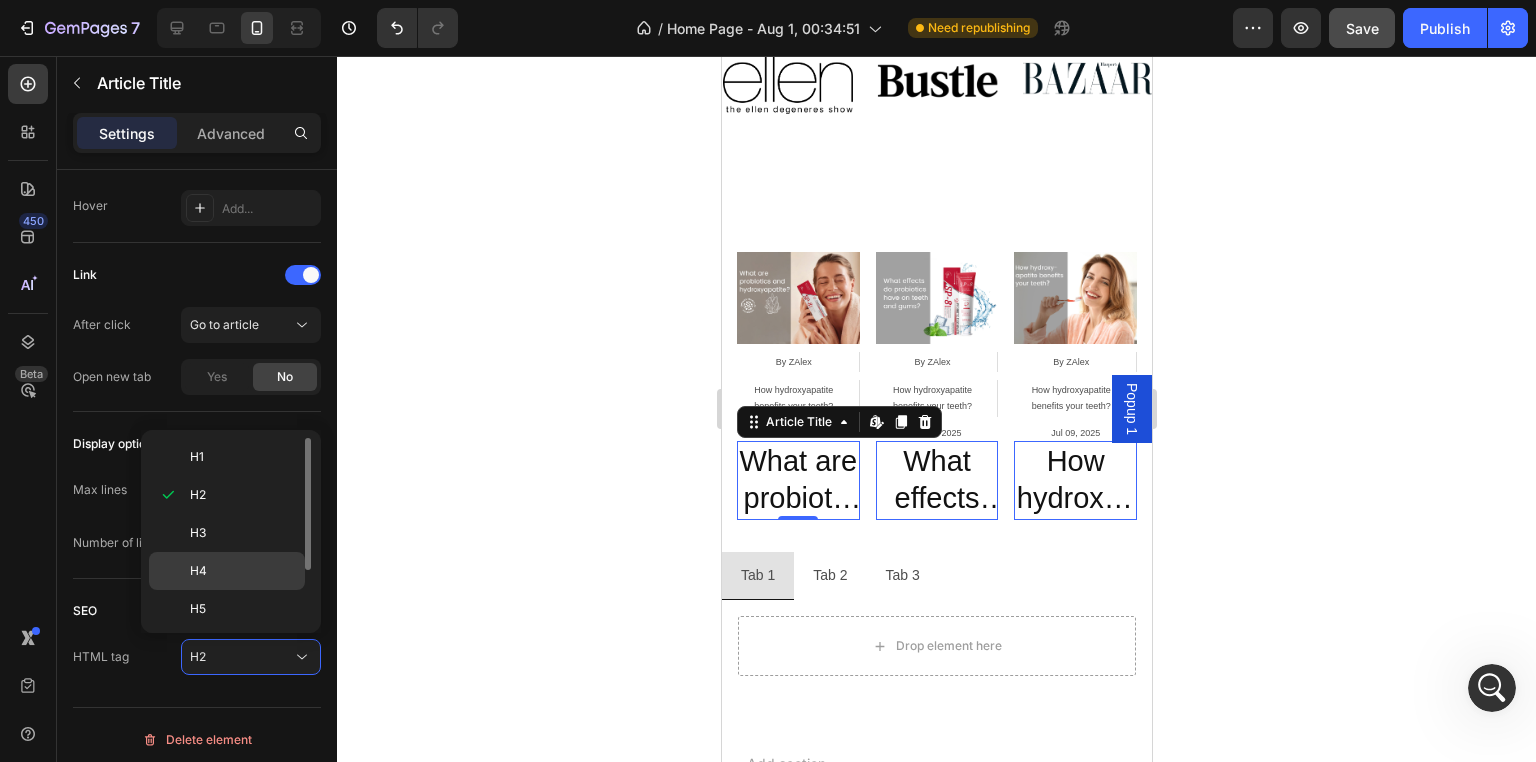 click on "H4" at bounding box center [243, 571] 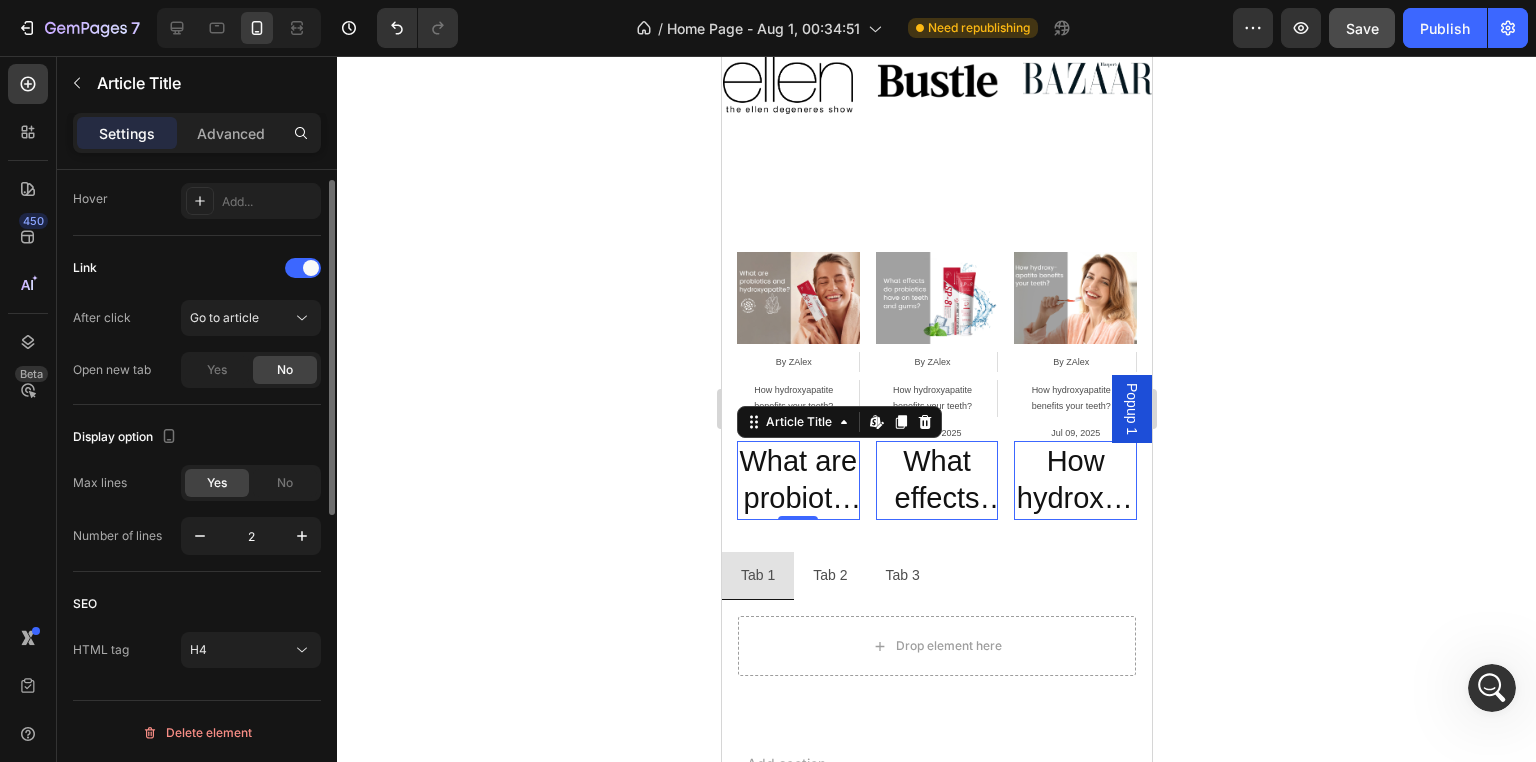 scroll, scrollTop: 6, scrollLeft: 0, axis: vertical 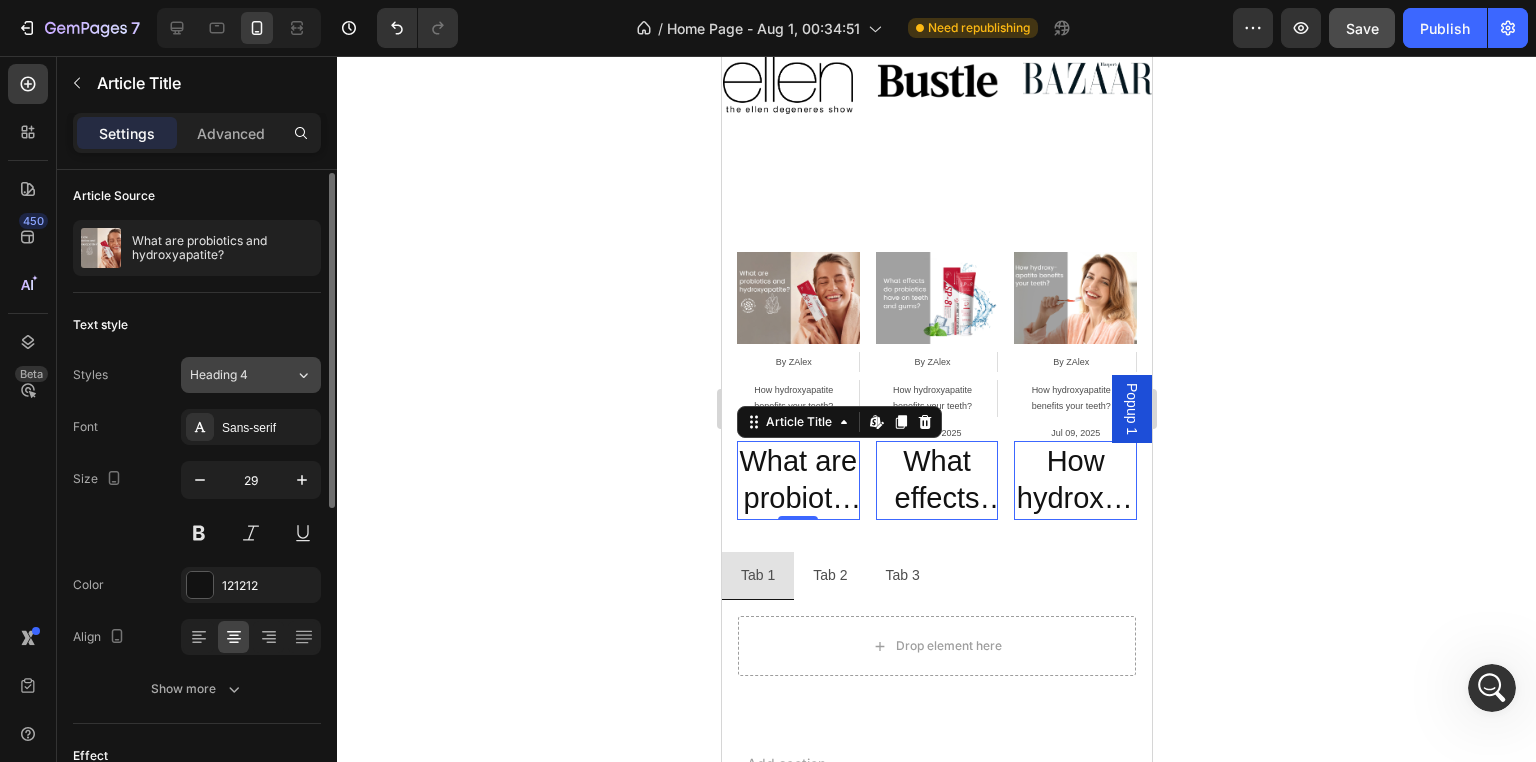 click on "Heading 4" at bounding box center (230, 375) 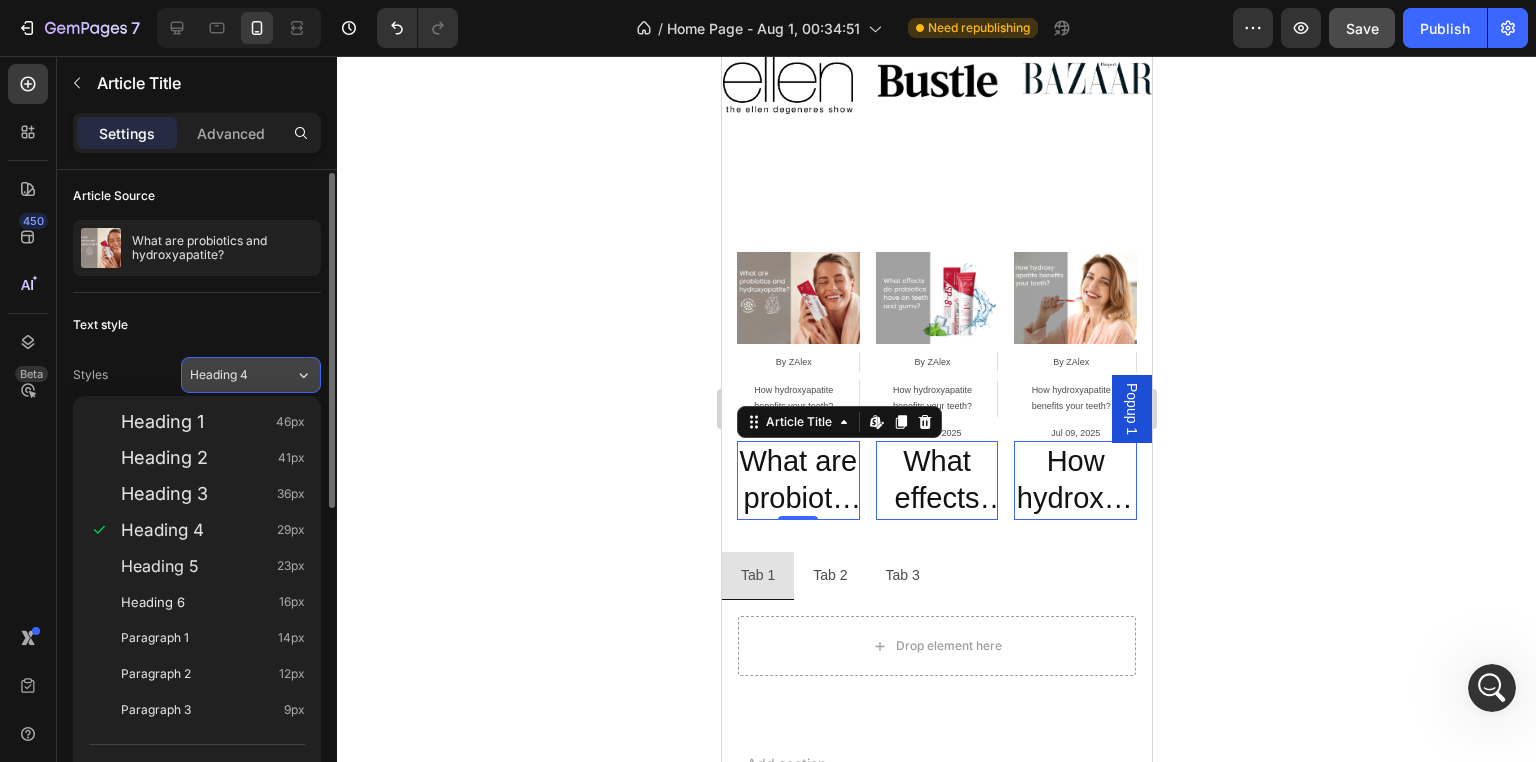 click on "Heading 4" at bounding box center [230, 375] 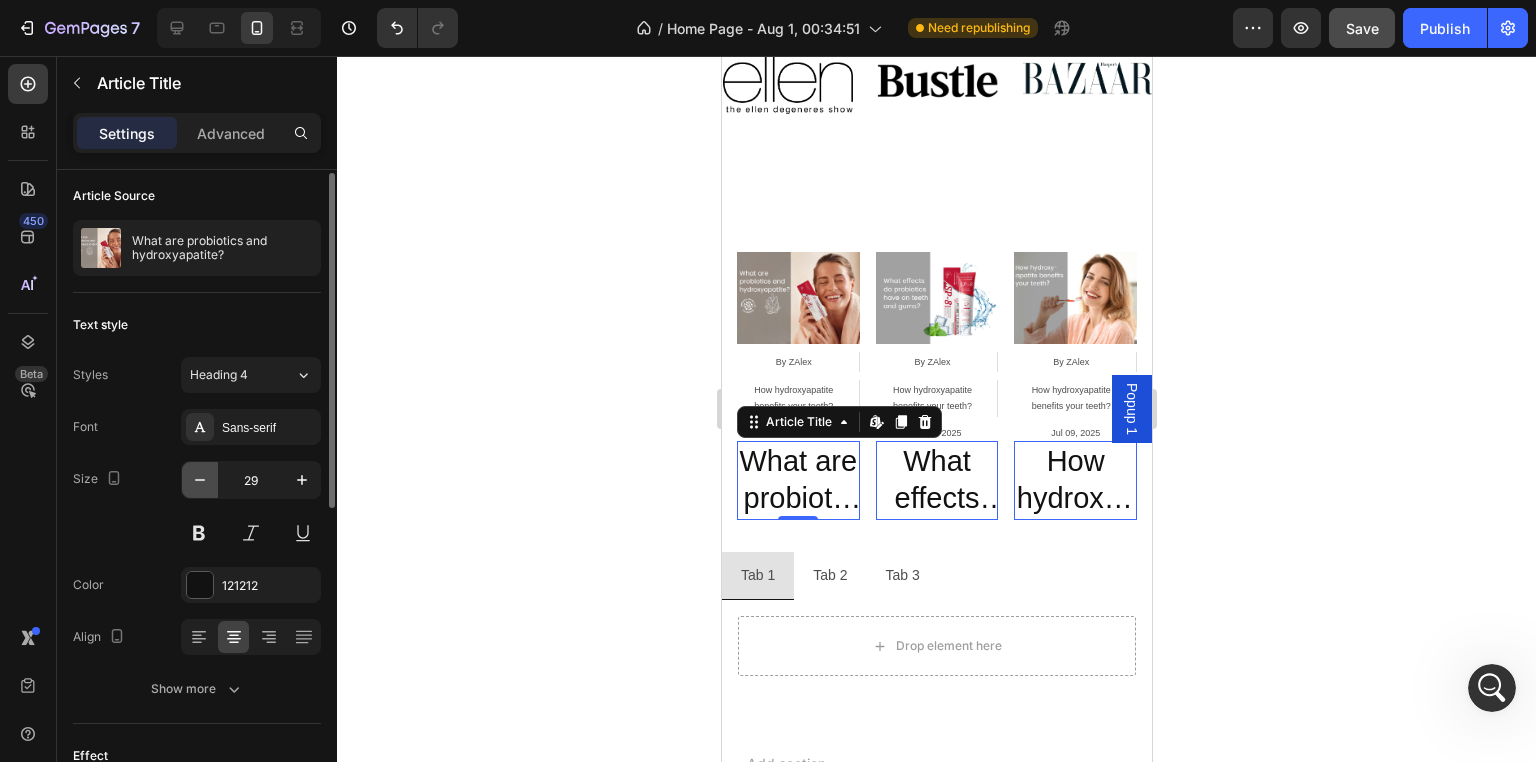 click 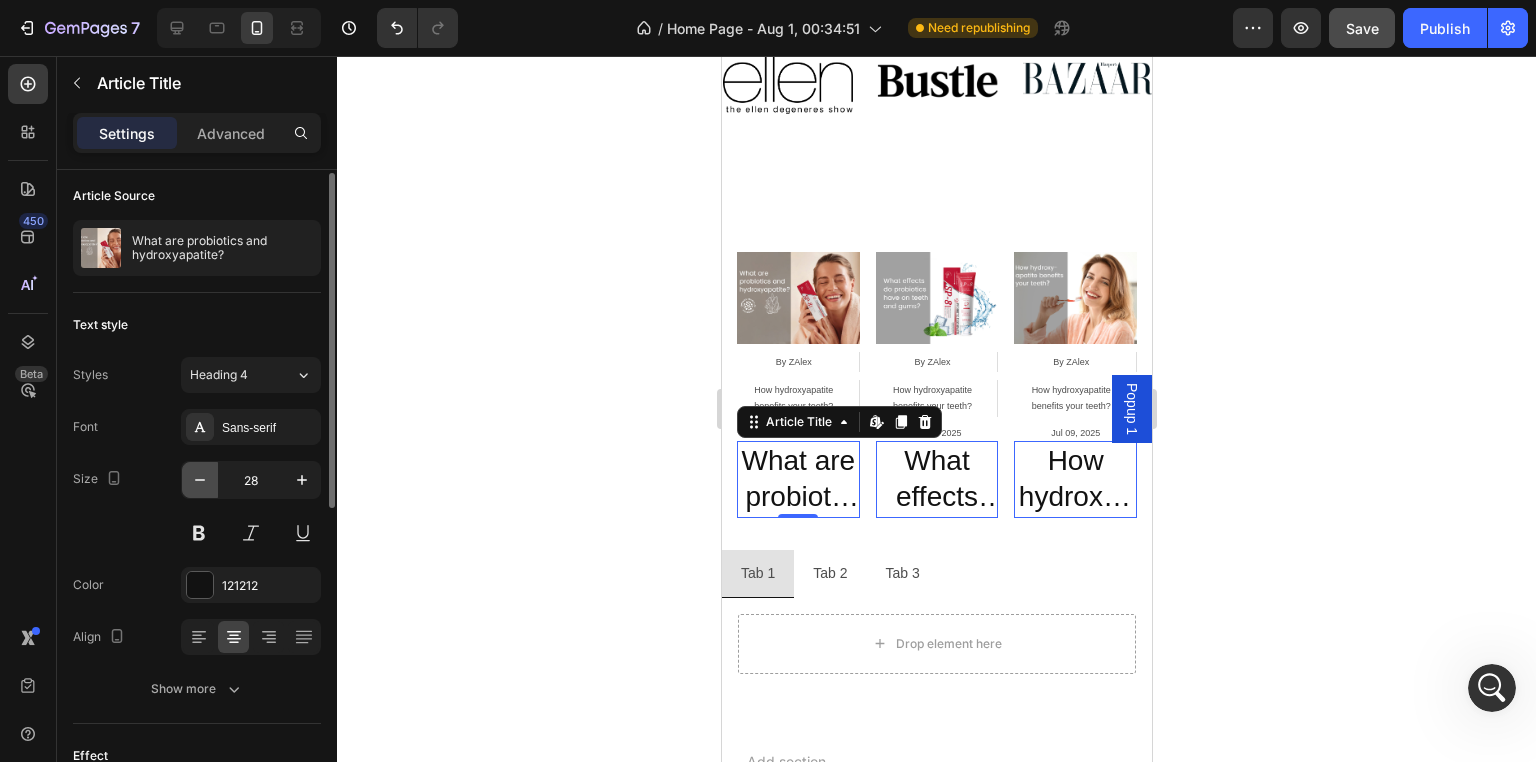 click 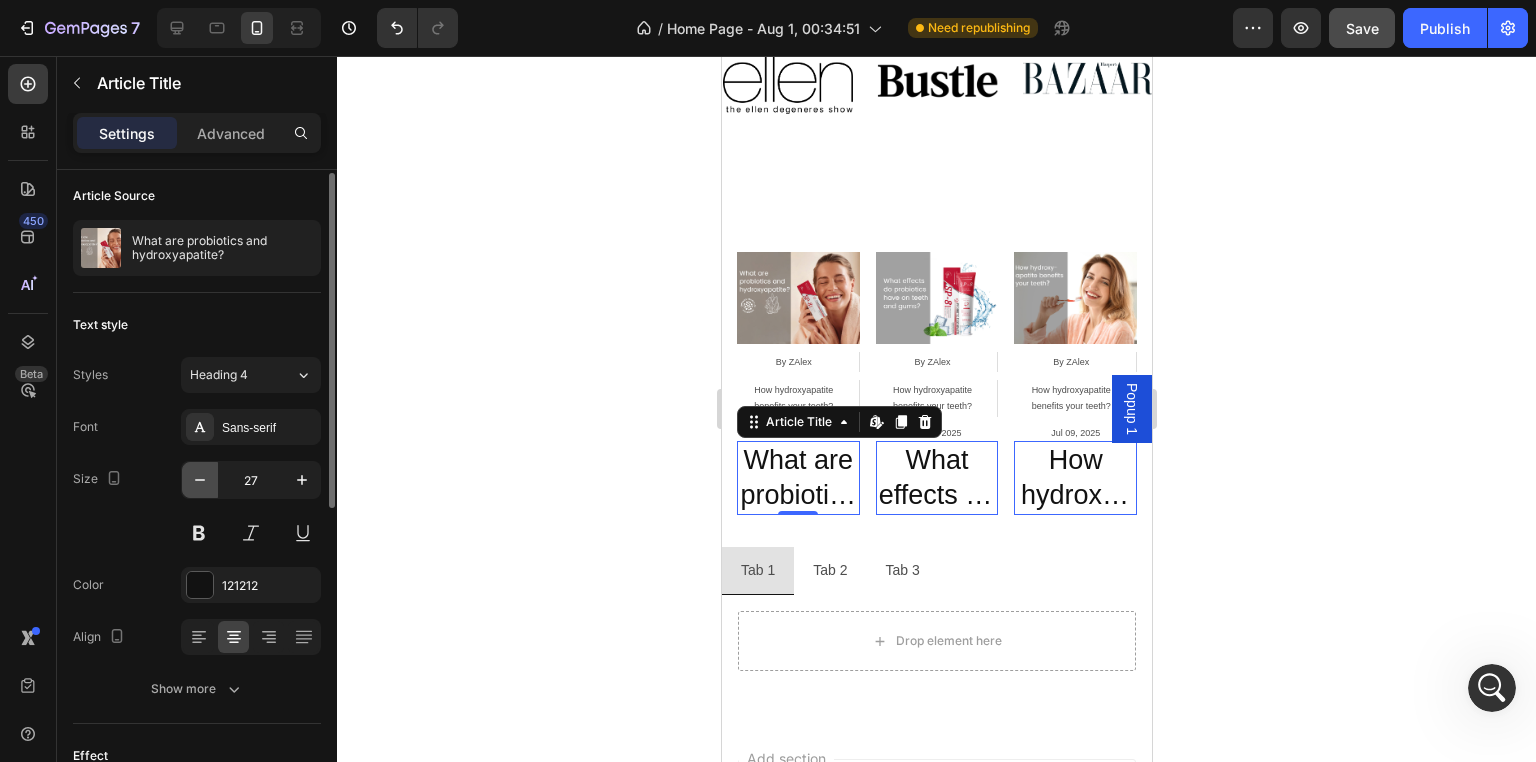 click 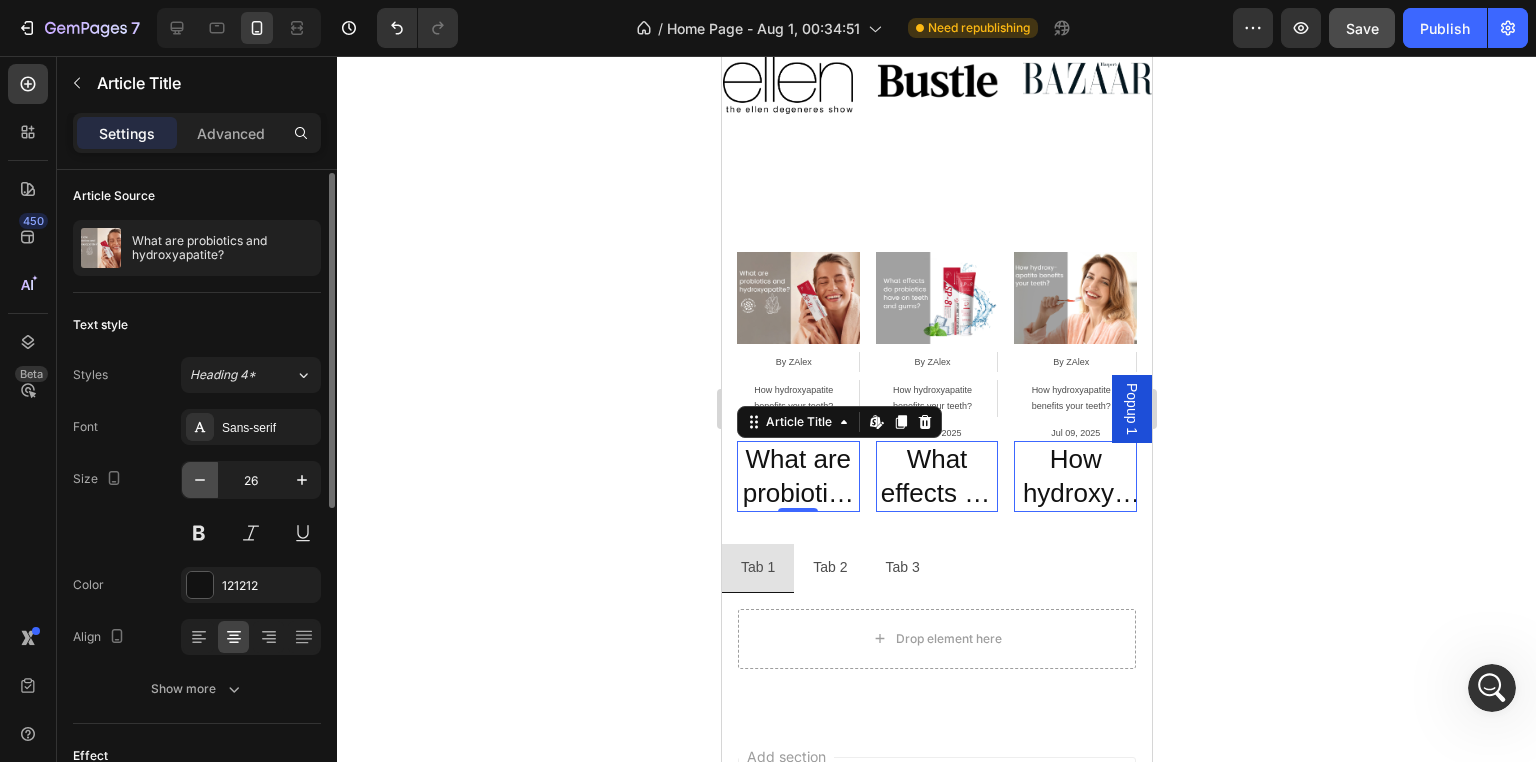 click 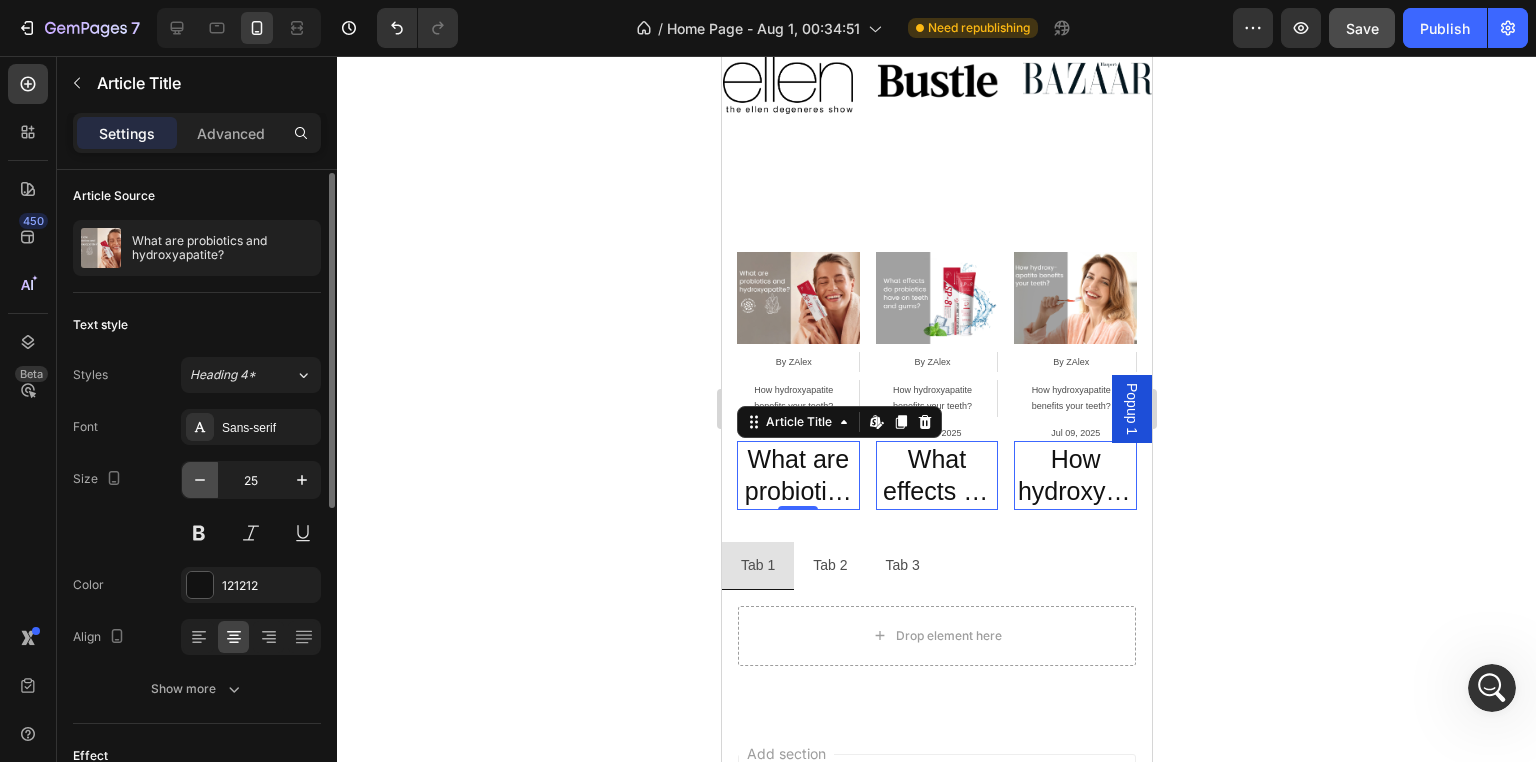 click 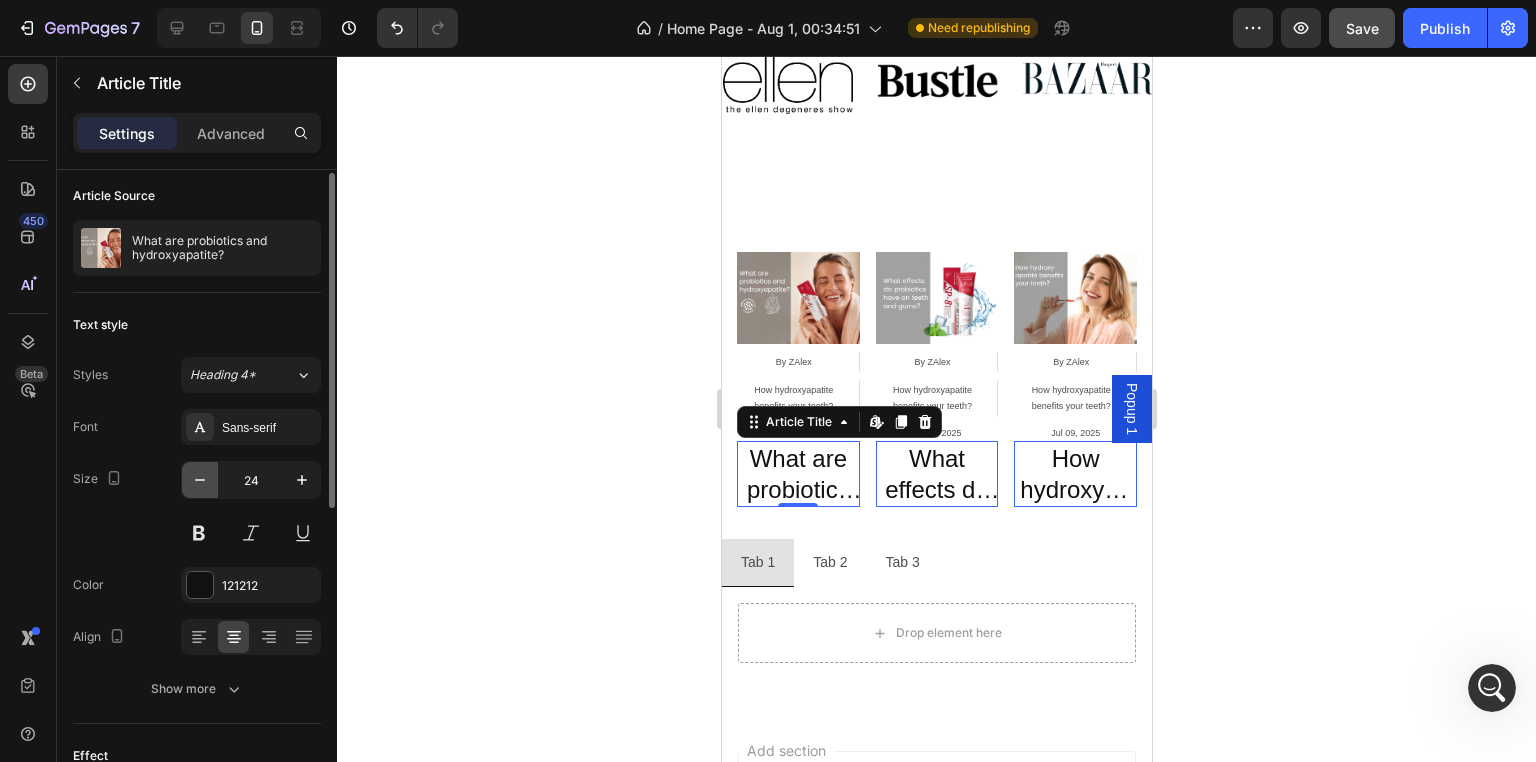 click 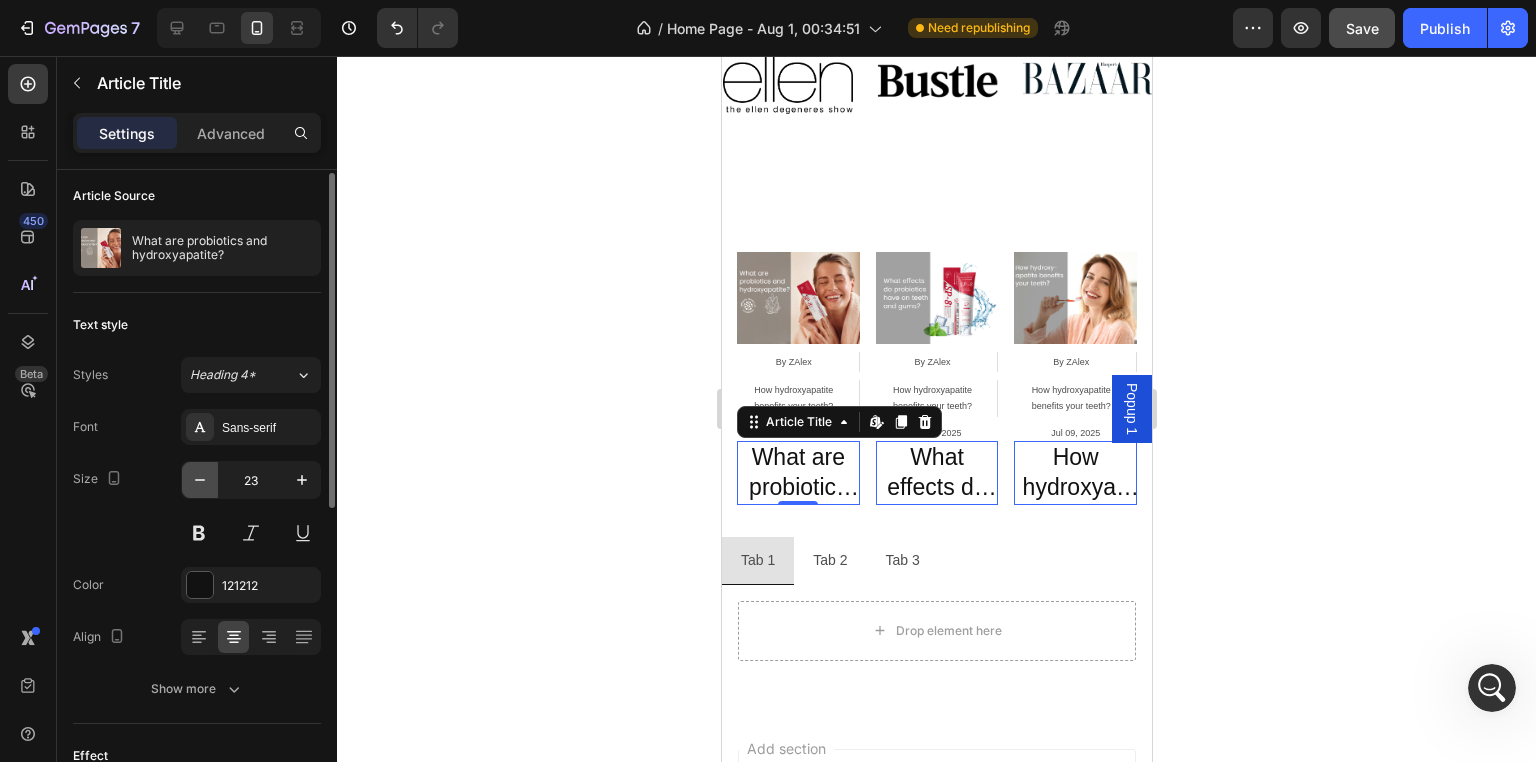 click 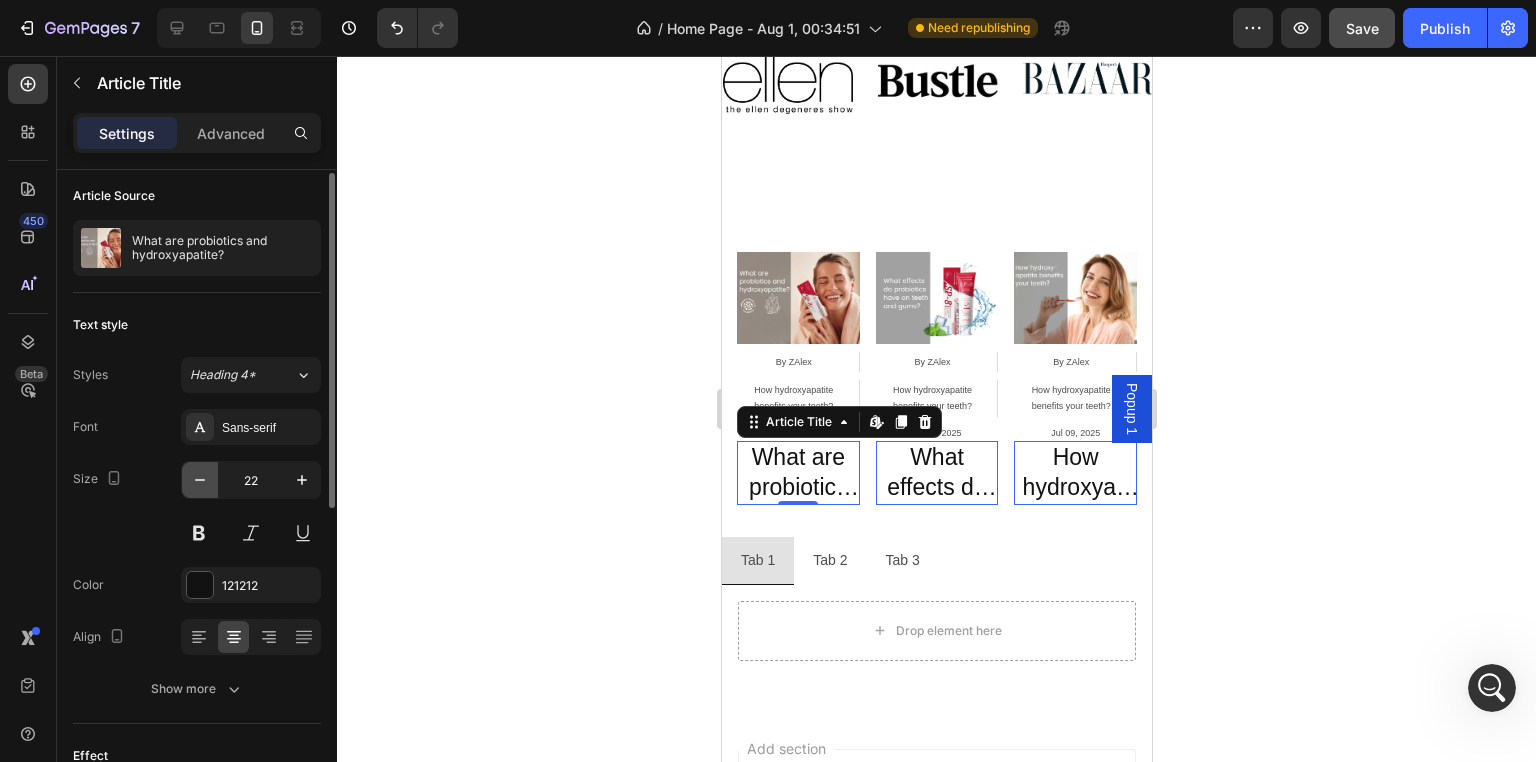 click 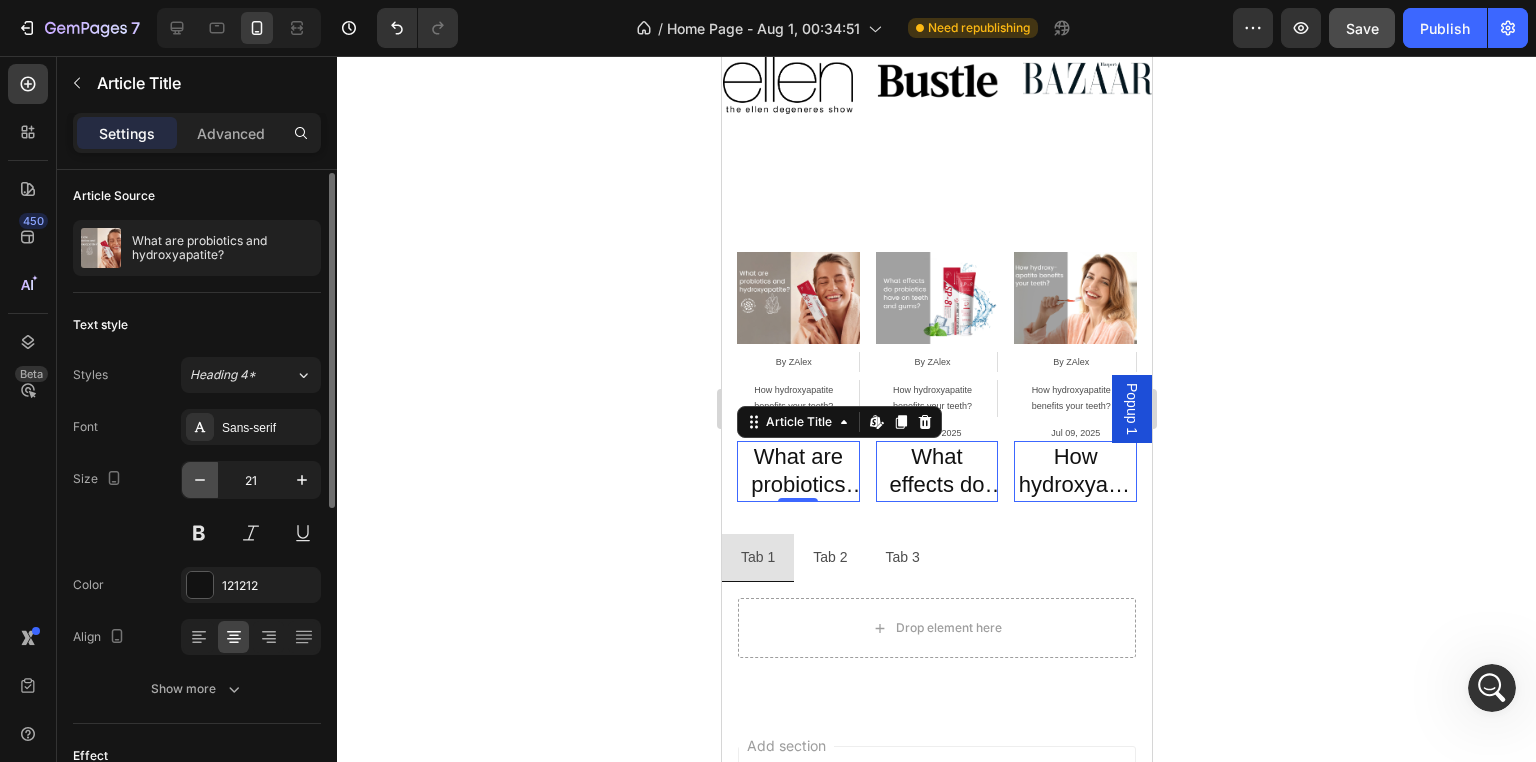 click 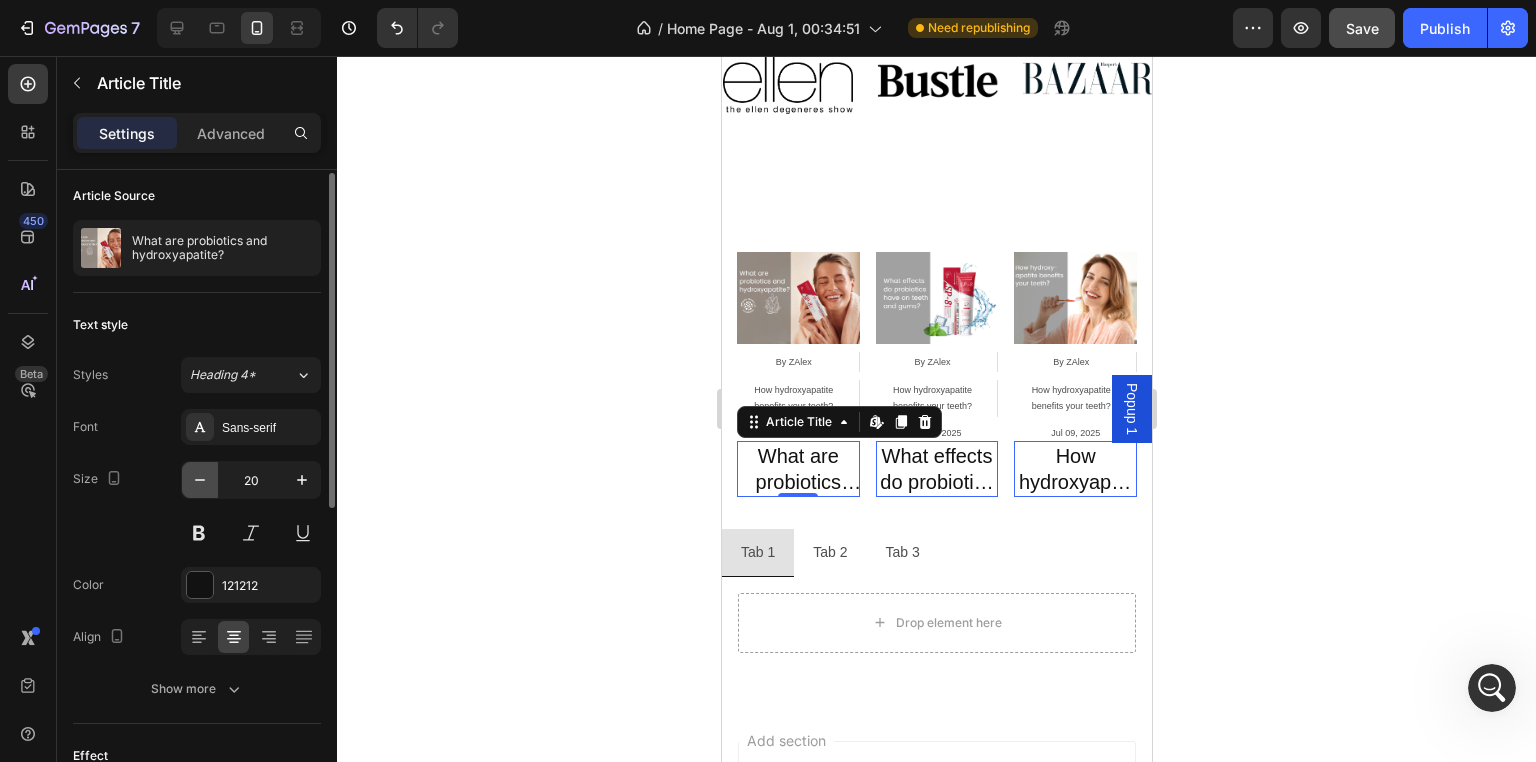 click 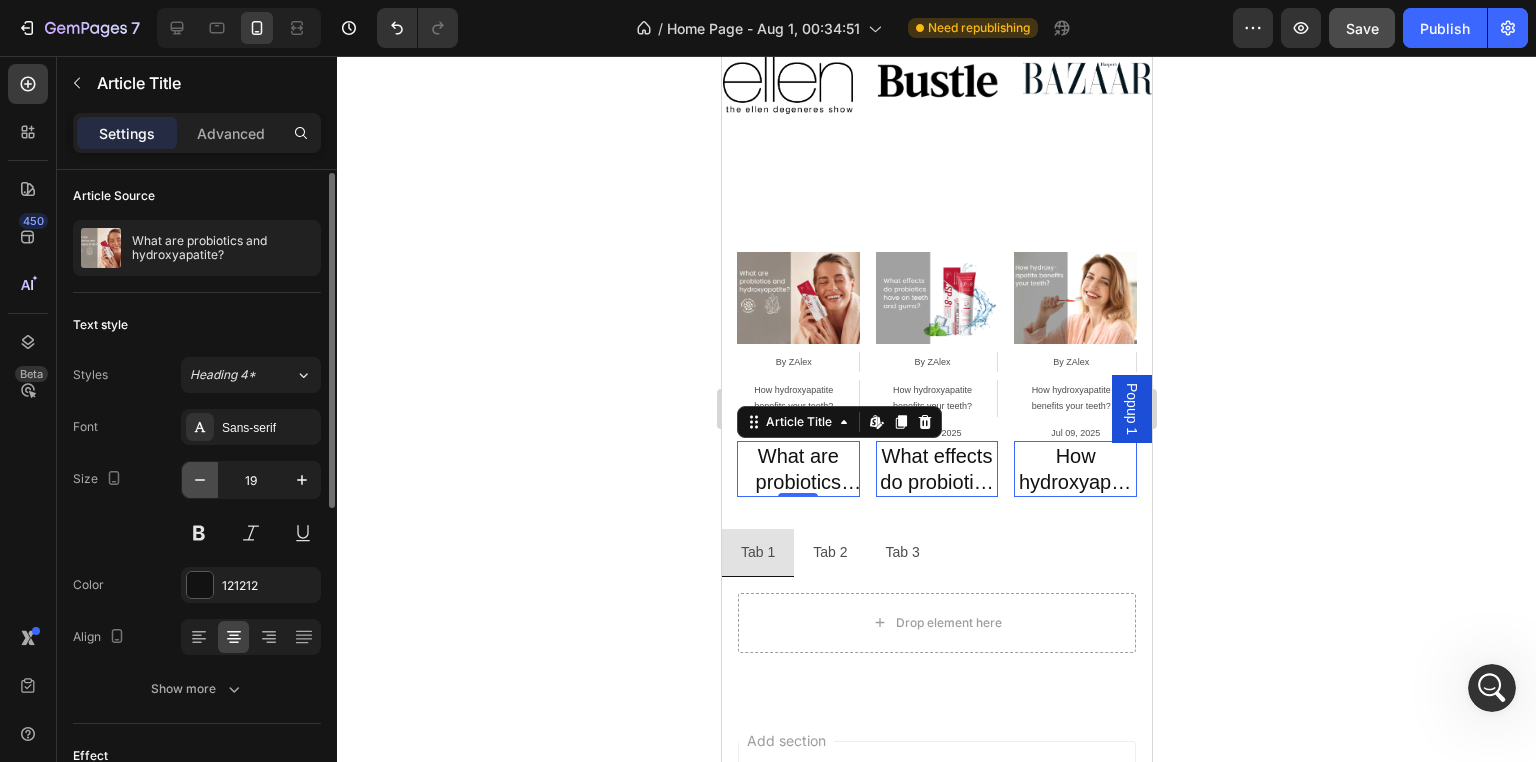 click 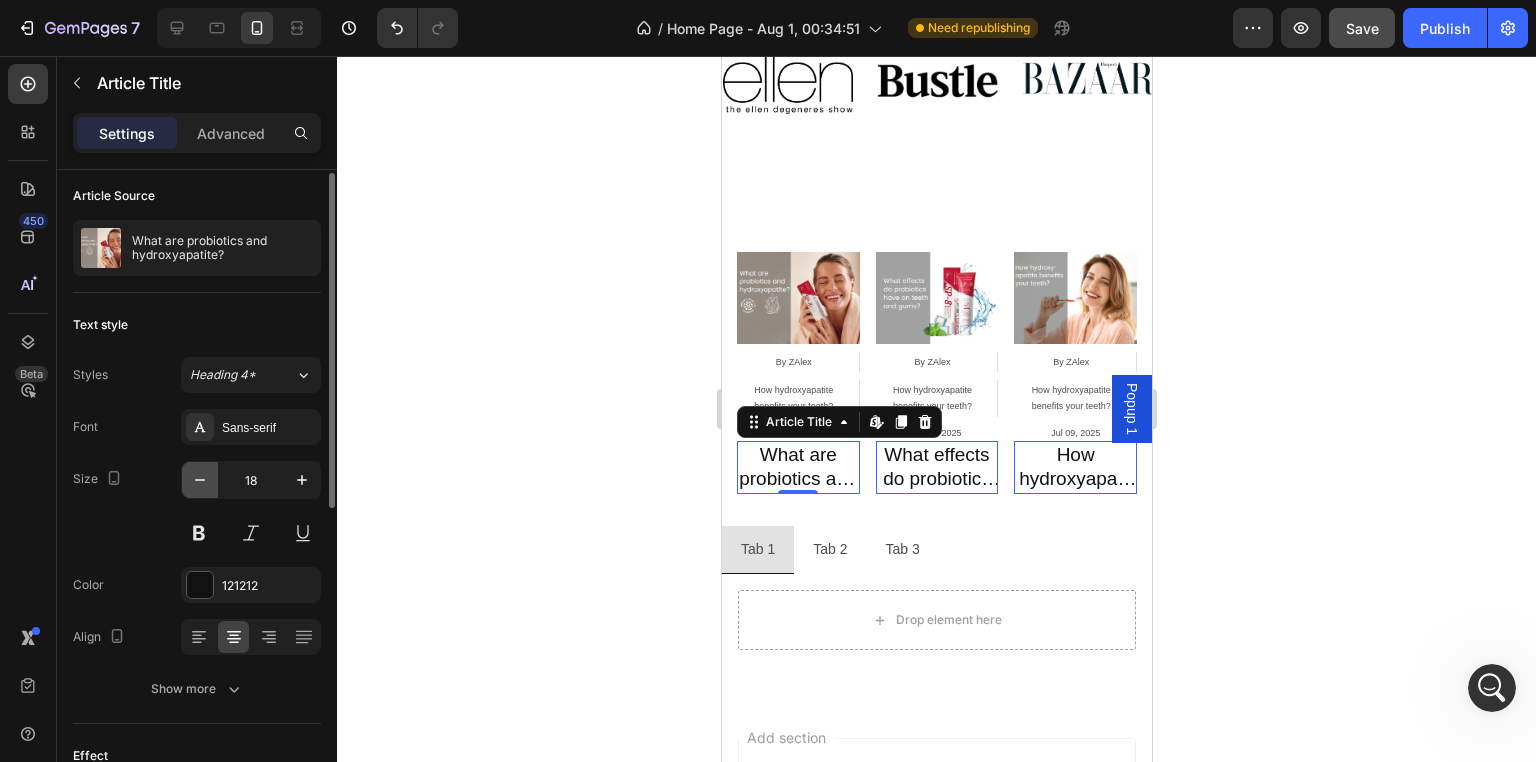 click 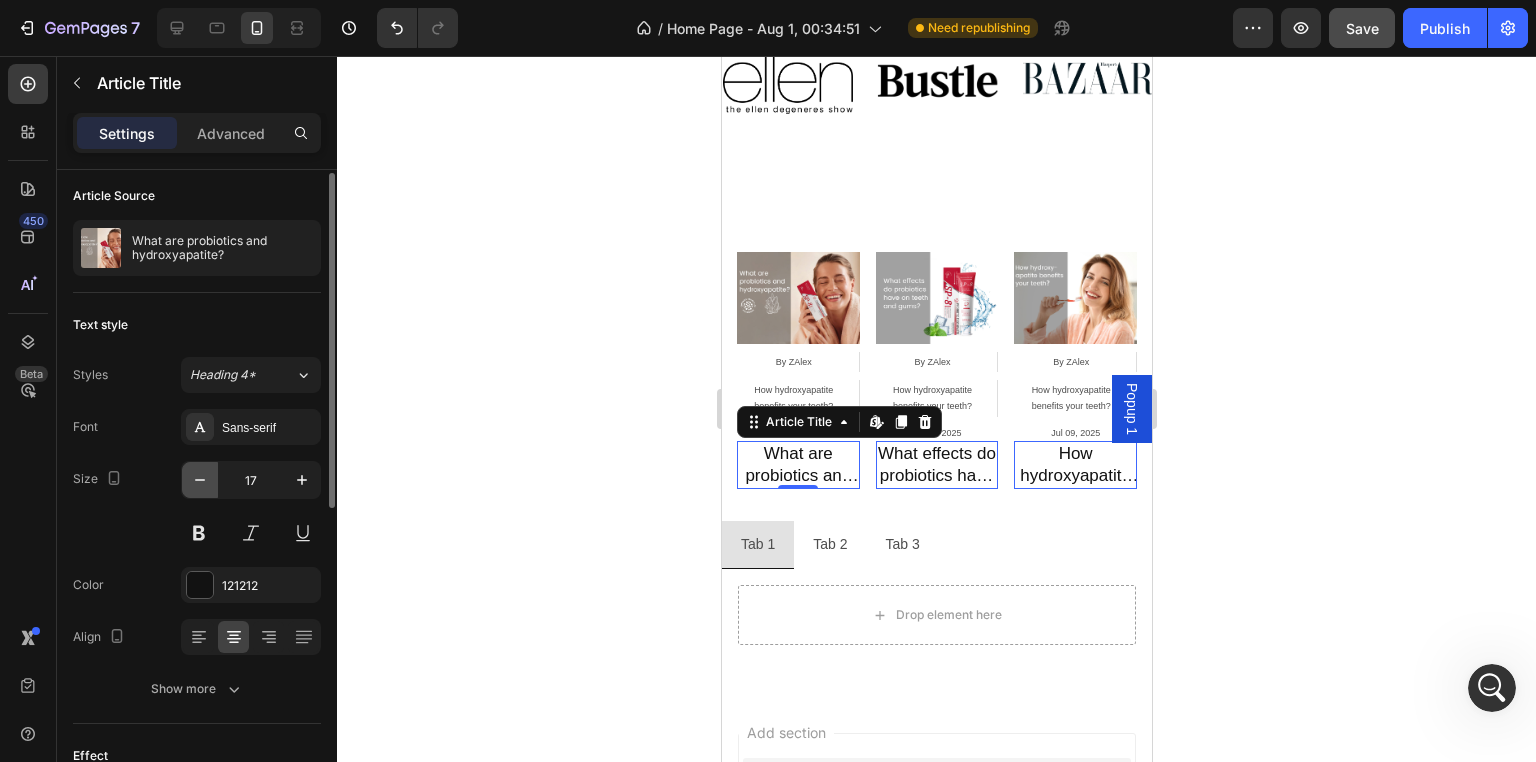 click 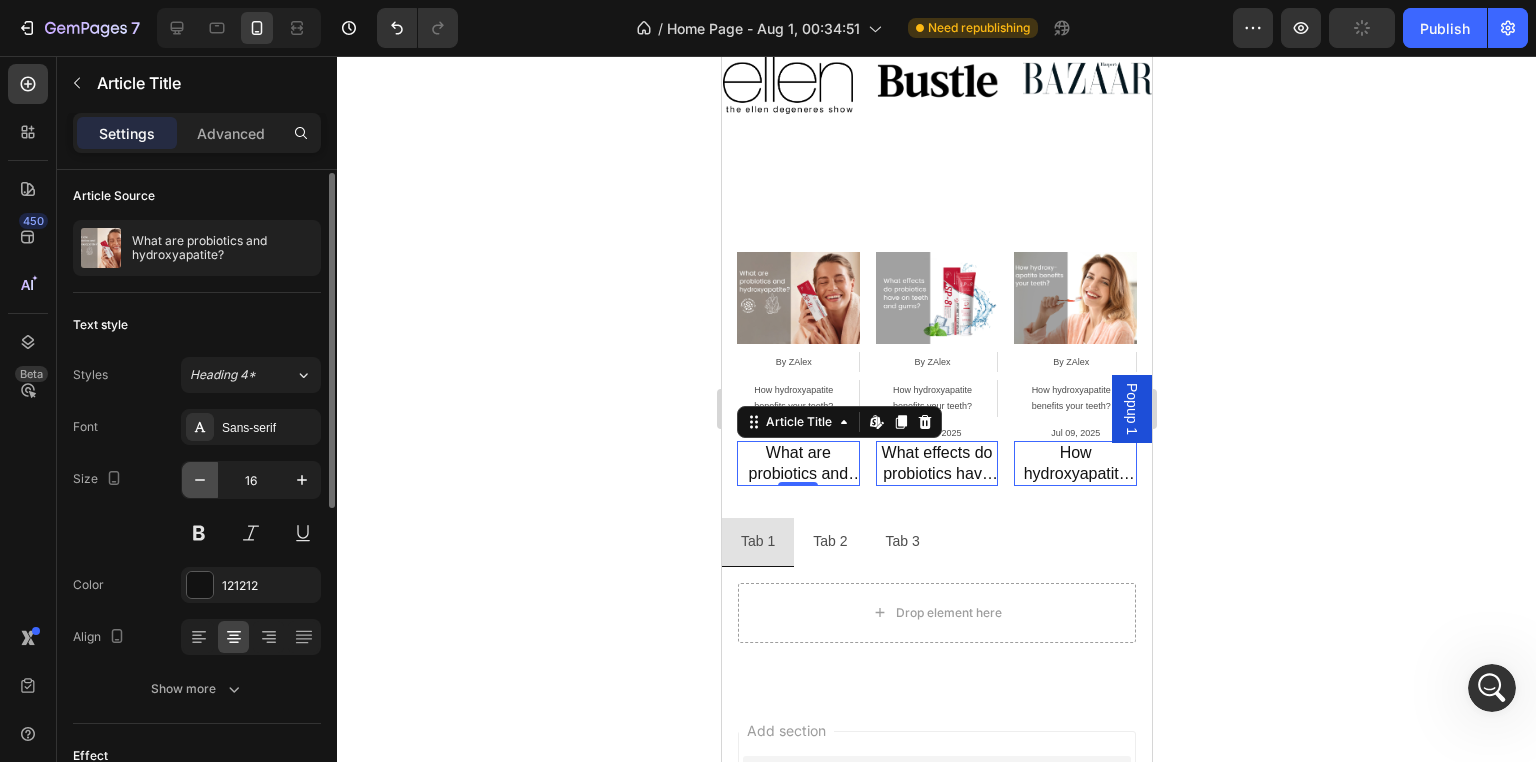 click 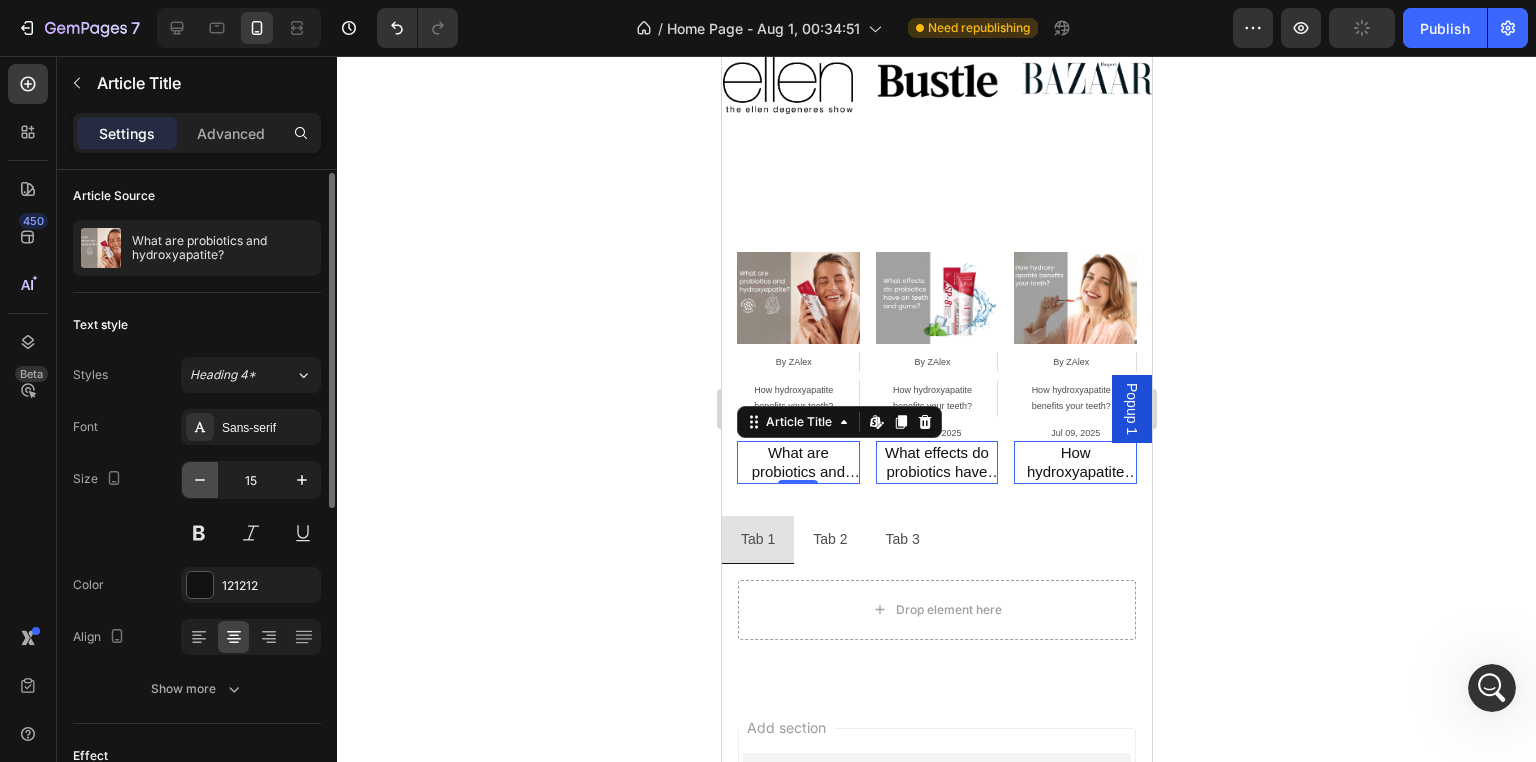 click 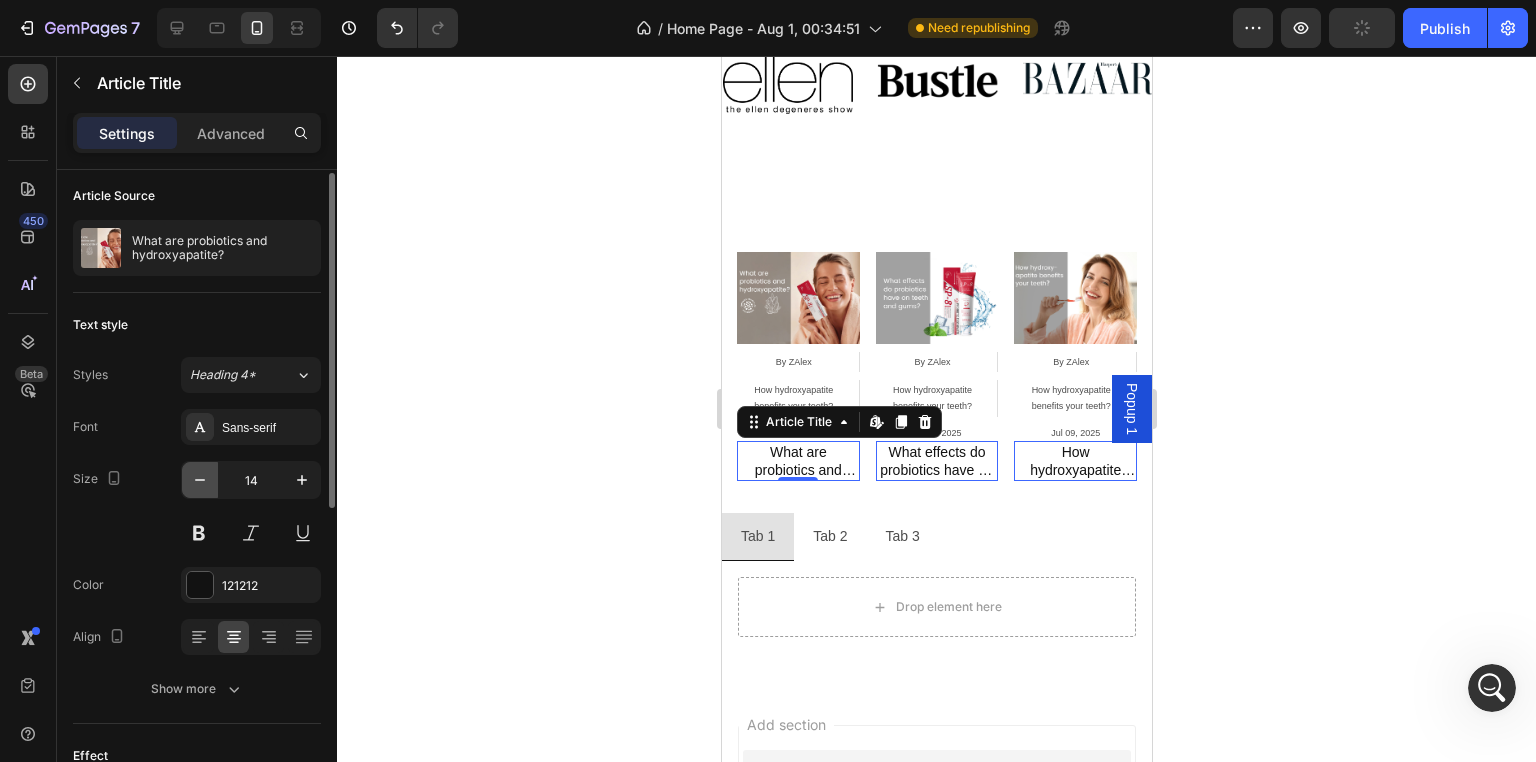 click 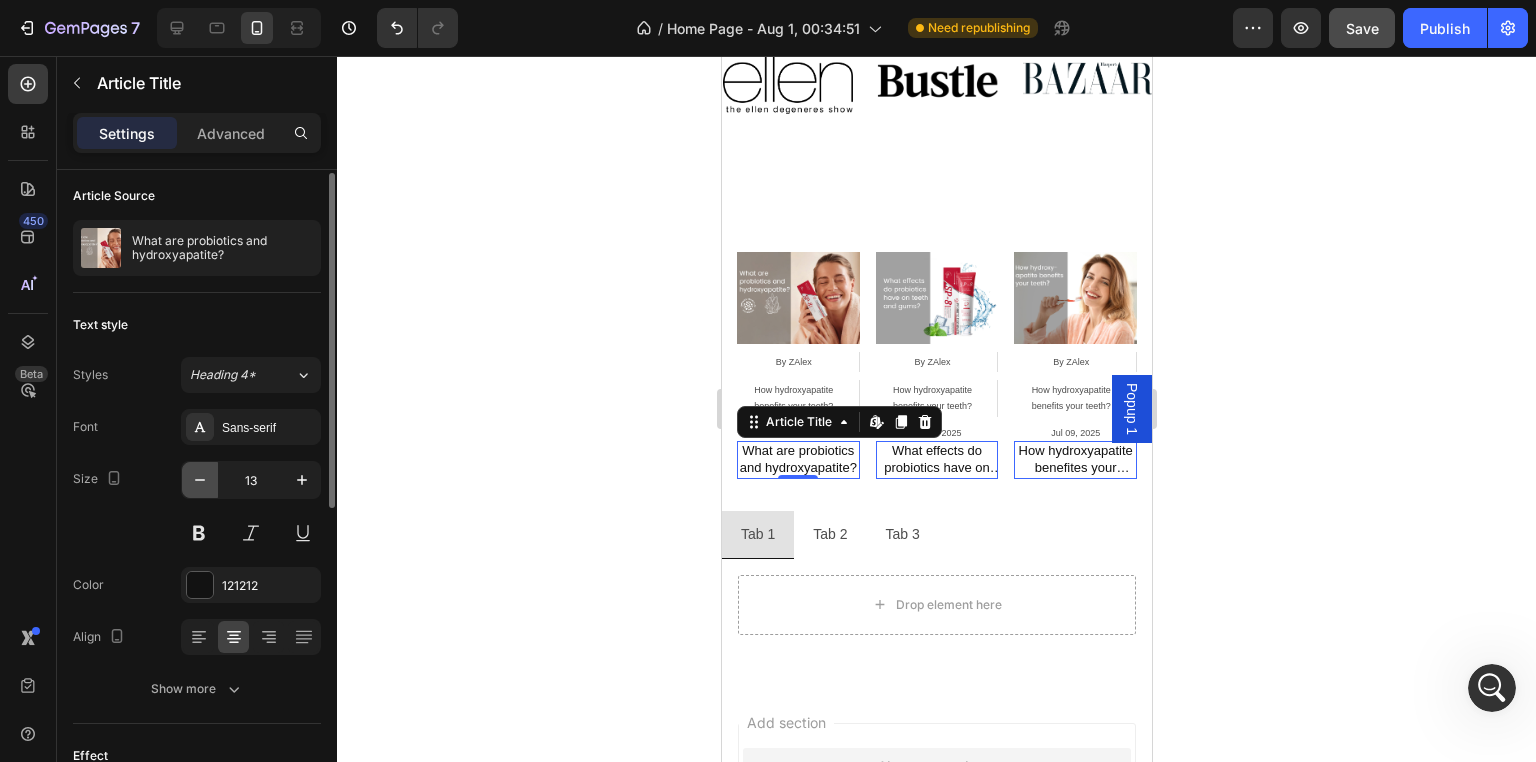 click 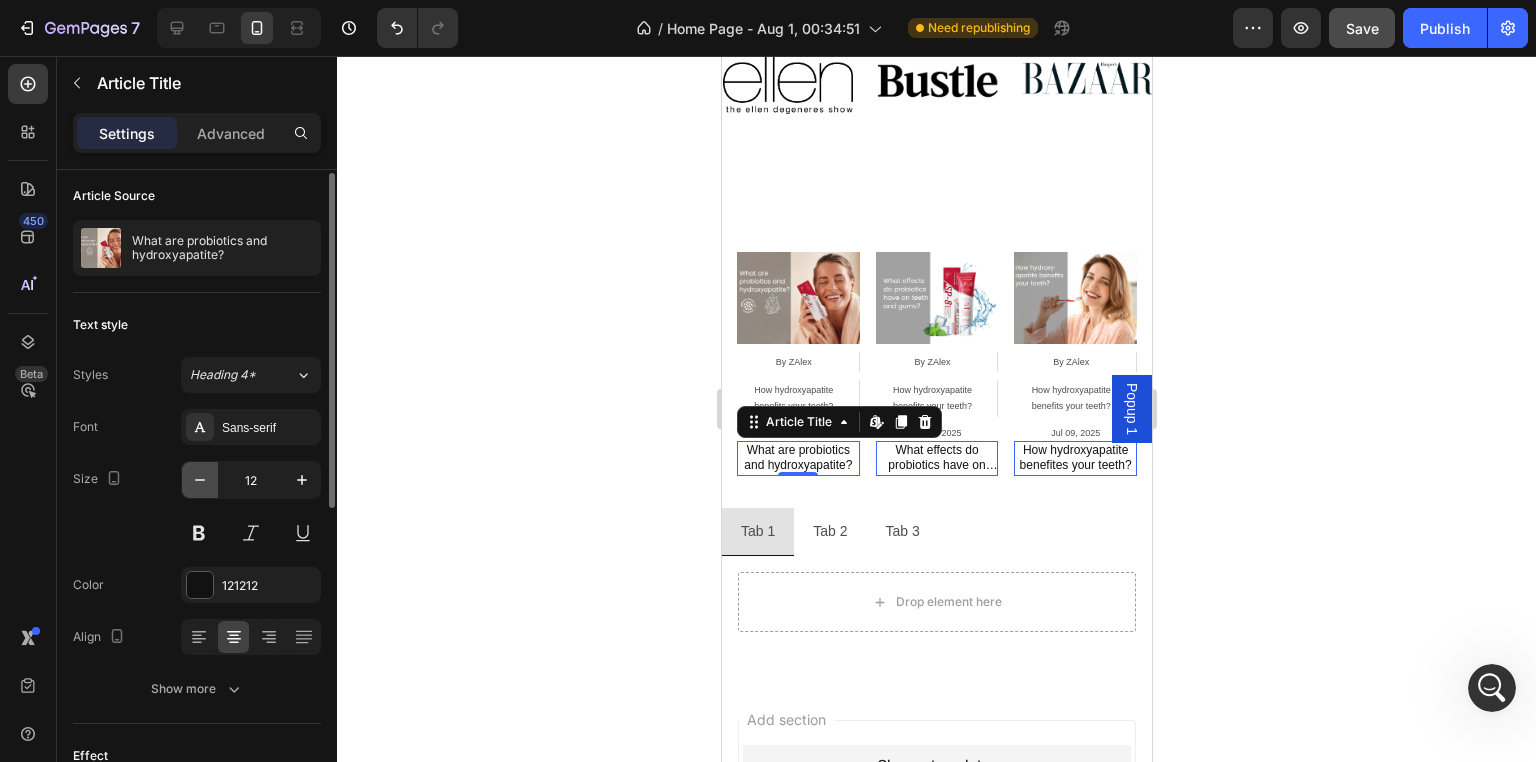 click 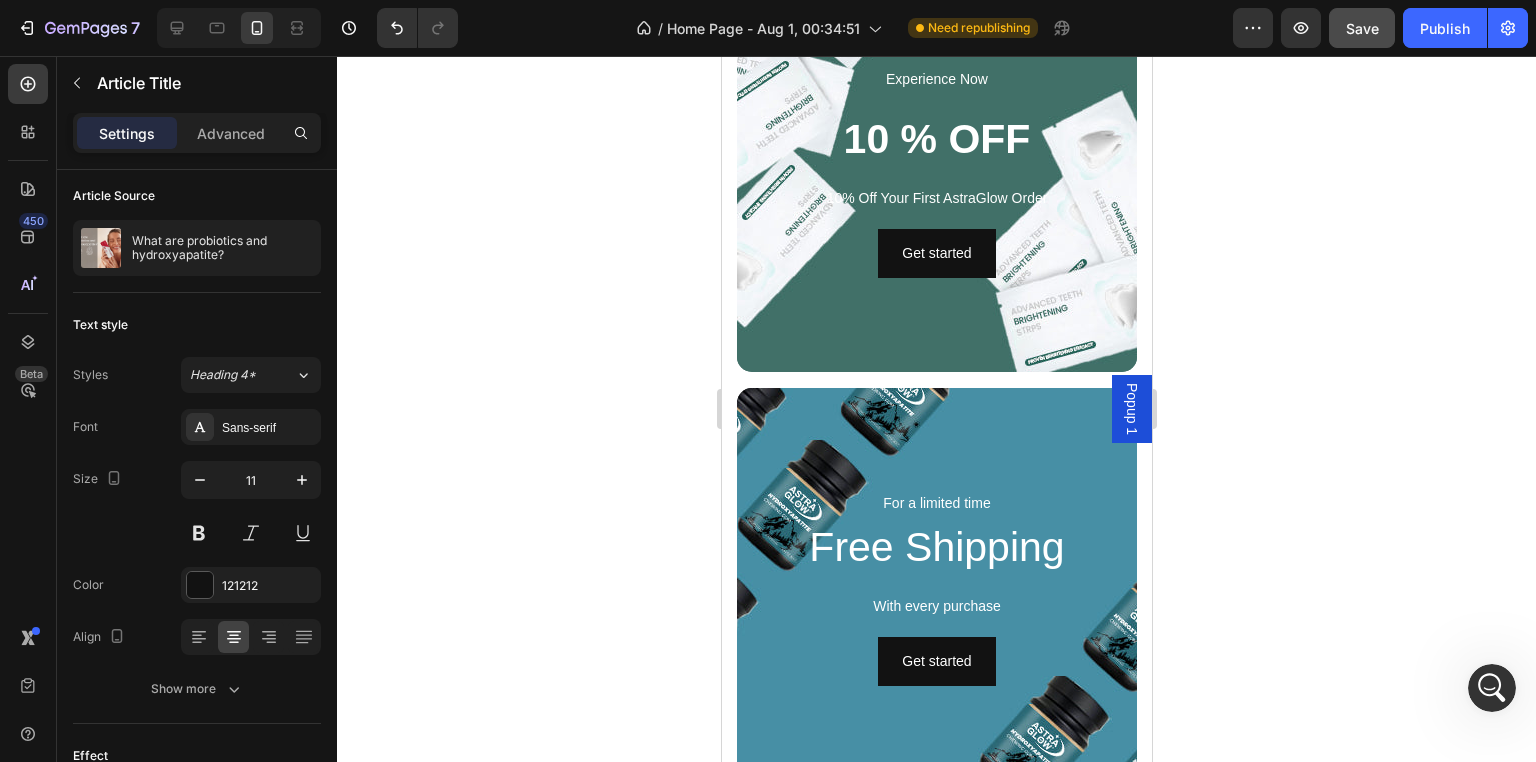 scroll, scrollTop: 1603, scrollLeft: 0, axis: vertical 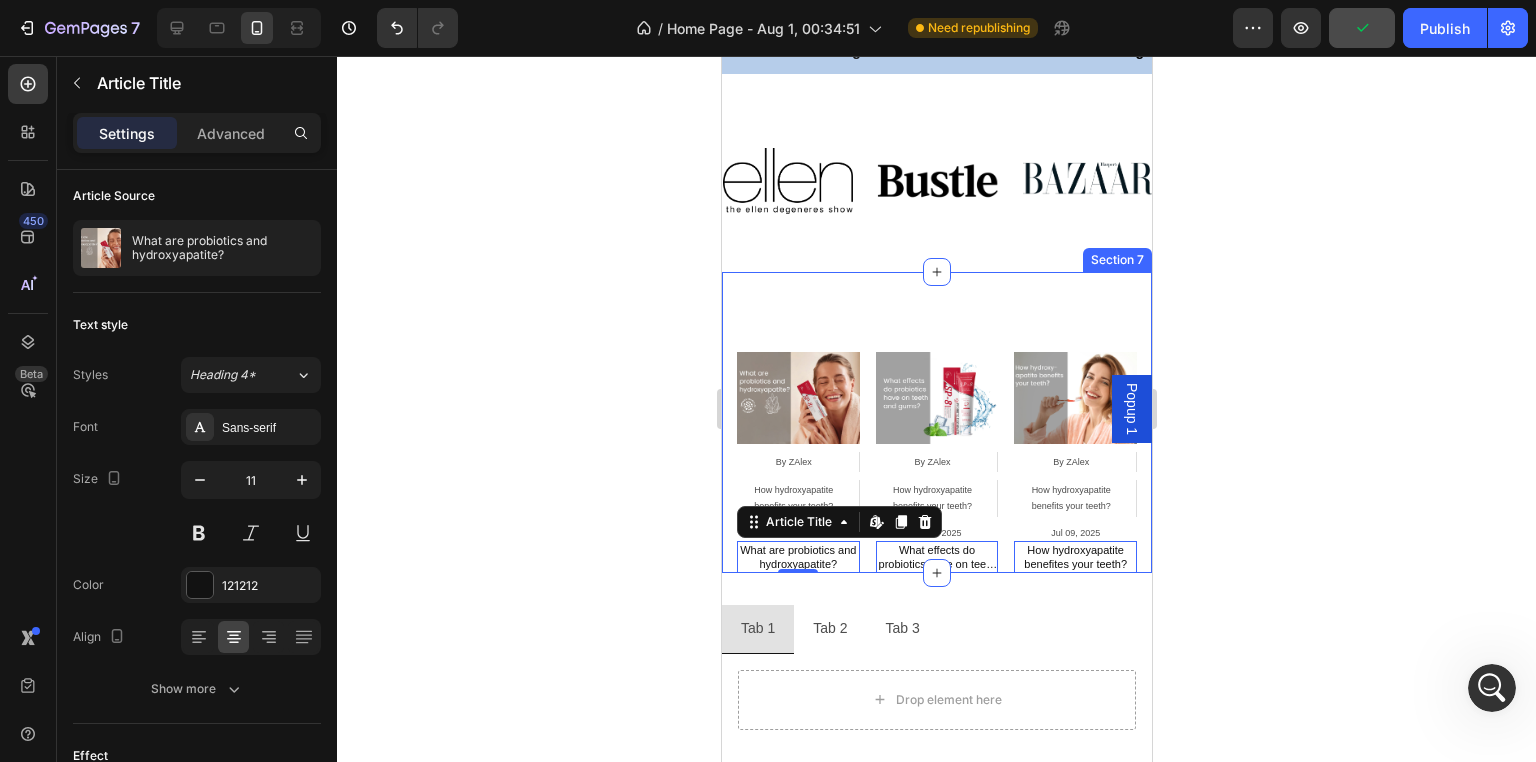 type 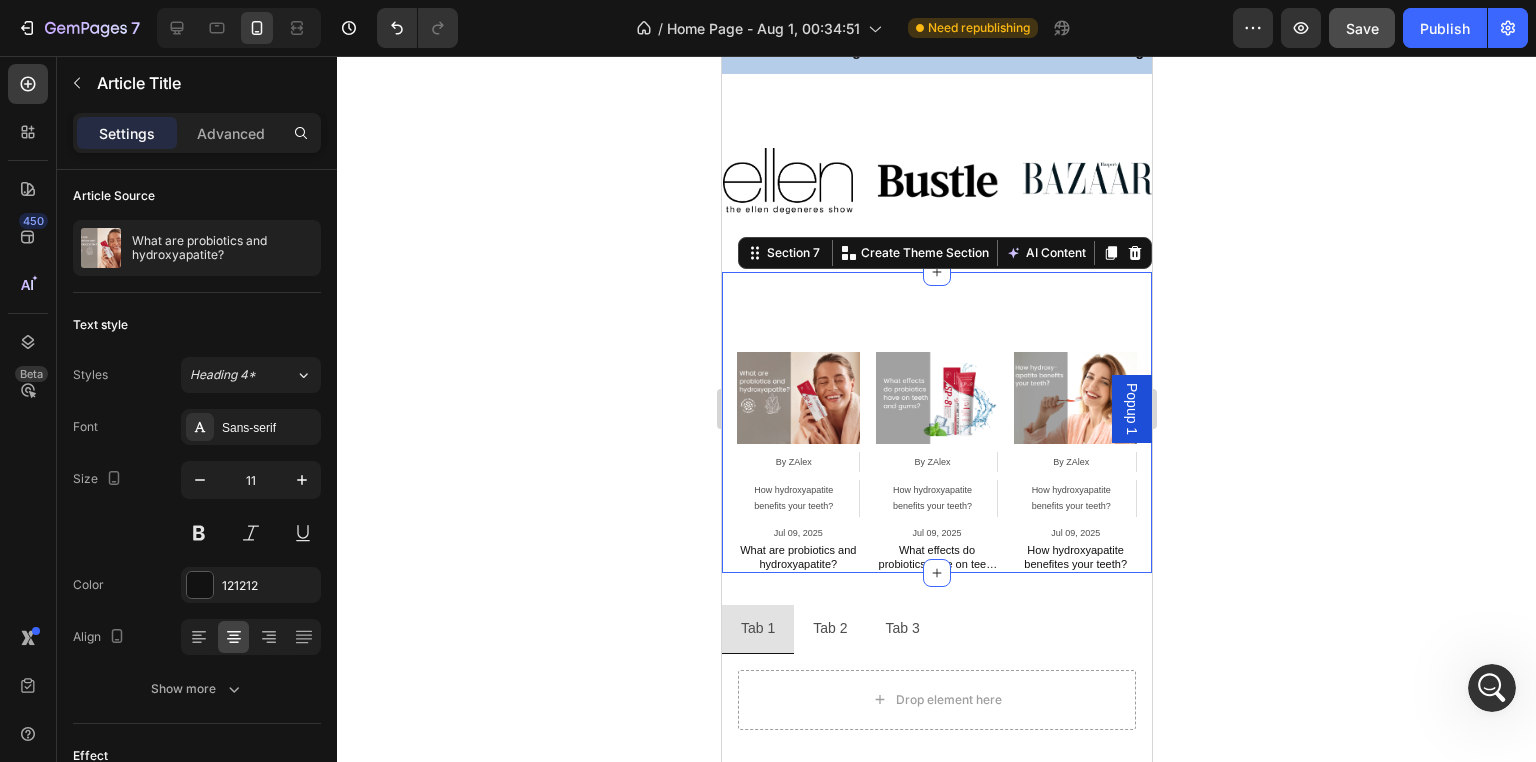 click on "Article Image By ZAlex Article Author How hydroxyapatite benefits your teeth? Article Category Jul 09, 2025 Article Date Row What are probiotics and hydroxyapatite? Article Title Article List Article Image By ZAlex Article Author How hydroxyapatite benefits your teeth? Article Category Jul 09, 2025 Article Date Row What effects do probiotics have on teeth and gums? Article Title Article List Article Image By ZAlex Article Author How hydroxyapatite benefits your teeth? Article Category Jul 09, 2025 Article Date Row How hydroxyapatite benefites your teeth? Article Title Article List Article List Section 7   You can create reusable sections Create Theme Section AI Content Write with GemAI What would you like to describe here? Tone and Voice Persuasive Product Show more Generate" at bounding box center (936, 422) 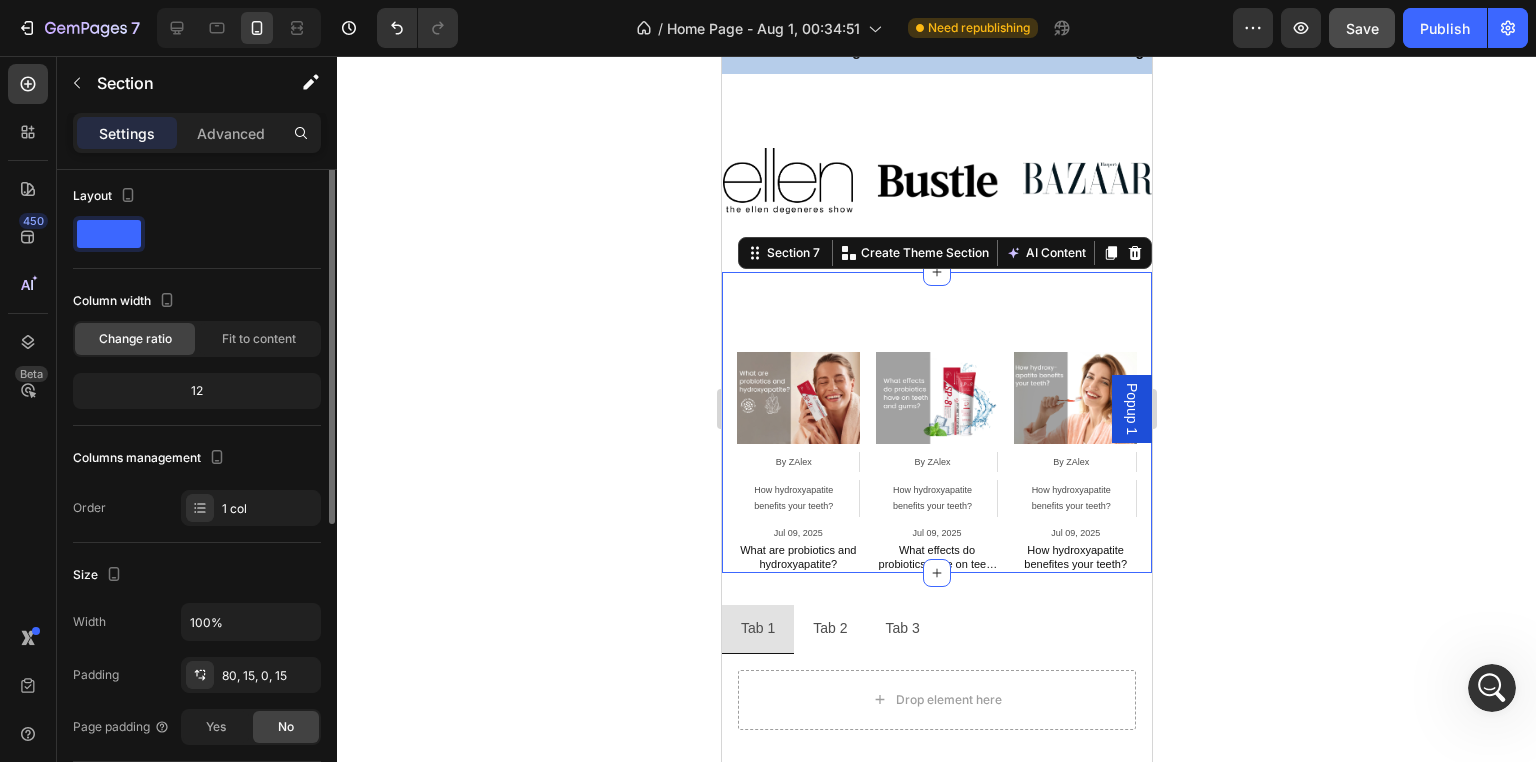 scroll, scrollTop: 0, scrollLeft: 0, axis: both 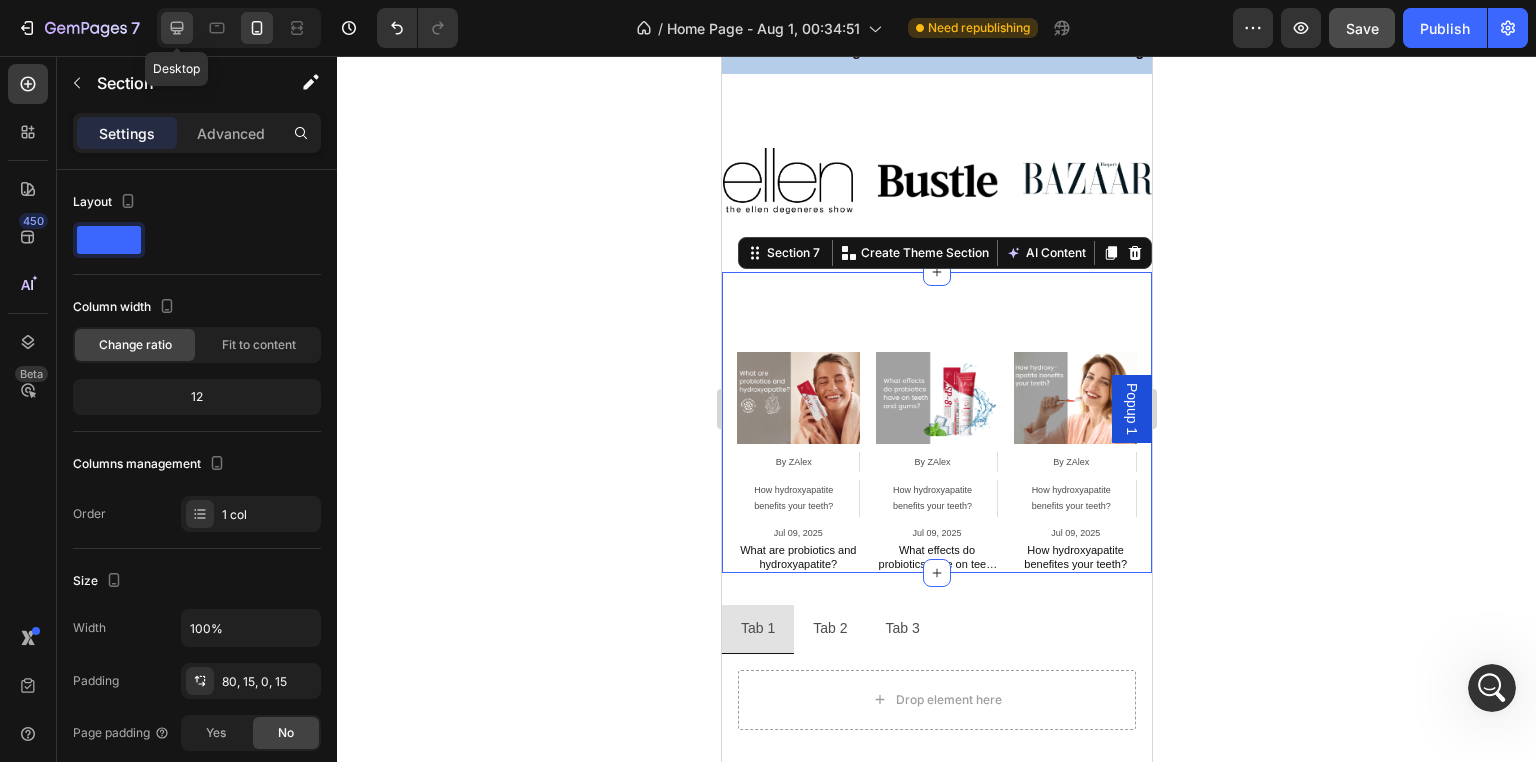 click 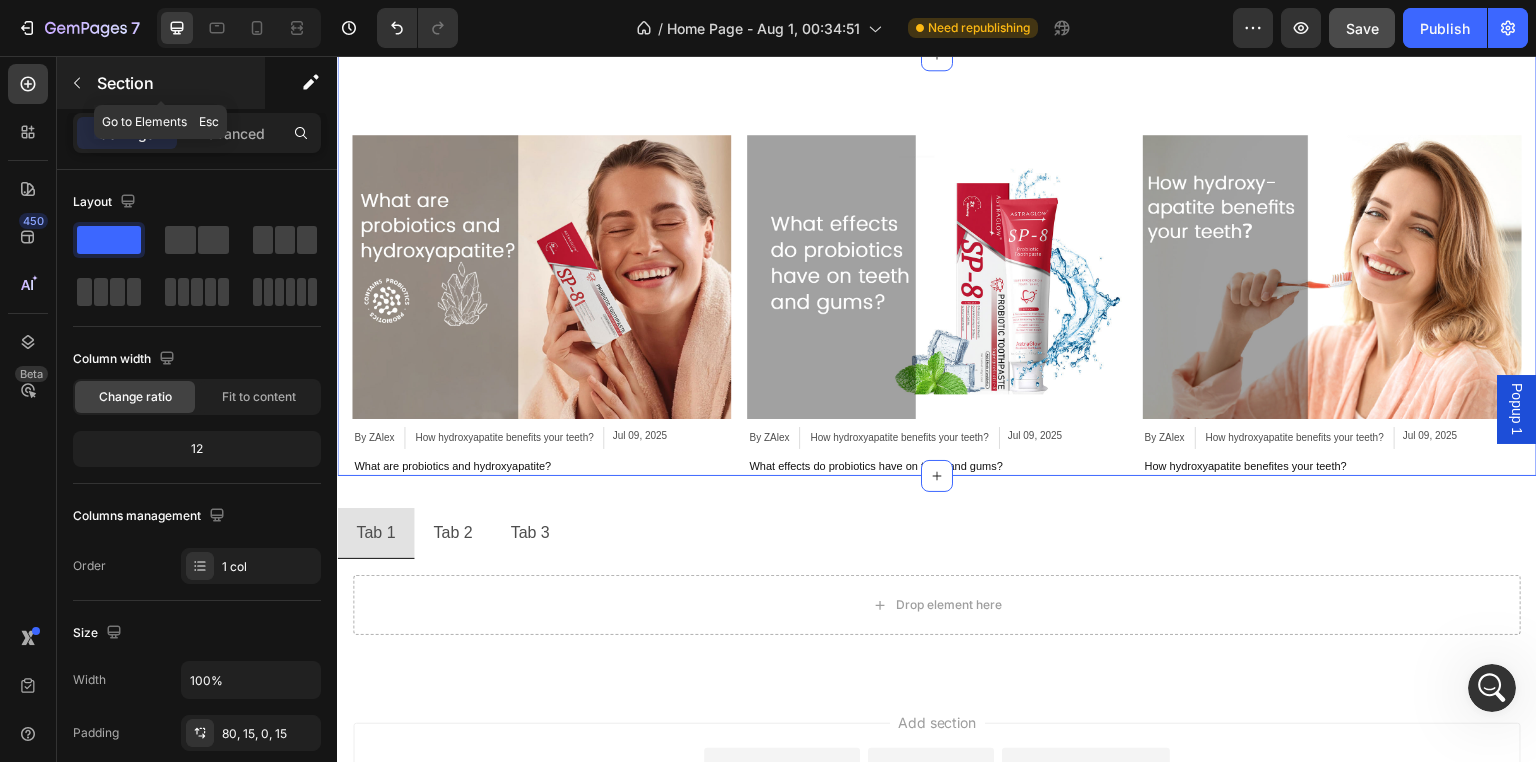 scroll, scrollTop: 1880, scrollLeft: 0, axis: vertical 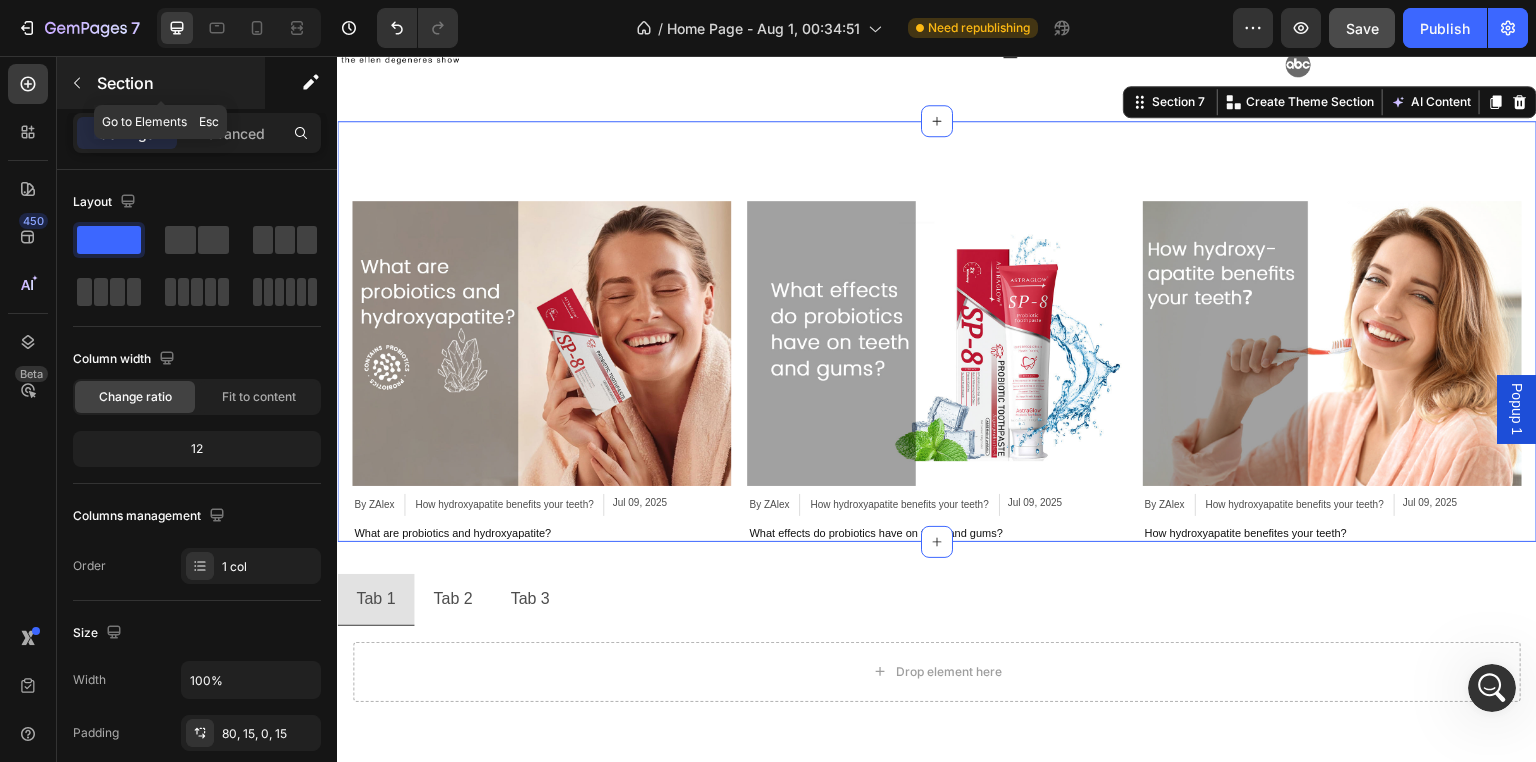 click at bounding box center [77, 83] 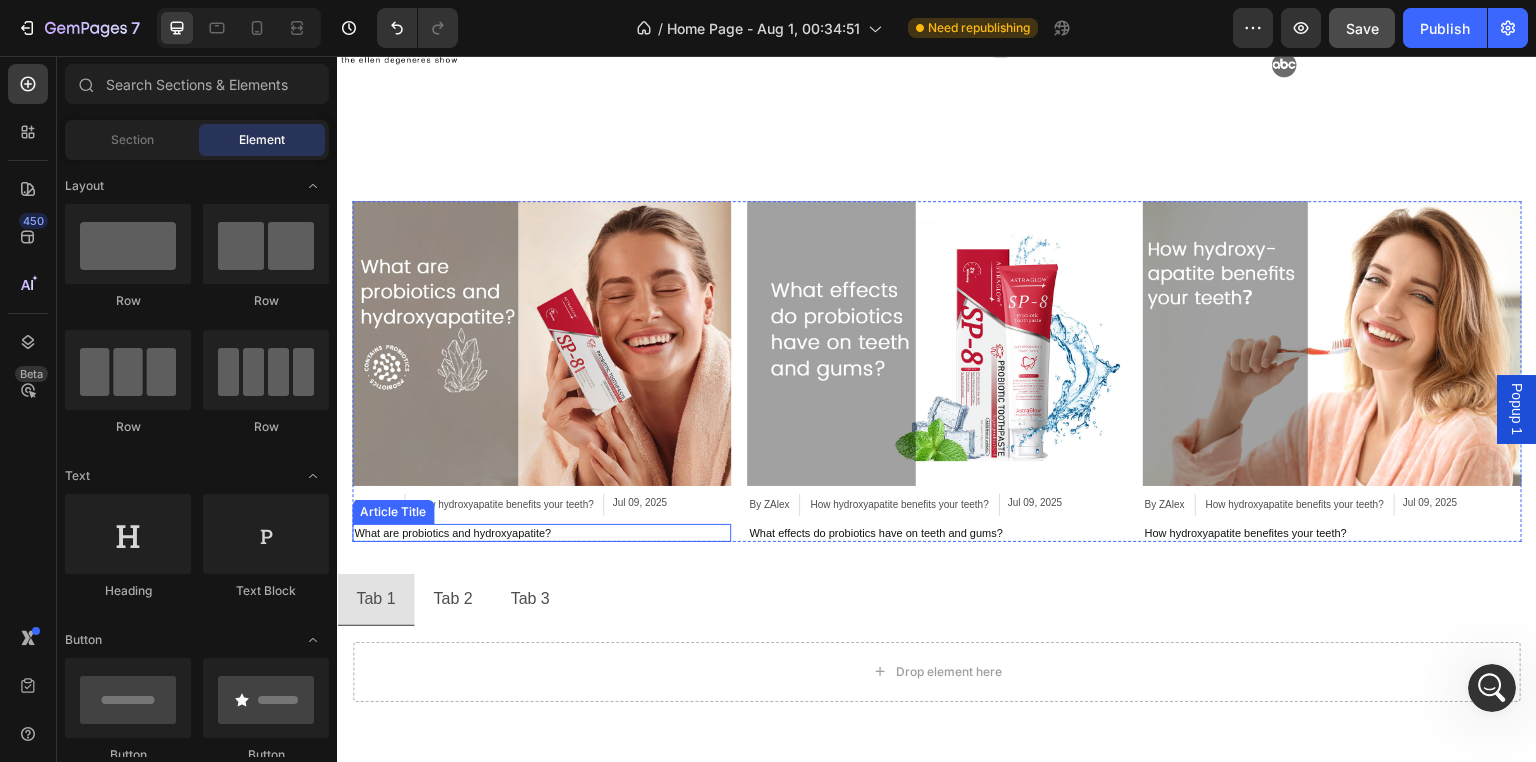 click on "What are probiotics and hydroxyapatite?" at bounding box center [541, 533] 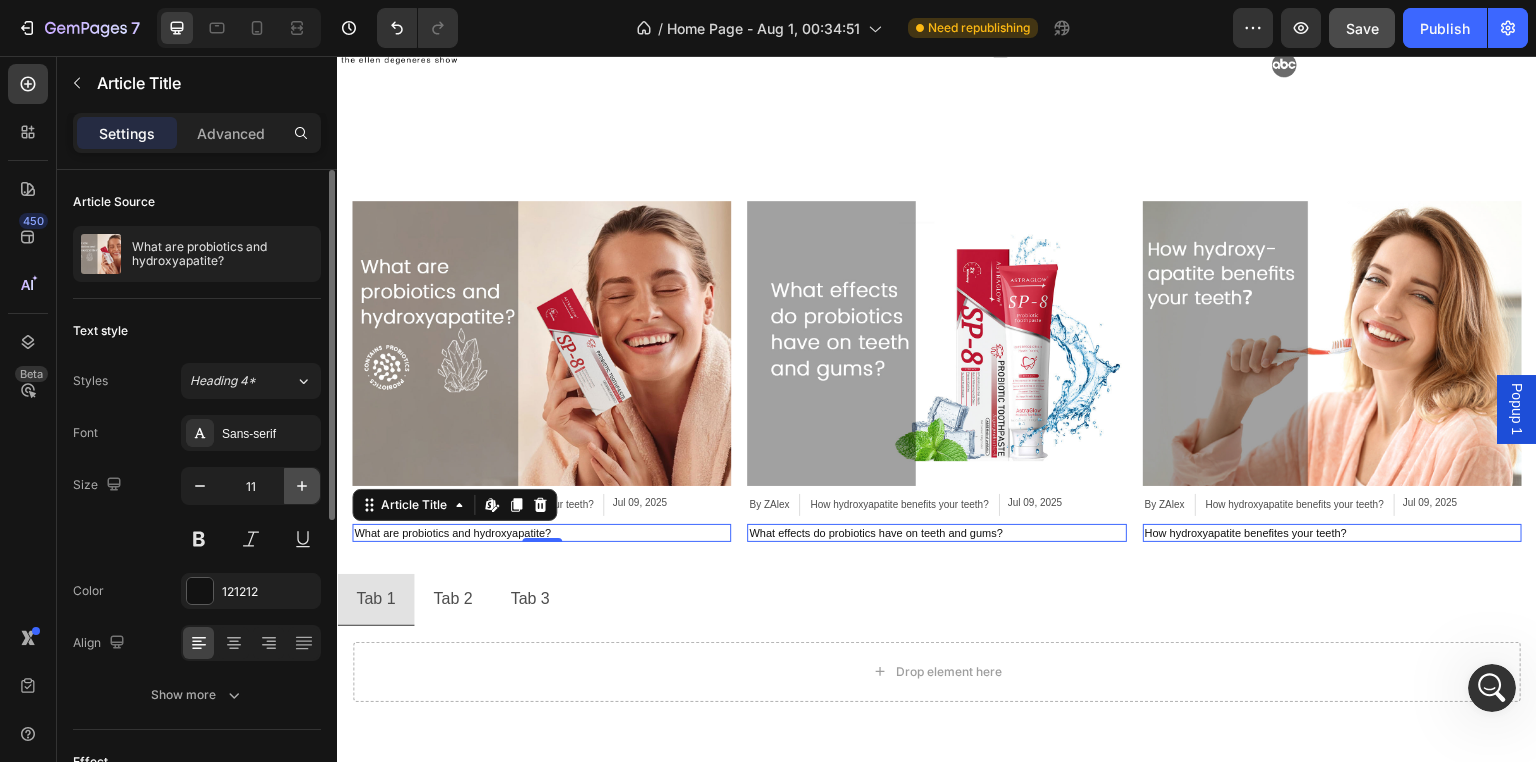 click 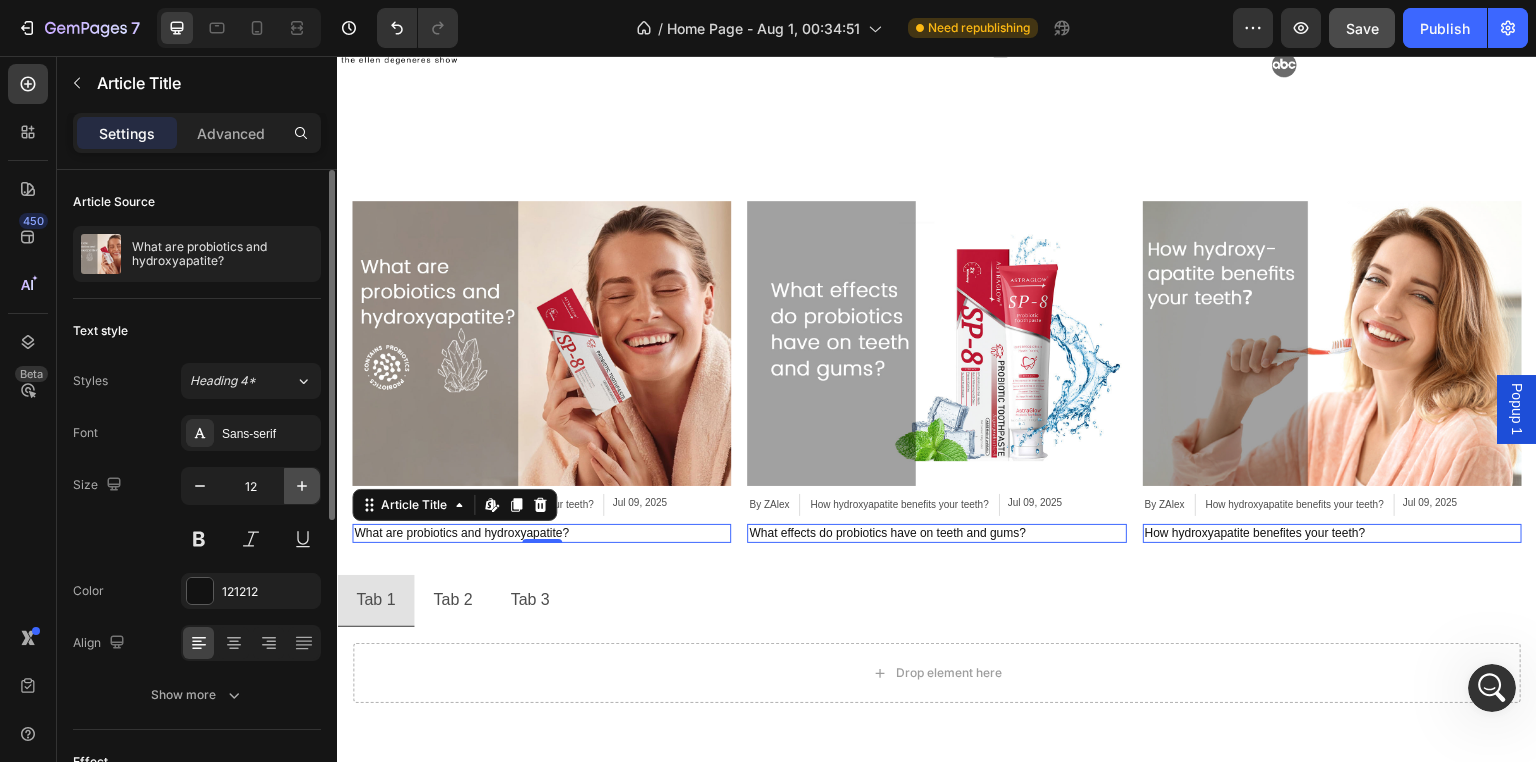 click 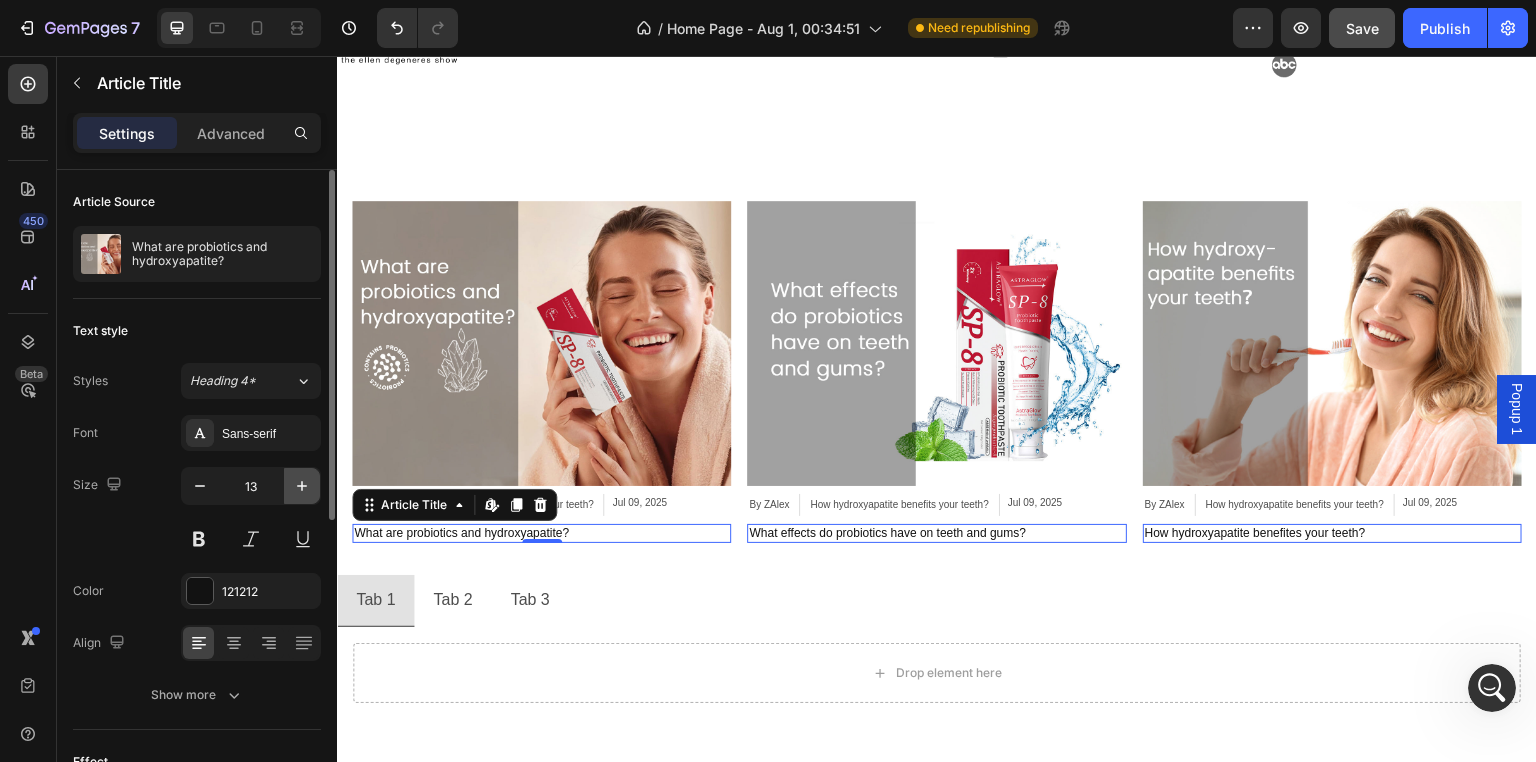 click 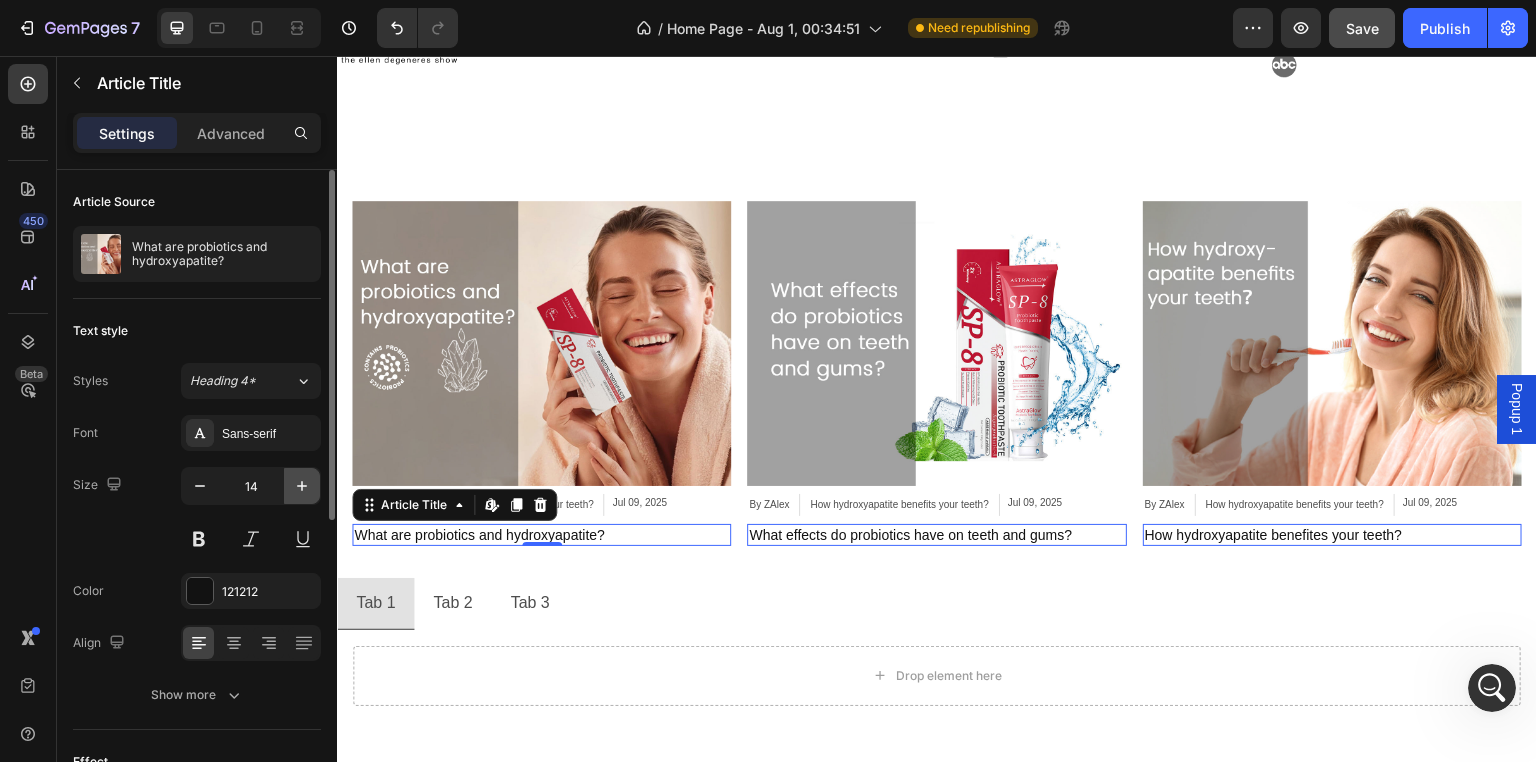 click 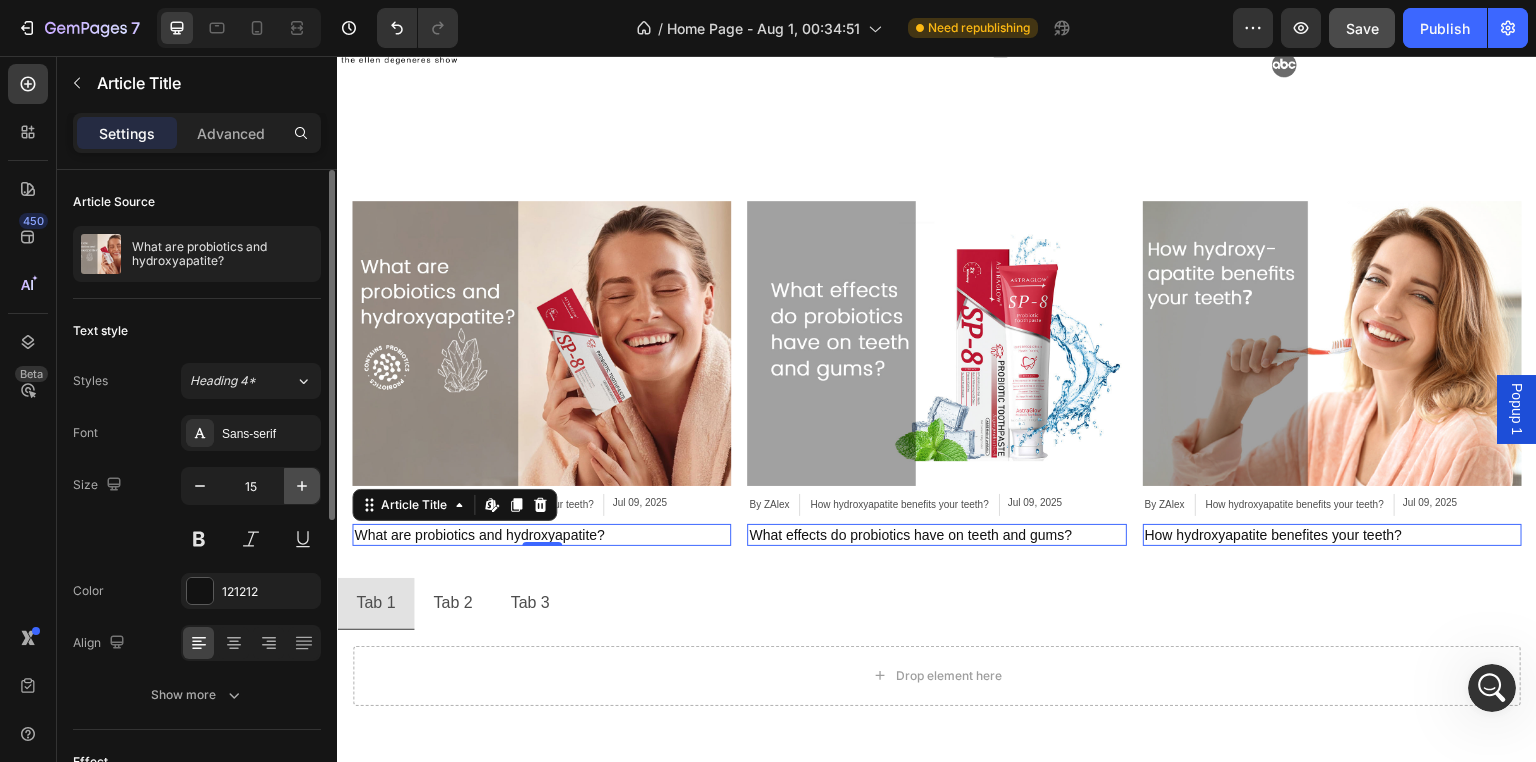 click 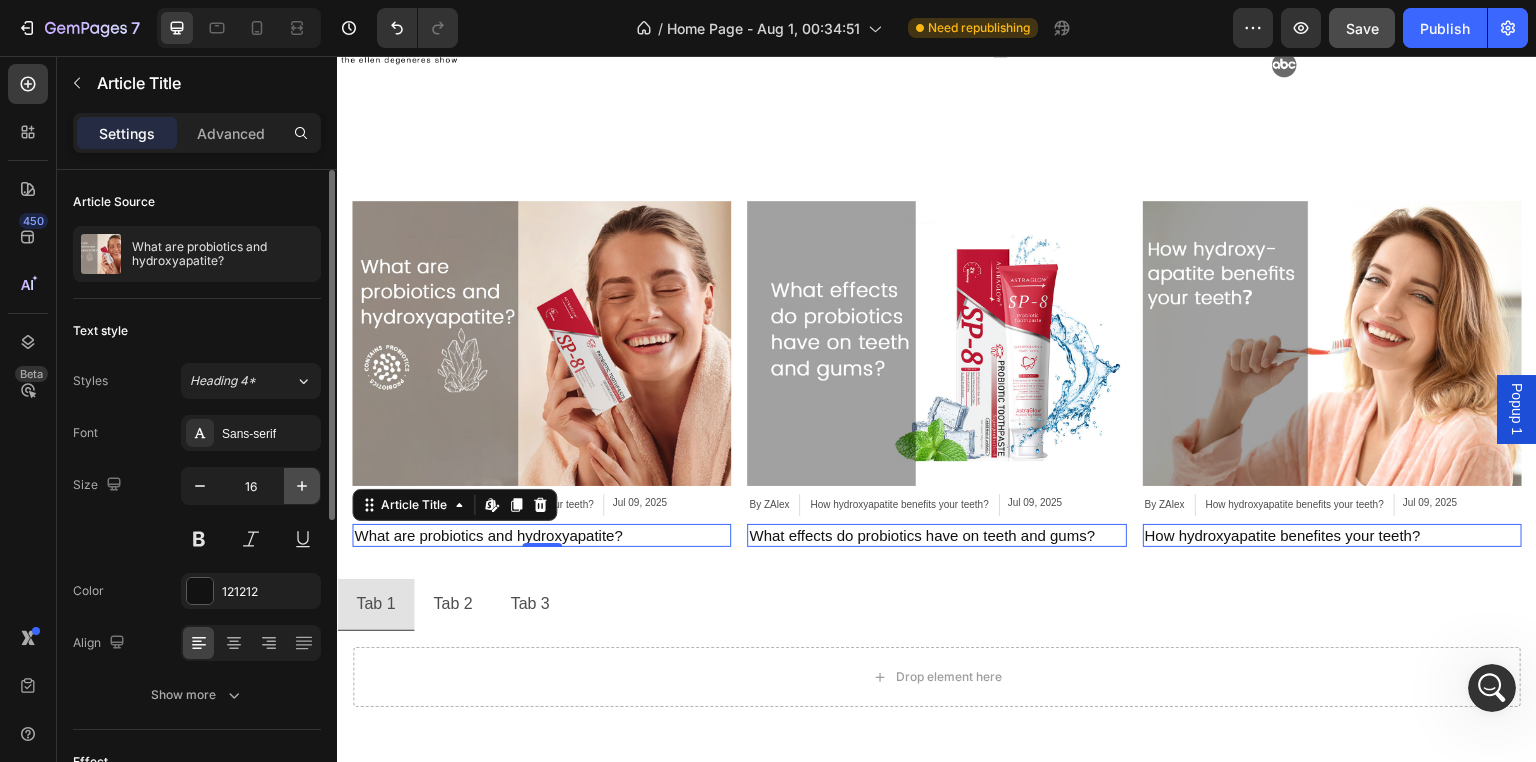 click 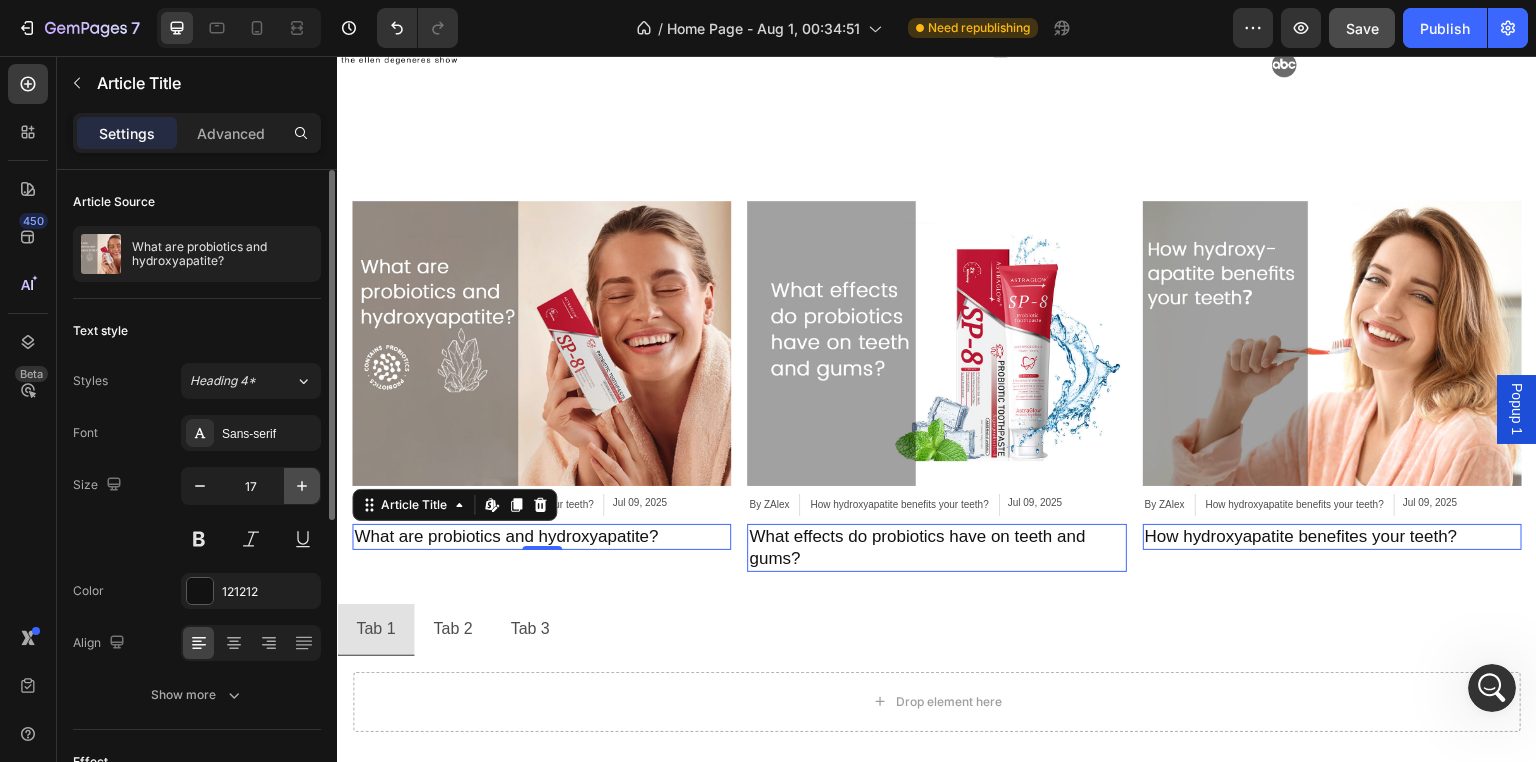 click 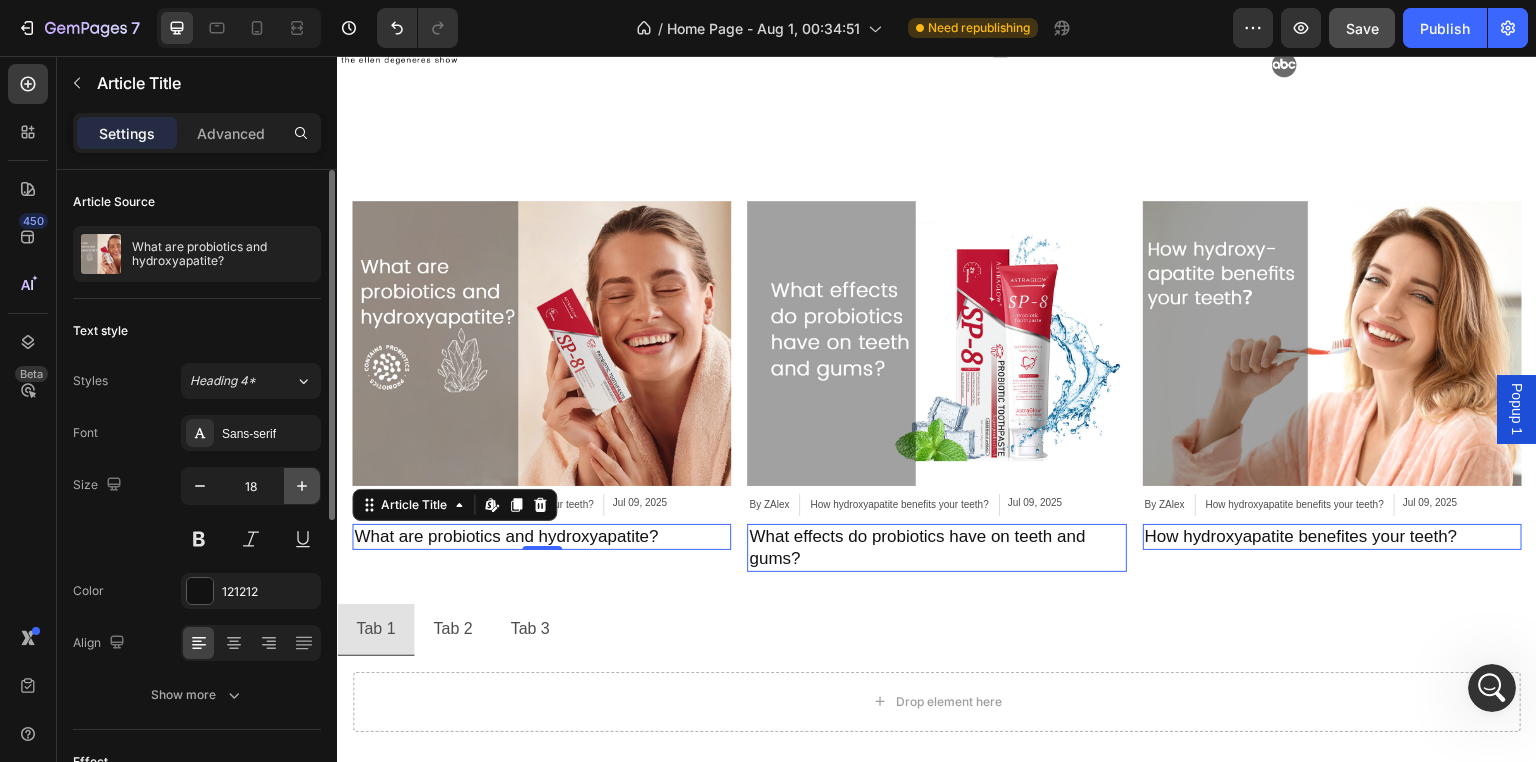click 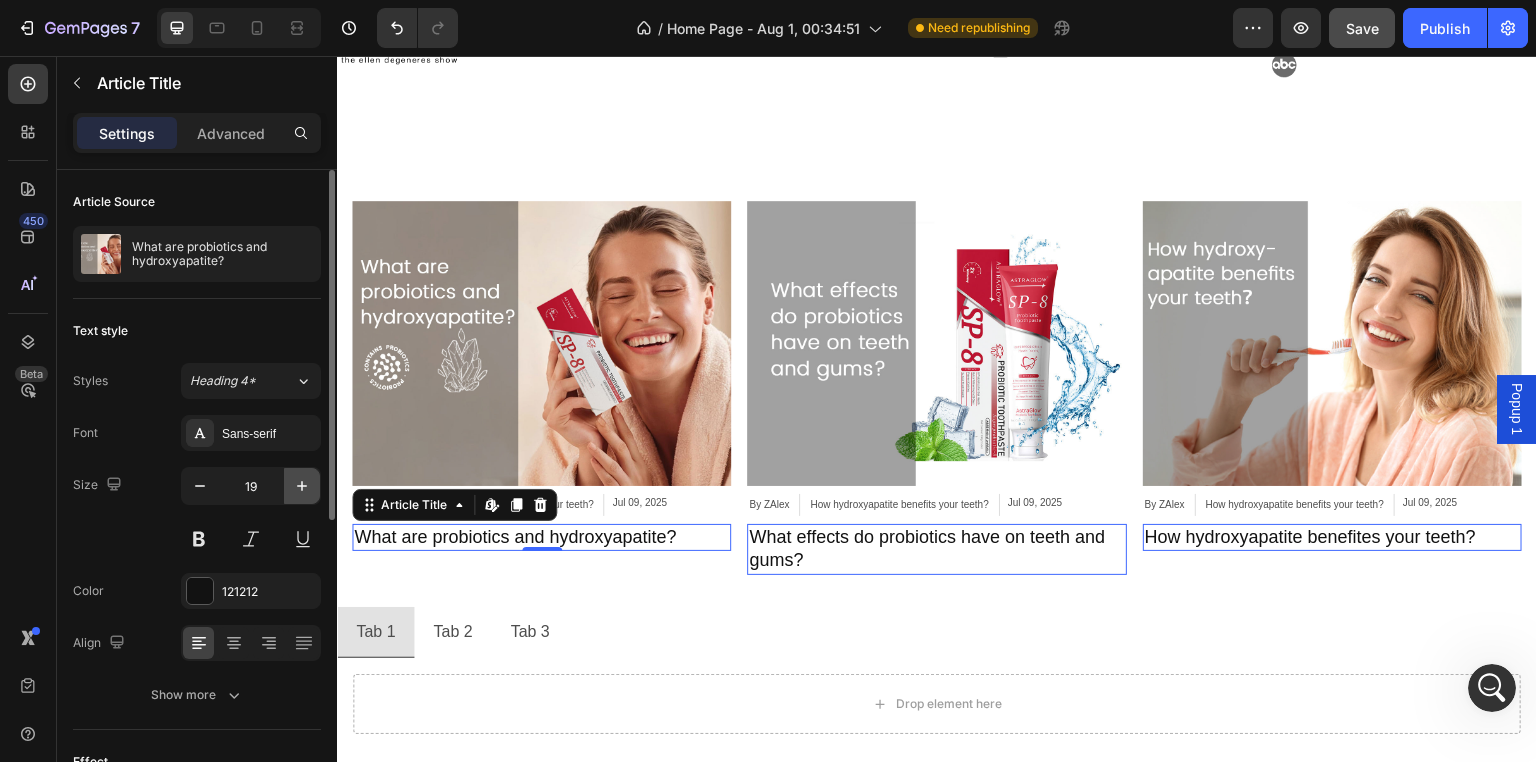 click 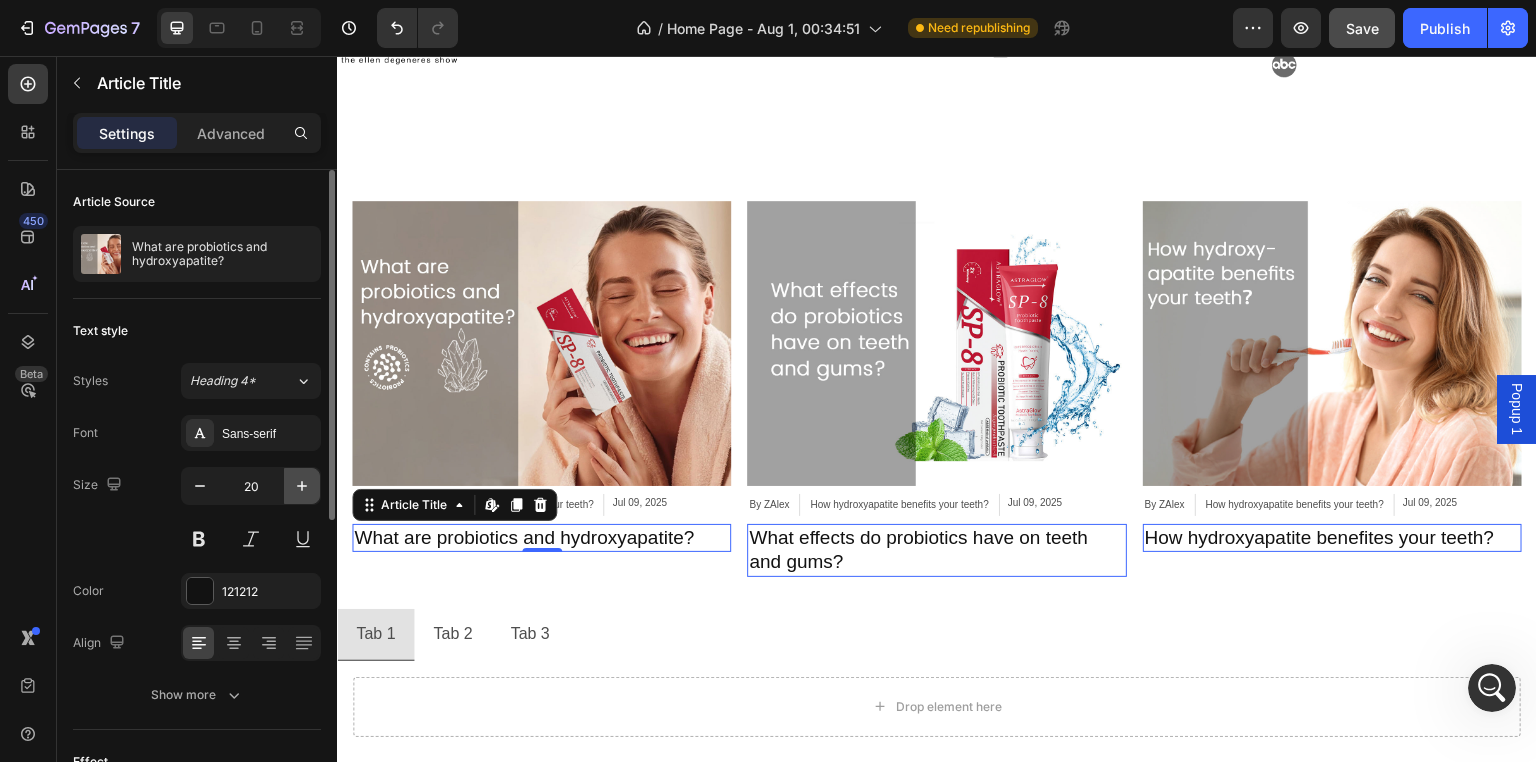 click 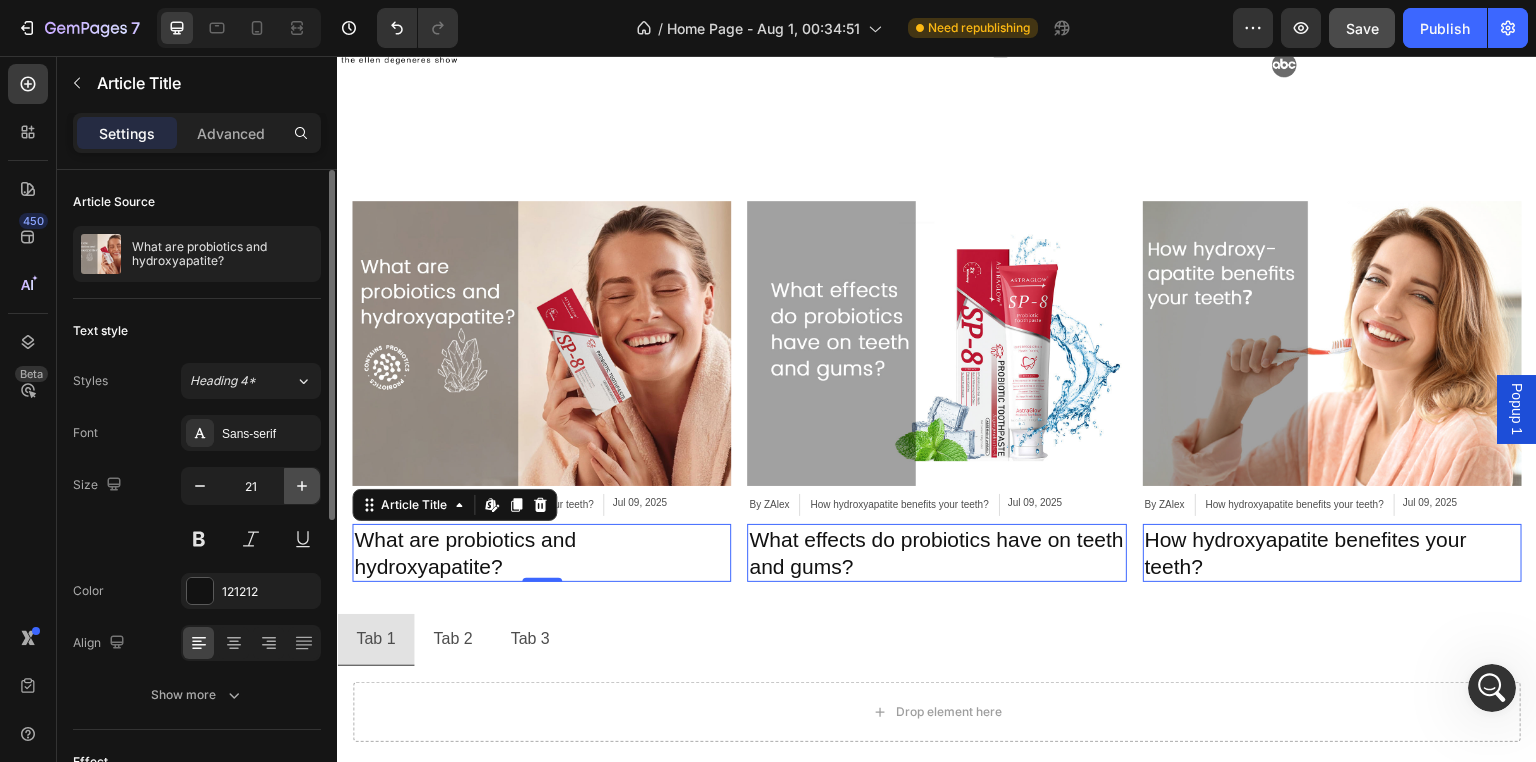 click 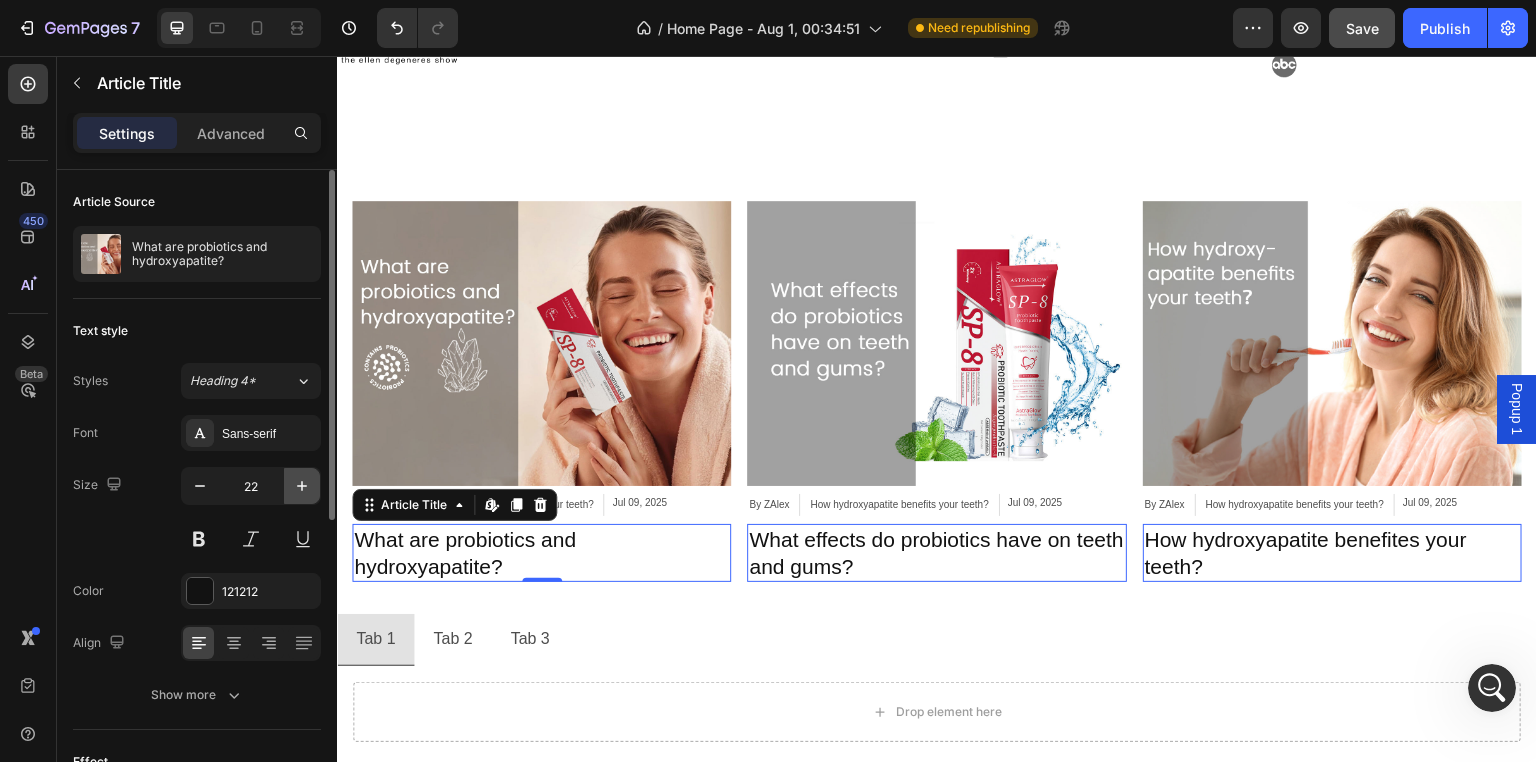 click 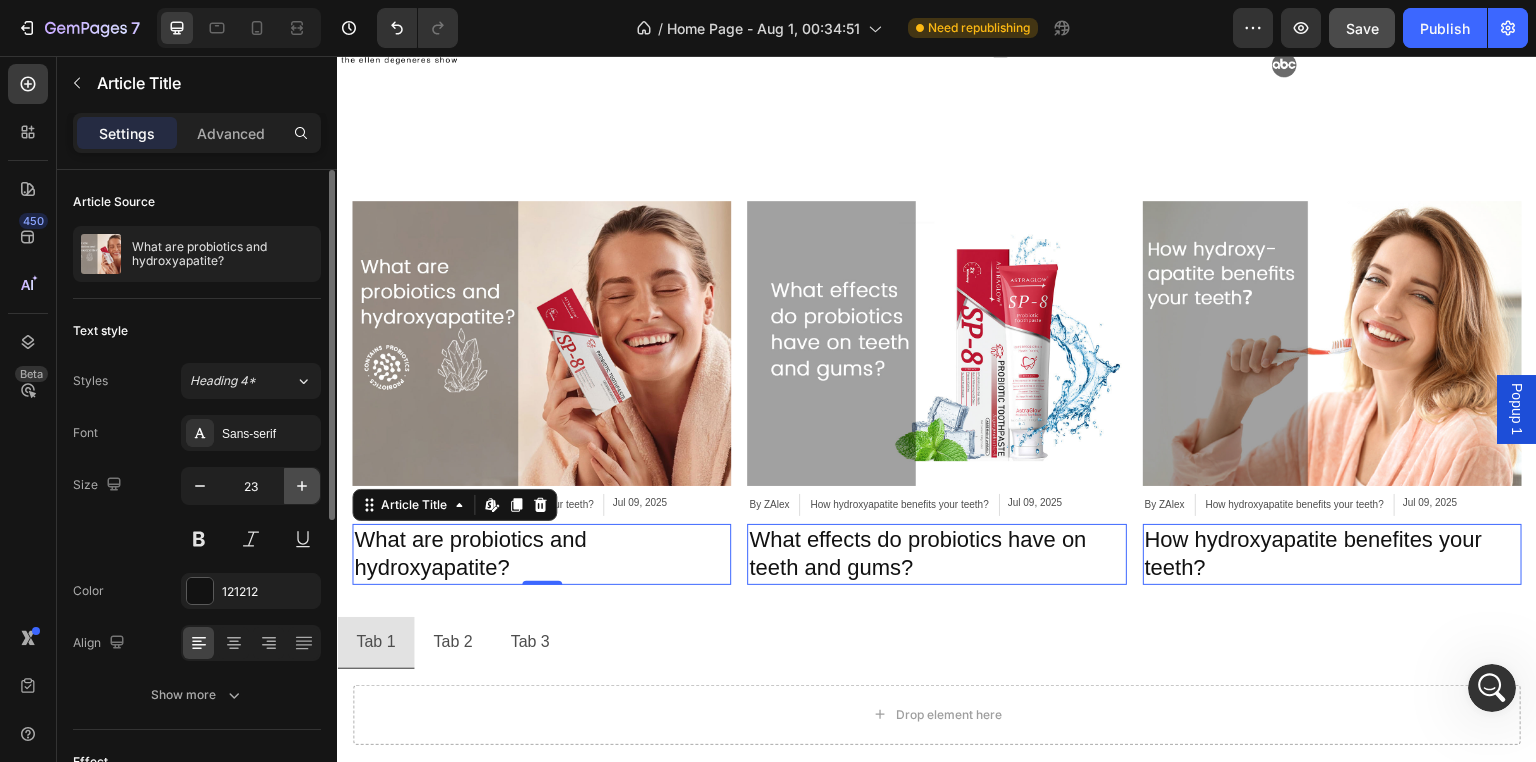 click 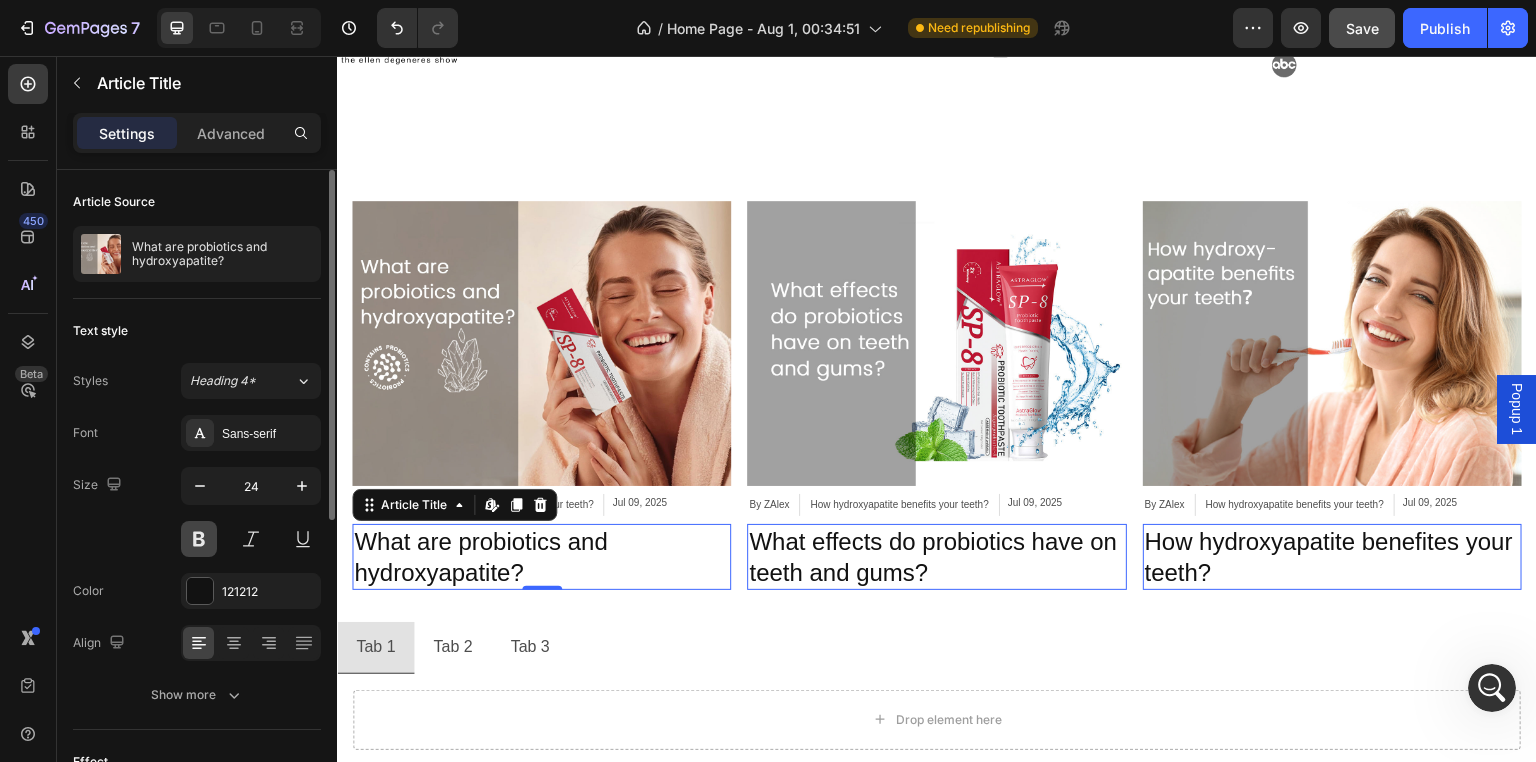 click at bounding box center (199, 539) 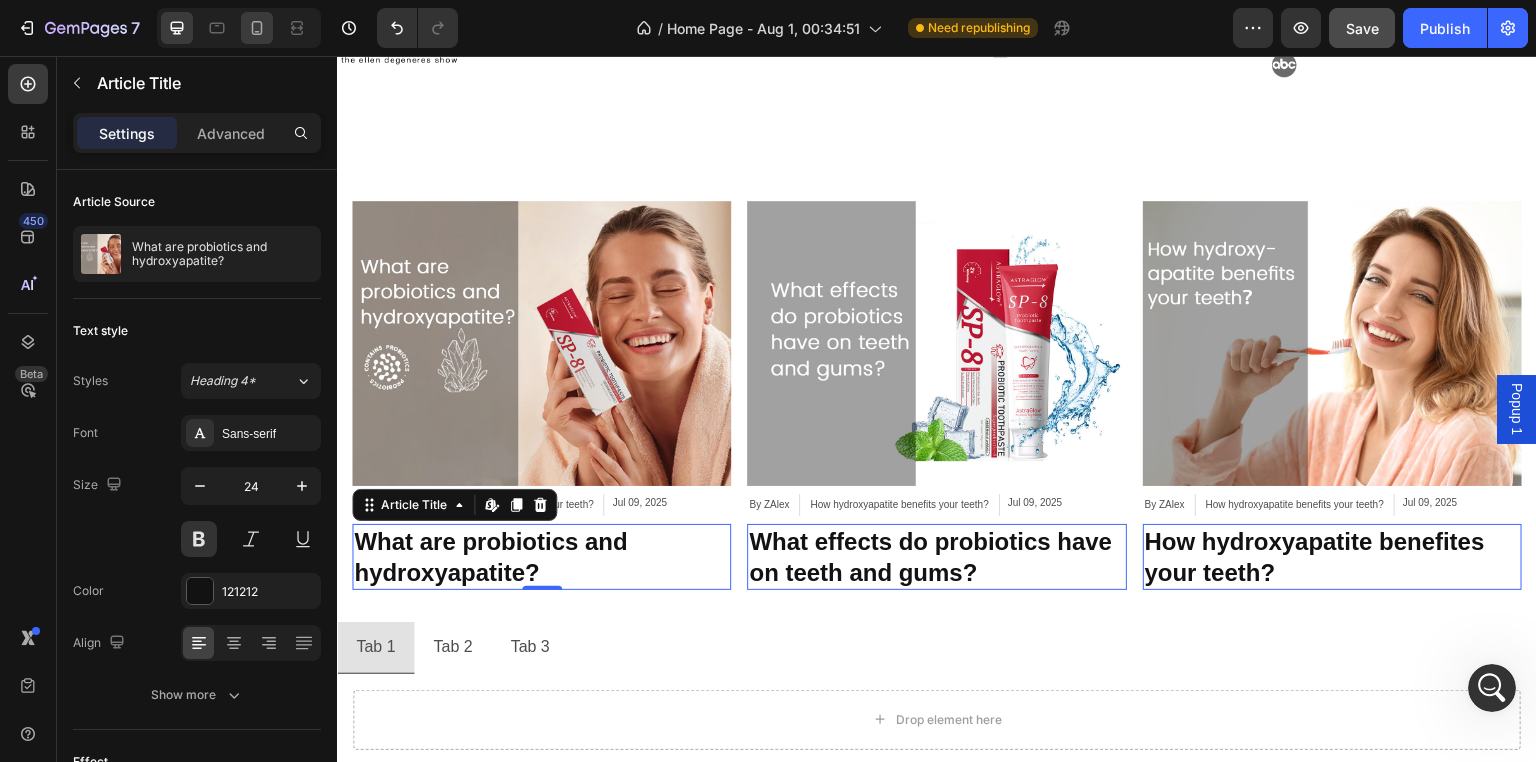 click 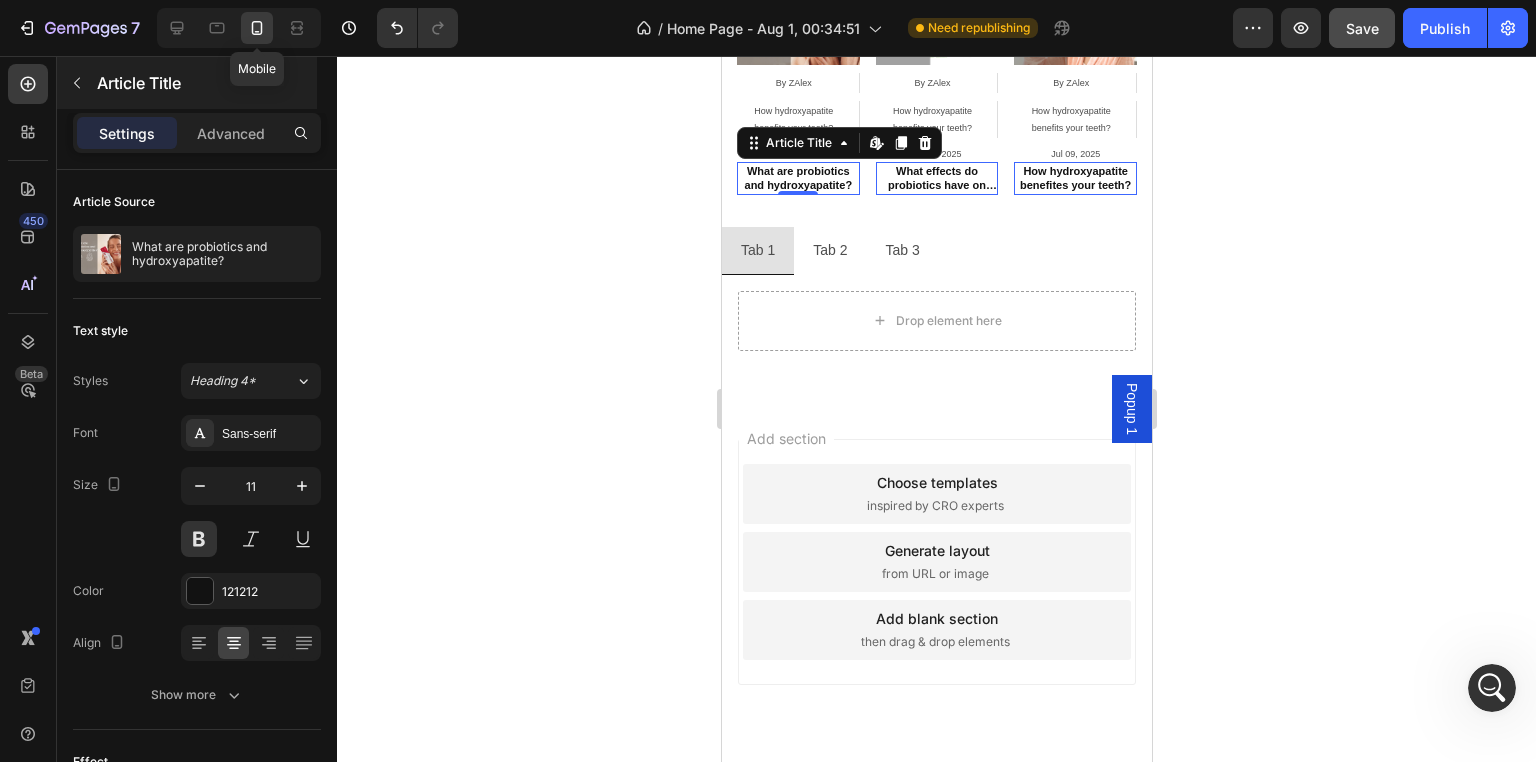 scroll, scrollTop: 1588, scrollLeft: 0, axis: vertical 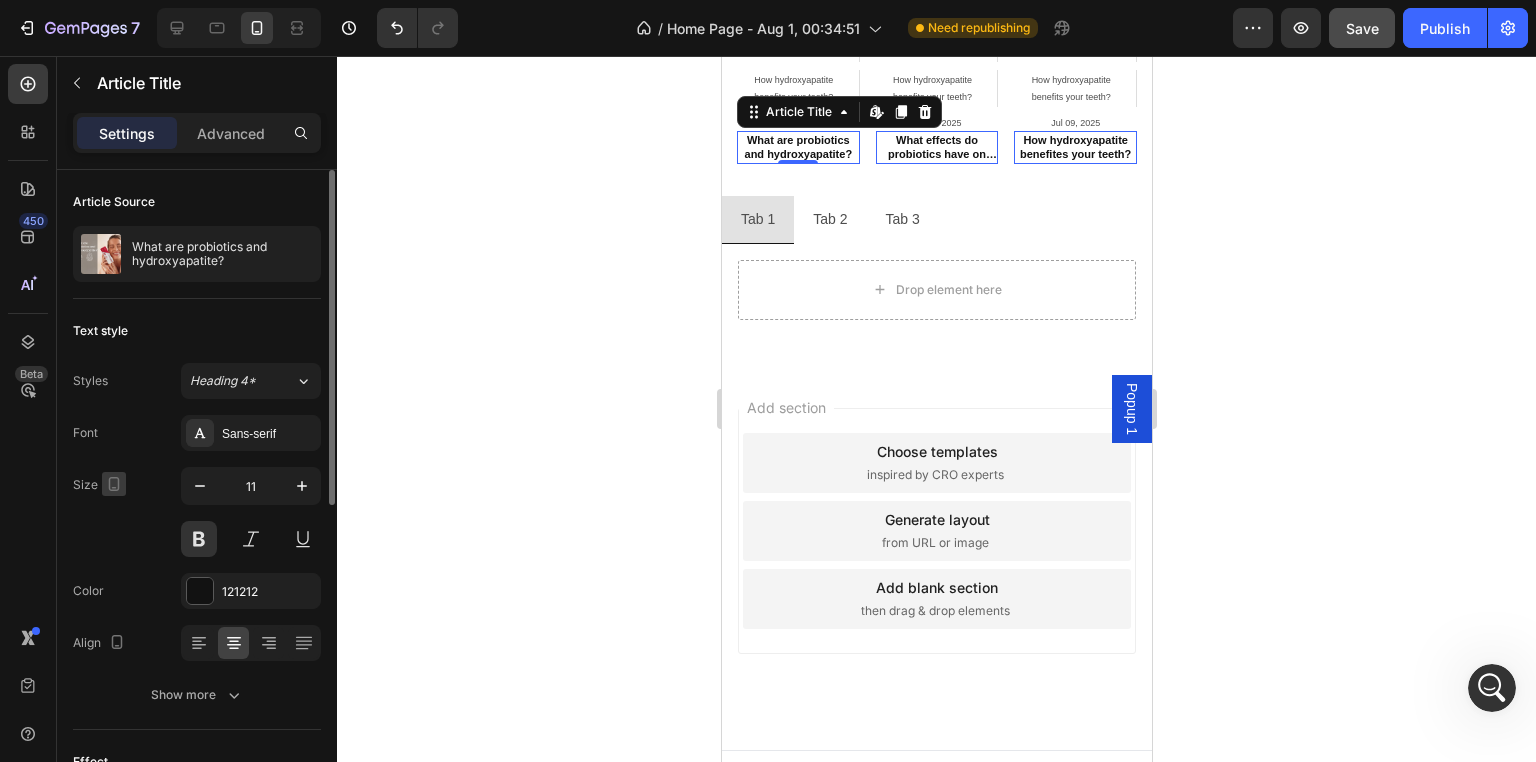click 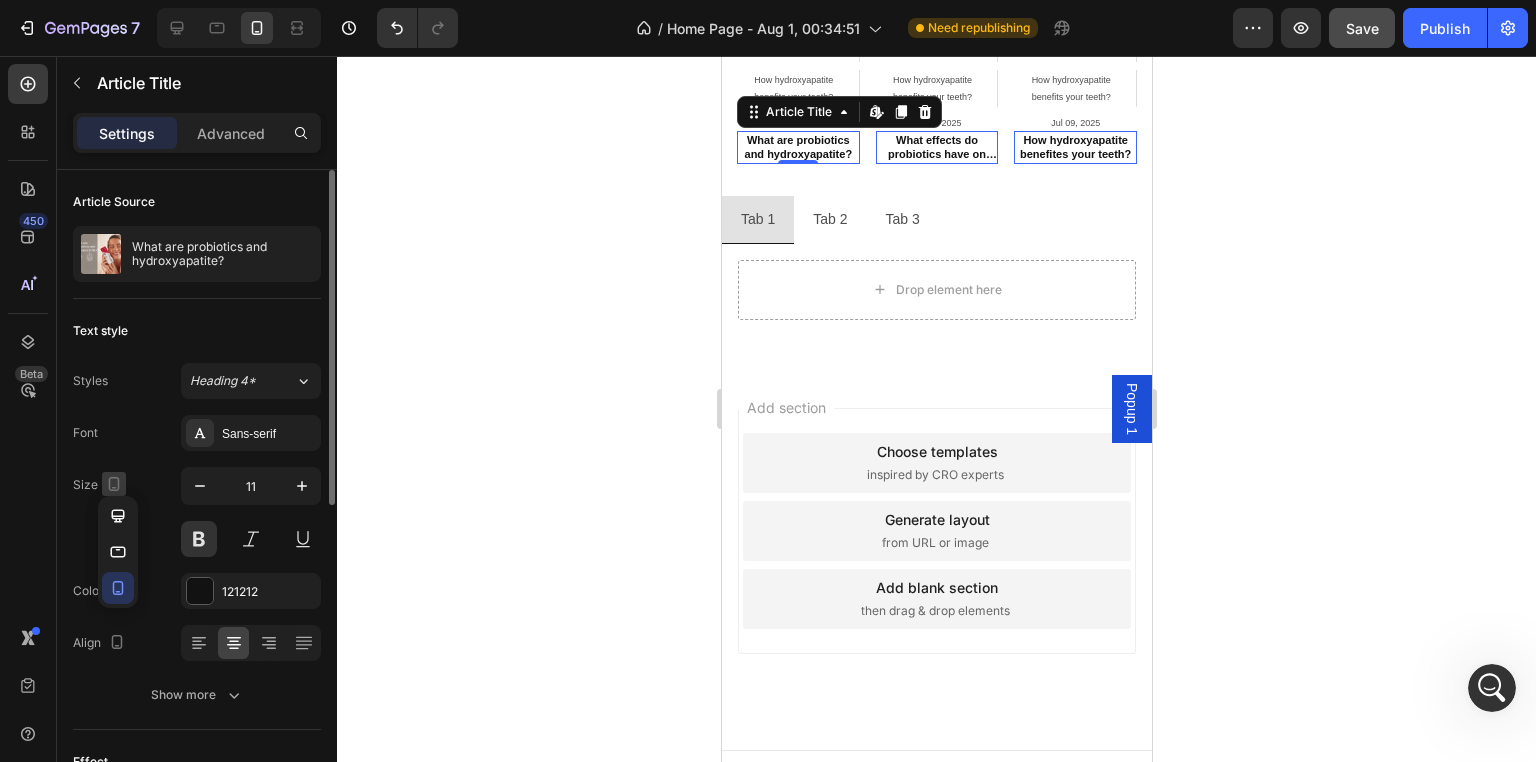 click 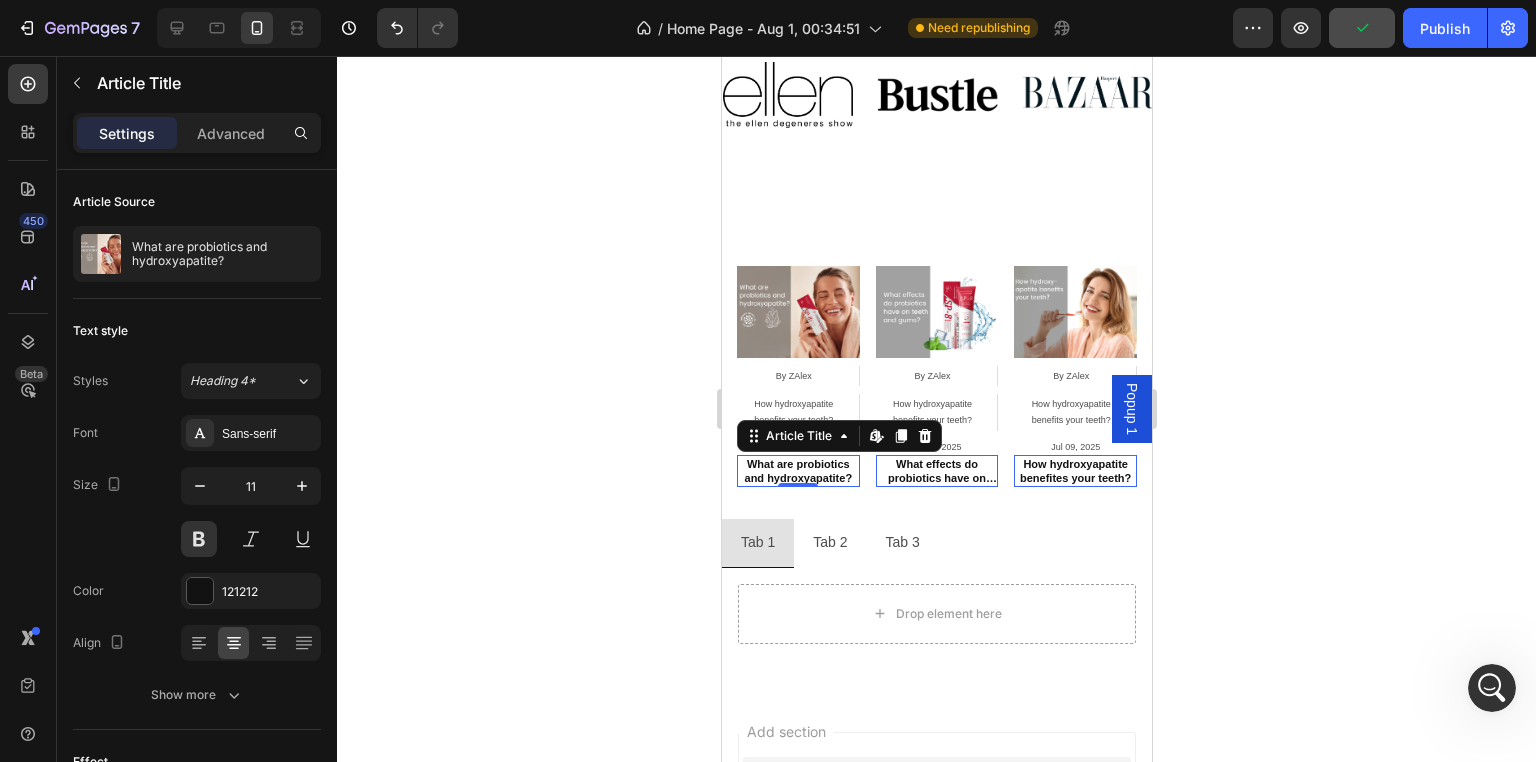 scroll, scrollTop: 888, scrollLeft: 0, axis: vertical 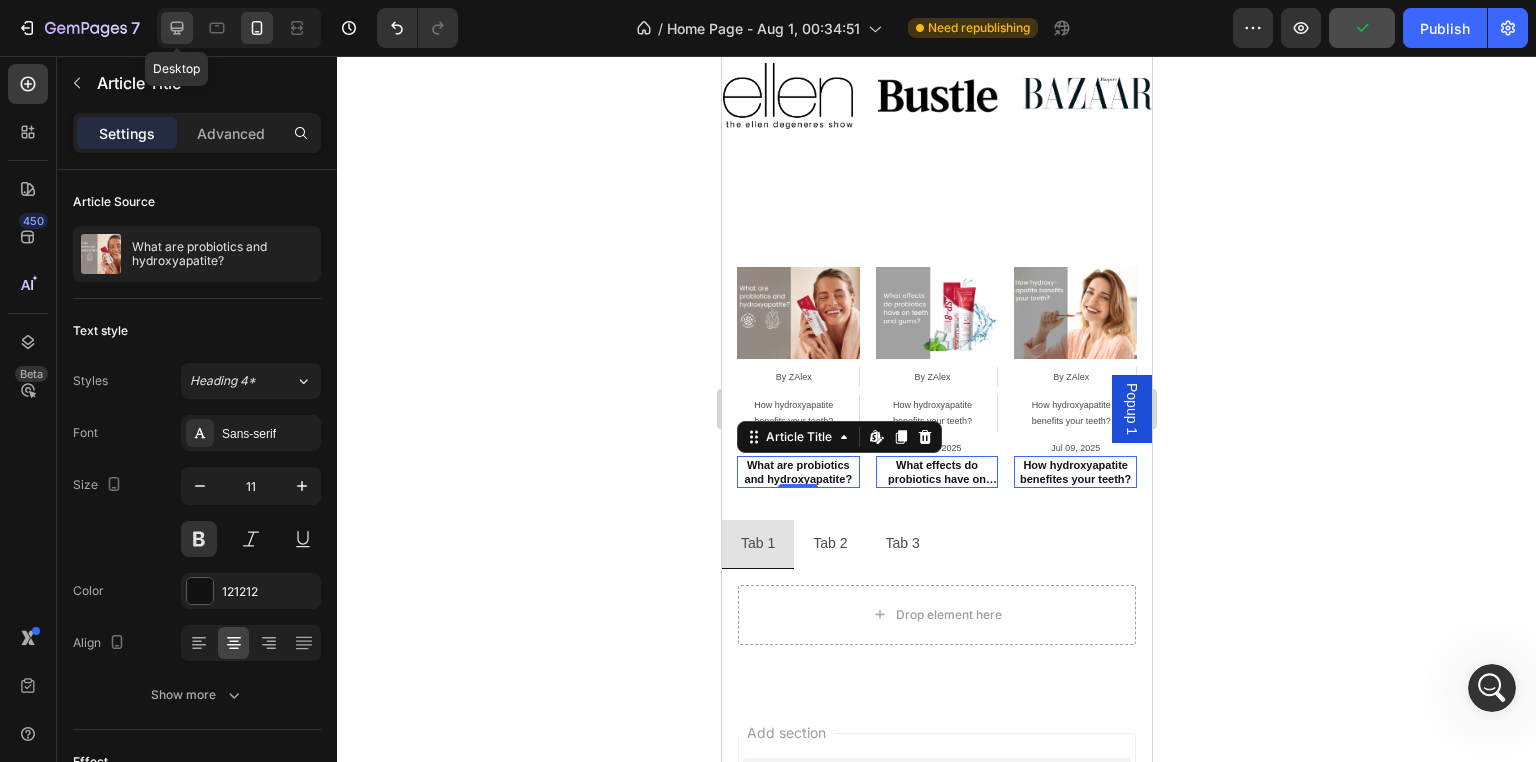 click 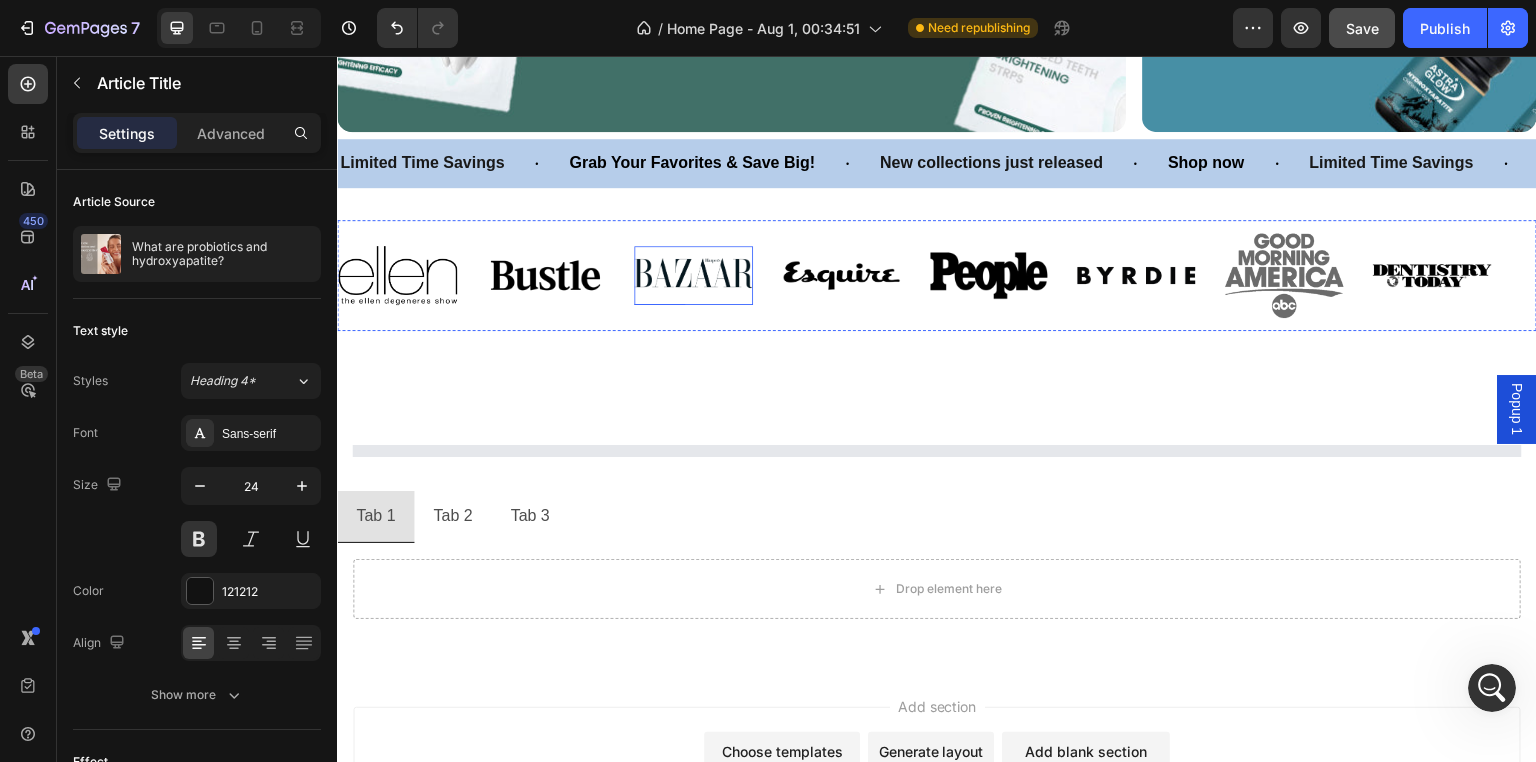 scroll, scrollTop: 1655, scrollLeft: 0, axis: vertical 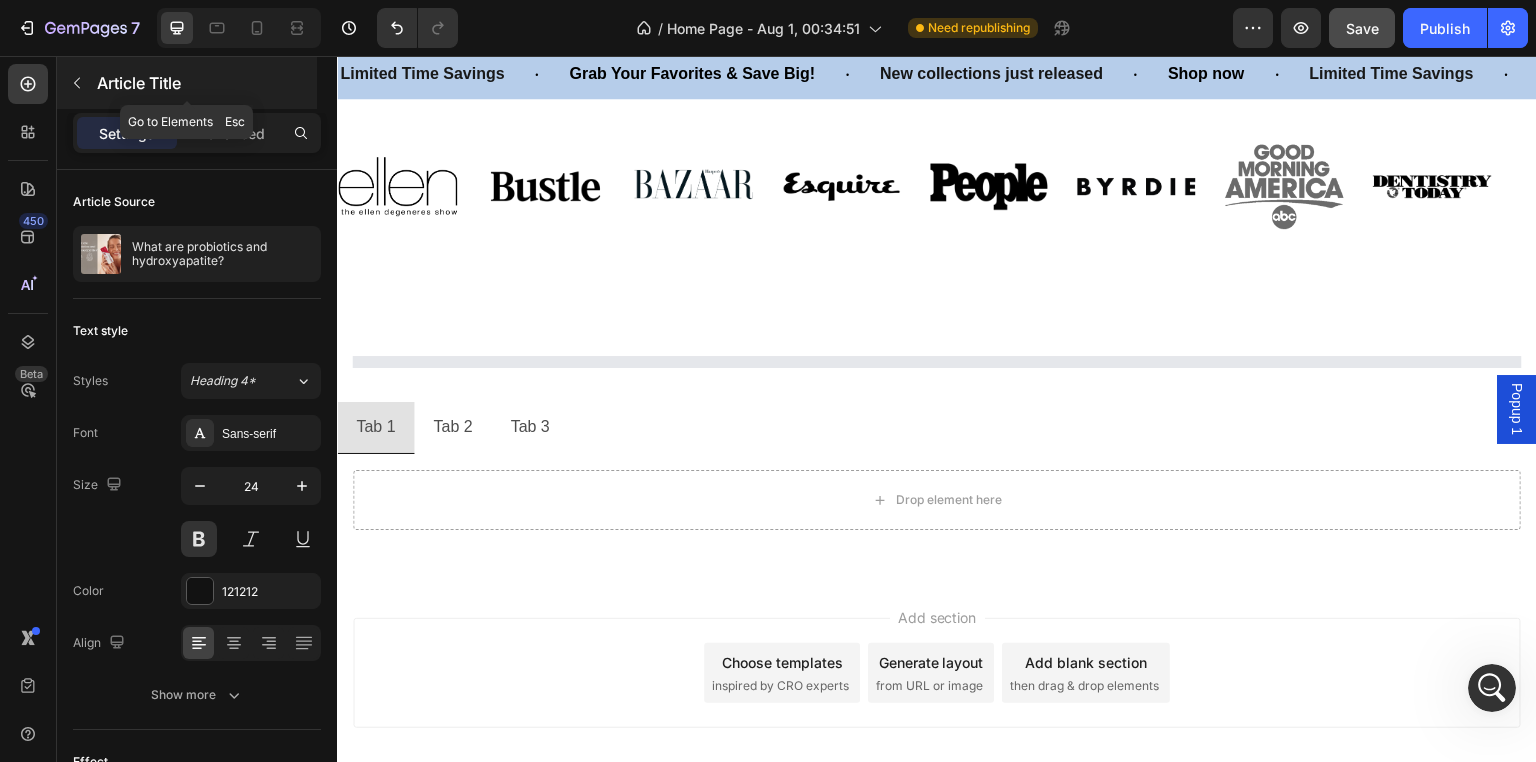 click 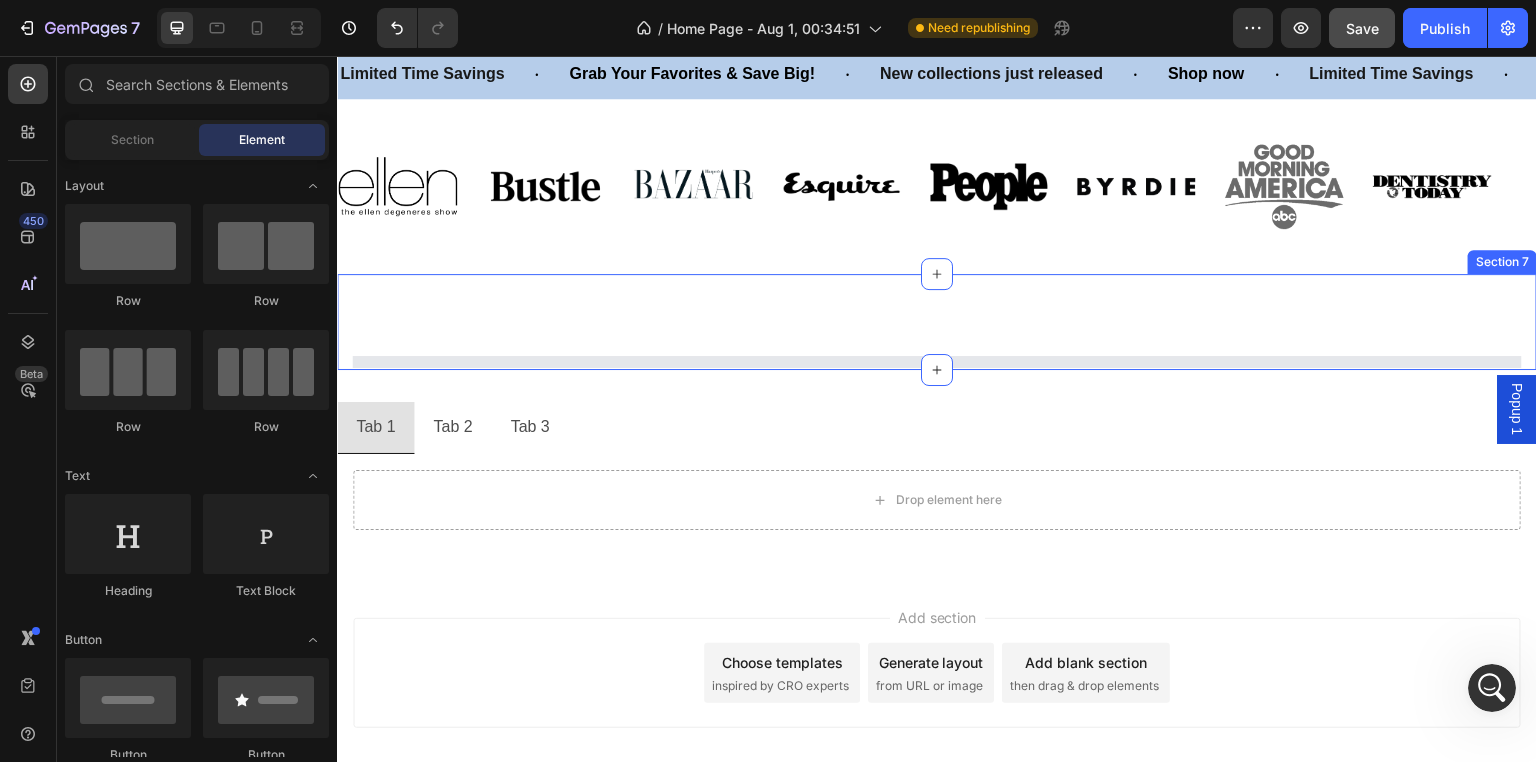 click on "Article List Section 7" at bounding box center (937, 322) 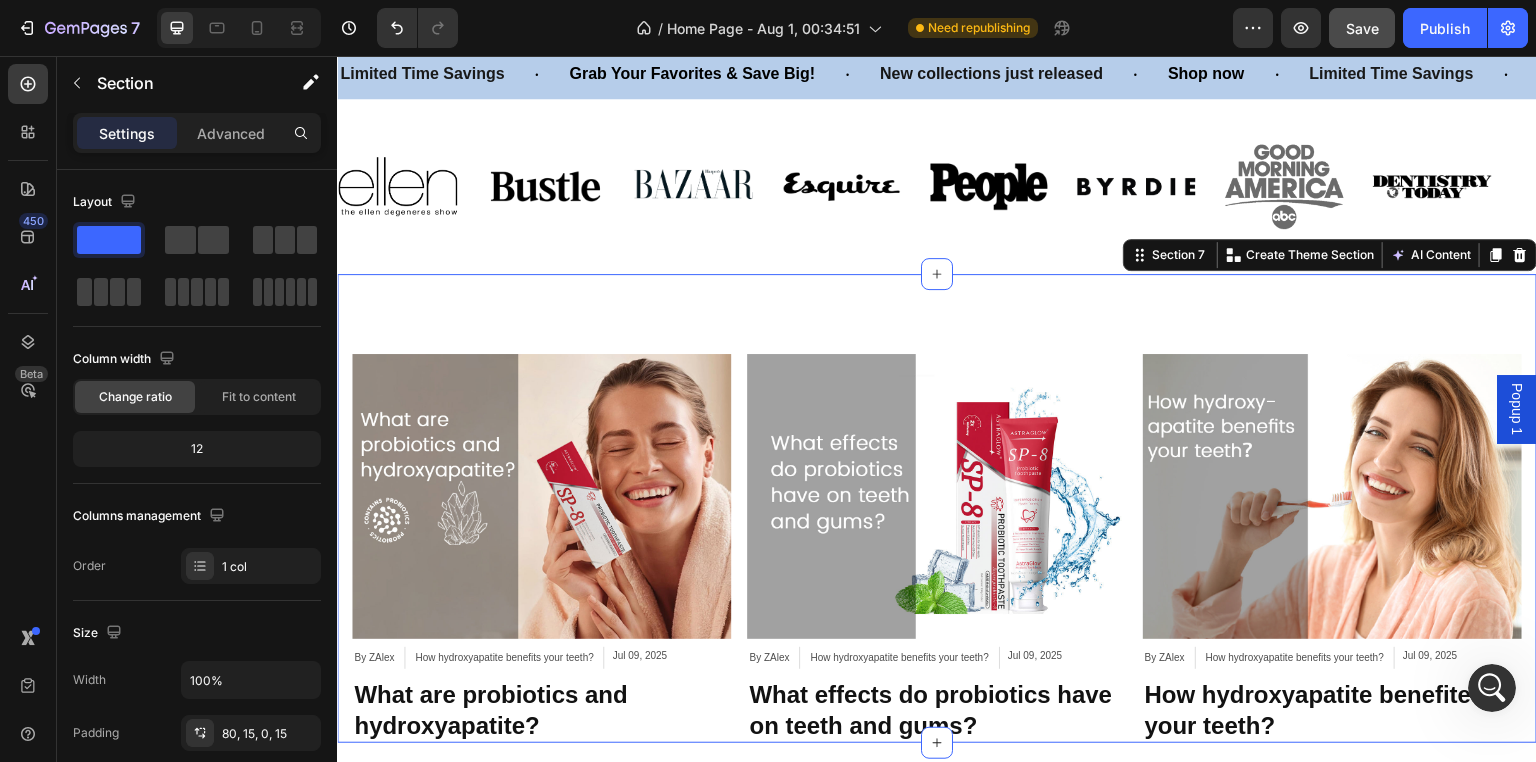 click on "Article Image By ZAlex Article Author How hydroxyapatite benefits your teeth? Article Category Jul 09, 2025 Article Date Row What are probiotics and hydroxyapatite? Article Title Article List Article Image By ZAlex Article Author How hydroxyapatite benefits your teeth? Article Category Jul 09, 2025 Article Date Row What effects do probiotics have on teeth and gums? Article Title Article List Article Image By ZAlex Article Author How hydroxyapatite benefits your teeth? Article Category Jul 09, 2025 Article Date Row How hydroxyapatite benefites your teeth? Article Title Article List Article List Section 7   You can create reusable sections Create Theme Section AI Content Write with GemAI What would you like to describe here? Tone and Voice Persuasive Product toothpaste Show more Generate" at bounding box center (937, 508) 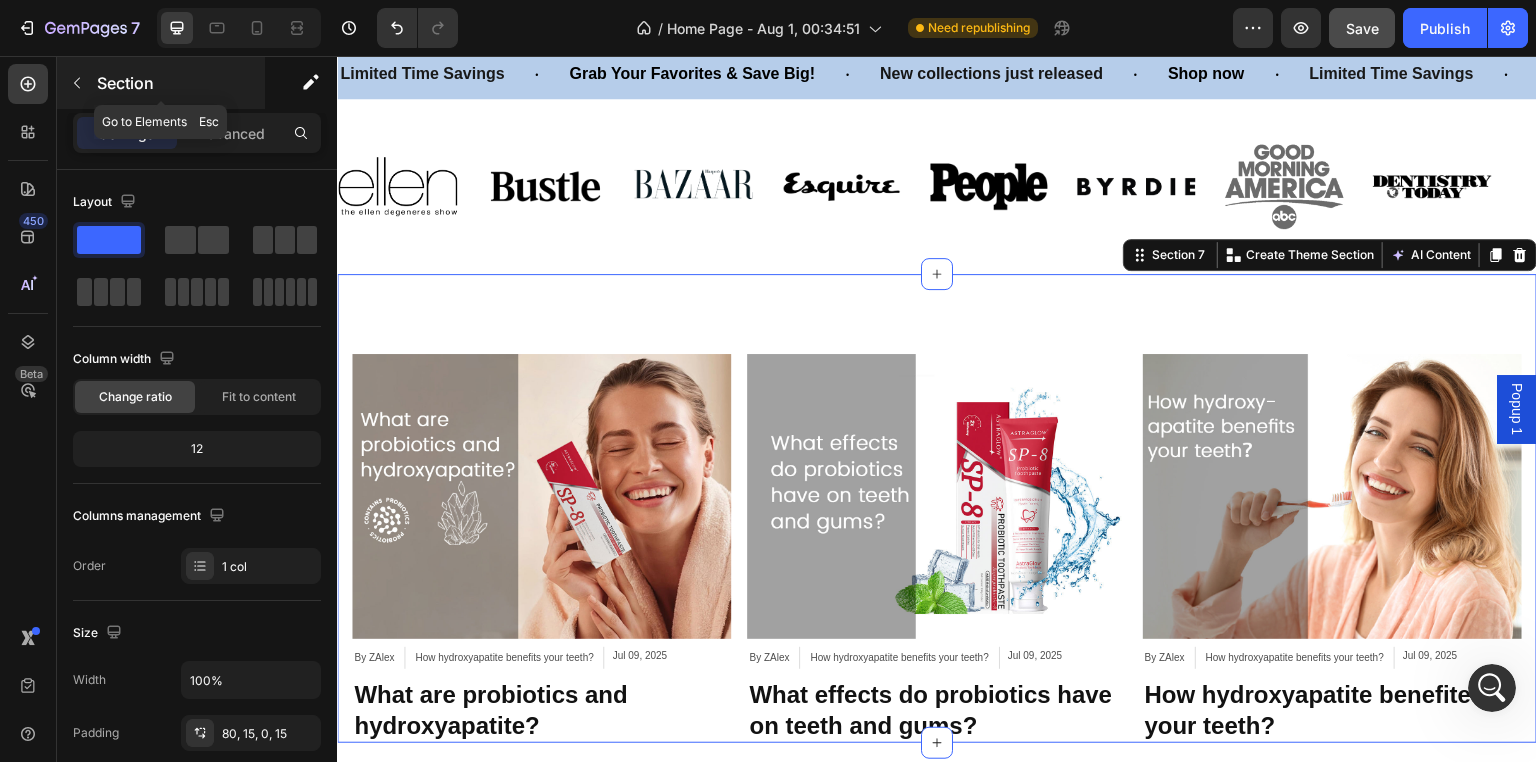 click 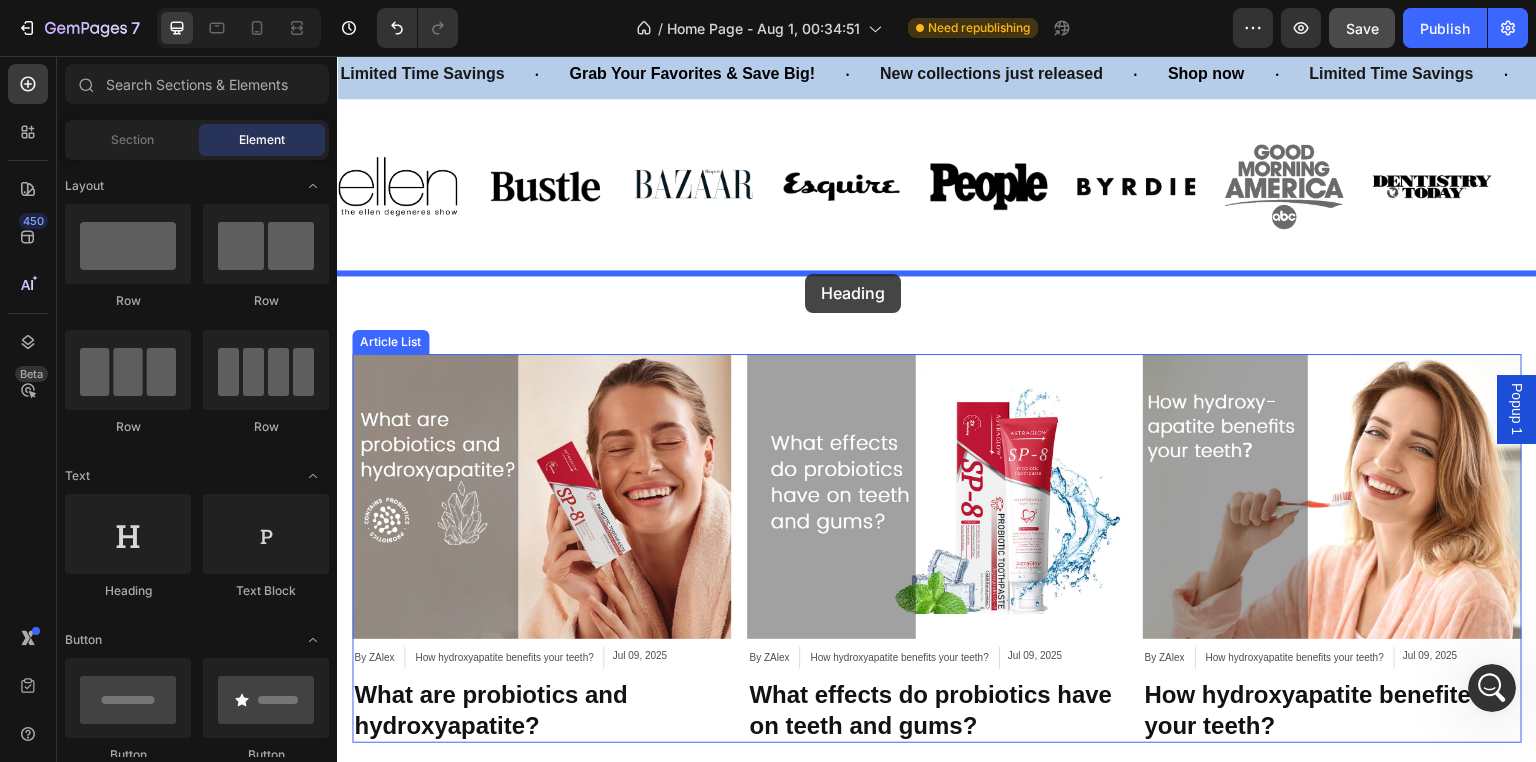 drag, startPoint x: 465, startPoint y: 605, endPoint x: 806, endPoint y: 275, distance: 474.5324 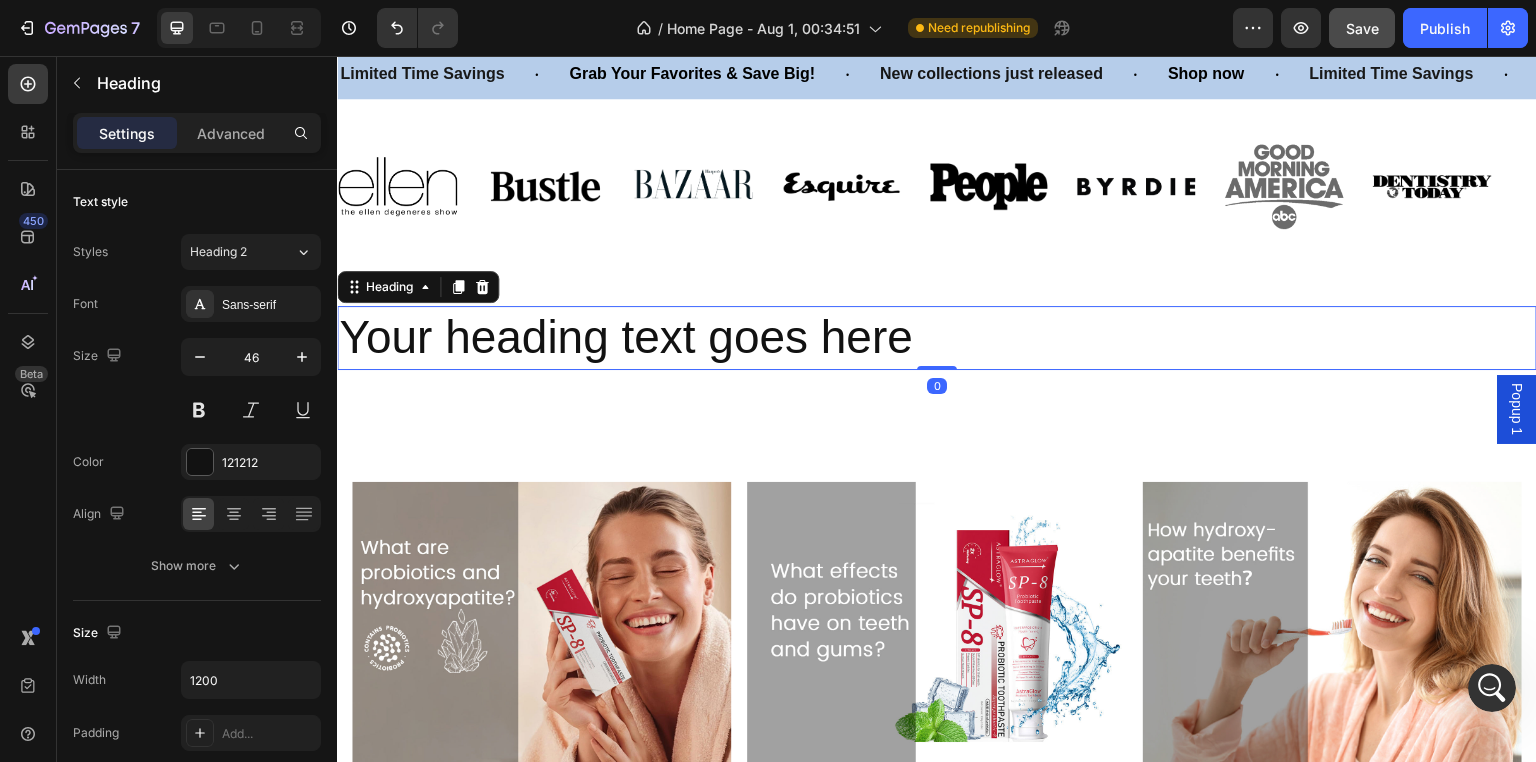 click on "Your heading text goes here" at bounding box center (937, 338) 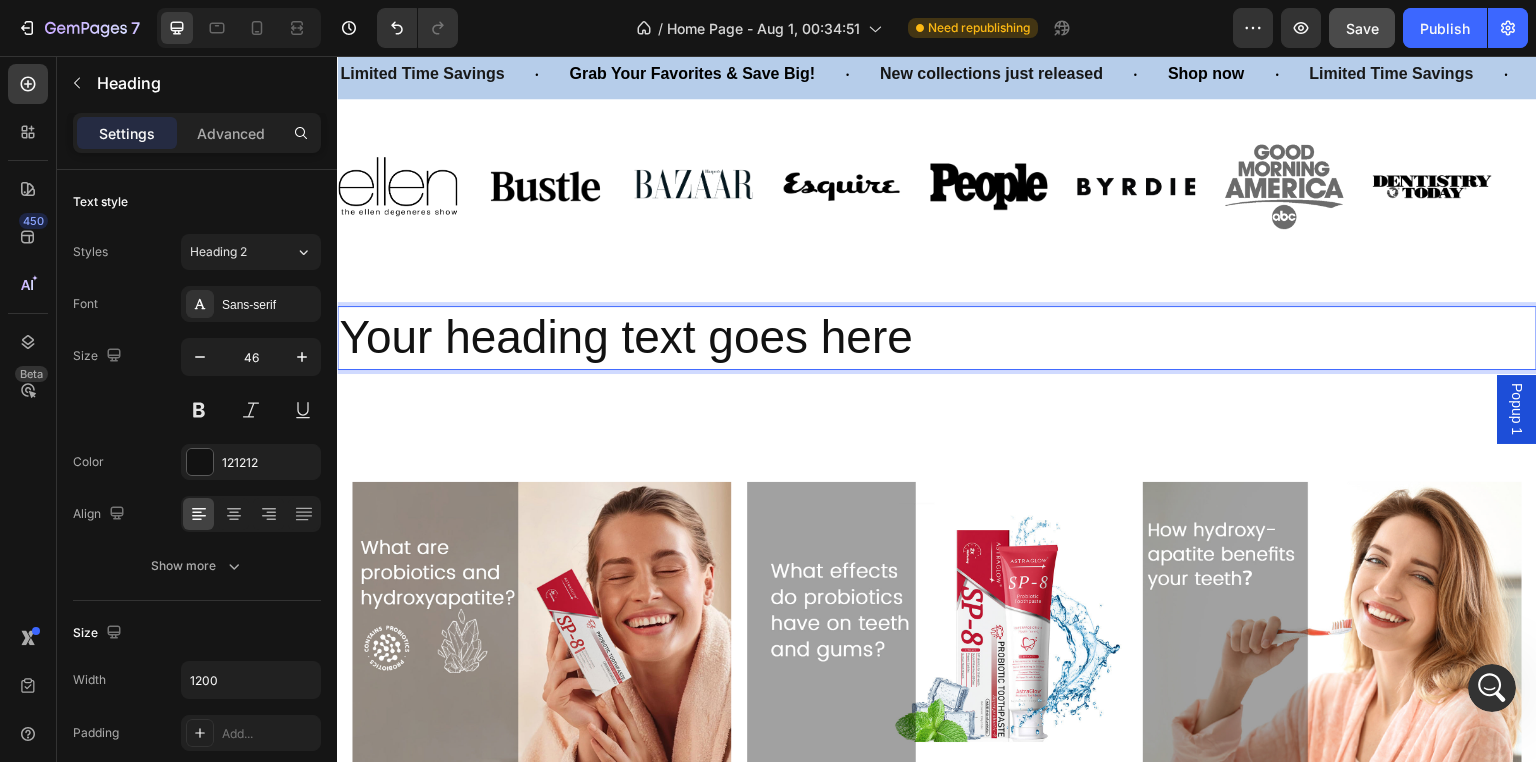 click on "Your heading text goes here" at bounding box center (937, 338) 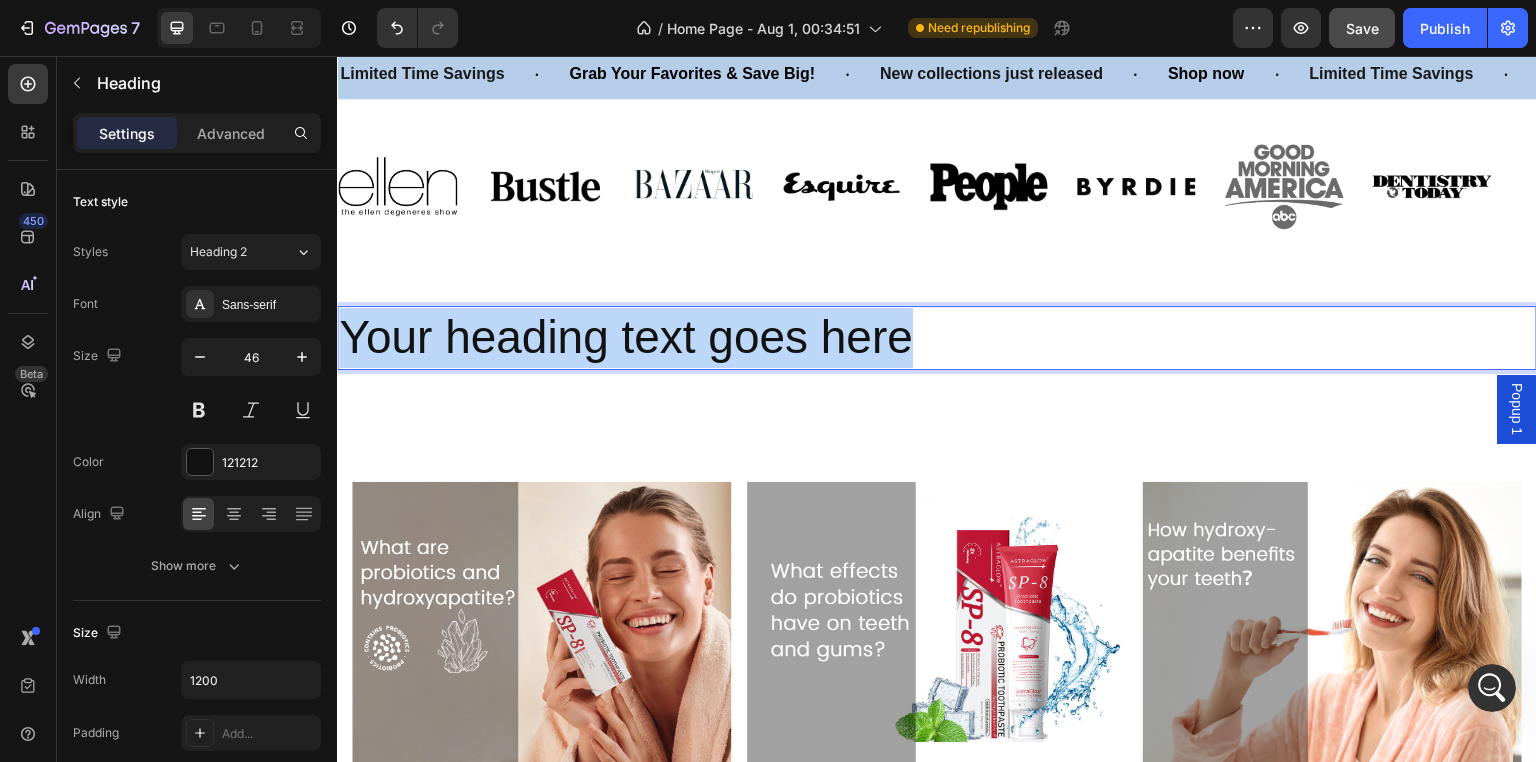 click on "Your heading text goes here" at bounding box center [937, 338] 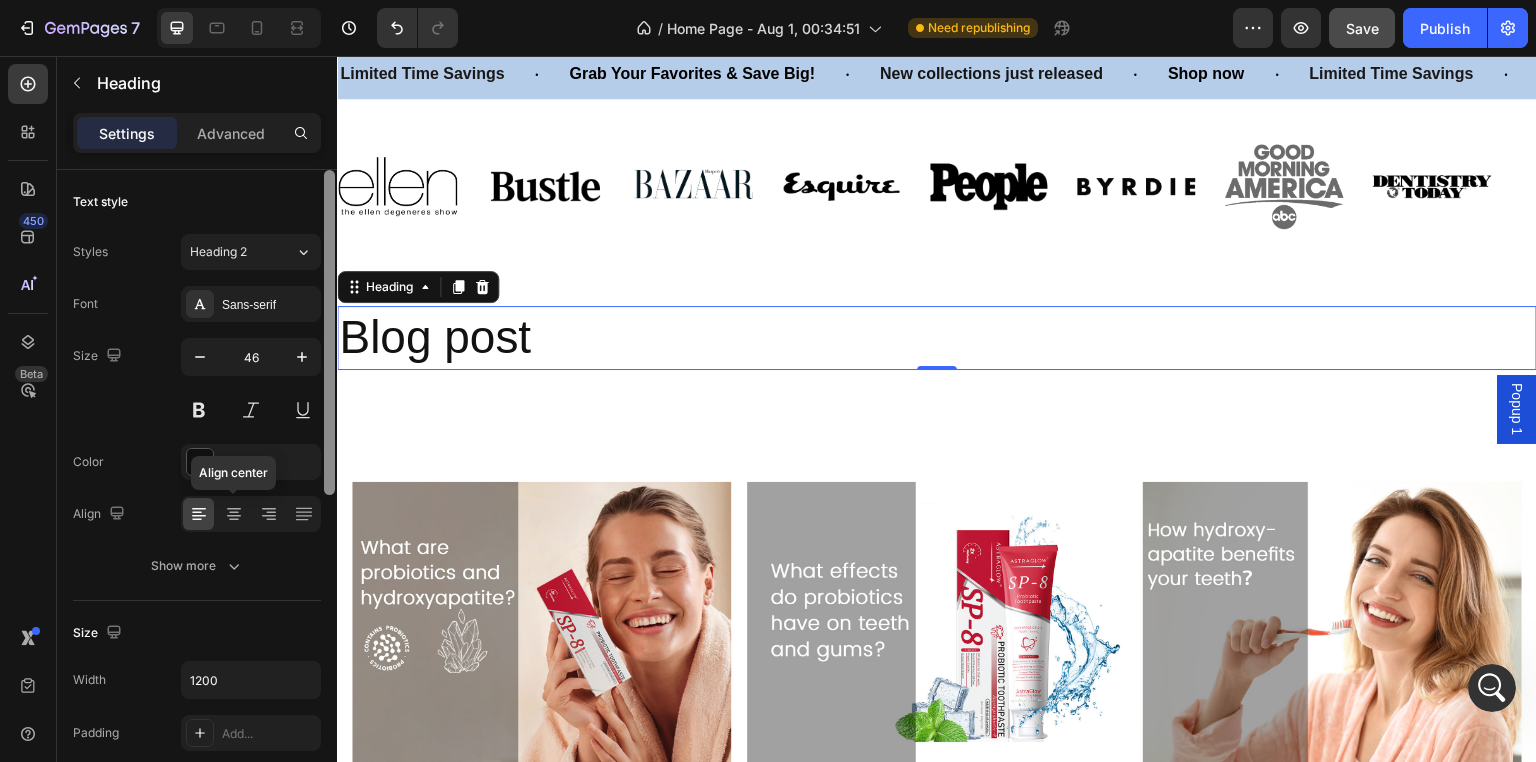 drag, startPoint x: 226, startPoint y: 506, endPoint x: 332, endPoint y: 480, distance: 109.14211 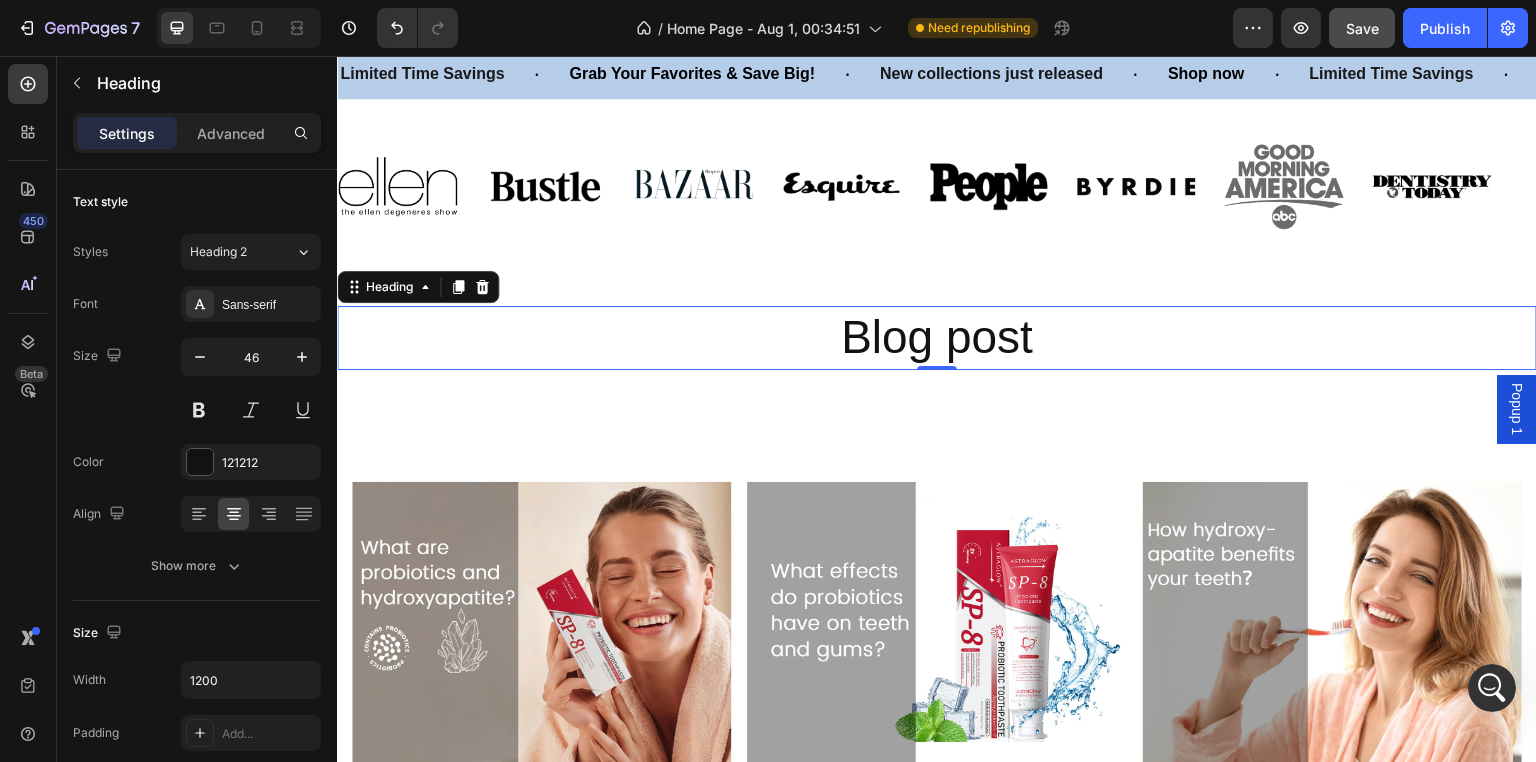 click on "Blog post" at bounding box center [937, 338] 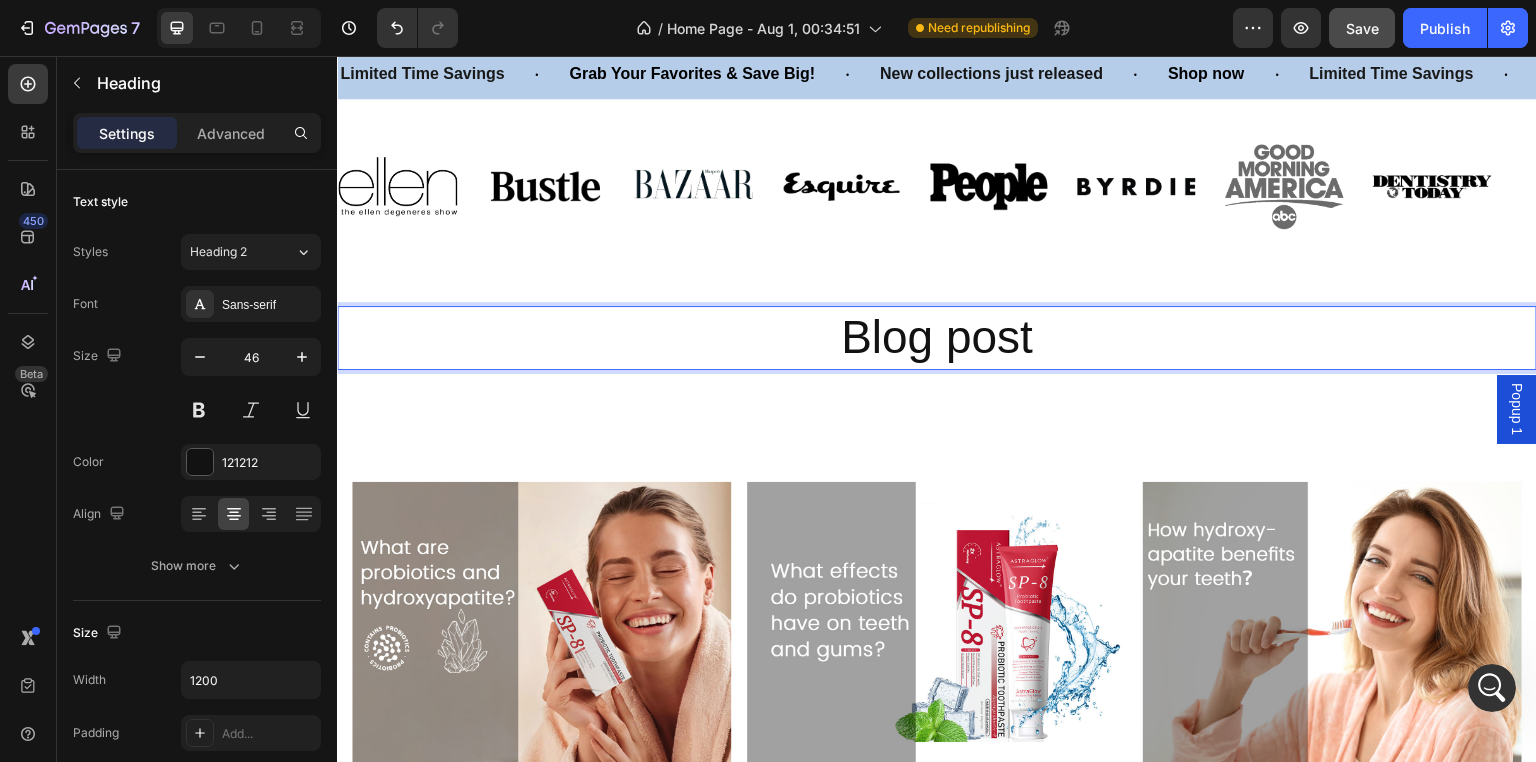 click on "Blog post" at bounding box center (937, 338) 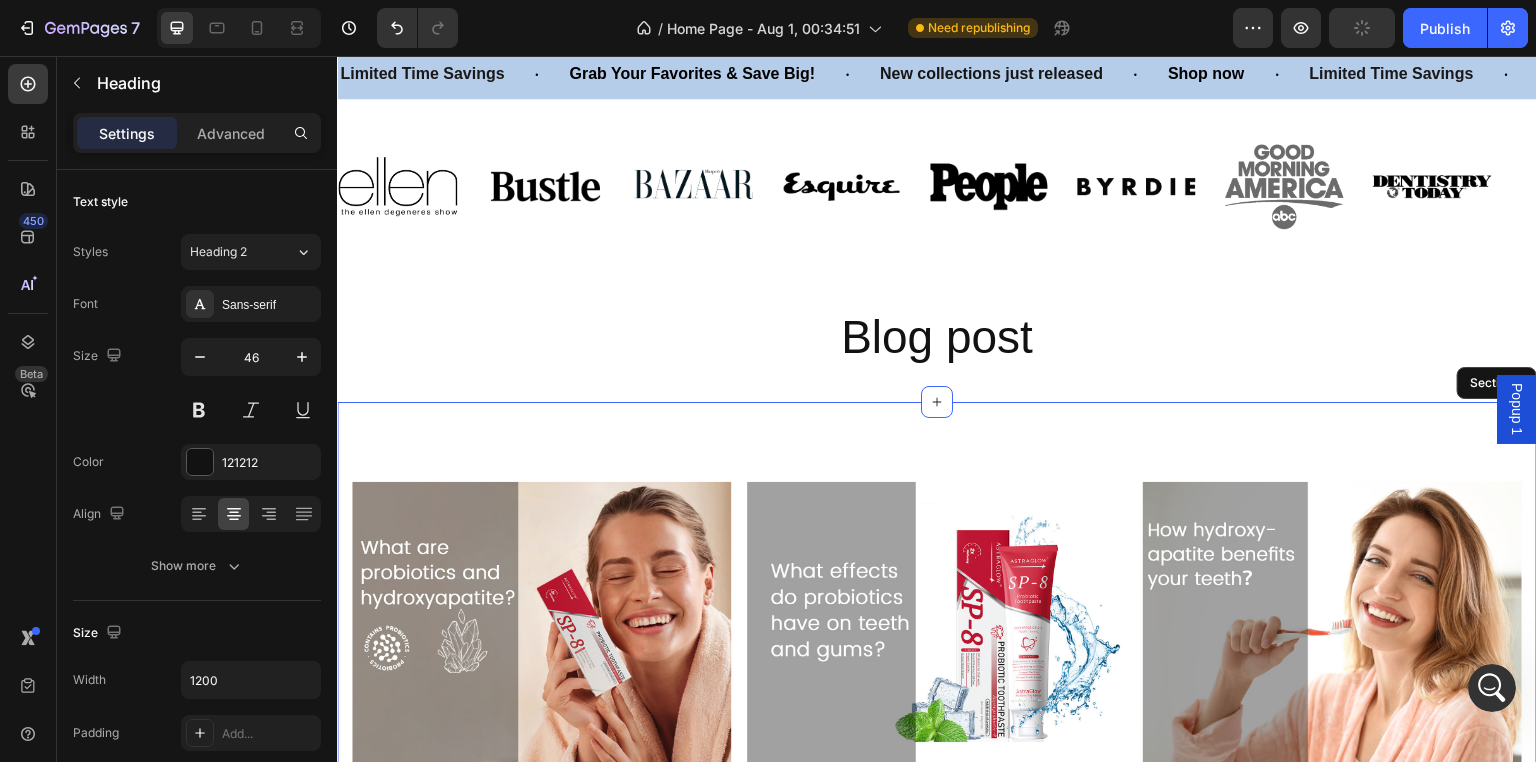 click on "Article Image By ZAlex Article Author How hydroxyapatite benefits your teeth? Article Category Jul 09, 2025 Article Date Row What are probiotics and hydroxyapatite? Article Title Article List Article Image By ZAlex Article Author How hydroxyapatite benefits your teeth? Article Category Jul 09, 2025 Article Date Row What effects do probiotics have on teeth and gums? Article Title Article List Article Image By ZAlex Article Author How hydroxyapatite benefits your teeth? Article Category Jul 09, 2025 Article Date Row How hydroxyapatite benefites your teeth? Article Title Article List Article List Section 8" at bounding box center (937, 636) 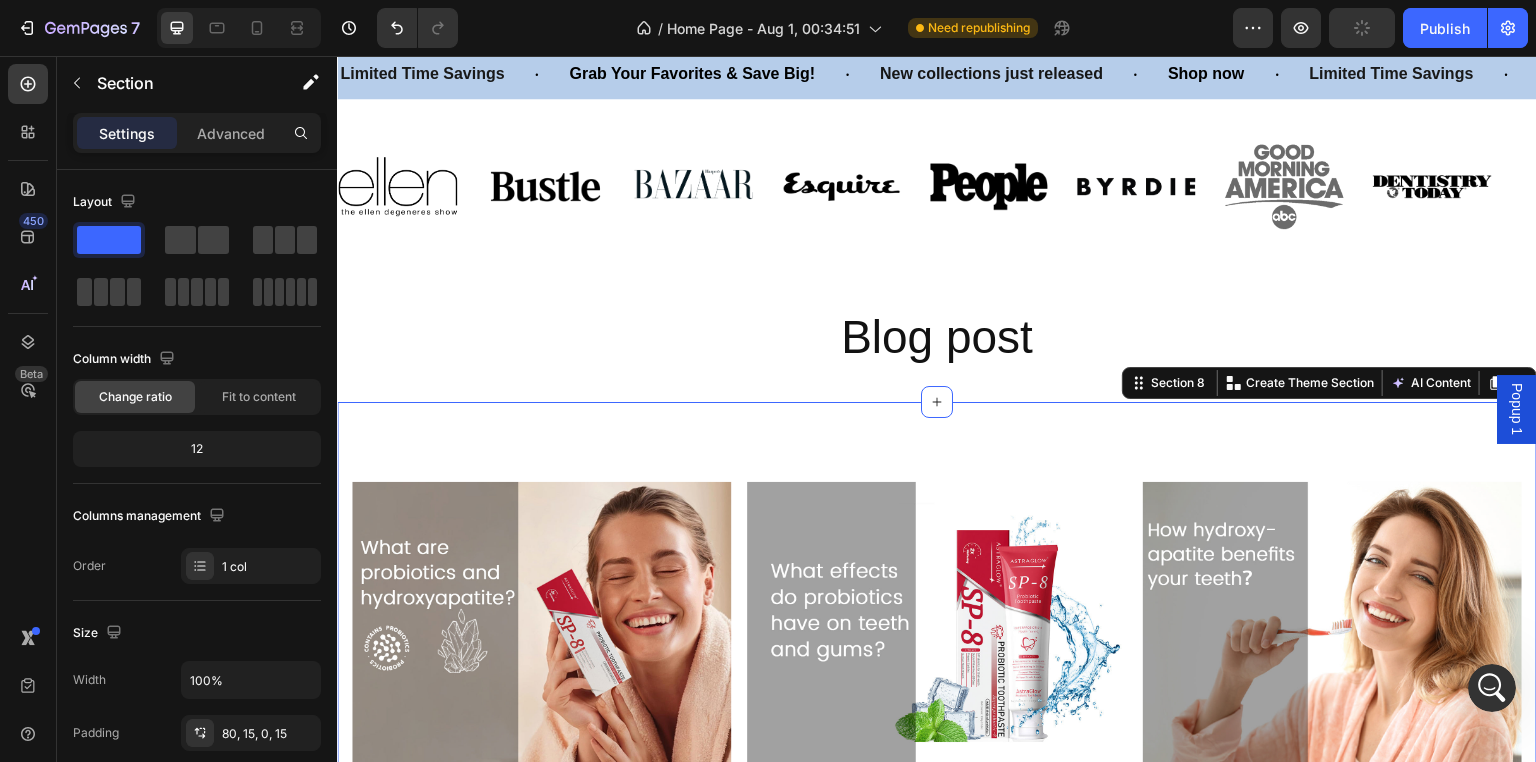 click on "Blog post" at bounding box center (937, 338) 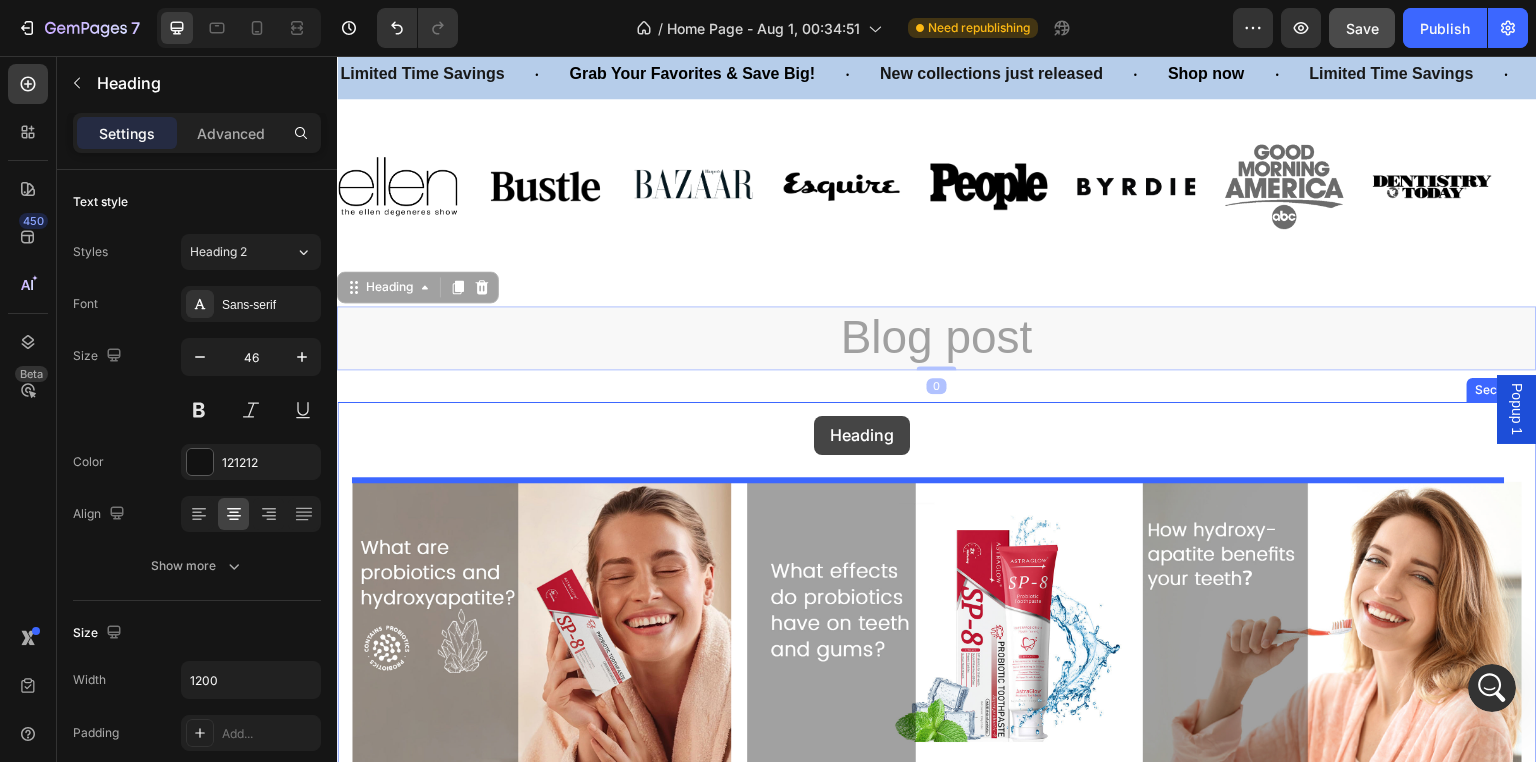 drag, startPoint x: 347, startPoint y: 283, endPoint x: 814, endPoint y: 416, distance: 485.56976 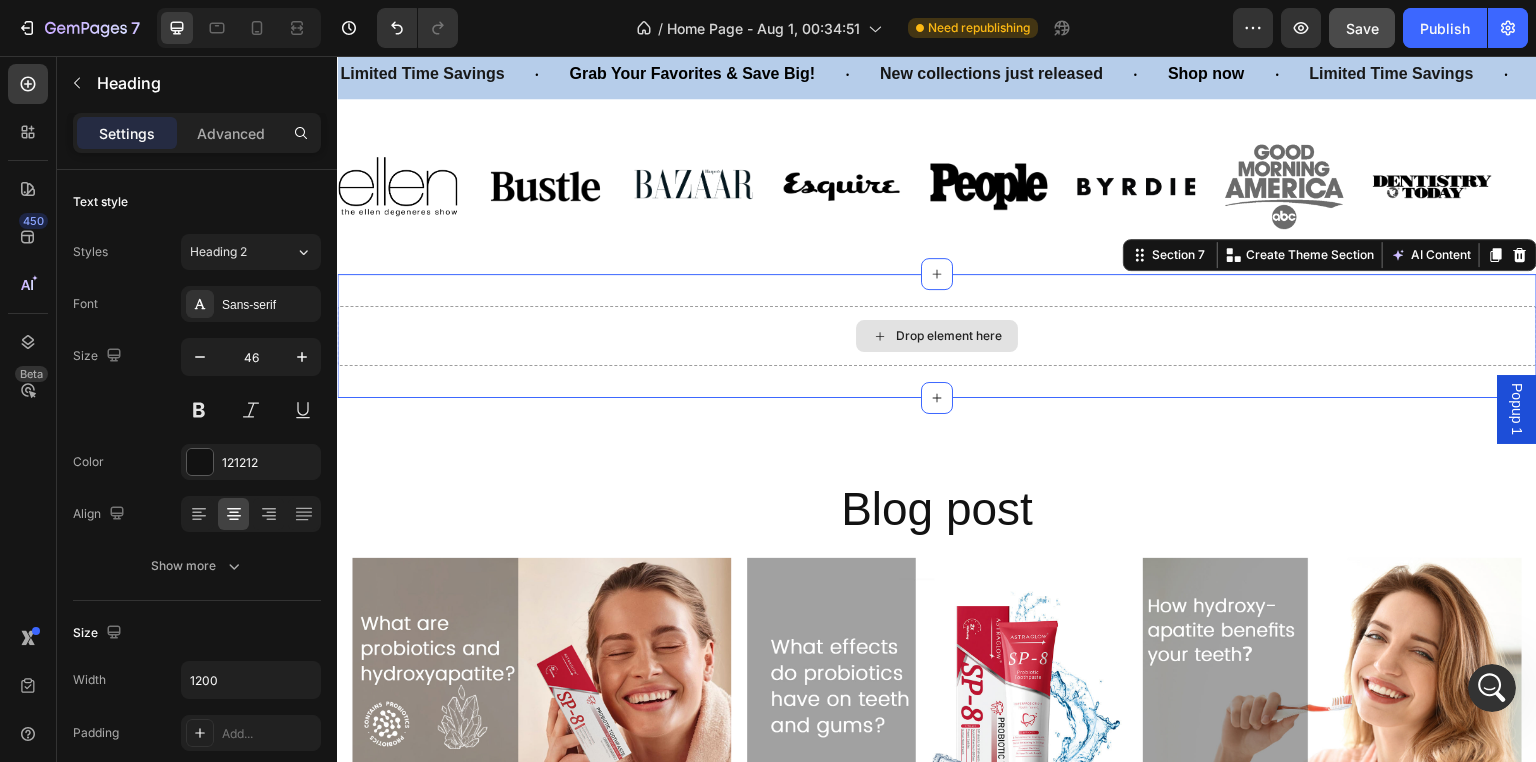 click on "Drop element here" at bounding box center [937, 336] 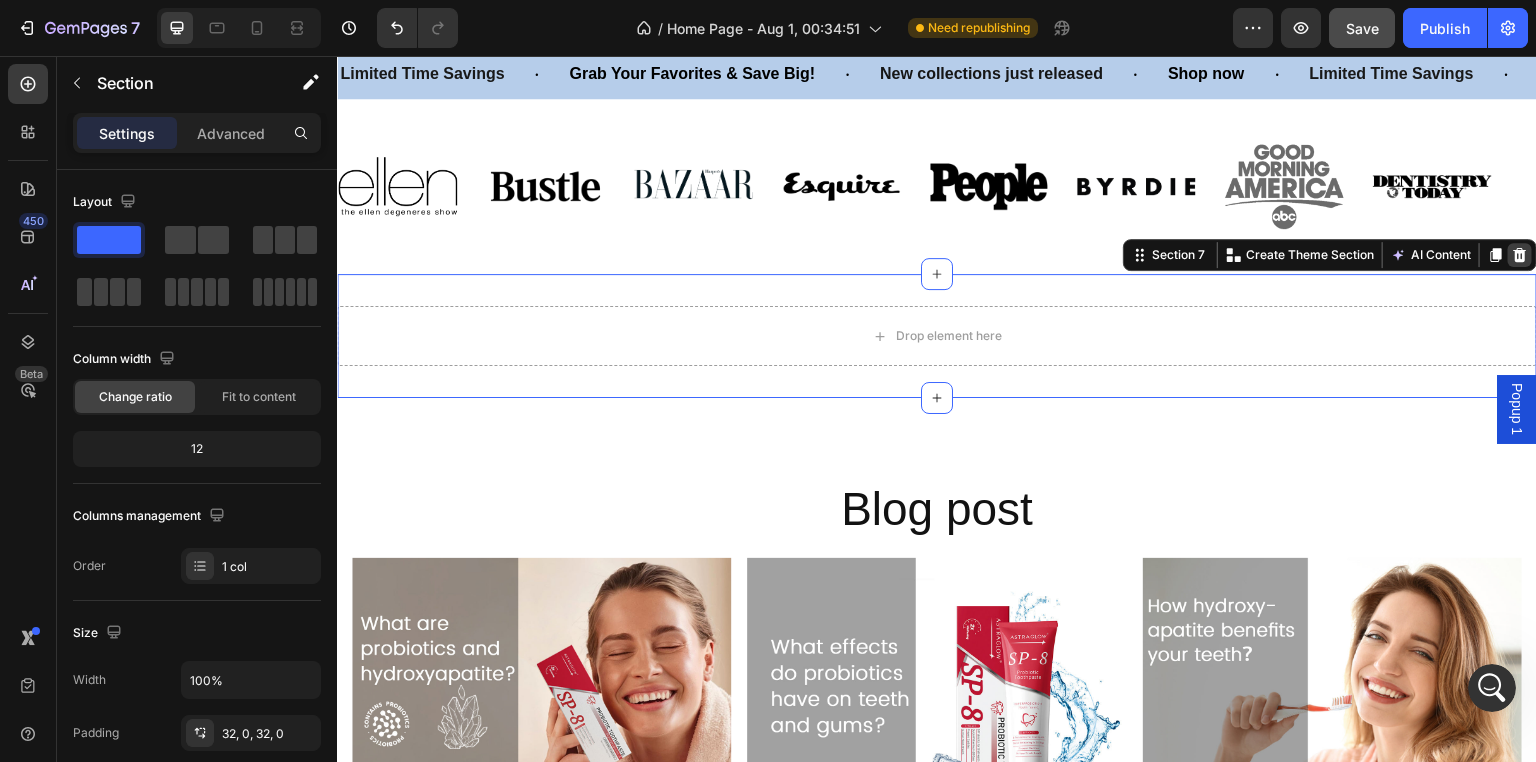 click 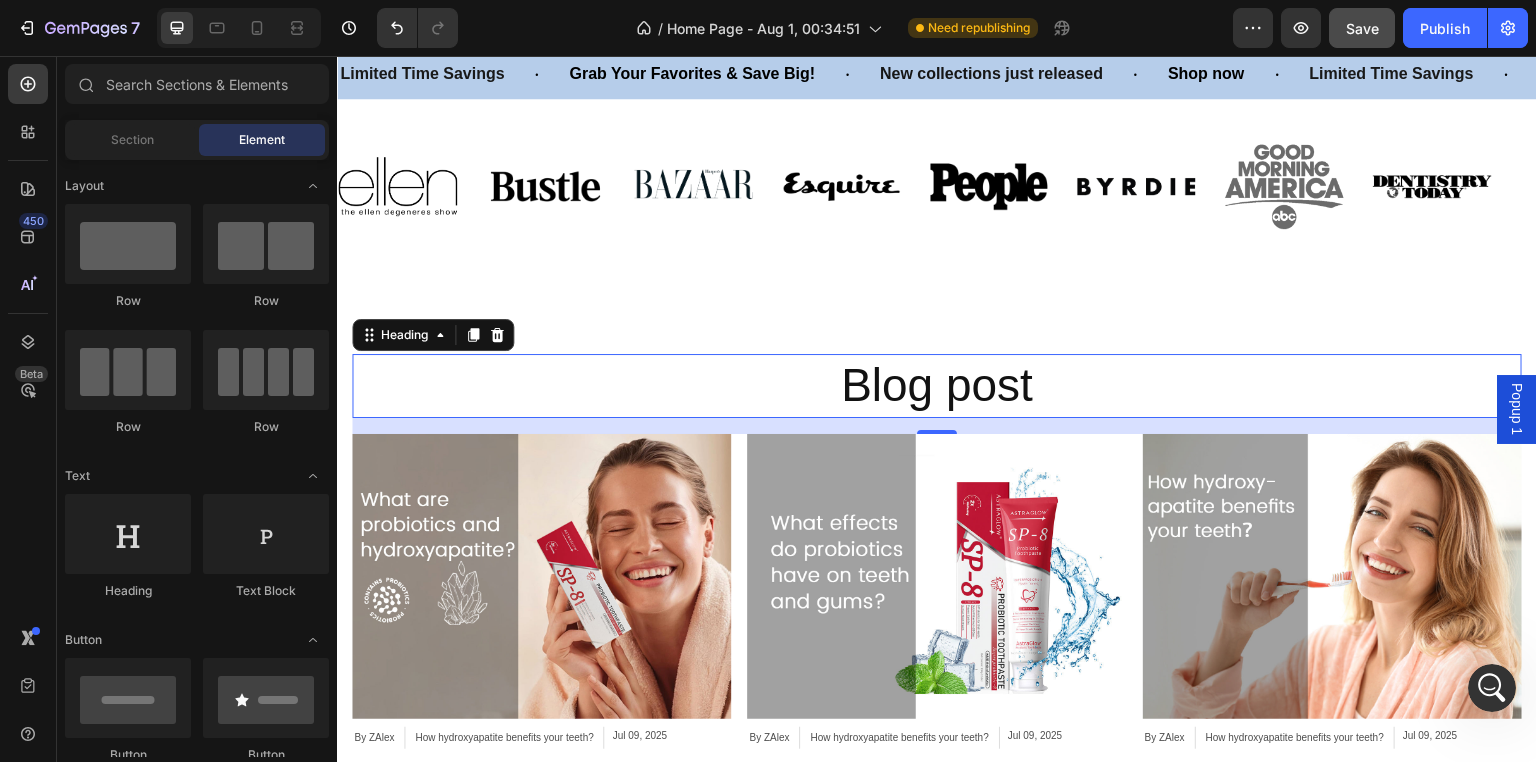 click on "Blog post" at bounding box center [937, 386] 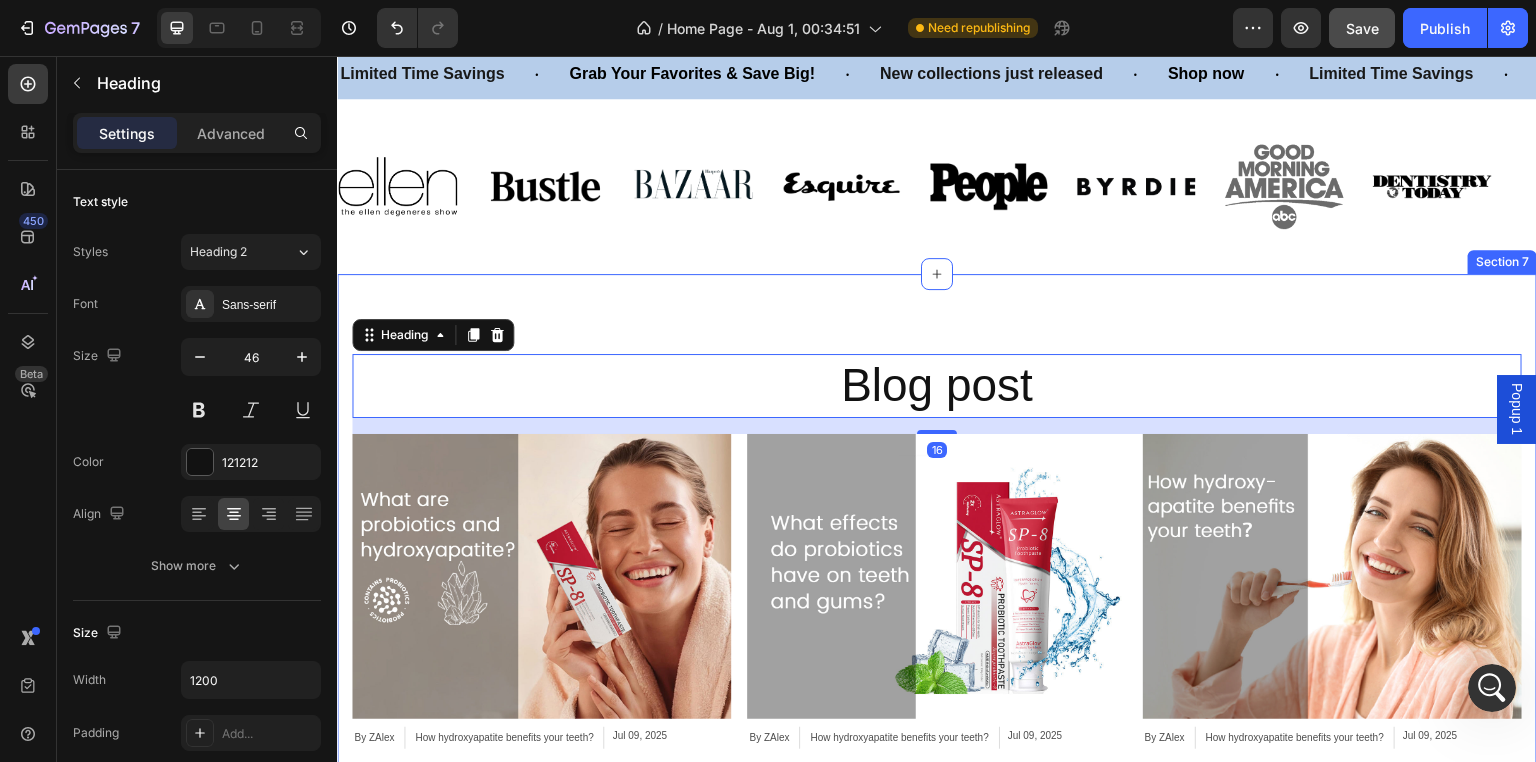 click on "Blog post Heading   16 Article Image By ZAlex Article Author How hydroxyapatite benefits your teeth? Article Category Jul 09, 2025 Article Date Row What are probiotics and hydroxyapatite? Article Title Article List Article Image By ZAlex Article Author How hydroxyapatite benefits your teeth? Article Category Jul 09, 2025 Article Date Row What effects do probiotics have on teeth and gums? Article Title Article List Article Image By ZAlex Article Author How hydroxyapatite benefits your teeth? Article Category Jul 09, 2025 Article Date Row How hydroxyapatite benefites your teeth? Article Title Article List Article List Section 7" at bounding box center [937, 548] 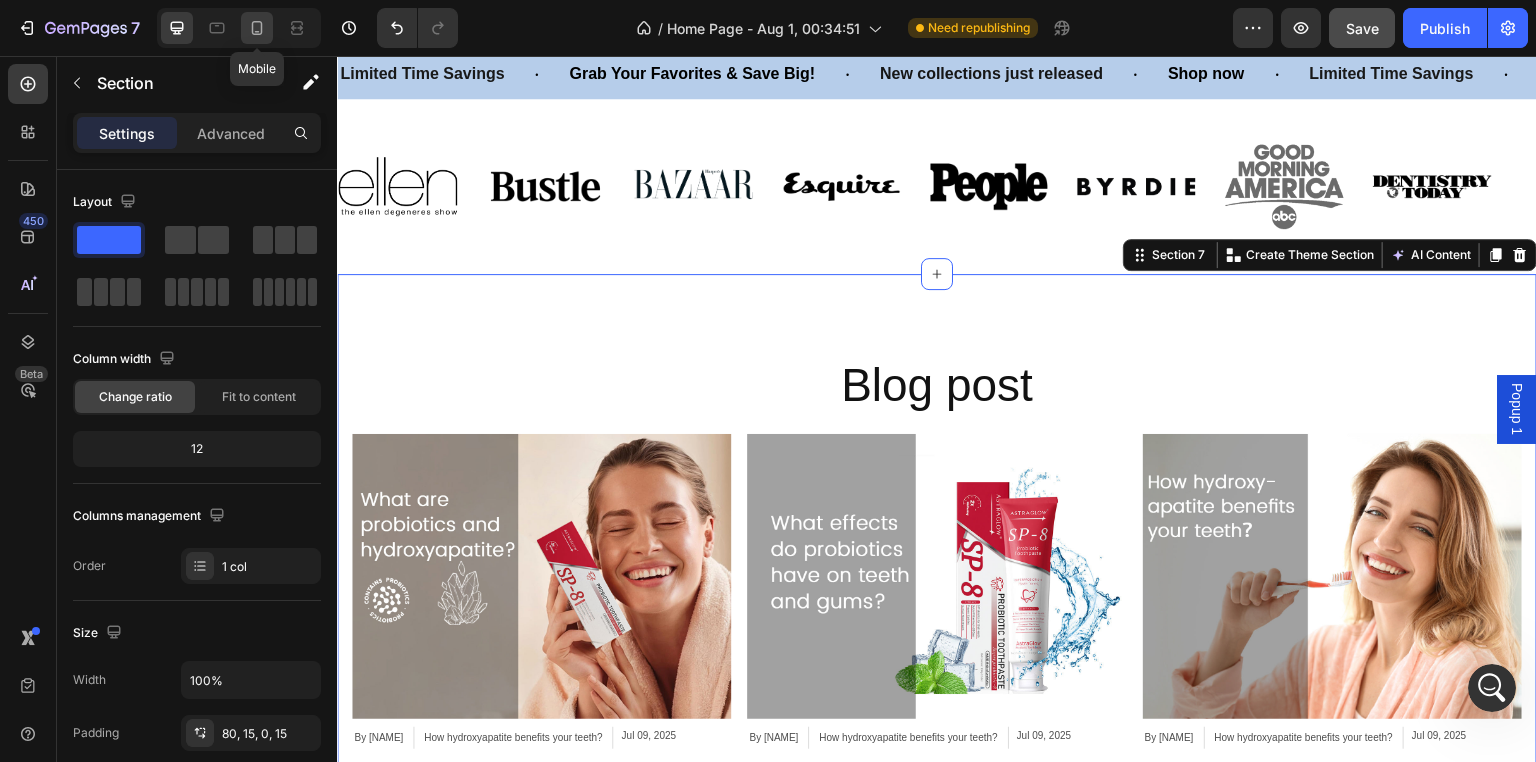click 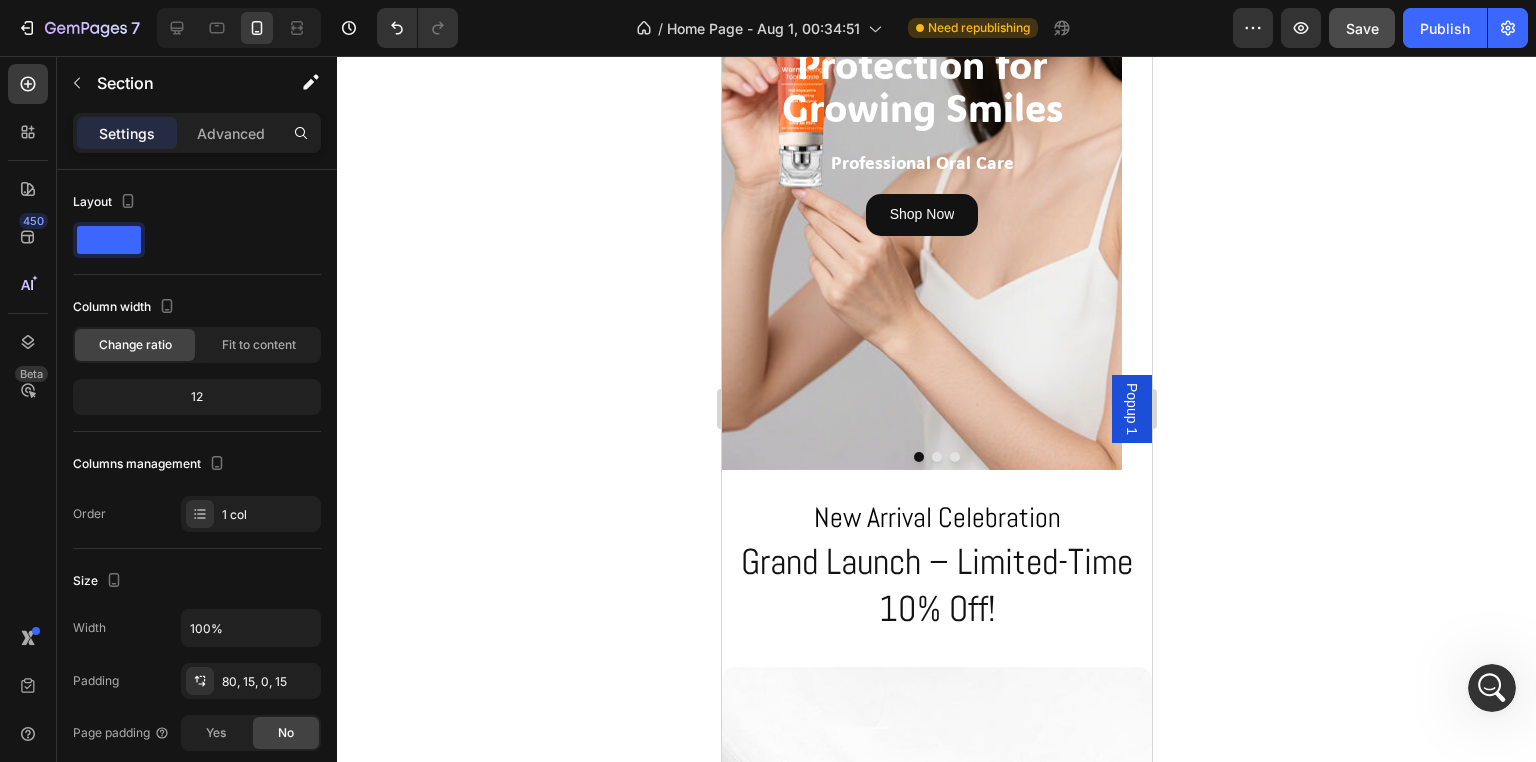 scroll, scrollTop: 300, scrollLeft: 0, axis: vertical 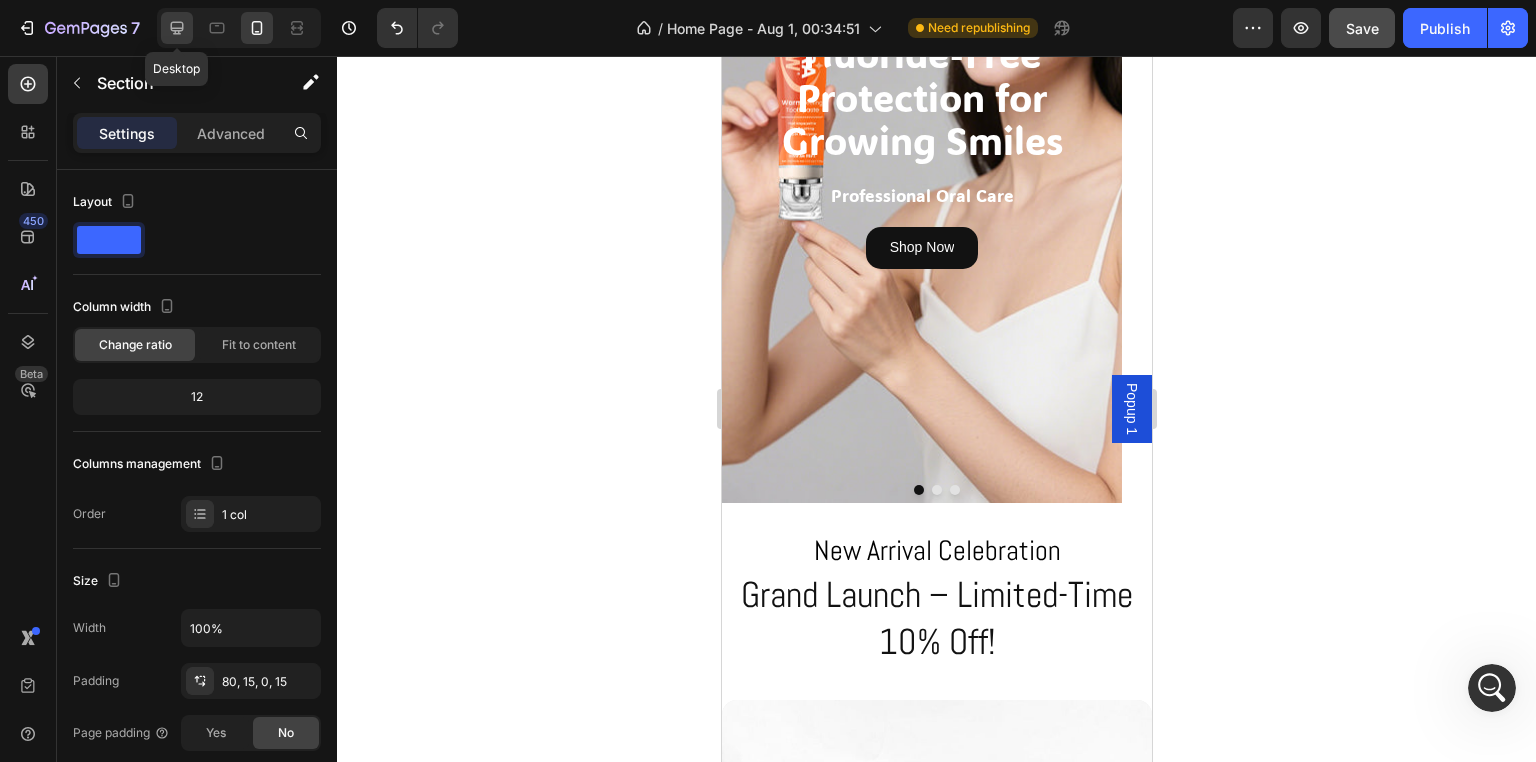 click 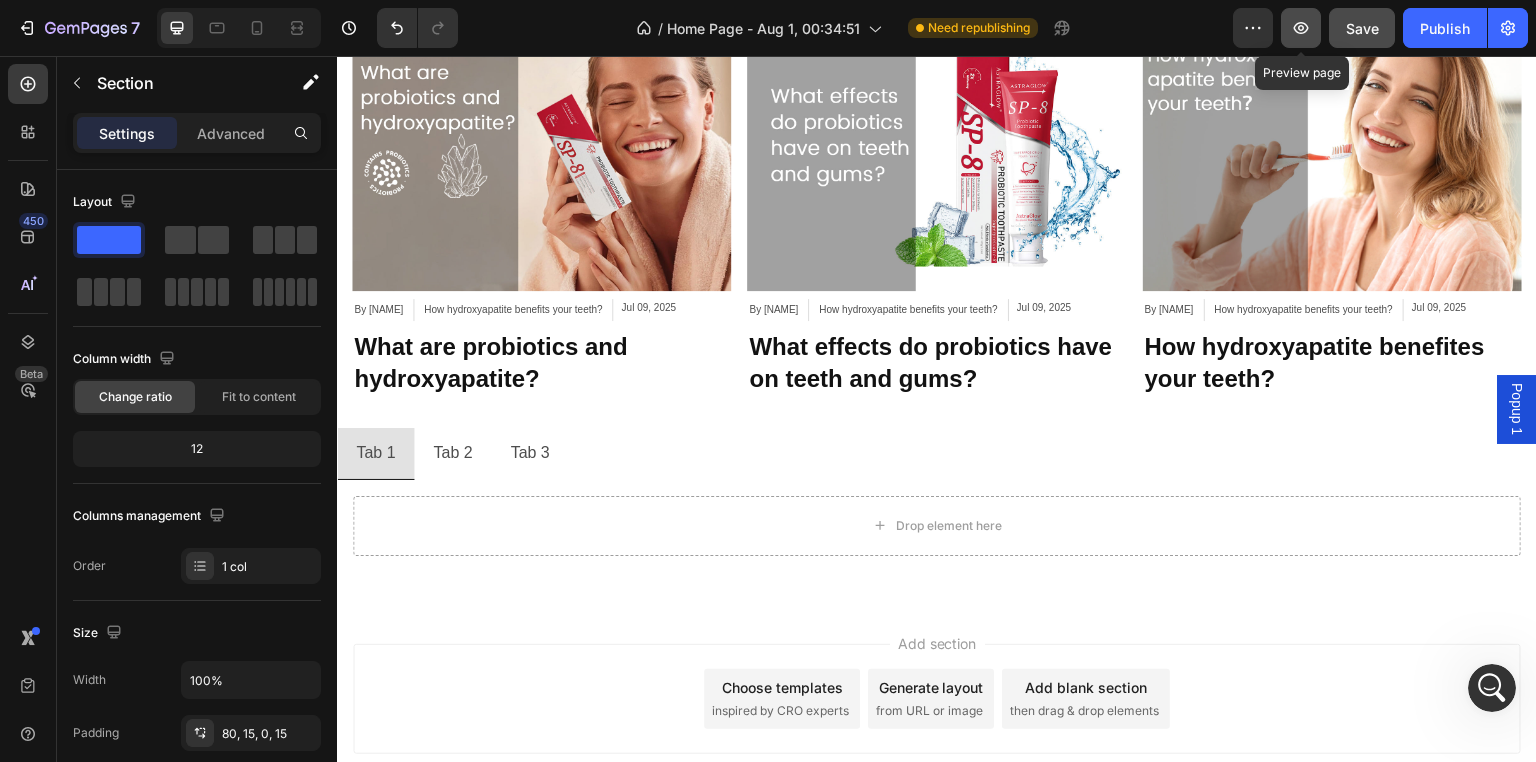 scroll, scrollTop: 2339, scrollLeft: 0, axis: vertical 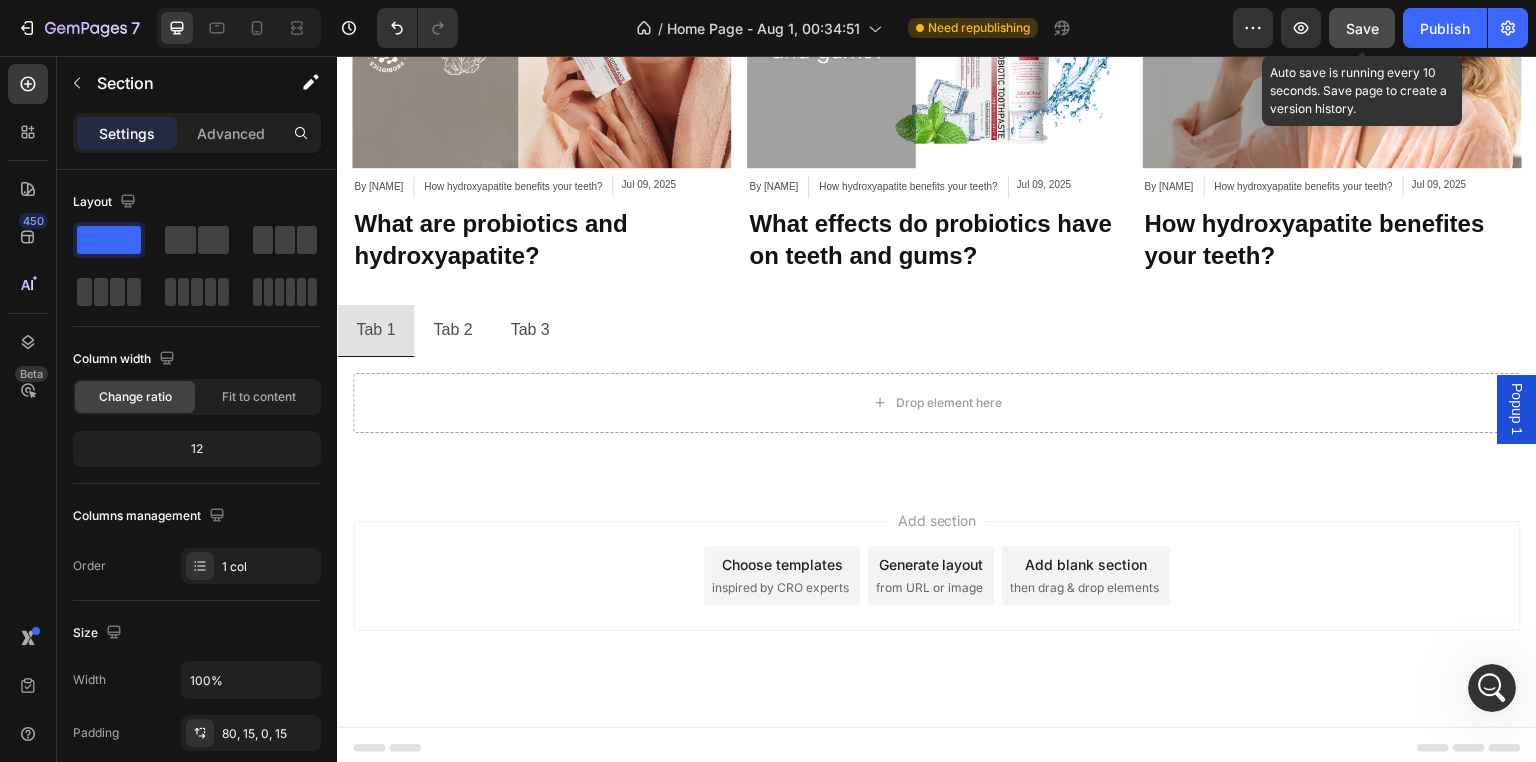 click on "Save" 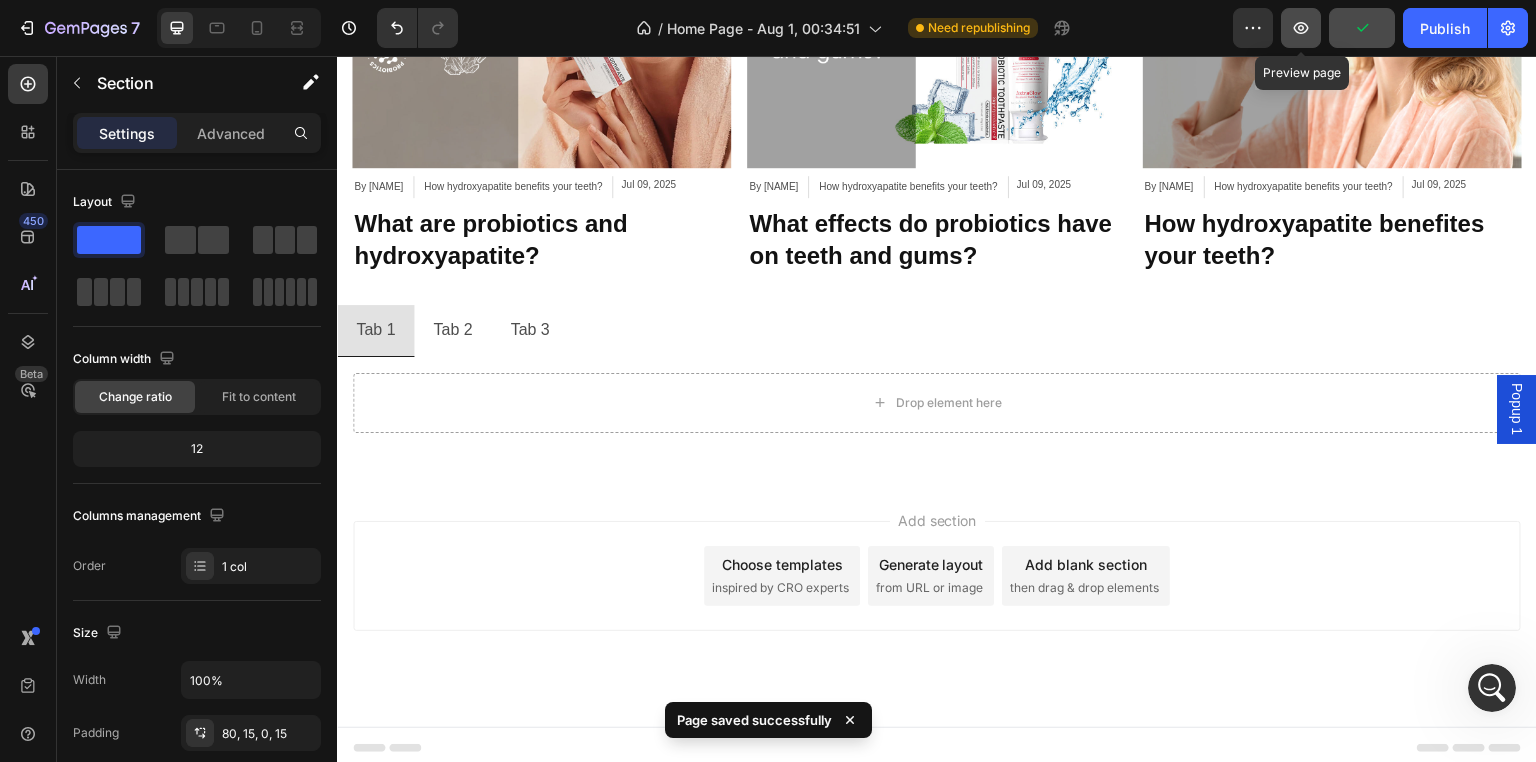 click 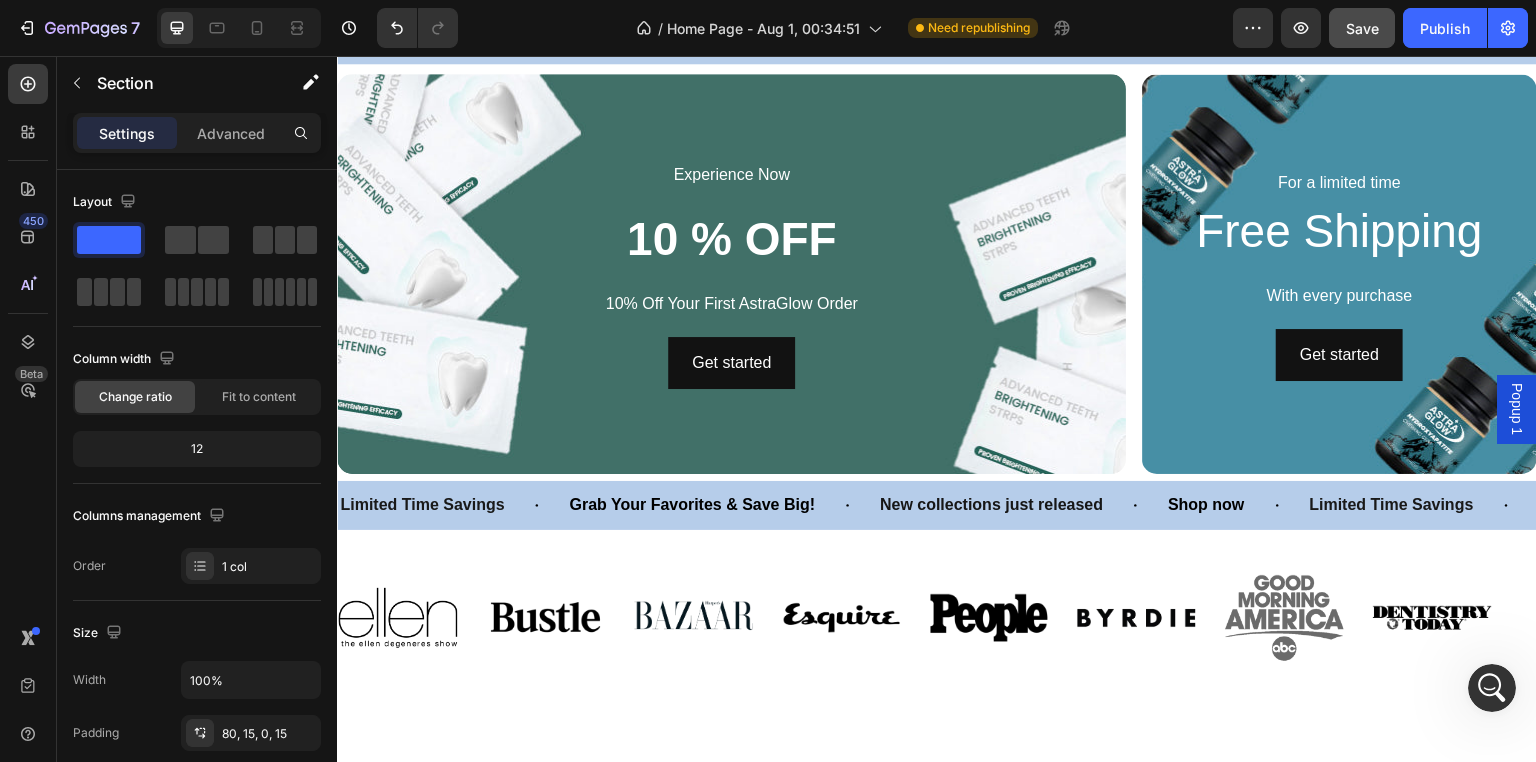 scroll, scrollTop: 1239, scrollLeft: 0, axis: vertical 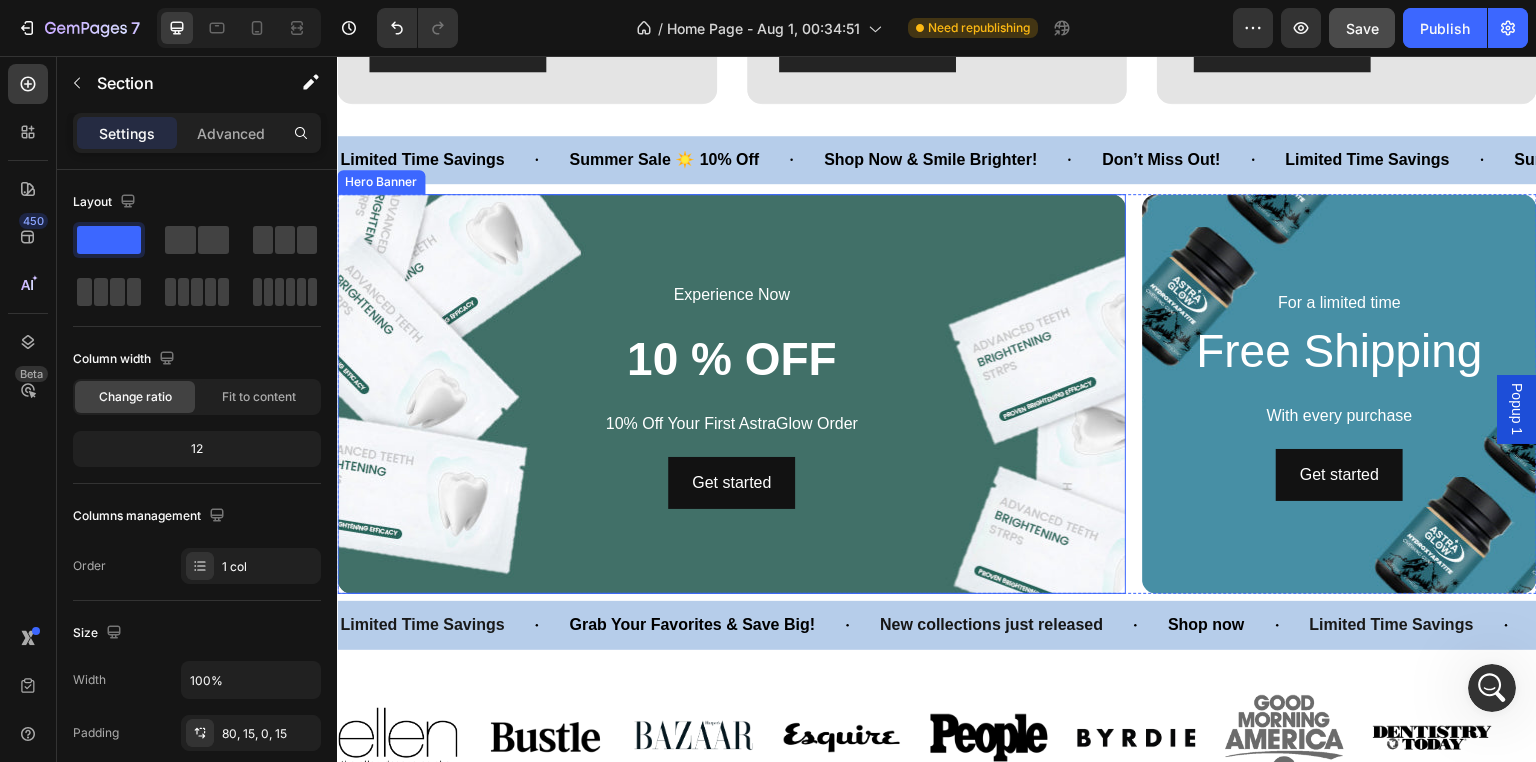 click 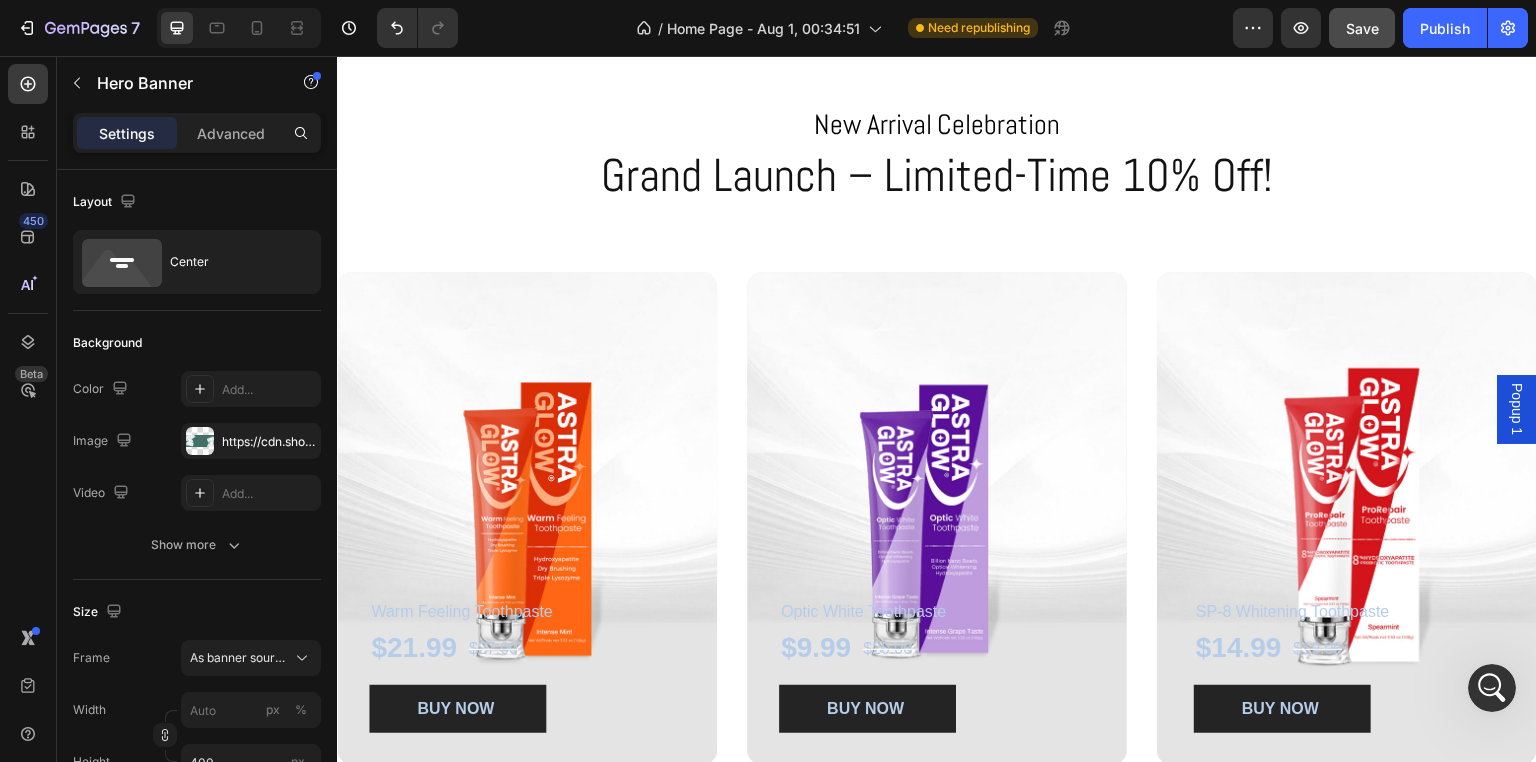 scroll, scrollTop: 539, scrollLeft: 0, axis: vertical 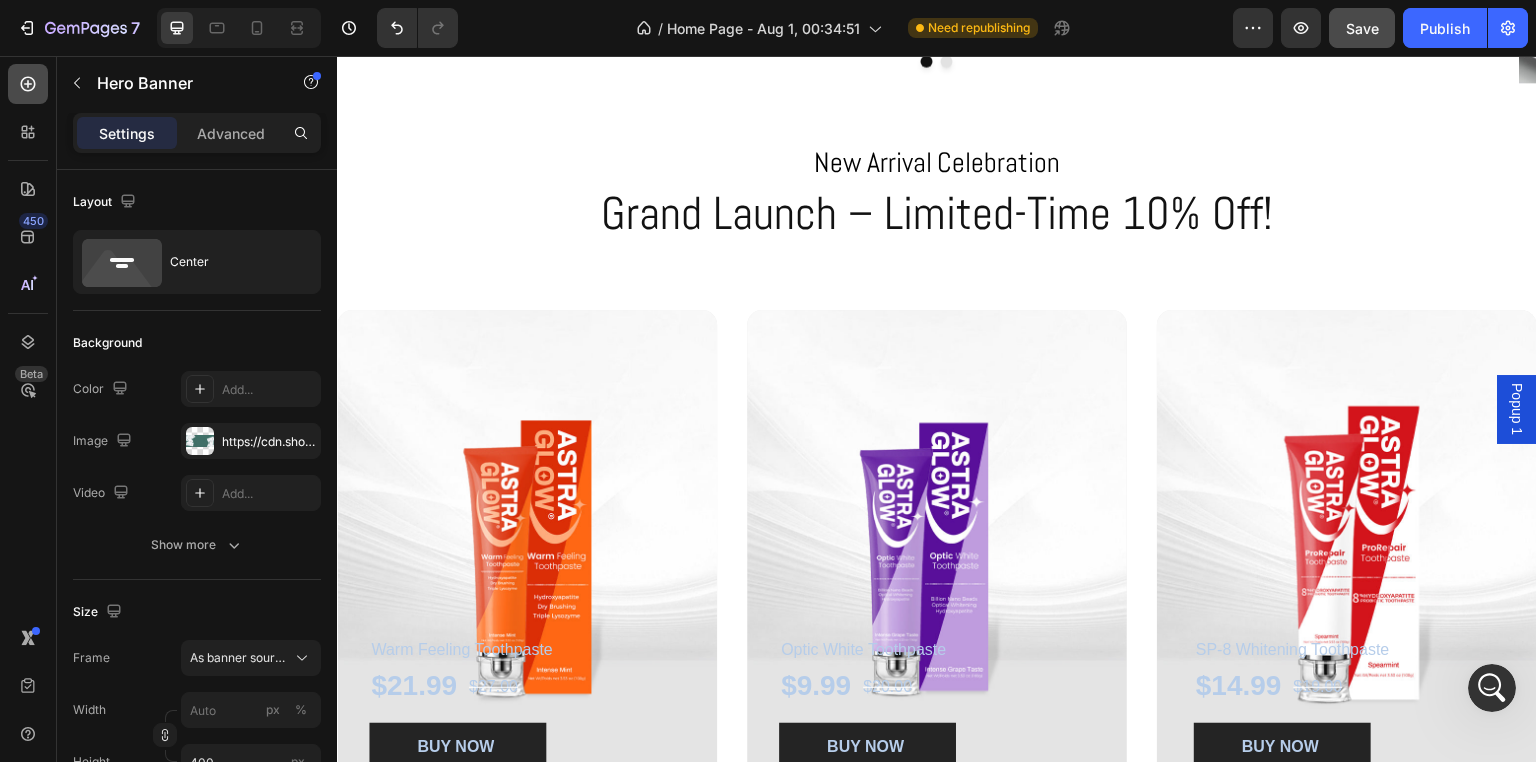 click 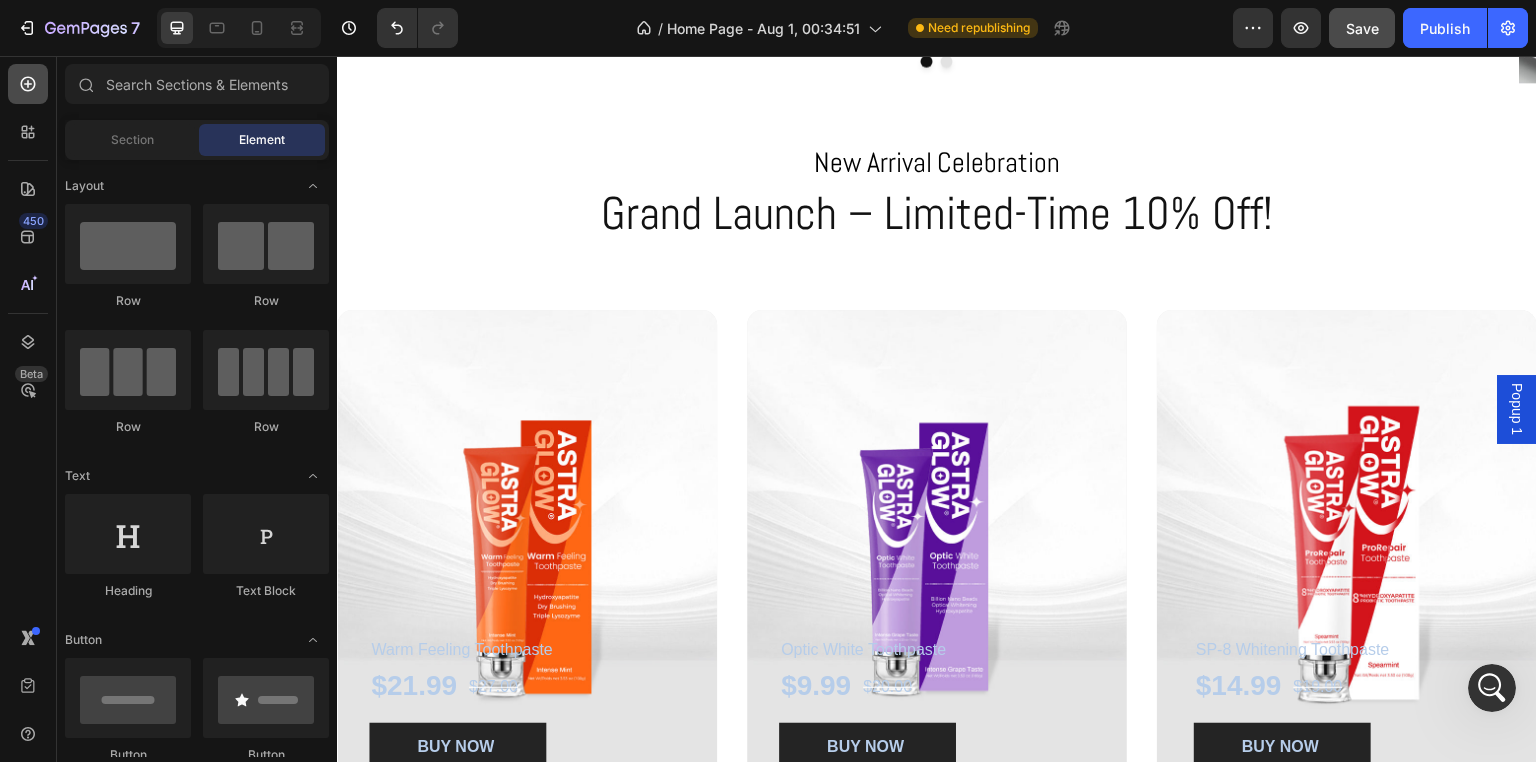 click 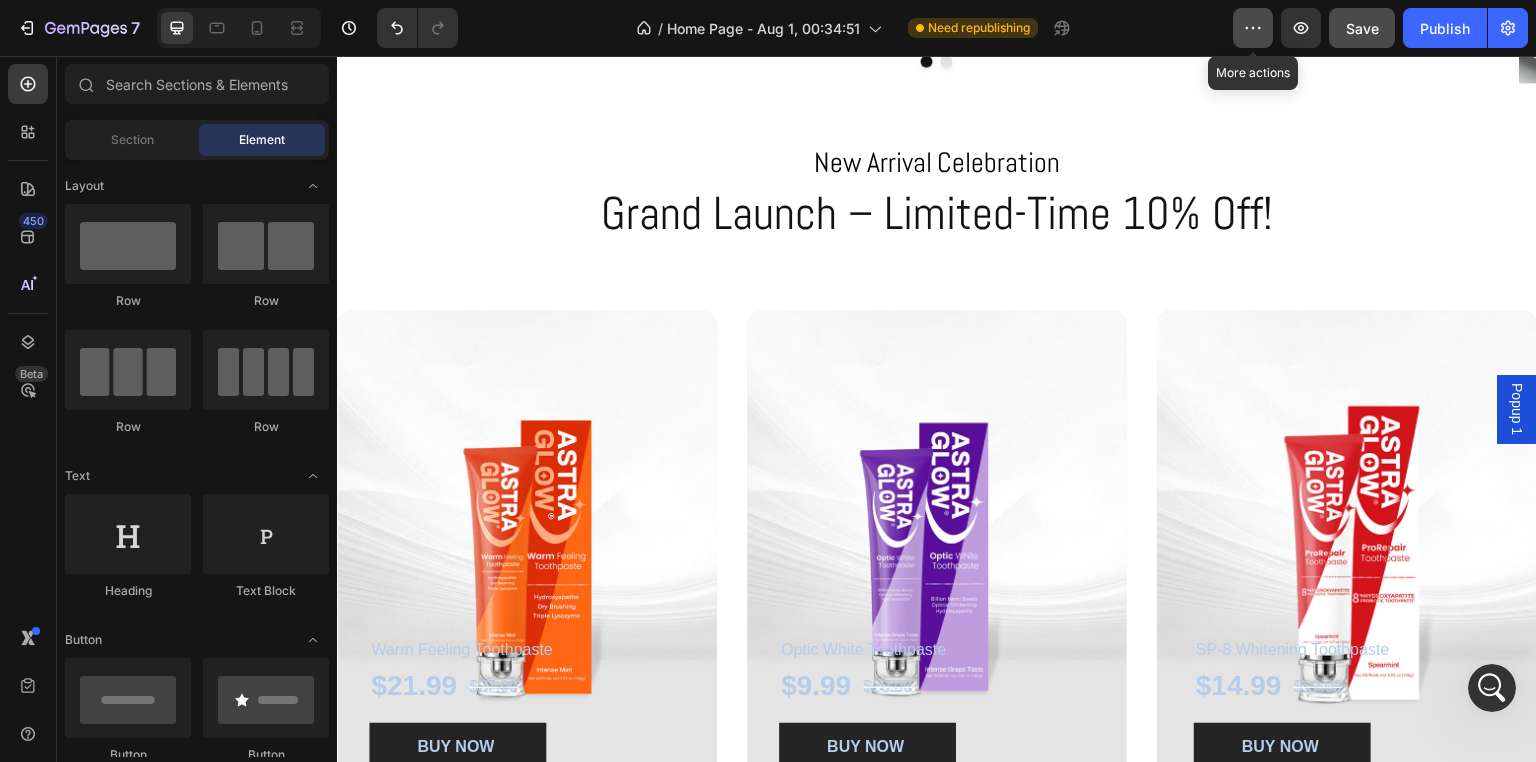 click 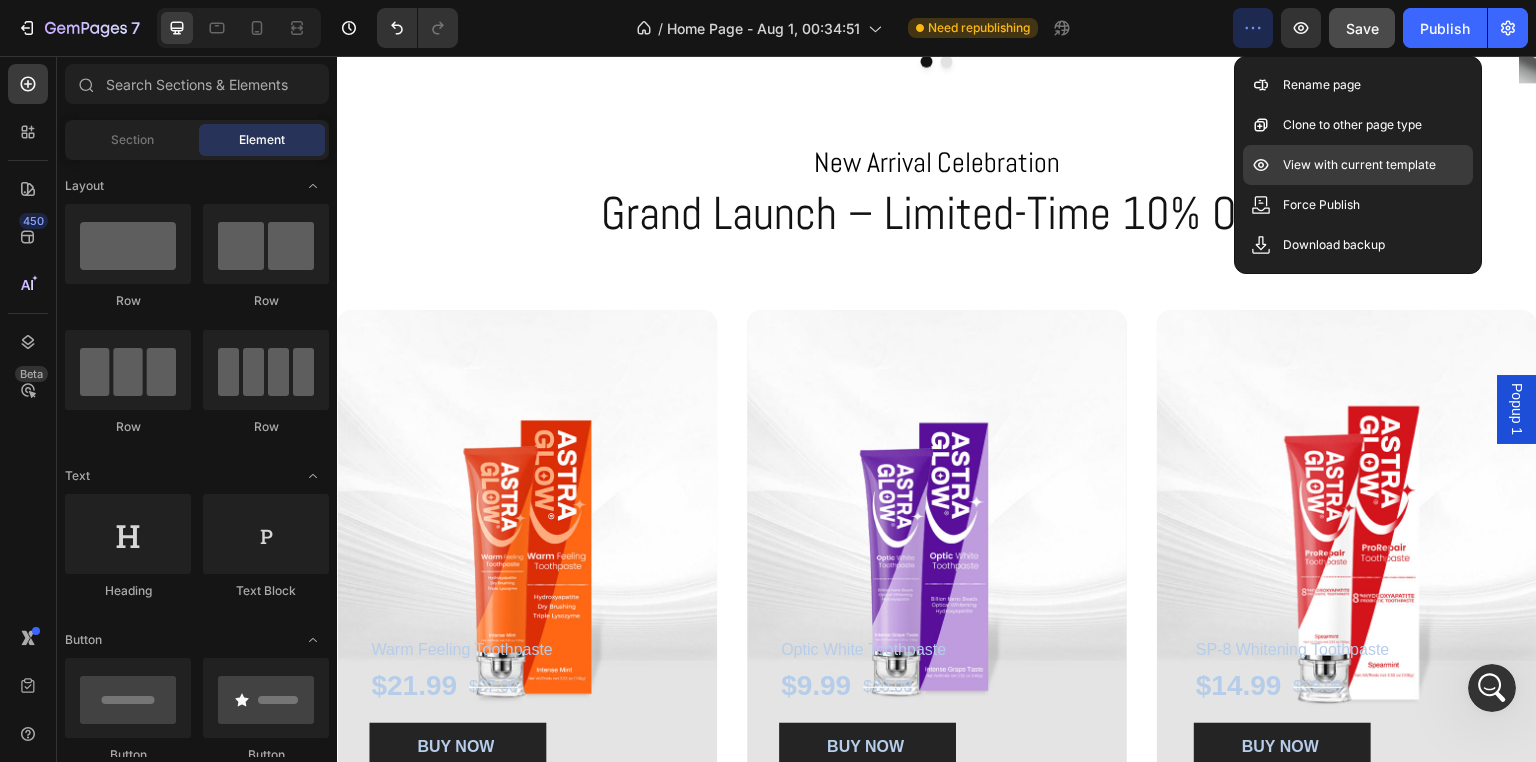 click on "View with current template" 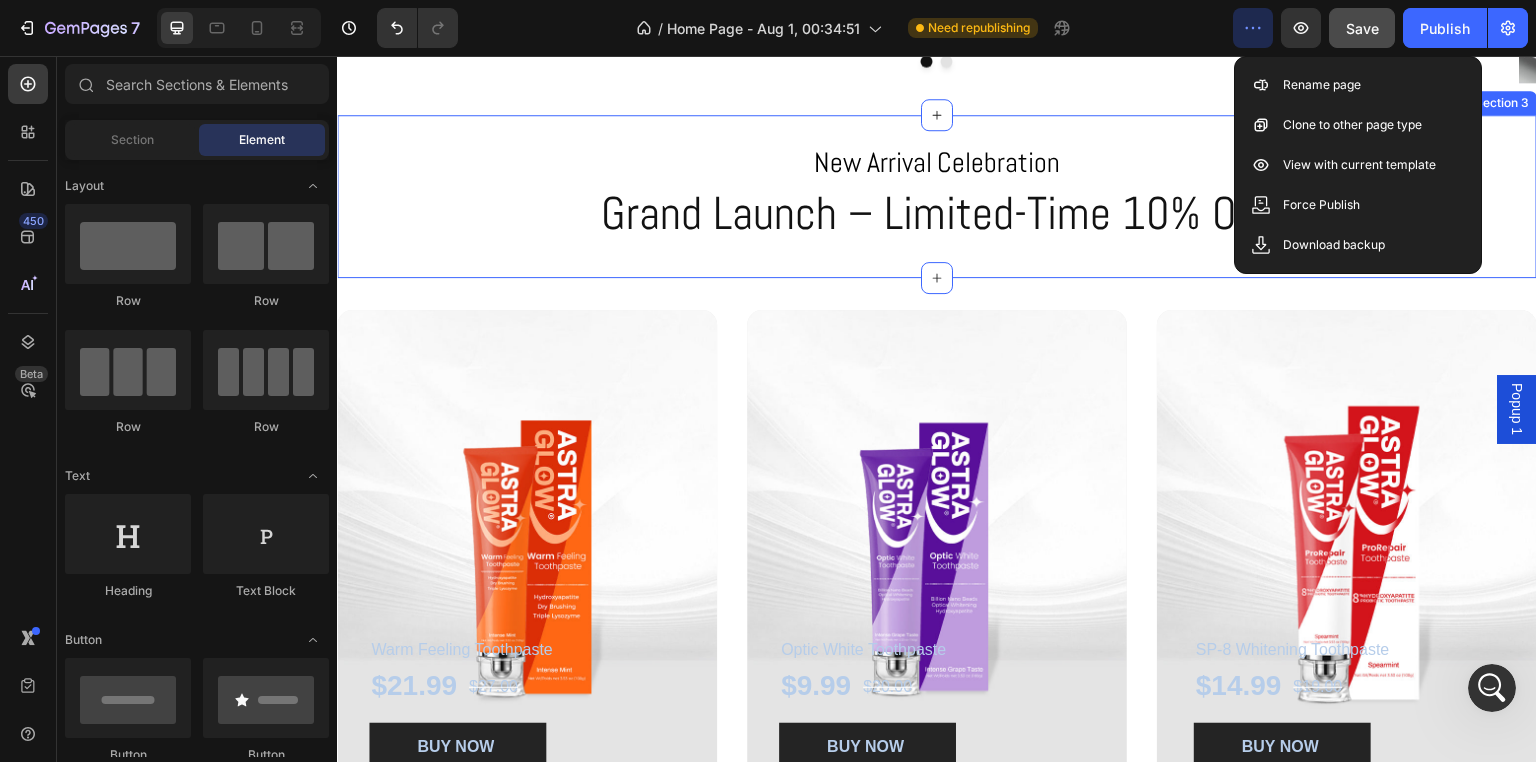scroll, scrollTop: 0, scrollLeft: 0, axis: both 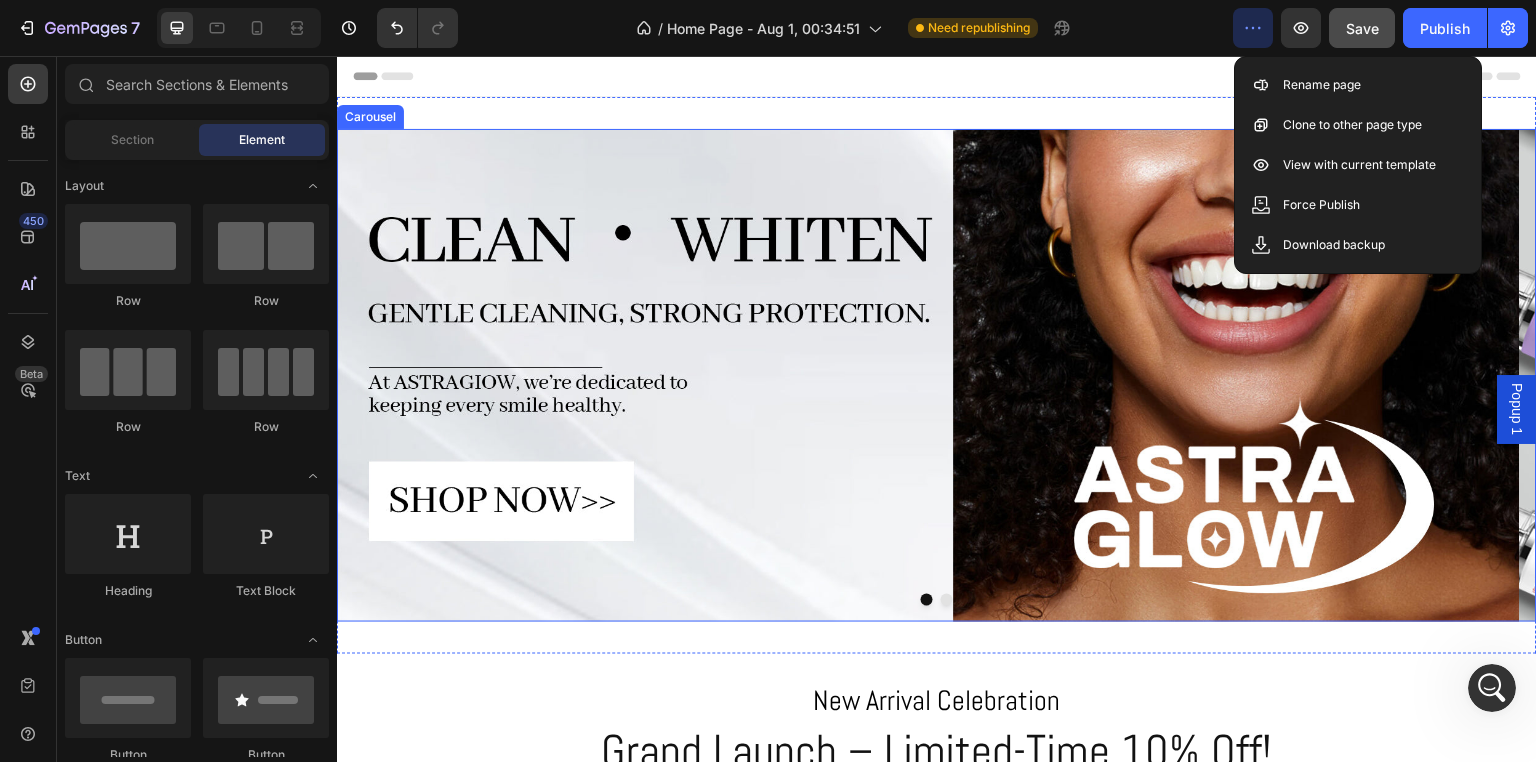 click 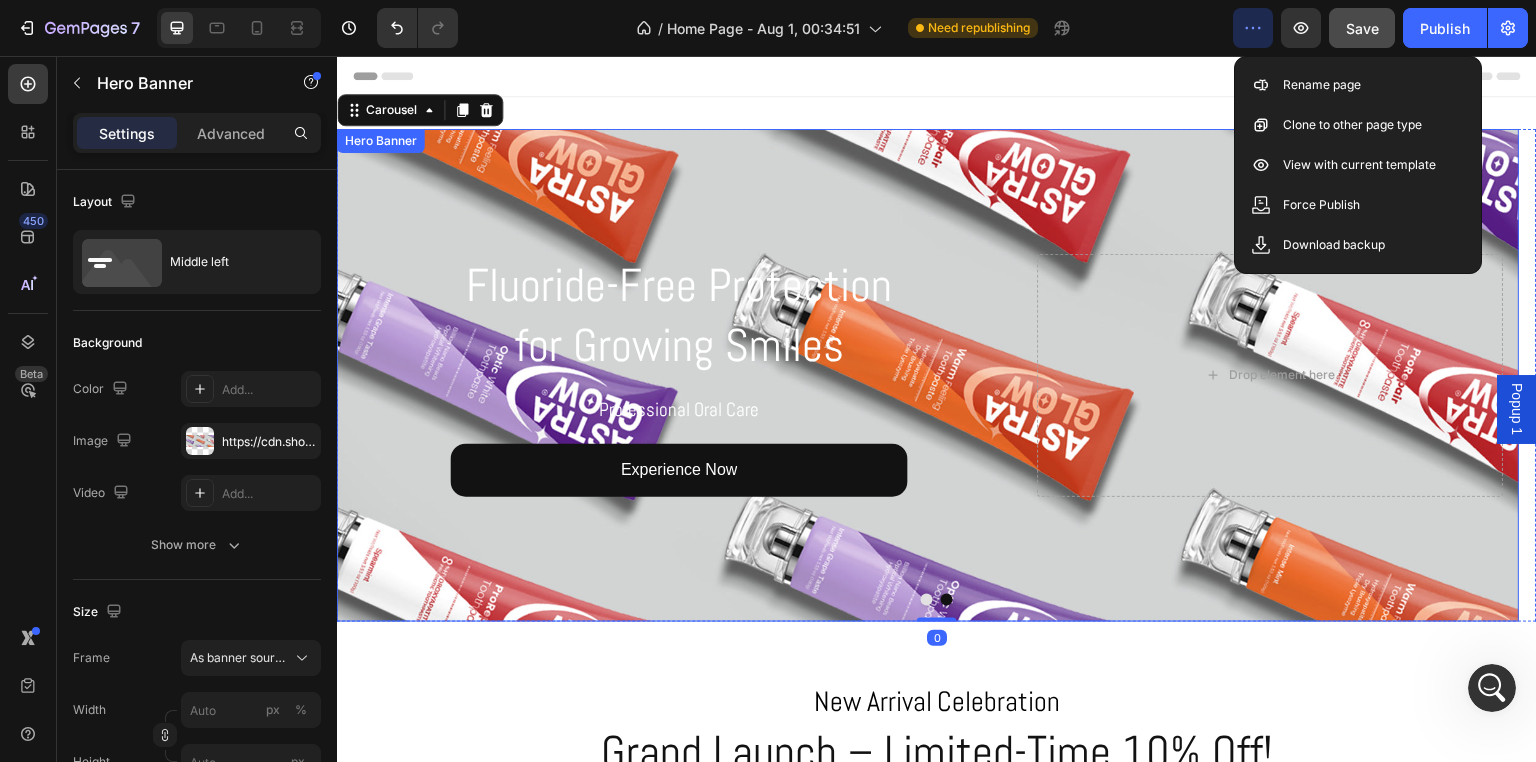 click 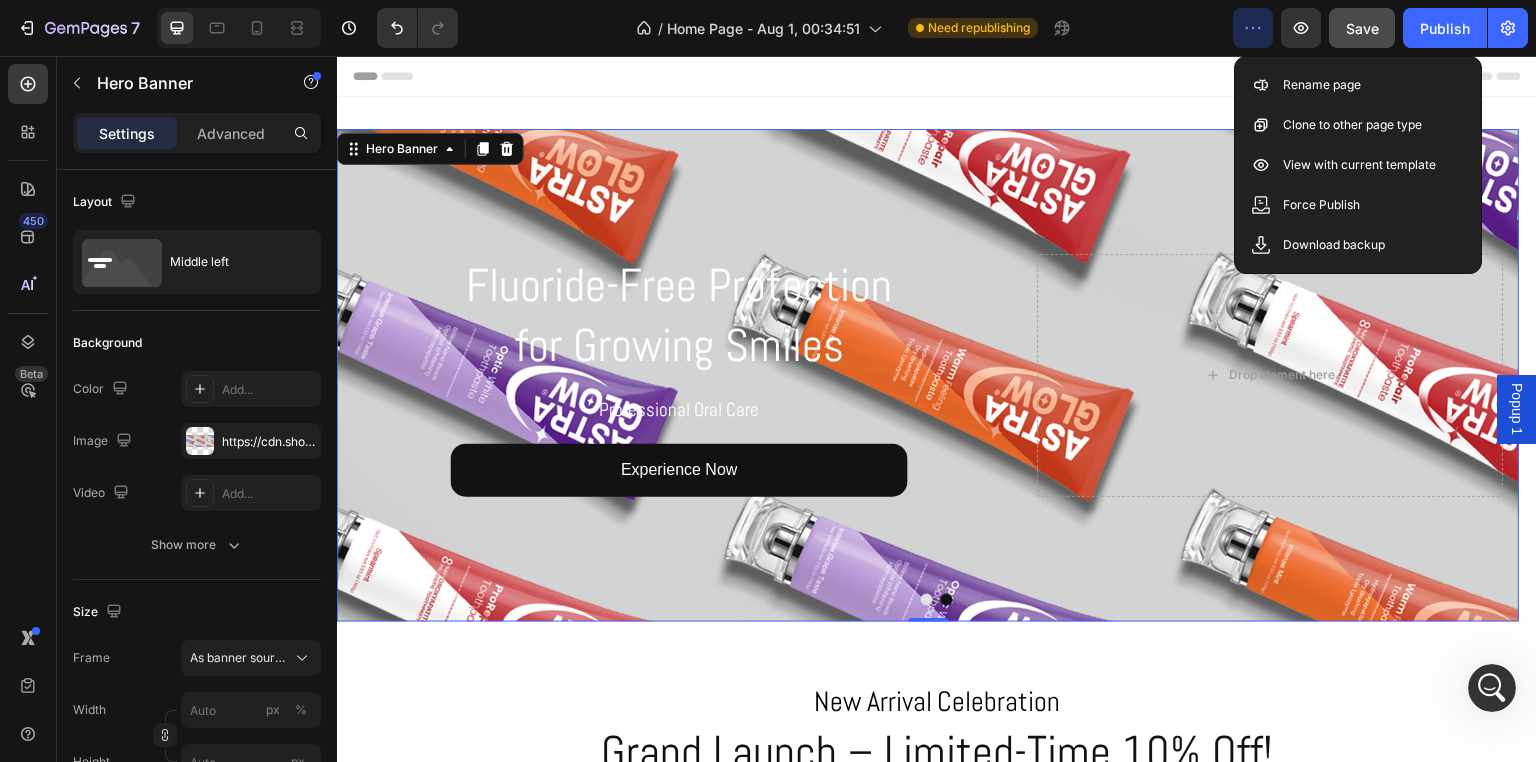 click 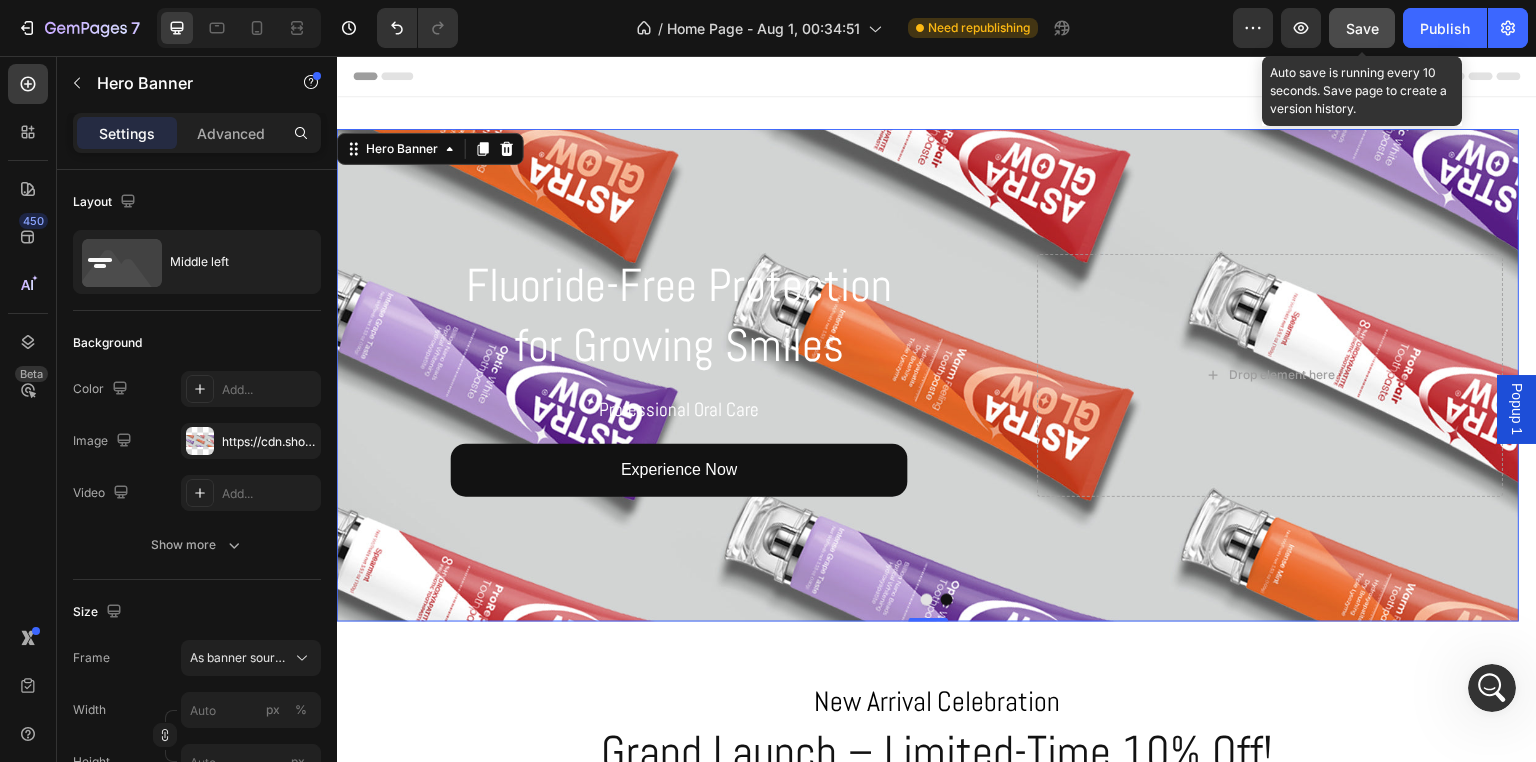 click on "Save" 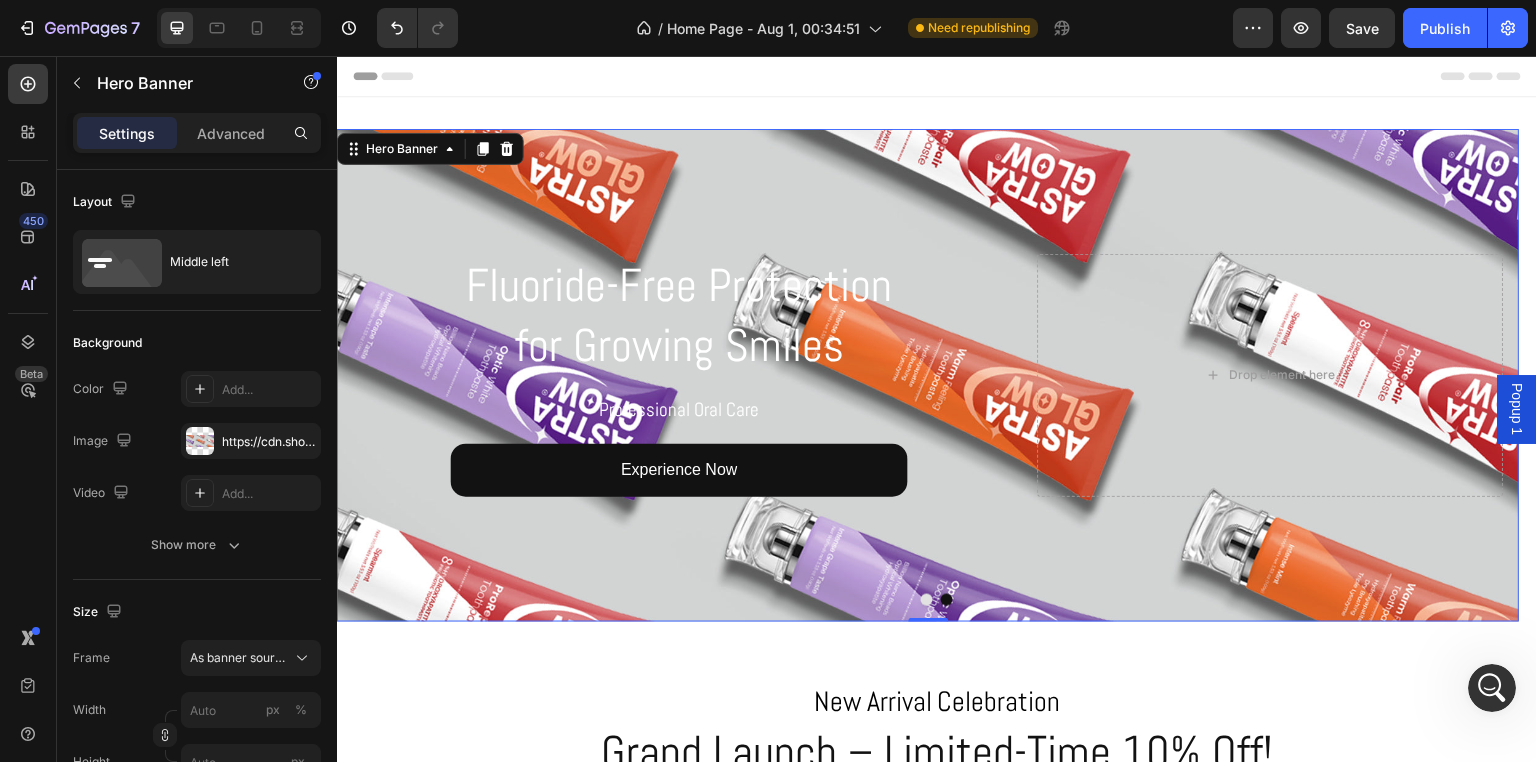 scroll, scrollTop: 600, scrollLeft: 0, axis: vertical 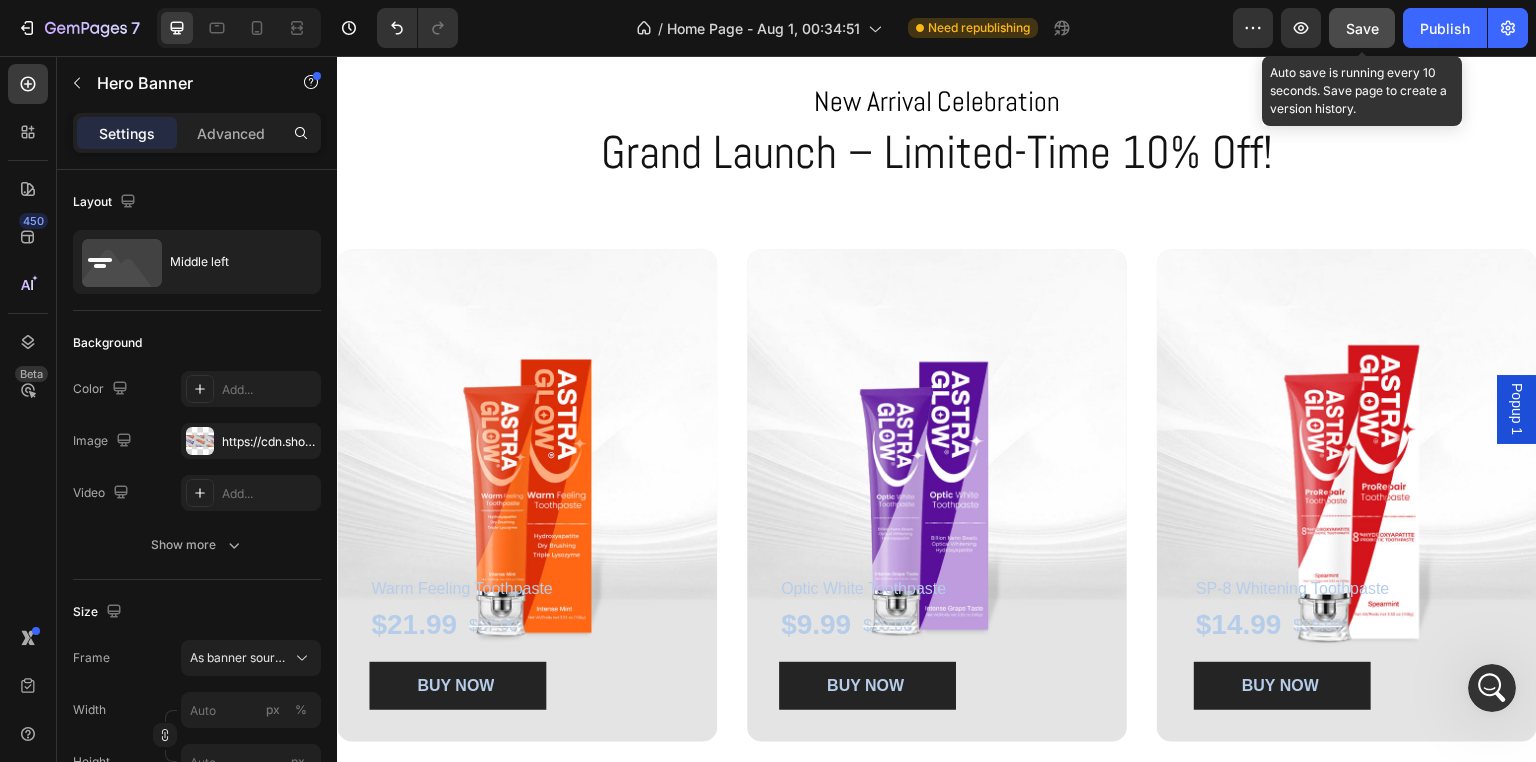 click on "Save" 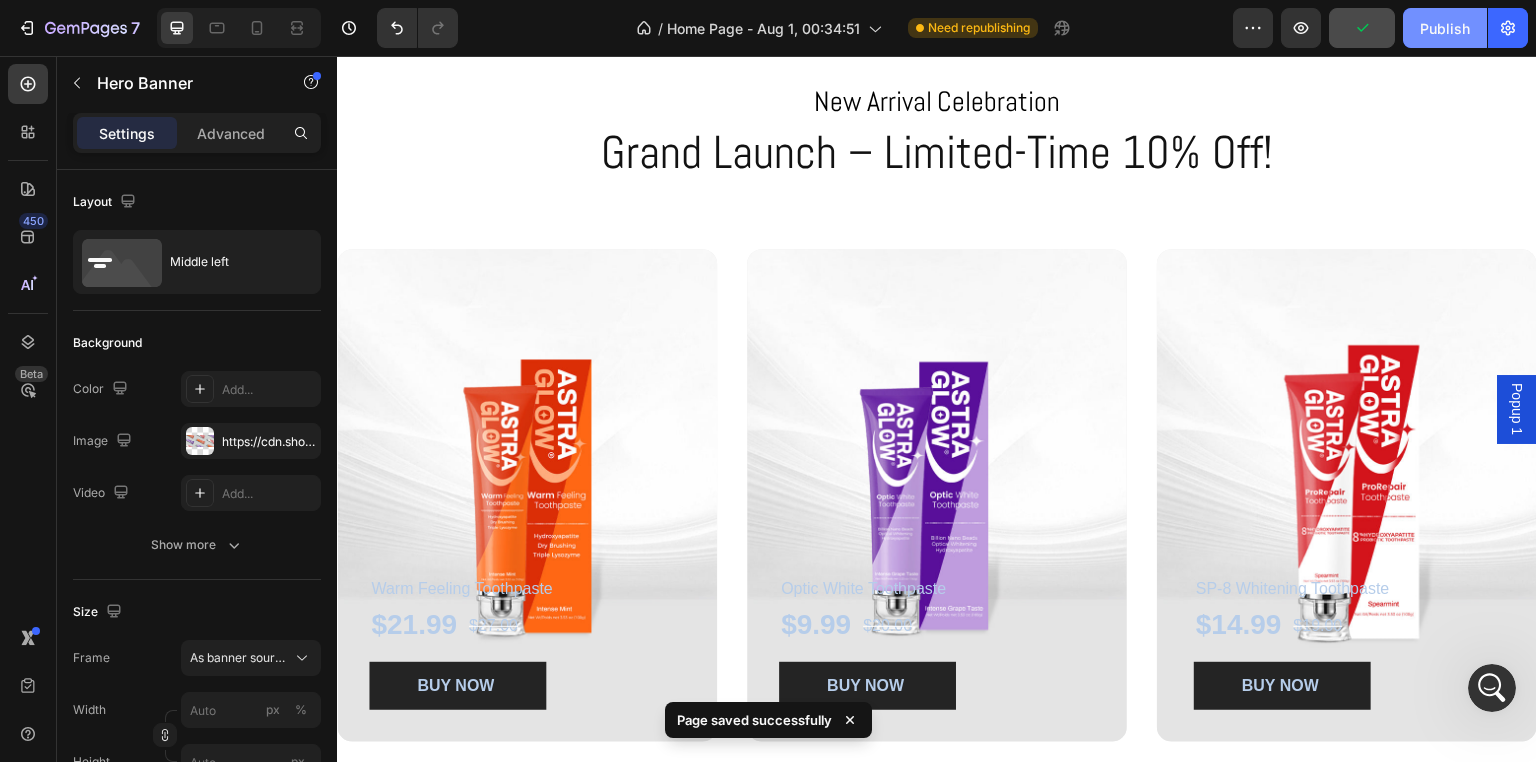 click on "Publish" 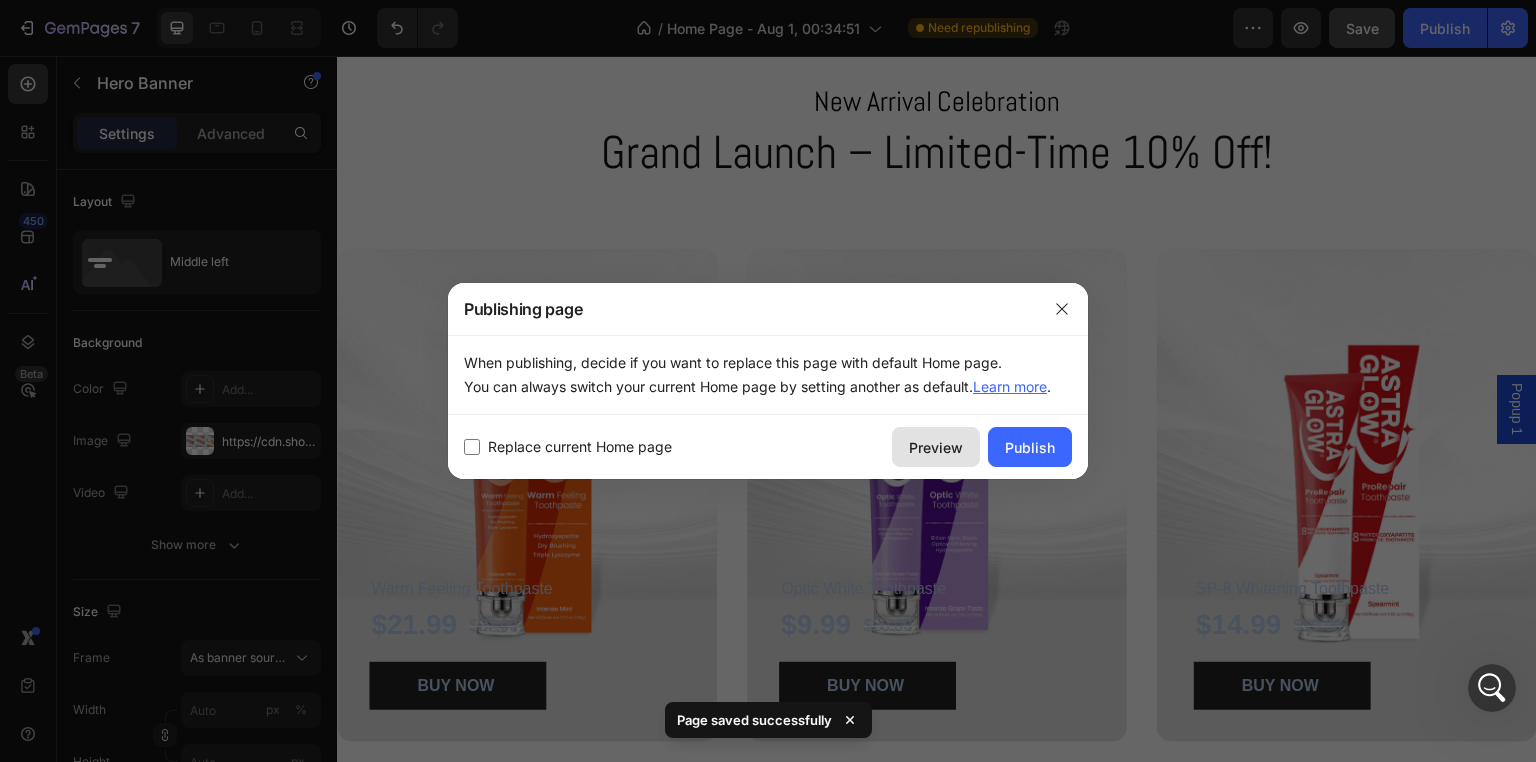 click on "Preview" 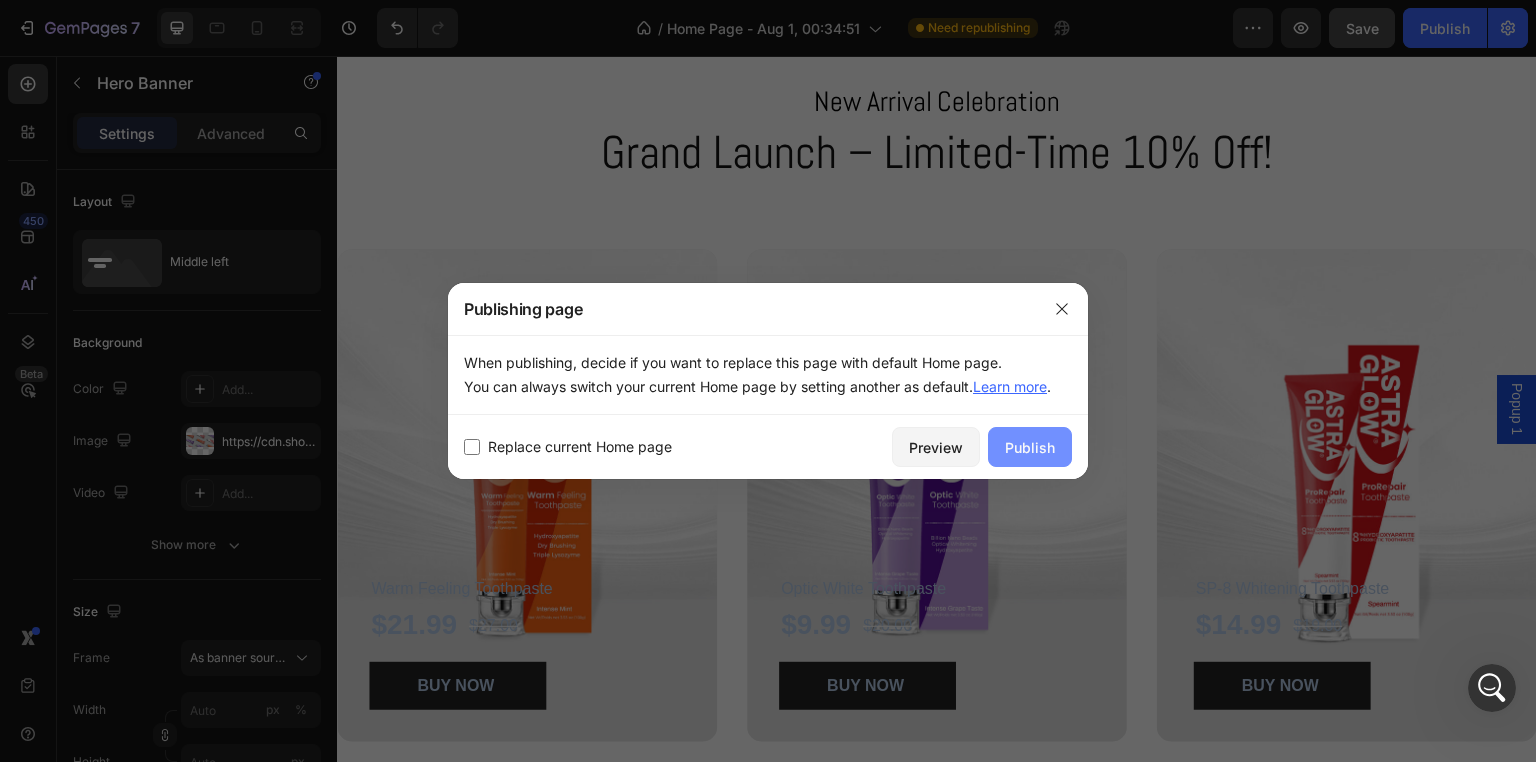 click on "Publish" 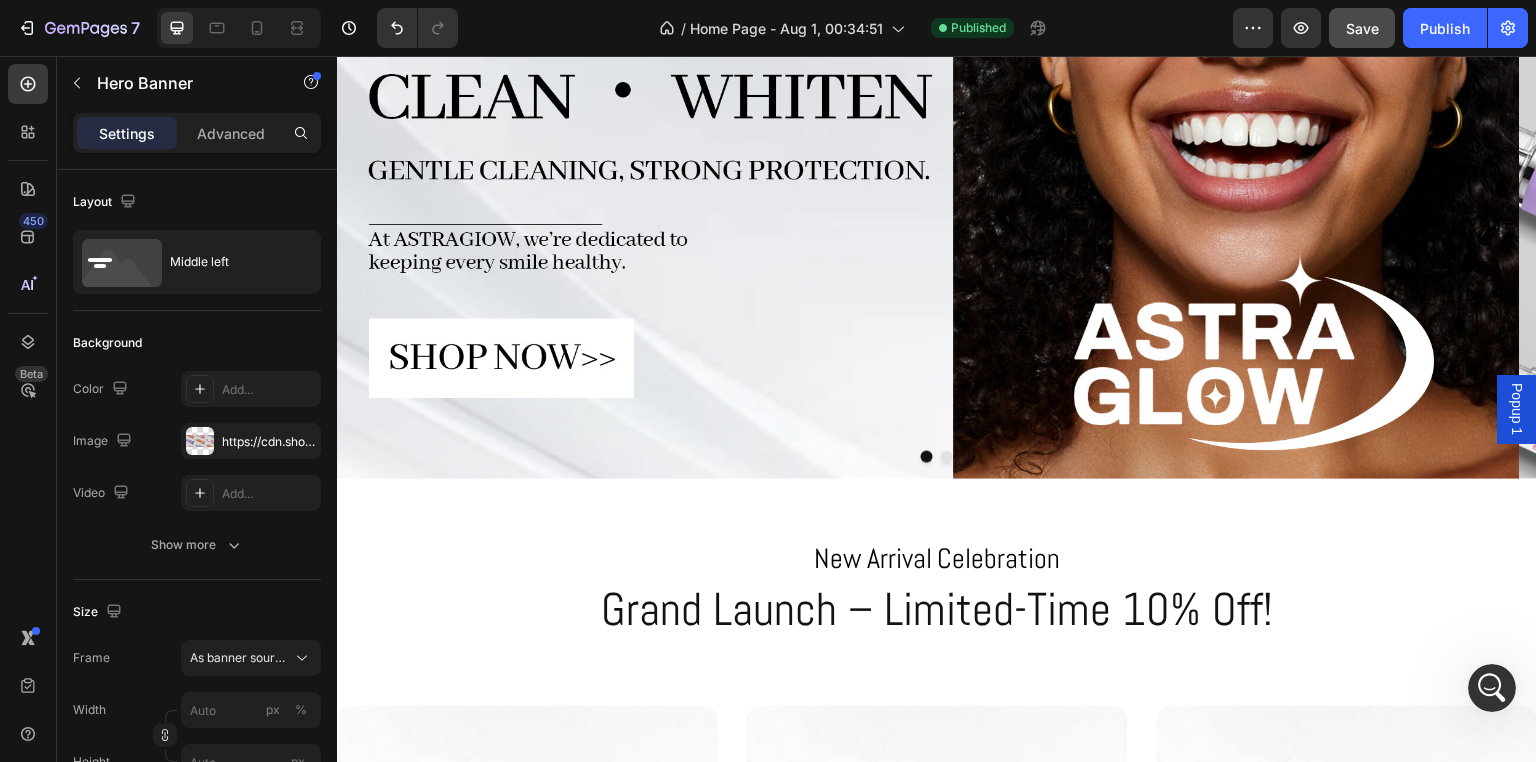 scroll, scrollTop: 0, scrollLeft: 0, axis: both 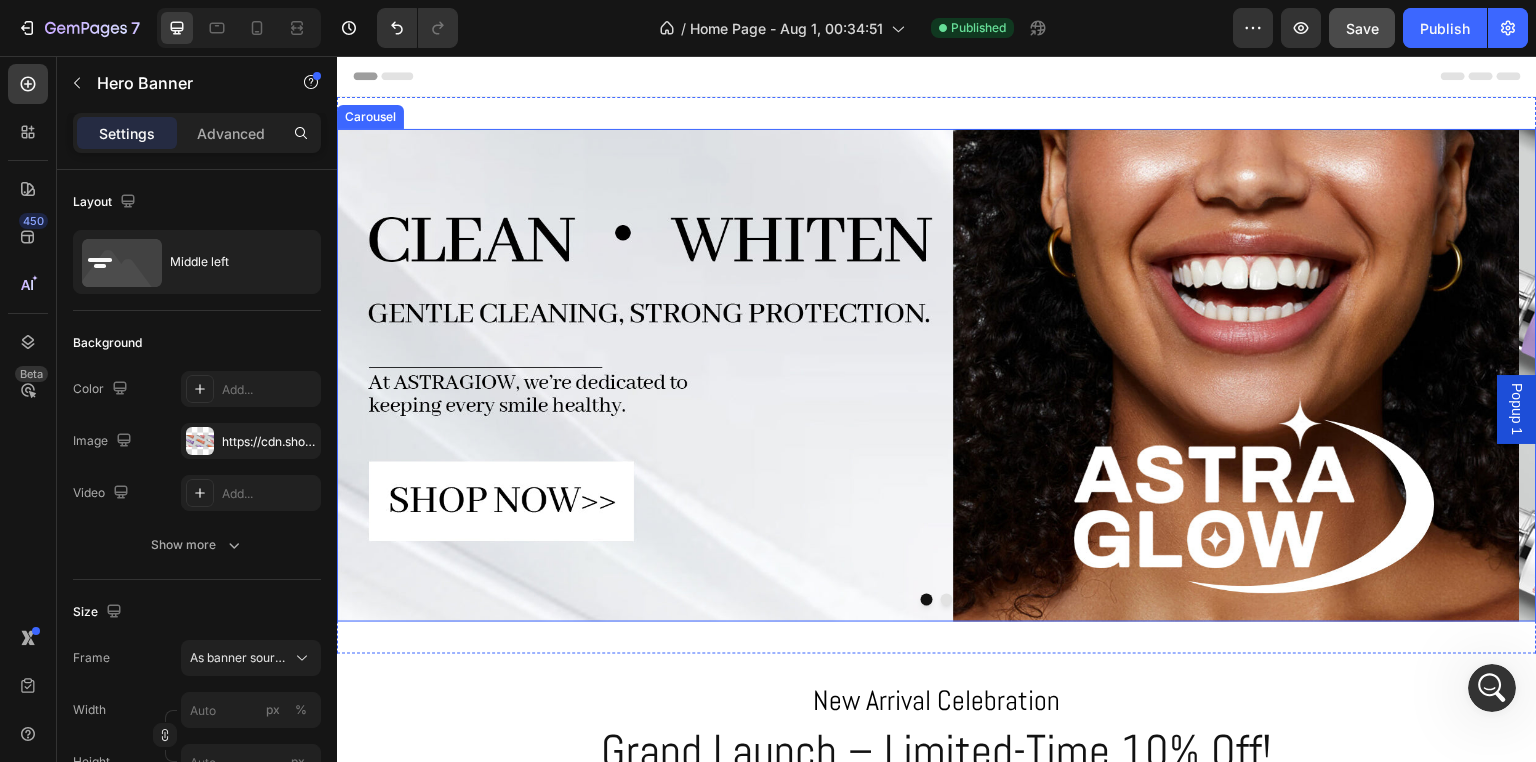 click 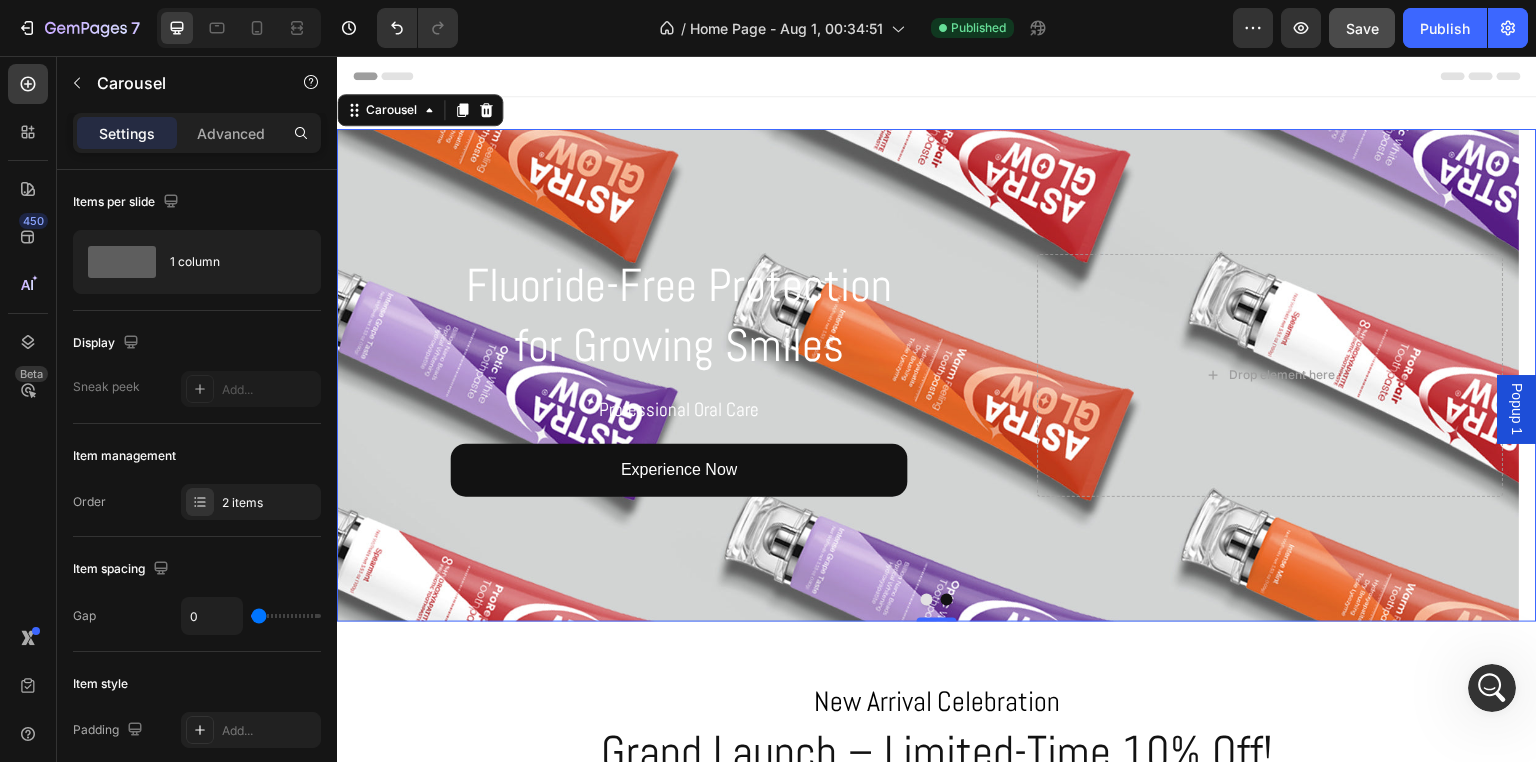 click 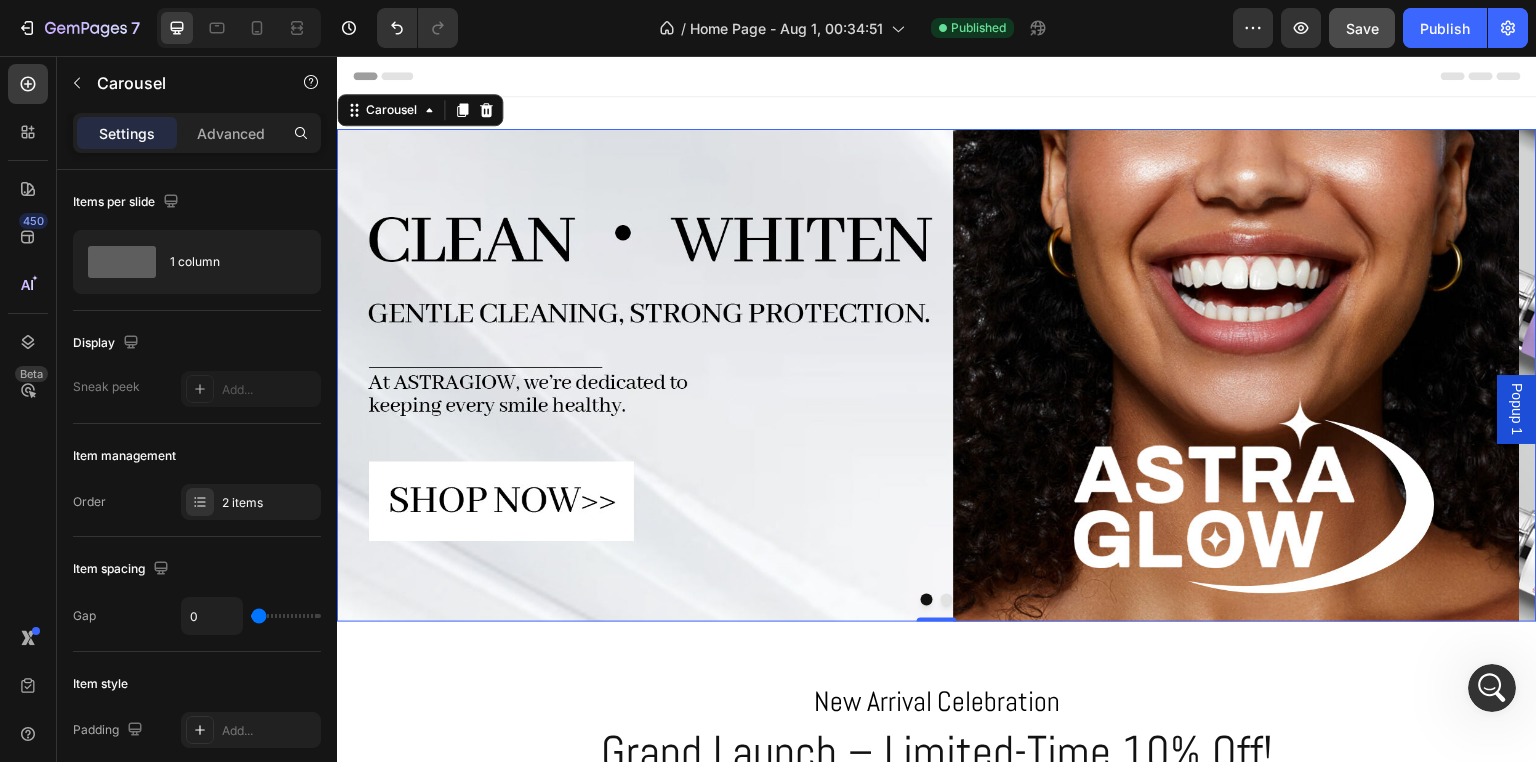 click 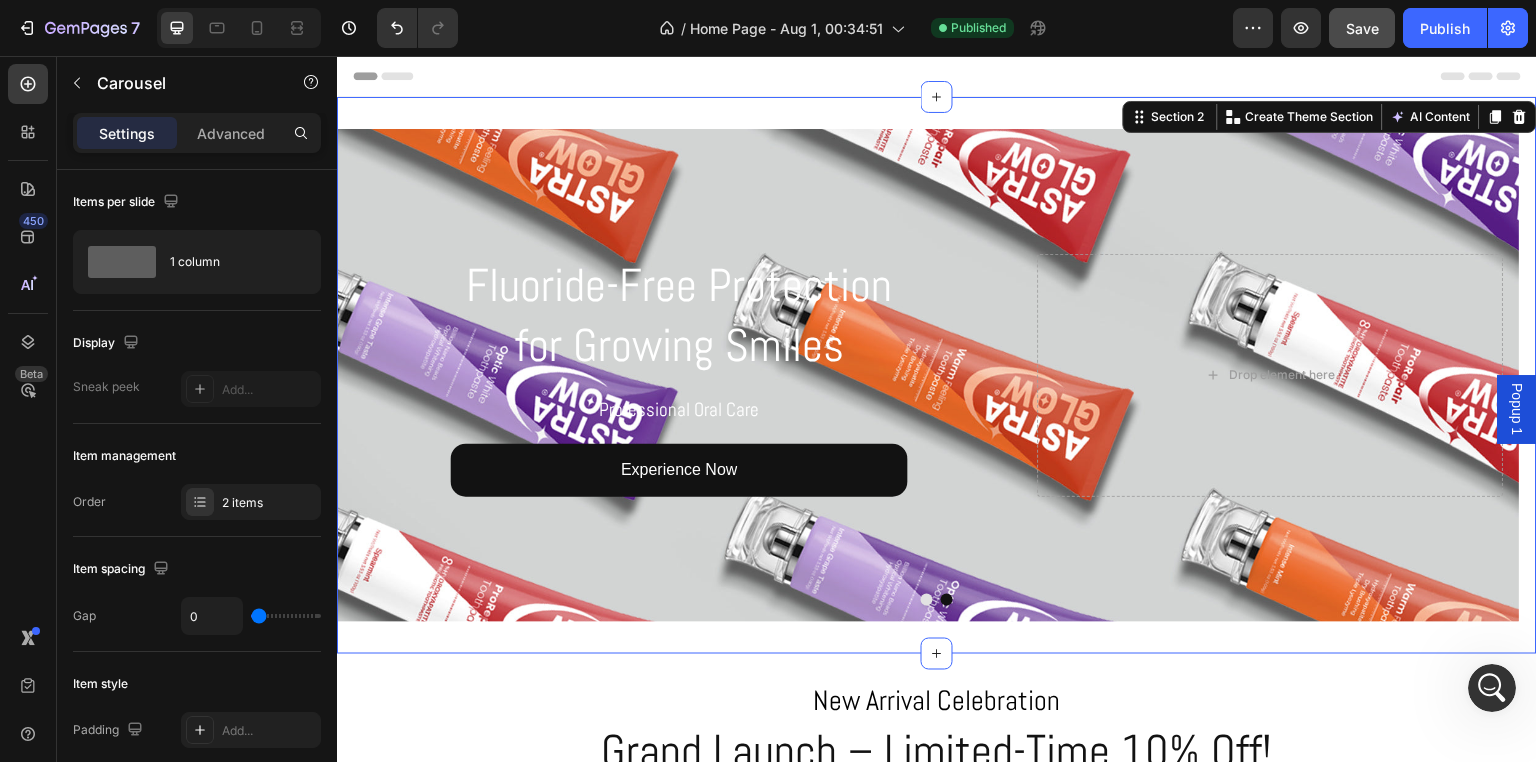 click on "Image Fluoride-Free Protection for Growing Smiles Heading Professional Oral Care Text Block Experience Now Button
Drop element here Hero Banner Carousel Section 2   You can create reusable sections Create Theme Section AI Content Write with GemAI What would you like to describe here? Tone and Voice Persuasive Product toothpaste Show more Generate" 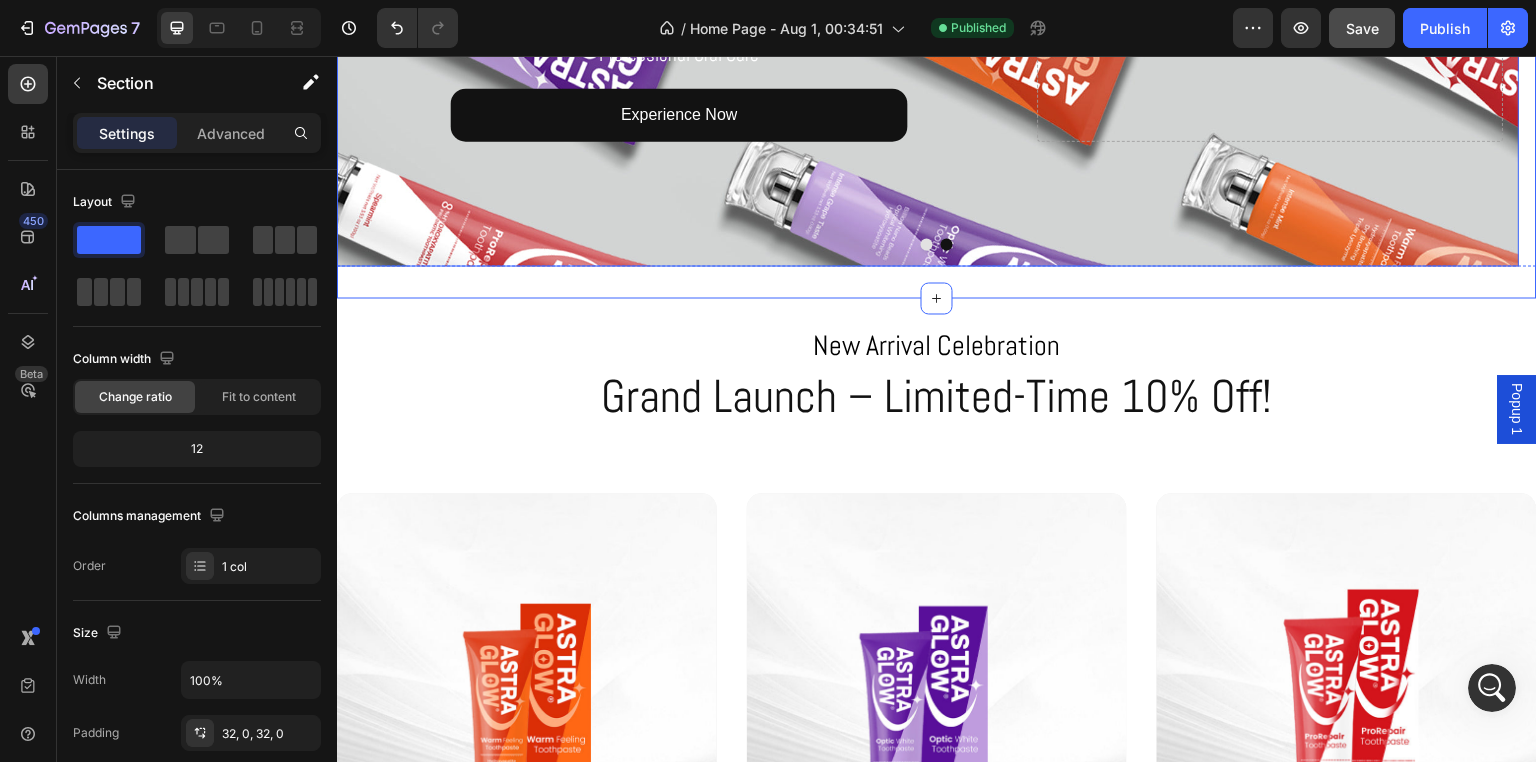 scroll, scrollTop: 400, scrollLeft: 0, axis: vertical 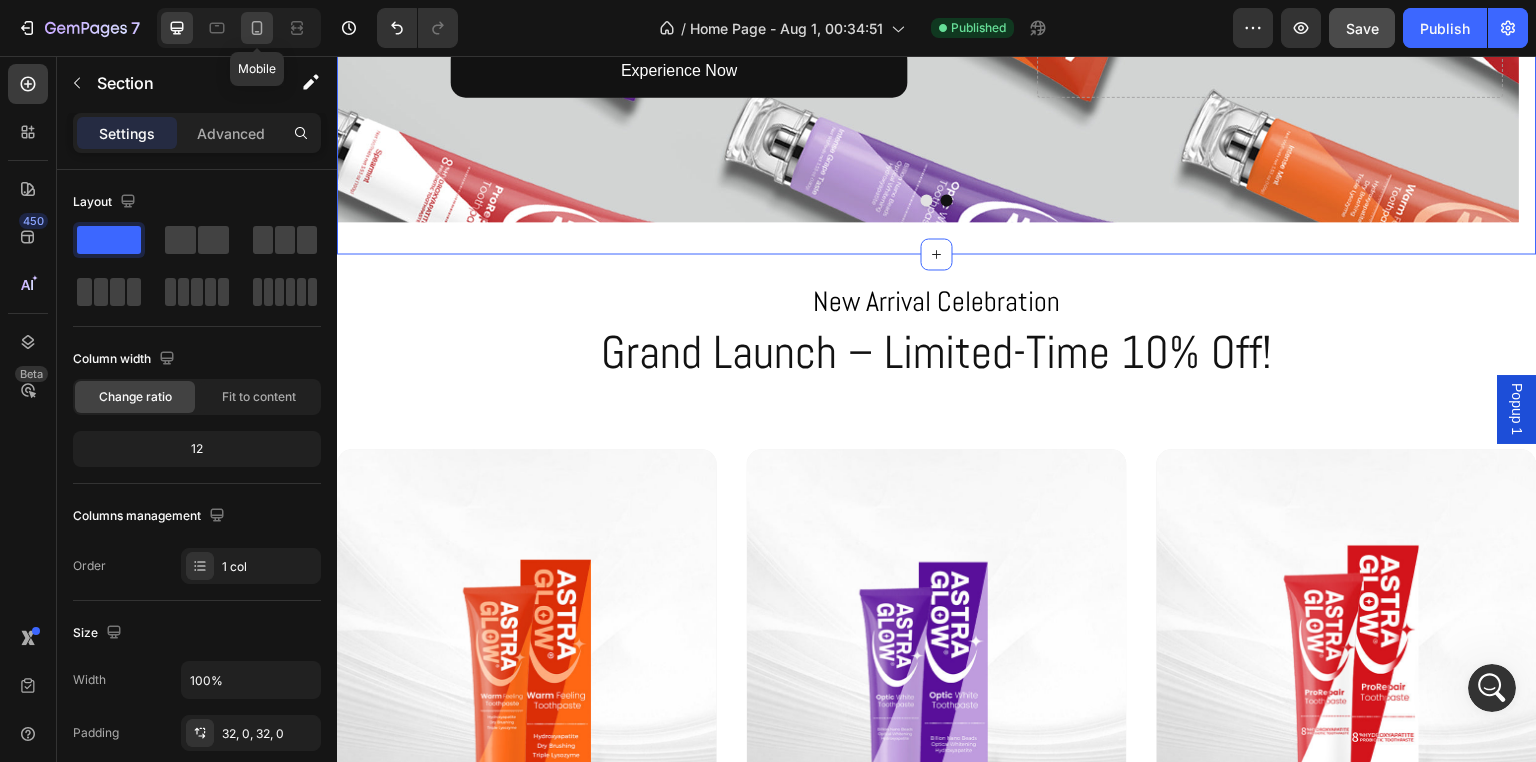 click 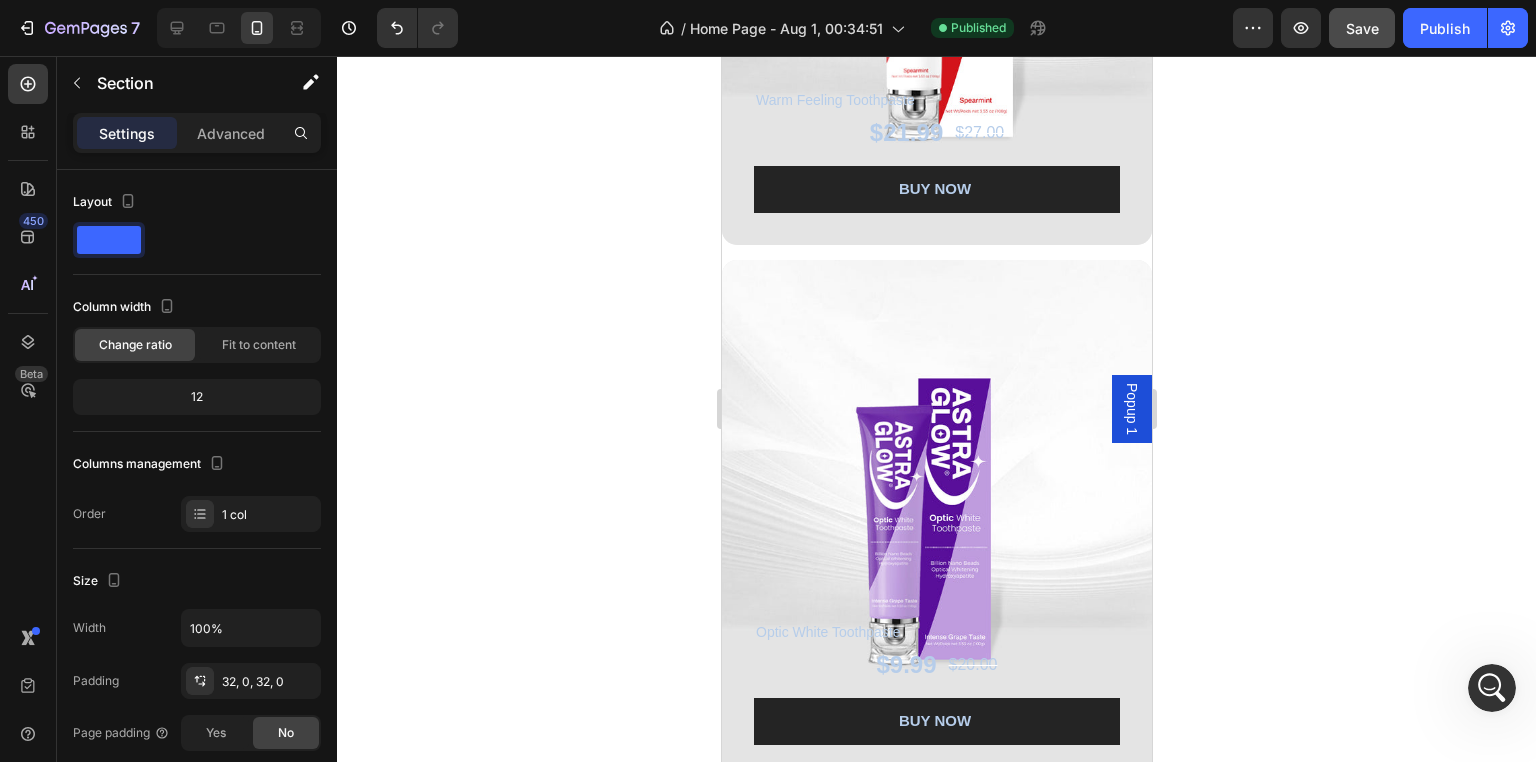 scroll, scrollTop: 1200, scrollLeft: 0, axis: vertical 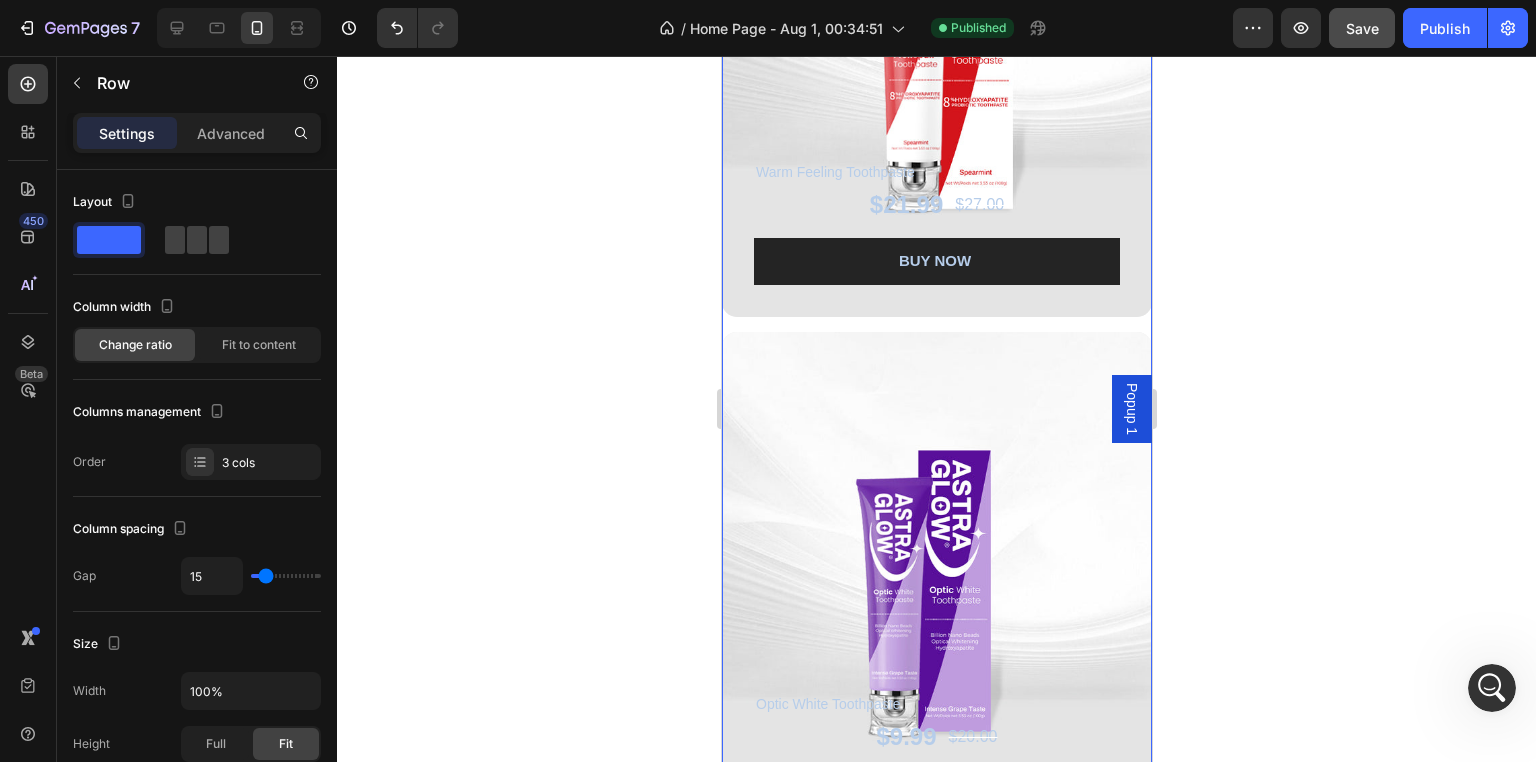 click on "Warm Feeling Toothpaste Text Block $21.99 Product Price Product Price $27.00 Product Price Product Price Row BUY NOW Product Cart Button Product Hero Banner Optic White Toothpaste Text Block $9.99 Product Price Product Price $20.00 Product Price Product Price Row BUY NOW Product Cart Button Product Hero Banner SP-8 Whitening Toothpaste Text Block $14.99 Product Price Product Price $19.00 Product Price Product Price Row BUY NOW Product Cart Button Product Hero Banner Row   16" 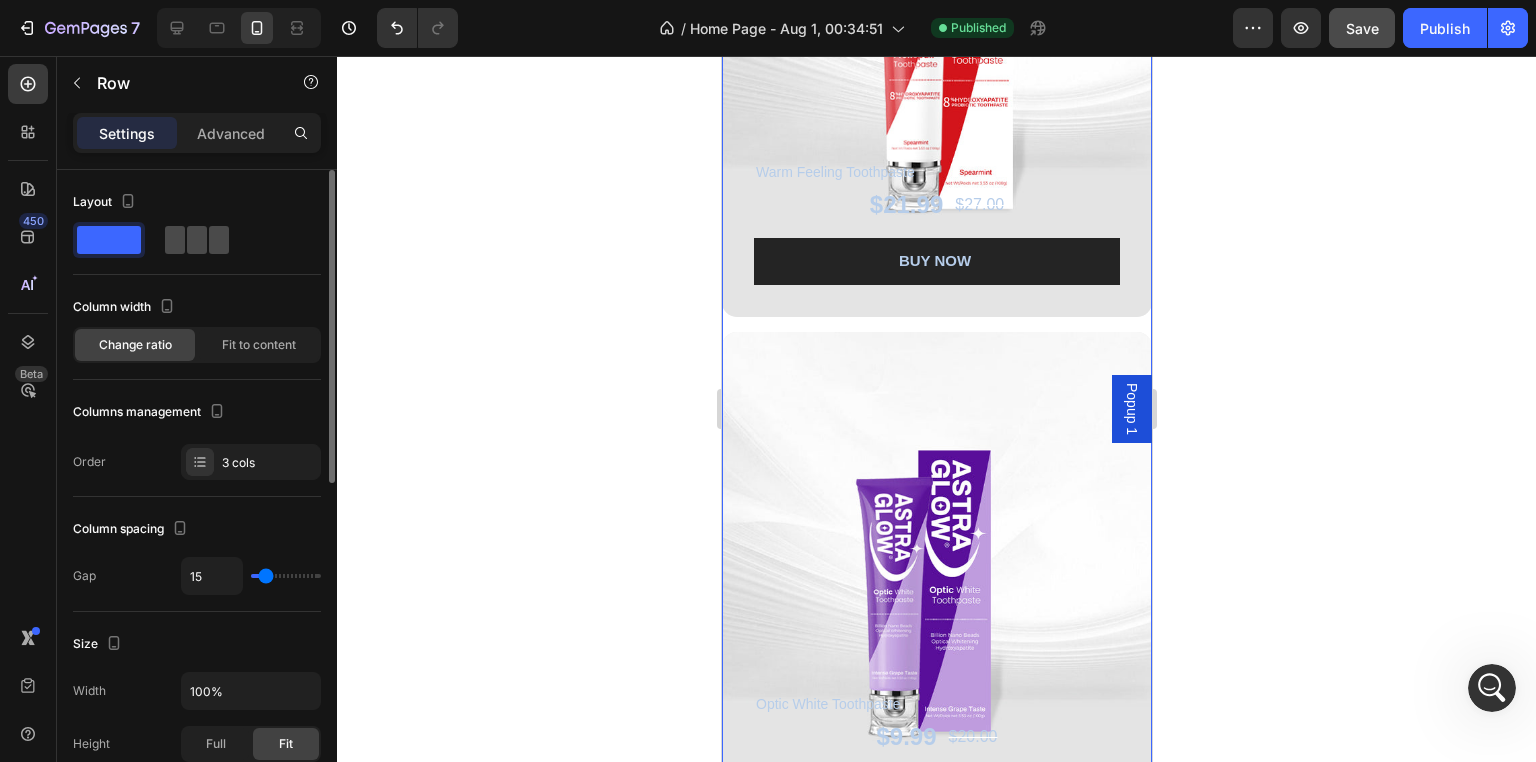 click 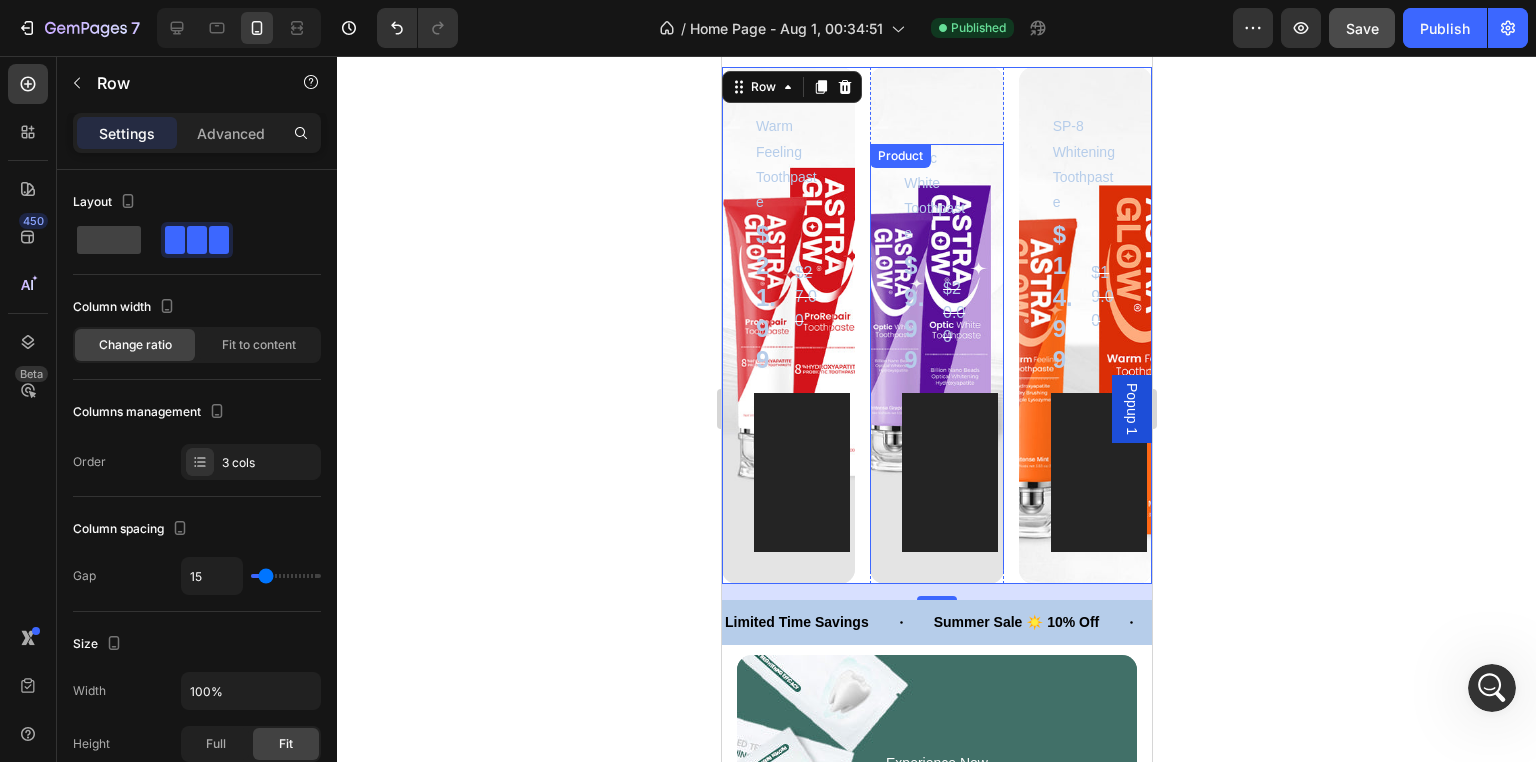 scroll, scrollTop: 800, scrollLeft: 0, axis: vertical 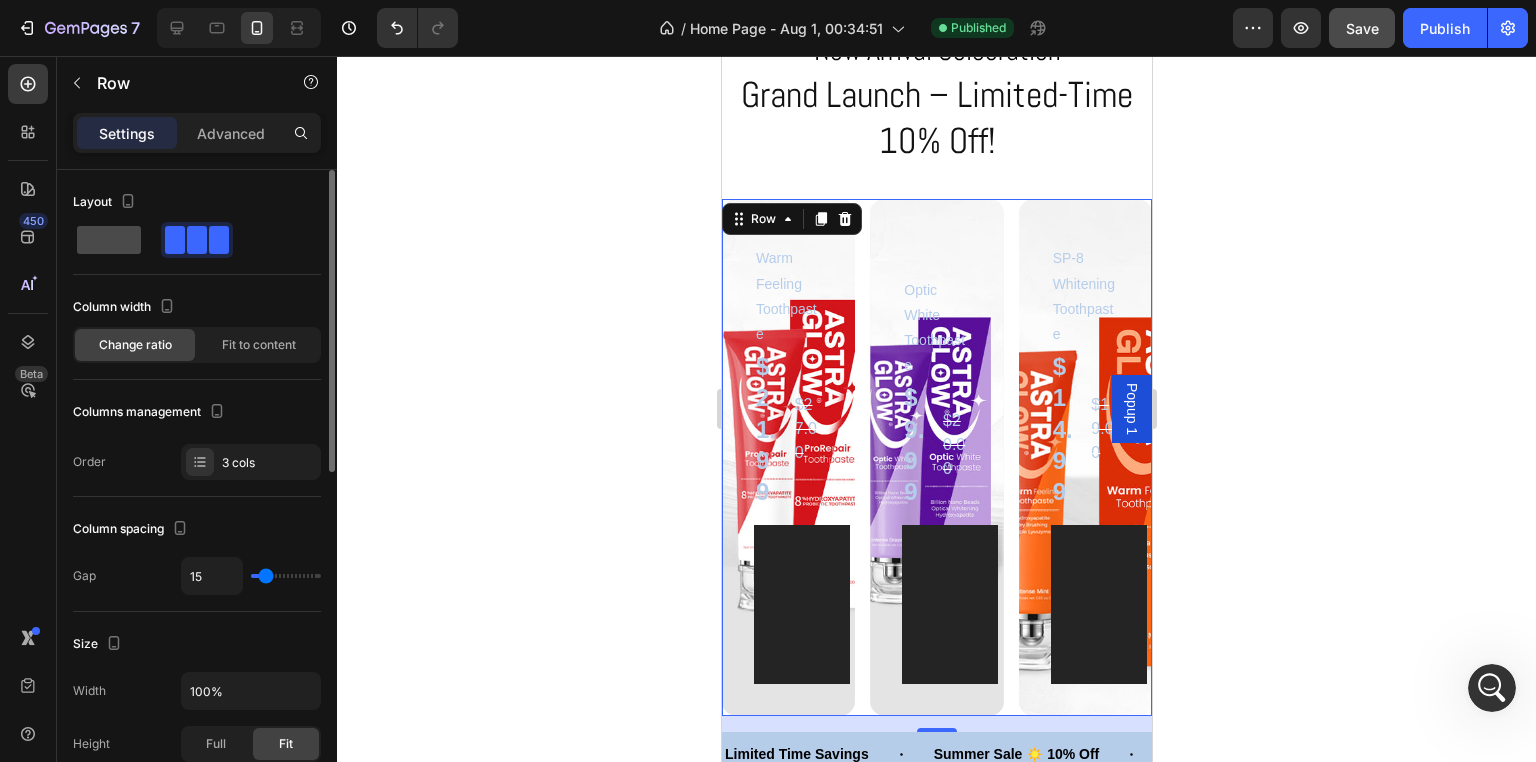 click 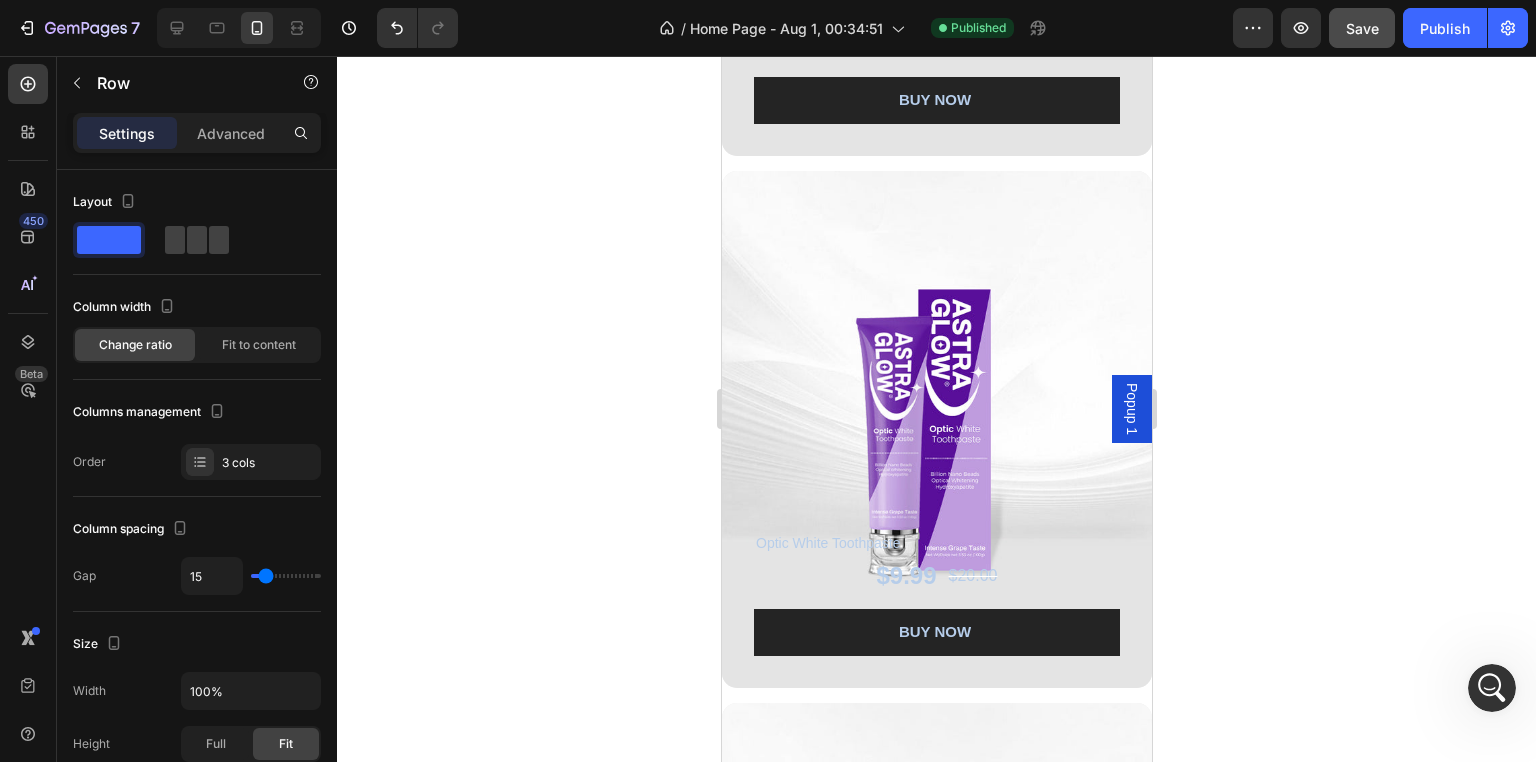 scroll, scrollTop: 1353, scrollLeft: 0, axis: vertical 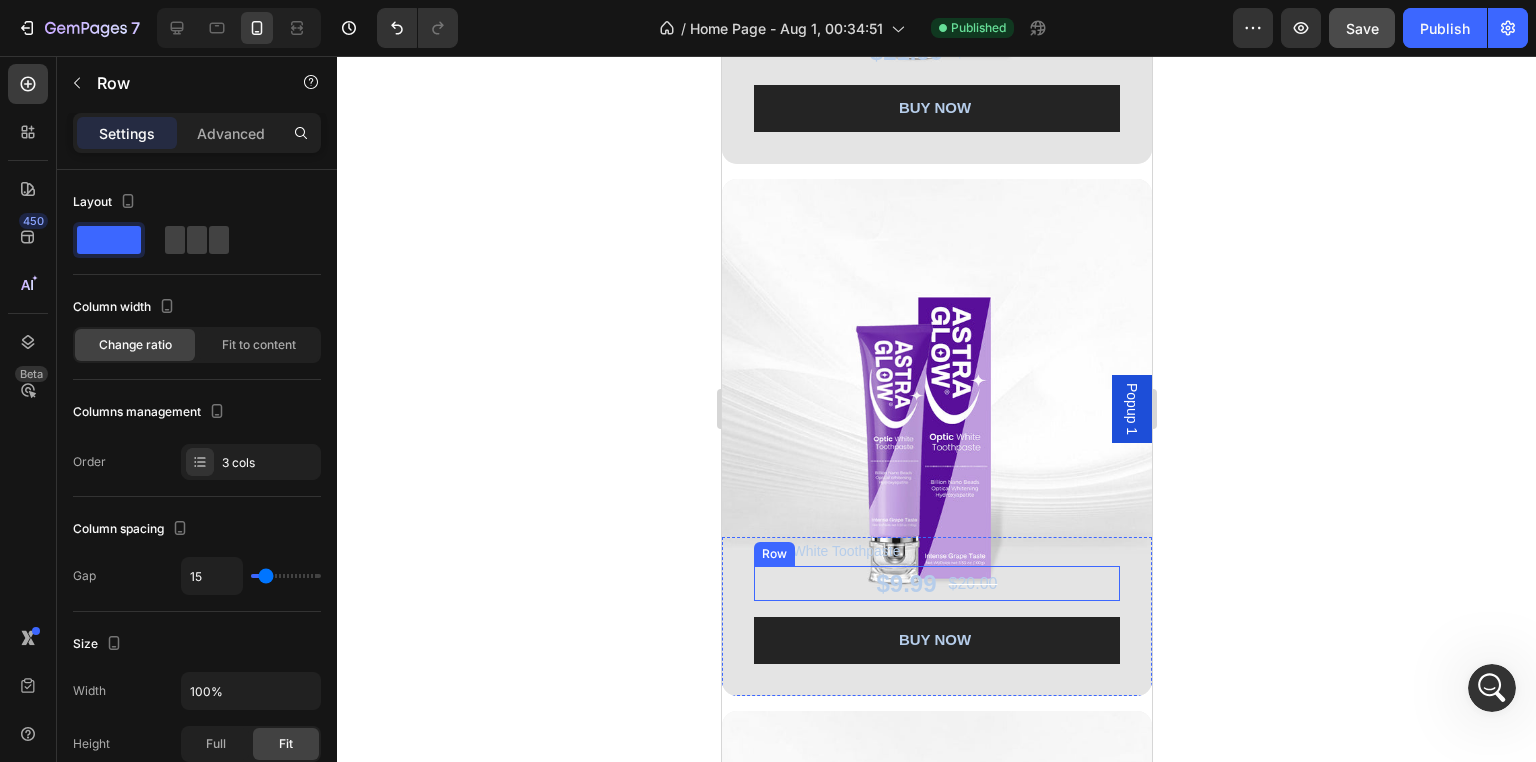 click on "$9.99 Product Price Product Price $20.00 Product Price Product Price Row" 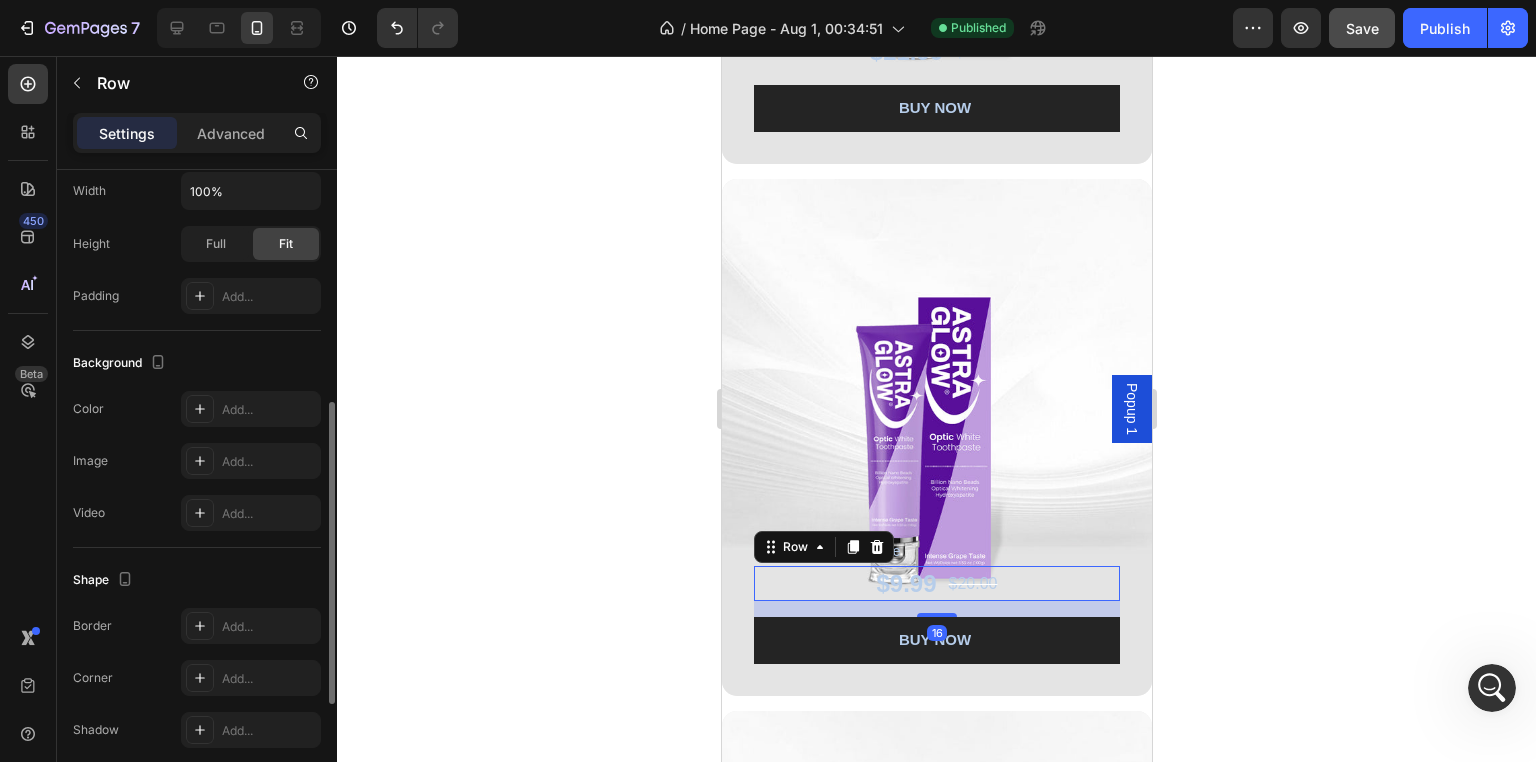 scroll, scrollTop: 744, scrollLeft: 0, axis: vertical 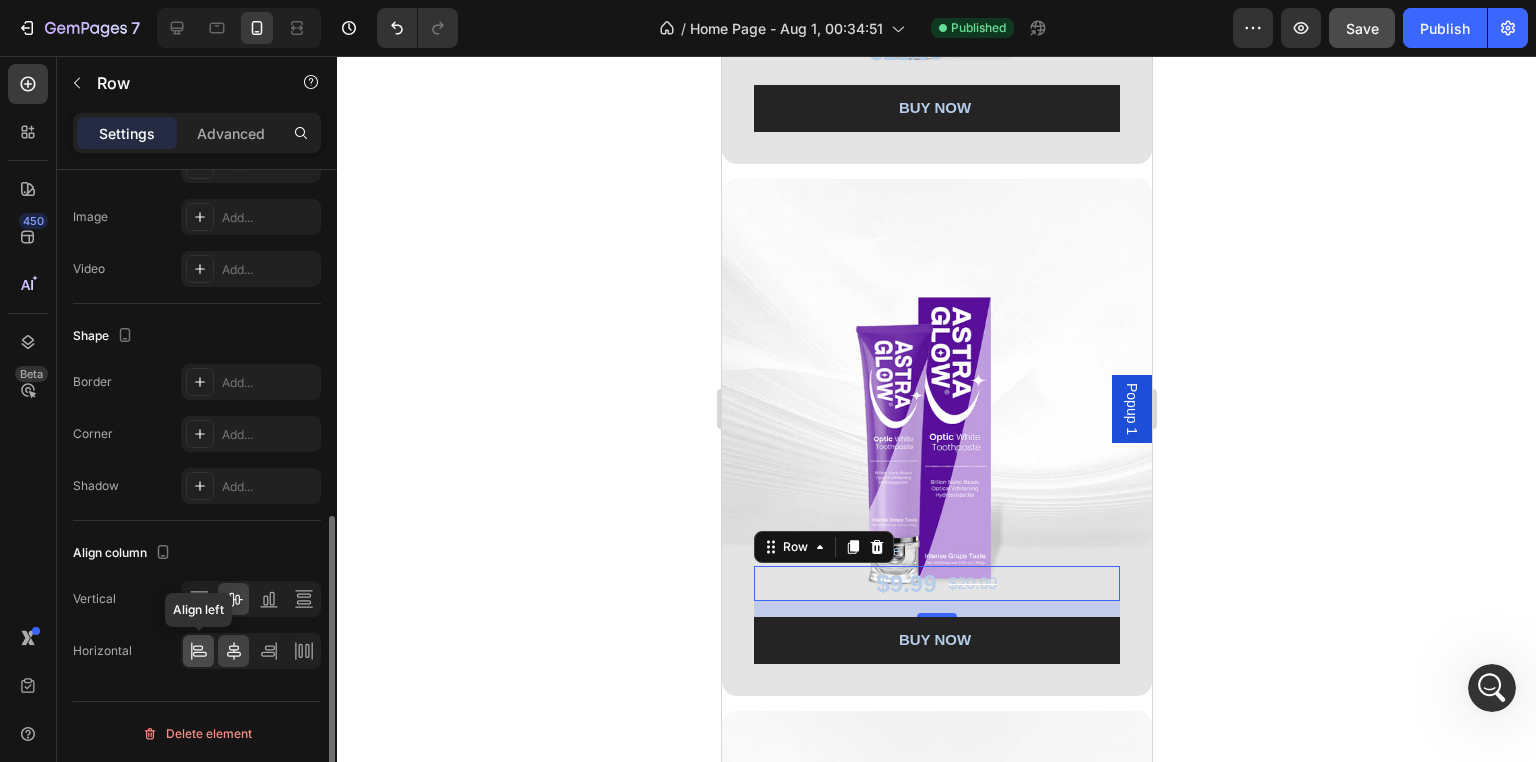 click 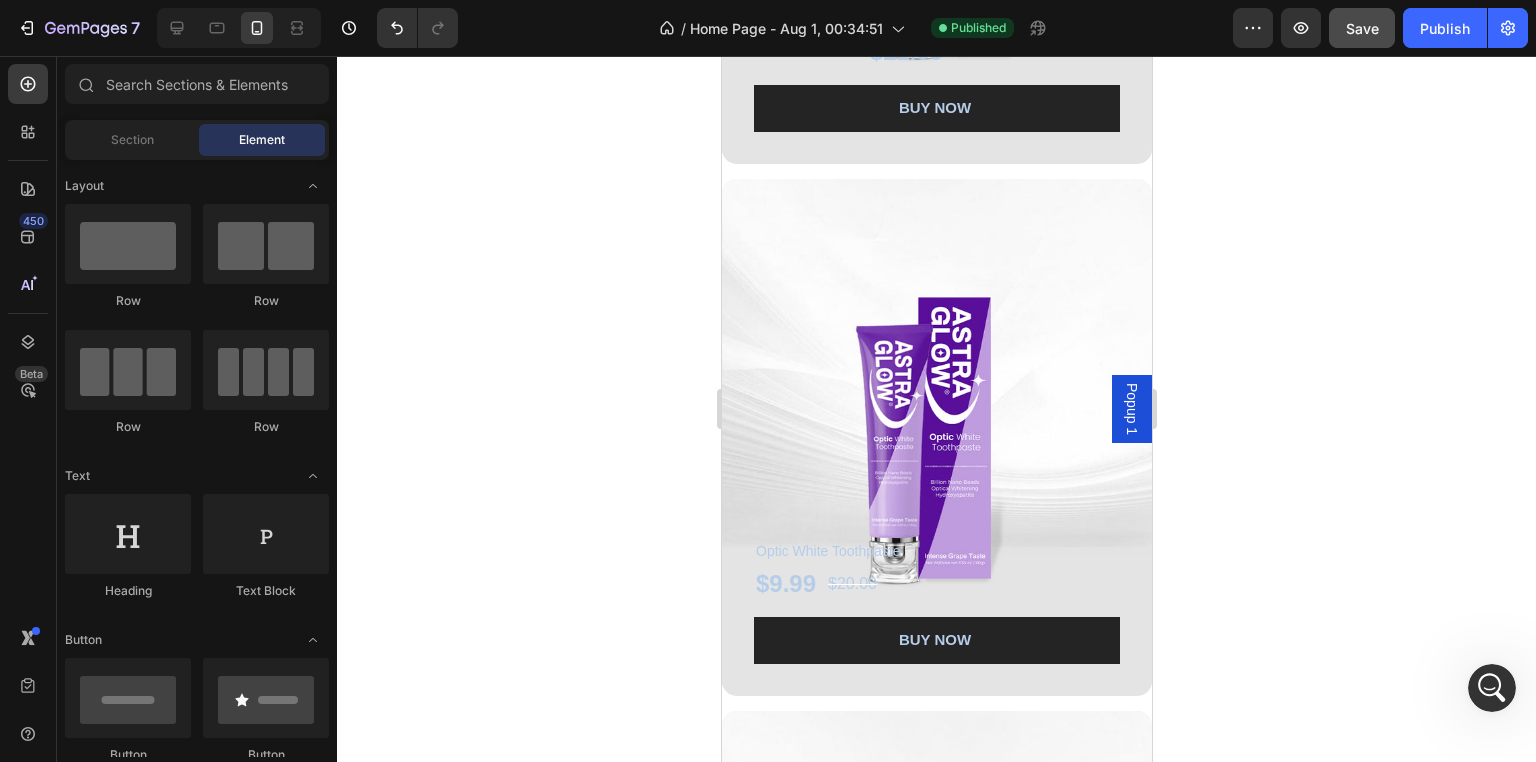 scroll, scrollTop: 1971, scrollLeft: 0, axis: vertical 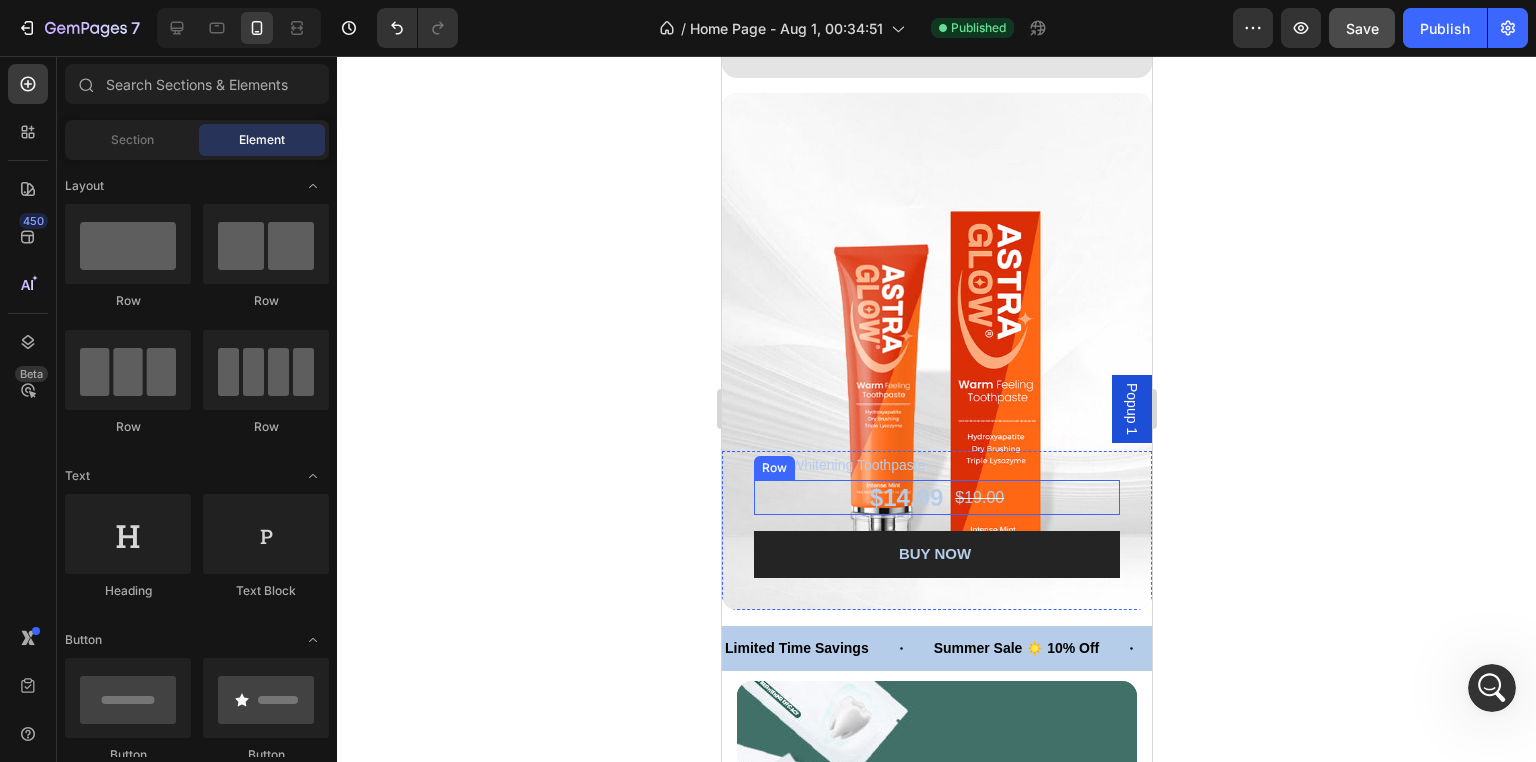 click on "$14.99 Product Price Product Price $19.00 Product Price Product Price Row" 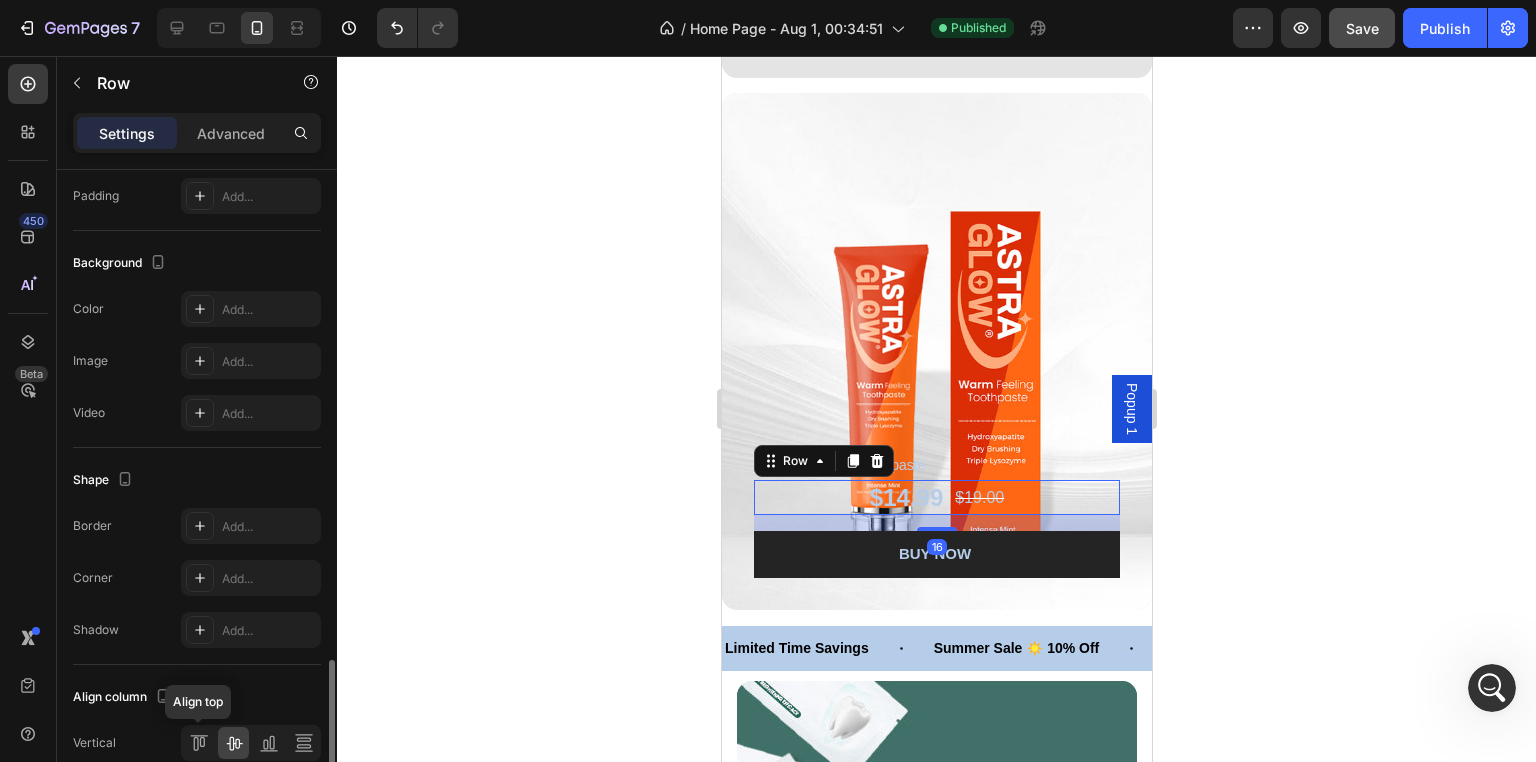 scroll, scrollTop: 744, scrollLeft: 0, axis: vertical 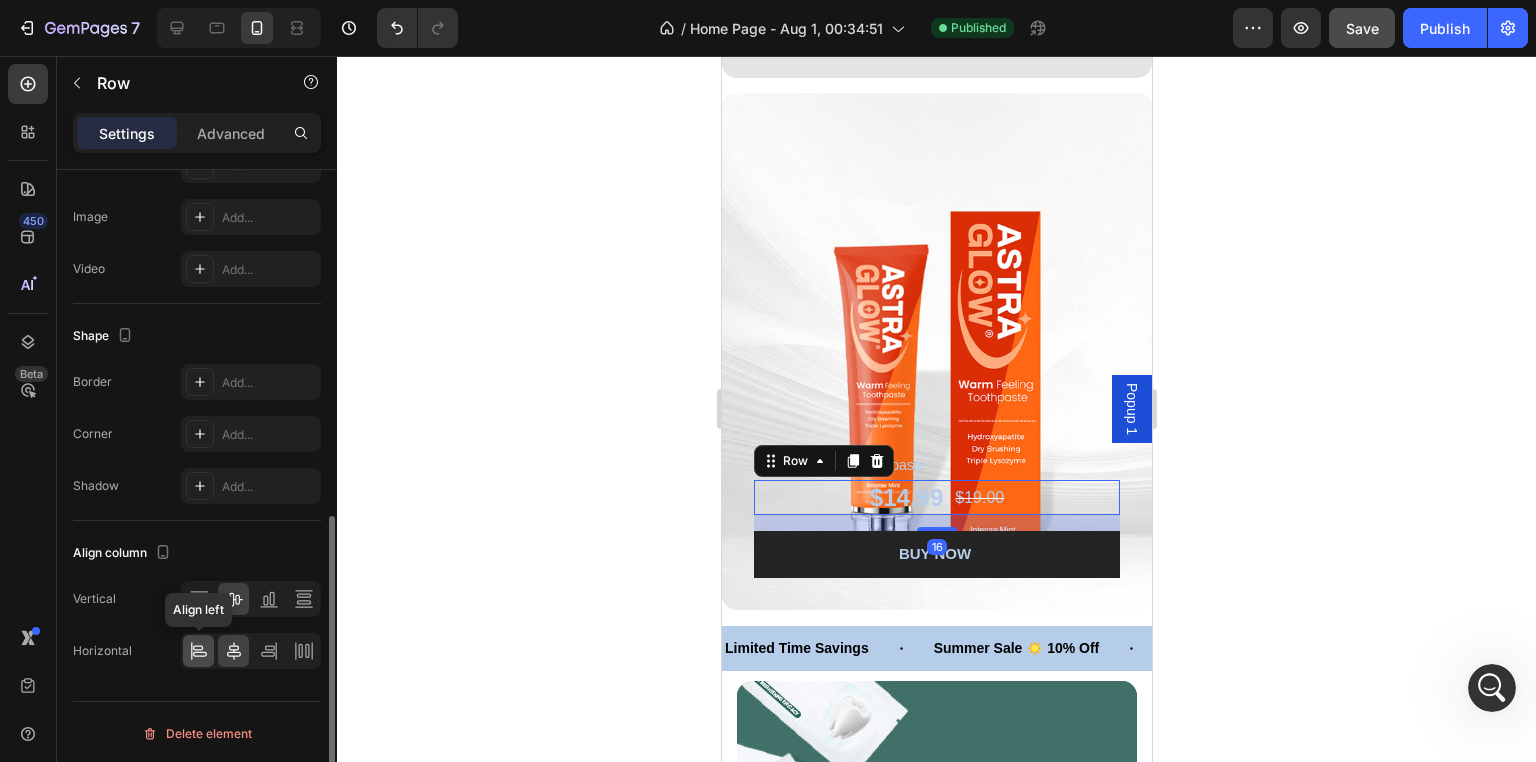 click 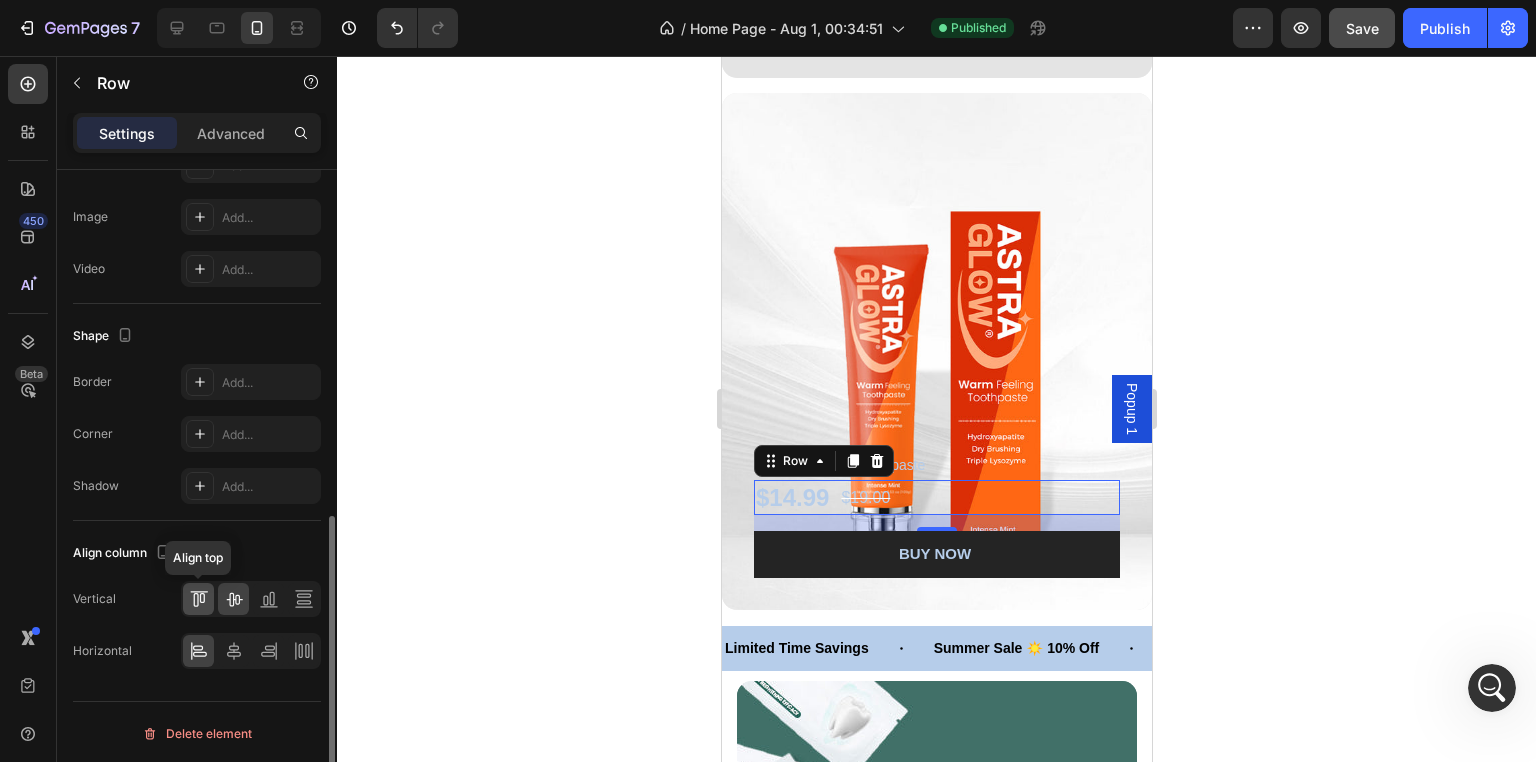 click 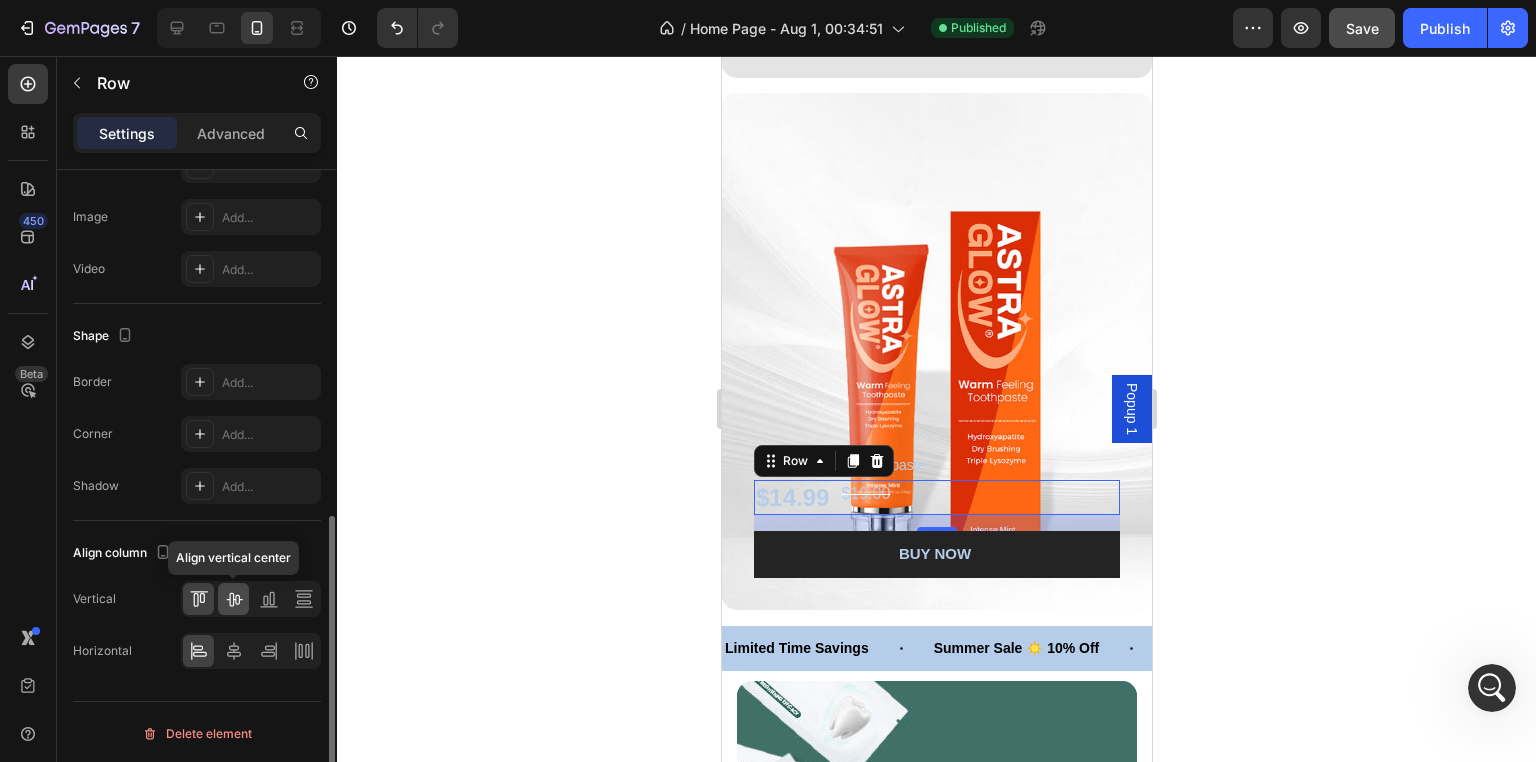 click 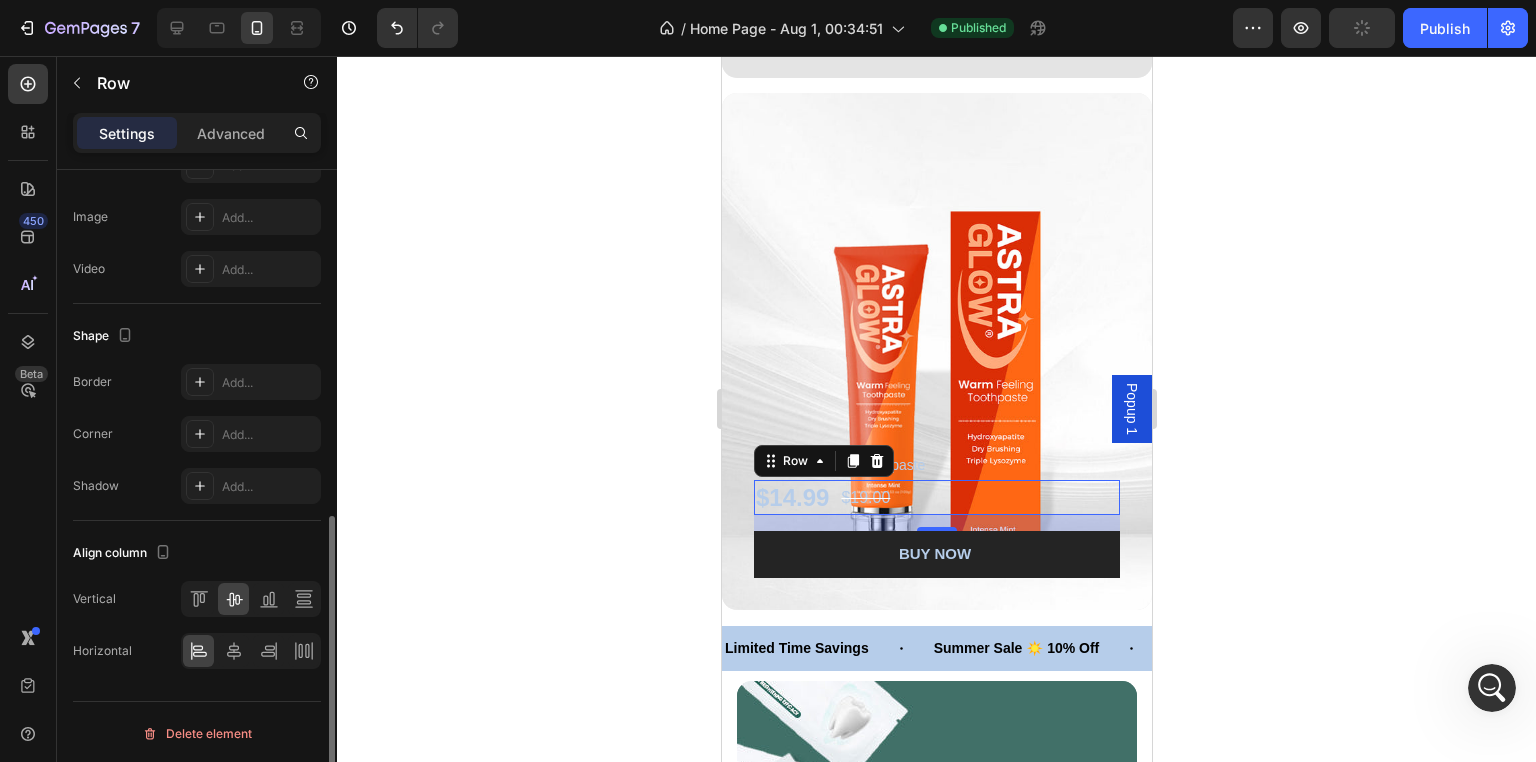 click 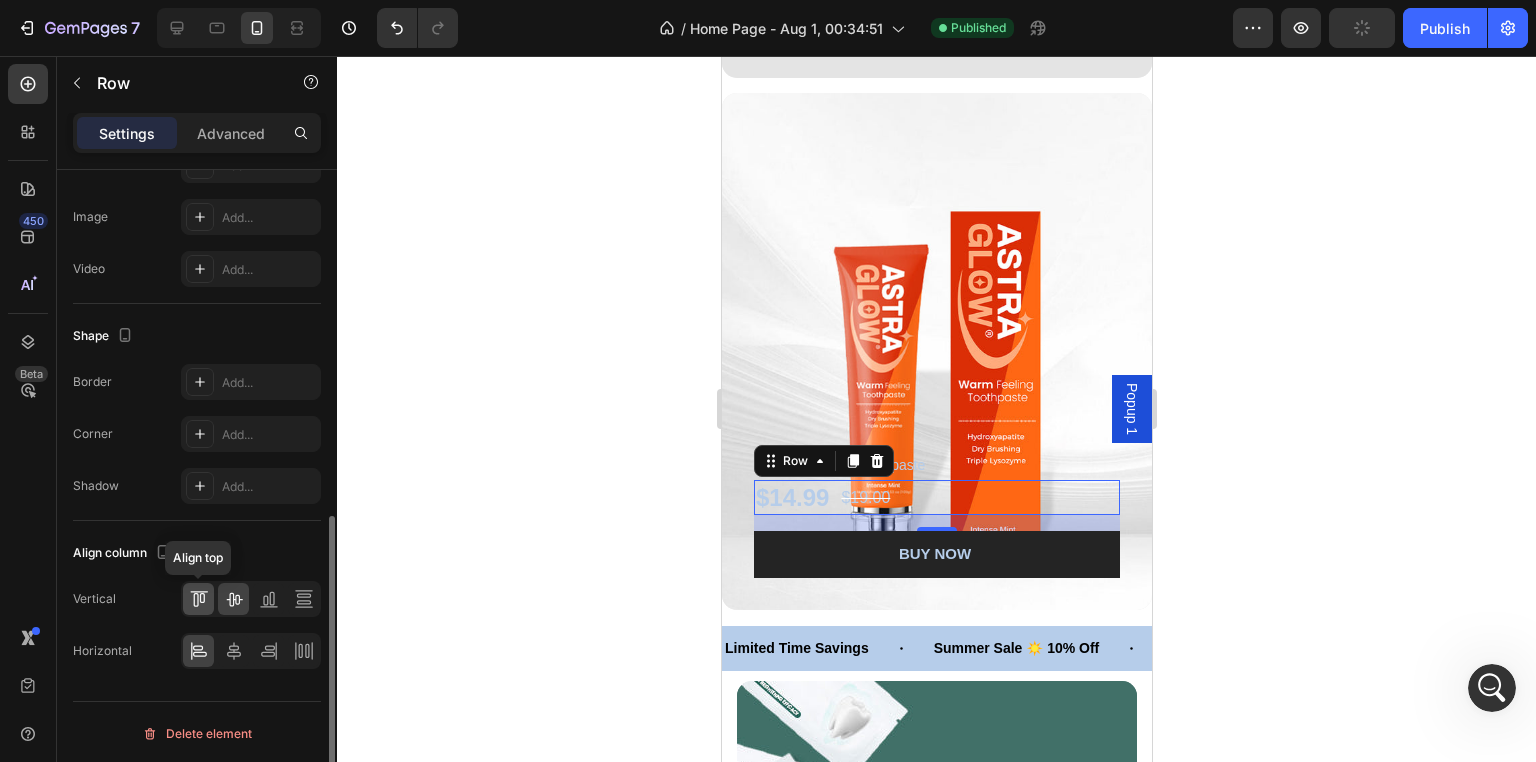 click 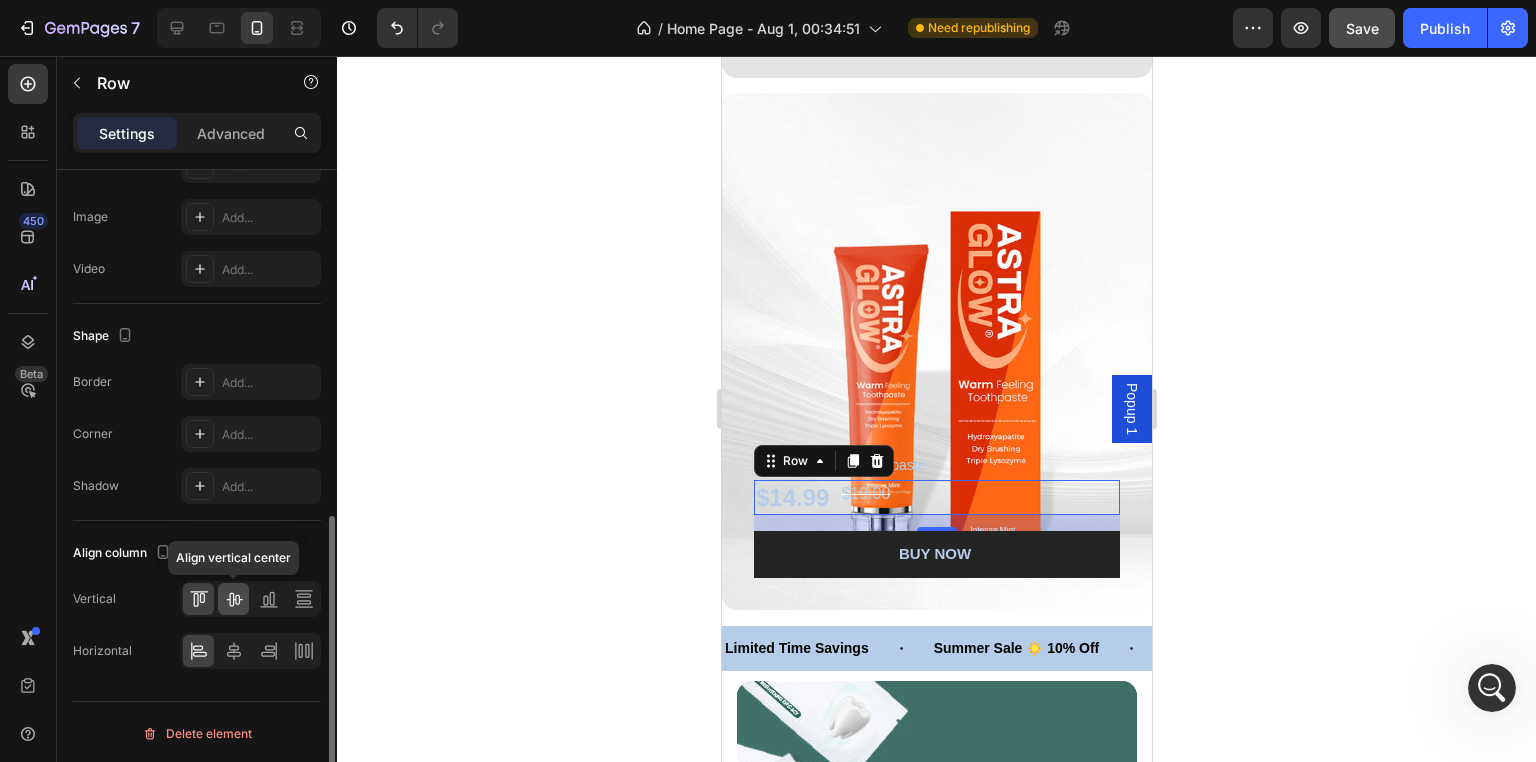 click 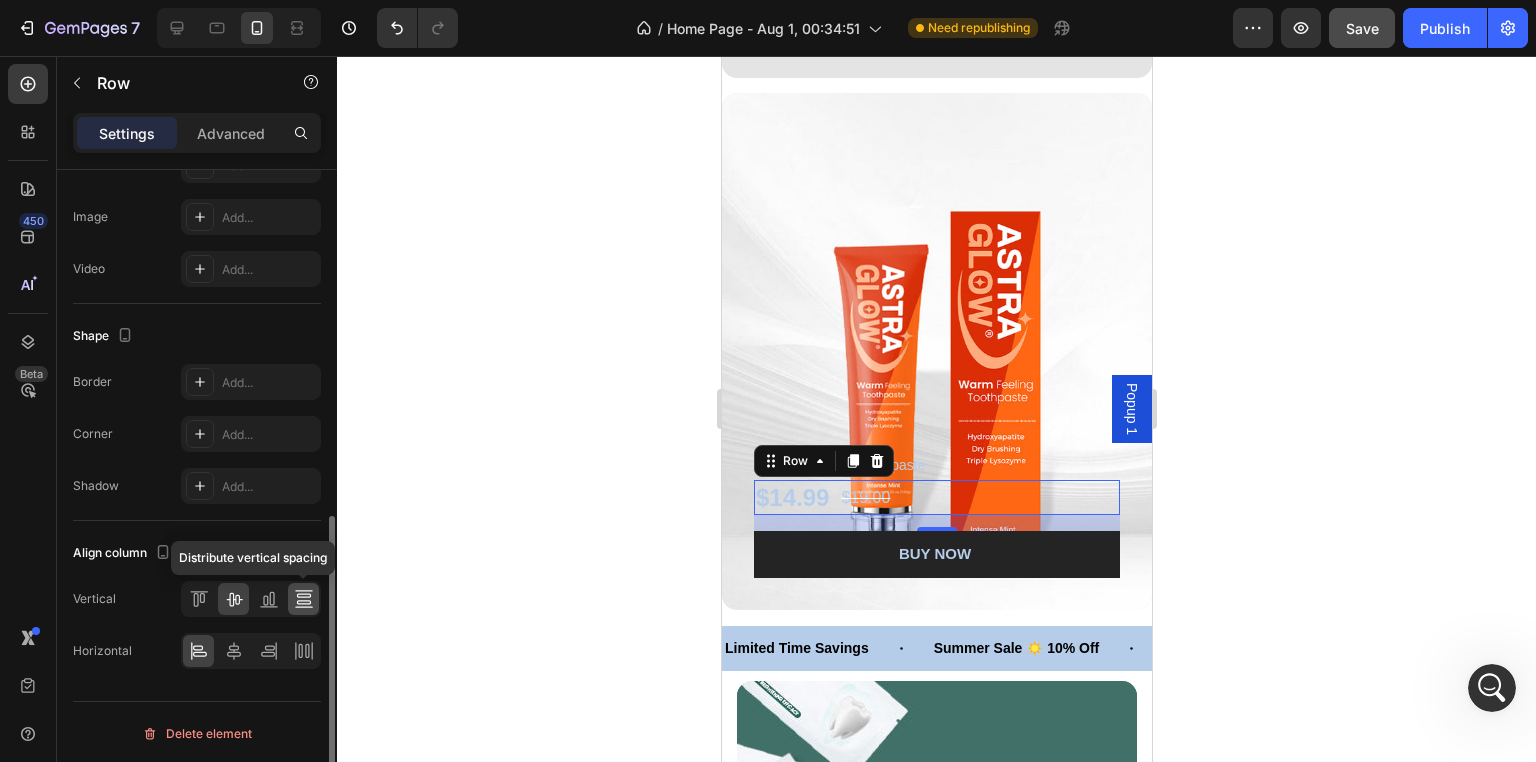 click 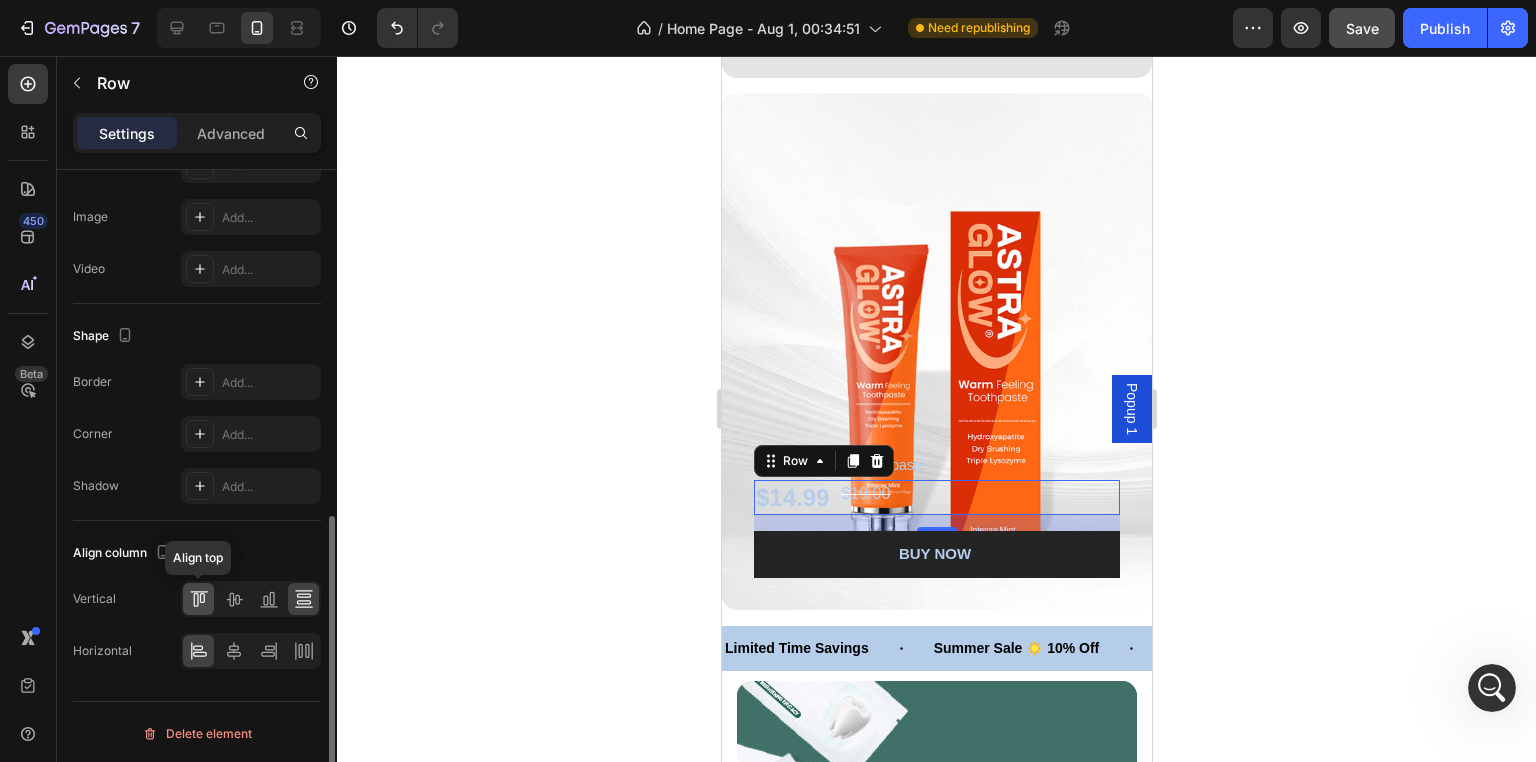click 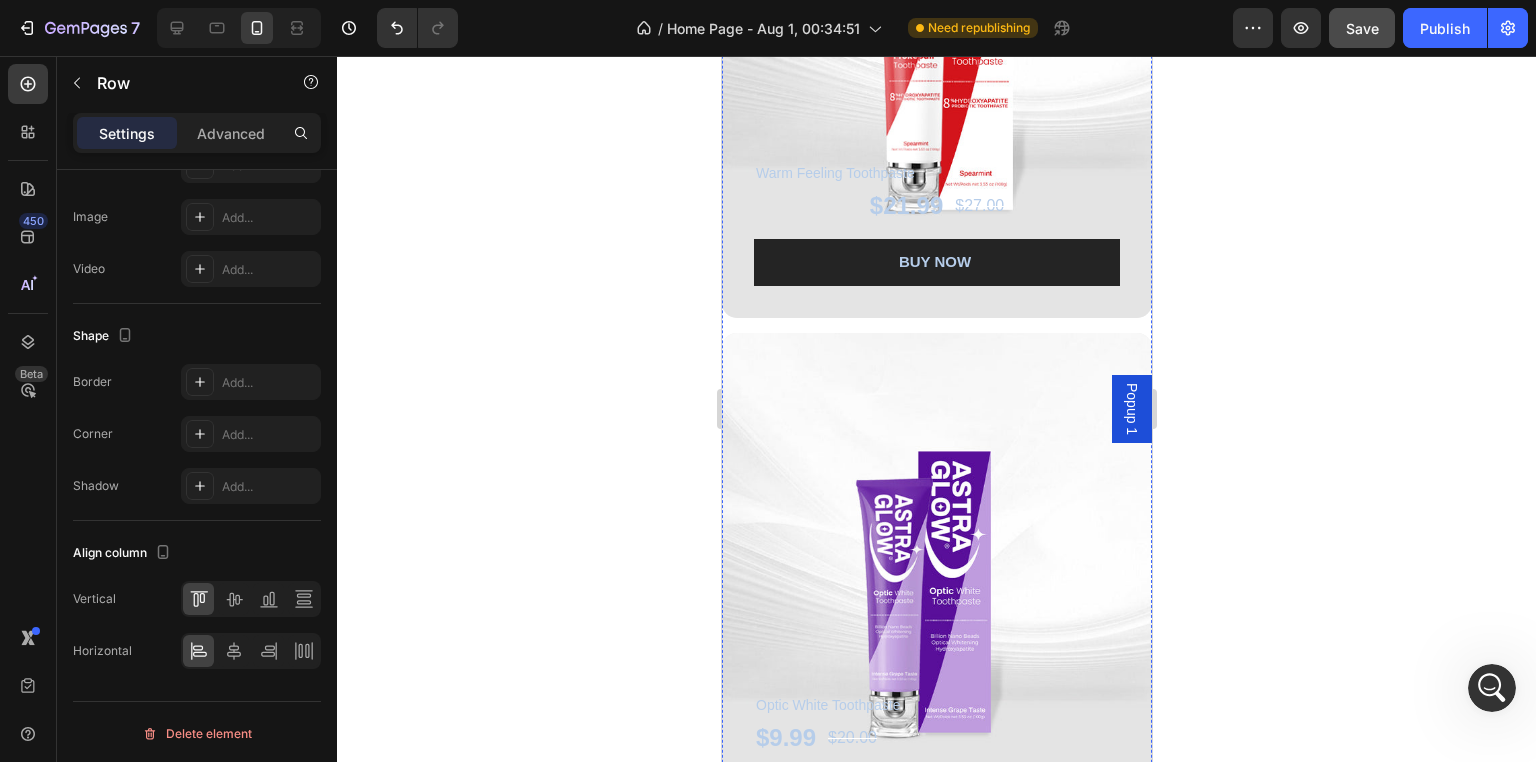 scroll, scrollTop: 971, scrollLeft: 0, axis: vertical 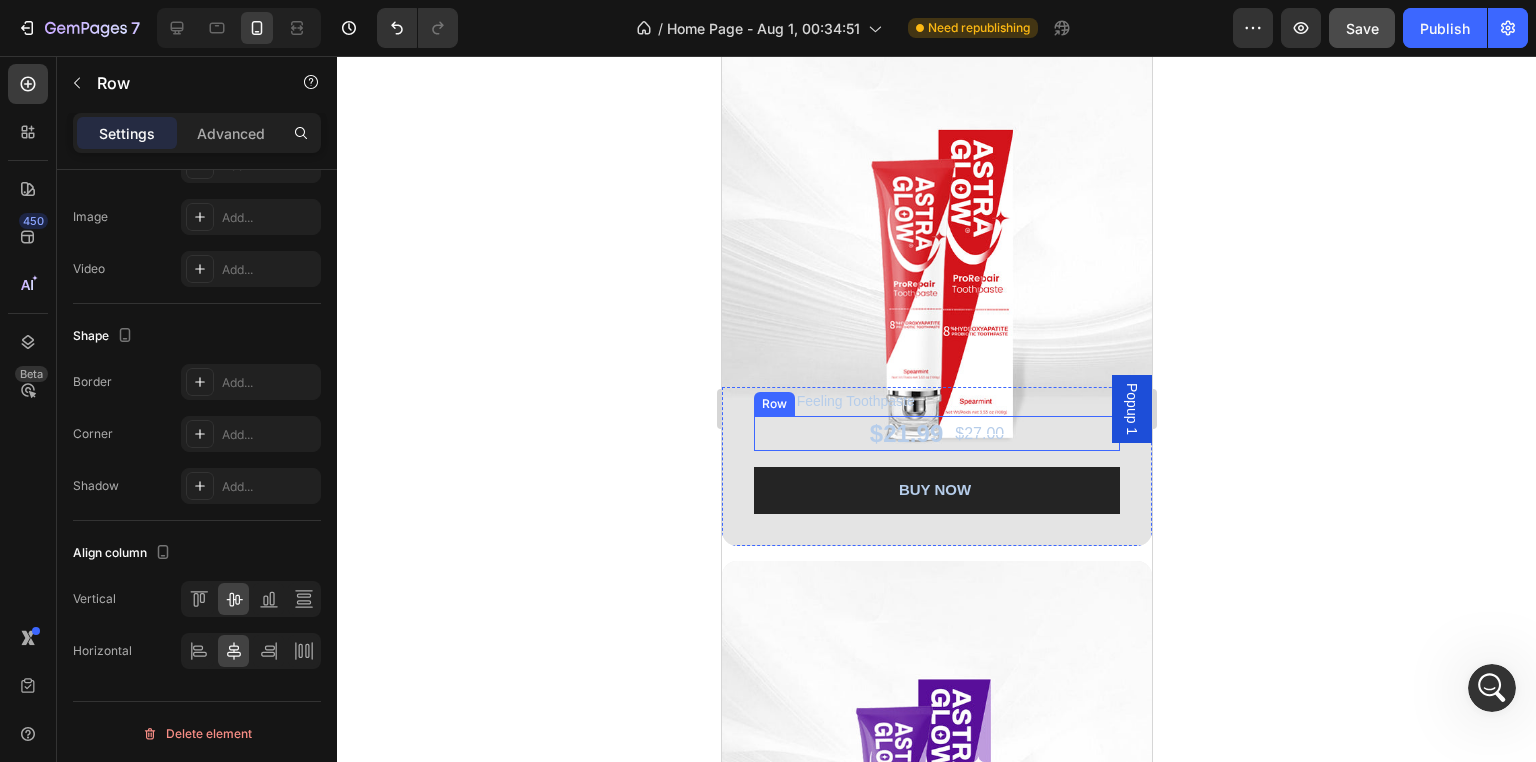 click on "$21.99 Product Price Product Price $27.00 Product Price Product Price Row" 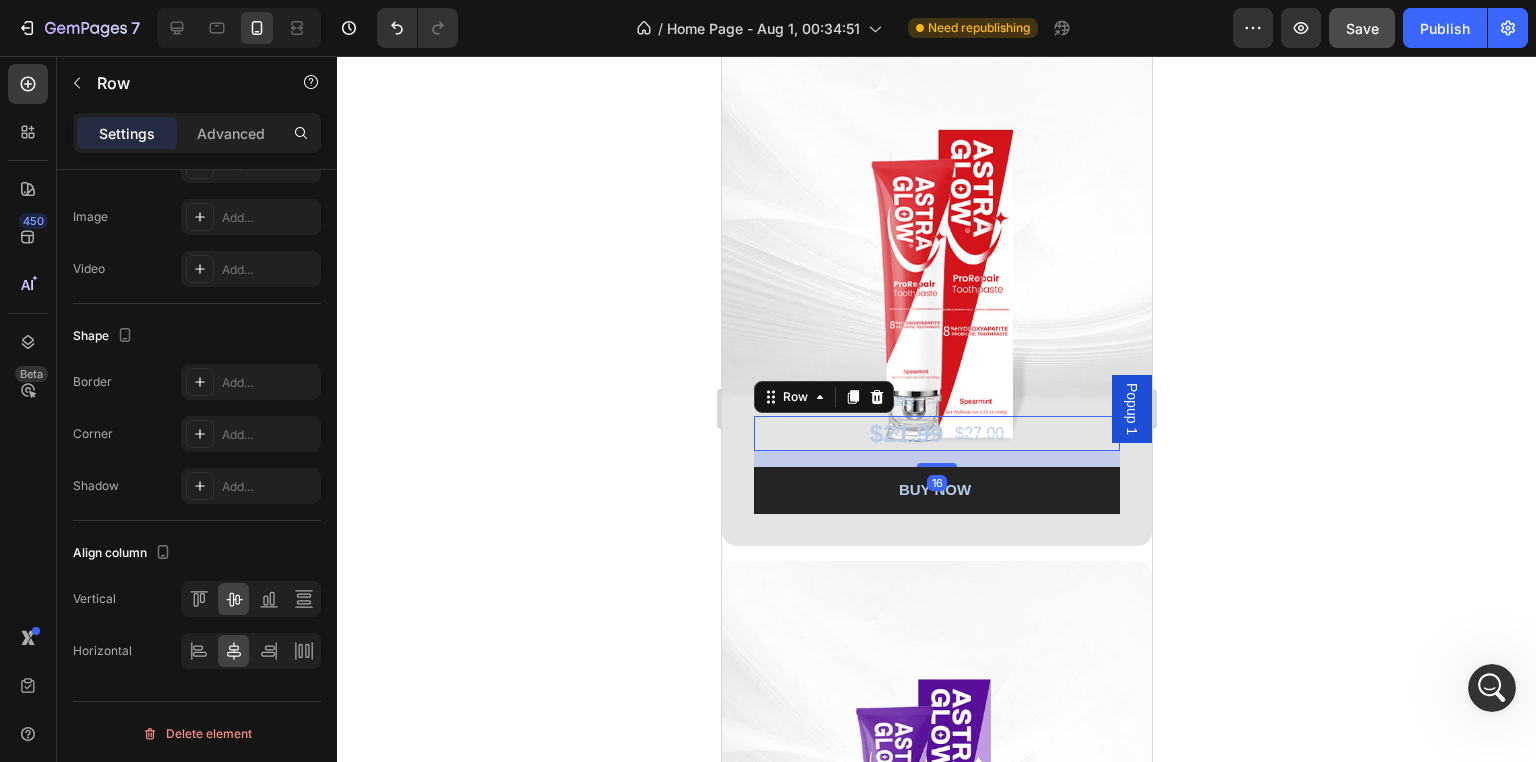 scroll, scrollTop: 744, scrollLeft: 0, axis: vertical 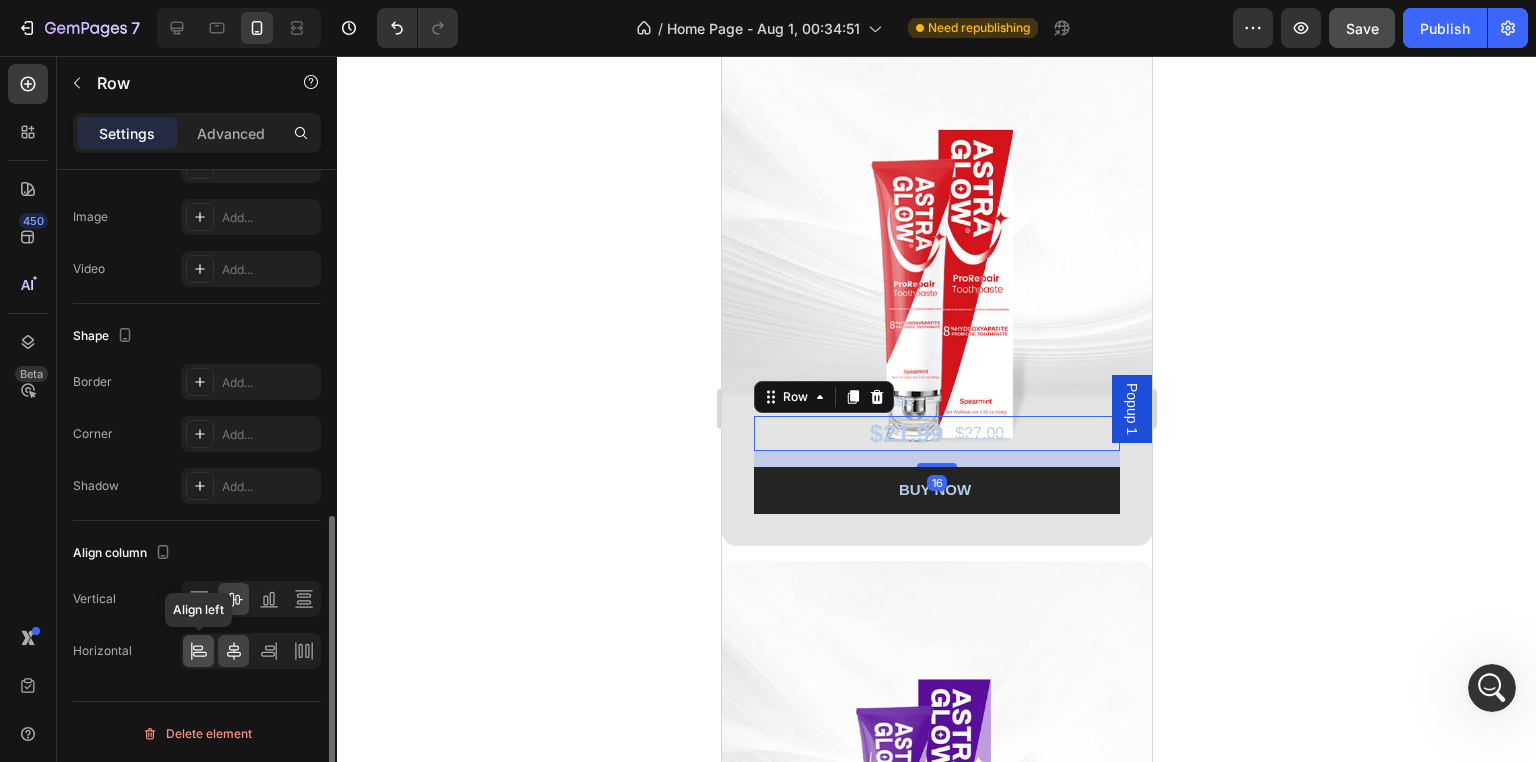 click 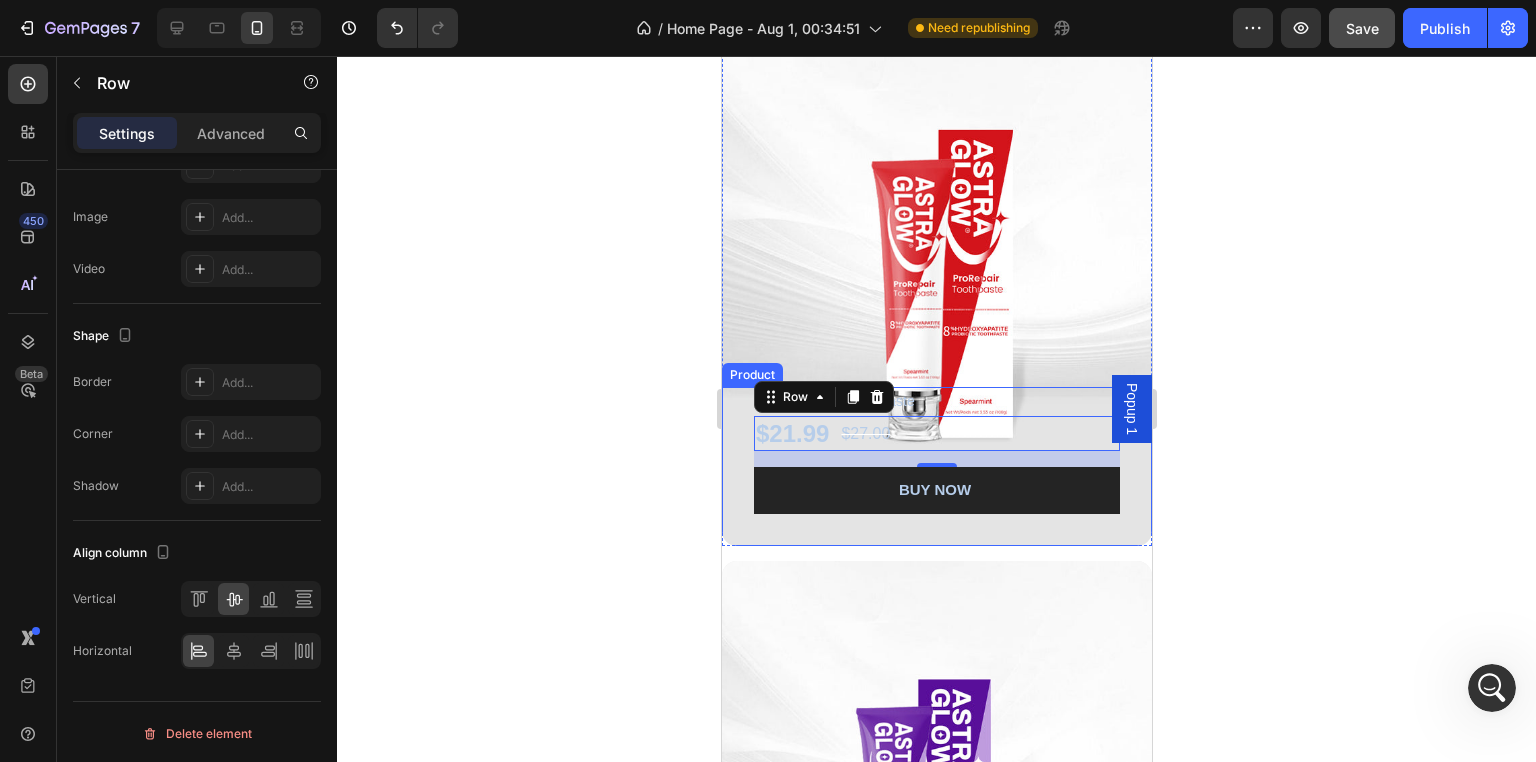 click on "Warm Feeling Toothpaste Text Block $21.99 Product Price Product Price $27.00 Product Price Product Price Row   16 BUY NOW Product Cart Button Product" 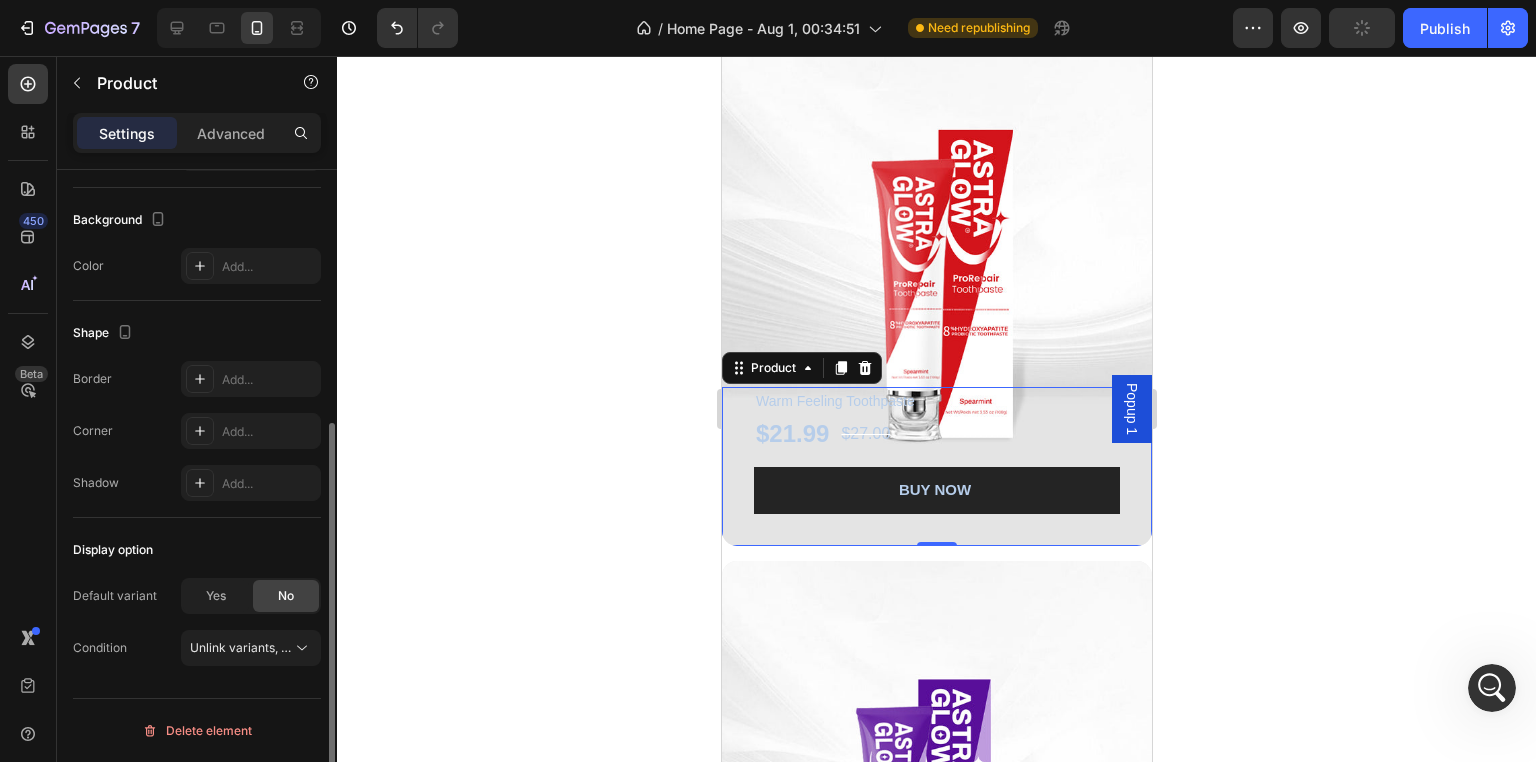scroll, scrollTop: 0, scrollLeft: 0, axis: both 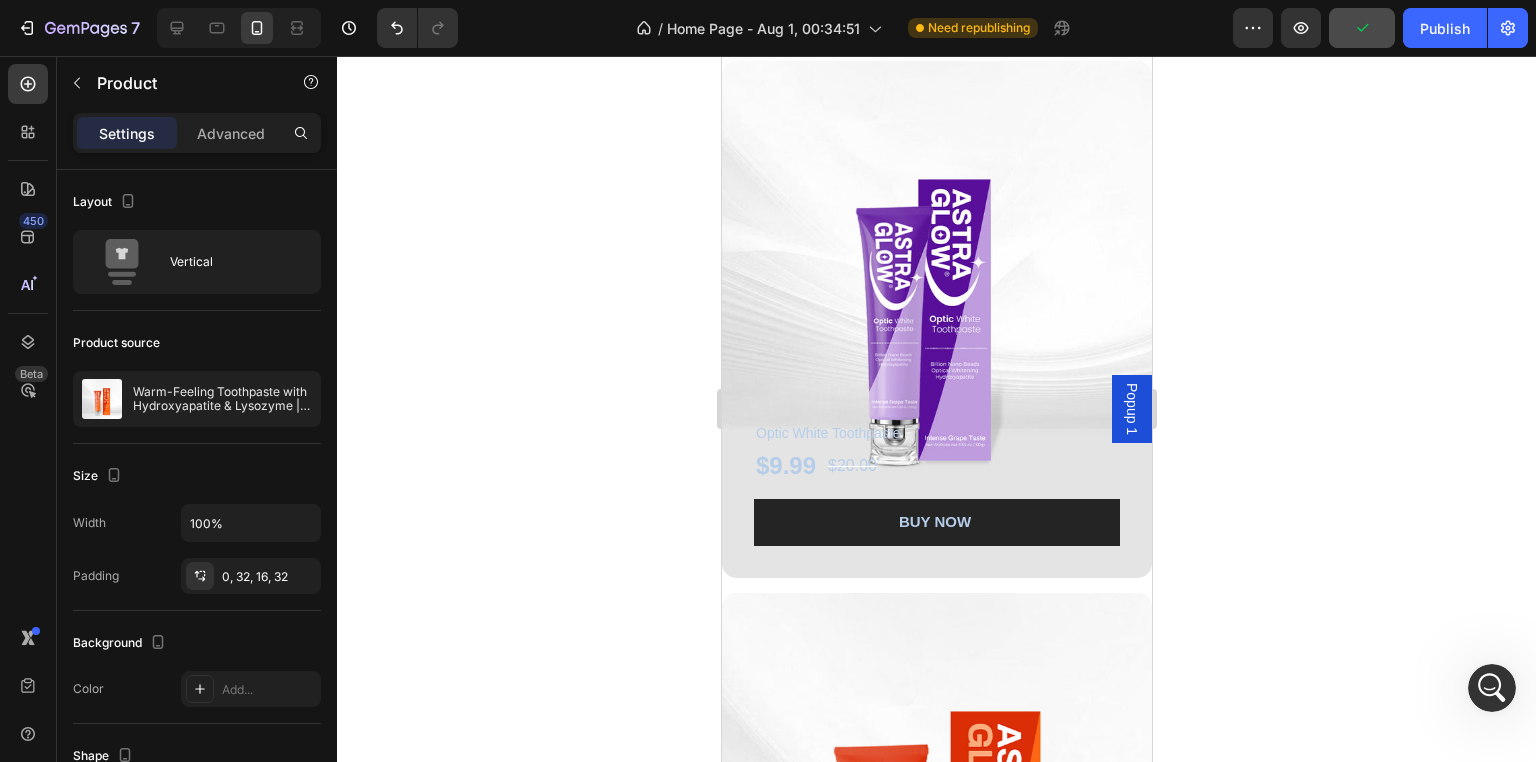 click on "7  Version history  /  Home Page - Aug 1, 00:34:51 Need republishing Preview  Publish" 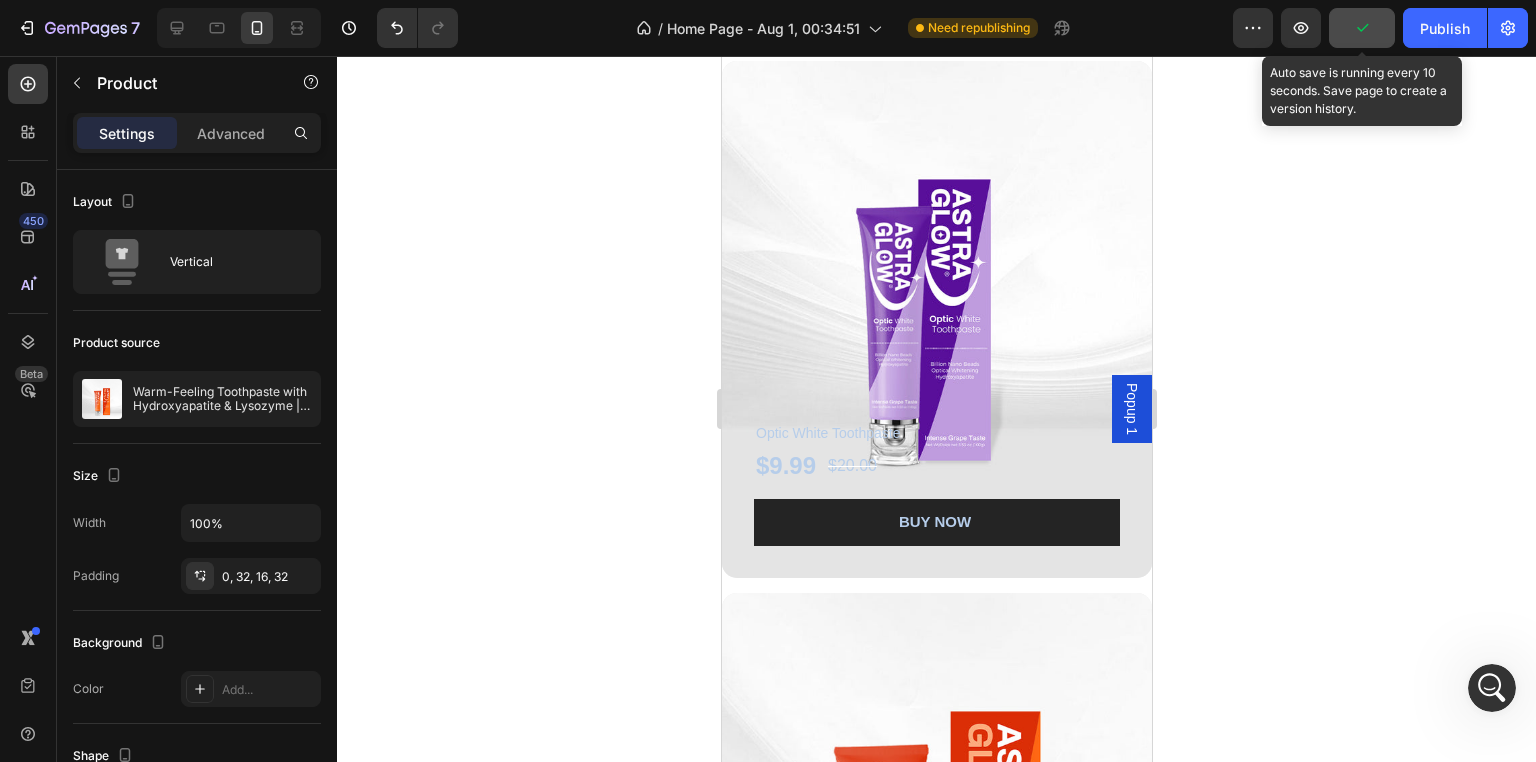 click 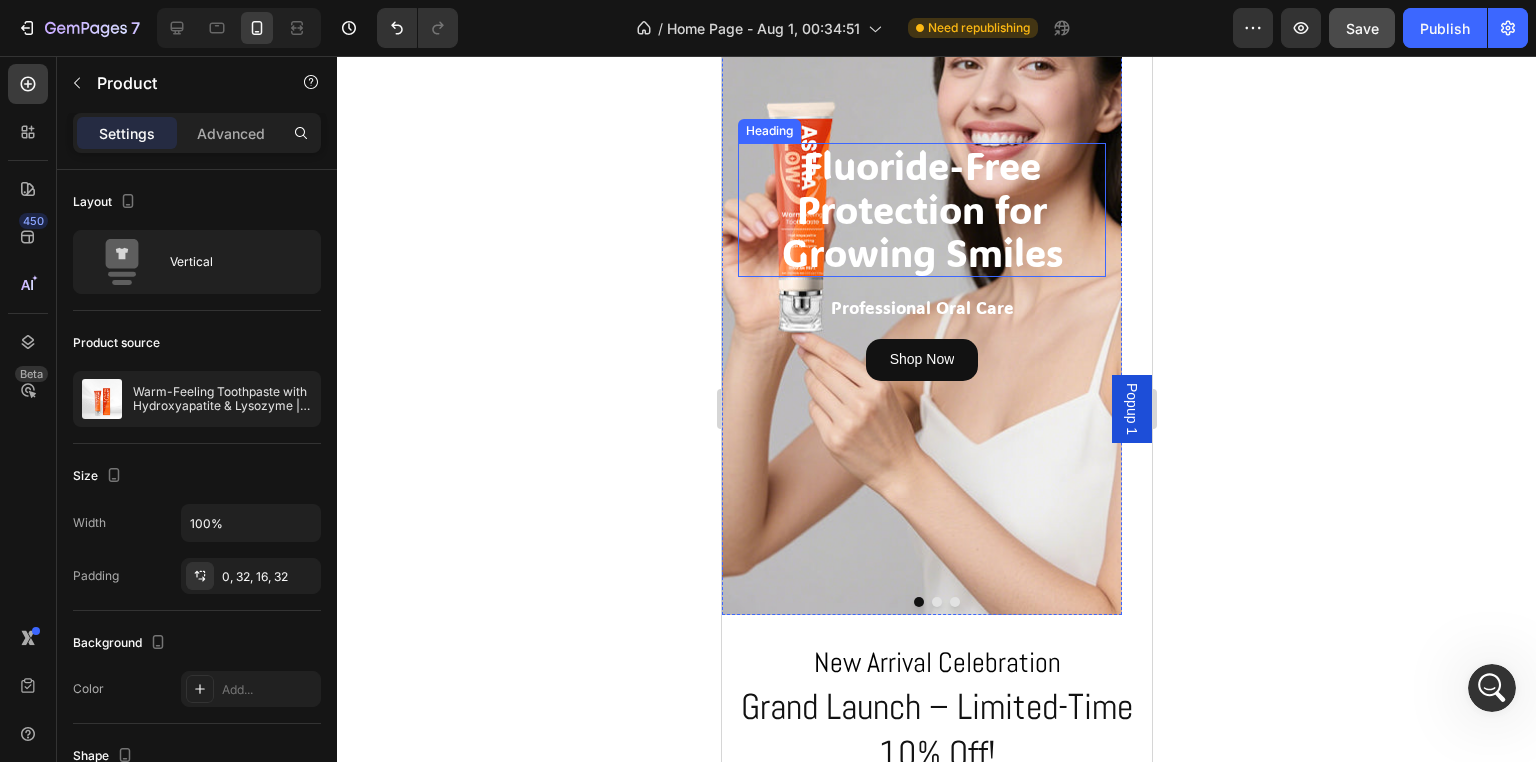 scroll, scrollTop: 200, scrollLeft: 0, axis: vertical 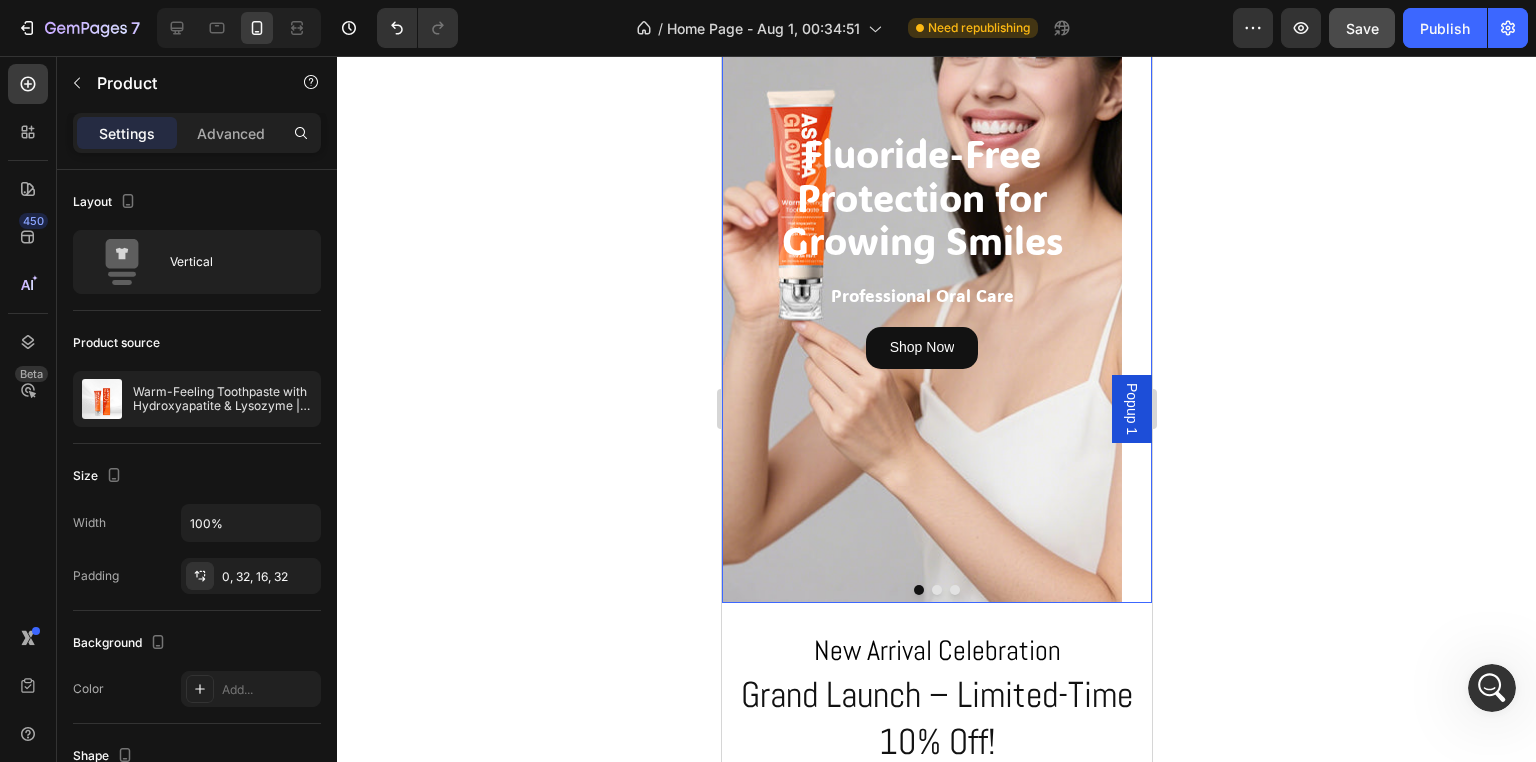click 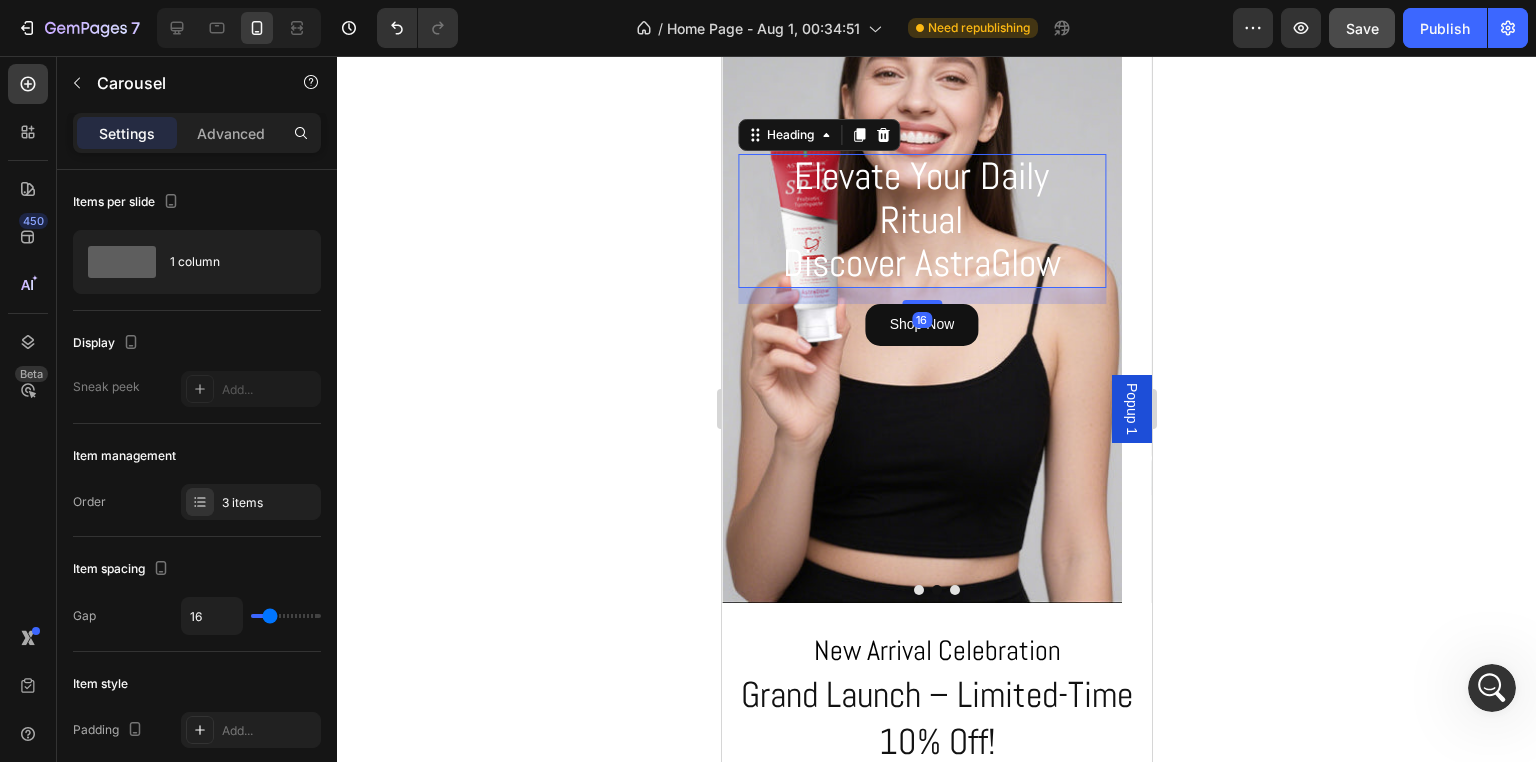 click on "Elevate Your Daily Ritual Discover AstraGlow" 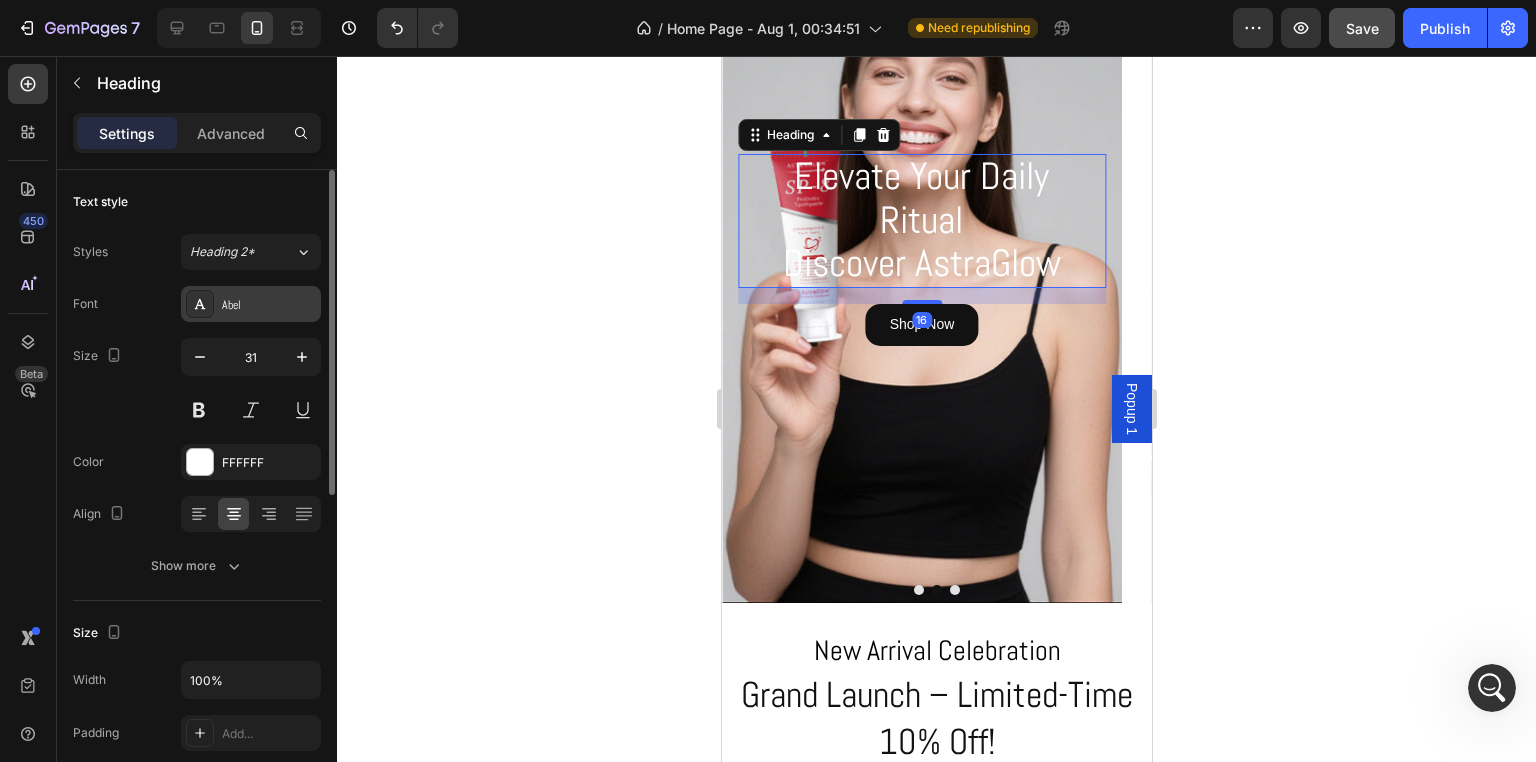 click on "Abel" 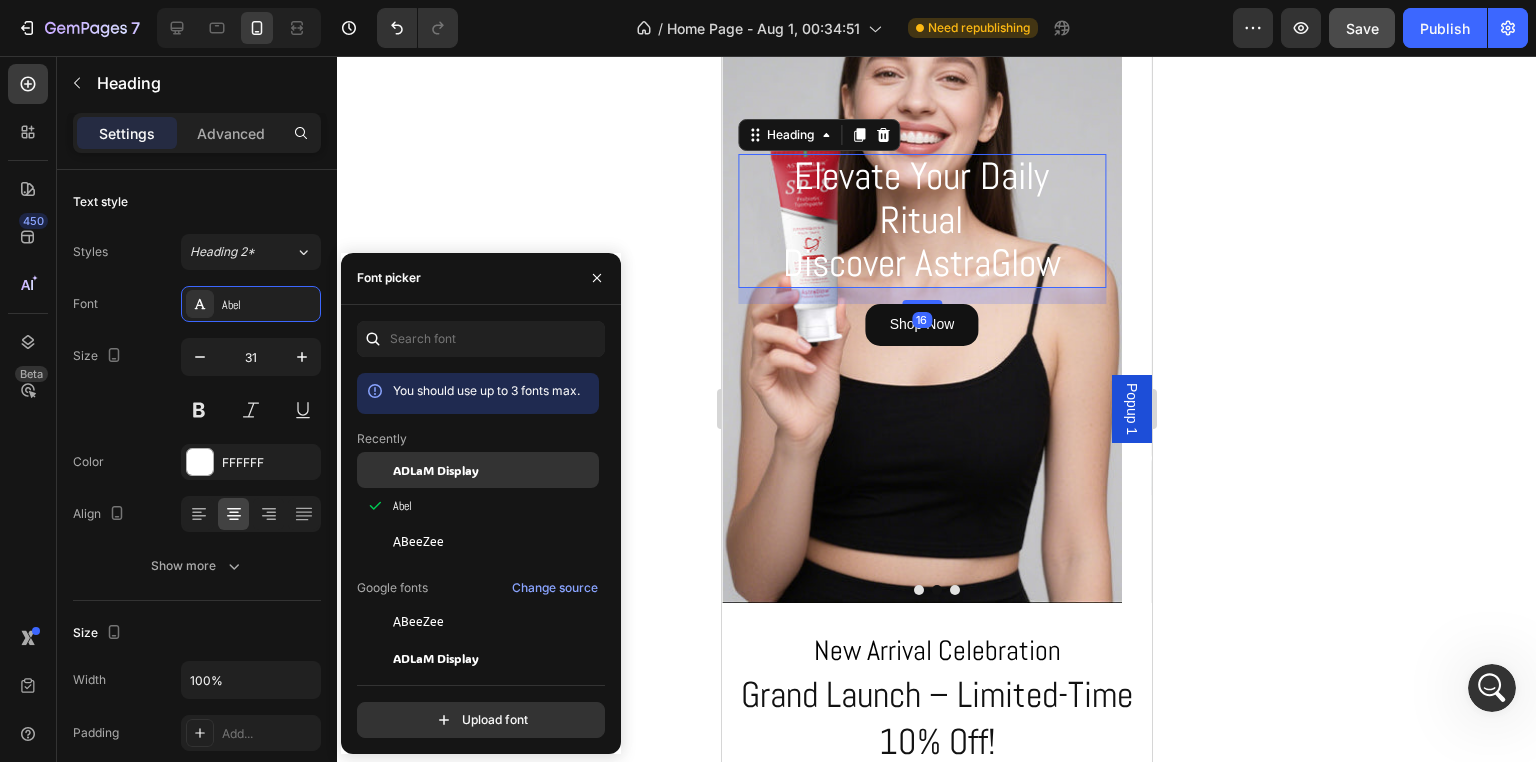 click on "ADLaM Display" 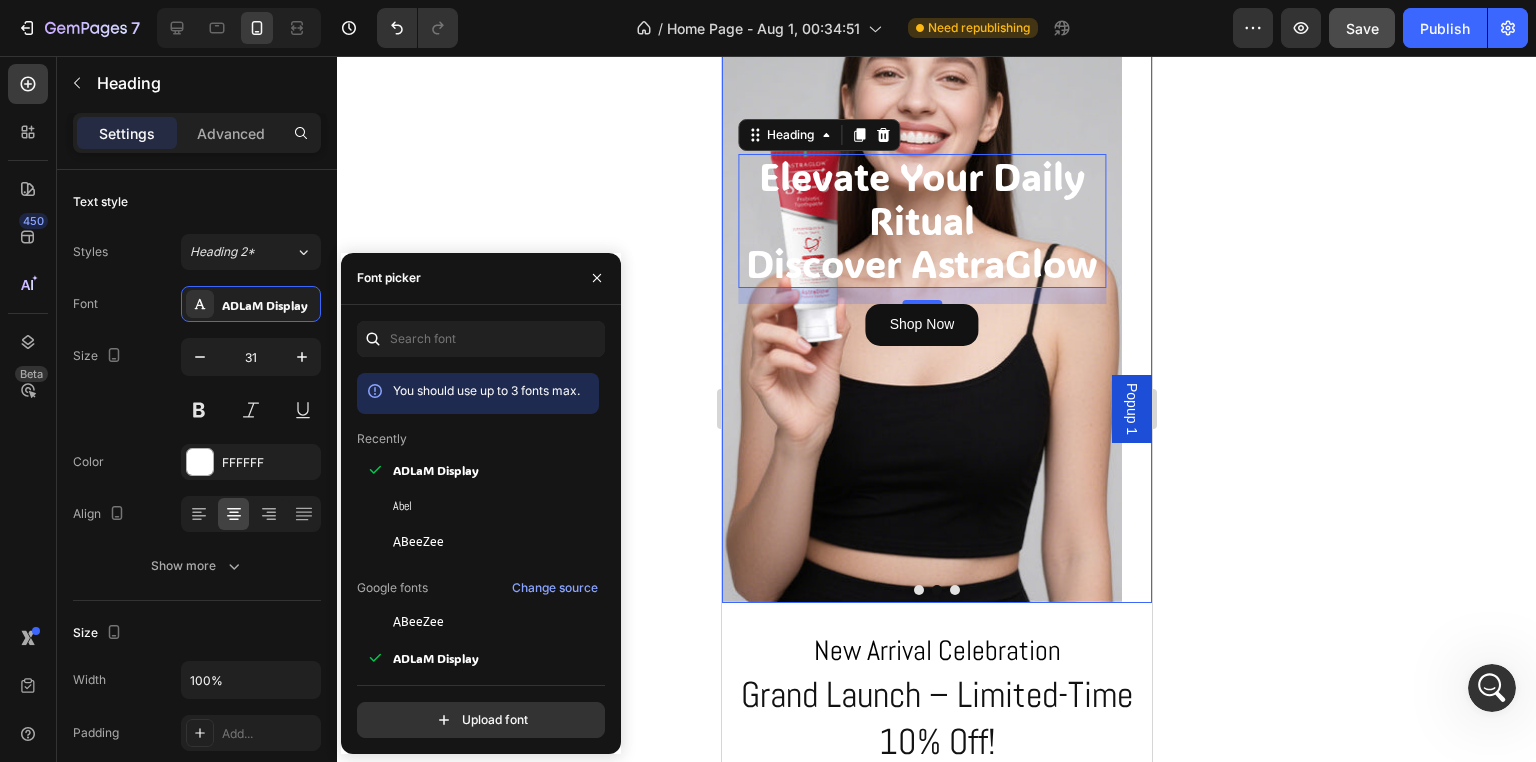 click 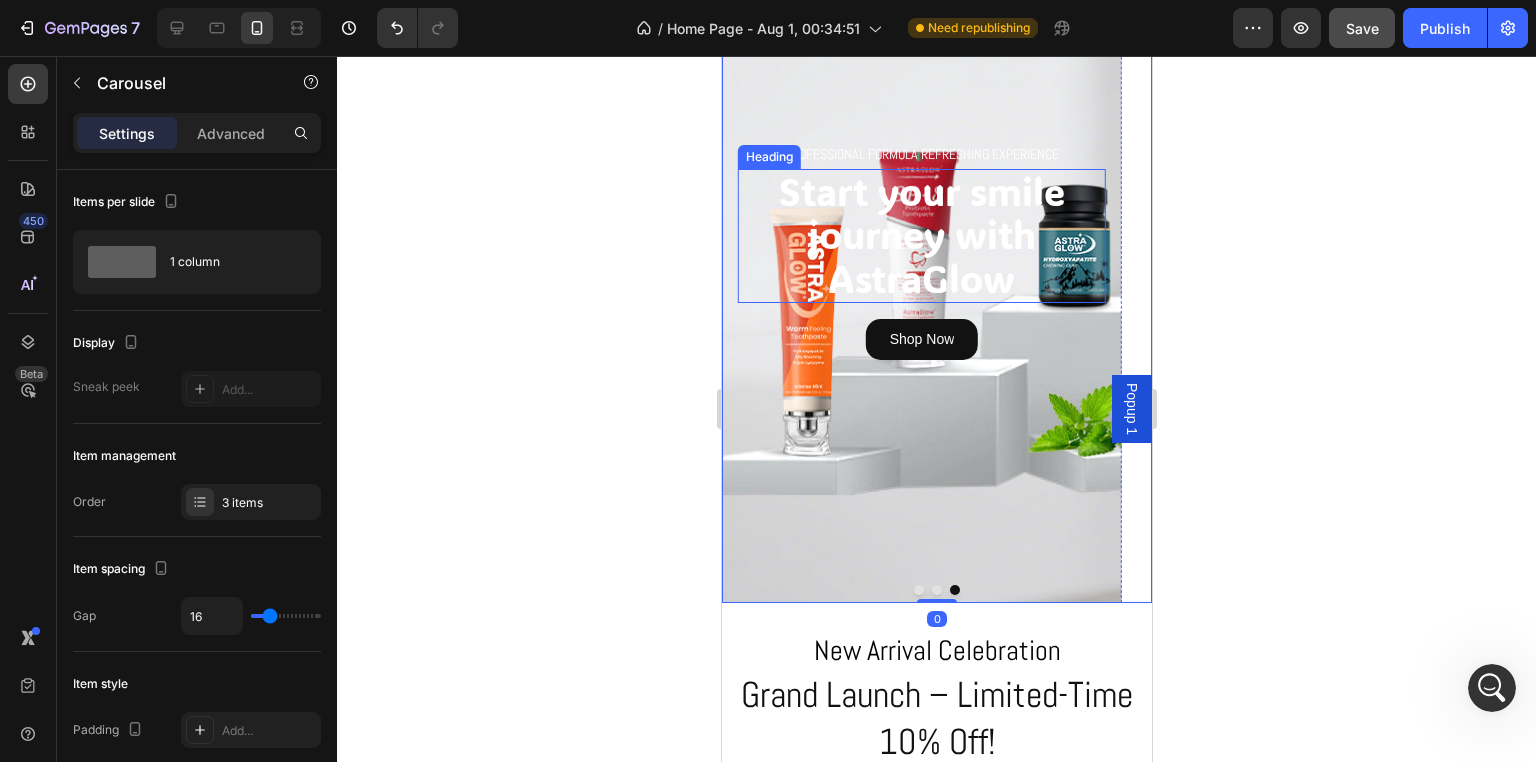 scroll, scrollTop: 100, scrollLeft: 0, axis: vertical 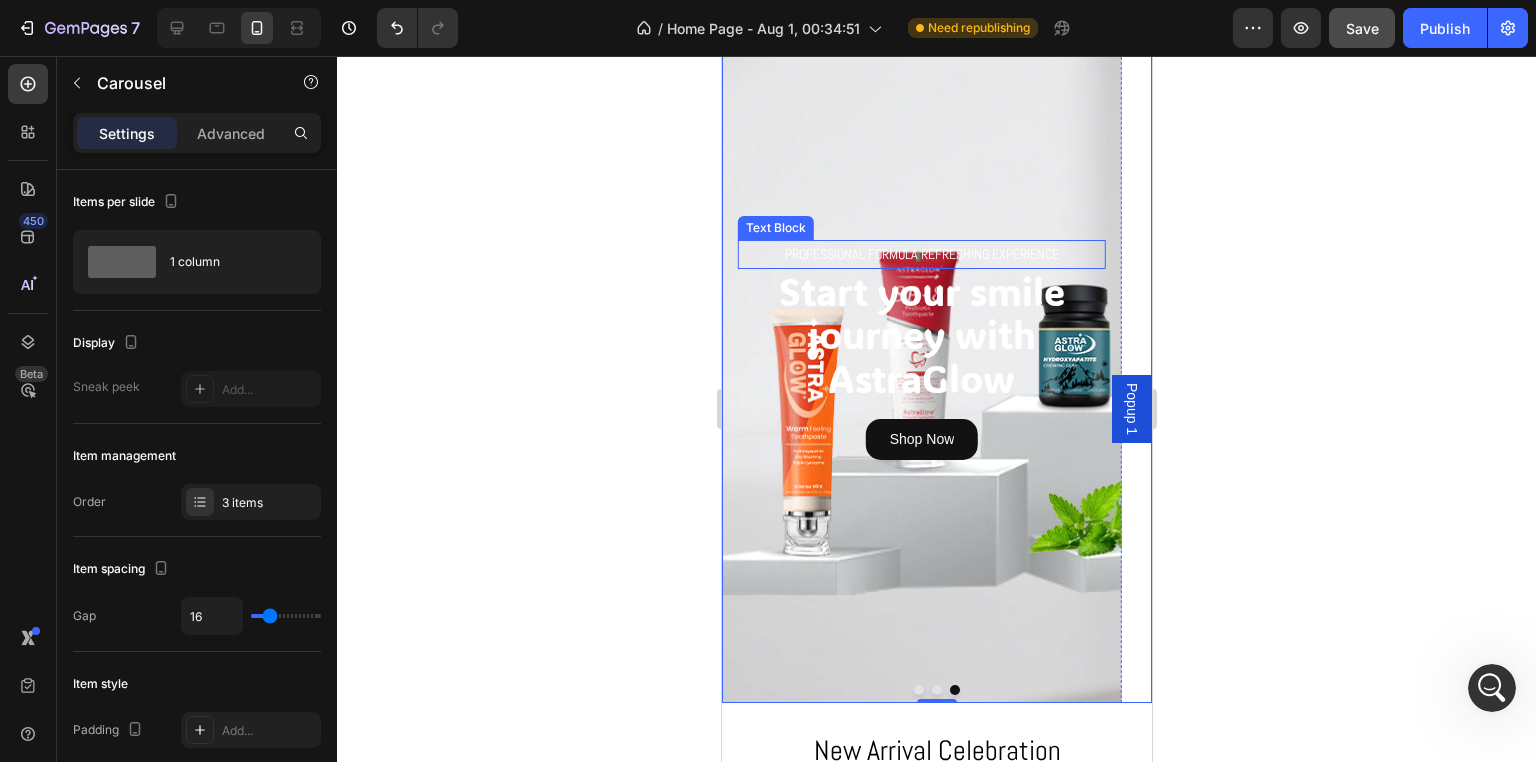 click on "PROFESSIONAL FORMULA REFRESHING EXPERIENCE" 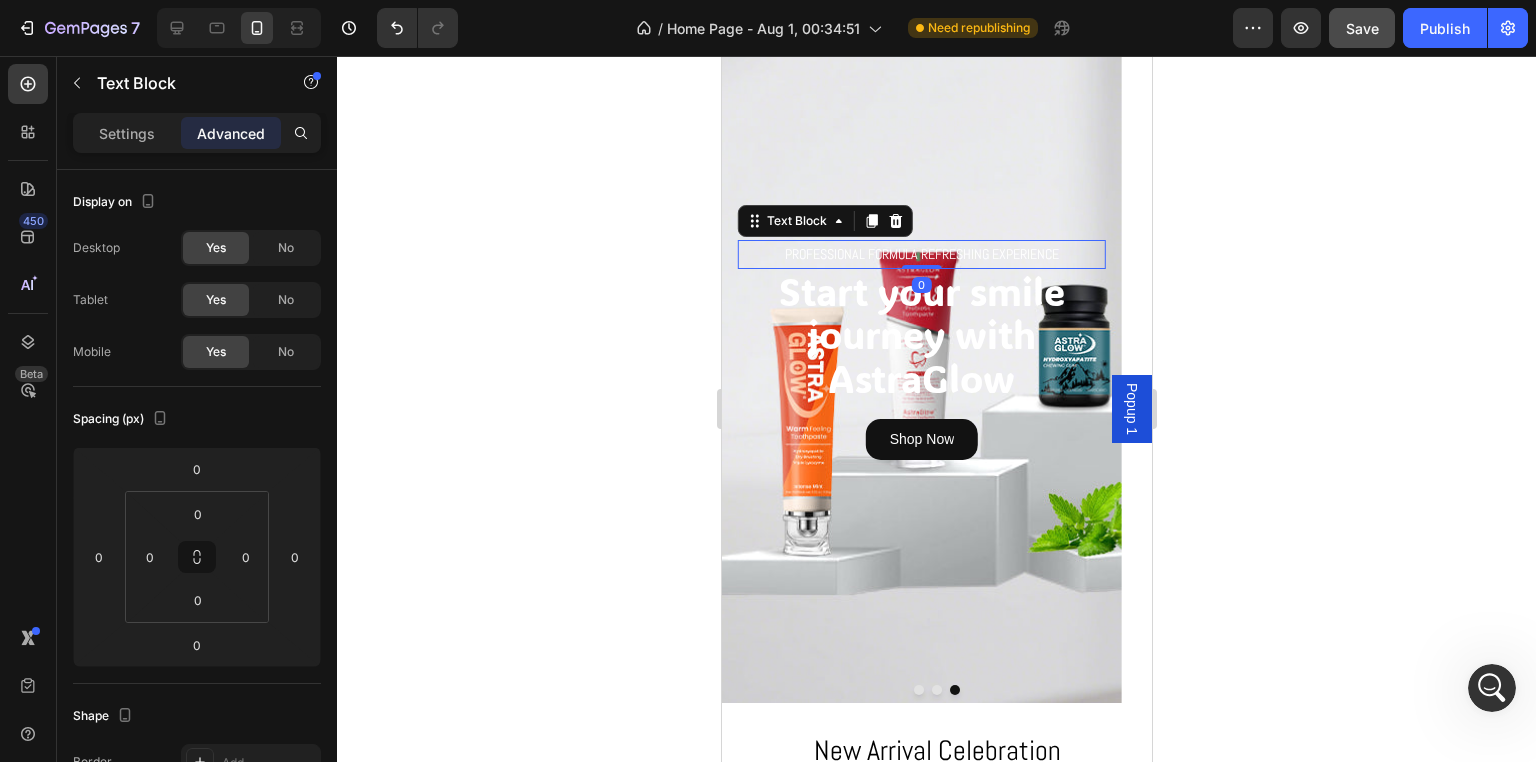 click on "Settings Advanced" 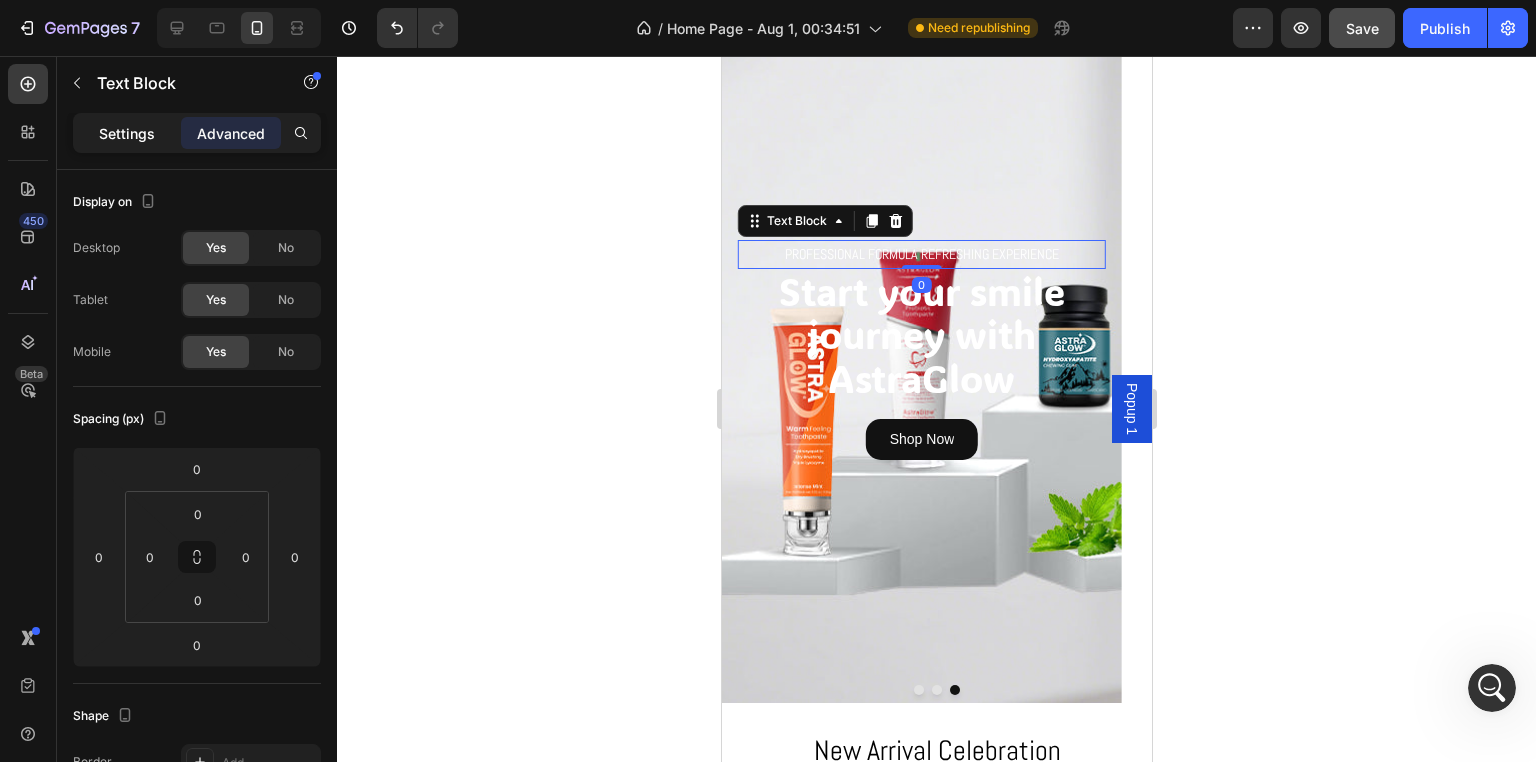 click on "Settings" 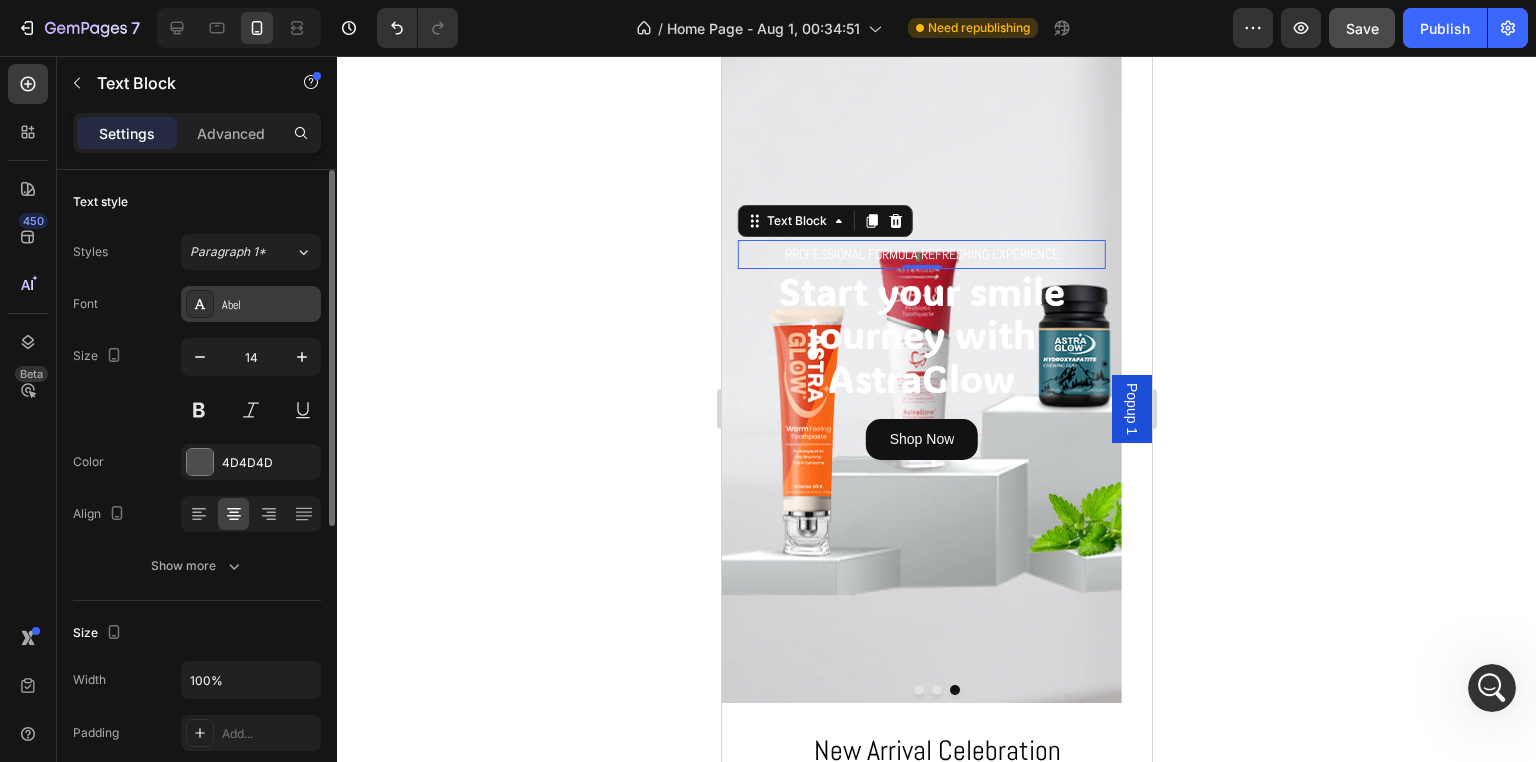 click on "Abel" 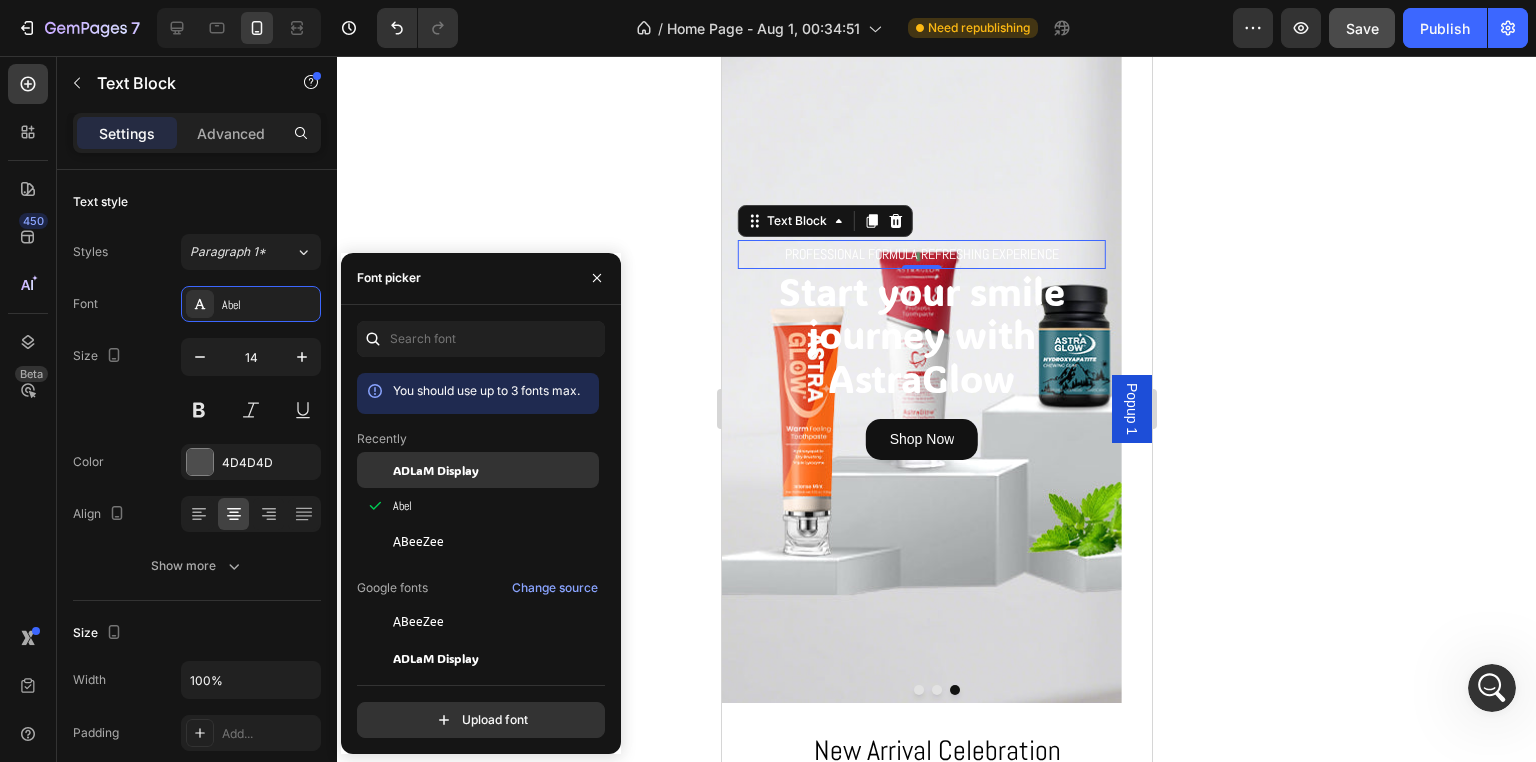 click on "ADLaM Display" 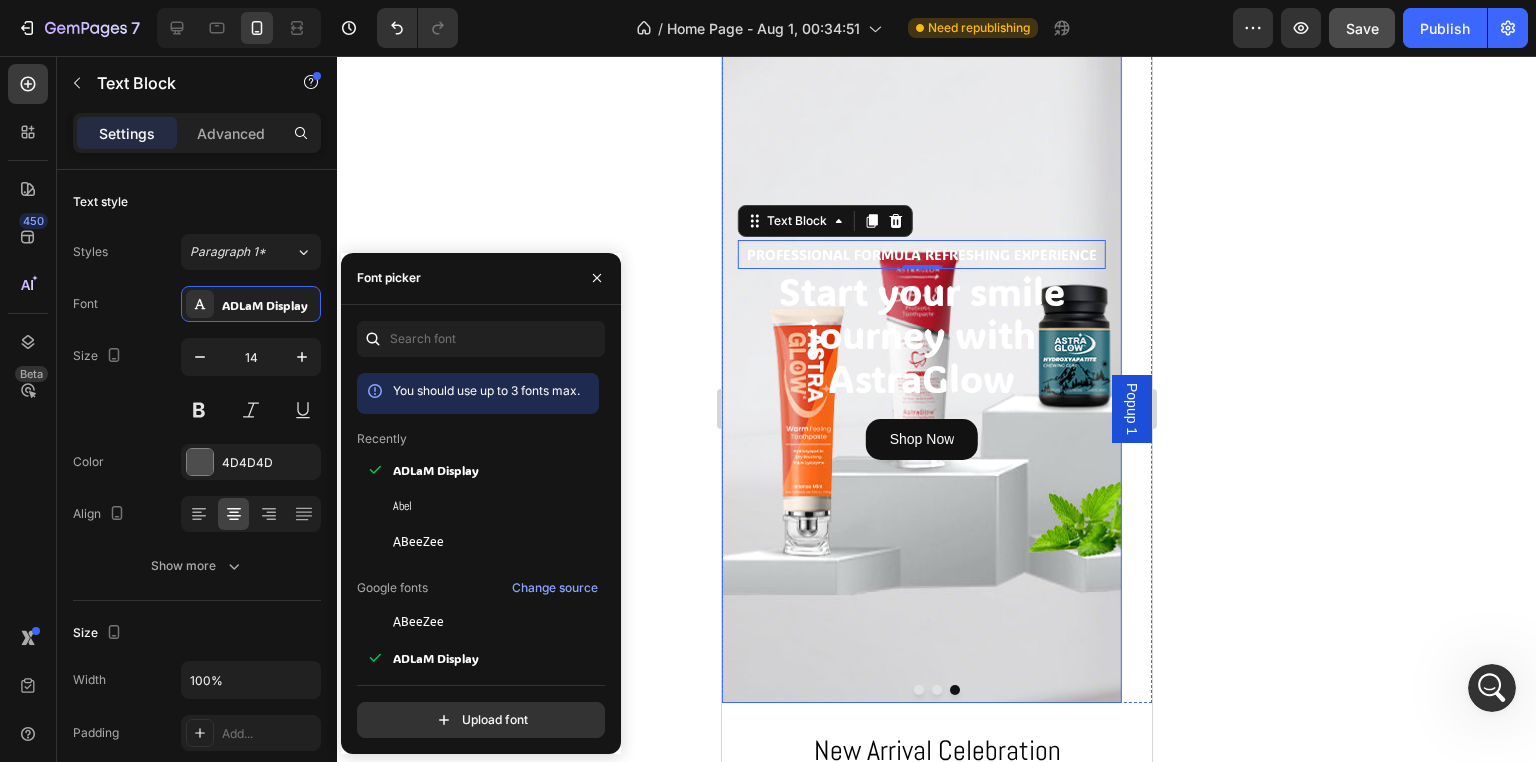 click on "PROFESSIONAL FORMULA REFRESHING EXPERIENCE Text Block   0 Start your smile journey with AstraGlow Heading Shop Now Button" 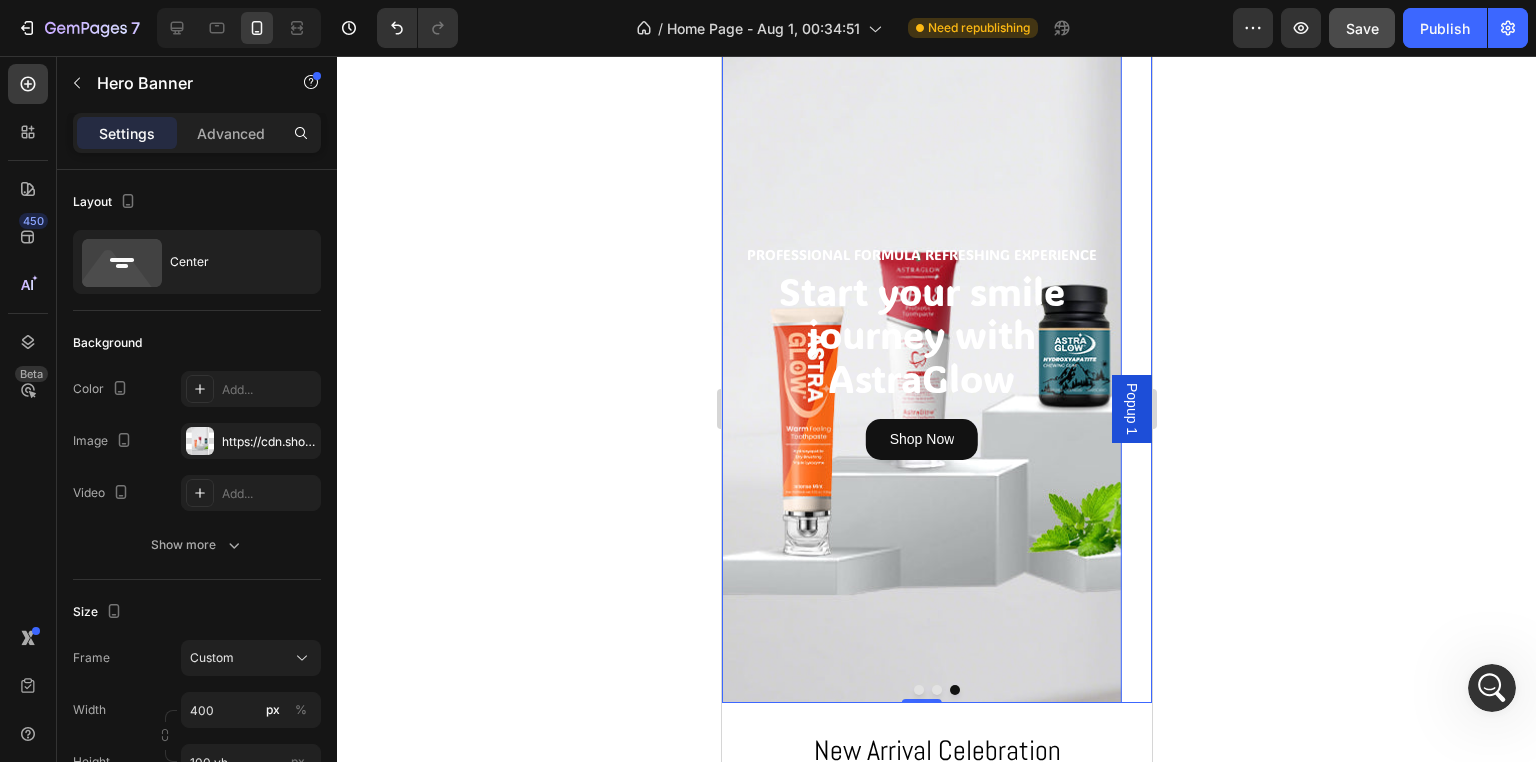click 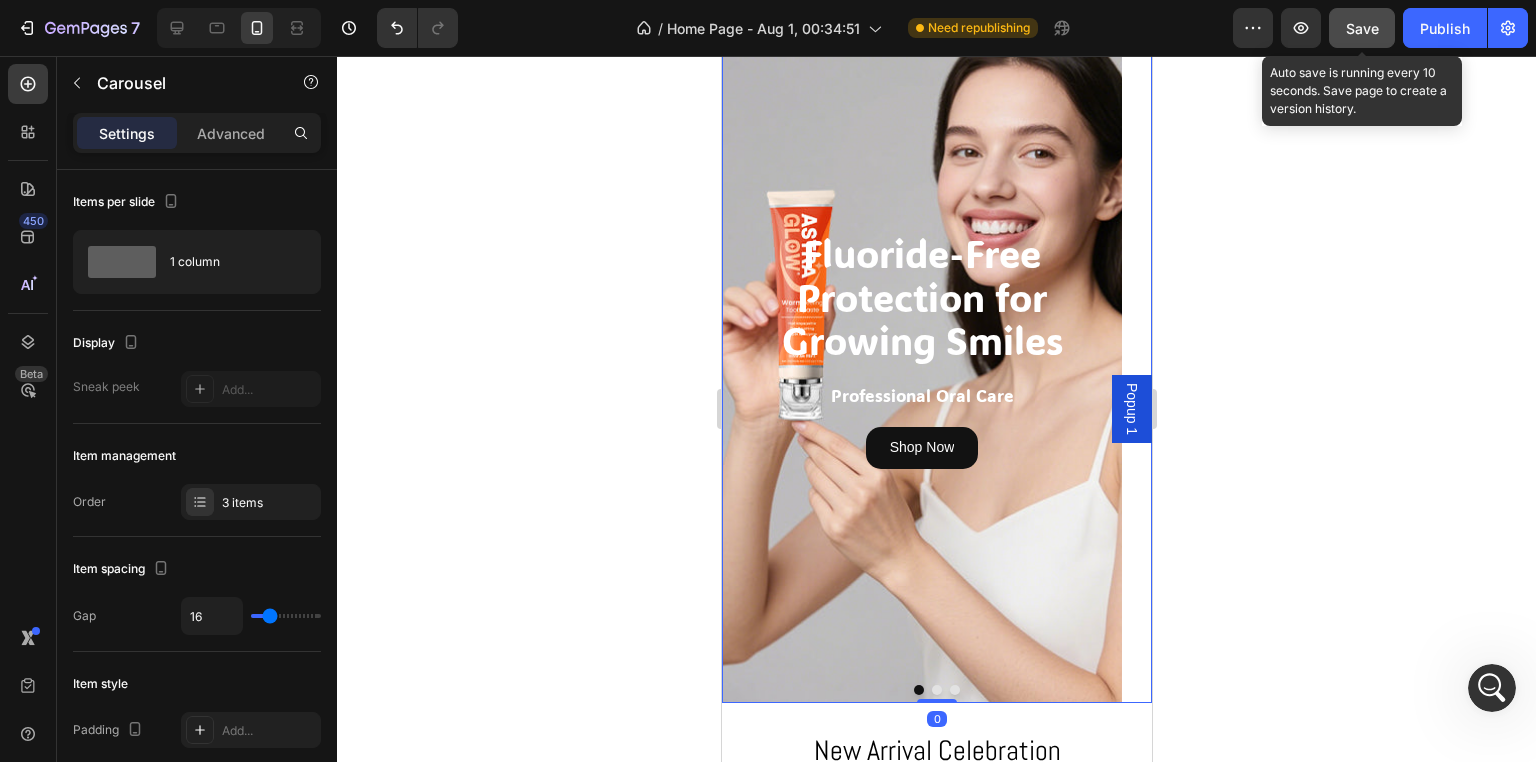 click on "Save" 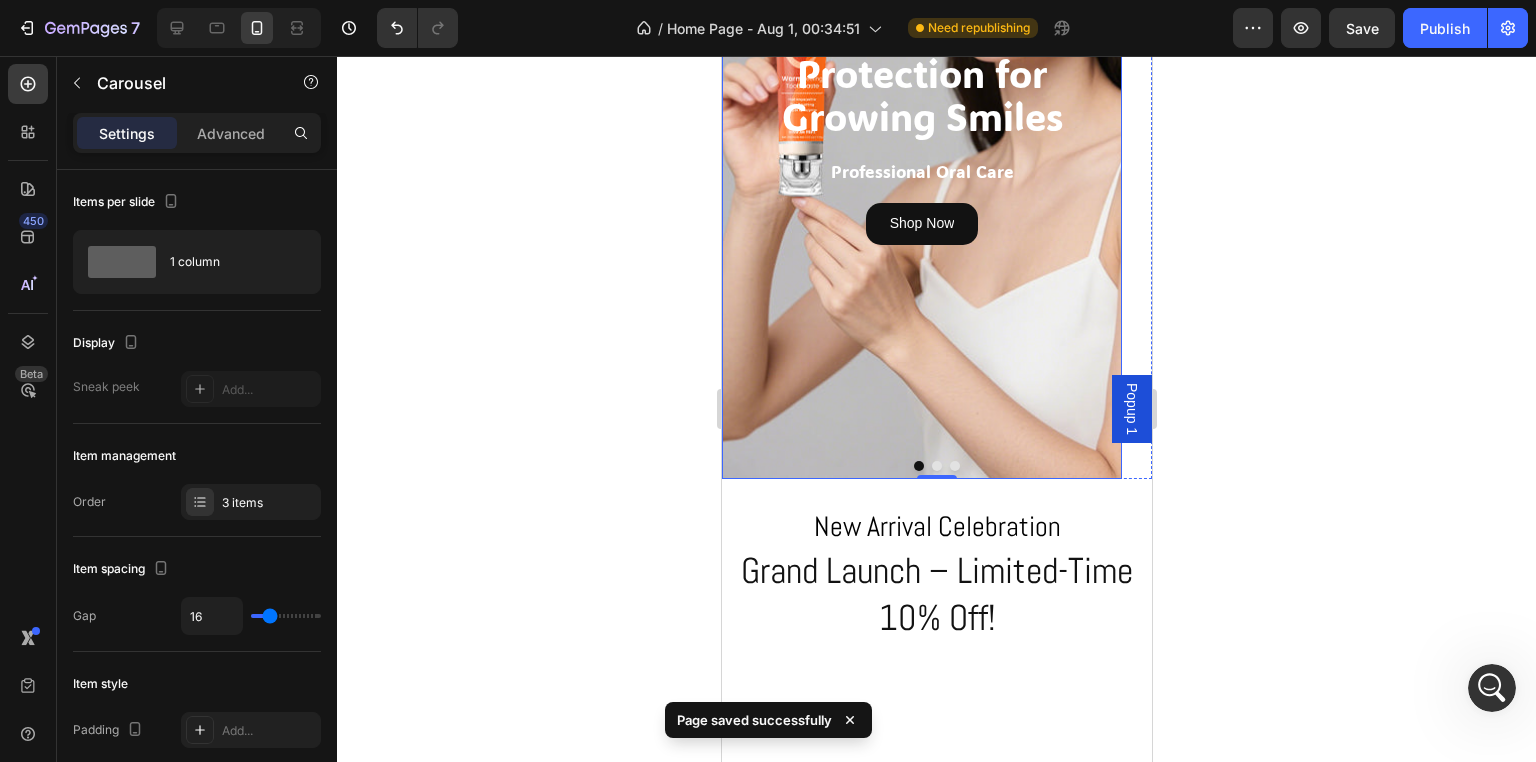 scroll, scrollTop: 100, scrollLeft: 0, axis: vertical 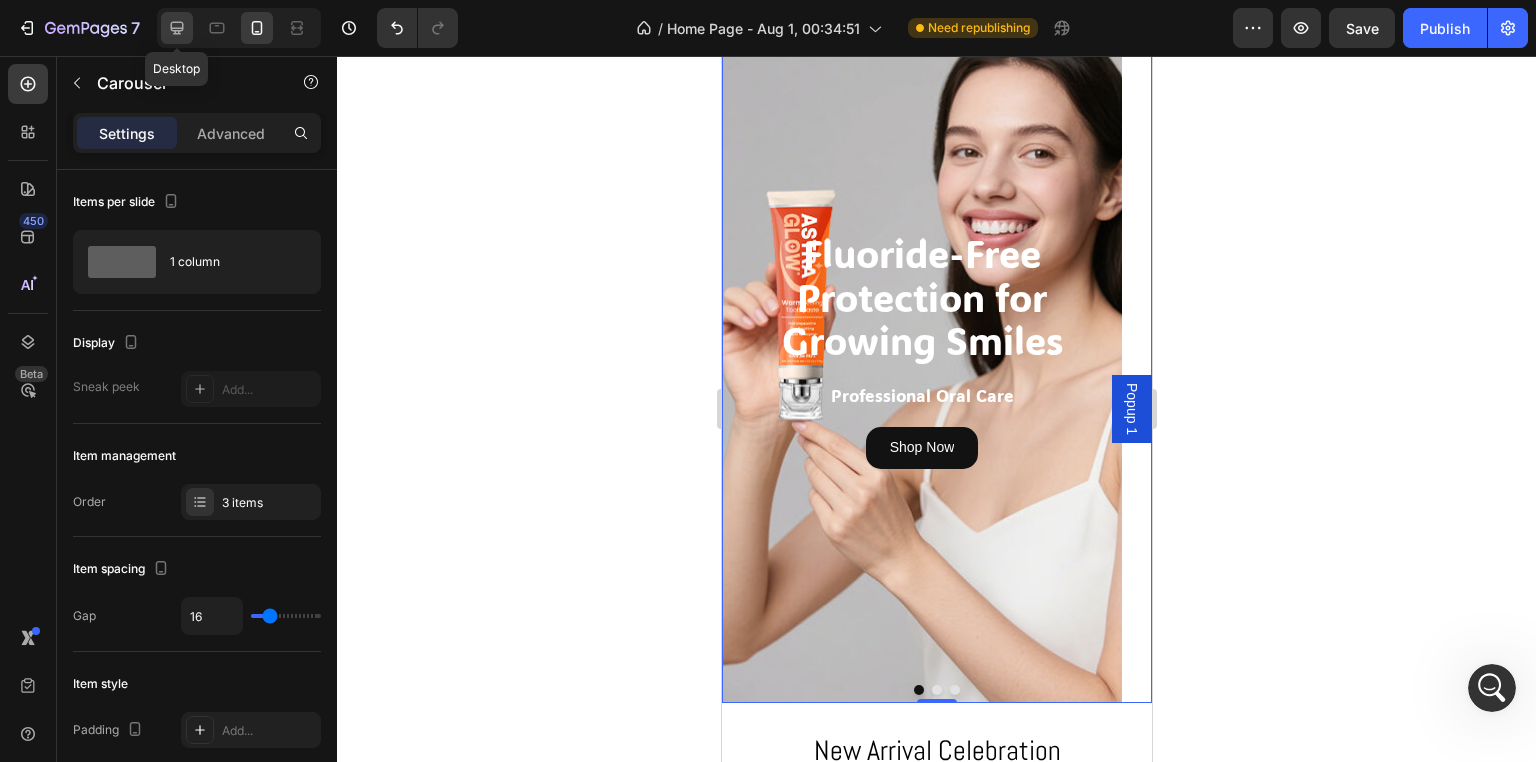 click 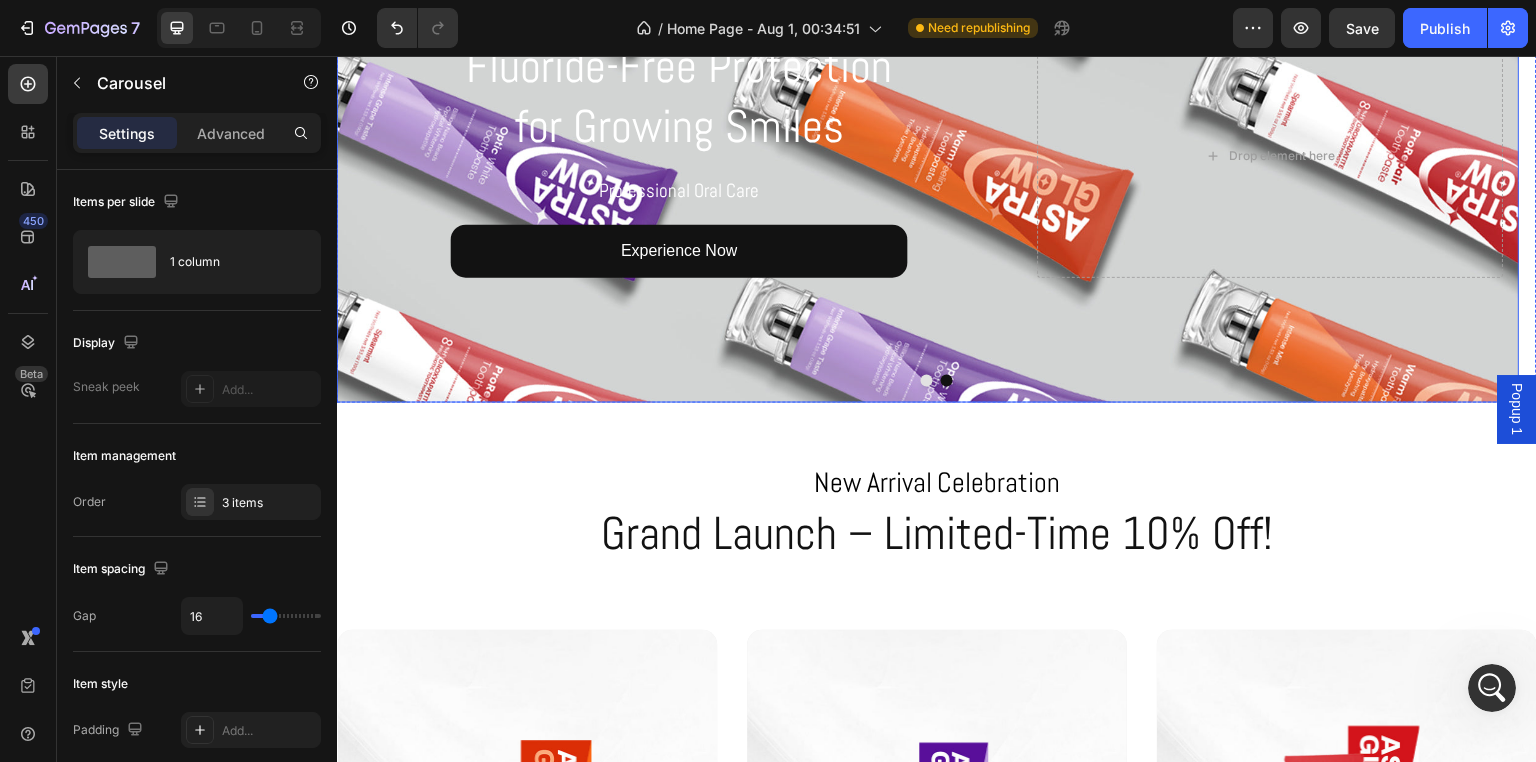 scroll, scrollTop: 0, scrollLeft: 0, axis: both 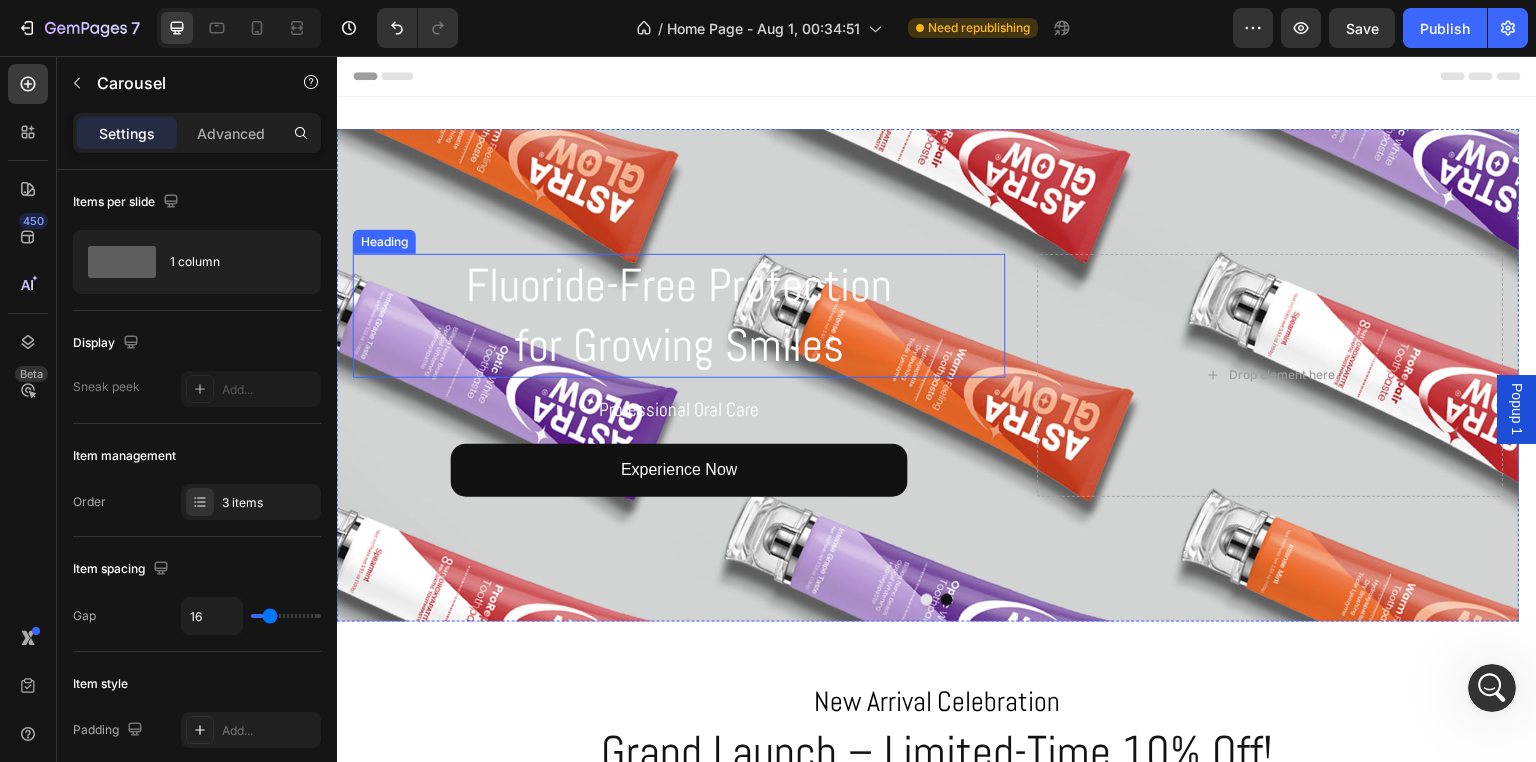 click on "Fluoride-Free Protection for Growing Smiles" 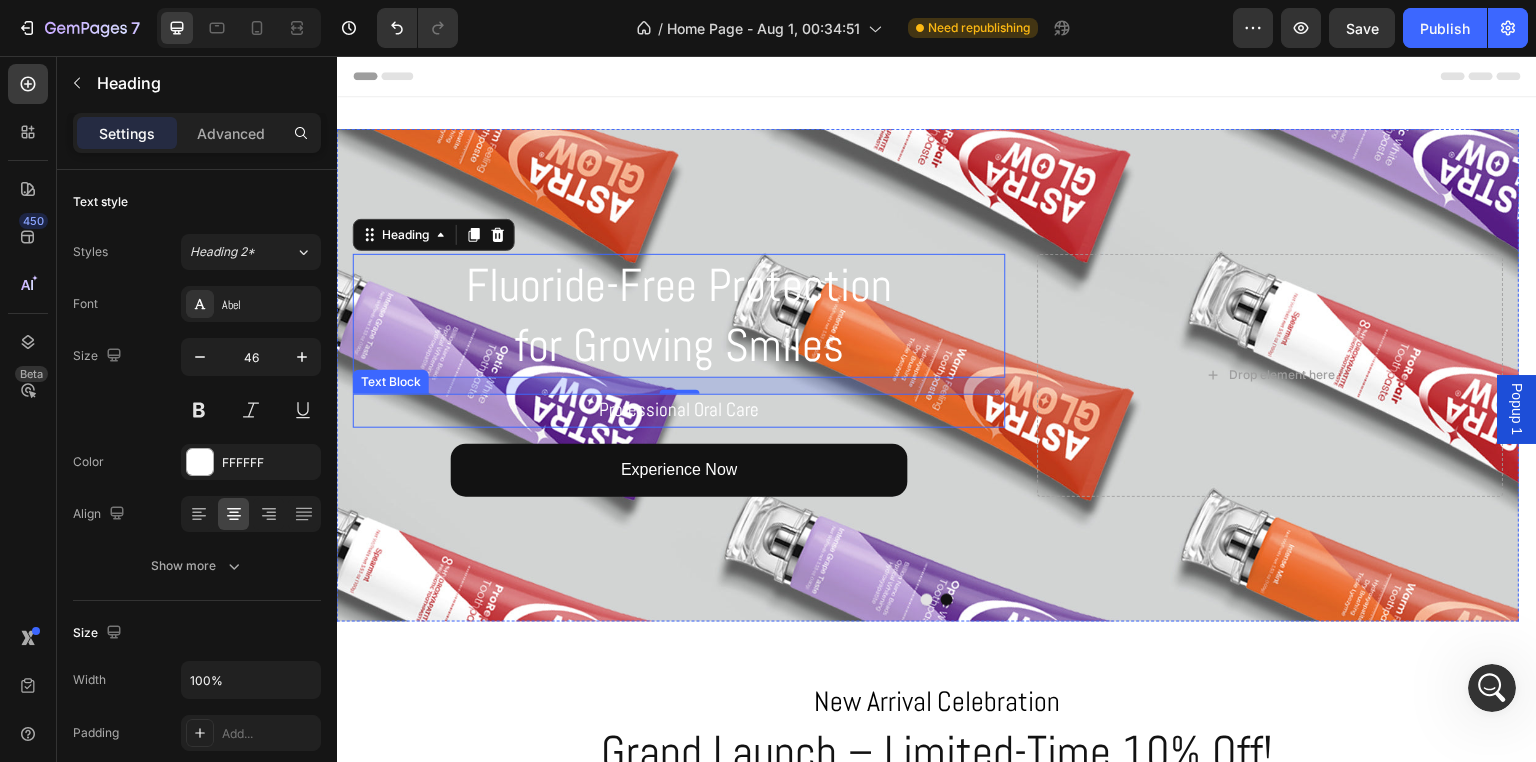 click on "Professional Oral Care" 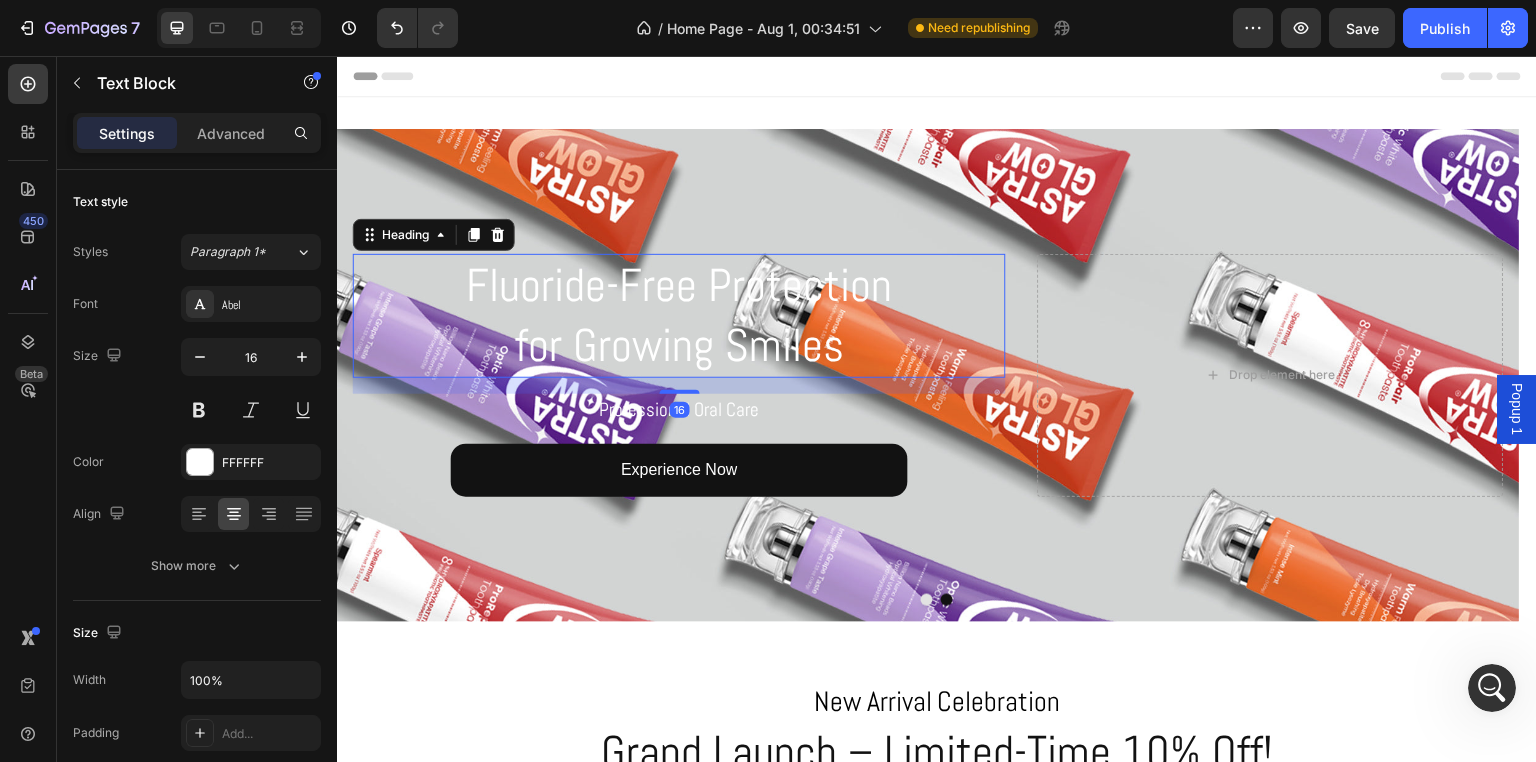 click on "Fluoride-Free Protection for Growing Smiles" 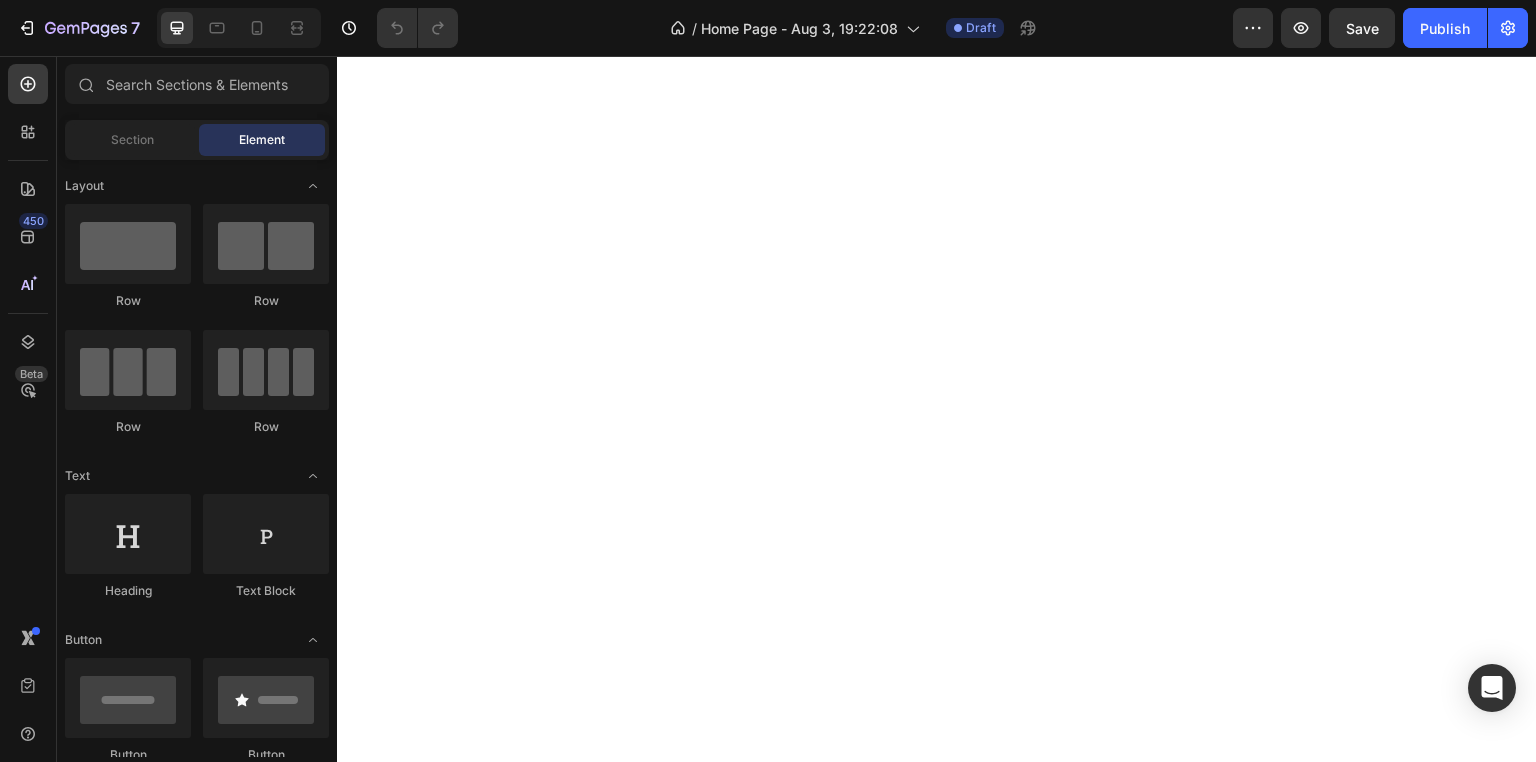 scroll, scrollTop: 0, scrollLeft: 0, axis: both 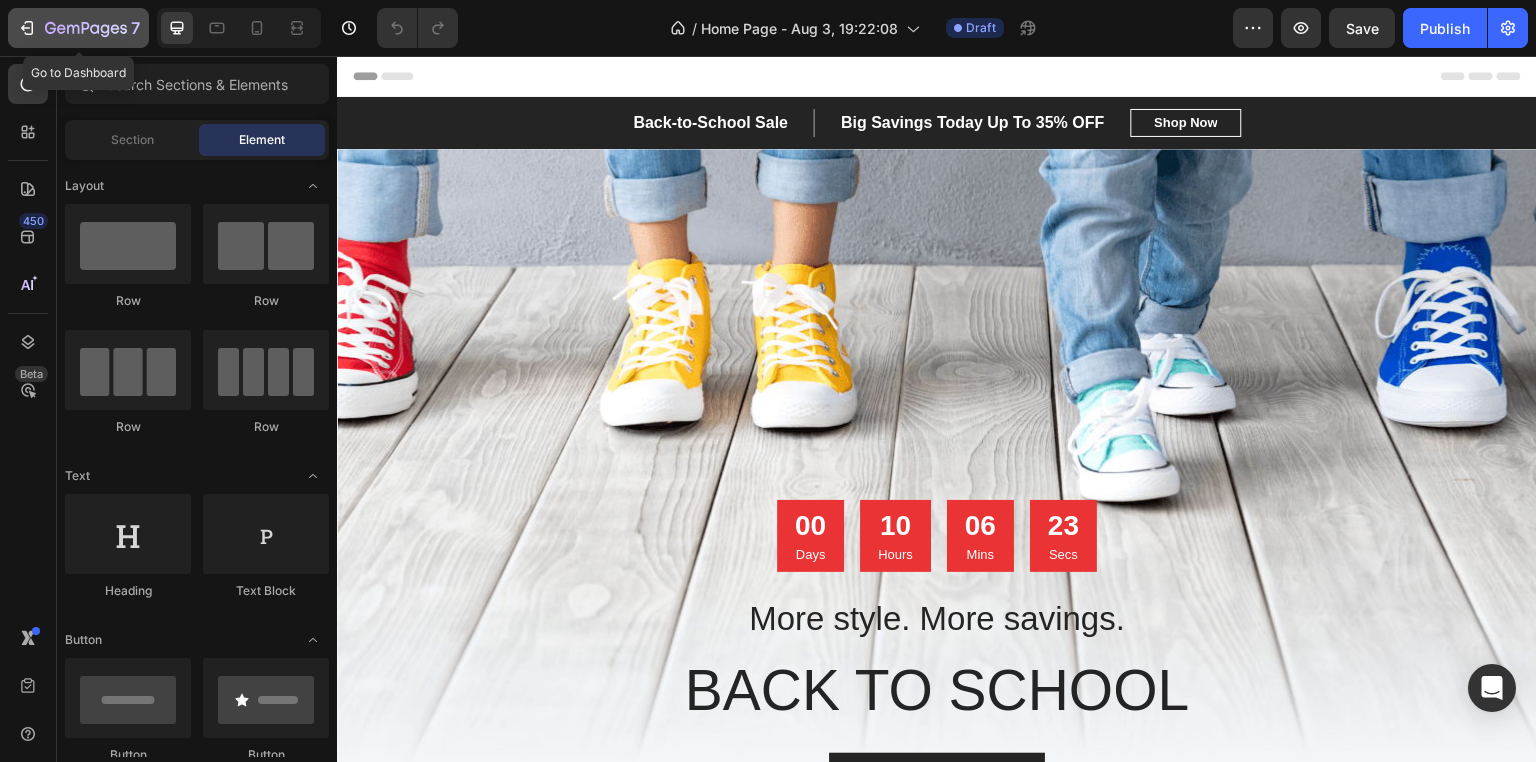 click 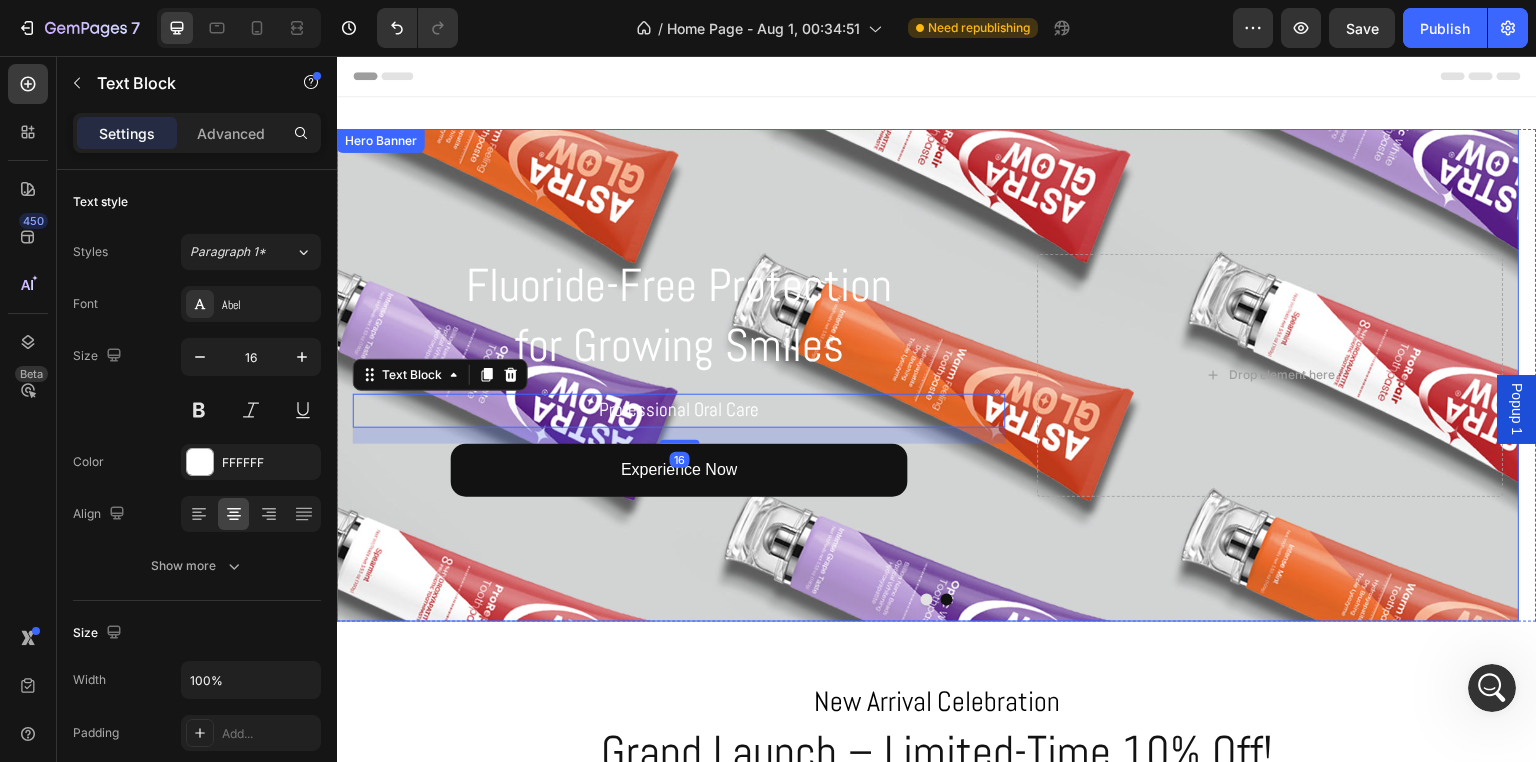 scroll, scrollTop: 0, scrollLeft: 0, axis: both 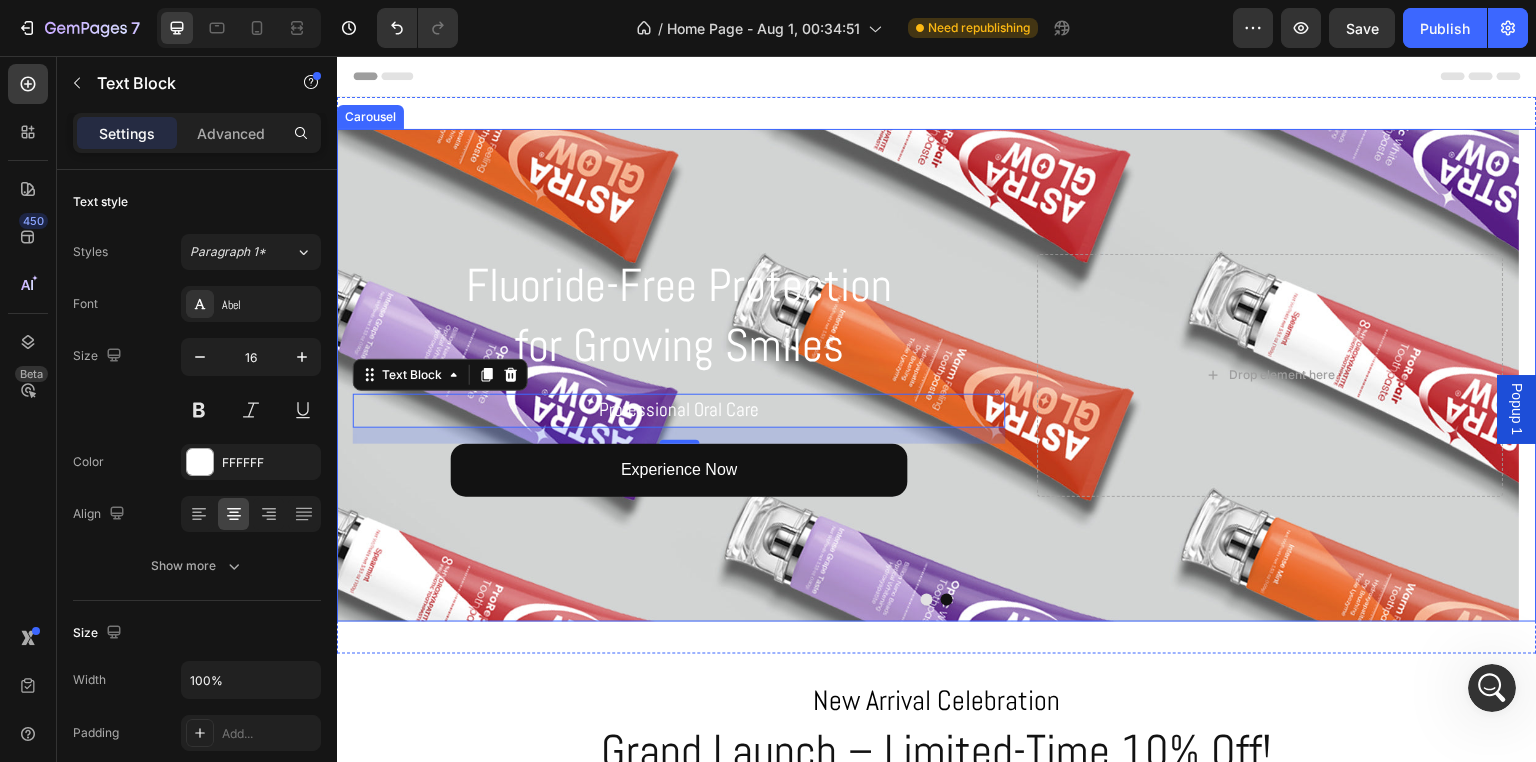 click at bounding box center (927, 600) 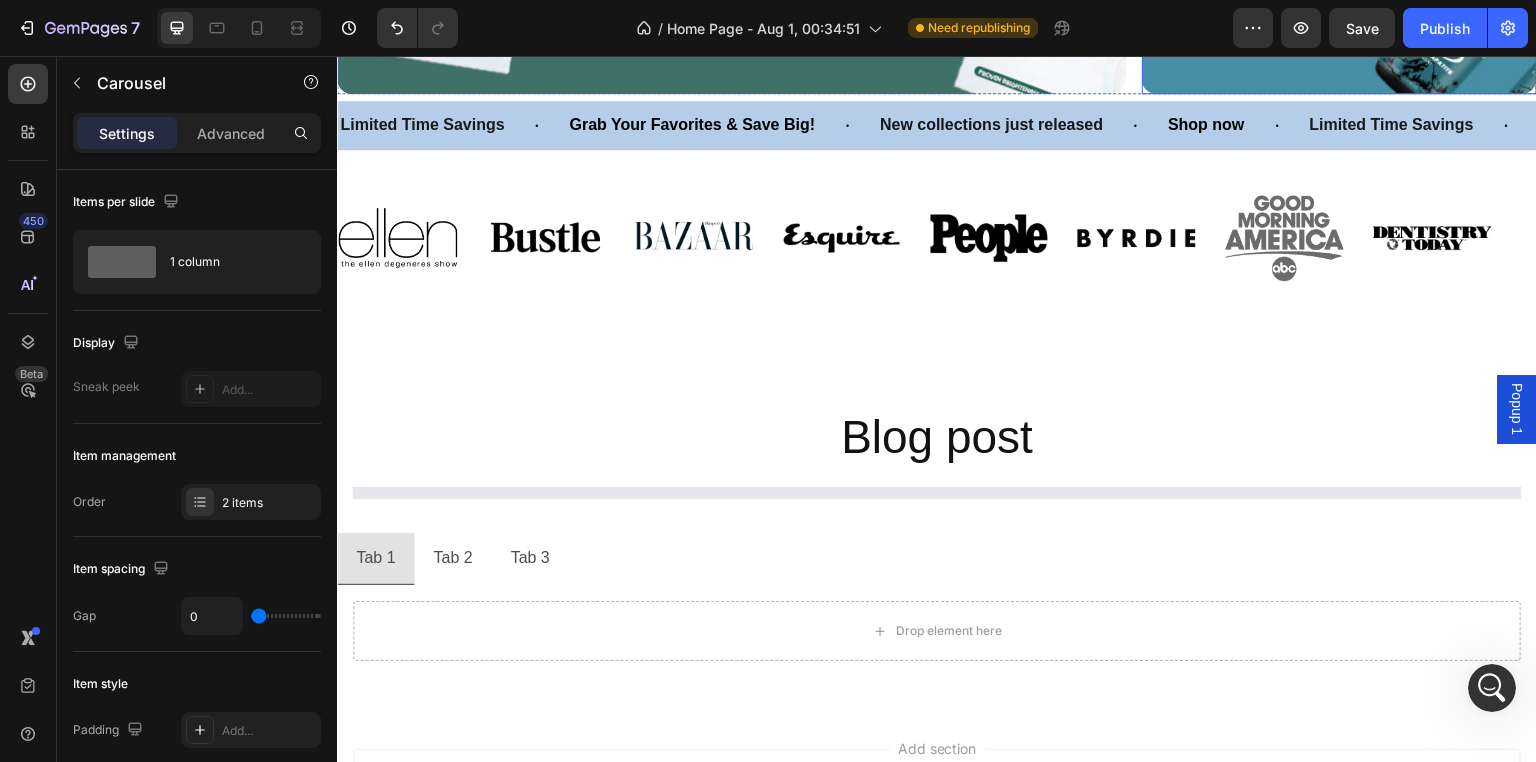 scroll, scrollTop: 1800, scrollLeft: 0, axis: vertical 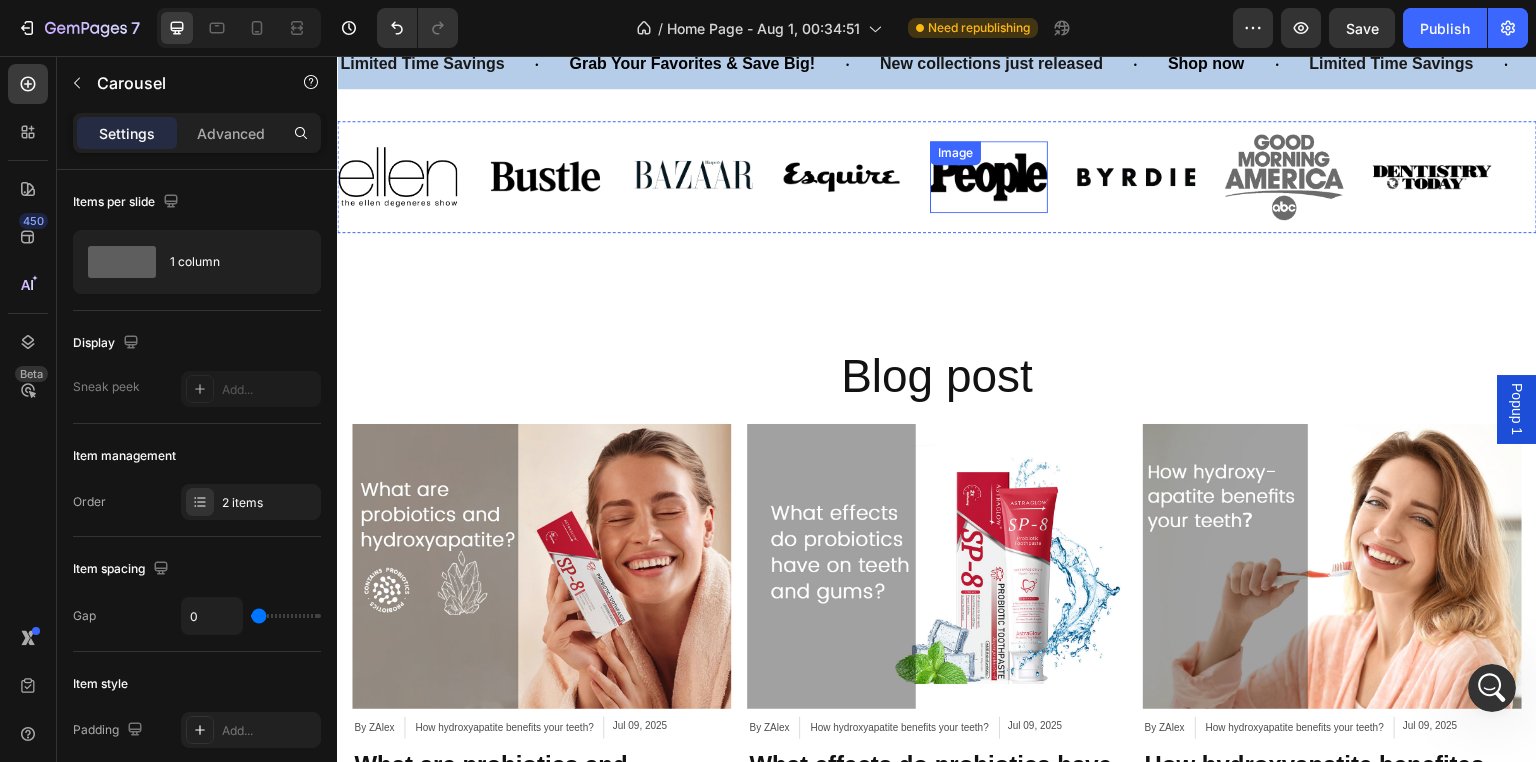 click on "Image" at bounding box center [989, 177] 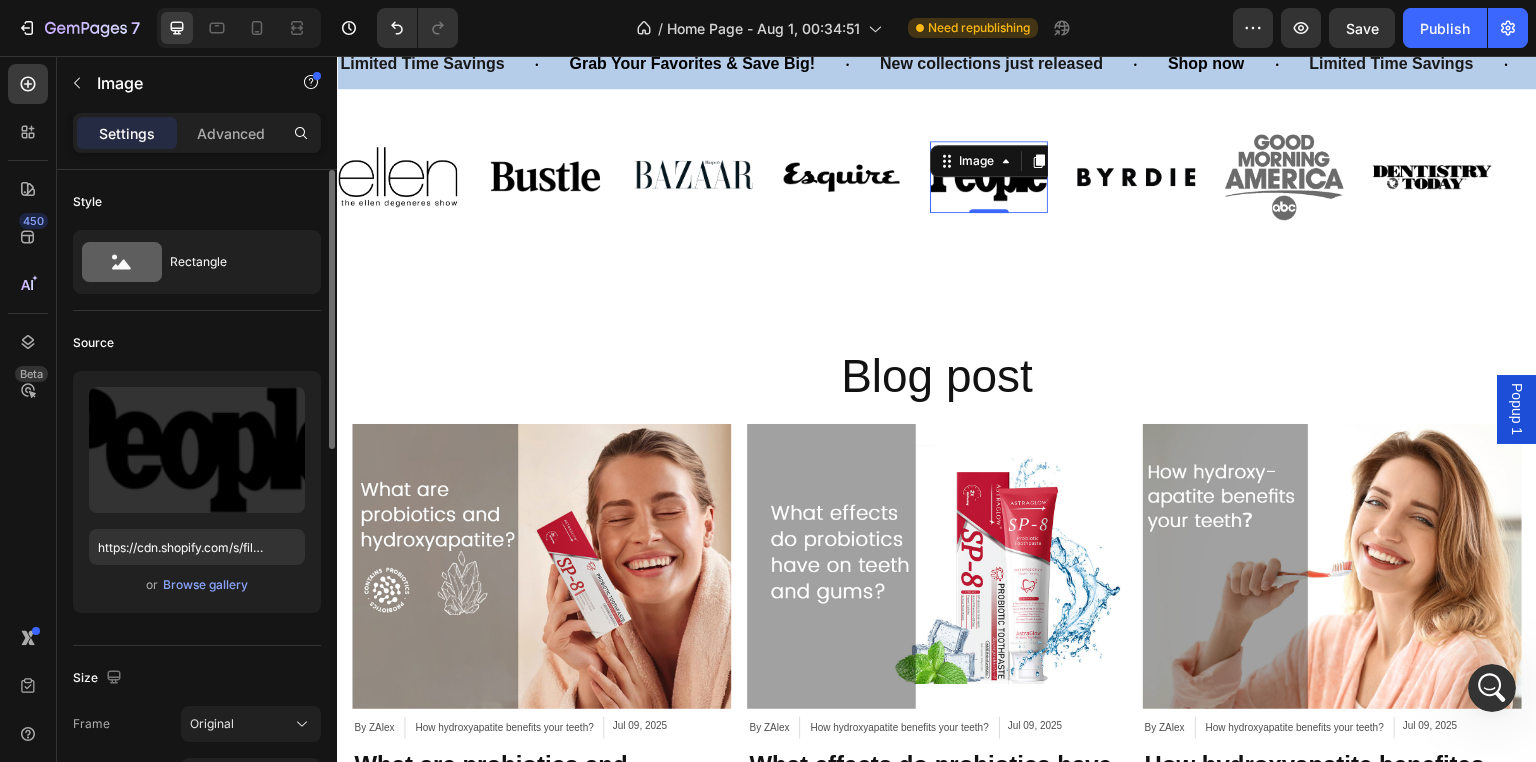 scroll, scrollTop: 200, scrollLeft: 0, axis: vertical 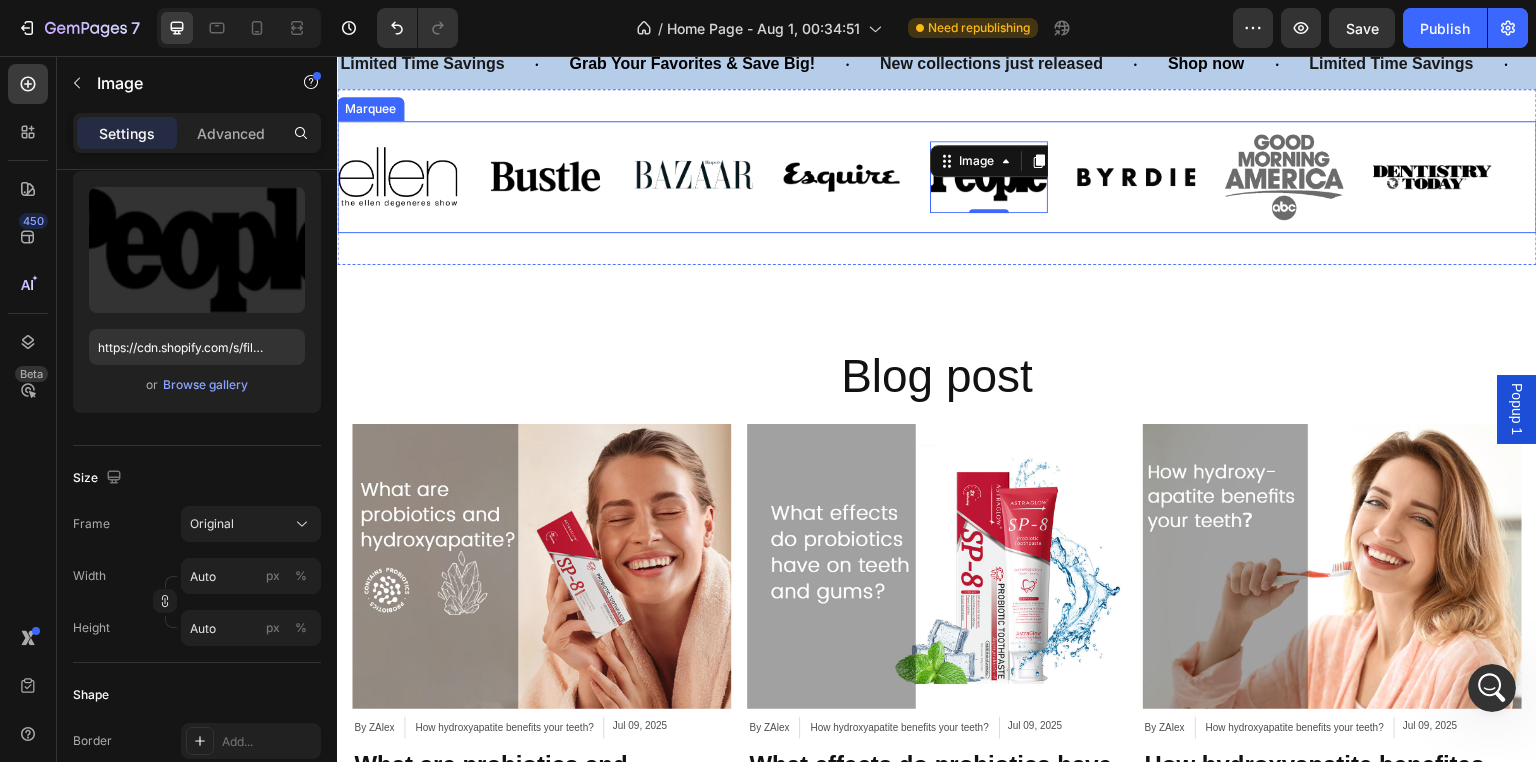 click on "Image Image Image Image Image   0 Image Image Image" at bounding box center (929, 177) 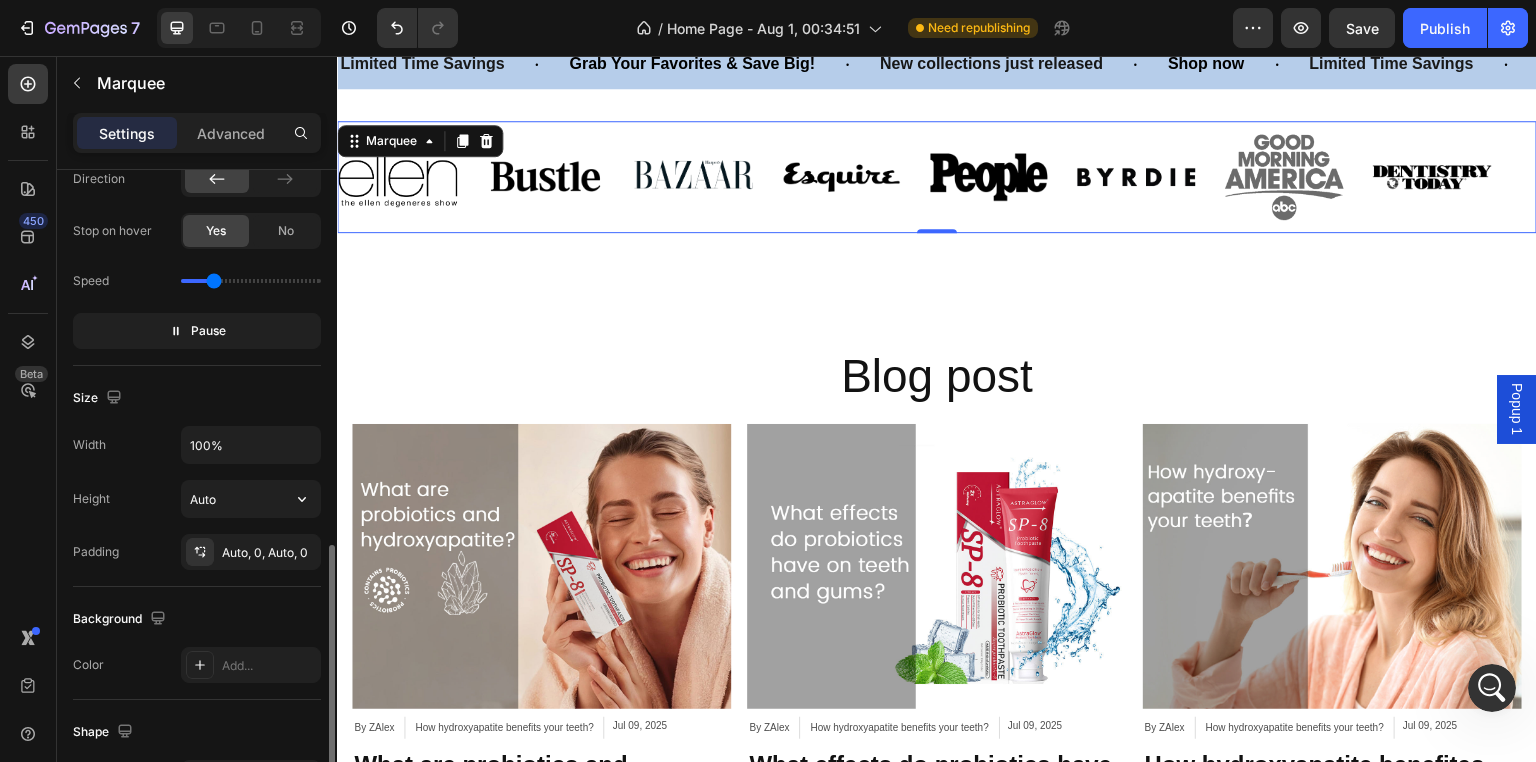 scroll, scrollTop: 327, scrollLeft: 0, axis: vertical 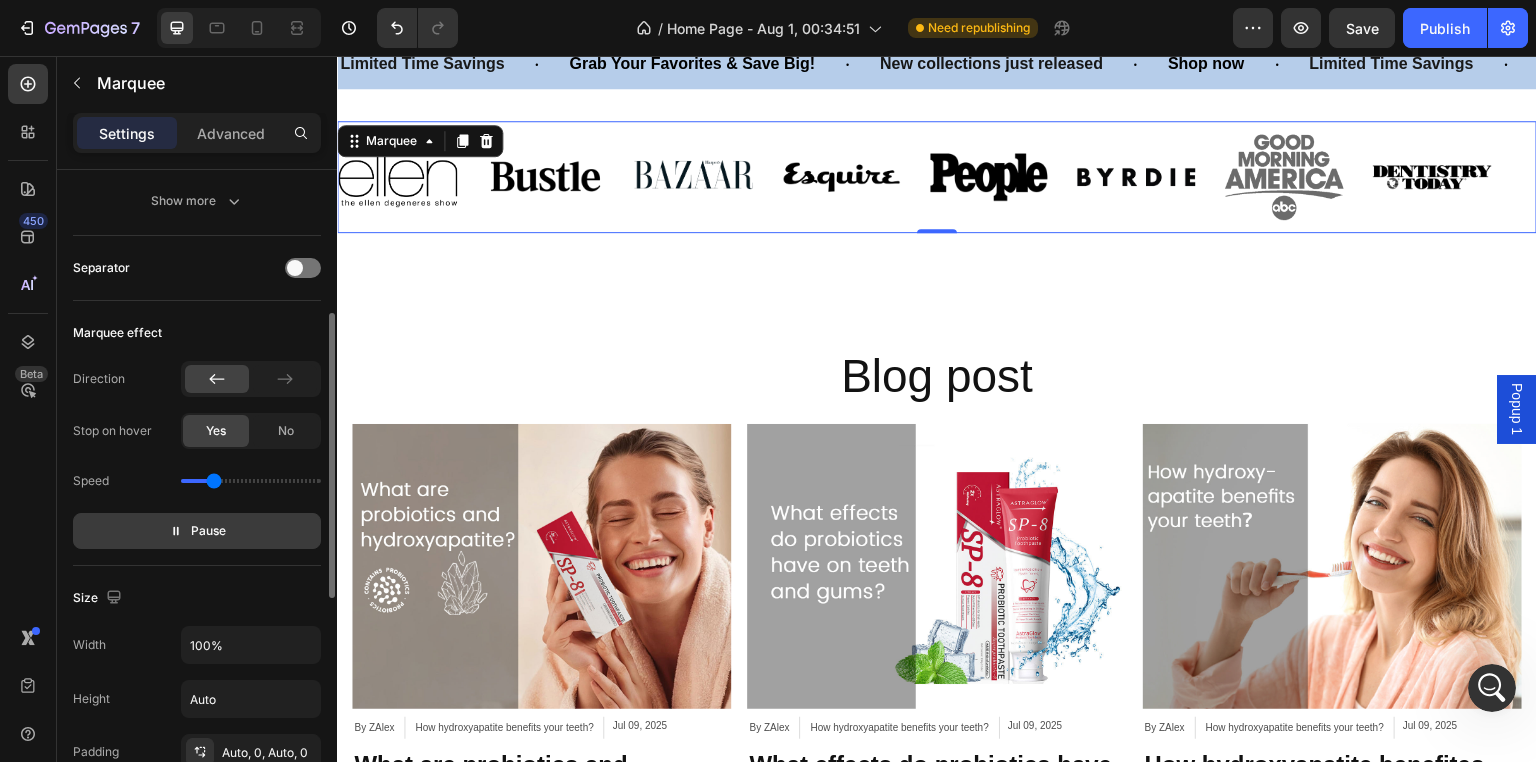 click on "Pause" at bounding box center (208, 531) 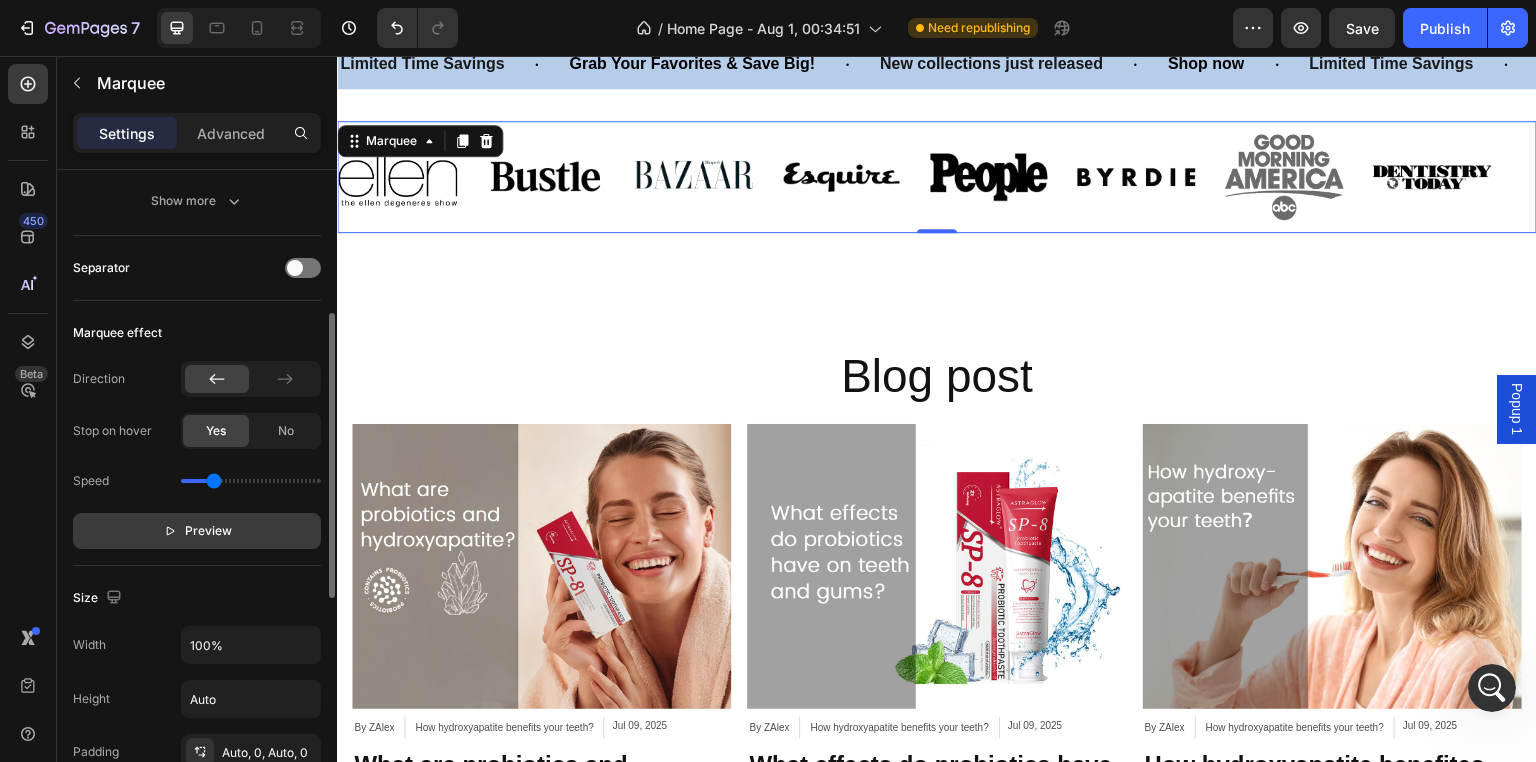 click on "Preview" at bounding box center (208, 531) 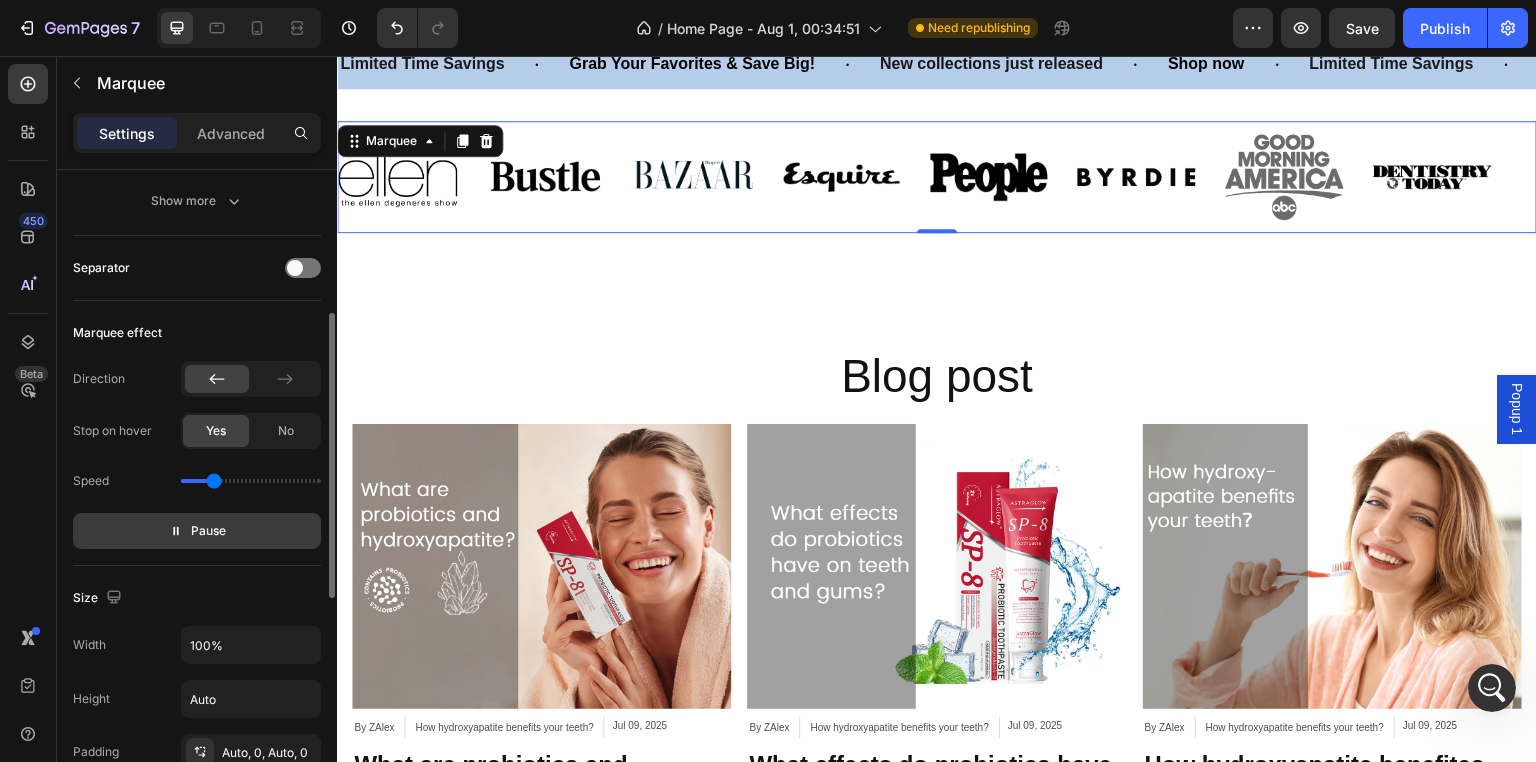 click on "Speed" at bounding box center (197, 481) 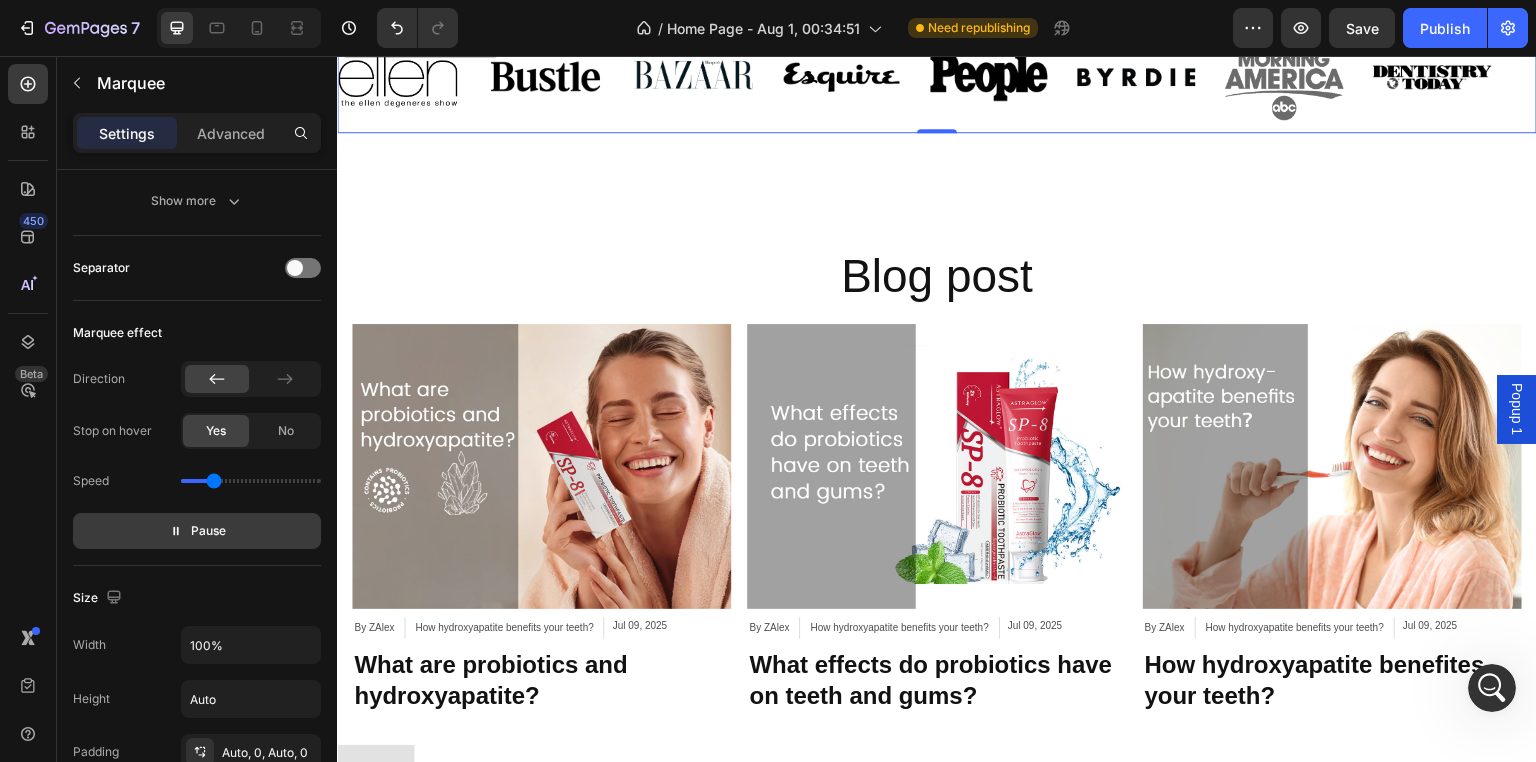 scroll, scrollTop: 2300, scrollLeft: 0, axis: vertical 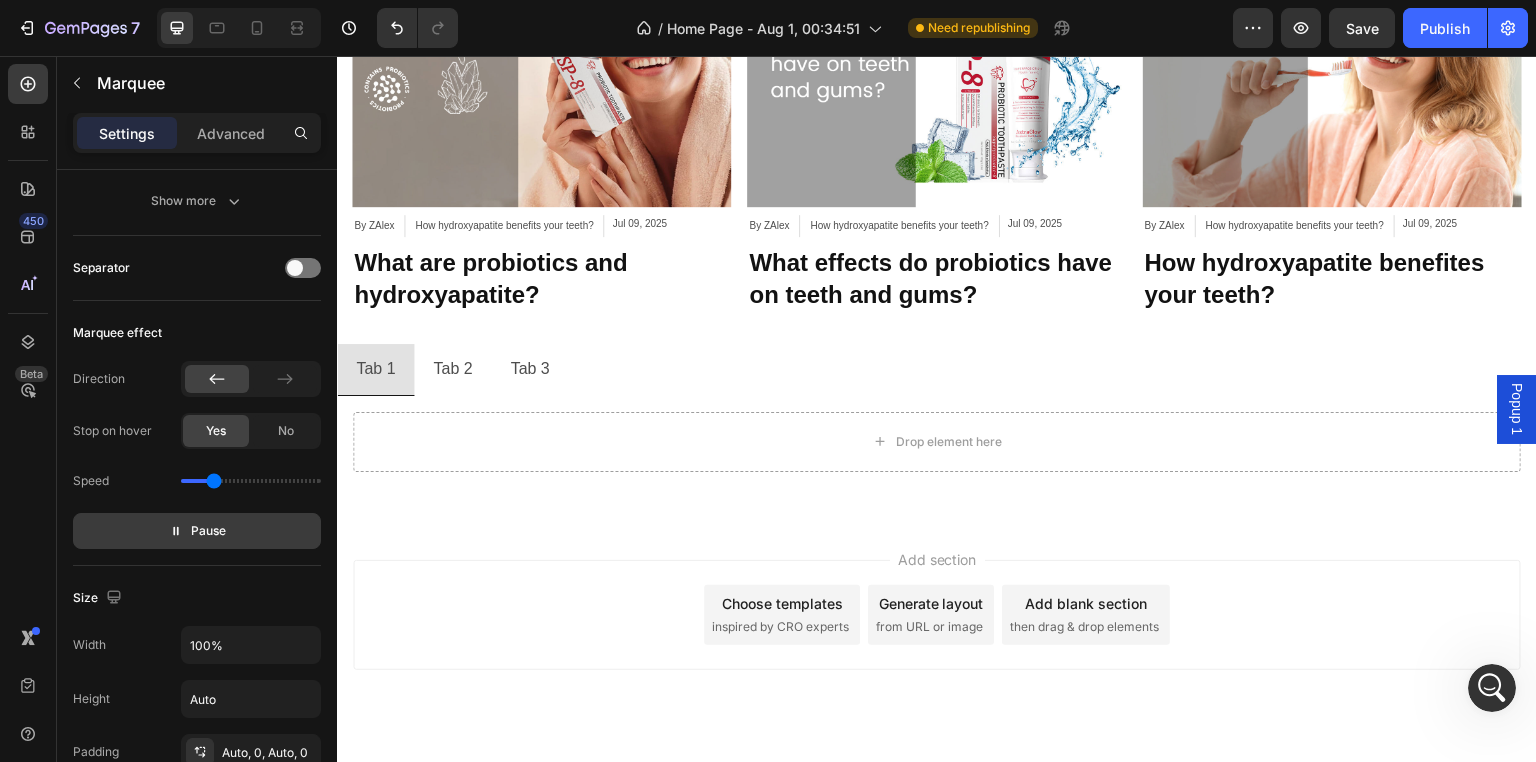click 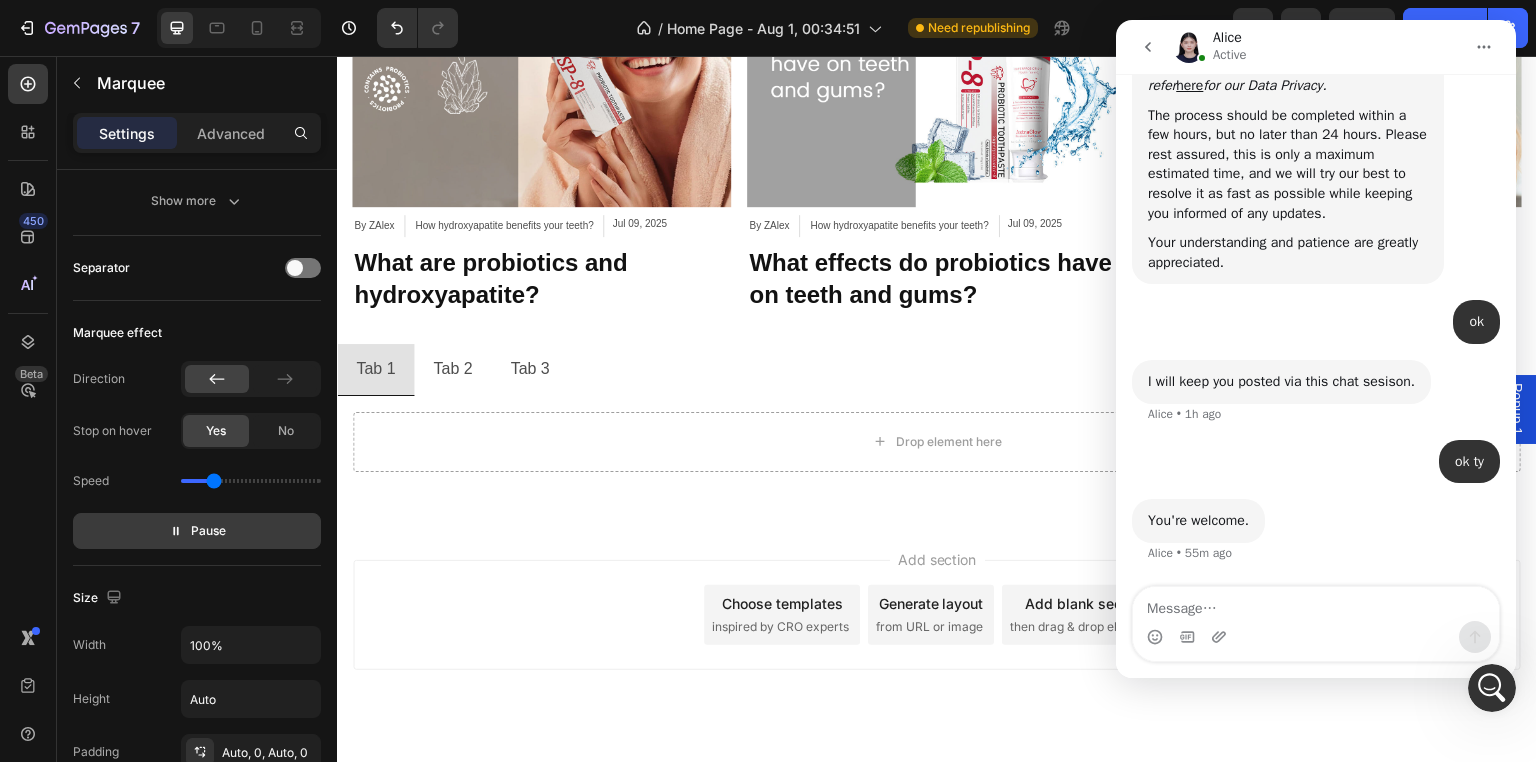 scroll, scrollTop: 0, scrollLeft: 0, axis: both 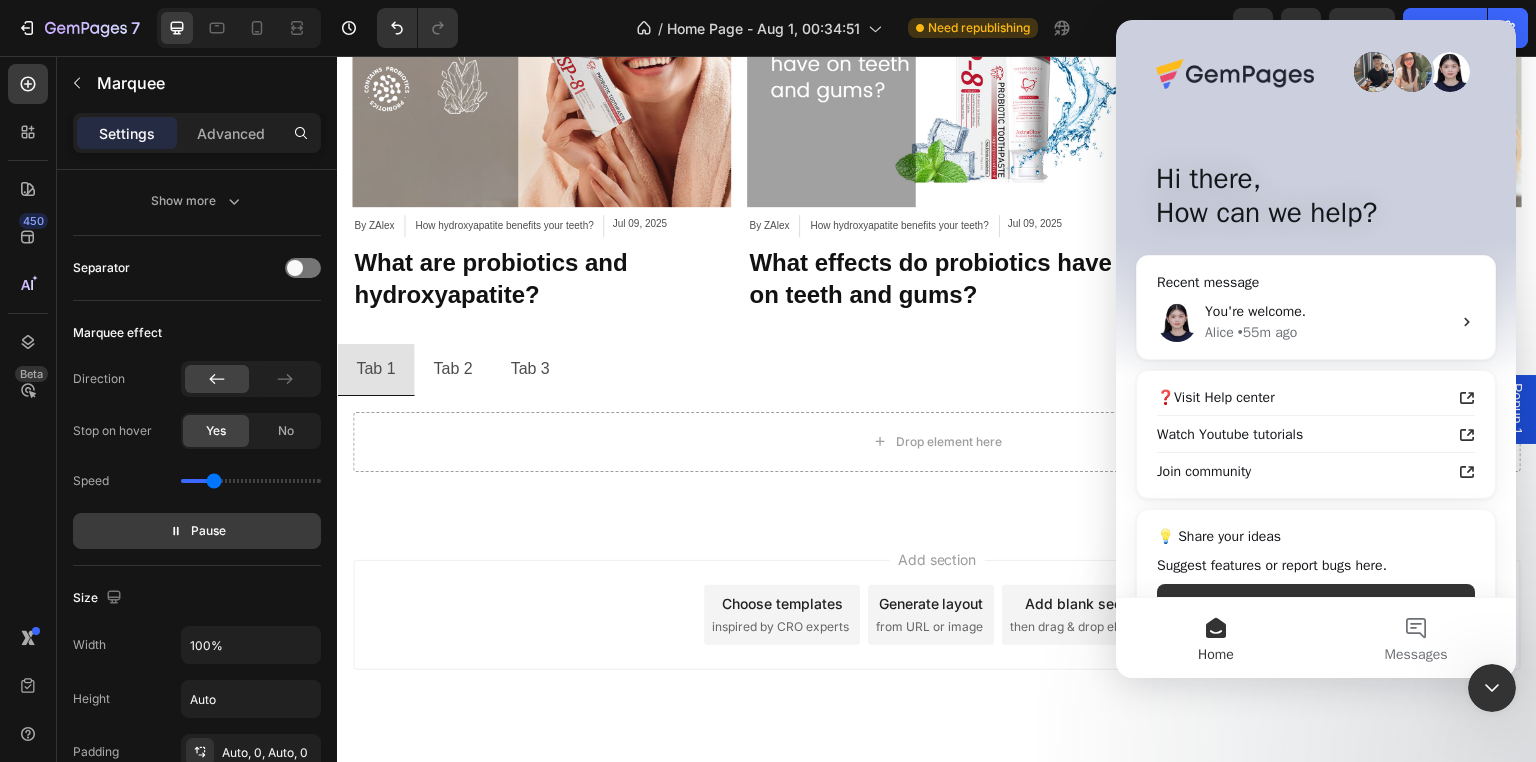 drag, startPoint x: 1502, startPoint y: 687, endPoint x: 2551, endPoint y: 1295, distance: 1212.4624 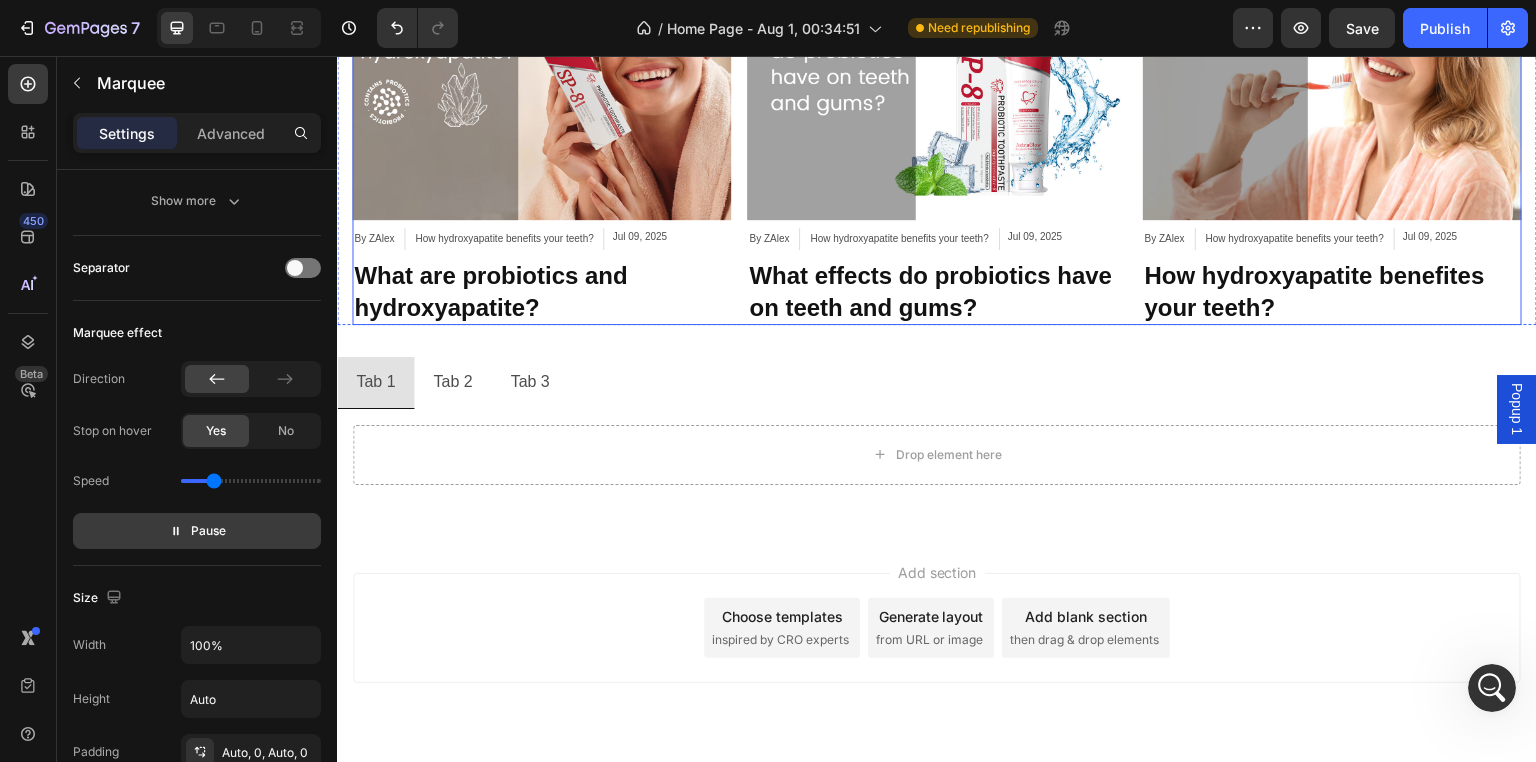 scroll, scrollTop: 2300, scrollLeft: 0, axis: vertical 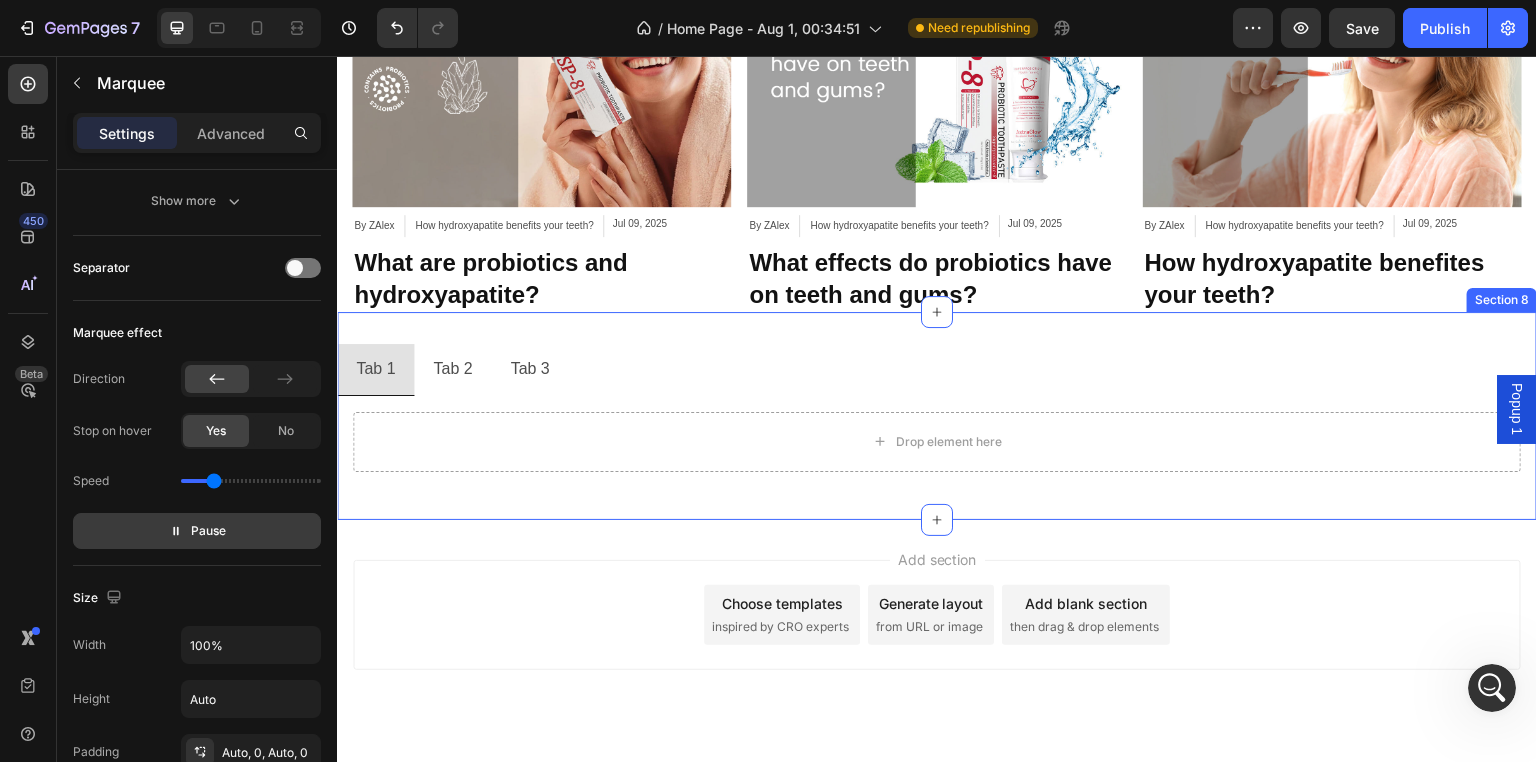 click on "Tab 1 Tab 2 Tab 3
Drop element here
Tab Section 8" at bounding box center (937, 416) 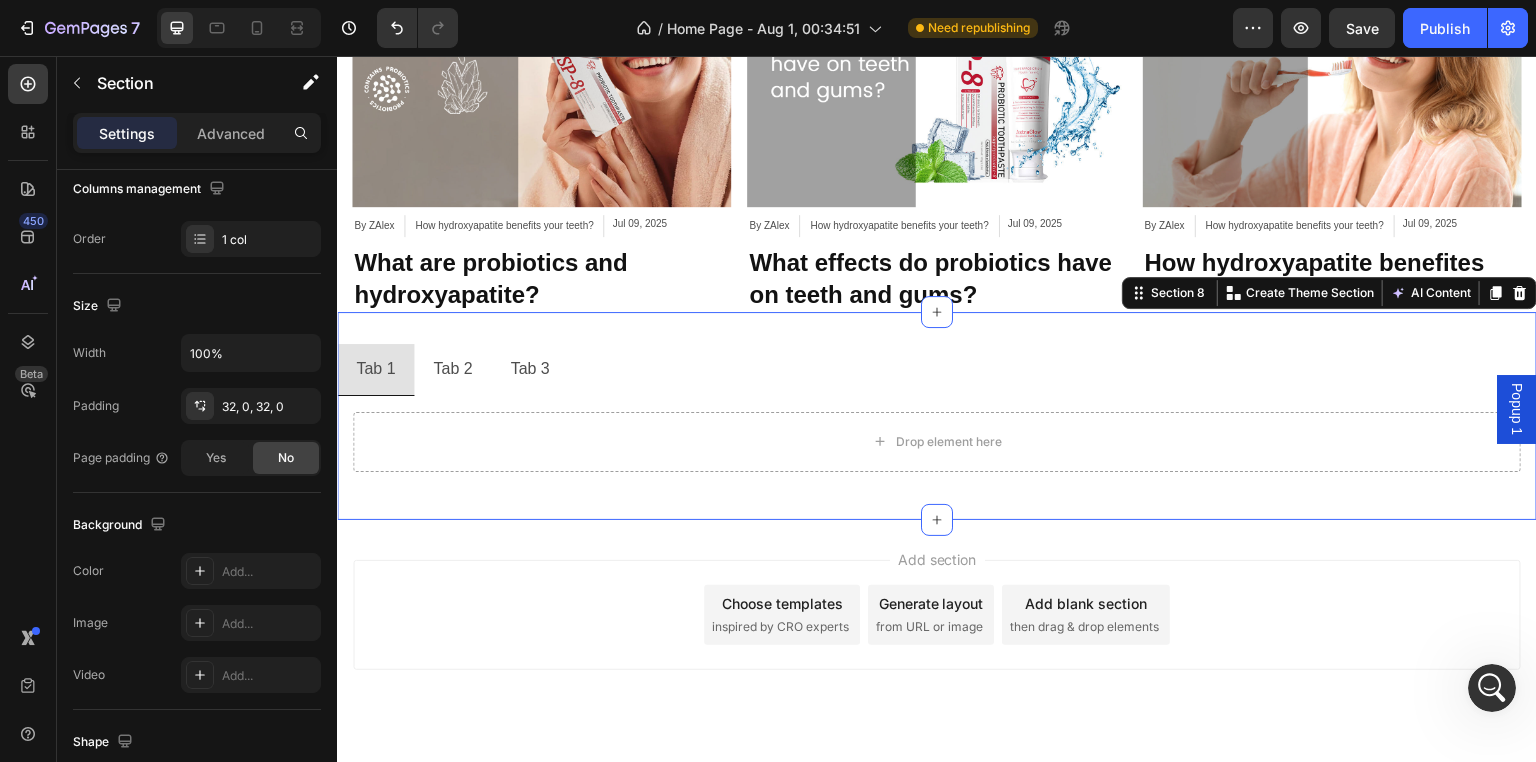 scroll, scrollTop: 0, scrollLeft: 0, axis: both 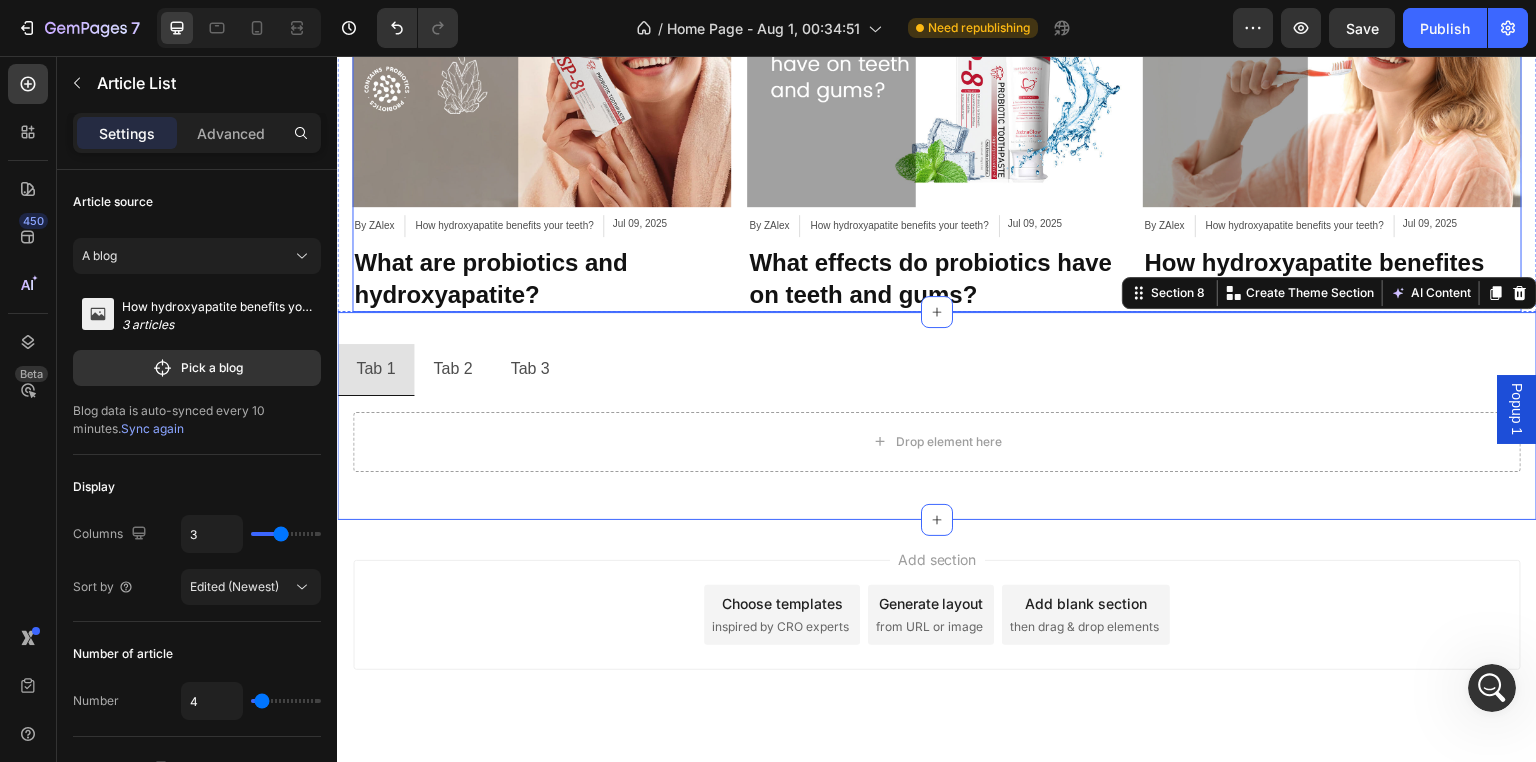 click on "Article Image By [NAME] Article Author How hydroxyapatite benefits your teeth? Article Category Jul 09, 2025 Article Date Row What are probiotics and hydroxyapatite? Article Title Article List Article Image By [NAME] Article Author How hydroxyapatite benefits your teeth? Article Category Jul 09, 2025 Article Date Row What effects do probiotics have on teeth and gums? Article Title Article List Article Image By [NAME] Article Author How hydroxyapatite benefits your teeth? Article Category Jul 09, 2025 Article Date Row How hydroxyapatite benefites your teeth? Article Title Article List" at bounding box center [937, 117] 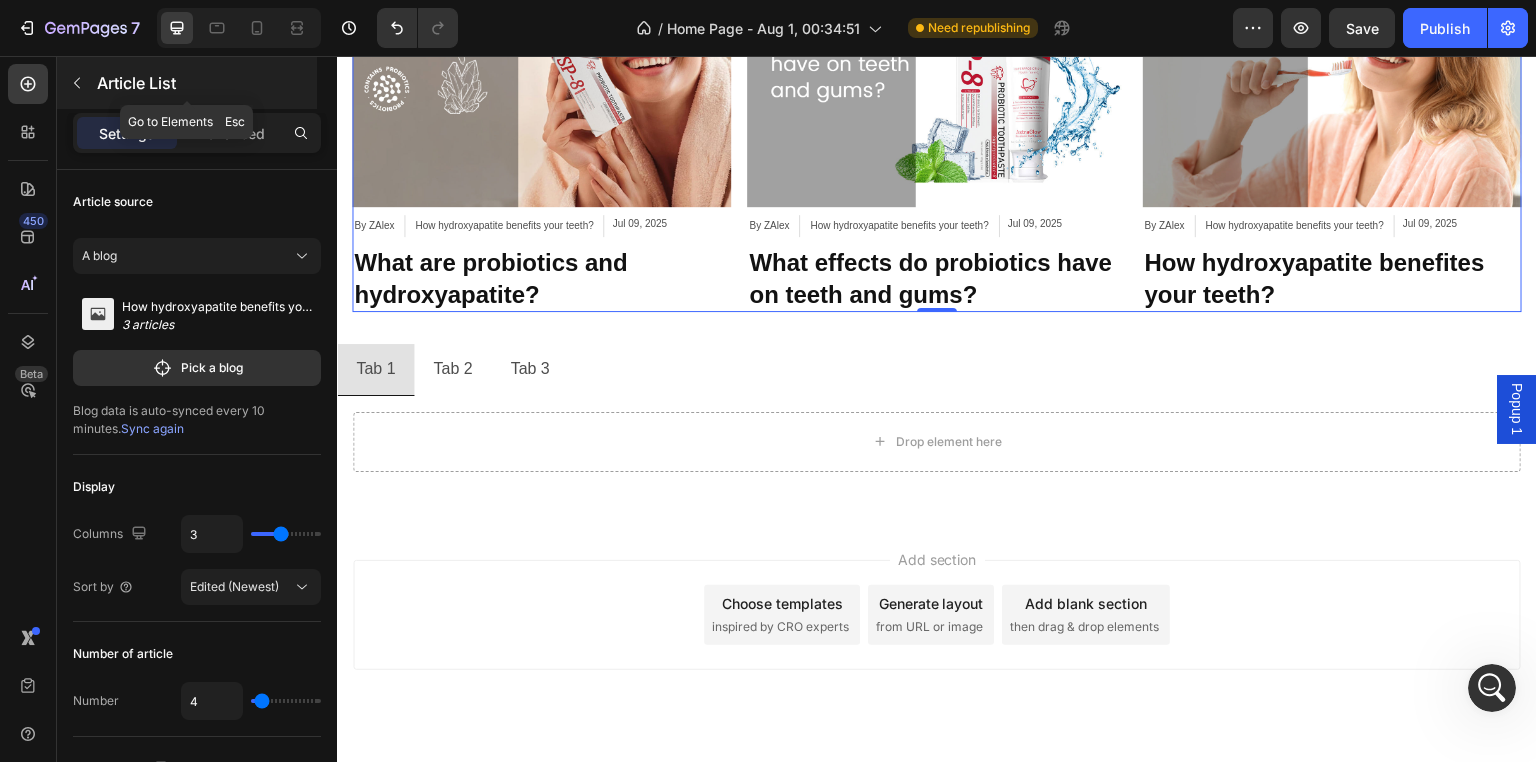 click 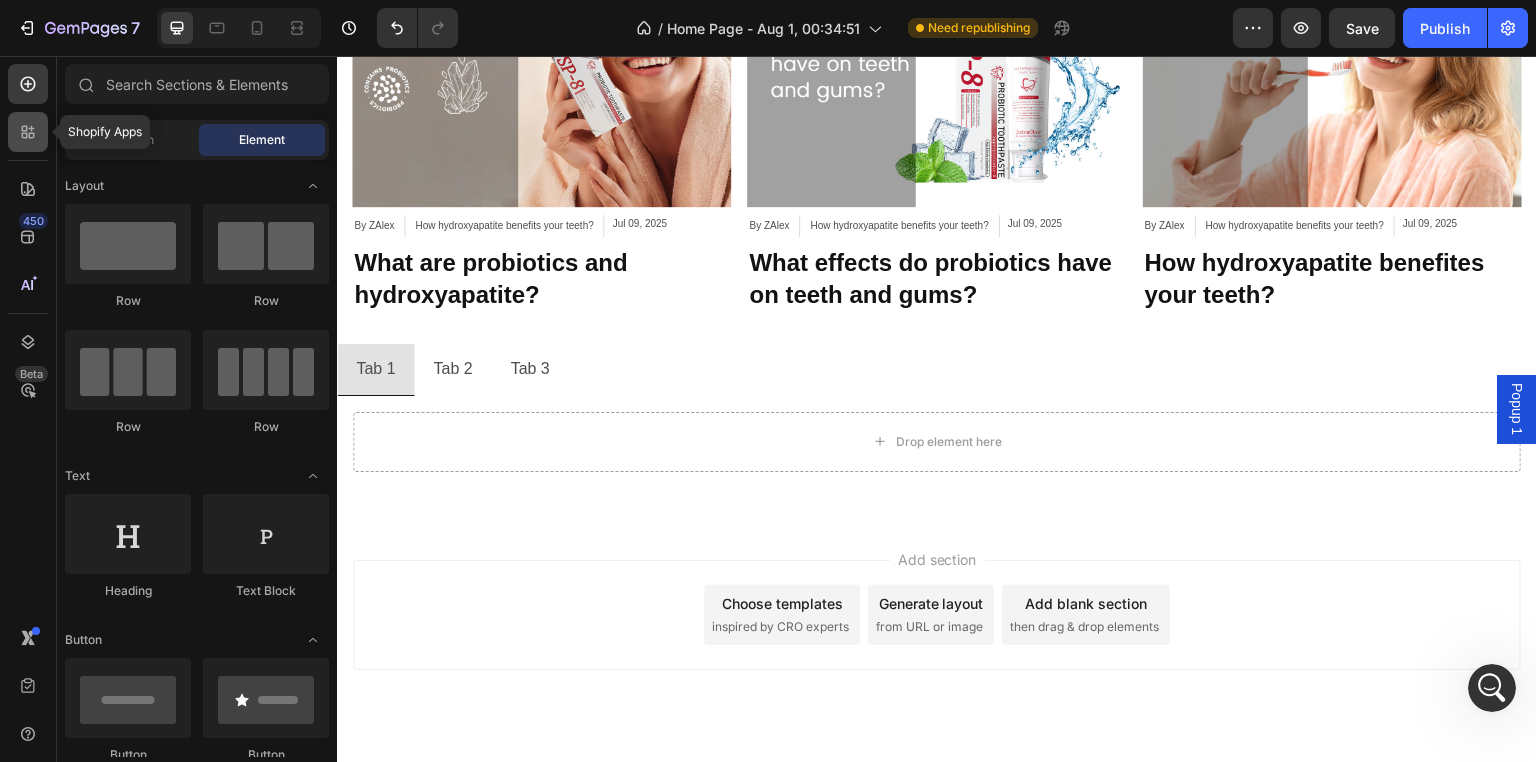click 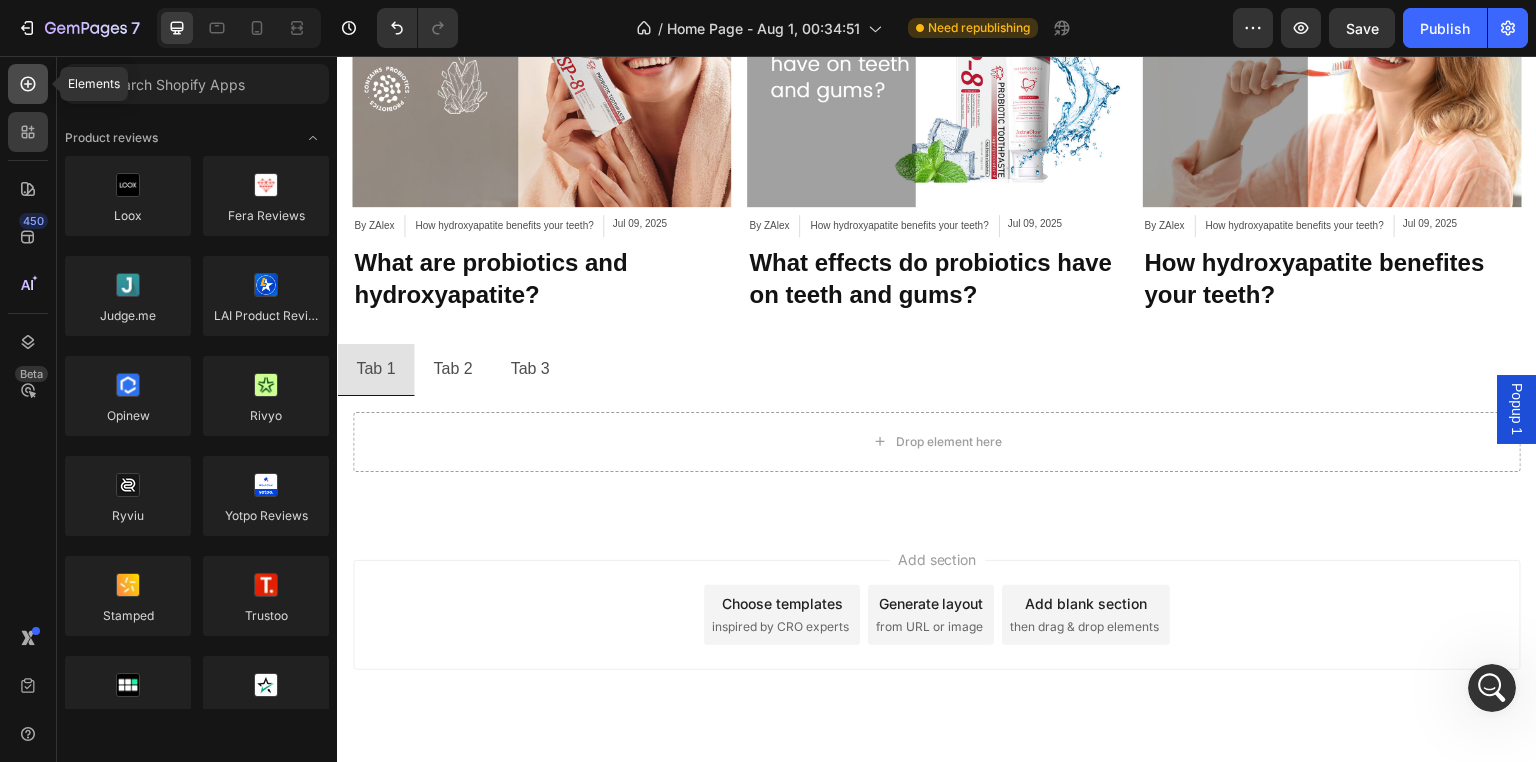 click 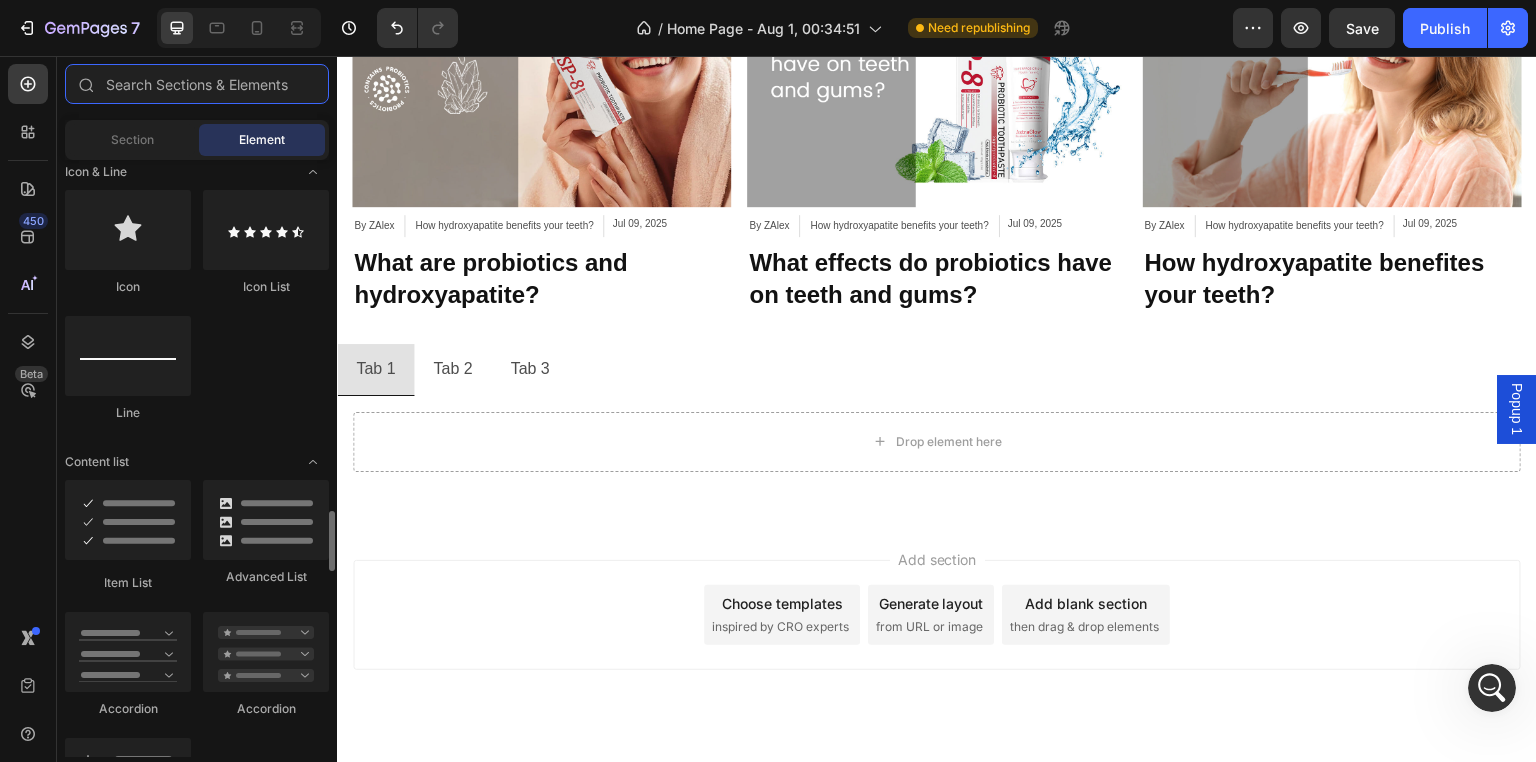 scroll, scrollTop: 1800, scrollLeft: 0, axis: vertical 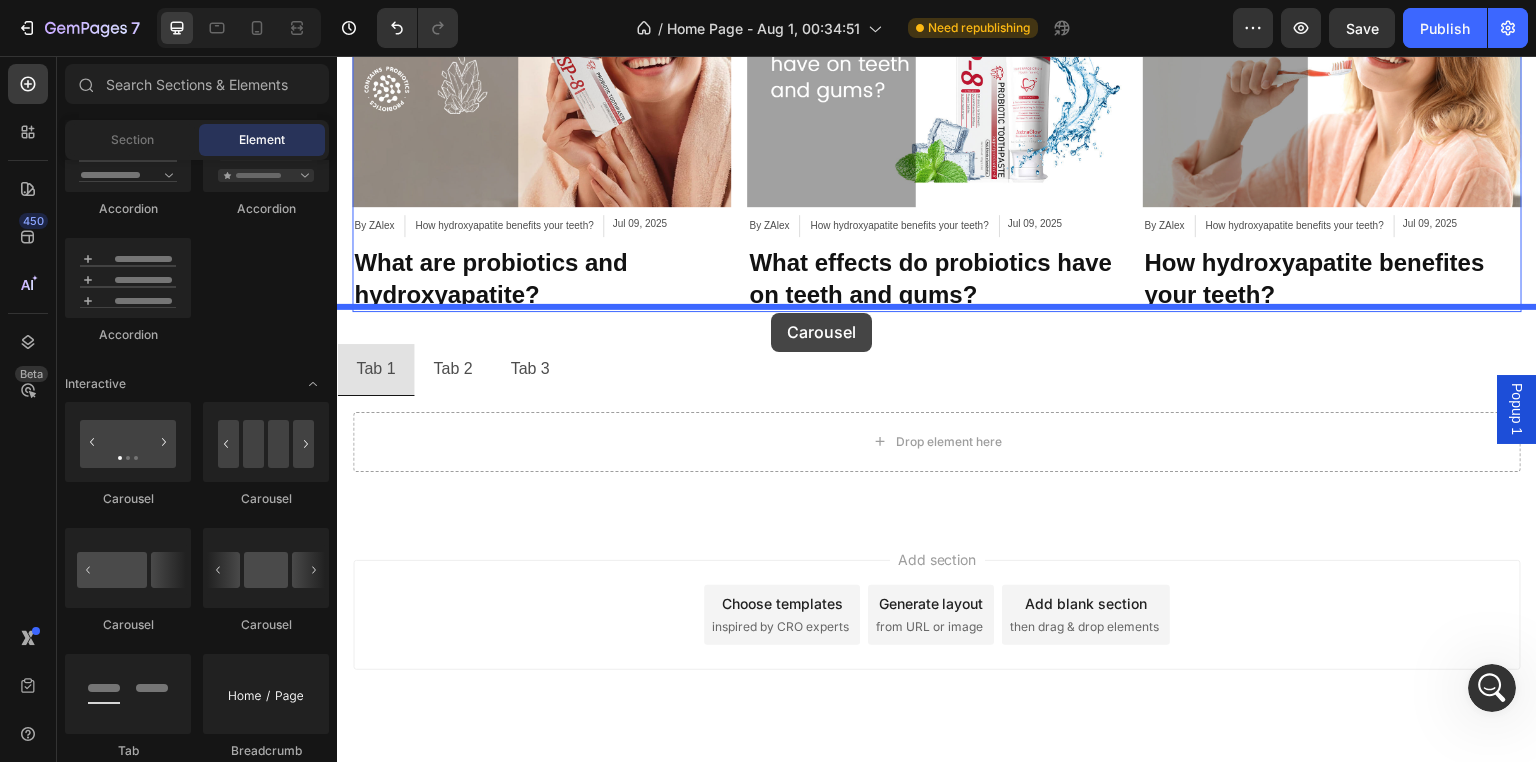 drag, startPoint x: 454, startPoint y: 529, endPoint x: 771, endPoint y: 313, distance: 383.59485 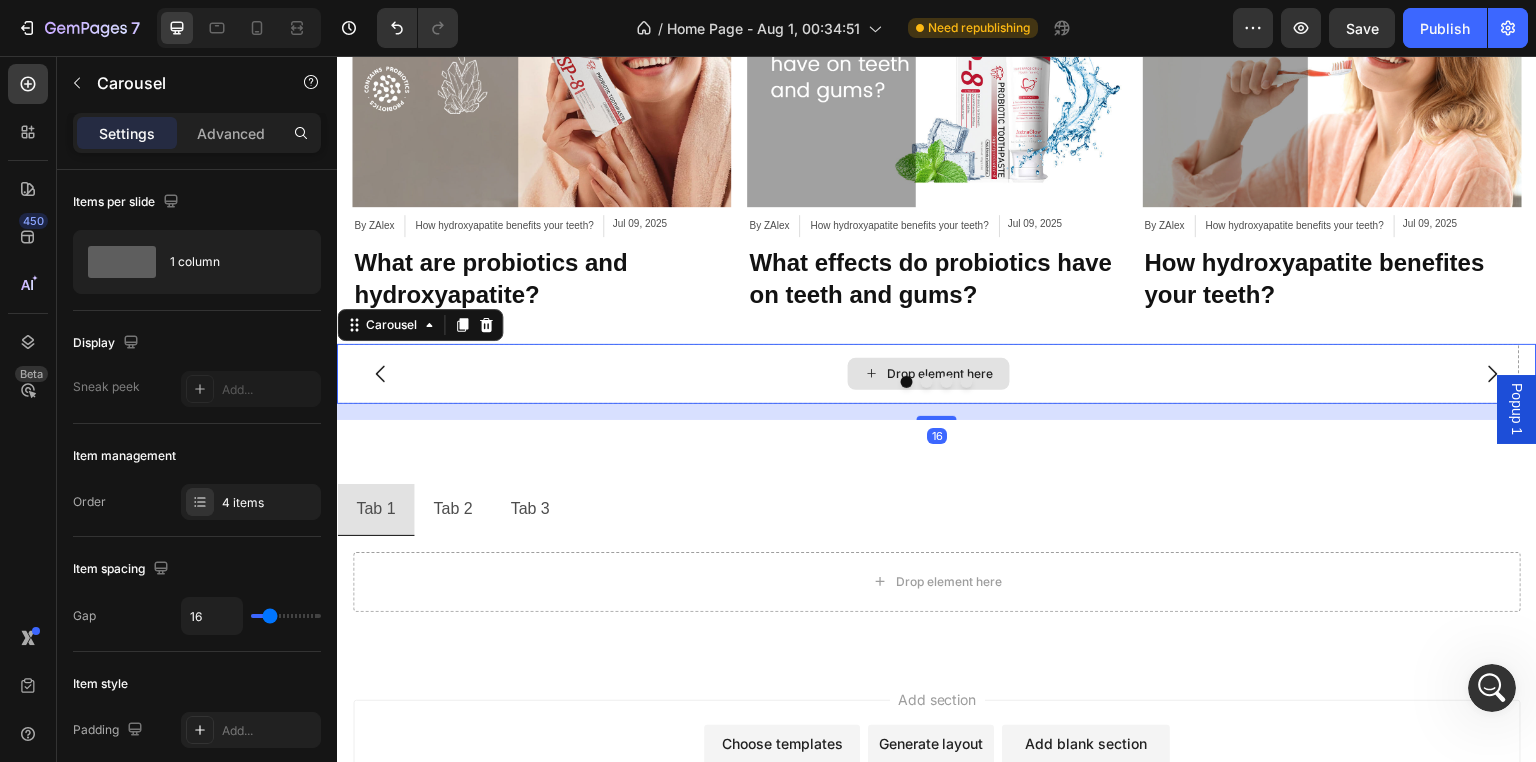 click on "Drop element here" at bounding box center [928, 374] 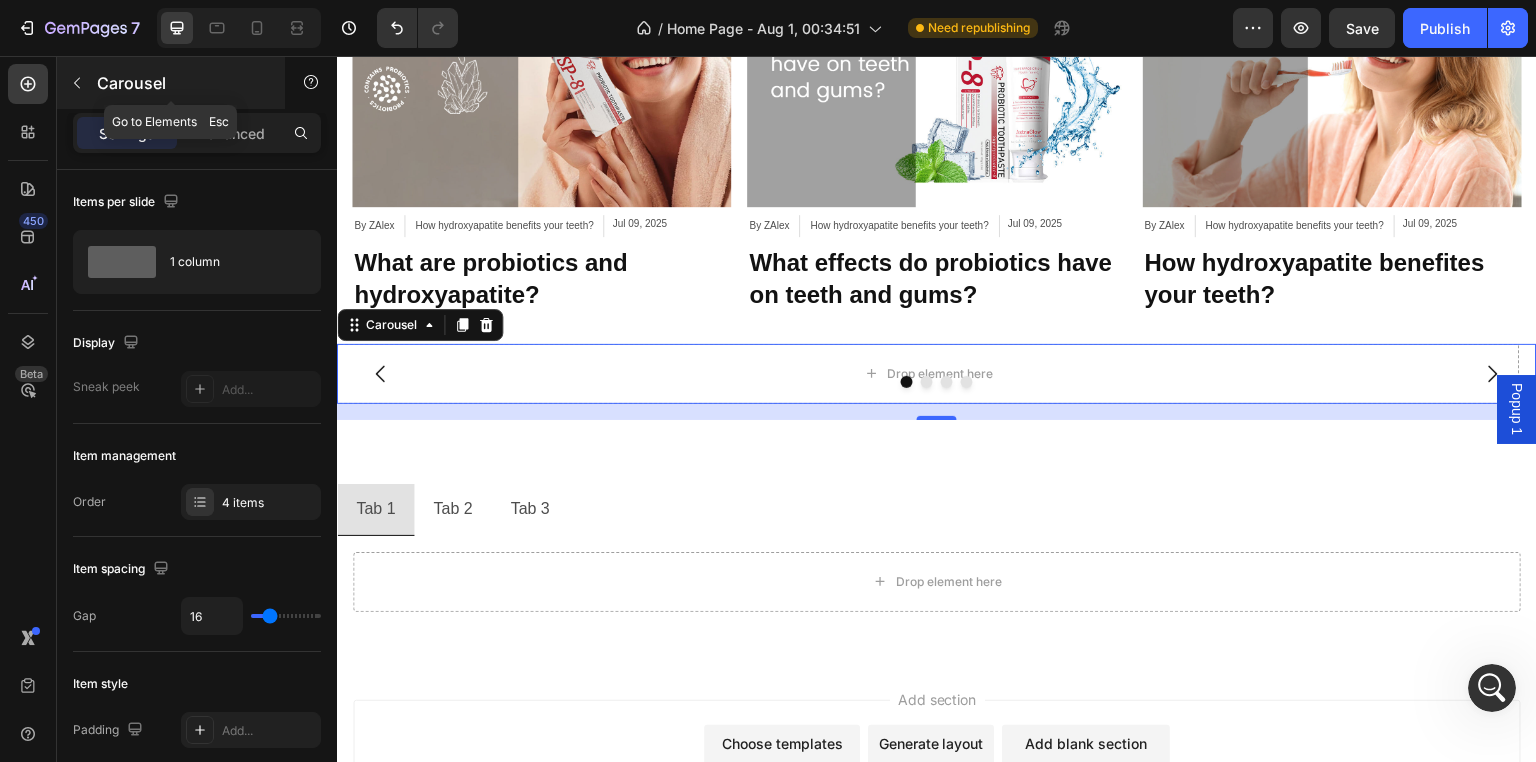 click 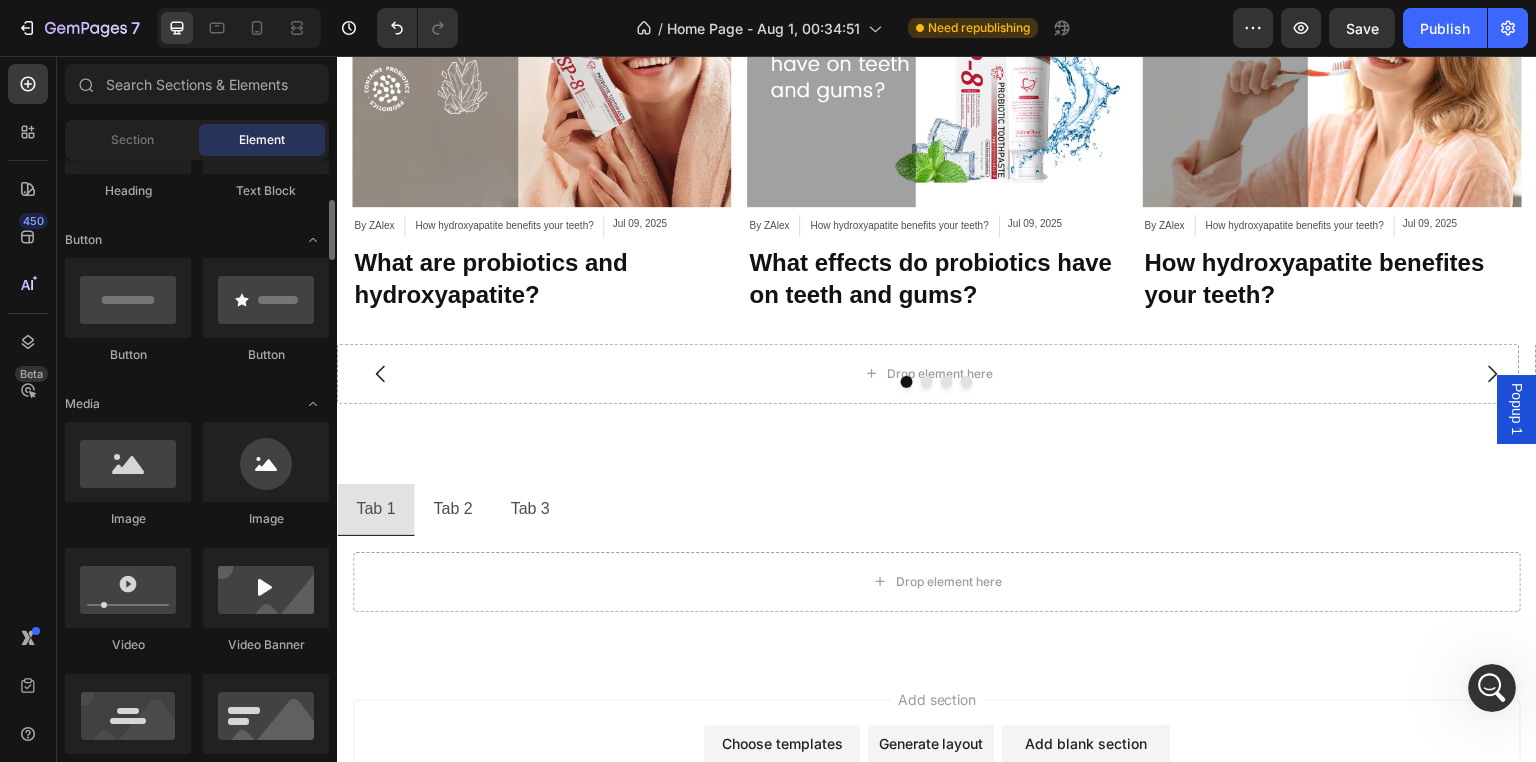 scroll, scrollTop: 500, scrollLeft: 0, axis: vertical 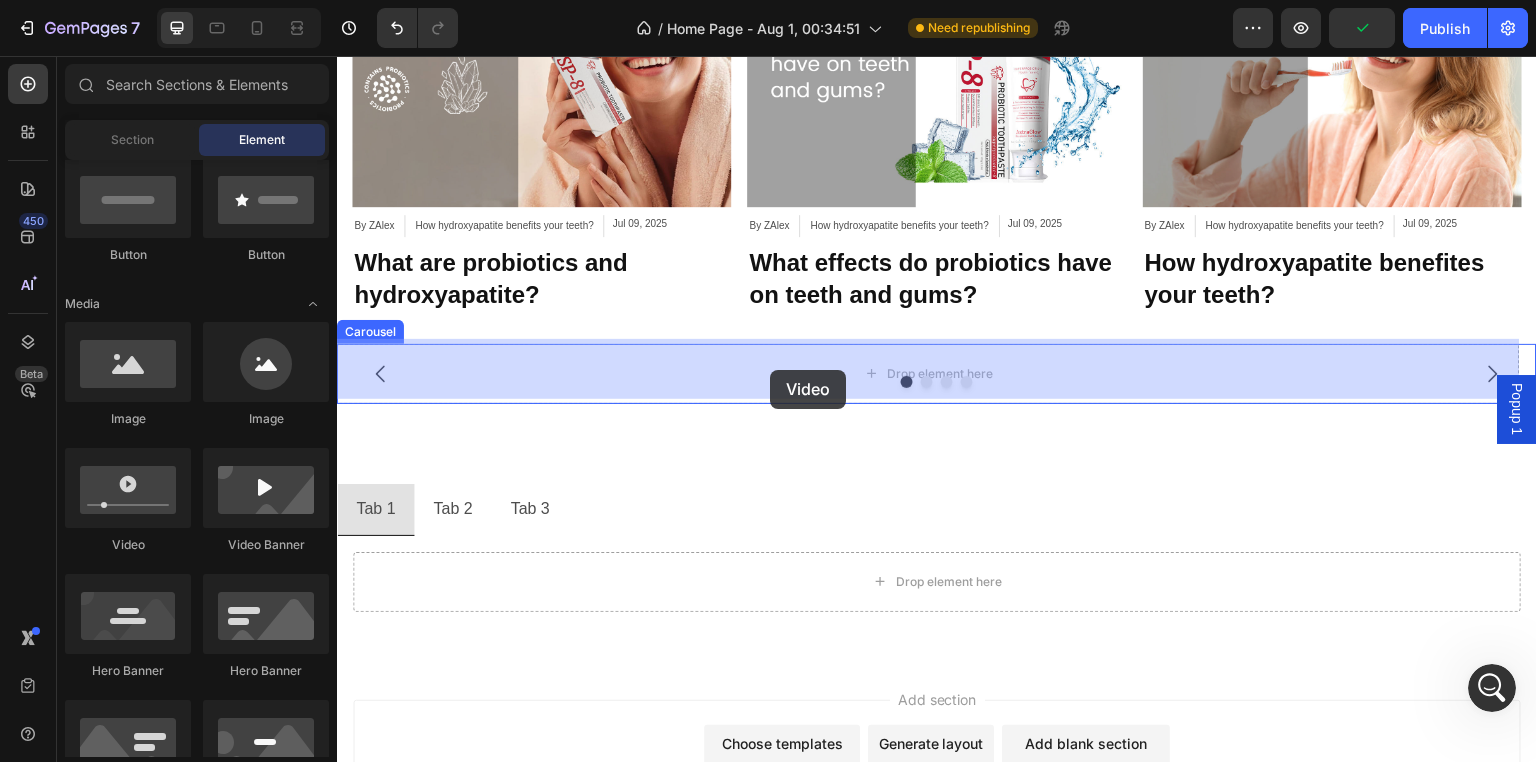 drag, startPoint x: 475, startPoint y: 554, endPoint x: 770, endPoint y: 370, distance: 347.67944 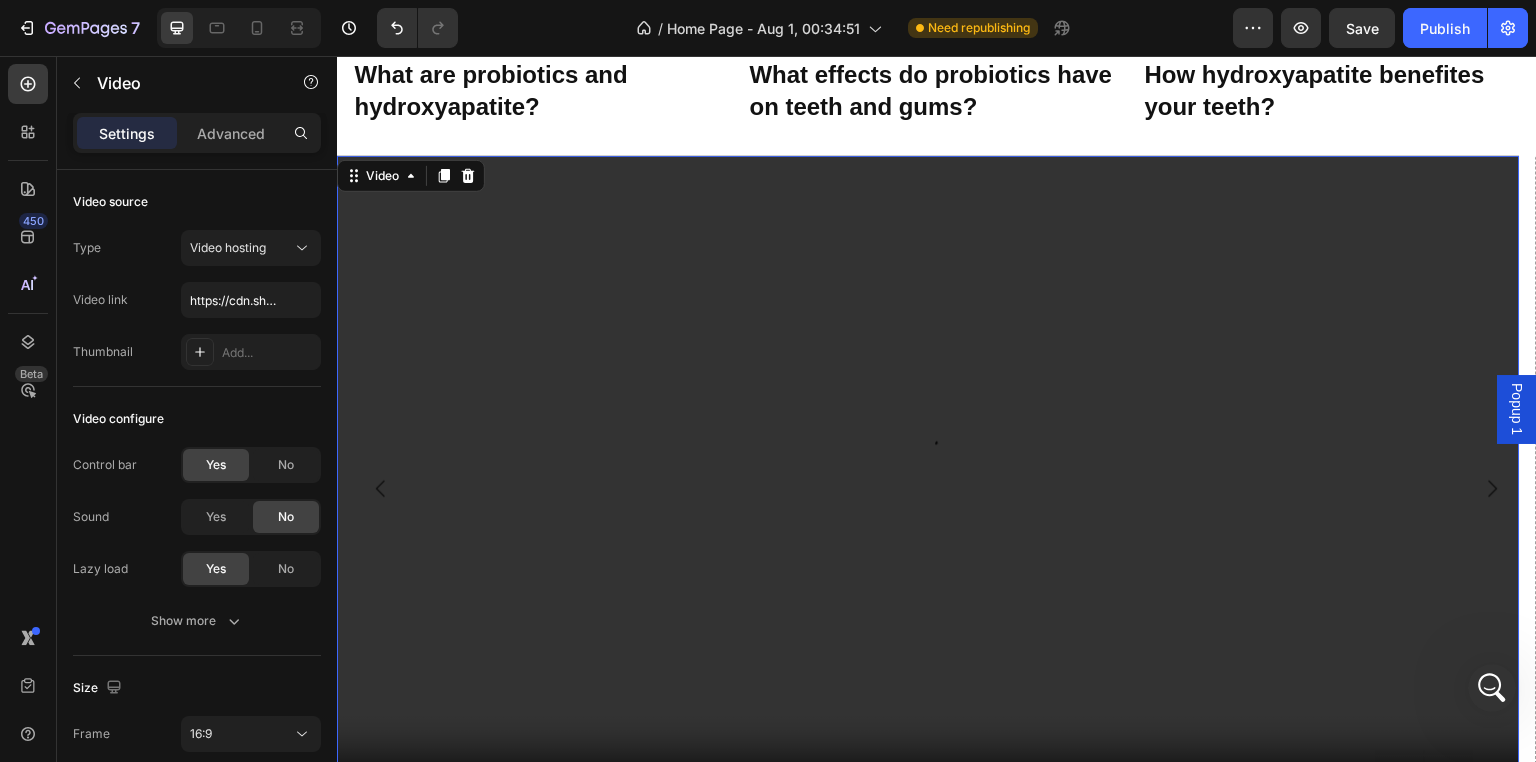 scroll, scrollTop: 2500, scrollLeft: 0, axis: vertical 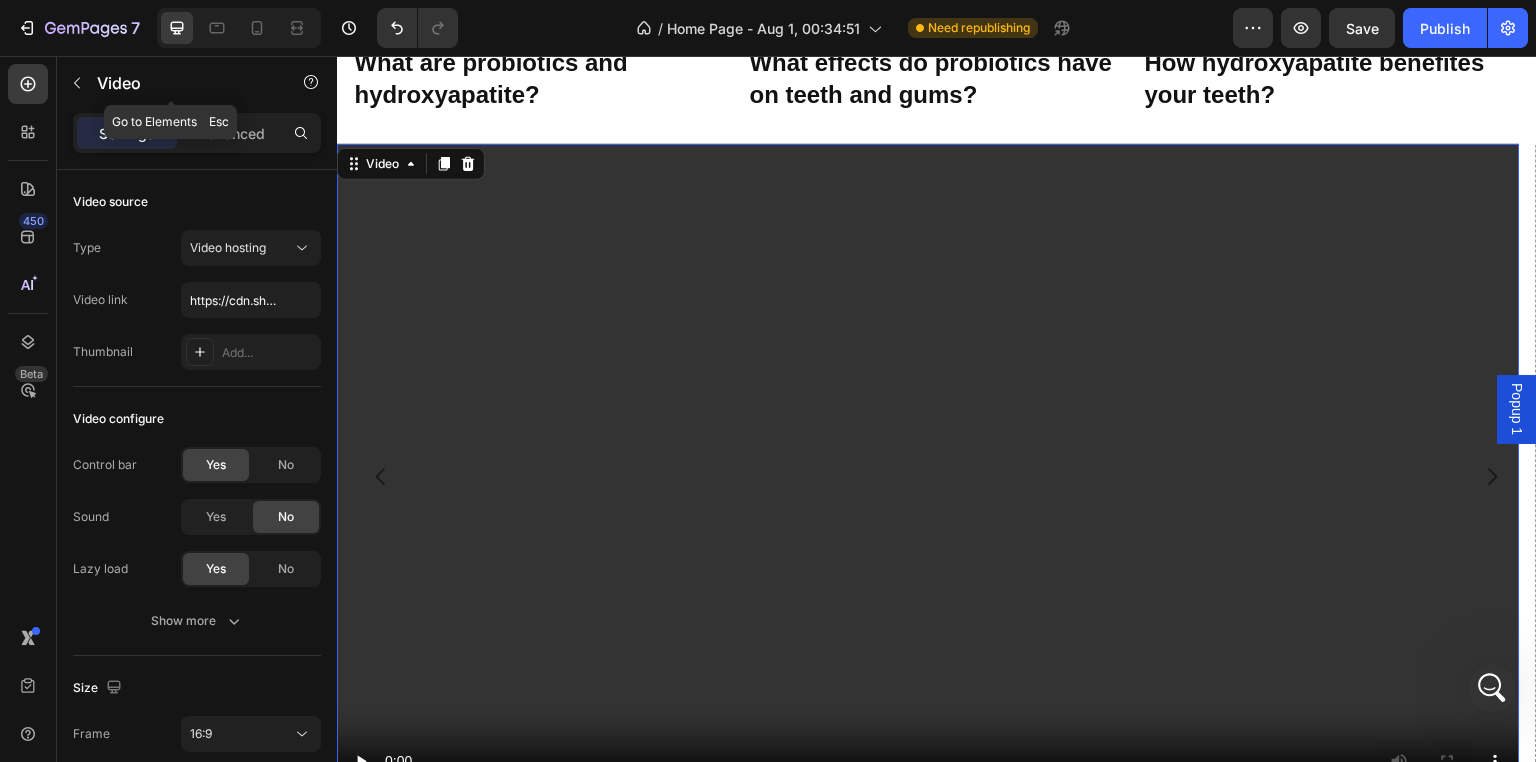 click 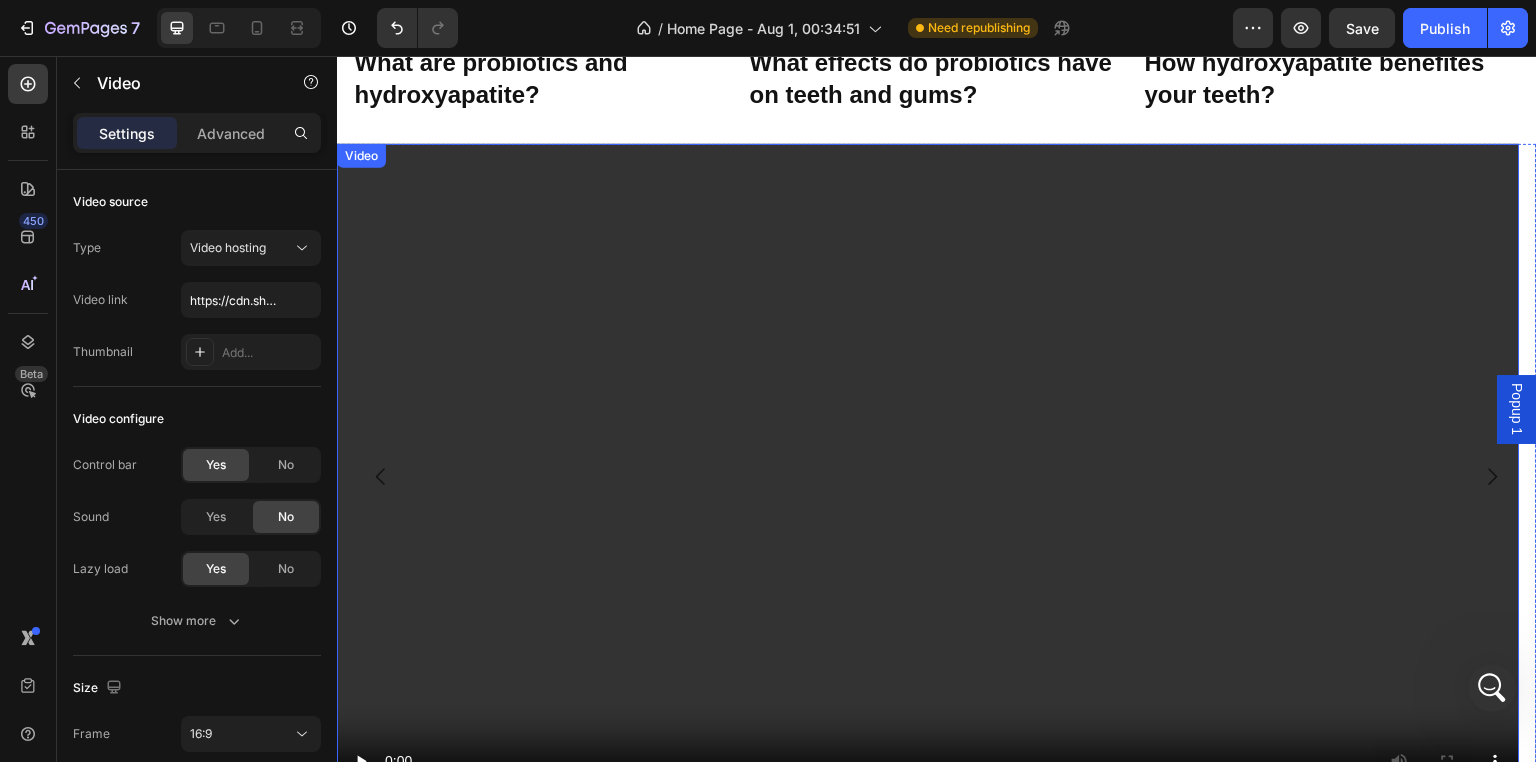 click at bounding box center (928, 477) 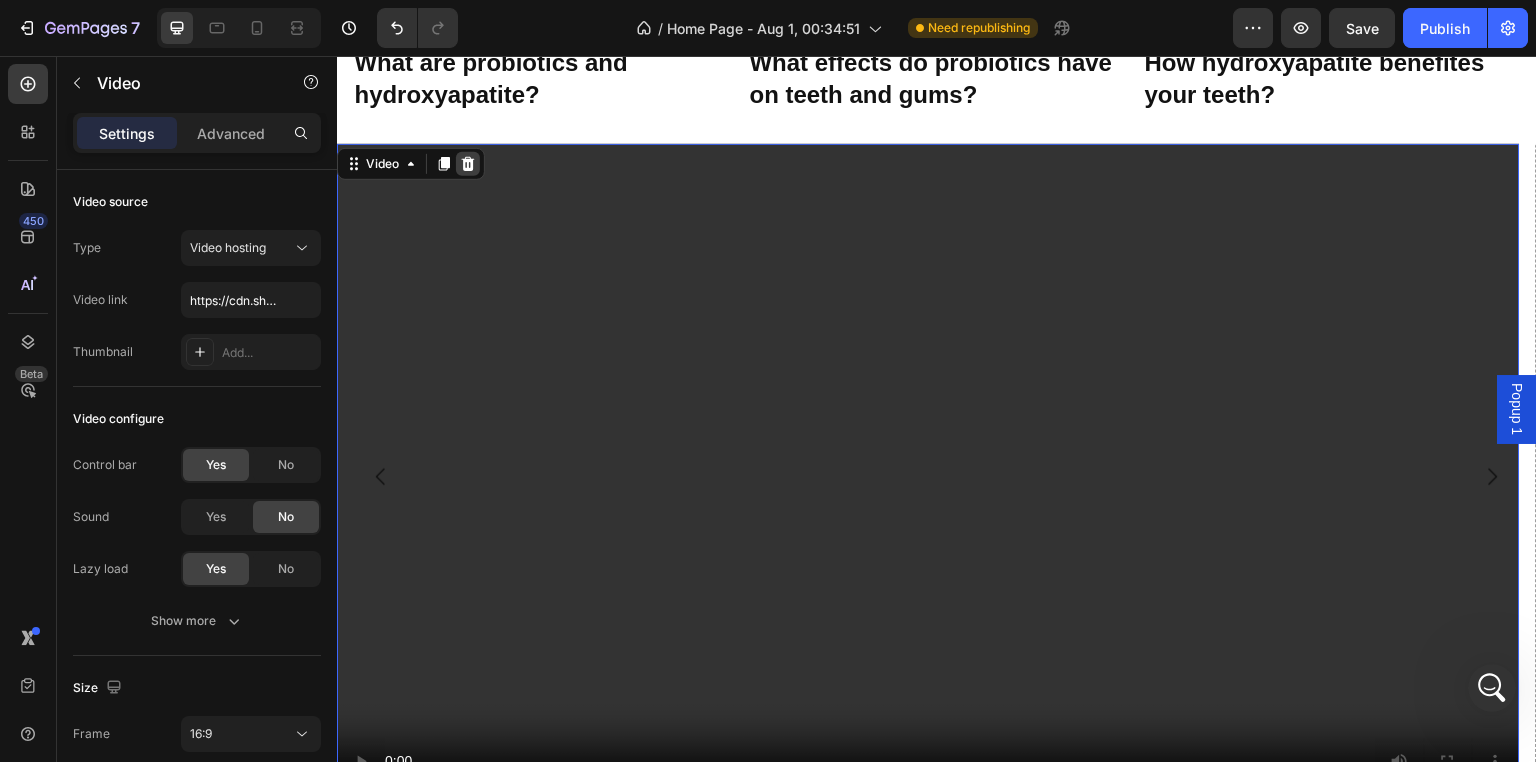 click 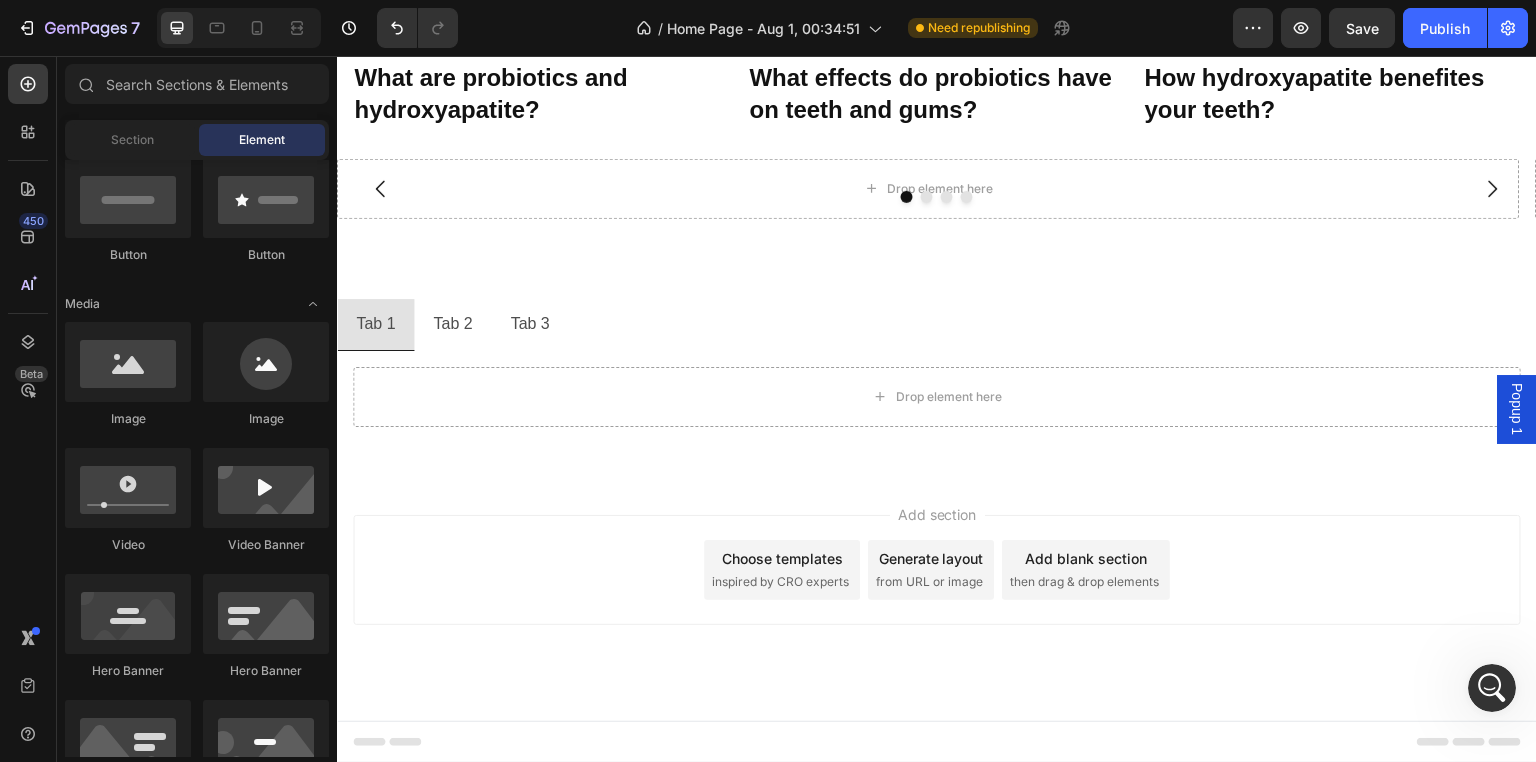 scroll, scrollTop: 2479, scrollLeft: 0, axis: vertical 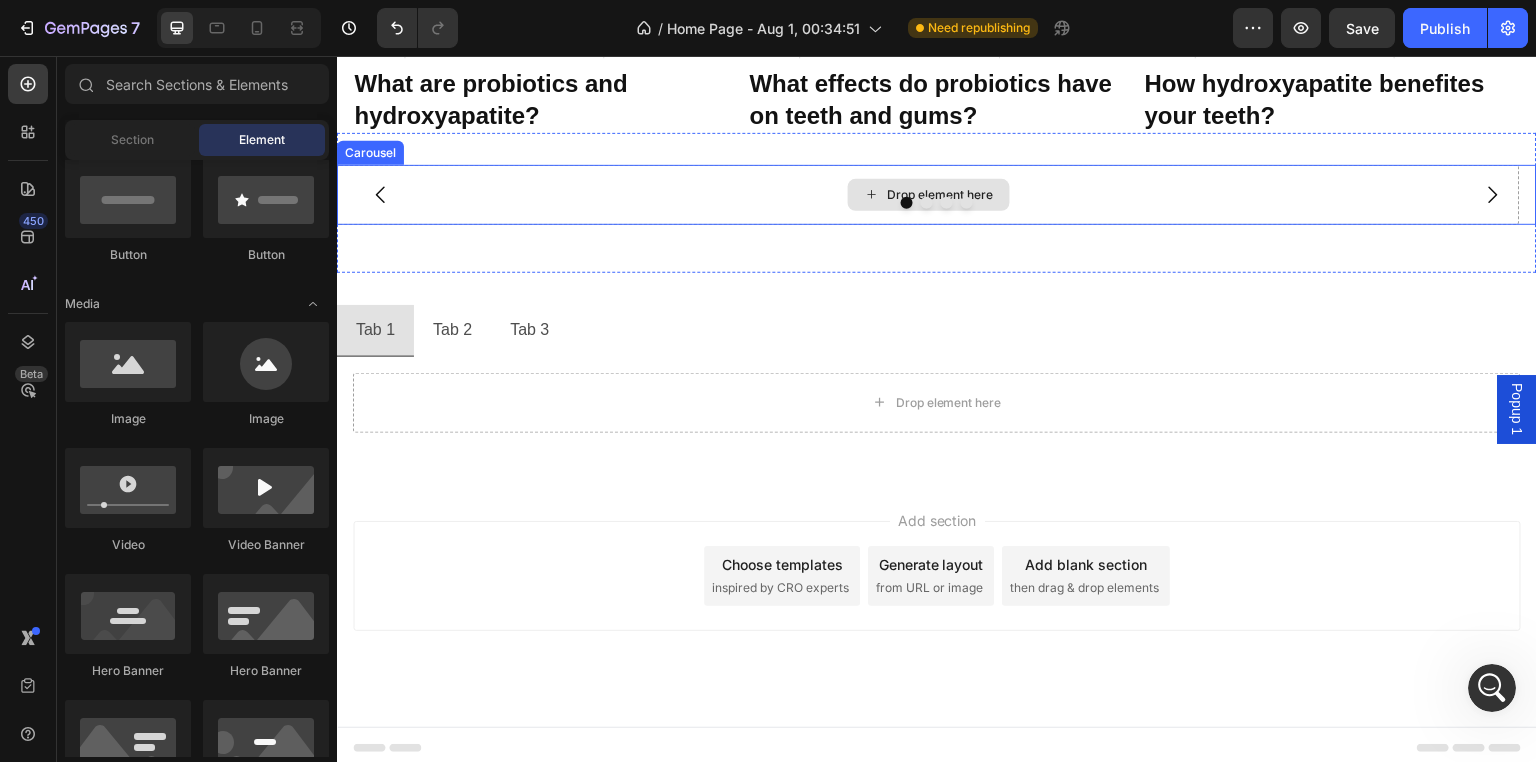 click on "Drop element here" at bounding box center (928, 195) 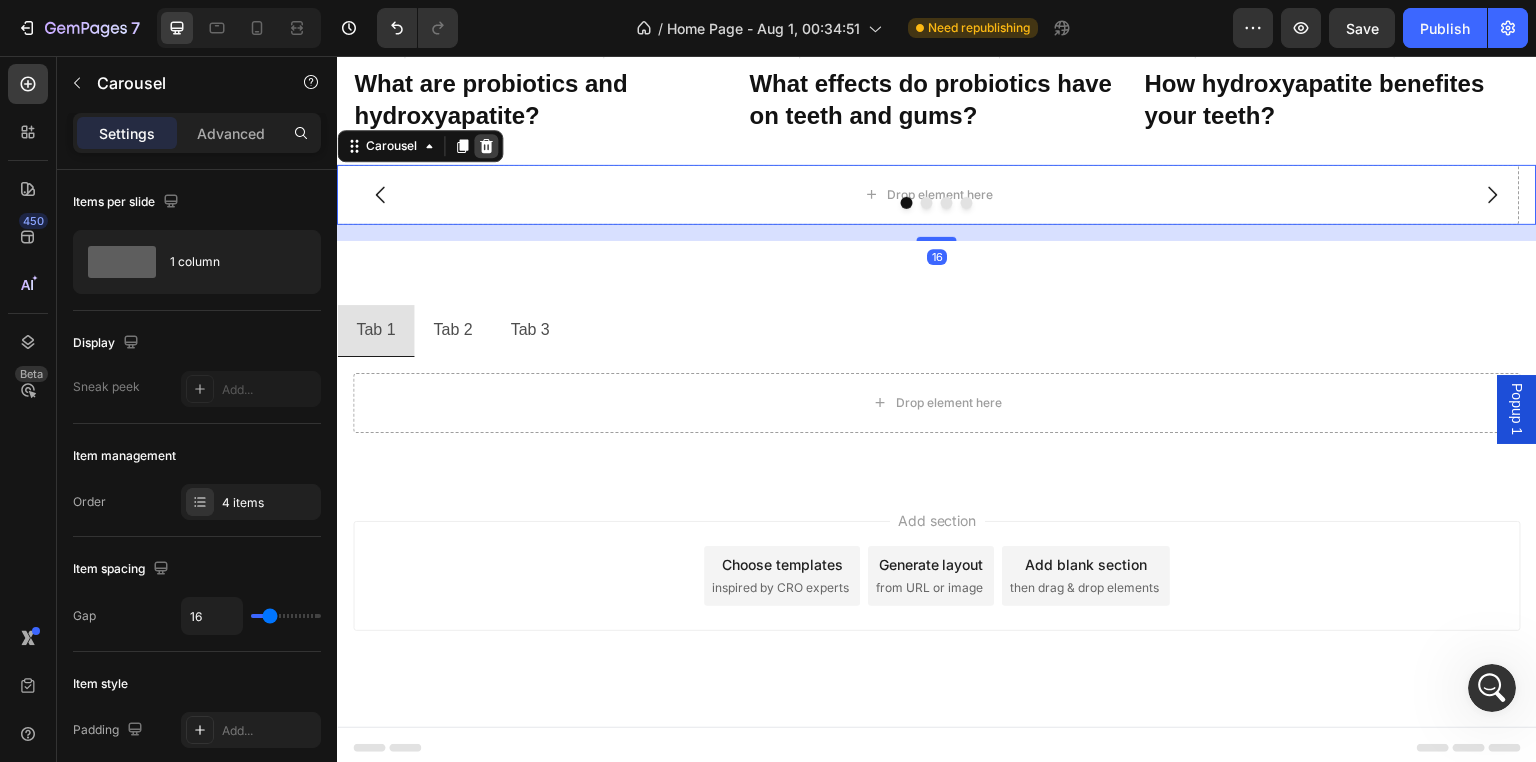 drag, startPoint x: 484, startPoint y: 142, endPoint x: 657, endPoint y: 199, distance: 182.14828 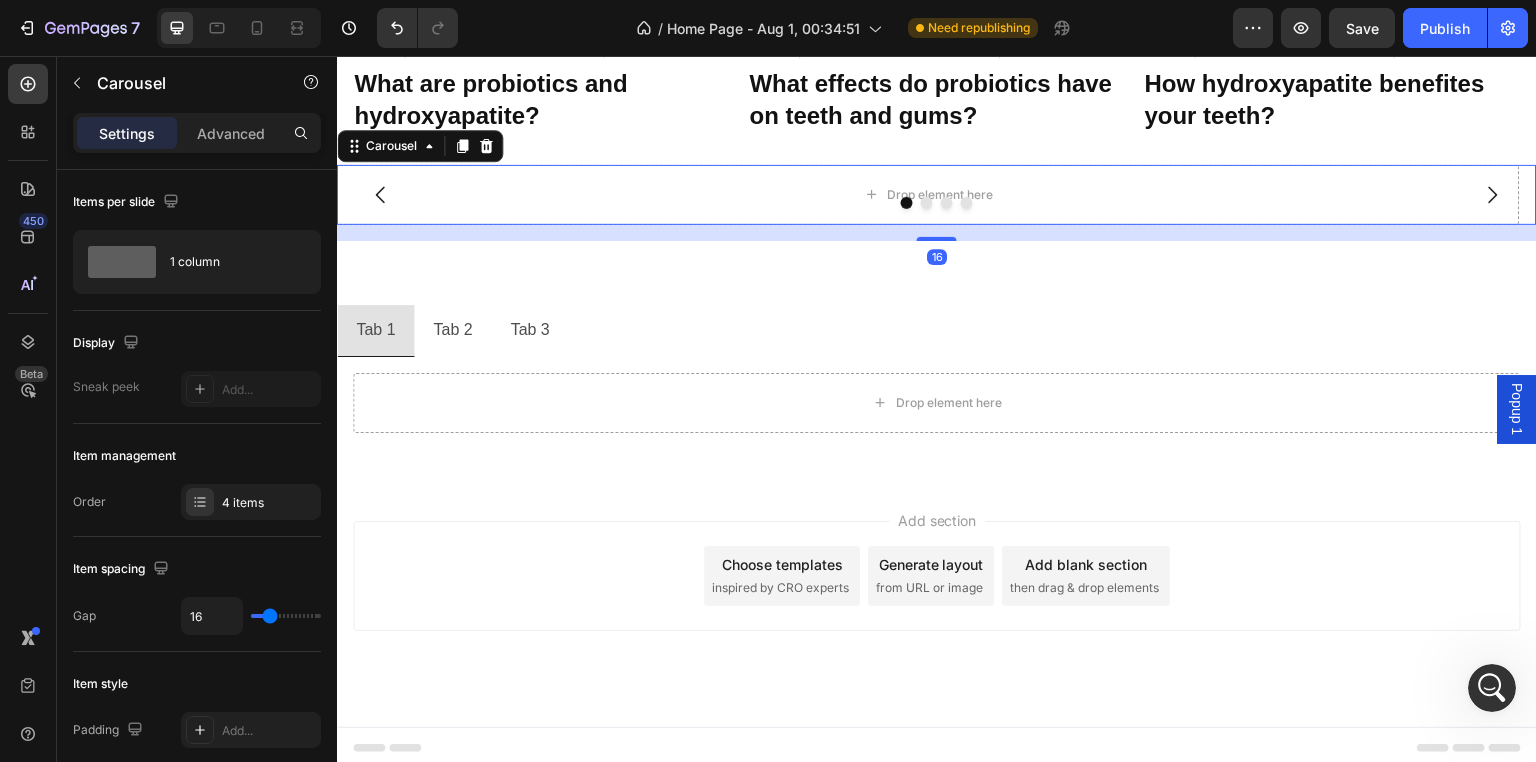 scroll, scrollTop: 2463, scrollLeft: 0, axis: vertical 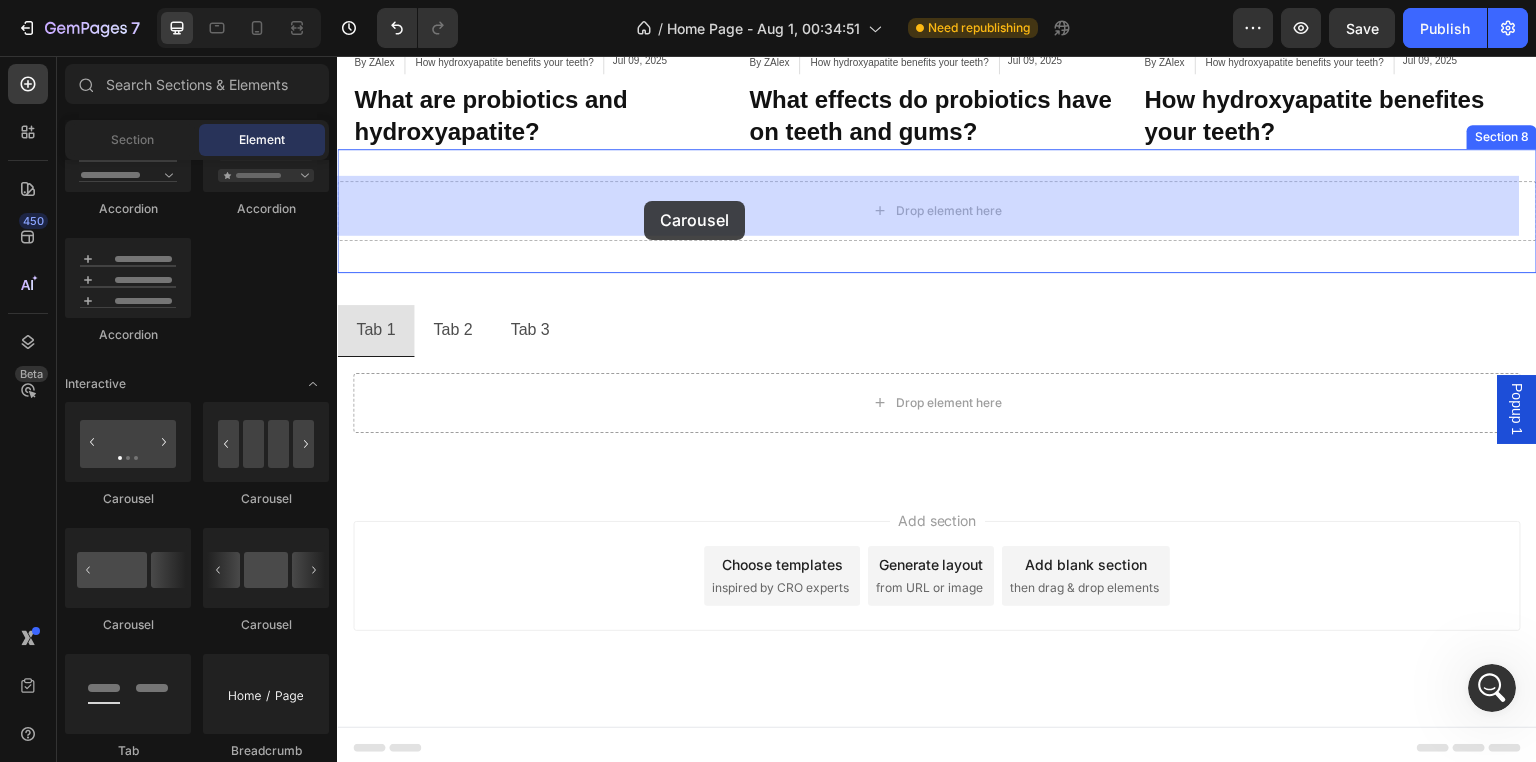 drag, startPoint x: 581, startPoint y: 506, endPoint x: 644, endPoint y: 201, distance: 311.4386 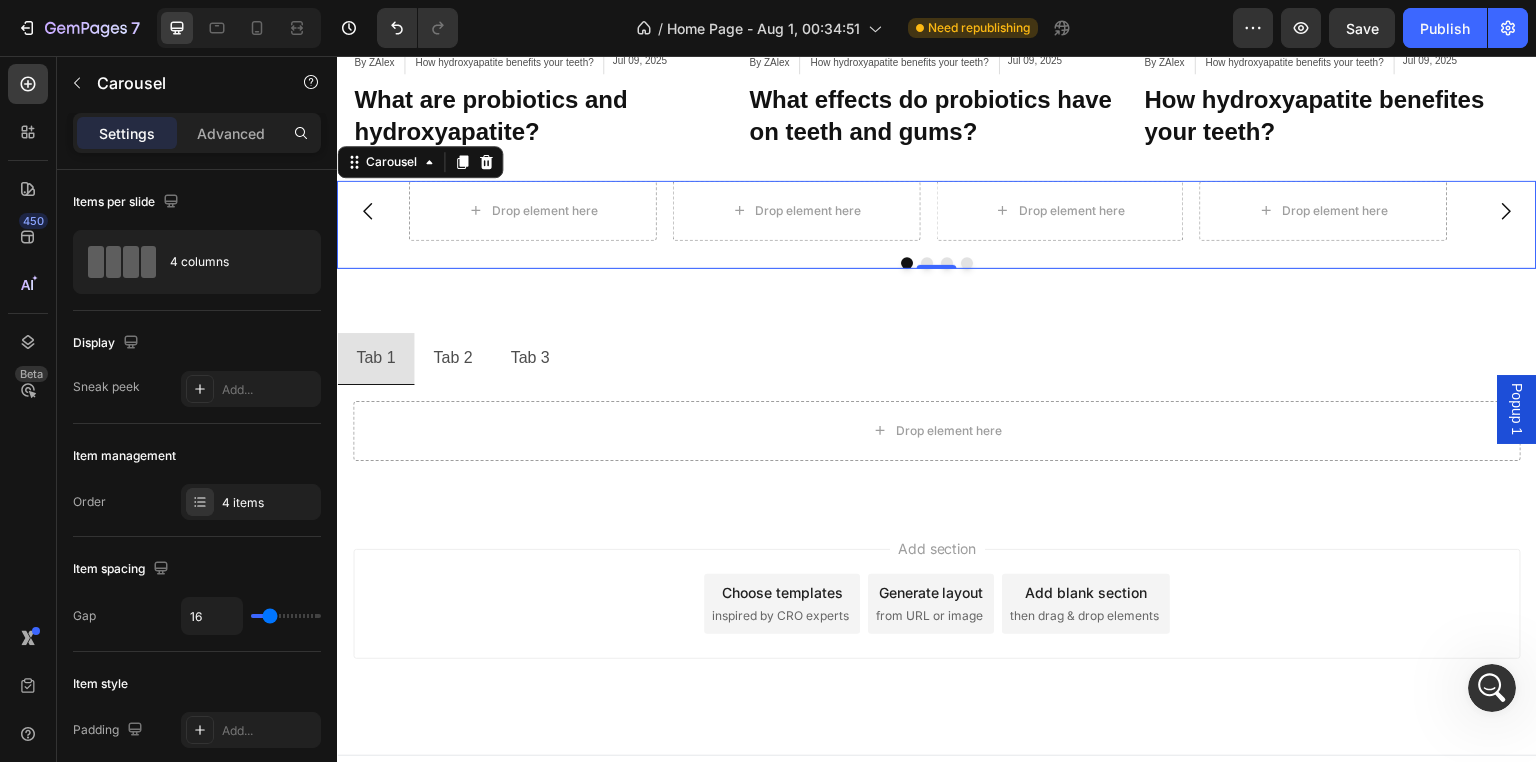 scroll, scrollTop: 2491, scrollLeft: 0, axis: vertical 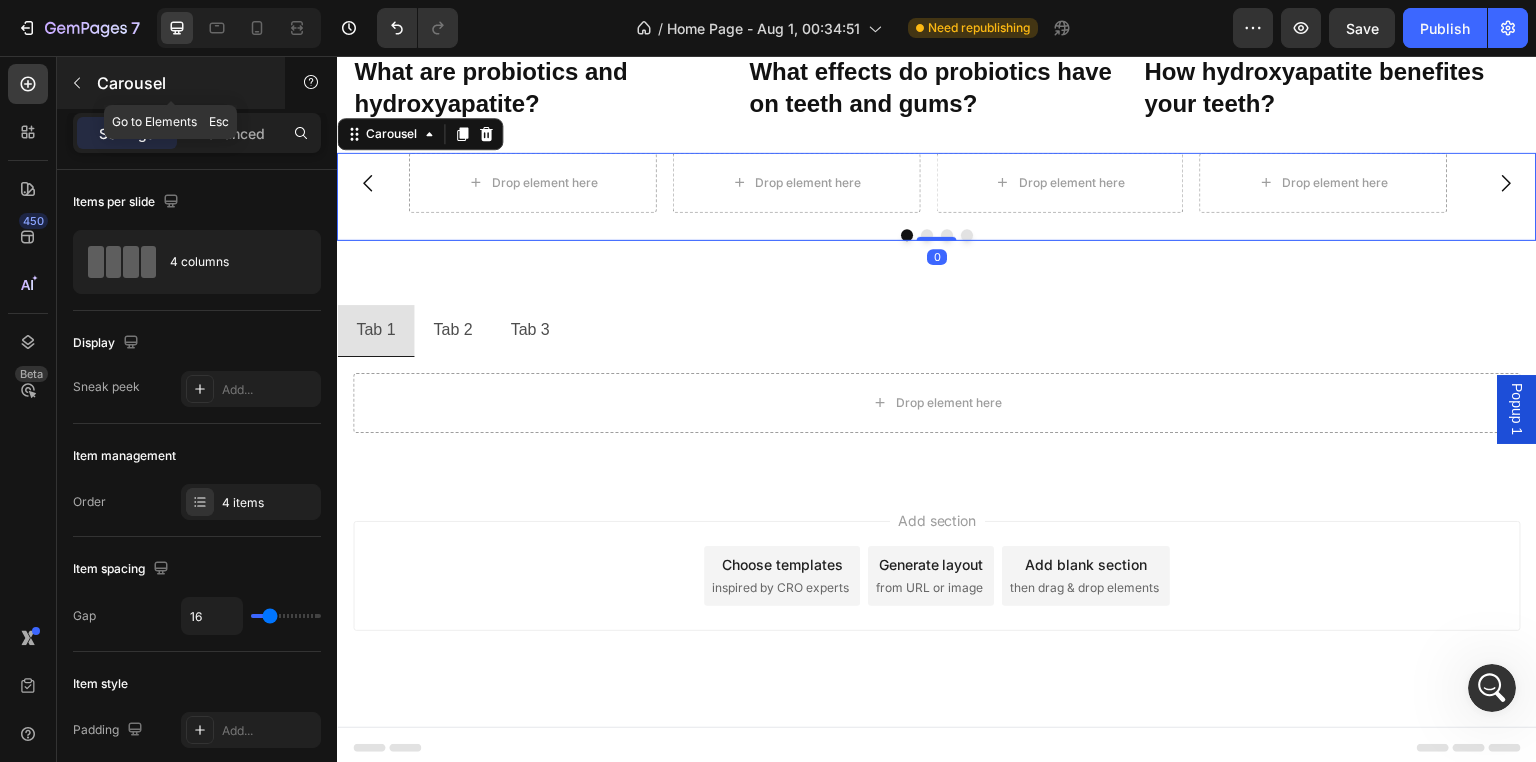 click 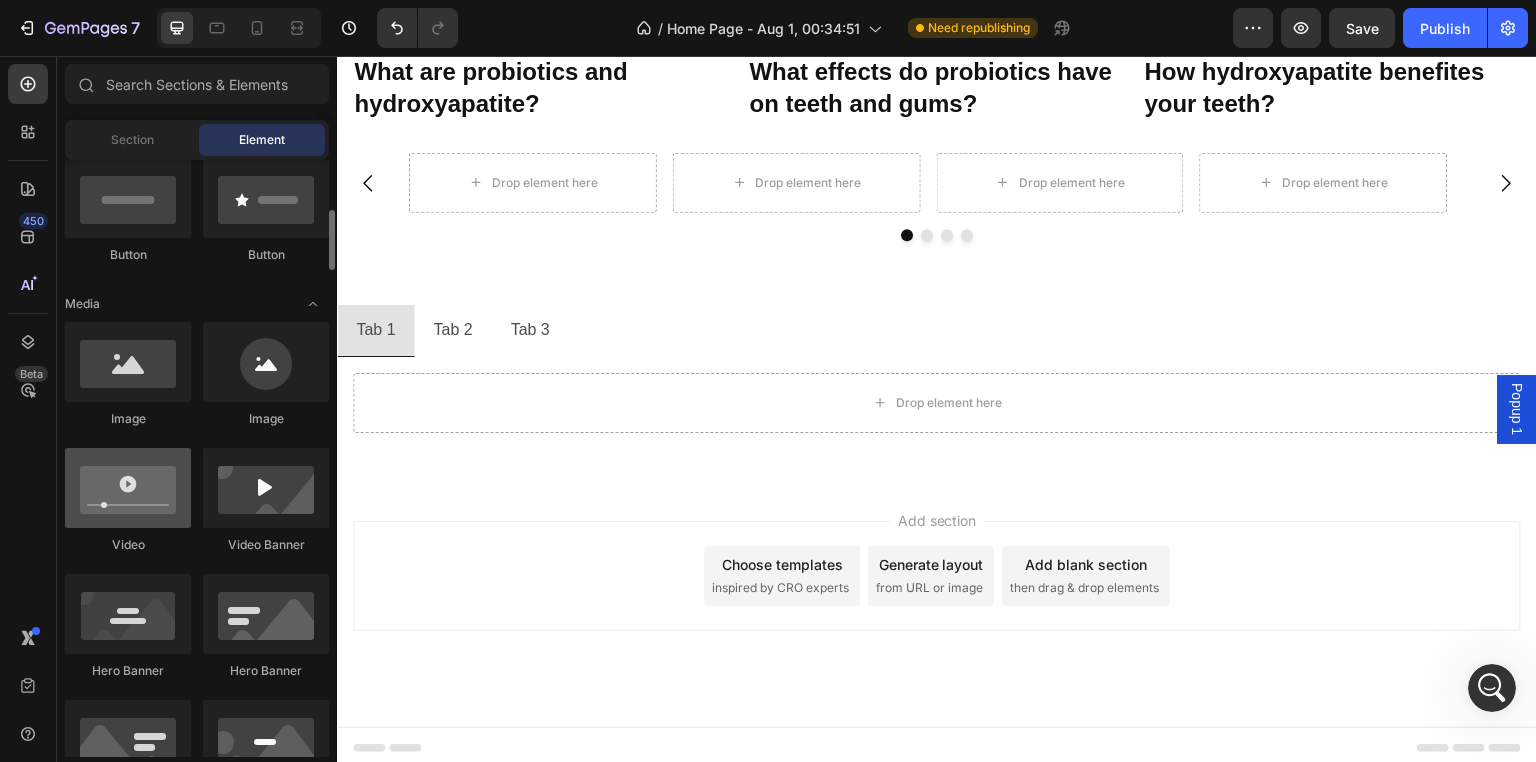scroll, scrollTop: 400, scrollLeft: 0, axis: vertical 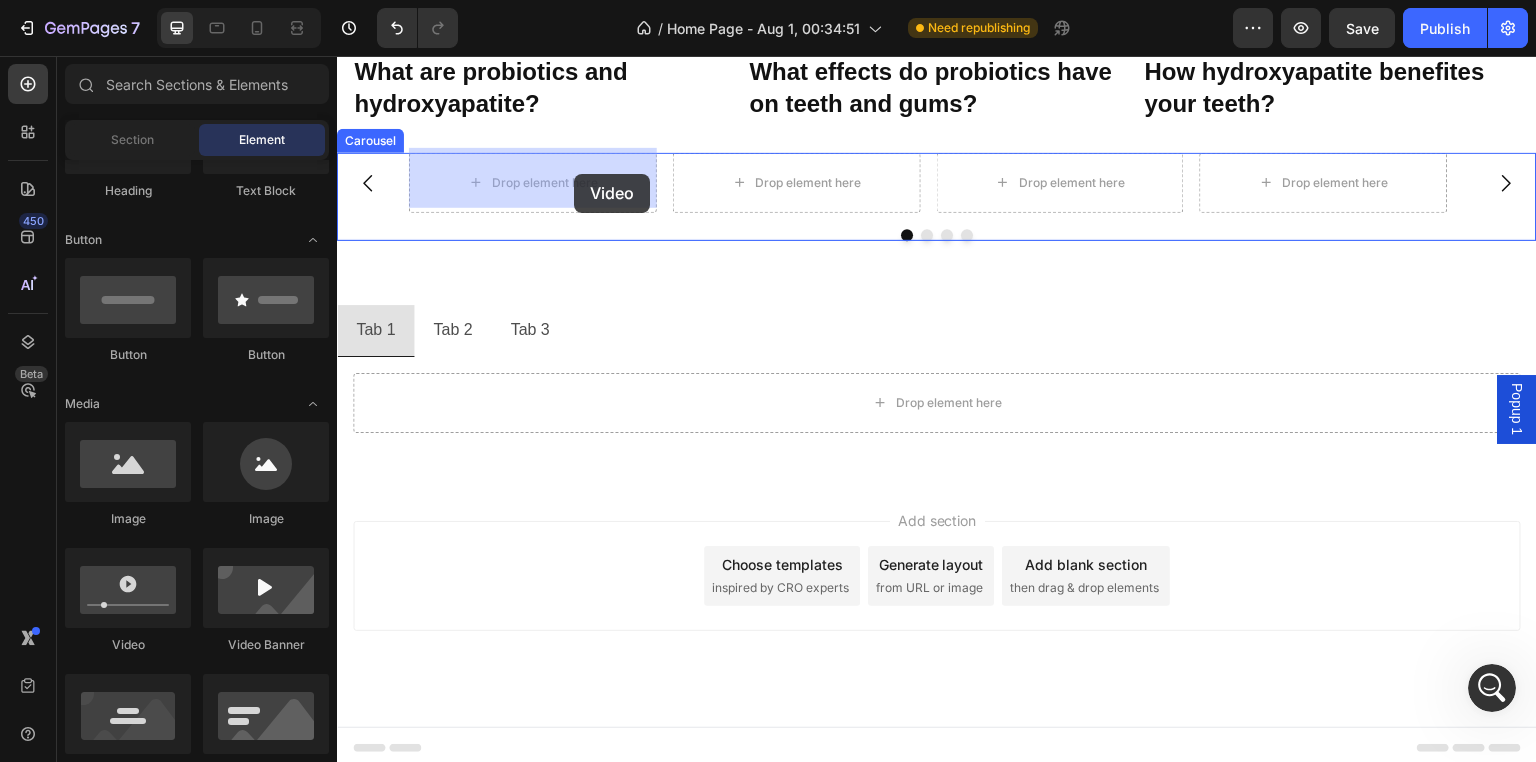 drag, startPoint x: 489, startPoint y: 649, endPoint x: 574, endPoint y: 174, distance: 482.54535 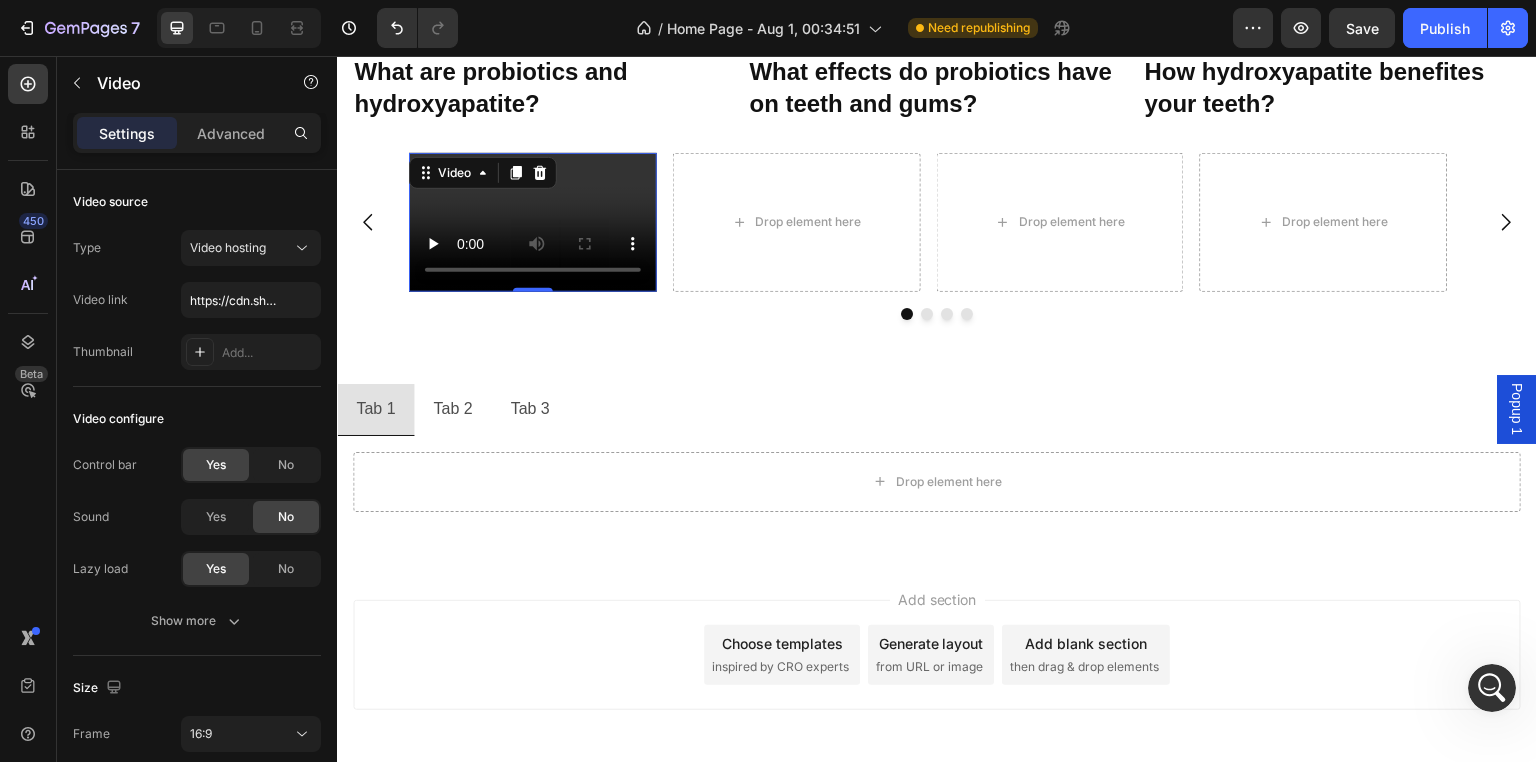 scroll, scrollTop: 2500, scrollLeft: 0, axis: vertical 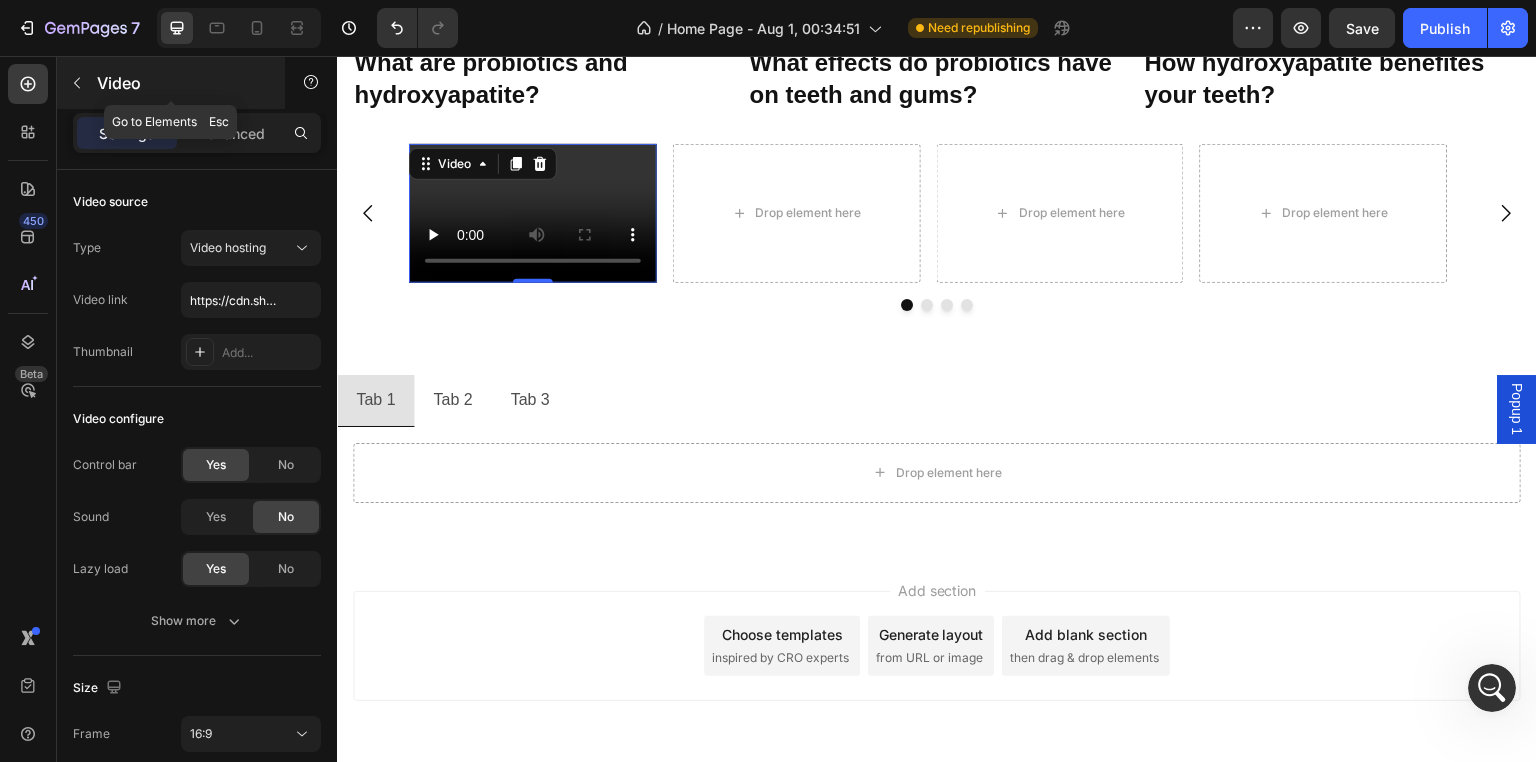 click 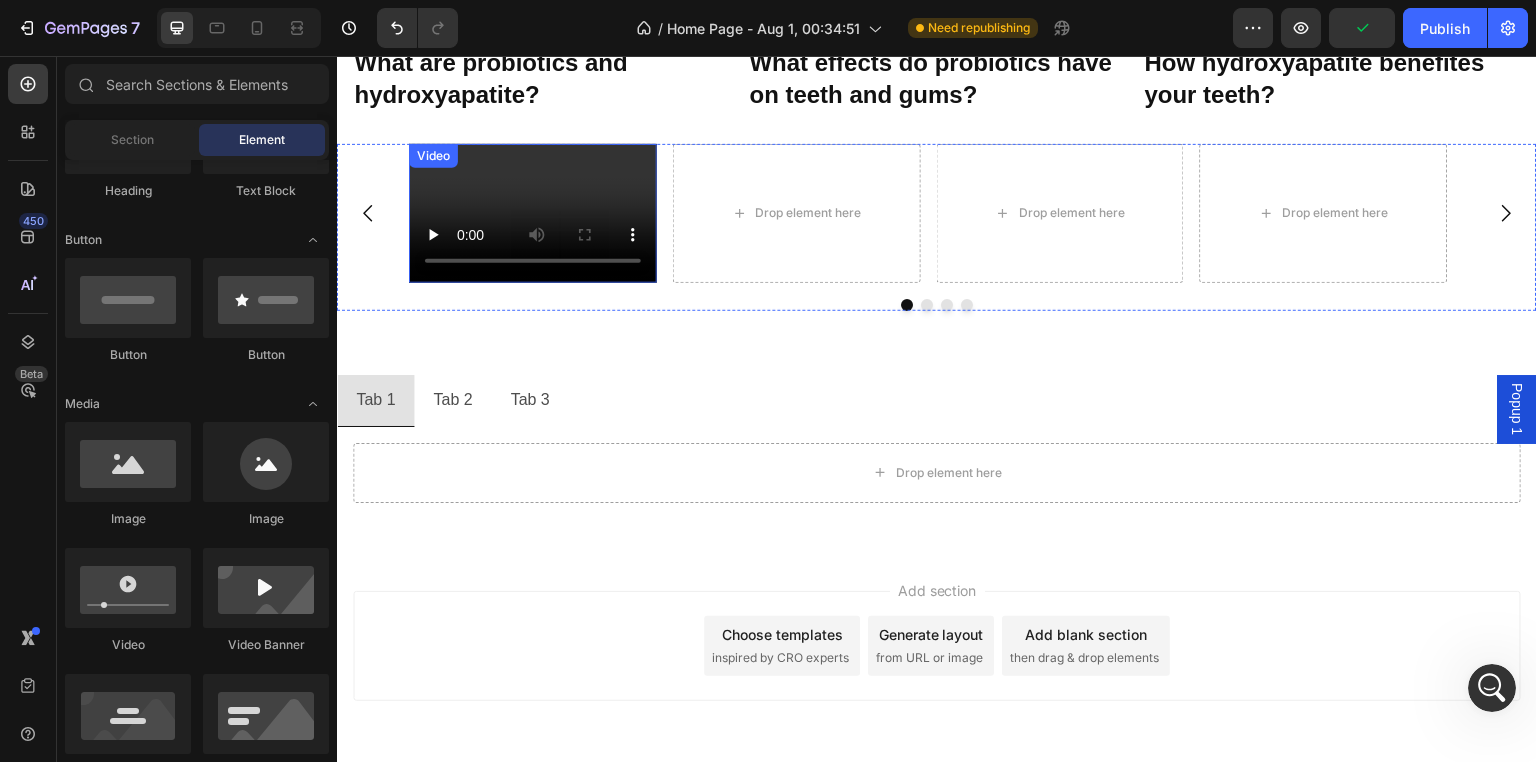 click at bounding box center [533, 213] 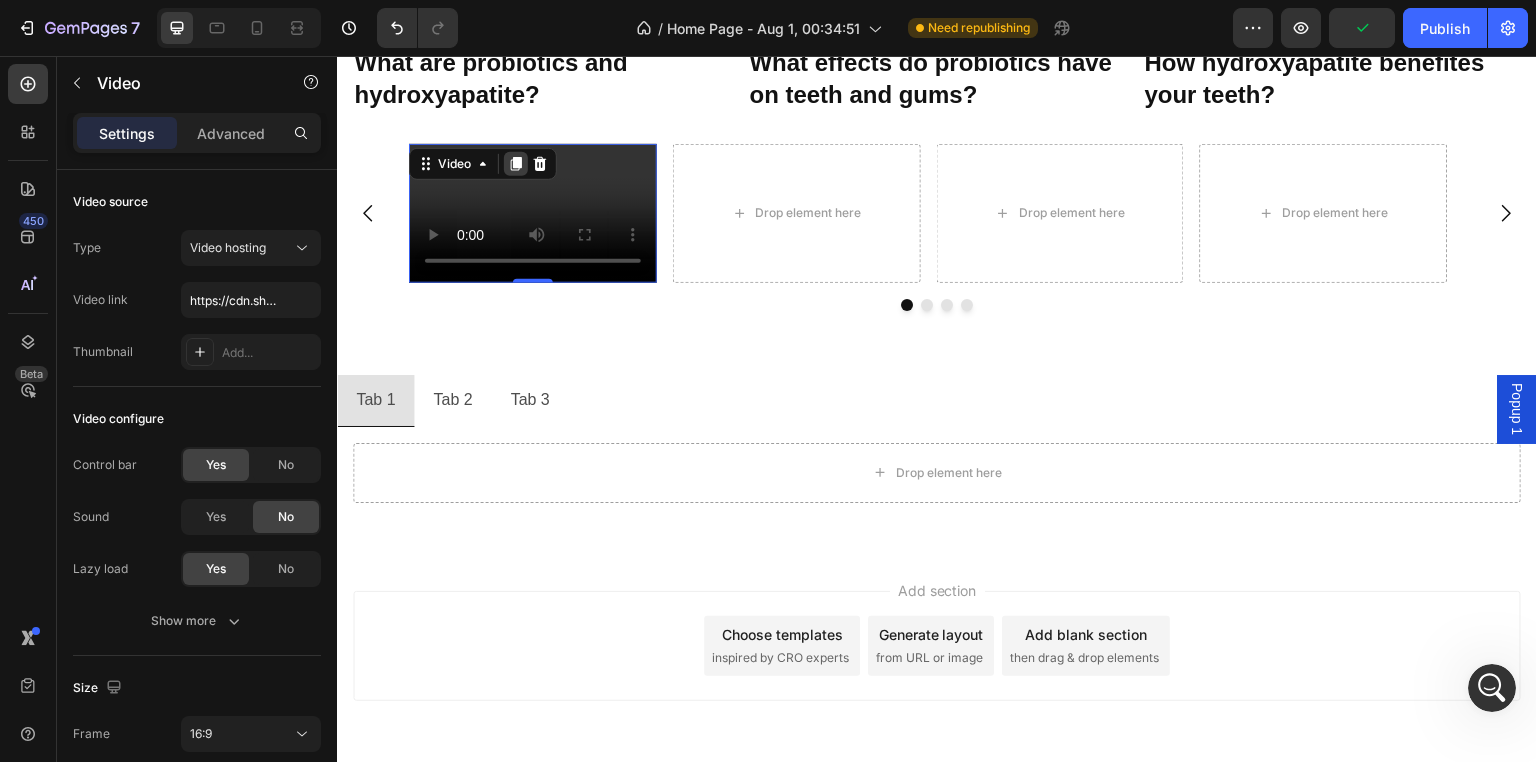 click 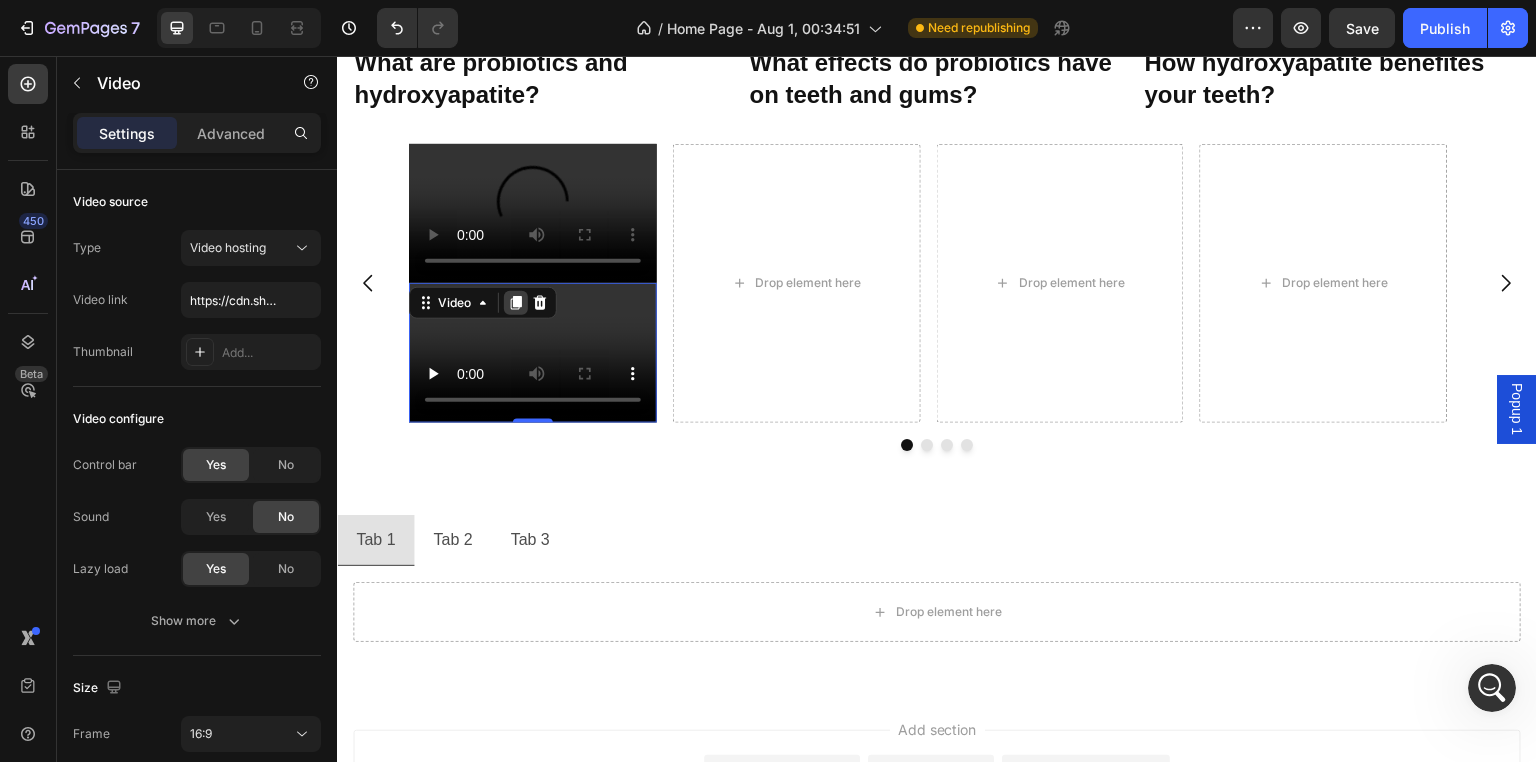 click 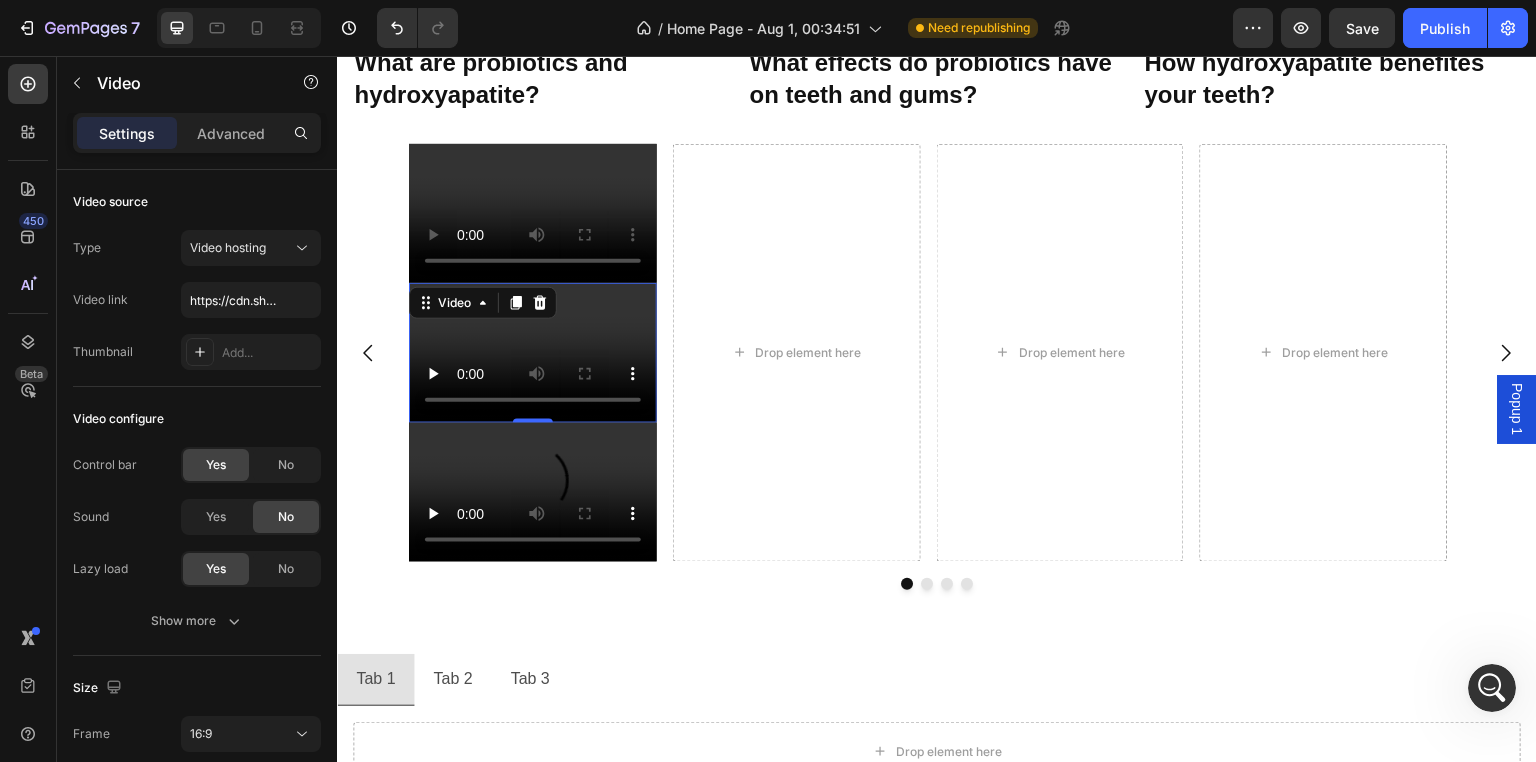 click at bounding box center (533, 352) 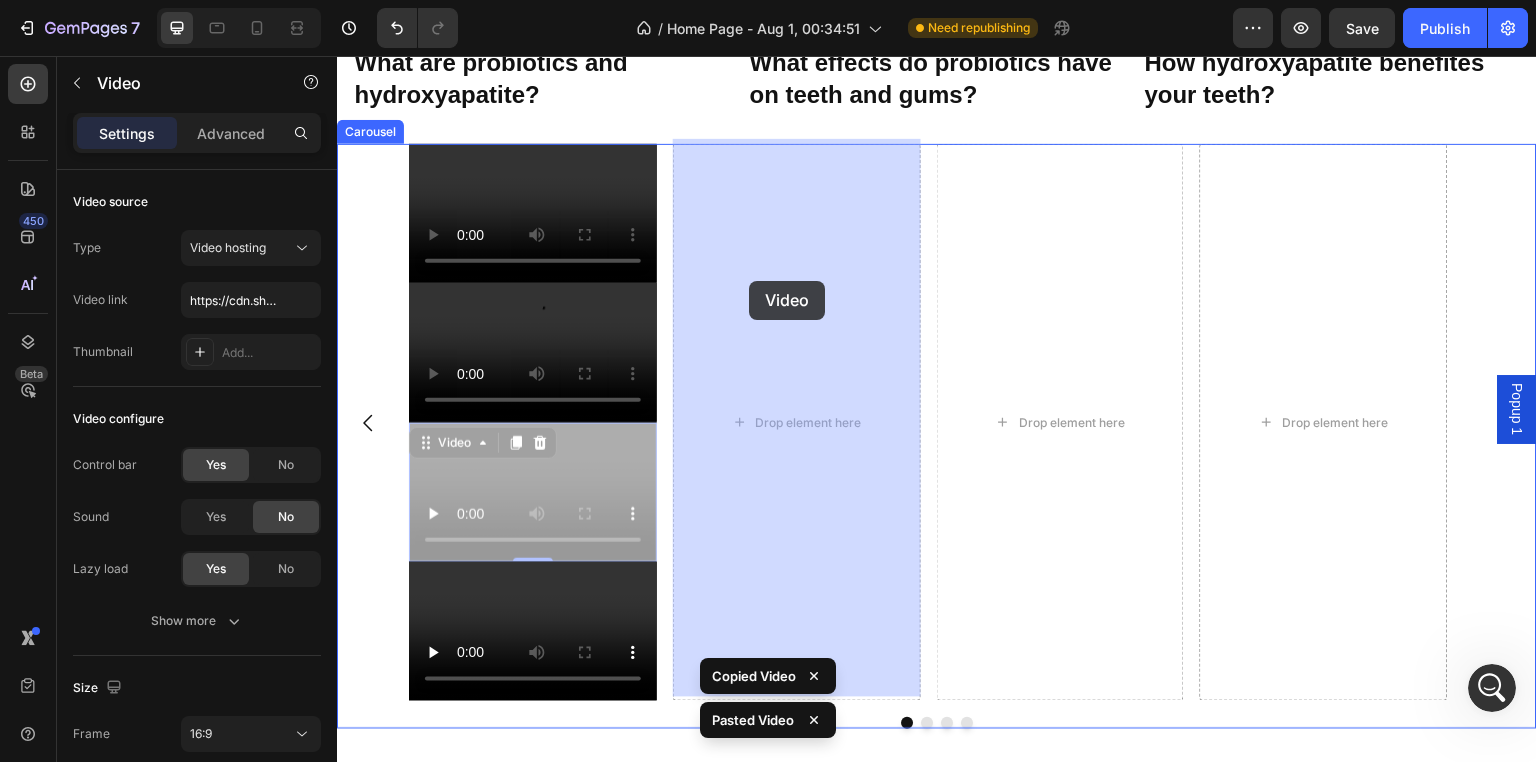 drag, startPoint x: 428, startPoint y: 441, endPoint x: 749, endPoint y: 281, distance: 358.6656 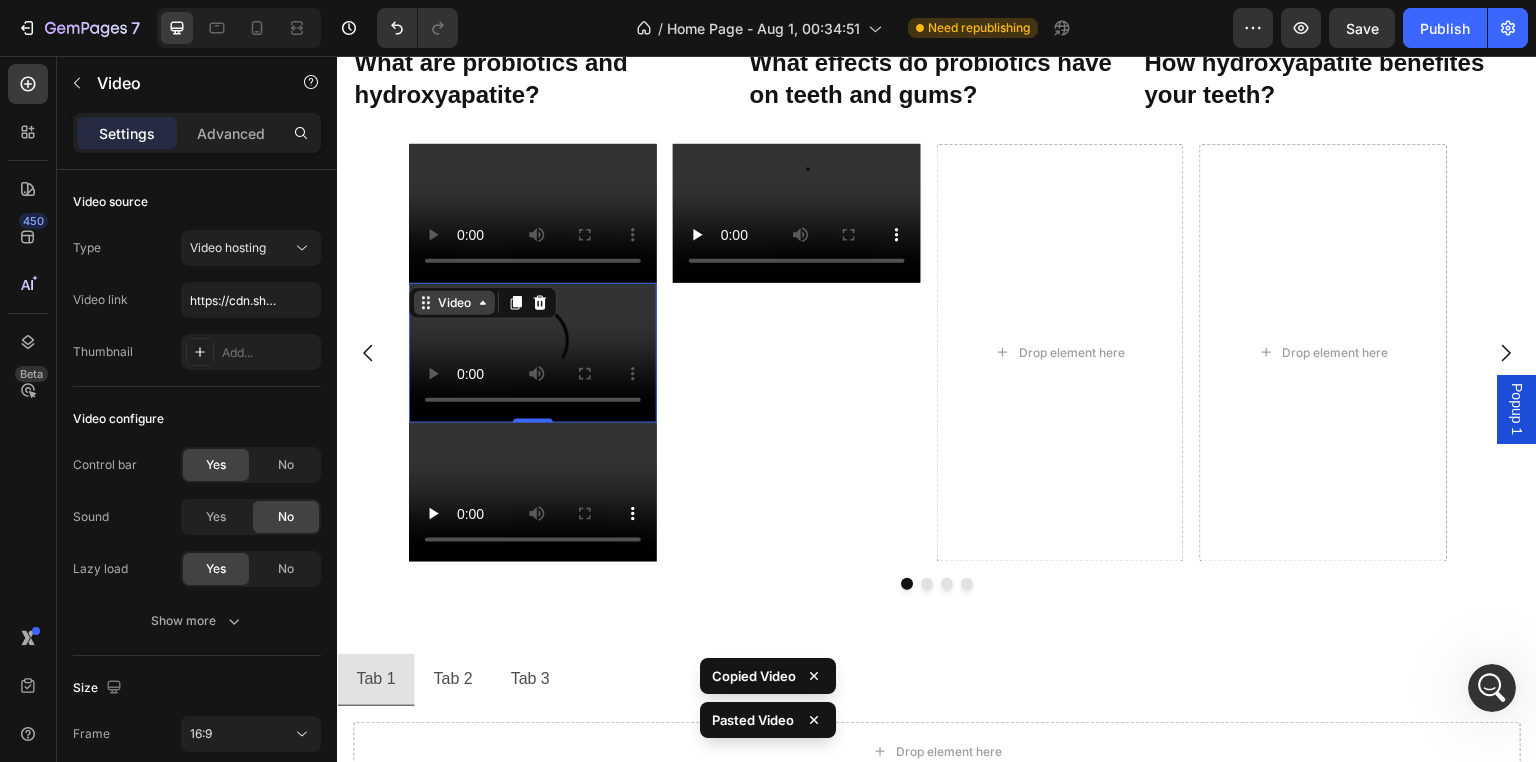 click on "Video" at bounding box center (483, 303) 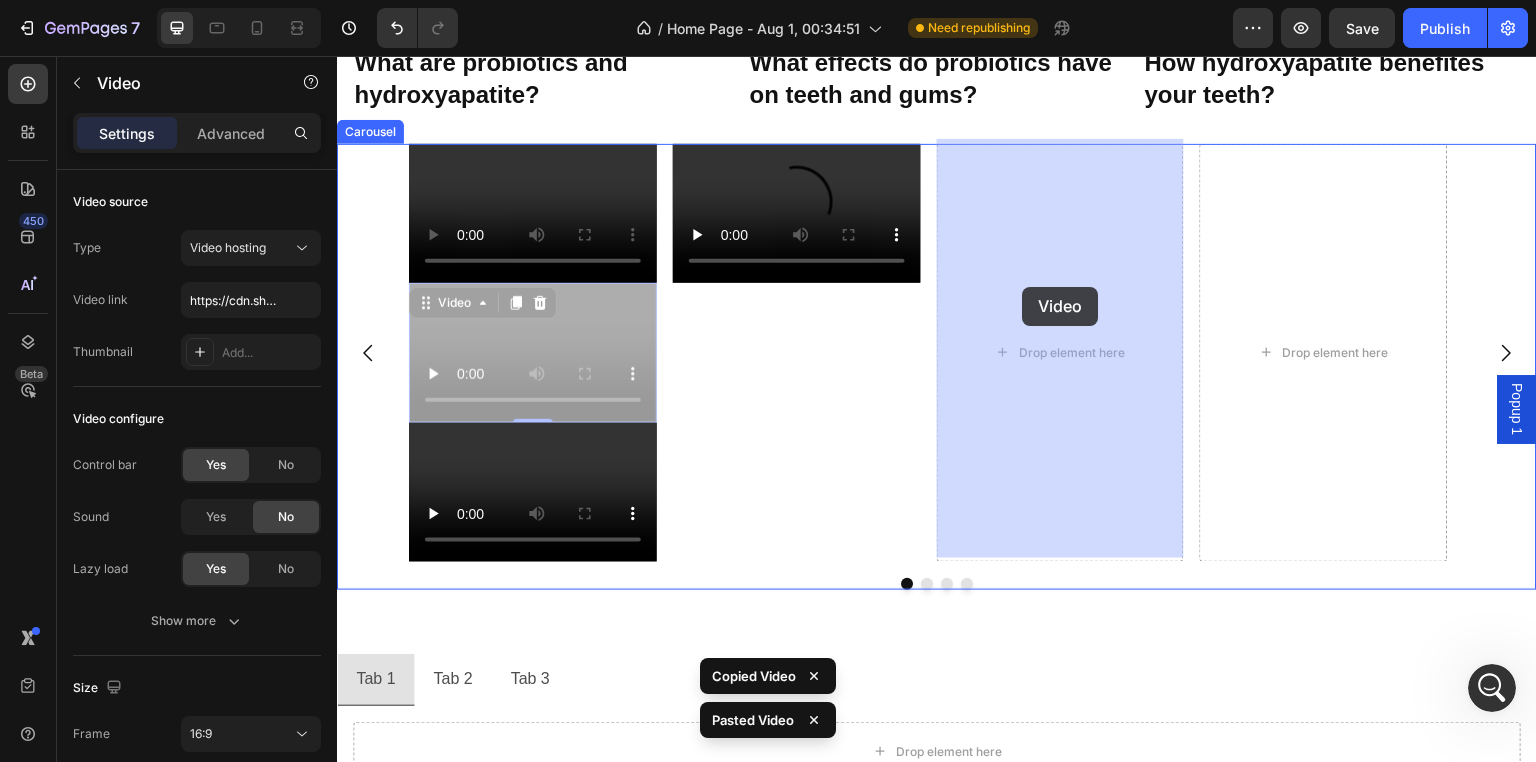 drag, startPoint x: 424, startPoint y: 301, endPoint x: 1023, endPoint y: 287, distance: 599.1636 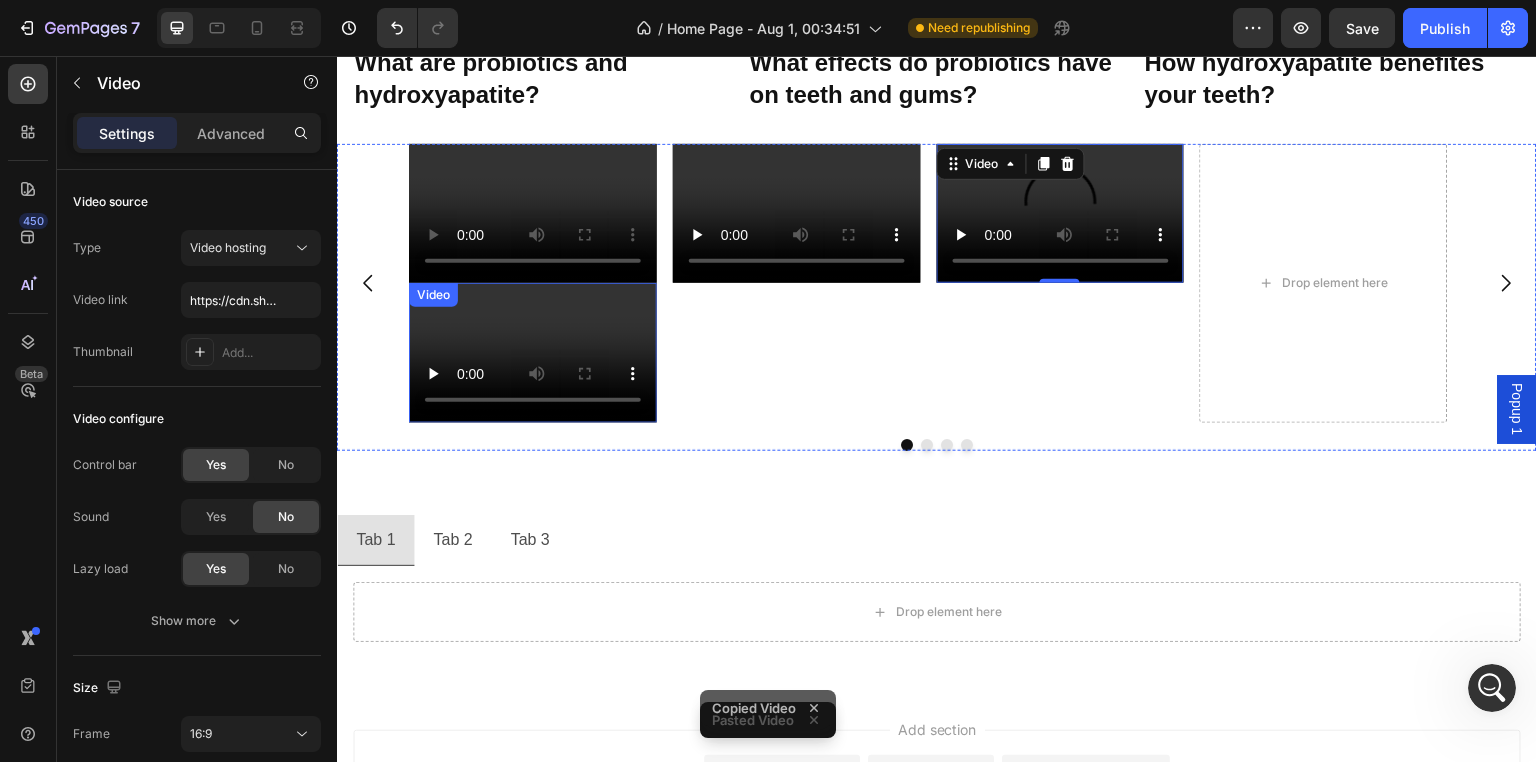 click at bounding box center [533, 352] 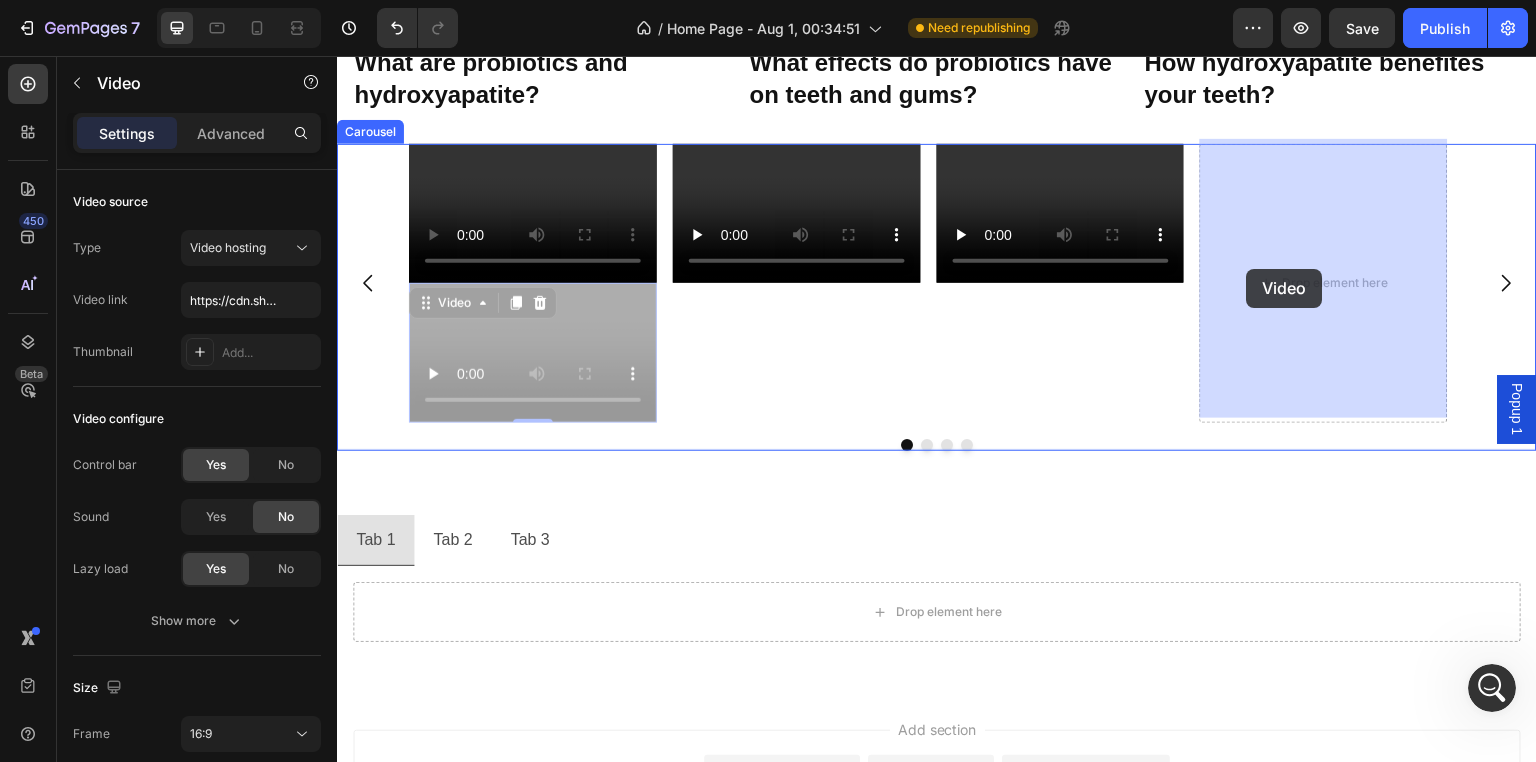 drag, startPoint x: 423, startPoint y: 297, endPoint x: 1247, endPoint y: 269, distance: 824.4756 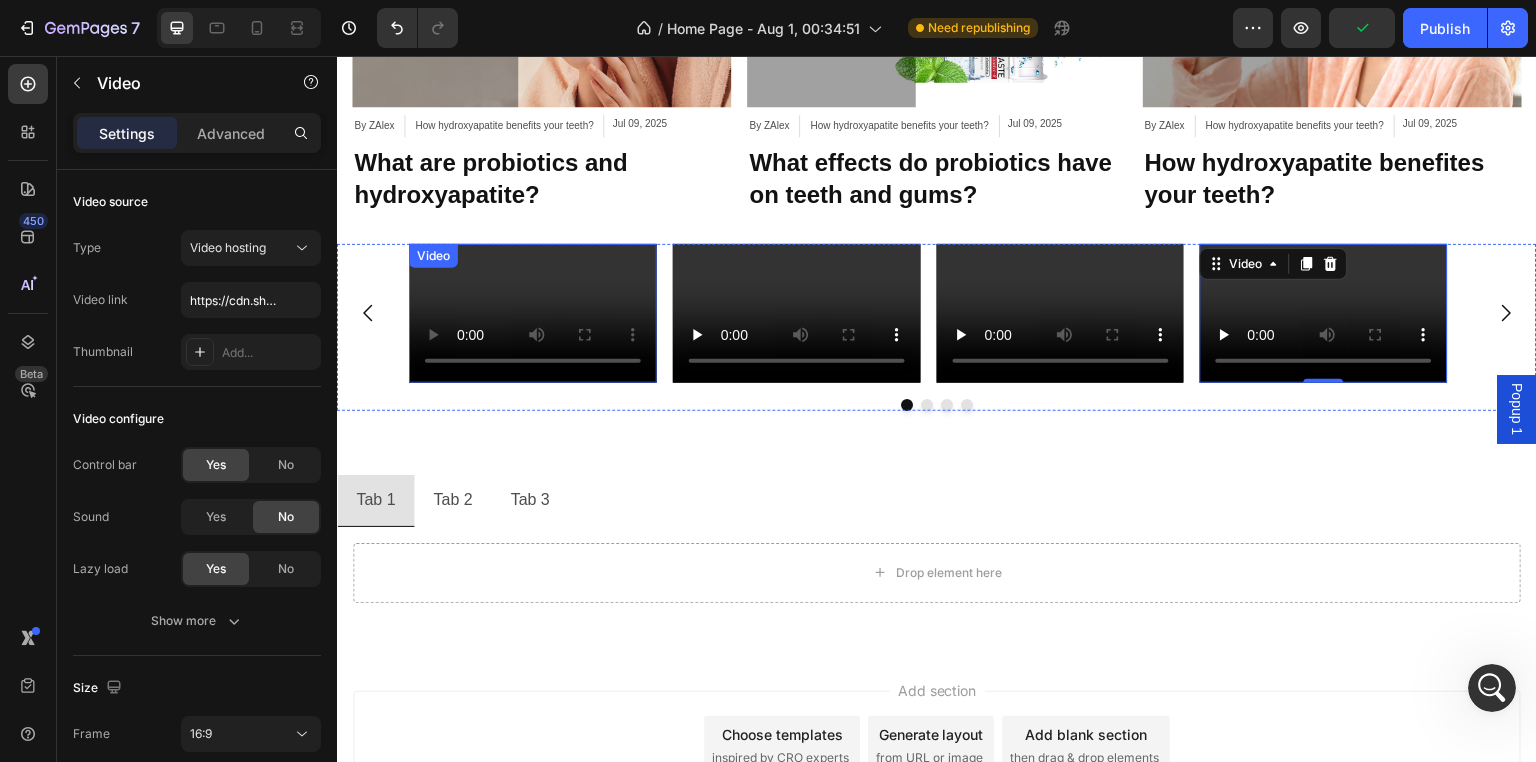 scroll, scrollTop: 2300, scrollLeft: 0, axis: vertical 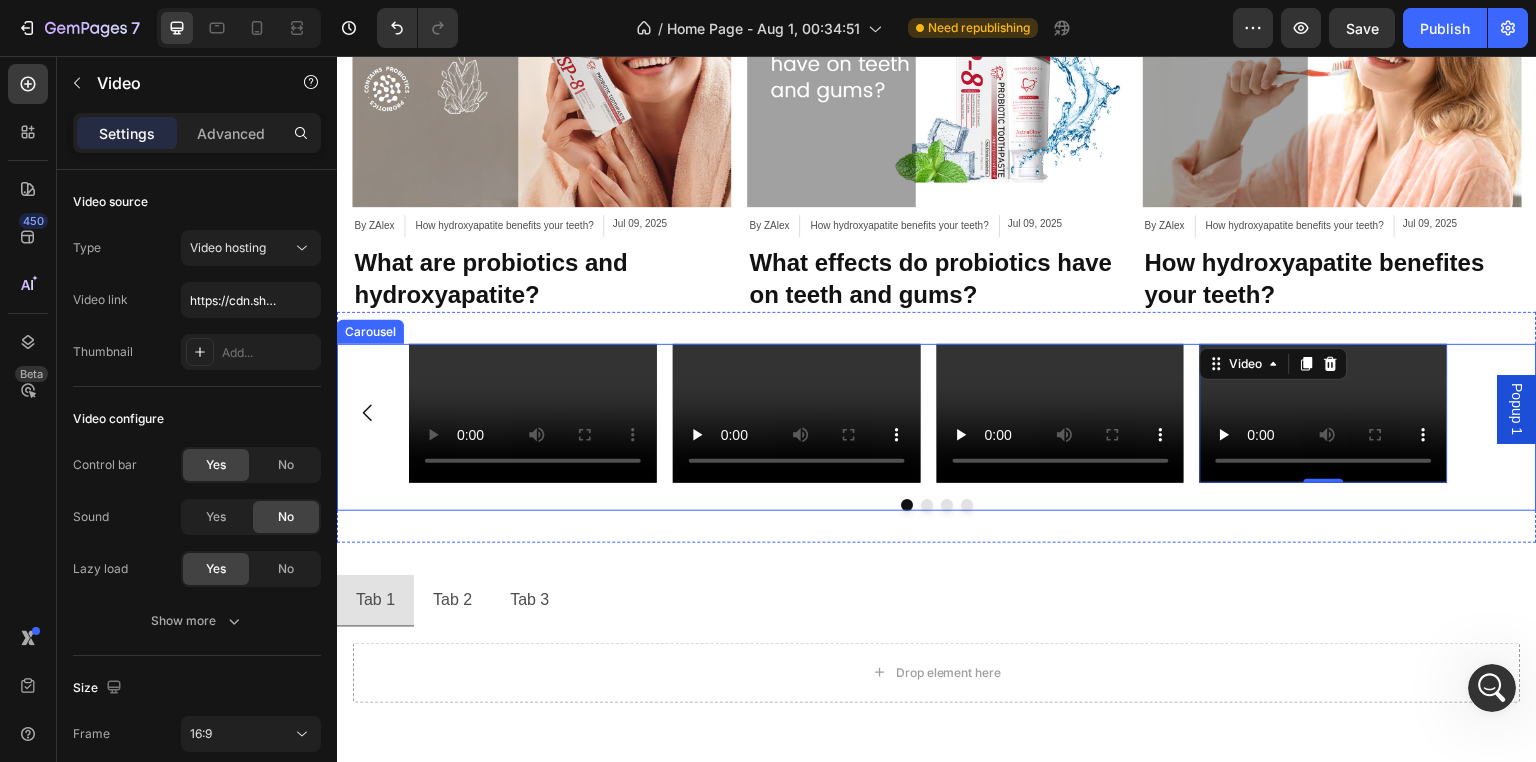 click 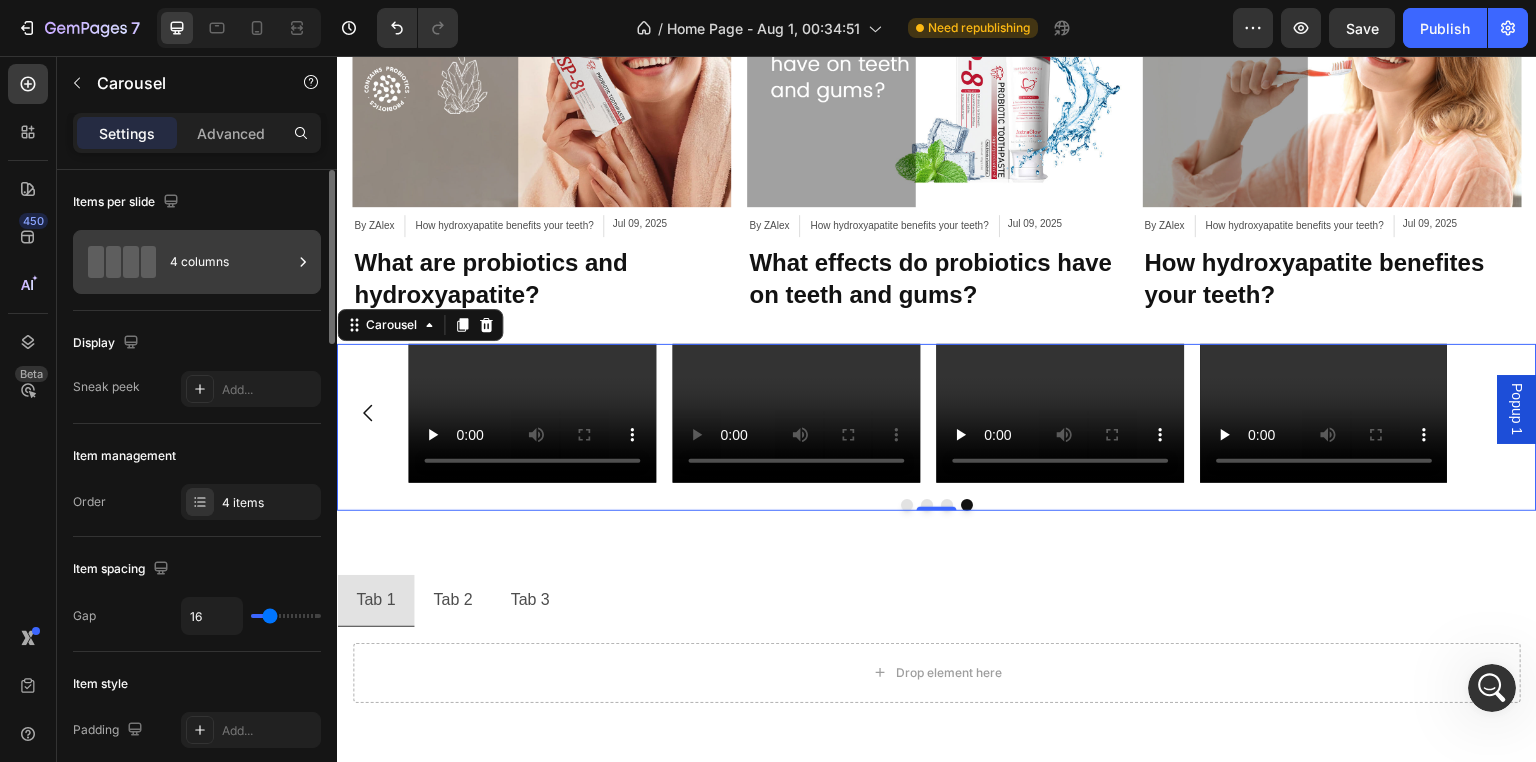 click on "4 columns" at bounding box center (231, 262) 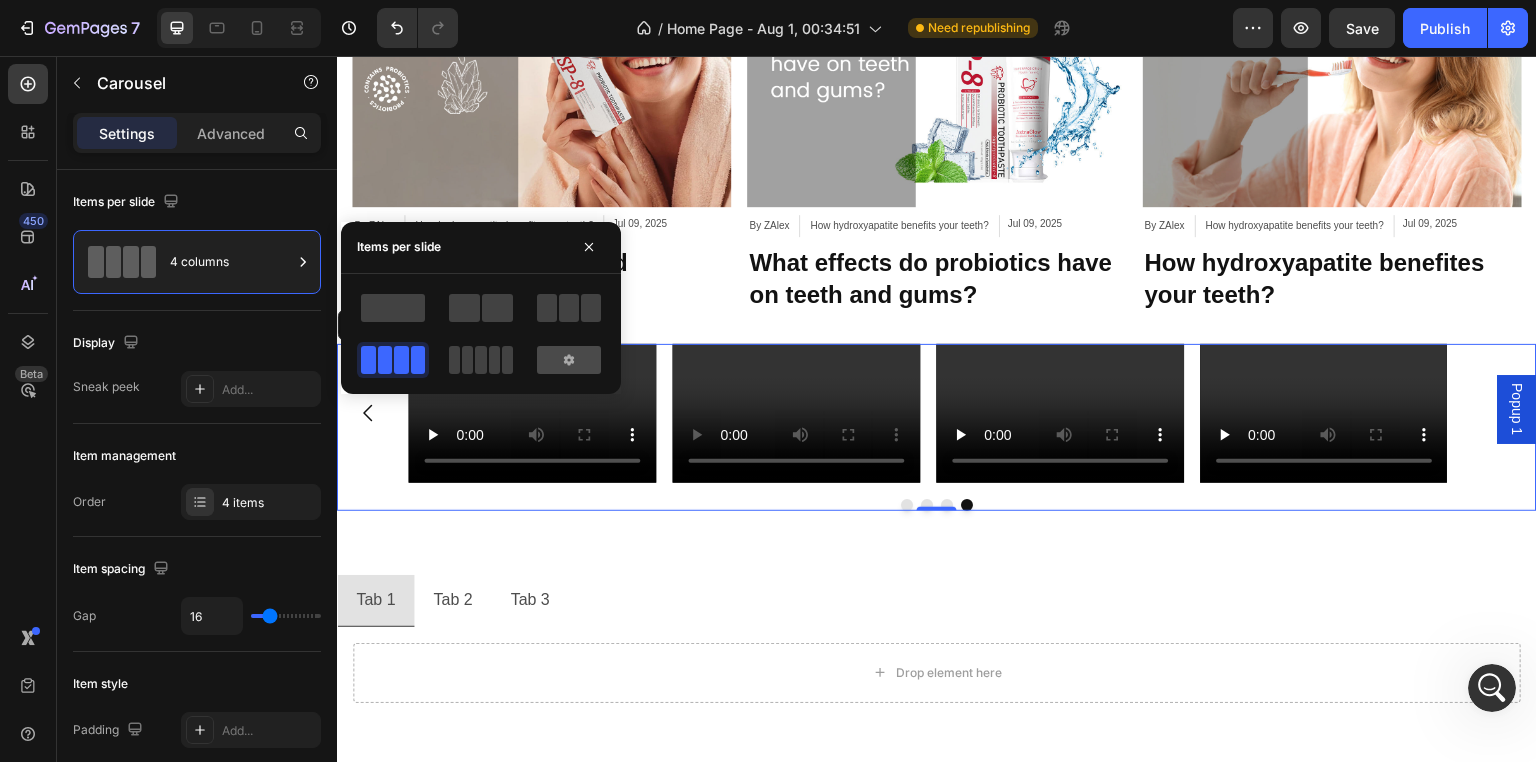 click 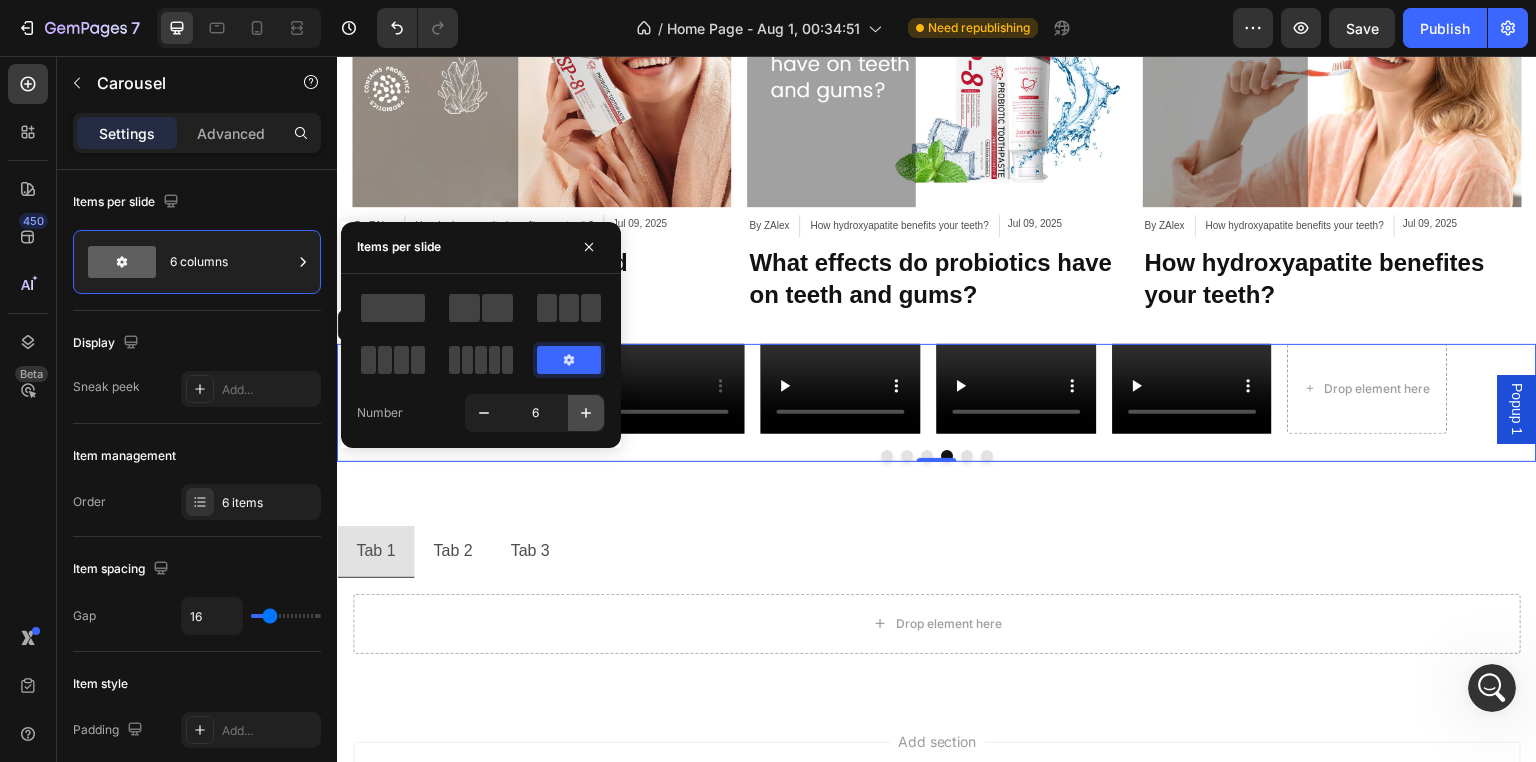 click 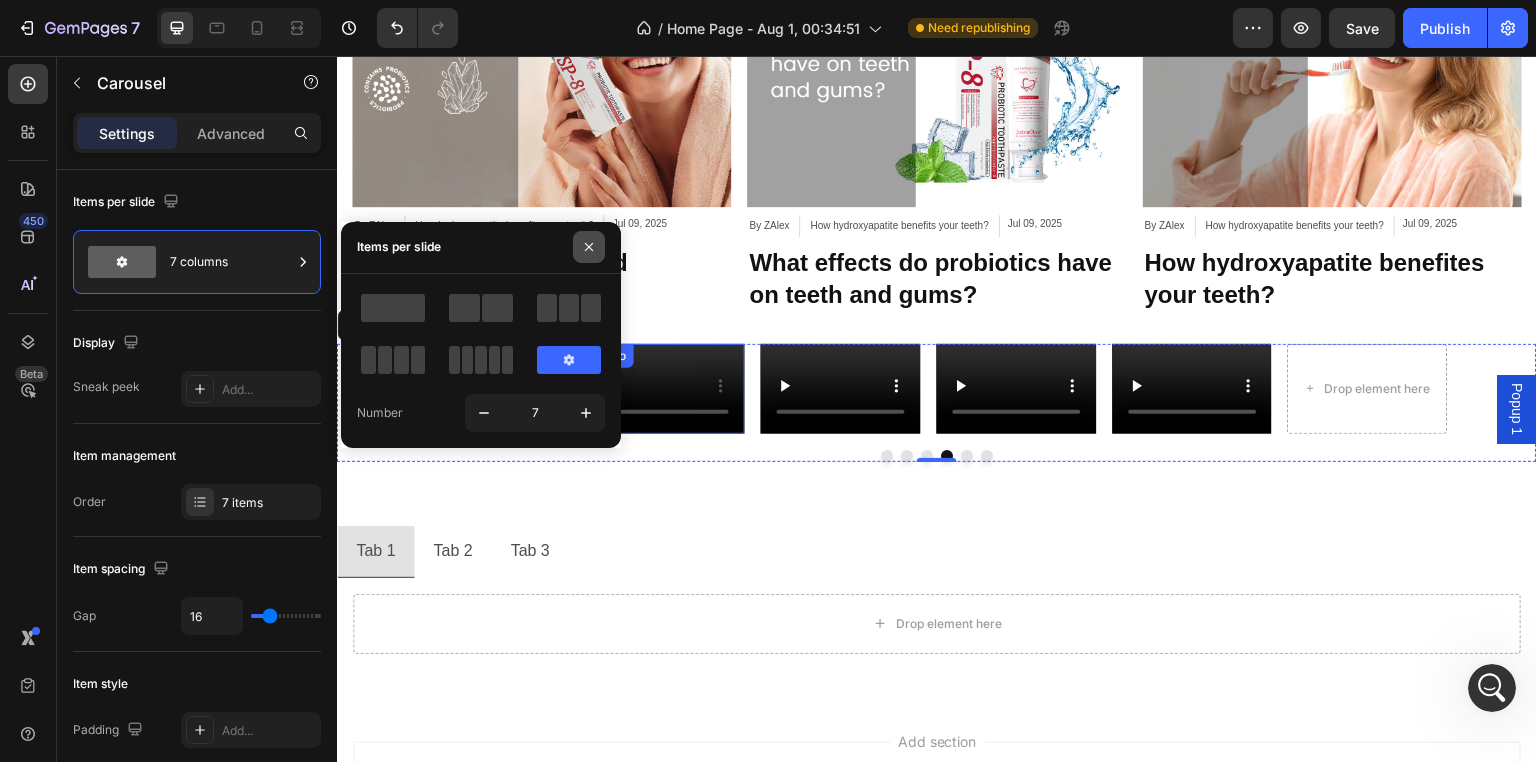 drag, startPoint x: 592, startPoint y: 237, endPoint x: 295, endPoint y: 264, distance: 298.22476 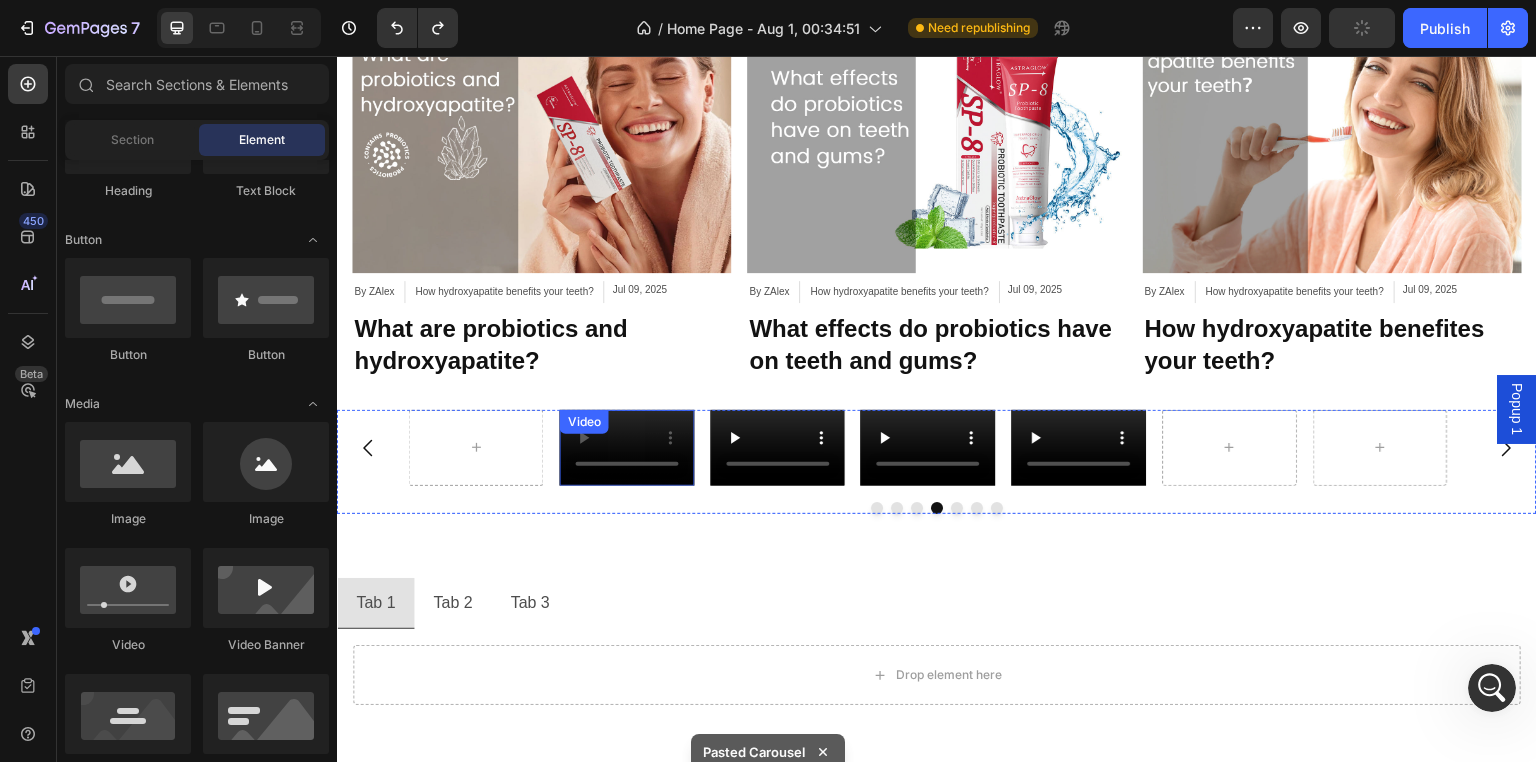 scroll, scrollTop: 2200, scrollLeft: 0, axis: vertical 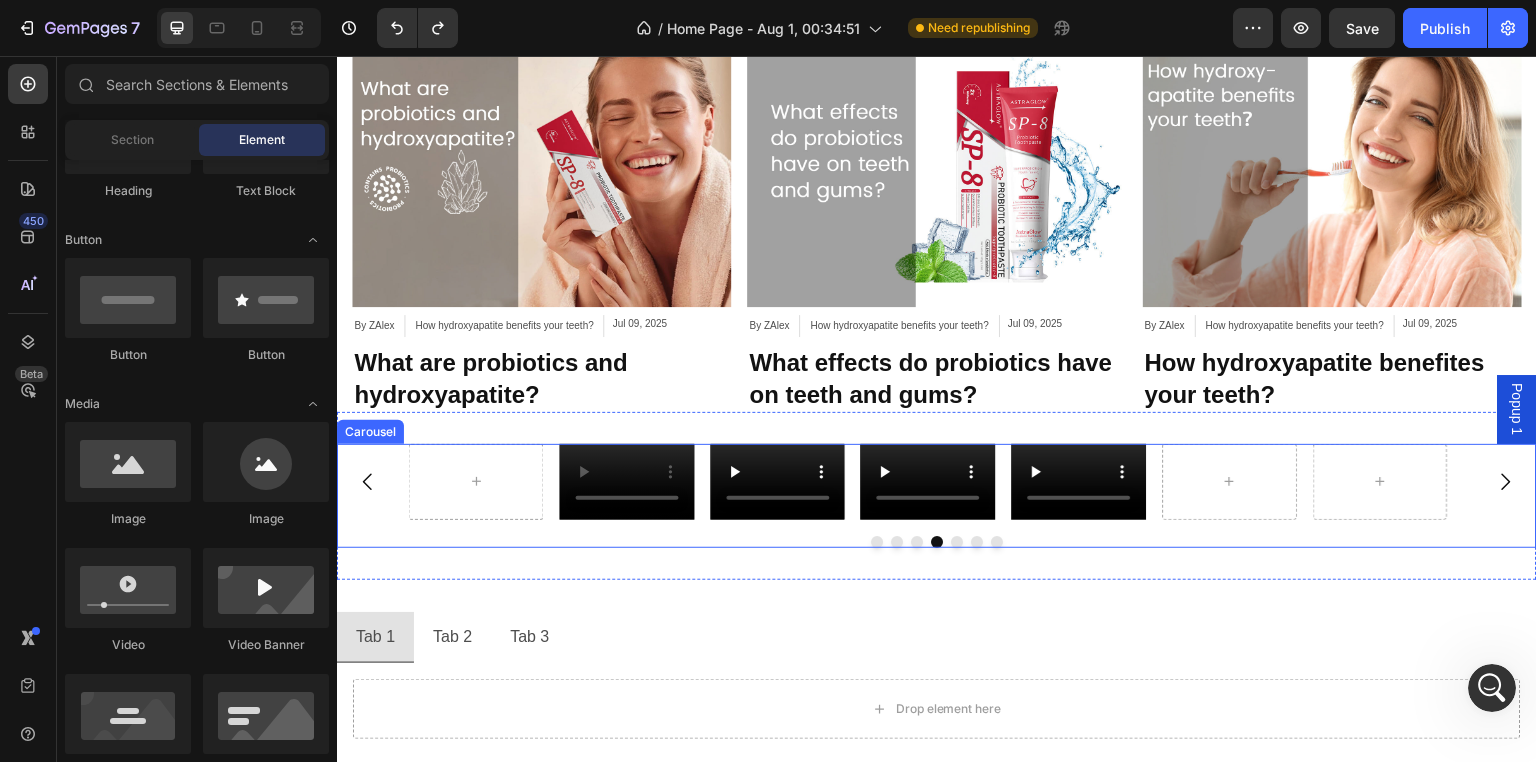 click 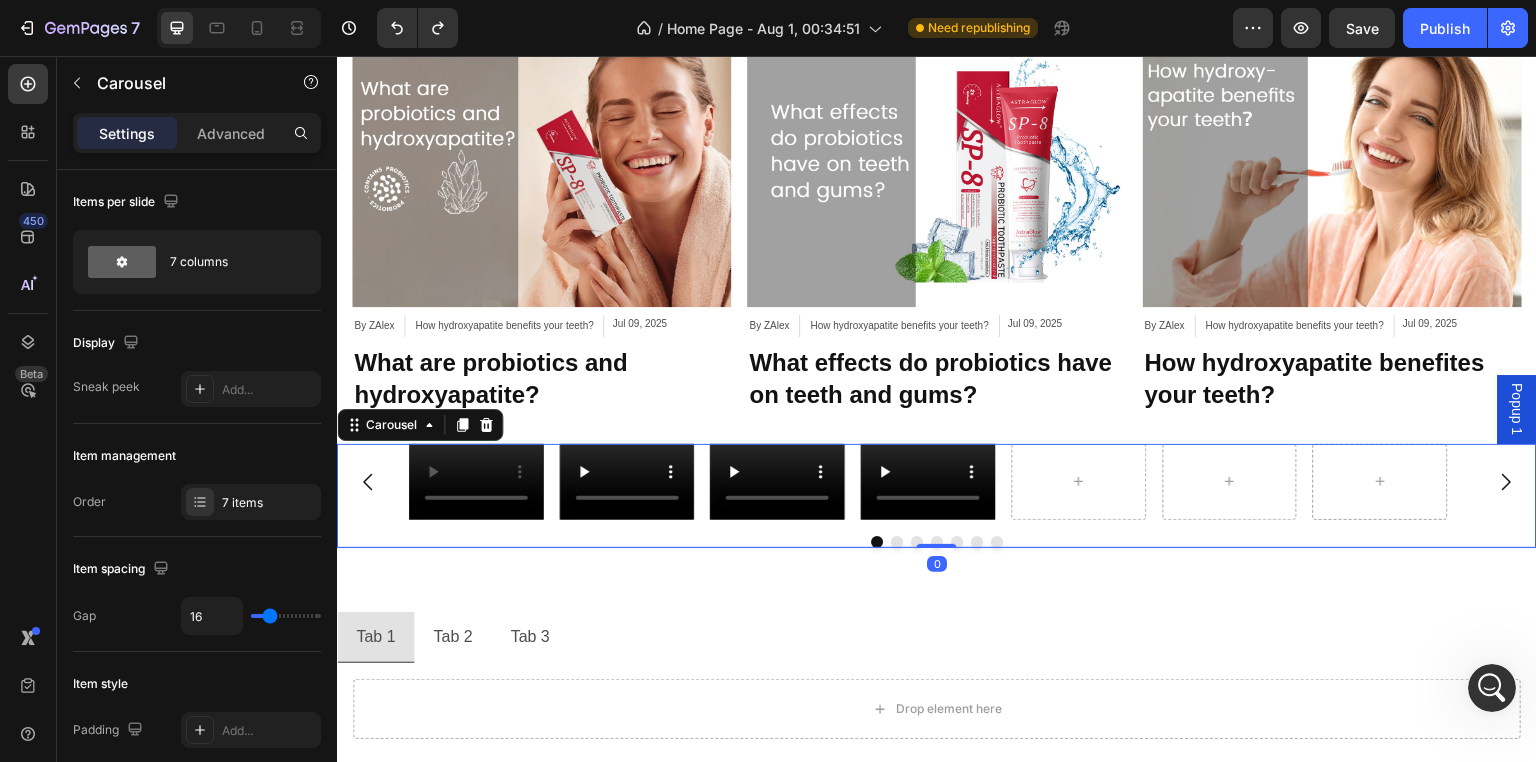 click on "Video Video Video Video
Carousel   0" at bounding box center (937, 496) 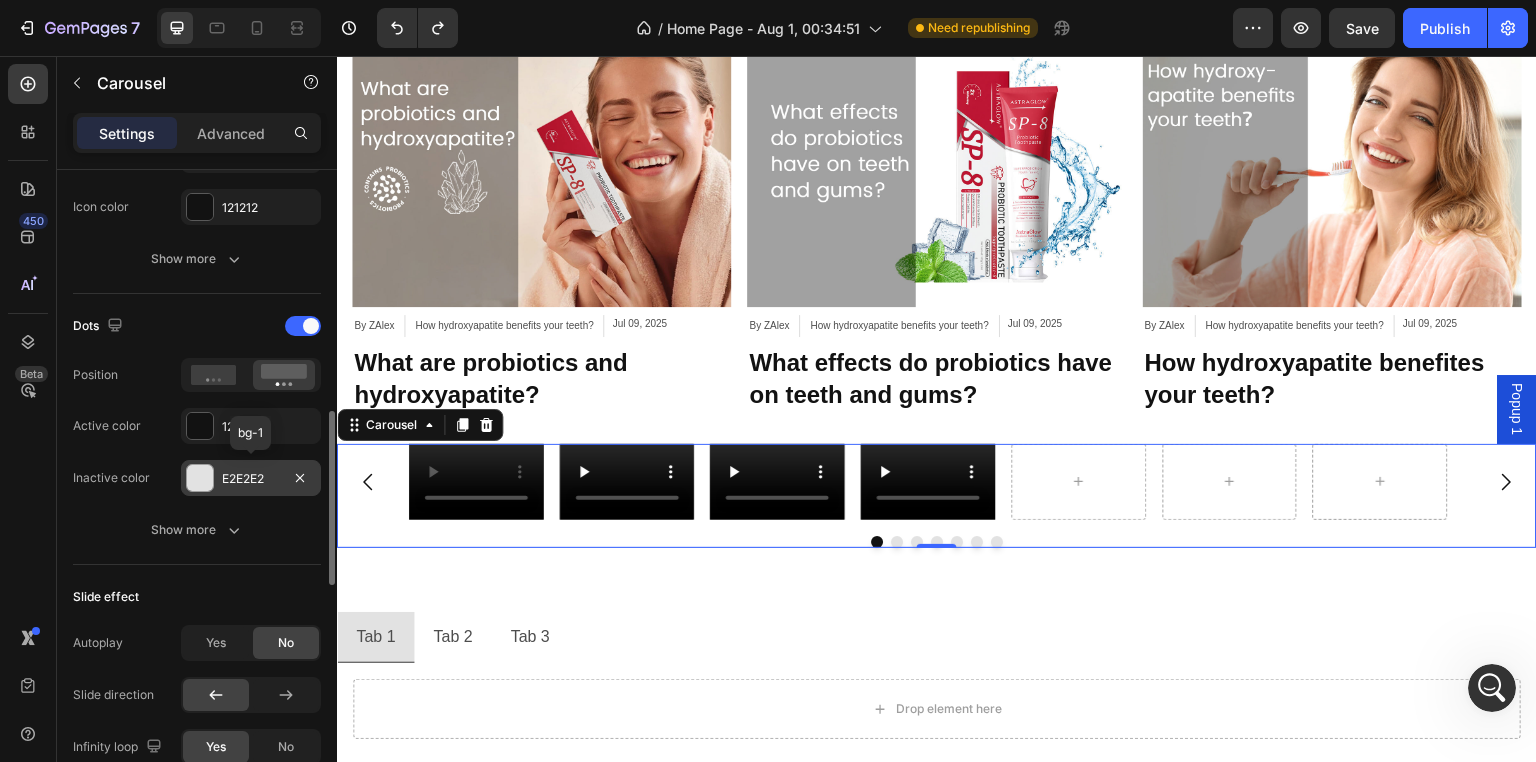 scroll, scrollTop: 1100, scrollLeft: 0, axis: vertical 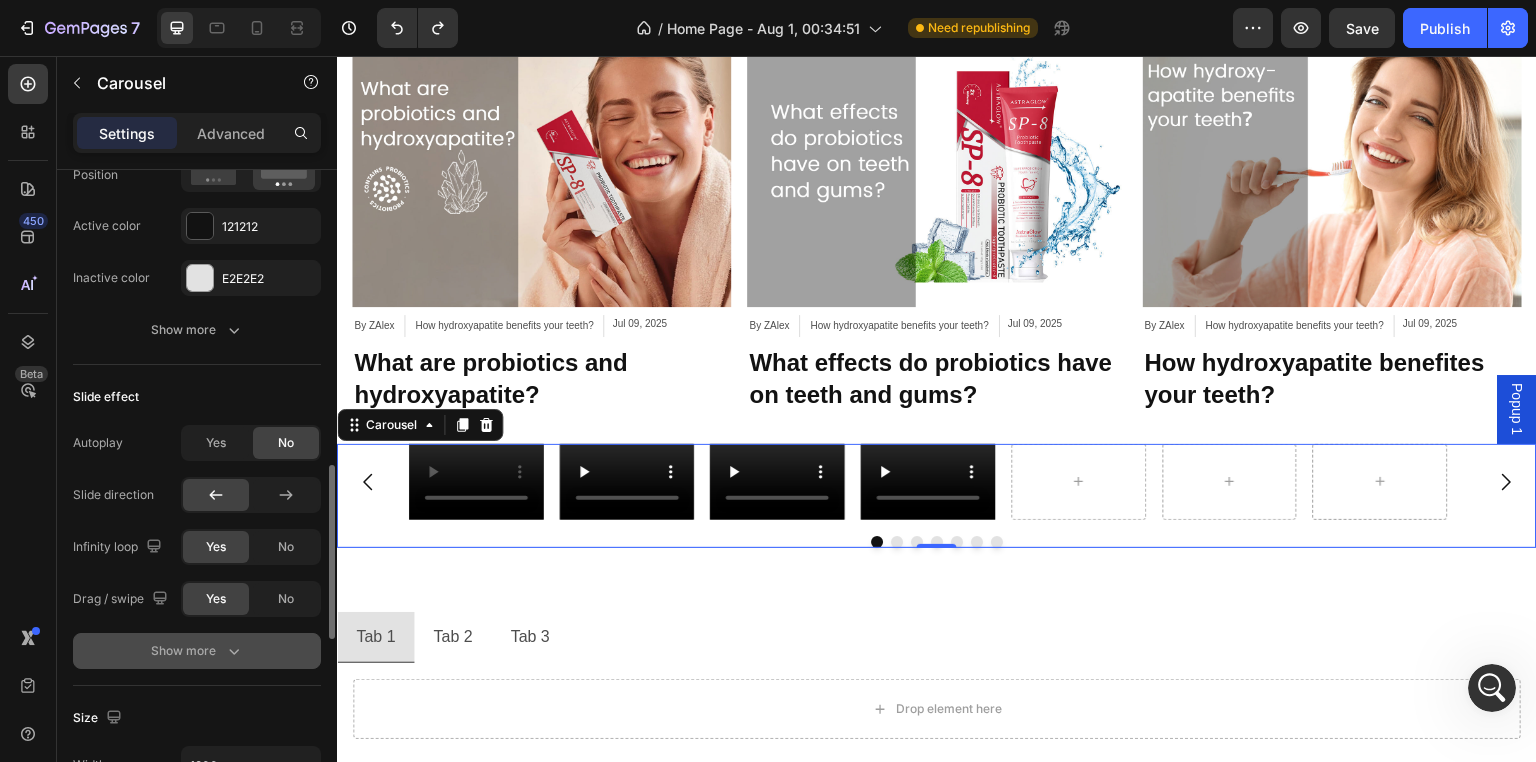click on "Show more" at bounding box center (197, 651) 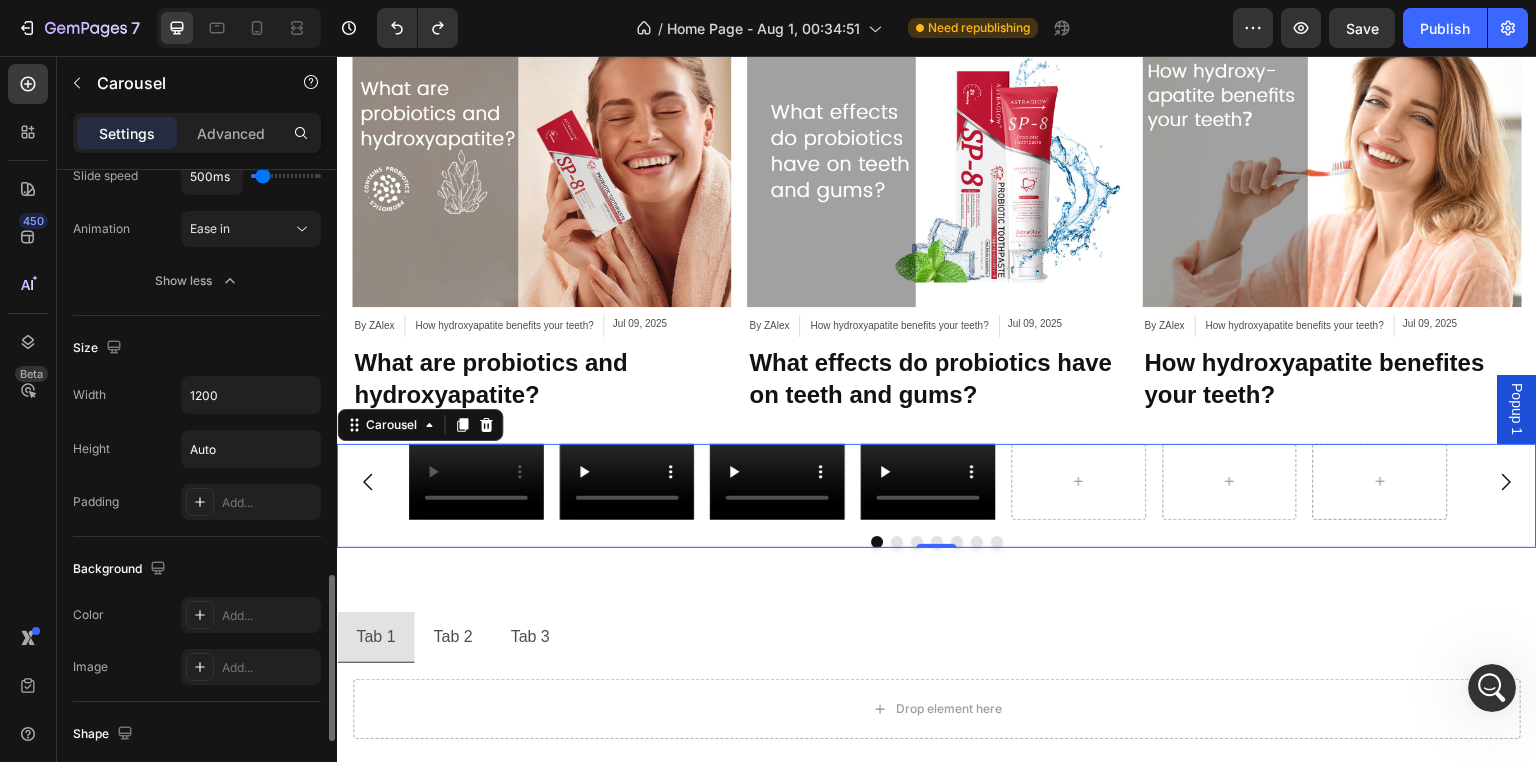 scroll, scrollTop: 1476, scrollLeft: 0, axis: vertical 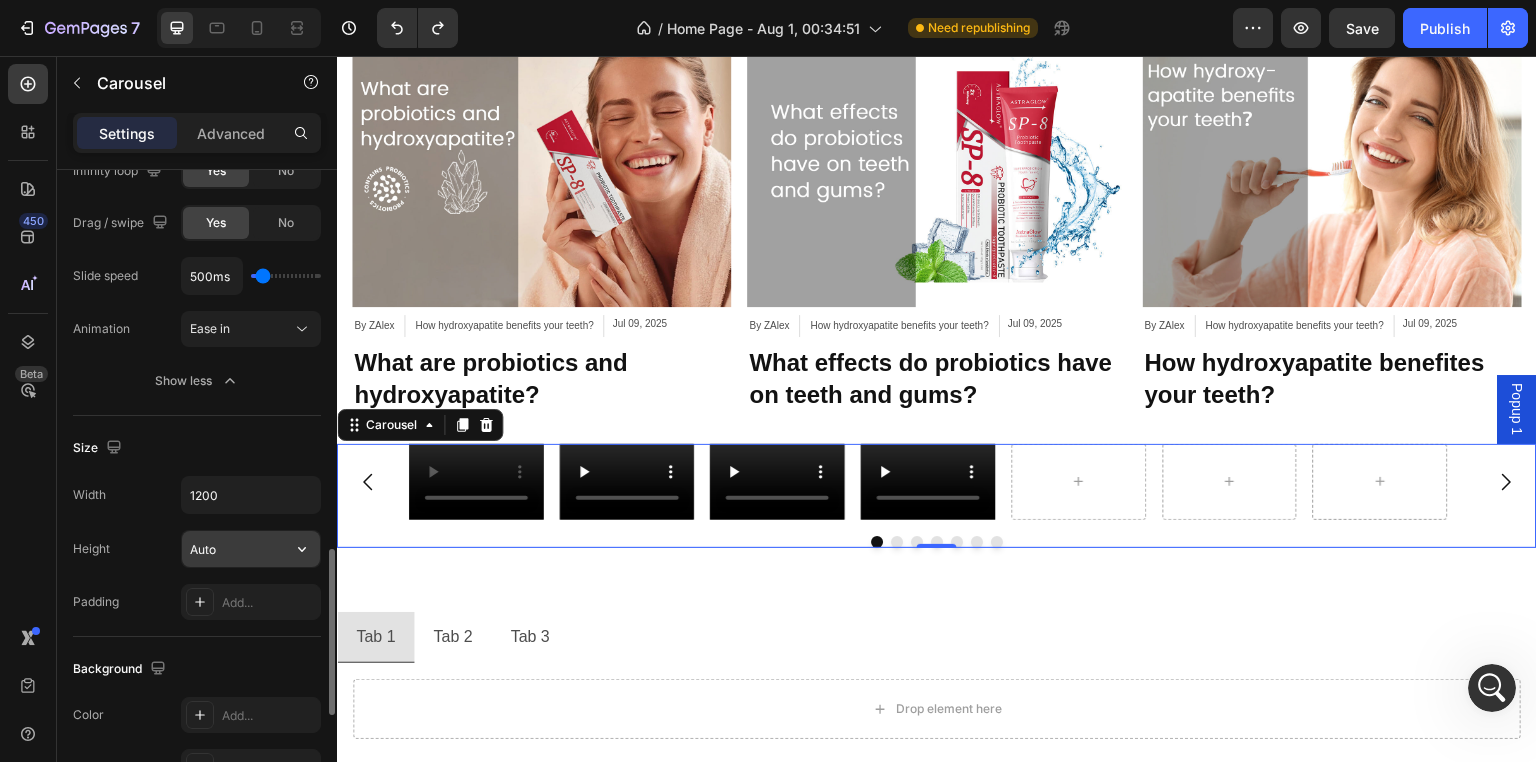click on "Auto" at bounding box center (251, 549) 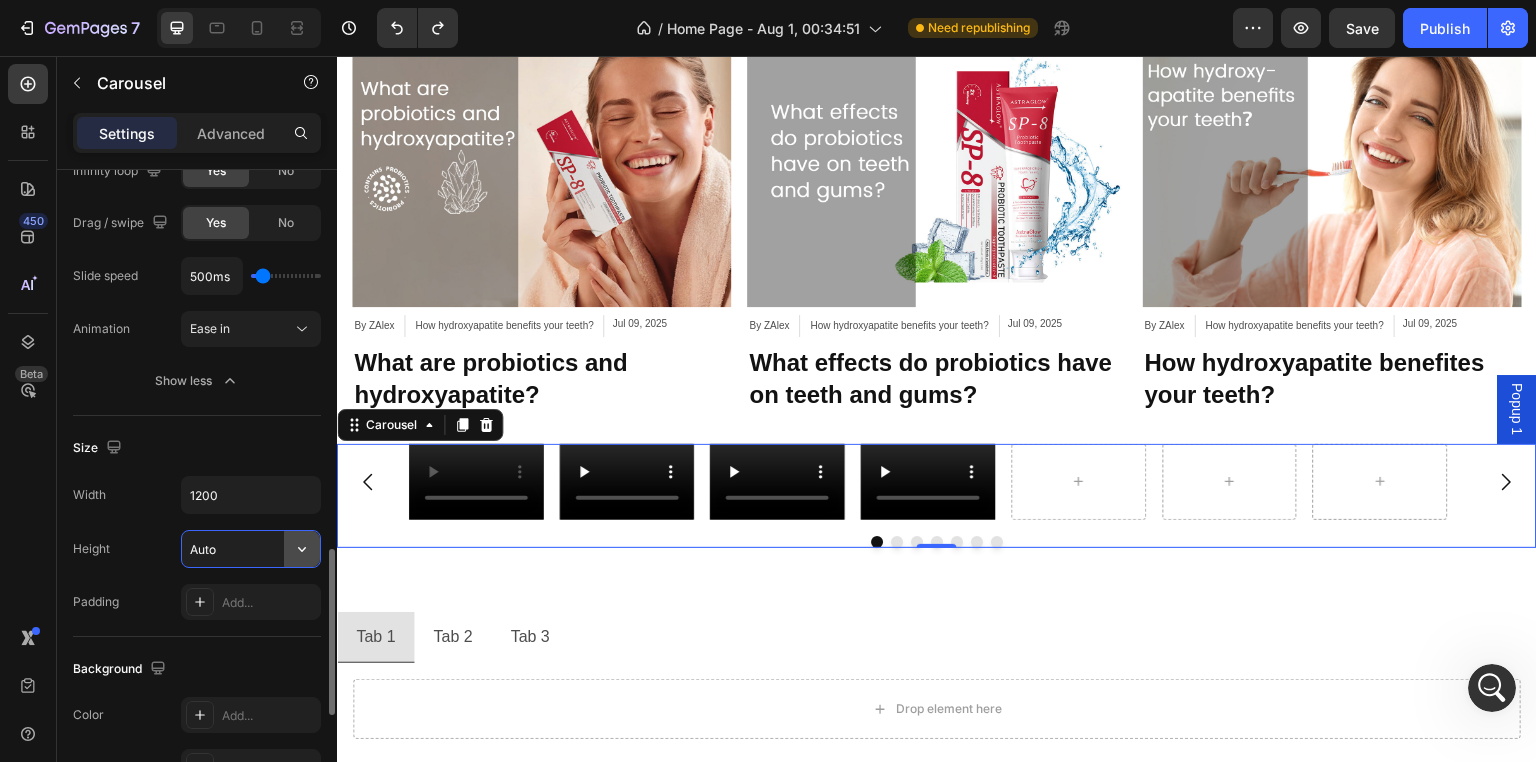 click 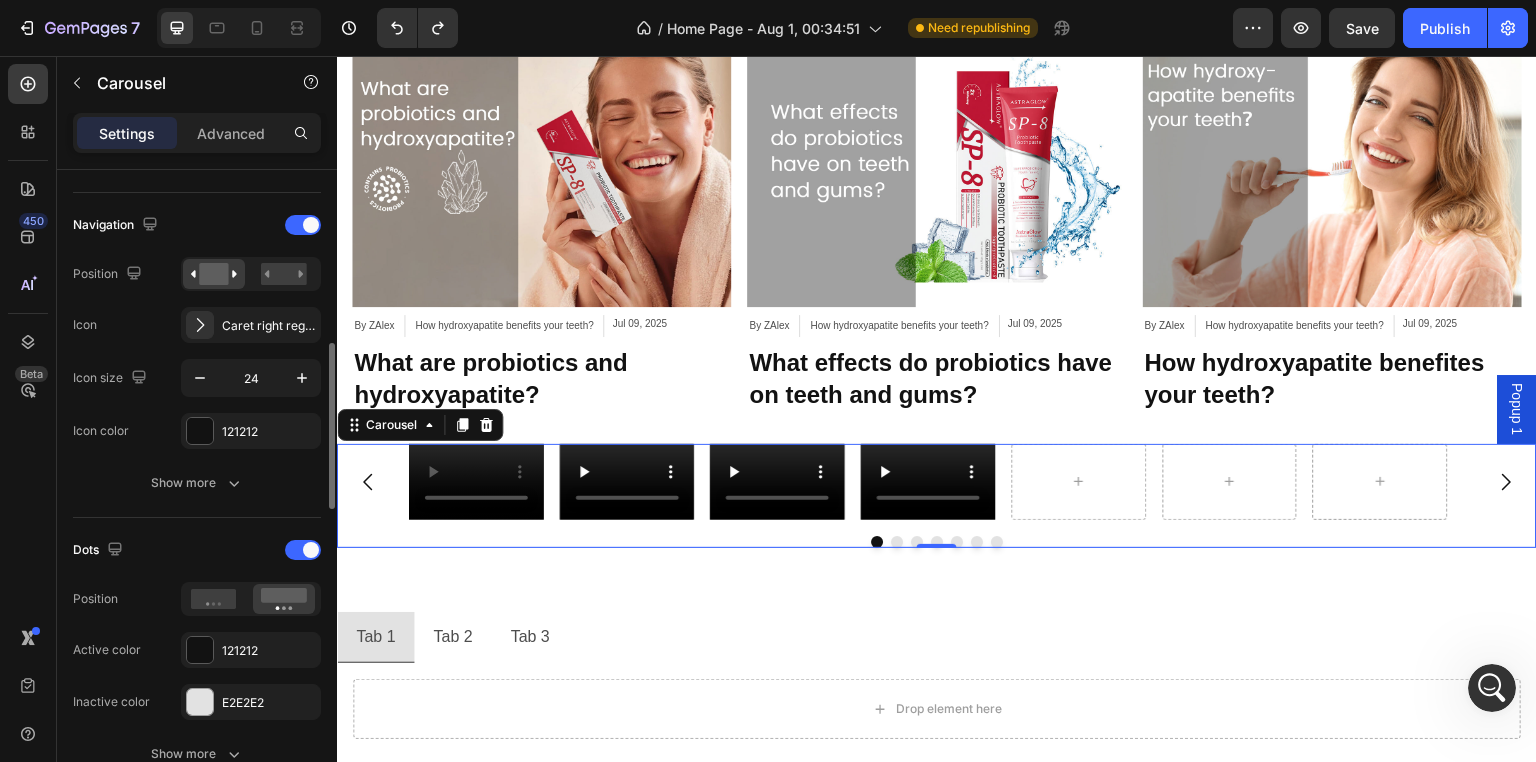 scroll, scrollTop: 176, scrollLeft: 0, axis: vertical 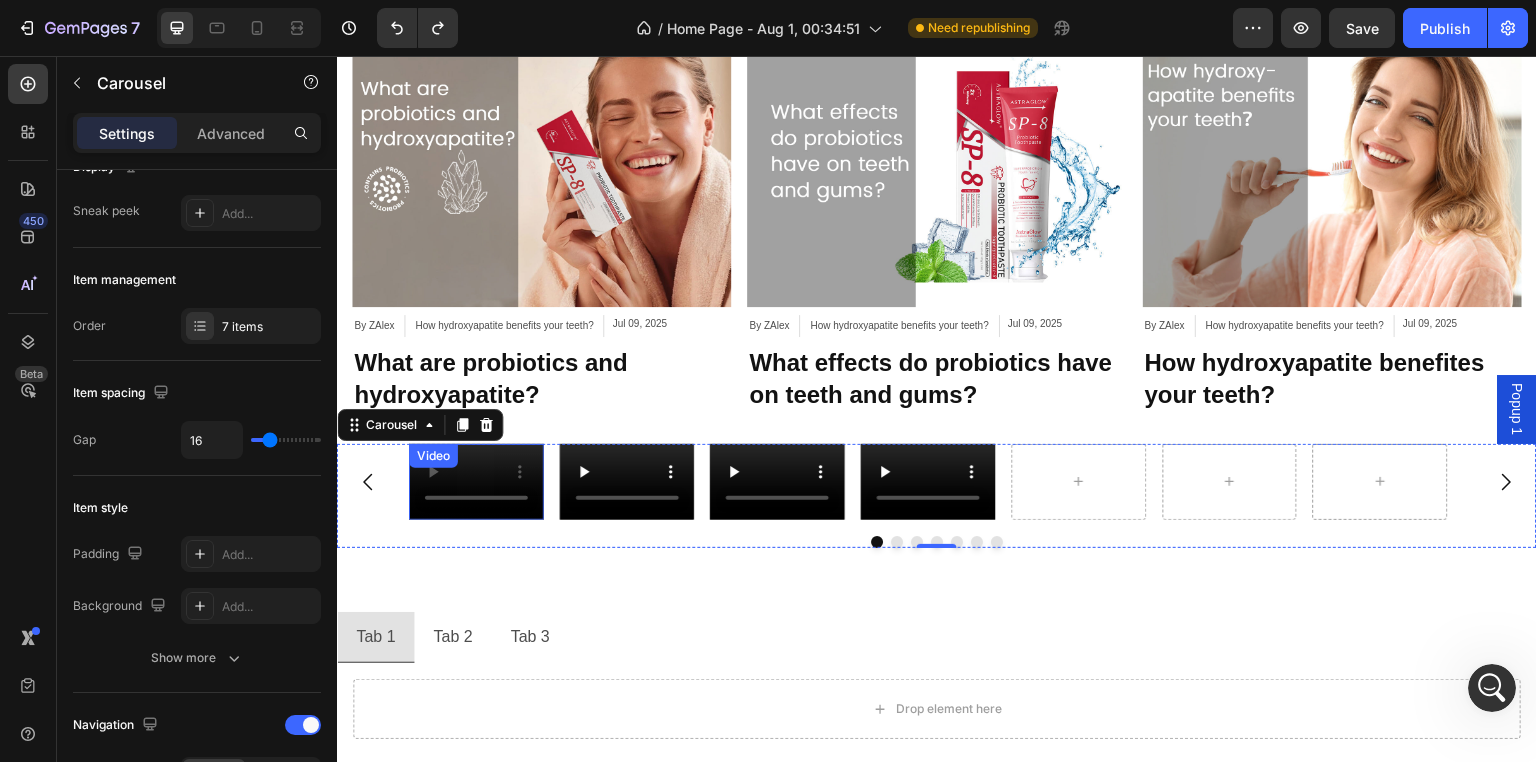 type 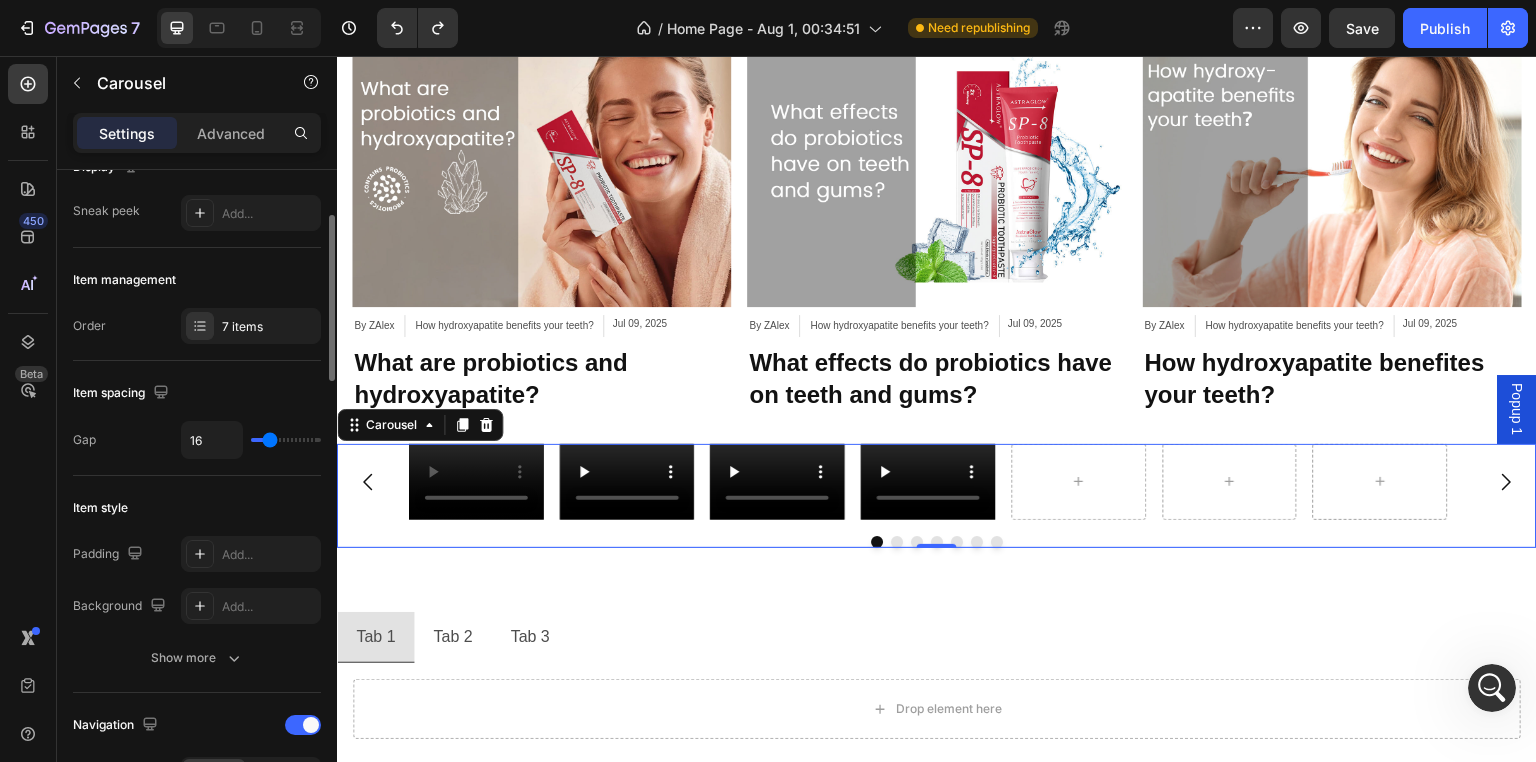 scroll, scrollTop: 0, scrollLeft: 0, axis: both 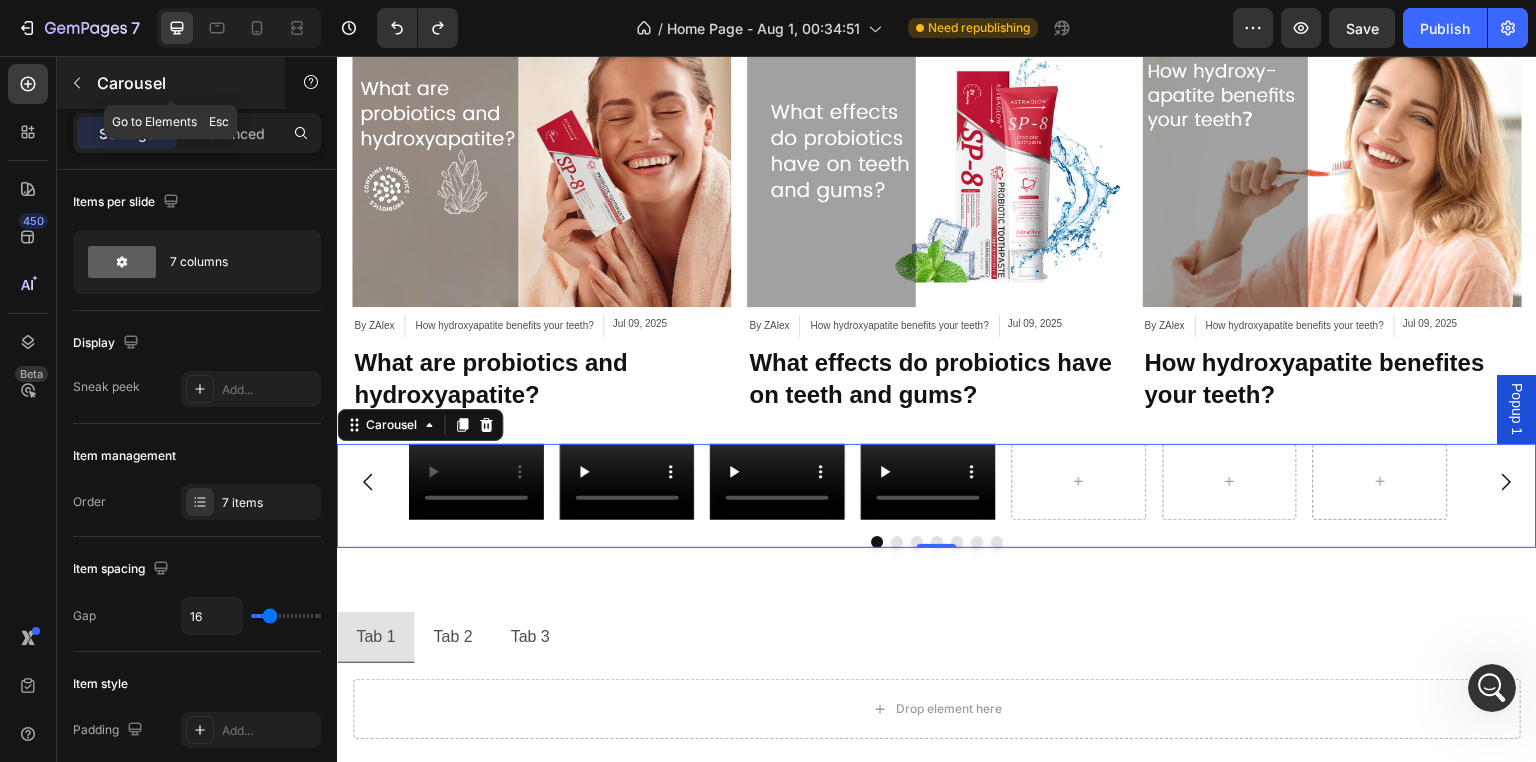 click 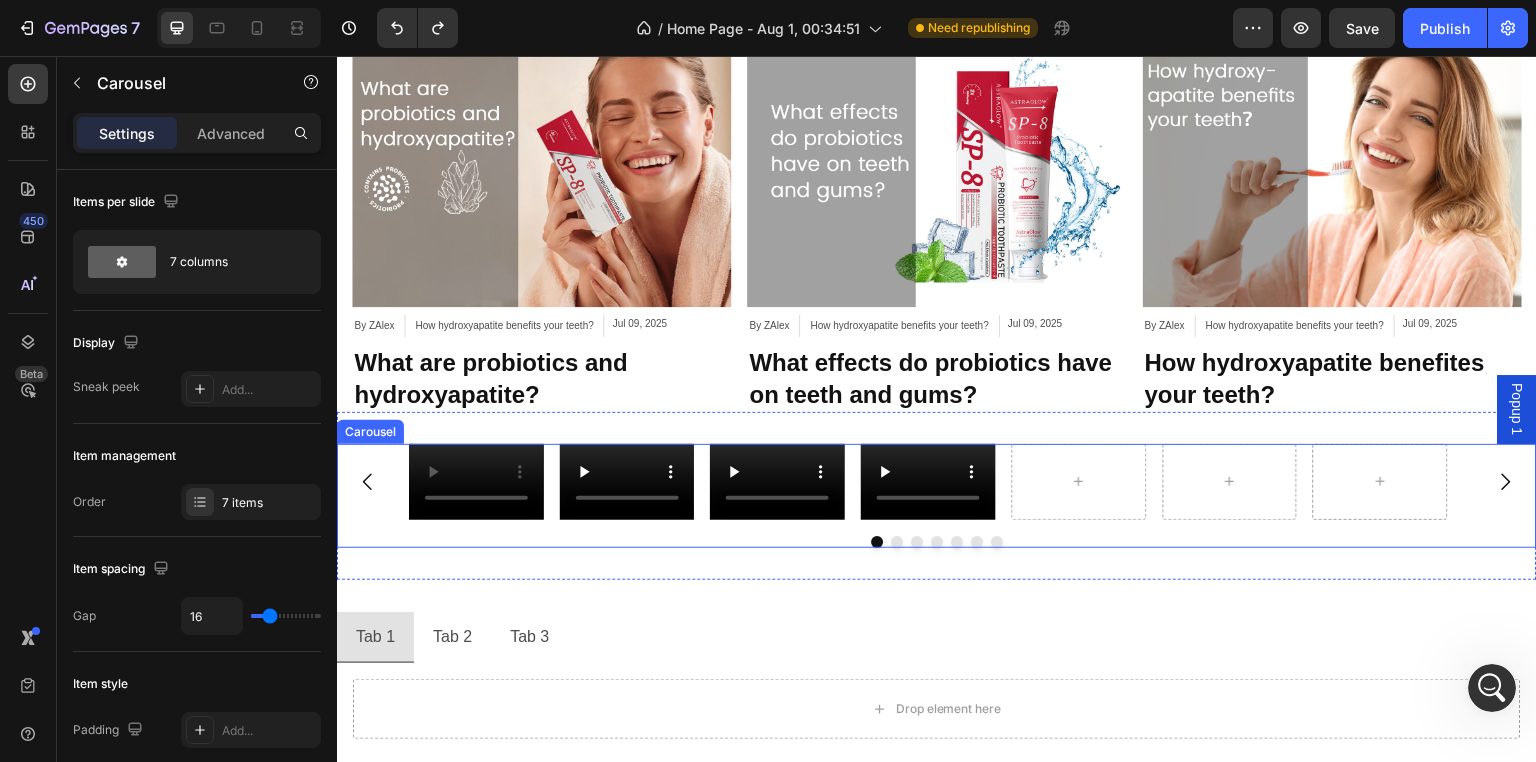 click on "Video Video Video Video
Carousel" at bounding box center (937, 496) 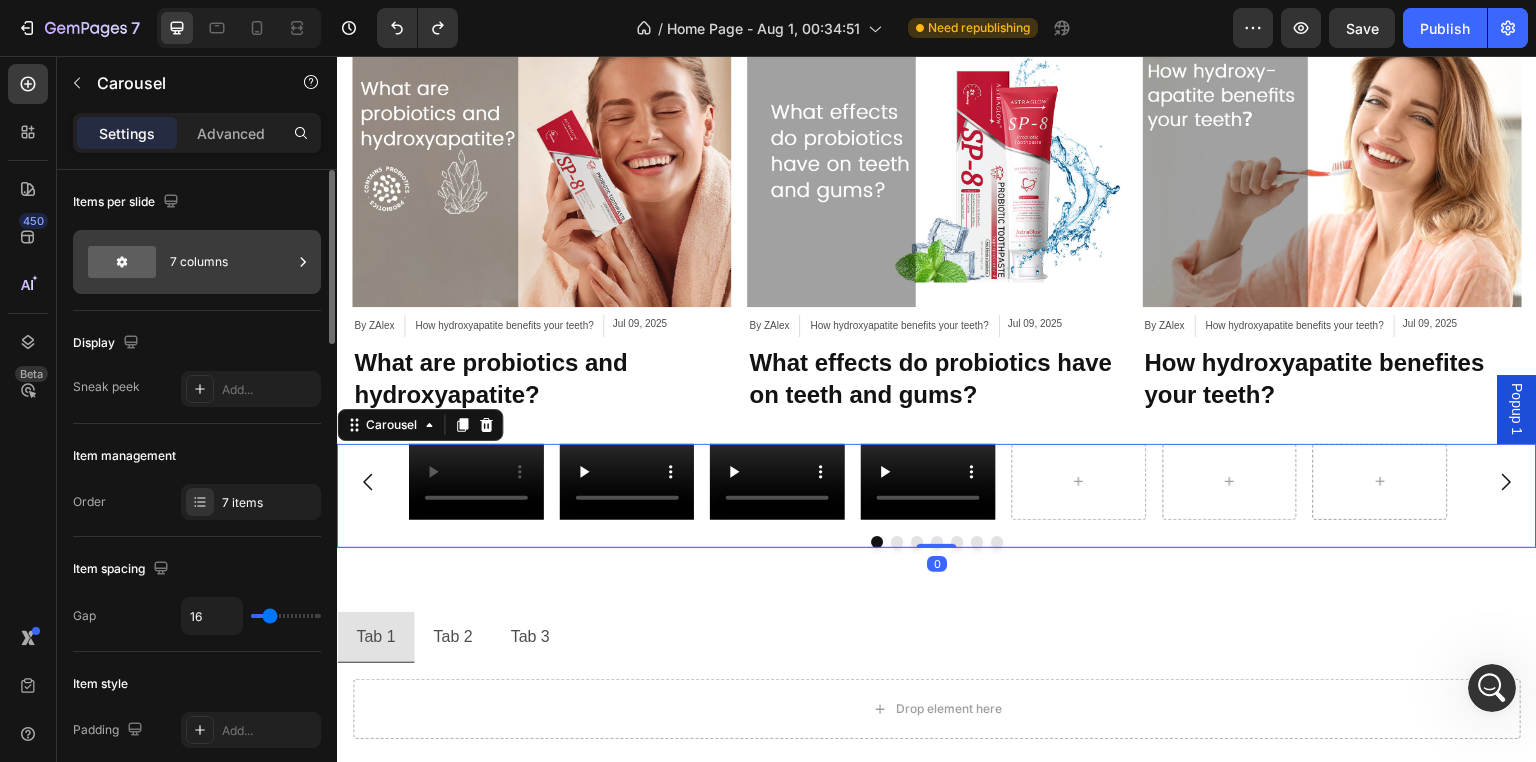 click on "7 columns" at bounding box center [231, 262] 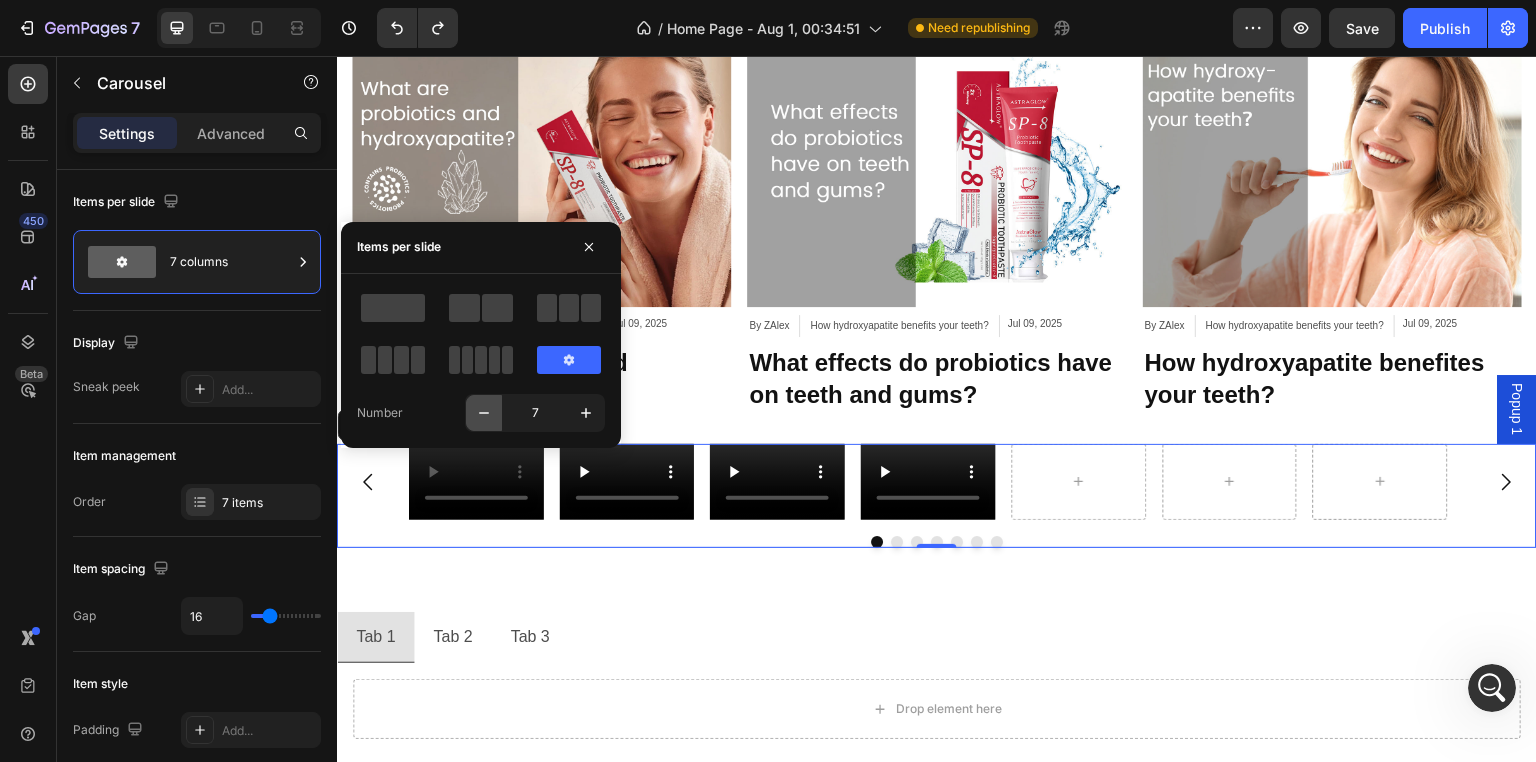 click at bounding box center (484, 413) 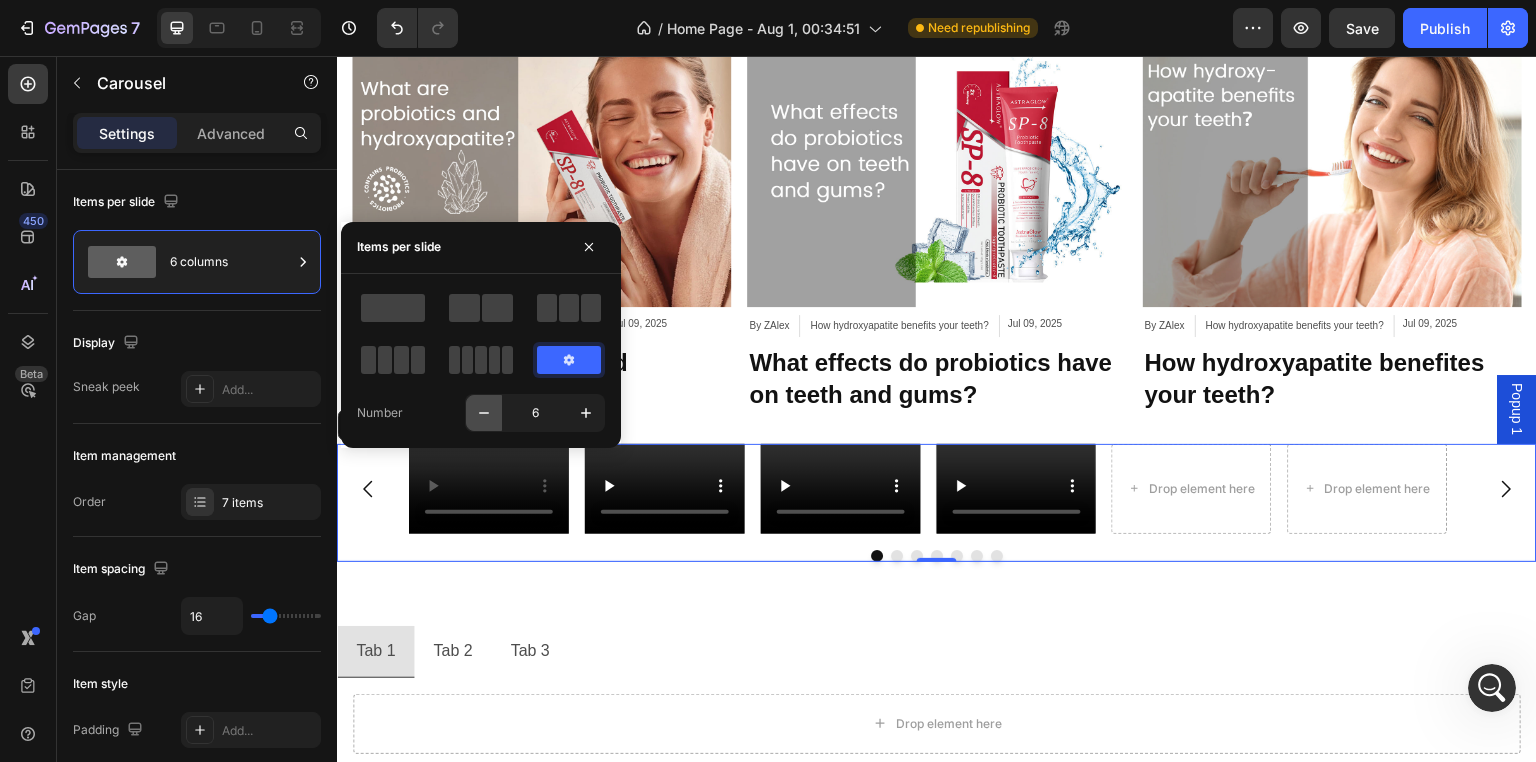 click at bounding box center [484, 413] 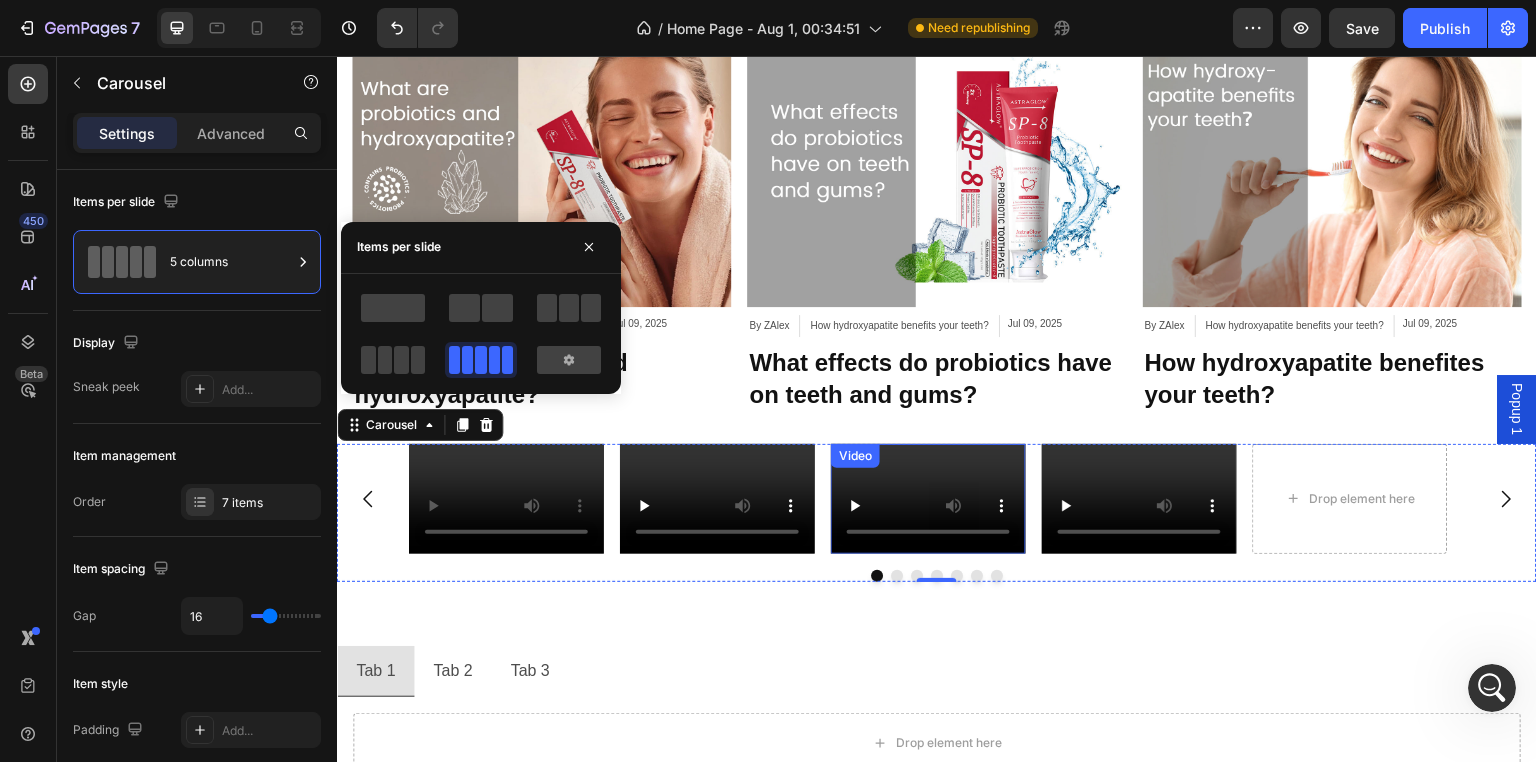 click on "Video" at bounding box center [928, 499] 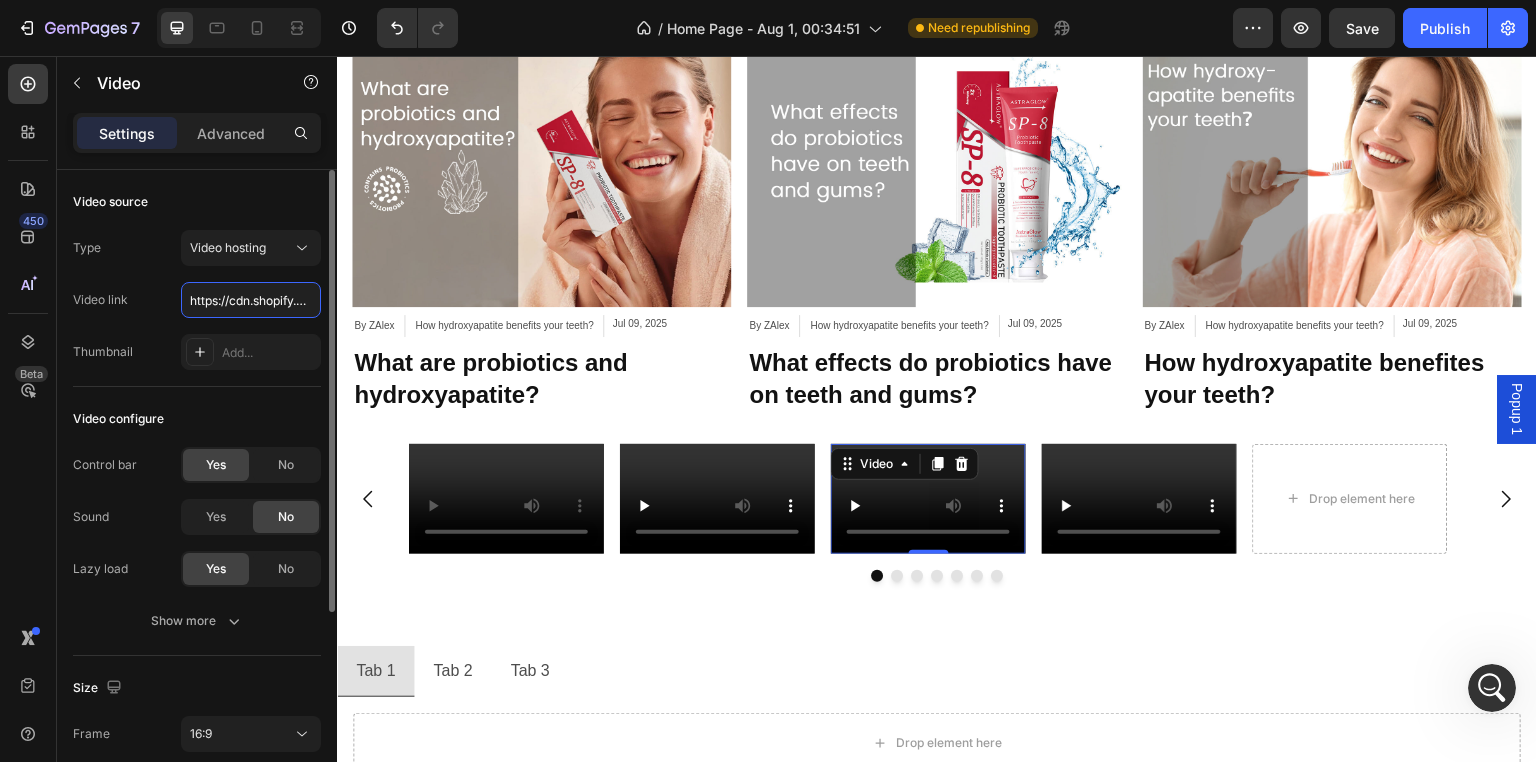 scroll, scrollTop: 0, scrollLeft: 368, axis: horizontal 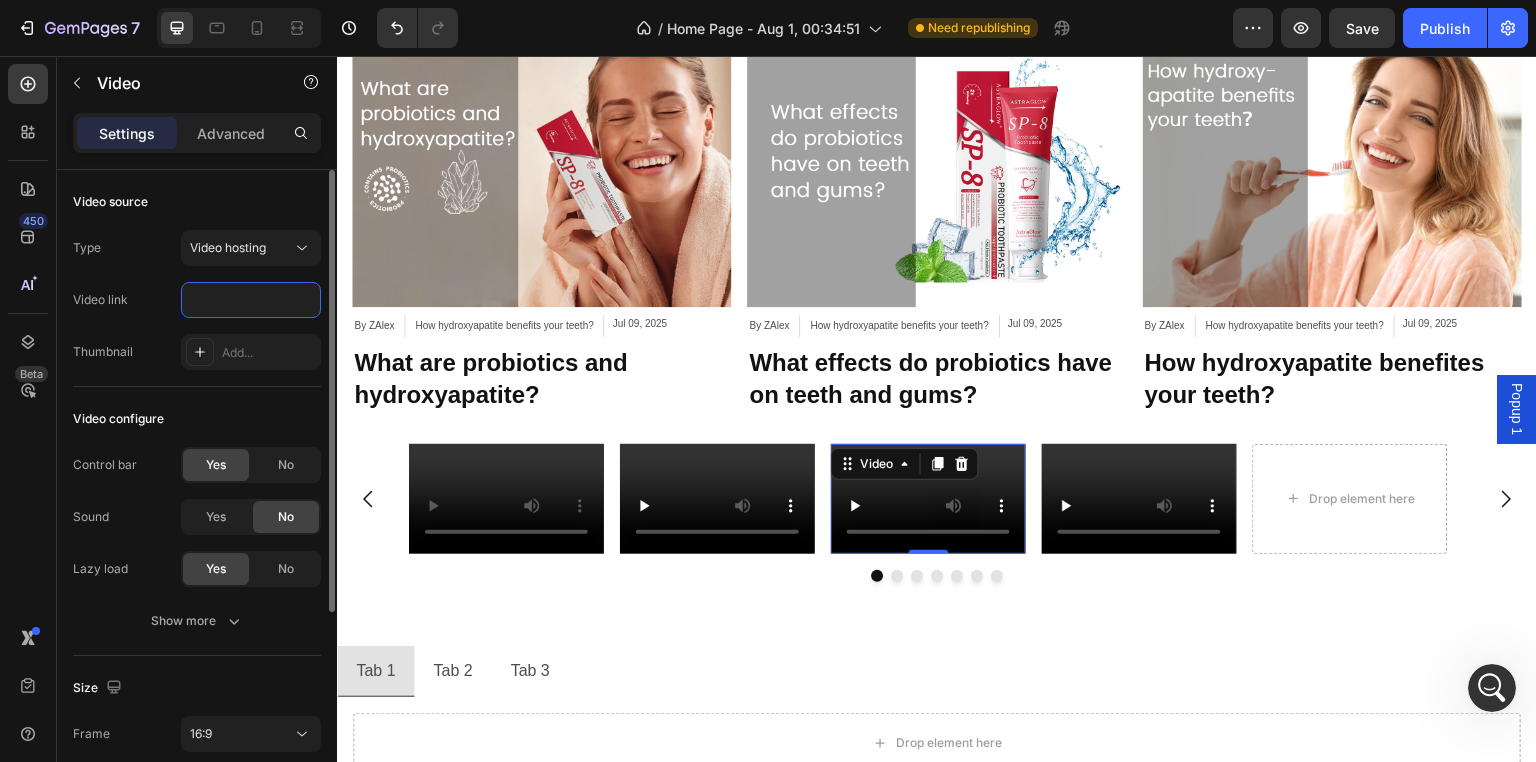 type on "https://cdn.shopify.com/videos/c/o/v/42f32bf8cca149b6ba4e17fe4fd4d25d.mp4" 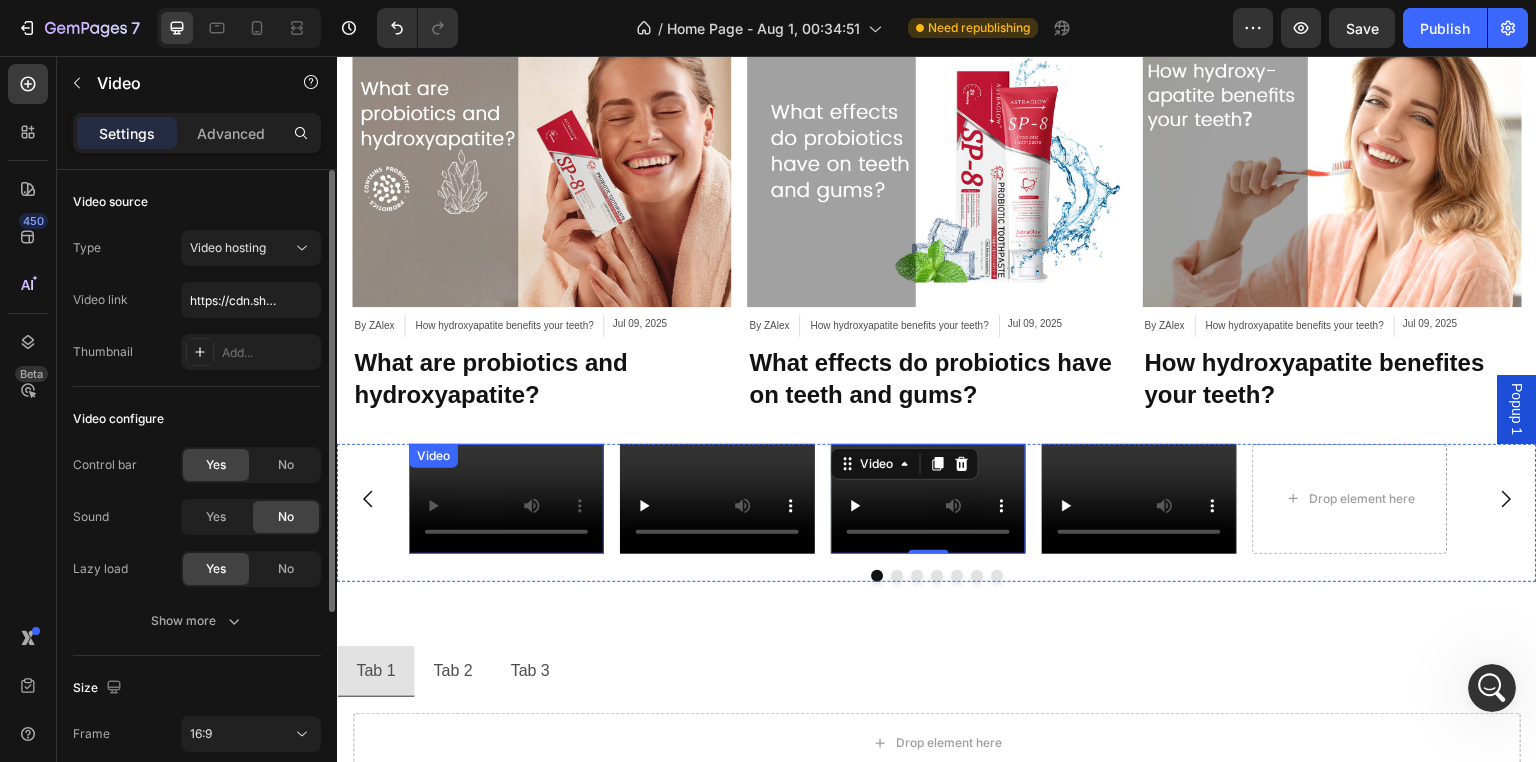 click on "Video" at bounding box center (506, 499) 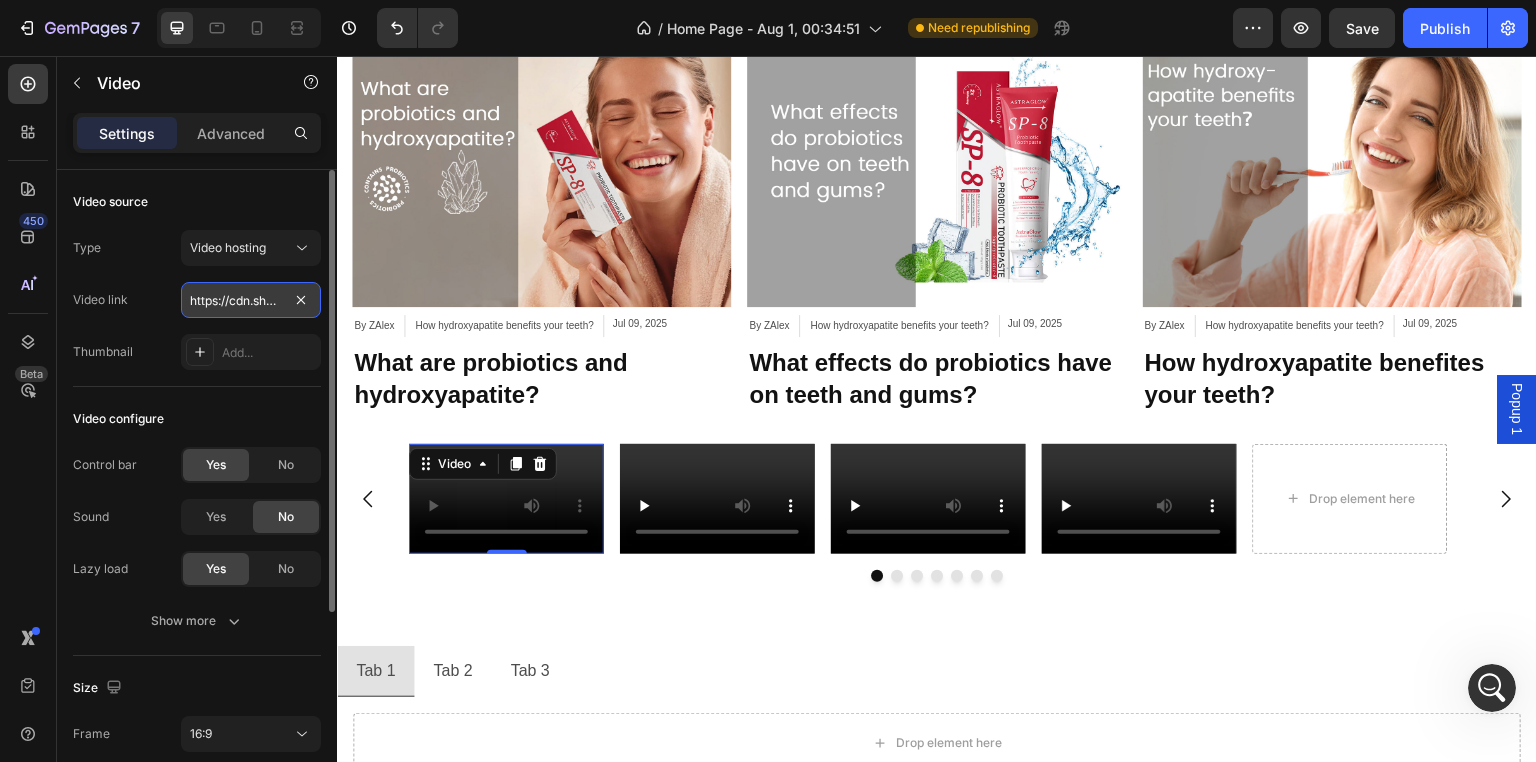 scroll, scrollTop: 0, scrollLeft: 377, axis: horizontal 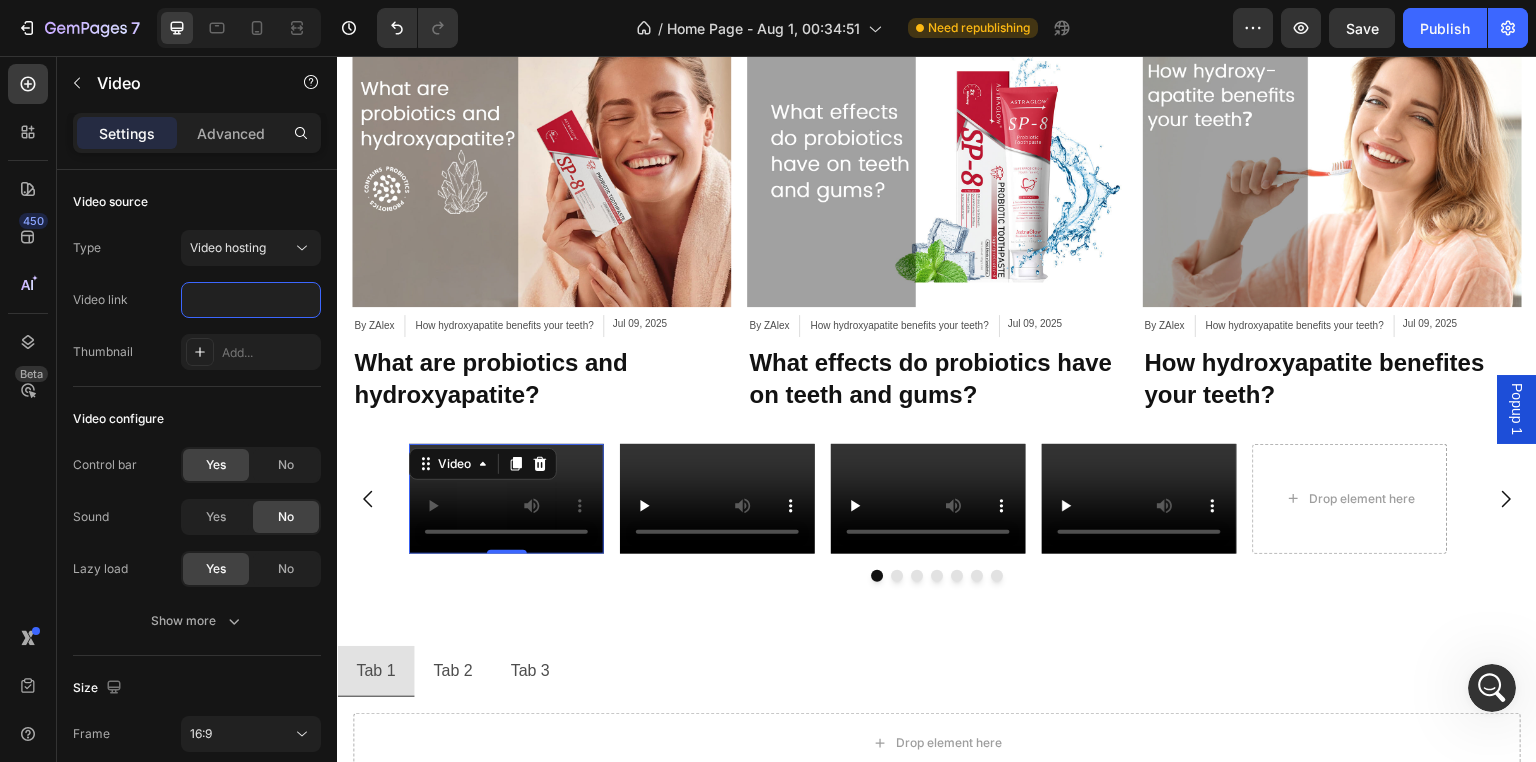type on "https://cdn.shopify.com/videos/c/o/v/2a589d19f68d463ba80077e99fdd3e63.mp4" 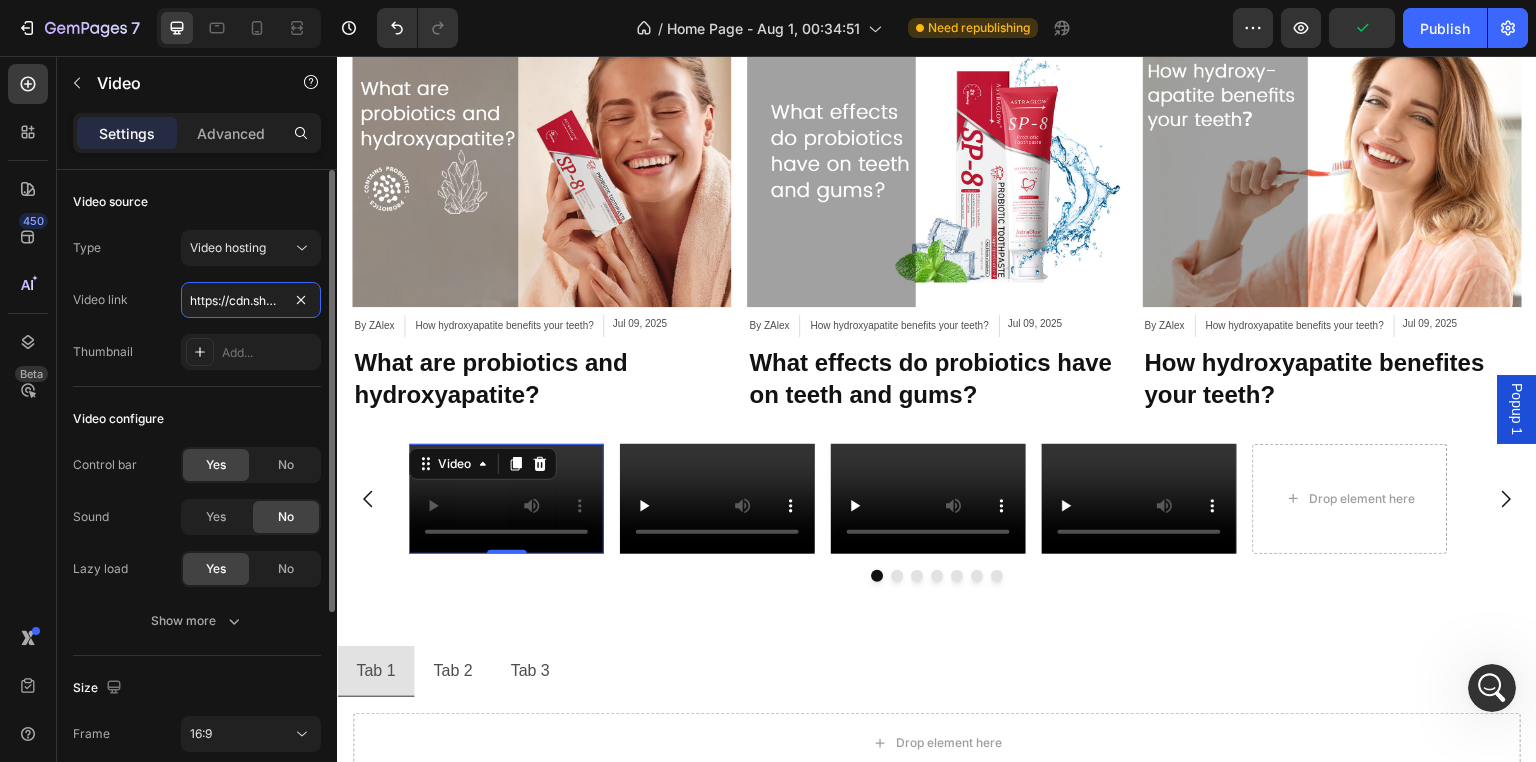 scroll, scrollTop: 0, scrollLeft: 369, axis: horizontal 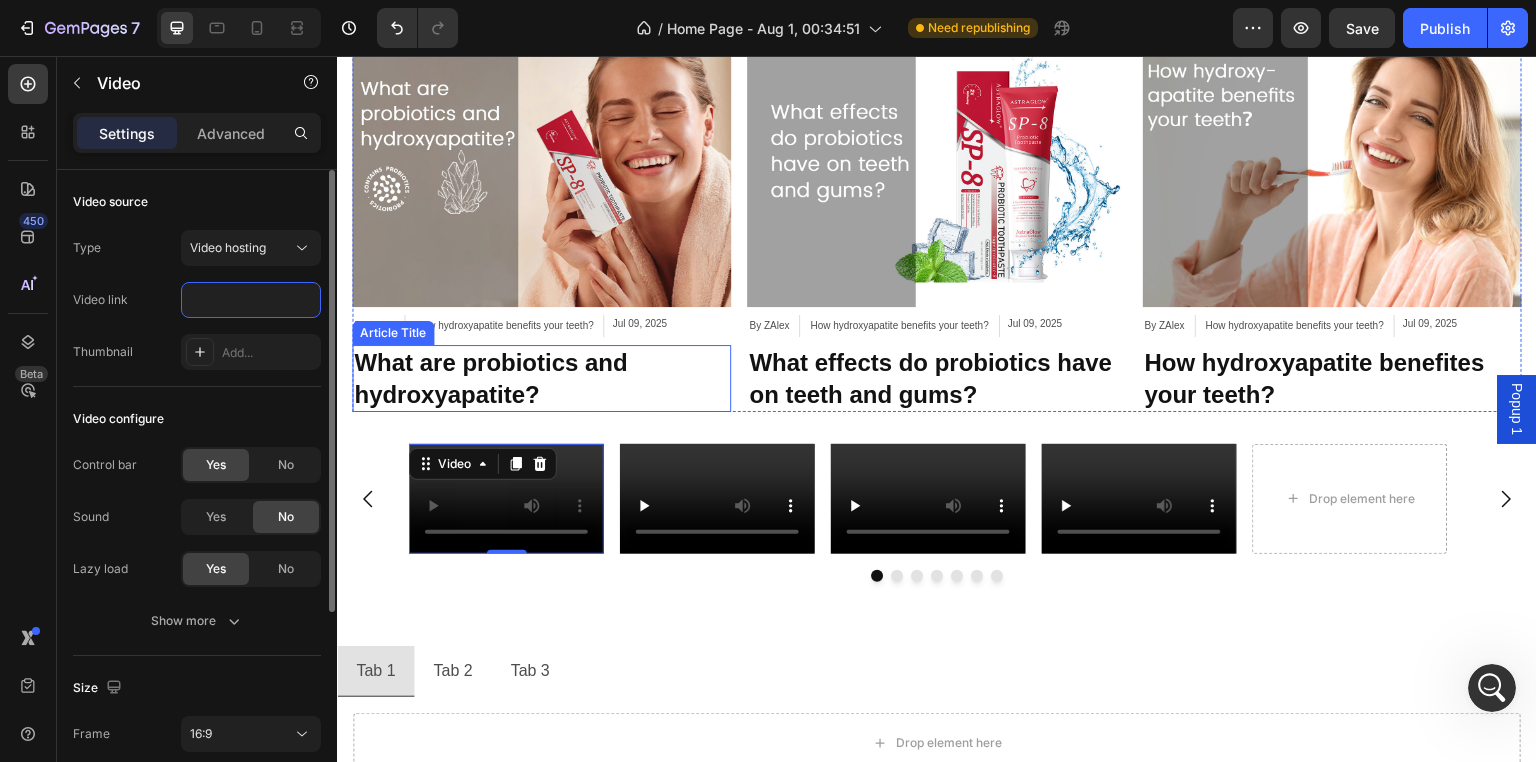 type on "https://cdn.shopify.com/videos/c/o/v/2cd3deb506b54b009063f7270ab5cf2e.mp4" 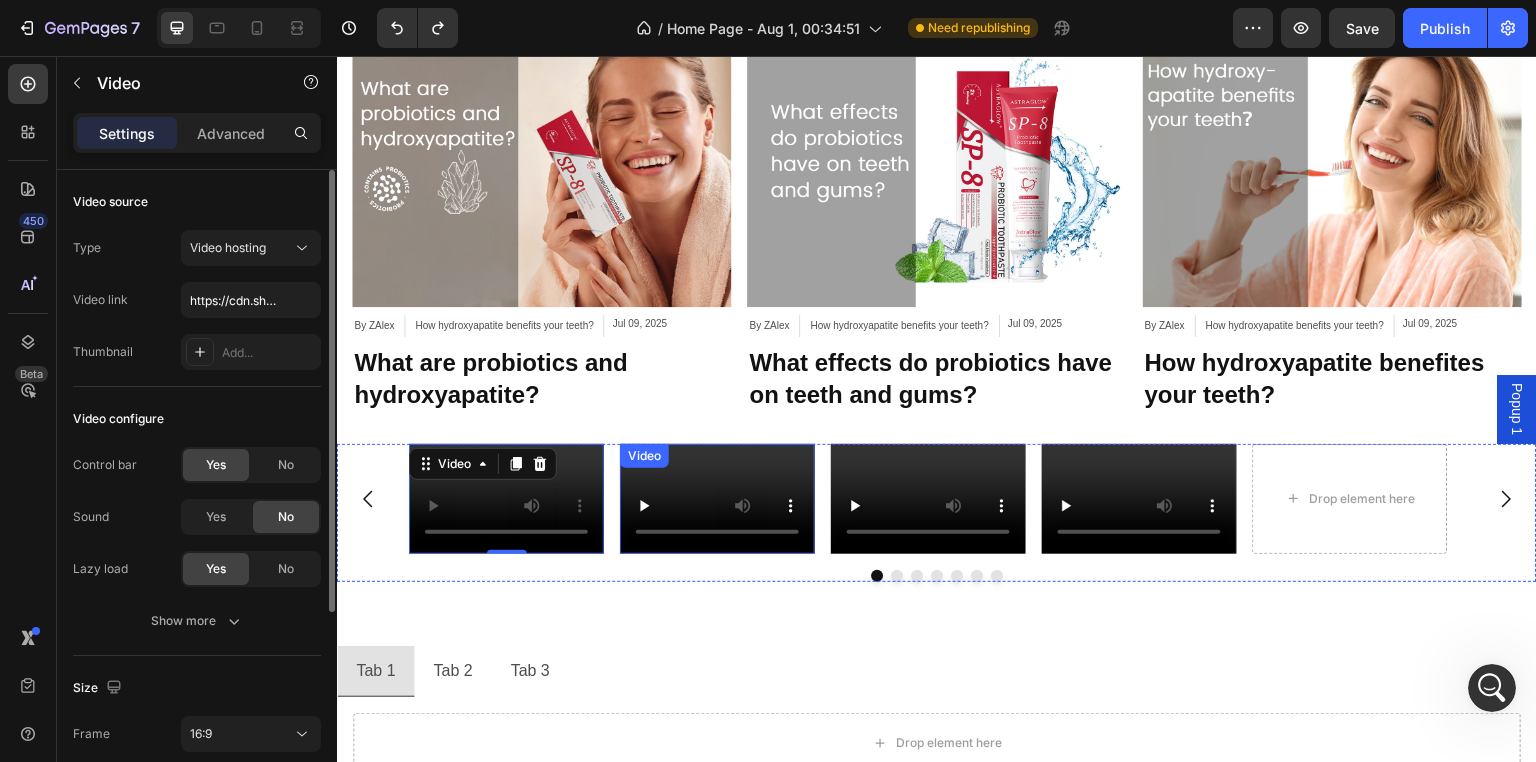 click on "Video" at bounding box center (717, 499) 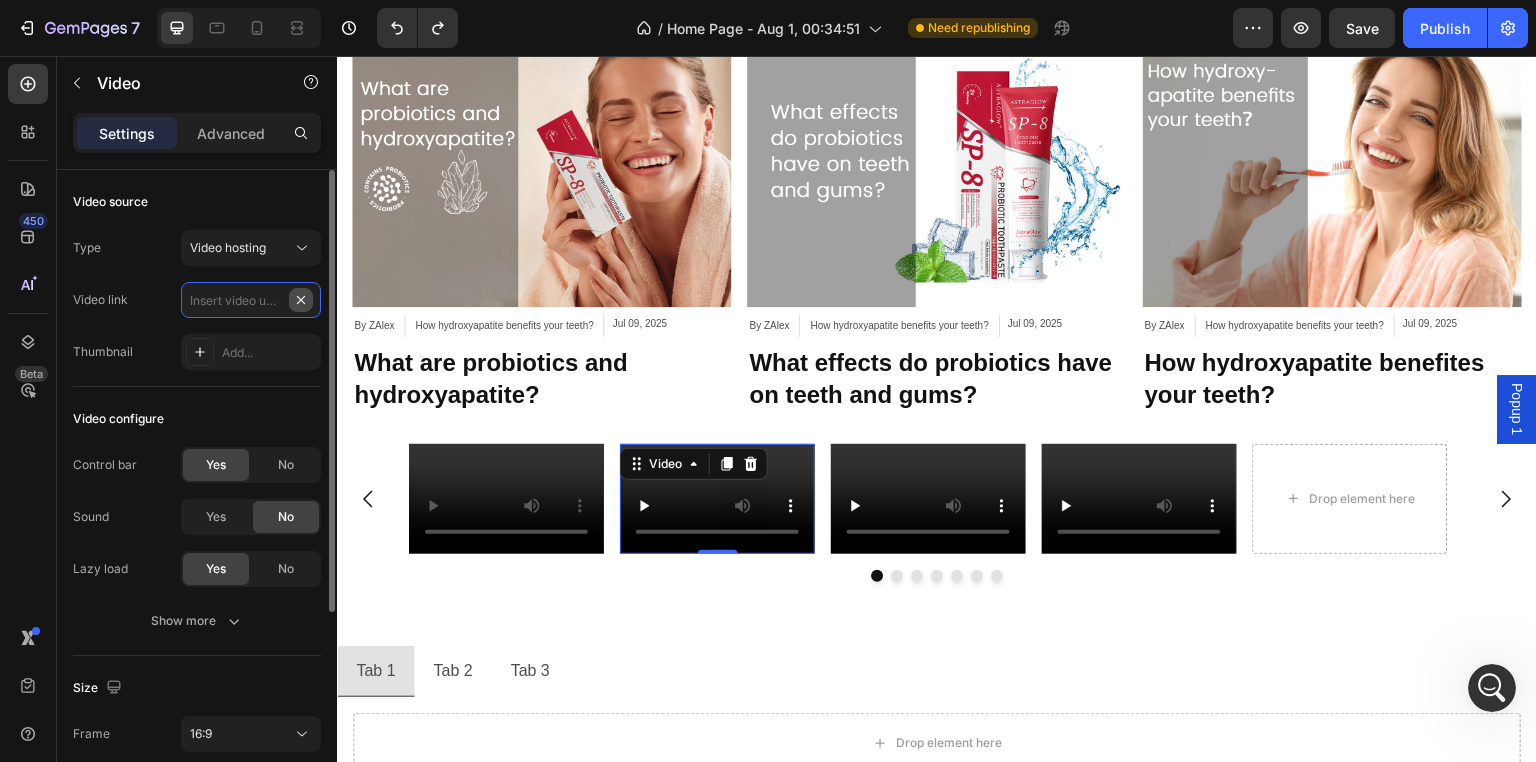 scroll, scrollTop: 0, scrollLeft: 0, axis: both 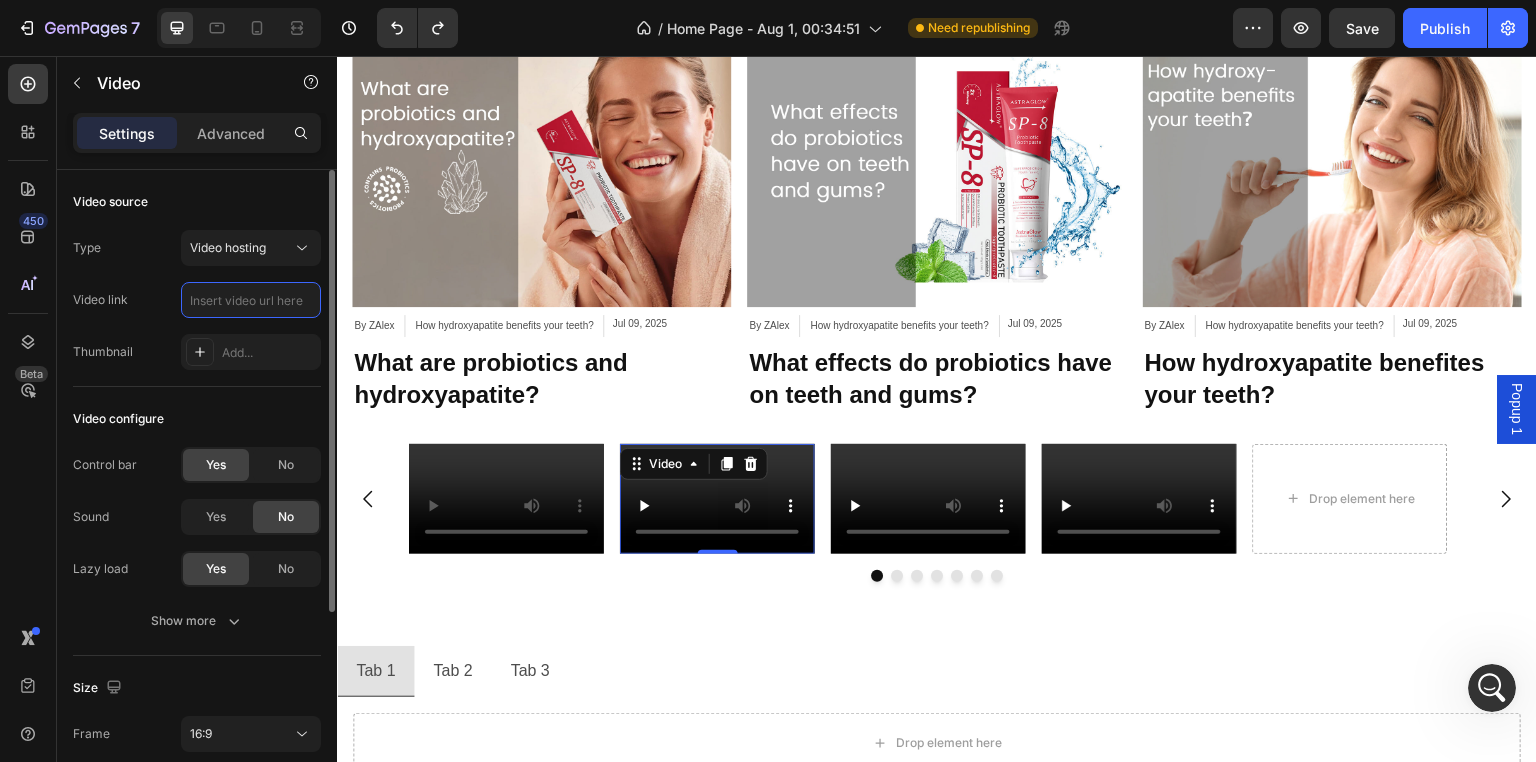 paste on "https://cdn.shopify.com/videos/c/o/v/51f57ec66b074ed9861532d1f36a272a.mp4" 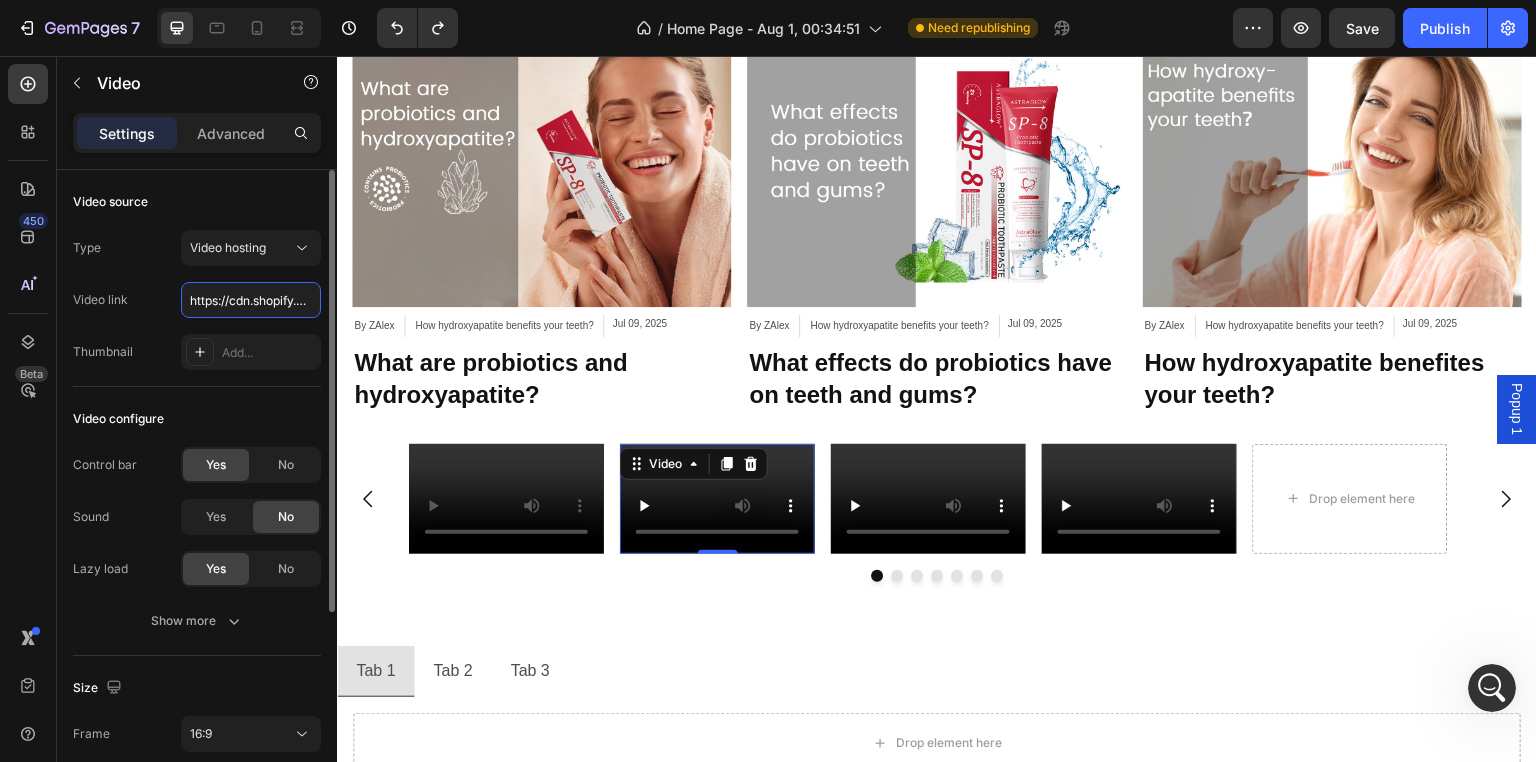 scroll, scrollTop: 0, scrollLeft: 369, axis: horizontal 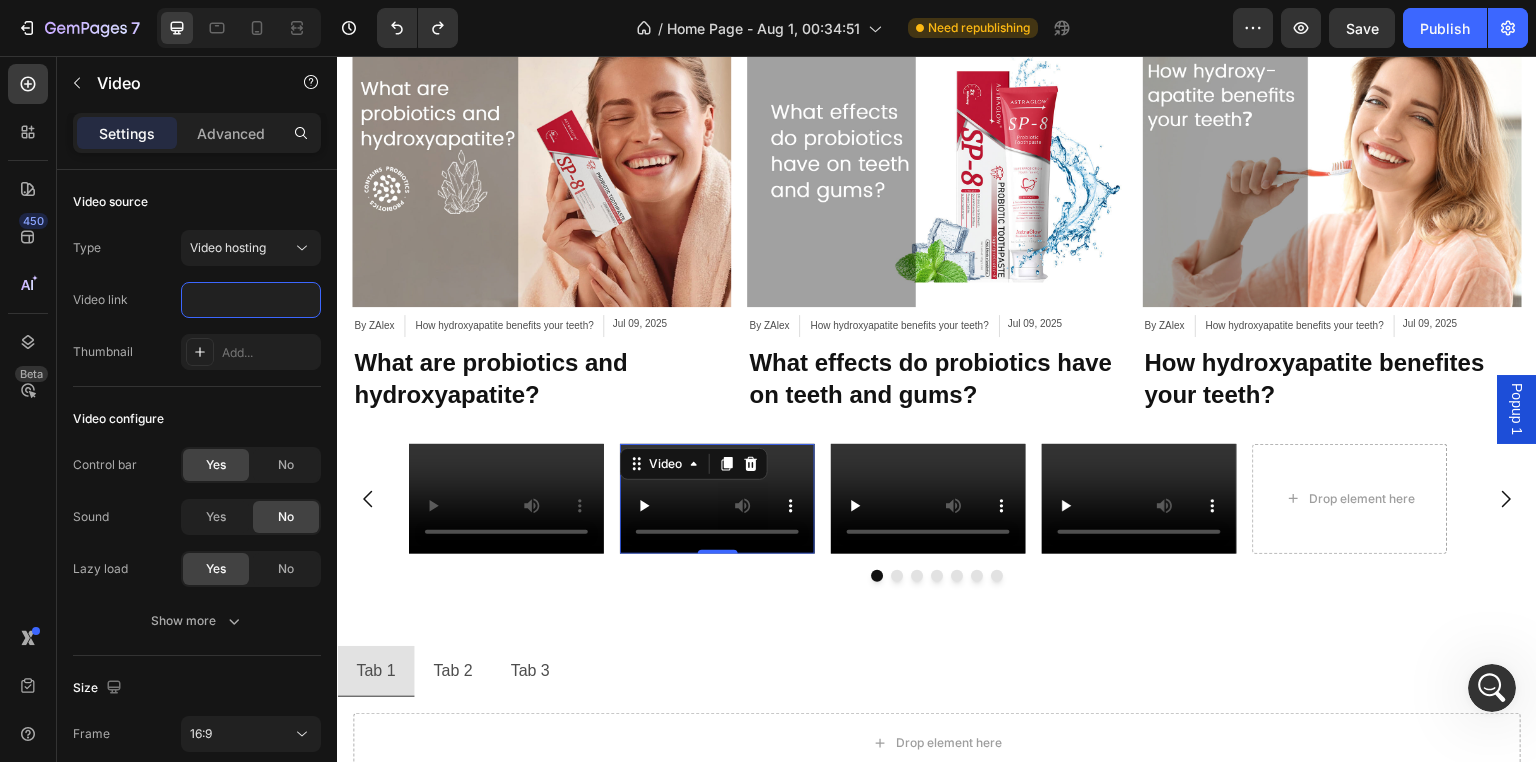 type on "https://cdn.shopify.com/videos/c/o/v/51f57ec66b074ed9861532d1f36a272a.mp4" 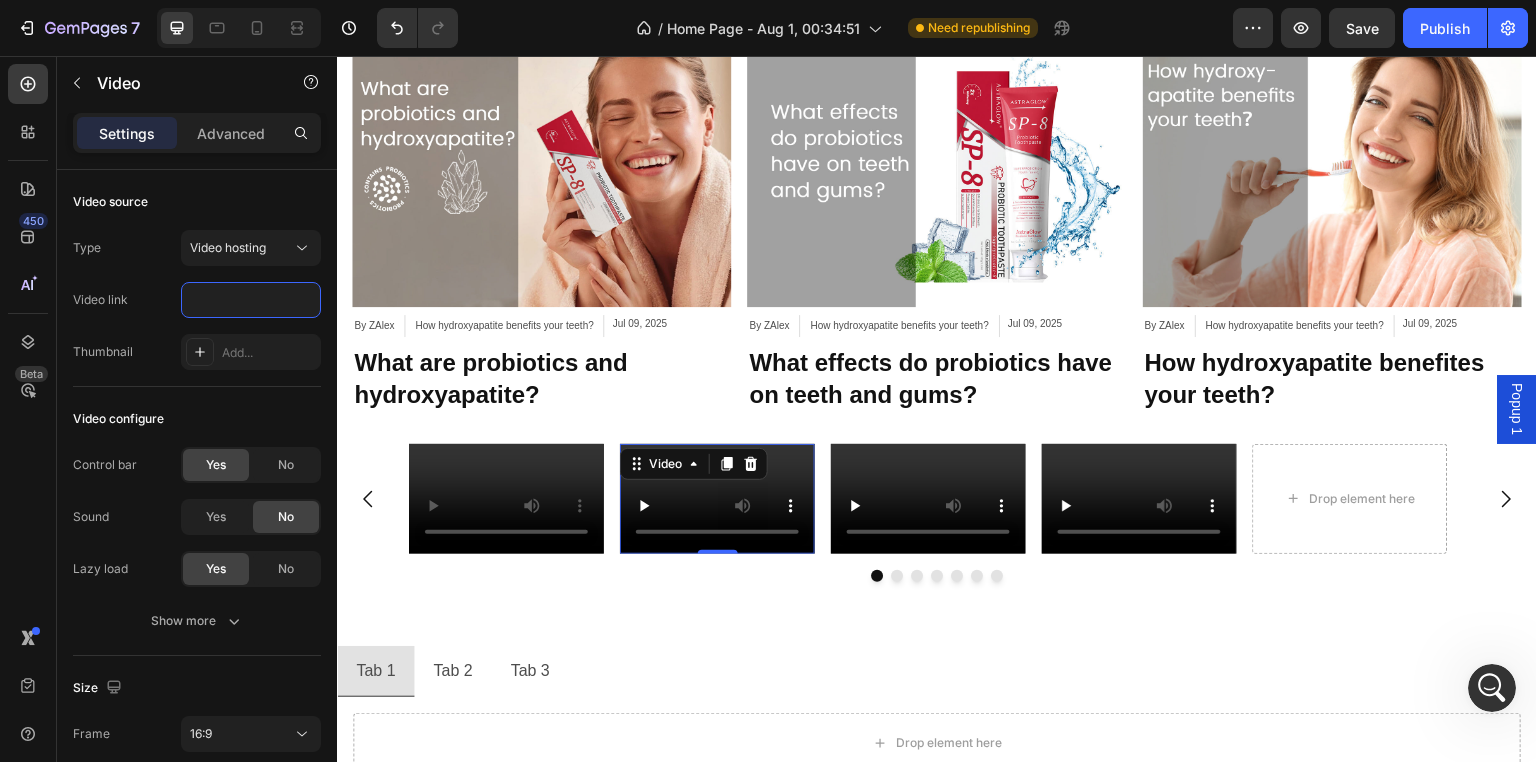 scroll, scrollTop: 0, scrollLeft: 0, axis: both 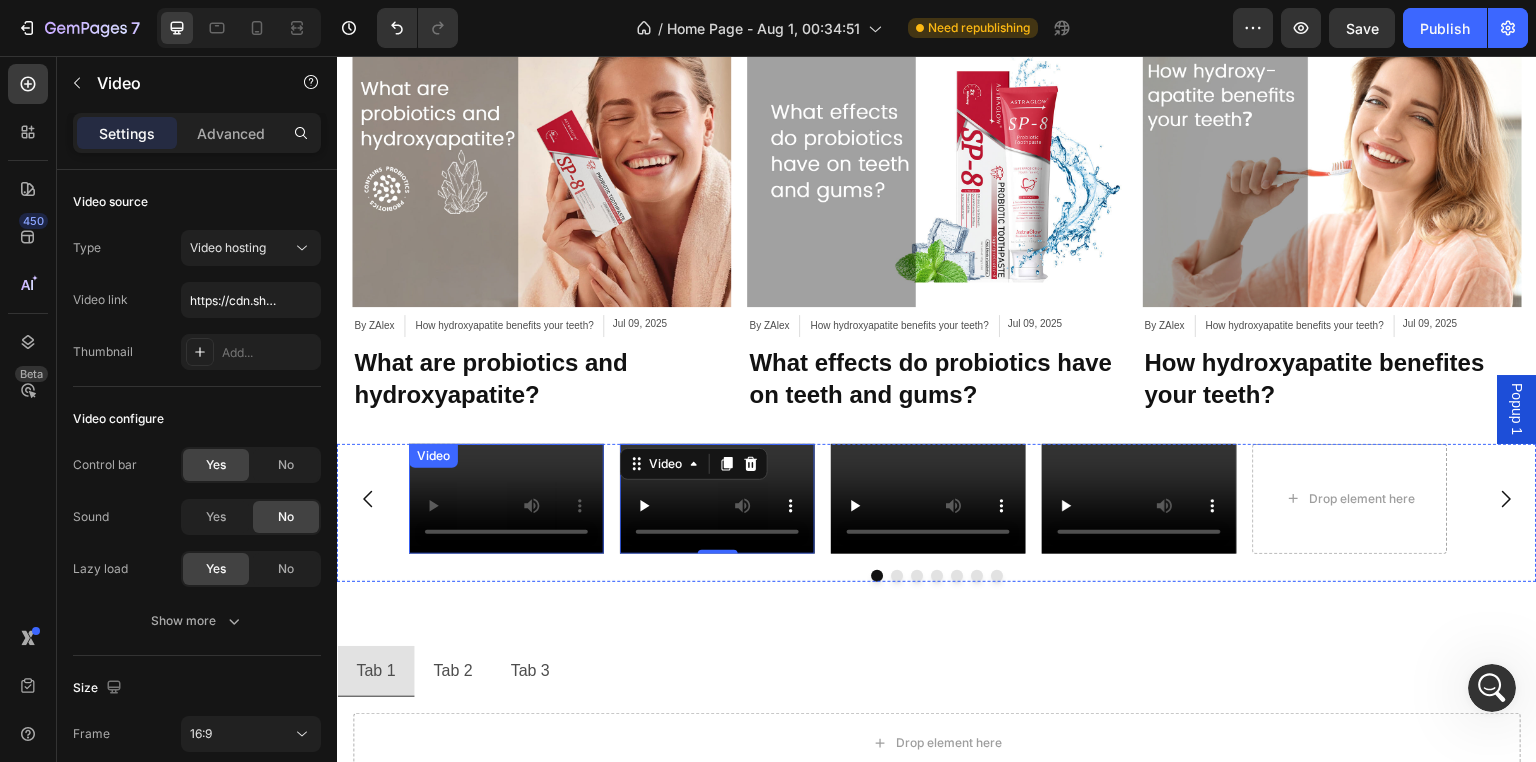 click on "Video" at bounding box center (506, 499) 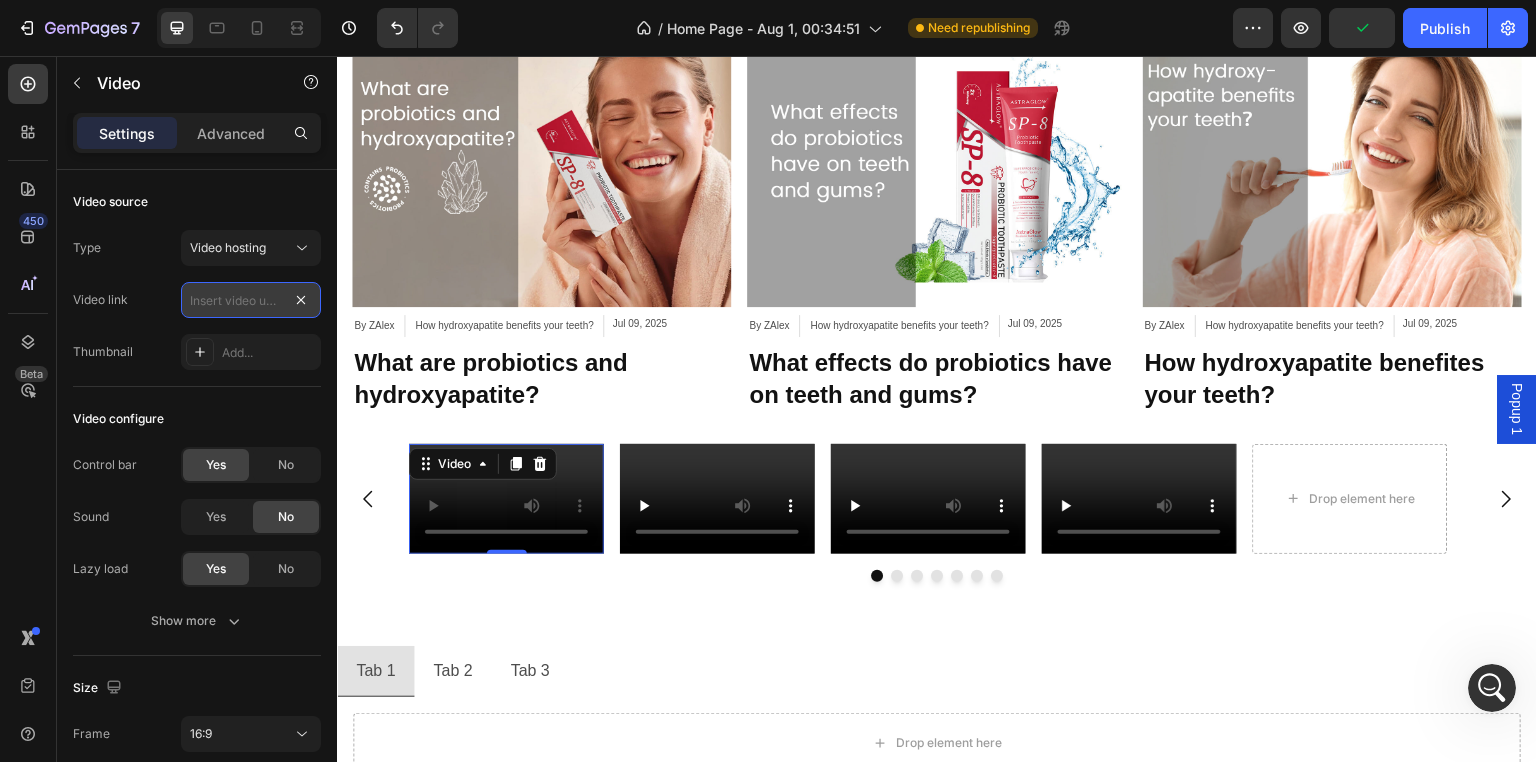 scroll, scrollTop: 0, scrollLeft: 0, axis: both 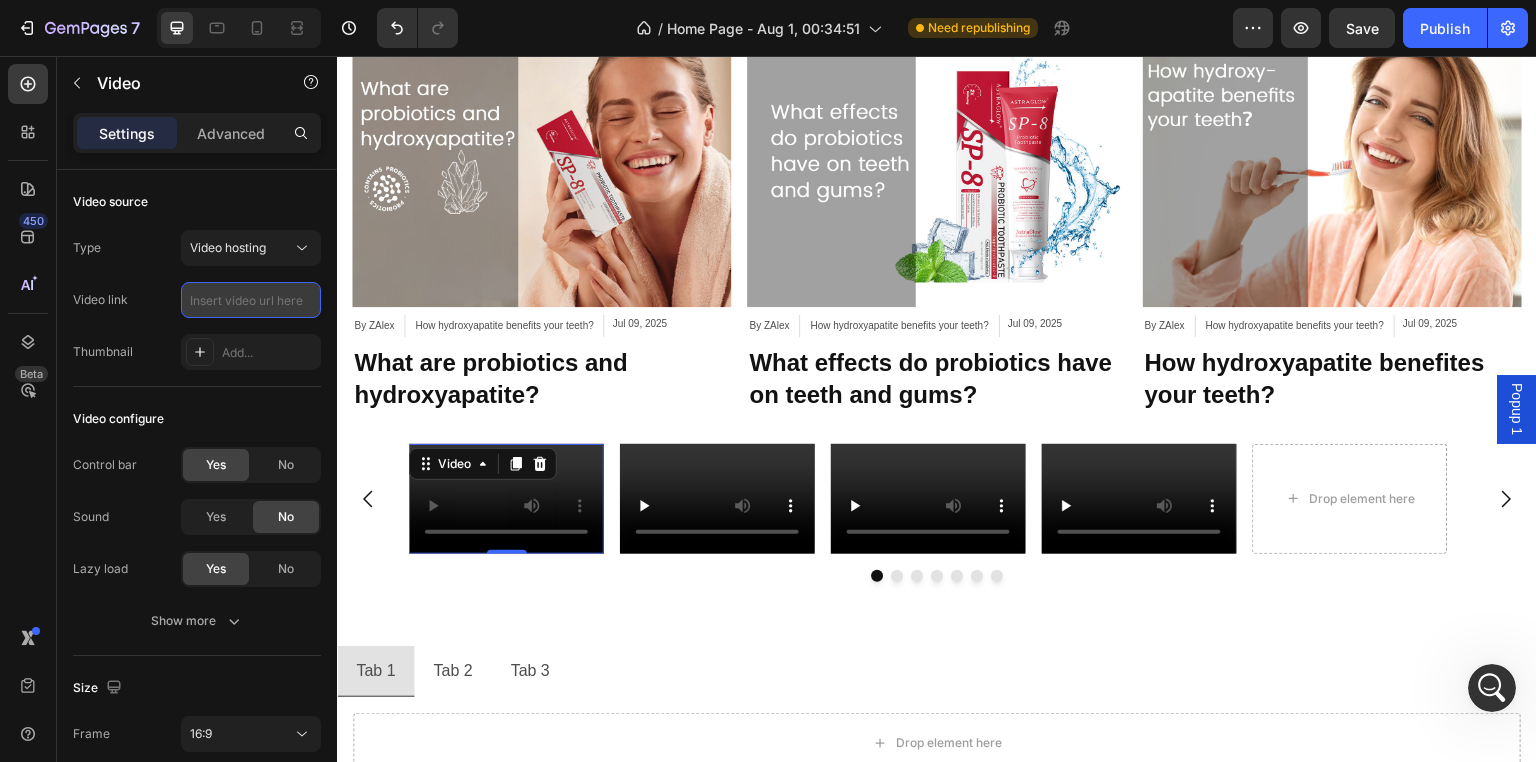 click at bounding box center [251, 300] 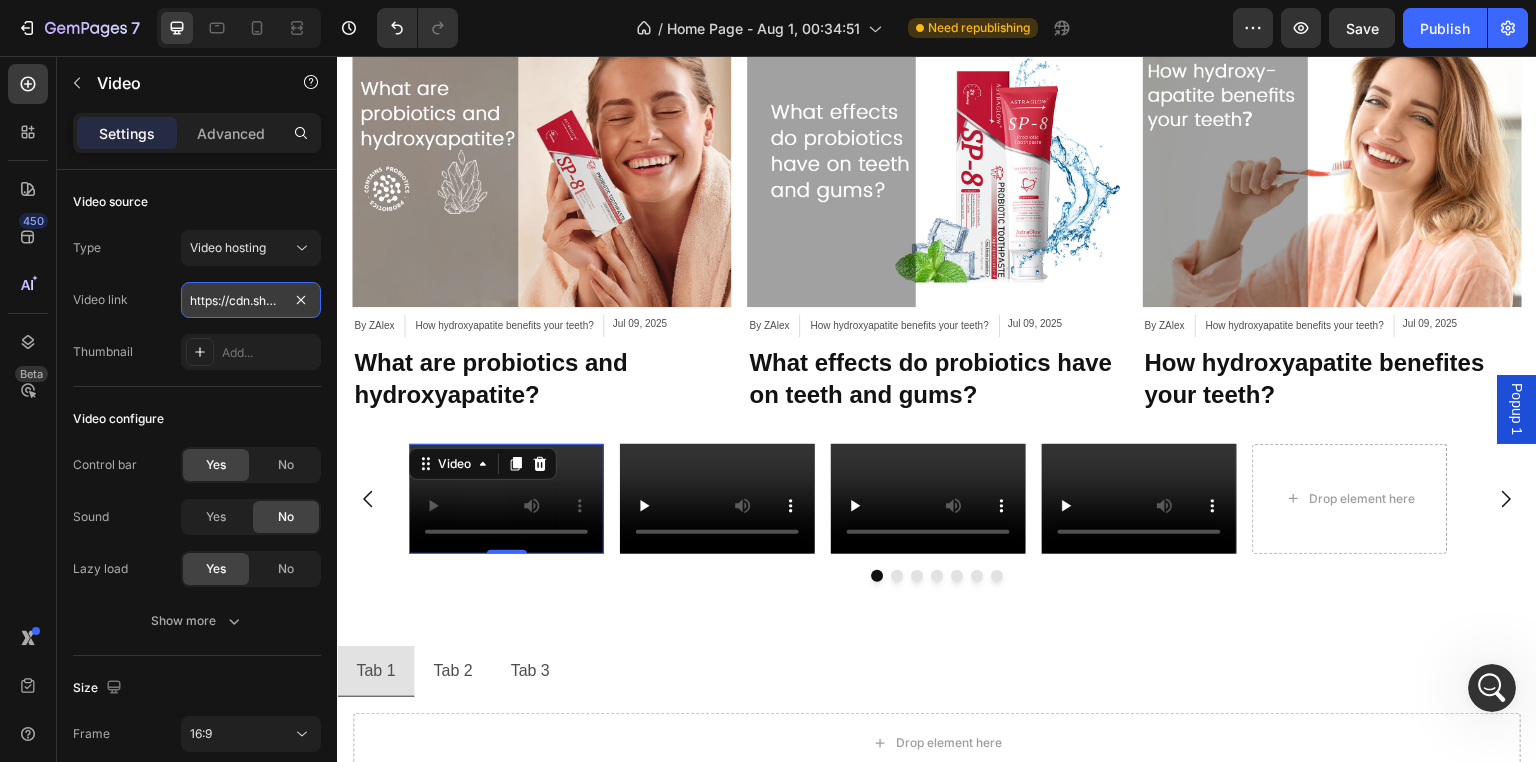 scroll, scrollTop: 0, scrollLeft: 377, axis: horizontal 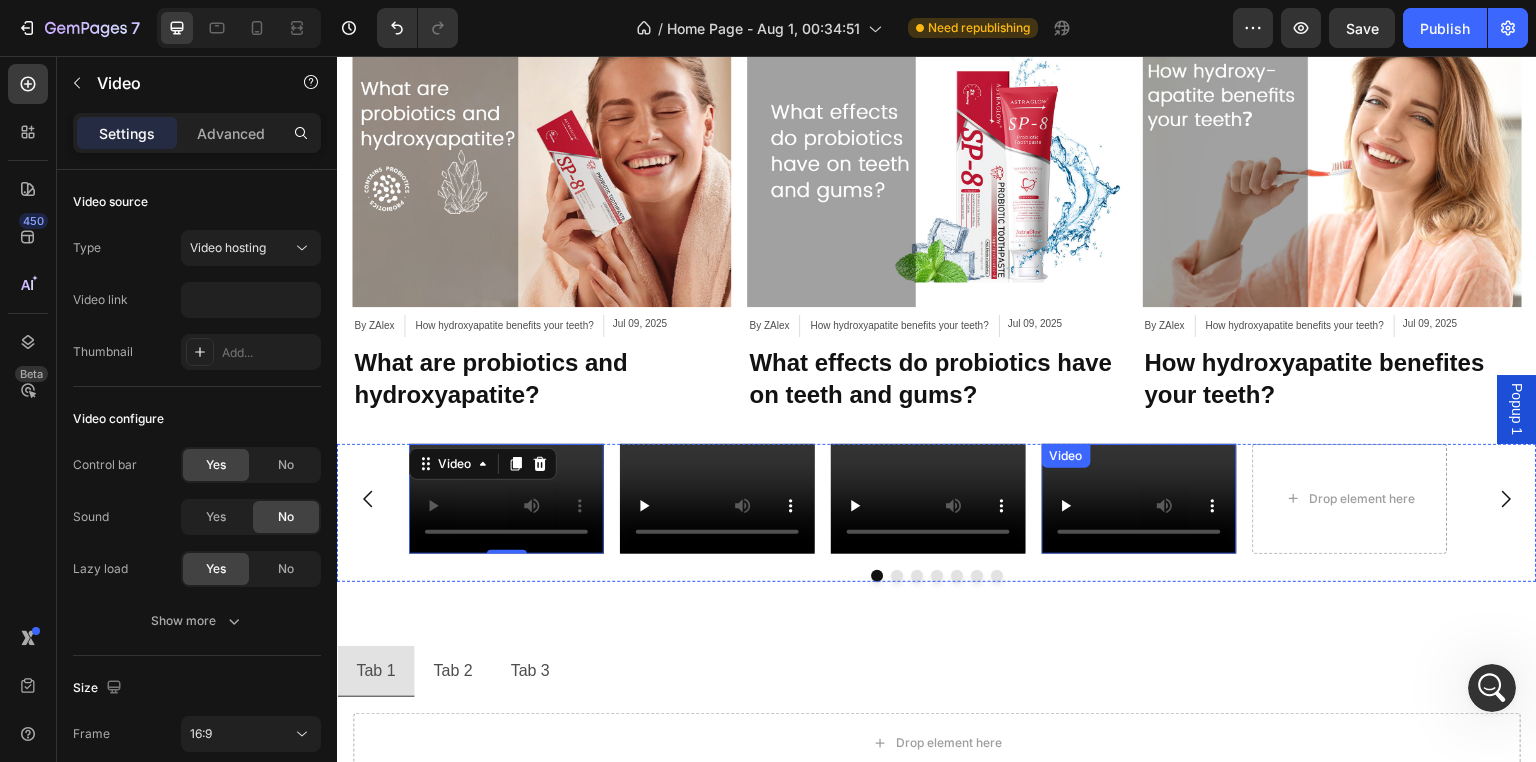 click on "Video" at bounding box center (1139, 499) 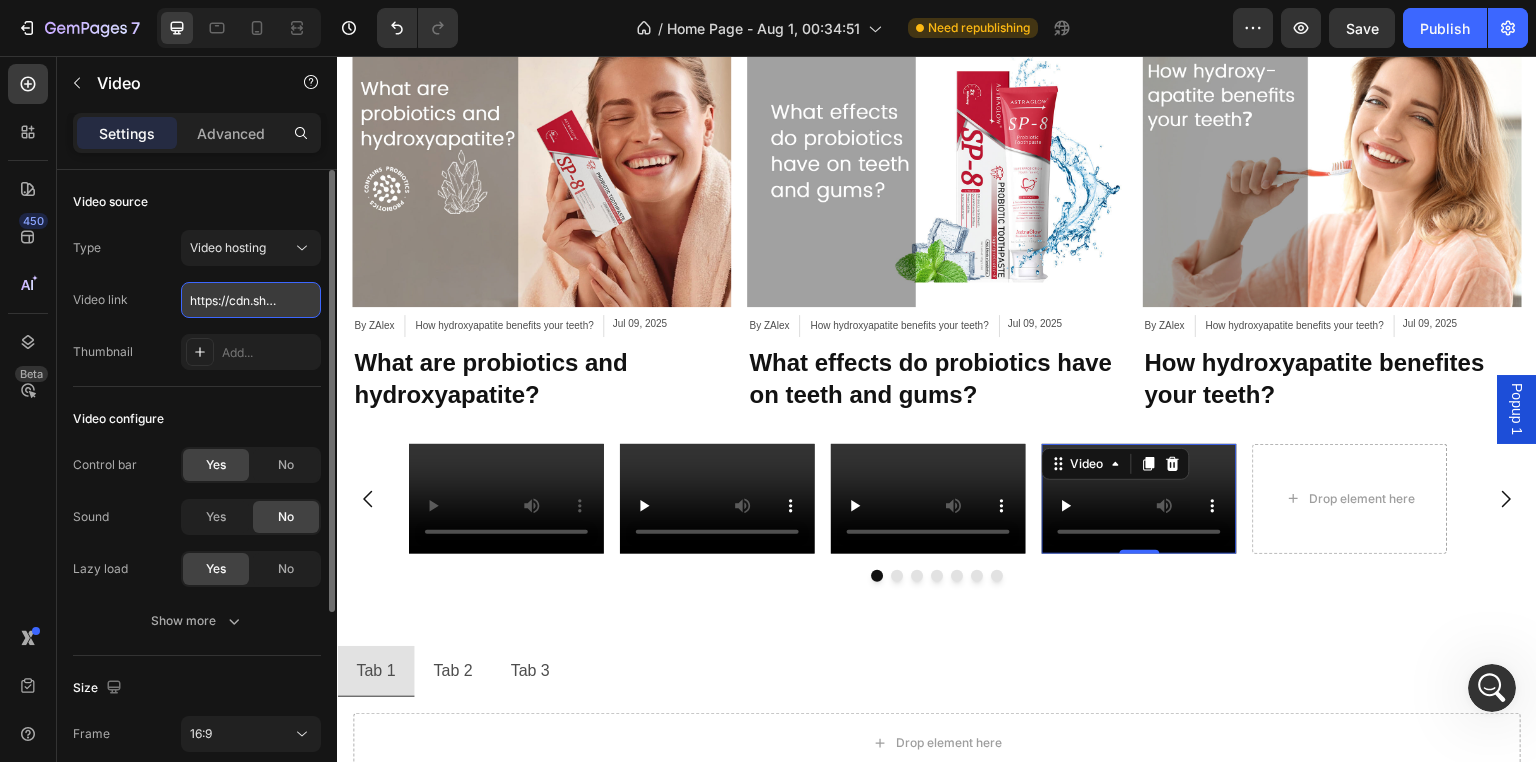 click on "https://cdn.shopify.com/videos/c/o/v/2cd3deb506b54b009063f7270ab5cf2e.mp4" at bounding box center (251, 300) 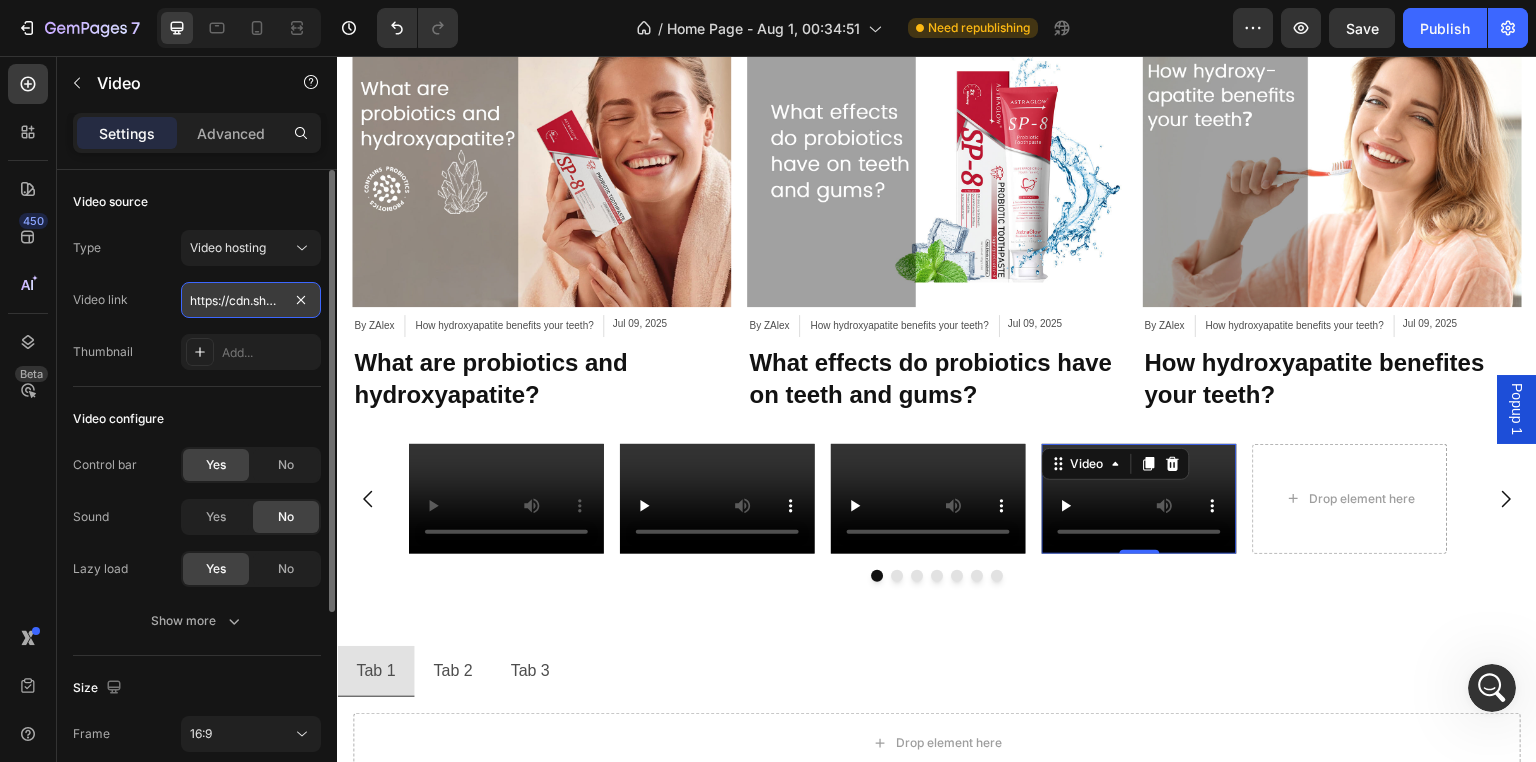 scroll, scrollTop: 0, scrollLeft: 372, axis: horizontal 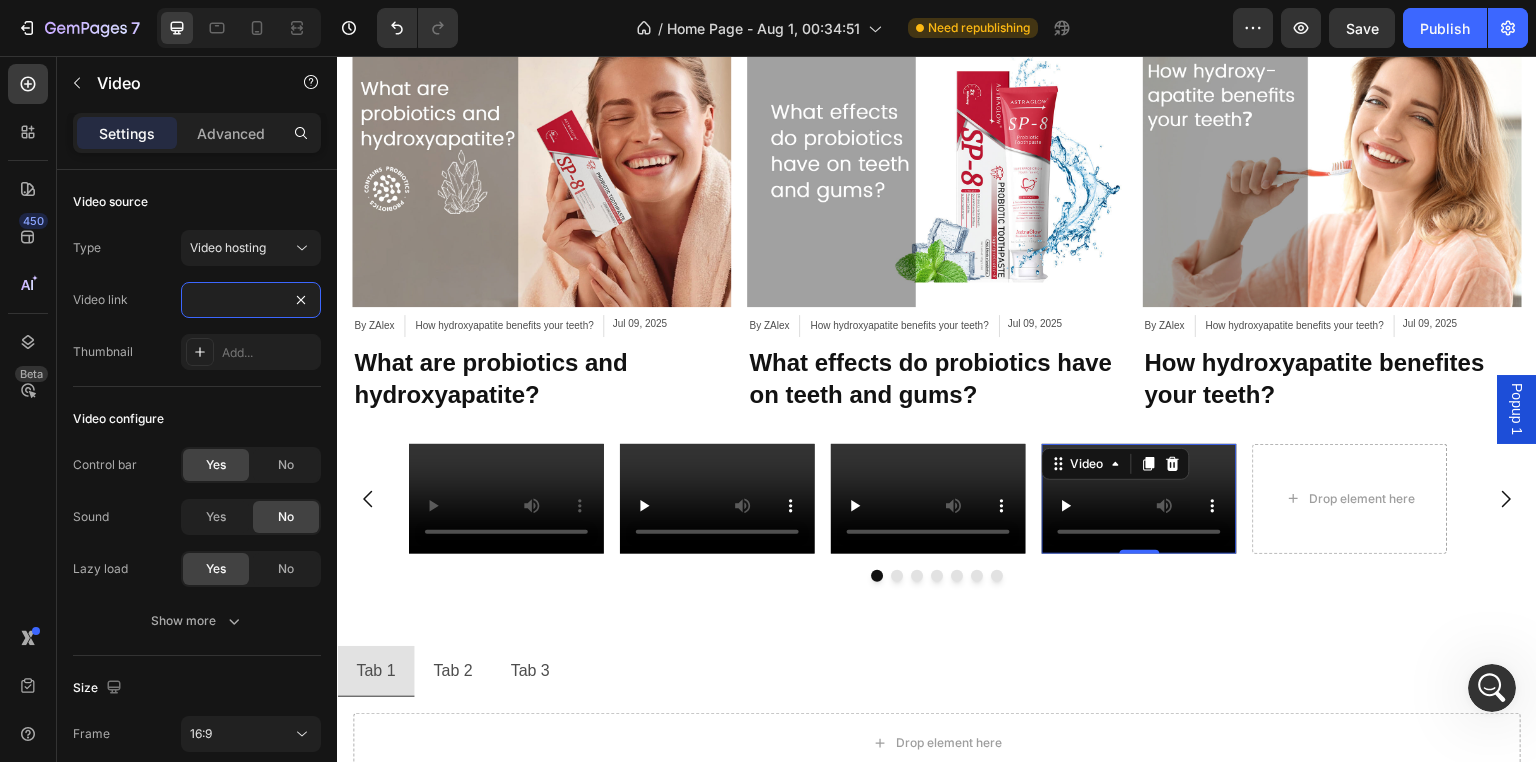 type on "https://cdn.shopify.com/videos/c/o/v/342692ff946240ae8a9e6113f9d0ca53.mp4" 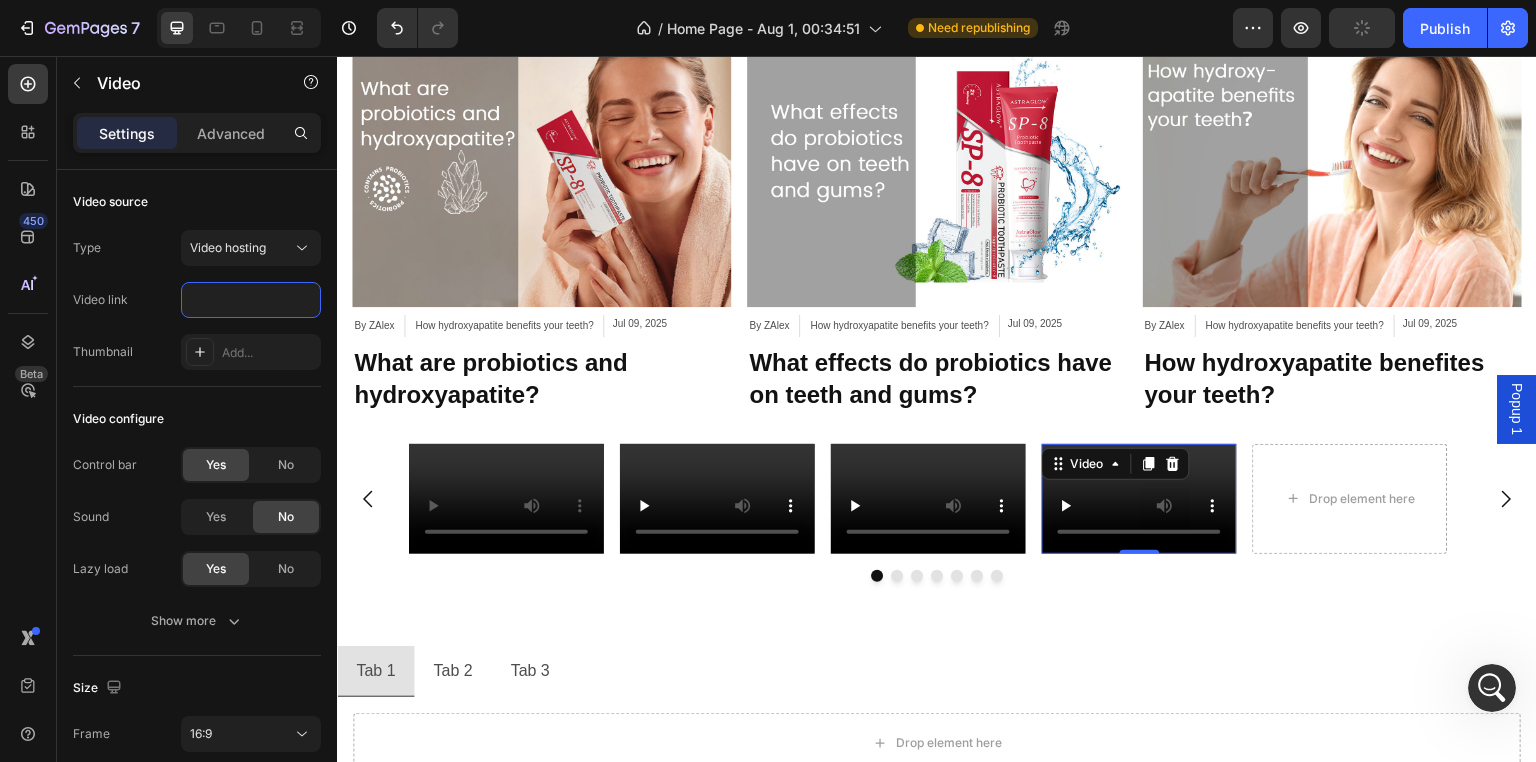 scroll, scrollTop: 0, scrollLeft: 0, axis: both 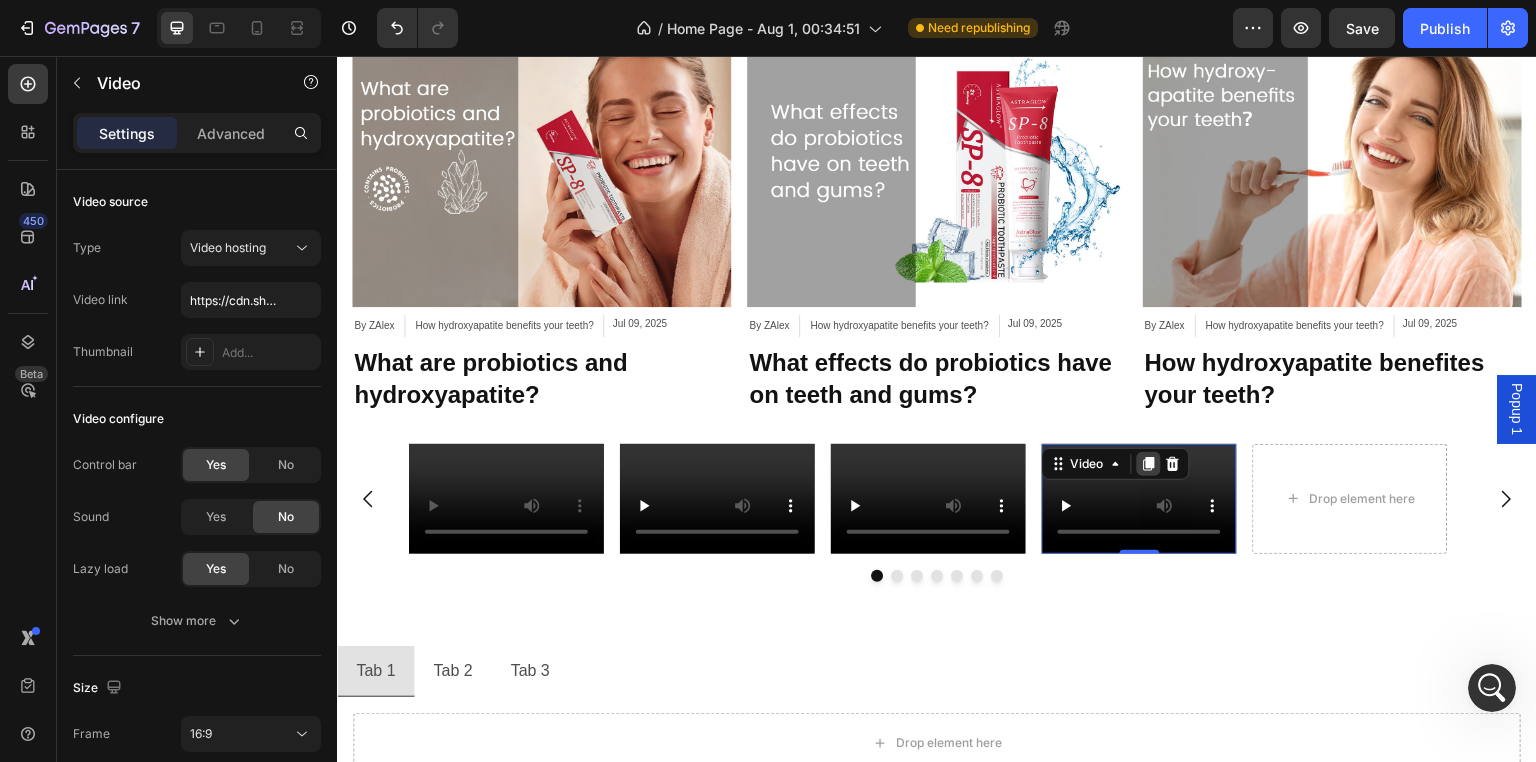 click 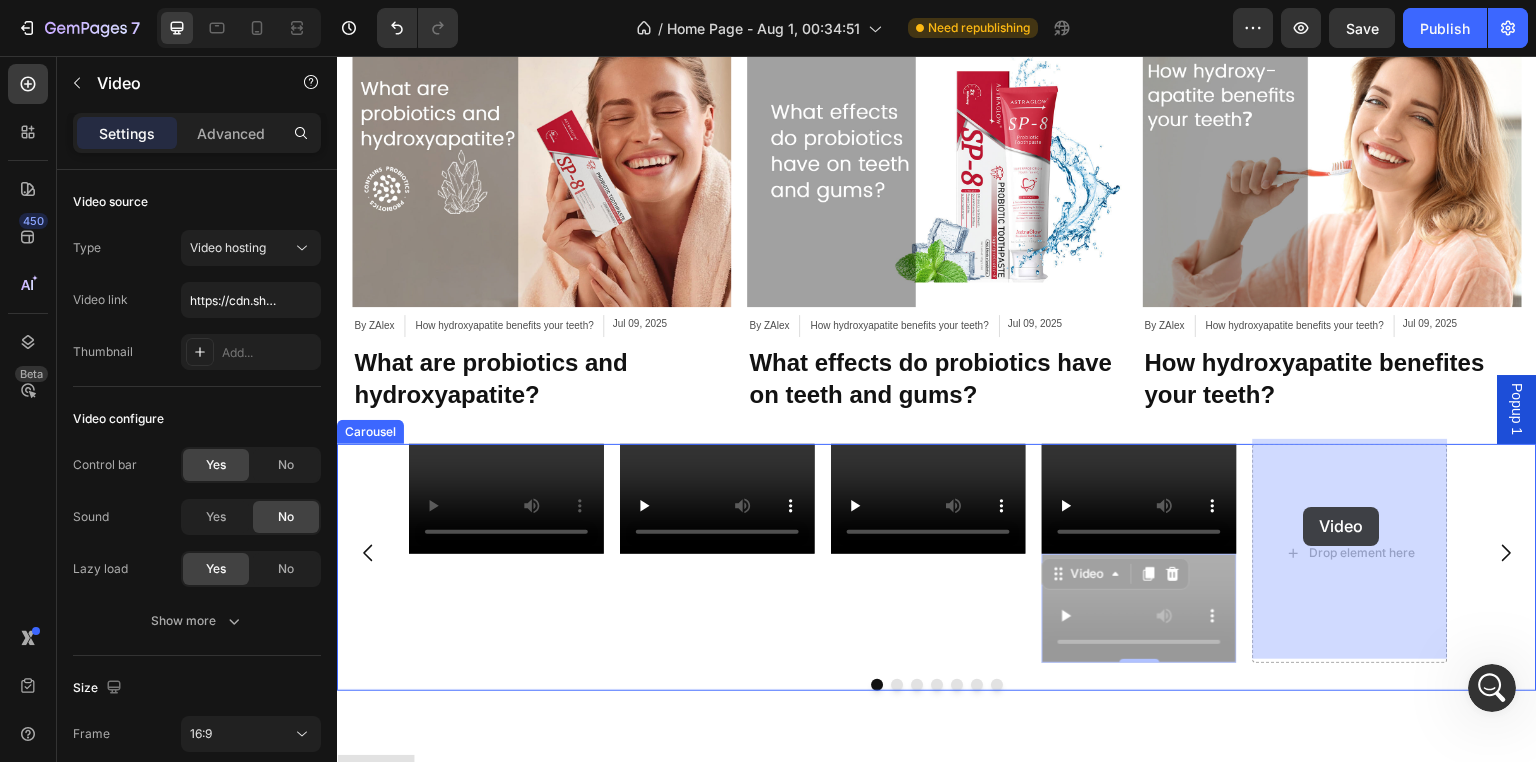 drag, startPoint x: 1059, startPoint y: 573, endPoint x: 1304, endPoint y: 507, distance: 253.73412 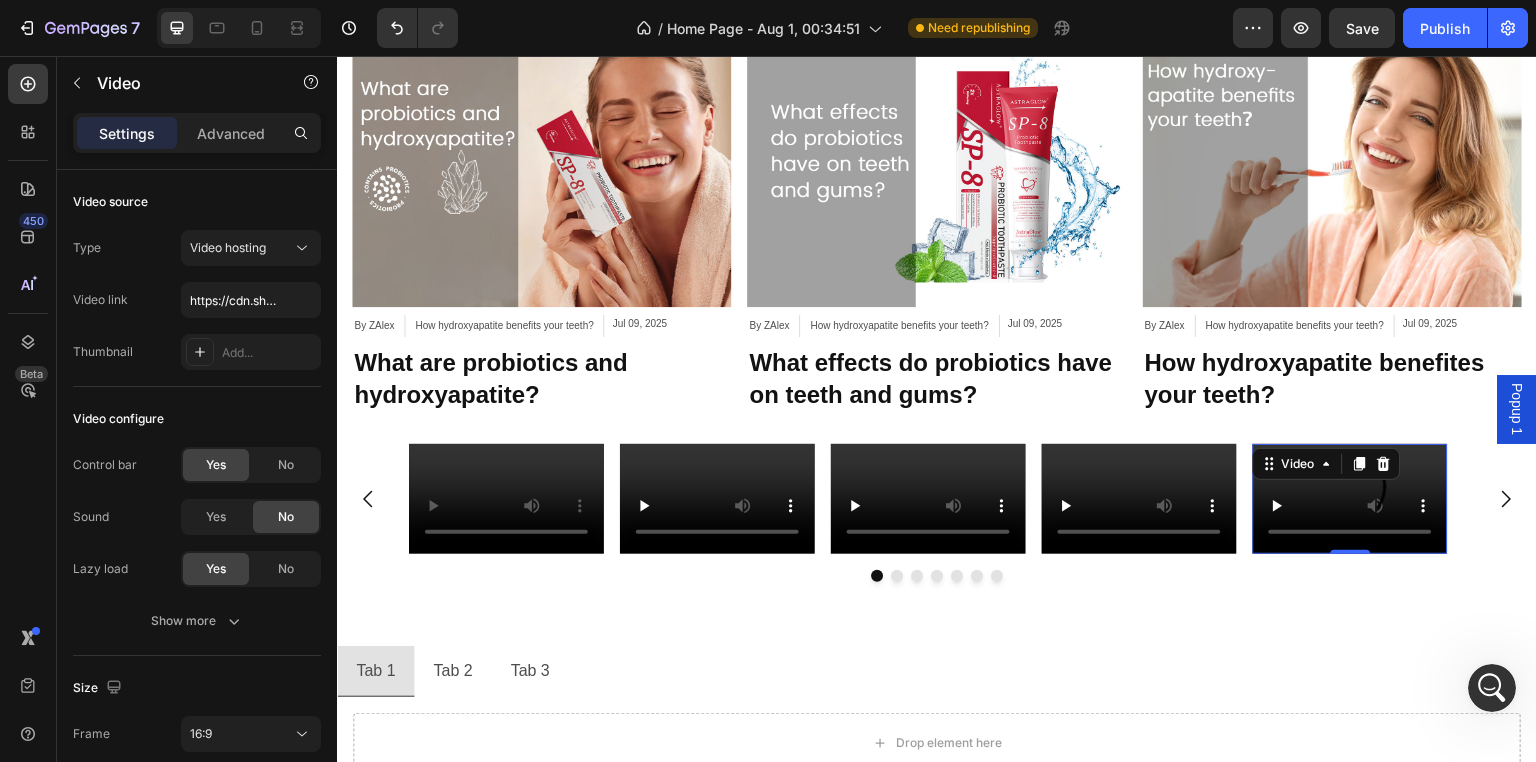 type 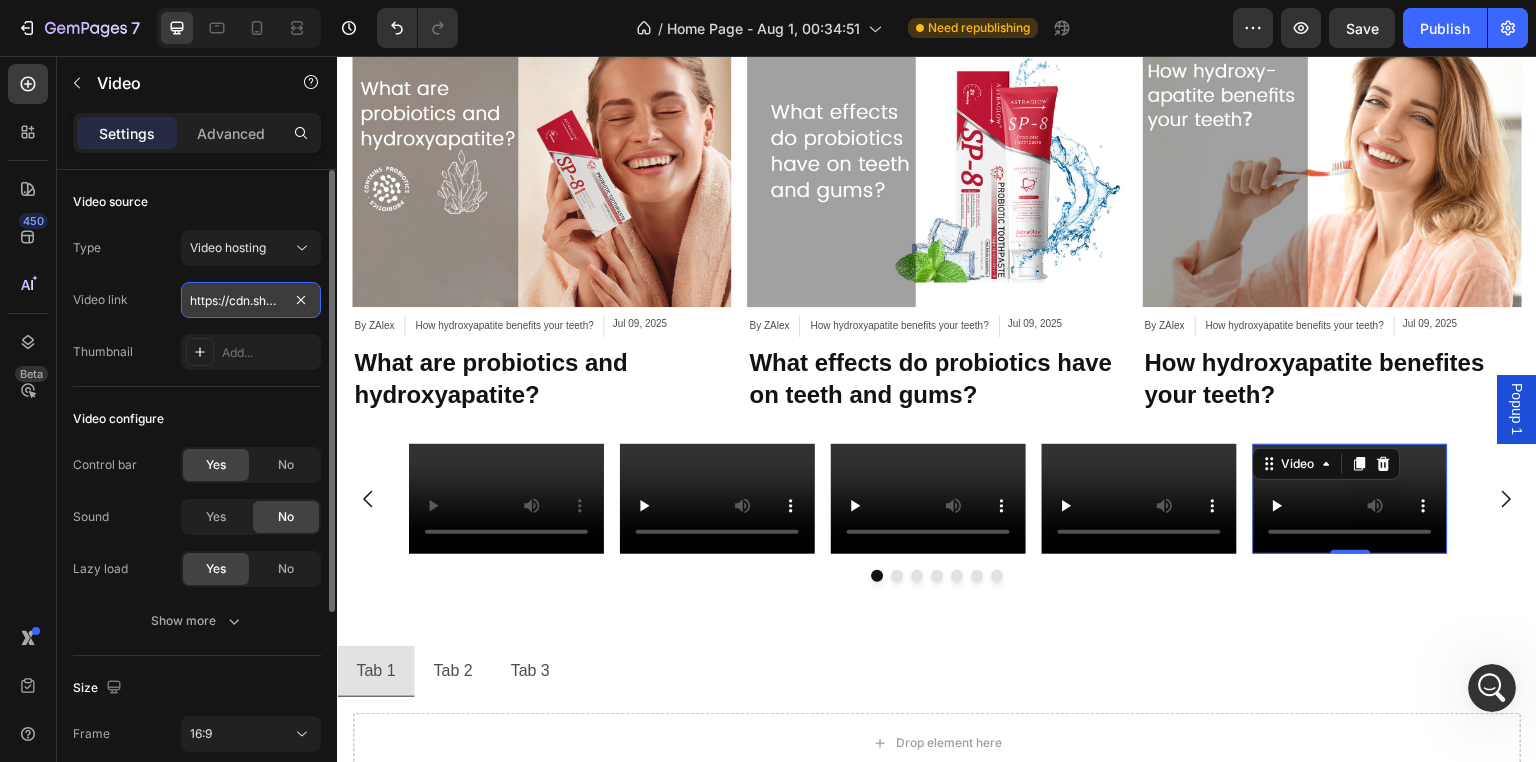 click on "https://cdn.shopify.com/videos/c/o/v/342692ff946240ae8a9e6113f9d0ca53.mp4" at bounding box center [251, 300] 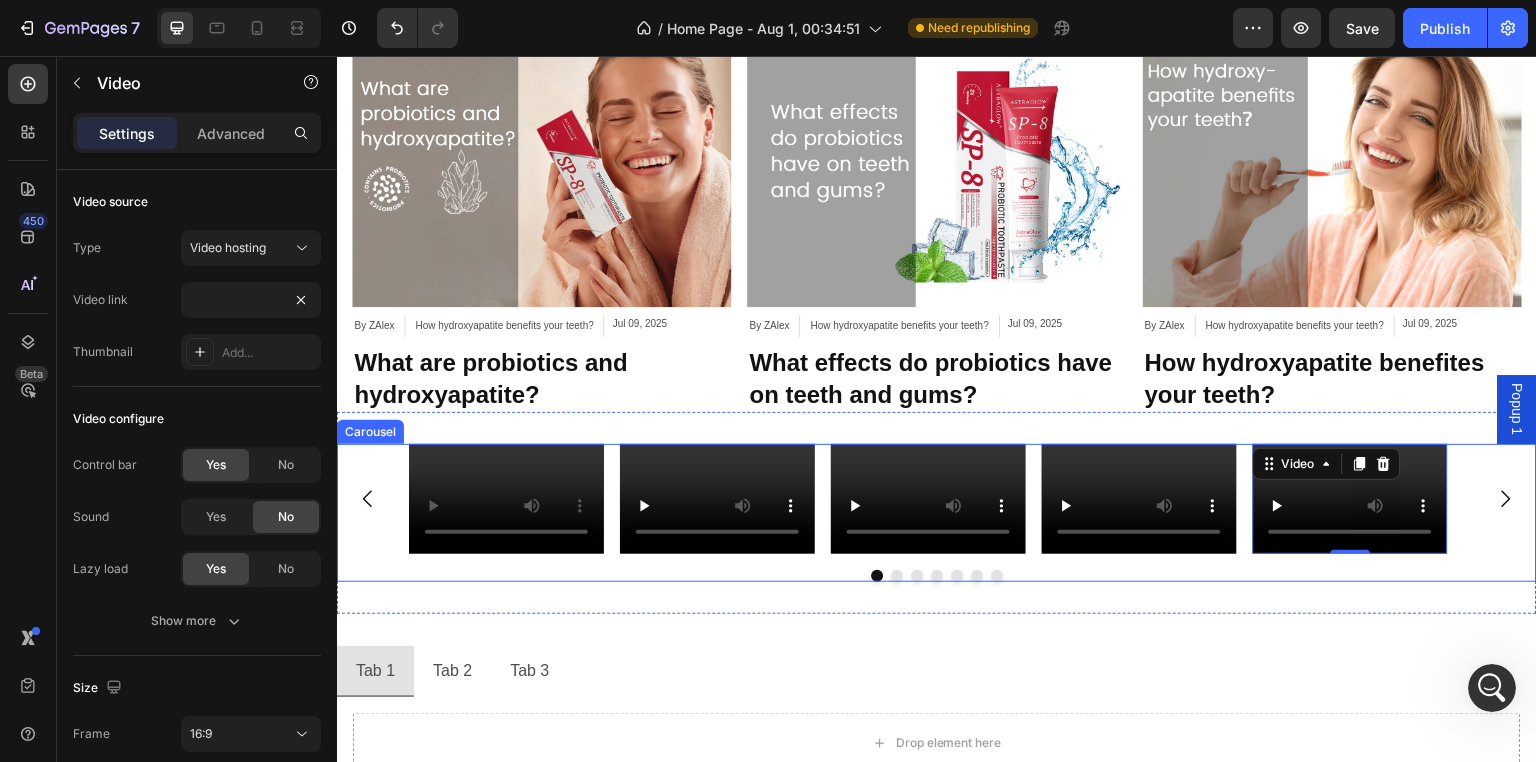 click 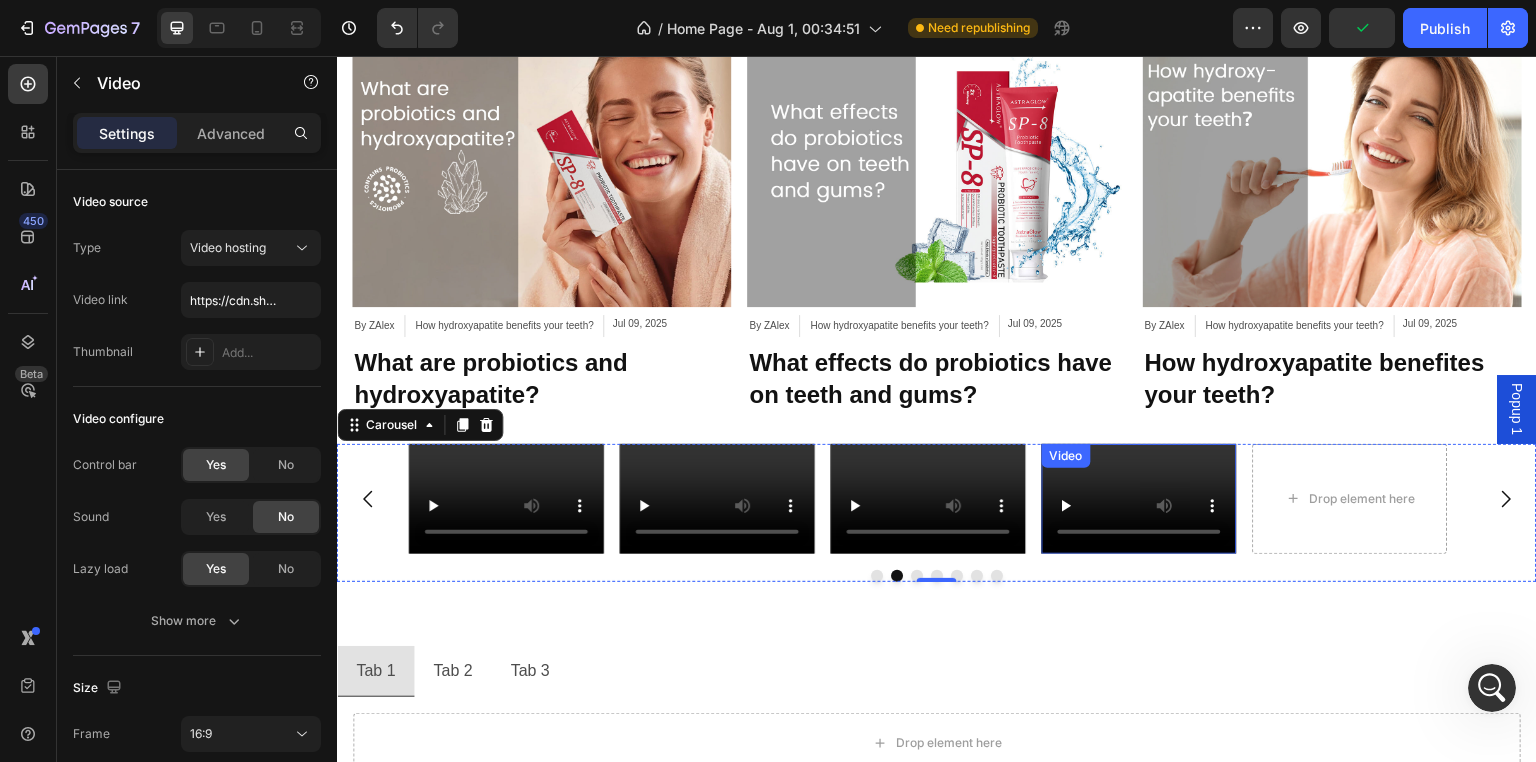 click on "Video" at bounding box center (1139, 499) 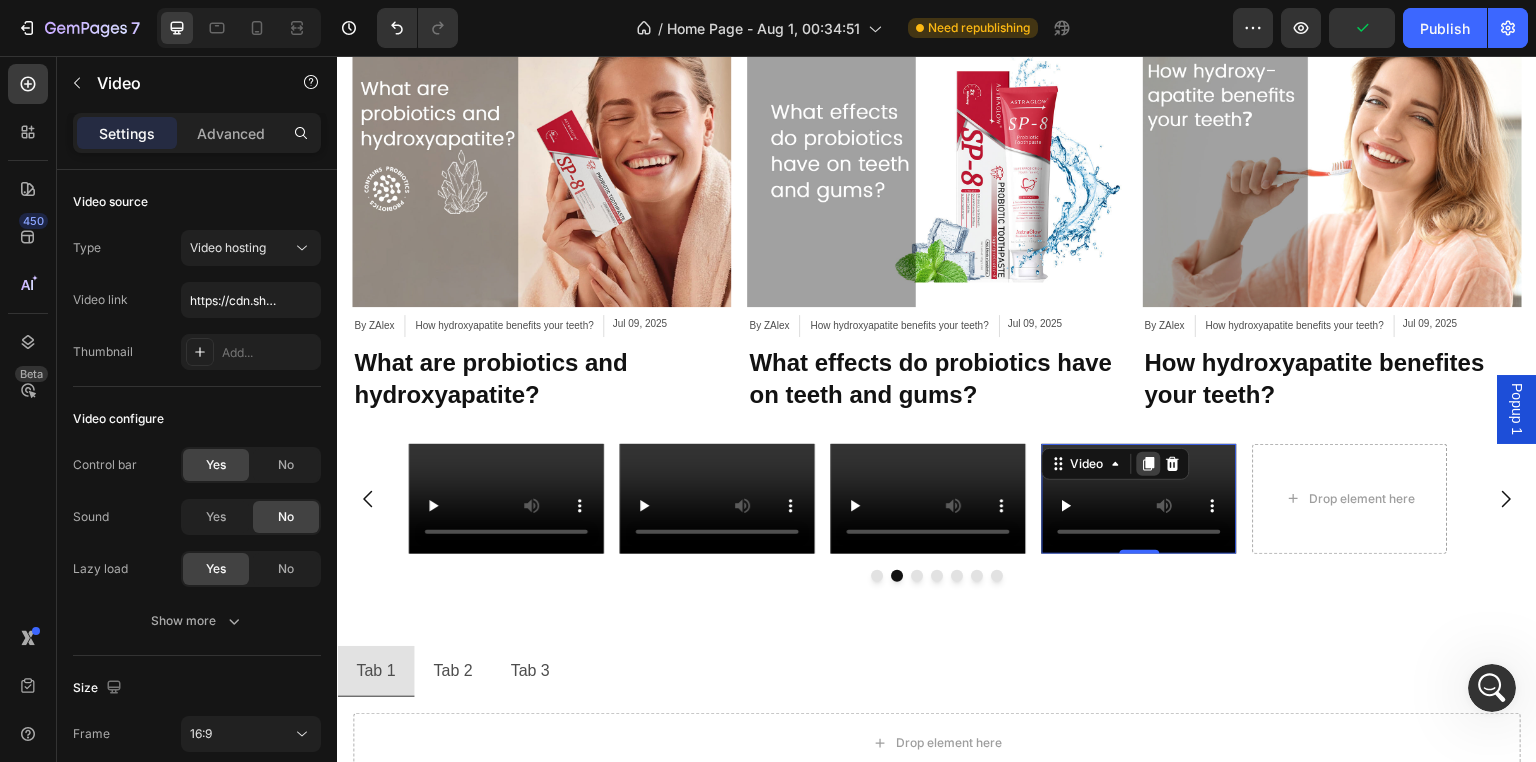 click 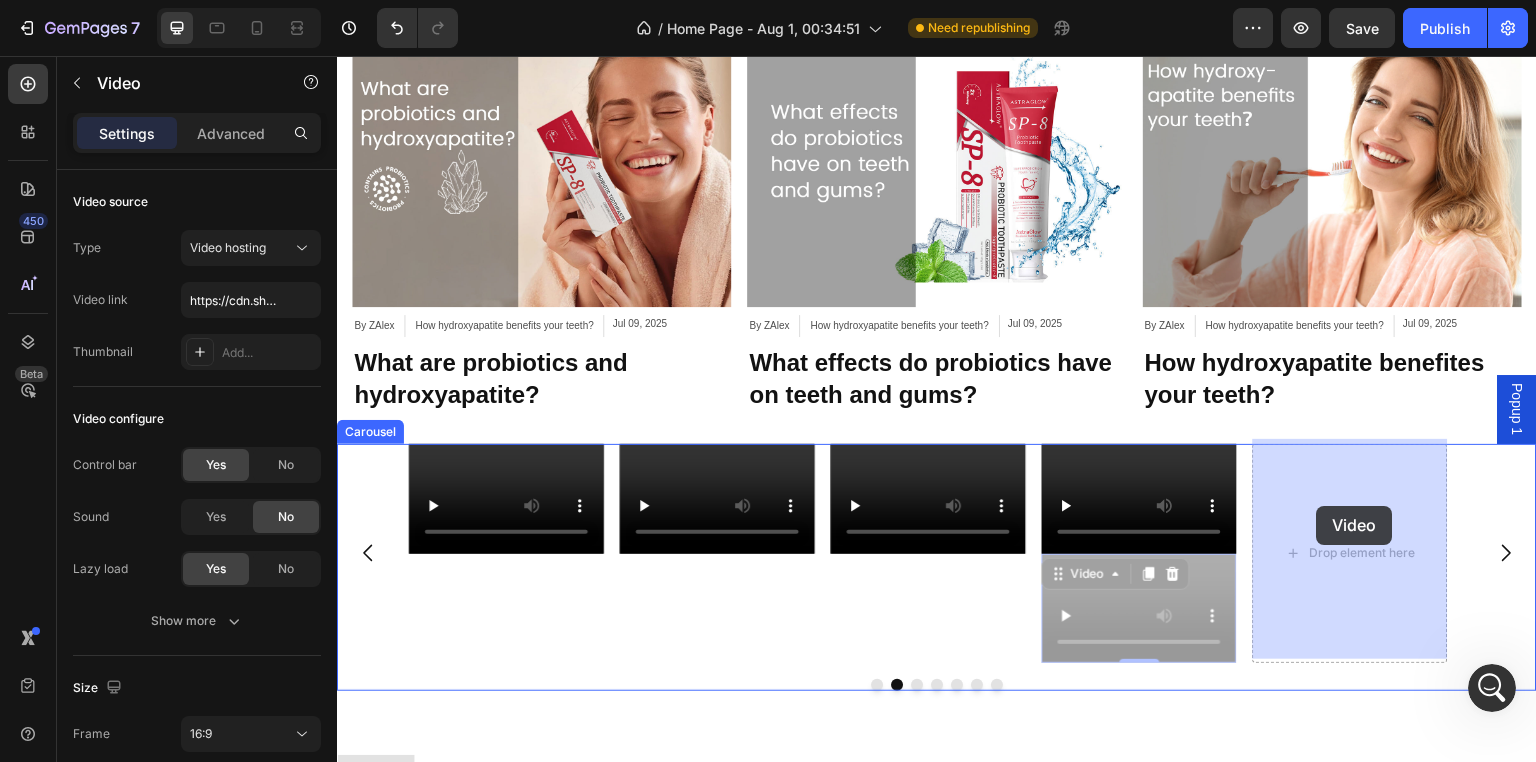 drag, startPoint x: 1061, startPoint y: 569, endPoint x: 1283, endPoint y: 514, distance: 228.71161 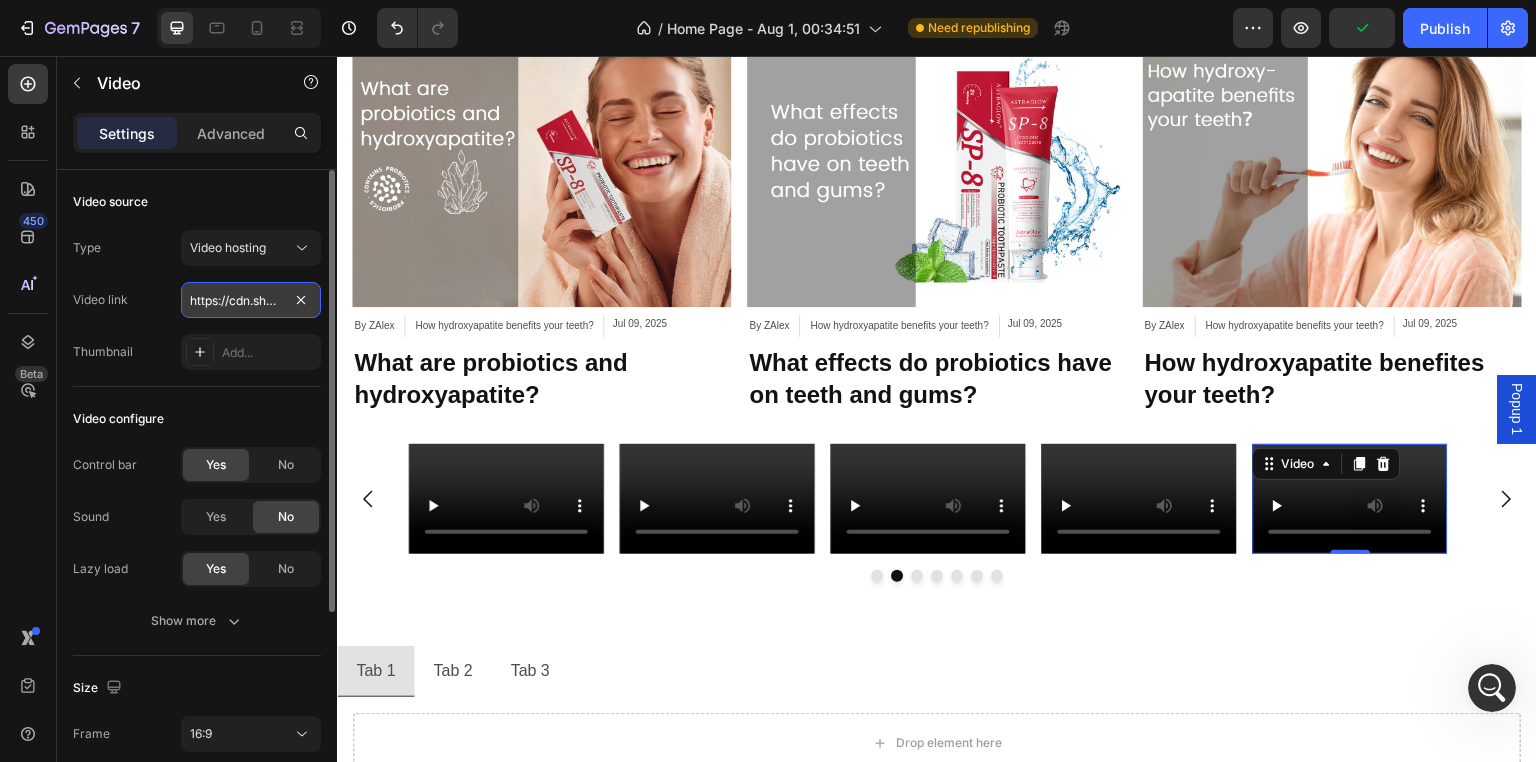 click on "https://cdn.shopify.com/videos/c/o/v/5e20033b5c034b5eaf51ce48dd686ff3.mp4" at bounding box center (251, 300) 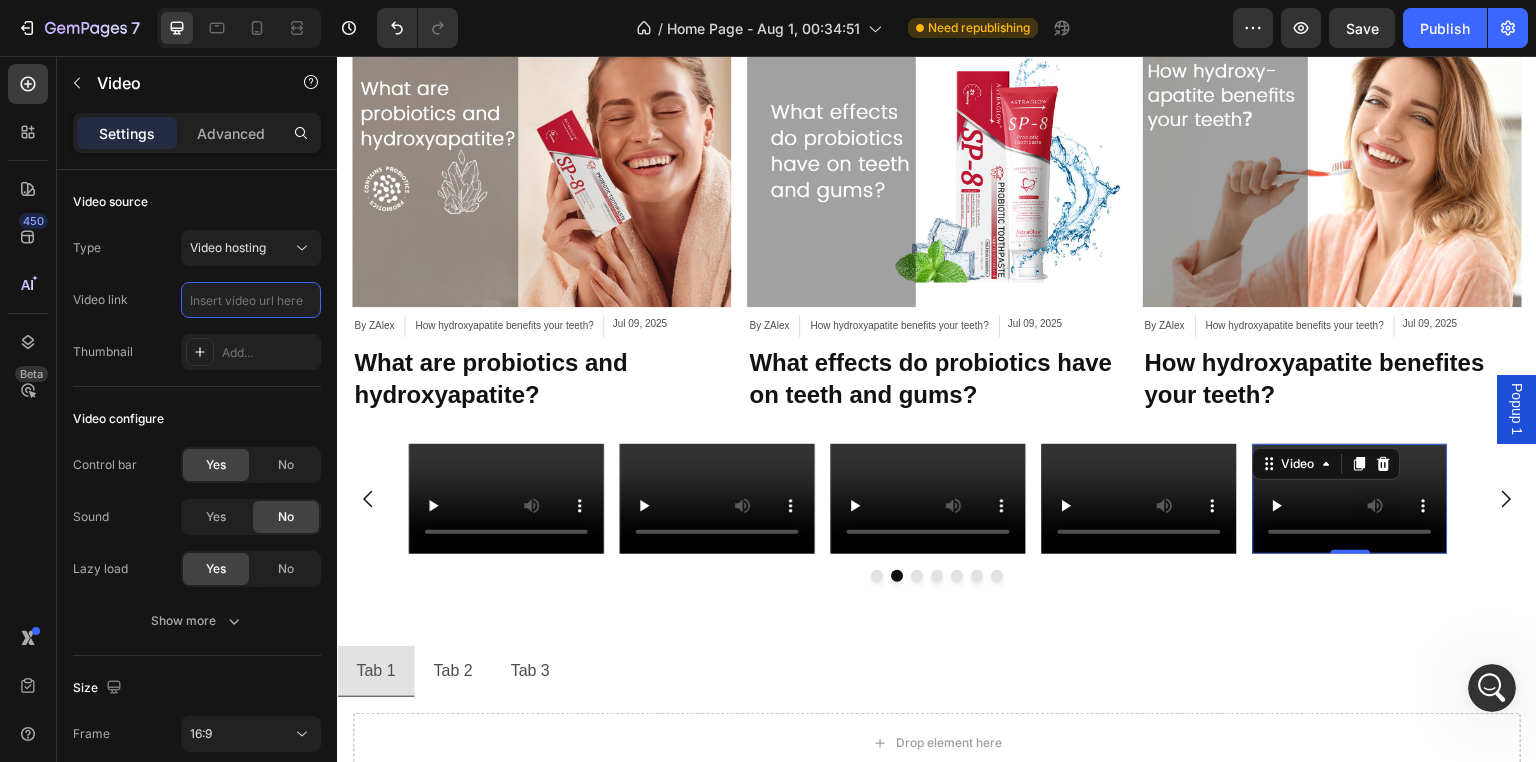 type on "https://cdn.shopify.com/videos/c/o/v/fa6d8f8dc7f149d0a2618ceebd3f8250.mp4" 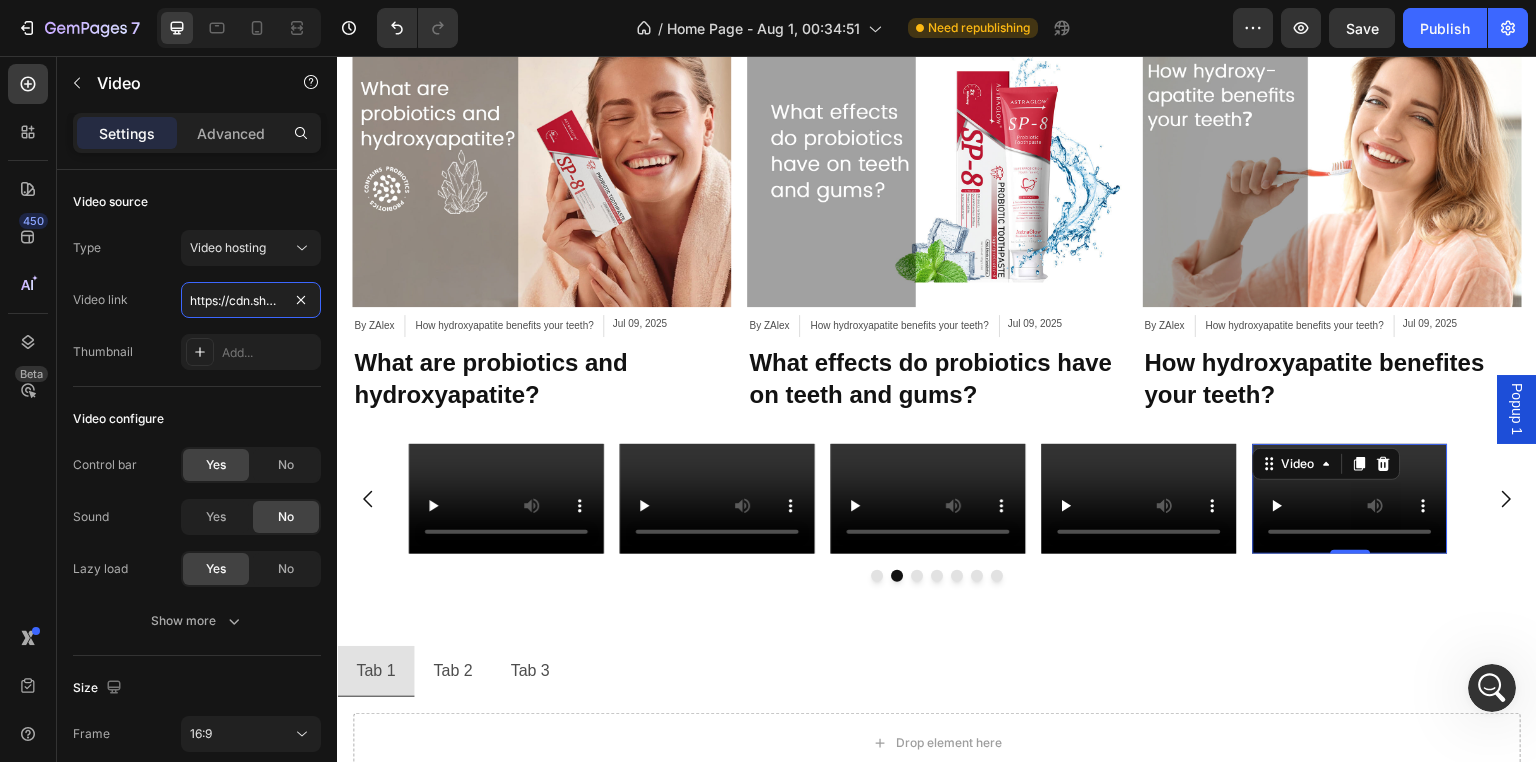 scroll, scrollTop: 0, scrollLeft: 368, axis: horizontal 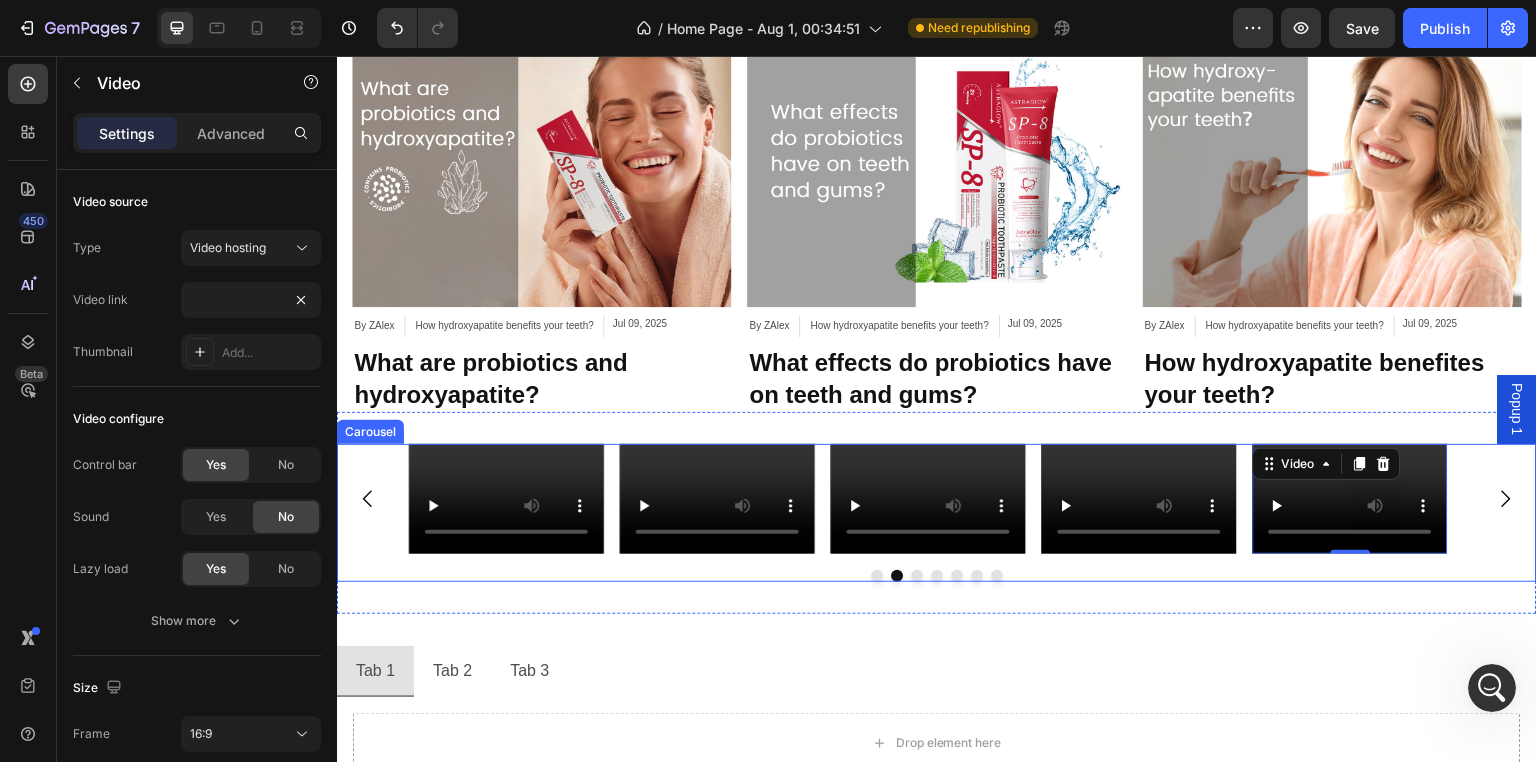 click 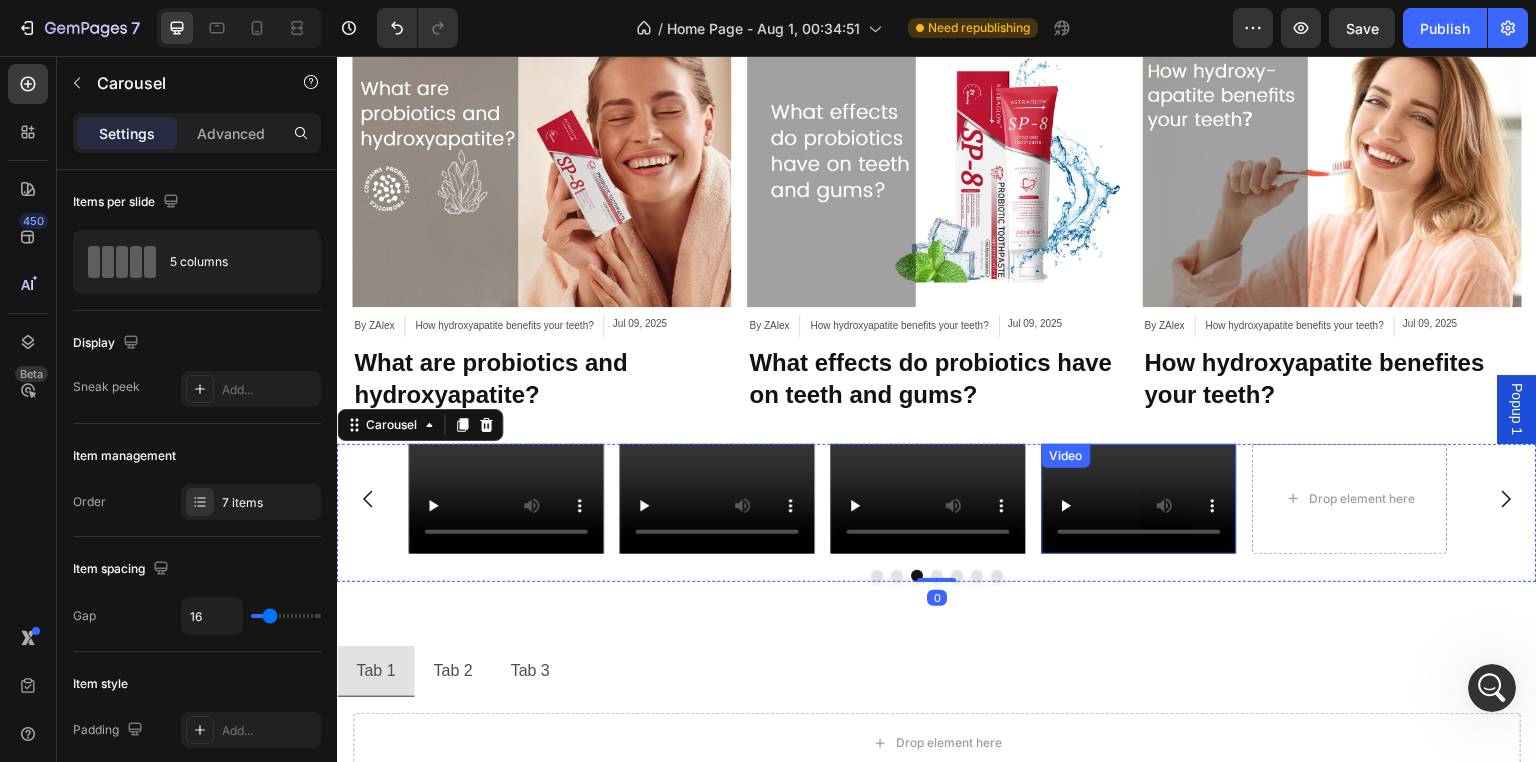 click on "Video" at bounding box center [1139, 499] 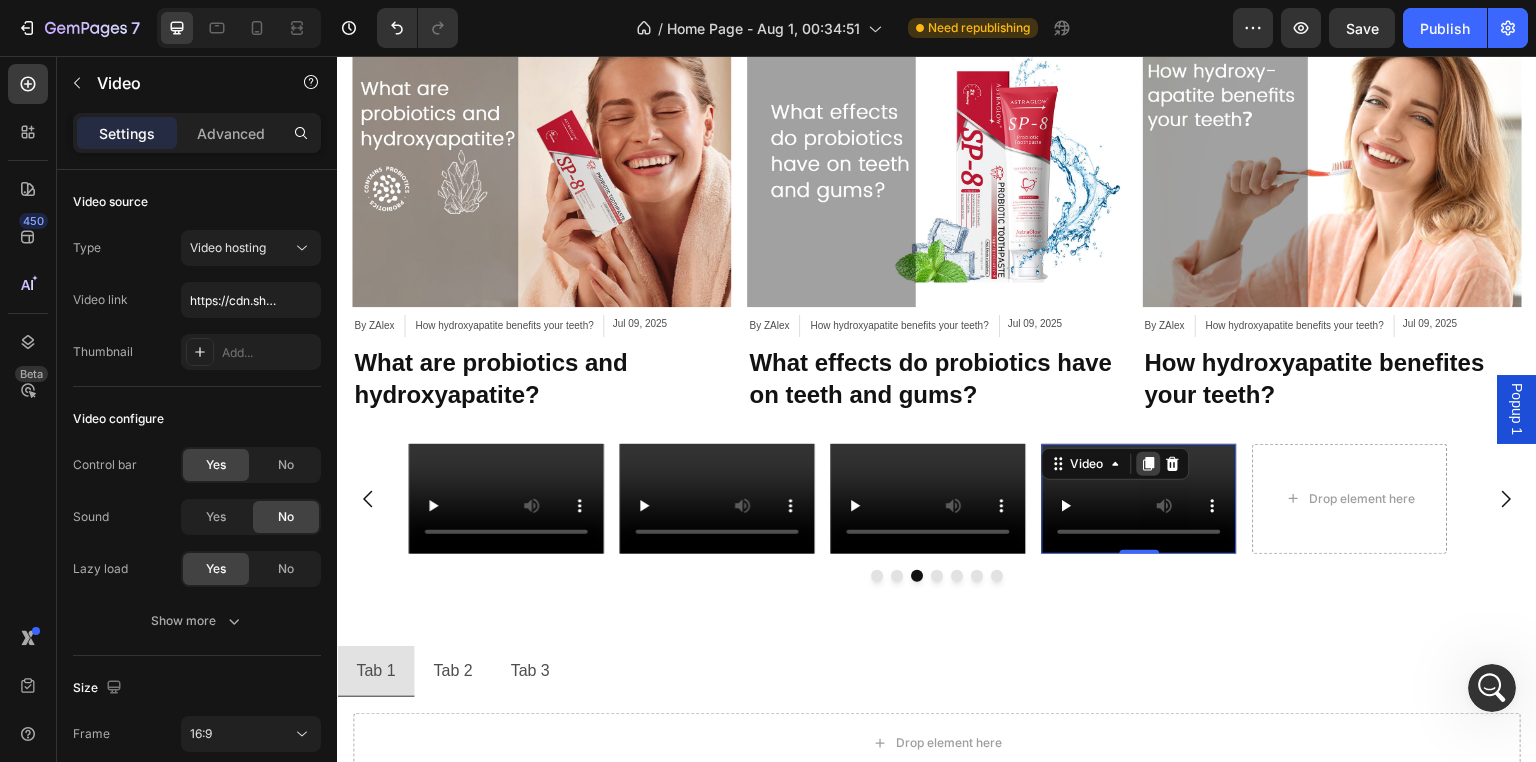 click at bounding box center [1149, 464] 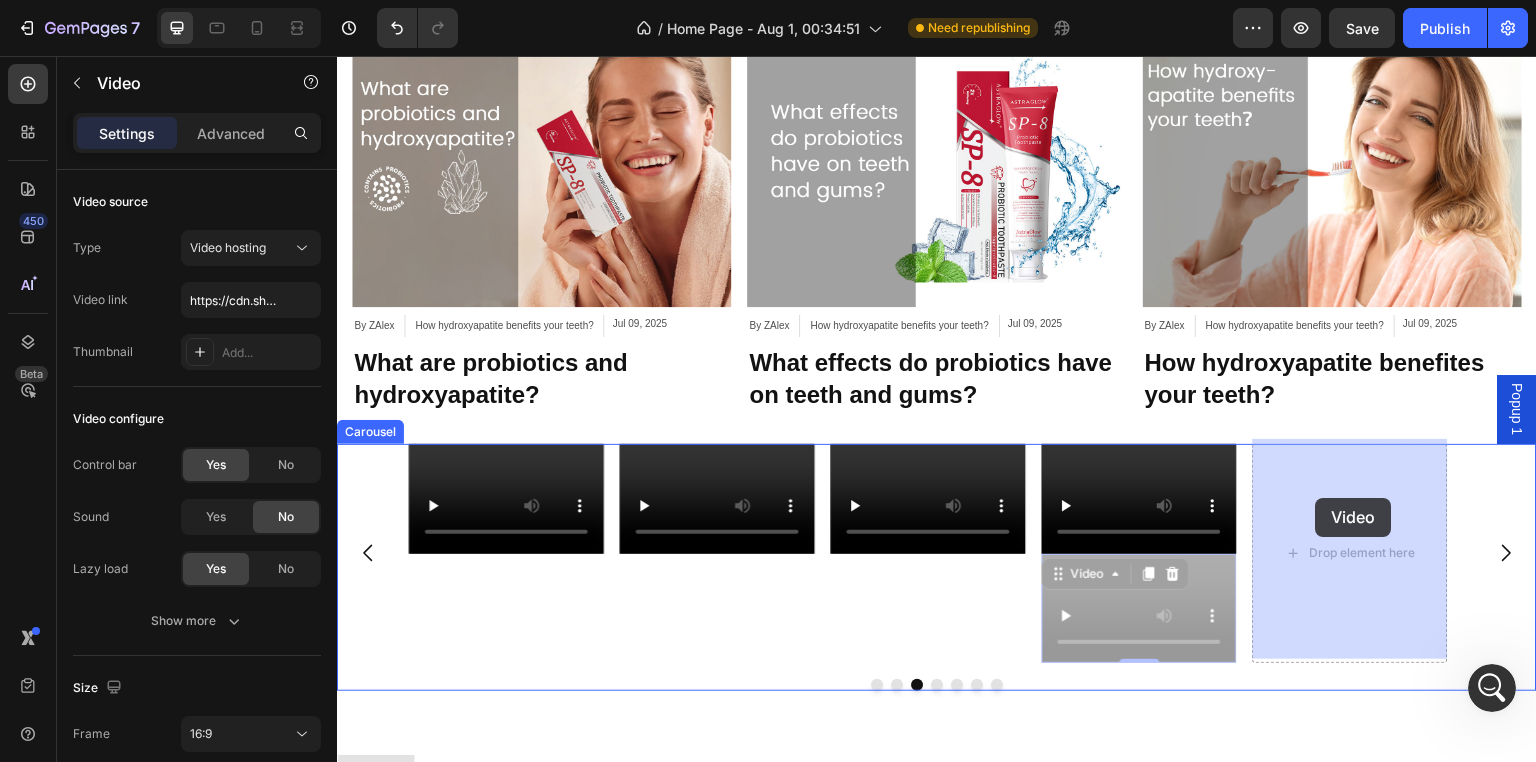 drag, startPoint x: 1055, startPoint y: 567, endPoint x: 1296, endPoint y: 512, distance: 247.19627 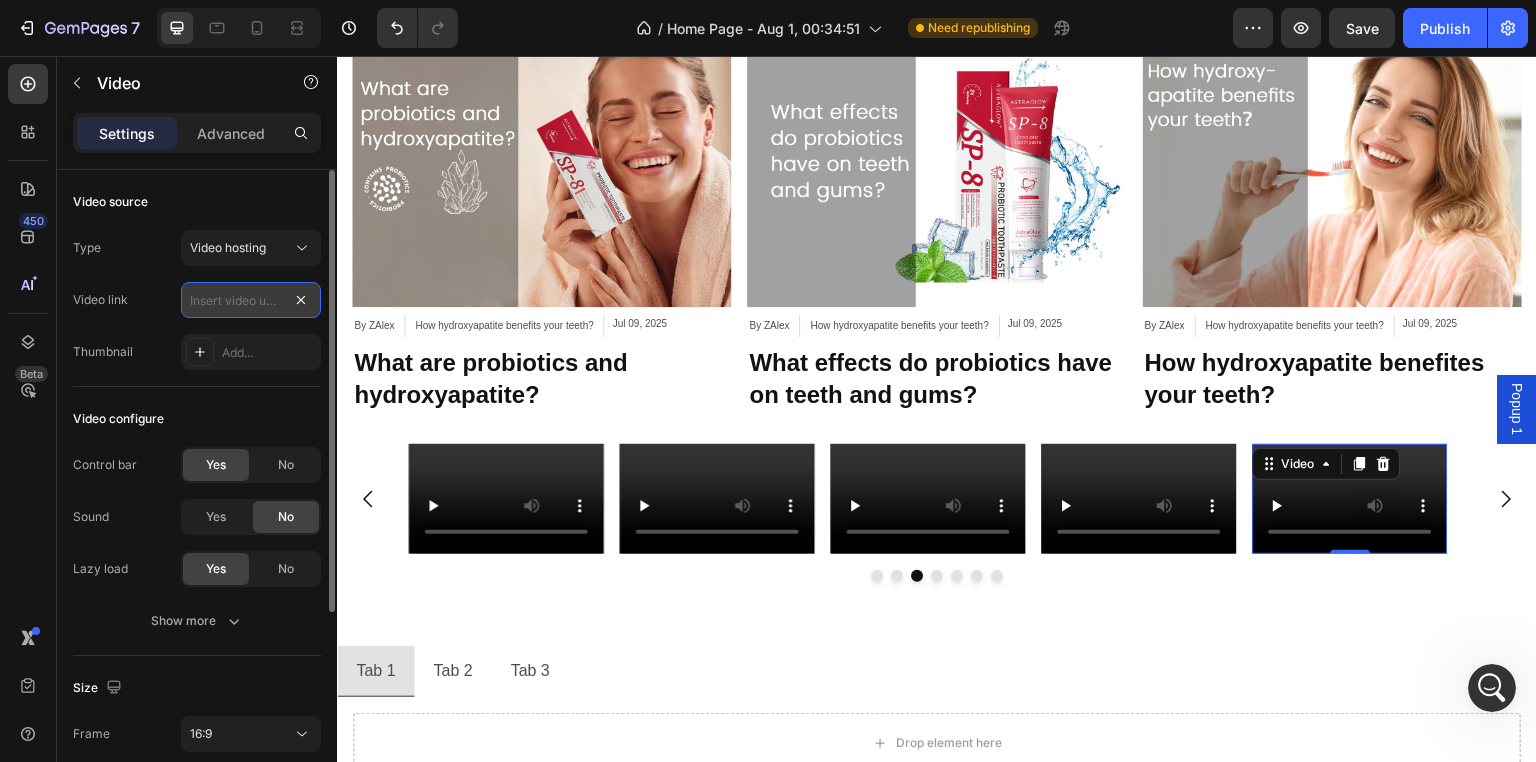 scroll, scrollTop: 0, scrollLeft: 0, axis: both 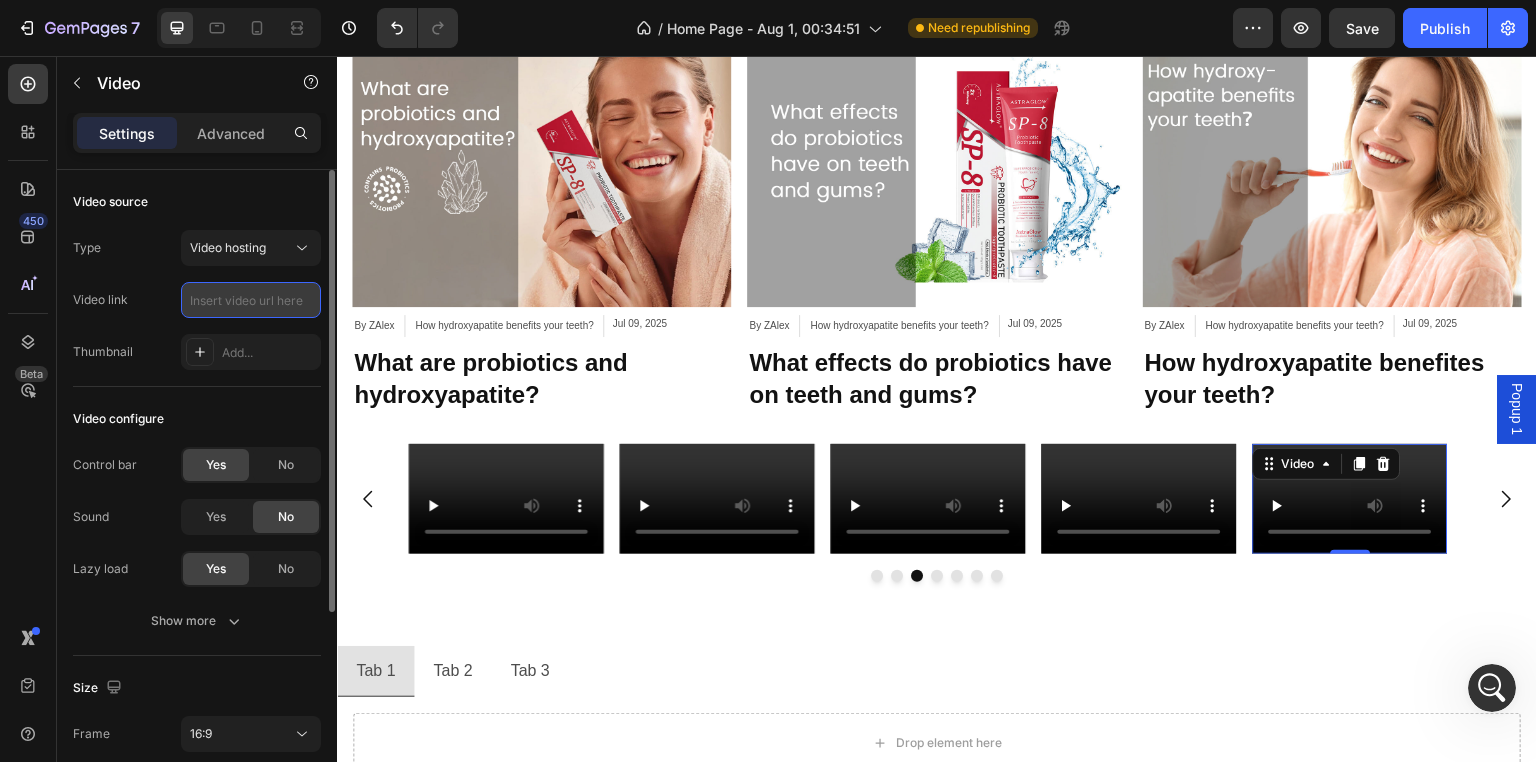type on "https://cdn.shopify.com/videos/c/o/v/8be0db20410843aba23e9c06306a83e9.mp4" 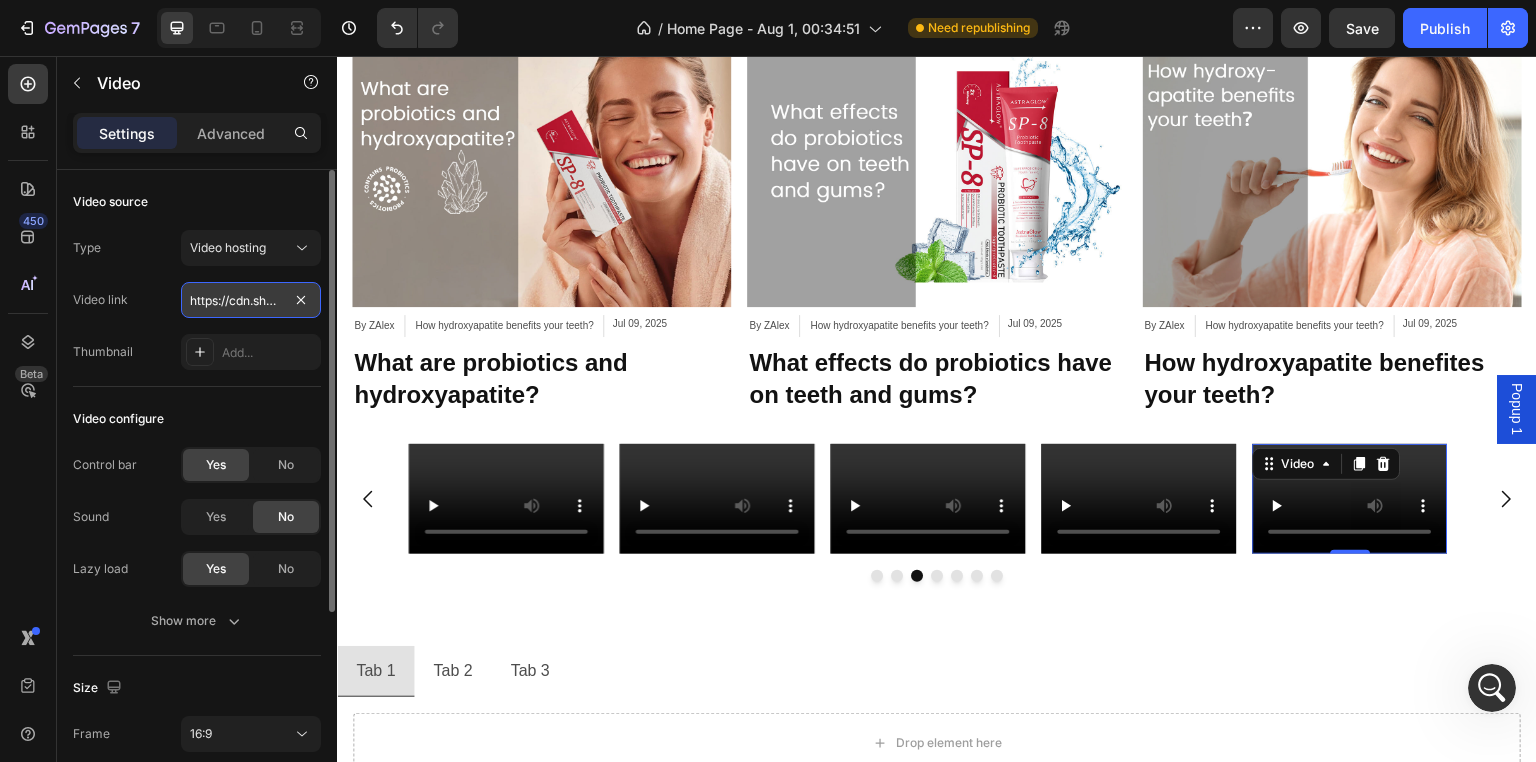 scroll, scrollTop: 0, scrollLeft: 384, axis: horizontal 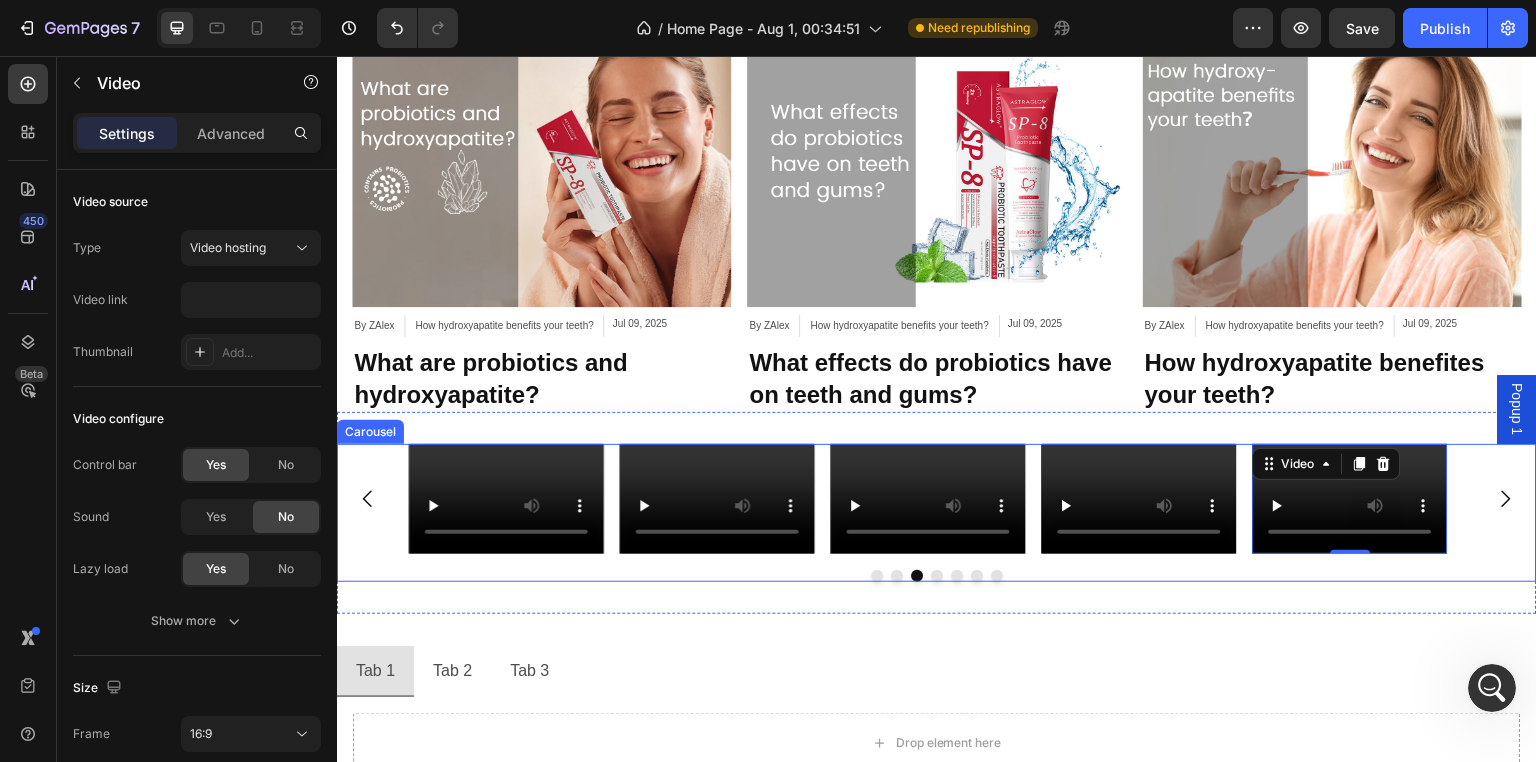 click 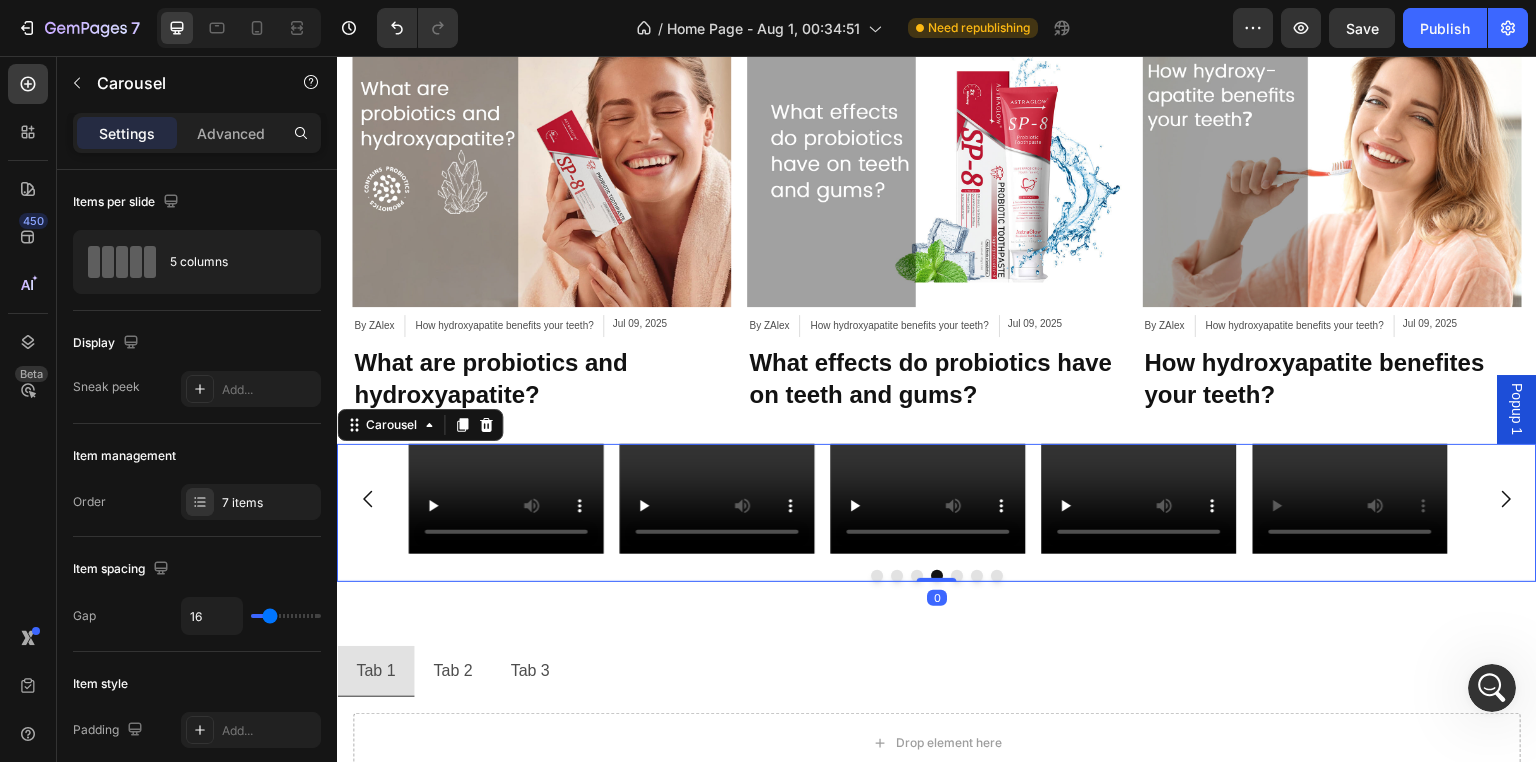 click 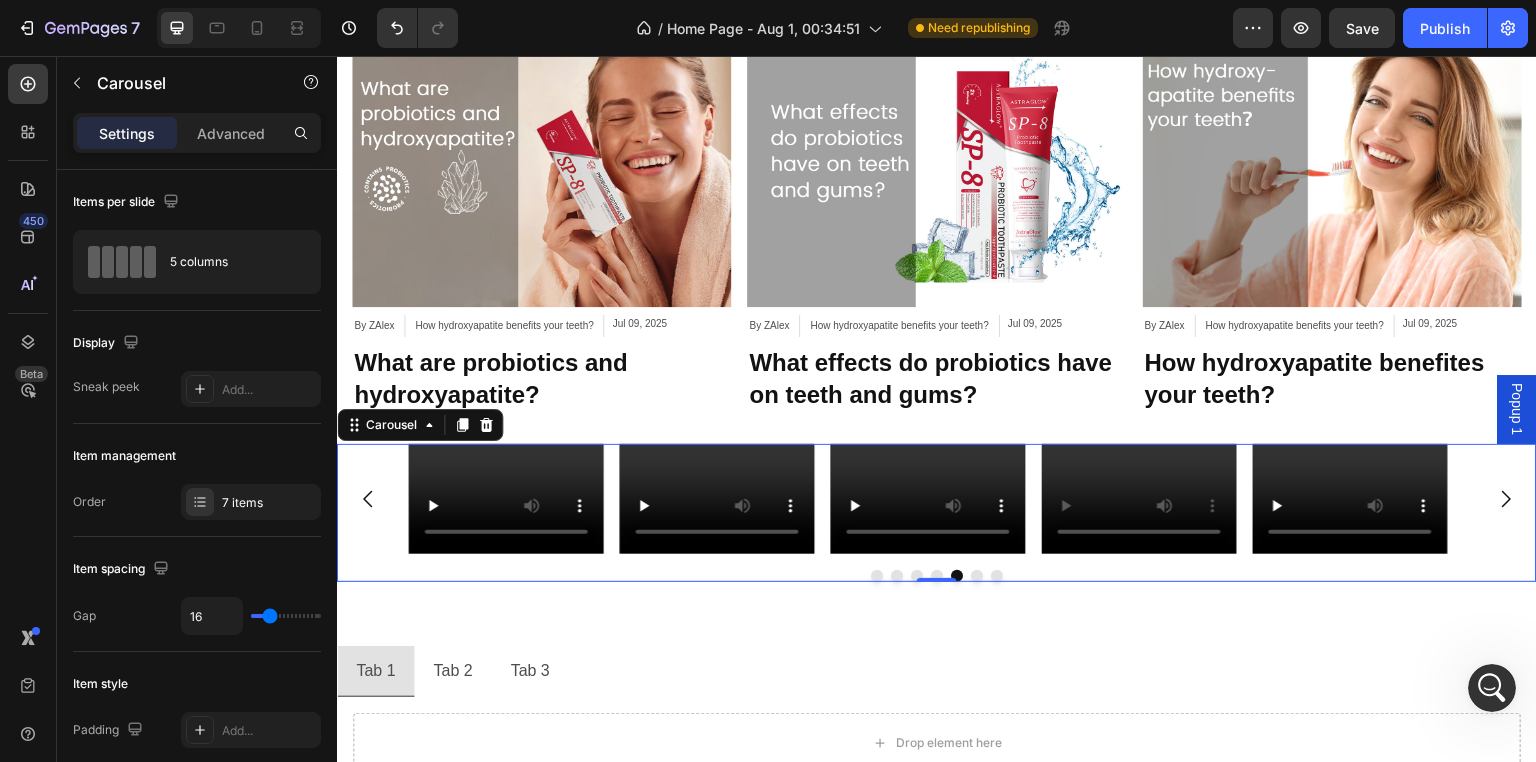 click on "Video Video Video Video Video Video Video" at bounding box center (937, 499) 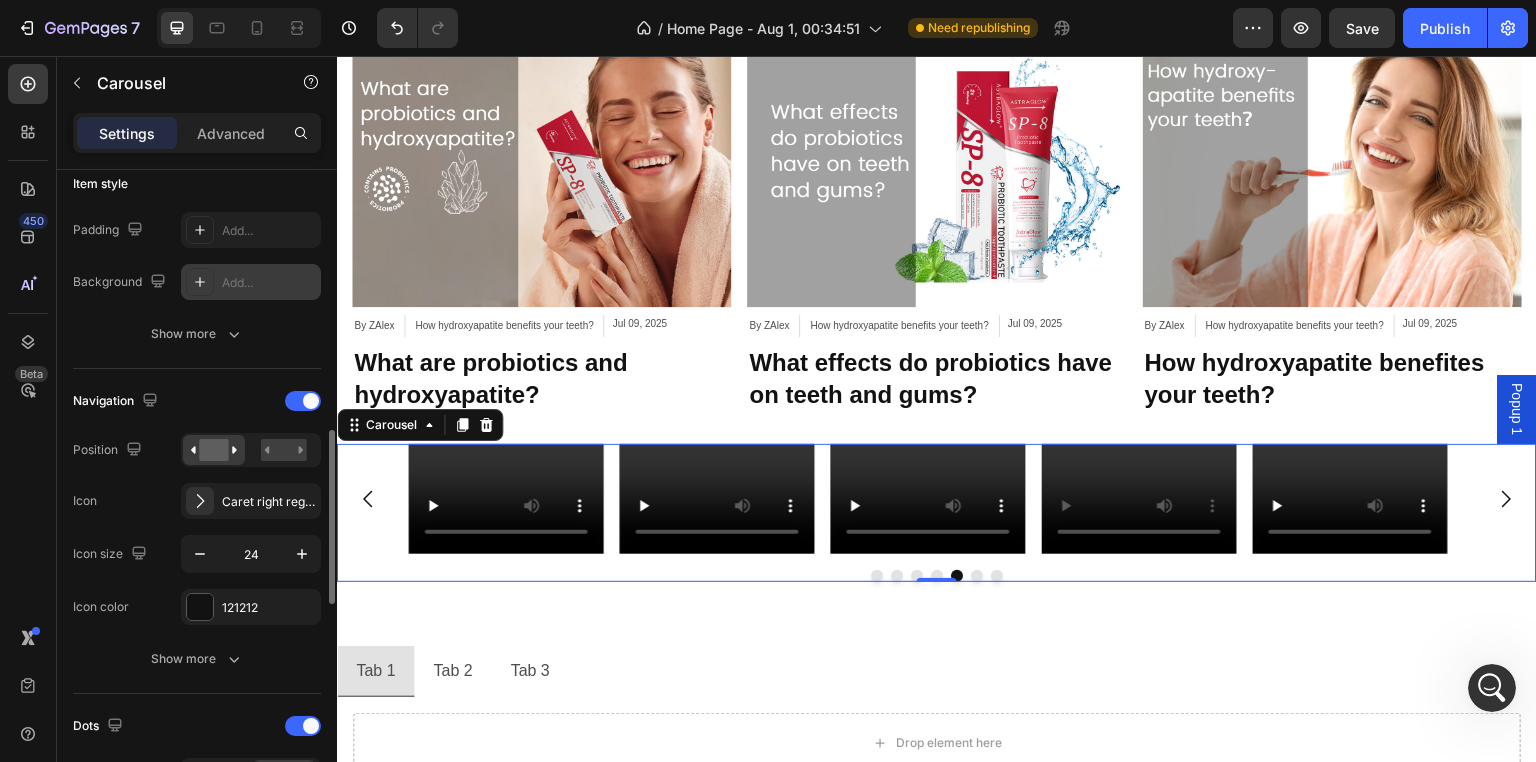 scroll, scrollTop: 600, scrollLeft: 0, axis: vertical 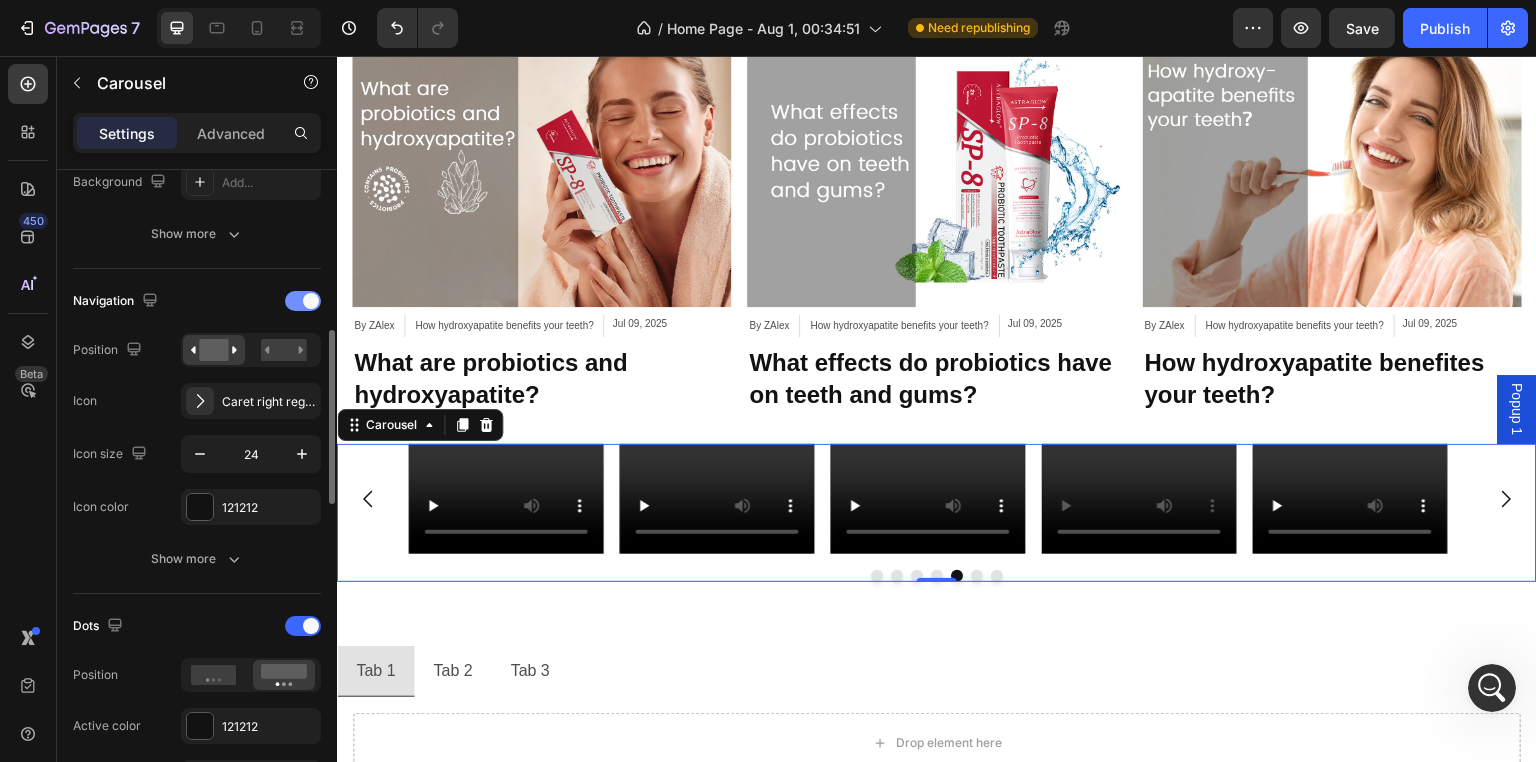 click at bounding box center [303, 301] 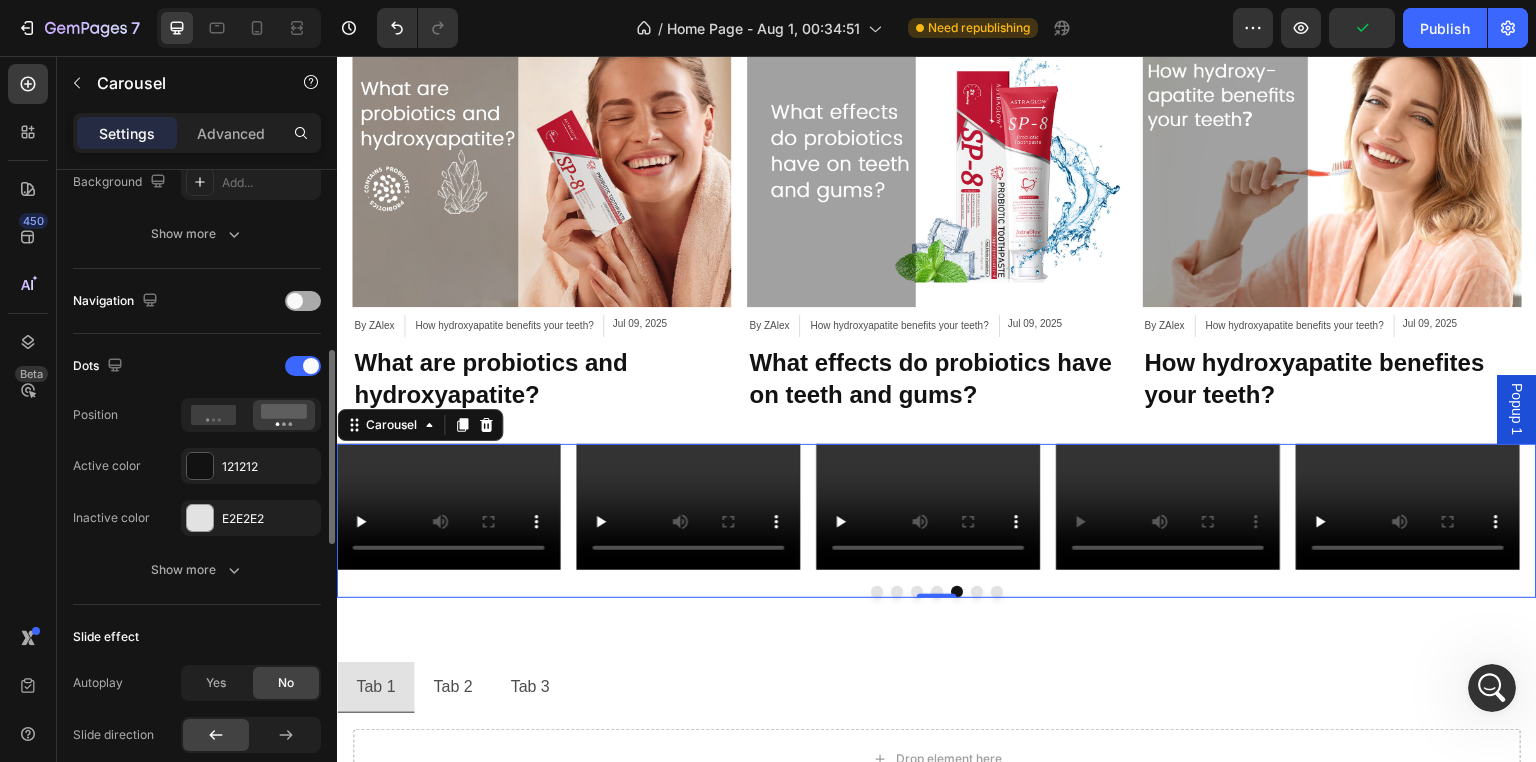 click at bounding box center (295, 301) 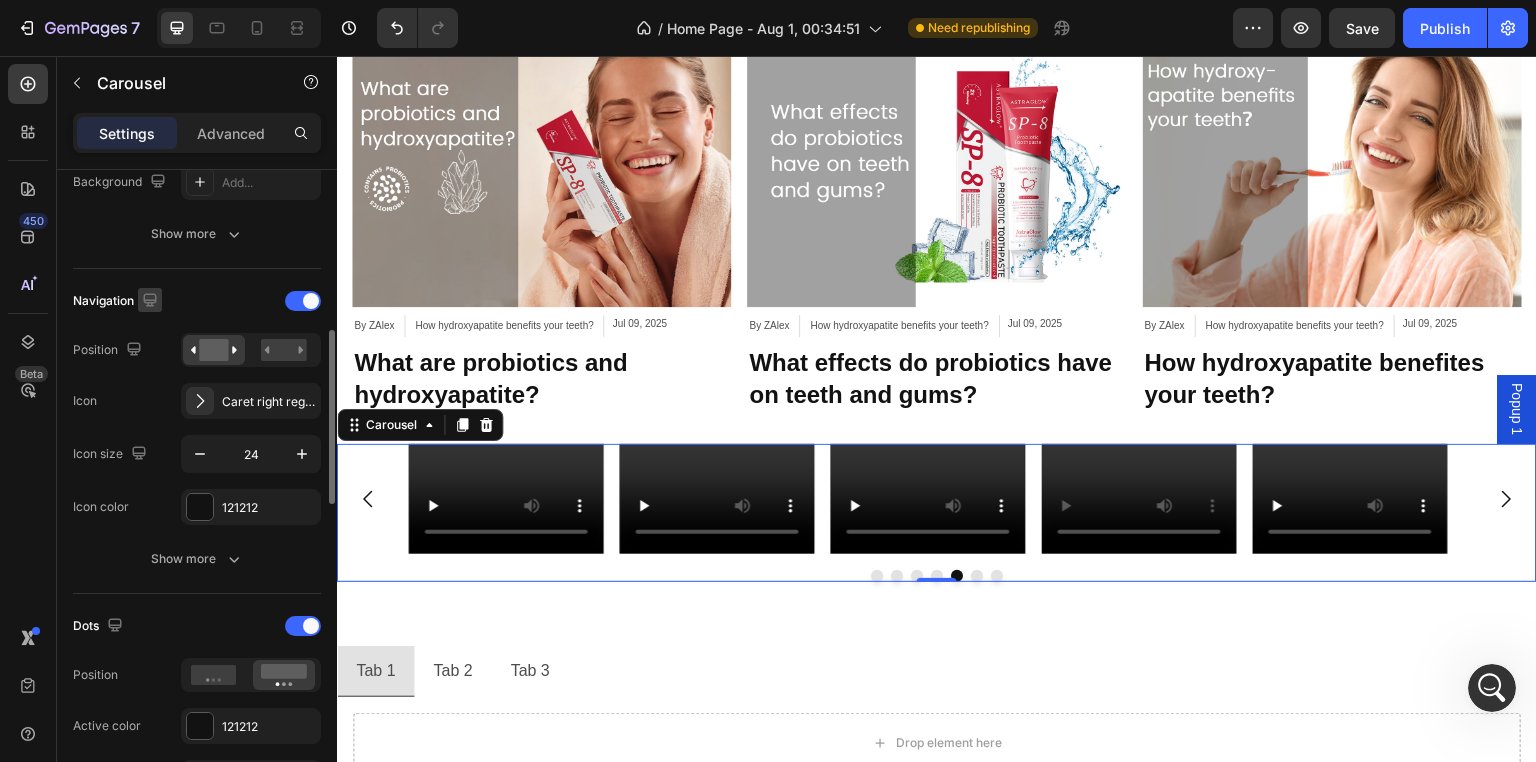 click 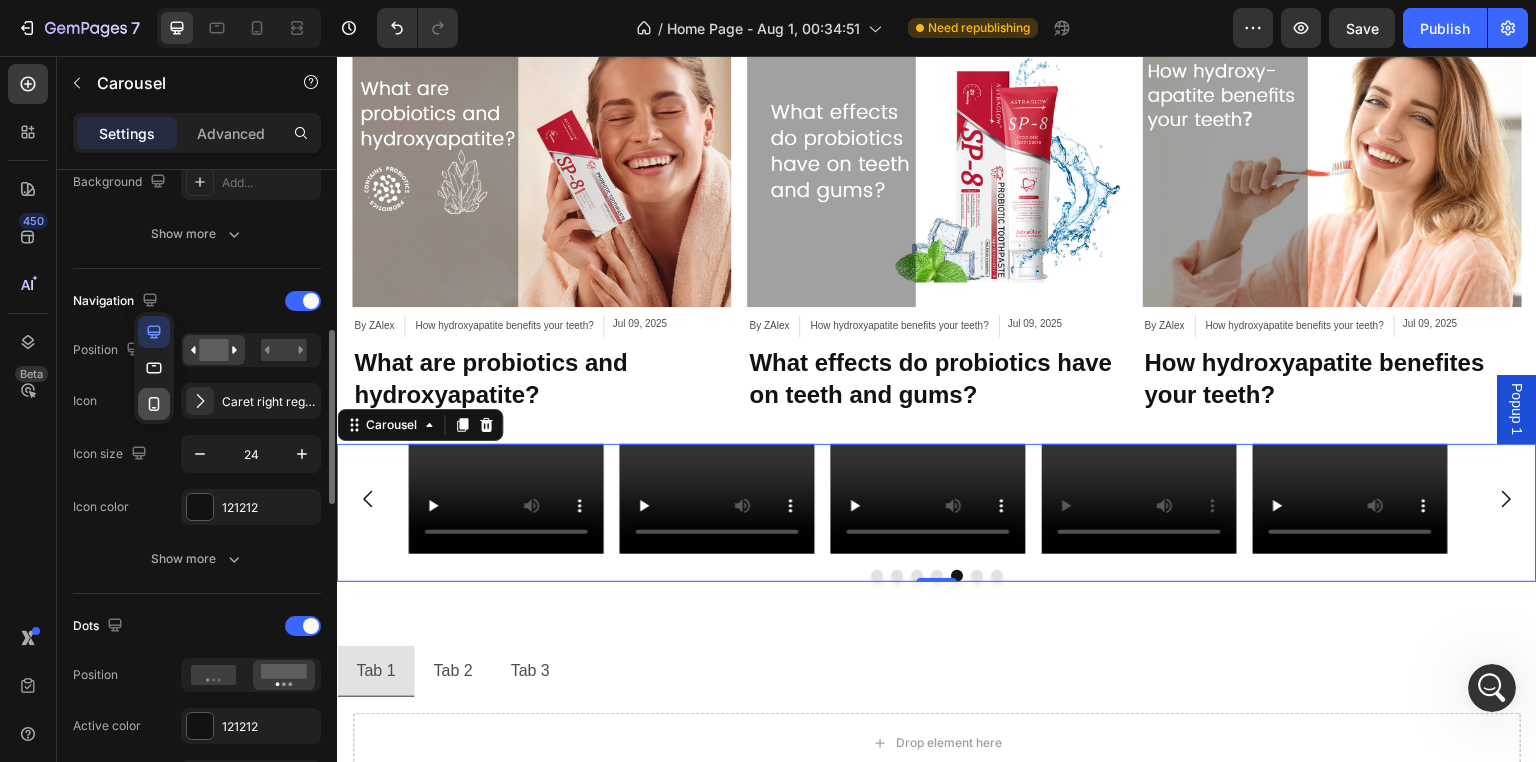 click 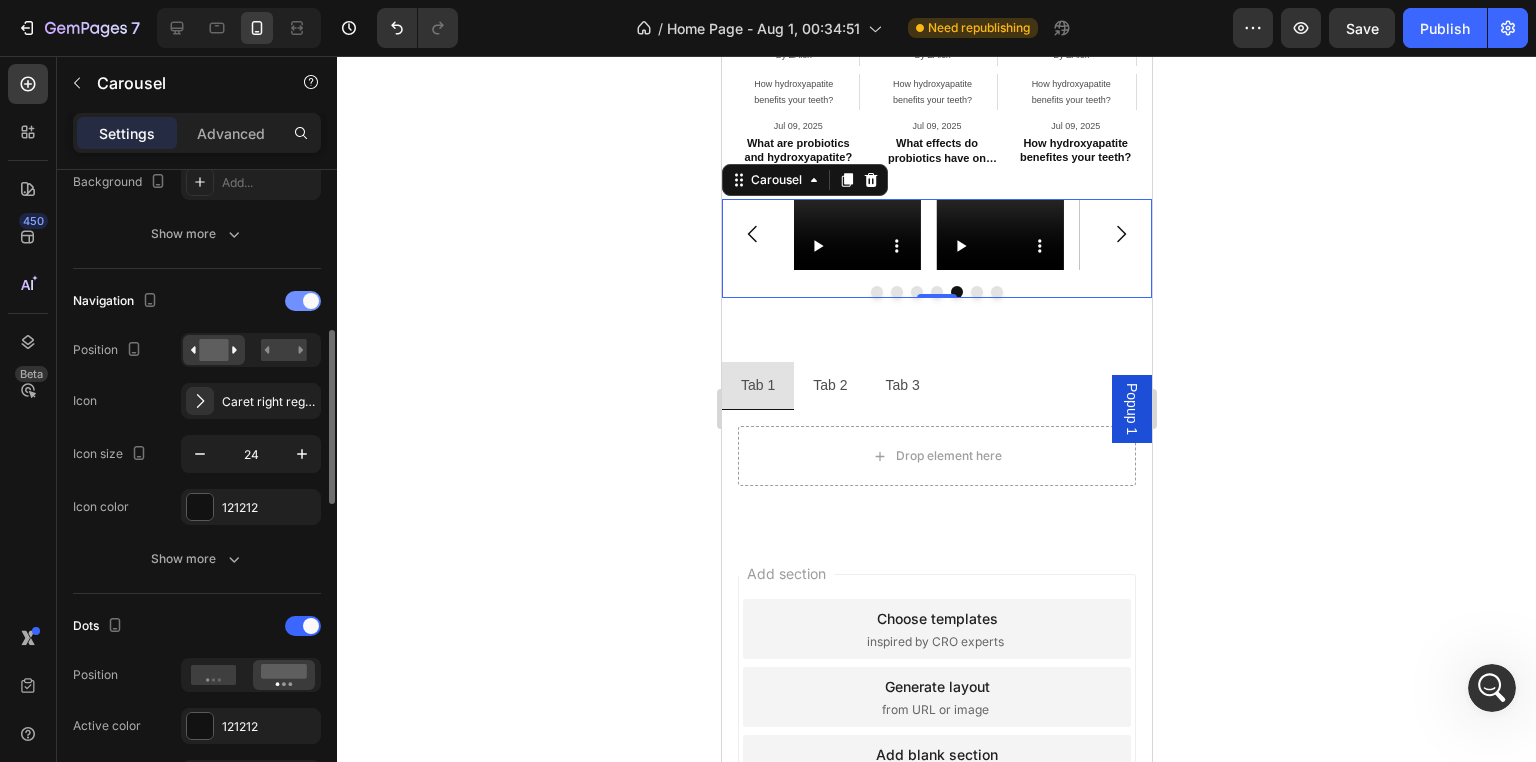 scroll, scrollTop: 1718, scrollLeft: 0, axis: vertical 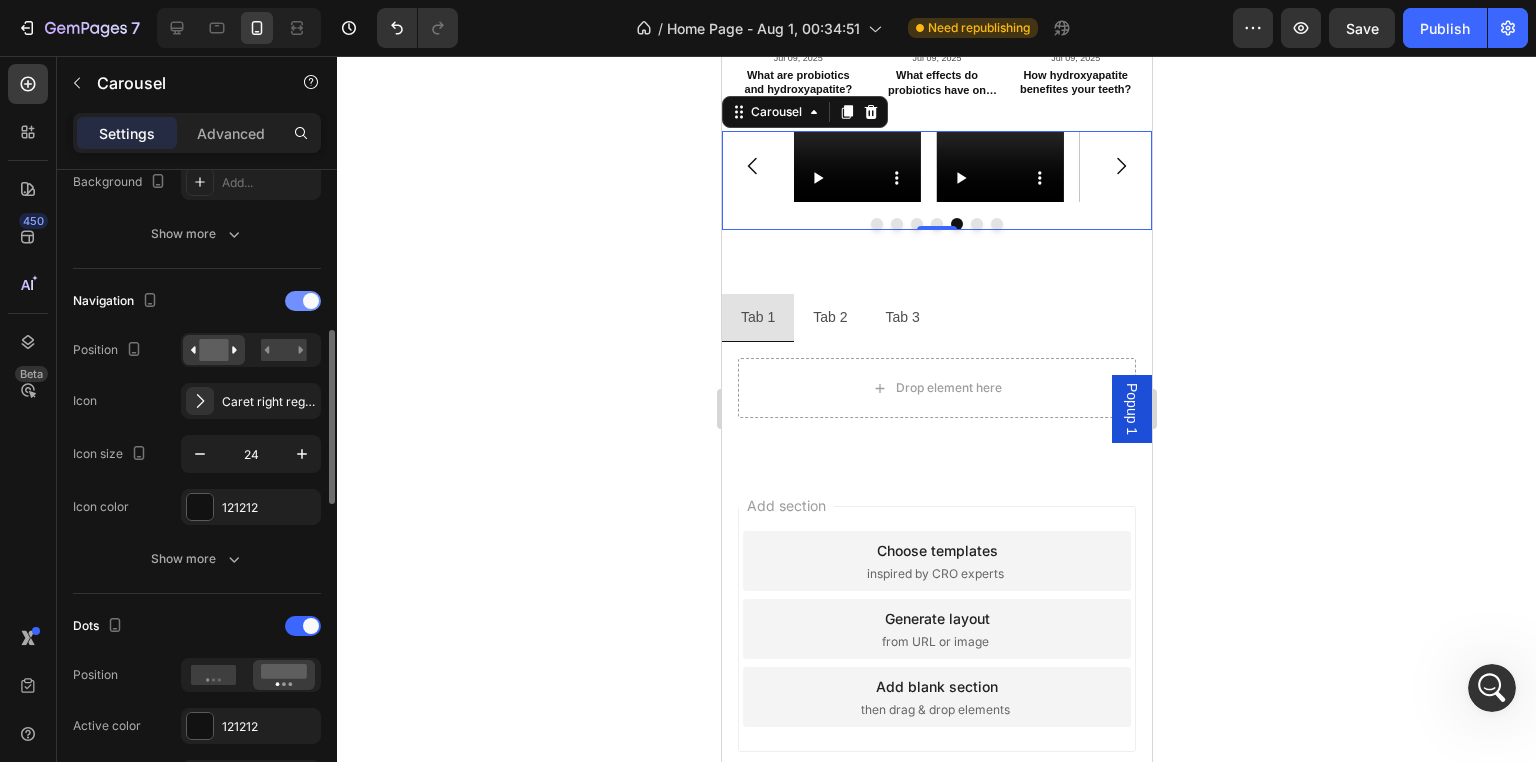 click at bounding box center (303, 301) 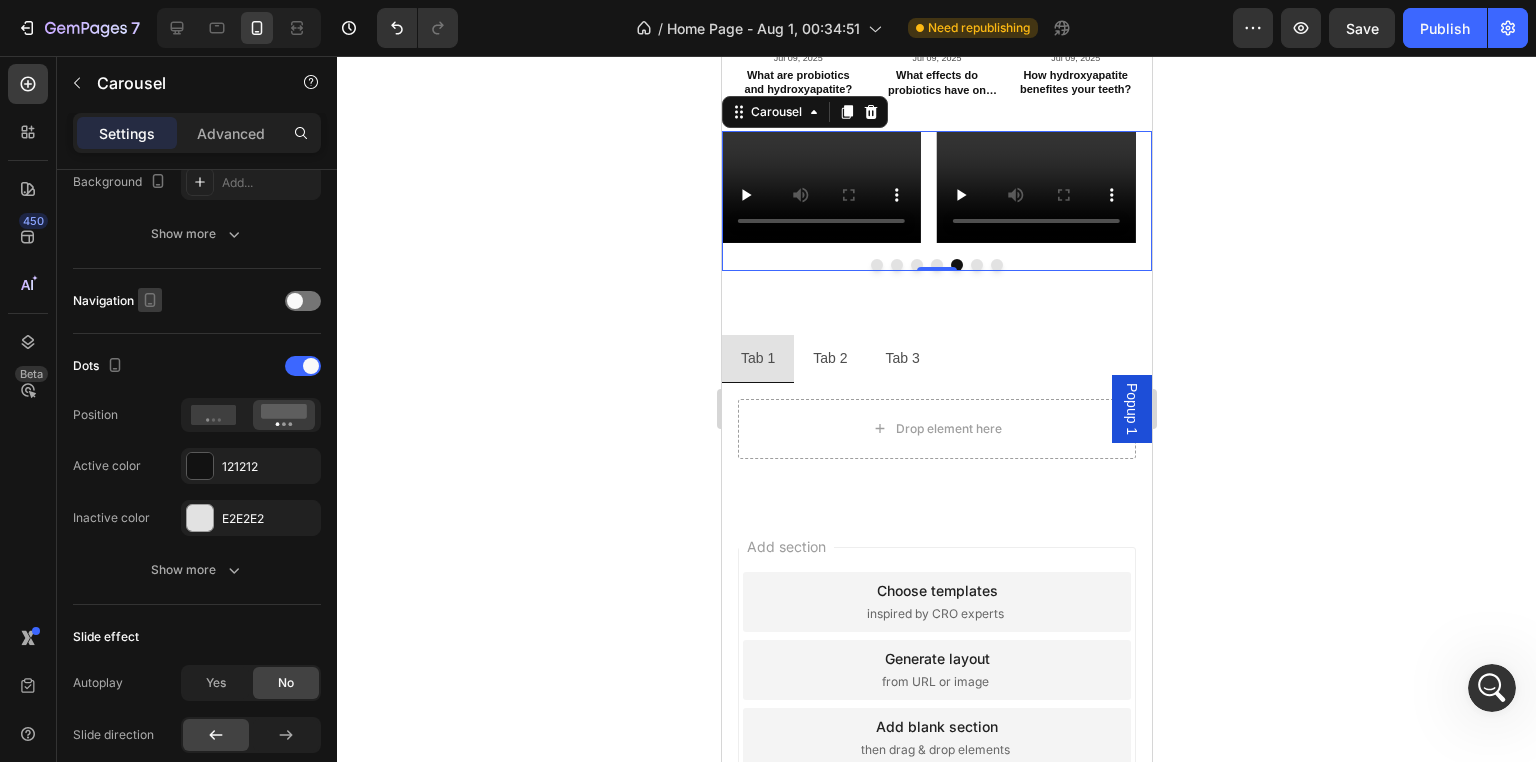 click 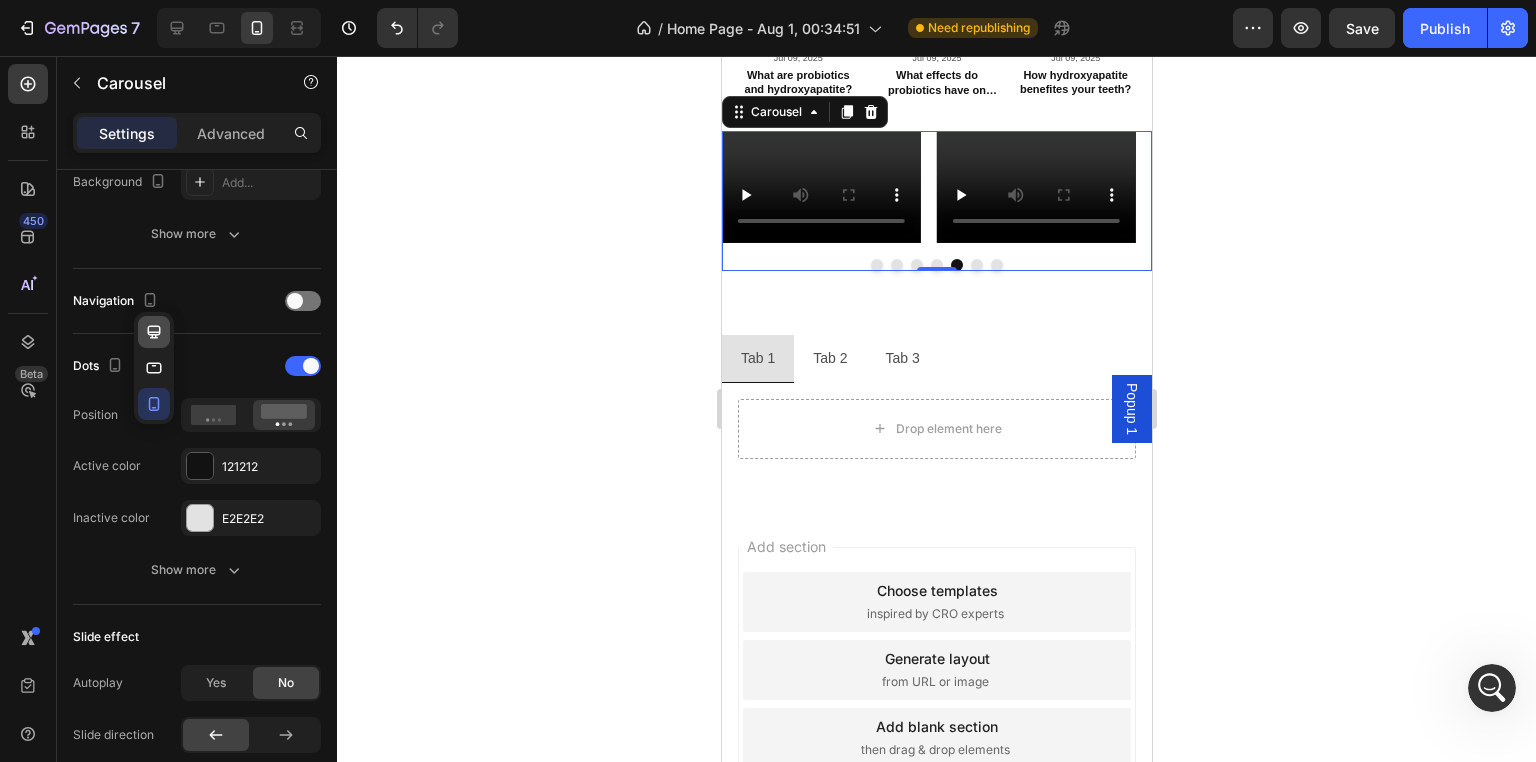 click 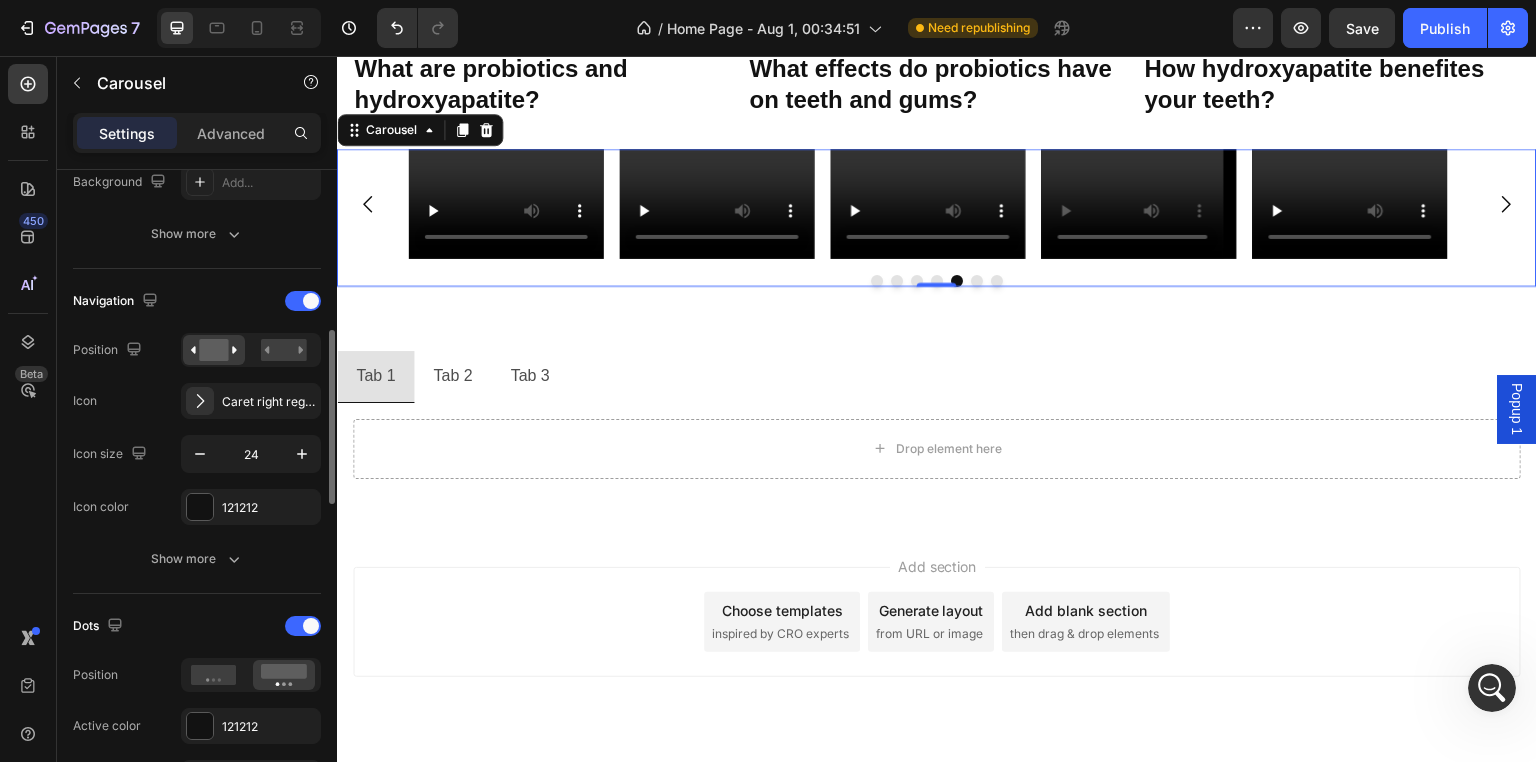scroll, scrollTop: 2449, scrollLeft: 0, axis: vertical 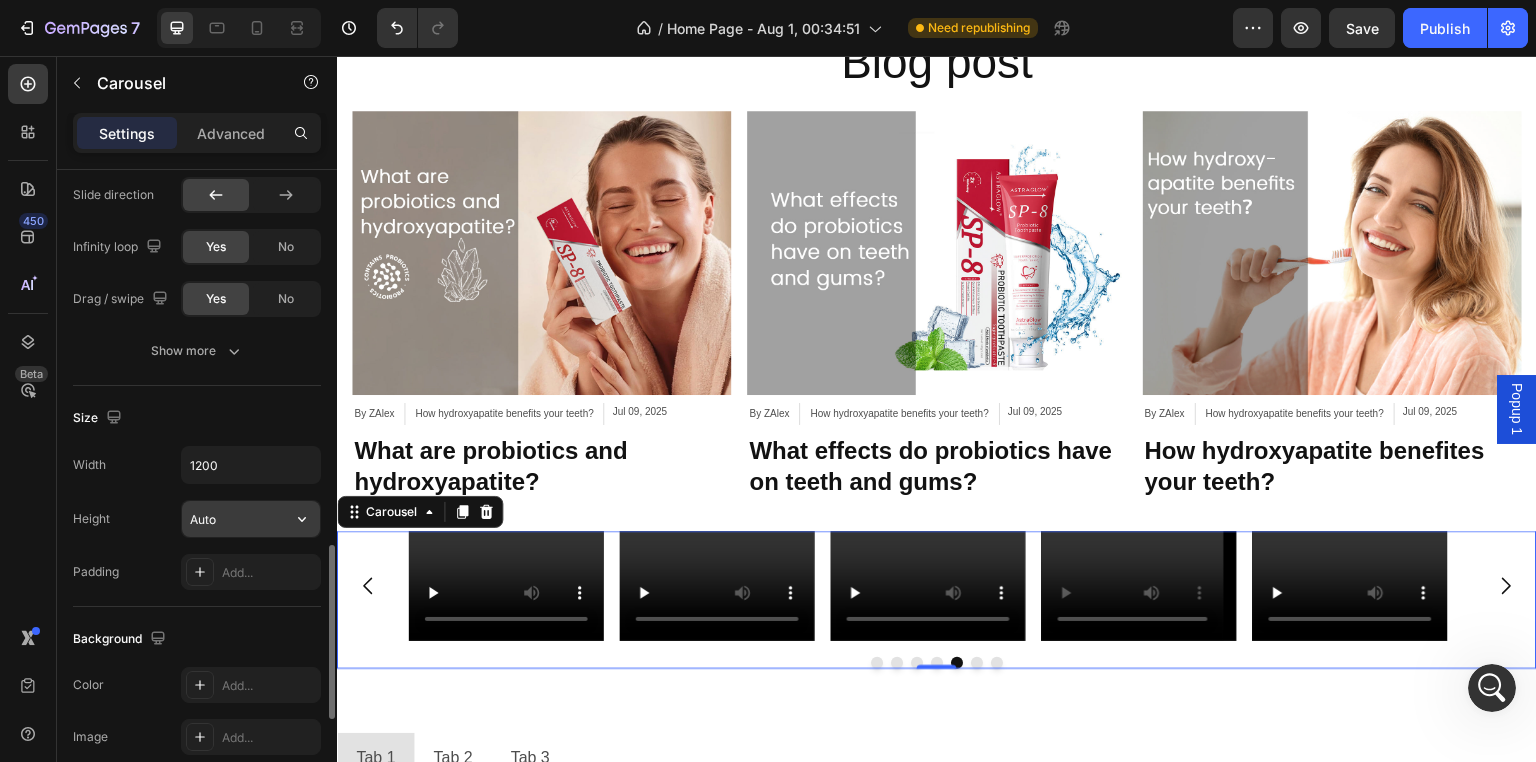 click on "Auto" at bounding box center (251, 519) 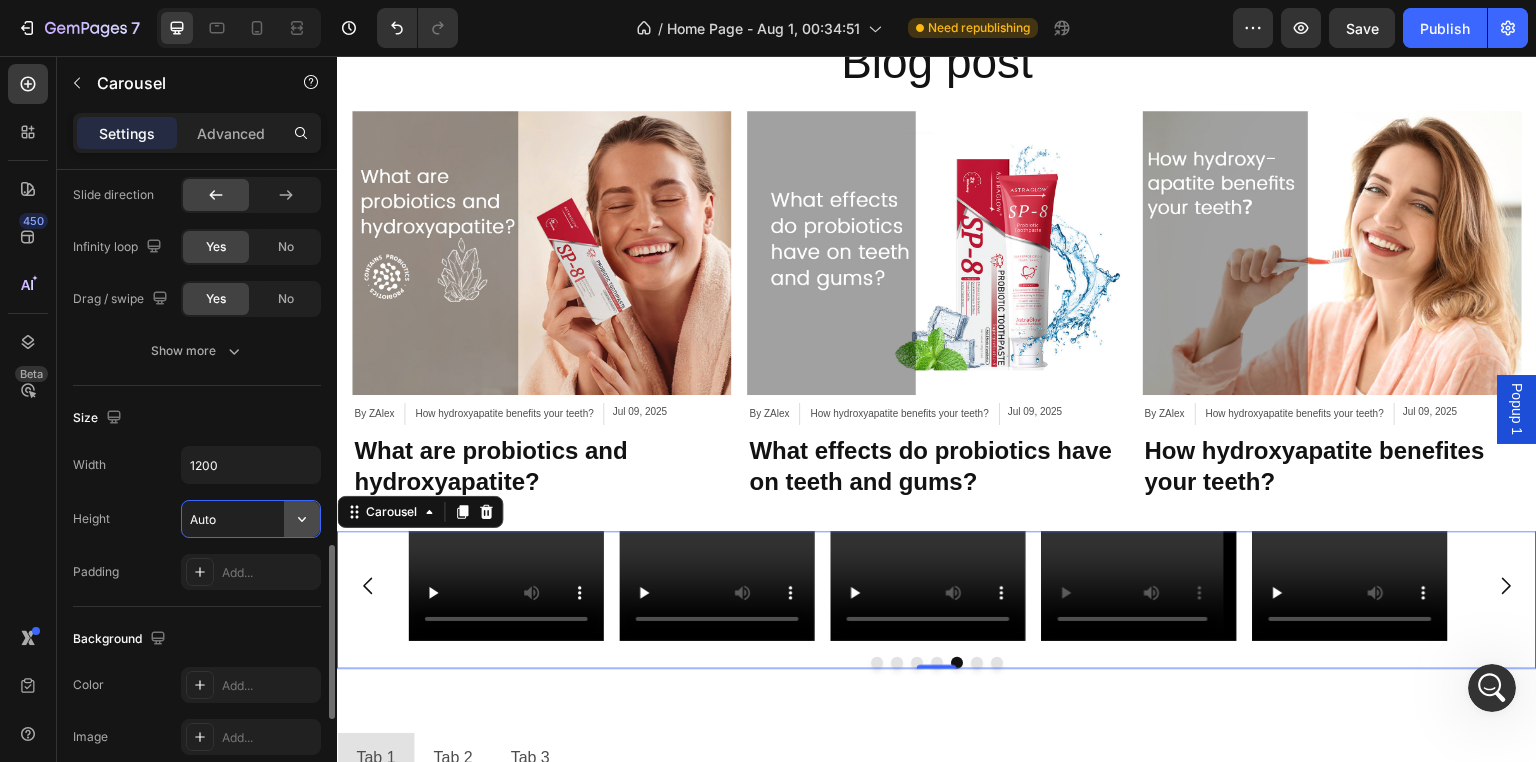 click 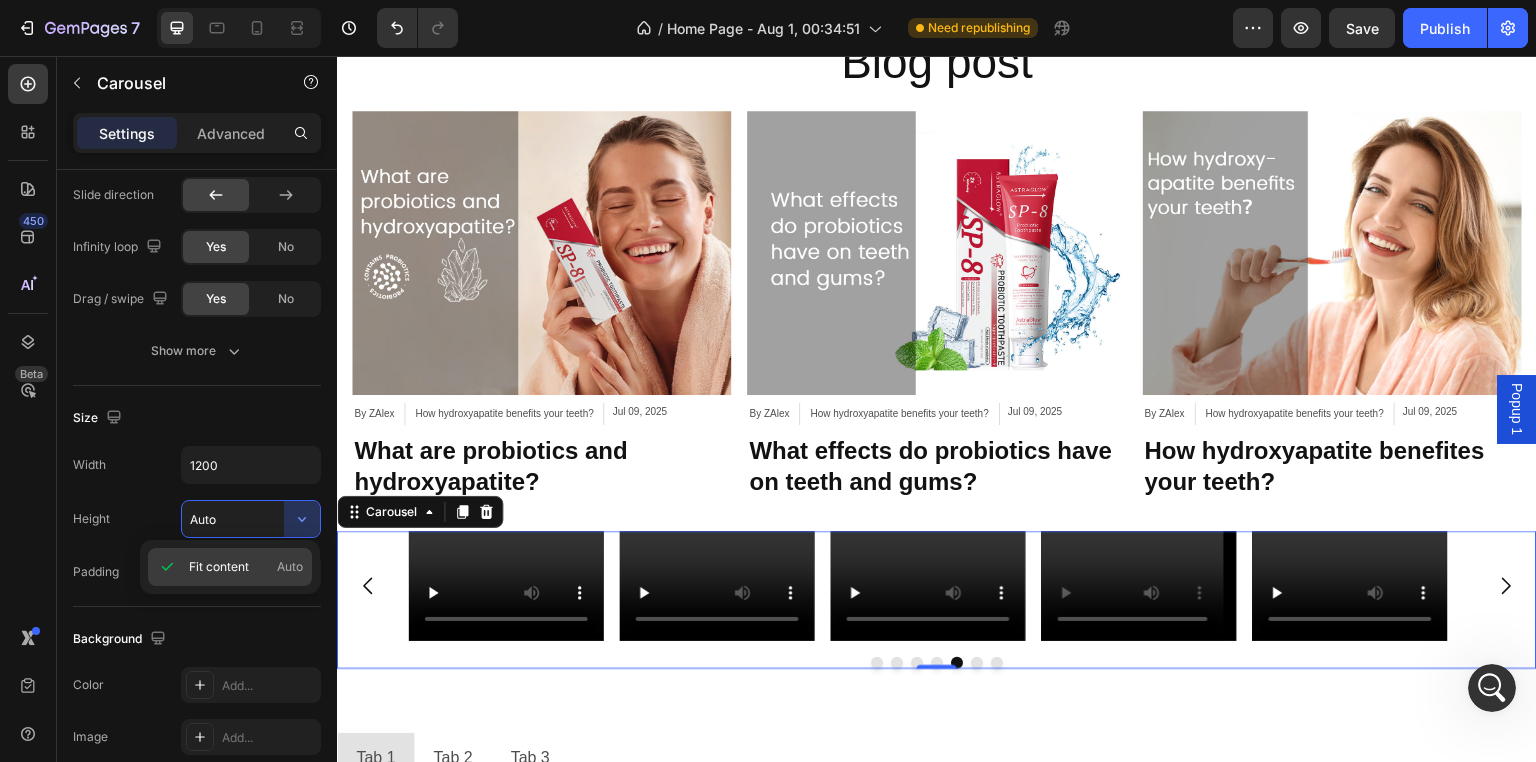click on "Auto" at bounding box center [290, 567] 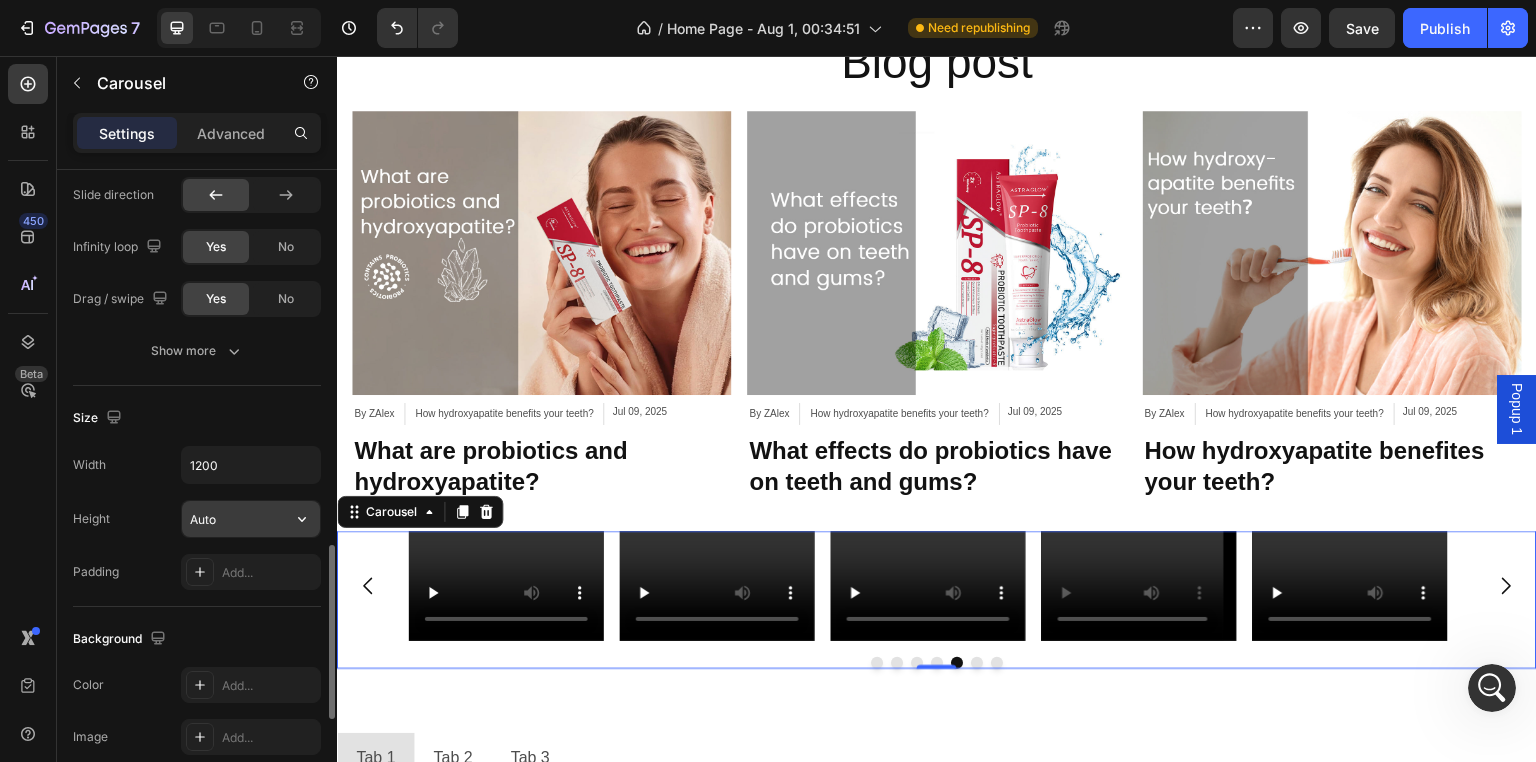 click on "Auto" at bounding box center [251, 519] 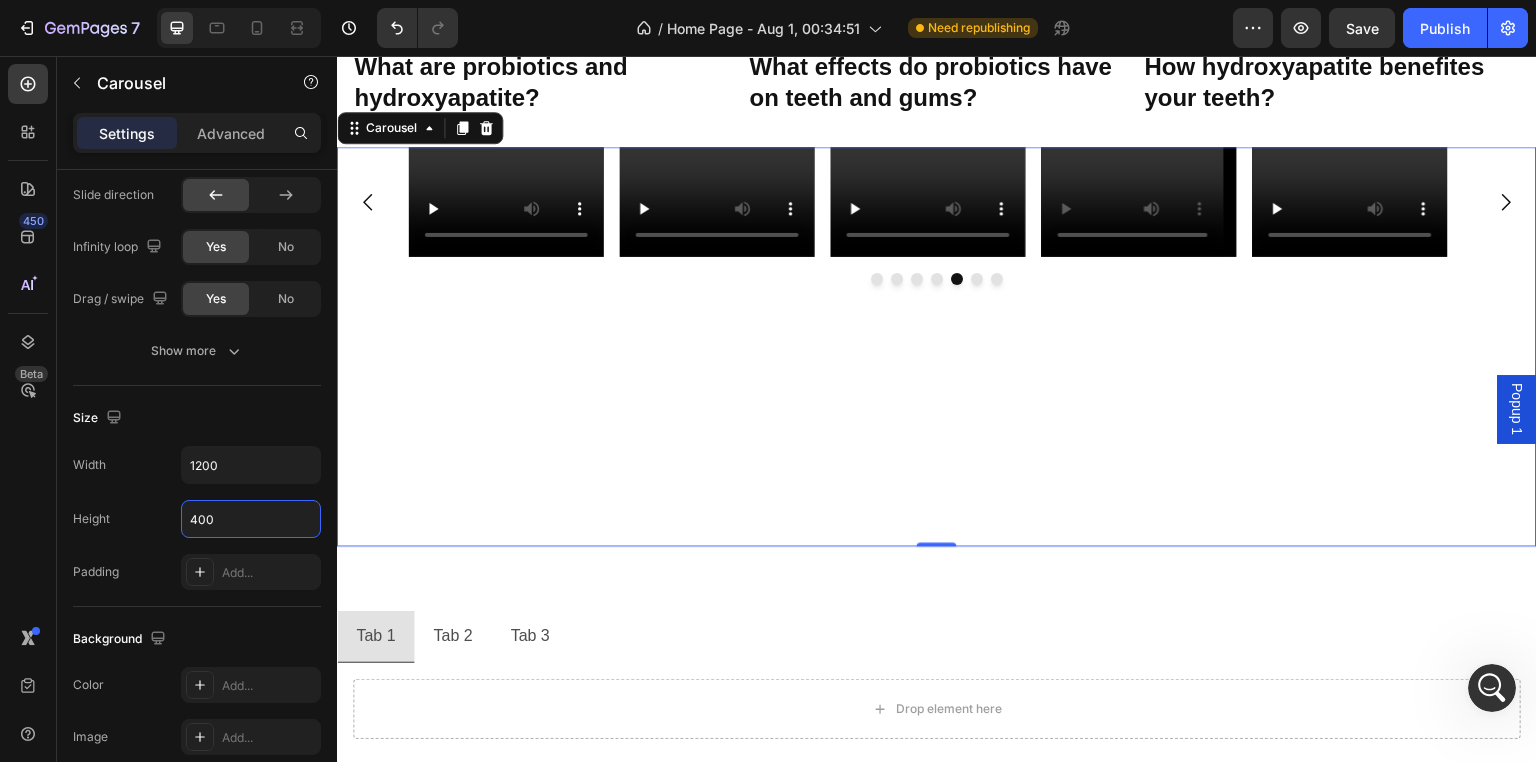 scroll, scrollTop: 2449, scrollLeft: 0, axis: vertical 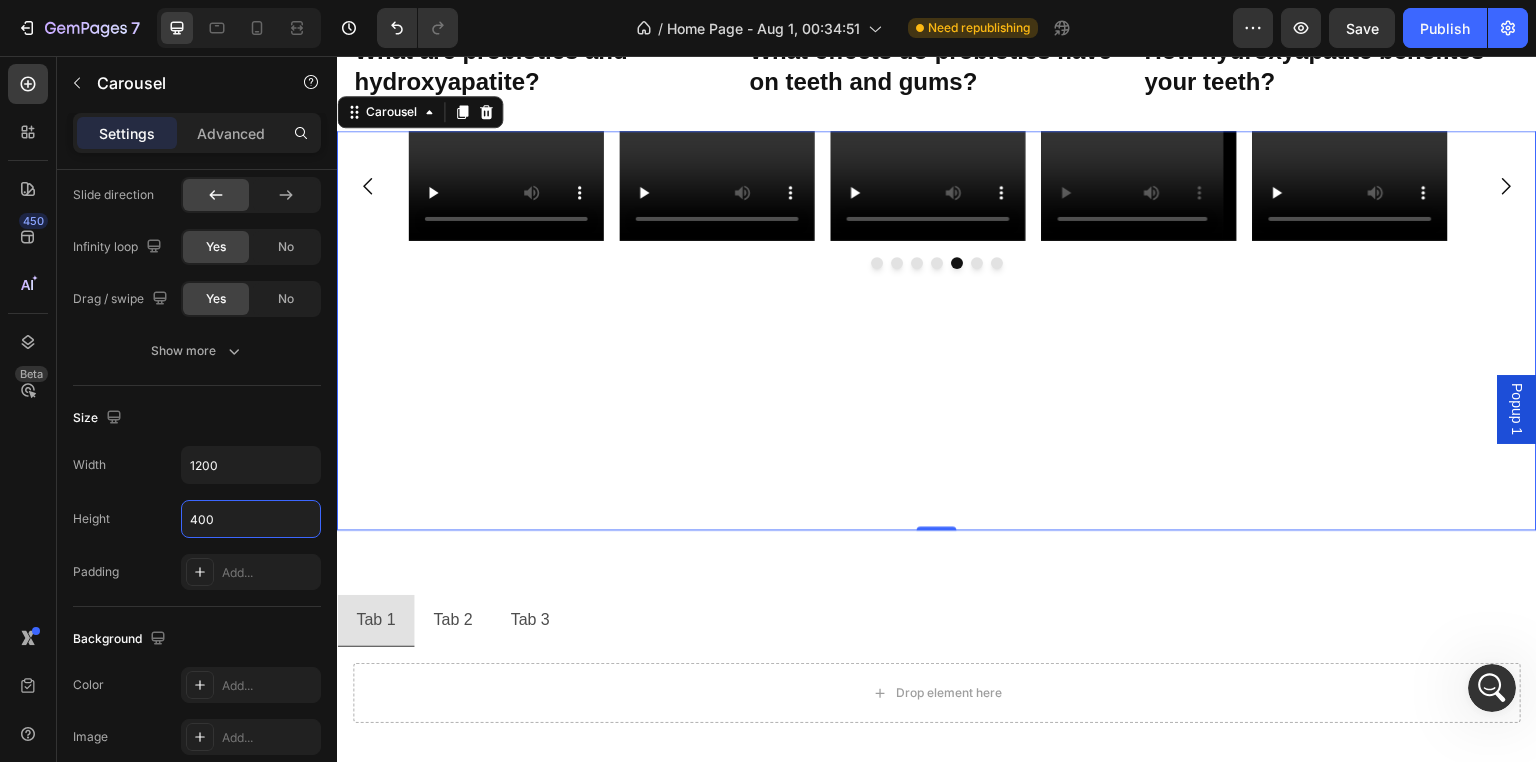 type on "Auto" 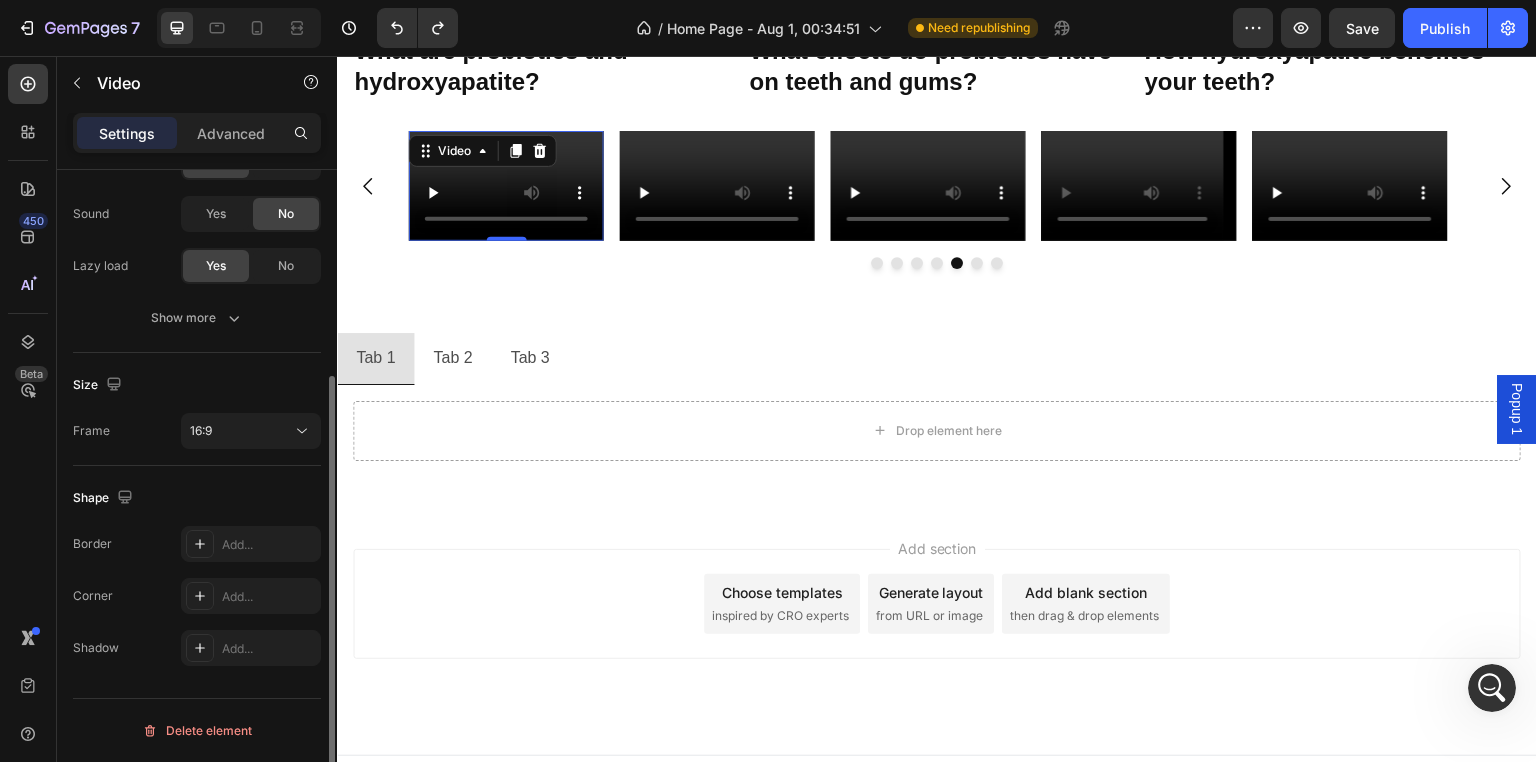 click at bounding box center (506, 186) 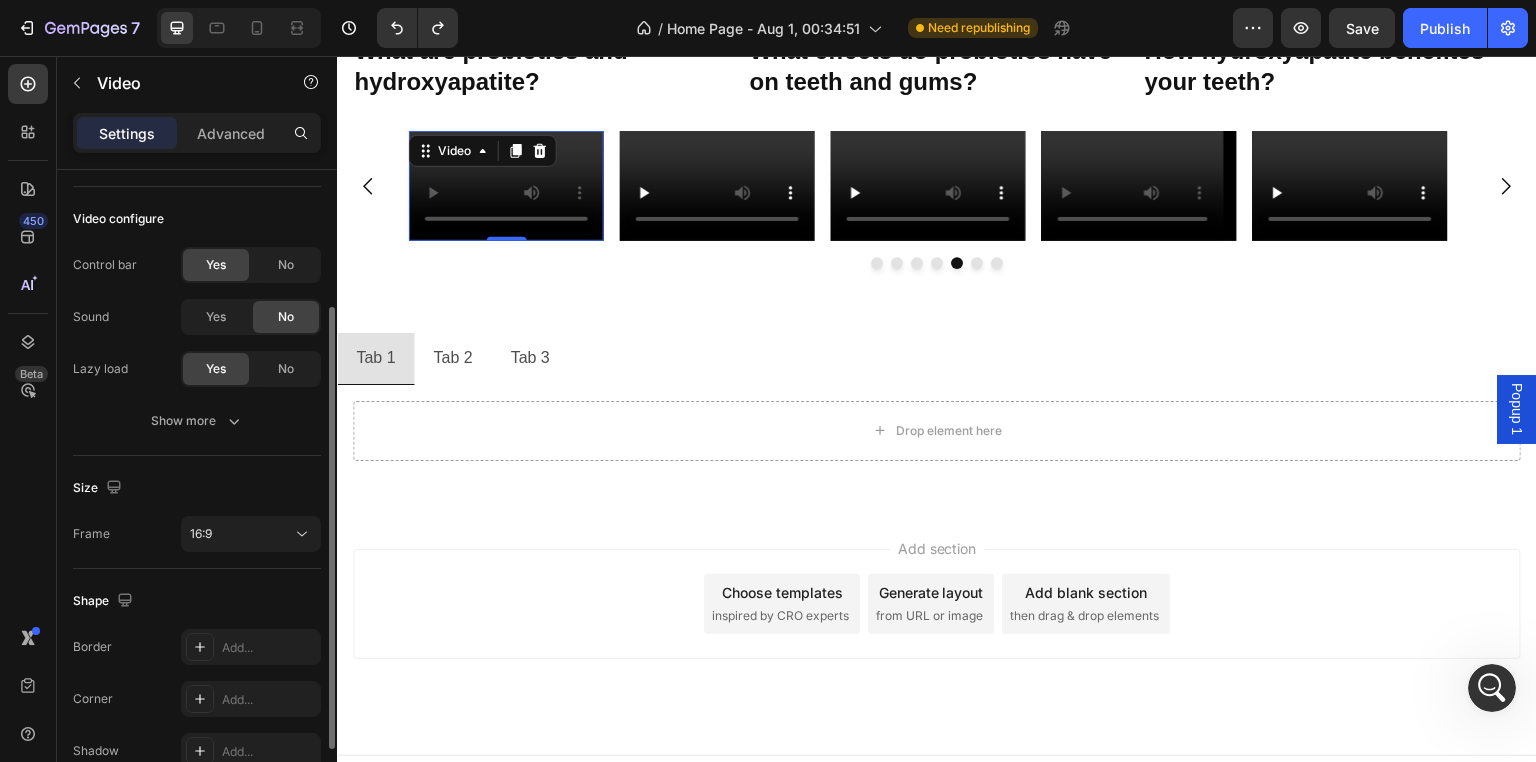 scroll, scrollTop: 300, scrollLeft: 0, axis: vertical 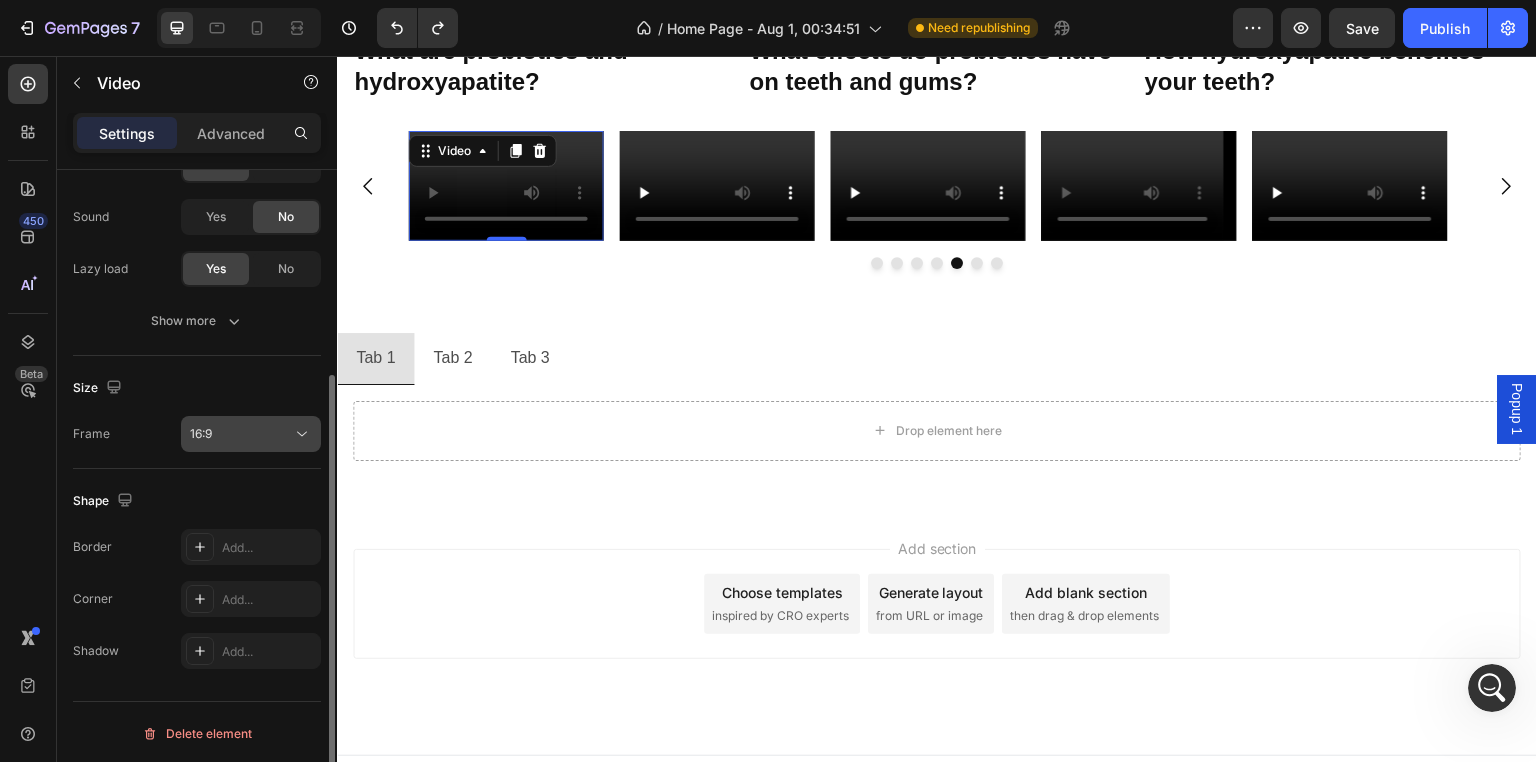 click on "16:9" at bounding box center (241, 434) 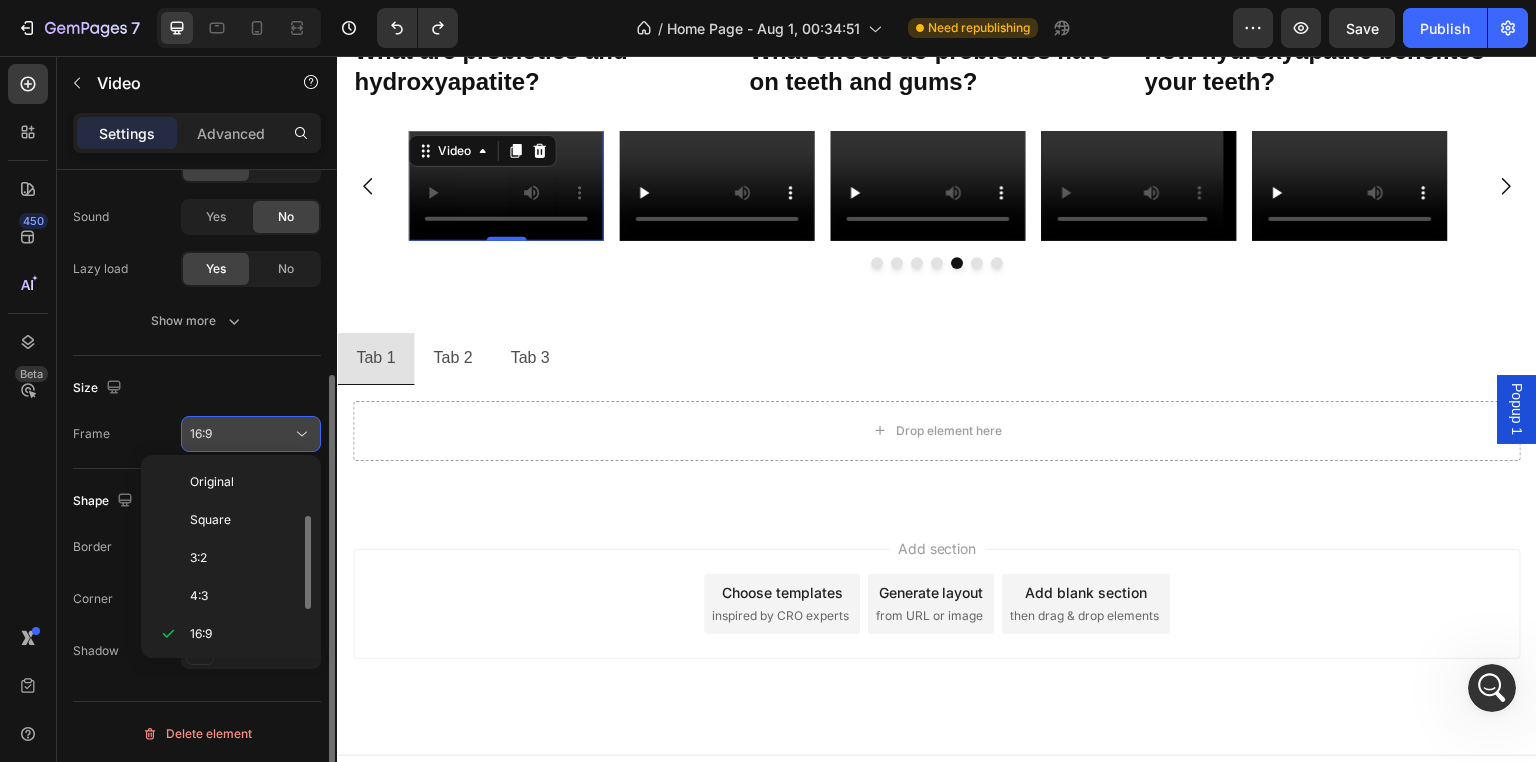 scroll, scrollTop: 36, scrollLeft: 0, axis: vertical 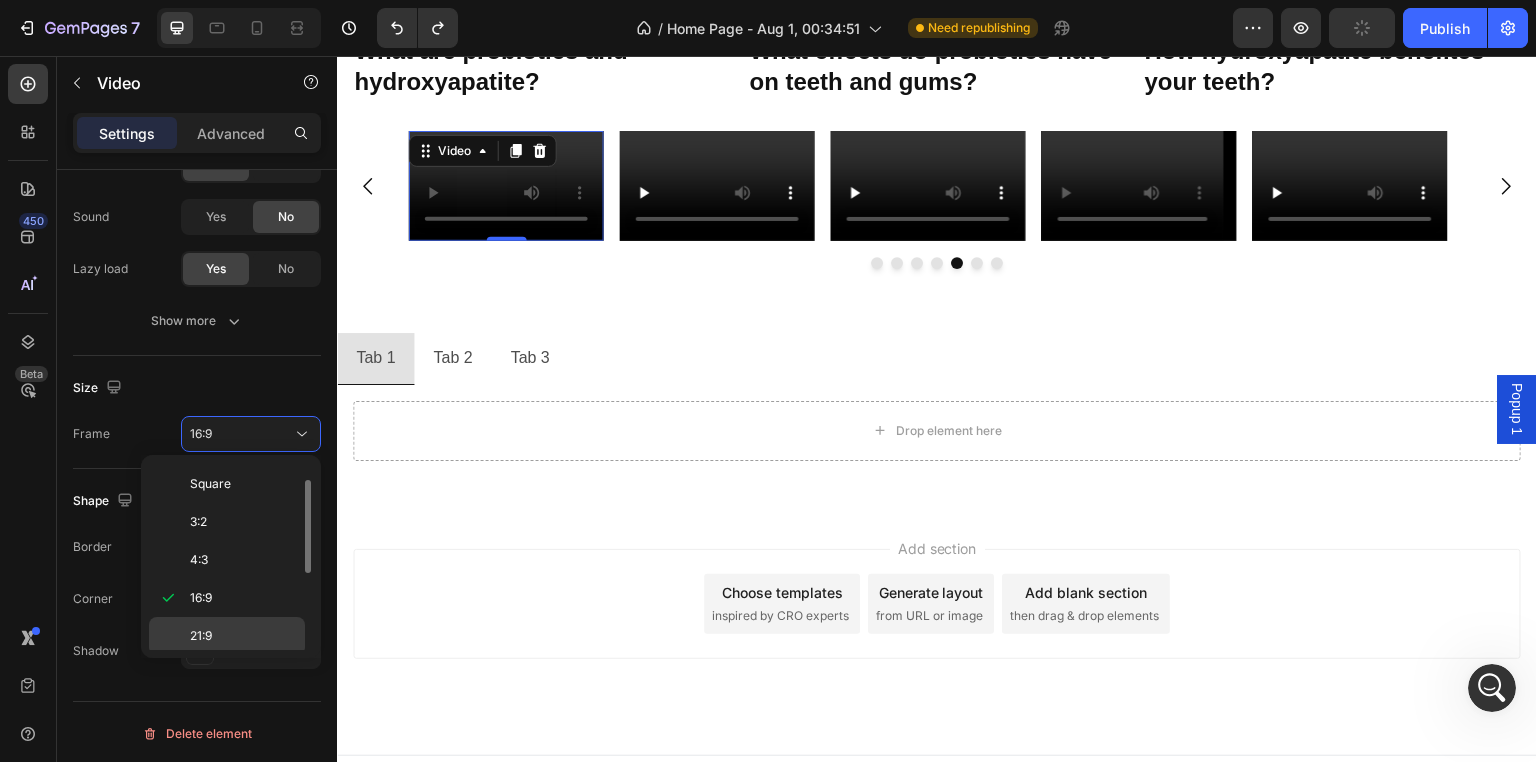 click on "21:9" at bounding box center (243, 636) 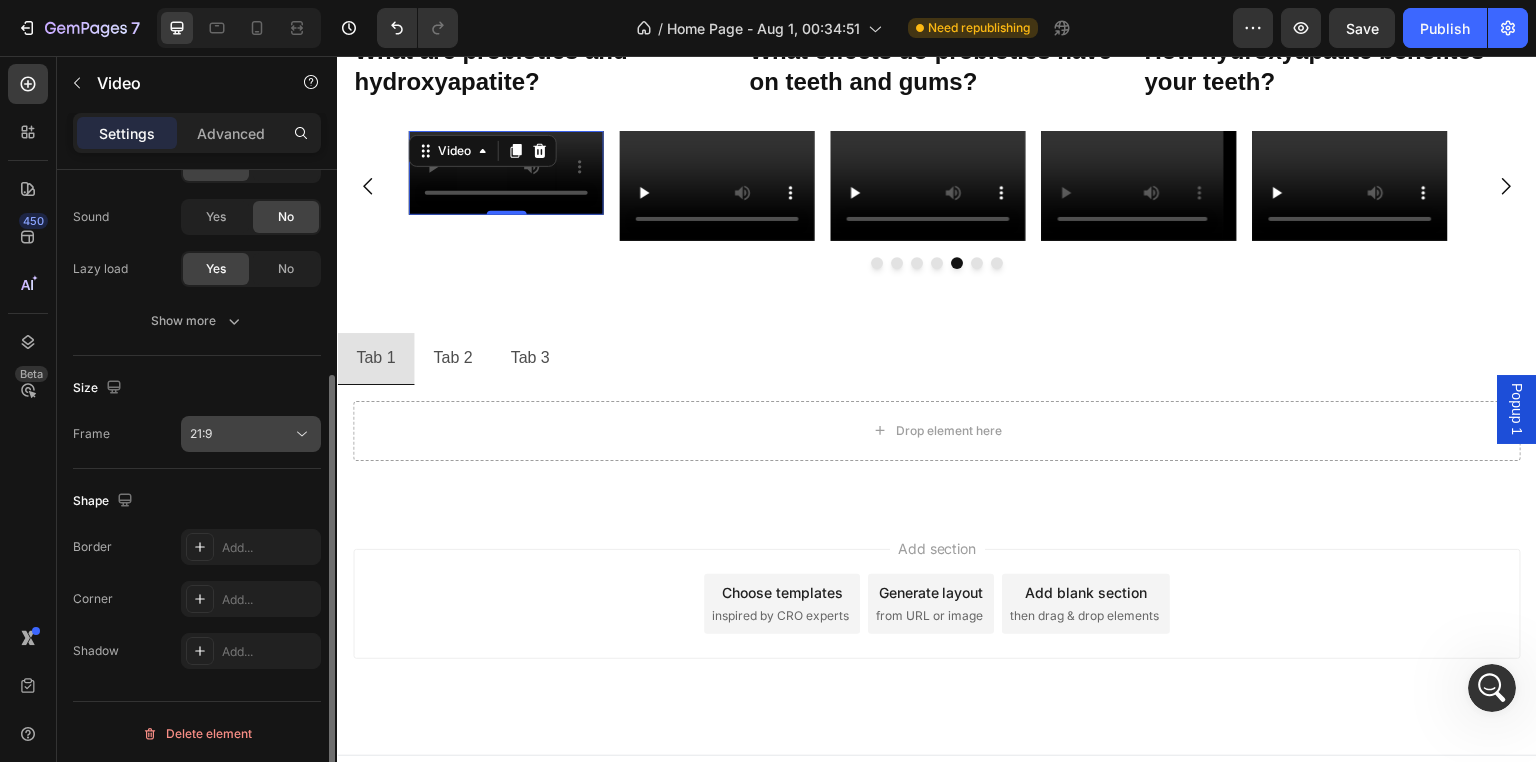 click on "21:9" 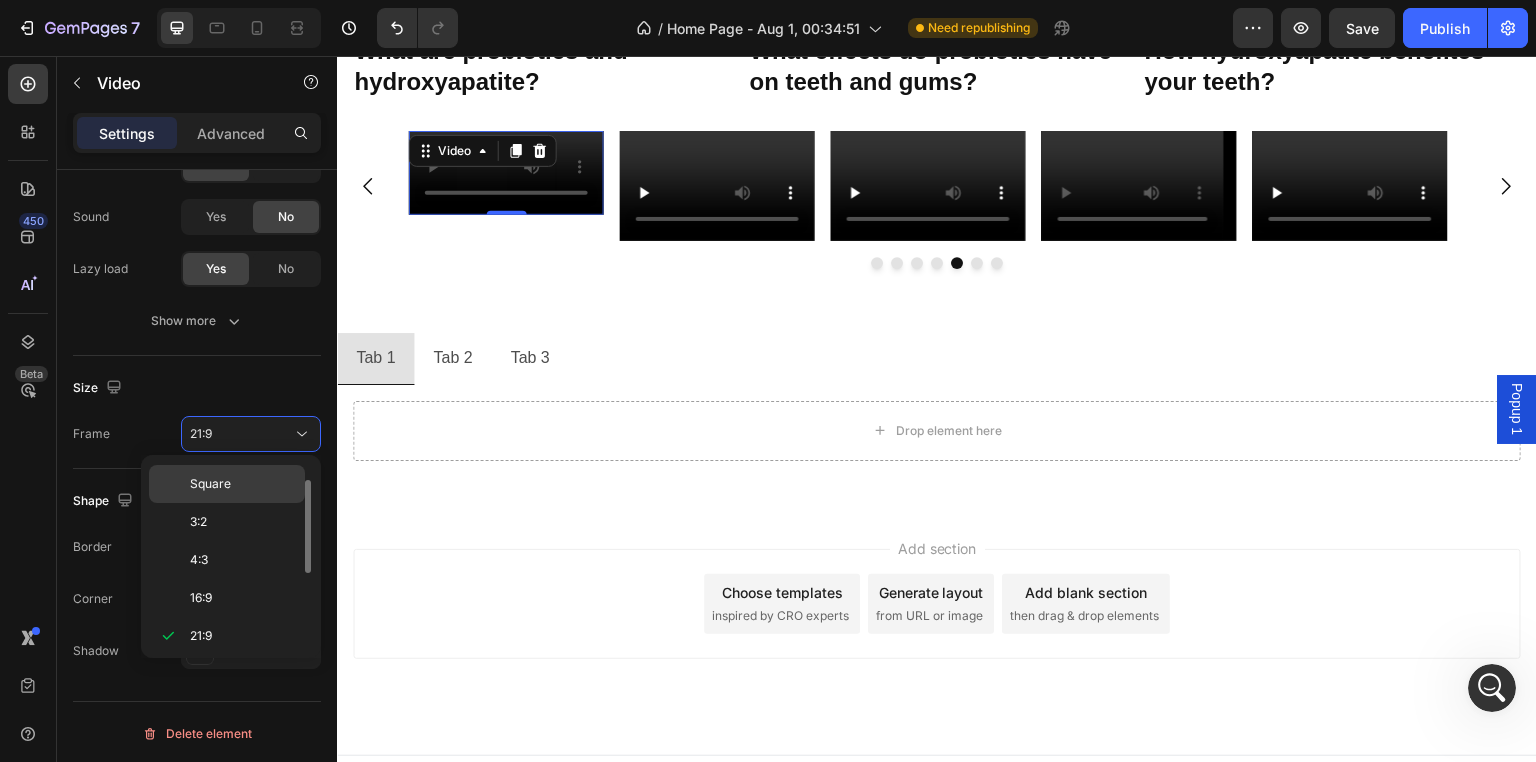 click on "Square" at bounding box center (243, 484) 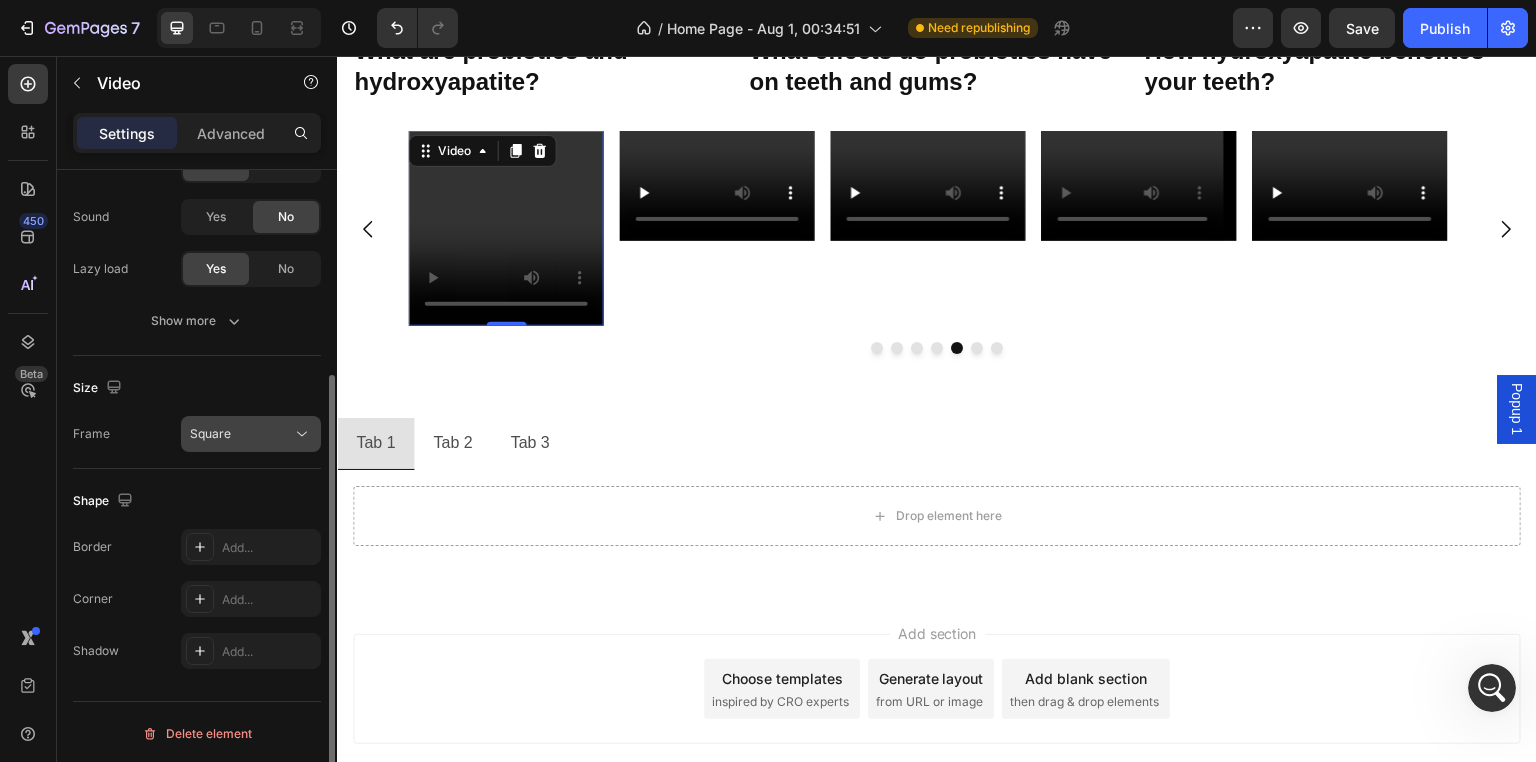 click on "Square" 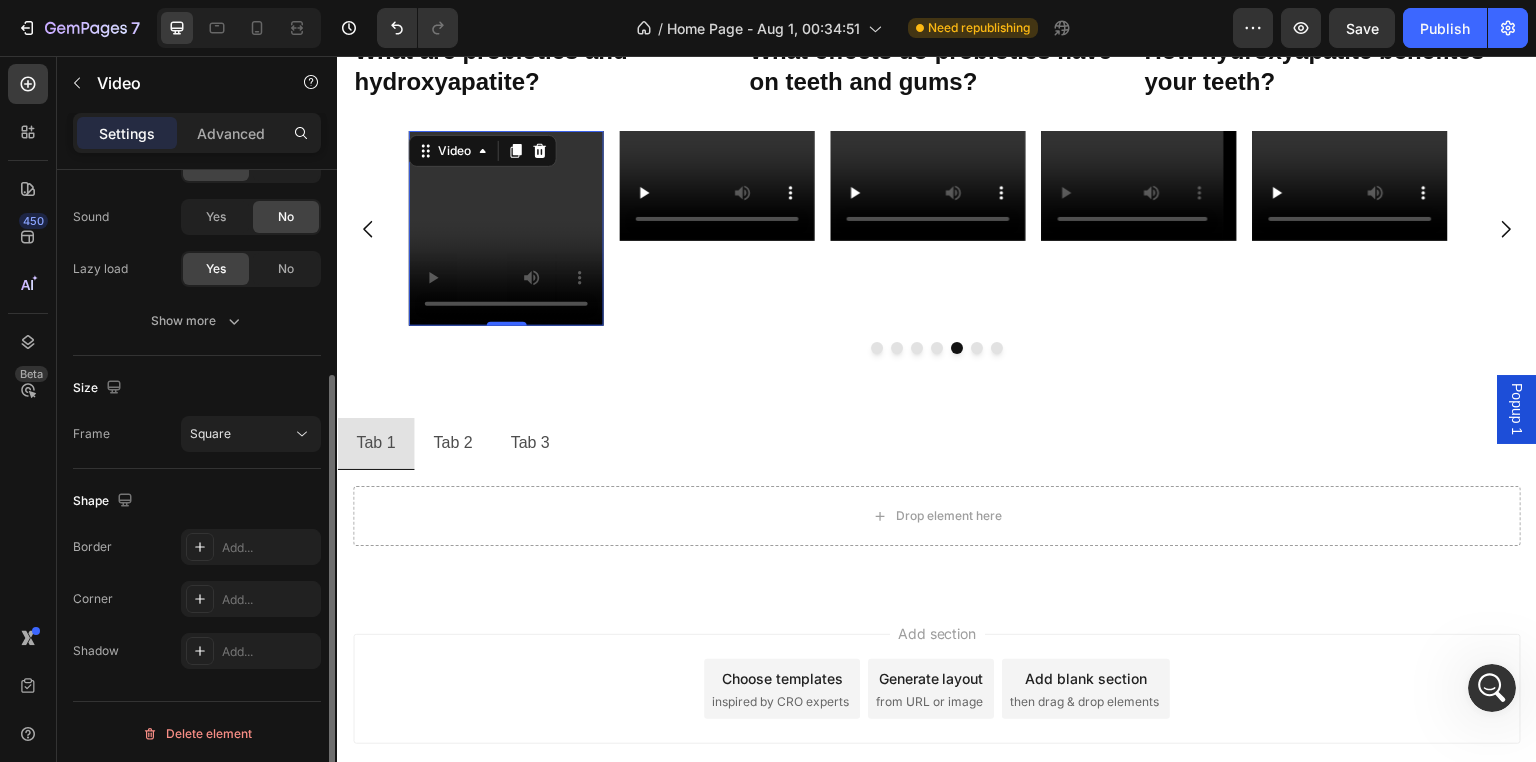 click on "Frame Square" at bounding box center (197, 434) 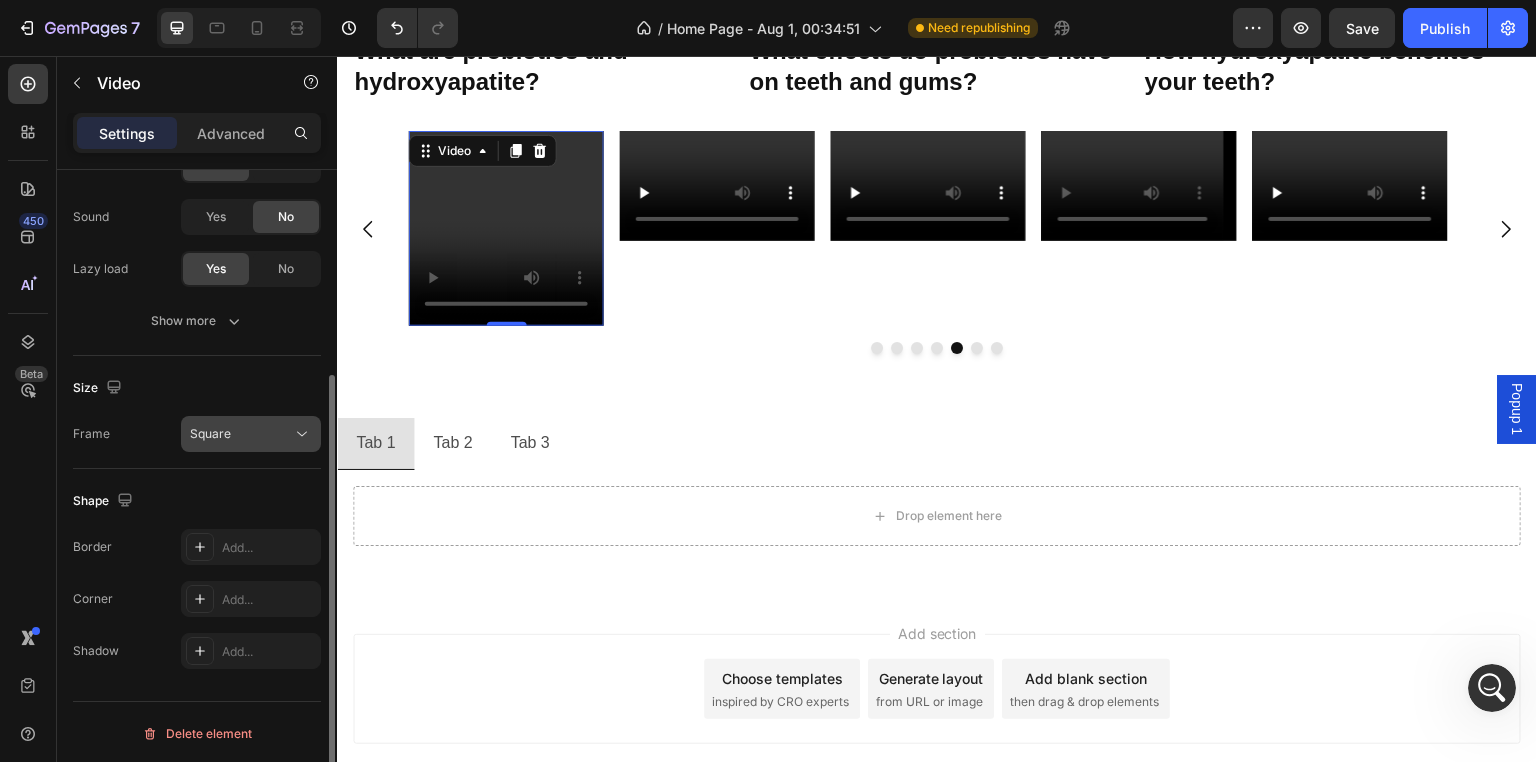 click on "Square" at bounding box center [241, 434] 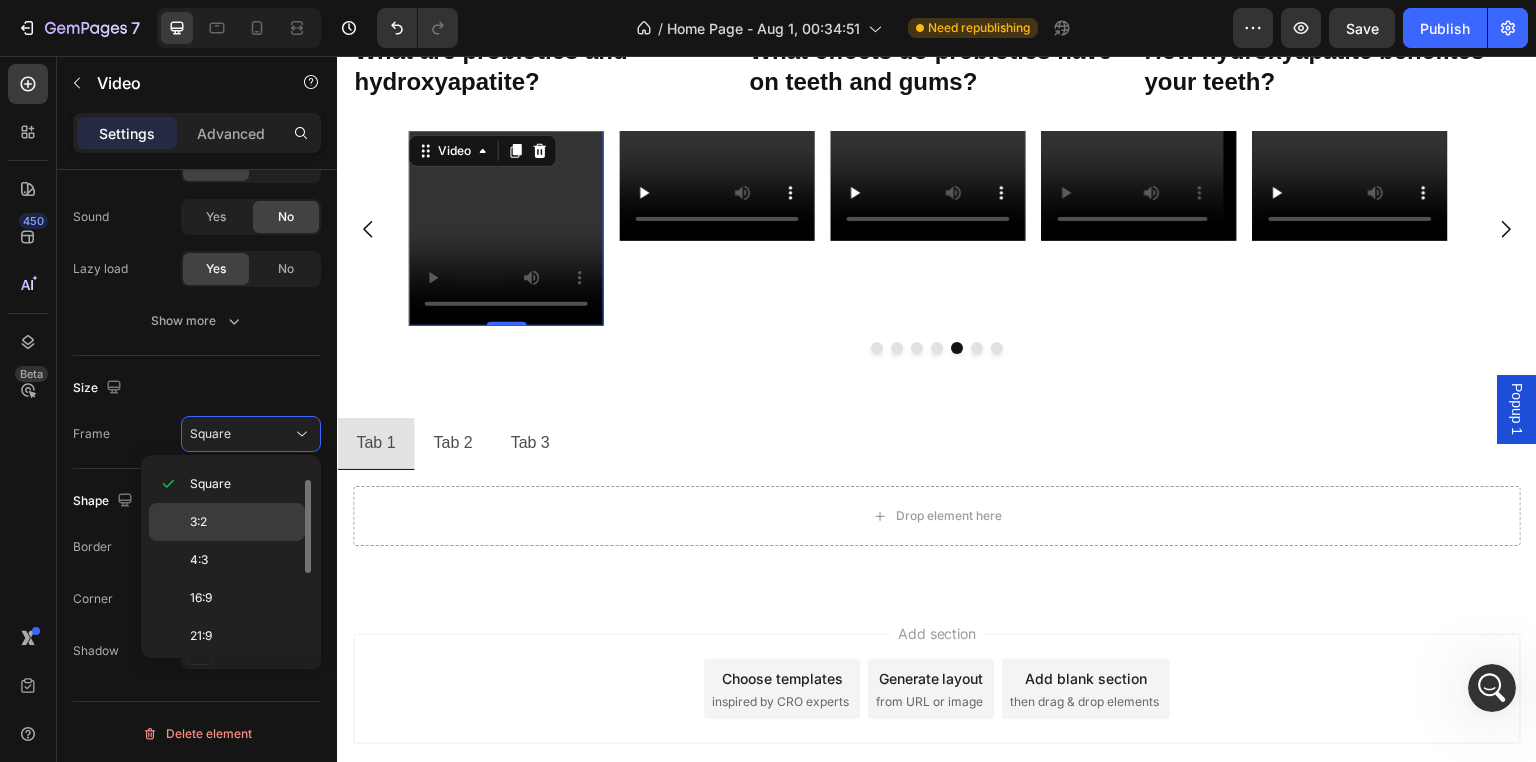 click on "3:2" at bounding box center (243, 522) 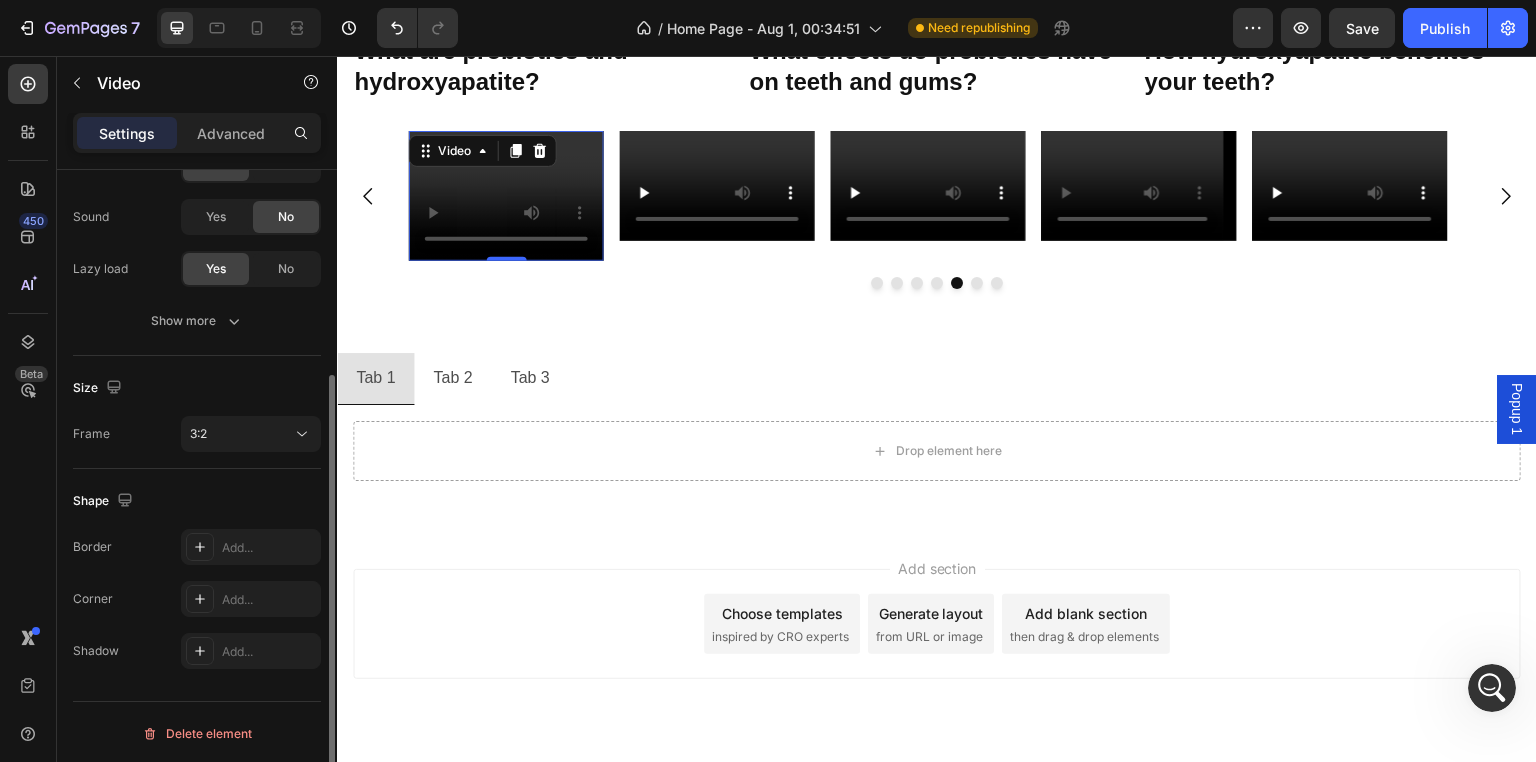 click on "Size Frame 3:2" 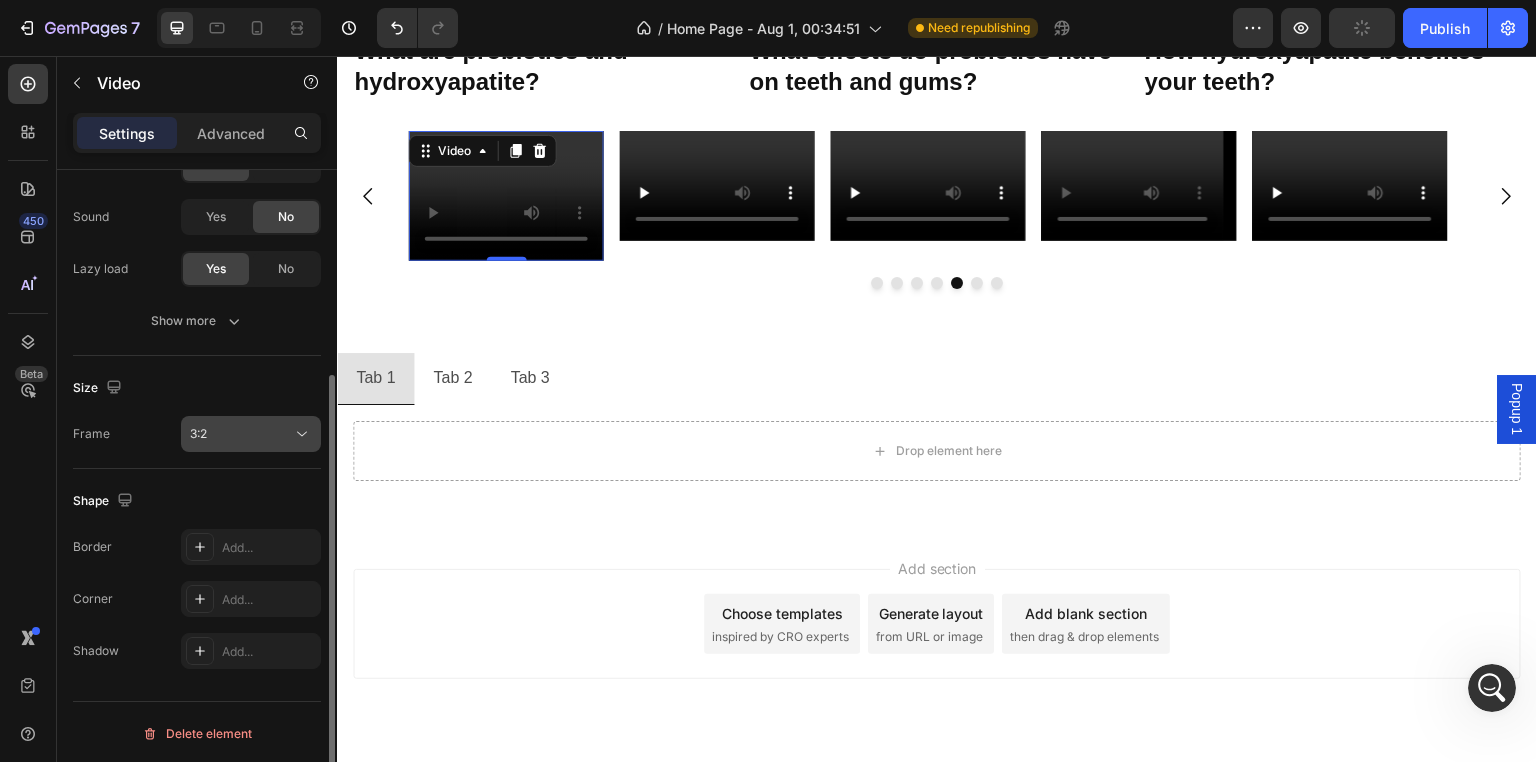 click on "3:2" at bounding box center [241, 434] 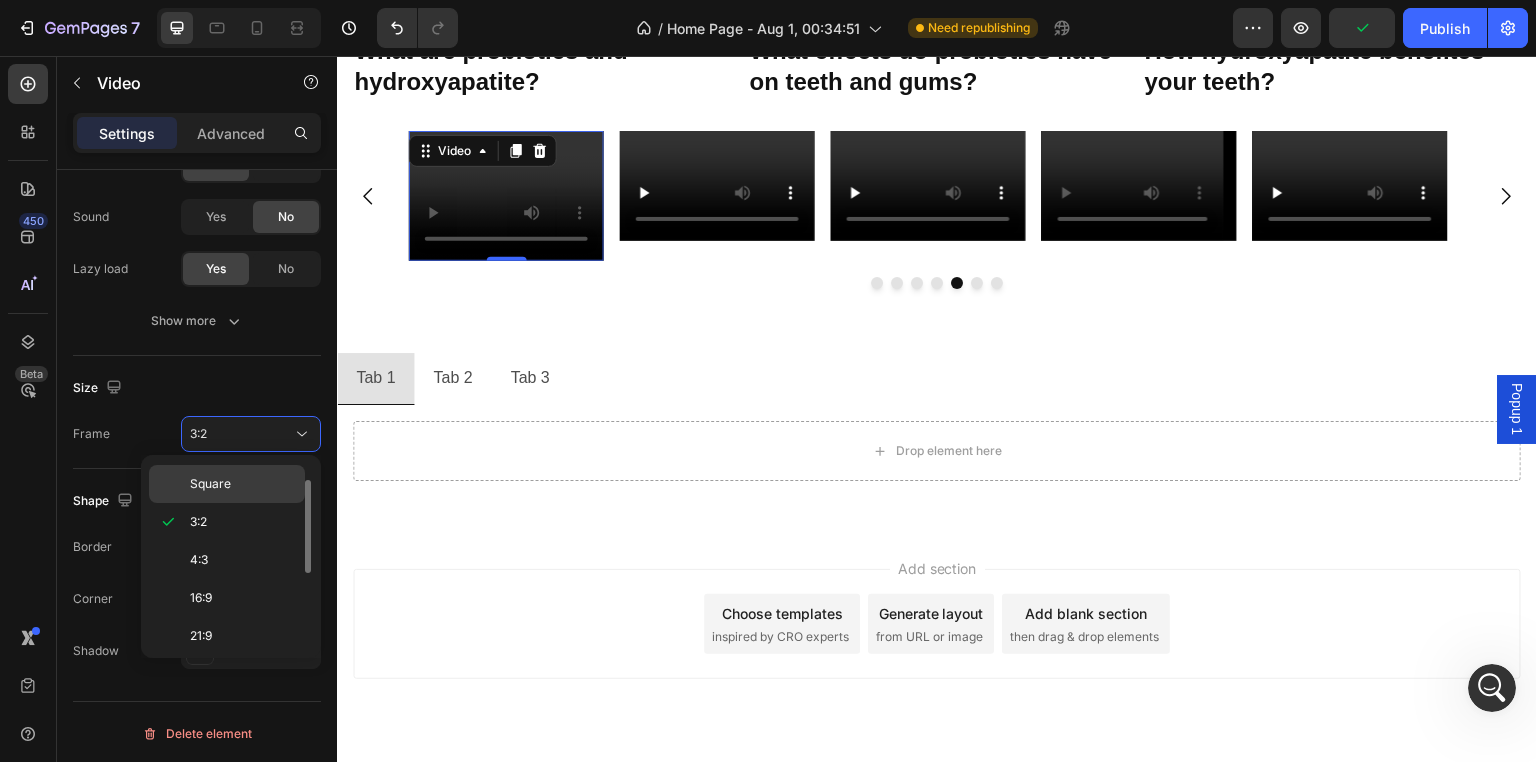 click on "Square" at bounding box center [243, 484] 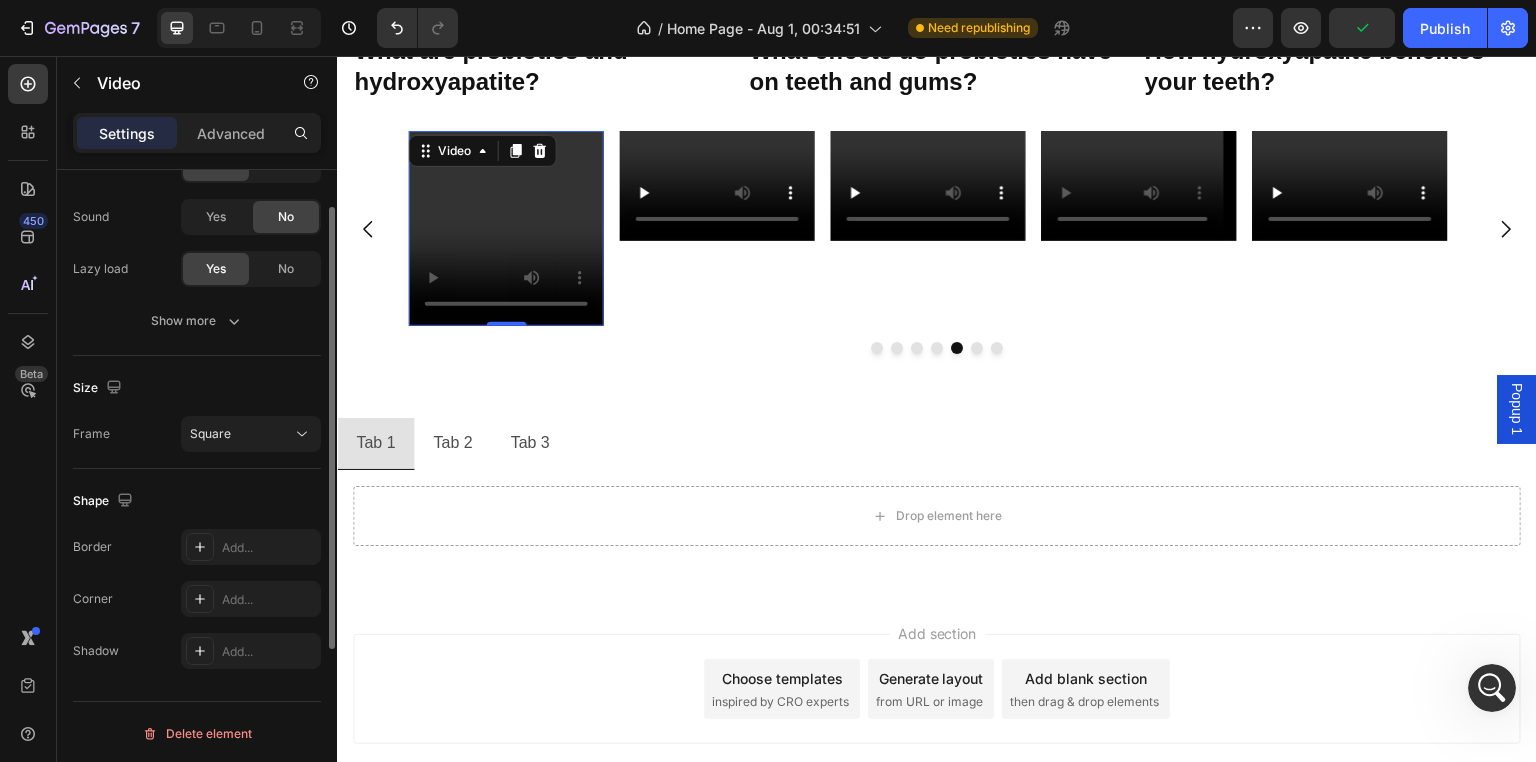 scroll, scrollTop: 100, scrollLeft: 0, axis: vertical 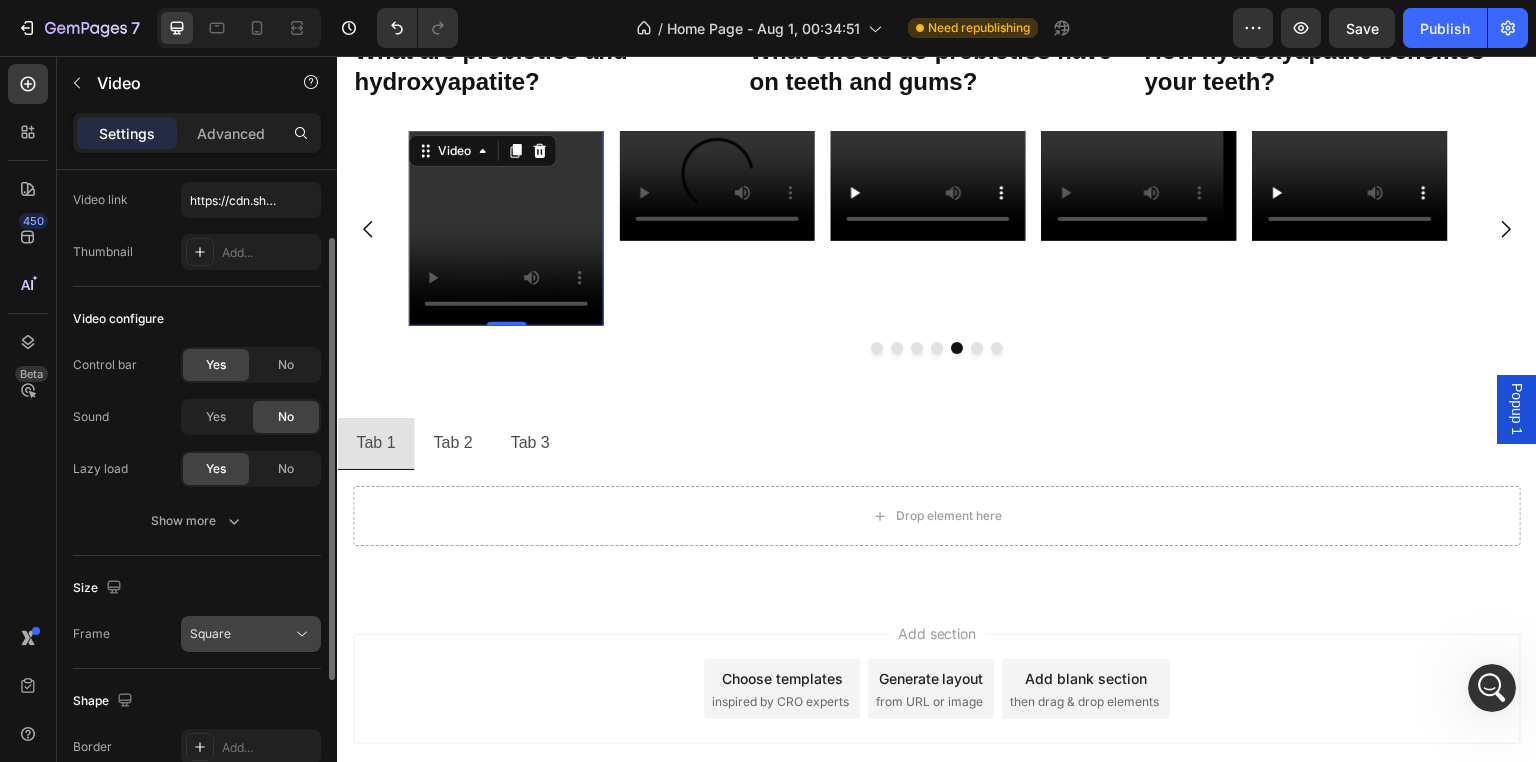 click on "Square" at bounding box center [241, 634] 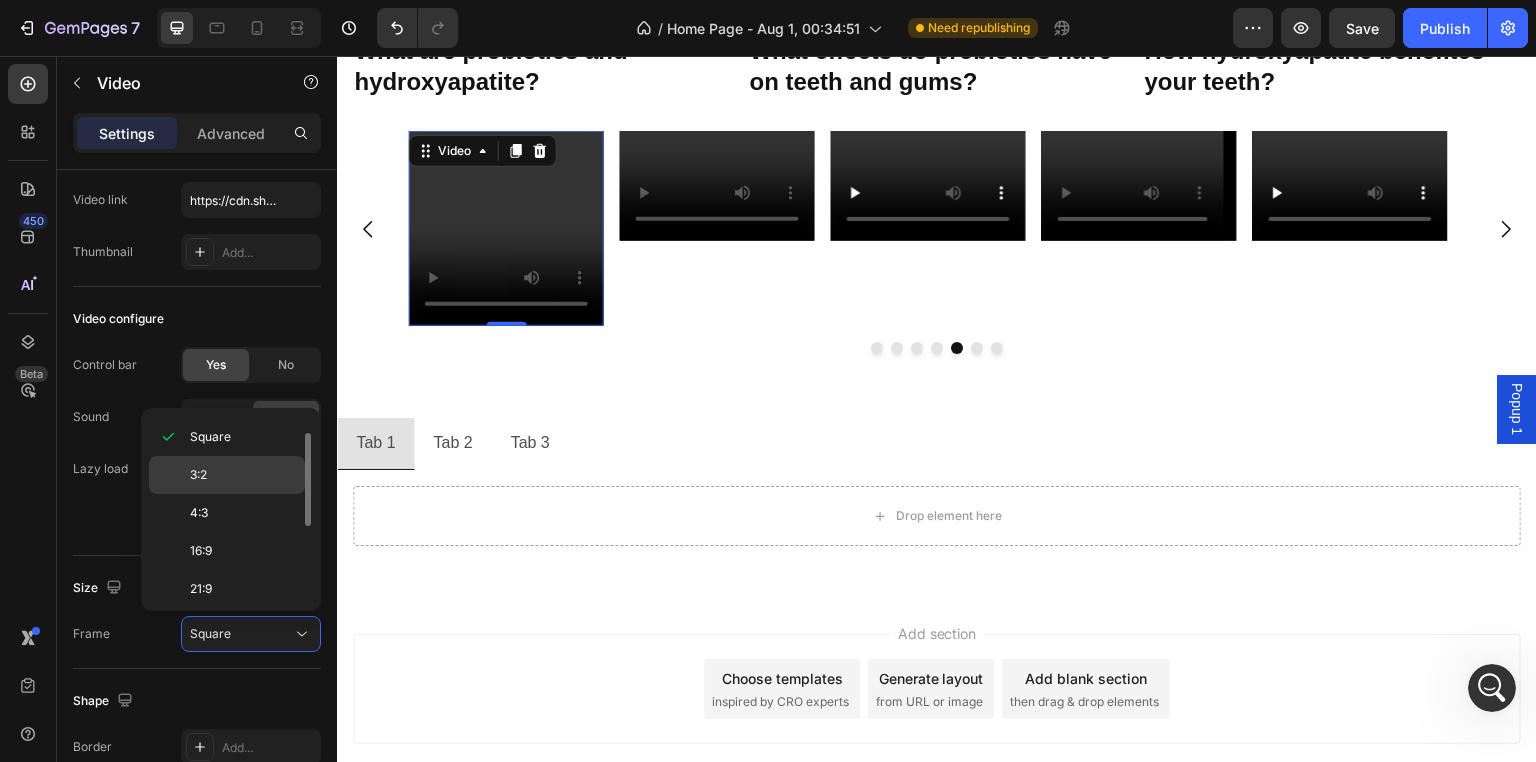 click on "3:2" at bounding box center (243, 475) 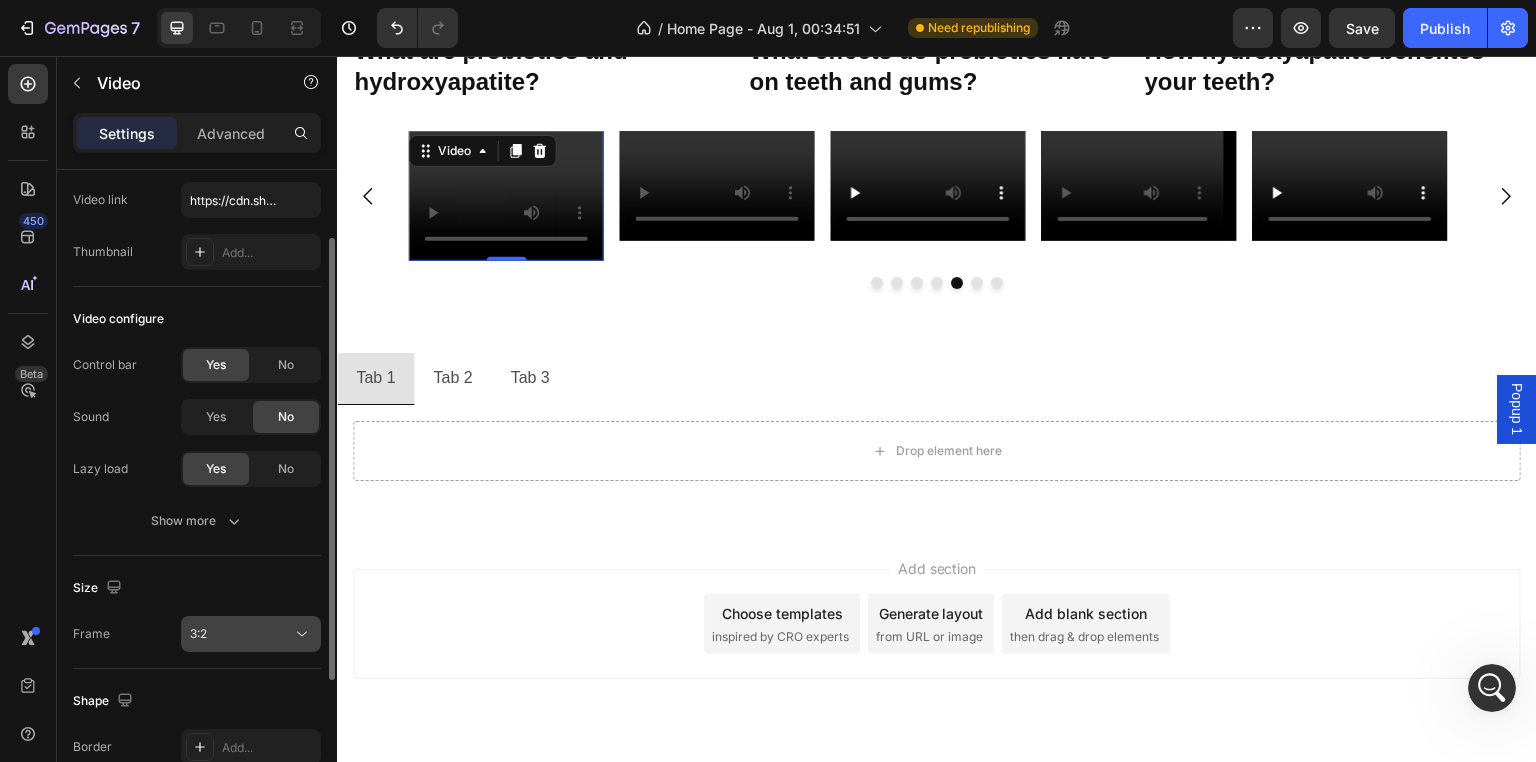 click on "3:2" at bounding box center (241, 634) 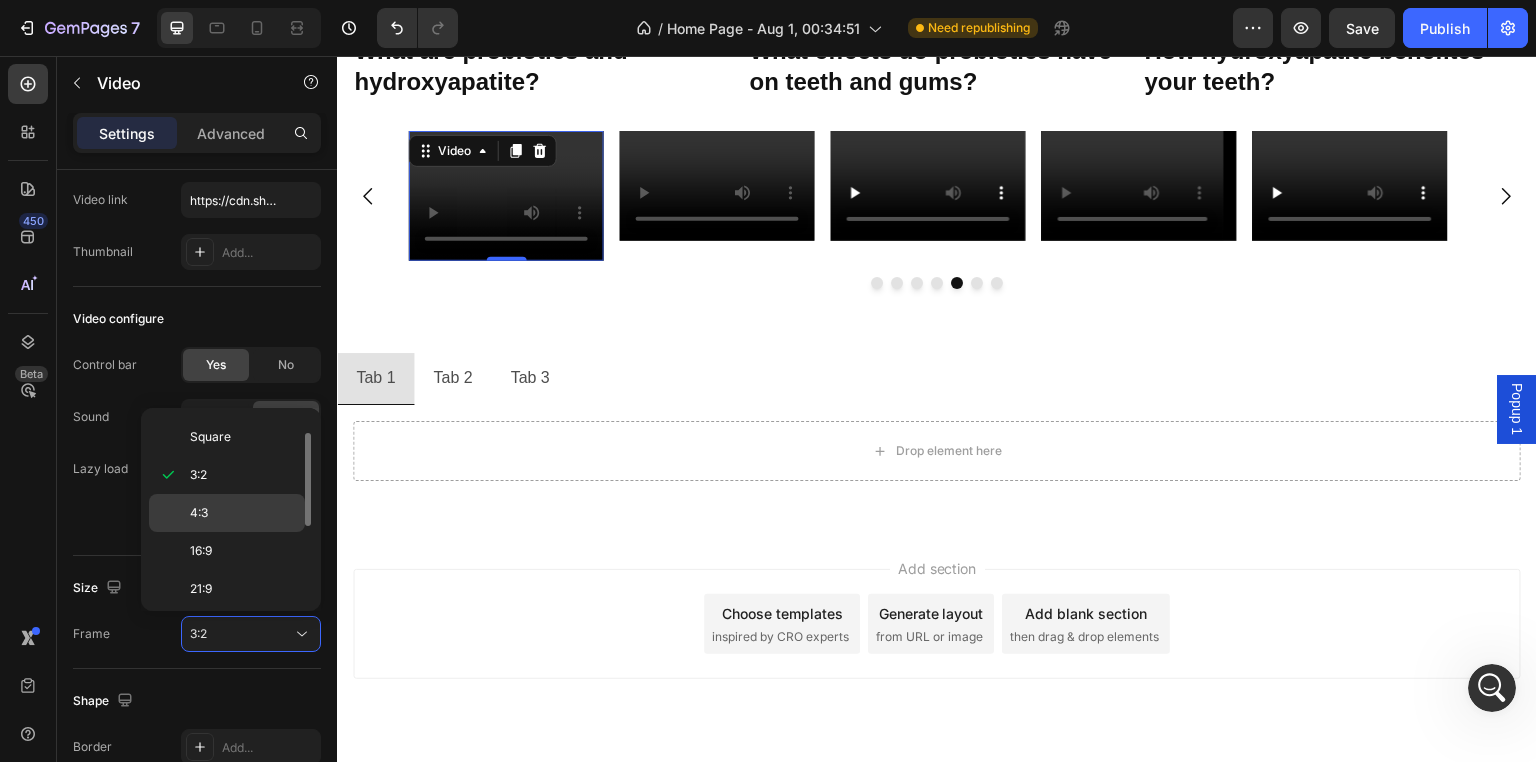 click on "4:3" at bounding box center (243, 513) 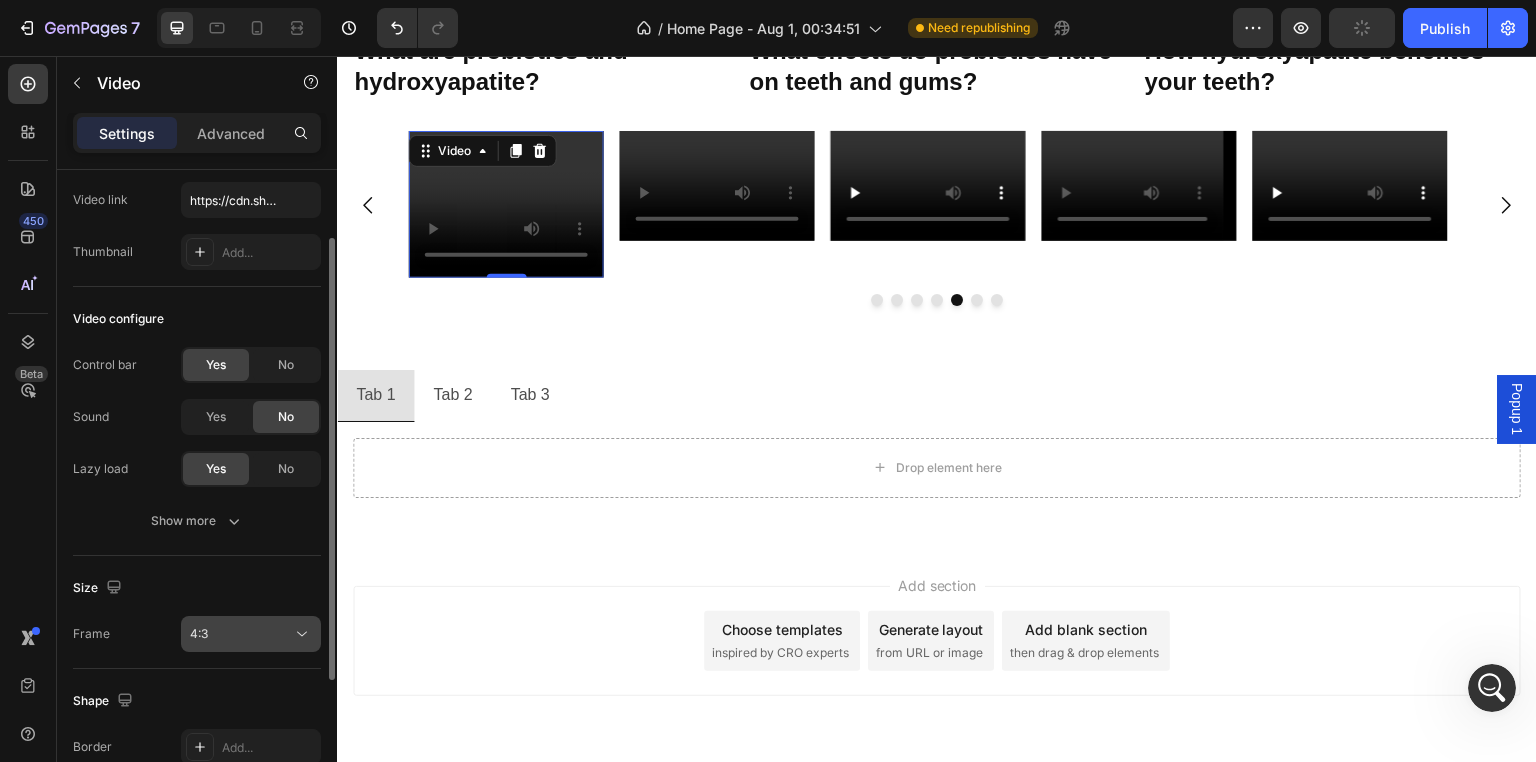 click on "4:3" 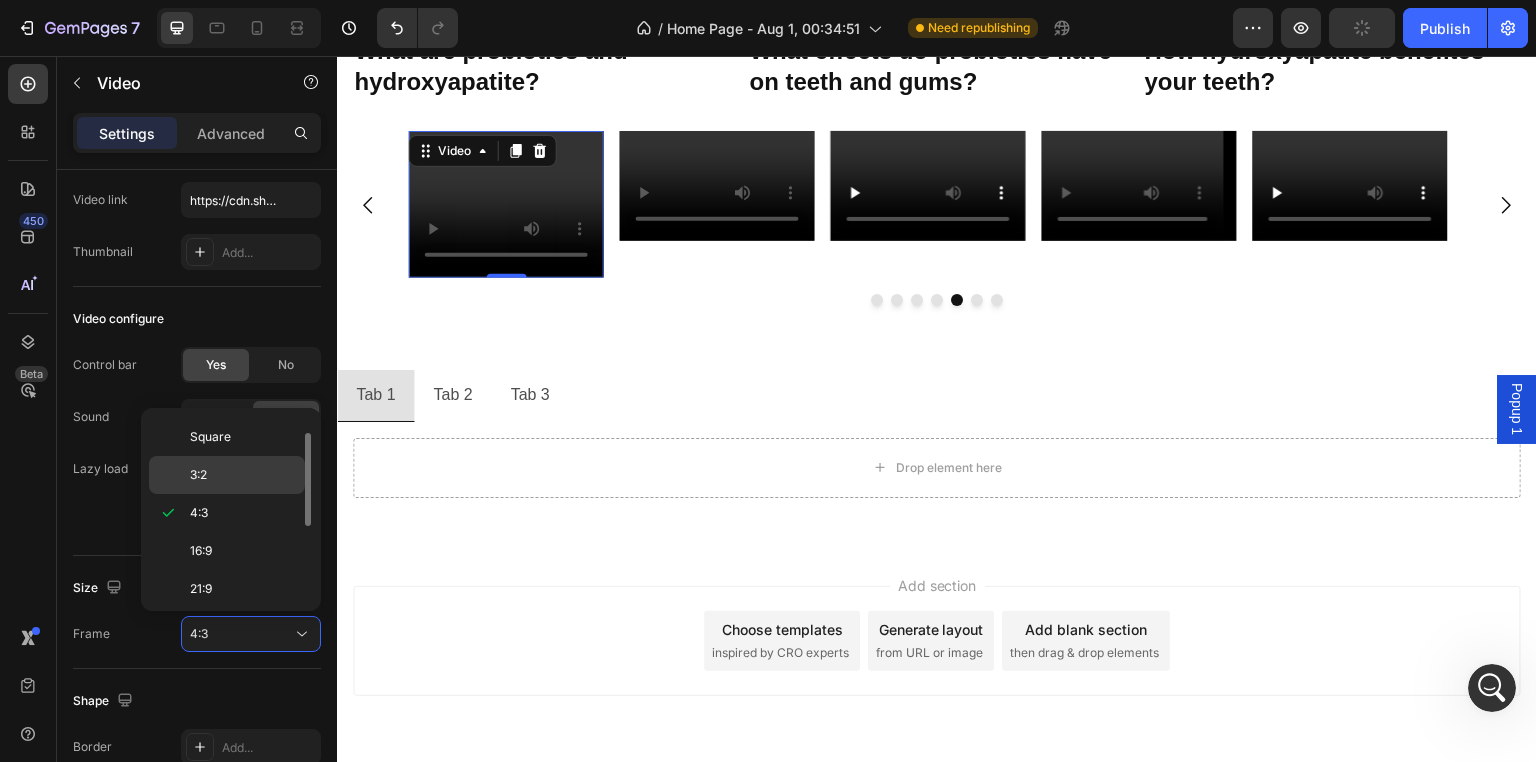click on "3:2" at bounding box center [243, 475] 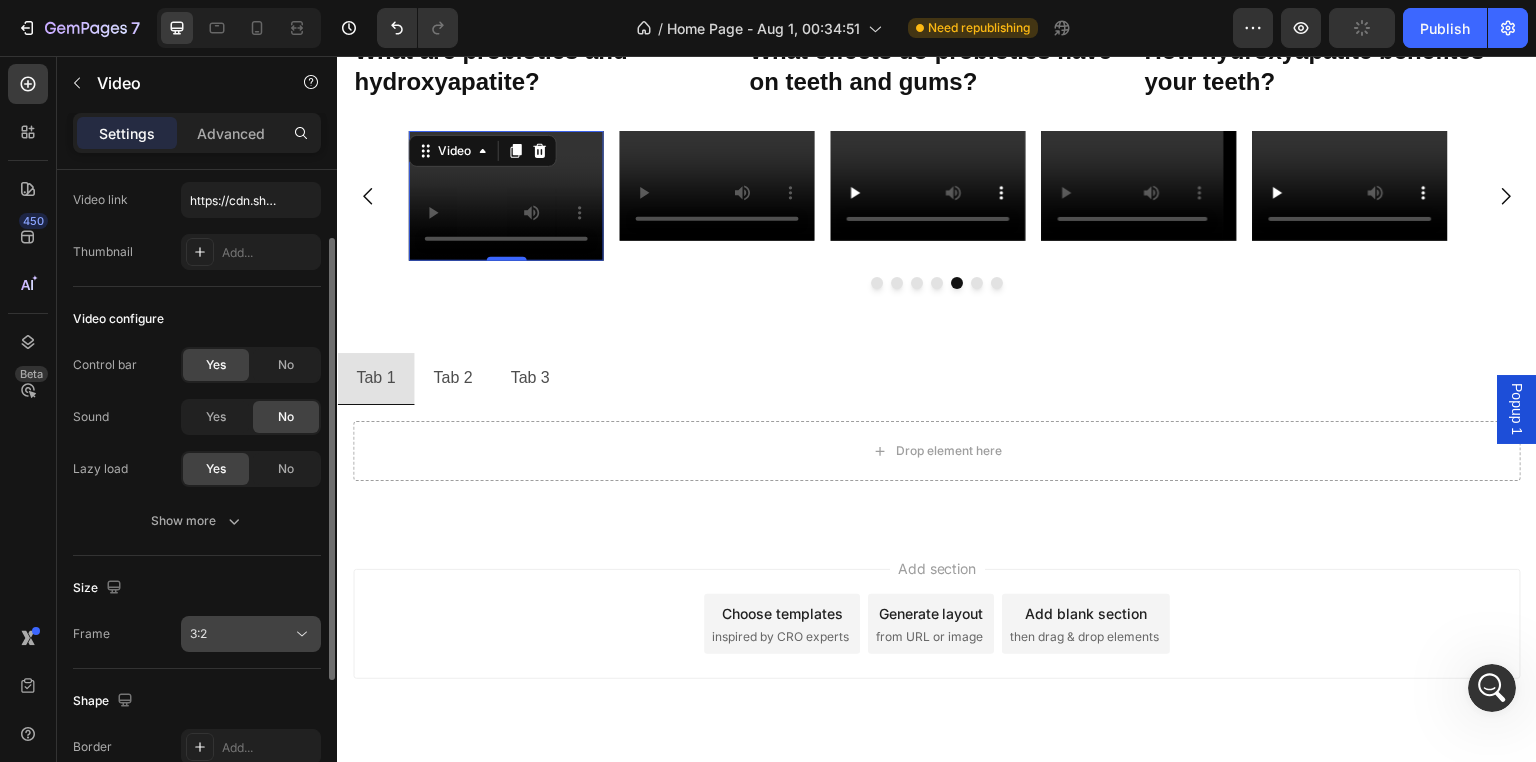 click on "3:2" at bounding box center (241, 634) 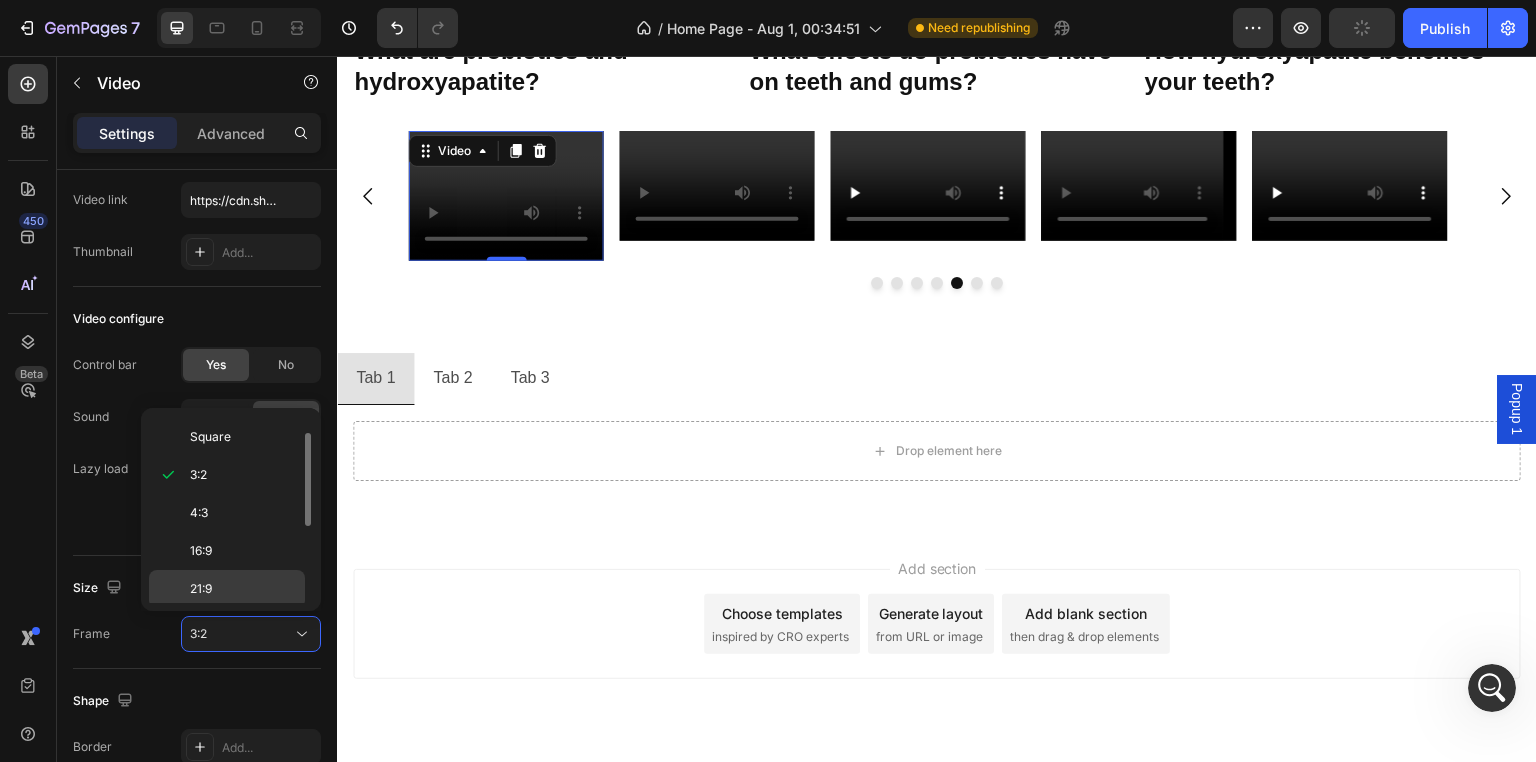 click on "21:9" at bounding box center [243, 589] 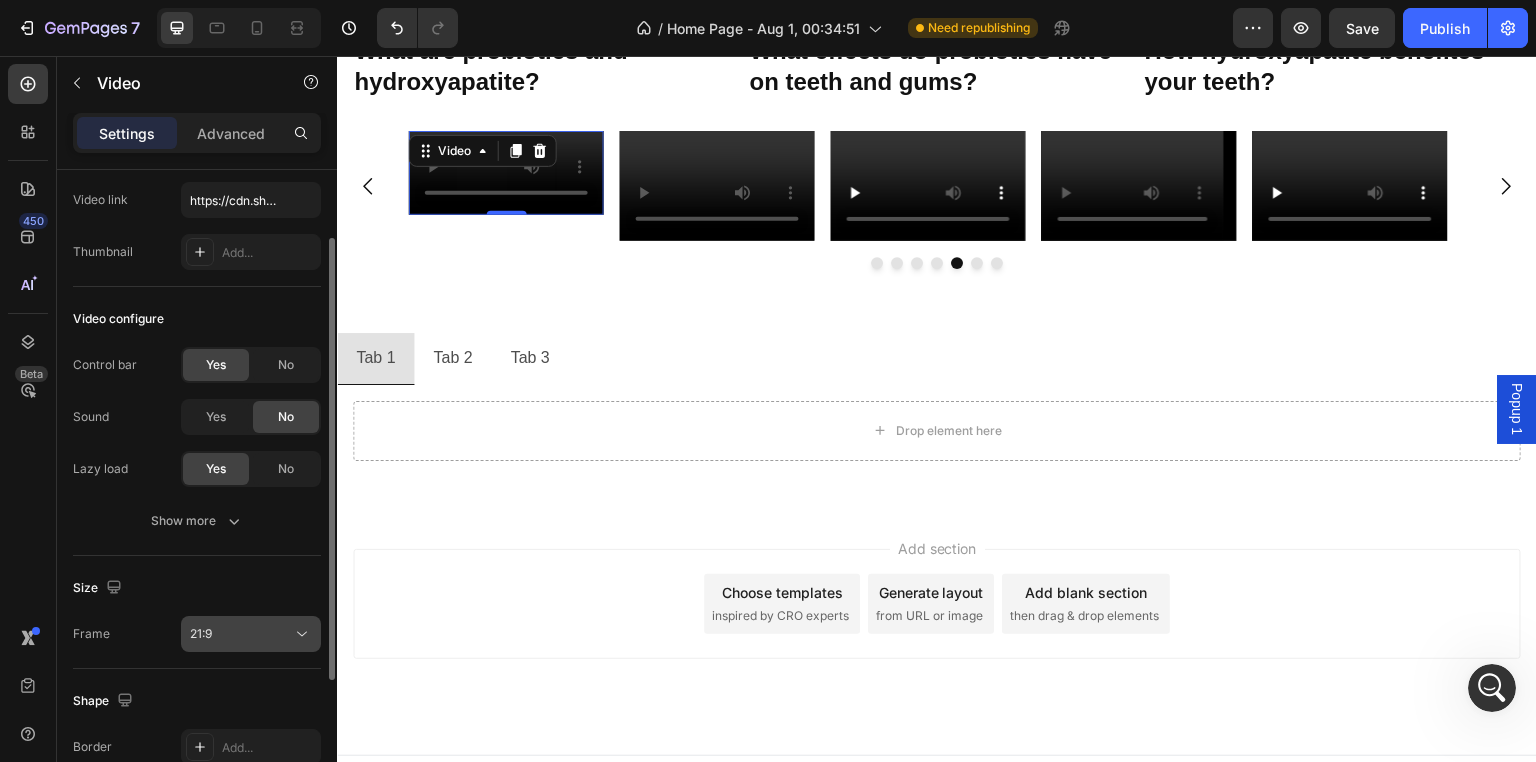 click on "21:9" at bounding box center (241, 634) 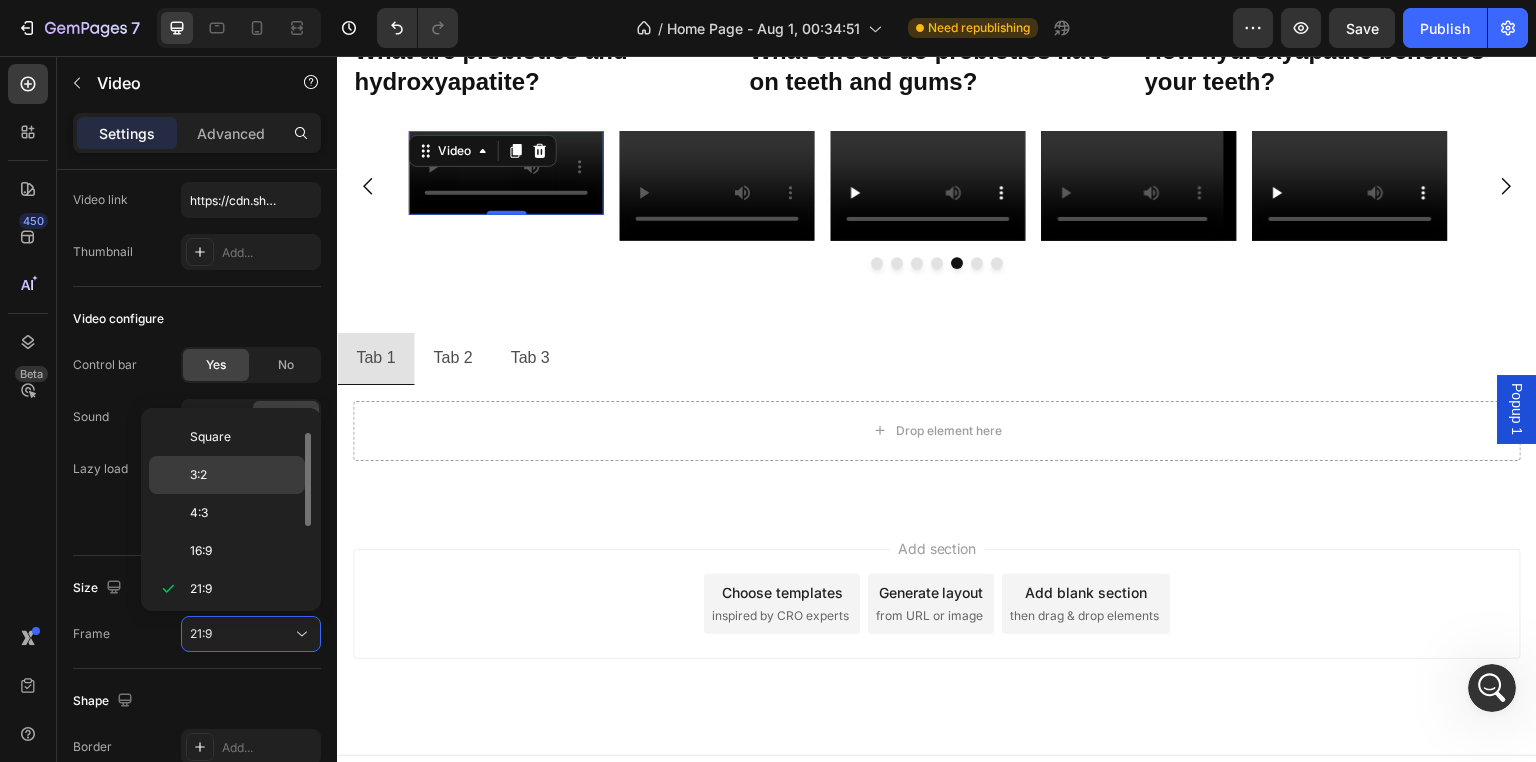click on "3:2" at bounding box center (243, 475) 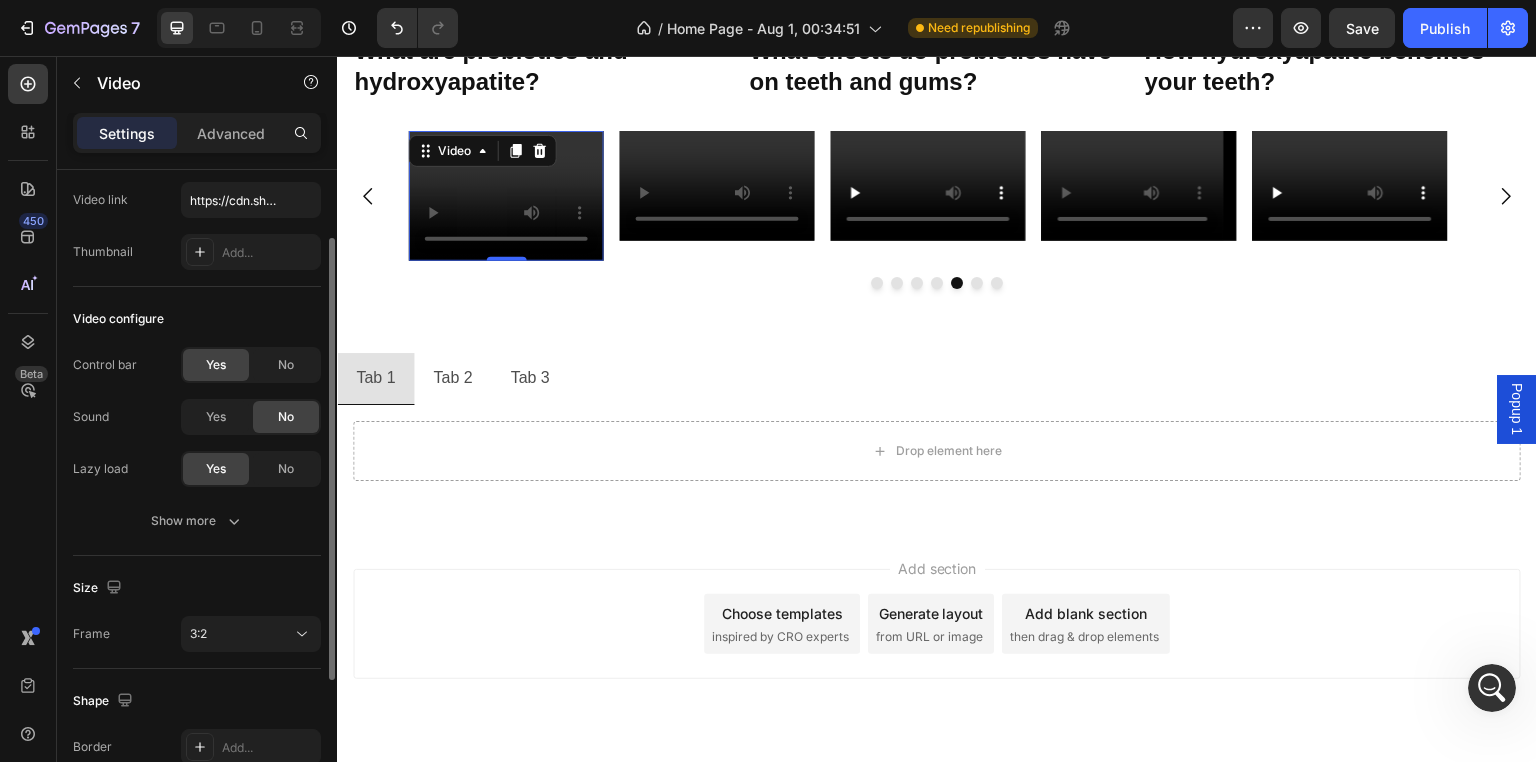 click on "Size Frame 3:2" 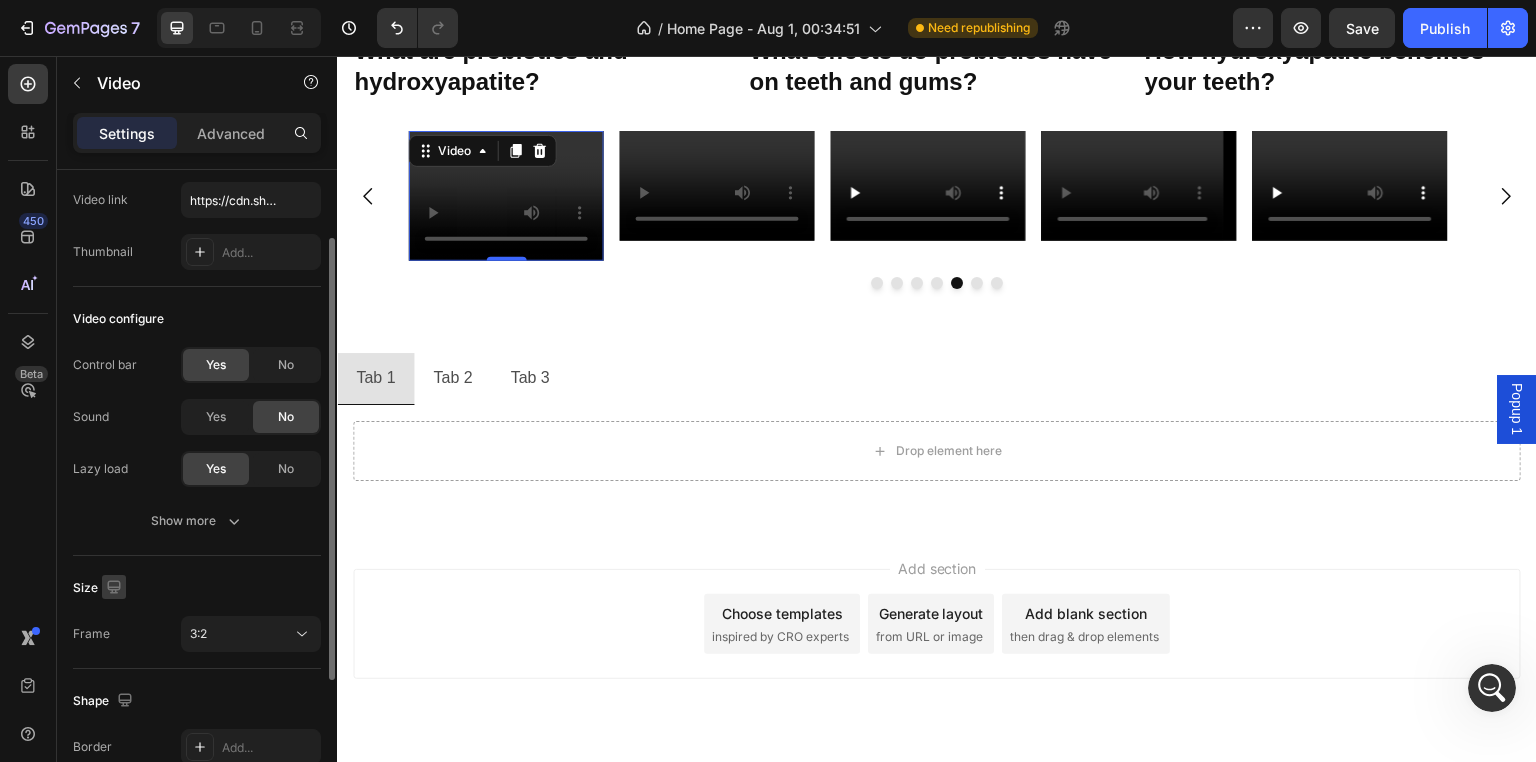click 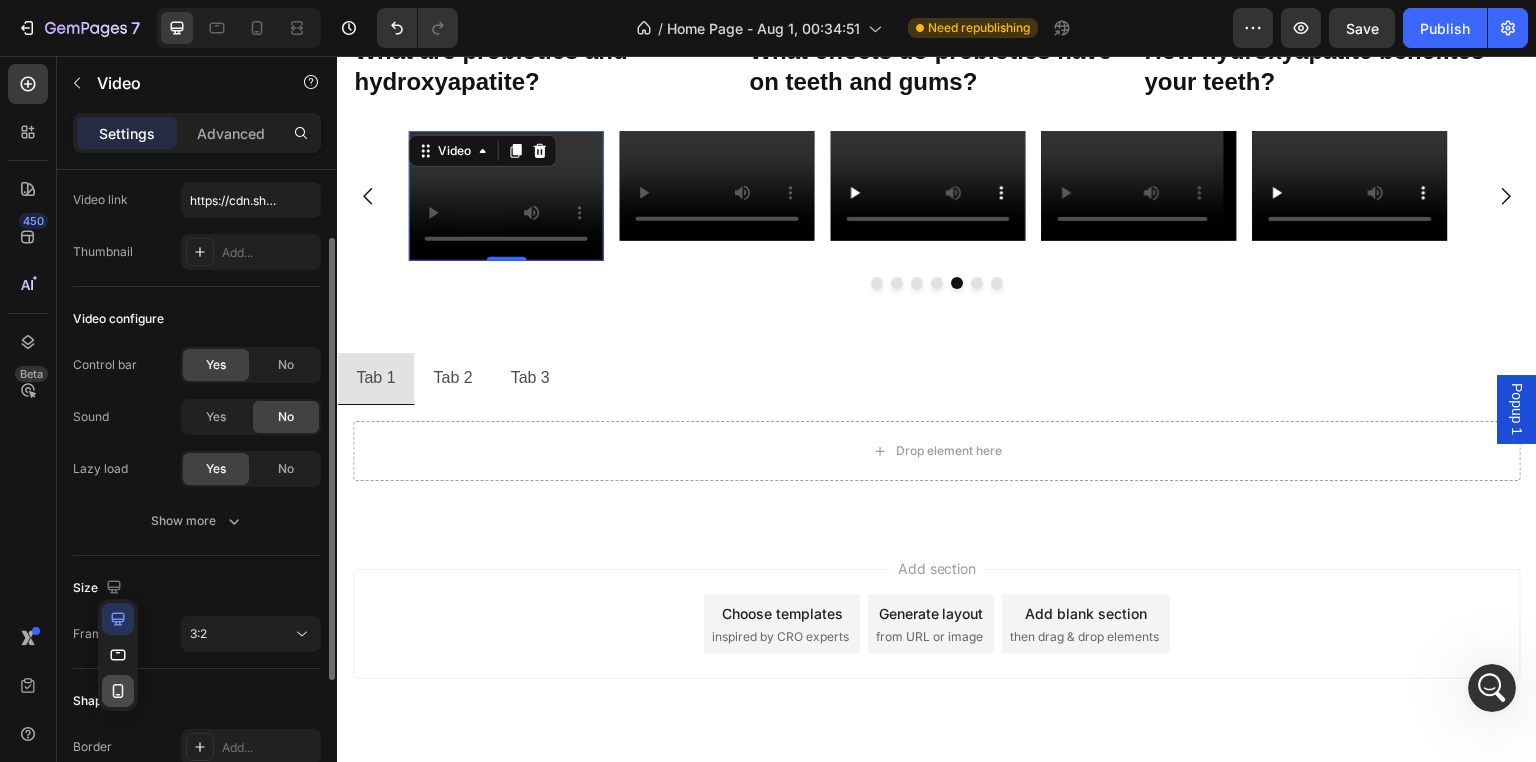 click 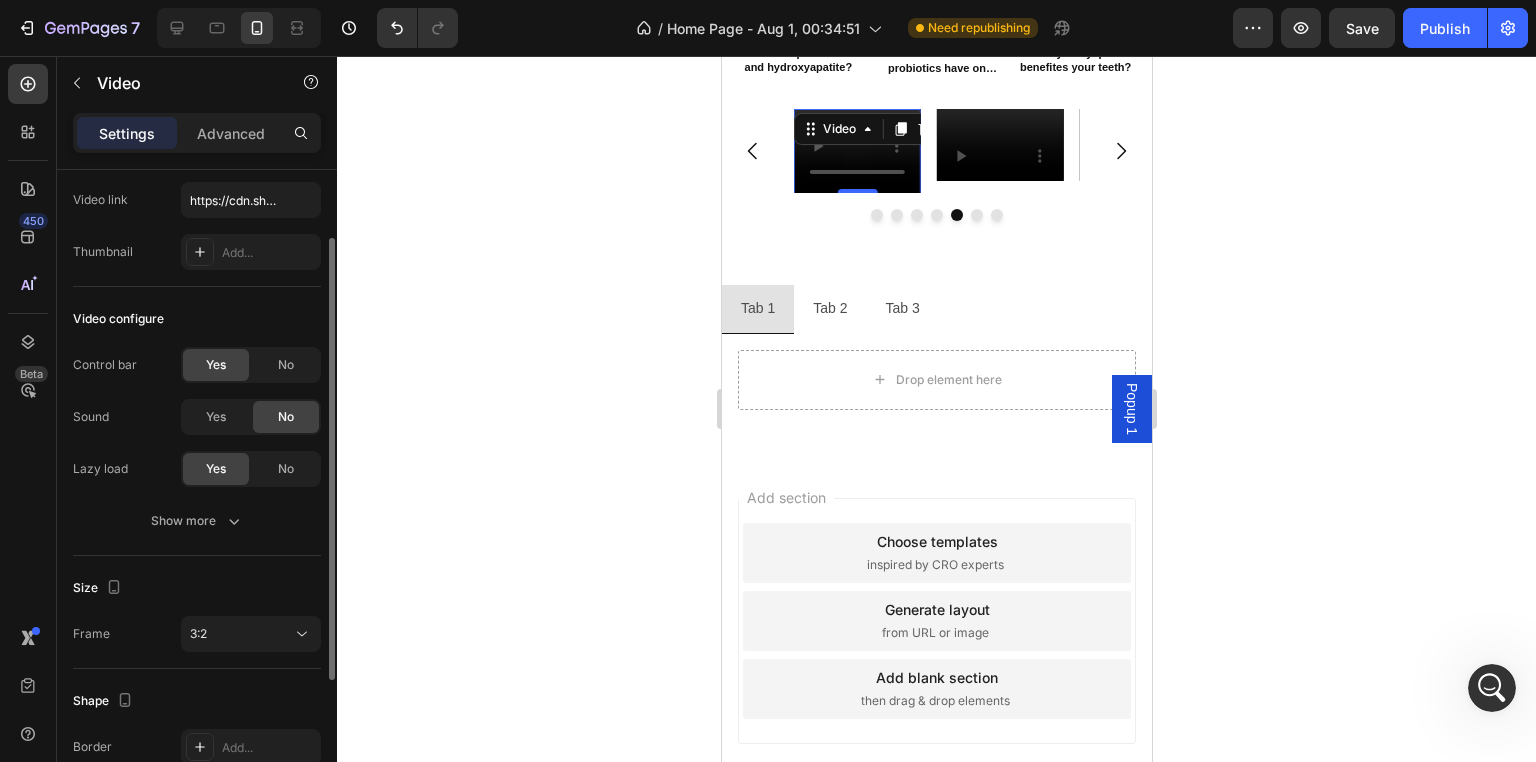 scroll, scrollTop: 1718, scrollLeft: 0, axis: vertical 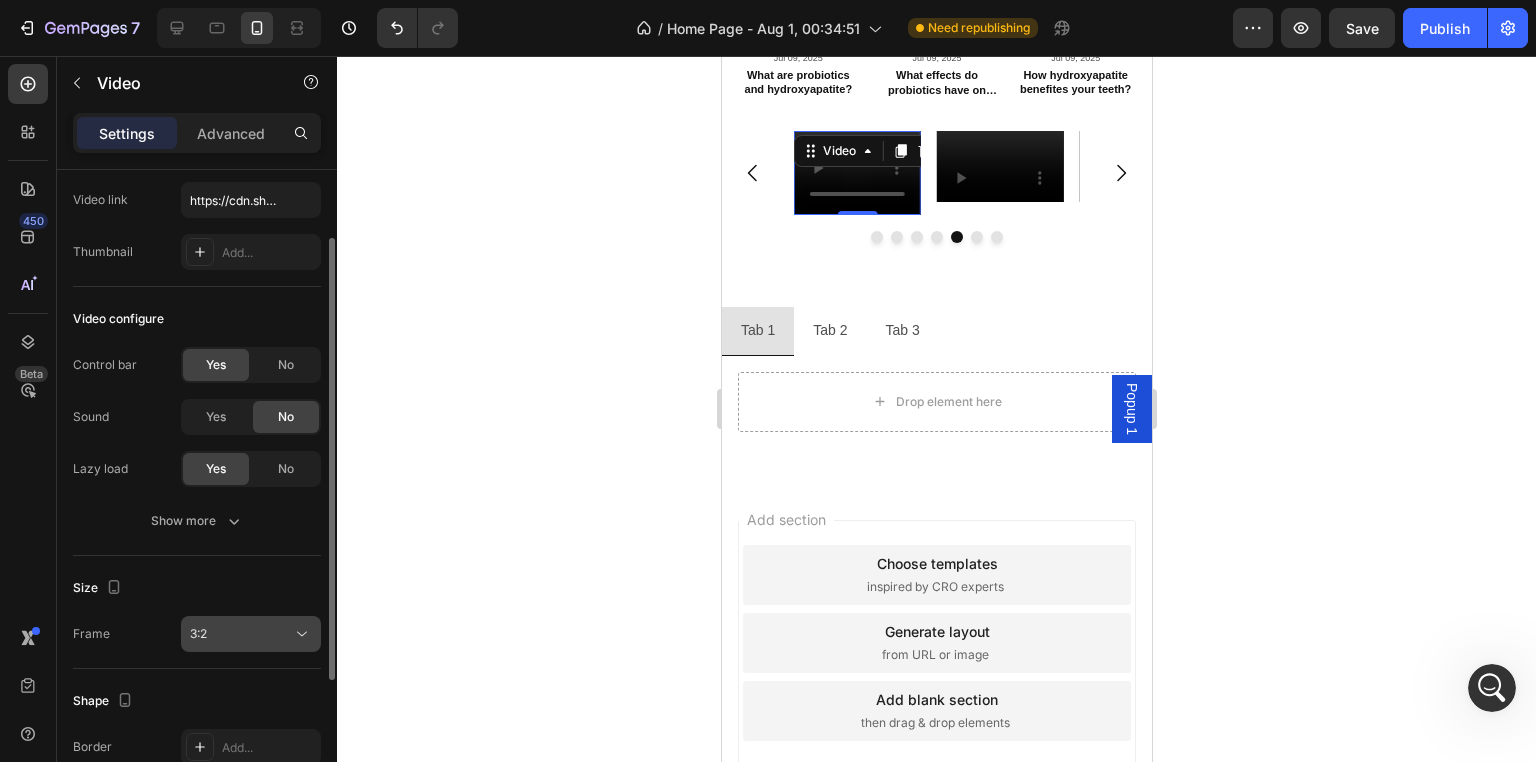 click on "3:2" 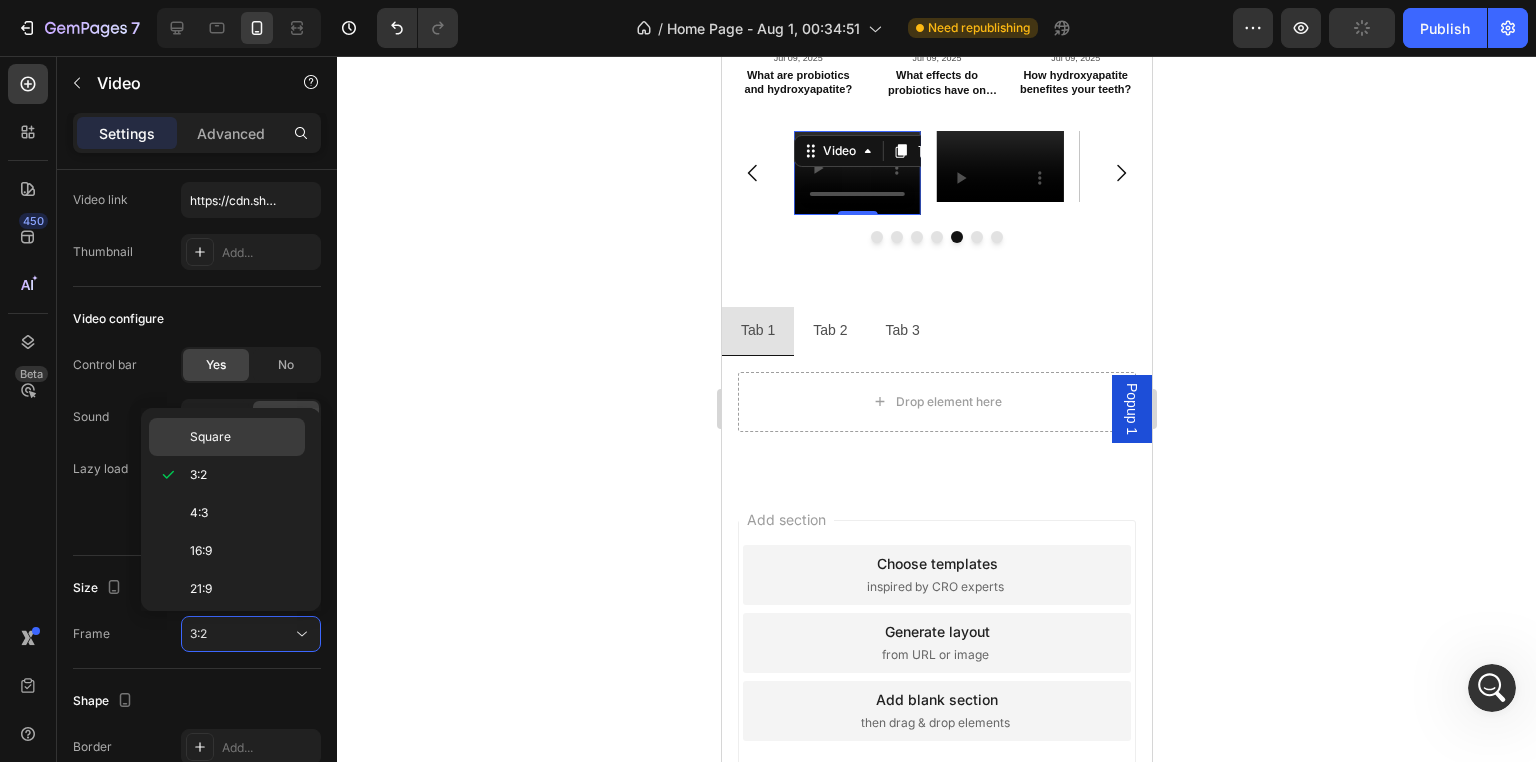 click on "Square" at bounding box center (210, 437) 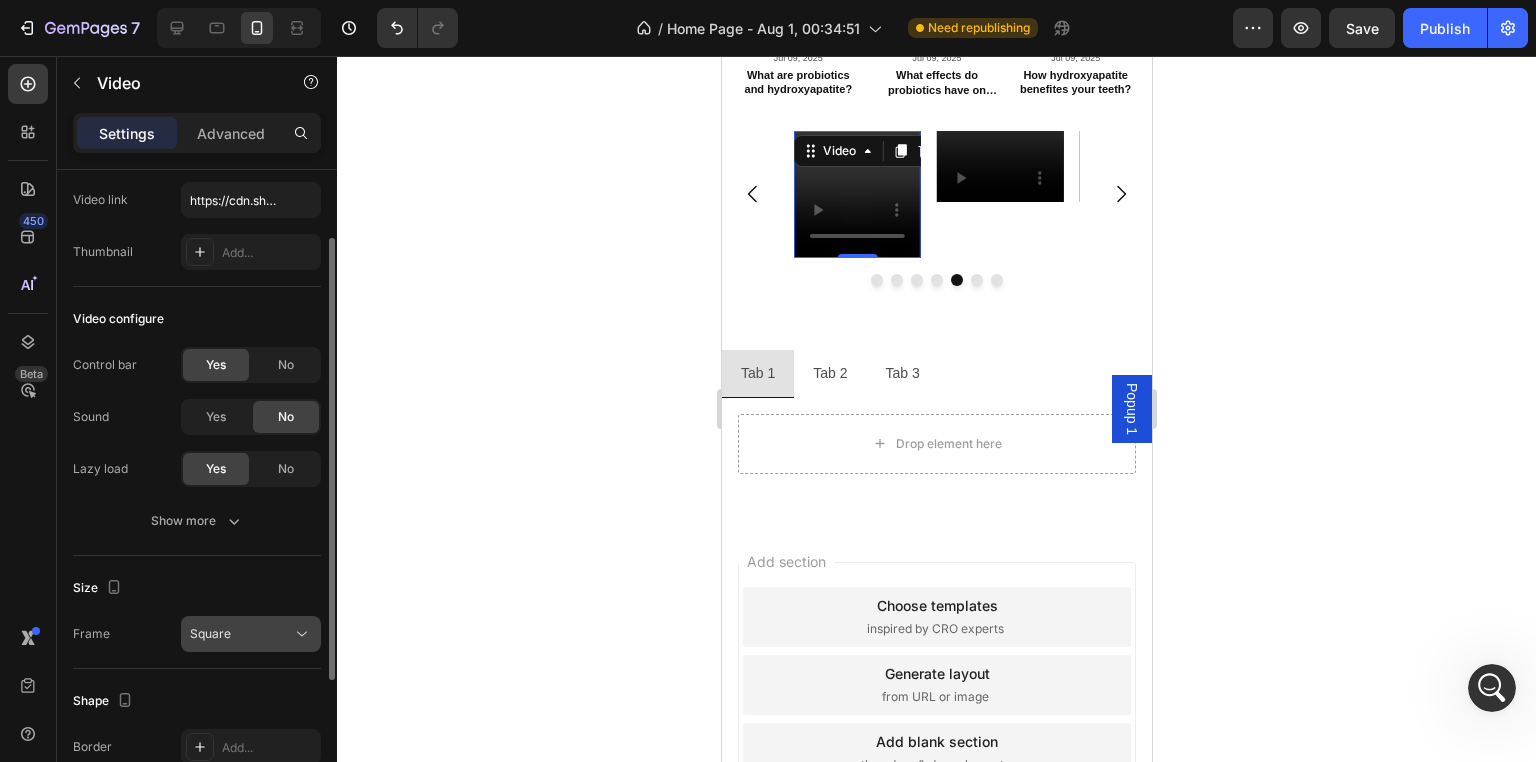 click on "Square" at bounding box center (241, 634) 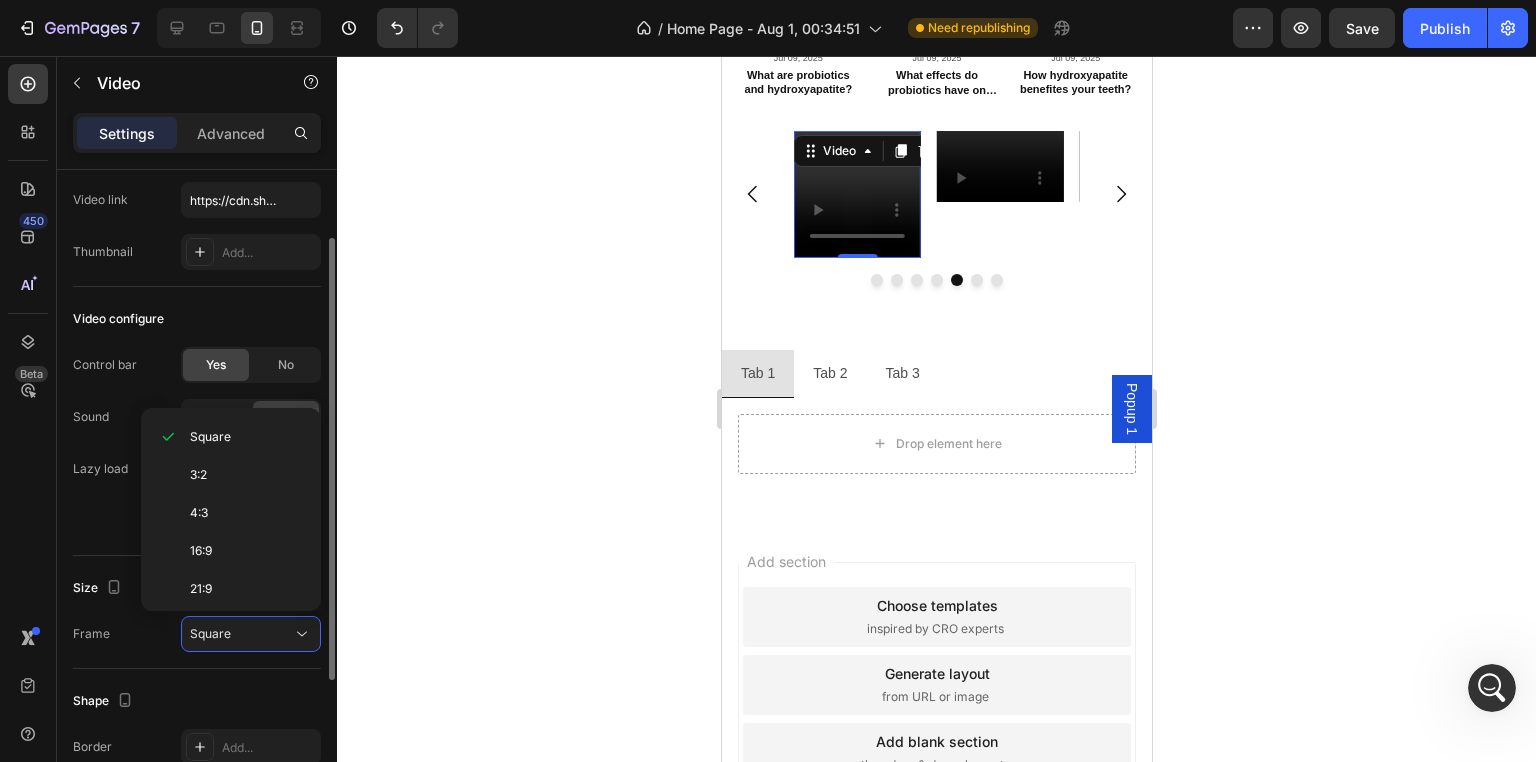 click on "Video configure Control bar Yes No Sound Yes No Lazy load Yes No Show more" 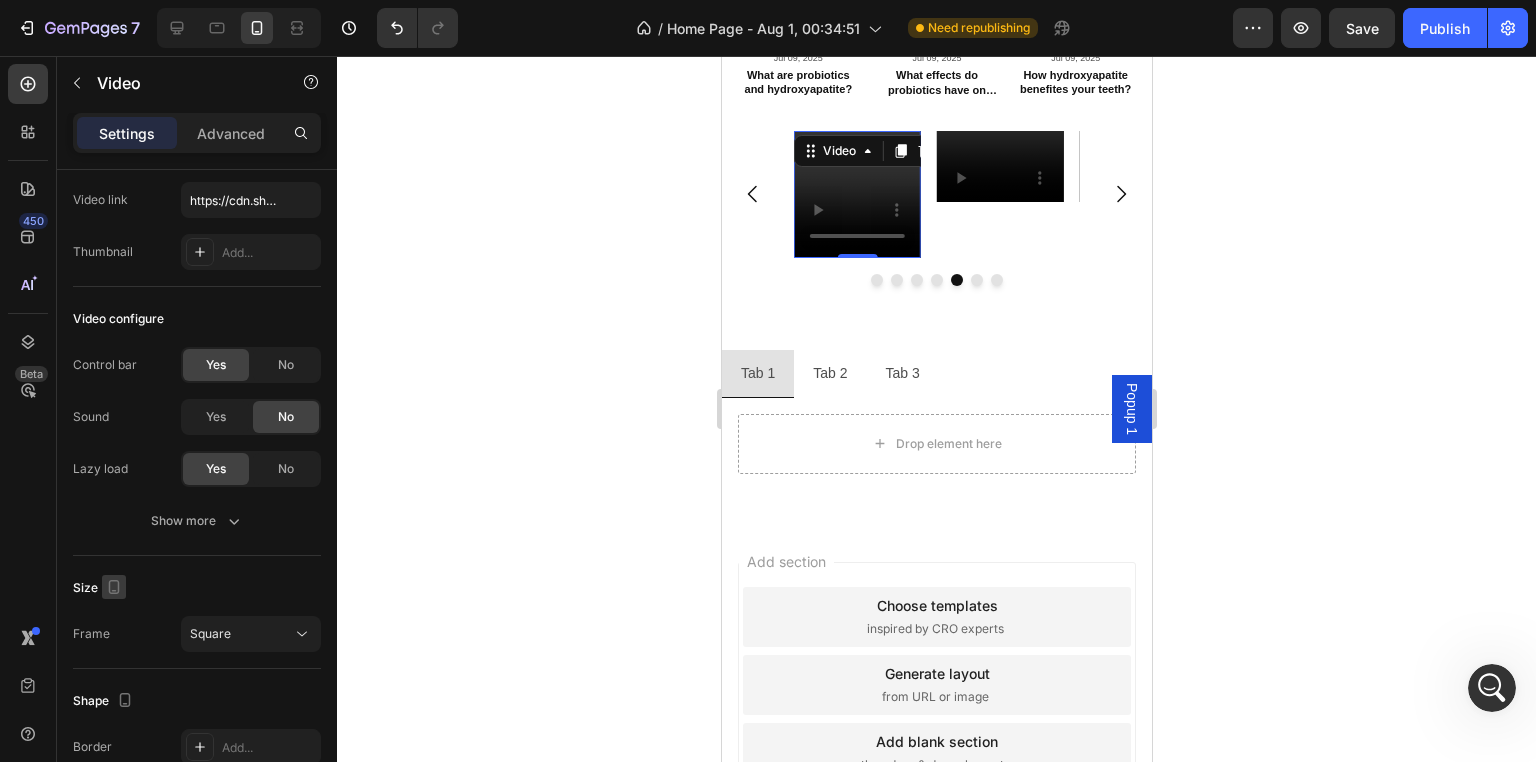 click 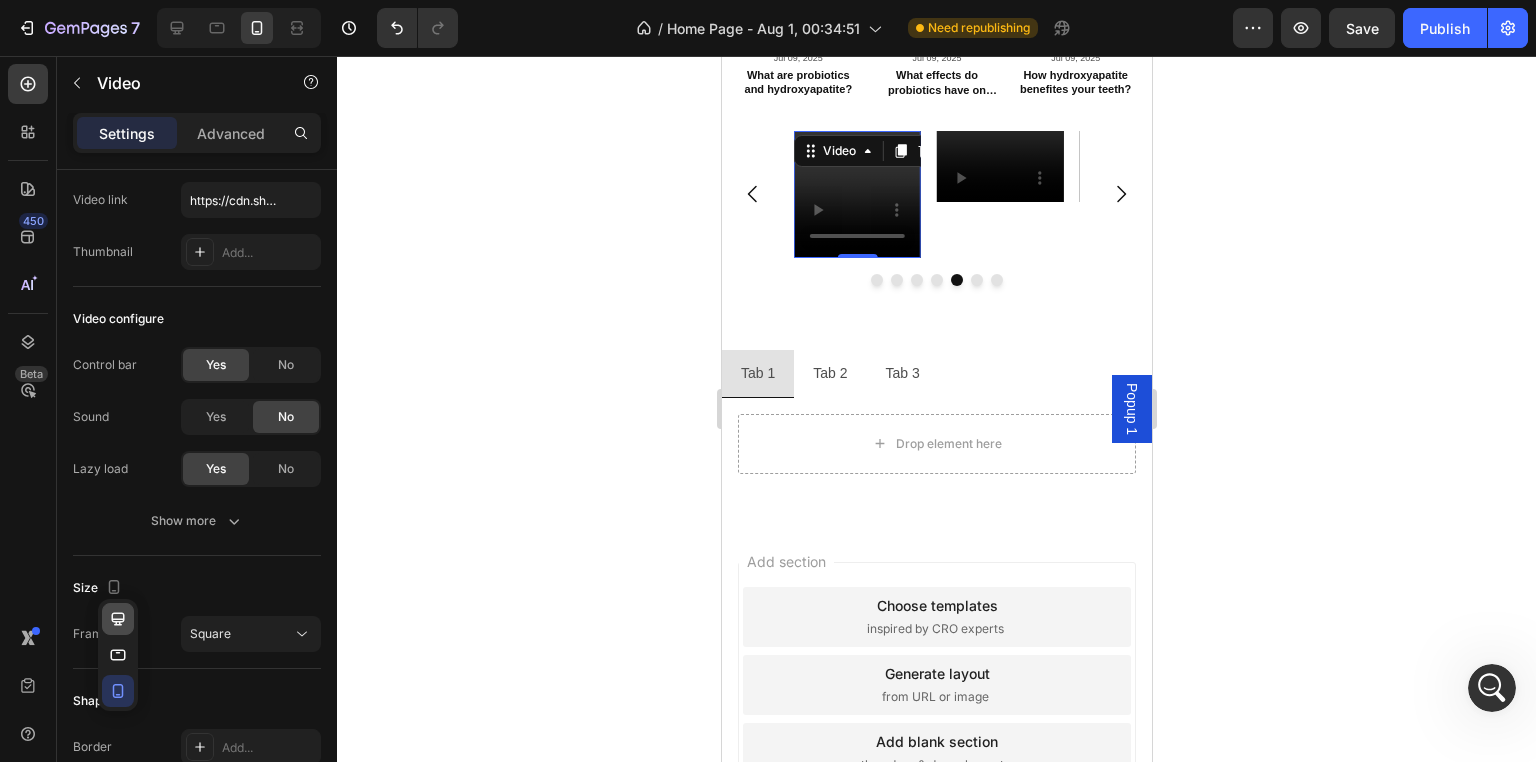 click 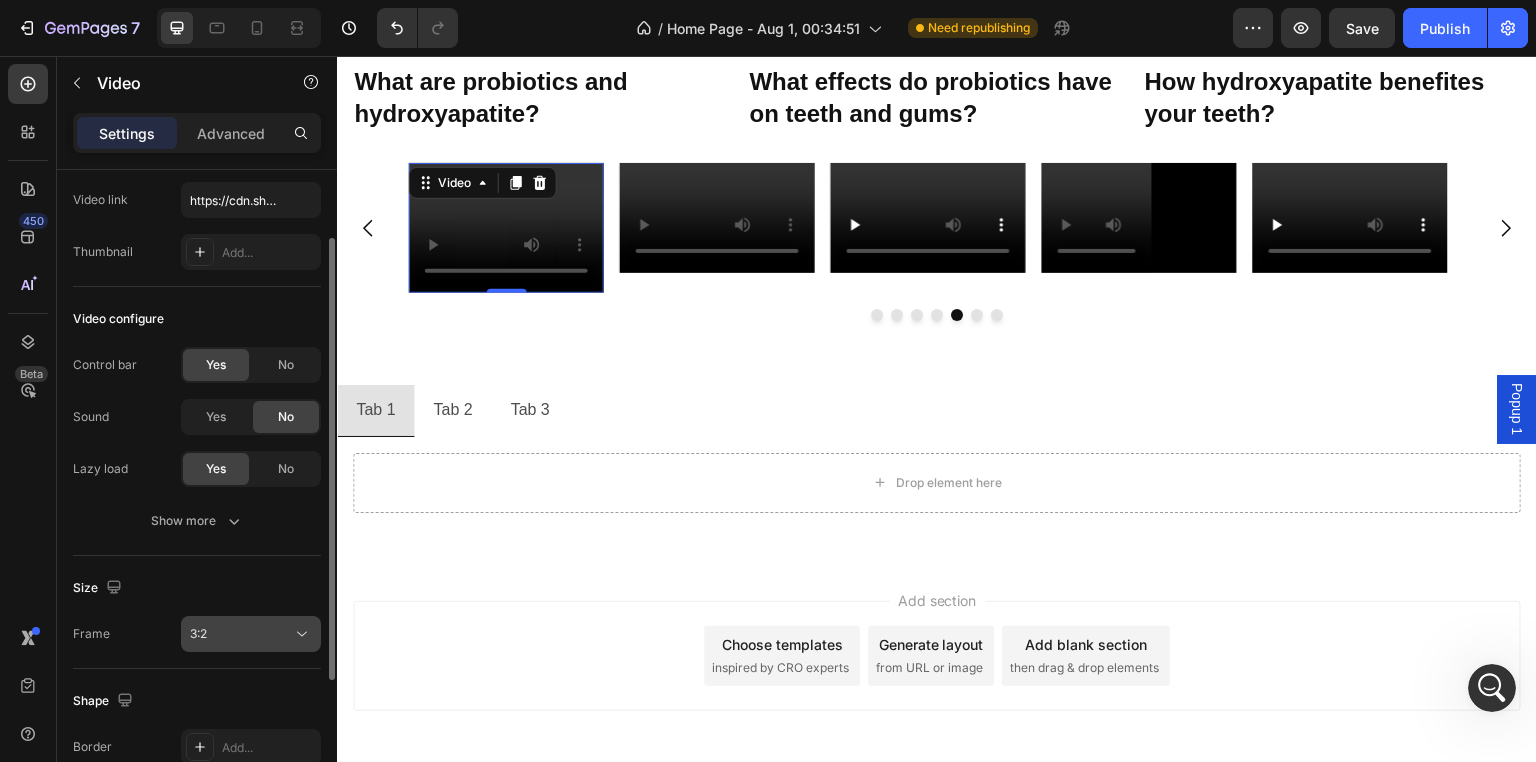 scroll, scrollTop: 2472, scrollLeft: 0, axis: vertical 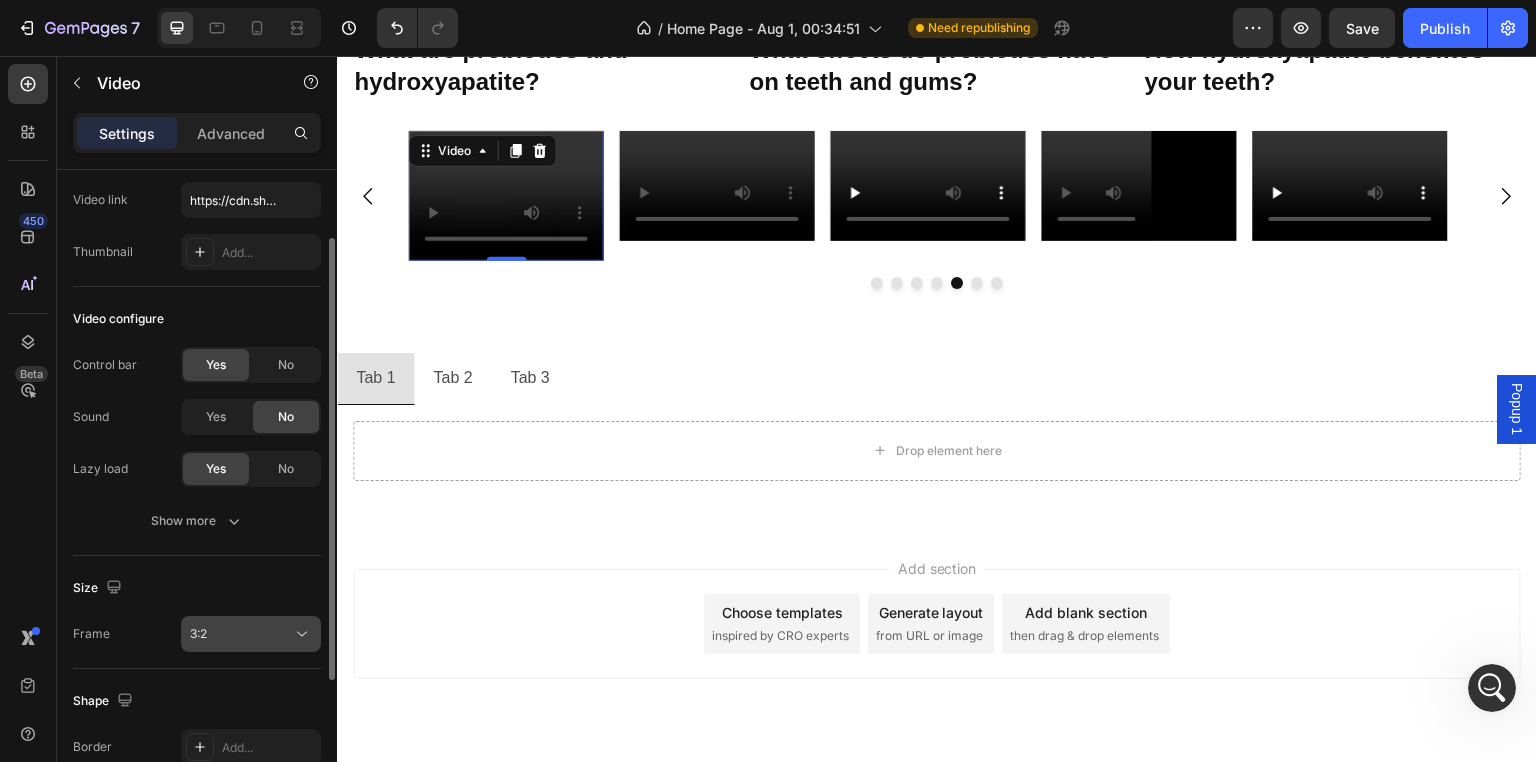 click on "3:2" at bounding box center (198, 633) 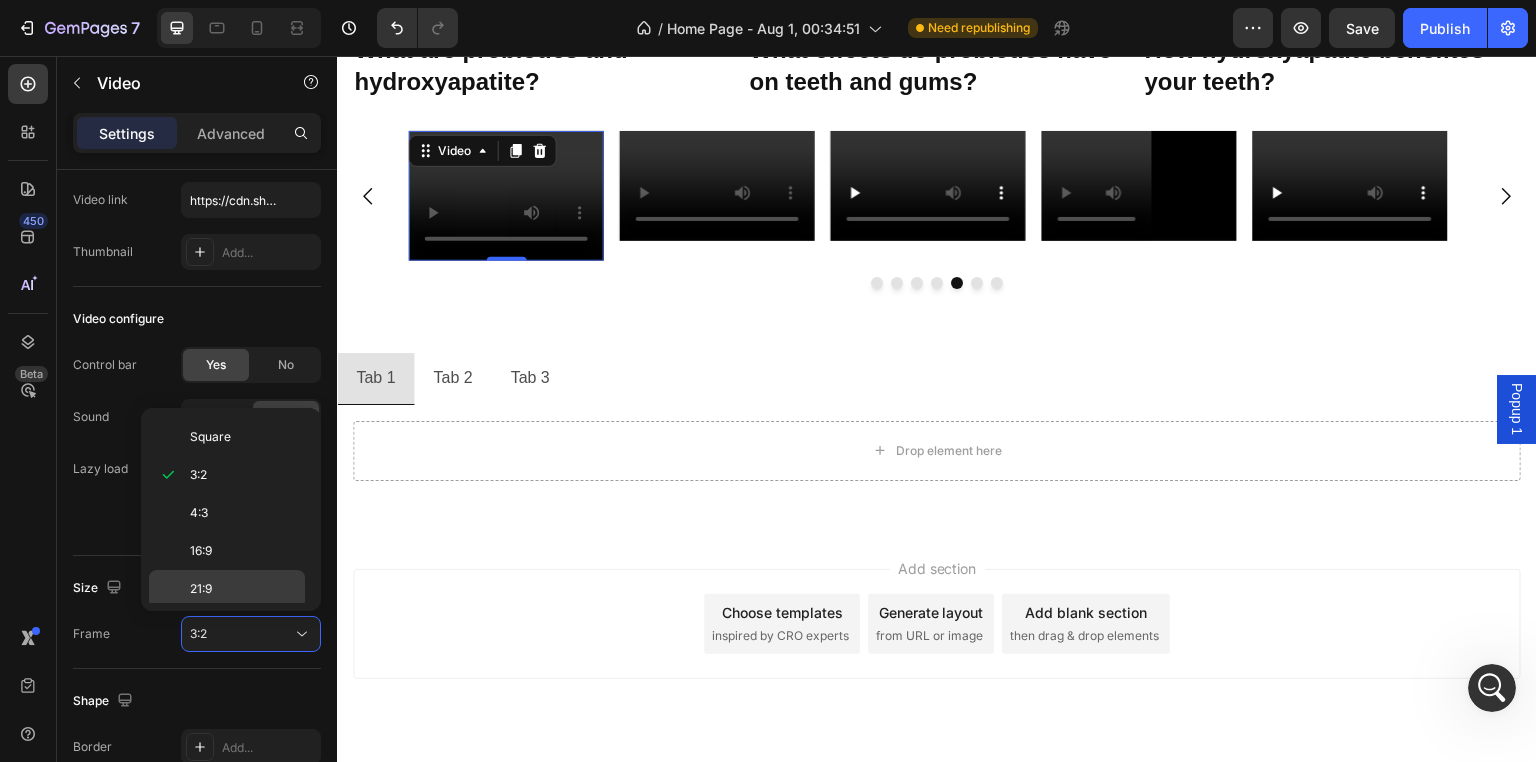 click on "21:9" at bounding box center [243, 589] 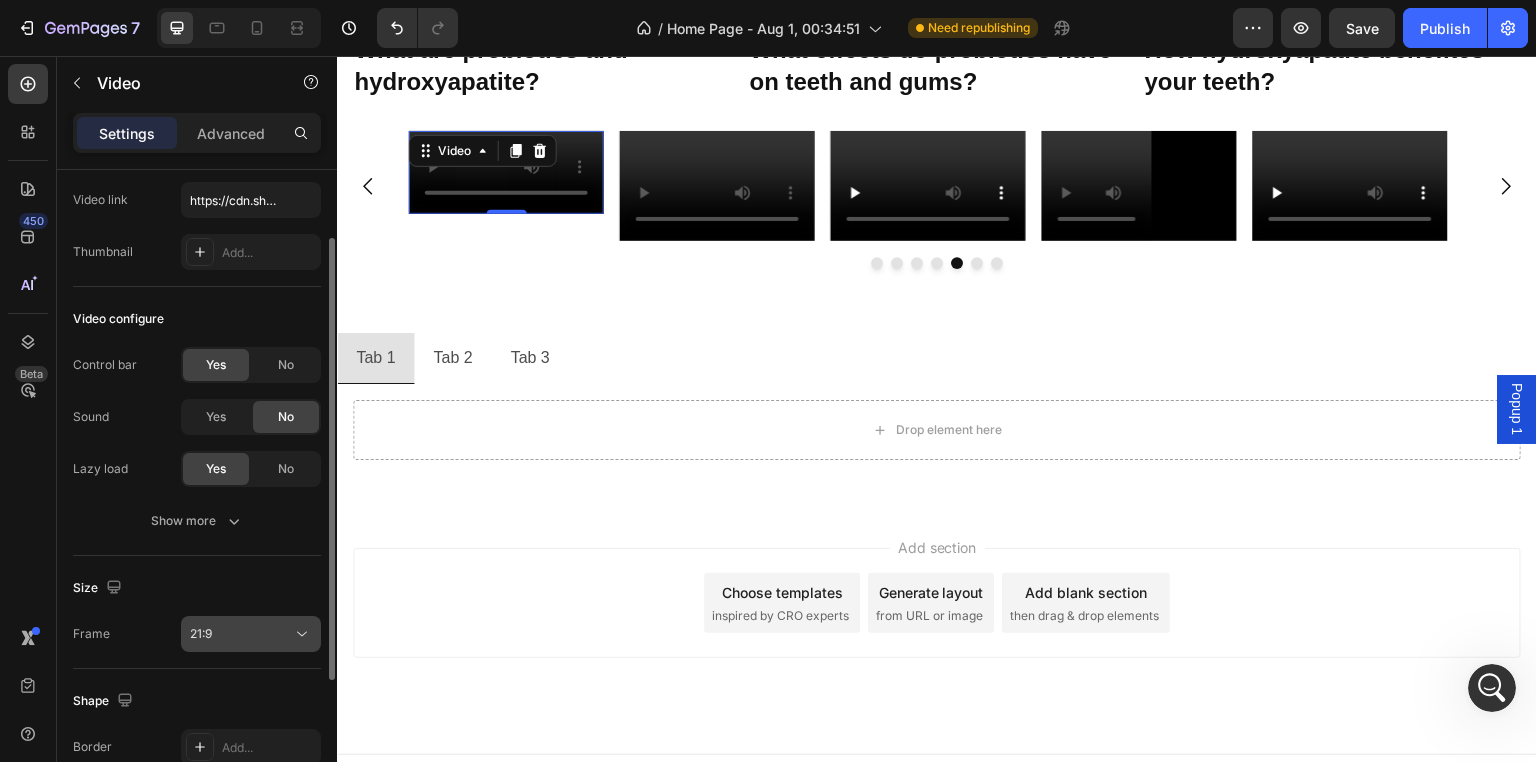 click on "21:9" at bounding box center (241, 634) 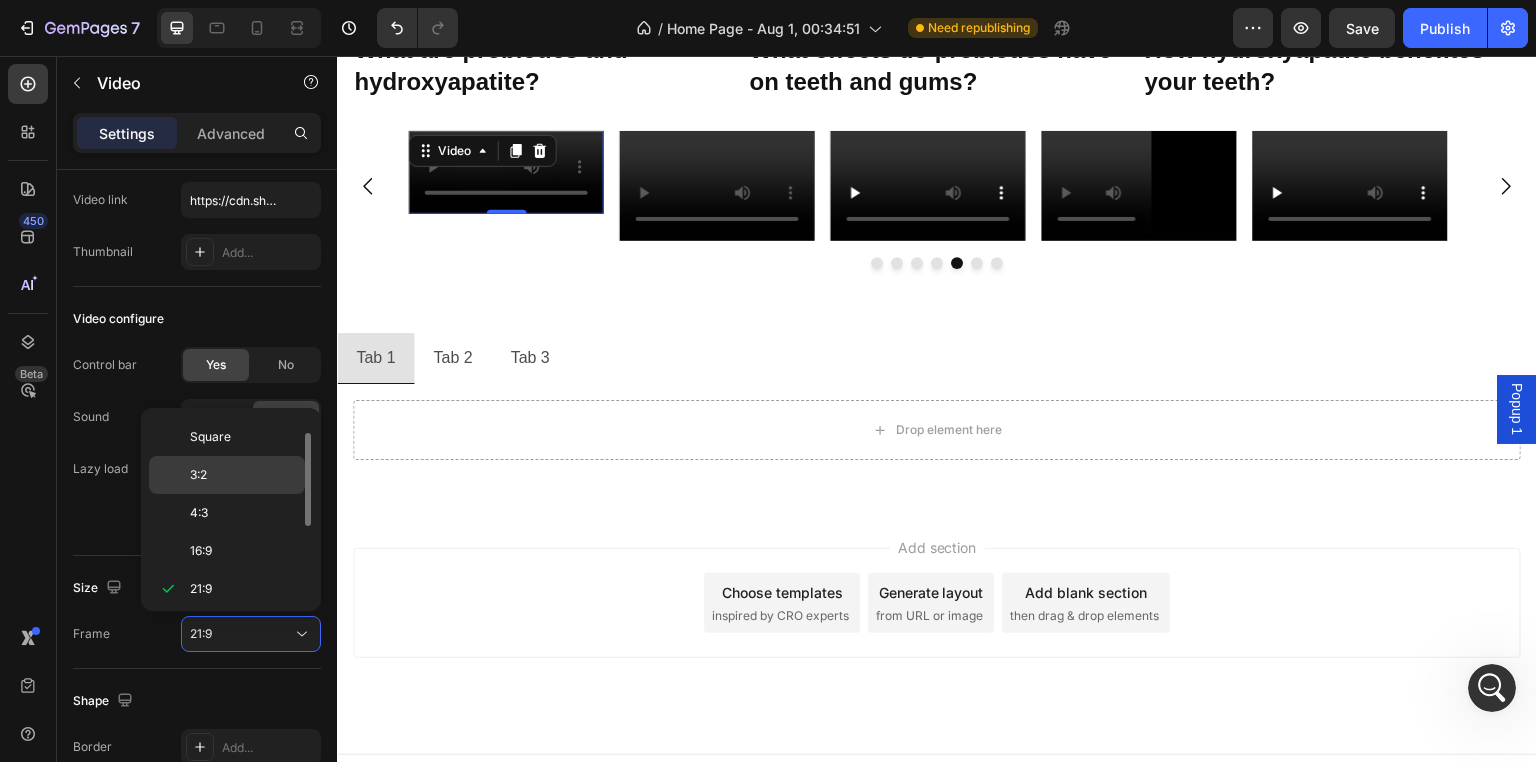 click on "3:2" 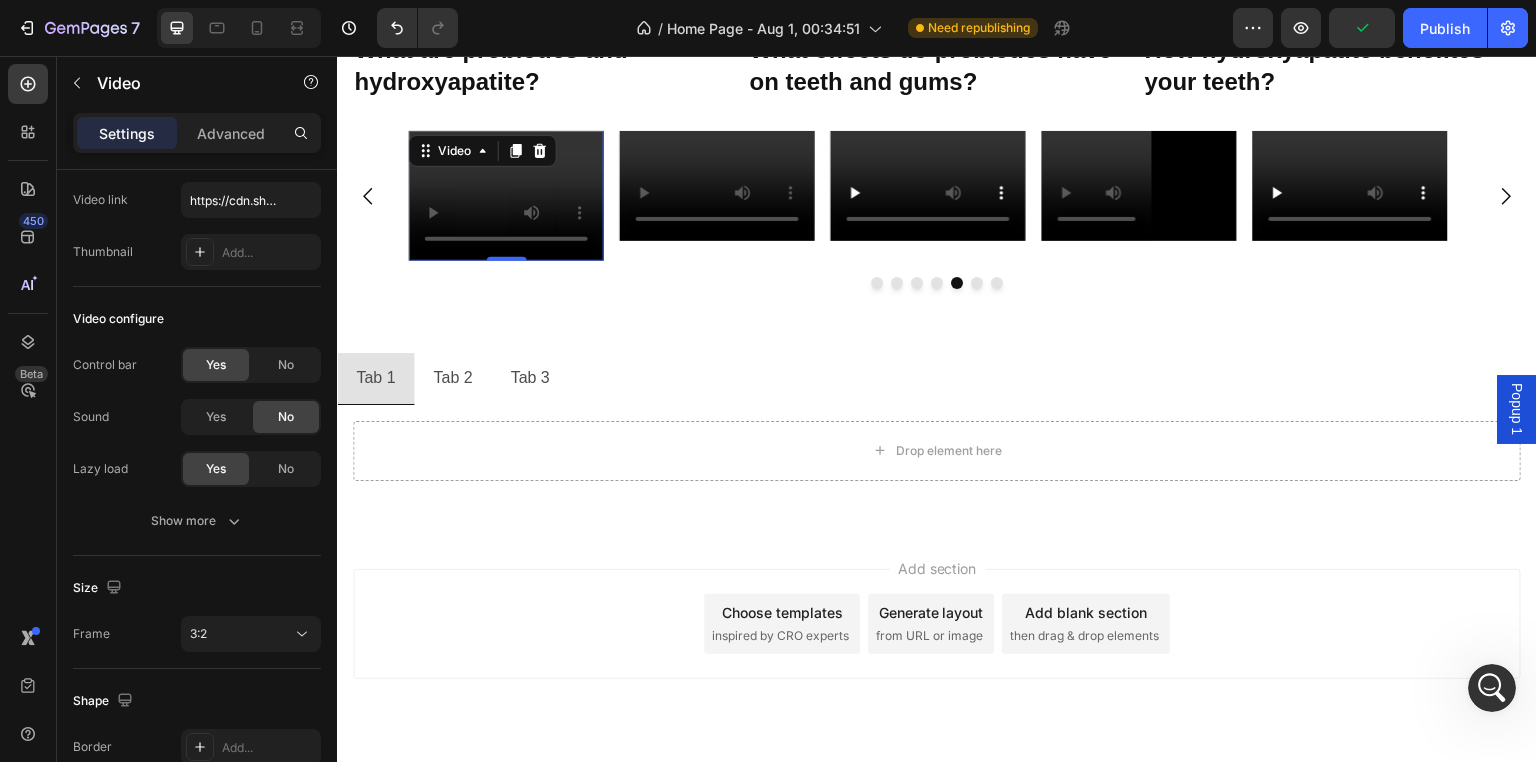 click at bounding box center (506, 196) 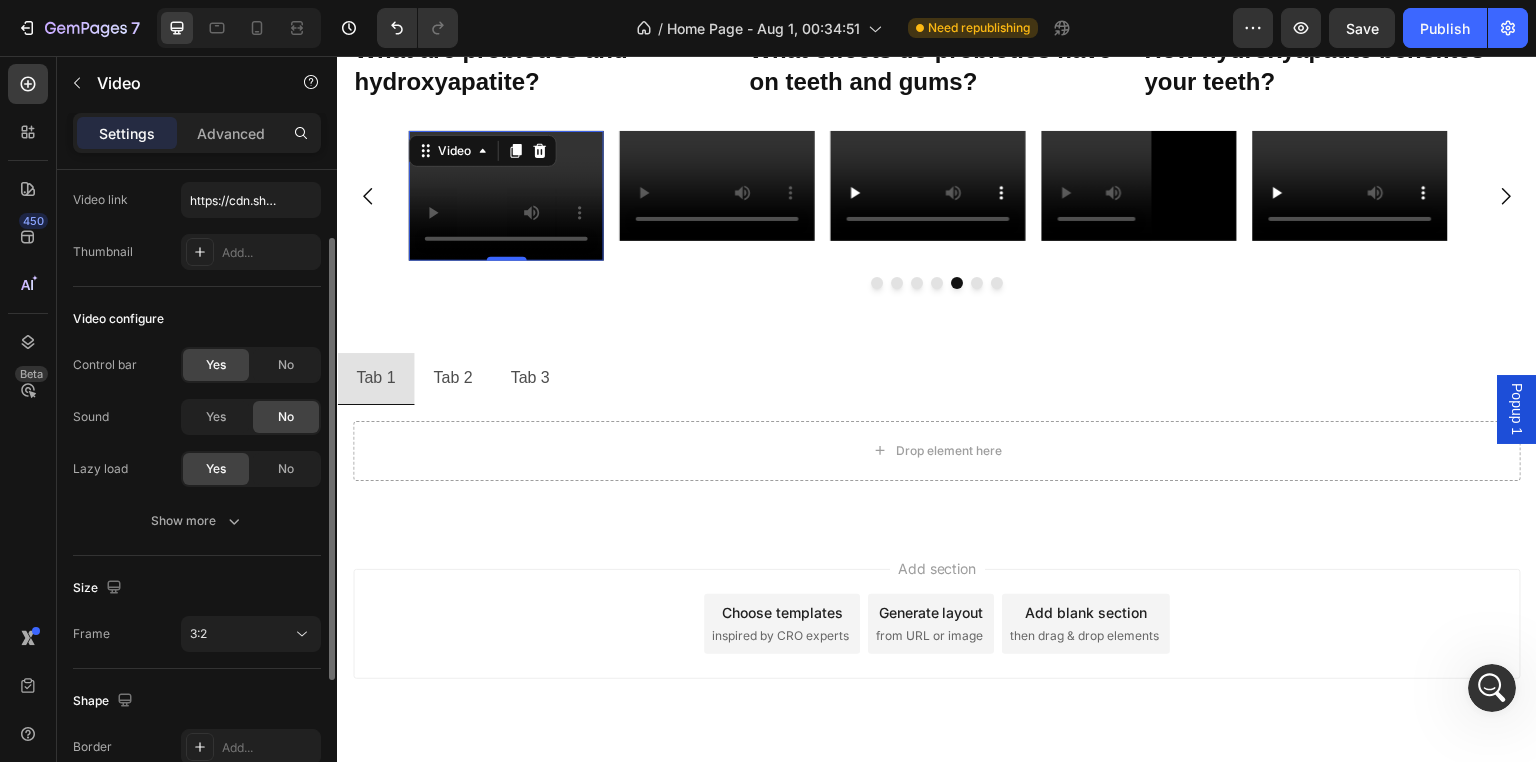 scroll, scrollTop: 0, scrollLeft: 0, axis: both 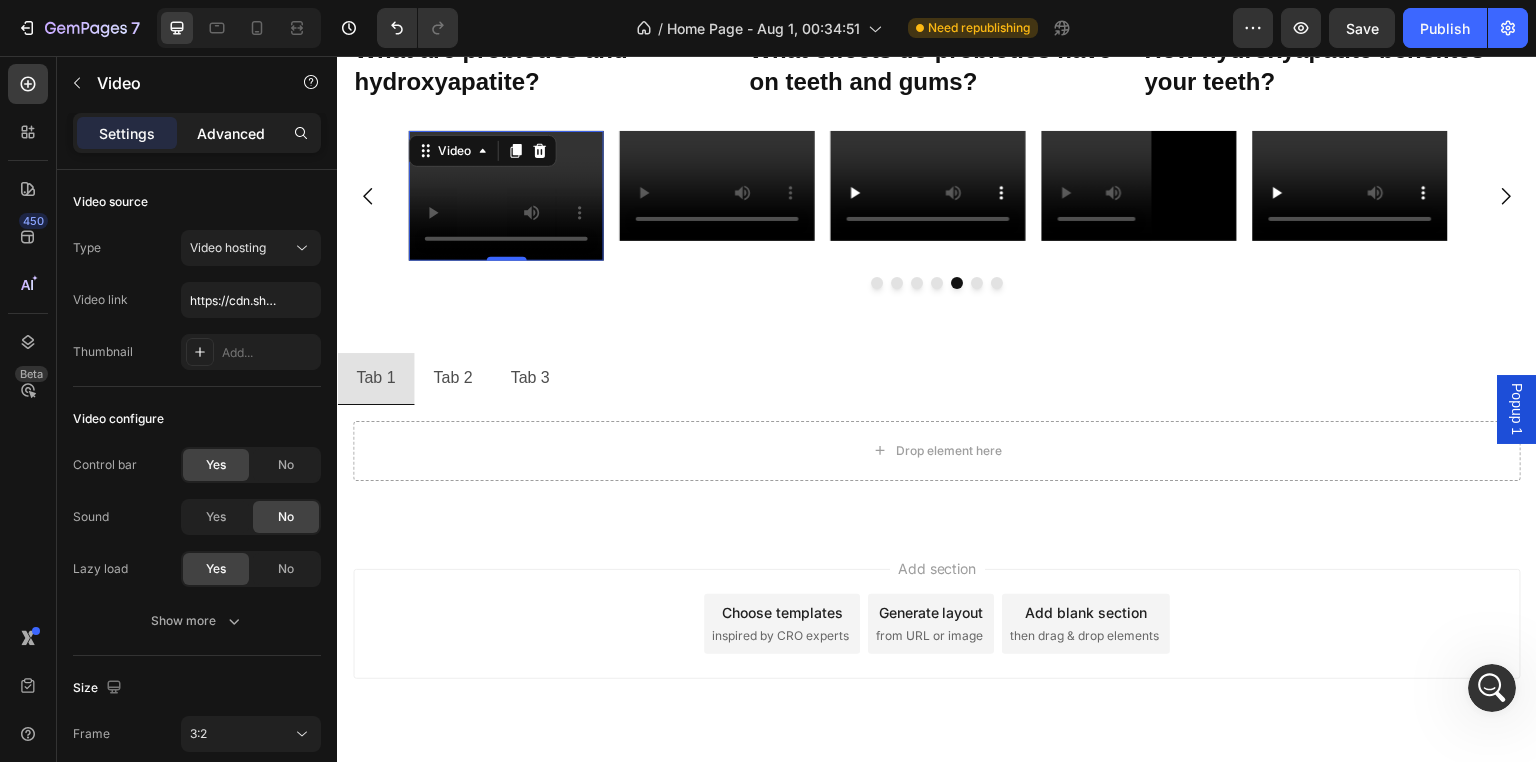 click on "Advanced" at bounding box center (231, 133) 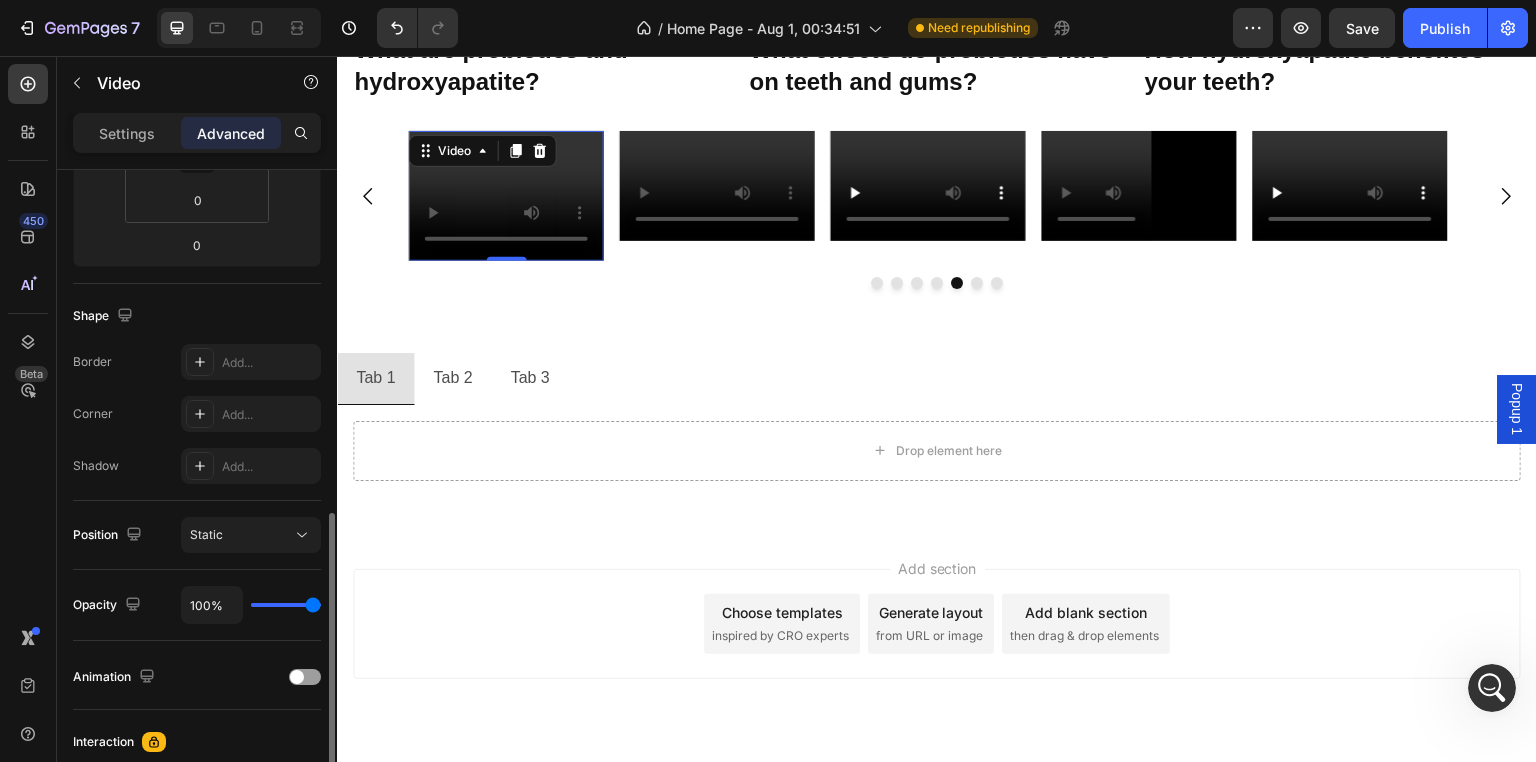 scroll, scrollTop: 500, scrollLeft: 0, axis: vertical 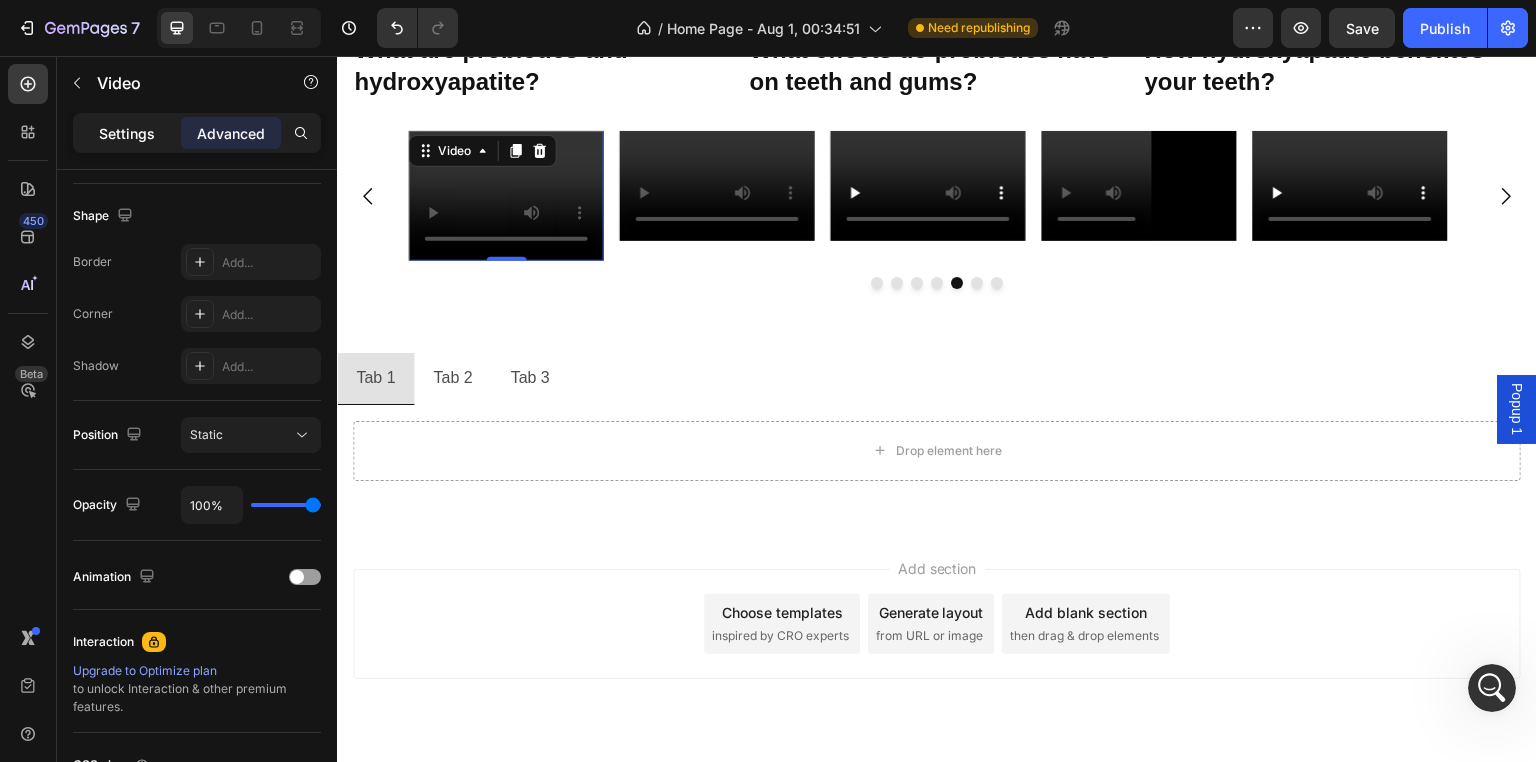 click on "Settings" at bounding box center (127, 133) 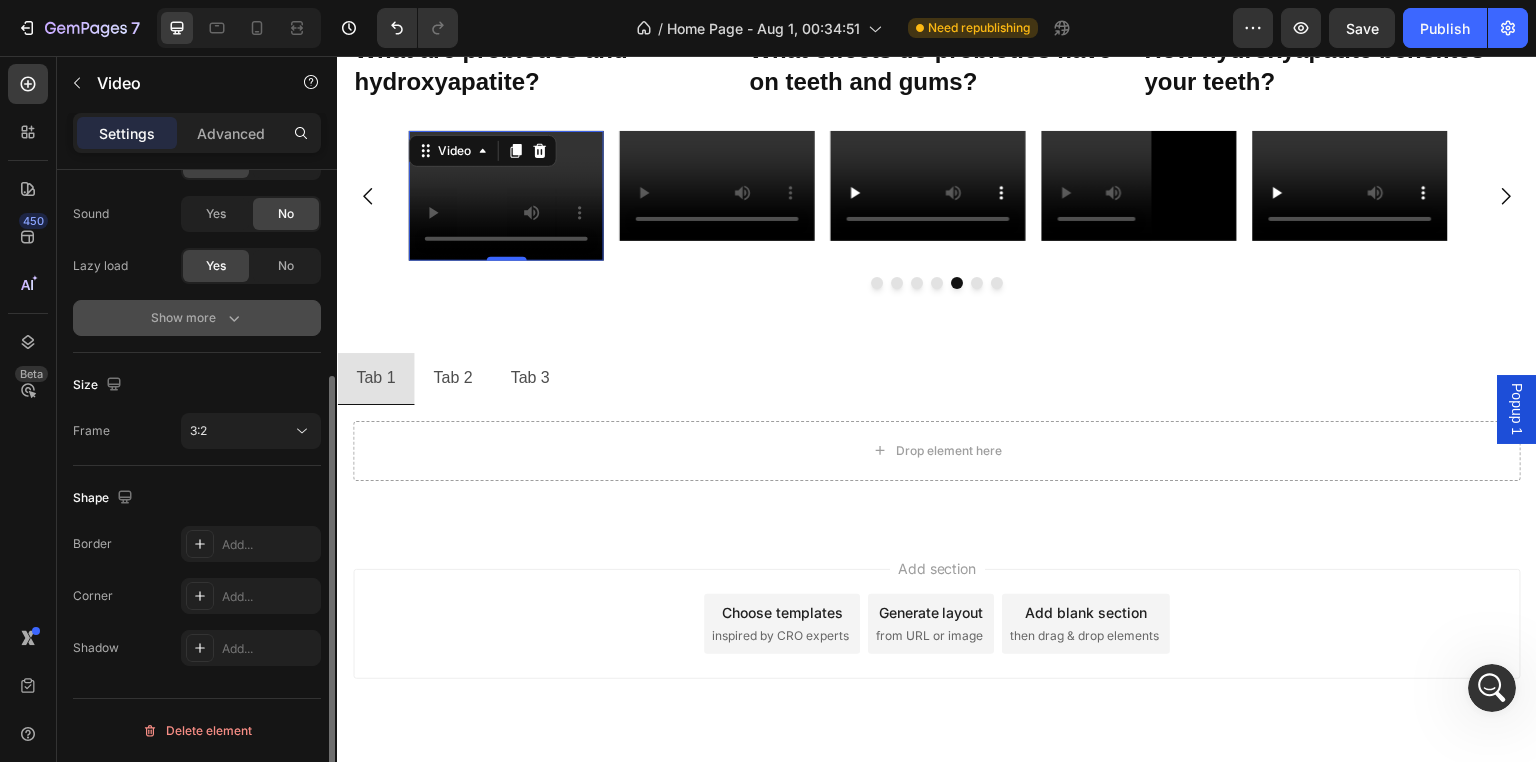 scroll, scrollTop: 302, scrollLeft: 0, axis: vertical 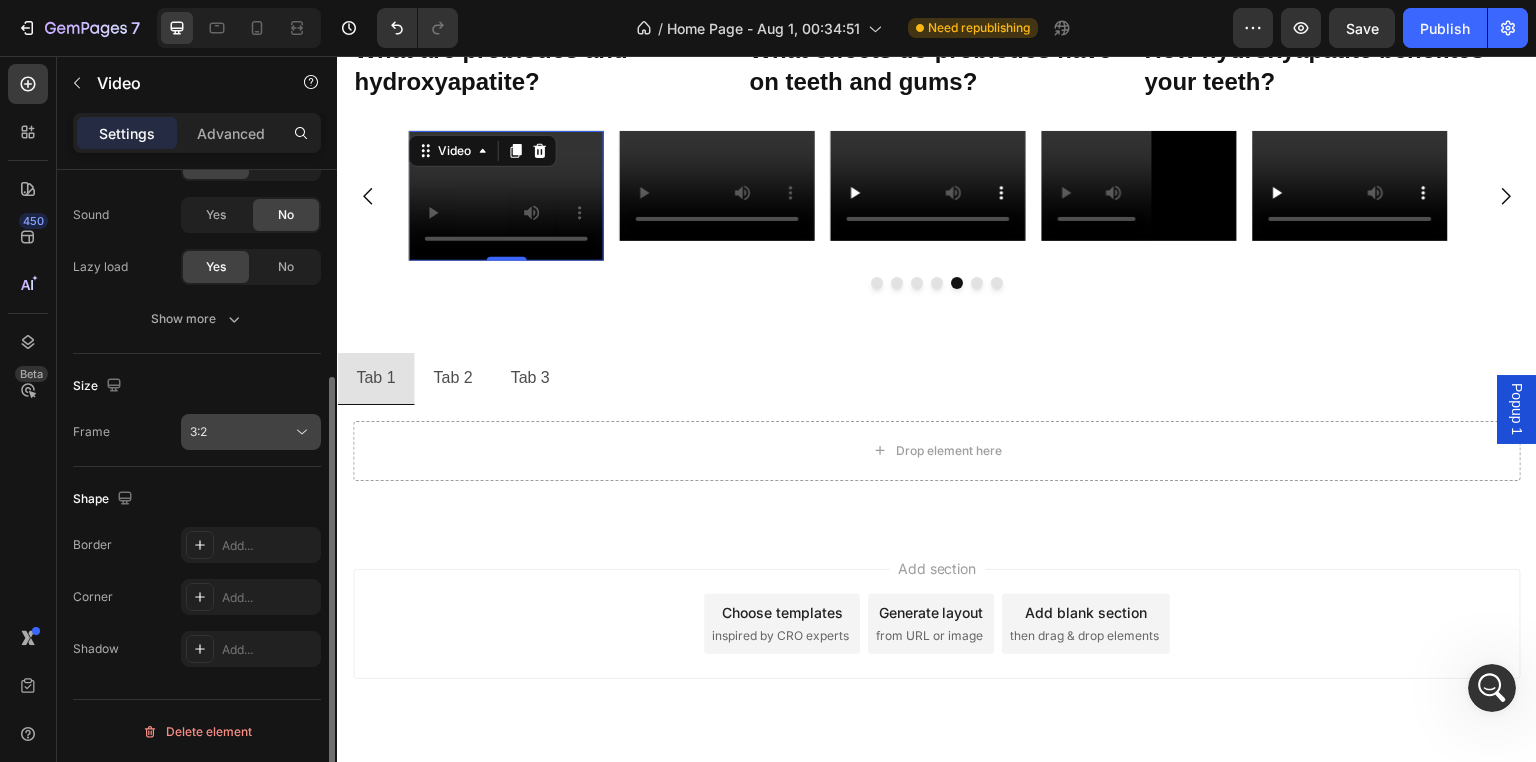 click on "3:2" at bounding box center (241, 432) 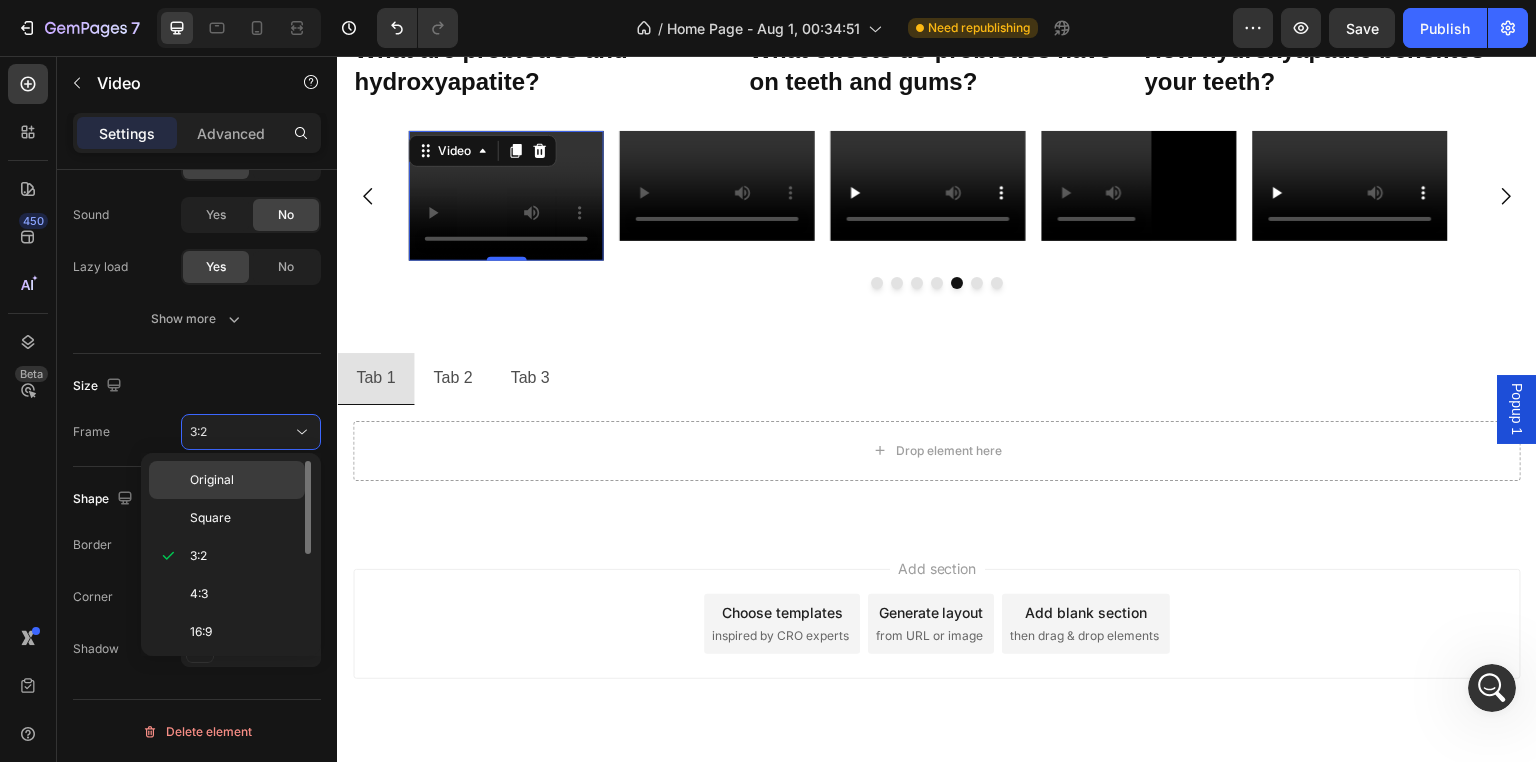 click on "Original" 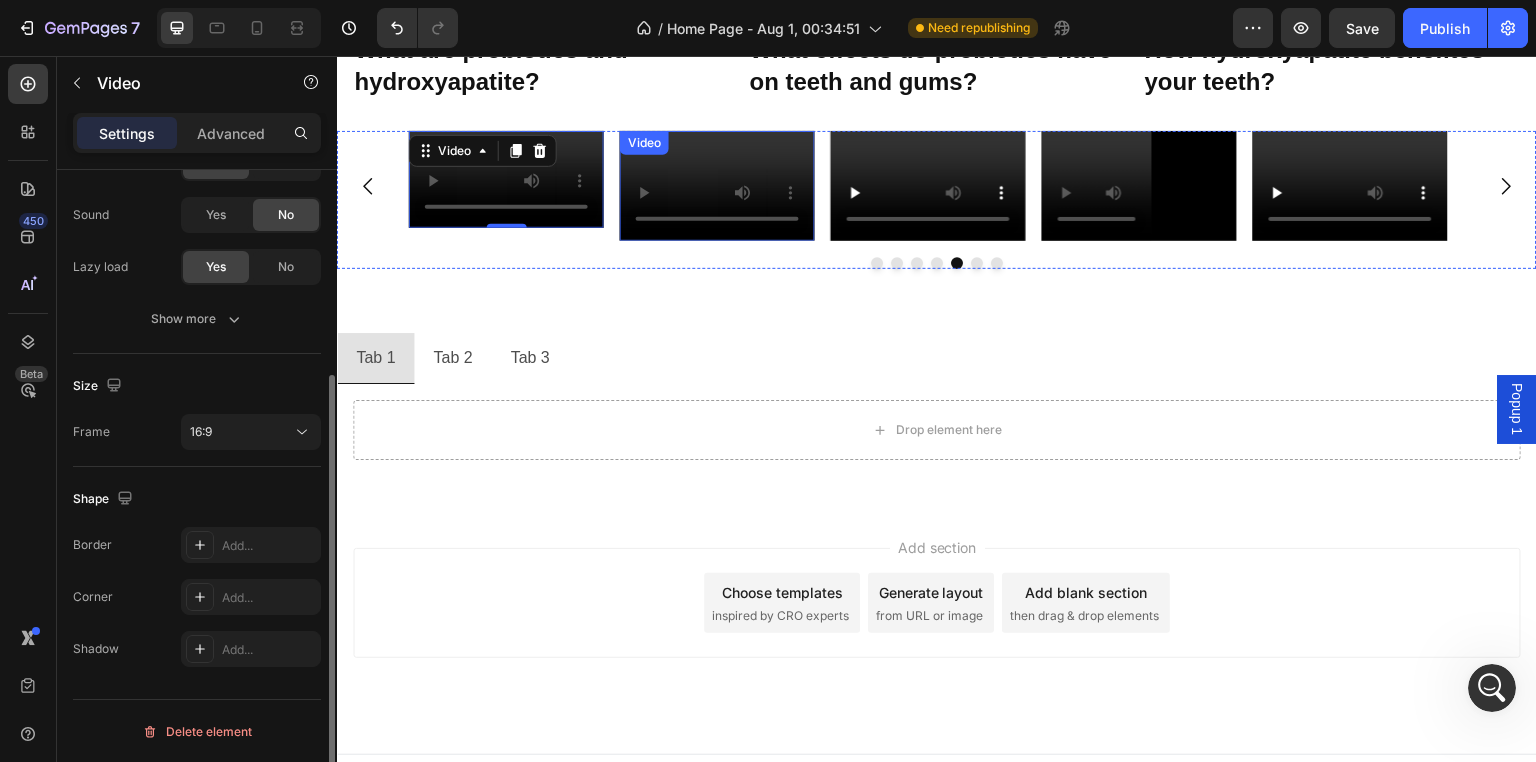 click on "Video" at bounding box center (717, 186) 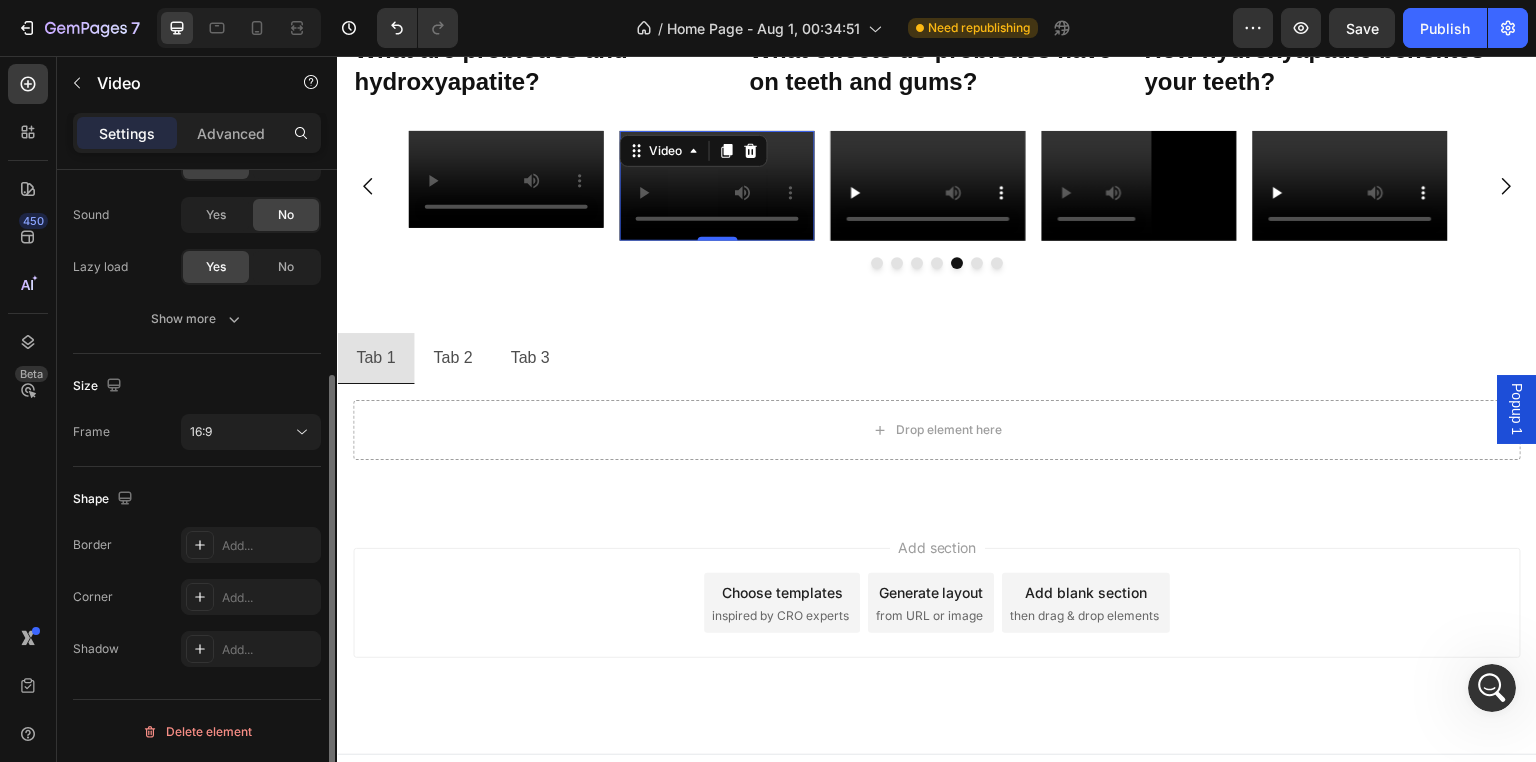 scroll, scrollTop: 301, scrollLeft: 0, axis: vertical 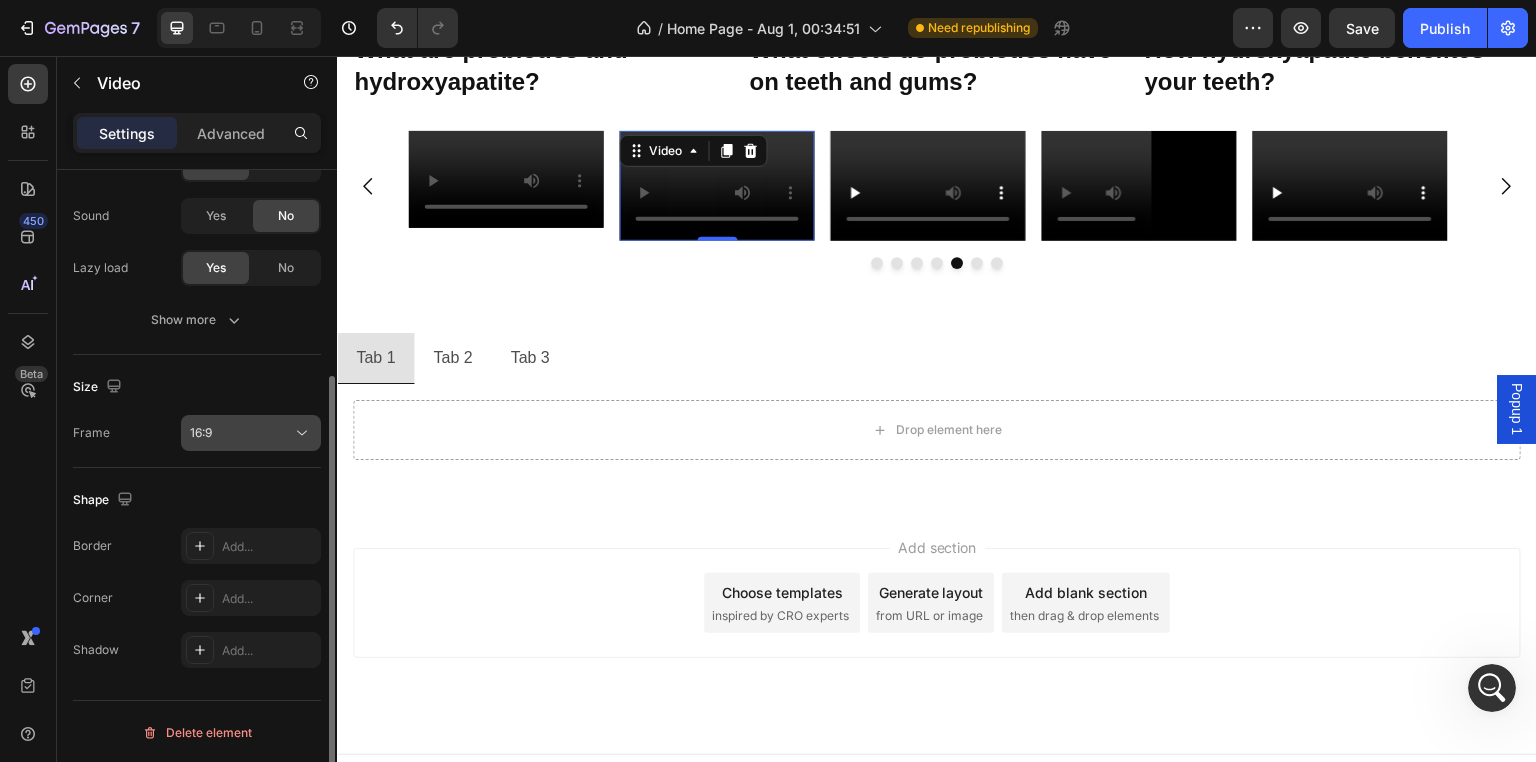 click on "16:9" at bounding box center [241, 433] 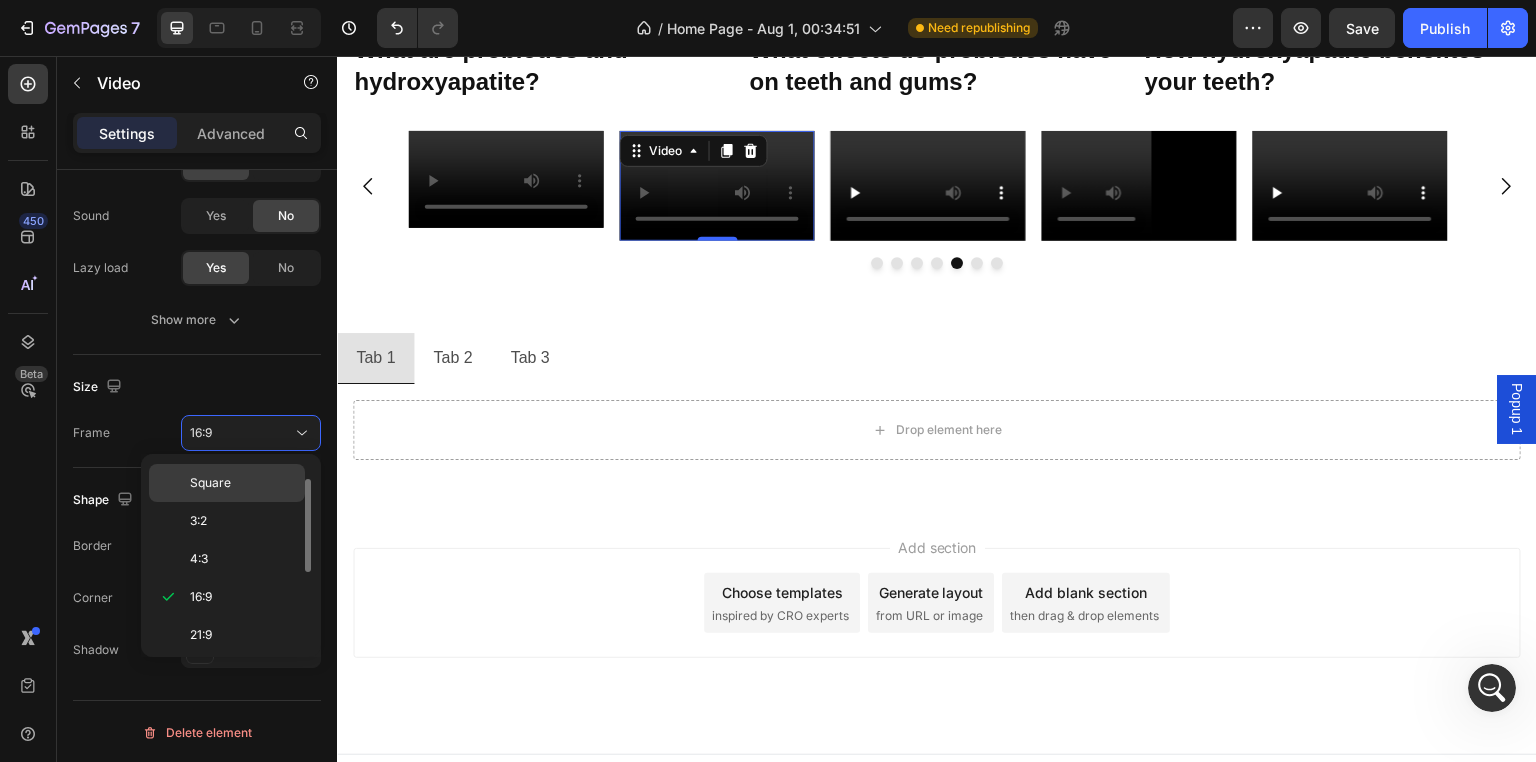 scroll, scrollTop: 0, scrollLeft: 0, axis: both 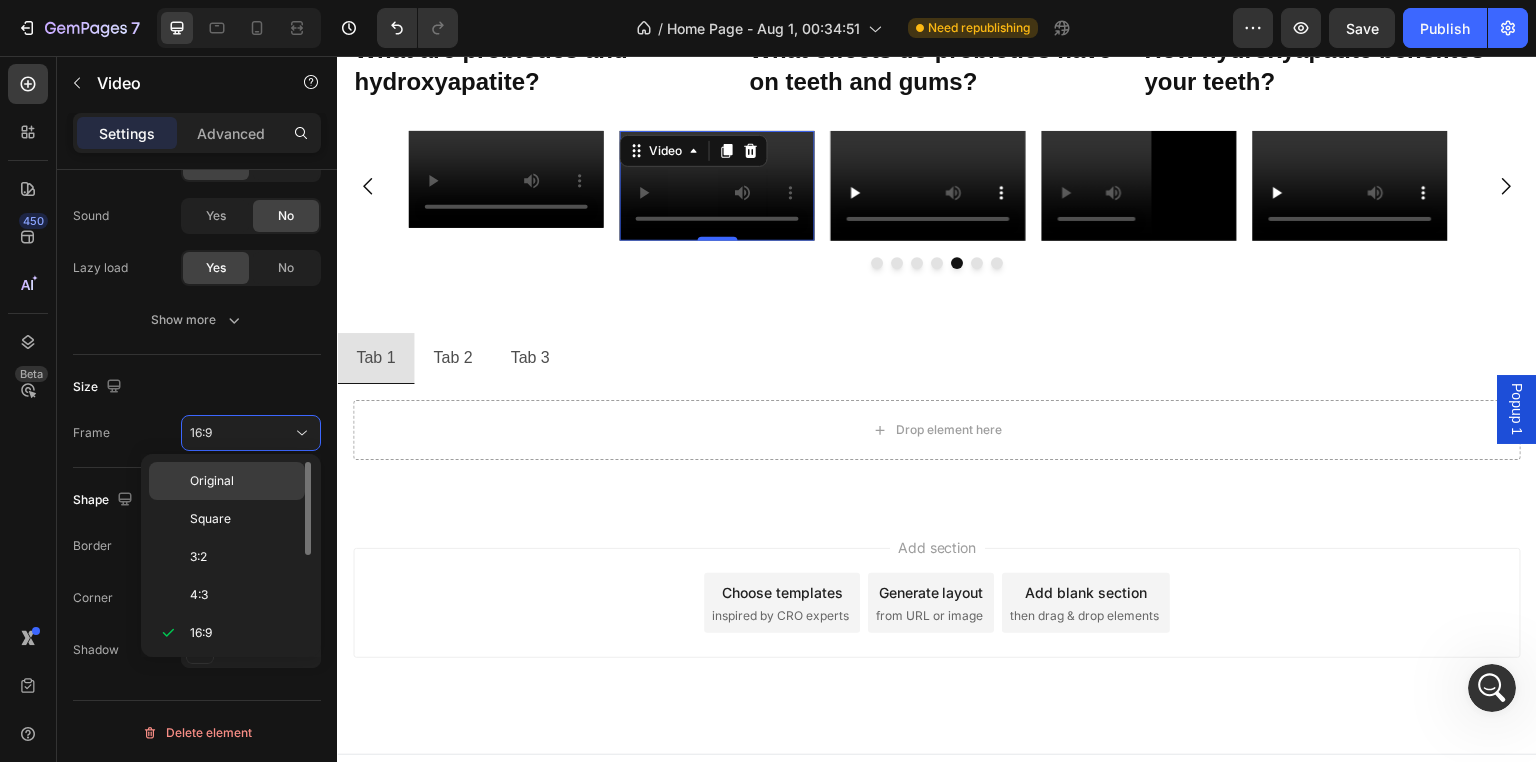 click on "Original" at bounding box center [243, 481] 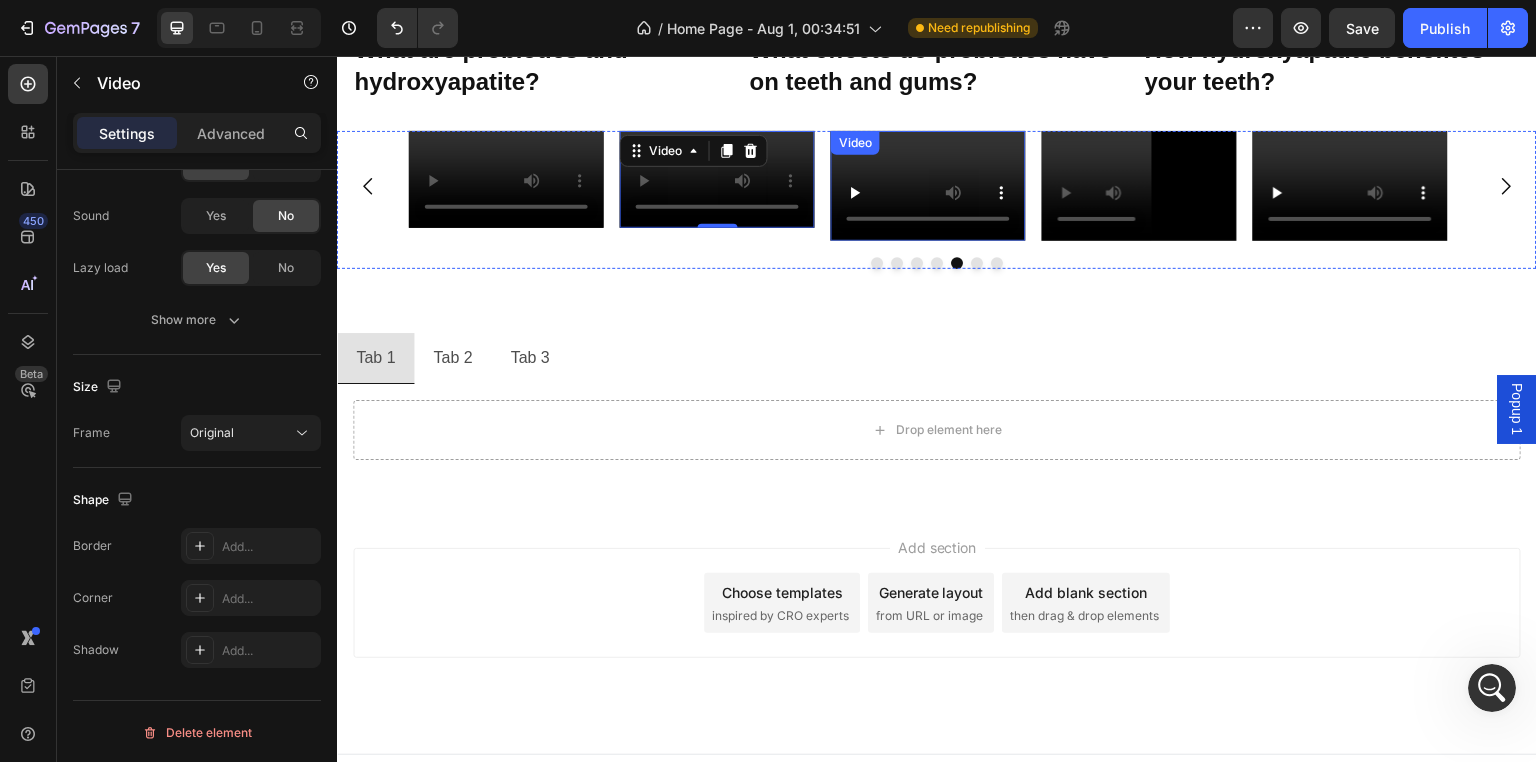 click on "Video" at bounding box center (928, 186) 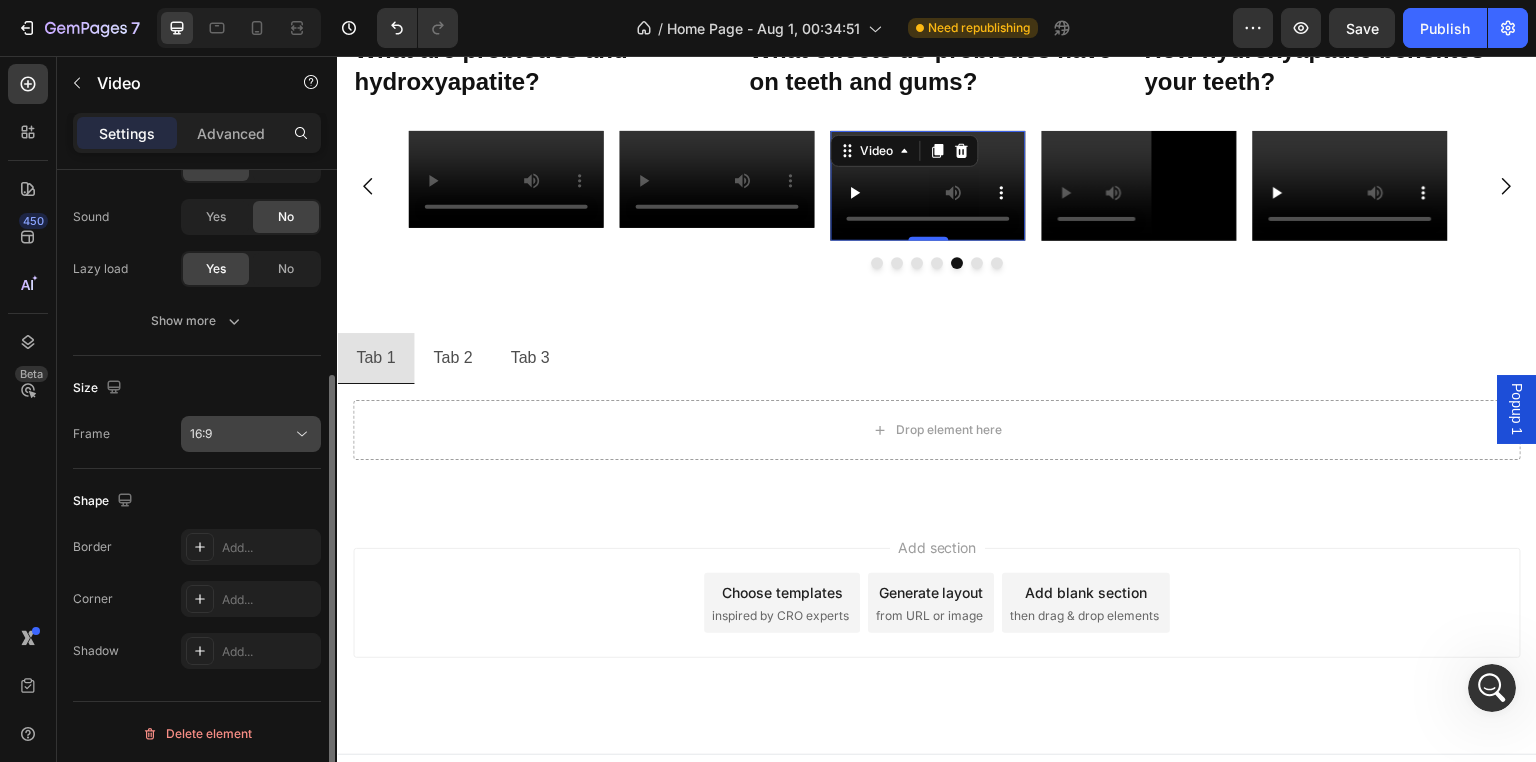 click on "16:9" at bounding box center [241, 434] 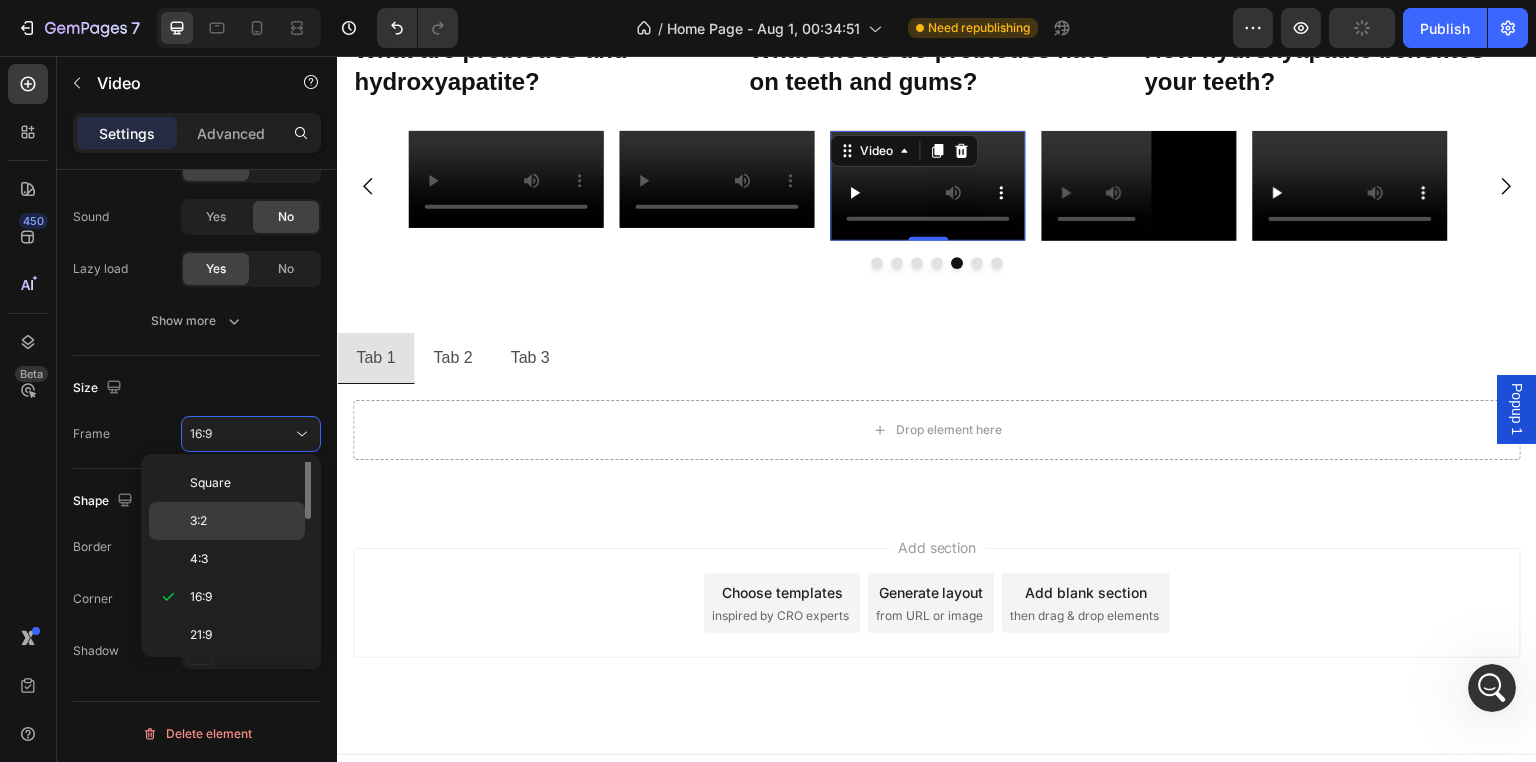 scroll, scrollTop: 0, scrollLeft: 0, axis: both 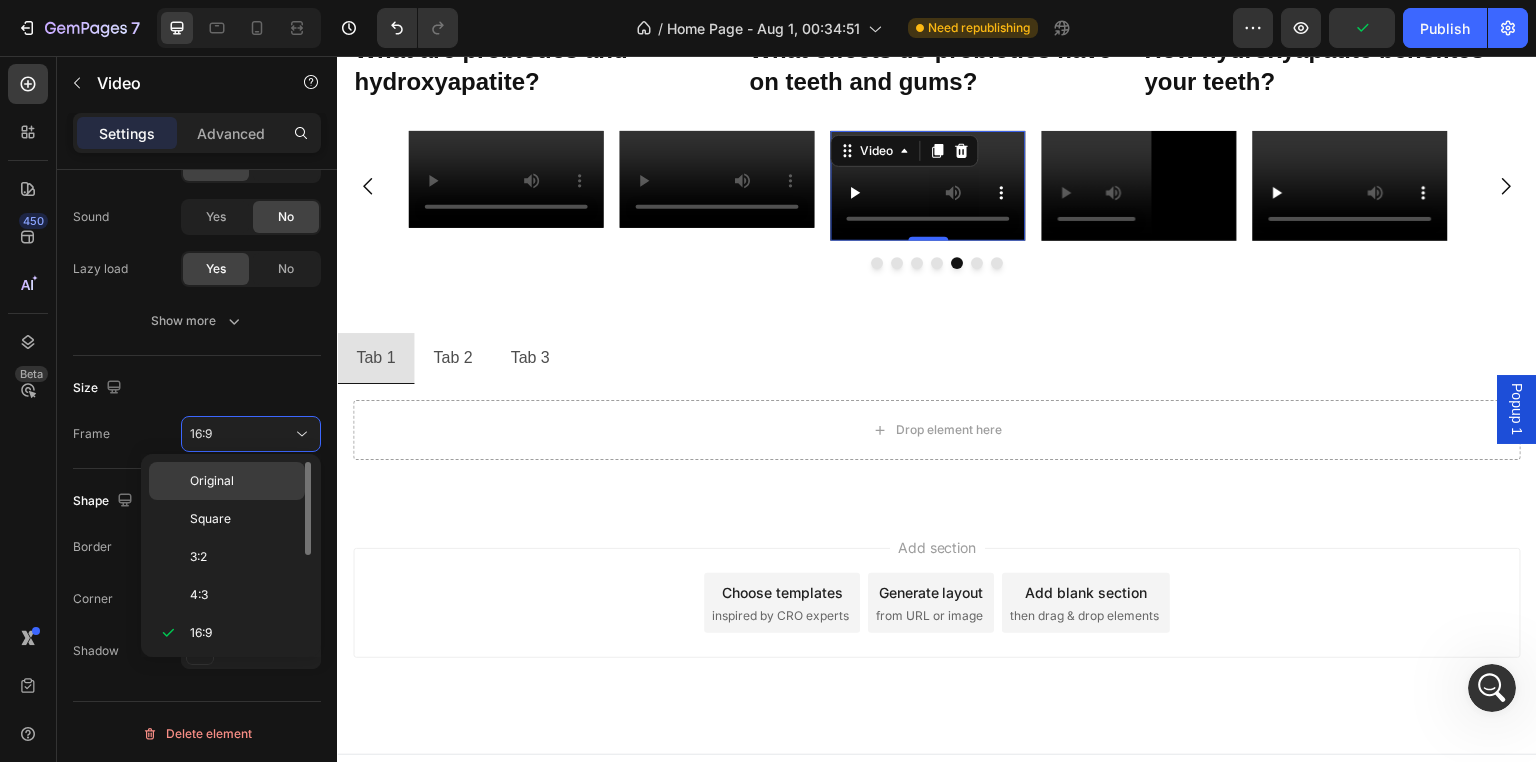 click on "Original" at bounding box center [243, 481] 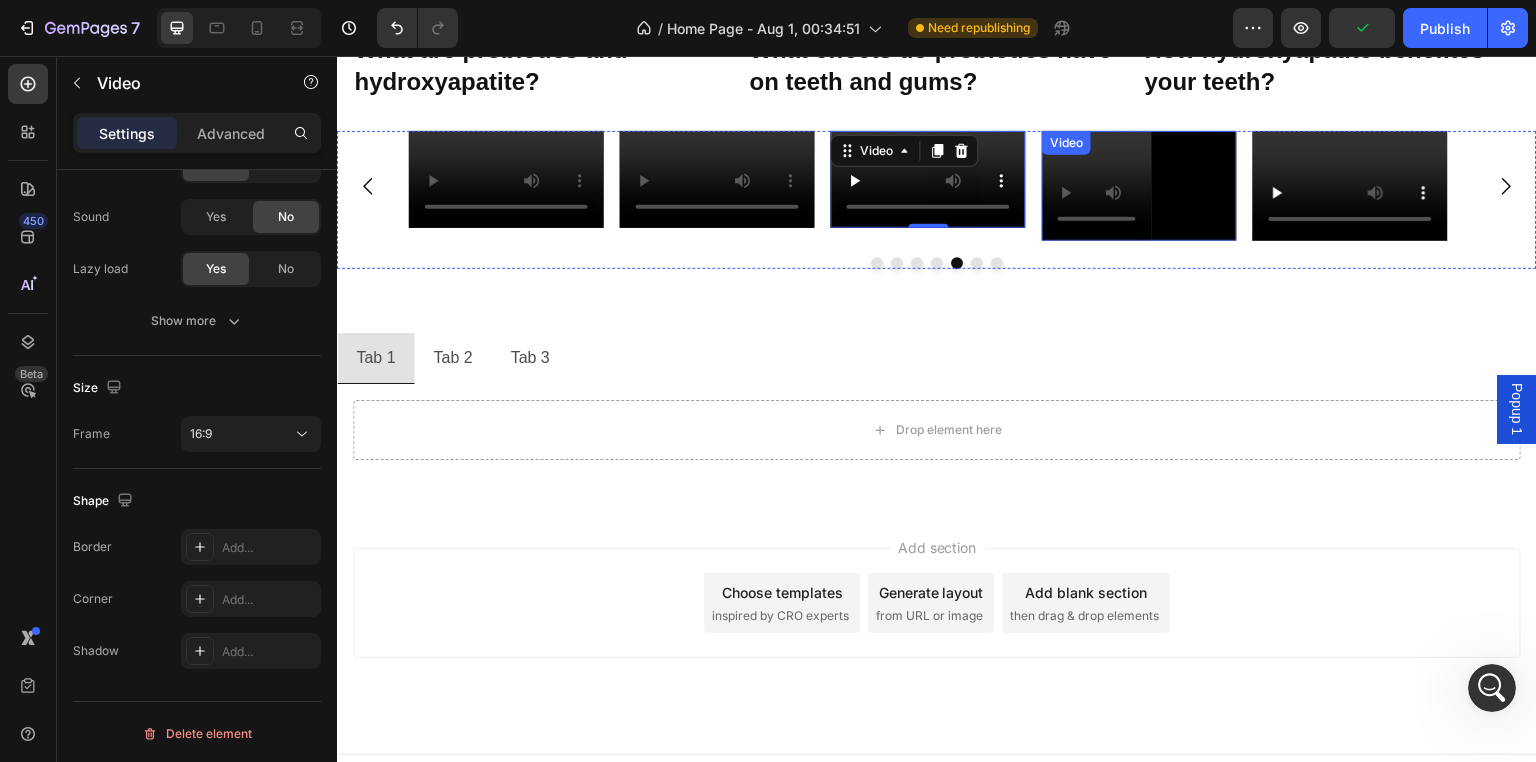 click on "Video" at bounding box center [1139, 186] 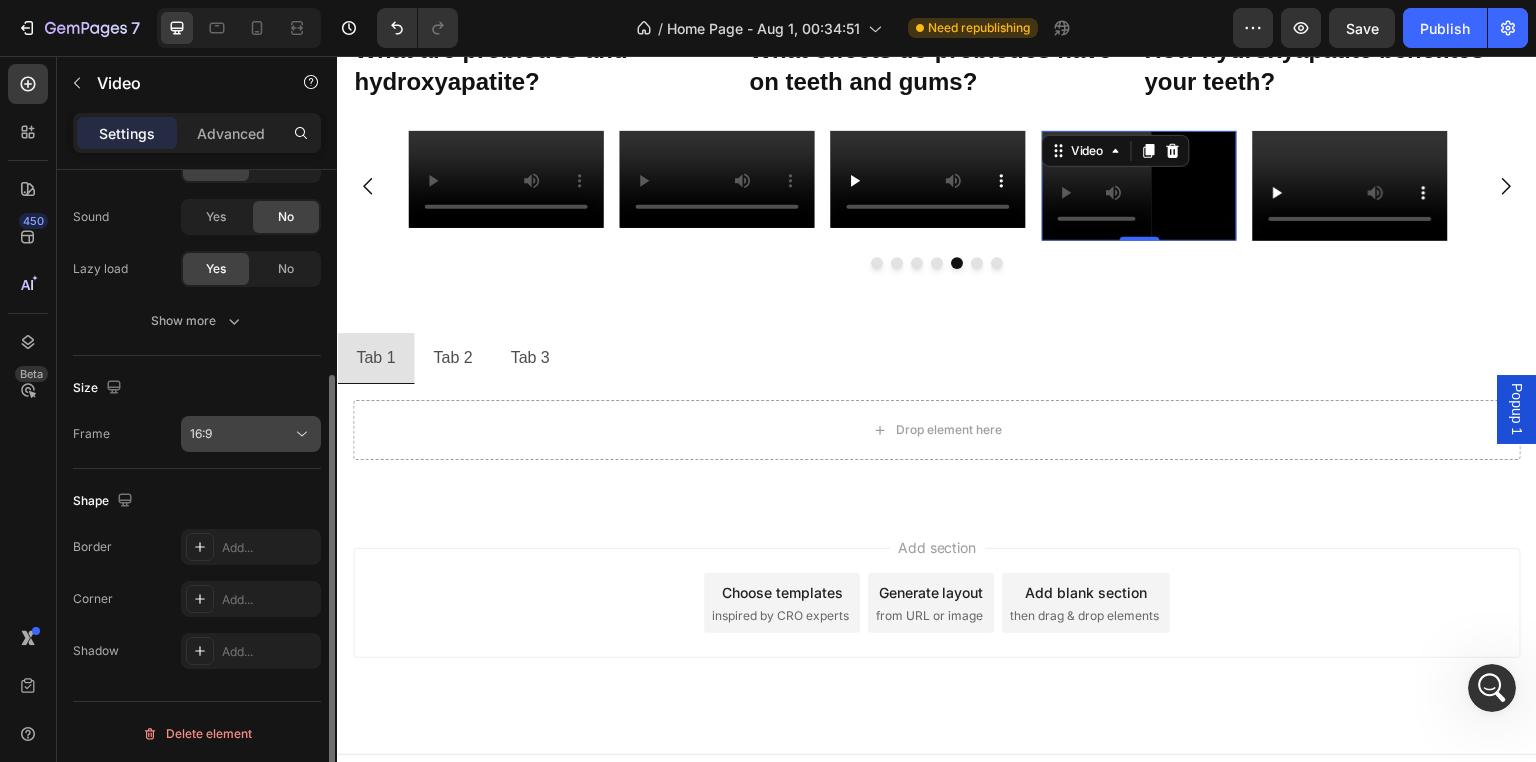 click on "16:9" 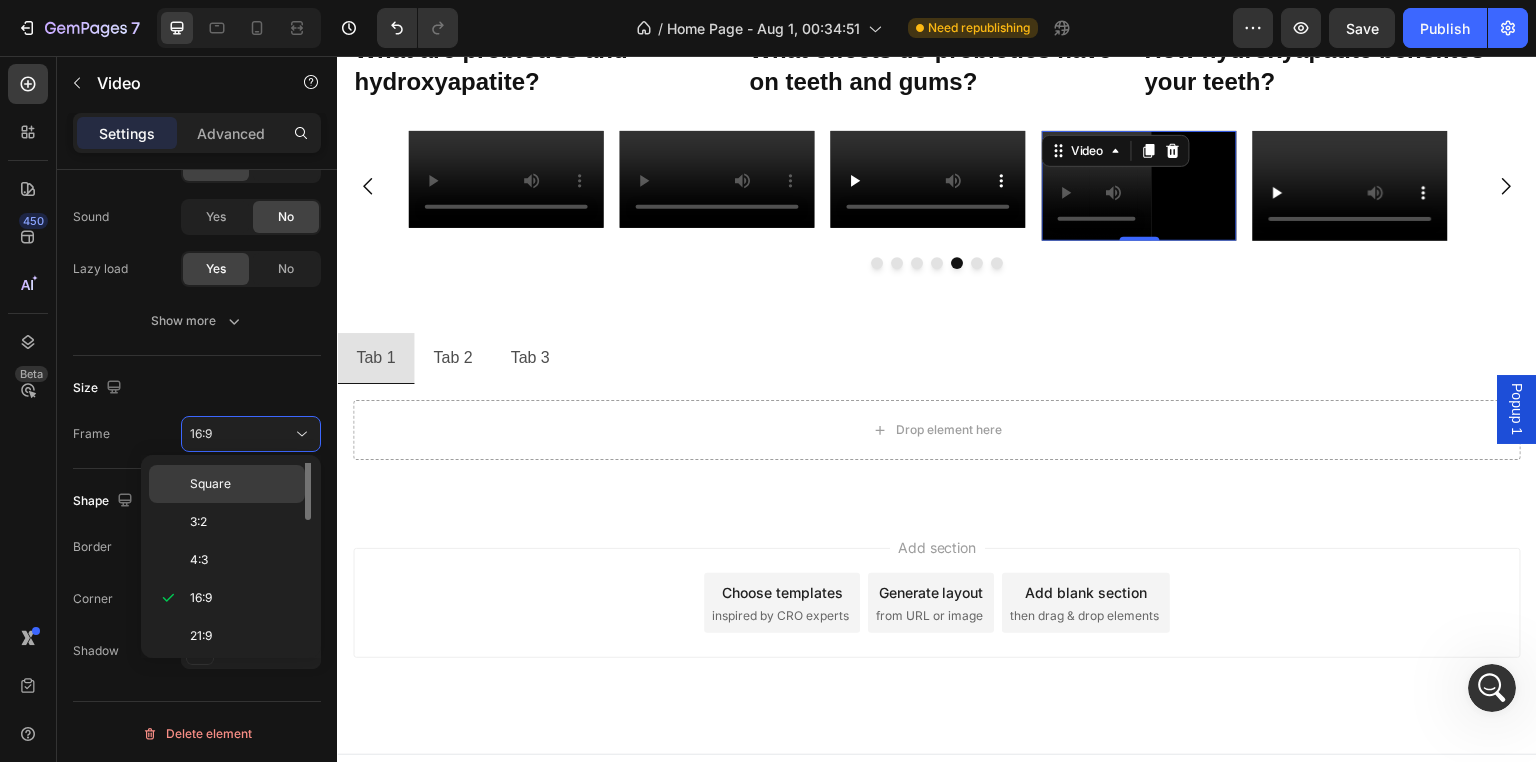 scroll, scrollTop: 0, scrollLeft: 0, axis: both 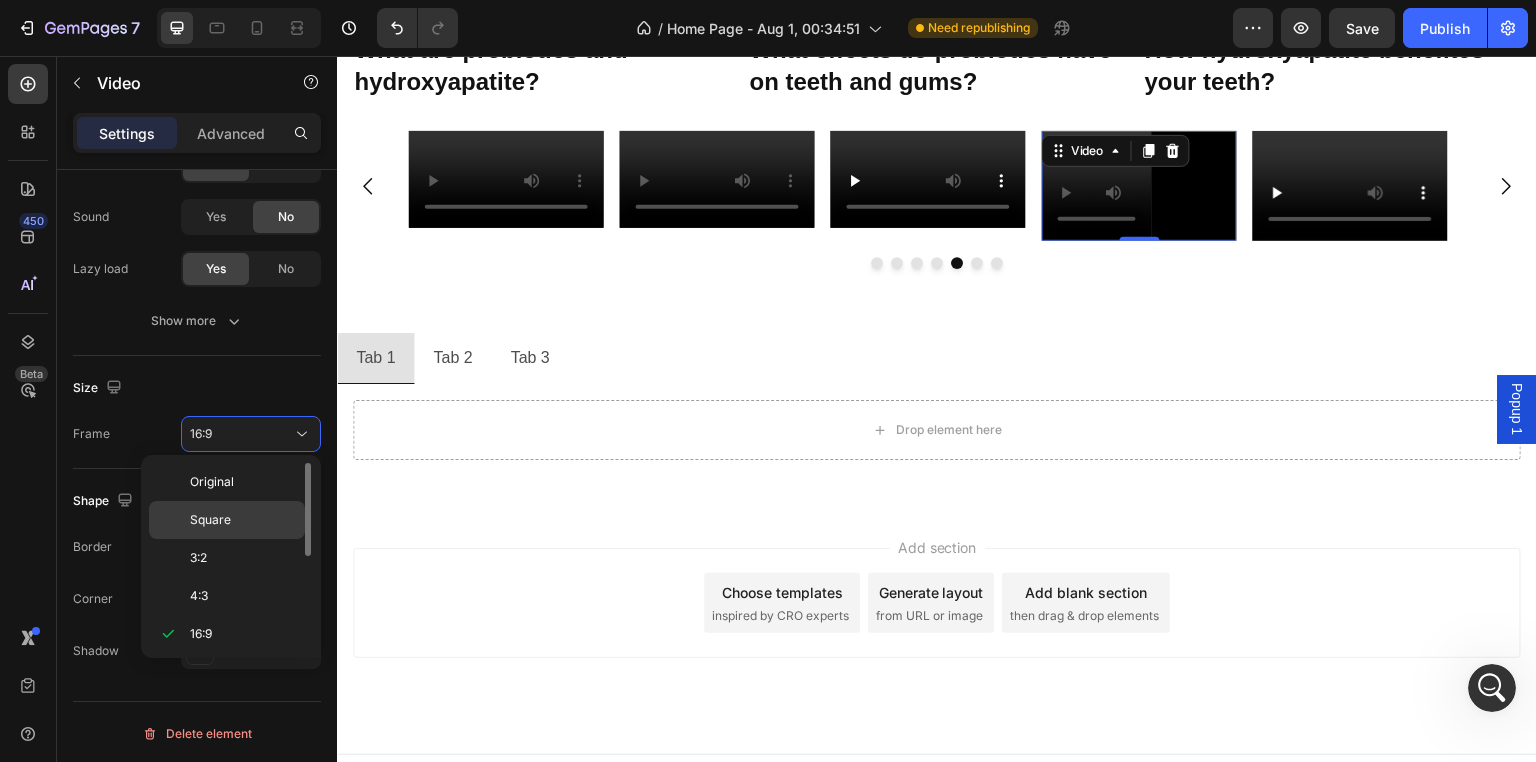 click on "Original" at bounding box center [243, 482] 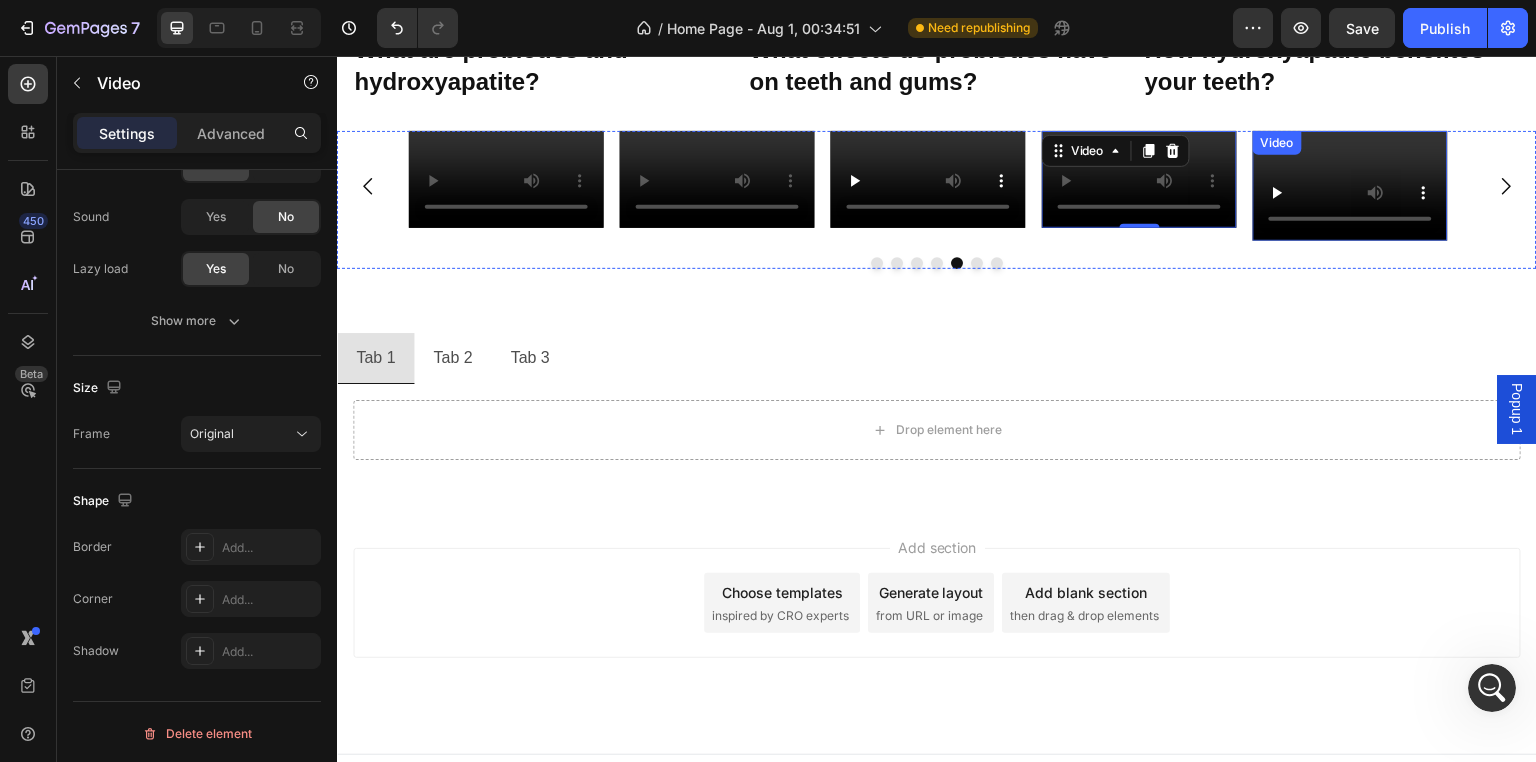 click on "Video" at bounding box center (1350, 186) 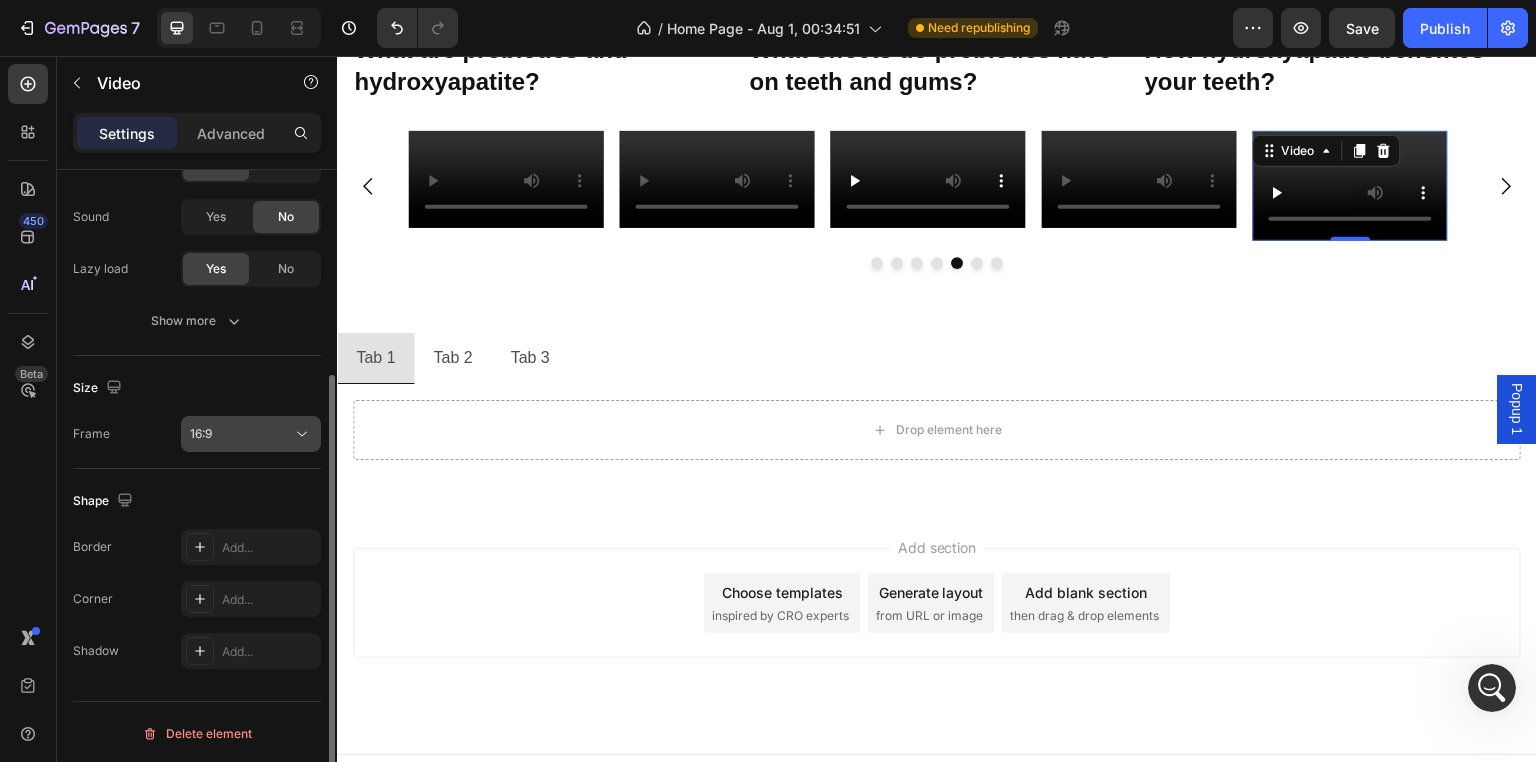 click on "16:9" 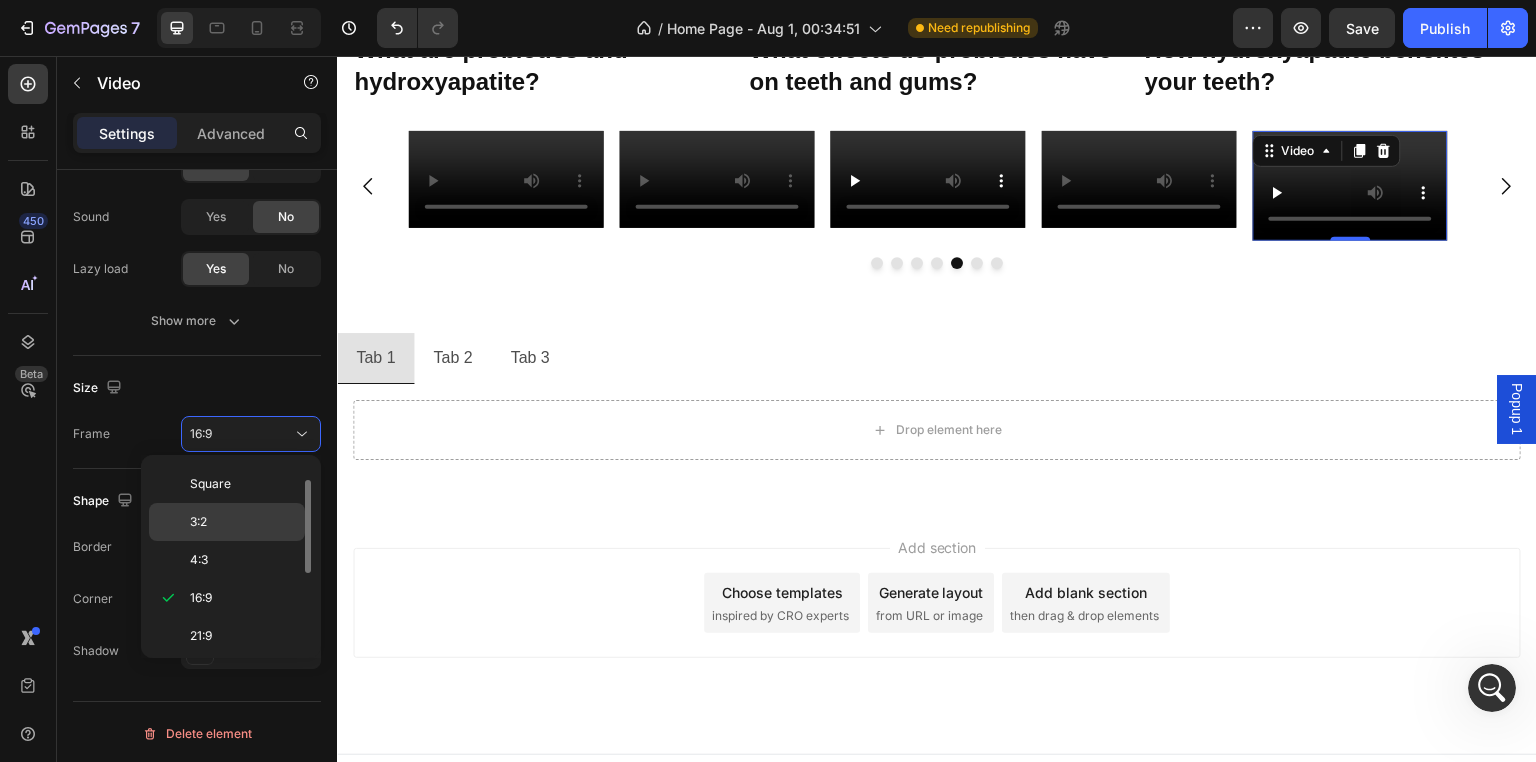 scroll, scrollTop: 0, scrollLeft: 0, axis: both 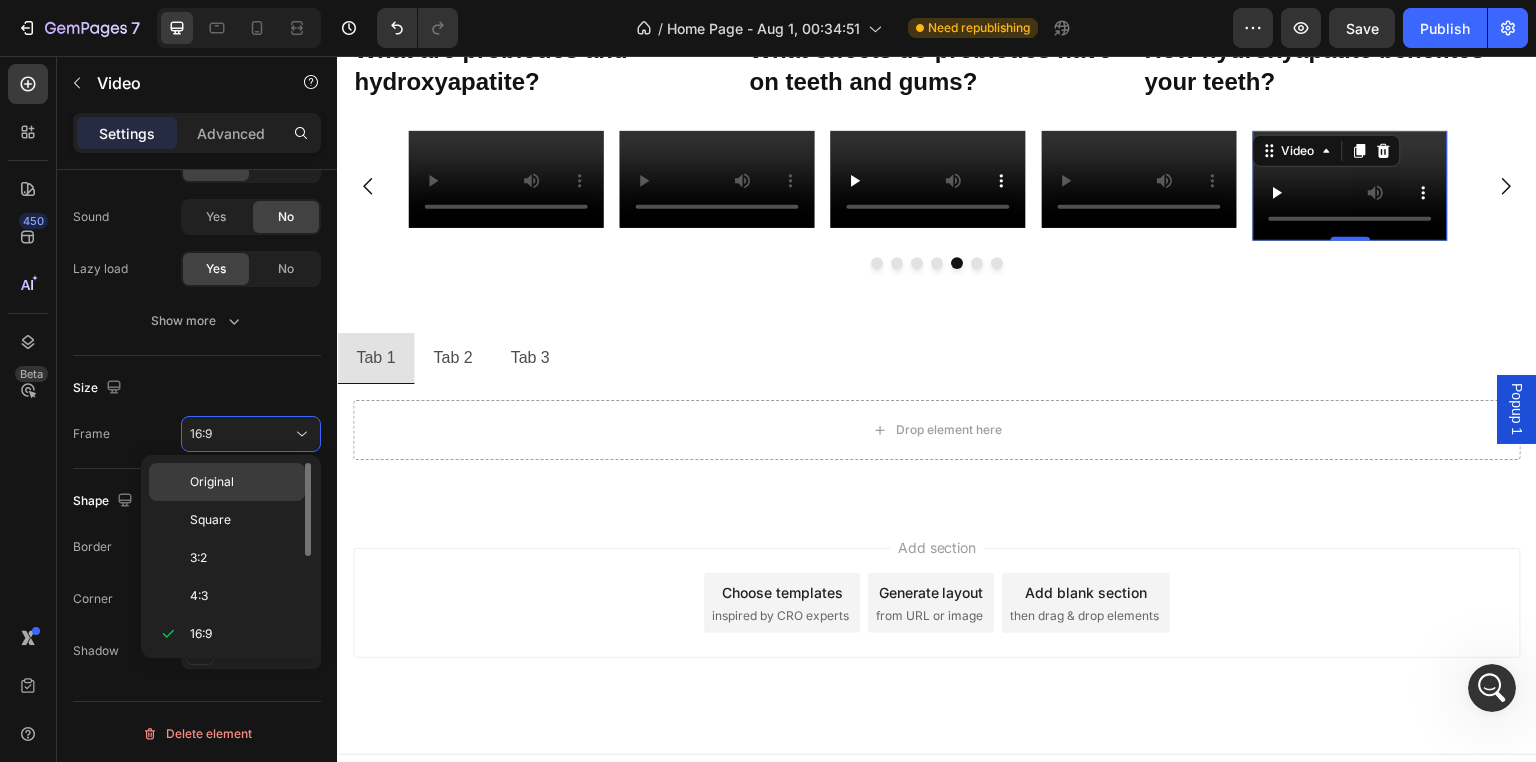 click on "Original" at bounding box center (243, 482) 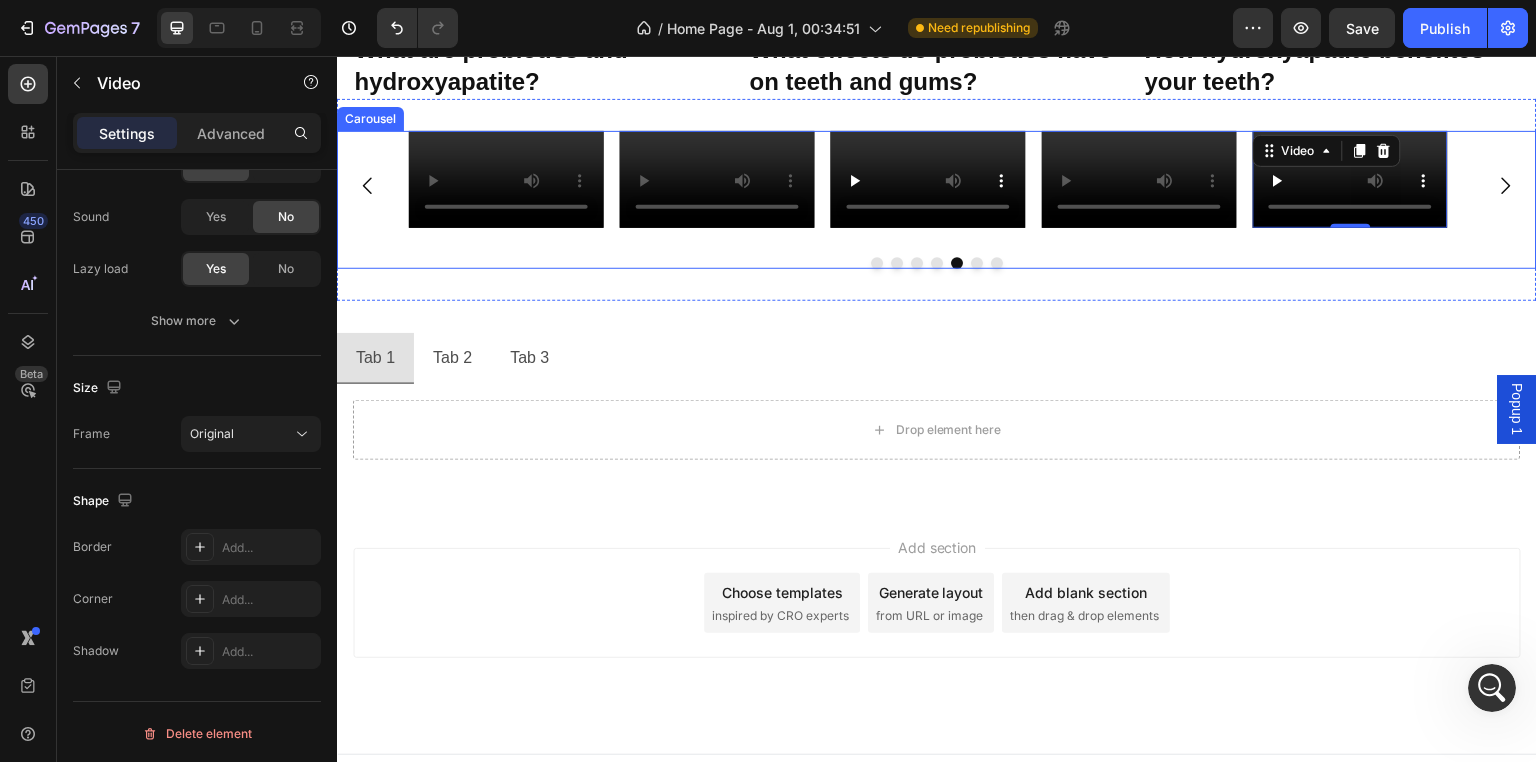 click 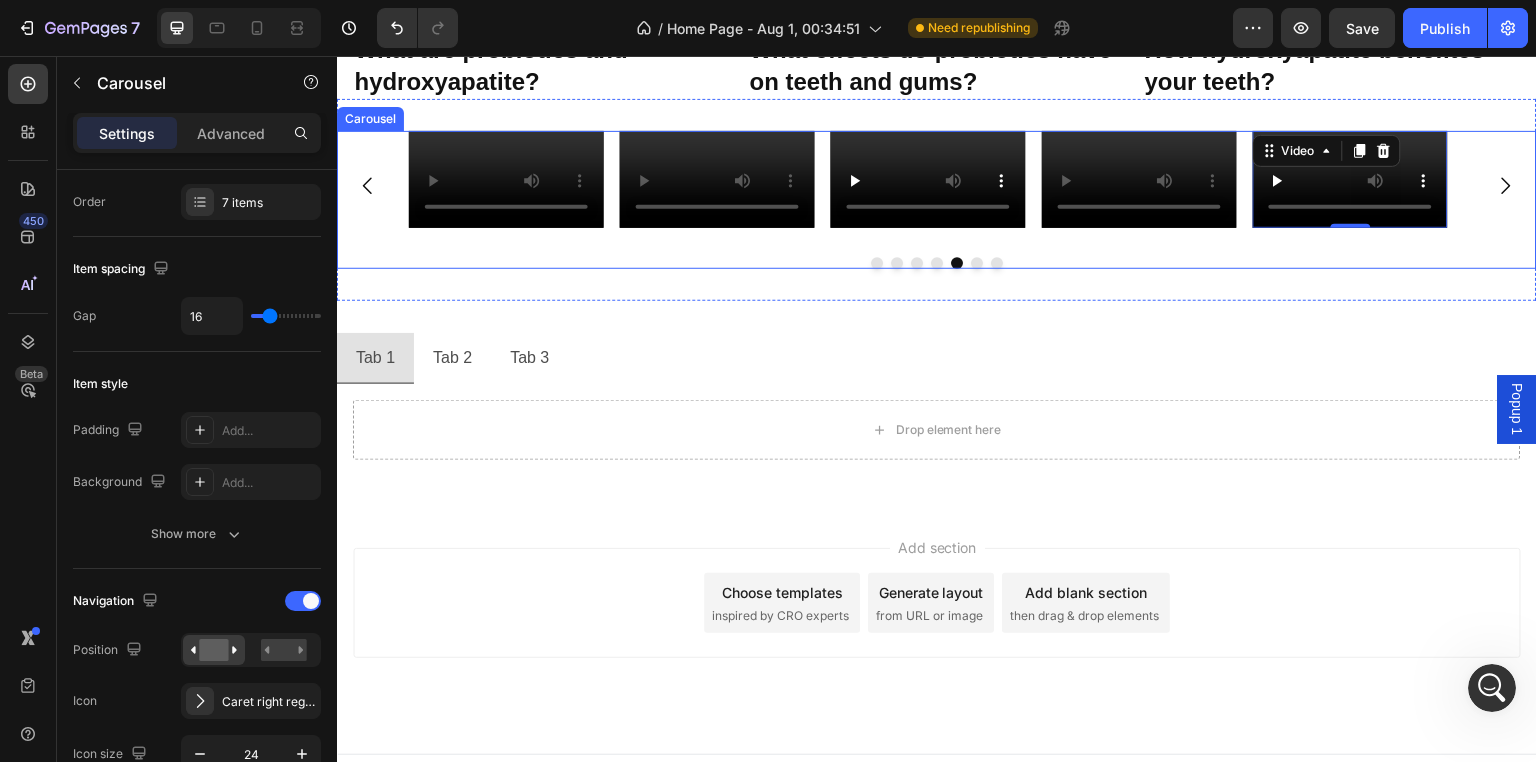 scroll, scrollTop: 0, scrollLeft: 0, axis: both 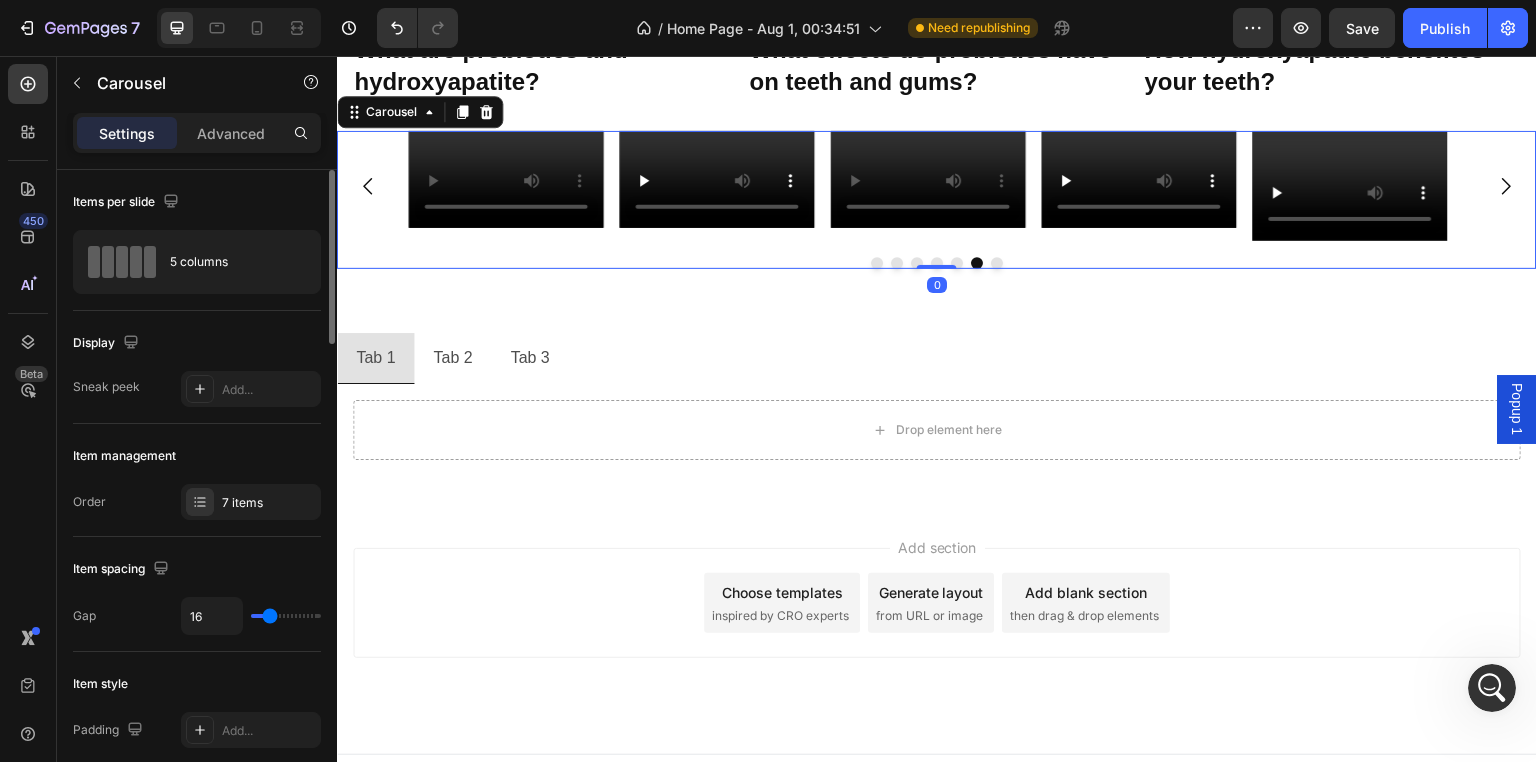 click 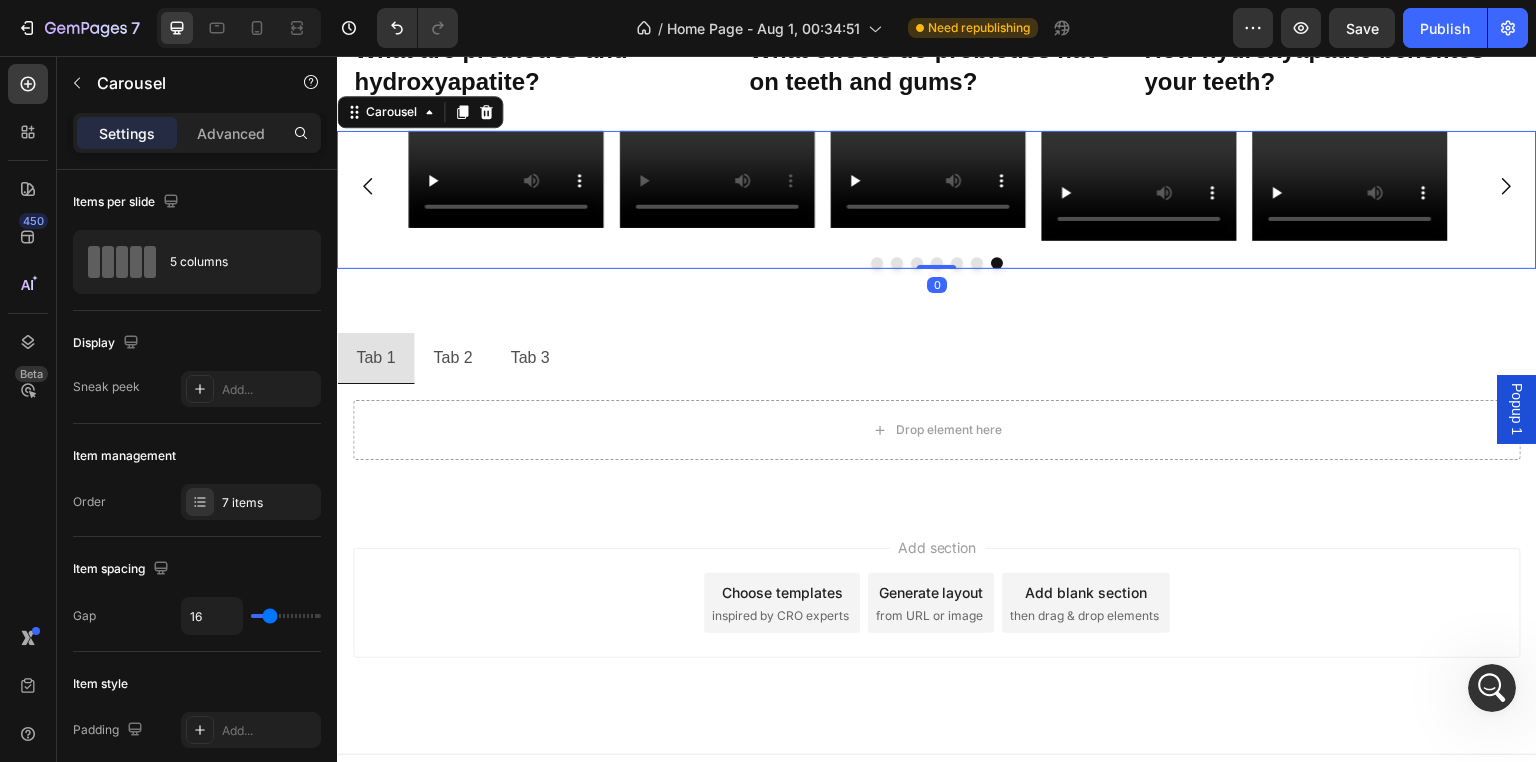 click 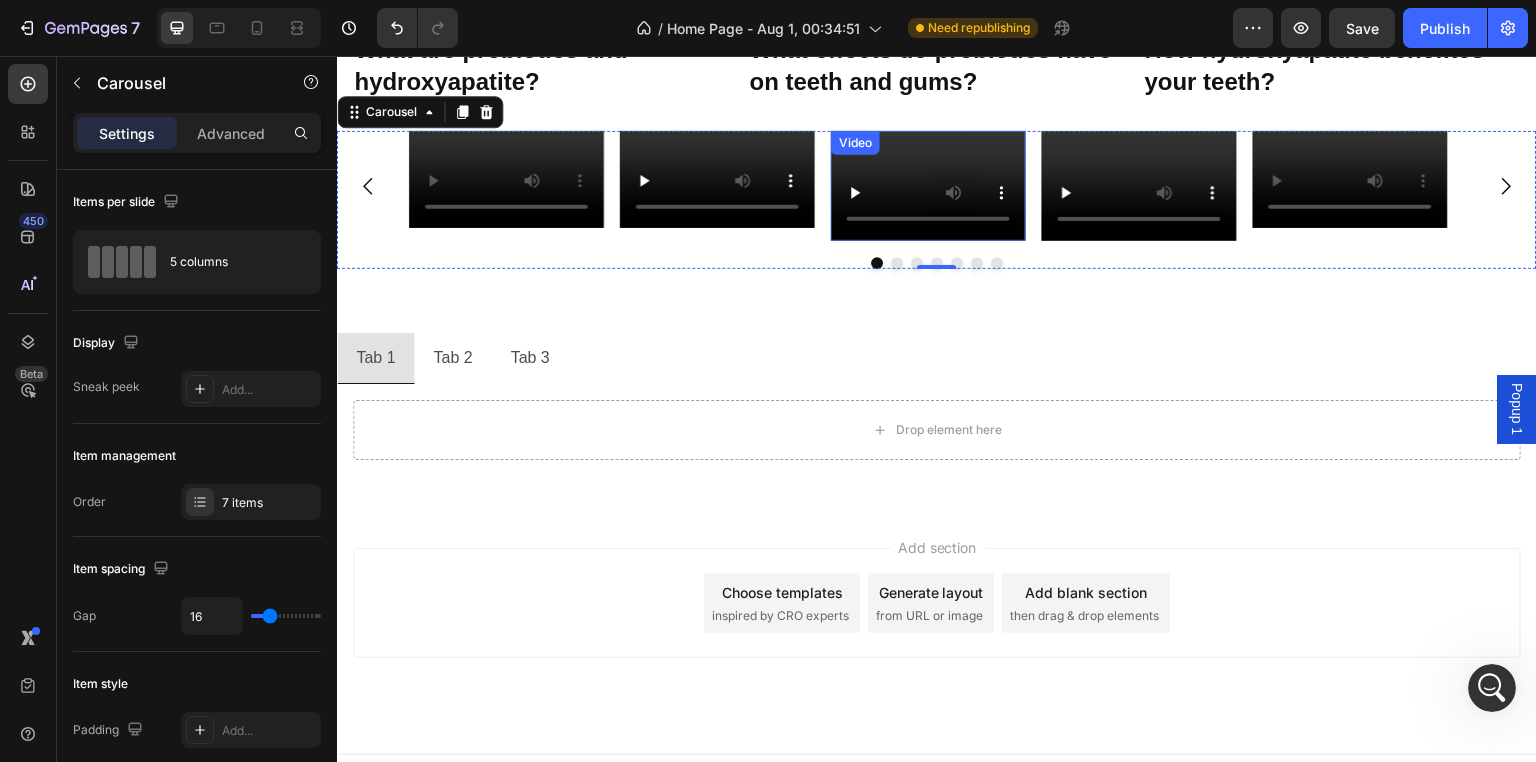 click at bounding box center (928, 186) 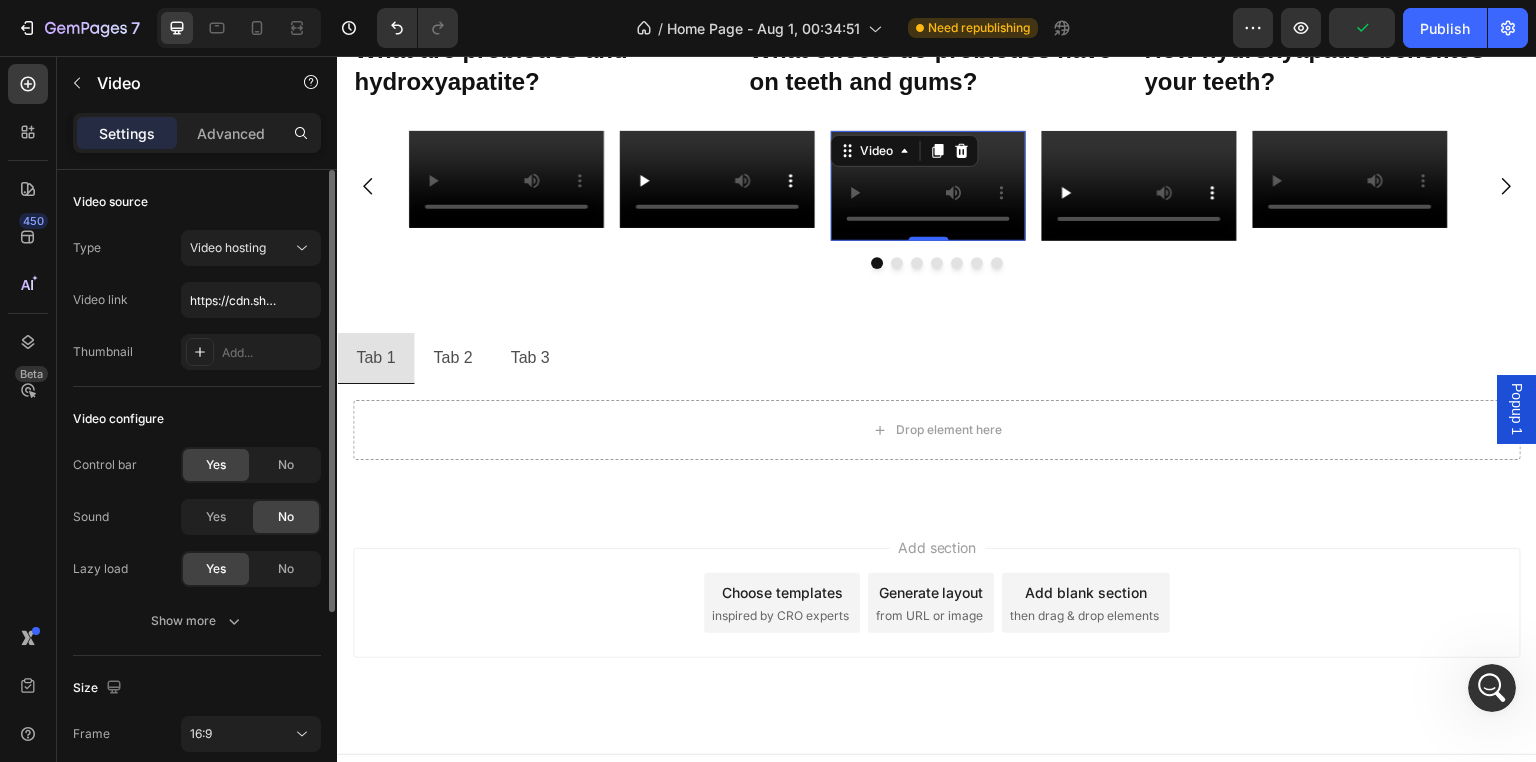 scroll, scrollTop: 300, scrollLeft: 0, axis: vertical 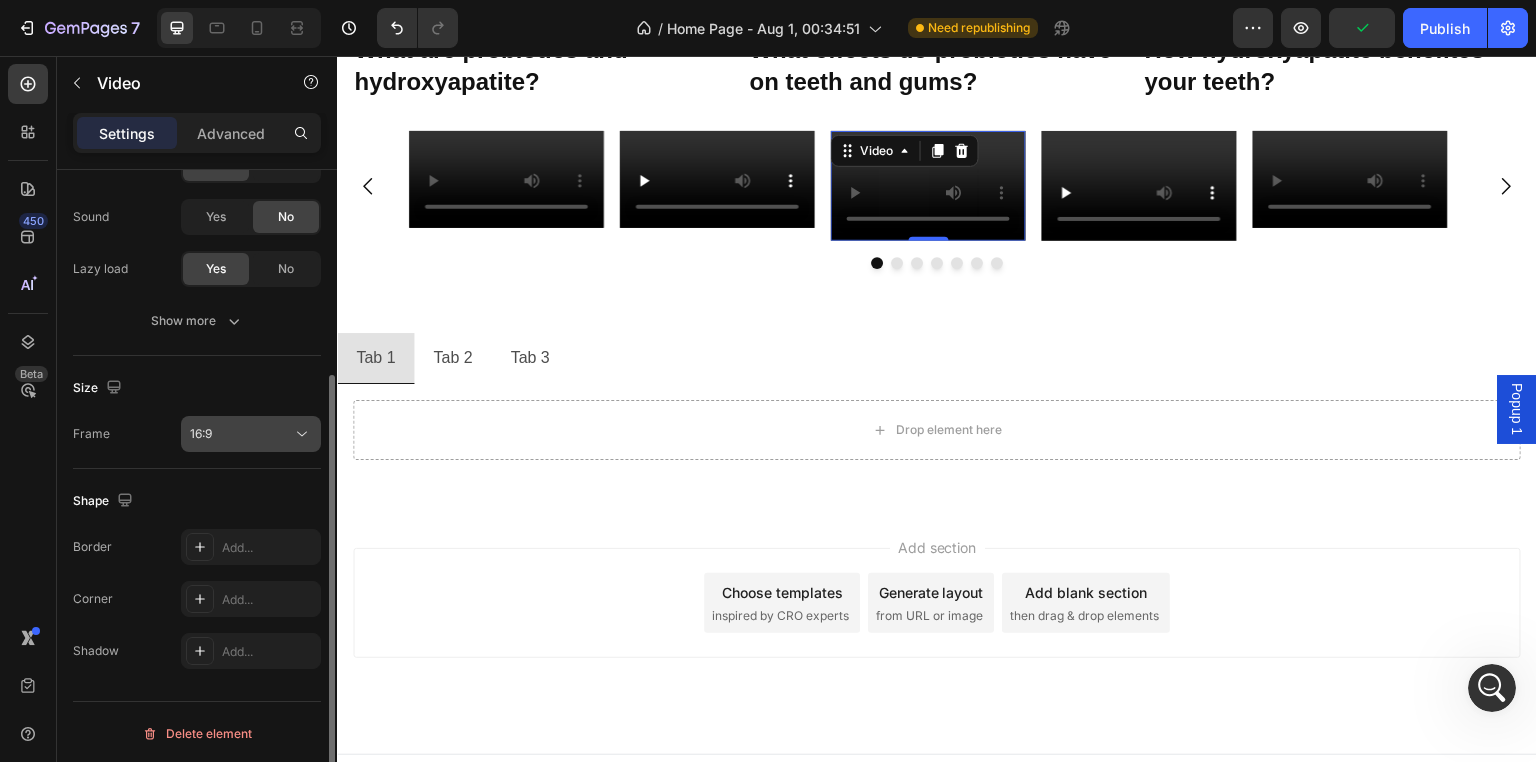 click on "16:9" at bounding box center (241, 434) 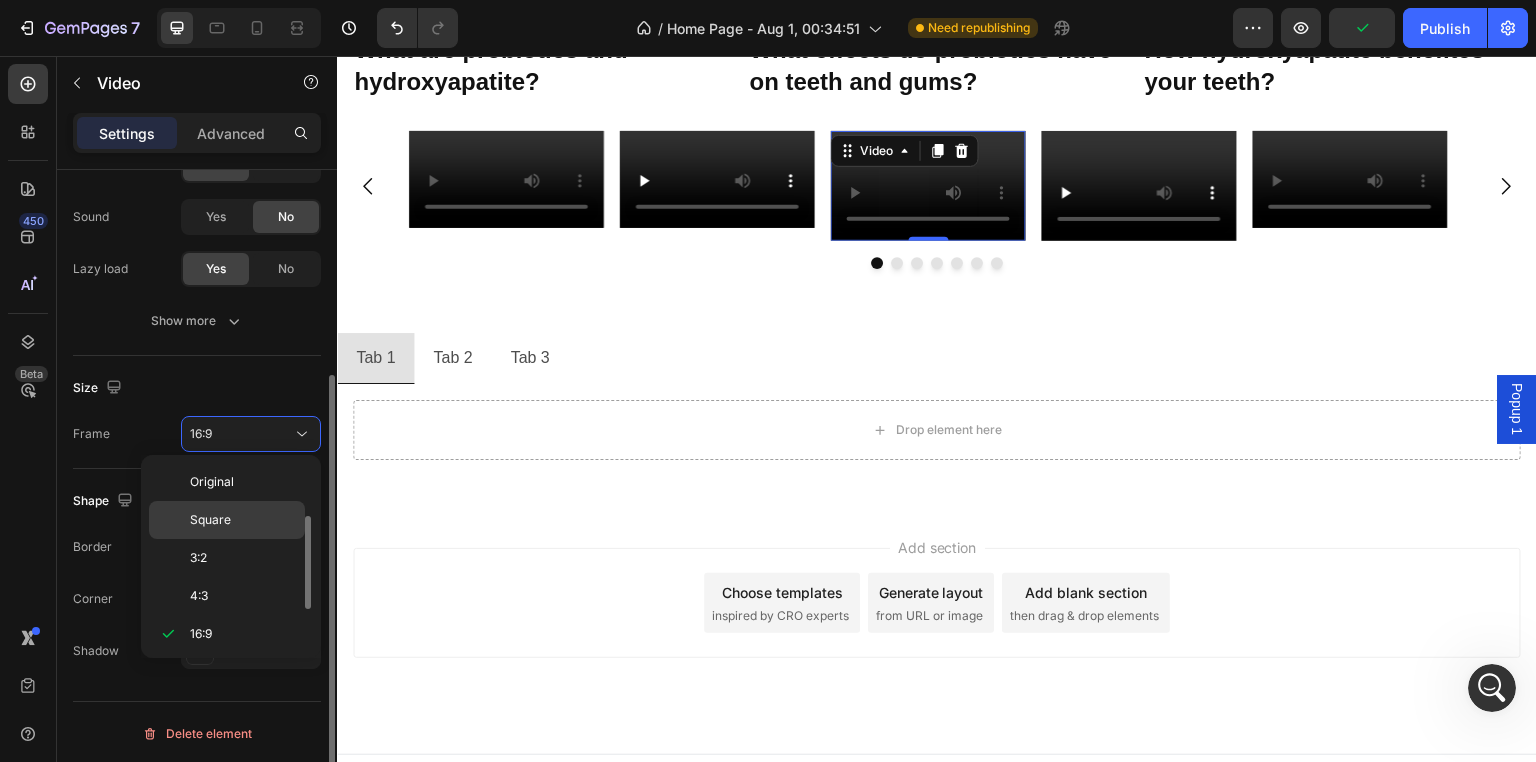scroll, scrollTop: 0, scrollLeft: 0, axis: both 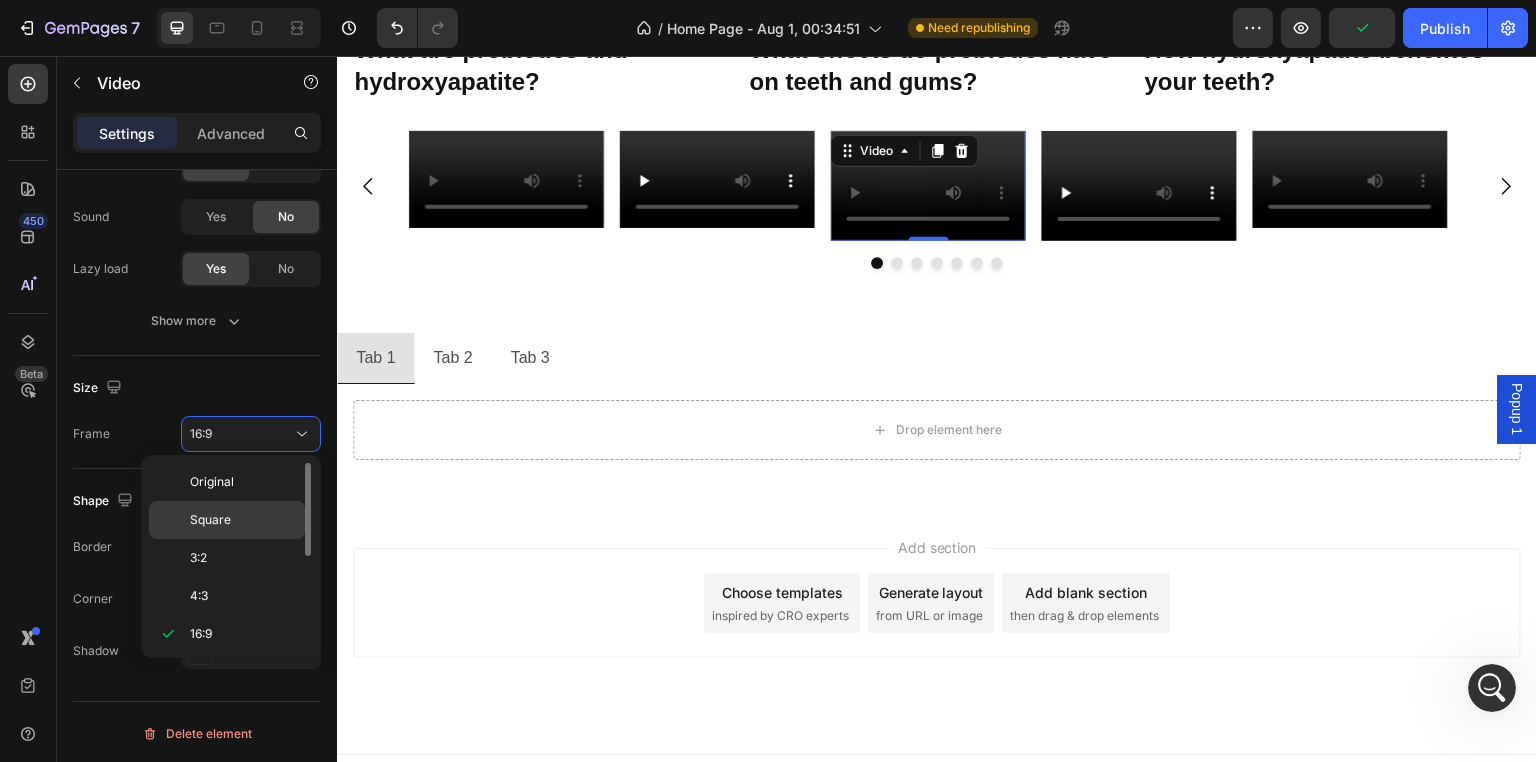 click on "Original" 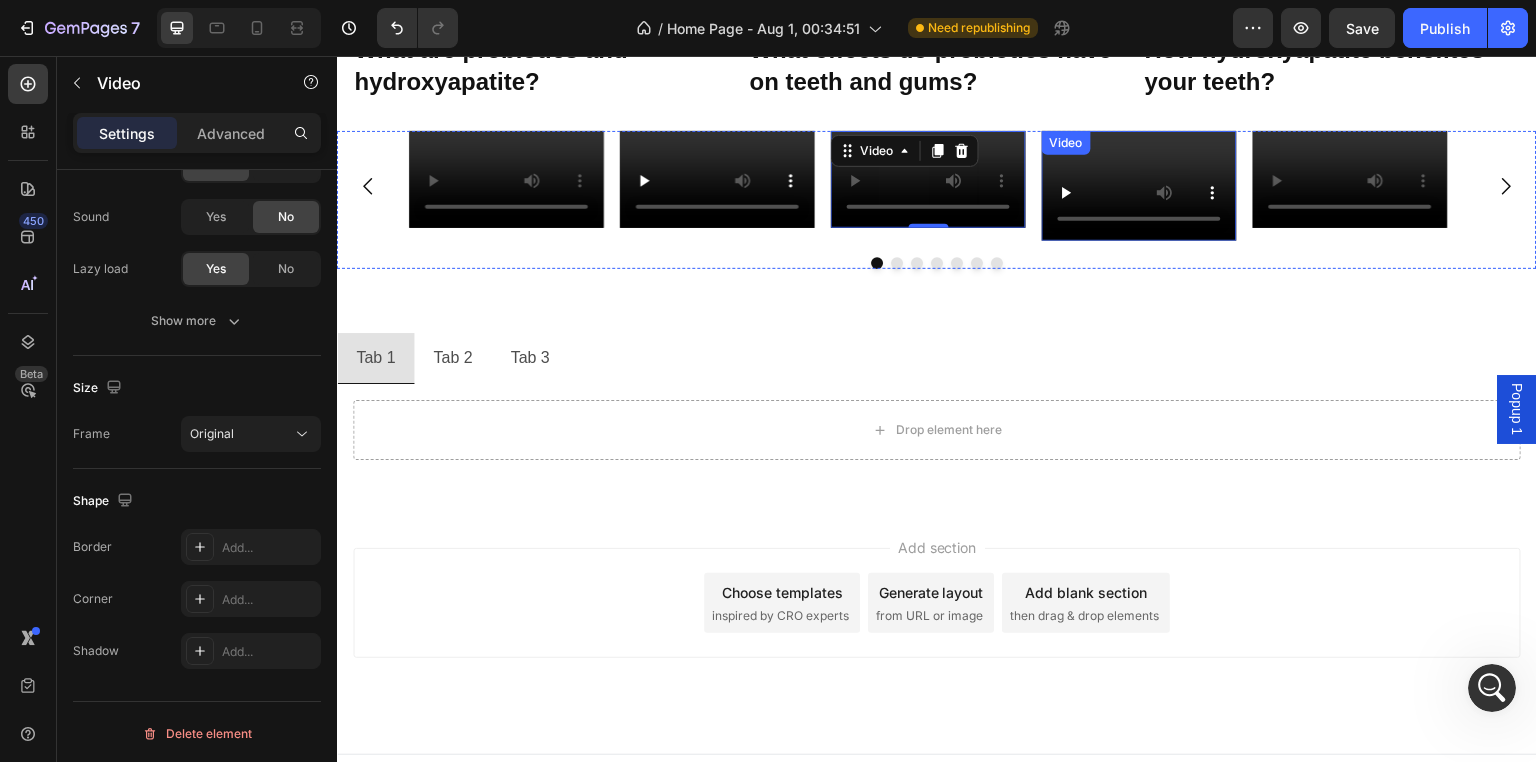 click on "Video" at bounding box center [1139, 186] 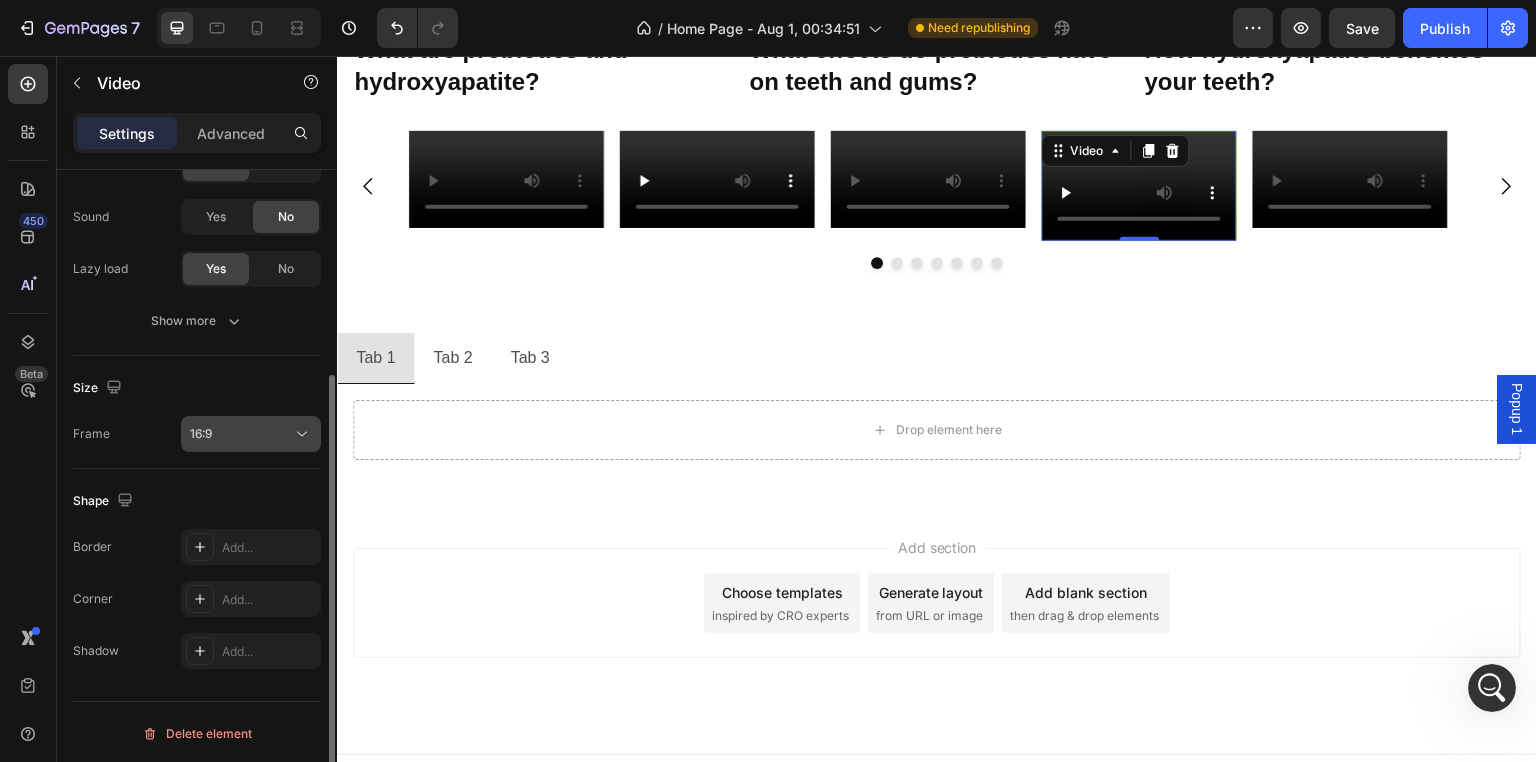 click on "16:9" at bounding box center (241, 434) 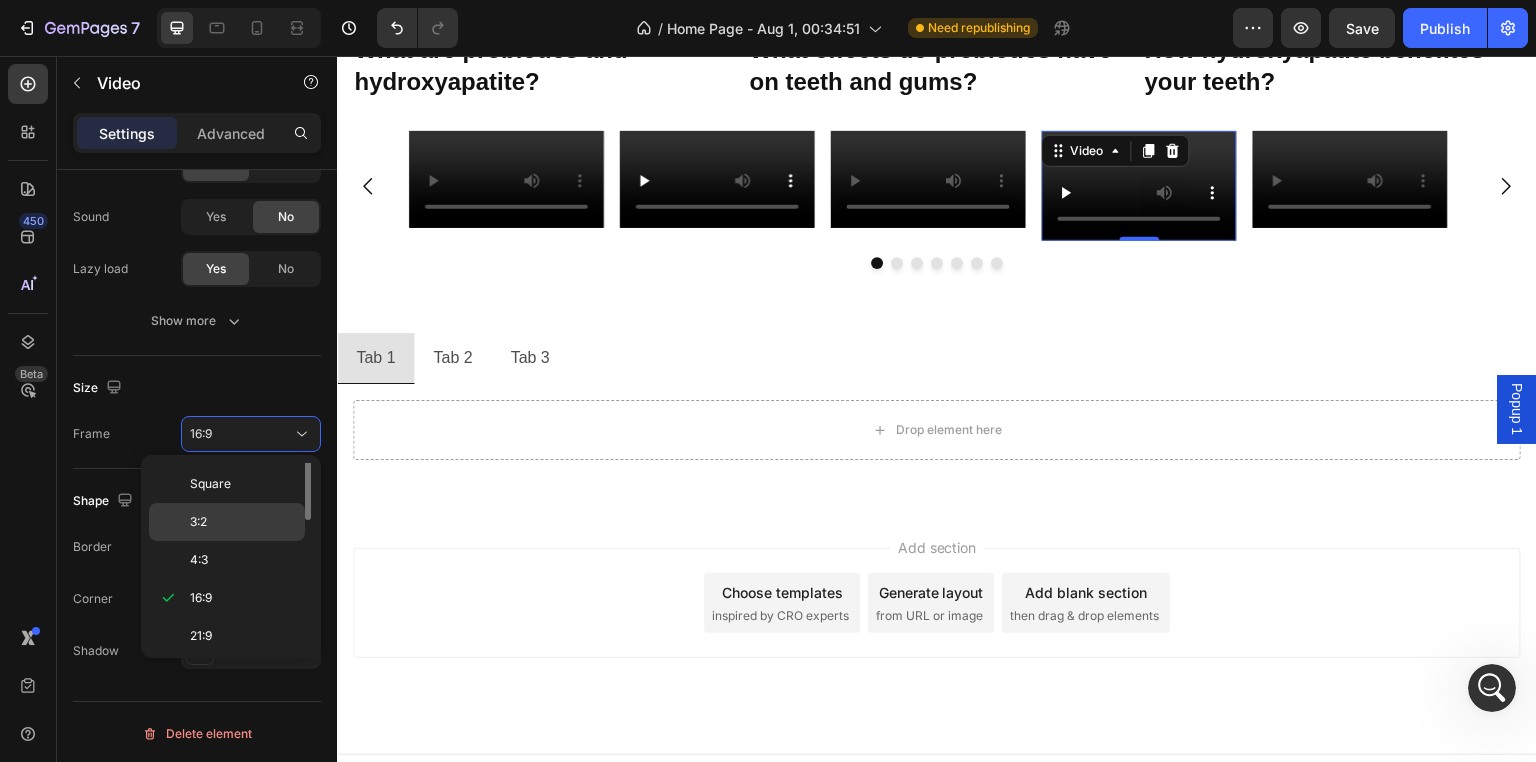 scroll, scrollTop: 0, scrollLeft: 0, axis: both 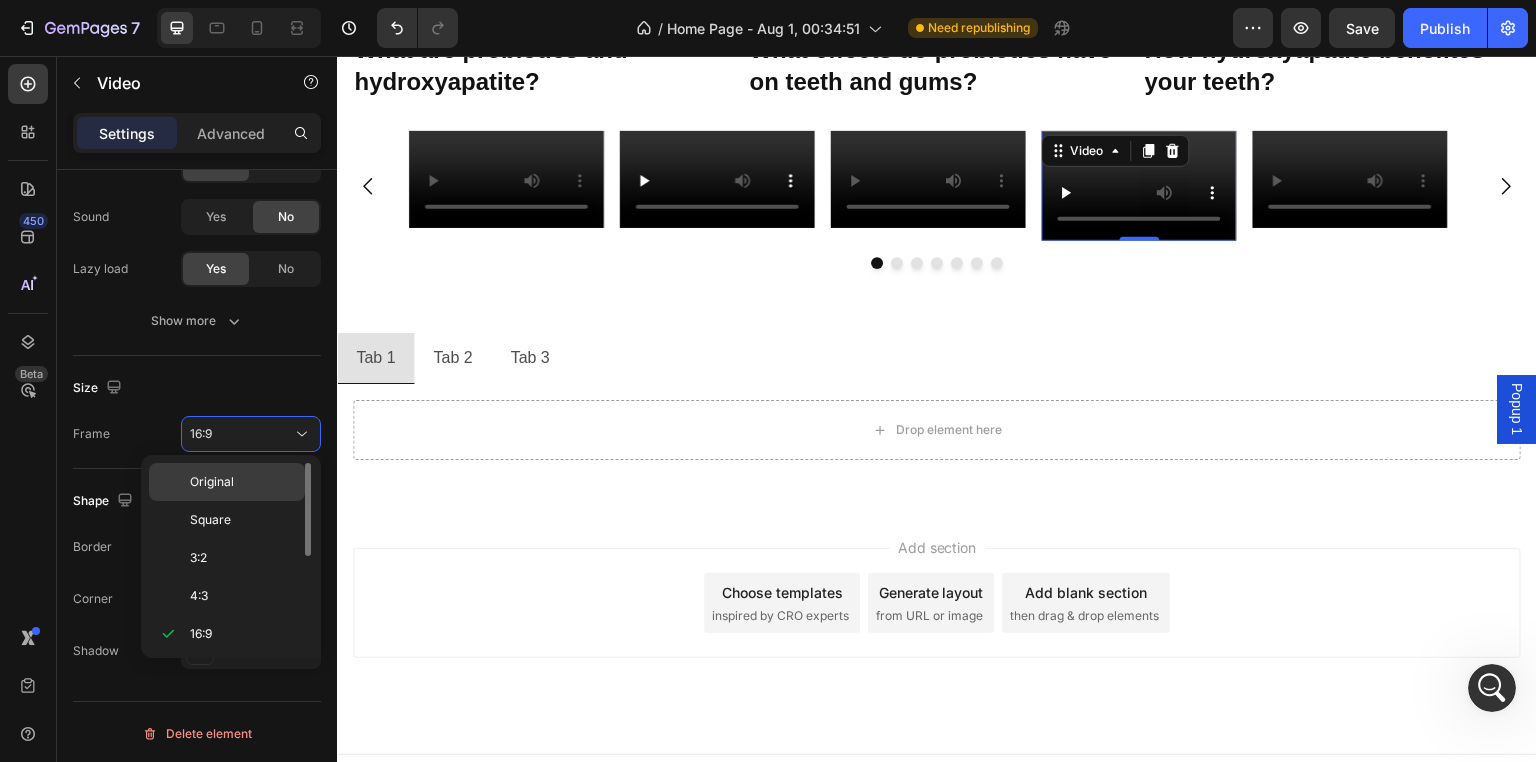click on "Original" 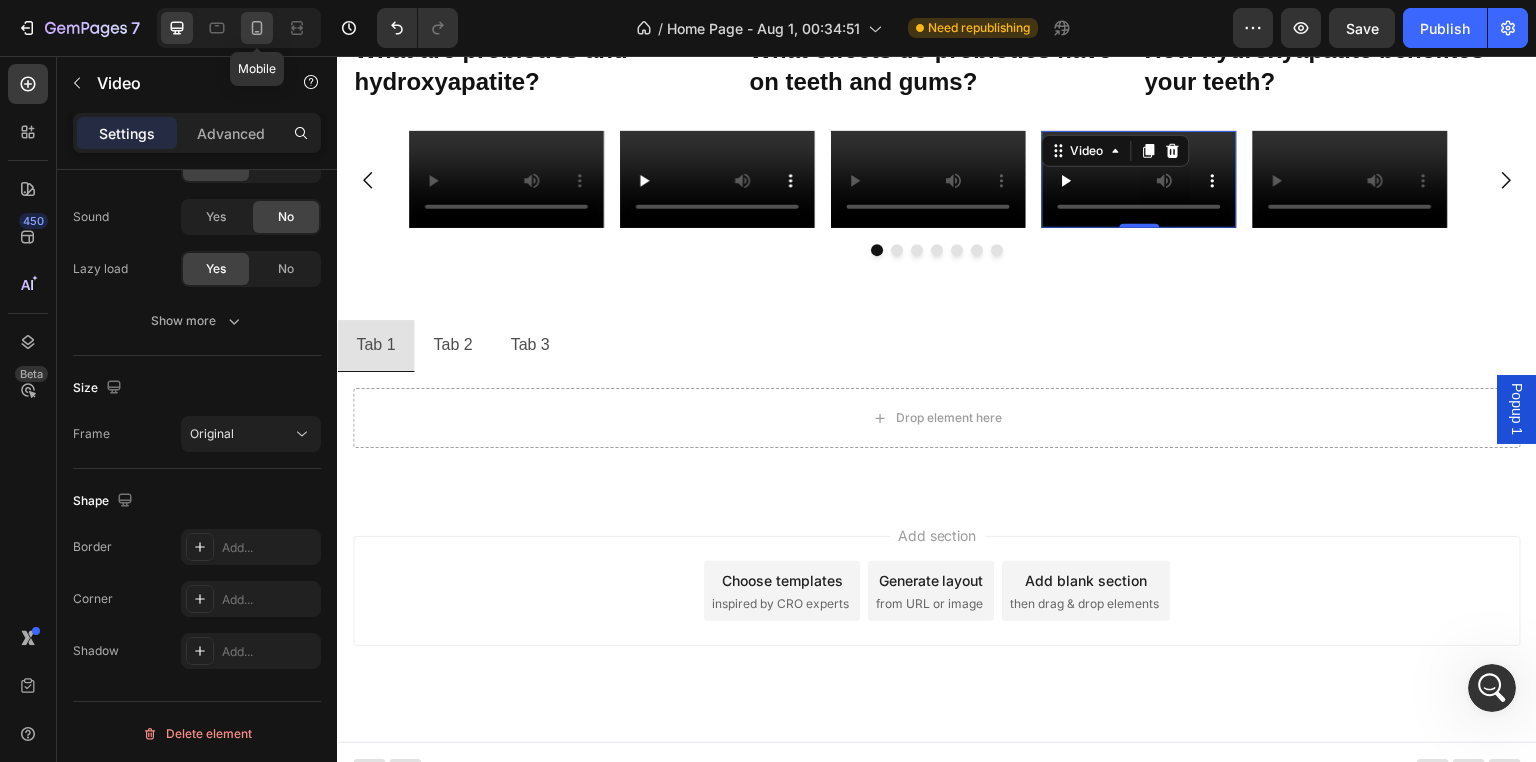 click 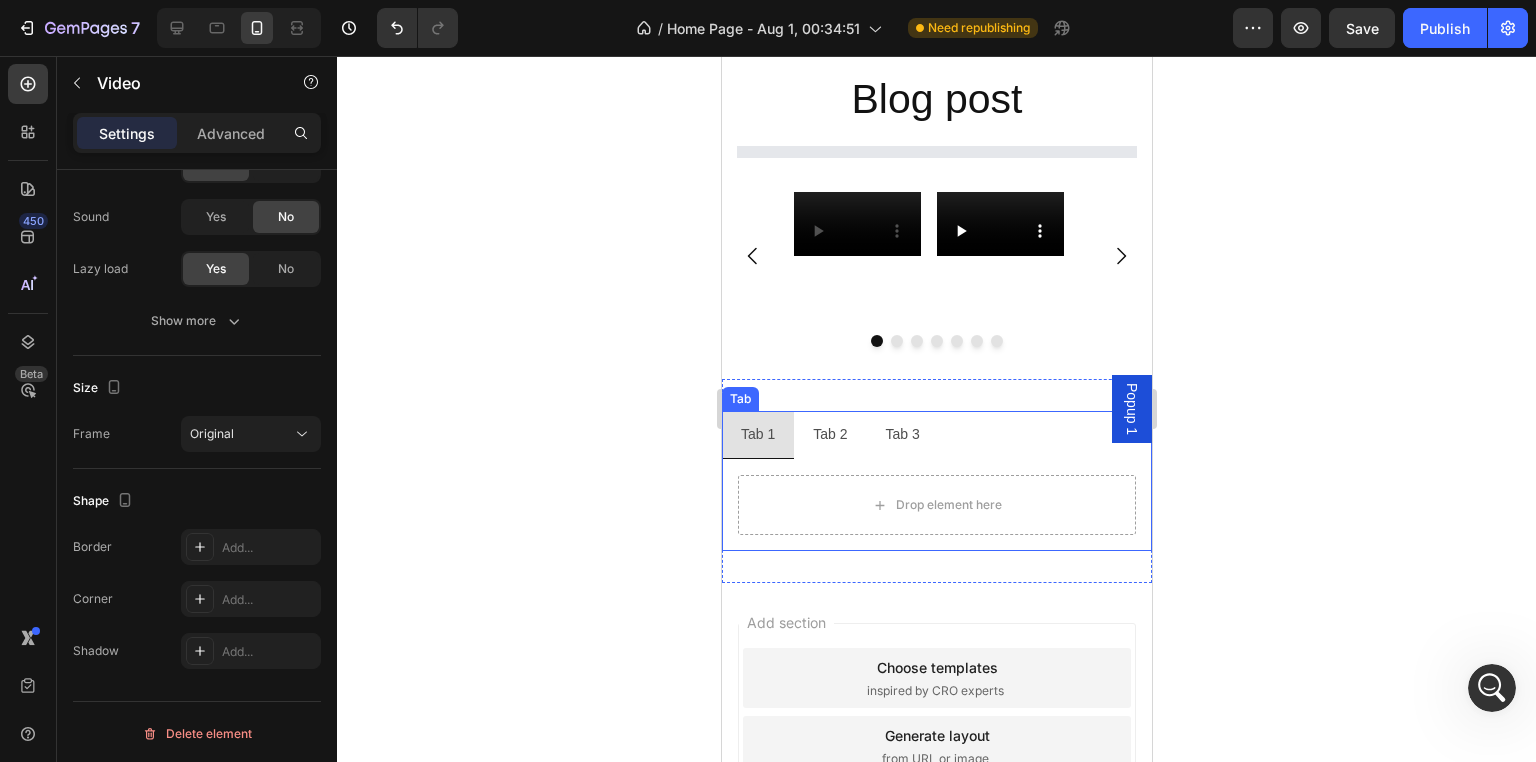 scroll, scrollTop: 1432, scrollLeft: 0, axis: vertical 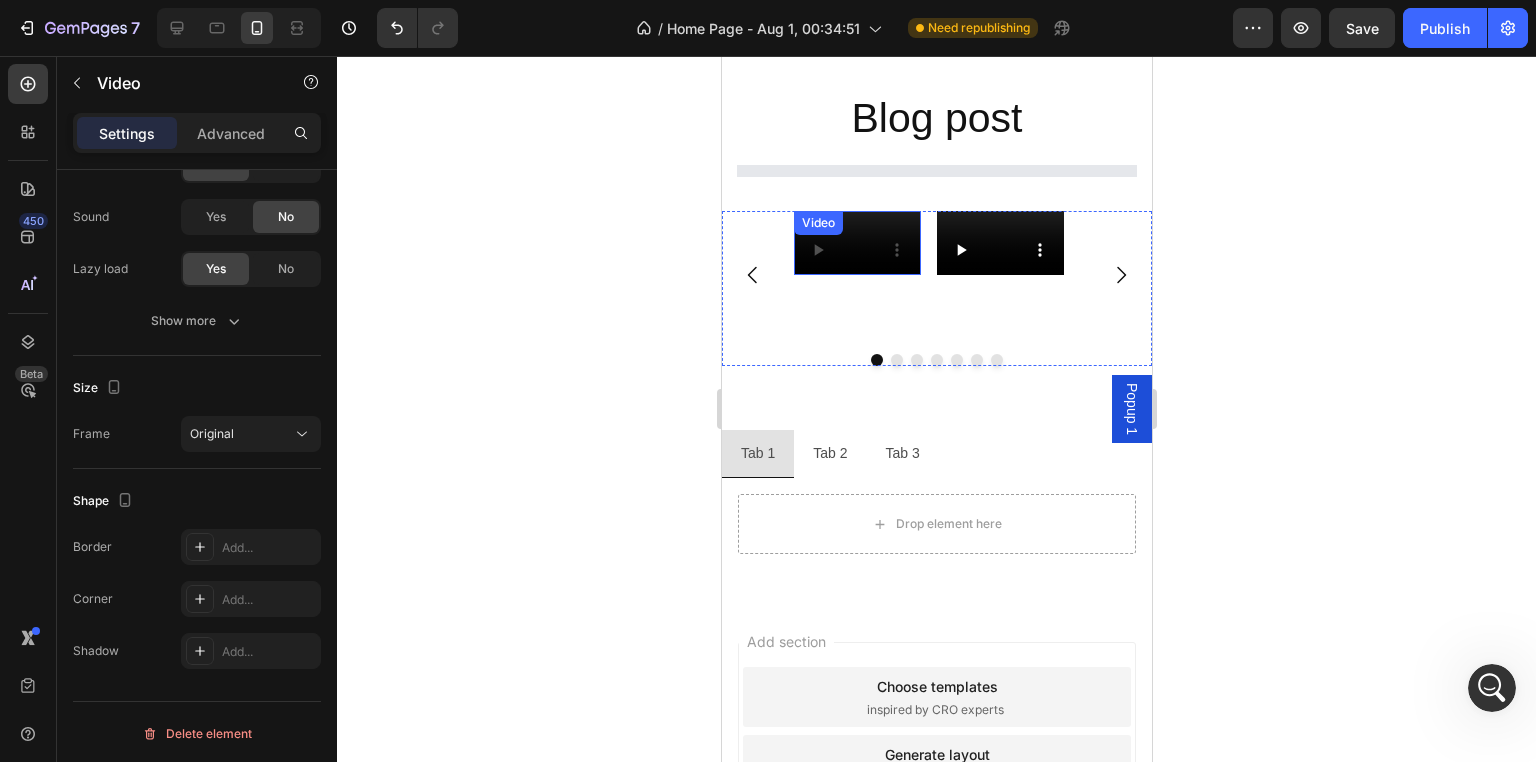 click at bounding box center (856, 242) 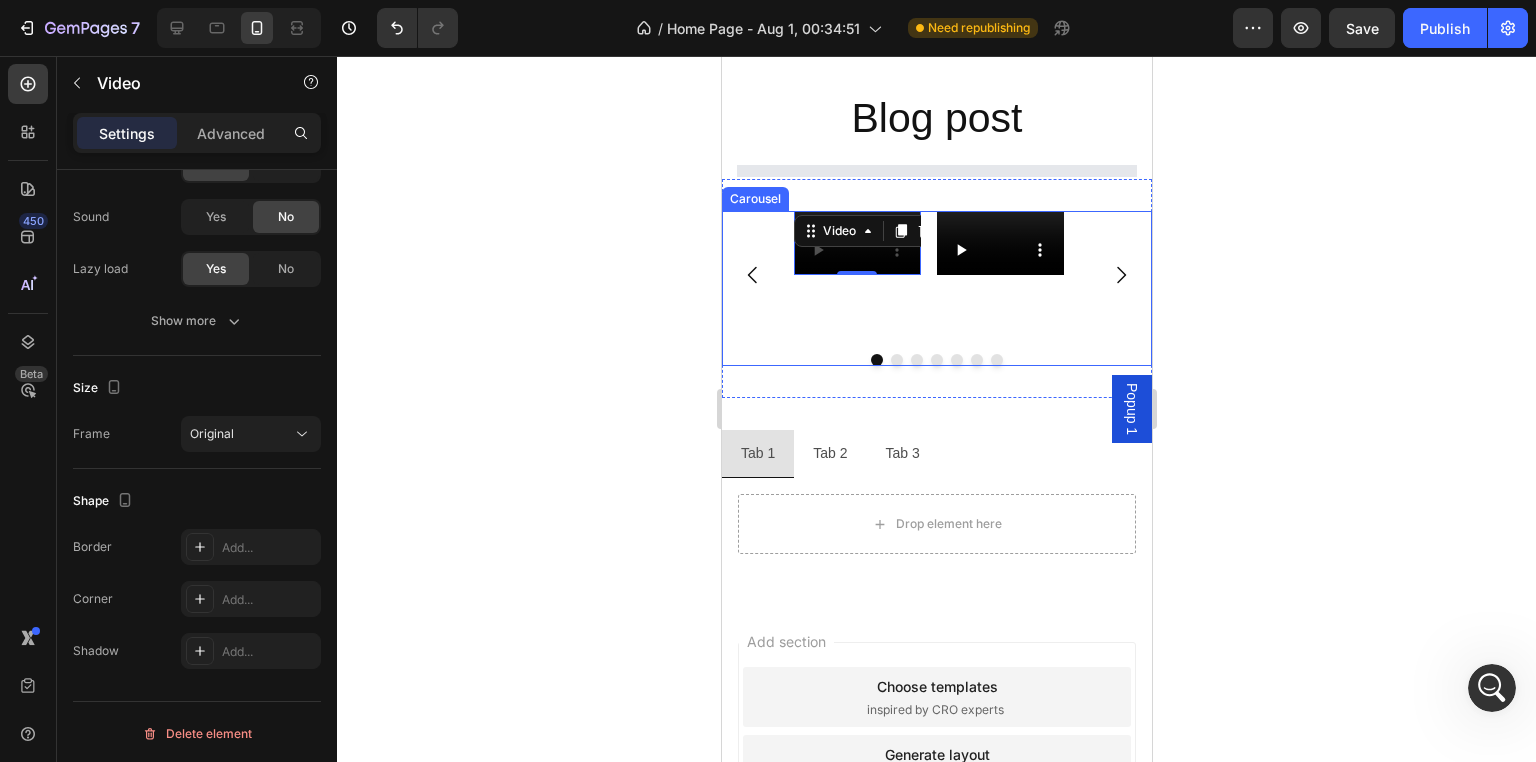 click 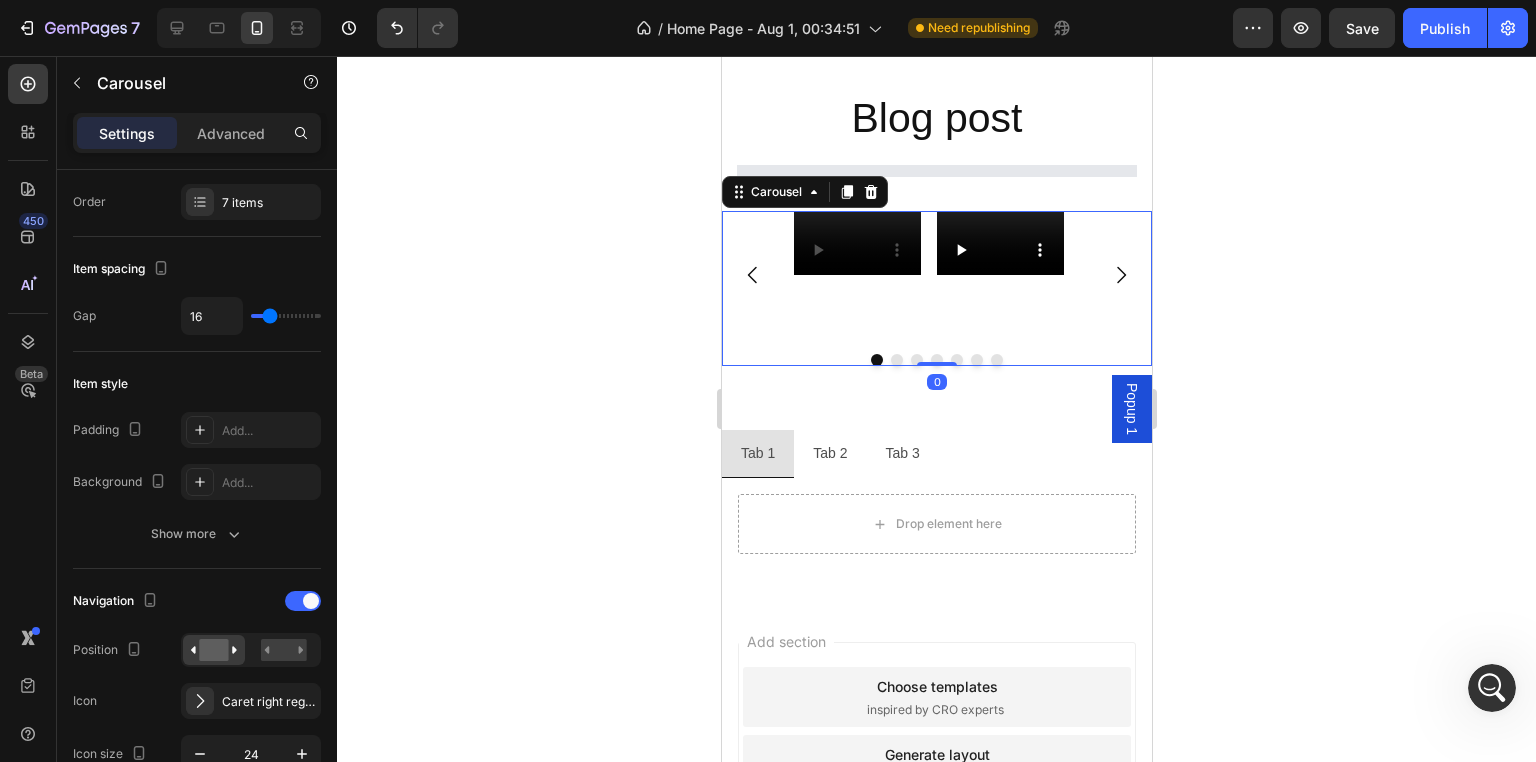 scroll, scrollTop: 0, scrollLeft: 0, axis: both 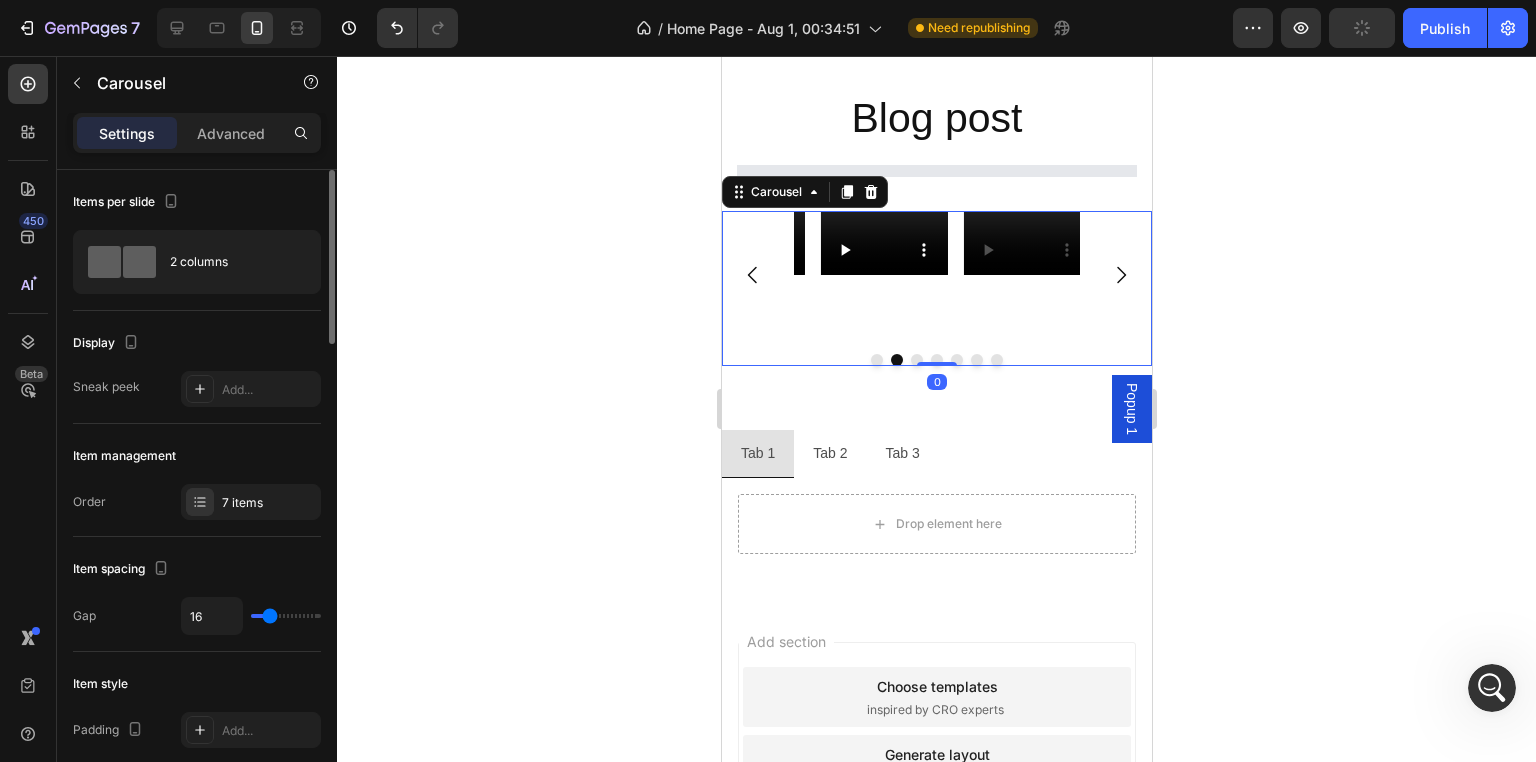 click 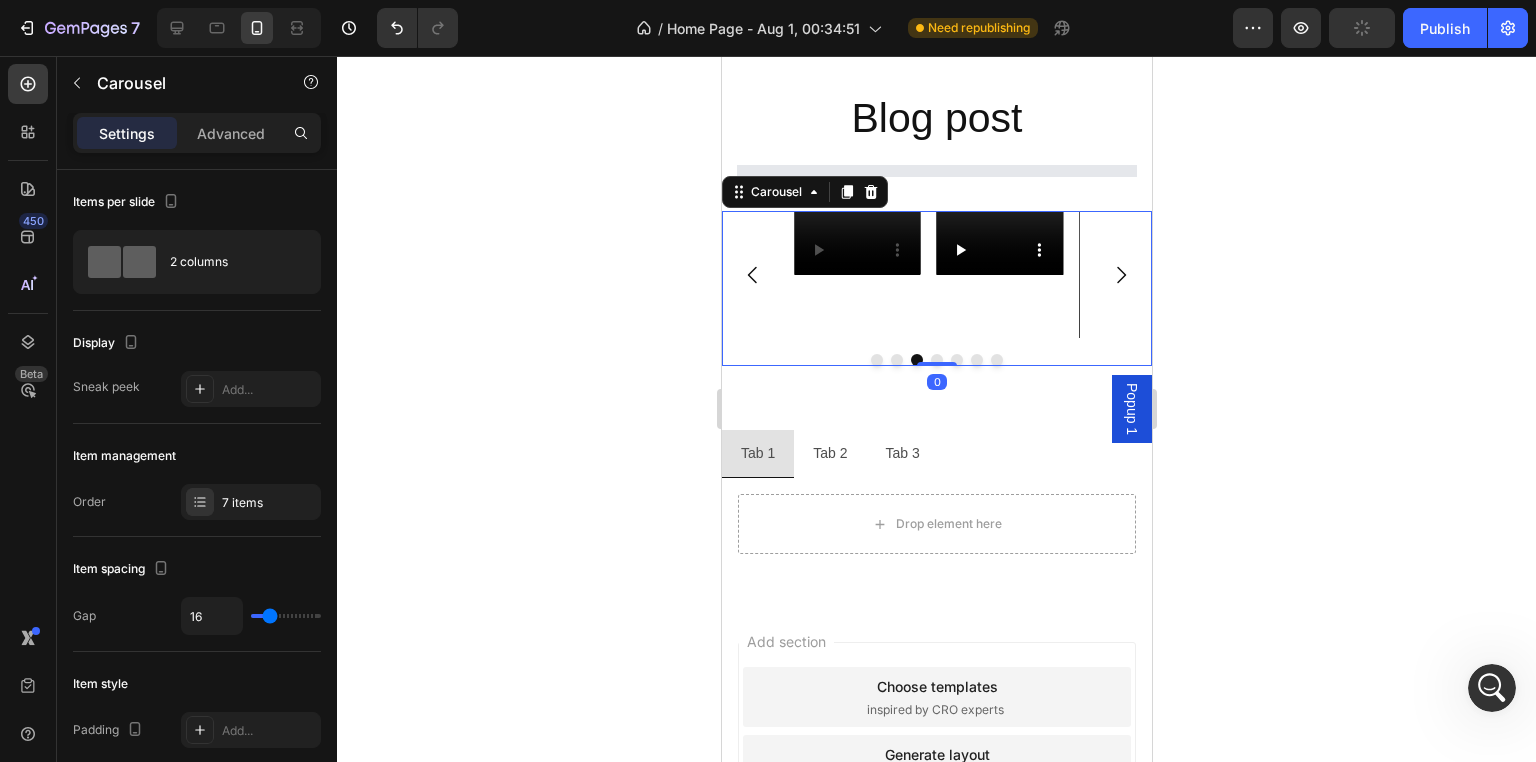 click 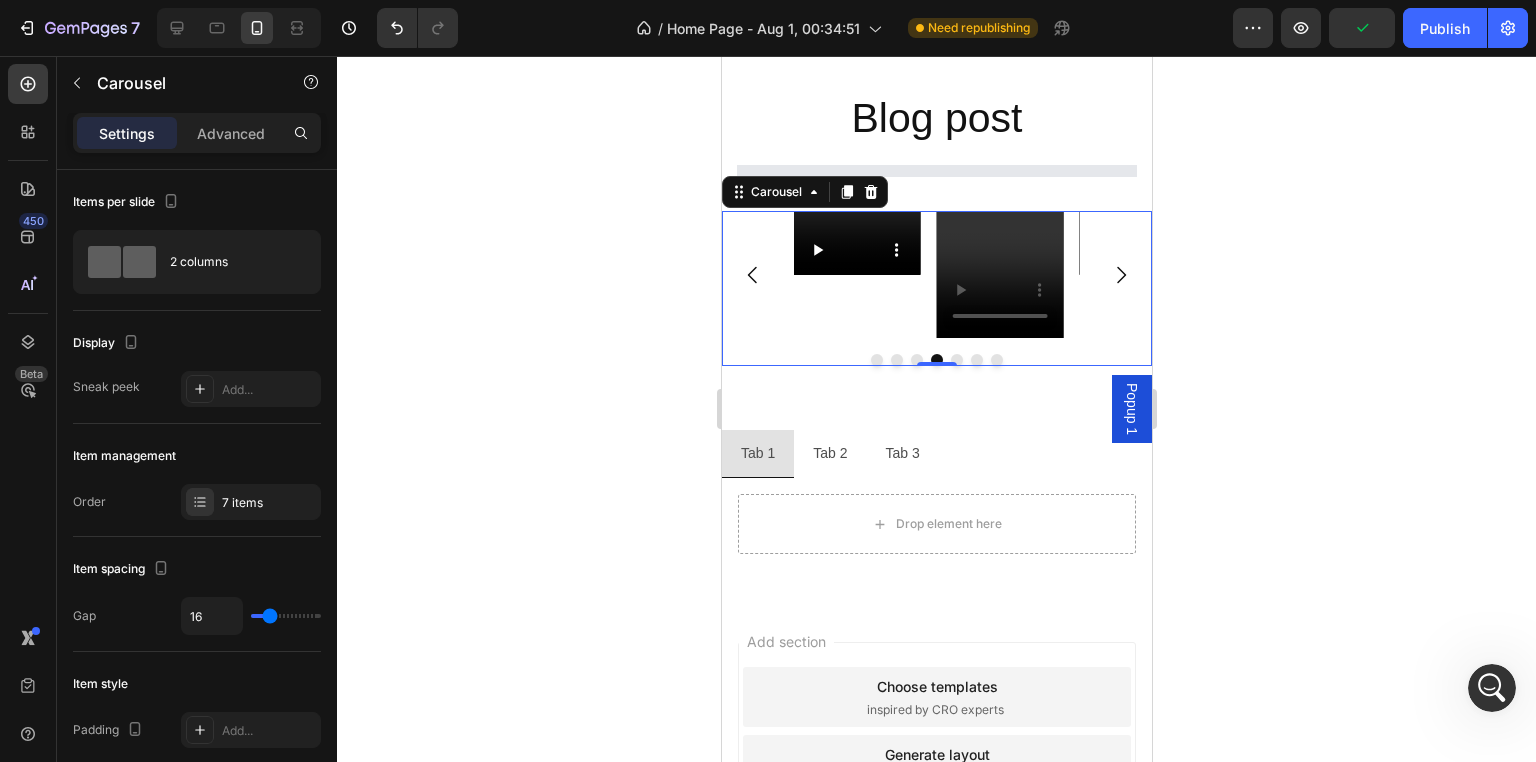 click 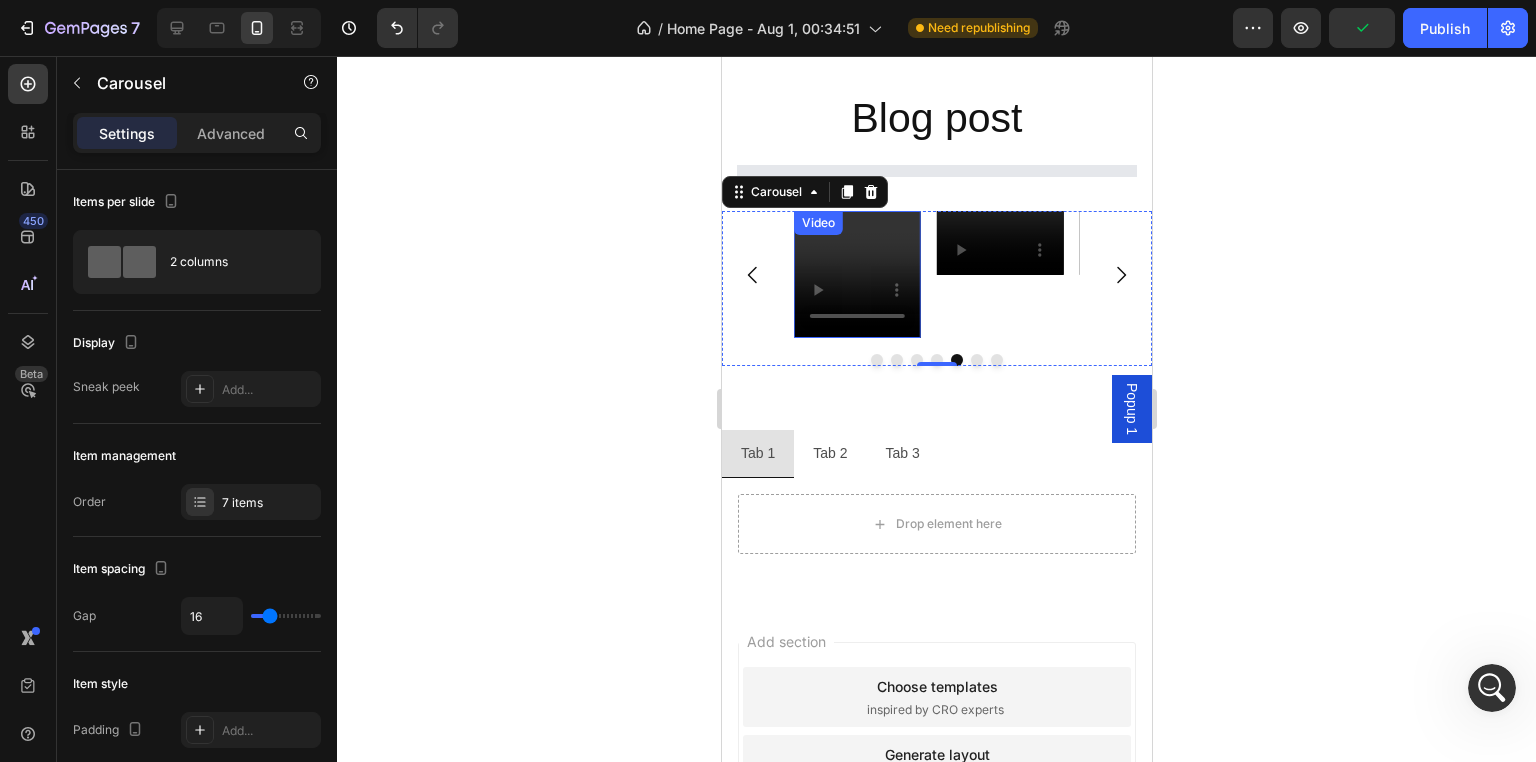 click at bounding box center [856, 274] 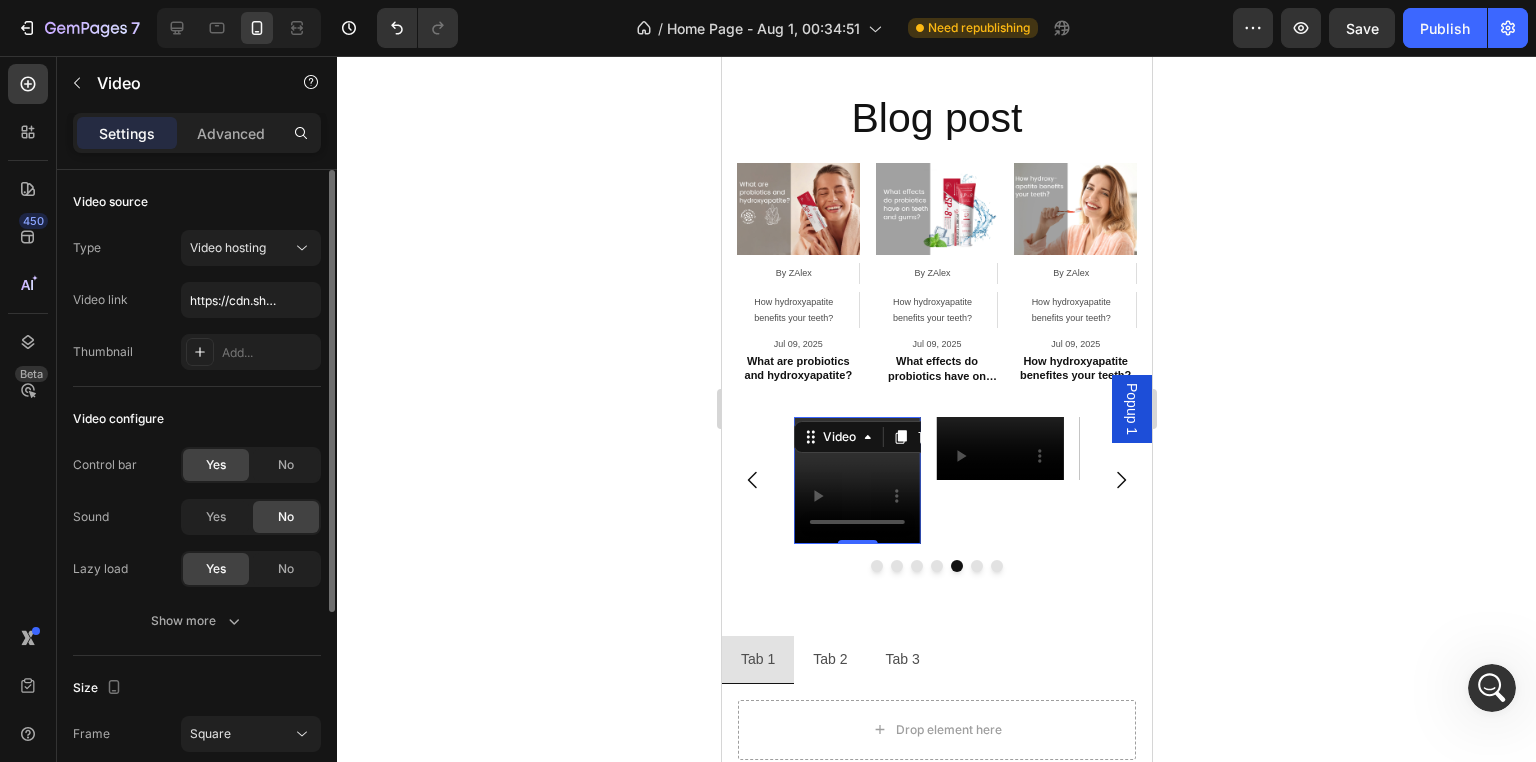 scroll, scrollTop: 200, scrollLeft: 0, axis: vertical 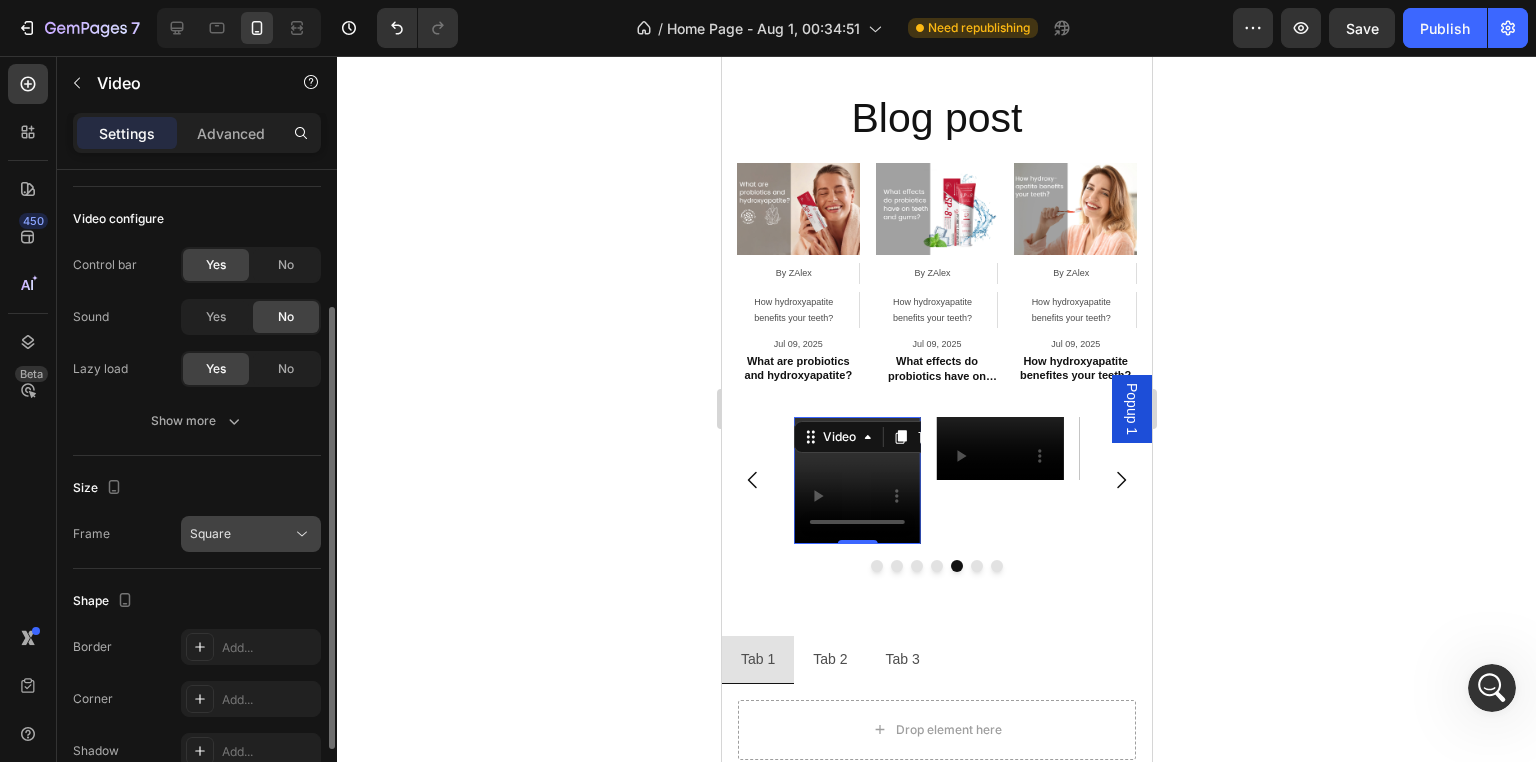 click on "Square" at bounding box center [241, 534] 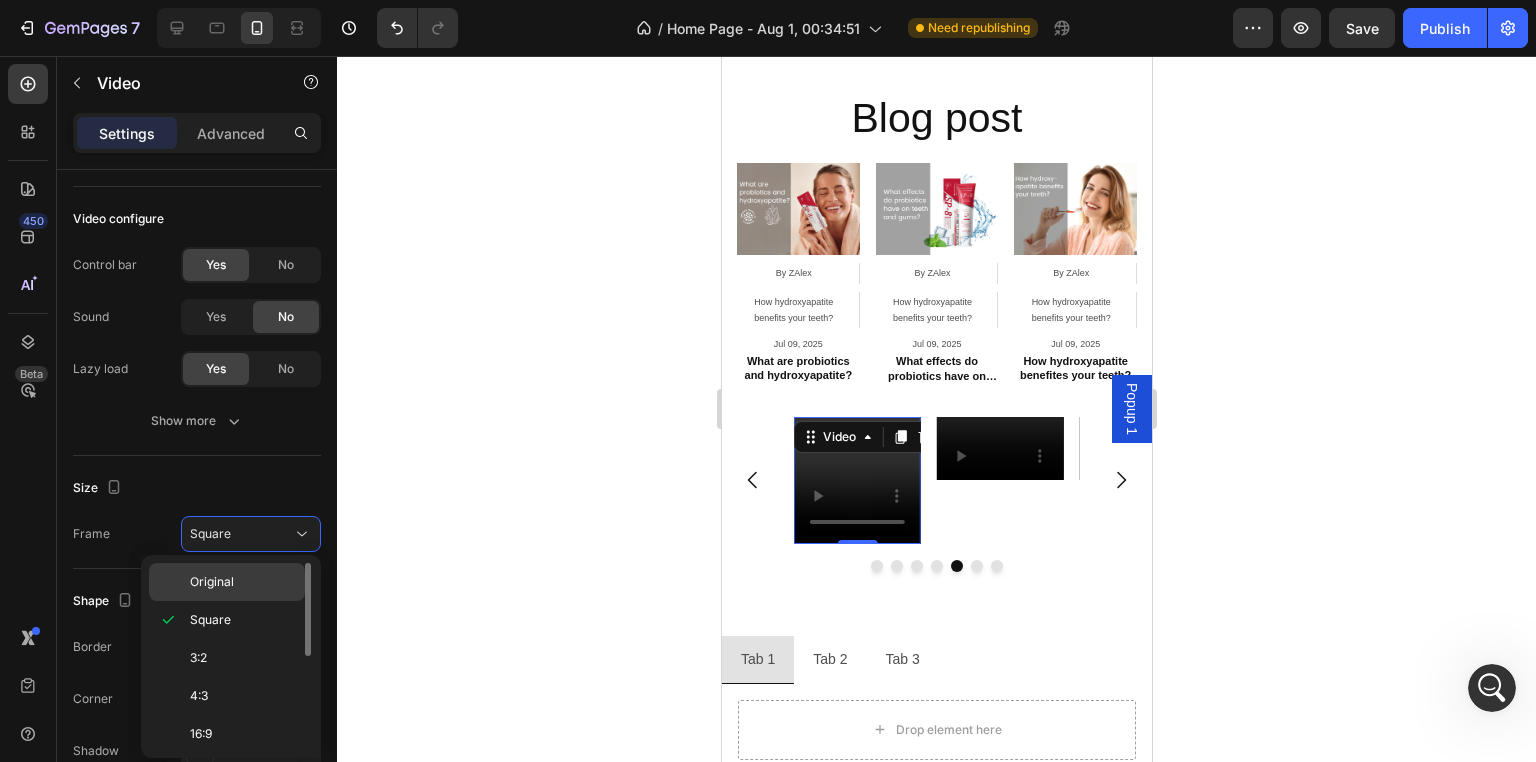 click on "Original" at bounding box center (212, 582) 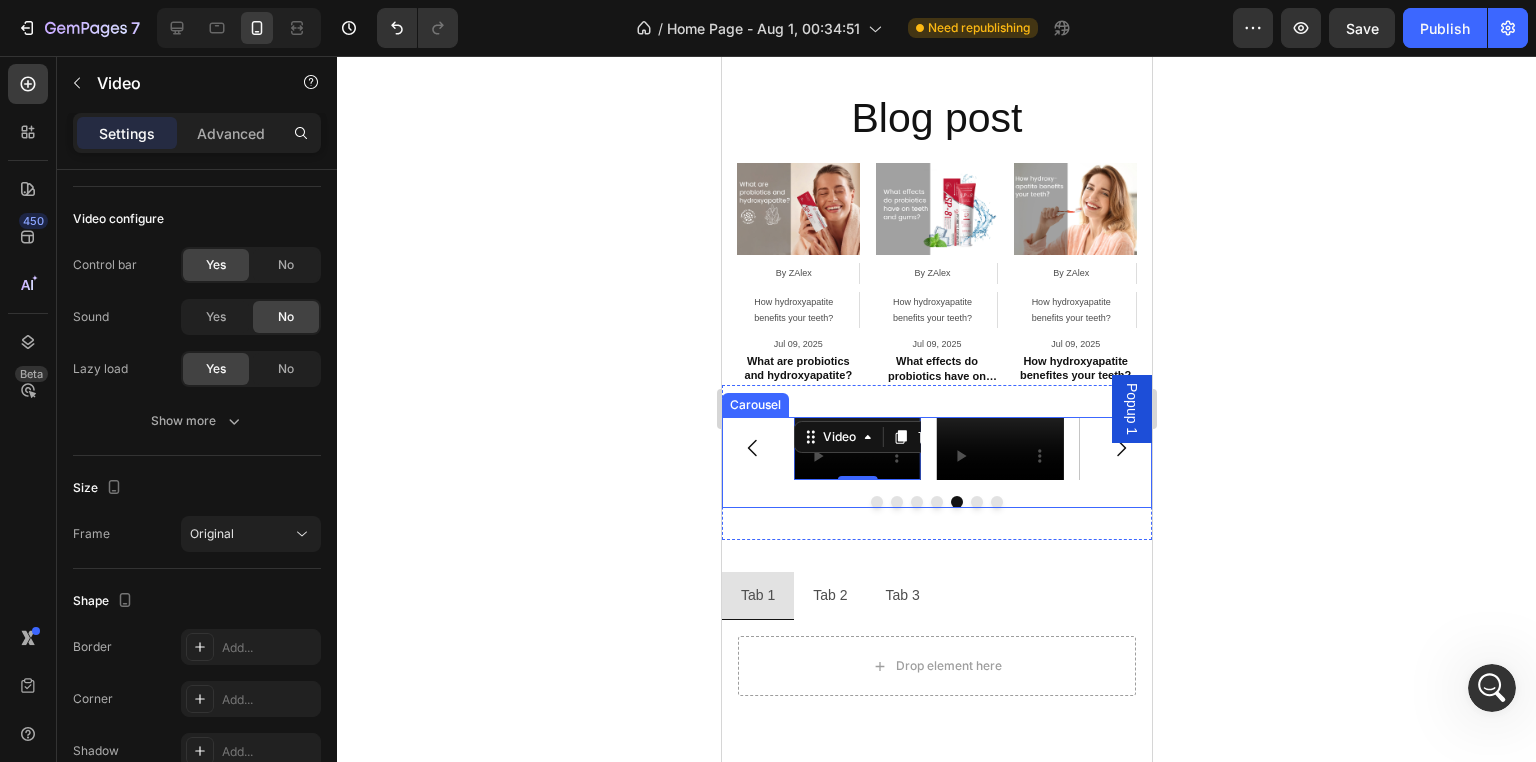 click on "Video Video Video Video Video   0 Video Video" at bounding box center [936, 448] 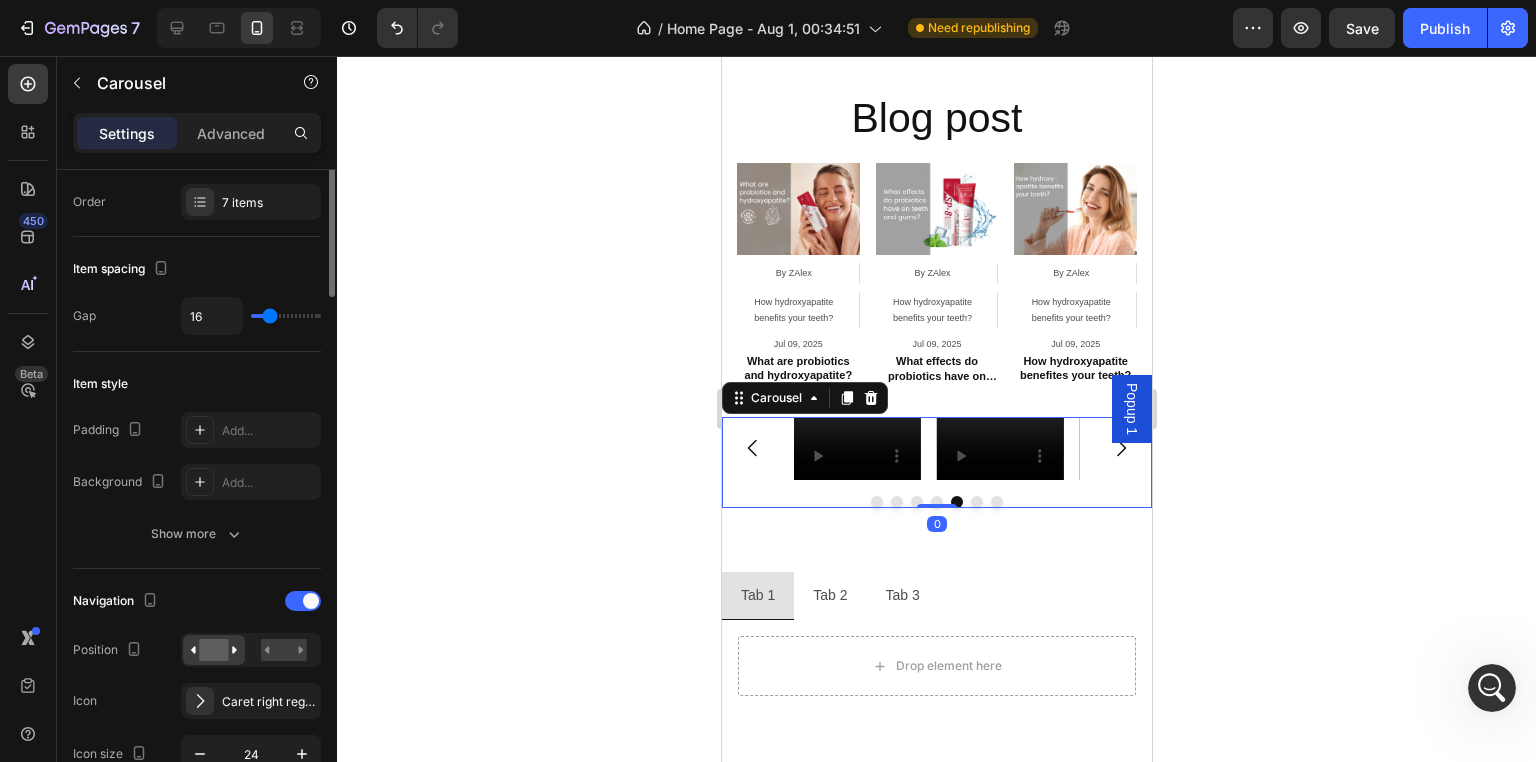 scroll, scrollTop: 400, scrollLeft: 0, axis: vertical 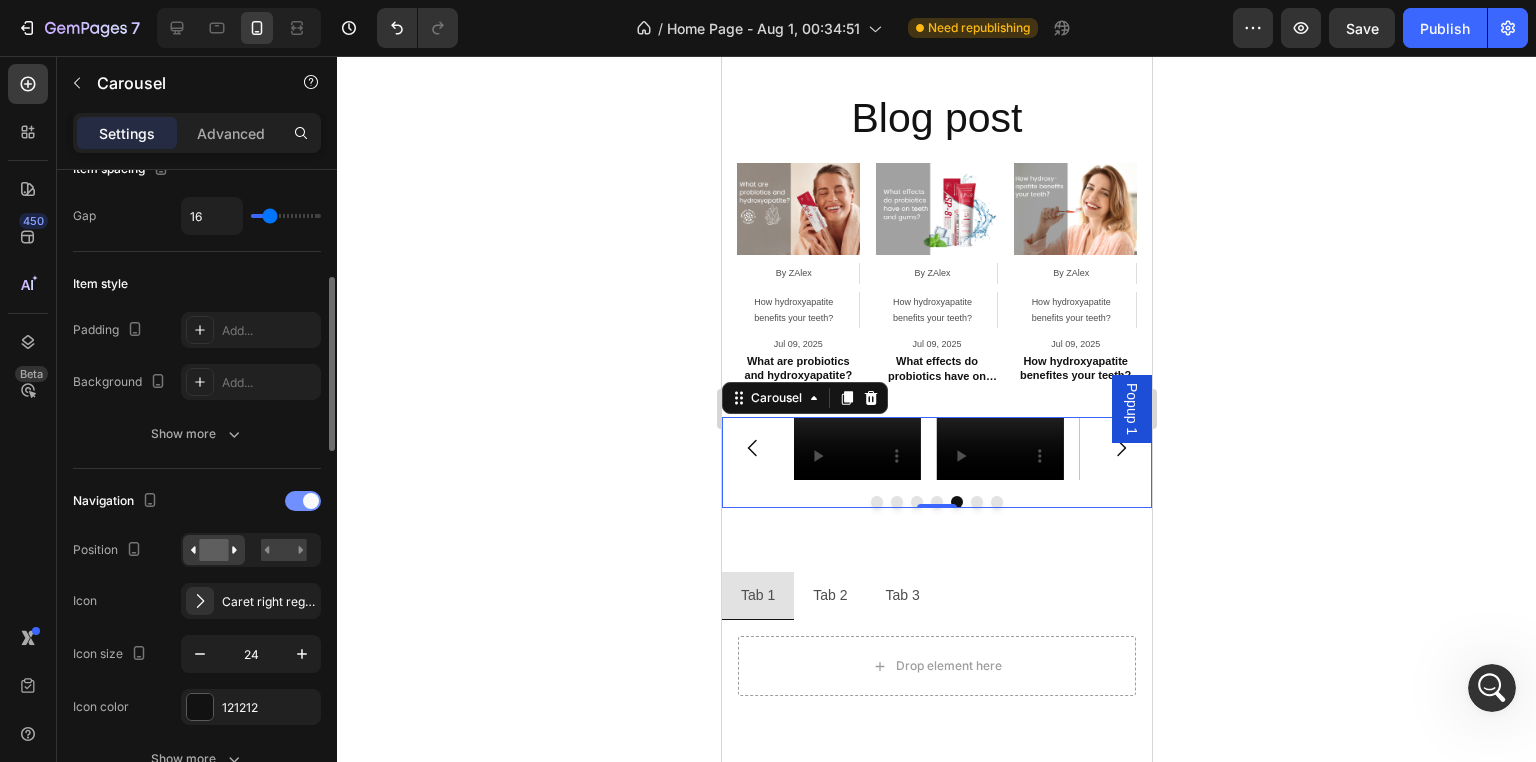 click at bounding box center [303, 501] 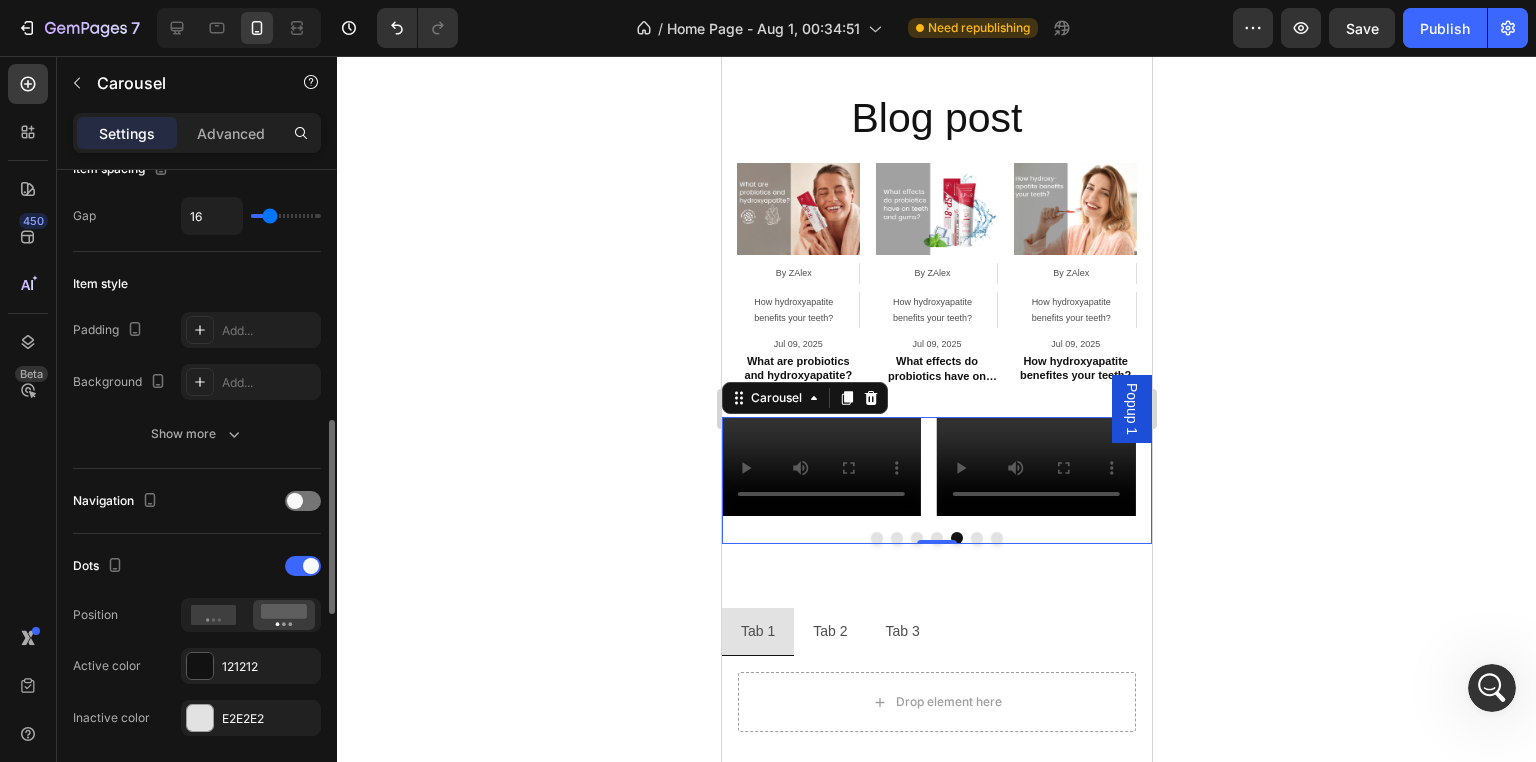 scroll, scrollTop: 600, scrollLeft: 0, axis: vertical 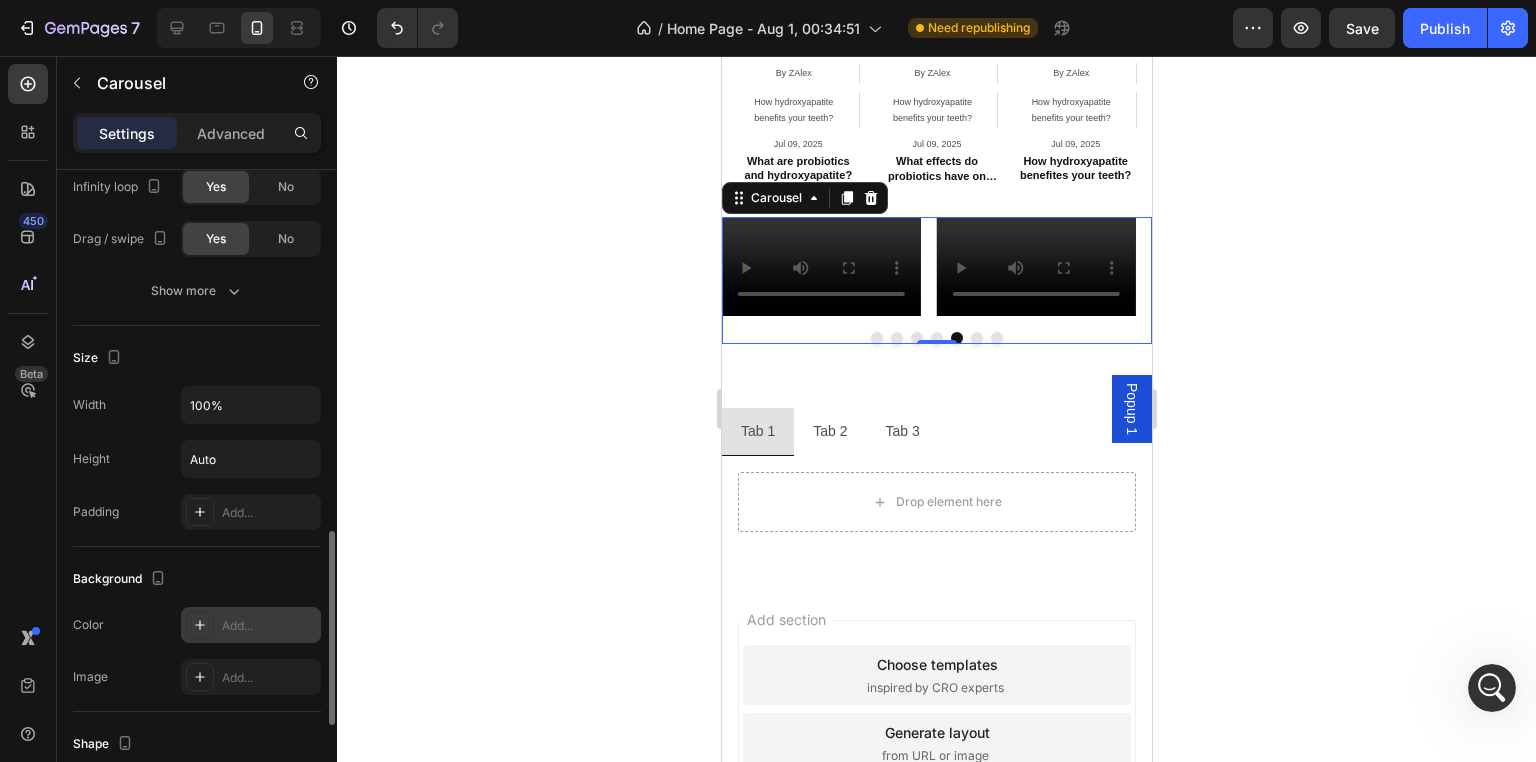 click on "Add..." at bounding box center (269, 626) 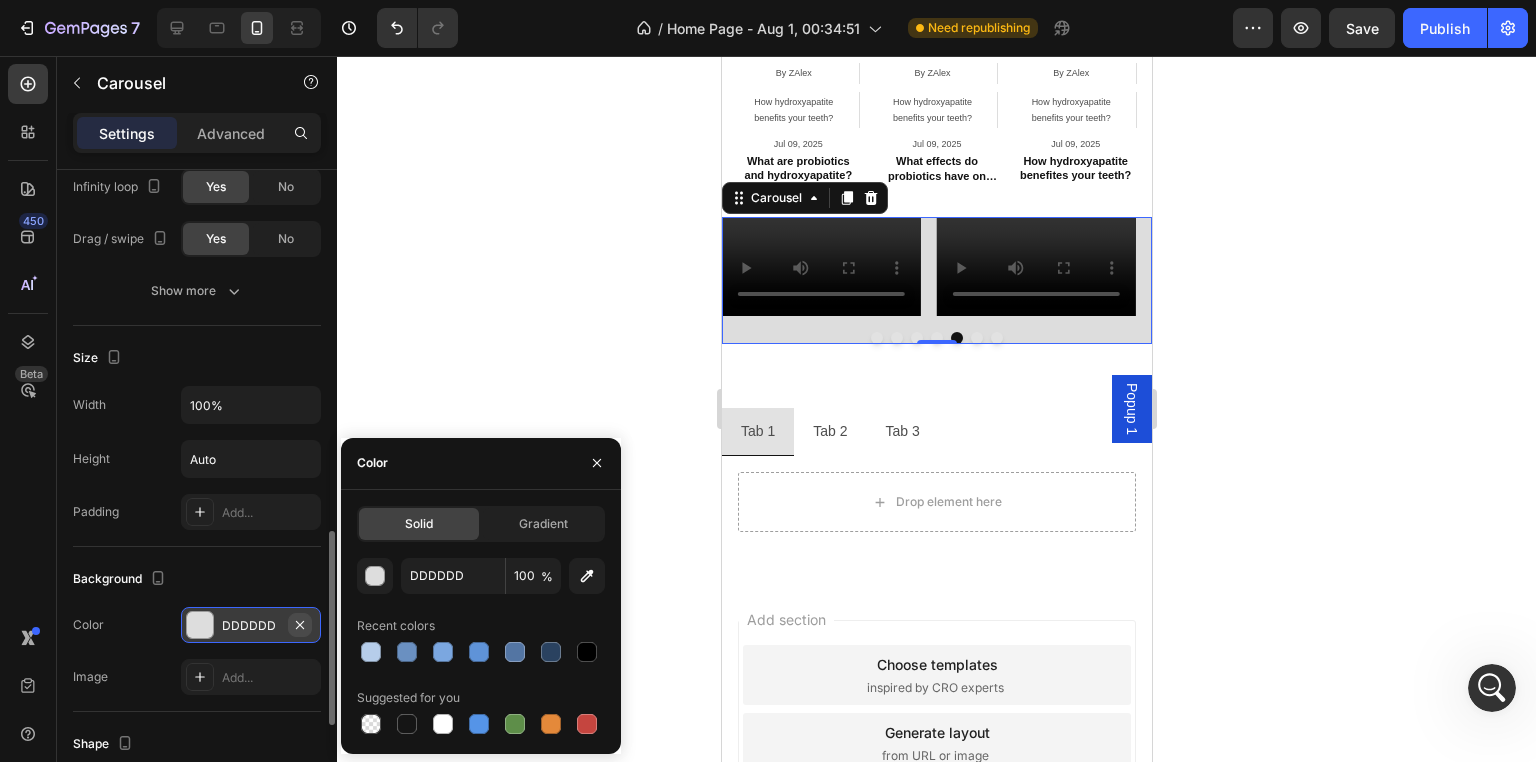 click 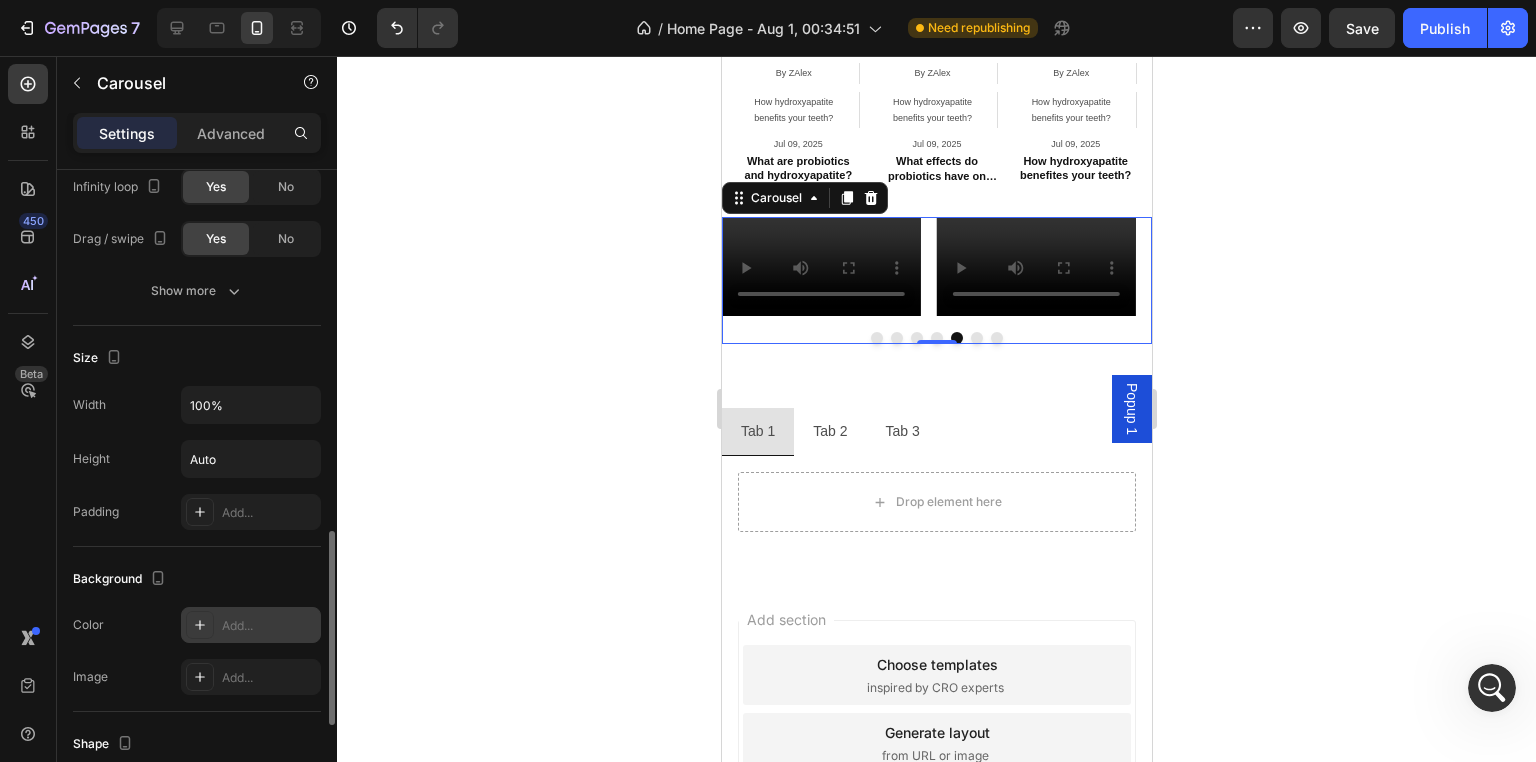 click on "Background Color Add... Image Add..." 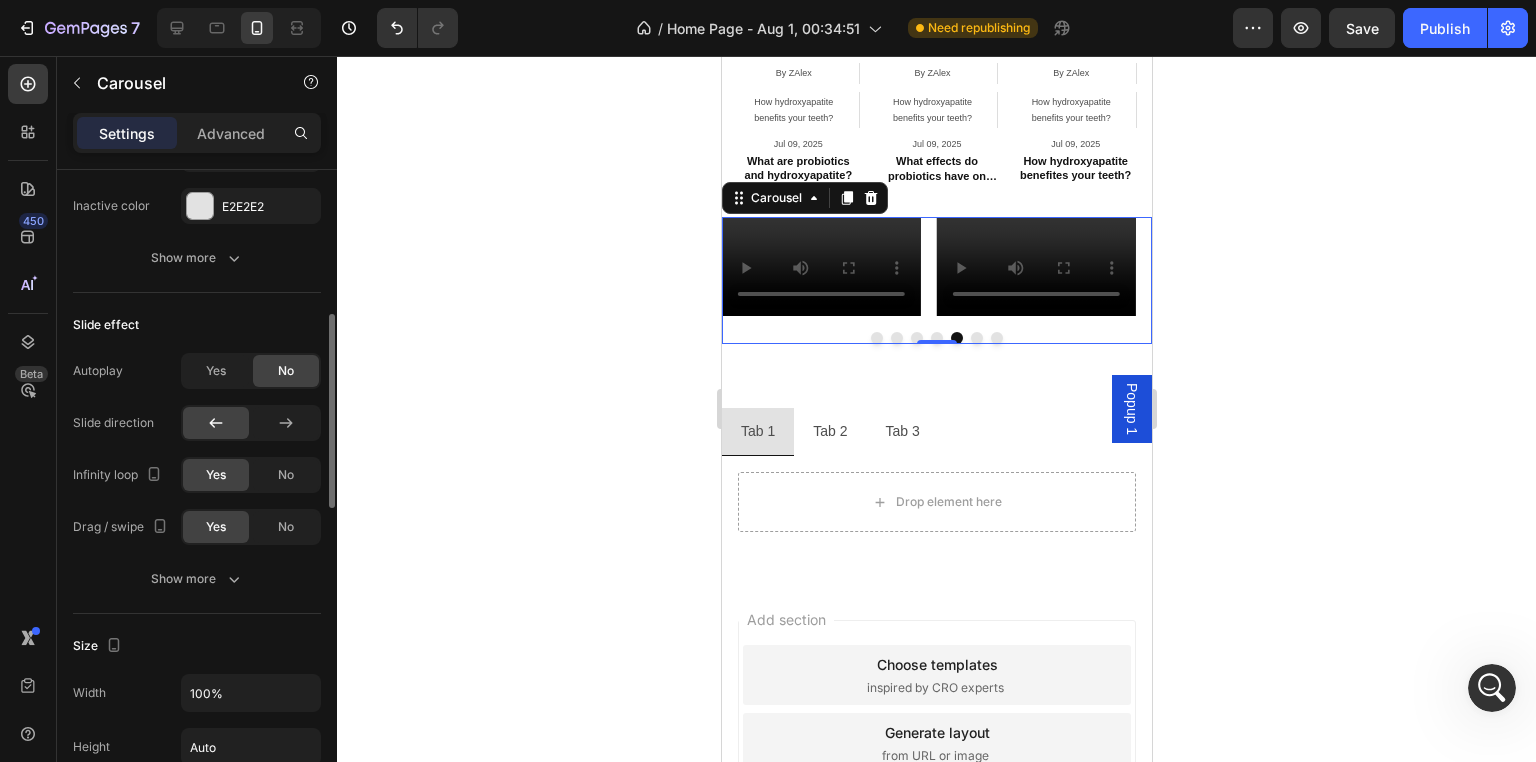 scroll, scrollTop: 512, scrollLeft: 0, axis: vertical 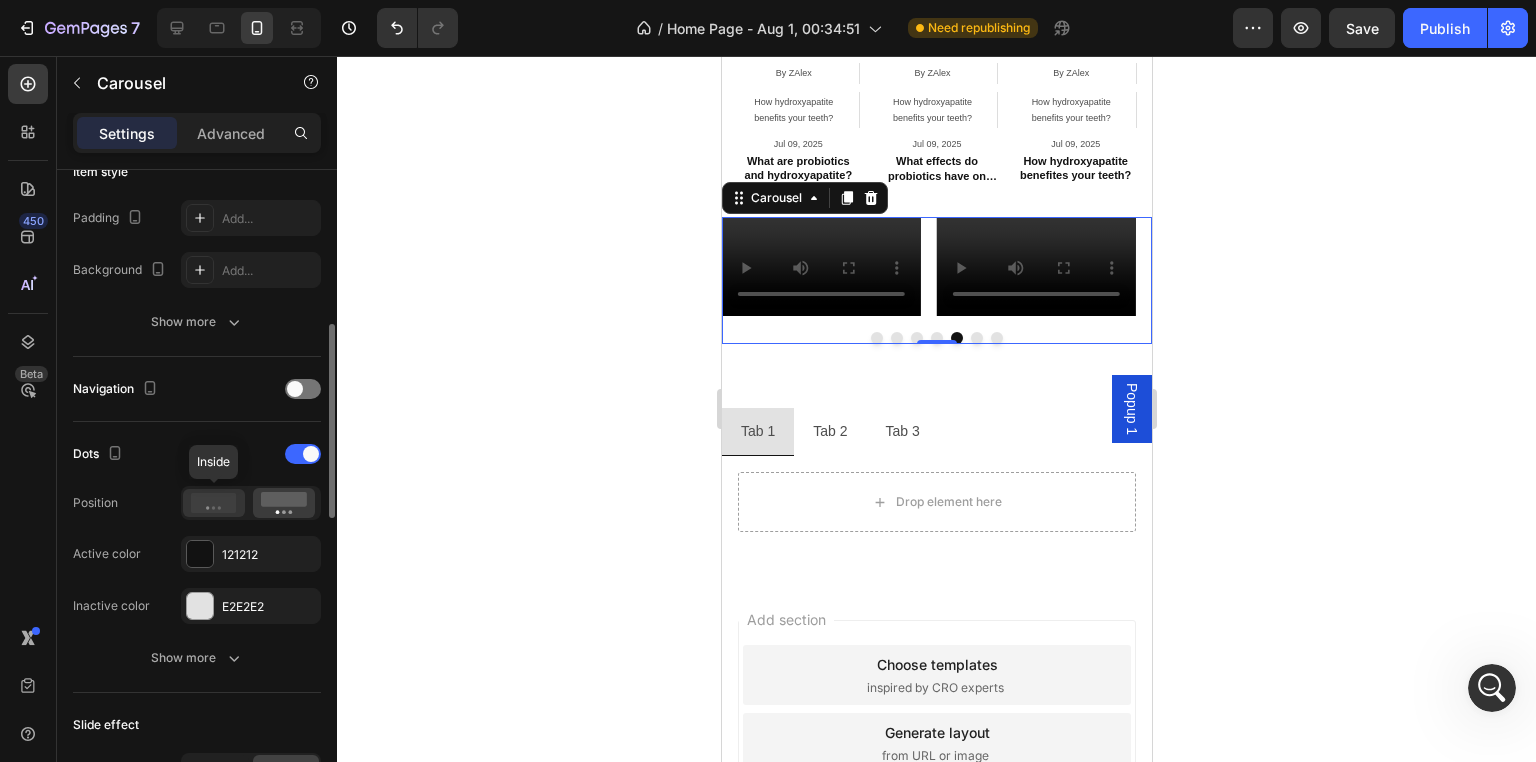click 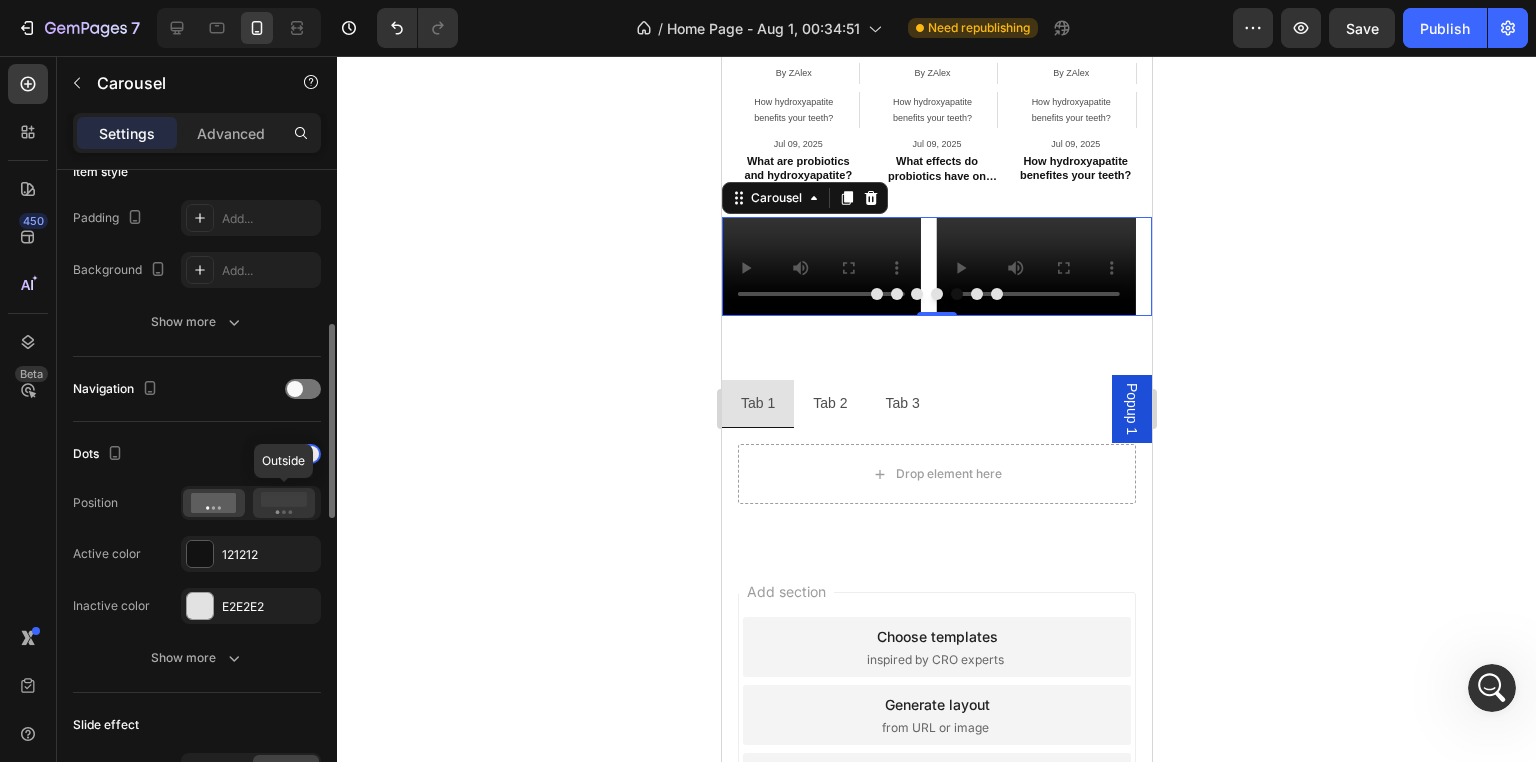 click 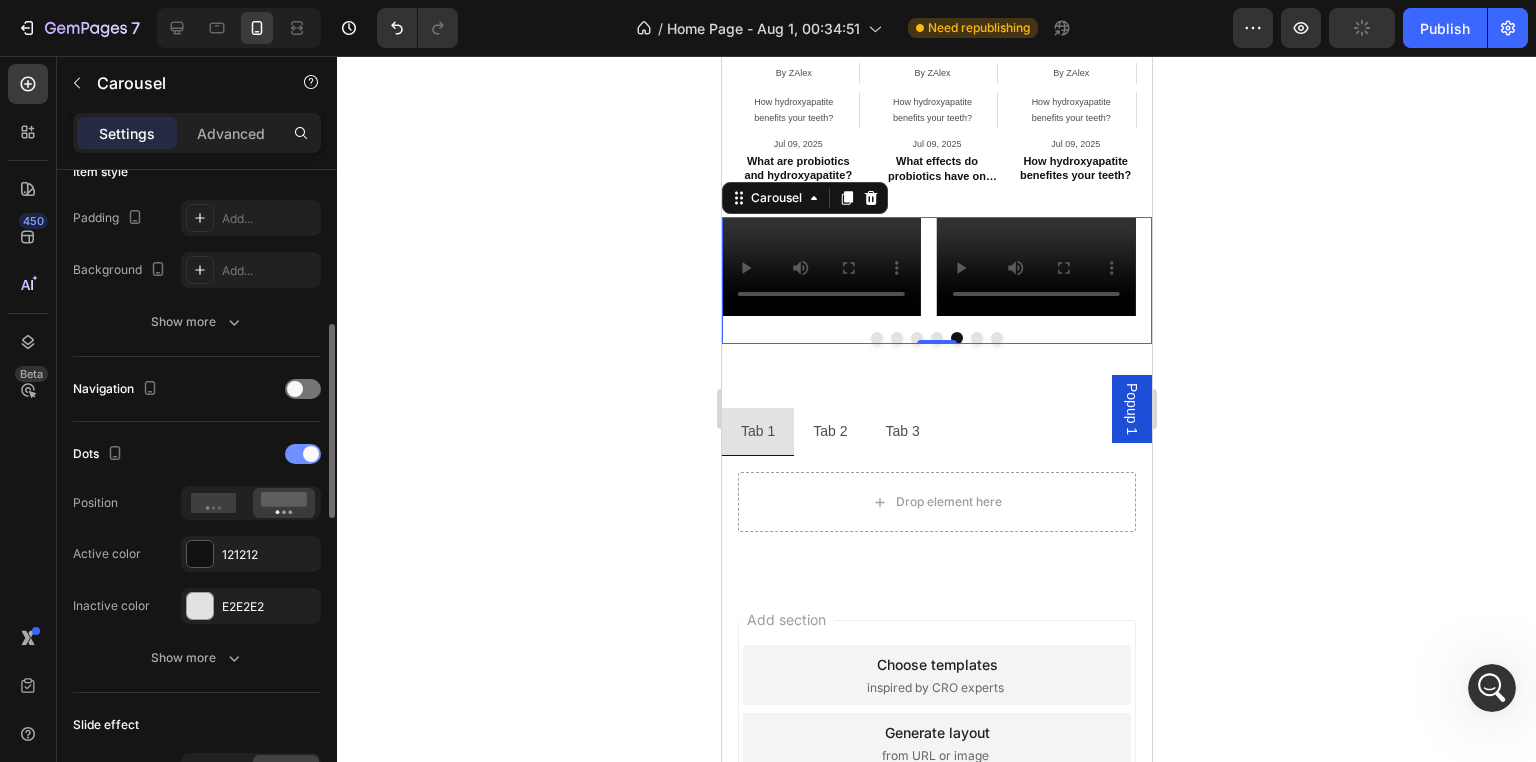 click at bounding box center (311, 454) 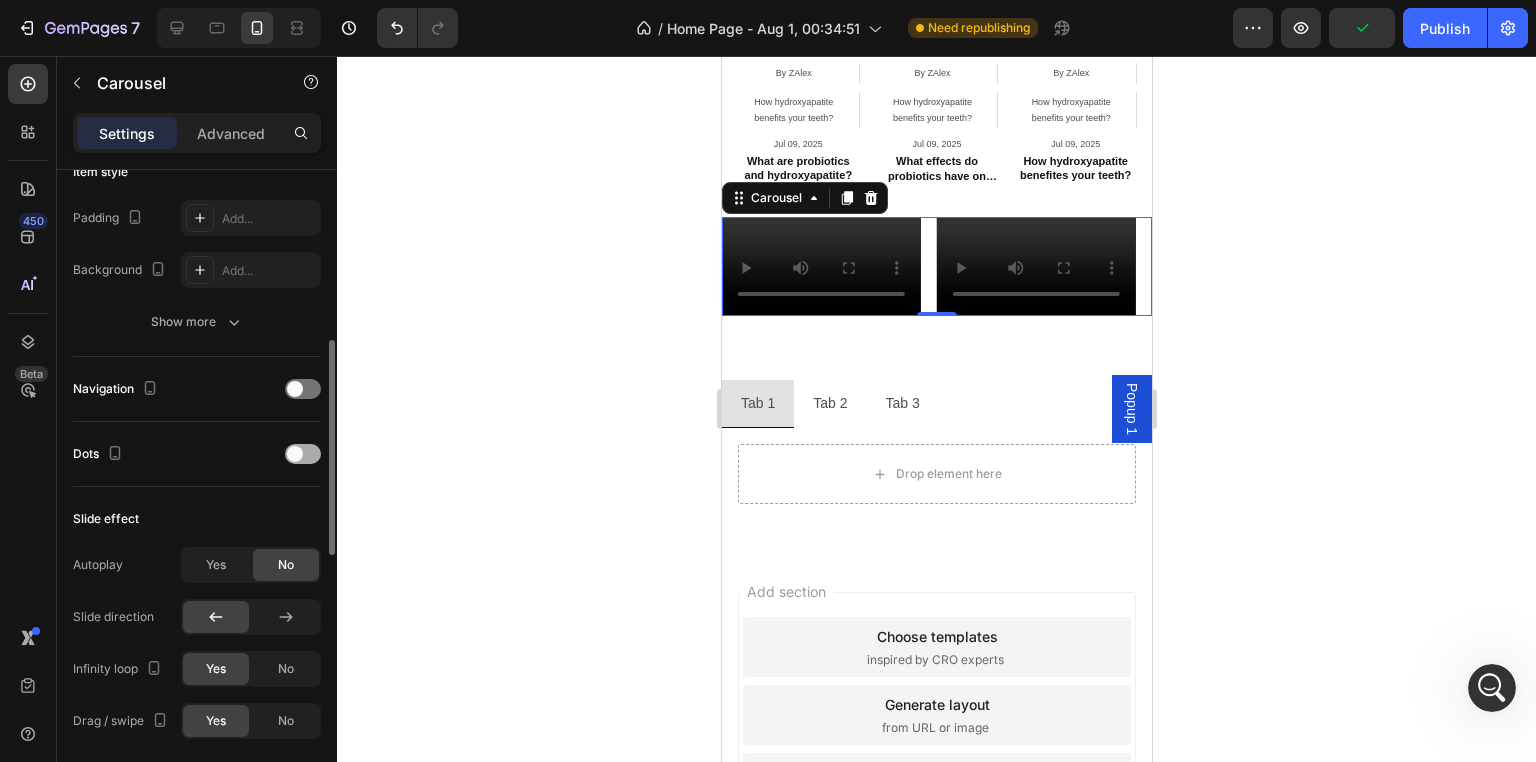 click at bounding box center (303, 454) 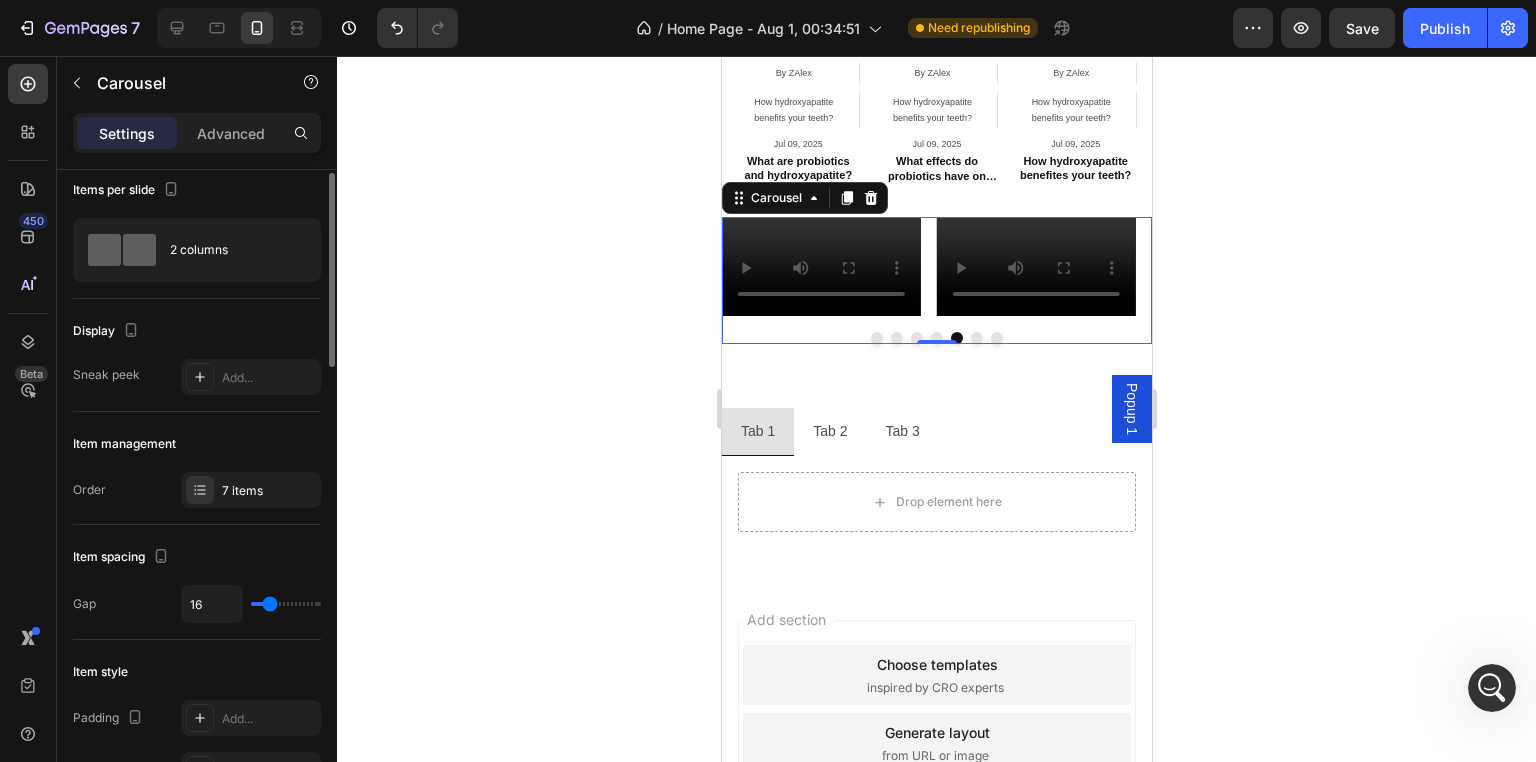 scroll, scrollTop: 0, scrollLeft: 0, axis: both 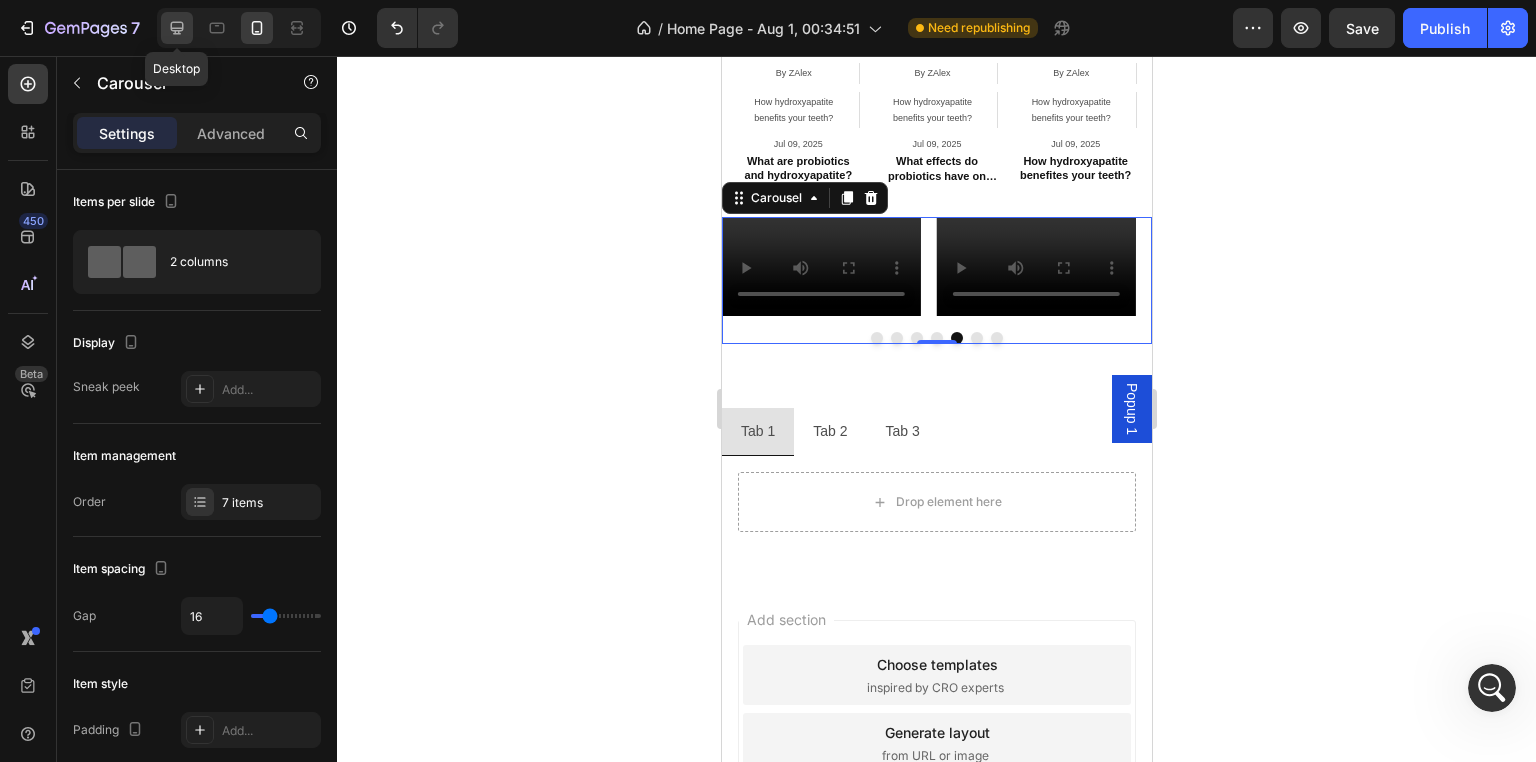 click 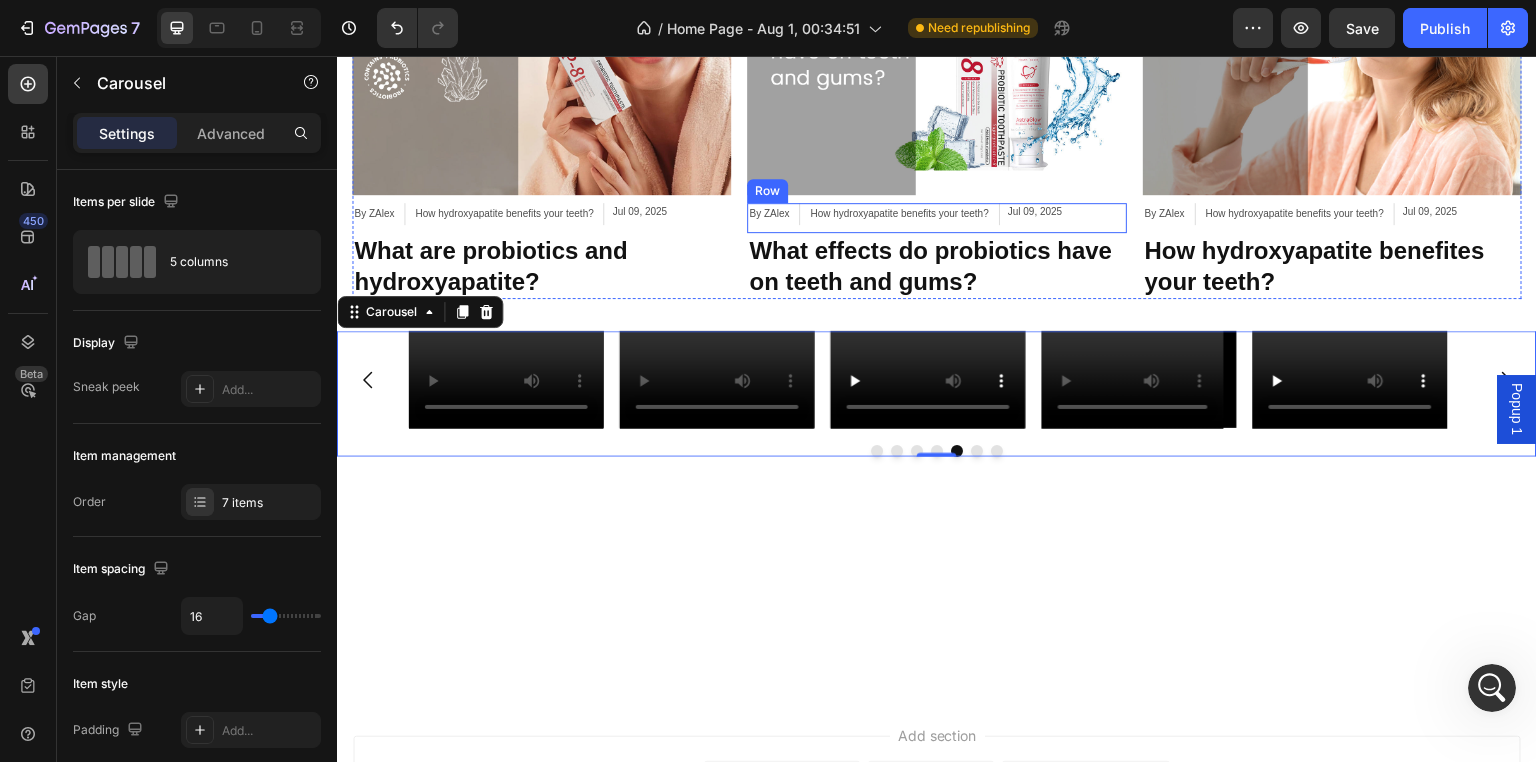 scroll, scrollTop: 2172, scrollLeft: 0, axis: vertical 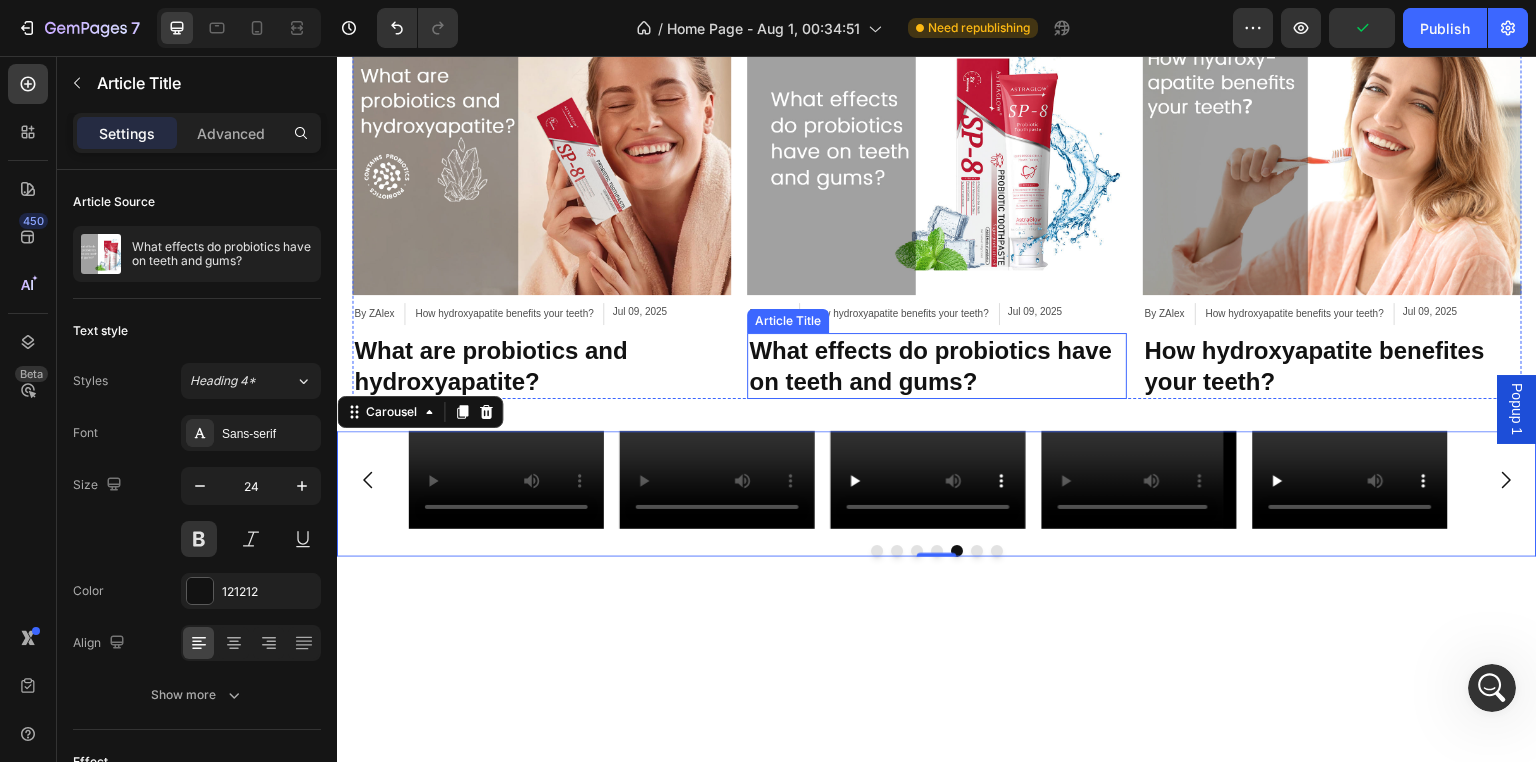 click on "What effects do probiotics have on teeth and gums?" at bounding box center (936, 366) 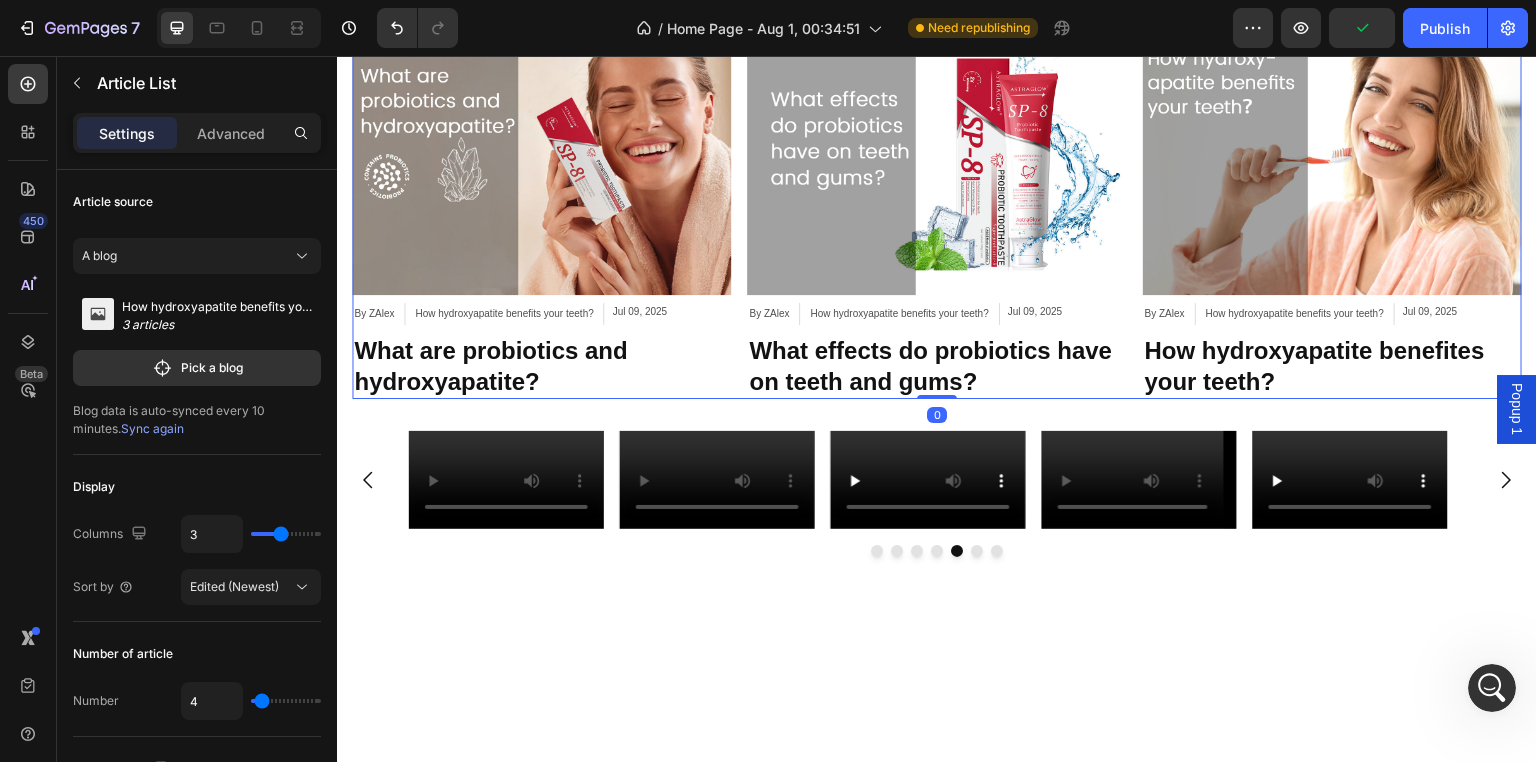 click on "Article Image By ZAlex Article Author How hydroxyapatite benefits your teeth? Article Category Jul 09, 2025 Article Date Row What are probiotics and hydroxyapatite? Article Title Article List   0 Article Image By ZAlex Article Author How hydroxyapatite benefits your teeth? Article Category Jul 09, 2025 Article Date Row What effects do probiotics have on teeth and gums? Article Title Article List   0 Article Image By ZAlex Article Author How hydroxyapatite benefits your teeth? Article Category Jul 09, 2025 Article Date Row How hydroxyapatite benefites your teeth? Article Title Article List   0" at bounding box center (937, 204) 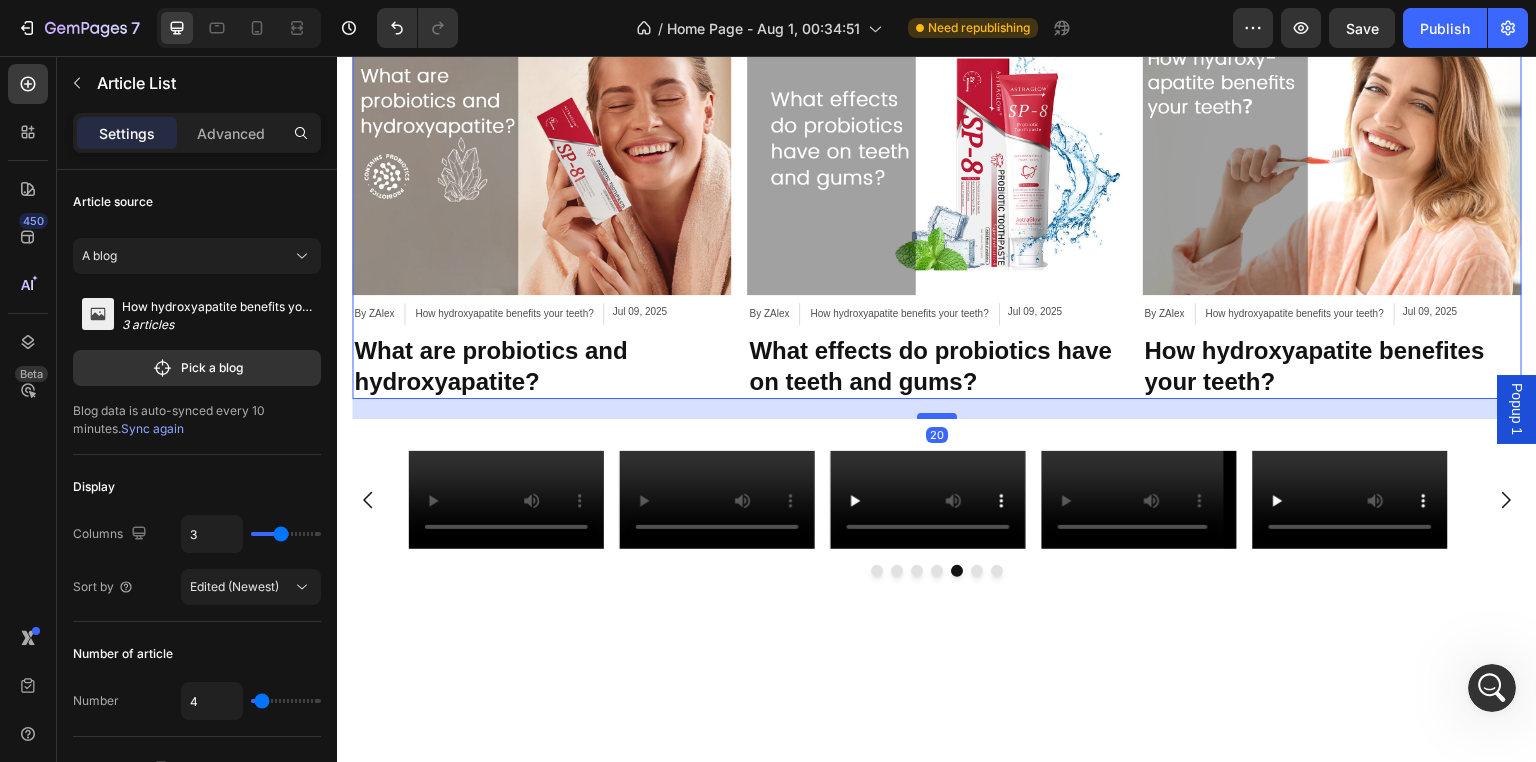 drag, startPoint x: 943, startPoint y: 390, endPoint x: 942, endPoint y: 410, distance: 20.024984 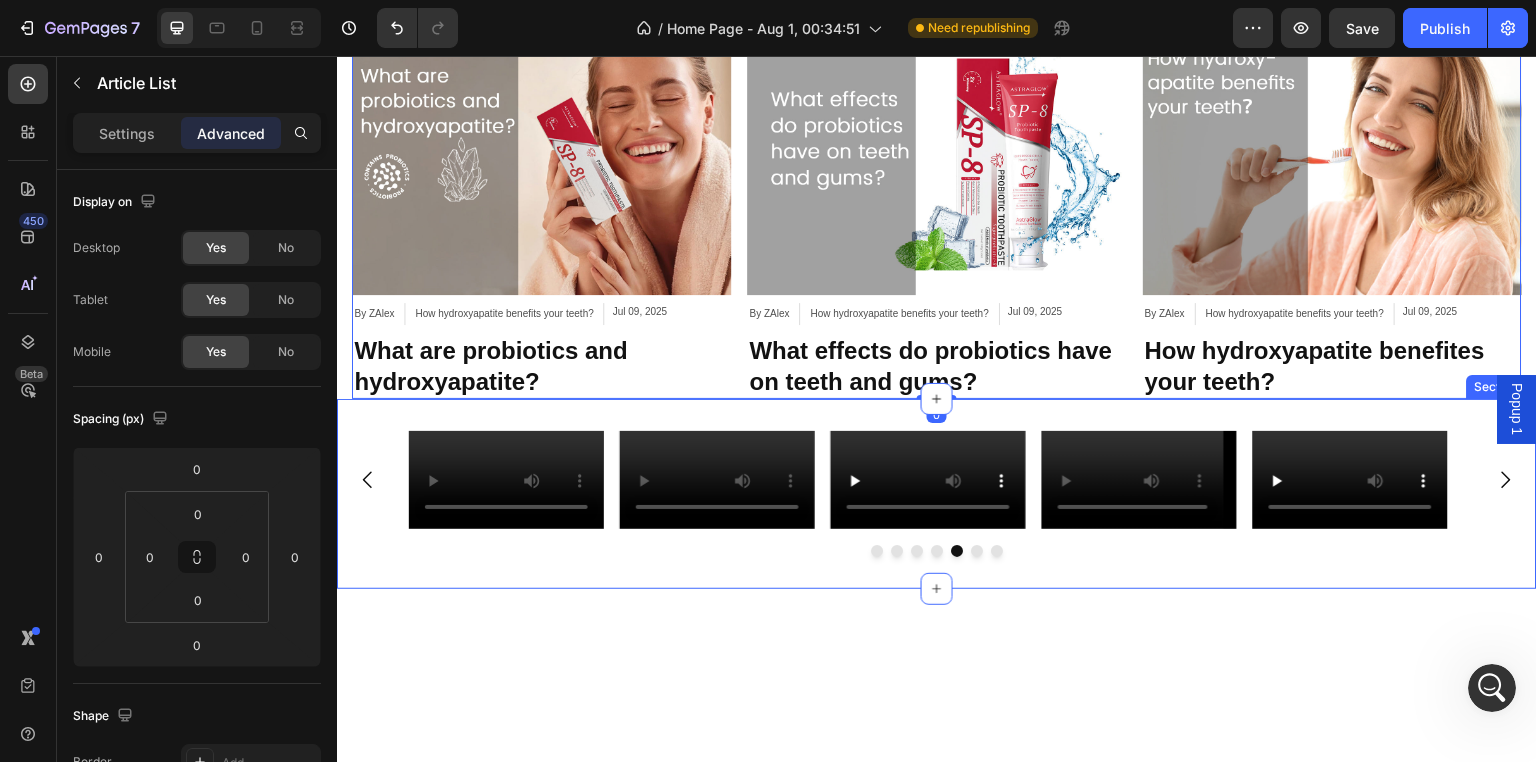 click on "Video Video Video Video Video Video Video
Carousel Section 8" at bounding box center (937, 494) 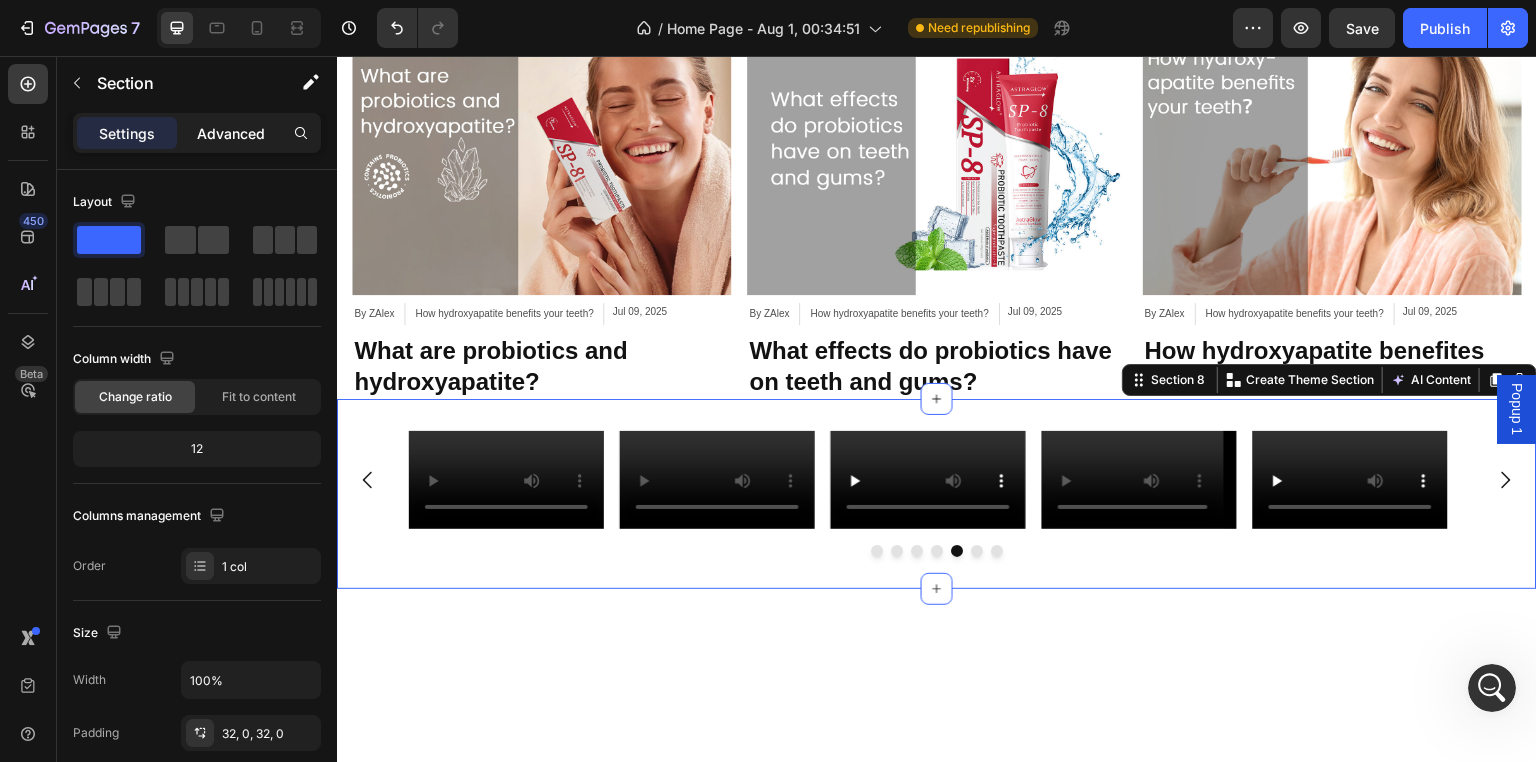 click on "Advanced" at bounding box center (231, 133) 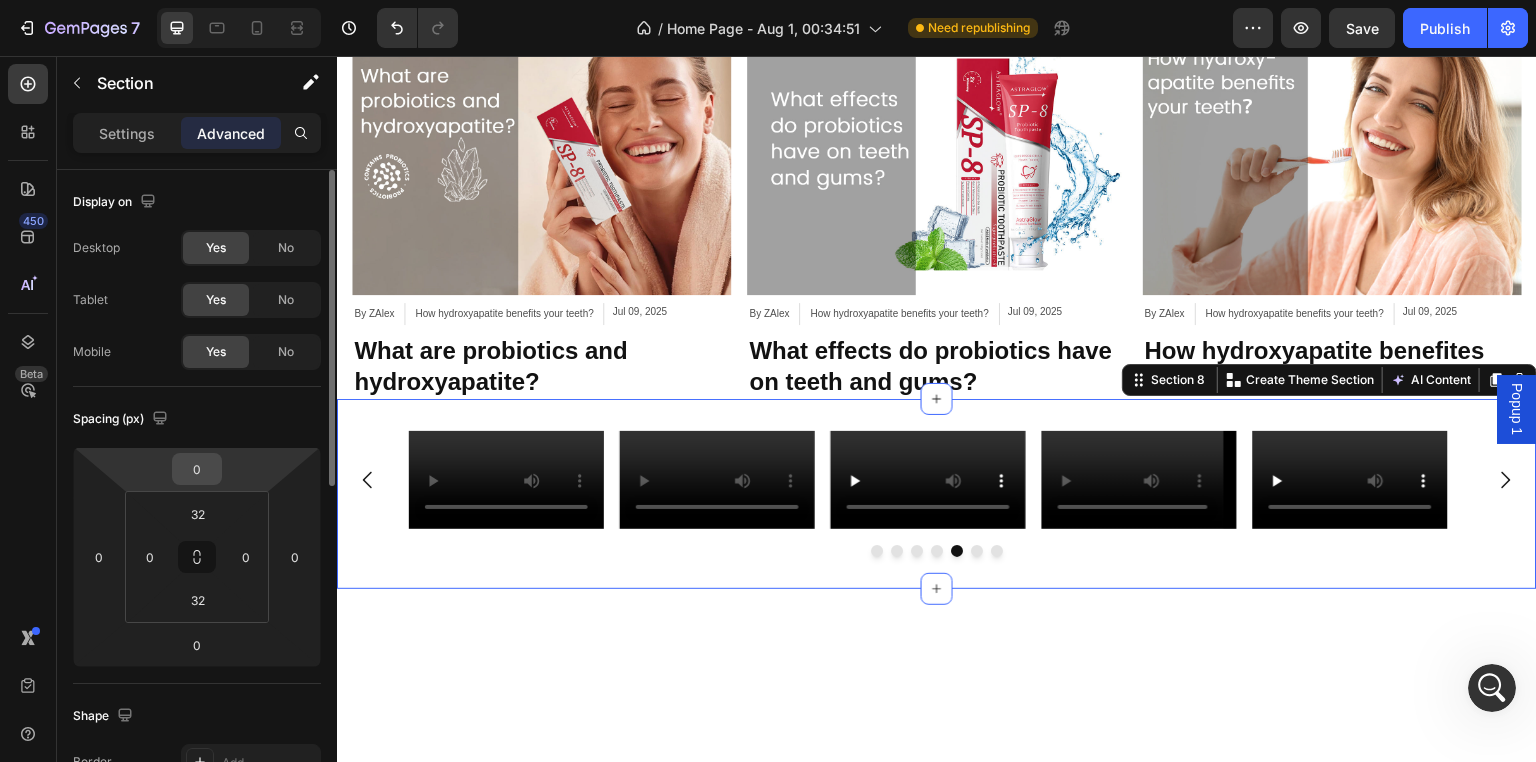 click on "0" at bounding box center [197, 469] 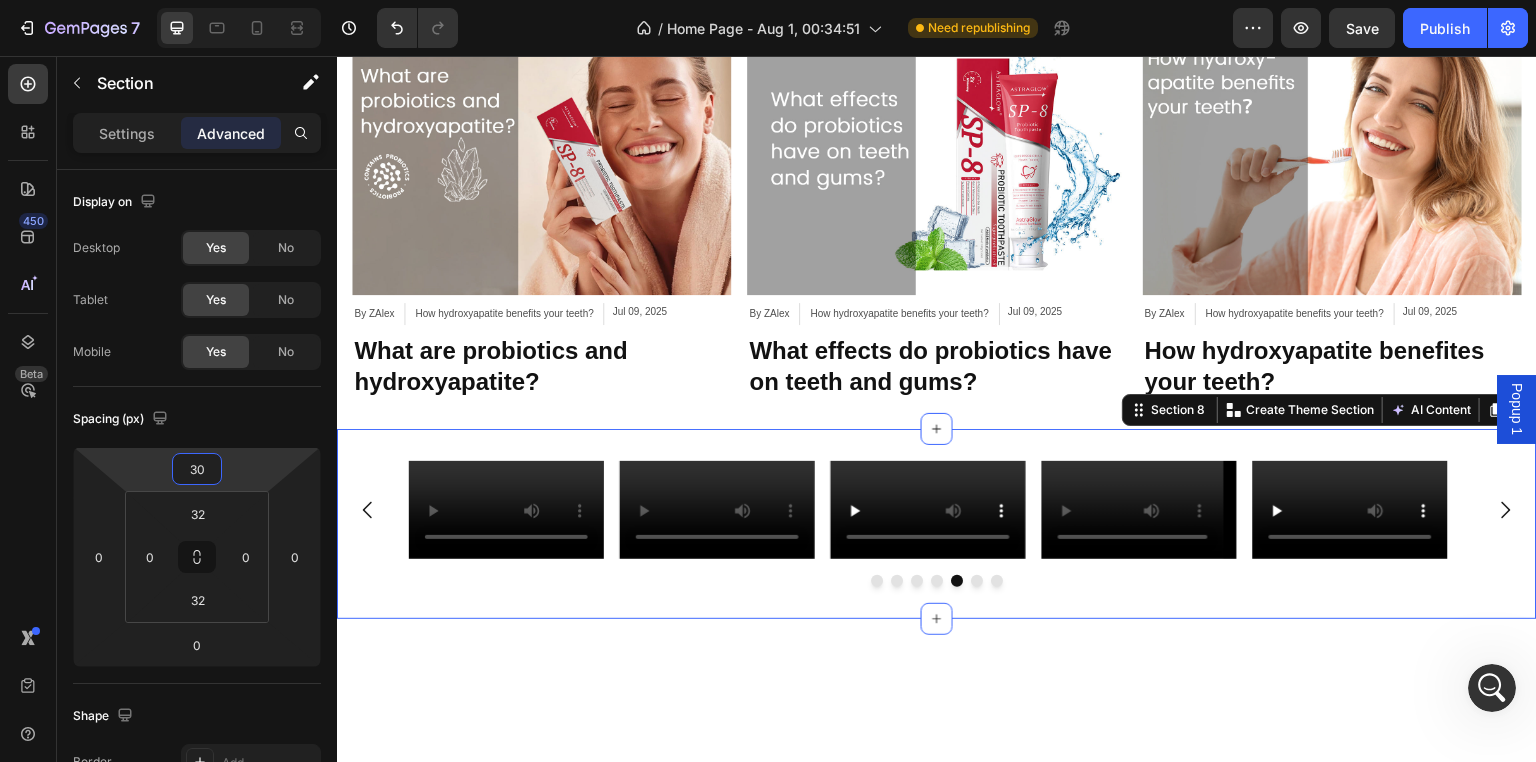 type on "30" 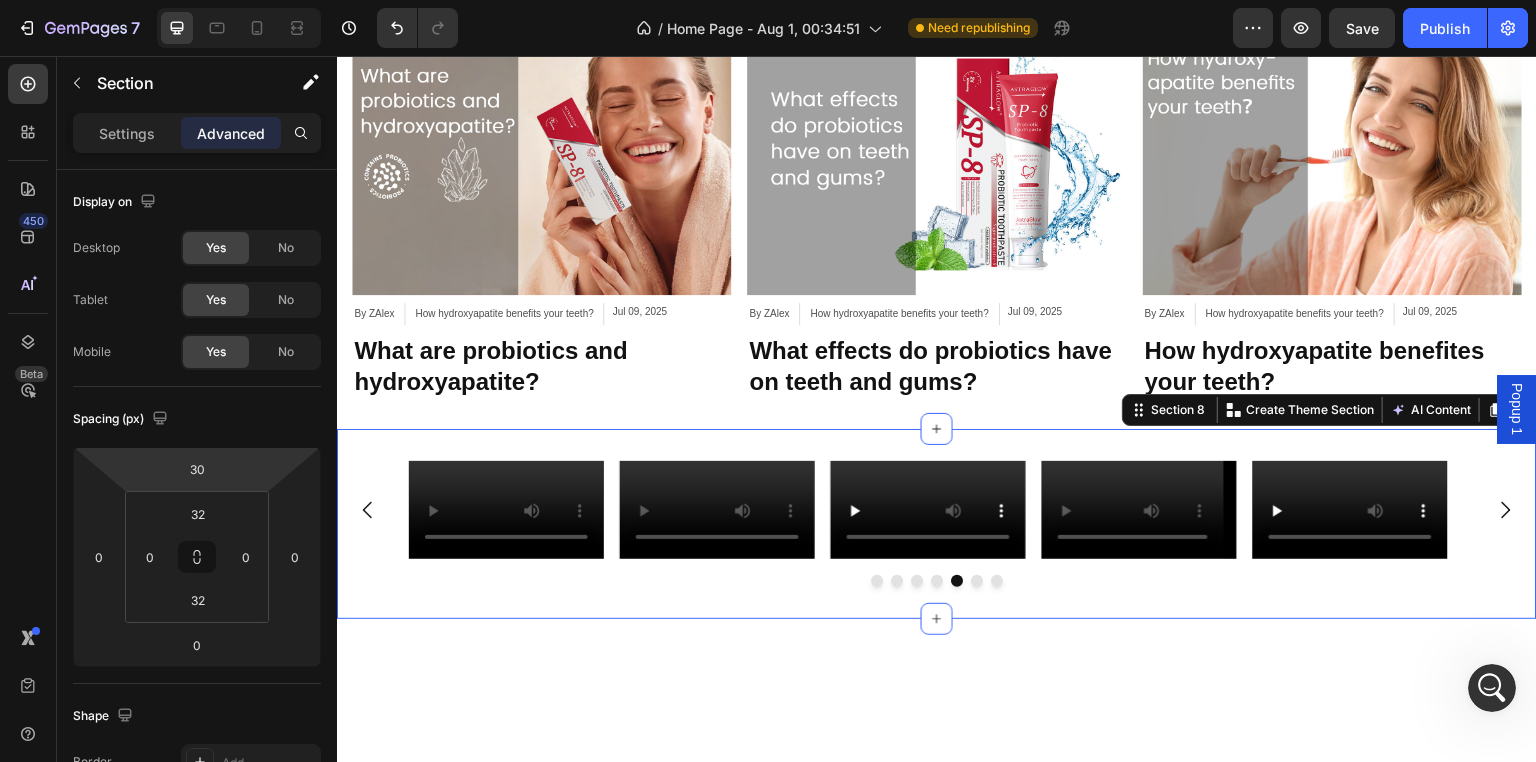 click on "Video Video Video Video Video Video Video
Carousel Section 8   You can create reusable sections Create Theme Section AI Content Write with GemAI What would you like to describe here? Tone and Voice Persuasive Product toothpaste Show more Generate" at bounding box center [937, 524] 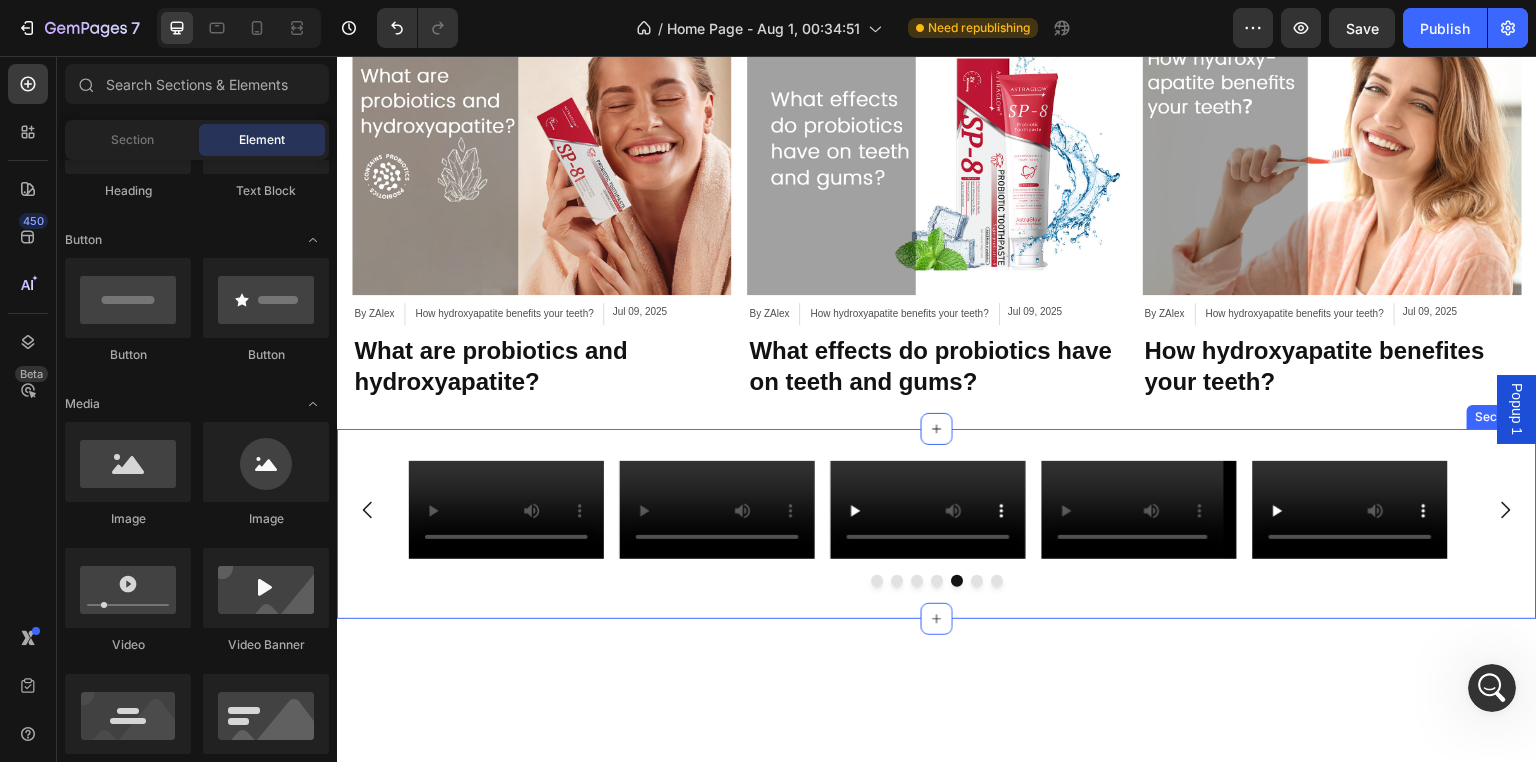 click on "Video Video Video Video Video Video Video
Carousel Section 8" at bounding box center [937, 524] 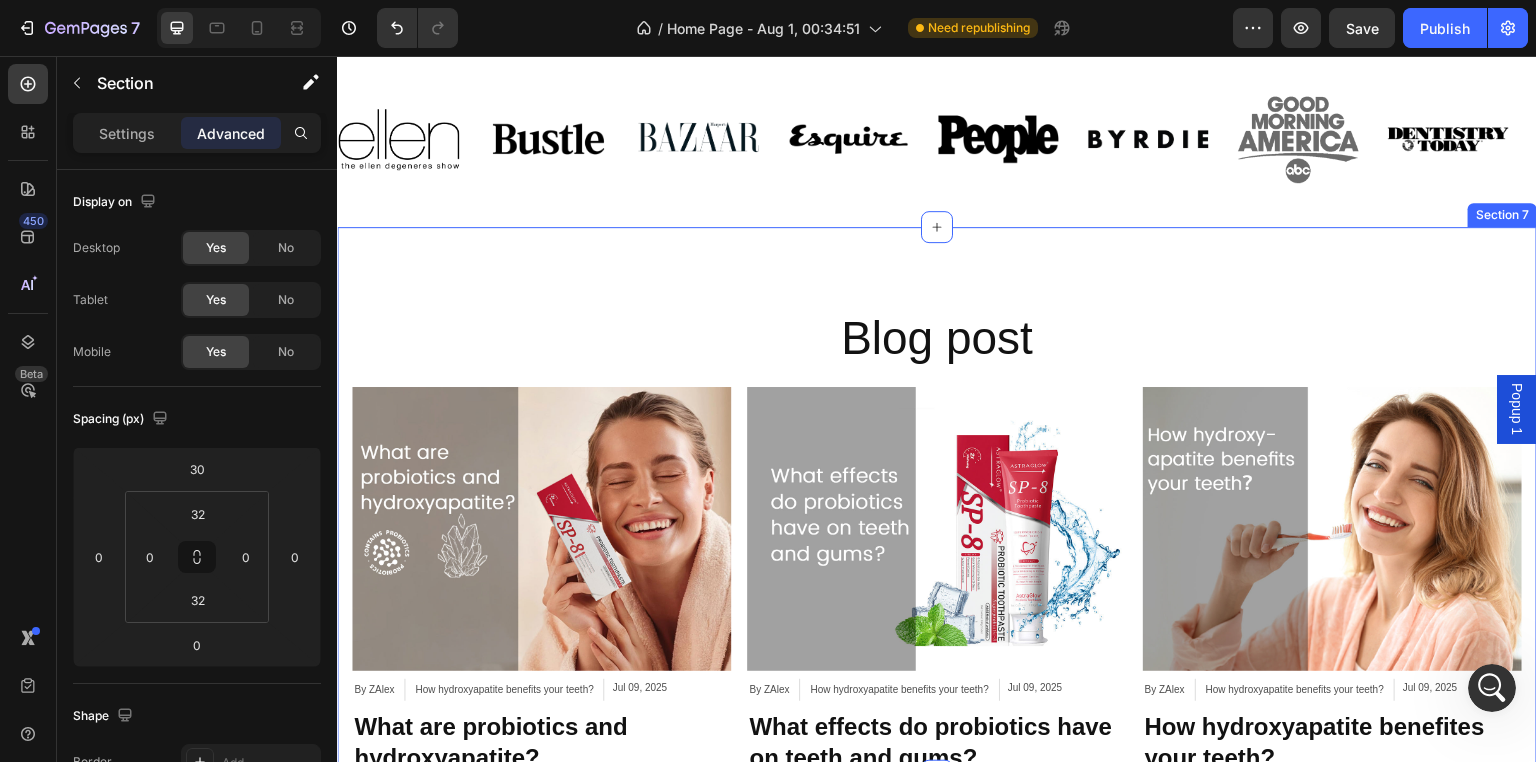 scroll, scrollTop: 1785, scrollLeft: 0, axis: vertical 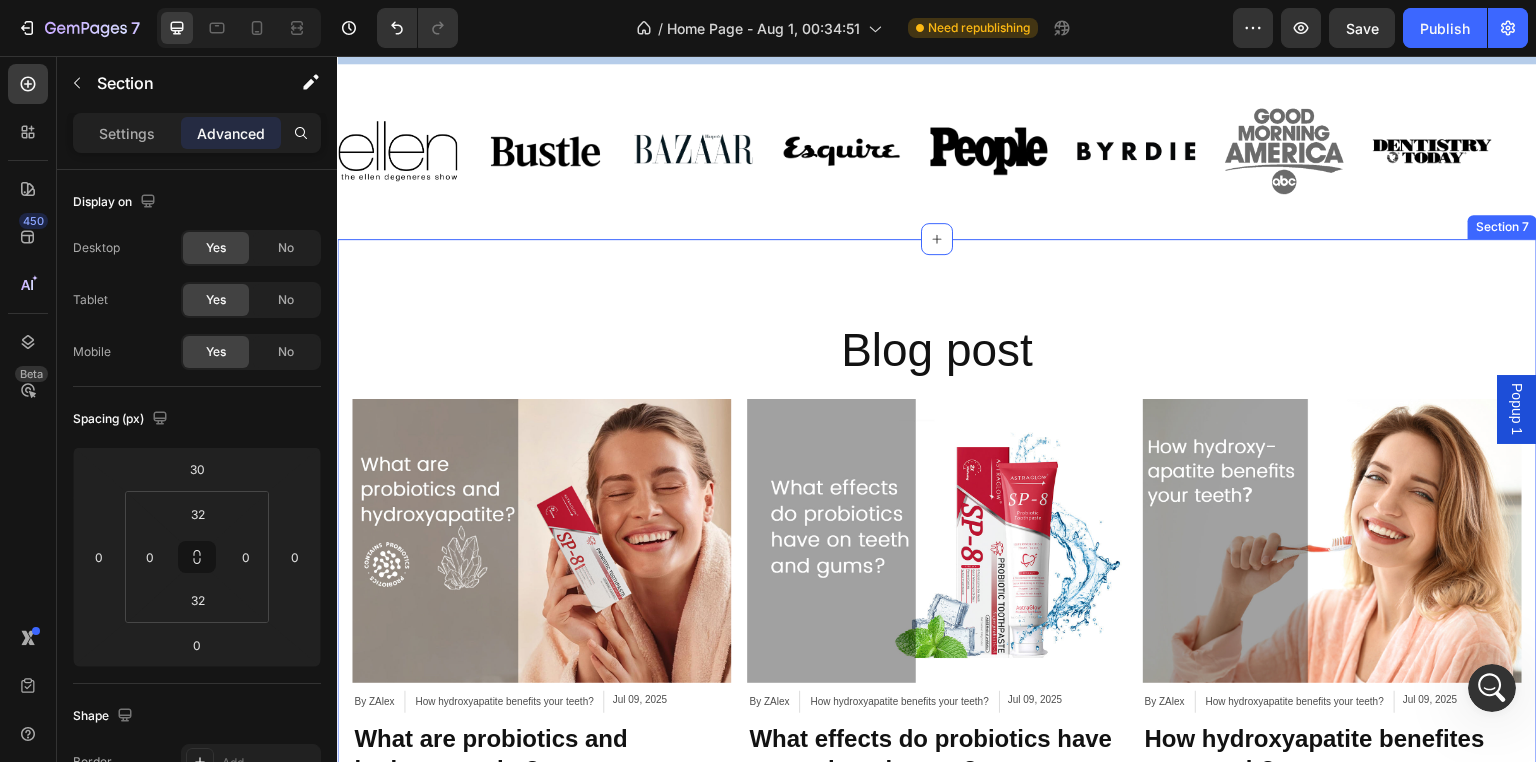 click on "Blog post Heading Article Image By ZAlex Article Author How hydroxyapatite benefits your teeth? Article Category Jul 09, 2025 Article Date Row What are probiotics and hydroxyapatite? Article Title Article List Article Image By ZAlex Article Author How hydroxyapatite benefits your teeth? Article Category Jul 09, 2025 Article Date Row What effects do probiotics have on teeth and gums? Article Title Article List Article Image By ZAlex Article Author How hydroxyapatite benefits your teeth? Article Category Jul 09, 2025 Article Date Row How hydroxyapatite benefites your teeth? Article Title Article List Article List Section 7" at bounding box center [937, 513] 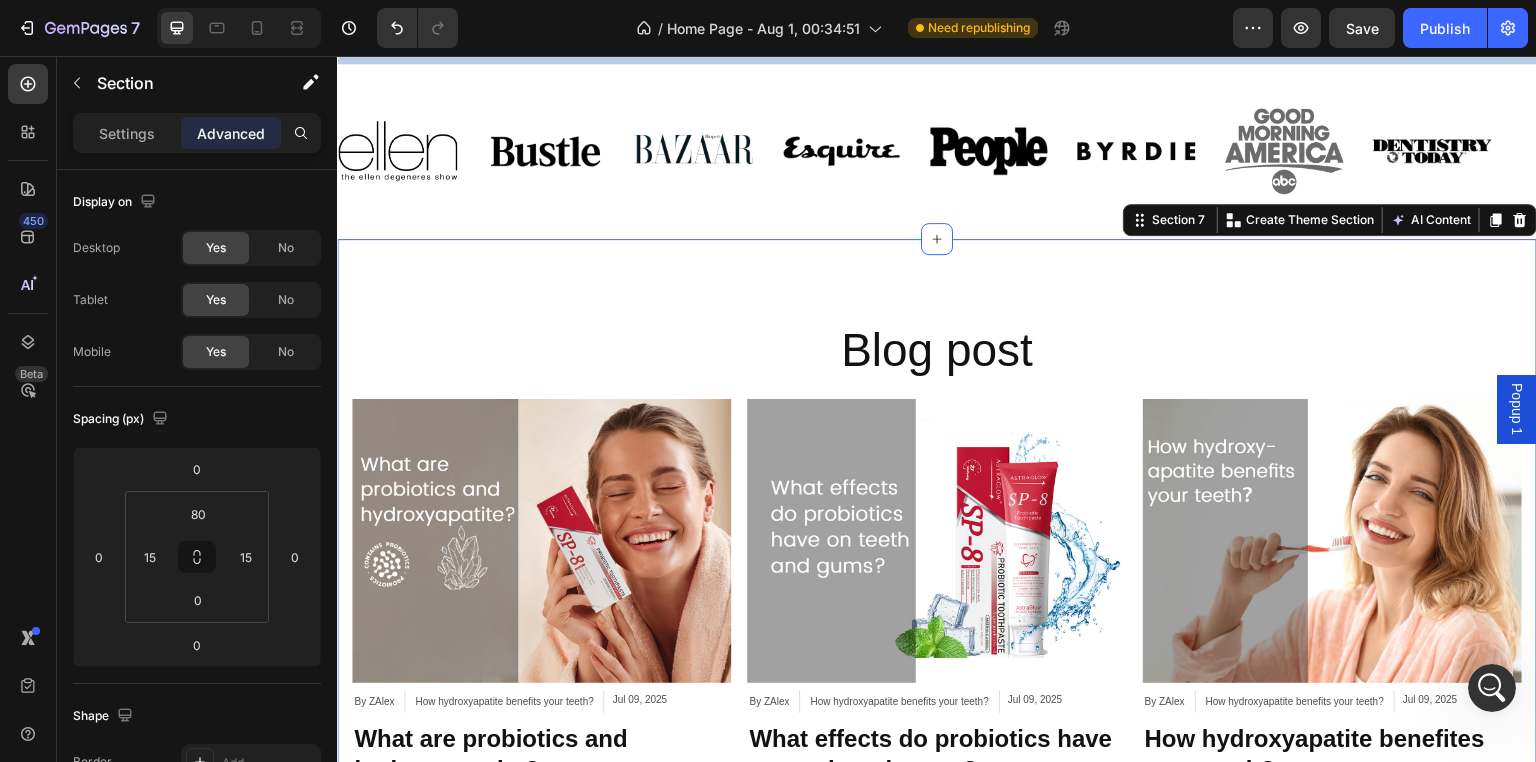 click on "Blog post Heading Article Image By ZAlex Article Author How hydroxyapatite benefits your teeth? Article Category Jul 09, 2025 Article Date Row What are probiotics and hydroxyapatite? Article Title Article List Article Image By ZAlex Article Author How hydroxyapatite benefits your teeth? Article Category Jul 09, 2025 Article Date Row What effects do probiotics have on teeth and gums? Article Title Article List Article Image By ZAlex Article Author How hydroxyapatite benefits your teeth? Article Category Jul 09, 2025 Article Date Row How hydroxyapatite benefites your teeth? Article Title Article List Article List Section 7   You can create reusable sections Create Theme Section AI Content Write with GemAI What would you like to describe here? Tone and Voice Persuasive Product toothpaste Show more Generate" at bounding box center [937, 513] 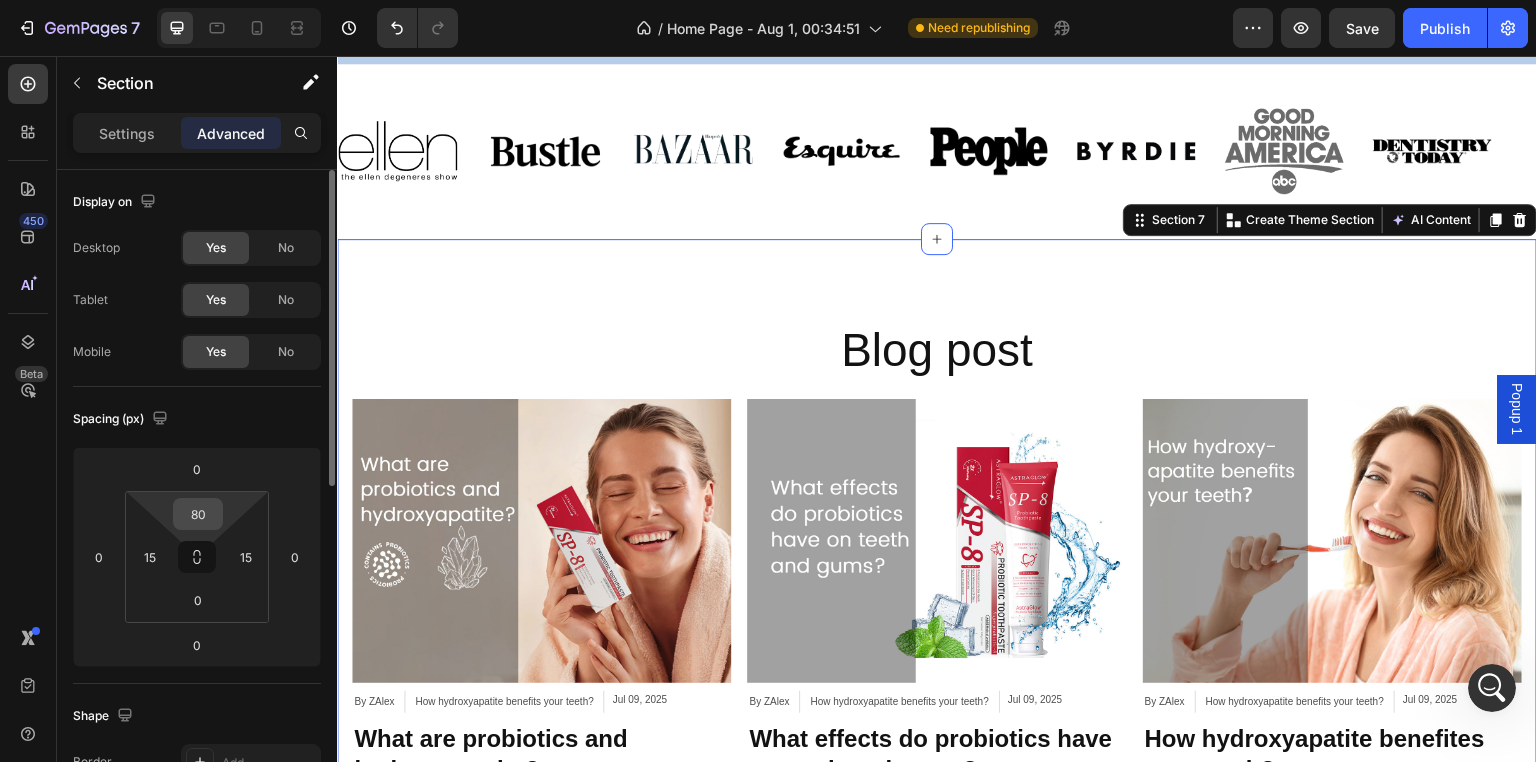 click on "80" at bounding box center (198, 514) 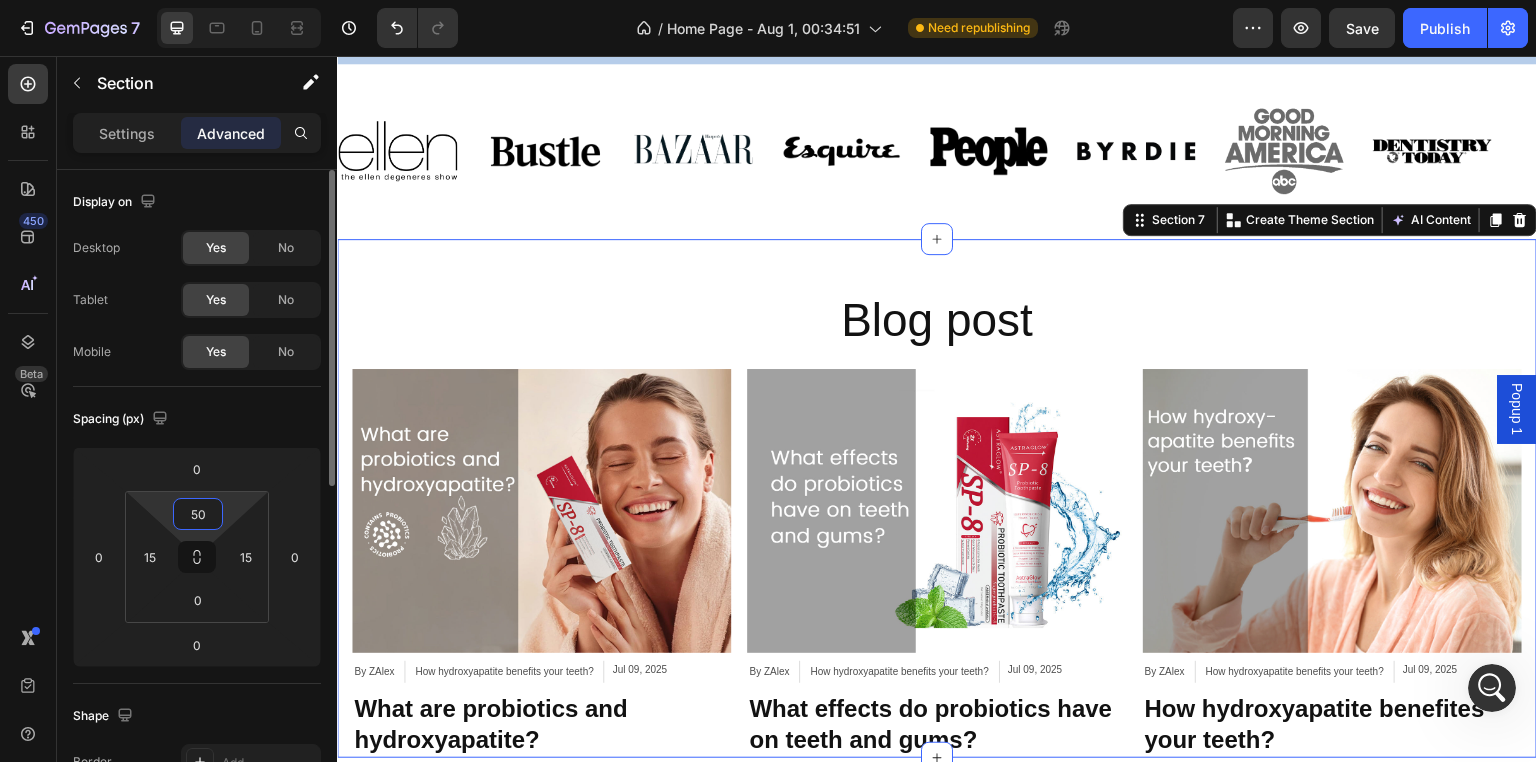 type on "5" 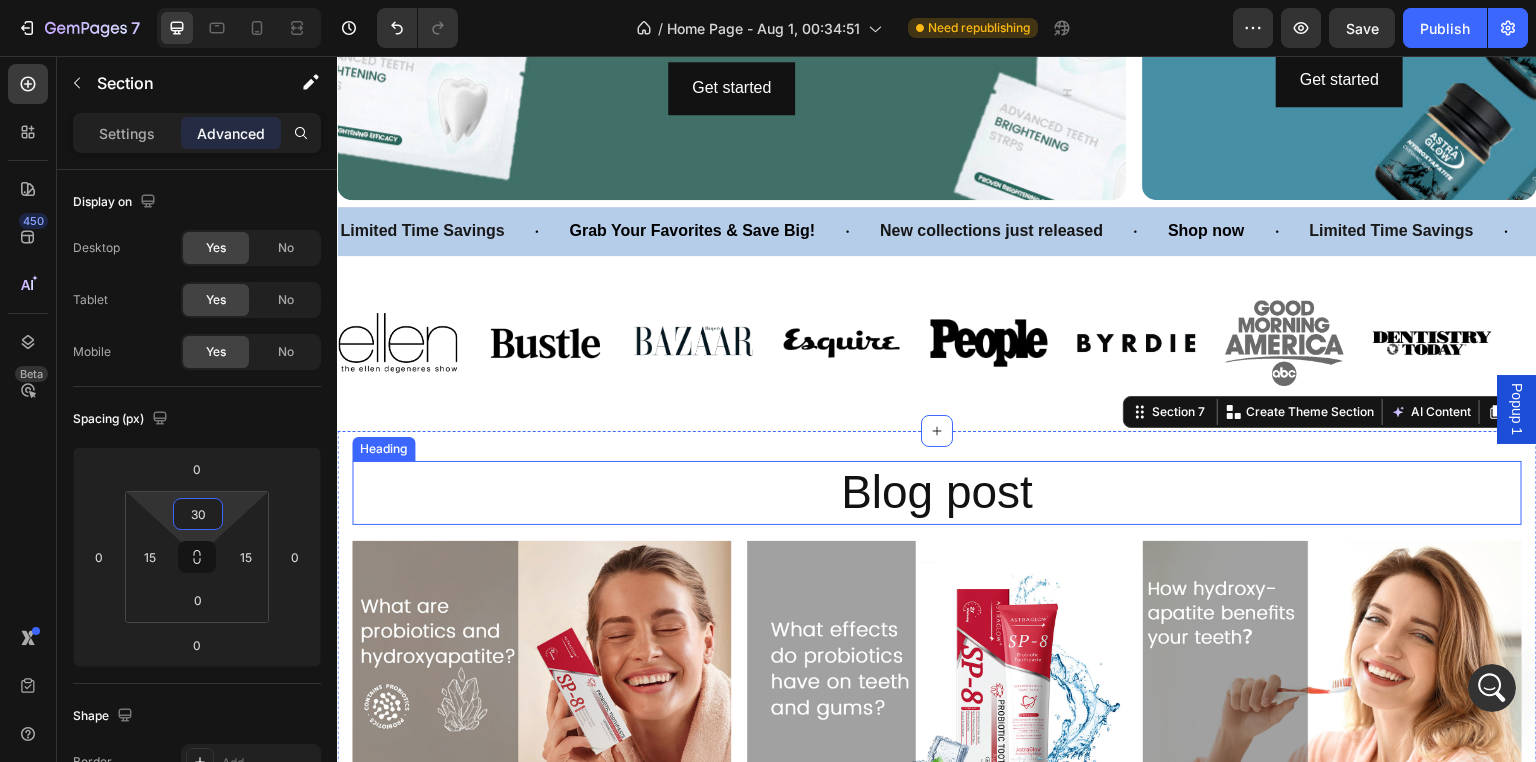 scroll, scrollTop: 1585, scrollLeft: 0, axis: vertical 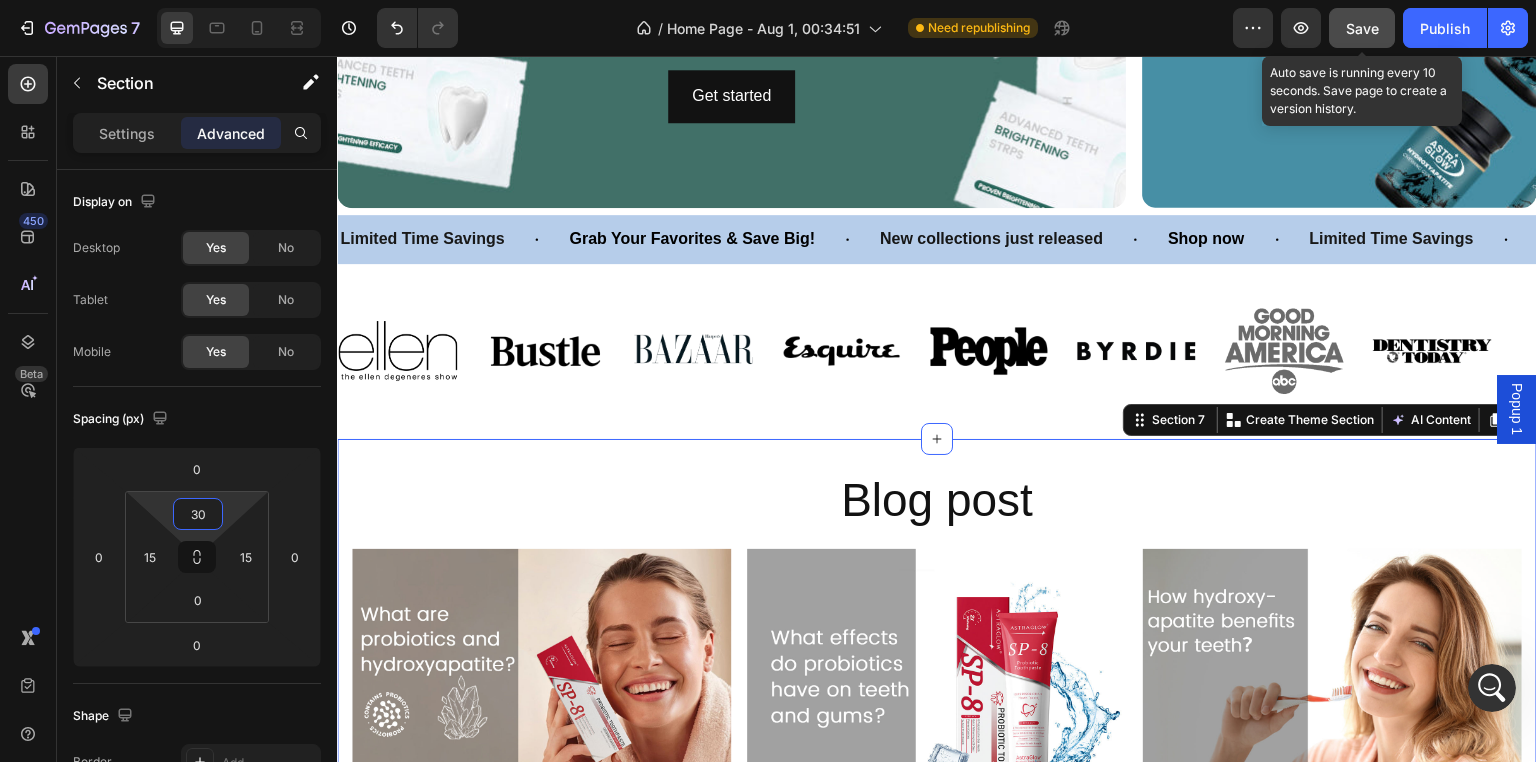 type on "30" 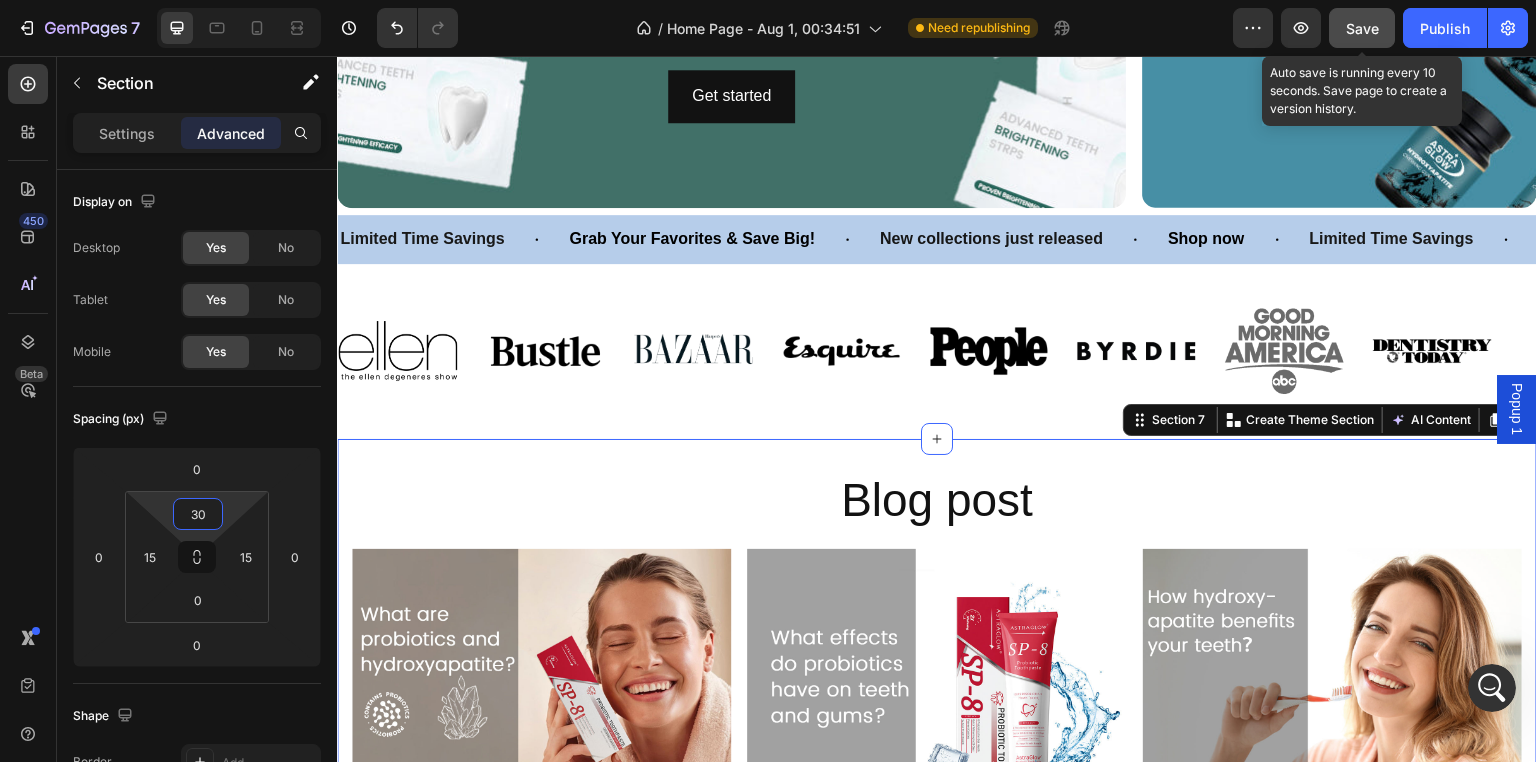 click on "Save" 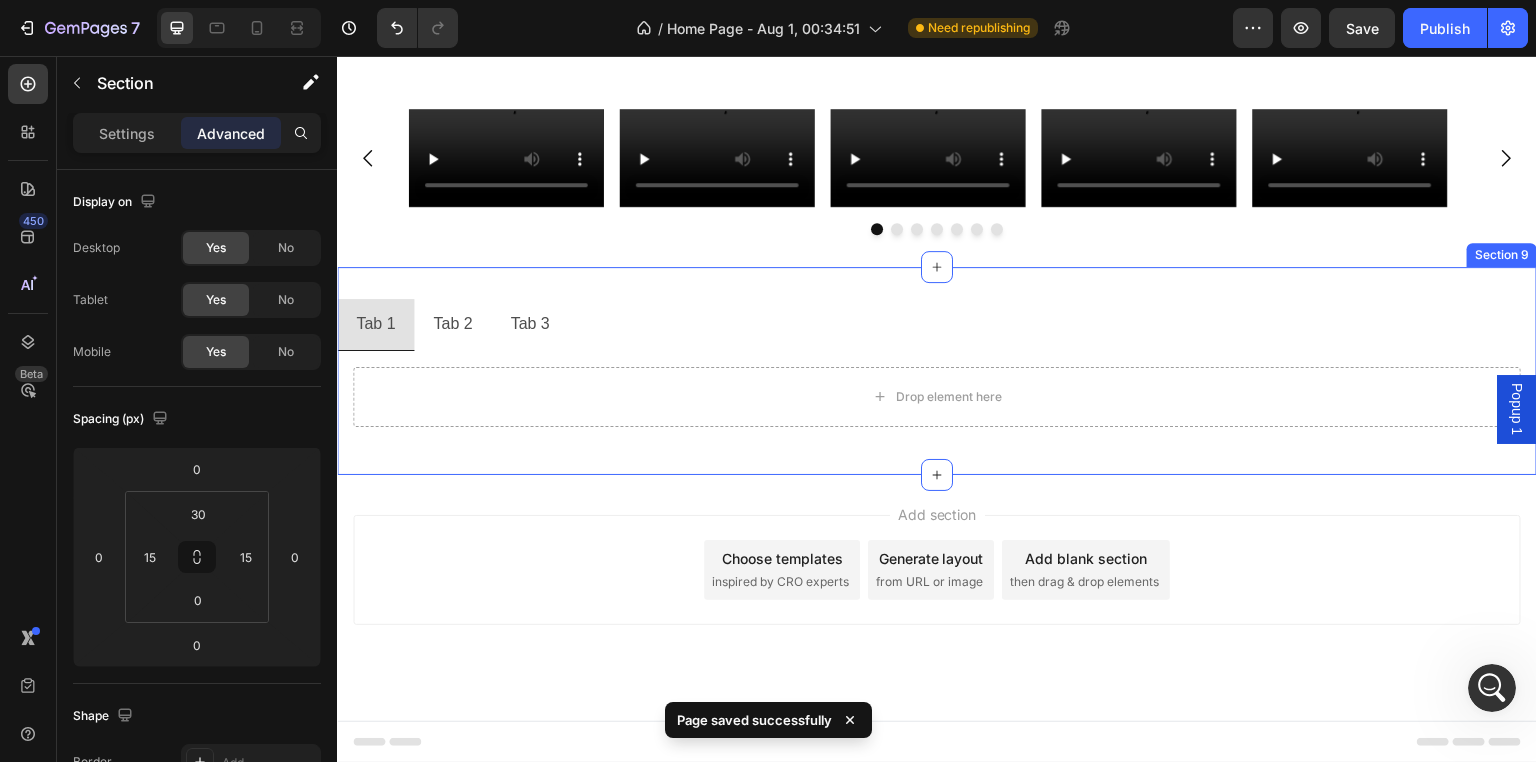 scroll, scrollTop: 2185, scrollLeft: 0, axis: vertical 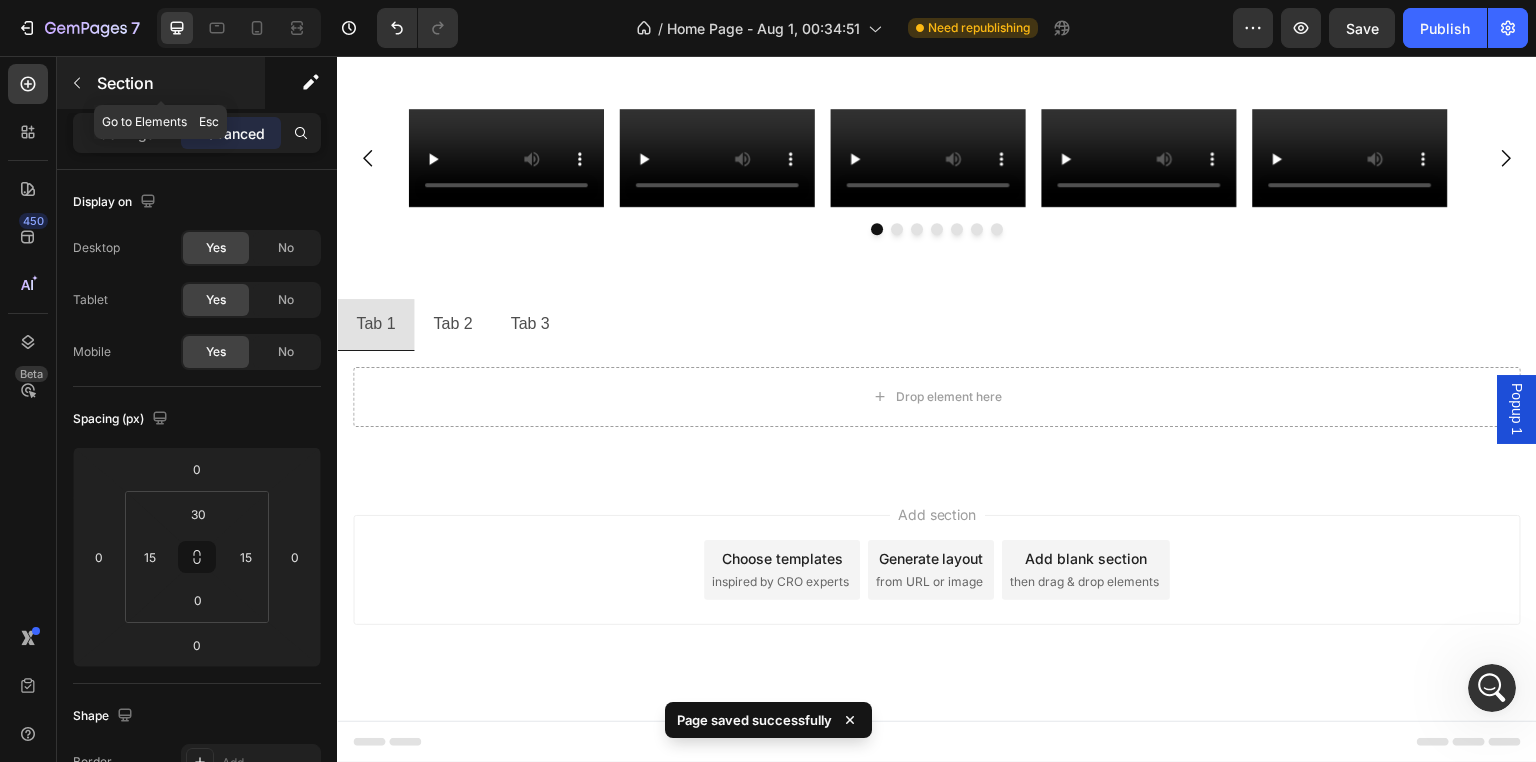 click at bounding box center (77, 83) 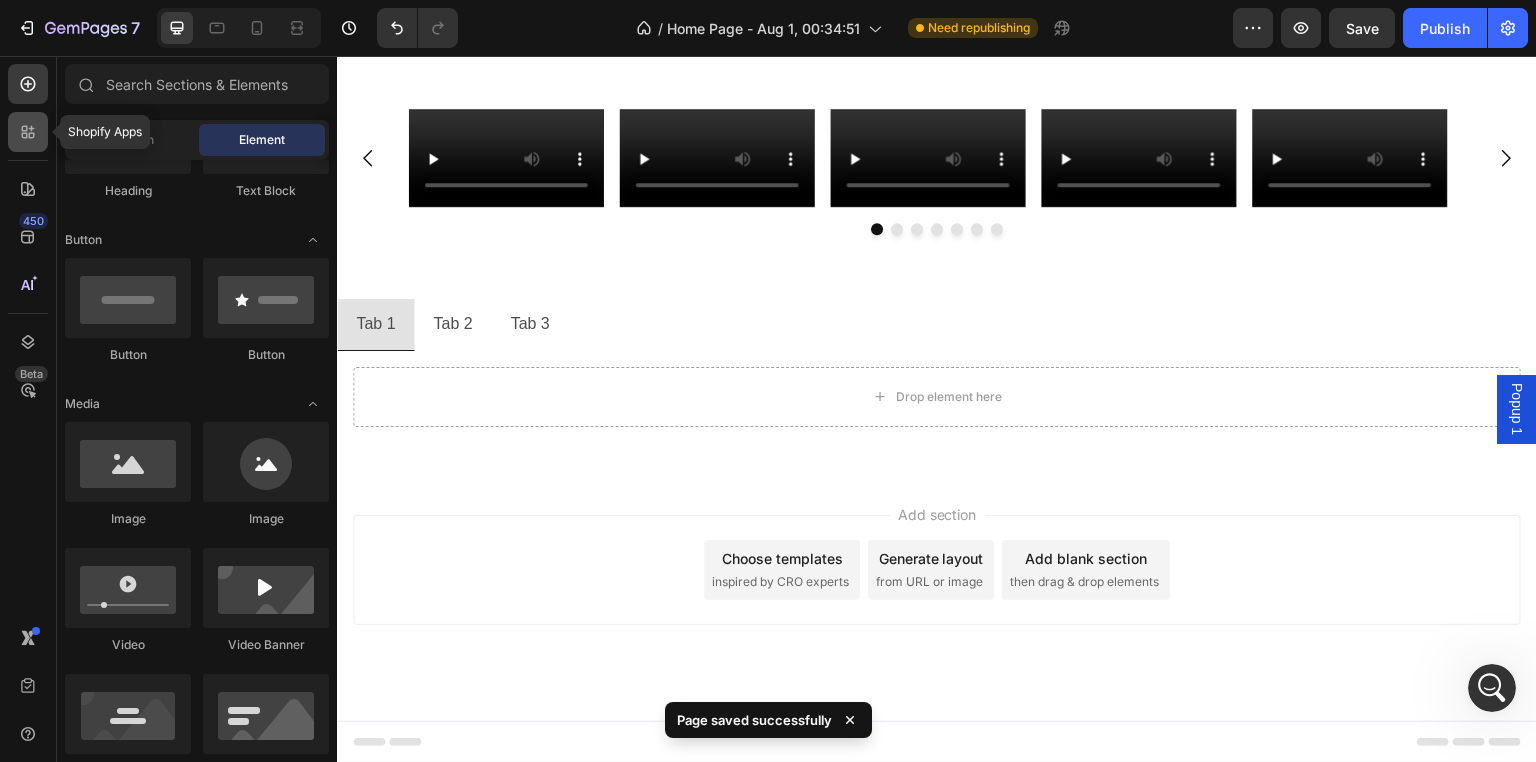 click 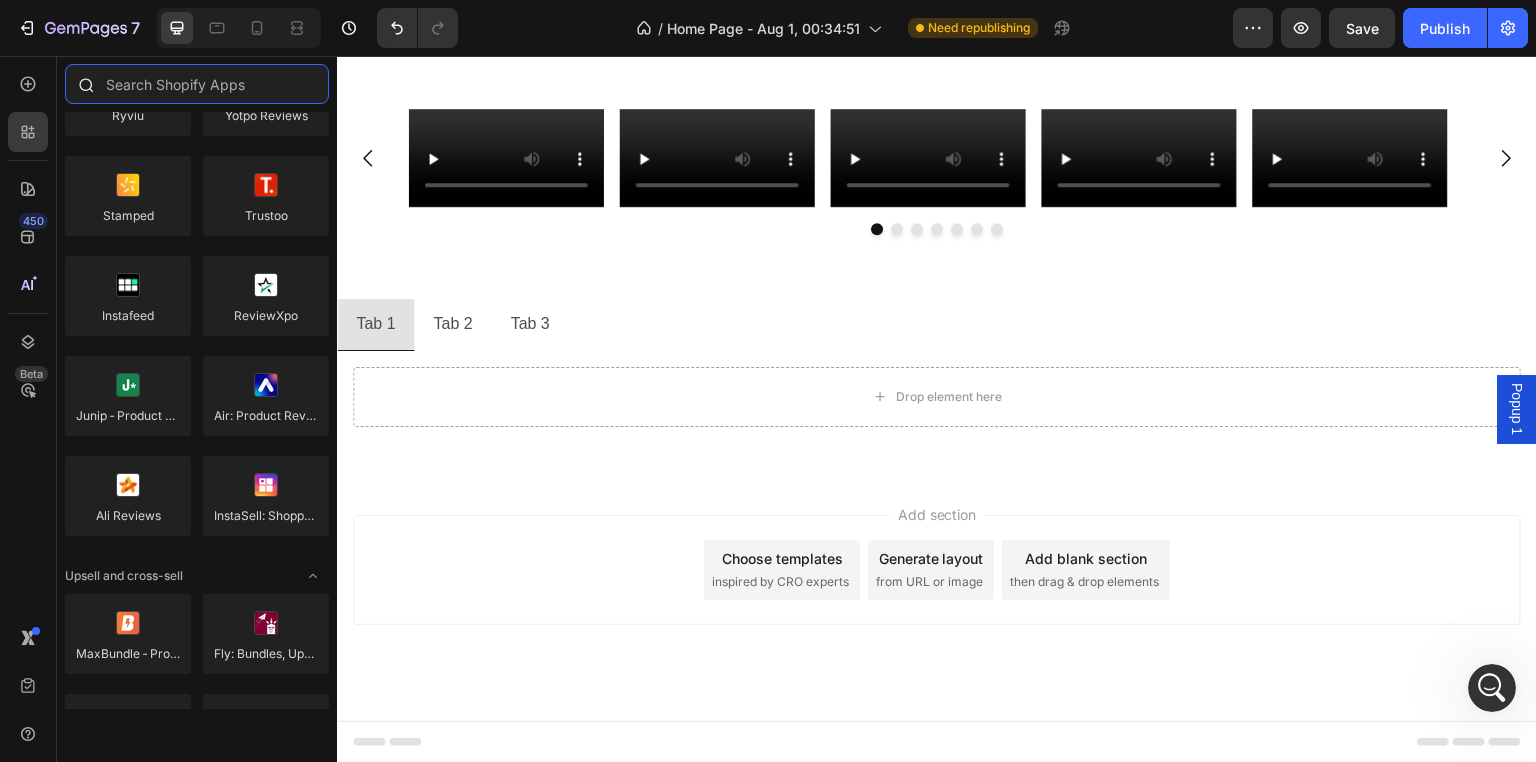 click at bounding box center (197, 84) 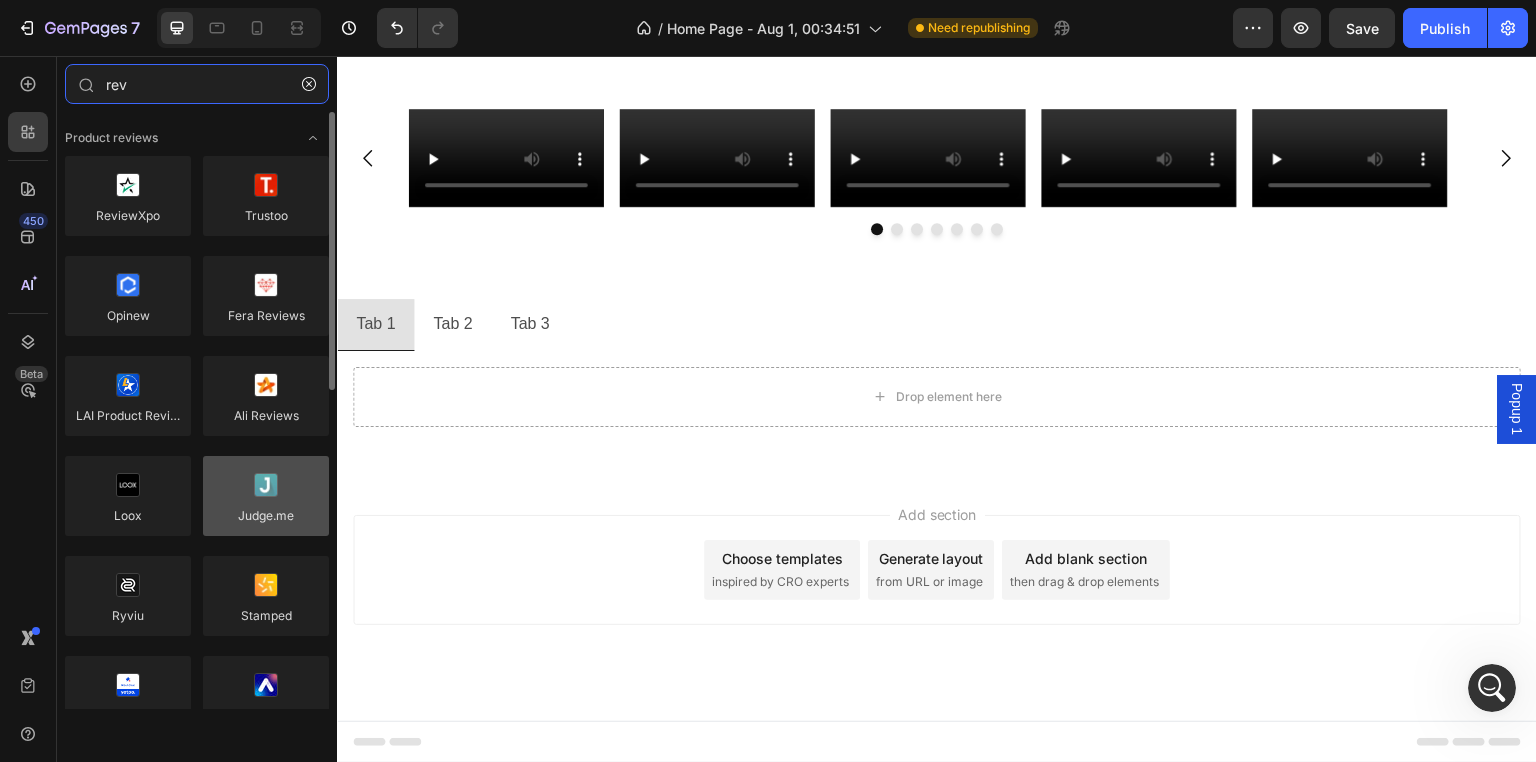 type on "rev" 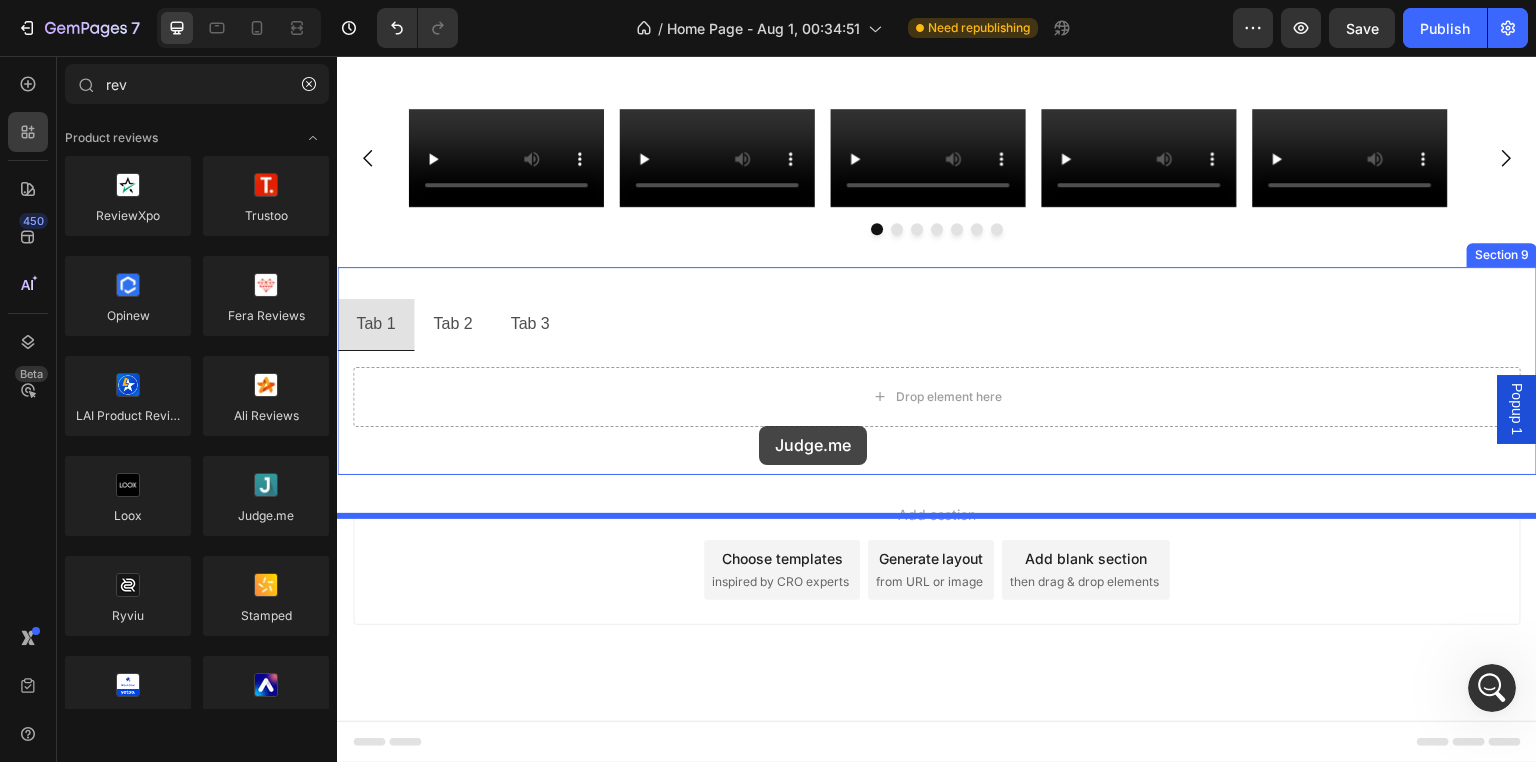 drag, startPoint x: 587, startPoint y: 569, endPoint x: 759, endPoint y: 426, distance: 223.68057 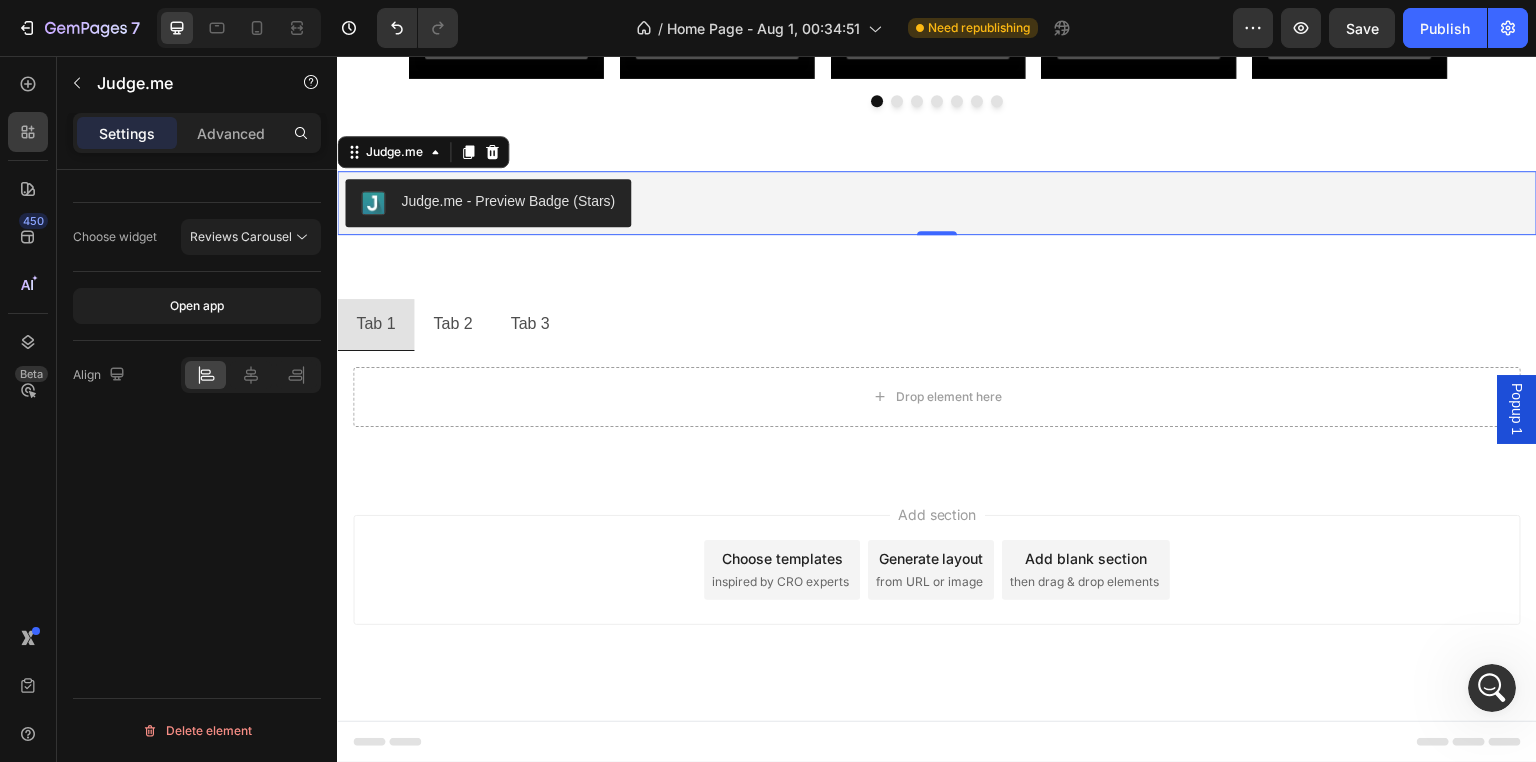 scroll, scrollTop: 2285, scrollLeft: 0, axis: vertical 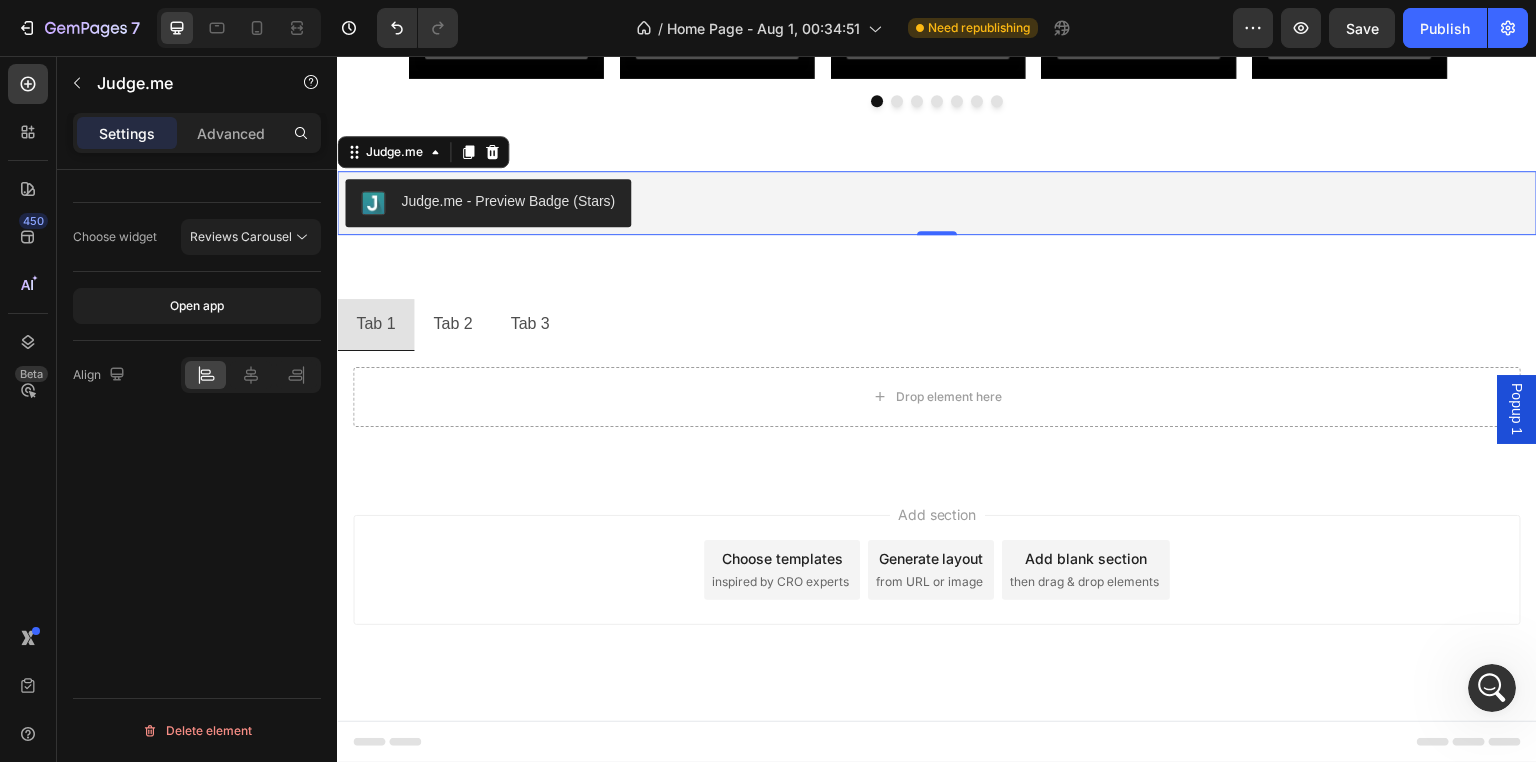 click on "Judge.me - Preview Badge (Stars)" at bounding box center [508, 201] 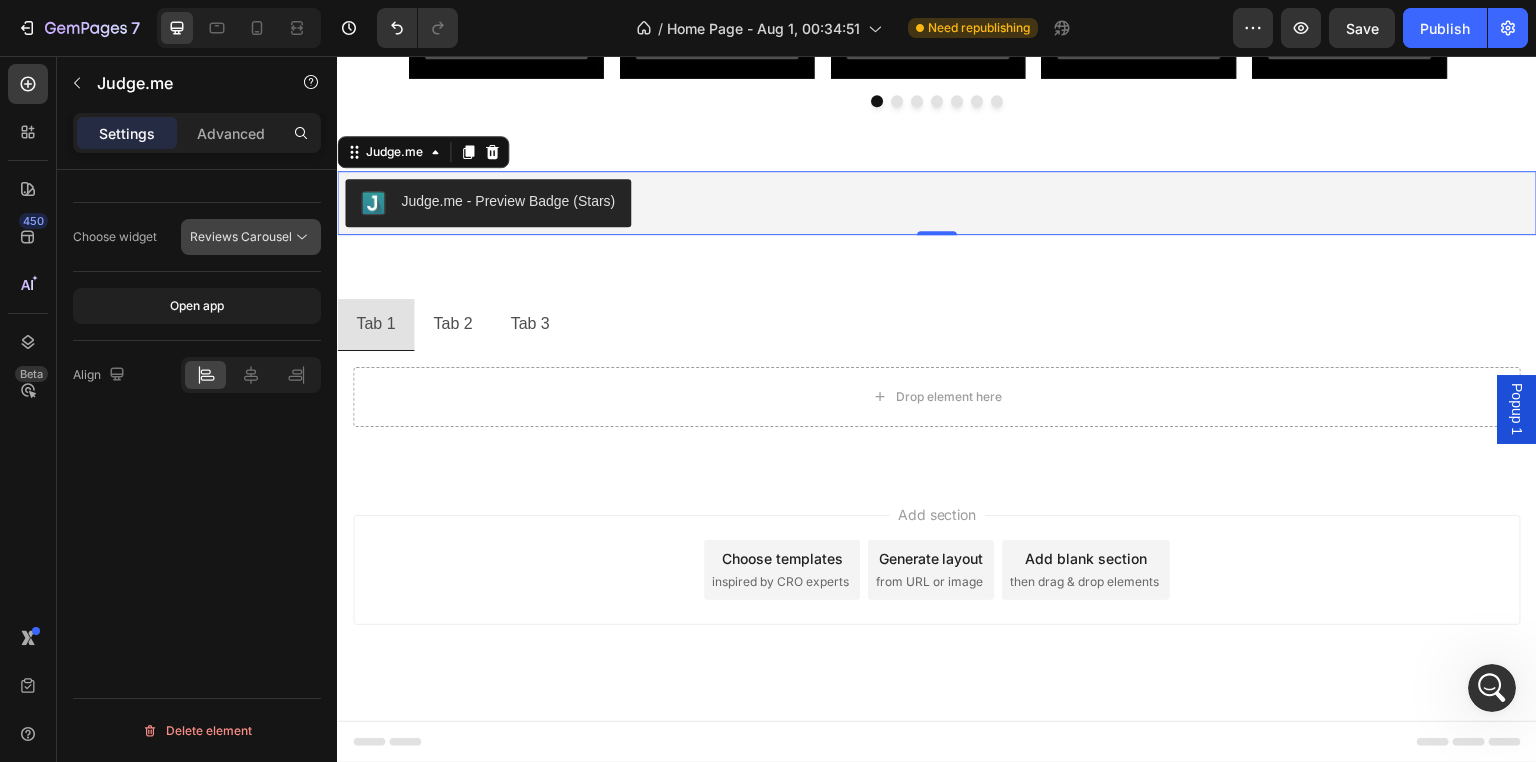 click on "Reviews Carousel" at bounding box center [241, 236] 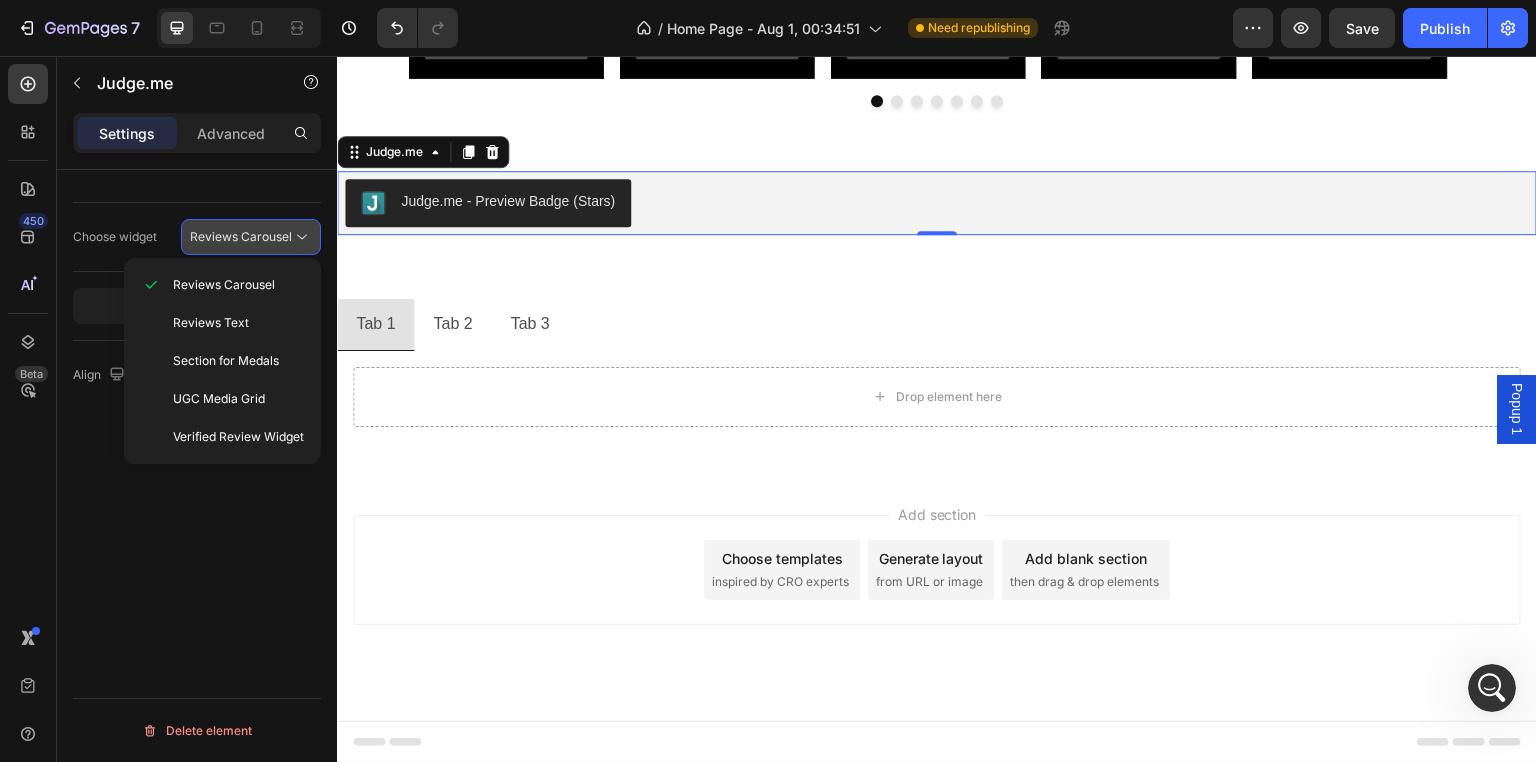 click on "Reviews Carousel" at bounding box center [241, 236] 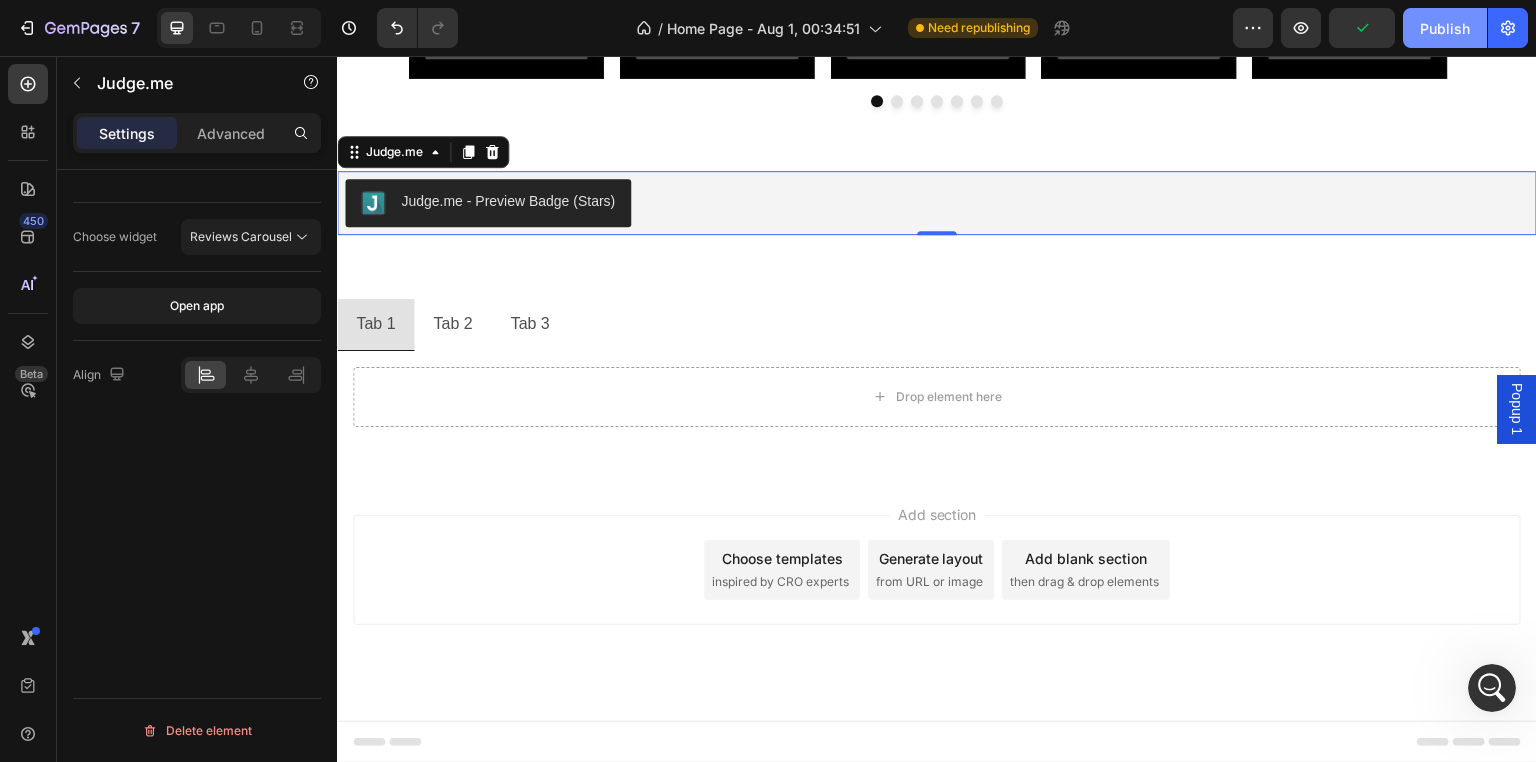 click on "Publish" 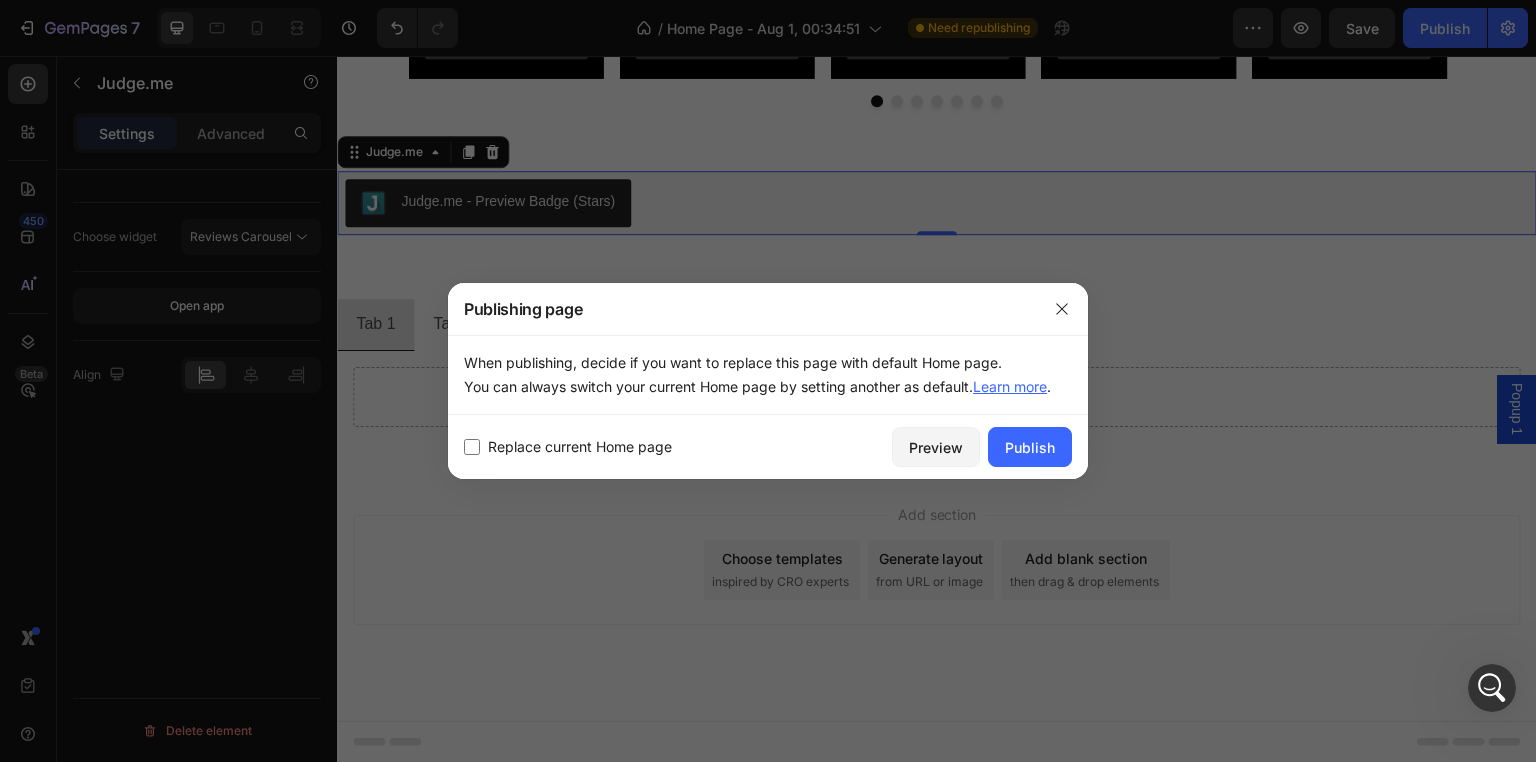 click on "Preview  Publish" 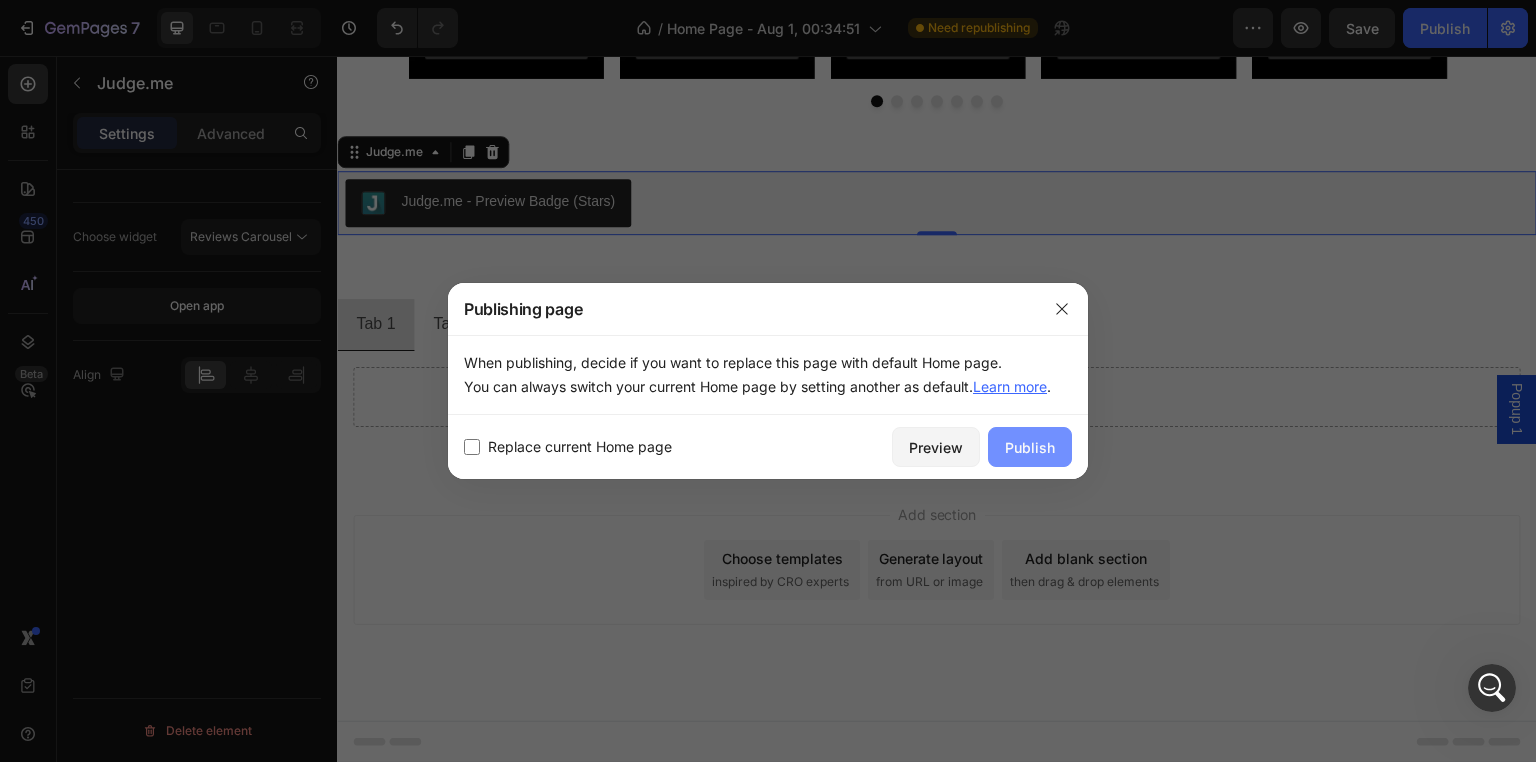 click on "Publish" at bounding box center (1030, 447) 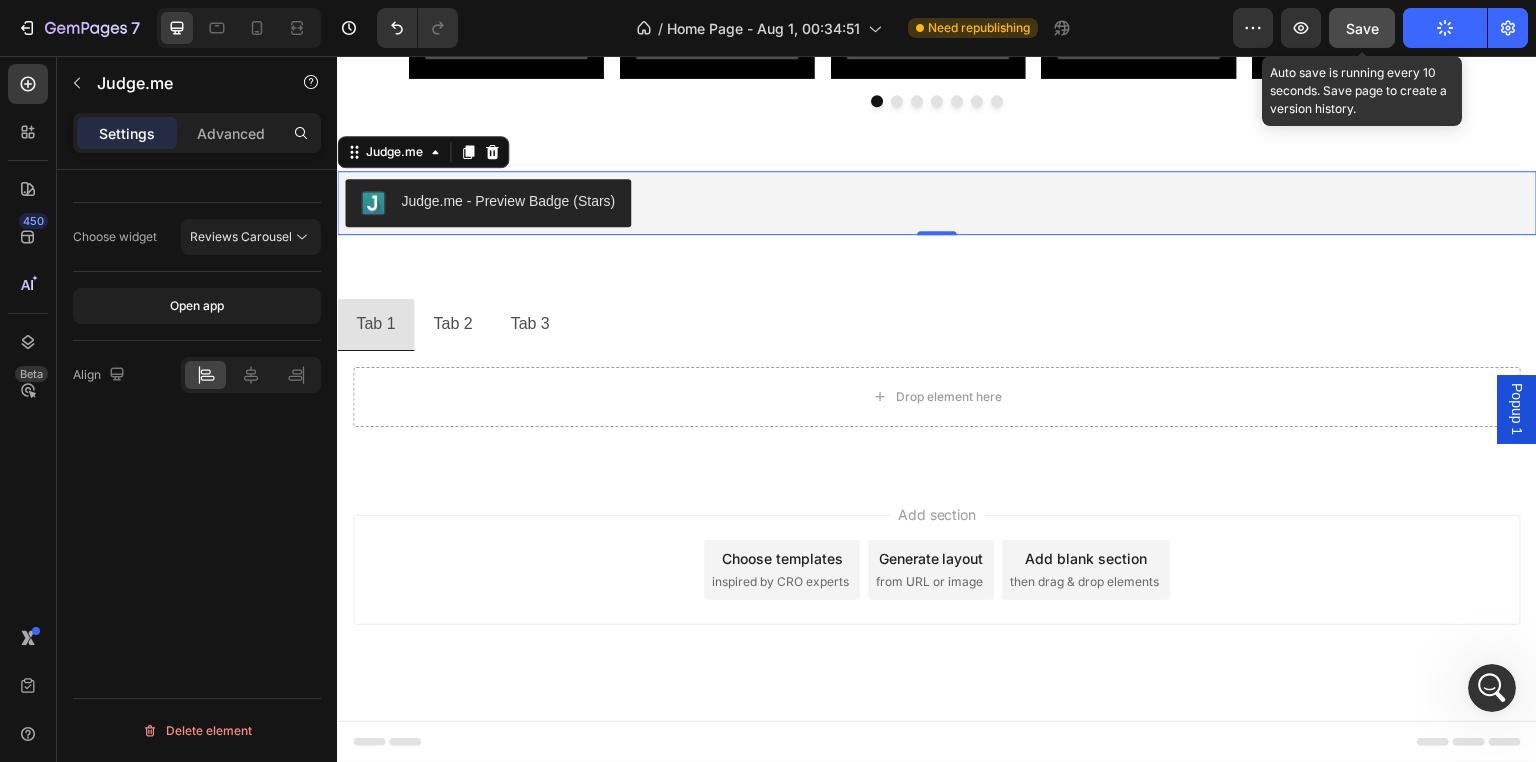 click on "Save" 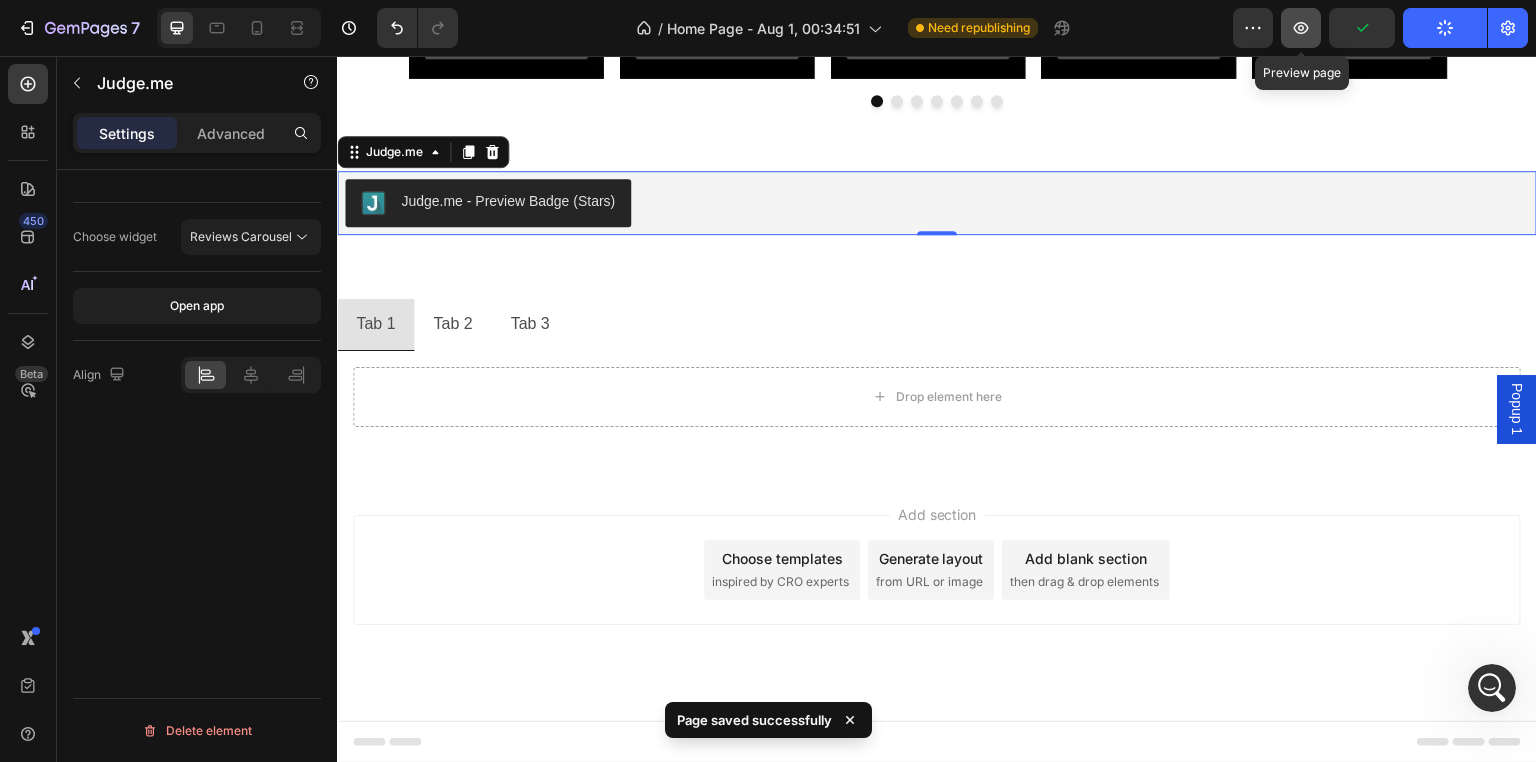 click 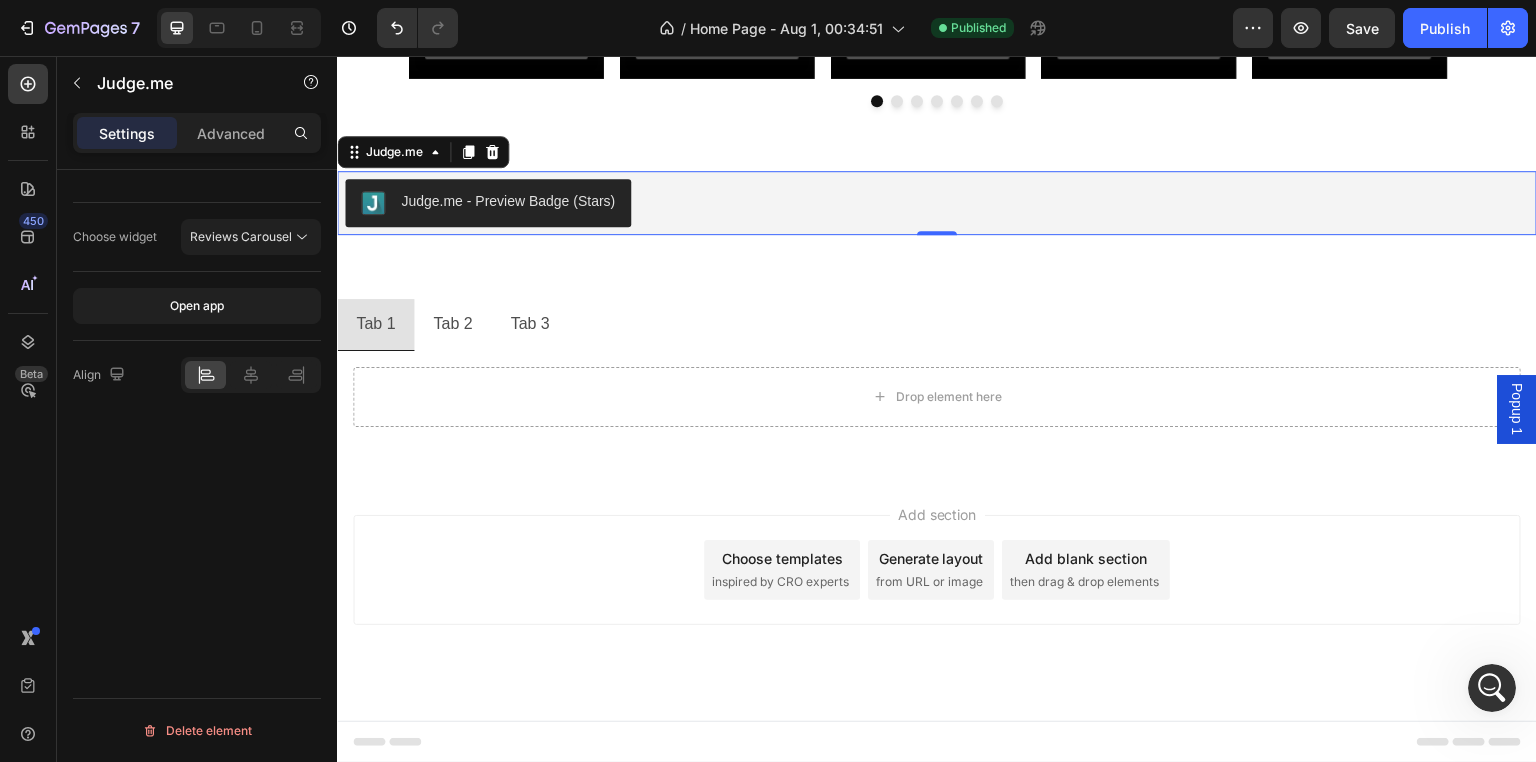 click on "Judge.me - Preview Badge (Stars)" at bounding box center [508, 201] 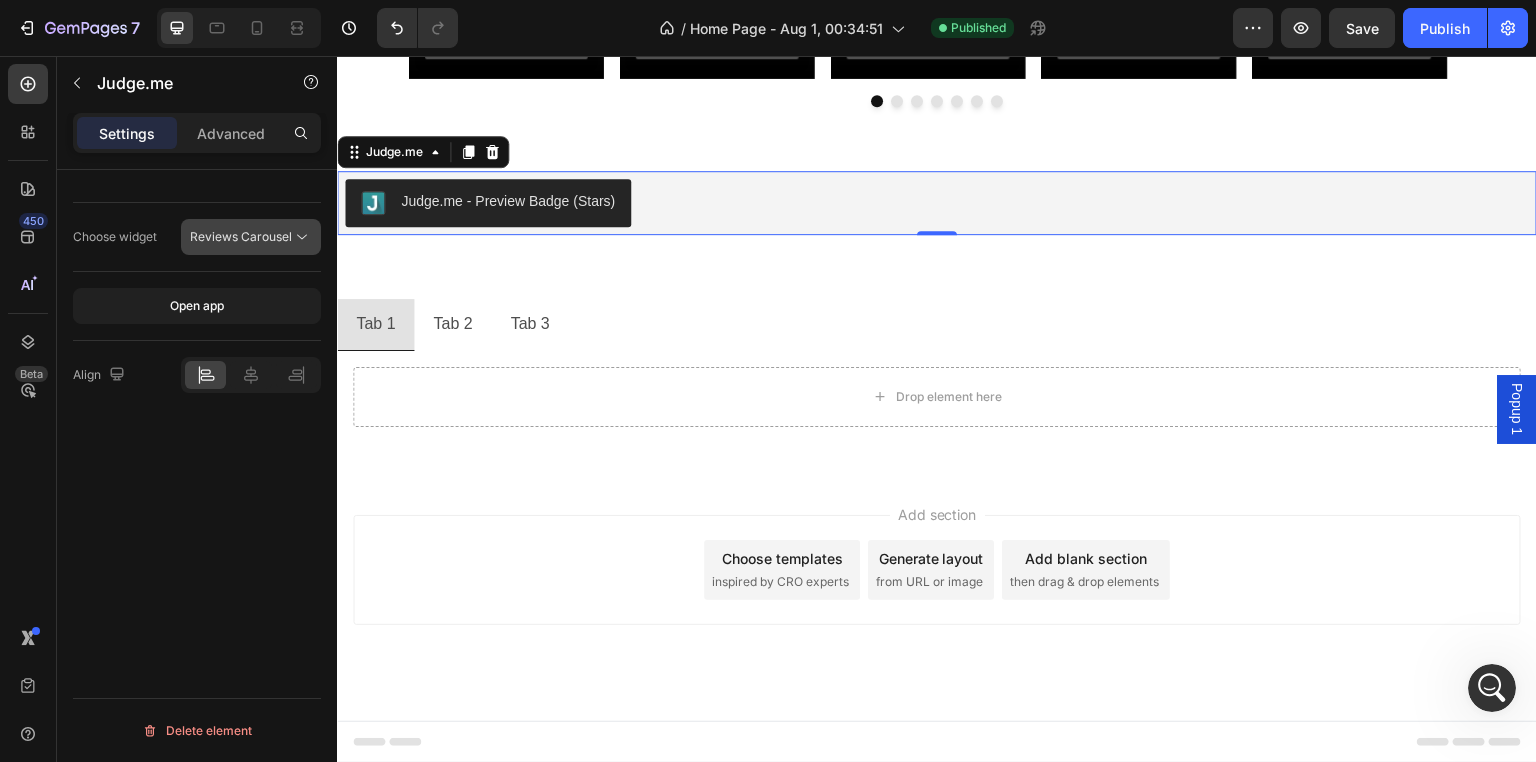 click on "Reviews Carousel" at bounding box center [241, 236] 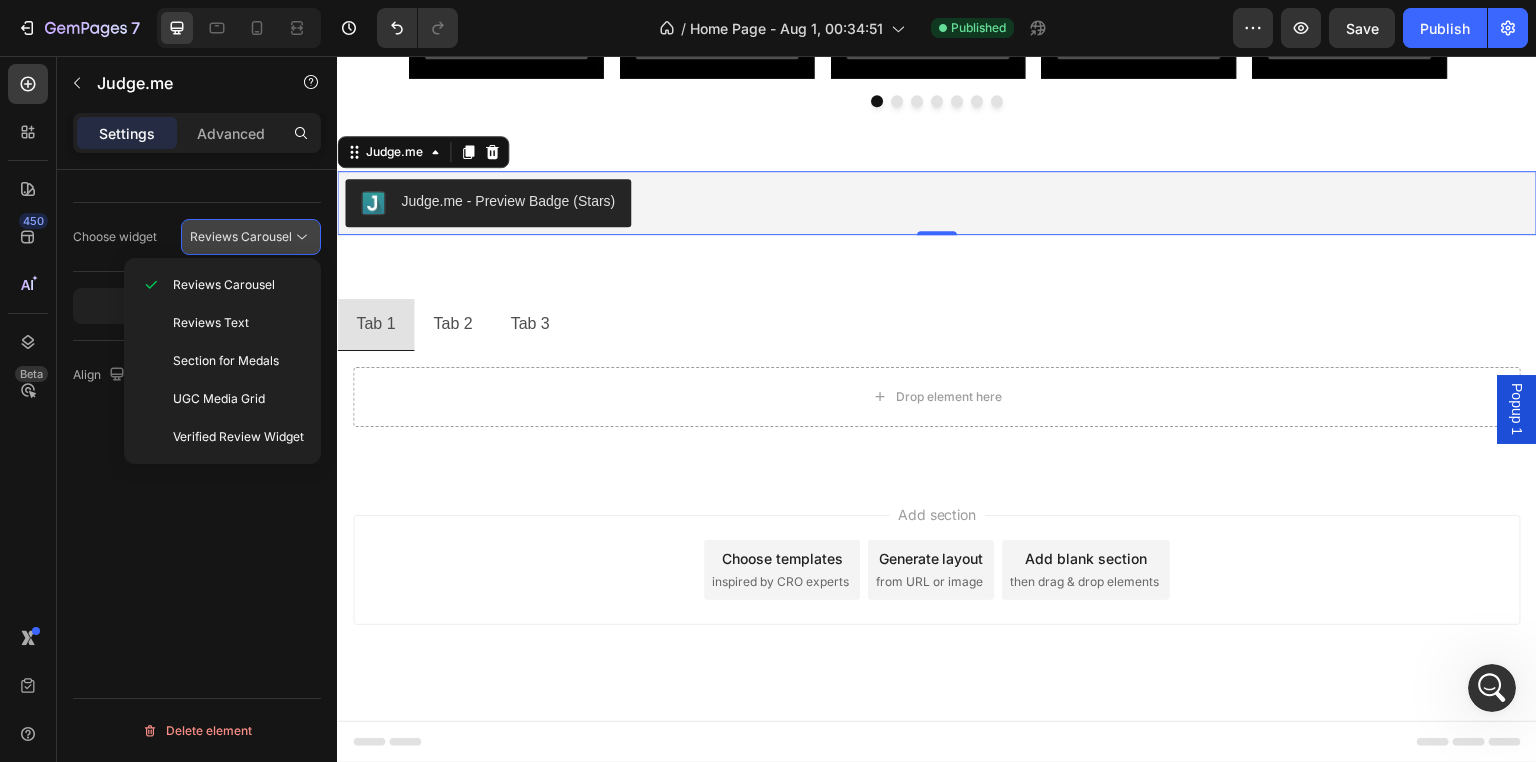 click on "Reviews Carousel" at bounding box center [241, 236] 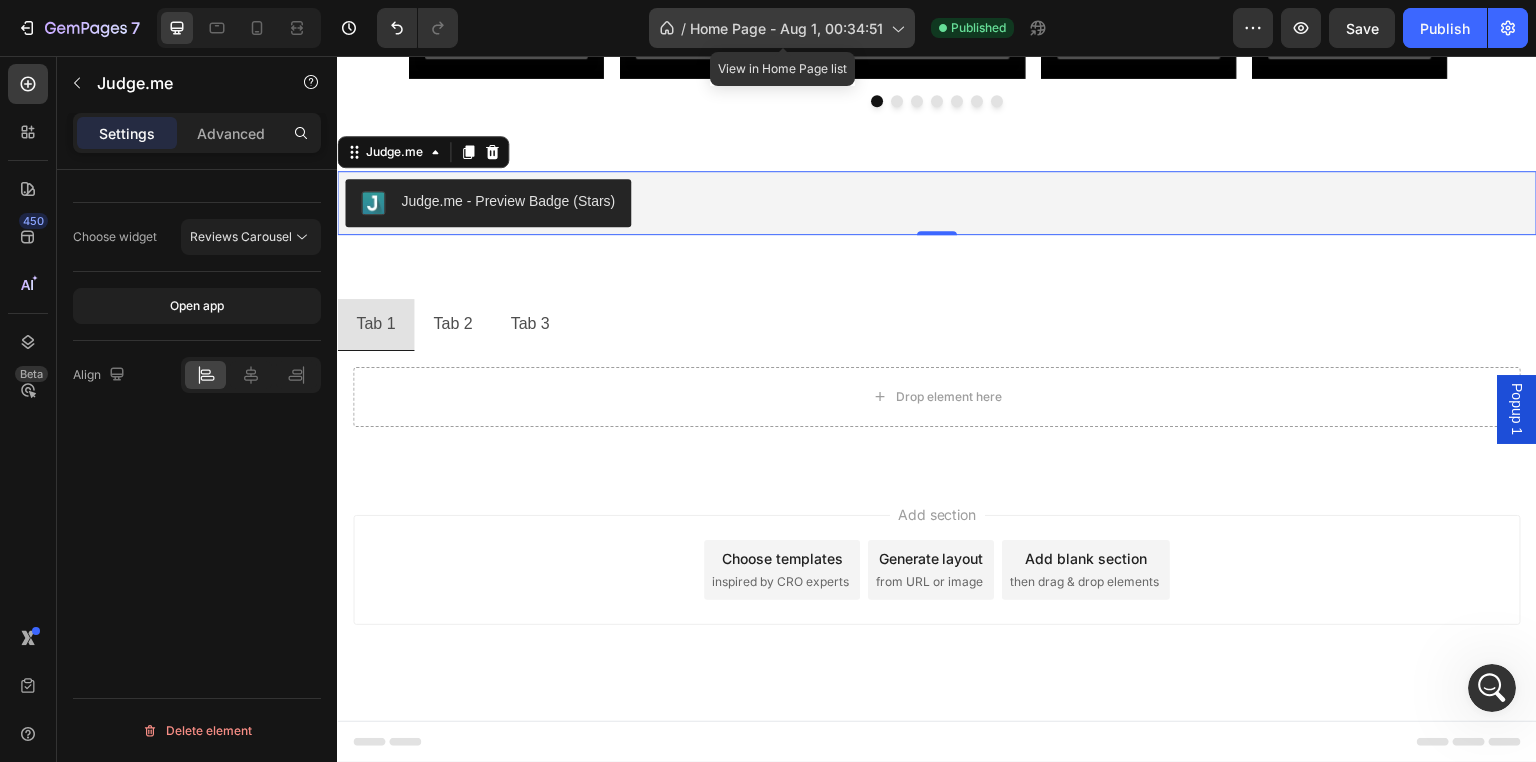 click on "Home Page - Aug 1, 00:34:51" at bounding box center [786, 28] 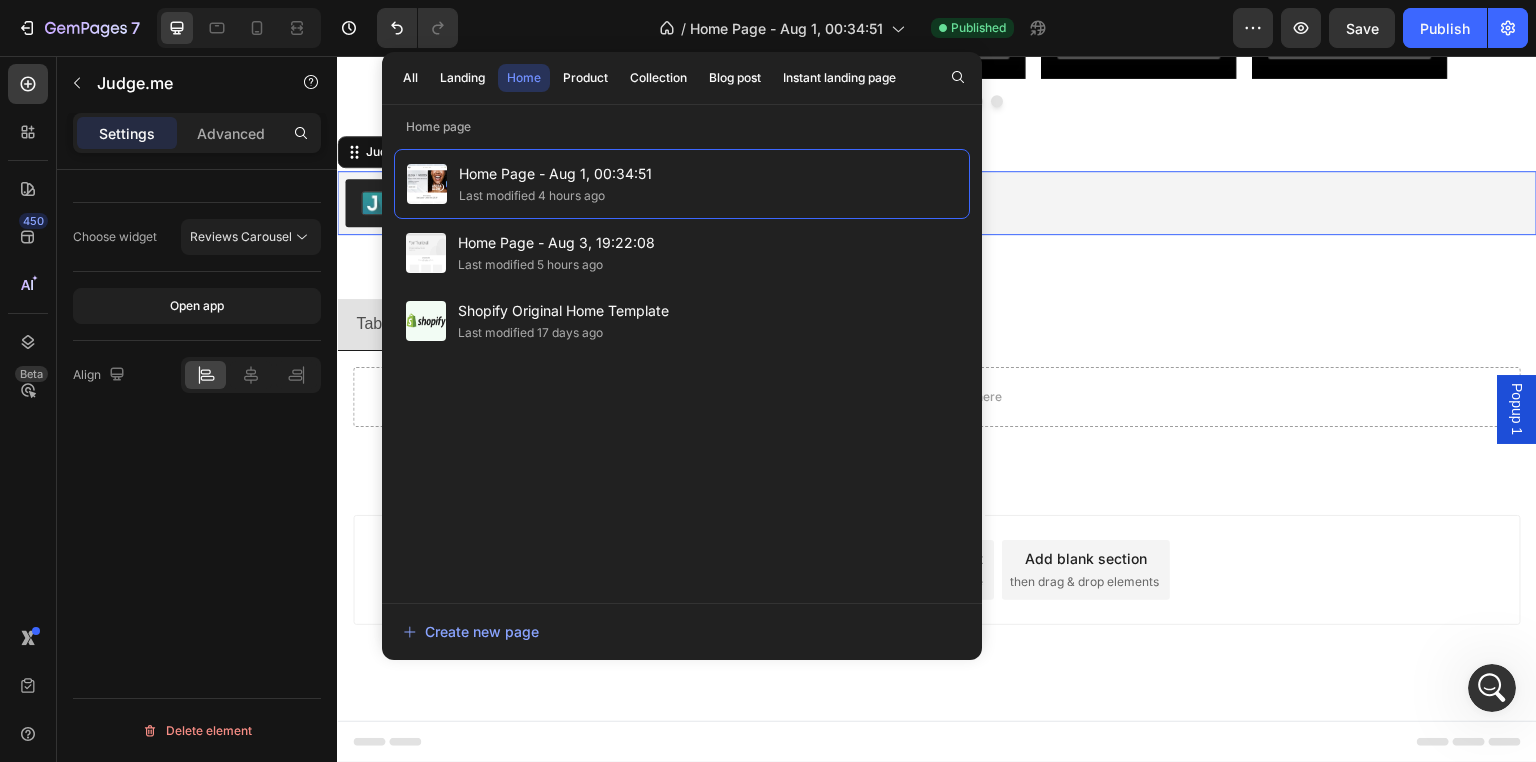 click on "/  Home Page - Aug 1, 00:34:51 Published" 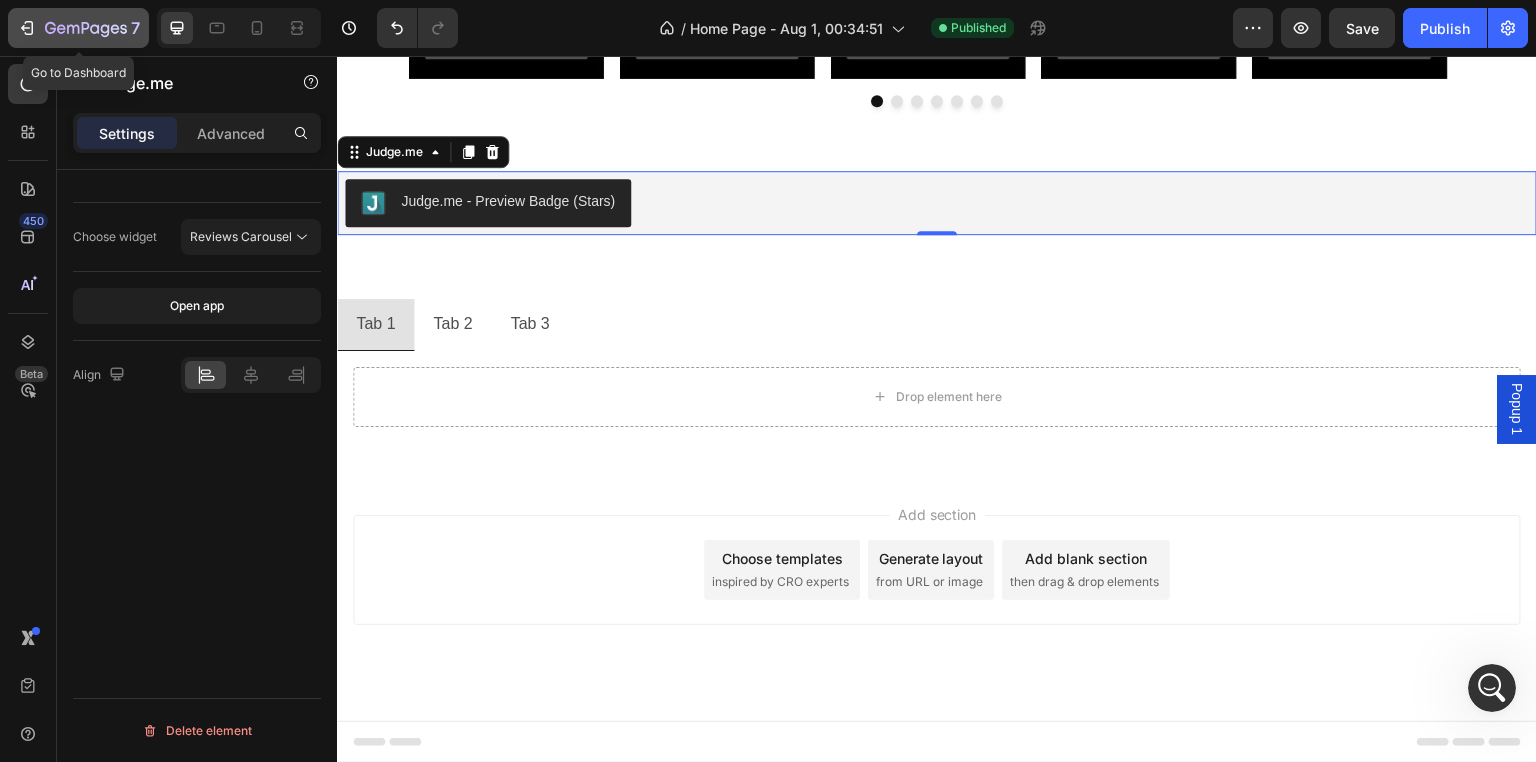 click 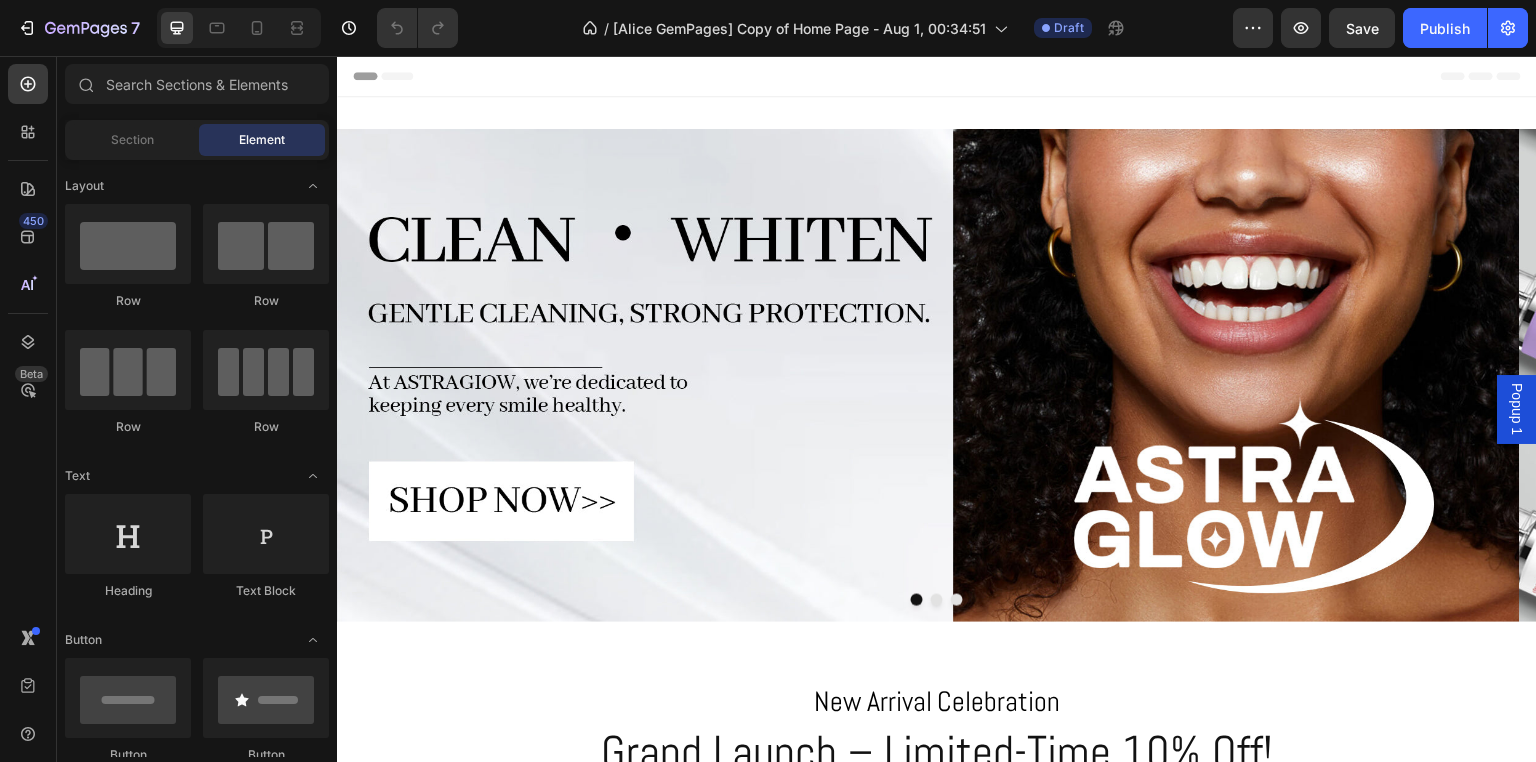 scroll, scrollTop: 0, scrollLeft: 0, axis: both 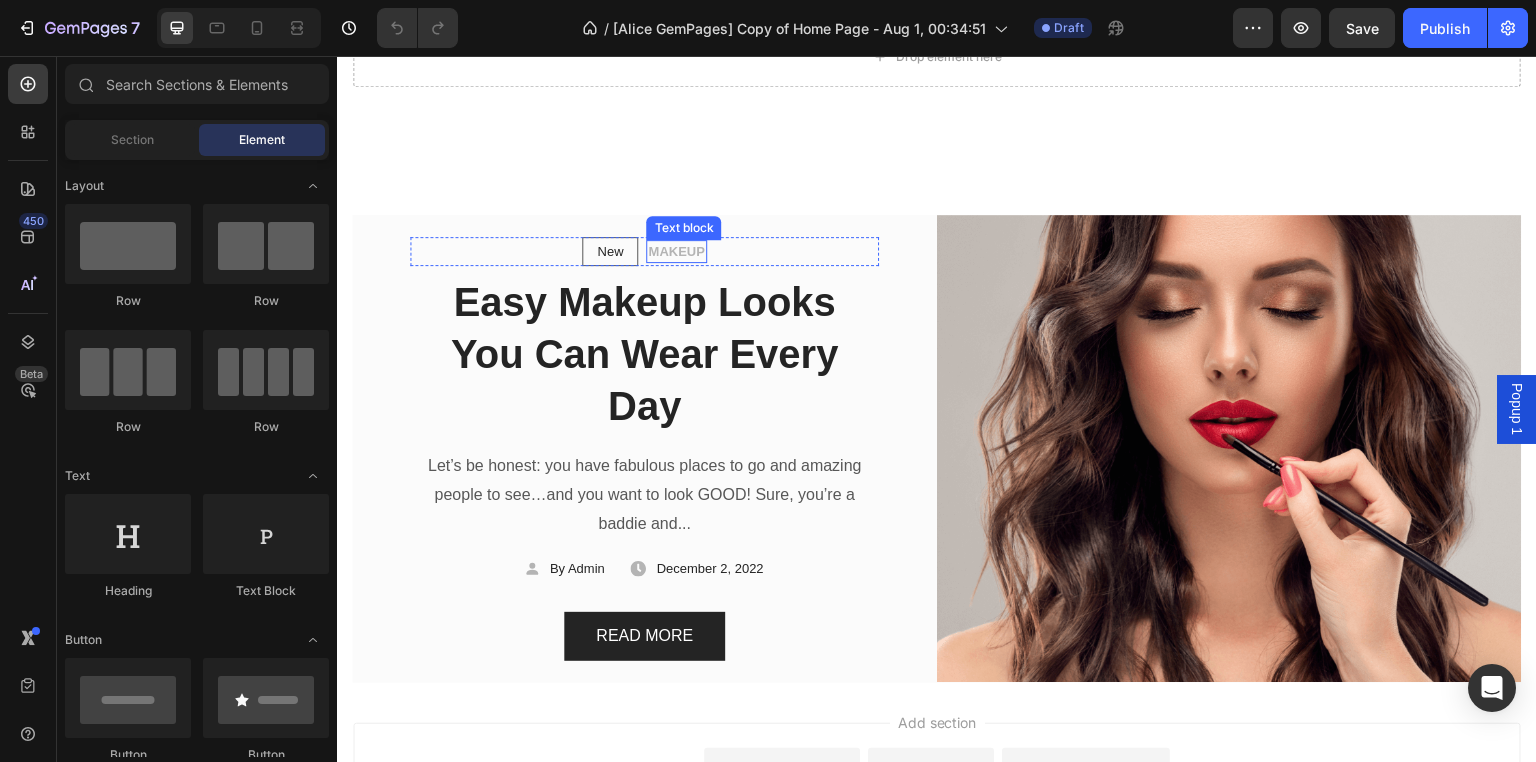 click on "MAKEUP" at bounding box center (676, 252) 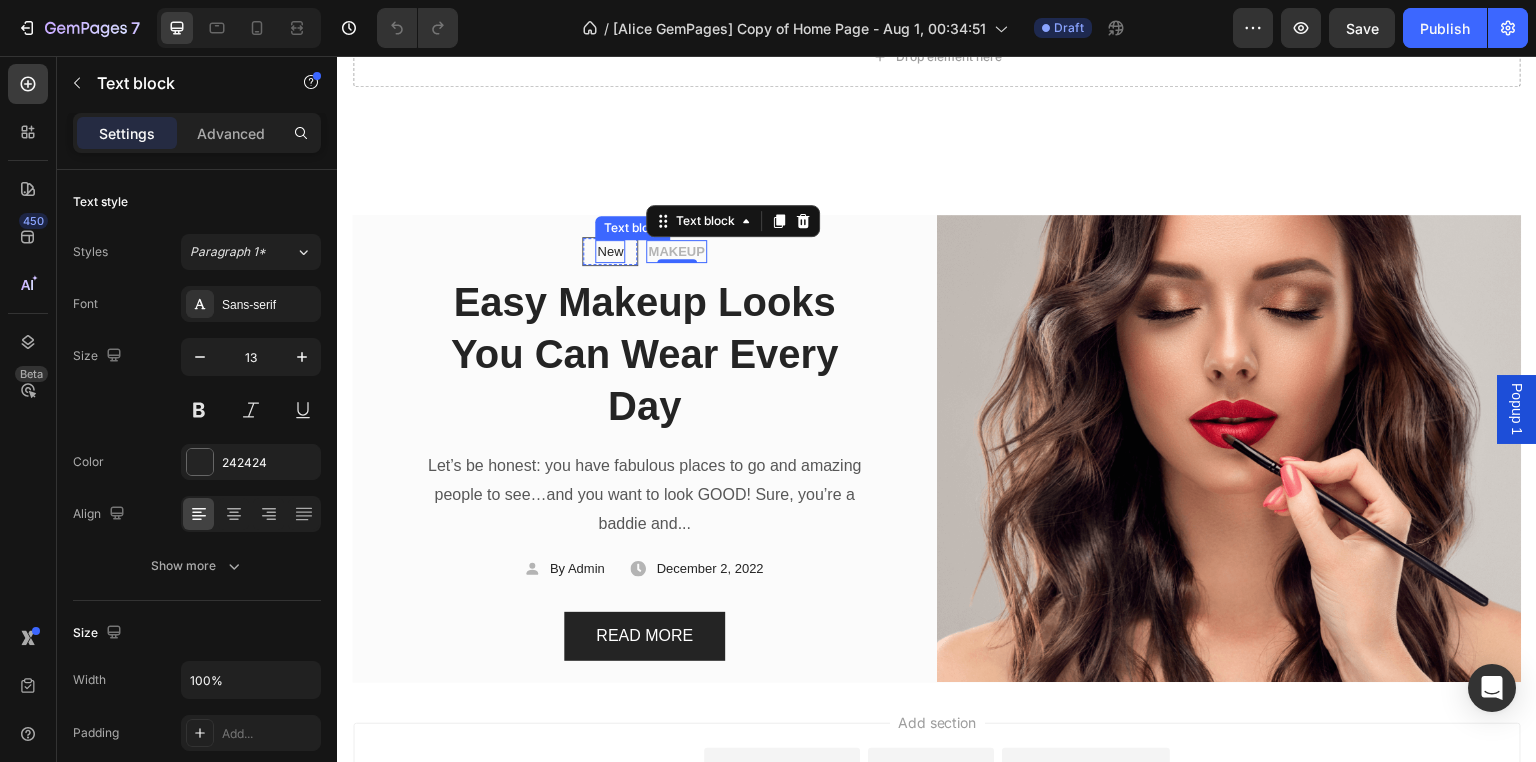 click on "New" at bounding box center [610, 252] 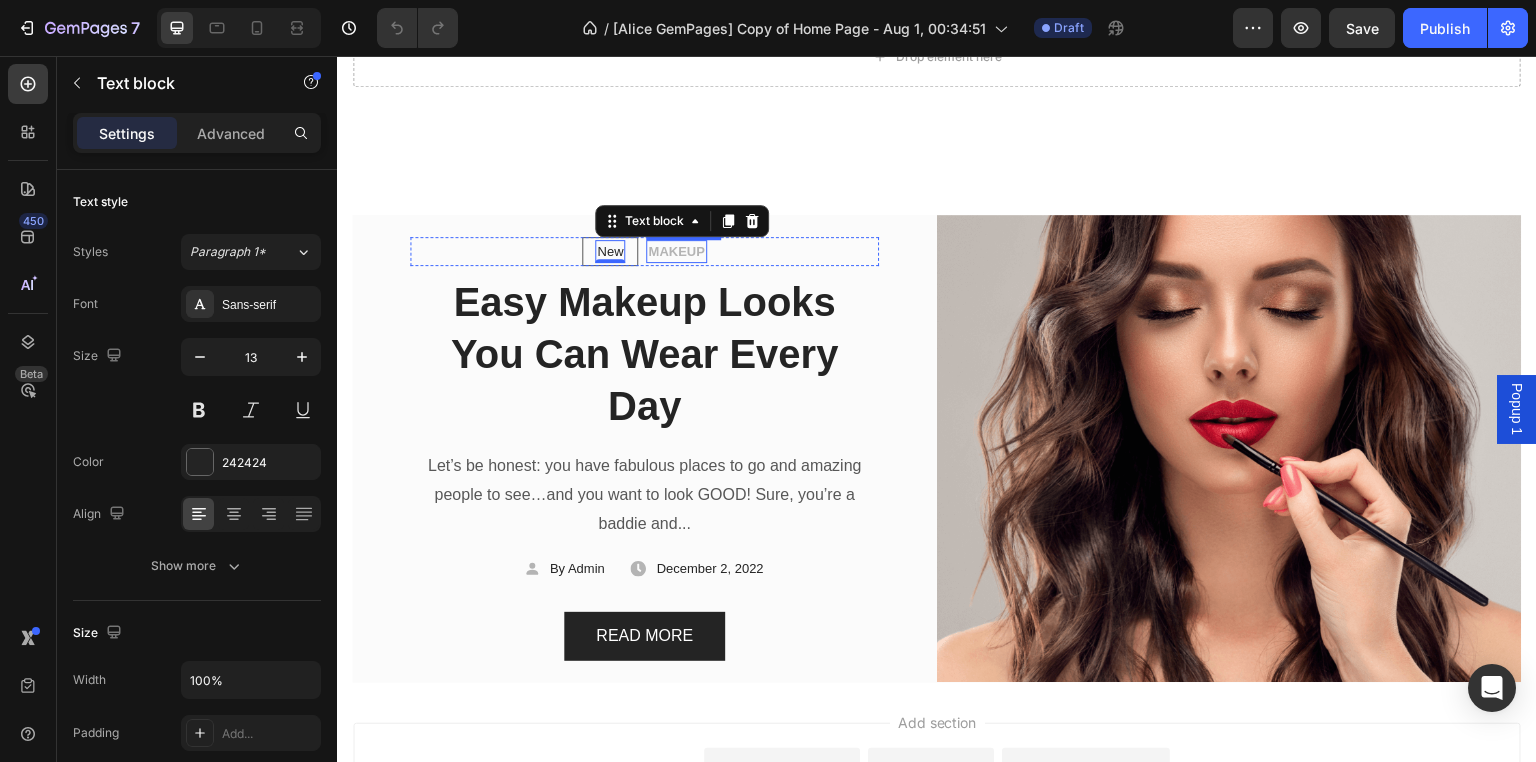click on "MAKEUP" at bounding box center (676, 252) 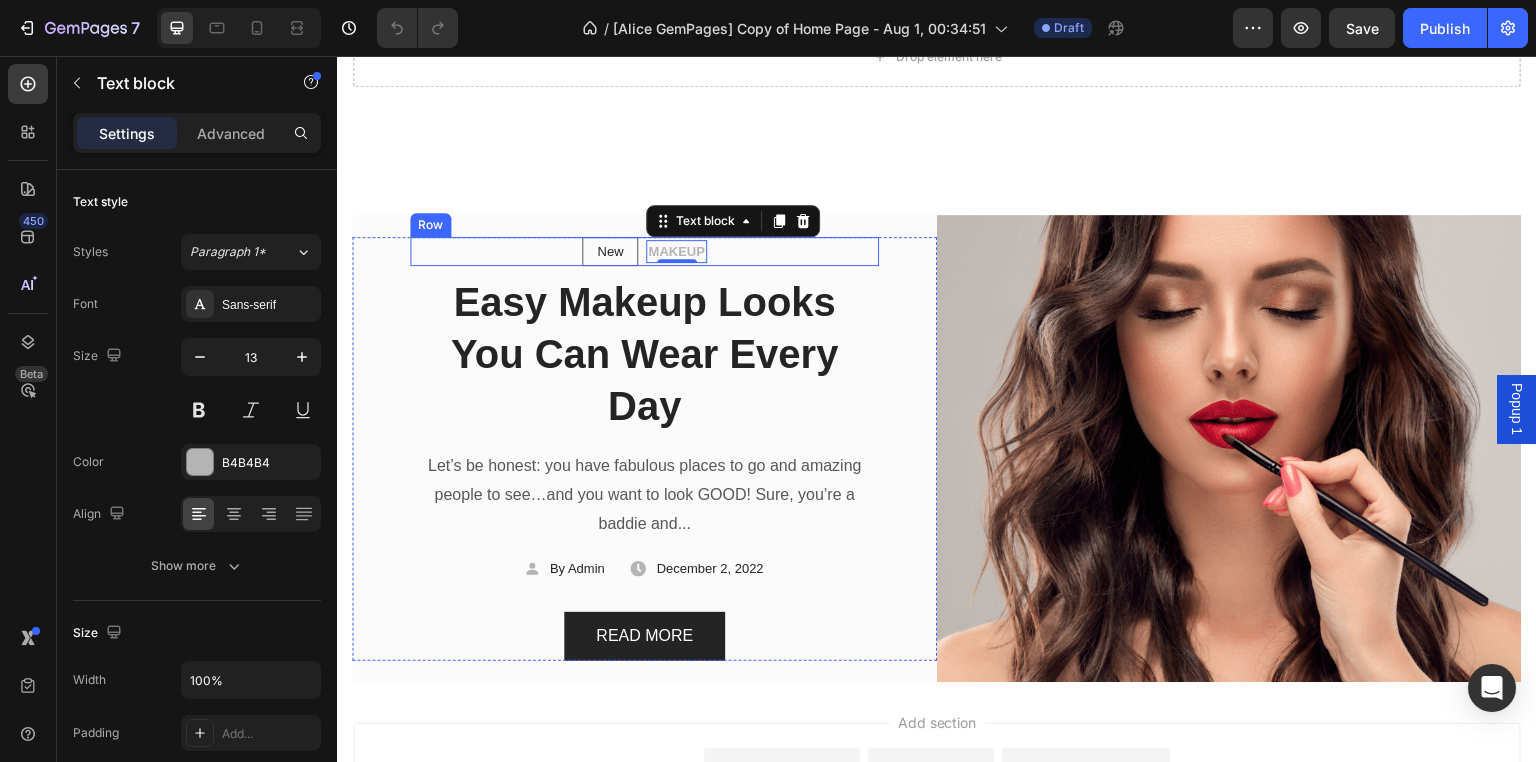 click on "New Text block Row MAKEUP Text block   0 Row" at bounding box center [644, 252] 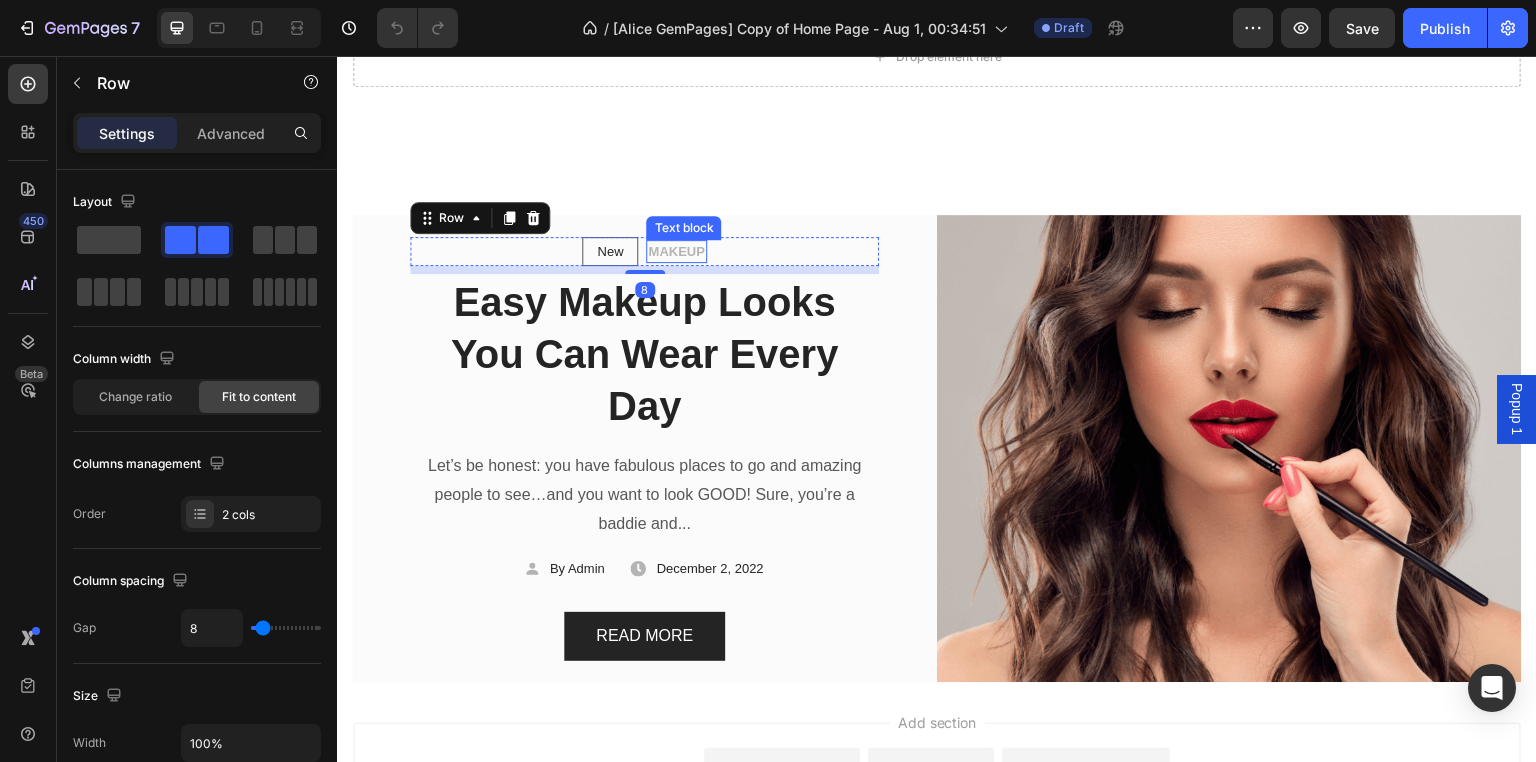 click on "MAKEUP" at bounding box center [676, 252] 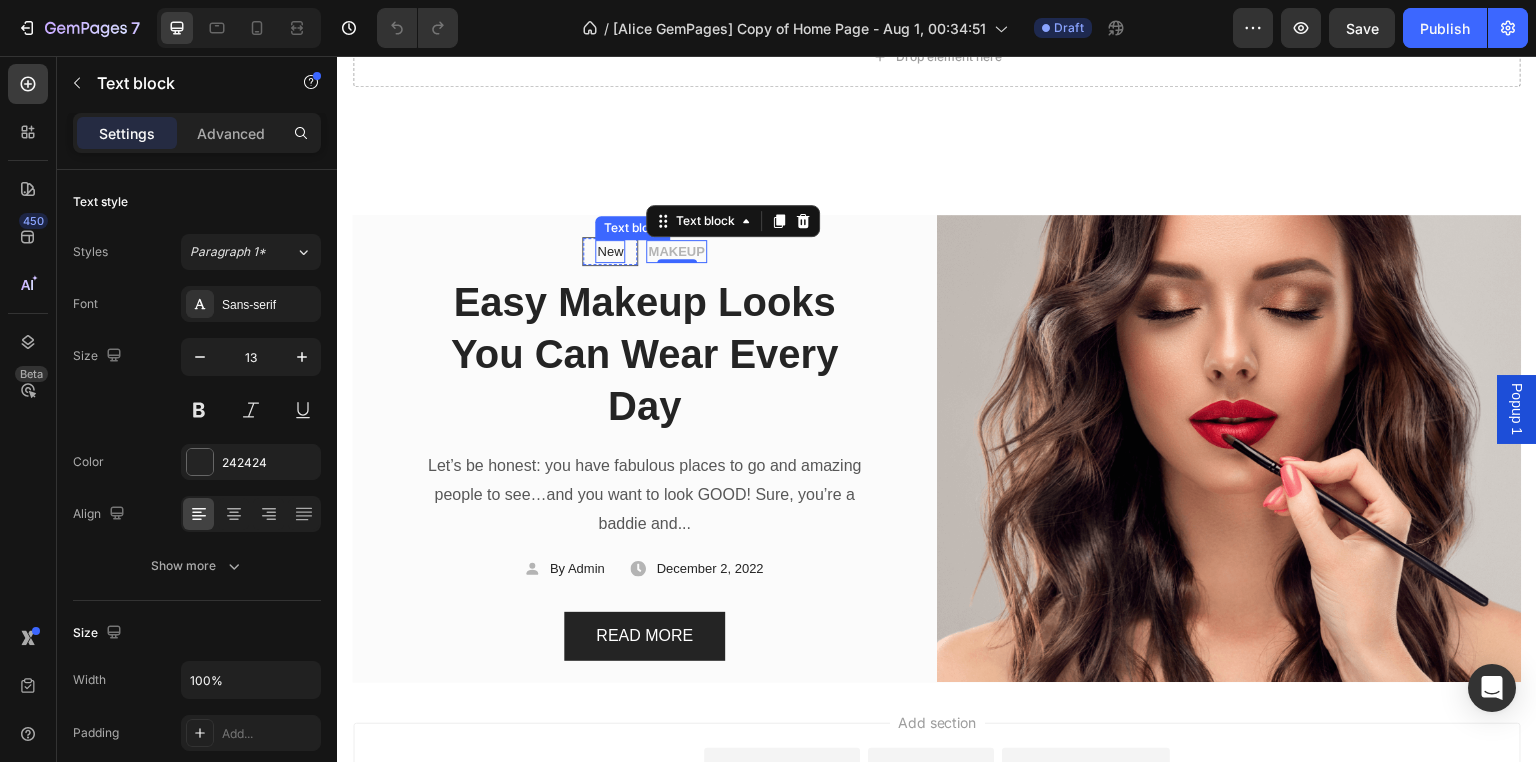 click on "New" at bounding box center (610, 252) 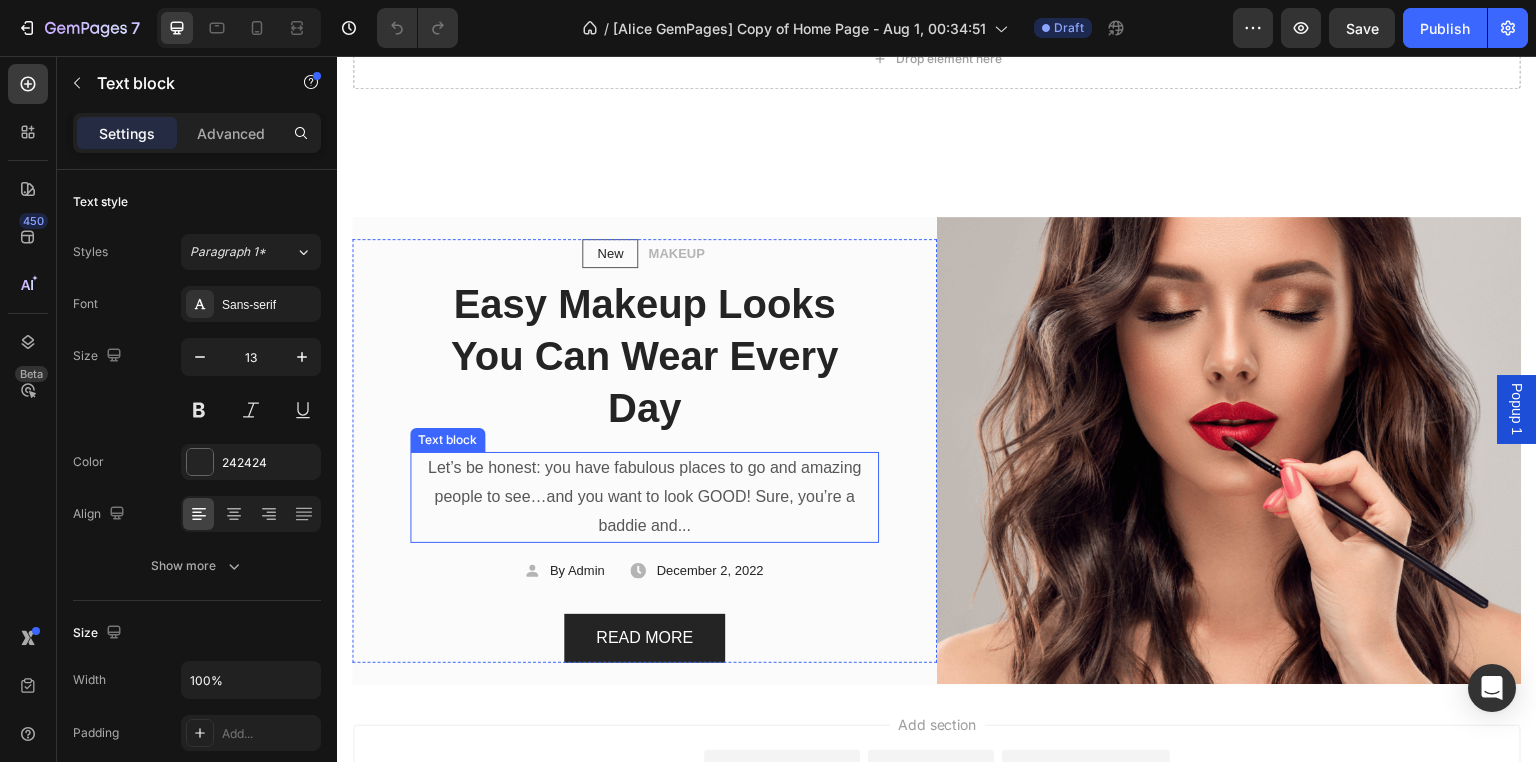 scroll, scrollTop: 2895, scrollLeft: 0, axis: vertical 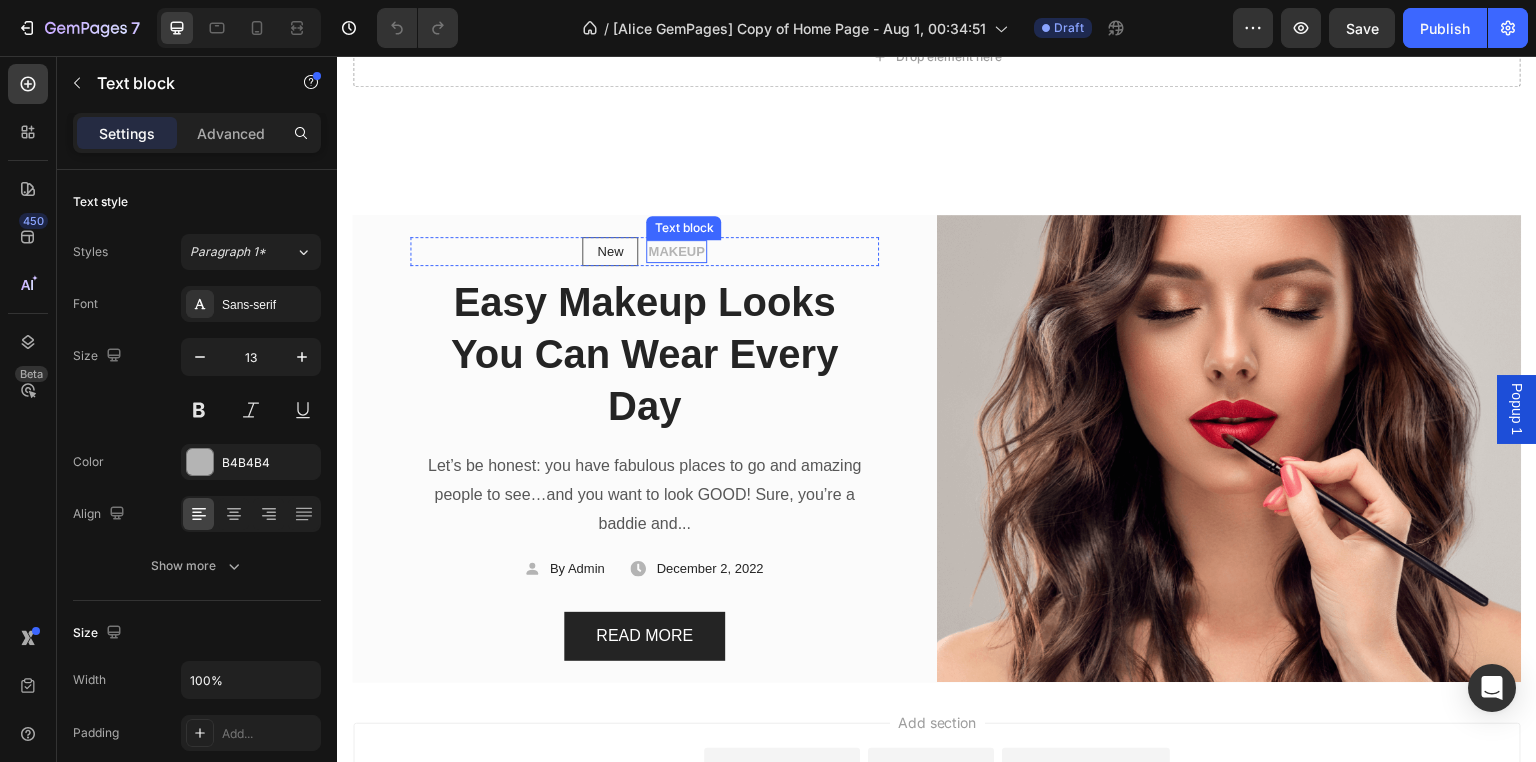click on "MAKEUP Text block" at bounding box center (676, 252) 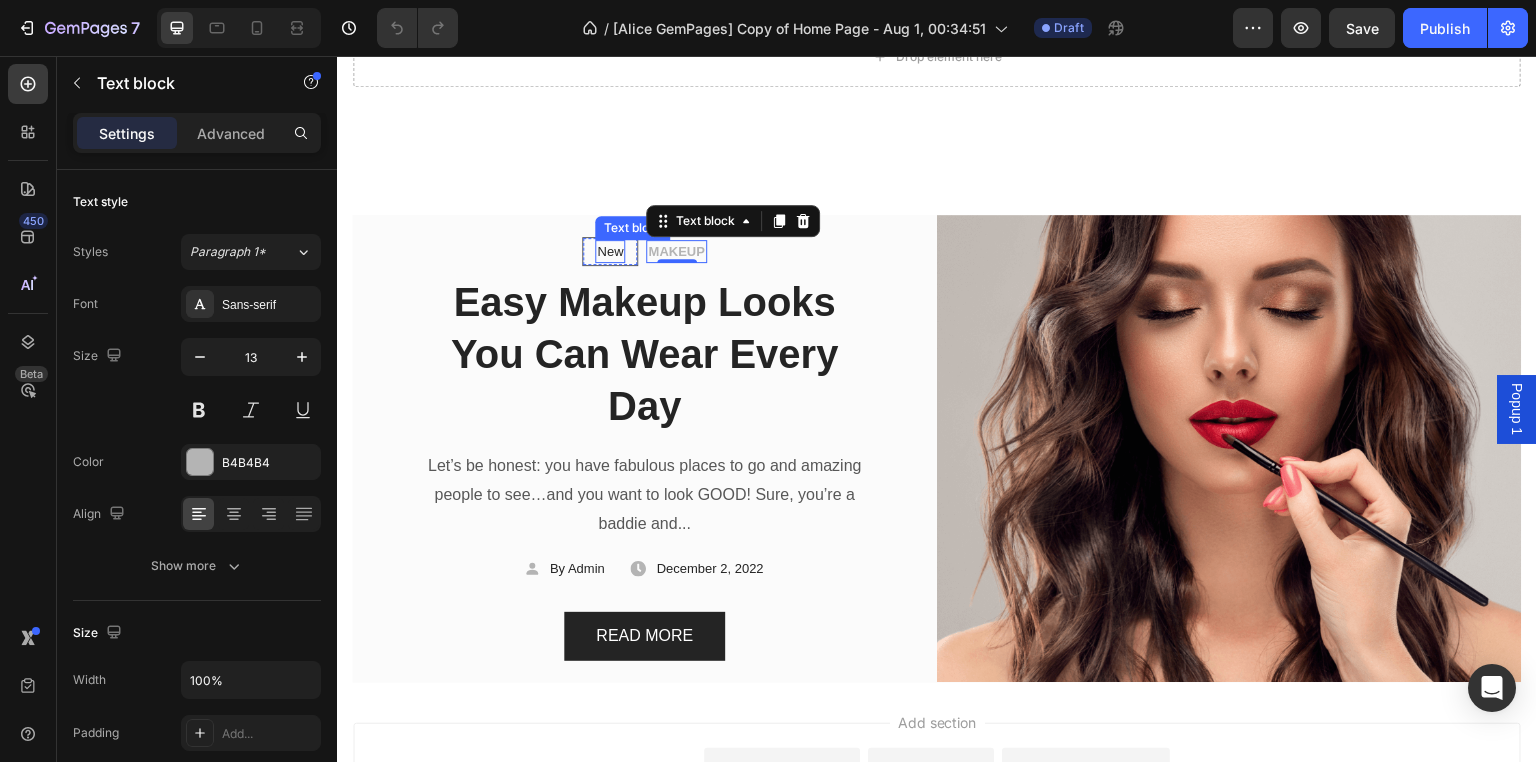 click on "New Text block" at bounding box center (610, 252) 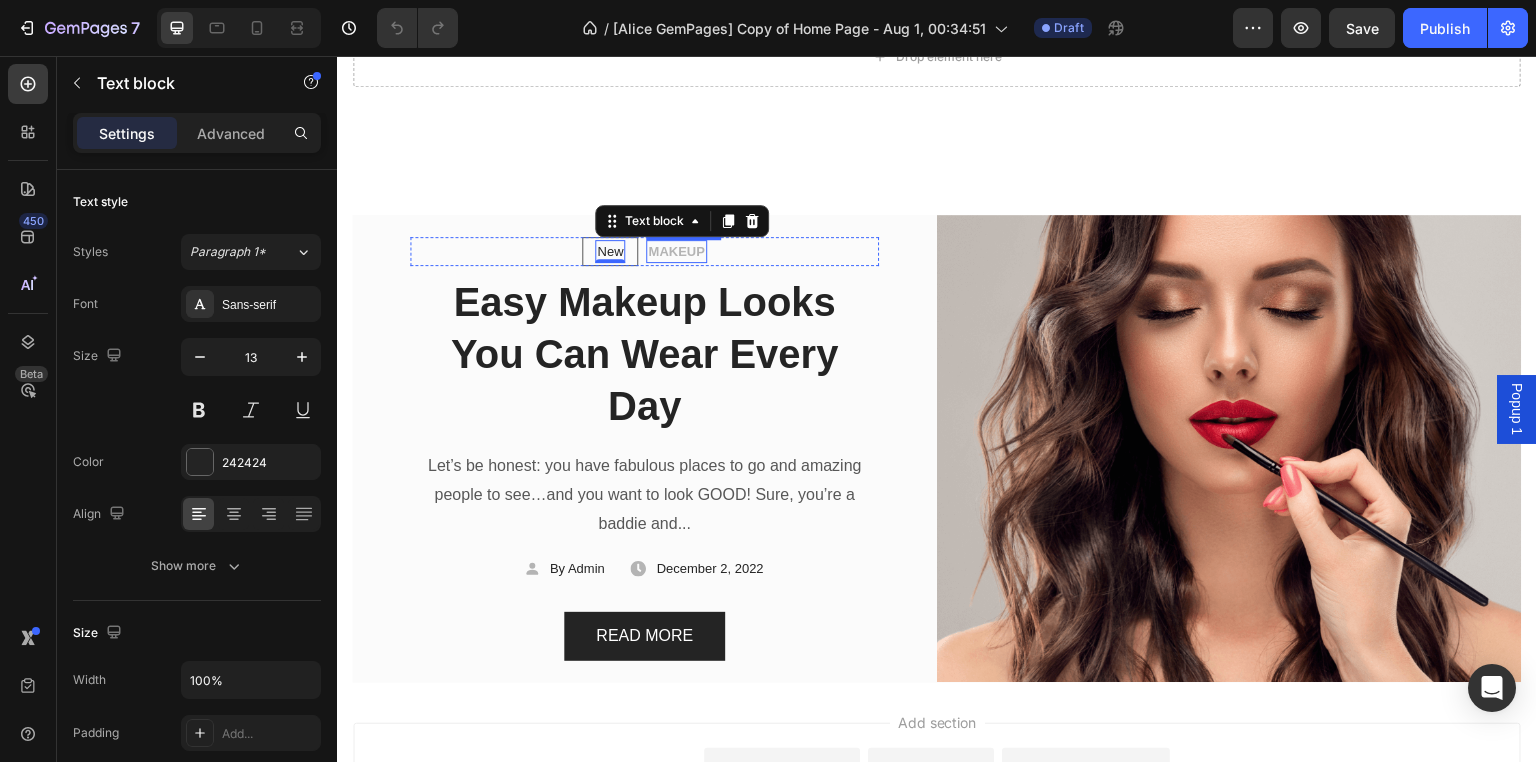 click on "MAKEUP" at bounding box center [676, 252] 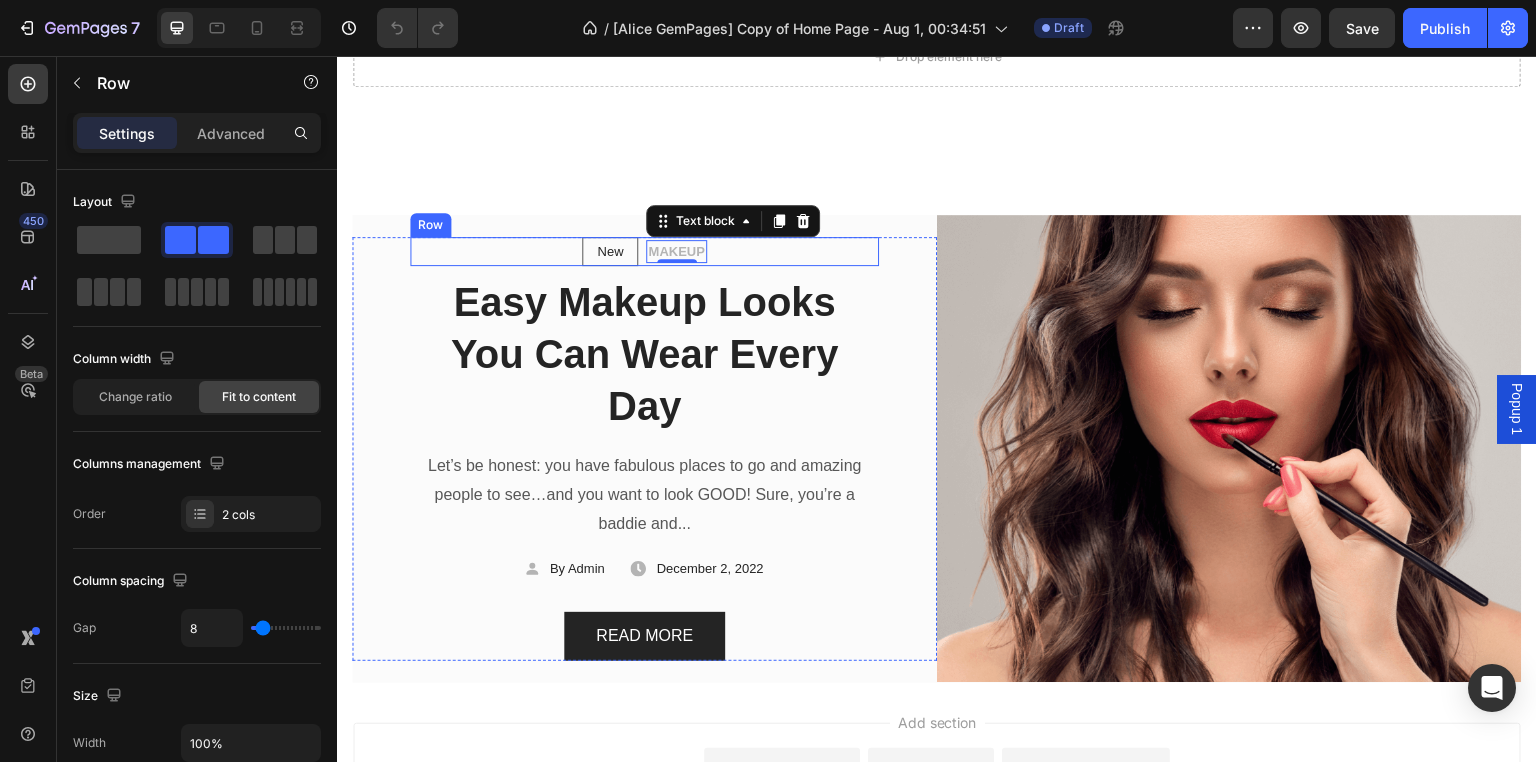 click on "New Text block Row MAKEUP Text block   0 Row" at bounding box center (644, 252) 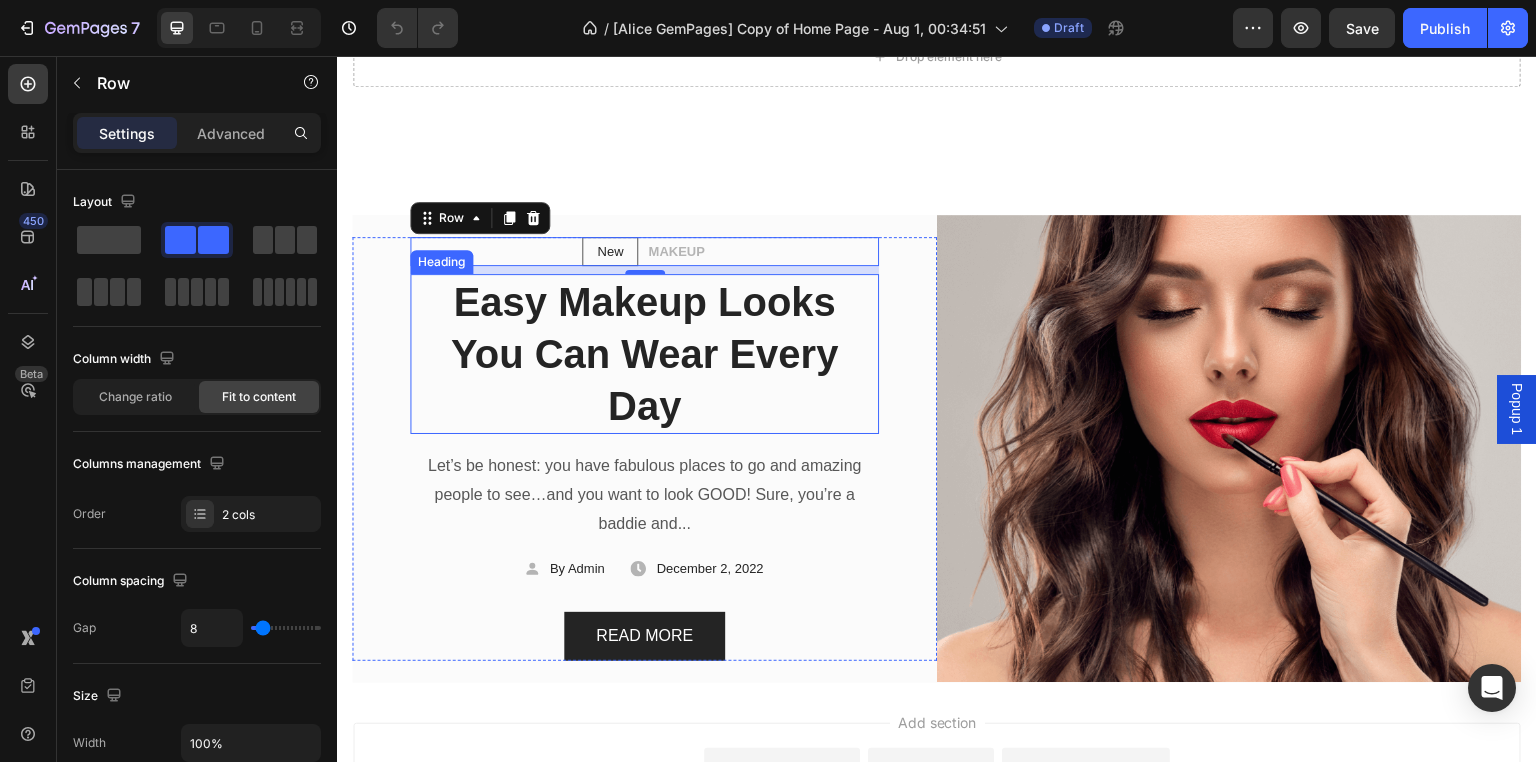 click on "Easy Makeup Looks You Can Wear Every Day" at bounding box center (644, 354) 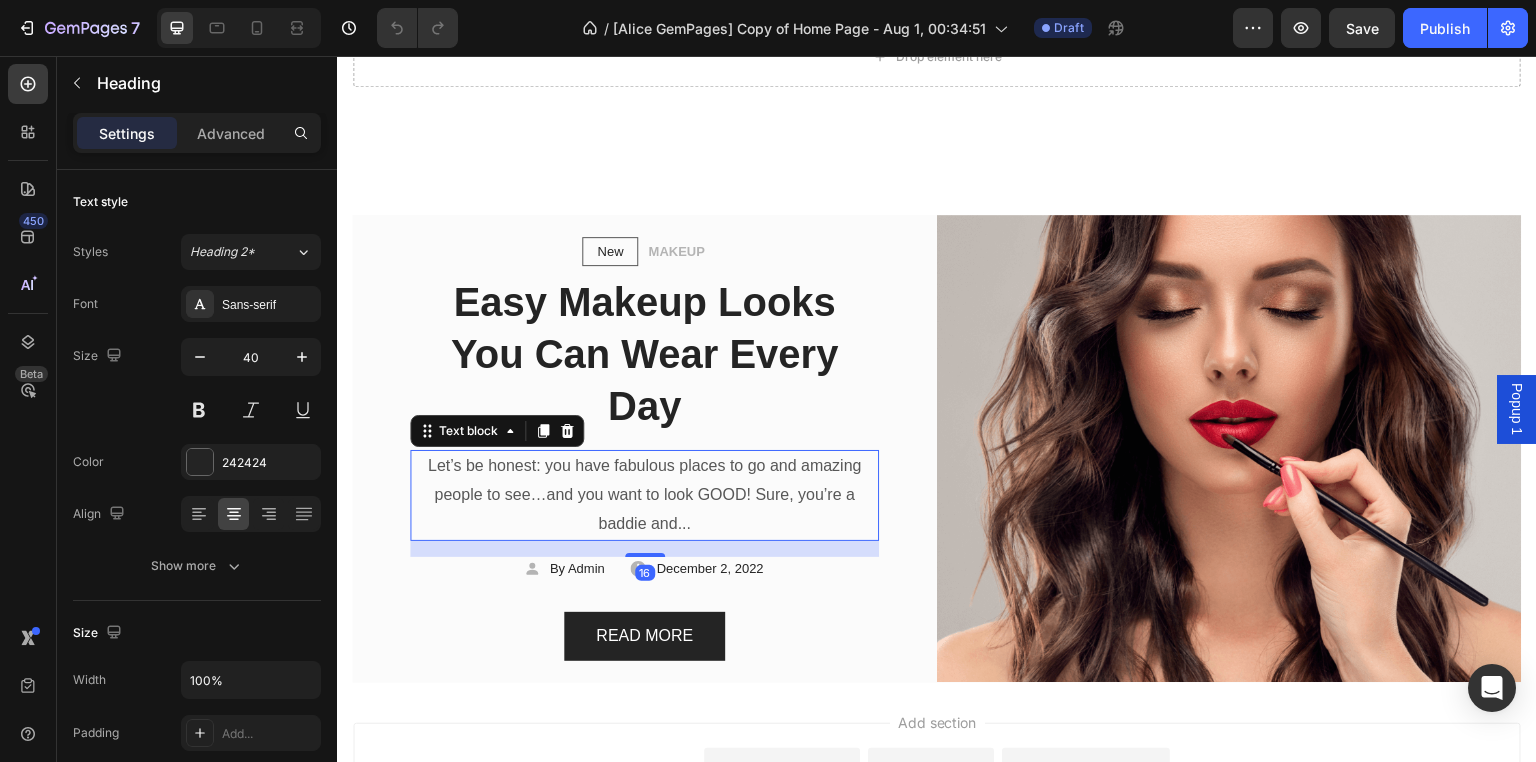 click on "Let’s be honest: you have fabulous places to go and amazing people to see…and you want to look GOOD! Sure, you’re a baddie and..." at bounding box center [644, 495] 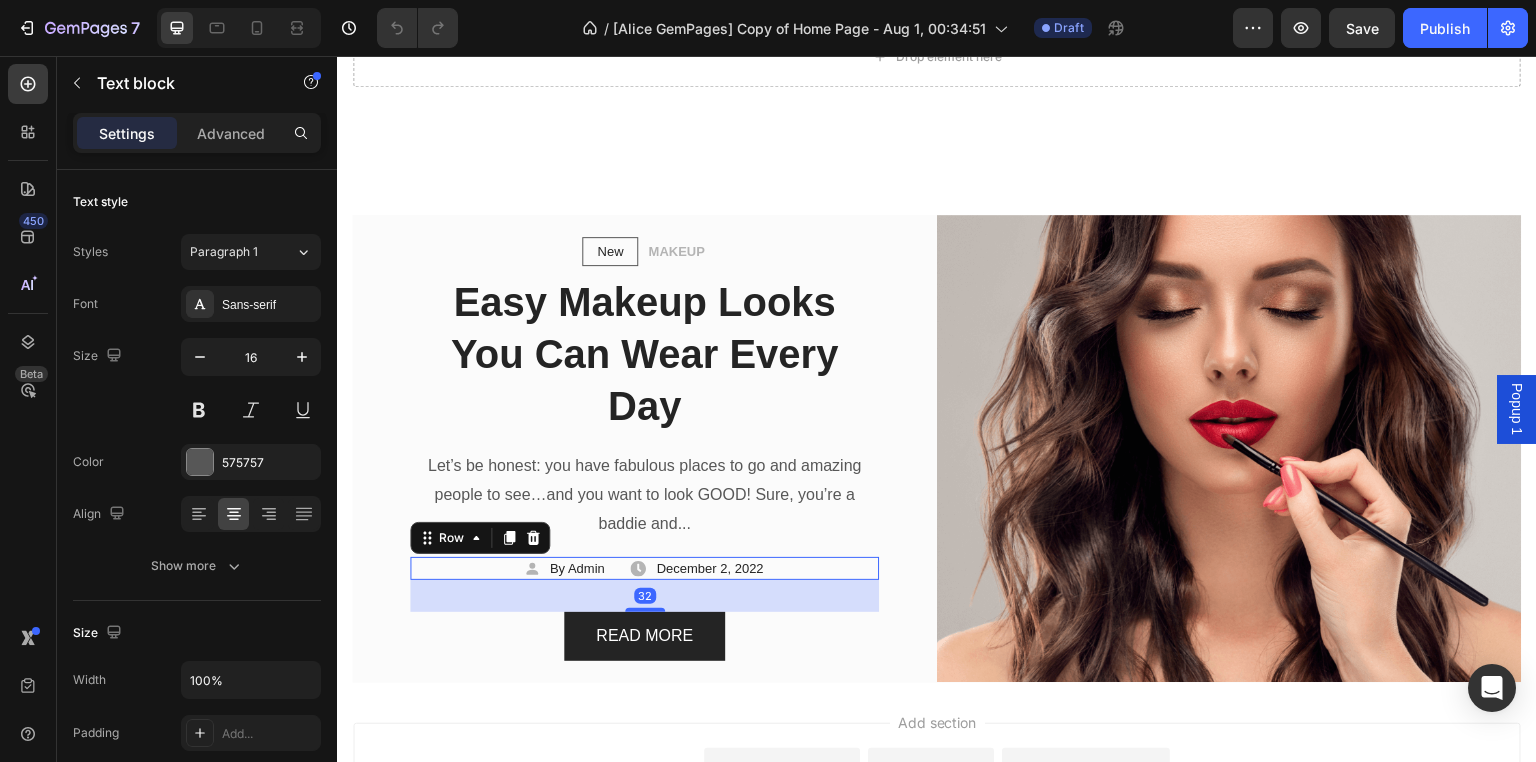 click on "Icon By Admin Text block Row
Icon December 2, 2022 Text block Row Row   32" at bounding box center [644, 569] 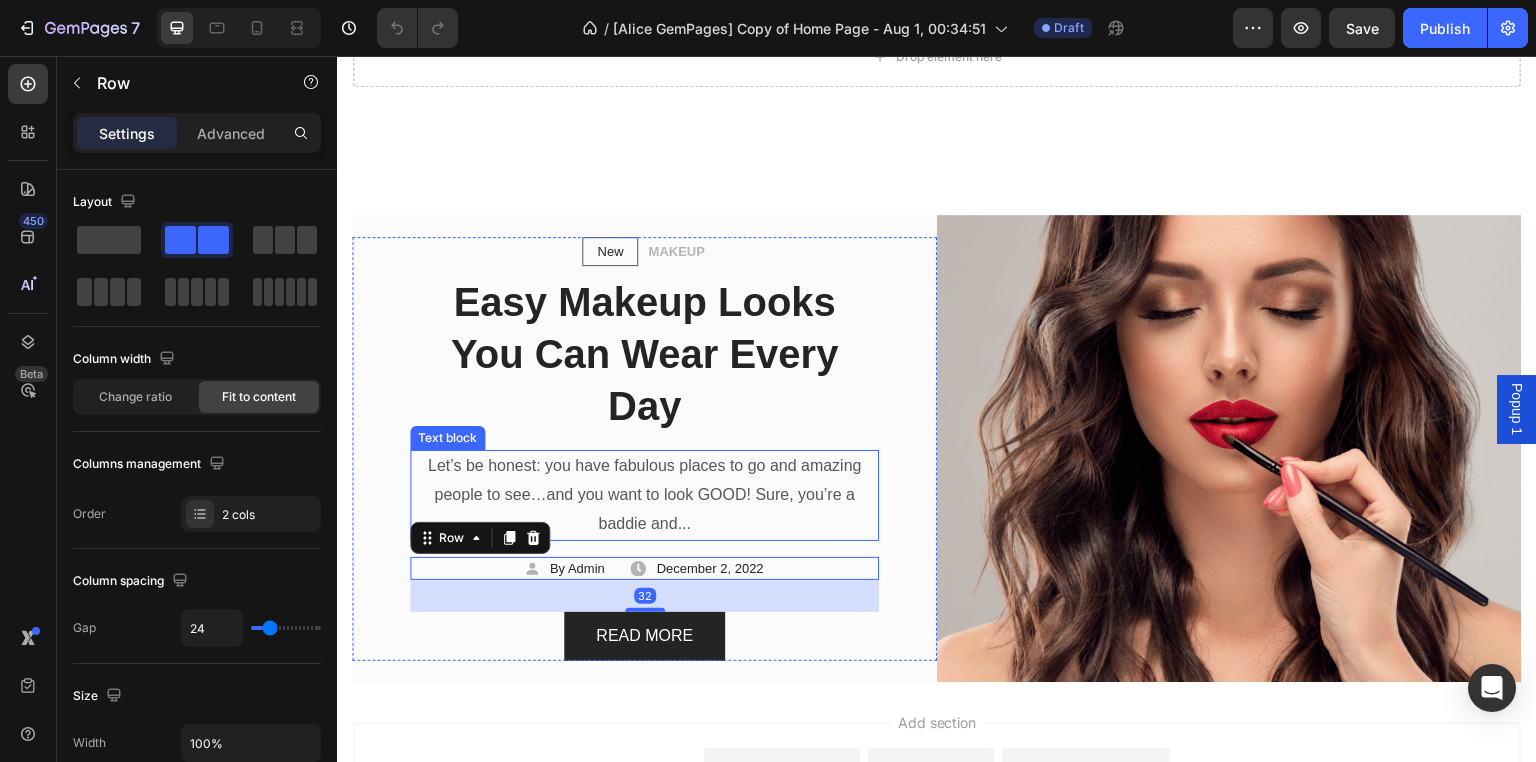 scroll, scrollTop: 2495, scrollLeft: 0, axis: vertical 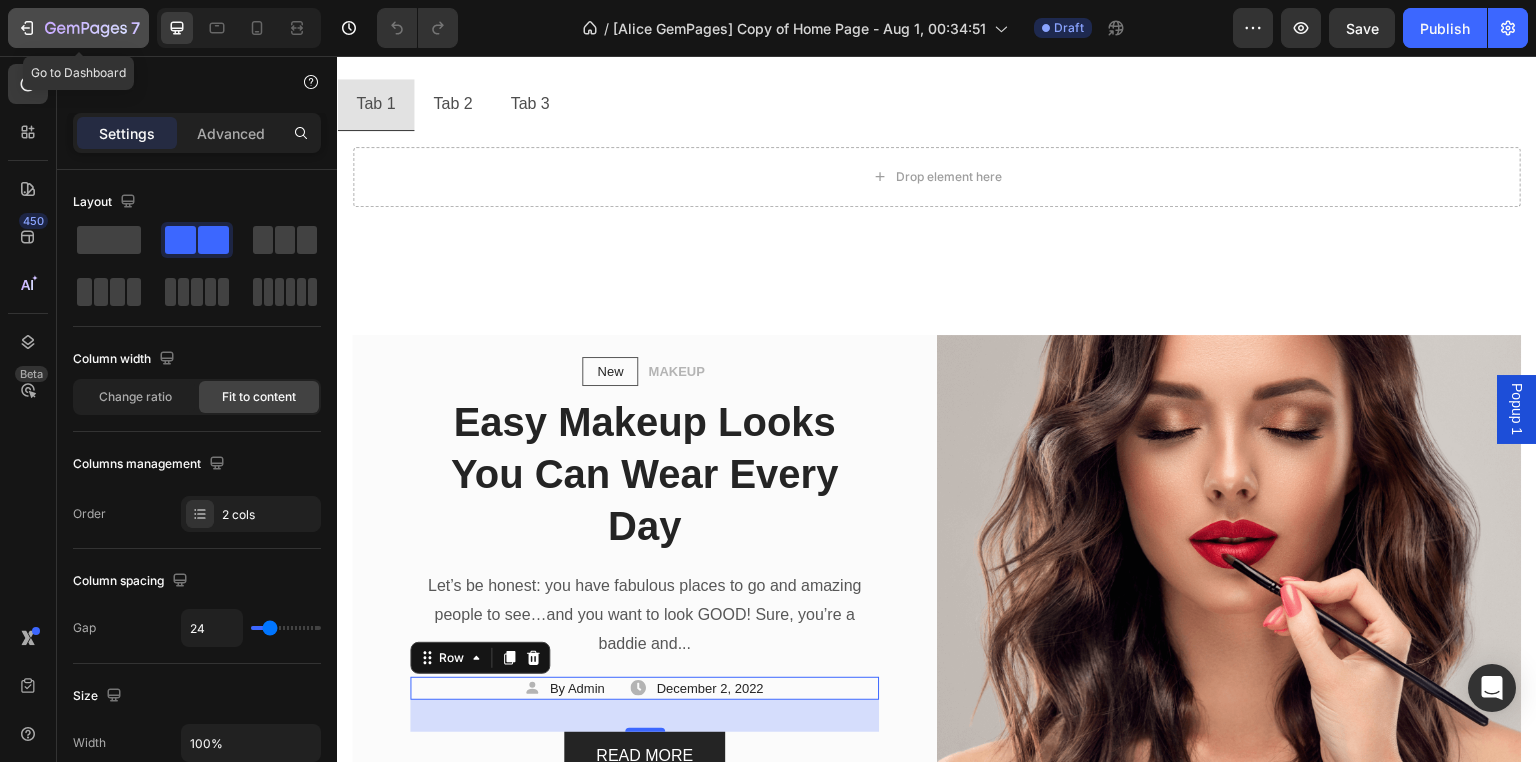 click 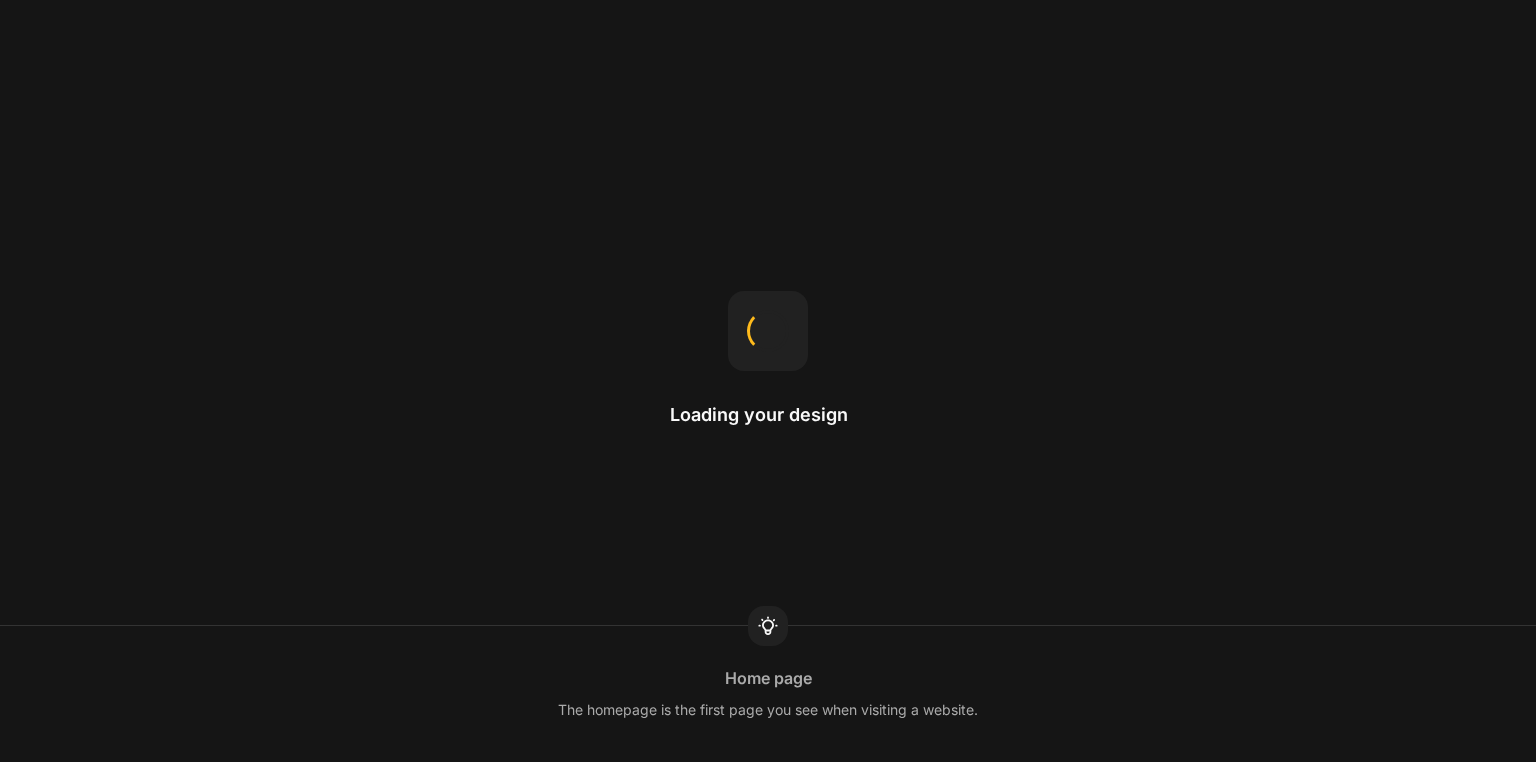 scroll, scrollTop: 0, scrollLeft: 0, axis: both 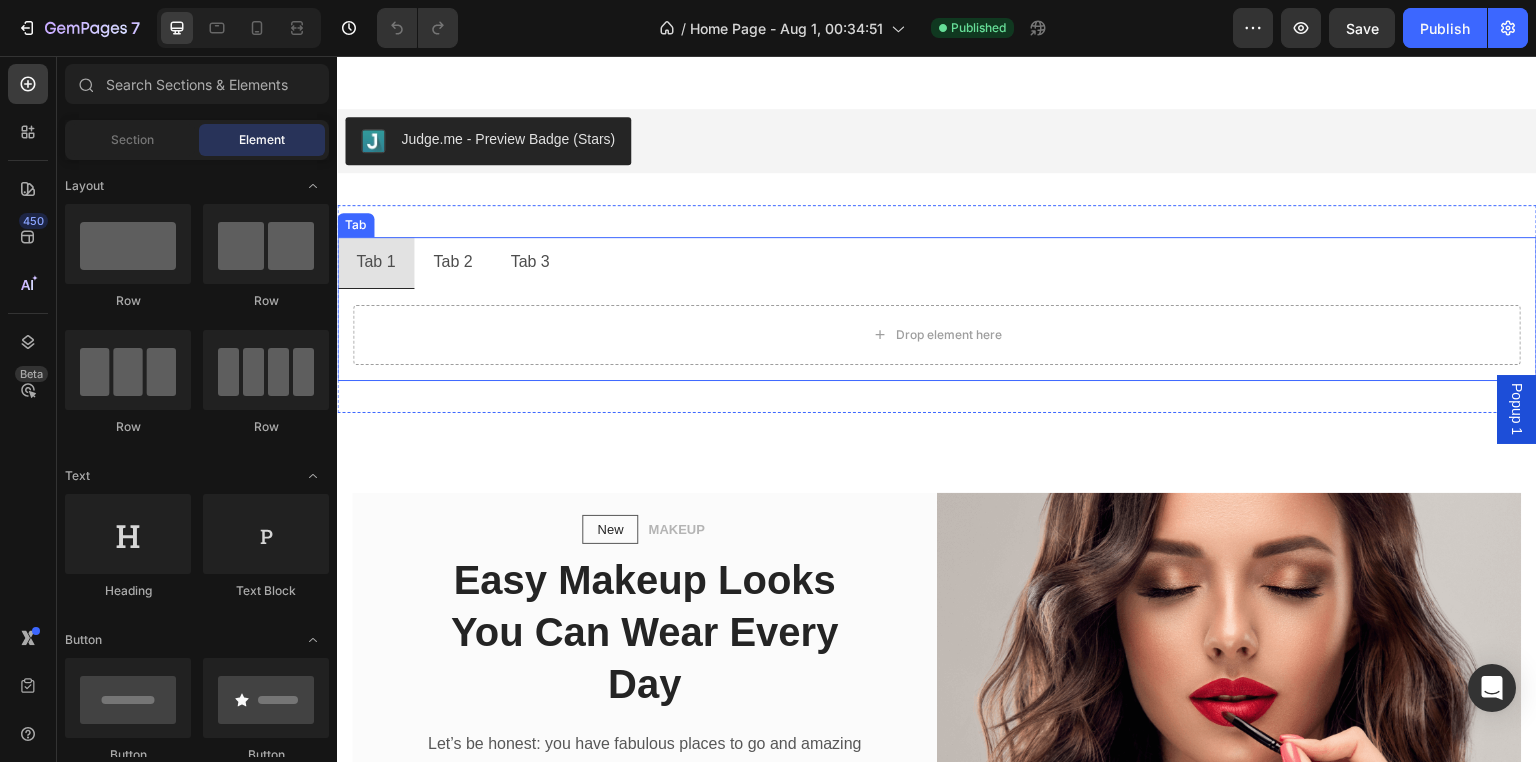 click on "Tab 1 Tab 2 Tab 3" at bounding box center [937, 263] 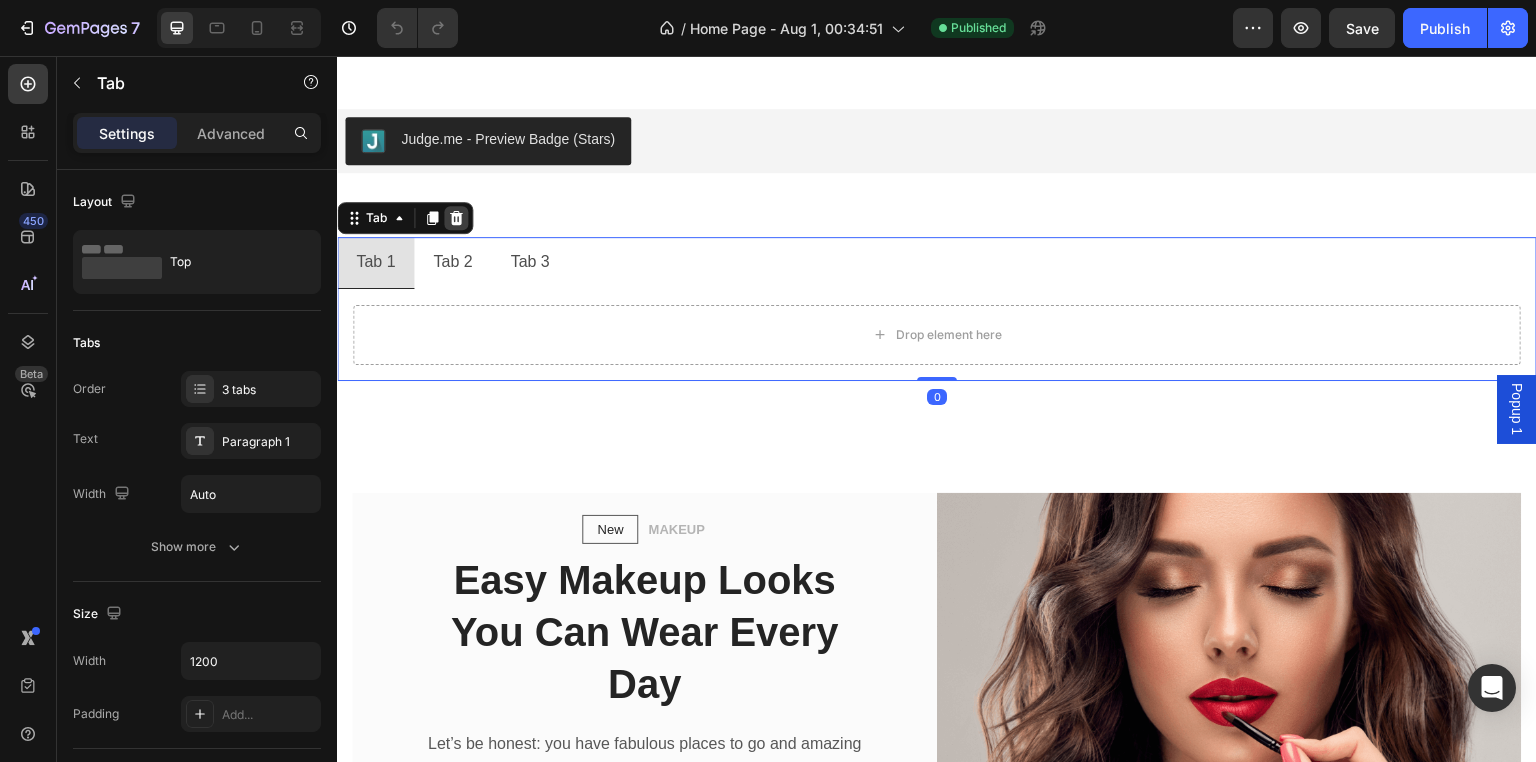 click 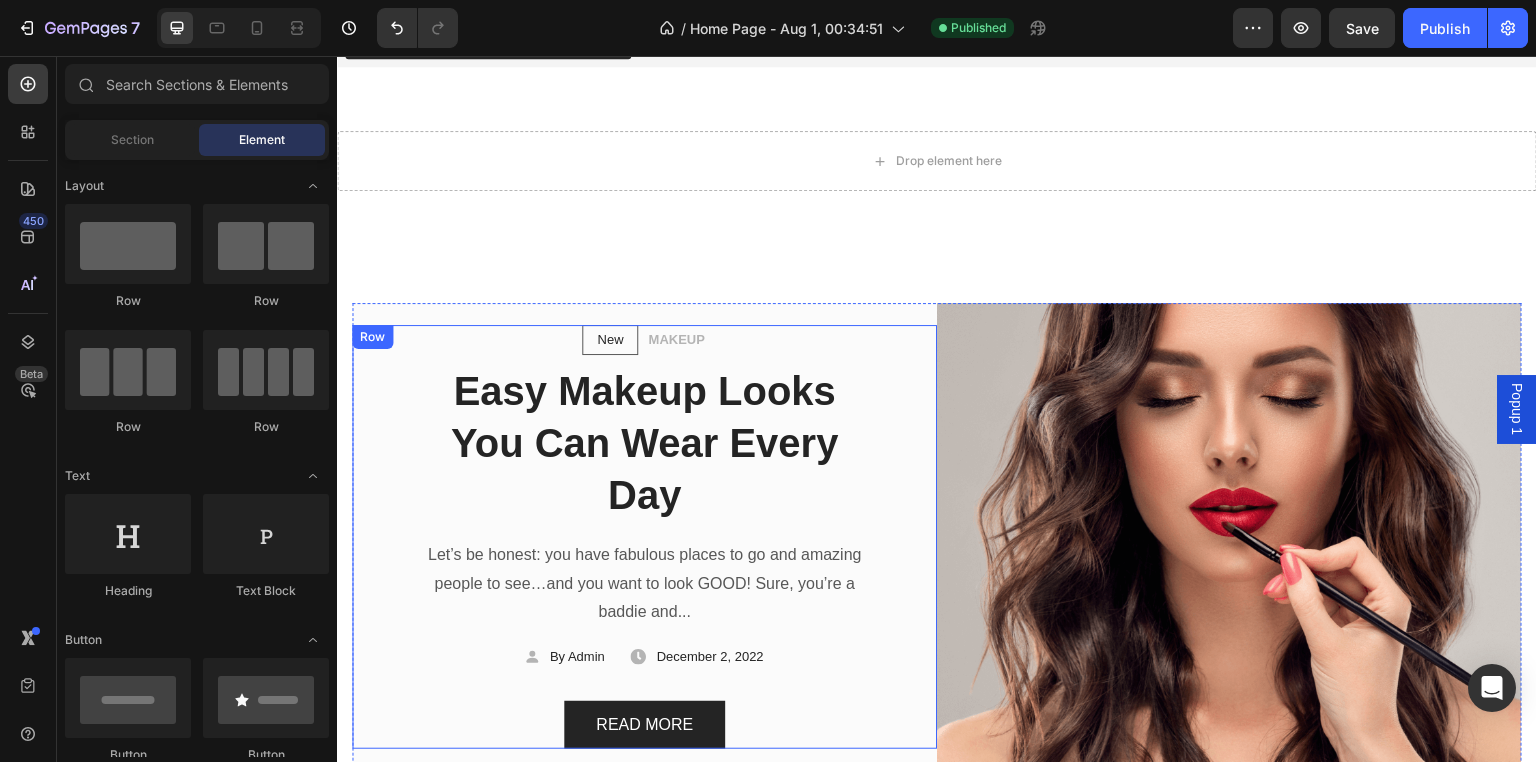 scroll, scrollTop: 3044, scrollLeft: 0, axis: vertical 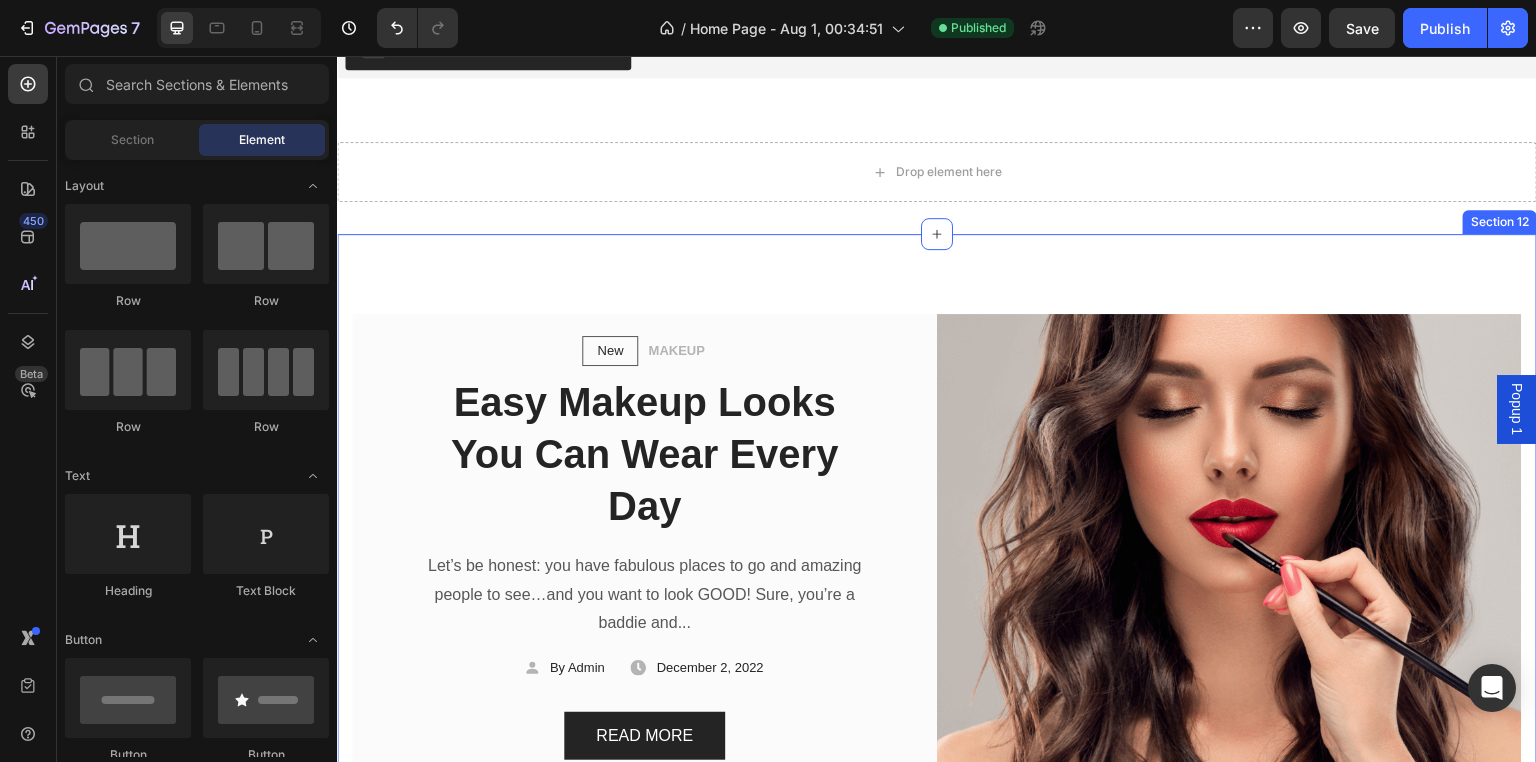 click on "New Text block Row MAKEUP Text block Row Easy Makeup Looks You Can Wear Every Day Heading Let’s be honest: you have fabulous places to go and amazing people to see…and you want to look GOOD! Sure, you’re a baddie and... Text block
Icon By [ADMIN] Text block Row
Icon December 2, 2022 Text block Row Row READ MORE Button Row Image Row Section 12" at bounding box center (937, 508) 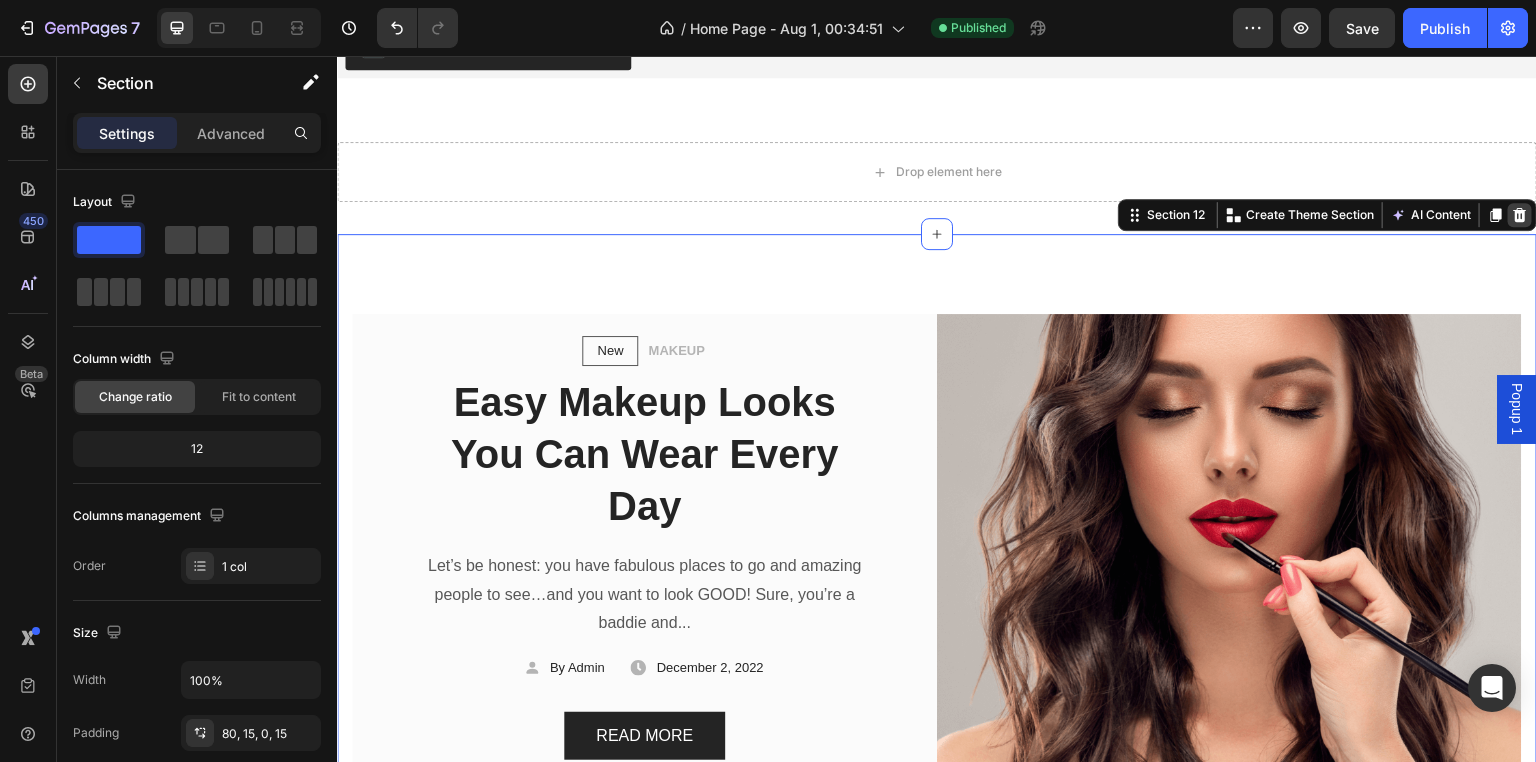 click 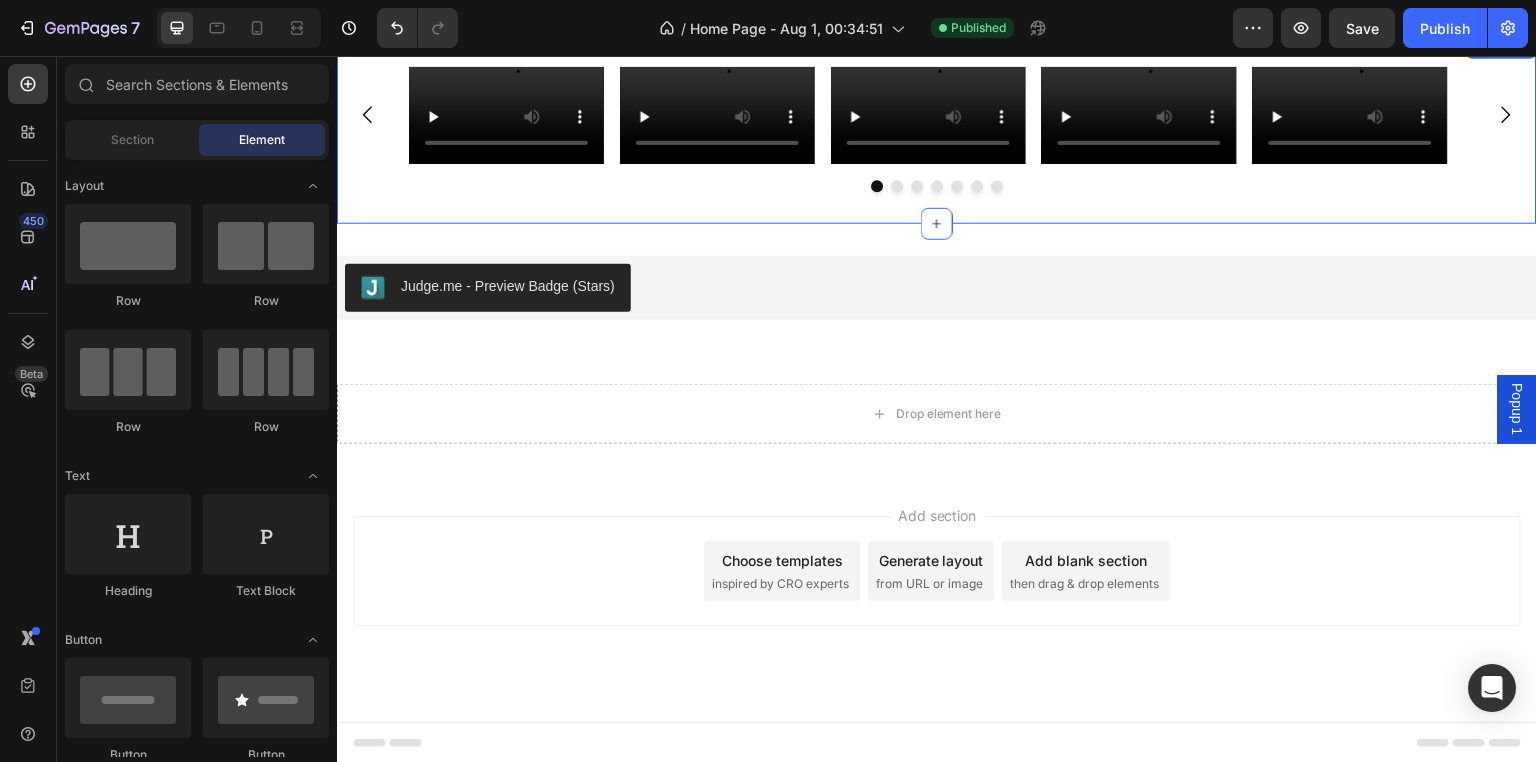 scroll, scrollTop: 2803, scrollLeft: 0, axis: vertical 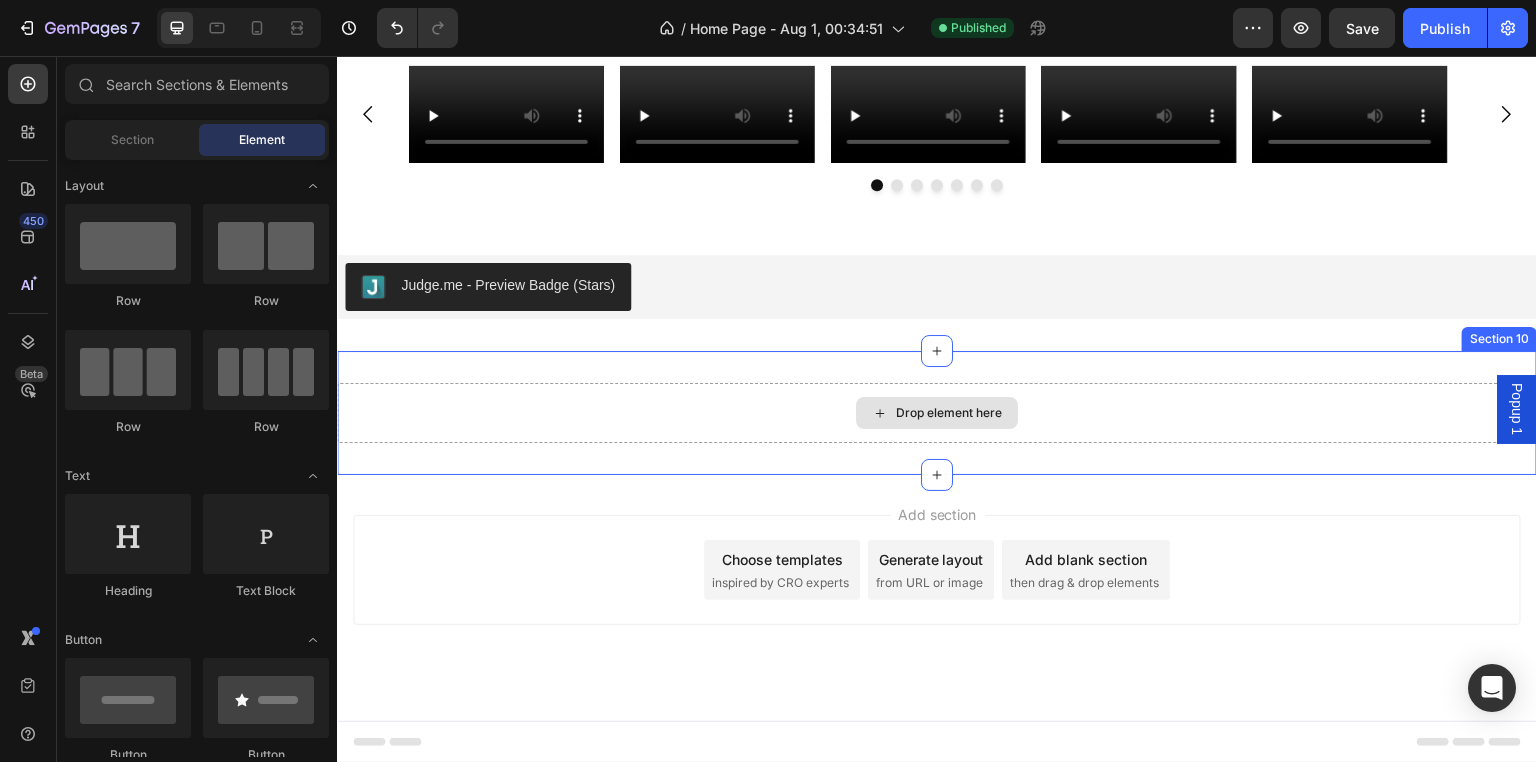 click on "Drop element here" at bounding box center (937, 413) 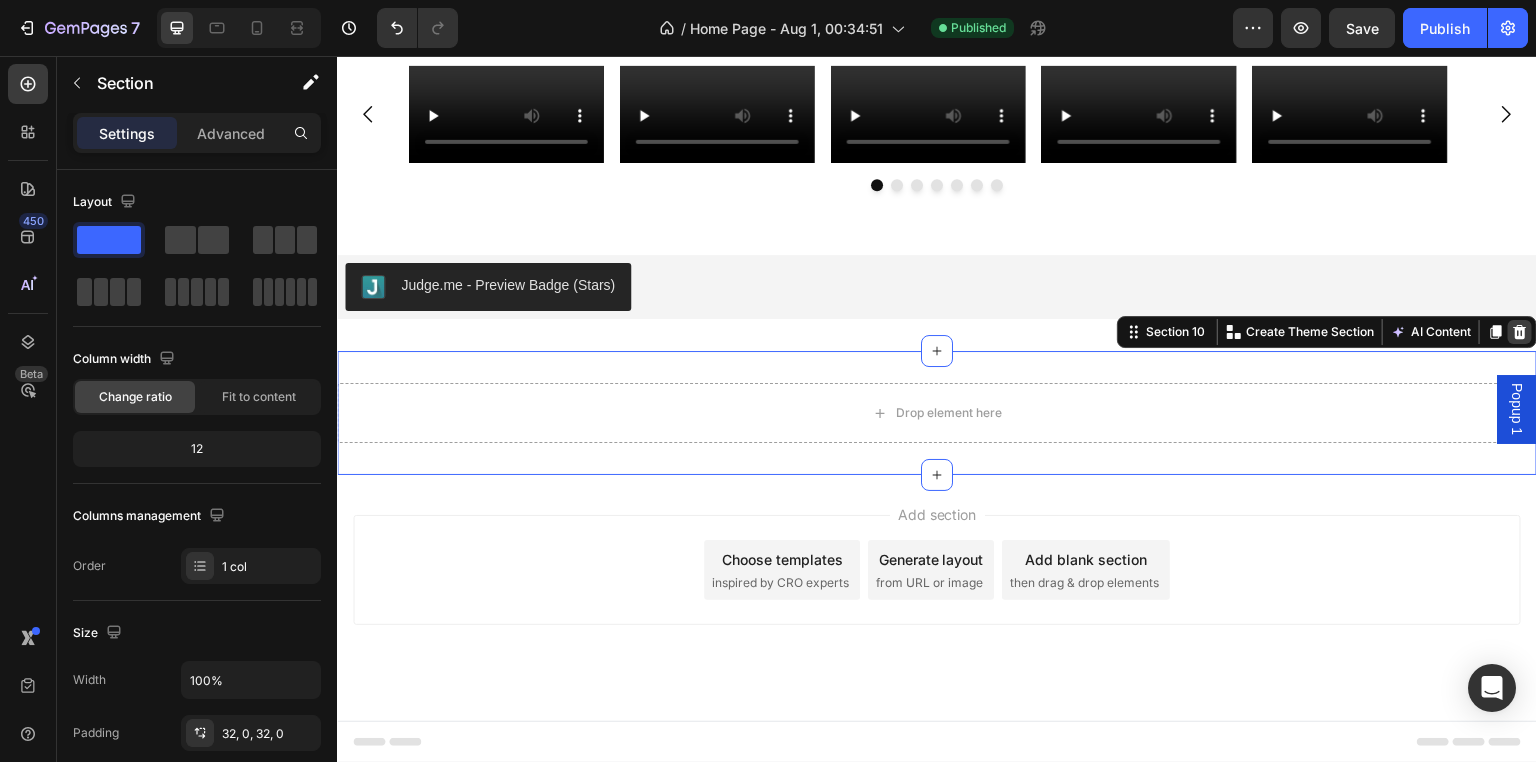 click 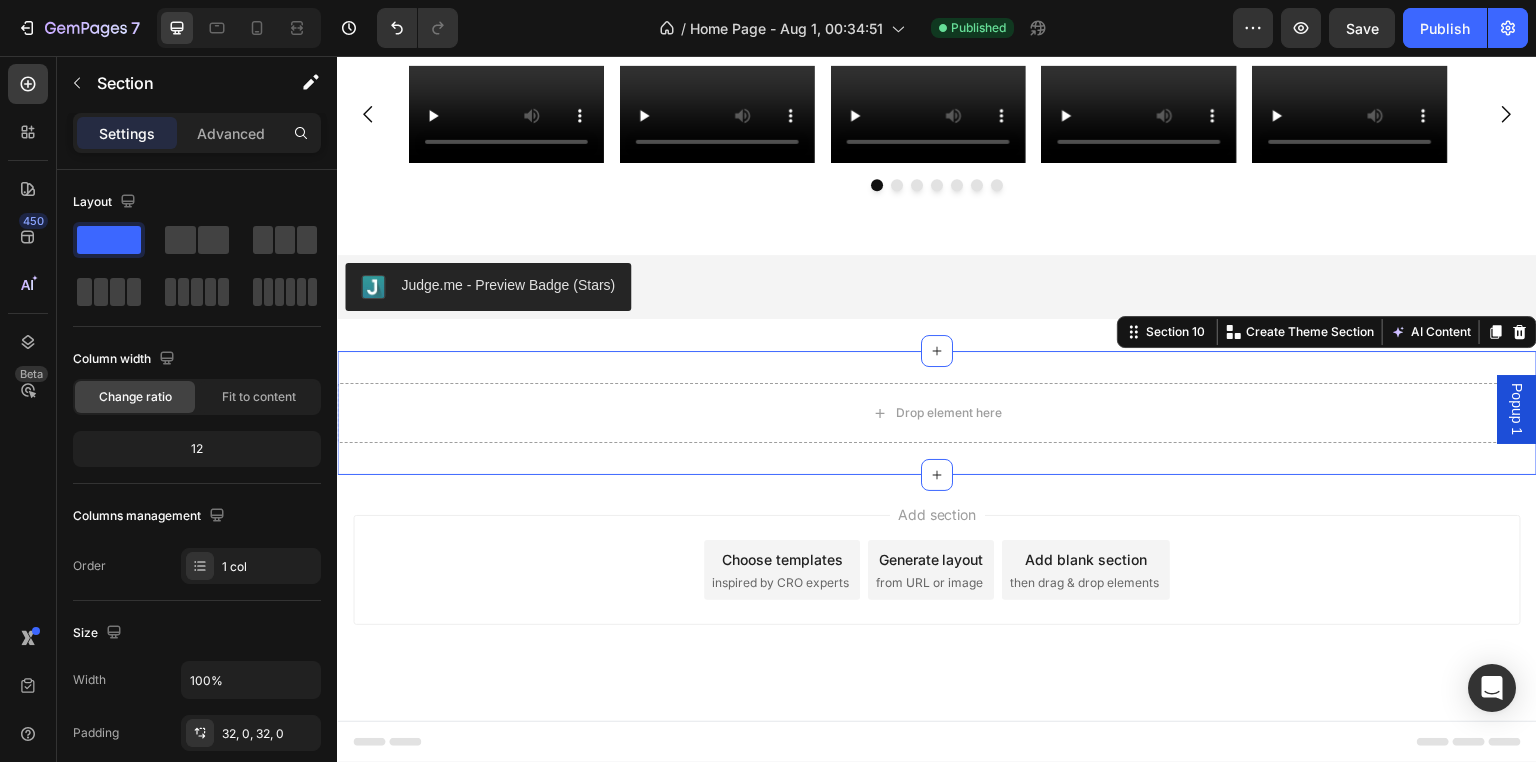 scroll, scrollTop: 2679, scrollLeft: 0, axis: vertical 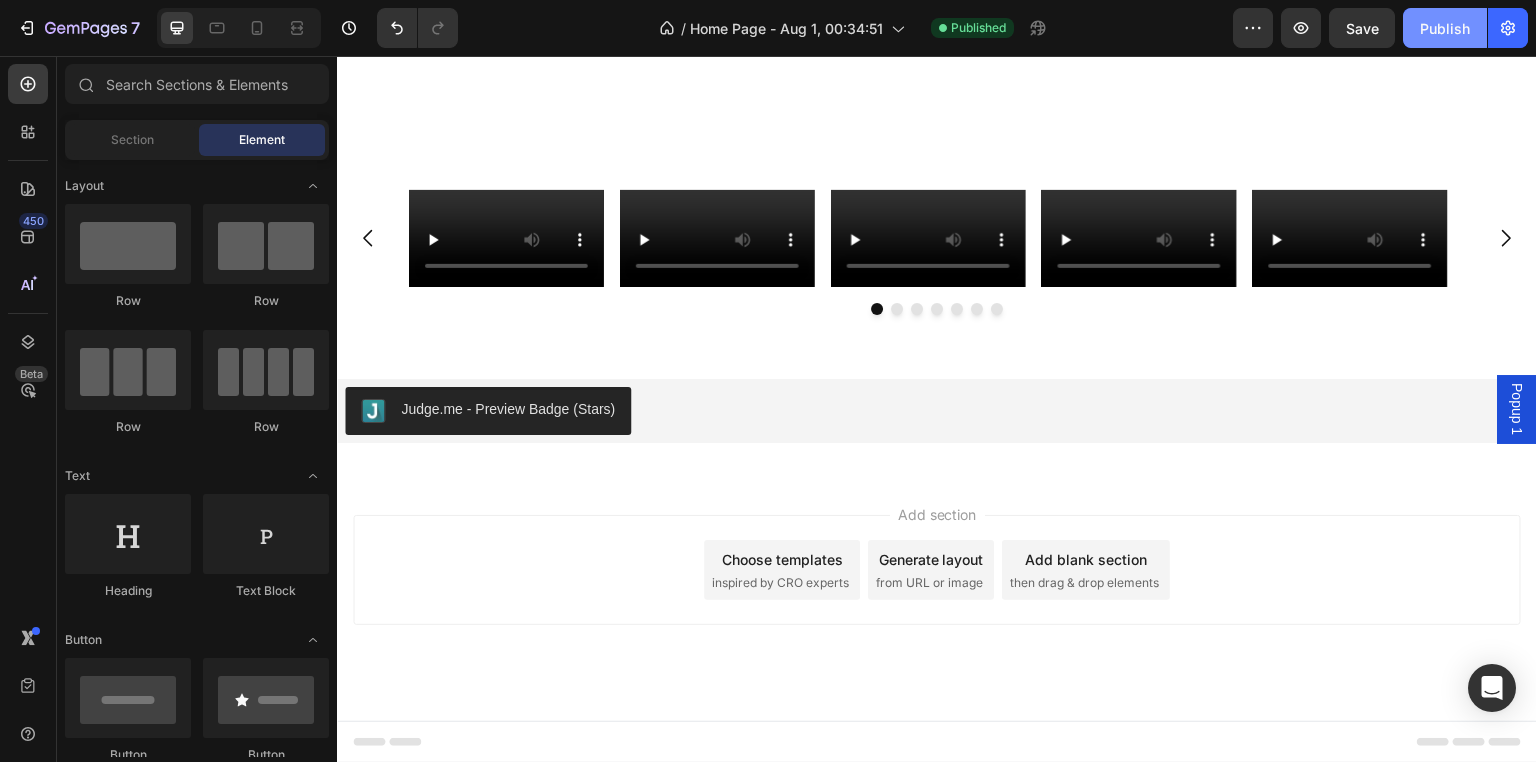click on "Publish" at bounding box center [1445, 28] 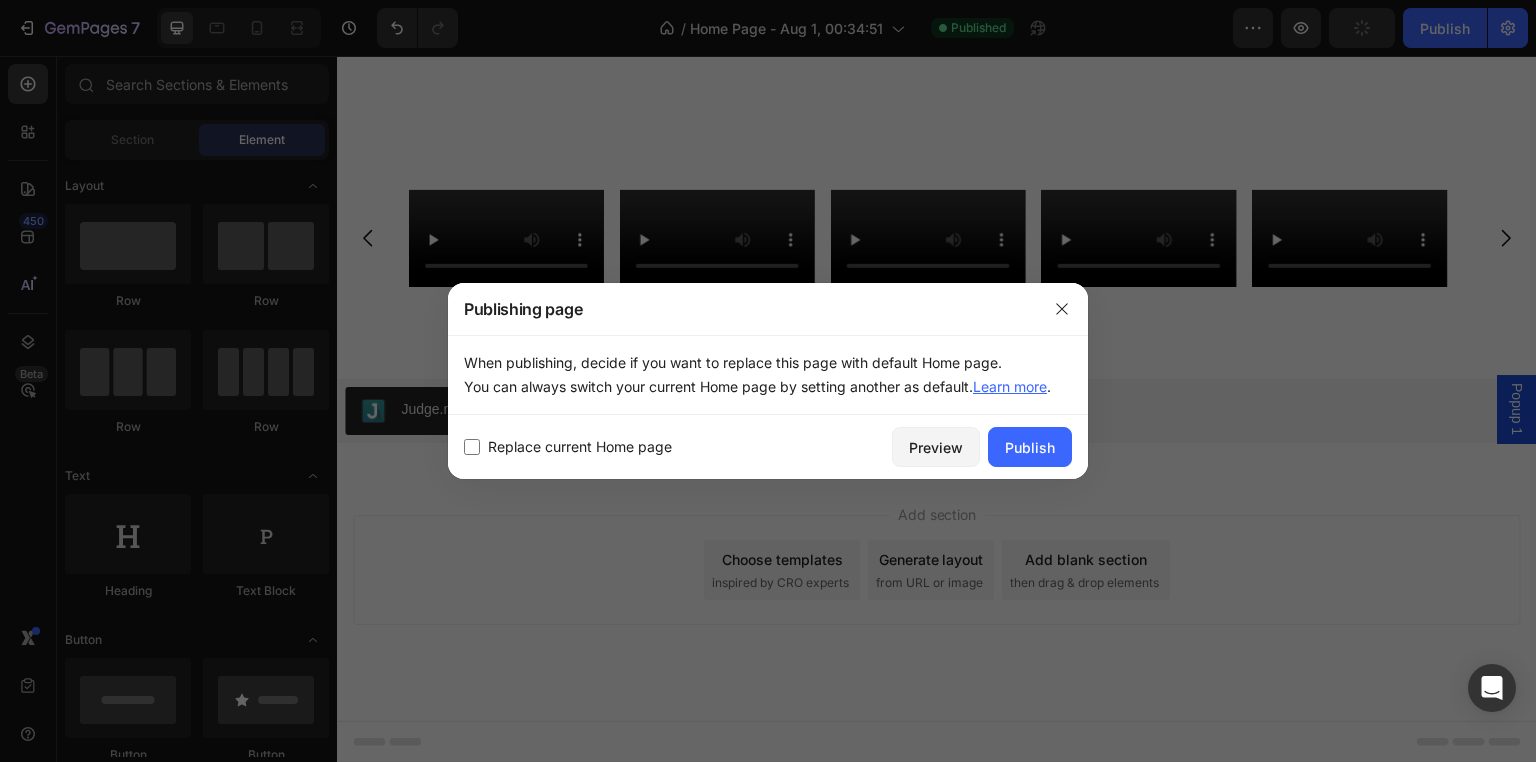 click on "Replace current Home page" at bounding box center [580, 447] 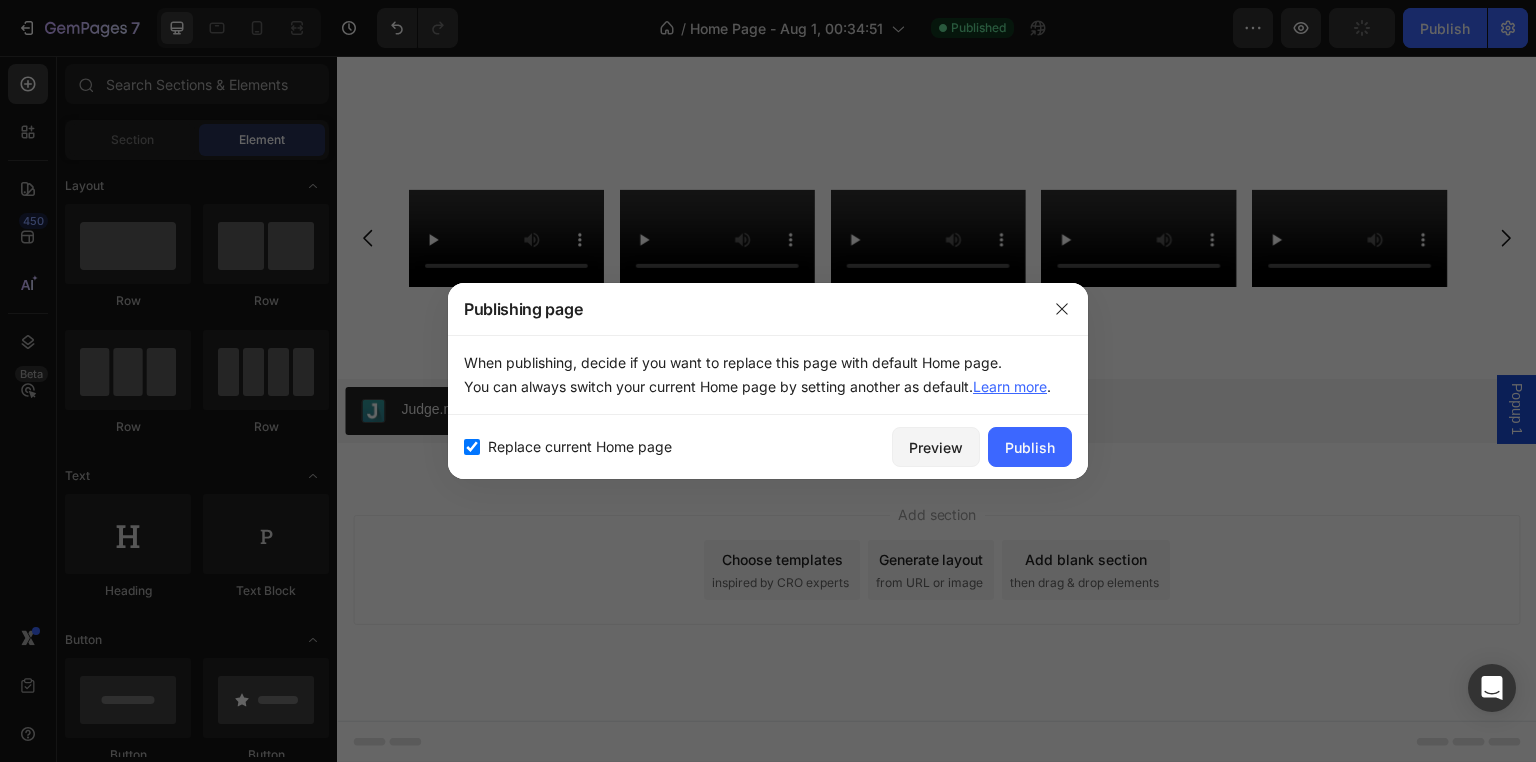 checkbox on "true" 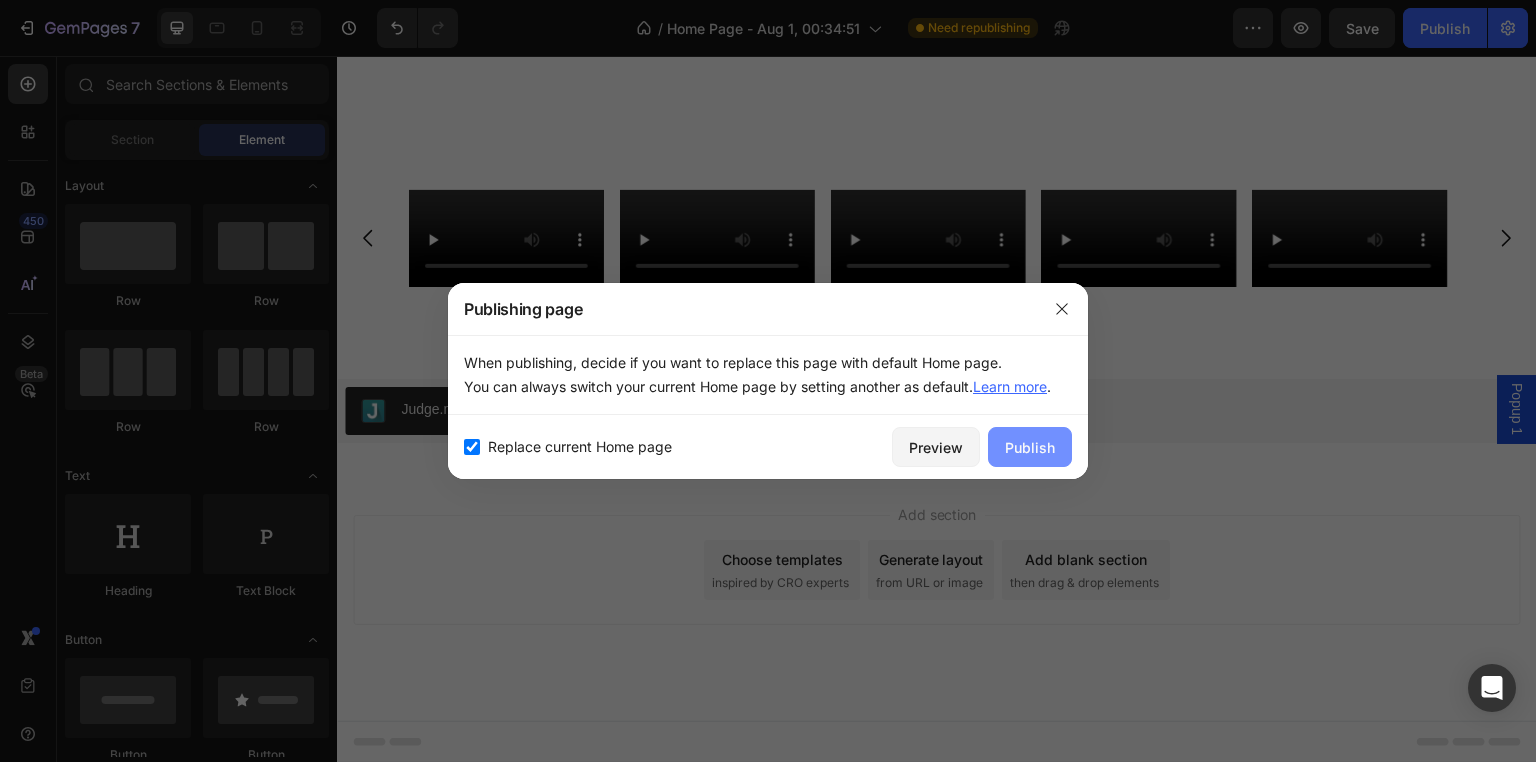 click on "Publish" at bounding box center (1030, 447) 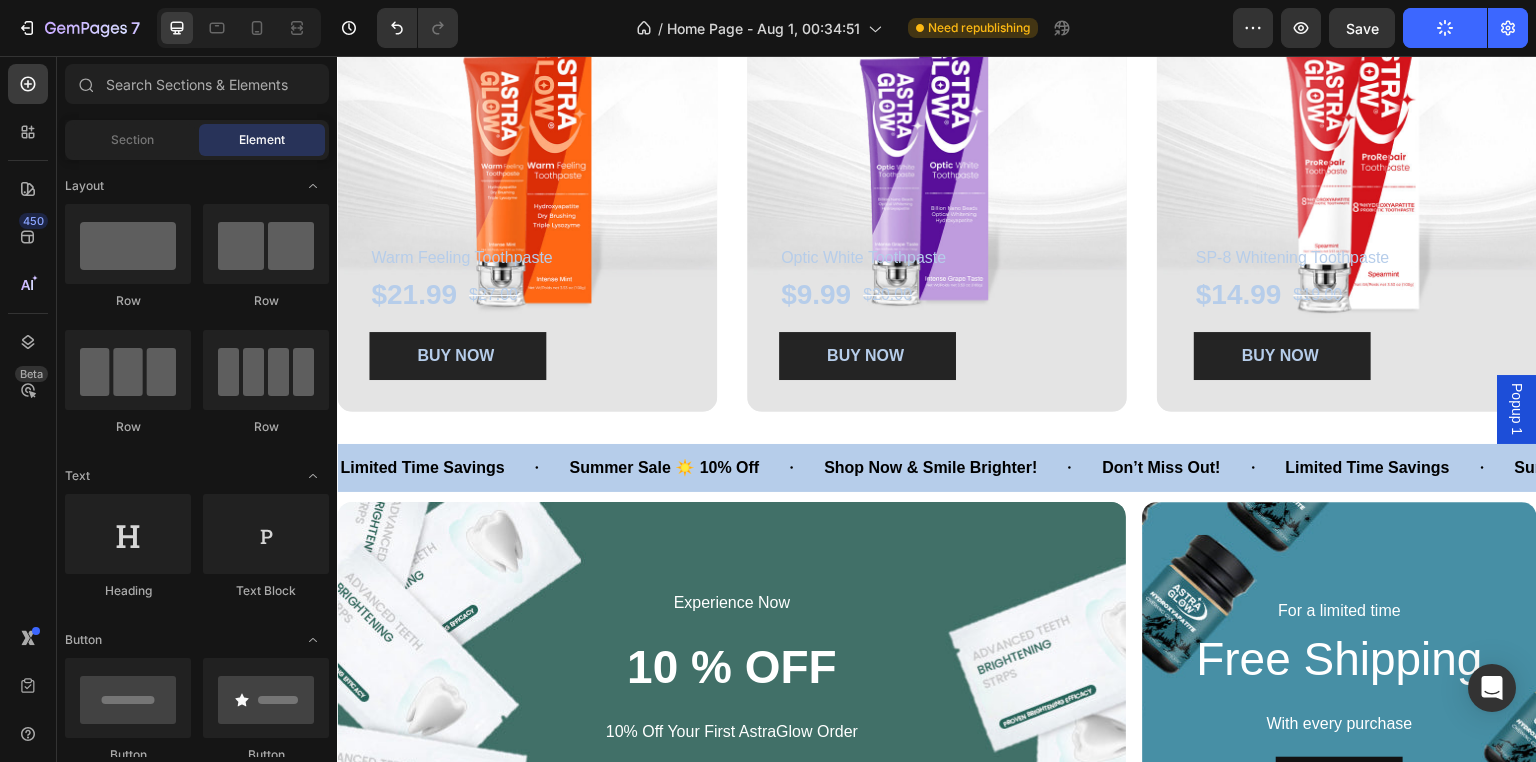 scroll, scrollTop: 794, scrollLeft: 0, axis: vertical 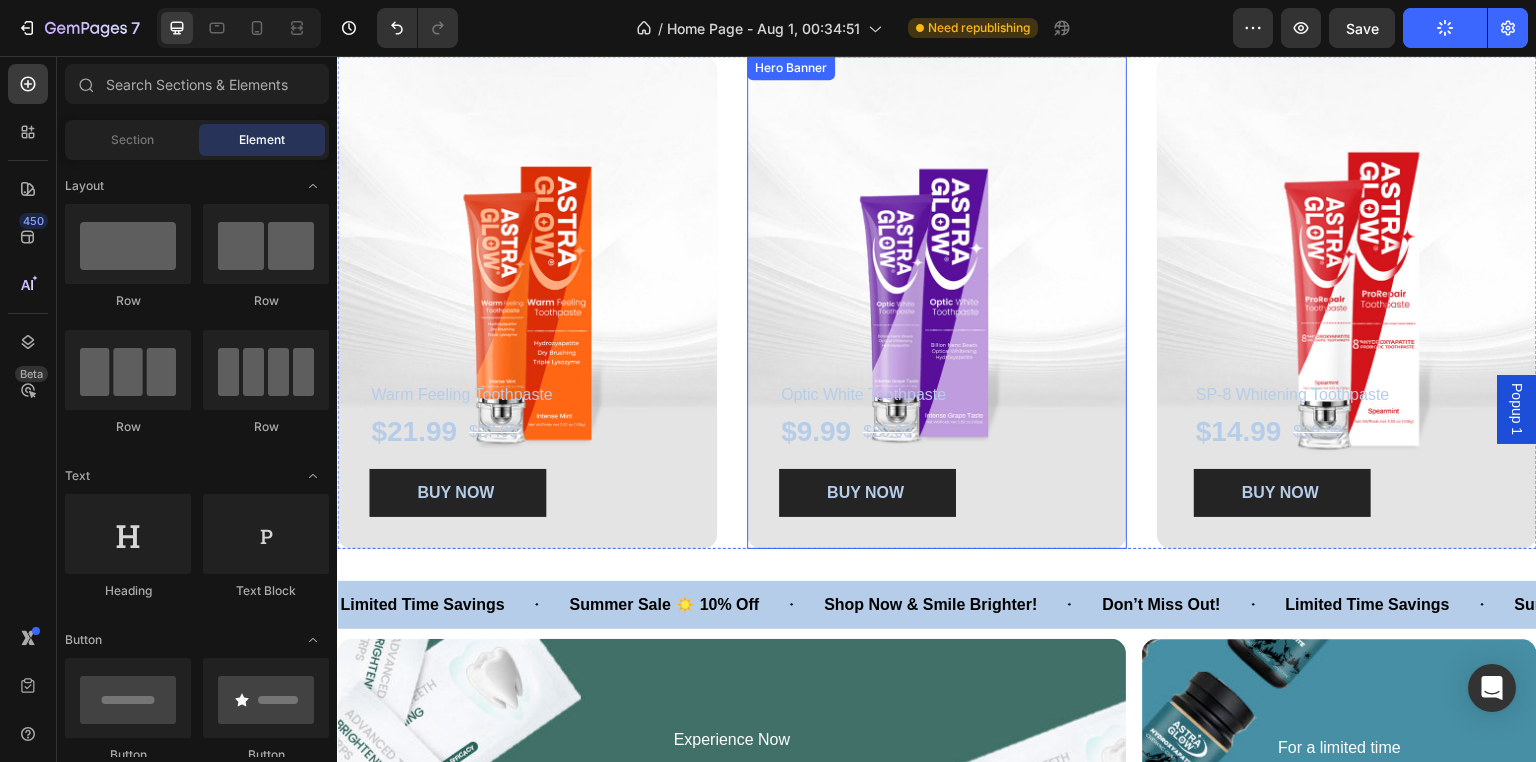 click at bounding box center (937, 302) 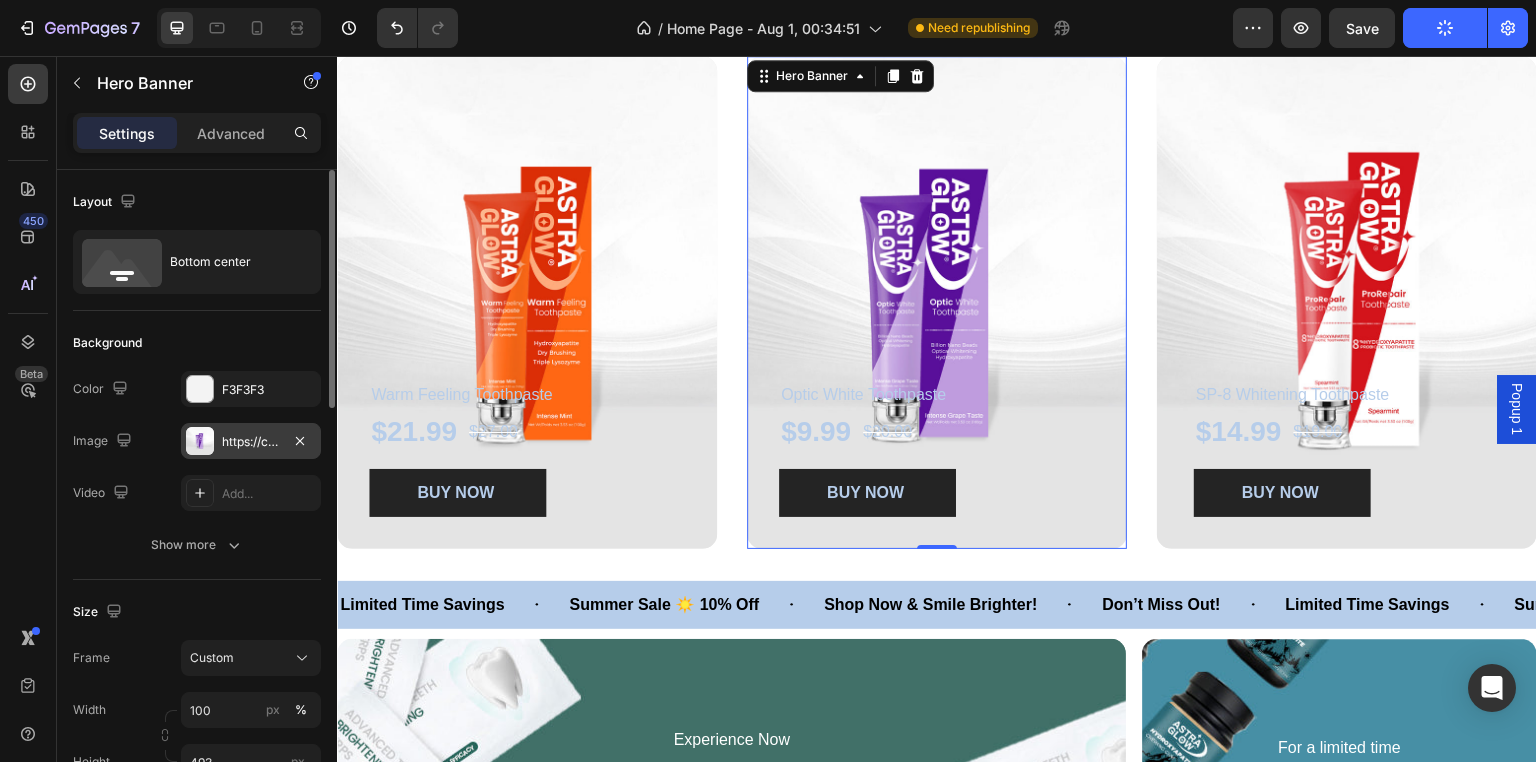 click on "https://cdn.shopify.com/s/files/1/0771/9049/6475/files/gempages_575927947383276370-93bc4f08-52c5-42e9-89cf-f15d8e51d8c9.jpg" at bounding box center [251, 442] 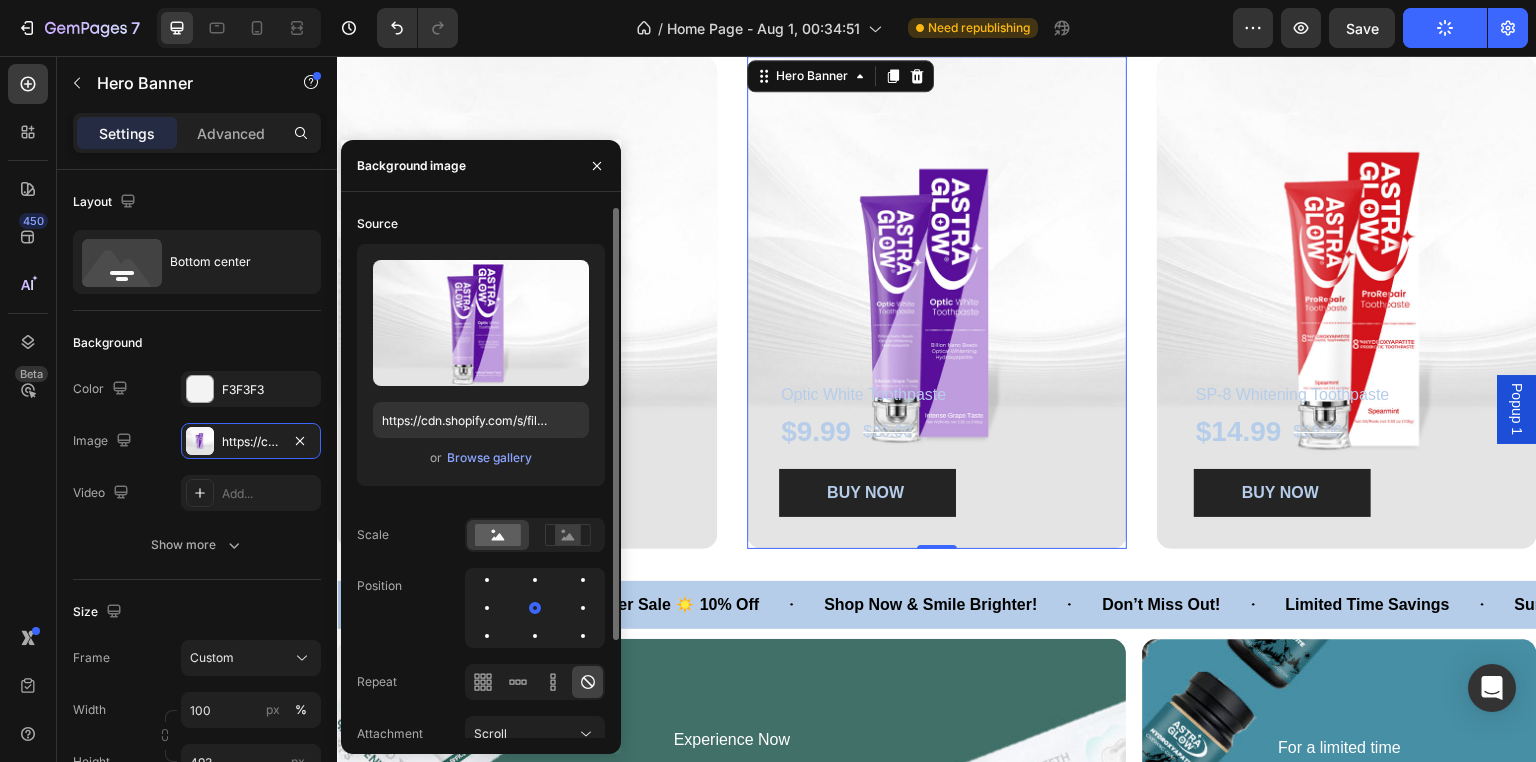 click on "Upload Image https://cdn.shopify.com/s/files/1/0771/9049/6475/files/gempages_575927947383276370-93bc4f08-52c5-42e9-89cf-f15d8e51d8c9.jpg or  Browse gallery" 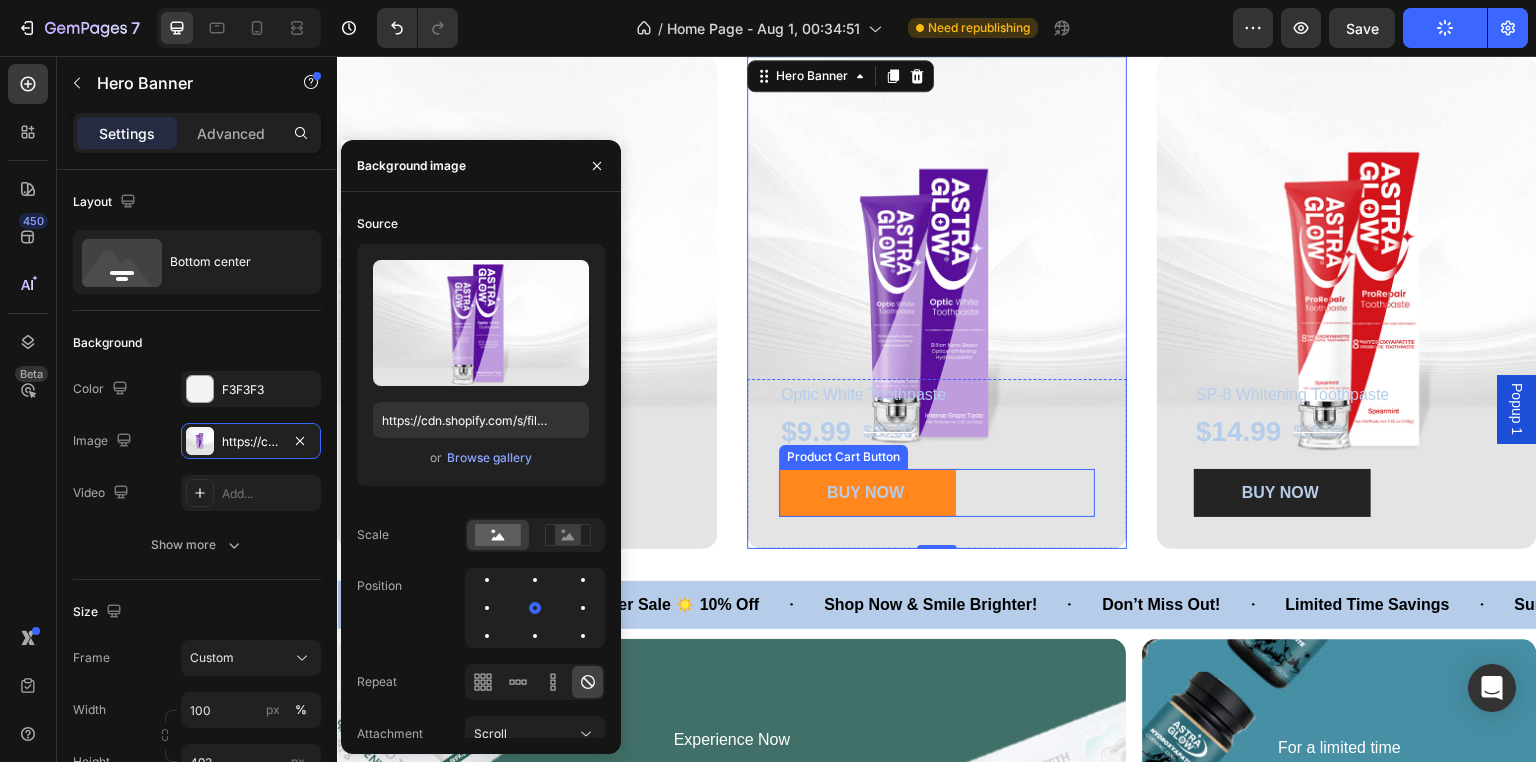 click on "BUY NOW" at bounding box center [867, 493] 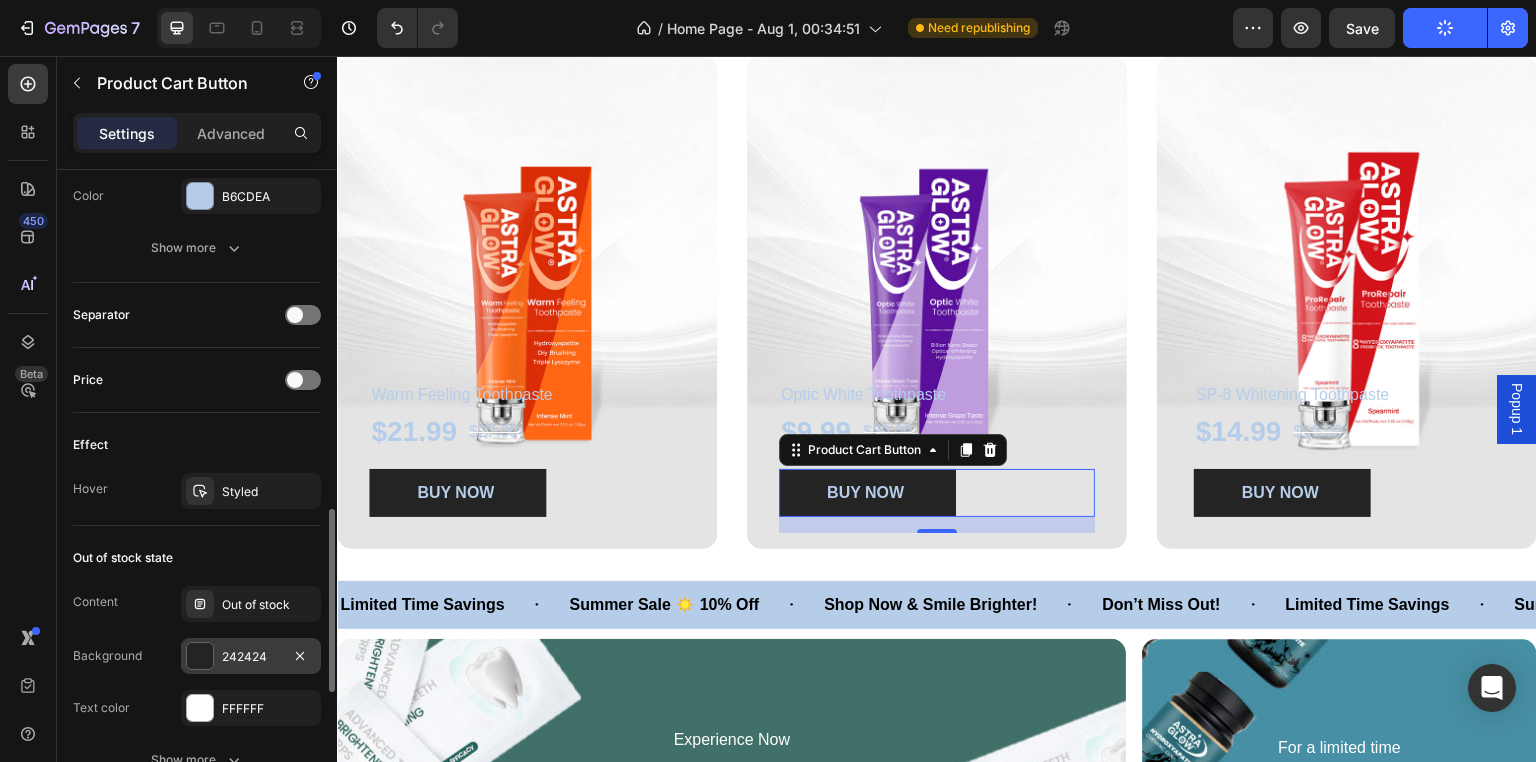 scroll, scrollTop: 1646, scrollLeft: 0, axis: vertical 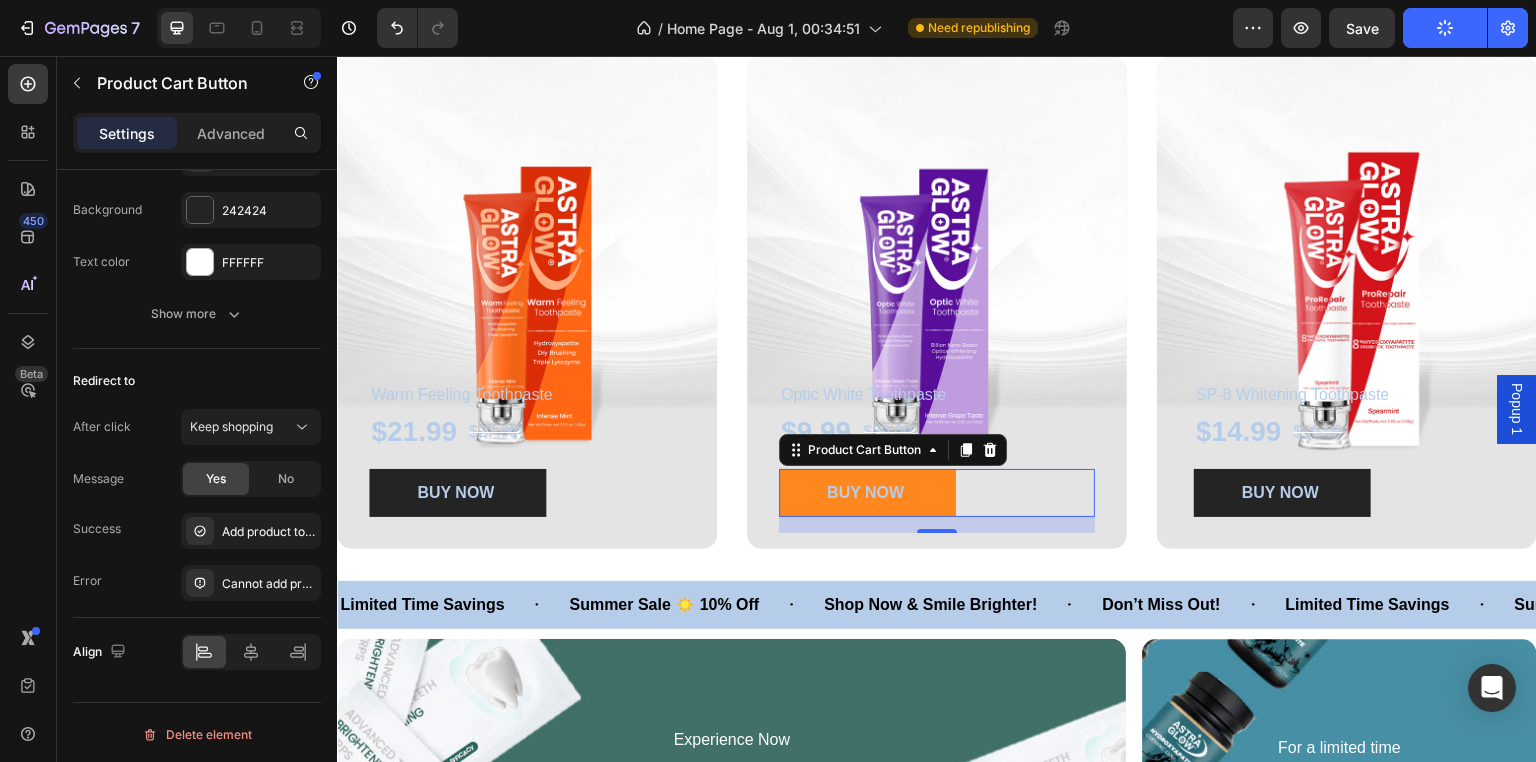 click on "BUY NOW" at bounding box center (867, 493) 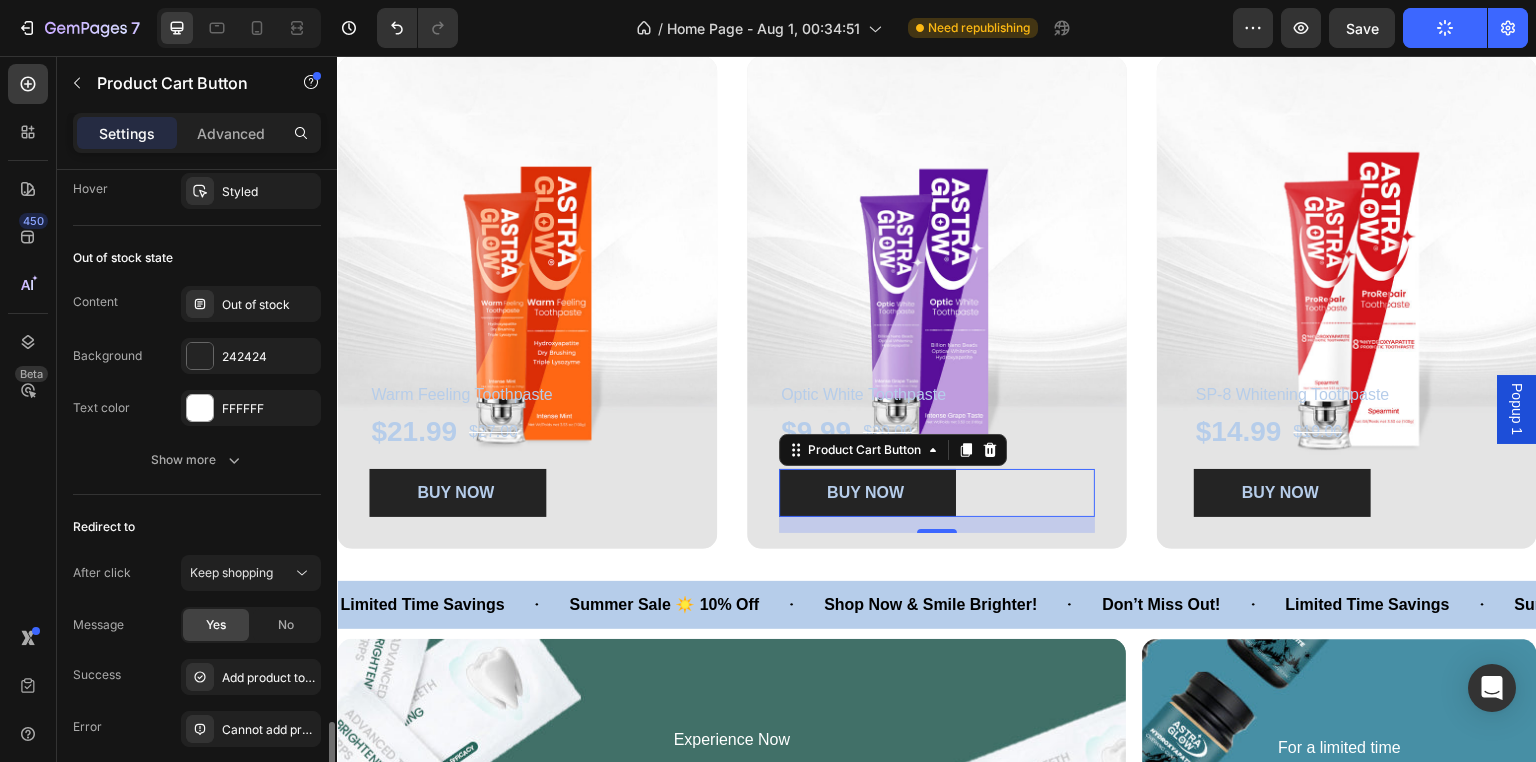scroll, scrollTop: 1600, scrollLeft: 0, axis: vertical 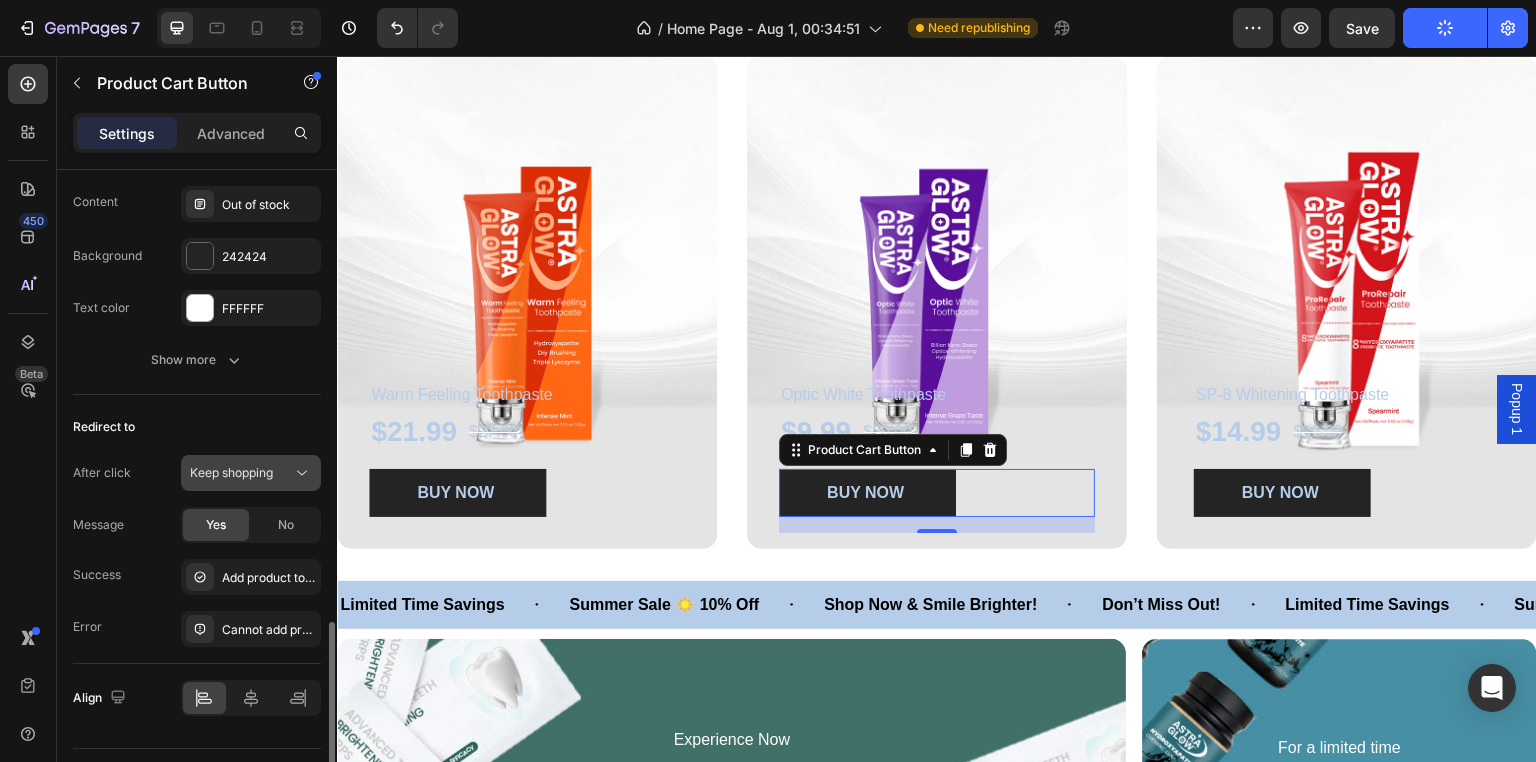 click on "Keep shopping" at bounding box center [231, 472] 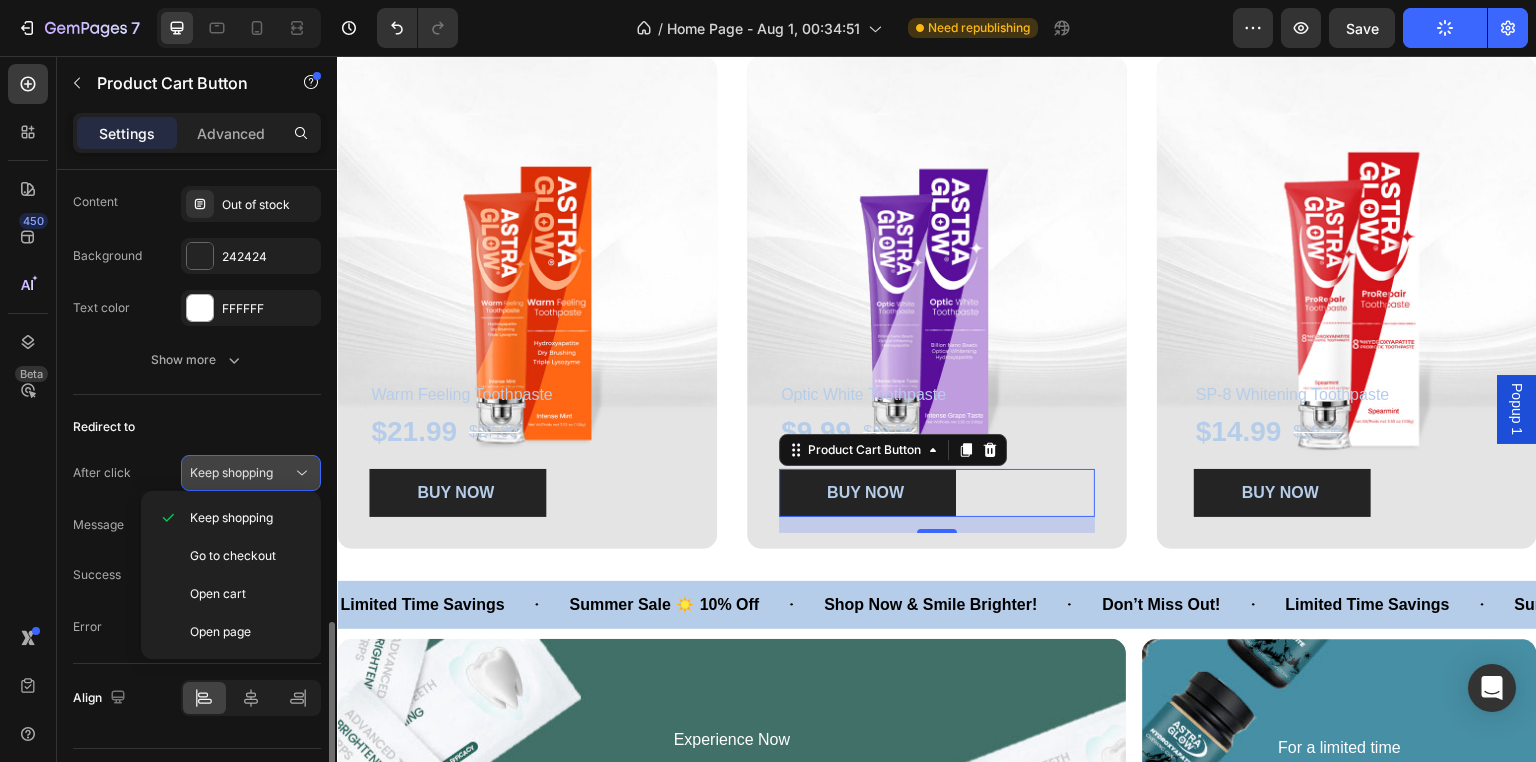 click on "Keep shopping" at bounding box center (231, 472) 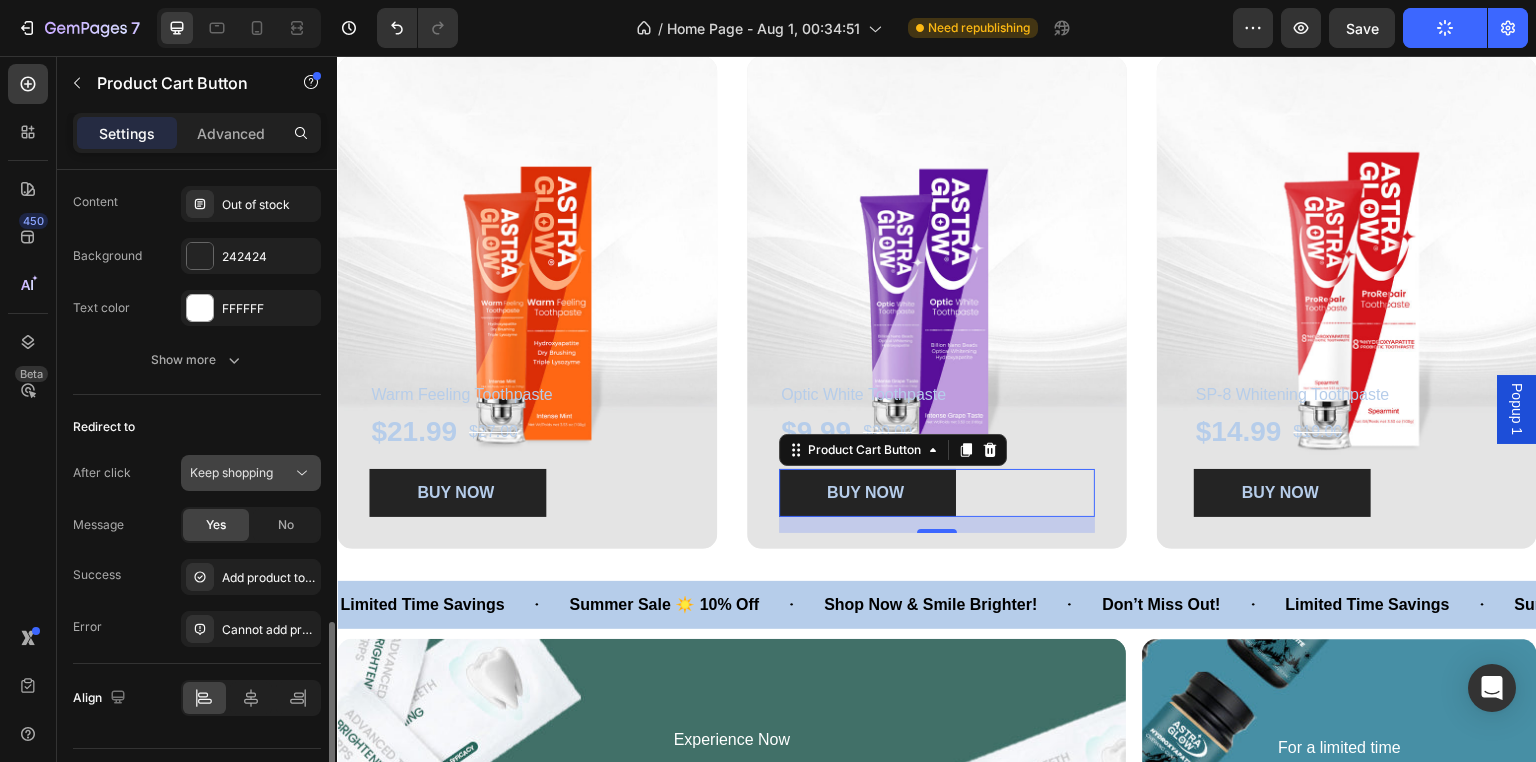 click on "Keep shopping" at bounding box center (231, 472) 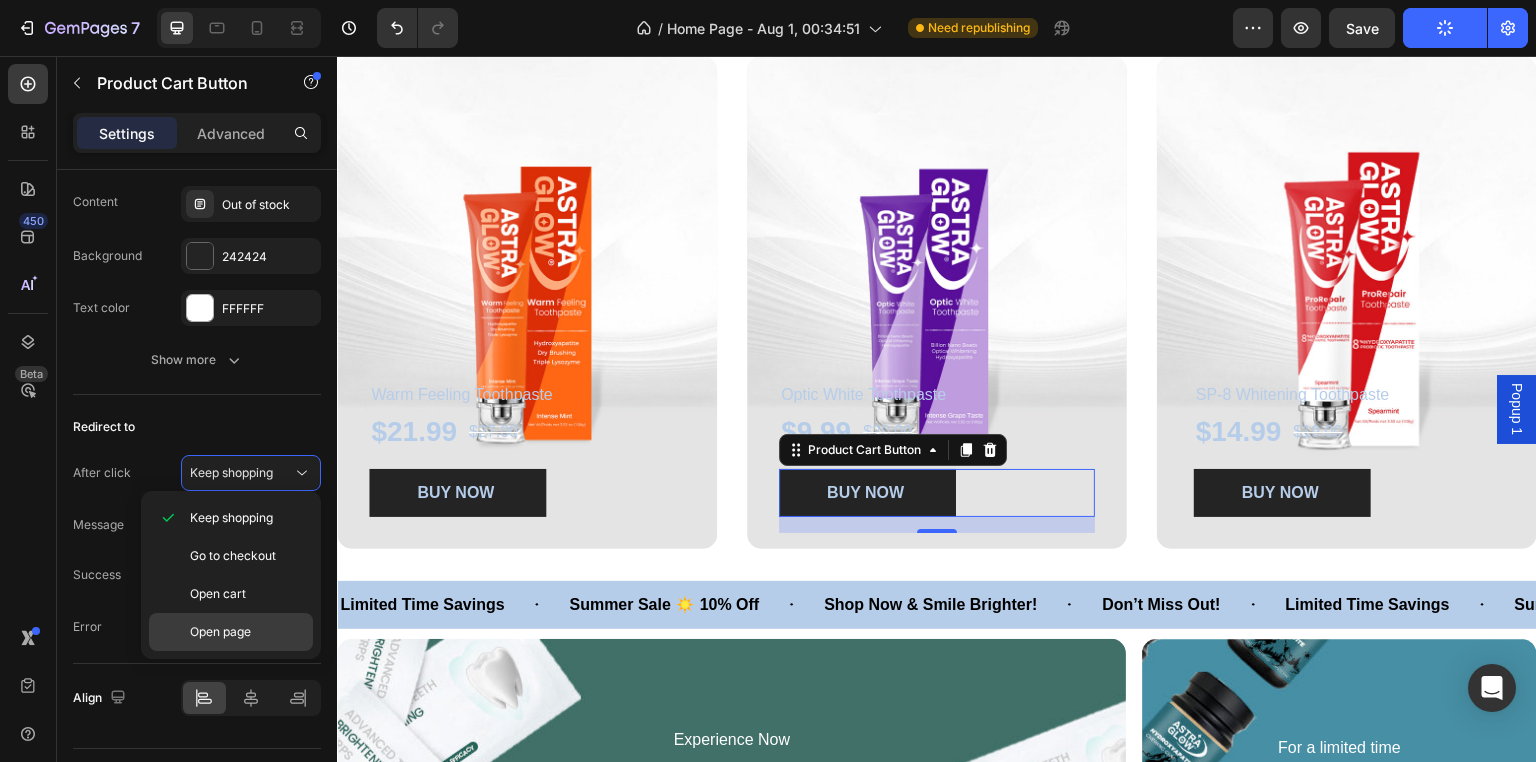 click on "Open page" at bounding box center (220, 632) 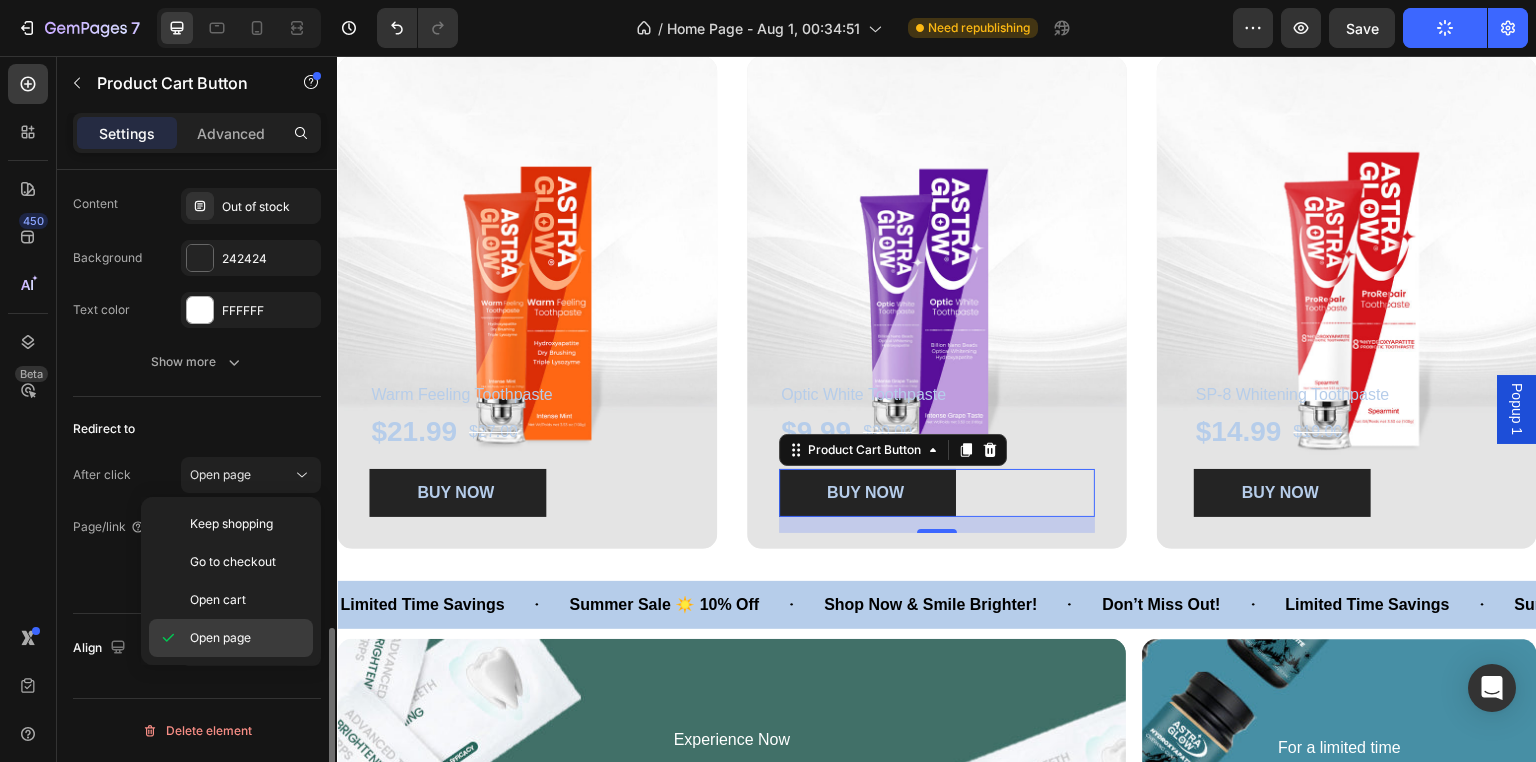 scroll, scrollTop: 1594, scrollLeft: 0, axis: vertical 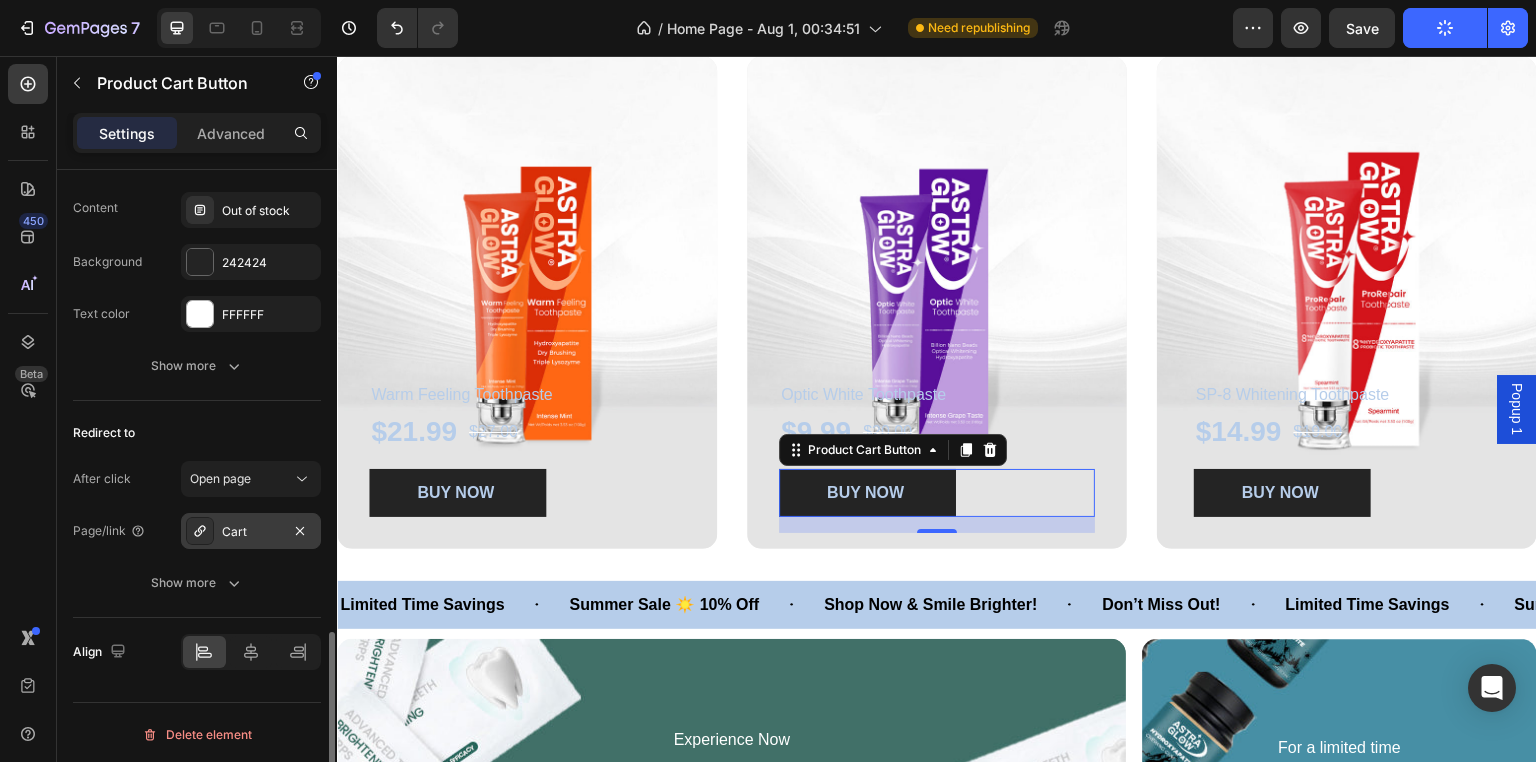 click on "Cart" at bounding box center [251, 532] 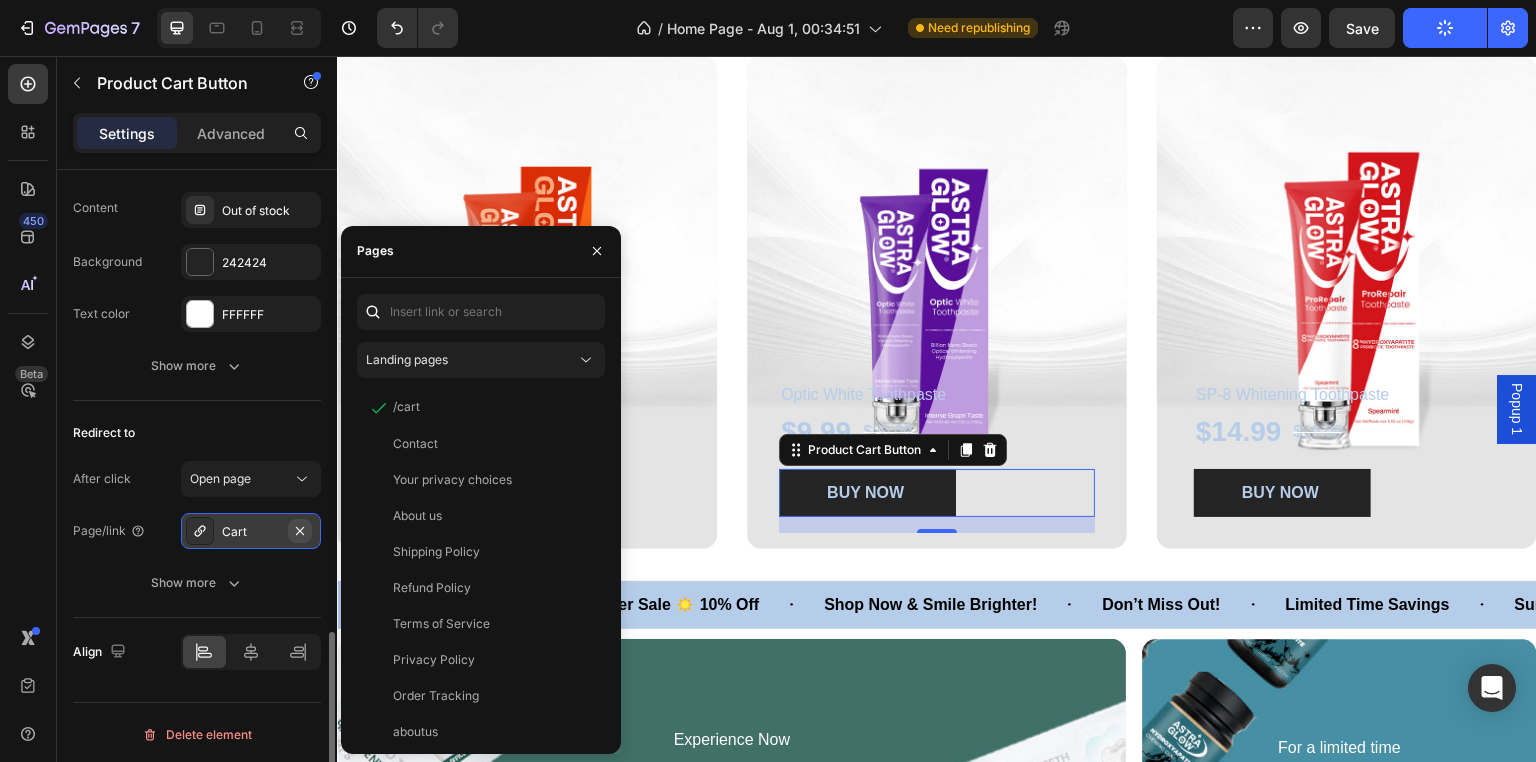 click 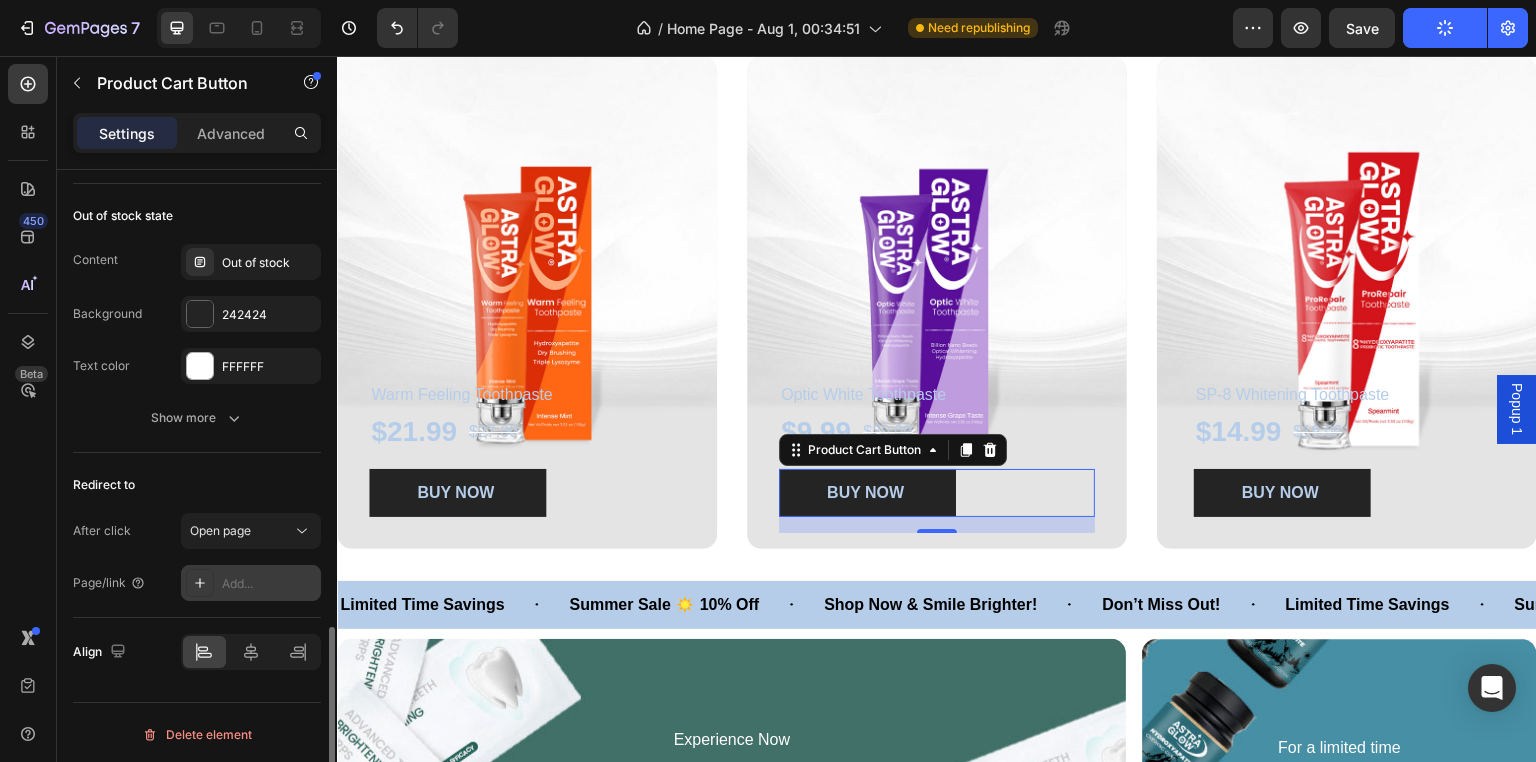click on "Add..." at bounding box center [269, 584] 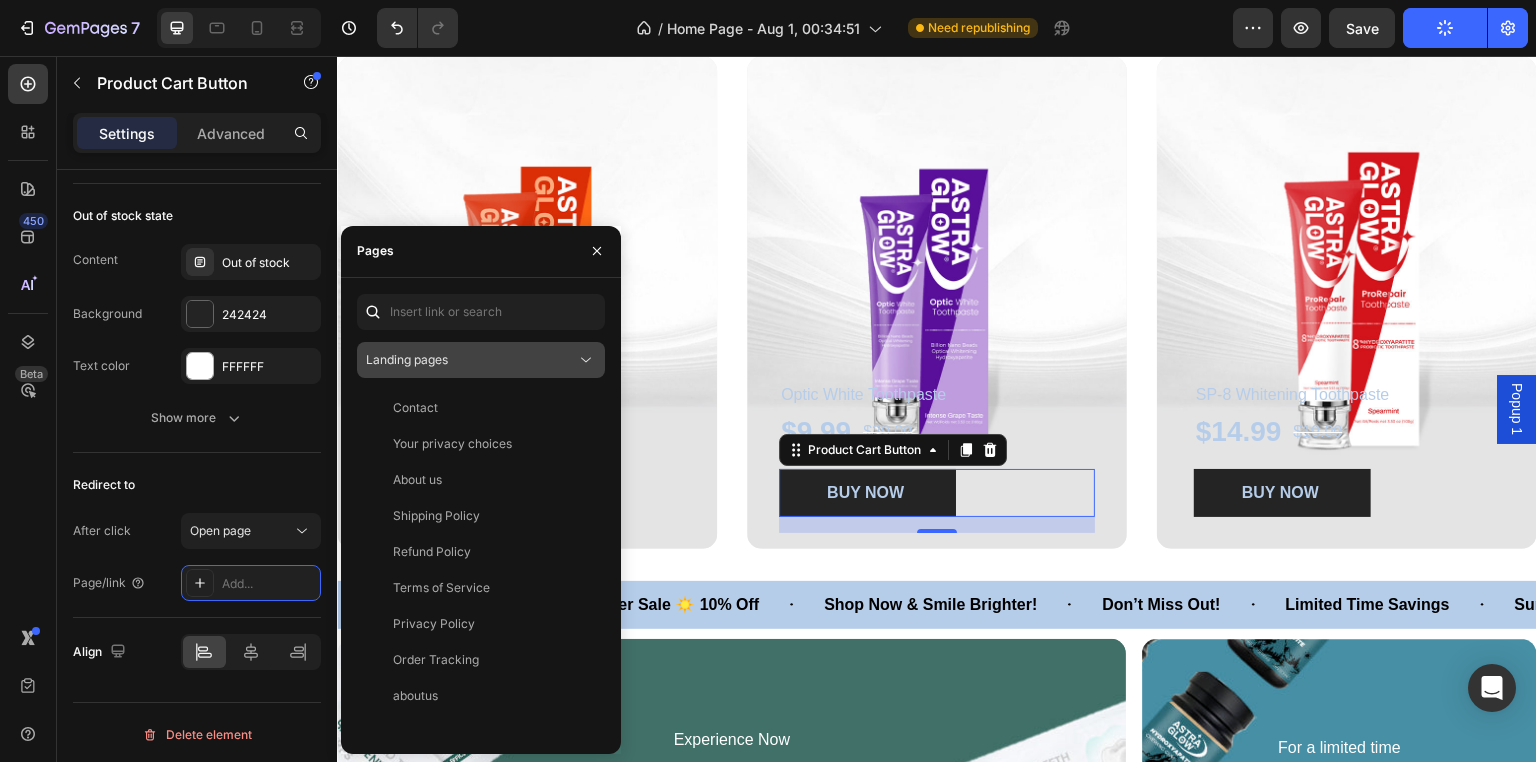 click on "Landing pages" at bounding box center [471, 360] 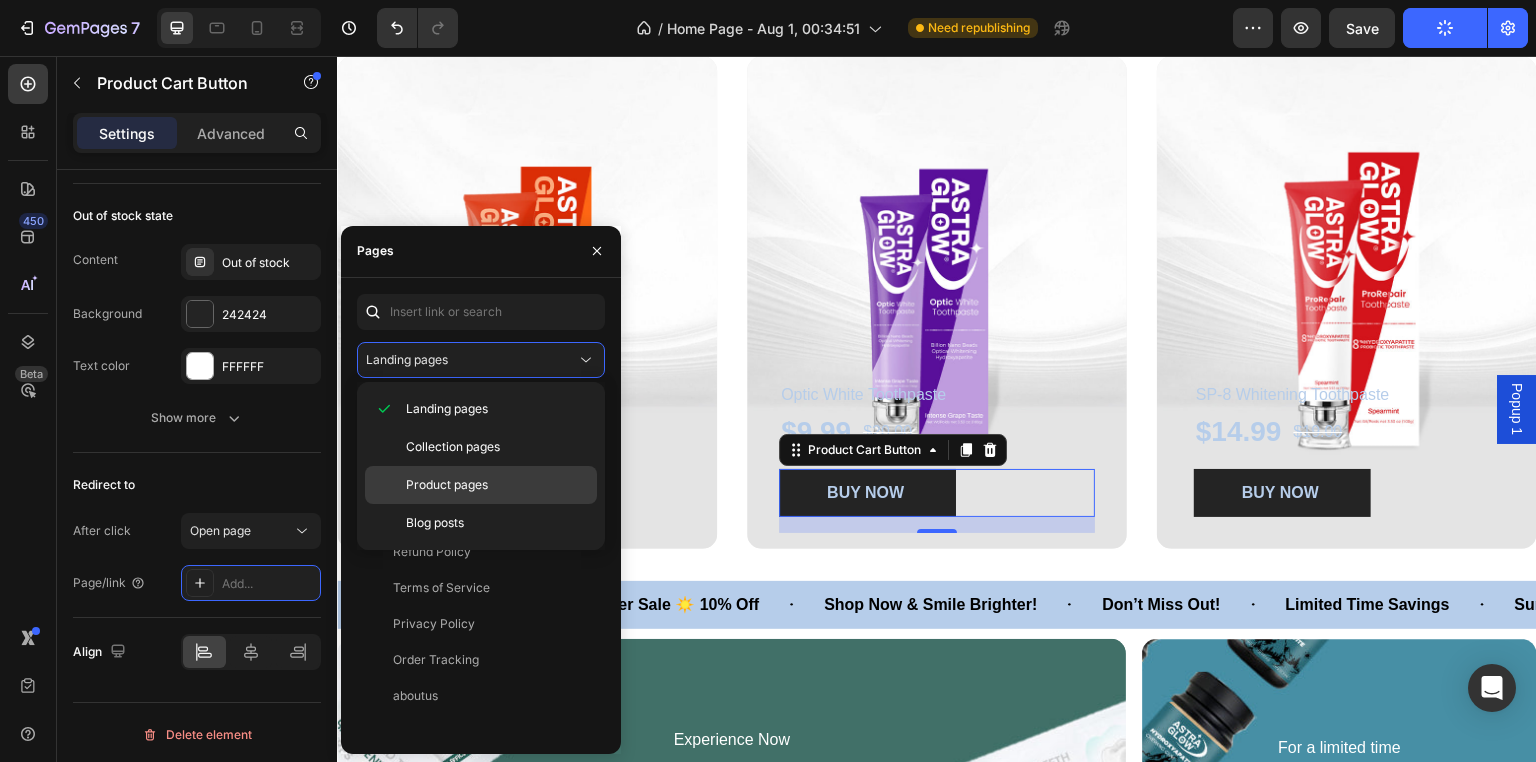 click on "Product pages" at bounding box center [497, 485] 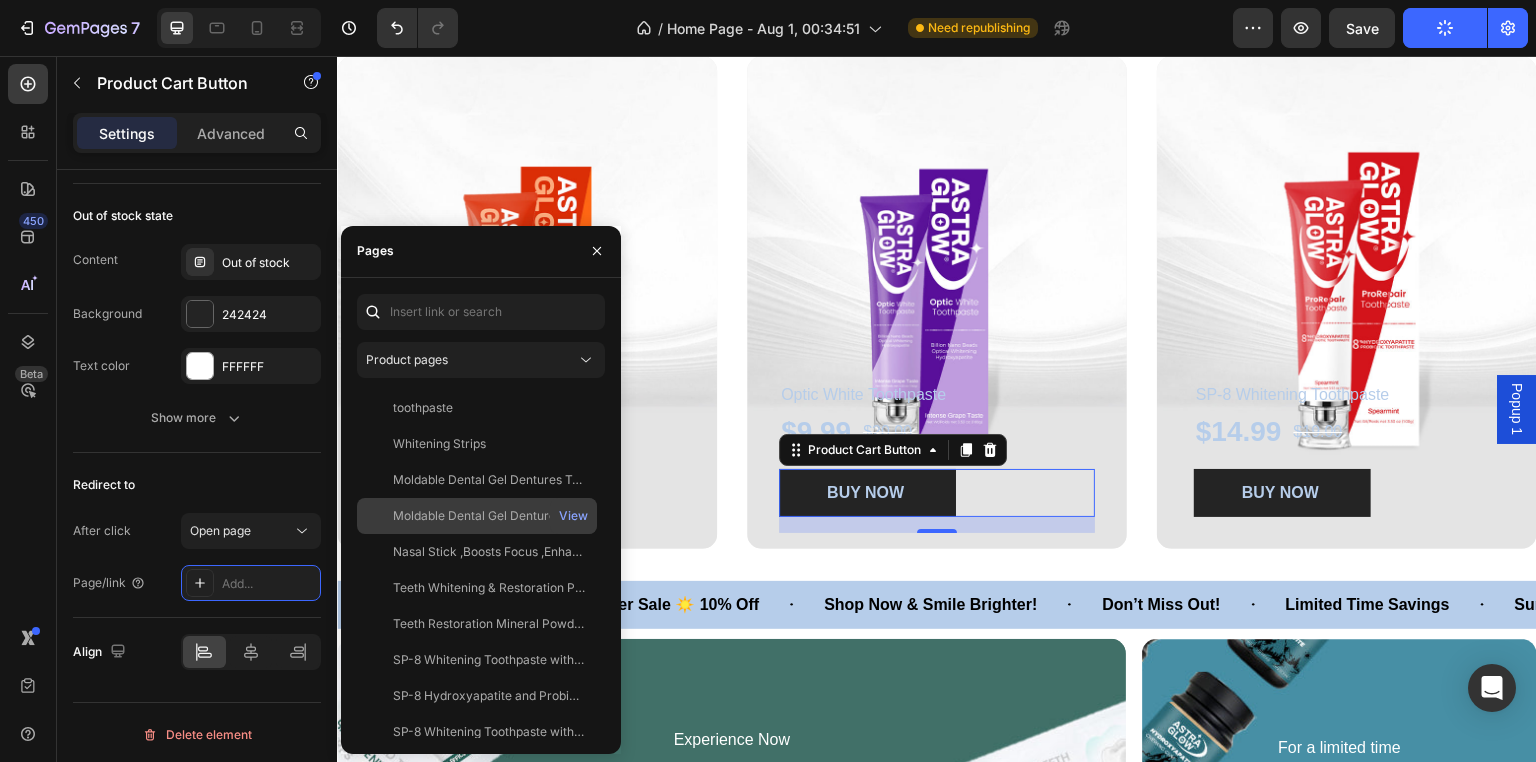 scroll, scrollTop: 244, scrollLeft: 0, axis: vertical 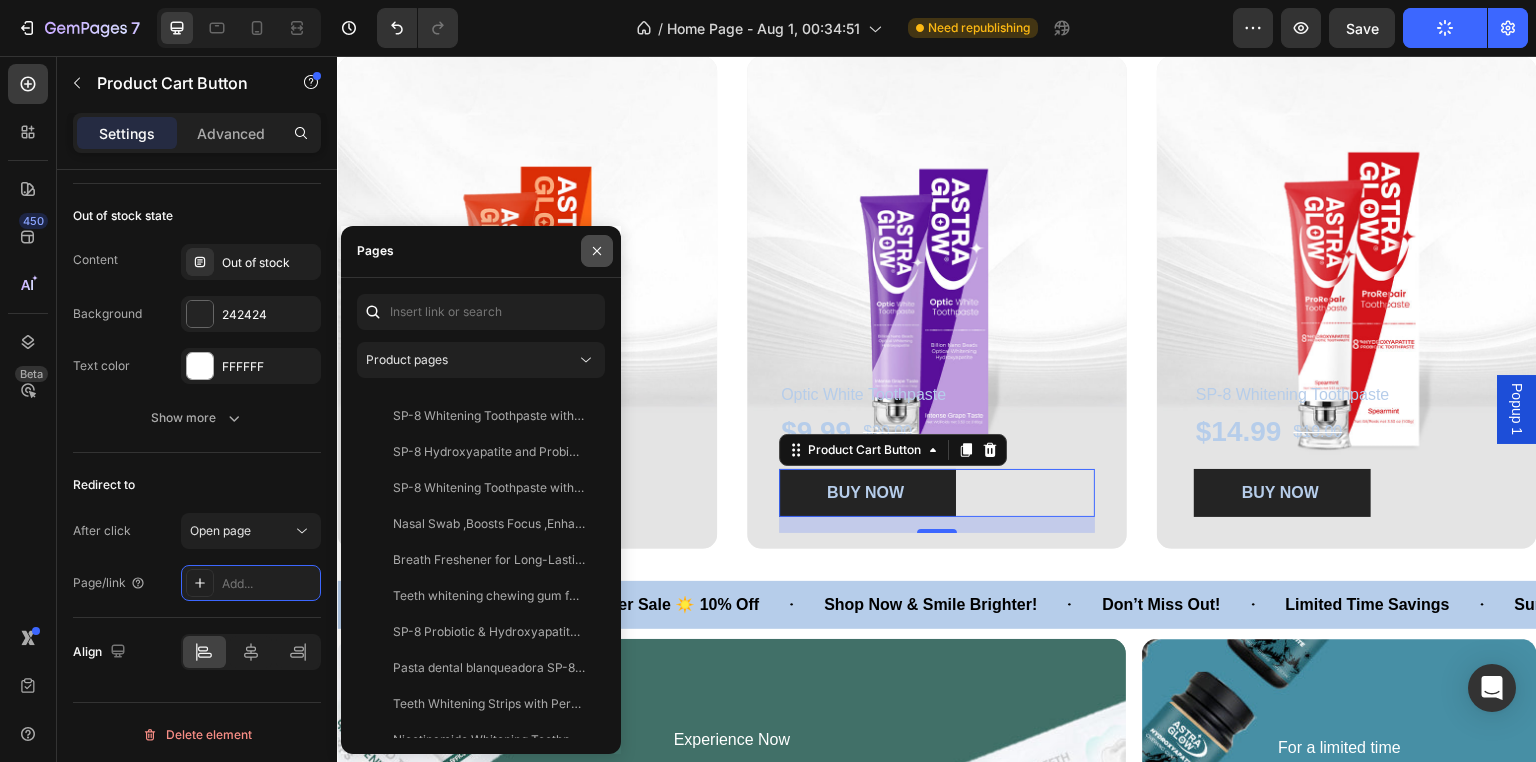 drag, startPoint x: 595, startPoint y: 257, endPoint x: 501, endPoint y: 266, distance: 94.42987 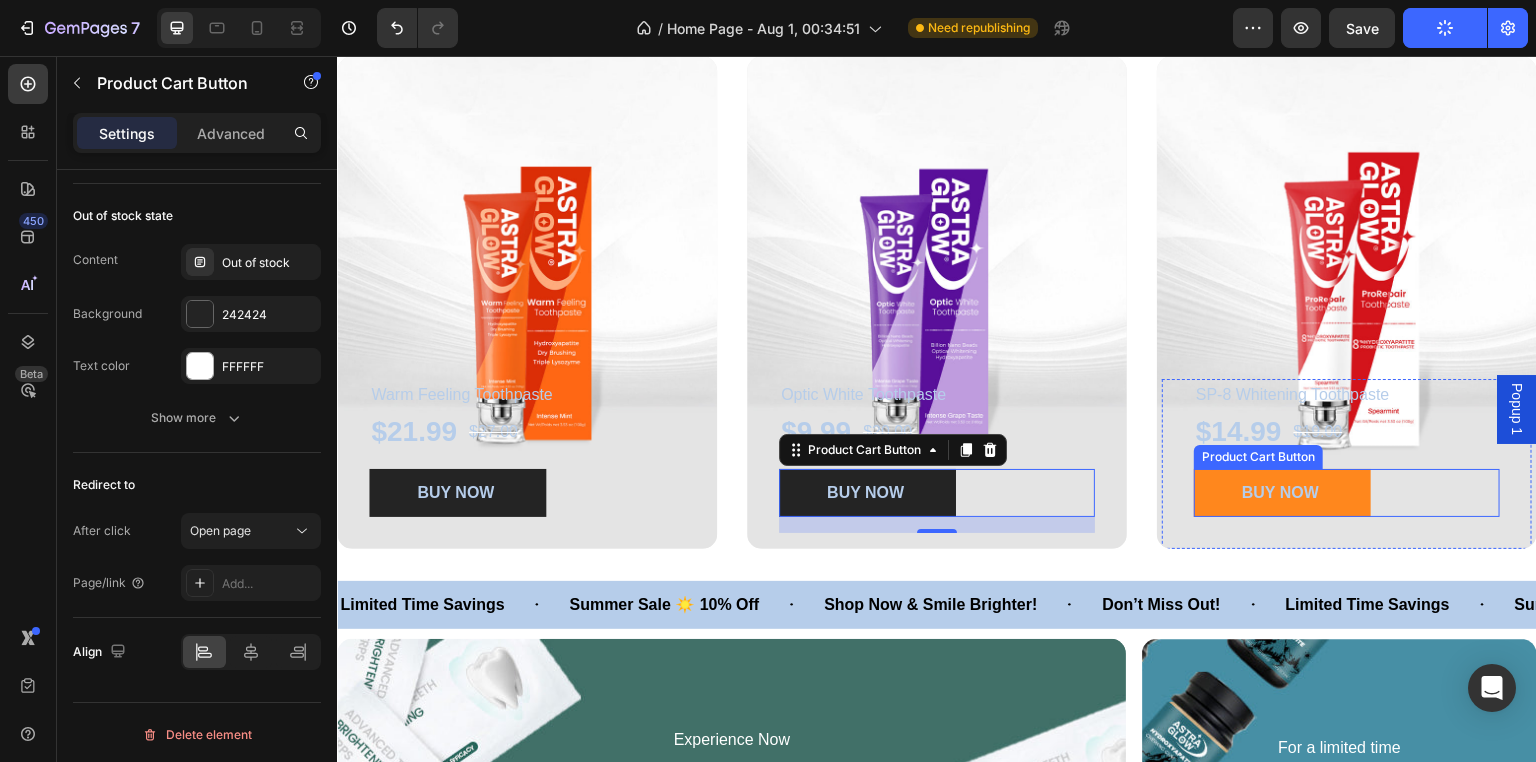 click on "BUY NOW" at bounding box center [1282, 493] 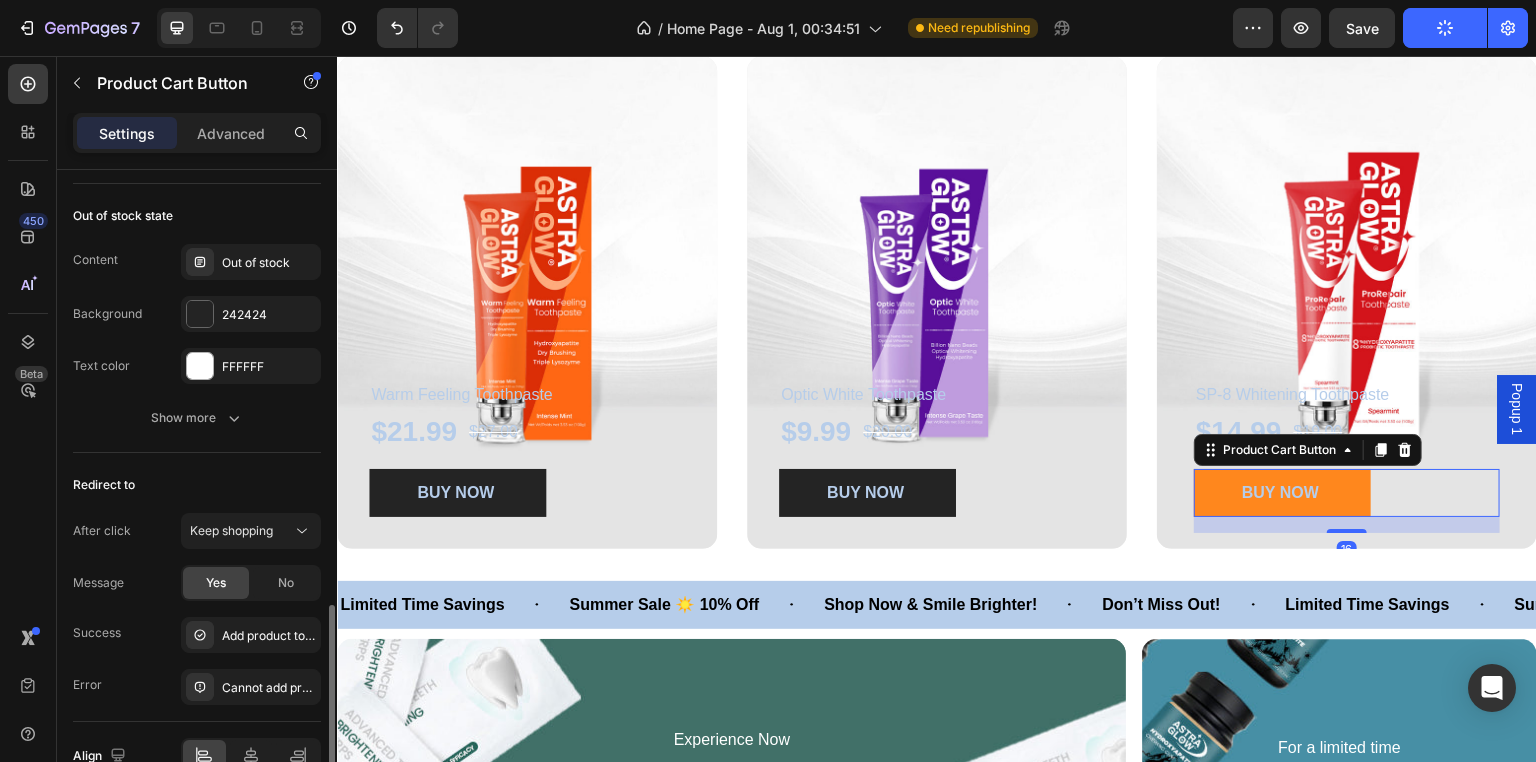 scroll, scrollTop: 1541, scrollLeft: 0, axis: vertical 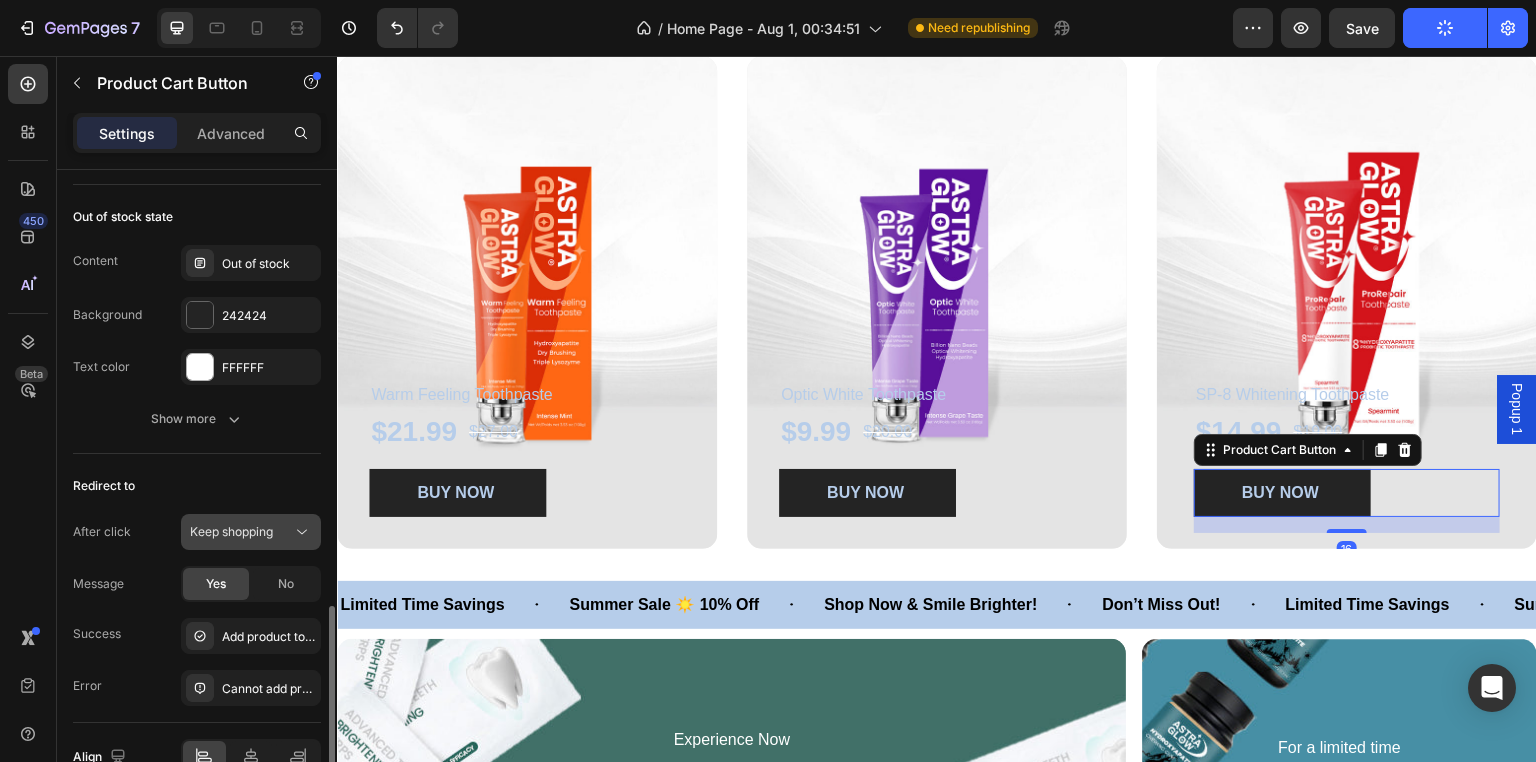 click on "Keep shopping" at bounding box center (231, 531) 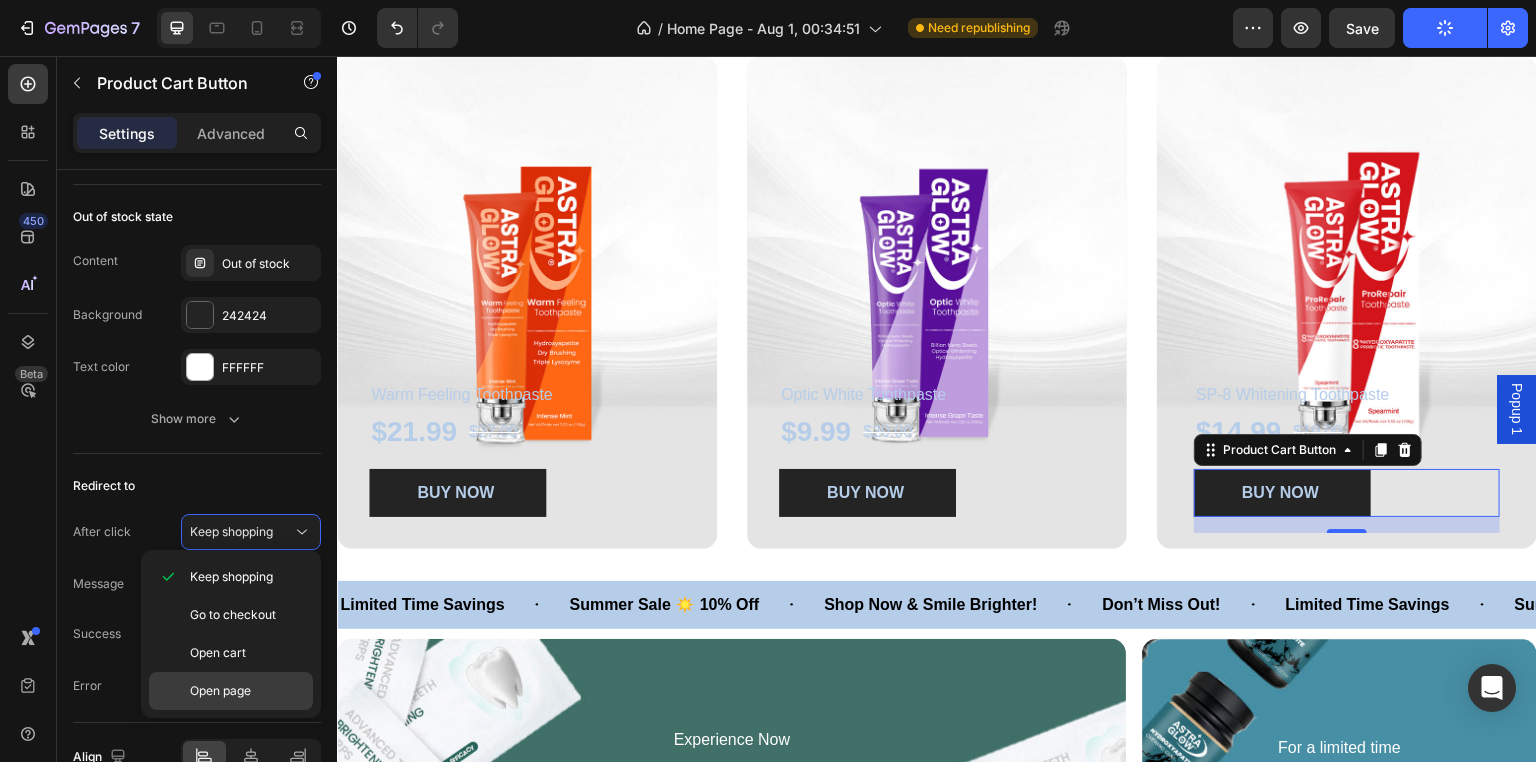 click on "Open page" at bounding box center [247, 691] 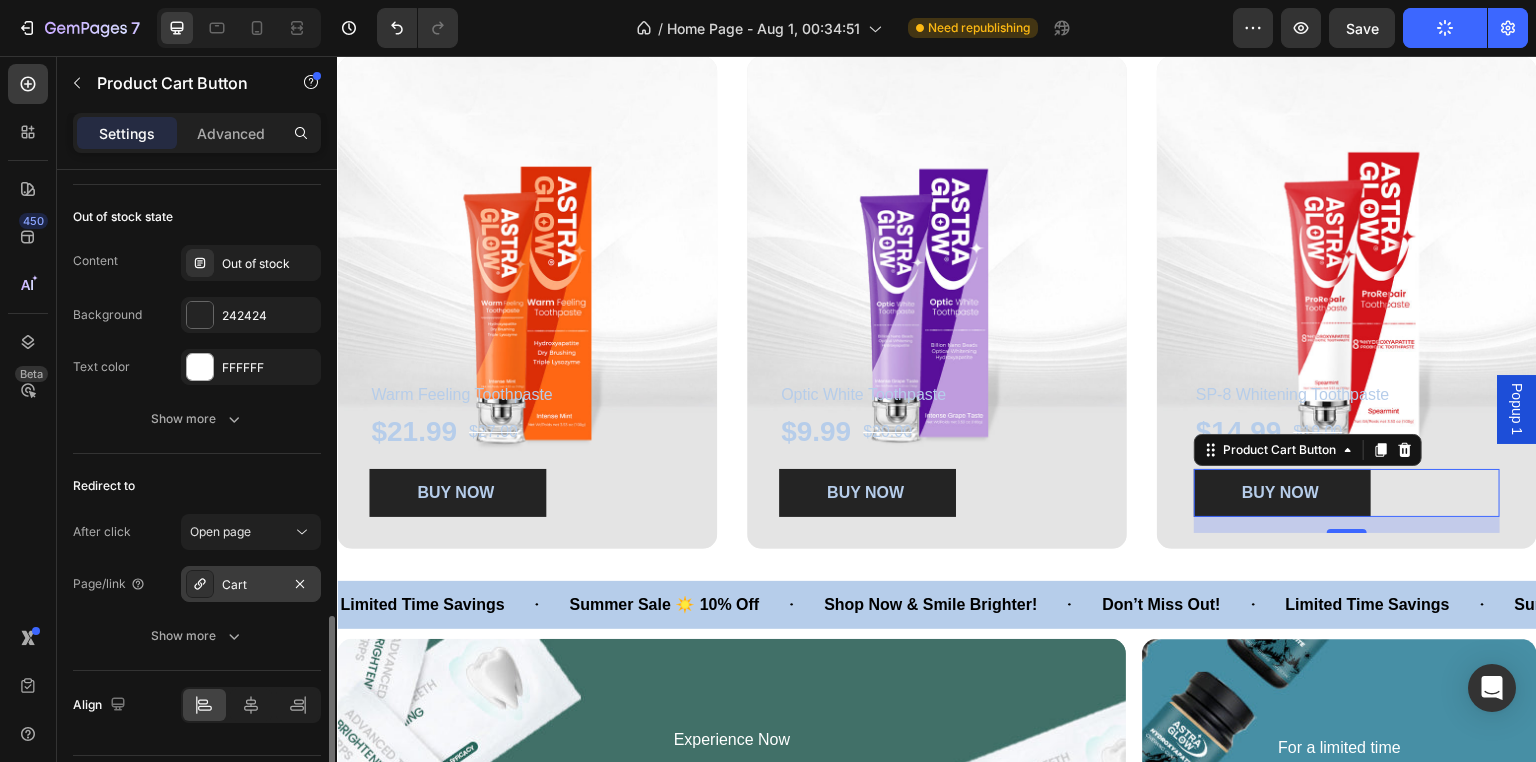 click on "Cart" at bounding box center (251, 585) 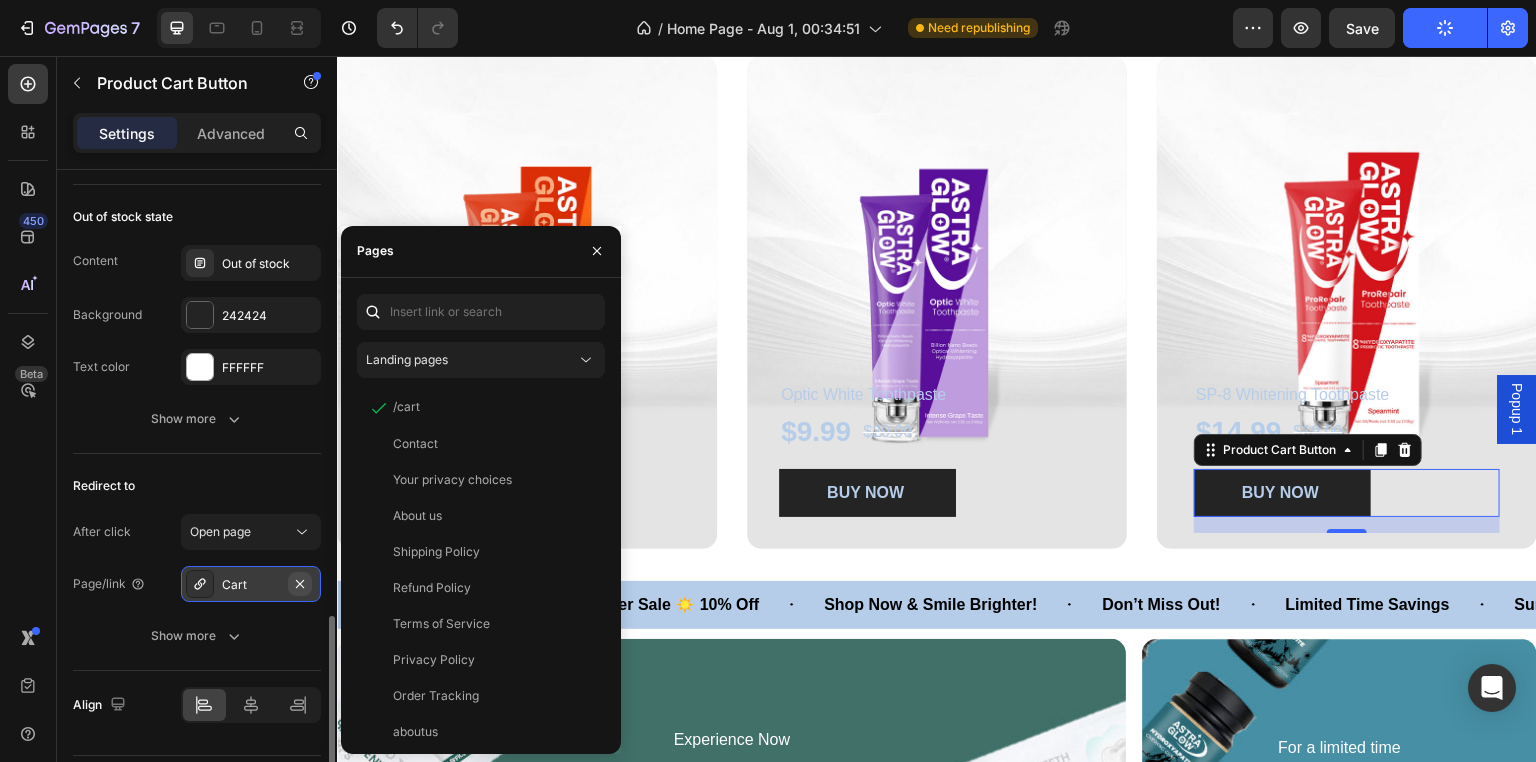 click 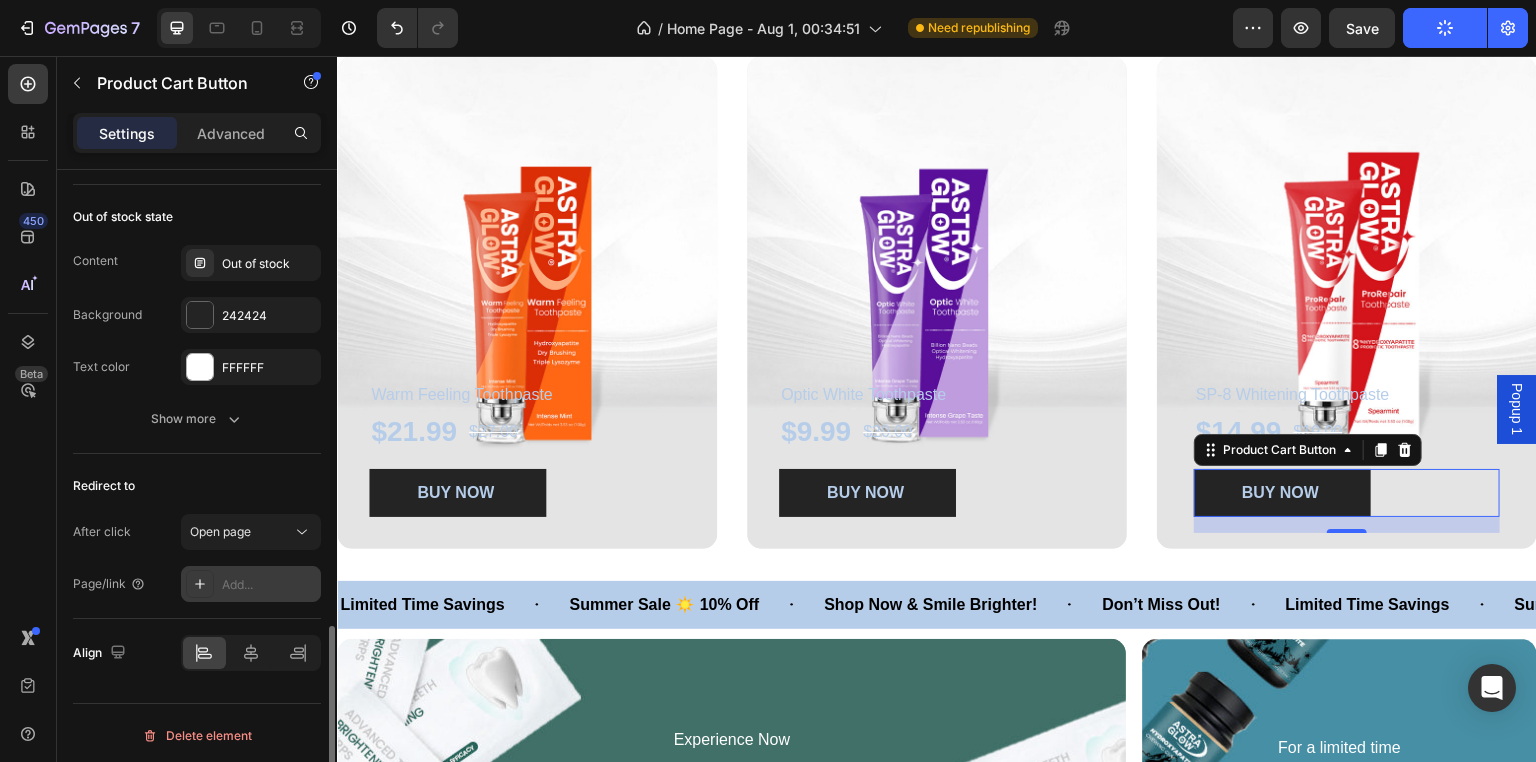 click on "Add..." at bounding box center (269, 585) 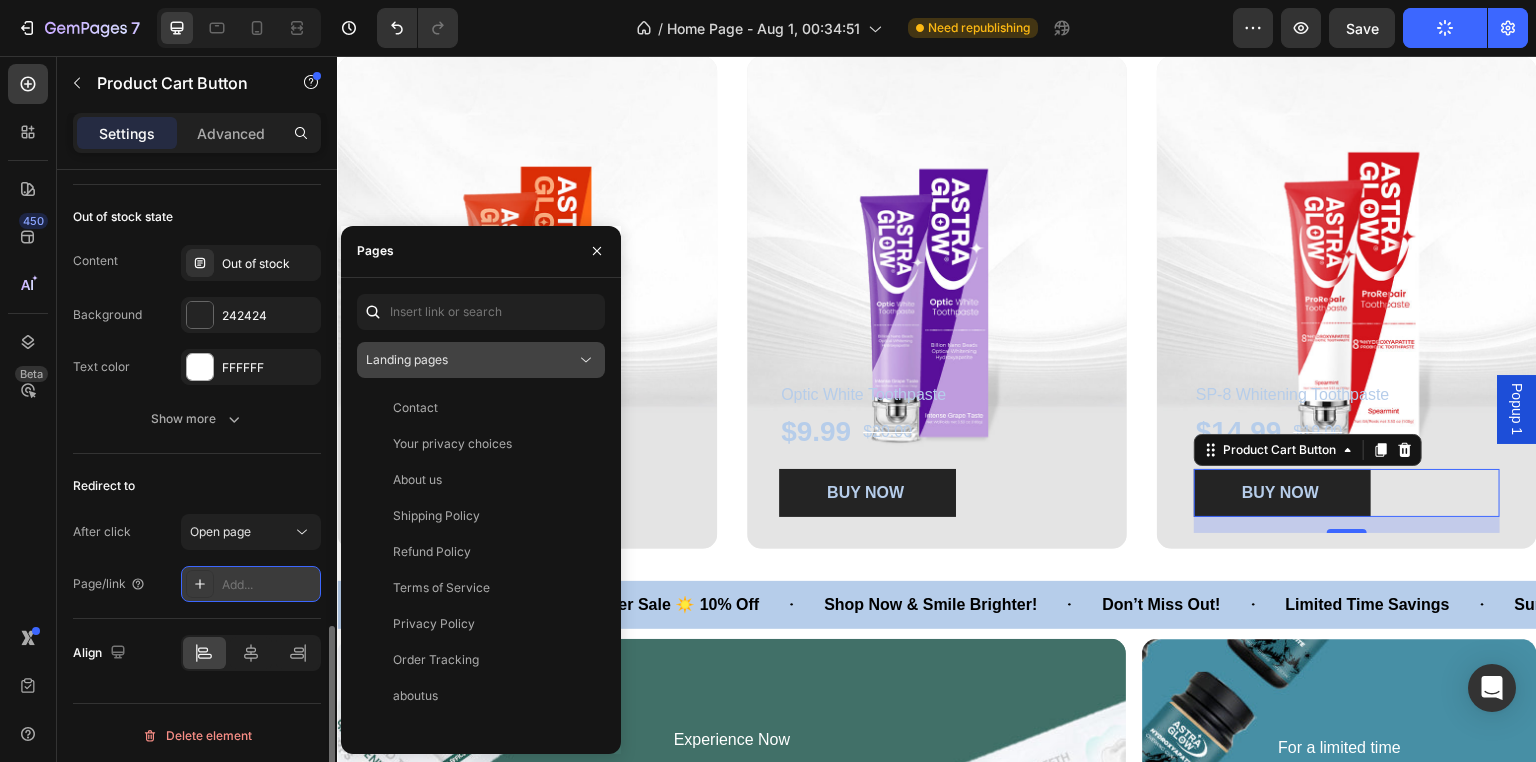 click on "Landing pages" at bounding box center [471, 360] 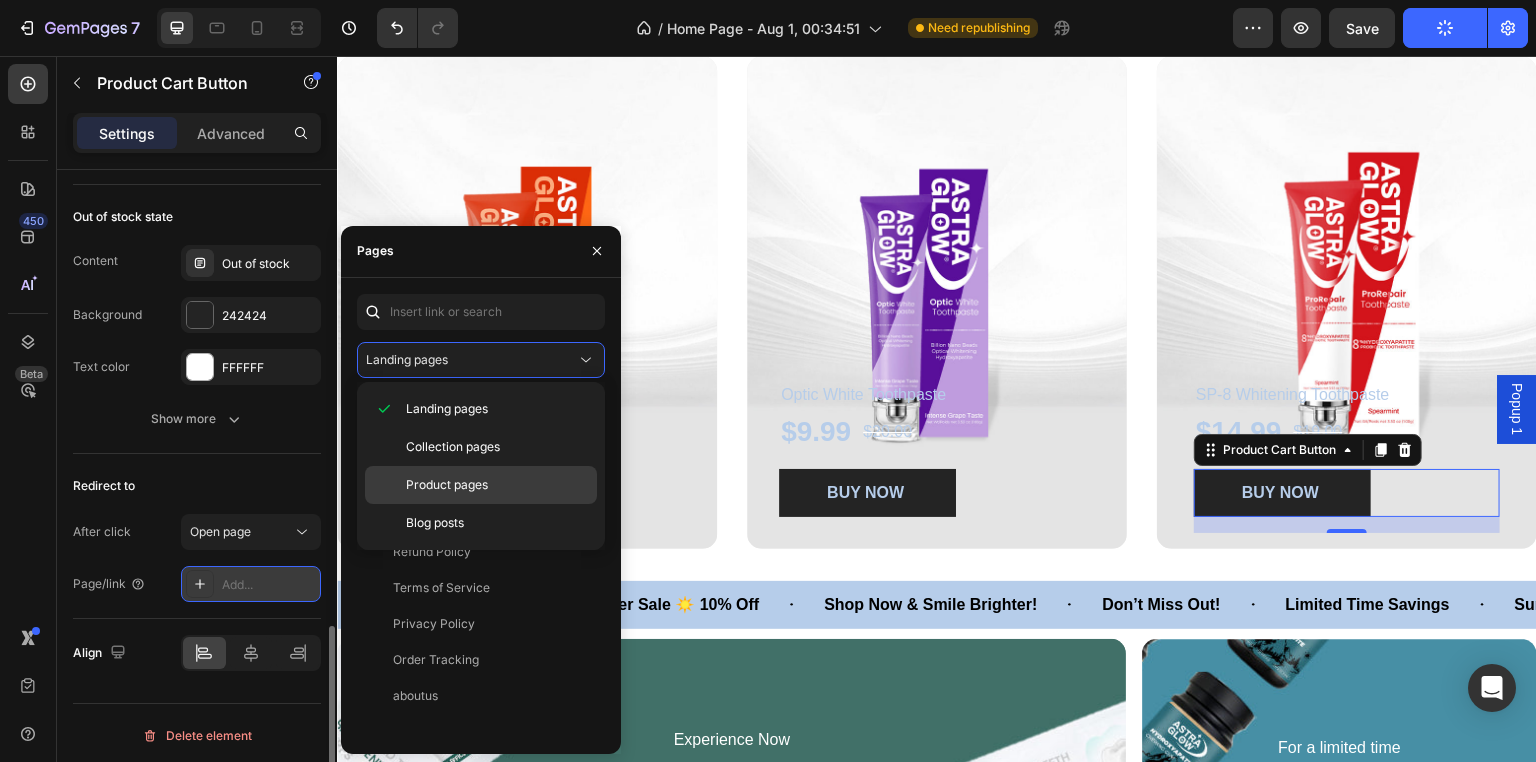 click on "Product pages" at bounding box center (497, 485) 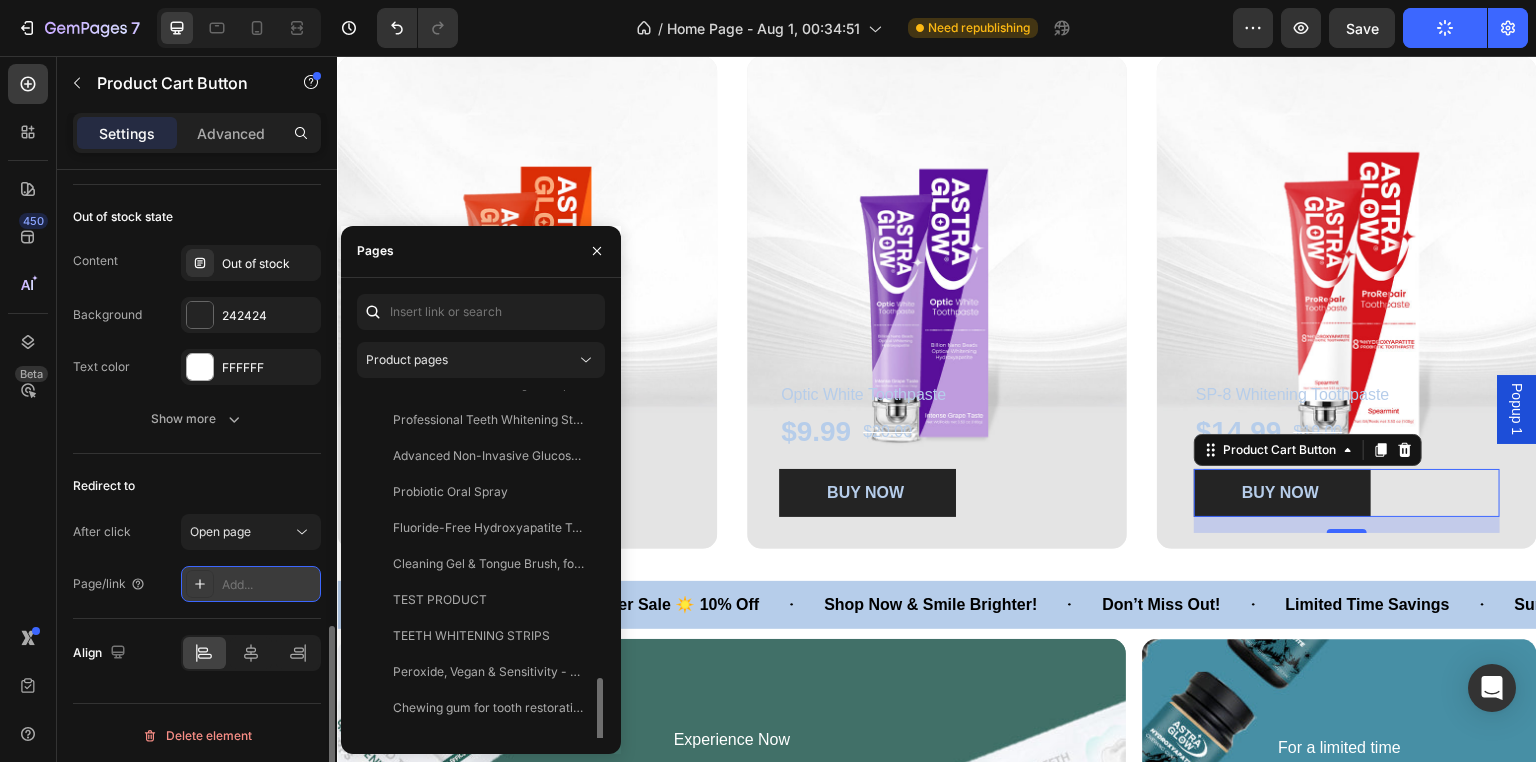 scroll, scrollTop: 660, scrollLeft: 0, axis: vertical 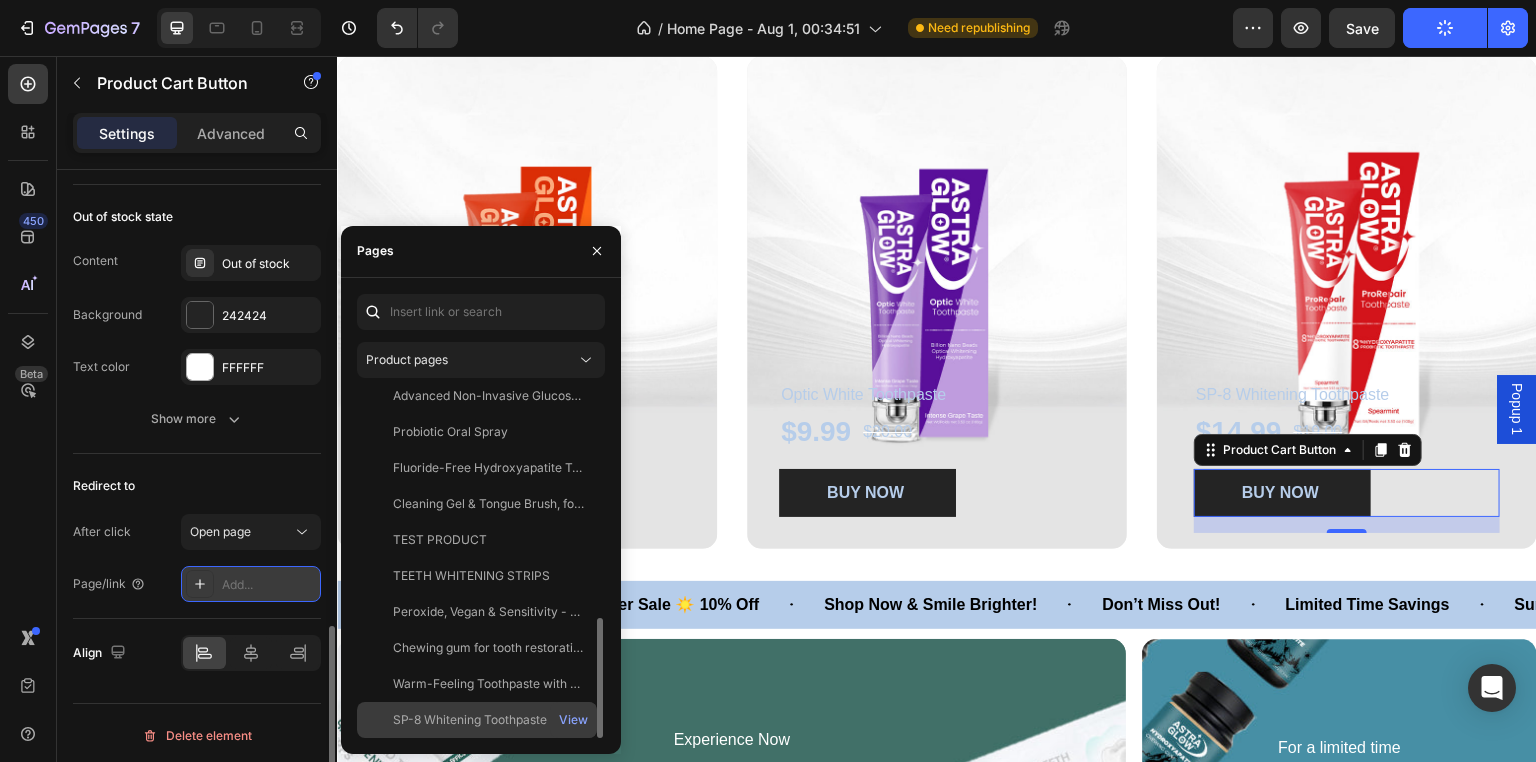 click on "SP-8 Whitening Toothpaste with Probiotic & Hydroxyapatite" 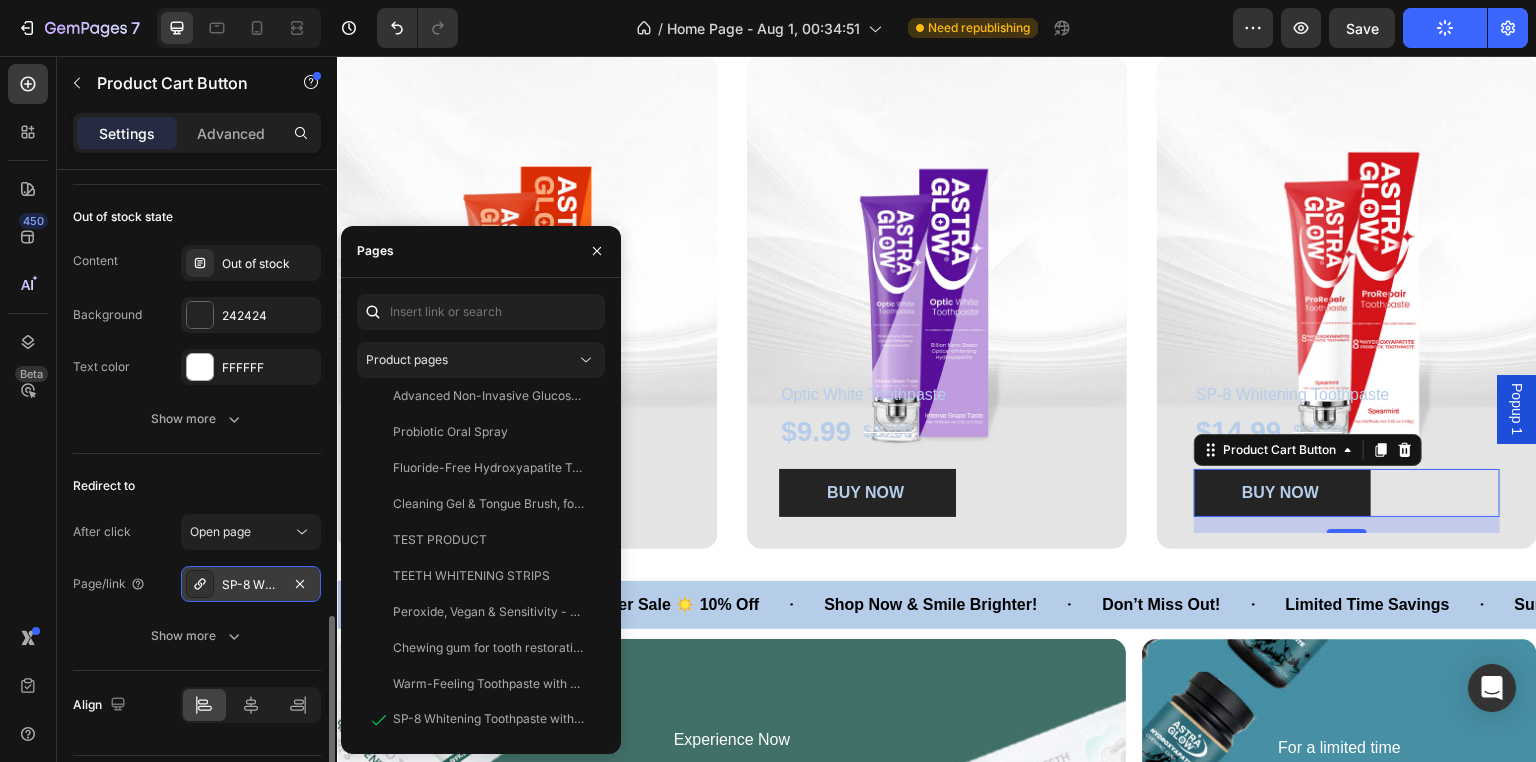 click on "Redirect to" at bounding box center [197, 486] 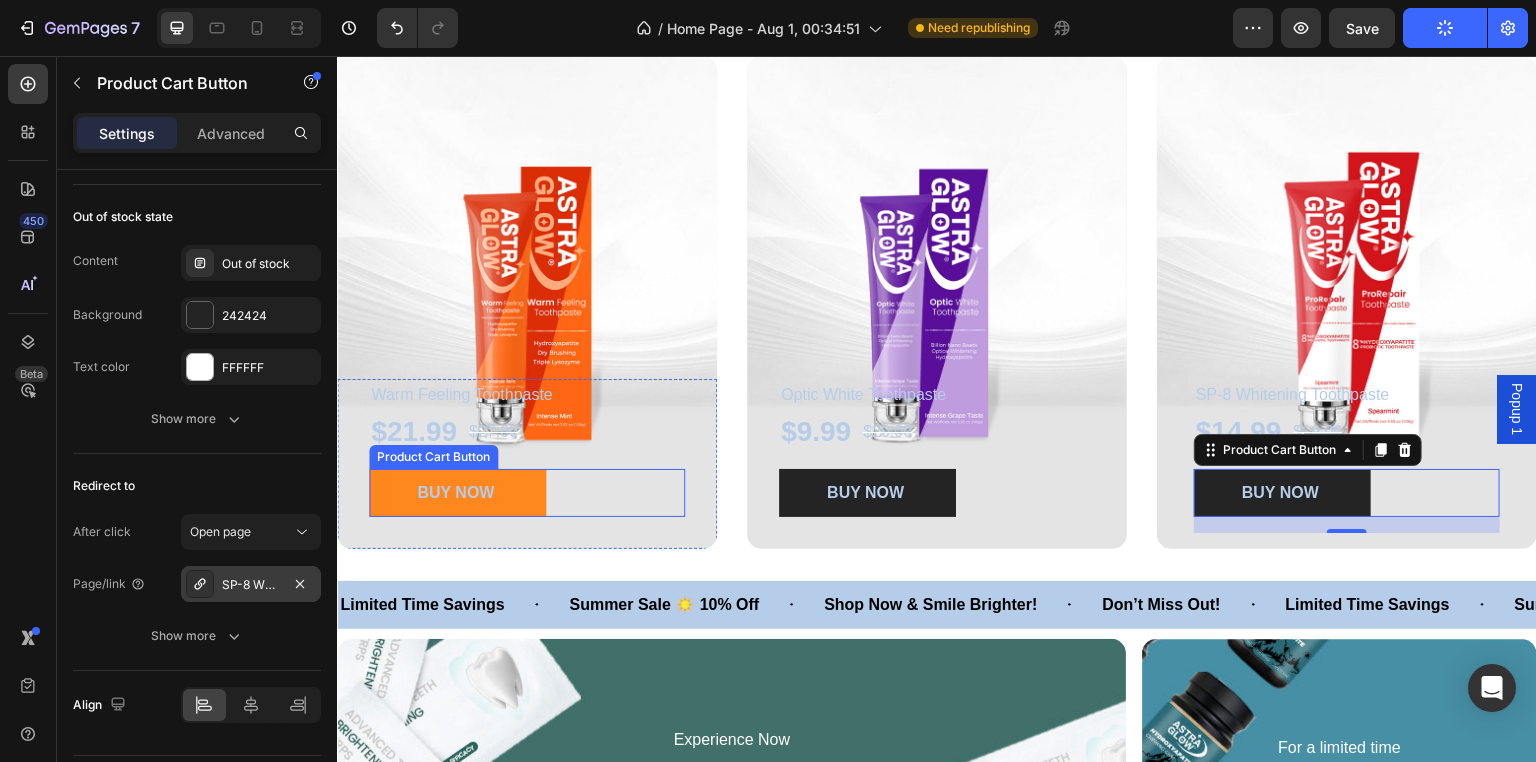 click on "BUY NOW" at bounding box center (457, 493) 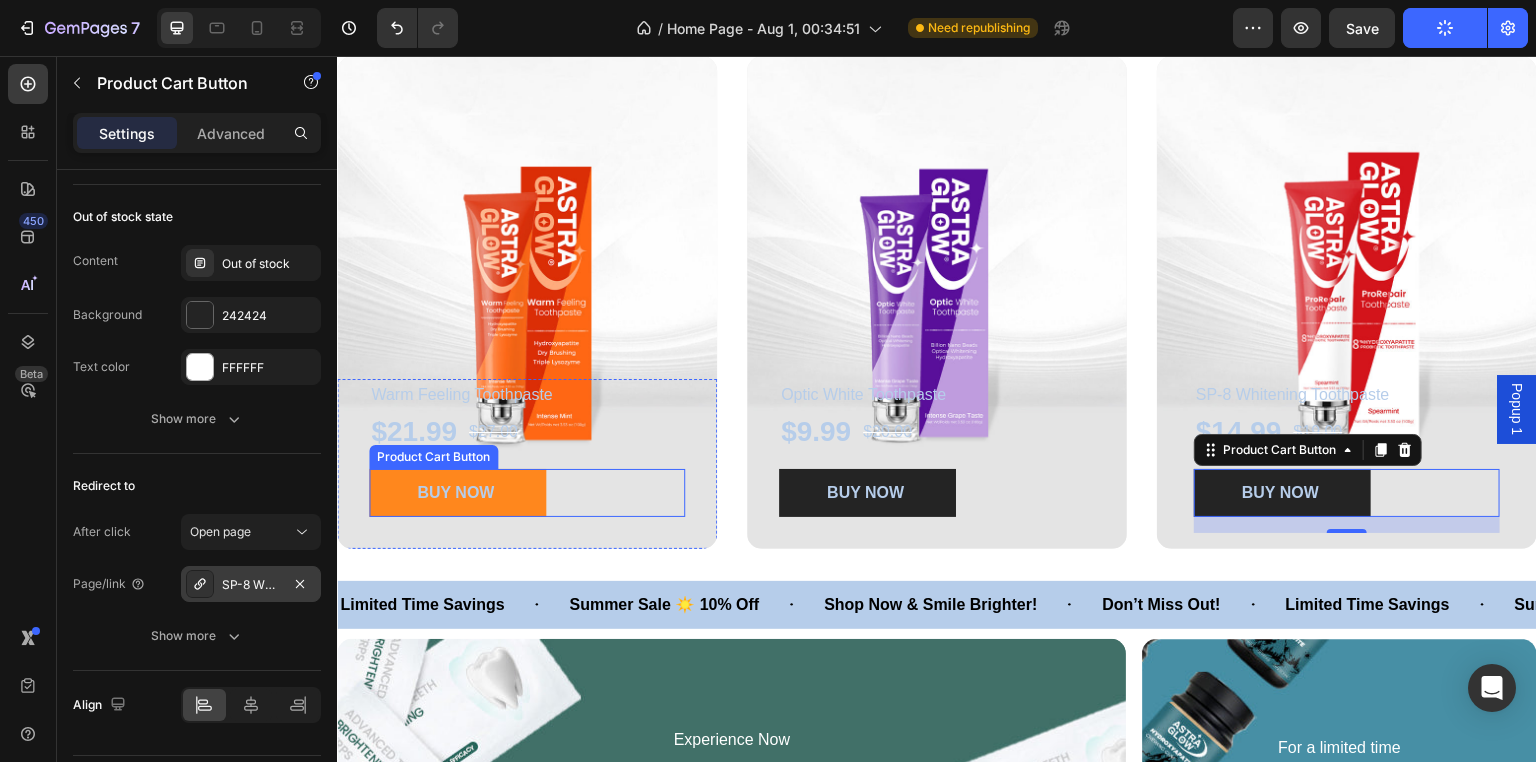 scroll, scrollTop: 1540, scrollLeft: 0, axis: vertical 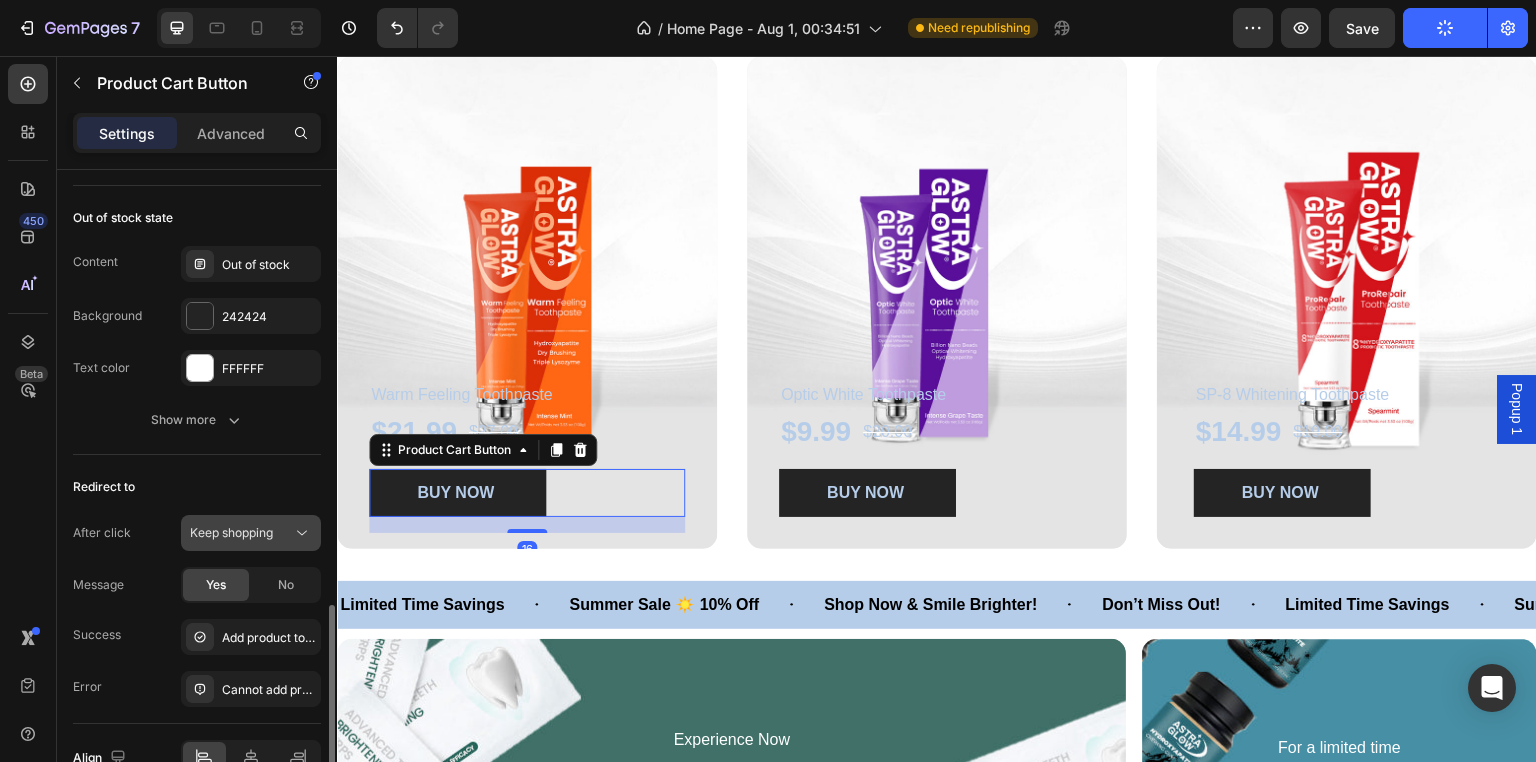 click on "Keep shopping" at bounding box center (231, 533) 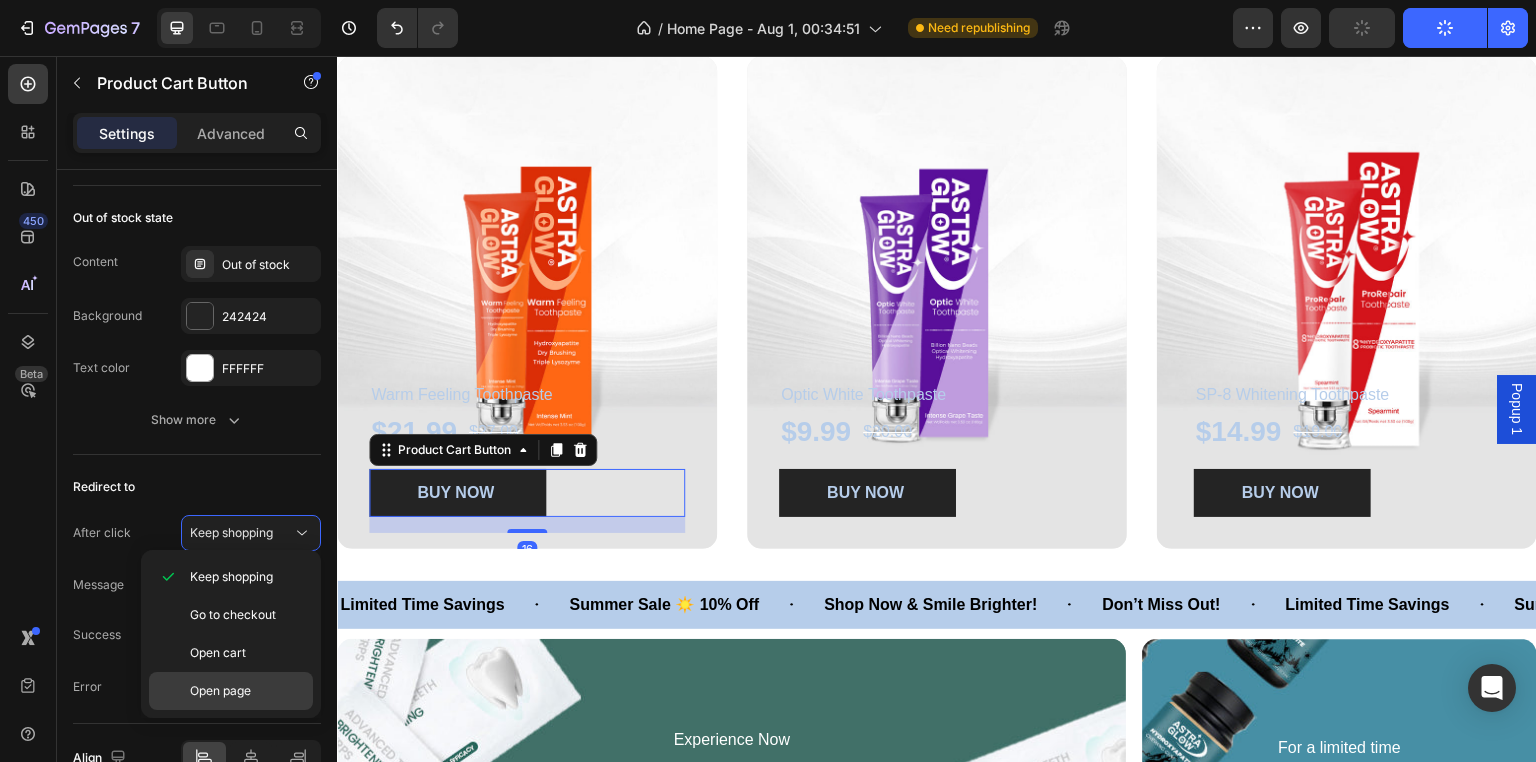 click on "Open page" 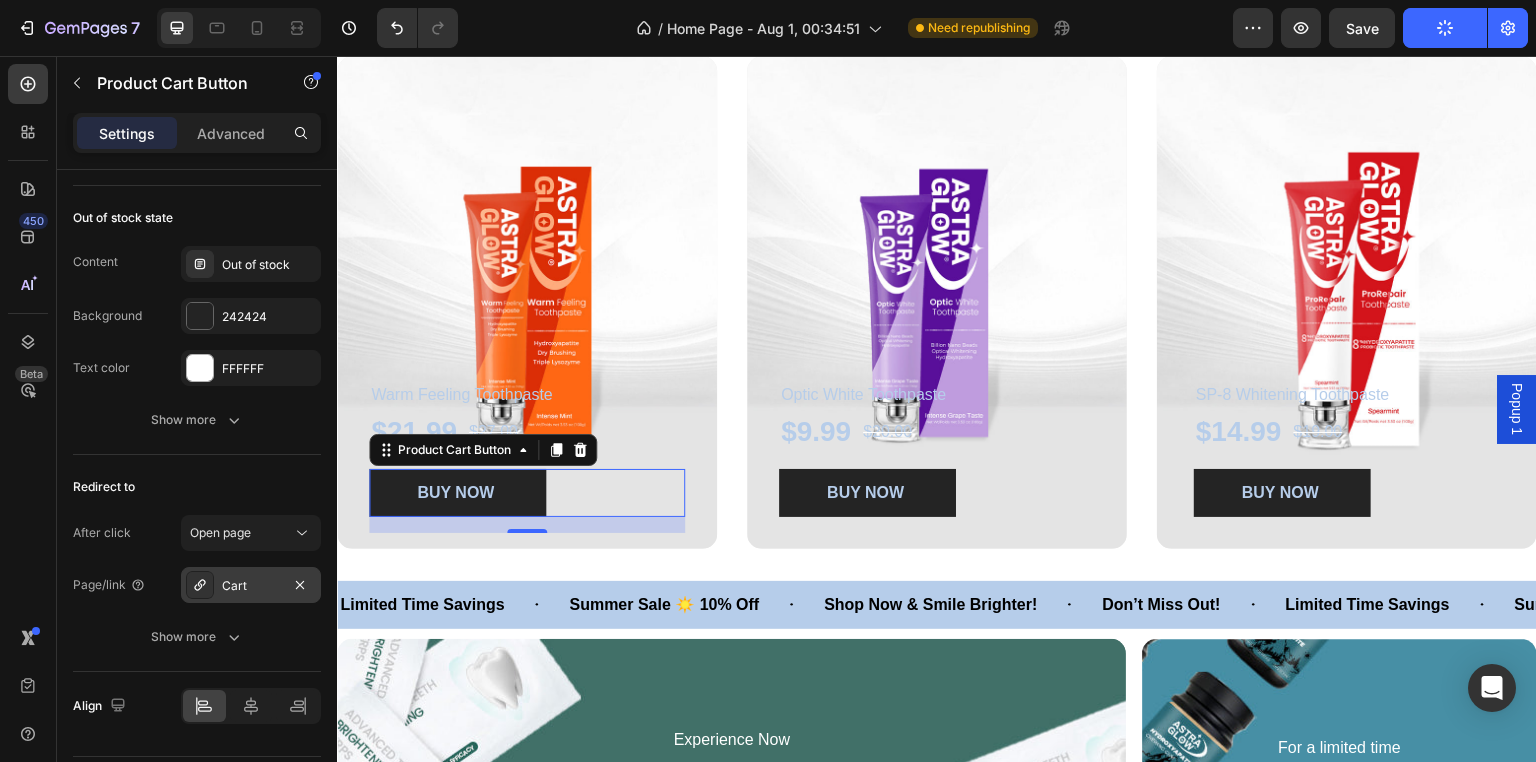 click on "Cart" at bounding box center (251, 586) 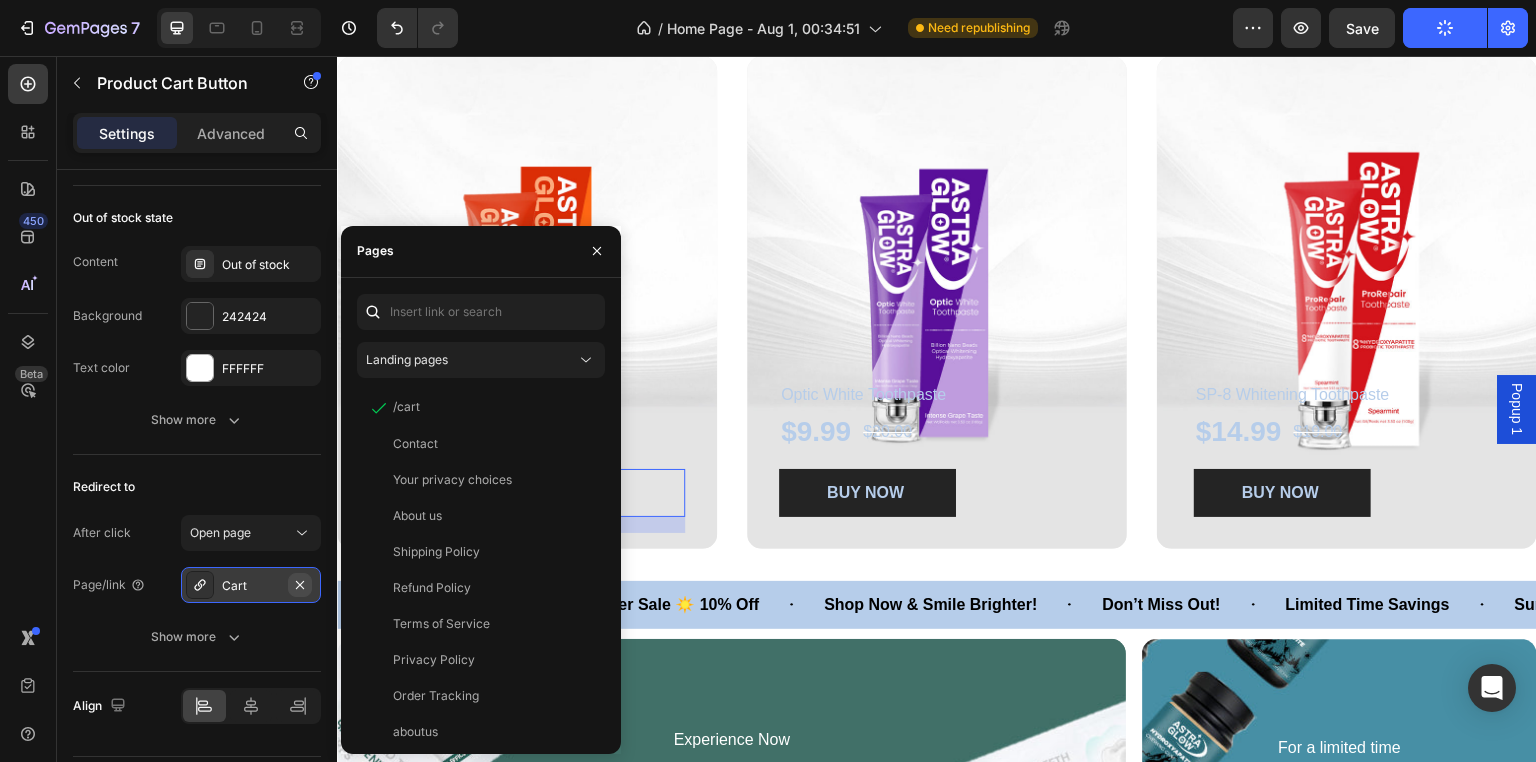click 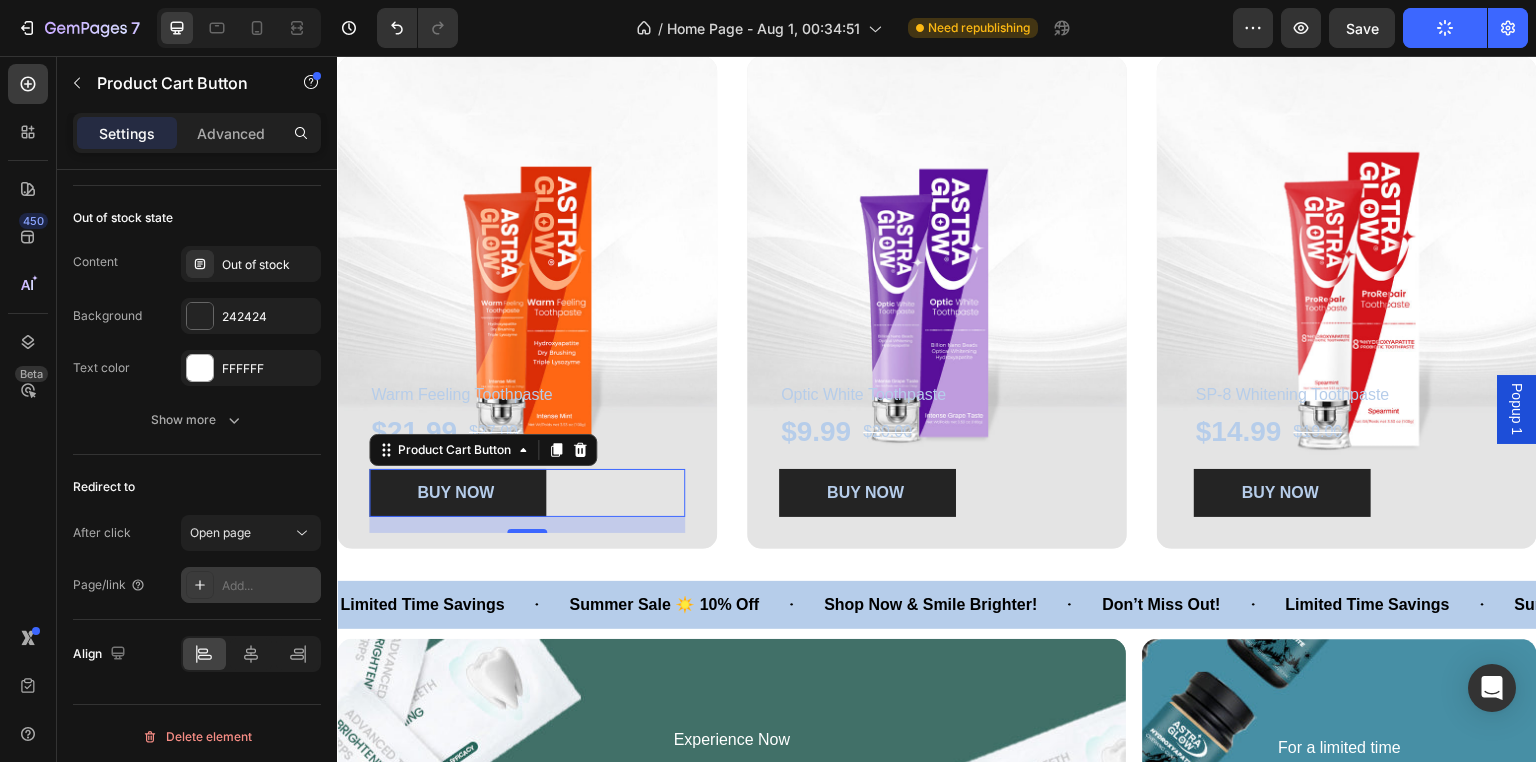 click on "Add..." at bounding box center [269, 586] 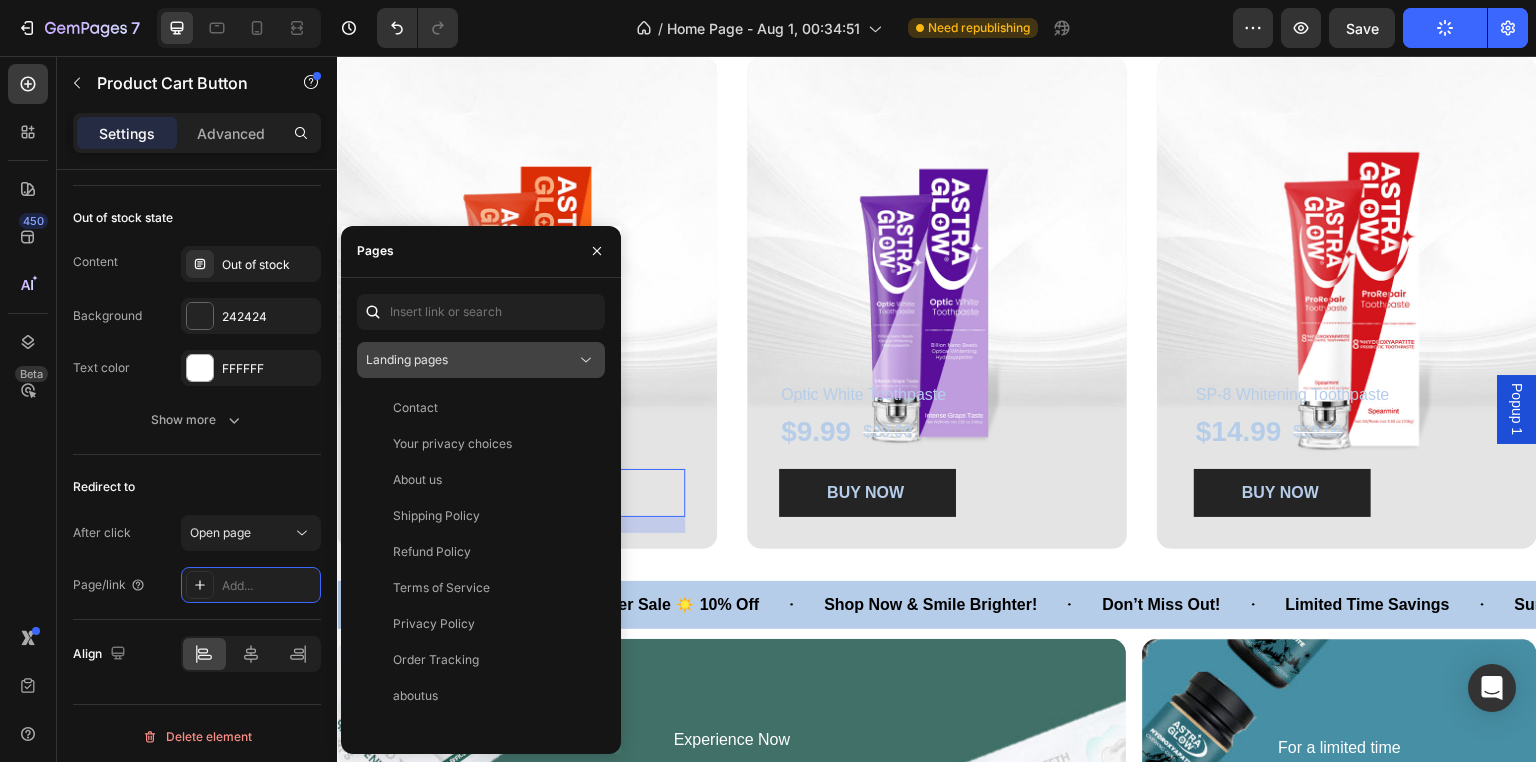 click on "Landing pages" at bounding box center [471, 360] 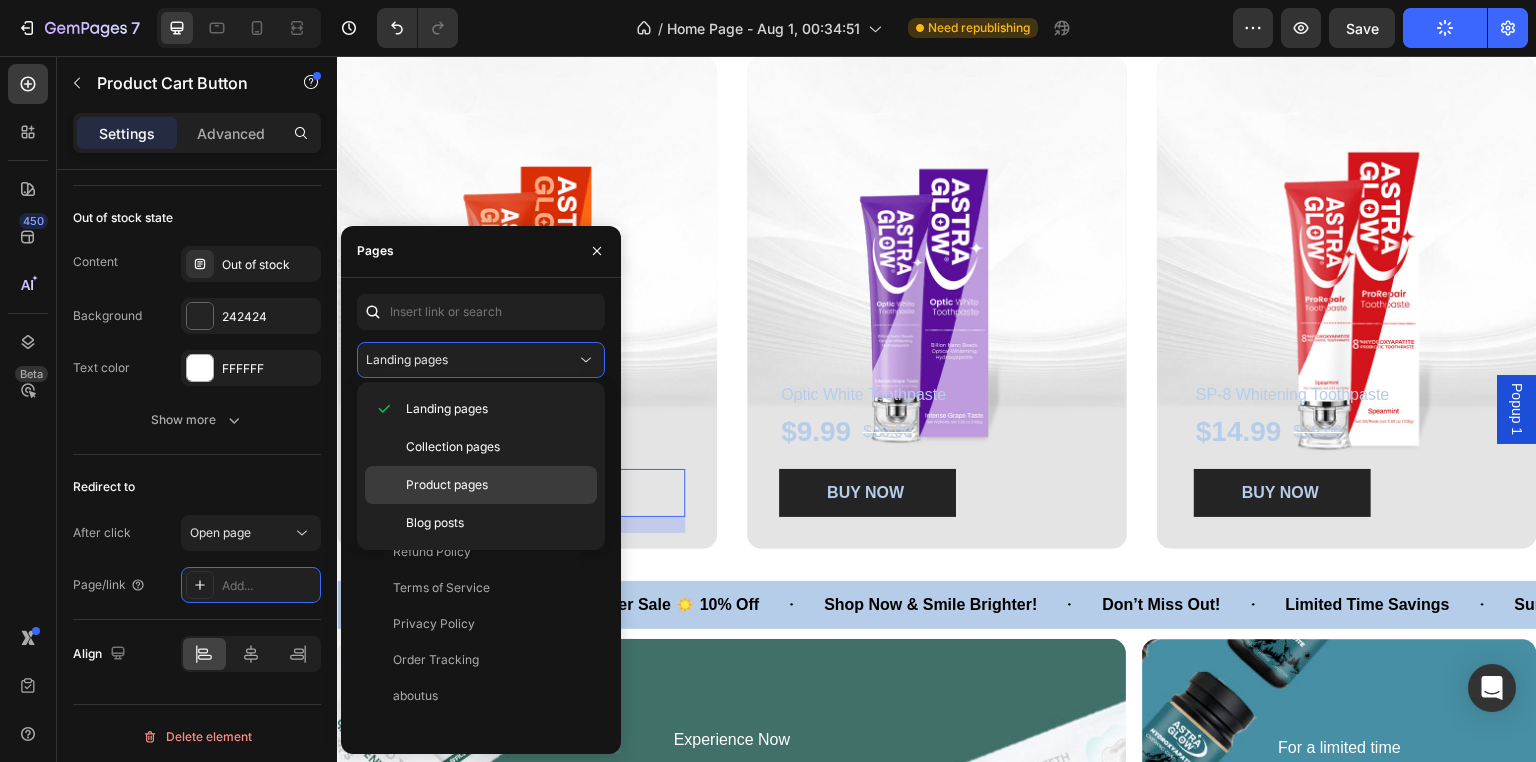 click on "Product pages" at bounding box center [497, 485] 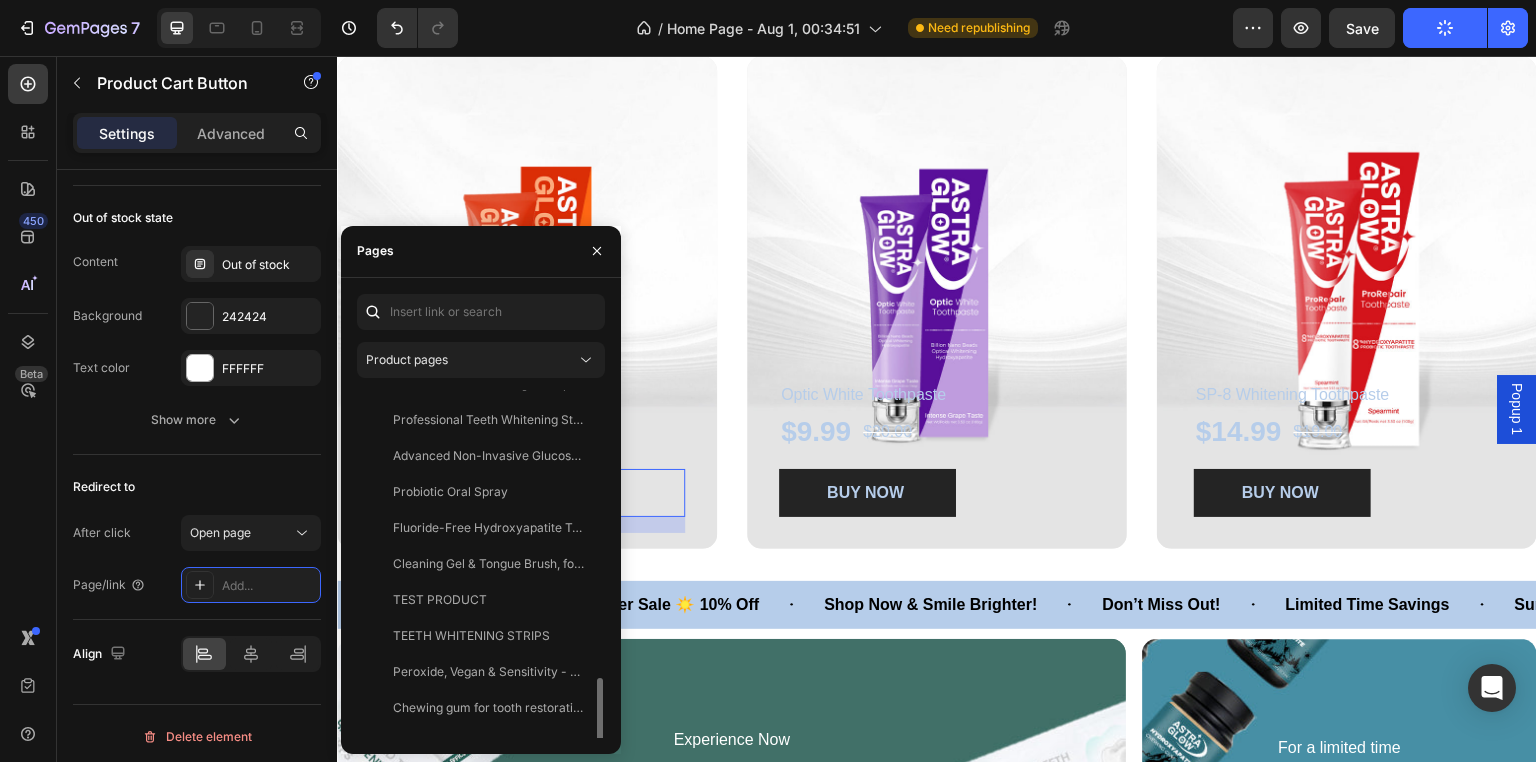 scroll, scrollTop: 660, scrollLeft: 0, axis: vertical 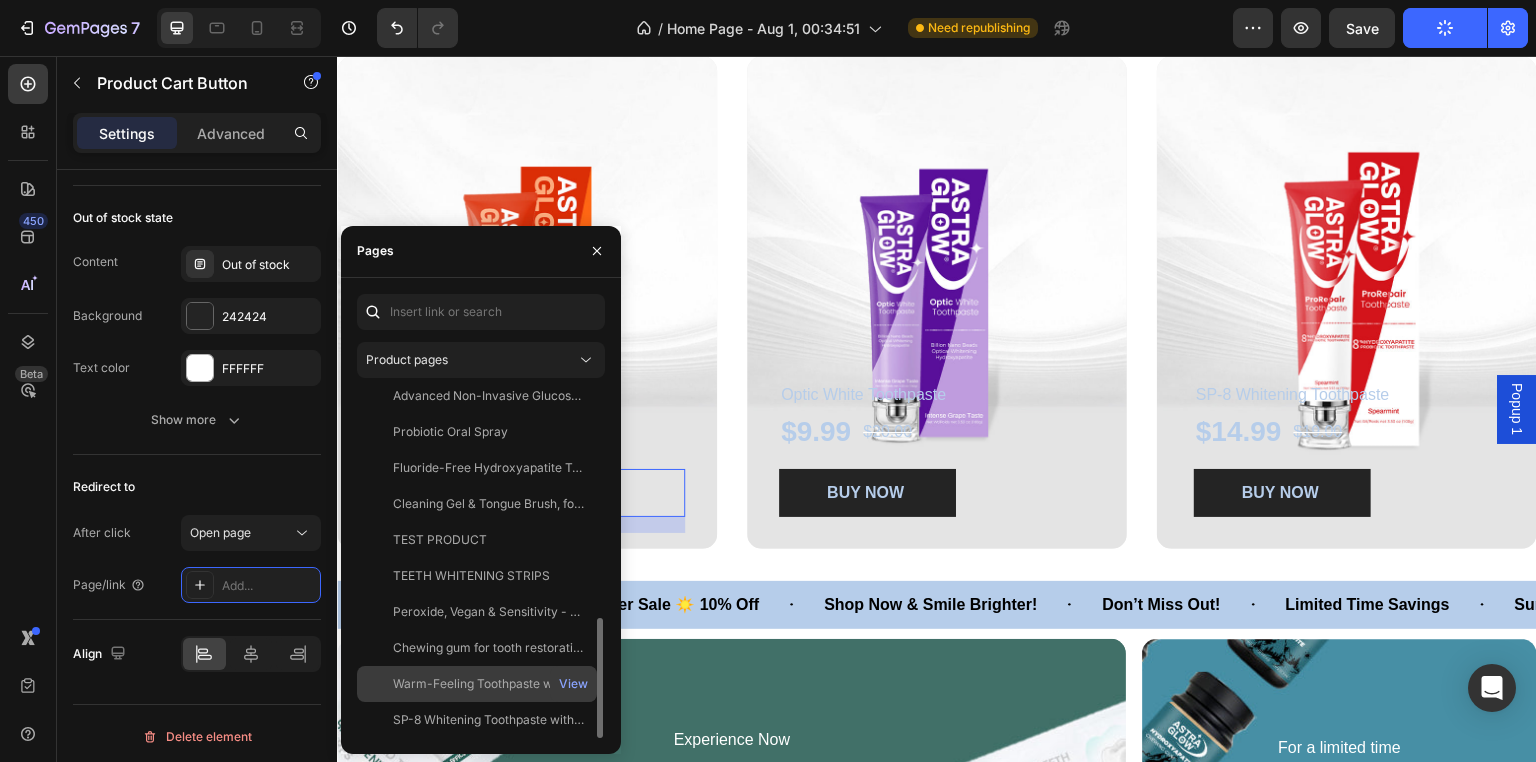 click on "Warm-Feeling Toothpaste with Hydroxyapatite & Lysozyme | 105°F Warm Feeling" 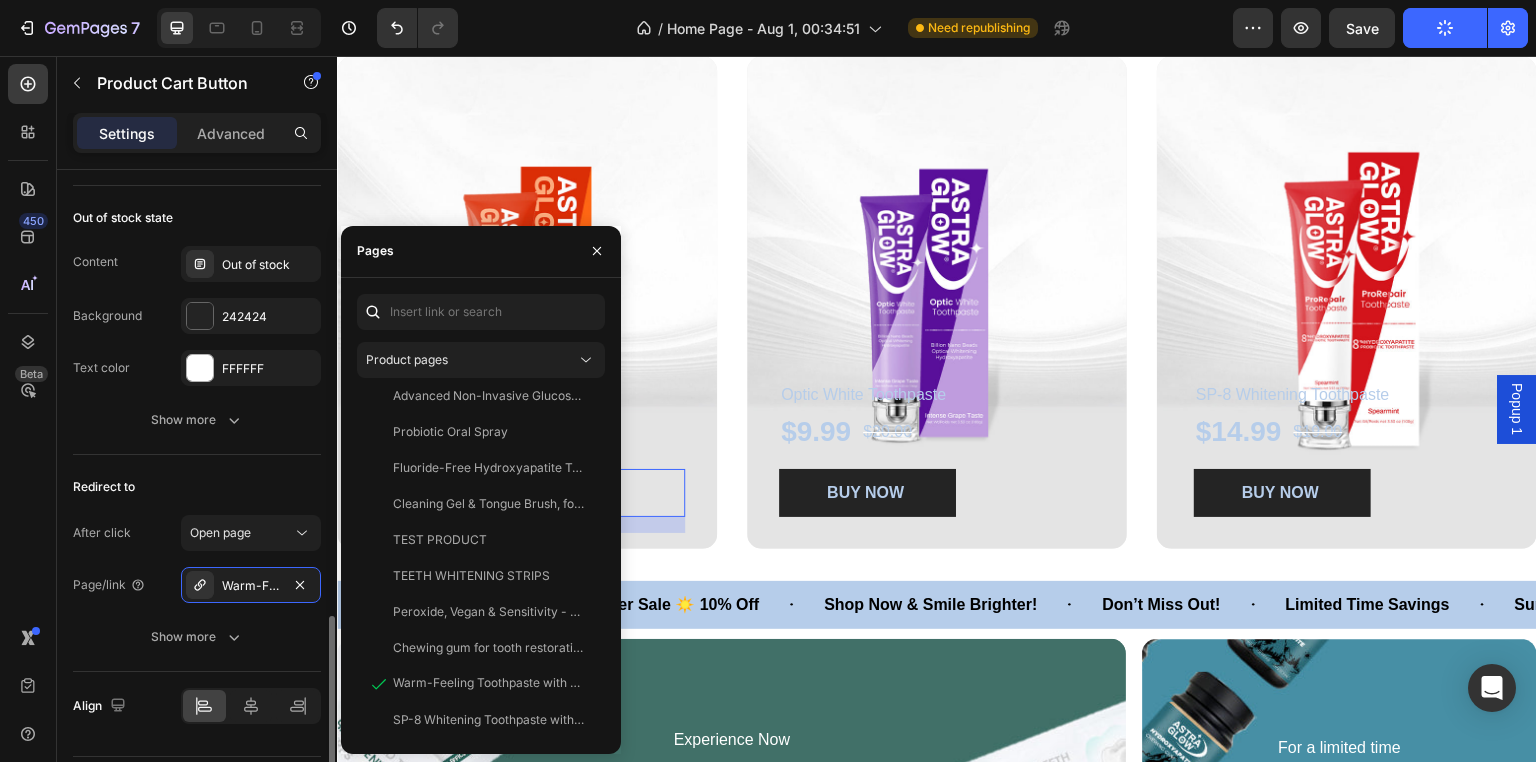 click on "Redirect to" at bounding box center [197, 487] 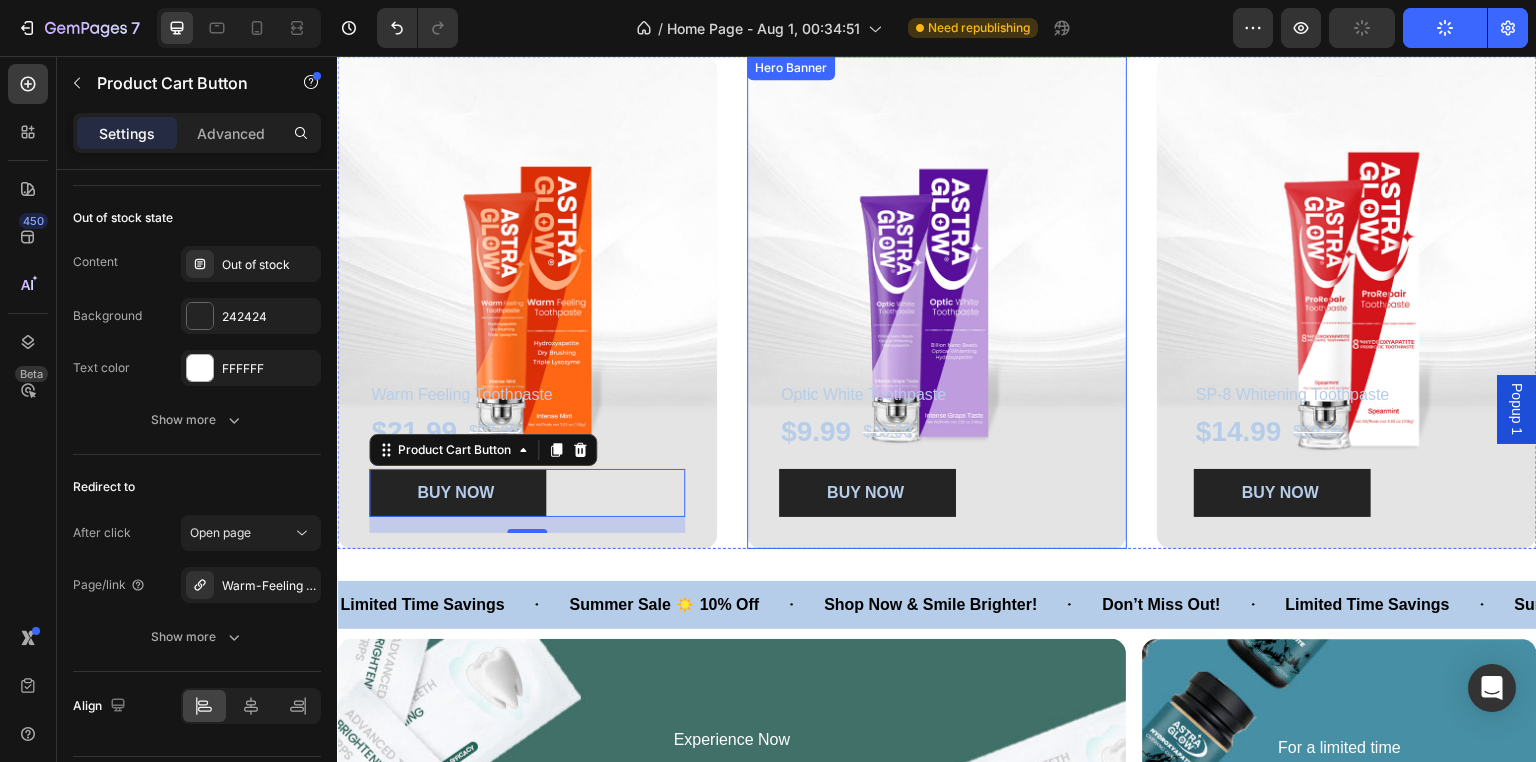 click at bounding box center [937, 302] 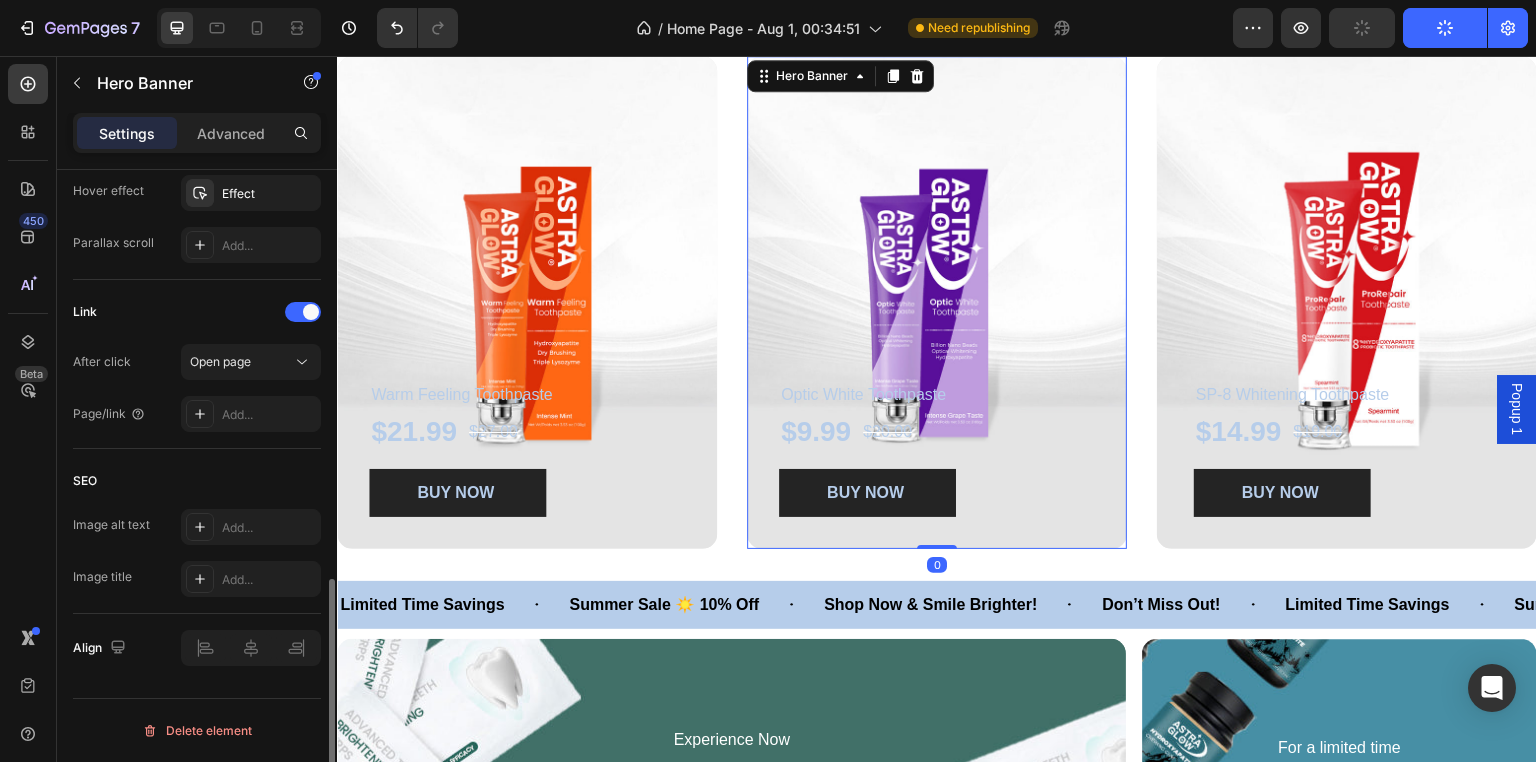 scroll, scrollTop: 0, scrollLeft: 0, axis: both 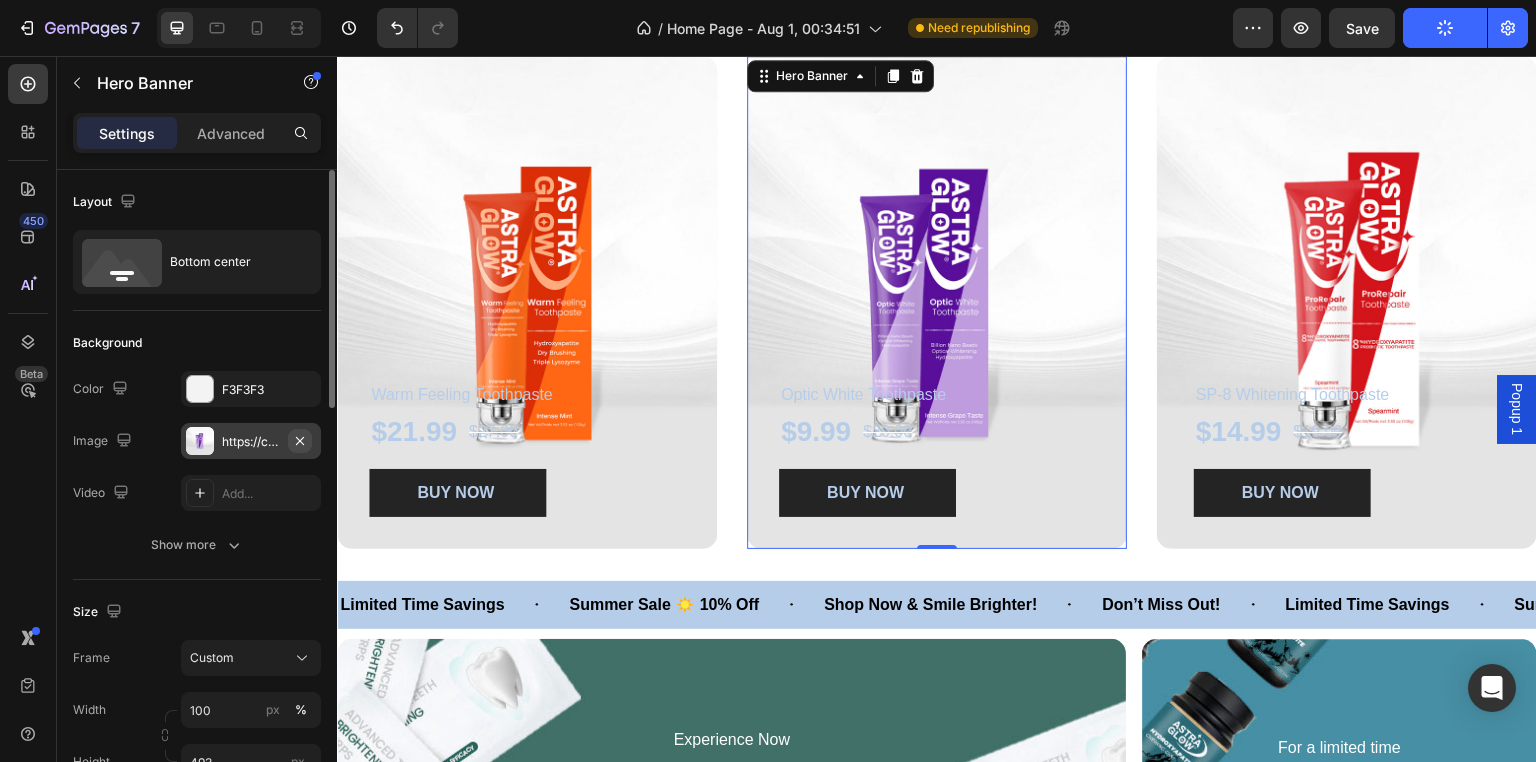 click 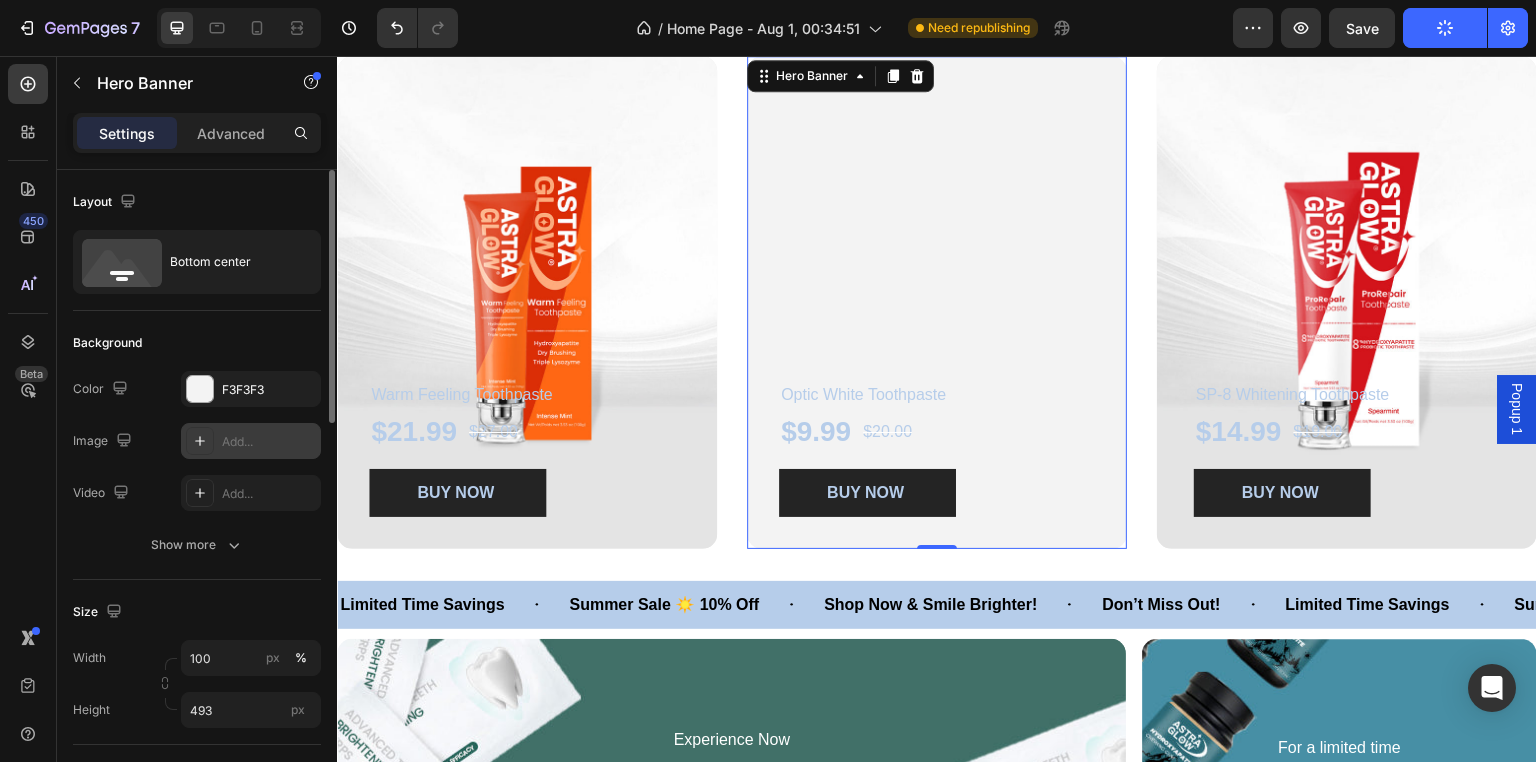 click on "Add..." at bounding box center (269, 442) 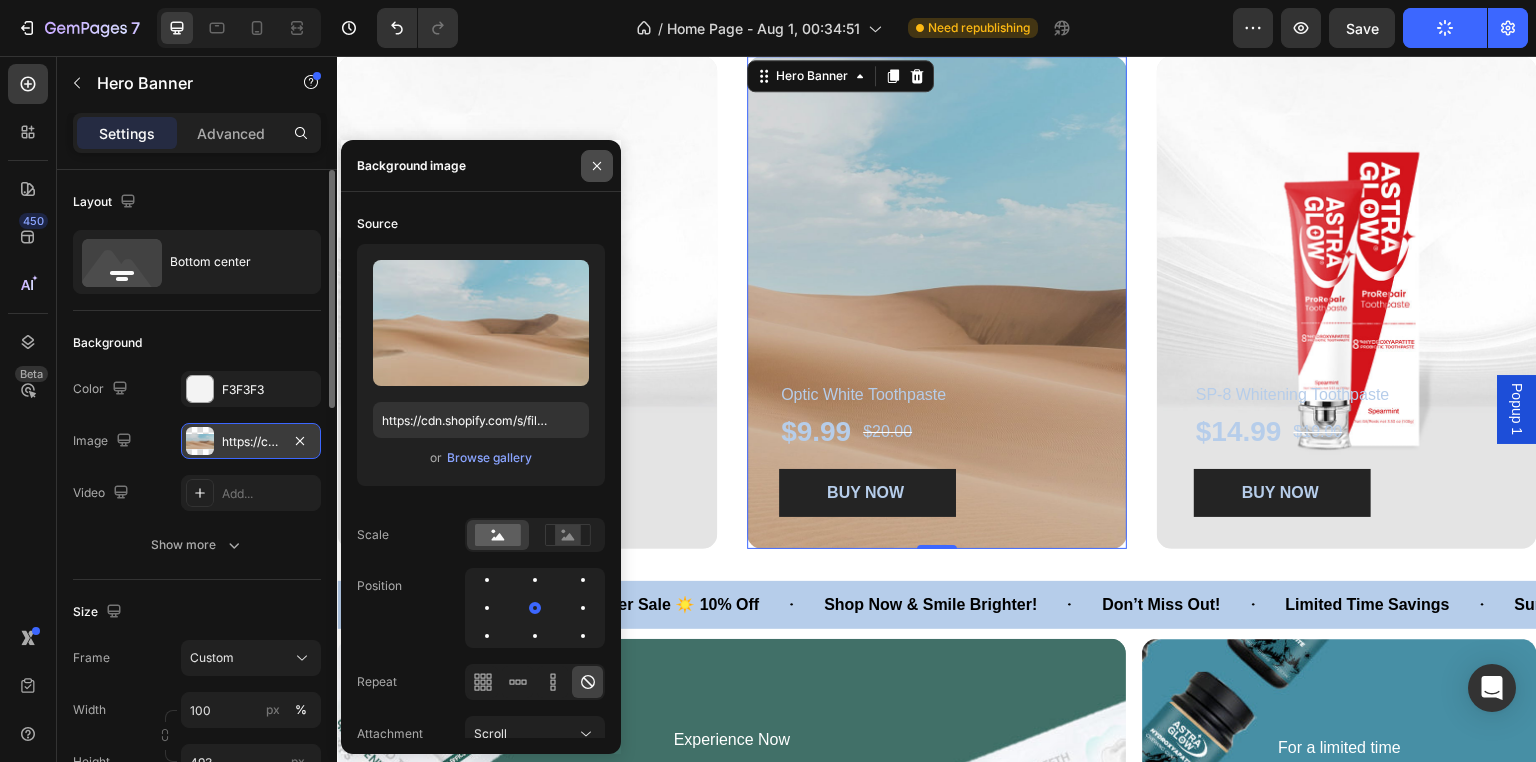 click 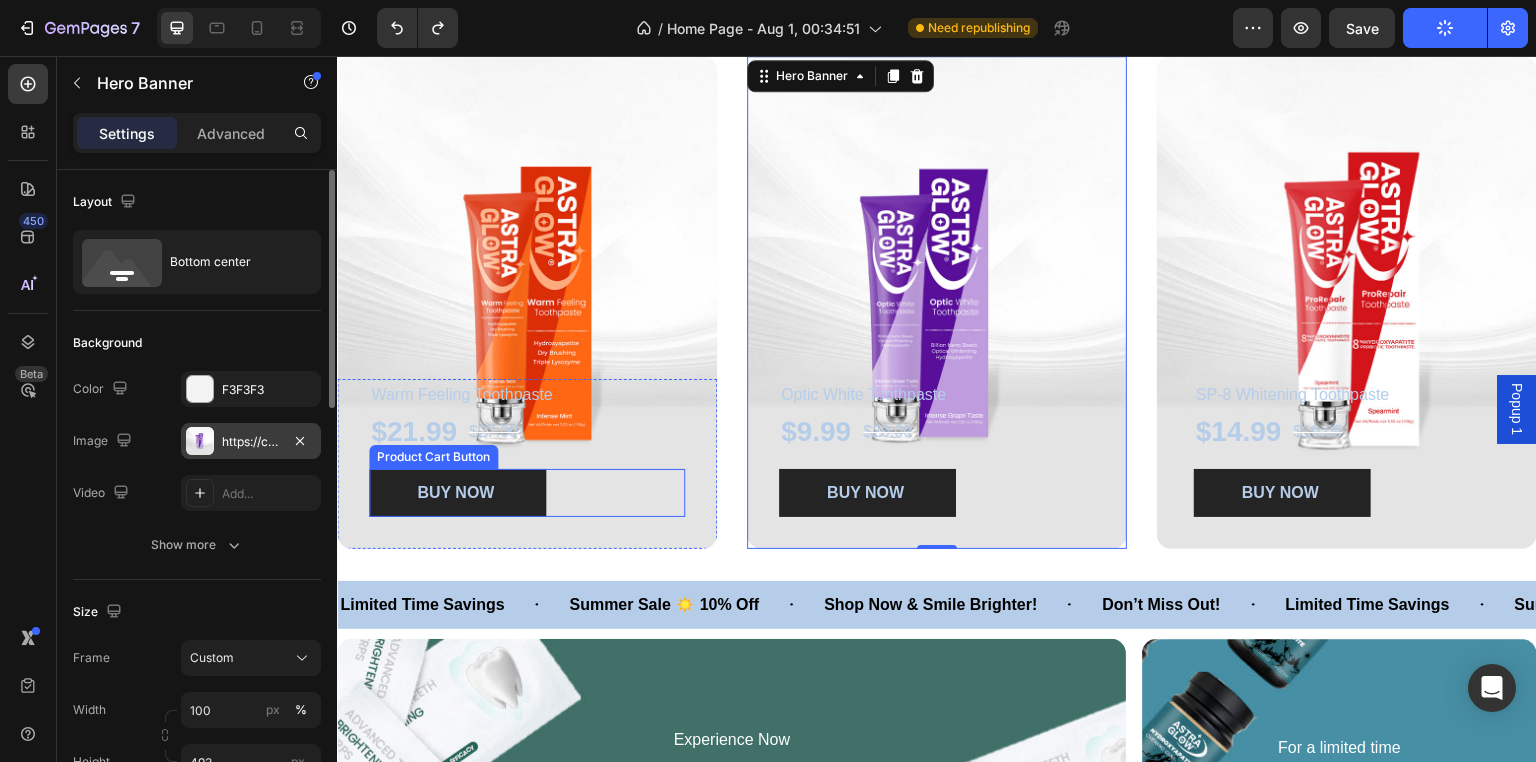 drag, startPoint x: 523, startPoint y: 496, endPoint x: 414, endPoint y: 539, distance: 117.17508 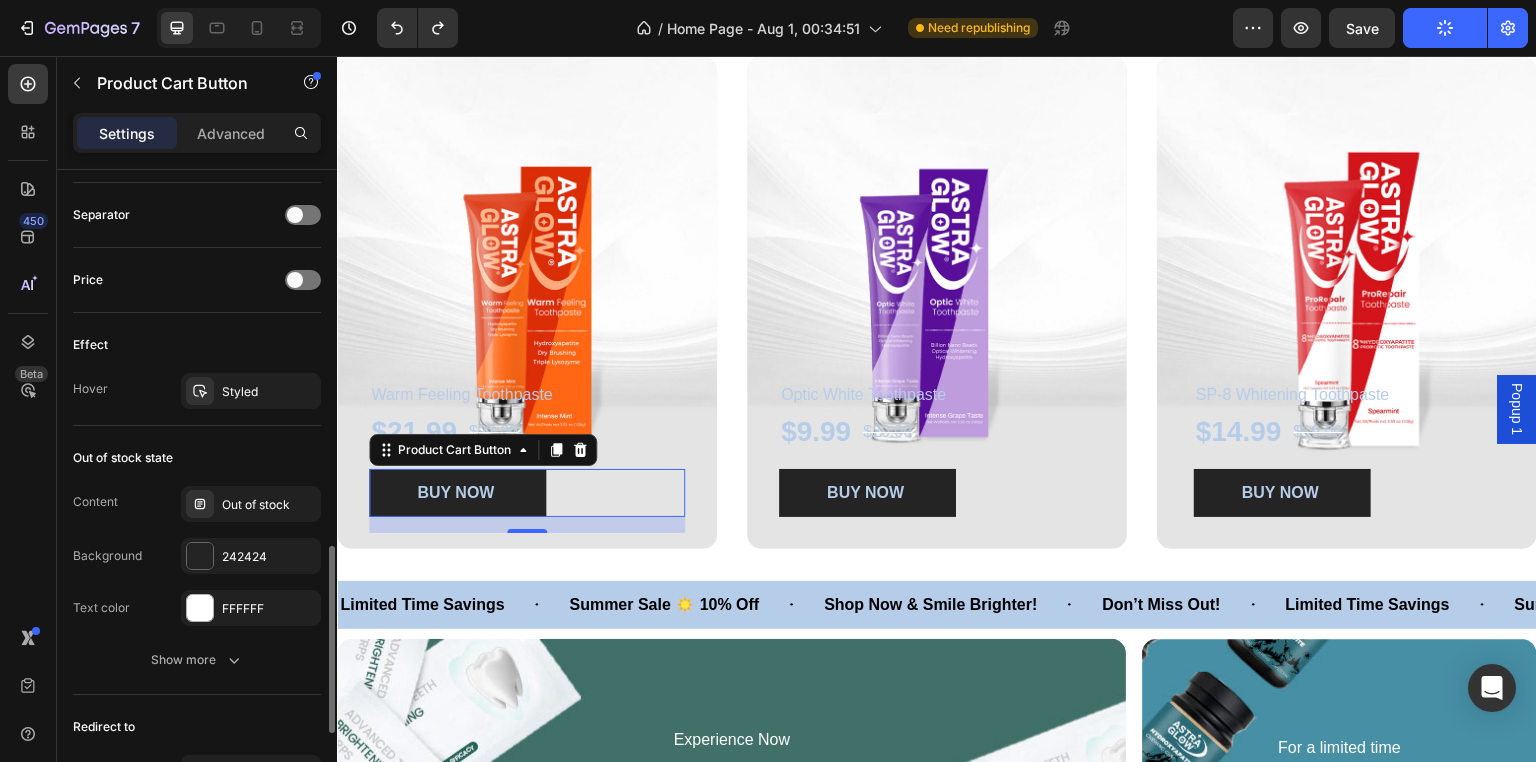 scroll, scrollTop: 1594, scrollLeft: 0, axis: vertical 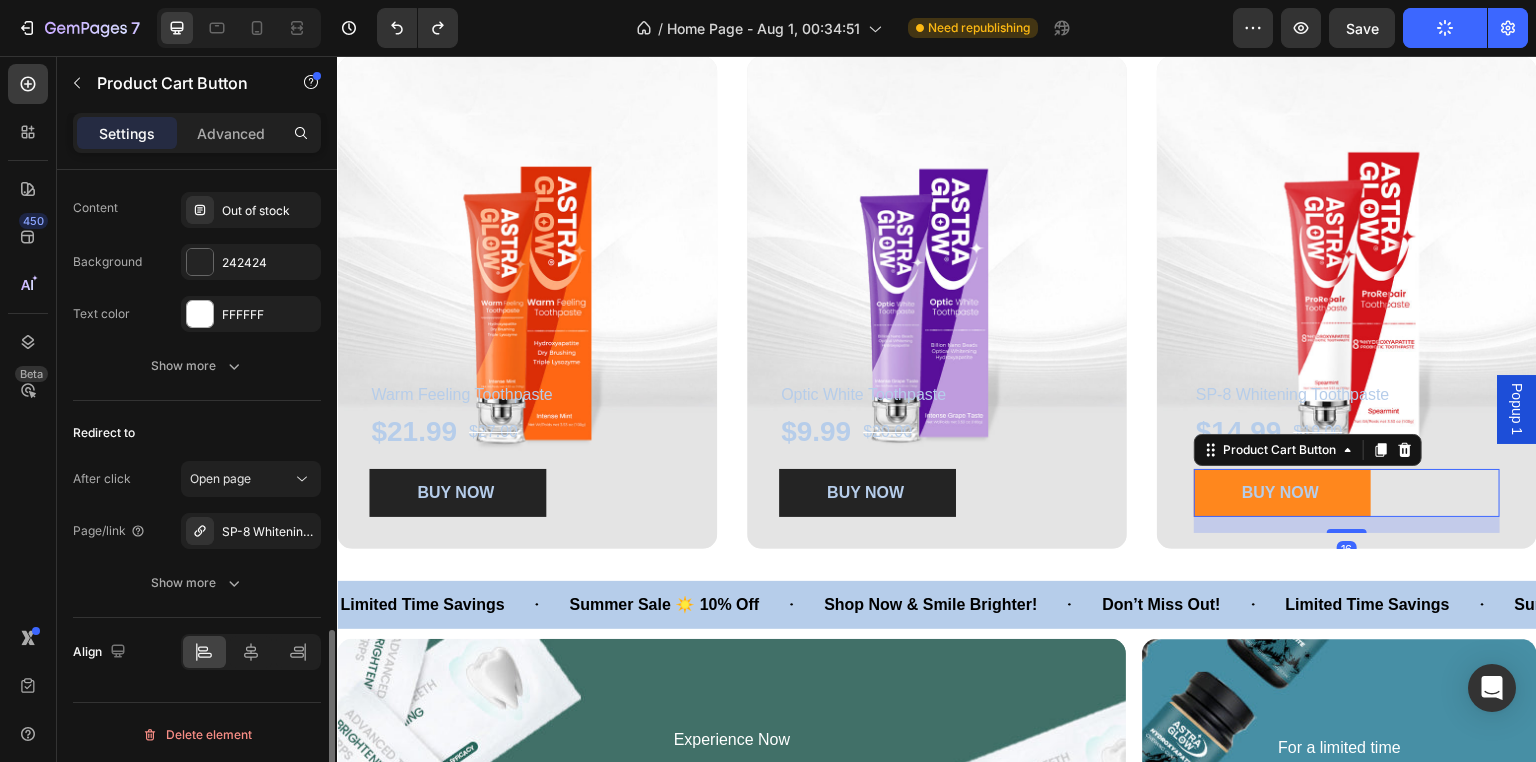 click on "BUY NOW" at bounding box center (1282, 493) 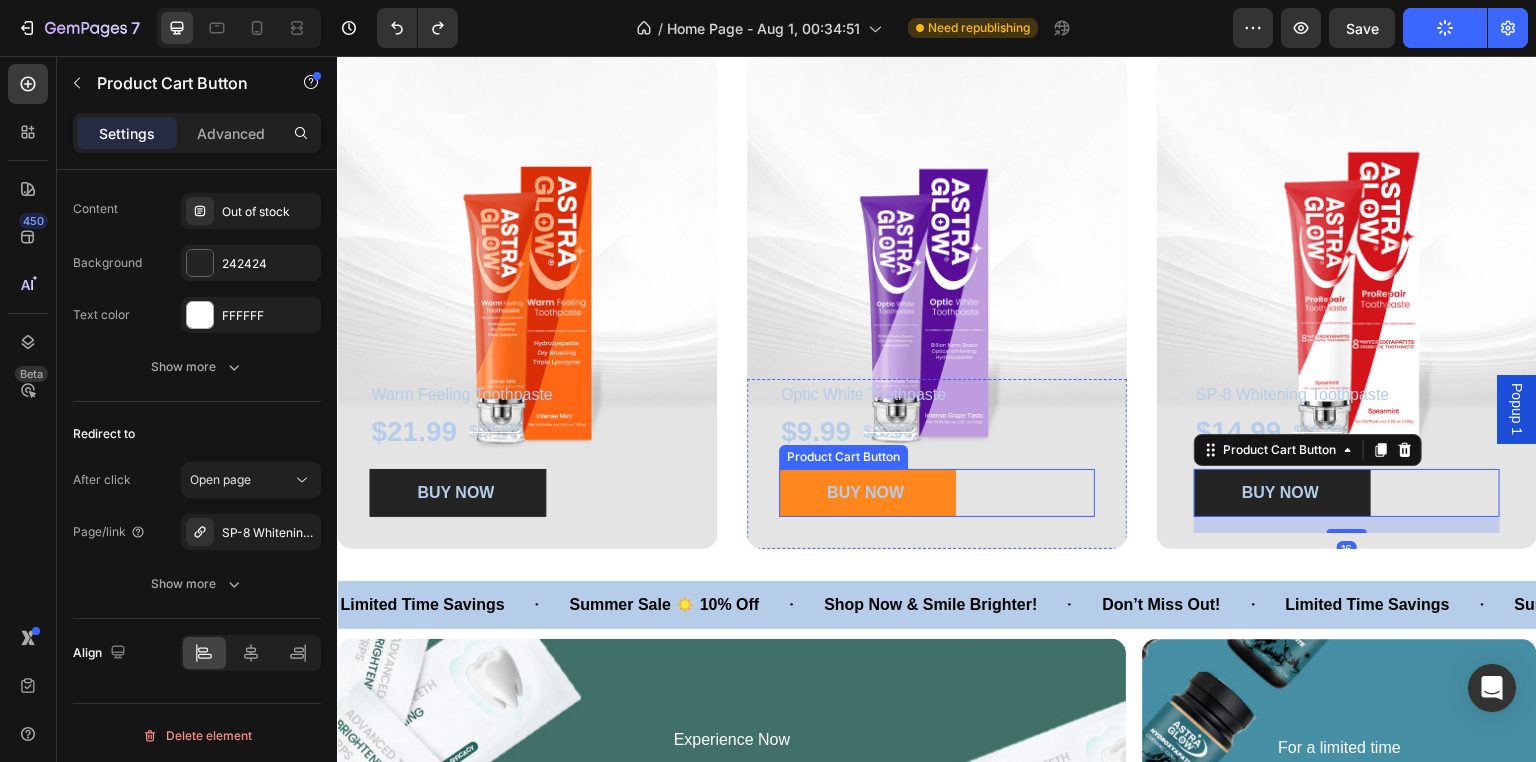 click on "BUY NOW" at bounding box center (867, 493) 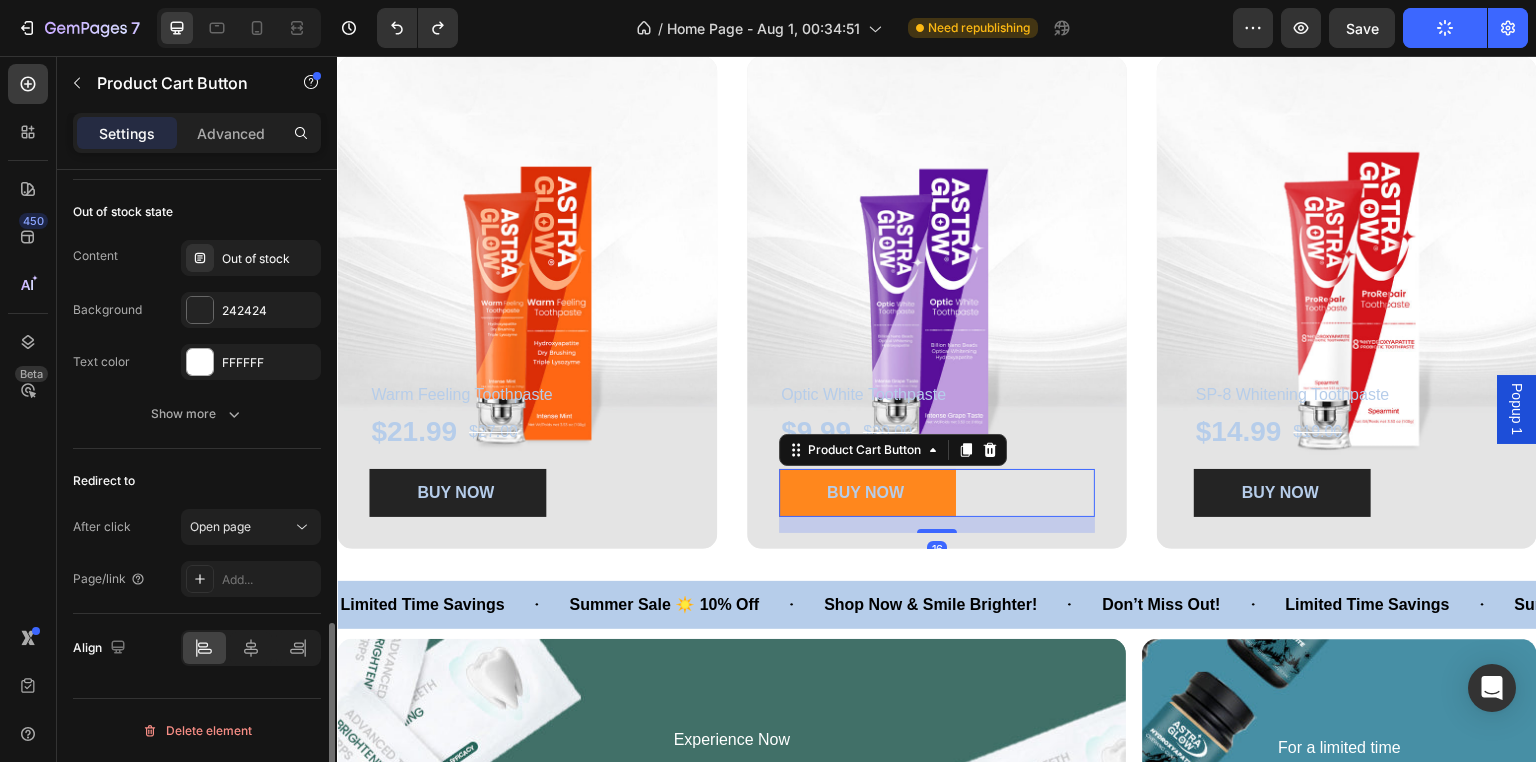 scroll, scrollTop: 1542, scrollLeft: 0, axis: vertical 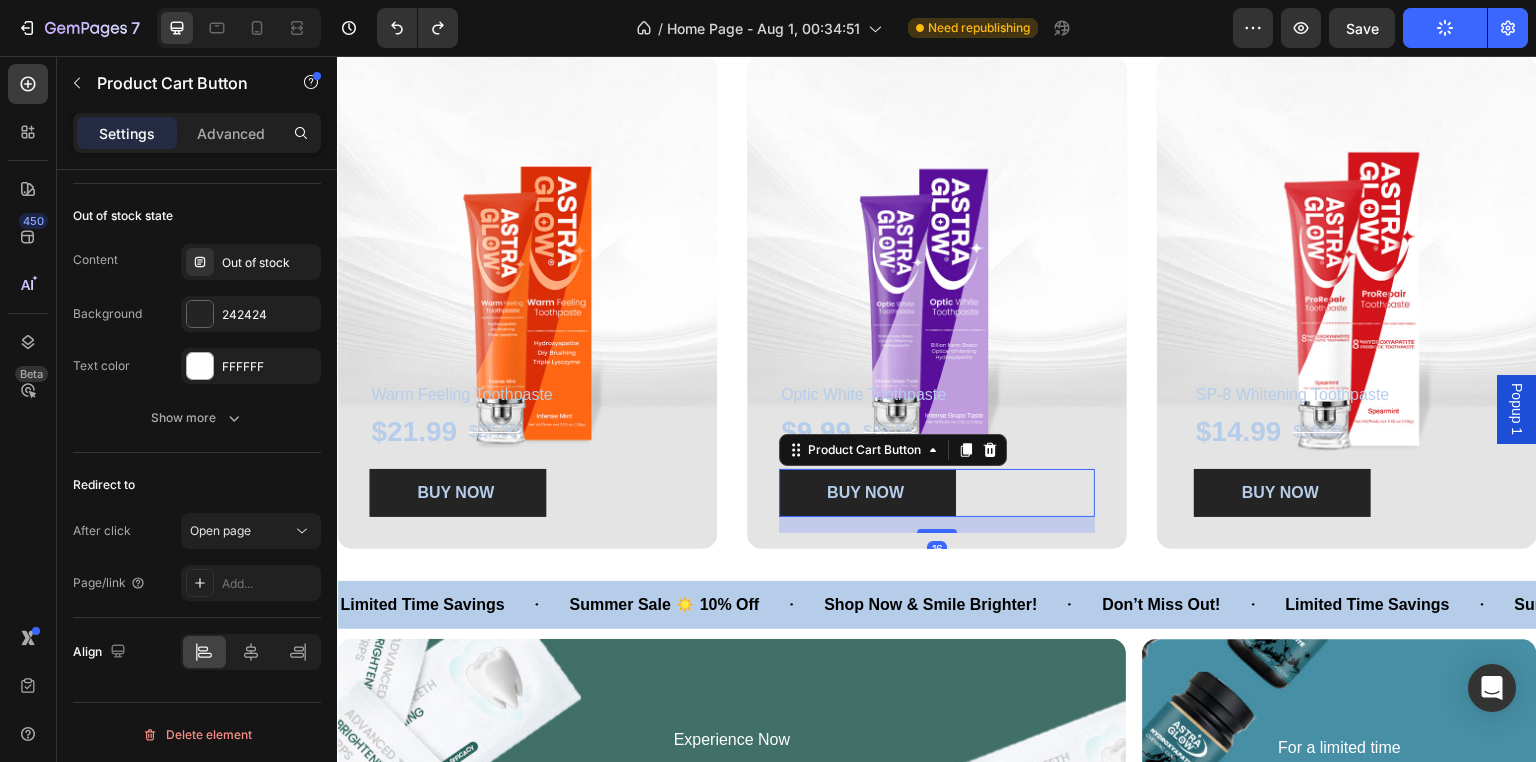 click on "Publish" 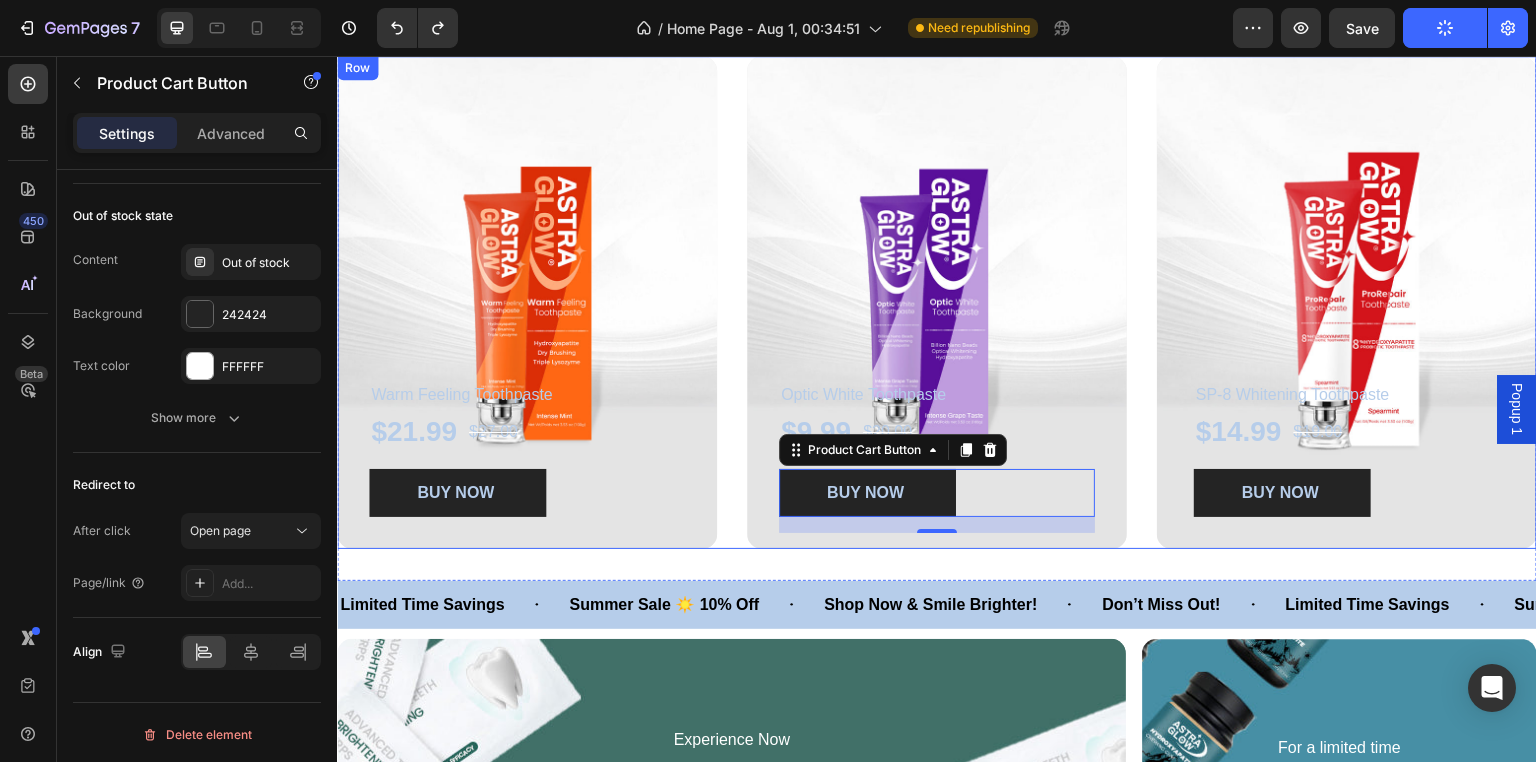 click on "Warm Feeling Toothpaste Text Block $21.99 Product Price Product Price $27.00 Product Price Product Price Row BUY NOW Product Cart Button Product Hero Banner Optic White Toothpaste Text Block $9.99 Product Price Product Price $20.00 Product Price Product Price Row BUY NOW Product Cart Button   16 Product Hero Banner SP-8 Whitening Toothpaste Text Block $14.99 Product Price Product Price $19.00 Product Price Product Price Row BUY NOW Product Cart Button Product Hero Banner Row" at bounding box center [937, 302] 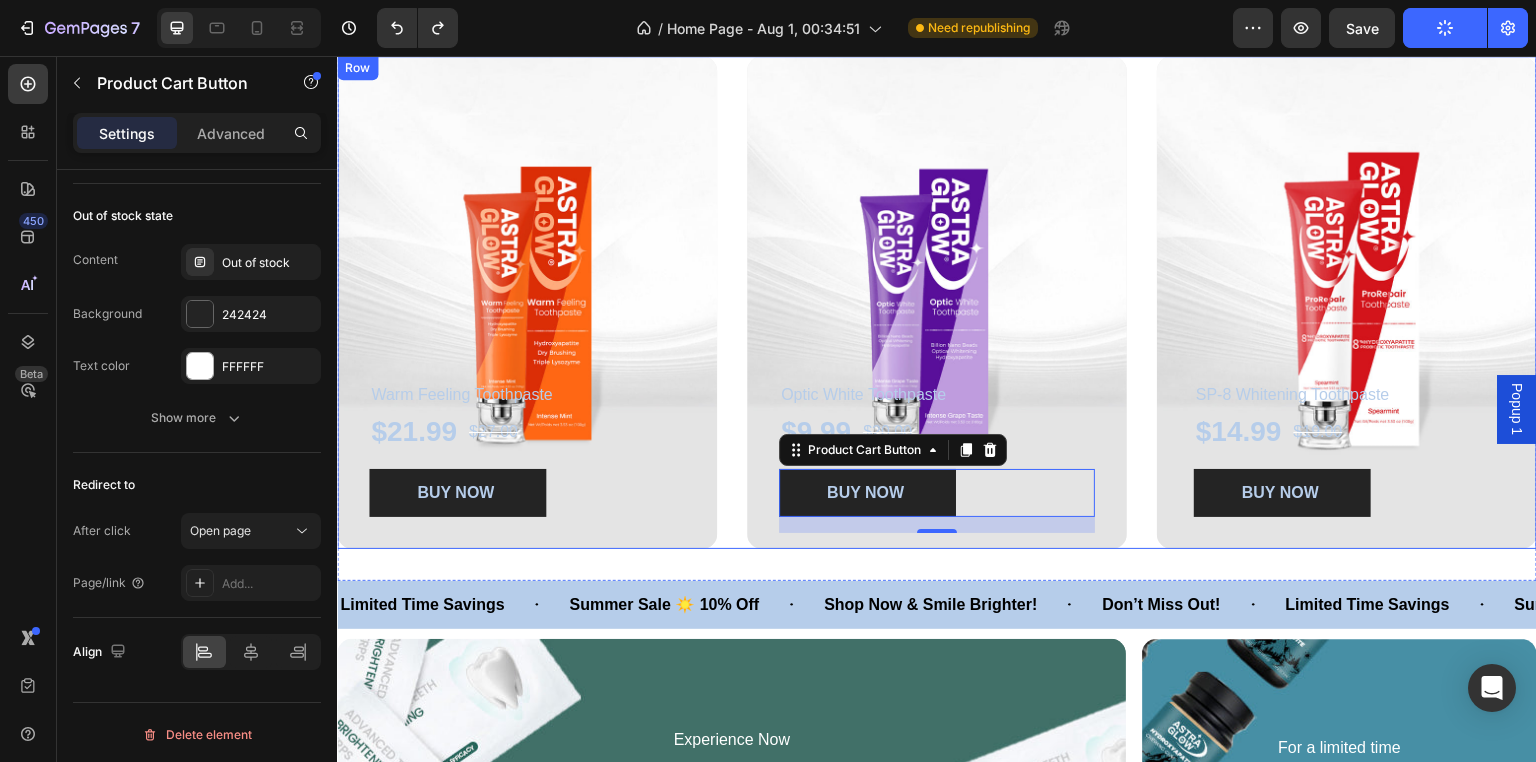 scroll, scrollTop: 0, scrollLeft: 0, axis: both 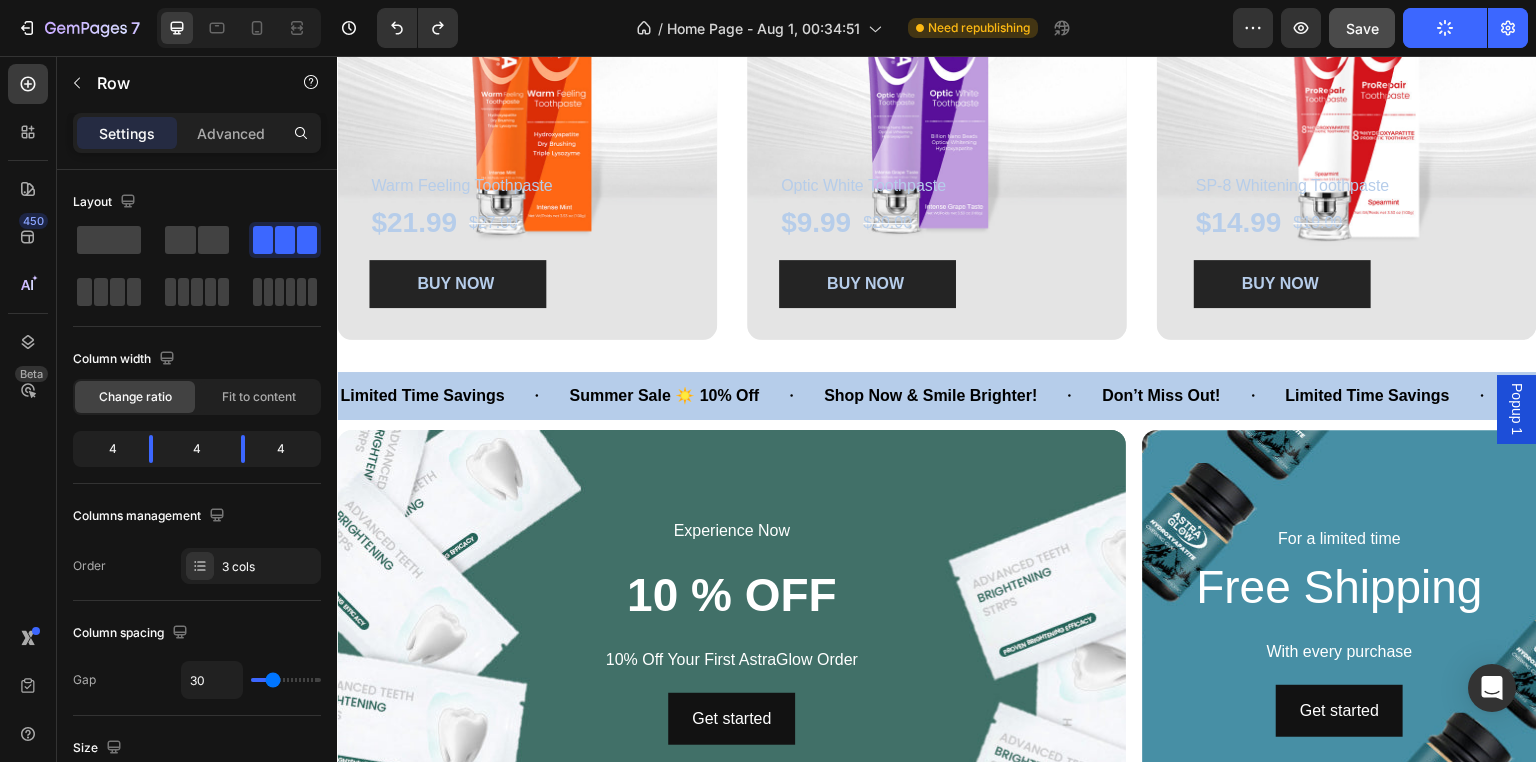 click on "Save" 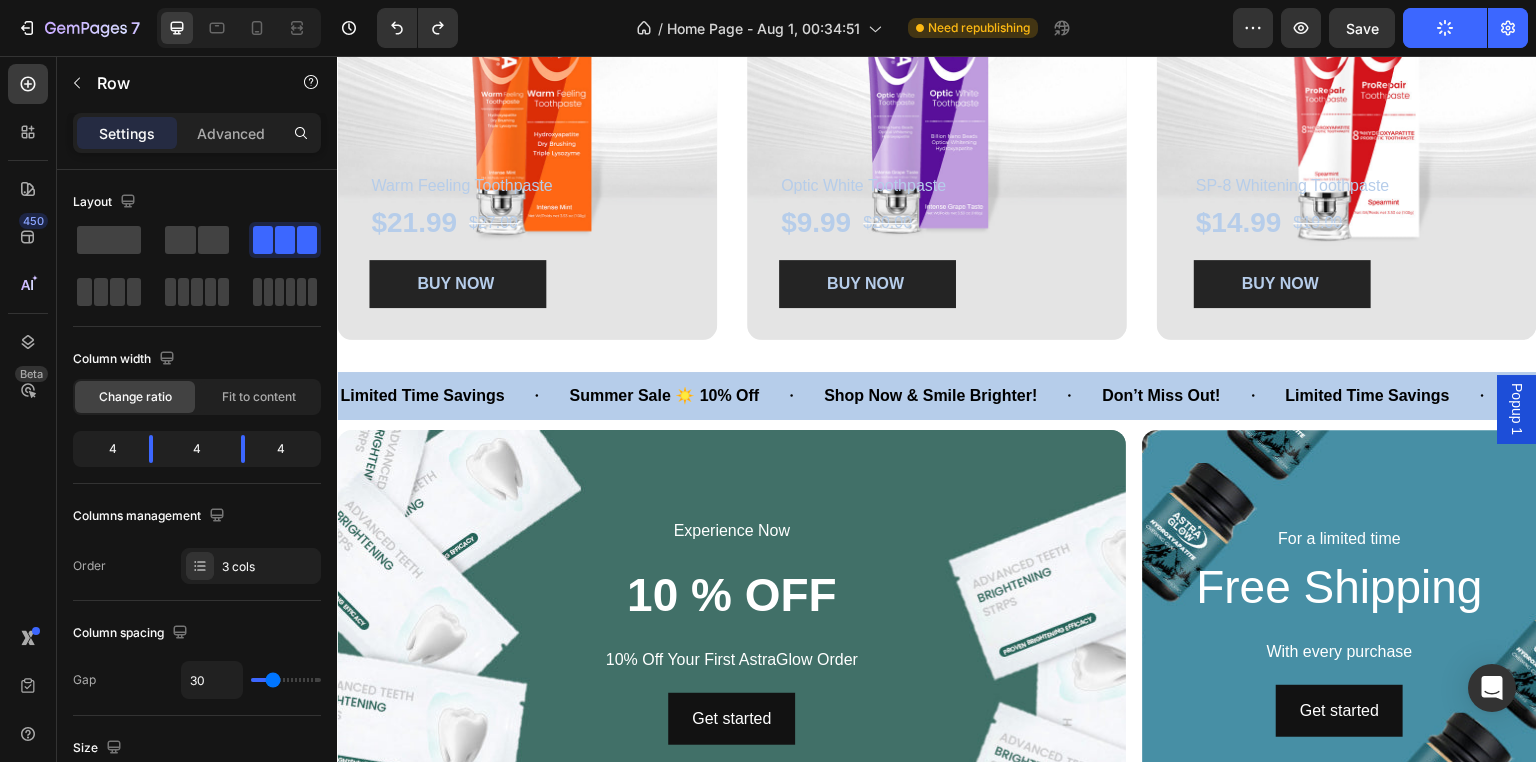 click on "Popup 1" at bounding box center (1517, 409) 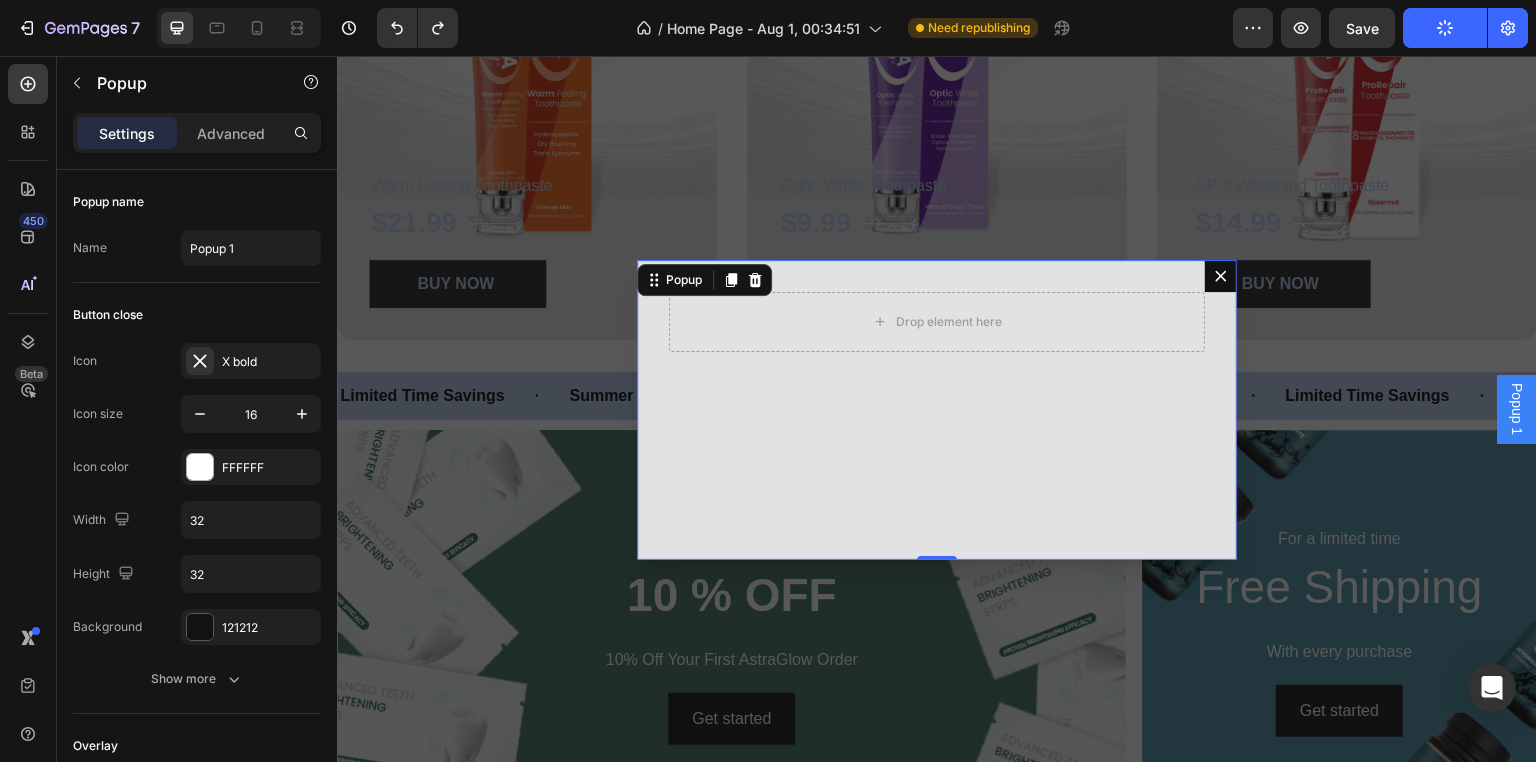 click 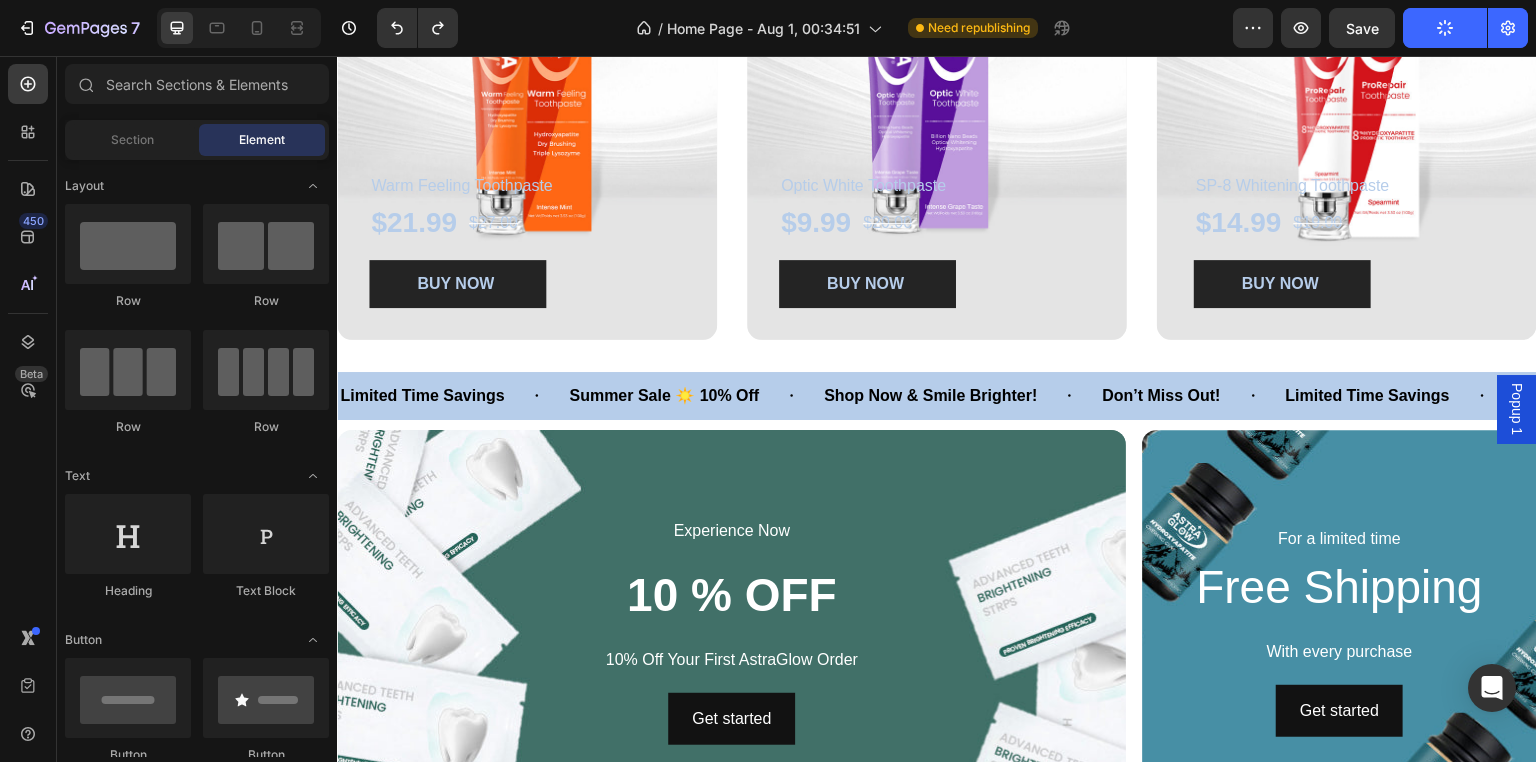 click on "450 Beta" at bounding box center (28, 341) 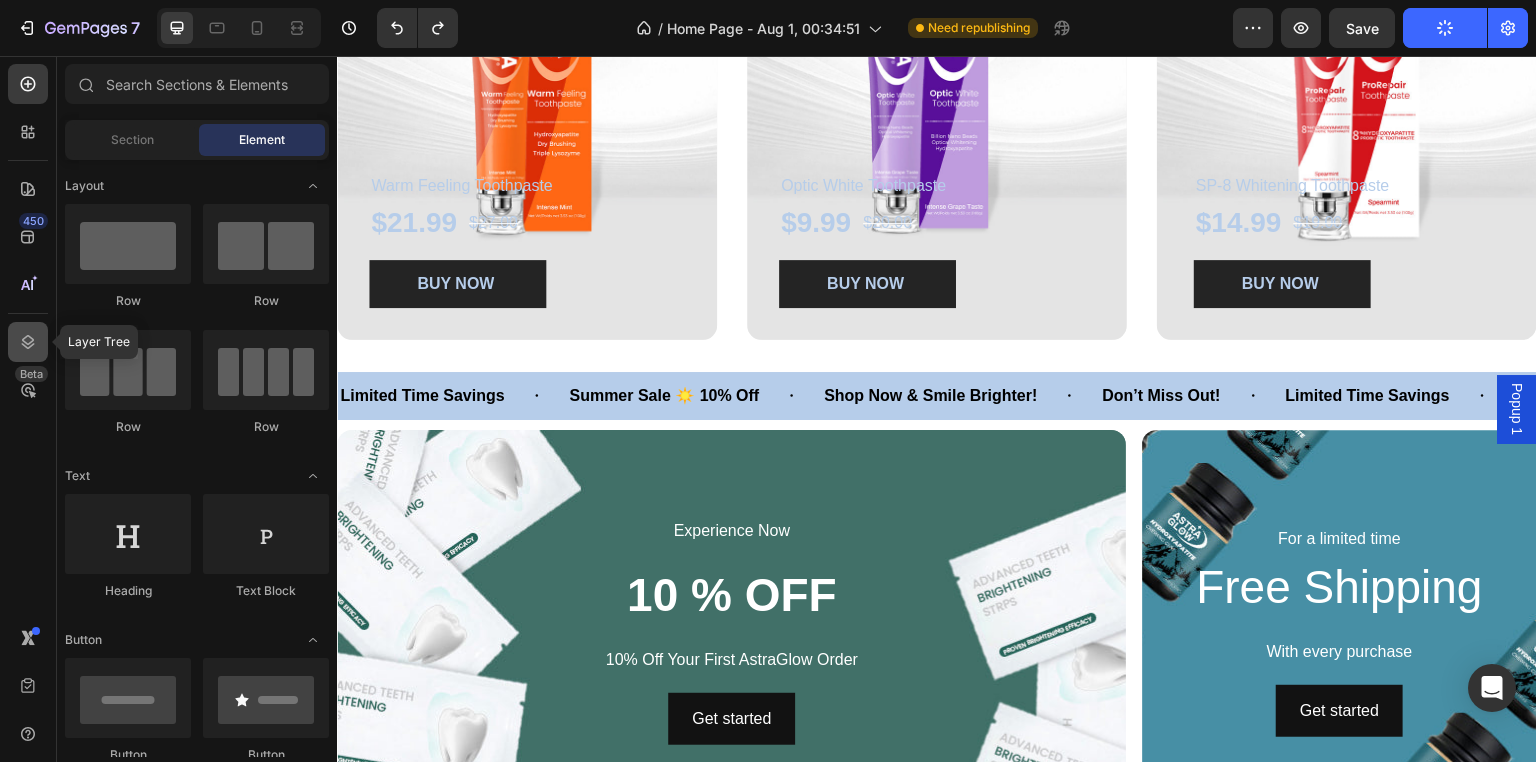click 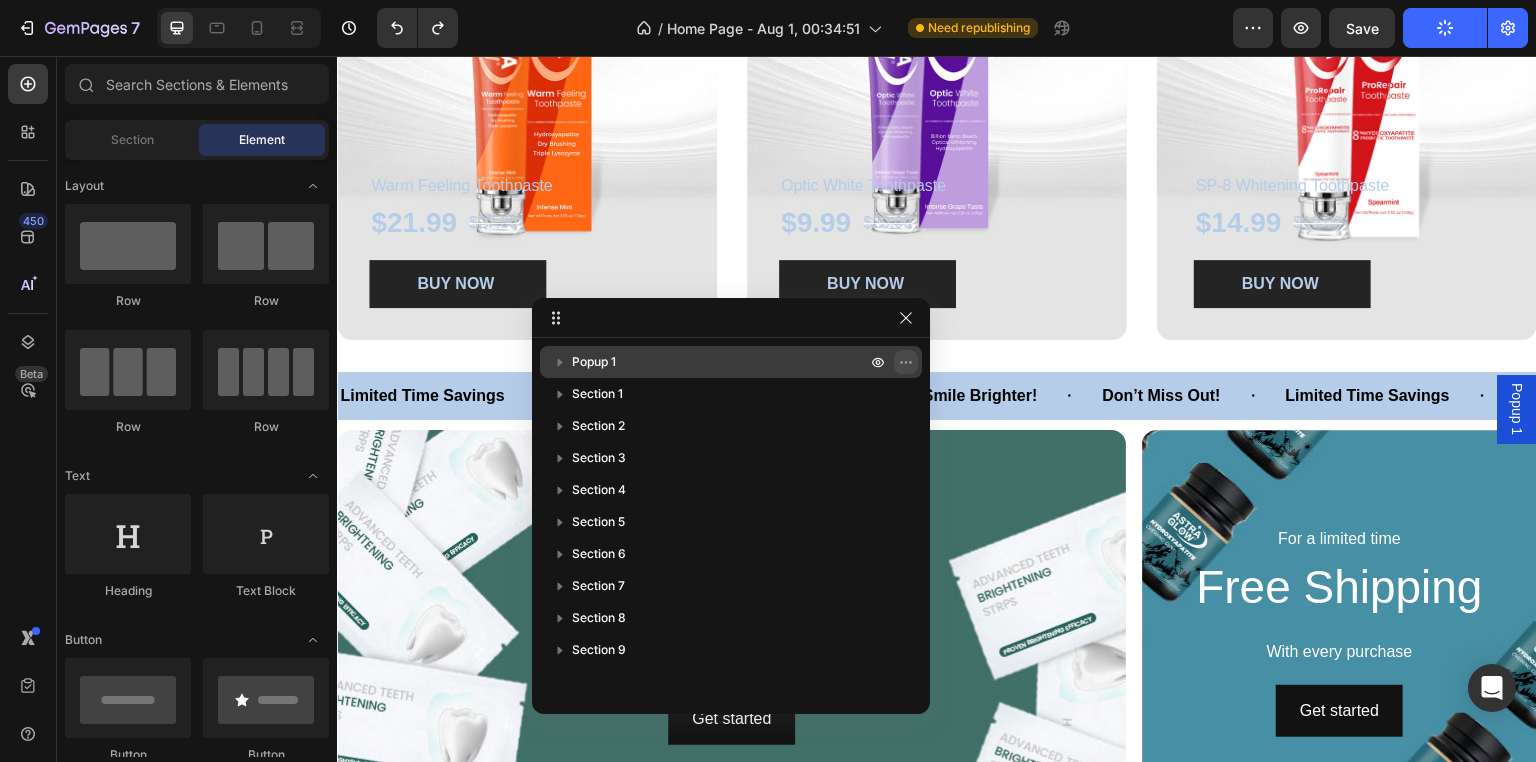 click 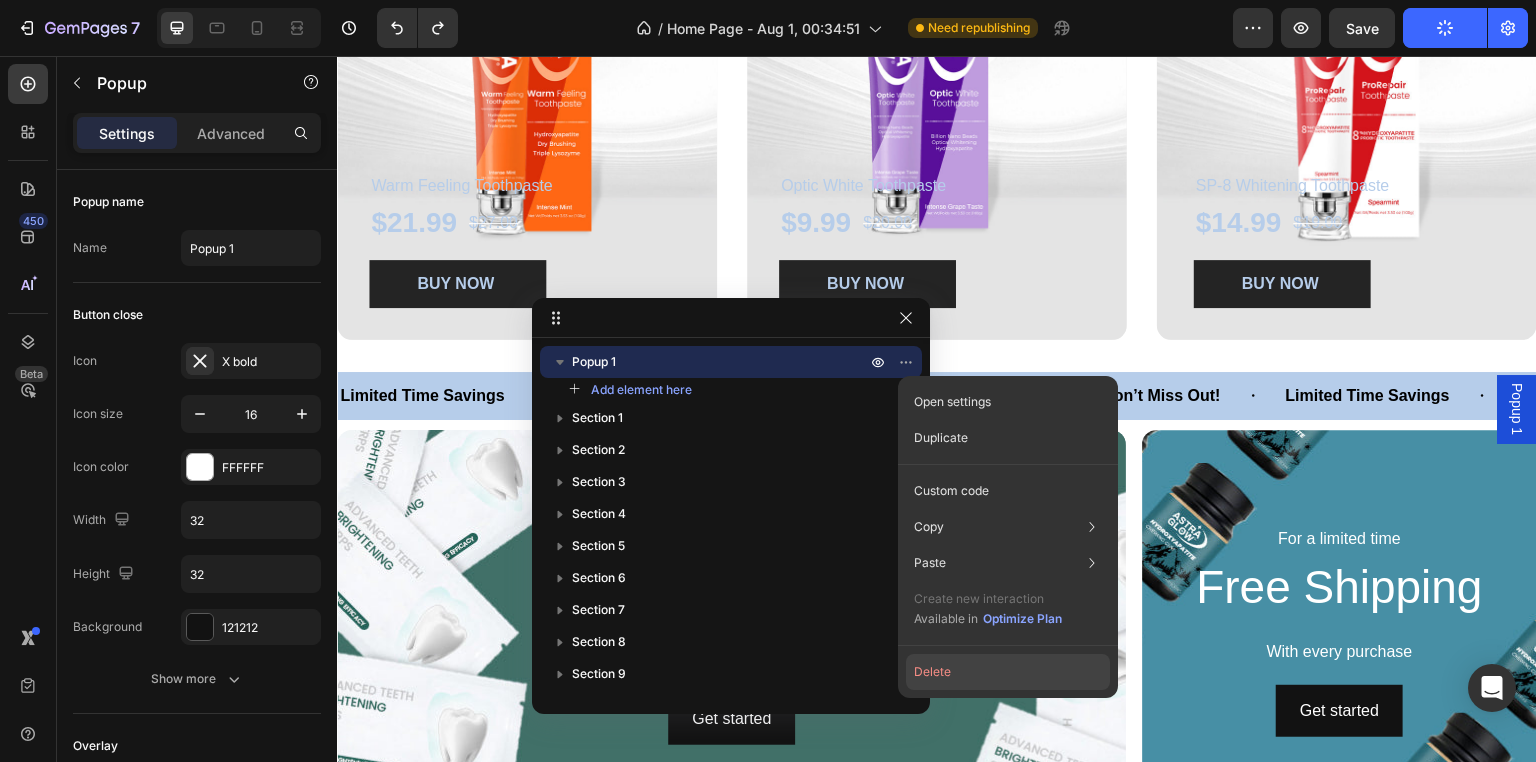 click on "Delete" 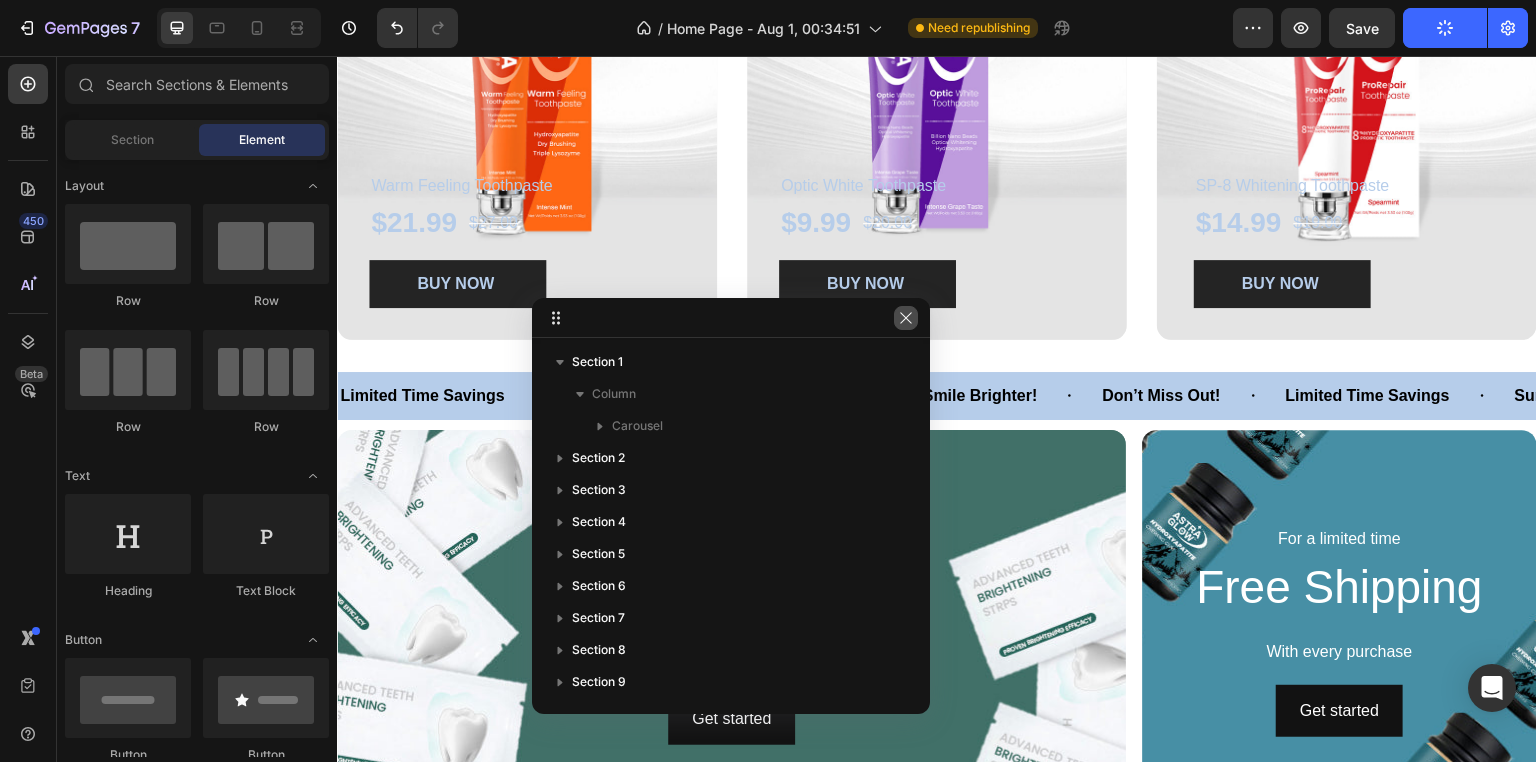 click 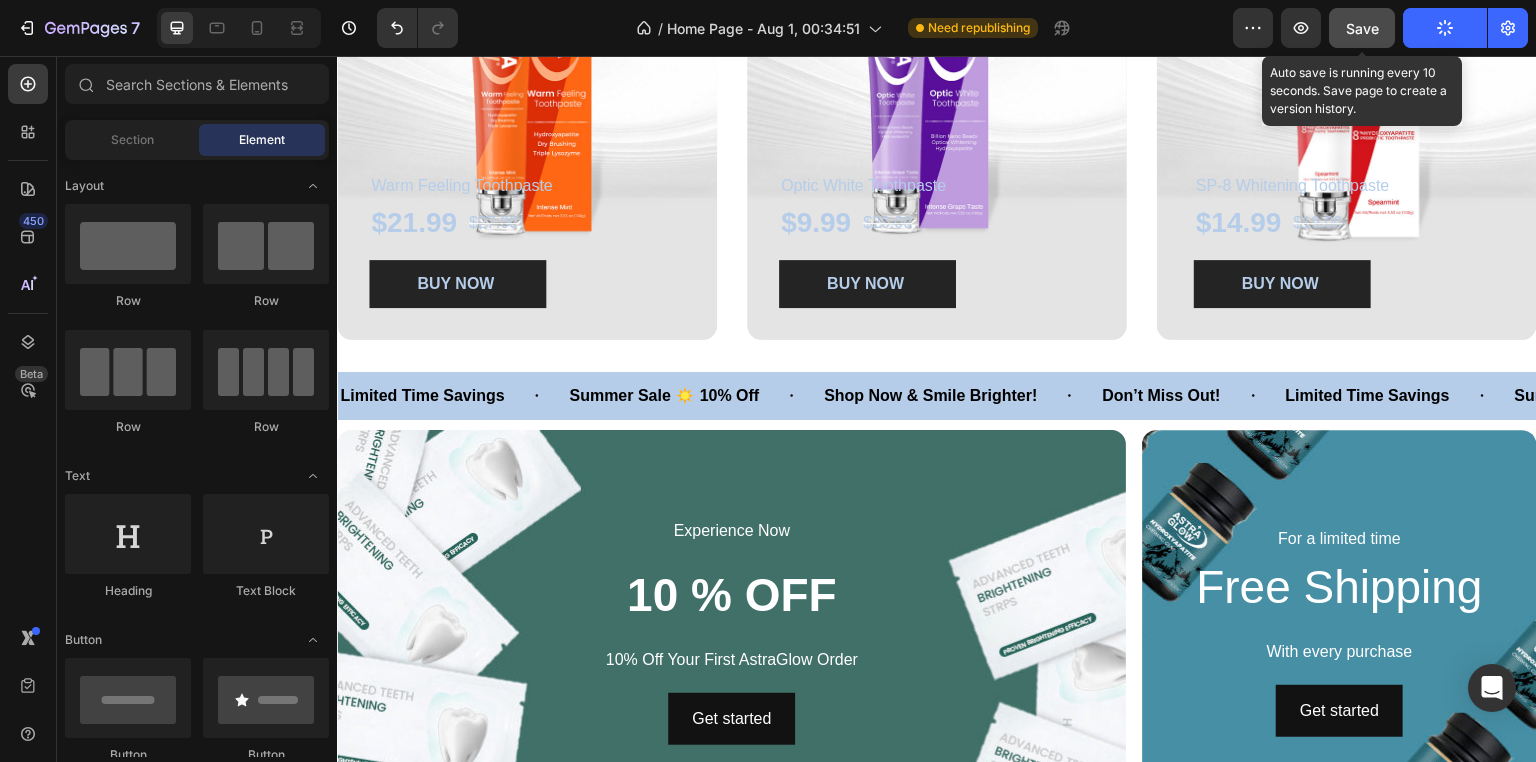 click on "Save" 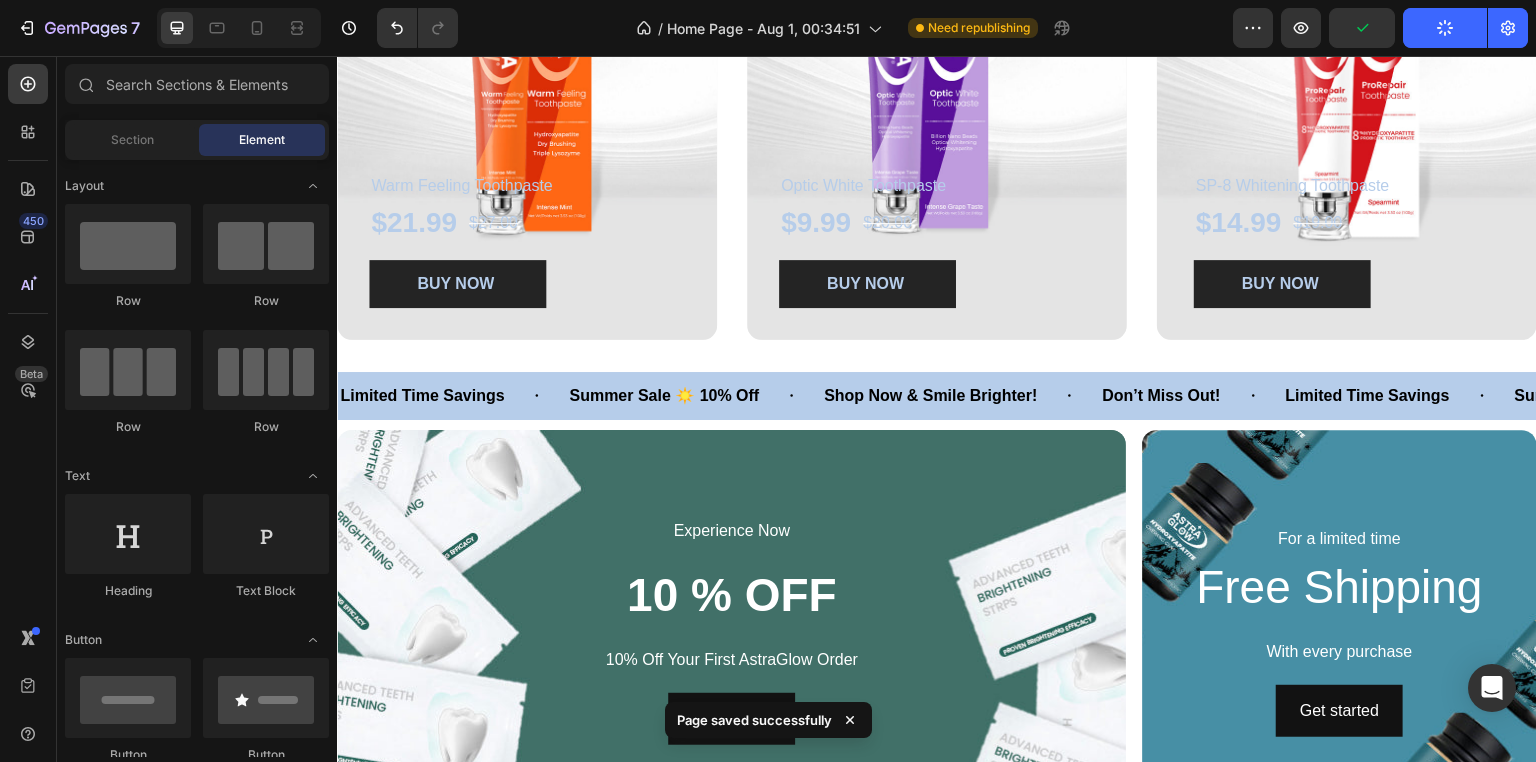 click on "/  Home Page - Aug 1, 00:34:51 Need republishing" 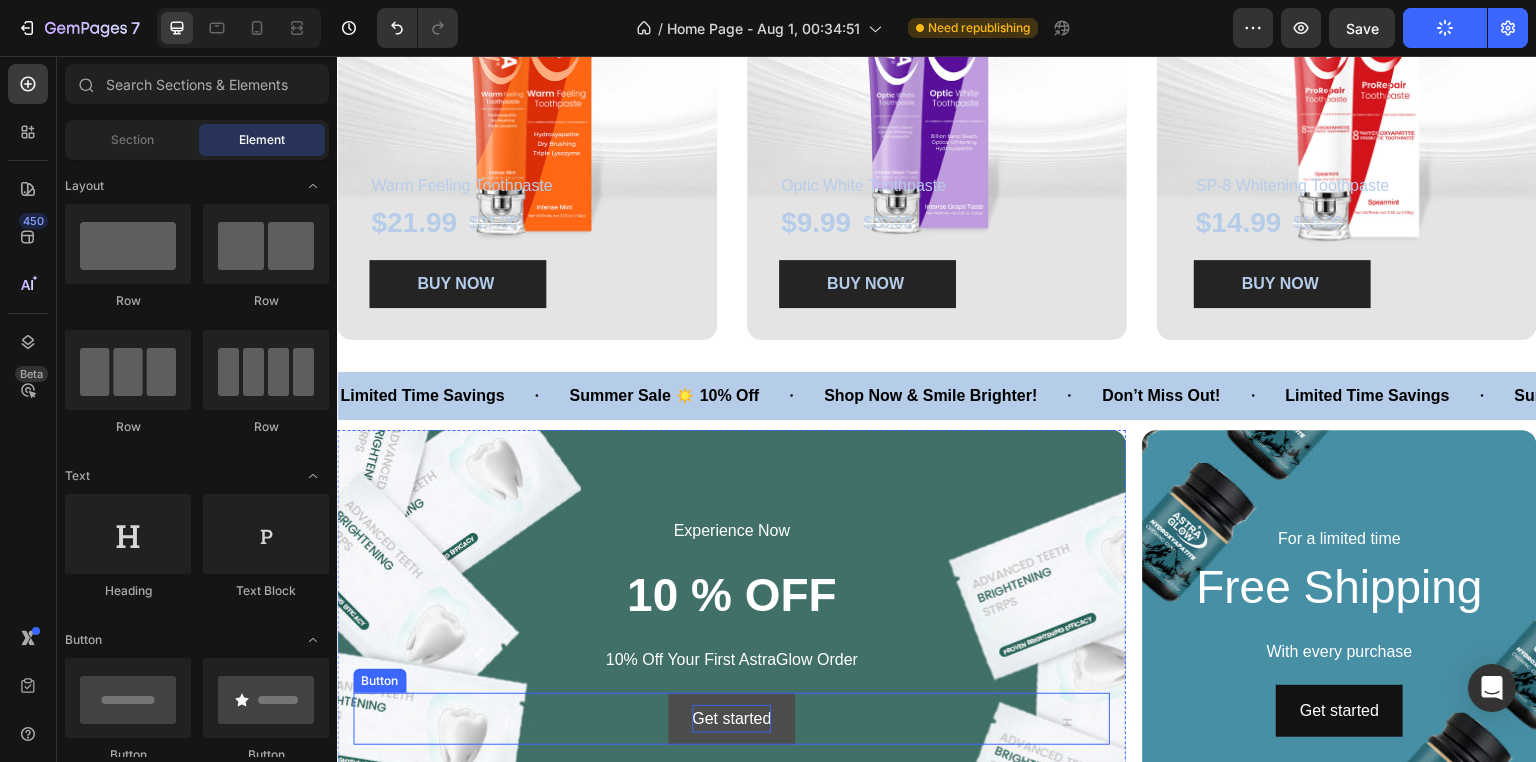 click on "Get started" at bounding box center (731, 719) 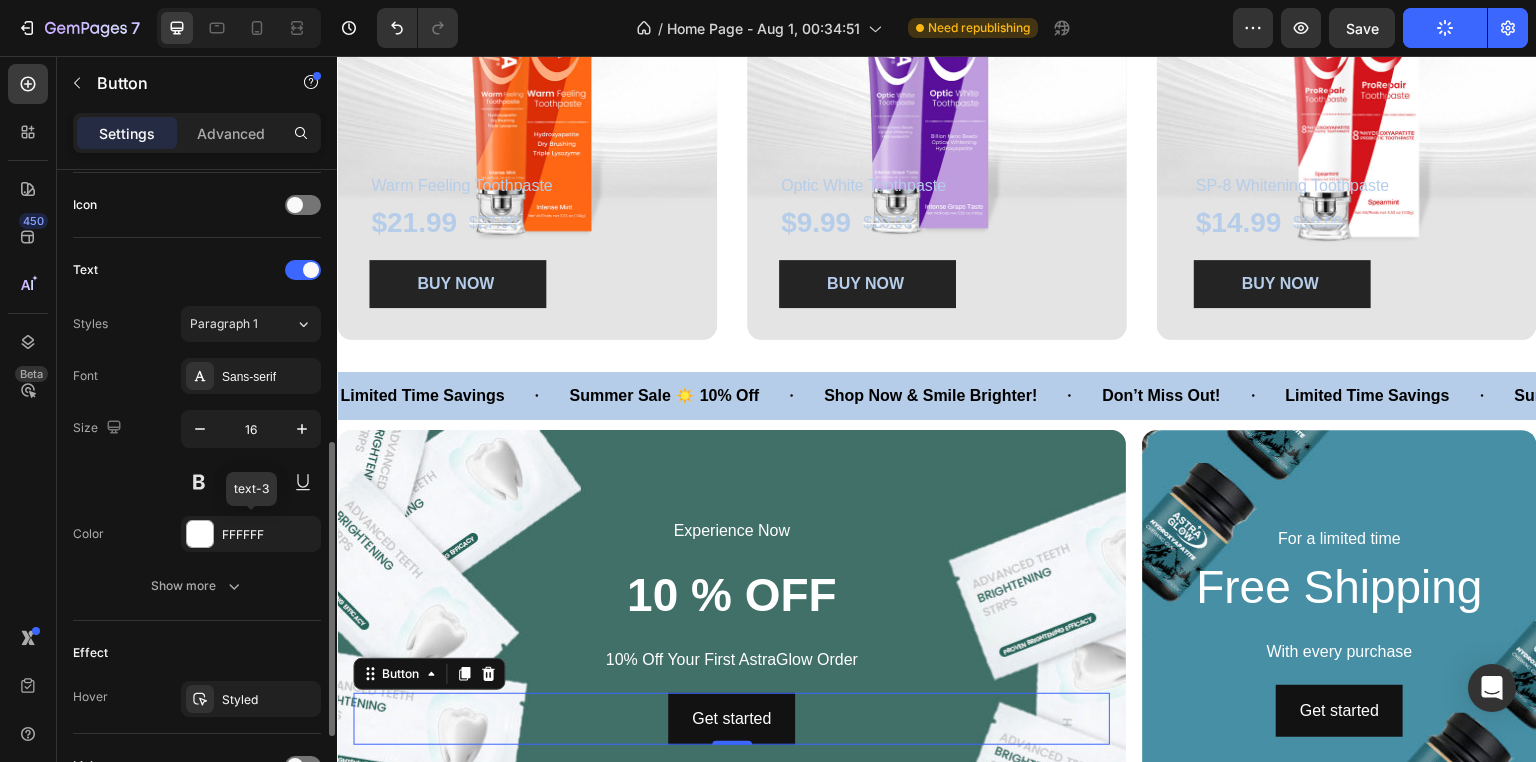 scroll, scrollTop: 782, scrollLeft: 0, axis: vertical 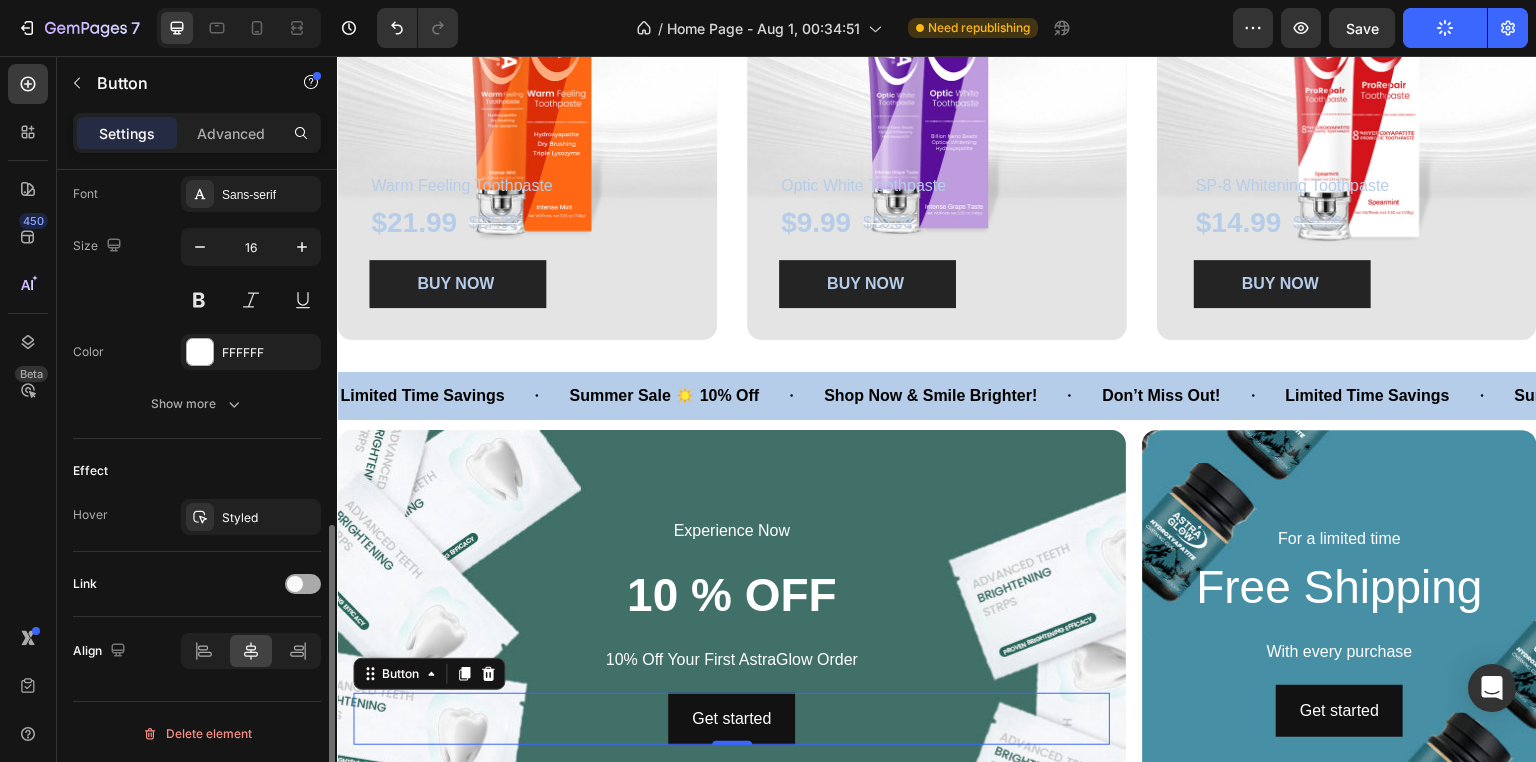 click at bounding box center (295, 584) 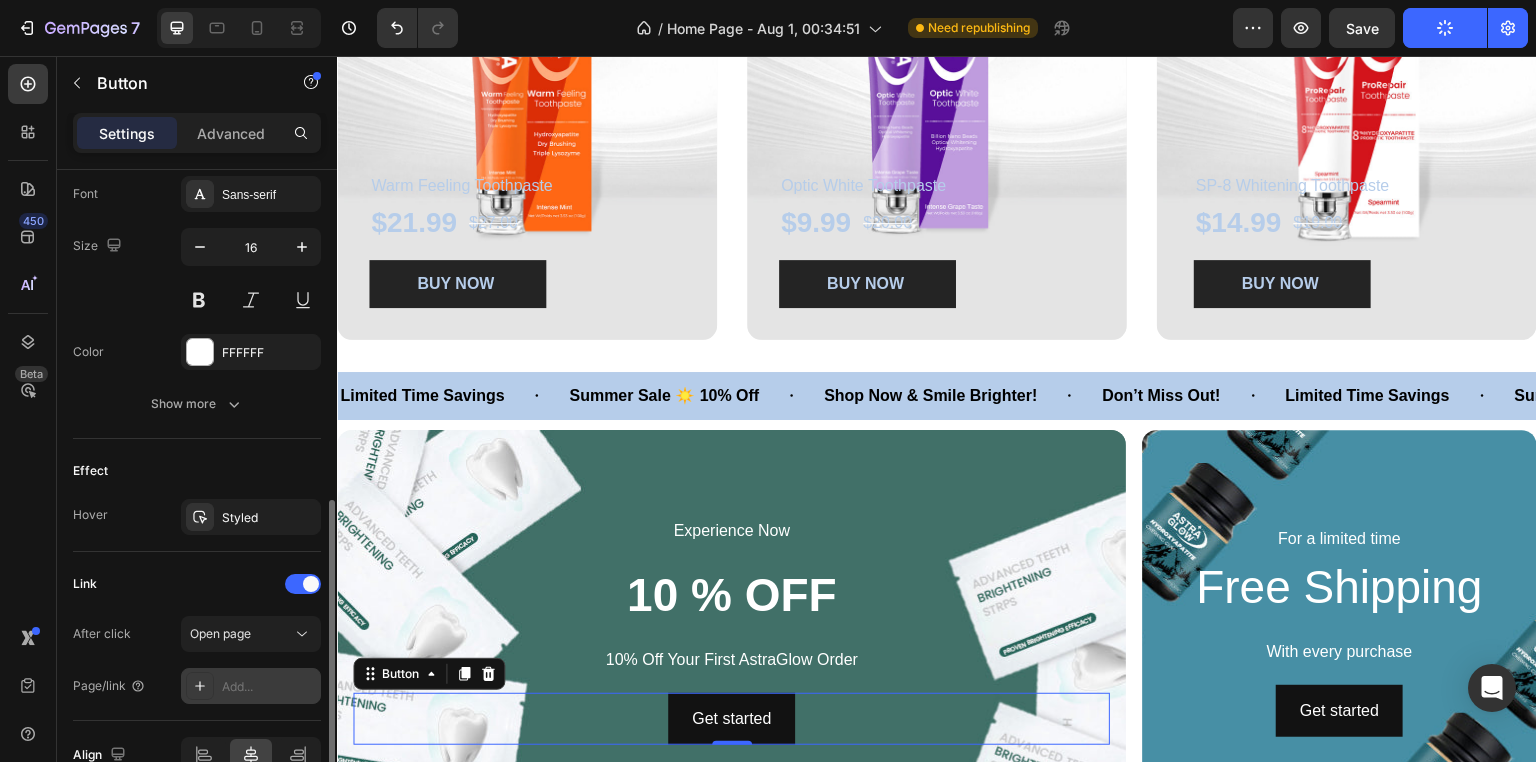 click on "Add..." at bounding box center [269, 687] 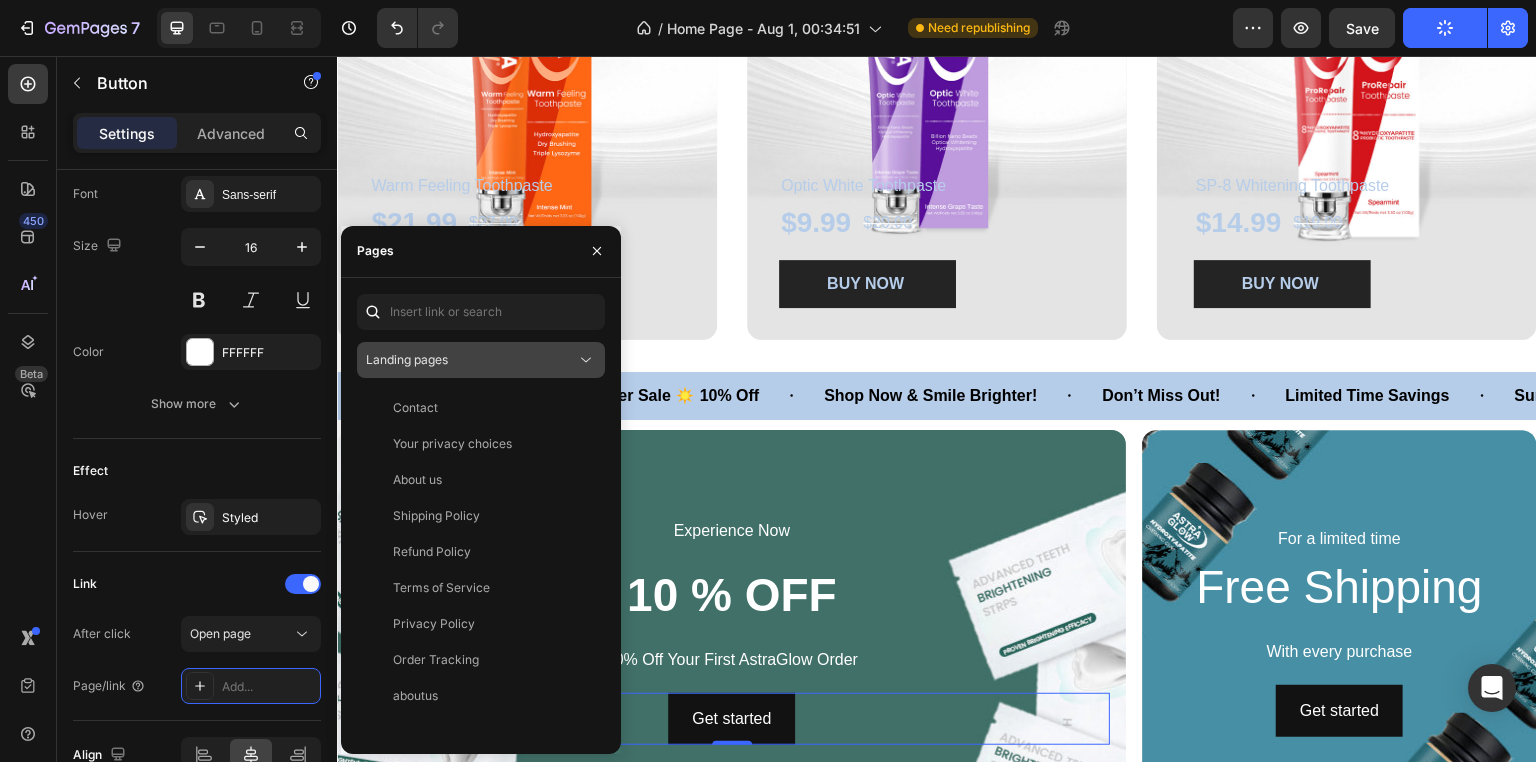 click on "Landing pages" at bounding box center [481, 360] 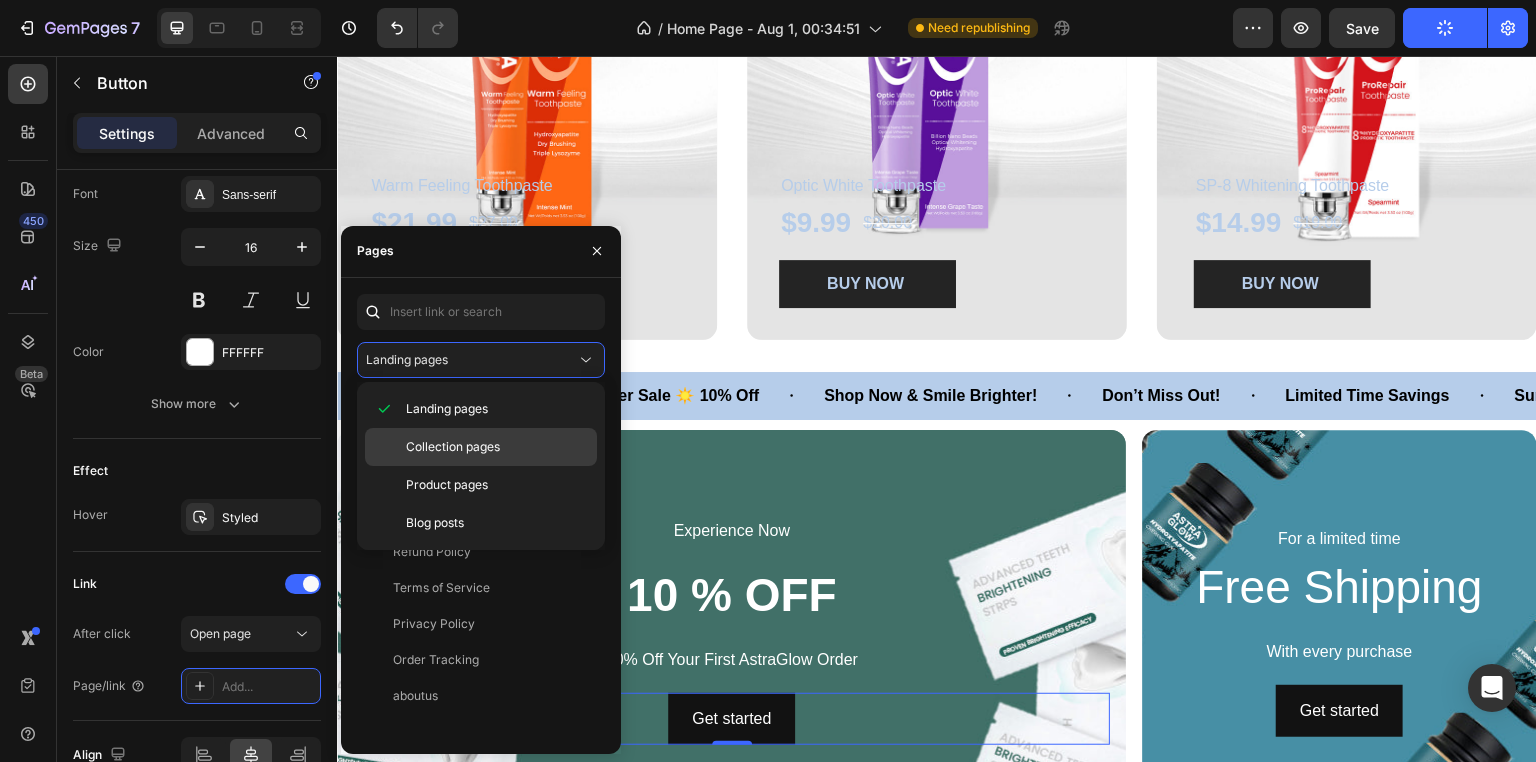 click on "Collection pages" at bounding box center [497, 447] 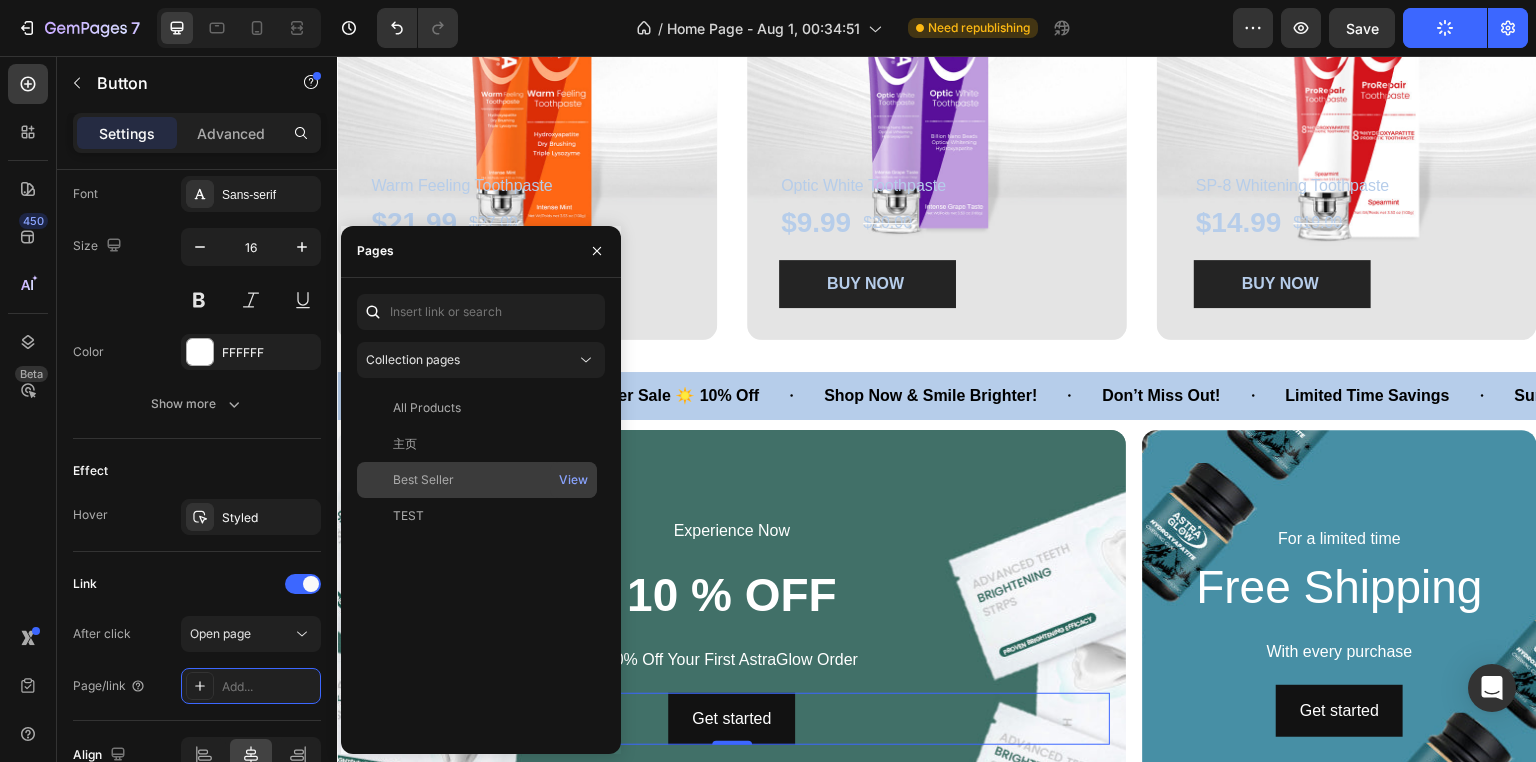 click on "Best Seller   View" 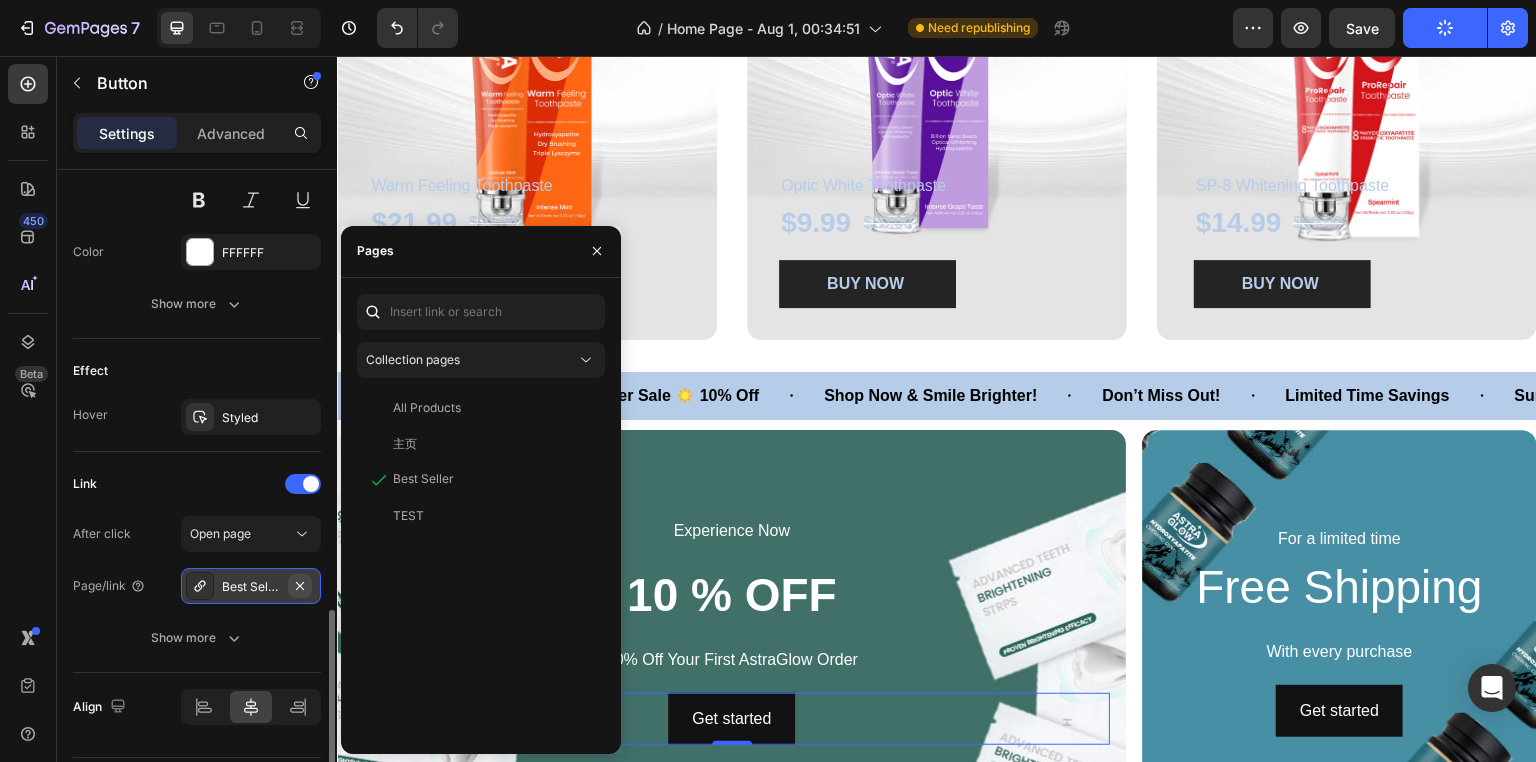 scroll, scrollTop: 938, scrollLeft: 0, axis: vertical 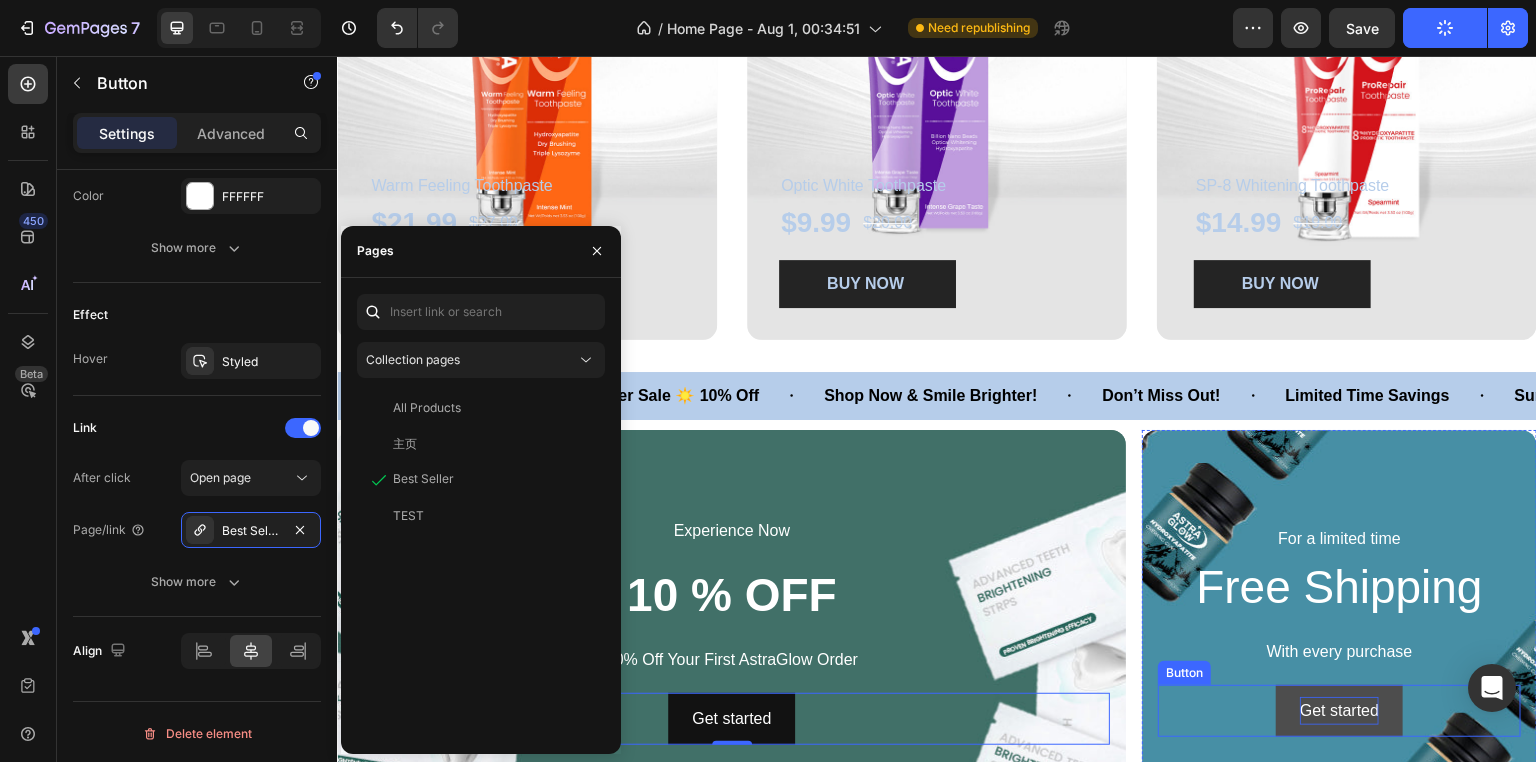 click on "Get started" at bounding box center [1339, 711] 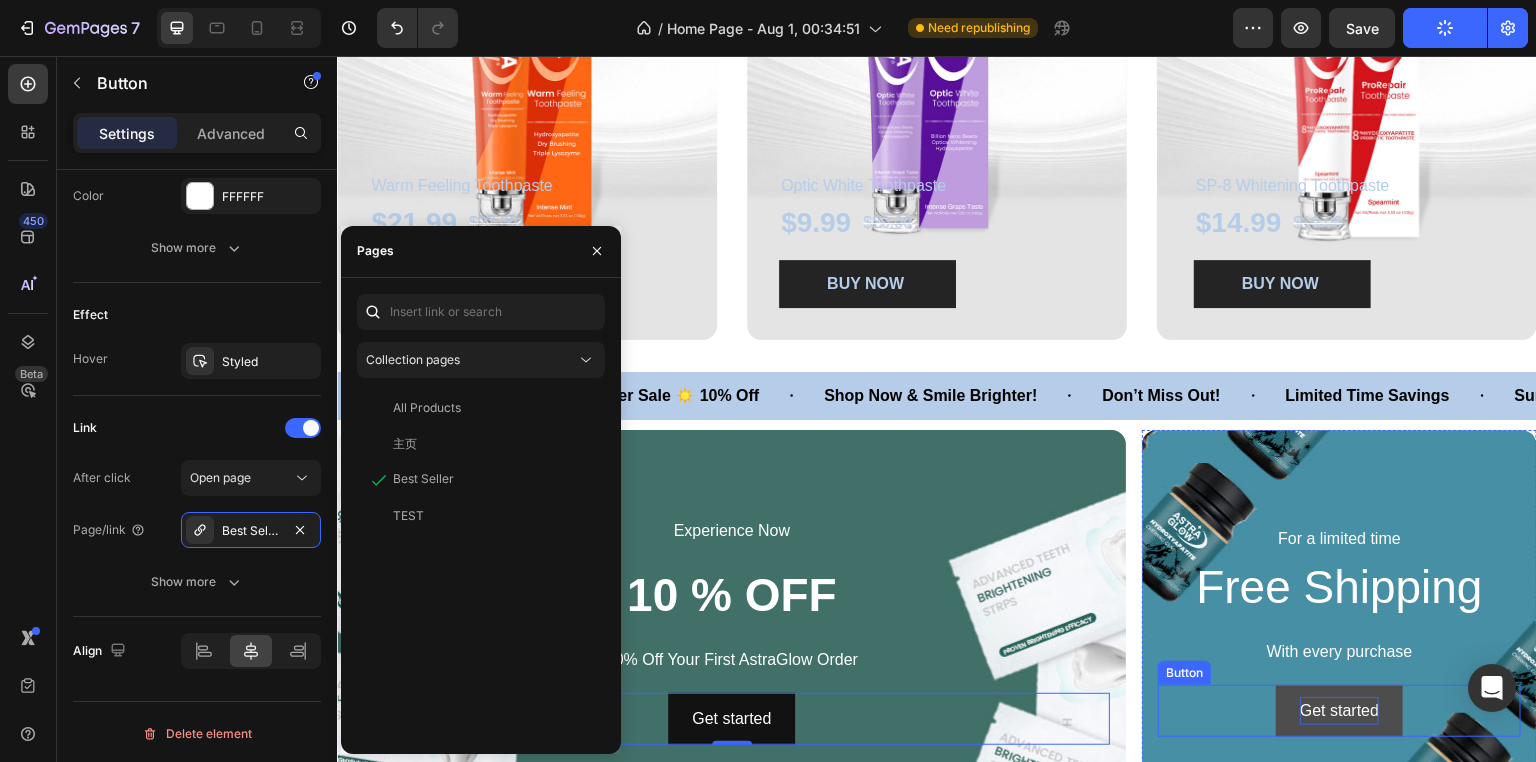 scroll, scrollTop: 782, scrollLeft: 0, axis: vertical 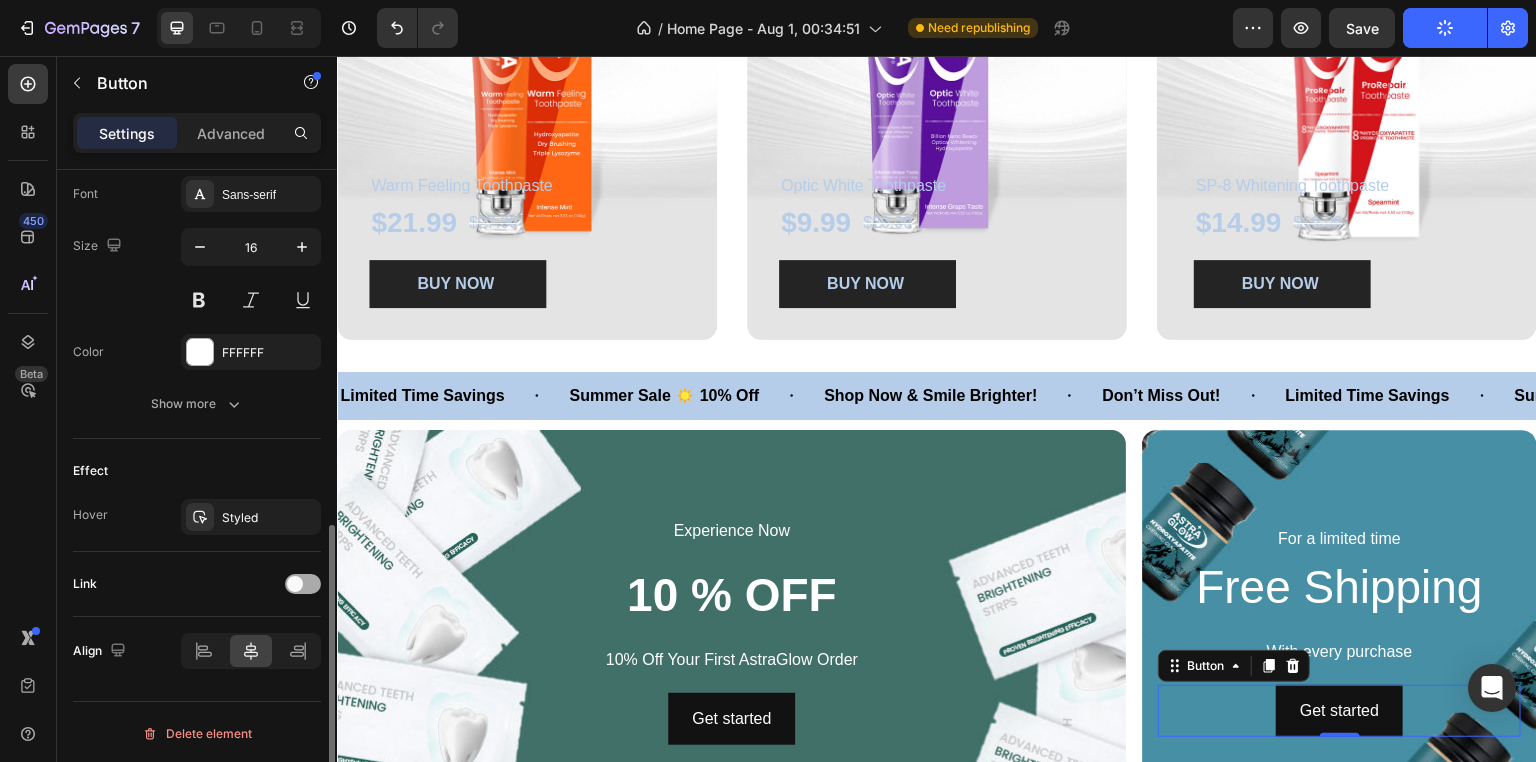click at bounding box center [295, 584] 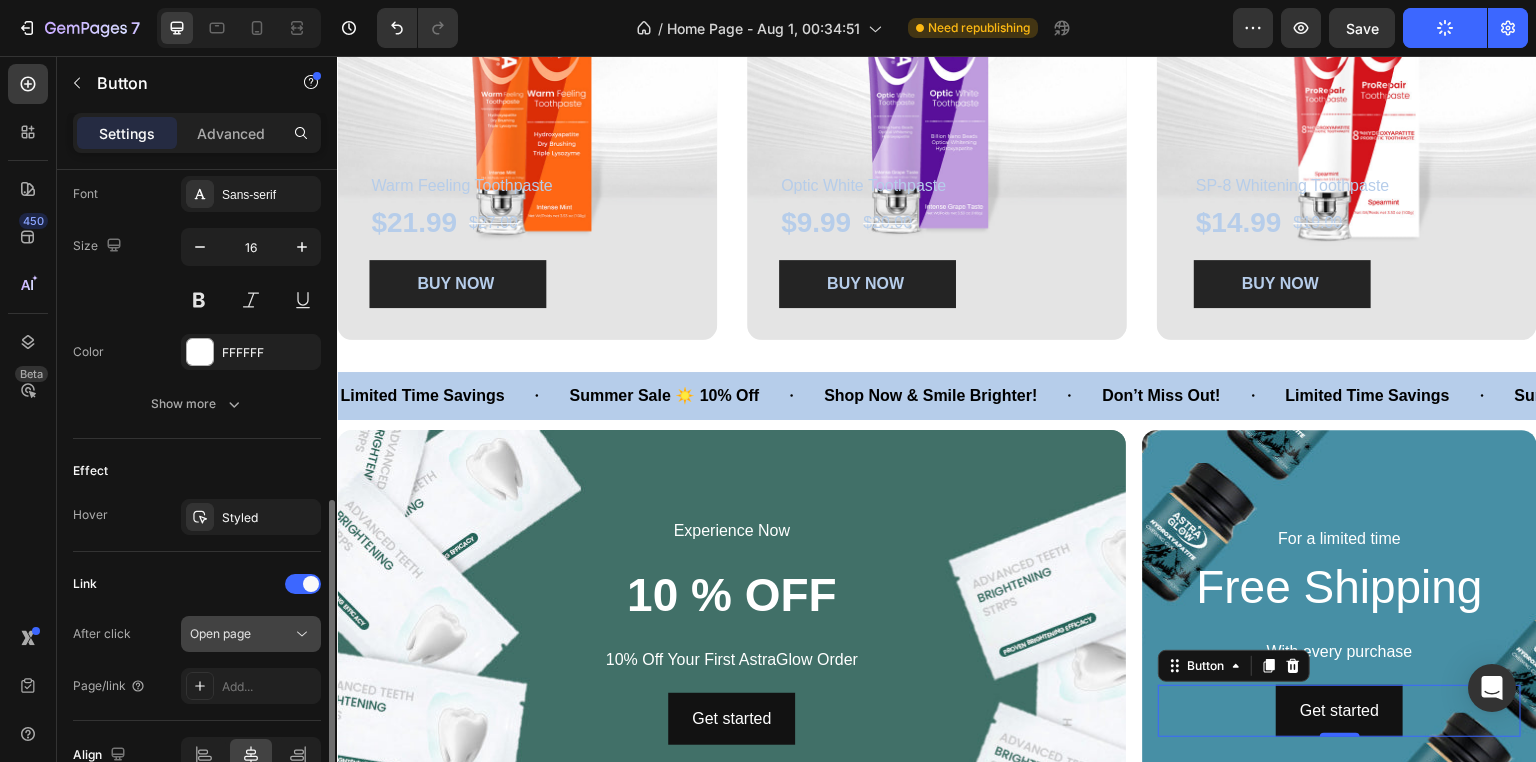 click on "Open page" at bounding box center [241, 634] 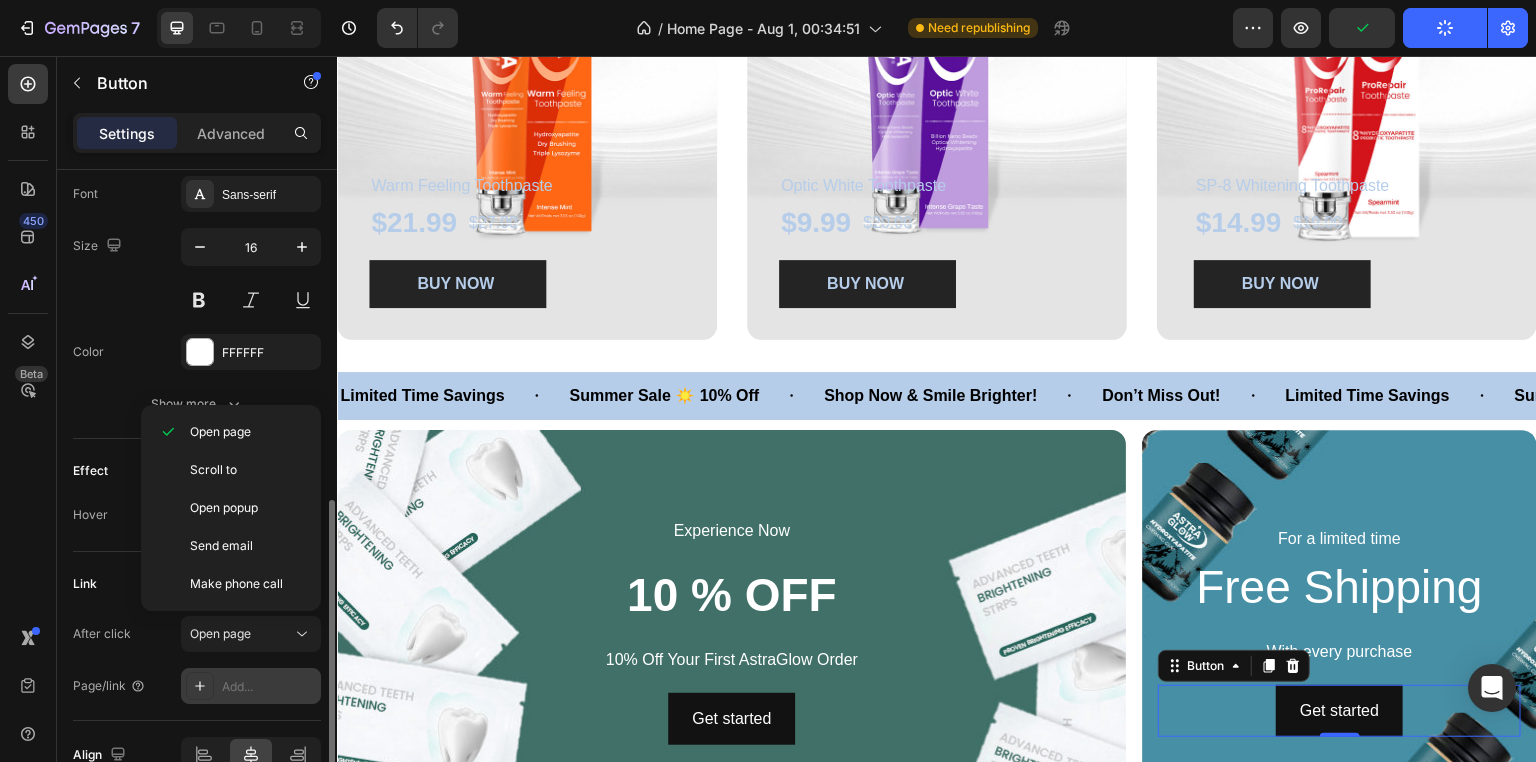 click on "Add..." at bounding box center [269, 687] 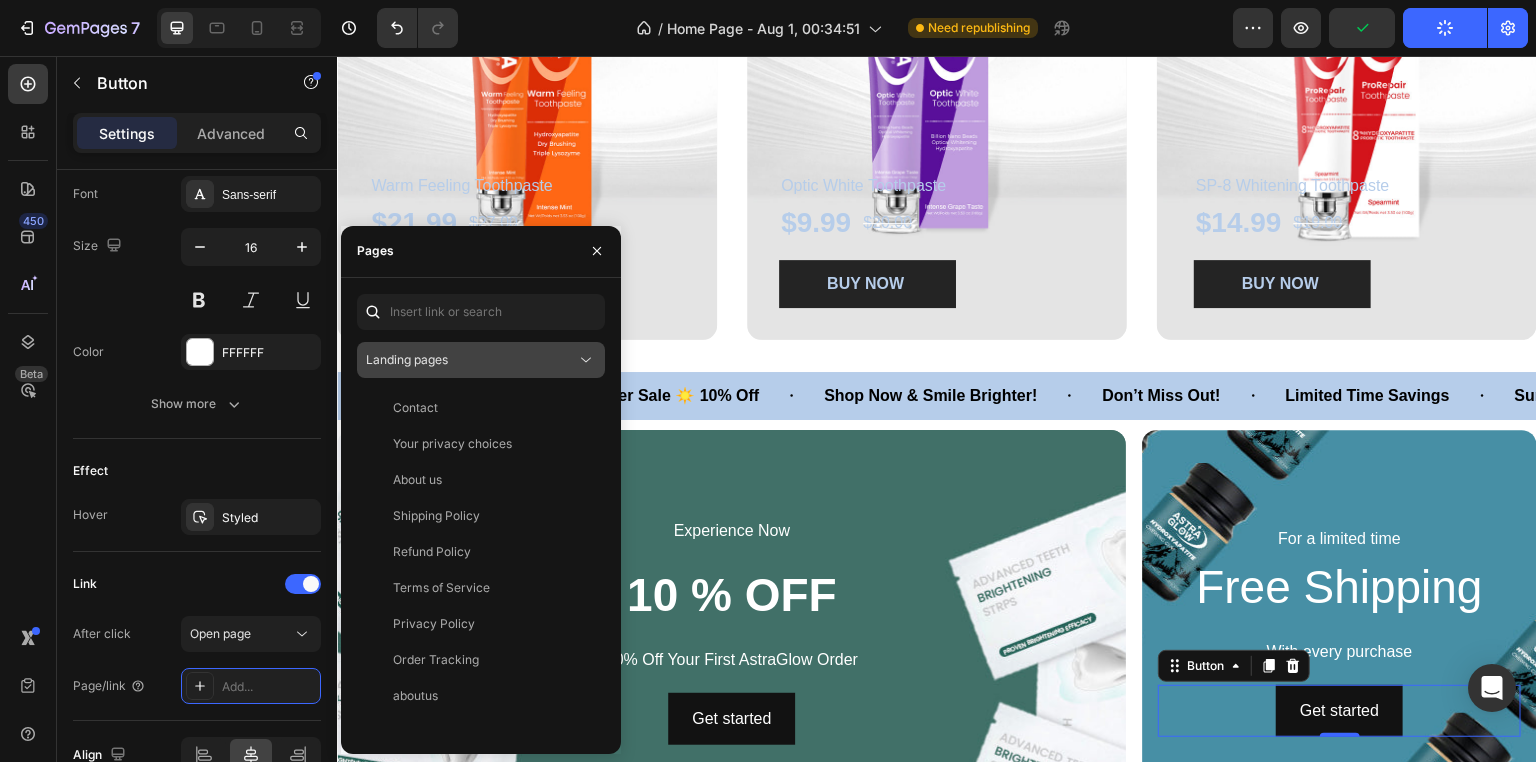 click on "Landing pages" at bounding box center [407, 359] 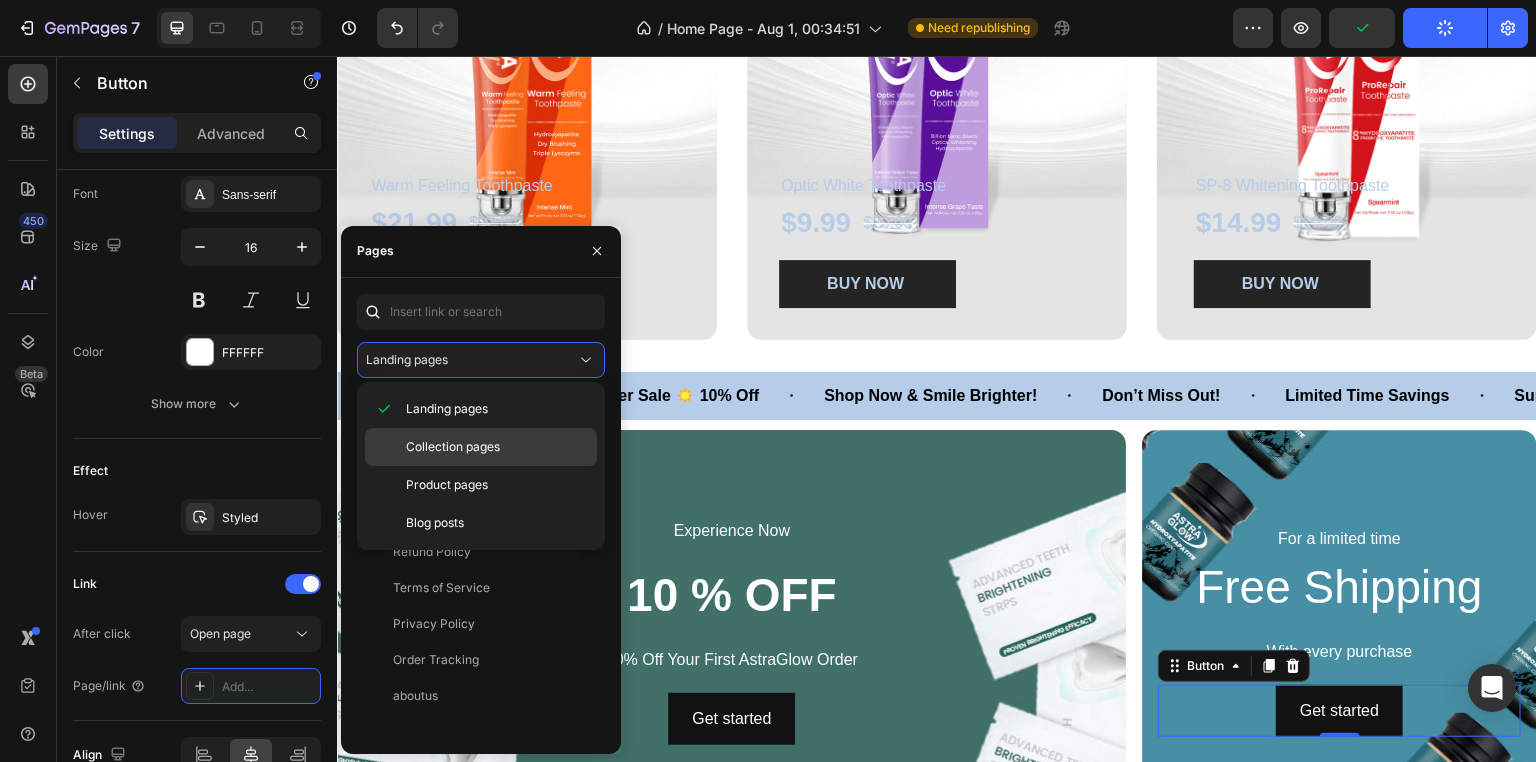 click on "Collection pages" at bounding box center (453, 447) 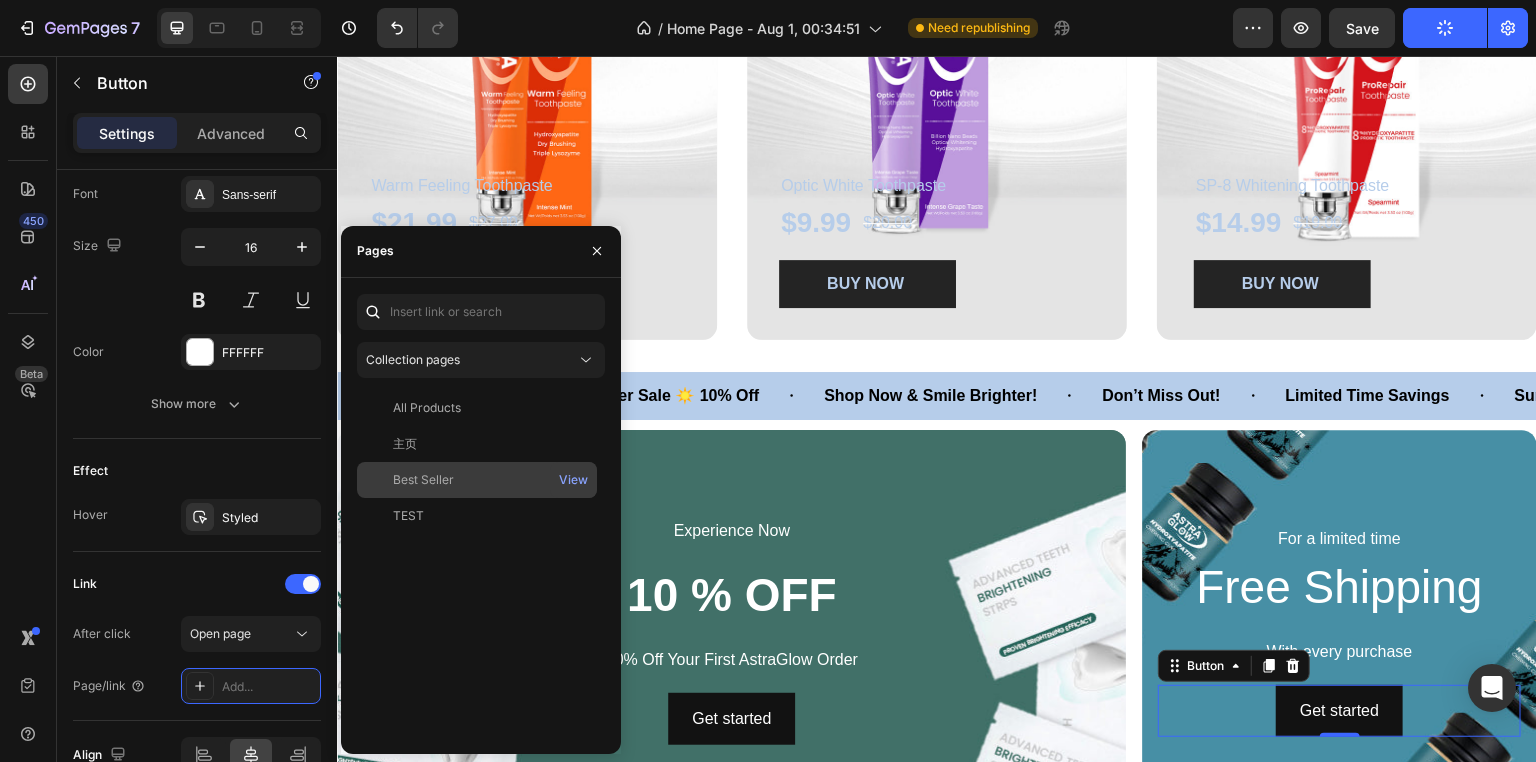 click on "Best Seller" 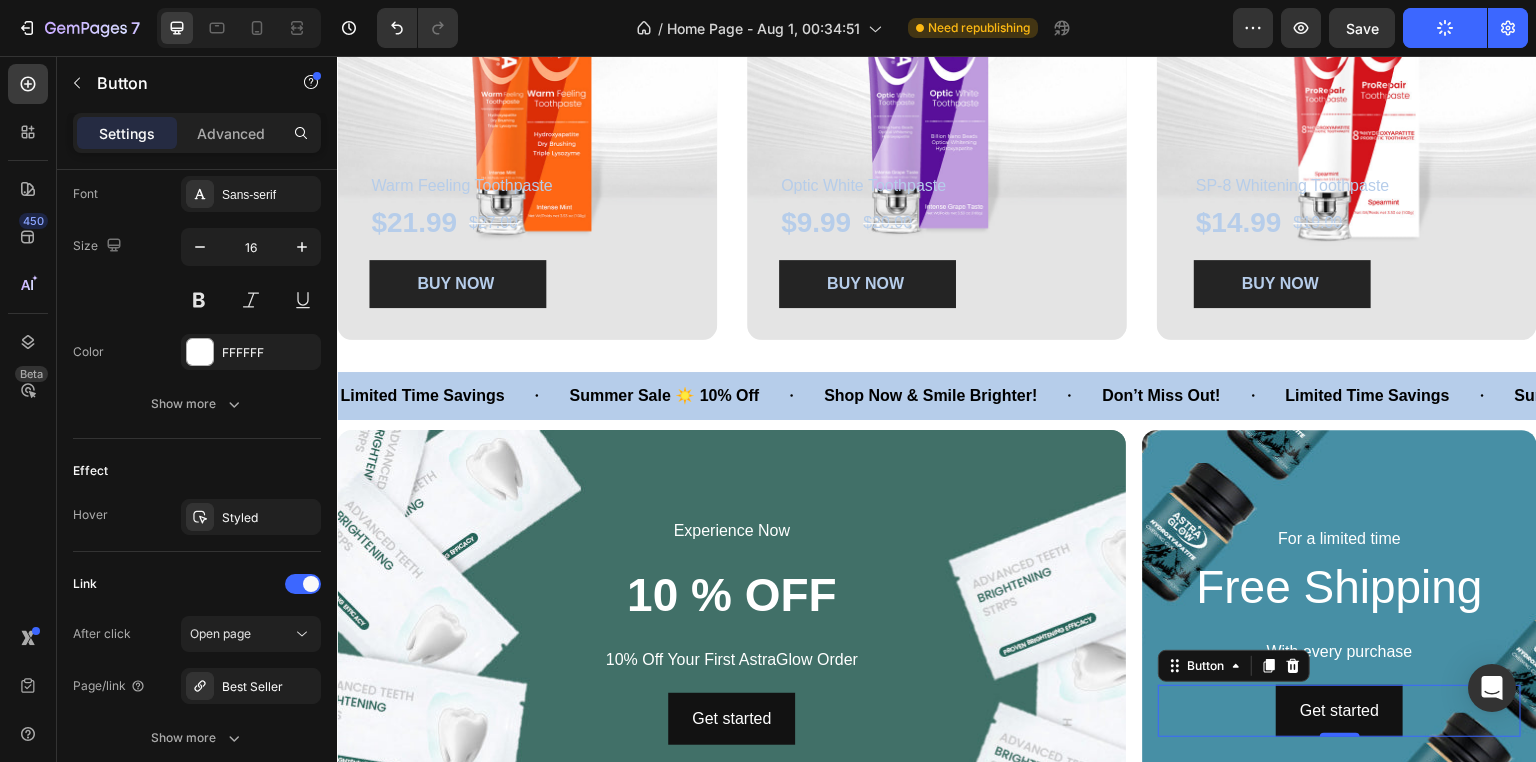 click on "/  Home Page - Aug 1, 00:34:51 Need republishing" 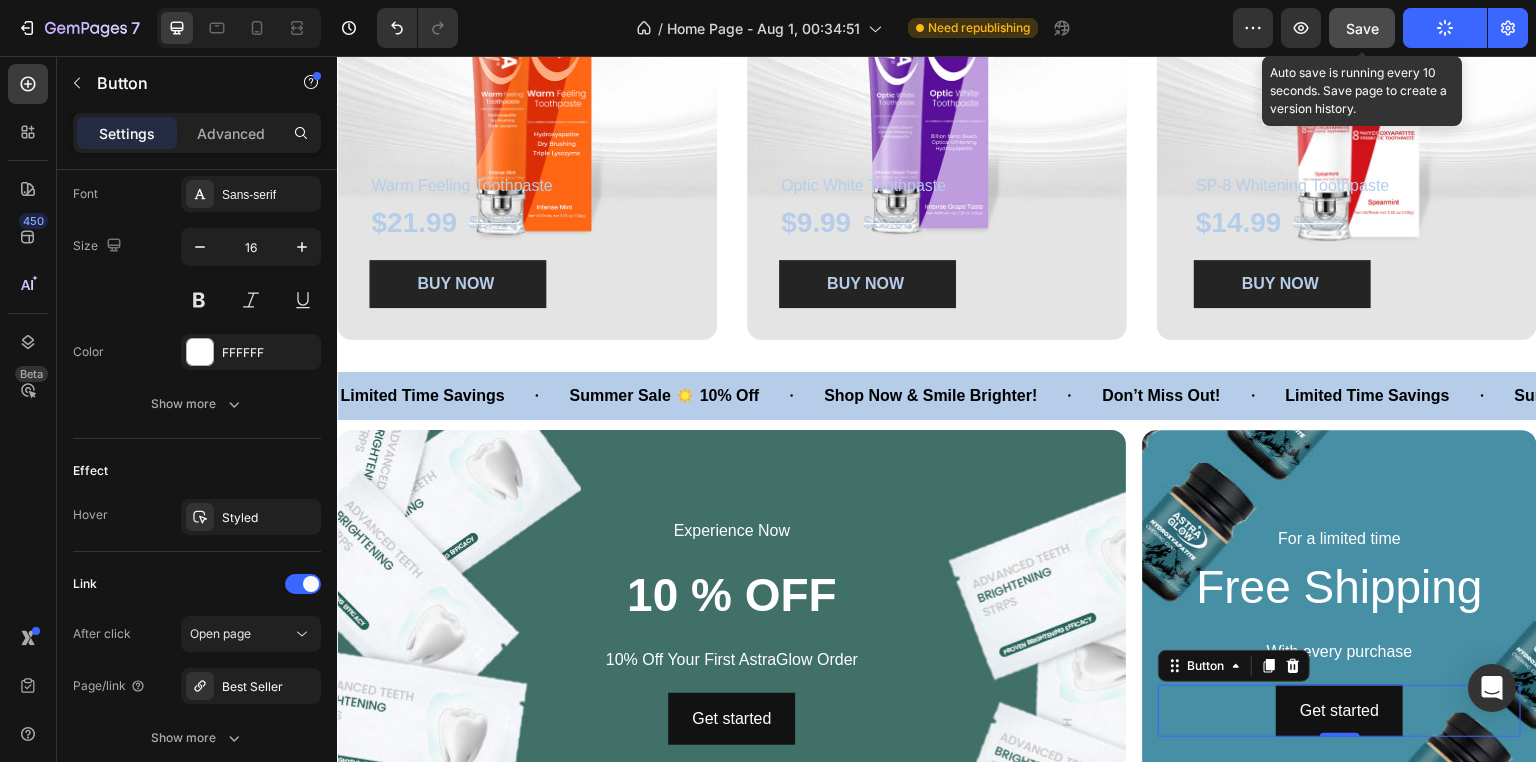 click on "Save" 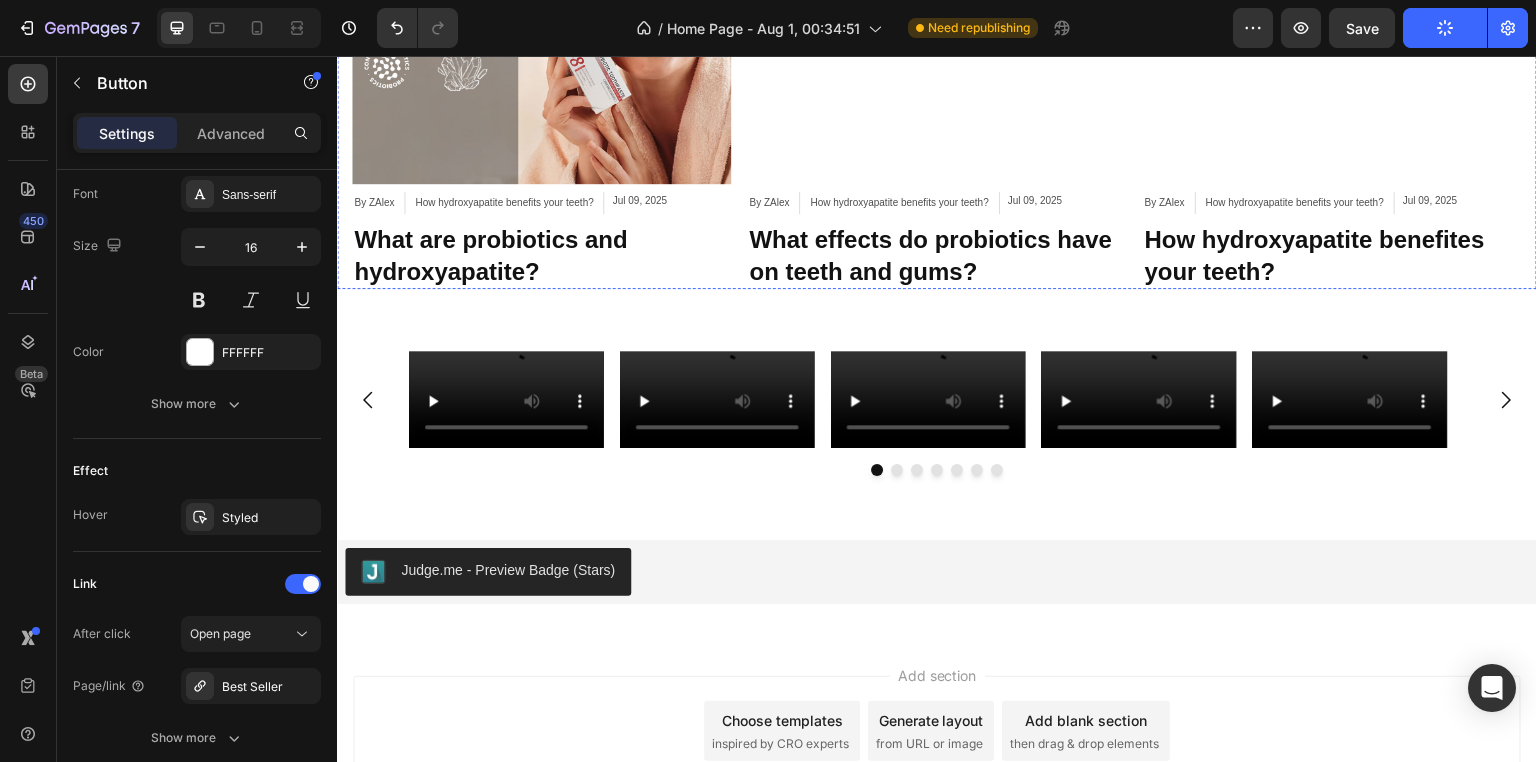 scroll, scrollTop: 1810, scrollLeft: 0, axis: vertical 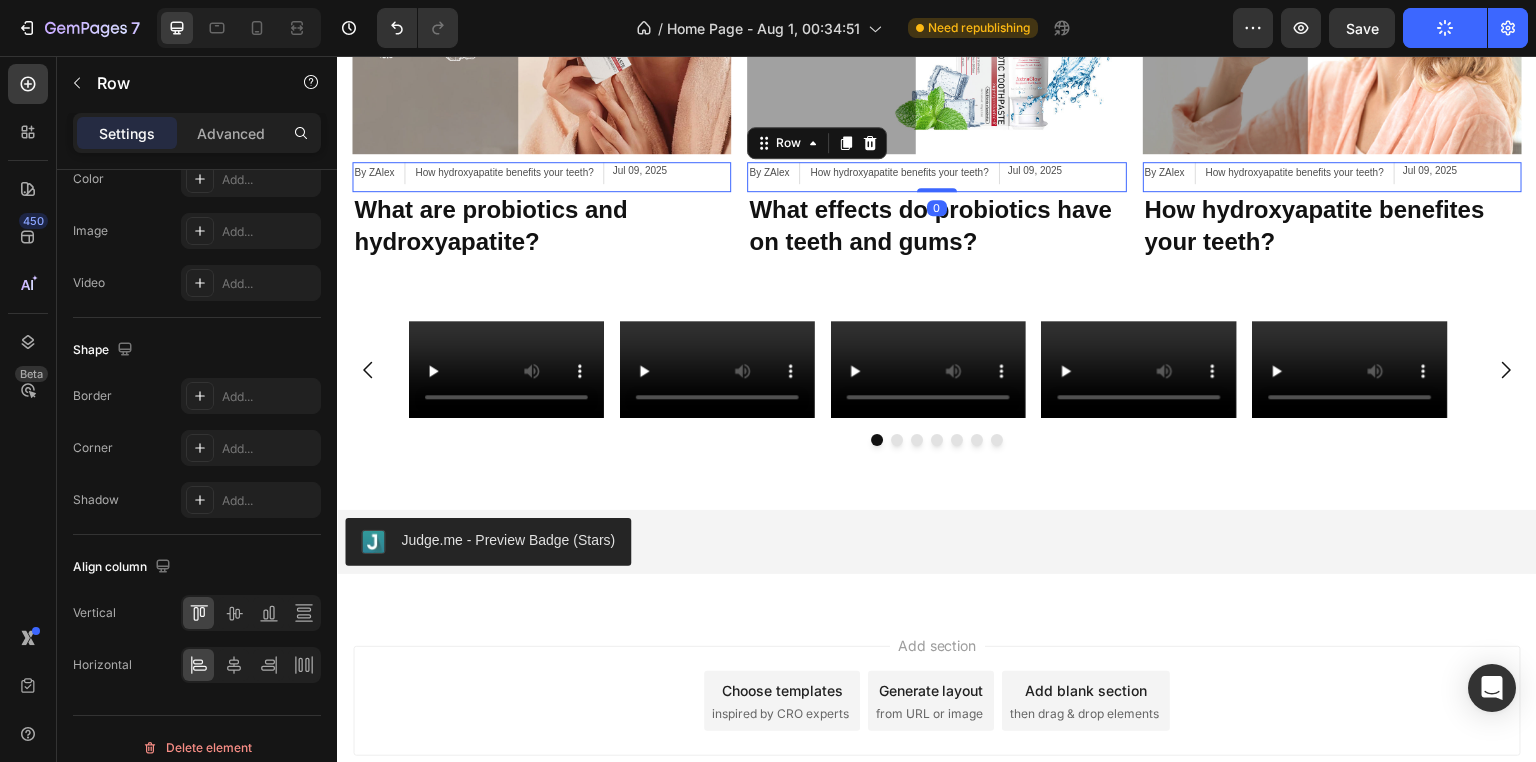 click on "By ZAlex Article Author How hydroxyapatite benefits your teeth? Article Category Jul 09, 2025 Article Date Row   0" at bounding box center (541, 177) 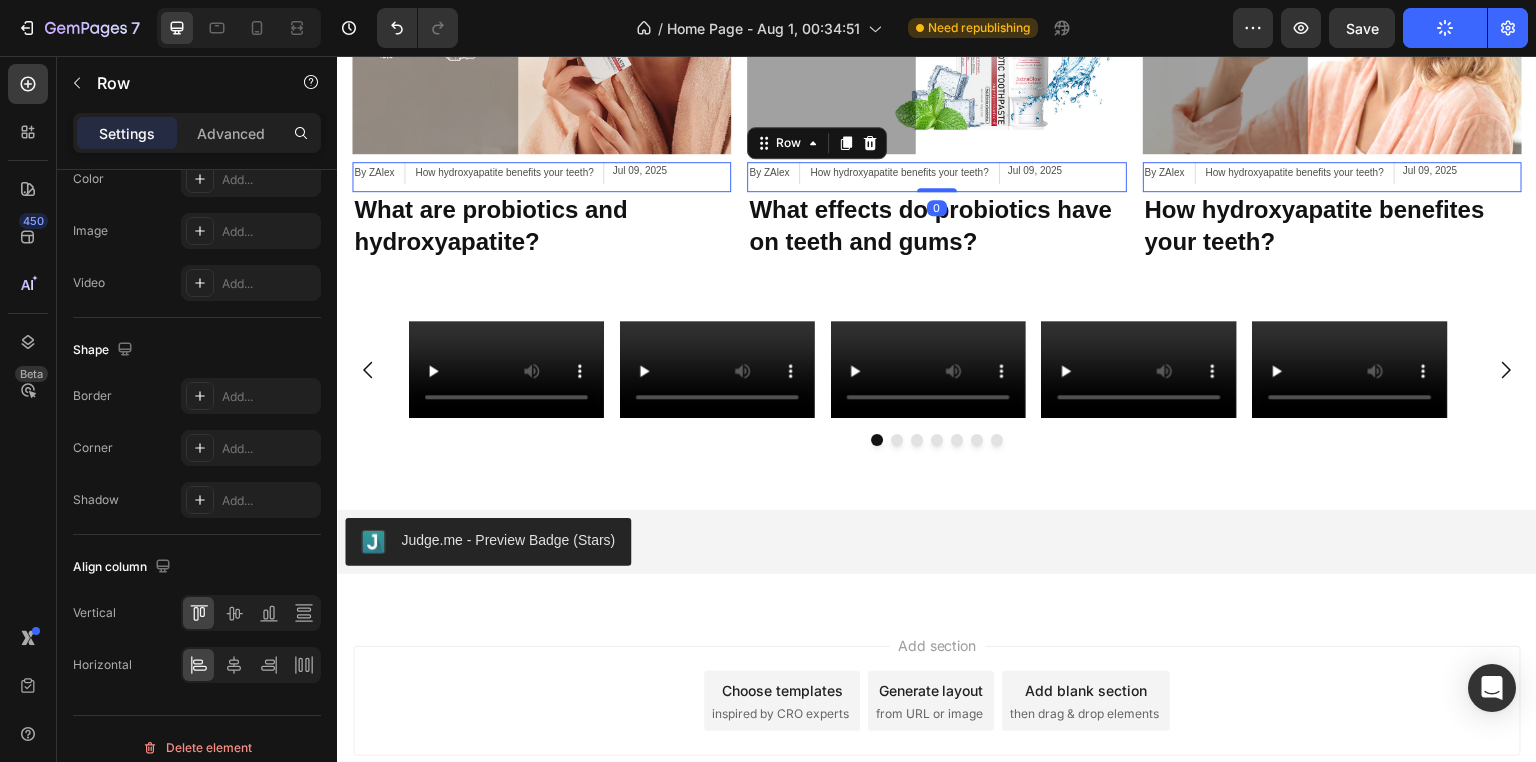 scroll, scrollTop: 0, scrollLeft: 0, axis: both 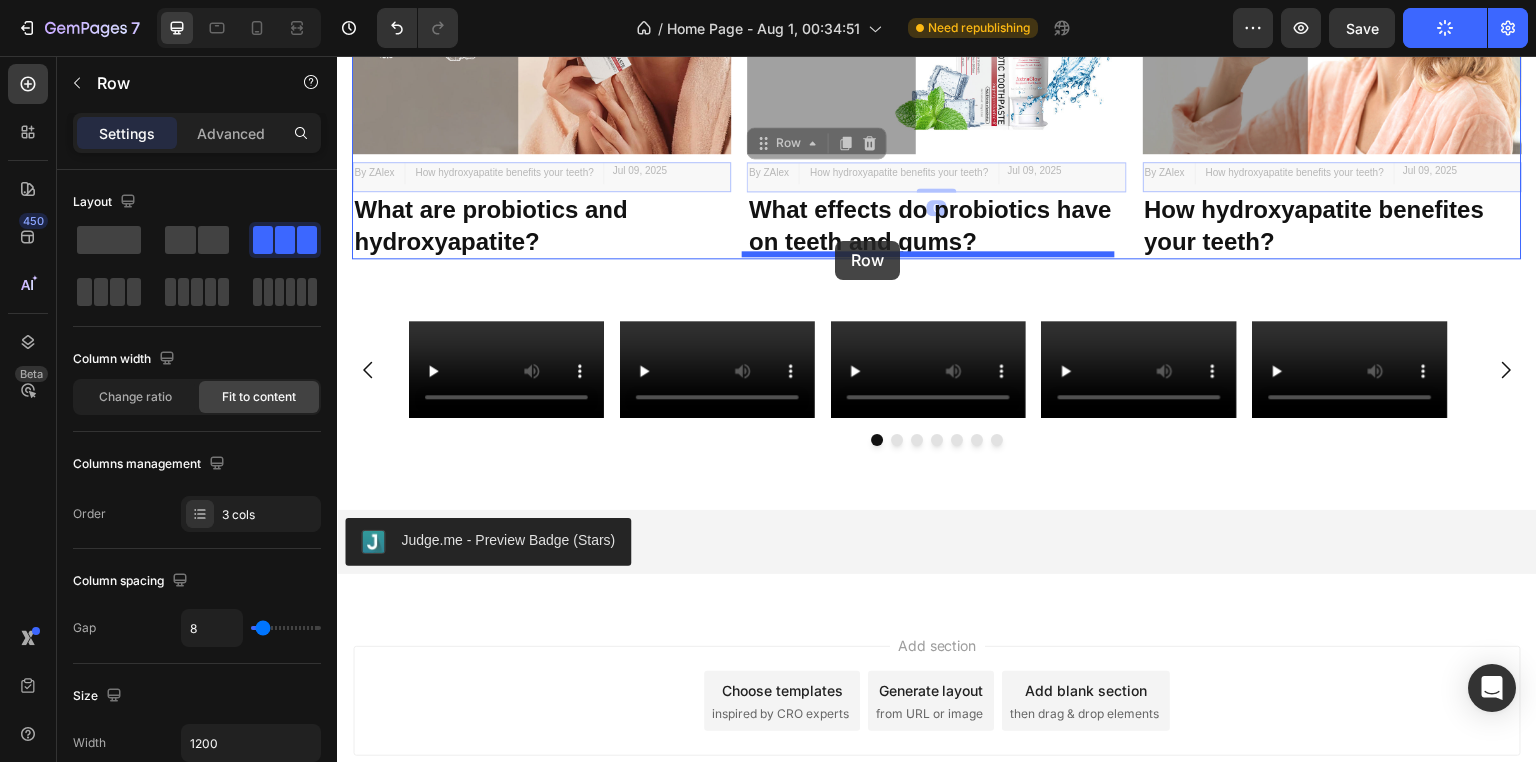 drag, startPoint x: 761, startPoint y: 135, endPoint x: 835, endPoint y: 241, distance: 129.2749 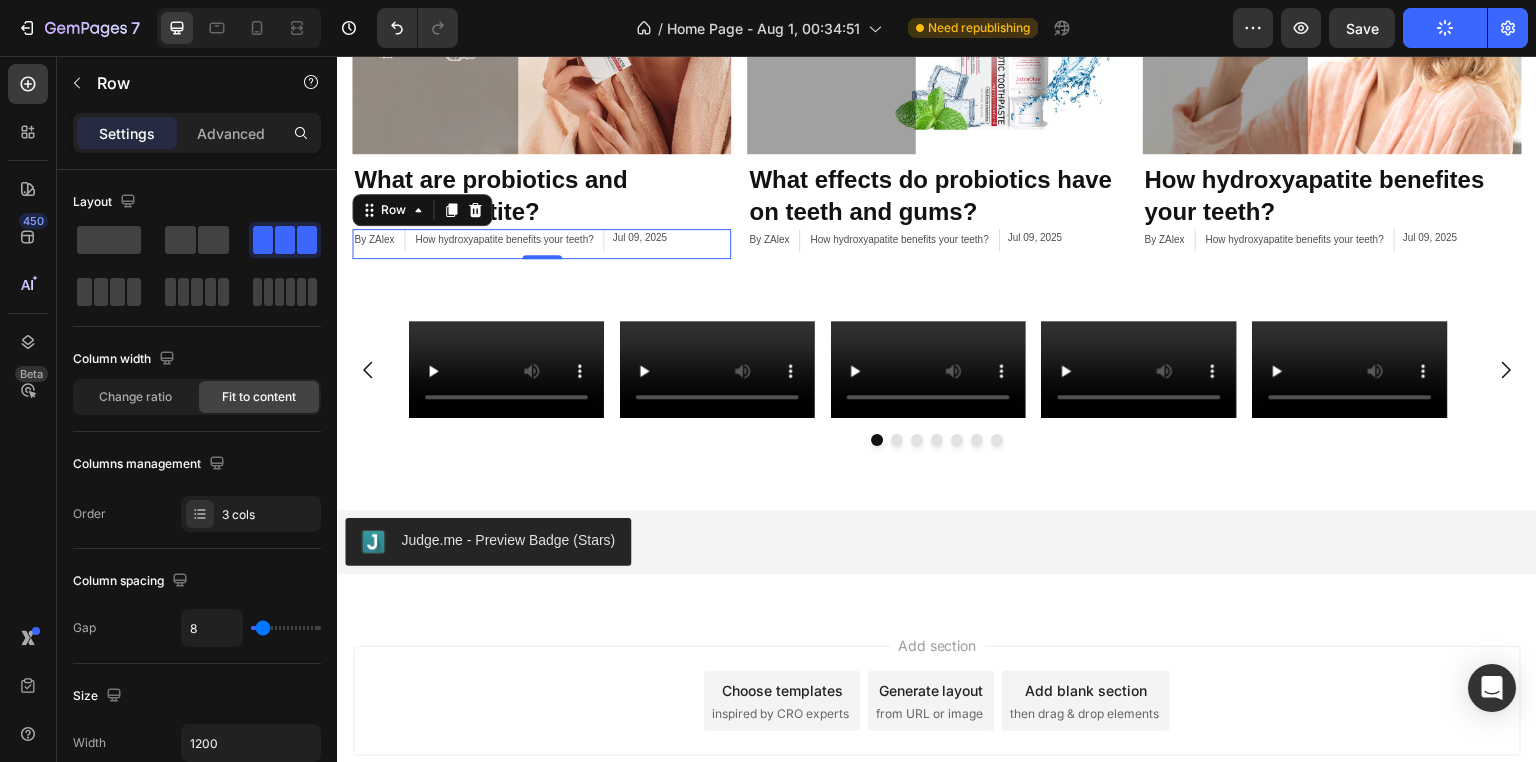 scroll, scrollTop: 1710, scrollLeft: 0, axis: vertical 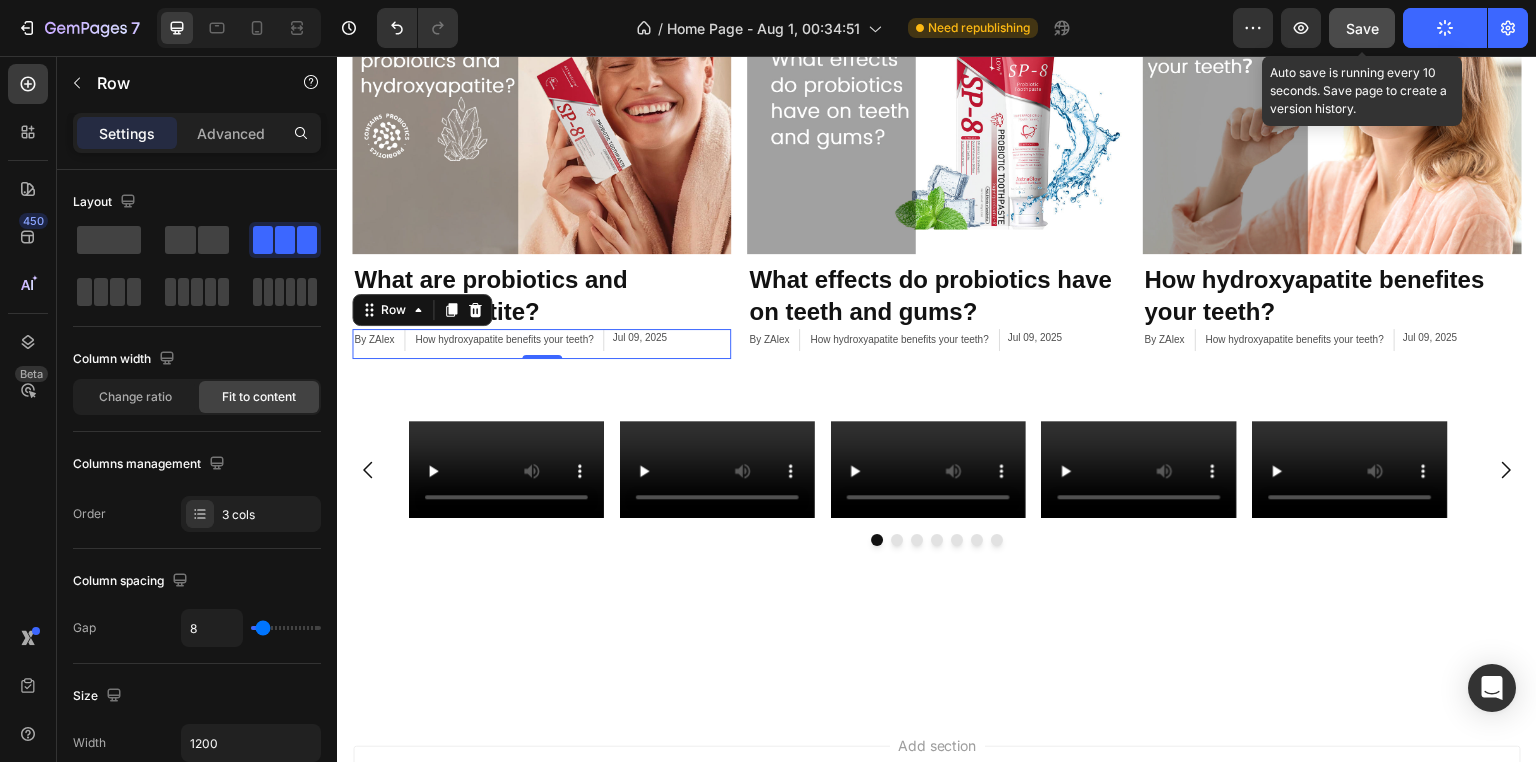 click on "Save" 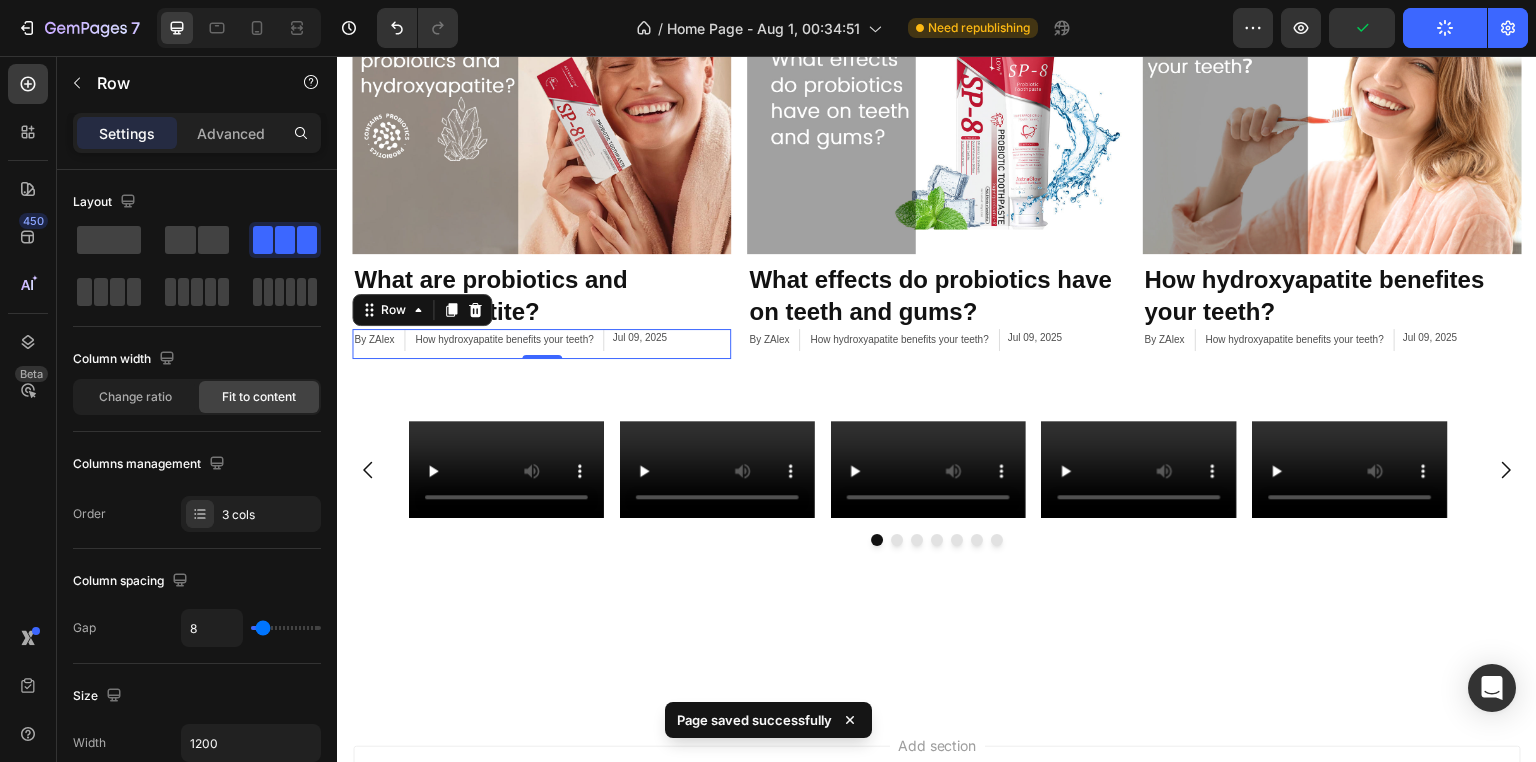 click on "/  Home Page - Aug 1, 00:34:51 Need republishing" 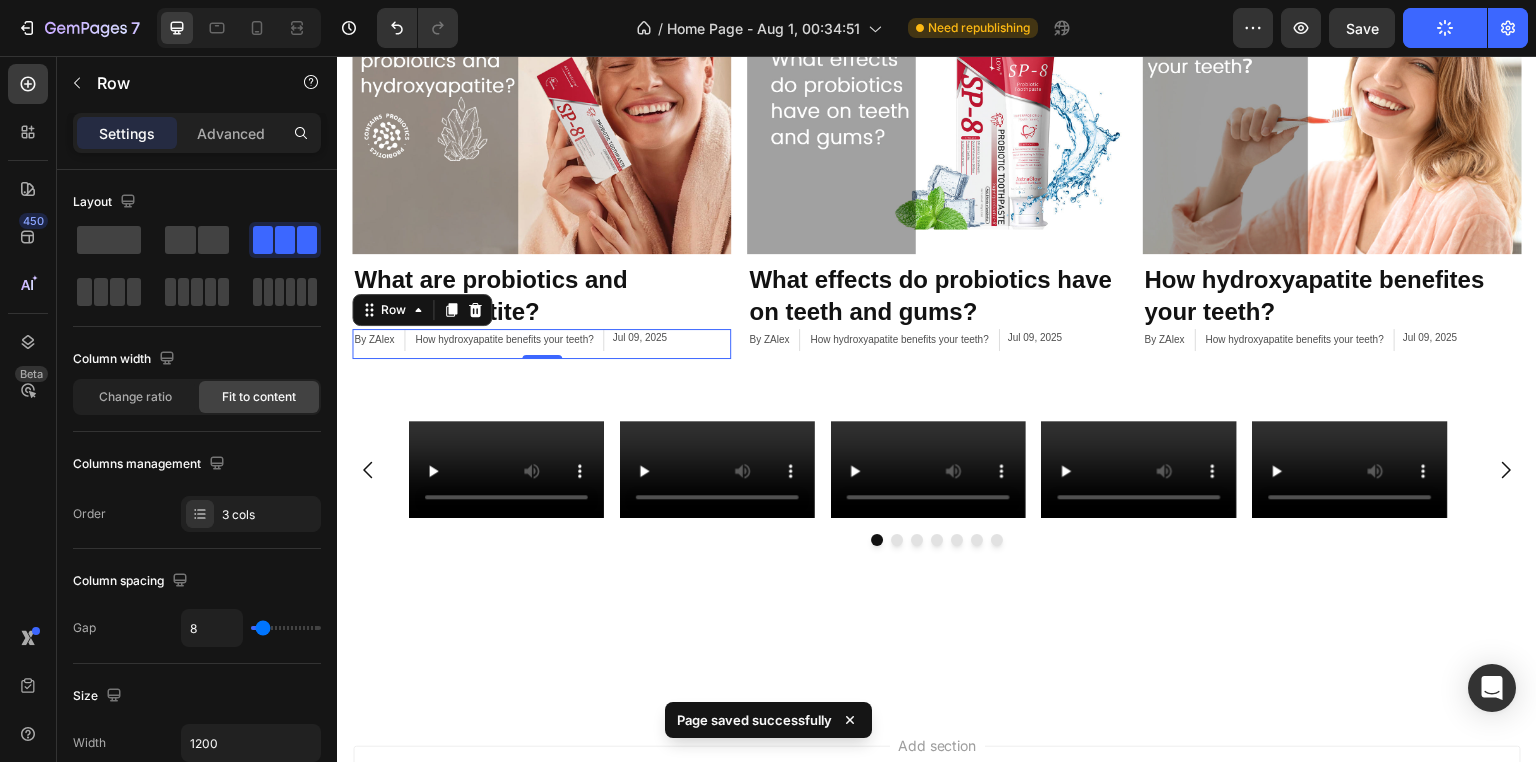 click 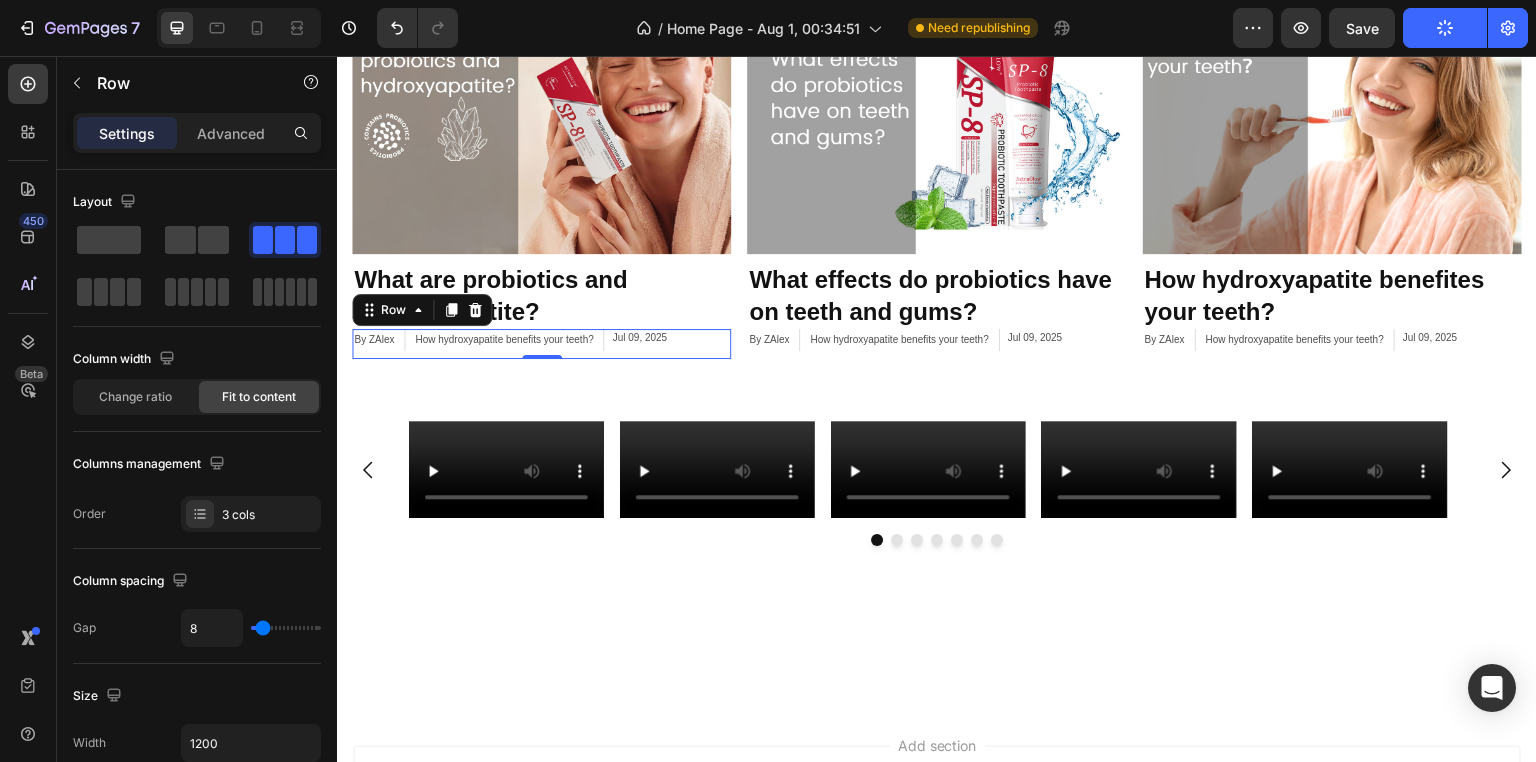 click on "Blog post Heading Article Image What are probiotics and hydroxyapatite? Article Title By ZAlex Article Author How hydroxyapatite benefits your teeth? Article Category Jul 09, 2025 Article Date Row   0 Article List Article Image What effects do probiotics have on teeth and gums? Article Title By ZAlex Article Author How hydroxyapatite benefits your teeth? Article Category Jul 09, 2025 Article Date Row   0 Article List Article Image How hydroxyapatite benefites your teeth? Article Title By ZAlex Article Author How hydroxyapatite benefits your teeth? Article Category Jul 09, 2025 Article Date Row   0 Article List Article List Section 7
Video Video Video Video Video Video Video
Carousel Section 8 Root" at bounding box center [937, -454] 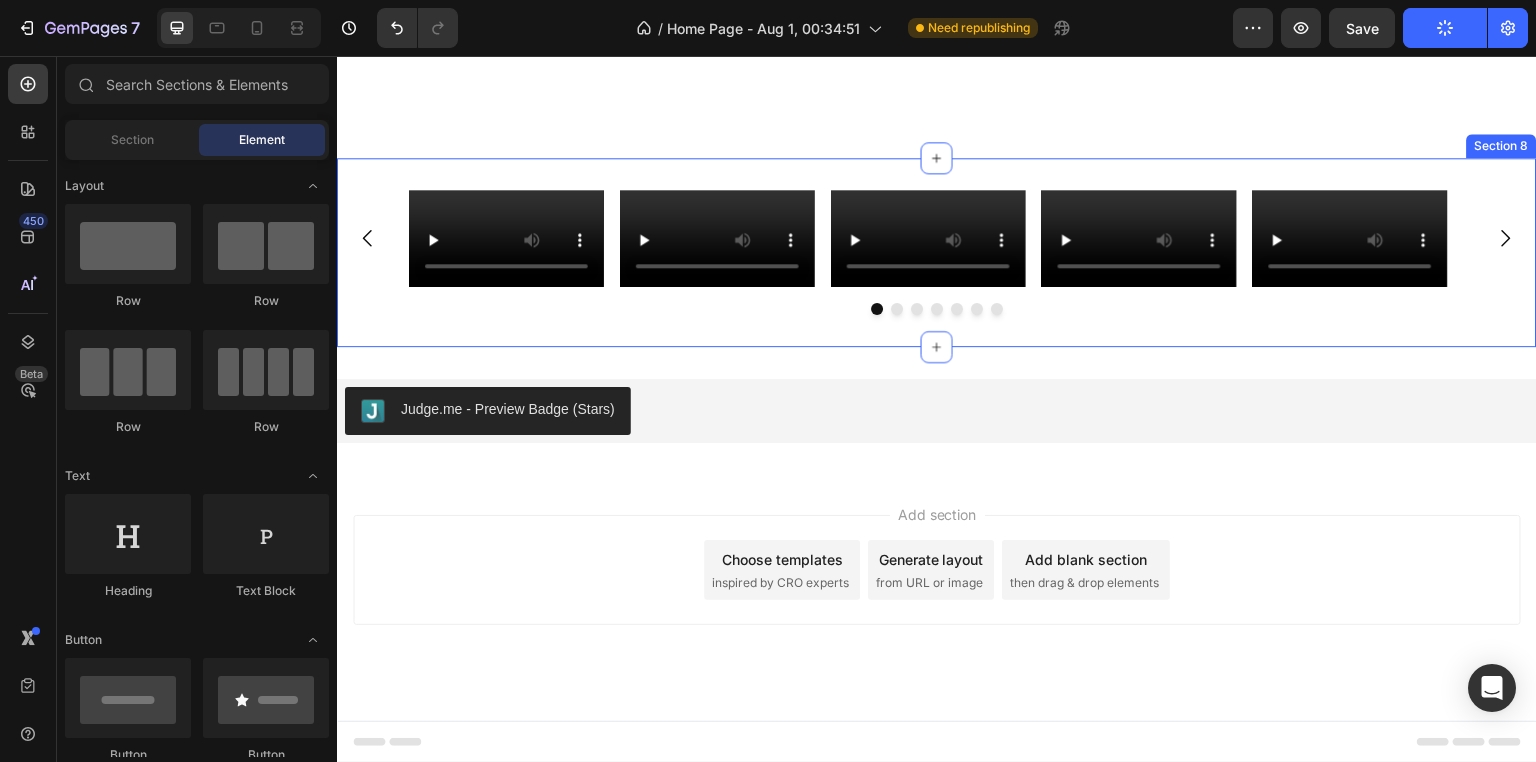 scroll, scrollTop: 2185, scrollLeft: 0, axis: vertical 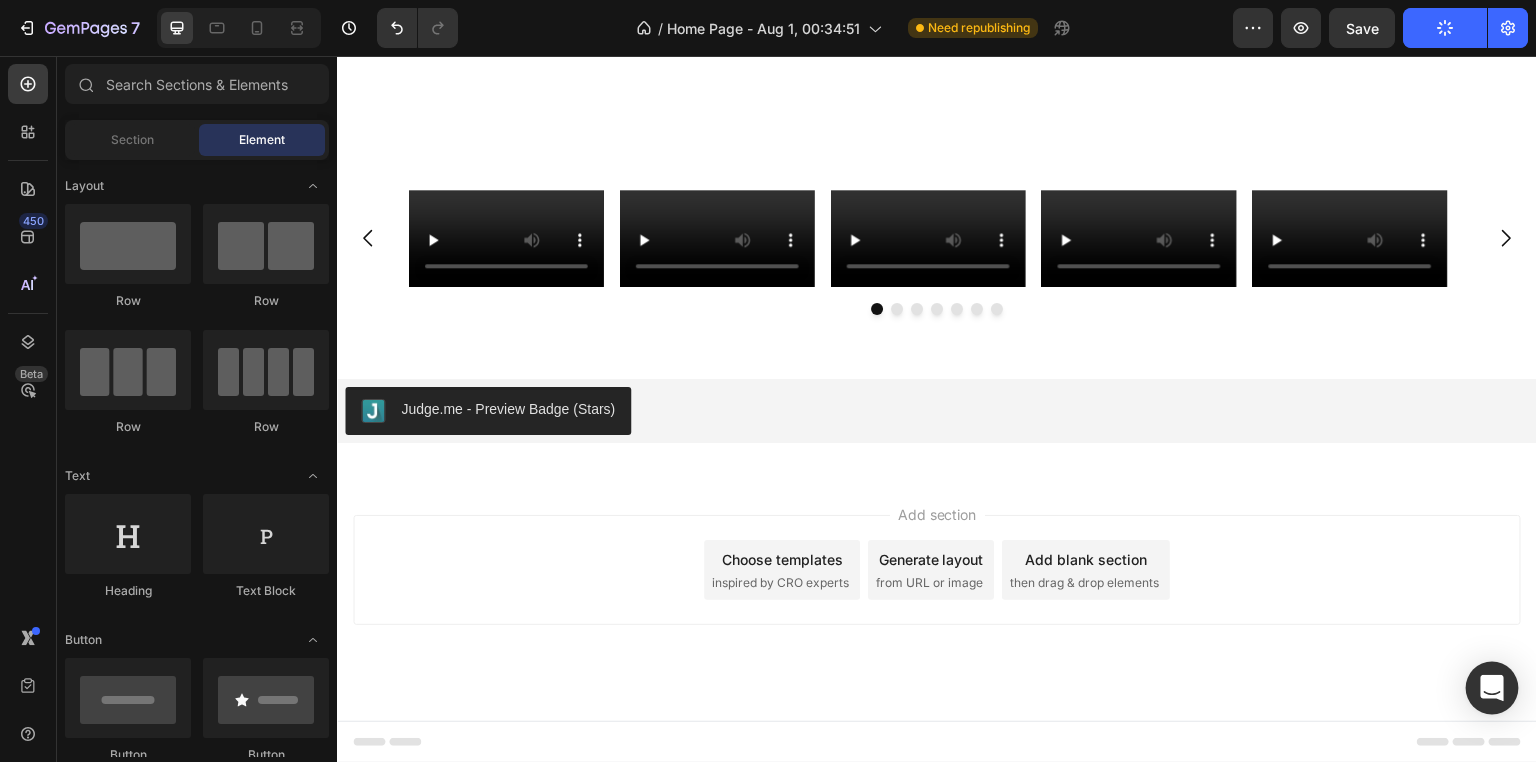 click 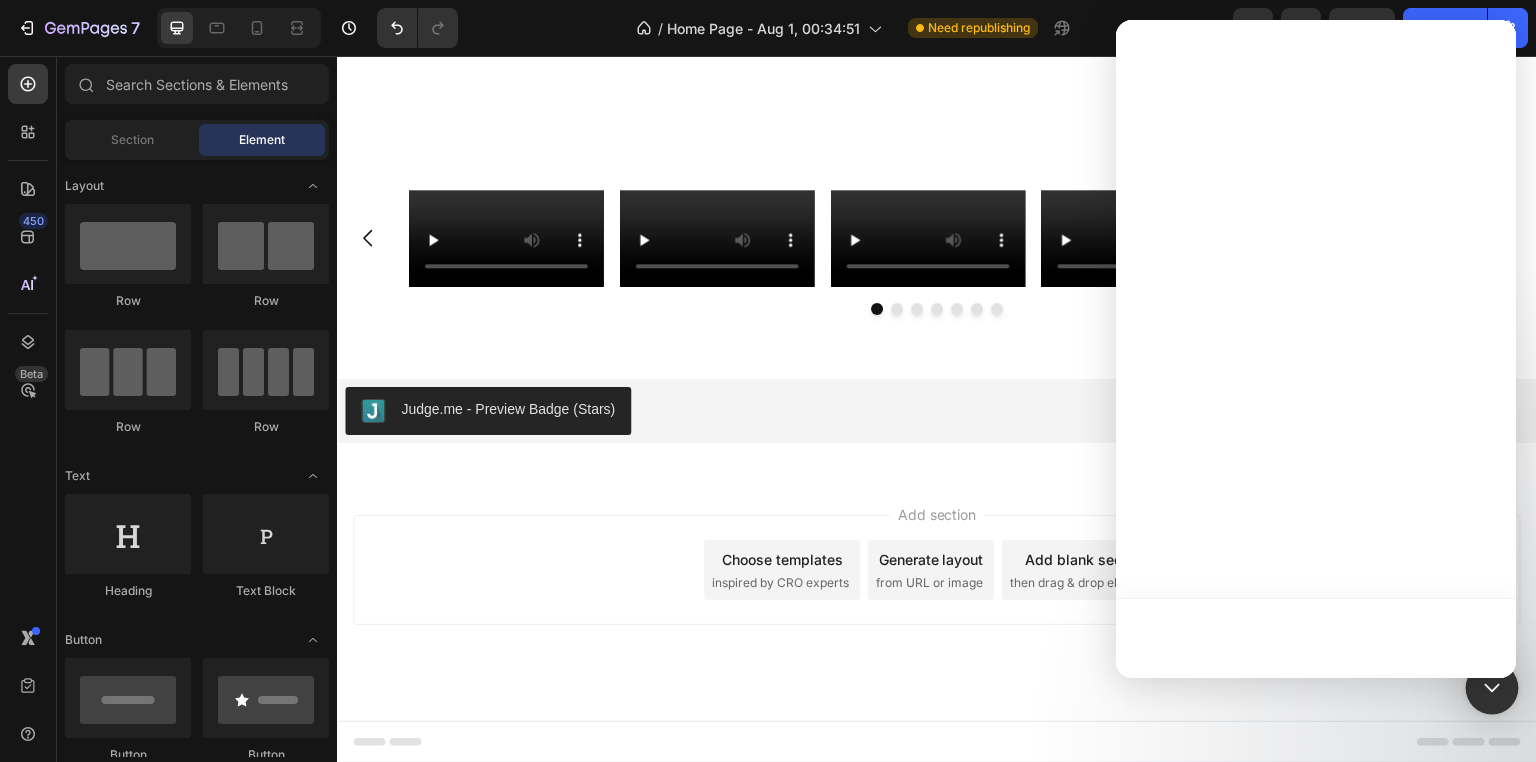 scroll, scrollTop: 0, scrollLeft: 0, axis: both 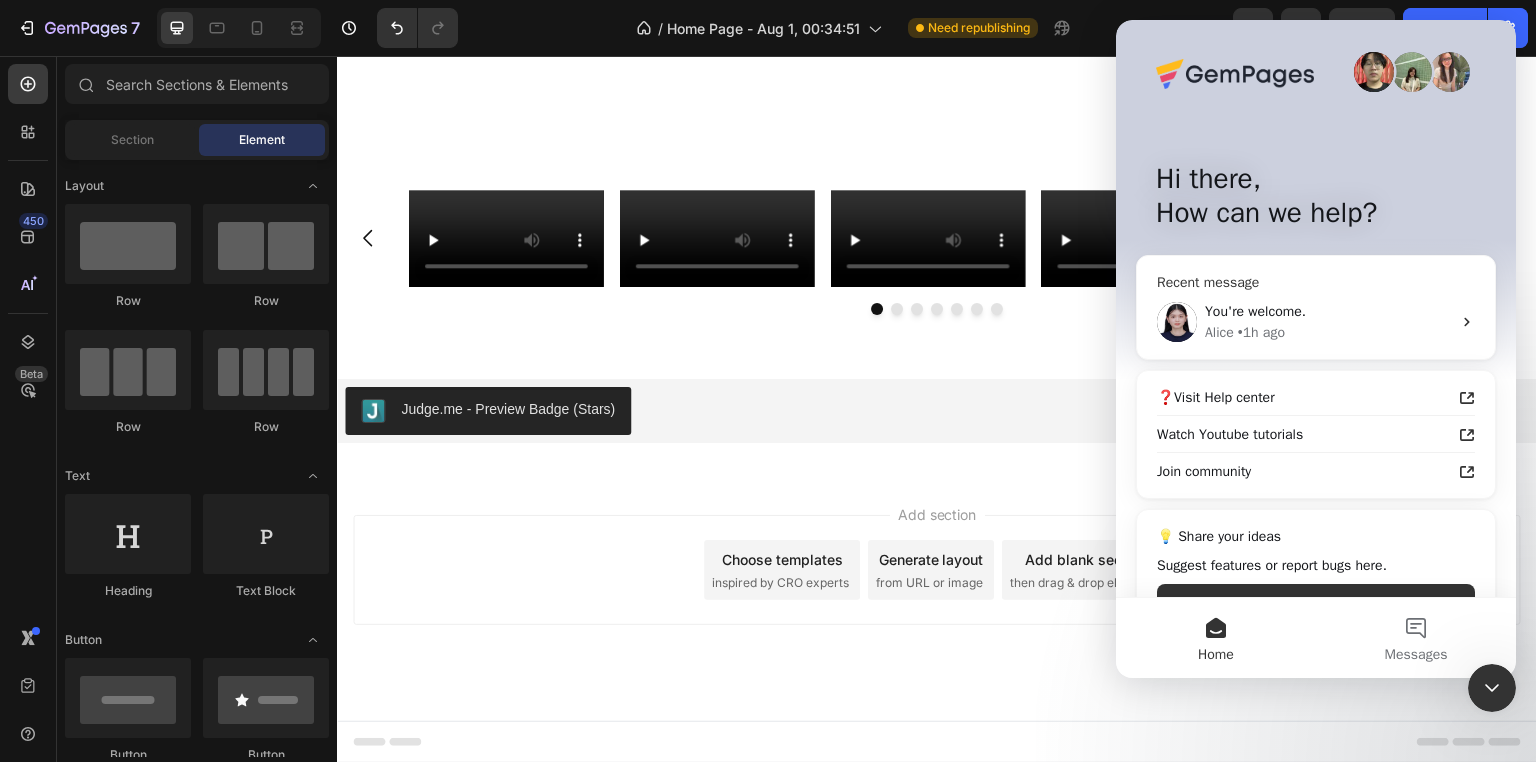 click on "Alice •  1h ago" at bounding box center [1328, 332] 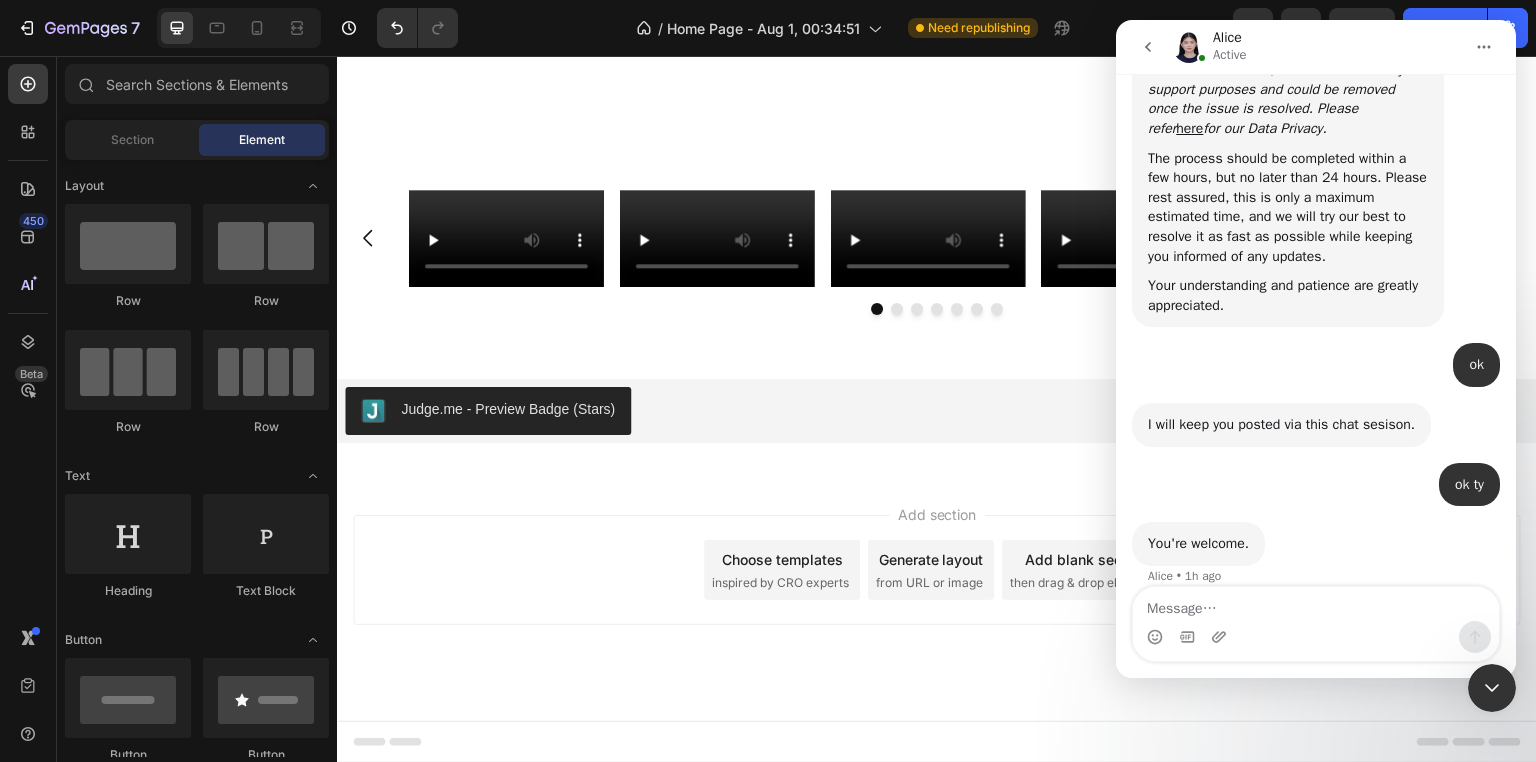 scroll, scrollTop: 2268, scrollLeft: 0, axis: vertical 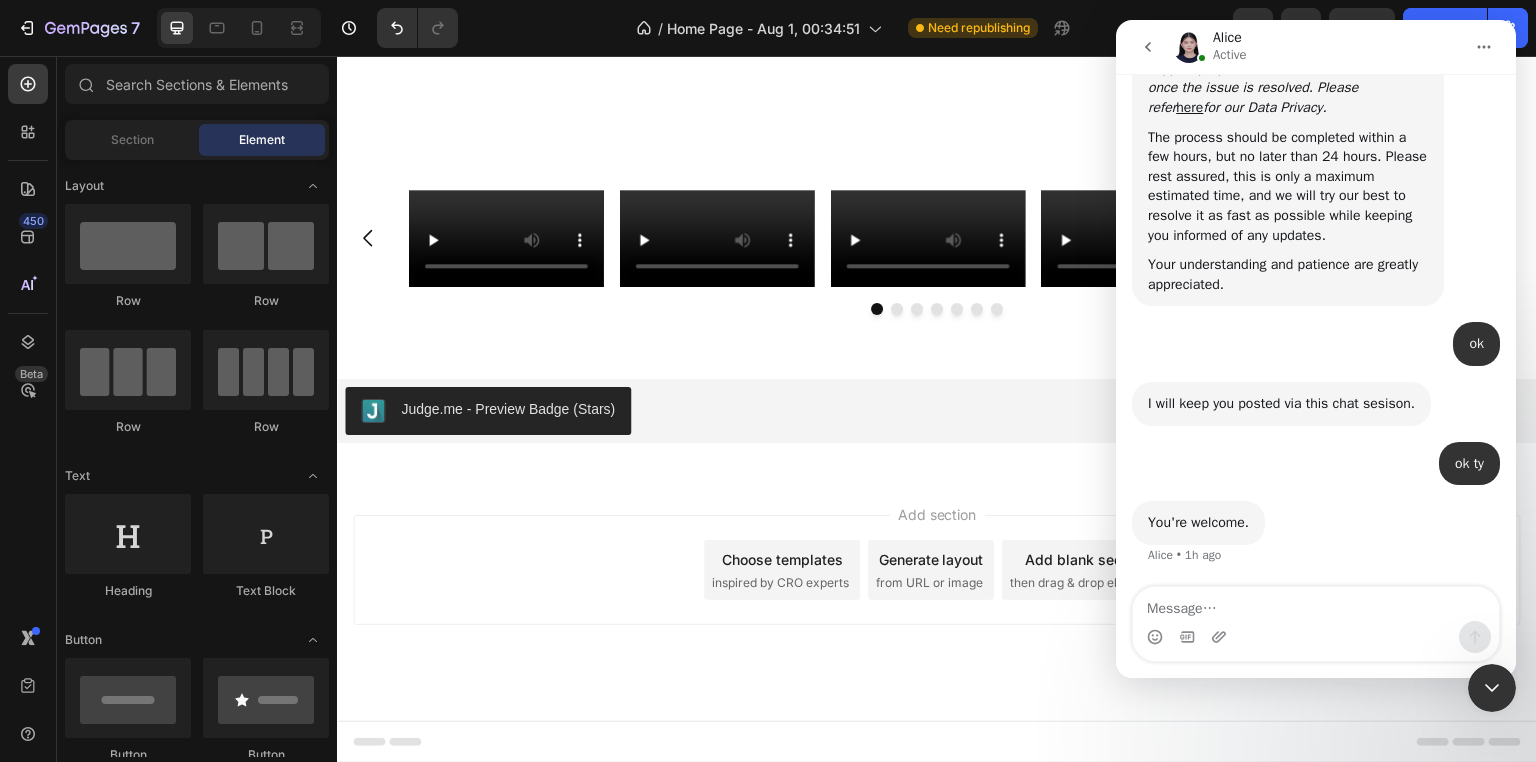 click at bounding box center (1492, 688) 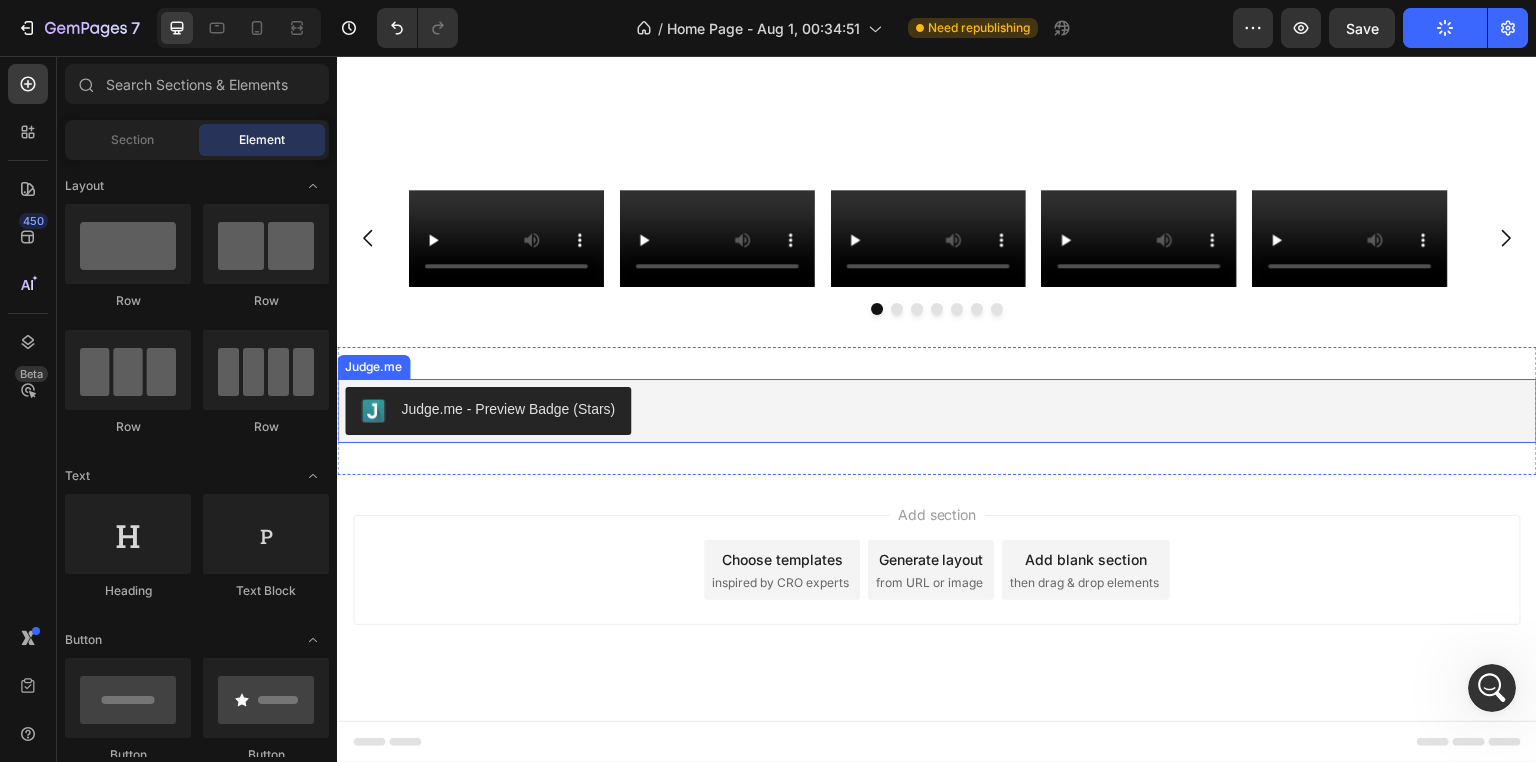 scroll, scrollTop: 0, scrollLeft: 0, axis: both 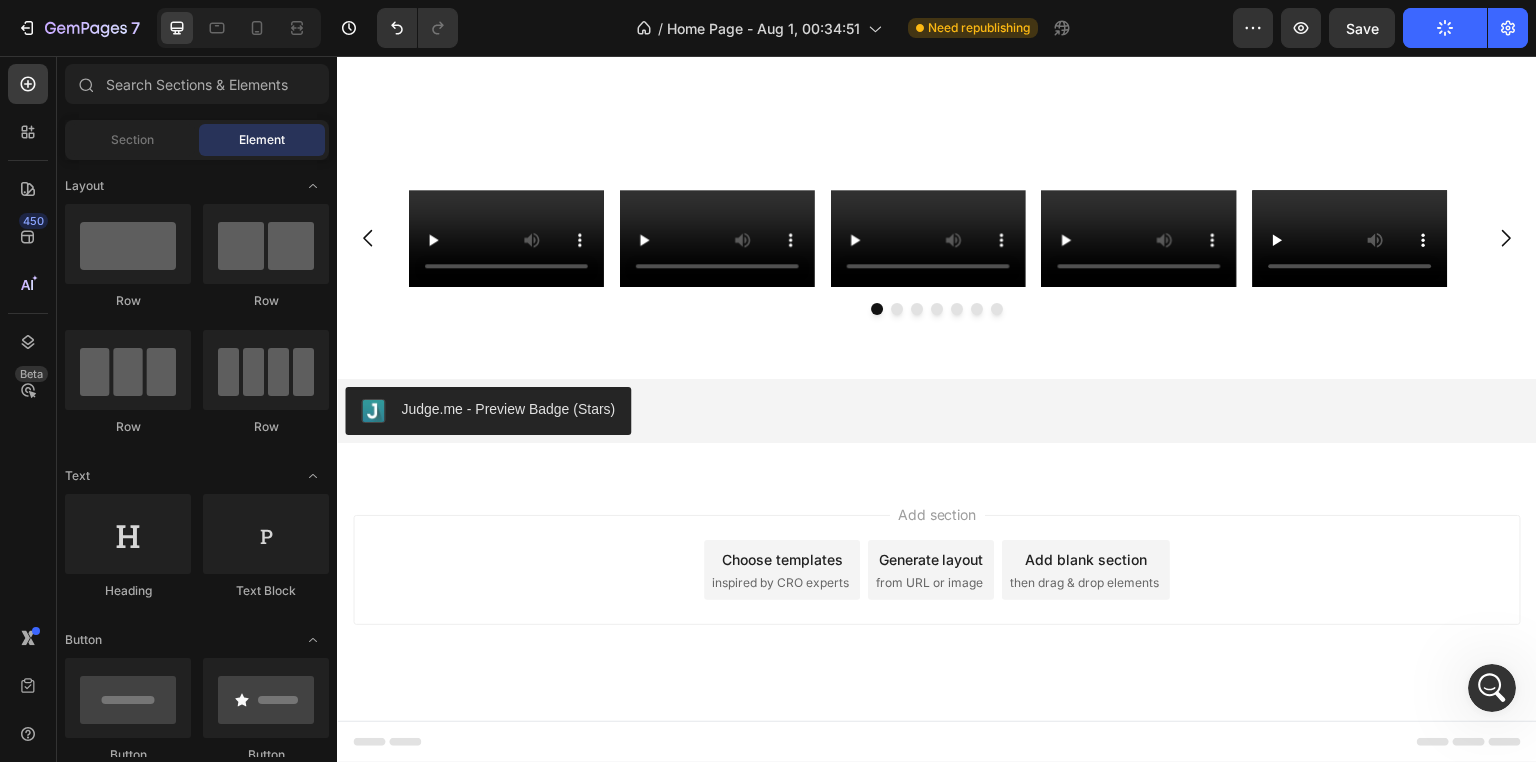click on "Publish" 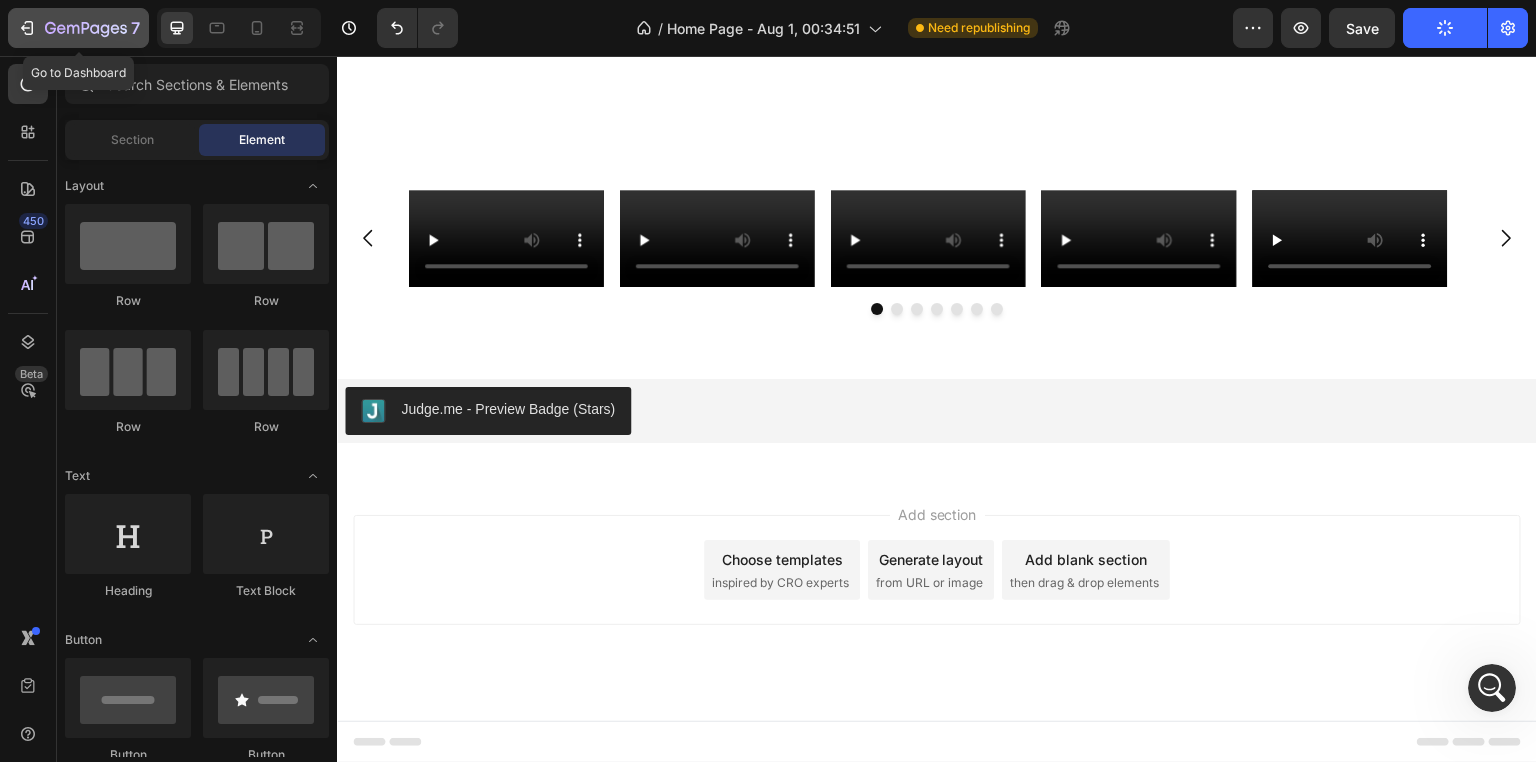 click 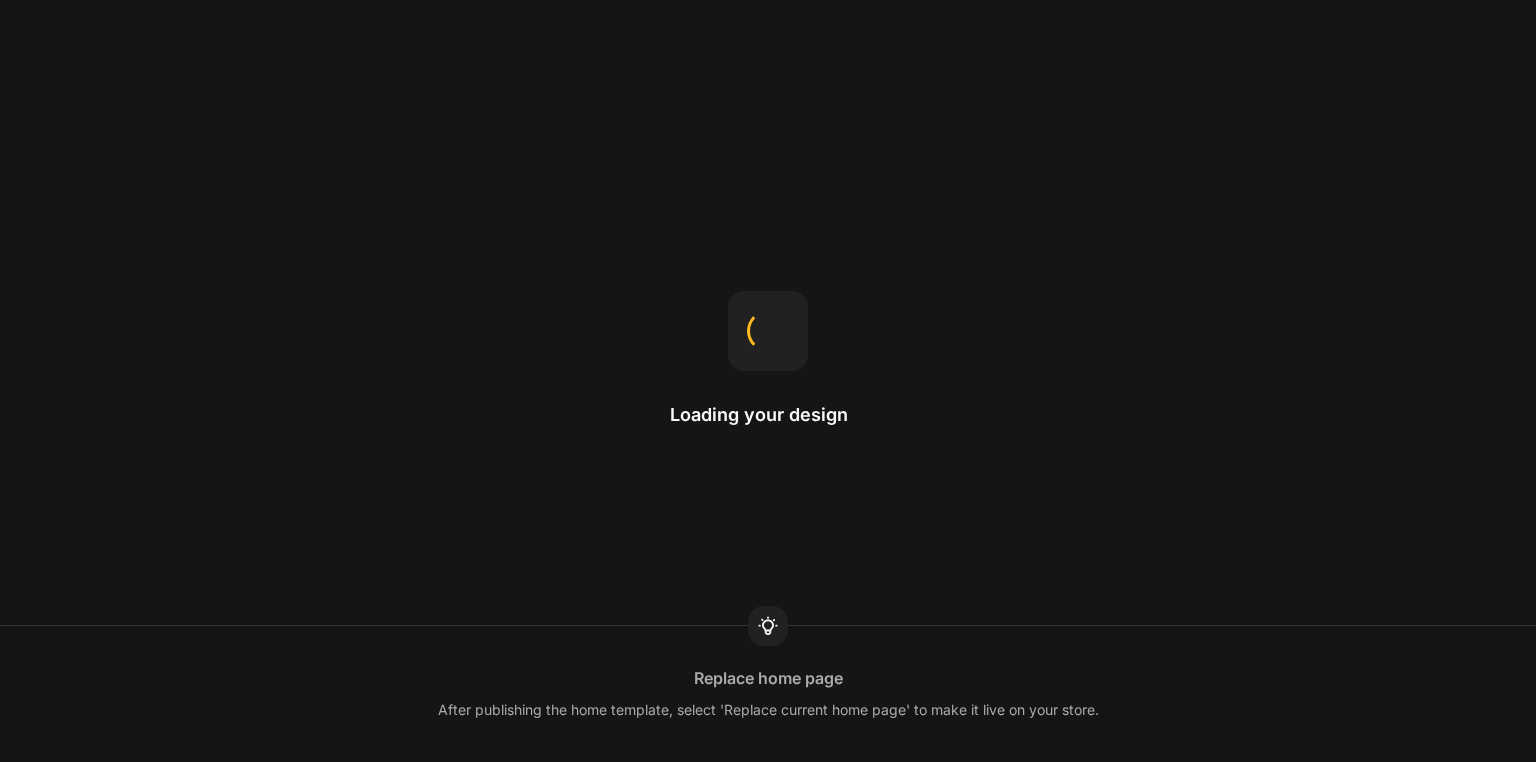 scroll, scrollTop: 0, scrollLeft: 0, axis: both 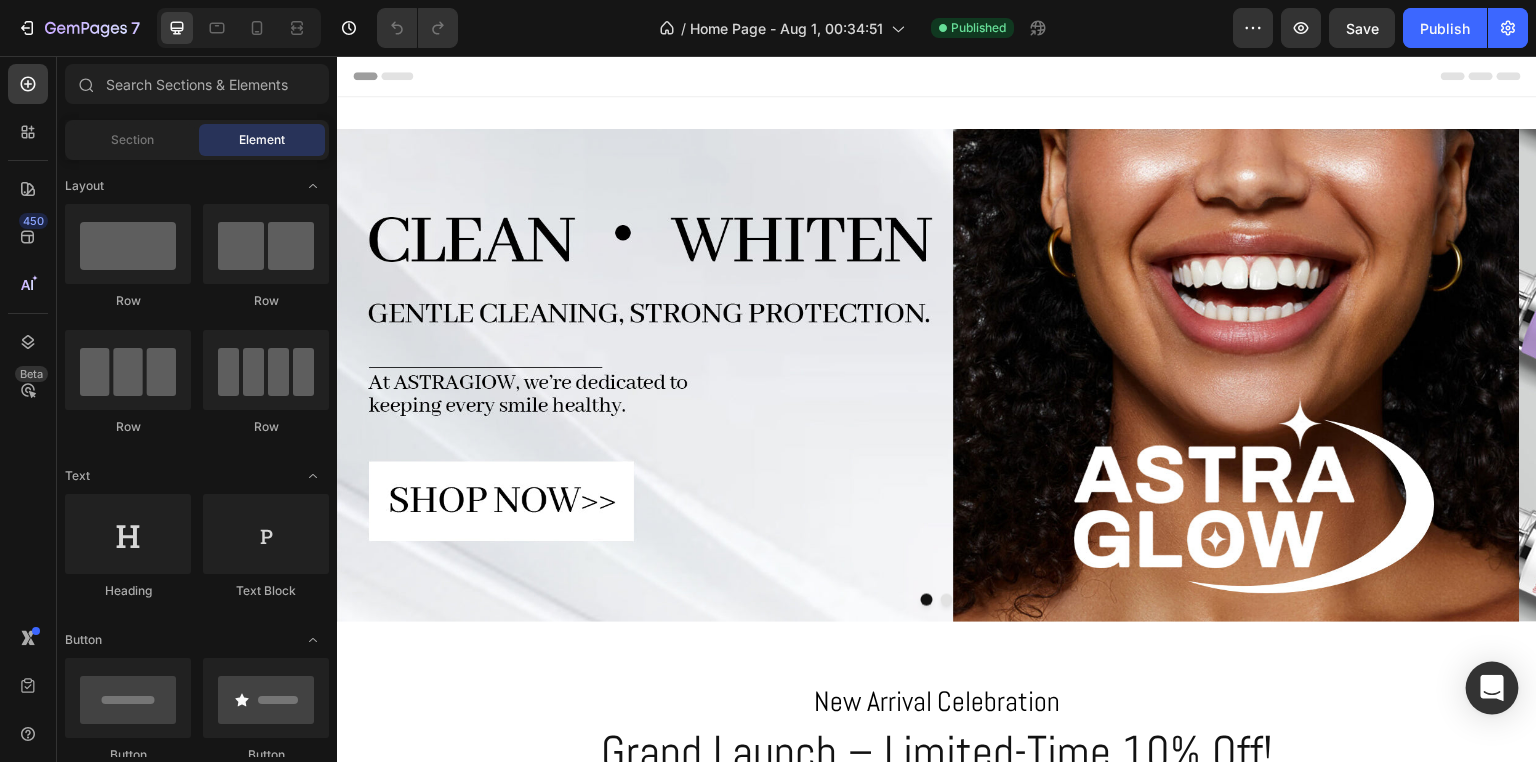 click at bounding box center [1492, 688] 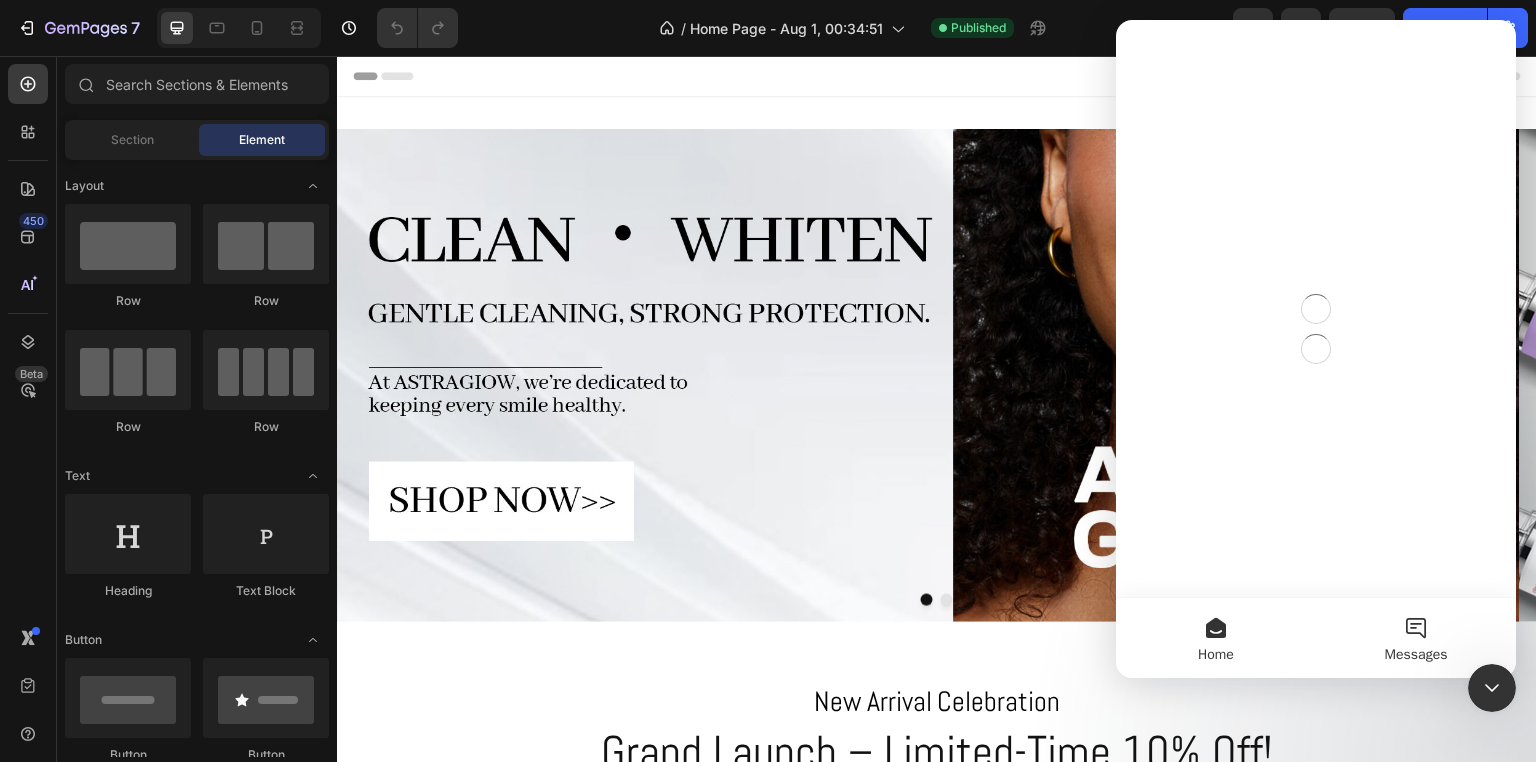 scroll, scrollTop: 0, scrollLeft: 0, axis: both 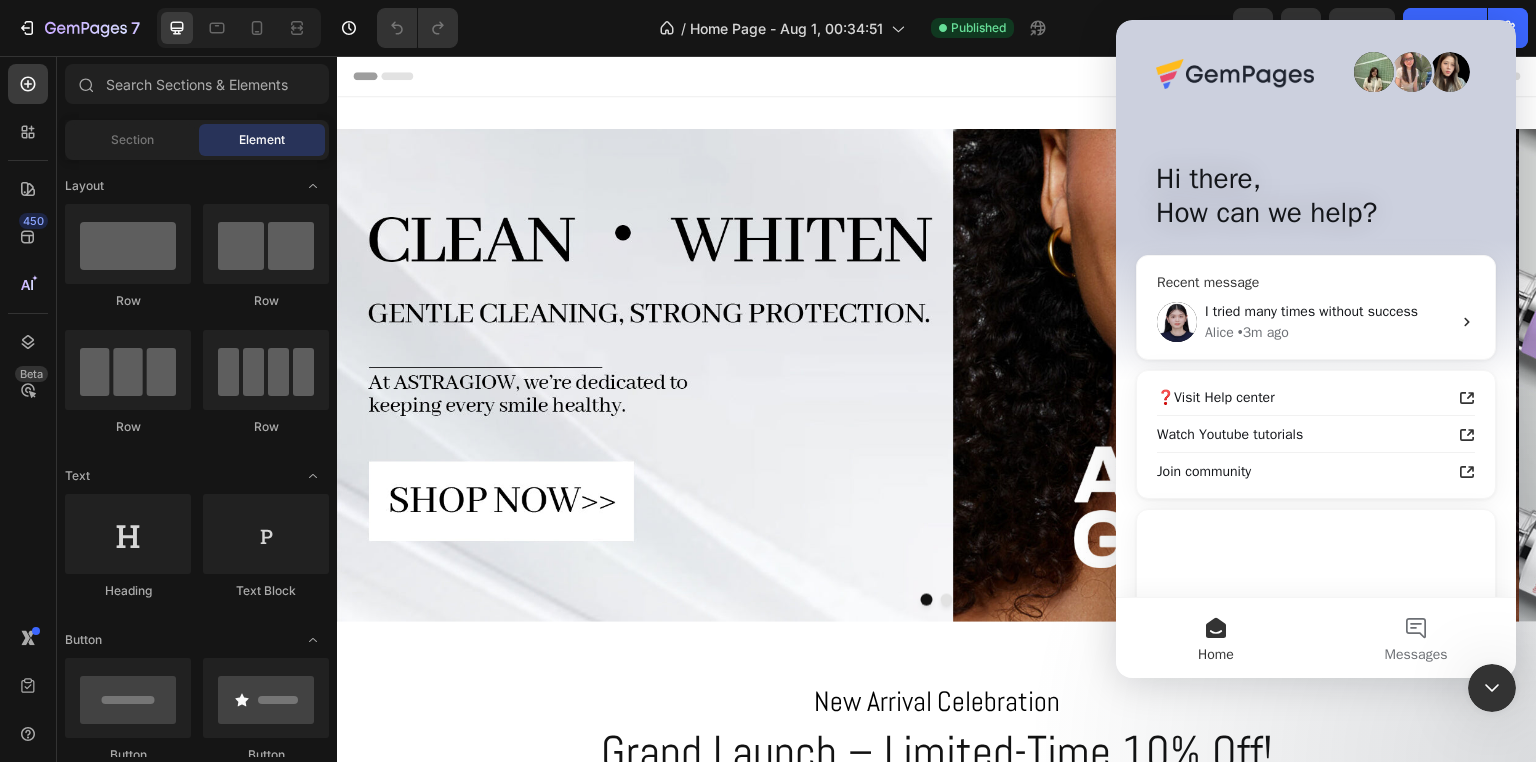 click on "I tried many times without success" at bounding box center (1311, 311) 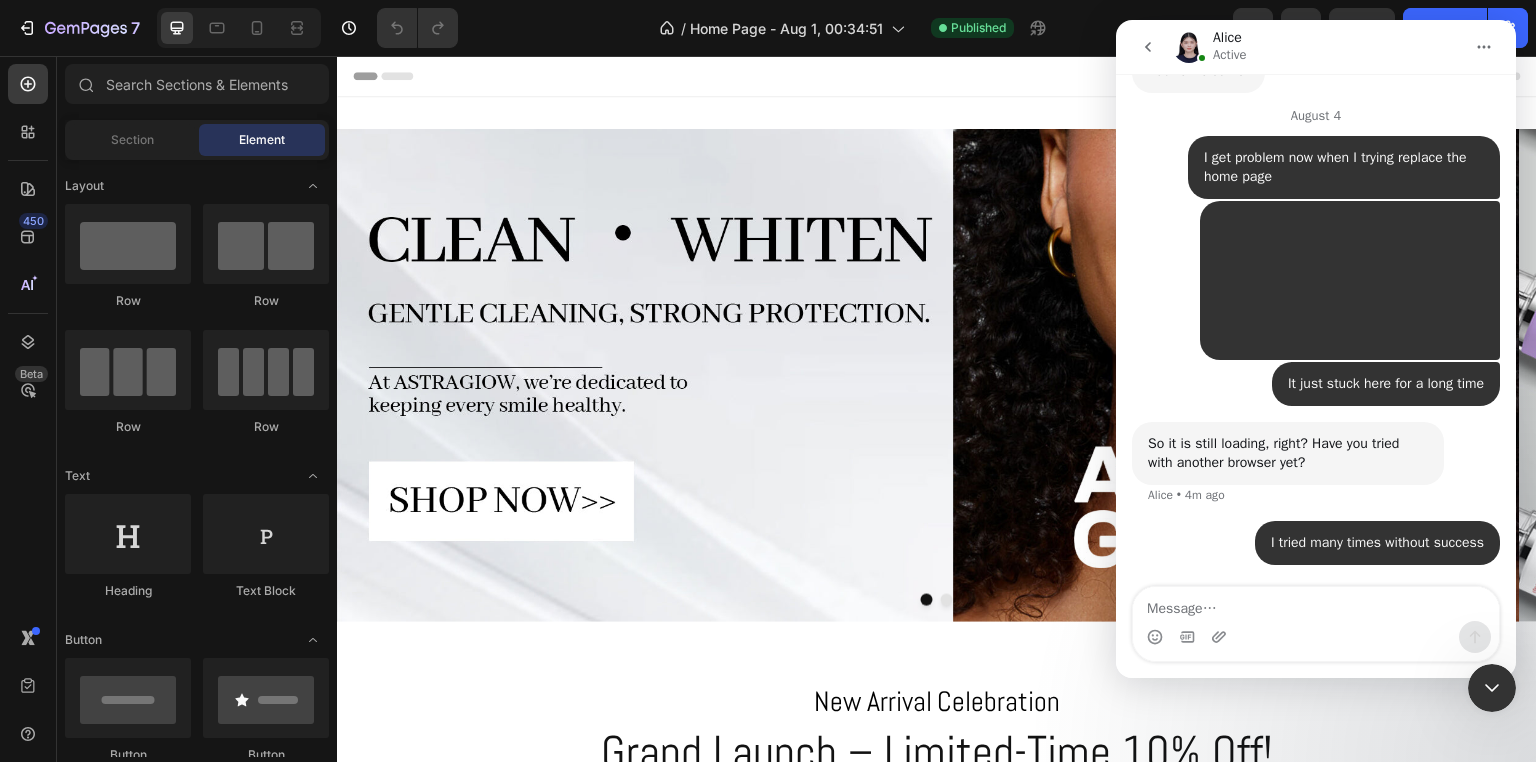 click at bounding box center [1316, 604] 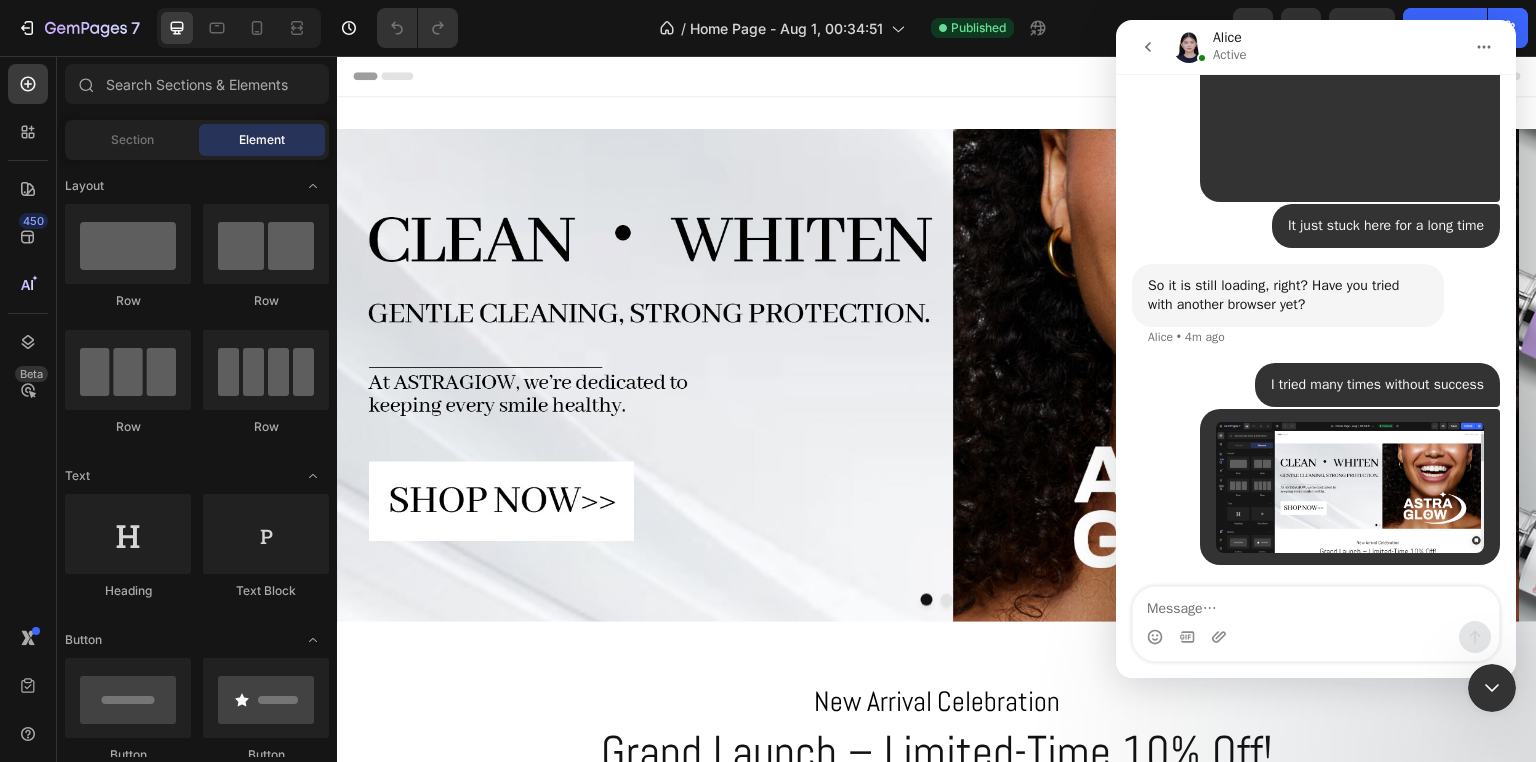 scroll, scrollTop: 2905, scrollLeft: 0, axis: vertical 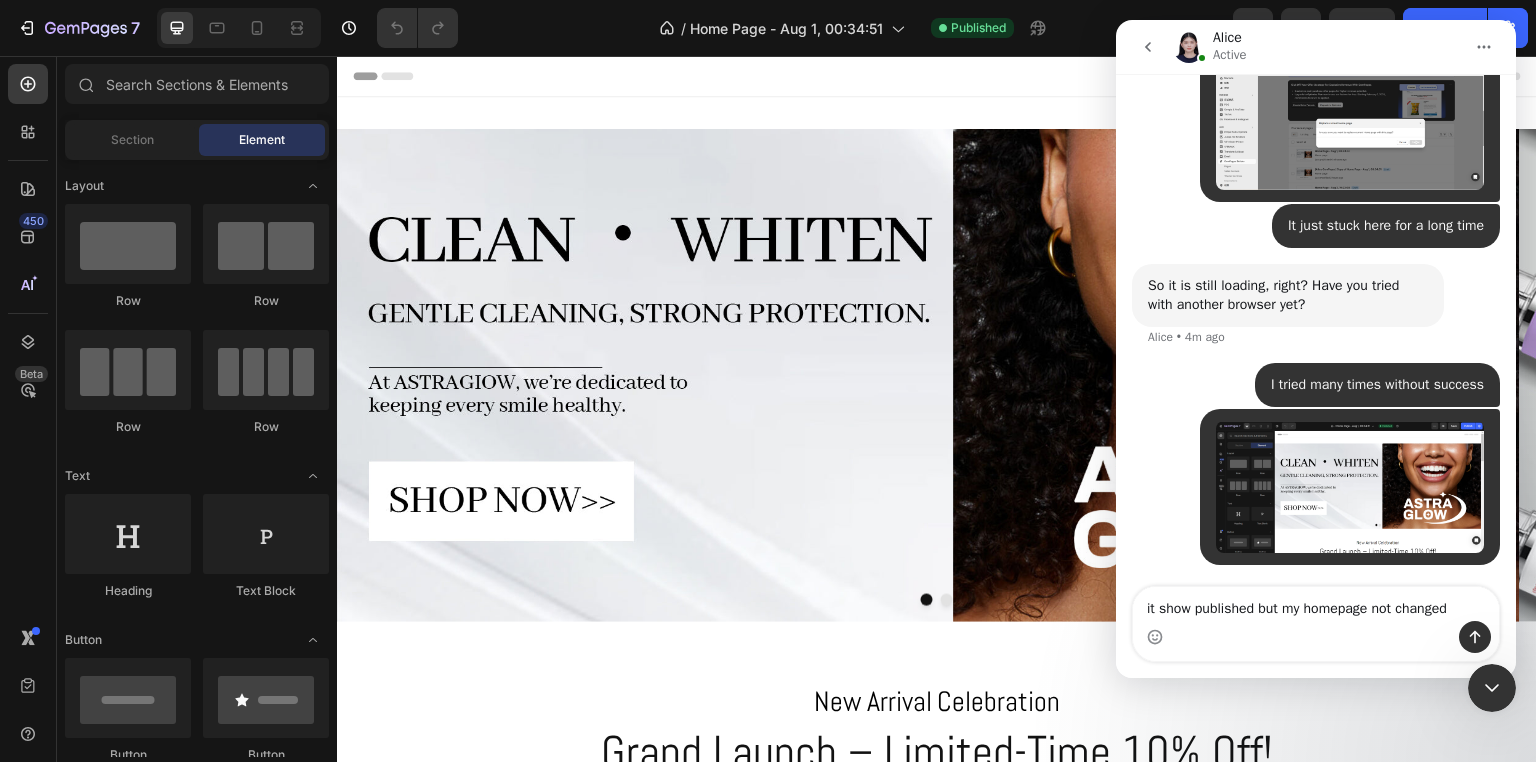click on "it show published but my homepage not changed" at bounding box center [1316, 604] 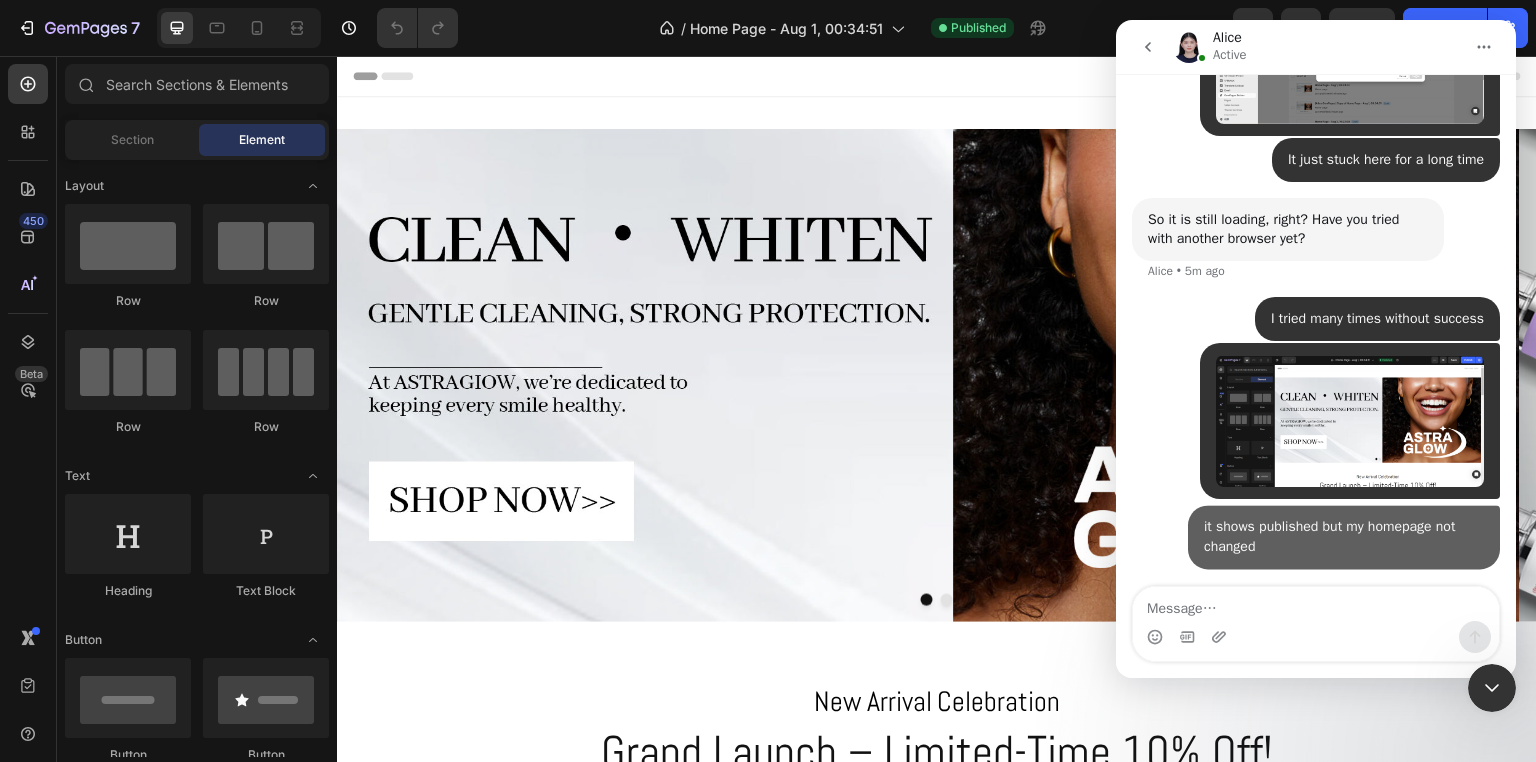 scroll, scrollTop: 2971, scrollLeft: 0, axis: vertical 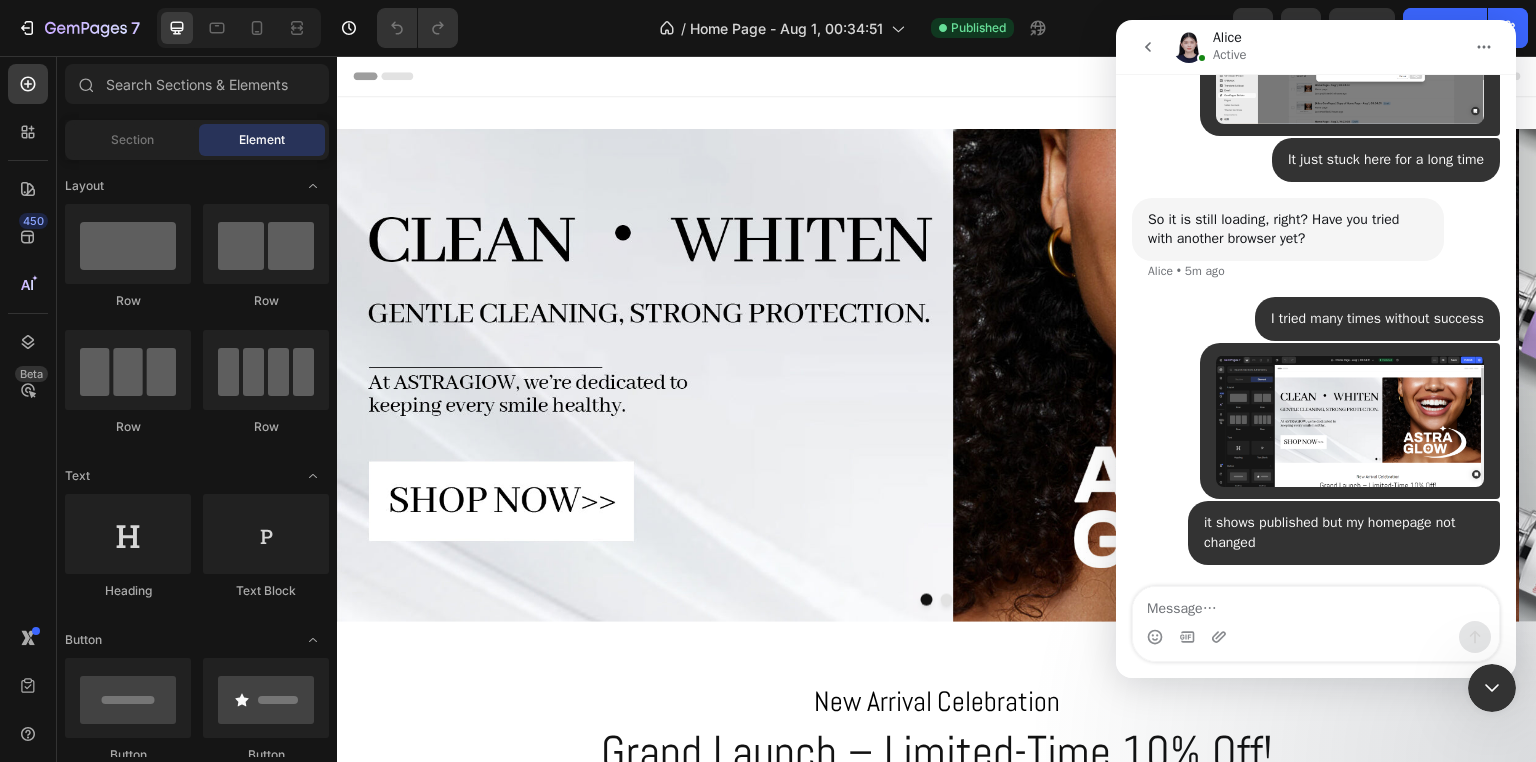 click at bounding box center [1316, 604] 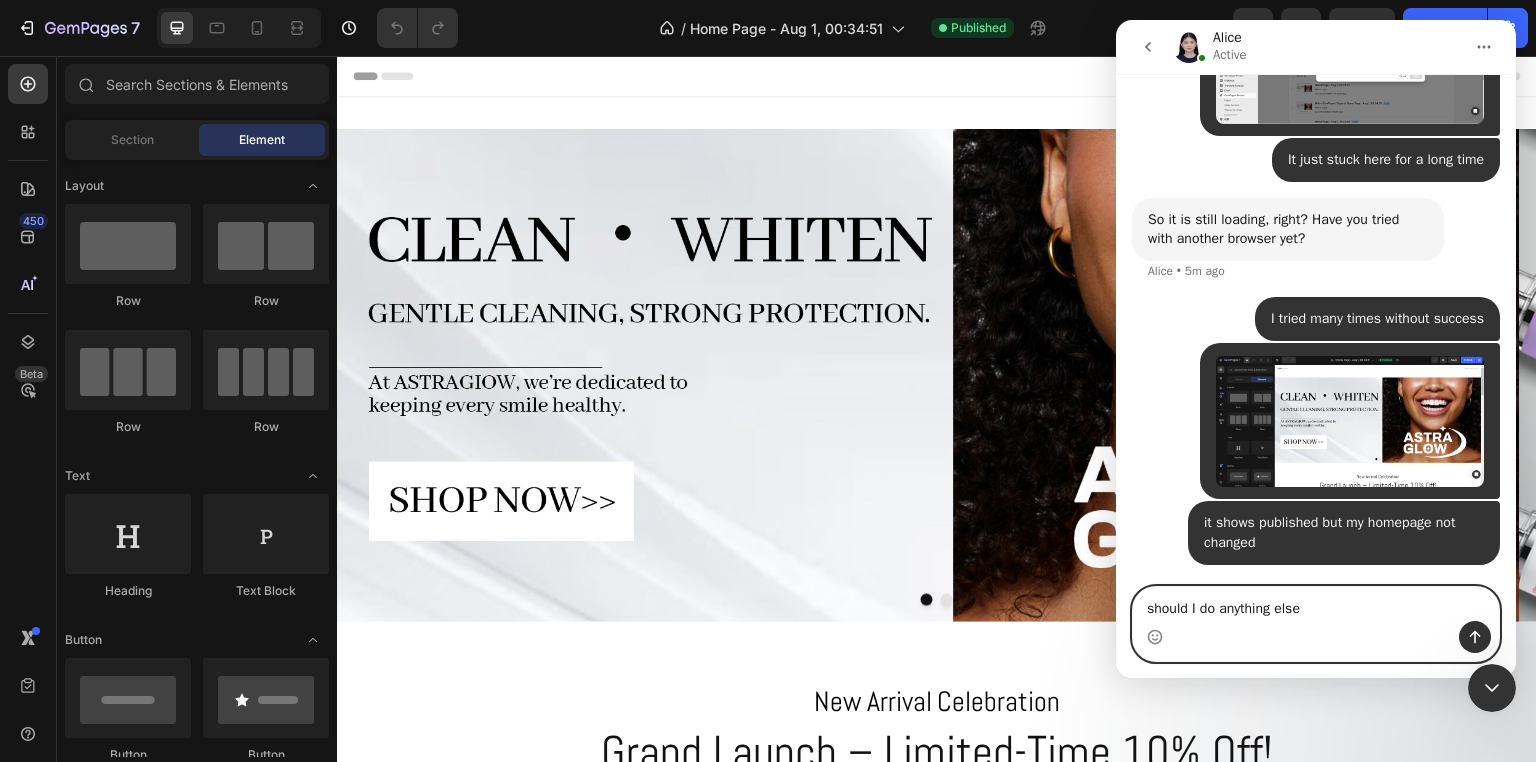 type on "should I do anything else?" 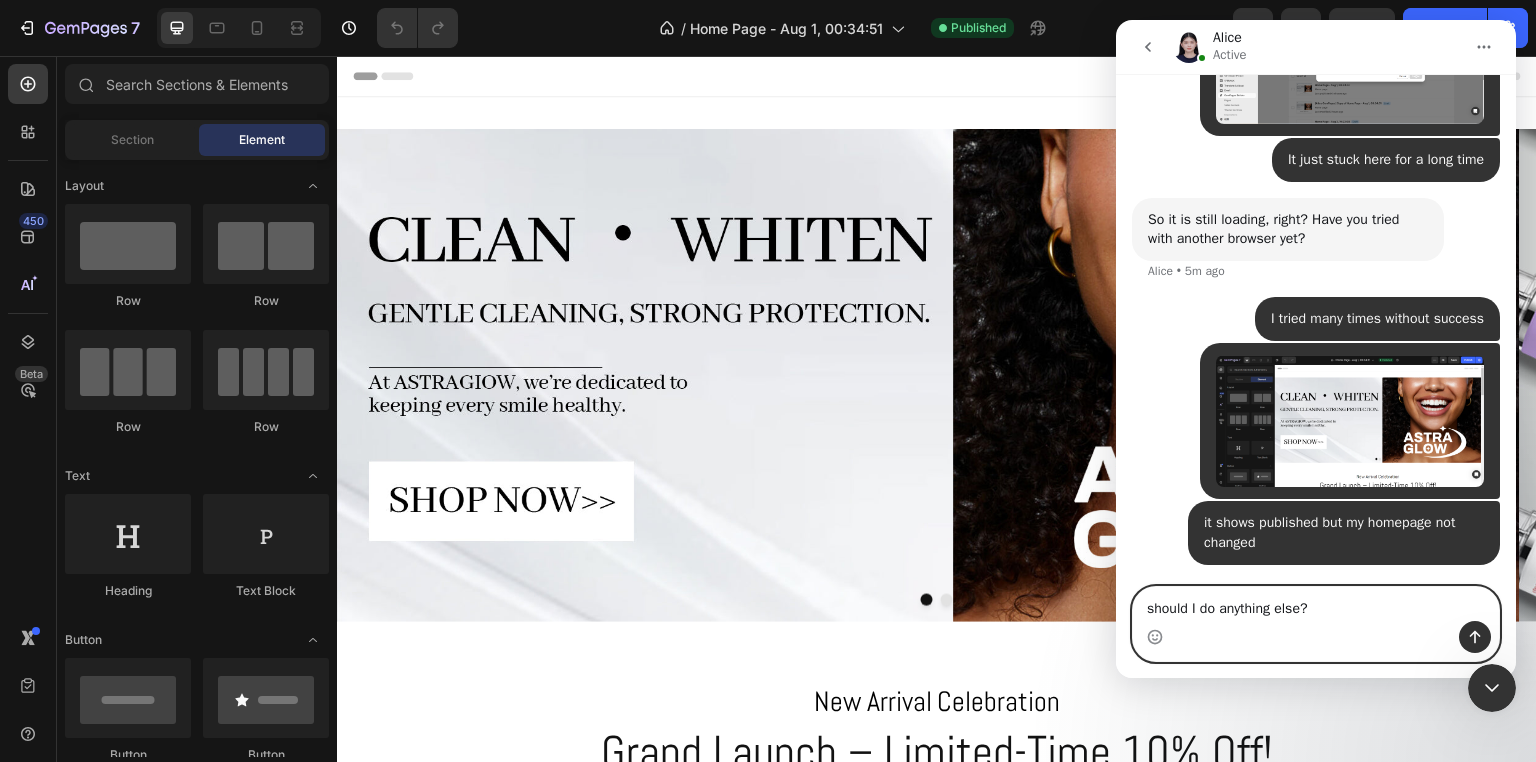 type 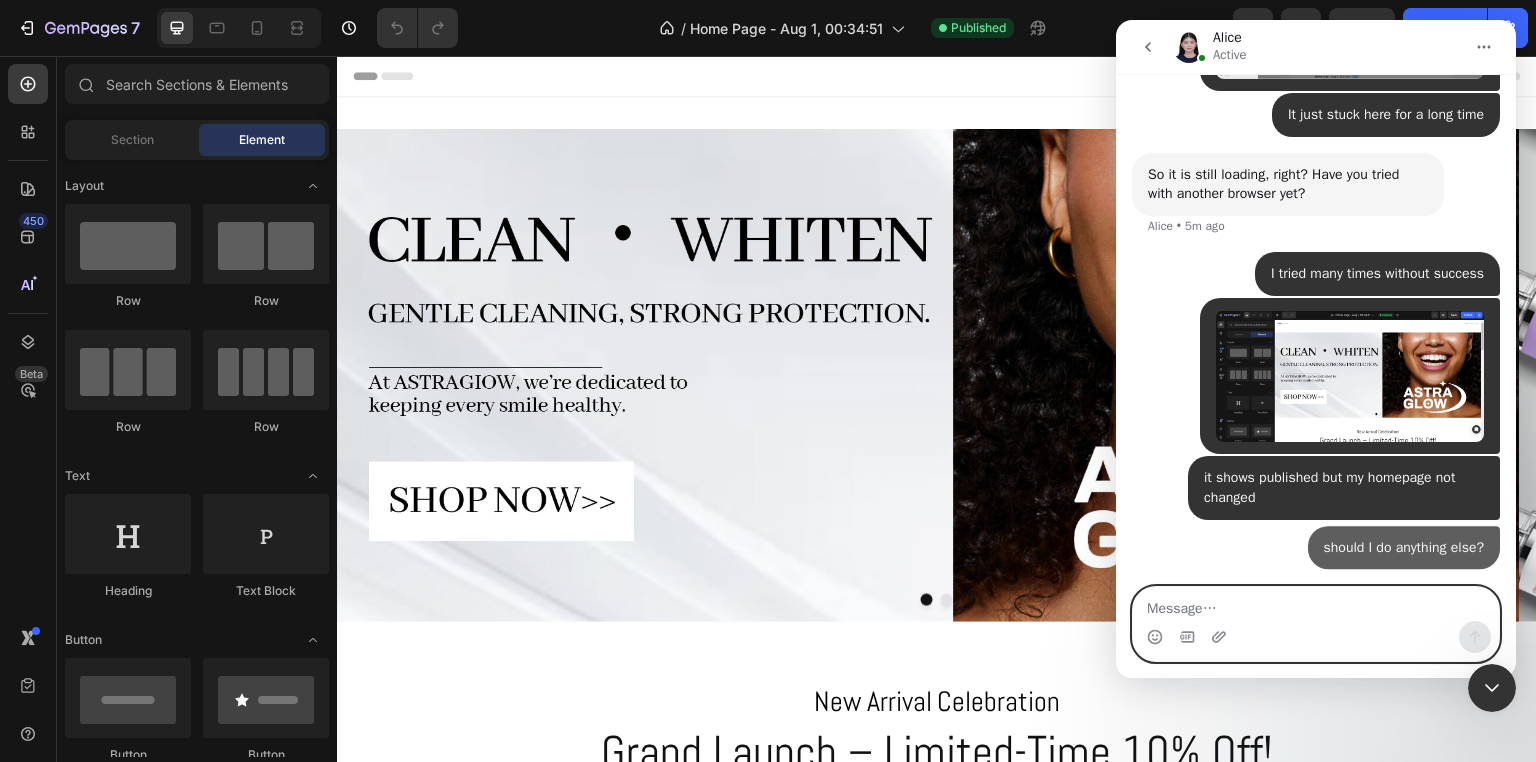 scroll, scrollTop: 3016, scrollLeft: 0, axis: vertical 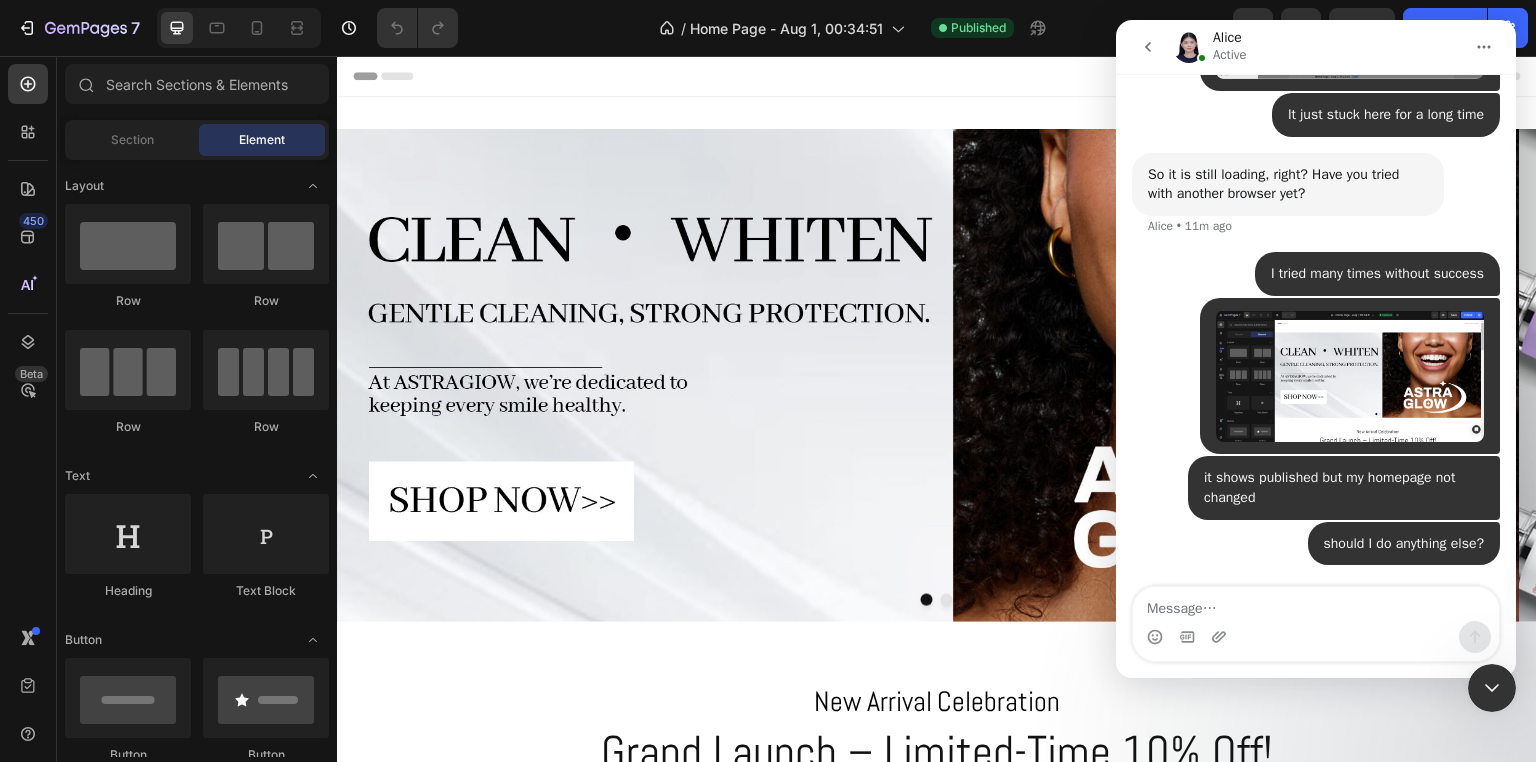 click 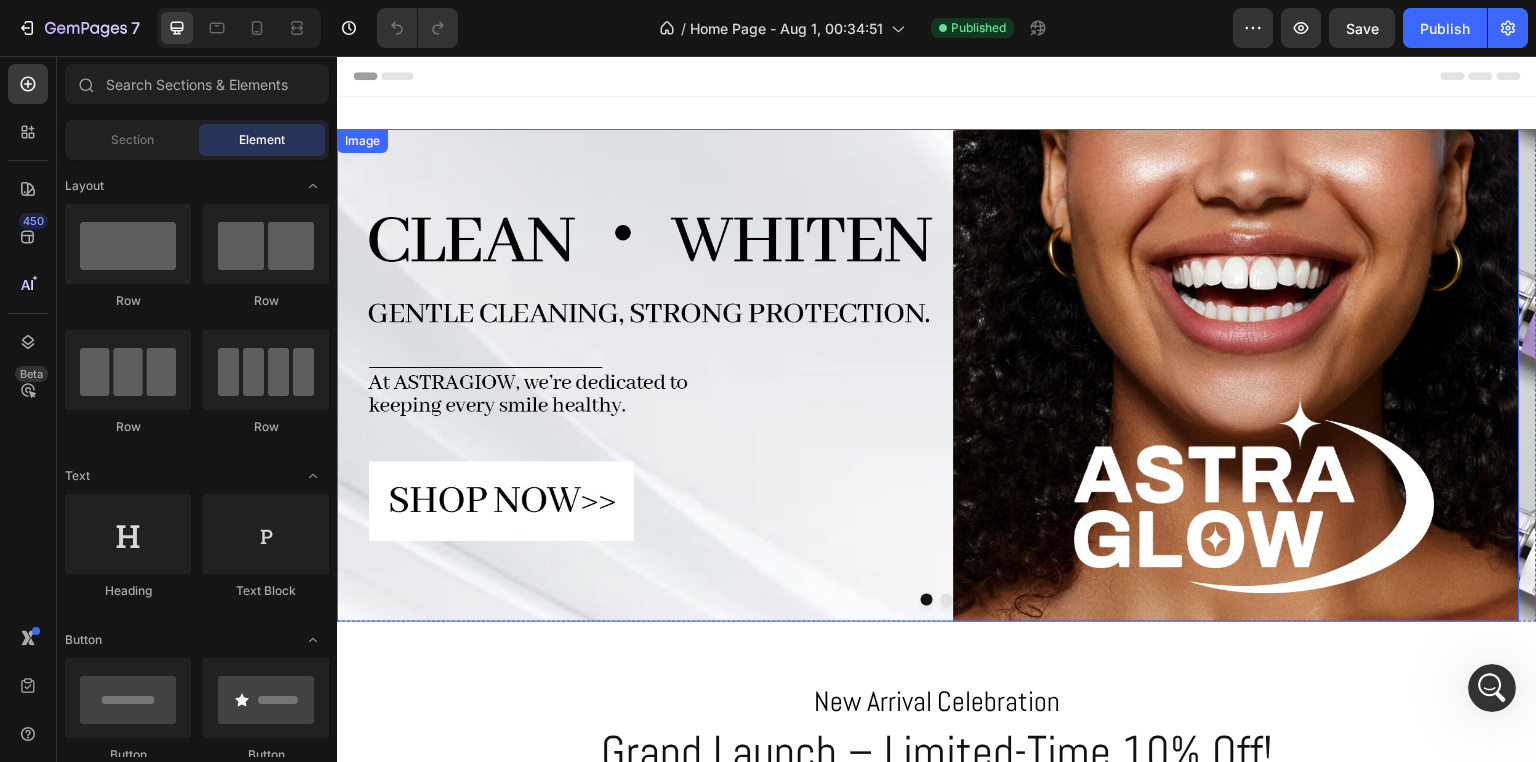 scroll, scrollTop: 0, scrollLeft: 0, axis: both 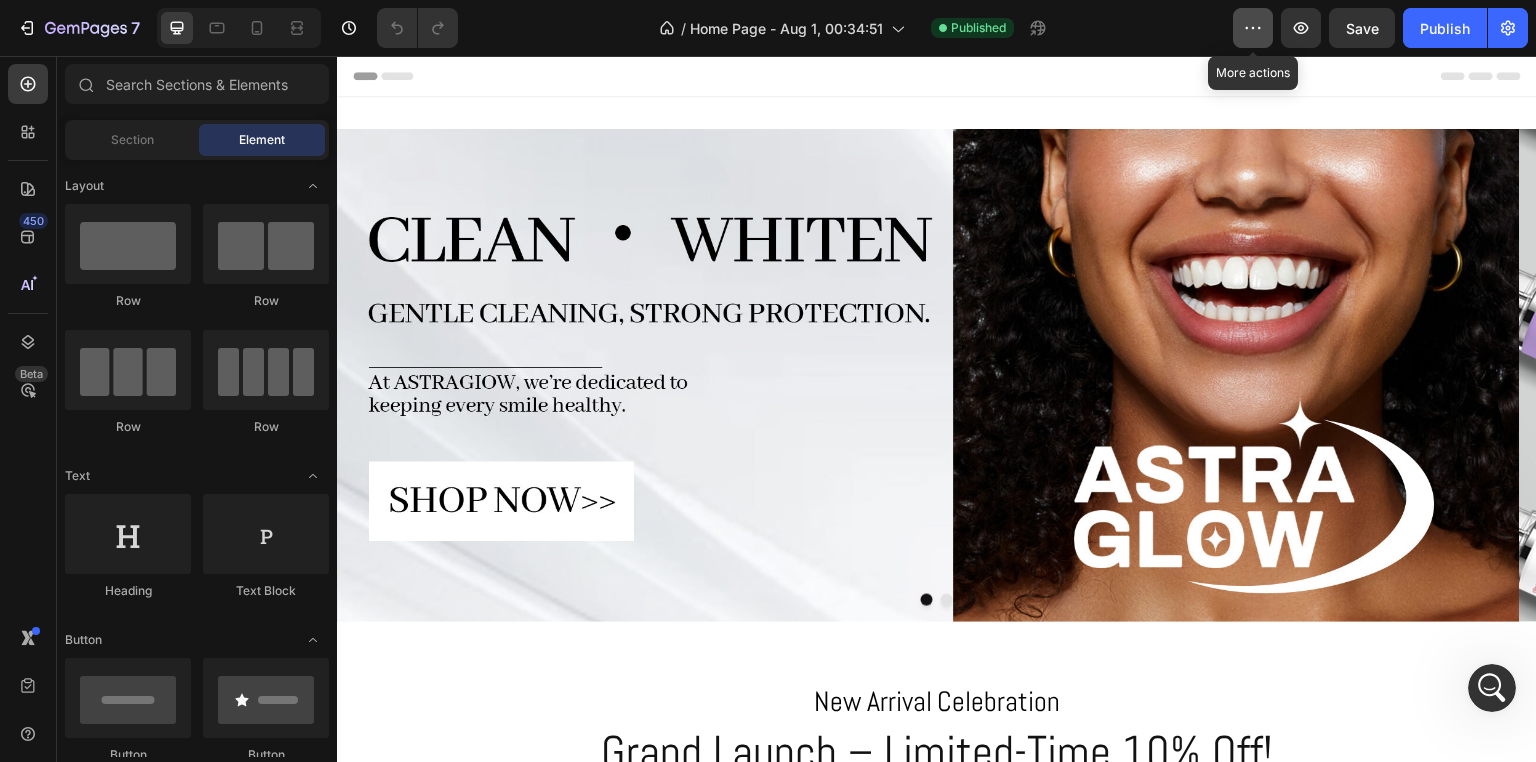 click 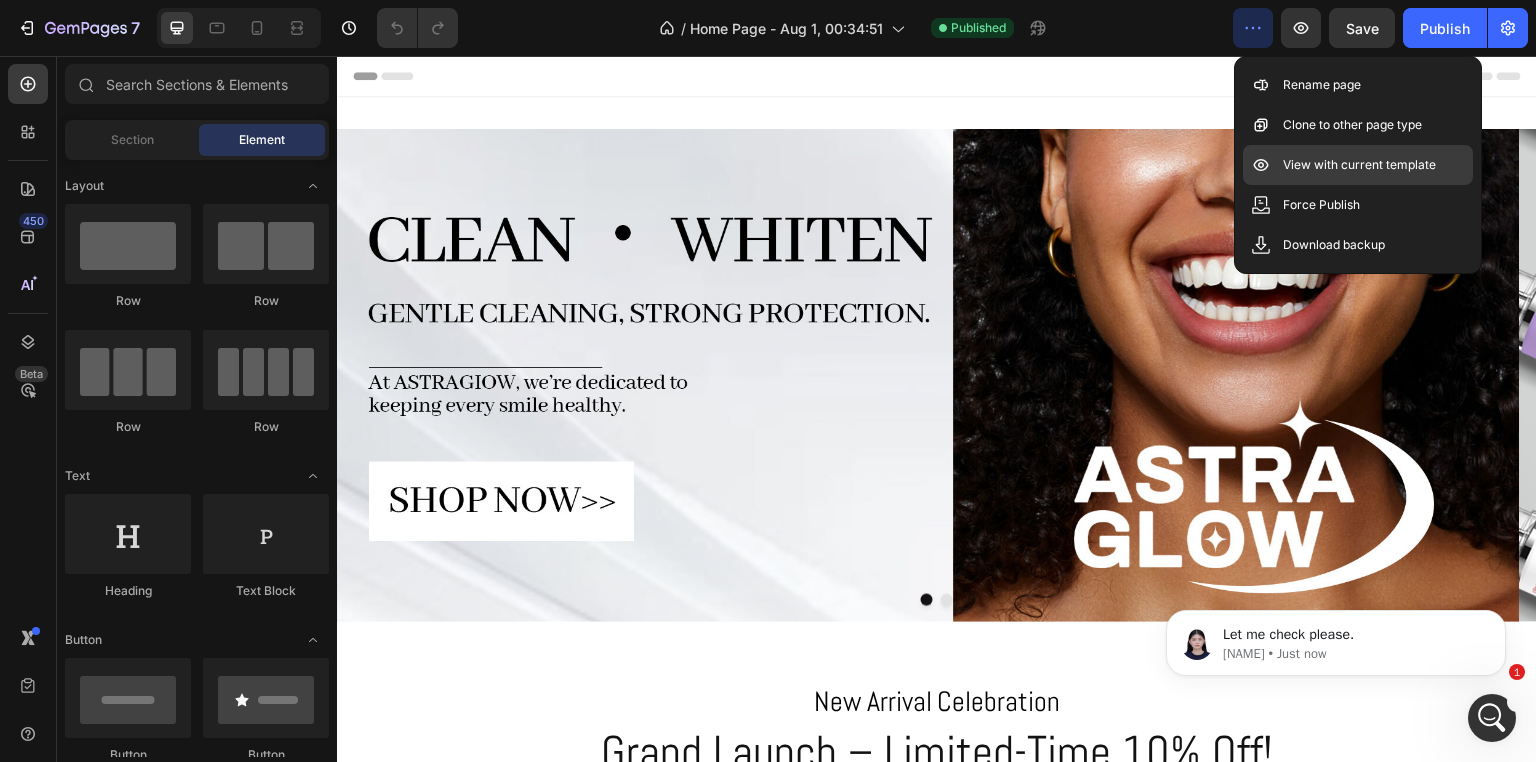 scroll, scrollTop: 0, scrollLeft: 0, axis: both 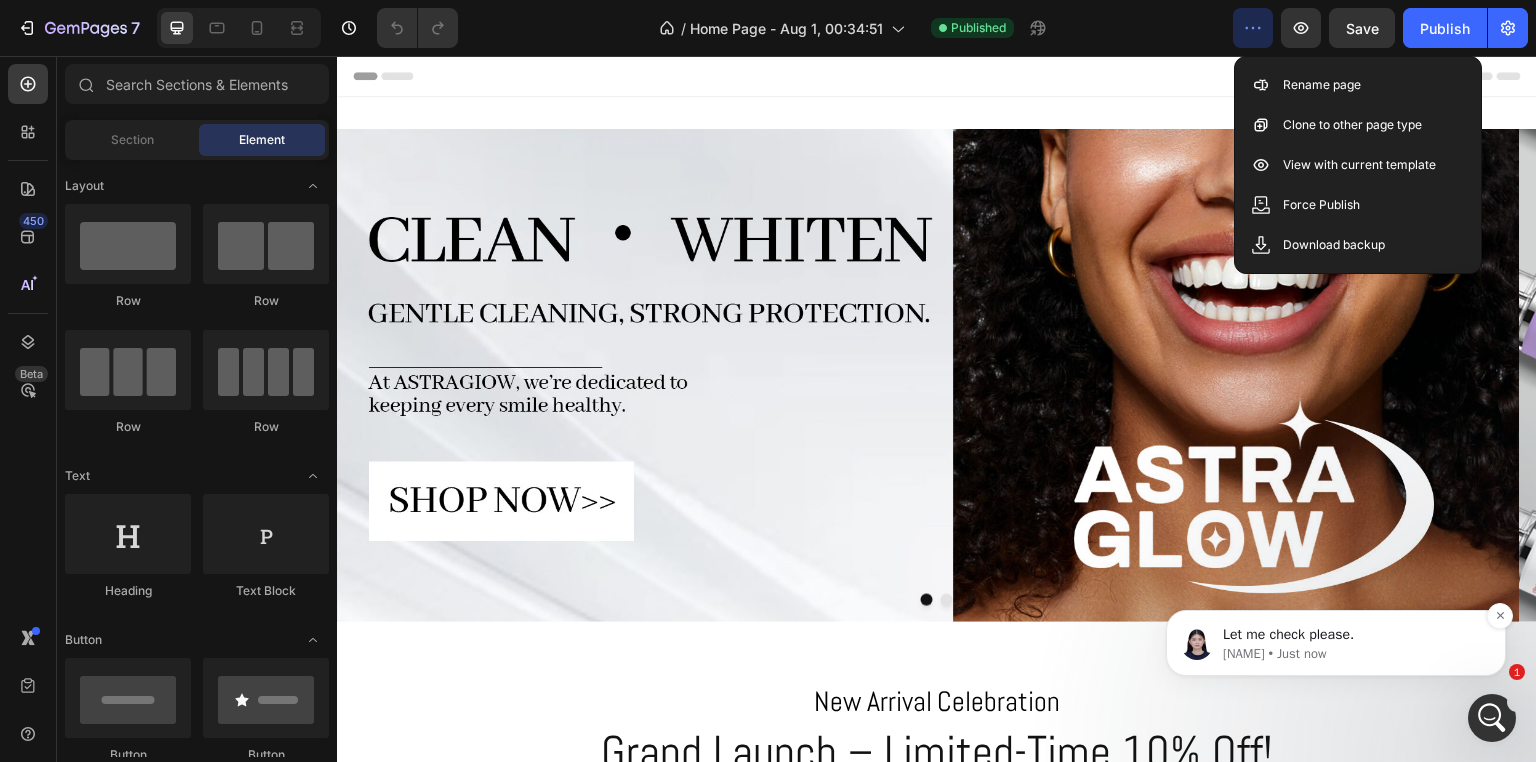 click on "[NAME] • Just now" at bounding box center (1352, 654) 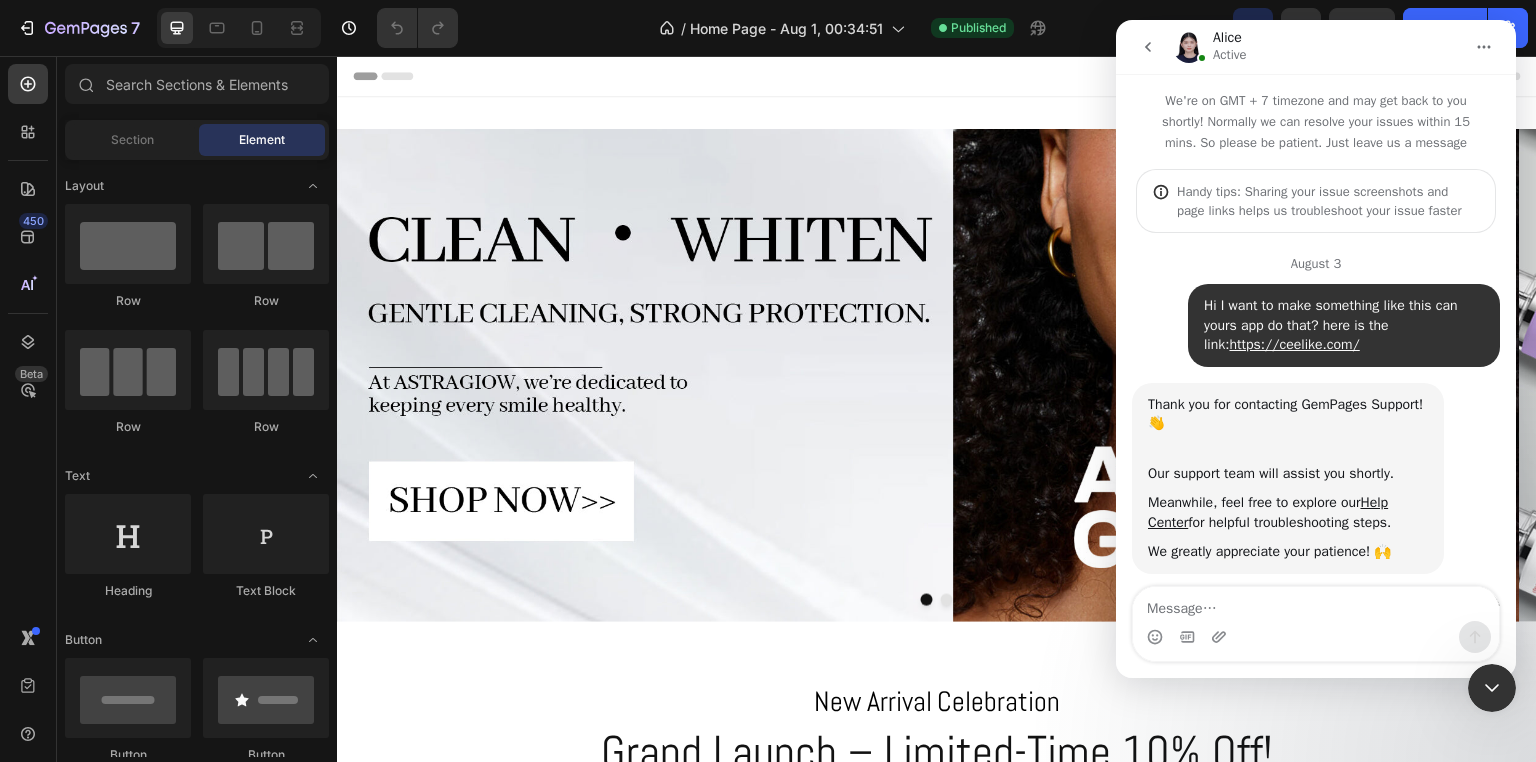 scroll, scrollTop: 2, scrollLeft: 0, axis: vertical 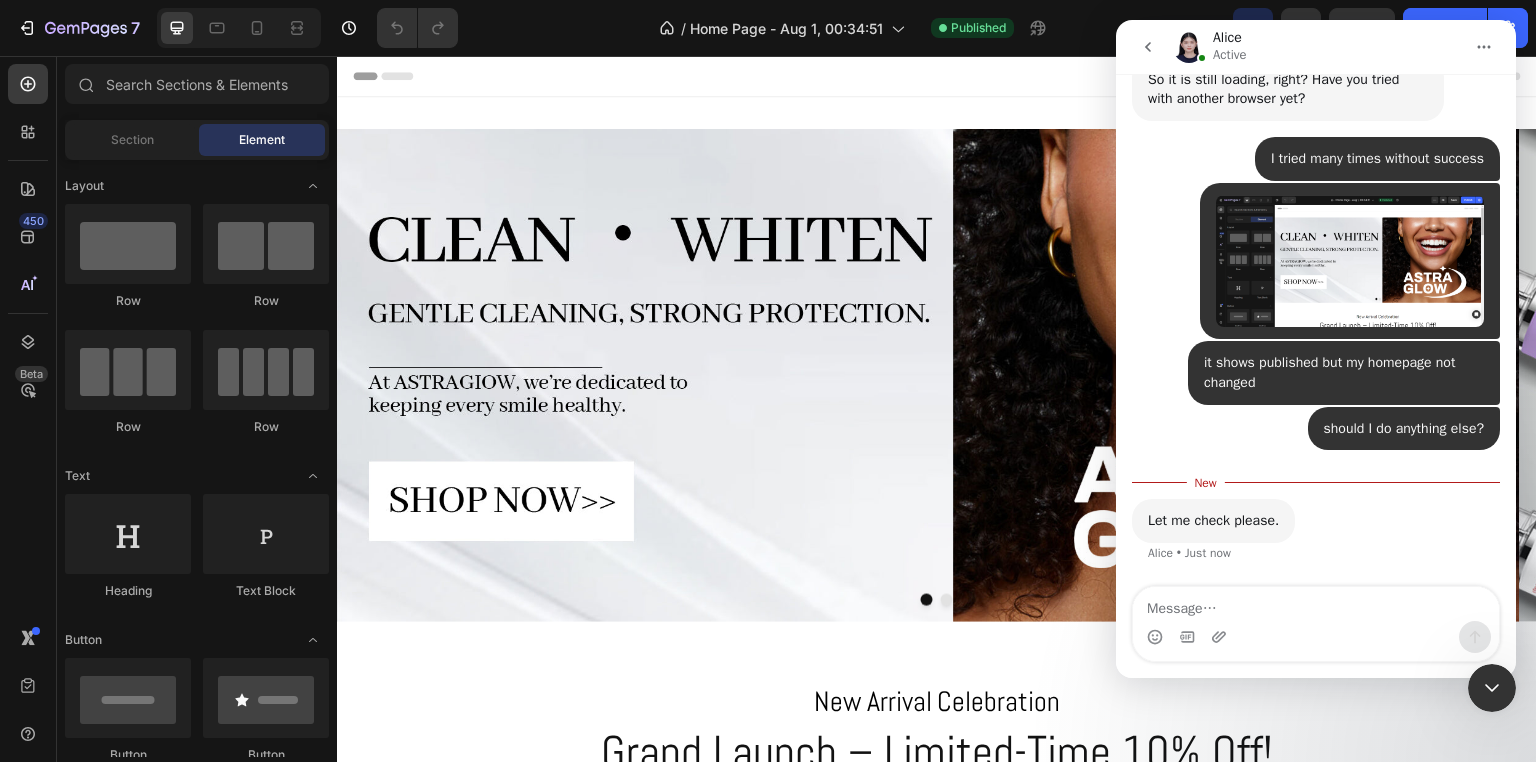 click at bounding box center (1316, 604) 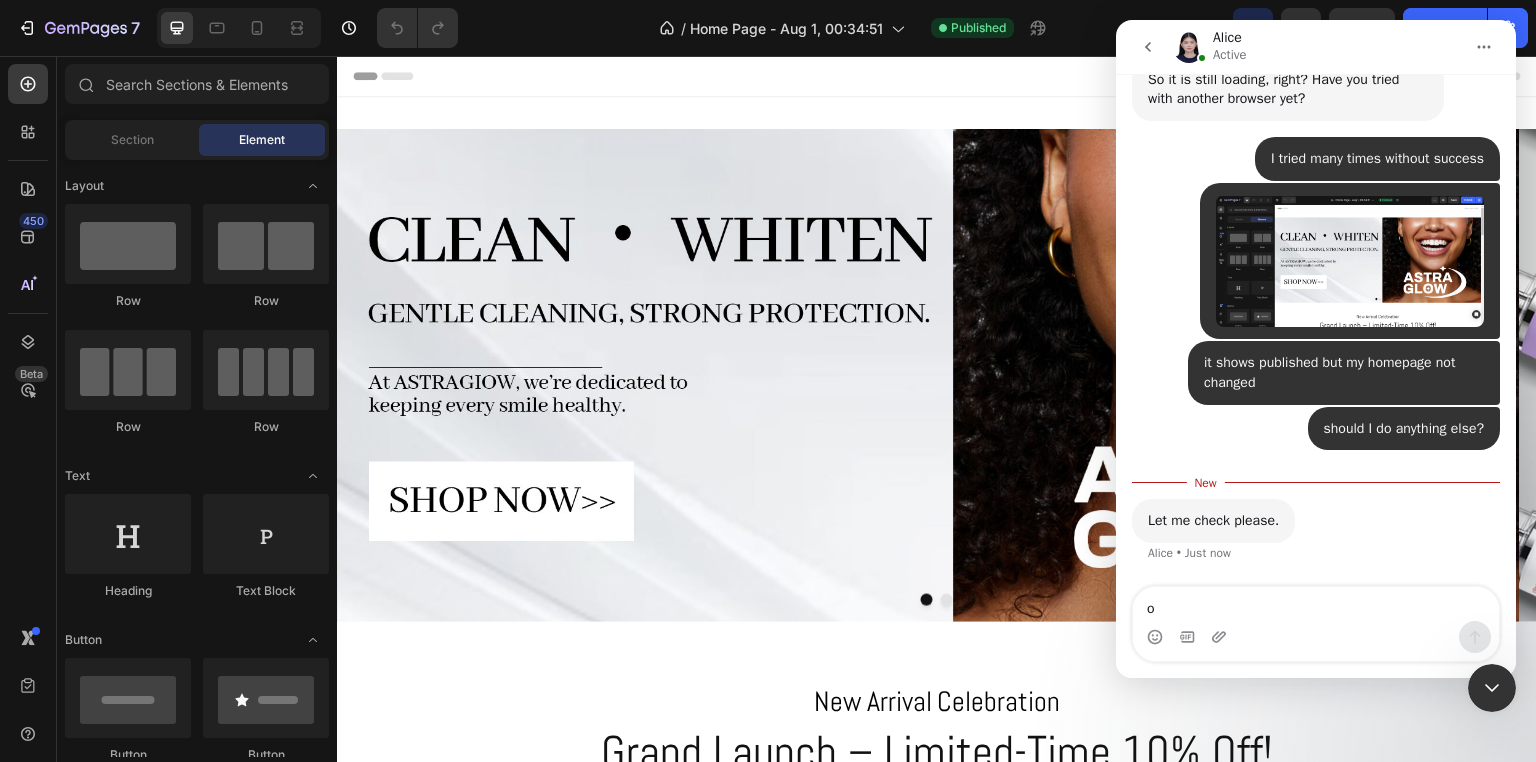 type on "ok" 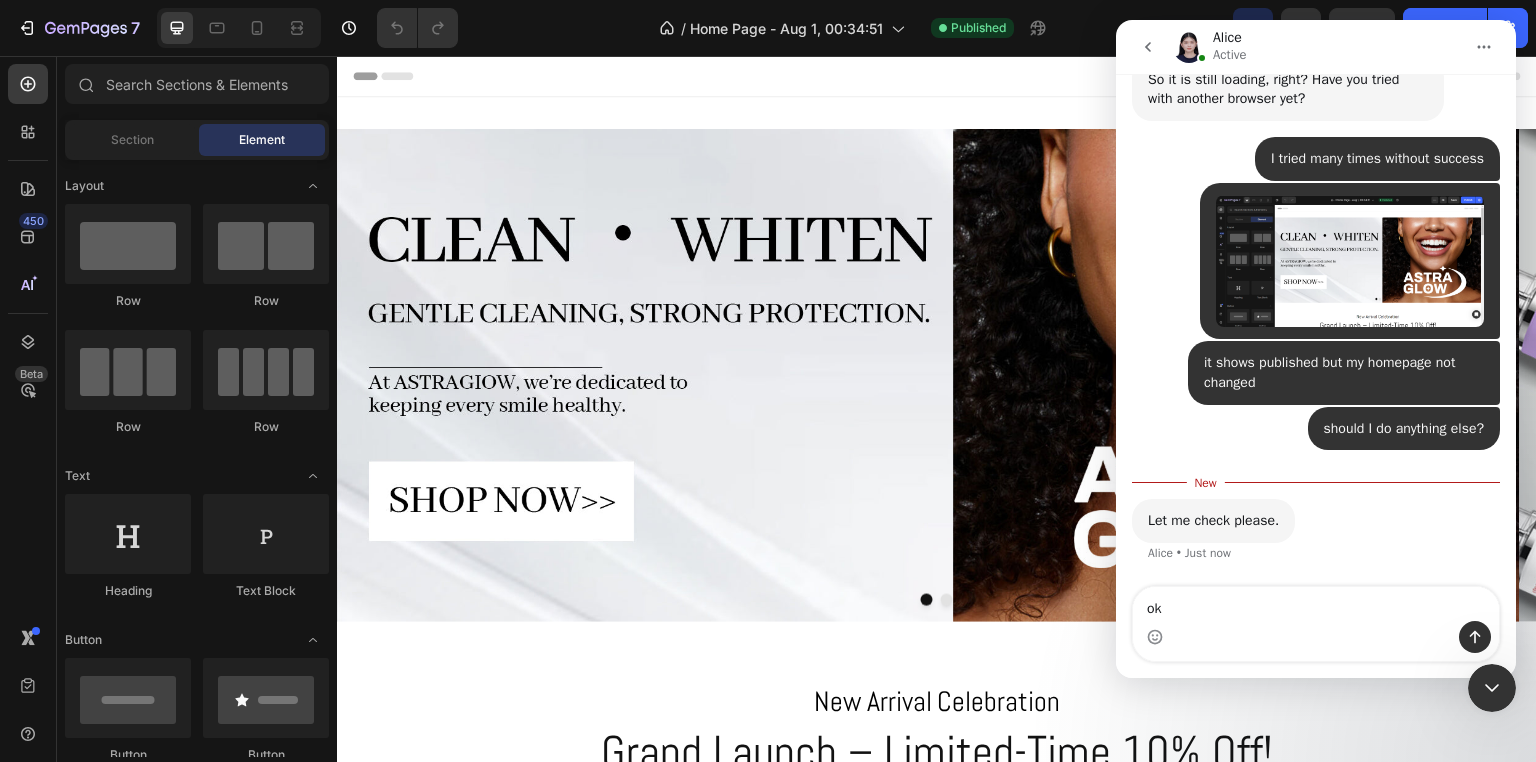 type 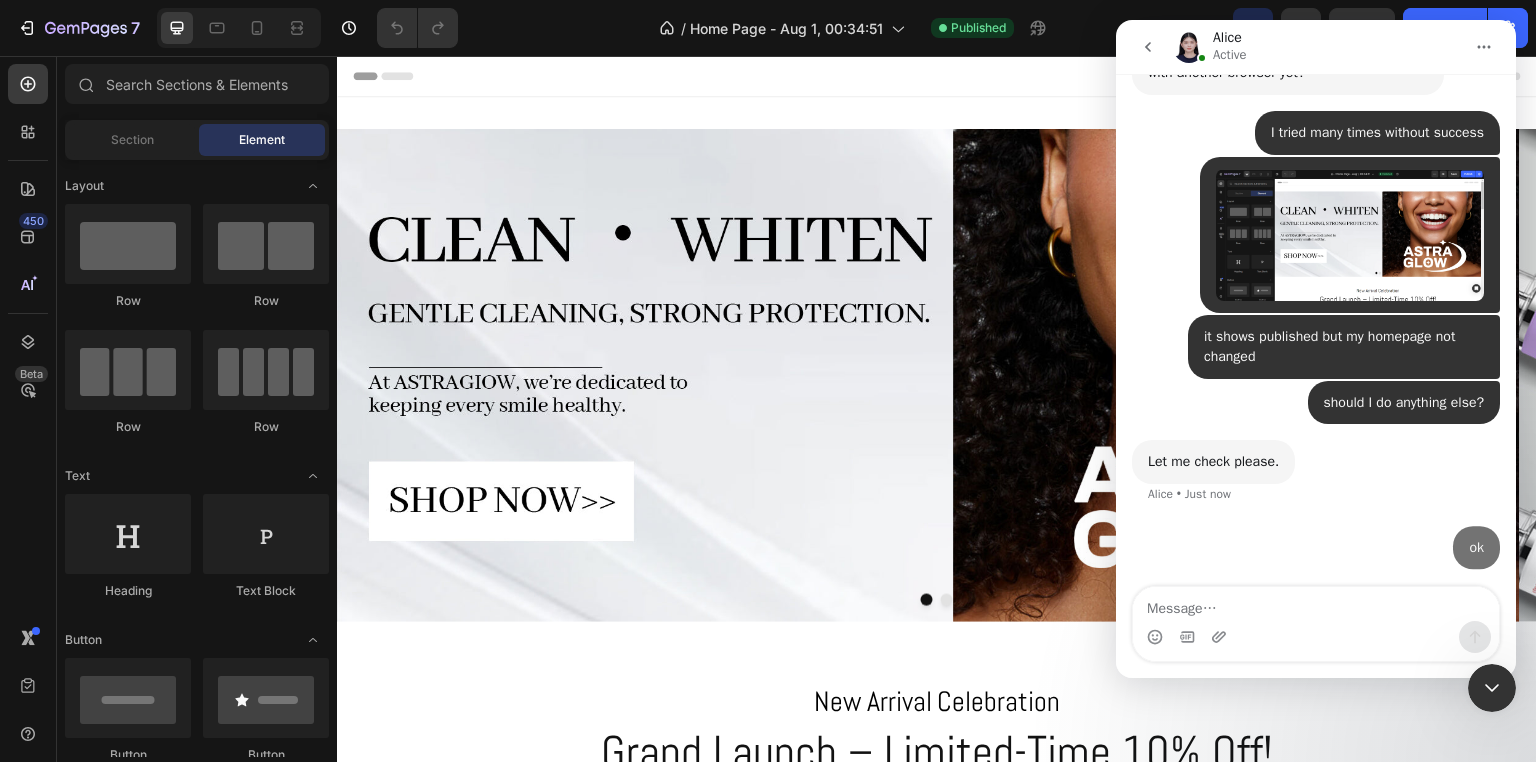 scroll, scrollTop: 3136, scrollLeft: 0, axis: vertical 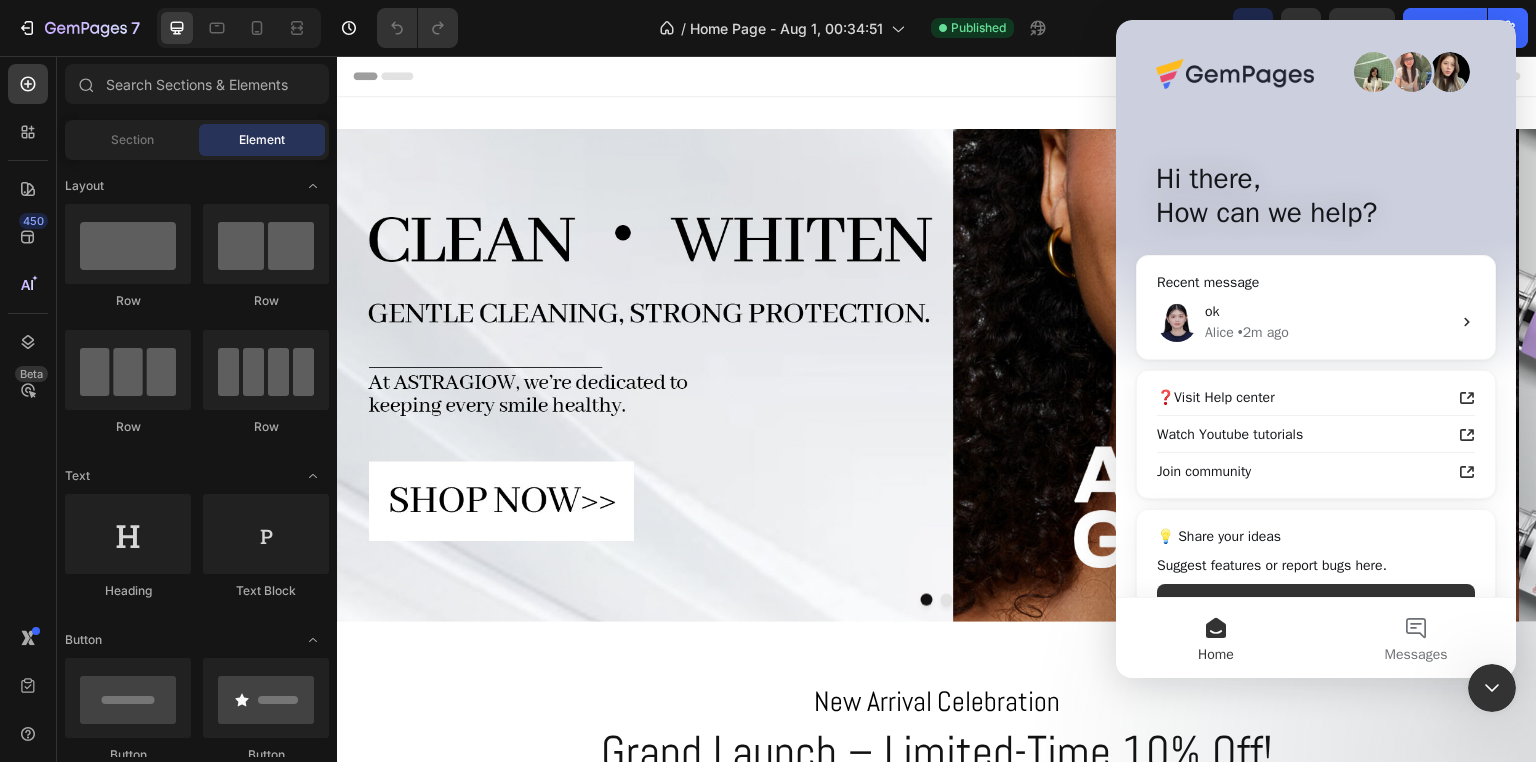 click at bounding box center (1492, 688) 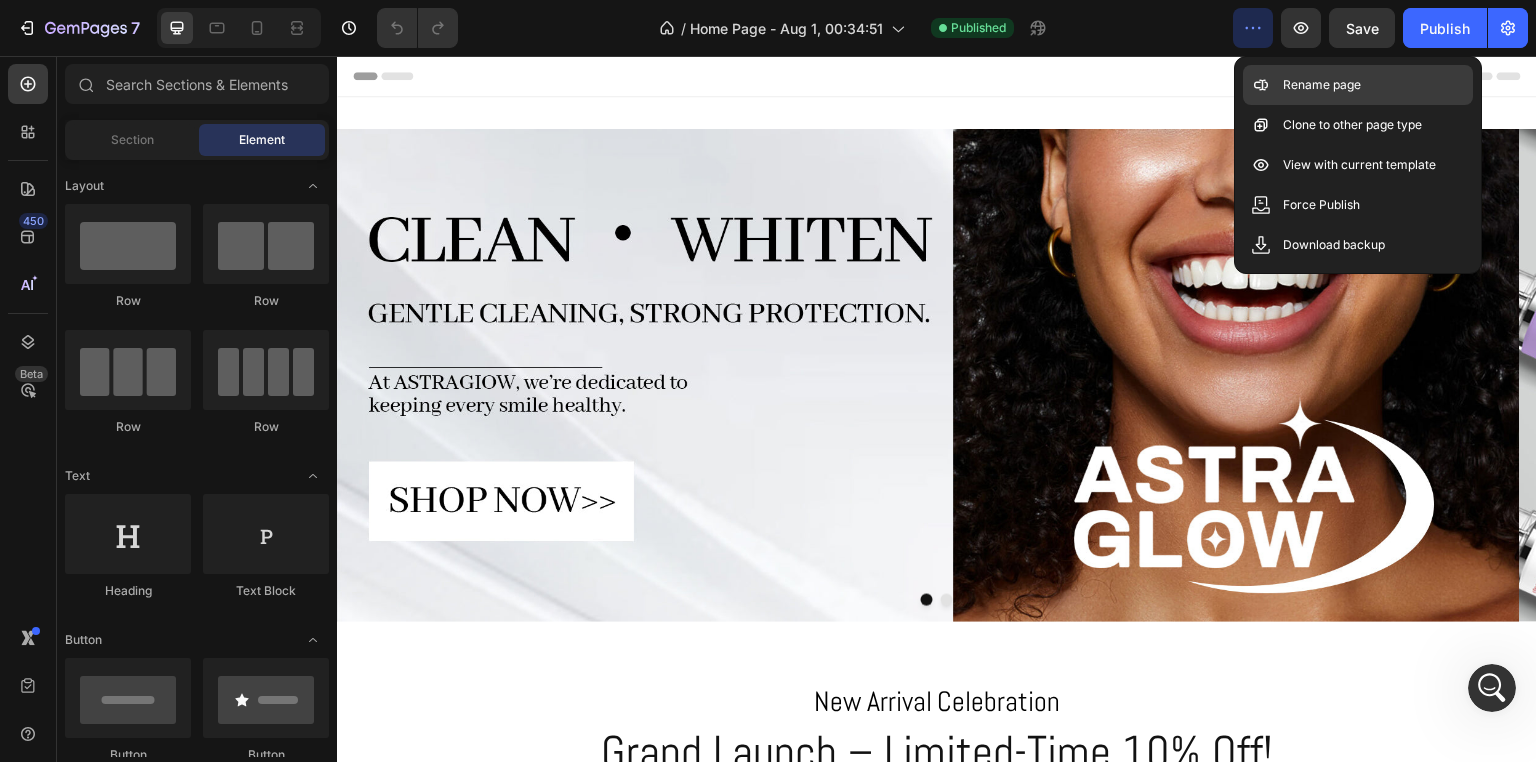 click on "Rename page" at bounding box center [1322, 85] 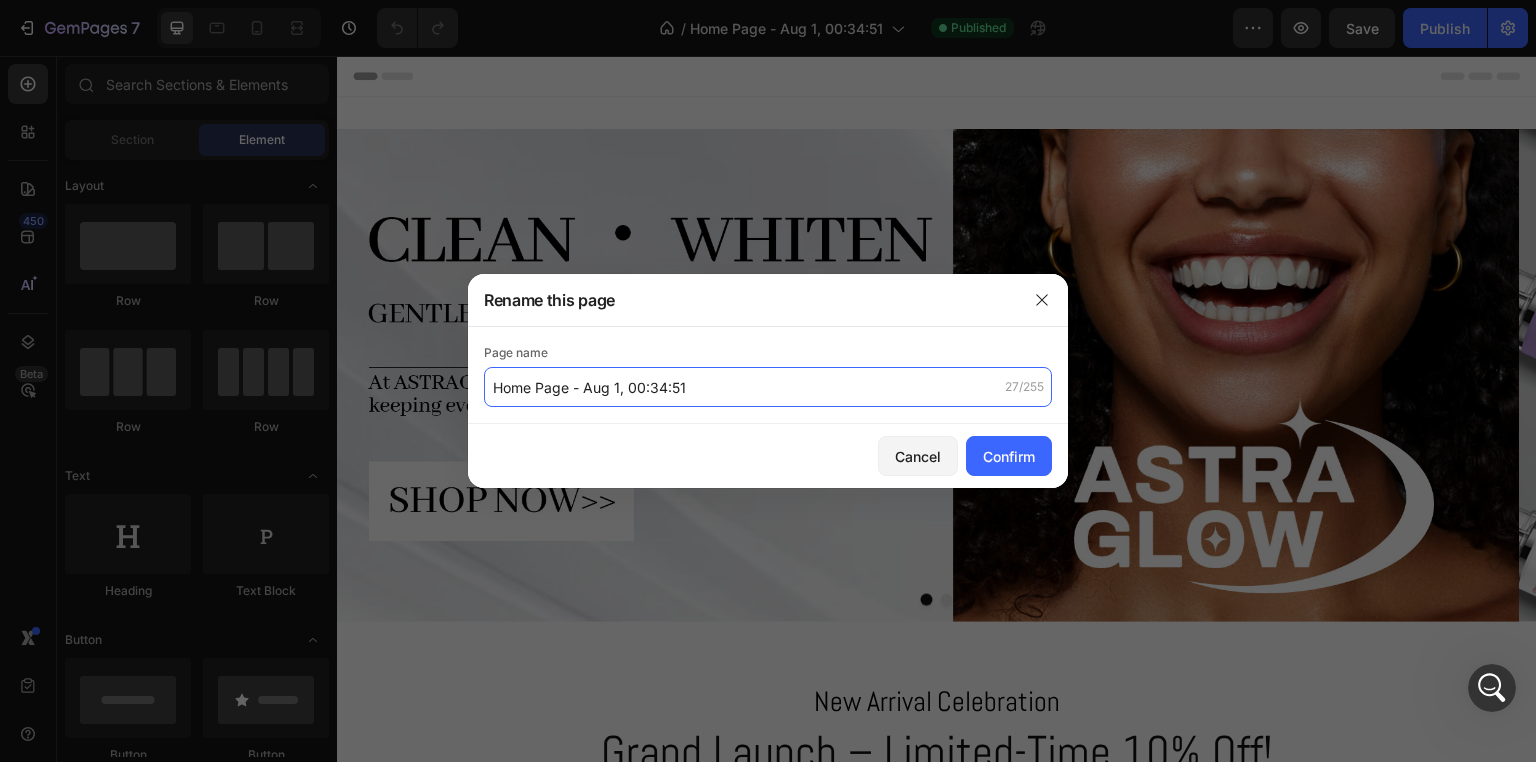 click on "Home Page - Aug 1, 00:34:51" 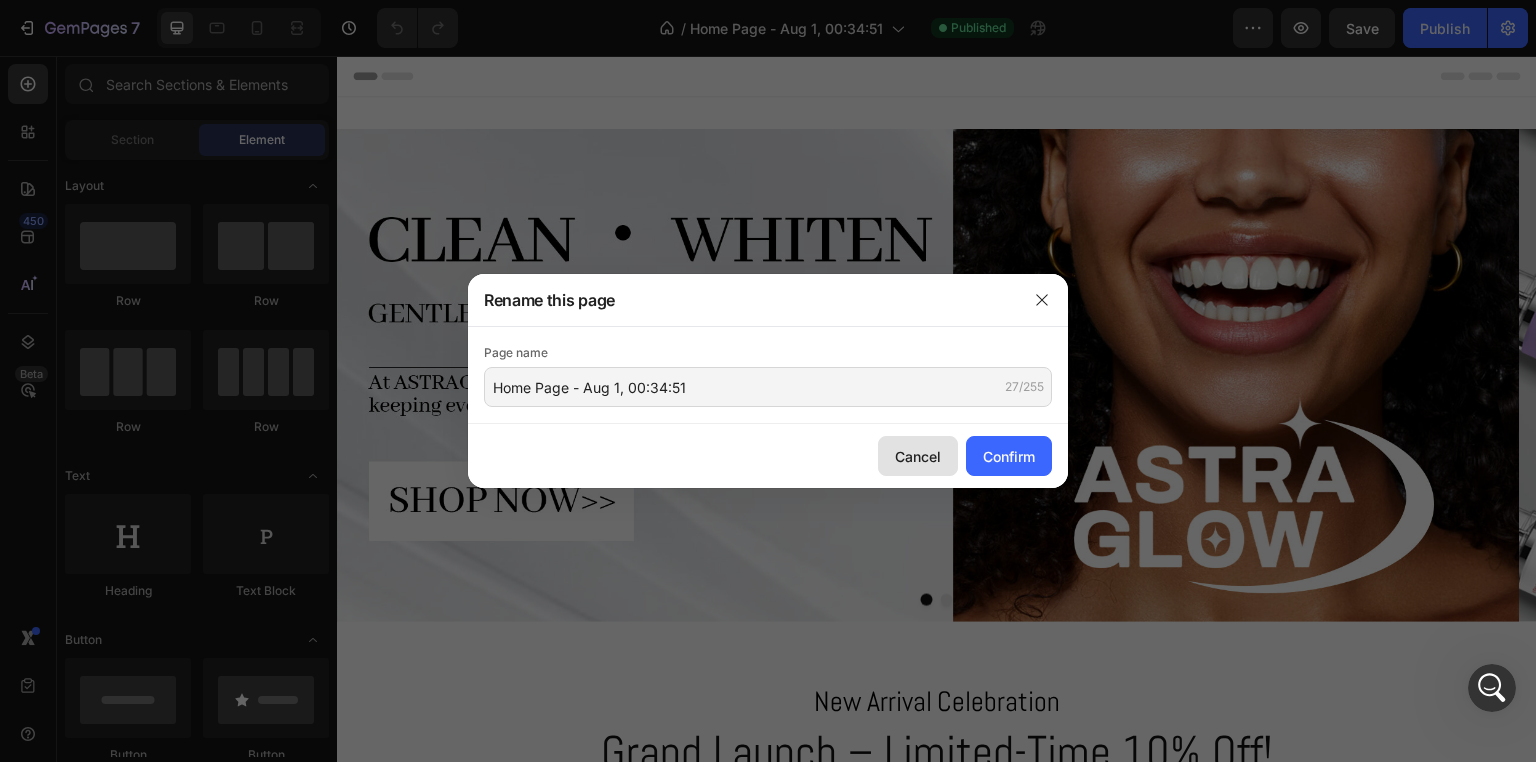 click on "Cancel" 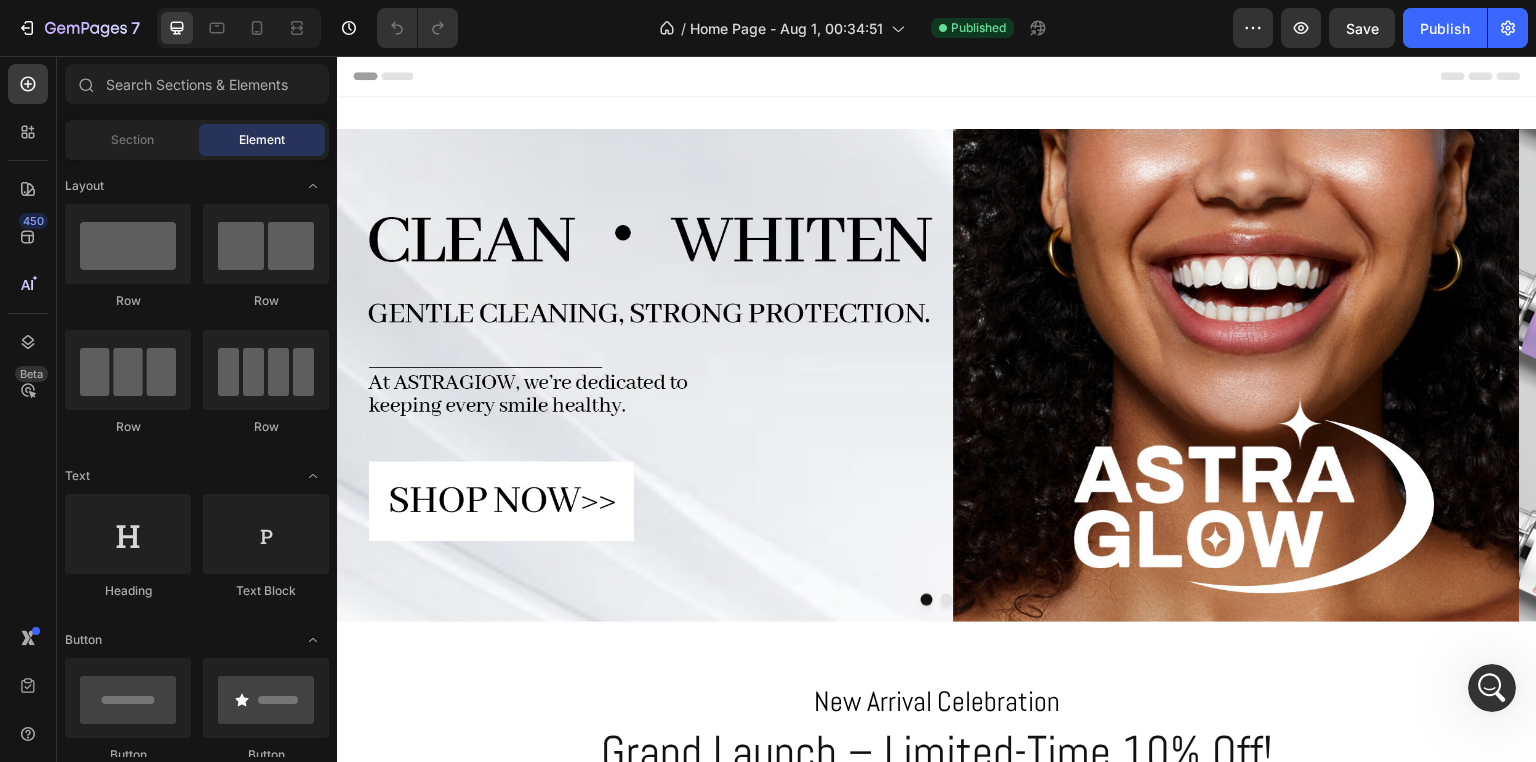 click on "/  Home Page - Aug 1, 00:34:51 Published" 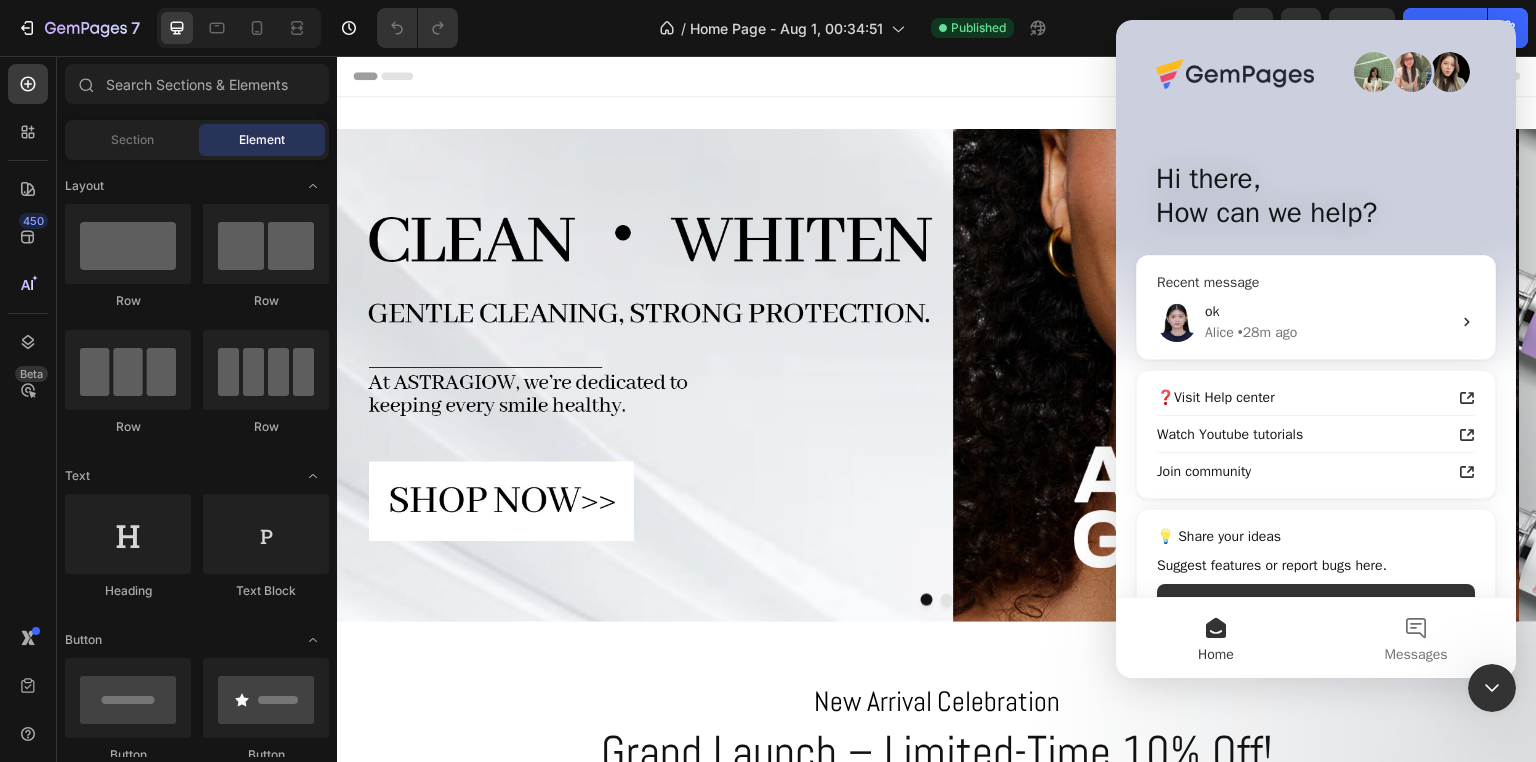 click on "[NAME] •  28m ago" at bounding box center [1328, 332] 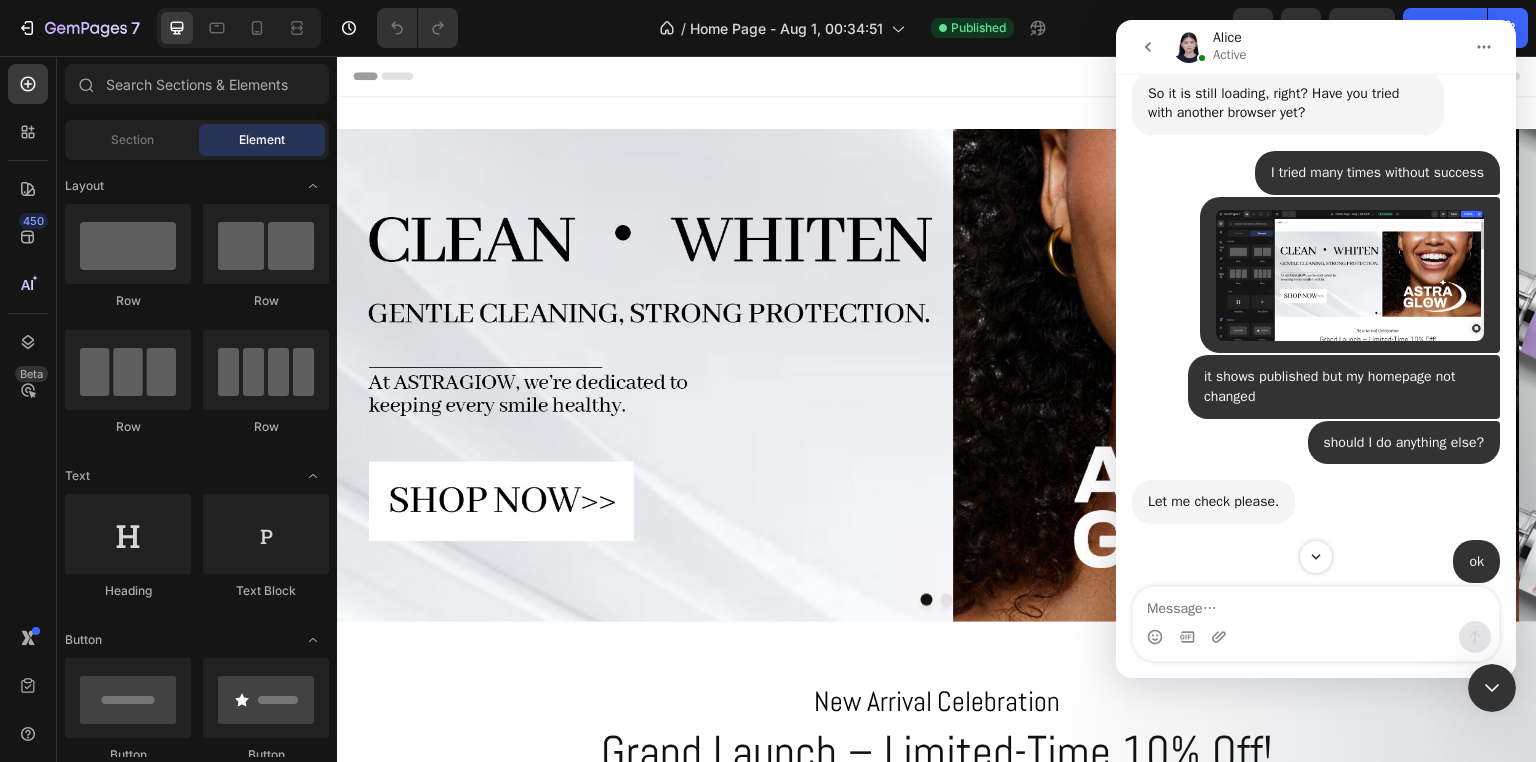 scroll, scrollTop: 3403, scrollLeft: 0, axis: vertical 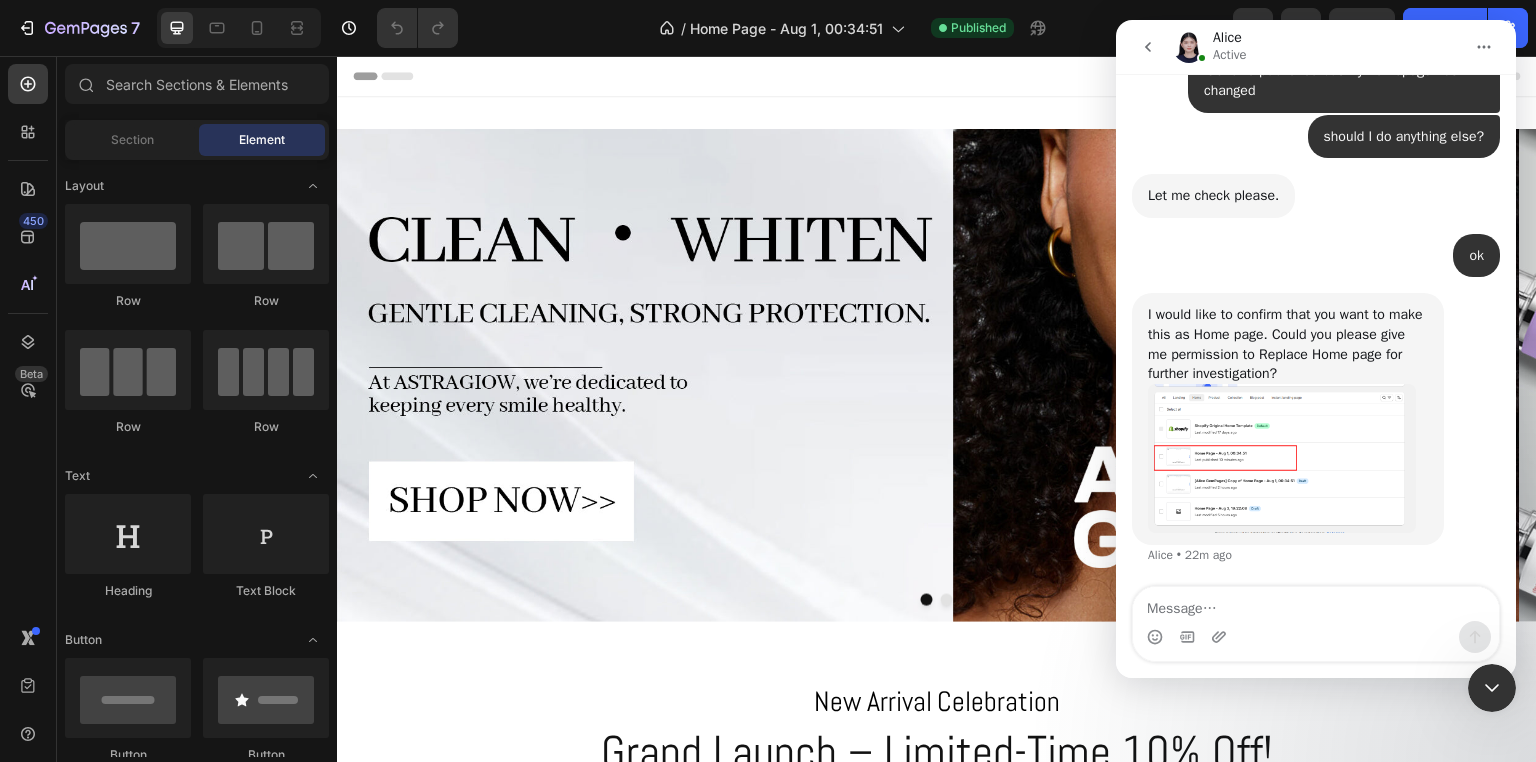 click on "I would like to confirm that you want to make this as Home page. Could you please give me permission to Replace Home page for further investigation?" at bounding box center (1288, 344) 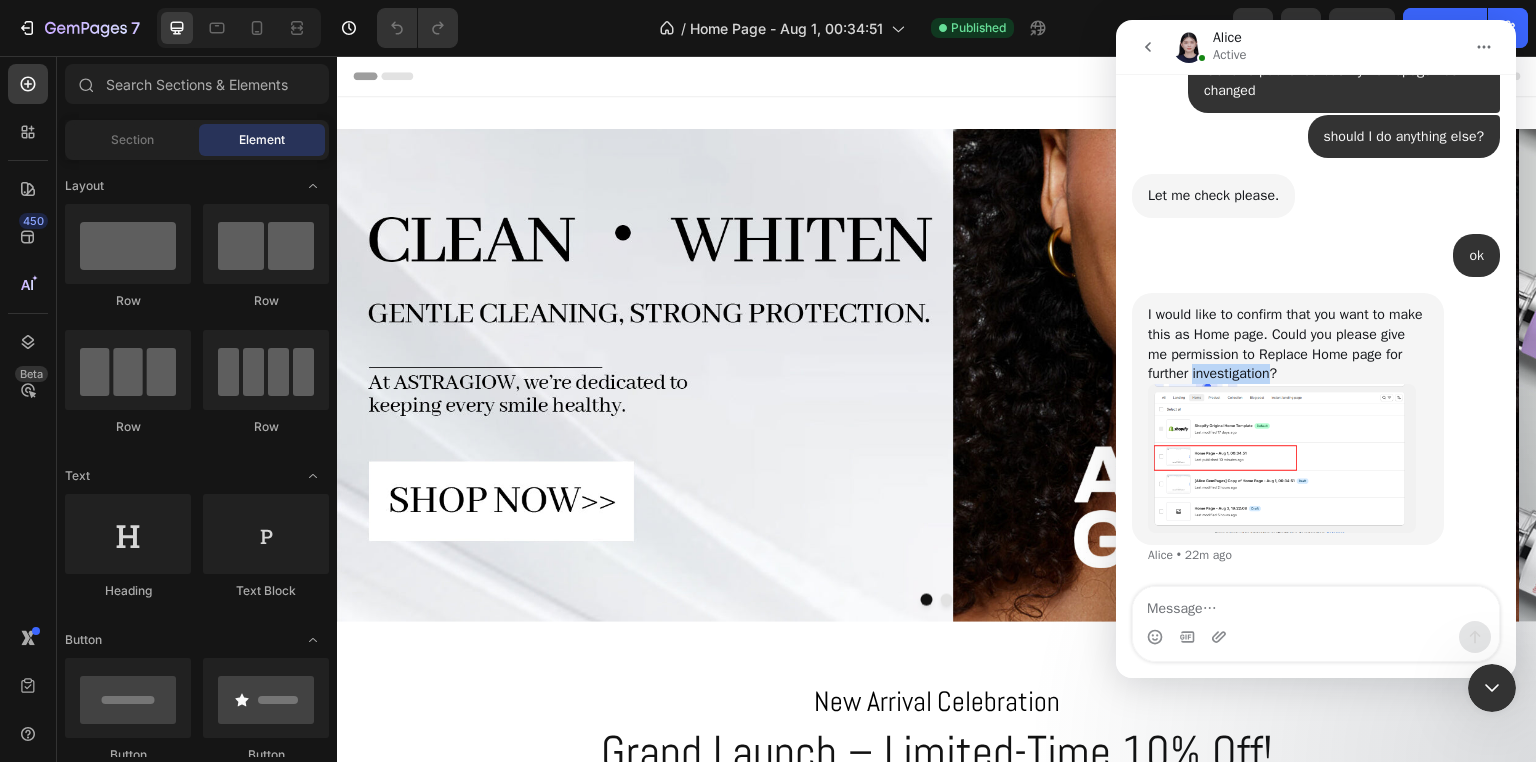 click on "I would like to confirm that you want to make this as Home page. Could you please give me permission to Replace Home page for further investigation?" at bounding box center [1288, 344] 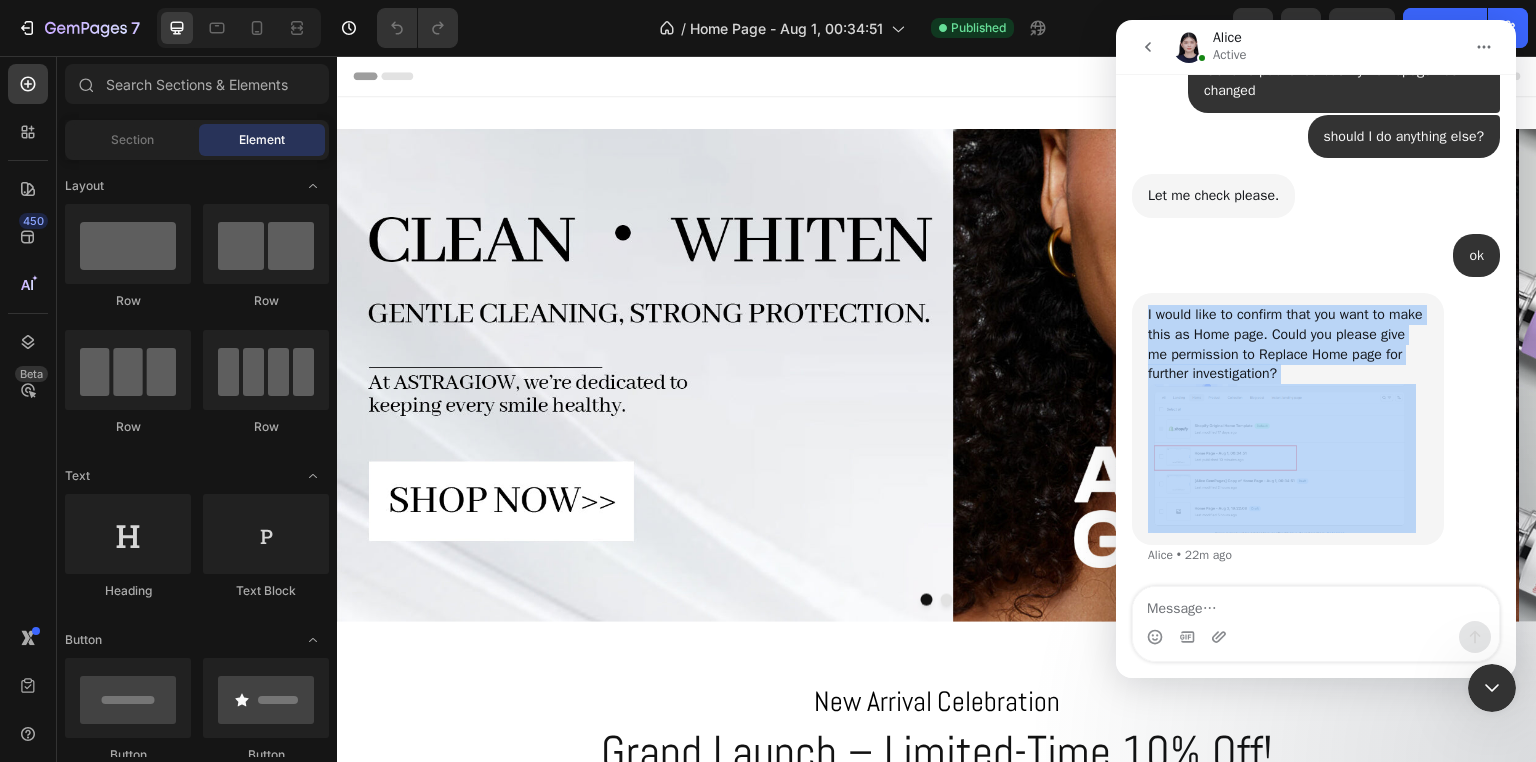 click on "I would like to confirm that you want to make this as Home page. Could you please give me permission to Replace Home page for further investigation?" at bounding box center [1288, 344] 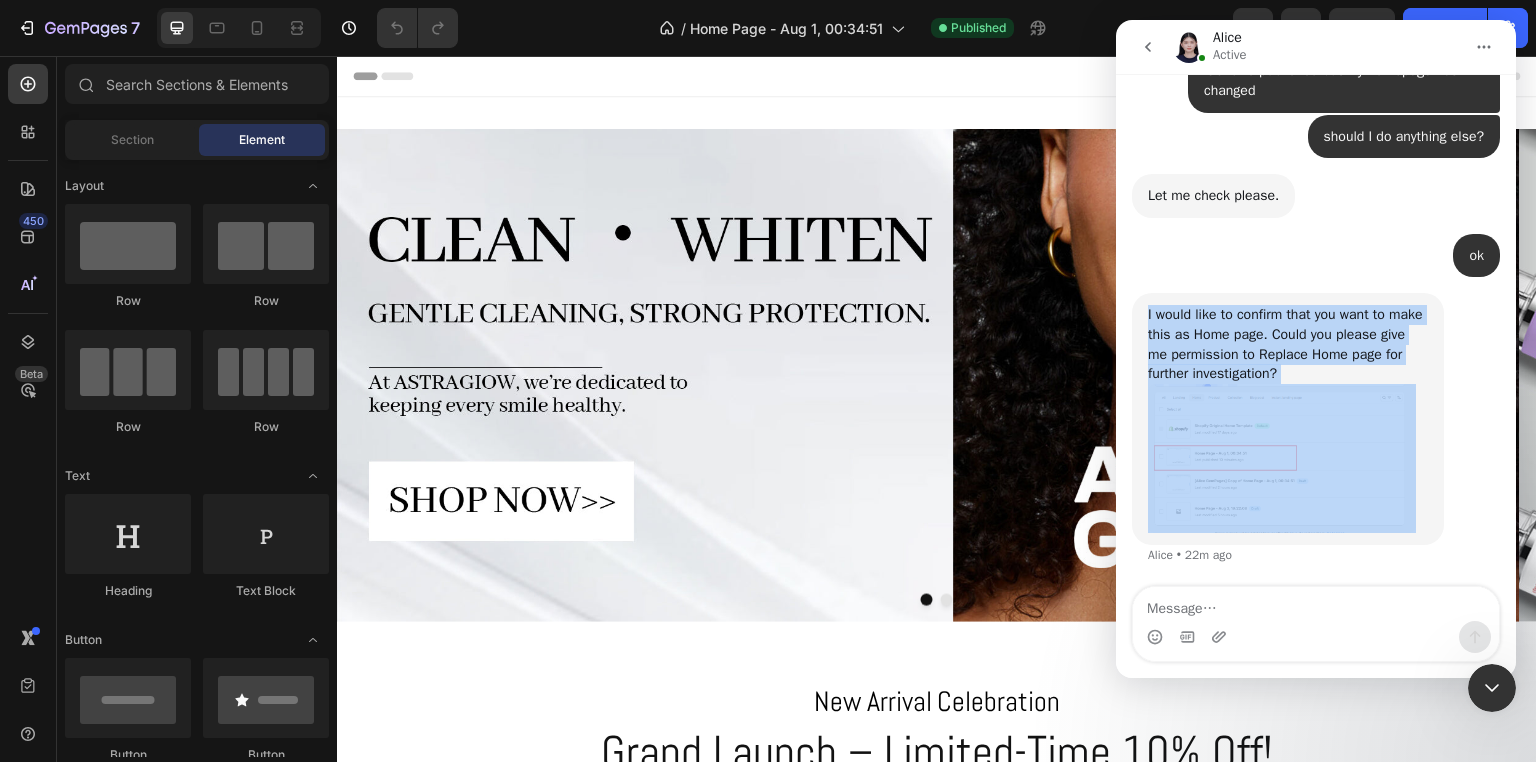 click at bounding box center [1282, 459] 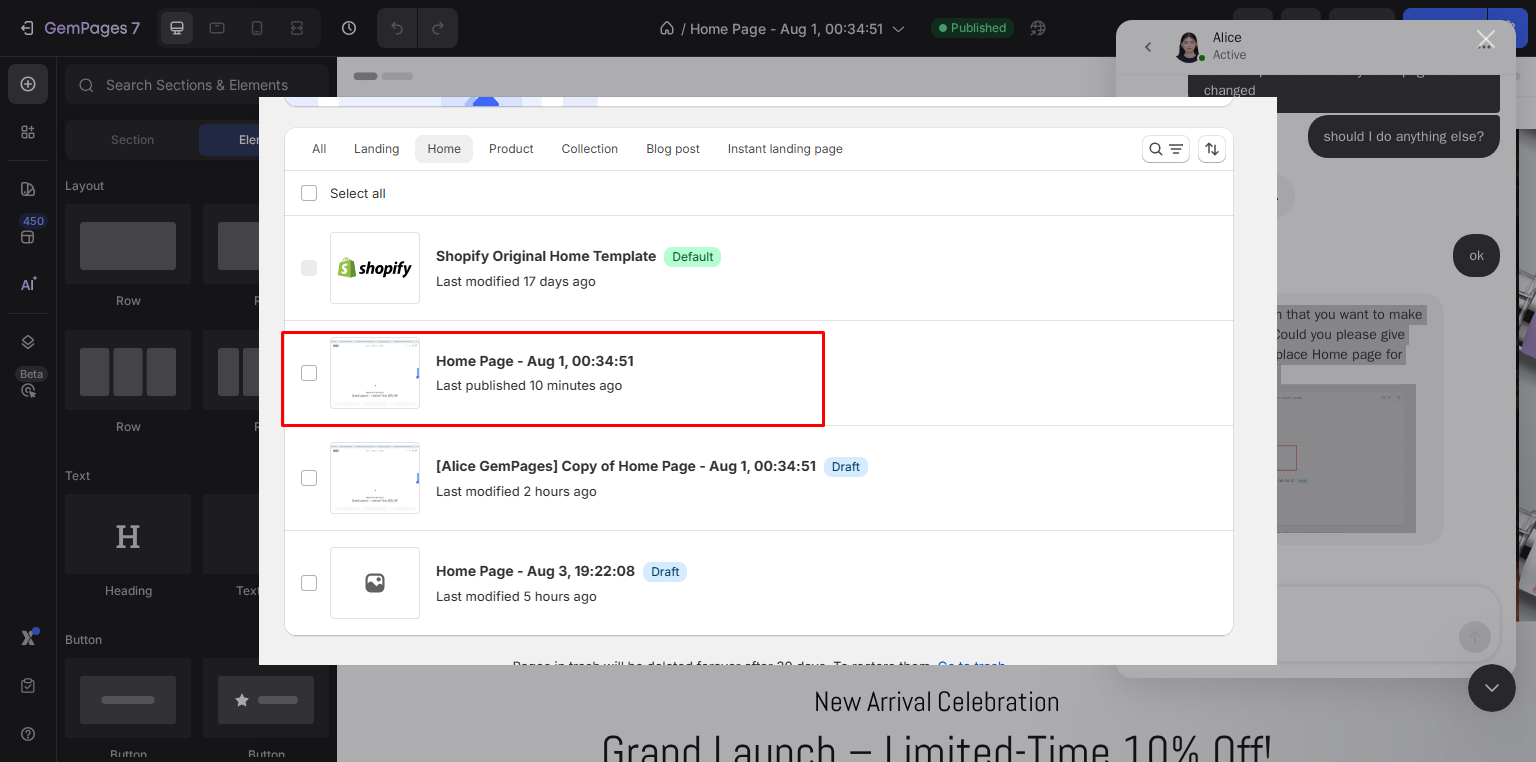 scroll, scrollTop: 0, scrollLeft: 0, axis: both 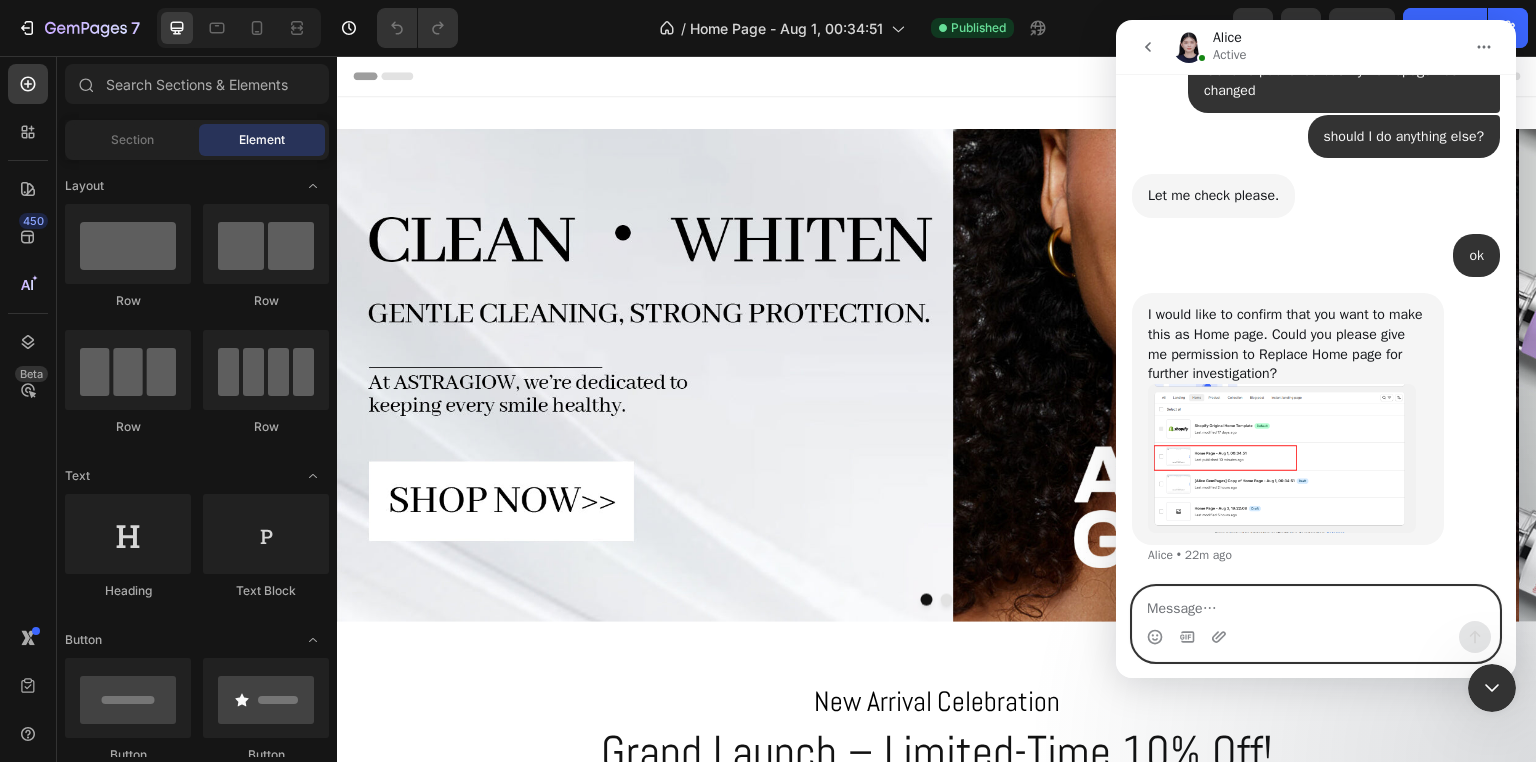 click at bounding box center (1316, 604) 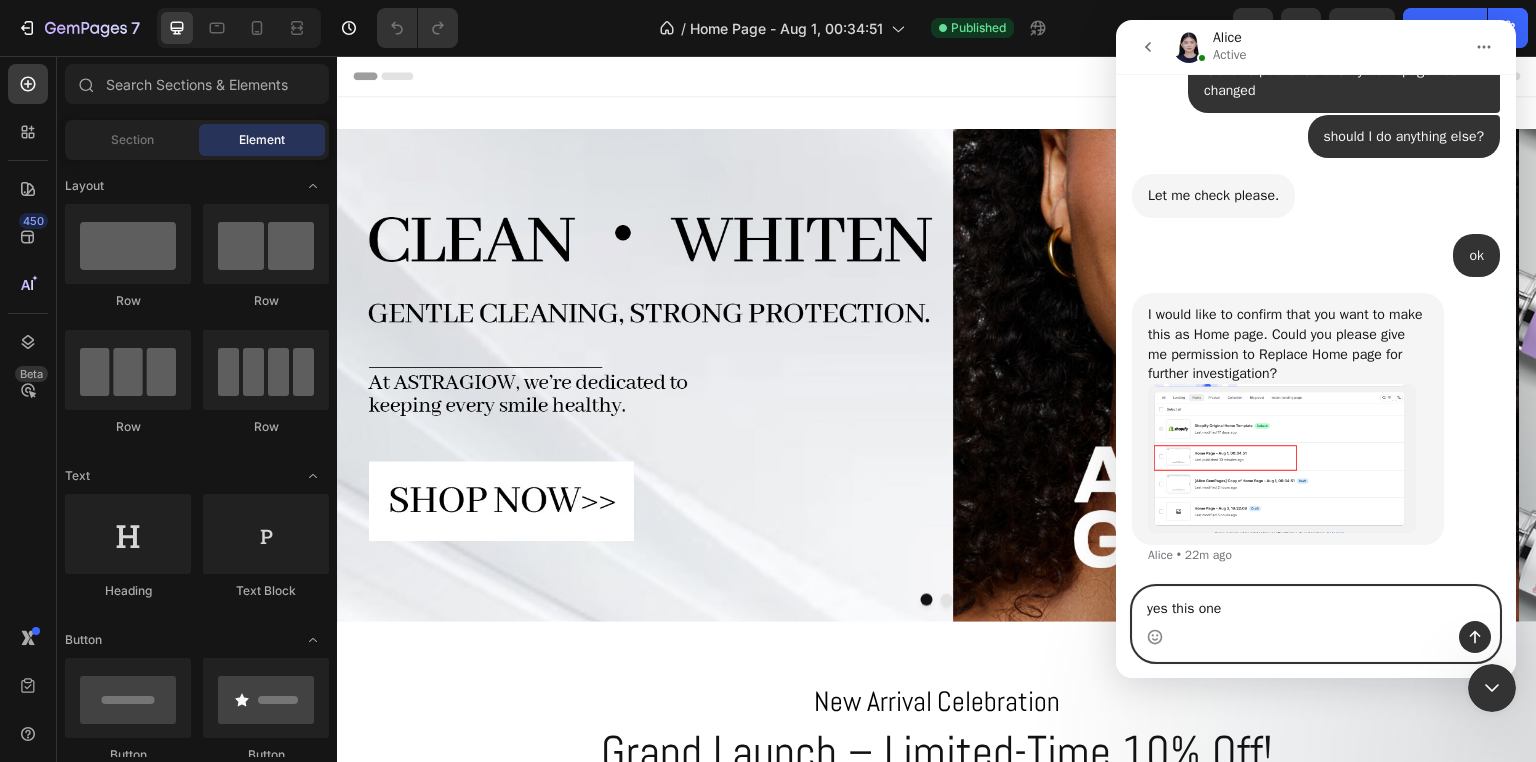 click on "yes this one" at bounding box center (1316, 604) 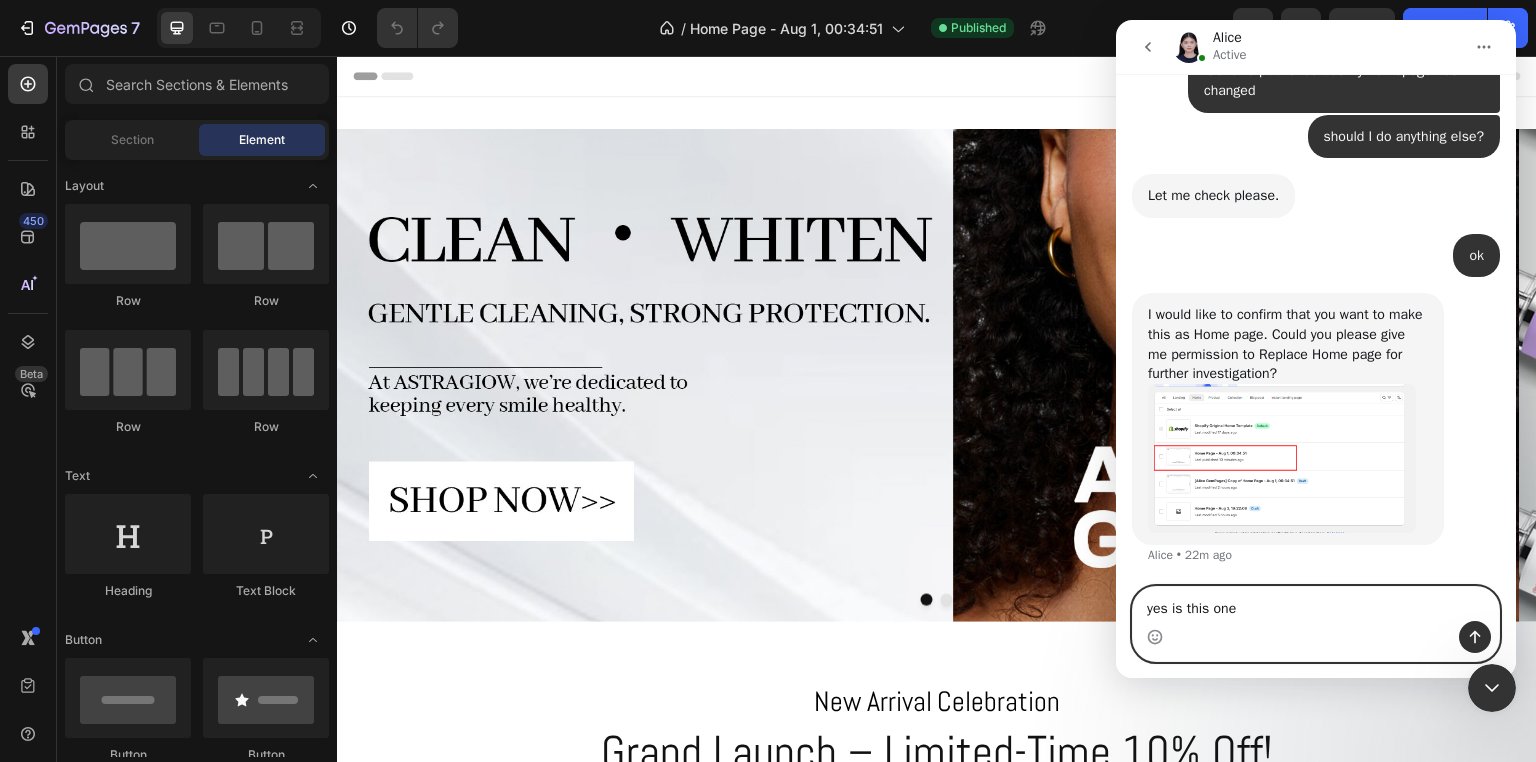 click on "yes is this one" at bounding box center [1316, 604] 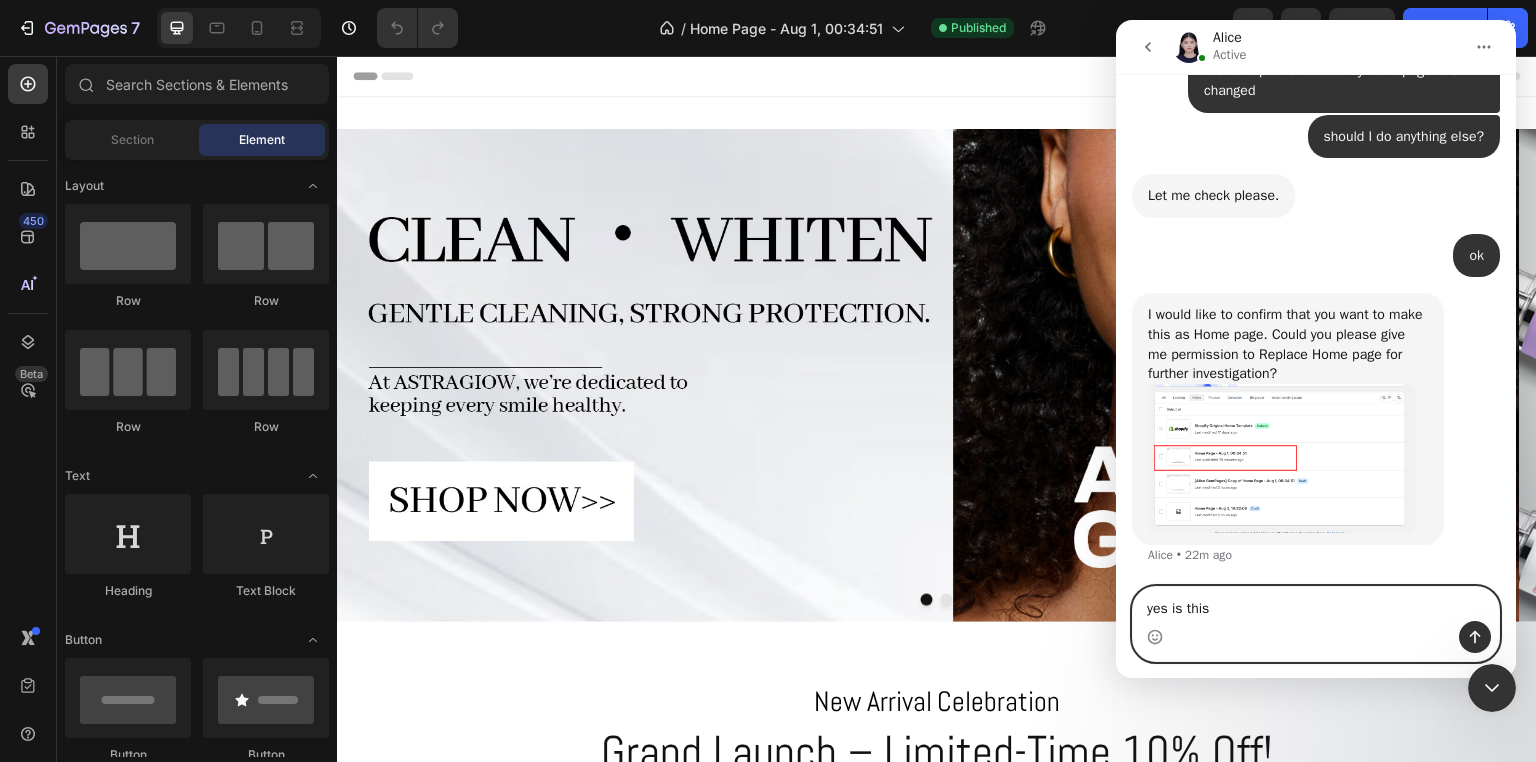 click on "yes is this" at bounding box center (1316, 604) 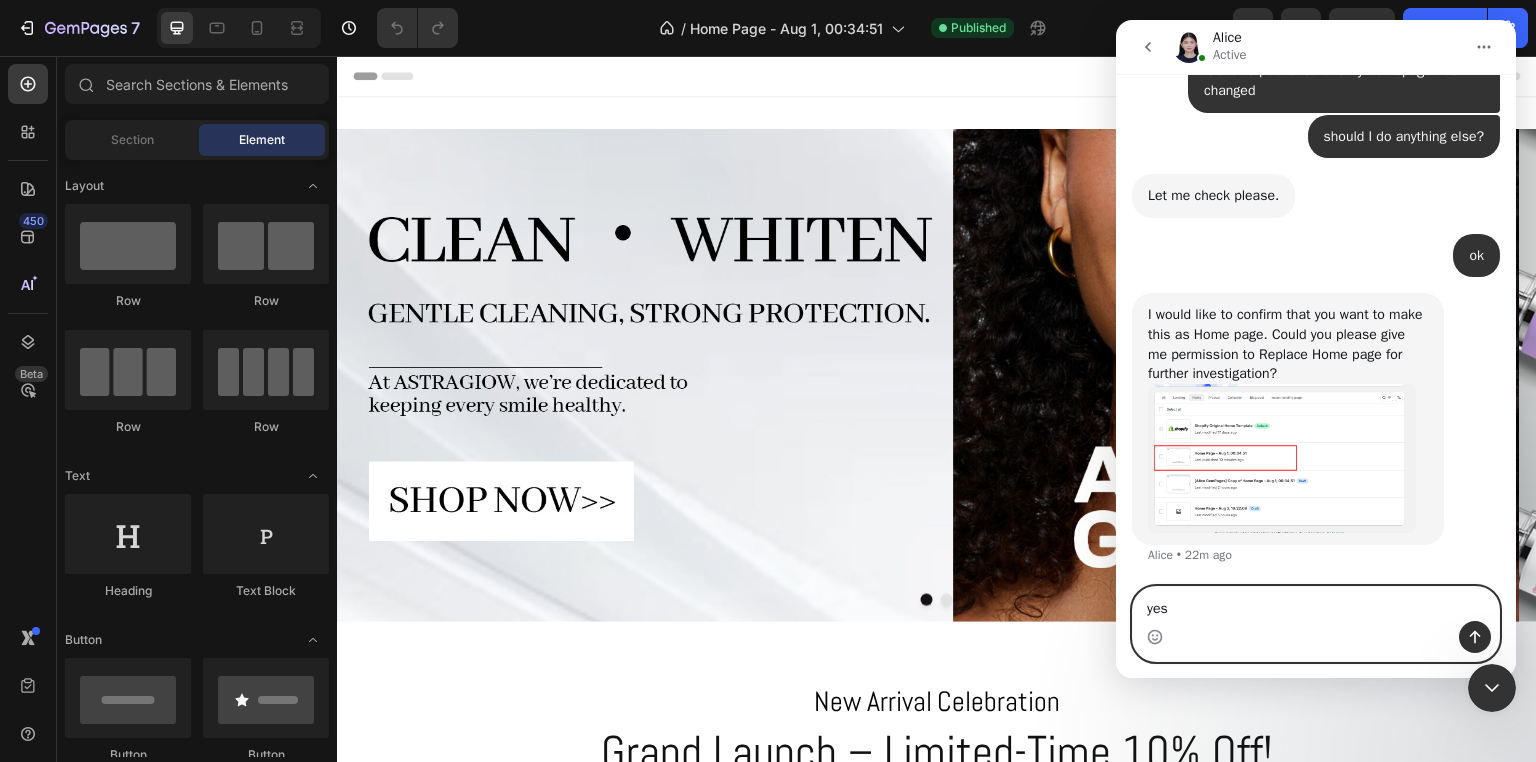 type on "yes" 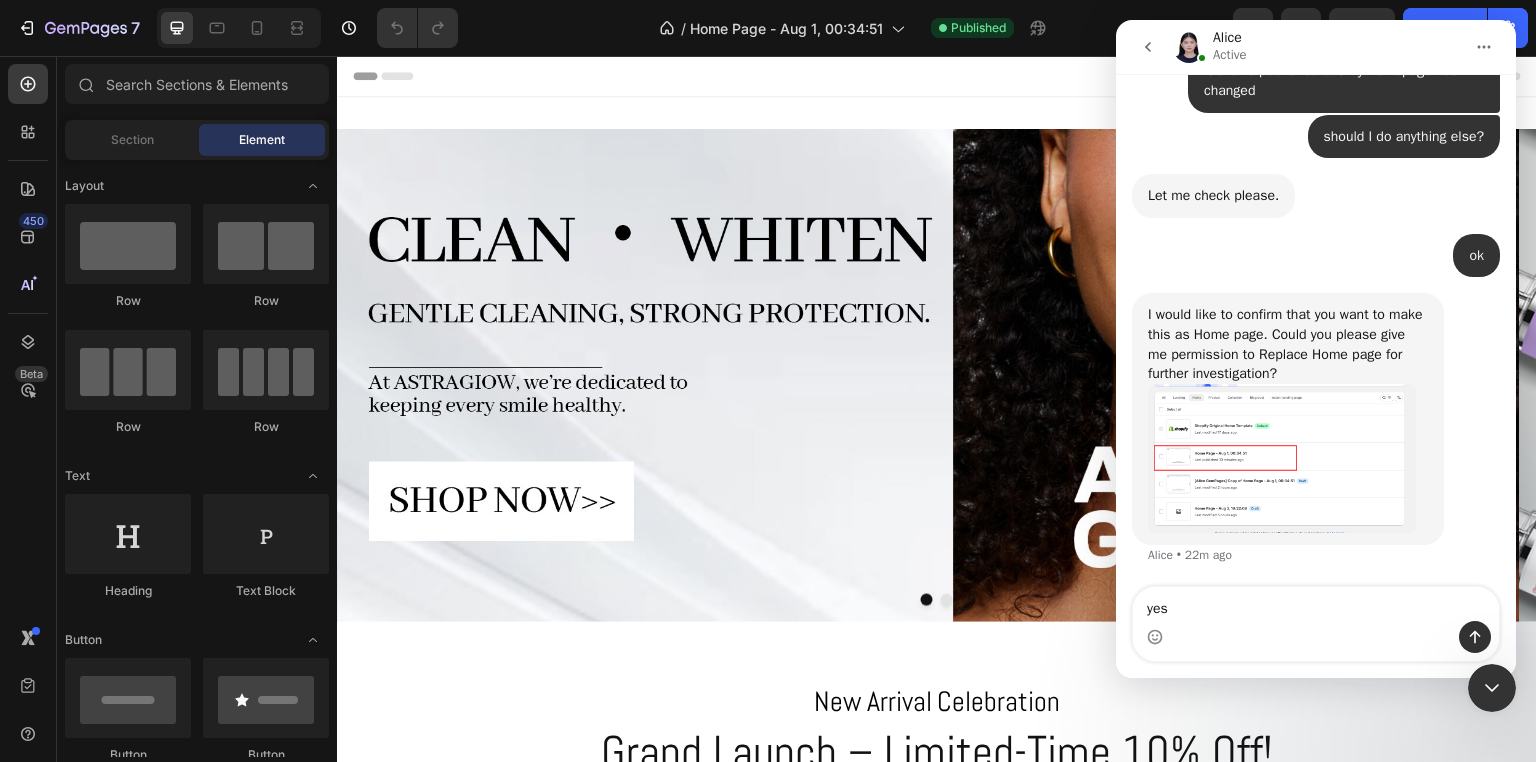 click at bounding box center (1282, 459) 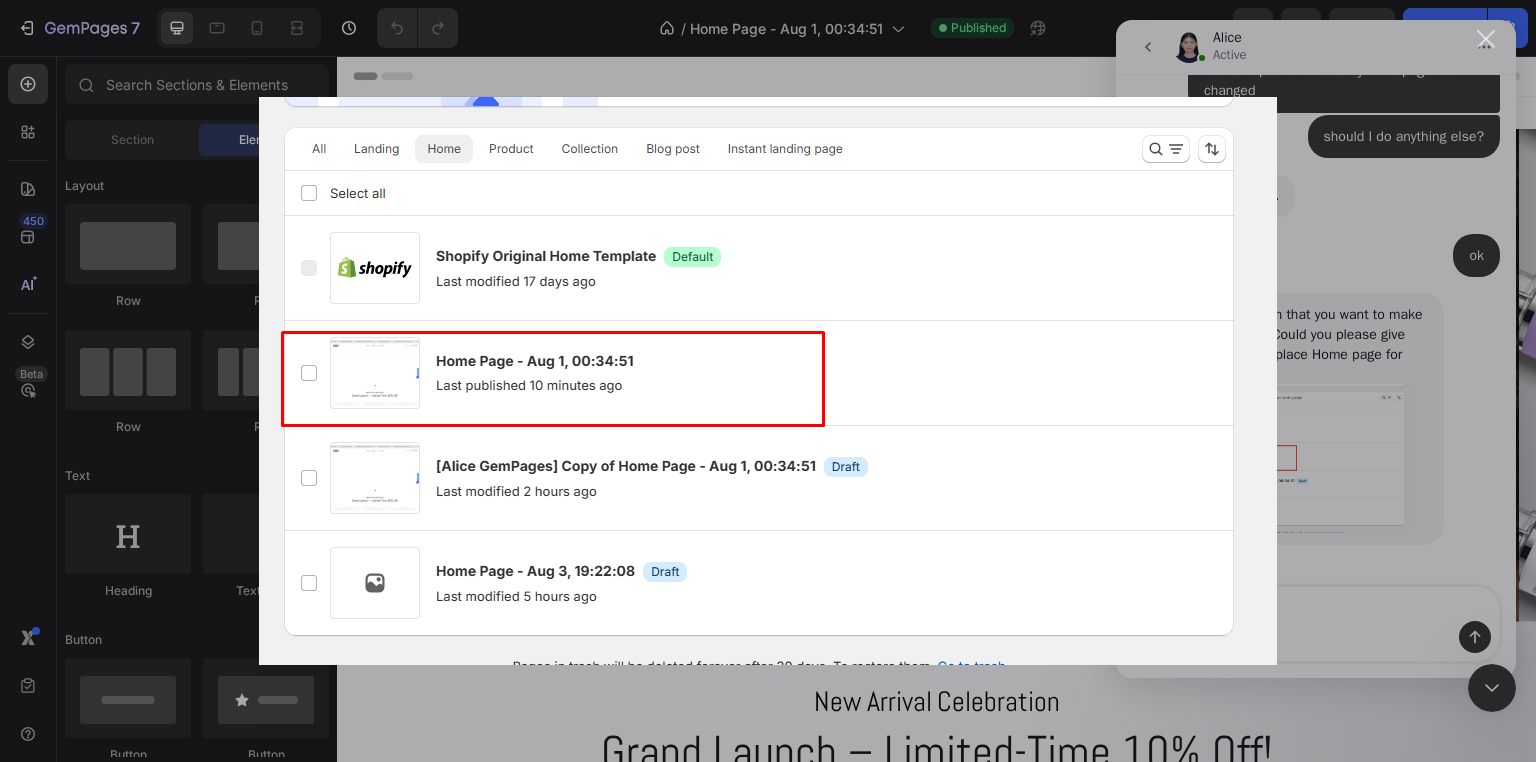 scroll, scrollTop: 0, scrollLeft: 0, axis: both 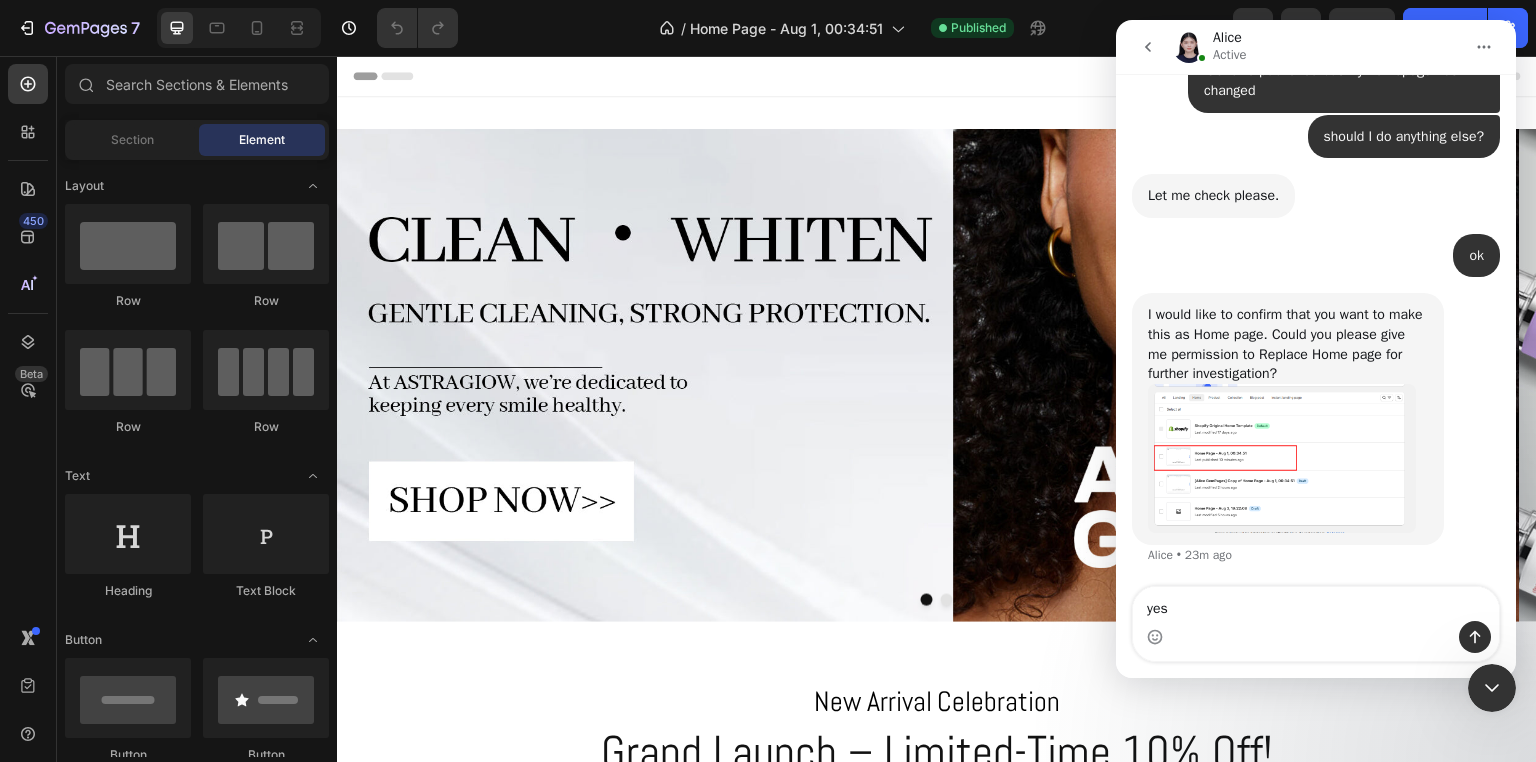 click on "I would like to confirm that you want to make this as Home page. Could you please give me permission to Replace Home page for further investigation?" at bounding box center [1288, 344] 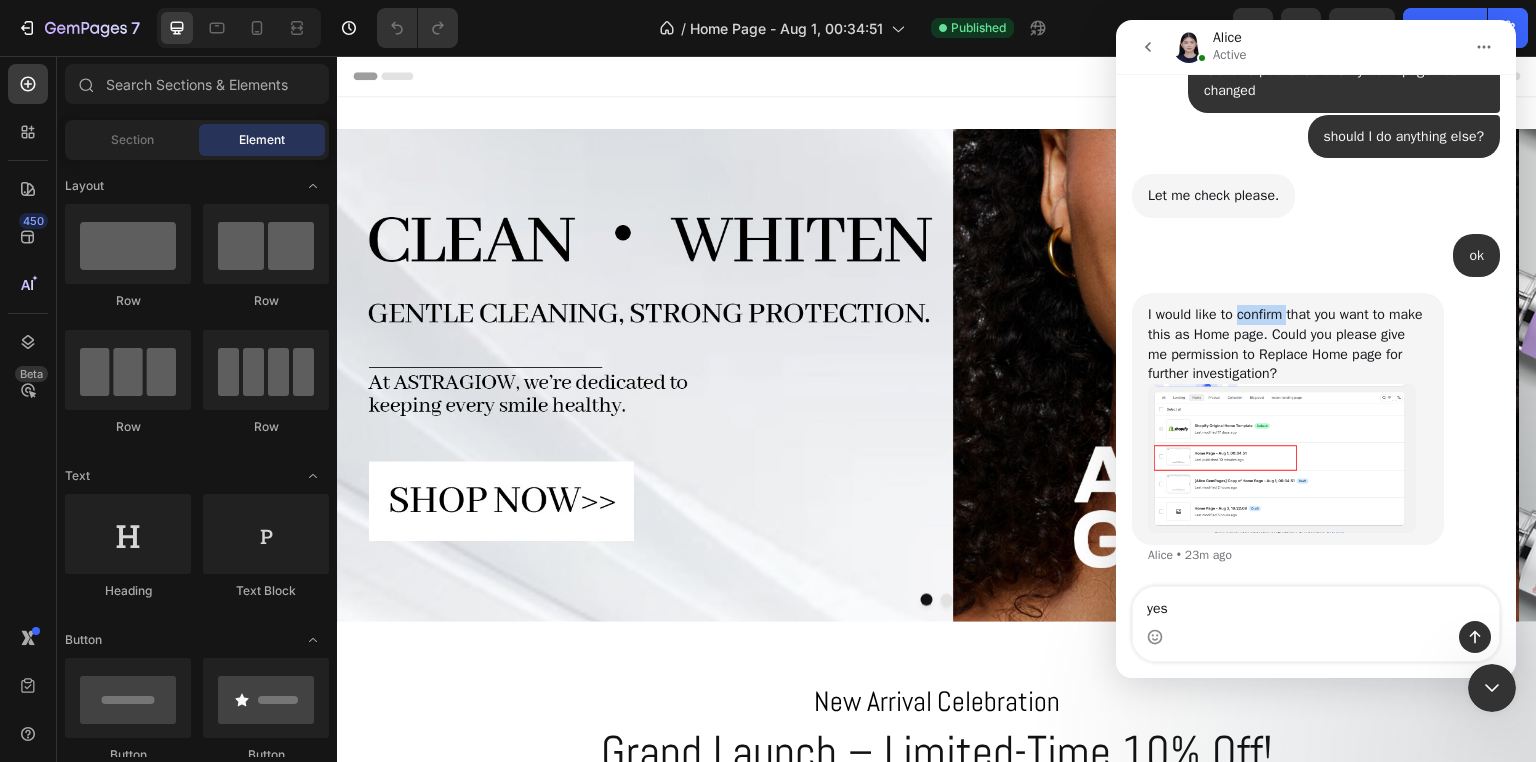 click on "I would like to confirm that you want to make this as Home page. Could you please give me permission to Replace Home page for further investigation?" at bounding box center [1288, 344] 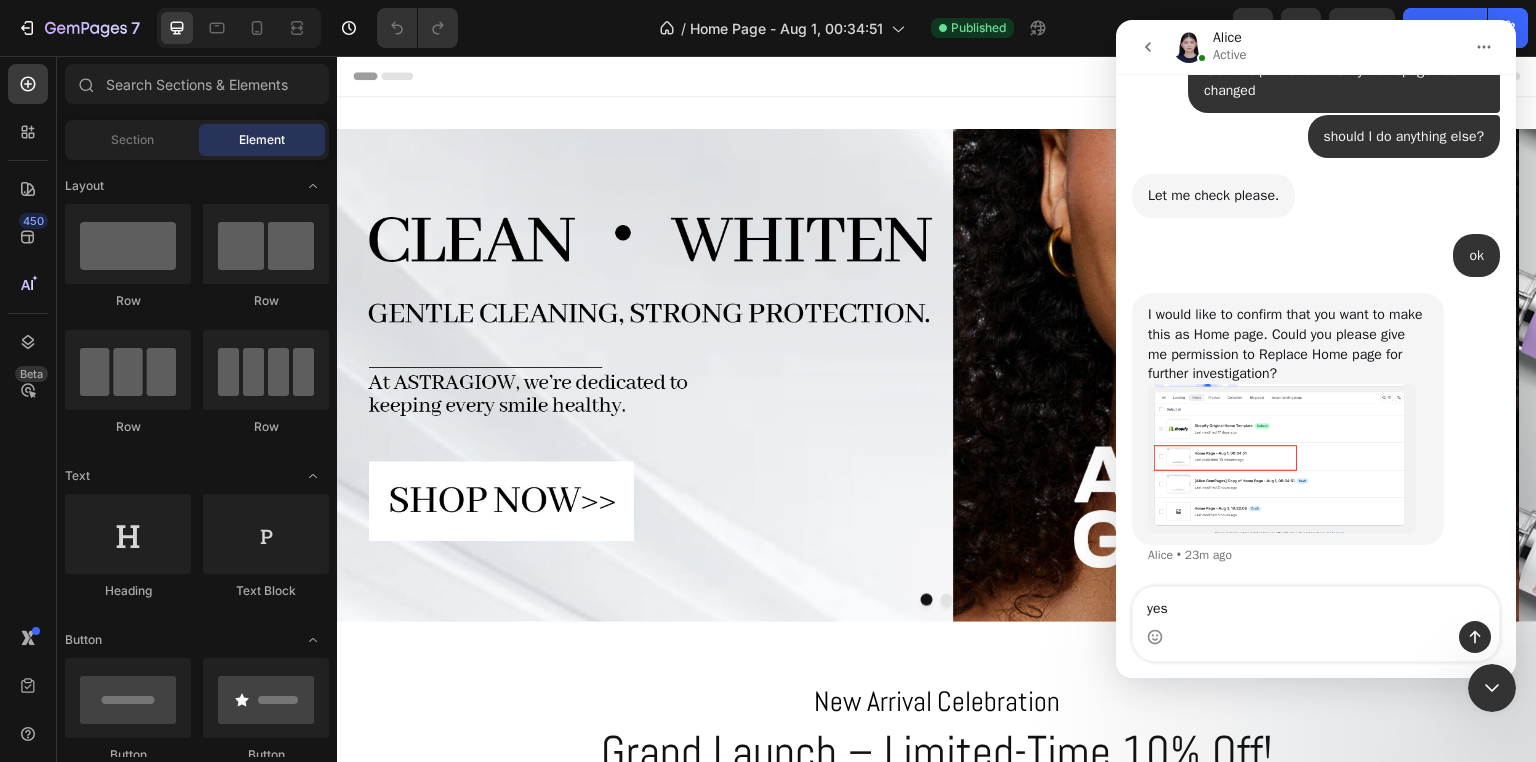 click on "I would like to confirm that you want to make this as Home page. Could you please give me permission to Replace Home page for further investigation?" at bounding box center [1288, 344] 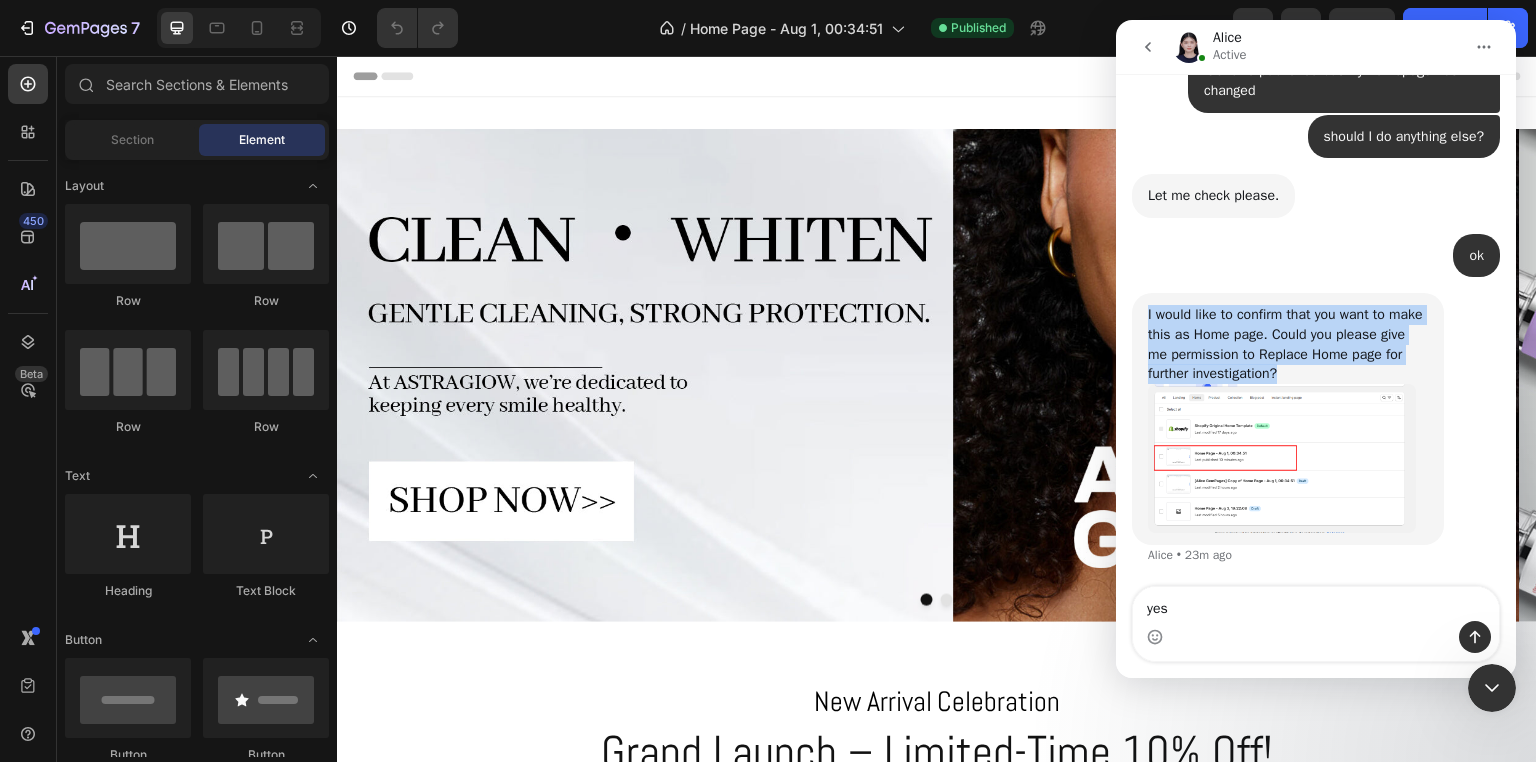 drag, startPoint x: 1136, startPoint y: 315, endPoint x: 1420, endPoint y: 378, distance: 290.90378 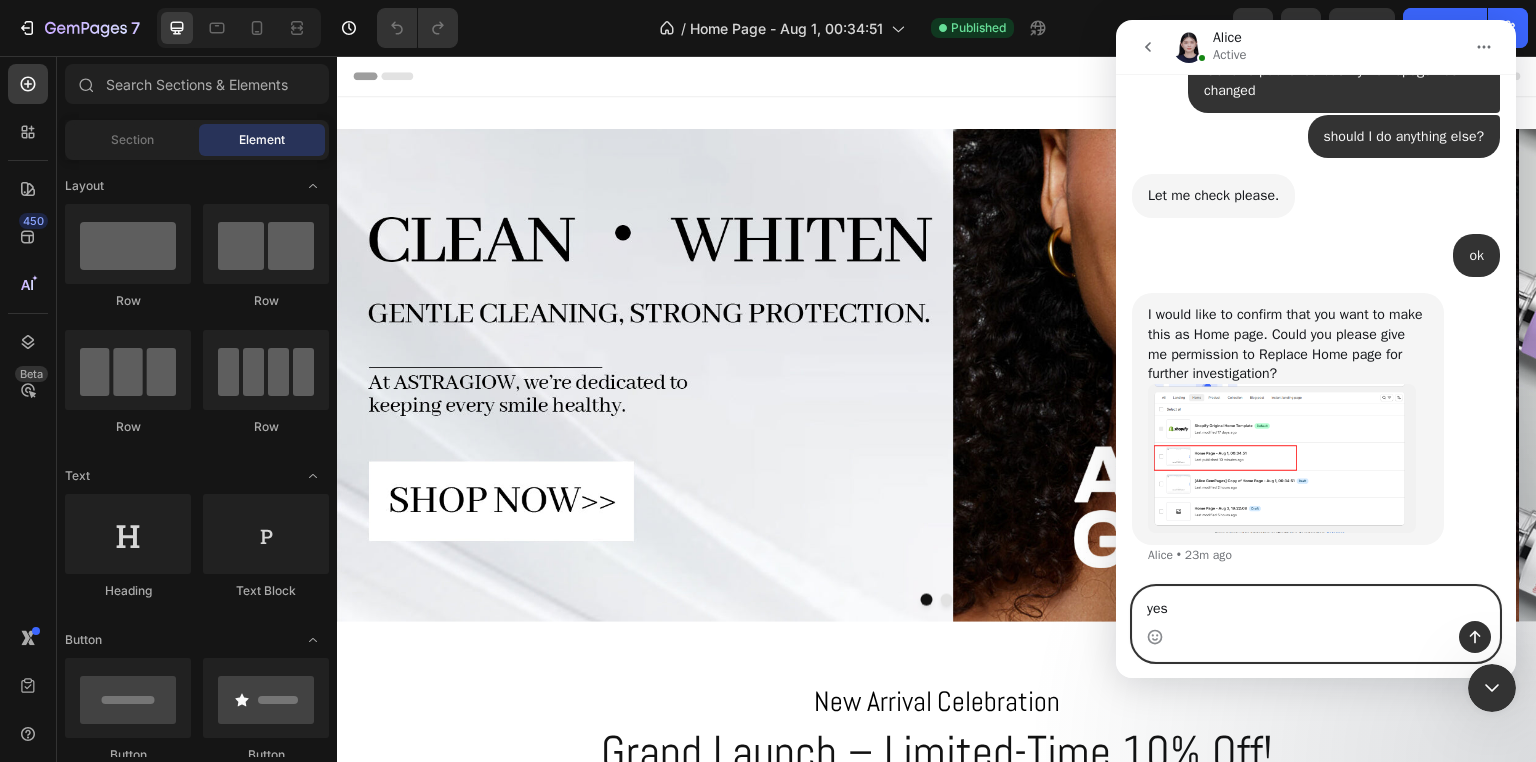 click on "yes" at bounding box center [1316, 604] 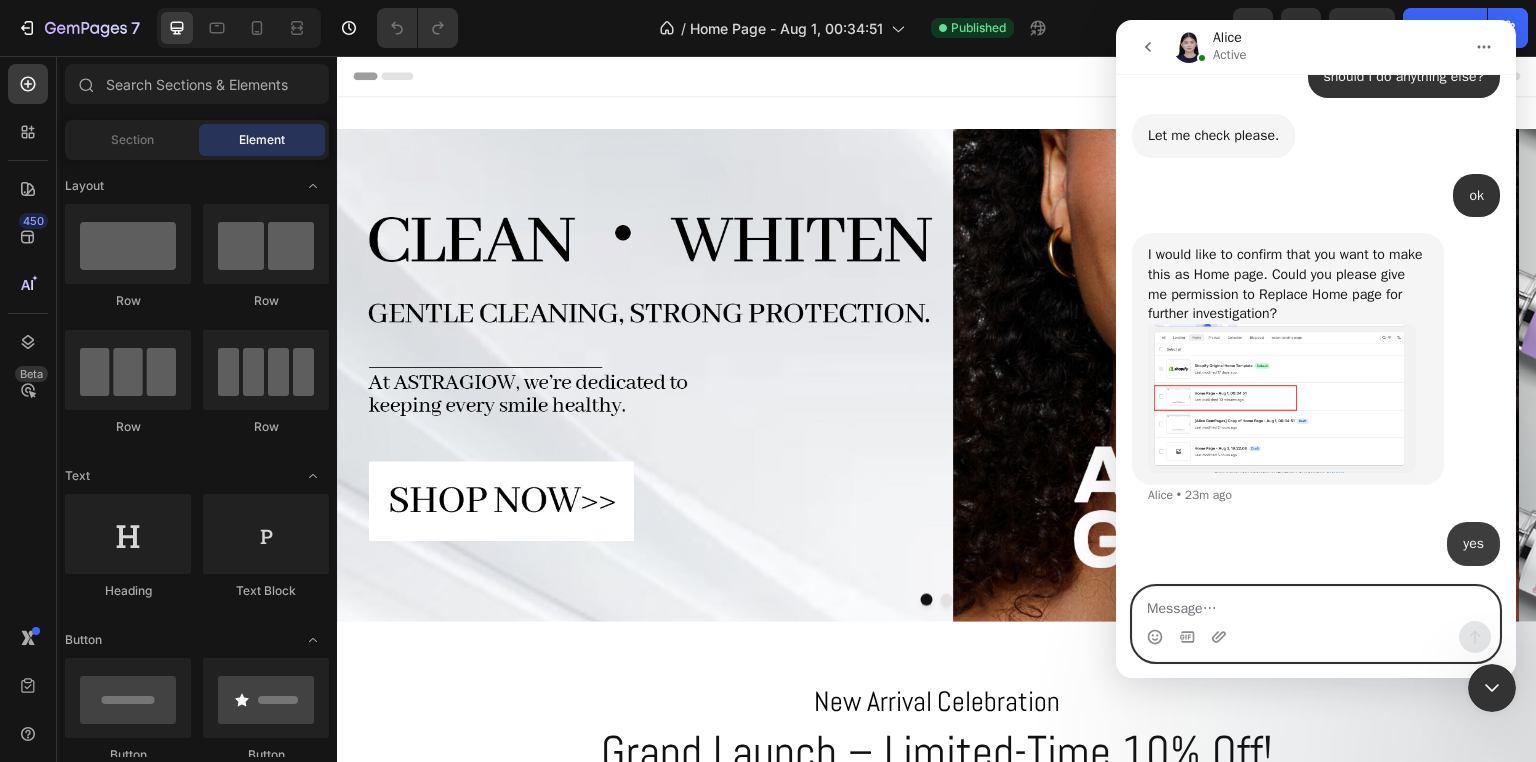 scroll, scrollTop: 3463, scrollLeft: 0, axis: vertical 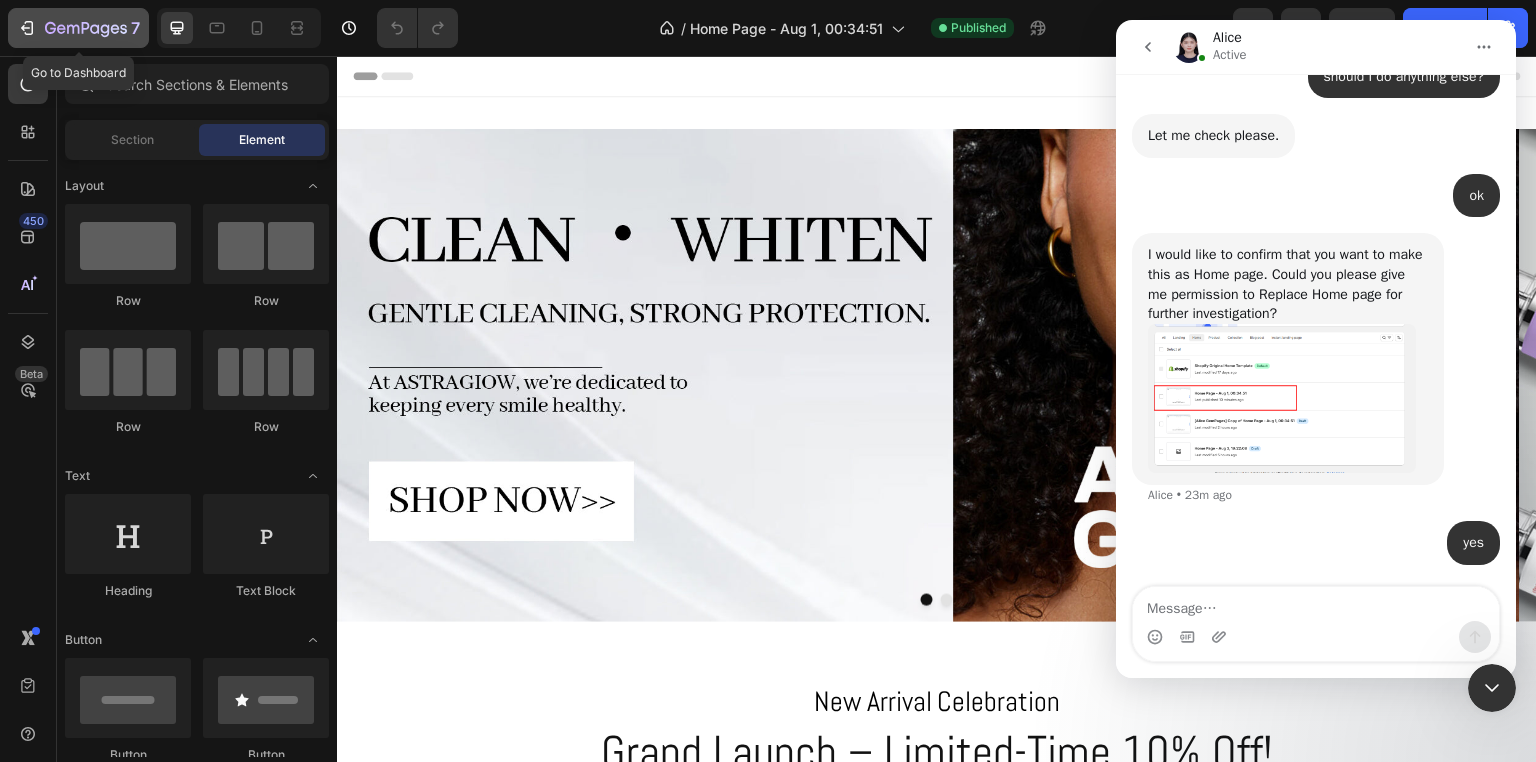 click 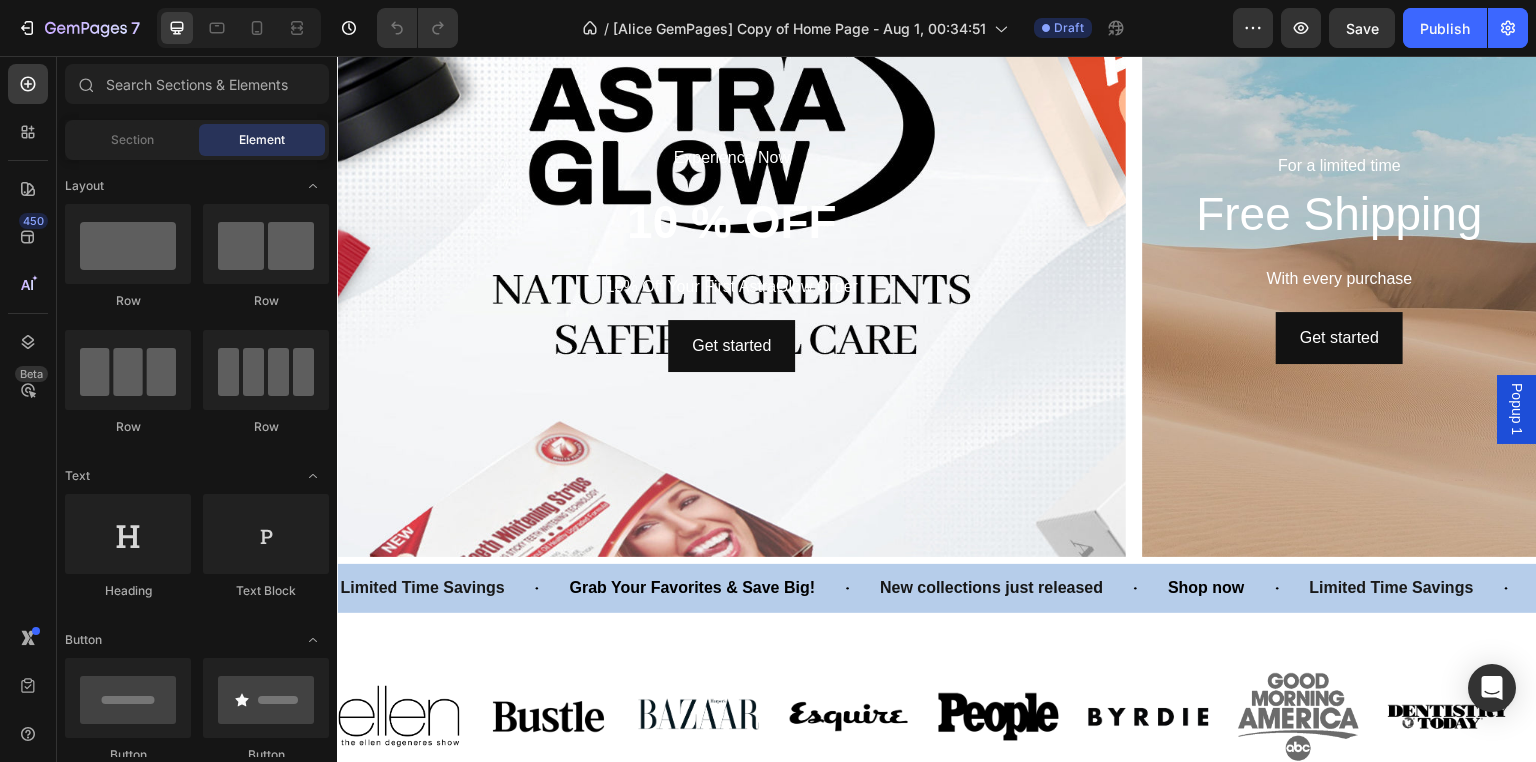 scroll, scrollTop: 1600, scrollLeft: 0, axis: vertical 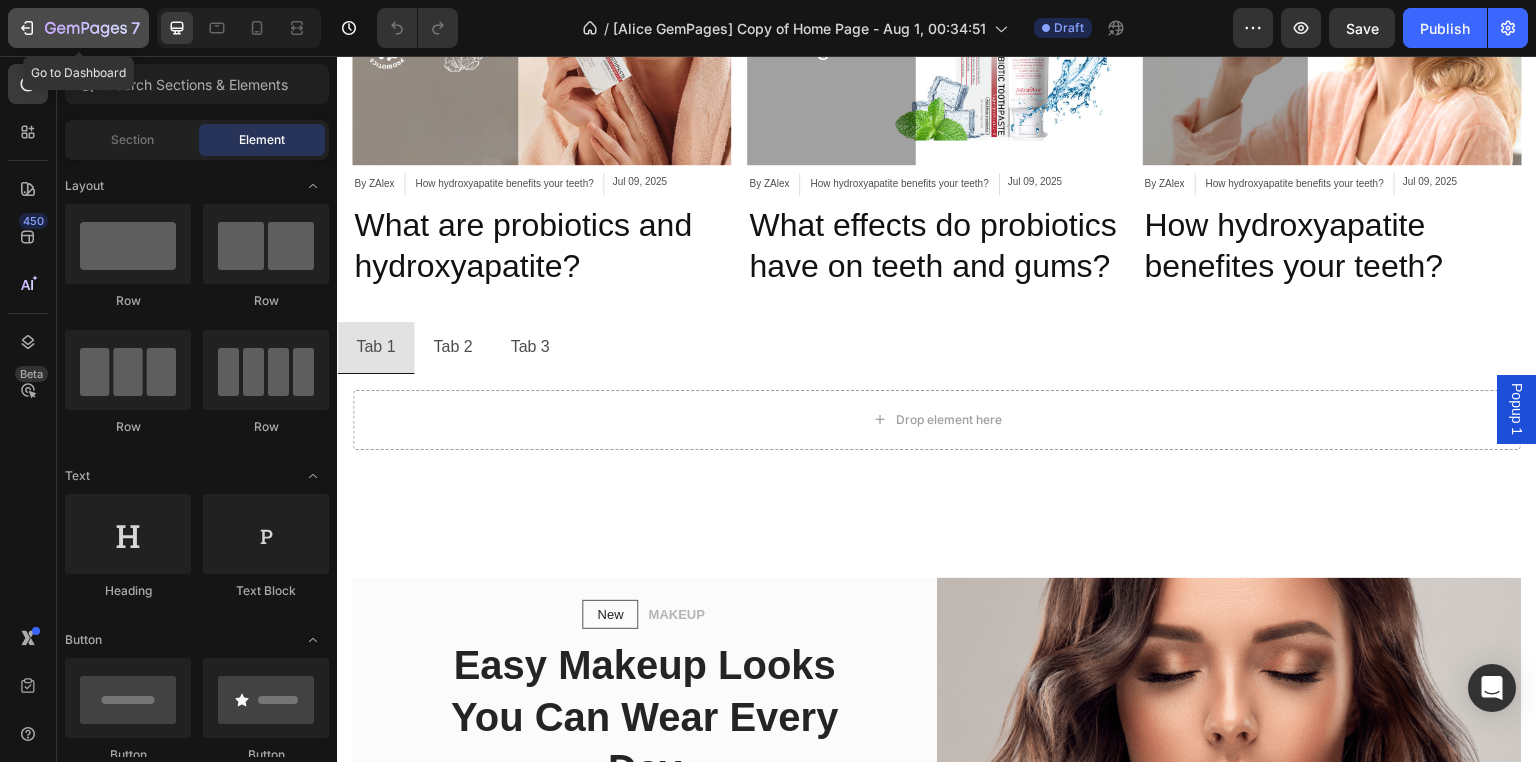 click 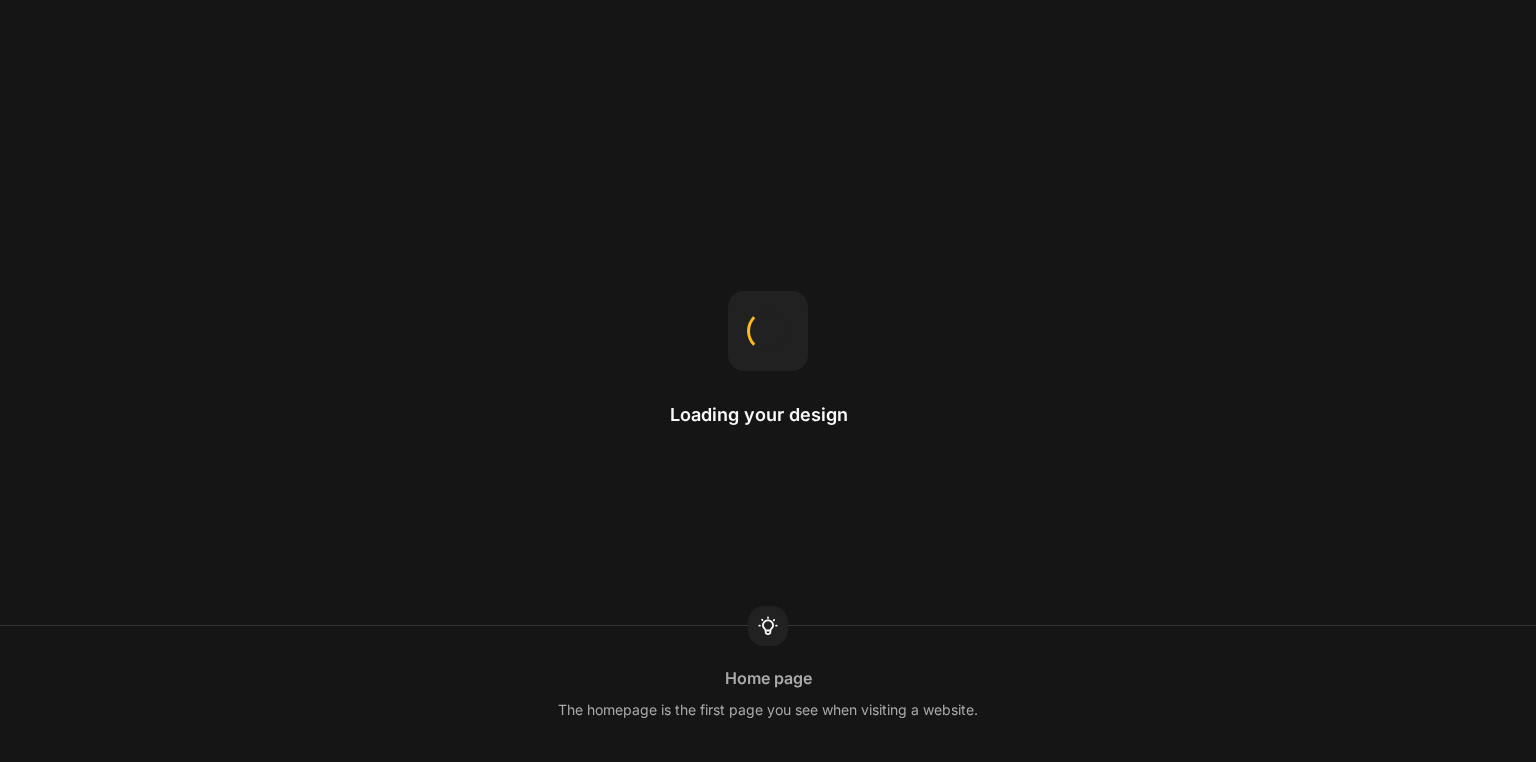 scroll, scrollTop: 0, scrollLeft: 0, axis: both 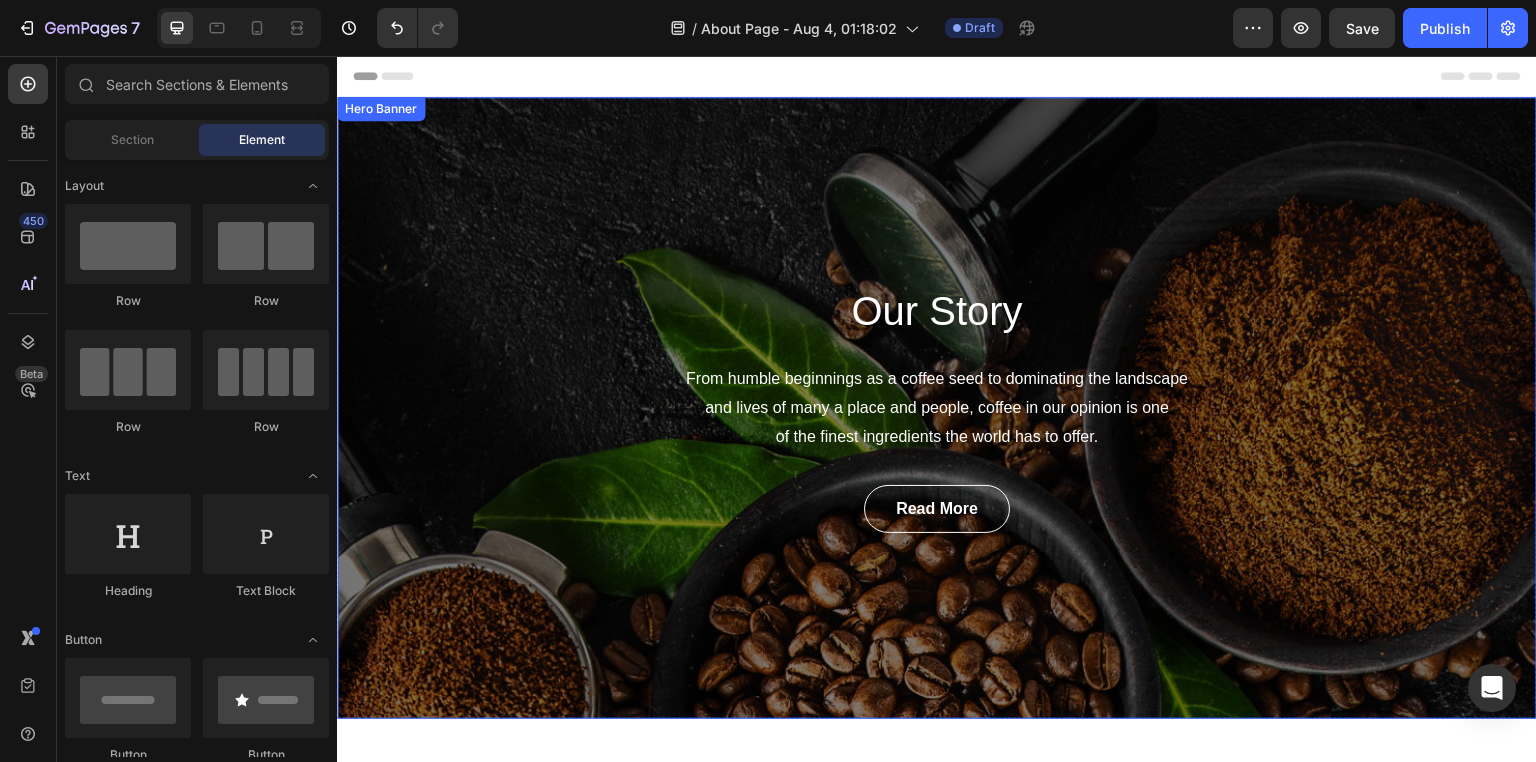 click on "Our Story Heading From humble beginnings as a coffee seed to dominating the landscape and lives of many a place and people, coffee in our opinion is one of the finest ingredients the world has to offer. Text block Read More Button Row" at bounding box center (937, 408) 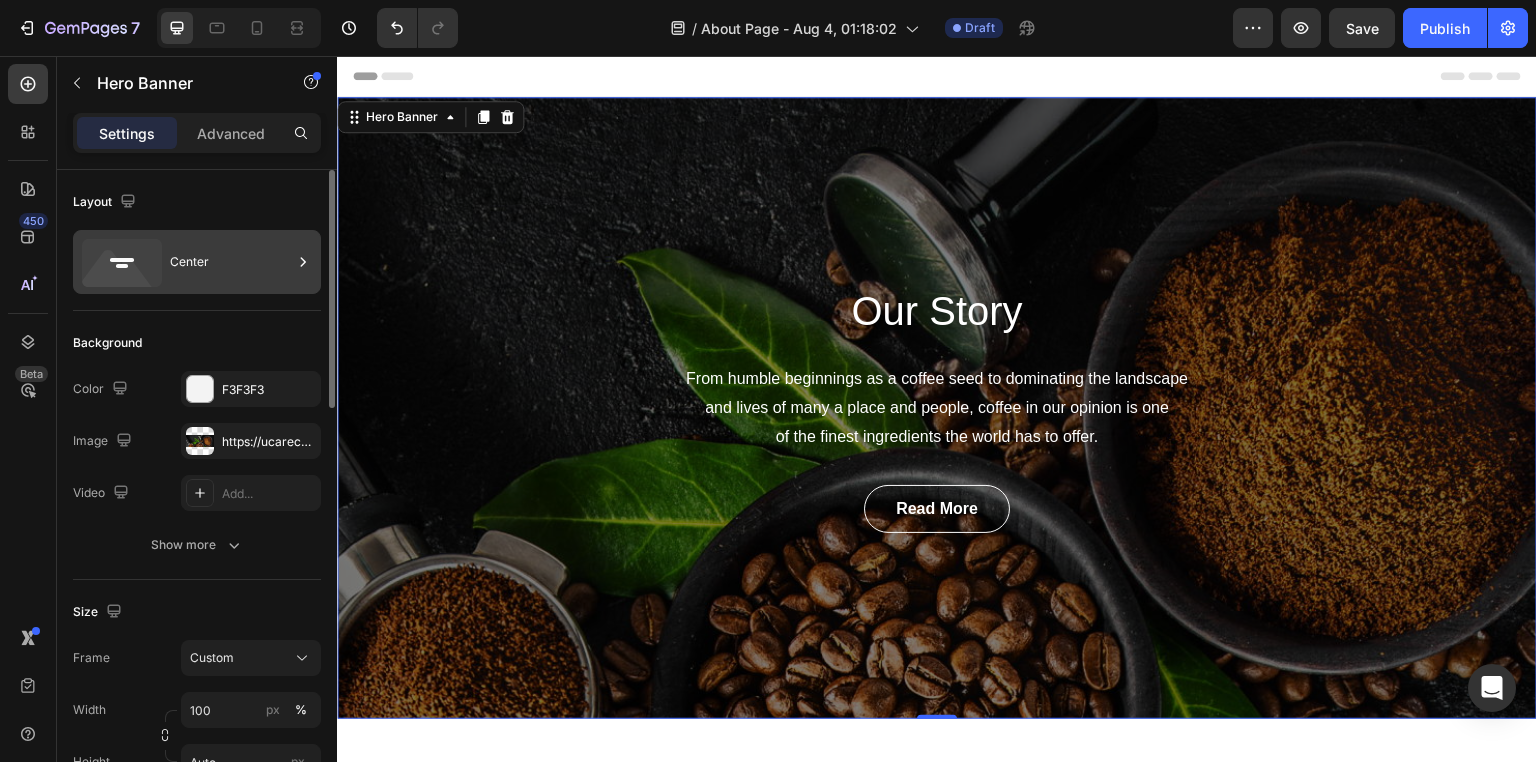 click on "Center" at bounding box center [197, 262] 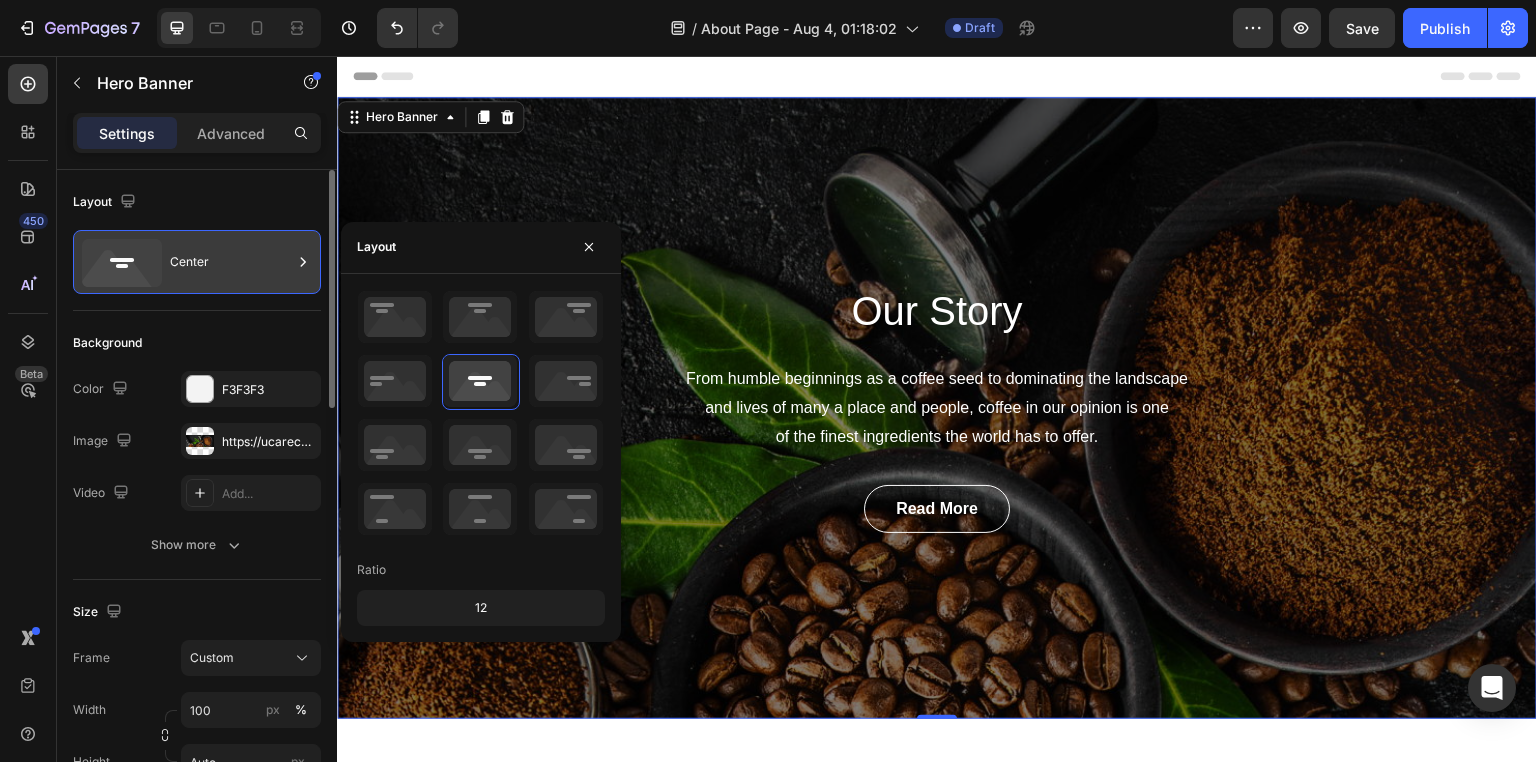 click on "Center" at bounding box center [231, 262] 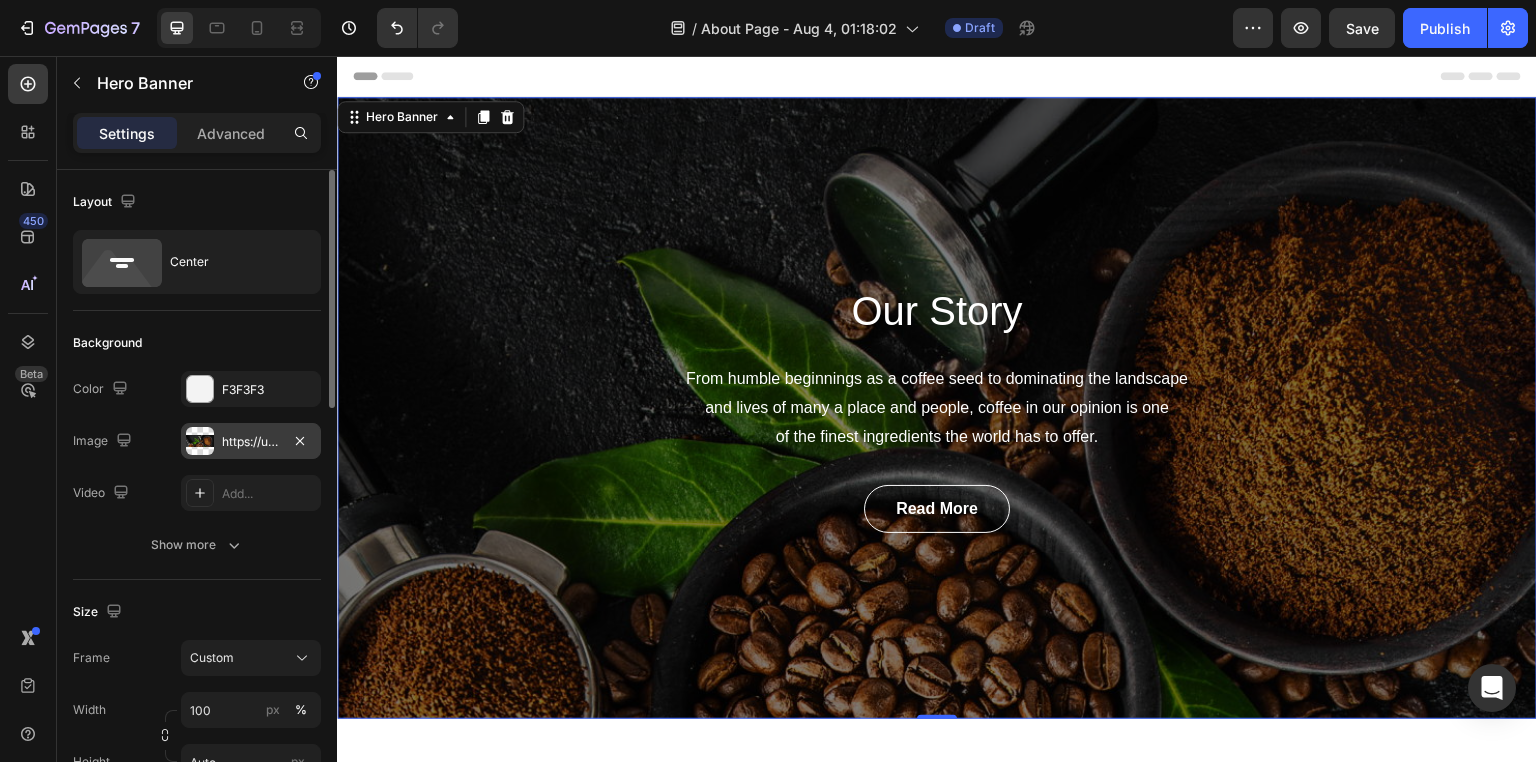 click on "https://ucarecdn.com/58b18a38-3950-4829-9df9-5d6cbdbd20ae/-/format/auto/" at bounding box center (251, 442) 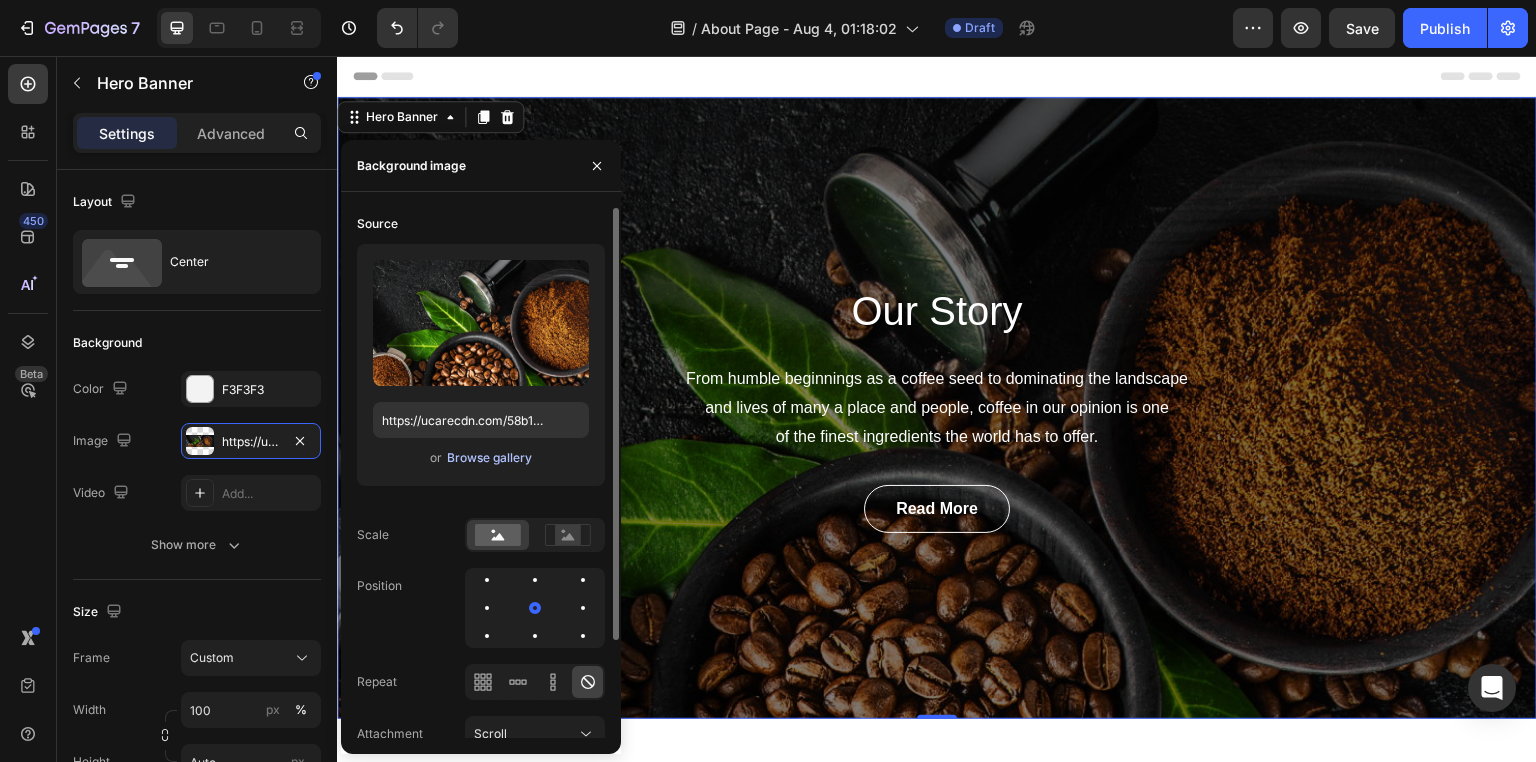 click on "Browse gallery" at bounding box center (489, 458) 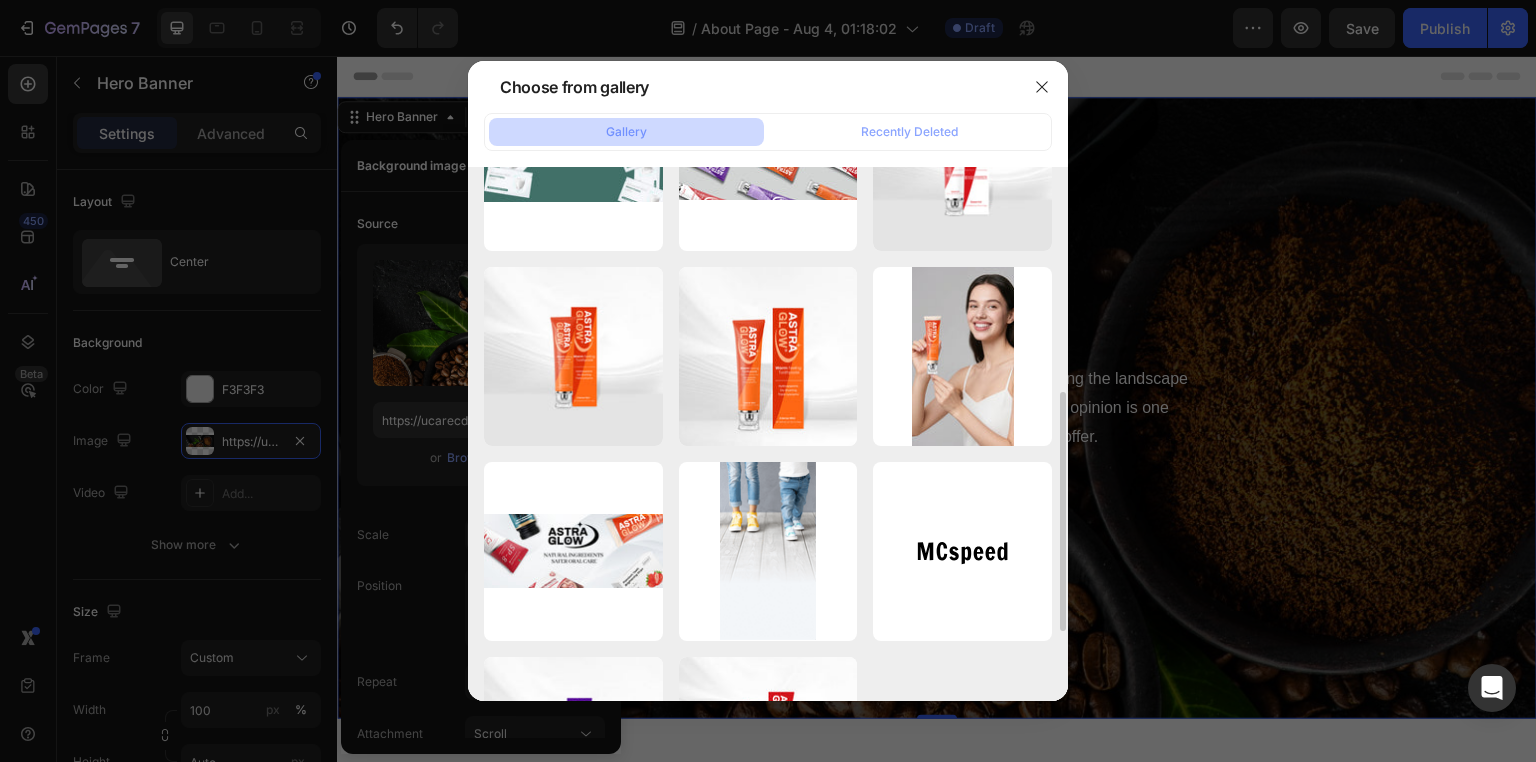 scroll, scrollTop: 600, scrollLeft: 0, axis: vertical 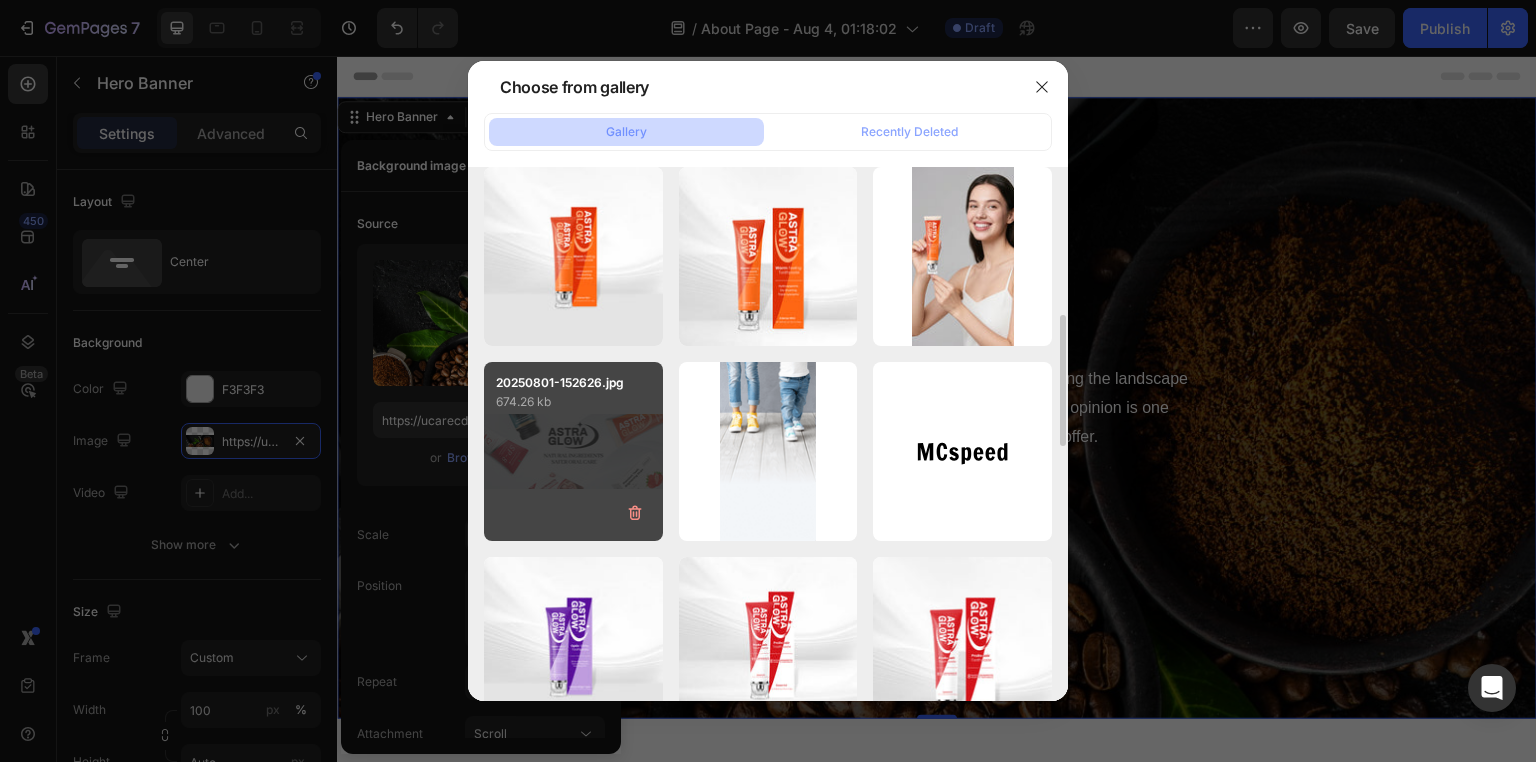 click on "20250801-152626.jpg 674.26 kb" at bounding box center (573, 451) 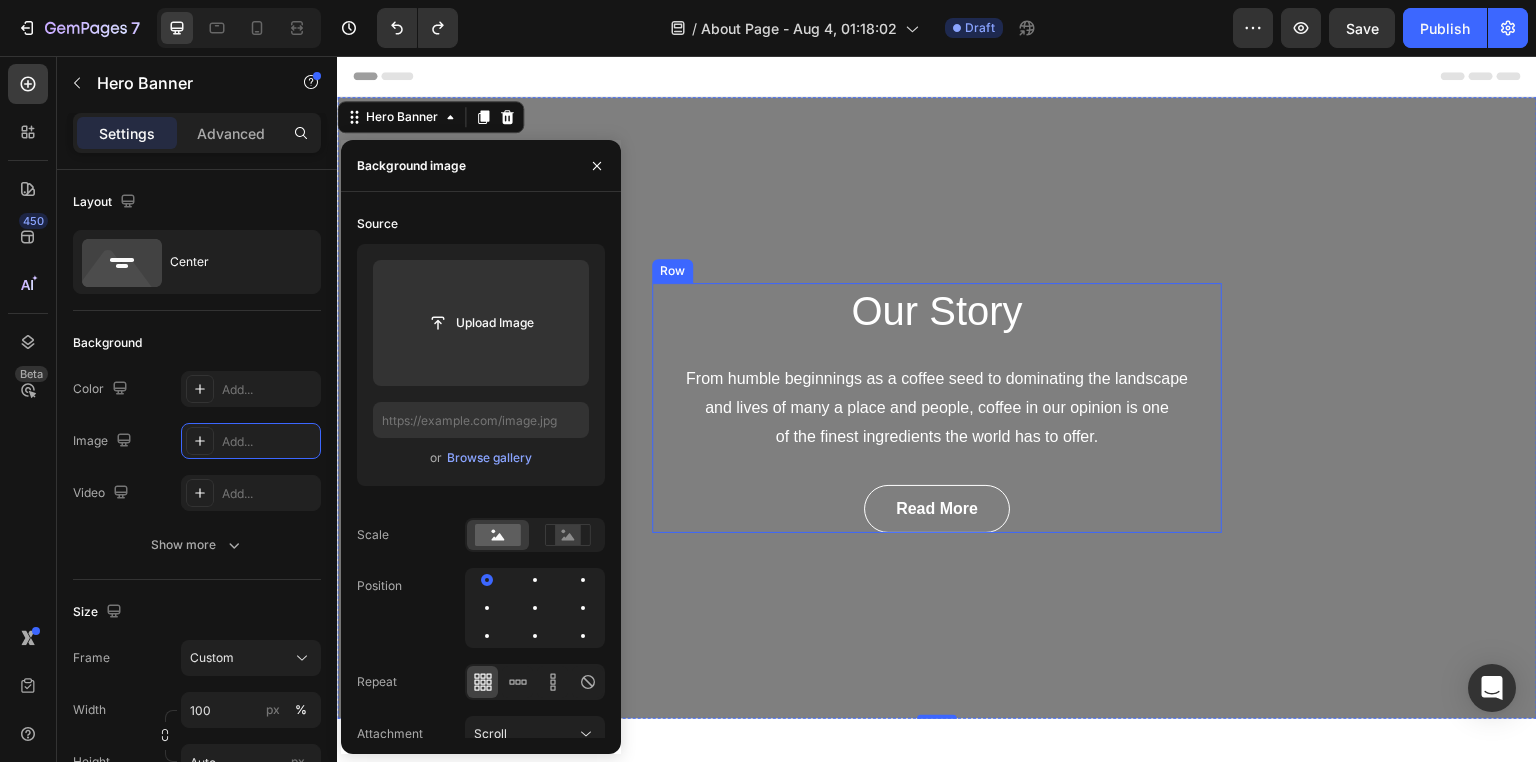 type on "https://ucarecdn.com/58b18a38-3950-4829-9df9-5d6cbdbd20ae/-/format/auto/" 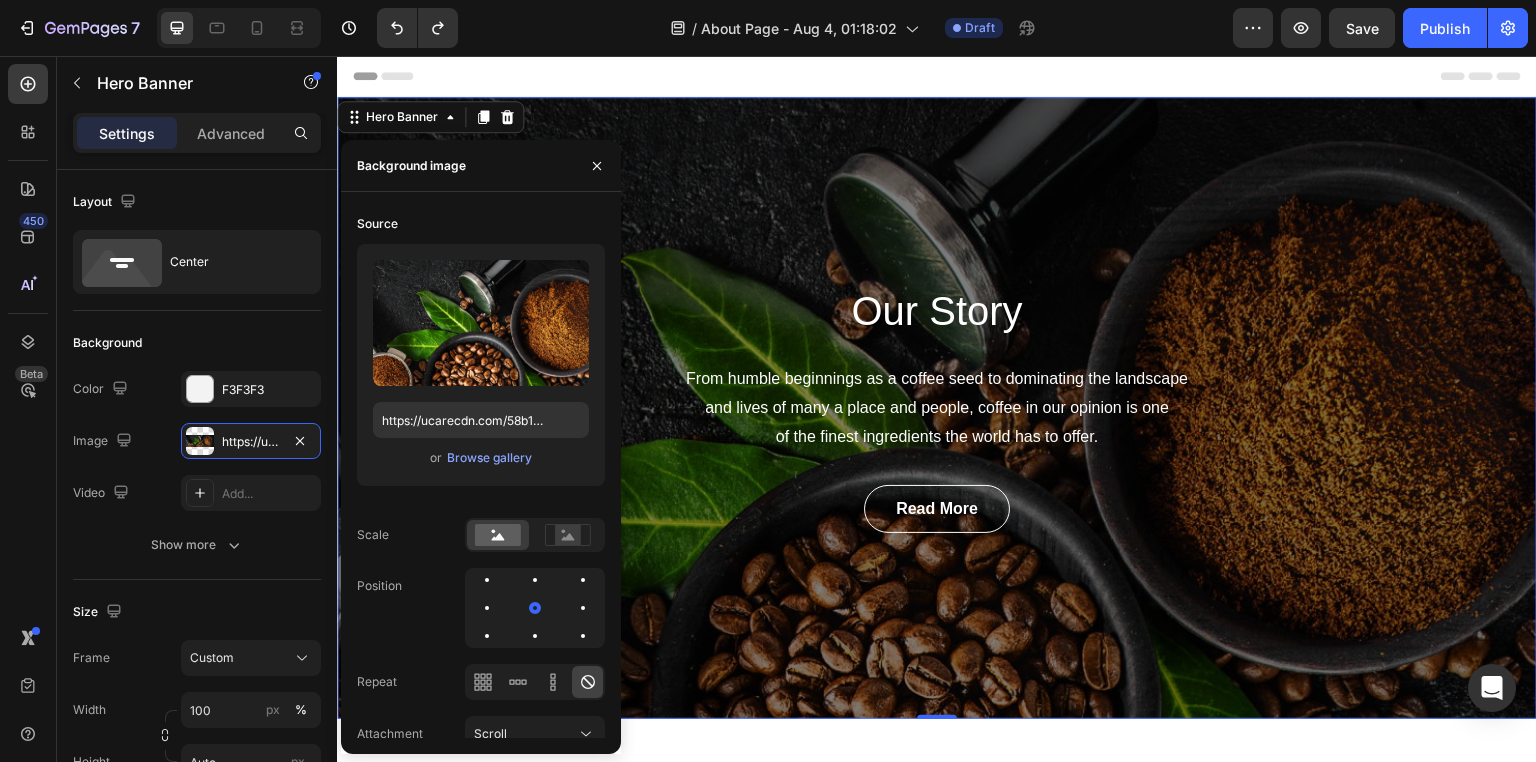 click on "Our Story Heading From humble beginnings as a coffee seed to dominating the landscape and lives of many a place and people, coffee in our opinion is one of the finest ingredients the world has to offer. Text block Read More Button Row" at bounding box center (937, 408) 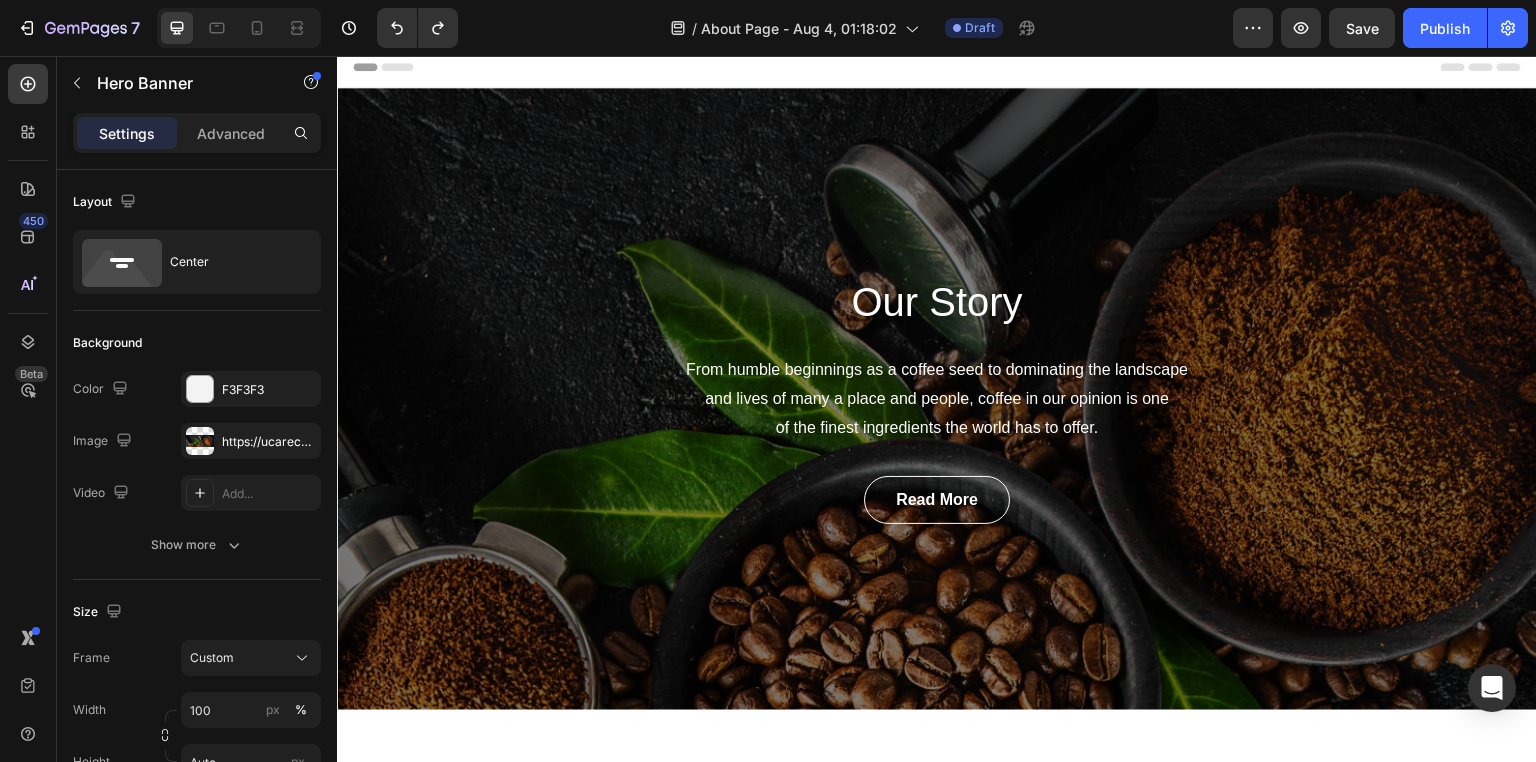 scroll, scrollTop: 0, scrollLeft: 0, axis: both 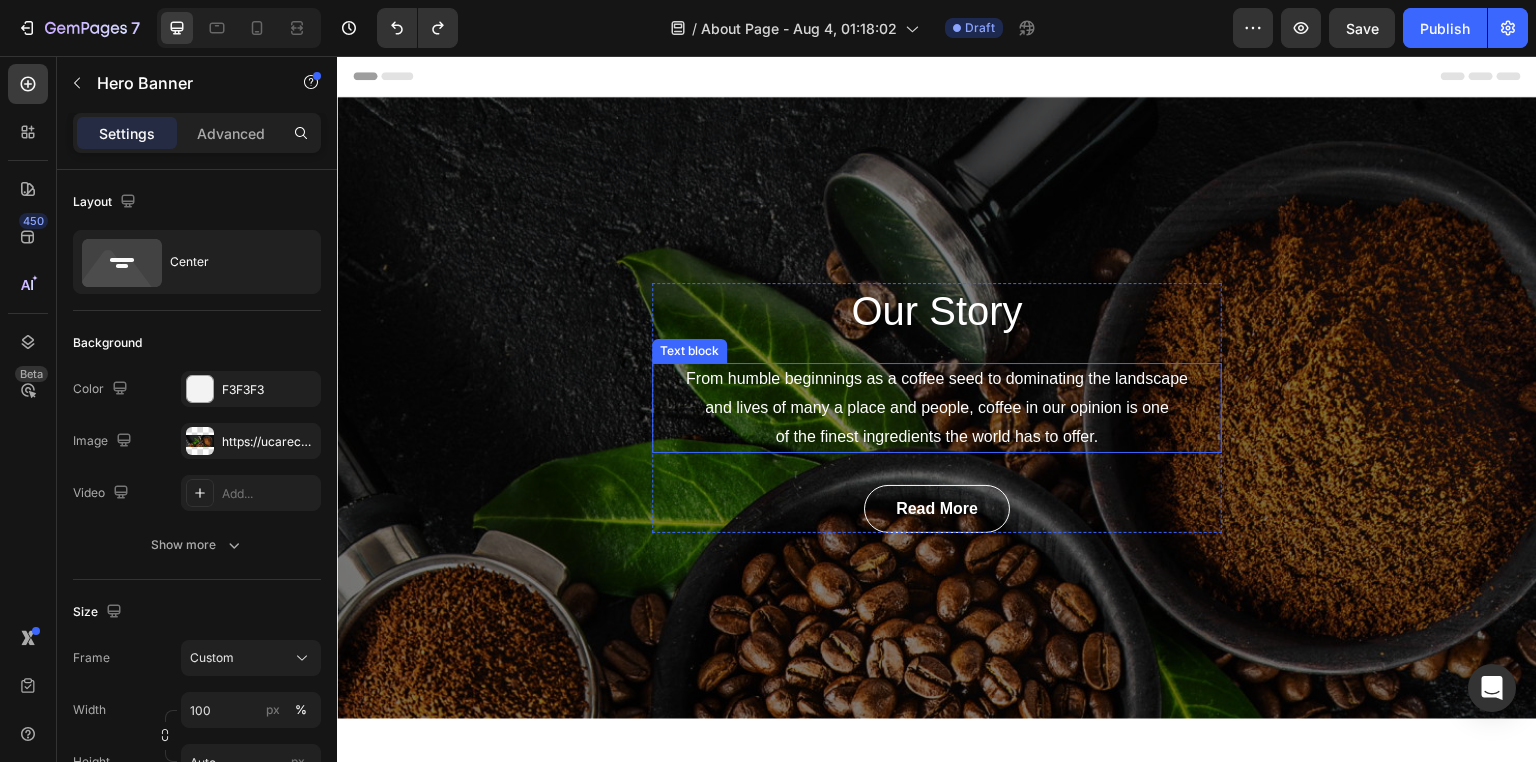 click on "From humble beginnings as a coffee seed to dominating the landscape and lives of many a place and people, coffee in our opinion is one of the finest ingredients the world has to offer." at bounding box center (937, 408) 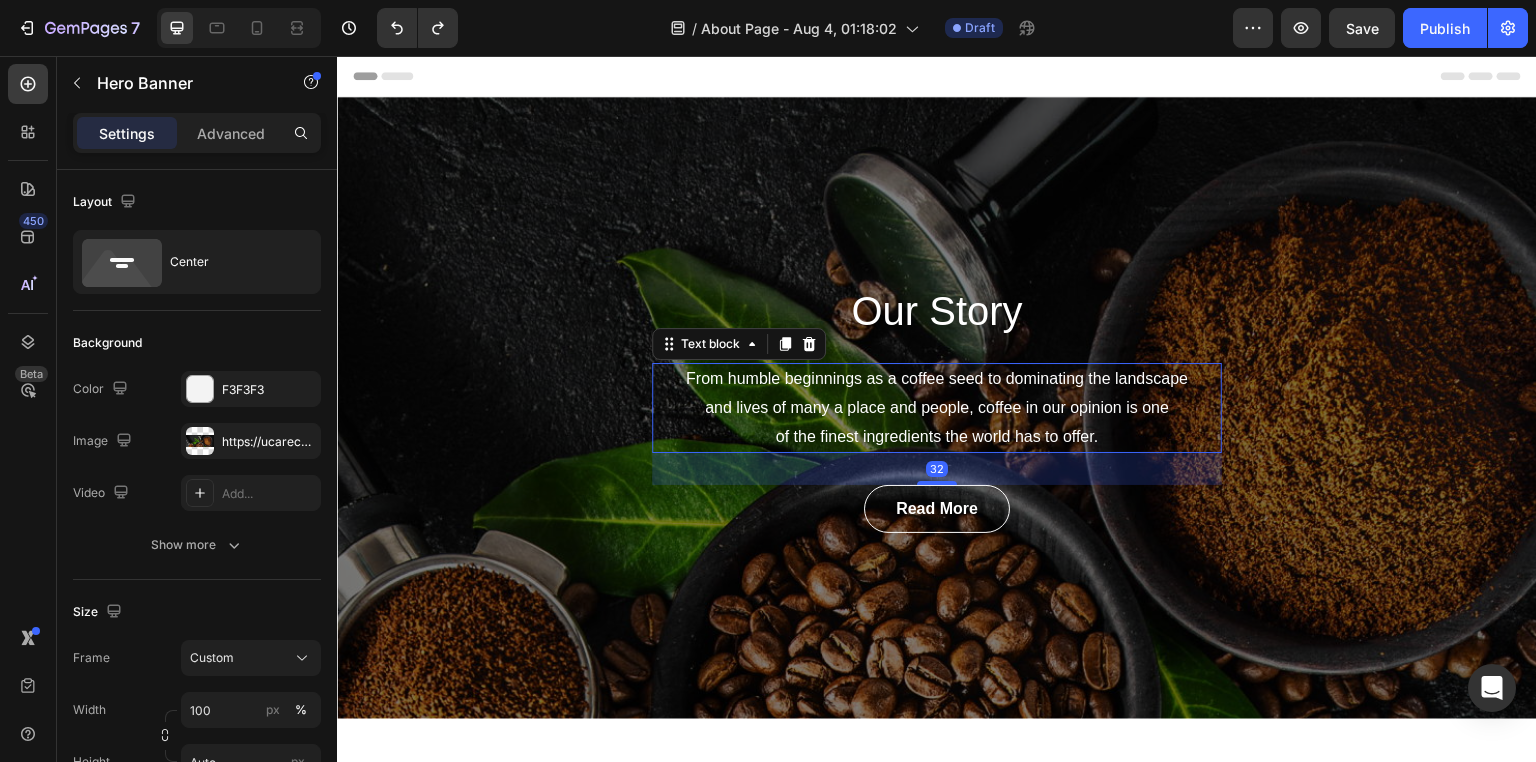 click on "From humble beginnings as a coffee seed to dominating the landscape and lives of many a place and people, coffee in our opinion is one of the finest ingredients the world has to offer." at bounding box center [937, 408] 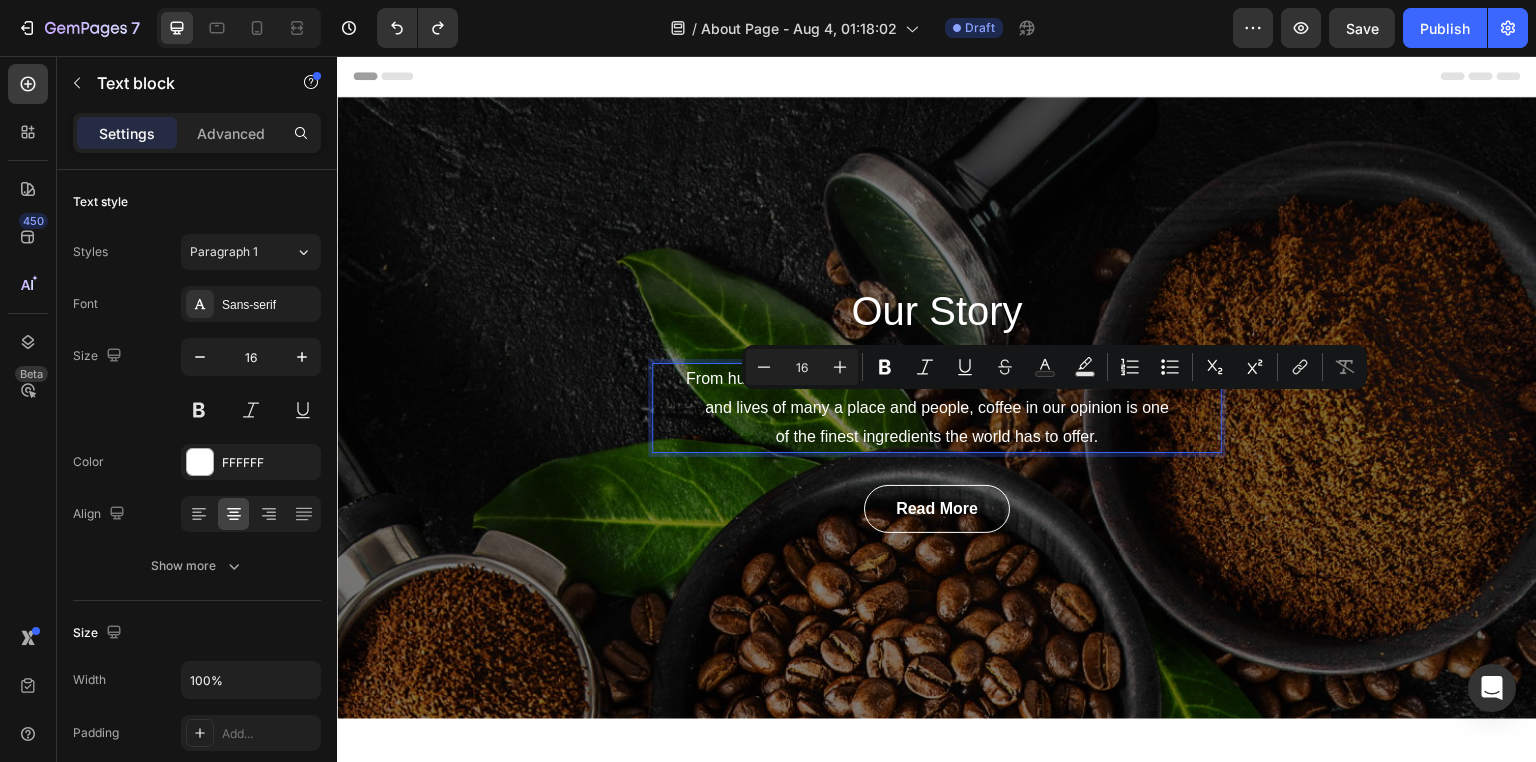 click on "From humble beginnings as a coffee seed to dominating the landscape and lives of many a place and people, coffee in our opinion is one of the finest ingredients the world has to offer." at bounding box center [937, 408] 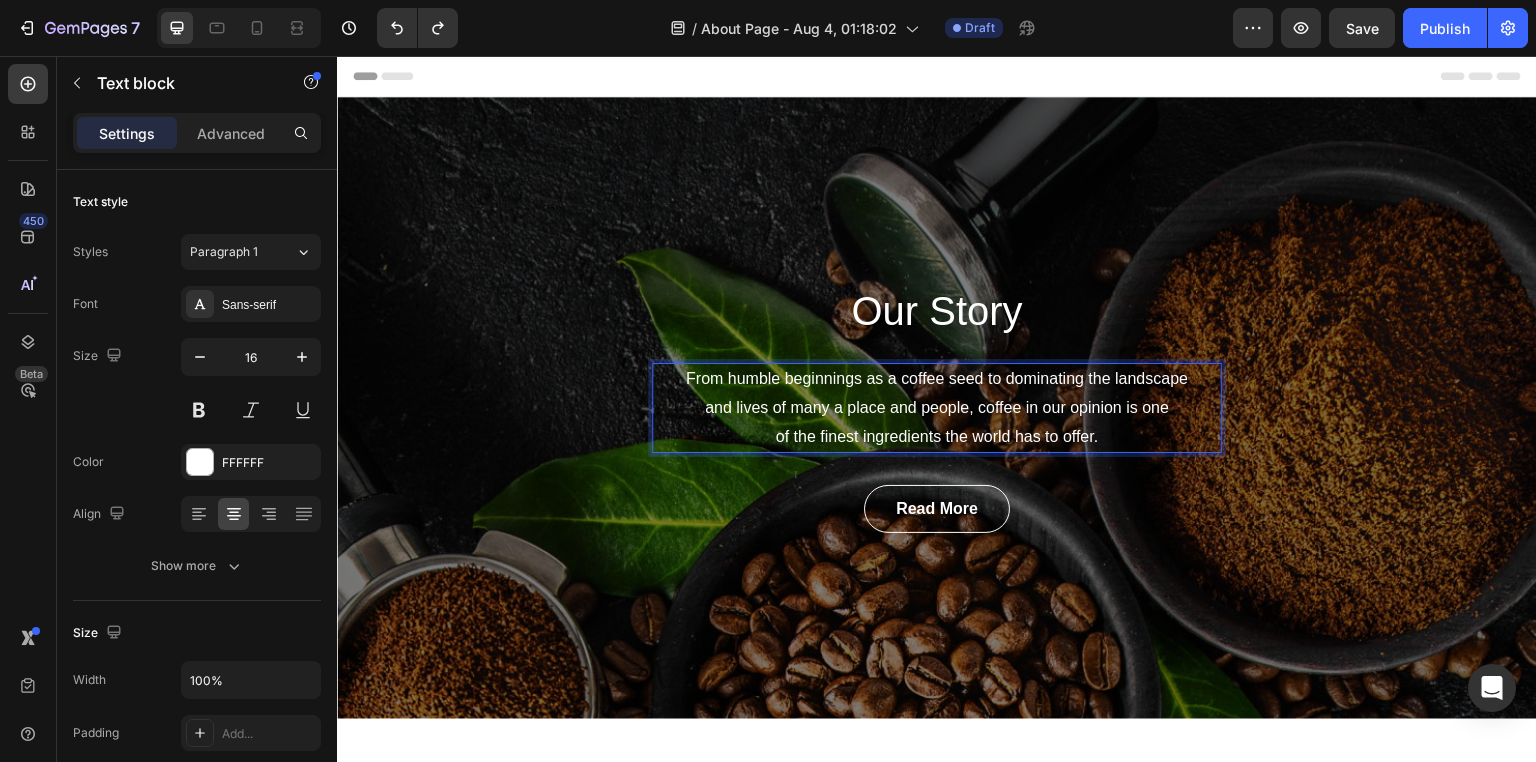 click on "From humble beginnings as a coffee seed to dominating the landscape and lives of many a place and people, coffee in our opinion is one of the finest ingredients the world has to offer." at bounding box center (937, 408) 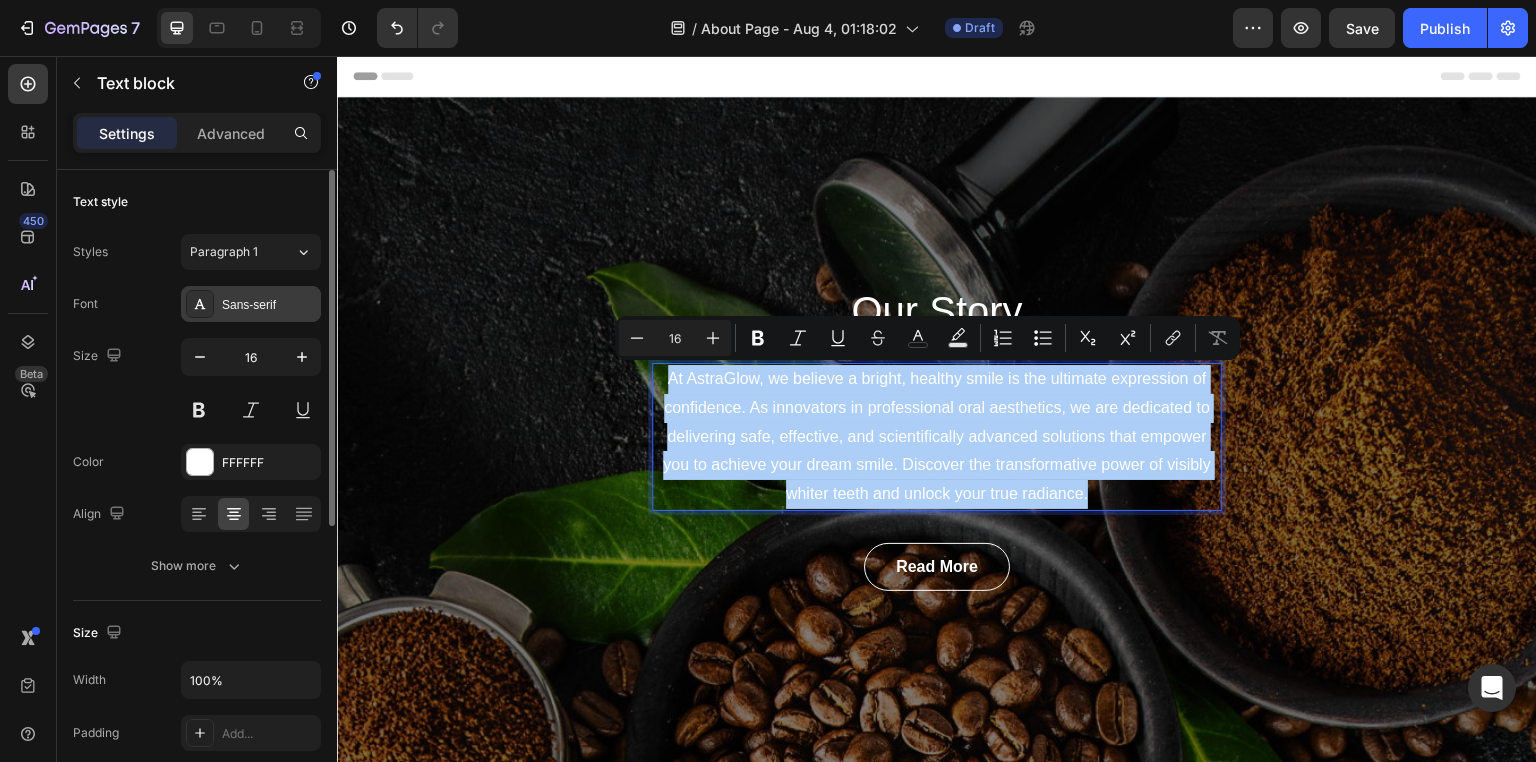 click on "Sans-serif" at bounding box center [269, 305] 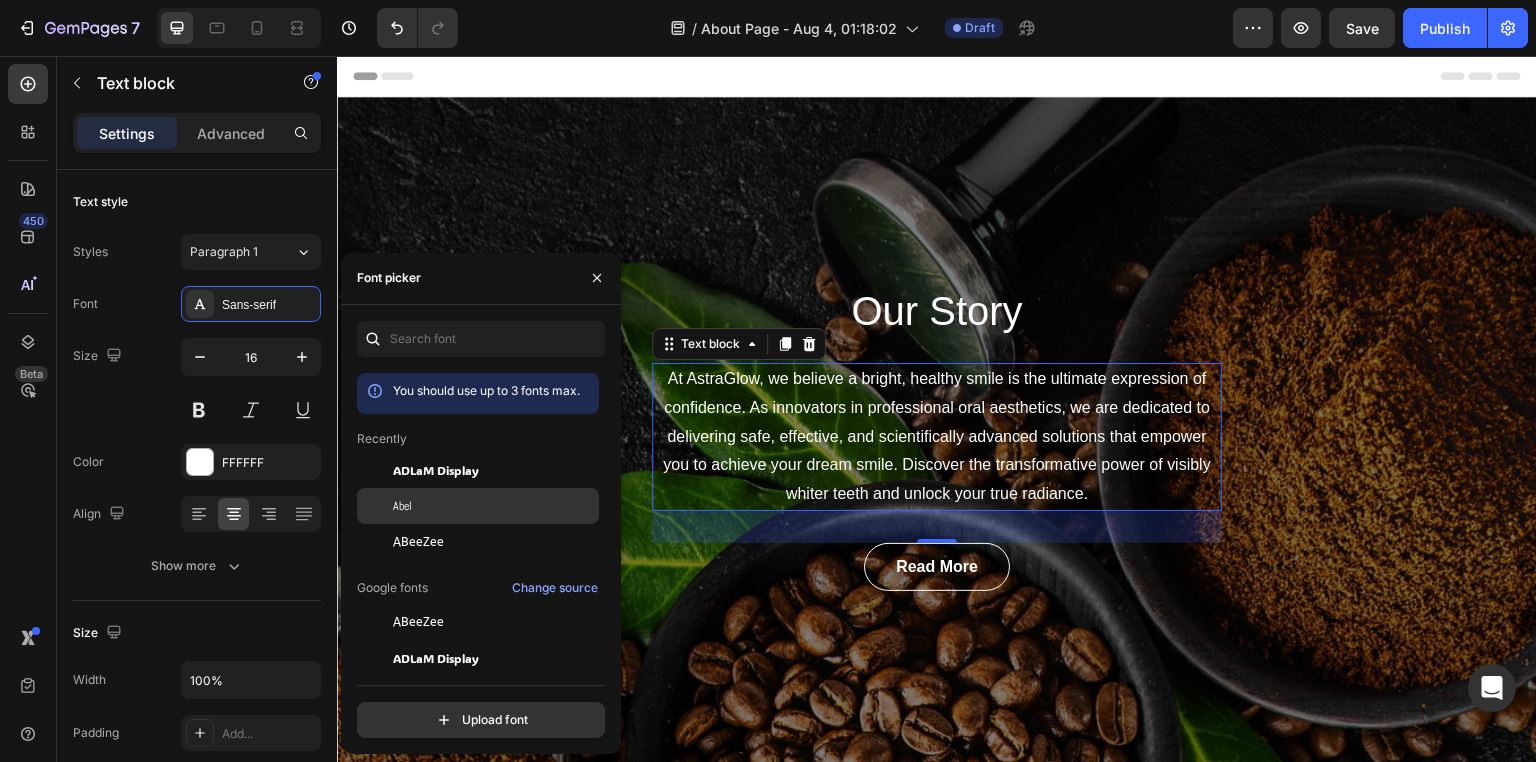 click on "Abel" at bounding box center (494, 506) 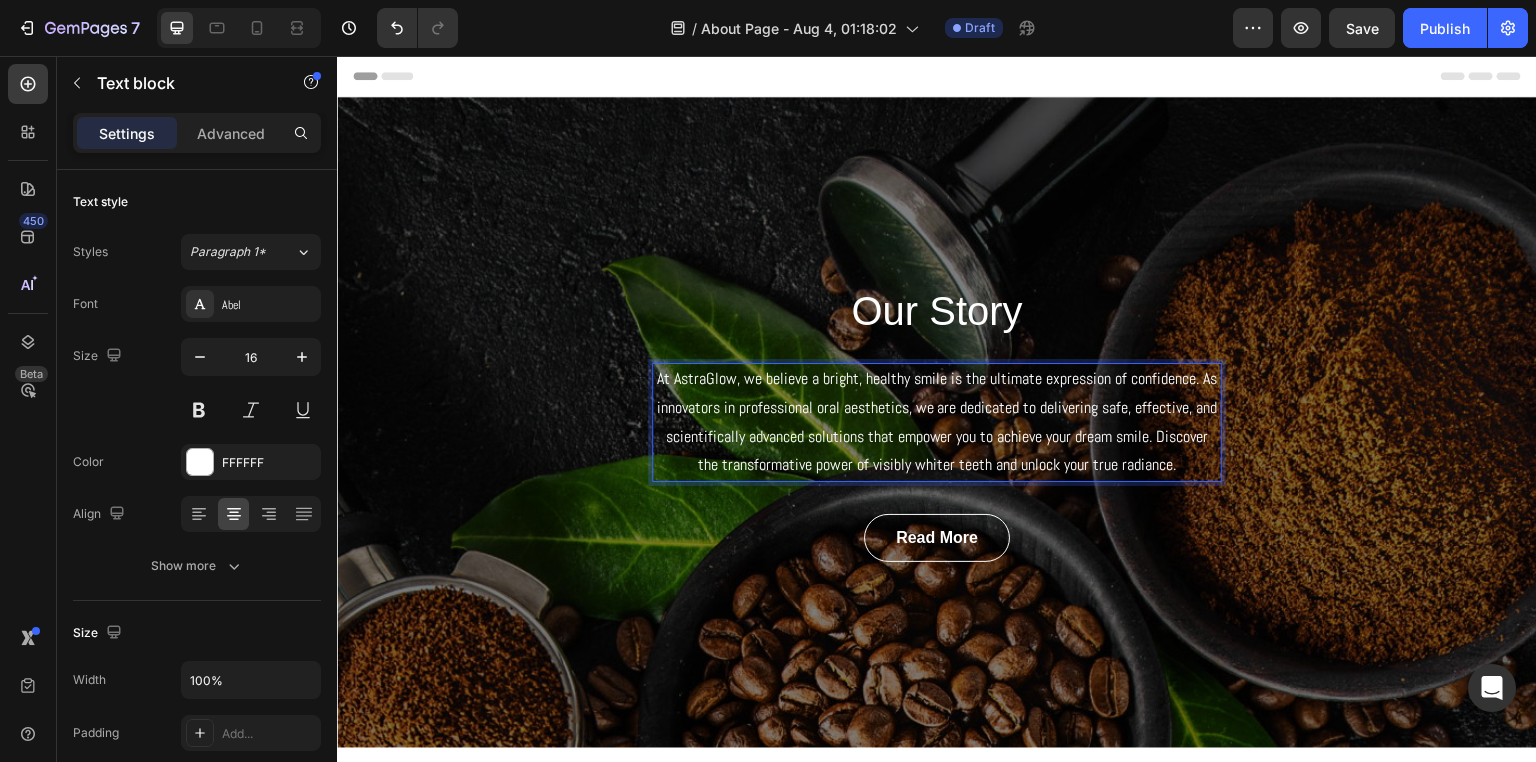 click on "At AstraGlow, we believe a bright, healthy smile is the ultimate expression of confidence. As innovators in professional oral aesthetics, we are dedicated to delivering safe, effective, and scientifically advanced solutions that empower you to achieve your dream smile. Discover the transformative power of visibly whiter teeth and unlock your true radiance." at bounding box center (937, 422) 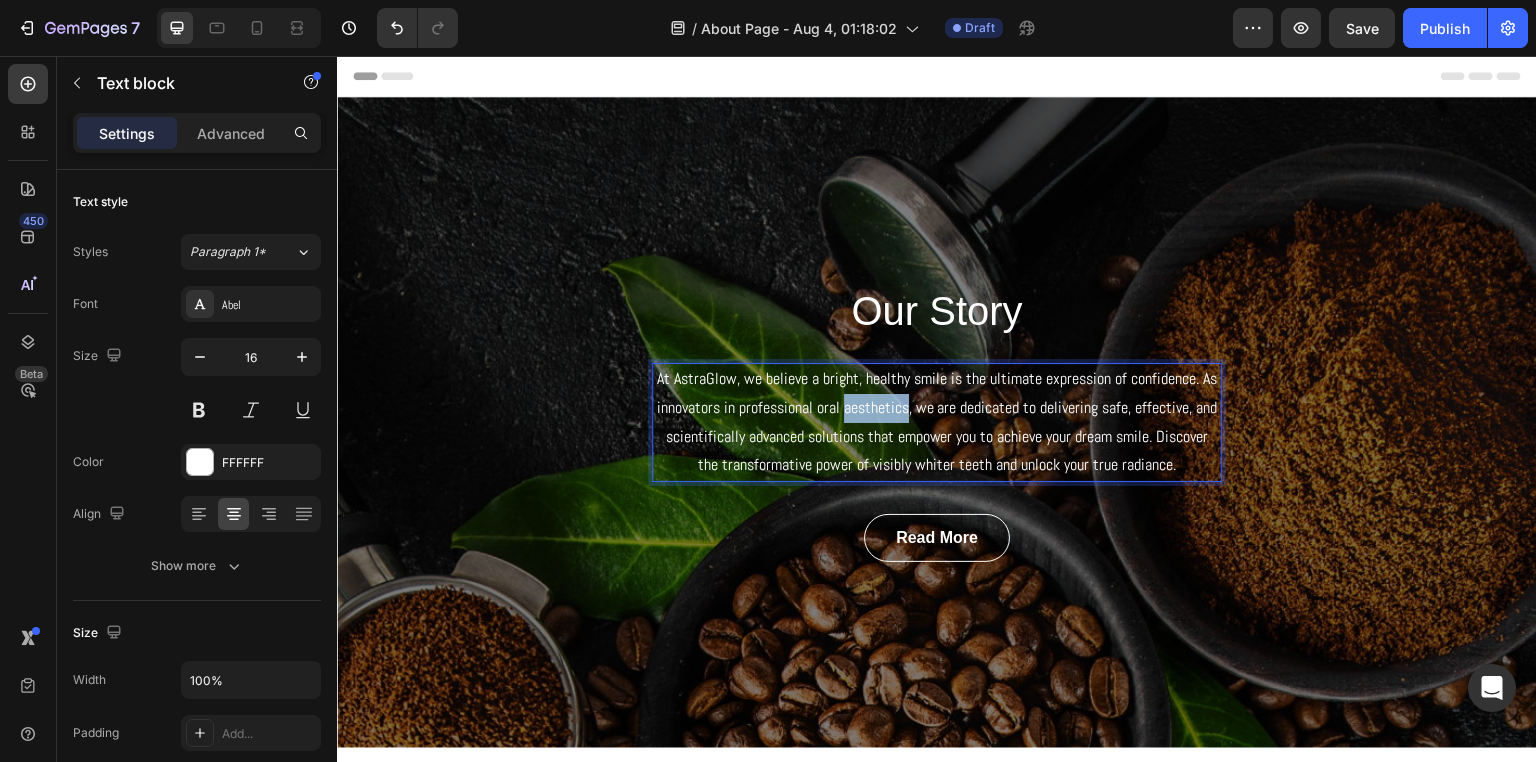 click on "At AstraGlow, we believe a bright, healthy smile is the ultimate expression of confidence. As innovators in professional oral aesthetics, we are dedicated to delivering safe, effective, and scientifically advanced solutions that empower you to achieve your dream smile. Discover the transformative power of visibly whiter teeth and unlock your true radiance." at bounding box center [937, 422] 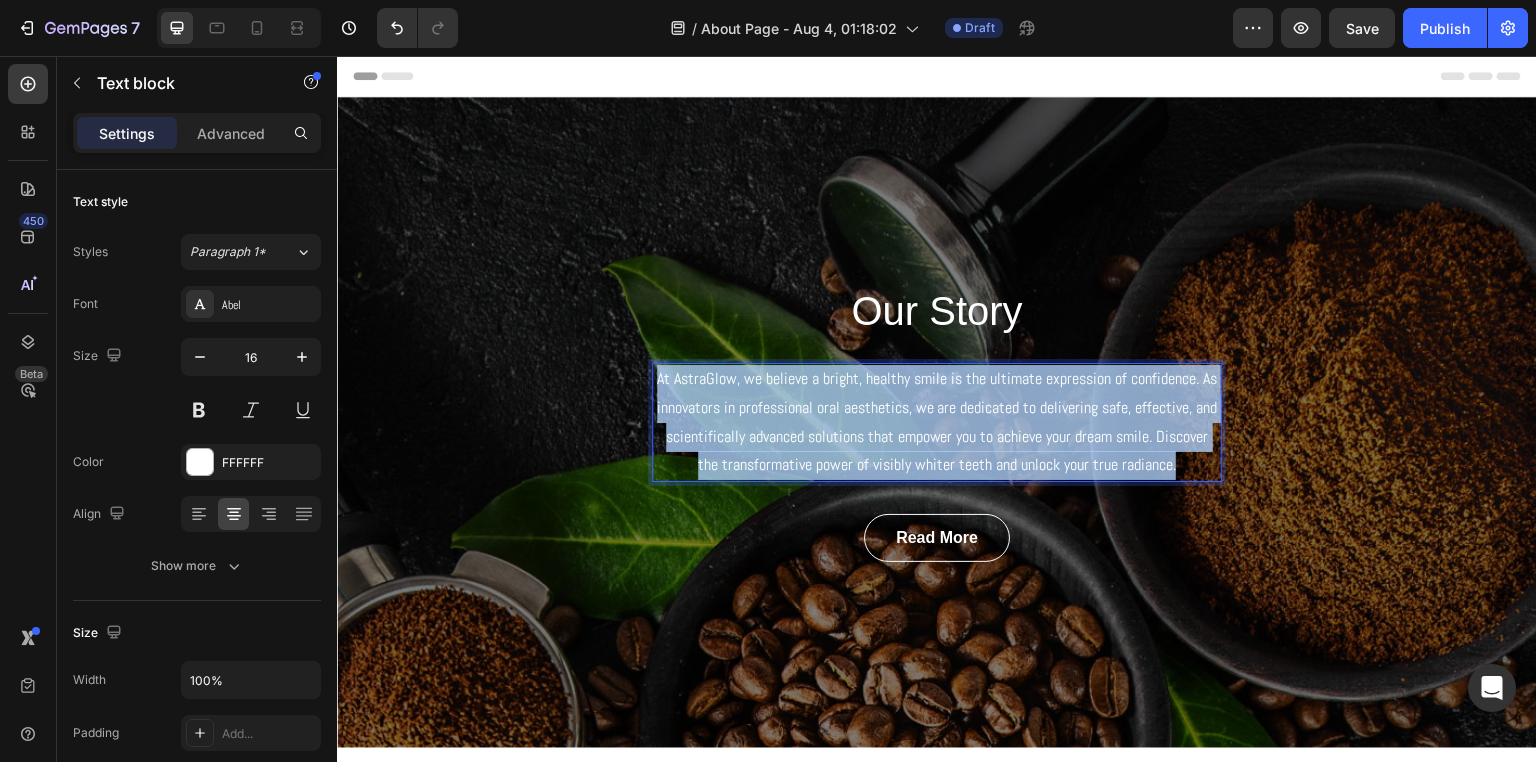 click on "At AstraGlow, we believe a bright, healthy smile is the ultimate expression of confidence. As innovators in professional oral aesthetics, we are dedicated to delivering safe, effective, and scientifically advanced solutions that empower you to achieve your dream smile. Discover the transformative power of visibly whiter teeth and unlock your true radiance." at bounding box center (937, 422) 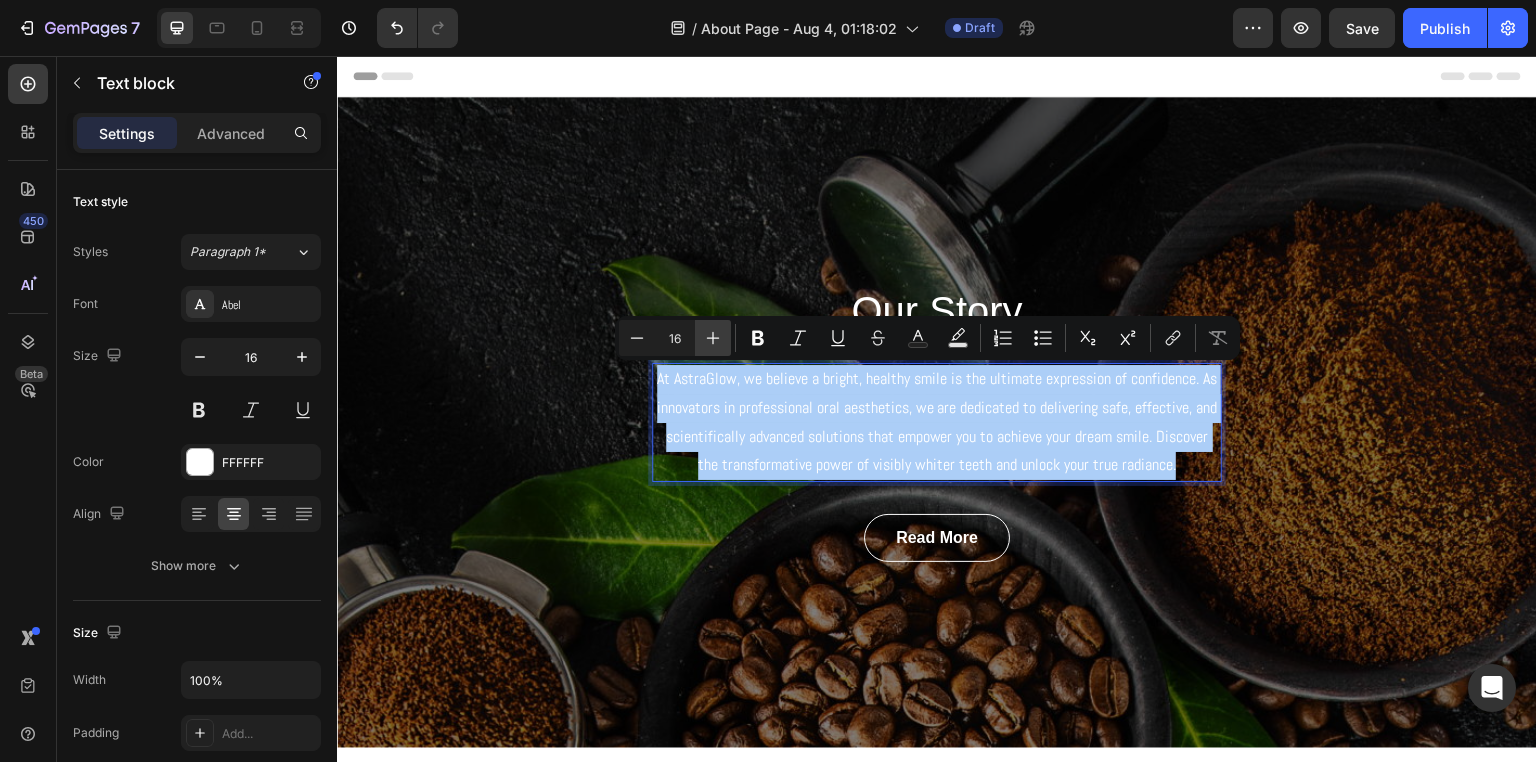 click 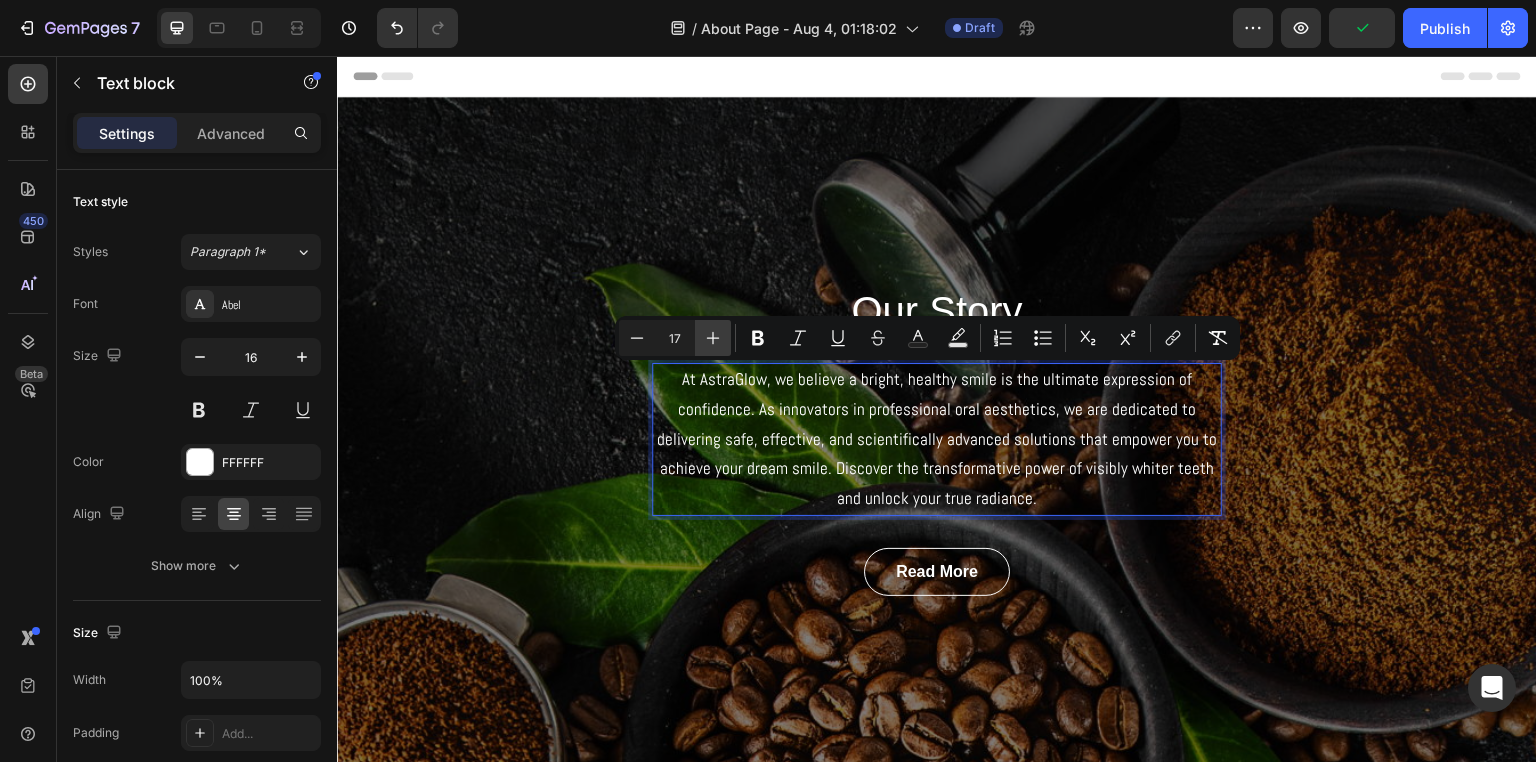 click 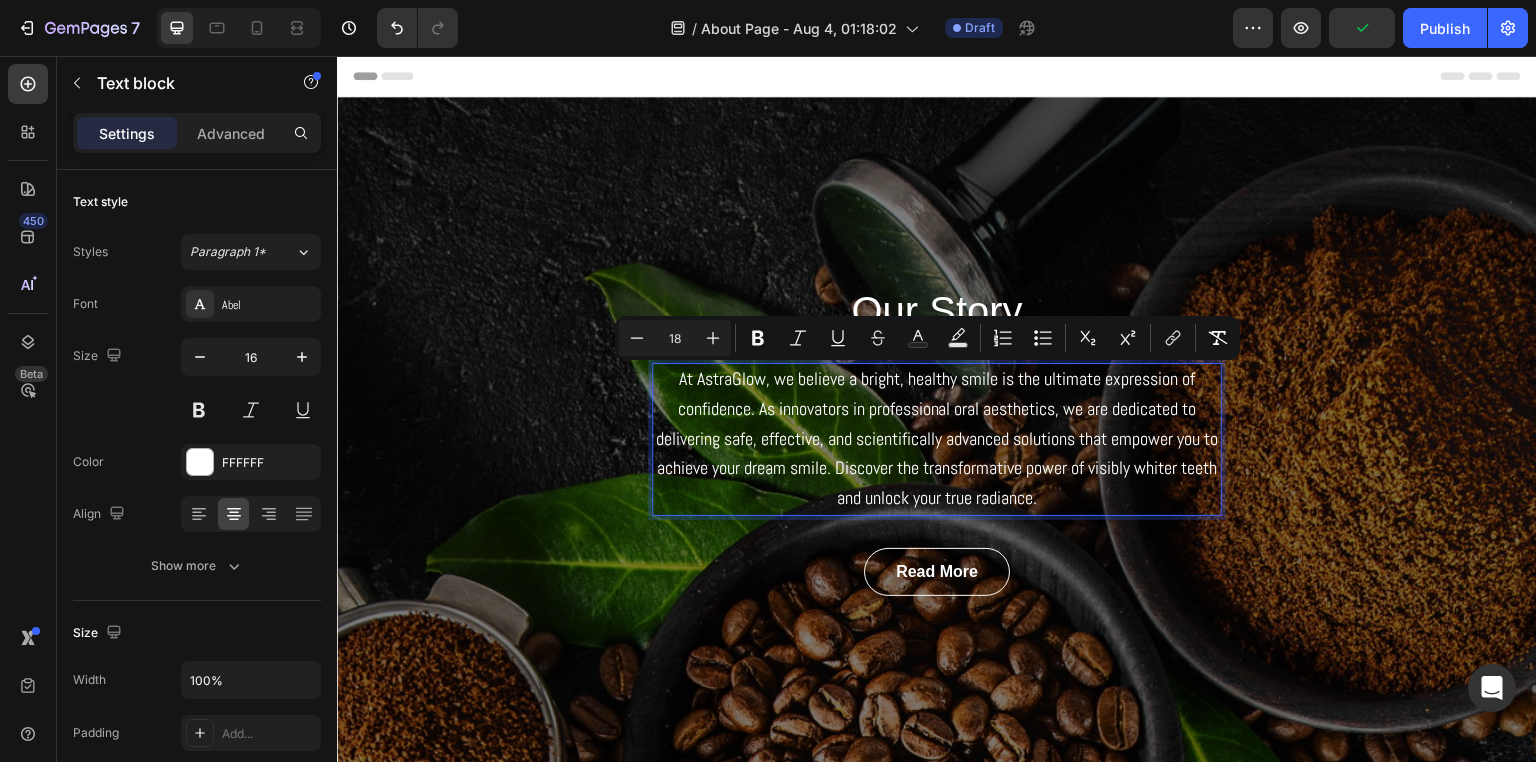 click on "At AstraGlow, we believe a bright, healthy smile is the ultimate expression of confidence. As innovators in professional oral aesthetics, we are dedicated to delivering safe, effective, and scientifically advanced solutions that empower you to achieve your dream smile. Discover the transformative power of visibly whiter teeth and unlock your true radiance." at bounding box center (937, 439) 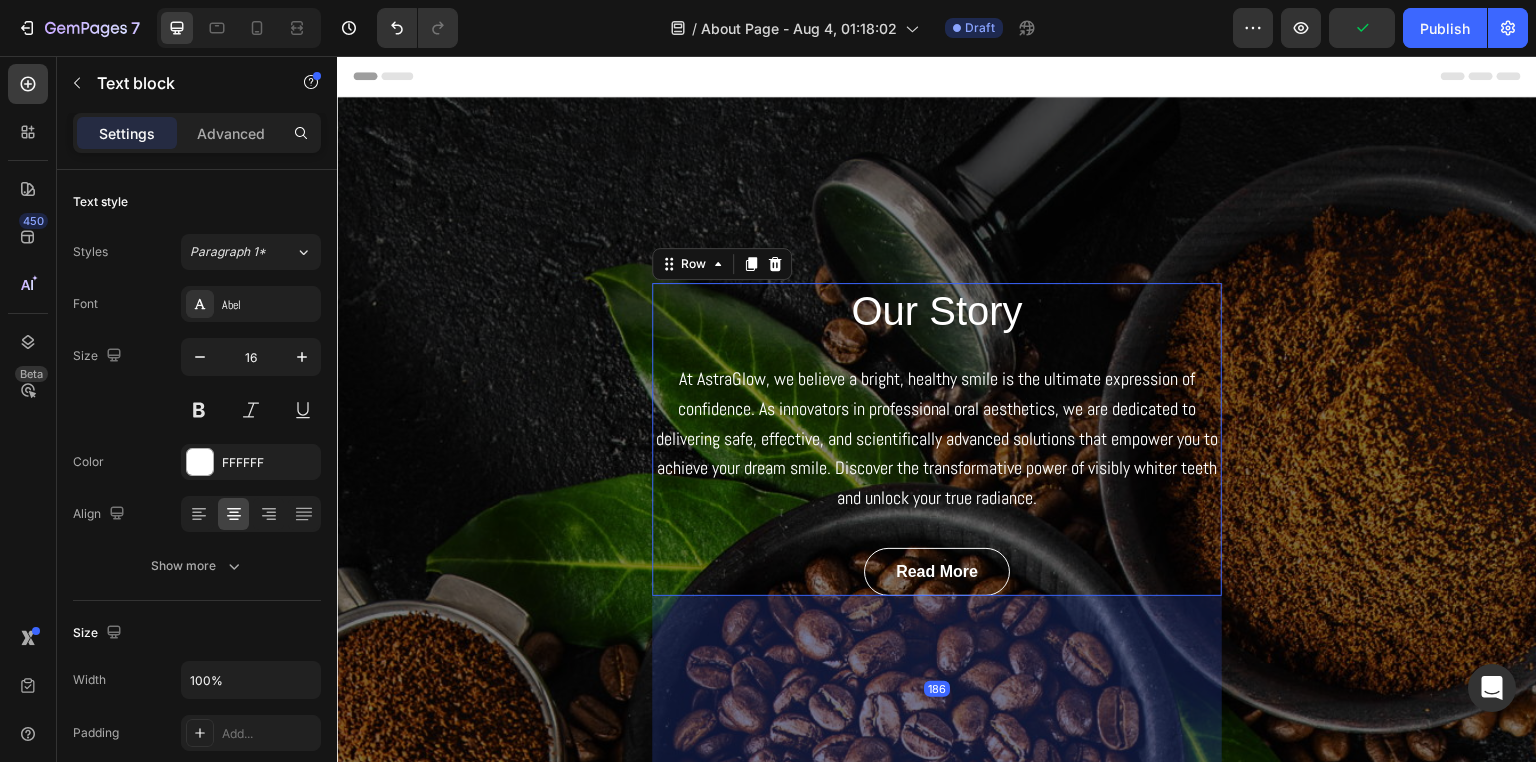 click on "Our Story Heading At AstraGlow, we believe a bright, healthy smile is the ultimate expression of confidence. As innovators in professional oral aesthetics, we are dedicated to delivering safe, effective, and scientifically advanced solutions that empower you to achieve your dream smile. Discover the transformative power of visibly whiter teeth and unlock your true radiance. Text block Read More Button" at bounding box center [937, 439] 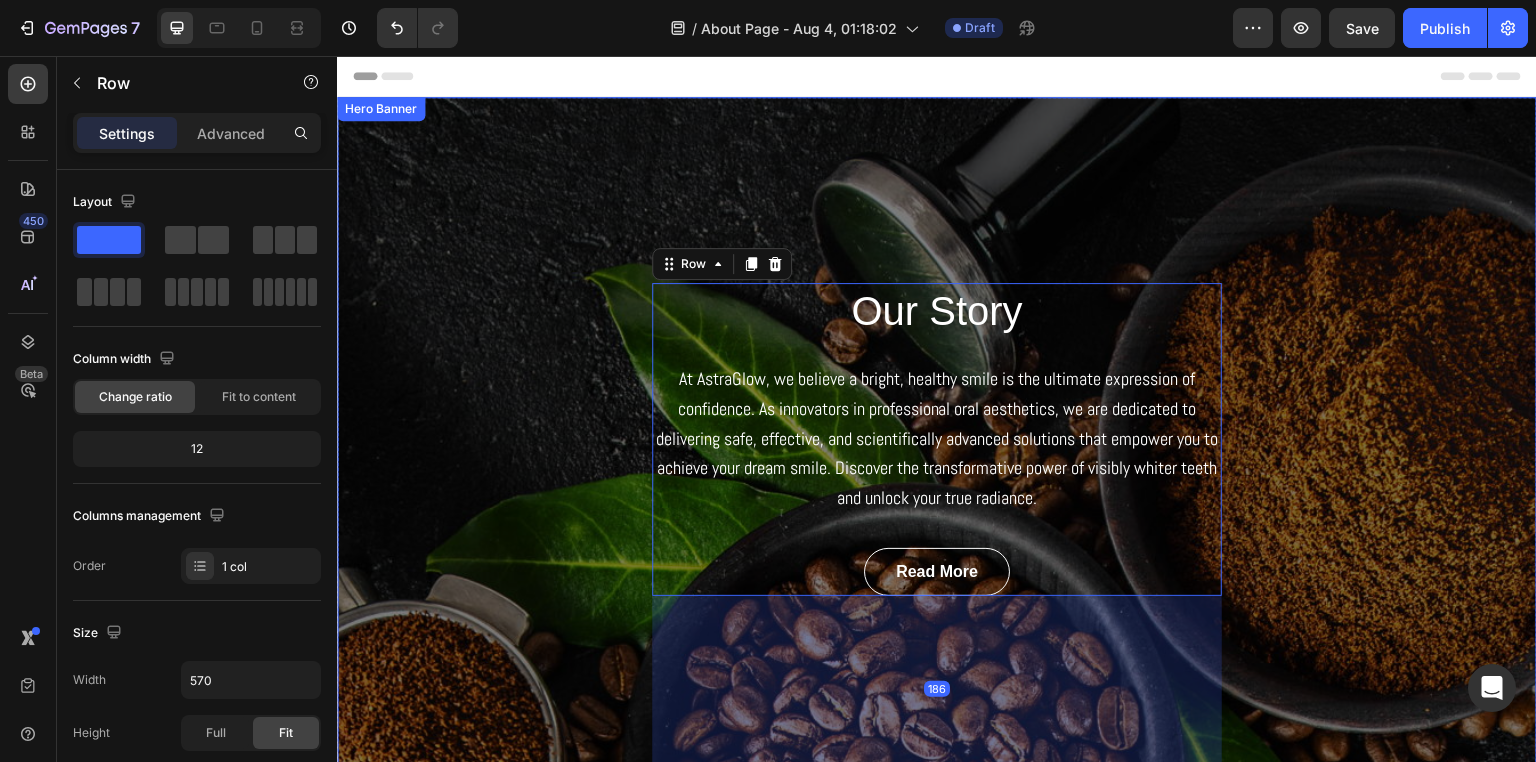 click on "Our Story Heading At AstraGlow, we believe a bright, healthy smile is the ultimate expression of confidence. As innovators in professional oral aesthetics, we are dedicated to delivering safe, effective, and scientifically advanced solutions that empower you to achieve your dream smile. Discover the transformative power of visibly whiter teeth and unlock your true radiance. Text block Read More Button Row   186" at bounding box center (937, 439) 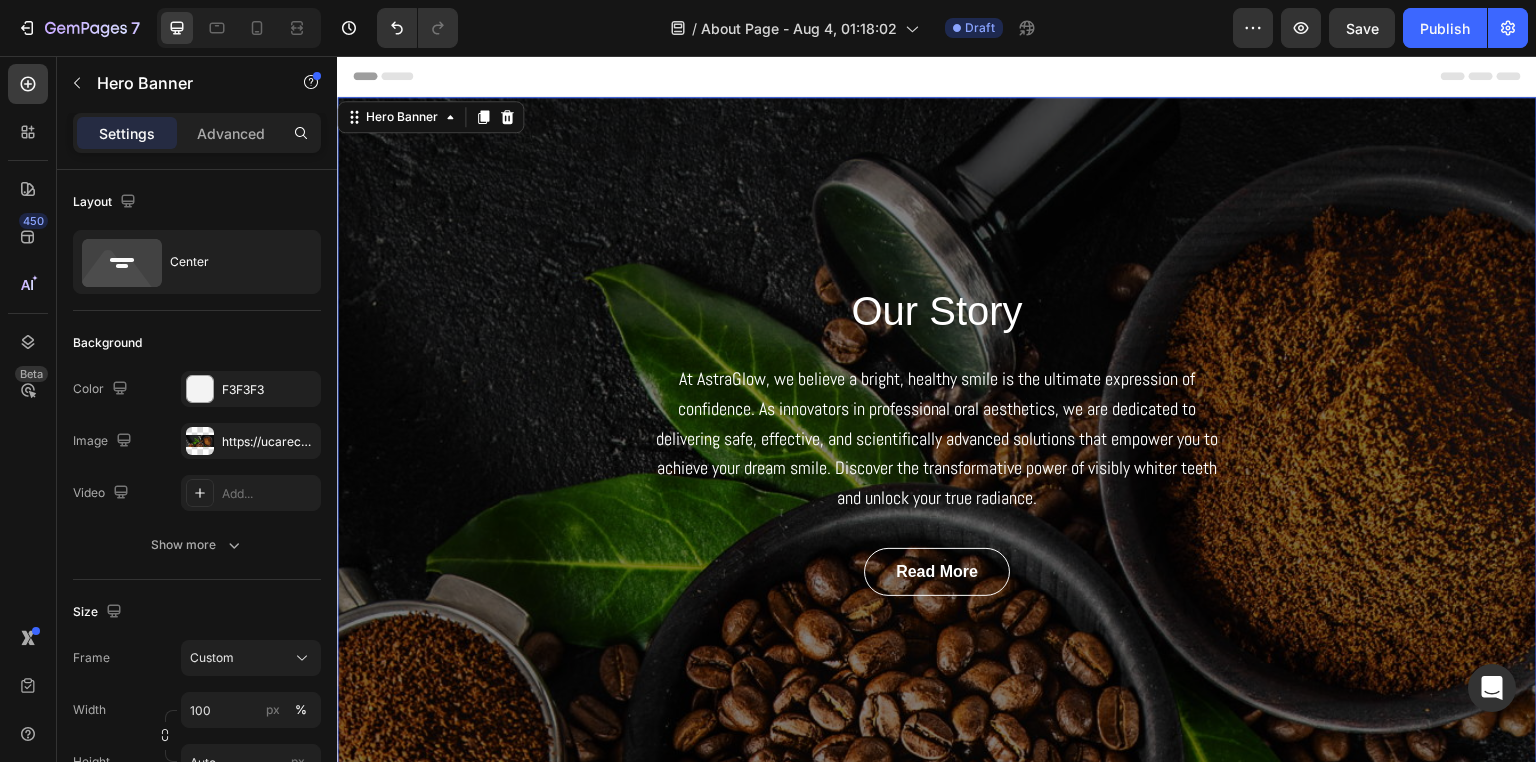 scroll, scrollTop: 100, scrollLeft: 0, axis: vertical 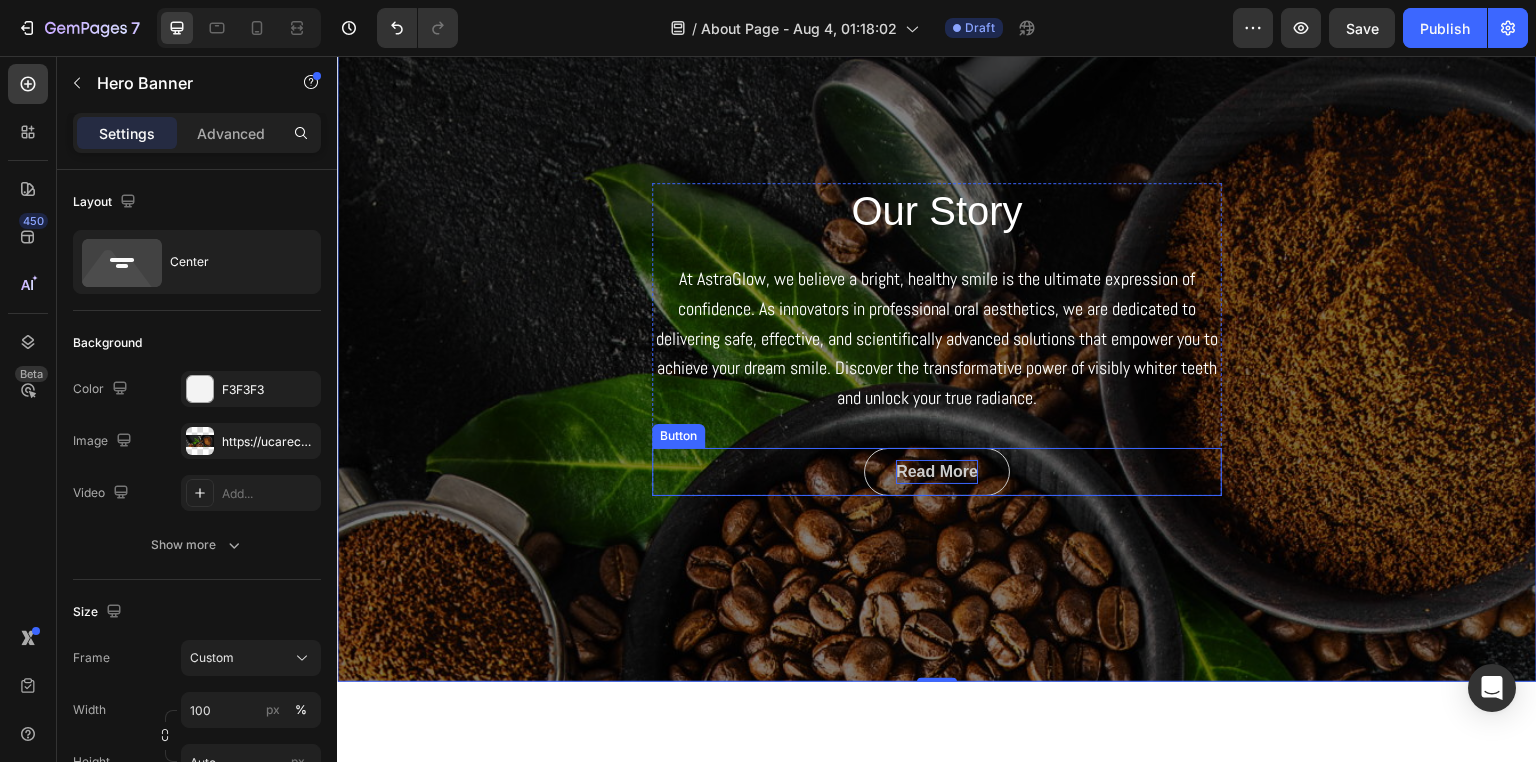 click on "Read More" at bounding box center (937, 472) 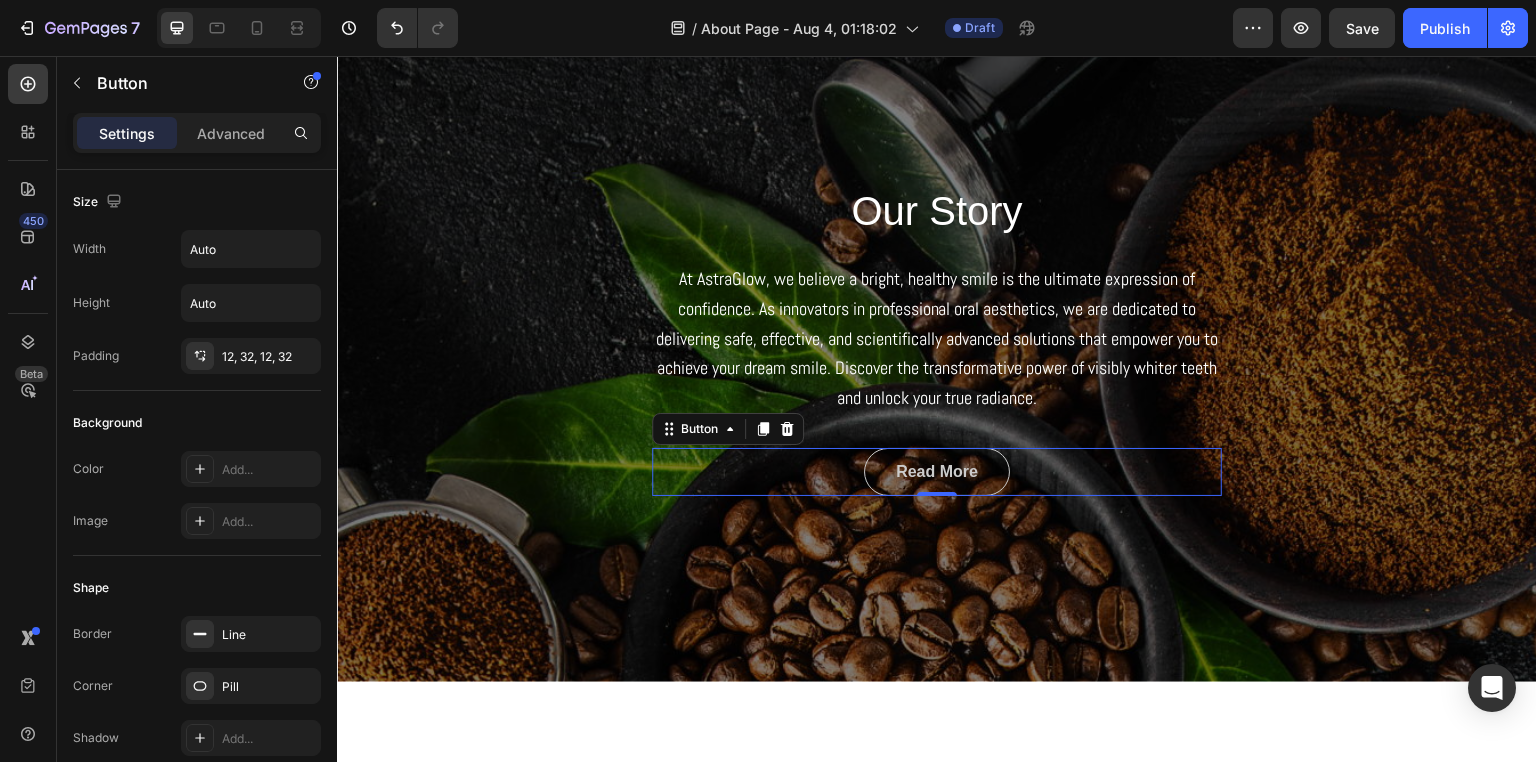 click on "Read More" at bounding box center [937, 472] 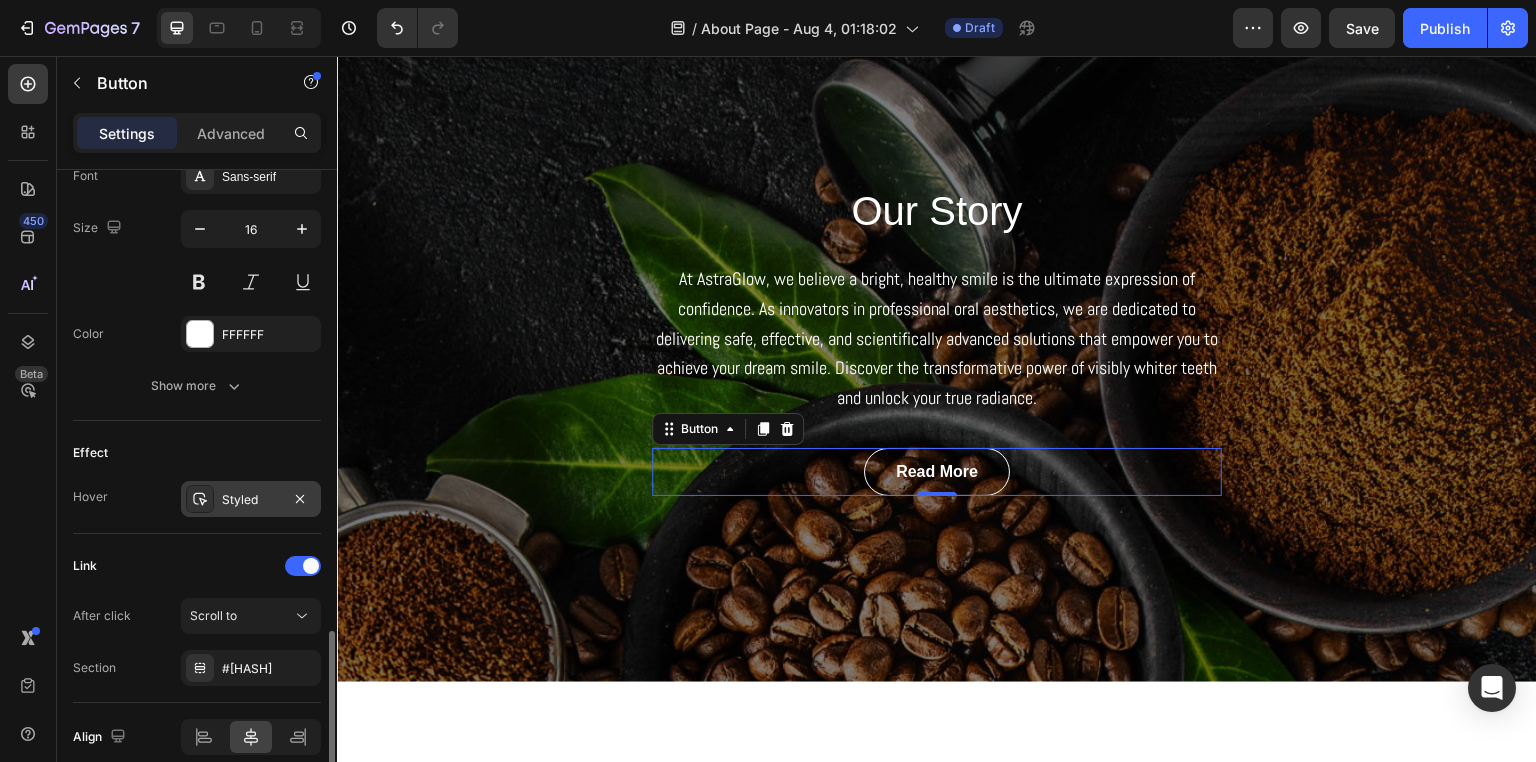 scroll, scrollTop: 886, scrollLeft: 0, axis: vertical 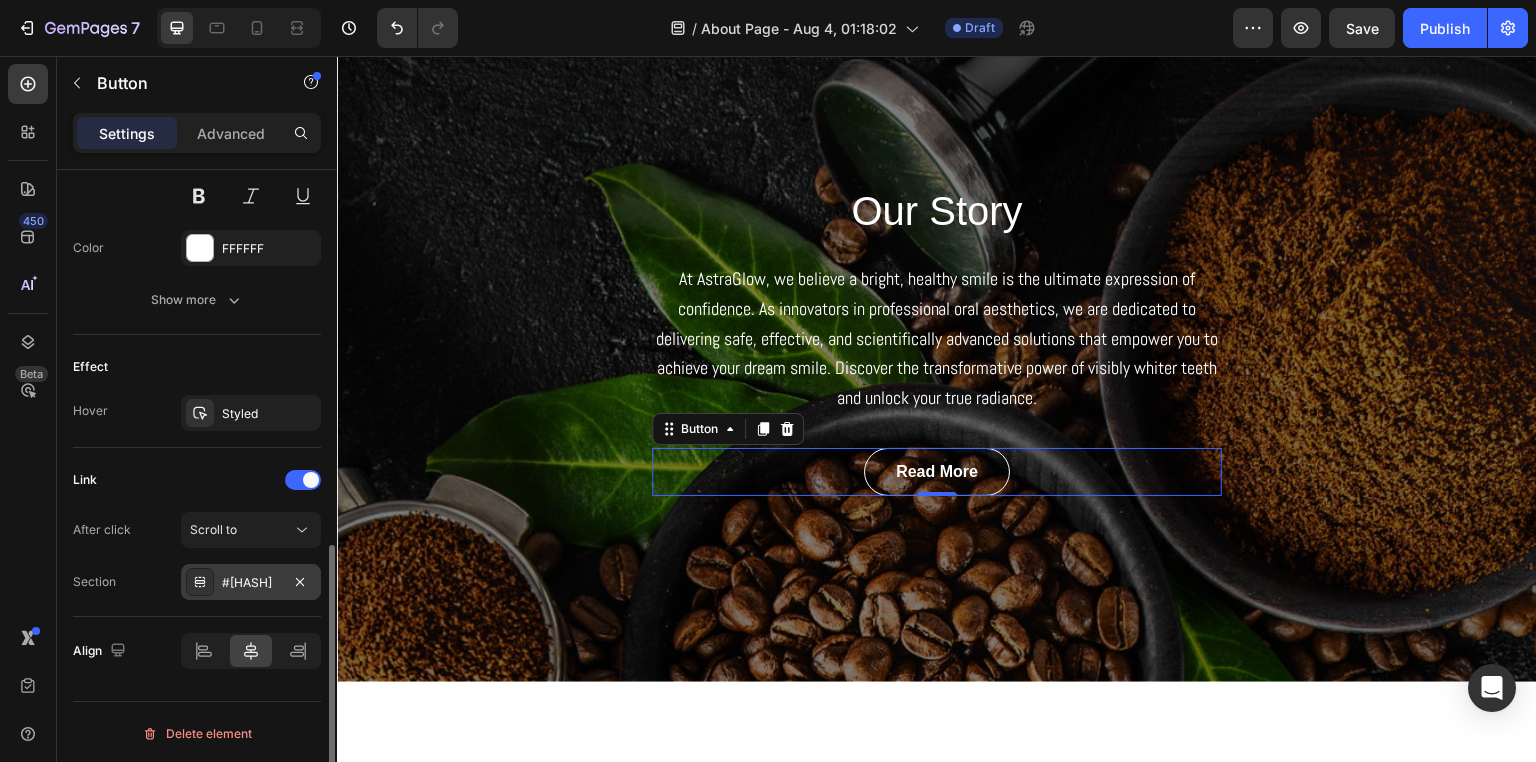 click on "#gS3Ha9fh83" at bounding box center (251, 583) 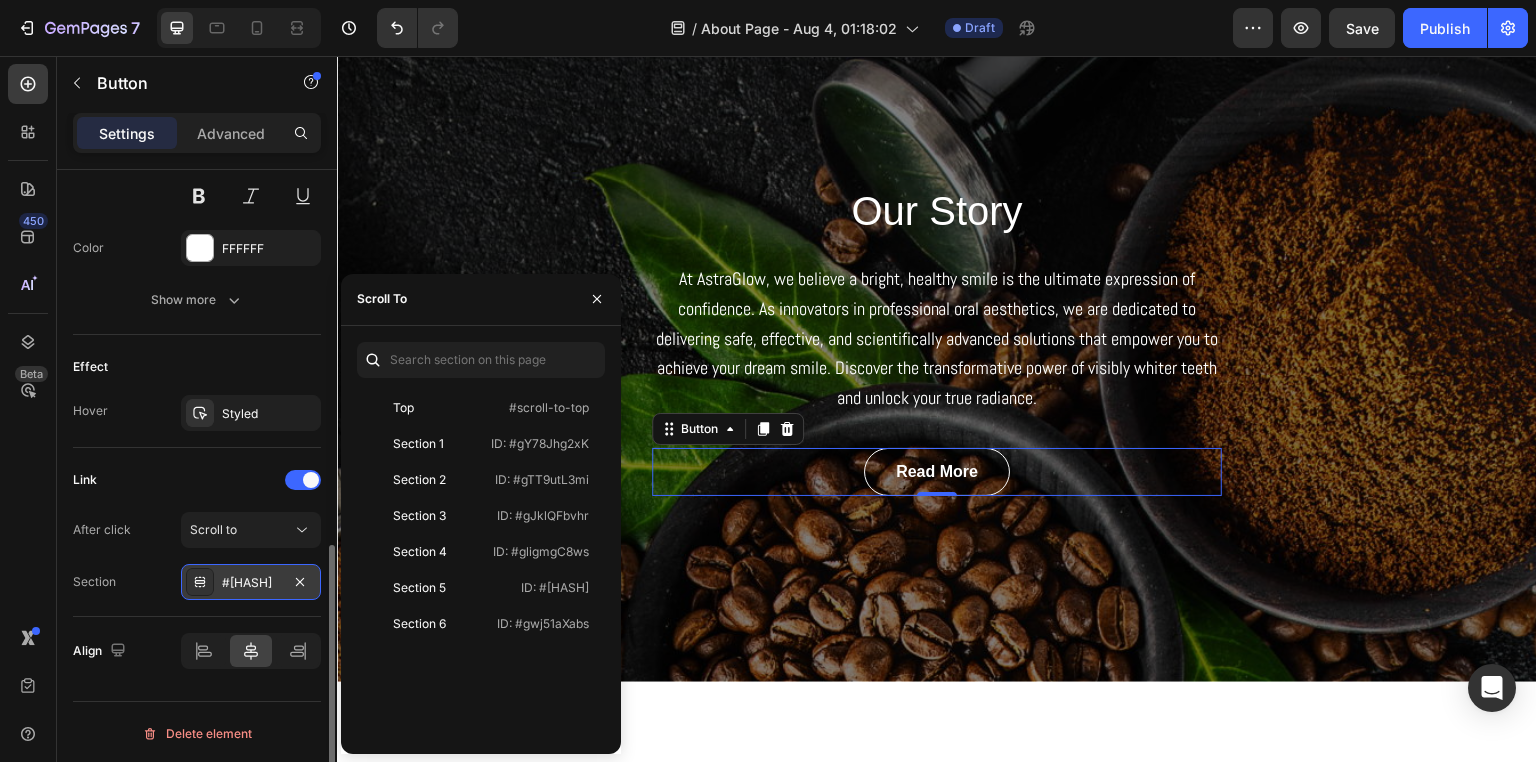 click on "#gS3Ha9fh83" at bounding box center [251, 583] 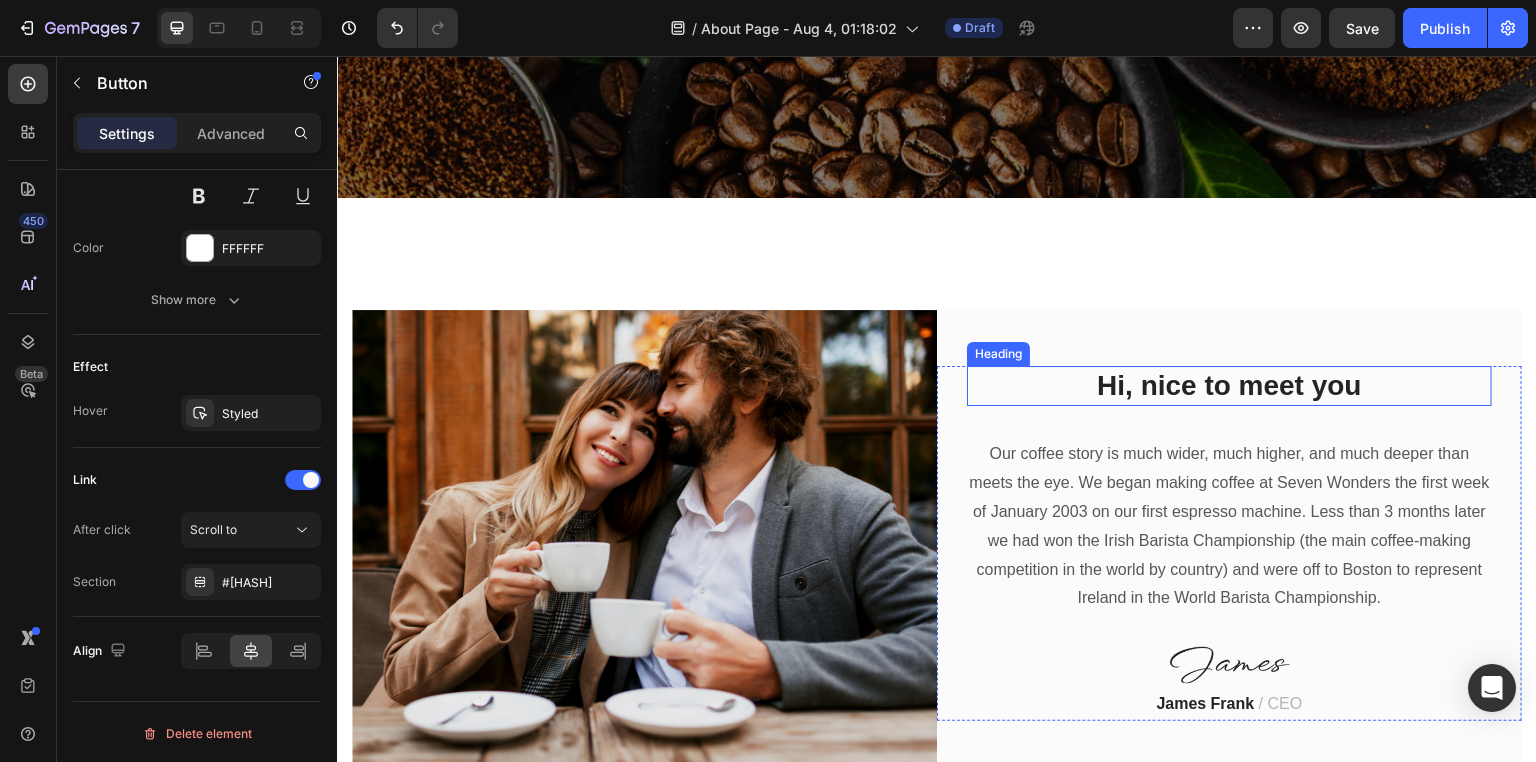 scroll, scrollTop: 700, scrollLeft: 0, axis: vertical 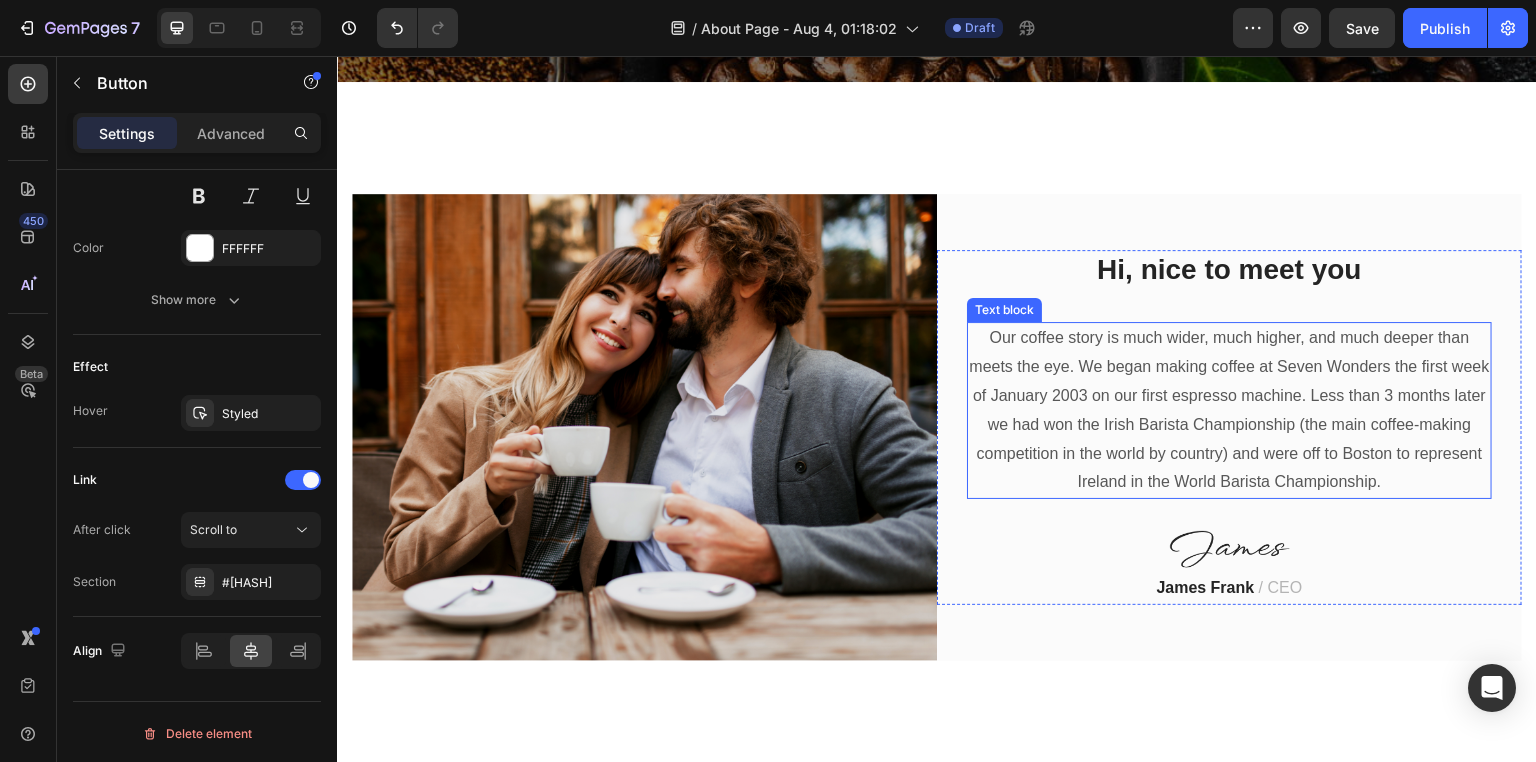 click on "Our coffee story is much wider, much higher, and much deeper than meets the eye. We began making coffee at Seven Wonders the first week of January 2003 on our first espresso machine. Less than 3 months later we had won the Irish Barista Championship (the main coffee-making competition in the world by country) and were off to Boston to represent Ireland in the World Barista Championship." at bounding box center (1229, 410) 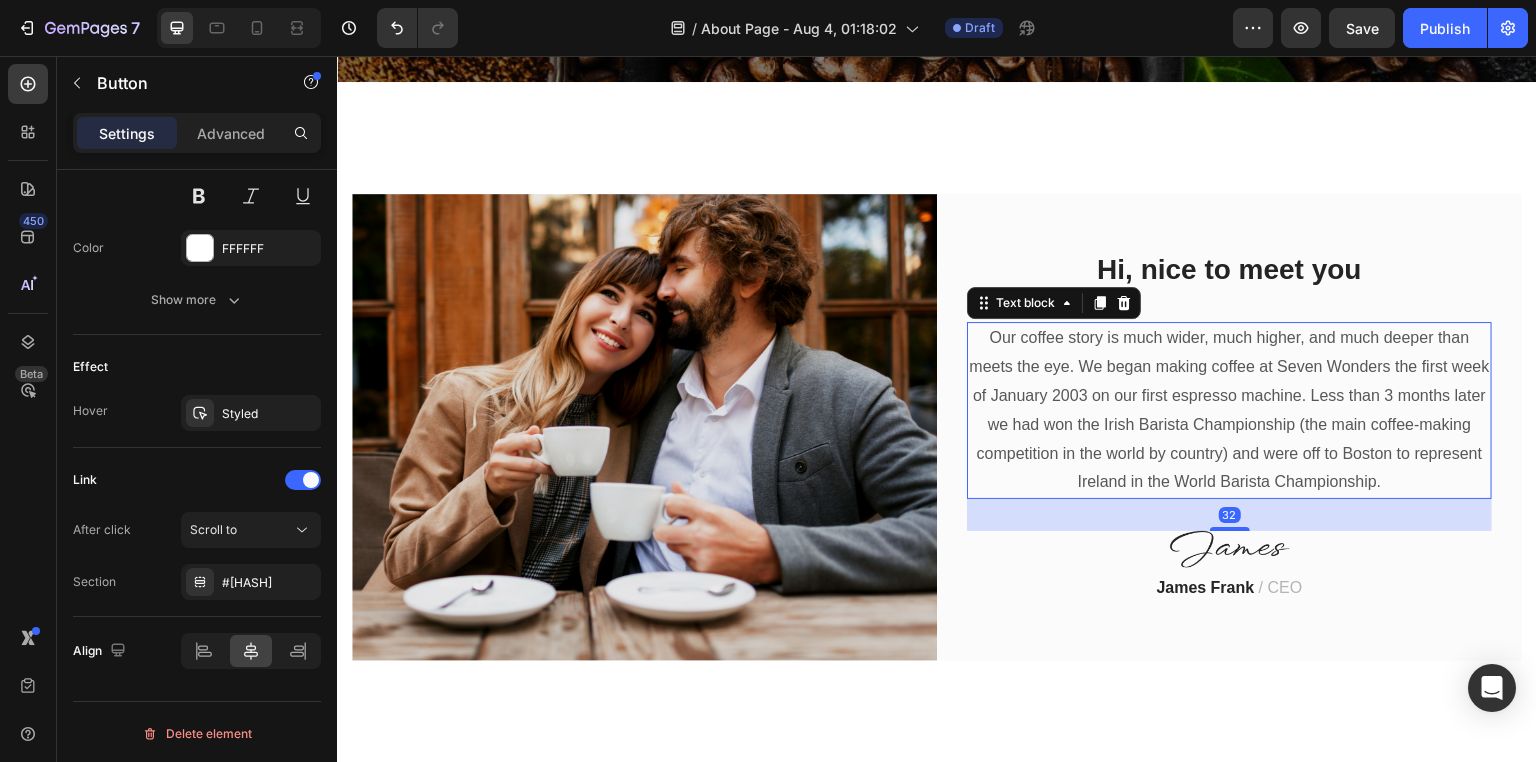 scroll, scrollTop: 0, scrollLeft: 0, axis: both 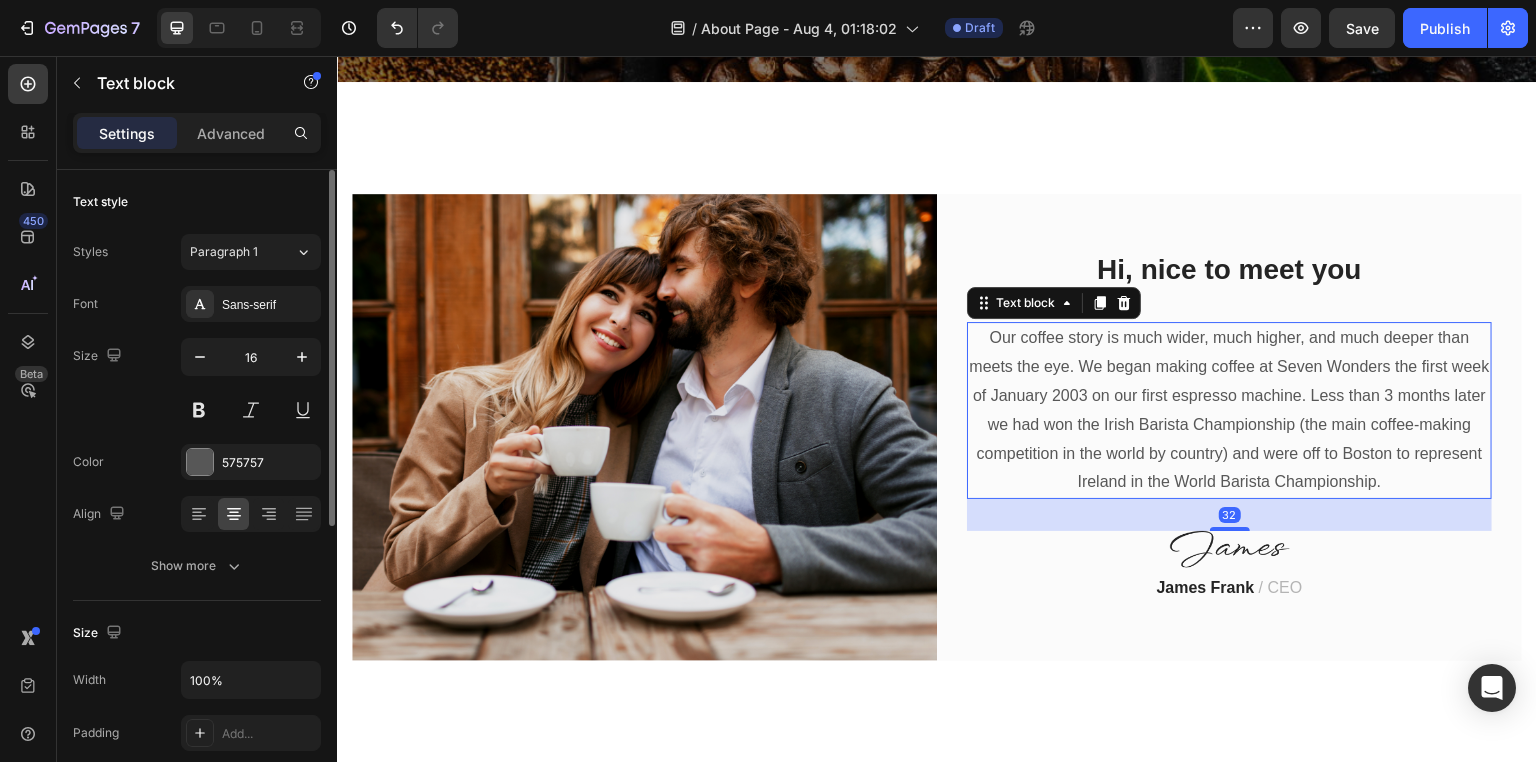 click on "Our coffee story is much wider, much higher, and much deeper than meets the eye. We began making coffee at Seven Wonders the first week of January 2003 on our first espresso machine. Less than 3 months later we had won the Irish Barista Championship (the main coffee-making competition in the world by country) and were off to Boston to represent Ireland in the World Barista Championship." at bounding box center (1229, 410) 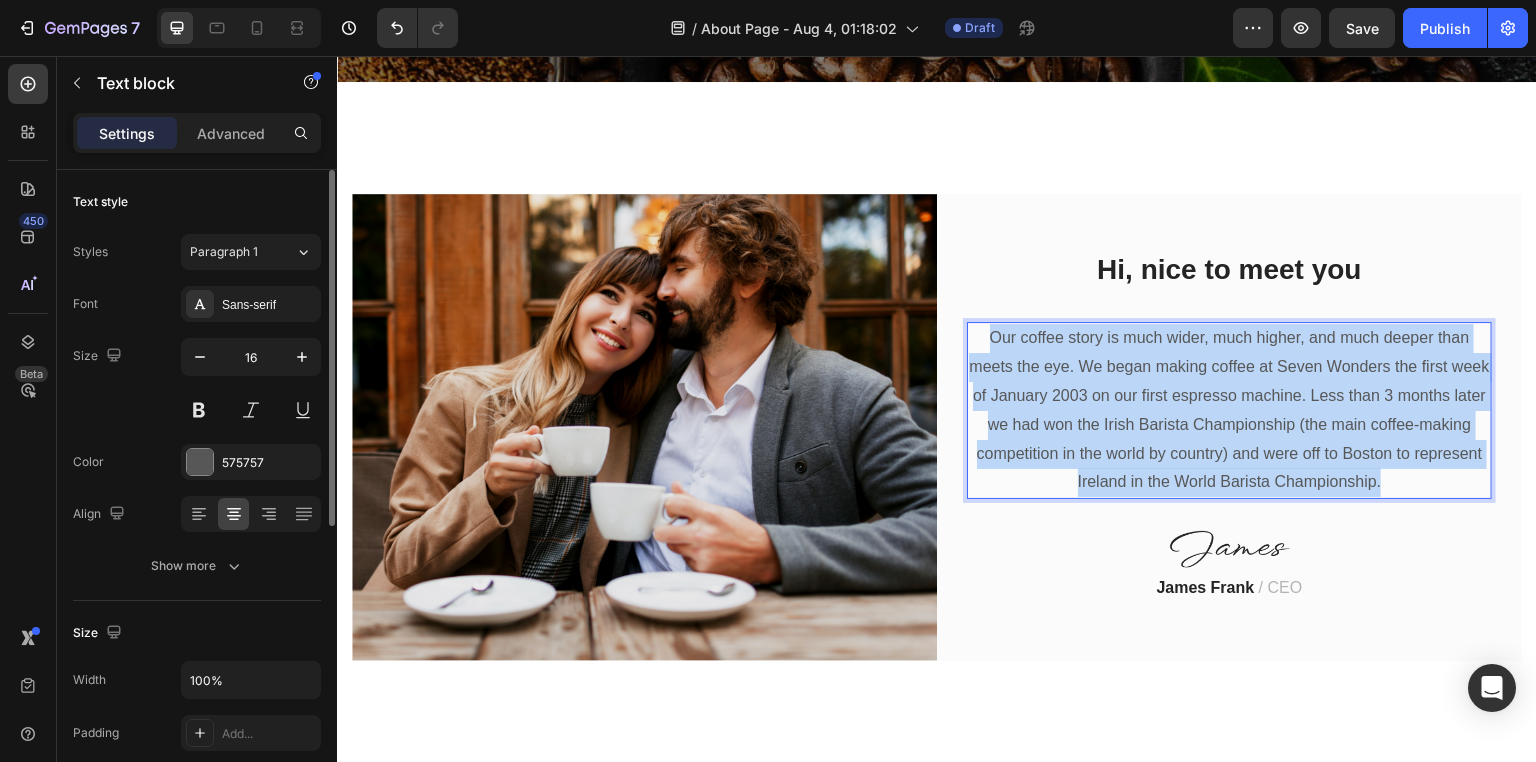 click on "Our coffee story is much wider, much higher, and much deeper than meets the eye. We began making coffee at Seven Wonders the first week of January 2003 on our first espresso machine. Less than 3 months later we had won the Irish Barista Championship (the main coffee-making competition in the world by country) and were off to Boston to represent Ireland in the World Barista Championship." at bounding box center [1229, 410] 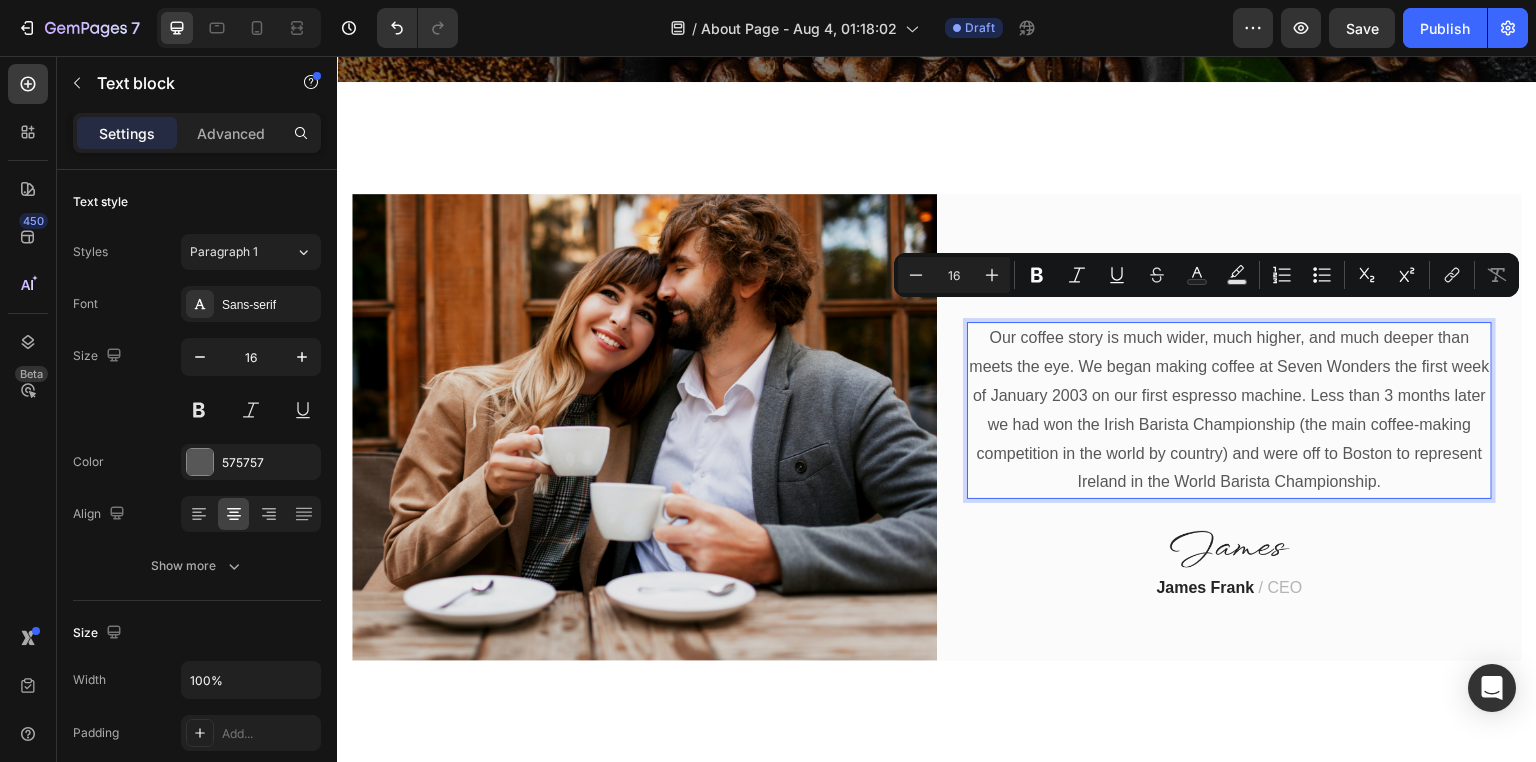 scroll, scrollTop: 714, scrollLeft: 0, axis: vertical 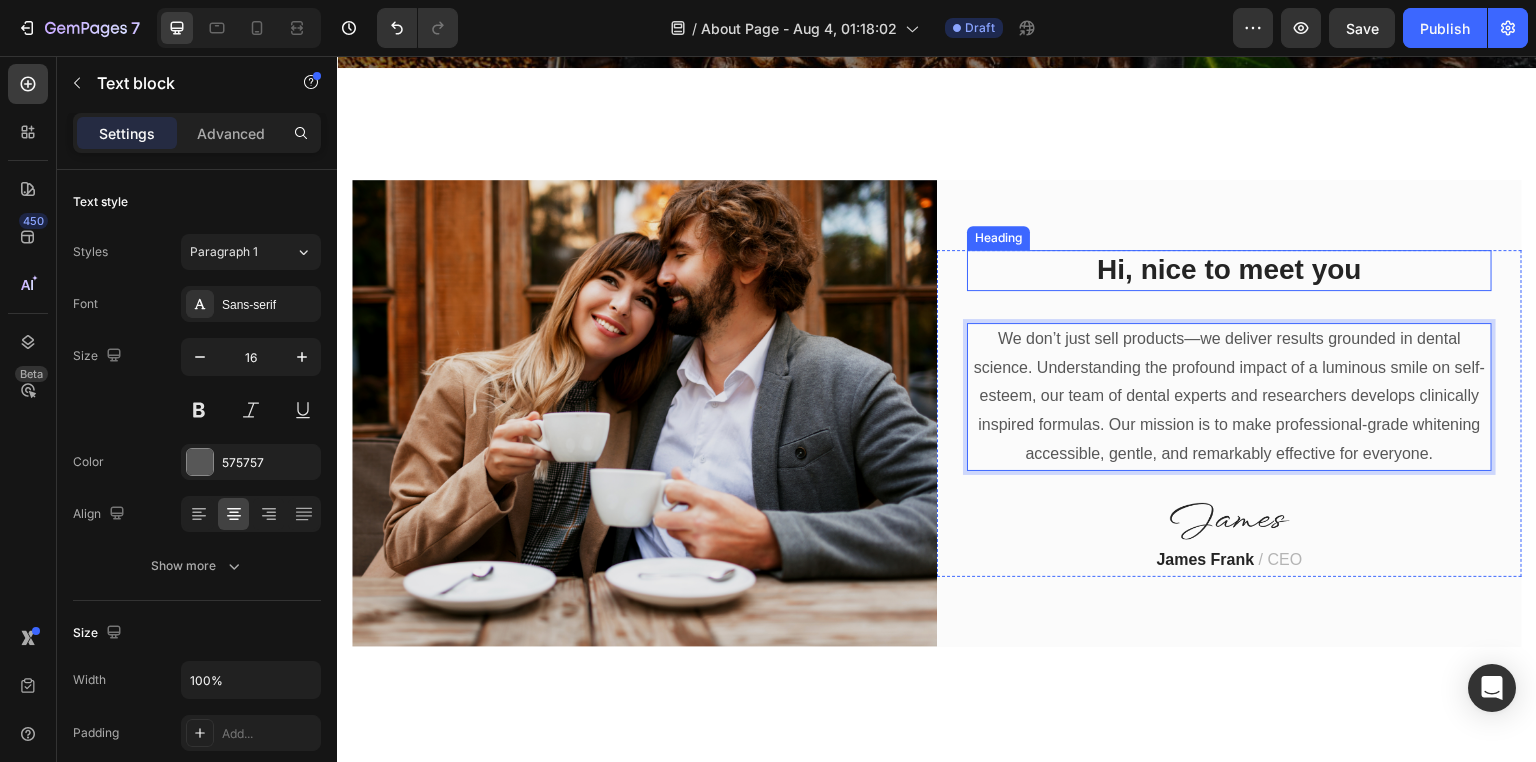 click on "Hi, nice to meet you" at bounding box center [1229, 270] 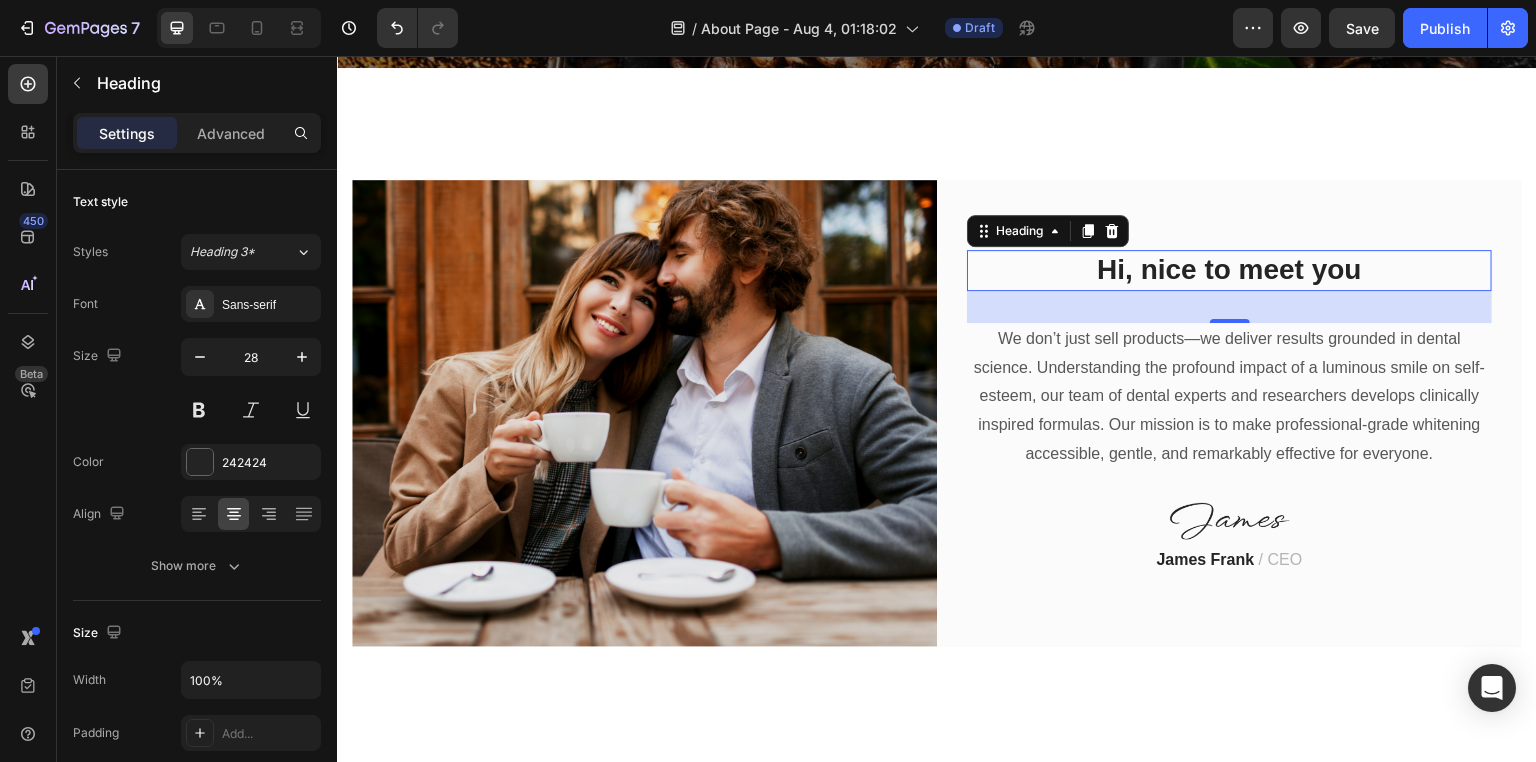 click on "Hi, nice to meet you" at bounding box center (1229, 270) 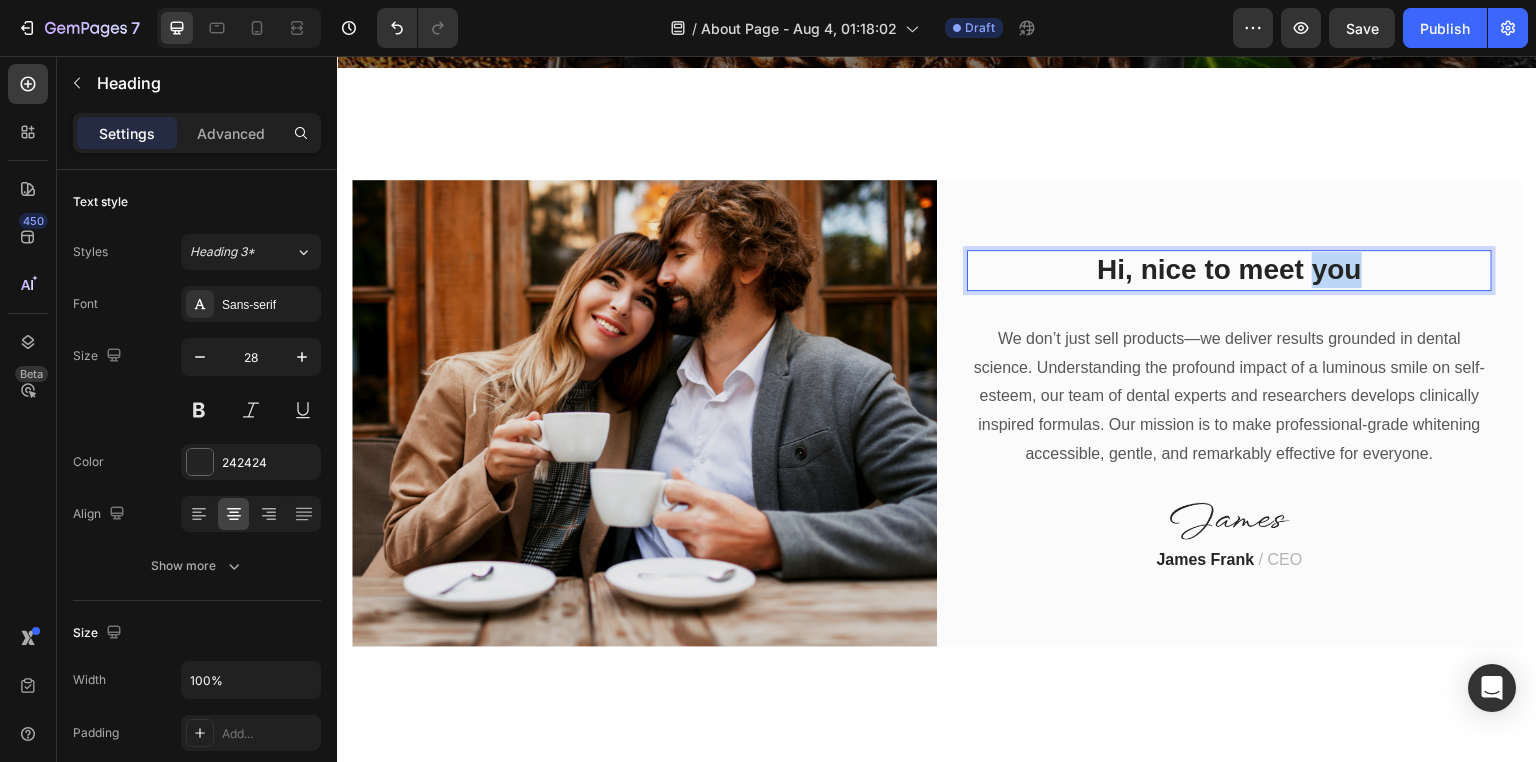 click on "Hi, nice to meet you" at bounding box center (1229, 270) 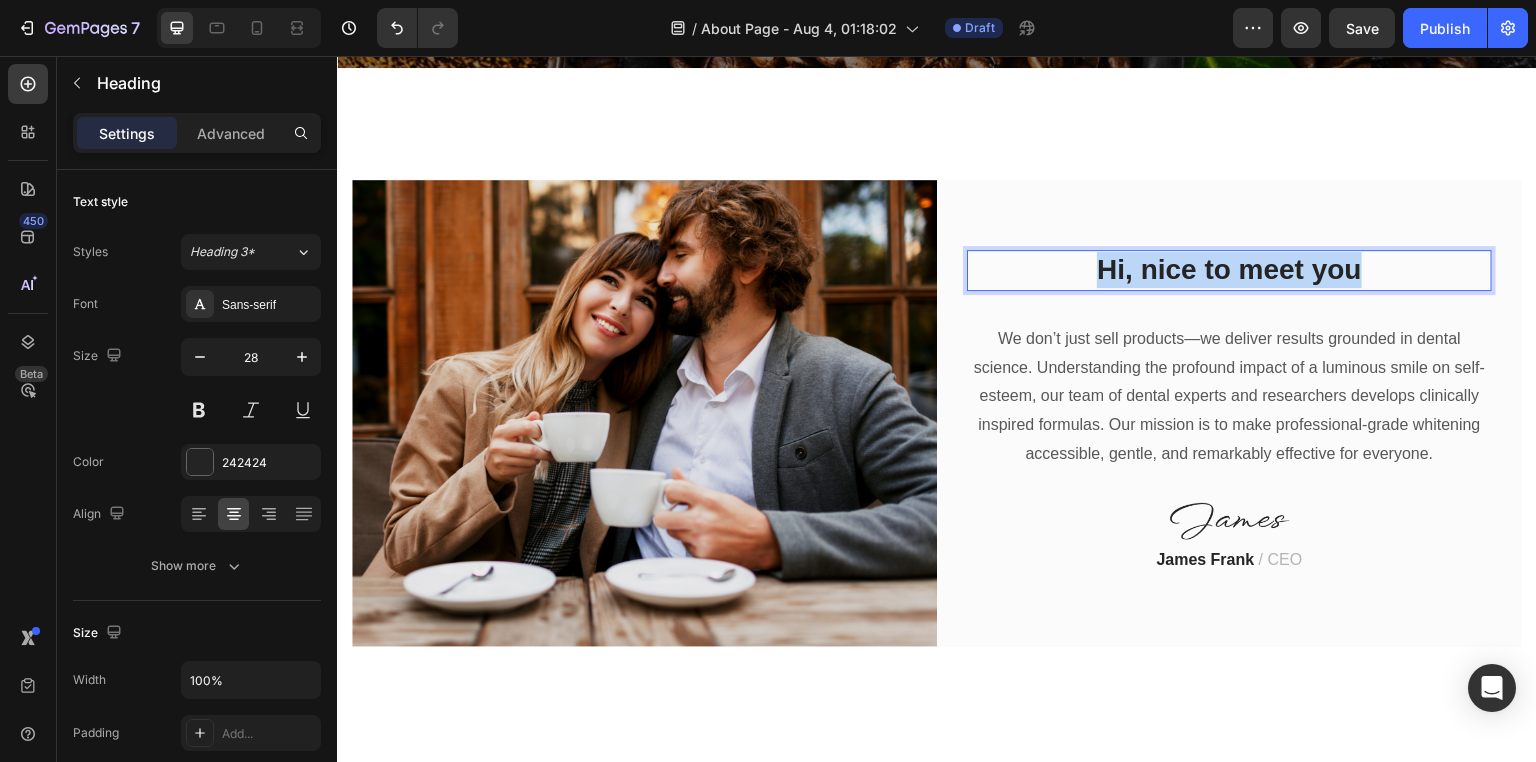 click on "Hi, nice to meet you" at bounding box center (1229, 270) 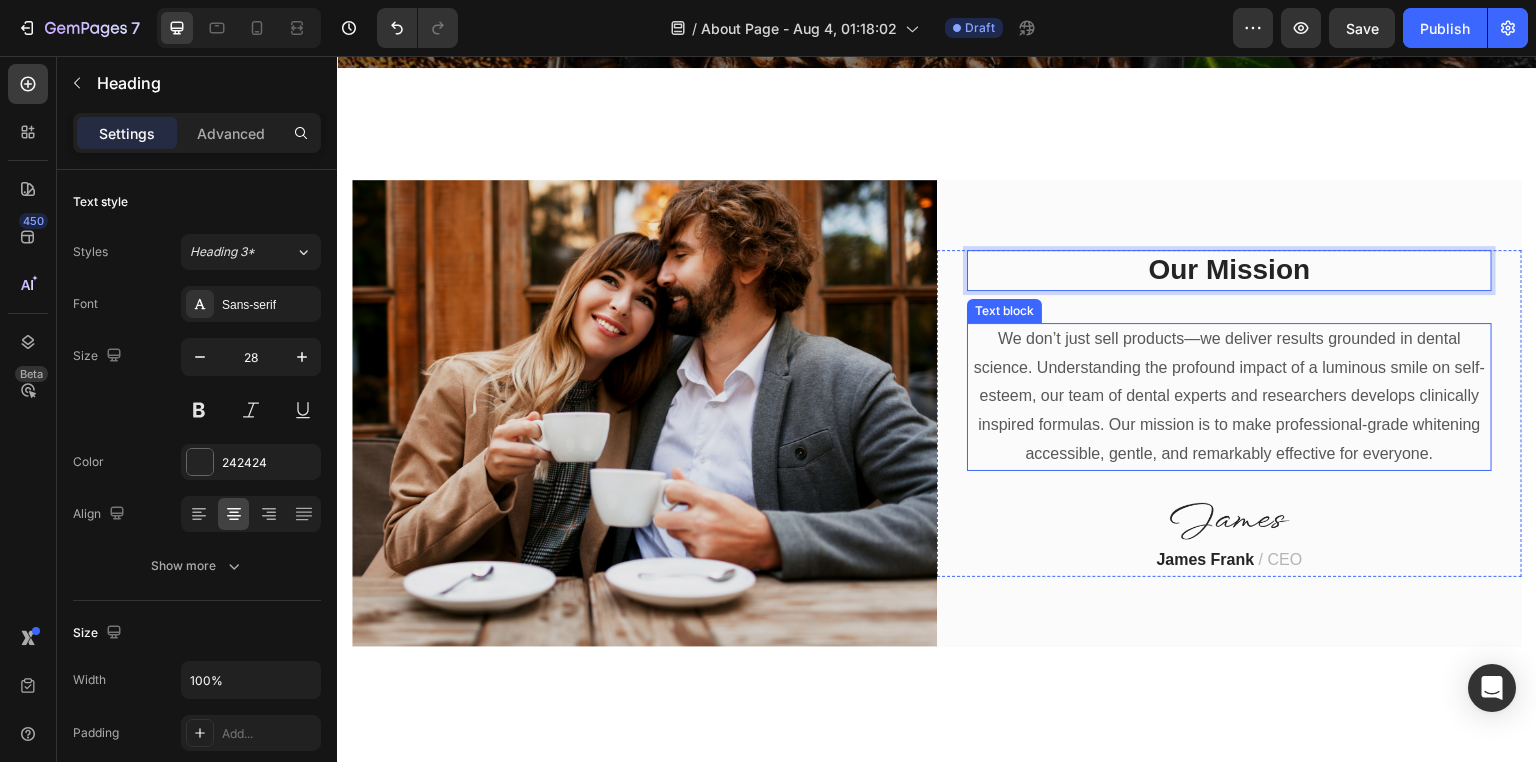click on "We don’t just sell products—we deliver results grounded in dental science. Understanding the profound impact of a luminous smile on self-esteem, our team of dental experts and researchers develops clinically inspired formulas. Our mission is to make professional-grade whitening accessible, gentle, and remarkably effective for everyone." at bounding box center (1229, 397) 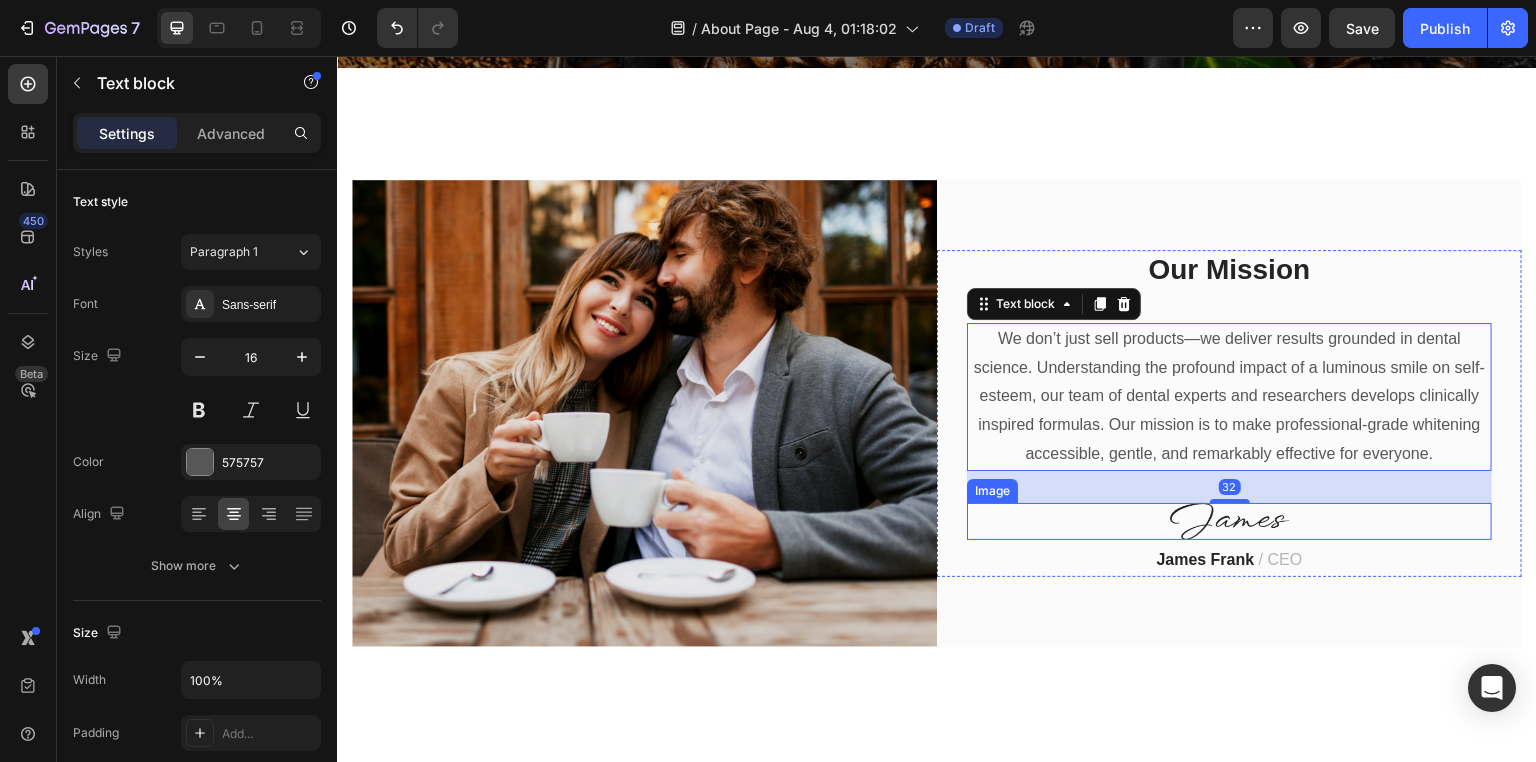 click at bounding box center [1230, 521] 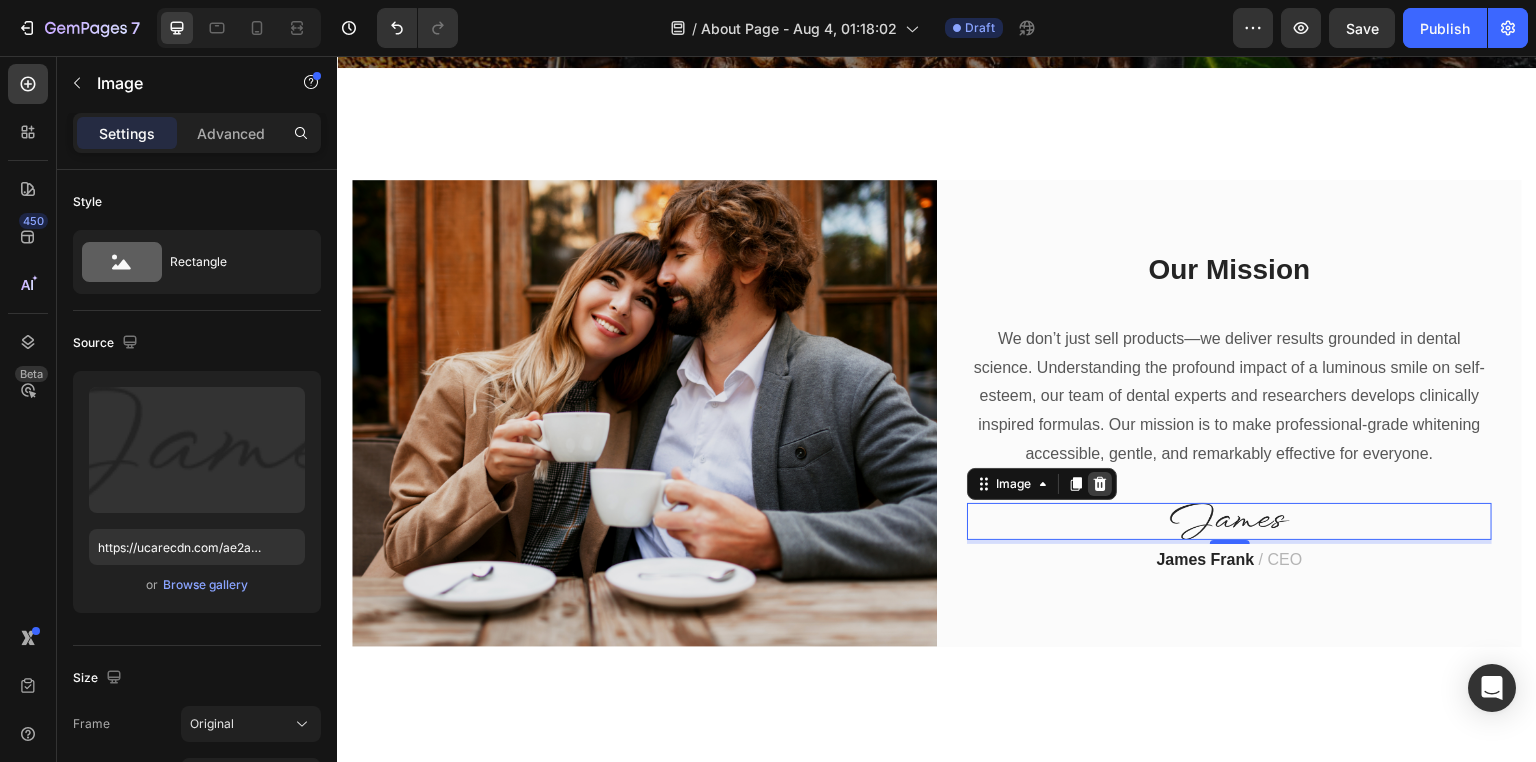 click 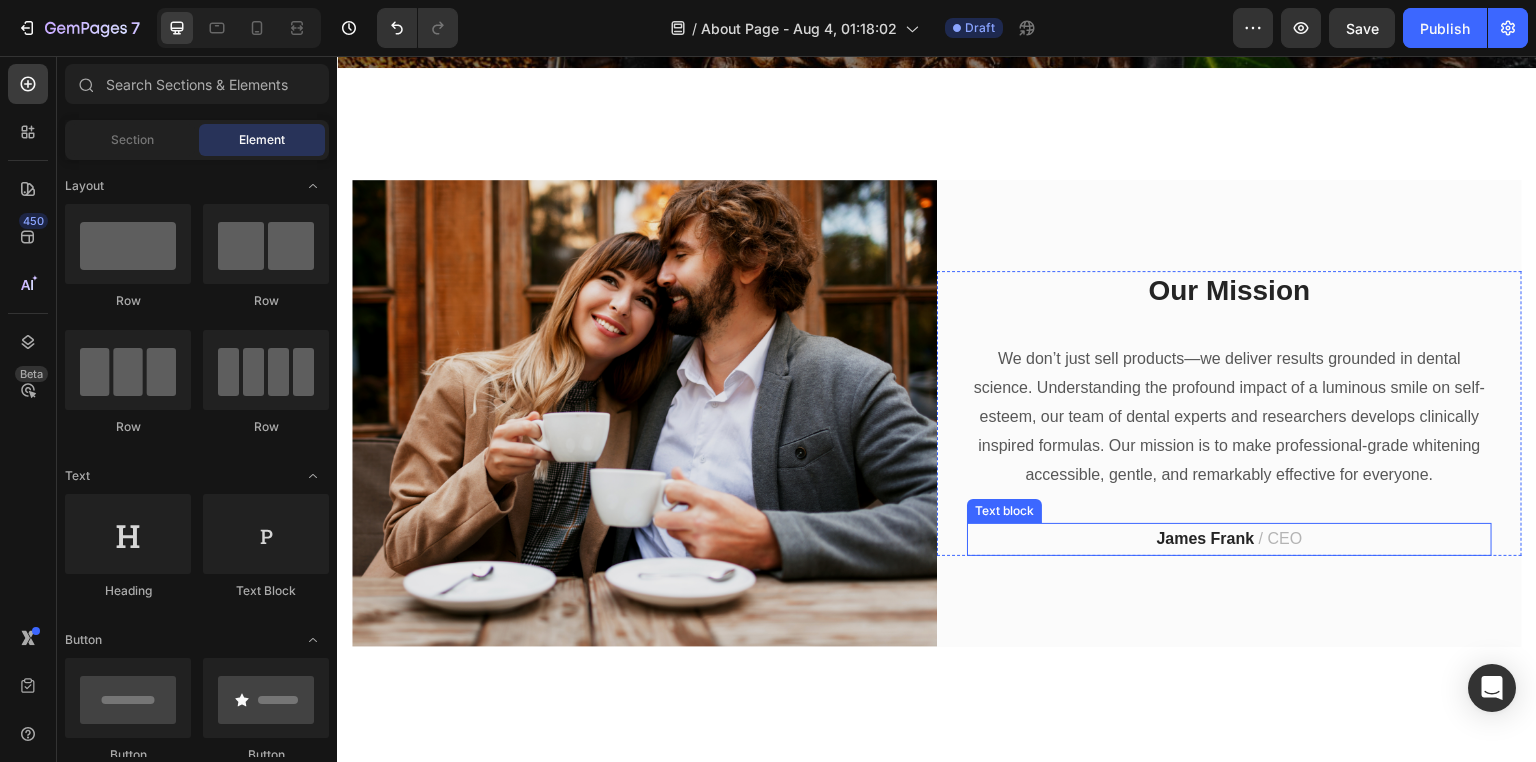 click on "/ CEO" at bounding box center (1281, 538) 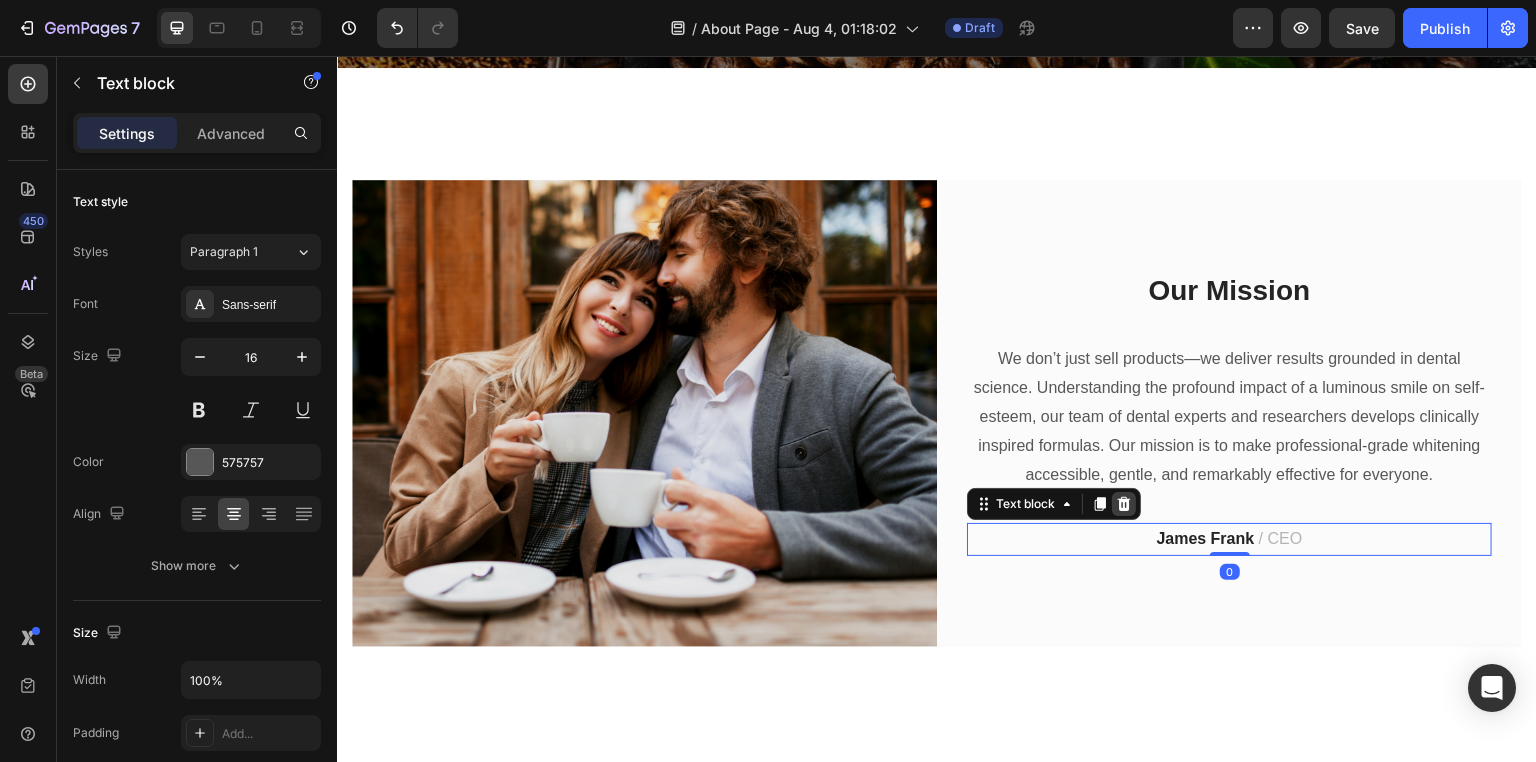 click 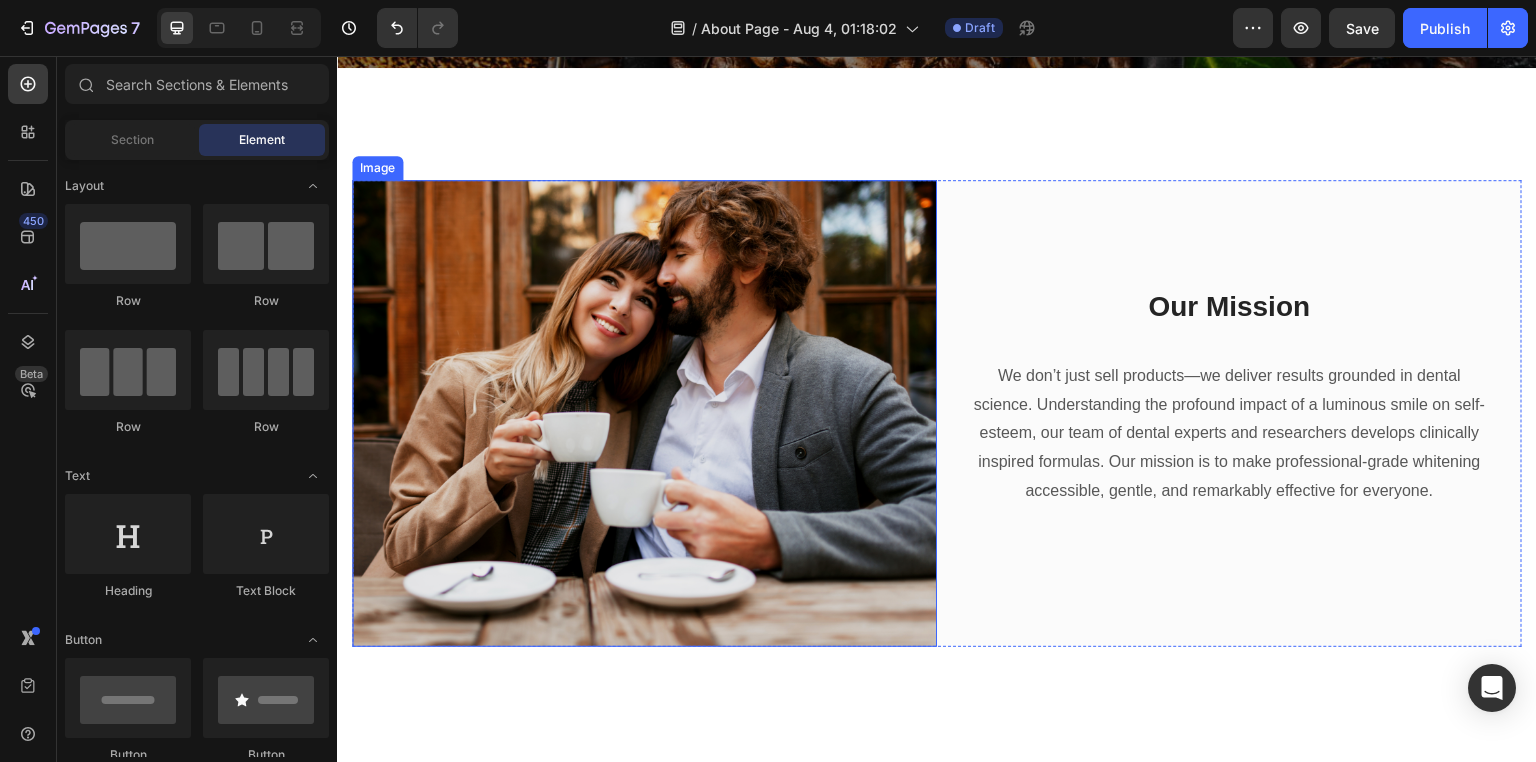 click at bounding box center (644, 413) 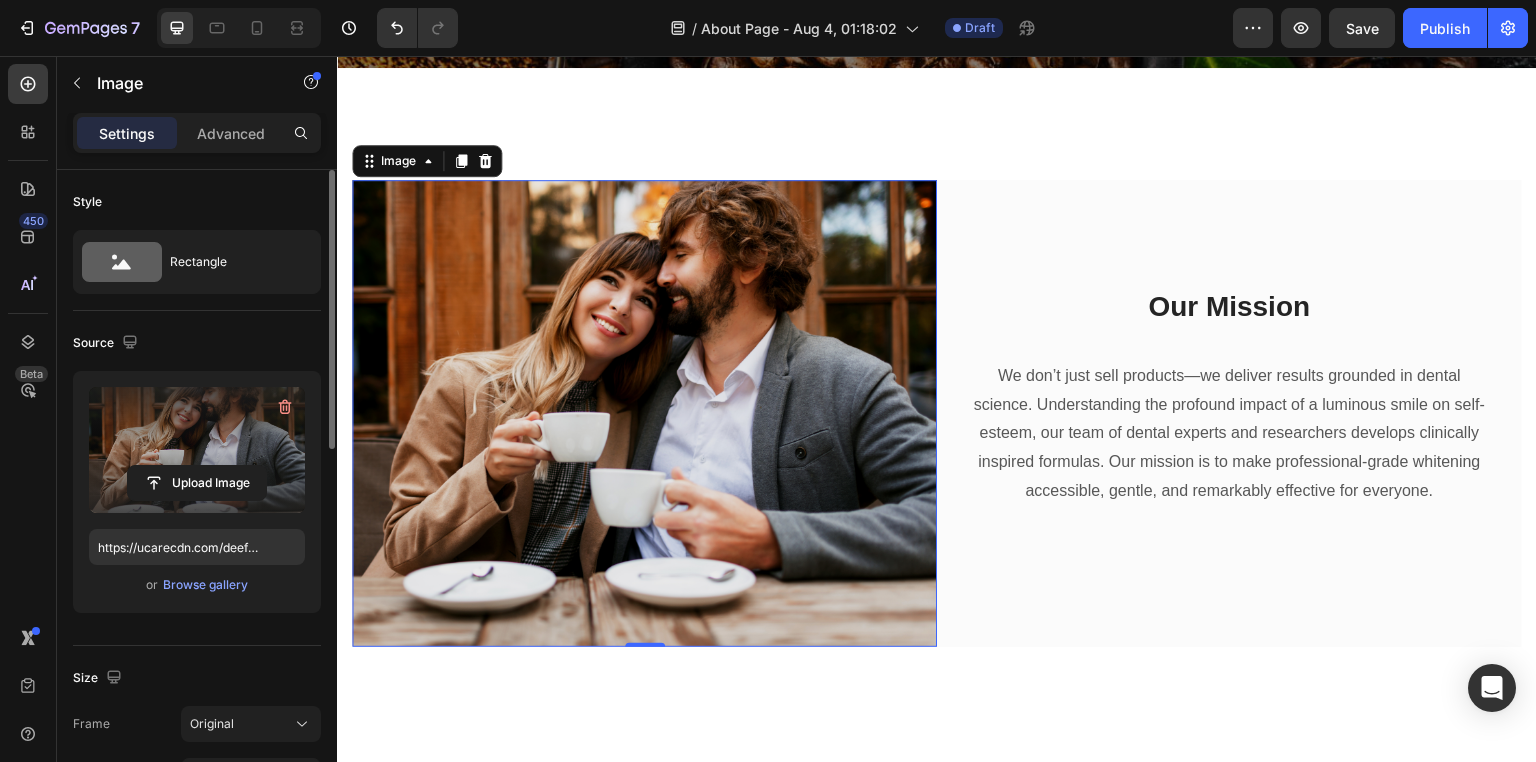 click at bounding box center (197, 450) 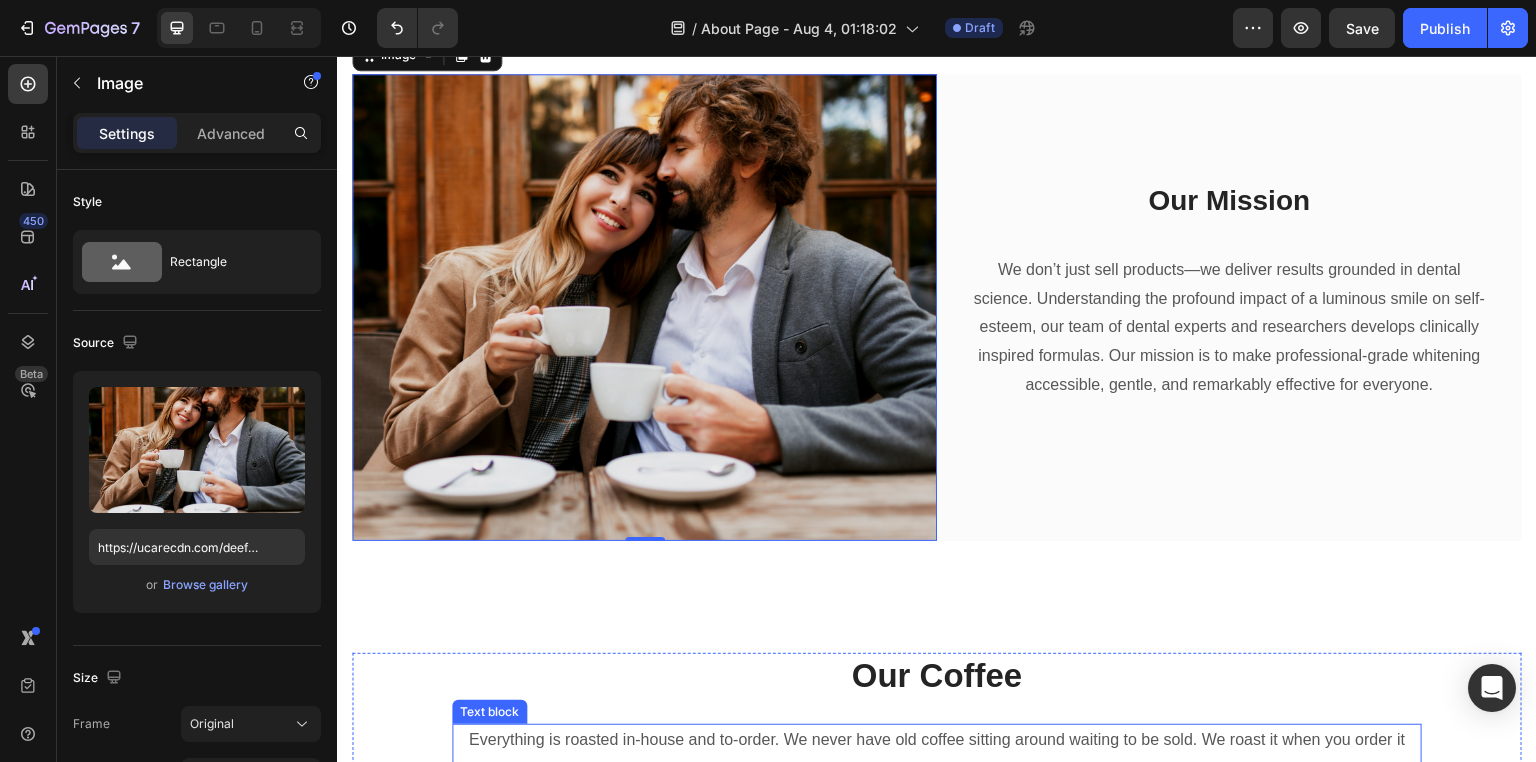 scroll, scrollTop: 814, scrollLeft: 0, axis: vertical 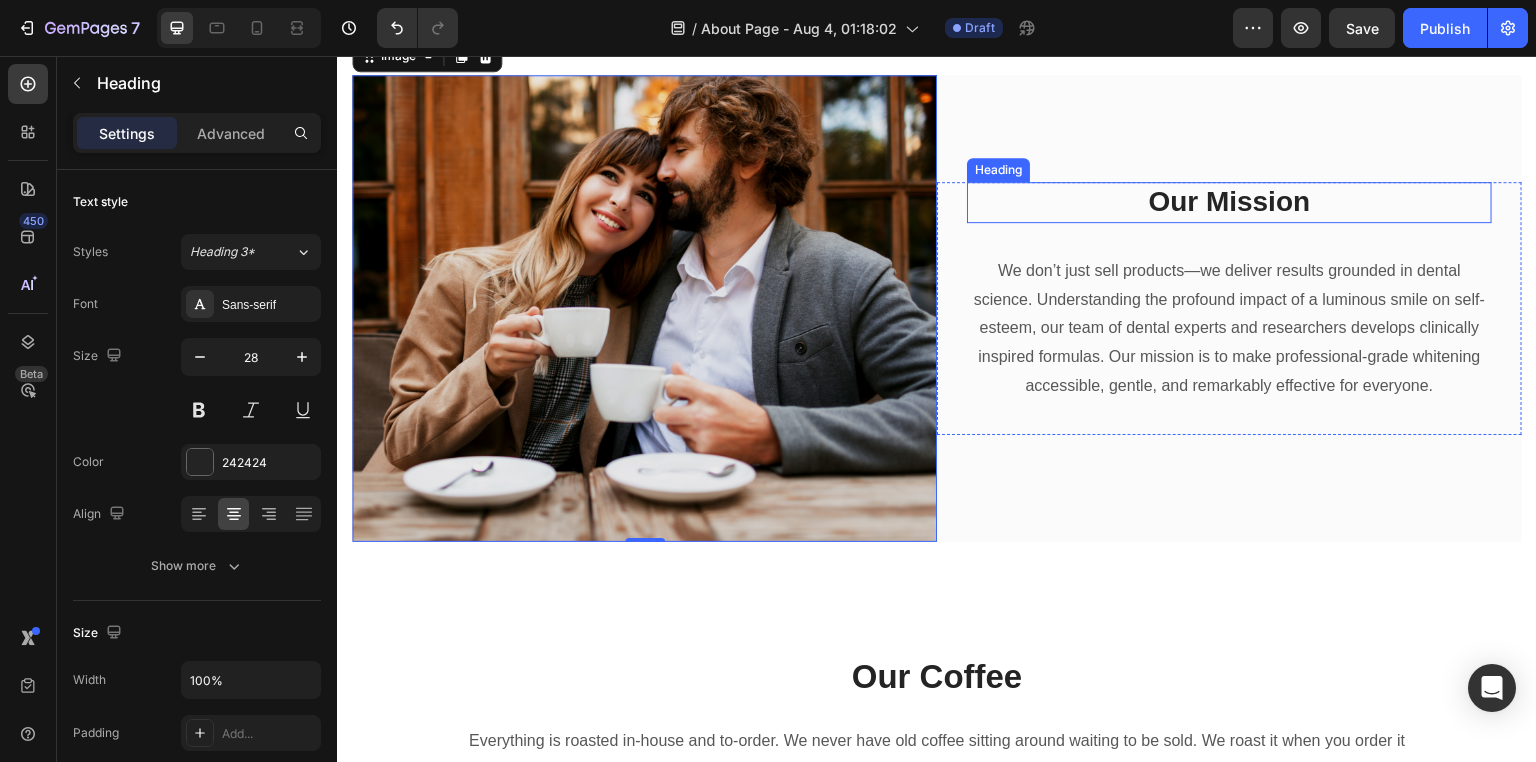 click on "Our Mission" at bounding box center (1229, 202) 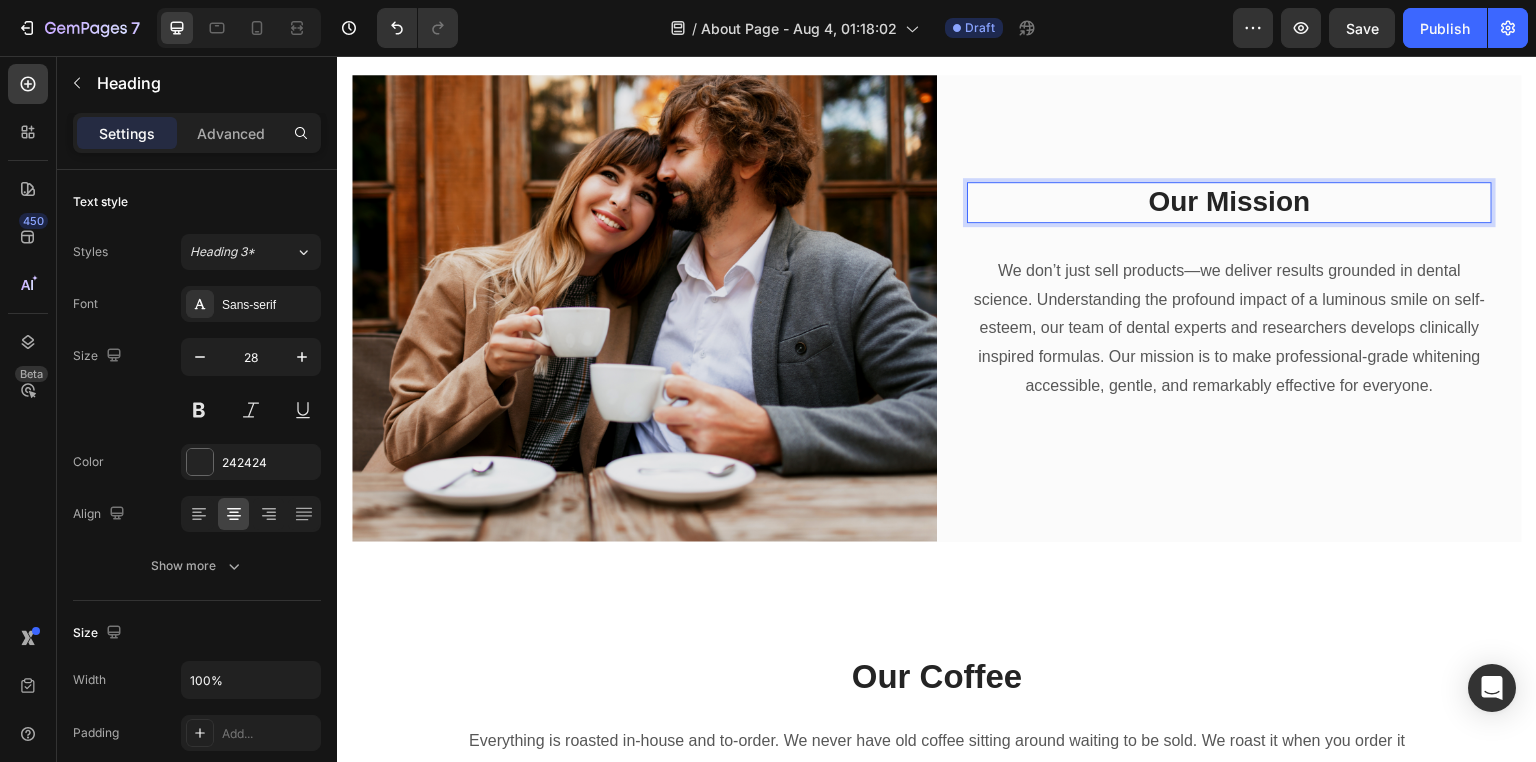 click on "Our Mission" at bounding box center (1229, 202) 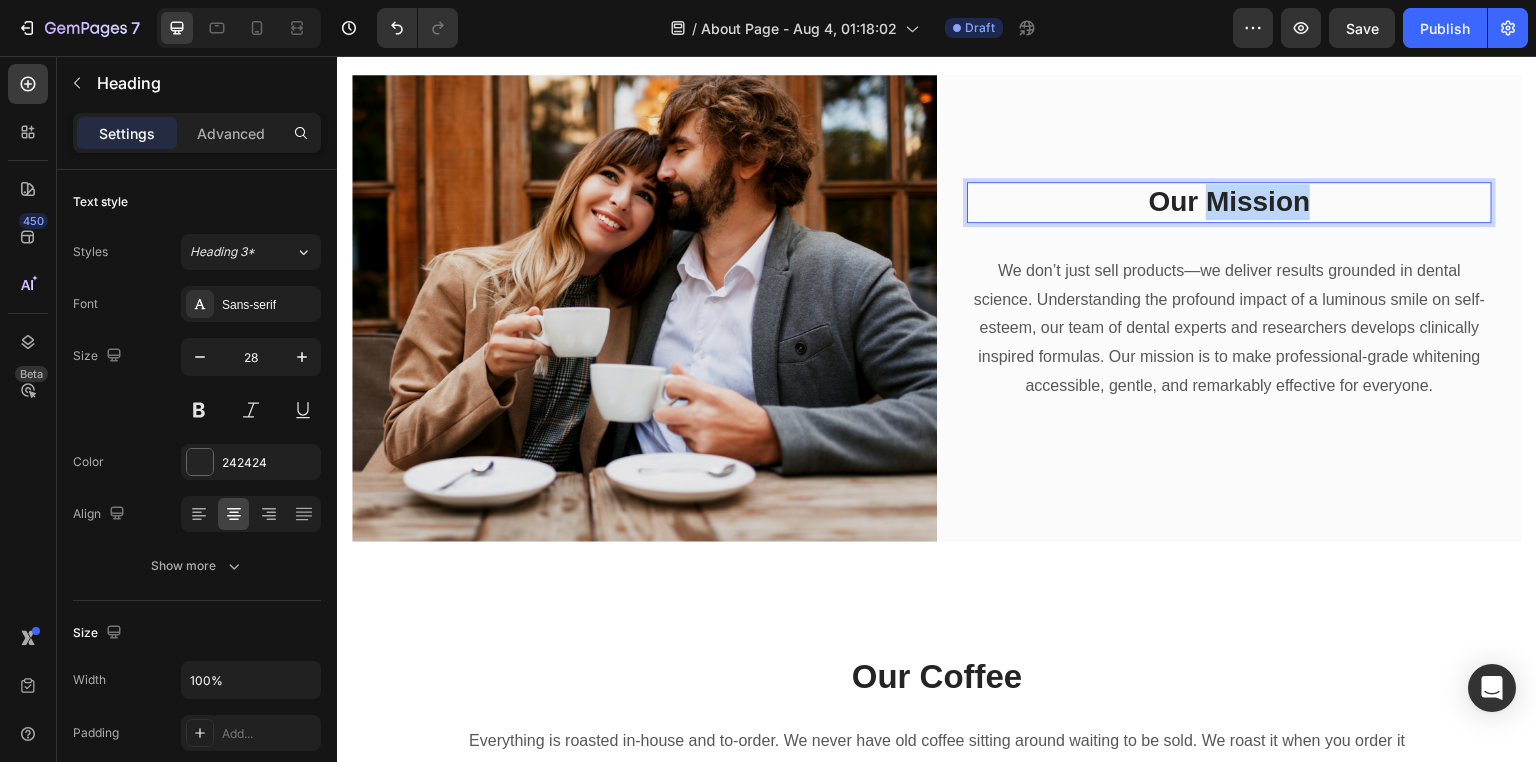 click on "Our Mission" at bounding box center [1229, 202] 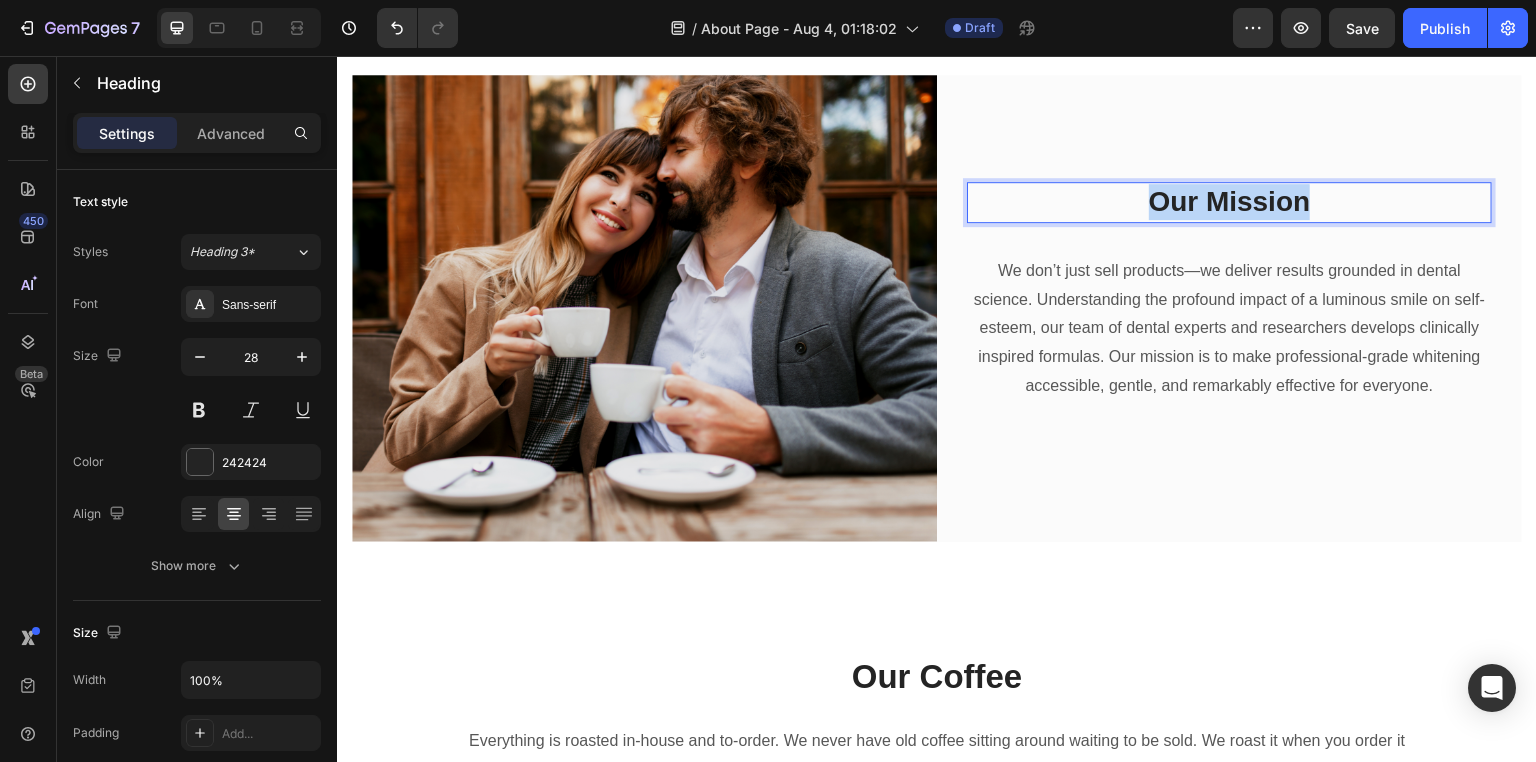 click on "Our Mission" at bounding box center (1229, 202) 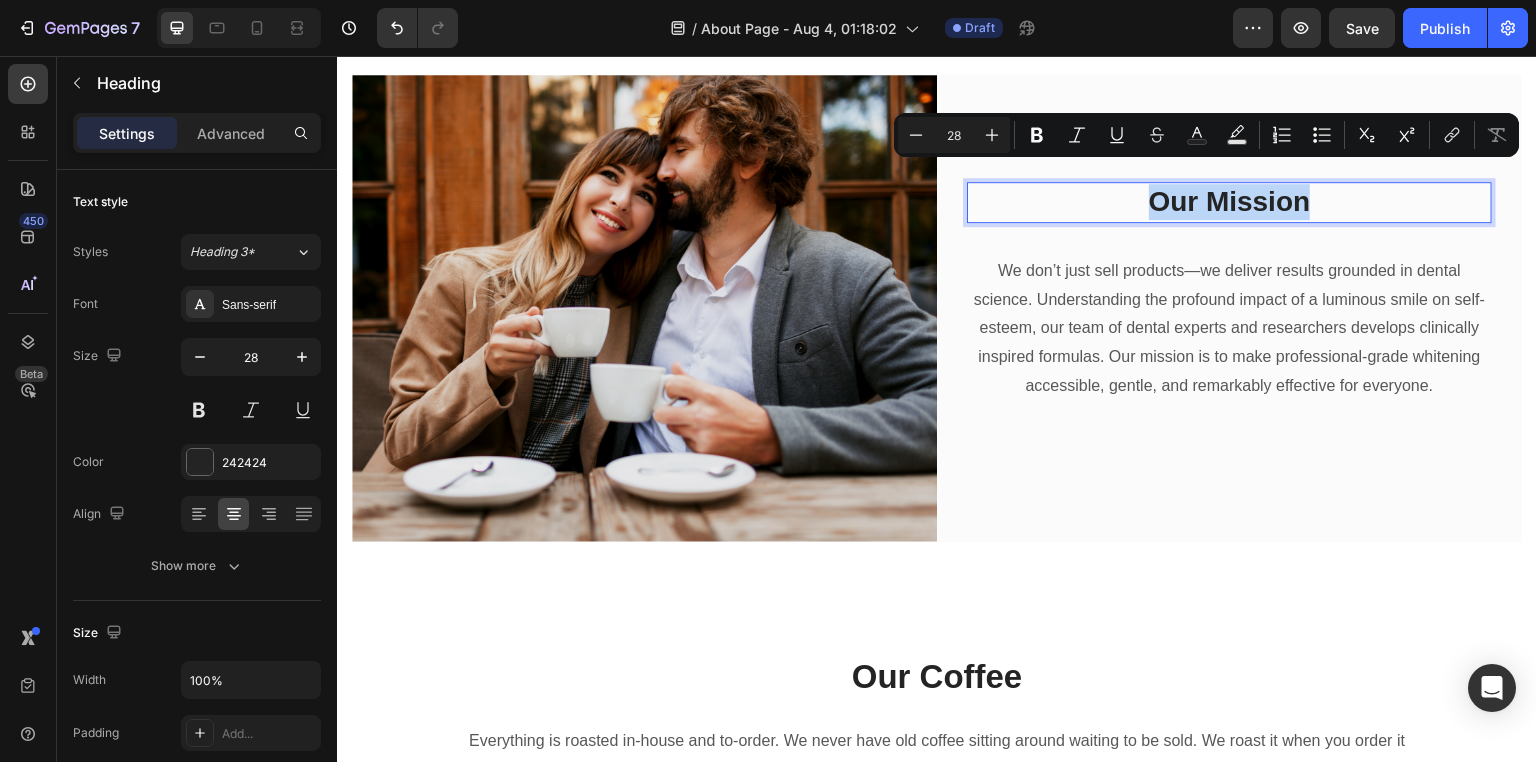 copy on "Our Mission" 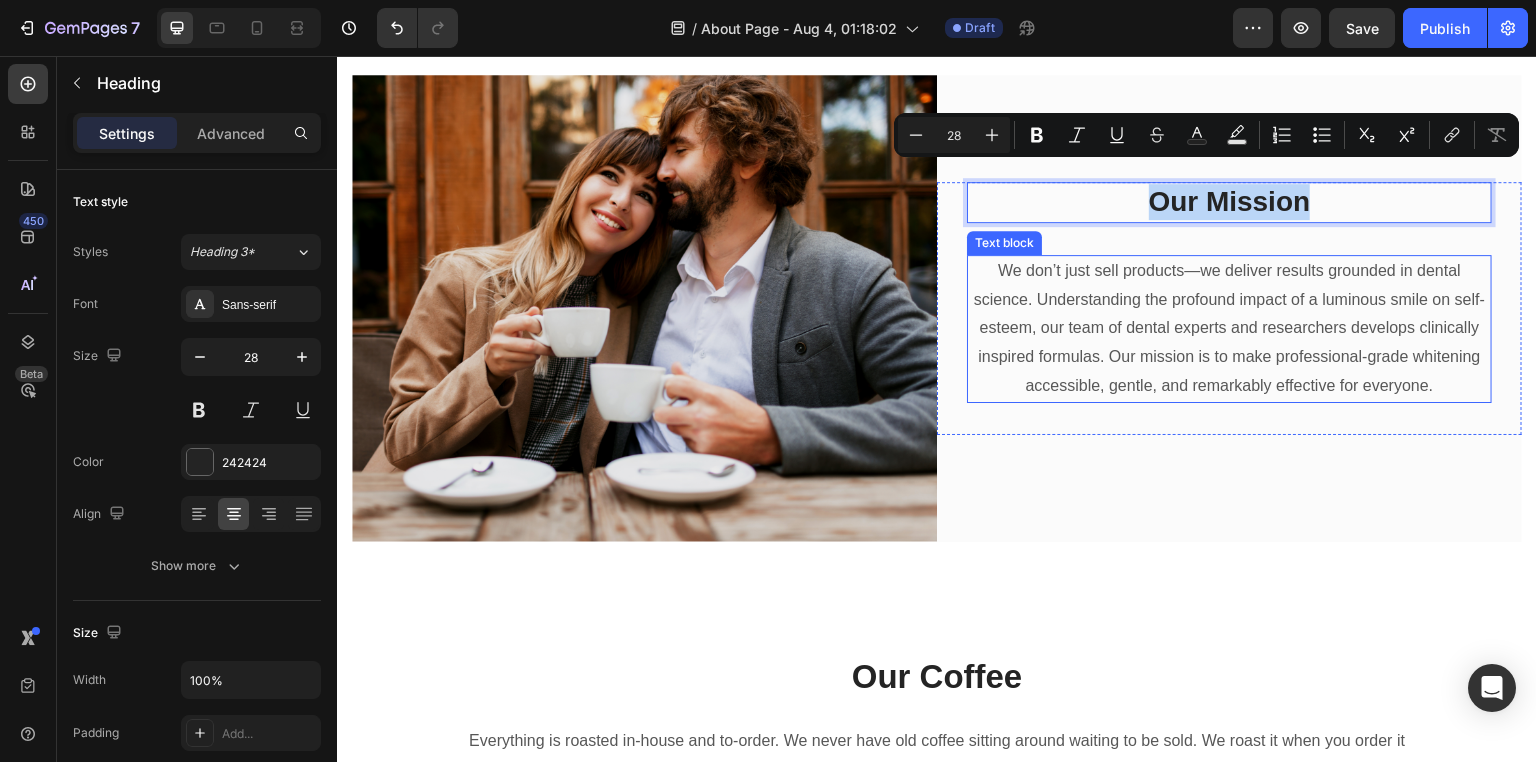 scroll, scrollTop: 1214, scrollLeft: 0, axis: vertical 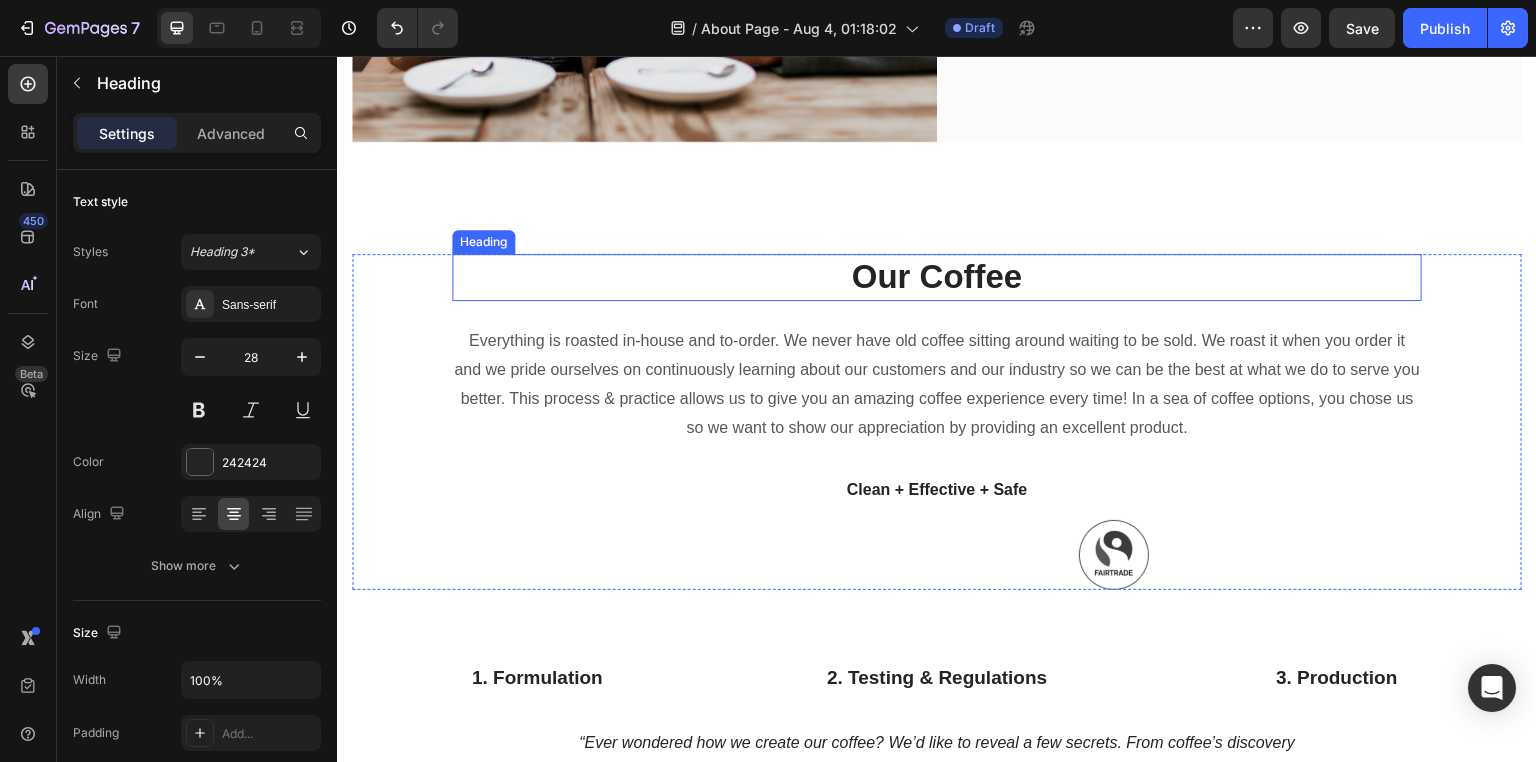 click on "Our Coffee" at bounding box center [937, 277] 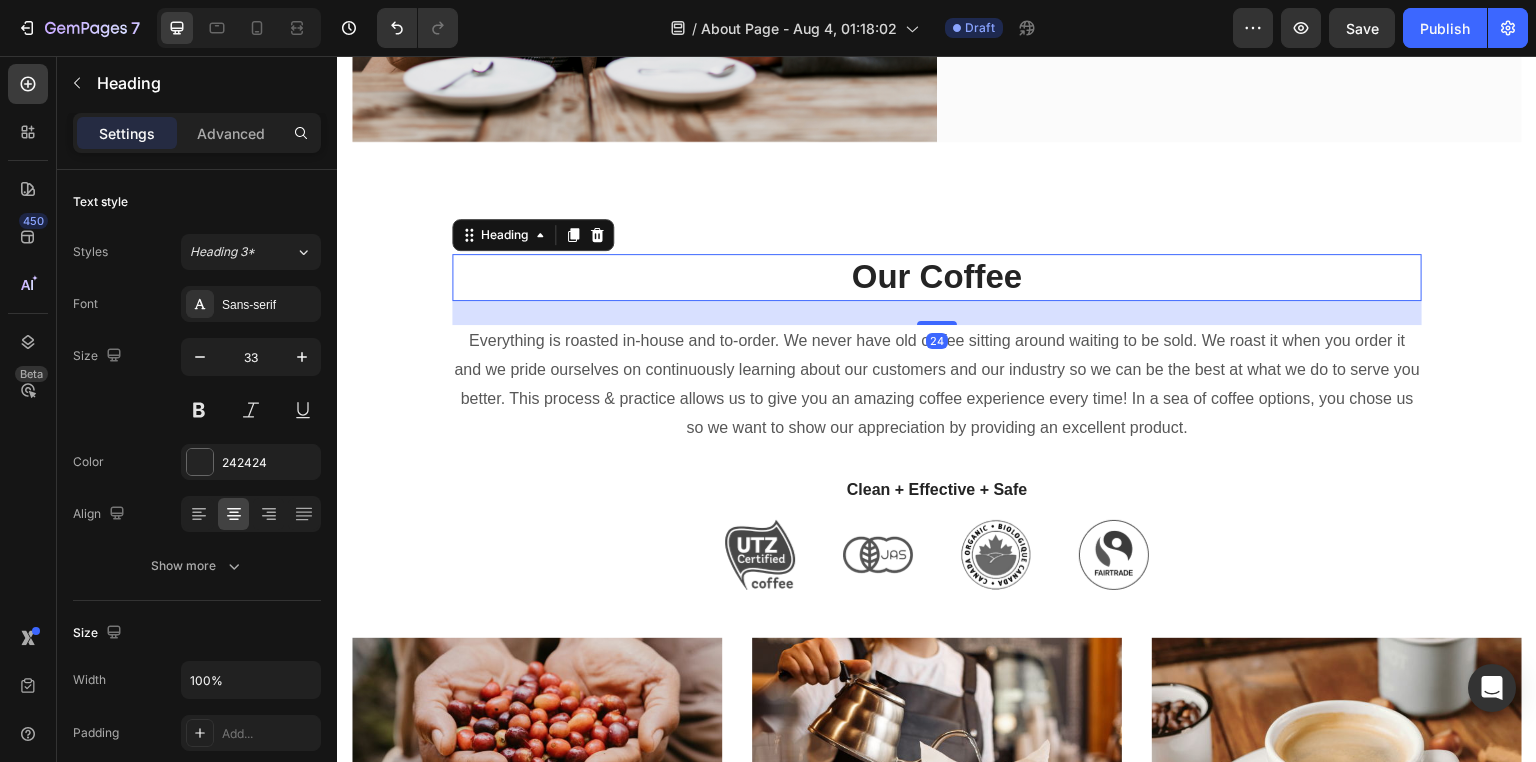 click on "Our Coffee" at bounding box center [937, 277] 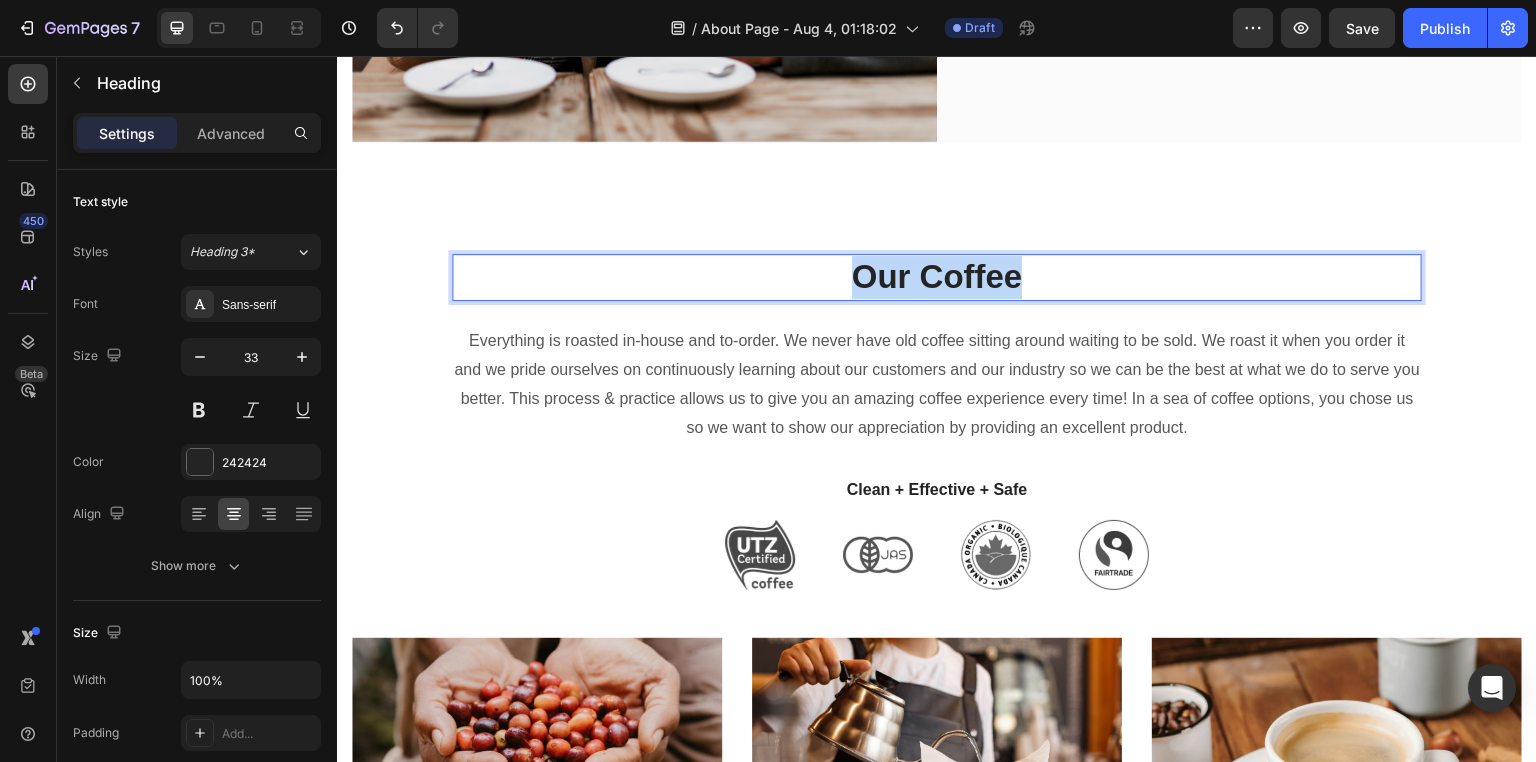 click on "Our Coffee" at bounding box center (937, 277) 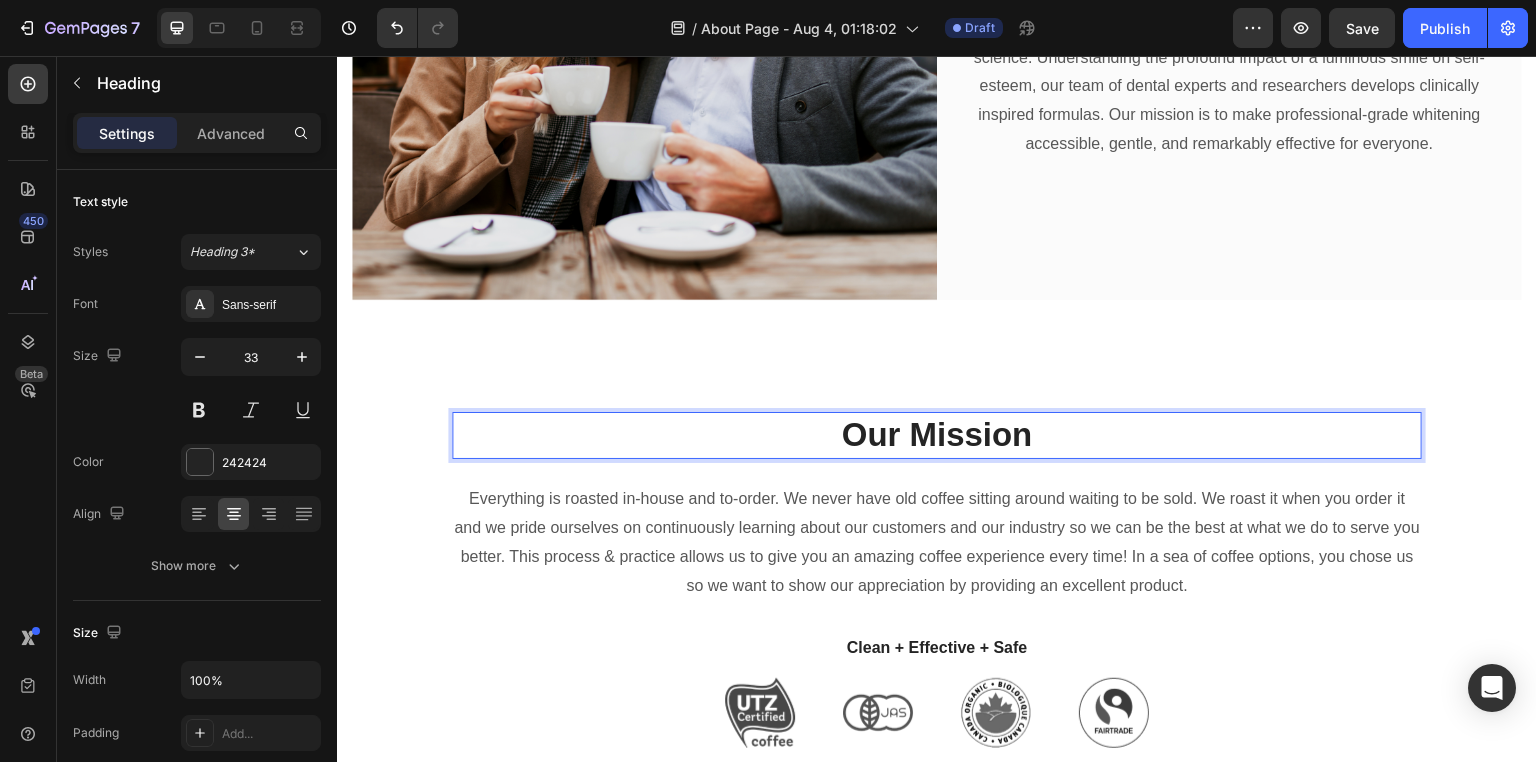 scroll, scrollTop: 814, scrollLeft: 0, axis: vertical 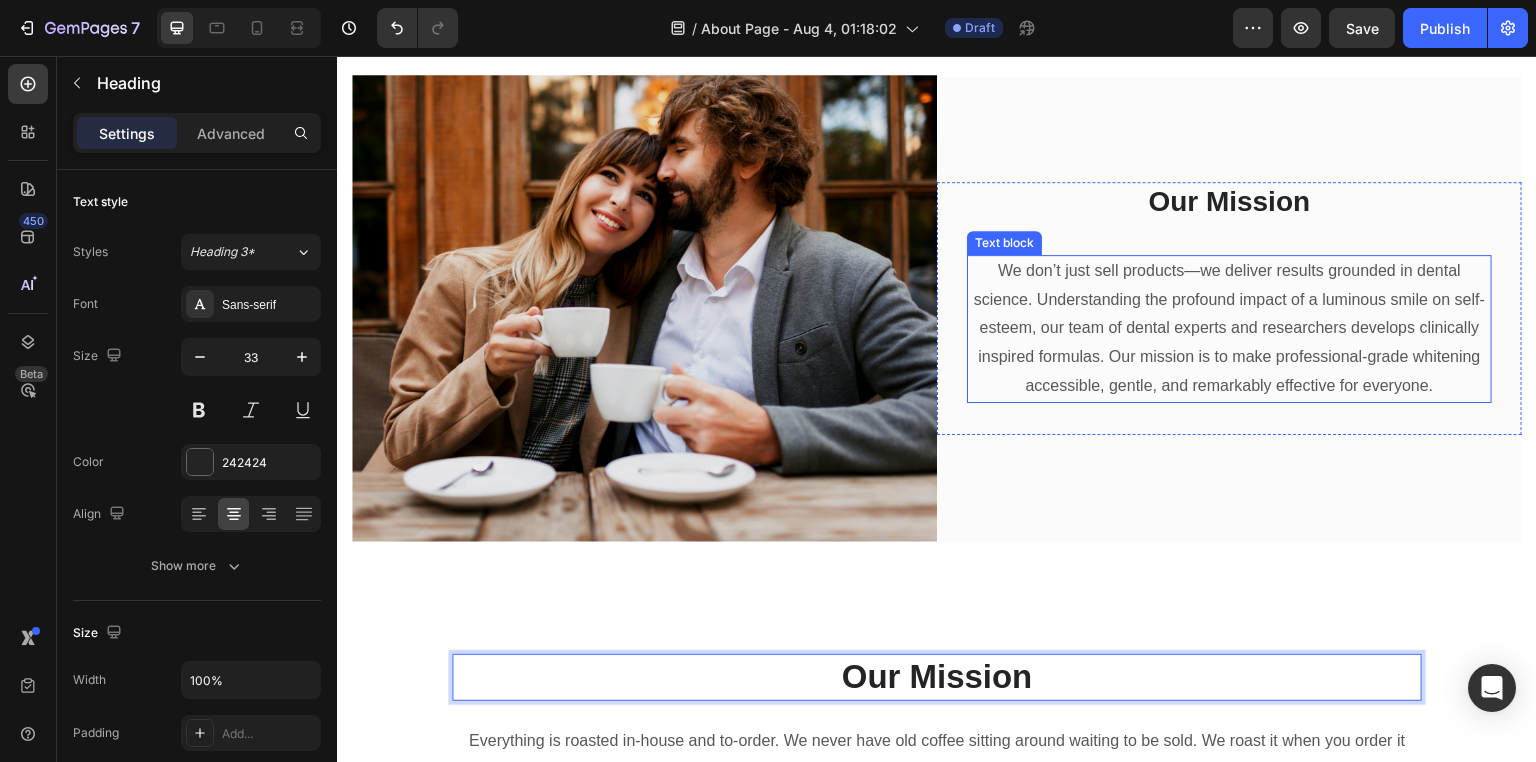 click on "We don’t just sell products—we deliver results grounded in dental science. Understanding the profound impact of a luminous smile on self-esteem, our team of dental experts and researchers develops clinically inspired formulas. Our mission is to make professional-grade whitening accessible, gentle, and remarkably effective for everyone." at bounding box center [1229, 329] 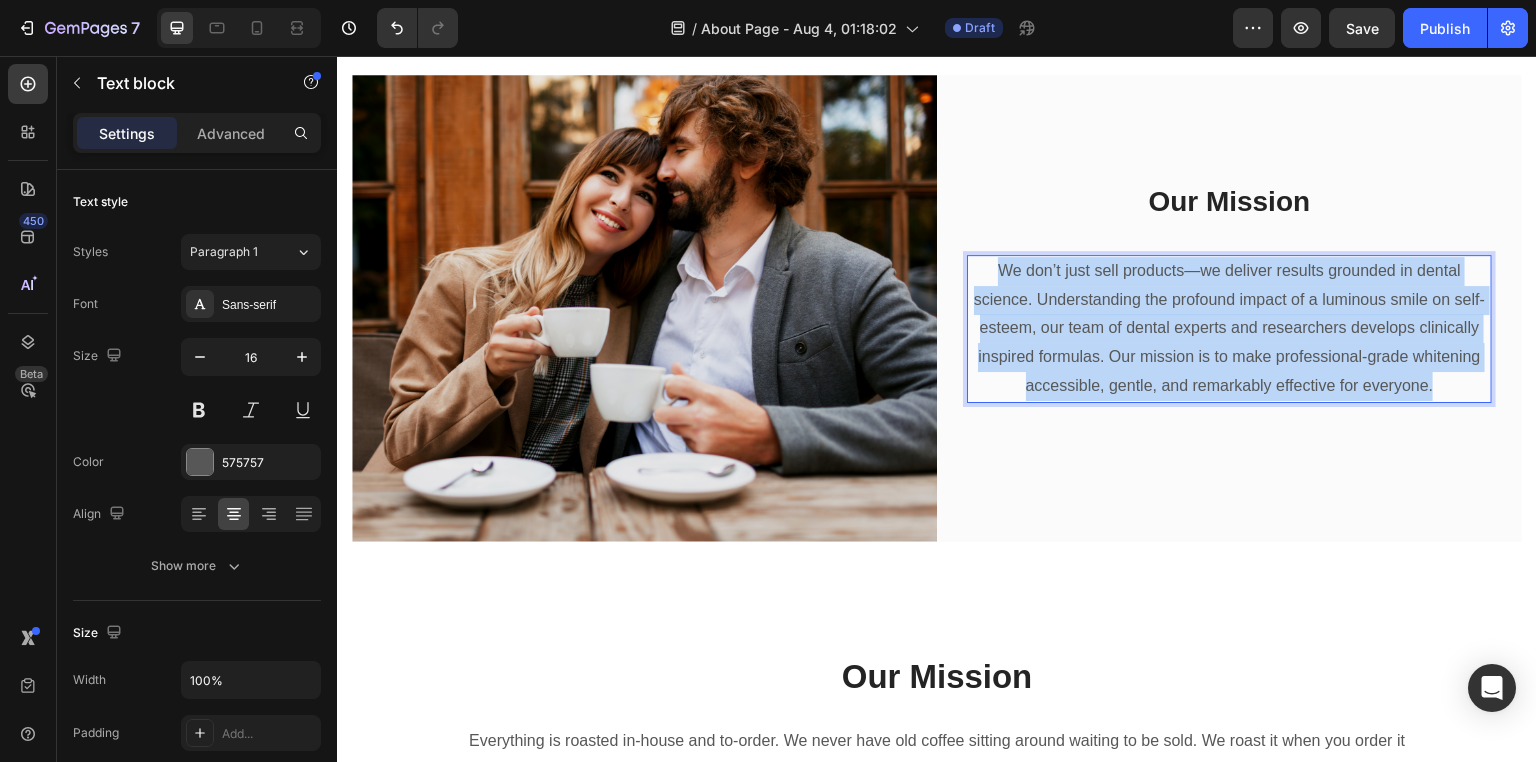 click on "We don’t just sell products—we deliver results grounded in dental science. Understanding the profound impact of a luminous smile on self-esteem, our team of dental experts and researchers develops clinically inspired formulas. Our mission is to make professional-grade whitening accessible, gentle, and remarkably effective for everyone." at bounding box center (1229, 329) 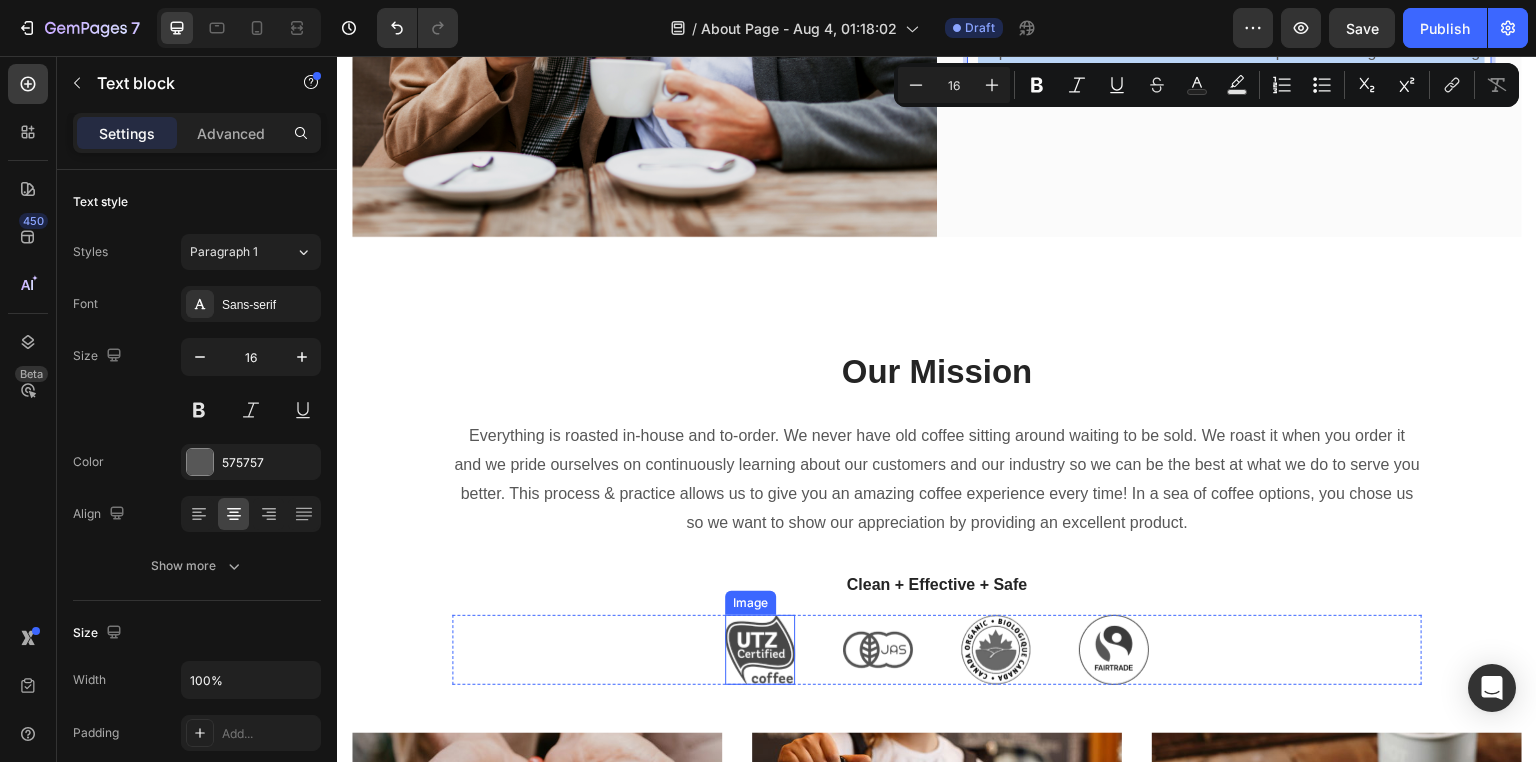 scroll, scrollTop: 1114, scrollLeft: 0, axis: vertical 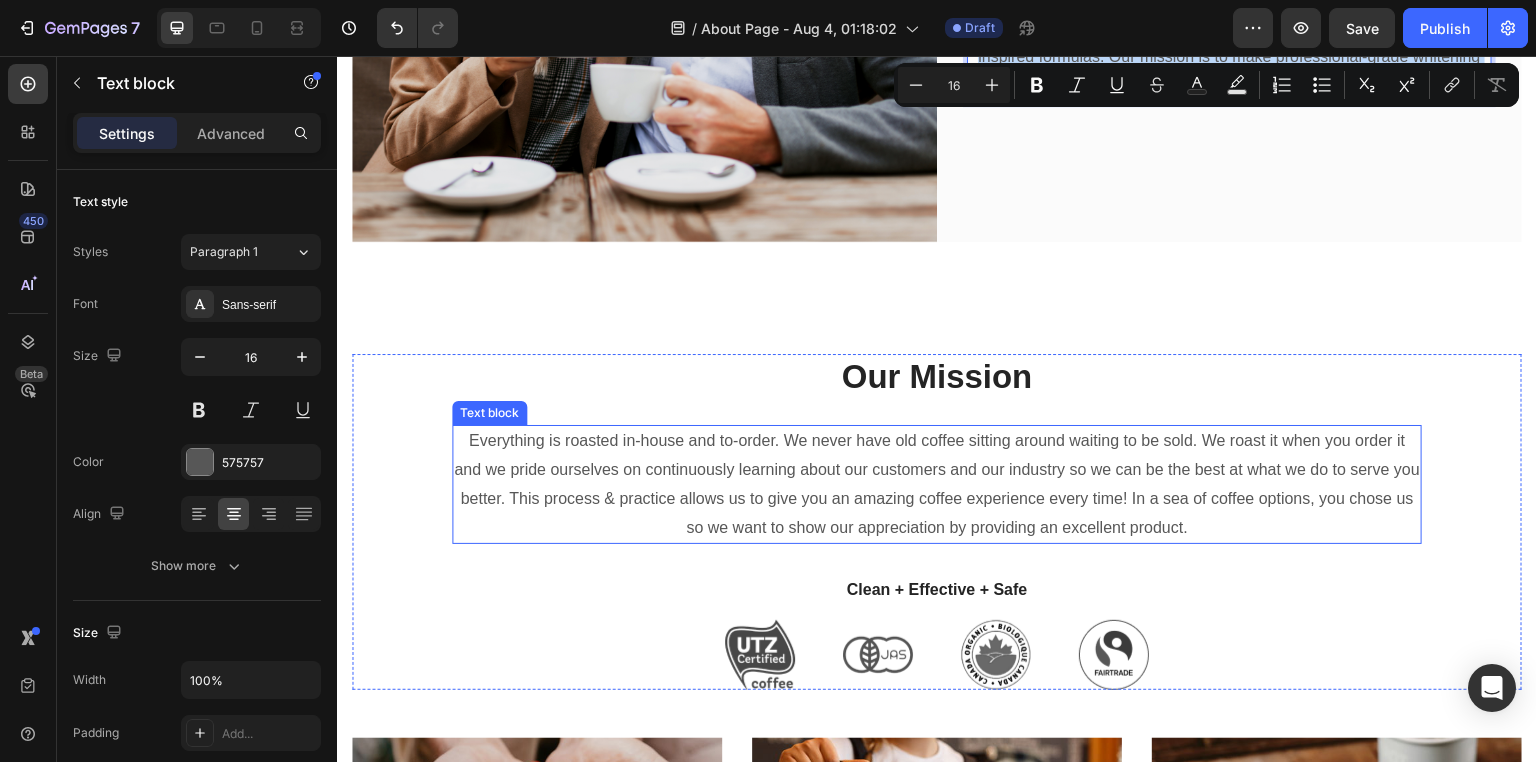 click on "Everything is roasted in-house and to-order. We never have old coffee sitting around waiting to be sold. We roast it when you order it and we pride ourselves on continuously learning about our customers and our industry so we can be the best at what we do to serve you better. This process & practice allows us to give you an amazing coffee experience every time! In a sea of coffee options, you chose us so we want to show our appreciation by providing an excellent product." at bounding box center [937, 484] 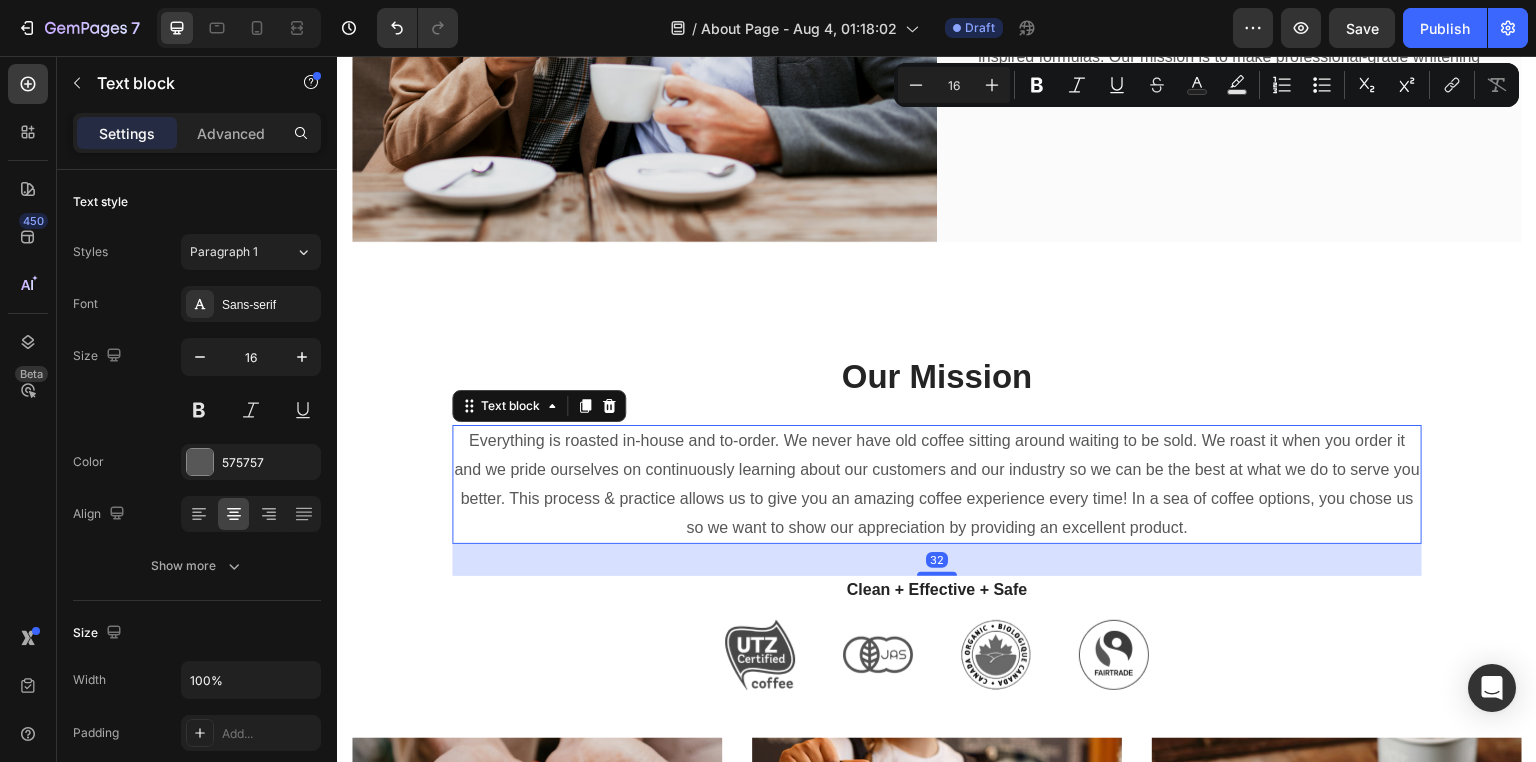 click on "Everything is roasted in-house and to-order. We never have old coffee sitting around waiting to be sold. We roast it when you order it and we pride ourselves on continuously learning about our customers and our industry so we can be the best at what we do to serve you better. This process & practice allows us to give you an amazing coffee experience every time! In a sea of coffee options, you chose us so we want to show our appreciation by providing an excellent product." at bounding box center [937, 484] 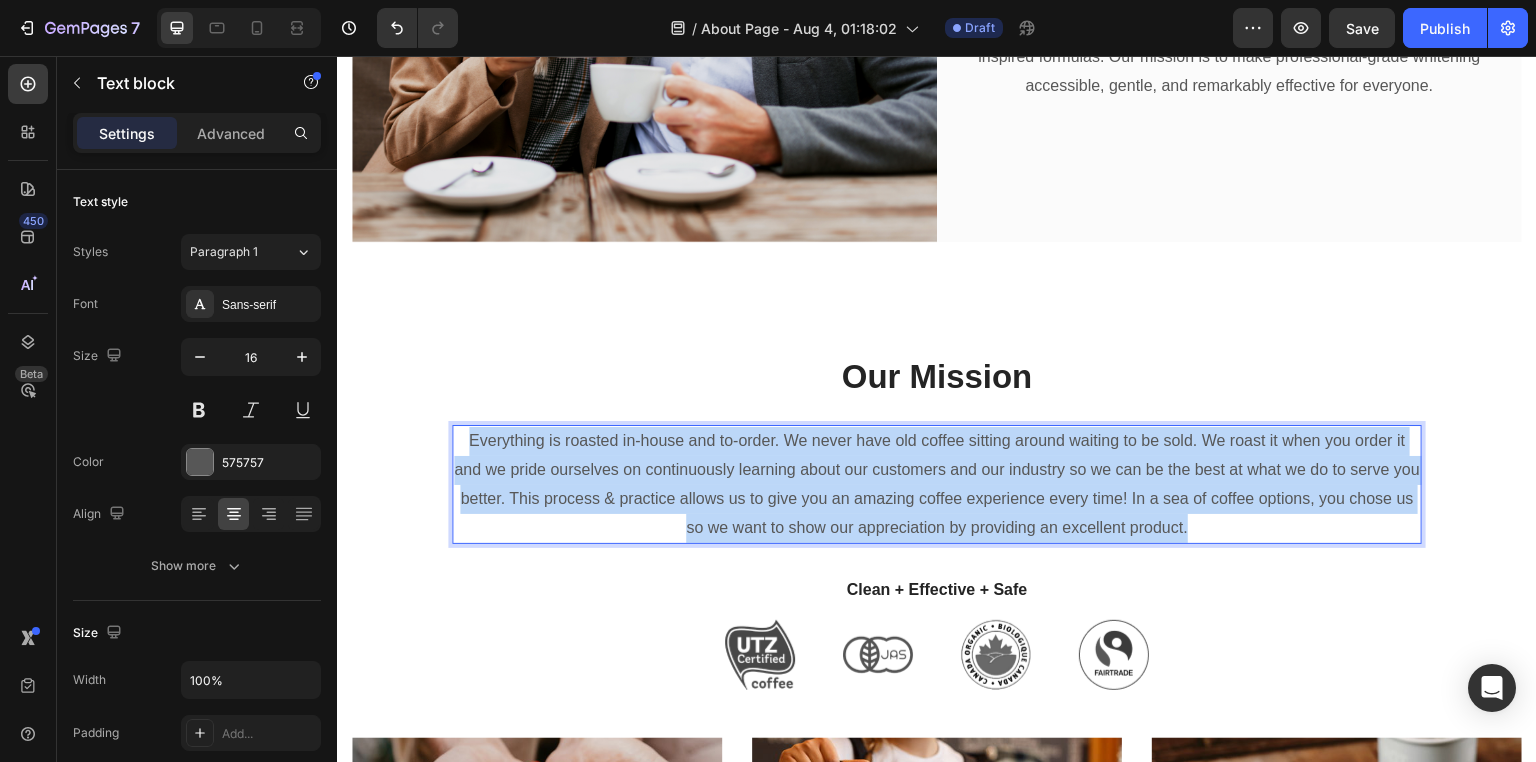 click on "Everything is roasted in-house and to-order. We never have old coffee sitting around waiting to be sold. We roast it when you order it and we pride ourselves on continuously learning about our customers and our industry so we can be the best at what we do to serve you better. This process & practice allows us to give you an amazing coffee experience every time! In a sea of coffee options, you chose us so we want to show our appreciation by providing an excellent product." at bounding box center [937, 484] 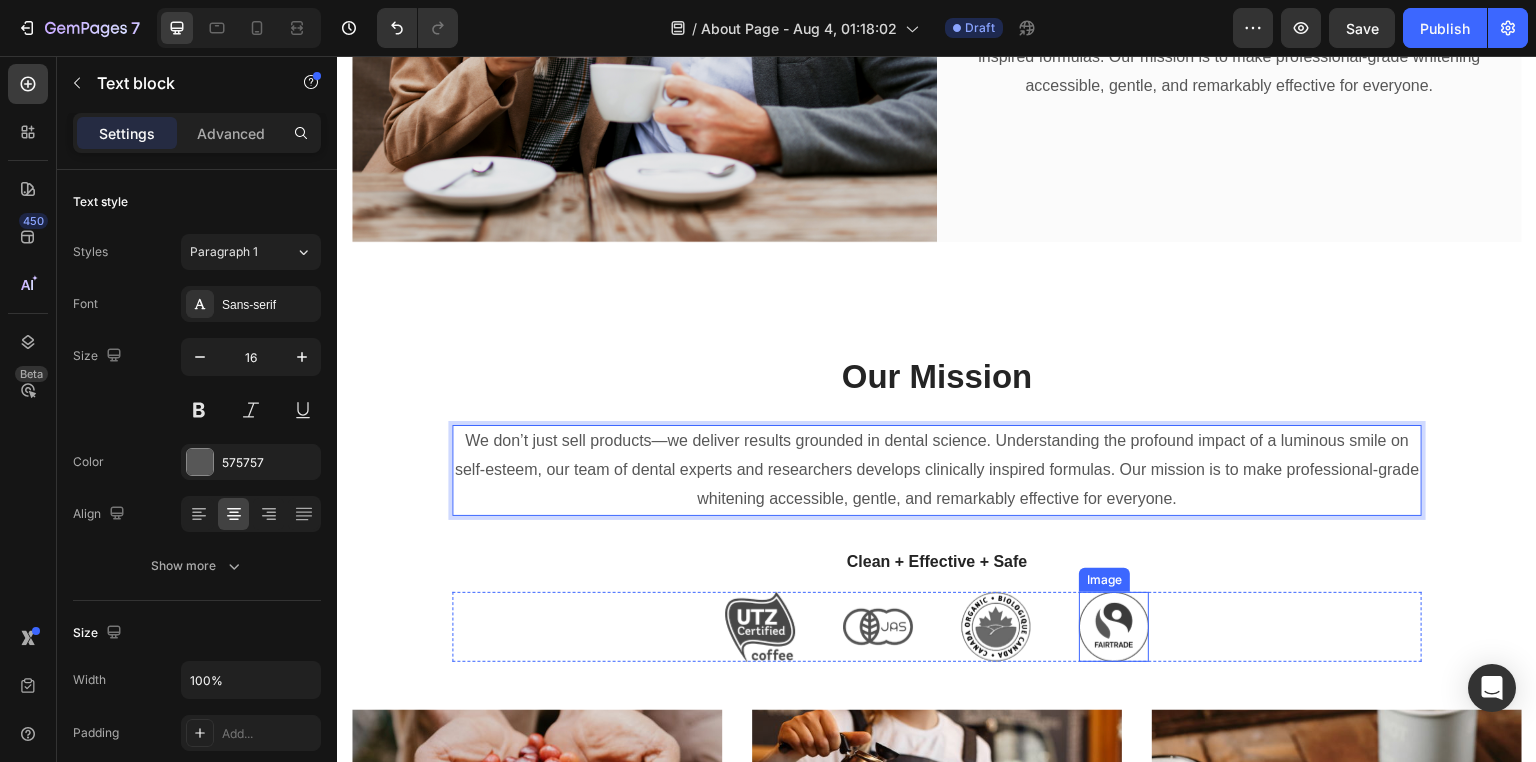 click at bounding box center (1114, 627) 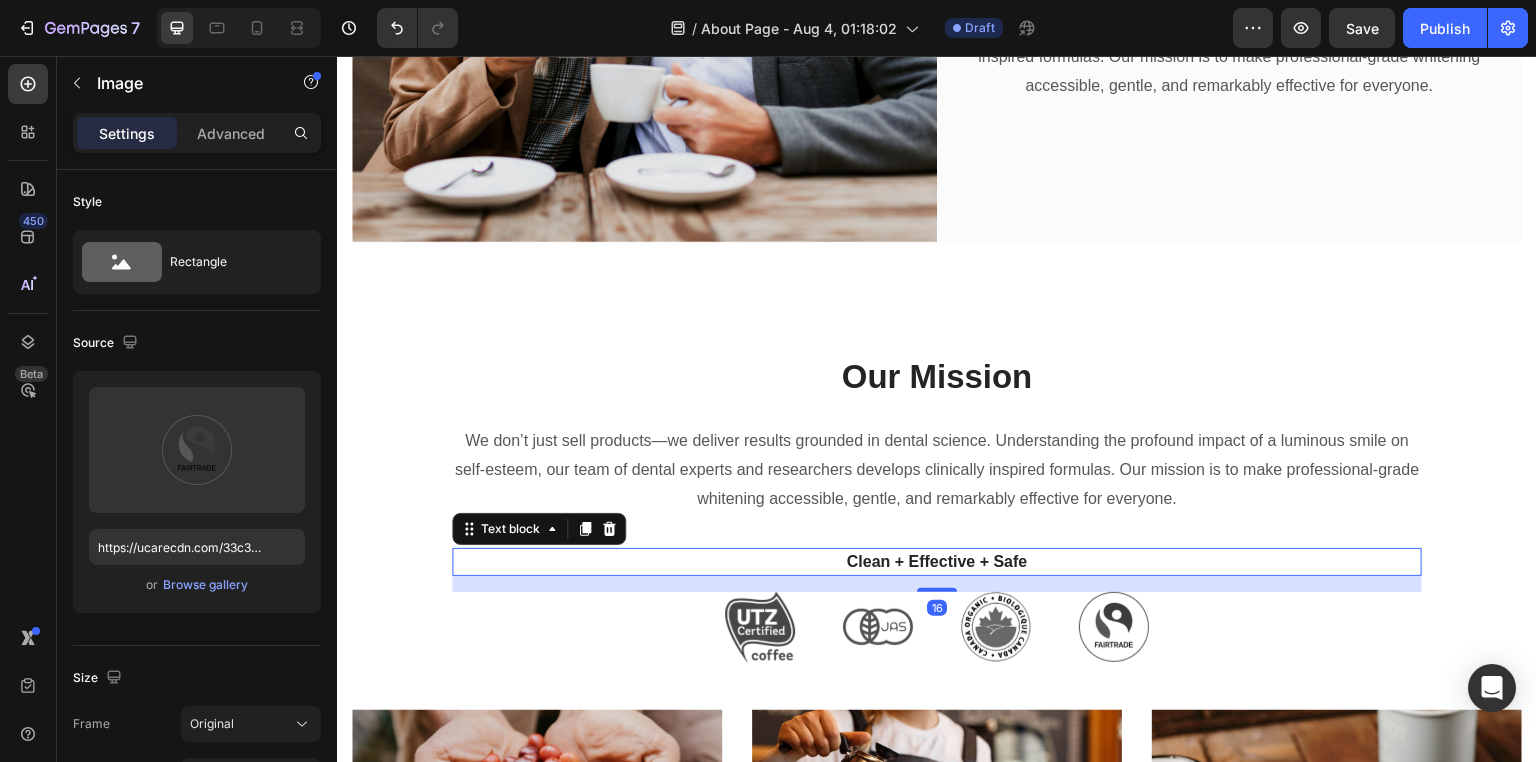 click on "Clean + Effective + Safe" at bounding box center (937, 562) 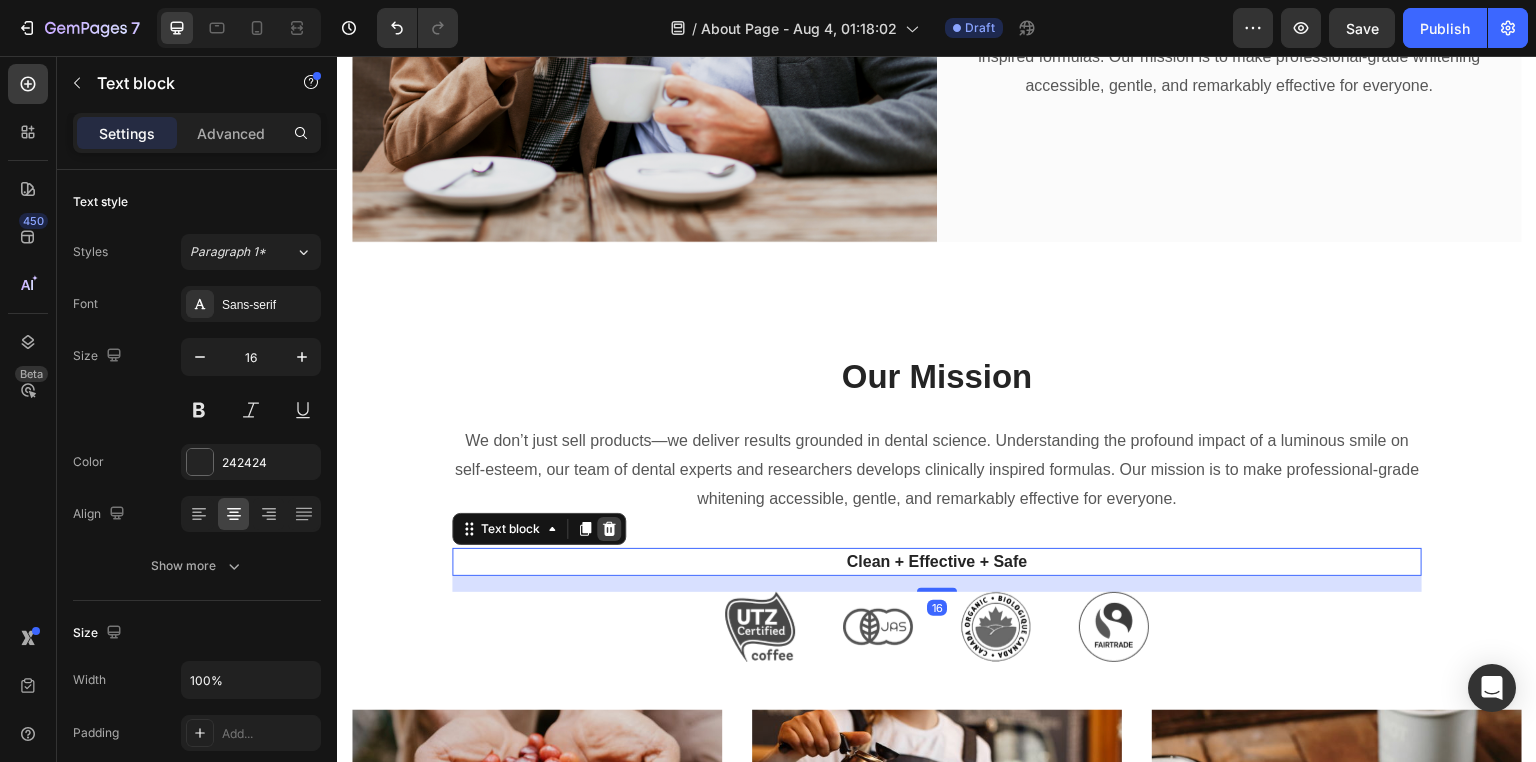 click 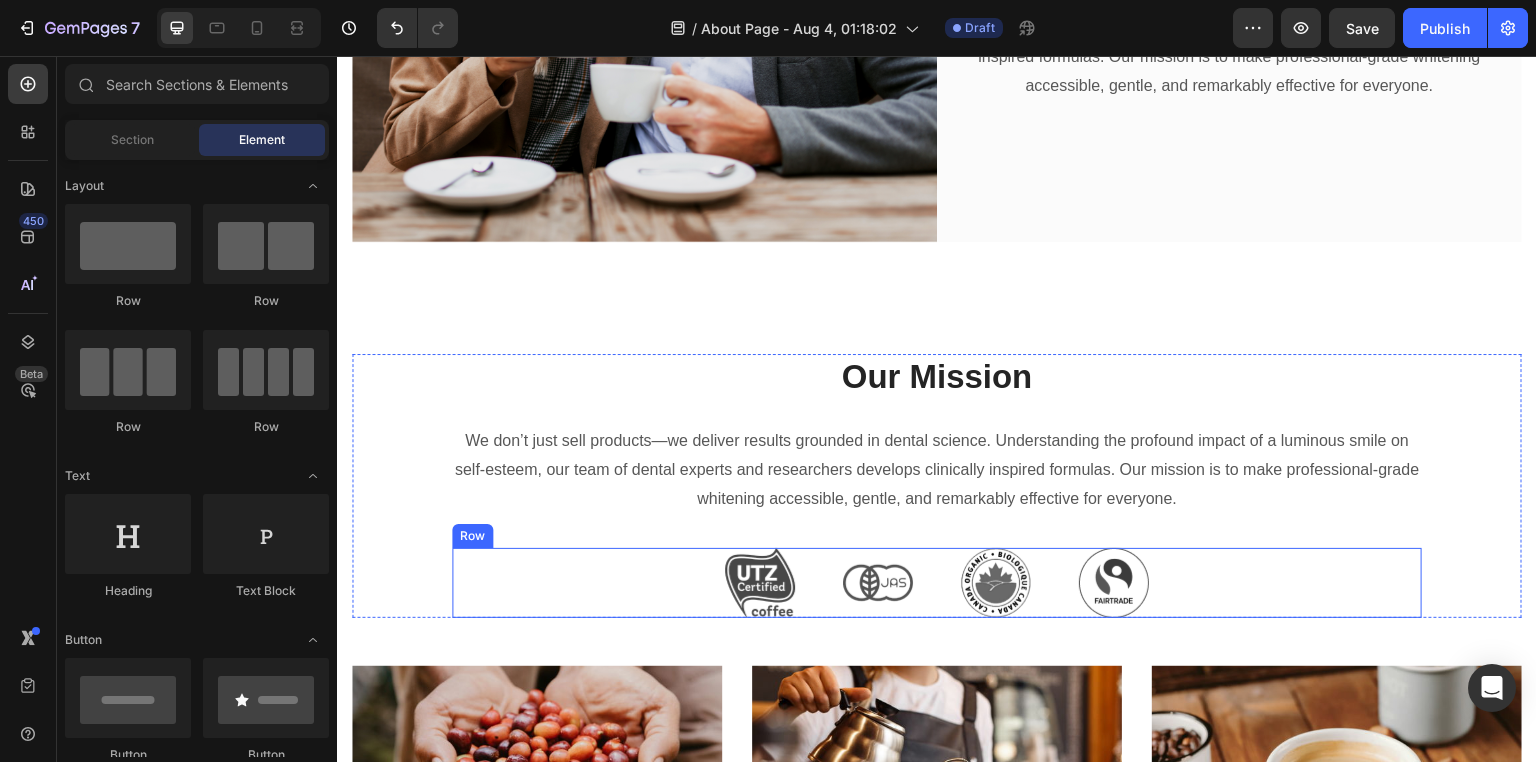 click on "Image Image Image Image Row" at bounding box center (937, 583) 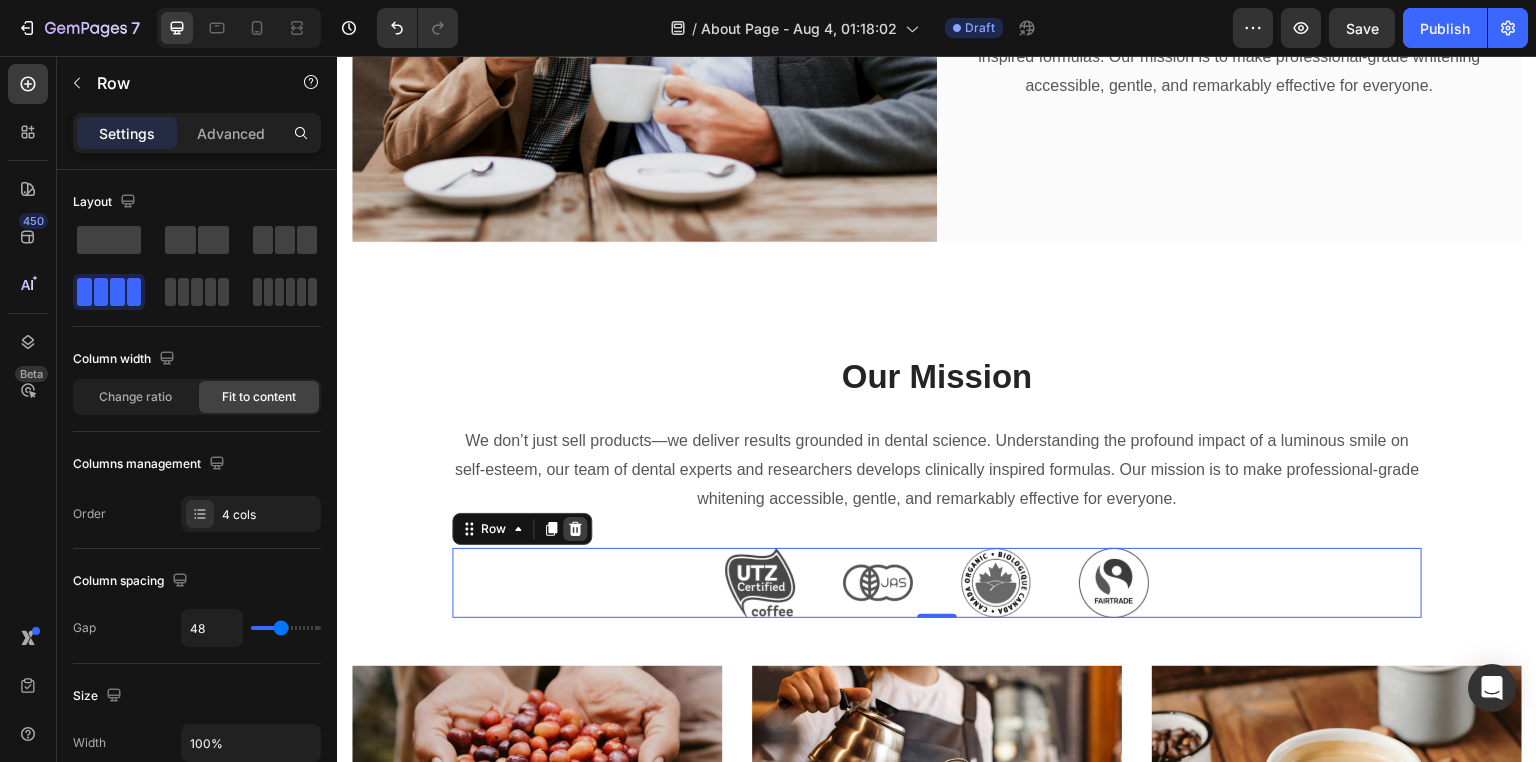 click 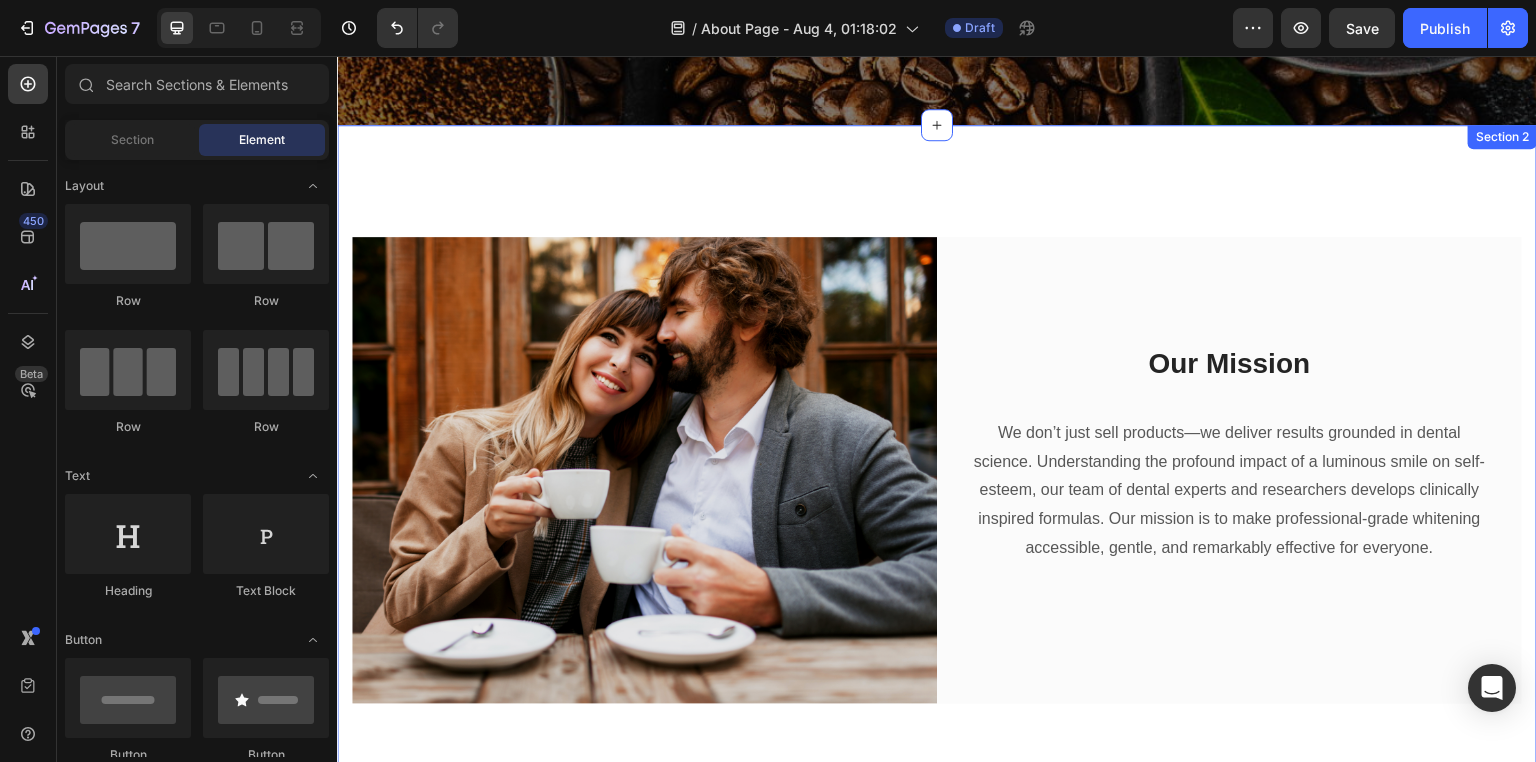 scroll, scrollTop: 614, scrollLeft: 0, axis: vertical 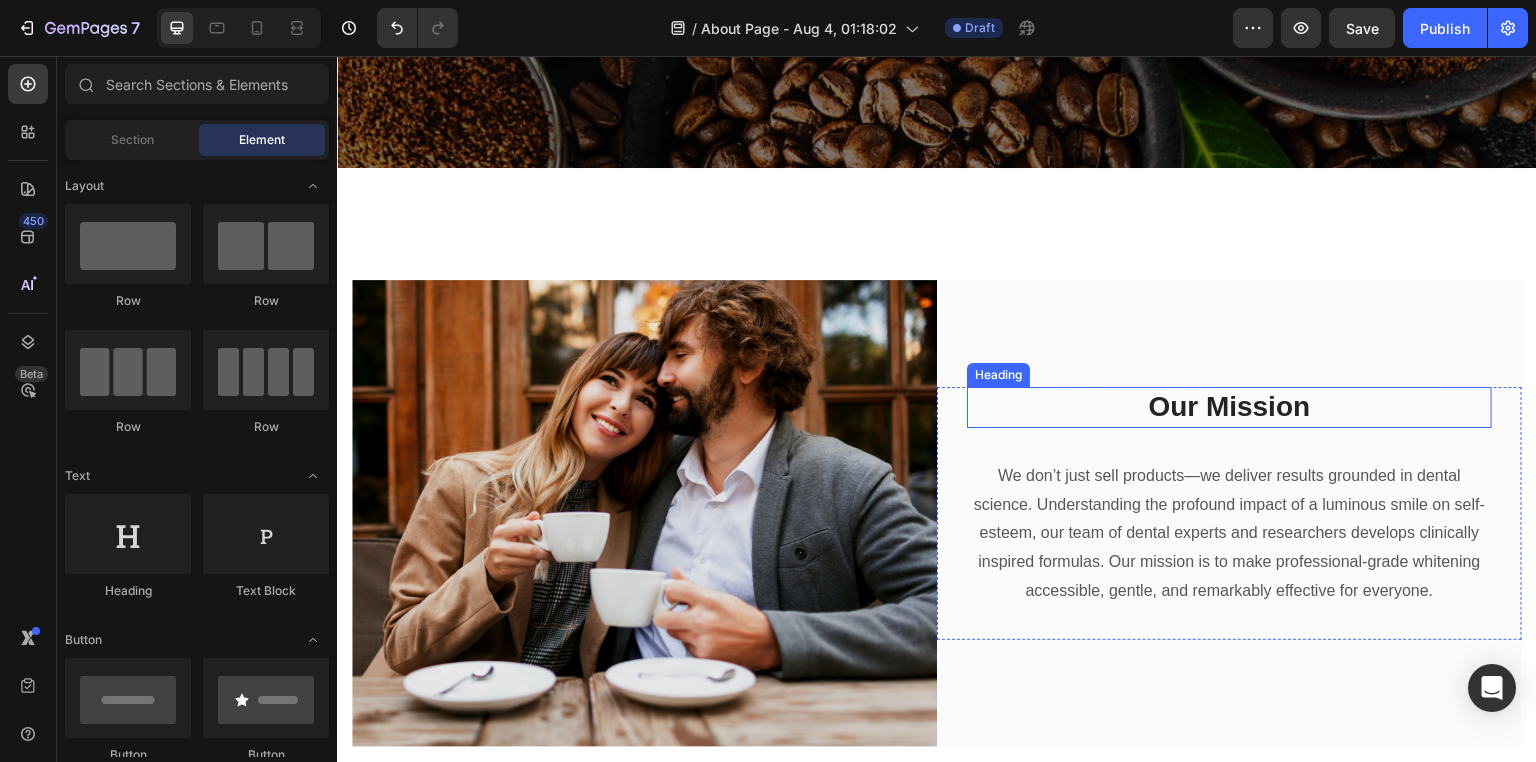 click on "Our Mission" at bounding box center (1229, 407) 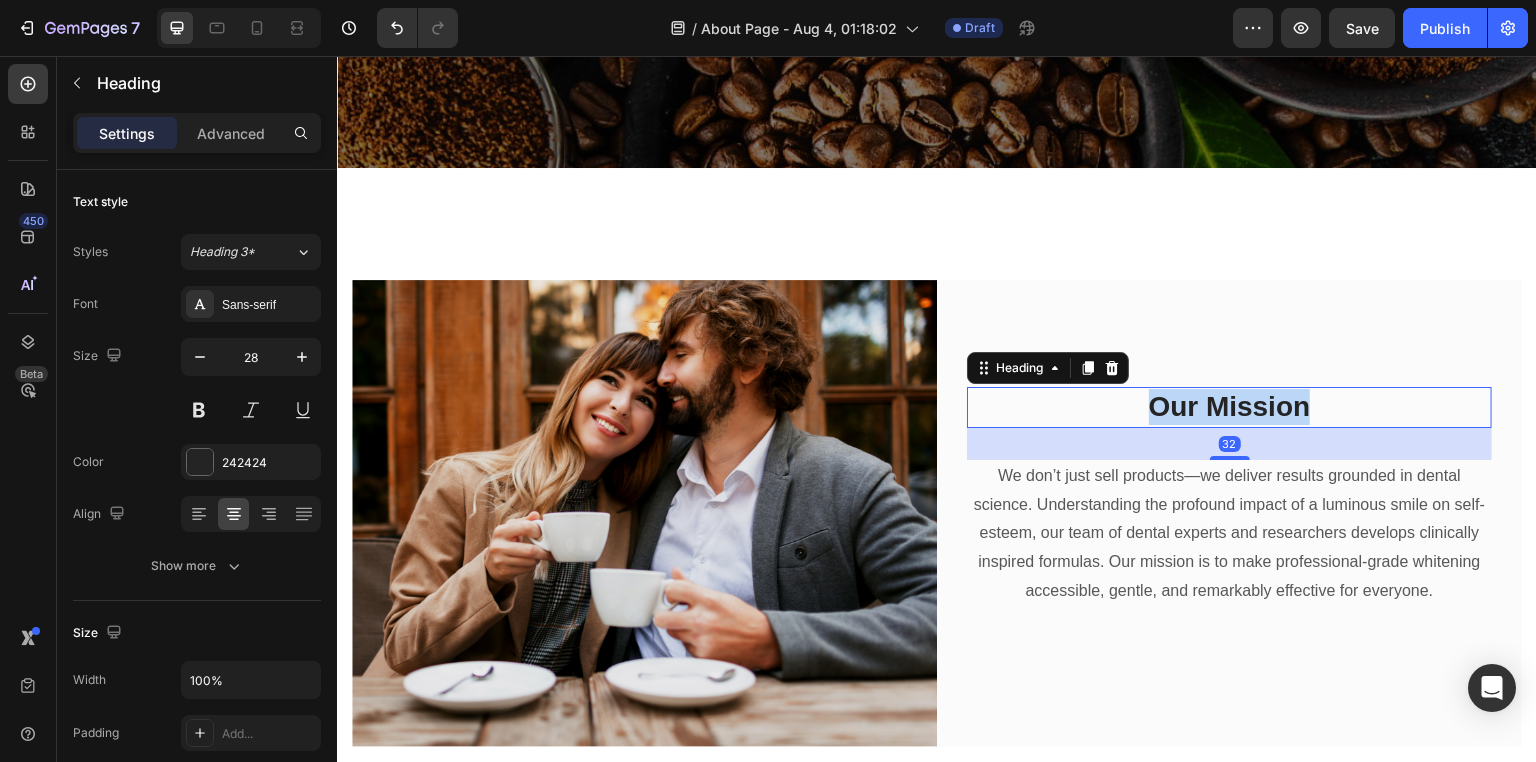 click on "Our Mission" at bounding box center [1229, 407] 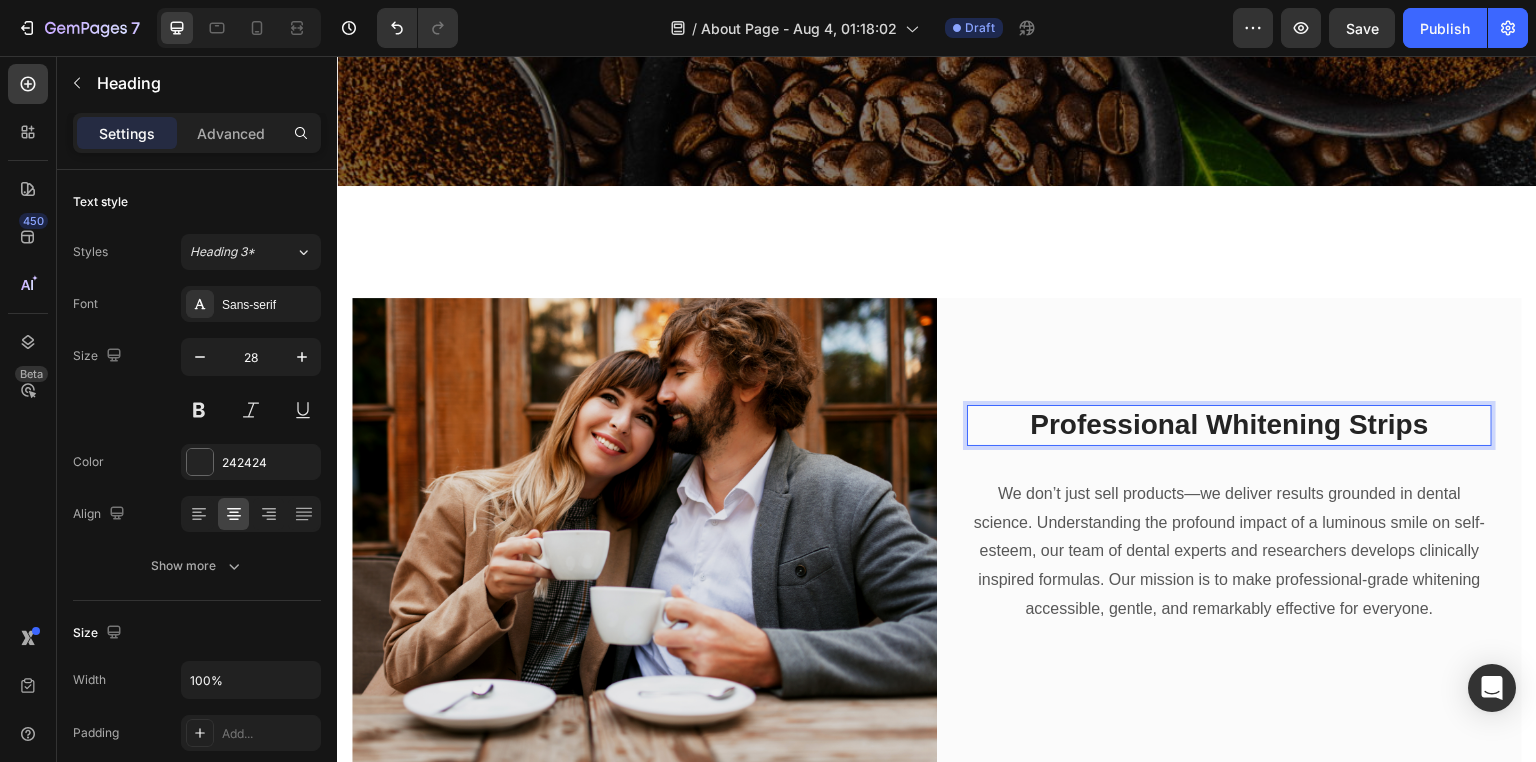 scroll, scrollTop: 614, scrollLeft: 0, axis: vertical 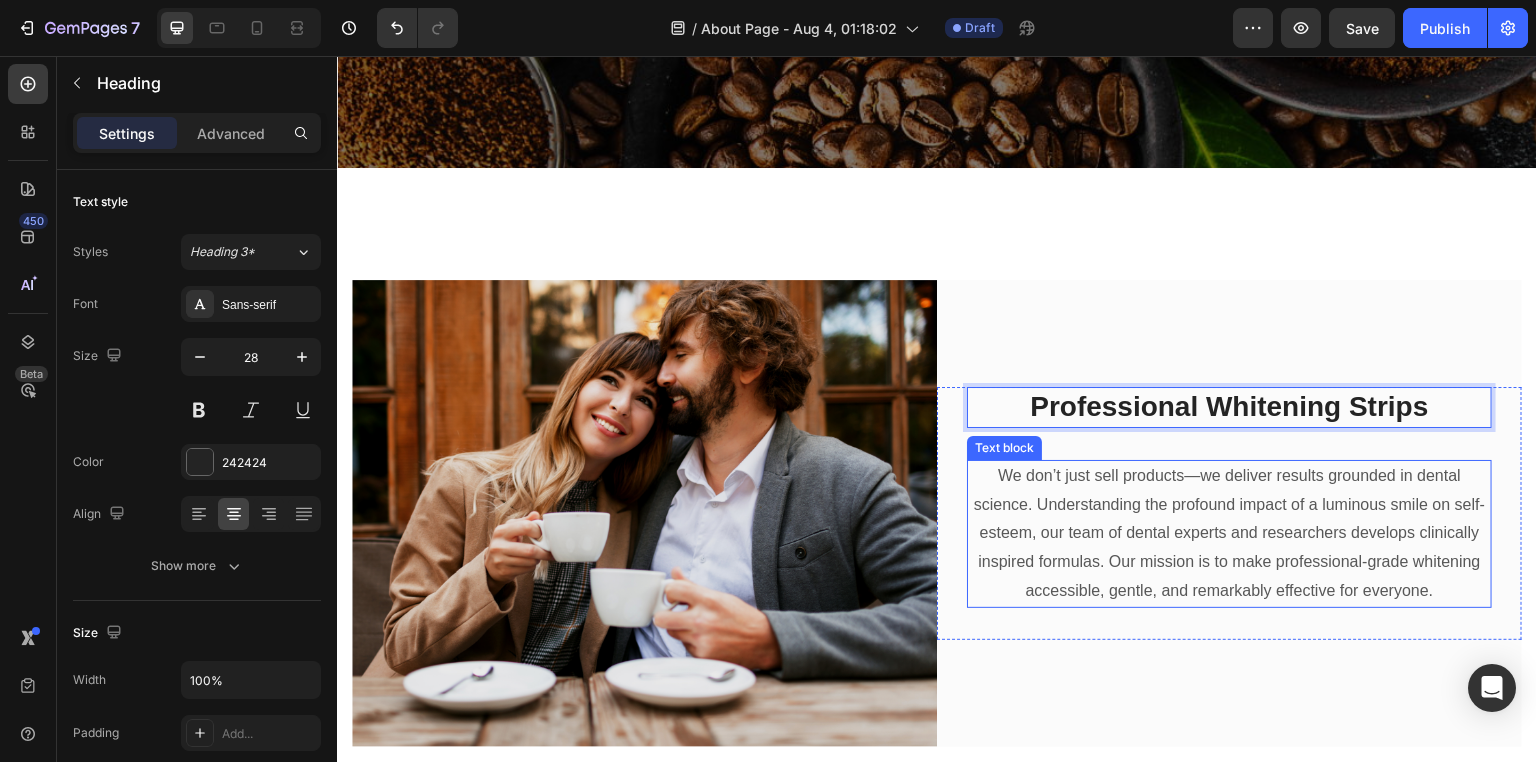 click on "We don’t just sell products—we deliver results grounded in dental science. Understanding the profound impact of a luminous smile on self-esteem, our team of dental experts and researchers develops clinically inspired formulas. Our mission is to make professional-grade whitening accessible, gentle, and remarkably effective for everyone." at bounding box center [1229, 534] 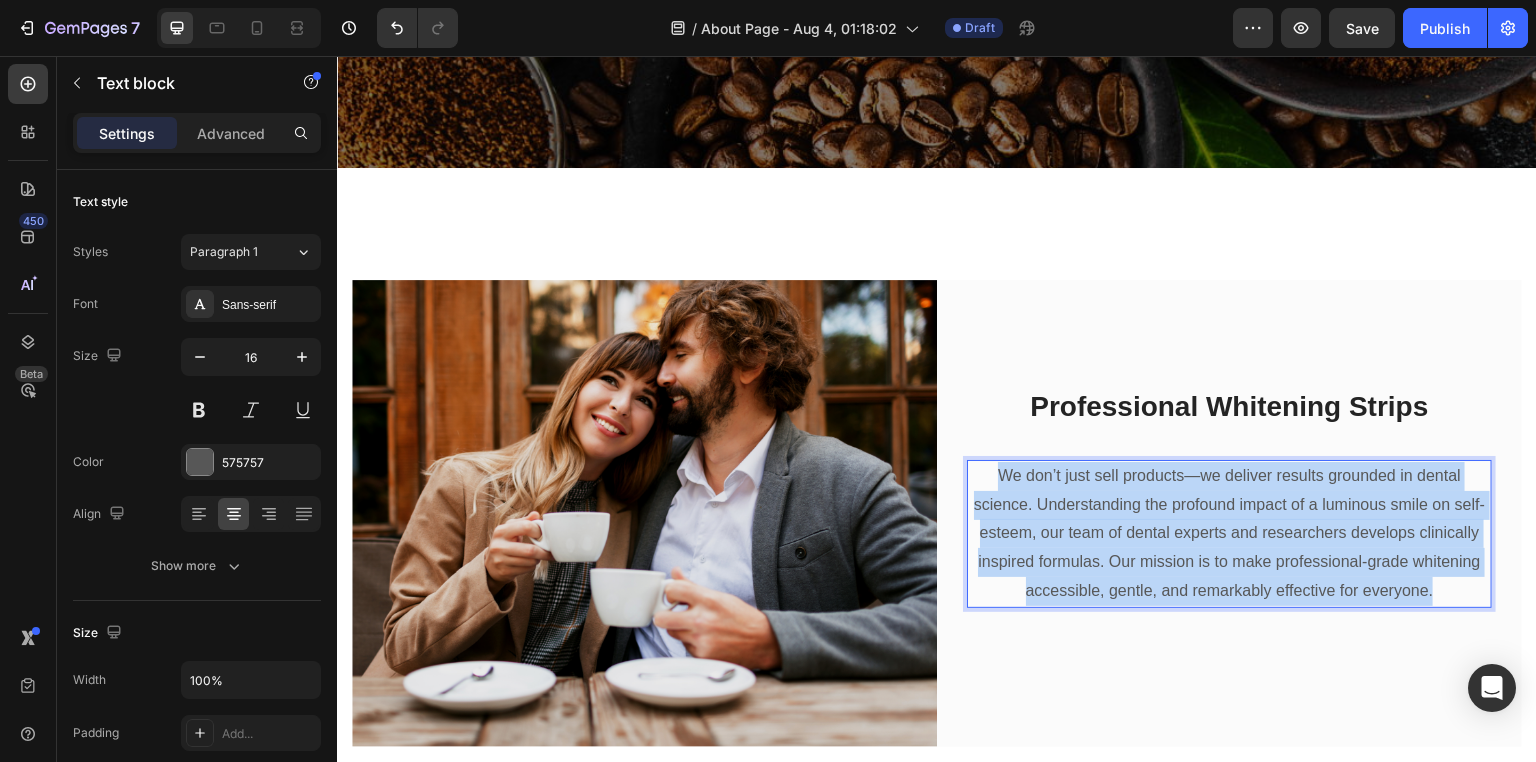 click on "We don’t just sell products—we deliver results grounded in dental science. Understanding the profound impact of a luminous smile on self-esteem, our team of dental experts and researchers develops clinically inspired formulas. Our mission is to make professional-grade whitening accessible, gentle, and remarkably effective for everyone." at bounding box center [1229, 534] 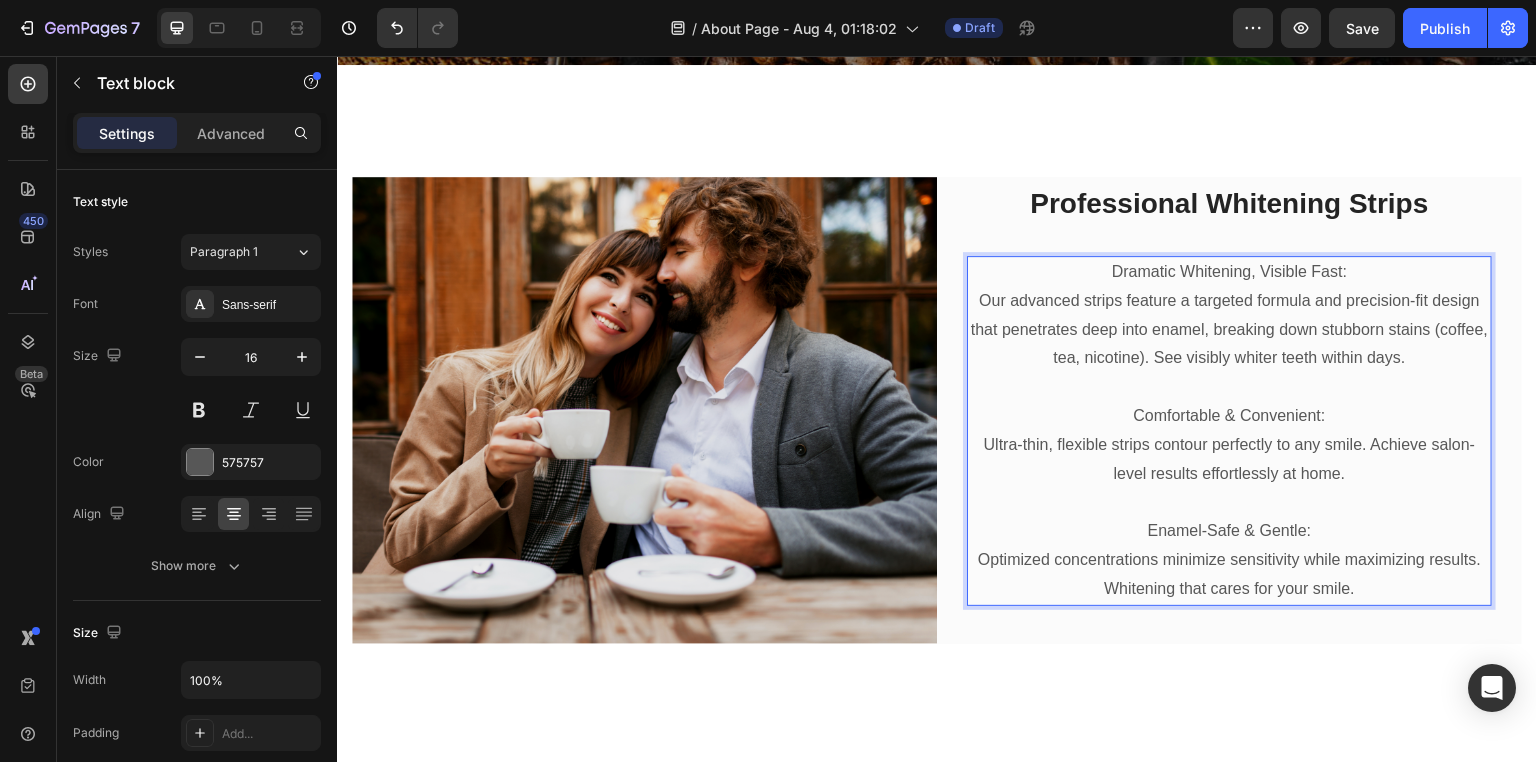 scroll, scrollTop: 765, scrollLeft: 0, axis: vertical 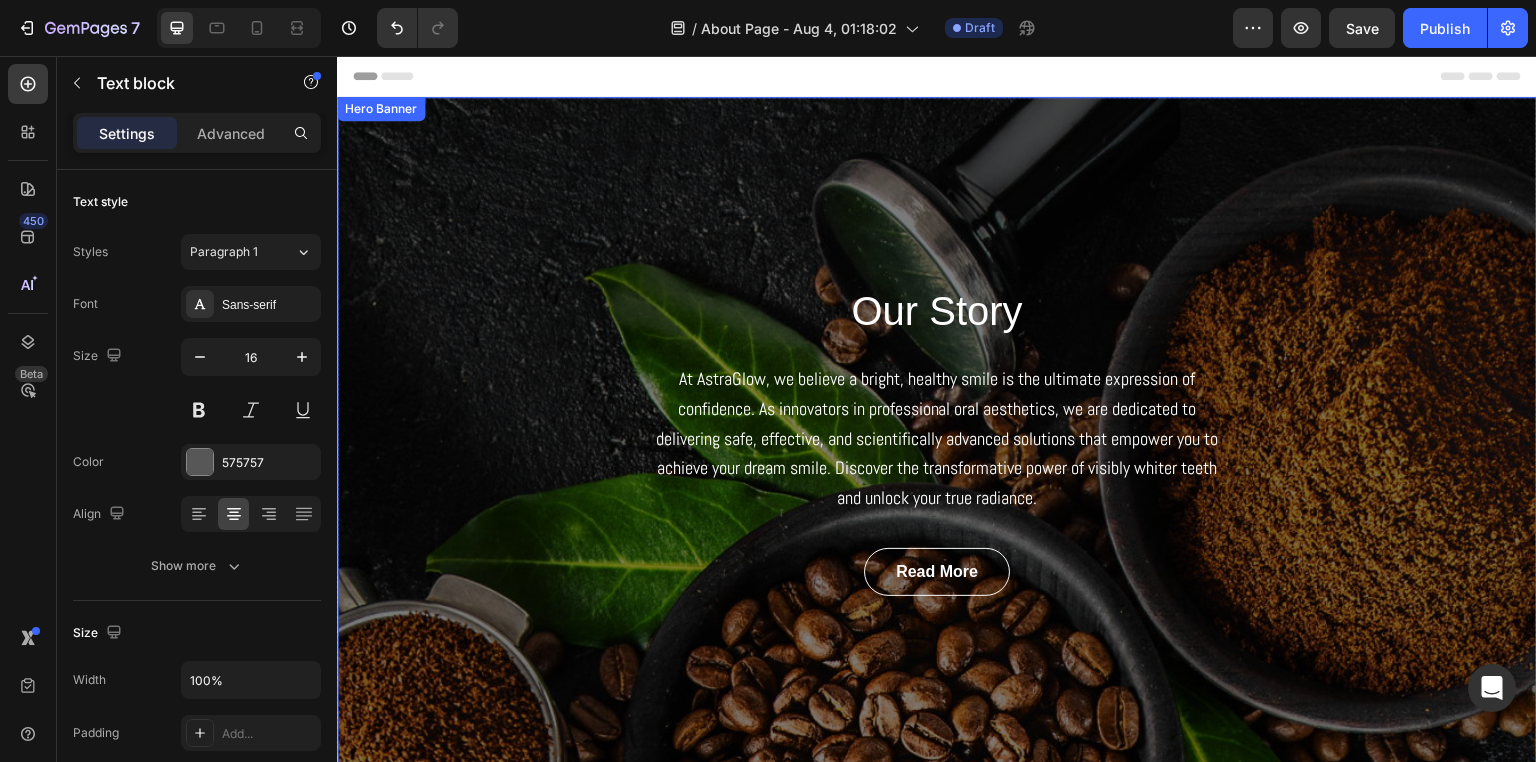 click on "Our Story Heading At AstraGlow, we believe a bright, healthy smile is the ultimate expression of confidence. As innovators in professional oral aesthetics, we are dedicated to delivering safe, effective, and scientifically advanced solutions that empower you to achieve your dream smile. Discover the transformative power of visibly whiter teeth and unlock your true radiance. Text block Read More Button Row" at bounding box center [937, 439] 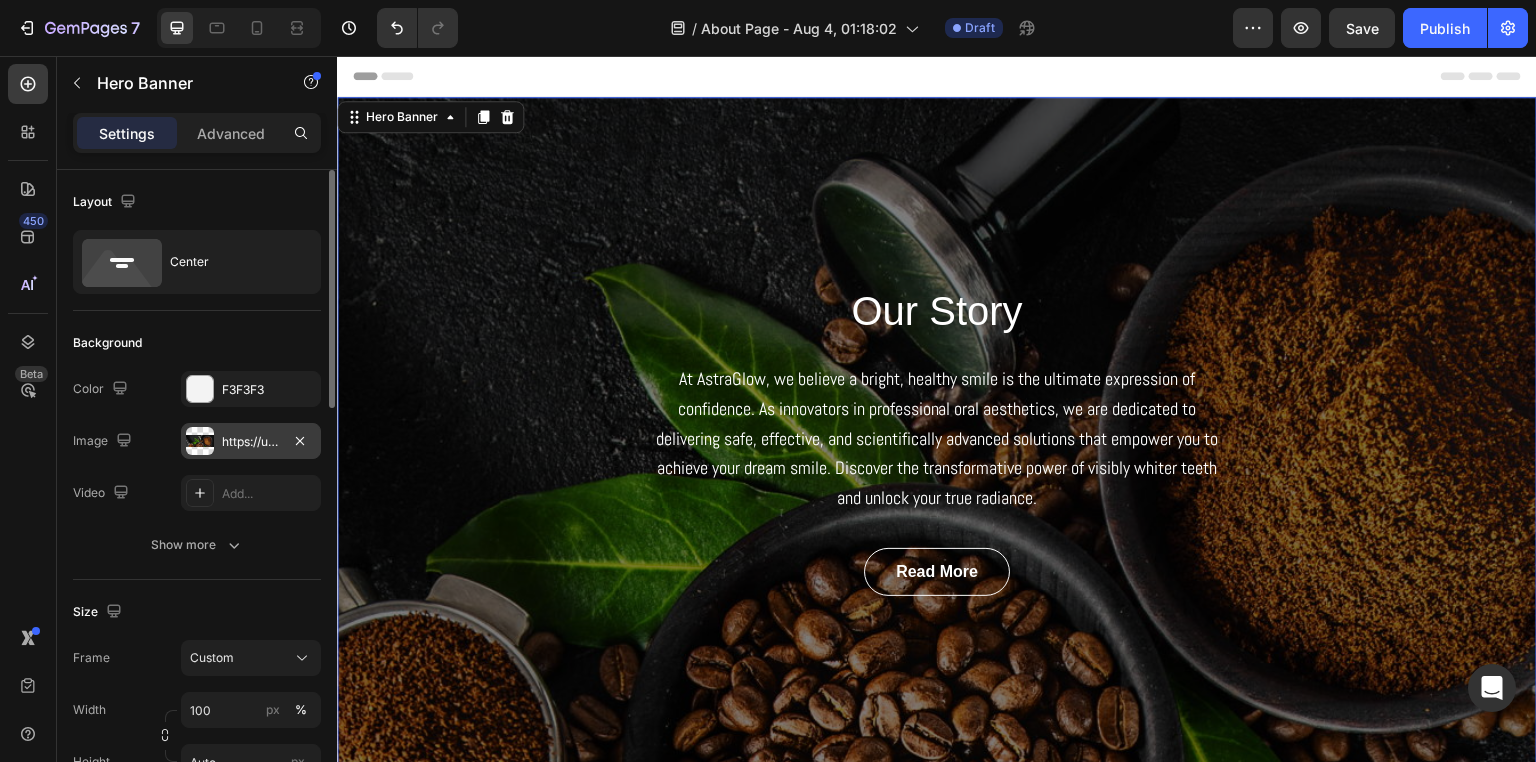 click on "https://ucarecdn.com/58b18a38-3950-4829-9df9-5d6cbdbd20ae/-/format/auto/" at bounding box center (251, 442) 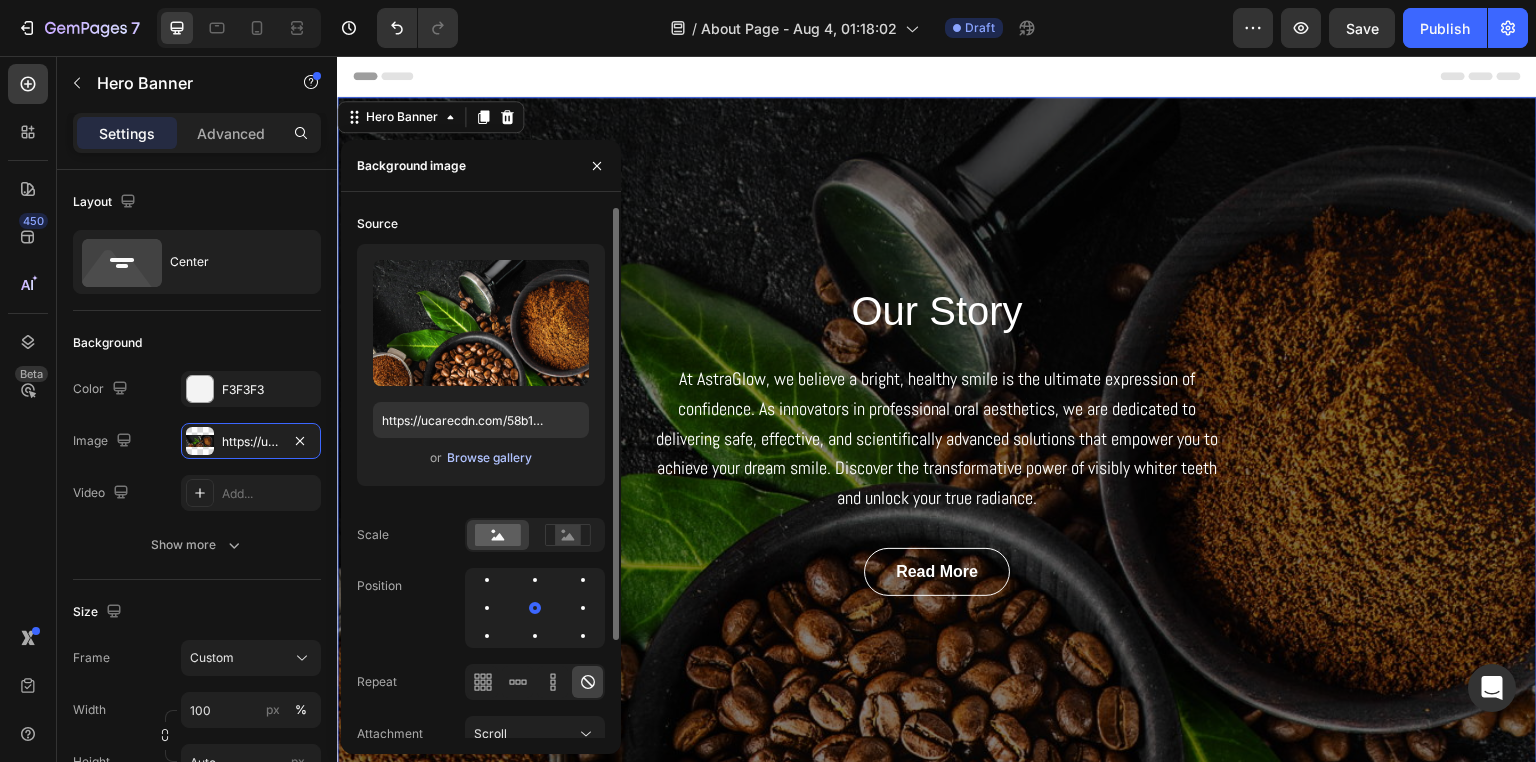 click on "Browse gallery" at bounding box center [489, 458] 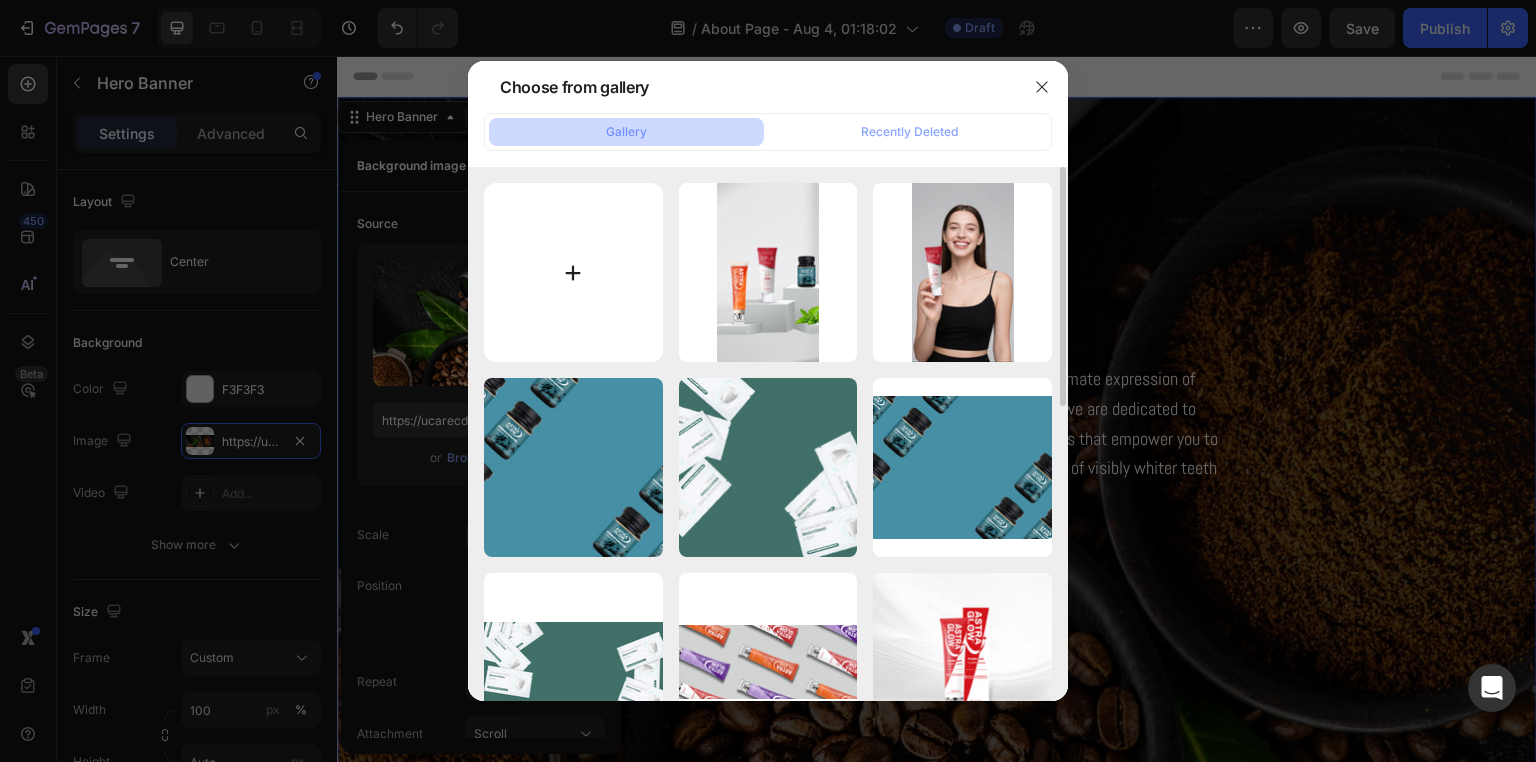 click at bounding box center [573, 272] 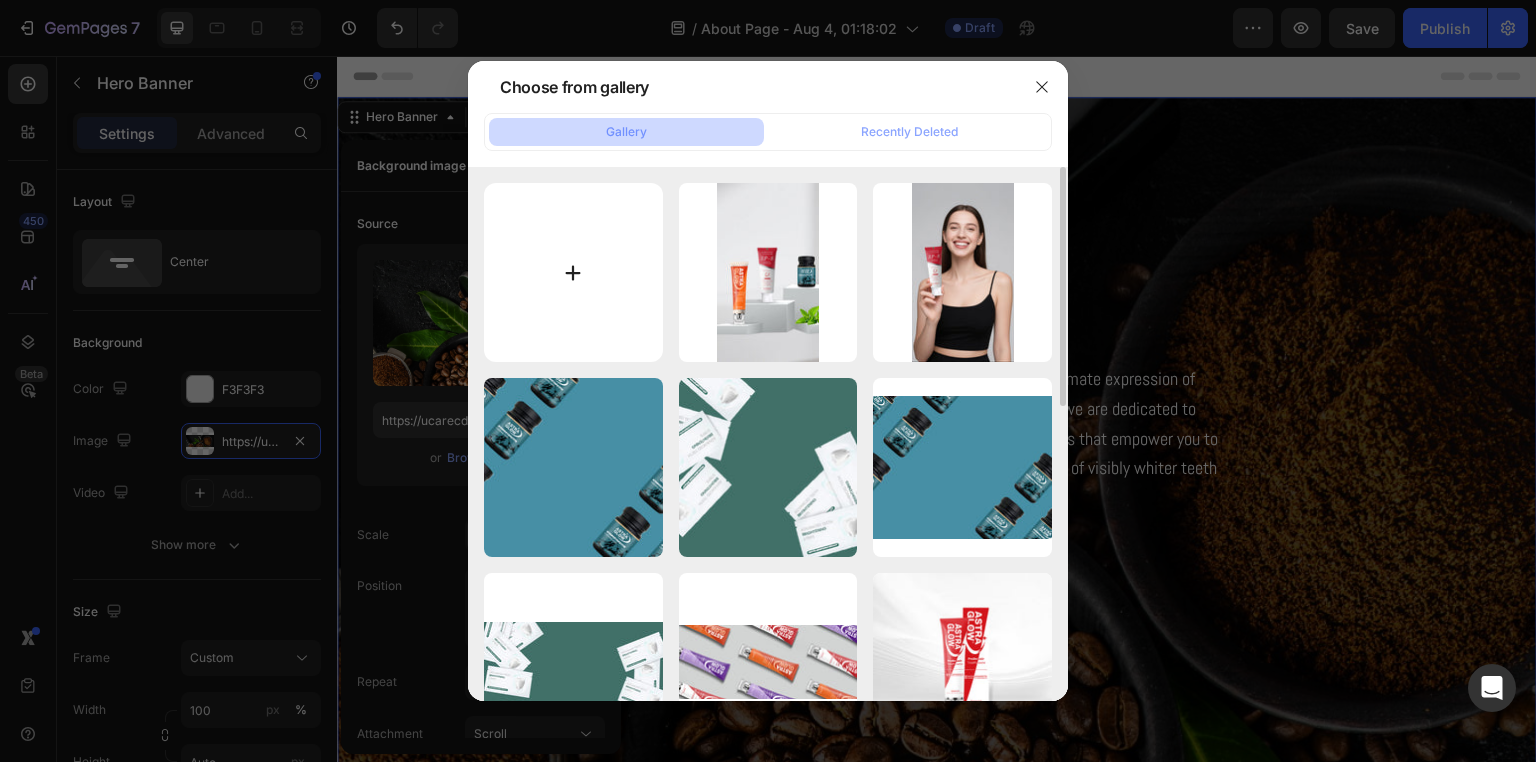 type on "C:\fakepath\20250804-162158.jpg" 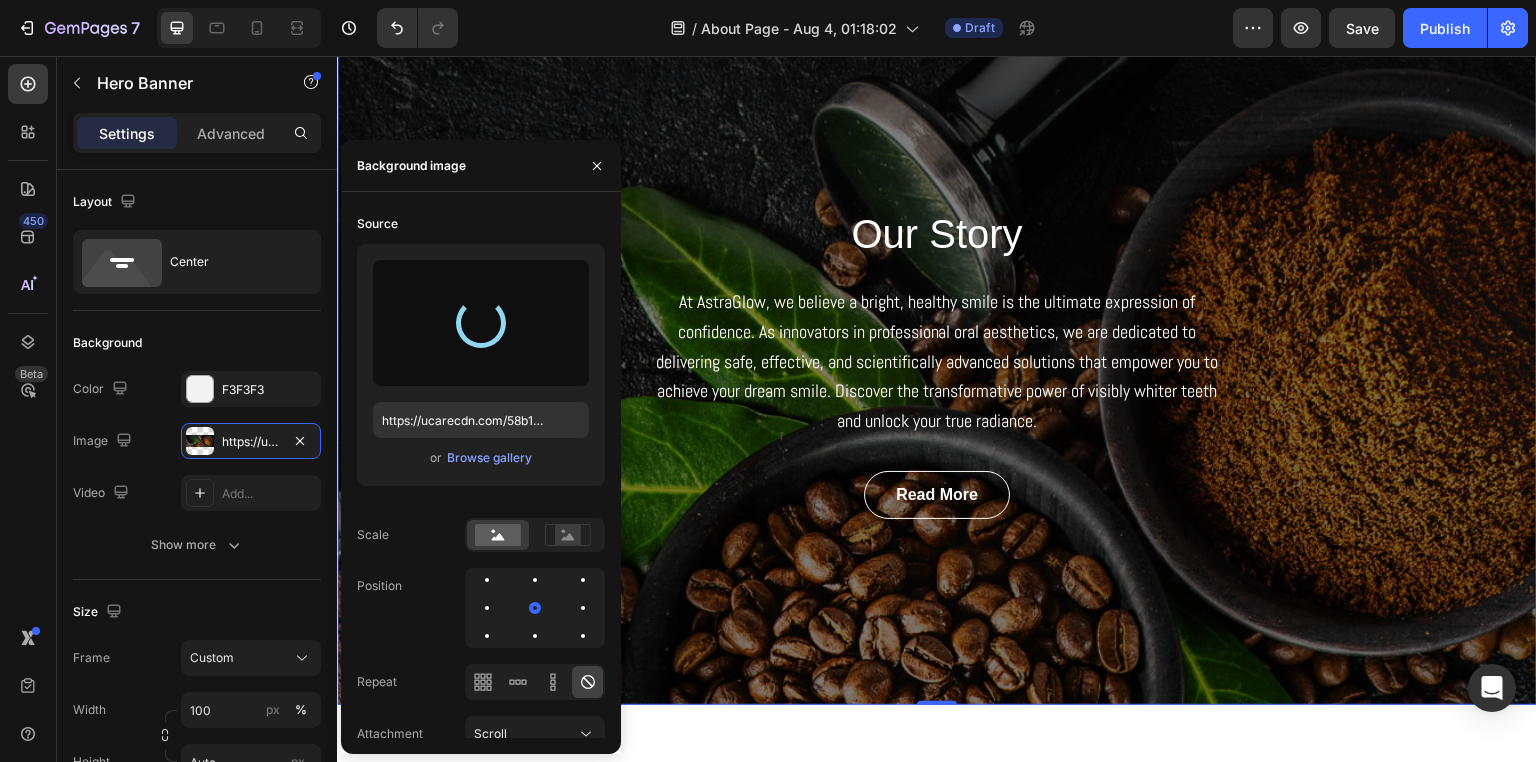 scroll, scrollTop: 100, scrollLeft: 0, axis: vertical 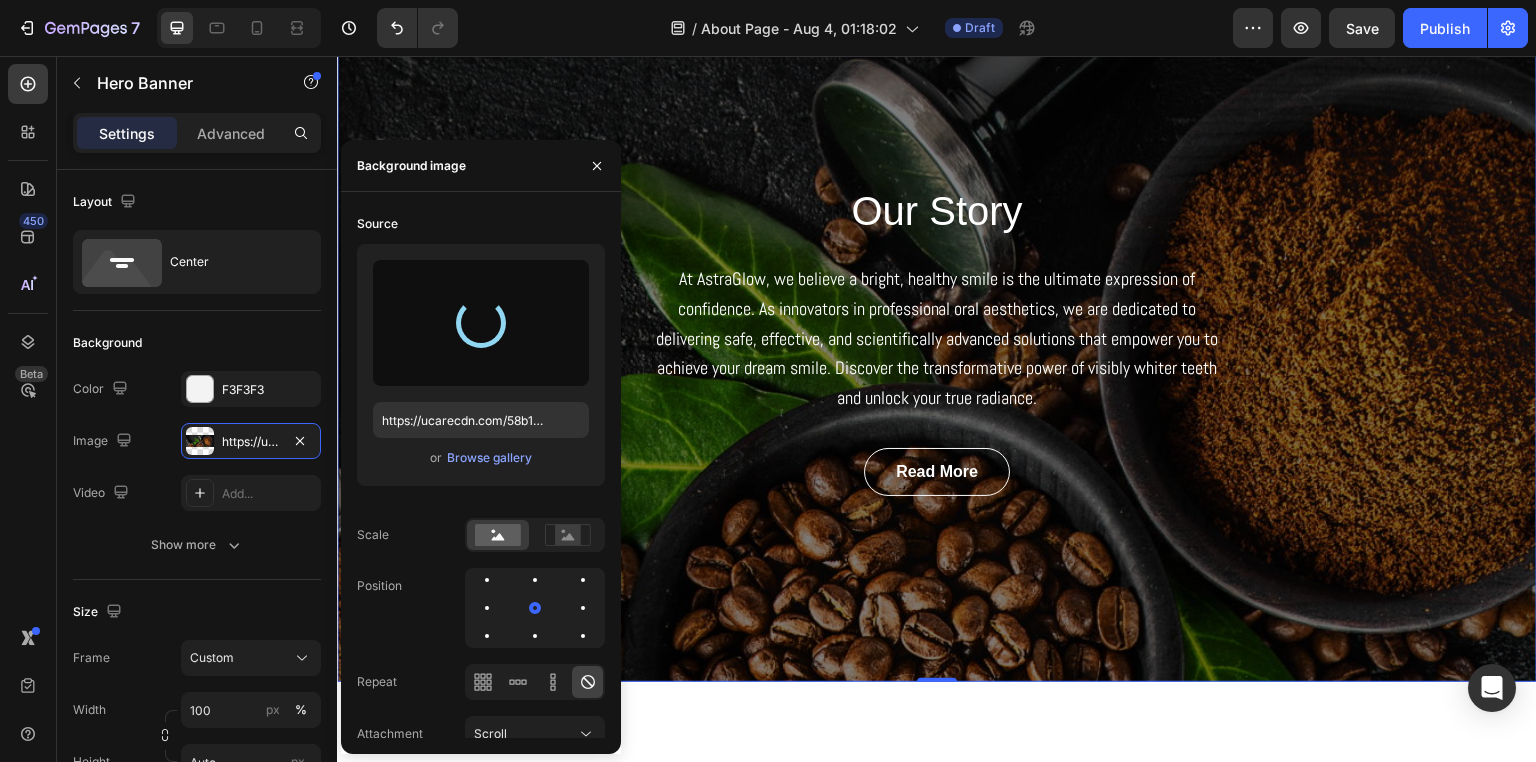 type on "https://cdn.shopify.com/s/files/1/0771/9049/6475/files/gempages_575927947383276370-e44afcef-bccf-430a-b98e-1541e53fc6e2.jpg" 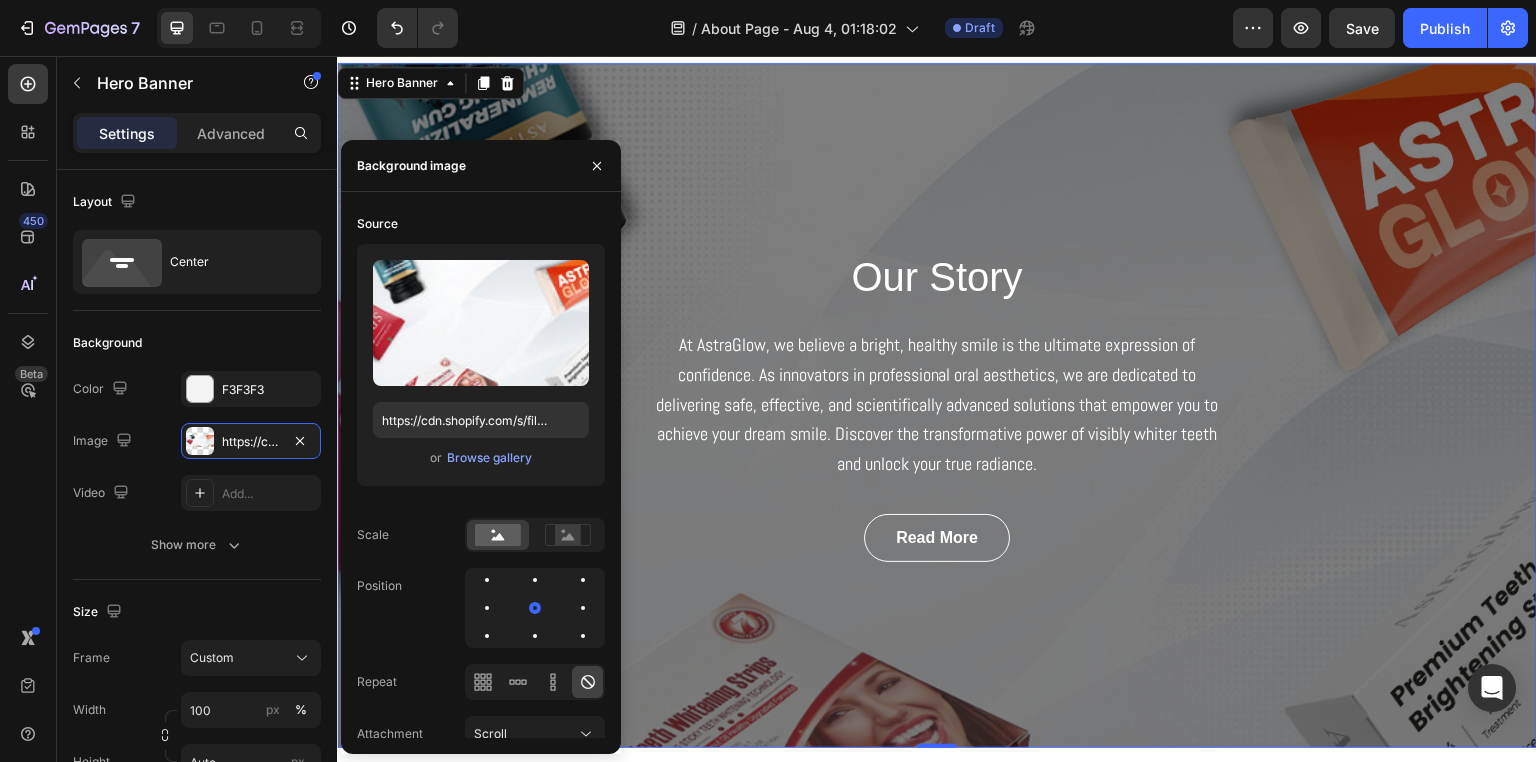 scroll, scrollTop: 0, scrollLeft: 0, axis: both 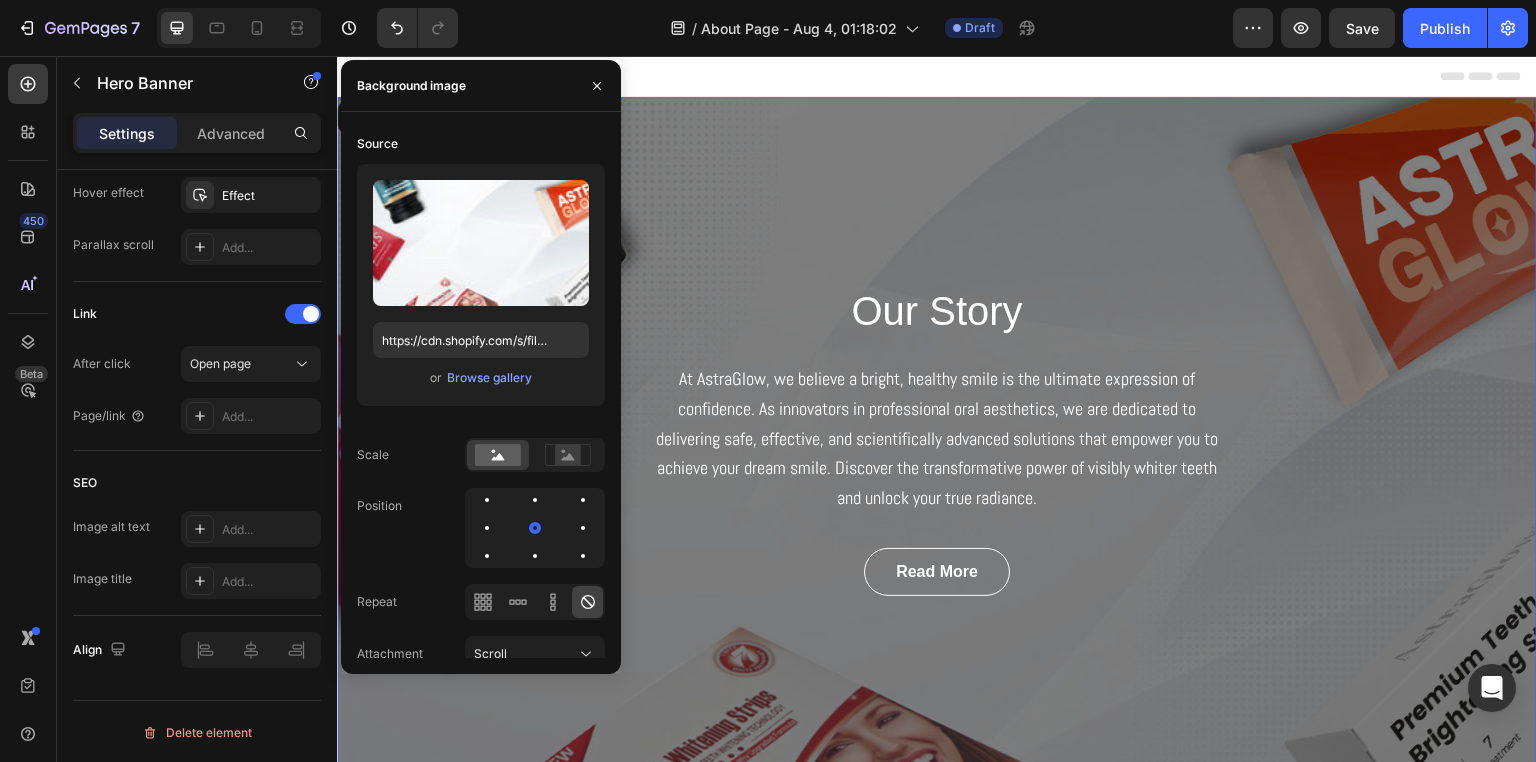 click on "Our Story Heading At AstraGlow, we believe a bright, healthy smile is the ultimate expression of confidence. As innovators in professional oral aesthetics, we are dedicated to delivering safe, effective, and scientifically advanced solutions that empower you to achieve your dream smile. Discover the transformative power of visibly whiter teeth and unlock your true radiance. Text block Read More Button Row" at bounding box center [937, 439] 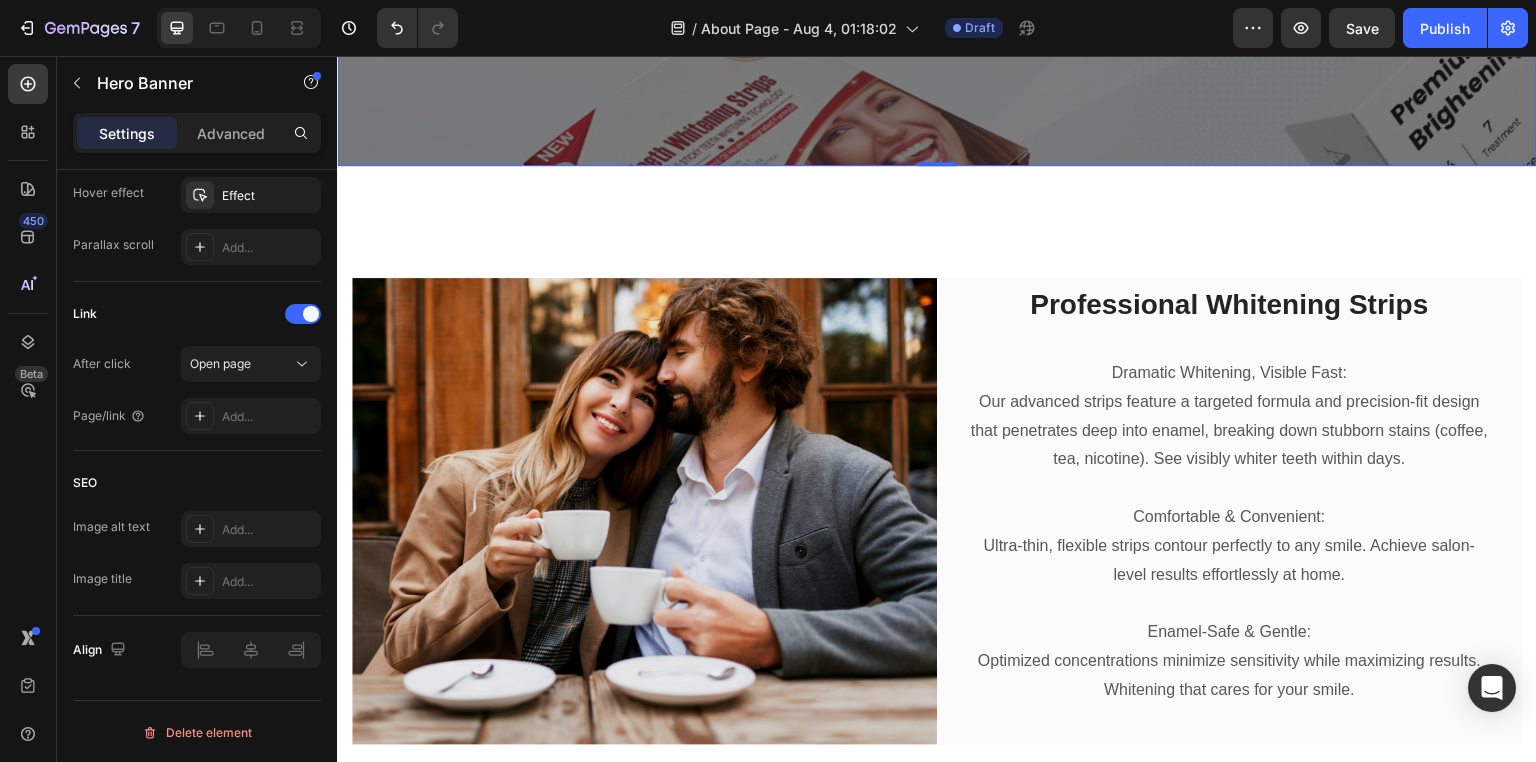 scroll, scrollTop: 700, scrollLeft: 0, axis: vertical 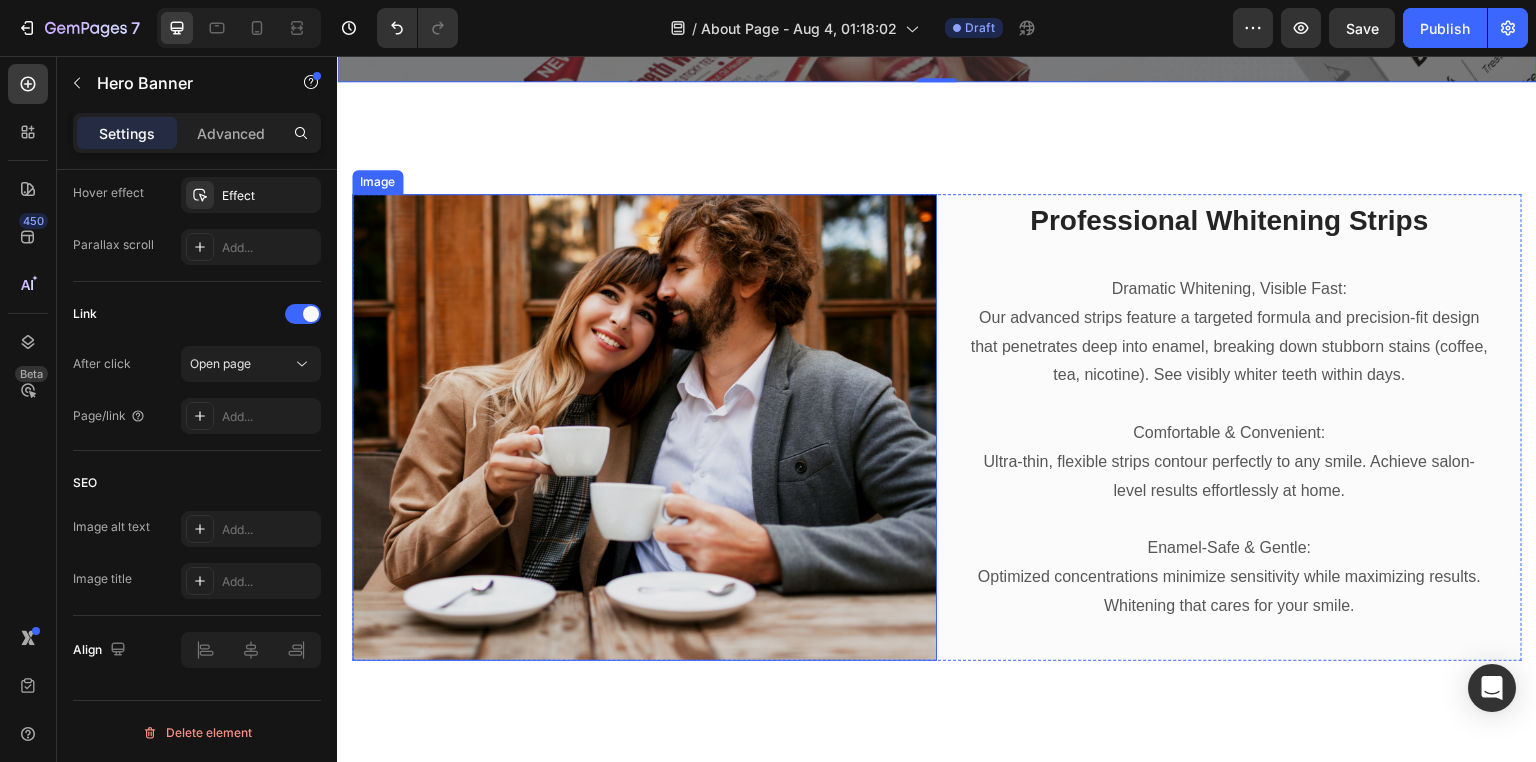 click at bounding box center [644, 427] 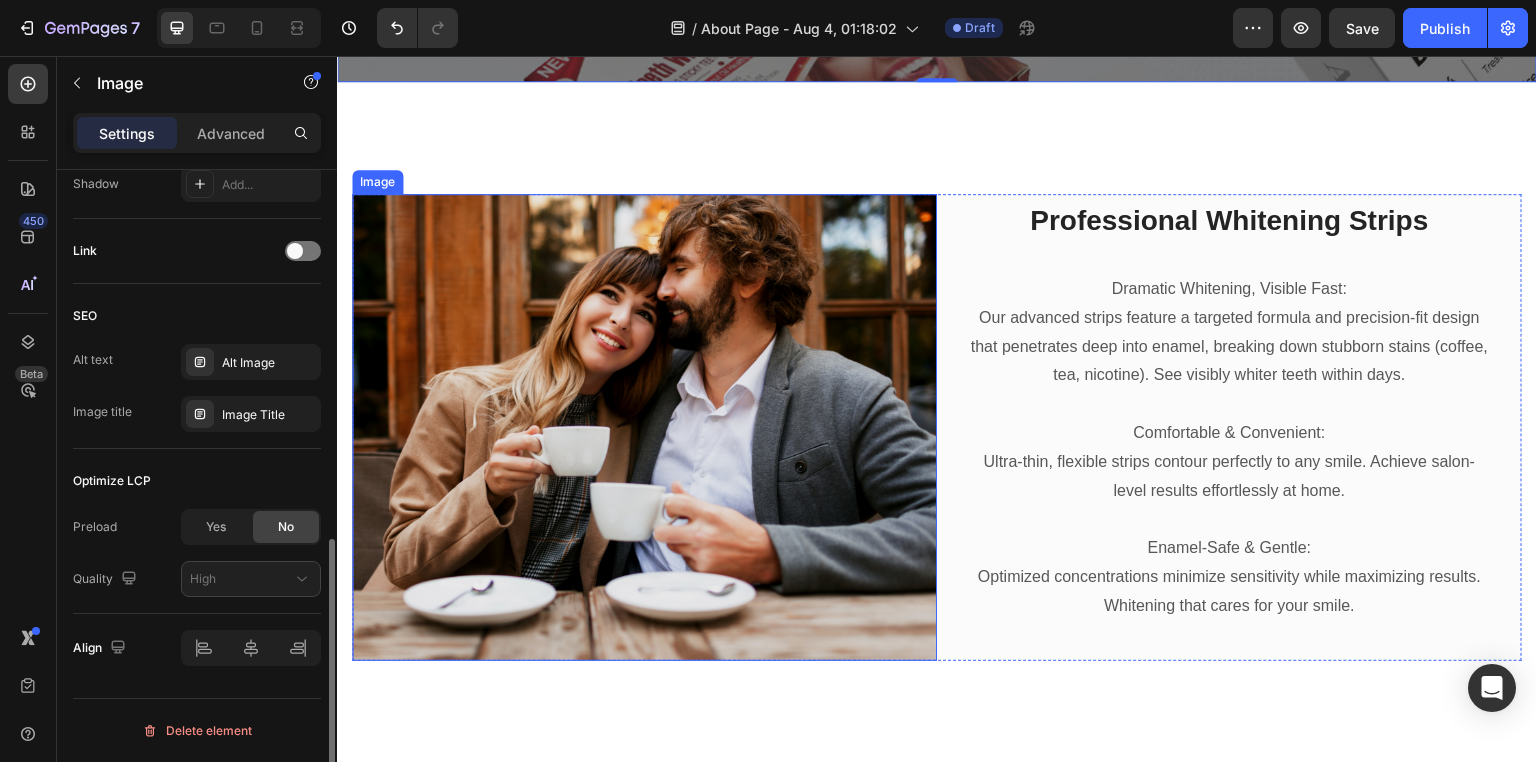 scroll, scrollTop: 0, scrollLeft: 0, axis: both 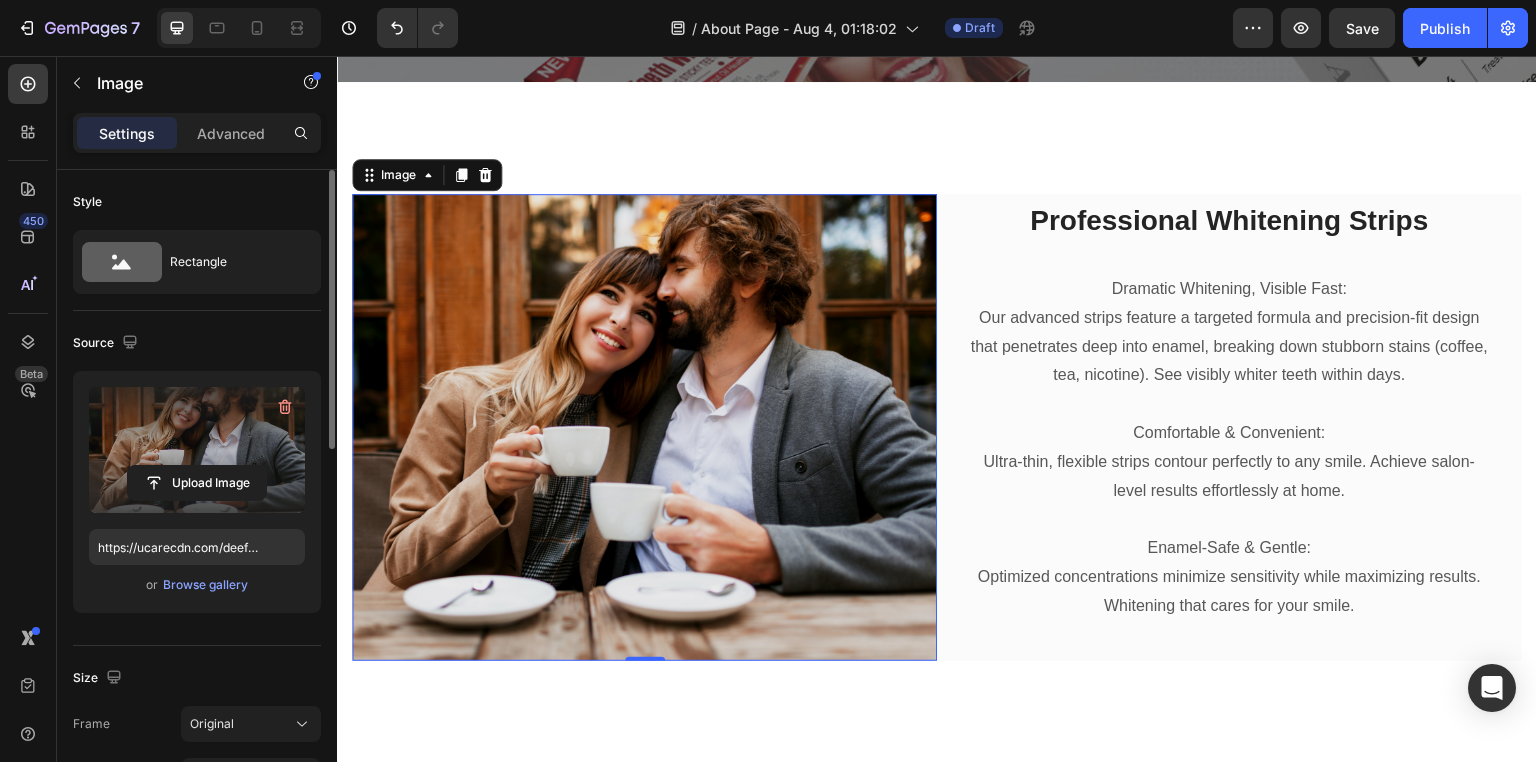 click at bounding box center [197, 450] 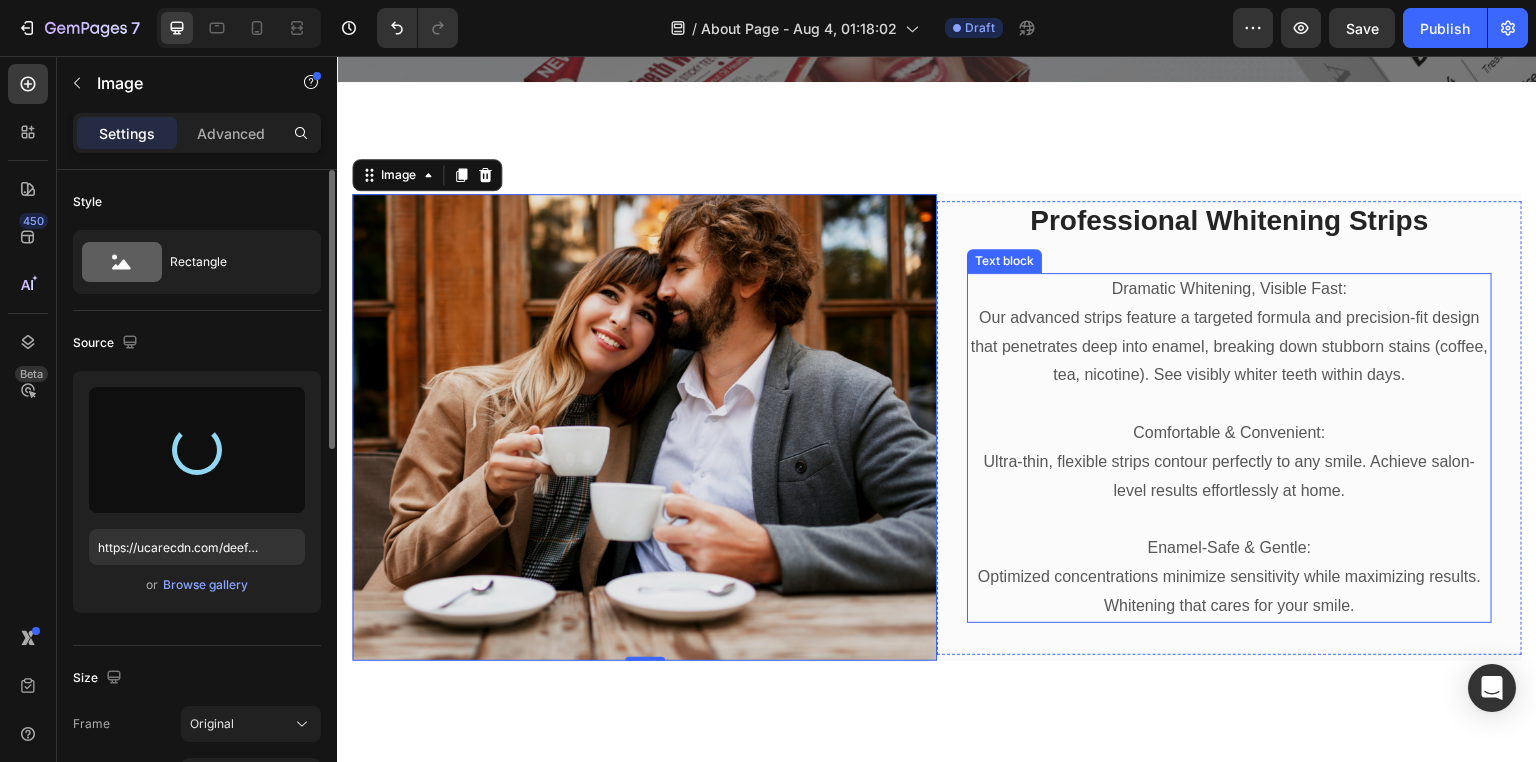 type on "https://cdn.shopify.com/s/files/1/0771/9049/6475/files/gempages_575927947383276370-2df32708-fd8e-4fa6-8f8e-17c446c2b3d9.jpg" 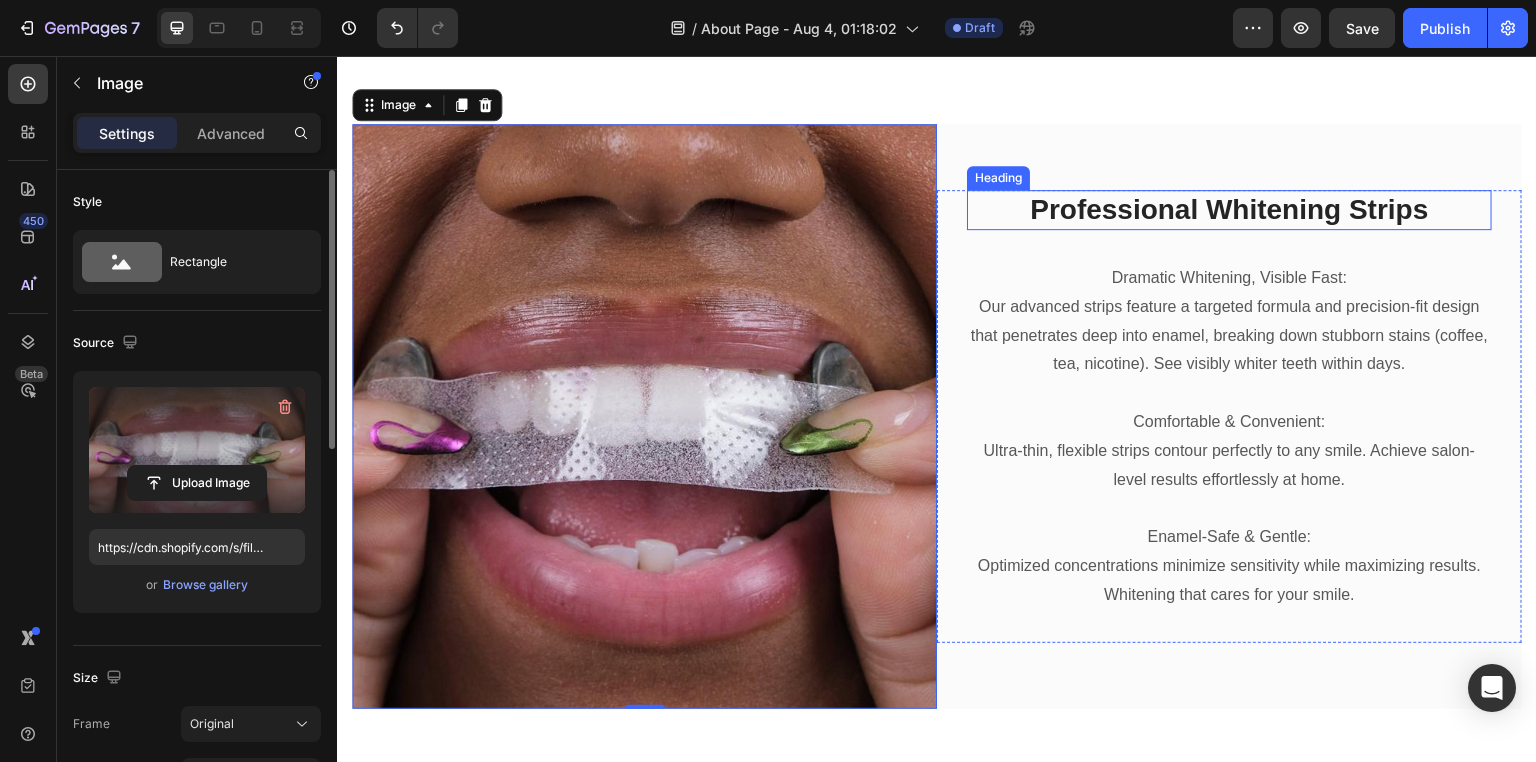 scroll, scrollTop: 800, scrollLeft: 0, axis: vertical 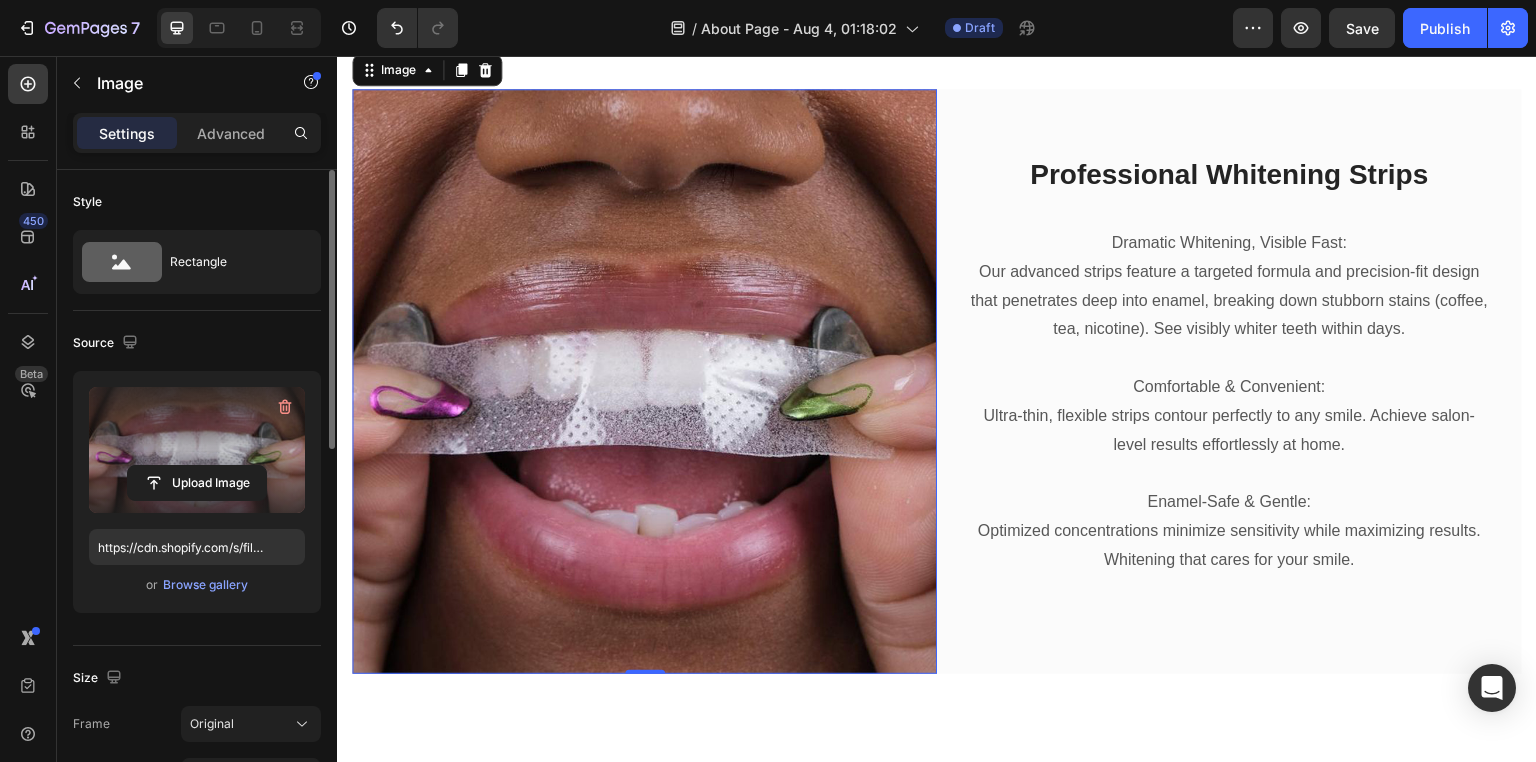 click at bounding box center (644, 381) 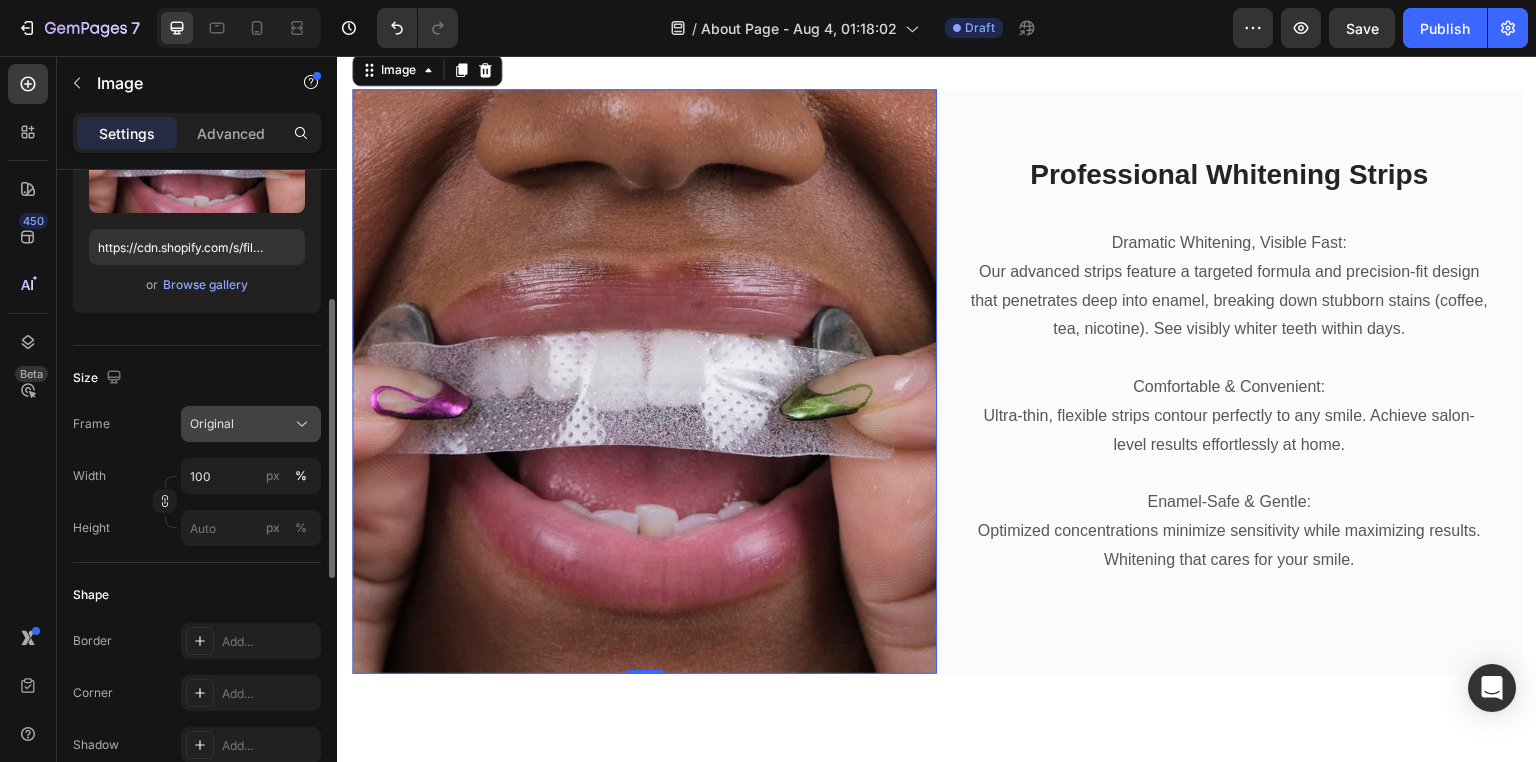 click on "Original" 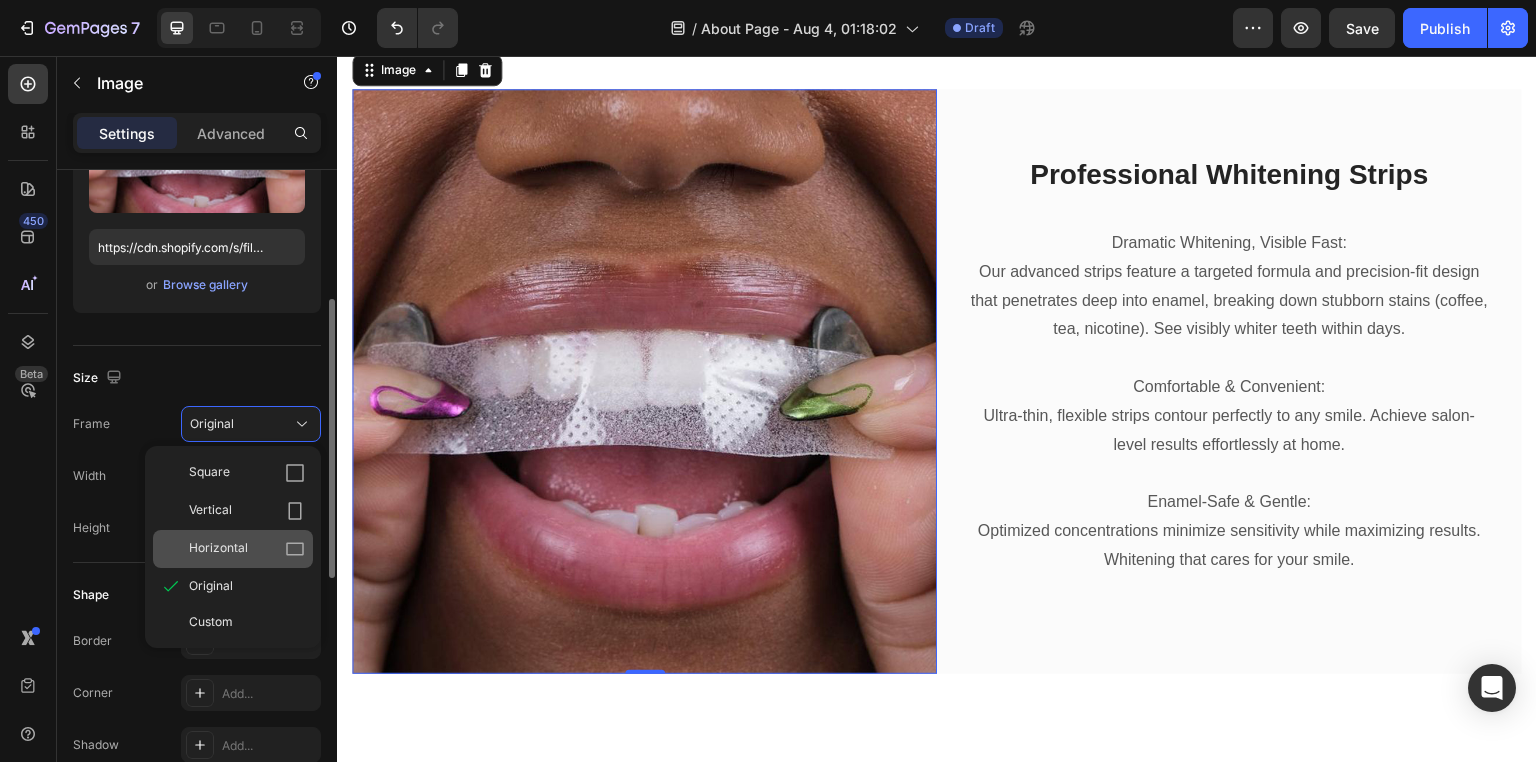click on "Horizontal" at bounding box center (247, 549) 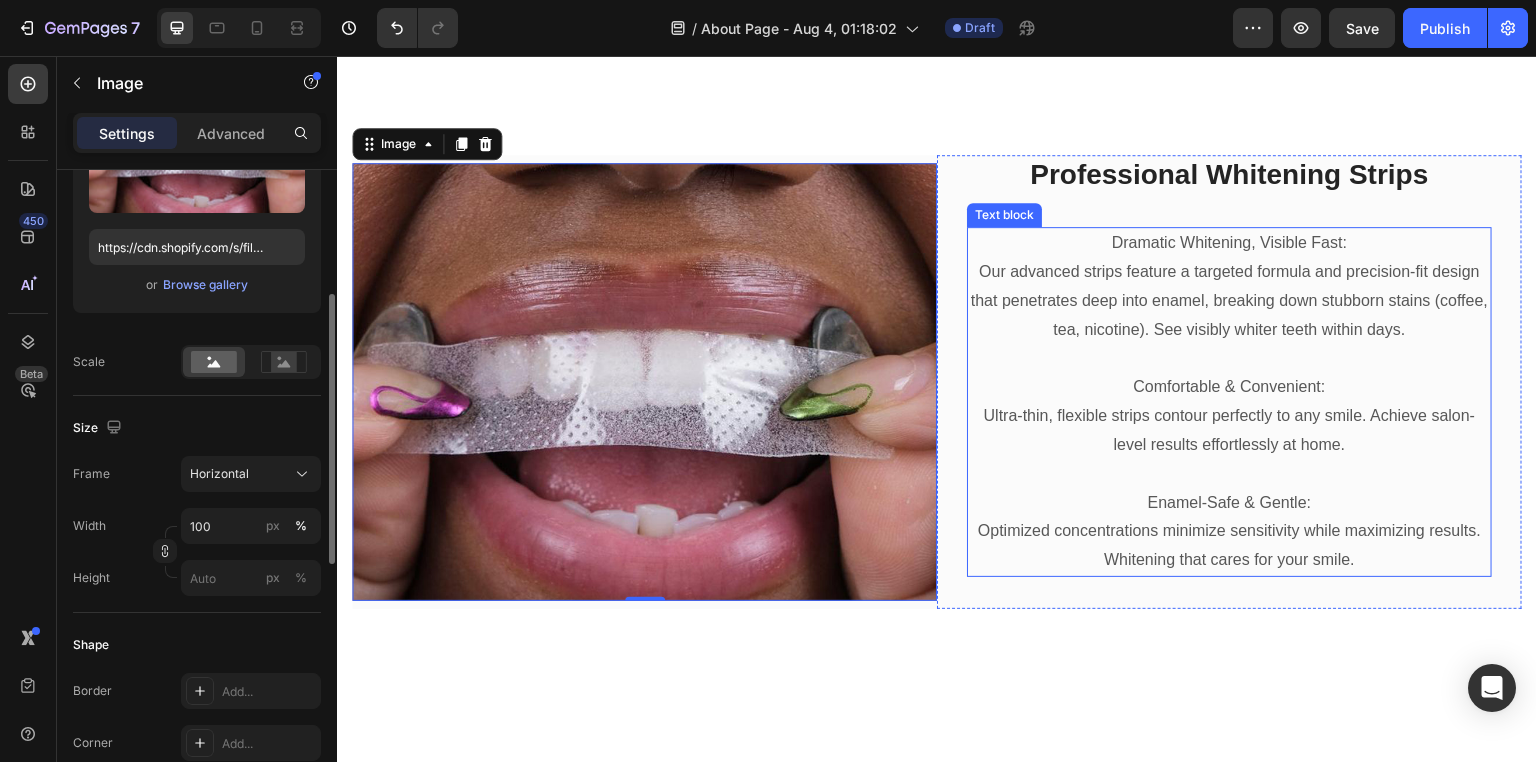 scroll, scrollTop: 700, scrollLeft: 0, axis: vertical 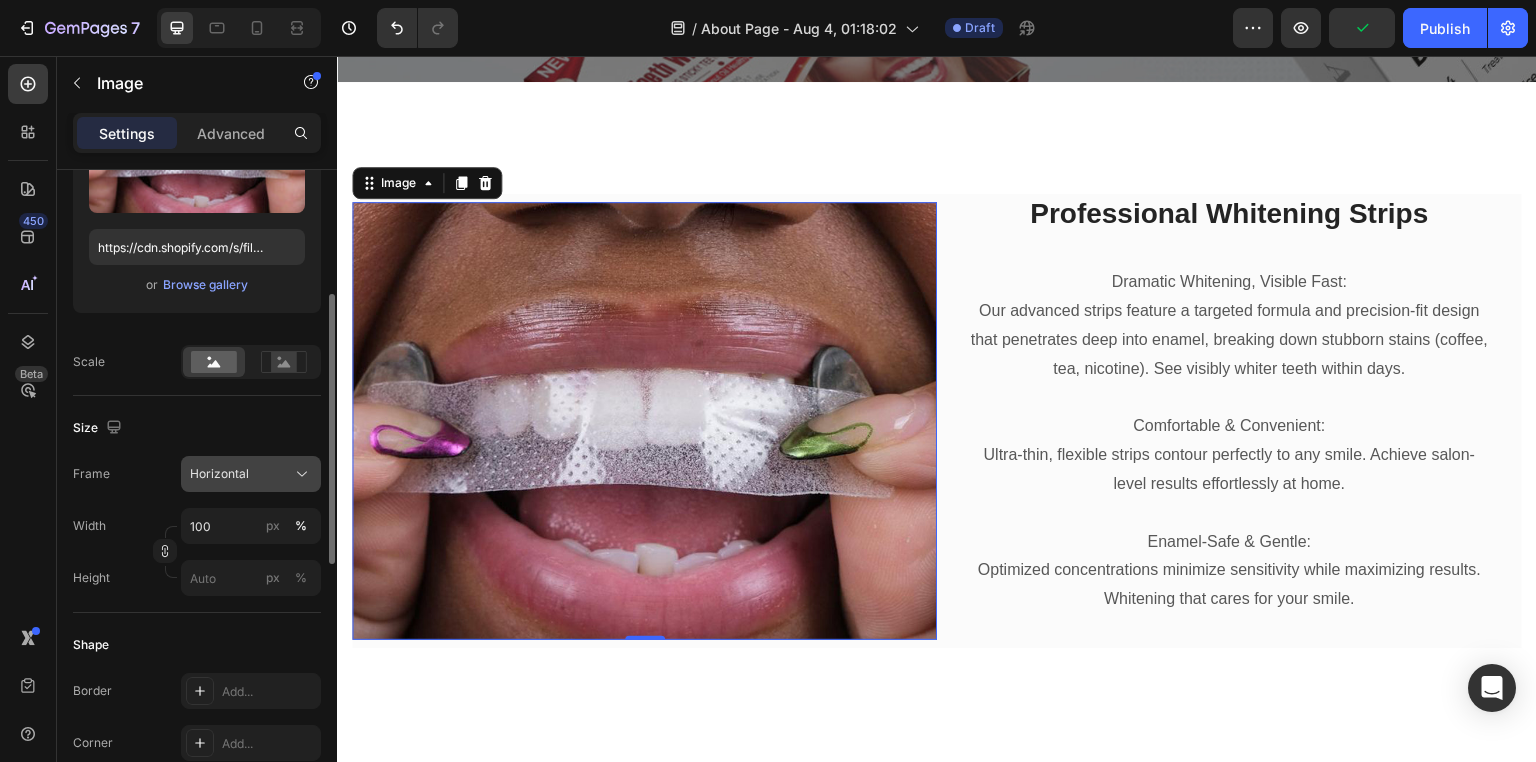 click on "Horizontal" at bounding box center [219, 474] 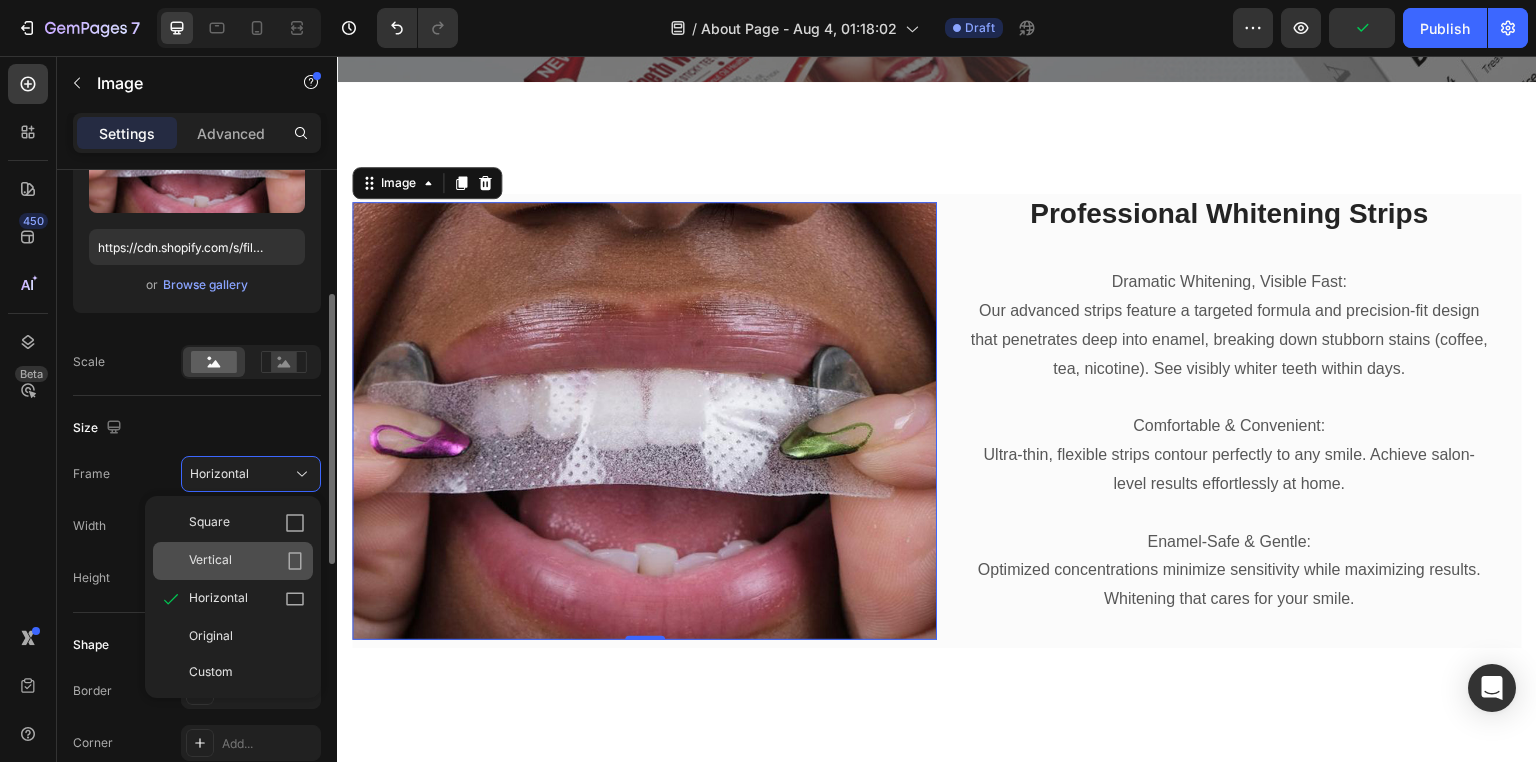 click on "Vertical" 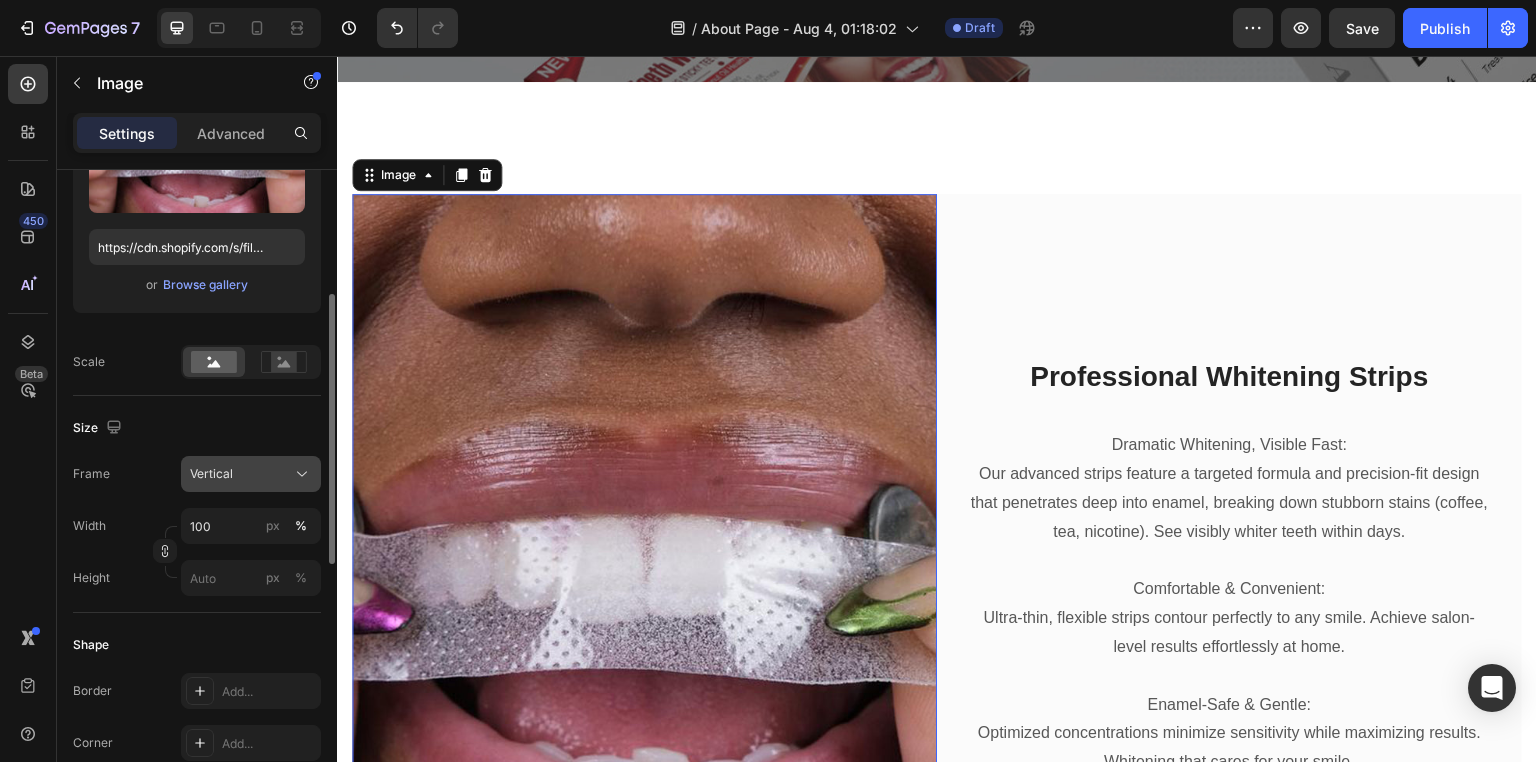 click on "Vertical" at bounding box center [251, 474] 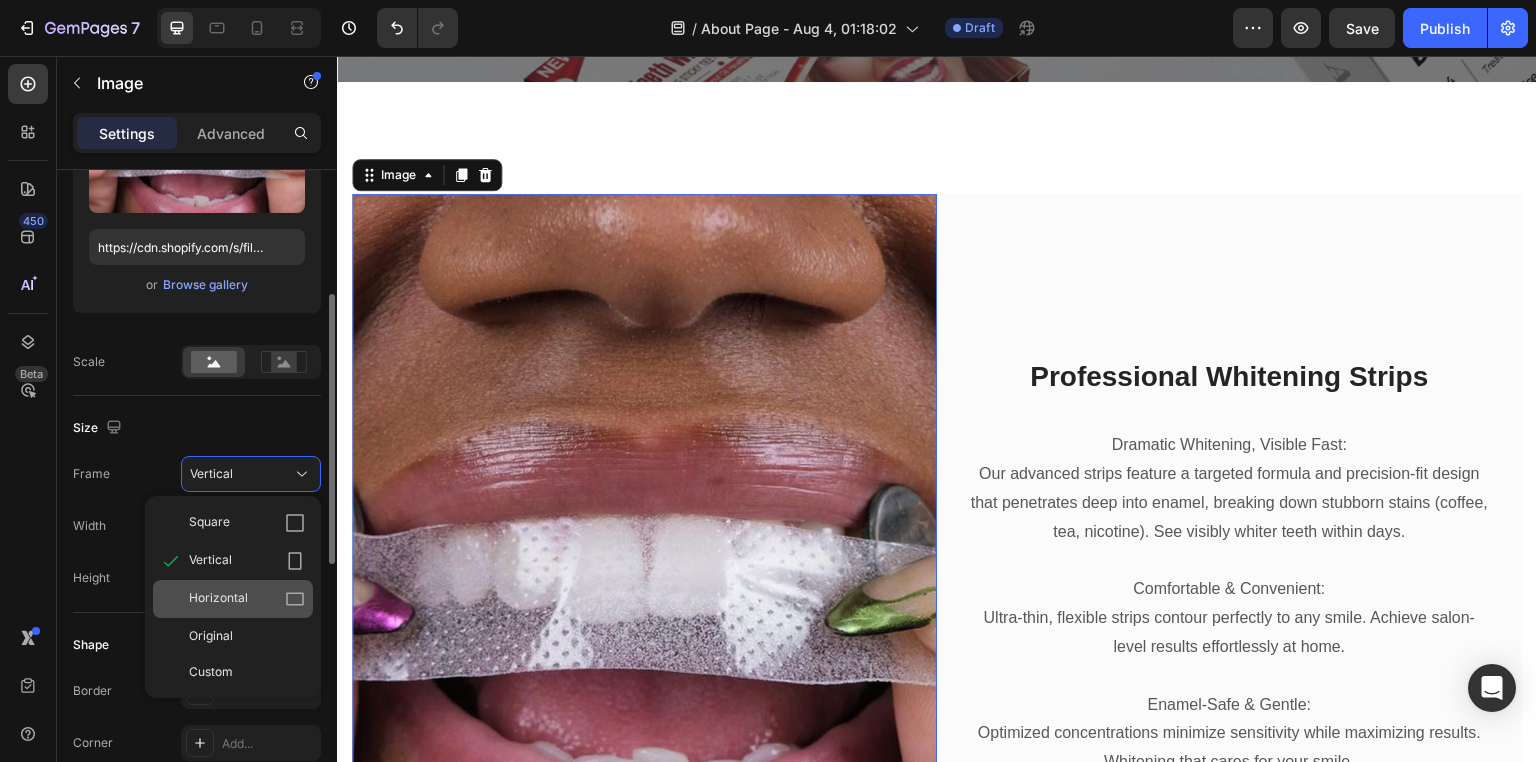 click on "Horizontal" at bounding box center [247, 599] 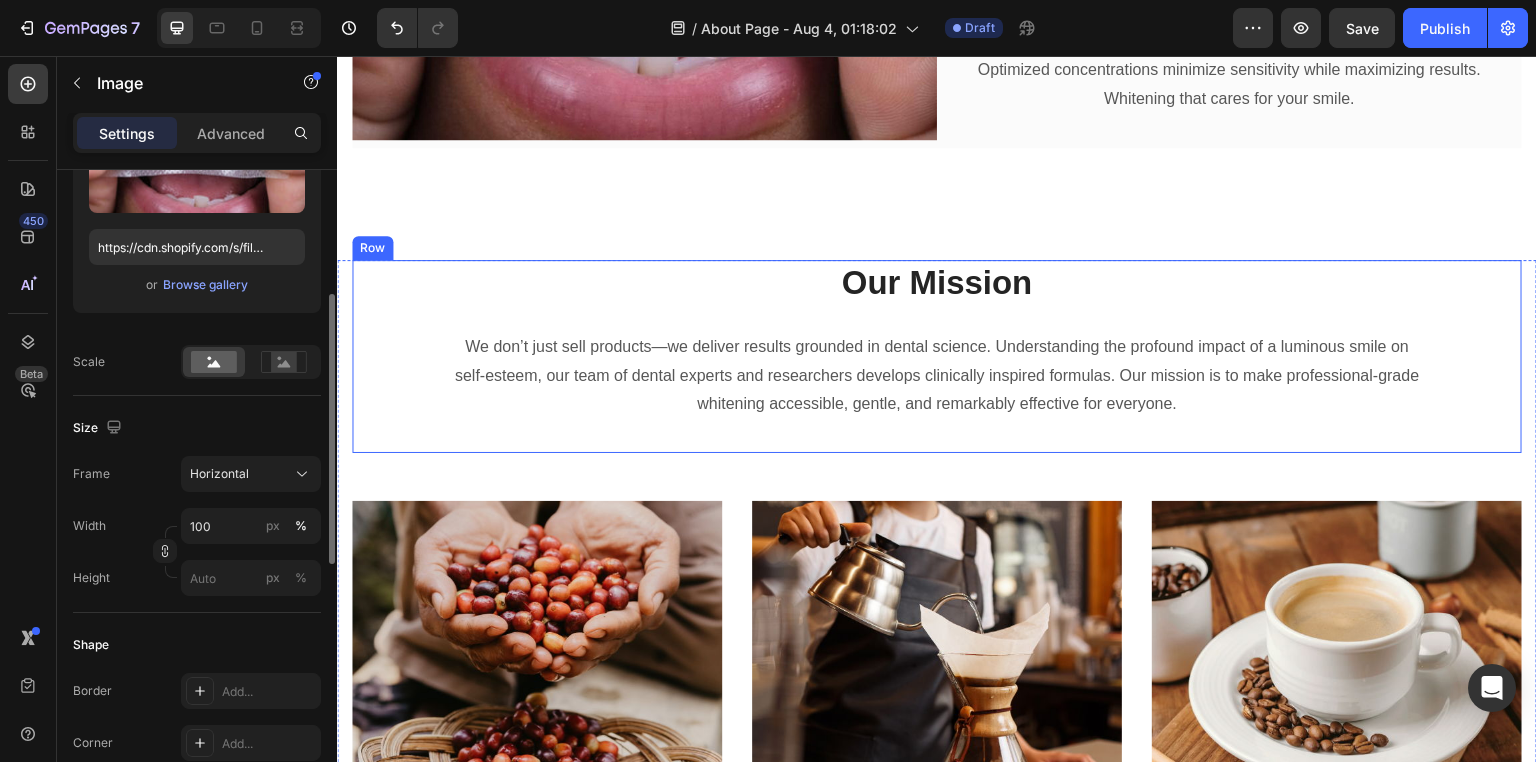scroll, scrollTop: 1100, scrollLeft: 0, axis: vertical 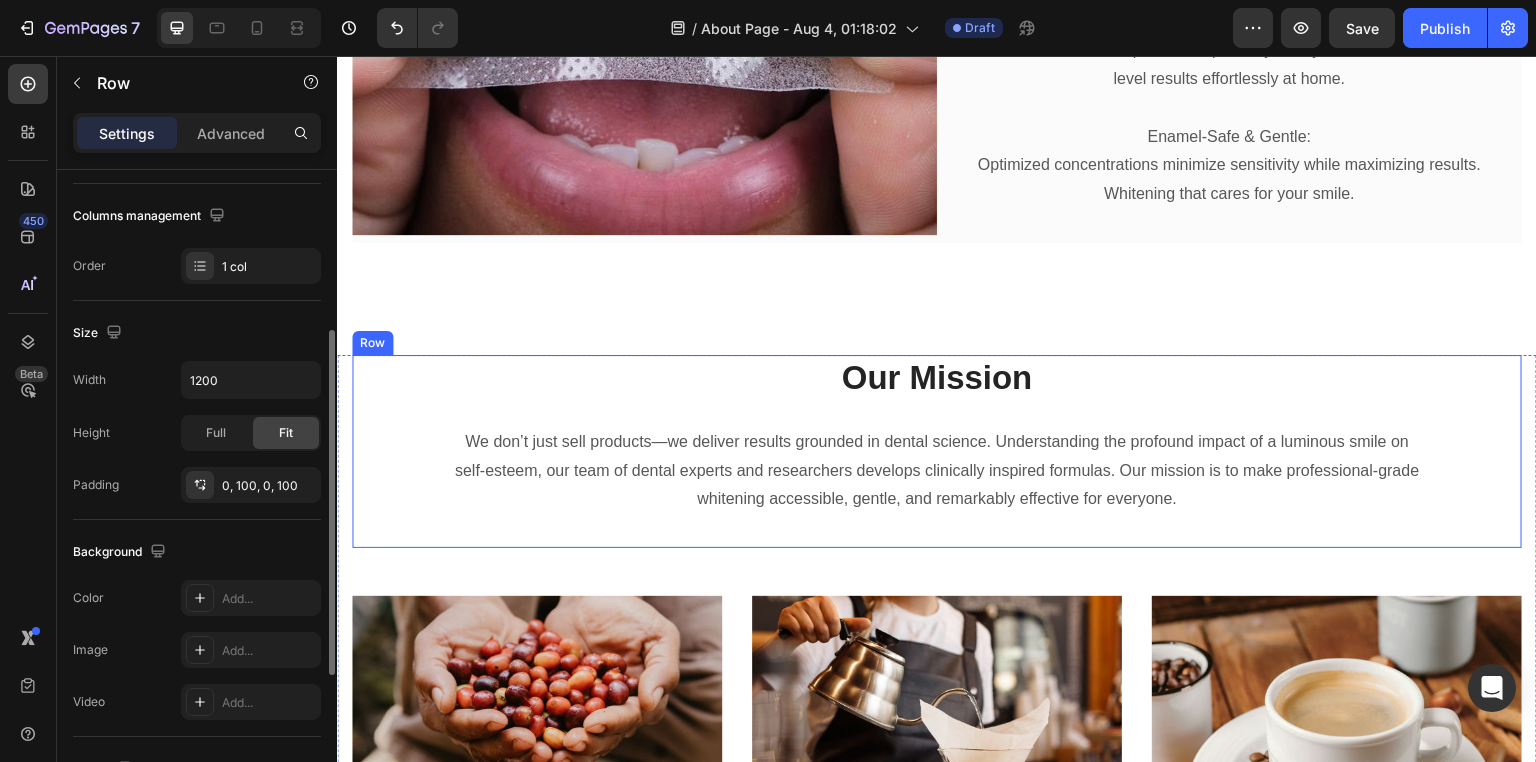 click on "Our Mission Heading We don’t just sell products—we deliver results grounded in dental science. Understanding the profound impact of a luminous smile on self-esteem, our team of dental experts and researchers develops clinically inspired formulas. Our mission is to make professional-grade whitening accessible, gentle, and remarkably effective for everyone. Text block Row" at bounding box center [937, 451] 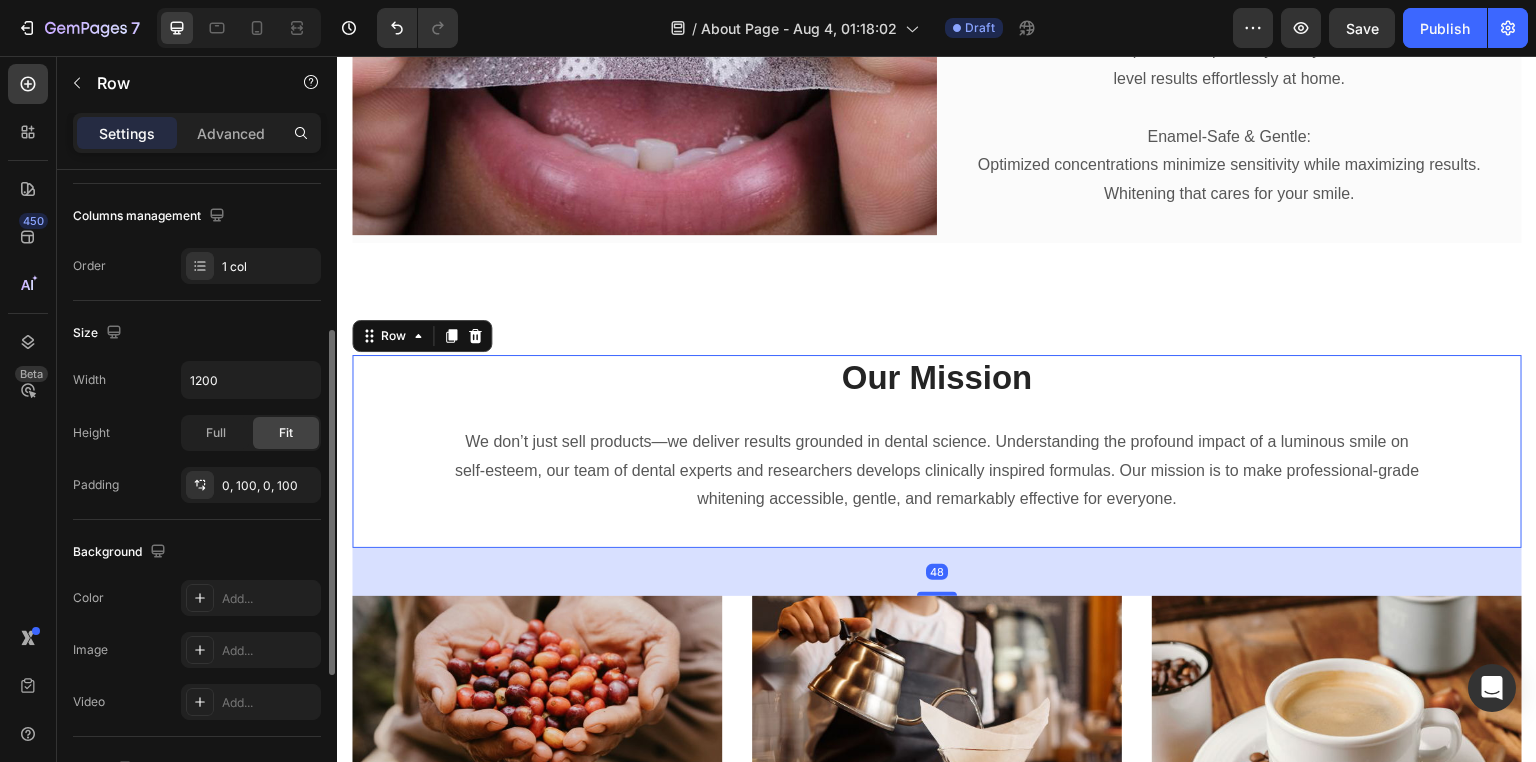 scroll, scrollTop: 0, scrollLeft: 0, axis: both 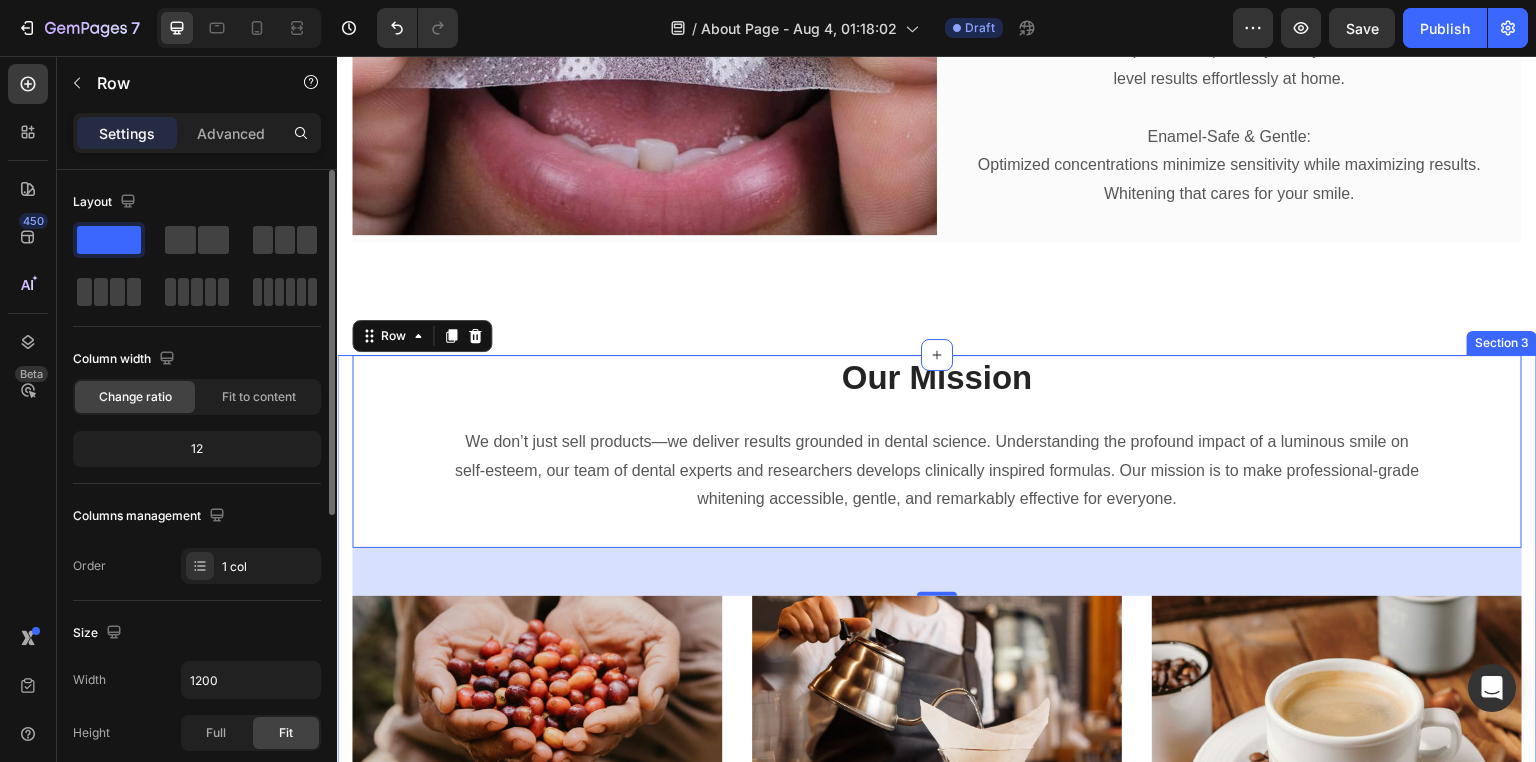 click on "Our Mission Heading We don’t just sell products—we deliver results grounded in dental science. Understanding the profound impact of a luminous smile on self-esteem, our team of dental experts and researchers develops clinically inspired formulas. Our mission is to make professional-grade whitening accessible, gentle, and remarkably effective for everyone. Text block Row   48 Image 1. Formulation Text block Image 2. Testing & Regulations Text block Image 3. Production Text block Row “Ever wondered how we create our coffee? We’d like to reveal a few secrets. From coffee’s discovery to the ways we harvest our beans today and make the perfect selection for slow roasting, the history of coffee might surprise you. “ Text block Row Section 3" at bounding box center [937, 806] 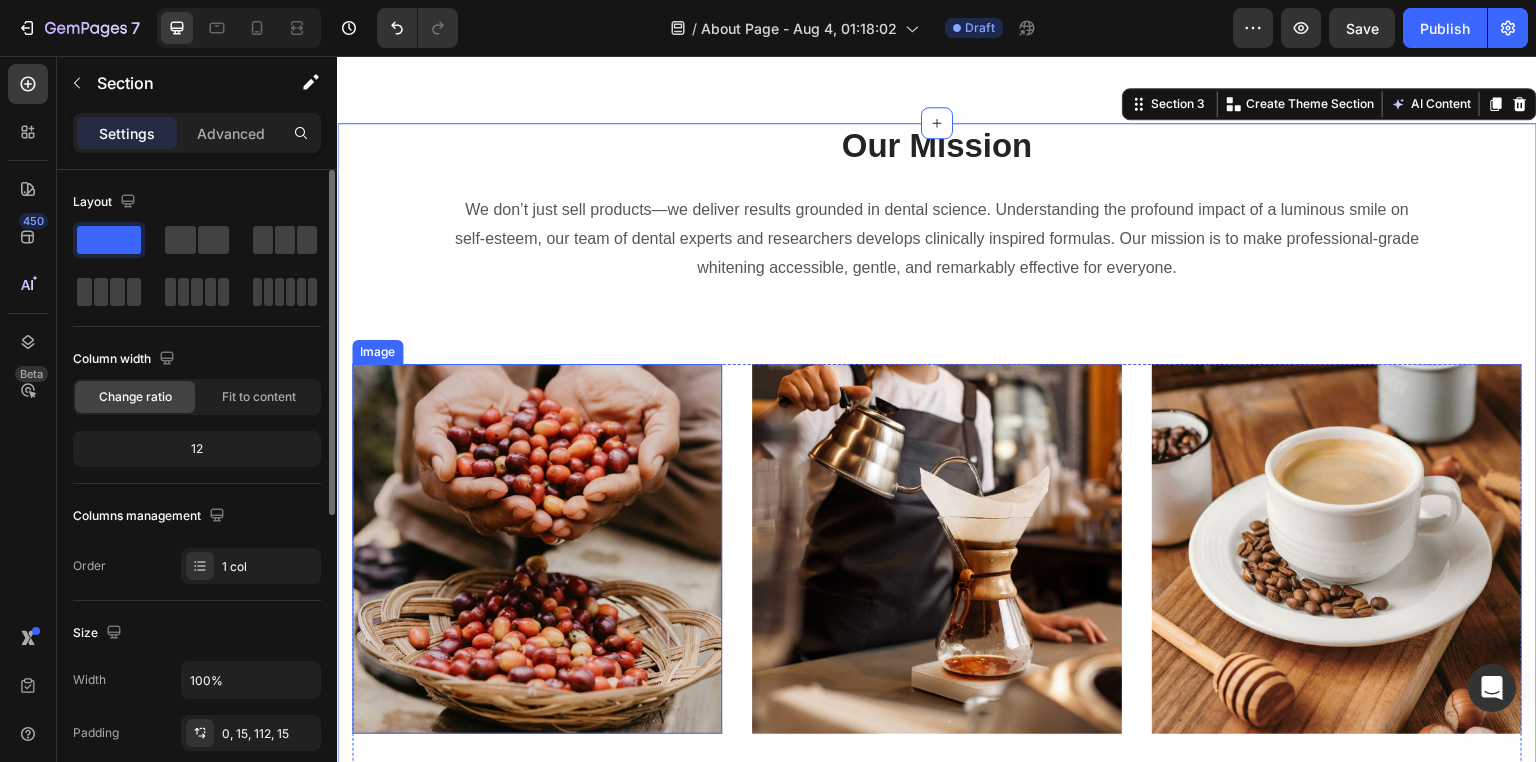 scroll, scrollTop: 1100, scrollLeft: 0, axis: vertical 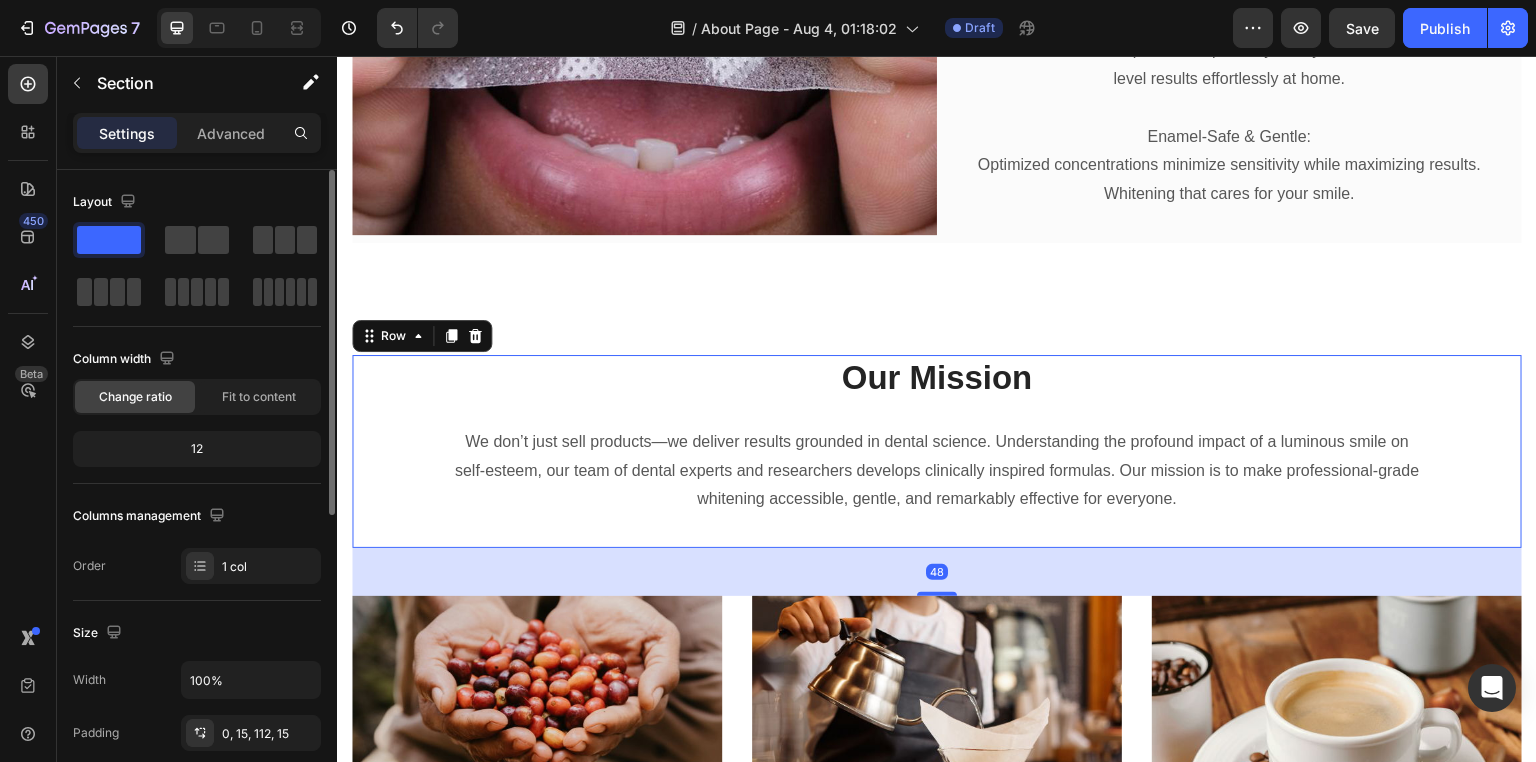 click on "Our Mission Heading We don’t just sell products—we deliver results grounded in dental science. Understanding the profound impact of a luminous smile on self-esteem, our team of dental experts and researchers develops clinically inspired formulas. Our mission is to make professional-grade whitening accessible, gentle, and remarkably effective for everyone. Text block Row   48" at bounding box center (937, 451) 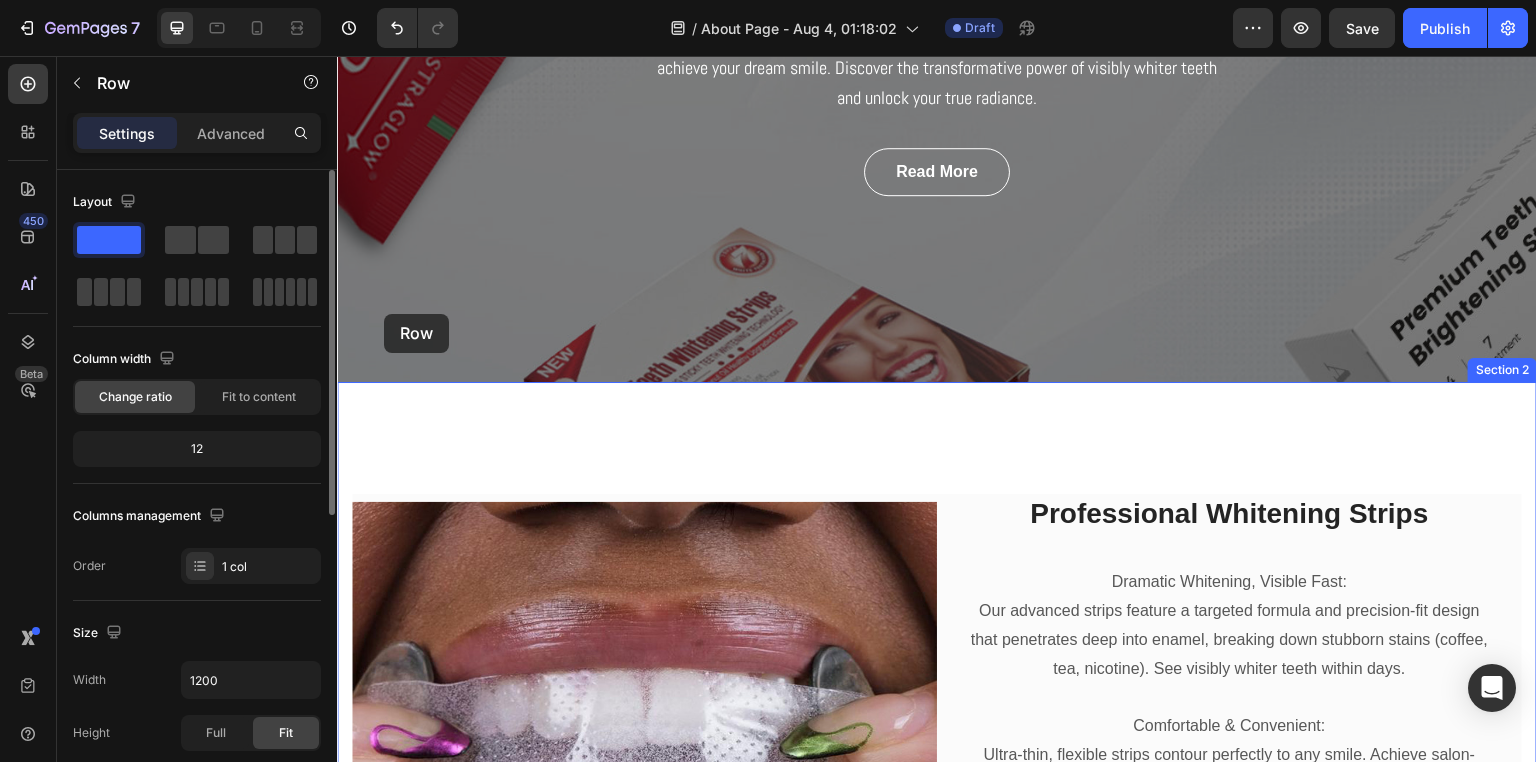 scroll, scrollTop: 400, scrollLeft: 0, axis: vertical 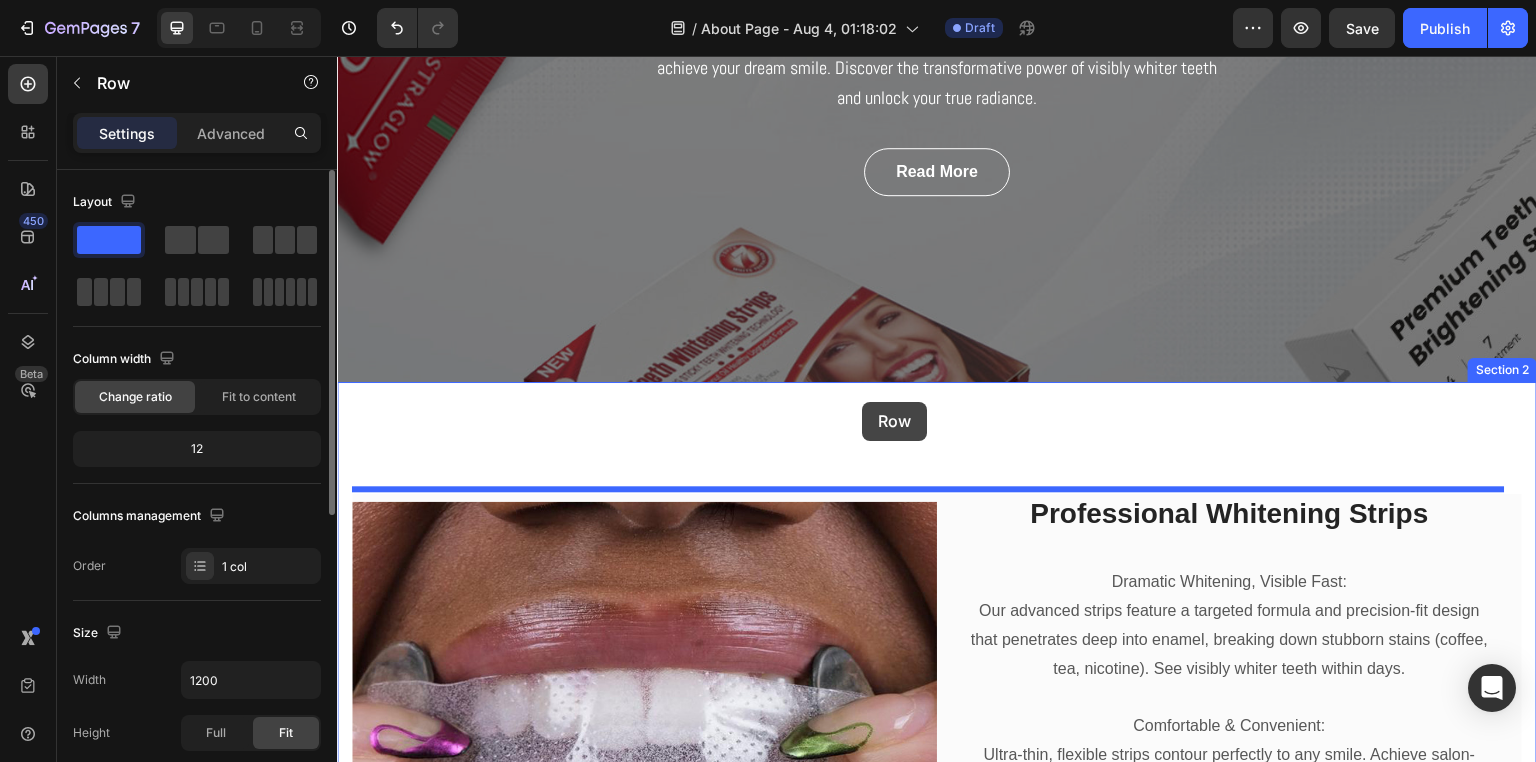 drag, startPoint x: 364, startPoint y: 338, endPoint x: 862, endPoint y: 402, distance: 502.0956 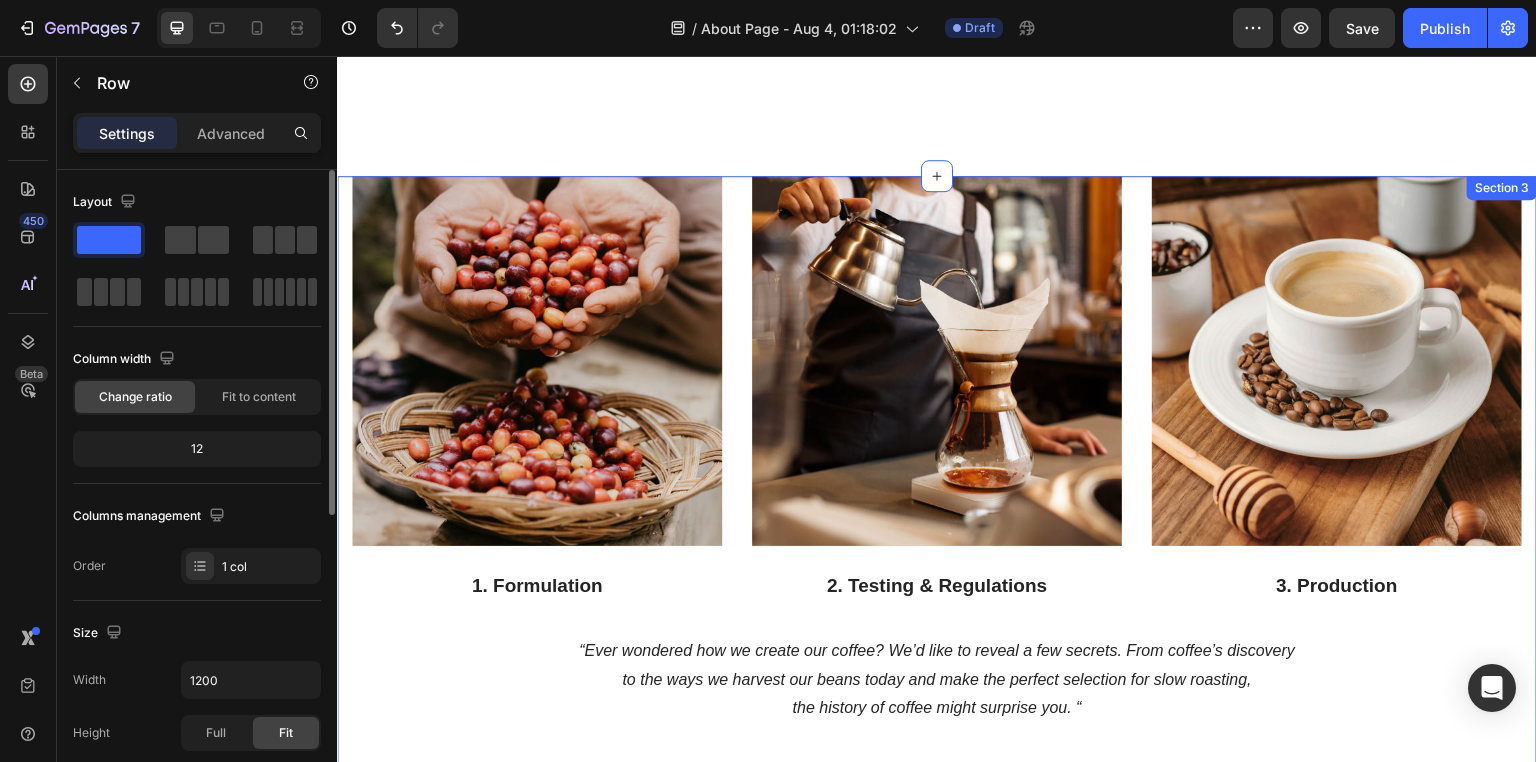 scroll, scrollTop: 1800, scrollLeft: 0, axis: vertical 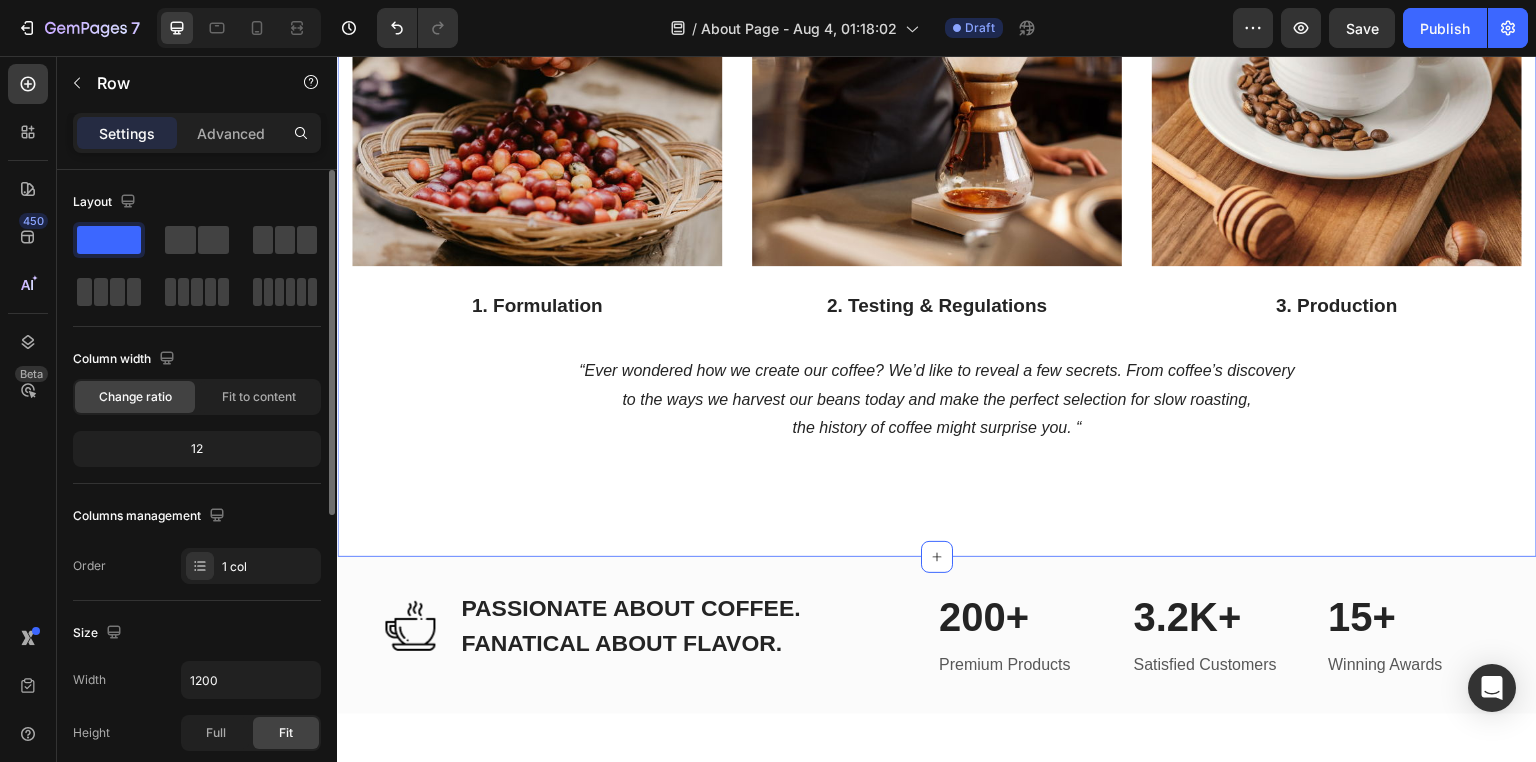 click on "Image 1. Formulation Text block Image 2. Testing & Regulations Text block Image 3. Production Text block Row “Ever wondered how we create our coffee? We’d like to reveal a few secrets. From coffee’s discovery to the ways we harvest our beans today and make the perfect selection for slow roasting, the history of coffee might surprise you. “ Text block Row Section 3" at bounding box center [937, 226] 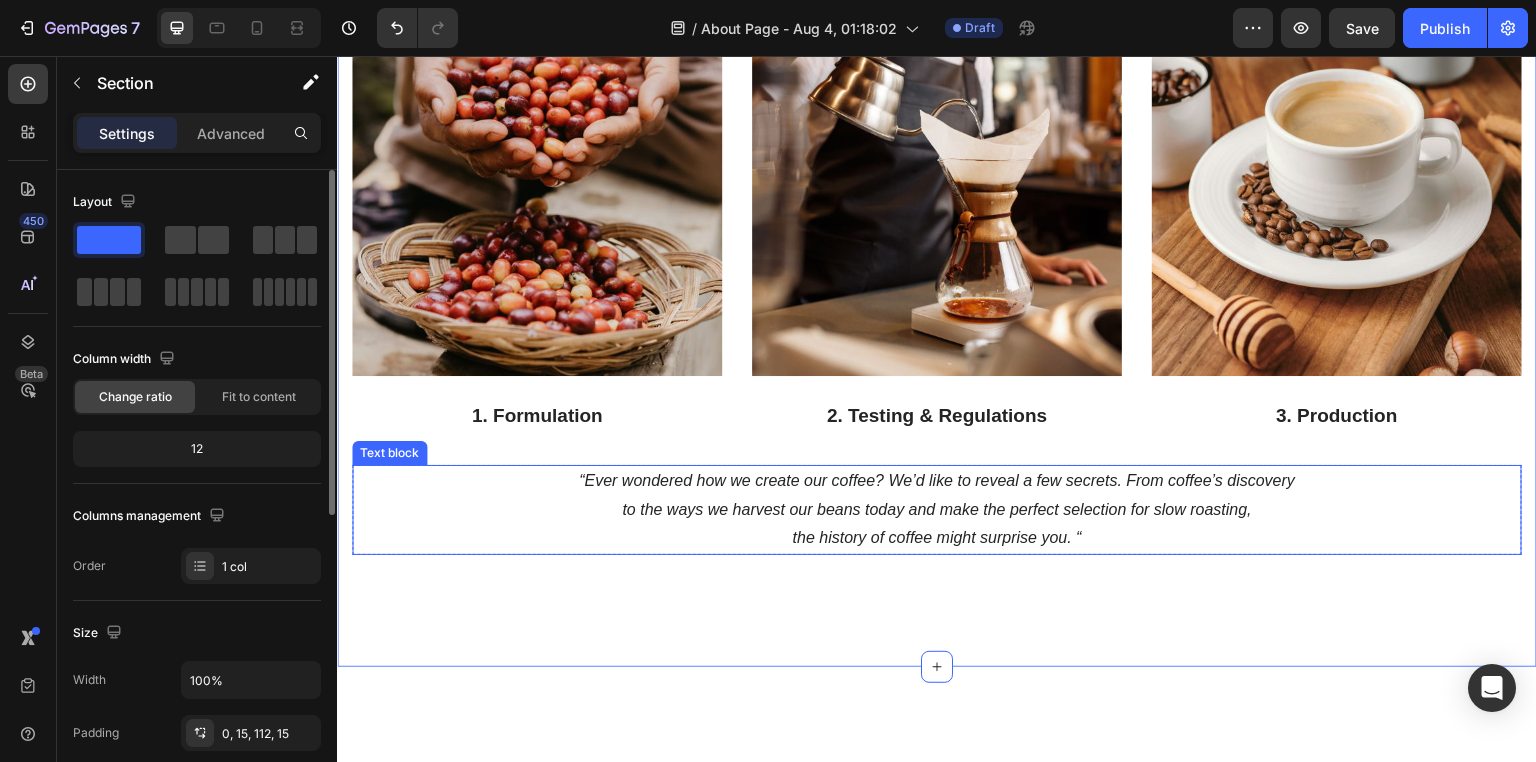 scroll, scrollTop: 1500, scrollLeft: 0, axis: vertical 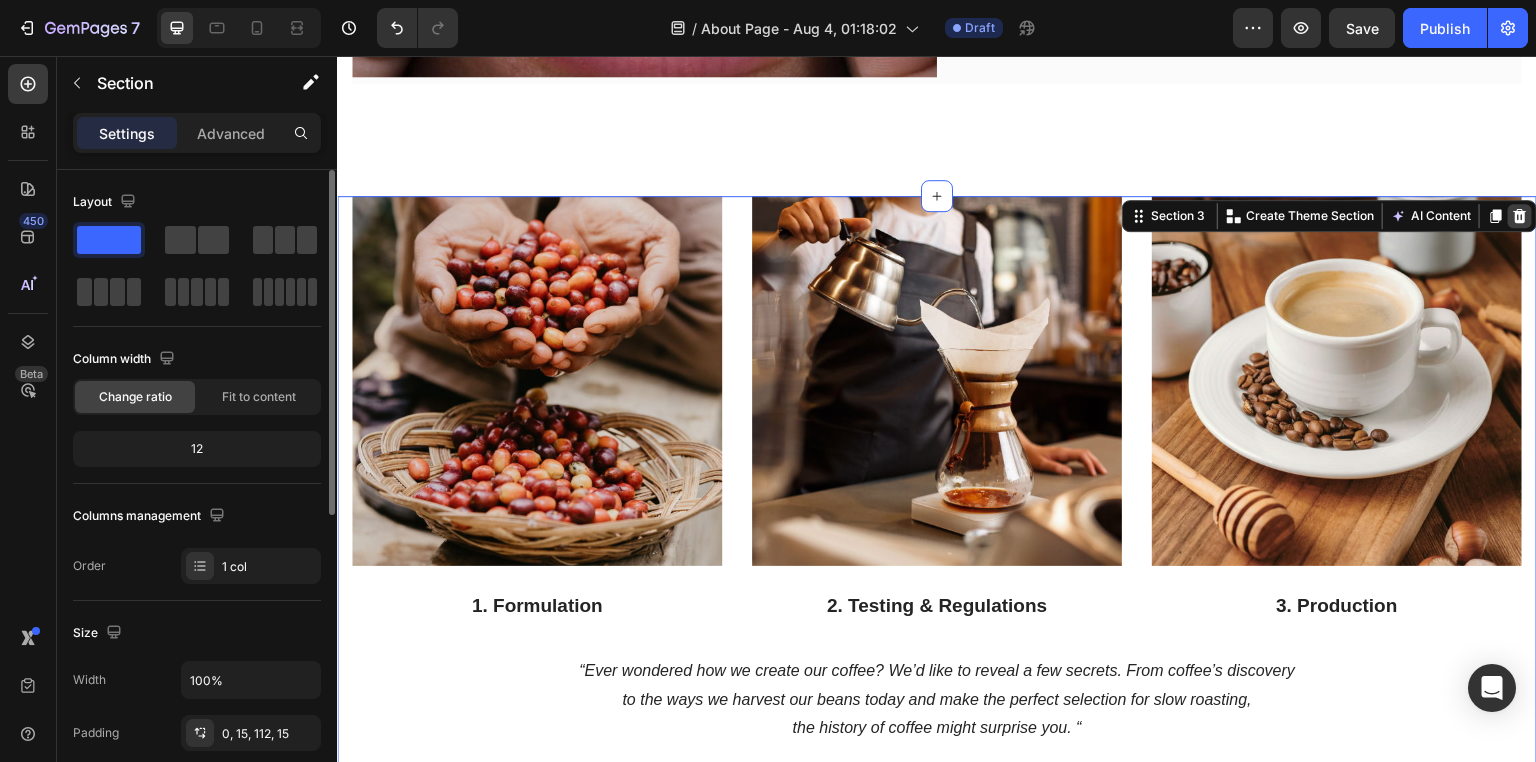 click 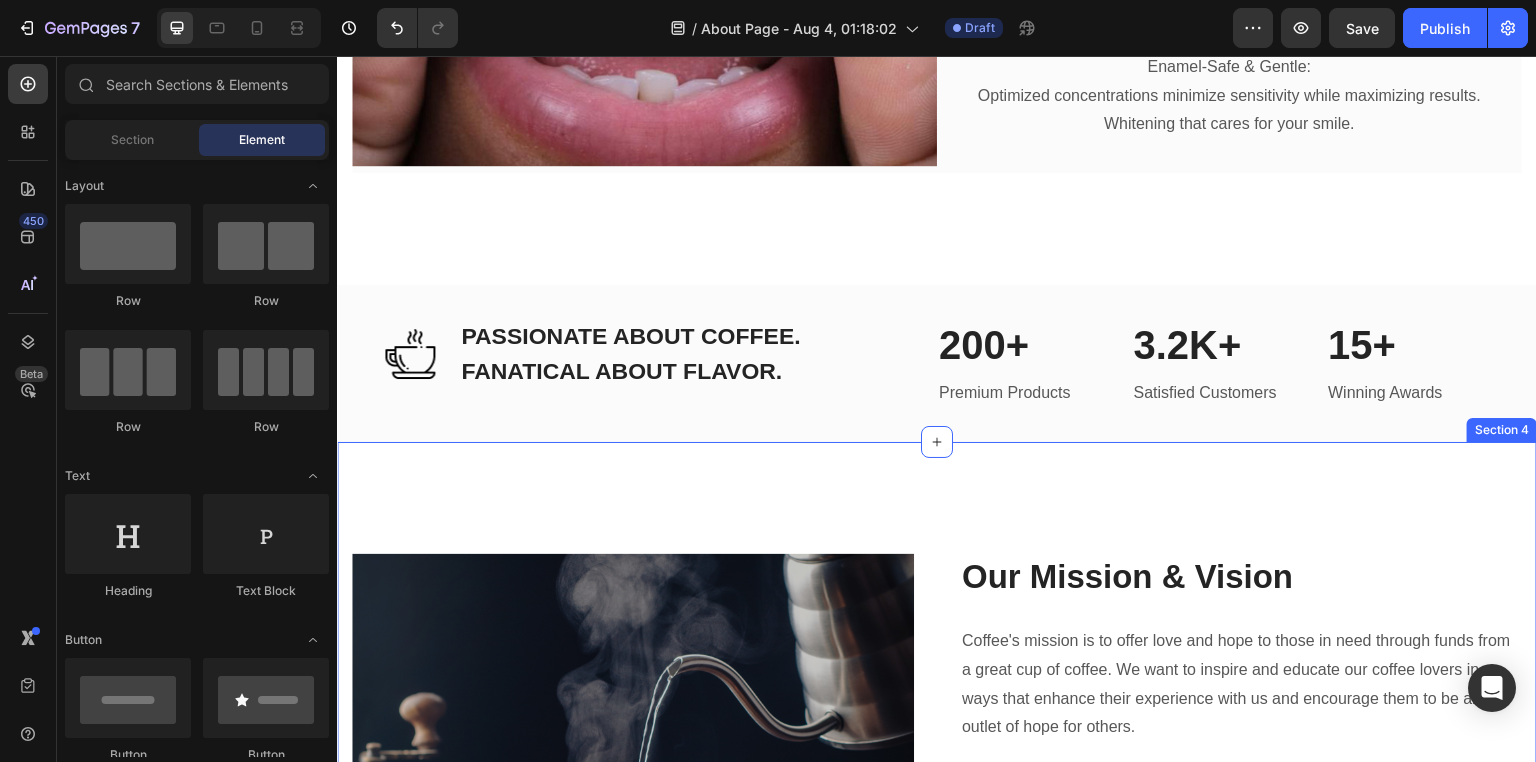 scroll, scrollTop: 1400, scrollLeft: 0, axis: vertical 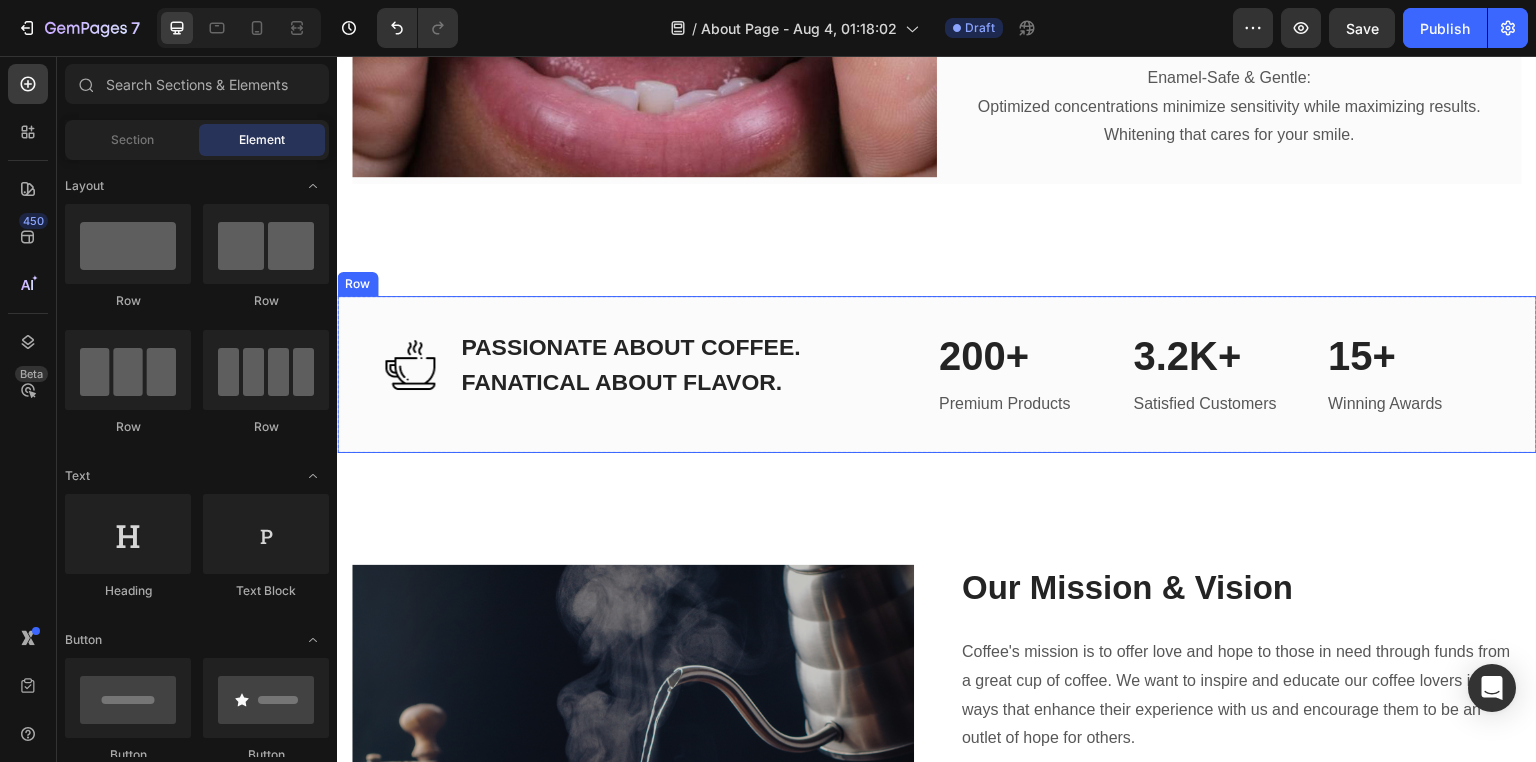 click on "Image PASSIONATE ABOUT COFFEE.  FANATICAL ABOUT FLAVOR. Heading Row 200+ Heading Premium Products Text block 3.2K+ Heading Satisfied Customers Text block 15+ Heading Winning Awards  Text block Row Row" at bounding box center [937, 374] 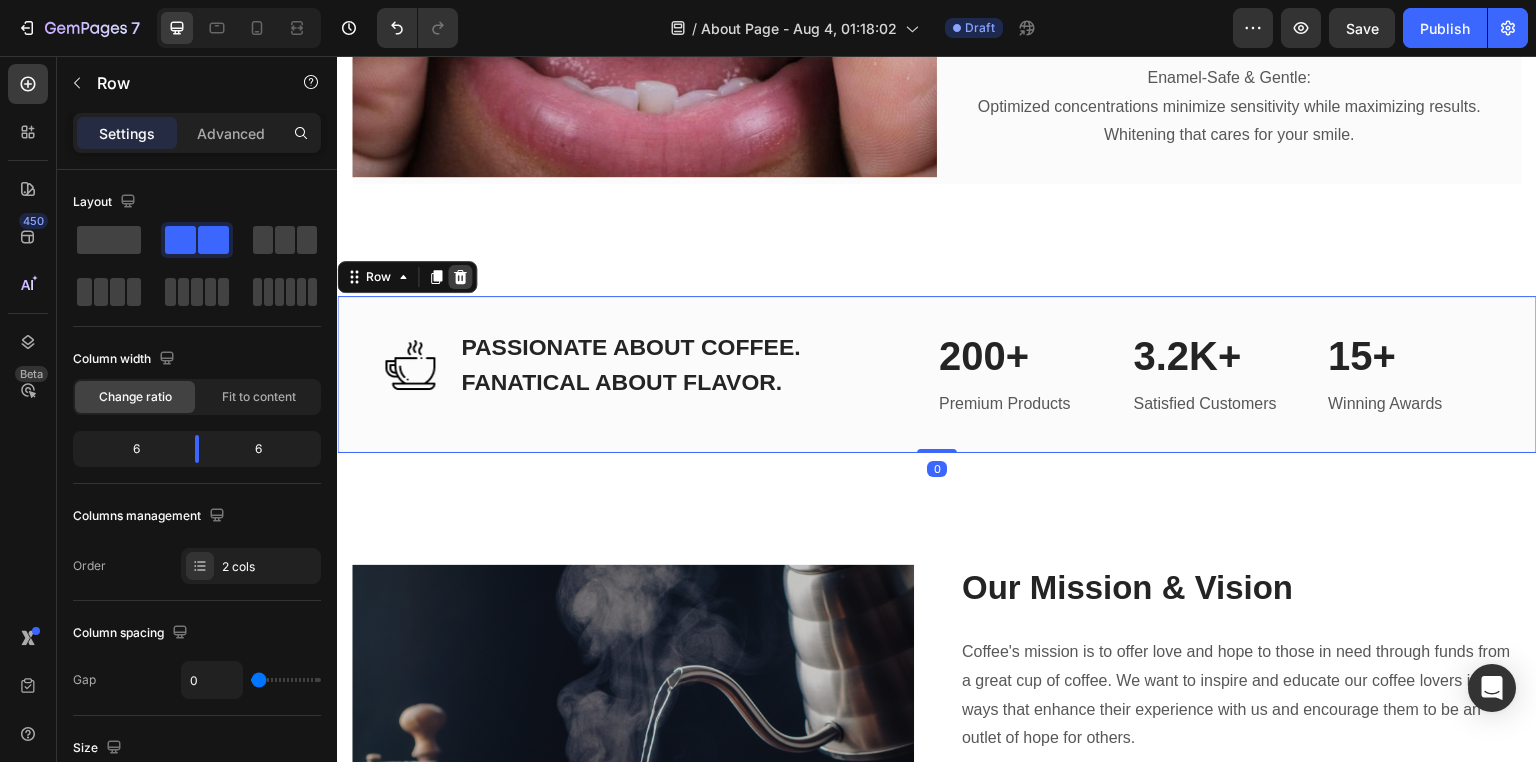 click 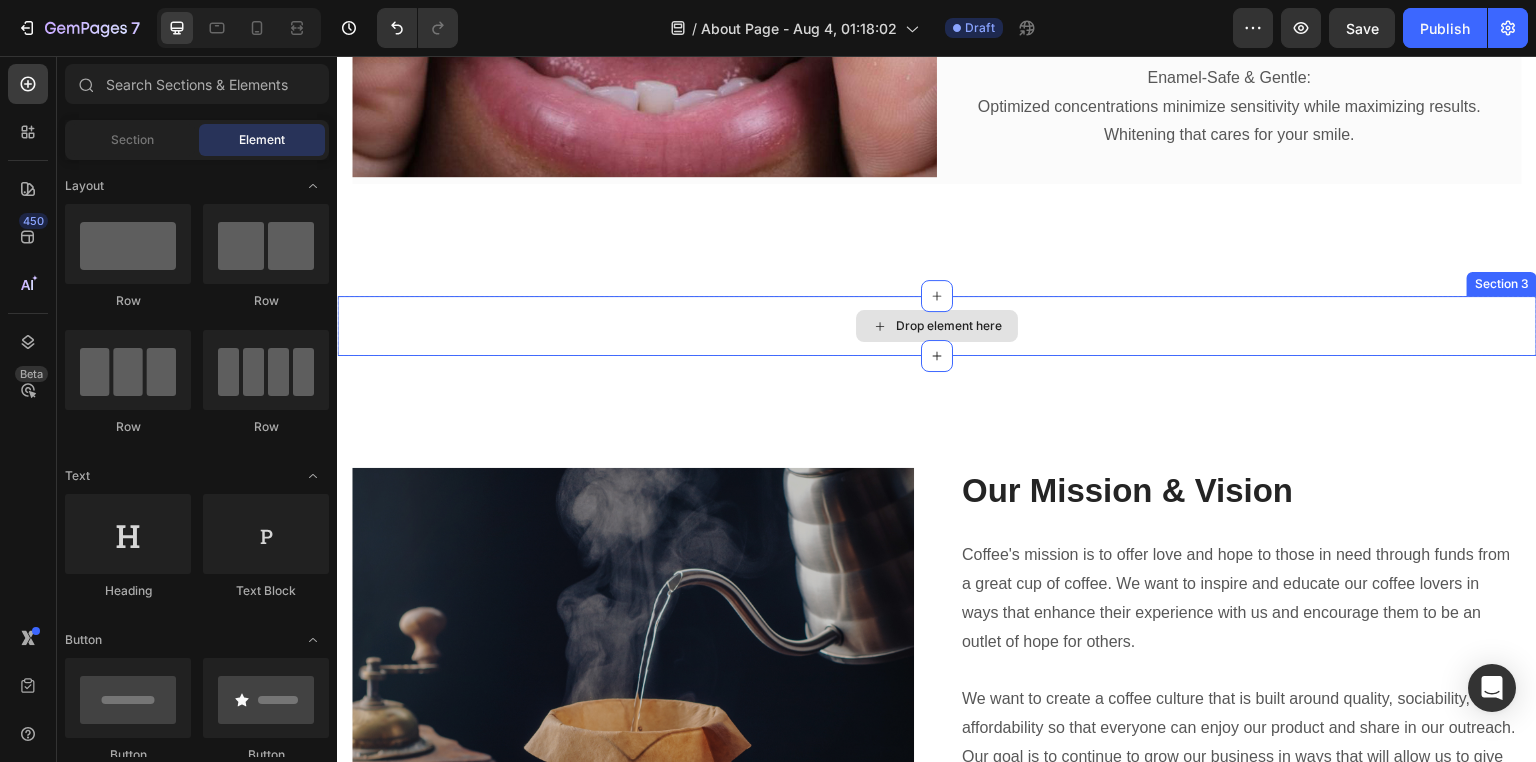 click on "Drop element here" at bounding box center [937, 326] 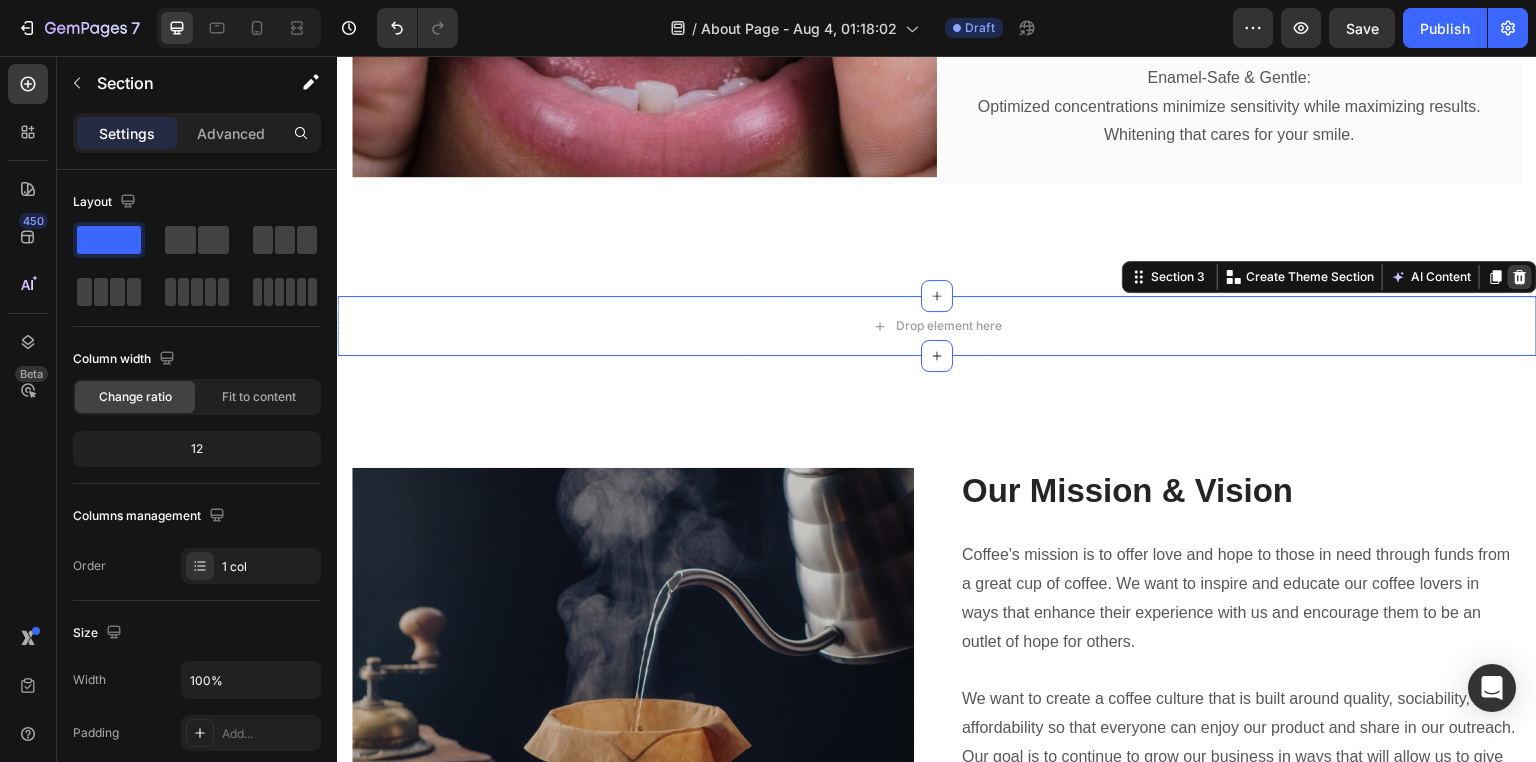 click 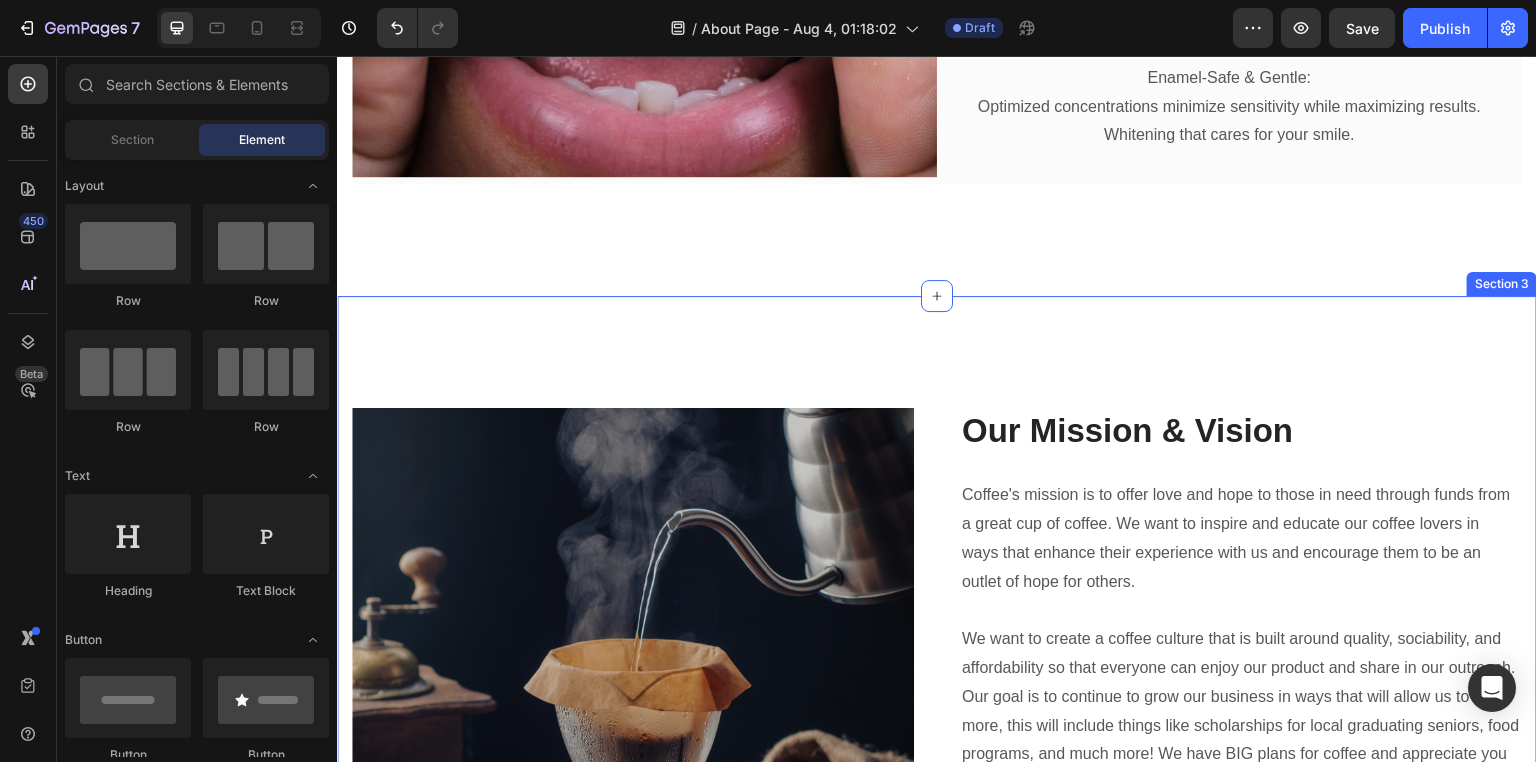 click on "Image Inspiring The World Heading Coffee customers have always worked hard to bring new coffee experiences to our customers. From the opening of the brothers' first coffee boutique in the 2003s, innovation has flowed through every aspect and era of Coffee.  We were the first coffee providers in London serving our coffee in porcelain cups; we were the first coffee shop chain to introduce the Flat White in the UK and, with our Express machines, we were the first to bring coffee shop quality coffee to convenience stores and roadsides across the UK. Text block Our Mission & Vision Heading Coffee's mission is to offer love and hope to those in need through funds from a great cup of coffee. We want to inspire and educate our coffee lovers in ways that enhance their experience with us and encourage them to be an outlet of hope for others.  Text block Image Row Our Mission & Vision Heading Text block Section 3" at bounding box center (937, 879) 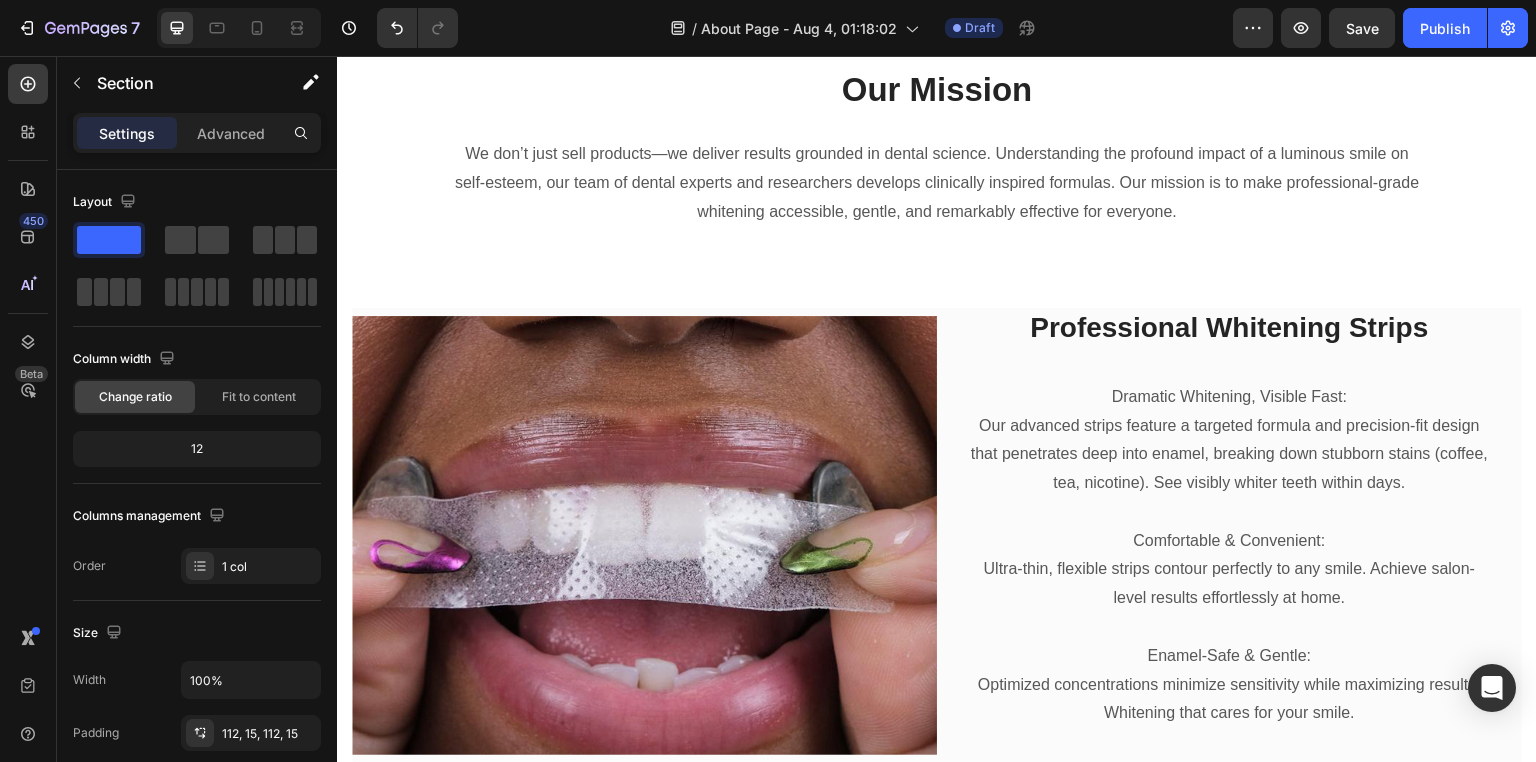 scroll, scrollTop: 800, scrollLeft: 0, axis: vertical 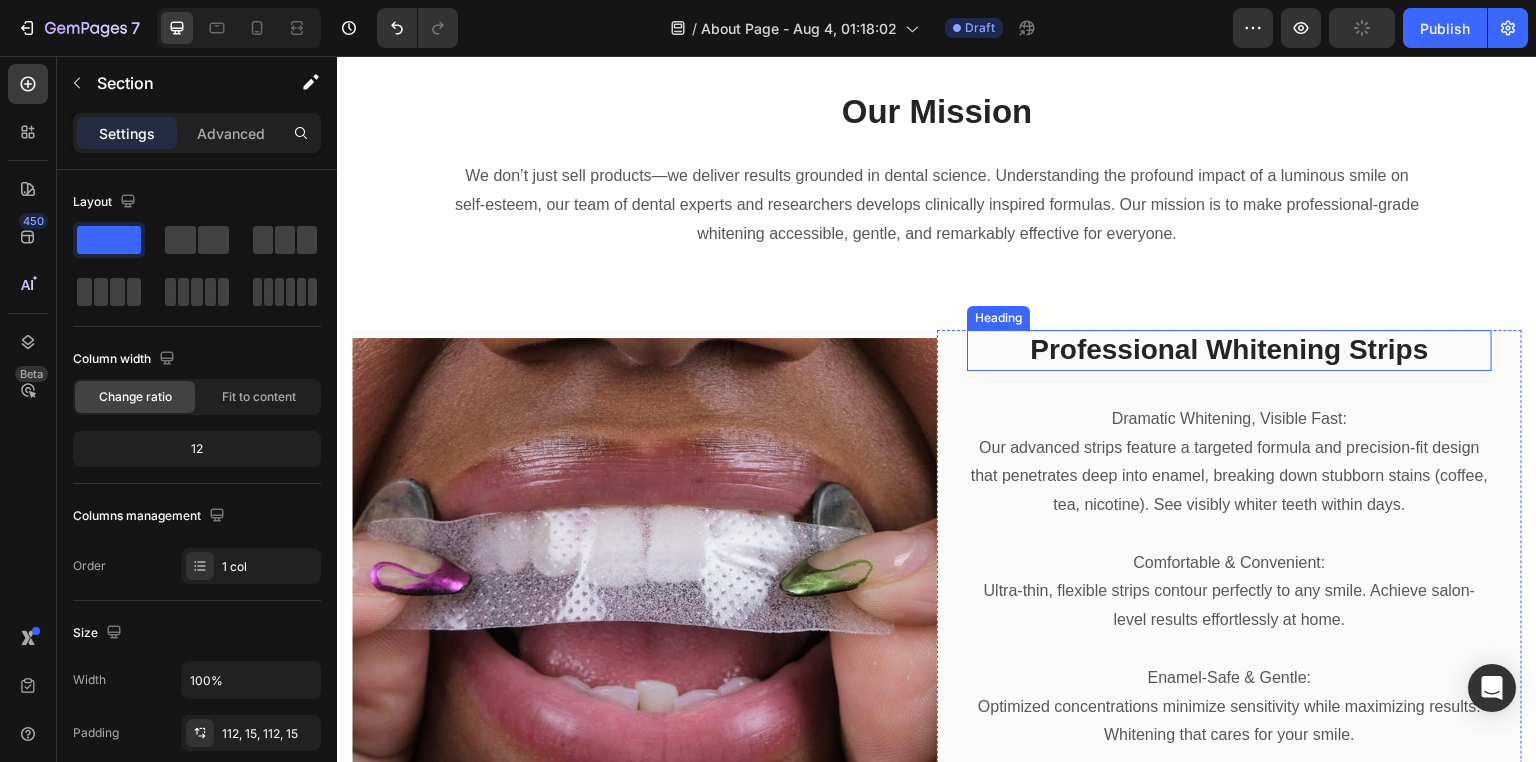 click on "Professional Whitening Strips" at bounding box center (1229, 350) 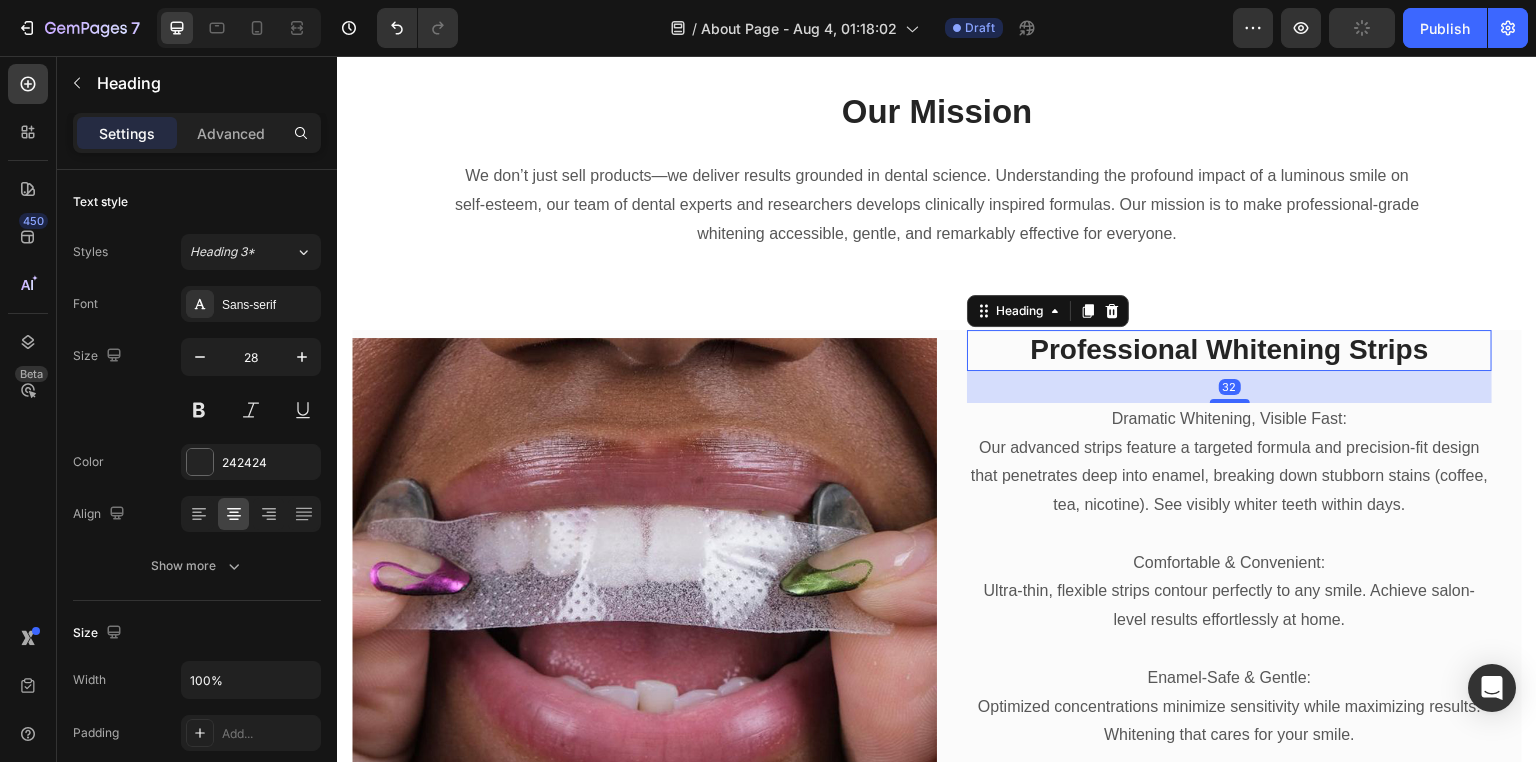 click on "Professional Whitening Strips" at bounding box center [1229, 350] 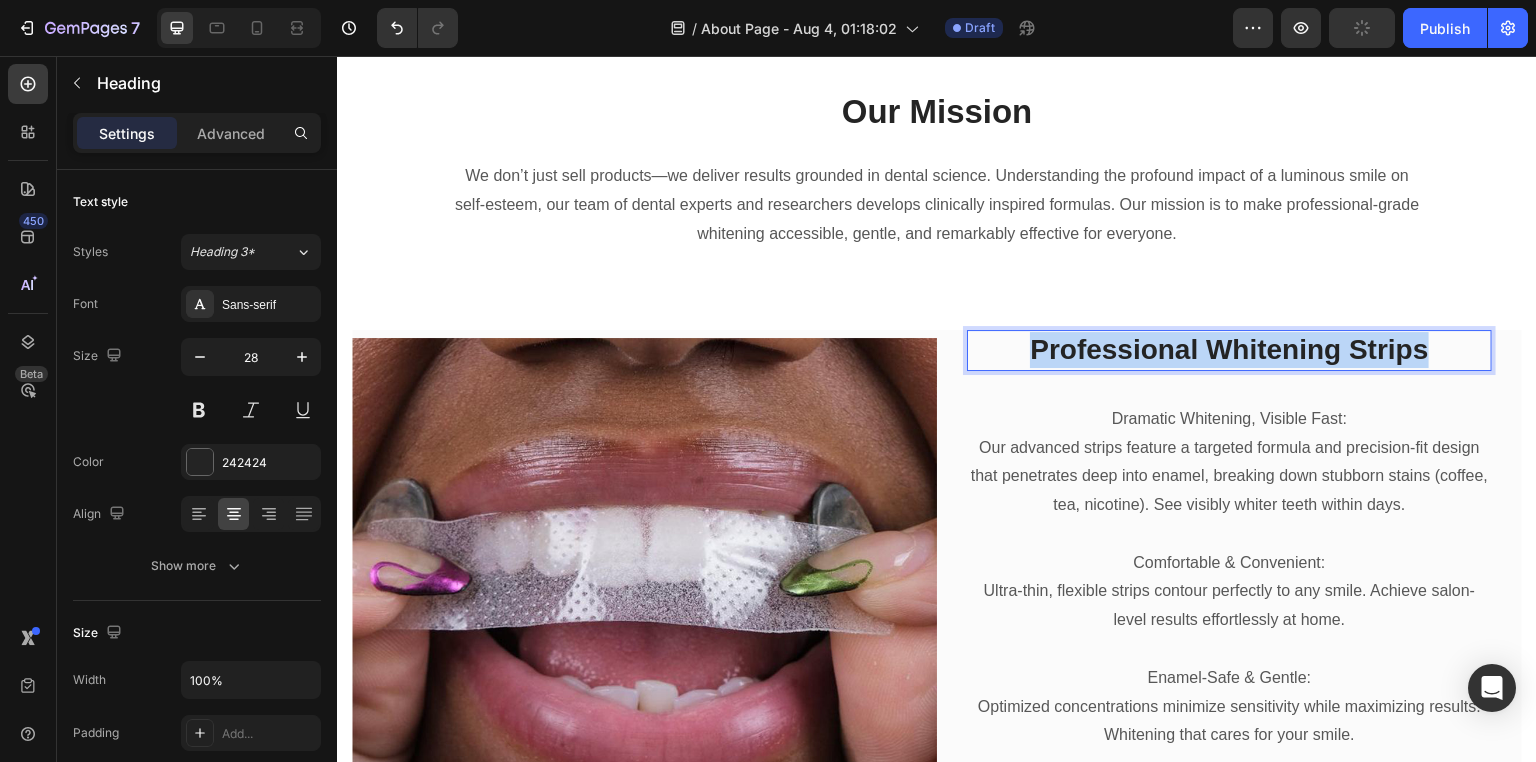 click on "Professional Whitening Strips" at bounding box center [1229, 350] 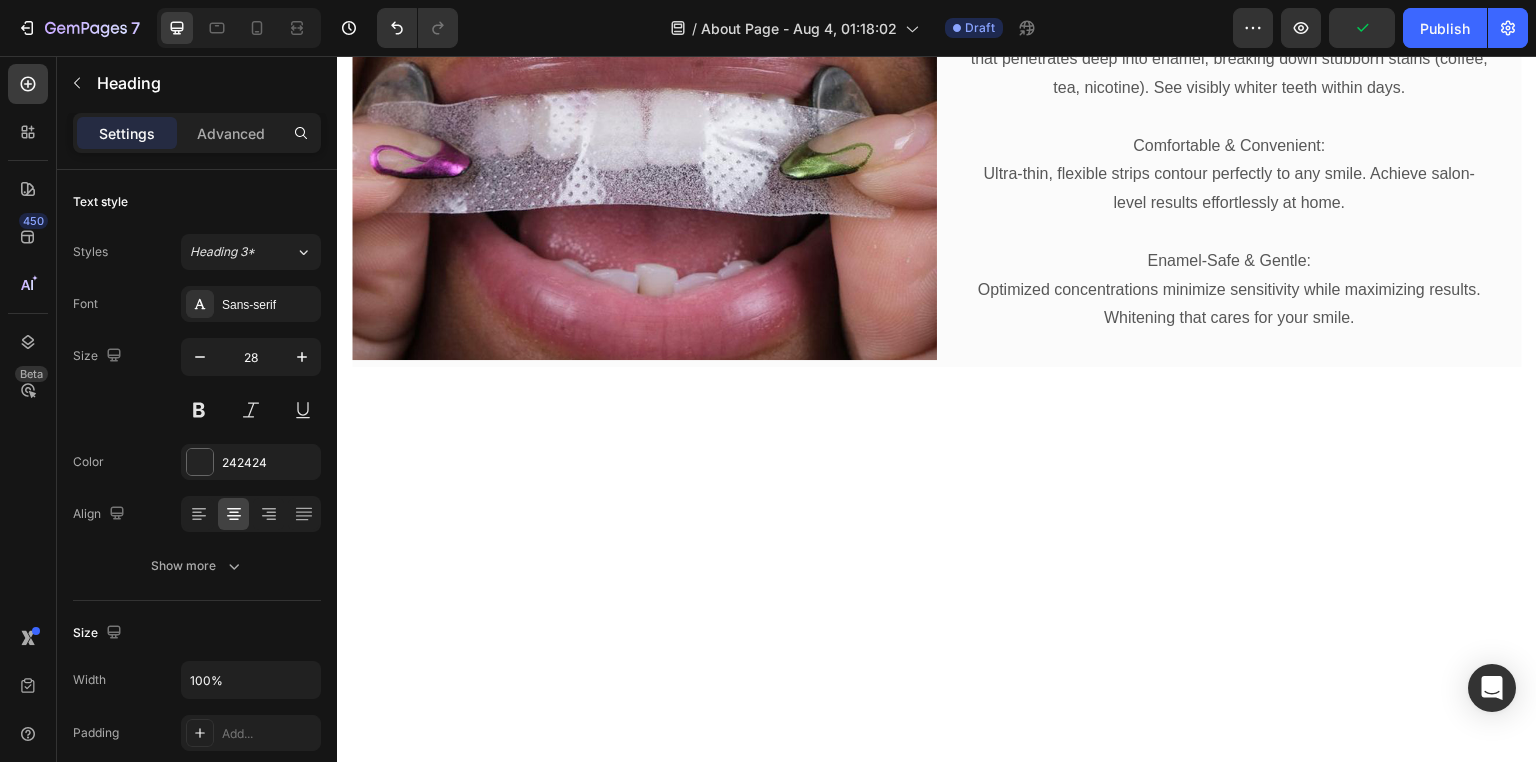 scroll, scrollTop: 1400, scrollLeft: 0, axis: vertical 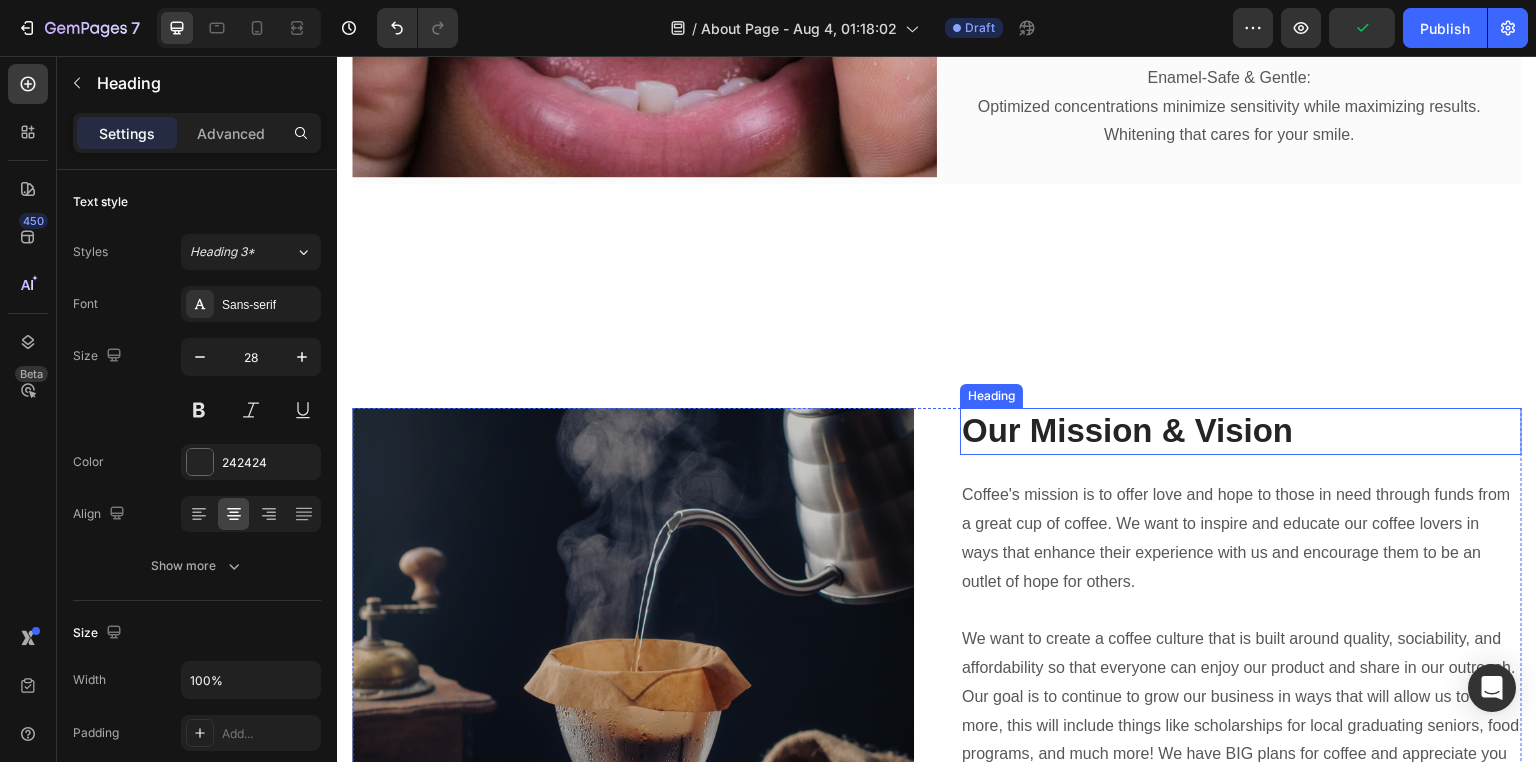 click on "Our Mission & Vision" at bounding box center (1241, 431) 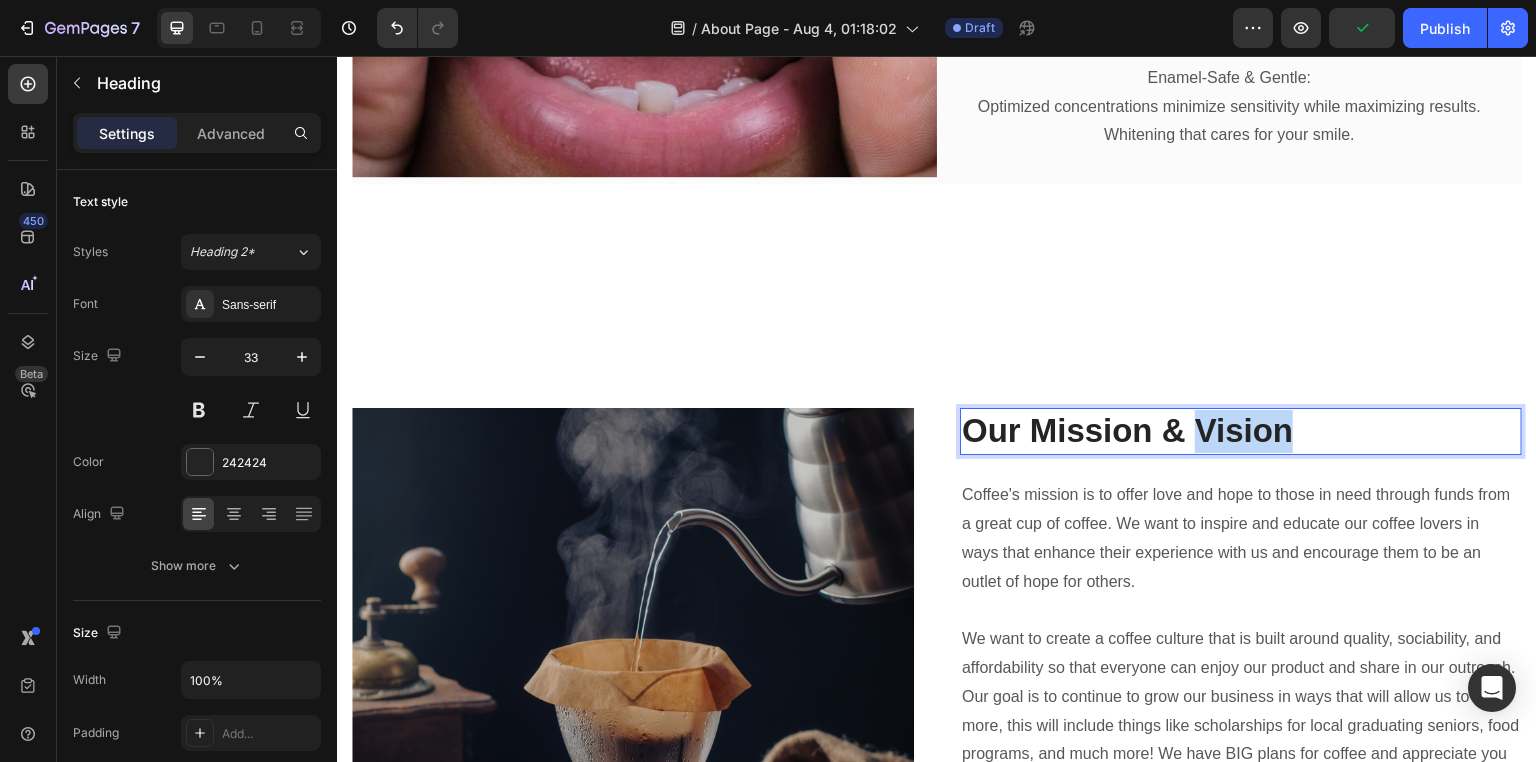 click on "Our Mission & Vision" at bounding box center [1241, 431] 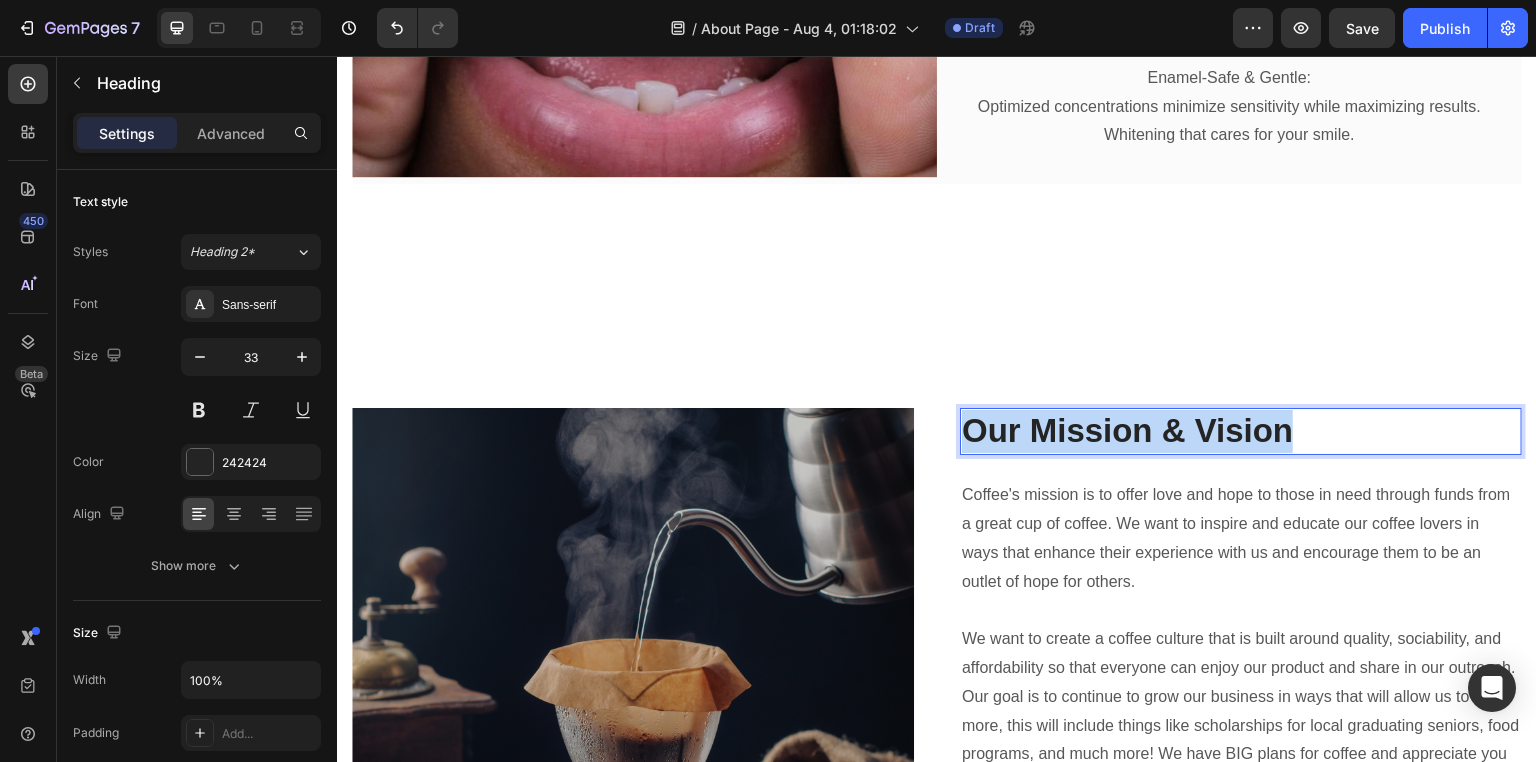 click on "Our Mission & Vision" at bounding box center [1241, 431] 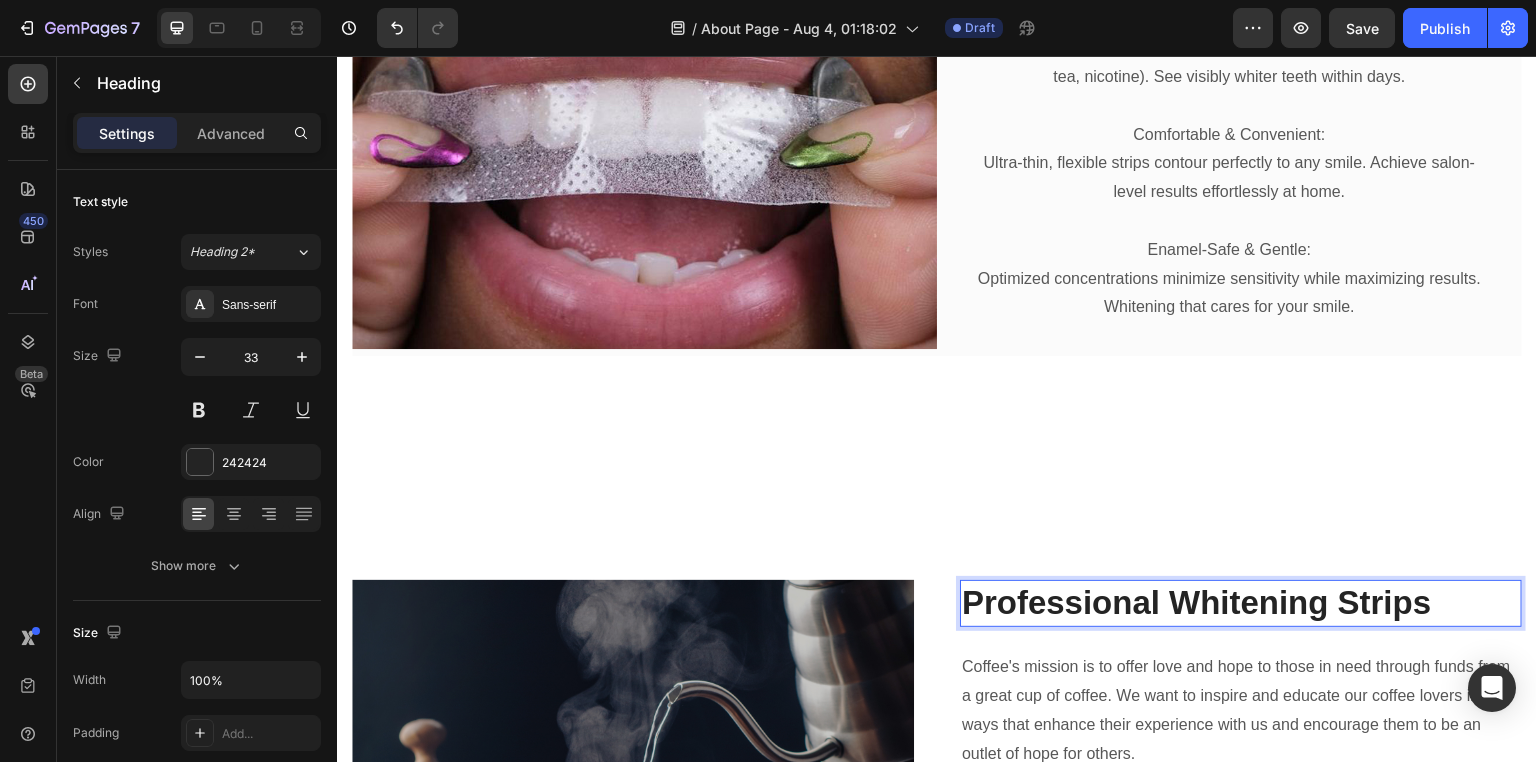 scroll, scrollTop: 1400, scrollLeft: 0, axis: vertical 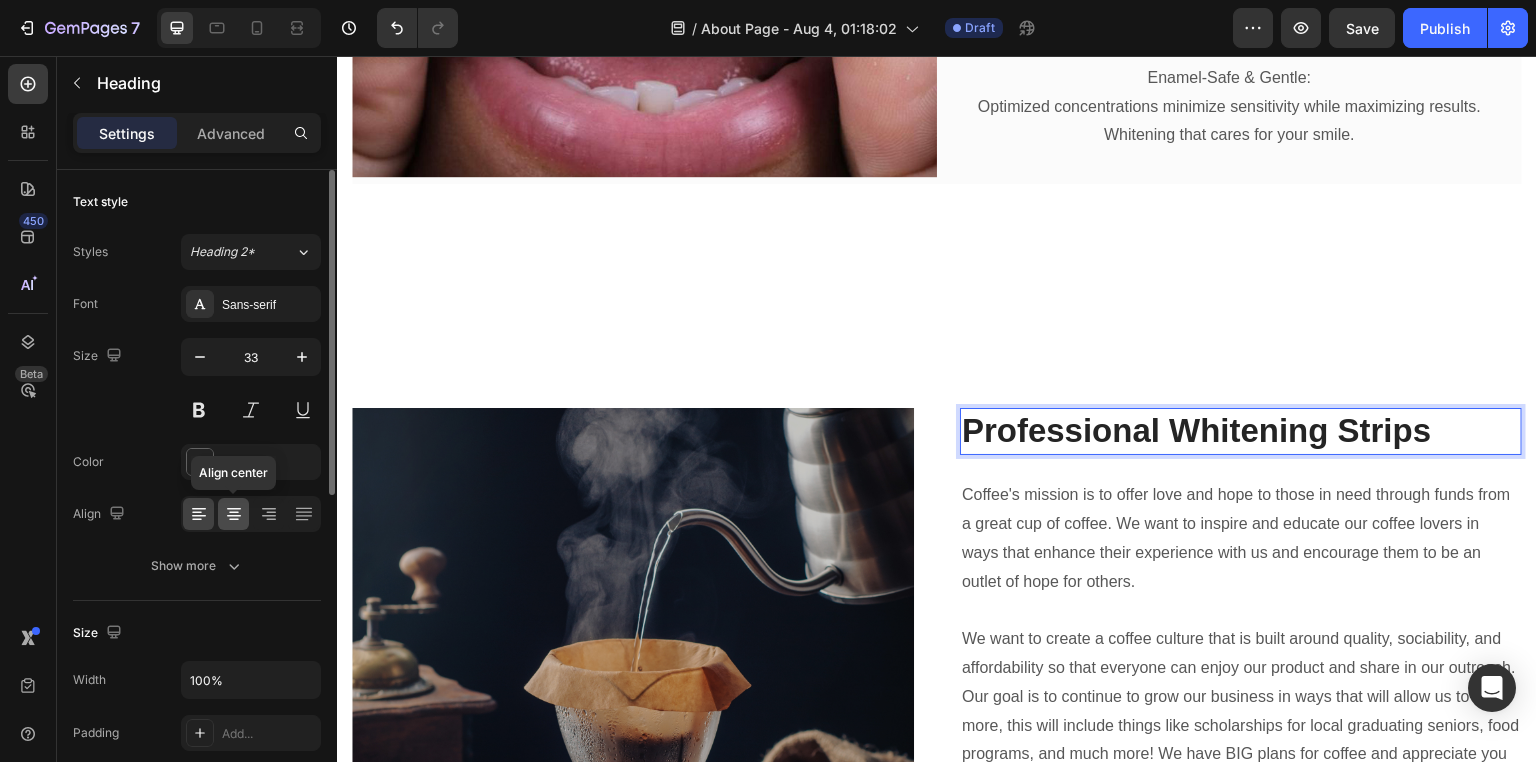 click 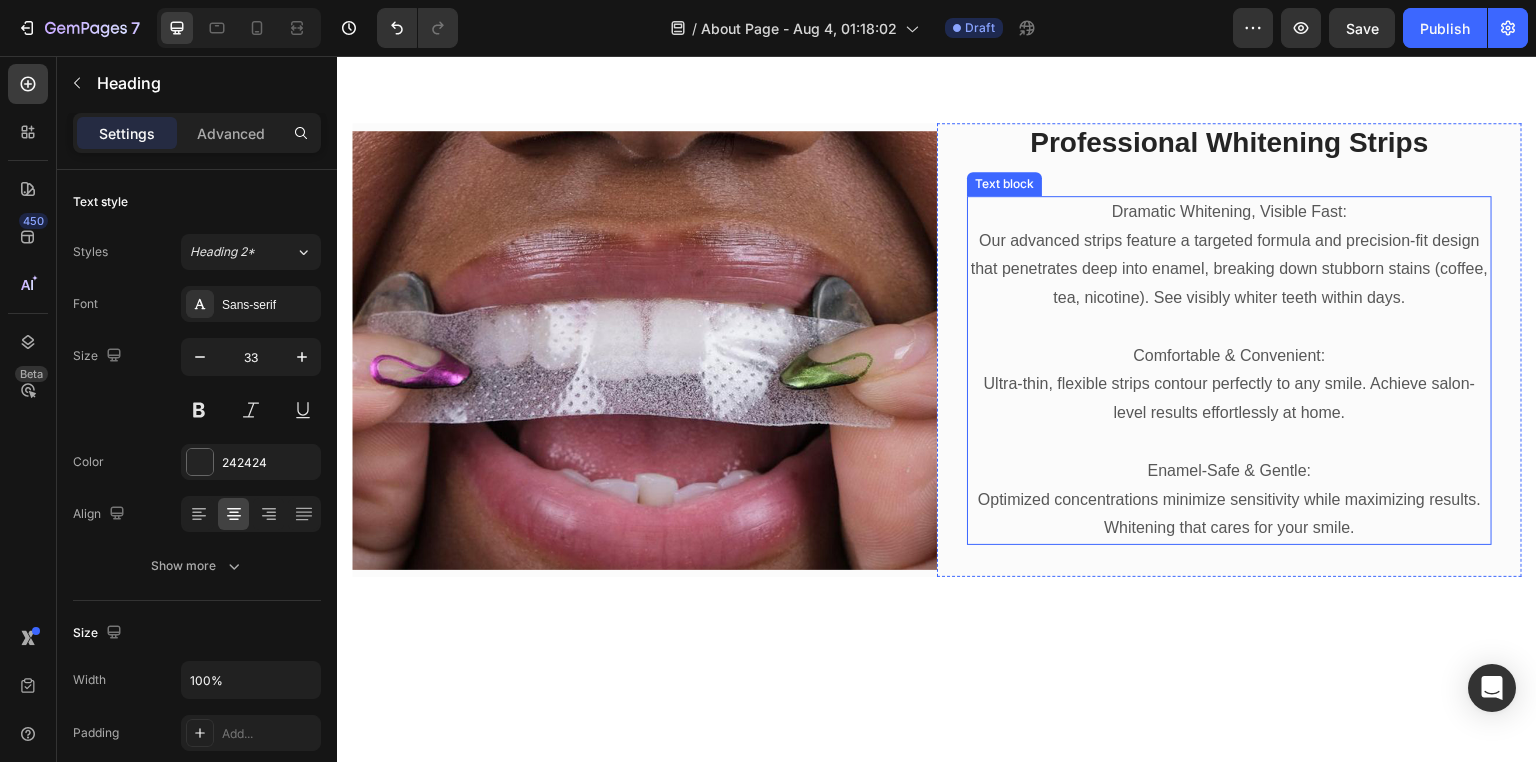 scroll, scrollTop: 1000, scrollLeft: 0, axis: vertical 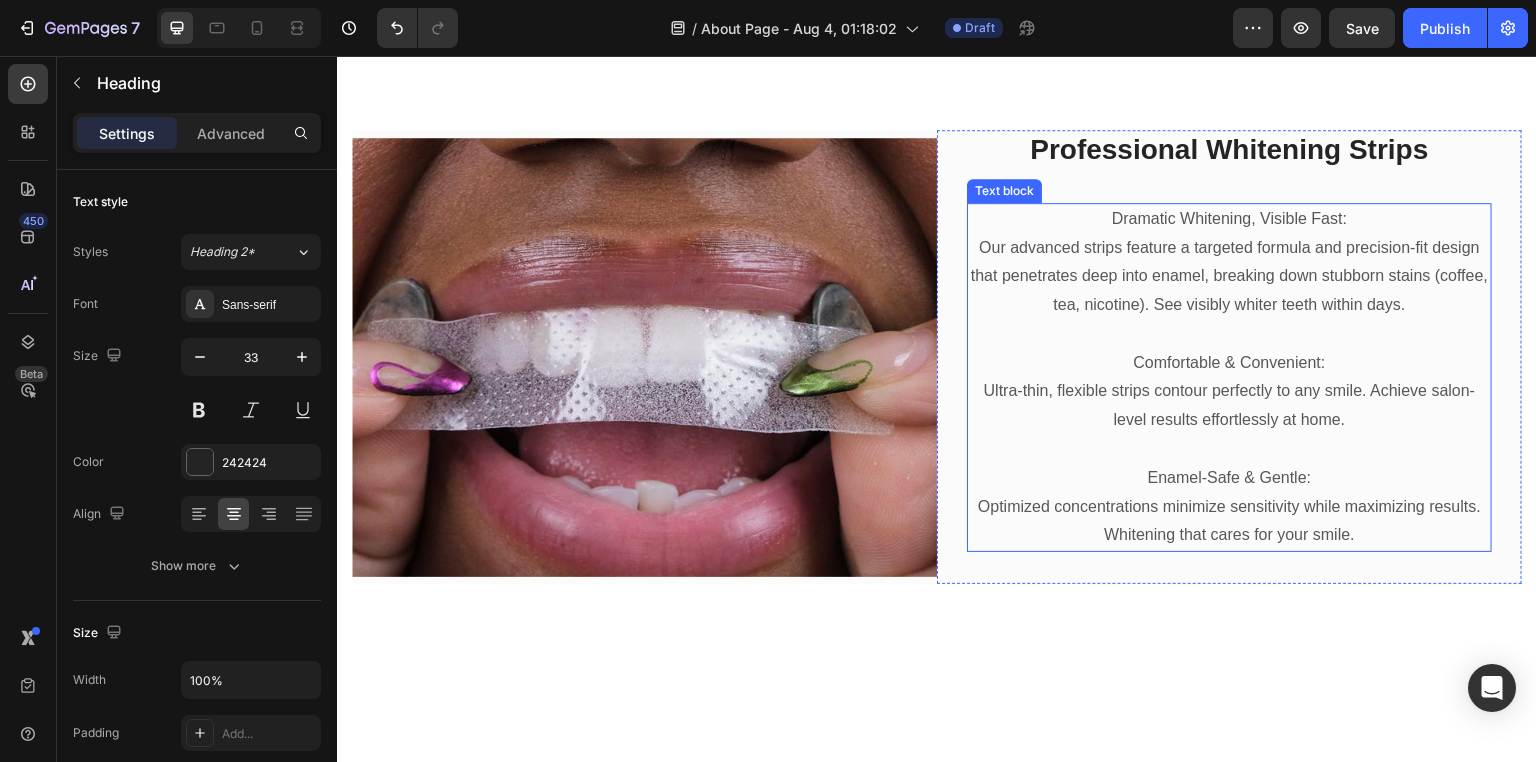 click on "Ultra-thin, flexible strips contour perfectly to any smile. Achieve salon-level results effortlessly at home." at bounding box center (1229, 406) 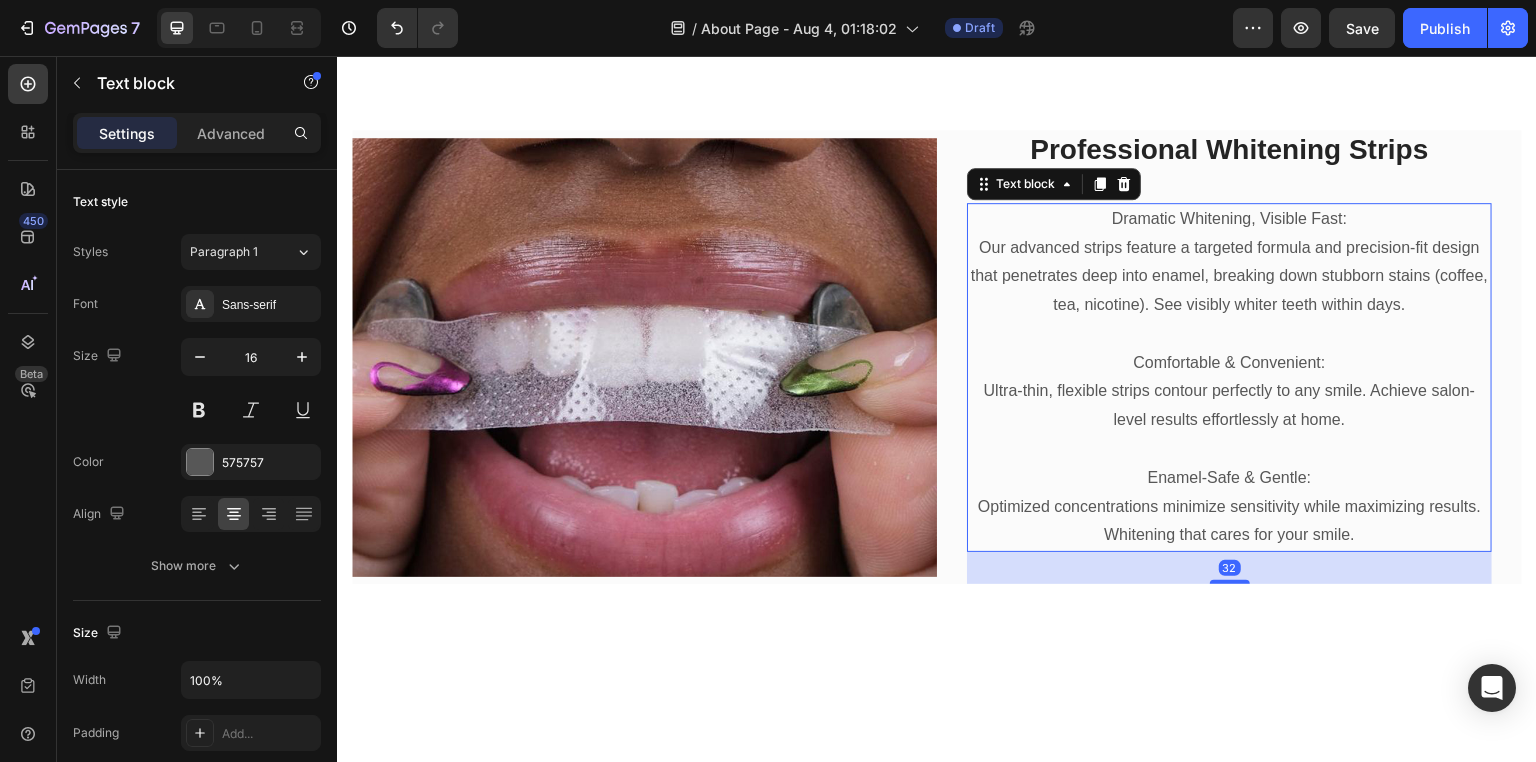 click on "Ultra-thin, flexible strips contour perfectly to any smile. Achieve salon-level results effortlessly at home." at bounding box center [1229, 406] 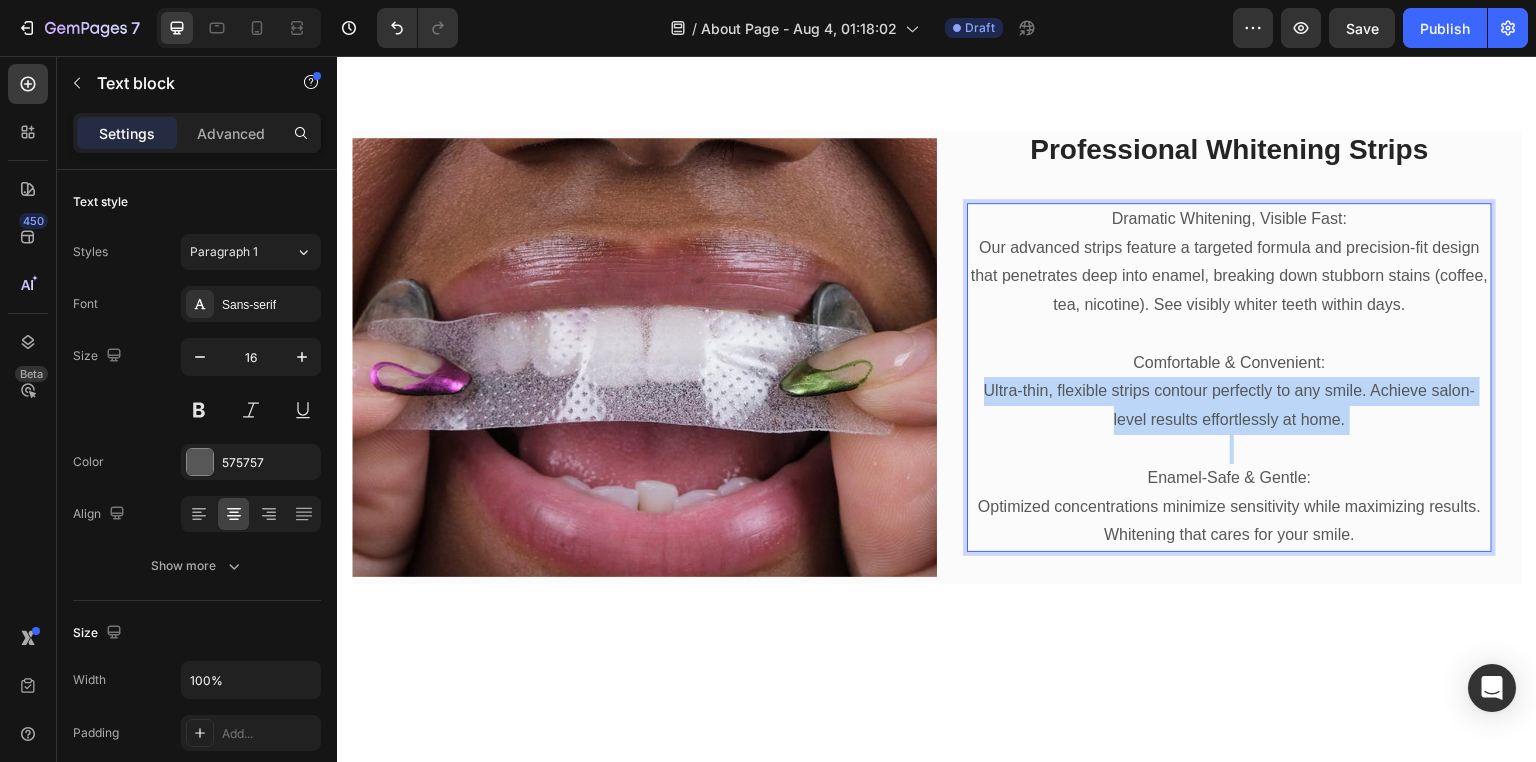 click on "Ultra-thin, flexible strips contour perfectly to any smile. Achieve salon-level results effortlessly at home." at bounding box center (1229, 406) 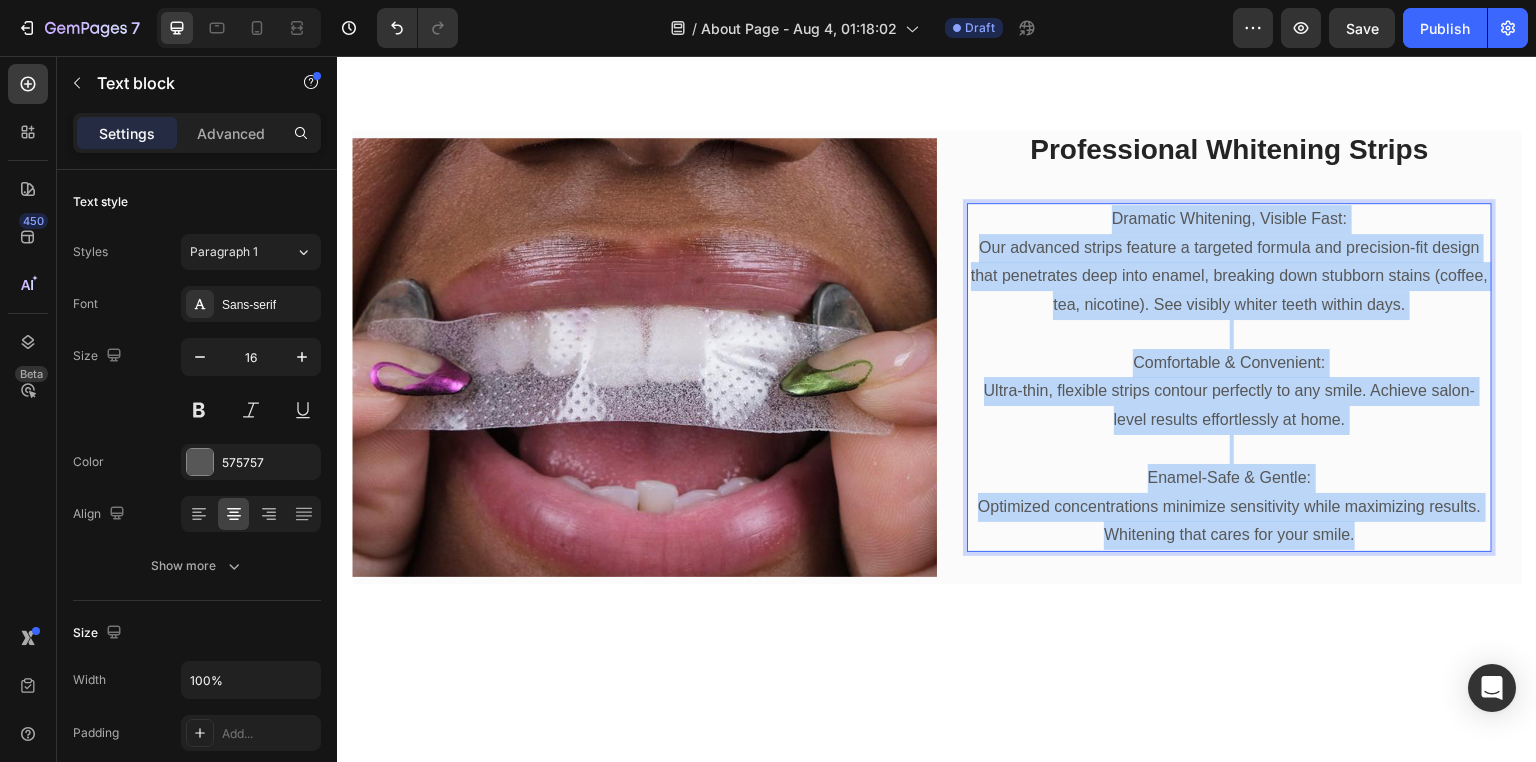 copy on "Dramatic Whitening, Visible Fast: Our advanced strips feature a targeted formula and precision-fit design that penetrates deep into enamel, breaking down stubborn stains (coffee, tea, nicotine). See visibly whiter teeth within days. Comfortable & Convenient: Ultra-thin, flexible strips contour perfectly to any smile. Achieve salon-level results effortlessly at home. Enamel-Safe & Gentle: Optimized concentrations minimize sensitivity while maximizing results. Whitening that cares for your smile." 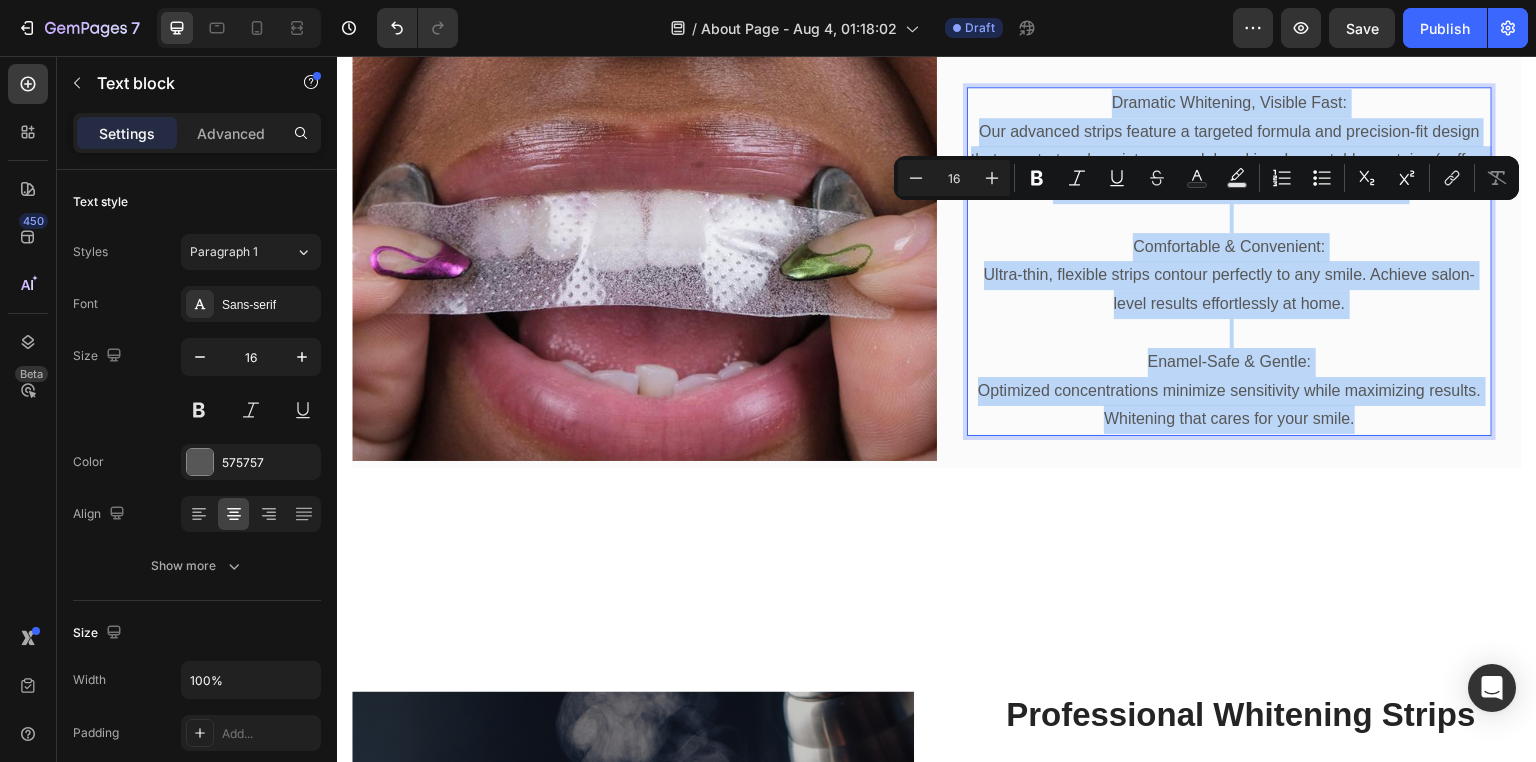 scroll, scrollTop: 1400, scrollLeft: 0, axis: vertical 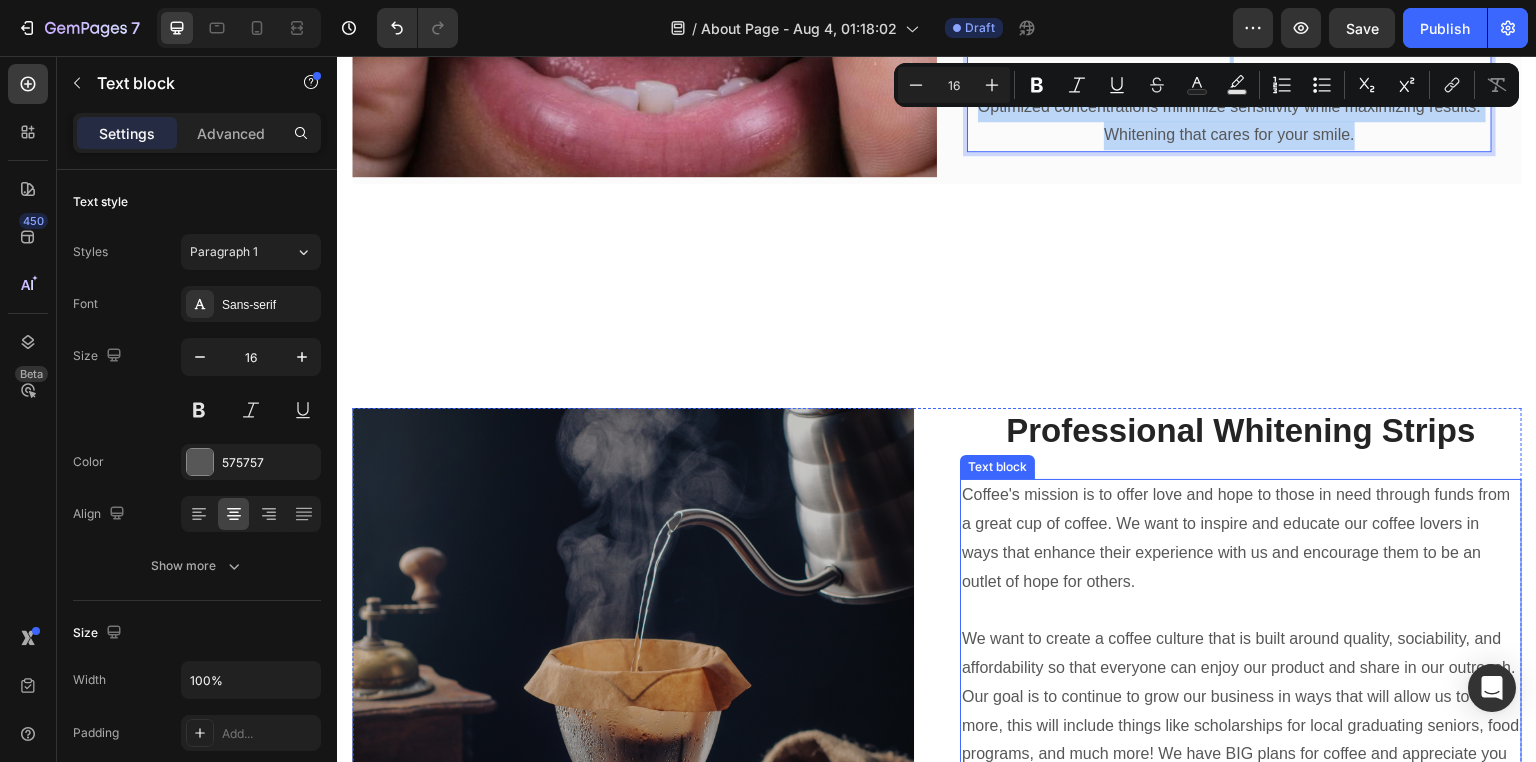 click on "Coffee's mission is to offer love and hope to those in need through funds from a great cup of coffee. We want to inspire and educate our coffee lovers in ways that enhance their experience with us and encourage them to be an outlet of hope for others.  We want to create a coffee culture that is built around quality, sociability, and affordability so that everyone can enjoy our product and share in our outreach. Our goal is to continue to grow our business in ways that will allow us to give more, this will include things like scholarships for local graduating seniors, food programs, and much more! We have BIG plans for coffee and appreciate you joining us on this journey!" at bounding box center [1241, 639] 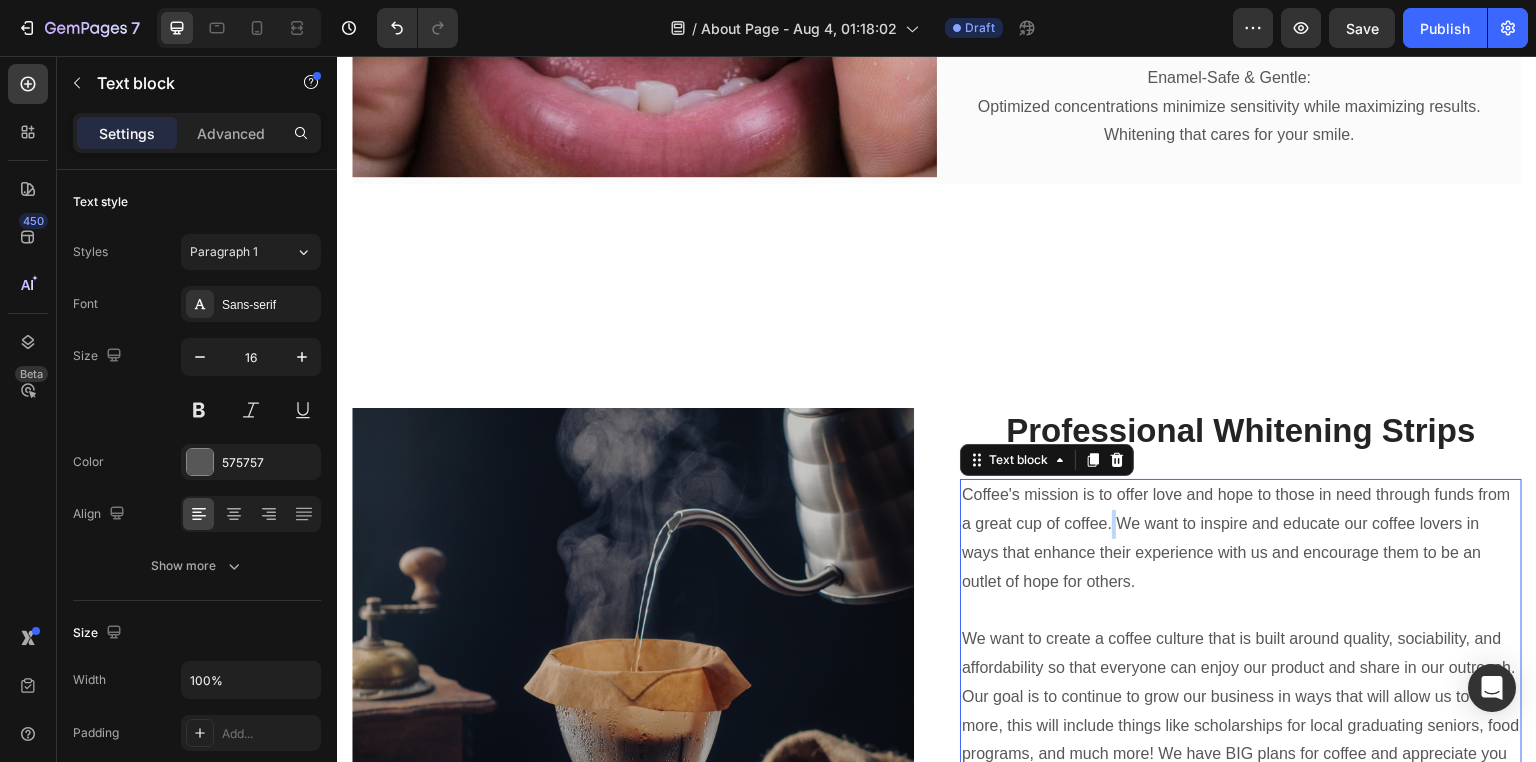 click on "Coffee's mission is to offer love and hope to those in need through funds from a great cup of coffee. We want to inspire and educate our coffee lovers in ways that enhance their experience with us and encourage them to be an outlet of hope for others.  We want to create a coffee culture that is built around quality, sociability, and affordability so that everyone can enjoy our product and share in our outreach. Our goal is to continue to grow our business in ways that will allow us to give more, this will include things like scholarships for local graduating seniors, food programs, and much more! We have BIG plans for coffee and appreciate you joining us on this journey!" at bounding box center [1241, 639] 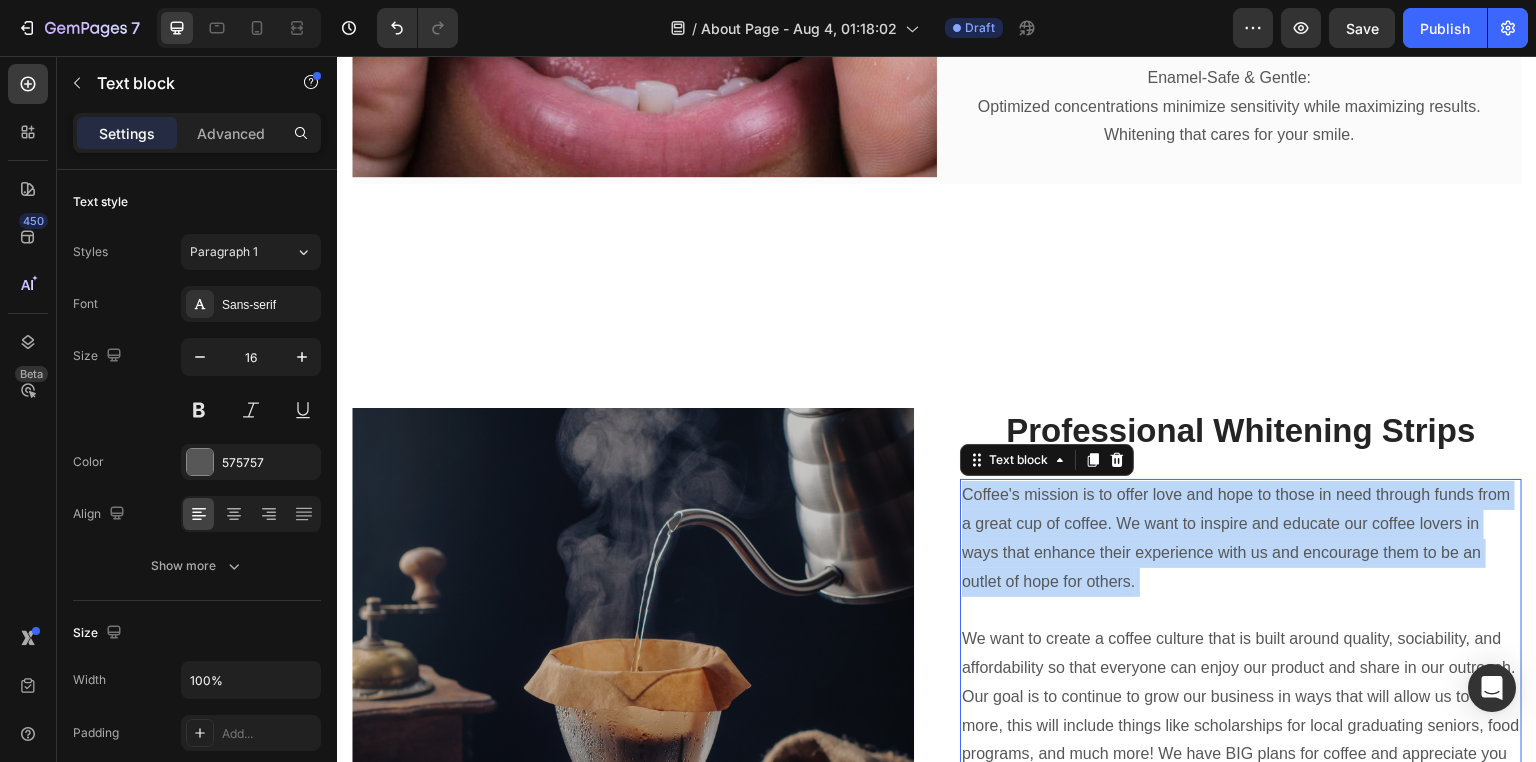 click on "Coffee's mission is to offer love and hope to those in need through funds from a great cup of coffee. We want to inspire and educate our coffee lovers in ways that enhance their experience with us and encourage them to be an outlet of hope for others.  We want to create a coffee culture that is built around quality, sociability, and affordability so that everyone can enjoy our product and share in our outreach. Our goal is to continue to grow our business in ways that will allow us to give more, this will include things like scholarships for local graduating seniors, food programs, and much more! We have BIG plans for coffee and appreciate you joining us on this journey!" at bounding box center (1241, 639) 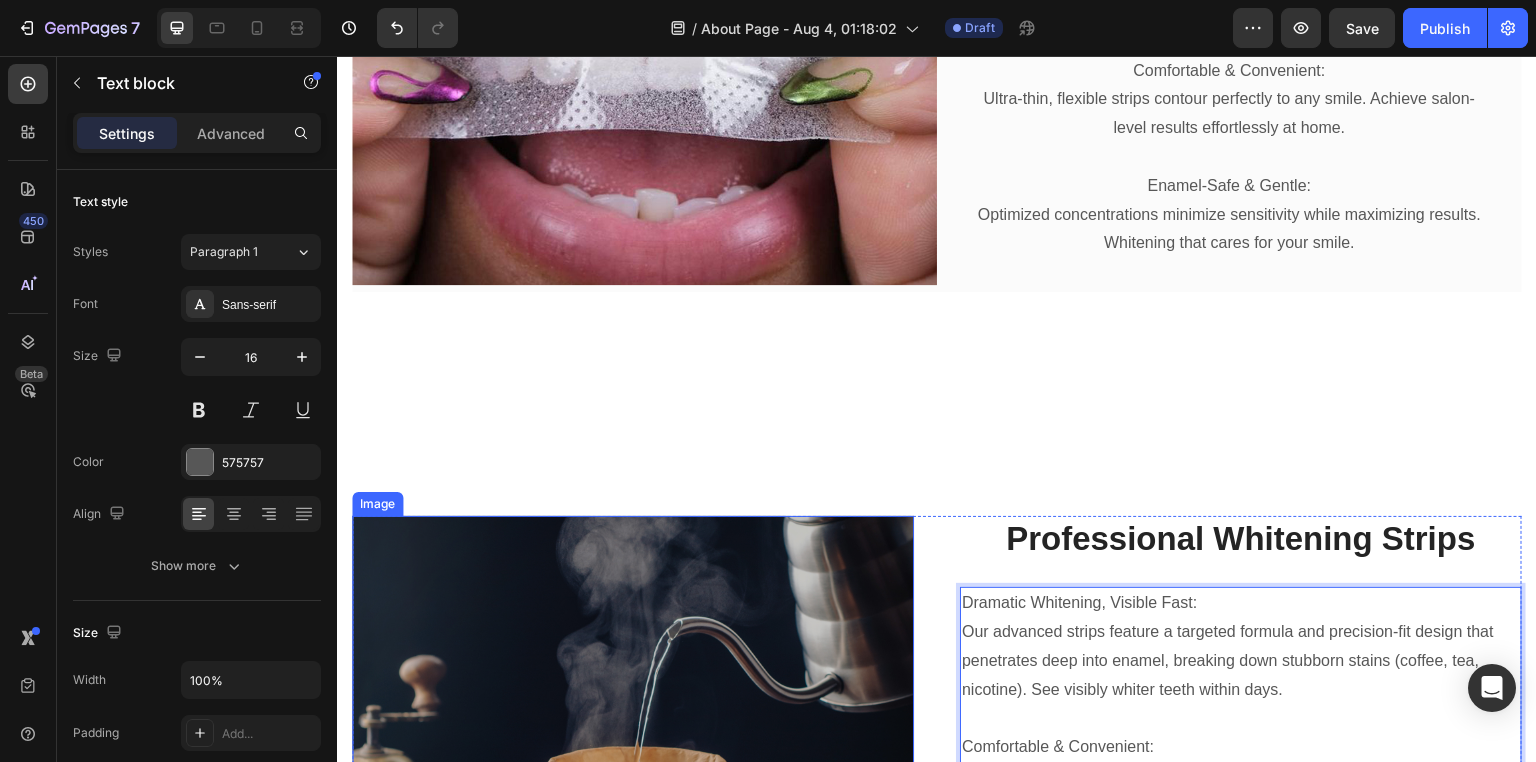 scroll, scrollTop: 1080, scrollLeft: 0, axis: vertical 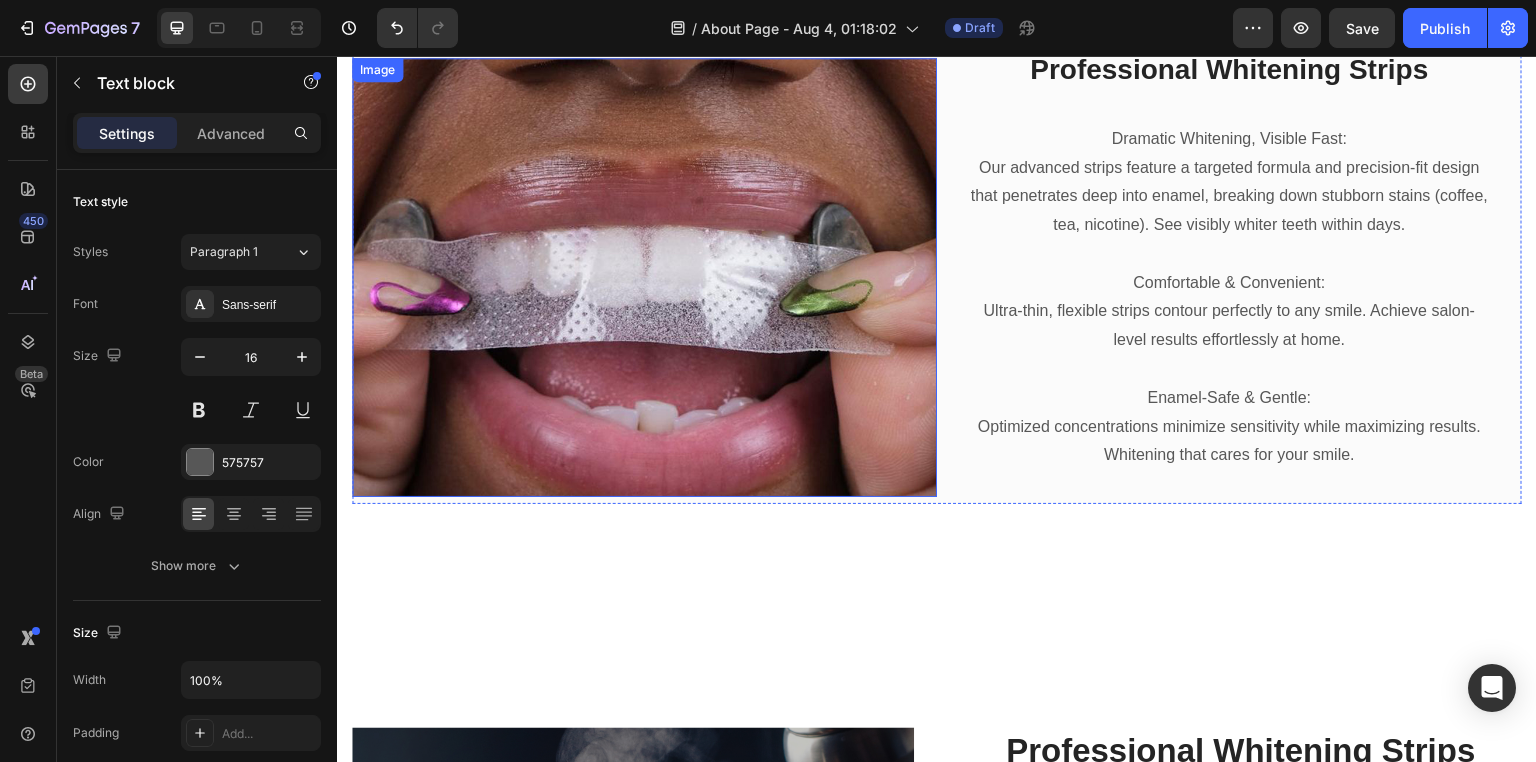 click at bounding box center (644, 277) 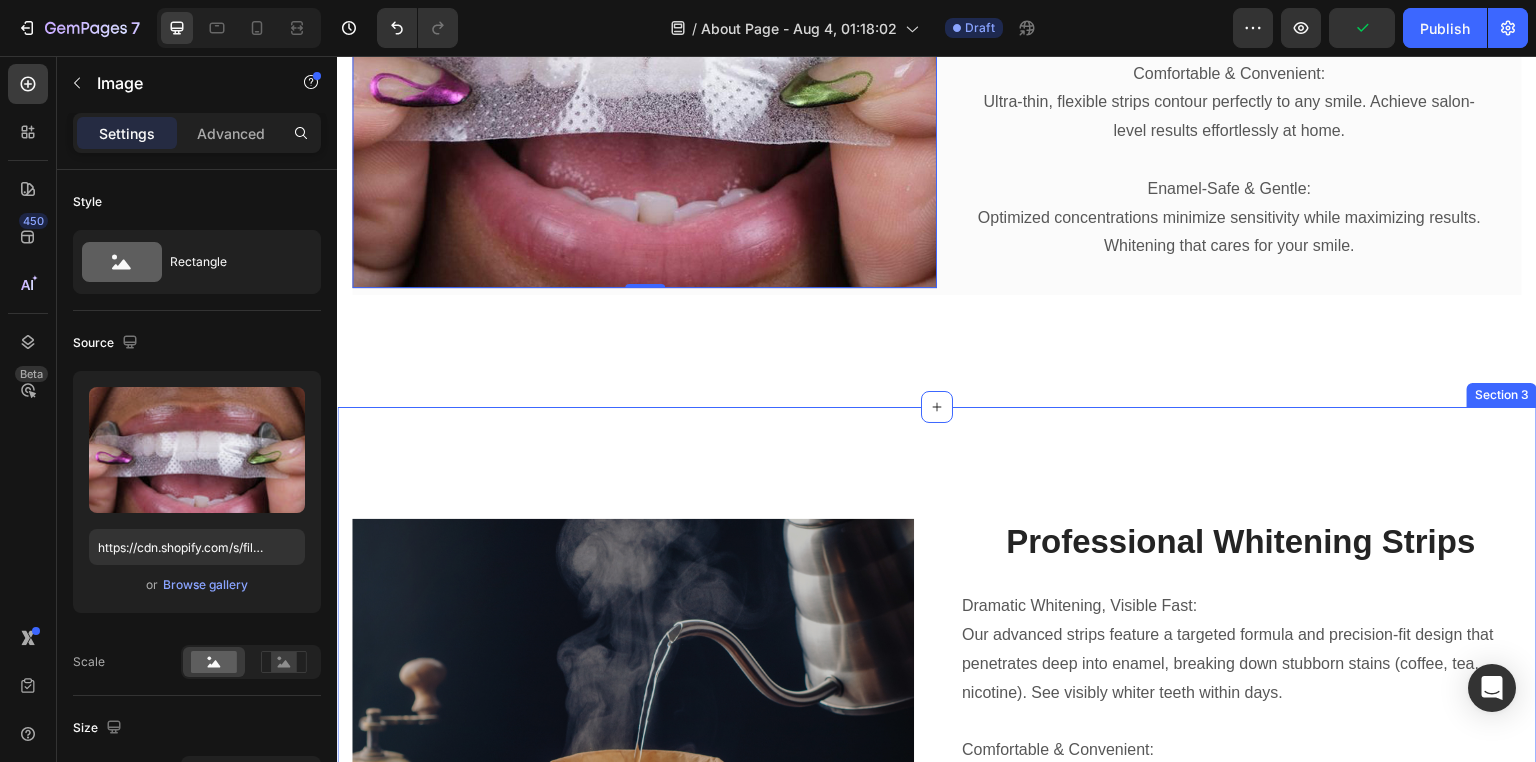 scroll, scrollTop: 1480, scrollLeft: 0, axis: vertical 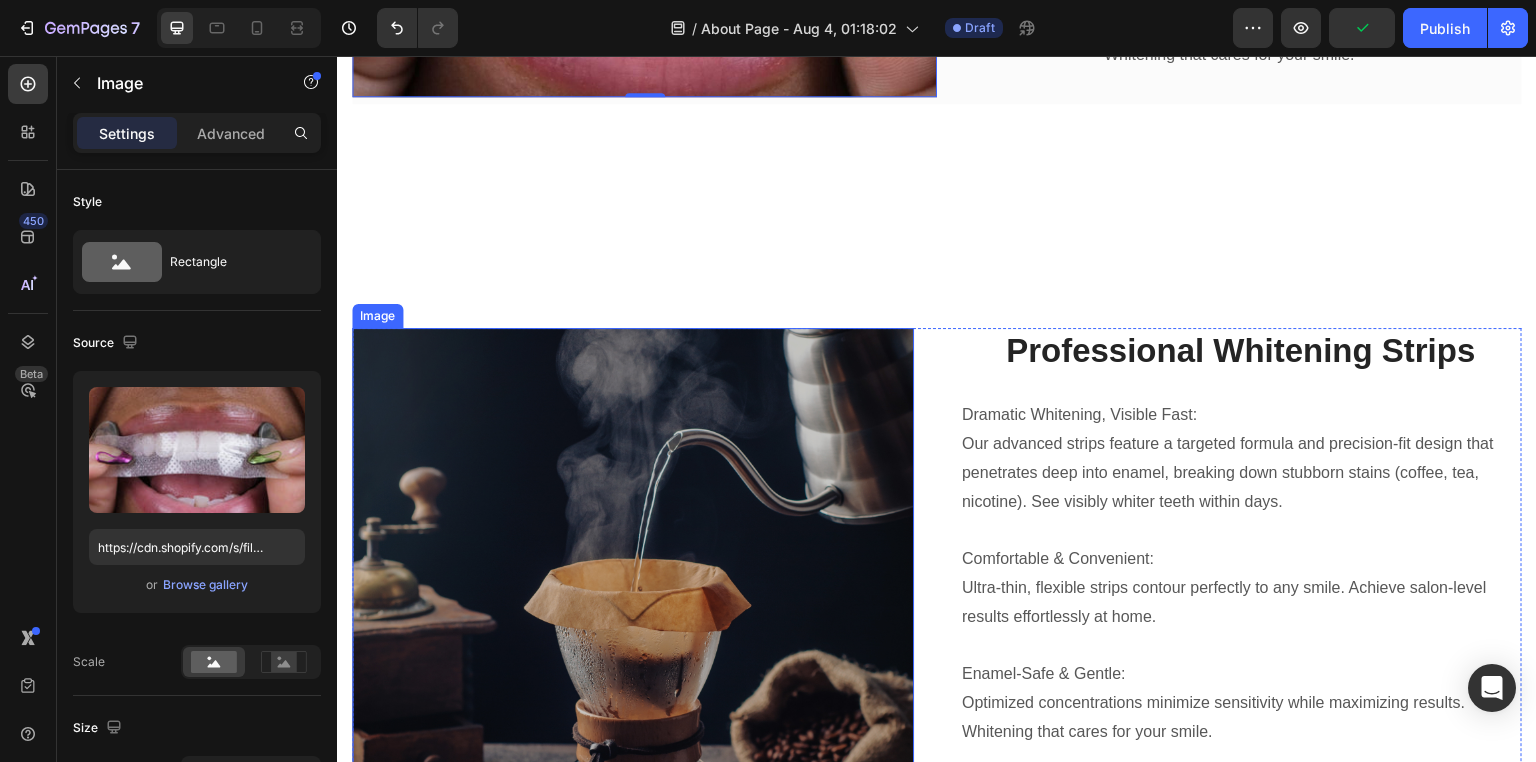 click at bounding box center [633, 608] 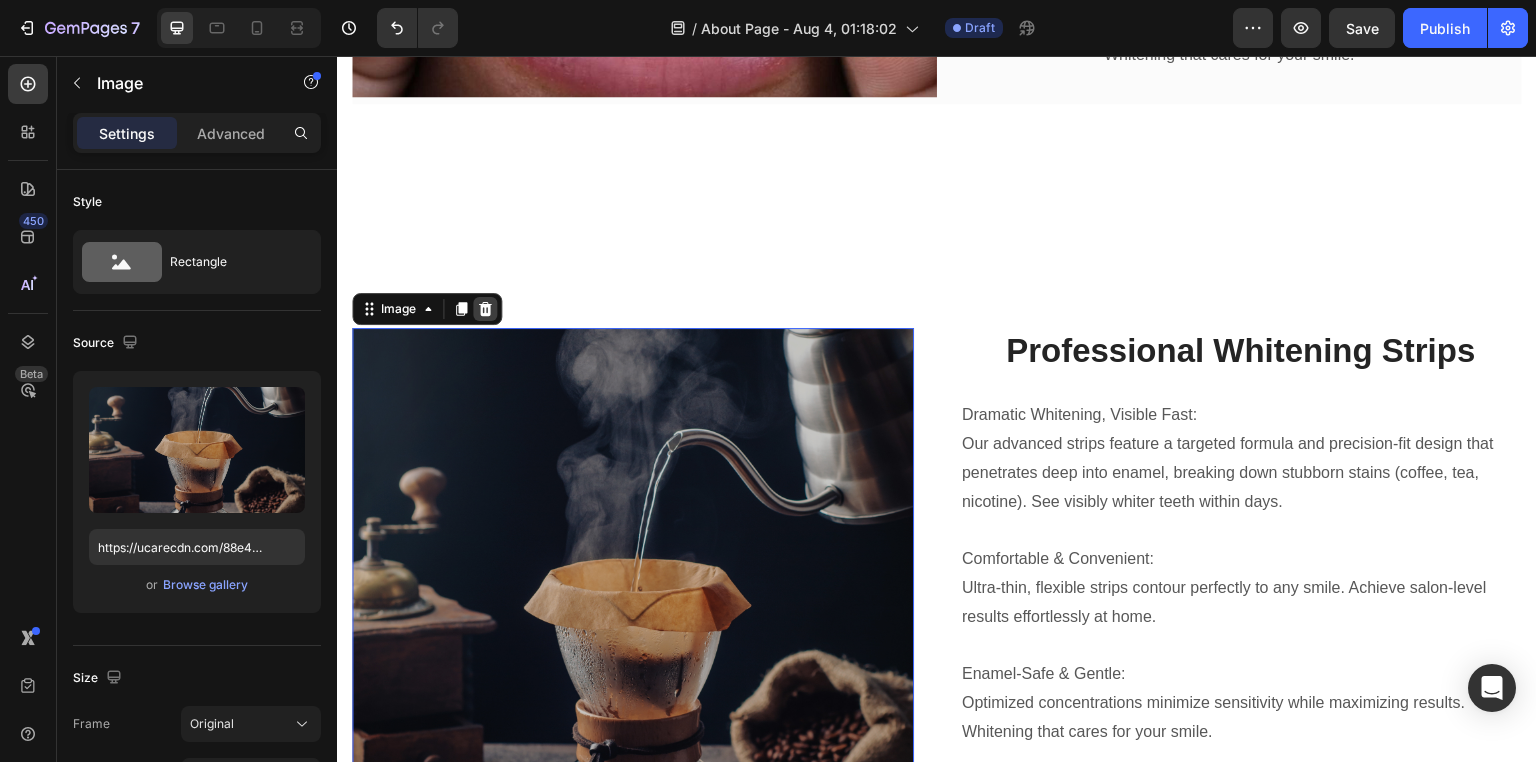 click 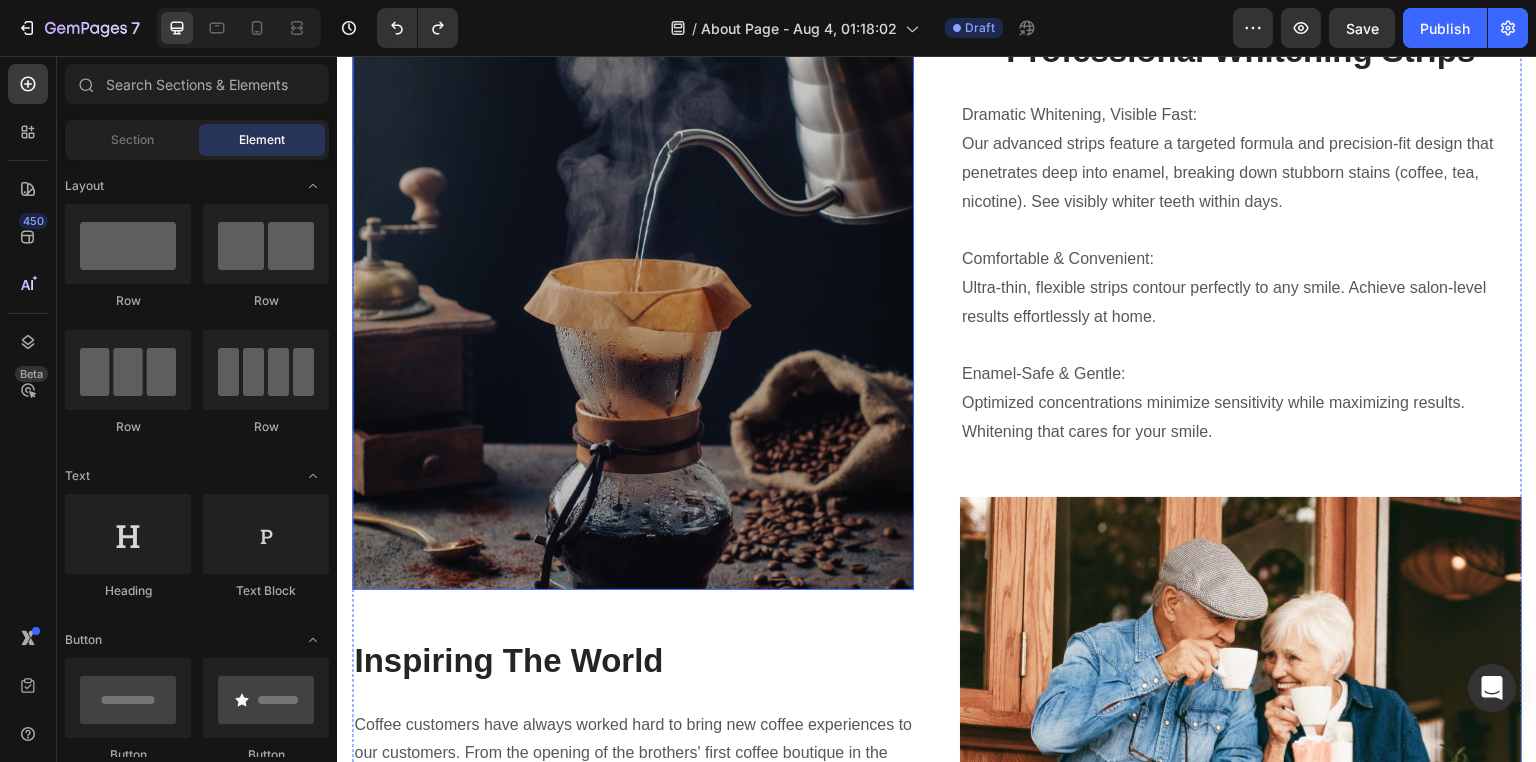 click at bounding box center [633, 308] 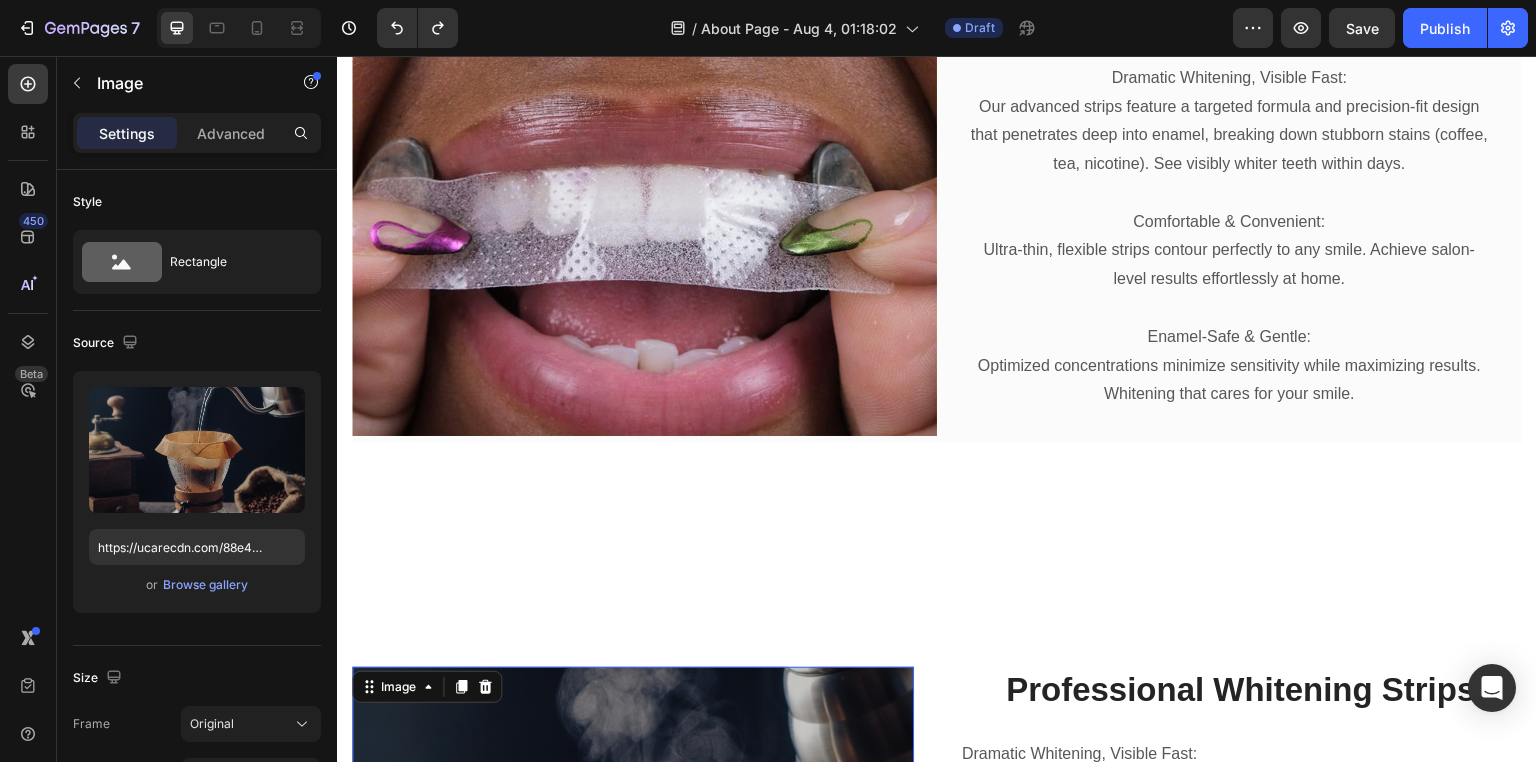 scroll, scrollTop: 1080, scrollLeft: 0, axis: vertical 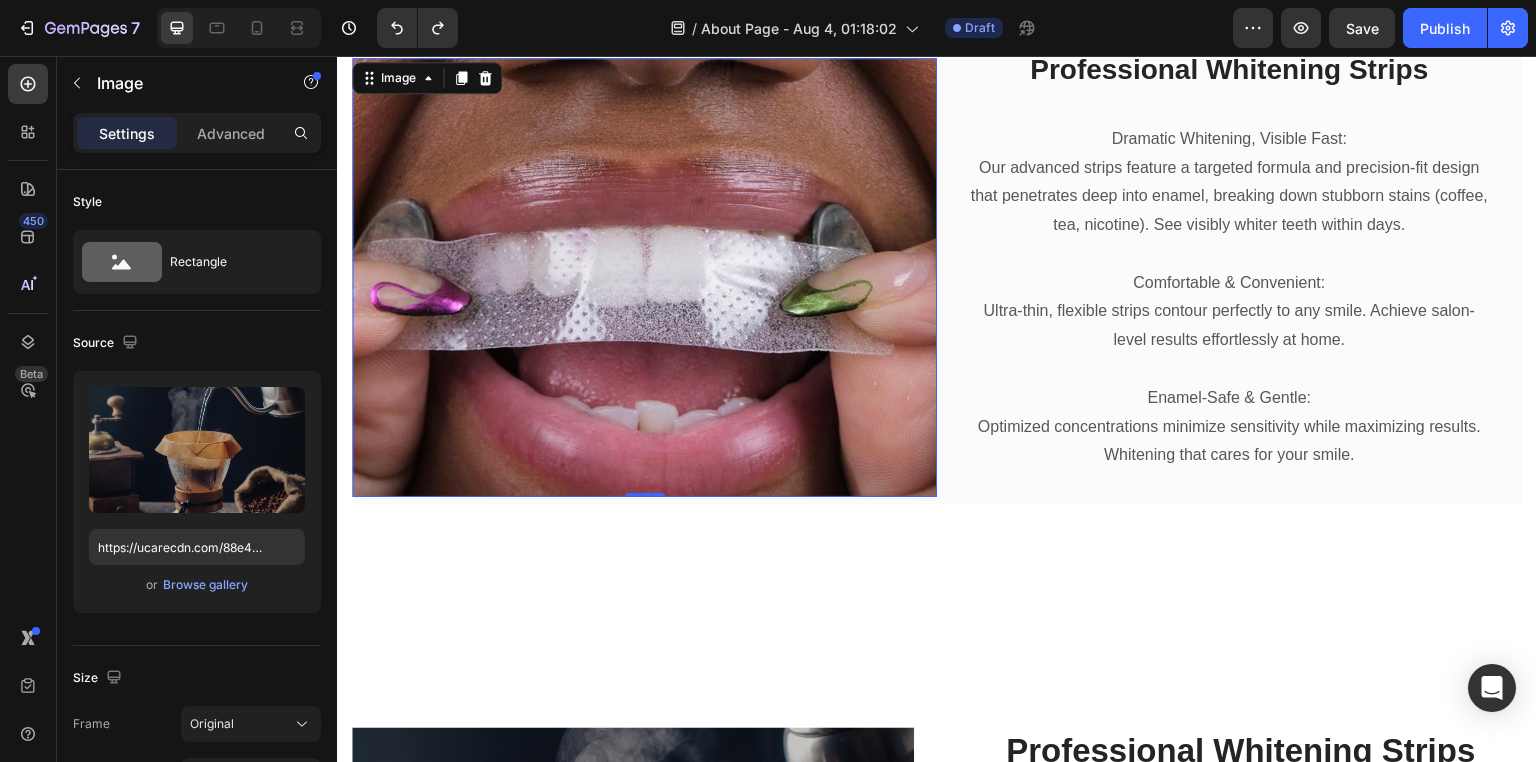 click at bounding box center (644, 277) 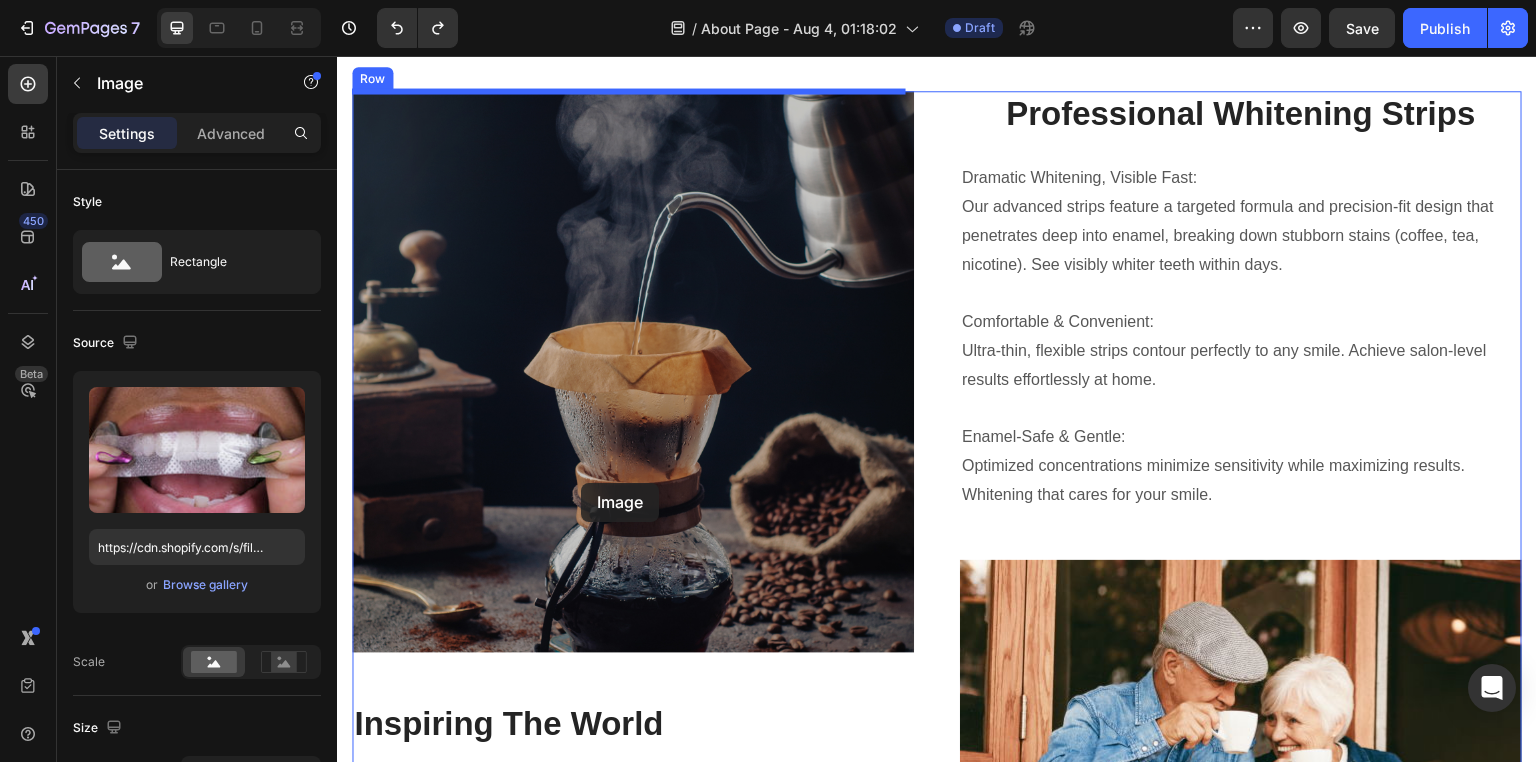 scroll, scrollTop: 1769, scrollLeft: 0, axis: vertical 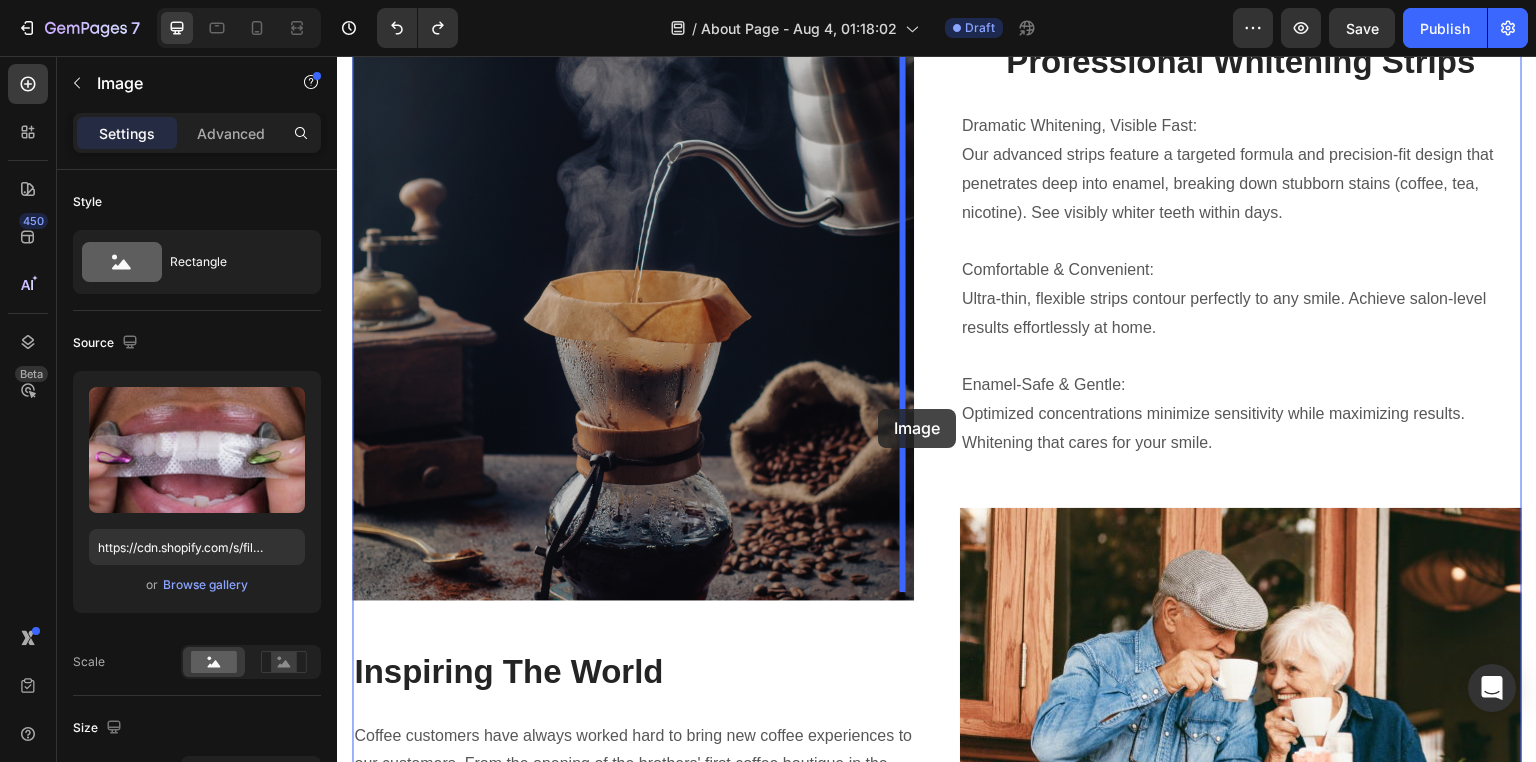 drag, startPoint x: 368, startPoint y: 83, endPoint x: 878, endPoint y: 409, distance: 605.29004 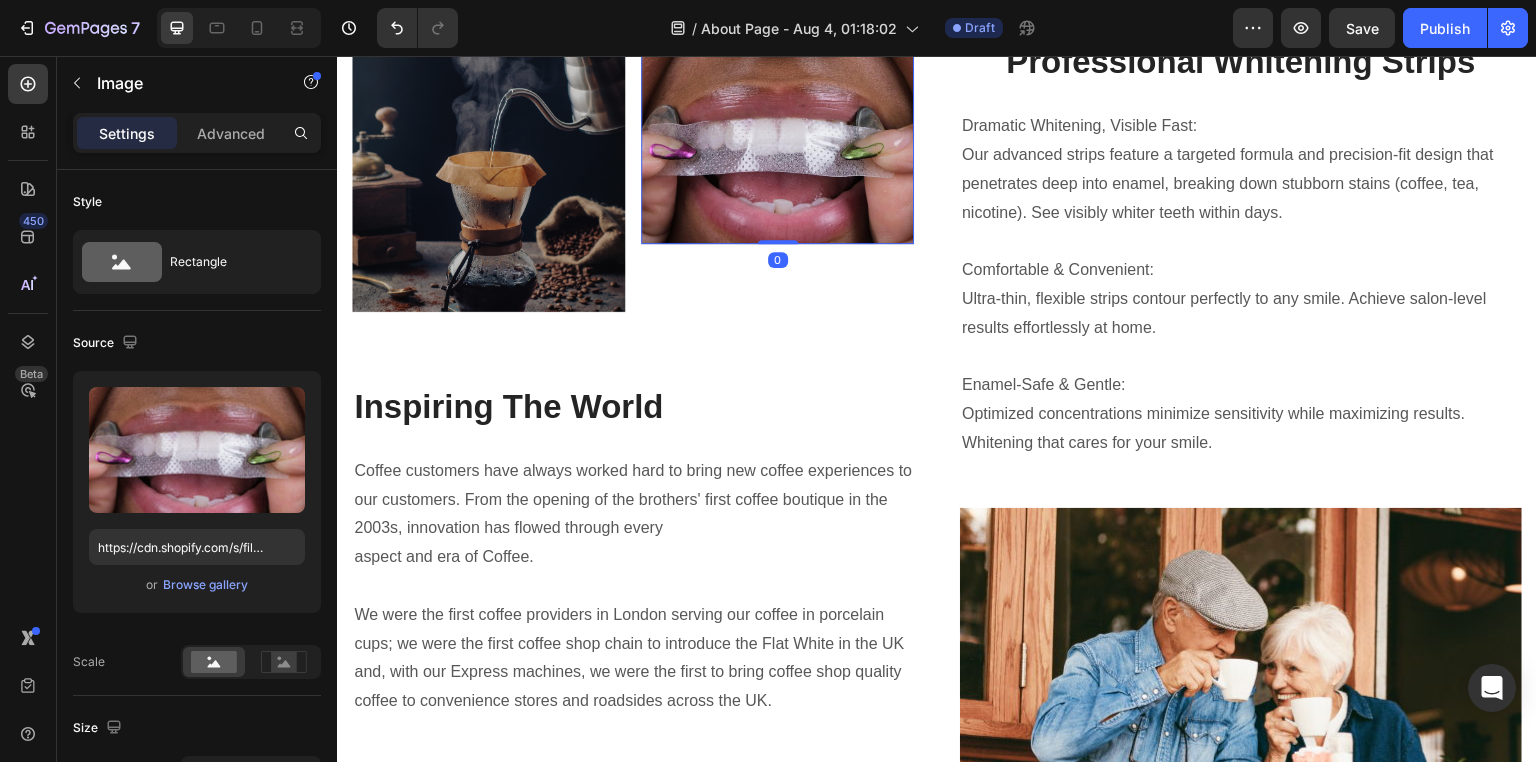 scroll, scrollTop: 1509, scrollLeft: 0, axis: vertical 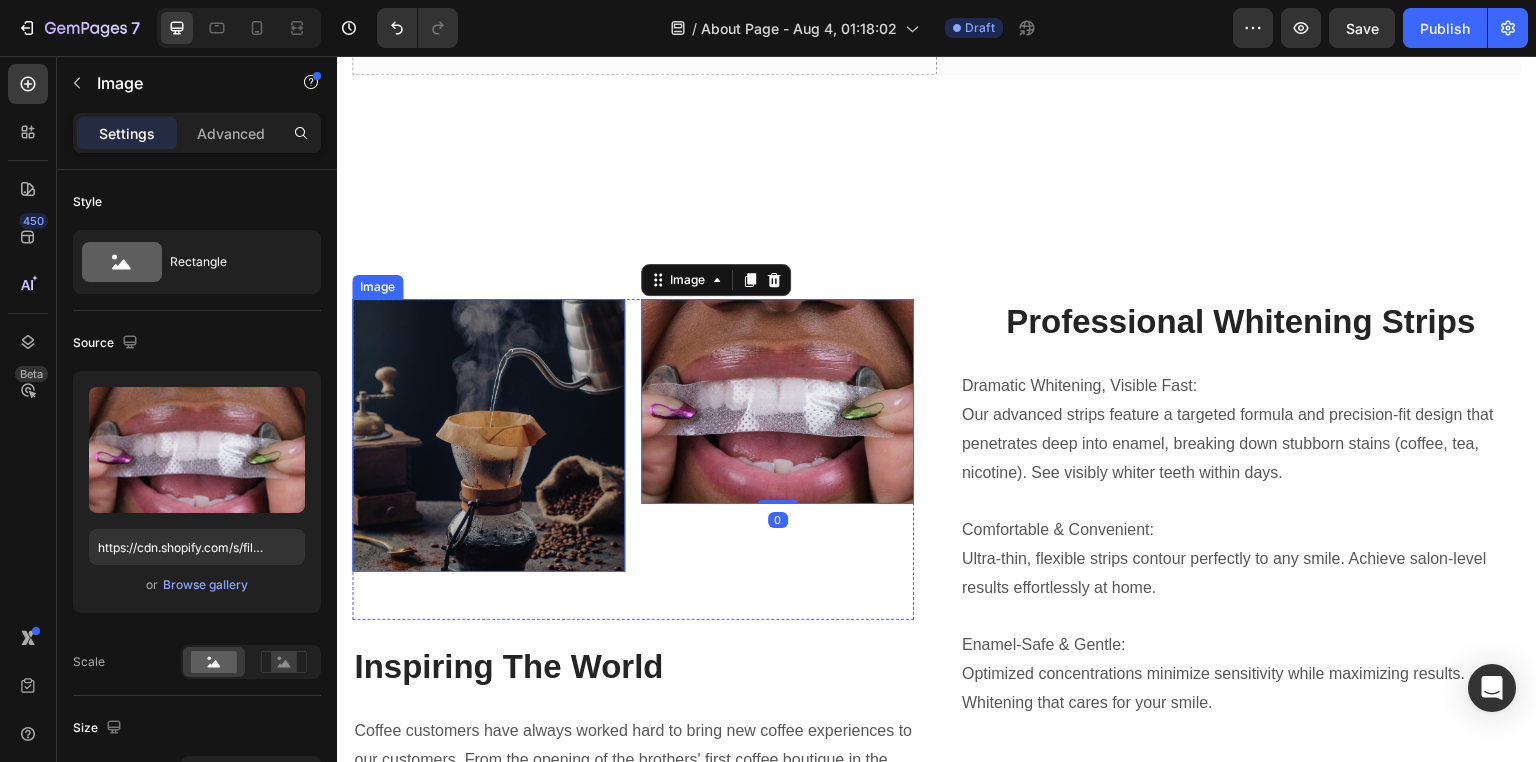 click at bounding box center (488, 435) 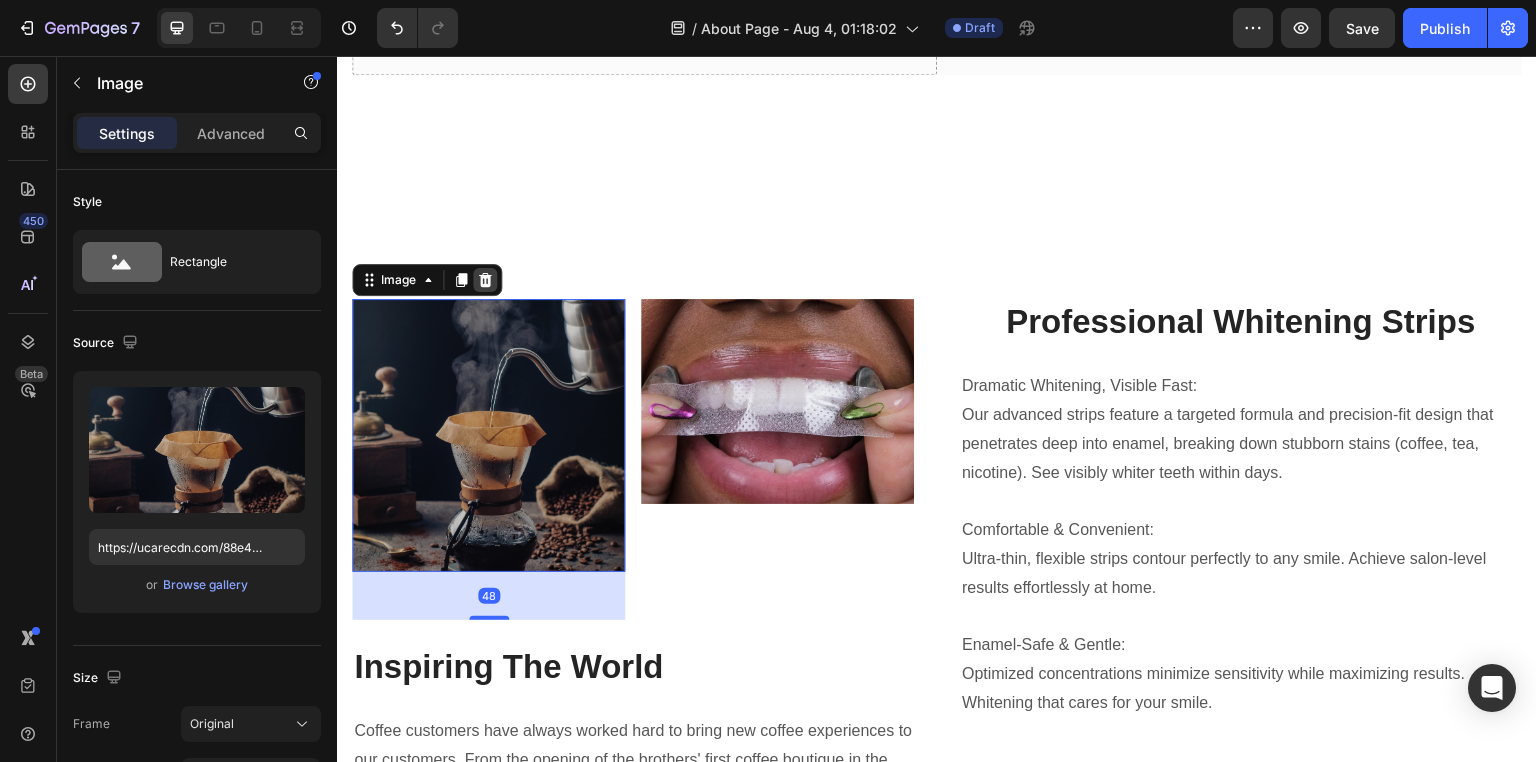 click 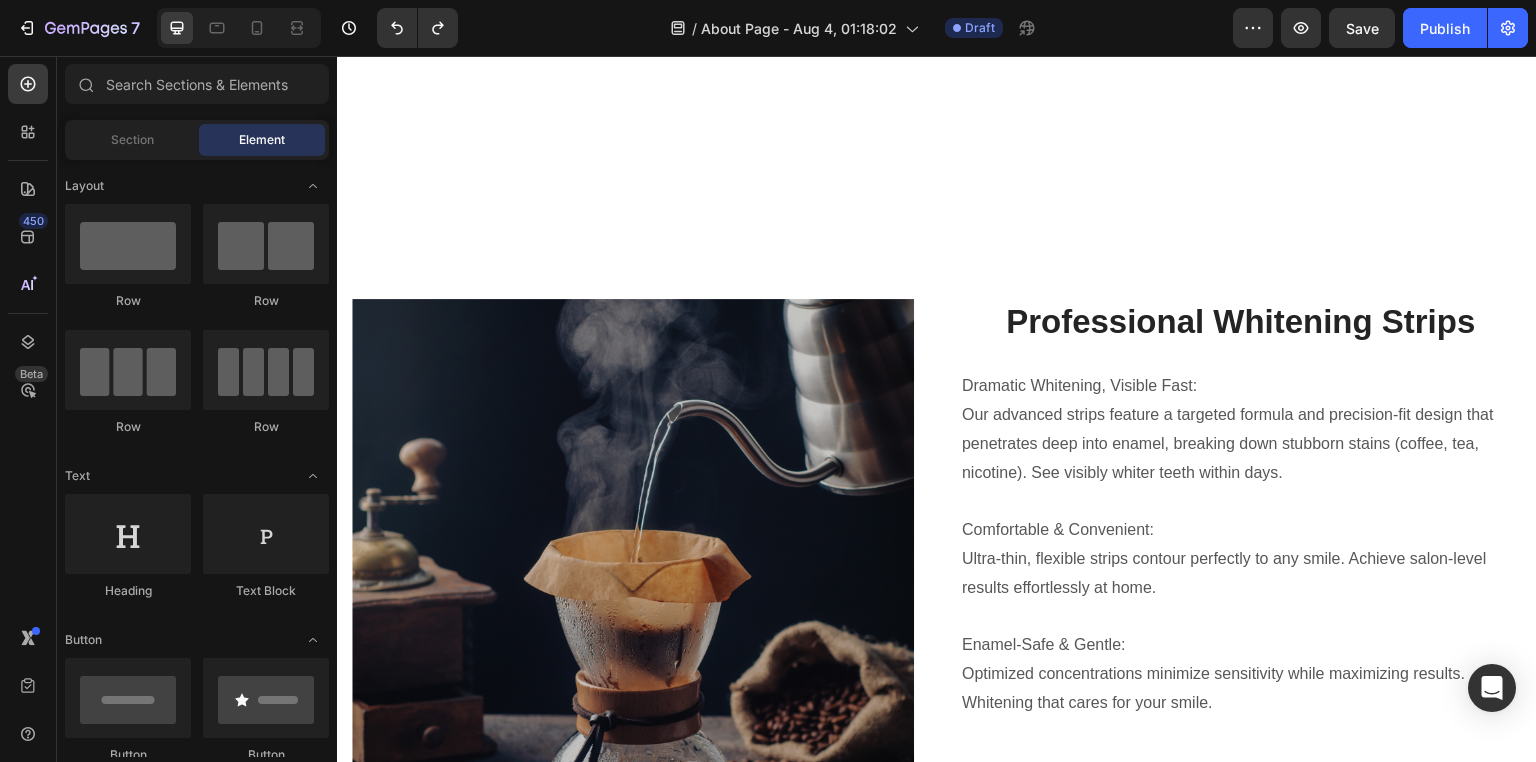 scroll, scrollTop: 1769, scrollLeft: 0, axis: vertical 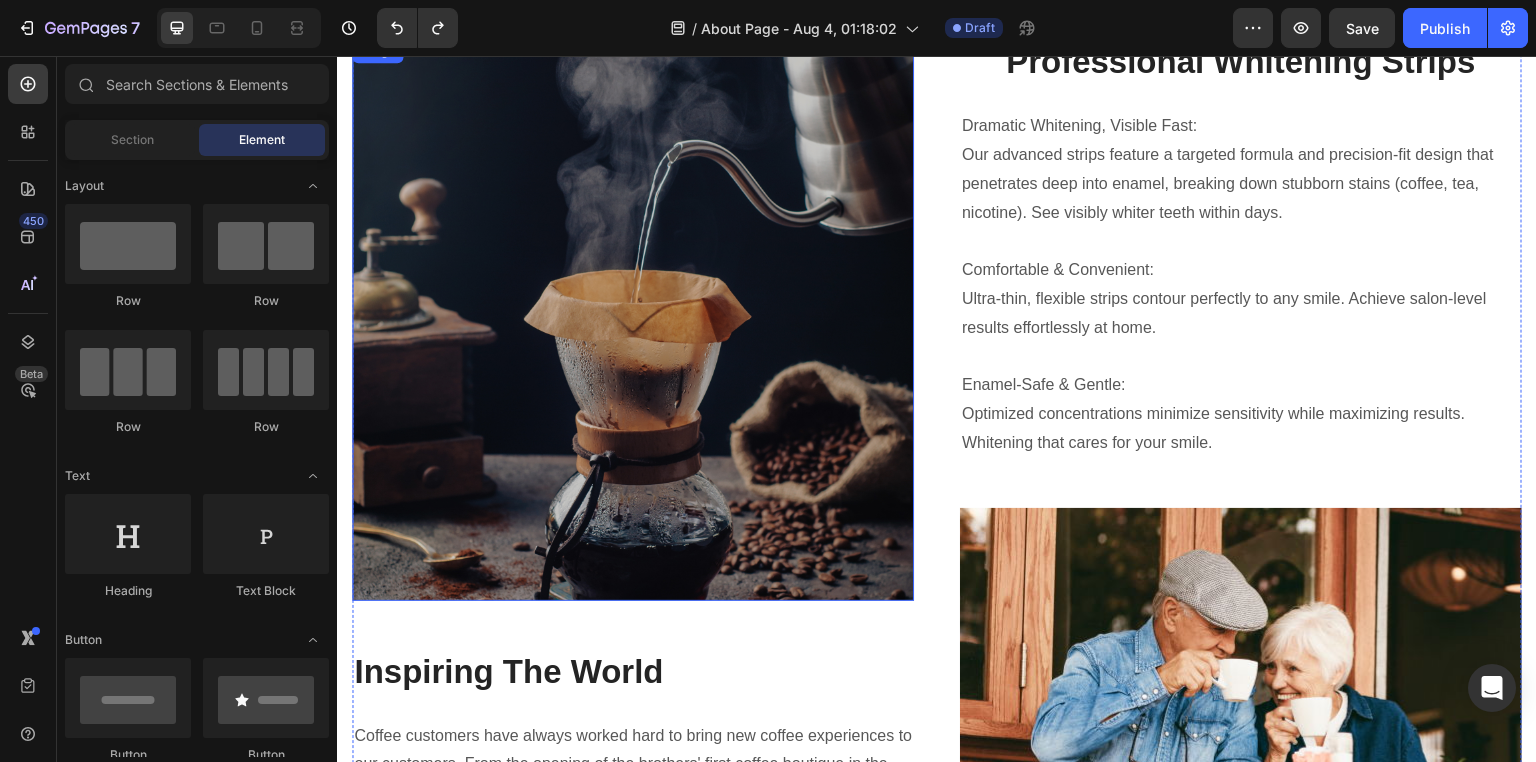 click at bounding box center (633, 319) 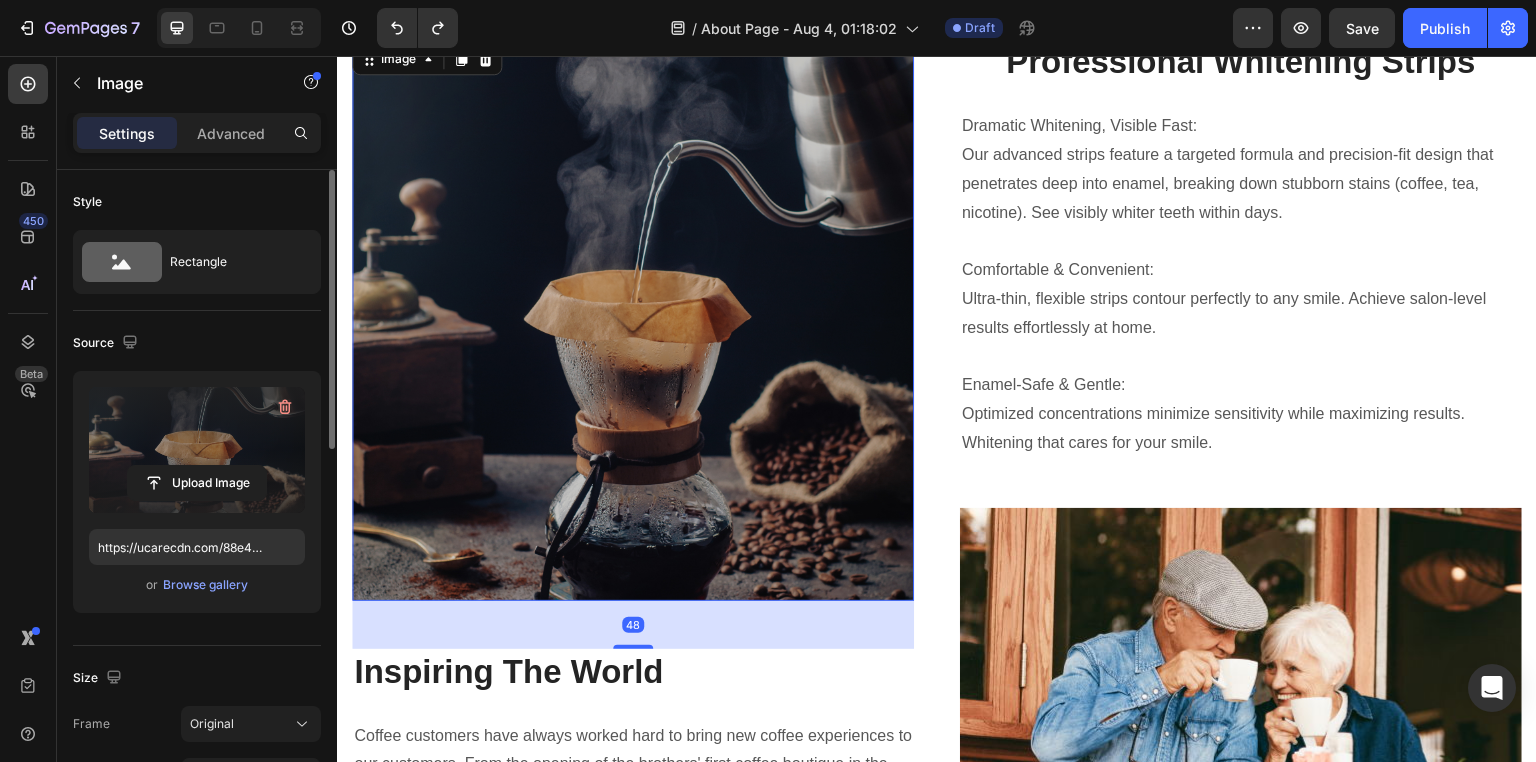 click at bounding box center [197, 450] 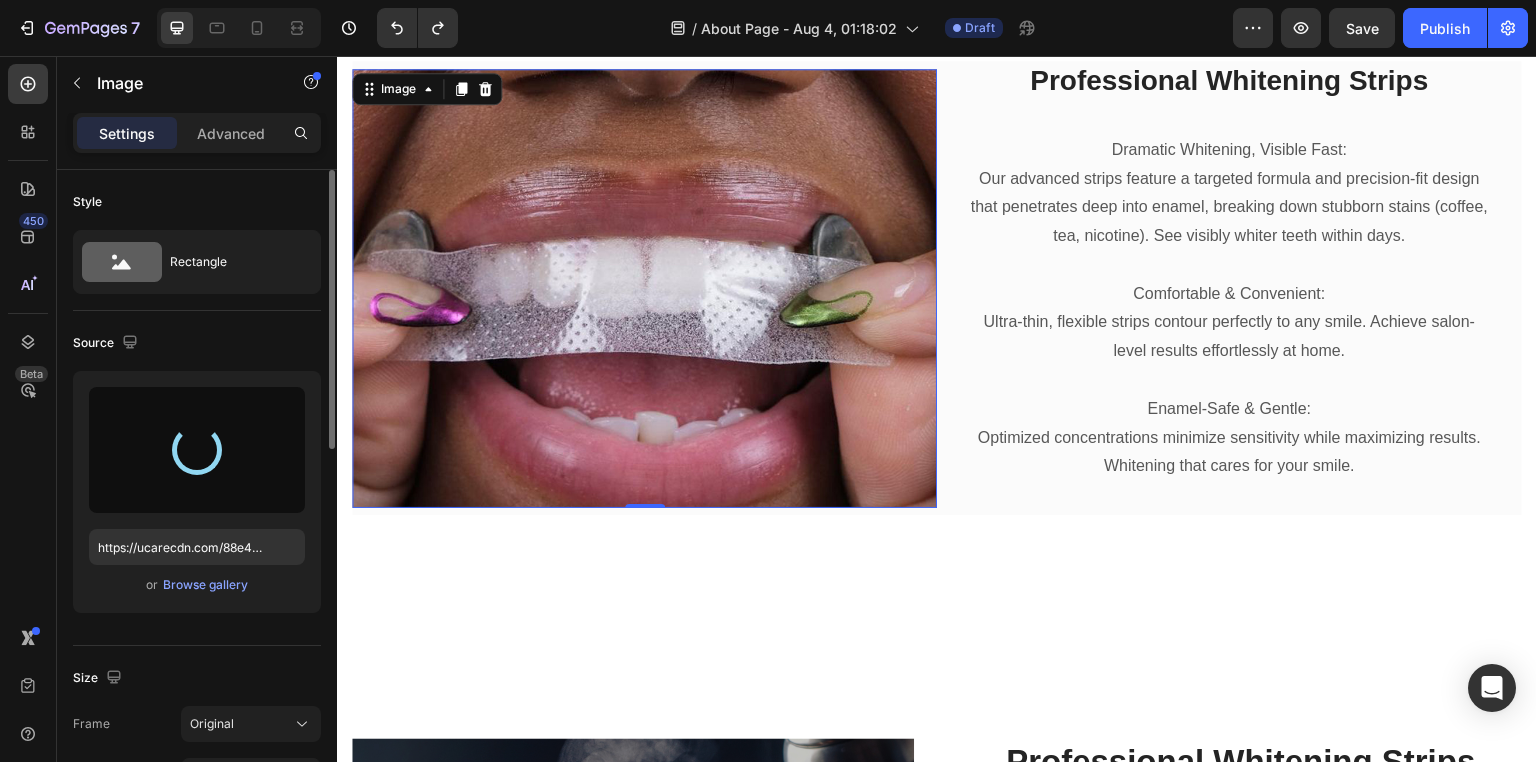 click at bounding box center [644, 288] 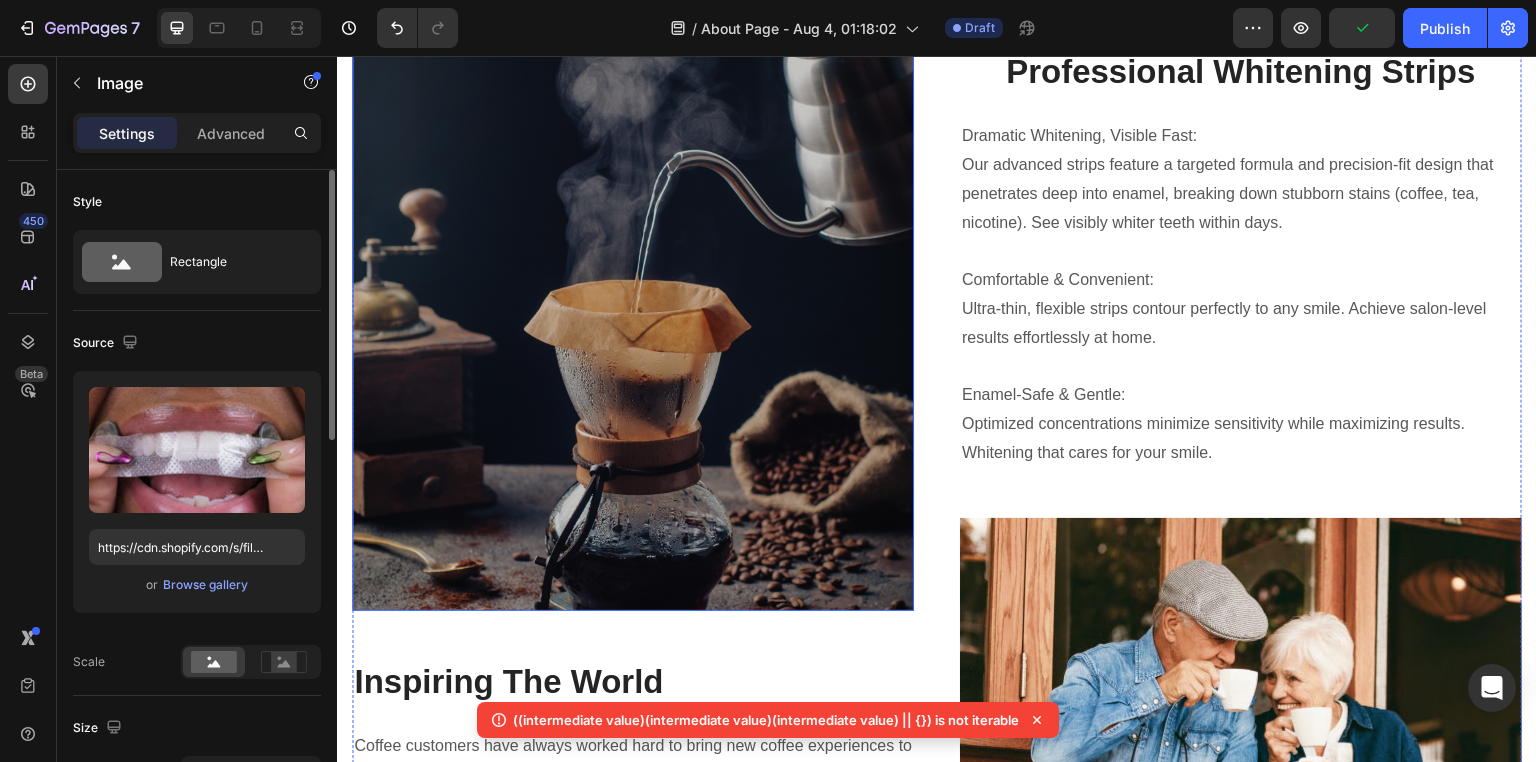 scroll, scrollTop: 1769, scrollLeft: 0, axis: vertical 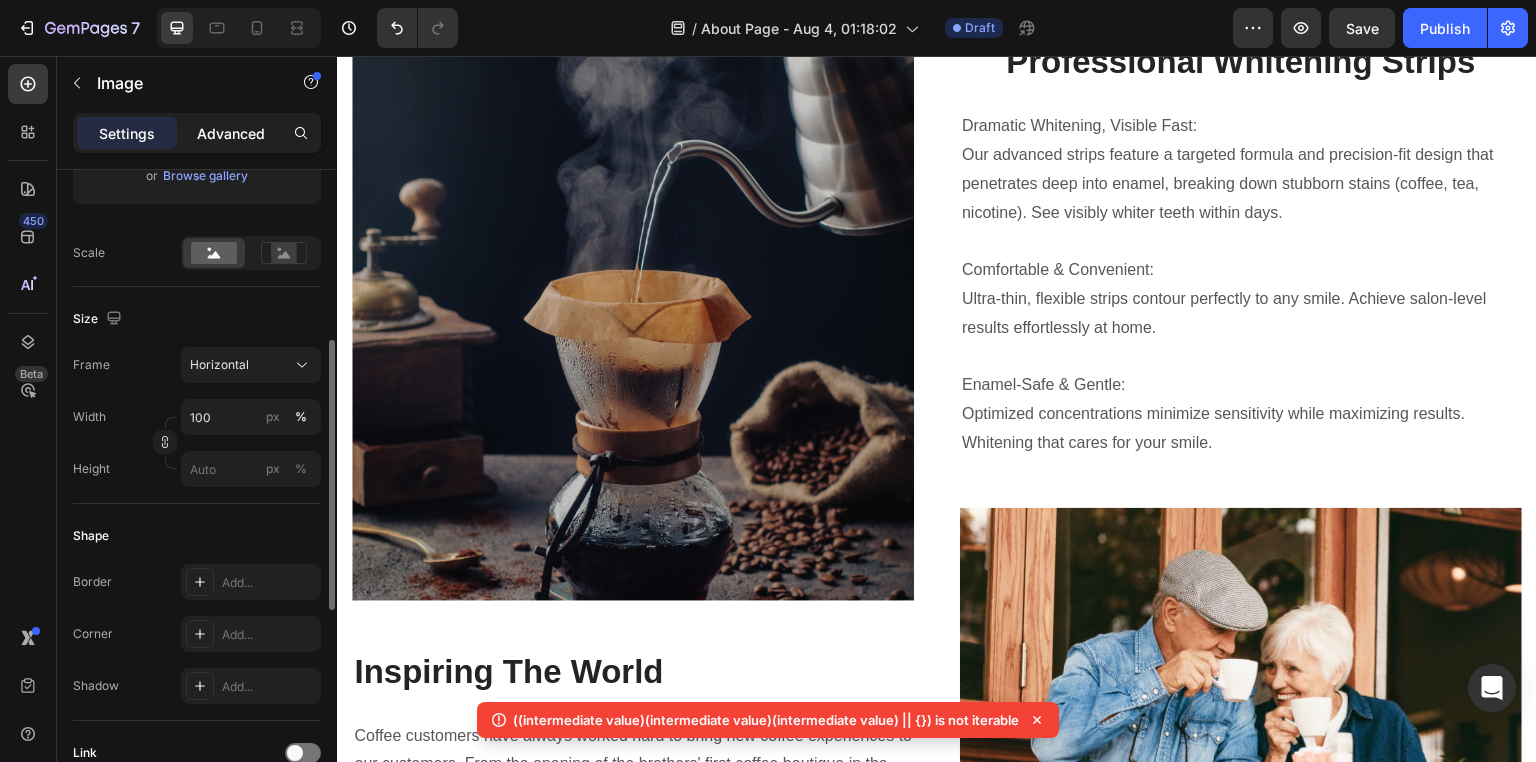 click on "Advanced" at bounding box center (231, 133) 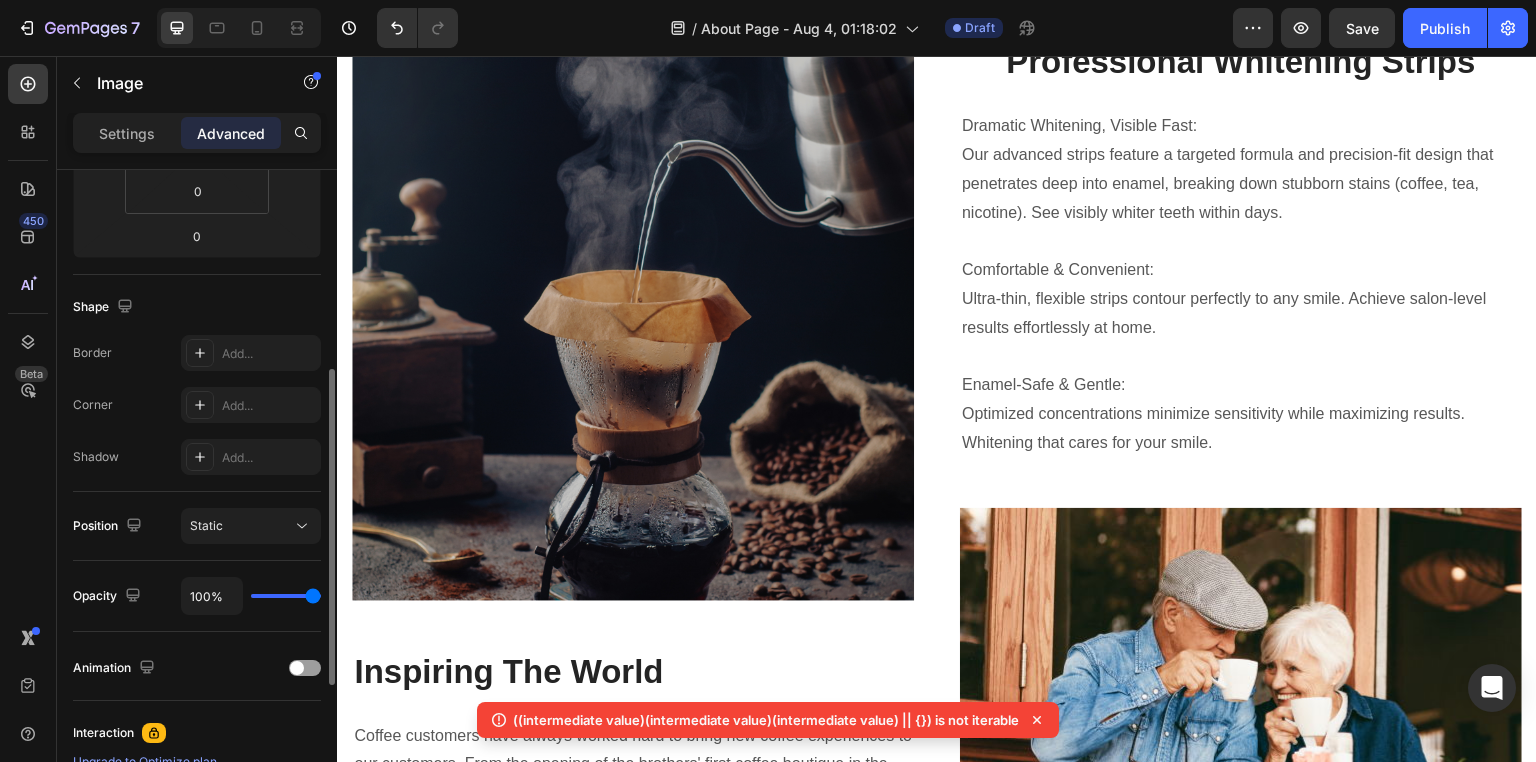 scroll, scrollTop: 683, scrollLeft: 0, axis: vertical 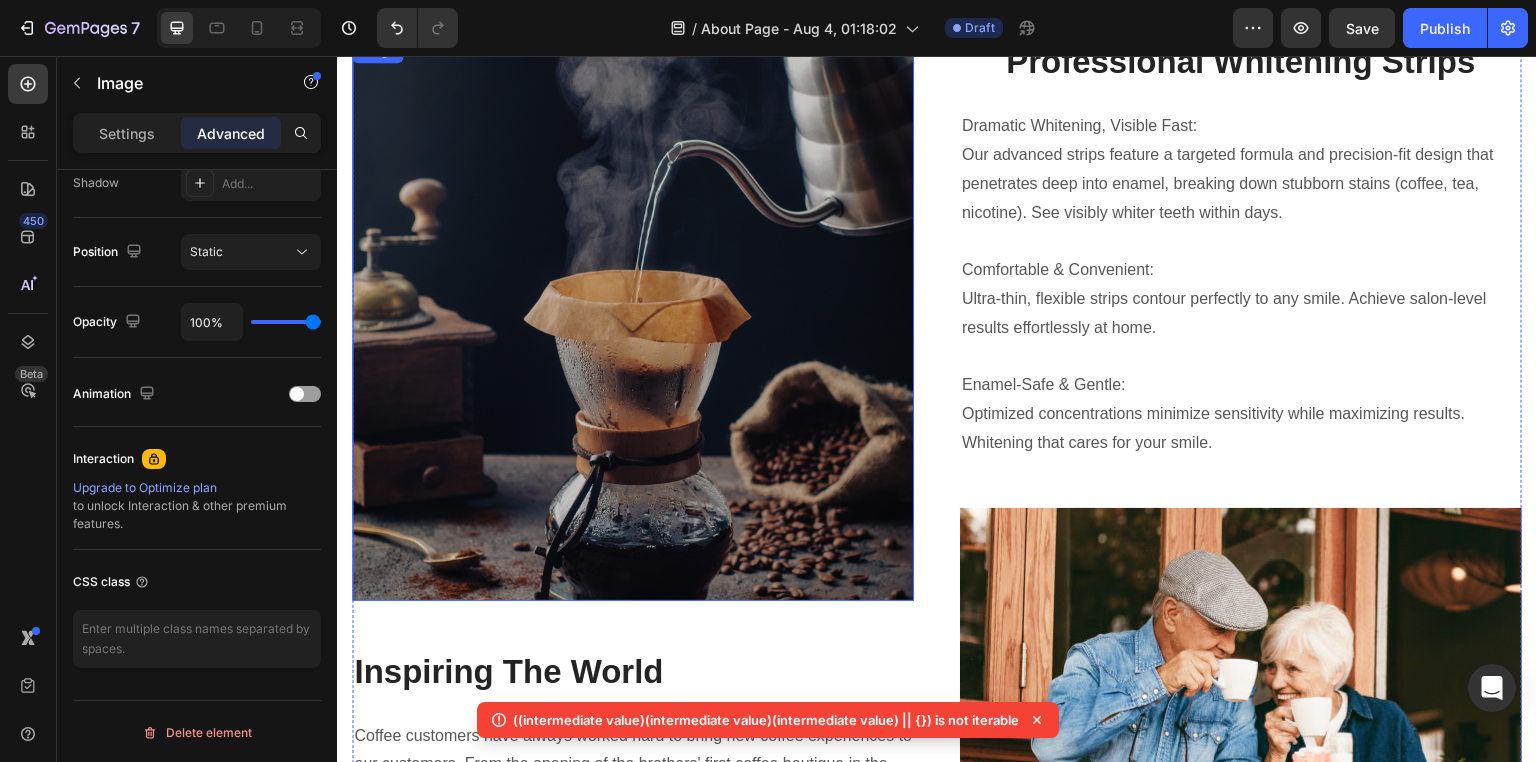 click at bounding box center (633, 319) 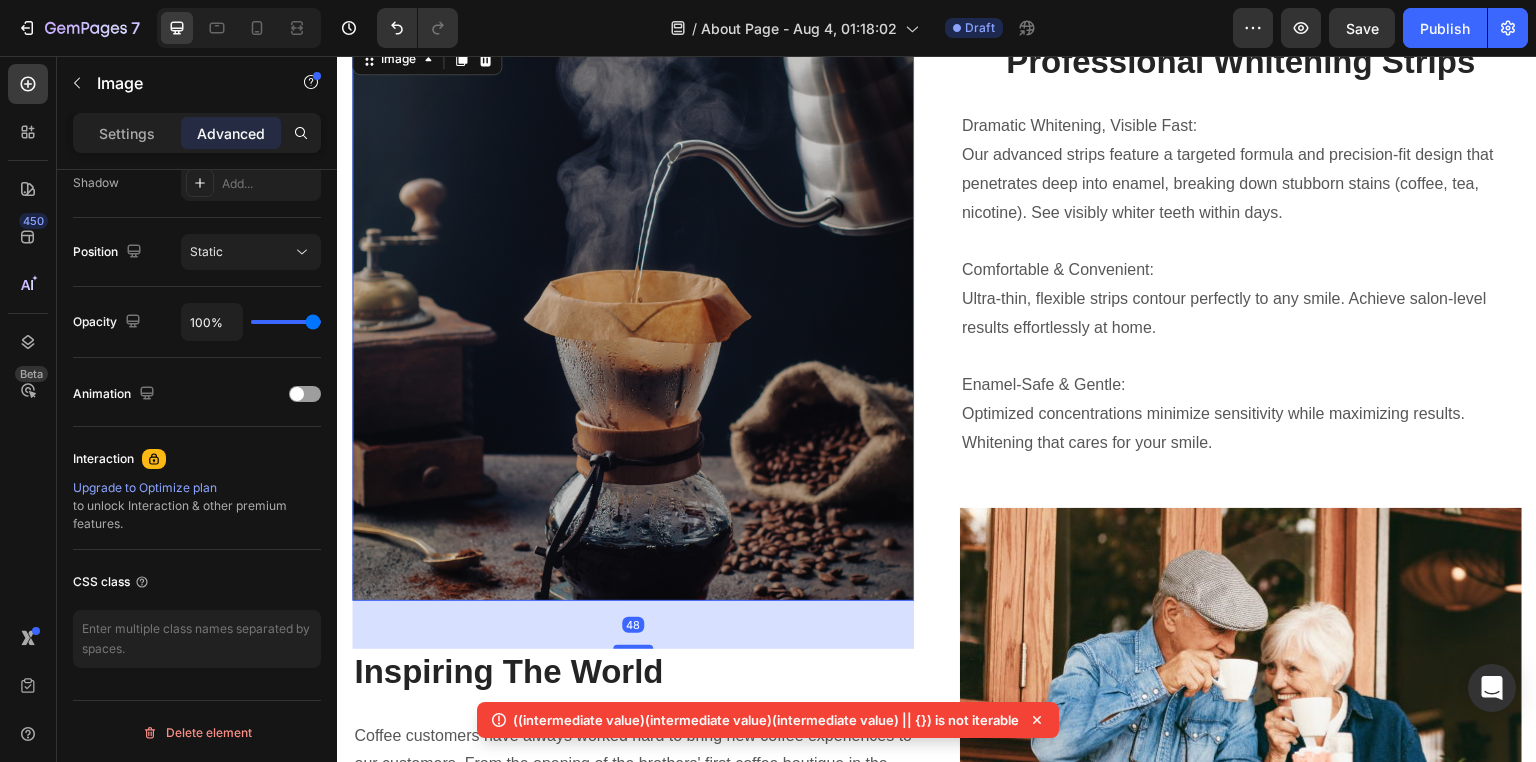 scroll, scrollTop: 682, scrollLeft: 0, axis: vertical 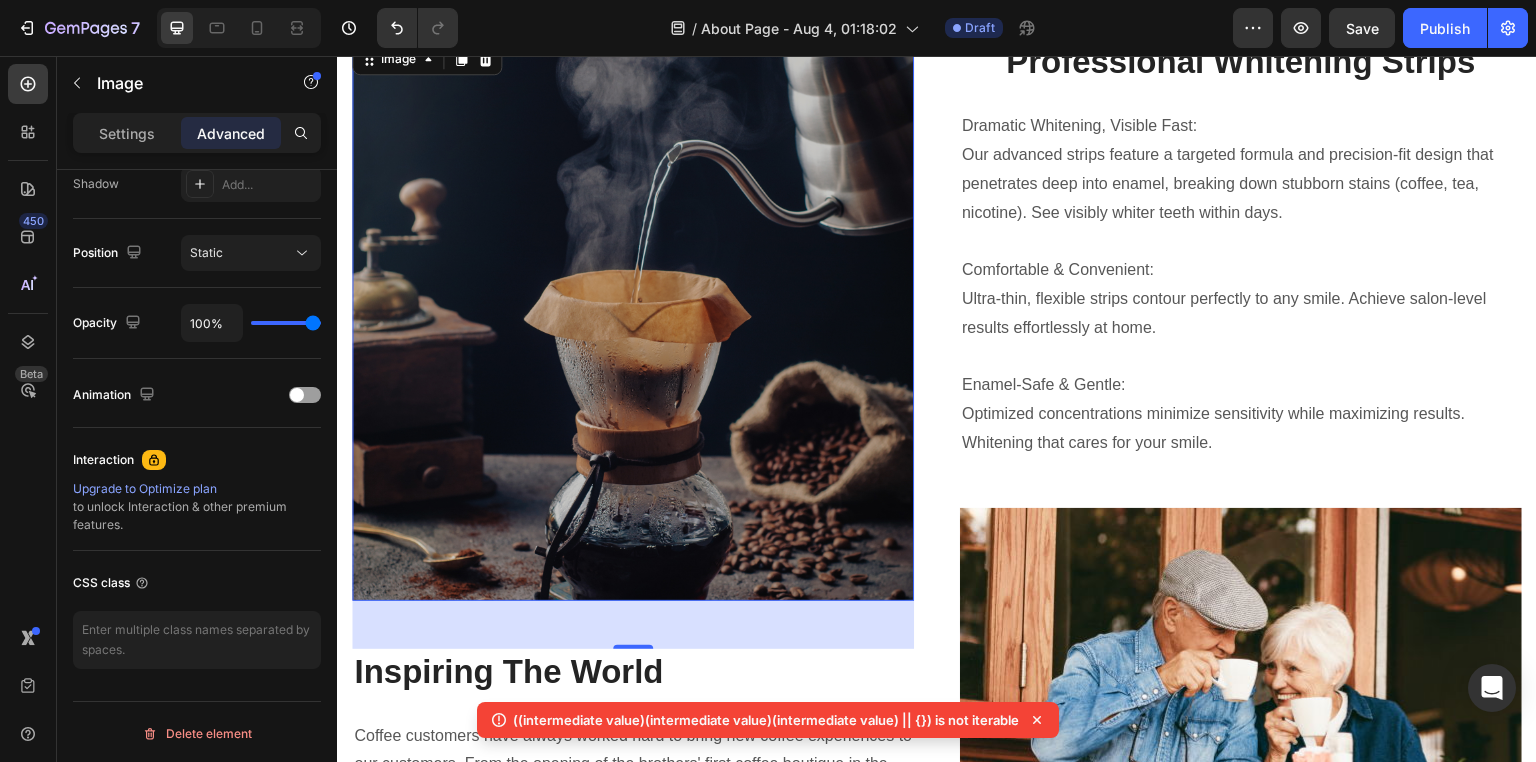click on "((intermediate value)(intermediate value)(intermediate value) || {}) is not iterable" at bounding box center [766, 720] 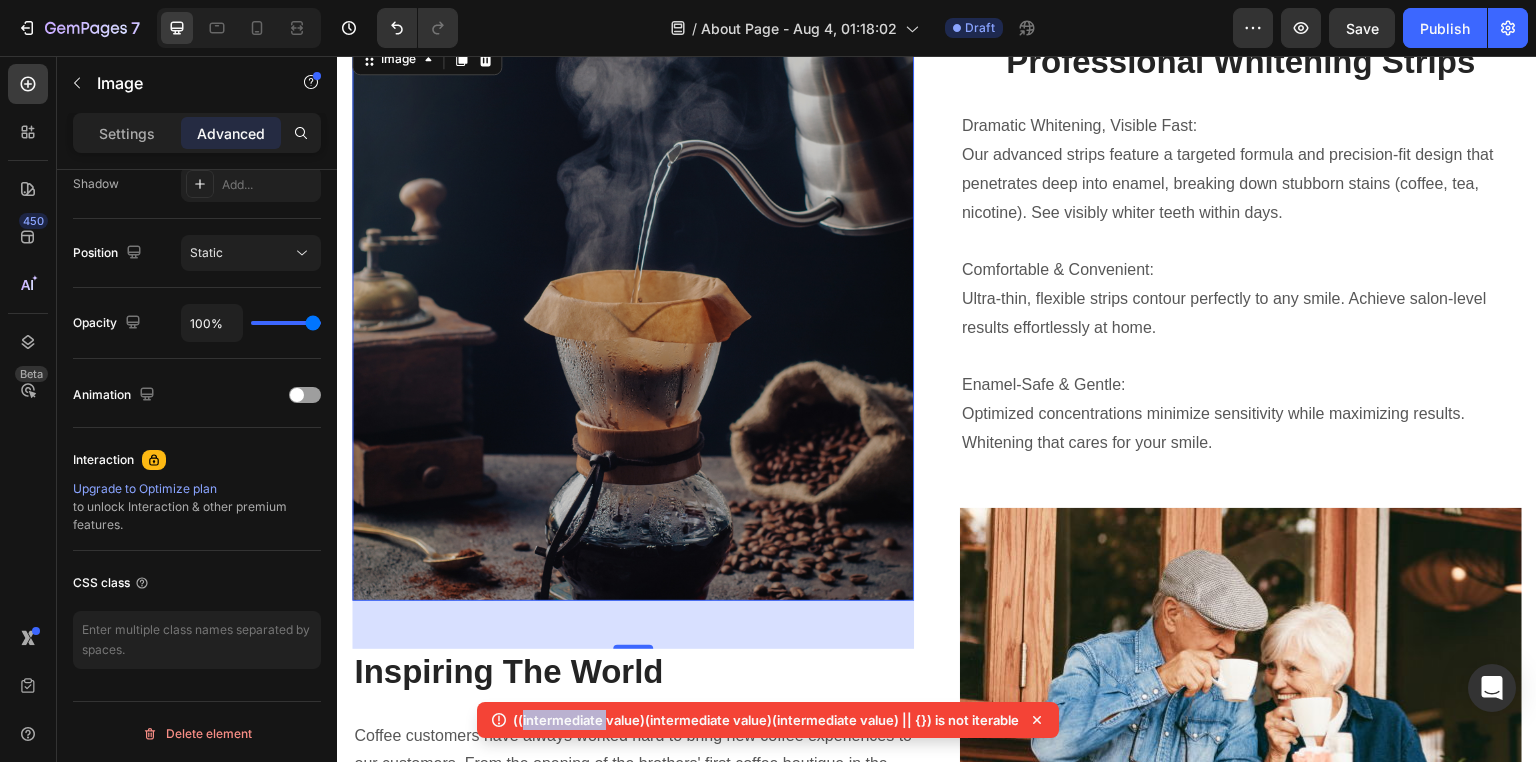 click on "((intermediate value)(intermediate value)(intermediate value) || {}) is not iterable" at bounding box center (766, 720) 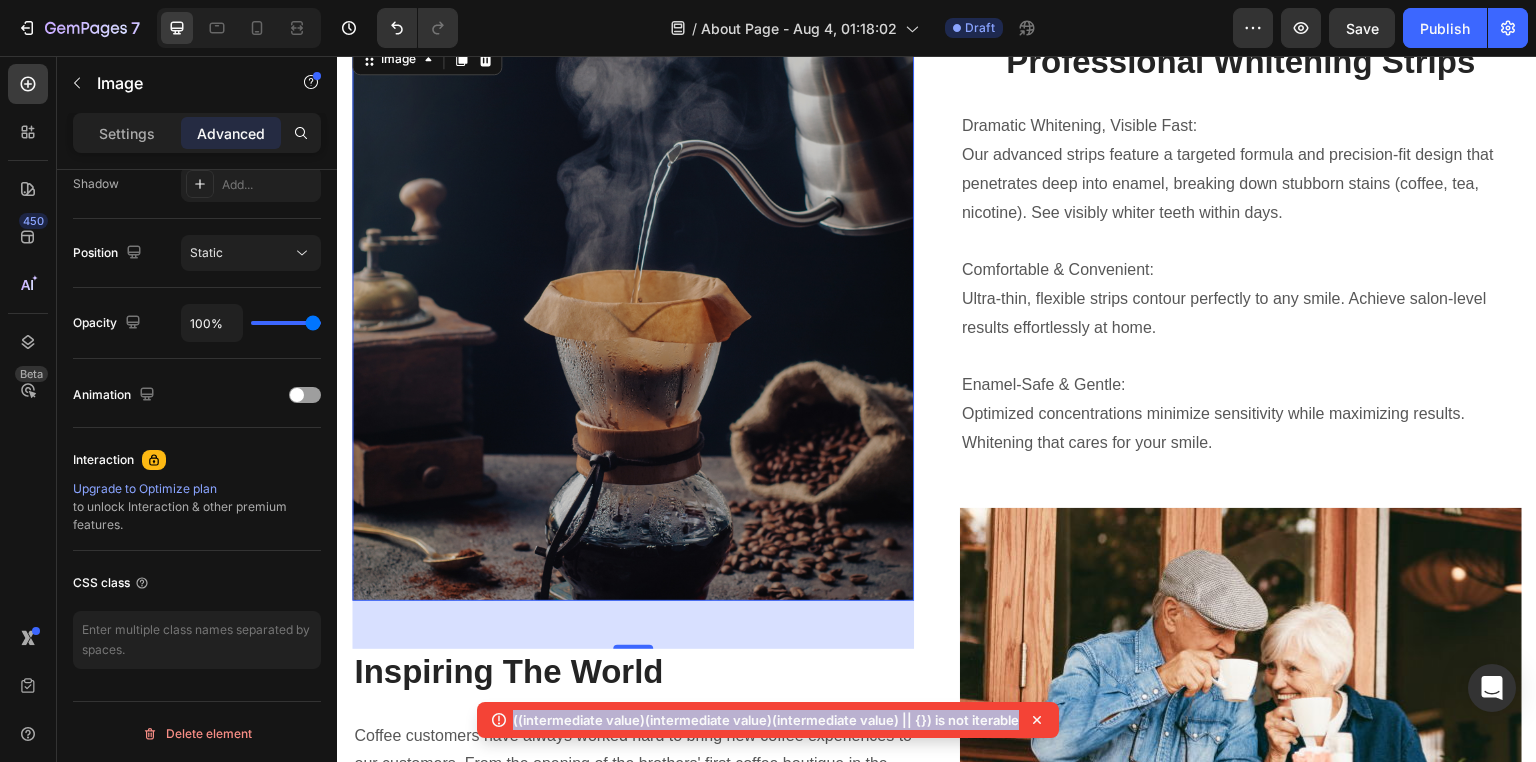 click on "((intermediate value)(intermediate value)(intermediate value) || {}) is not iterable" at bounding box center (766, 720) 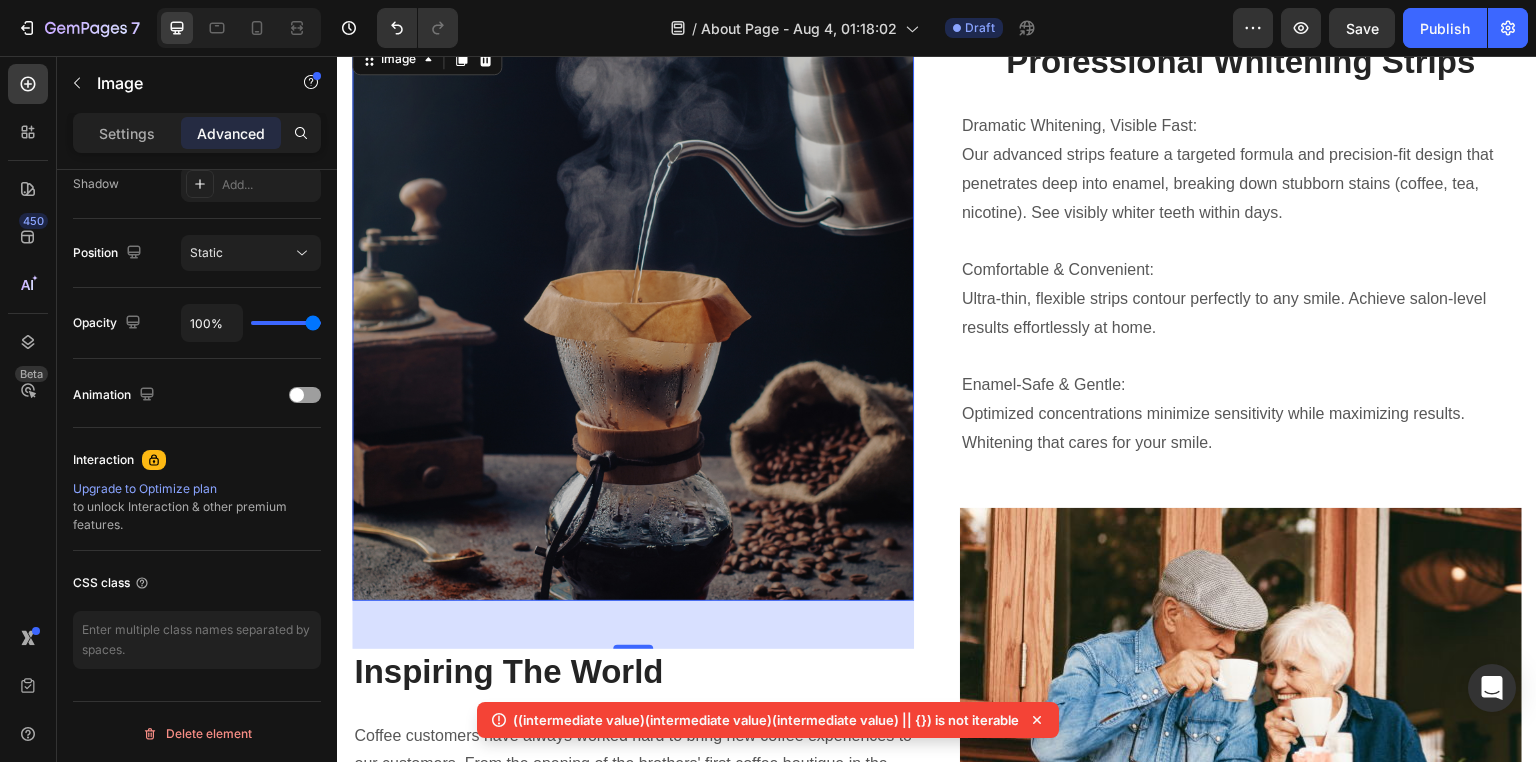 click 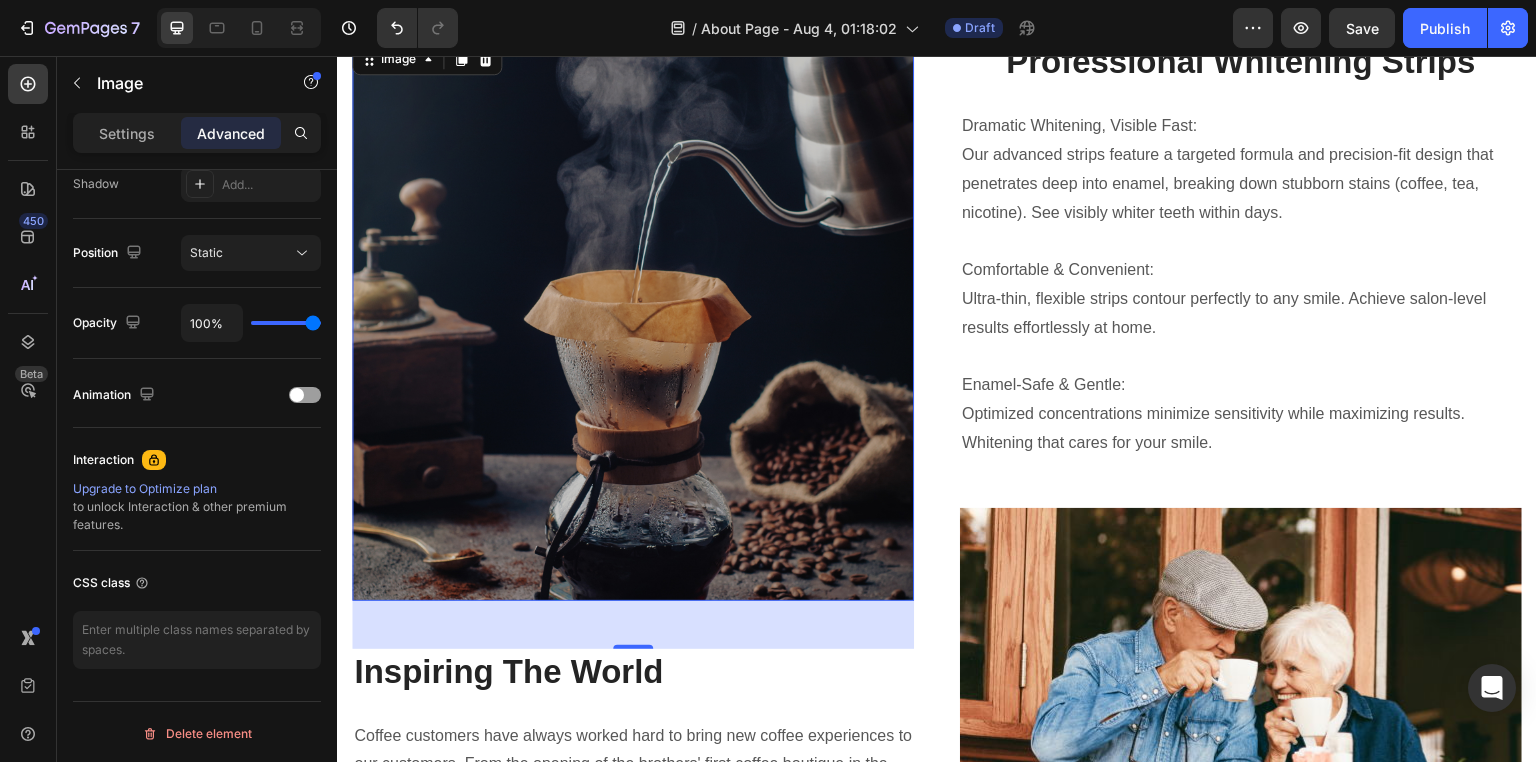 click at bounding box center (633, 319) 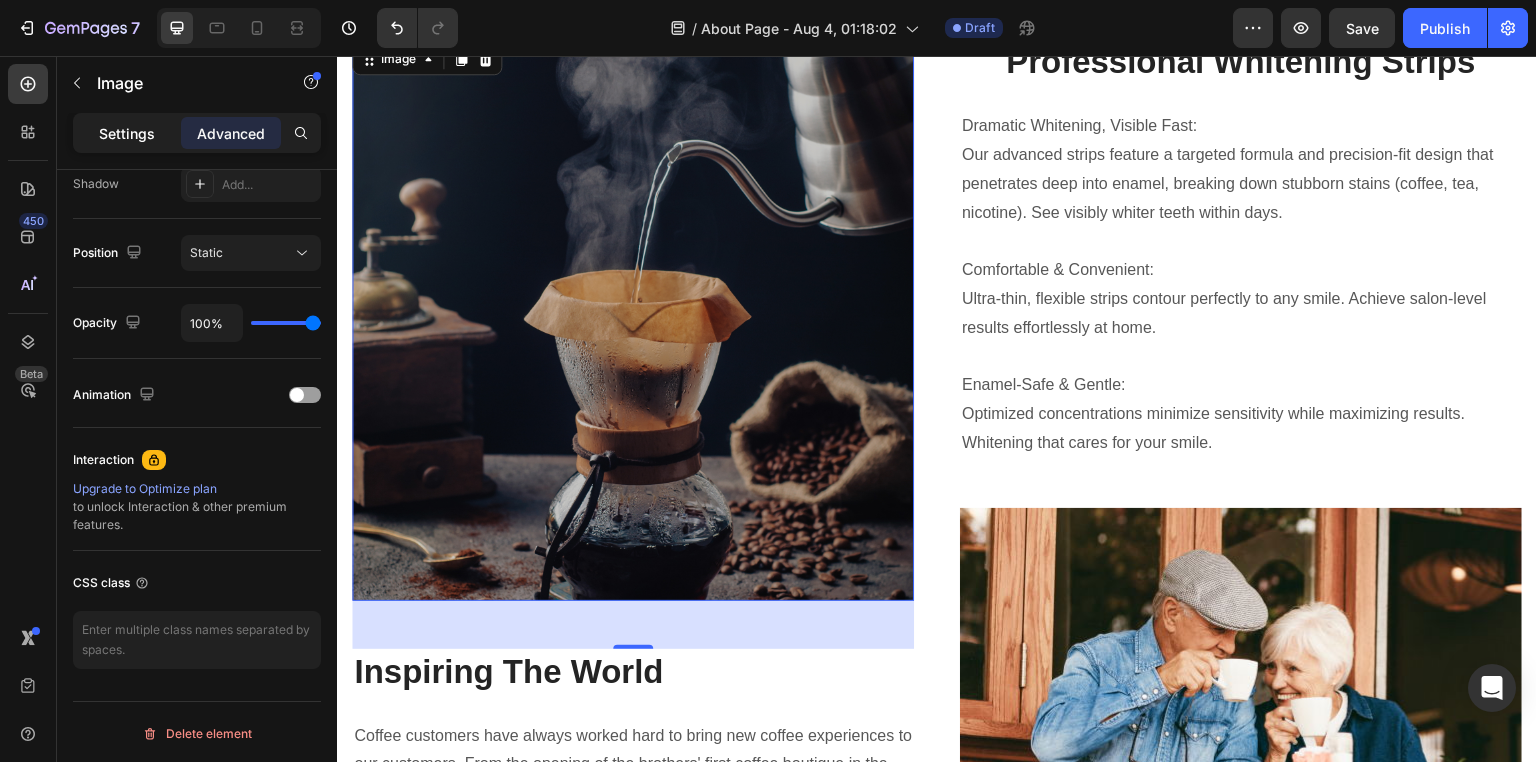 click on "Settings" at bounding box center (127, 133) 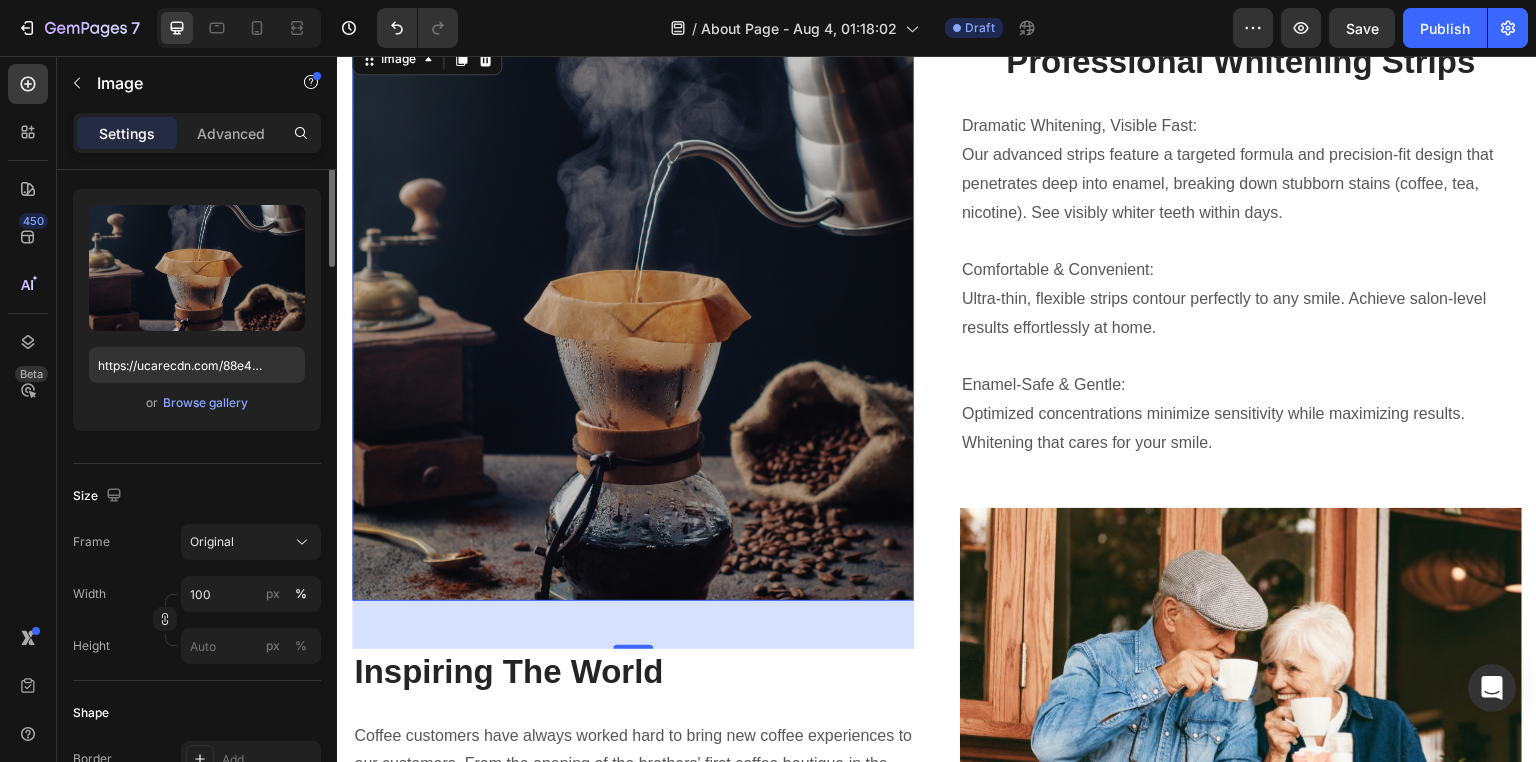 scroll, scrollTop: 0, scrollLeft: 0, axis: both 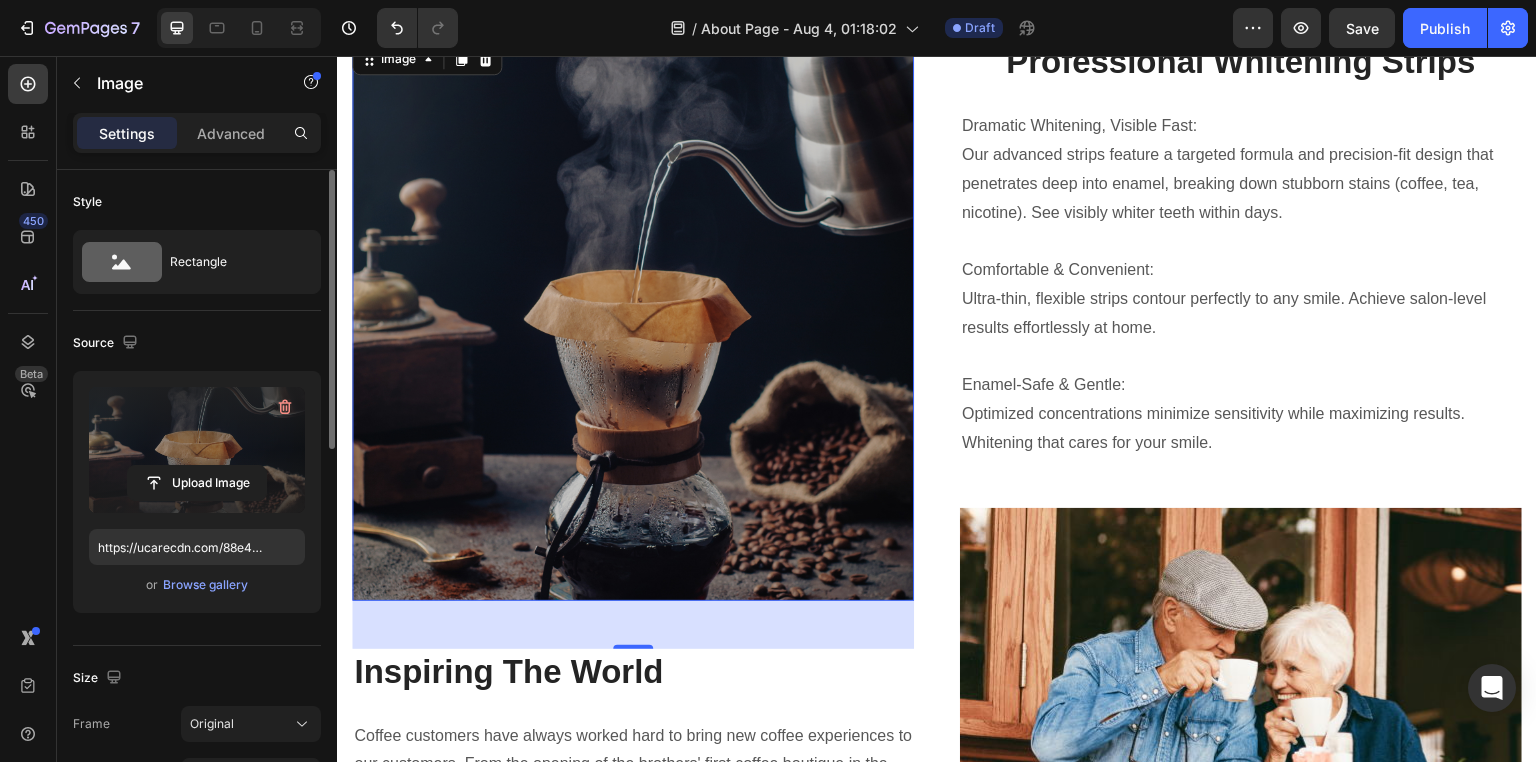 click at bounding box center [197, 450] 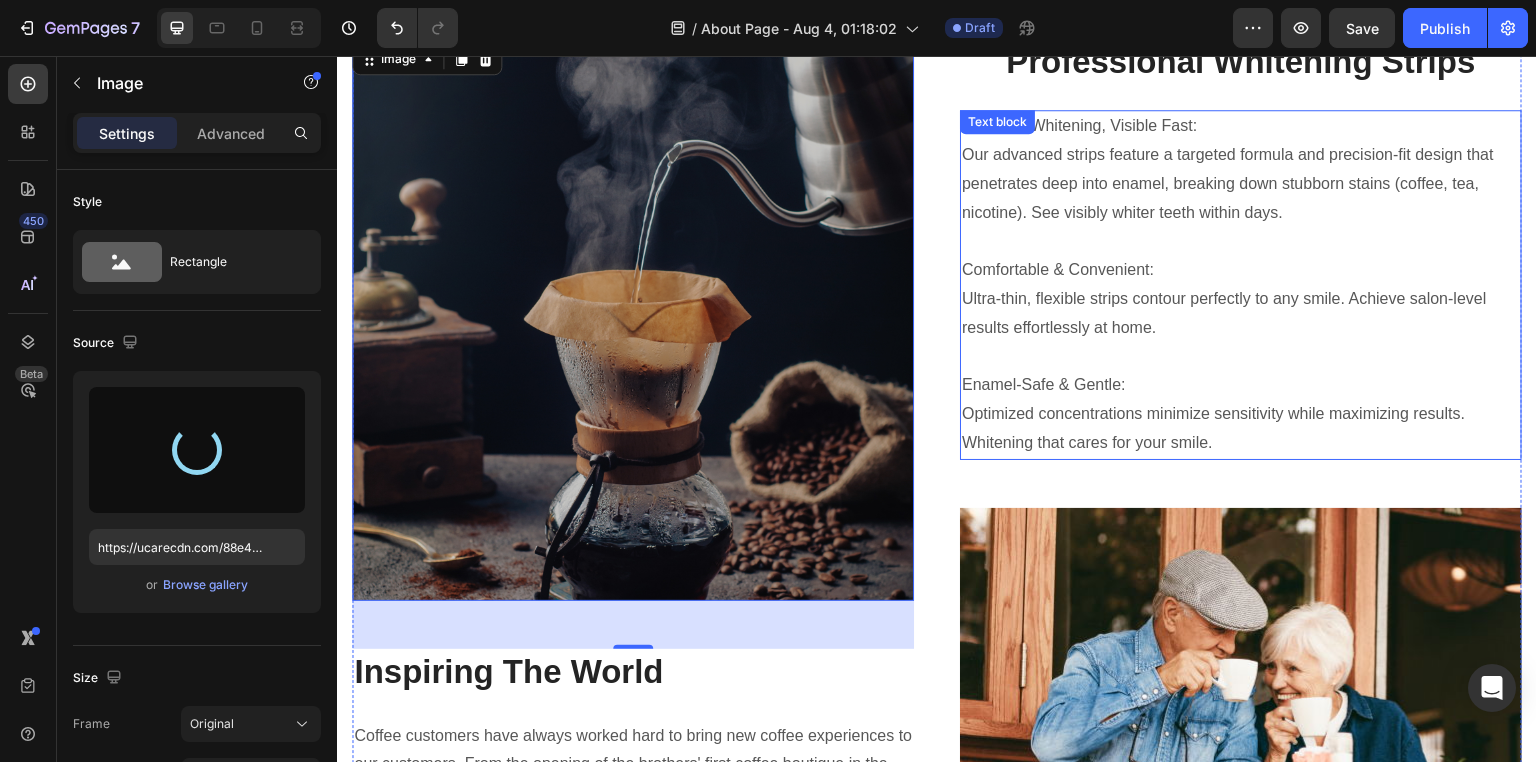 type on "https://cdn.shopify.com/s/files/1/0771/9049/6475/files/gempages_575927947383276370-2df32708-fd8e-4fa6-8f8e-17c446c2b3d9.jpg" 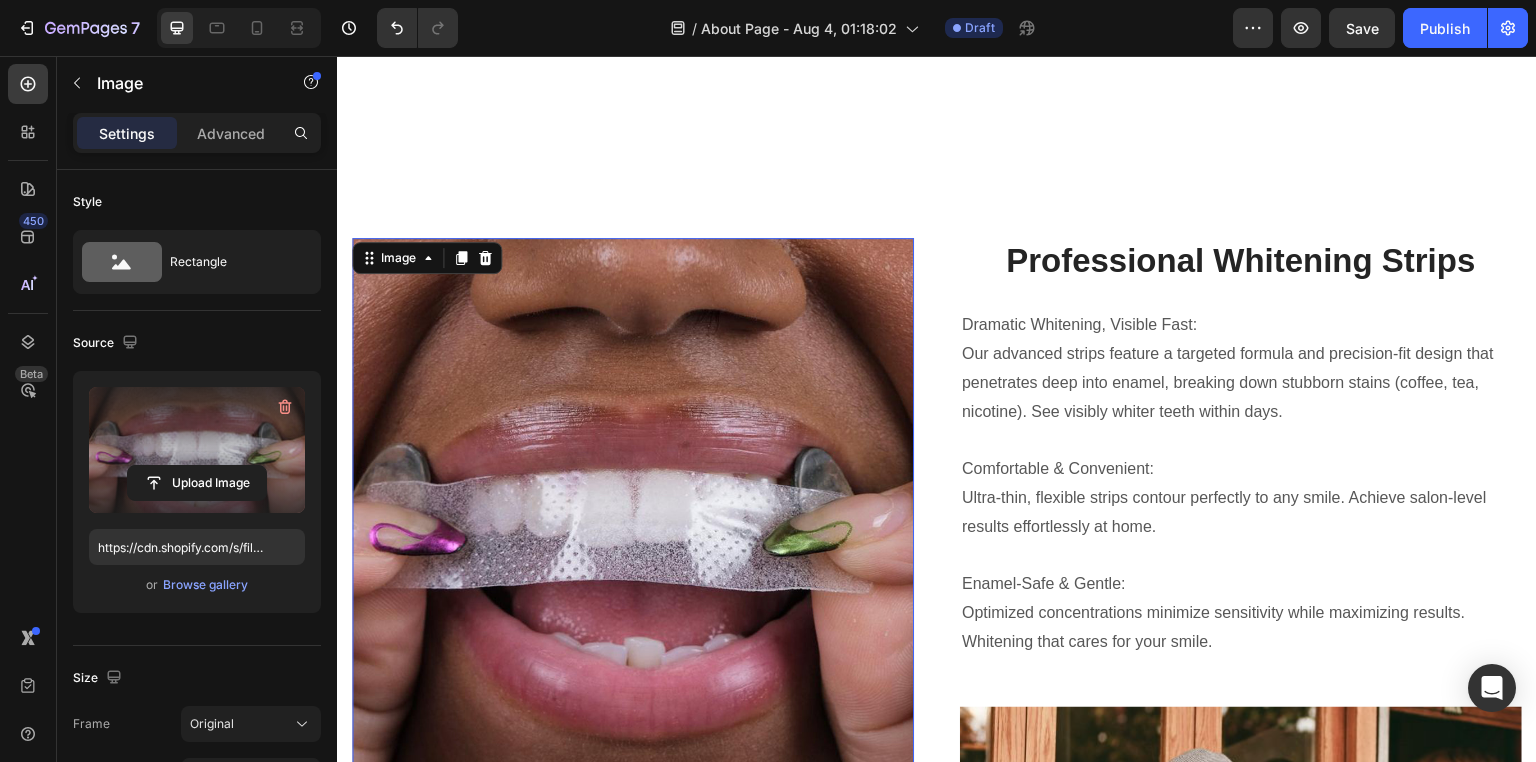scroll, scrollTop: 1569, scrollLeft: 0, axis: vertical 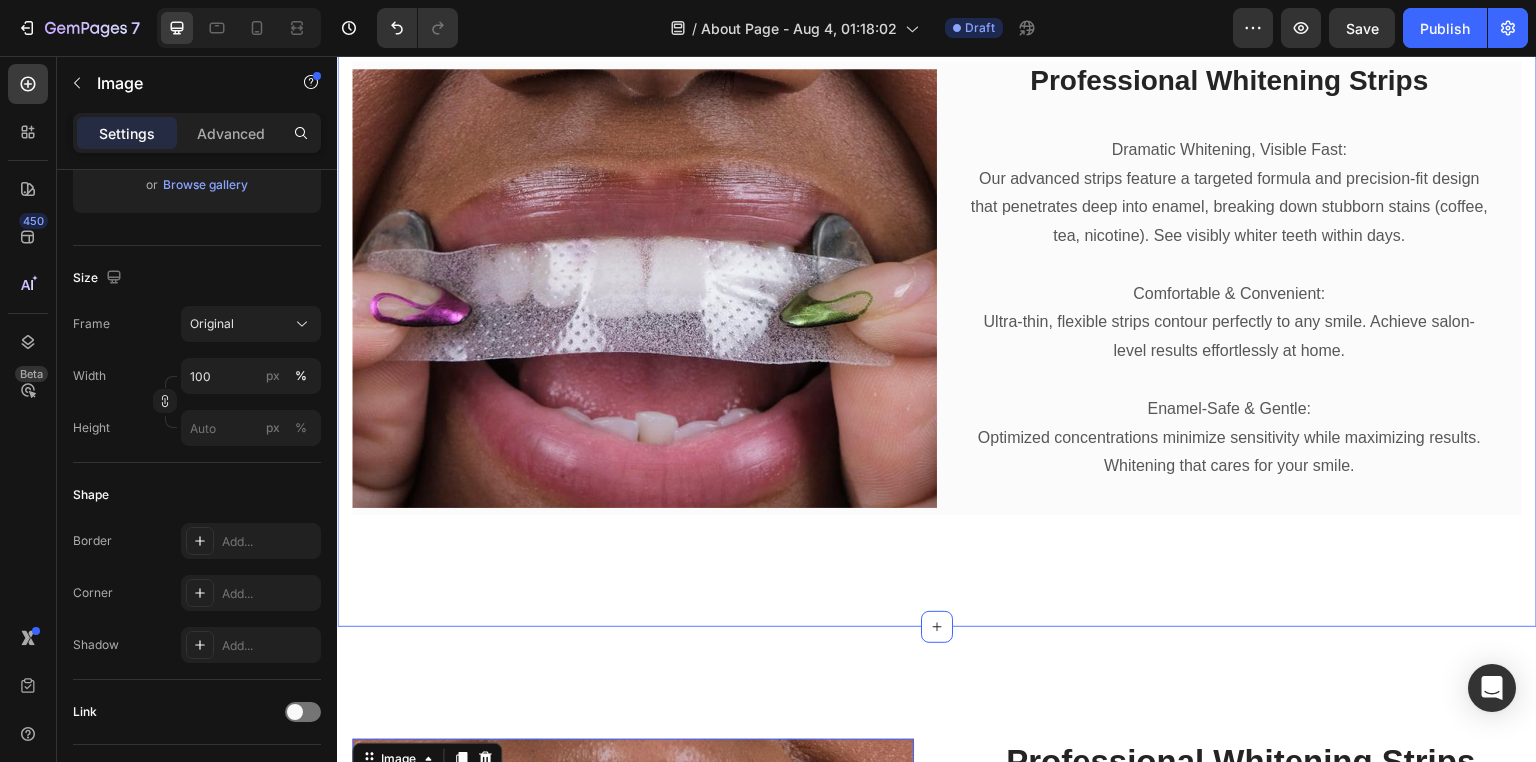 click on "Our Mission Heading We don’t just sell products—we deliver results grounded in dental science. Understanding the profound impact of a luminous smile on self-esteem, our team of dental experts and researchers develops clinically inspired formulas. Our mission is to make professional-grade whitening accessible, gentle, and remarkably effective for everyone. Text block Row Image Professional Whitening Strips Heading Dramatic Whitening, Visible Fast: Our advanced strips feature a targeted formula and precision-fit design that penetrates deep into enamel, breaking down stubborn stains (coffee, tea, nicotine). See visibly whiter teeth within days.   Comfortable & Convenient: Ultra-thin, flexible strips contour perfectly to any smile. Achieve salon-level results effortlessly at home.   Enamel-Safe & Gentle: Optimized concentrations minimize sensitivity while maximizing results. Whitening that cares for your smile. Text block Row Row Section 2" at bounding box center [937, 167] 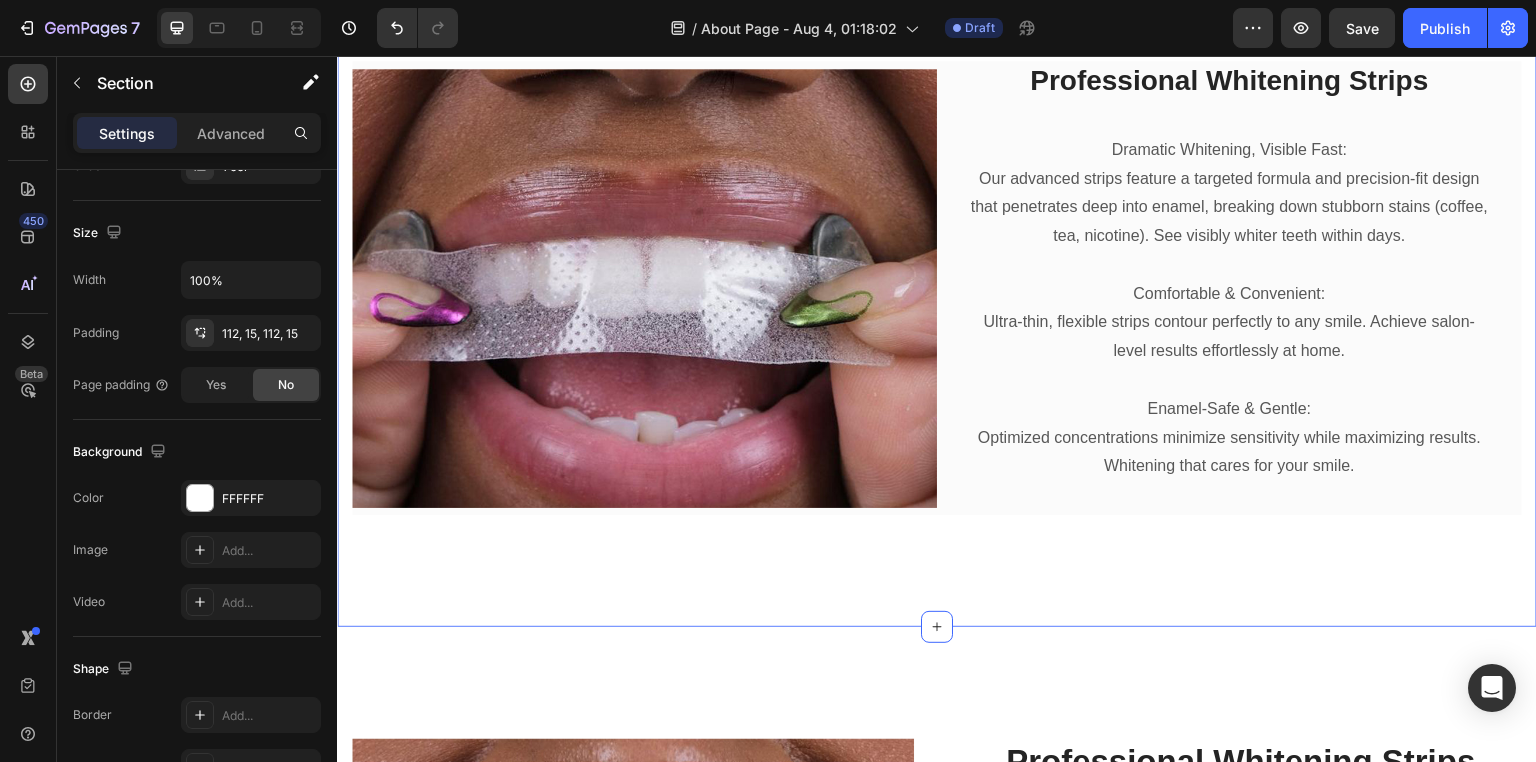 scroll, scrollTop: 0, scrollLeft: 0, axis: both 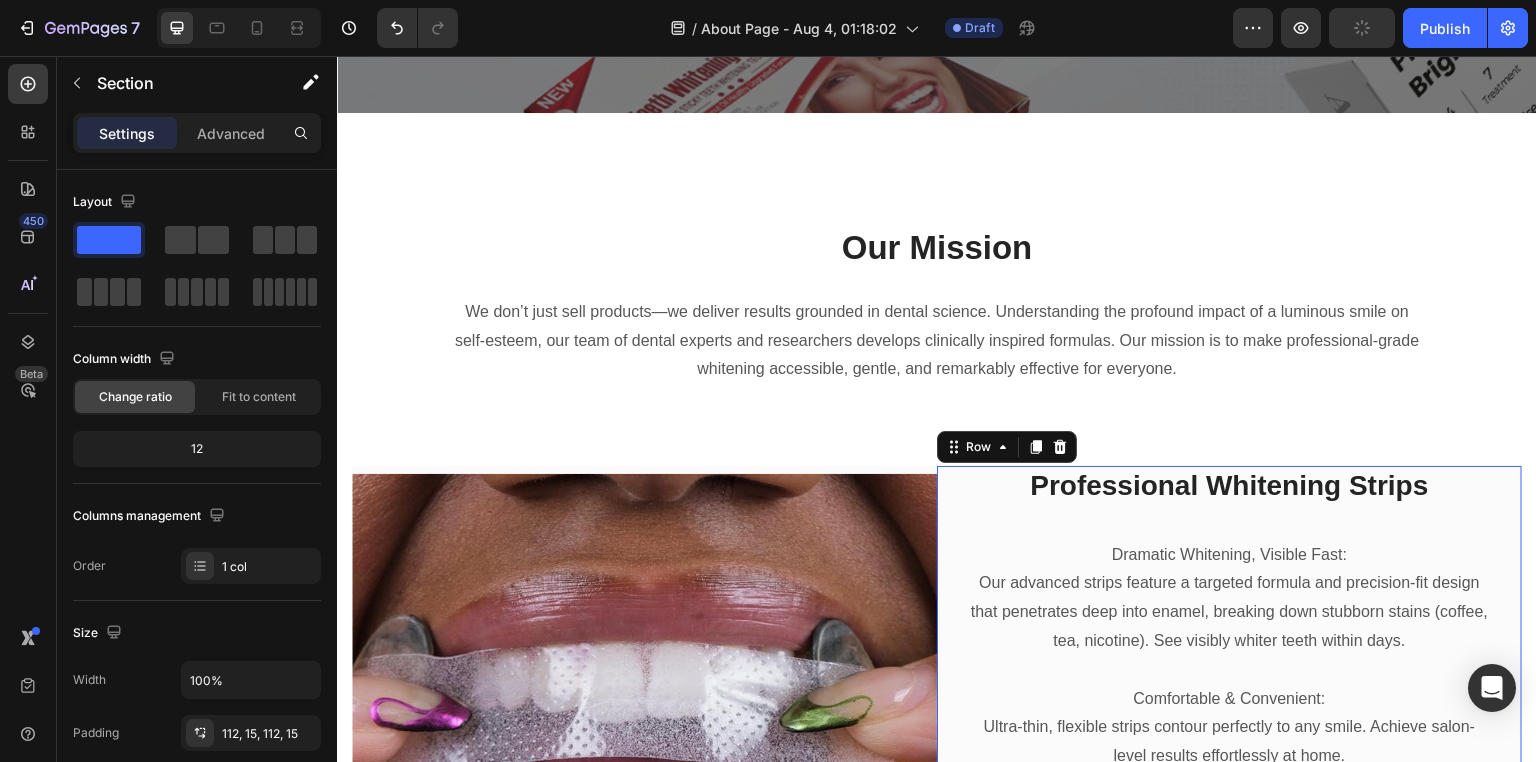 click on "Professional Whitening Strips Heading Dramatic Whitening, Visible Fast: Our advanced strips feature a targeted formula and precision-fit design that penetrates deep into enamel, breaking down stubborn stains (coffee, tea, nicotine). See visibly whiter teeth within days.   Comfortable & Convenient: Ultra-thin, flexible strips contour perfectly to any smile. Achieve salon-level results effortlessly at home.   Enamel-Safe & Gentle: Optimized concentrations minimize sensitivity while maximizing results. Whitening that cares for your smile. Text block Row   0" at bounding box center [1229, 693] 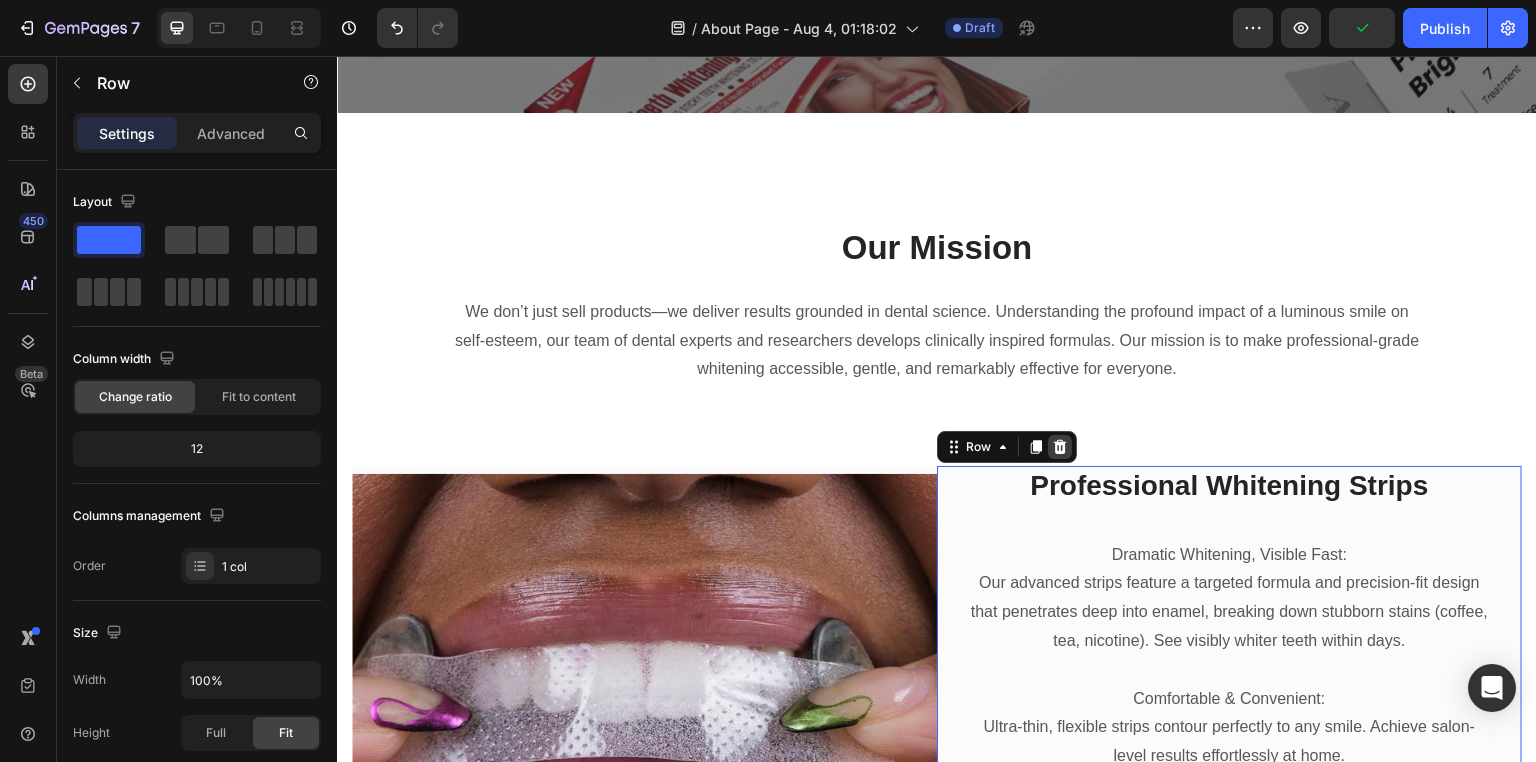 click at bounding box center (1060, 447) 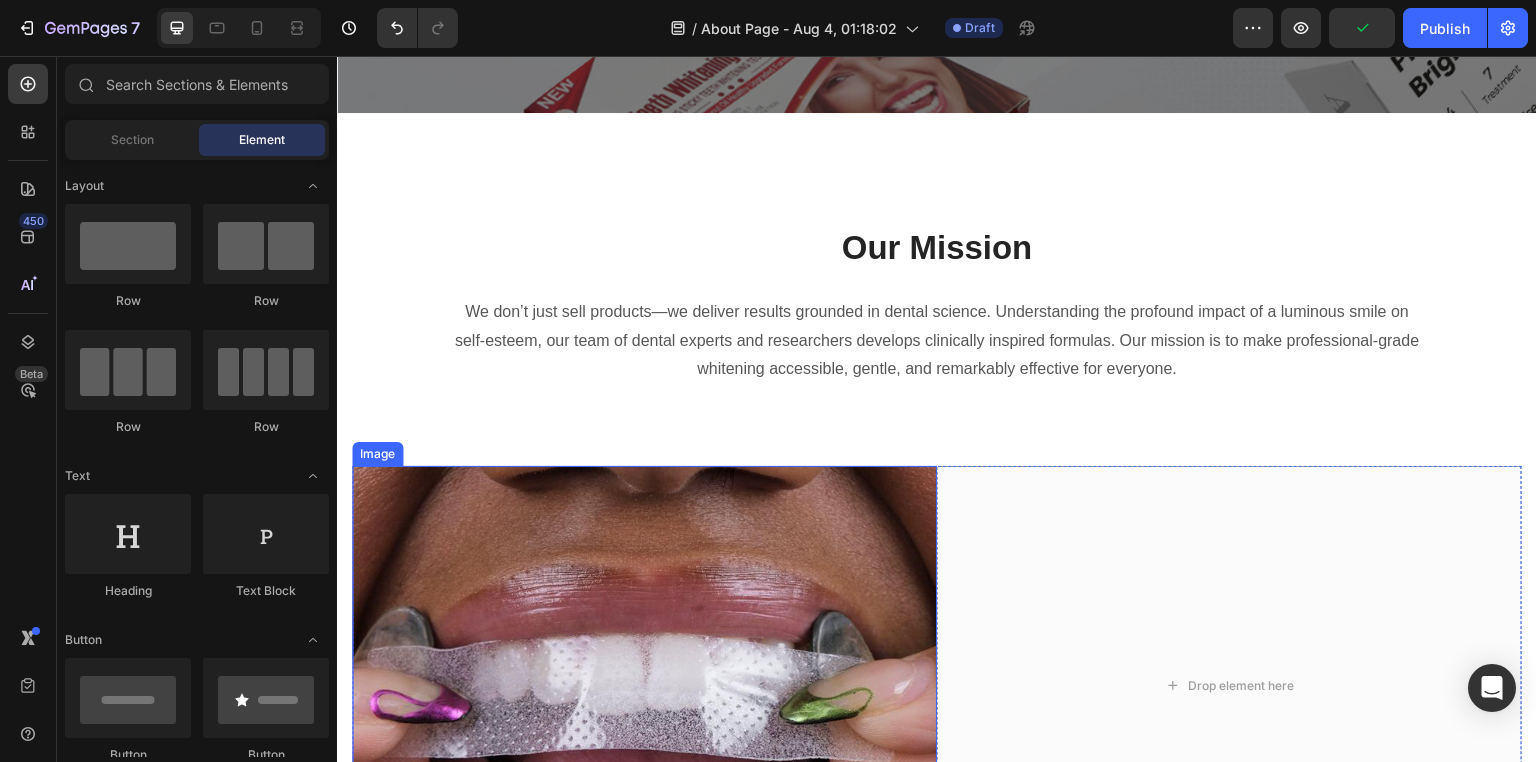 click at bounding box center (644, 685) 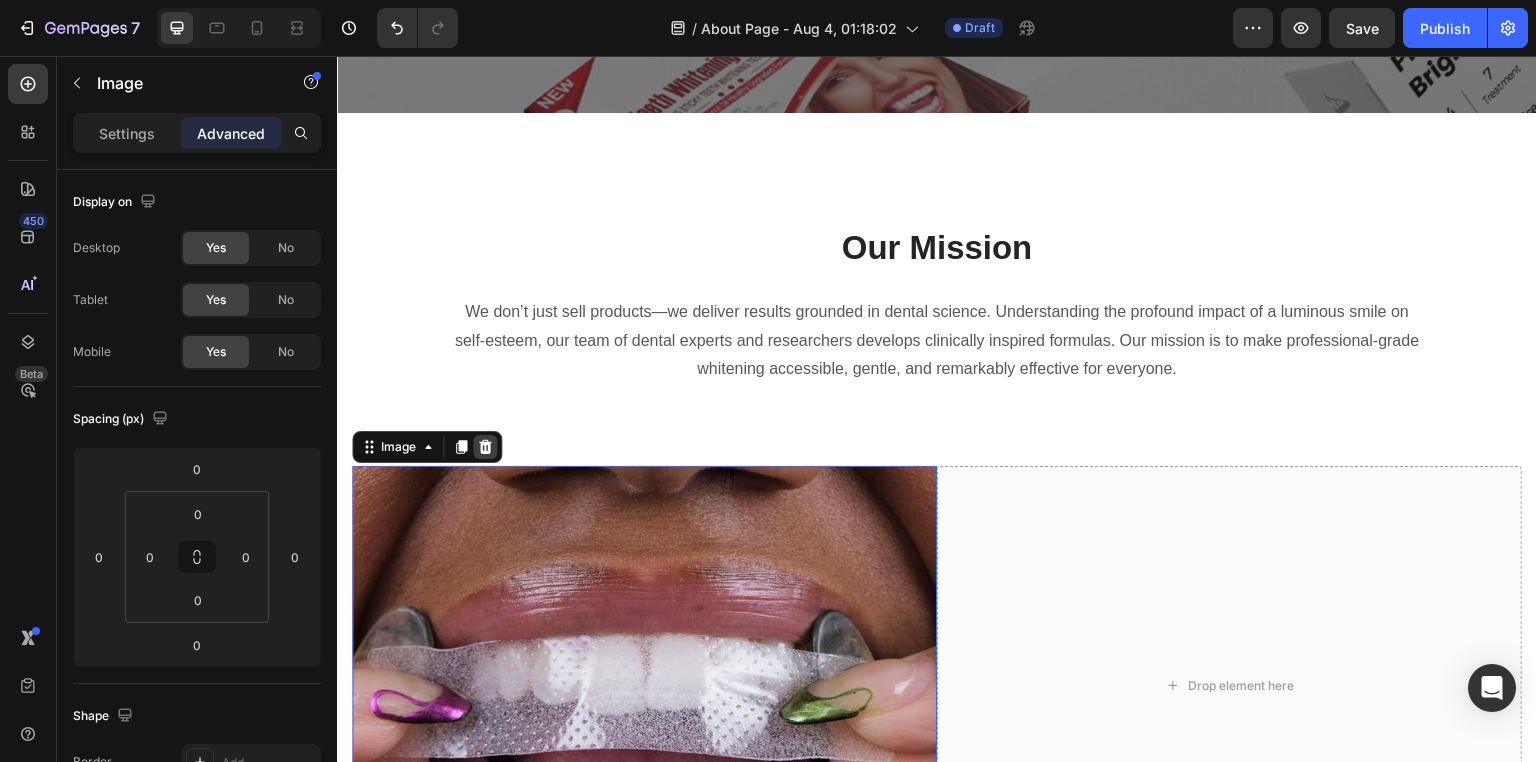 click 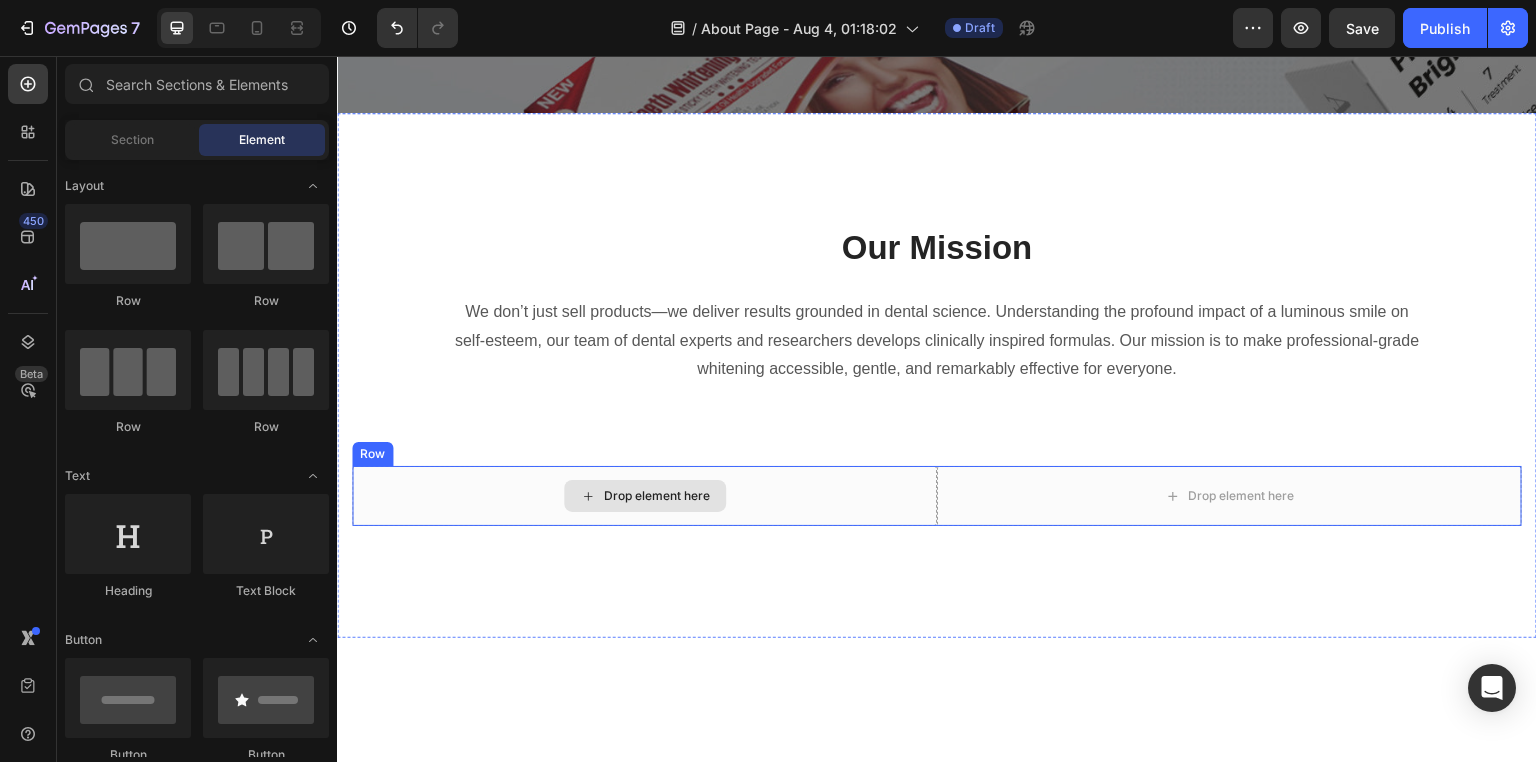 click on "Drop element here" at bounding box center (644, 496) 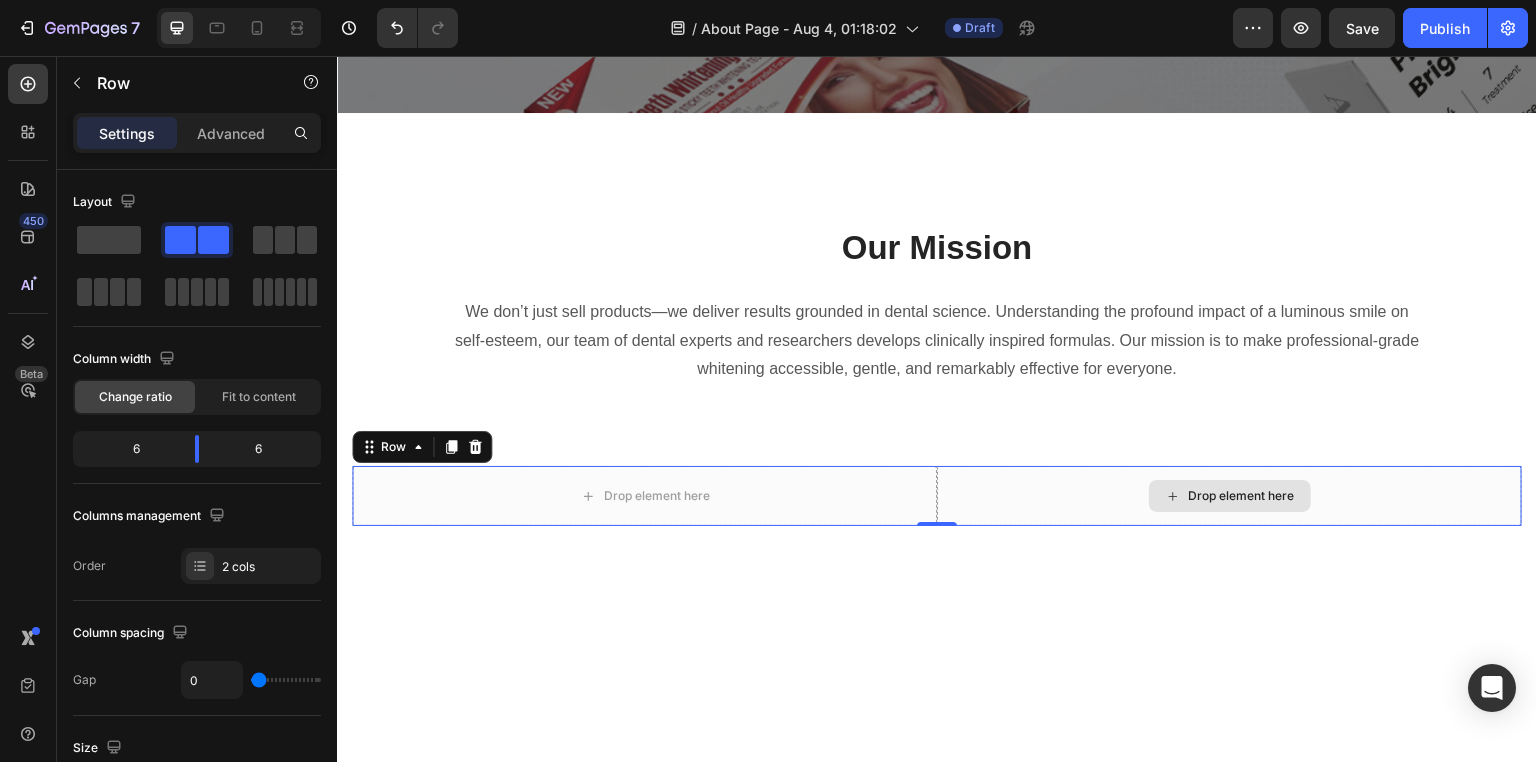 click on "Drop element here" at bounding box center [1229, 496] 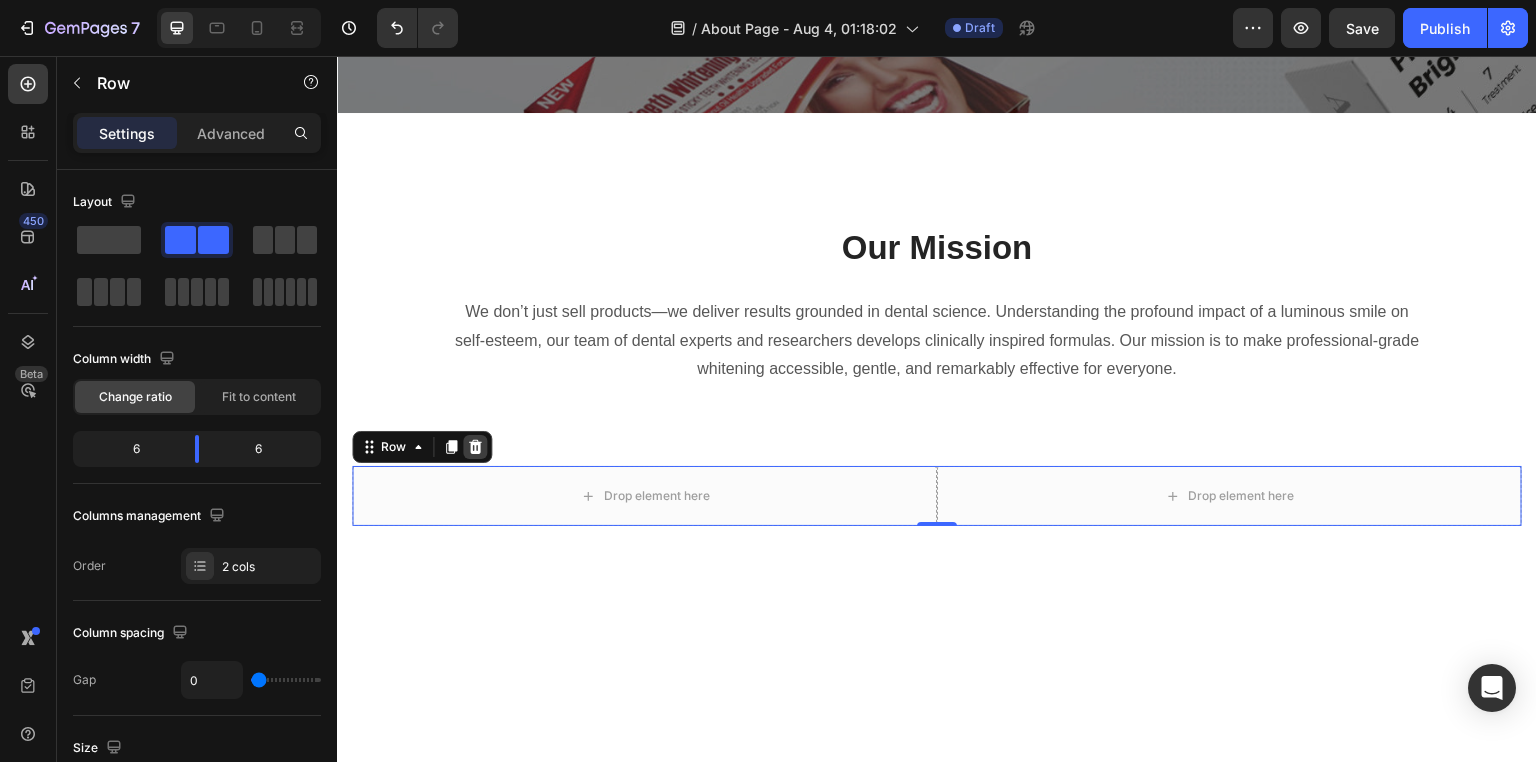 click 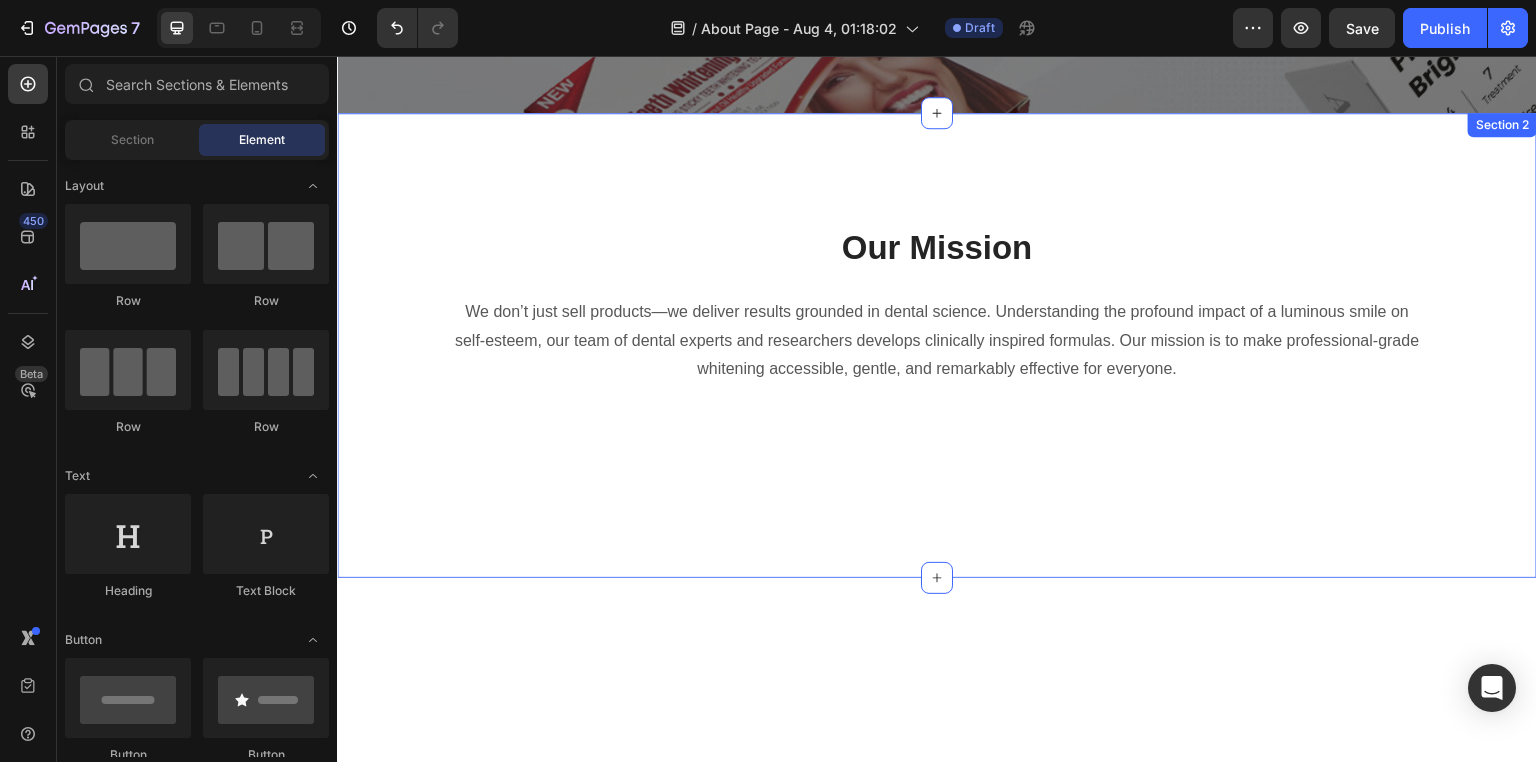 click on "Our Mission Heading We don’t just sell products—we deliver results grounded in dental science. Understanding the profound impact of a luminous smile on self-esteem, our team of dental experts and researchers develops clinically inspired formulas. Our mission is to make professional-grade whitening accessible, gentle, and remarkably effective for everyone. Text block Row Section 2" at bounding box center [937, 345] 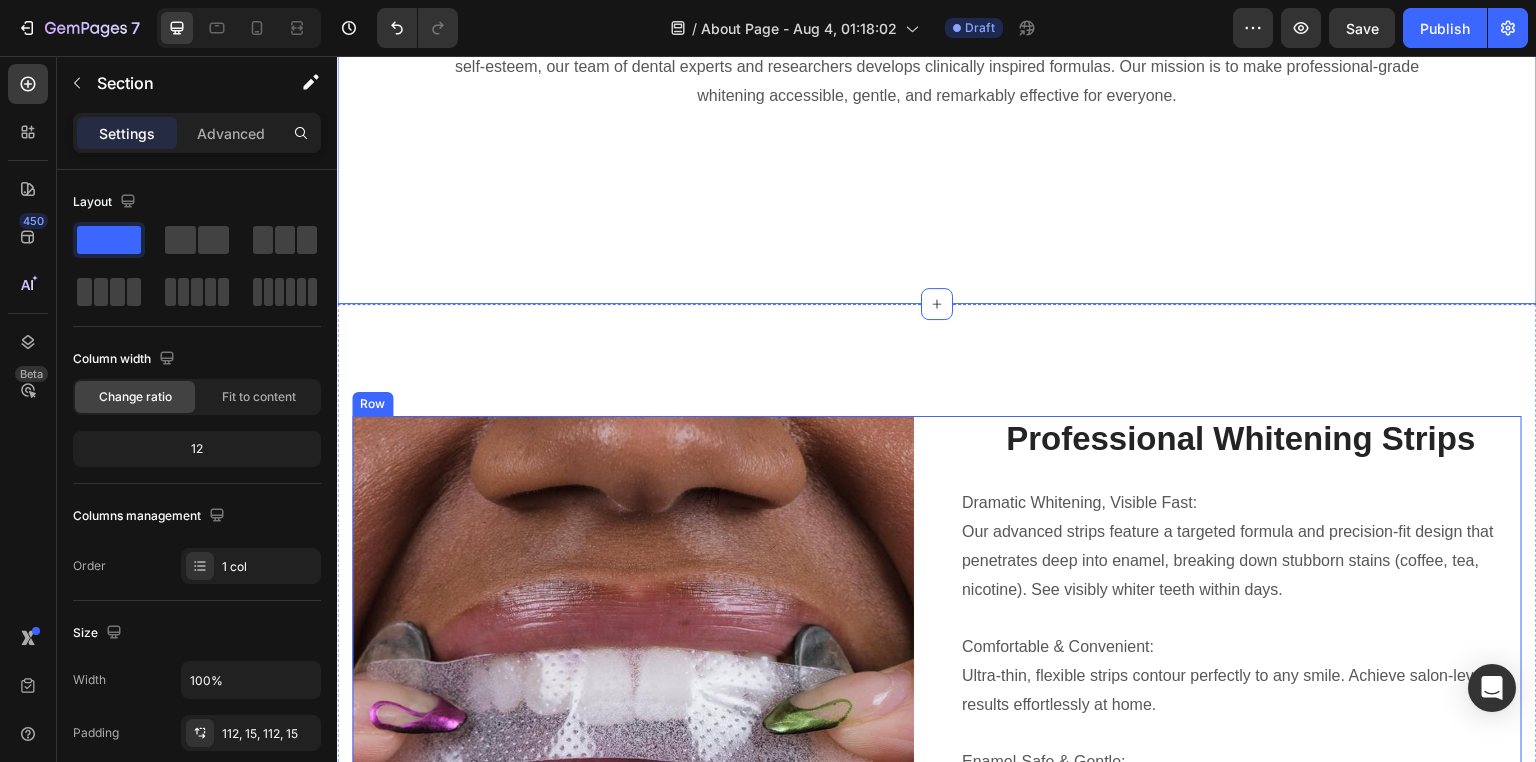 scroll, scrollTop: 769, scrollLeft: 0, axis: vertical 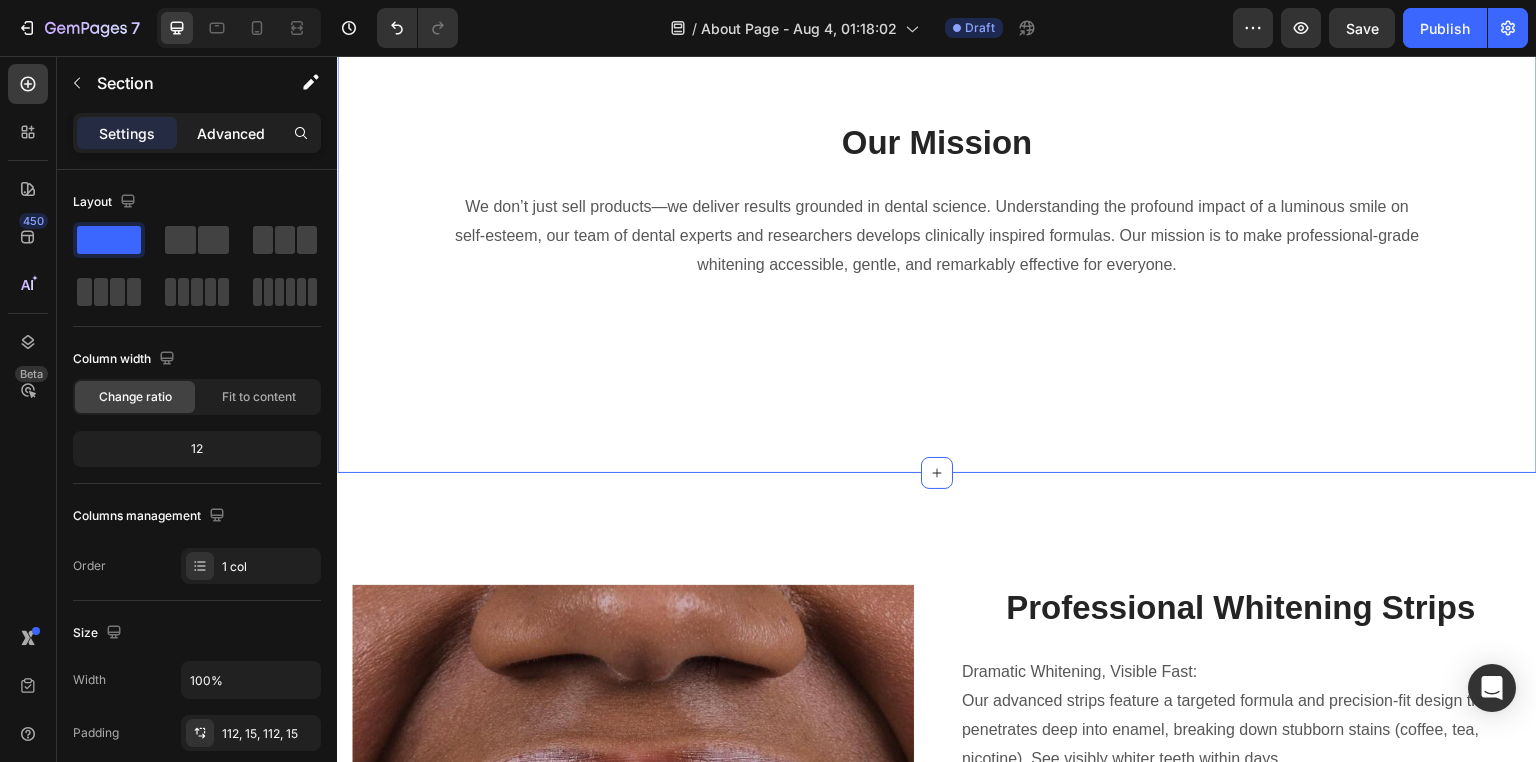 click on "Advanced" at bounding box center [231, 133] 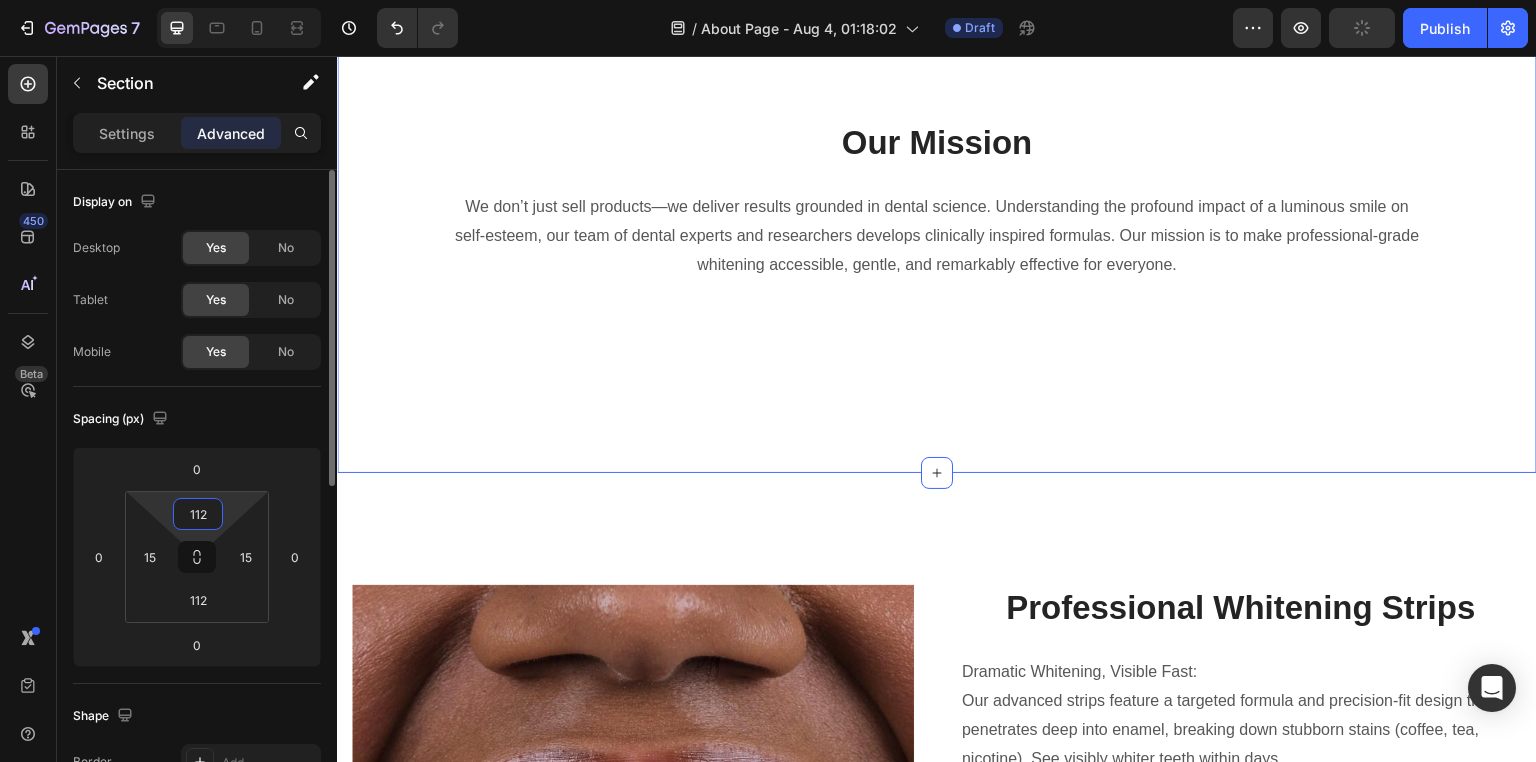 click on "112" at bounding box center [198, 514] 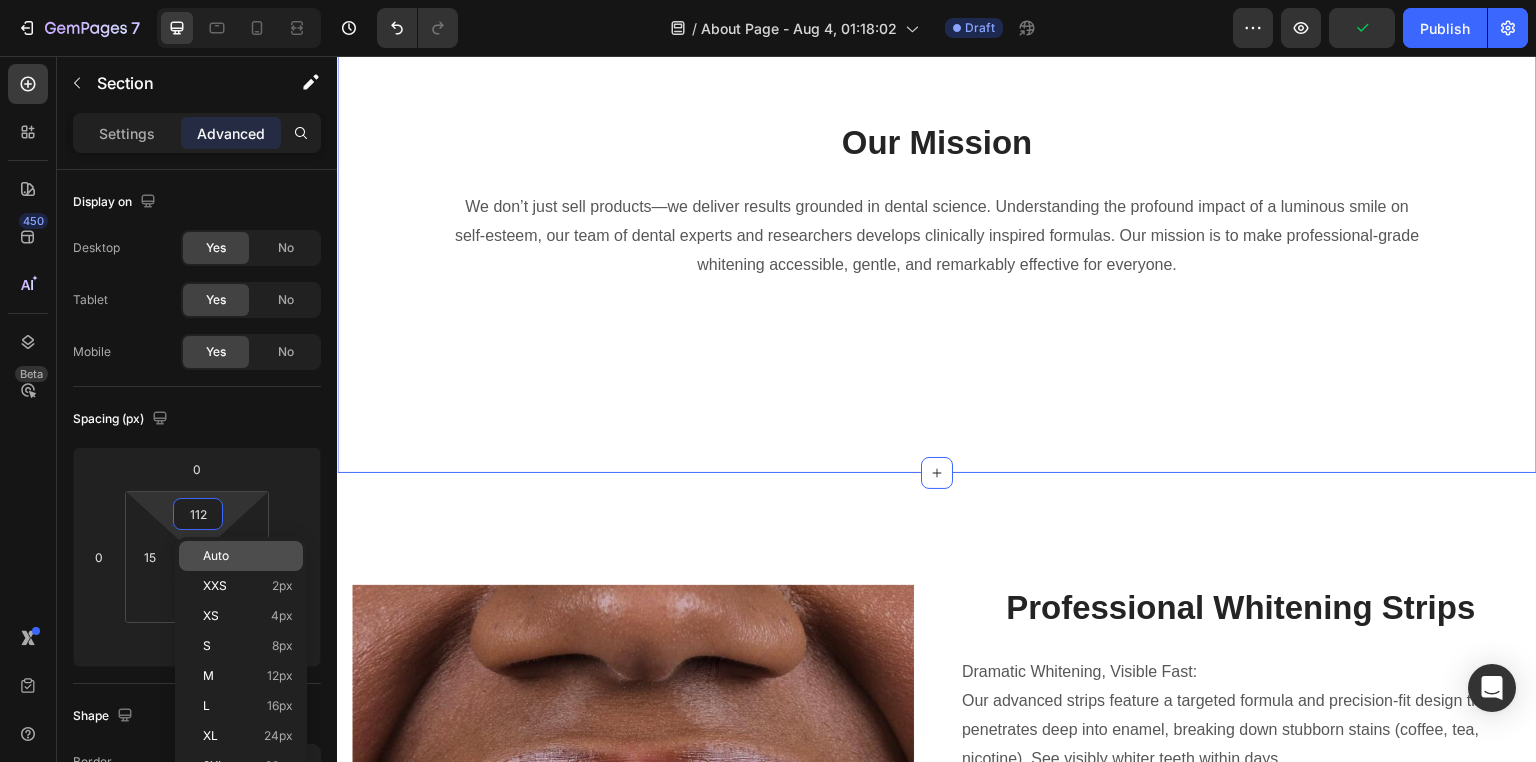 click on "Auto" at bounding box center (216, 556) 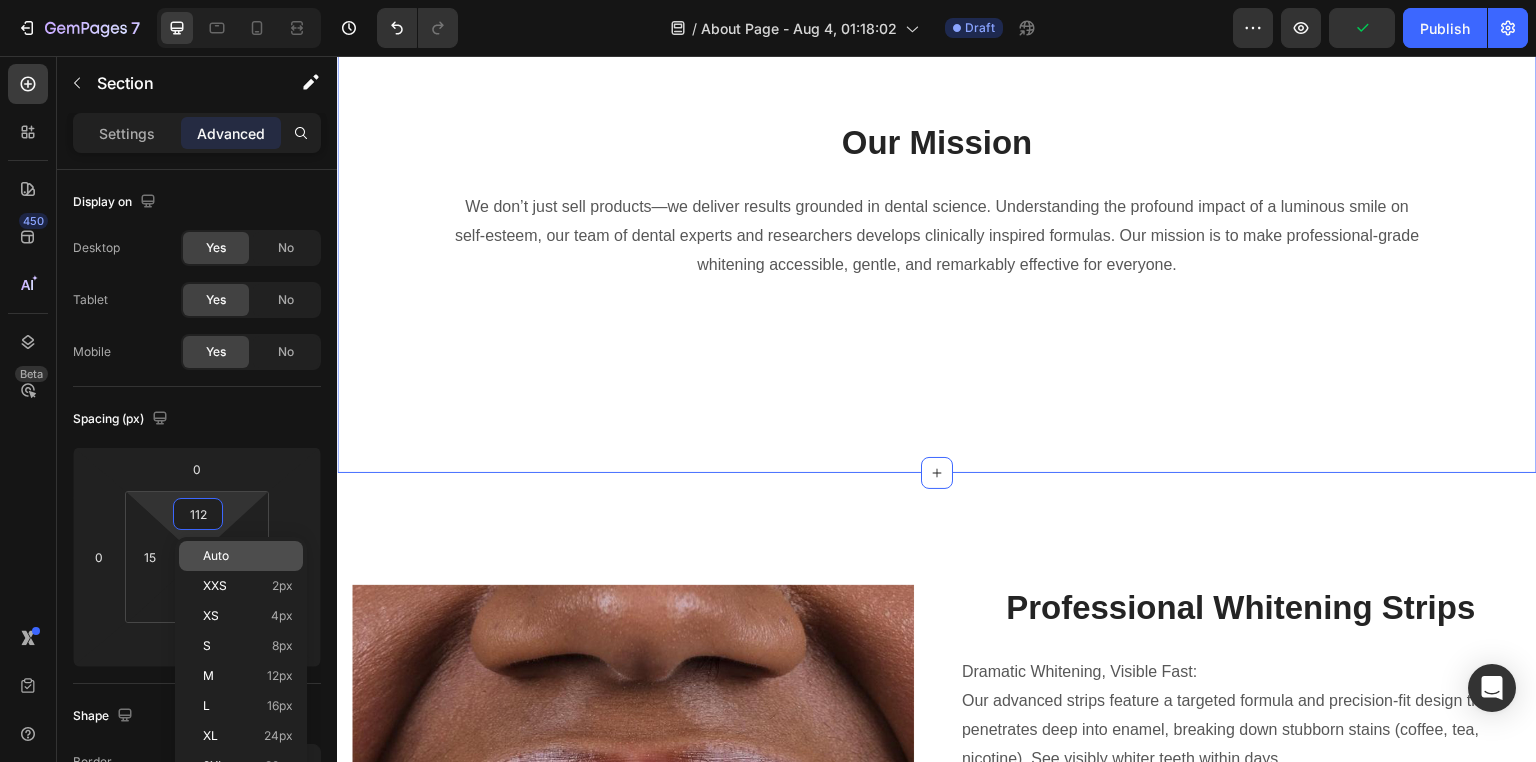 type on "Auto" 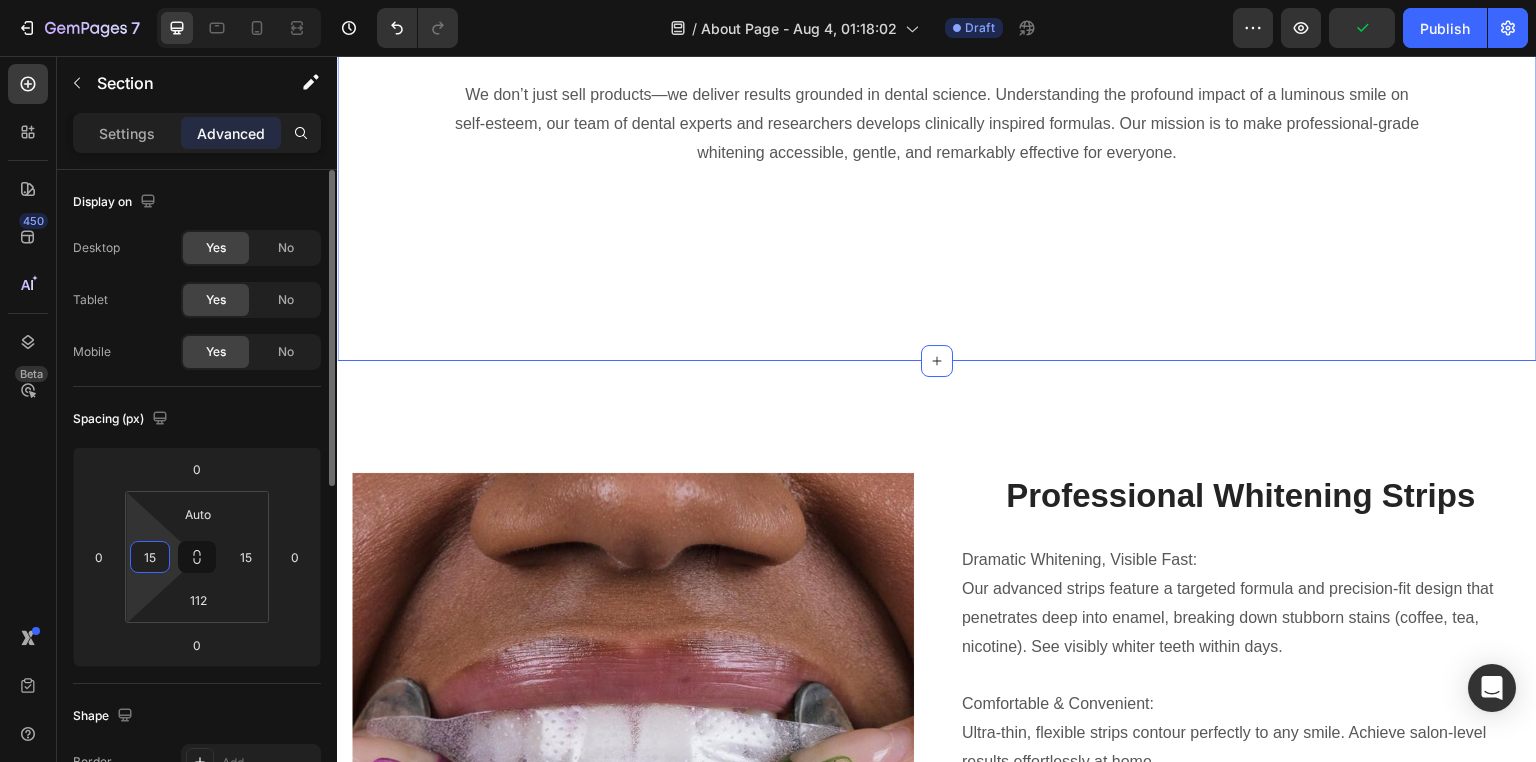 click on "15" at bounding box center [150, 557] 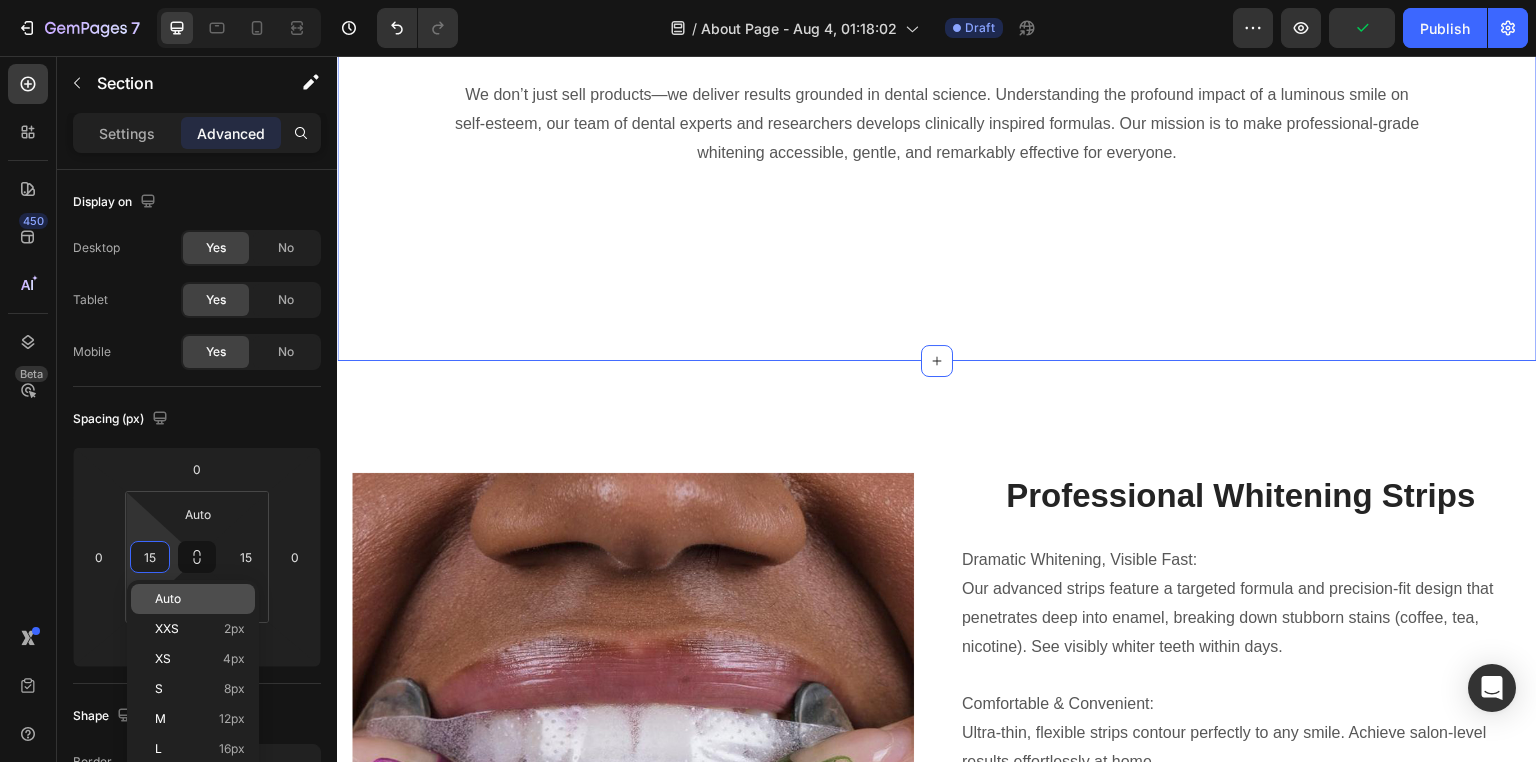 click on "Auto" at bounding box center (168, 599) 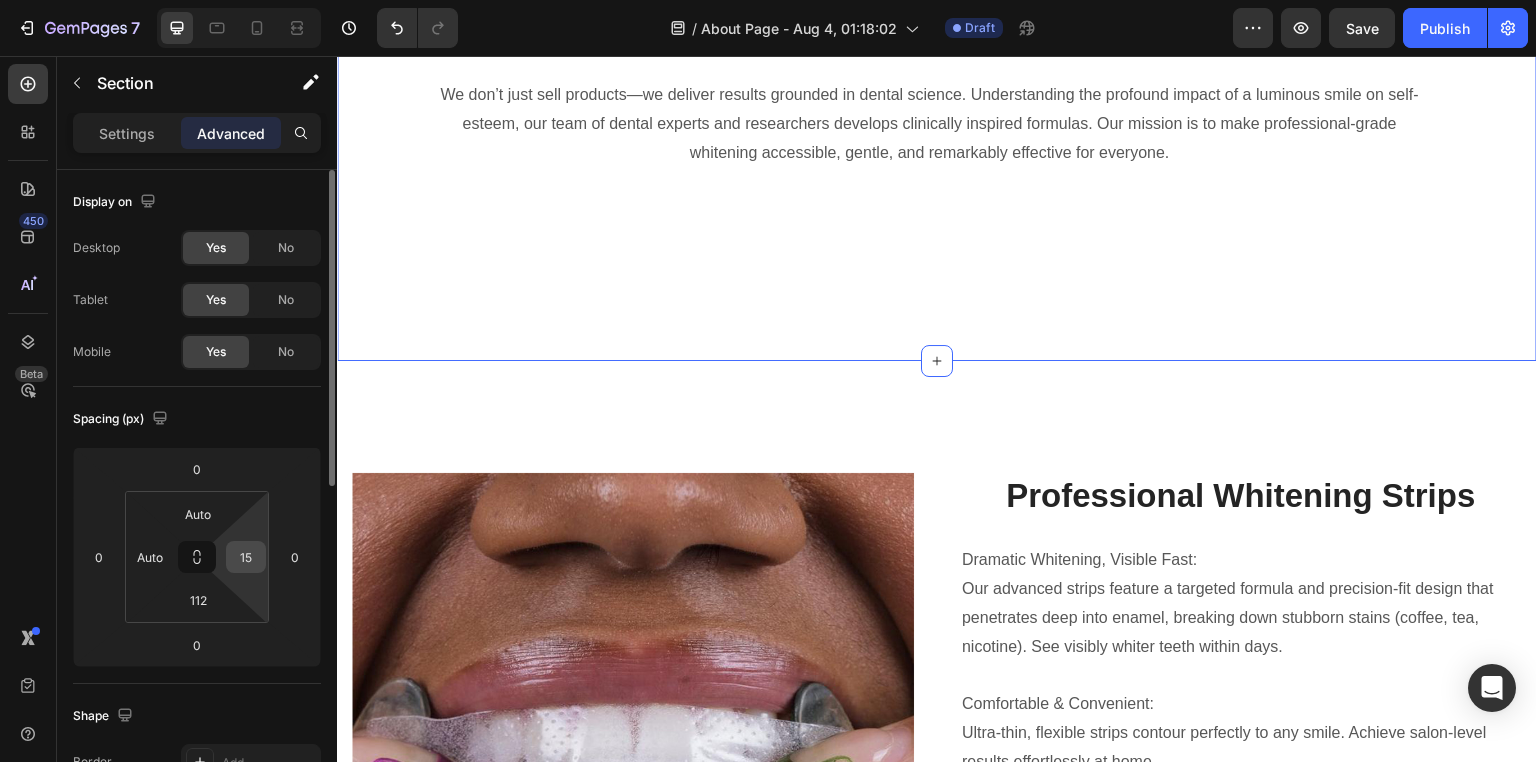 click on "15" at bounding box center [246, 557] 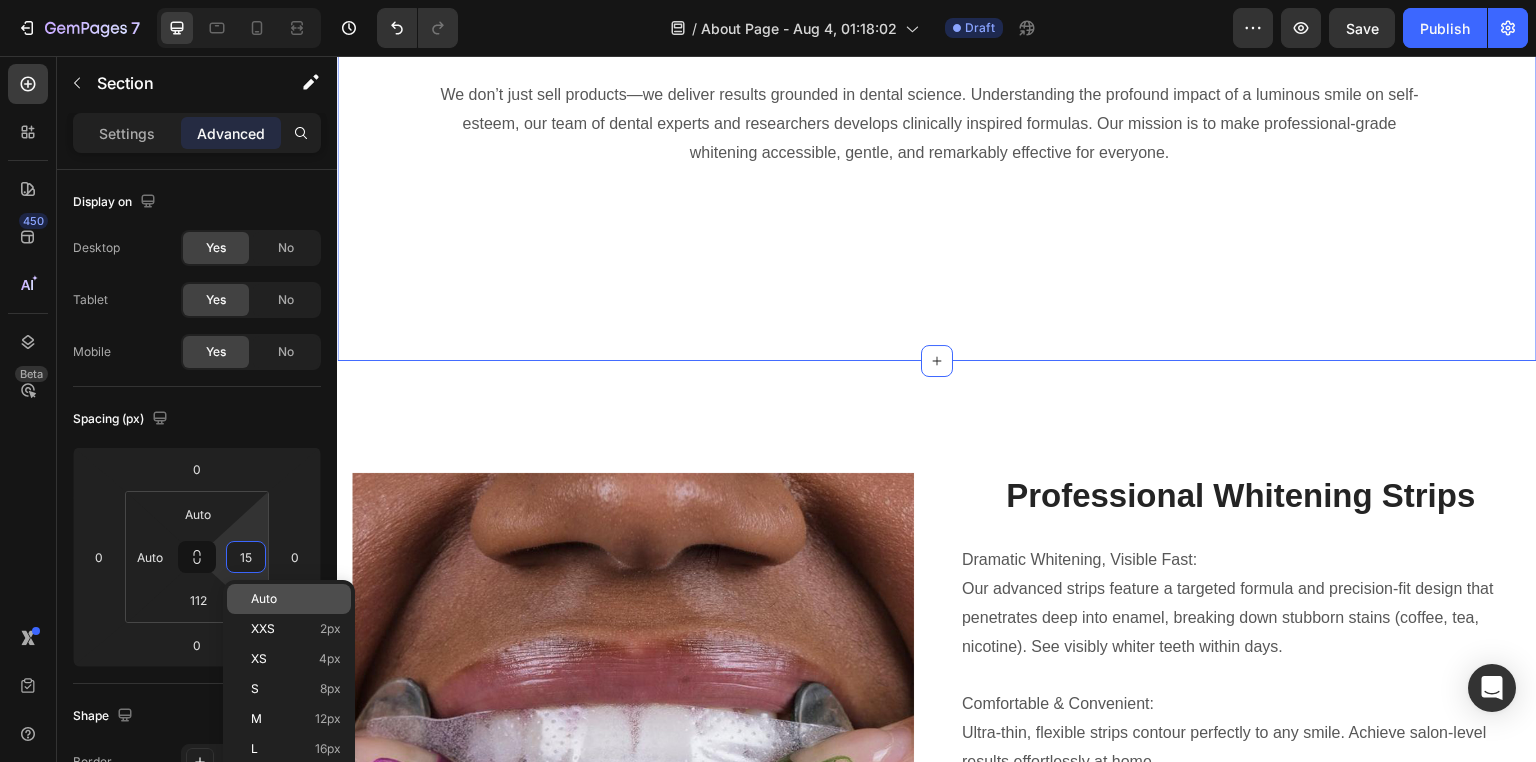 click on "Auto" 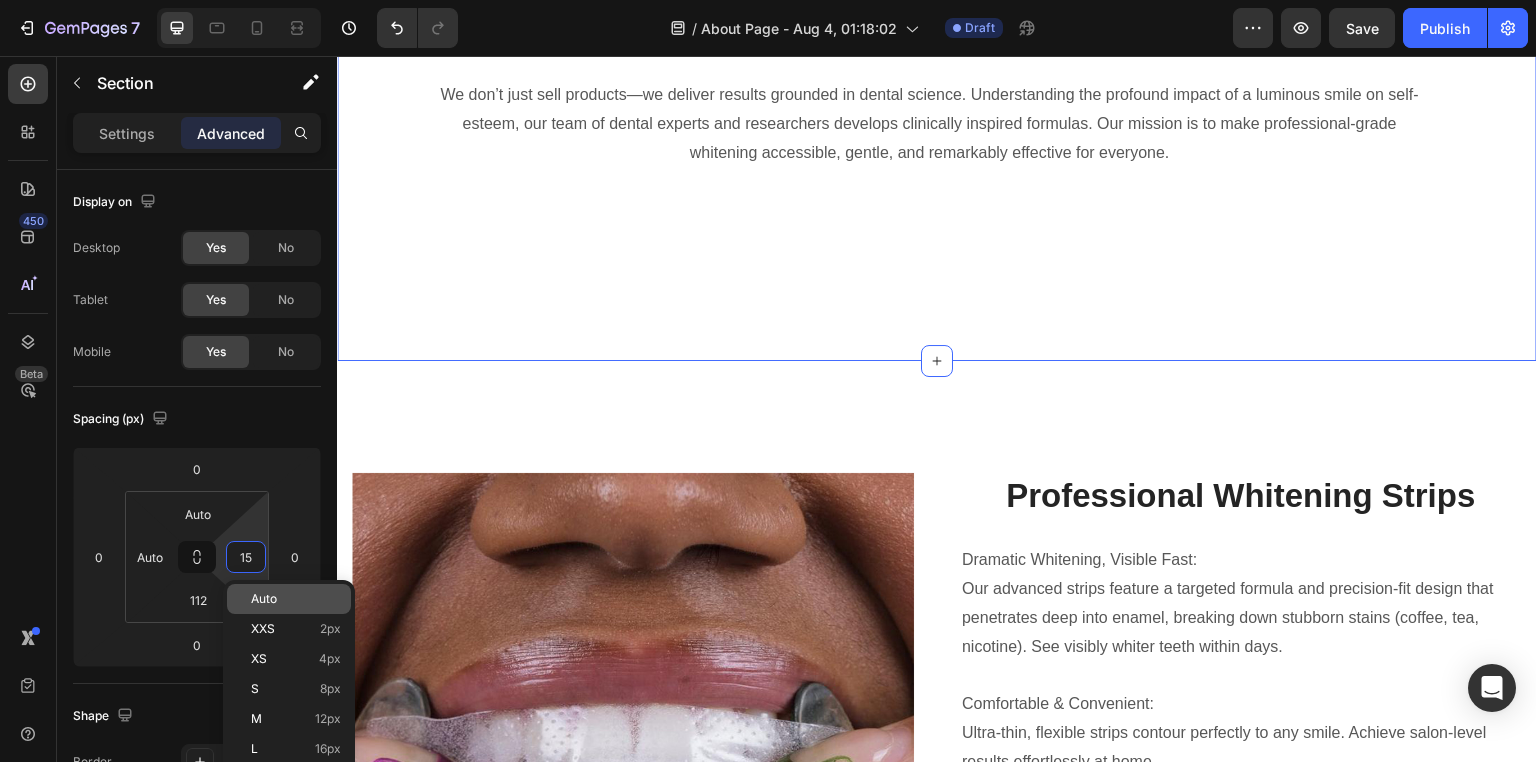 type on "Auto" 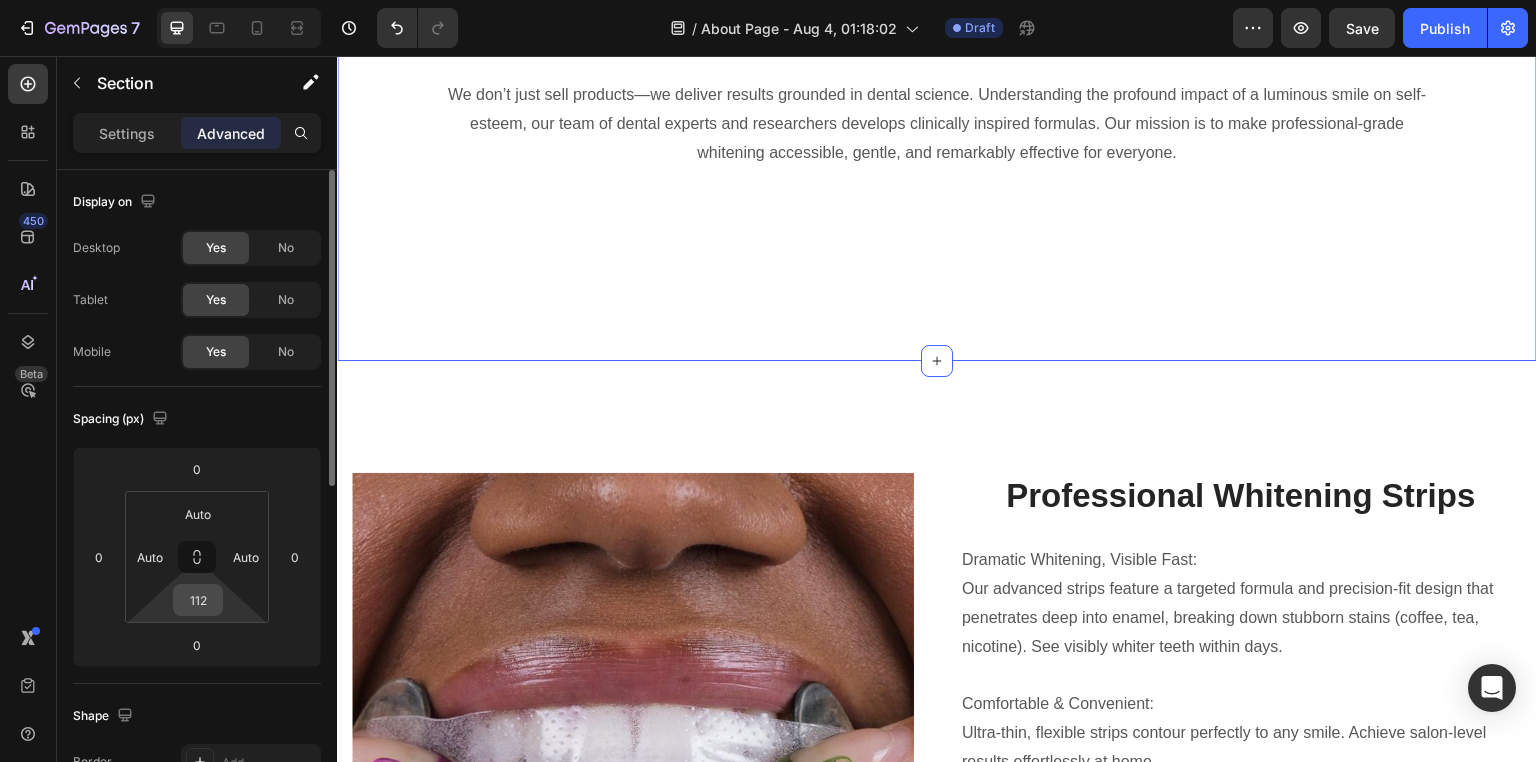 click on "112" at bounding box center [198, 600] 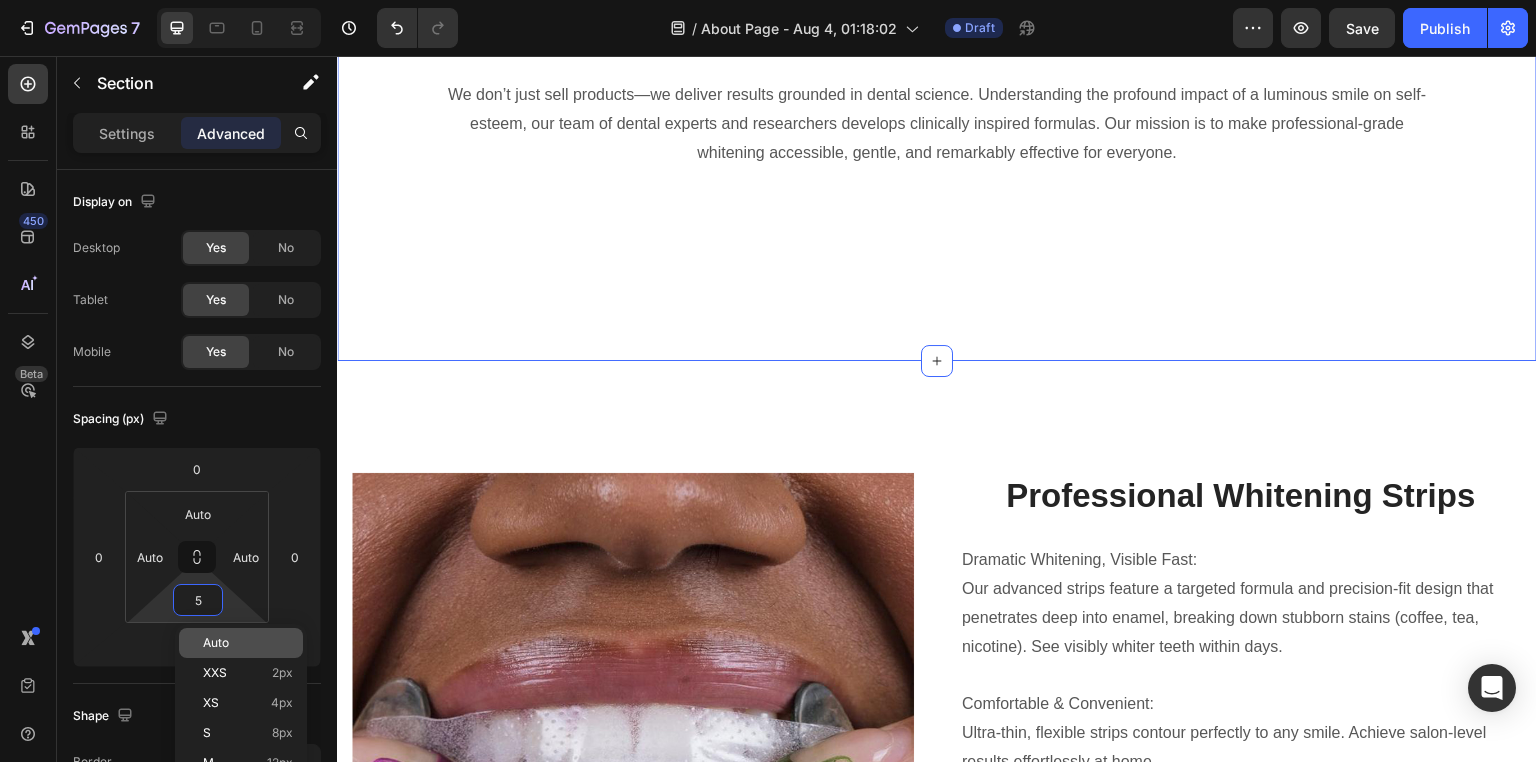 click on "Auto" at bounding box center [216, 643] 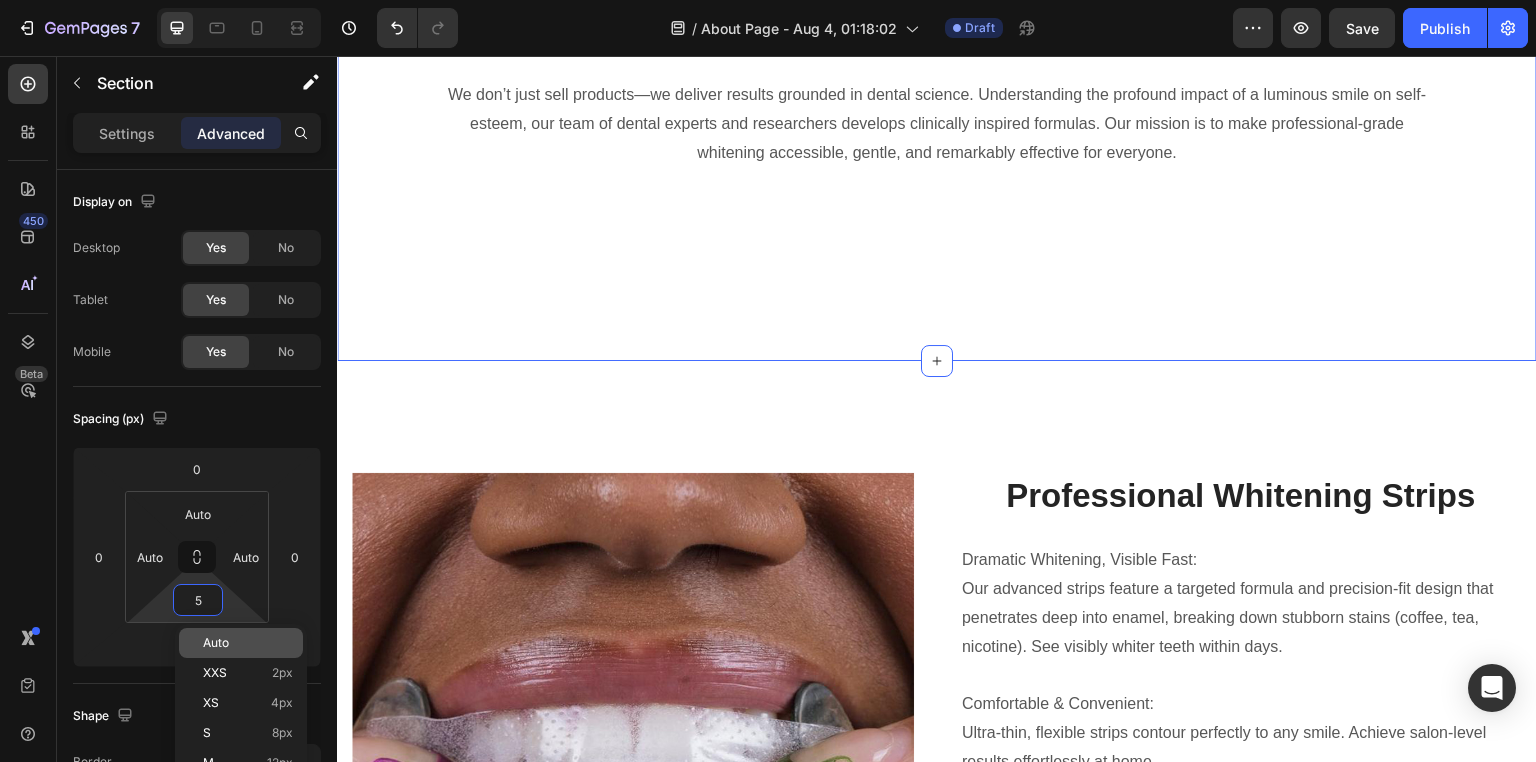type on "Auto" 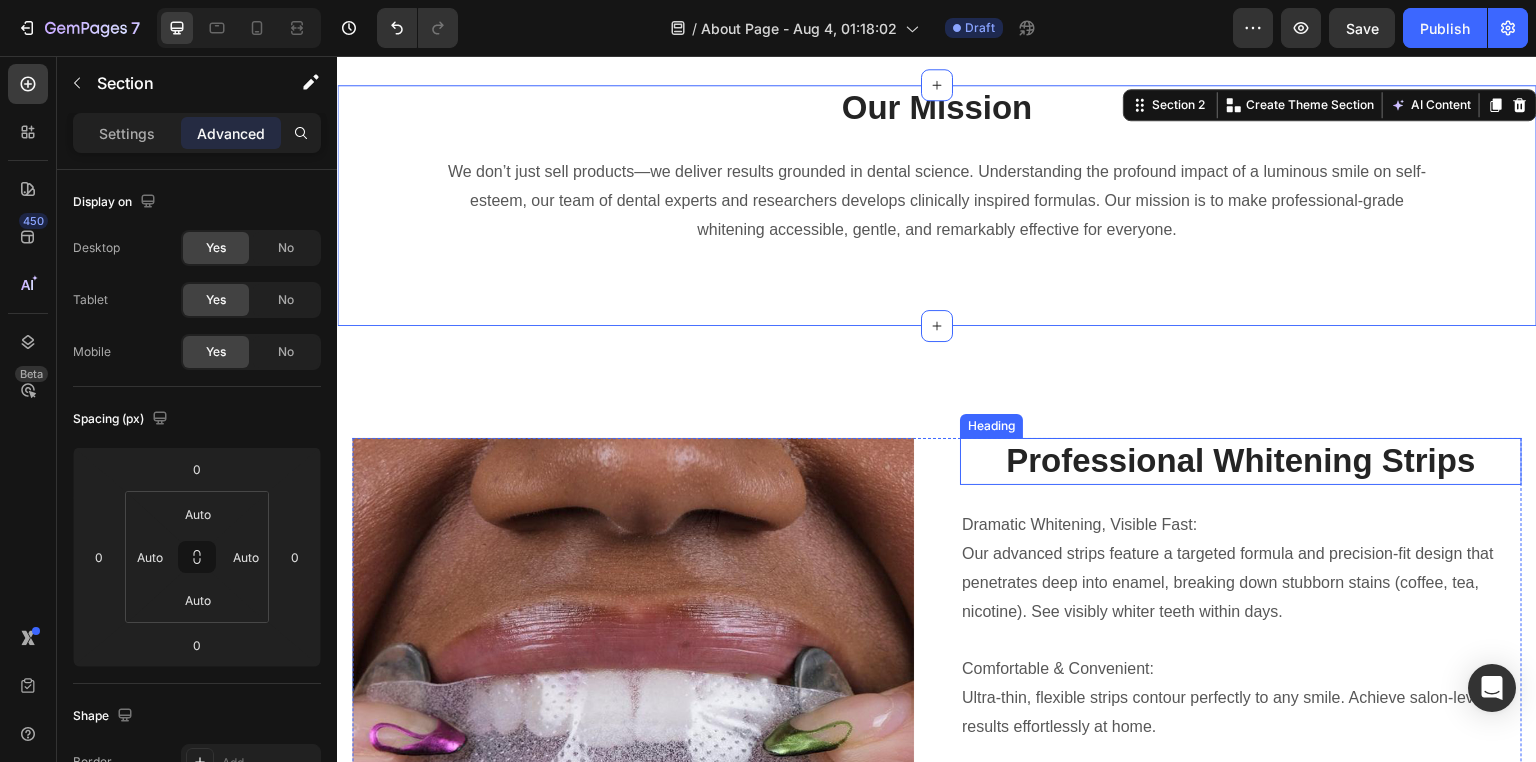 scroll, scrollTop: 569, scrollLeft: 0, axis: vertical 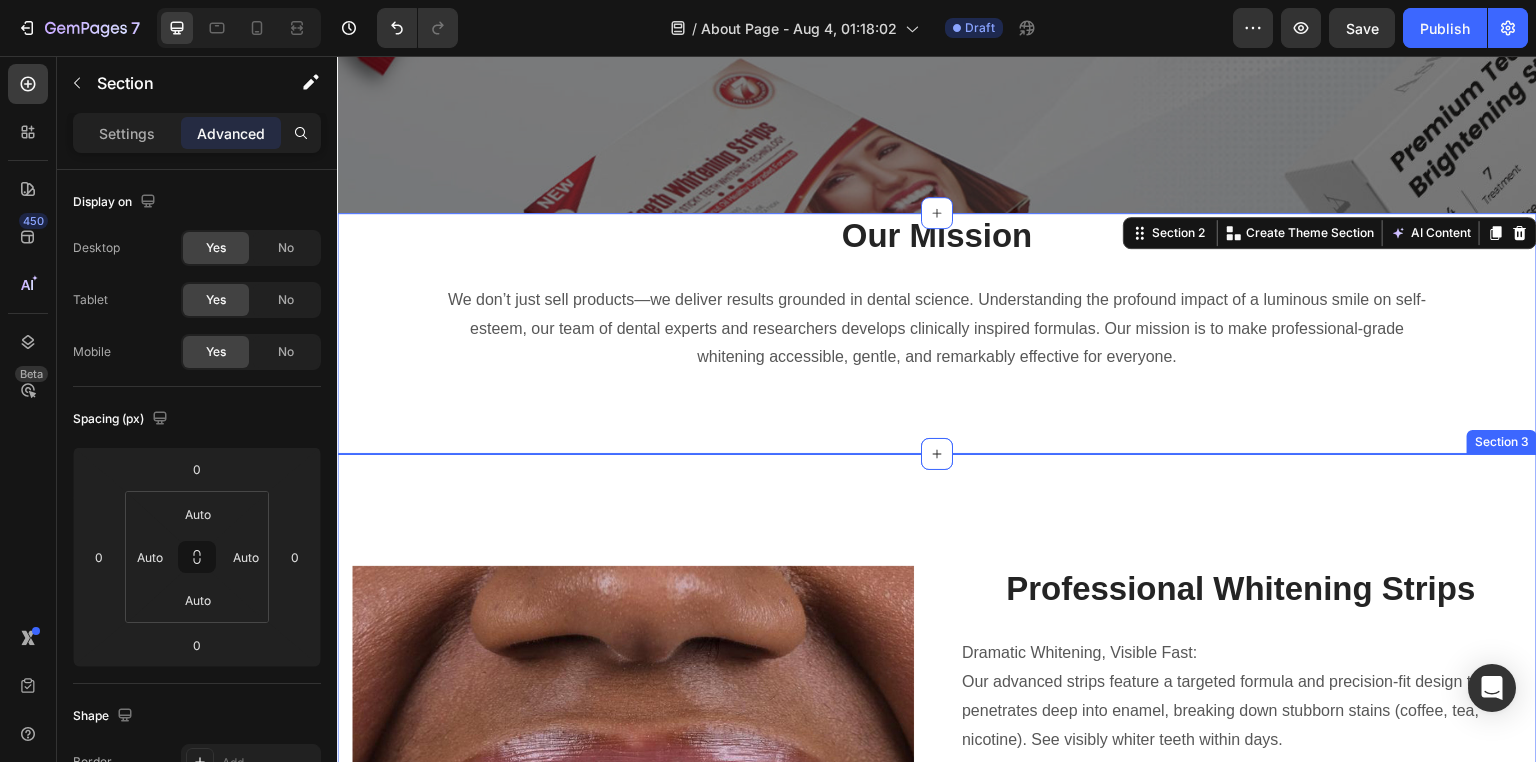 click on "Image Inspiring The World Heading Coffee customers have always worked hard to bring new coffee experiences to our customers. From the opening of the brothers' first coffee boutique in the 2003s, innovation has flowed through every aspect and era of Coffee.  We were the first coffee providers in London serving our coffee in porcelain cups; we were the first coffee shop chain to introduce the Flat White in the UK and, with our Express machines, we were the first to bring coffee shop quality coffee to convenience stores and roadsides across the UK. Text block Professional Whitening Strips Heading Dramatic Whitening, Visible Fast: Our advanced strips feature a targeted formula and precision-fit design that penetrates deep into enamel, breaking down stubborn stains (coffee, tea, nicotine). See visibly whiter teeth within days.   Comfortable & Convenient: Ultra-thin, flexible strips contour perfectly to any smile. Achieve salon-level results effortlessly at home.   Enamel-Safe & Gentle: Text block Image Row" at bounding box center [937, 1080] 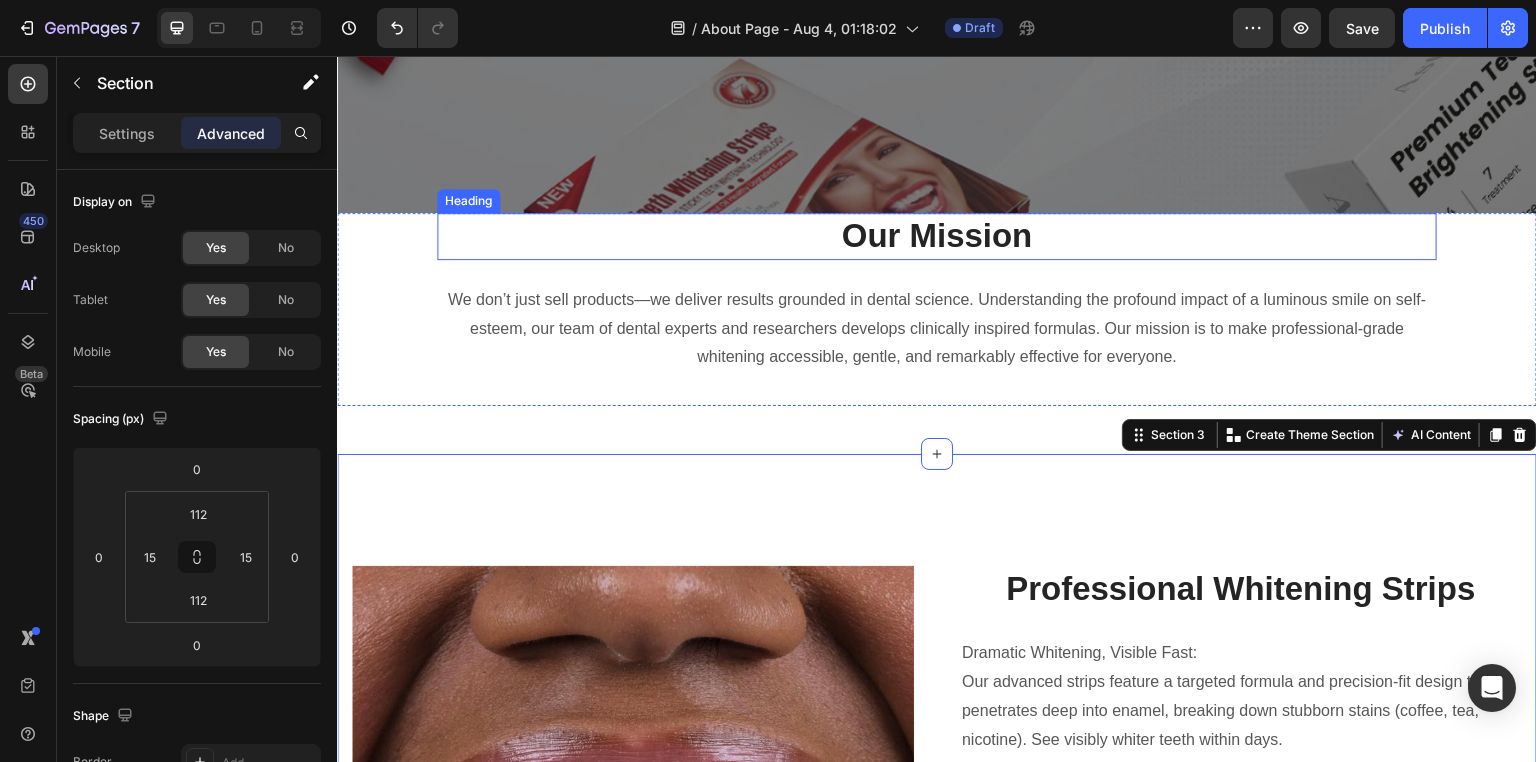 click on "Our Mission" at bounding box center (937, 236) 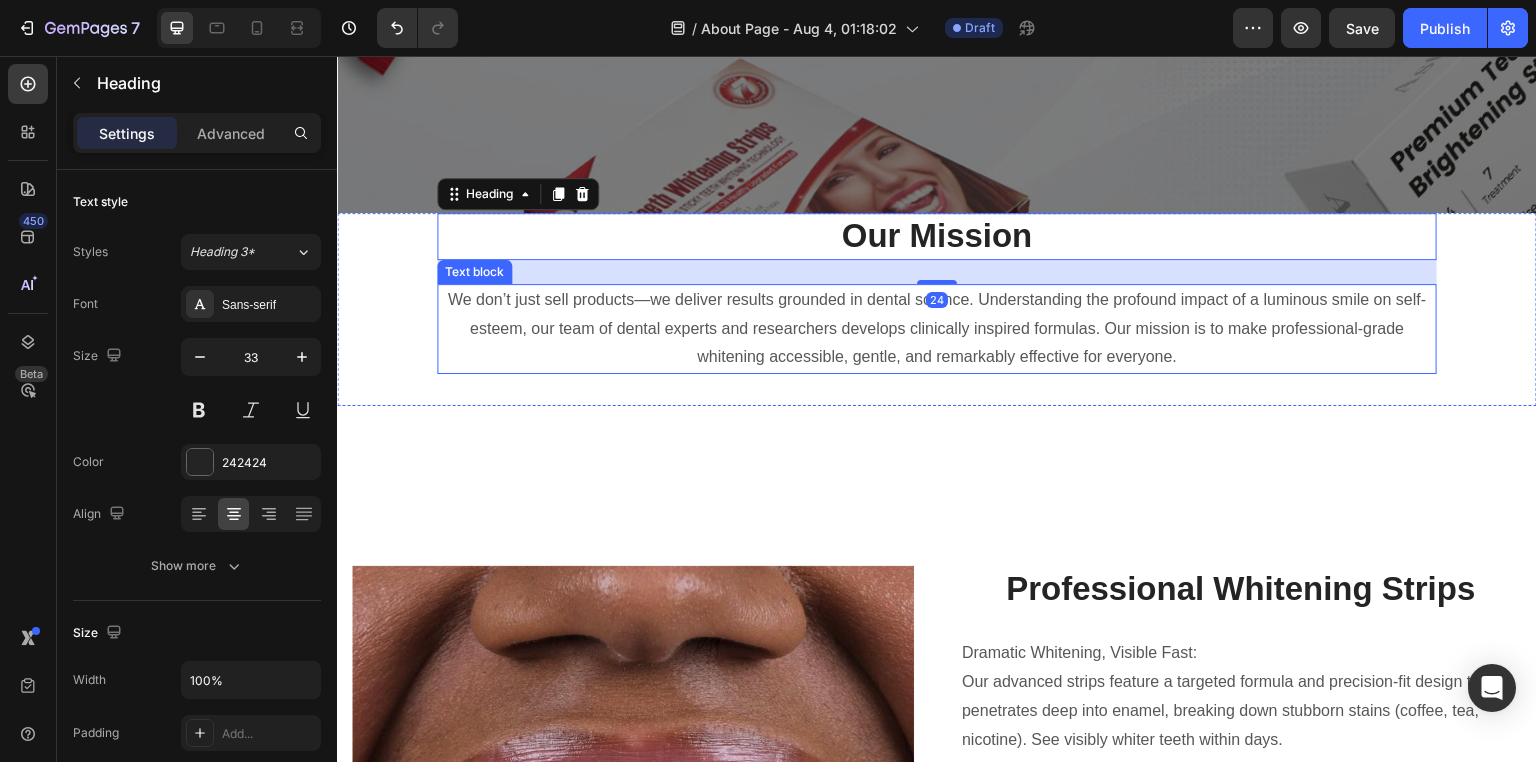 click on "We don’t just sell products—we deliver results grounded in dental science. Understanding the profound impact of a luminous smile on self-esteem, our team of dental experts and researchers develops clinically inspired formulas. Our mission is to make professional-grade whitening accessible, gentle, and remarkably effective for everyone." at bounding box center [937, 329] 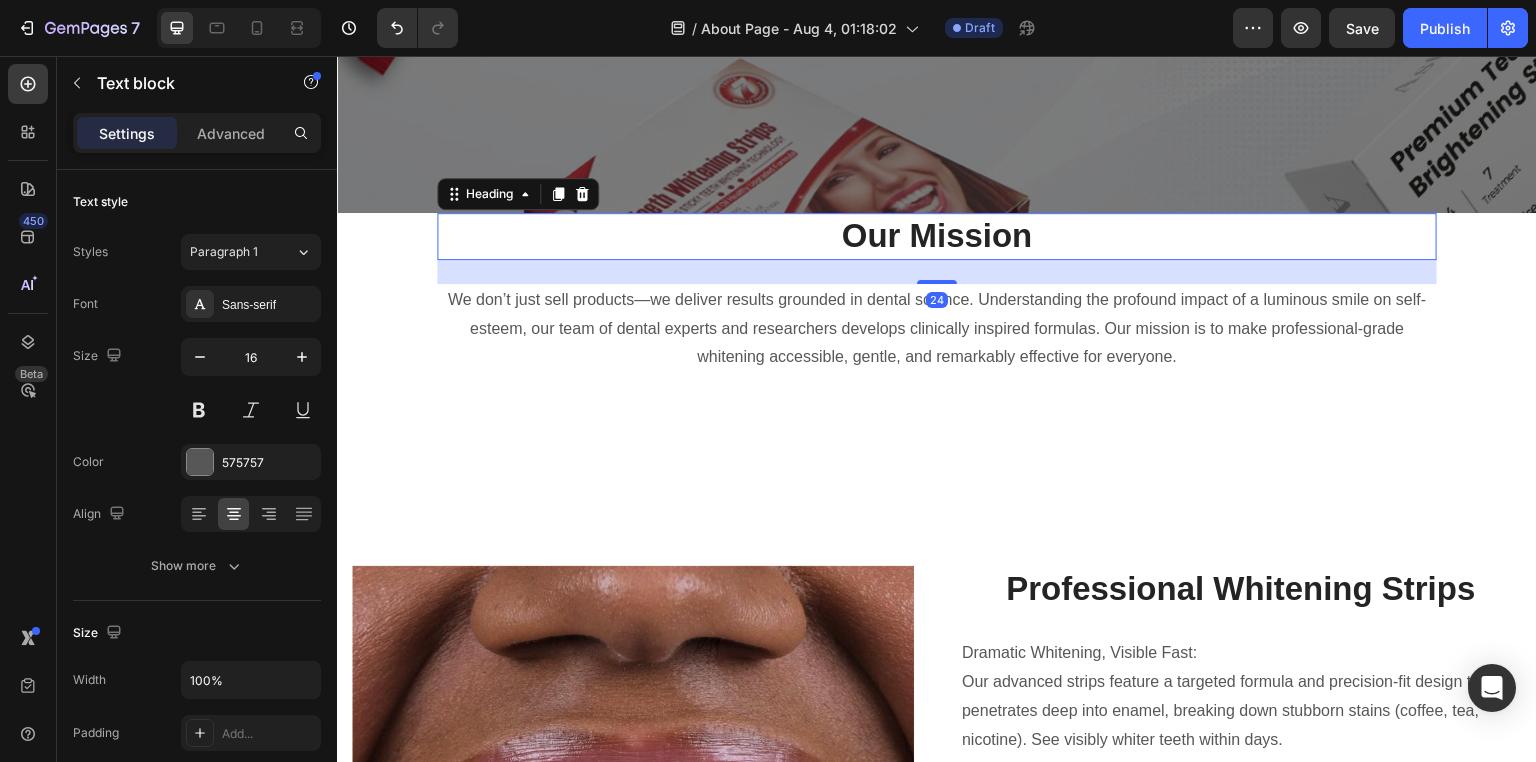click on "Our Mission" at bounding box center [937, 236] 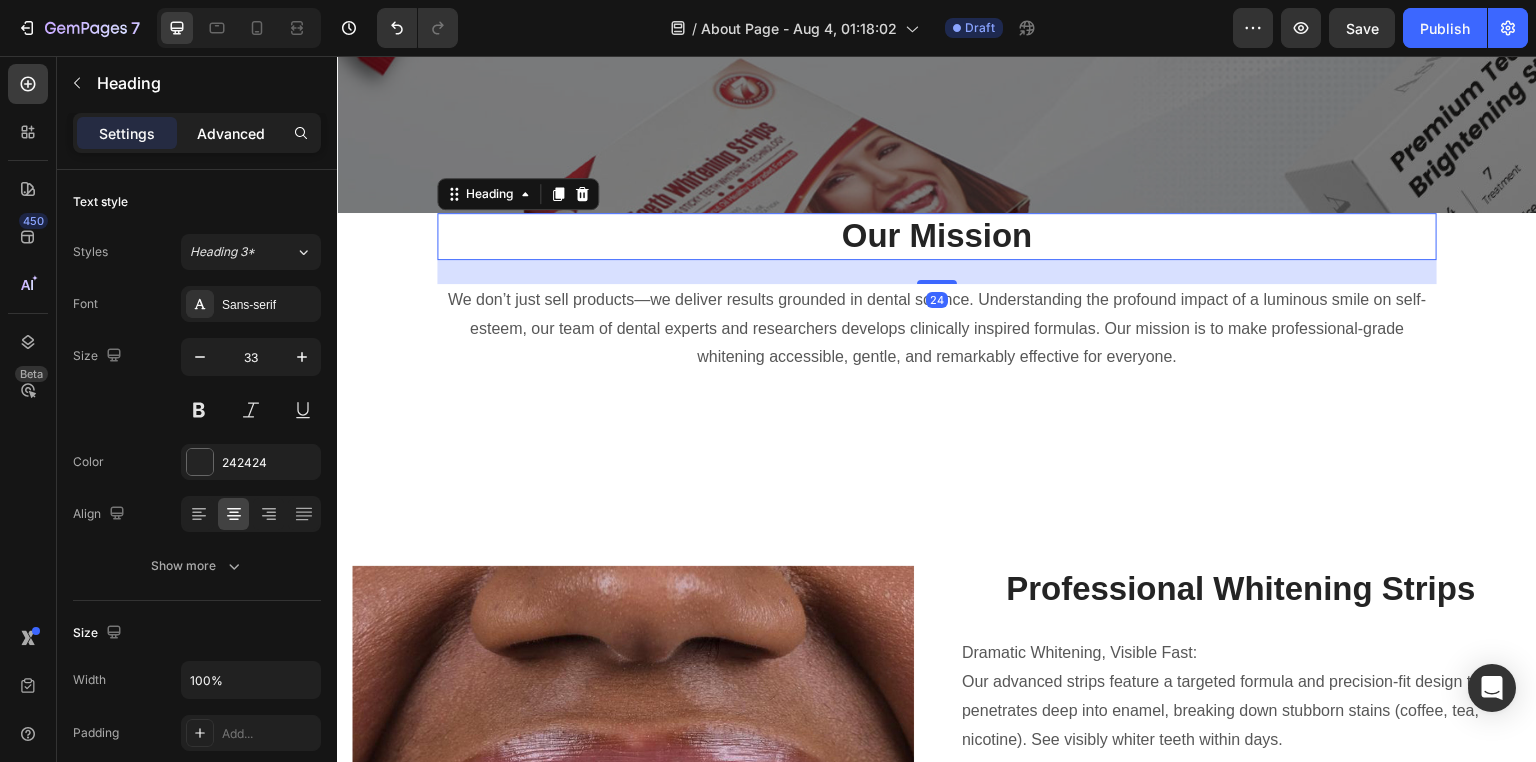 click on "Advanced" at bounding box center (231, 133) 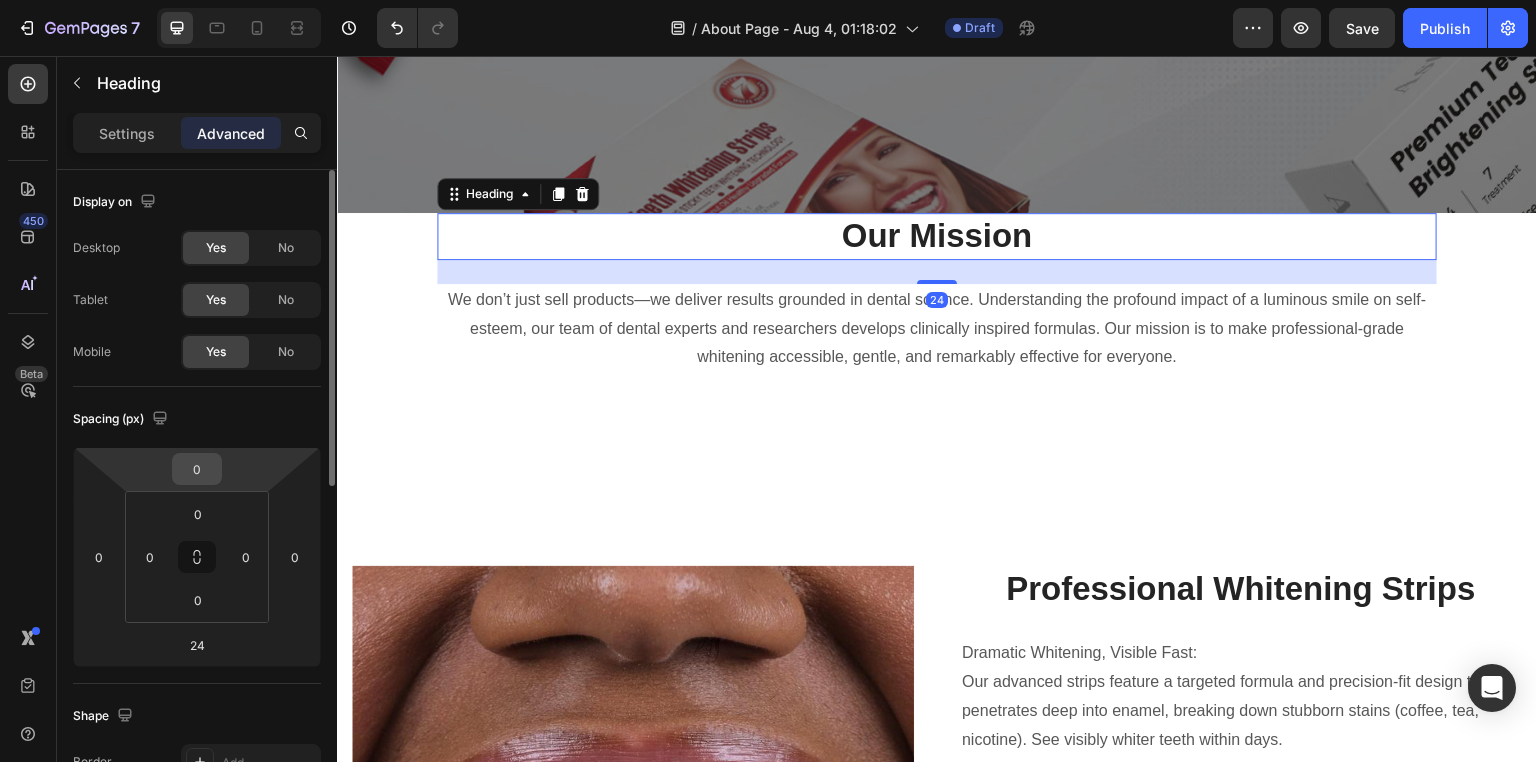 click on "0" at bounding box center [197, 469] 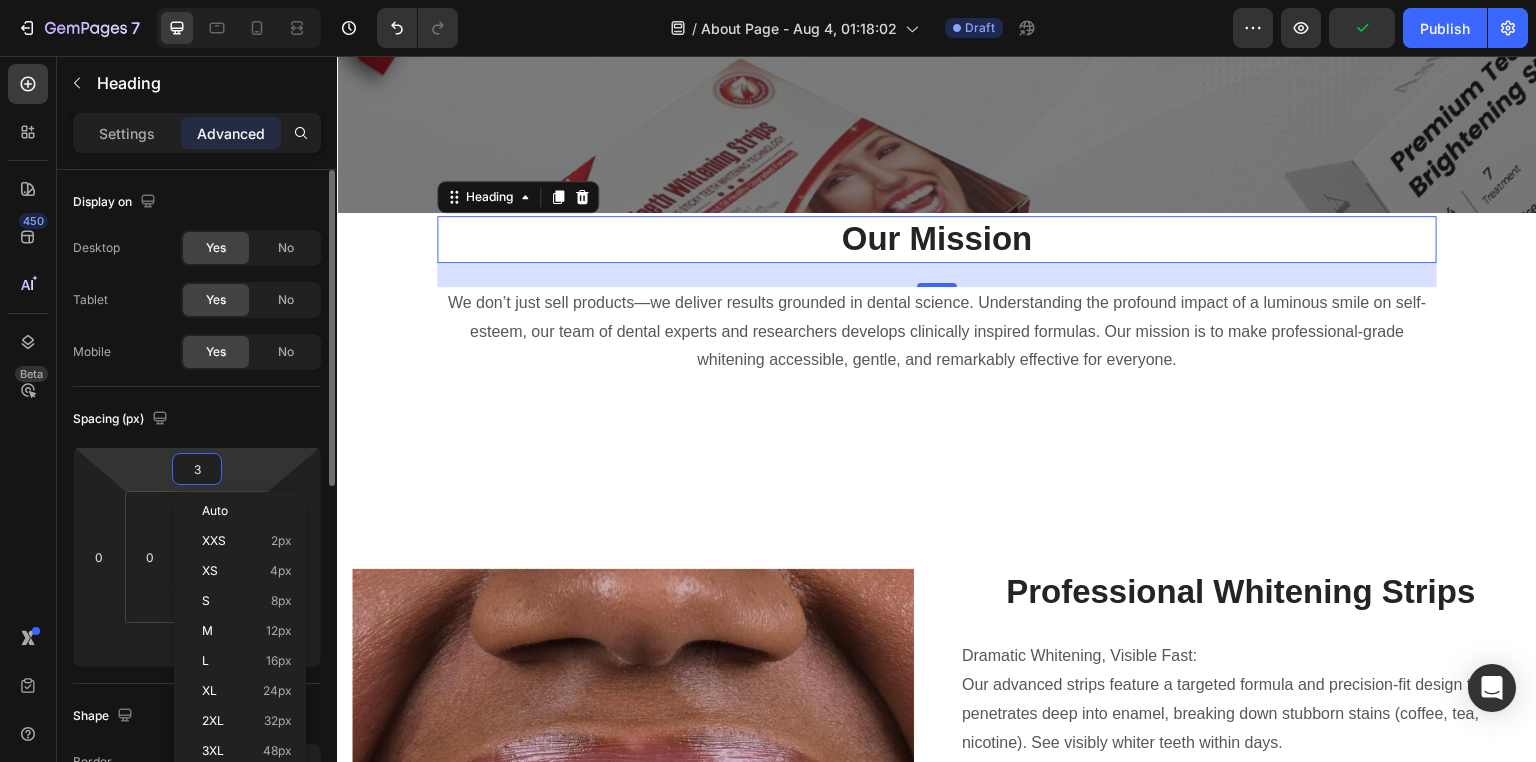 type on "30" 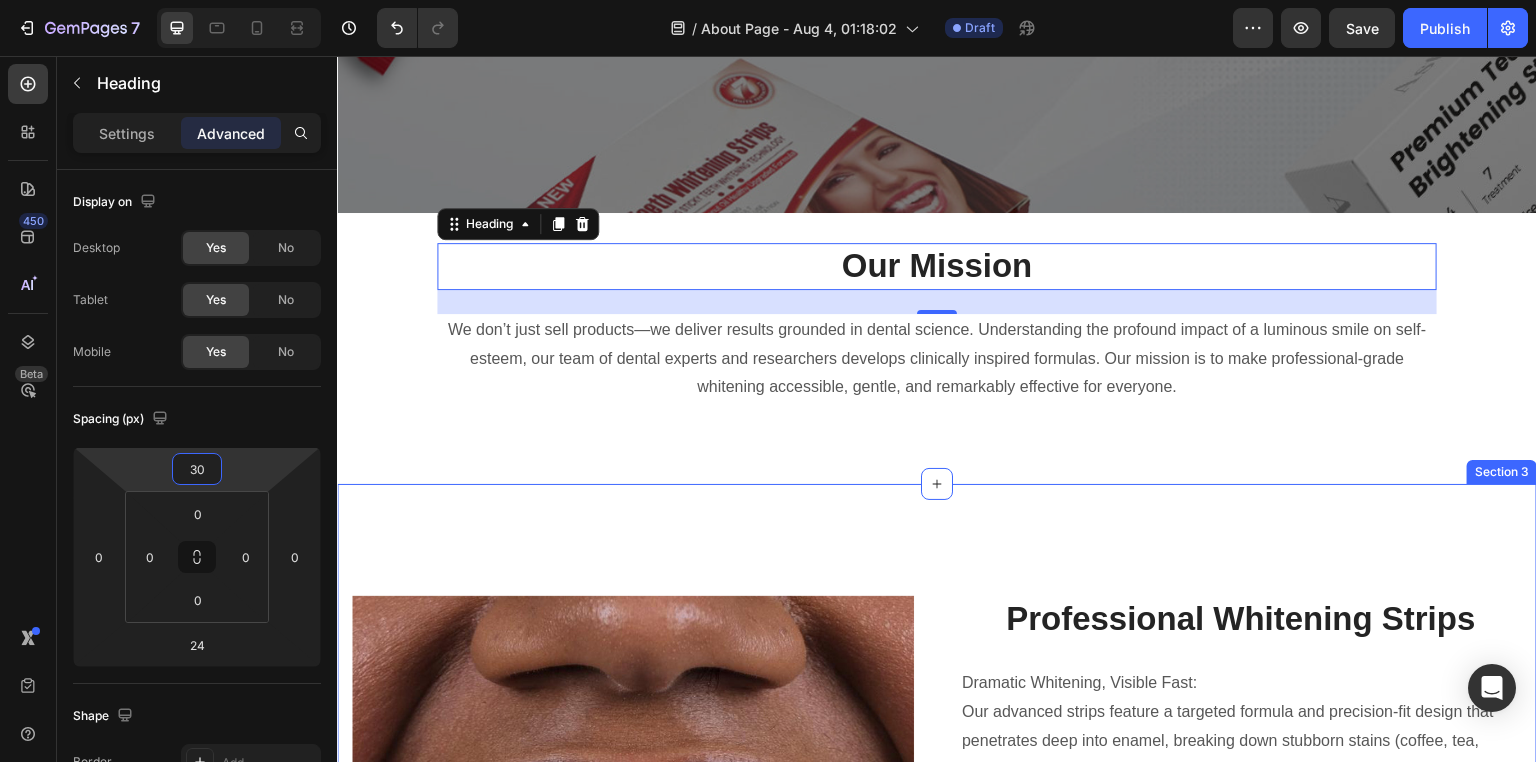click on "Image Inspiring The World Heading Coffee customers have always worked hard to bring new coffee experiences to our customers. From the opening of the brothers' first coffee boutique in the 2003s, innovation has flowed through every aspect and era of Coffee.  We were the first coffee providers in London serving our coffee in porcelain cups; we were the first coffee shop chain to introduce the Flat White in the UK and, with our Express machines, we were the first to bring coffee shop quality coffee to convenience stores and roadsides across the UK. Text block Professional Whitening Strips Heading Dramatic Whitening, Visible Fast: Our advanced strips feature a targeted formula and precision-fit design that penetrates deep into enamel, breaking down stubborn stains (coffee, tea, nicotine). See visibly whiter teeth within days.   Comfortable & Convenient: Ultra-thin, flexible strips contour perfectly to any smile. Achieve salon-level results effortlessly at home.   Enamel-Safe & Gentle: Text block Image Row" at bounding box center [937, 1110] 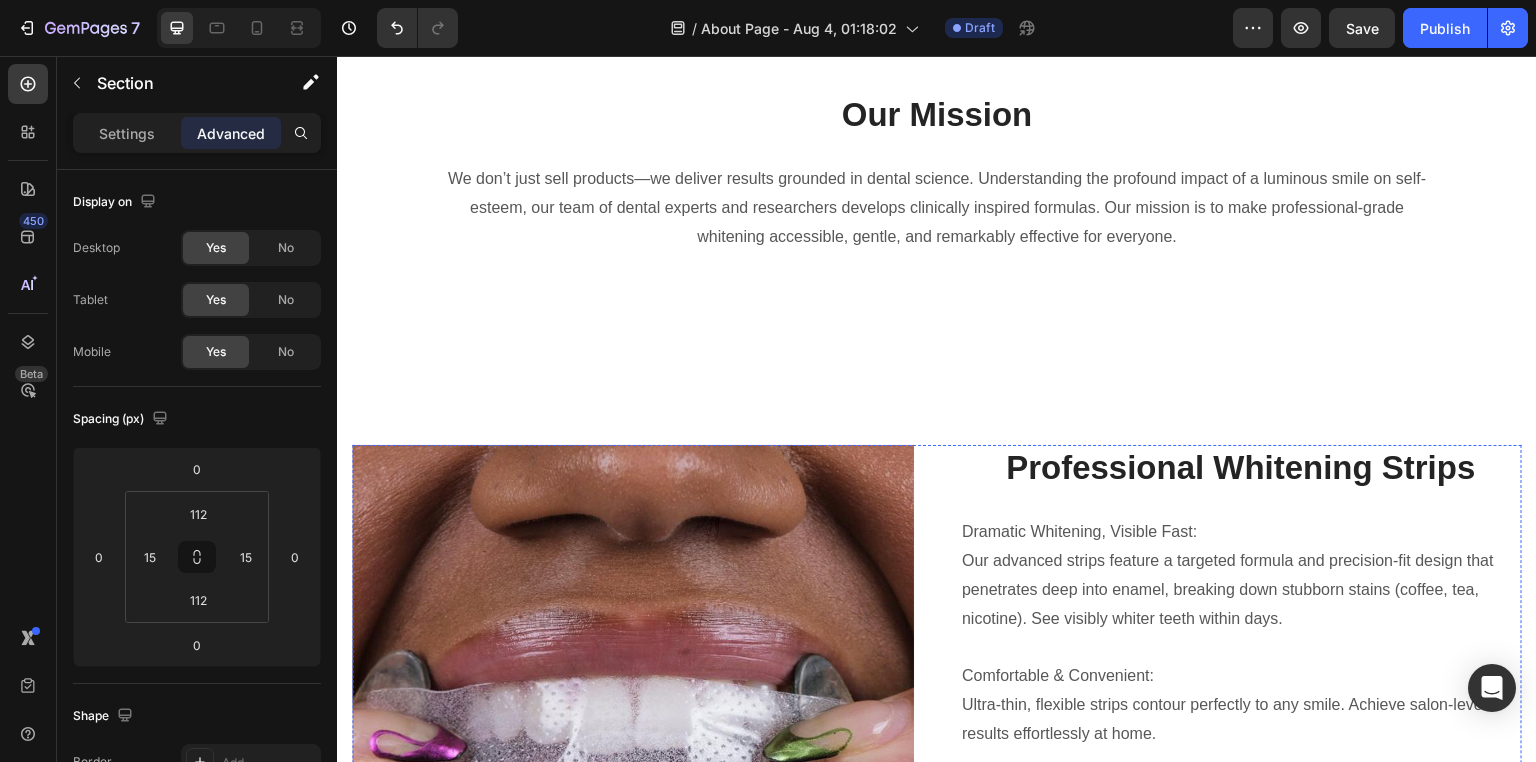 scroll, scrollTop: 683, scrollLeft: 0, axis: vertical 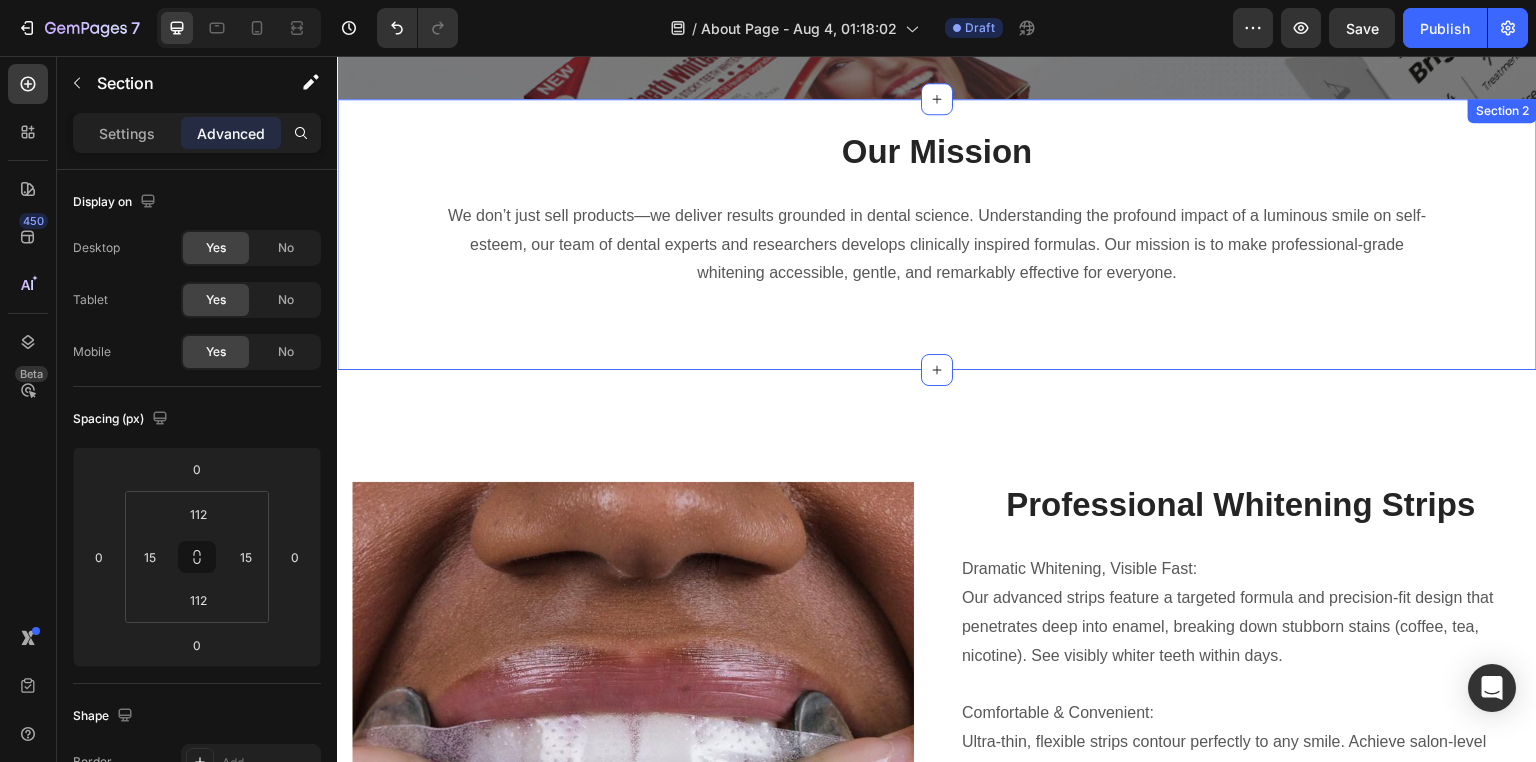 click on "Our Mission Heading We don’t just sell products—we deliver results grounded in dental science. Understanding the profound impact of a luminous smile on self-esteem, our team of dental experts and researchers develops clinically inspired formulas. Our mission is to make professional-grade whitening accessible, gentle, and remarkably effective for everyone. Text block Row" at bounding box center (937, 234) 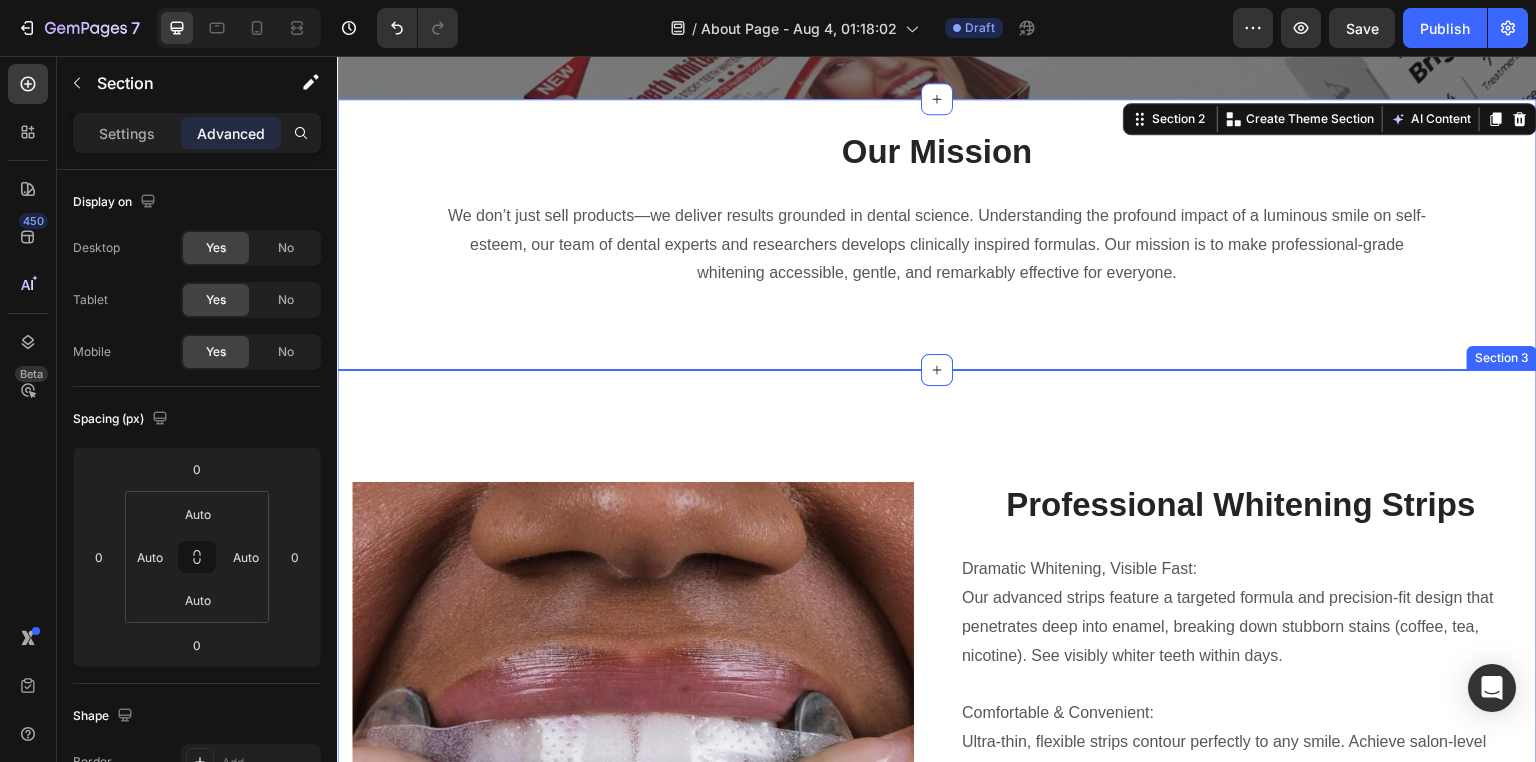 click on "Image Inspiring The World Heading Coffee customers have always worked hard to bring new coffee experiences to our customers. From the opening of the brothers' first coffee boutique in the 2003s, innovation has flowed through every aspect and era of Coffee.  We were the first coffee providers in London serving our coffee in porcelain cups; we were the first coffee shop chain to introduce the Flat White in the UK and, with our Express machines, we were the first to bring coffee shop quality coffee to convenience stores and roadsides across the UK. Text block Professional Whitening Strips Heading Dramatic Whitening, Visible Fast: Our advanced strips feature a targeted formula and precision-fit design that penetrates deep into enamel, breaking down stubborn stains (coffee, tea, nicotine). See visibly whiter teeth within days.   Comfortable & Convenient: Ultra-thin, flexible strips contour perfectly to any smile. Achieve salon-level results effortlessly at home.   Enamel-Safe & Gentle: Text block Image Row" at bounding box center (937, 996) 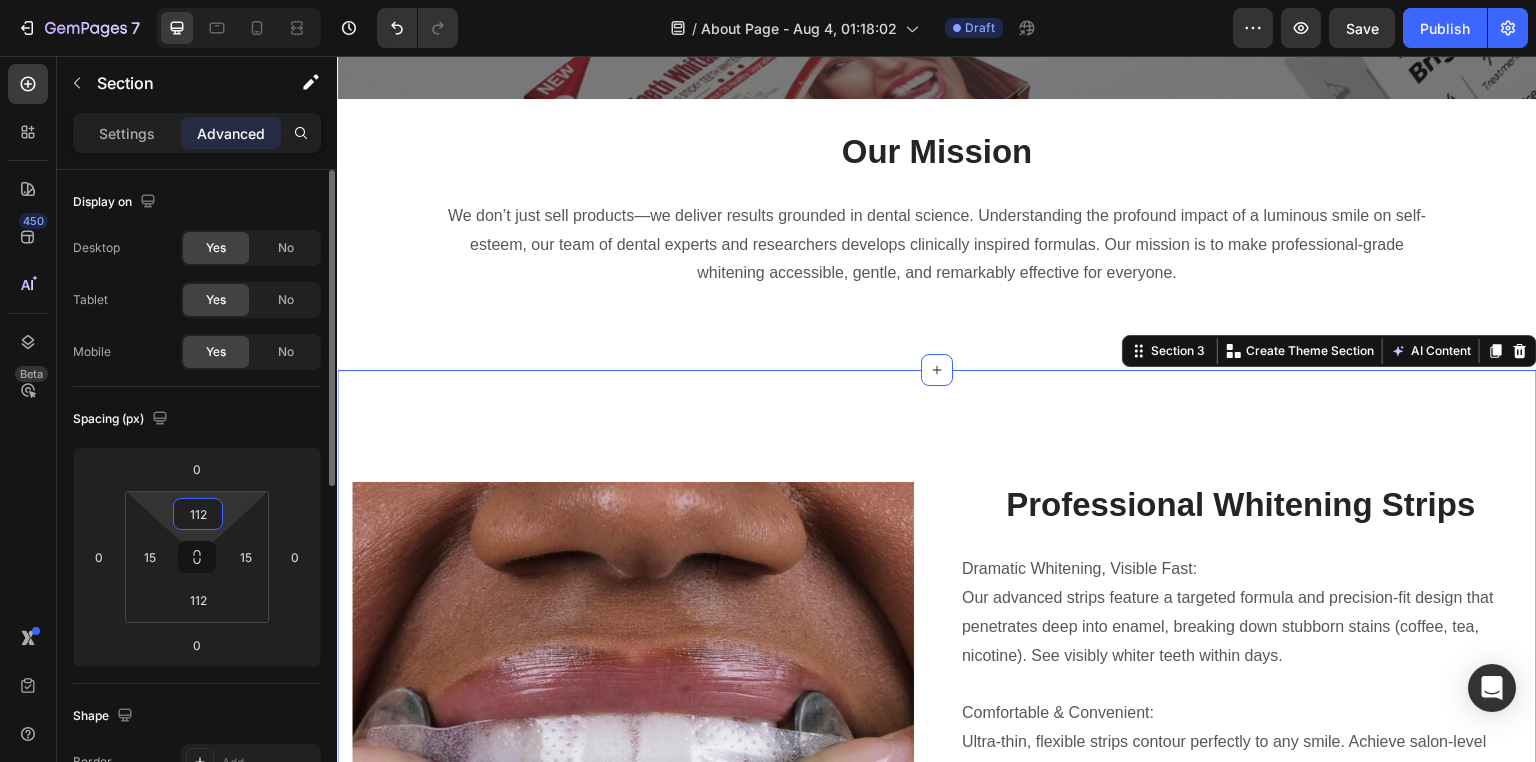 click on "112" at bounding box center [198, 514] 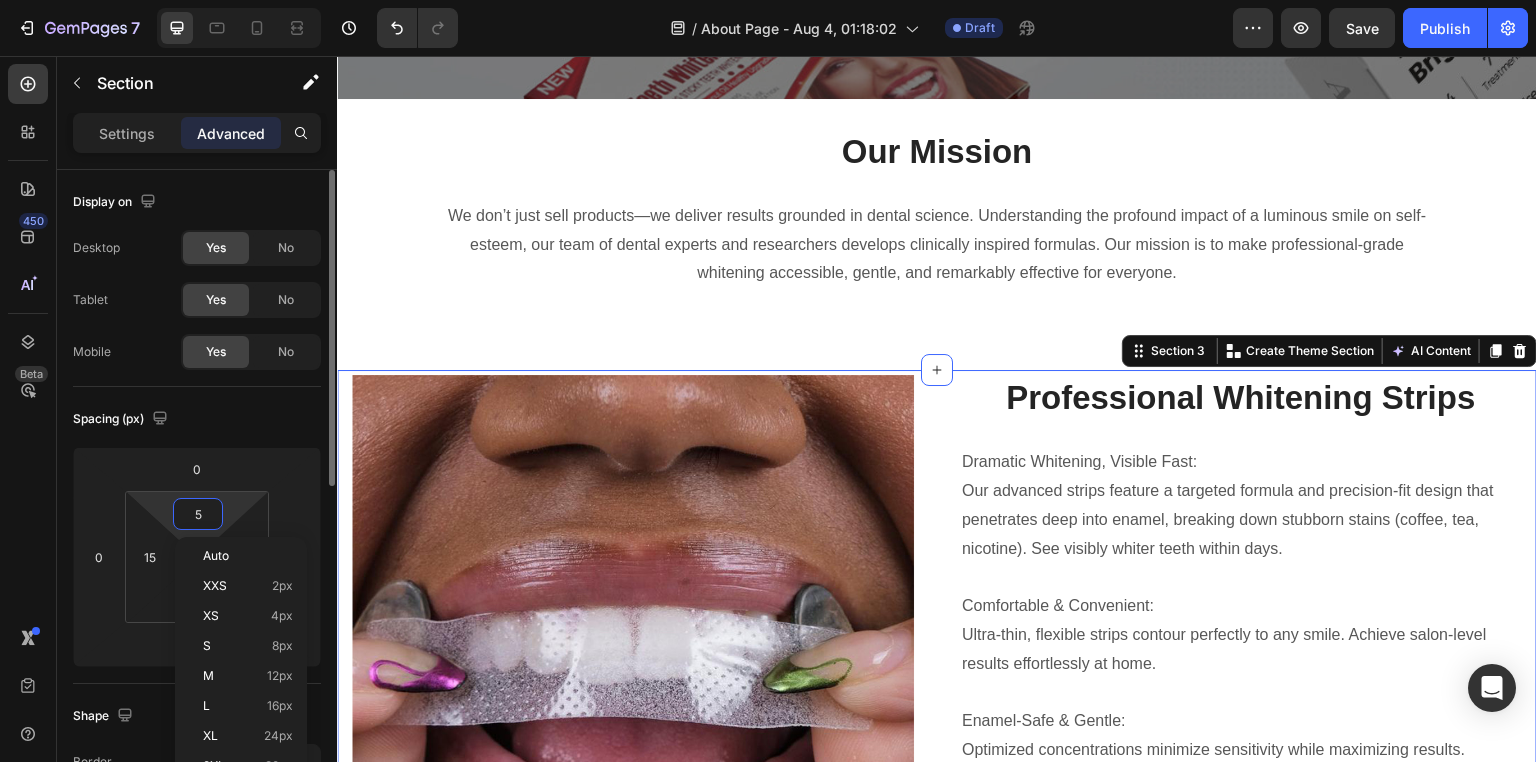 type on "50" 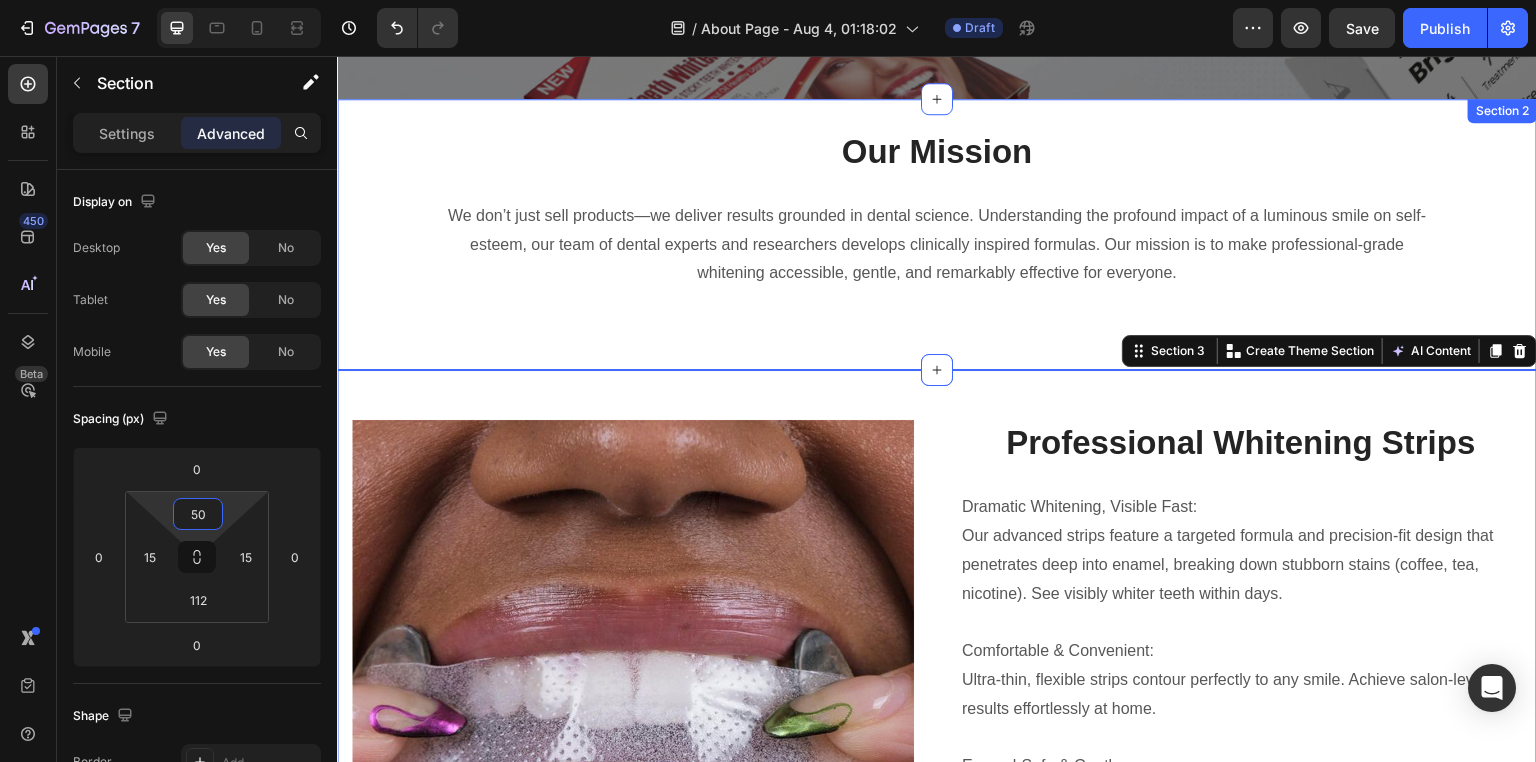 click on "Our Mission Heading We don’t just sell products—we deliver results grounded in dental science. Understanding the profound impact of a luminous smile on self-esteem, our team of dental experts and researchers develops clinically inspired formulas. Our mission is to make professional-grade whitening accessible, gentle, and remarkably effective for everyone. Text block Row" at bounding box center [937, 234] 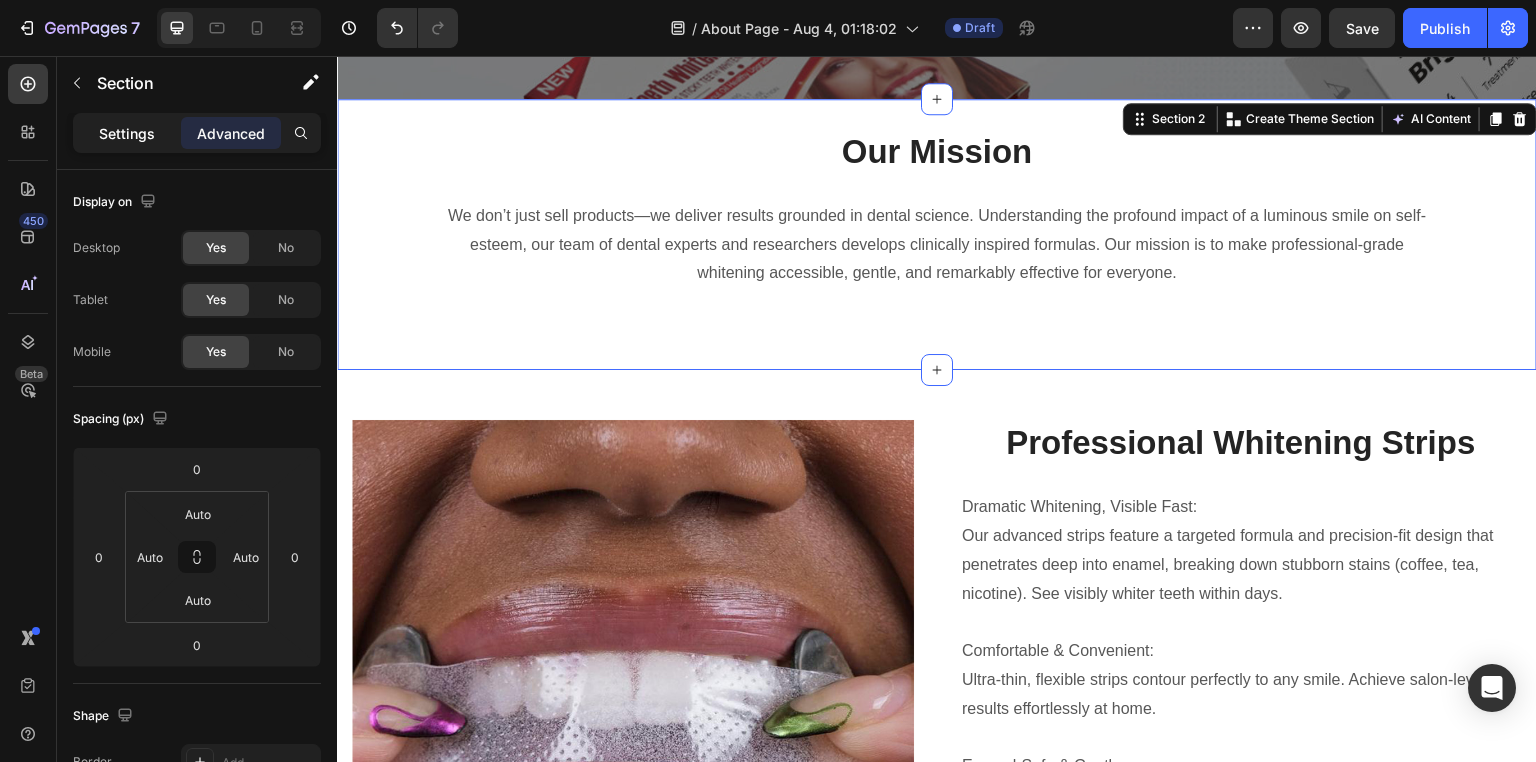 click on "Settings" at bounding box center (127, 133) 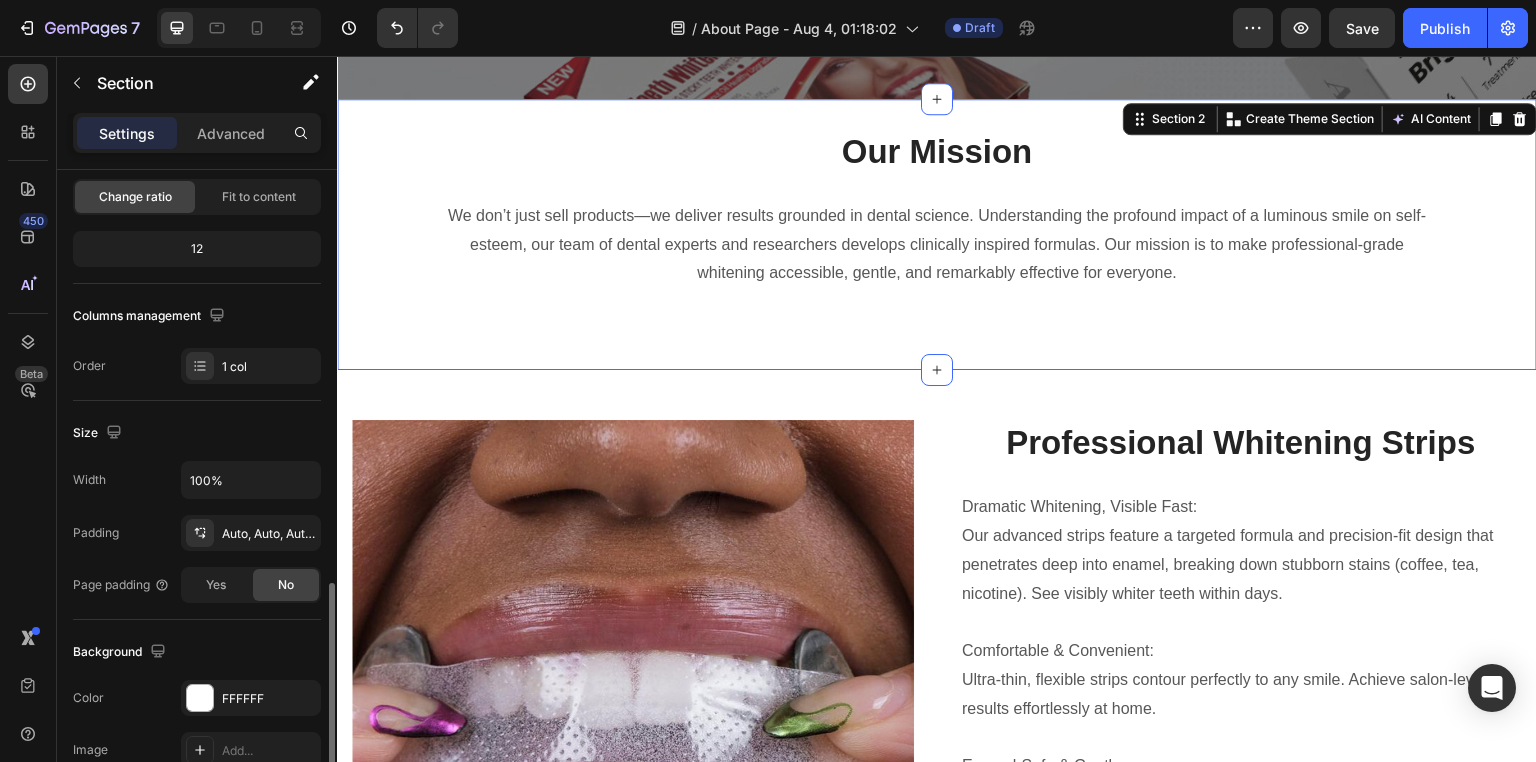 scroll, scrollTop: 500, scrollLeft: 0, axis: vertical 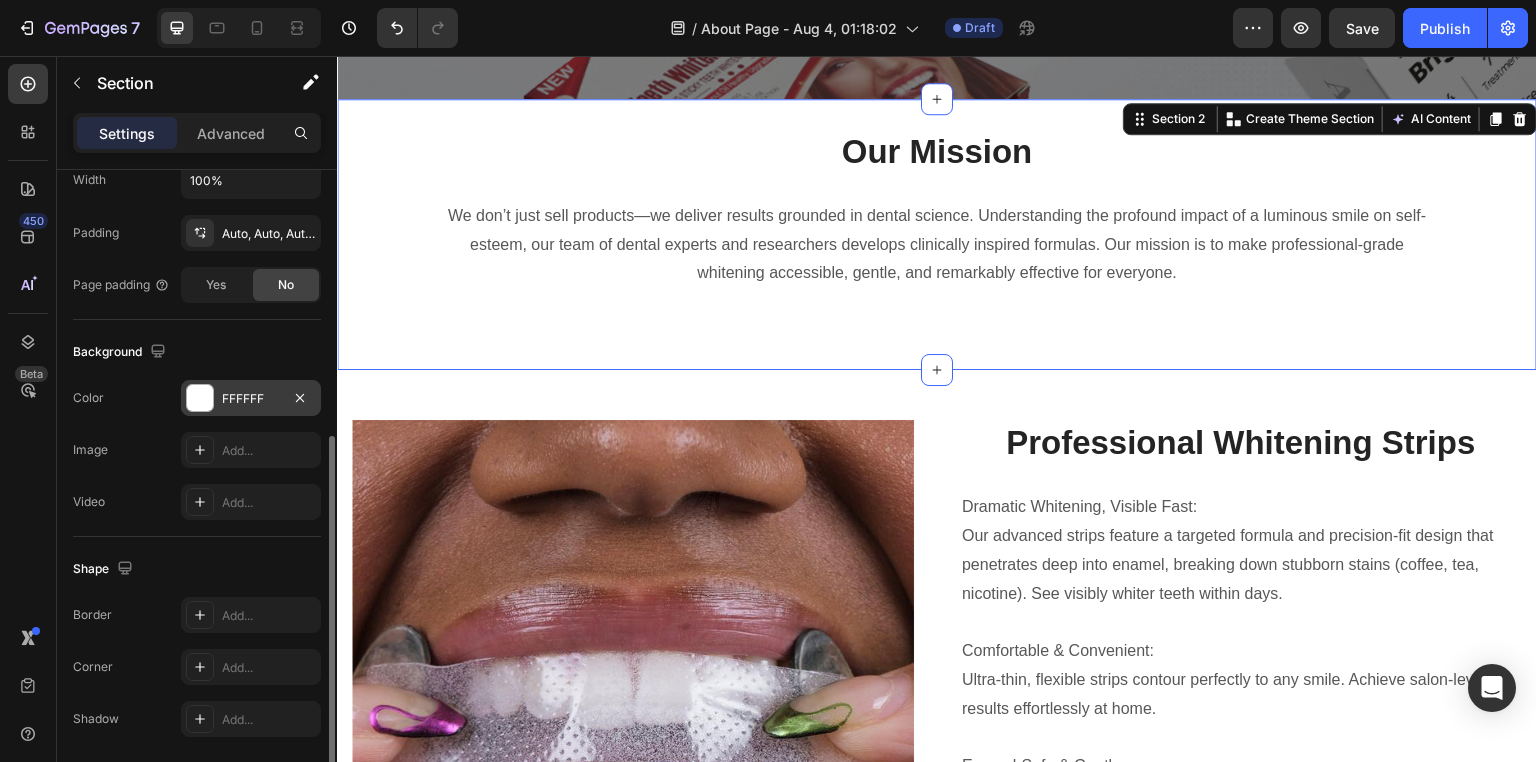 click on "FFFFFF" at bounding box center (251, 398) 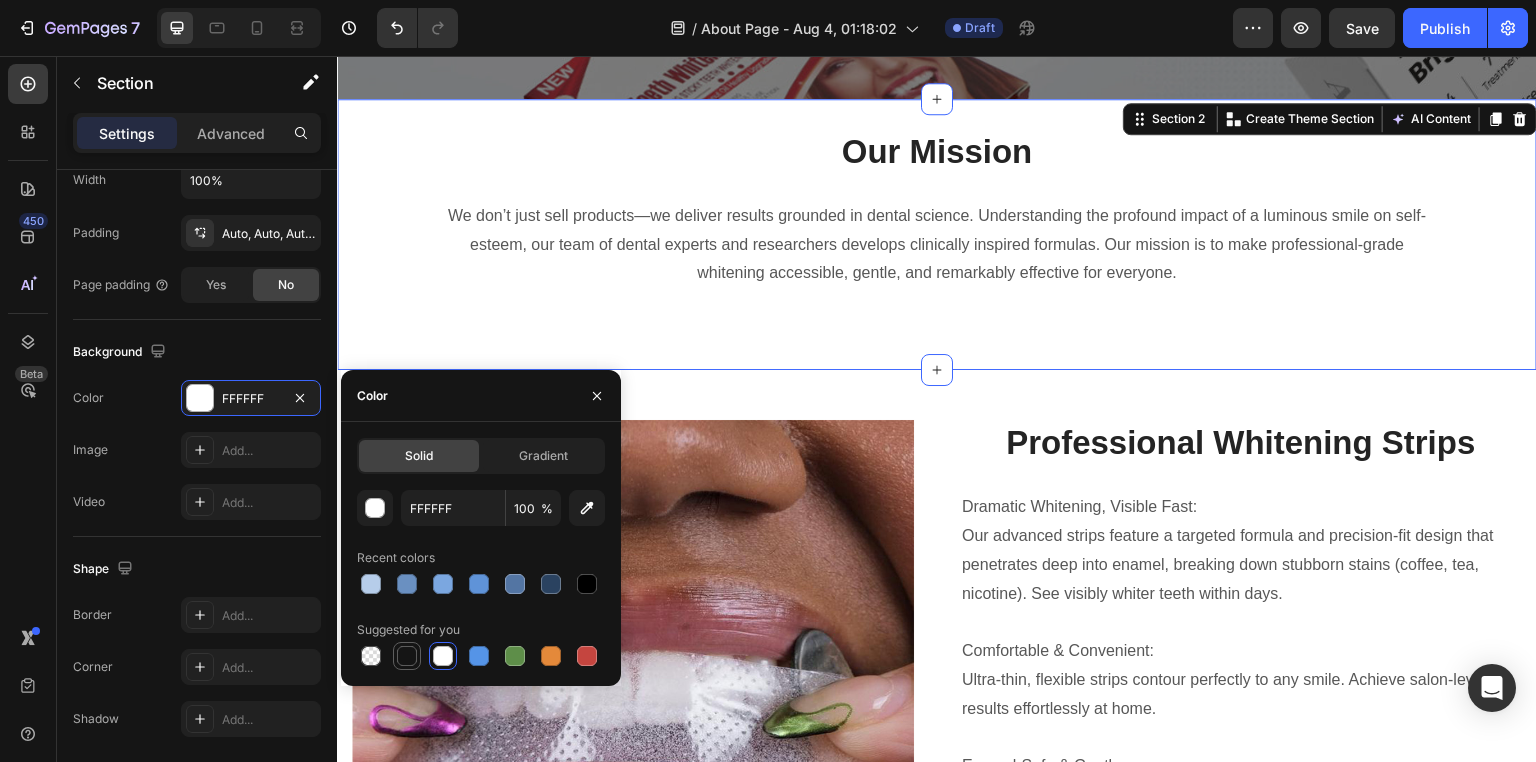 click at bounding box center [407, 656] 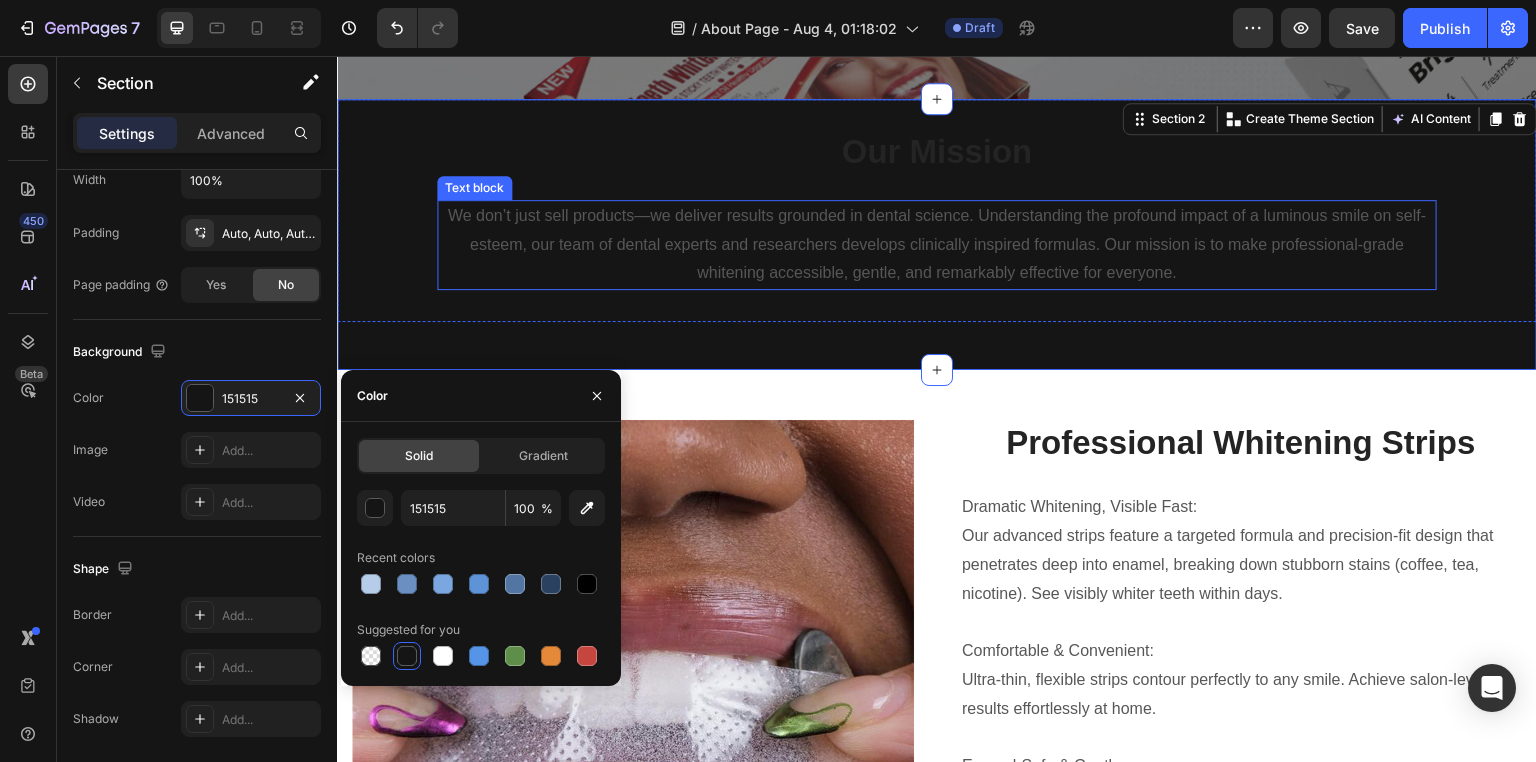 click on "We don’t just sell products—we deliver results grounded in dental science. Understanding the profound impact of a luminous smile on self-esteem, our team of dental experts and researchers develops clinically inspired formulas. Our mission is to make professional-grade whitening accessible, gentle, and remarkably effective for everyone." at bounding box center [937, 245] 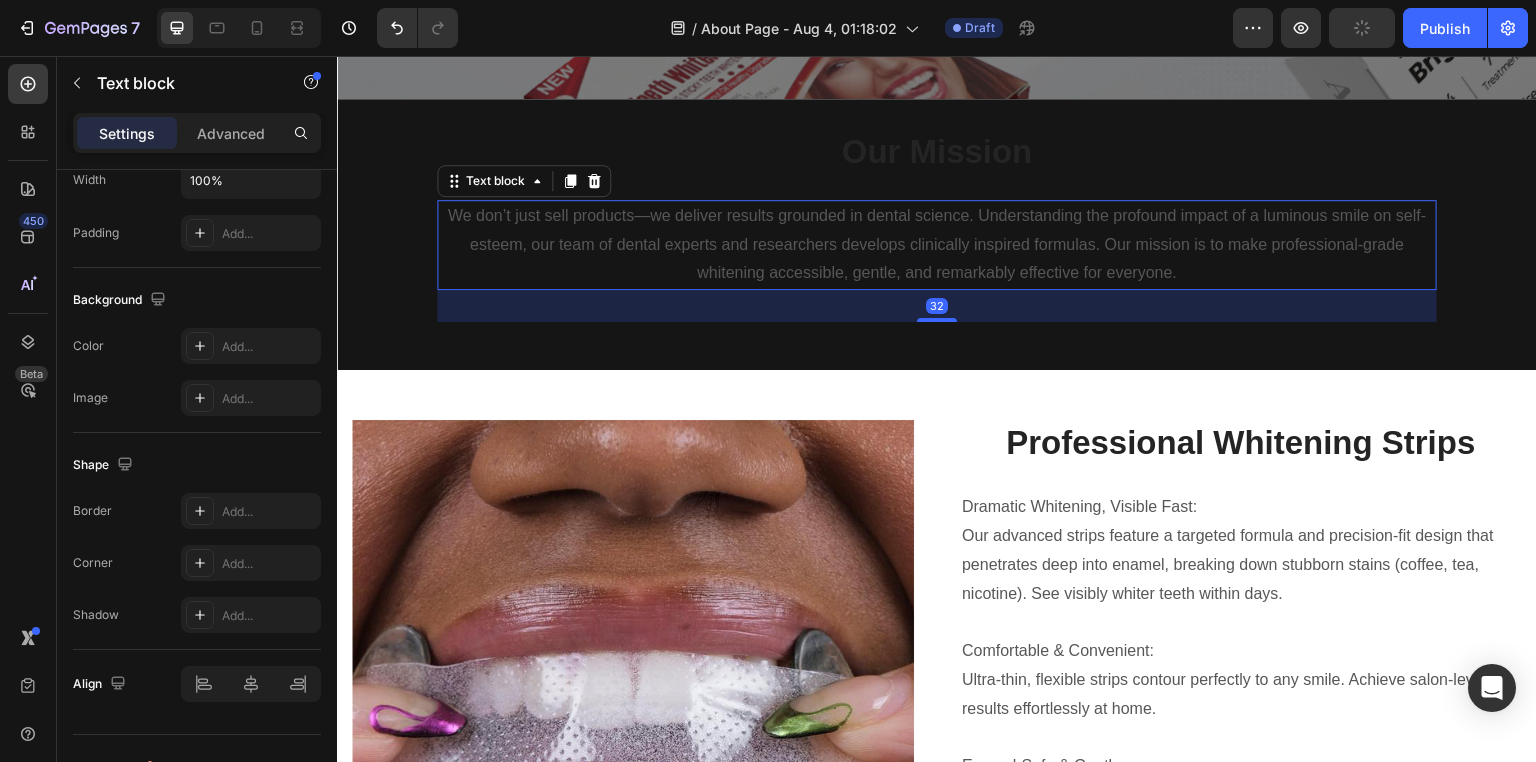 click on "We don’t just sell products—we deliver results grounded in dental science. Understanding the profound impact of a luminous smile on self-esteem, our team of dental experts and researchers develops clinically inspired formulas. Our mission is to make professional-grade whitening accessible, gentle, and remarkably effective for everyone." at bounding box center (937, 245) 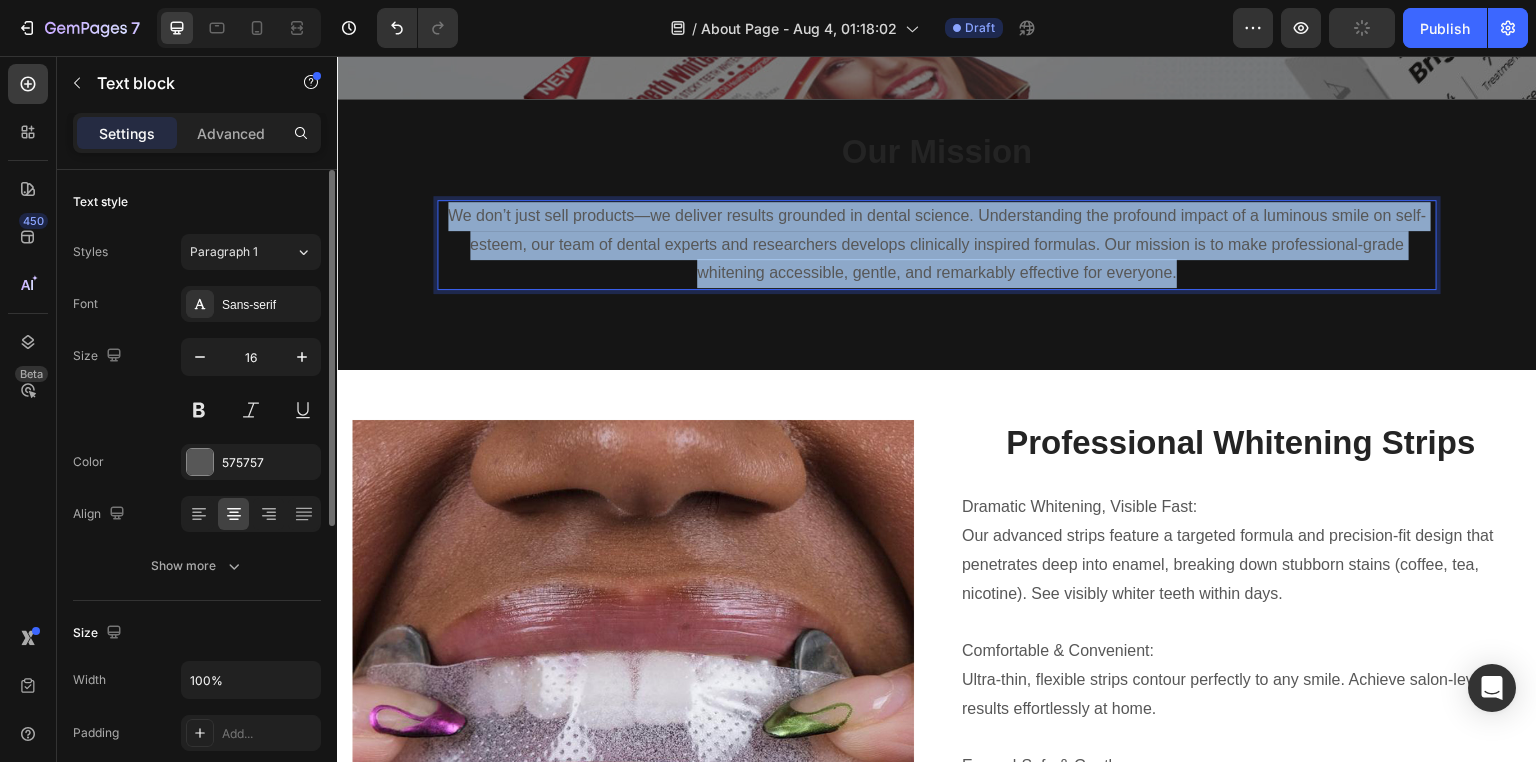 click on "We don’t just sell products—we deliver results grounded in dental science. Understanding the profound impact of a luminous smile on self-esteem, our team of dental experts and researchers develops clinically inspired formulas. Our mission is to make professional-grade whitening accessible, gentle, and remarkably effective for everyone." at bounding box center [937, 245] 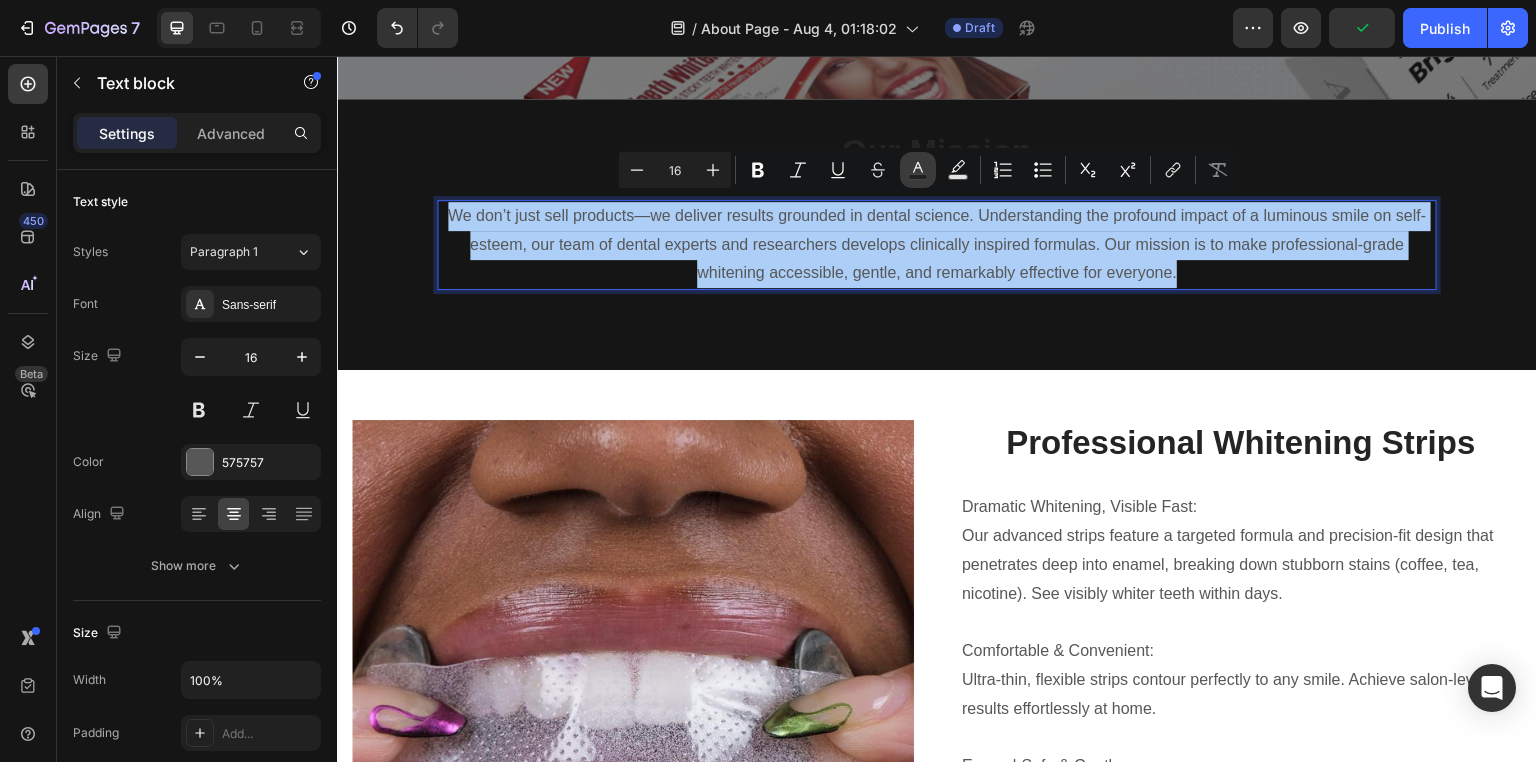click 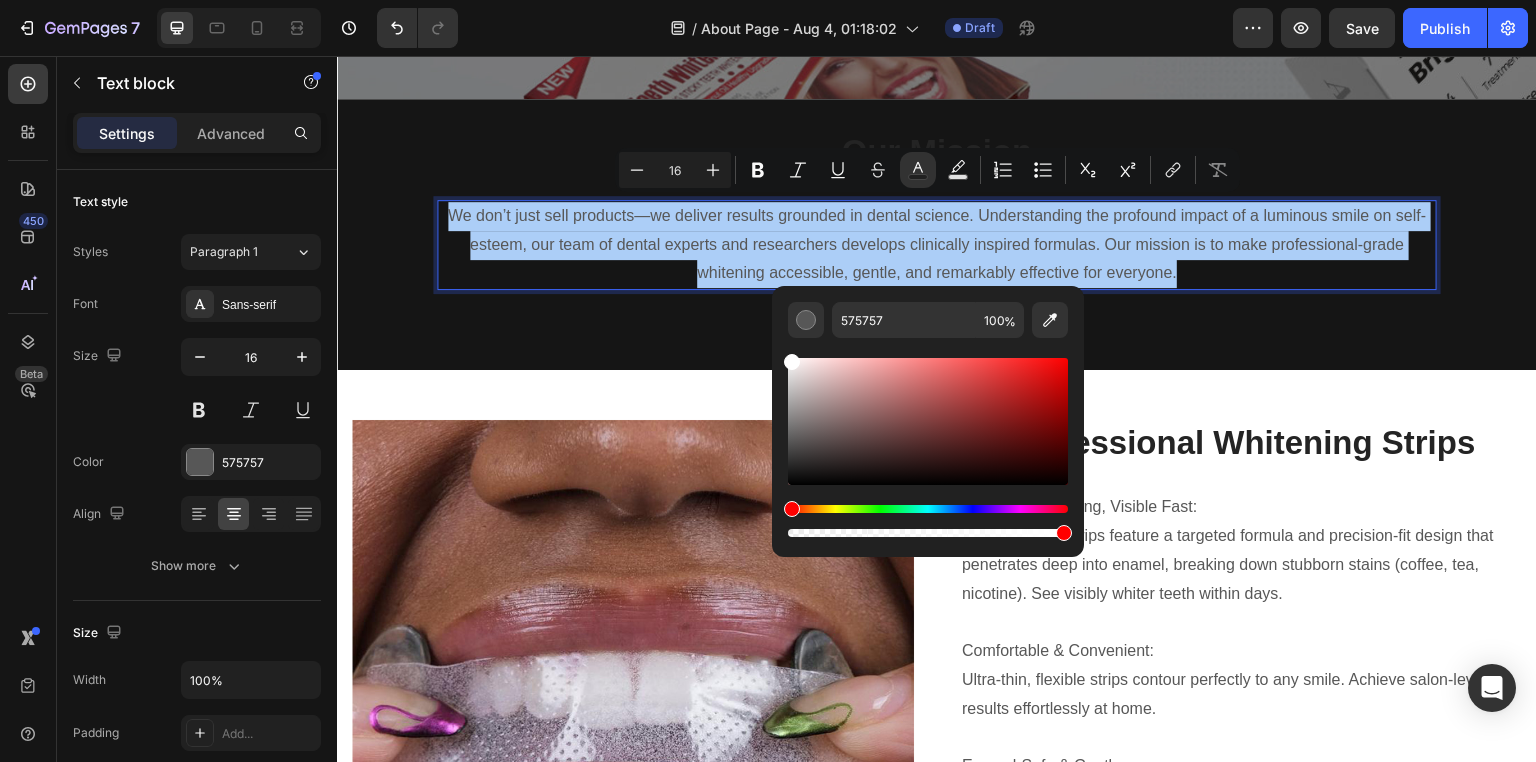 drag, startPoint x: 792, startPoint y: 368, endPoint x: 776, endPoint y: 334, distance: 37.576588 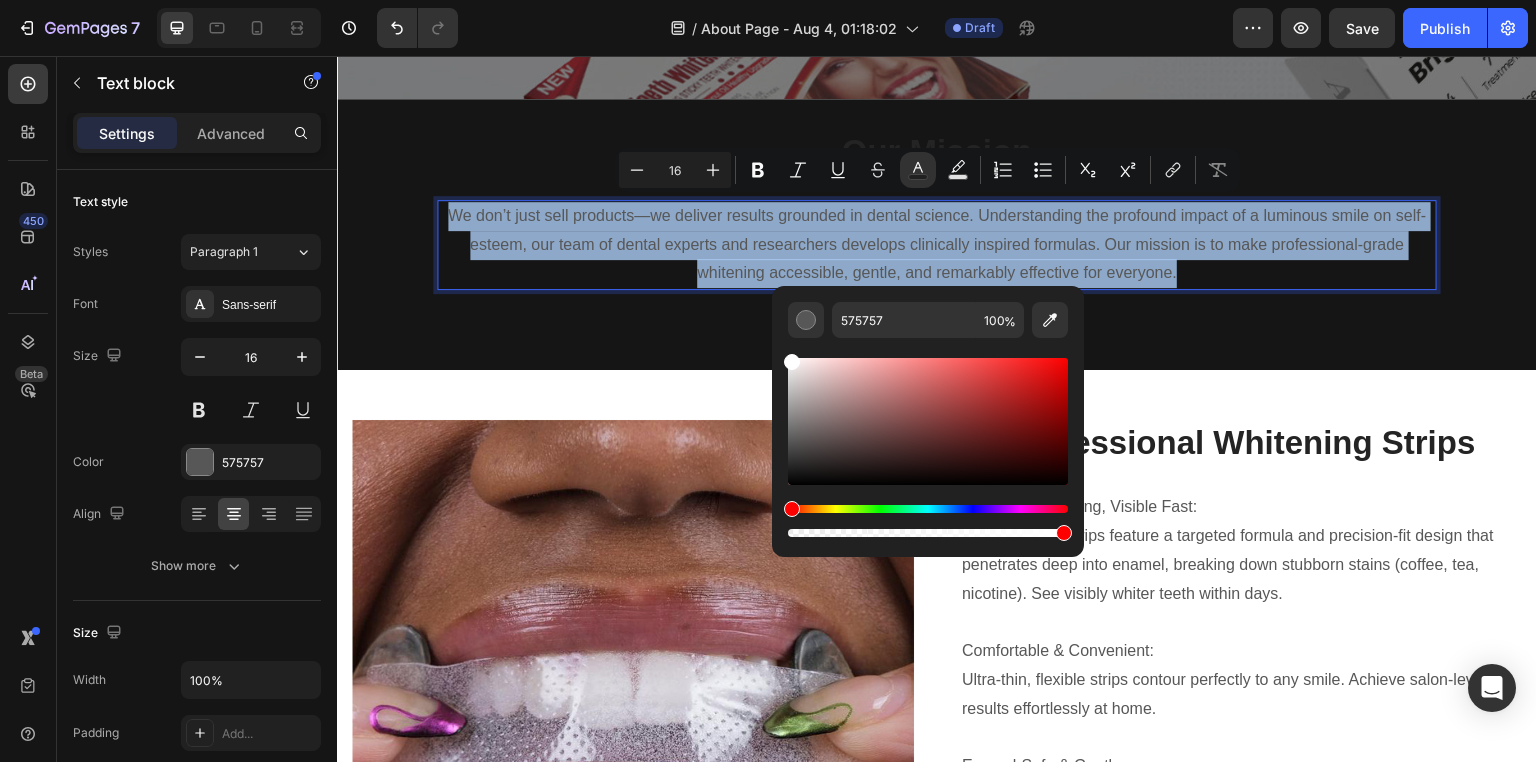 type on "FFFFFF" 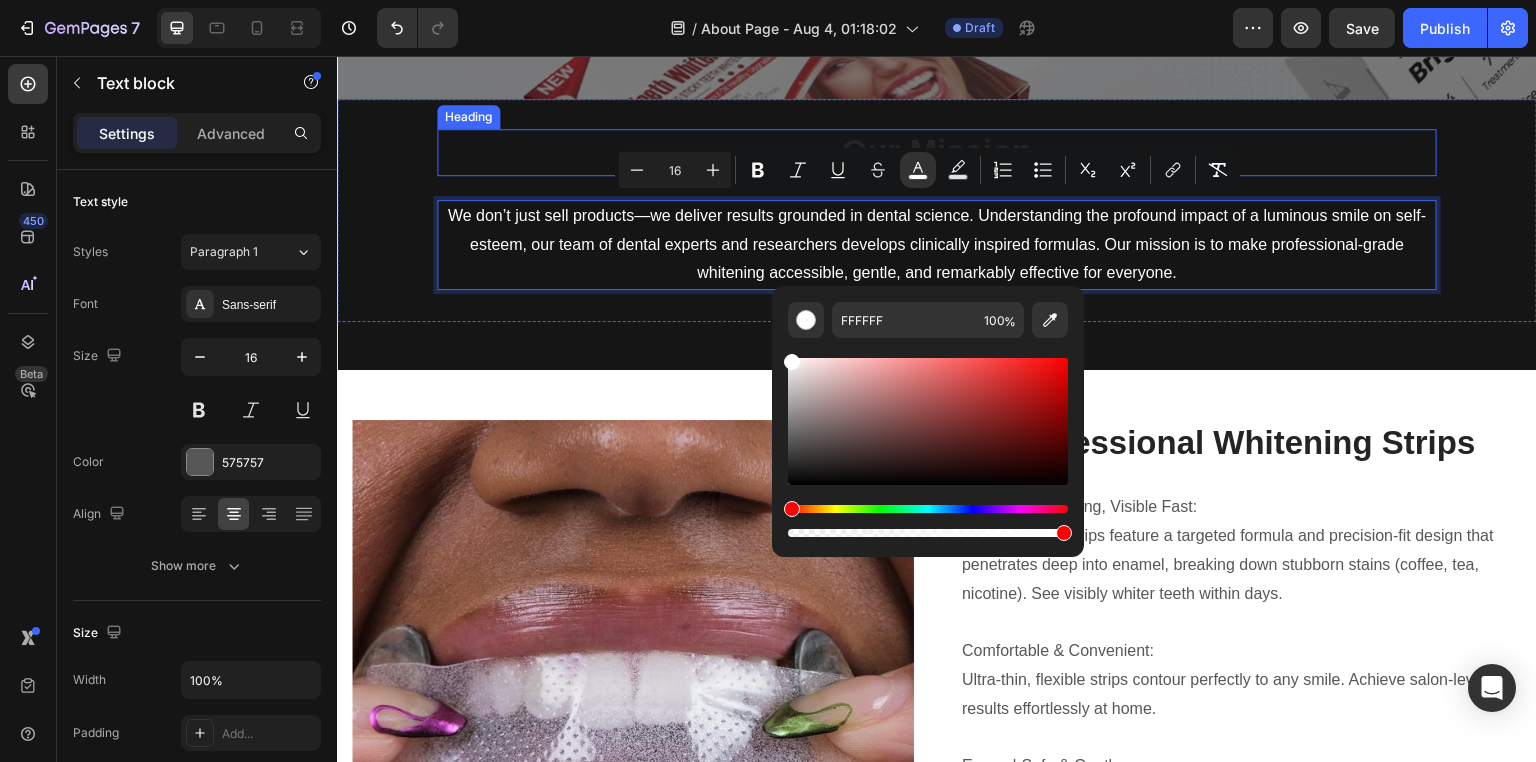 click on "Our Mission" at bounding box center [937, 152] 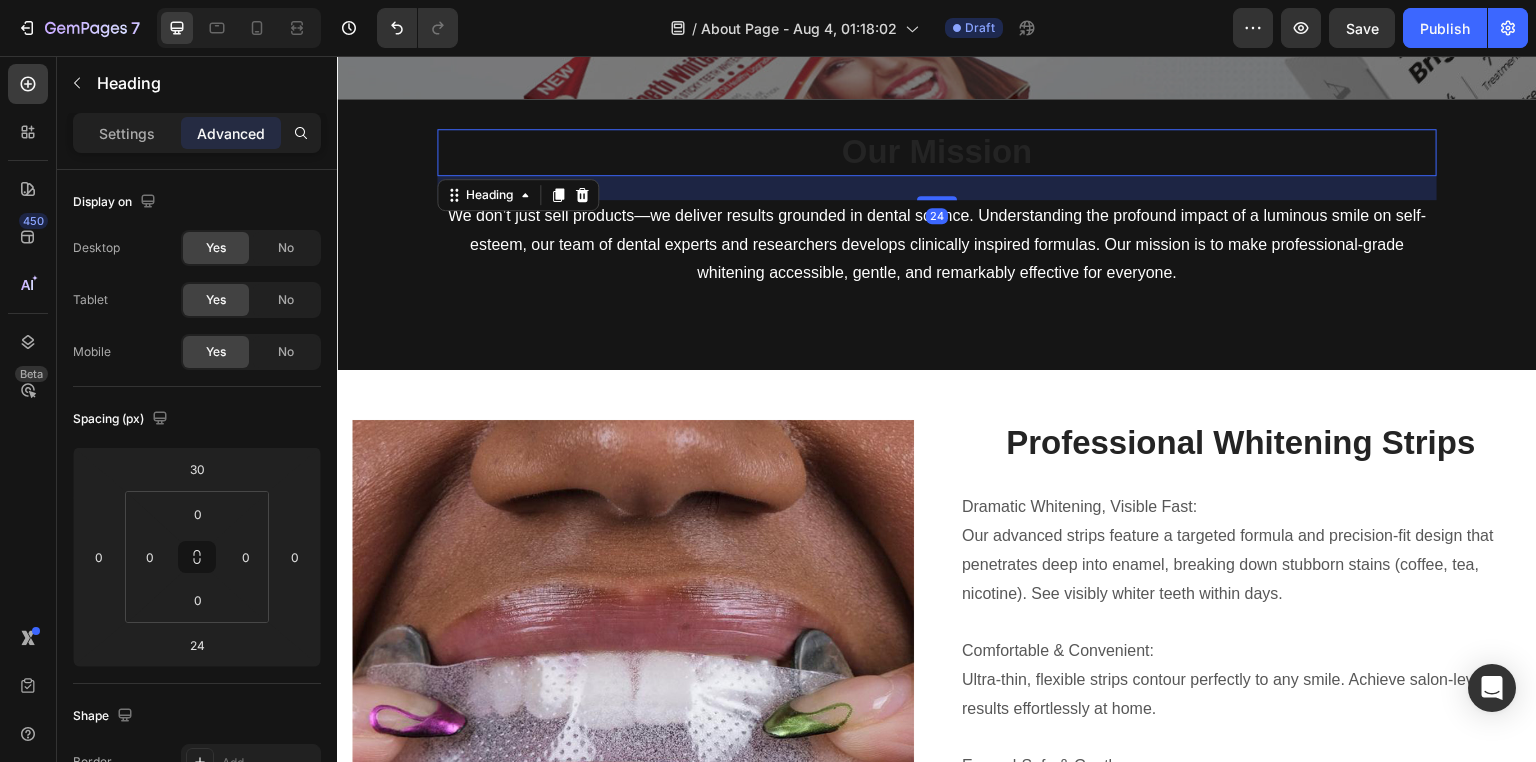 click on "Our Mission" at bounding box center [937, 152] 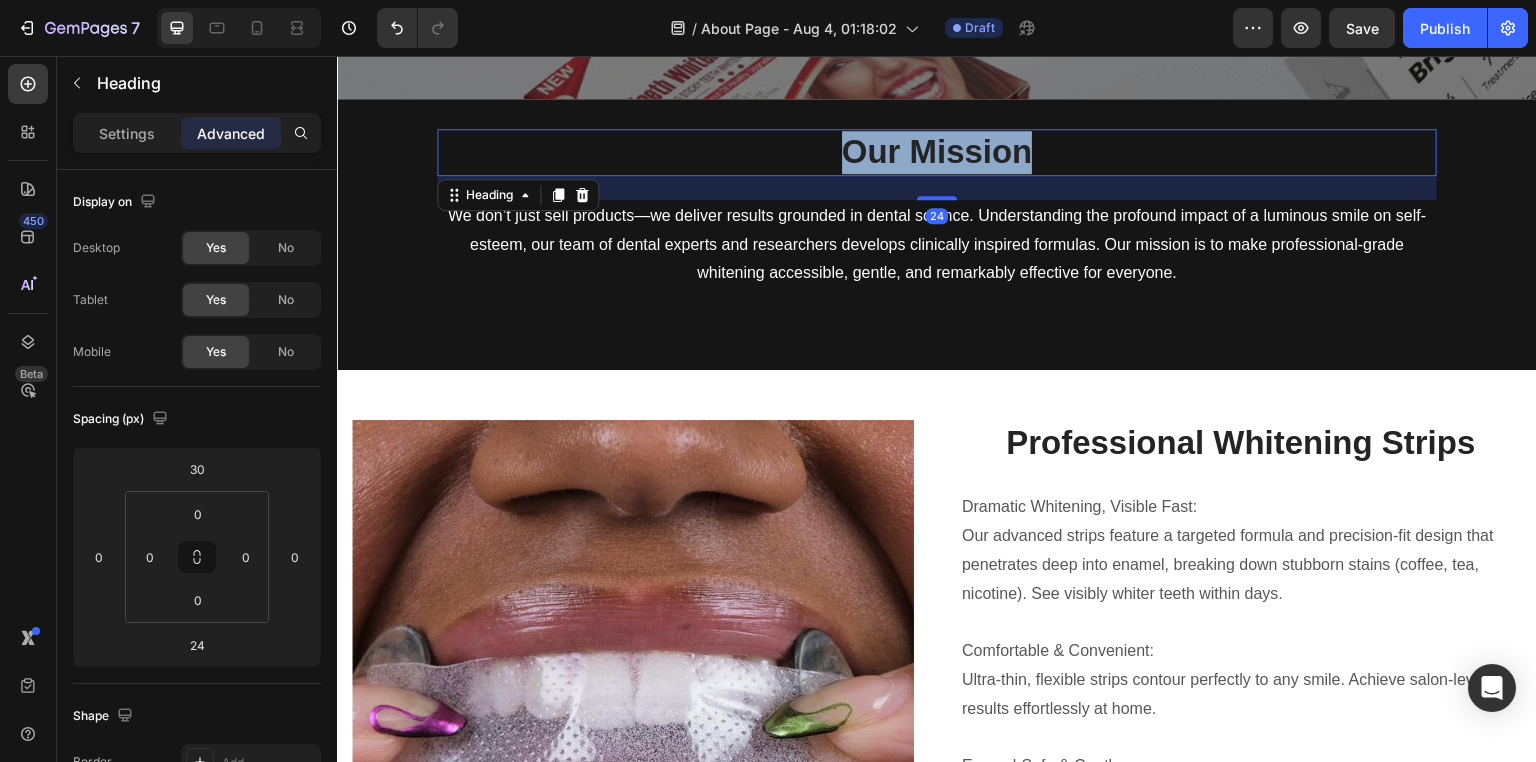 click on "Our Mission" at bounding box center (937, 152) 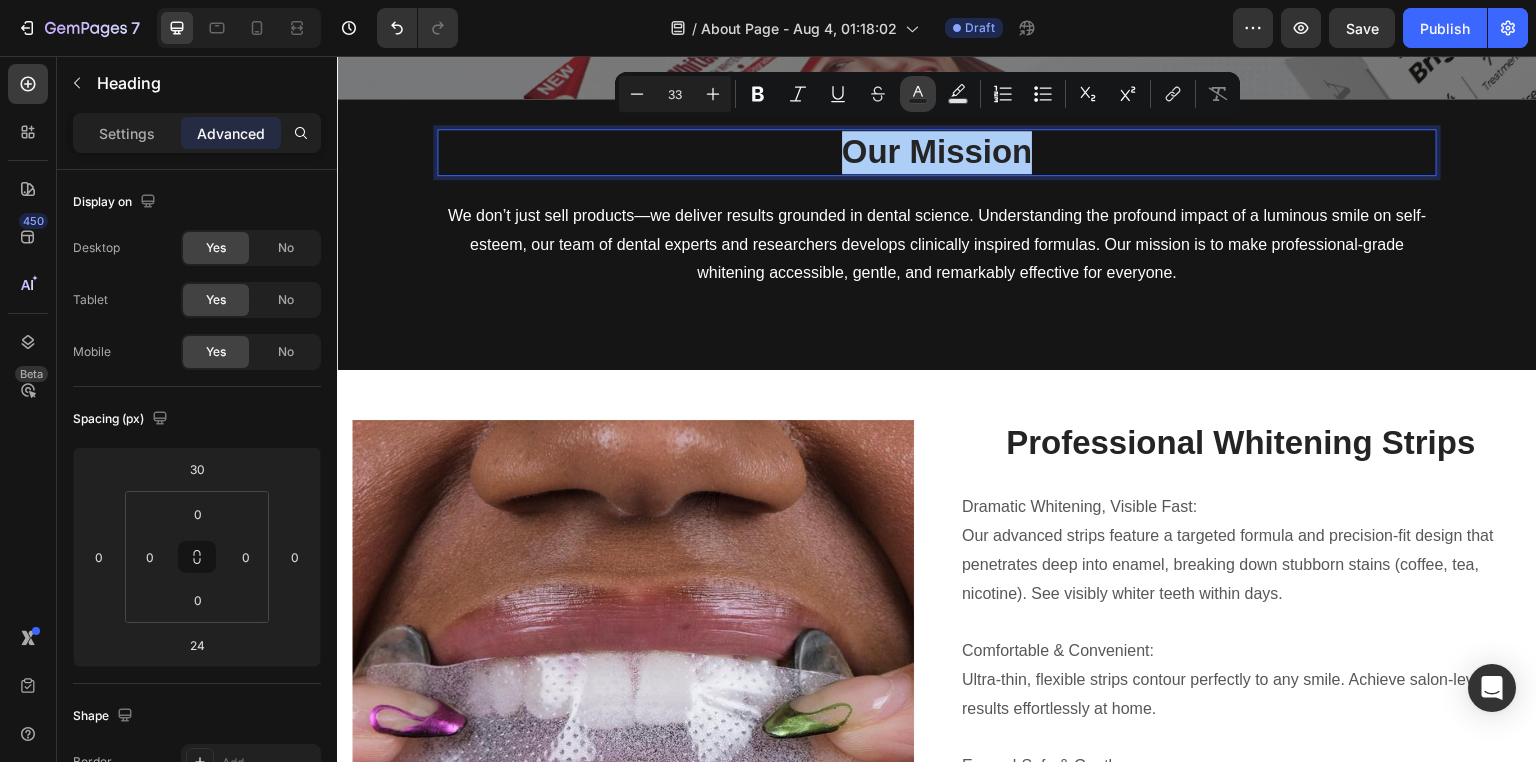 click on "Text Color" at bounding box center [918, 94] 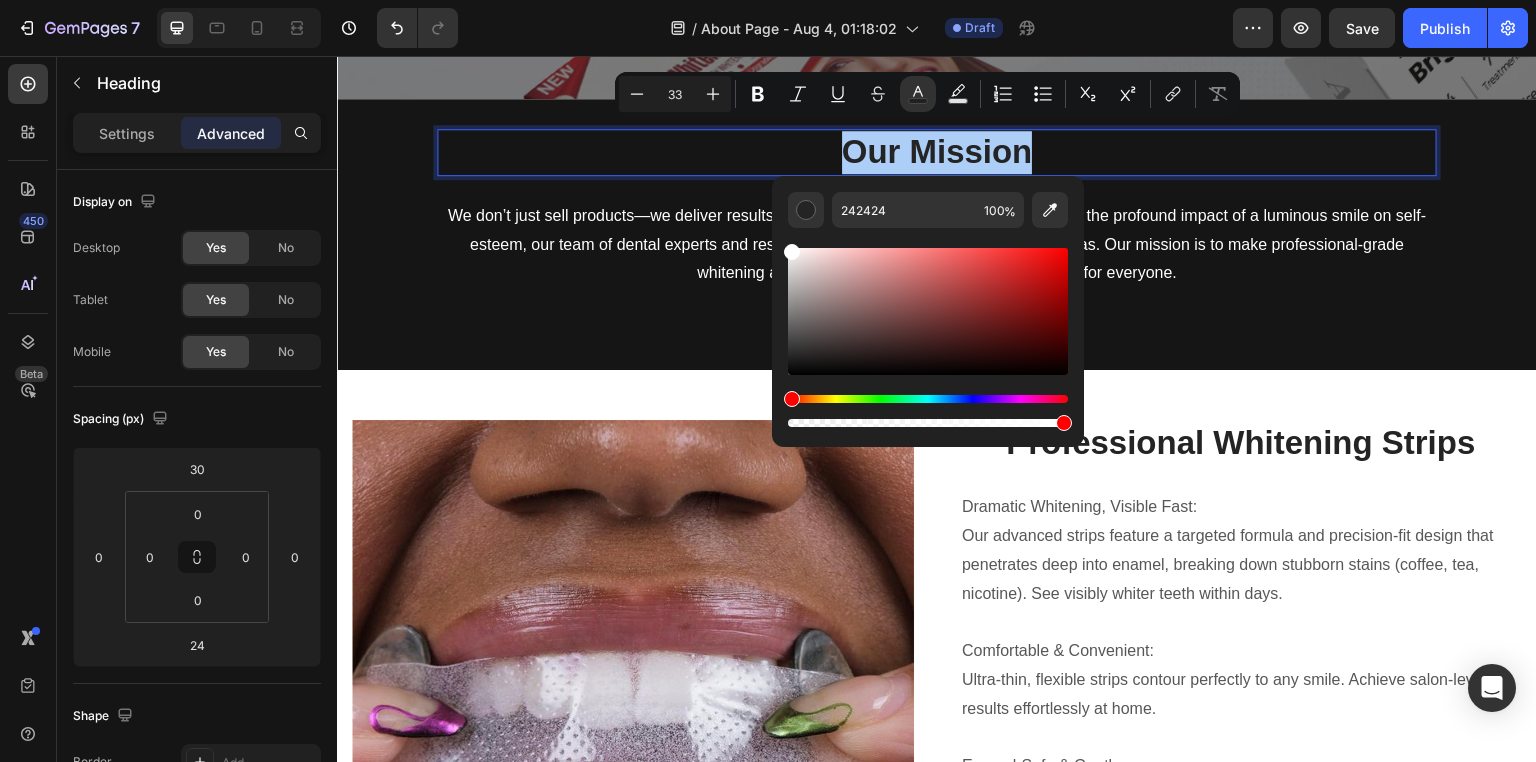 drag, startPoint x: 794, startPoint y: 269, endPoint x: 777, endPoint y: 240, distance: 33.61547 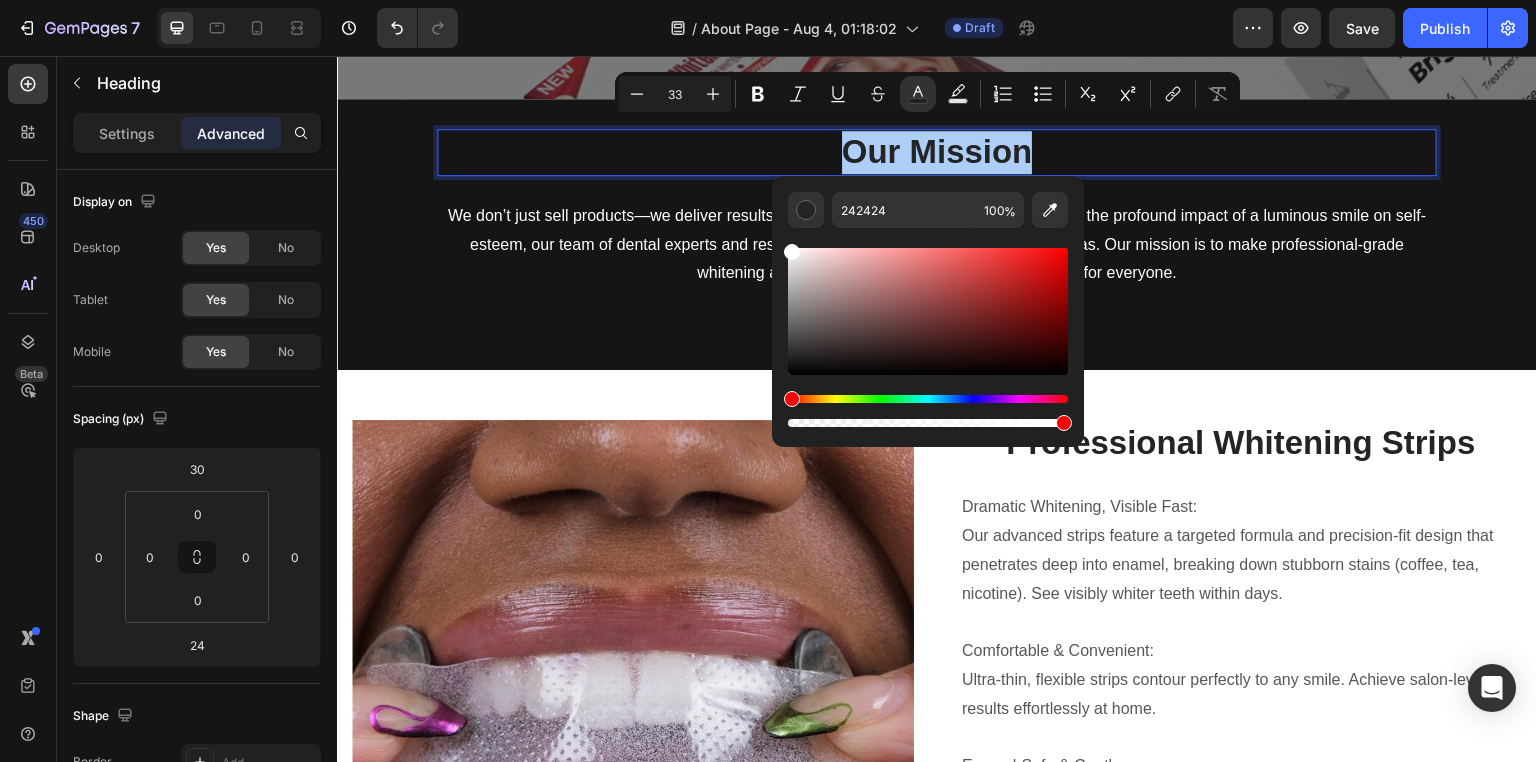 click on "242424 100 %" at bounding box center (928, 303) 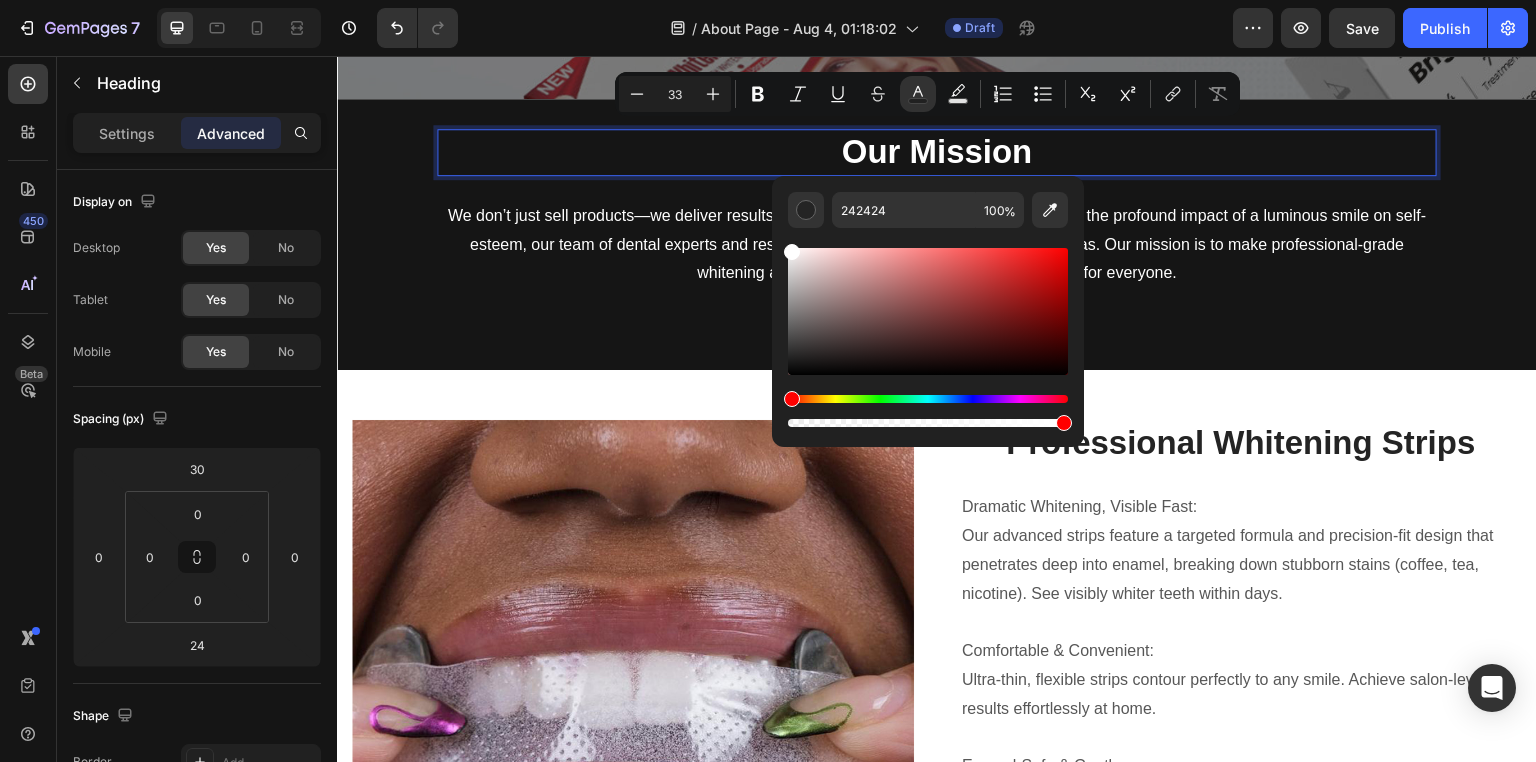 type on "FFFFFF" 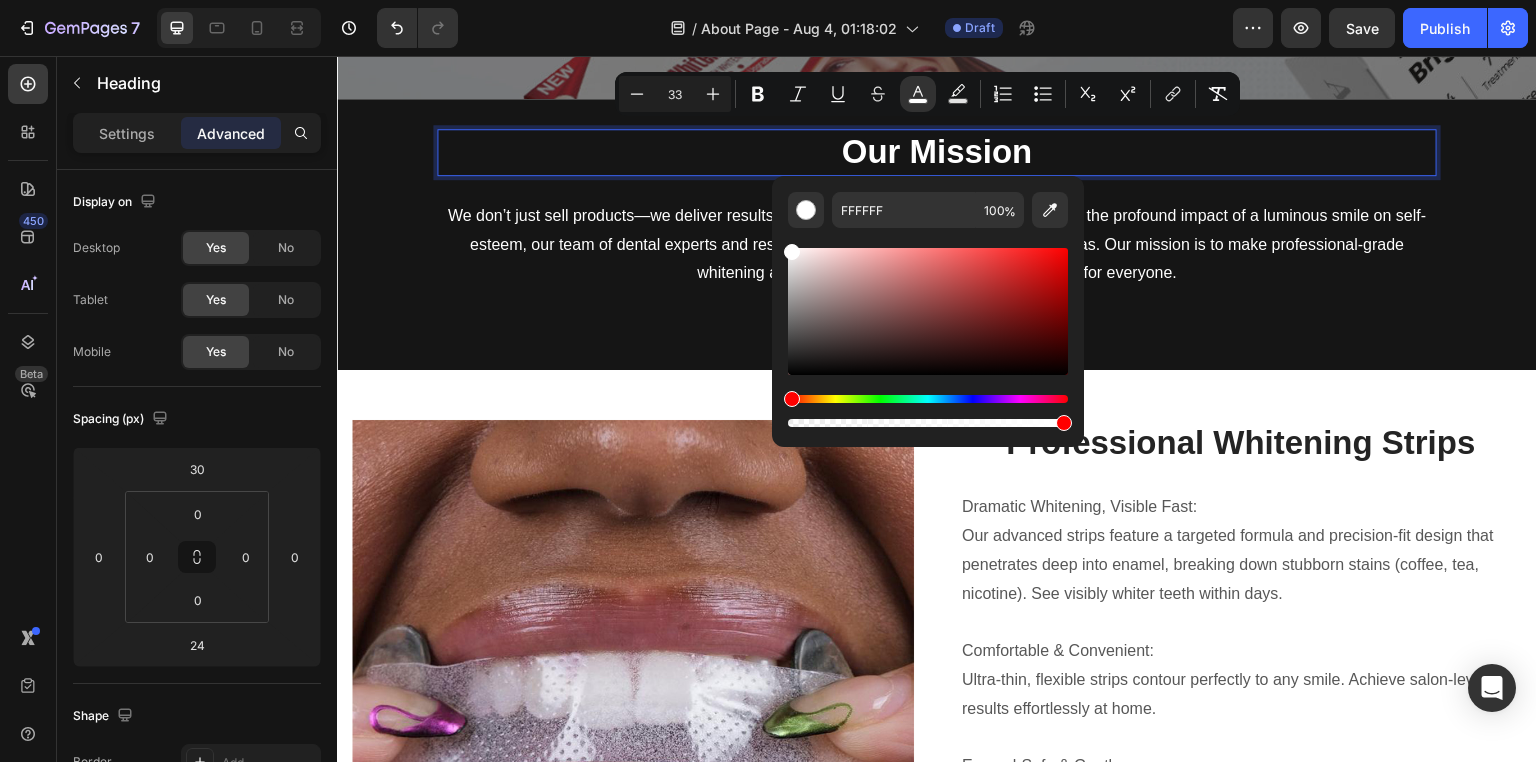 click on "Our Mission Heading   24 We don’t just sell products—we deliver results grounded in dental science. Understanding the profound impact of a luminous smile on self-esteem, our team of dental experts and researchers develops clinically inspired formulas. Our mission is to make professional-grade whitening accessible, gentle, and remarkably effective for everyone. Text block Row" at bounding box center (937, 234) 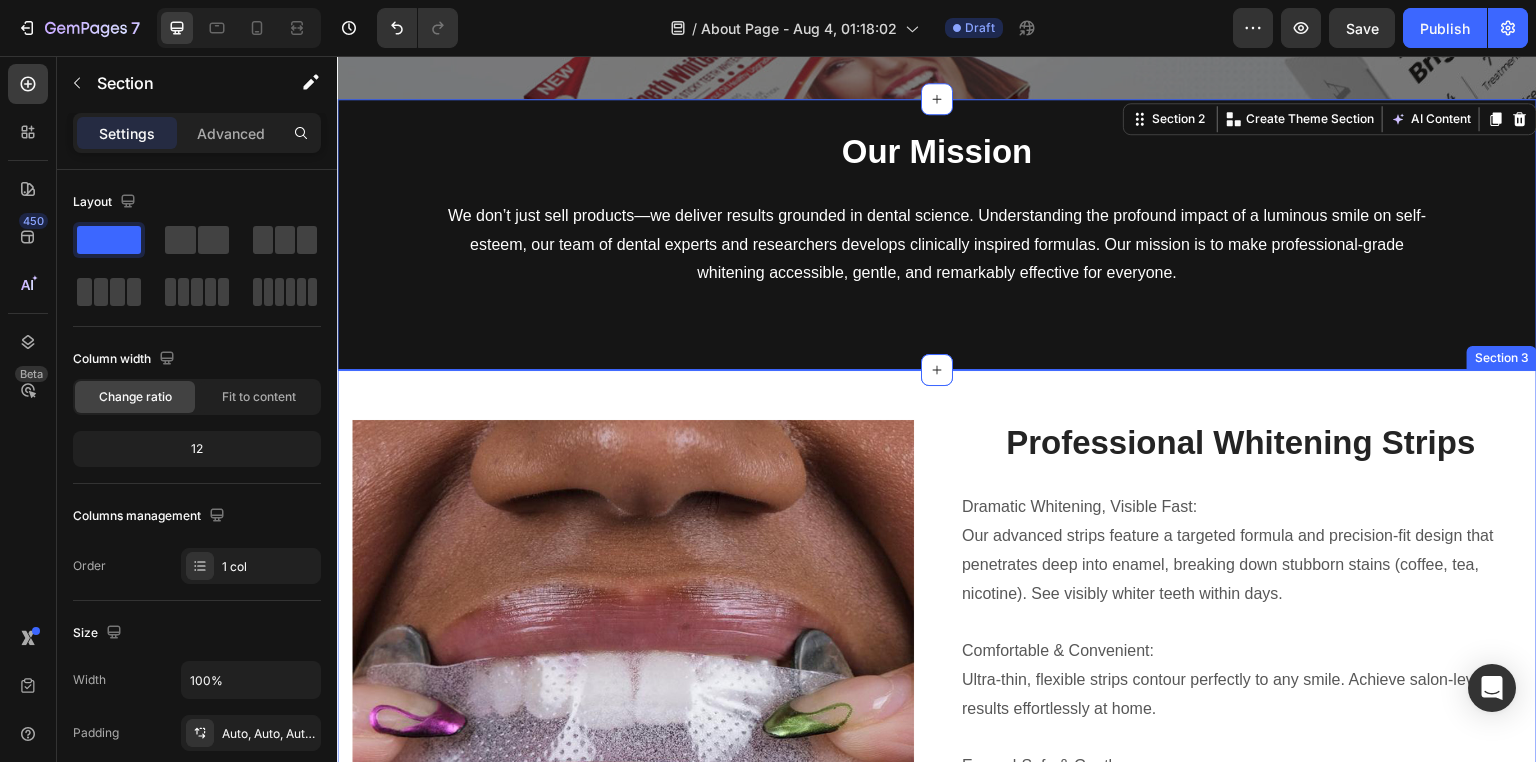 click on "Image Inspiring The World Heading Coffee customers have always worked hard to bring new coffee experiences to our customers. From the opening of the brothers' first coffee boutique in the 2003s, innovation has flowed through every aspect and era of Coffee.  We were the first coffee providers in London serving our coffee in porcelain cups; we were the first coffee shop chain to introduce the Flat White in the UK and, with our Express machines, we were the first to bring coffee shop quality coffee to convenience stores and roadsides across the UK. Text block Professional Whitening Strips Heading Dramatic Whitening, Visible Fast: Our advanced strips feature a targeted formula and precision-fit design that penetrates deep into enamel, breaking down stubborn stains (coffee, tea, nicotine). See visibly whiter teeth within days.   Comfortable & Convenient: Ultra-thin, flexible strips contour perfectly to any smile. Achieve salon-level results effortlessly at home.   Enamel-Safe & Gentle: Text block Image Row" at bounding box center (937, 965) 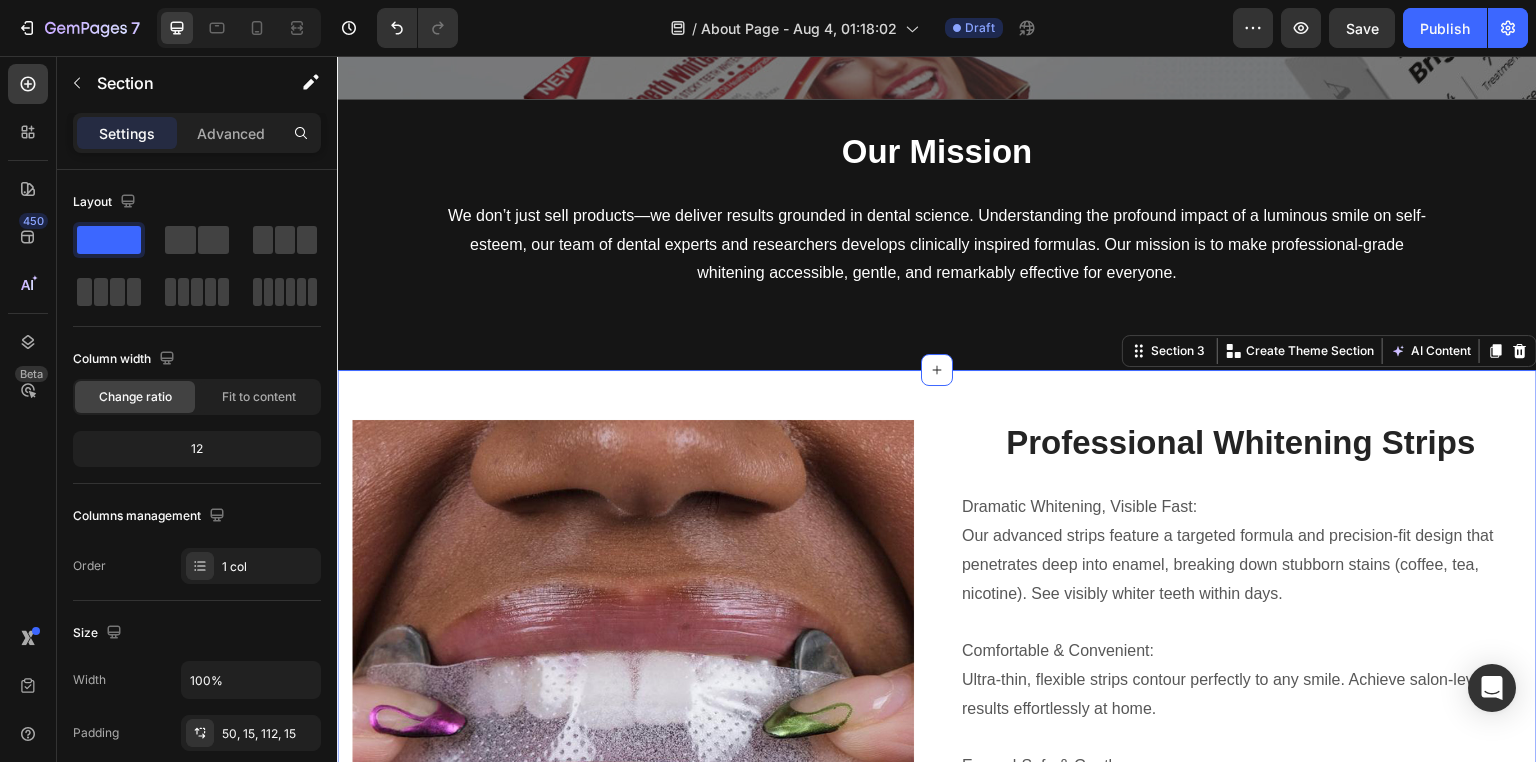 click on "Image Inspiring The World Heading Coffee customers have always worked hard to bring new coffee experiences to our customers. From the opening of the brothers' first coffee boutique in the 2003s, innovation has flowed through every aspect and era of Coffee.  We were the first coffee providers in London serving our coffee in porcelain cups; we were the first coffee shop chain to introduce the Flat White in the UK and, with our Express machines, we were the first to bring coffee shop quality coffee to convenience stores and roadsides across the UK. Text block Professional Whitening Strips Heading Dramatic Whitening, Visible Fast: Our advanced strips feature a targeted formula and precision-fit design that penetrates deep into enamel, breaking down stubborn stains (coffee, tea, nicotine). See visibly whiter teeth within days.   Comfortable & Convenient: Ultra-thin, flexible strips contour perfectly to any smile. Achieve salon-level results effortlessly at home.   Enamel-Safe & Gentle: Text block Image Row" at bounding box center [937, 965] 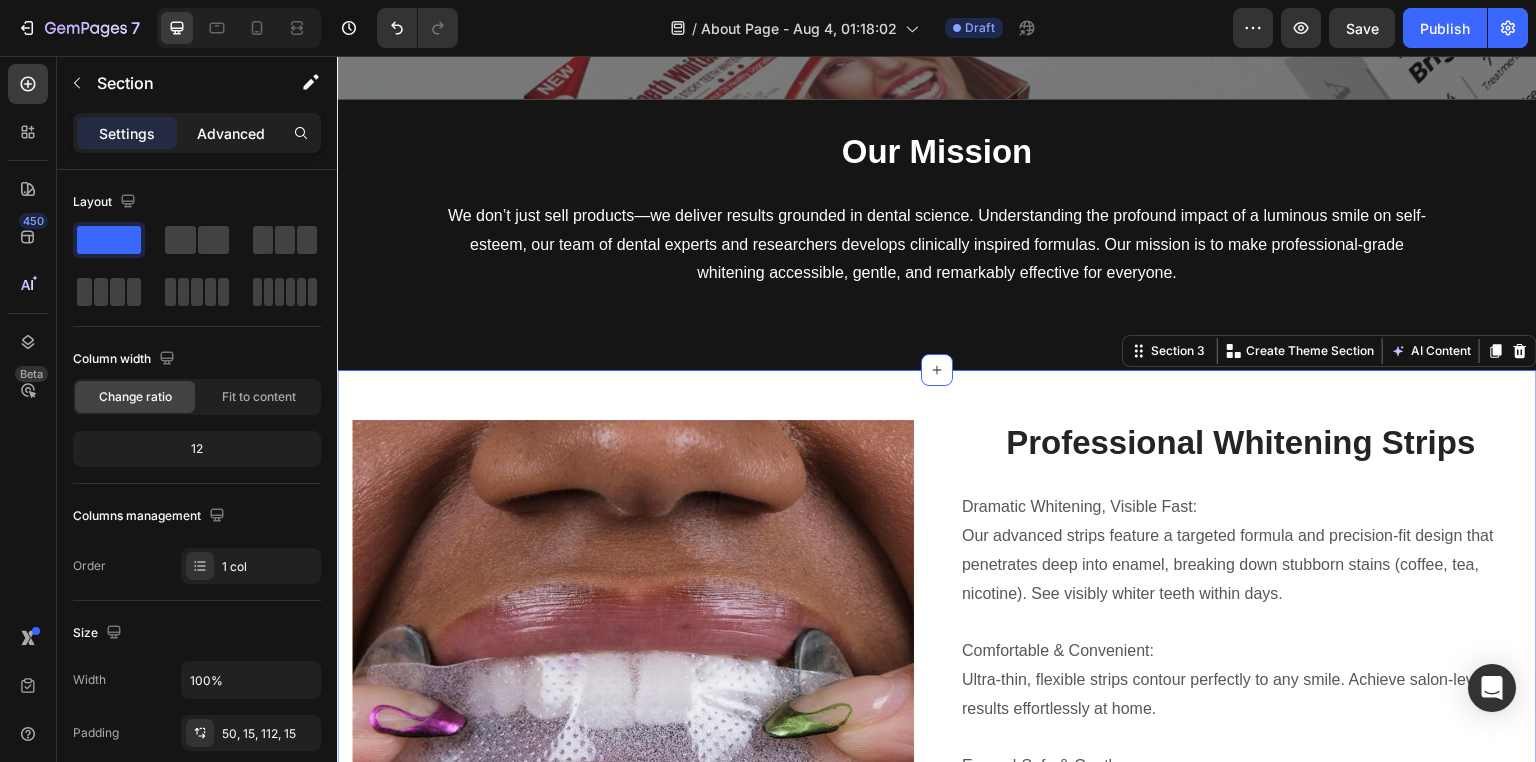 click on "Advanced" 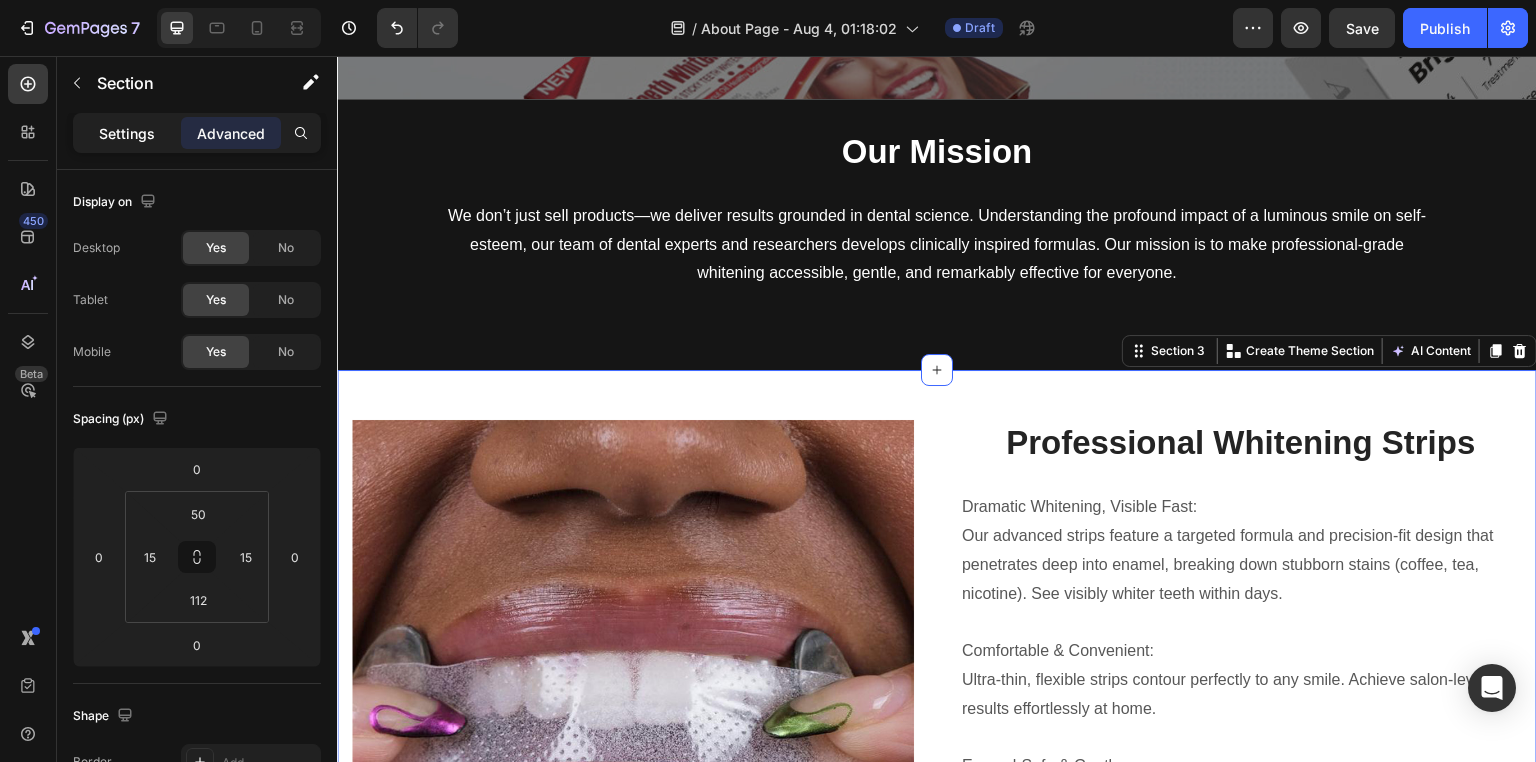 click on "Settings" at bounding box center [127, 133] 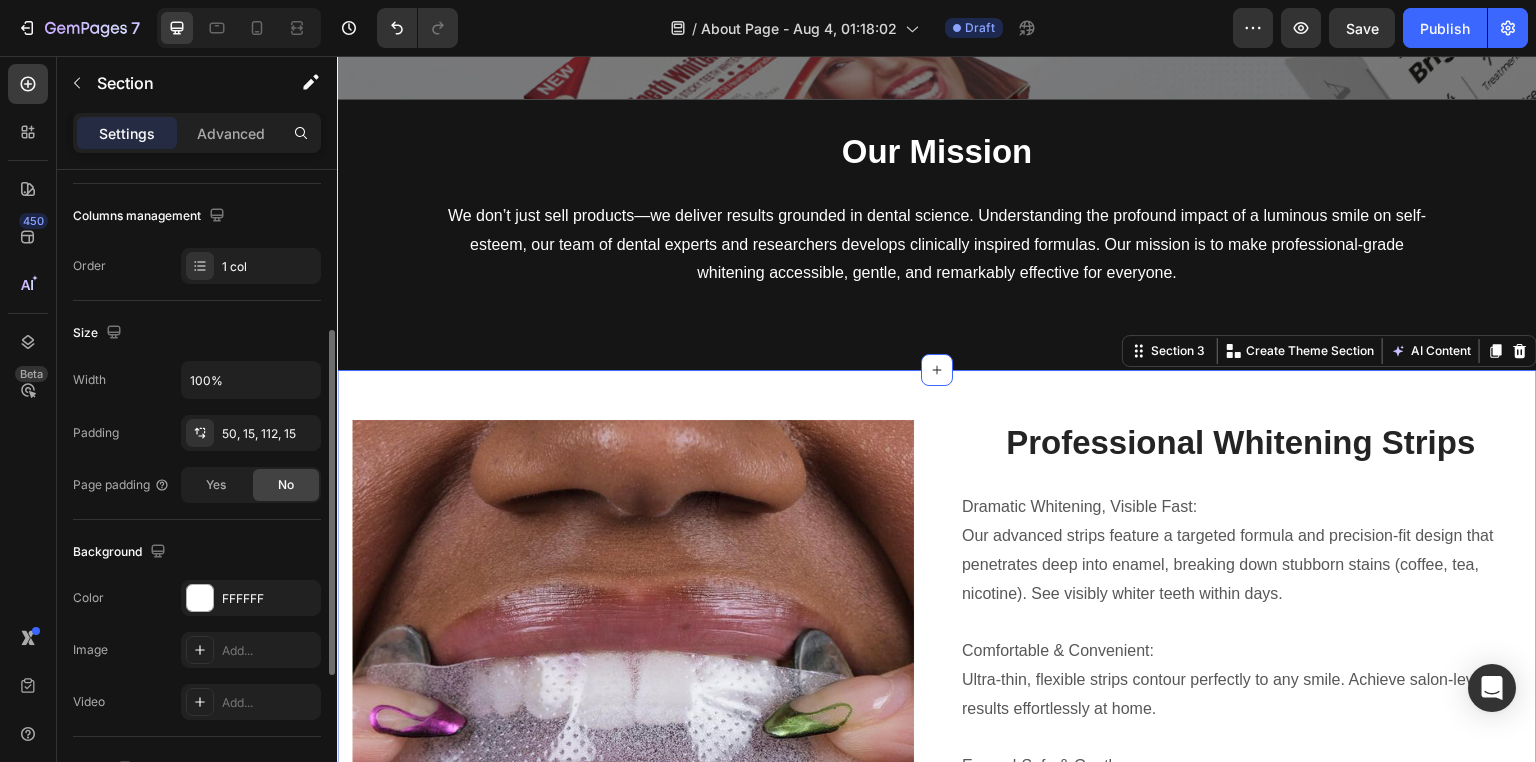 scroll, scrollTop: 400, scrollLeft: 0, axis: vertical 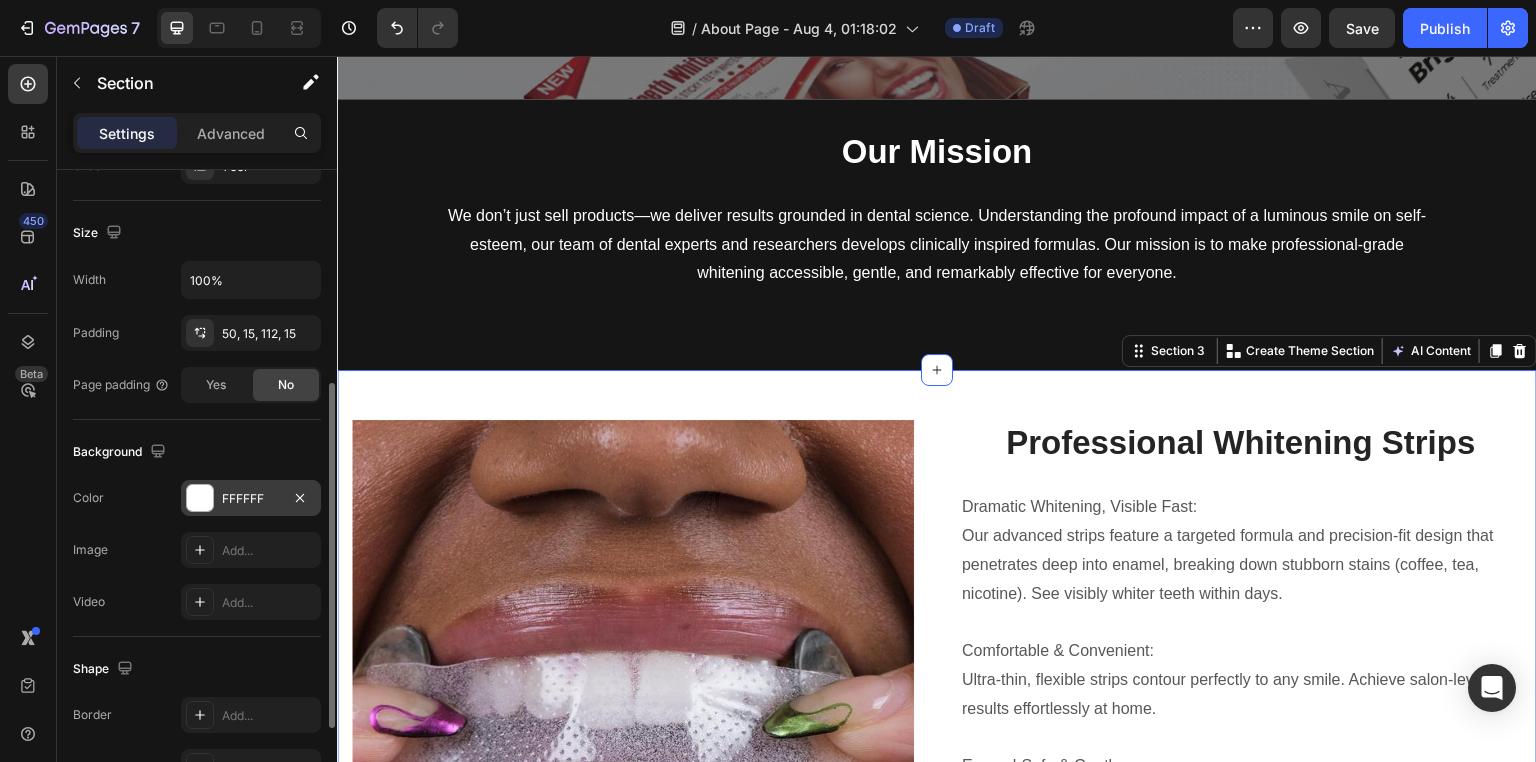 click on "FFFFFF" at bounding box center (251, 499) 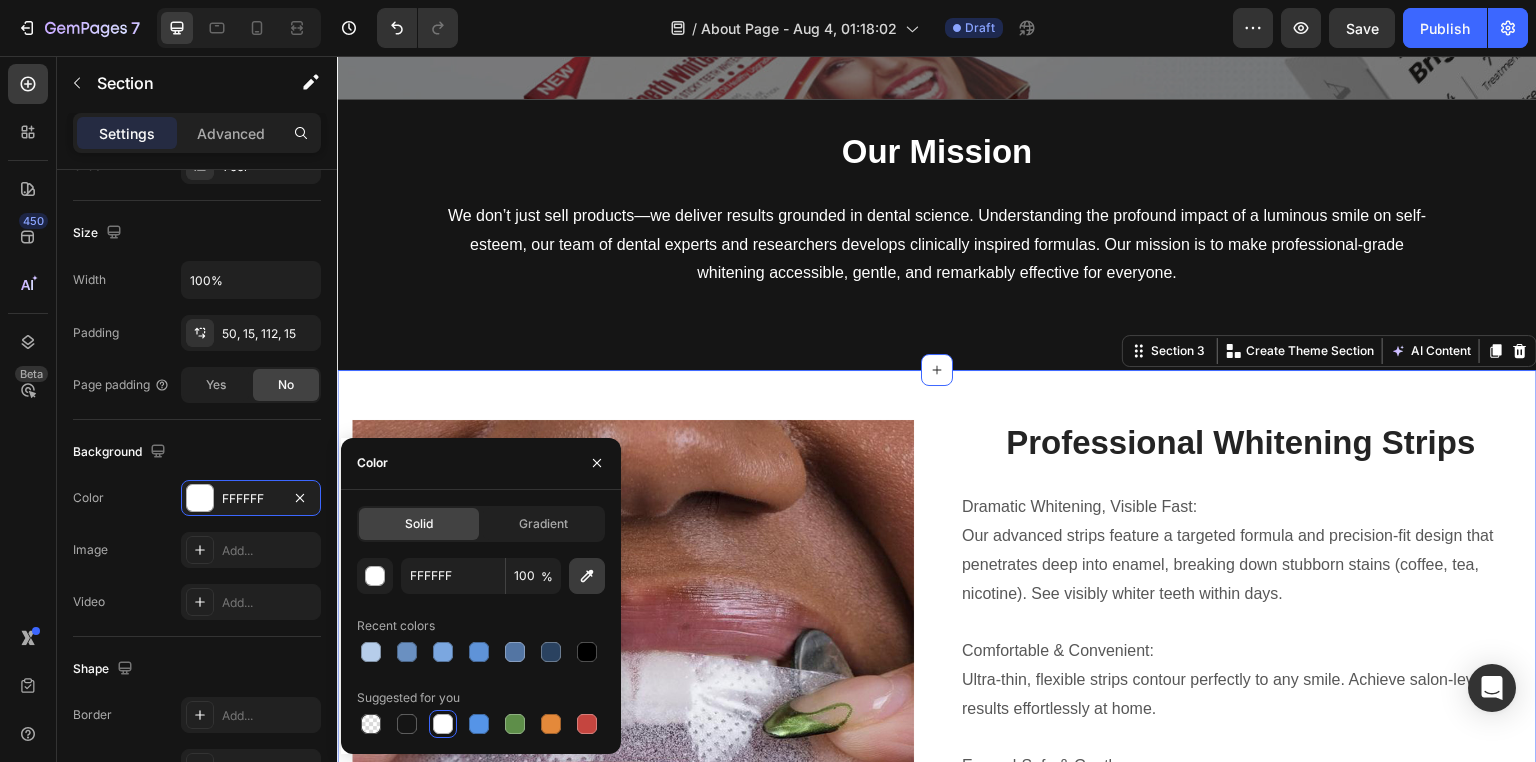 click 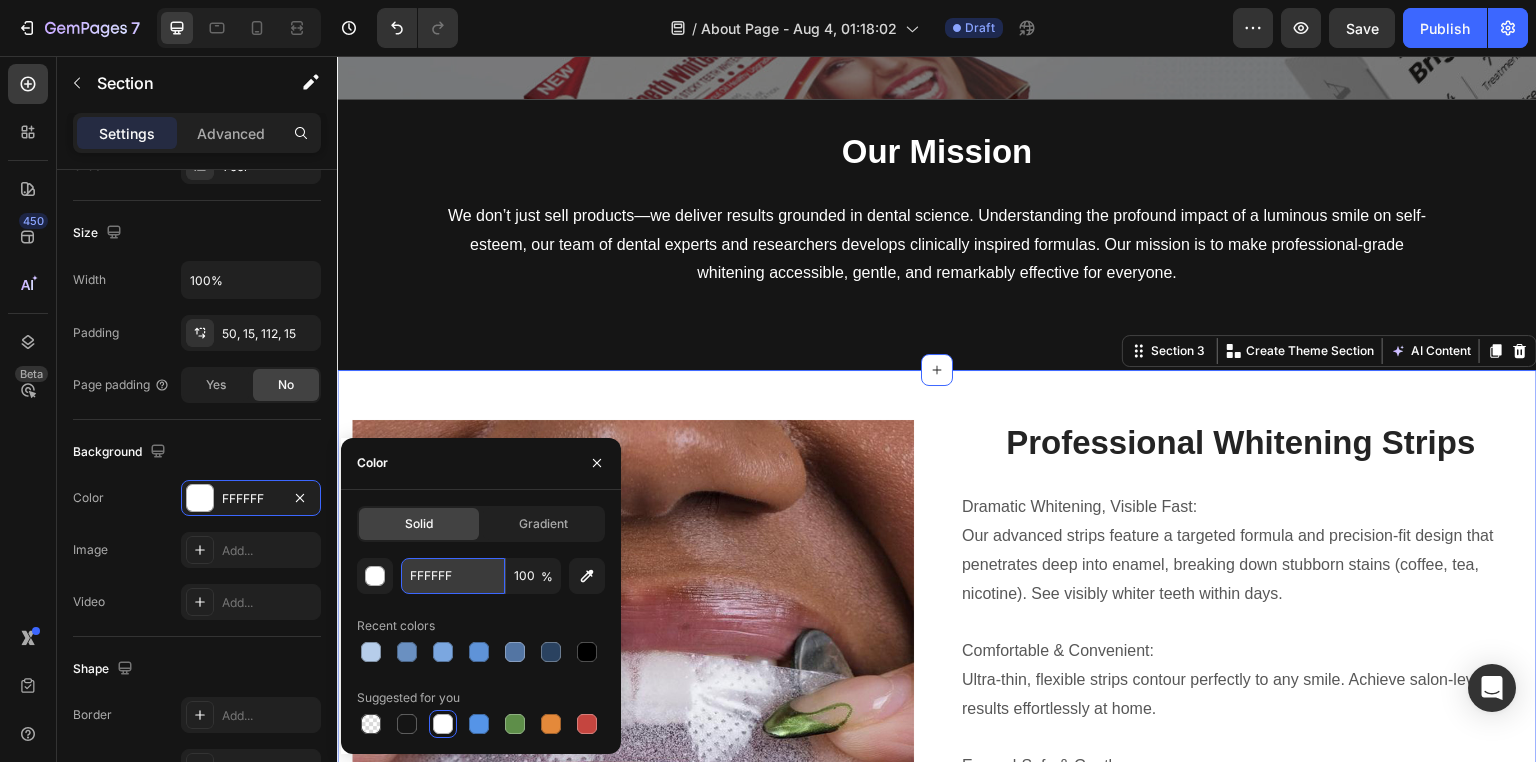 click on "FFFFFF" at bounding box center (453, 576) 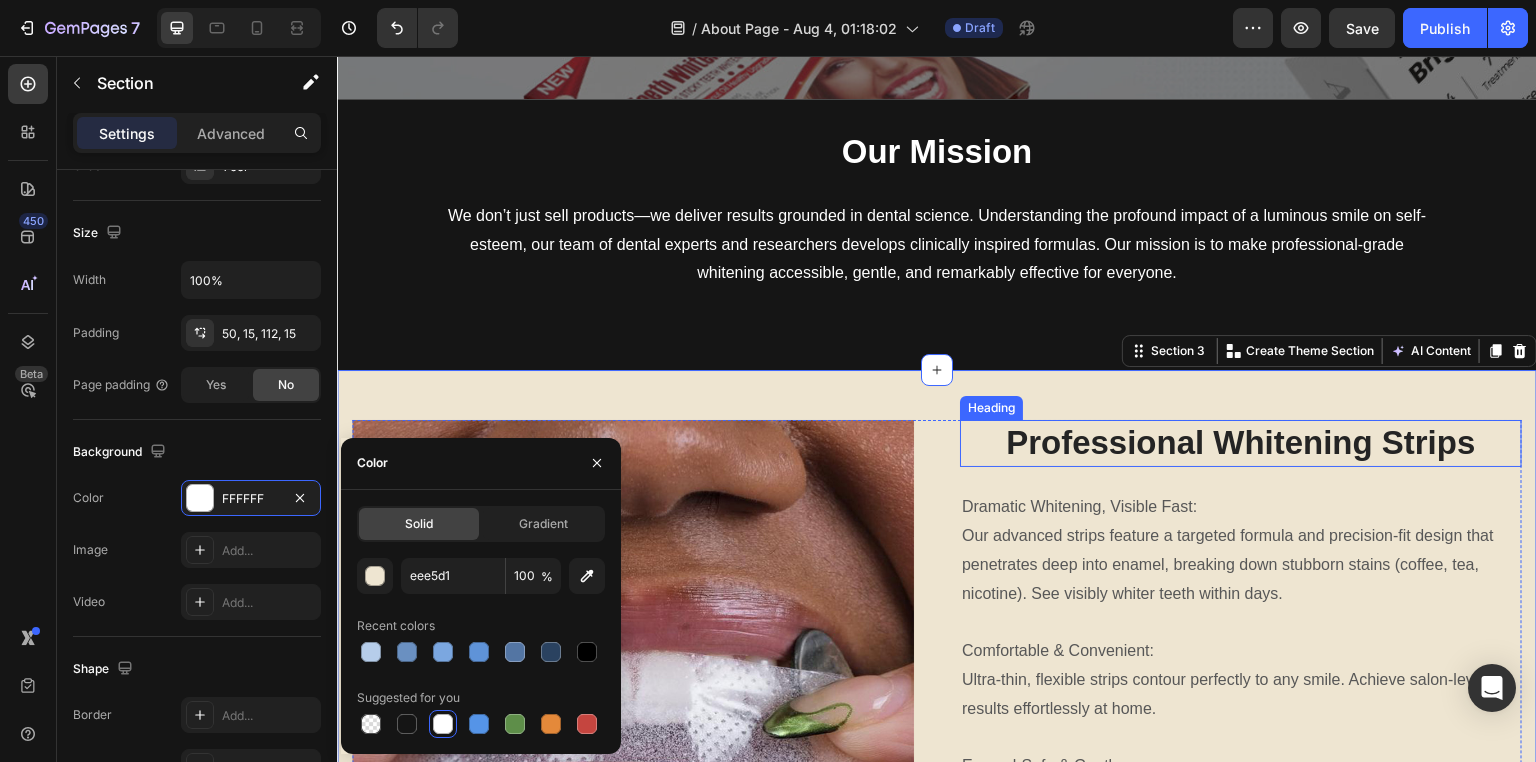 click on "Professional Whitening Strips Heading Dramatic Whitening, Visible Fast: Our advanced strips feature a targeted formula and precision-fit design that penetrates deep into enamel, breaking down stubborn stains (coffee, tea, nicotine). See visibly whiter teeth within days.   Comfortable & Convenient: Ultra-thin, flexible strips contour perfectly to any smile. Achieve salon-level results effortlessly at home.   Enamel-Safe & Gentle: Optimized concentrations minimize sensitivity while maximizing results. Whitening that cares for your smile. Text block Image" at bounding box center (1241, 934) 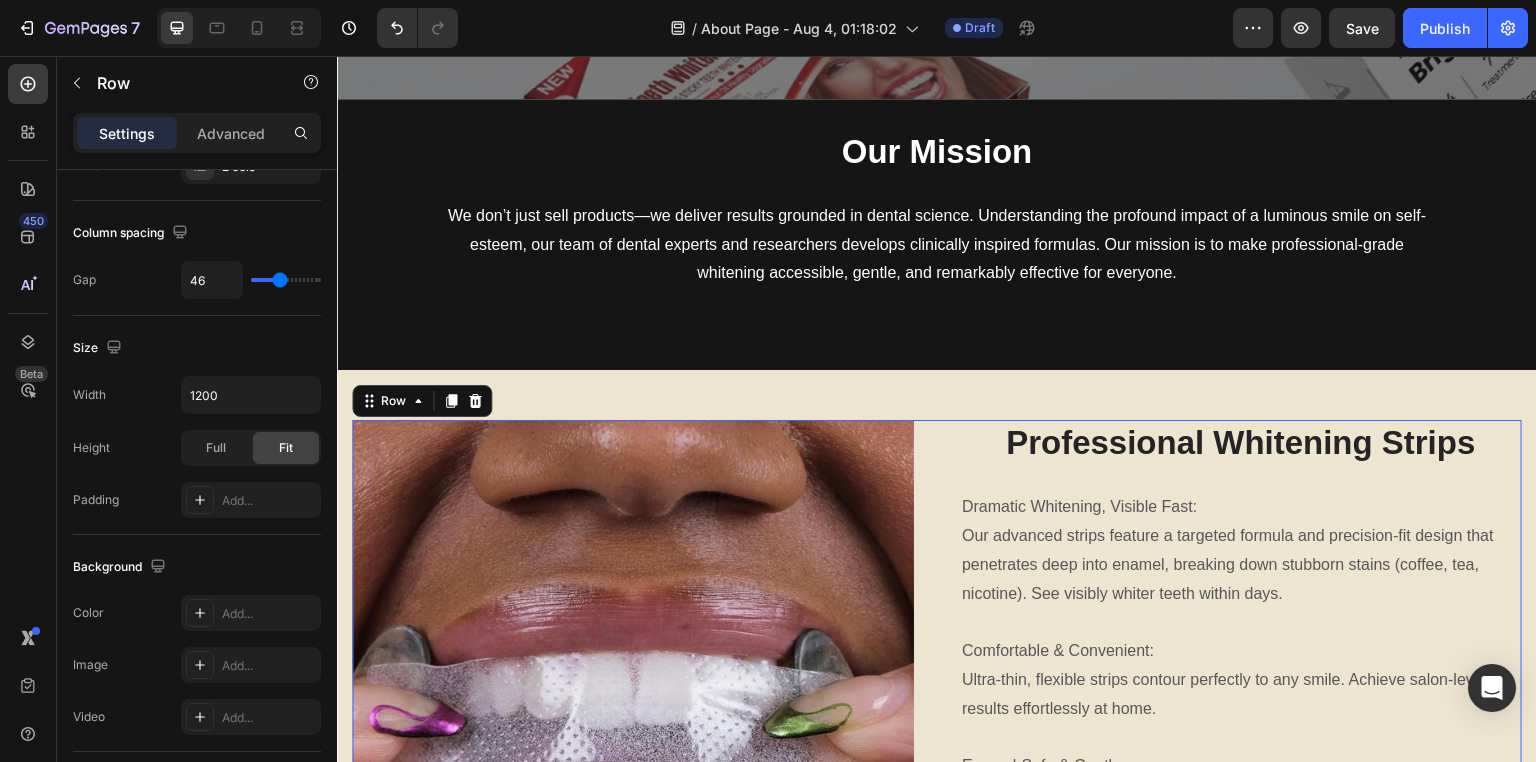 scroll, scrollTop: 0, scrollLeft: 0, axis: both 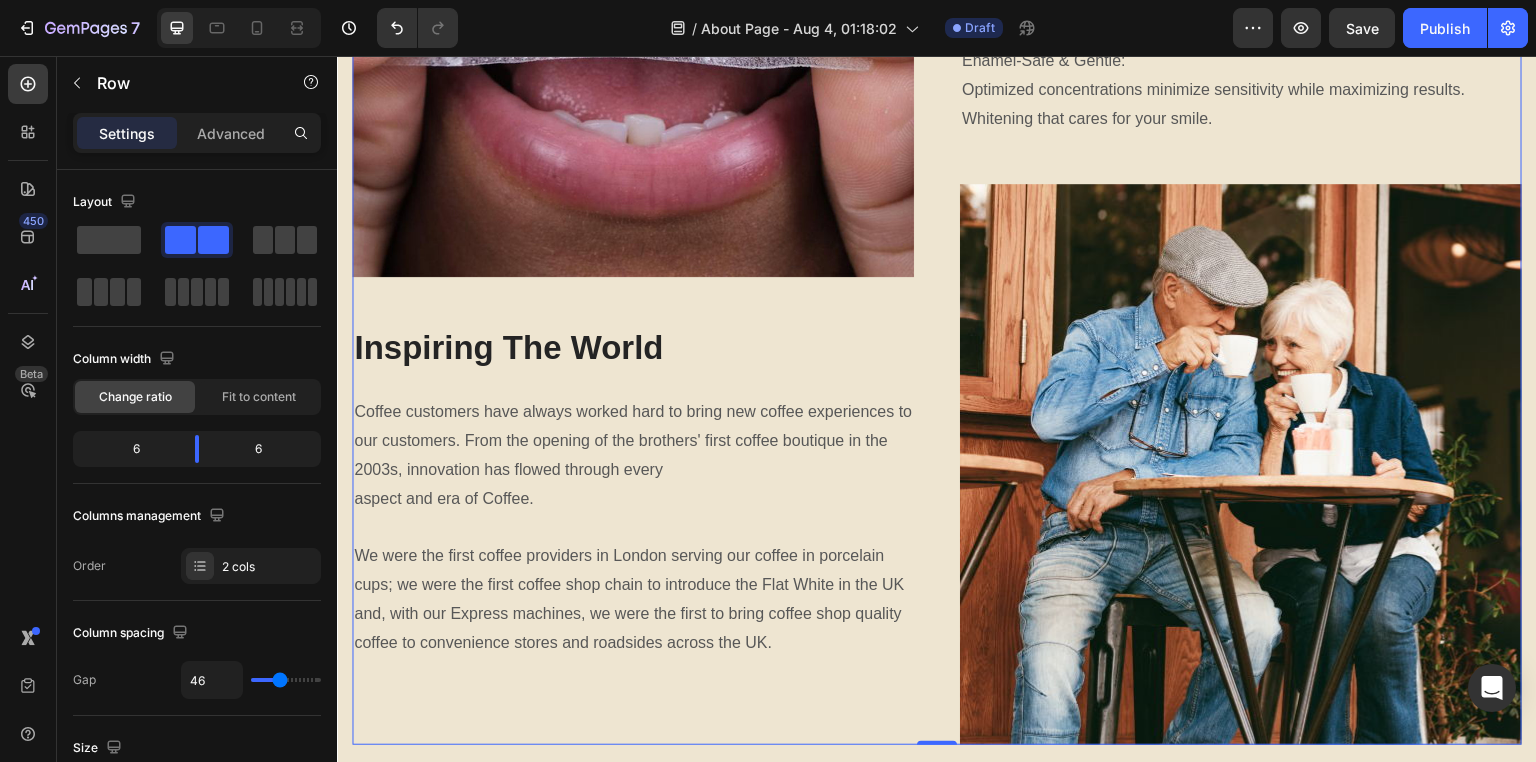 click on "Inspiring The World" at bounding box center [633, 348] 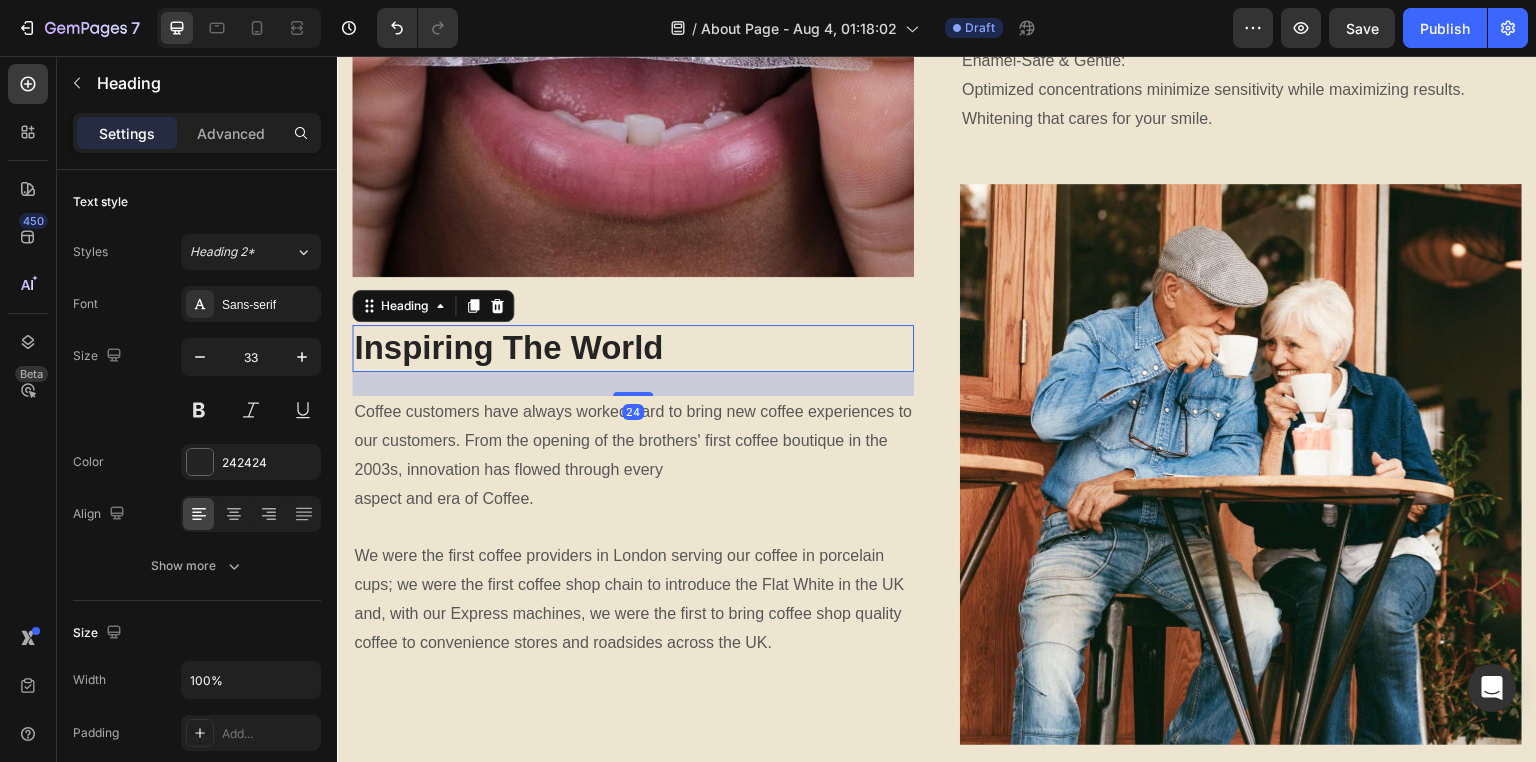 click on "Inspiring The World" at bounding box center (633, 348) 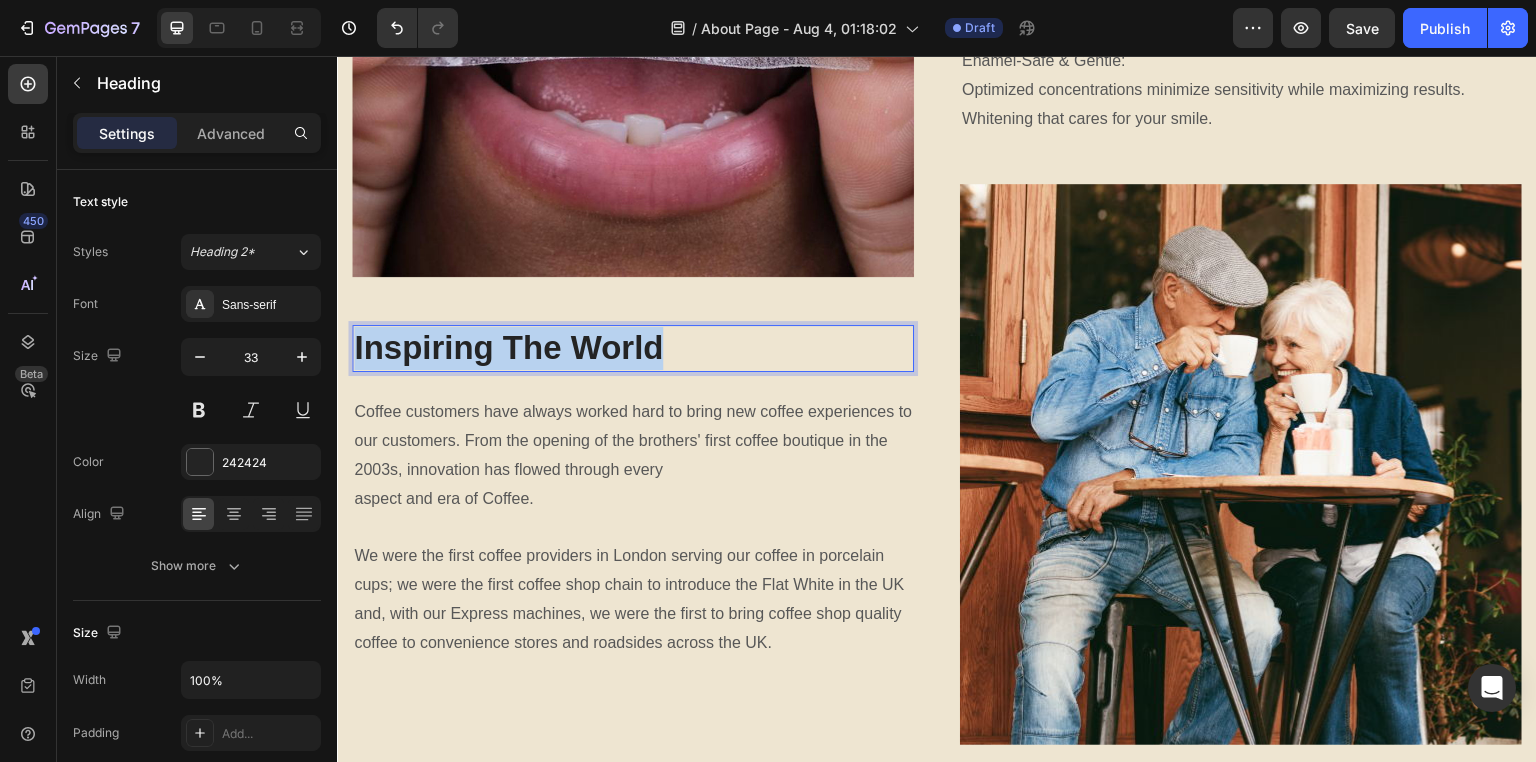 click on "Inspiring The World" at bounding box center [633, 348] 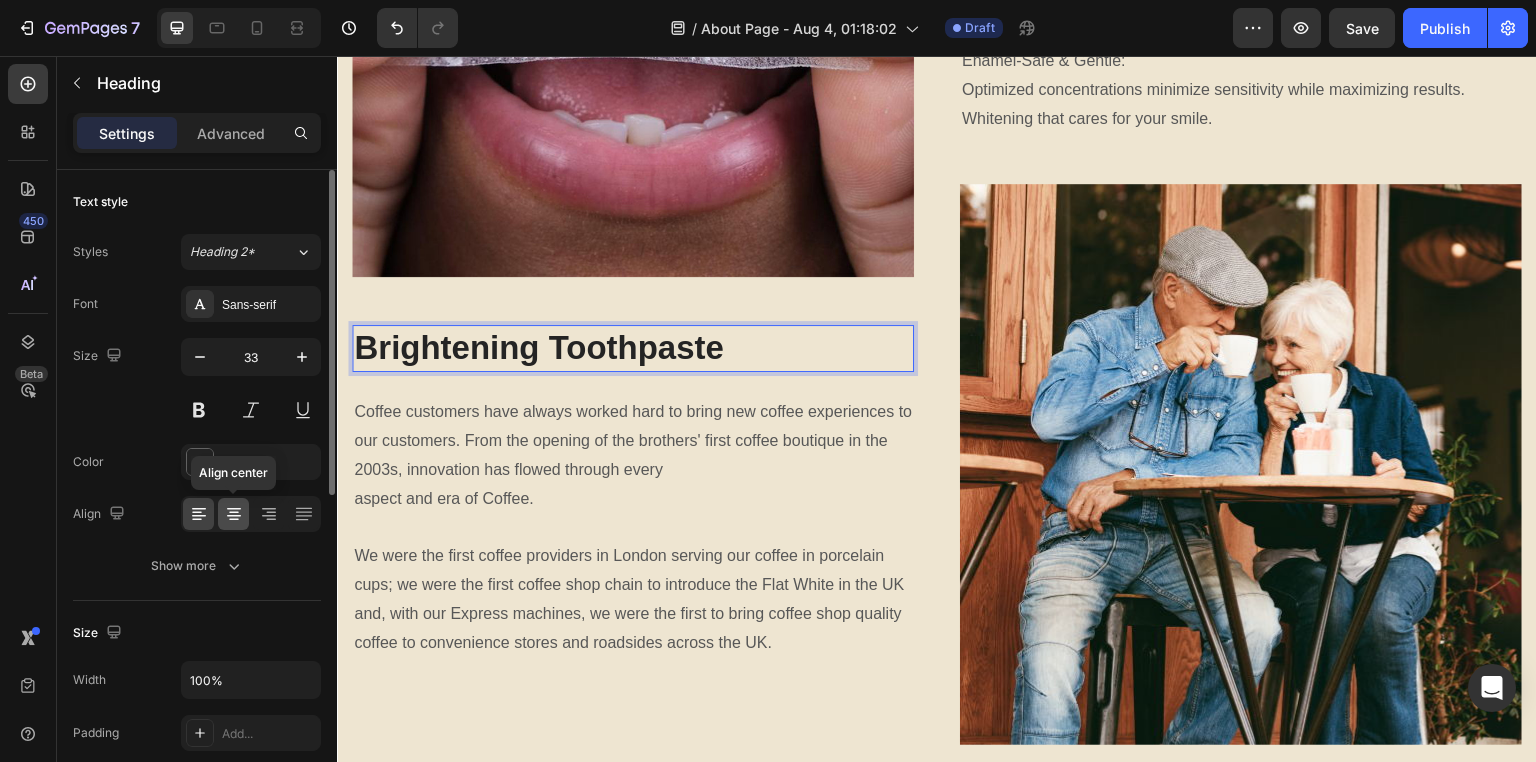 drag, startPoint x: 232, startPoint y: 512, endPoint x: 247, endPoint y: 513, distance: 15.033297 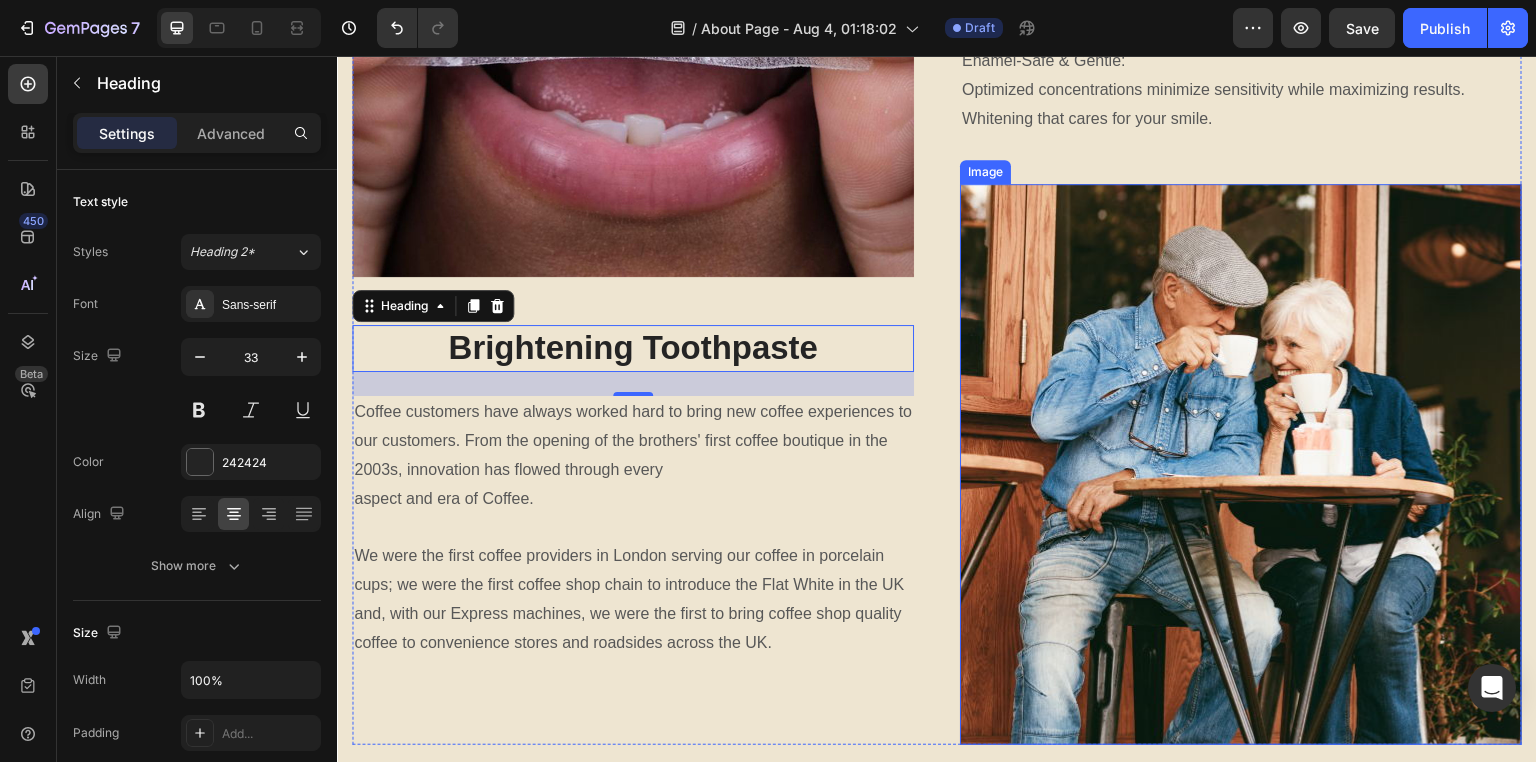 click at bounding box center (1241, 464) 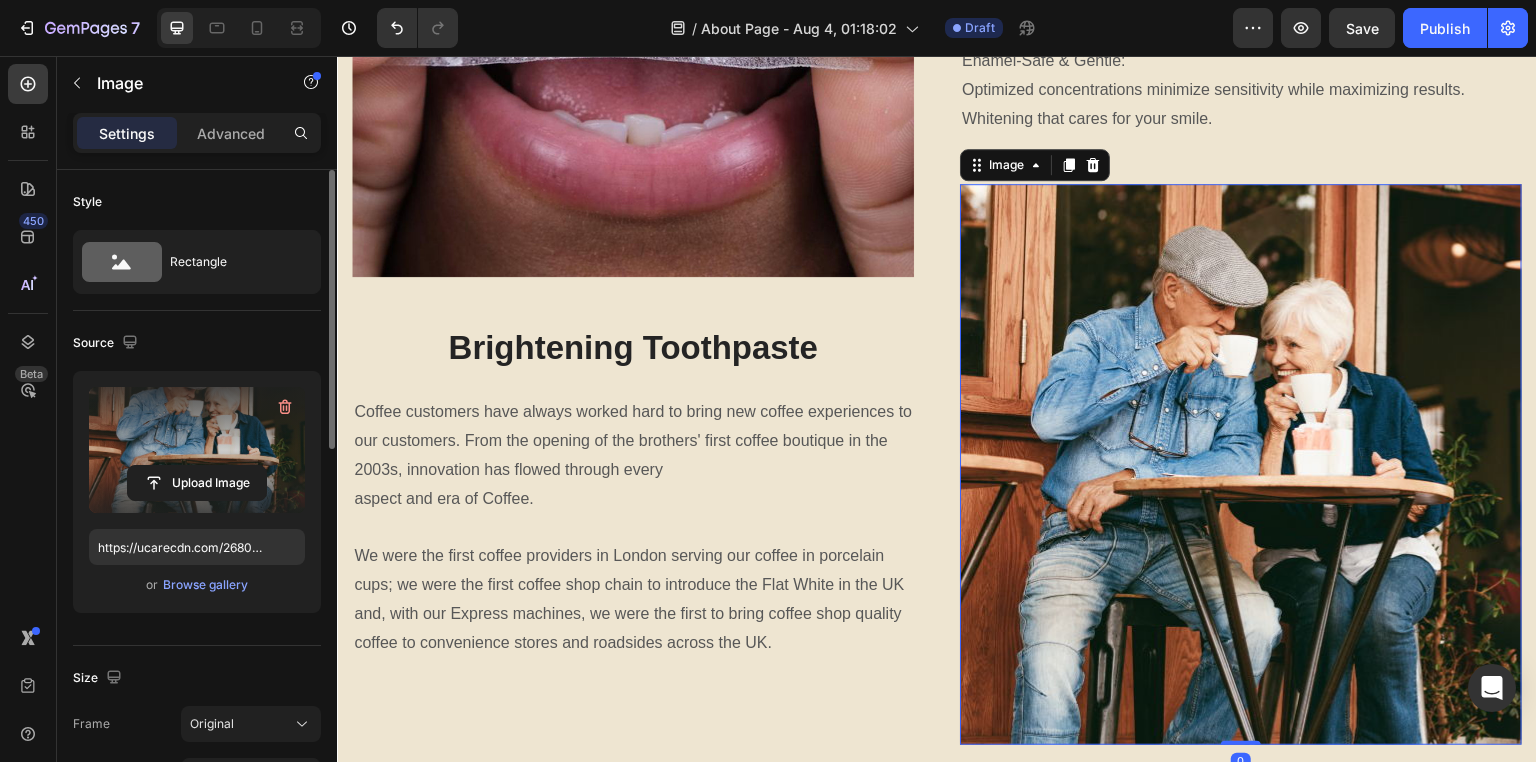 click at bounding box center (197, 450) 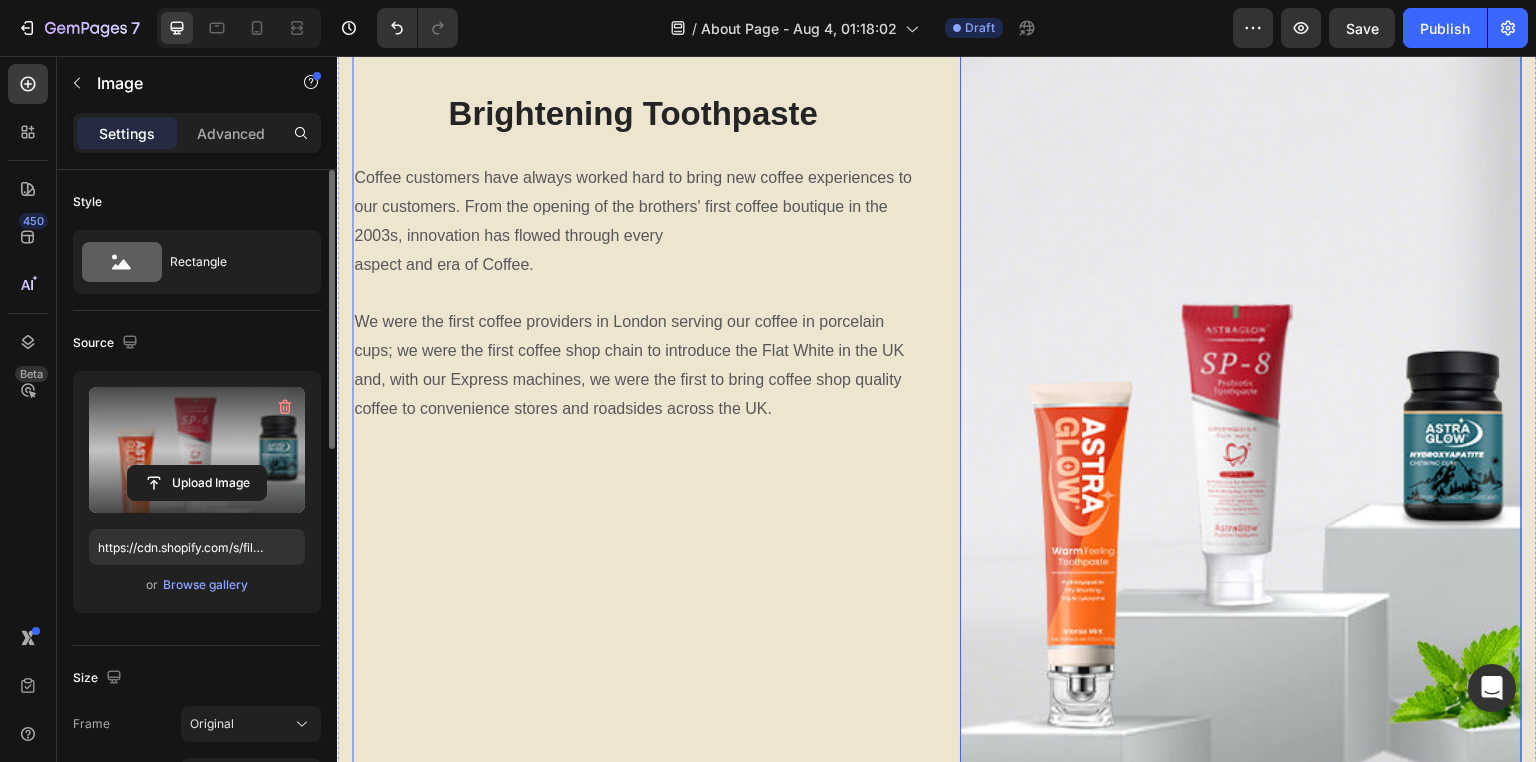 scroll, scrollTop: 1583, scrollLeft: 0, axis: vertical 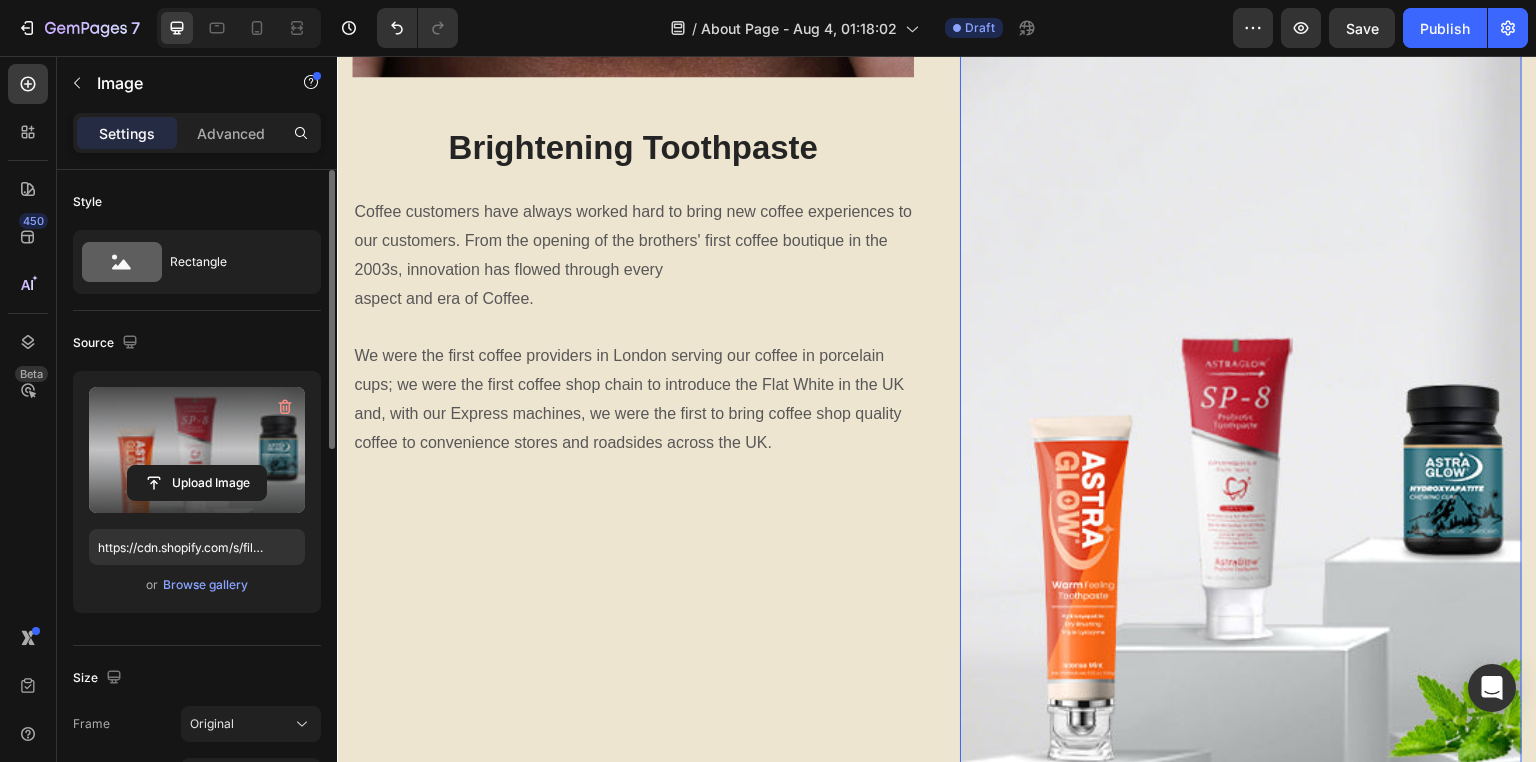 click at bounding box center [197, 450] 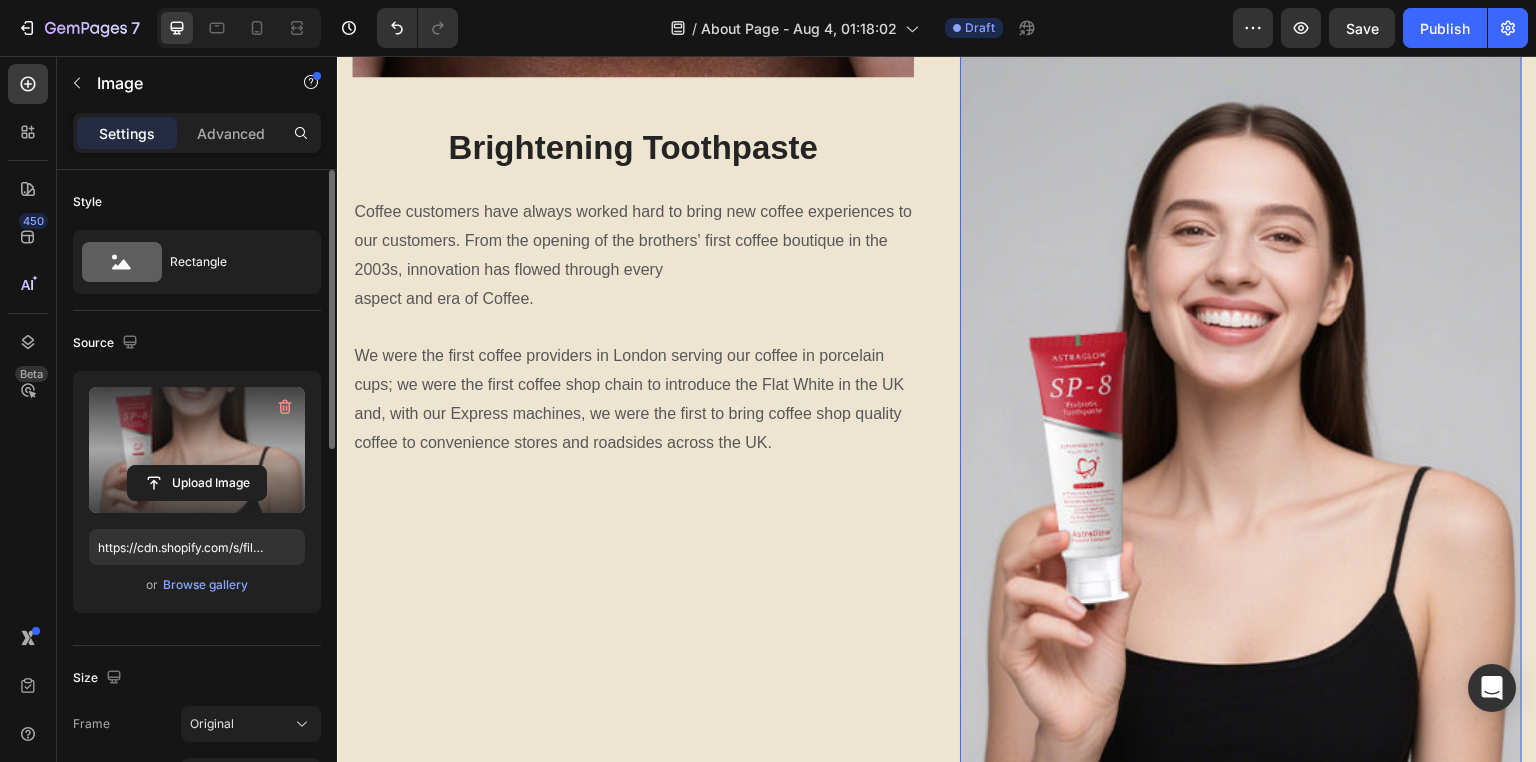 click at bounding box center (197, 450) 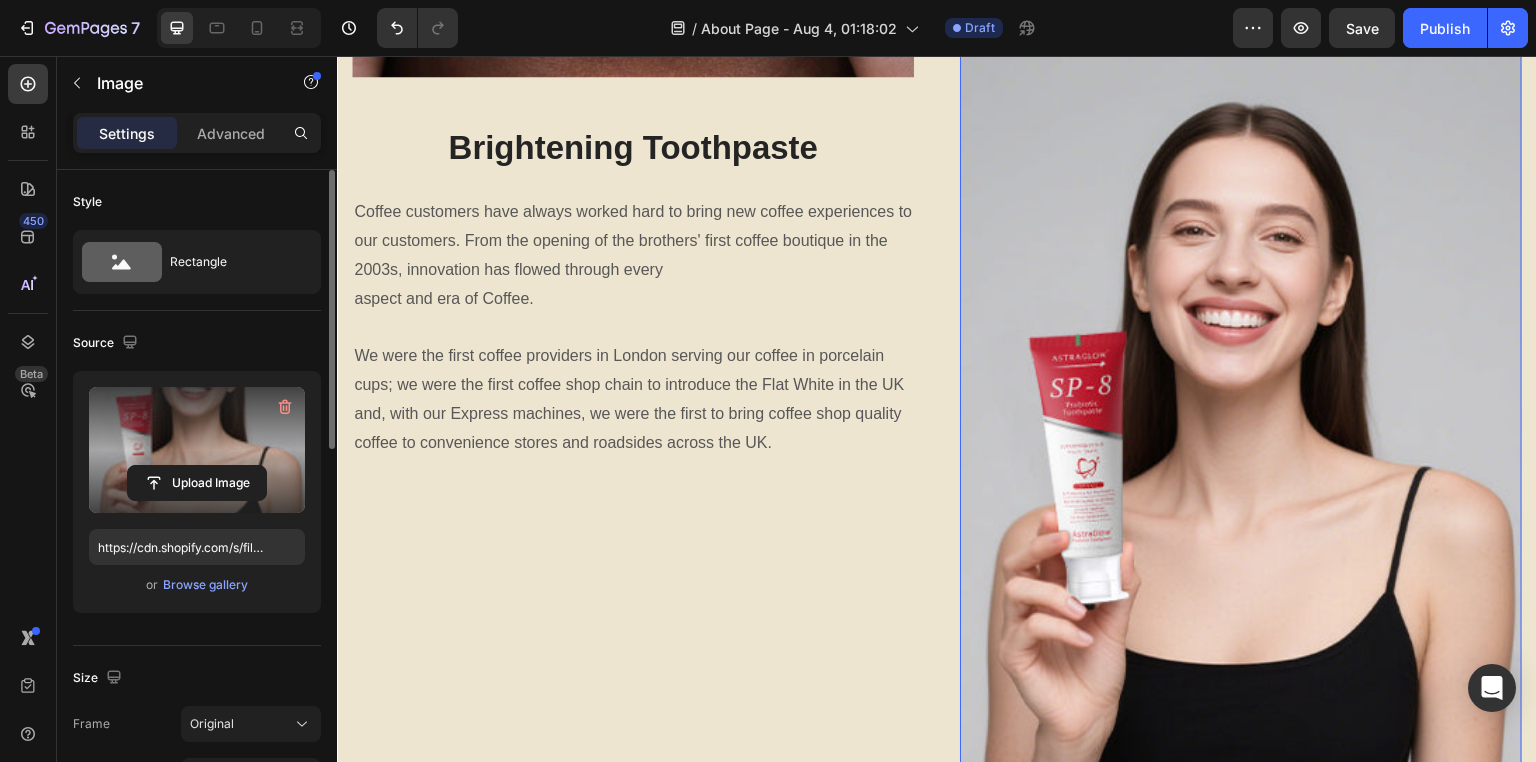 click at bounding box center (197, 450) 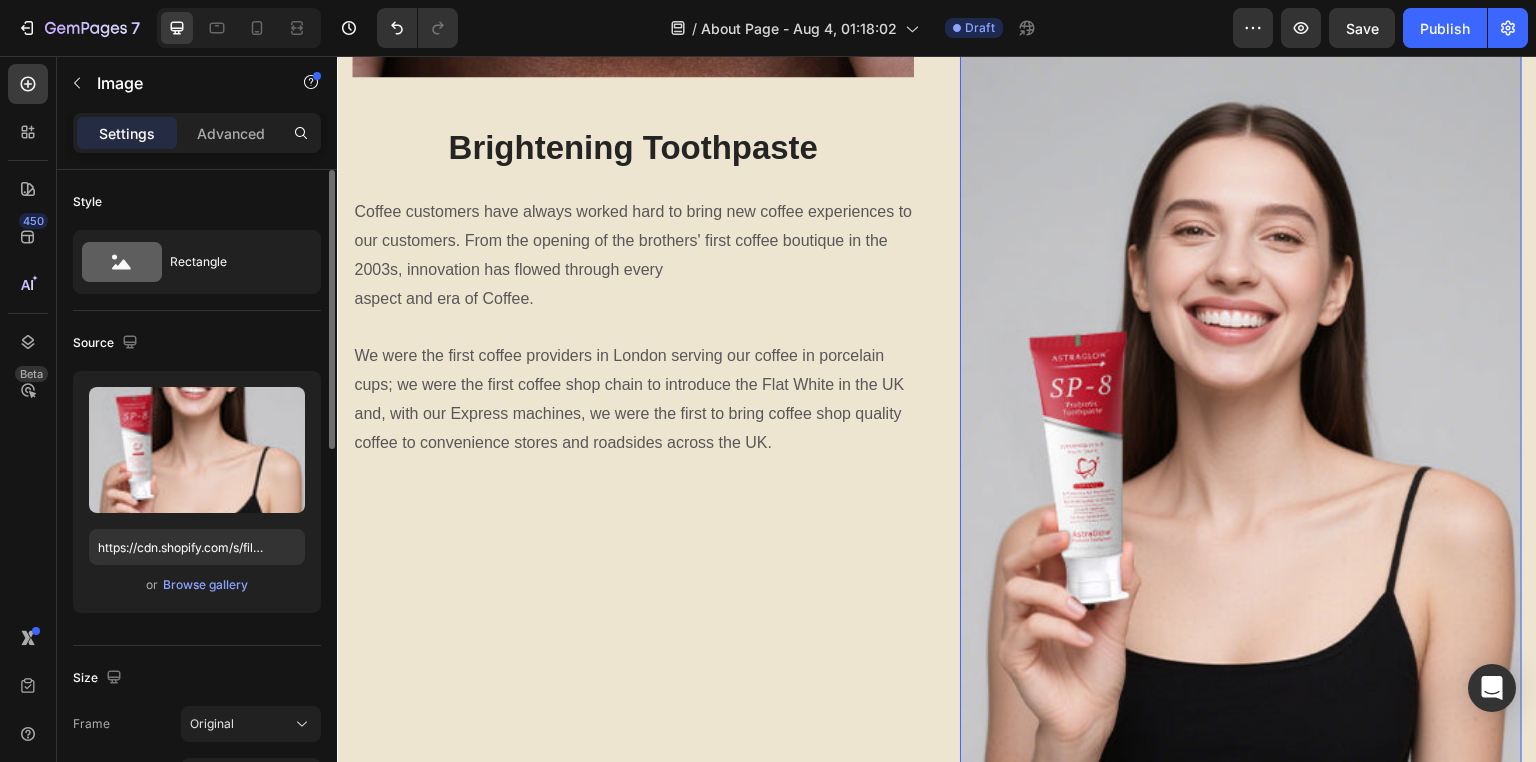 click on "or  Browse gallery" at bounding box center (197, 585) 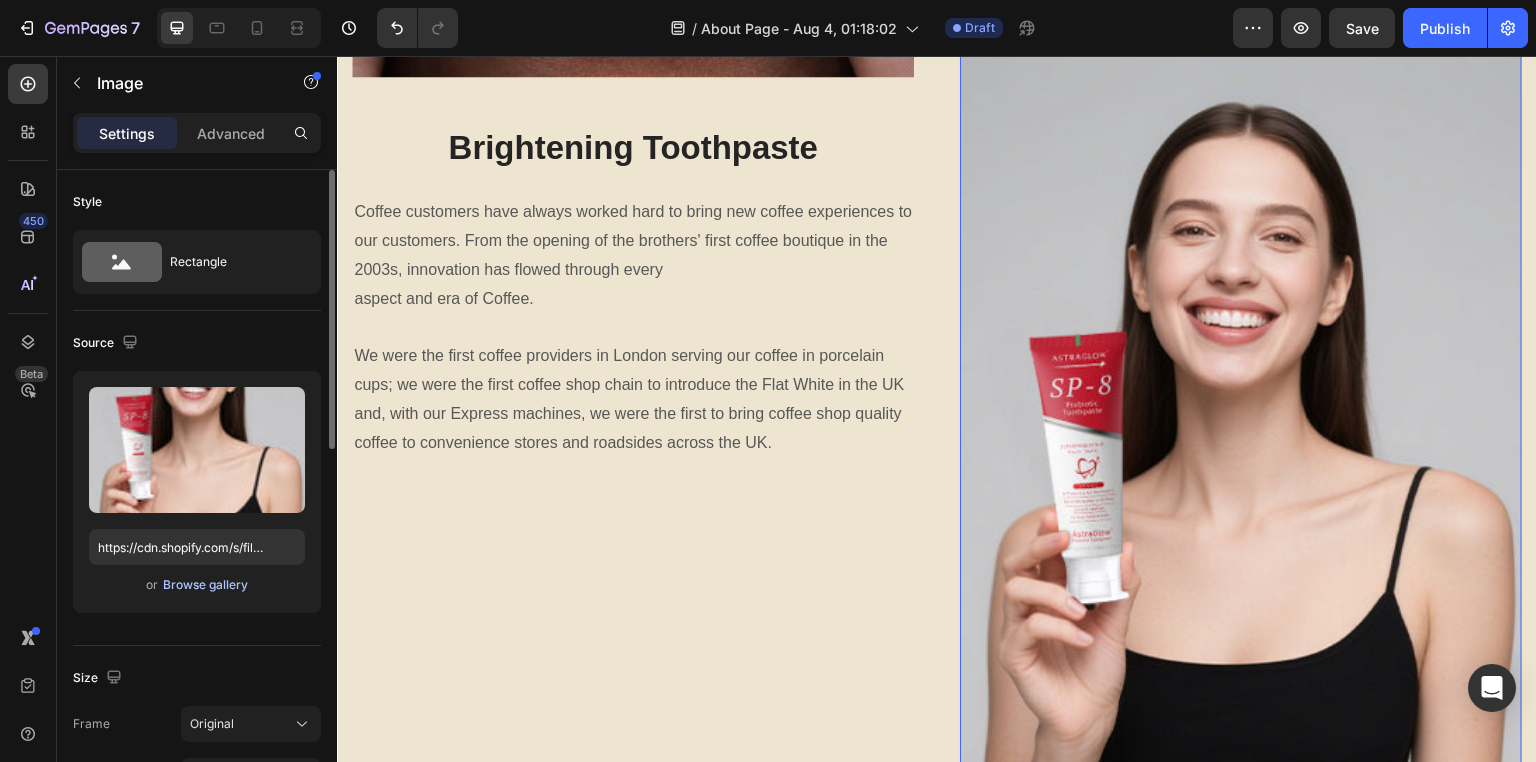 click on "Browse gallery" at bounding box center [205, 585] 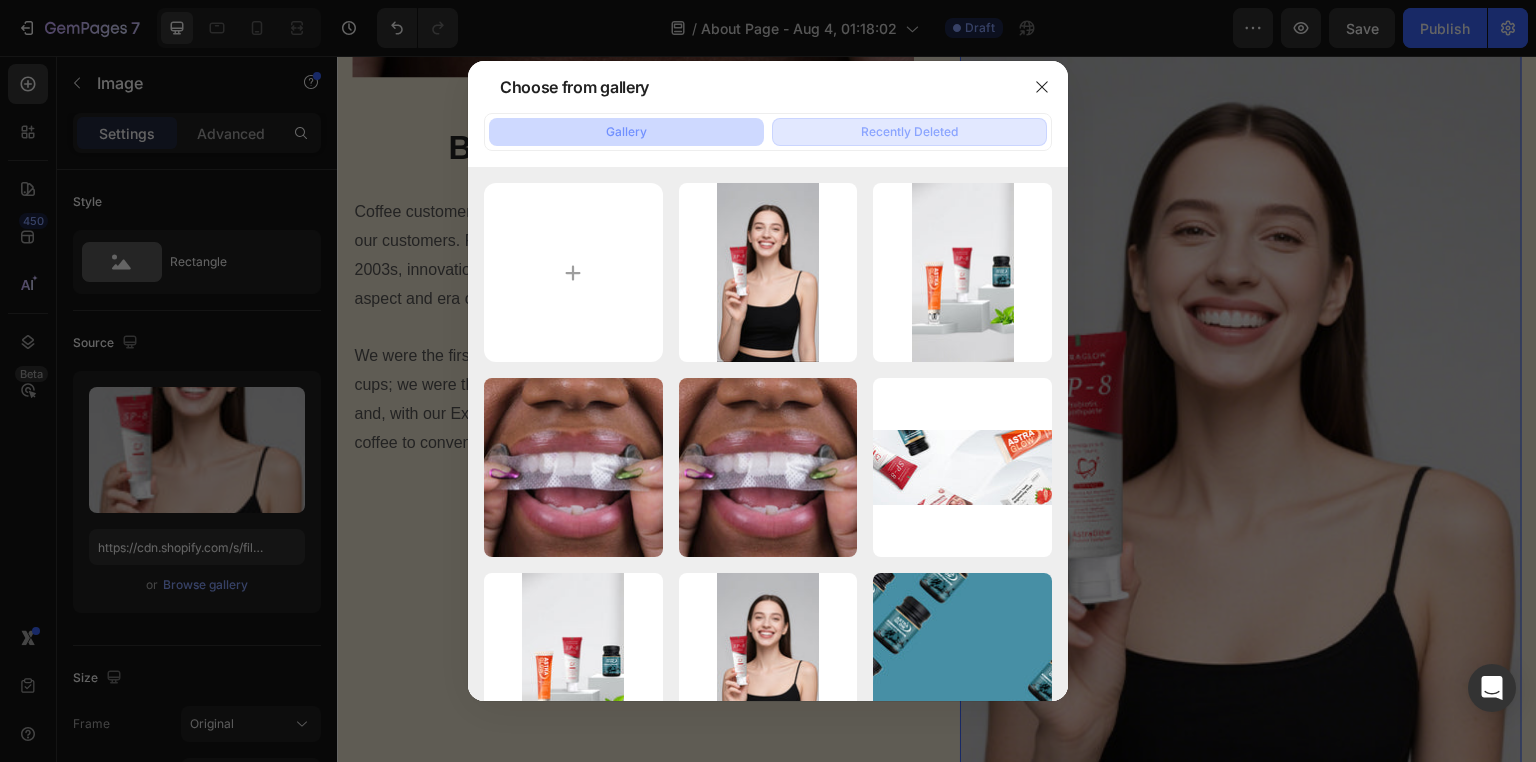 click on "Recently Deleted" 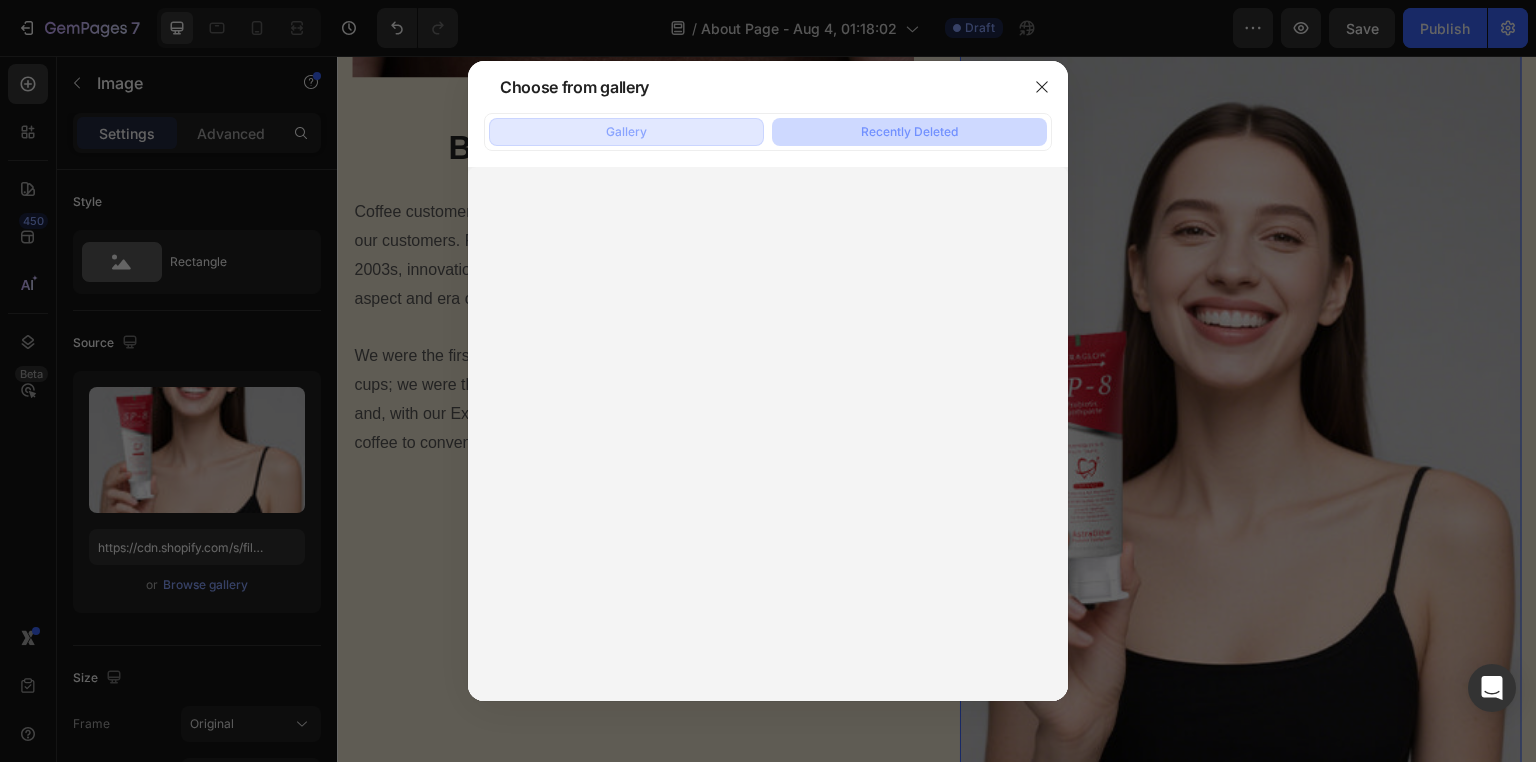 click on "Gallery" 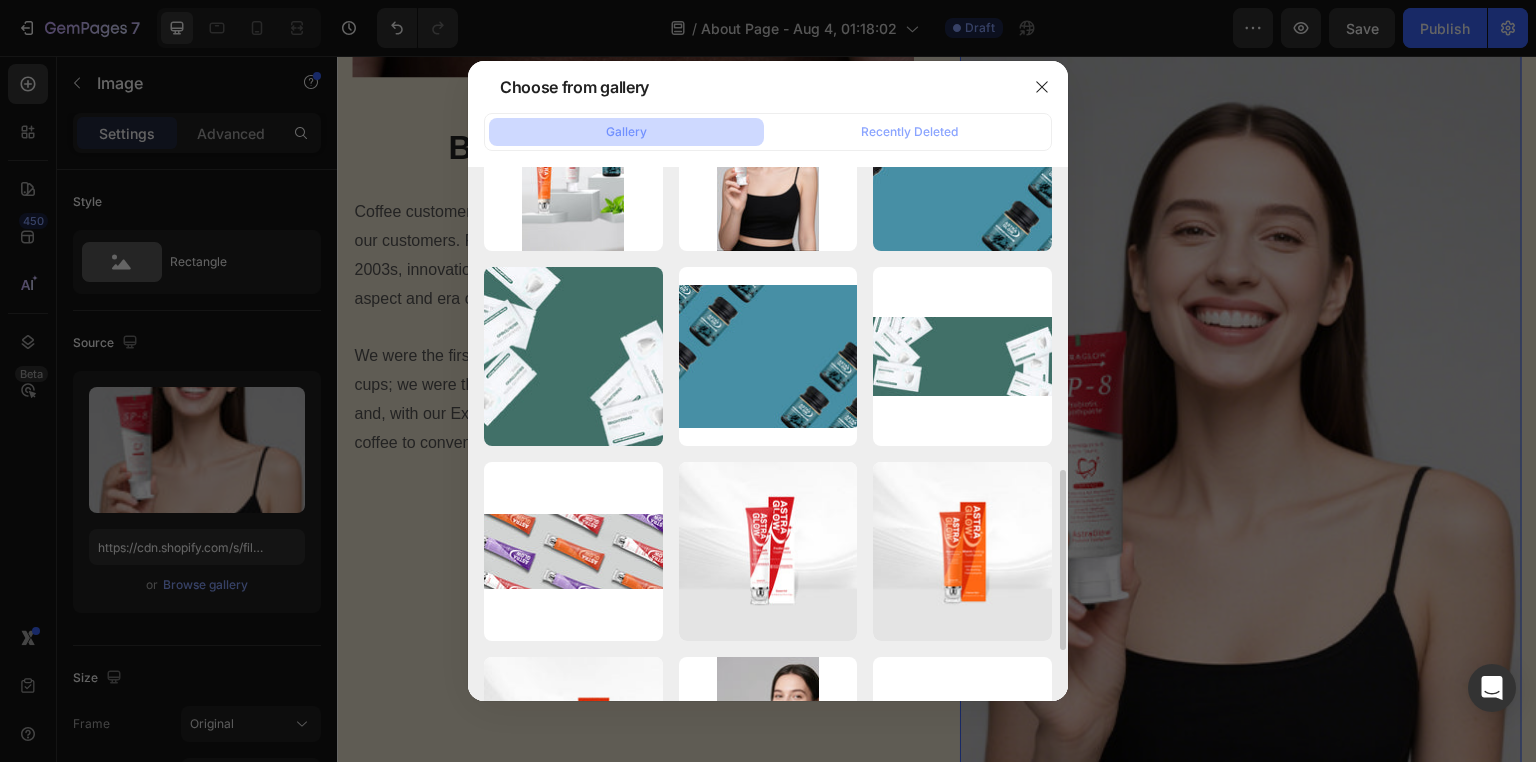scroll, scrollTop: 1100, scrollLeft: 0, axis: vertical 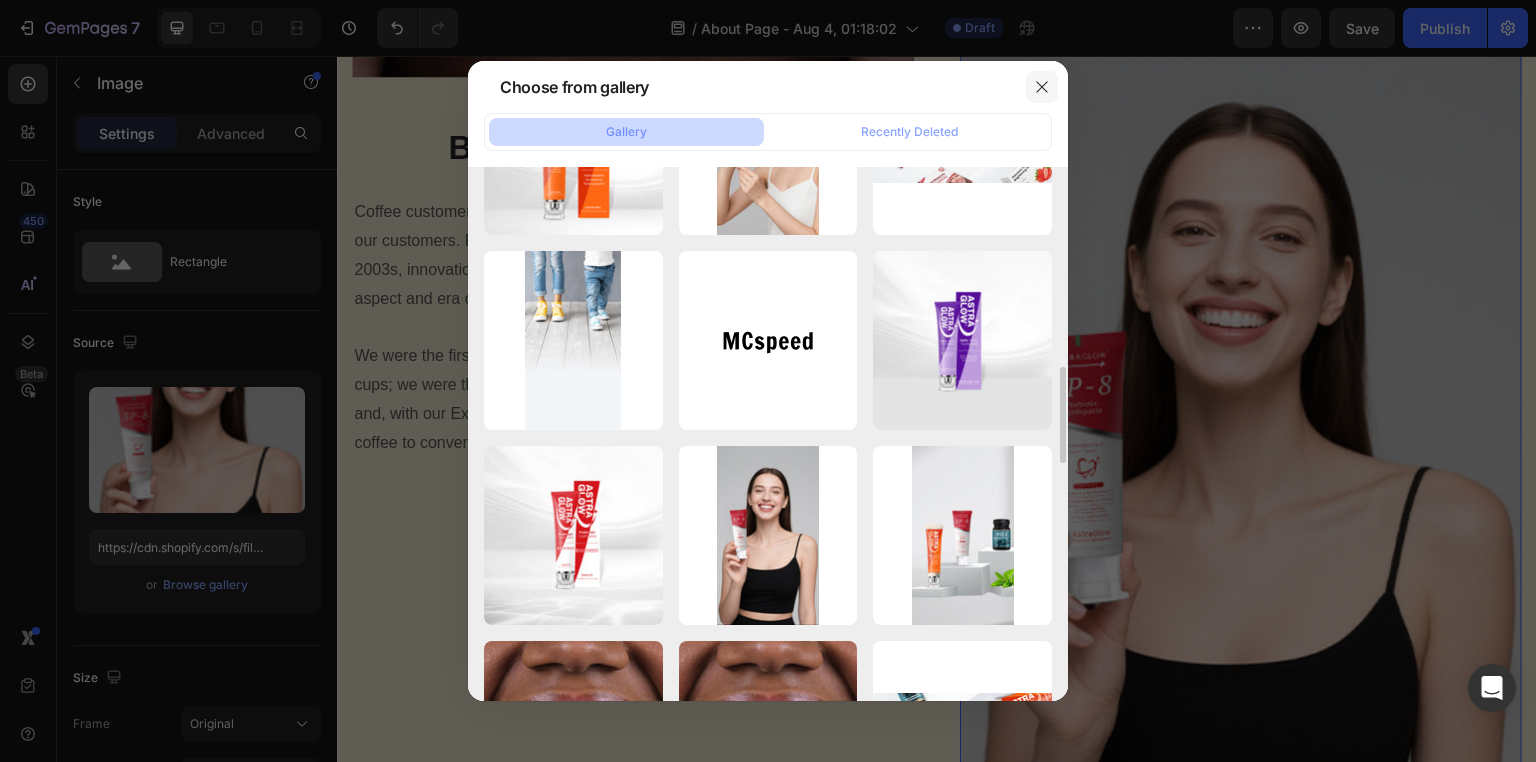 click at bounding box center [1042, 87] 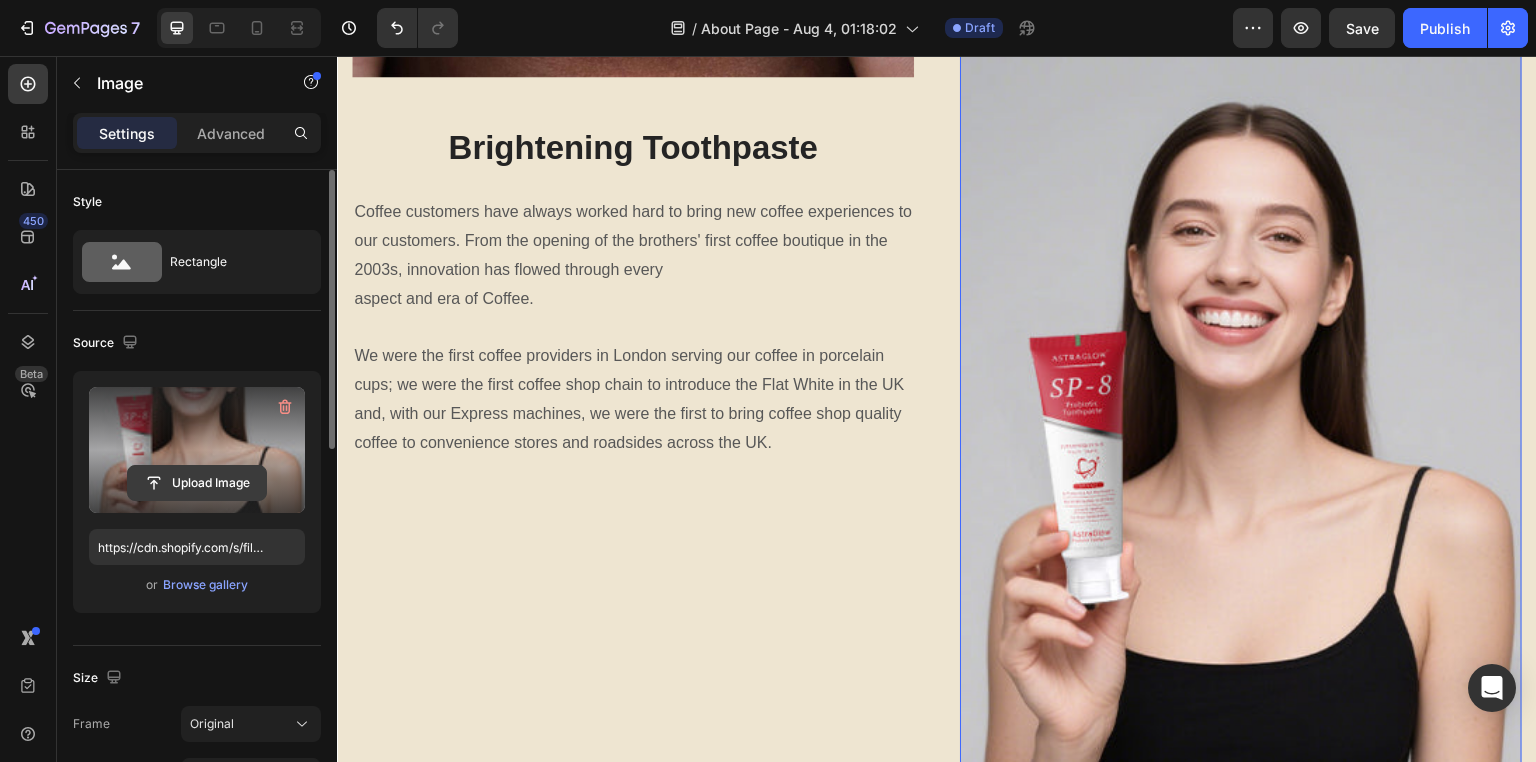 click 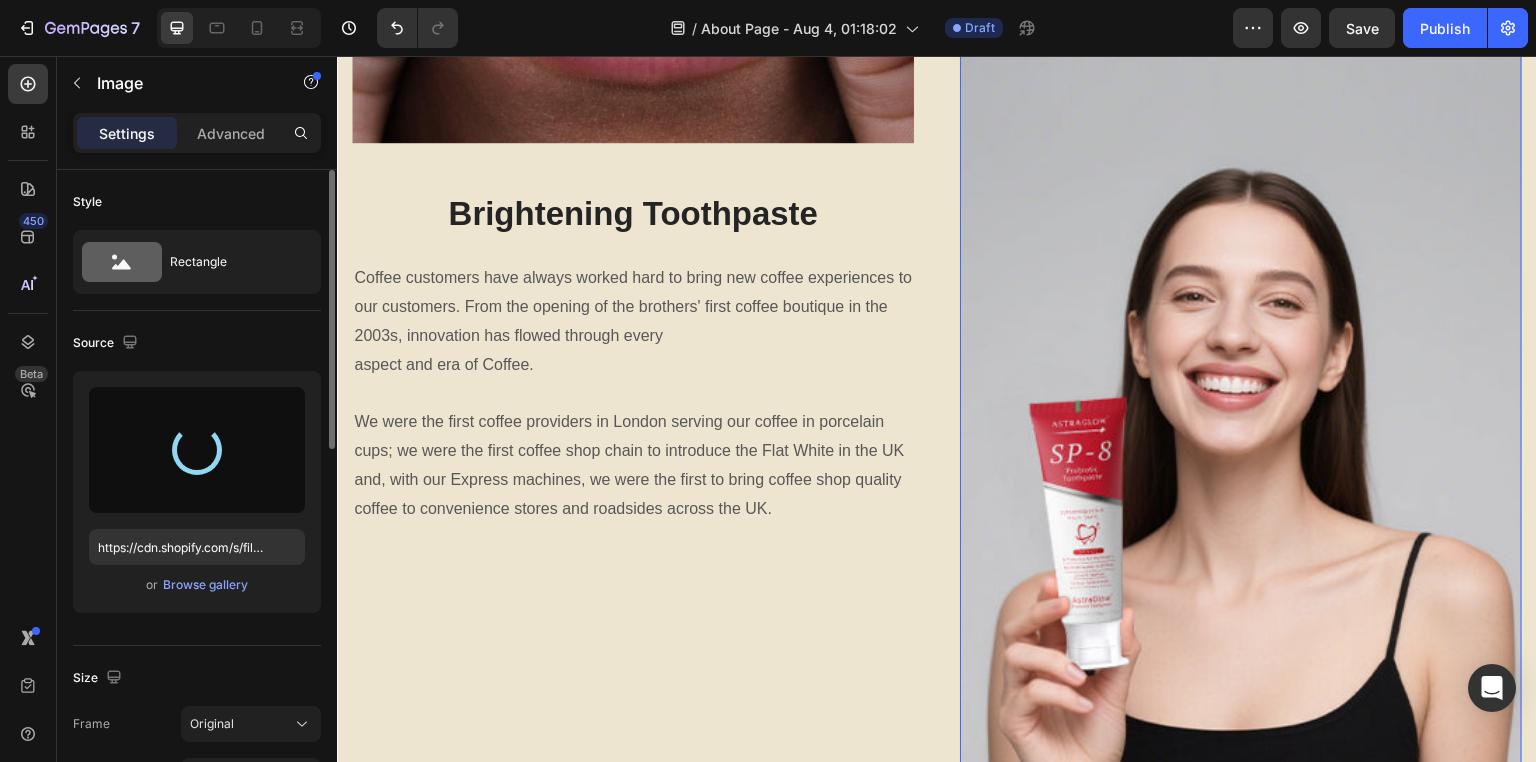scroll, scrollTop: 1483, scrollLeft: 0, axis: vertical 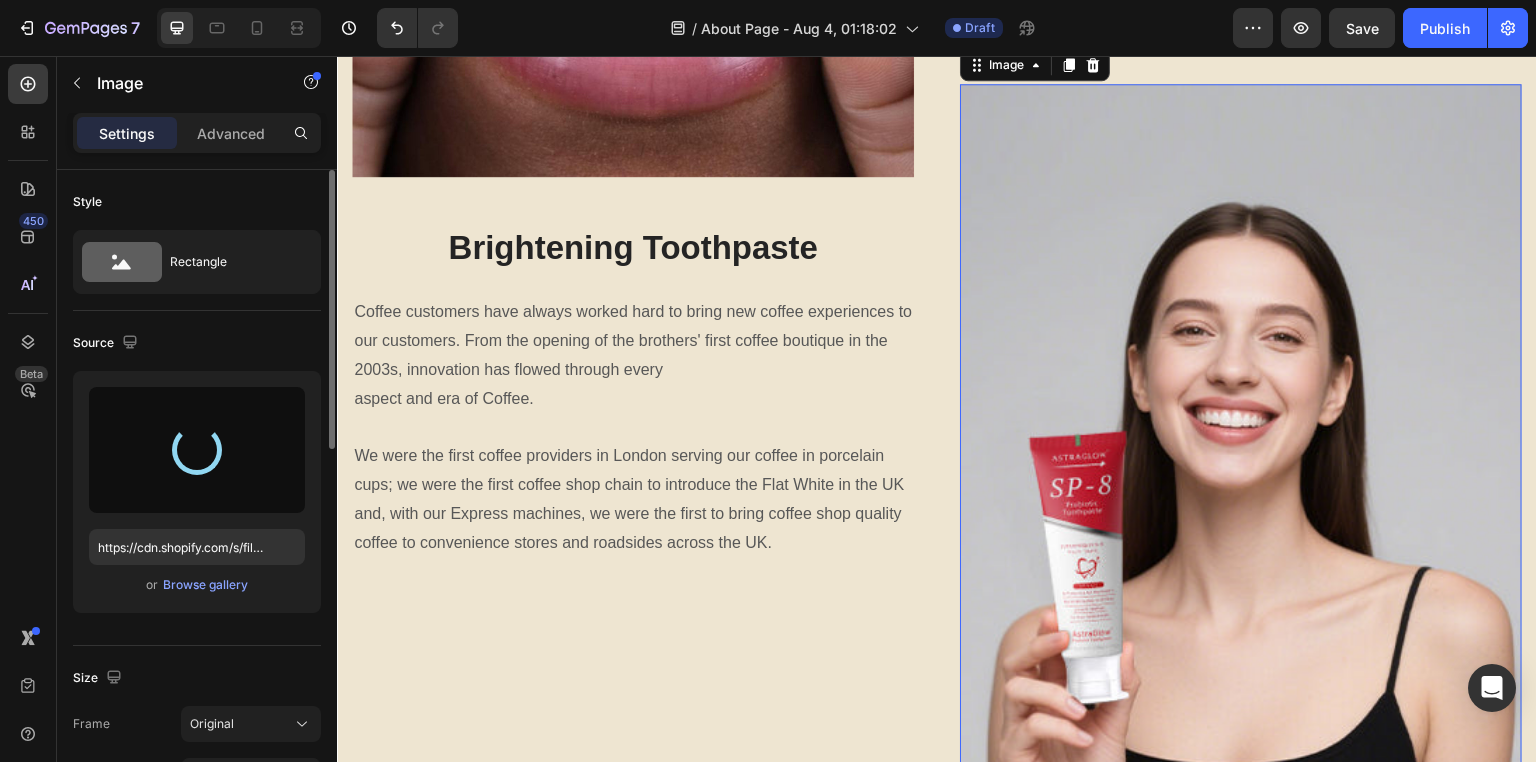 type on "https://cdn.shopify.com/s/files/1/0771/9049/6475/files/gempages_575927947383276370-dd74ceb3-d889-4621-9328-9cd0b85b8a2d.webp" 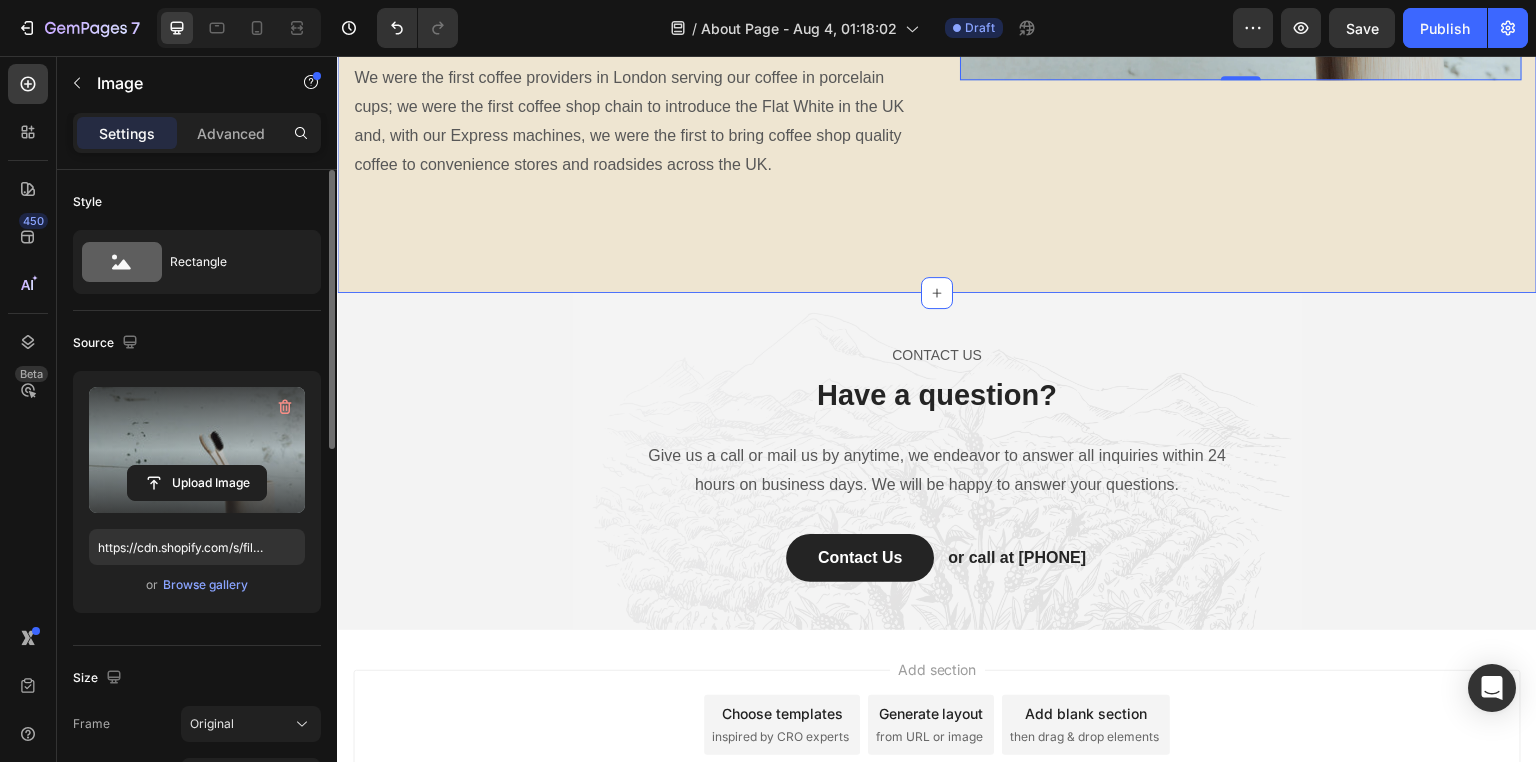 scroll, scrollTop: 1883, scrollLeft: 0, axis: vertical 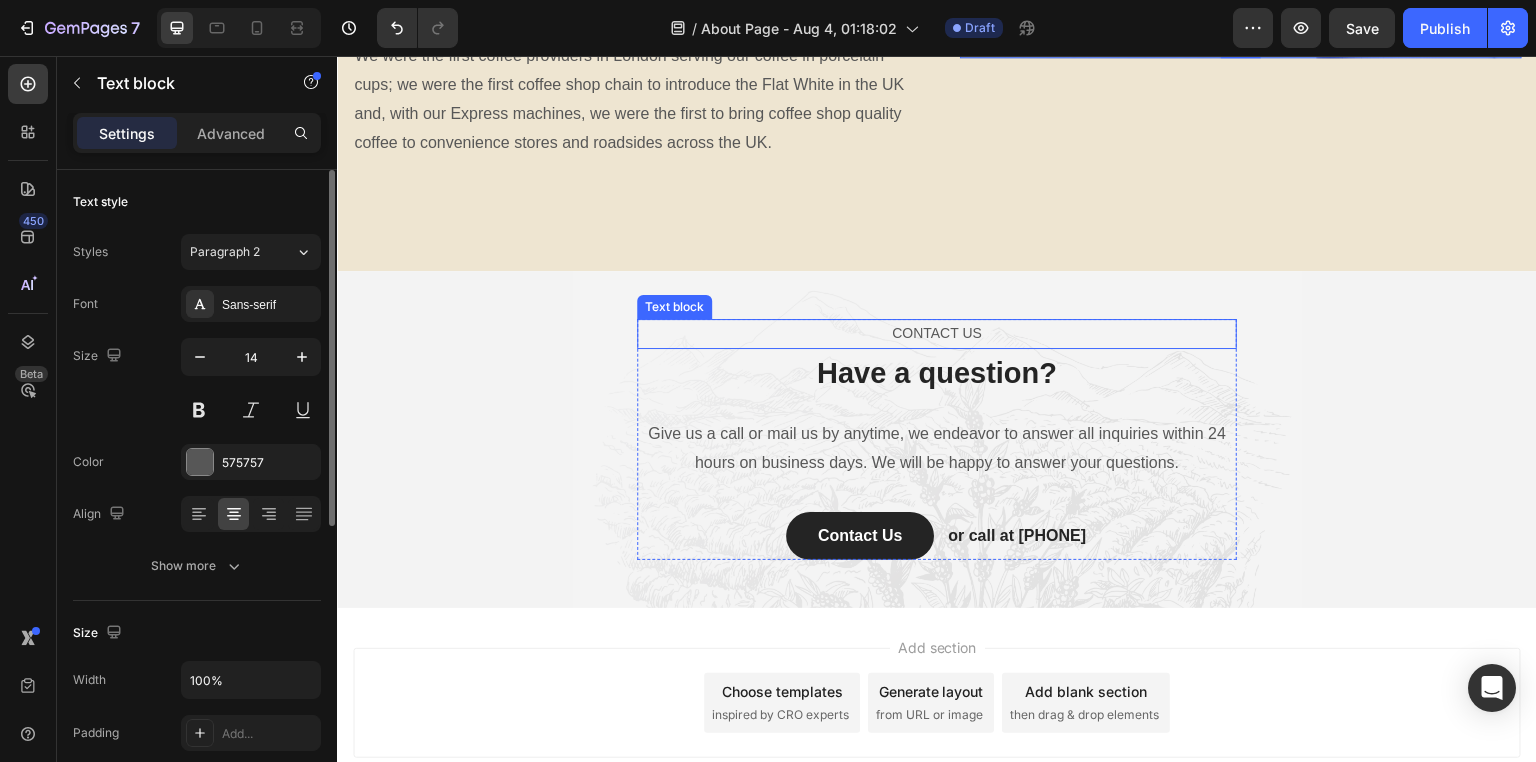 click on "CONTACT US" at bounding box center [937, 333] 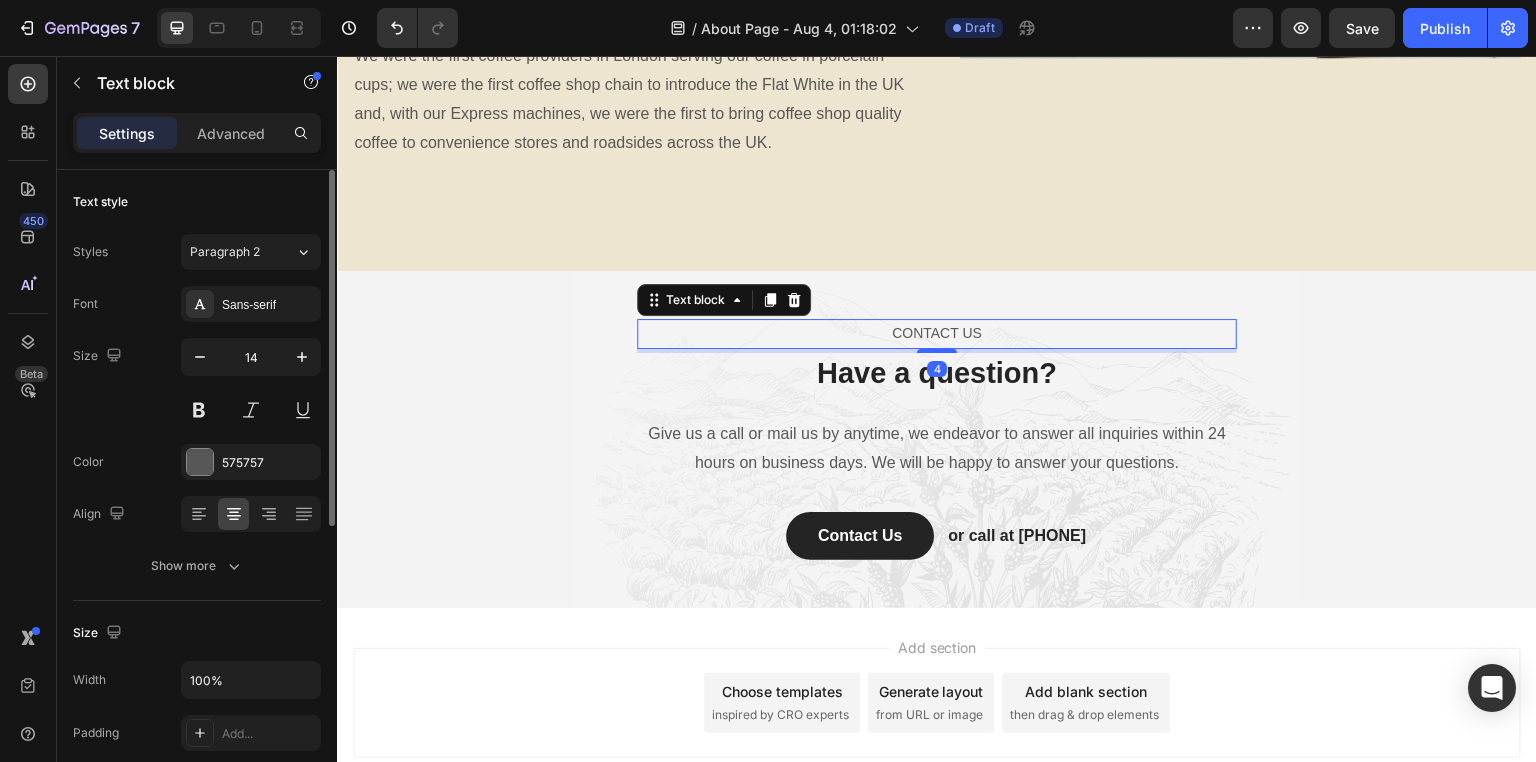 click on "CONTACT US" at bounding box center [937, 333] 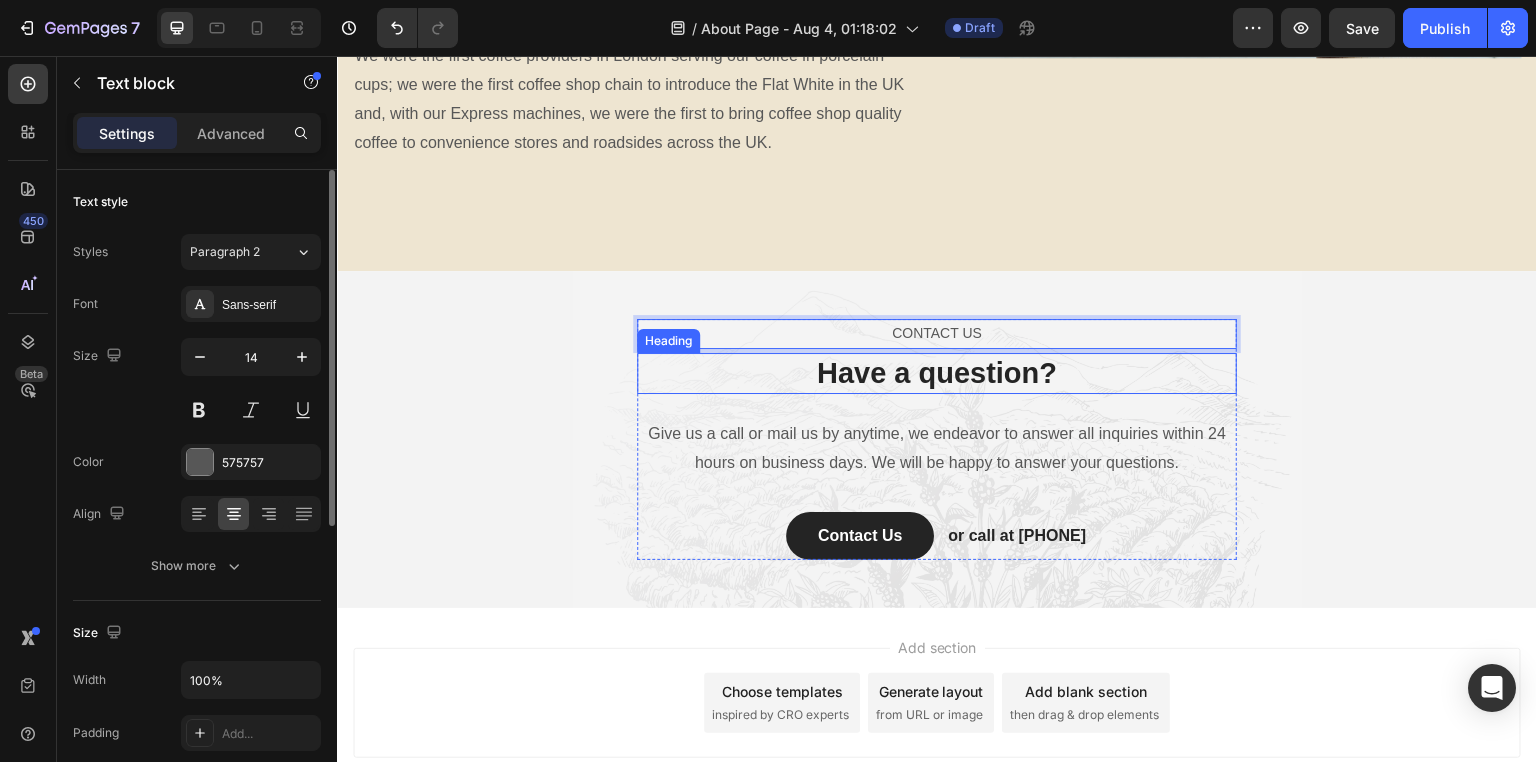 click on "Have a question?" at bounding box center (937, 374) 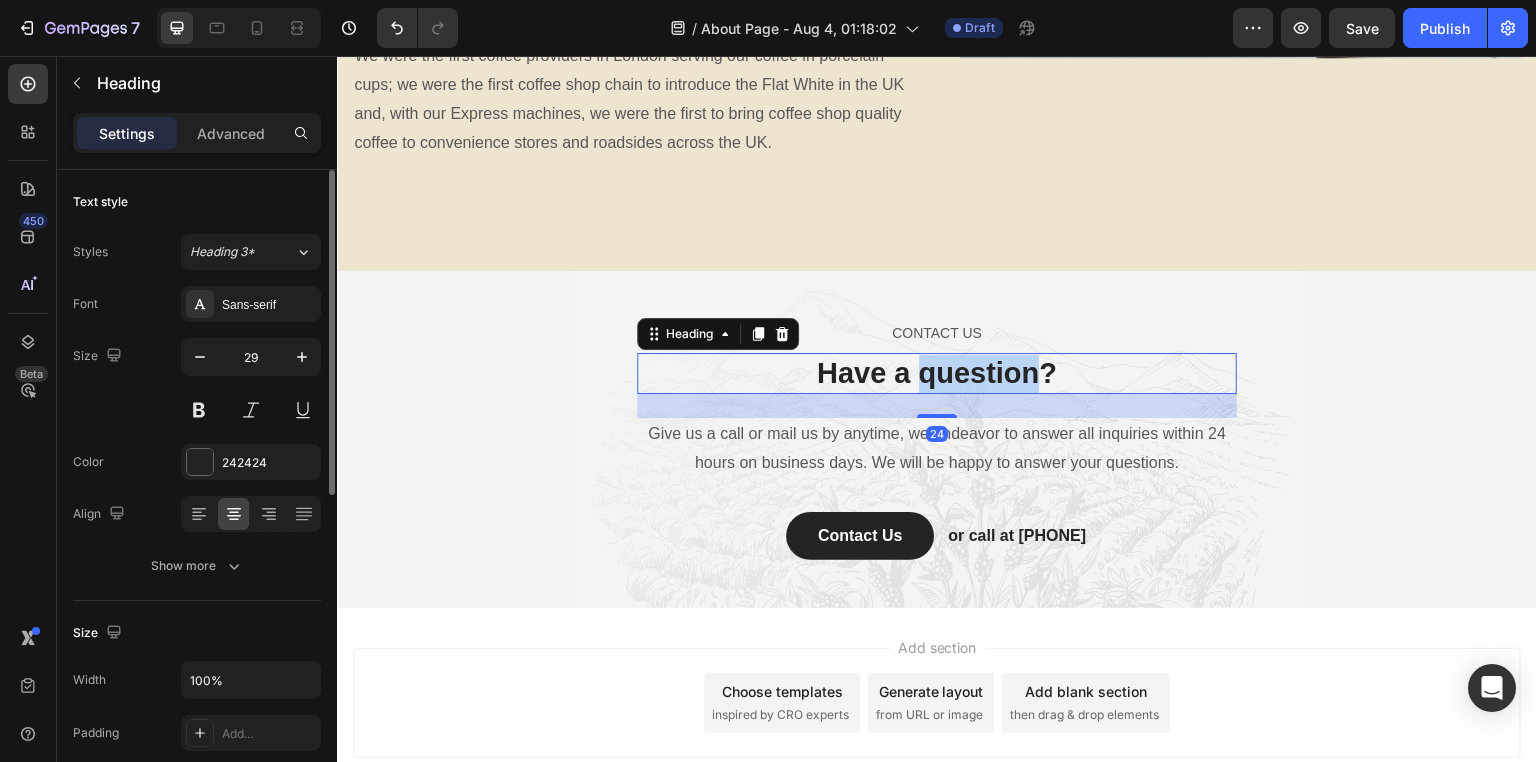 click on "Have a question?" at bounding box center [937, 374] 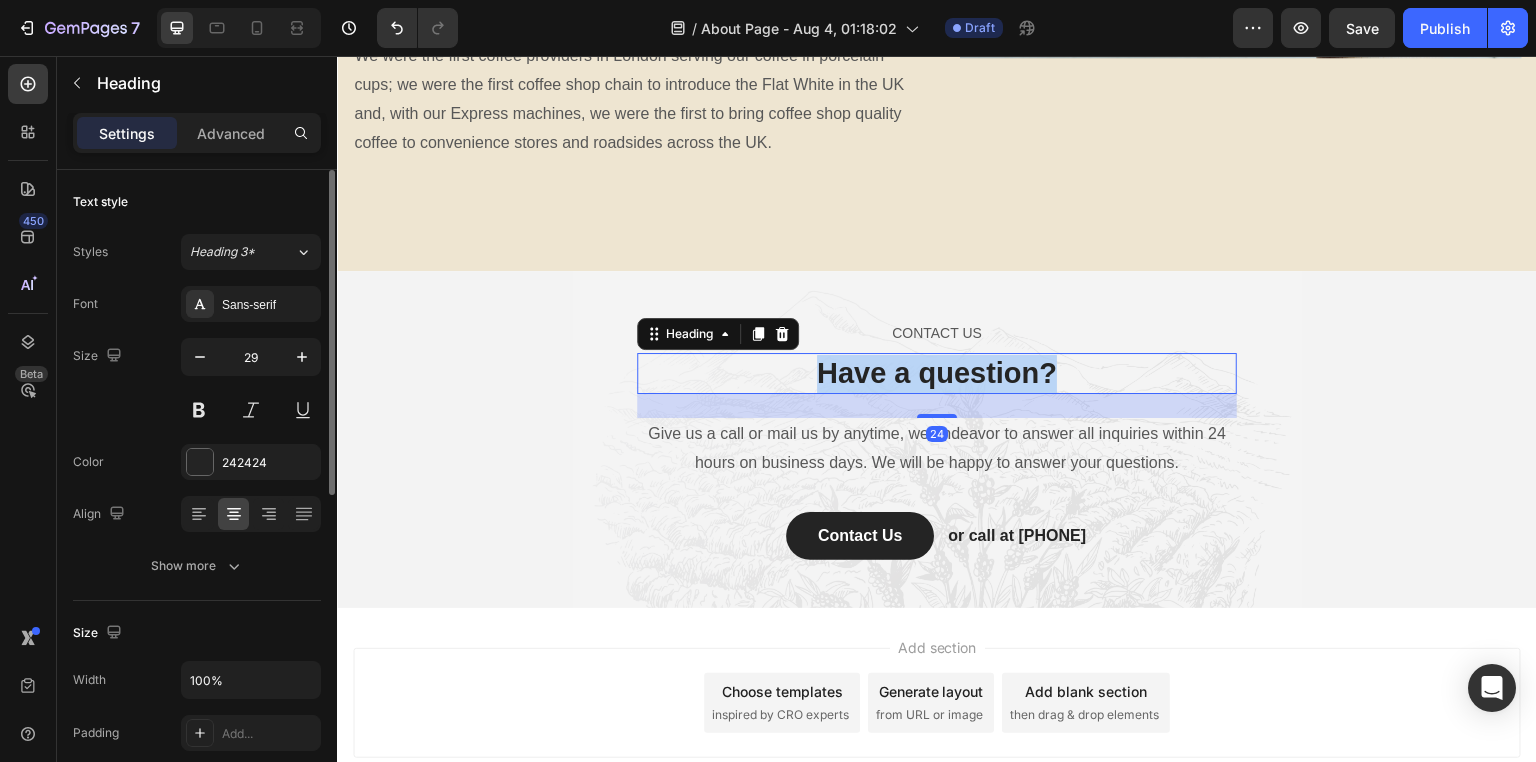 click on "Have a question?" at bounding box center [937, 374] 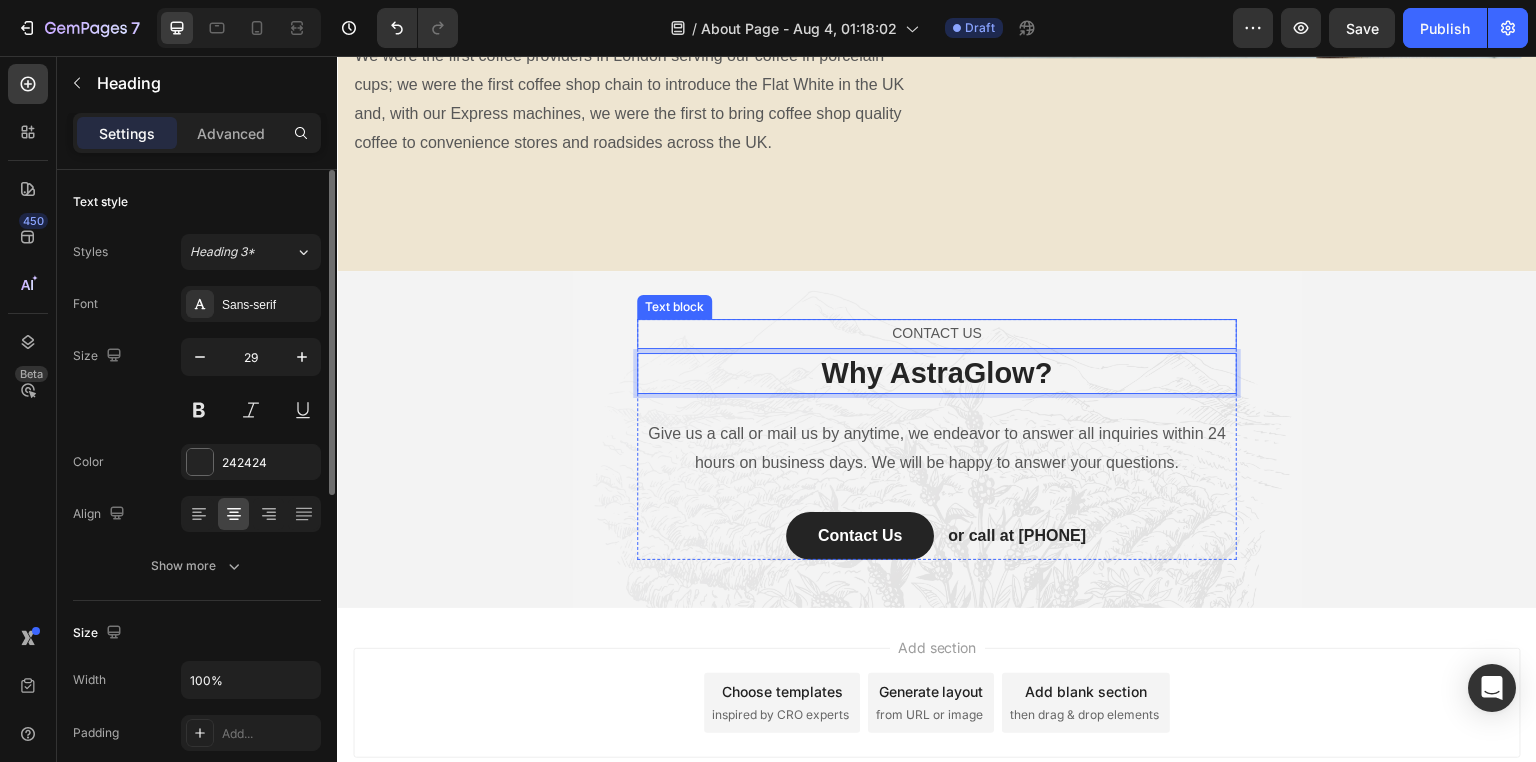 click on "CONTACT US" at bounding box center [937, 333] 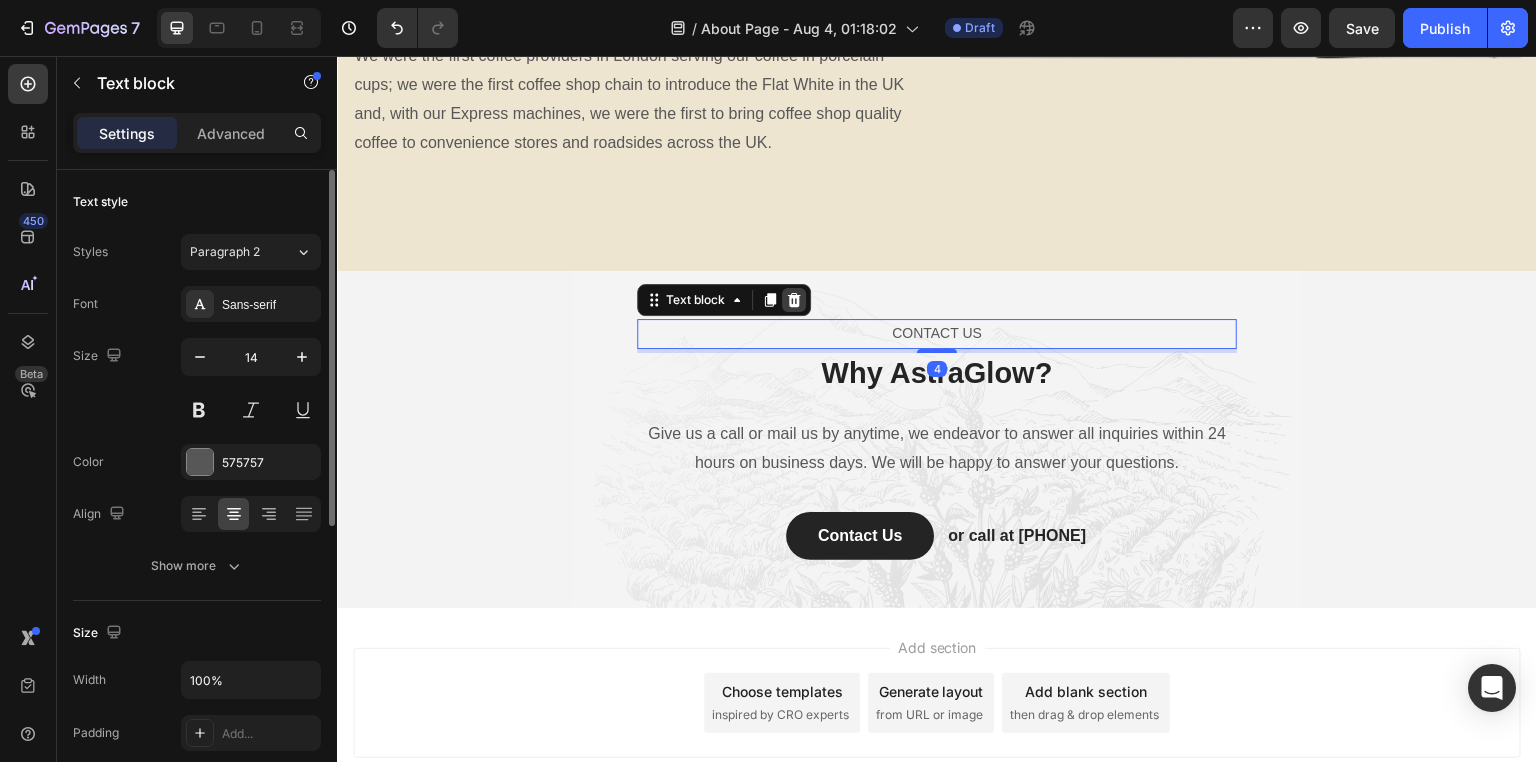 click 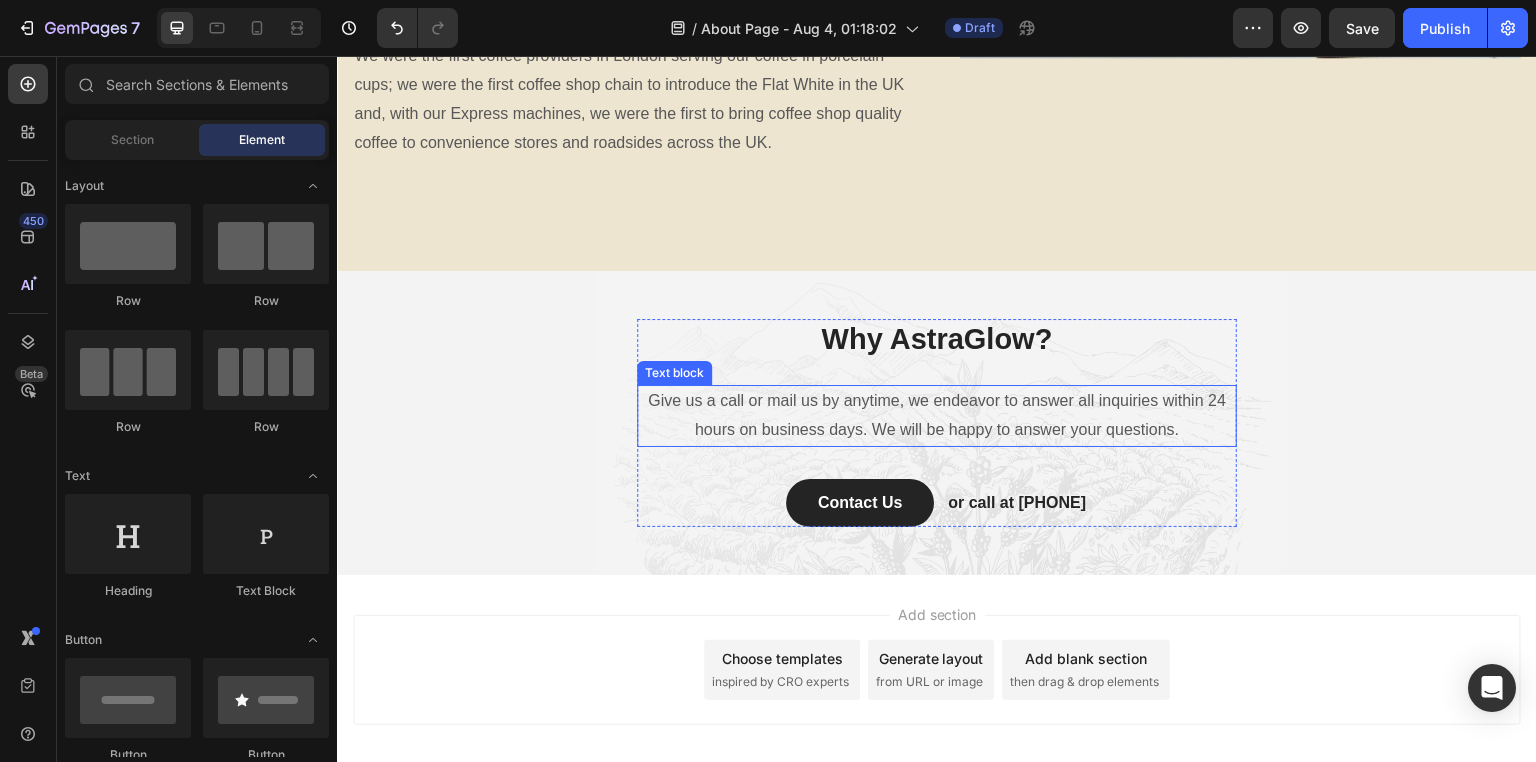 click on "Give us a call or mail us by anytime, we endeavor to answer all inquiries within  24 hours on business days. We will be happy to answer your questions." at bounding box center [937, 416] 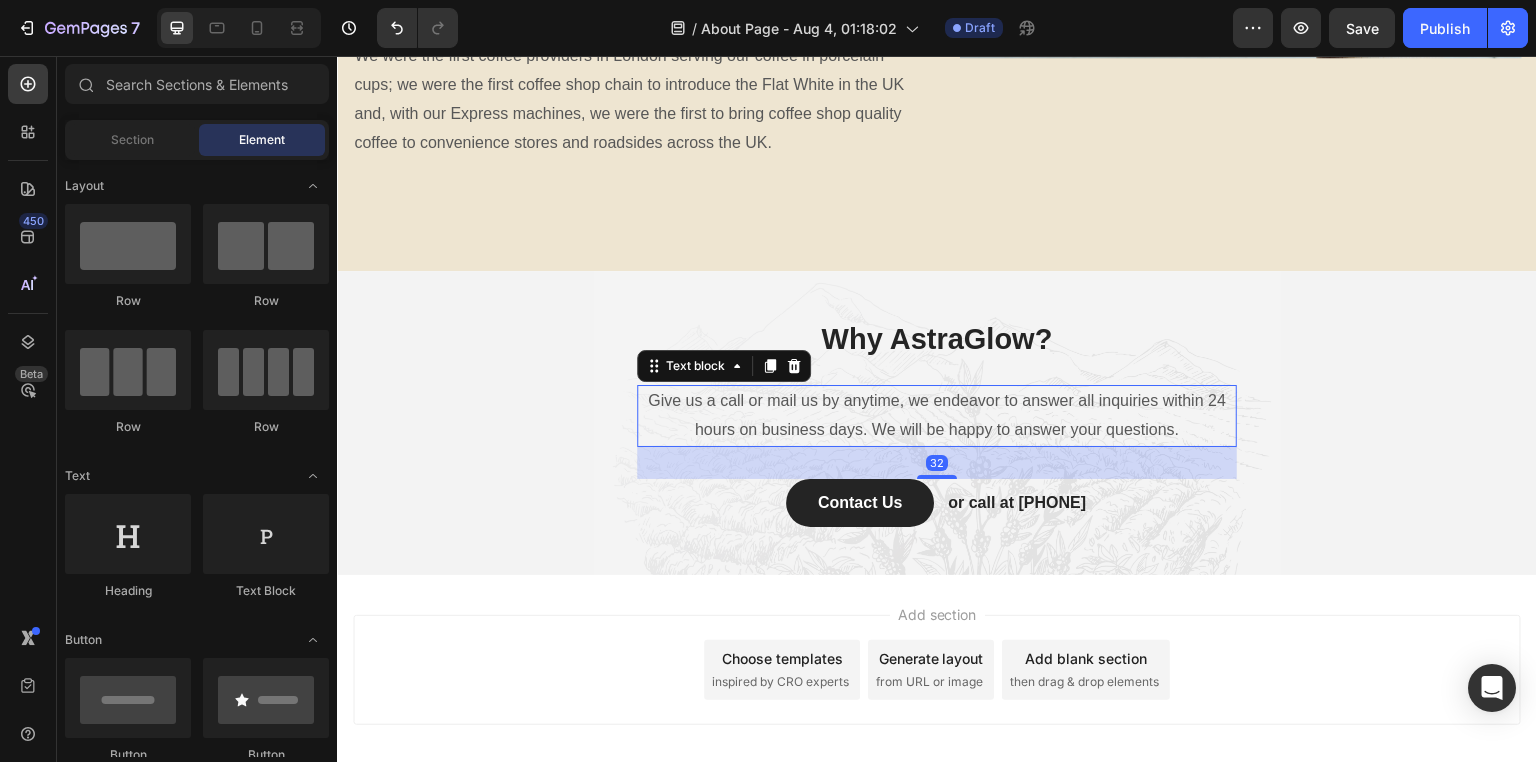 click on "Give us a call or mail us by anytime, we endeavor to answer all inquiries within  24 hours on business days. We will be happy to answer your questions." at bounding box center [937, 416] 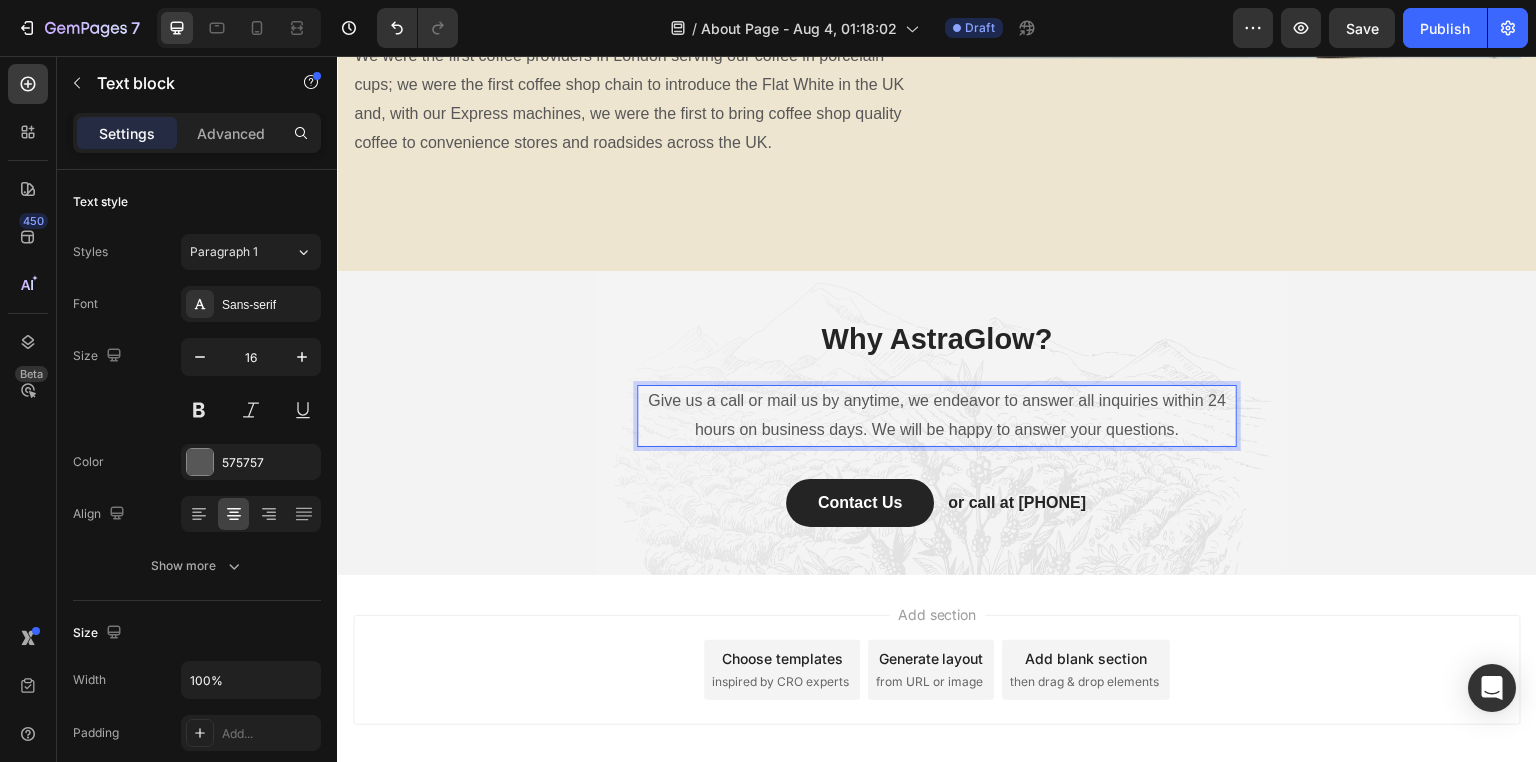 click on "Give us a call or mail us by anytime, we endeavor to answer all inquiries within  24 hours on business days. We will be happy to answer your questions." at bounding box center (937, 416) 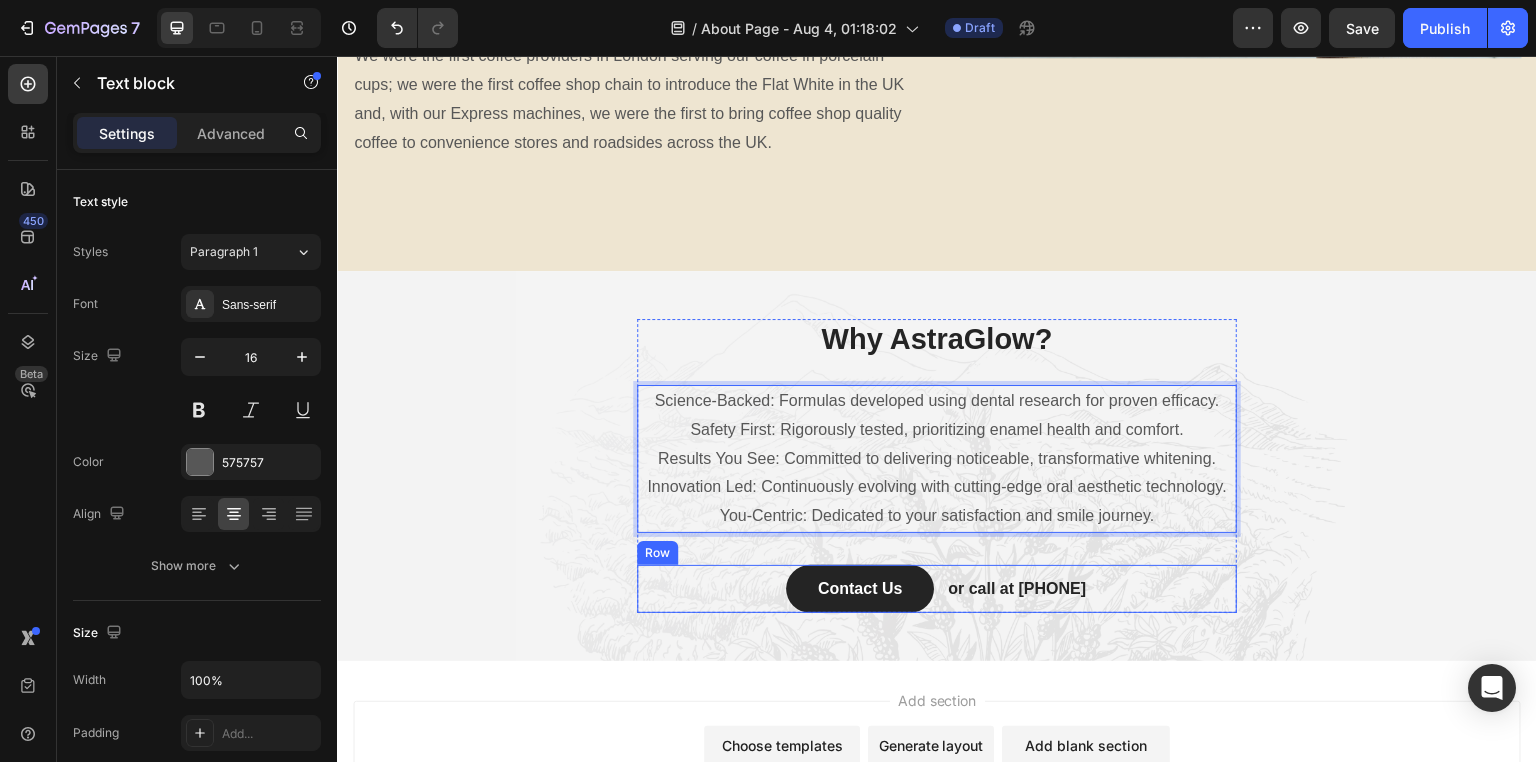 click on "or call at 0917788999" at bounding box center [1017, 589] 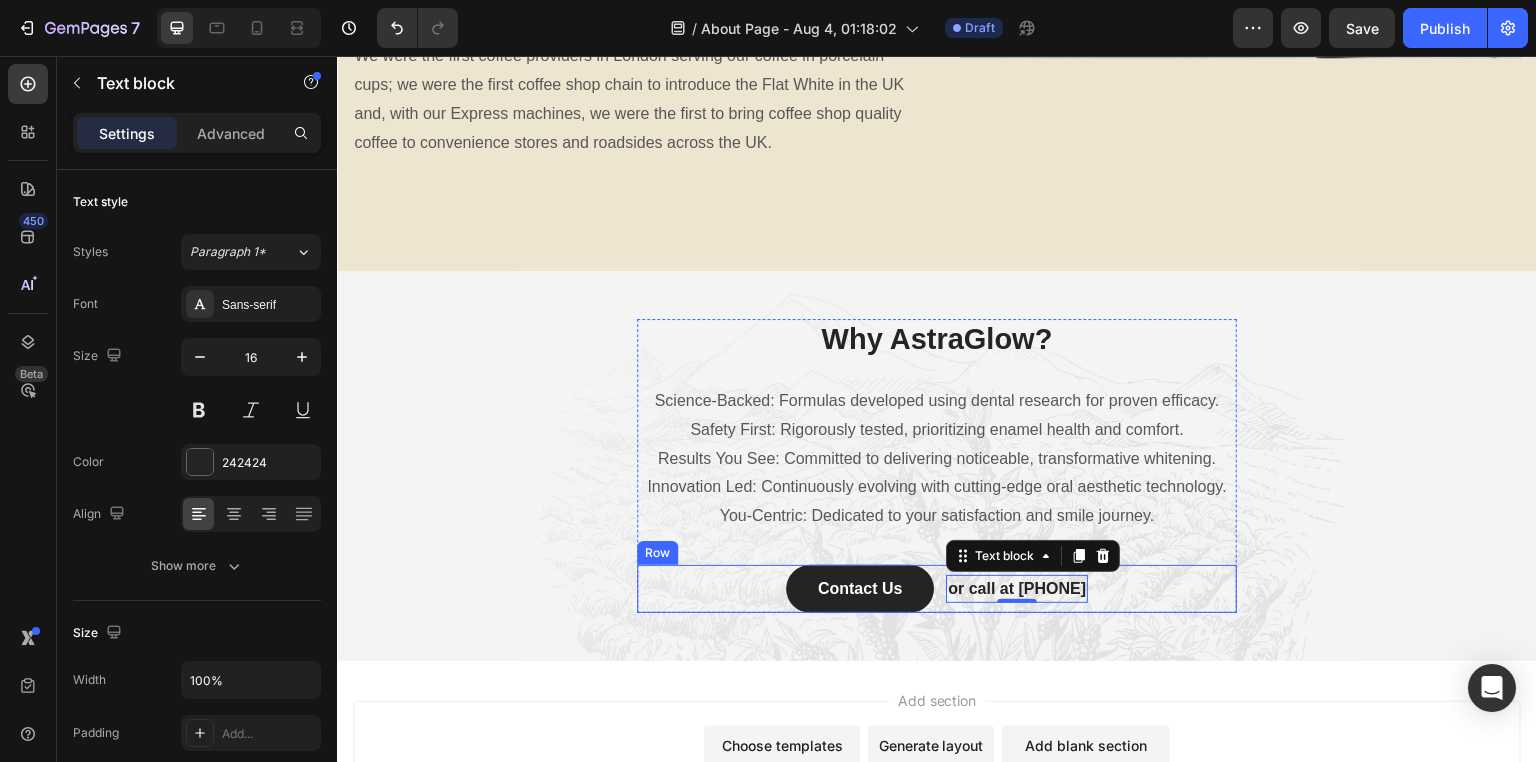 click on "Contact Us Button or call at 0917788999 Text block   0 Row" at bounding box center (937, 589) 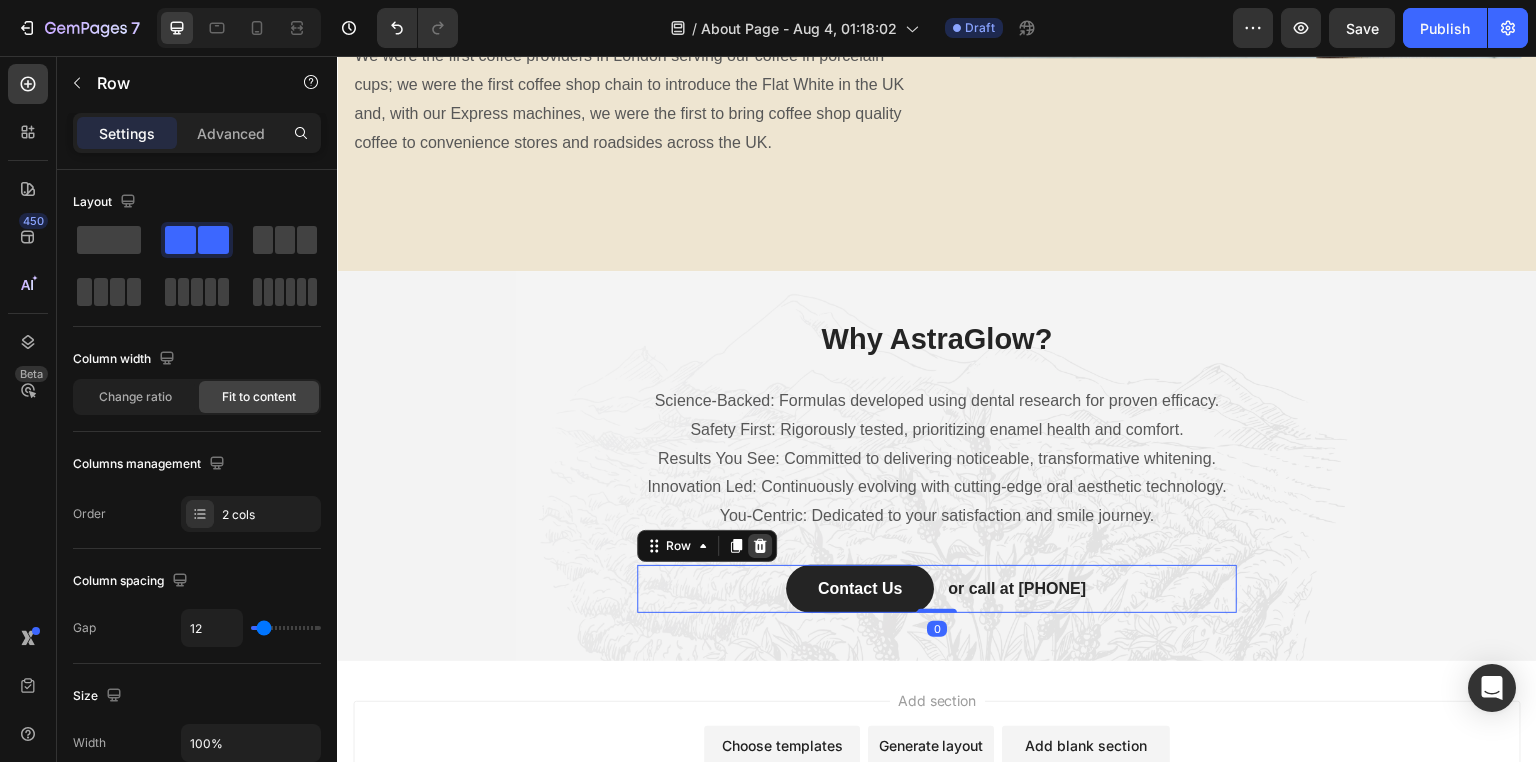 click at bounding box center [760, 546] 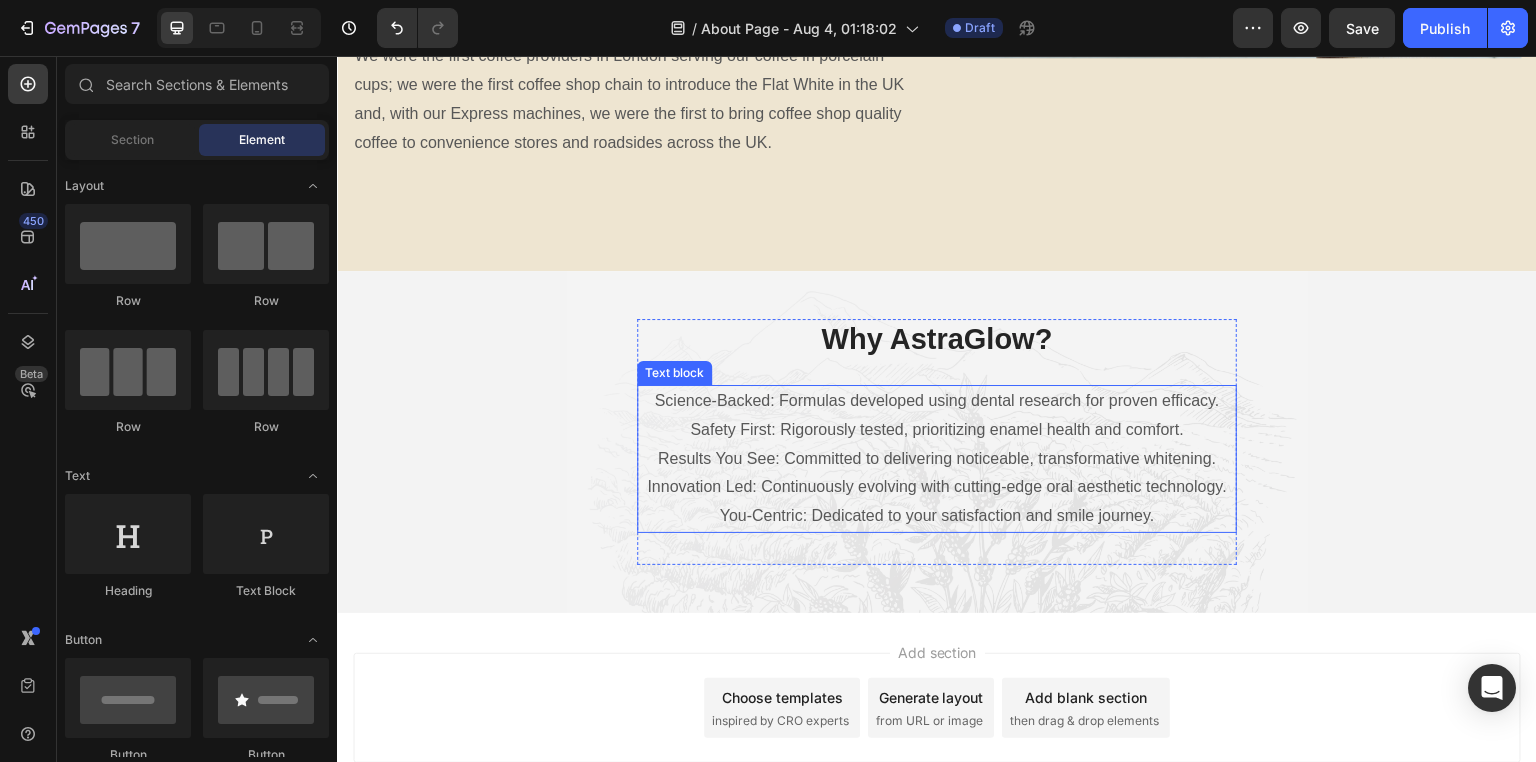 click on "Science-Backed: Formulas developed using dental research for proven efficacy. Safety First: Rigorously tested, prioritizing enamel health and comfort. Results You See: Committed to delivering noticeable, transformative whitening. Innovation Led: Continuously evolving with cutting-edge oral aesthetic technology. You-Centric: Dedicated to your satisfaction and smile journey." at bounding box center (937, 459) 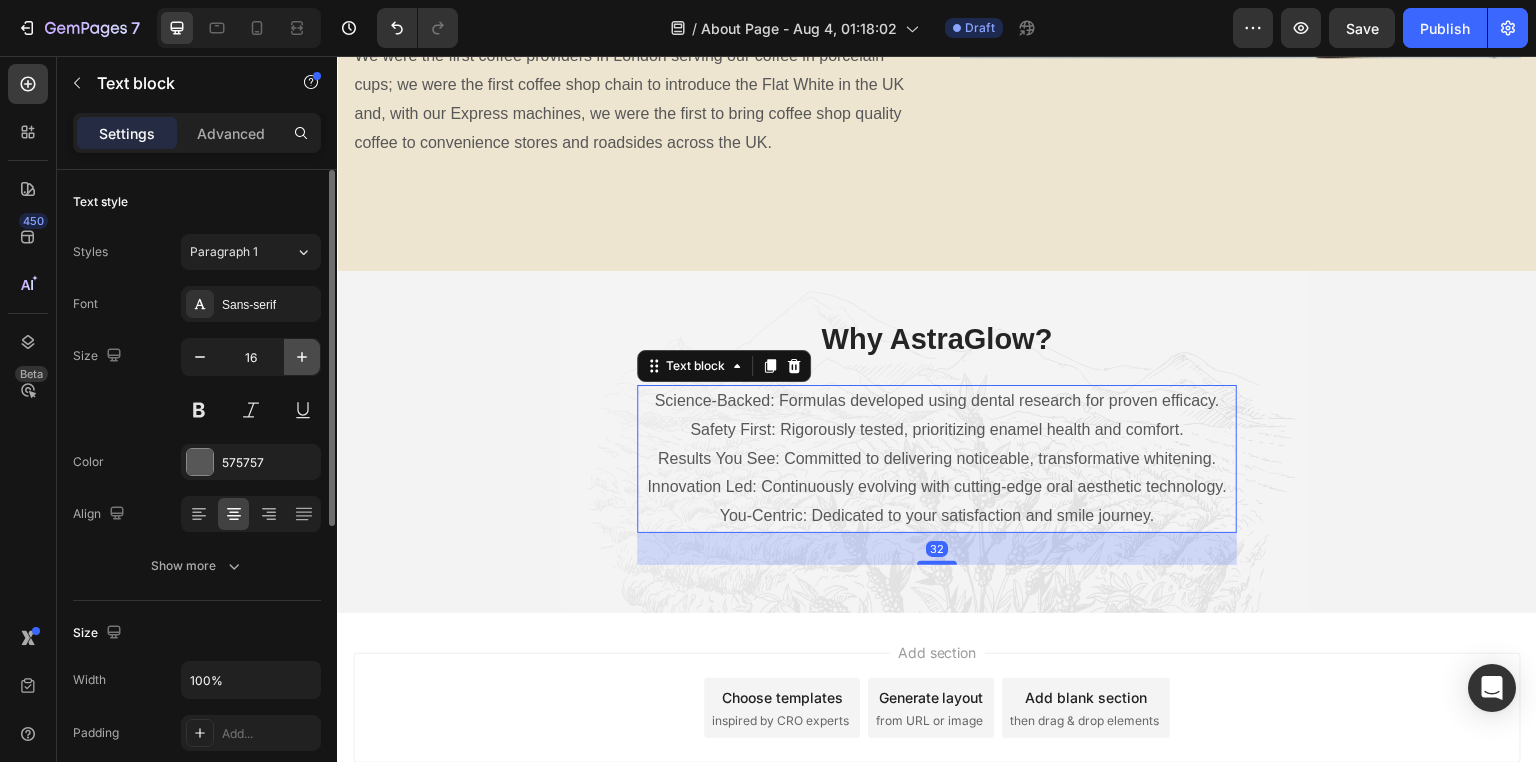 click 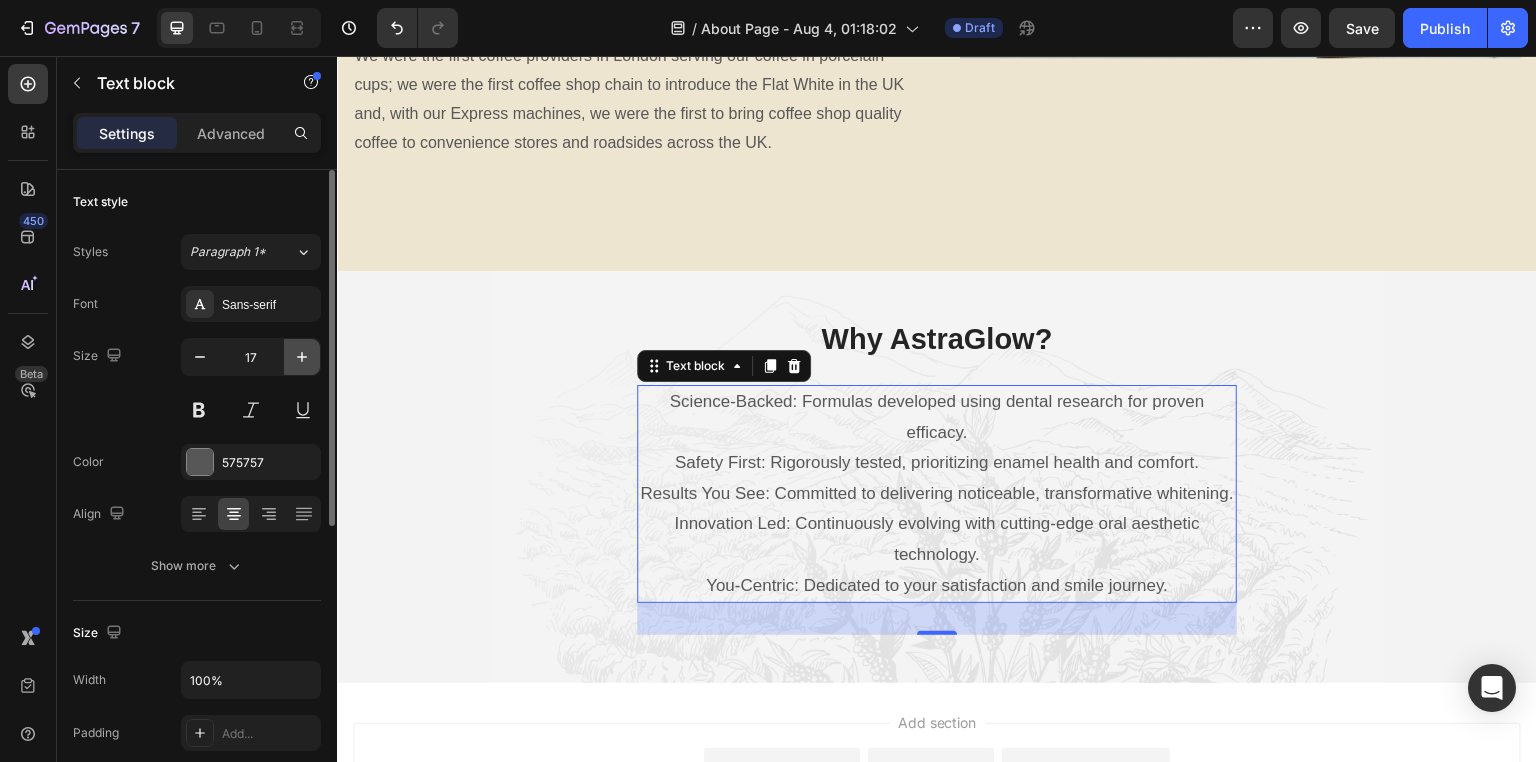 click 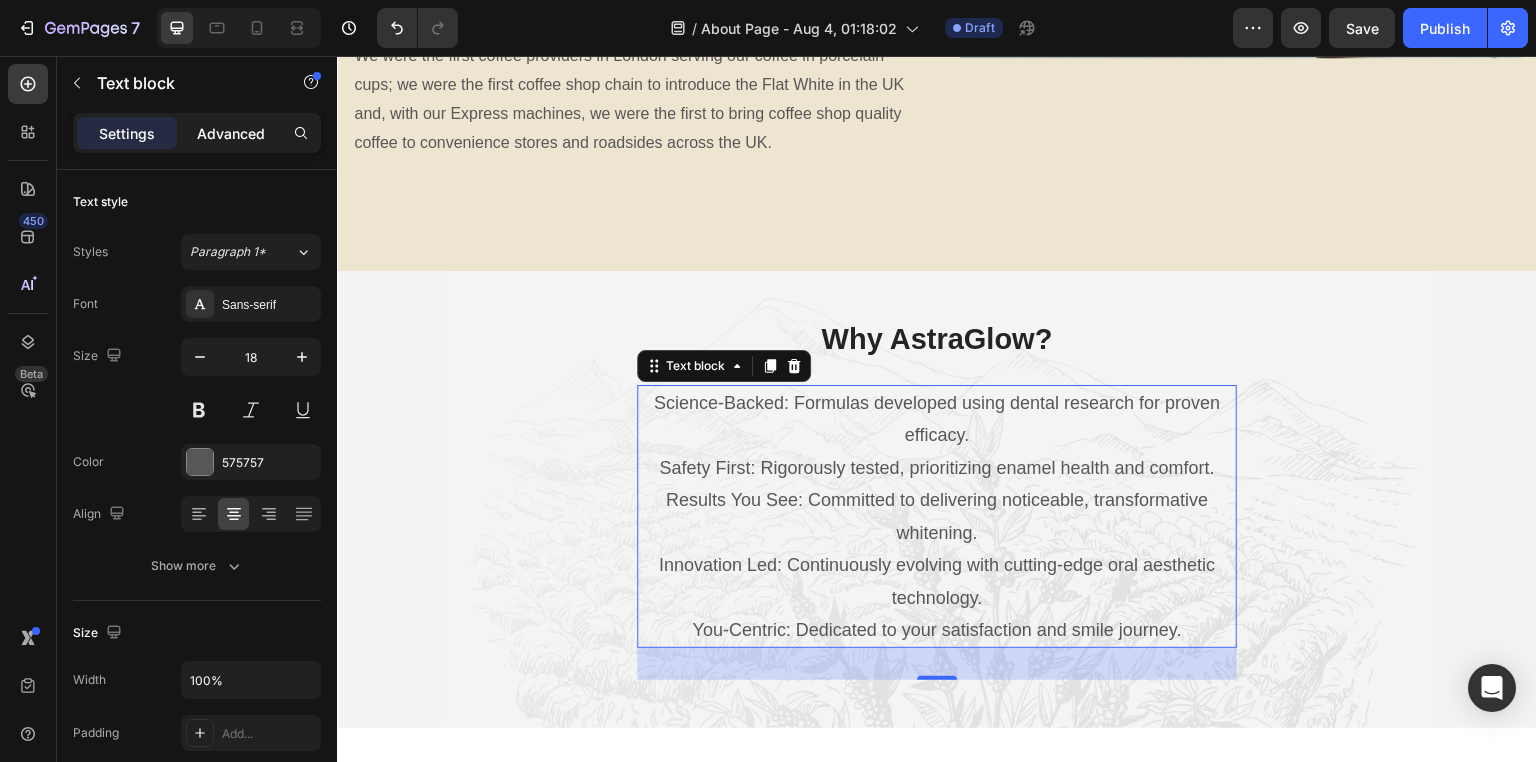 click on "Advanced" at bounding box center [231, 133] 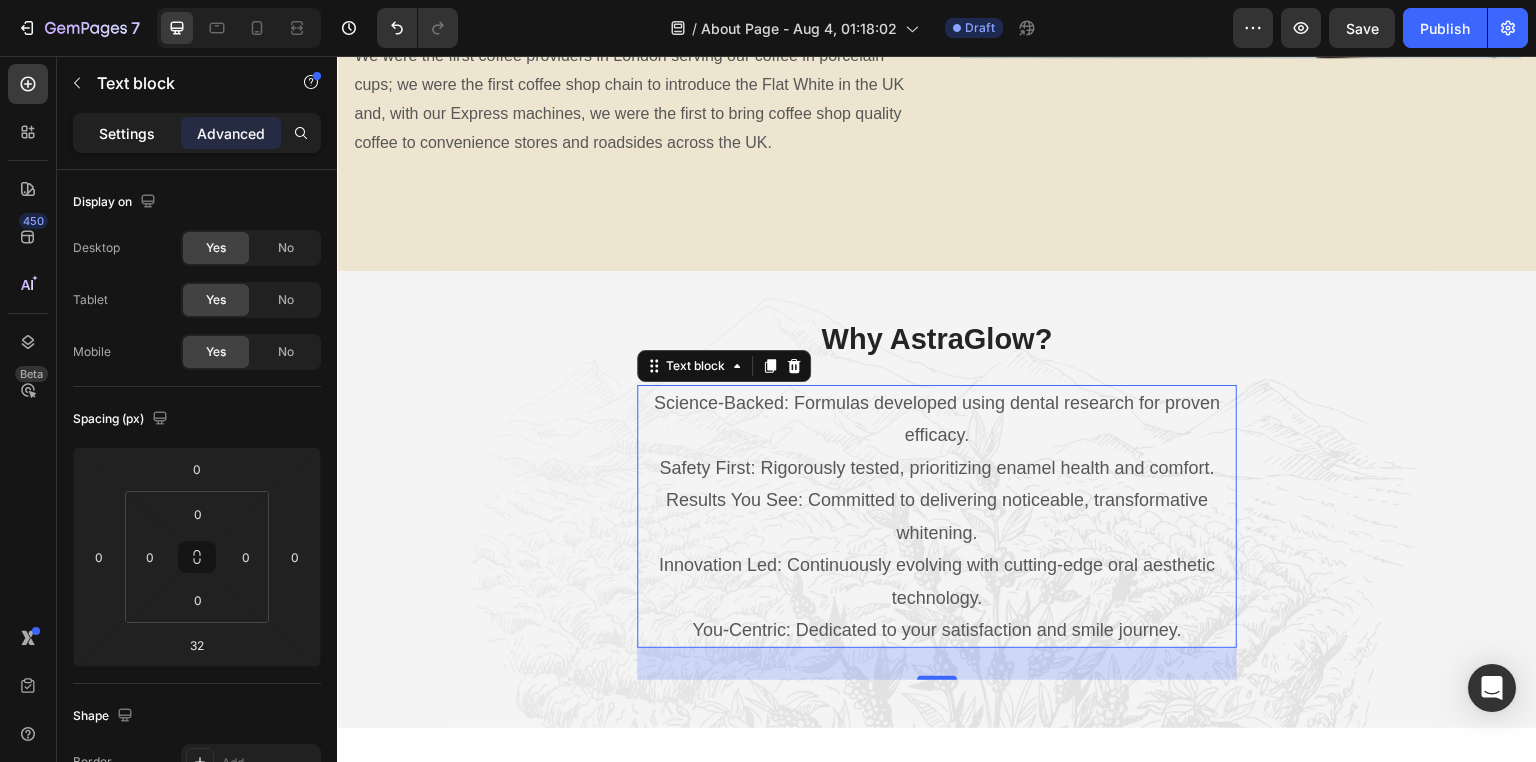 click on "Settings" at bounding box center (127, 133) 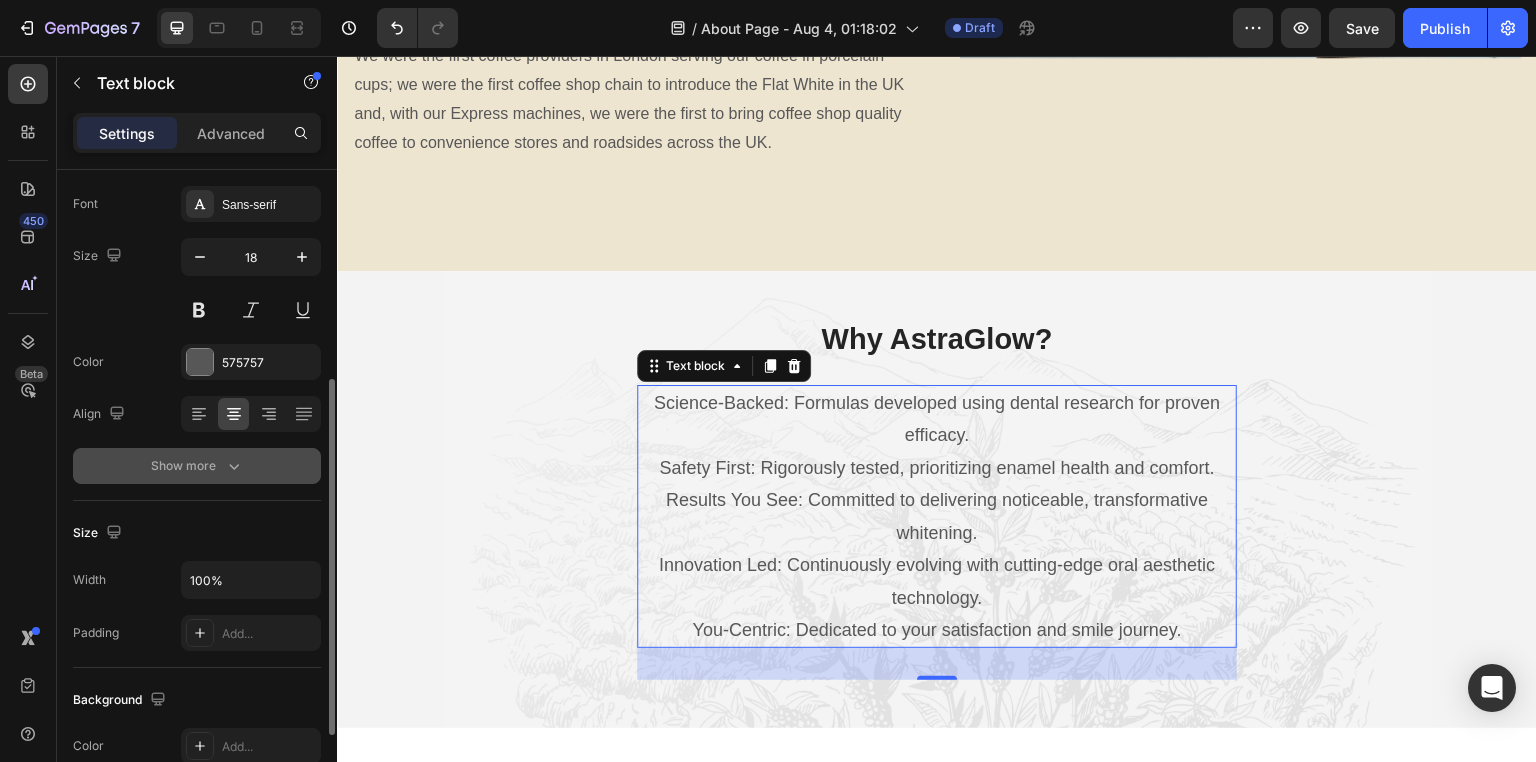 scroll, scrollTop: 200, scrollLeft: 0, axis: vertical 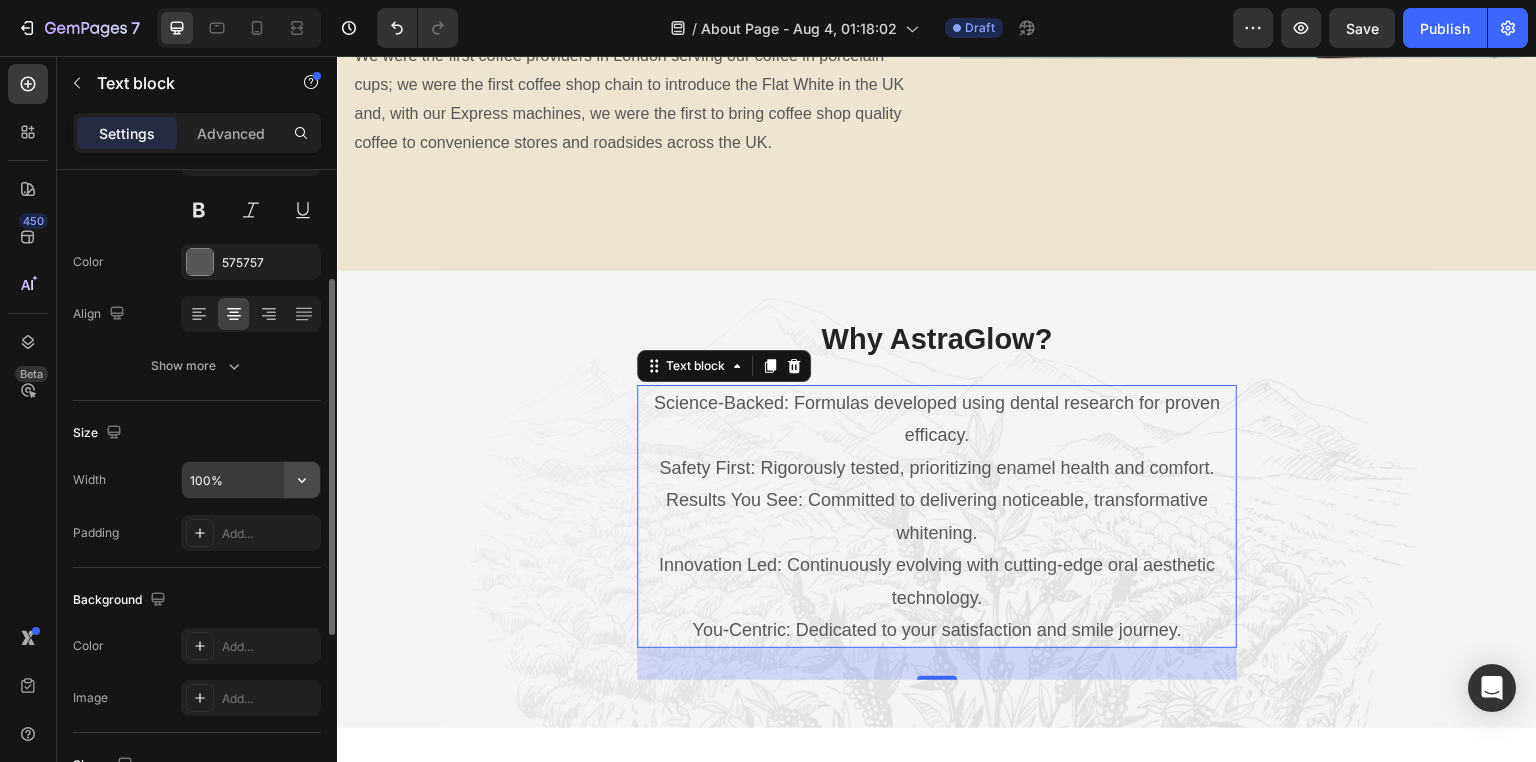 click 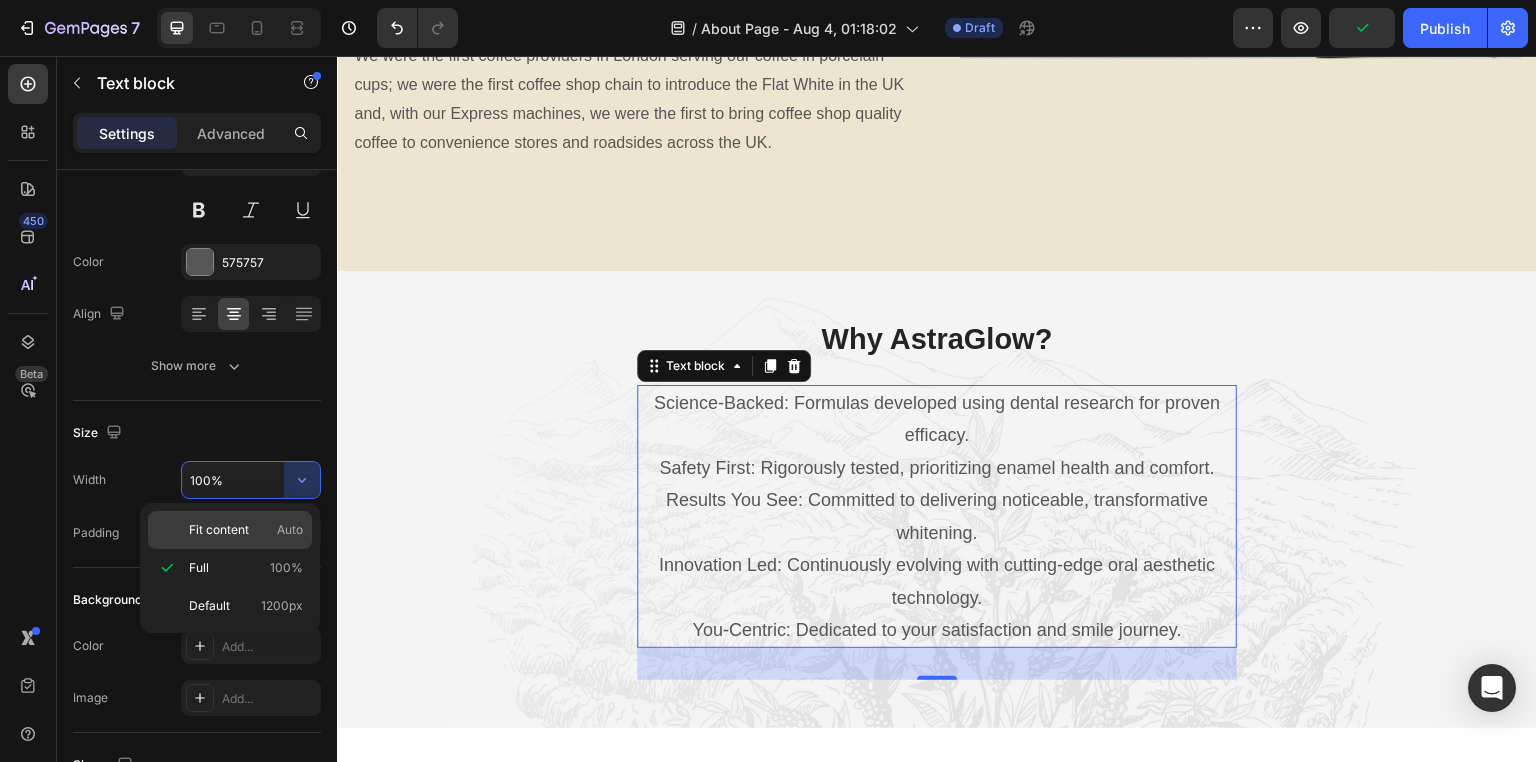 click on "Fit content Auto" at bounding box center [246, 530] 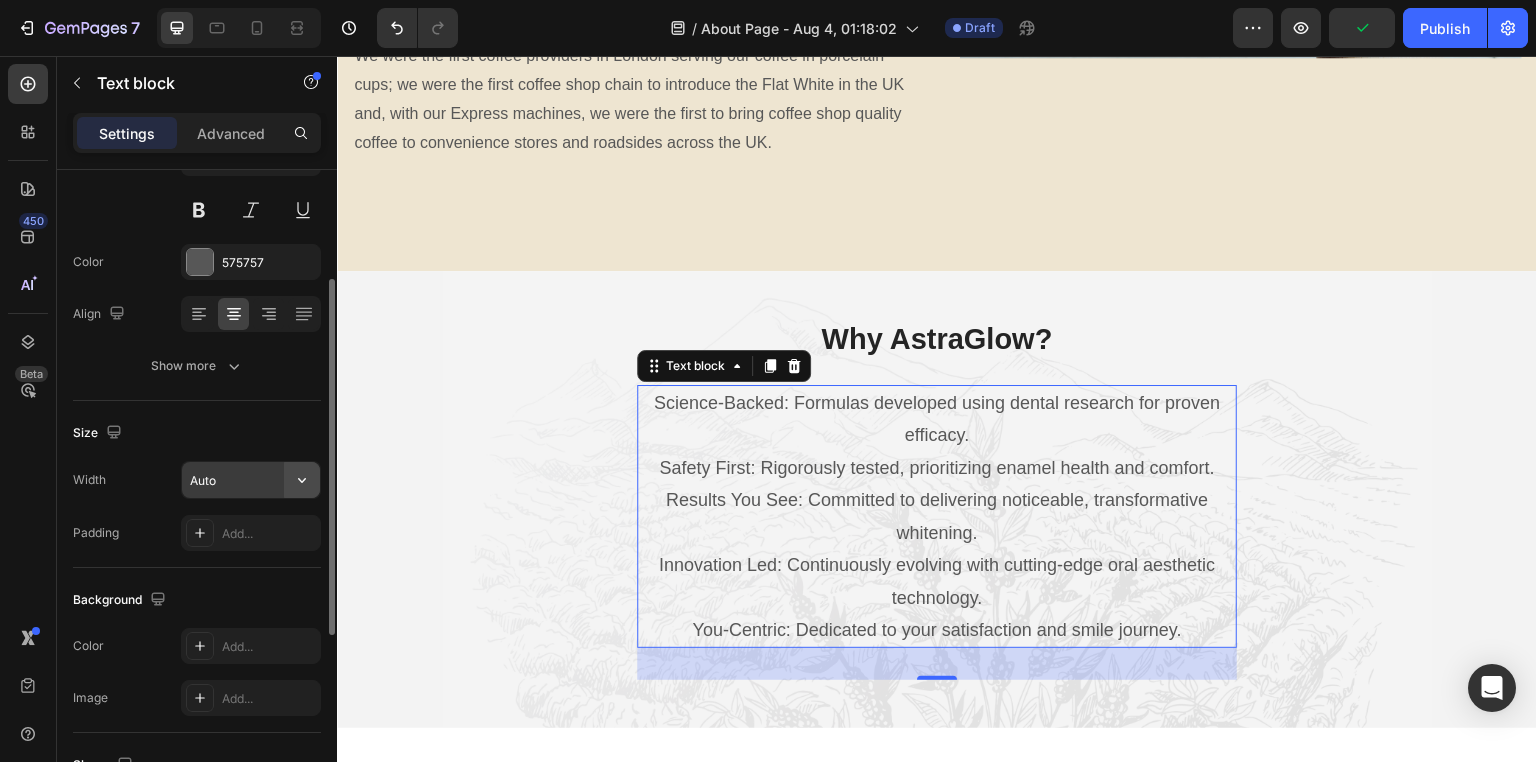 click 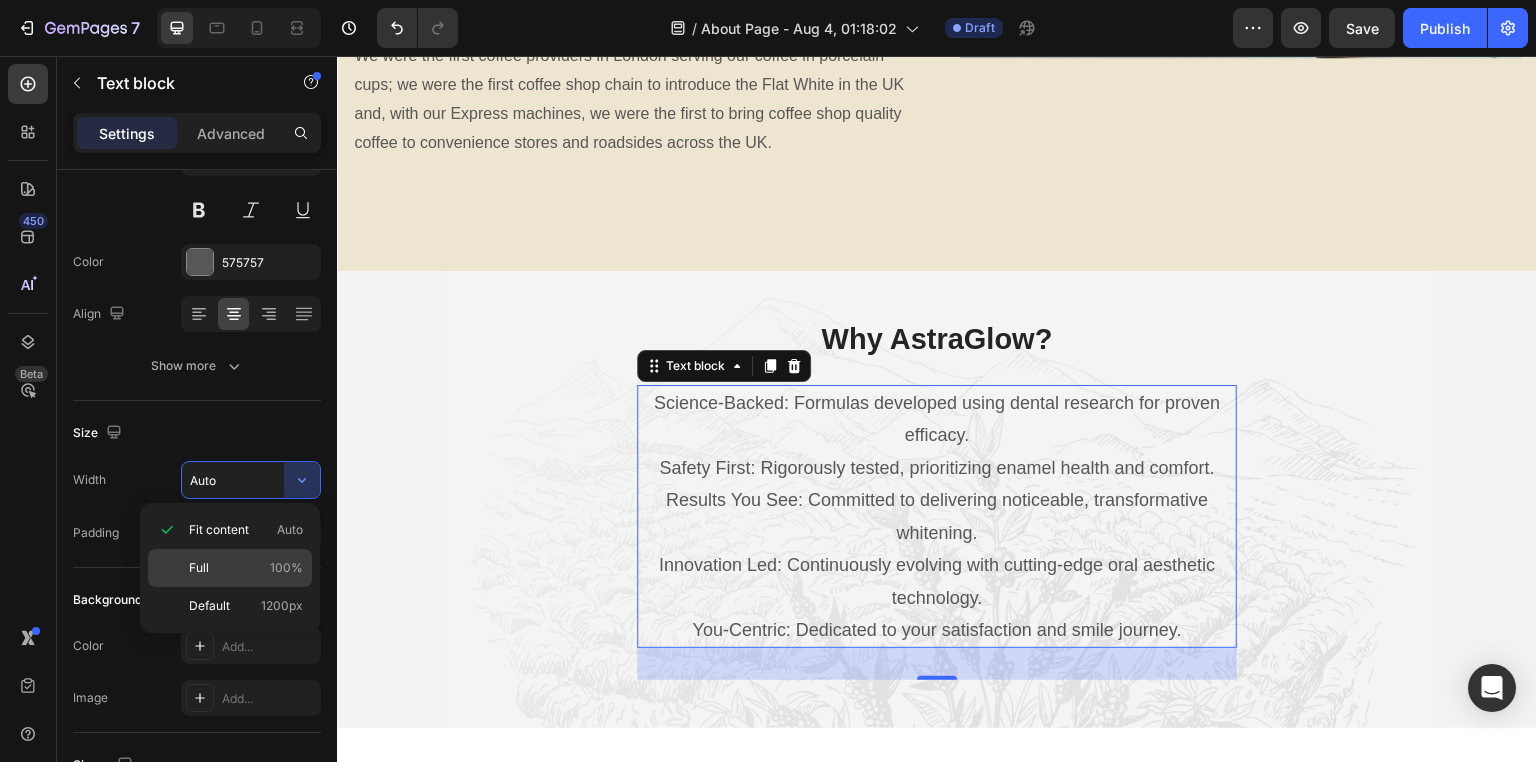 click on "Full 100%" at bounding box center [246, 568] 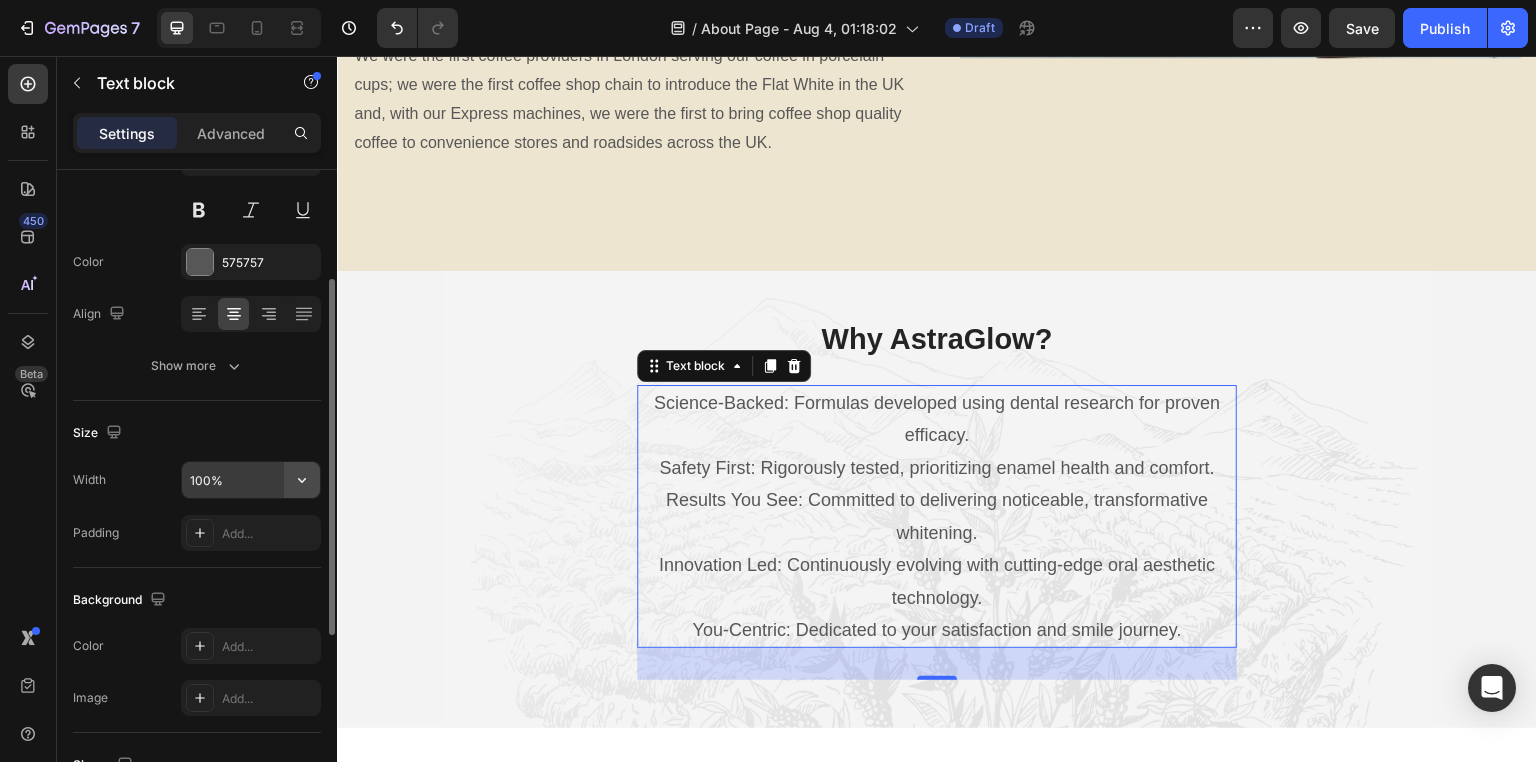 click 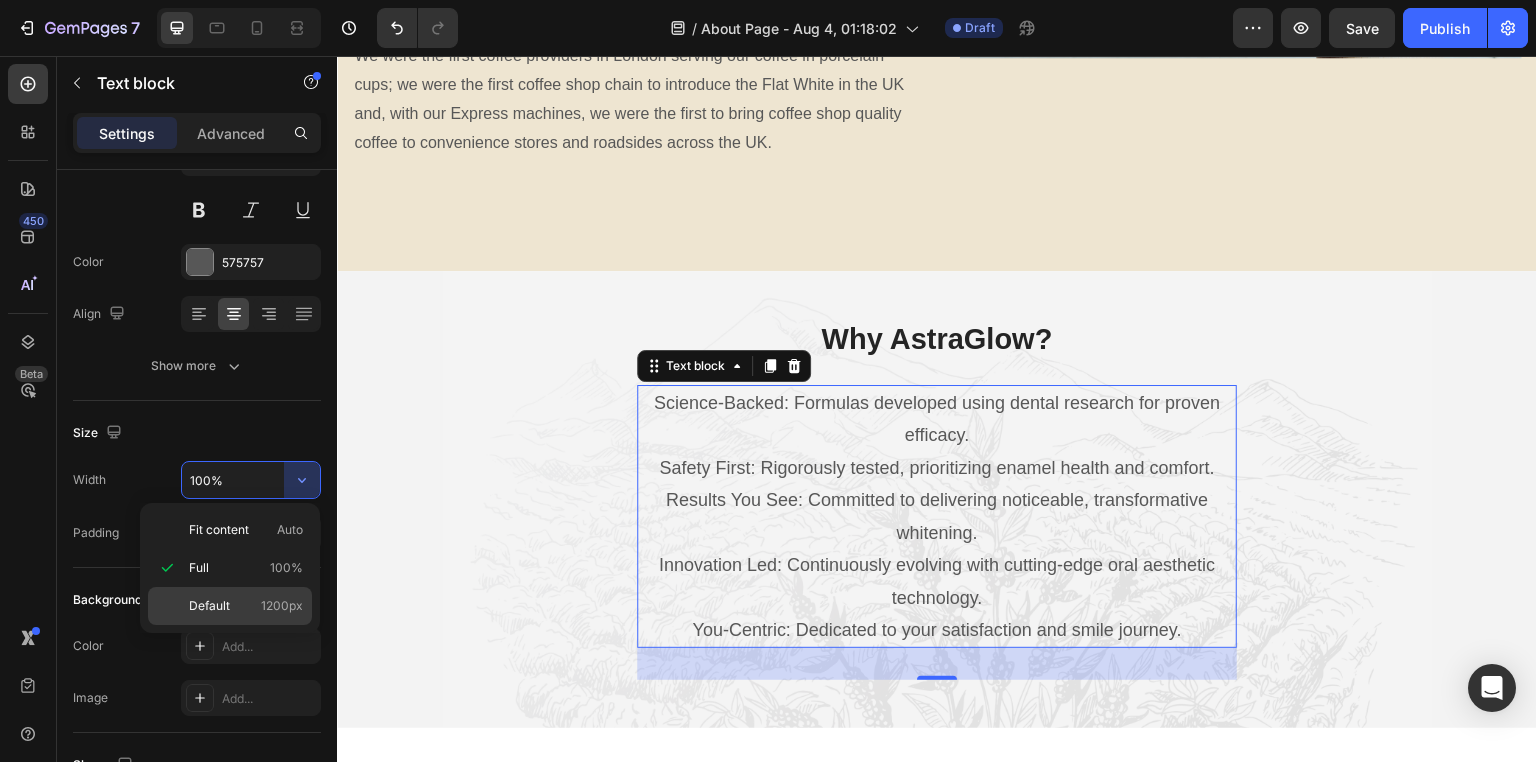 click on "1200px" at bounding box center (282, 606) 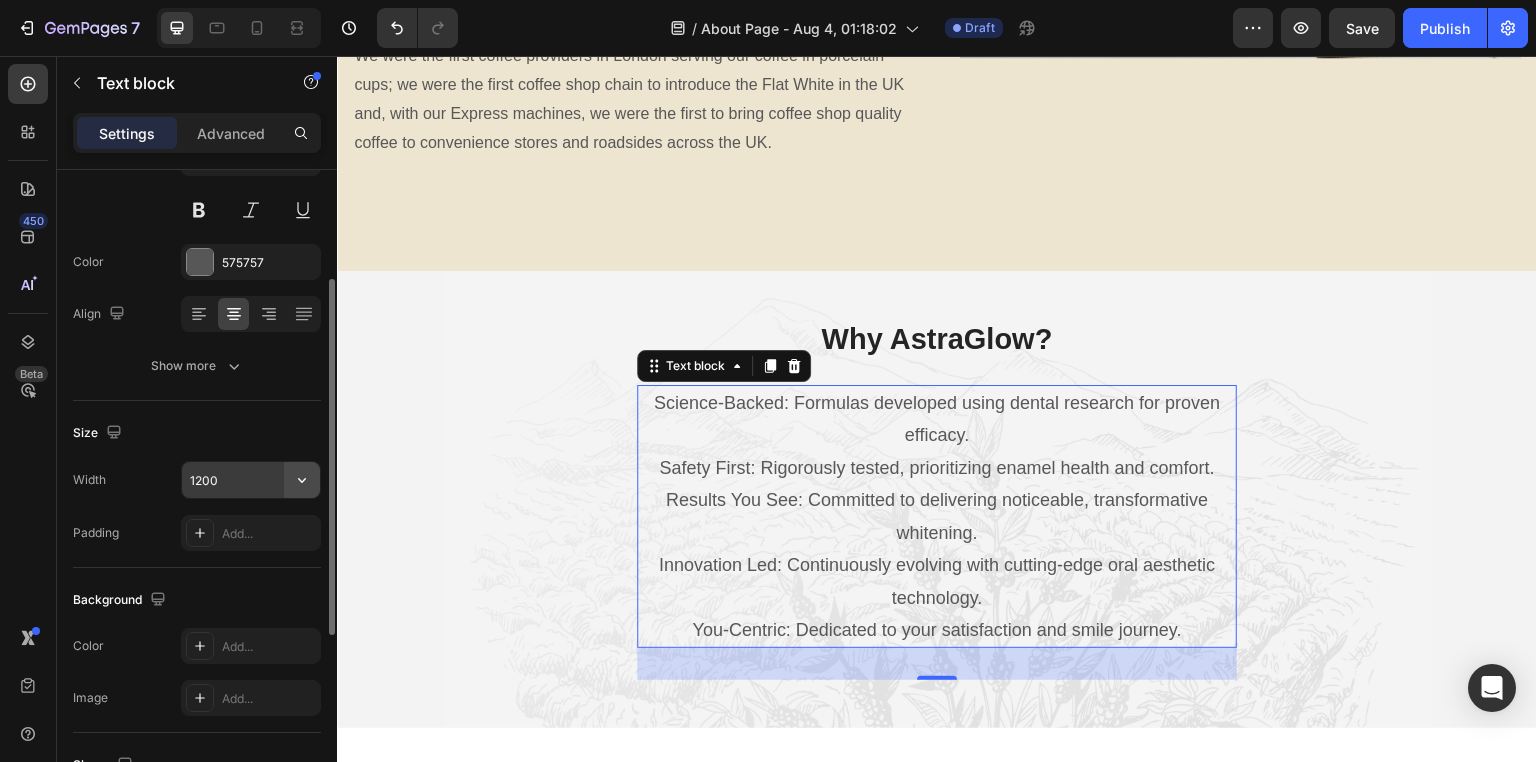 click 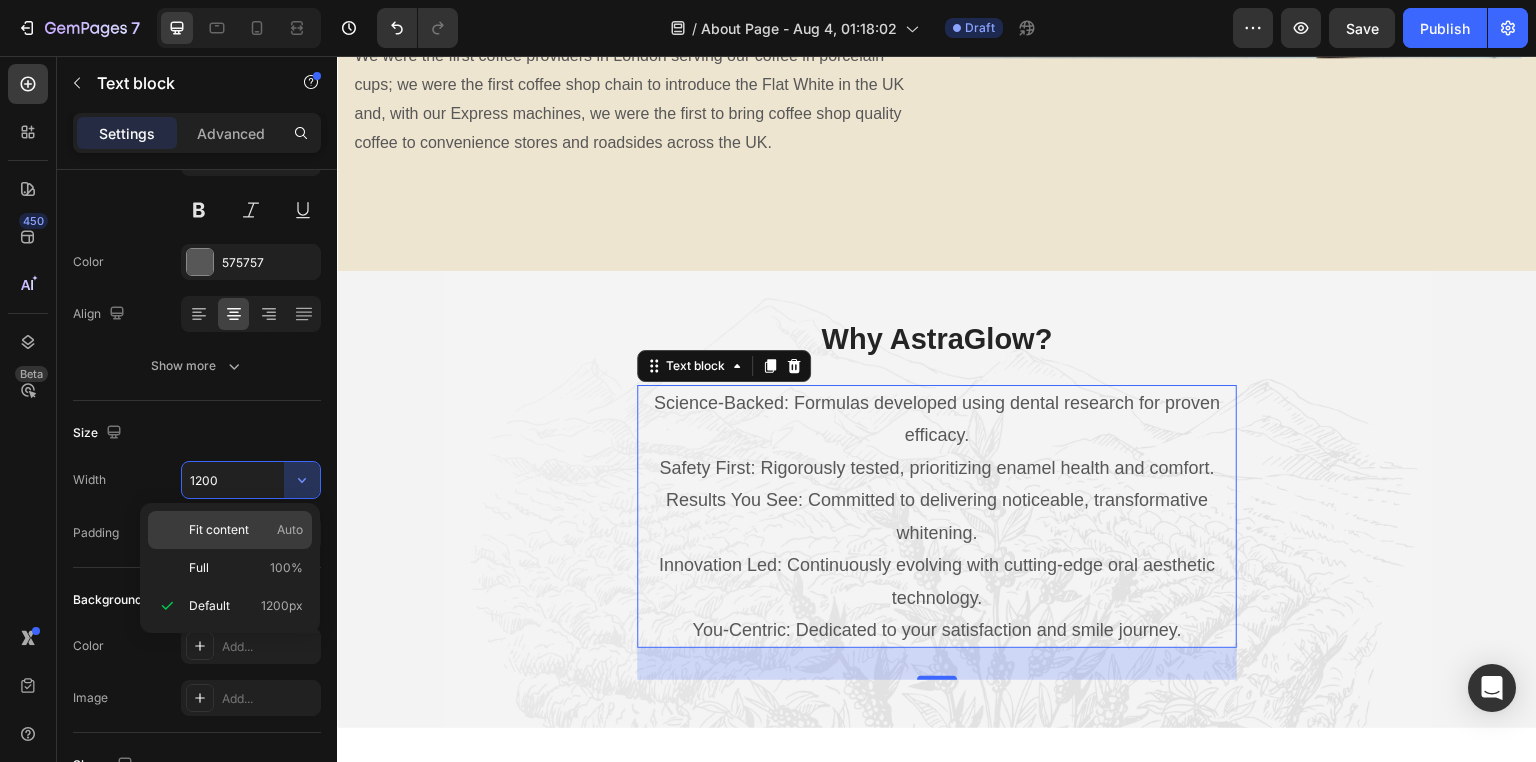 click on "Fit content Auto" at bounding box center (246, 530) 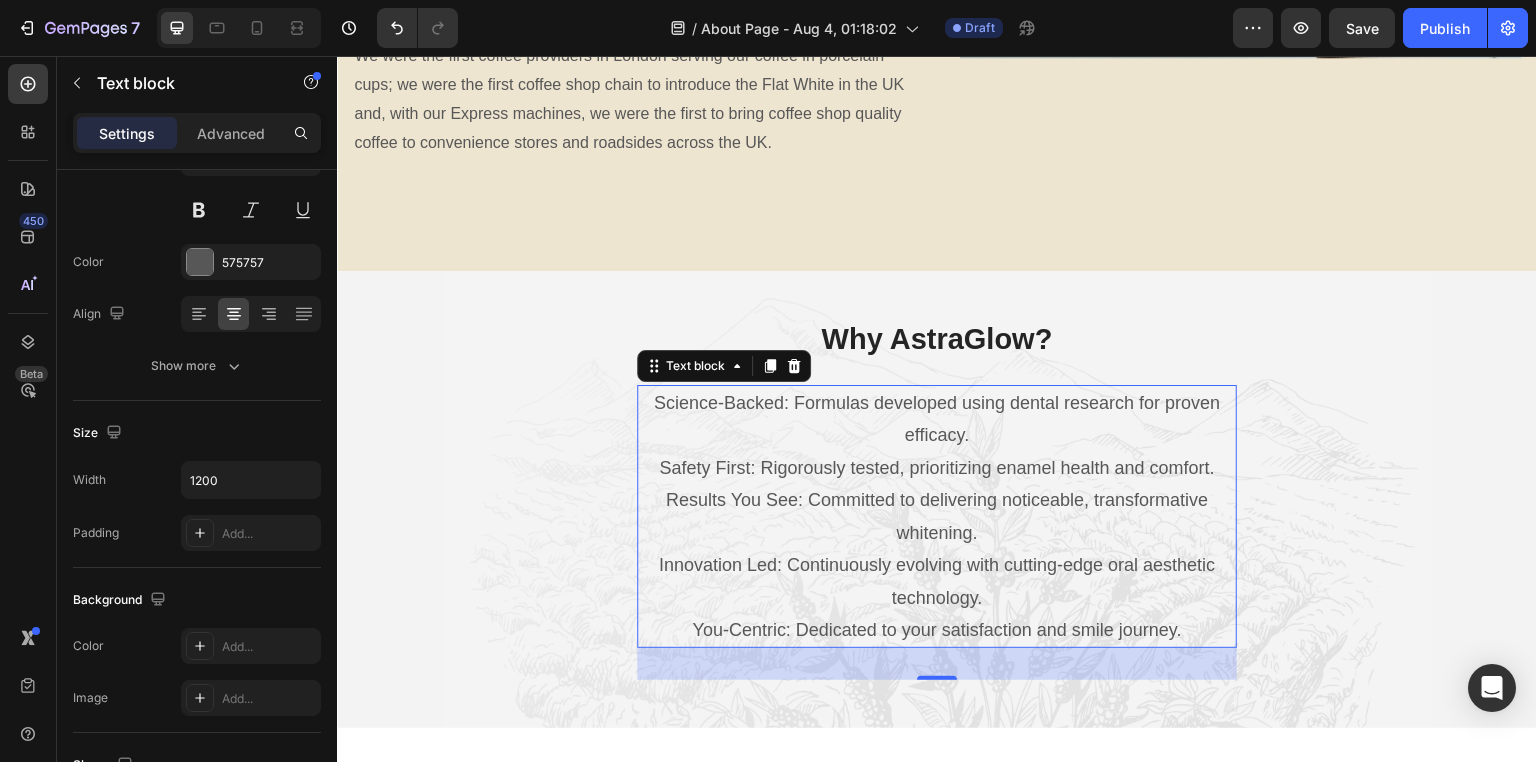type on "Auto" 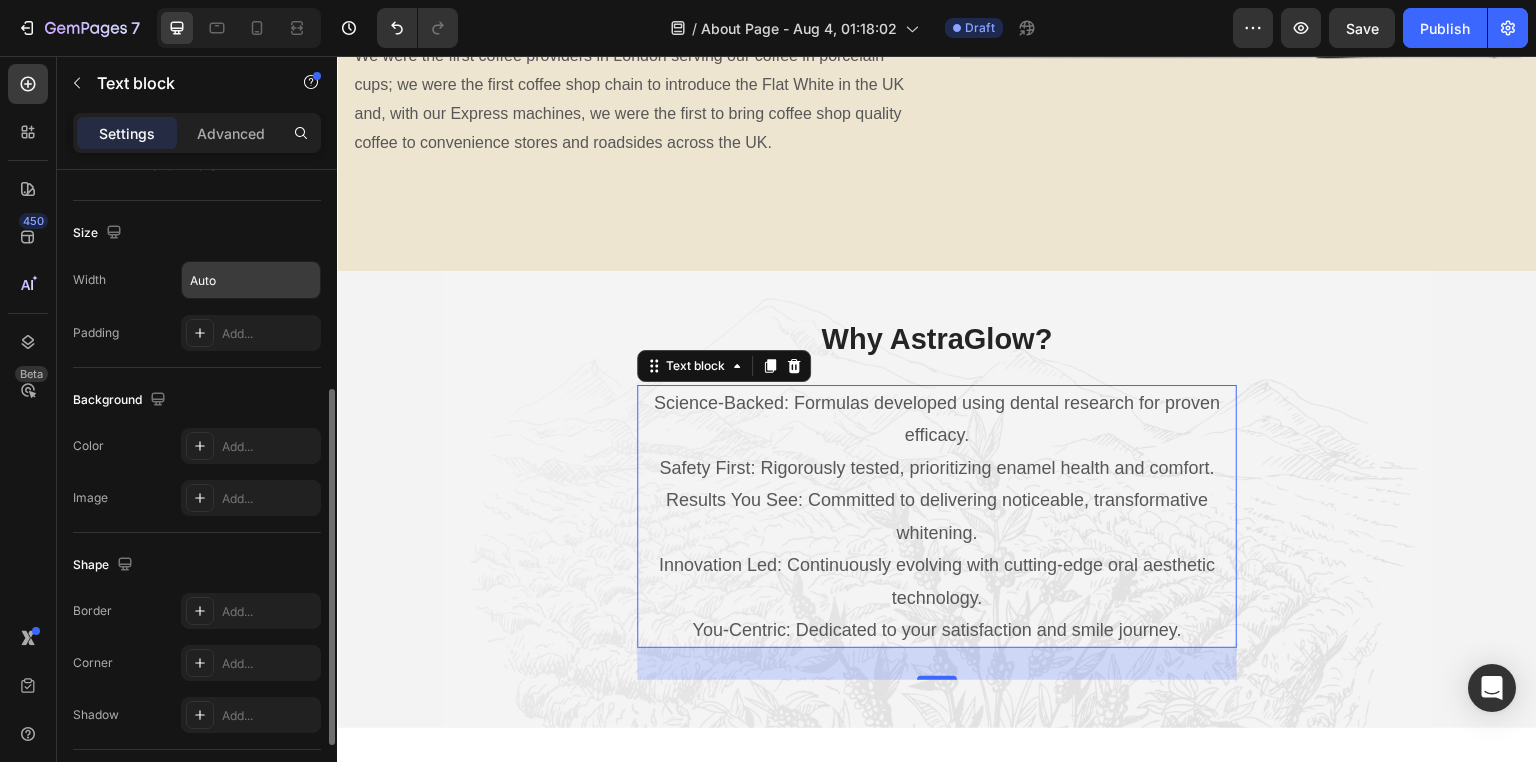 scroll, scrollTop: 534, scrollLeft: 0, axis: vertical 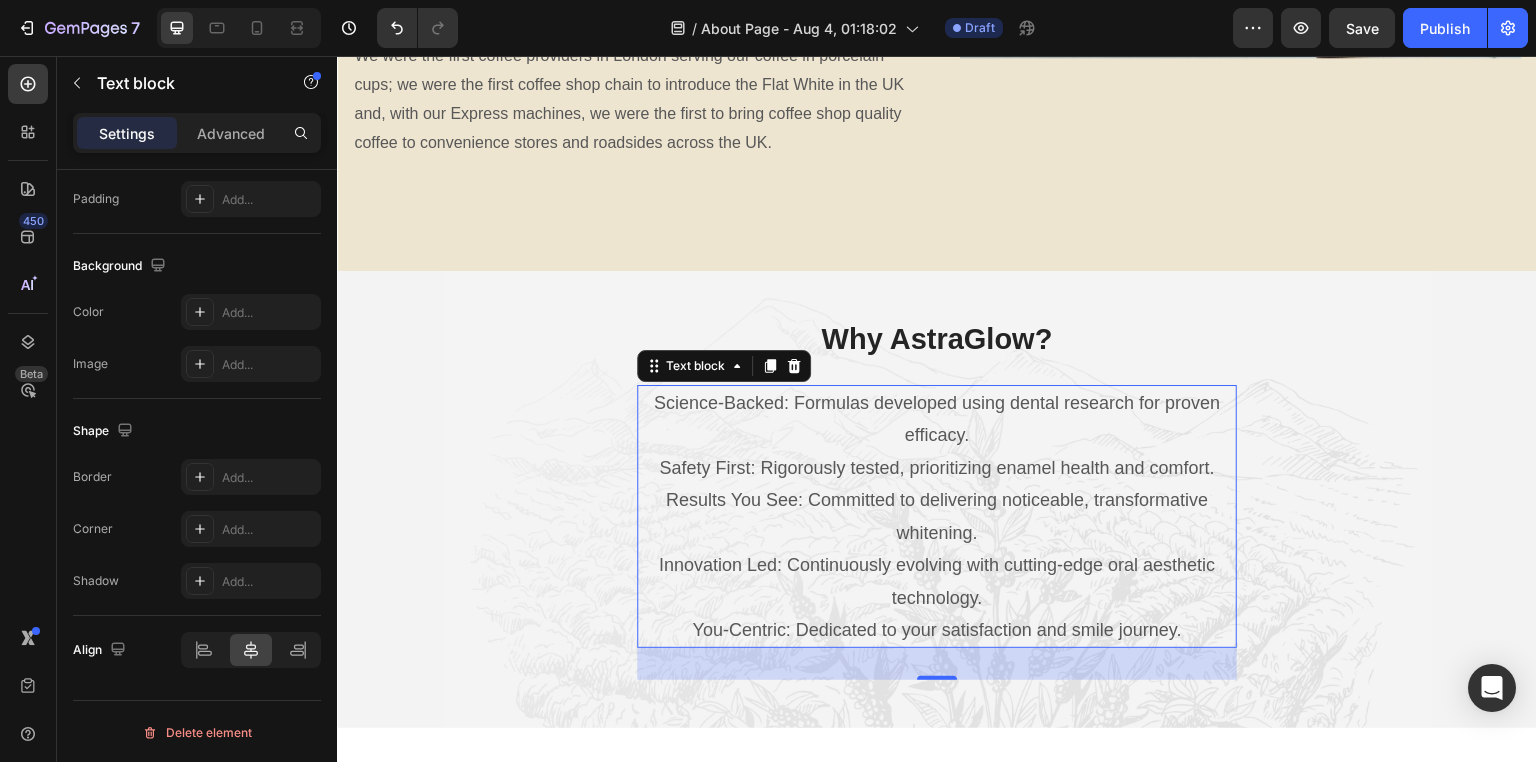 click on "Why AstraGlow? Heading Science-Backed: Formulas developed using dental research for proven efficacy. Safety First: Rigorously tested, prioritizing enamel health and comfort. Results You See: Committed to delivering noticeable, transformative whitening. Innovation Led: Continuously evolving with cutting-edge oral aesthetic technology. You-Centric: Dedicated to your satisfaction and smile journey. Text block   32 Row" at bounding box center (937, 499) 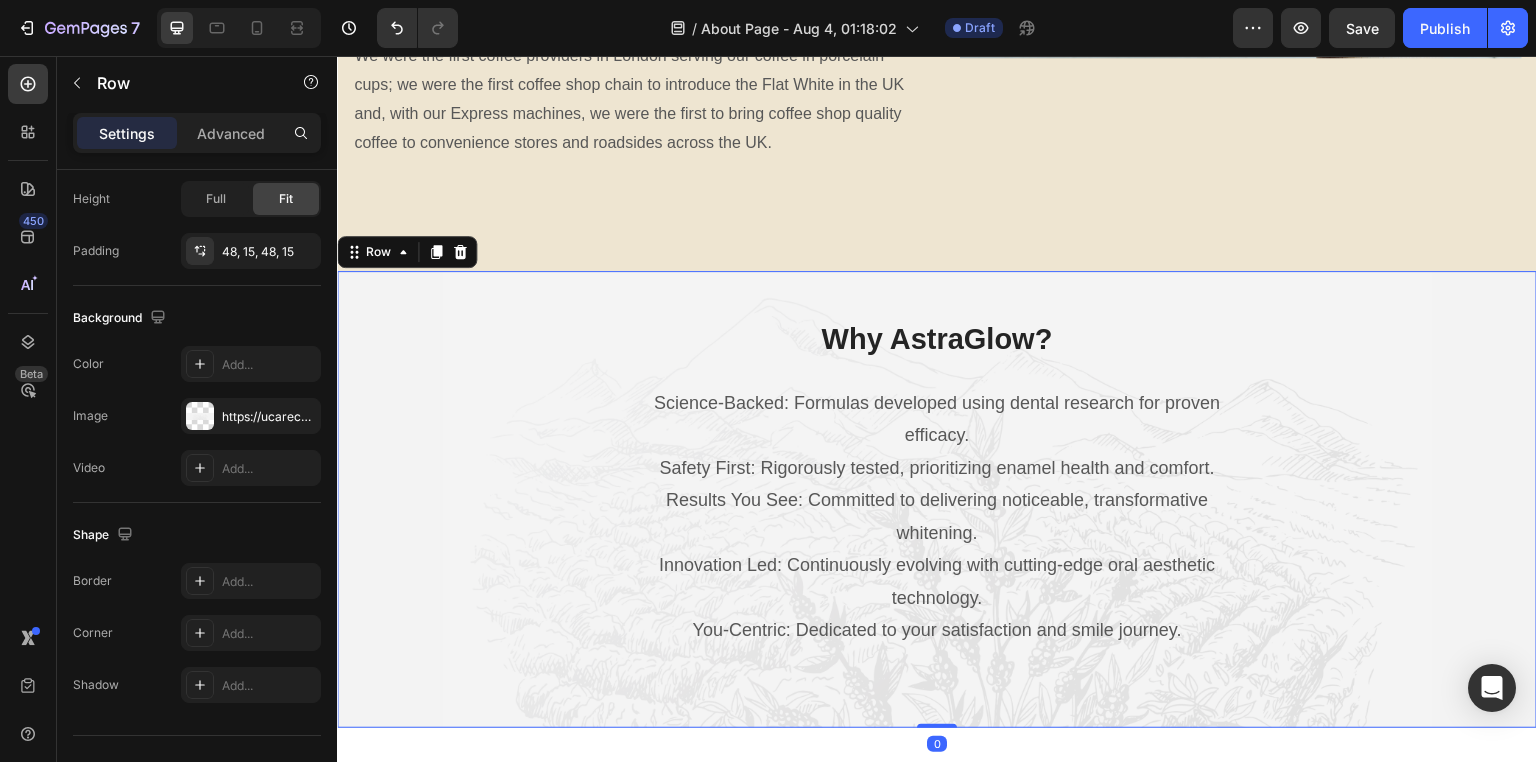 scroll, scrollTop: 0, scrollLeft: 0, axis: both 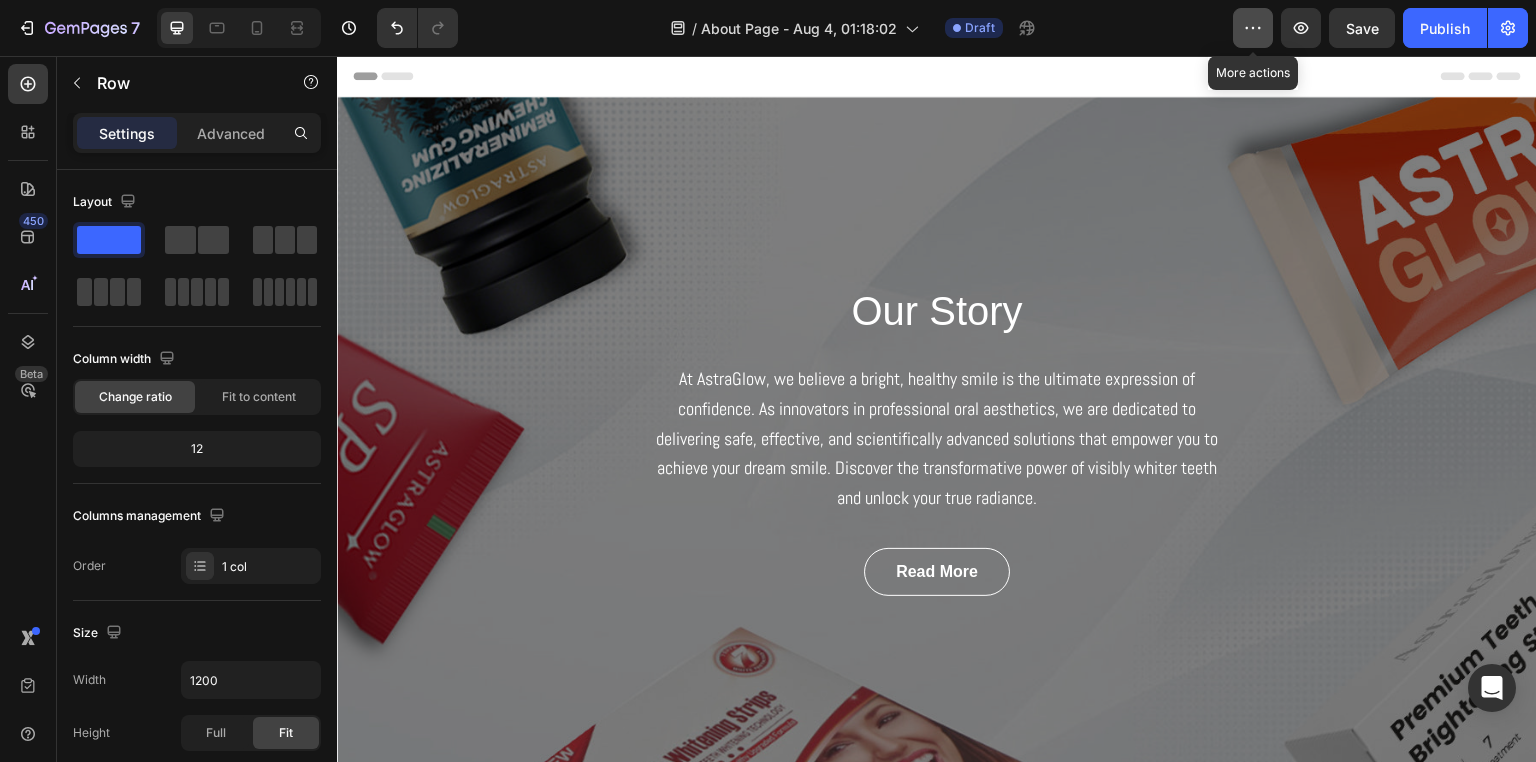 click 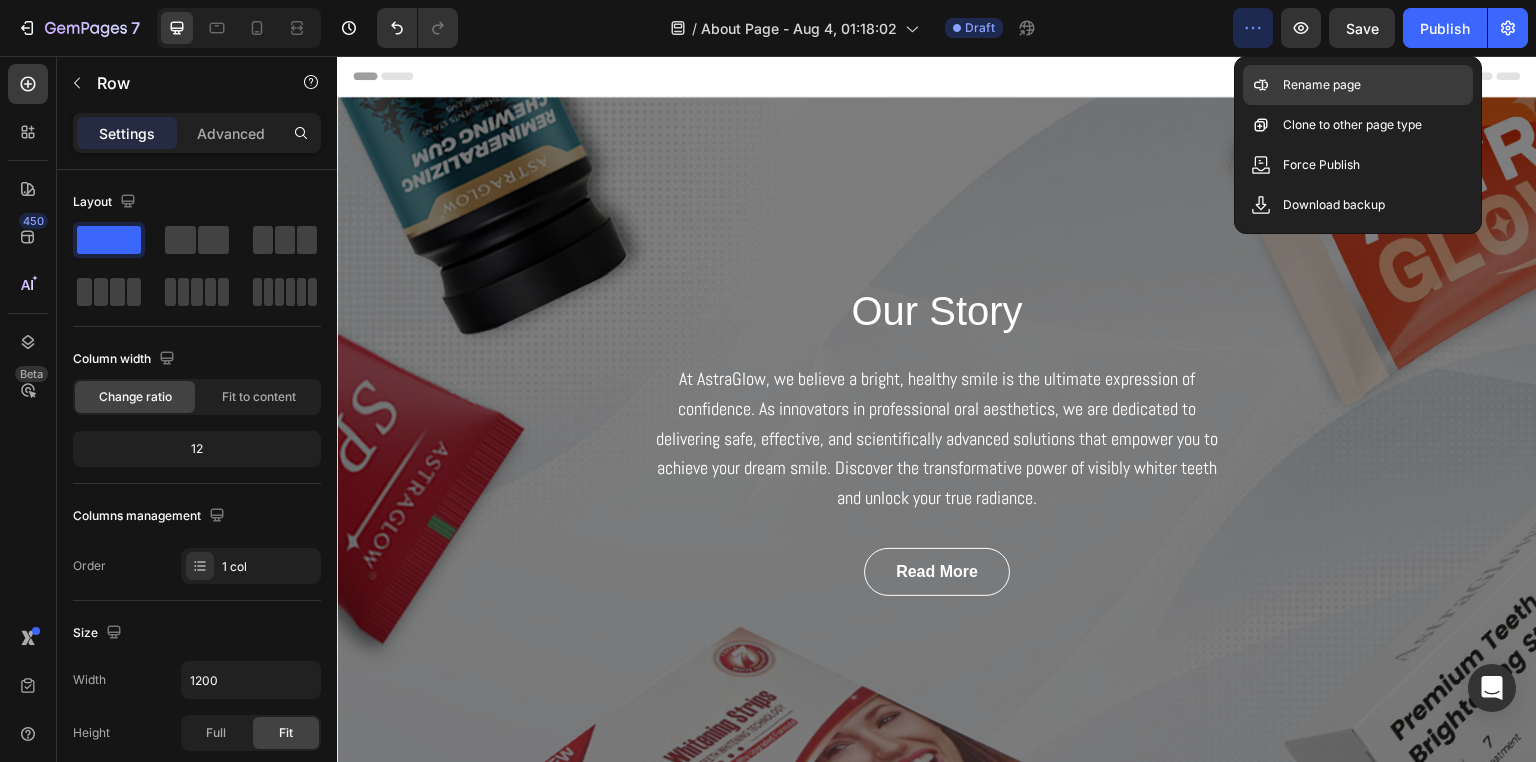 click on "Rename page" 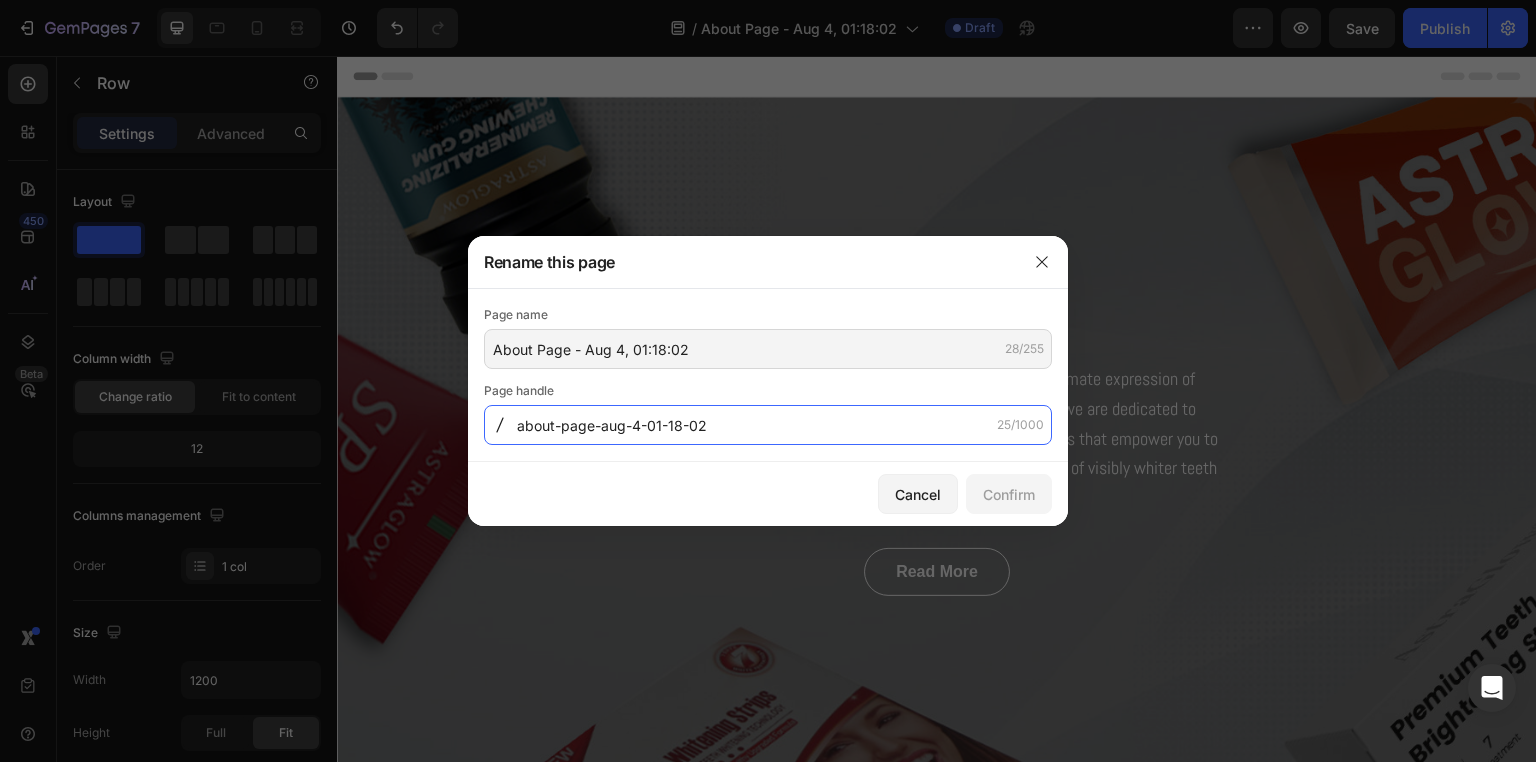 click on "about-page-aug-4-01-18-02" 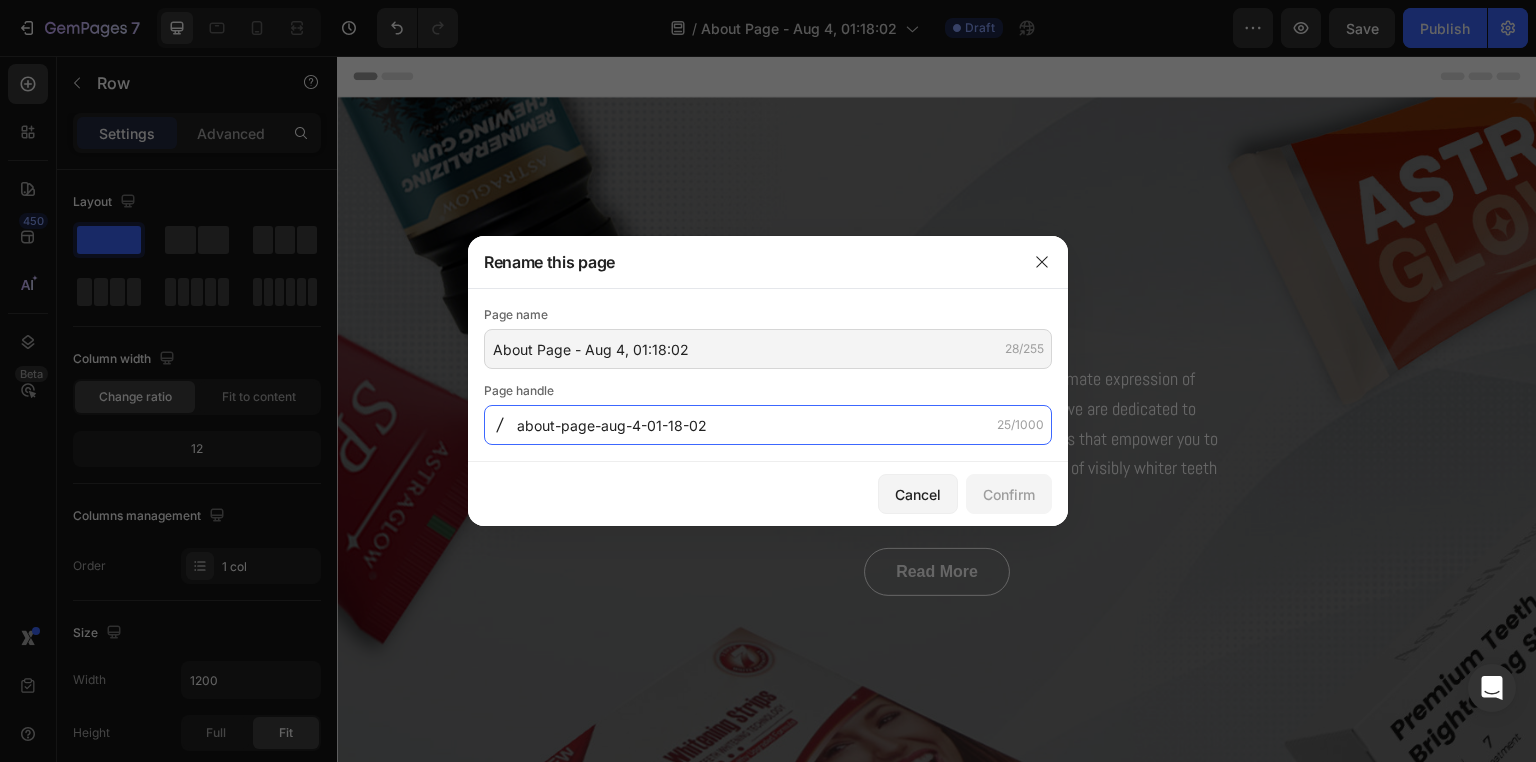 drag, startPoint x: 594, startPoint y: 425, endPoint x: 740, endPoint y: 425, distance: 146 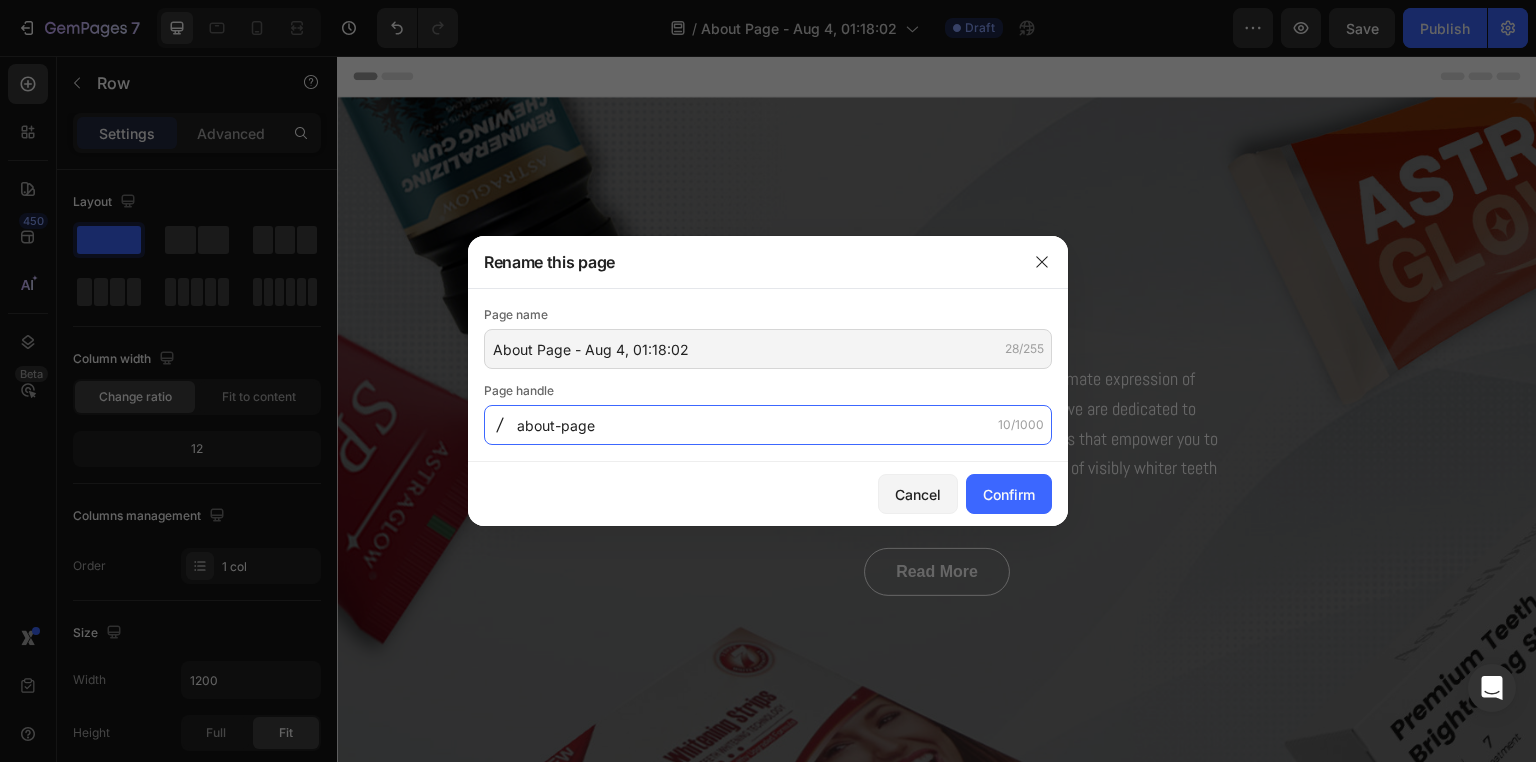 type on "about-page" 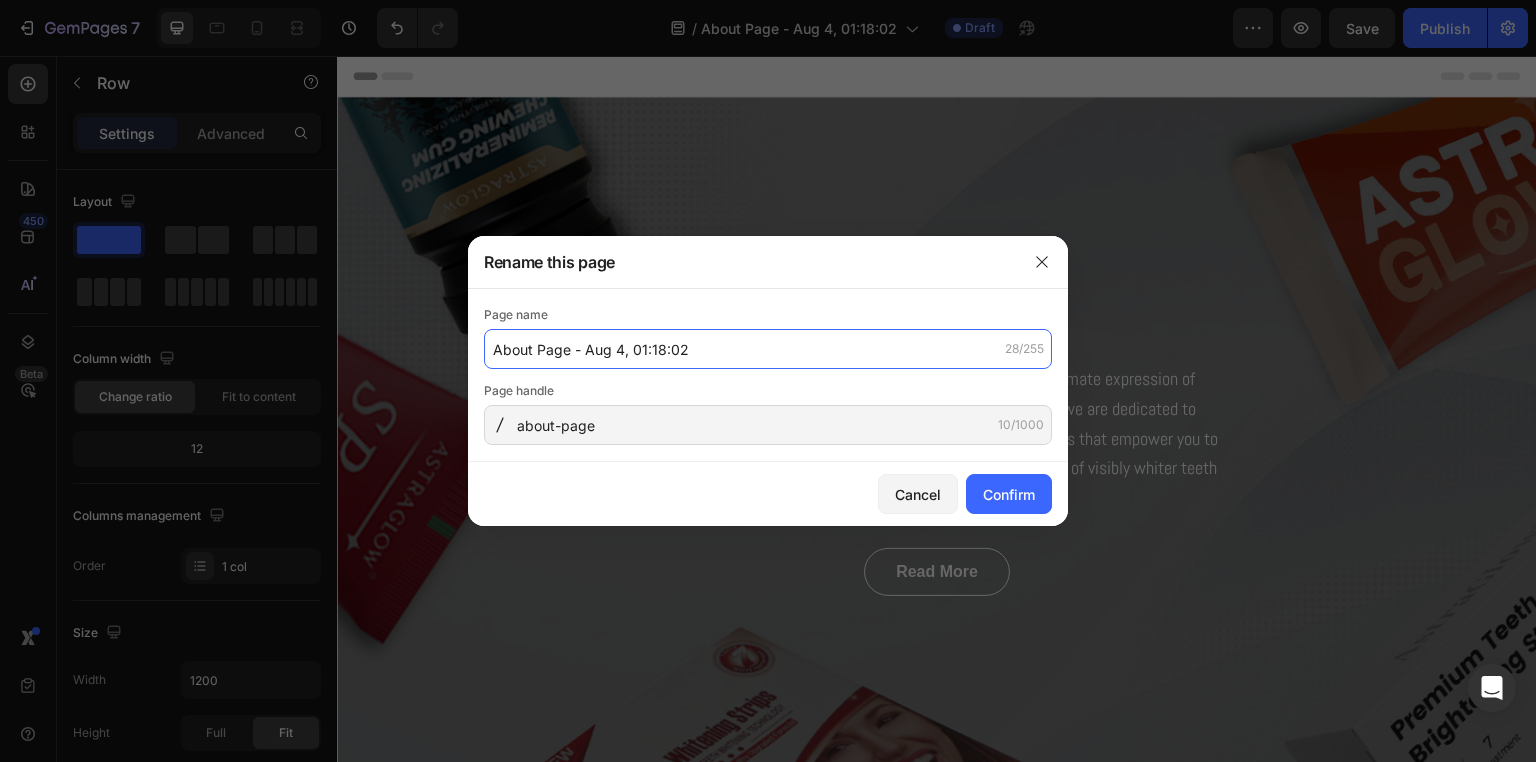 click on "About Page - Aug 4, 01:18:02" 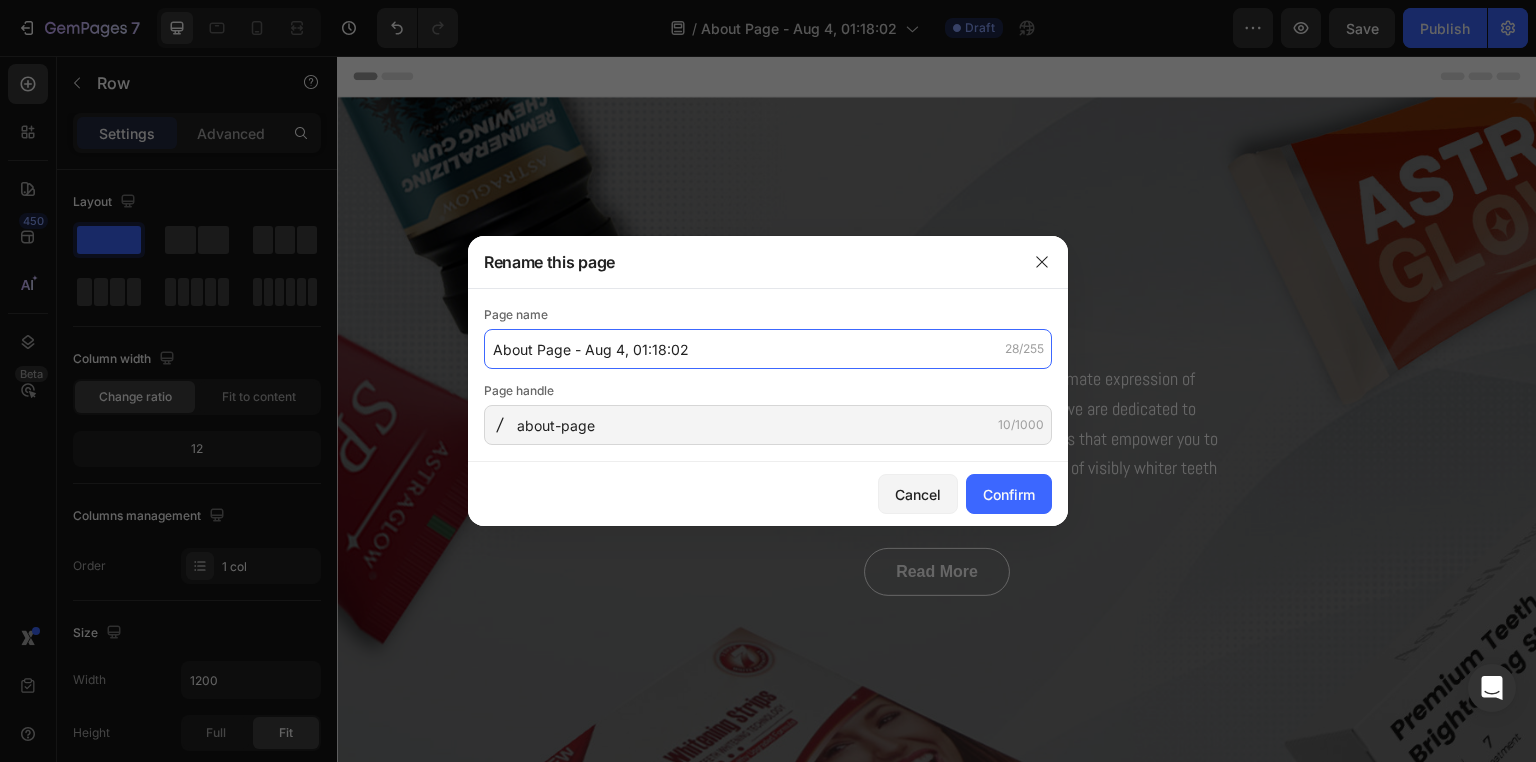 click on "About Page - Aug 4, 01:18:02" 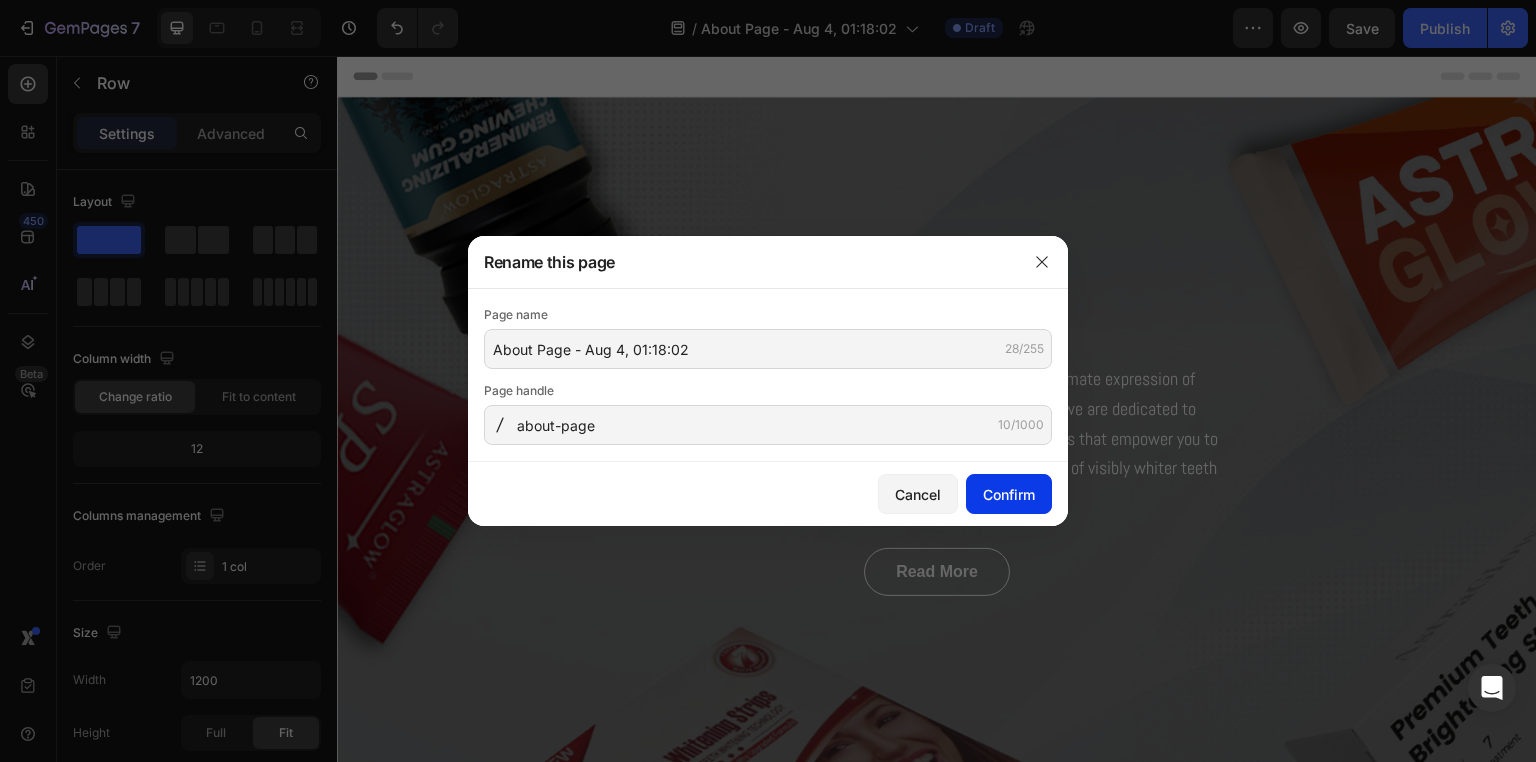 click on "Confirm" at bounding box center [1009, 494] 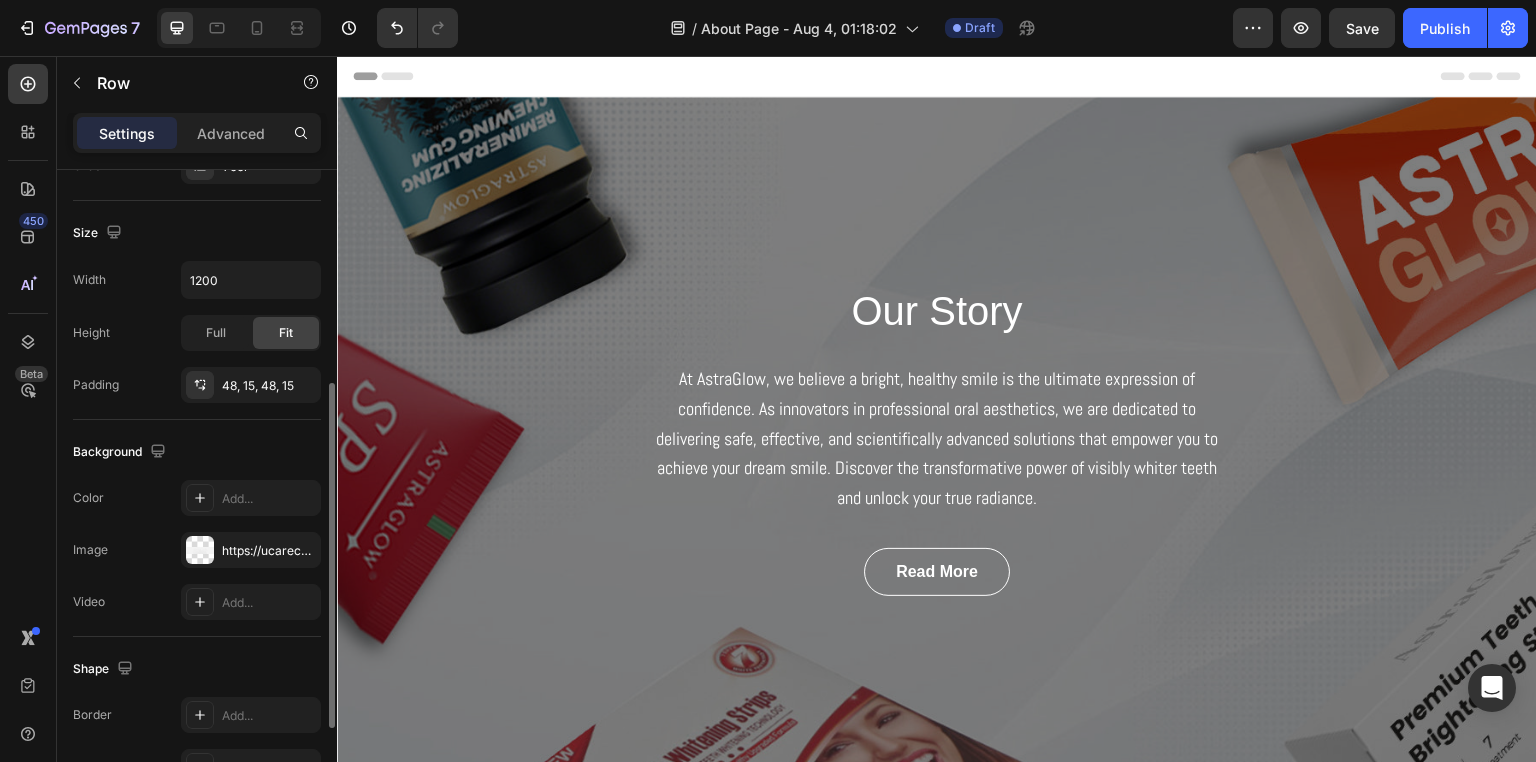 scroll, scrollTop: 569, scrollLeft: 0, axis: vertical 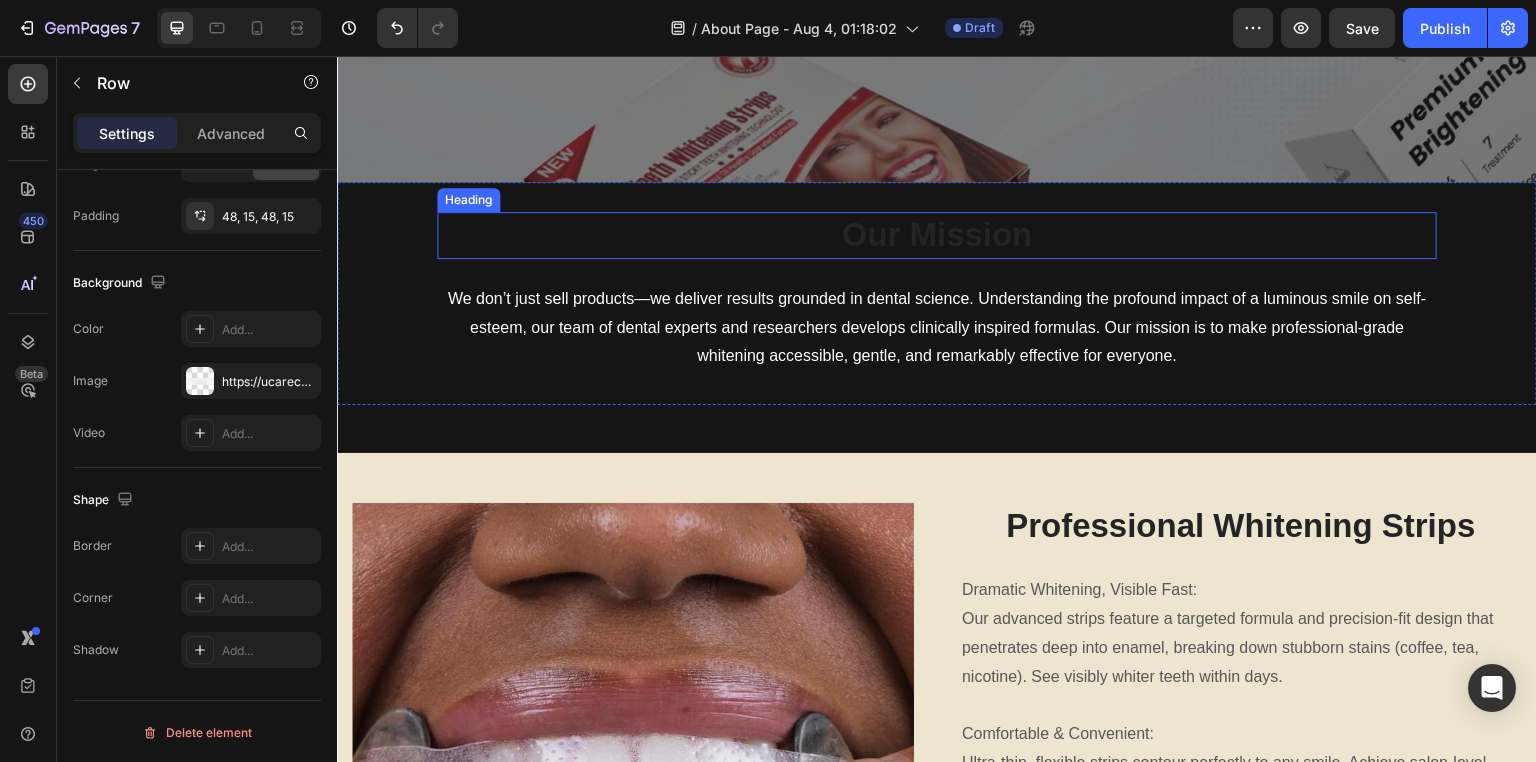 click on "Our Mission" at bounding box center [937, 235] 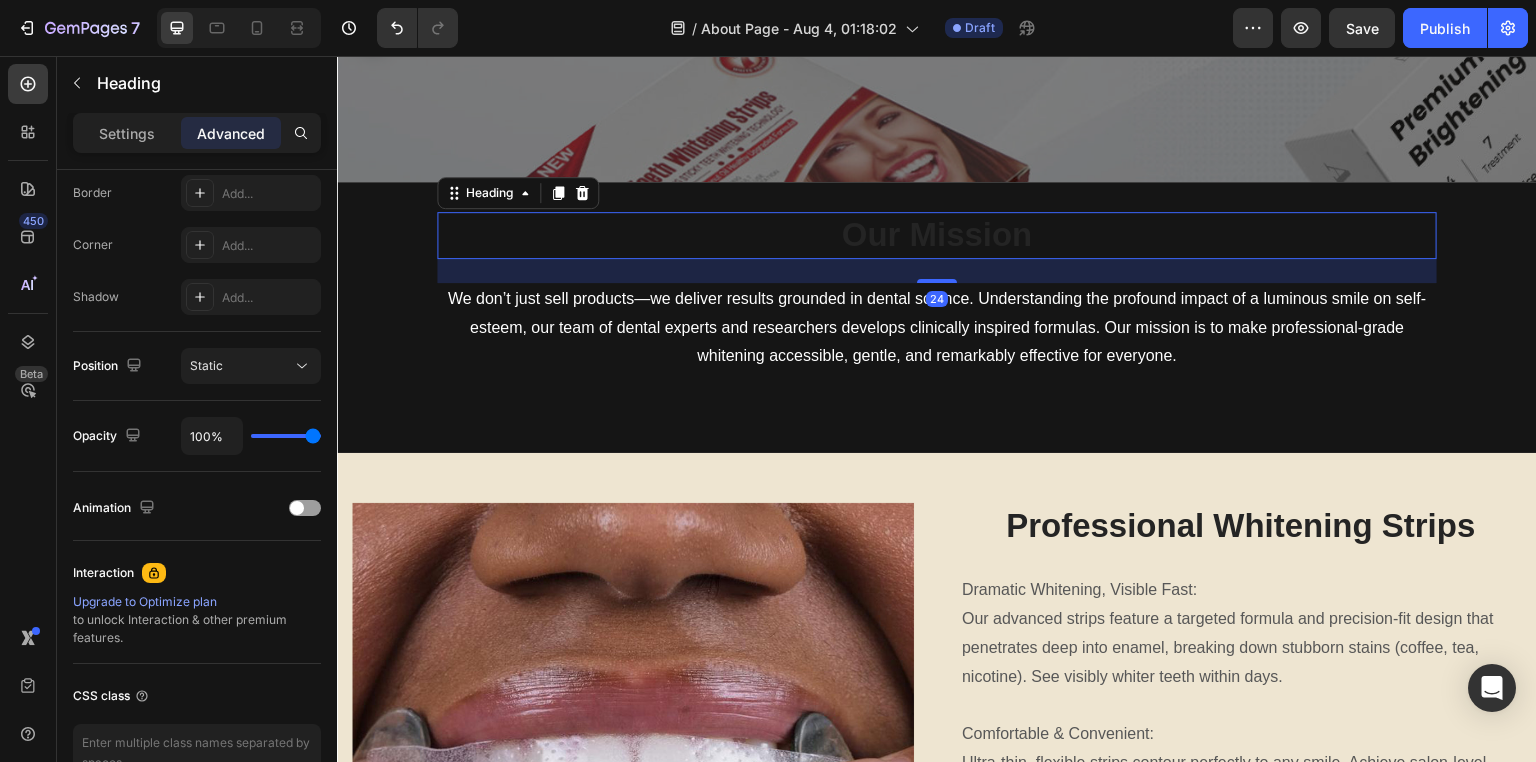scroll, scrollTop: 0, scrollLeft: 0, axis: both 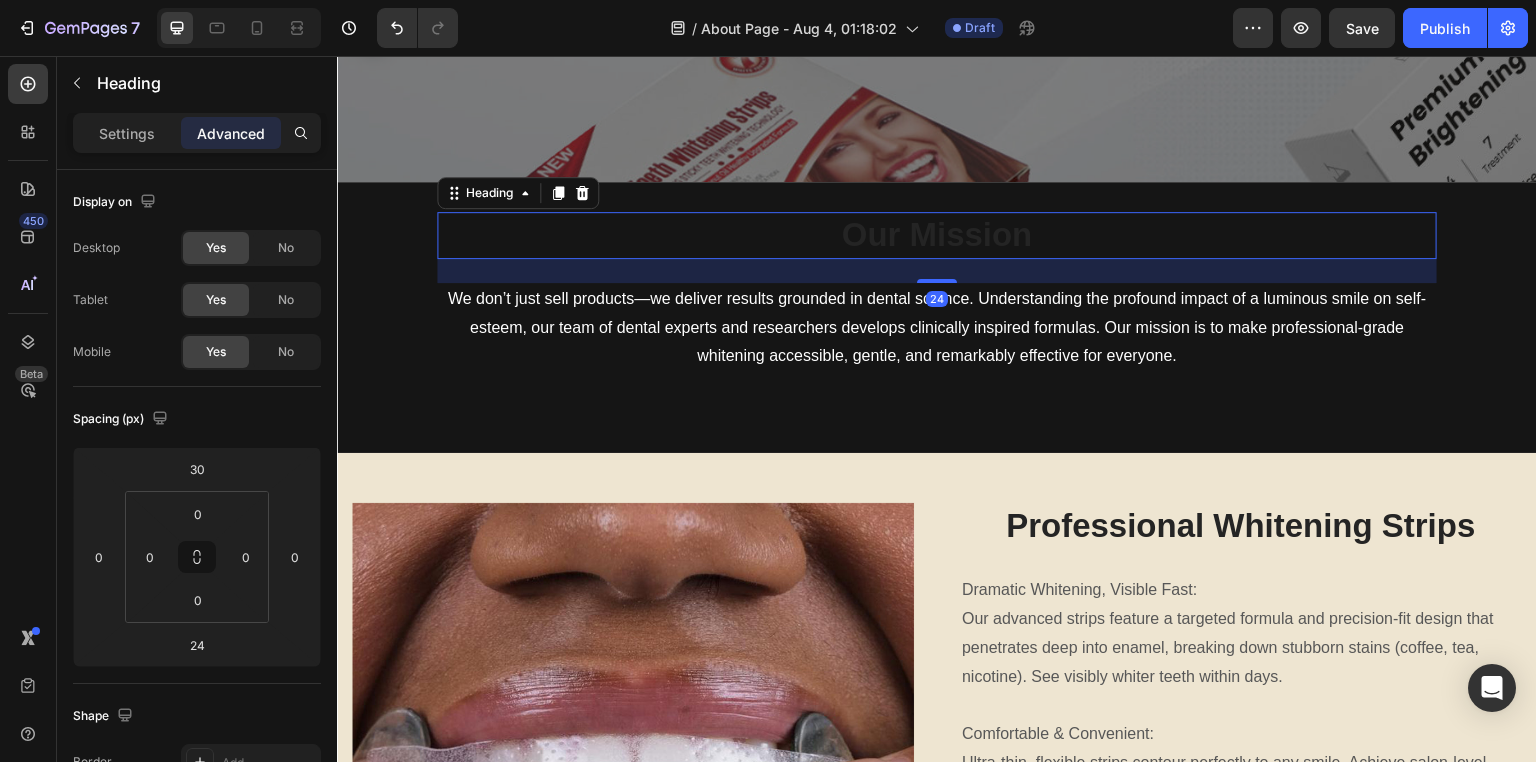 click on "Our Mission" at bounding box center (937, 235) 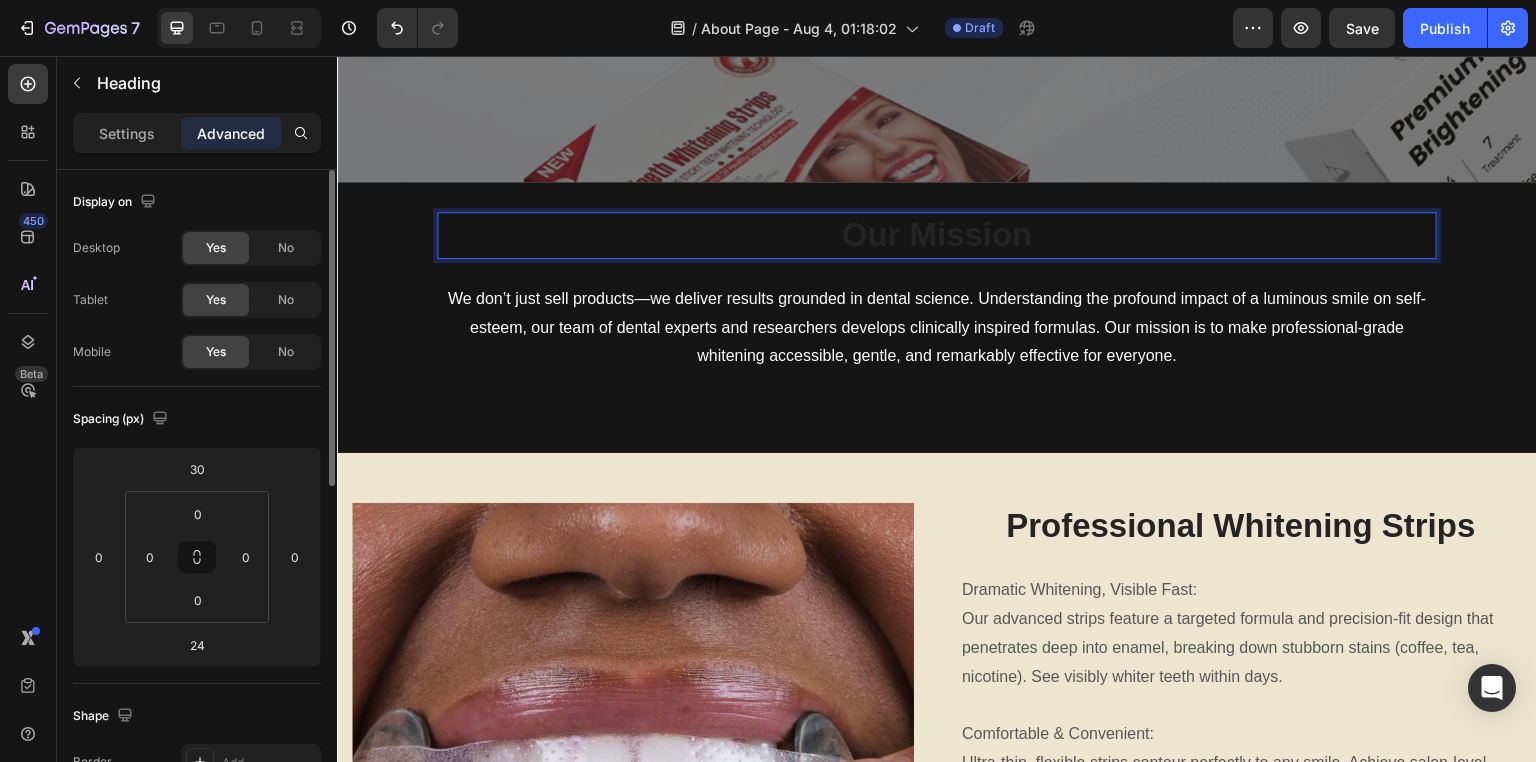 click on "Our Mission" at bounding box center [937, 235] 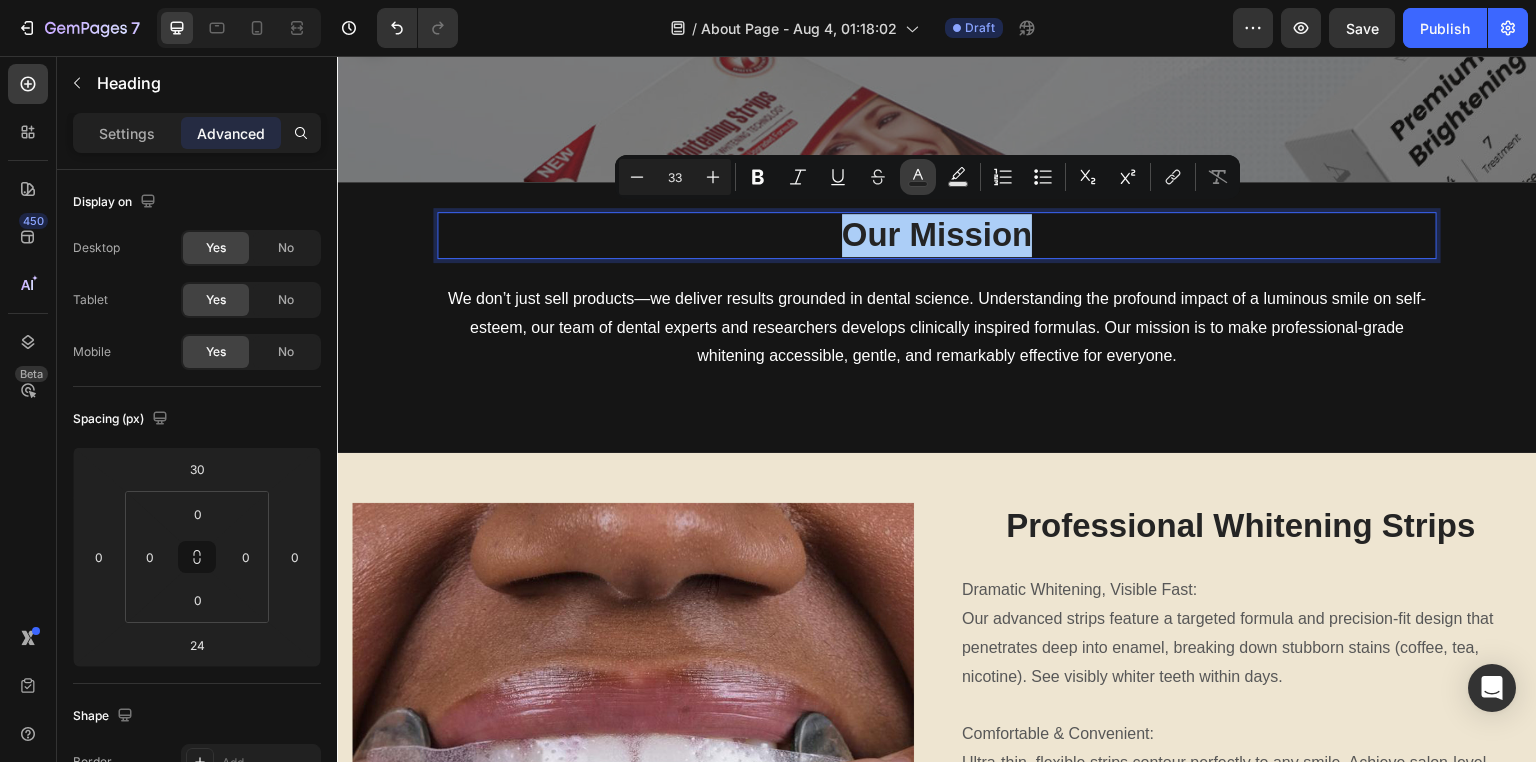 click 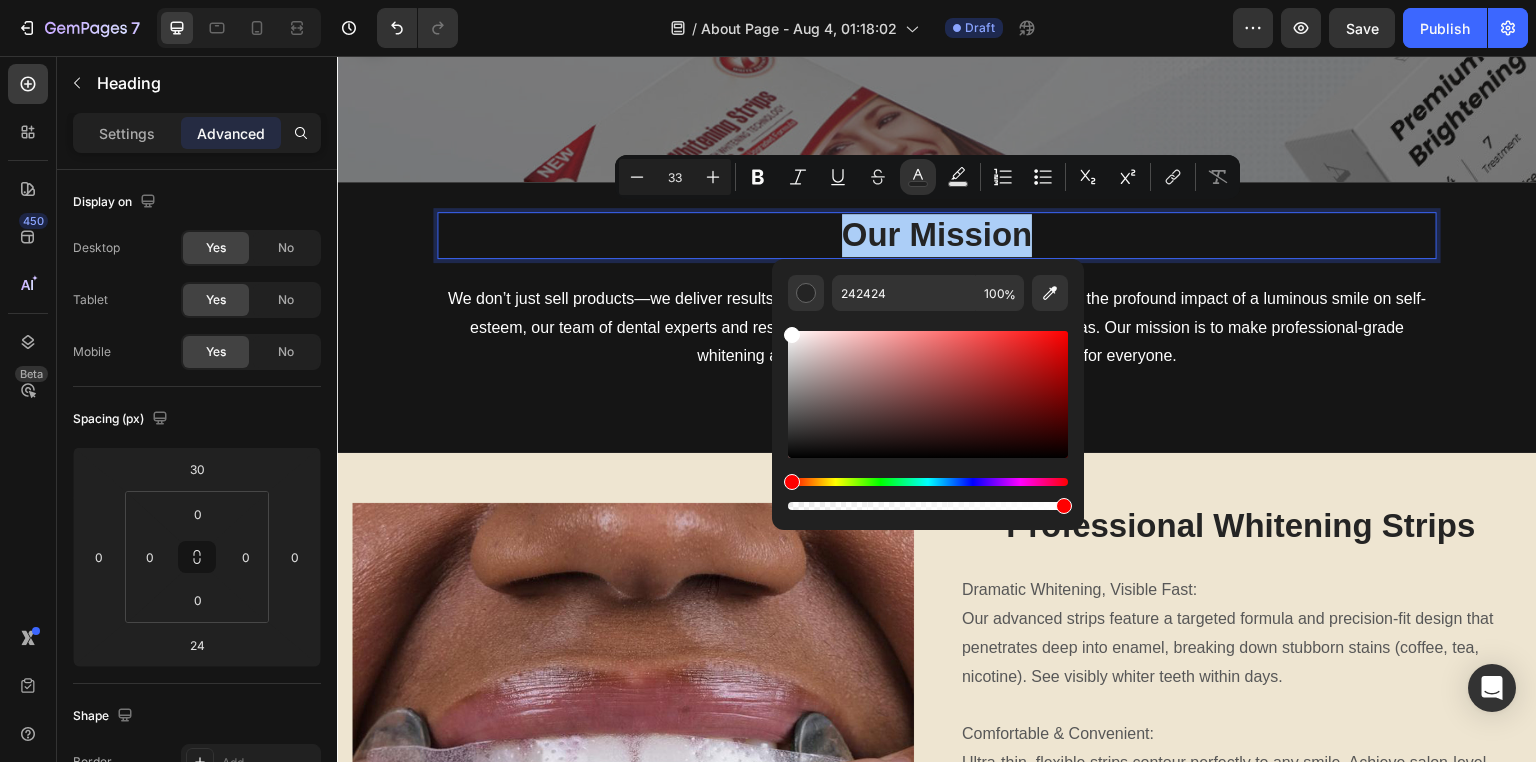 drag, startPoint x: 796, startPoint y: 345, endPoint x: 786, endPoint y: 315, distance: 31.622776 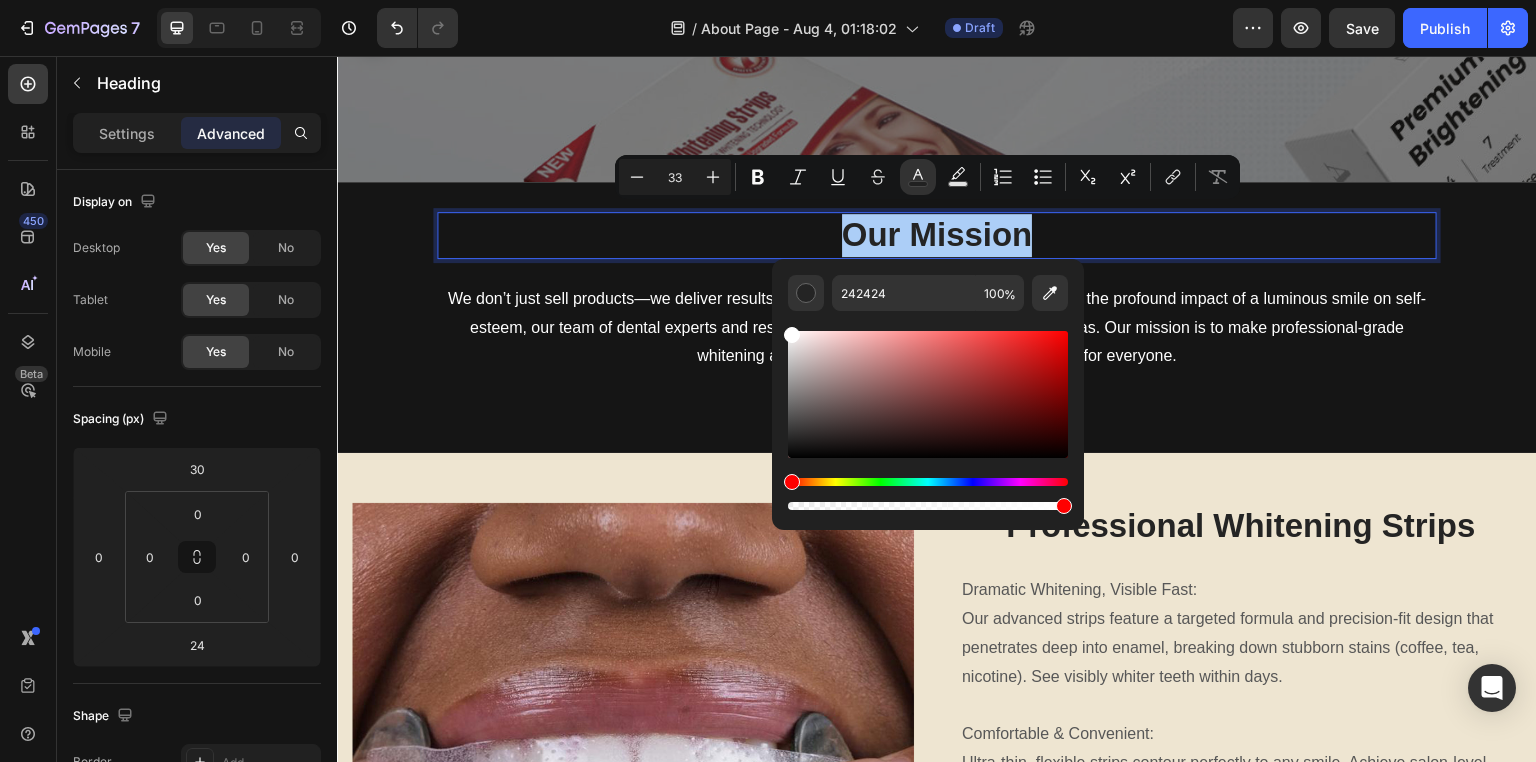 click on "242424 100 %" at bounding box center [928, 386] 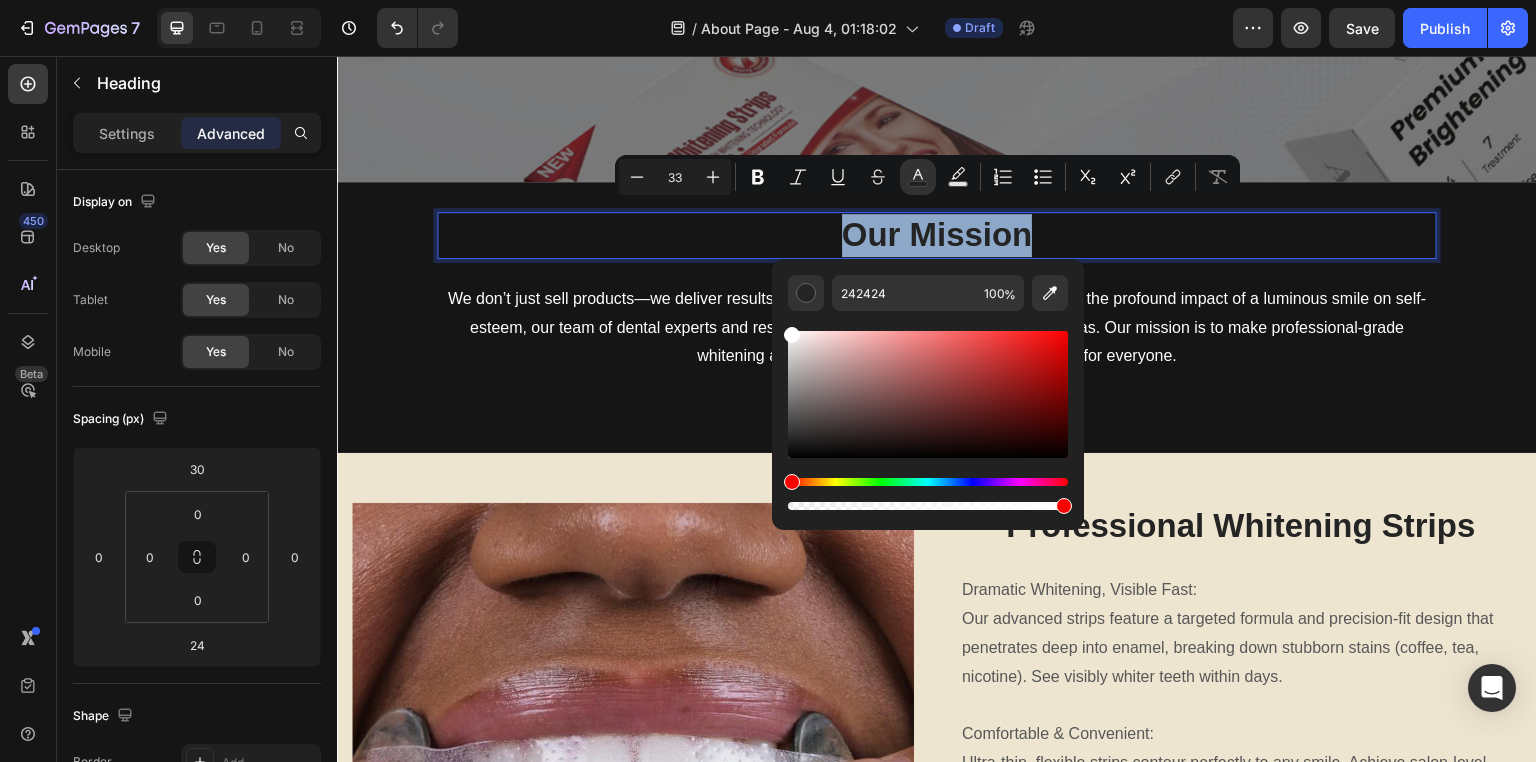 type on "FFFFFF" 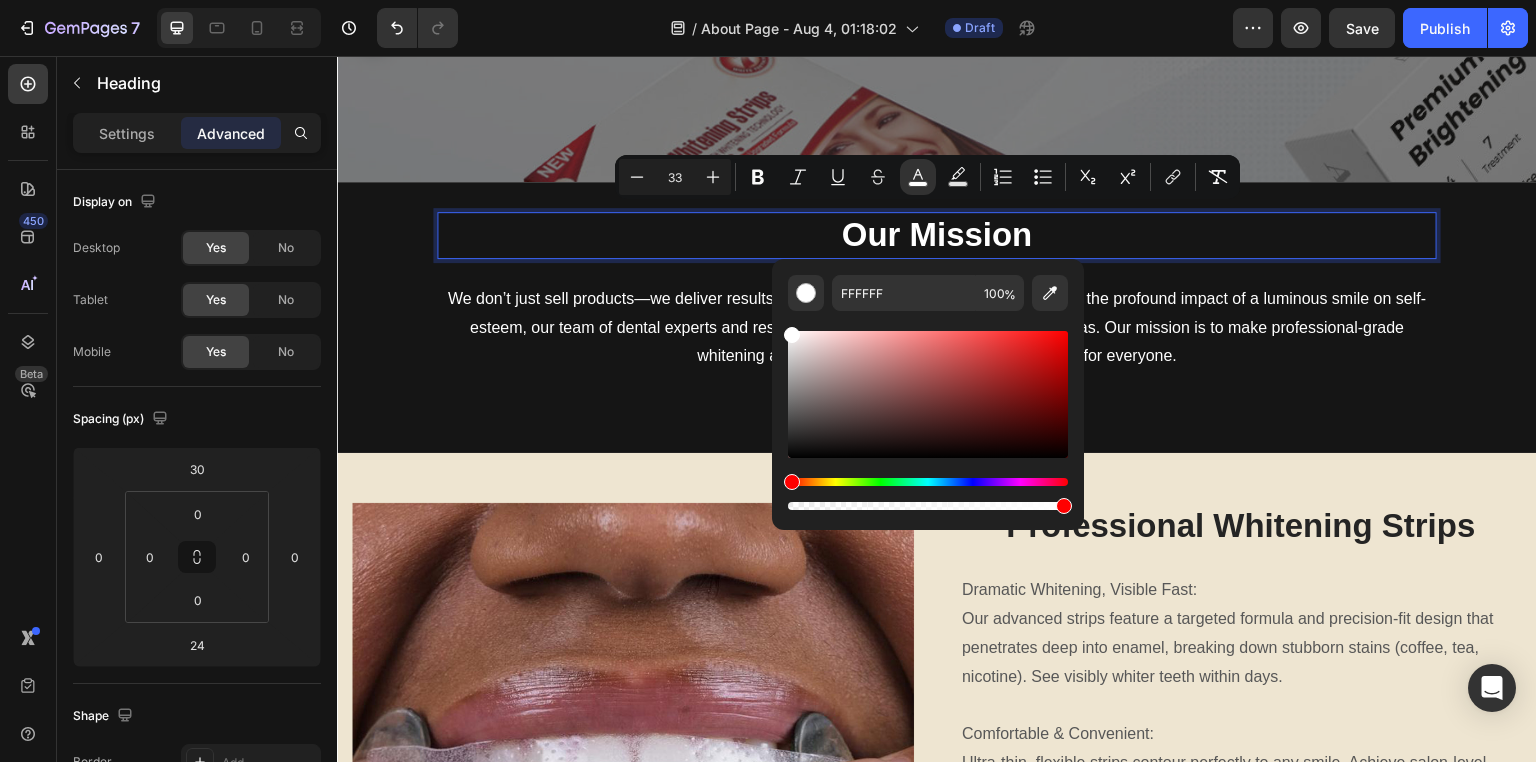click on "Our Mission" at bounding box center [937, 235] 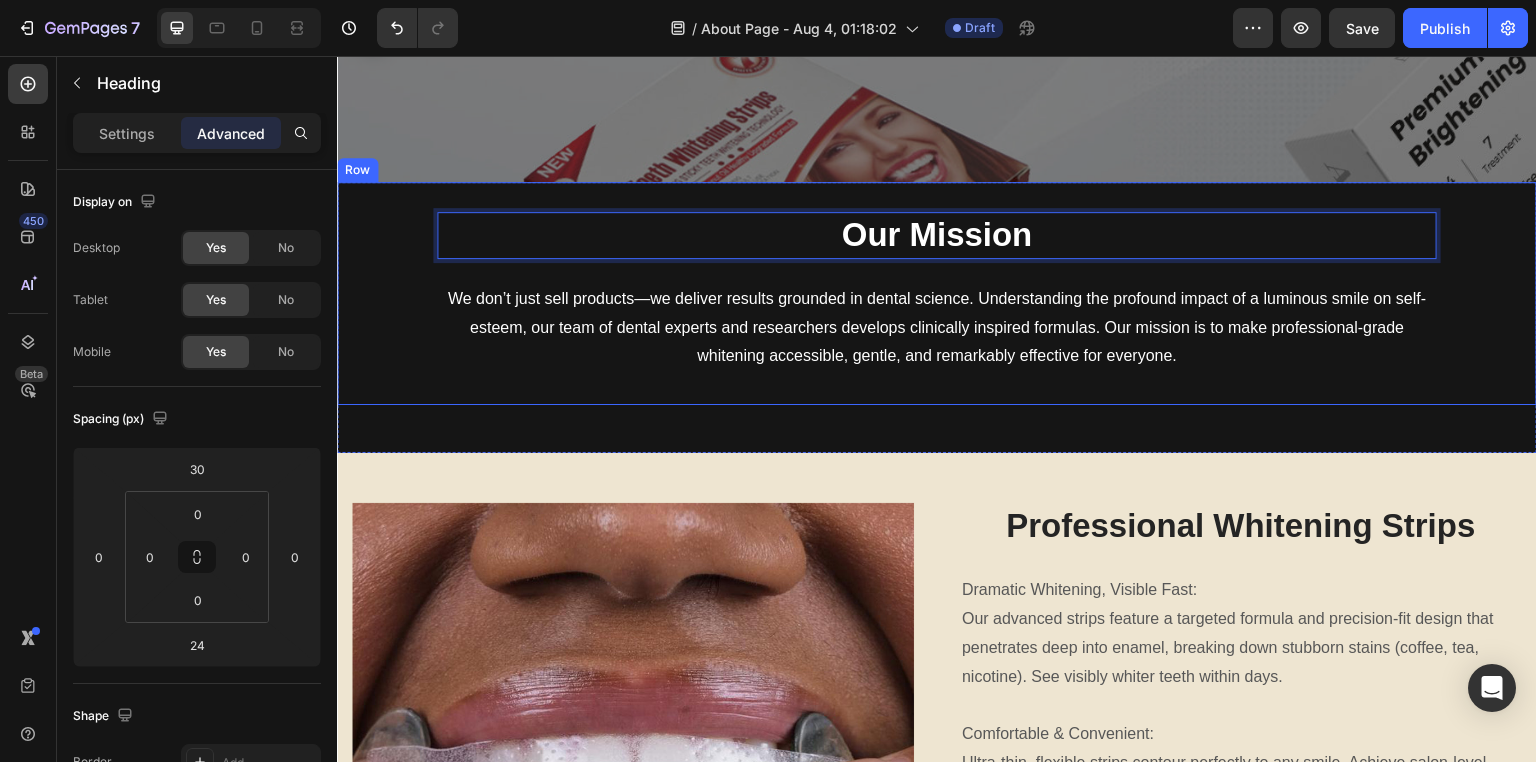 click on "We don’t just sell products—we deliver results grounded in dental science. Understanding the profound impact of a luminous smile on self-esteem, our team of dental experts and researchers develops clinically inspired formulas. Our mission is to make professional-grade whitening accessible, gentle, and remarkably effective for everyone." at bounding box center (937, 328) 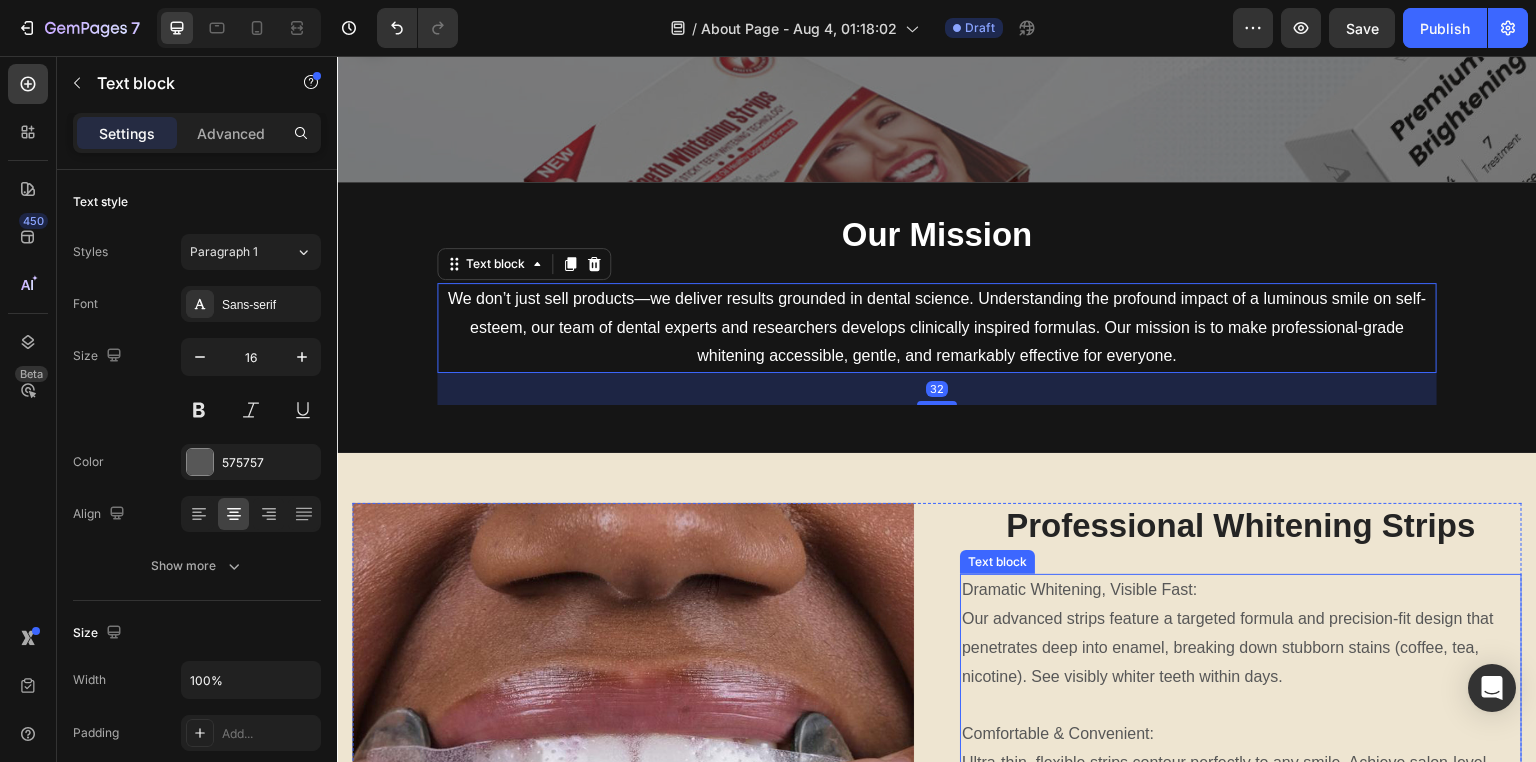 click on "Our advanced strips feature a targeted formula and precision-fit design that penetrates deep into enamel, breaking down stubborn stains (coffee, tea, nicotine). See visibly whiter teeth within days." at bounding box center [1241, 648] 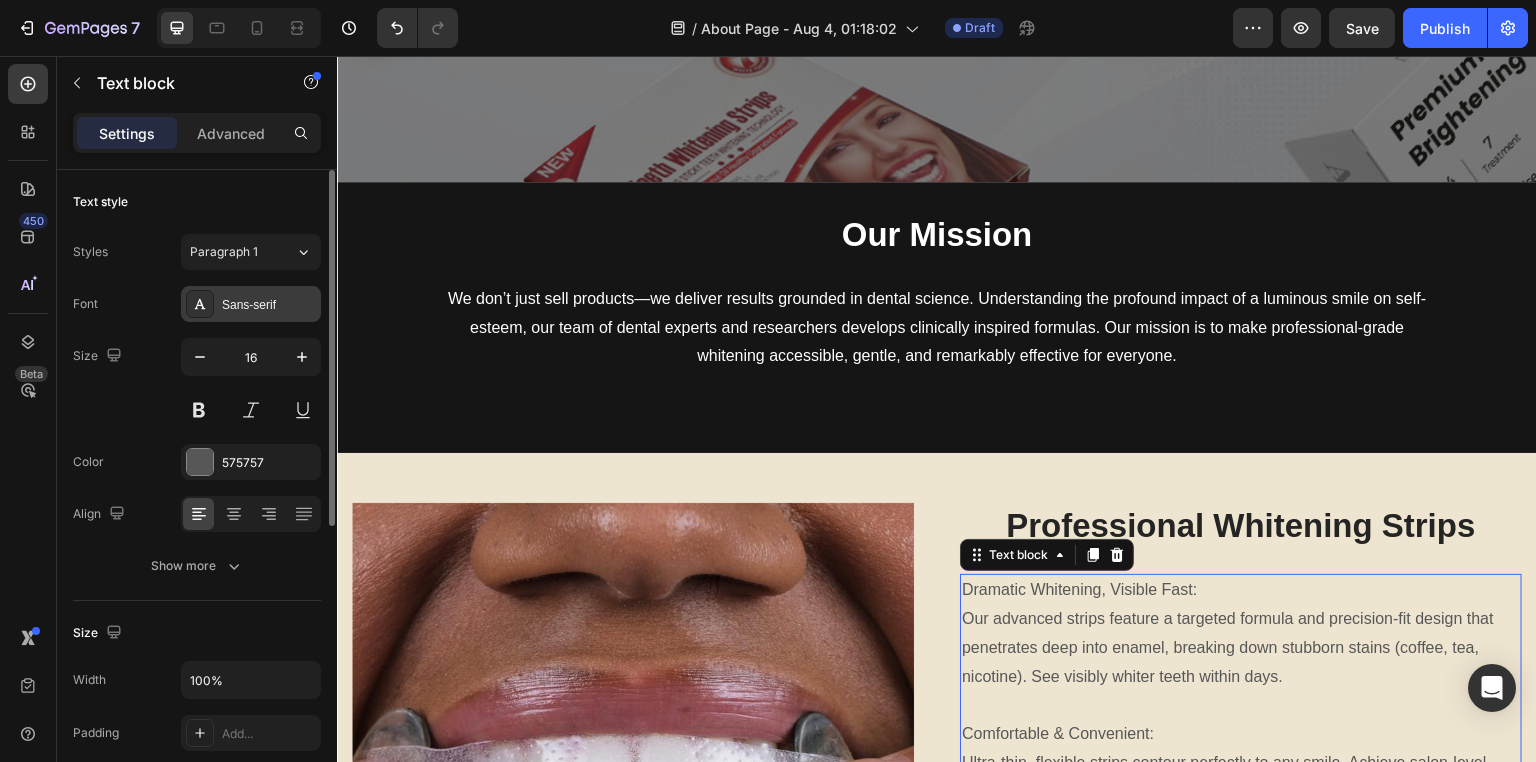 click on "Sans-serif" at bounding box center [251, 304] 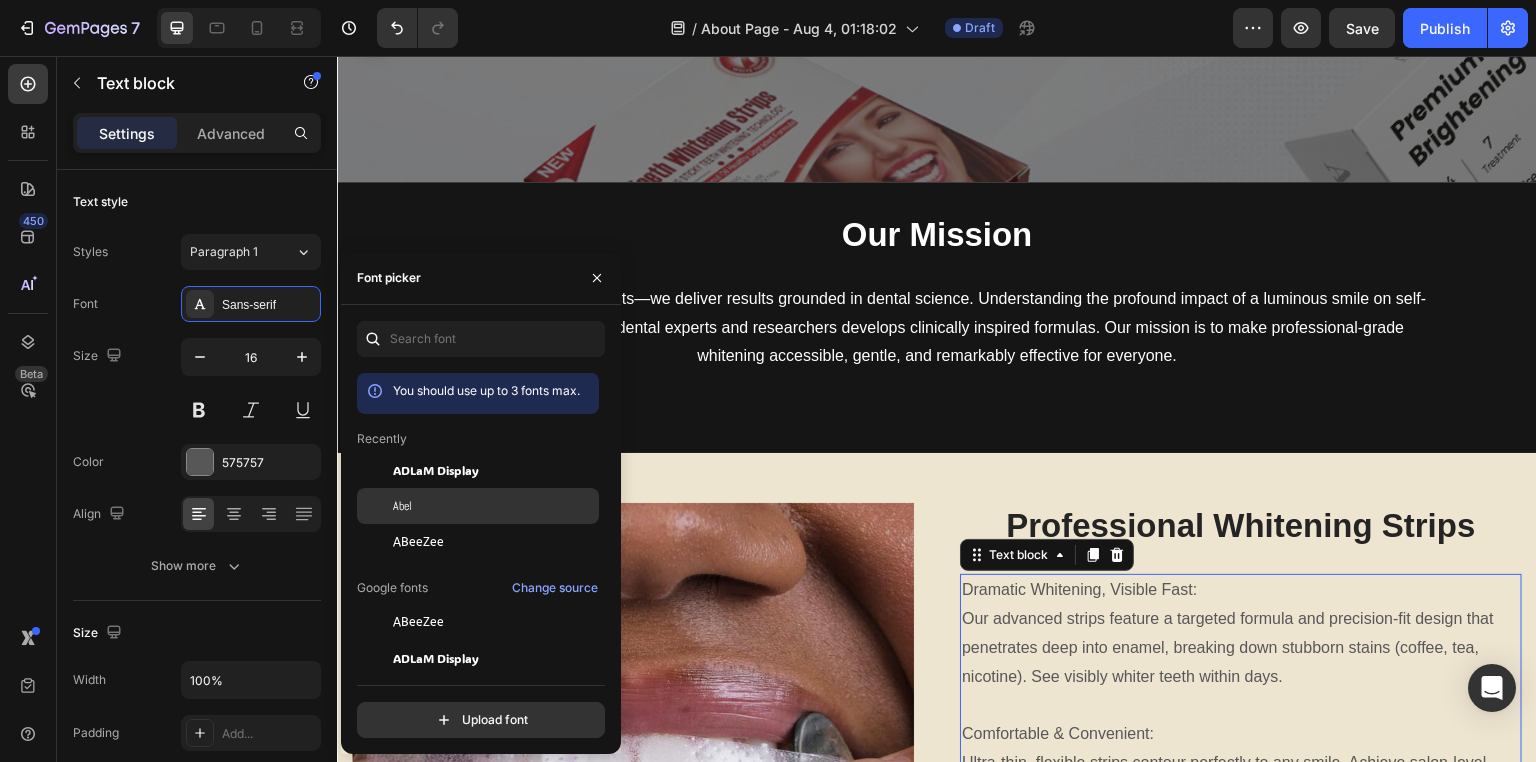 click on "Abel" at bounding box center [402, 506] 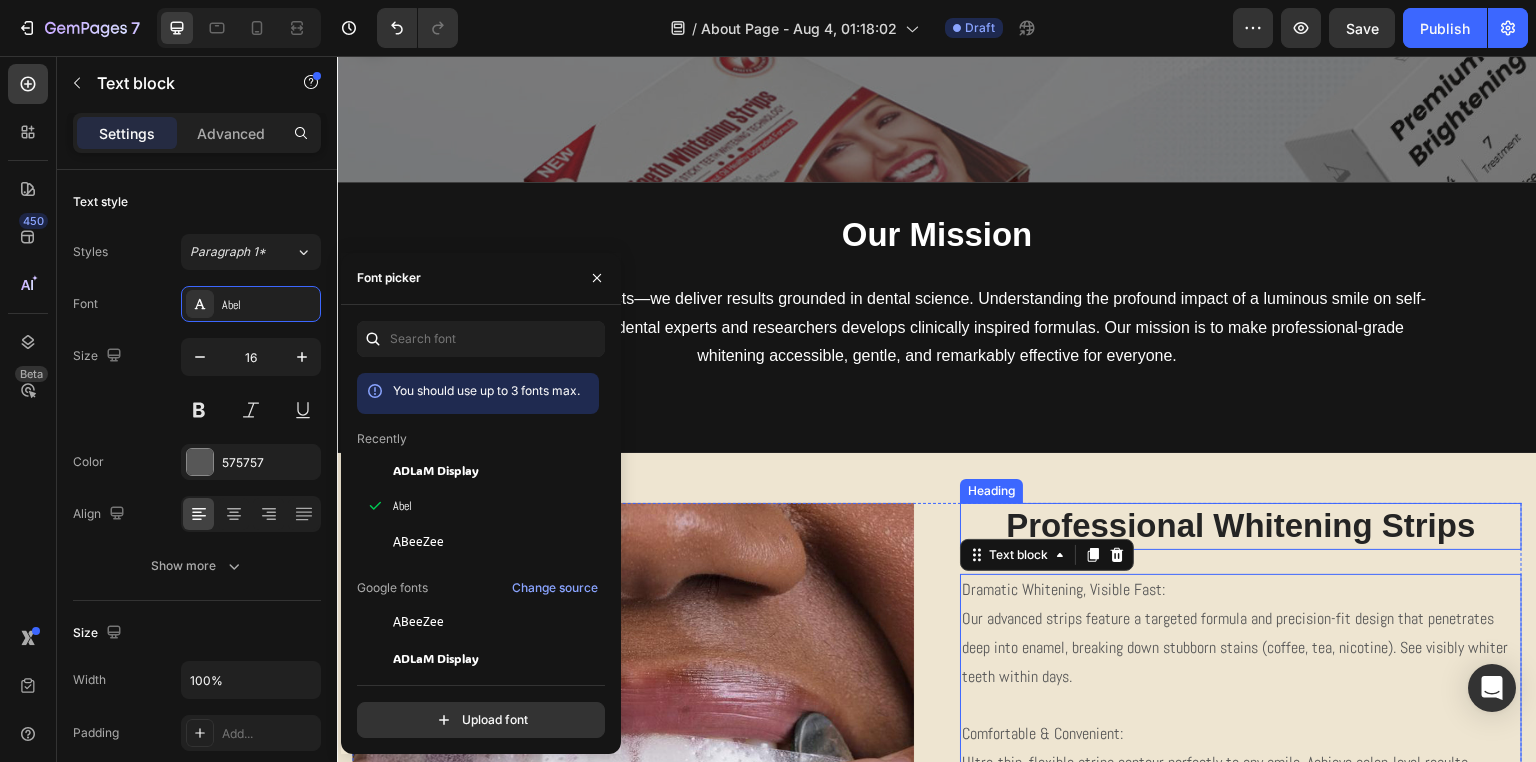 click on "Professional Whitening Strips" at bounding box center [1241, 526] 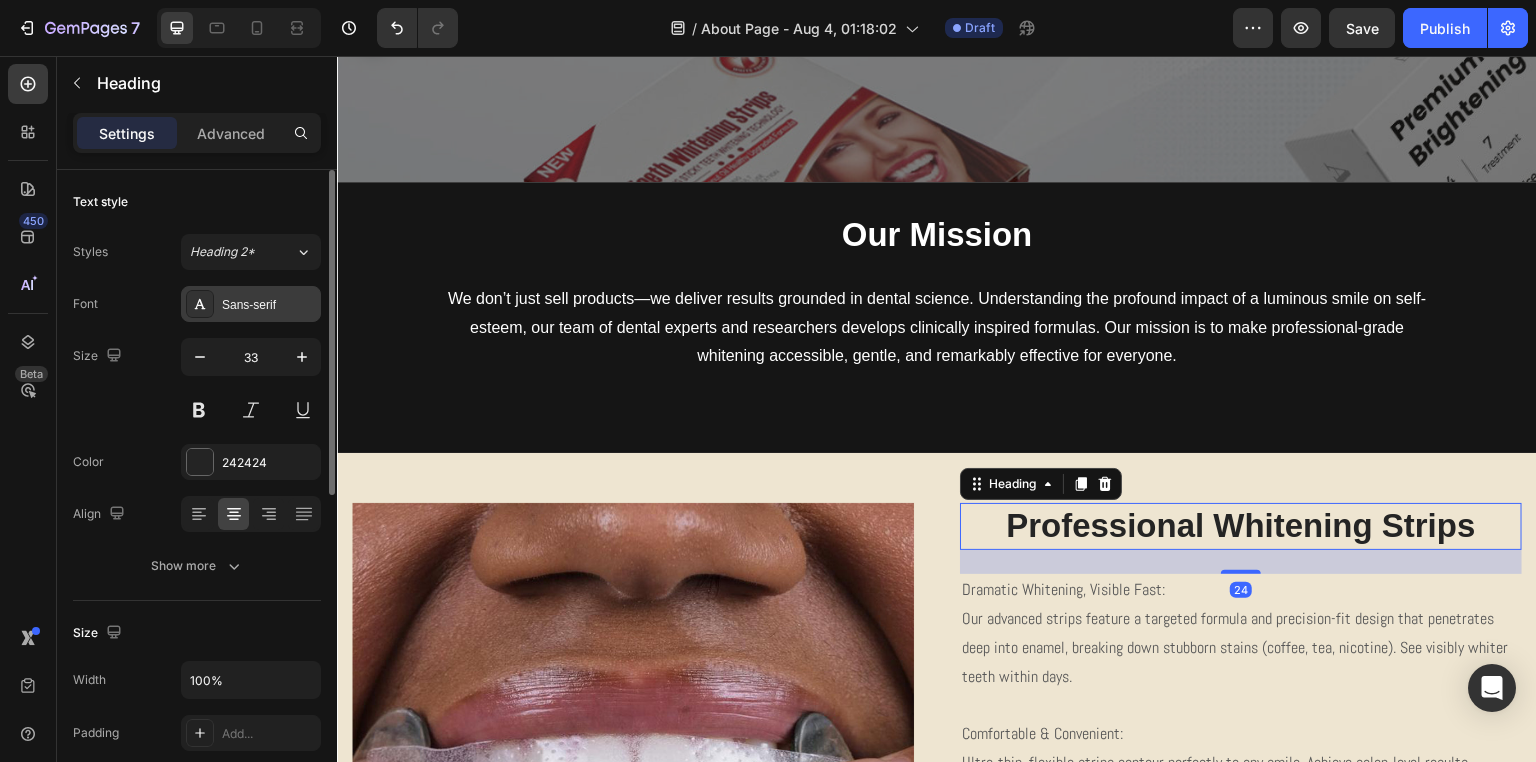 click on "Sans-serif" at bounding box center (269, 305) 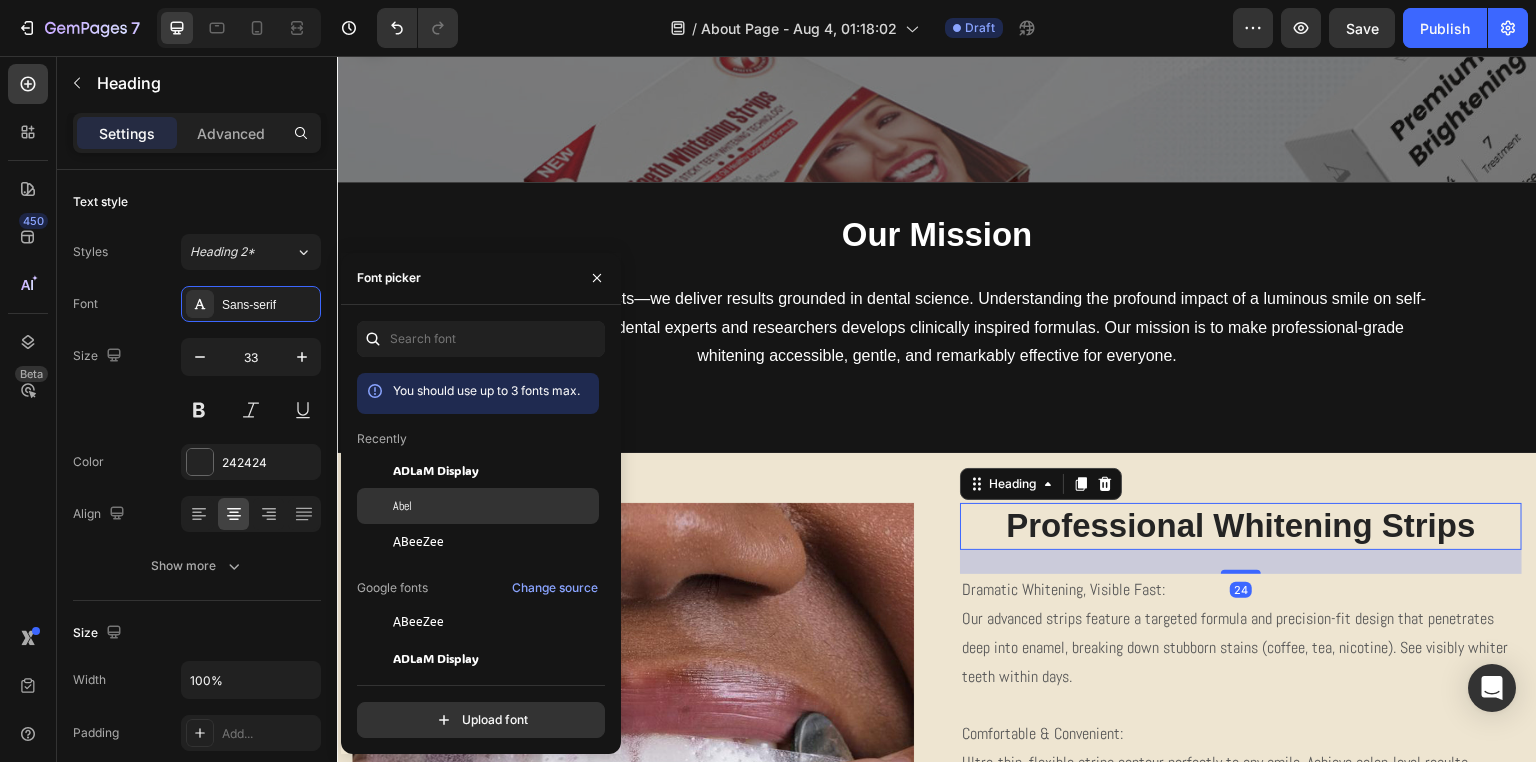 click on "Abel" at bounding box center (494, 506) 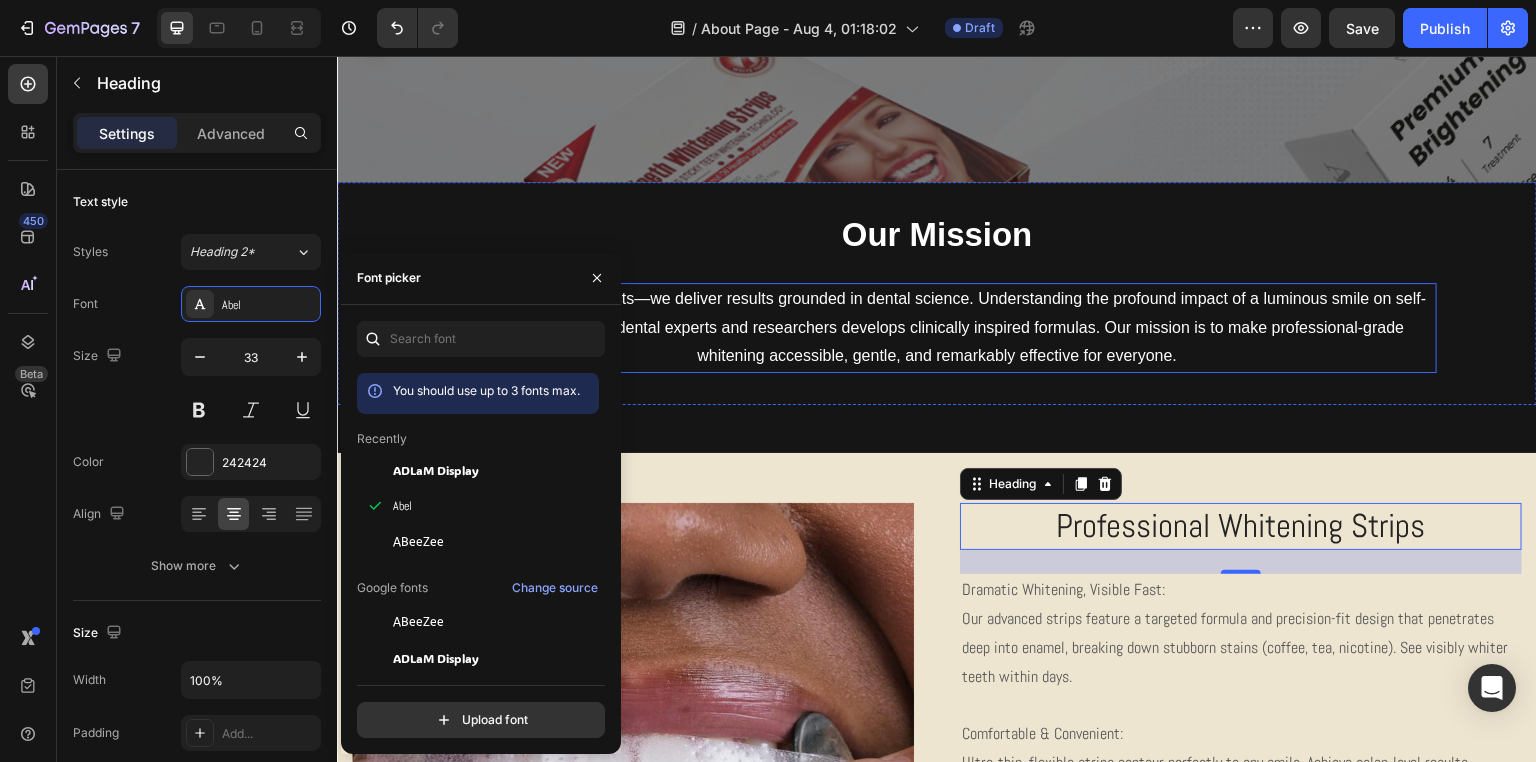 click on "We don’t just sell products—we deliver results grounded in dental science. Understanding the profound impact of a luminous smile on self-esteem, our team of dental experts and researchers develops clinically inspired formulas. Our mission is to make professional-grade whitening accessible, gentle, and remarkably effective for everyone." at bounding box center [937, 327] 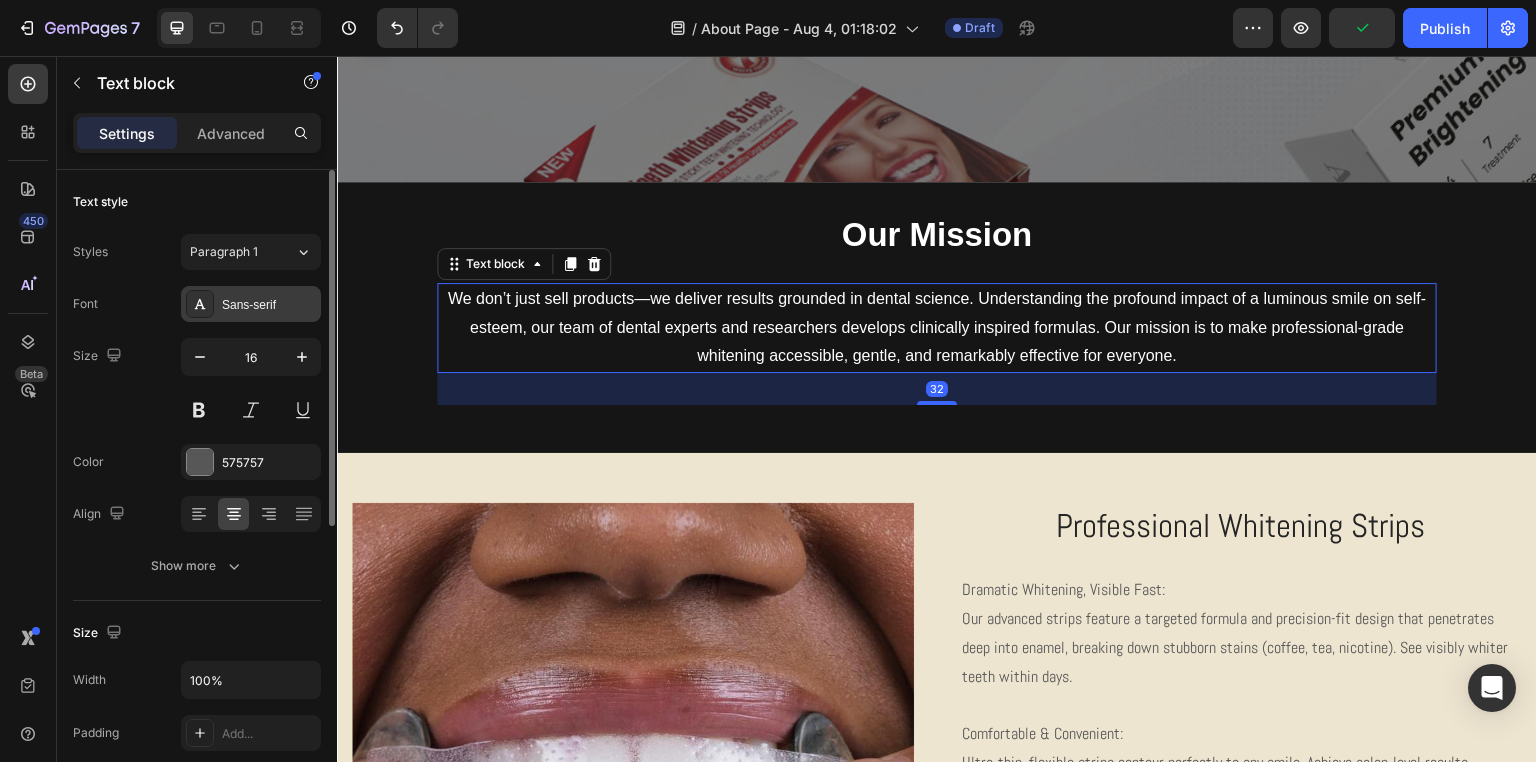 click on "Sans-serif" at bounding box center [269, 305] 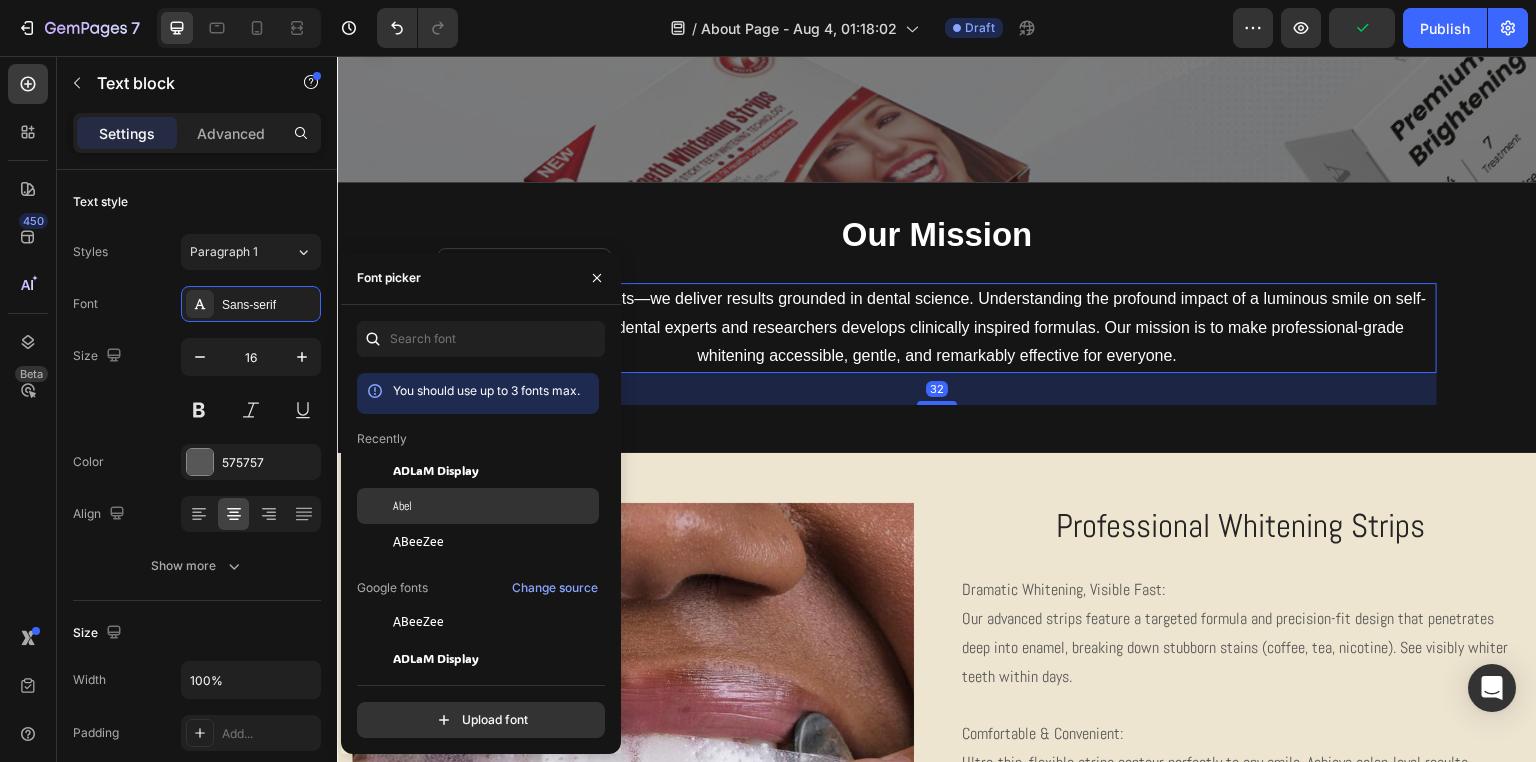 click on "Abel" at bounding box center [402, 506] 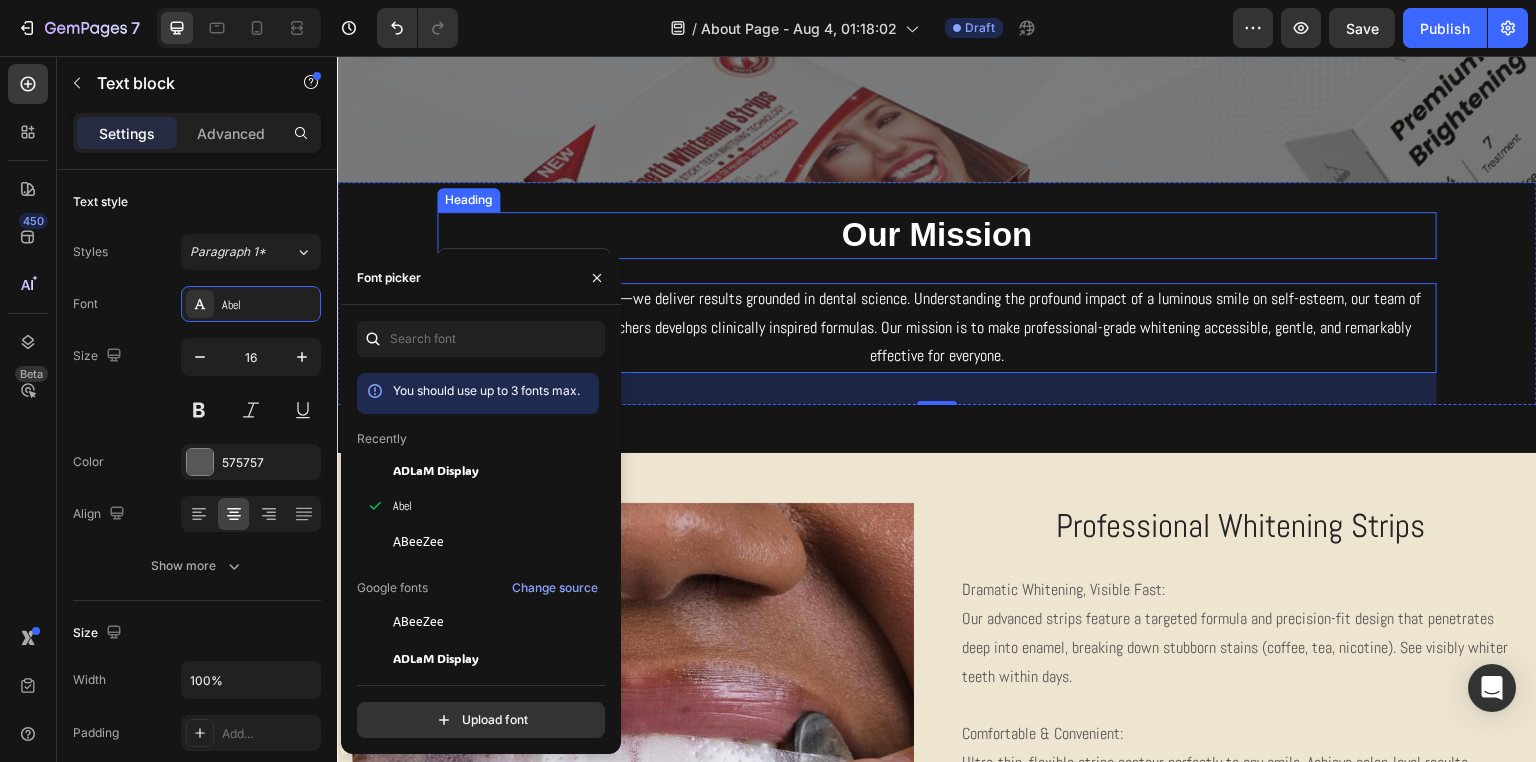 click on "Our Mission" at bounding box center [937, 234] 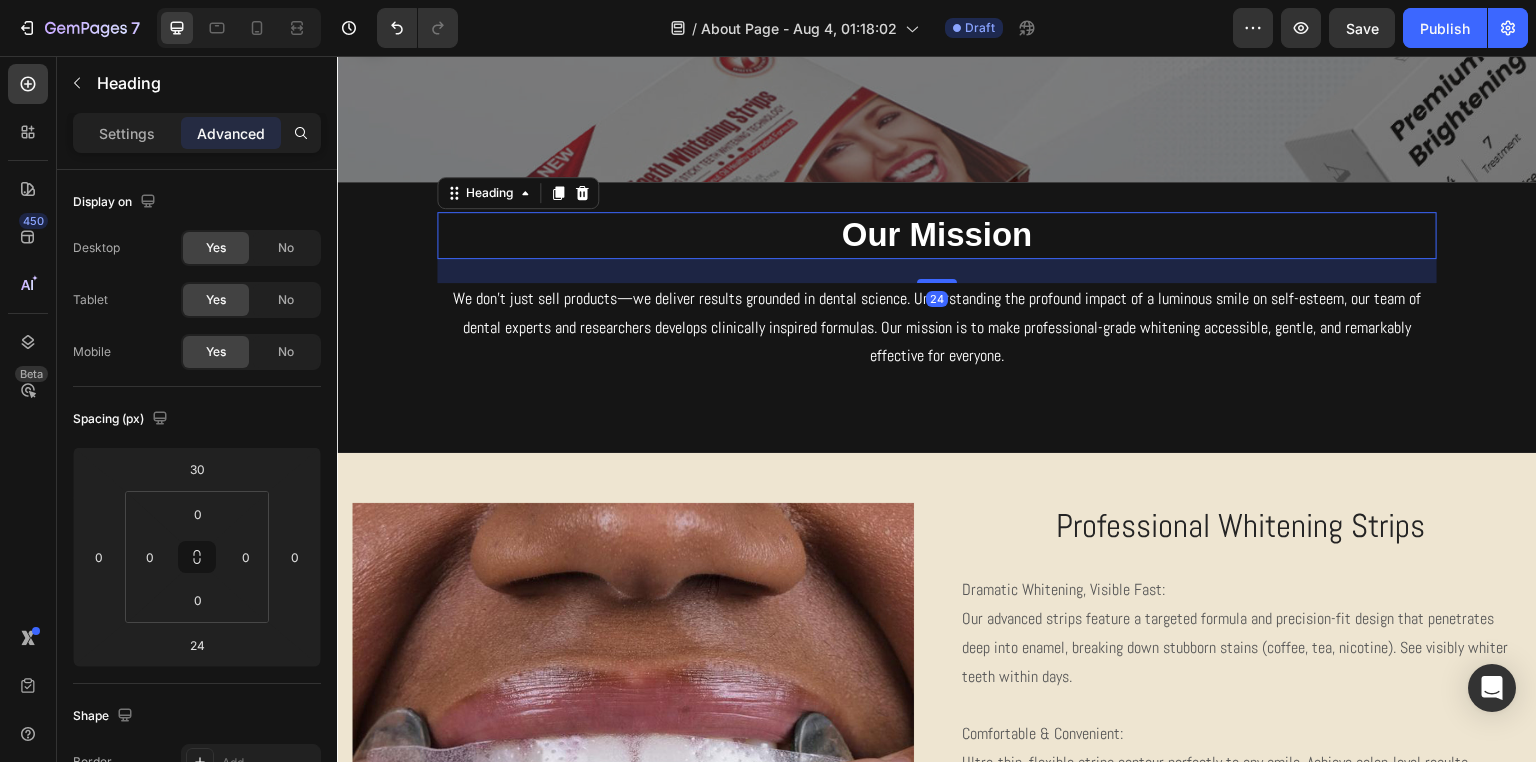 click on "Heading" 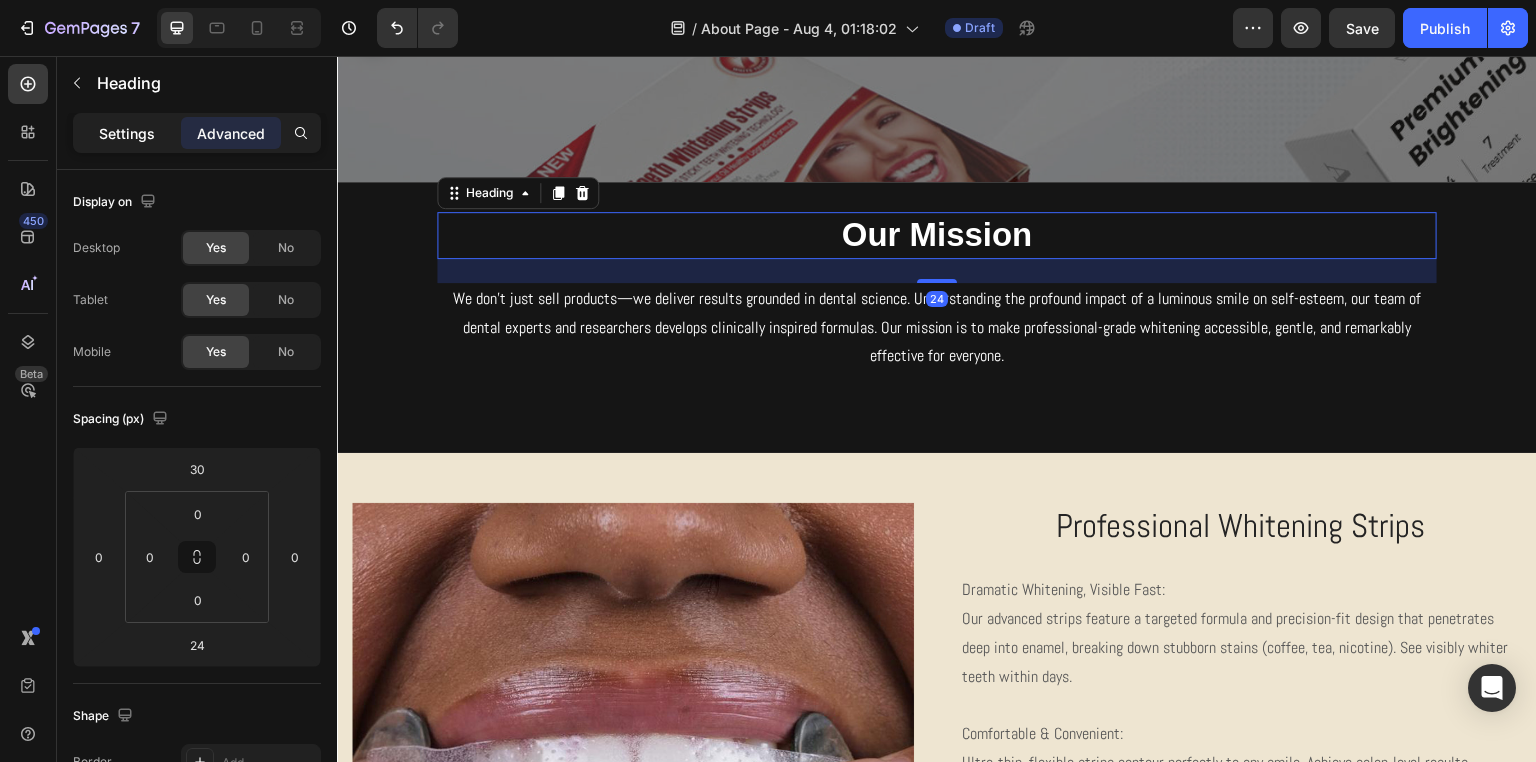 click on "Settings" at bounding box center [127, 133] 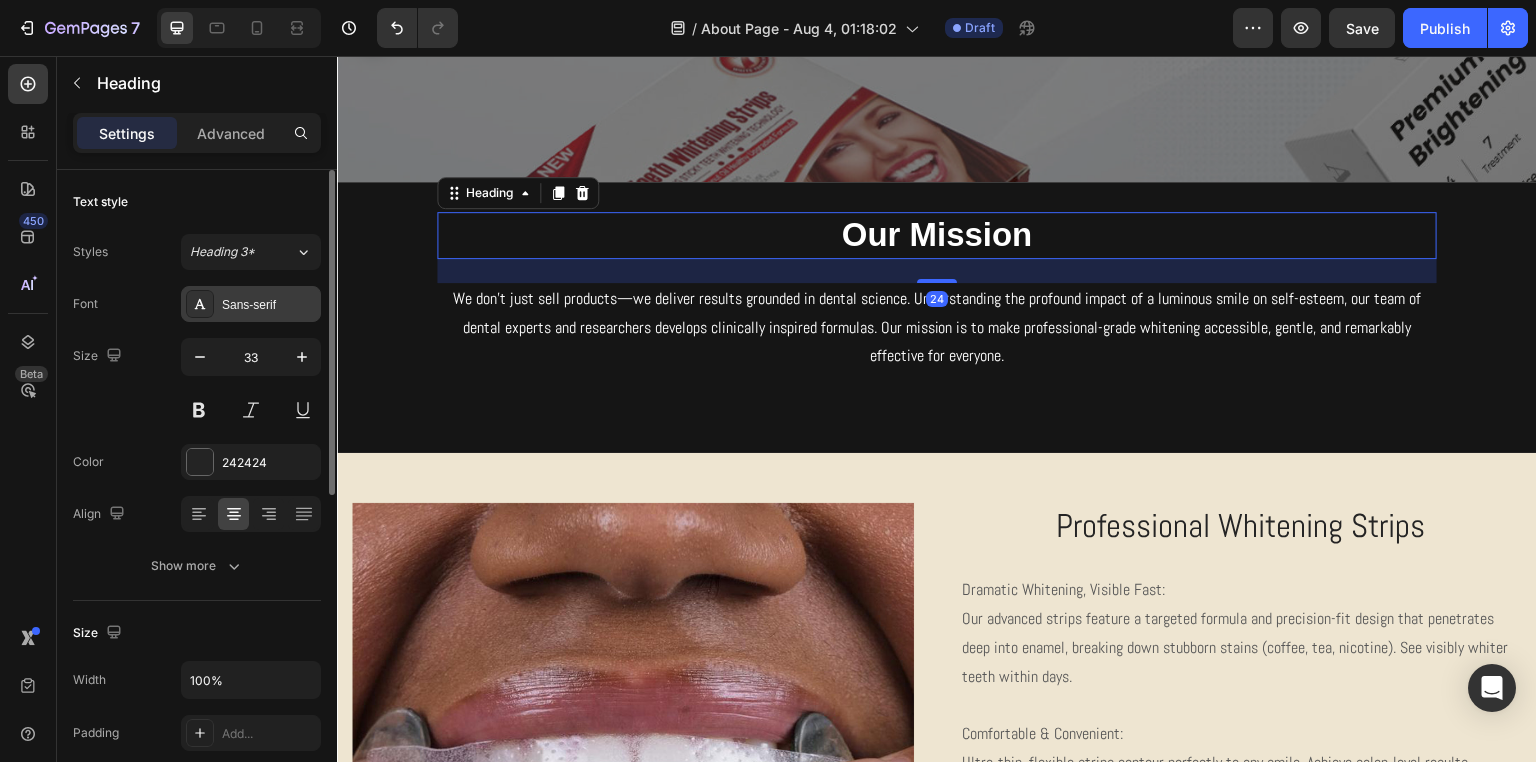click at bounding box center (200, 304) 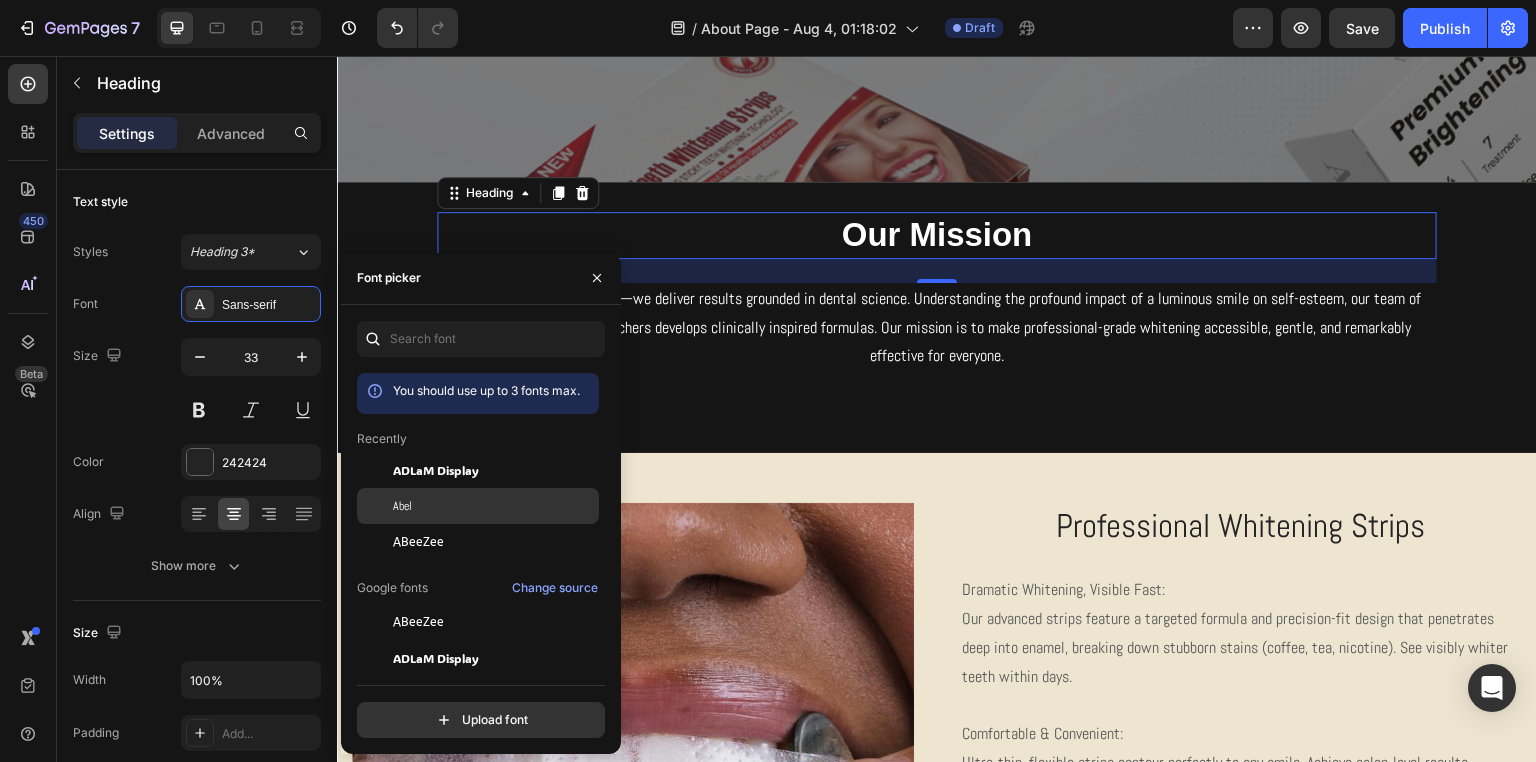 click on "Abel" at bounding box center [494, 506] 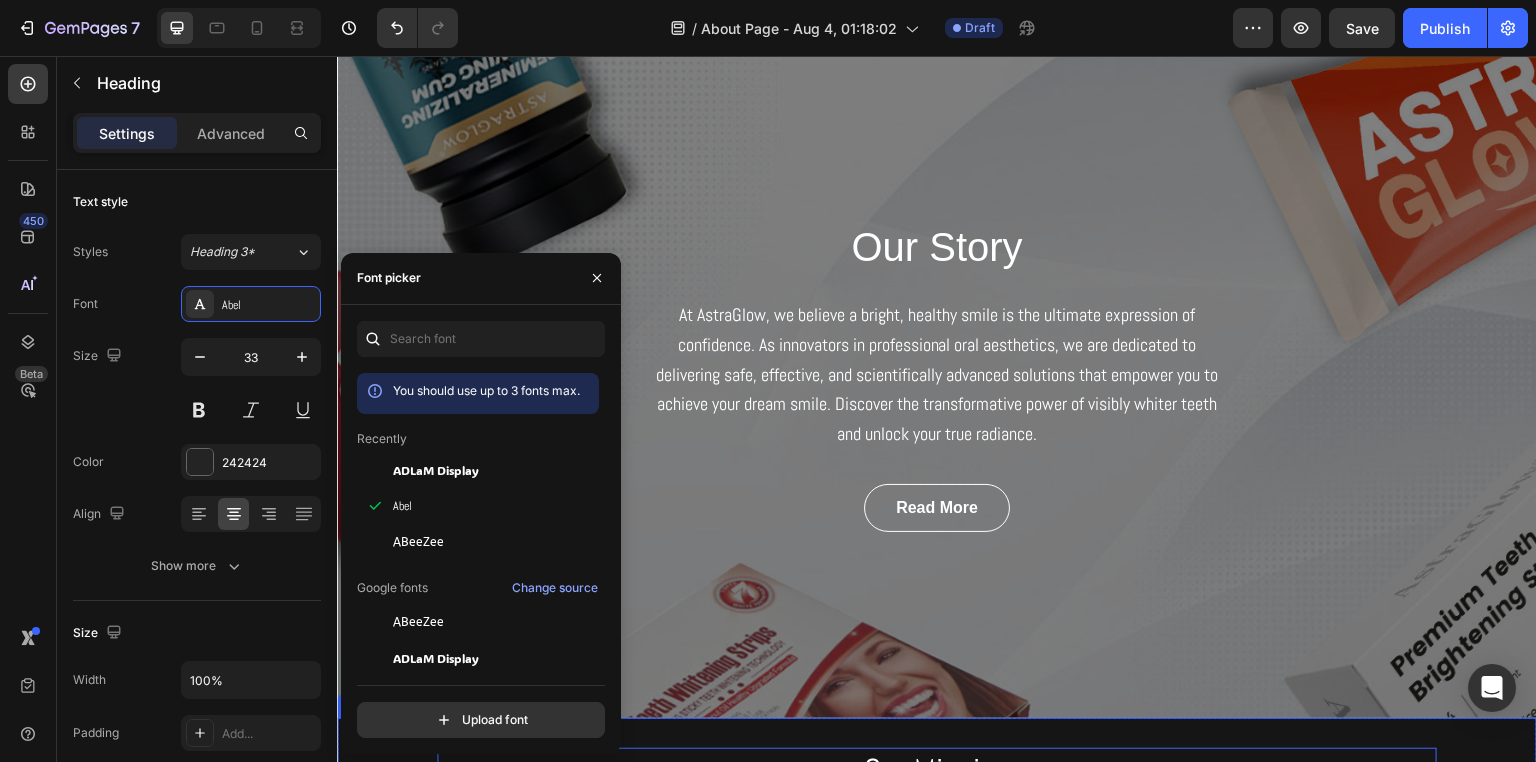 scroll, scrollTop: 0, scrollLeft: 0, axis: both 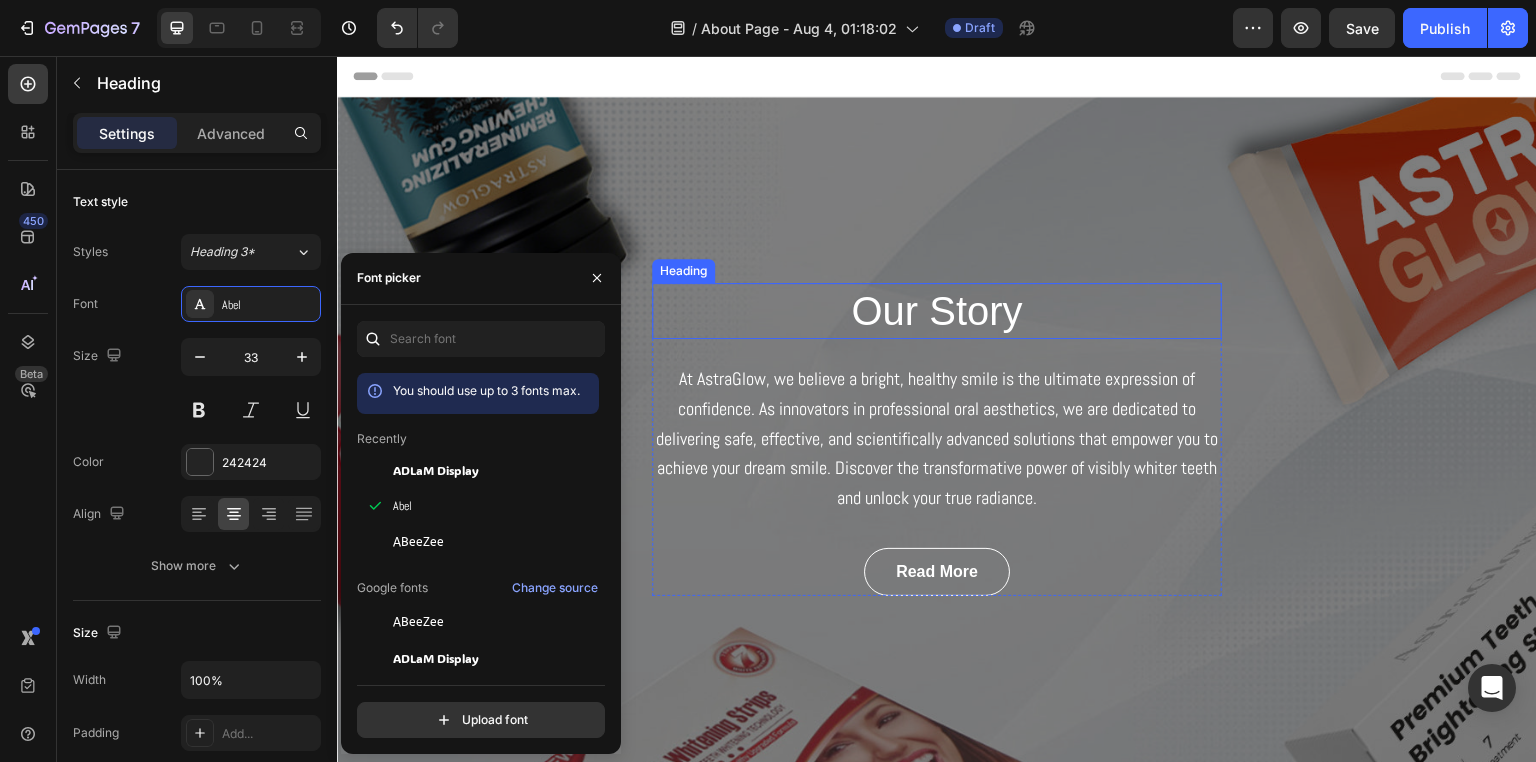click on "Our Story" at bounding box center (937, 311) 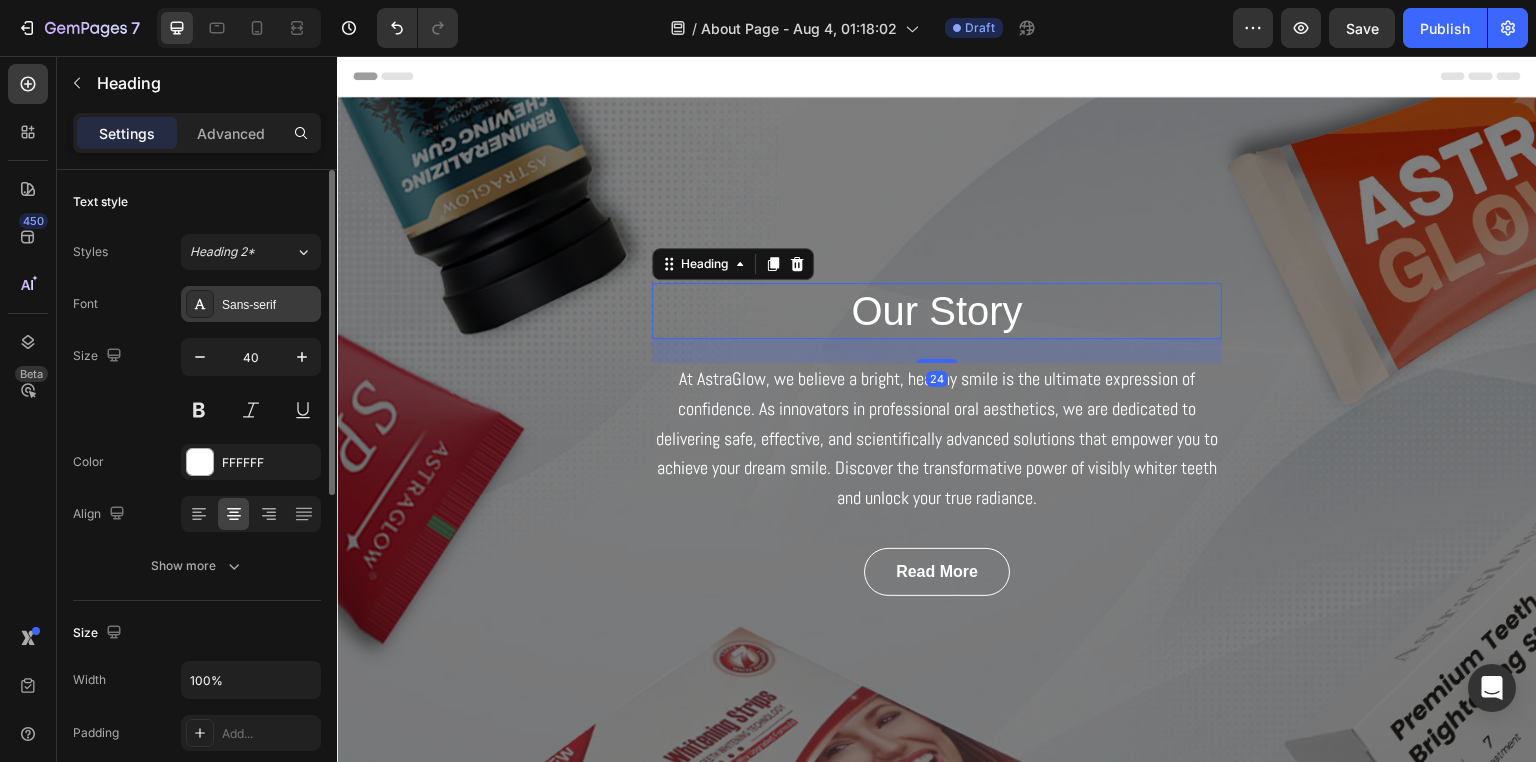 click on "Sans-serif" at bounding box center [269, 305] 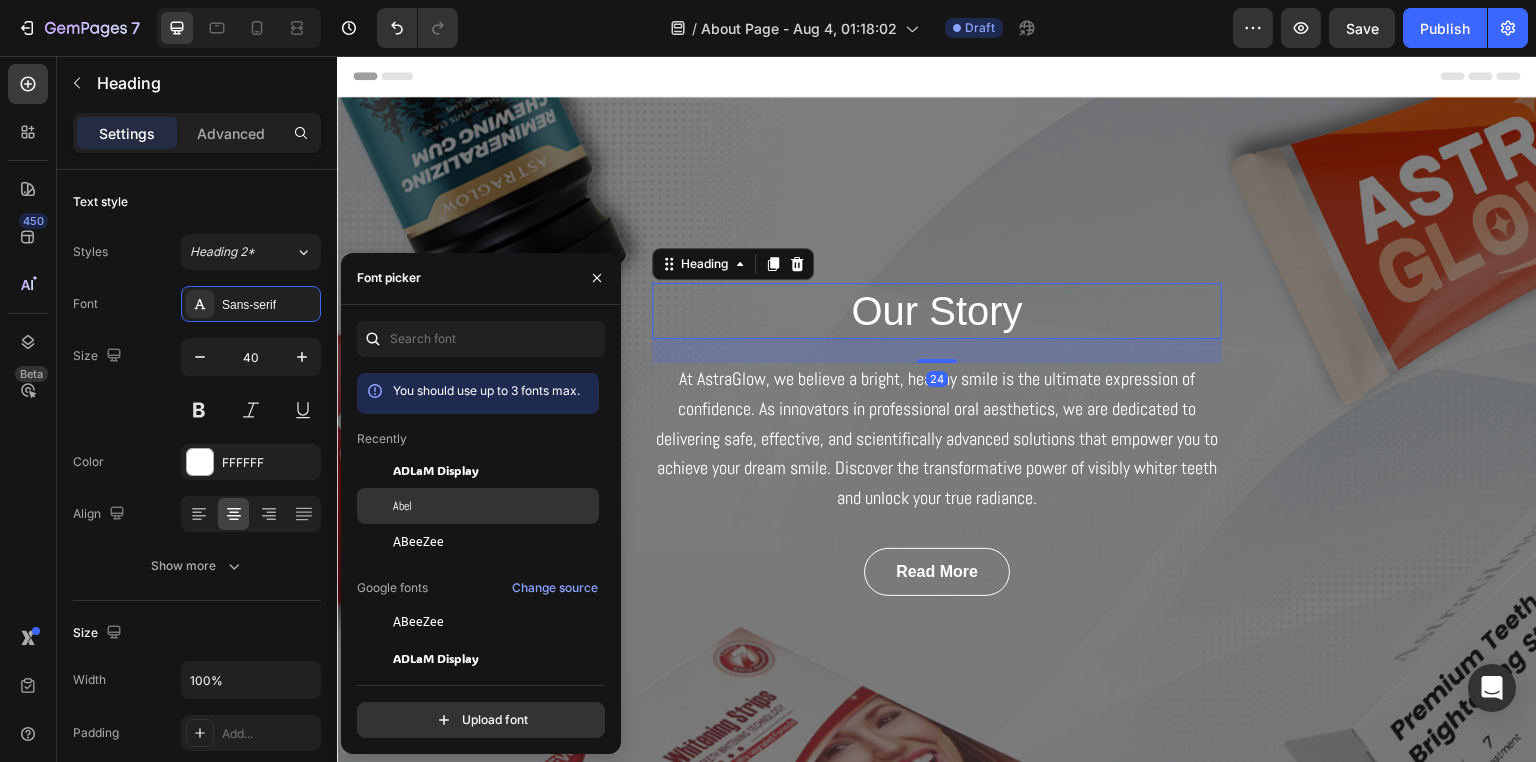 click on "Abel" 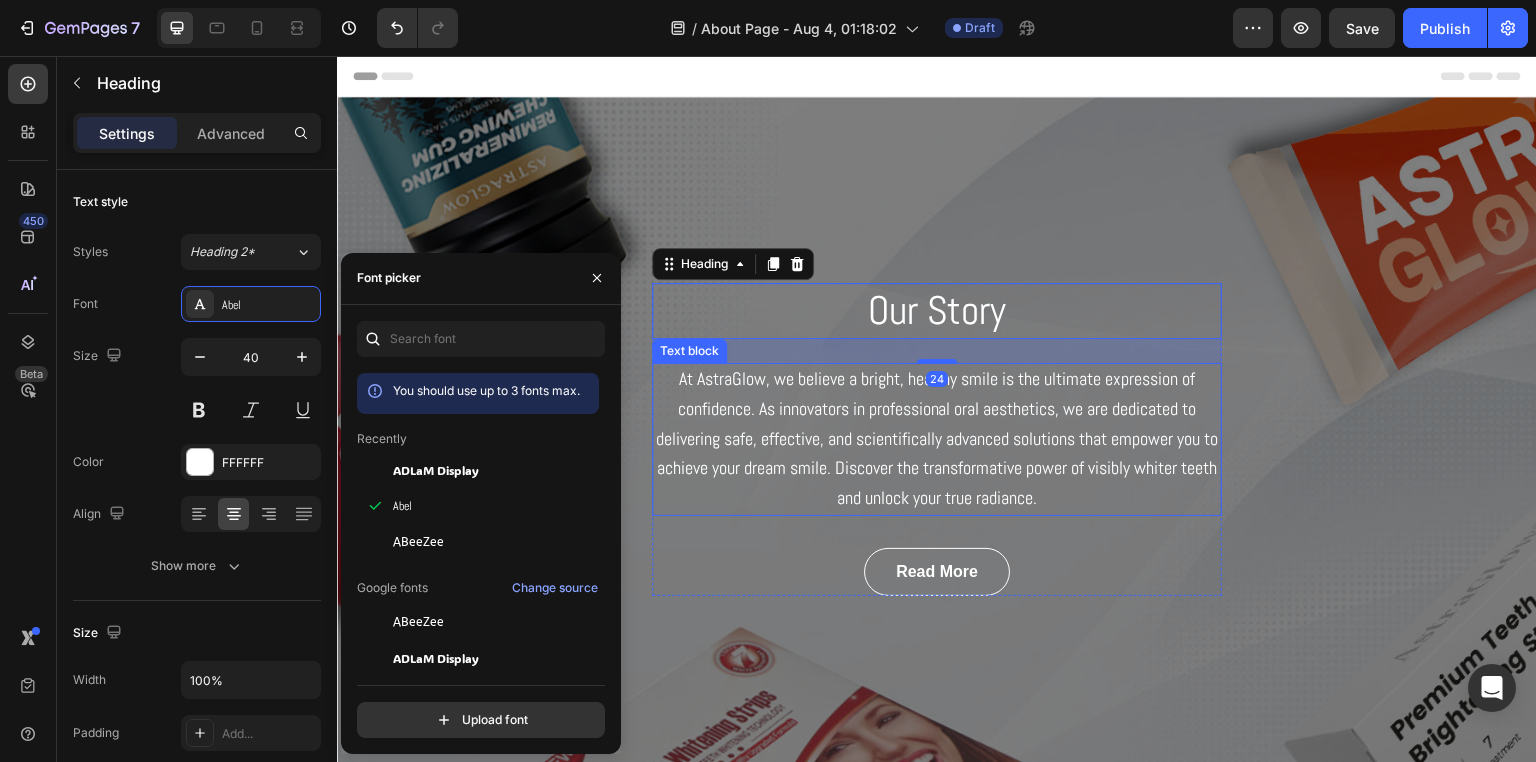 click on "At AstraGlow, we believe a bright, healthy smile is the ultimate expression of confidence. As innovators in professional oral aesthetics, we are dedicated to delivering safe, effective, and scientifically advanced solutions that empower you to achieve your dream smile. Discover the transformative power of visibly whiter teeth and unlock your true radiance." at bounding box center [937, 438] 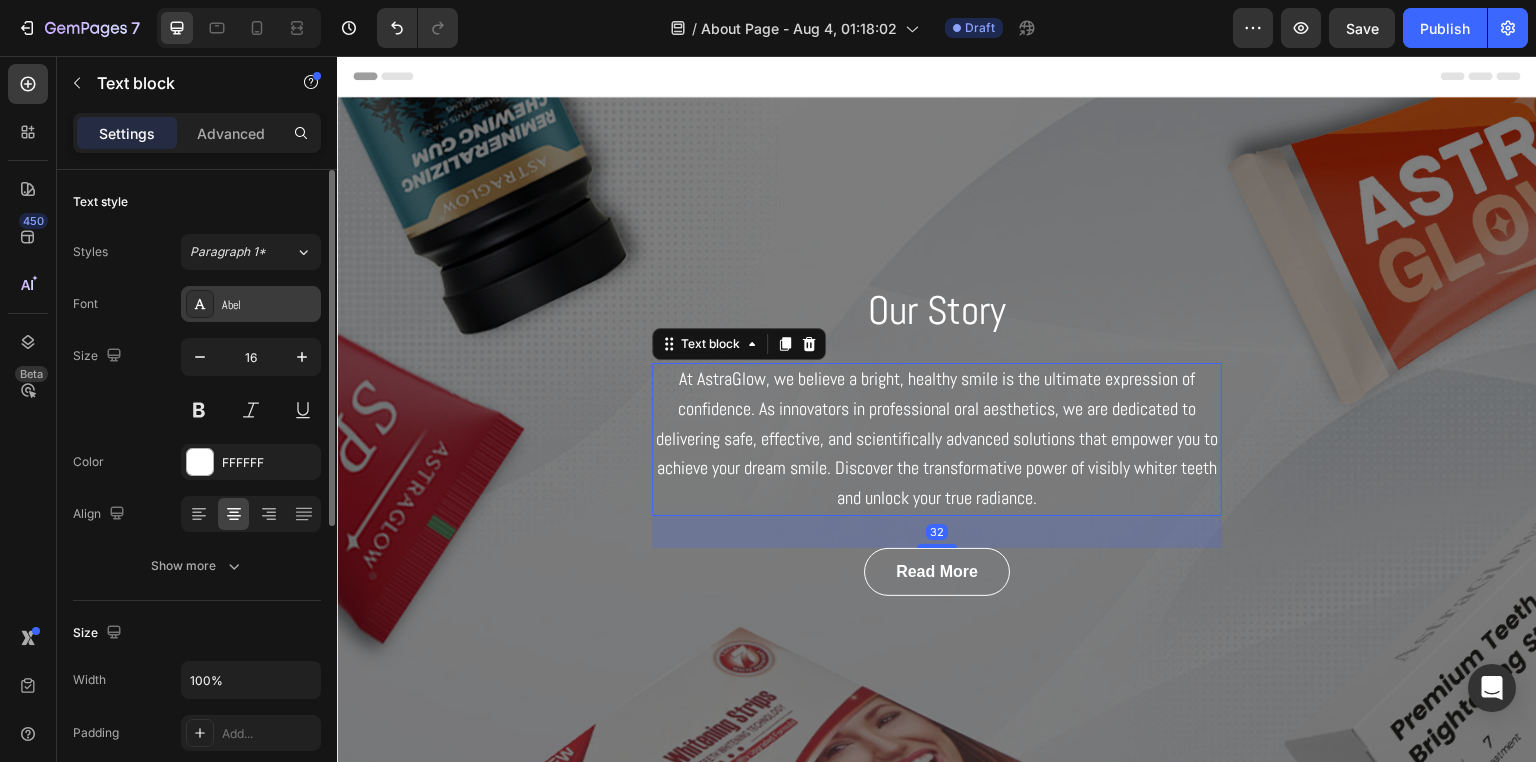 click on "Abel" at bounding box center [269, 305] 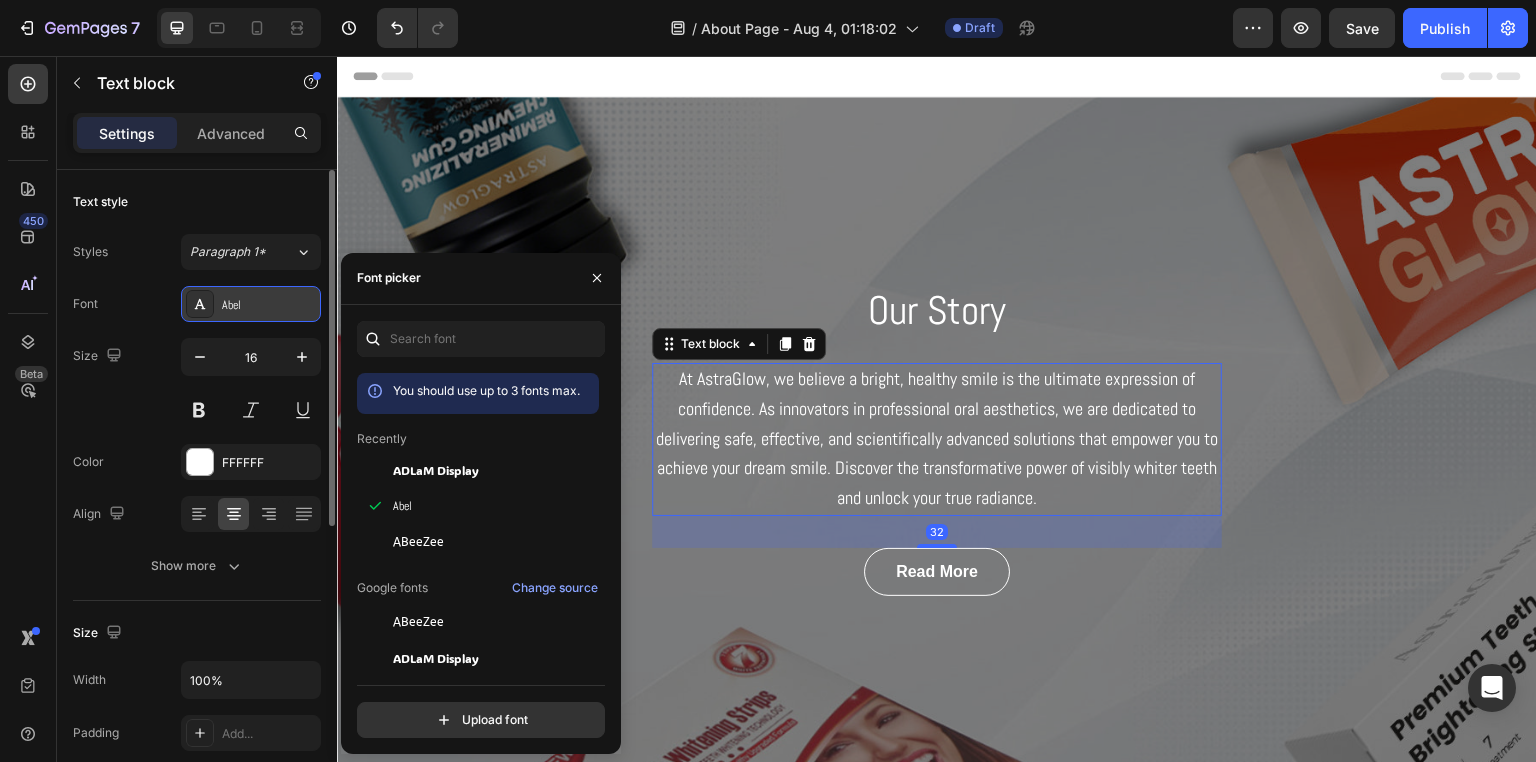 click on "Abel" at bounding box center (269, 305) 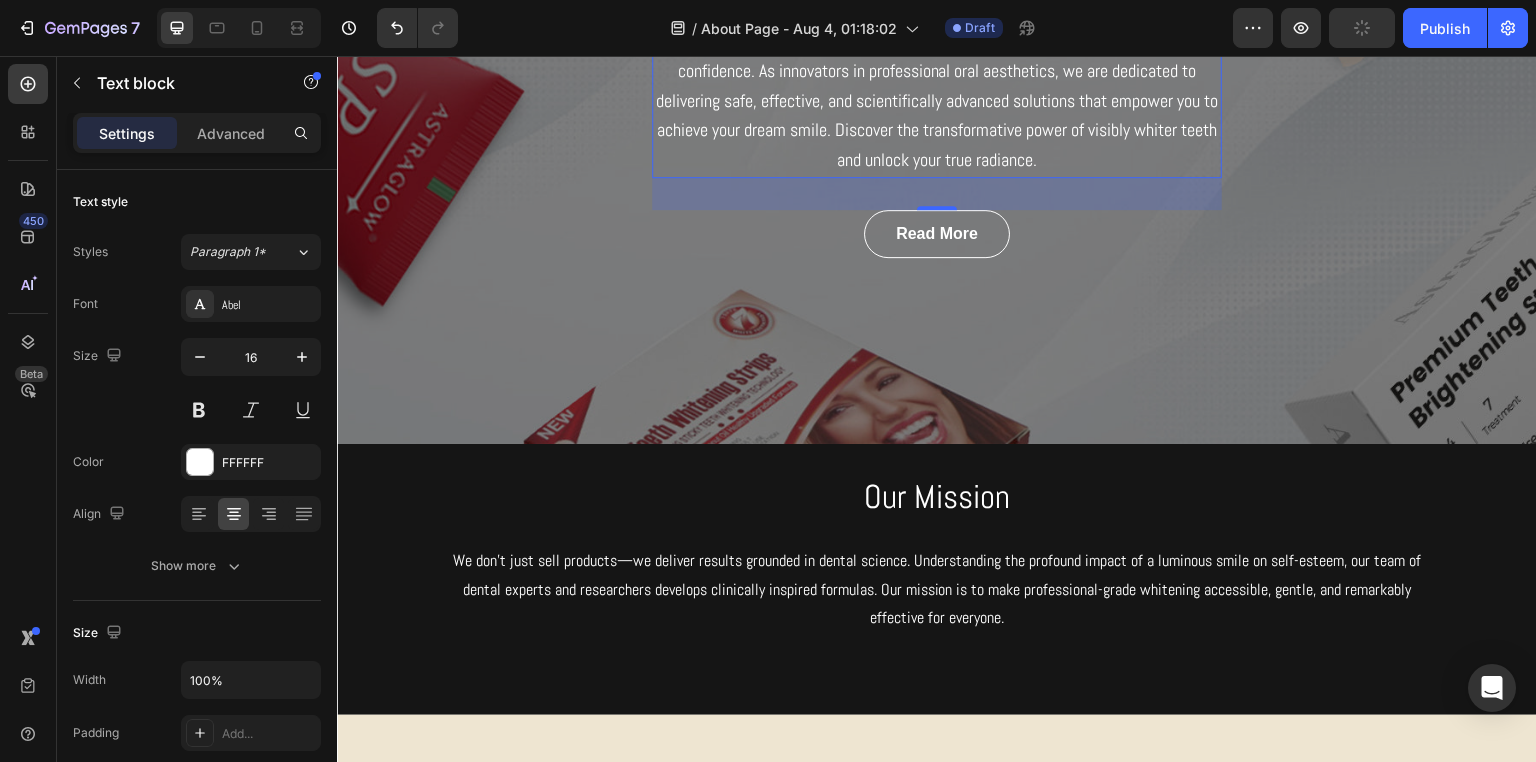 scroll, scrollTop: 300, scrollLeft: 0, axis: vertical 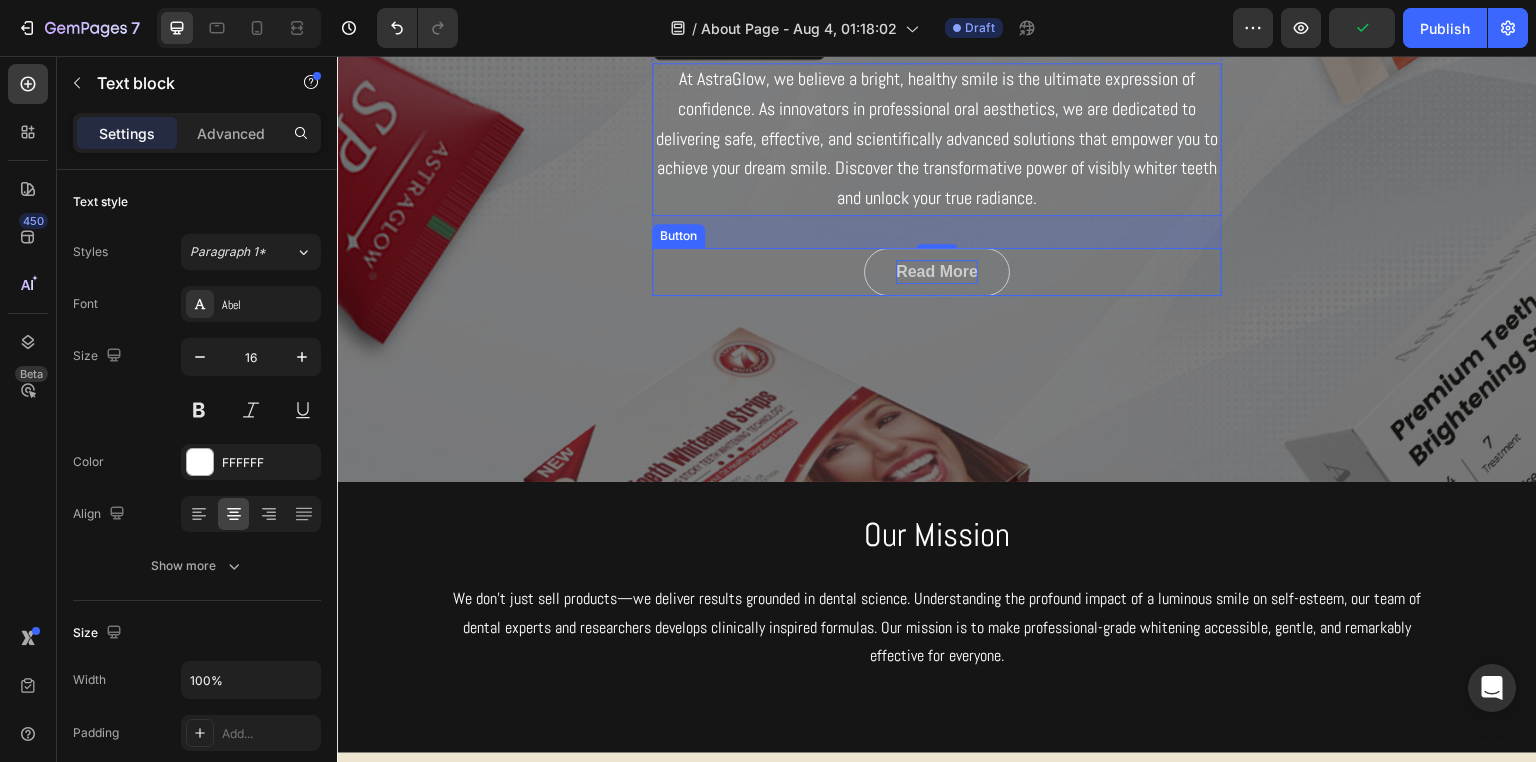 click on "Read More" at bounding box center [937, 272] 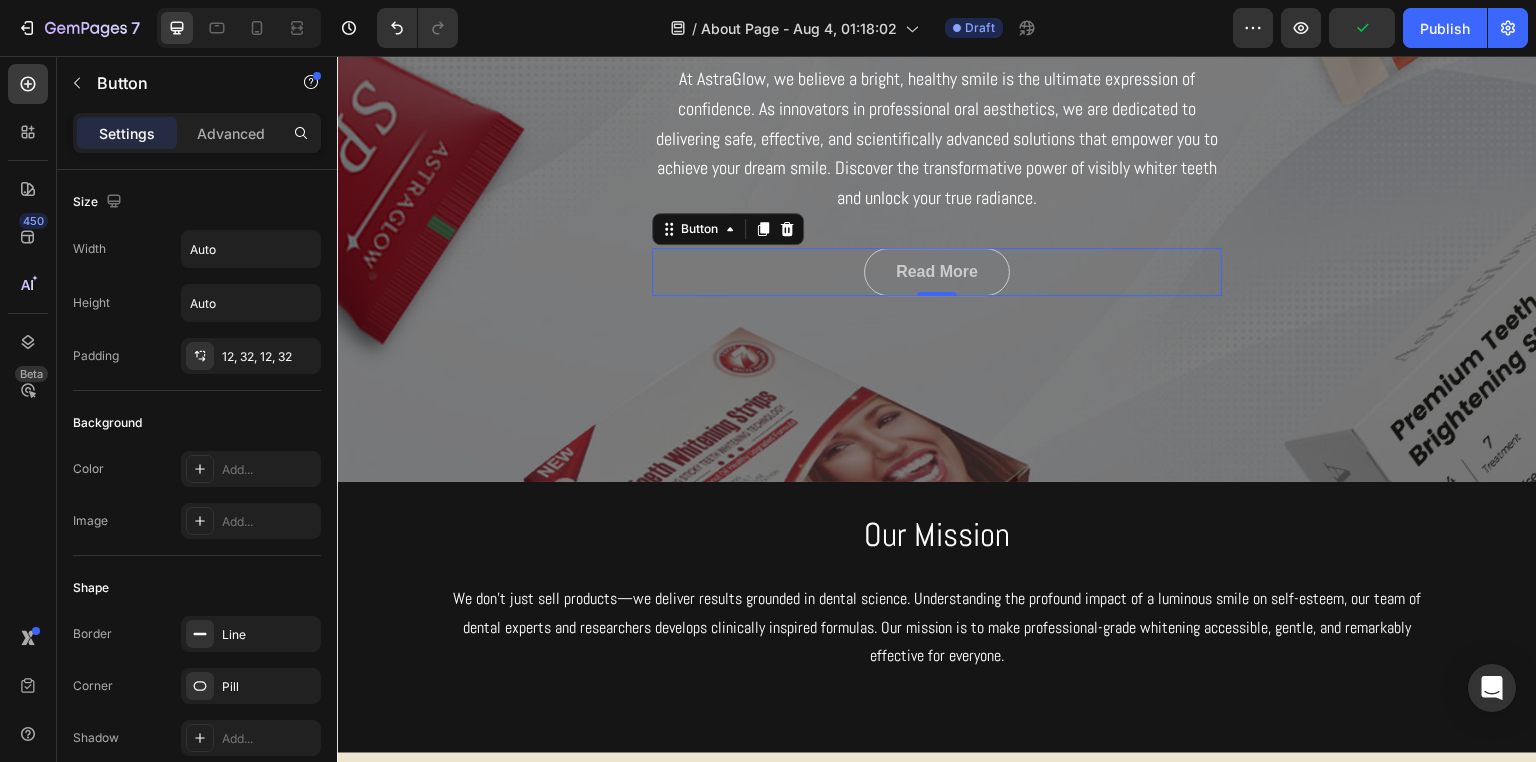click on "Read More" at bounding box center [937, 272] 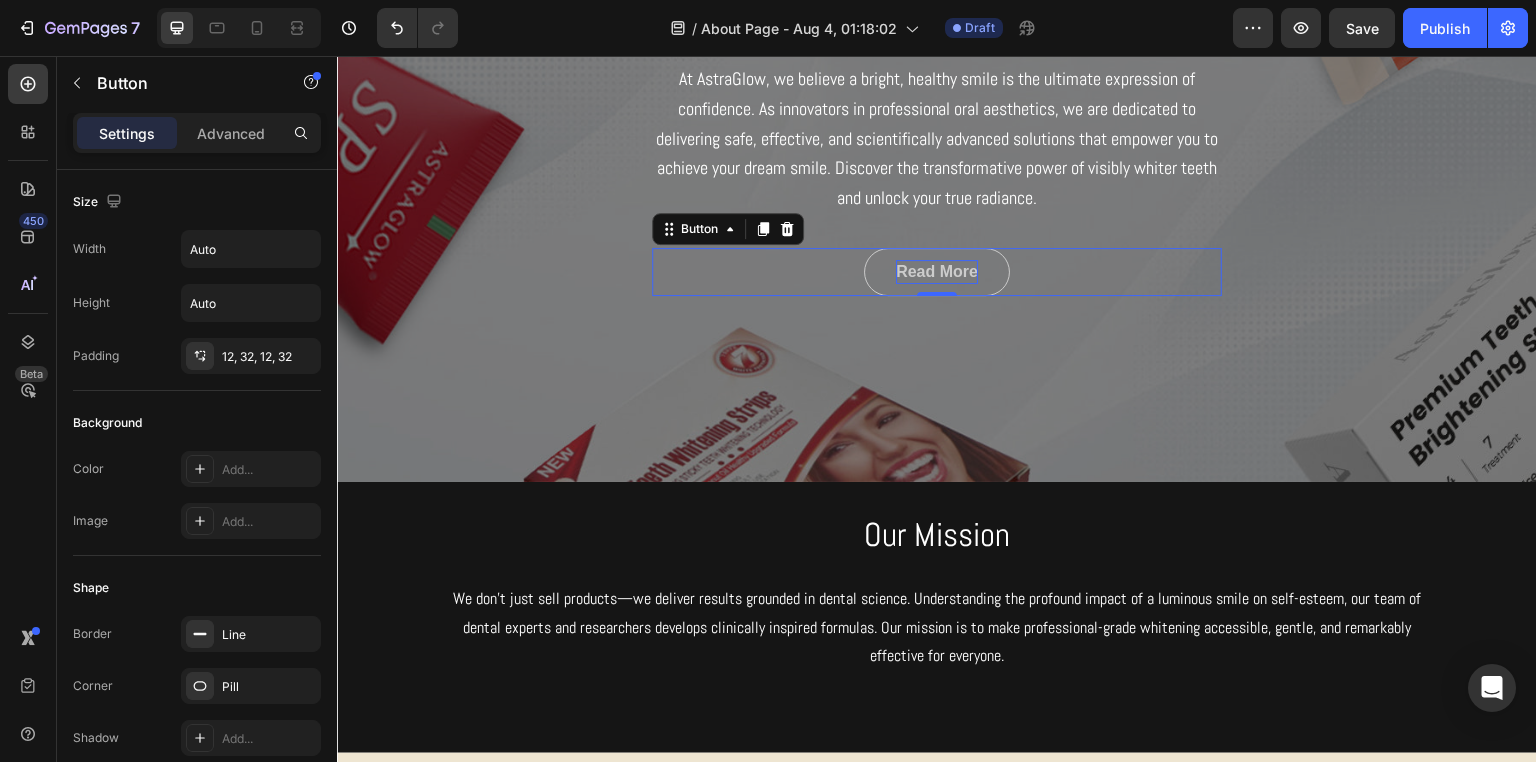 click on "Read More" at bounding box center (937, 272) 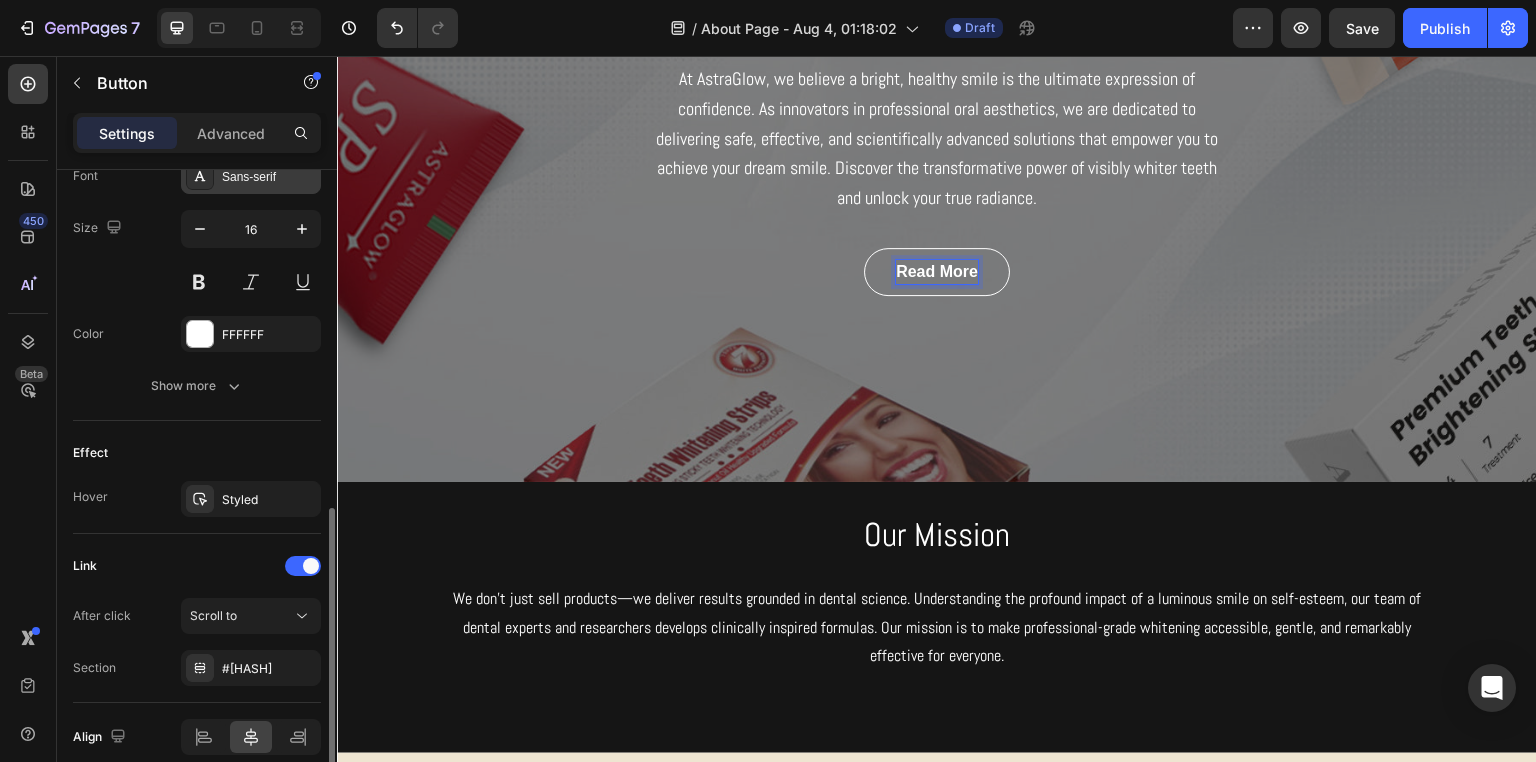 scroll, scrollTop: 886, scrollLeft: 0, axis: vertical 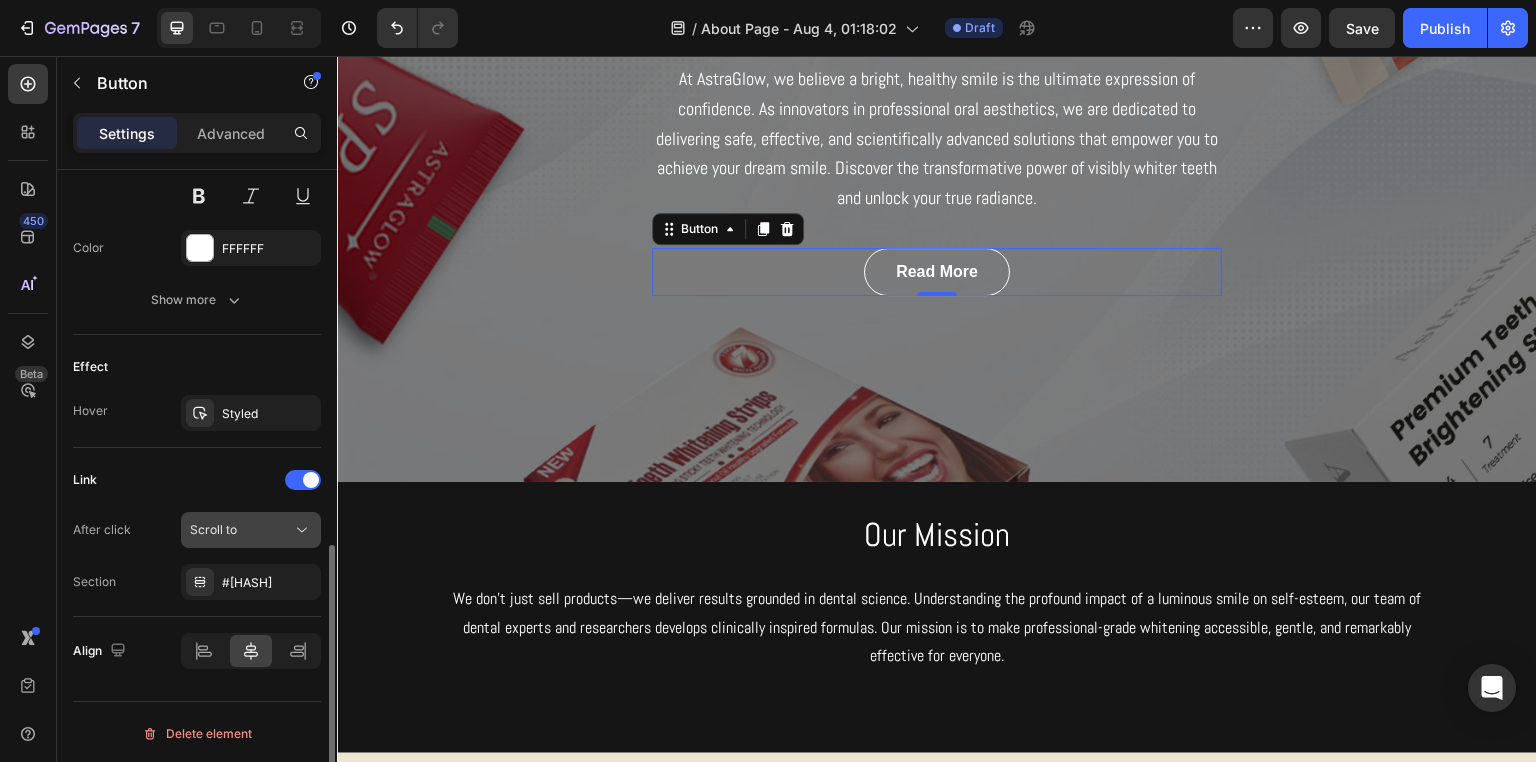 click on "Scroll to" at bounding box center [241, 530] 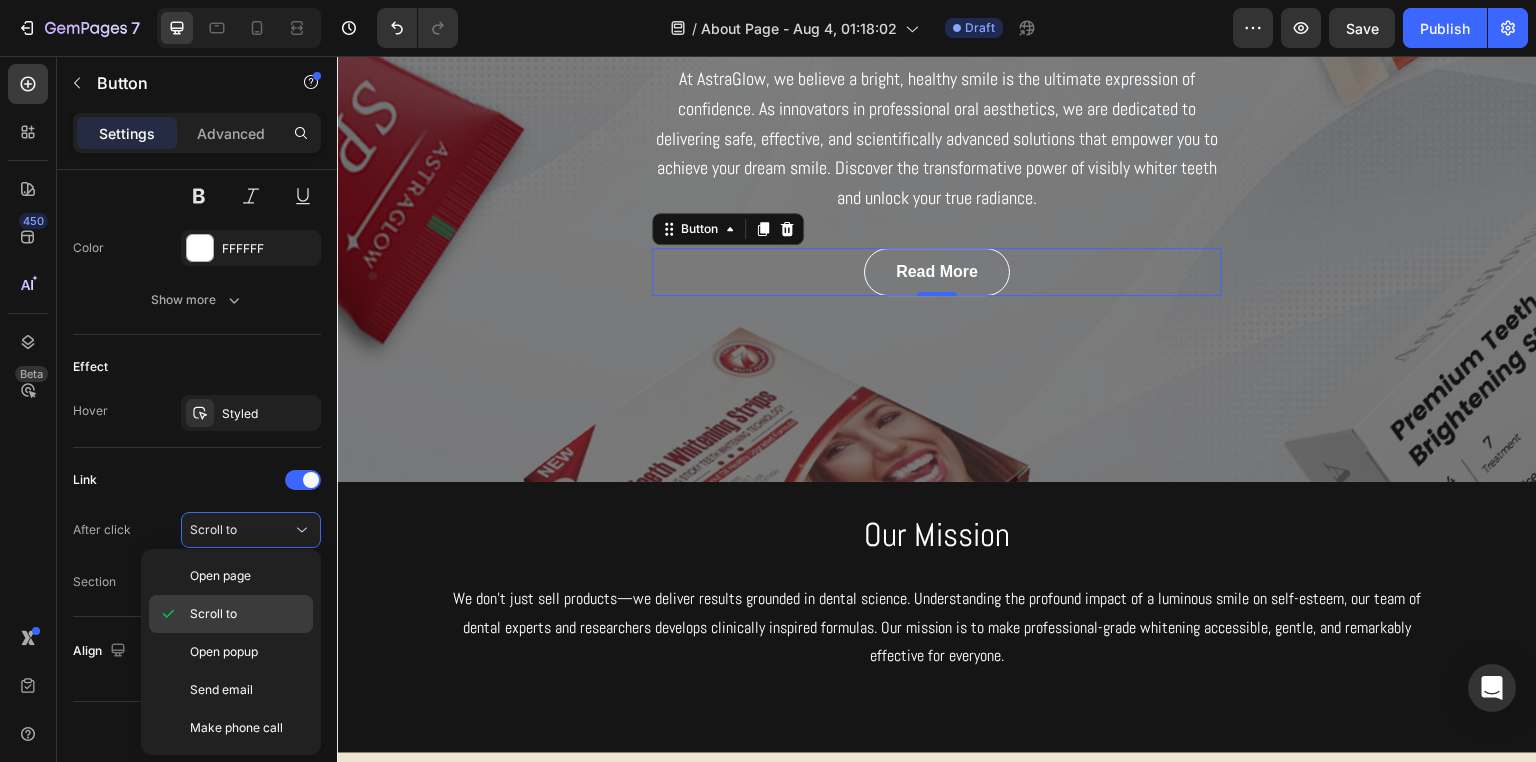 click on "Scroll to" 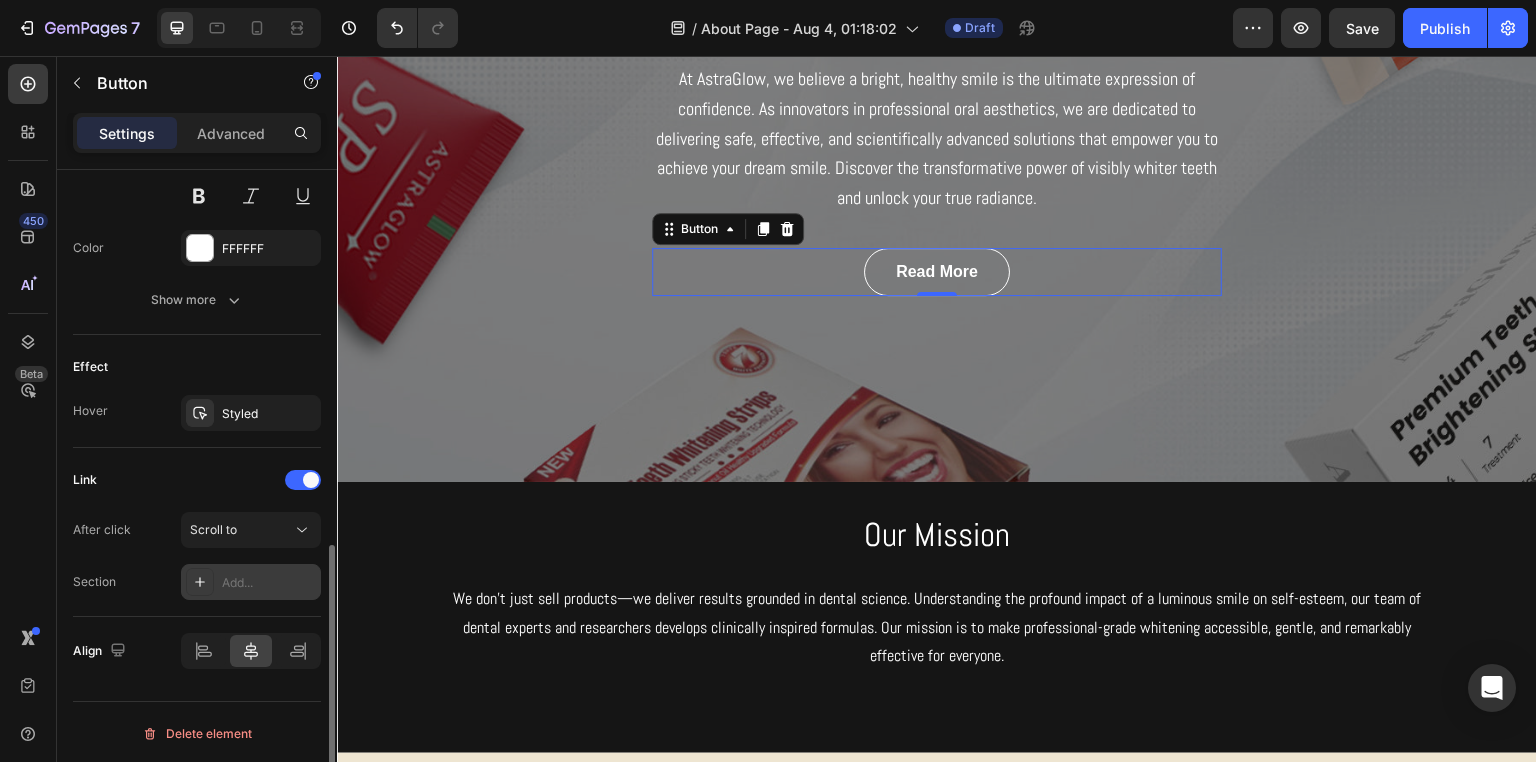click on "Add..." at bounding box center [269, 583] 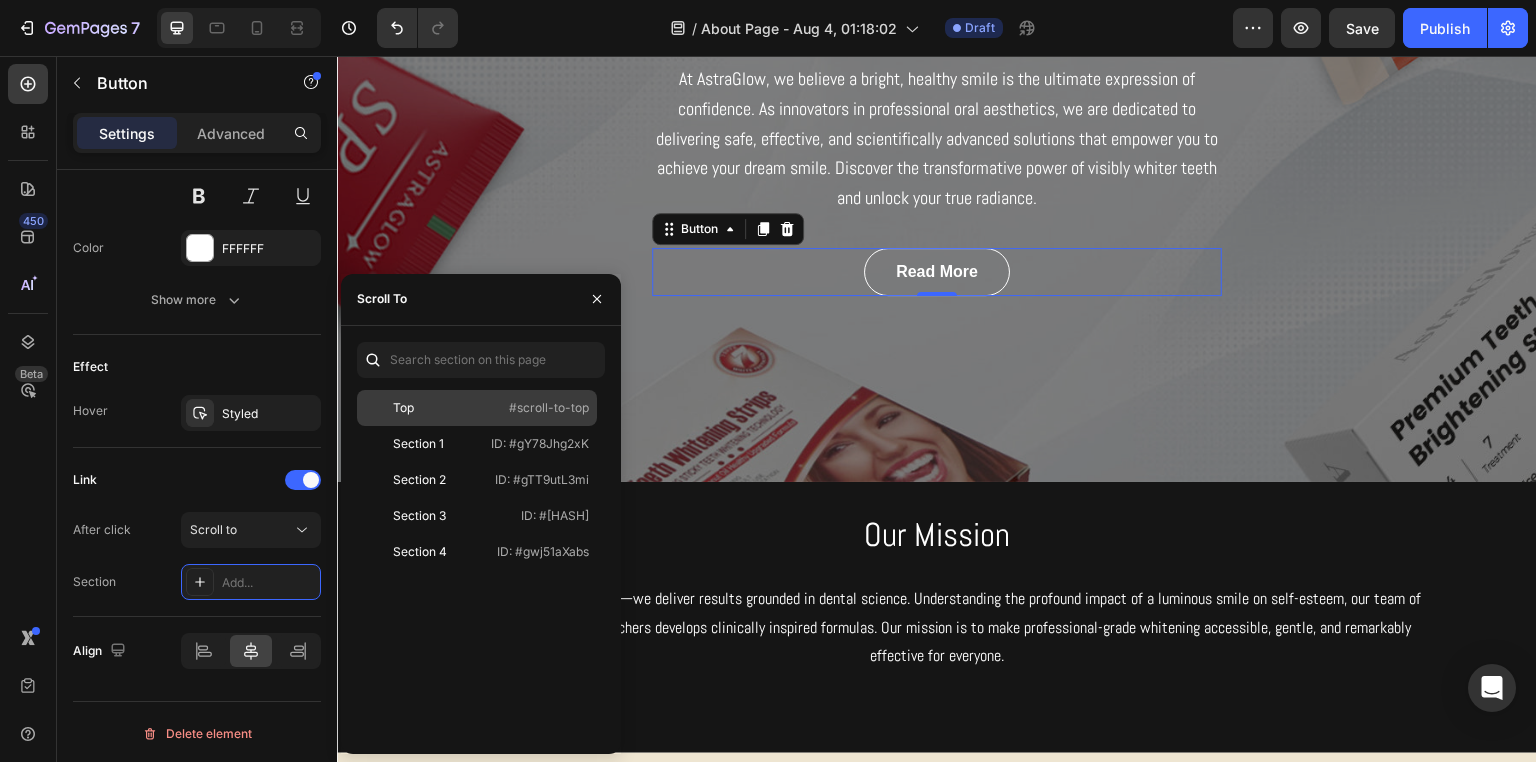 click on "Top   #scroll-to-top" 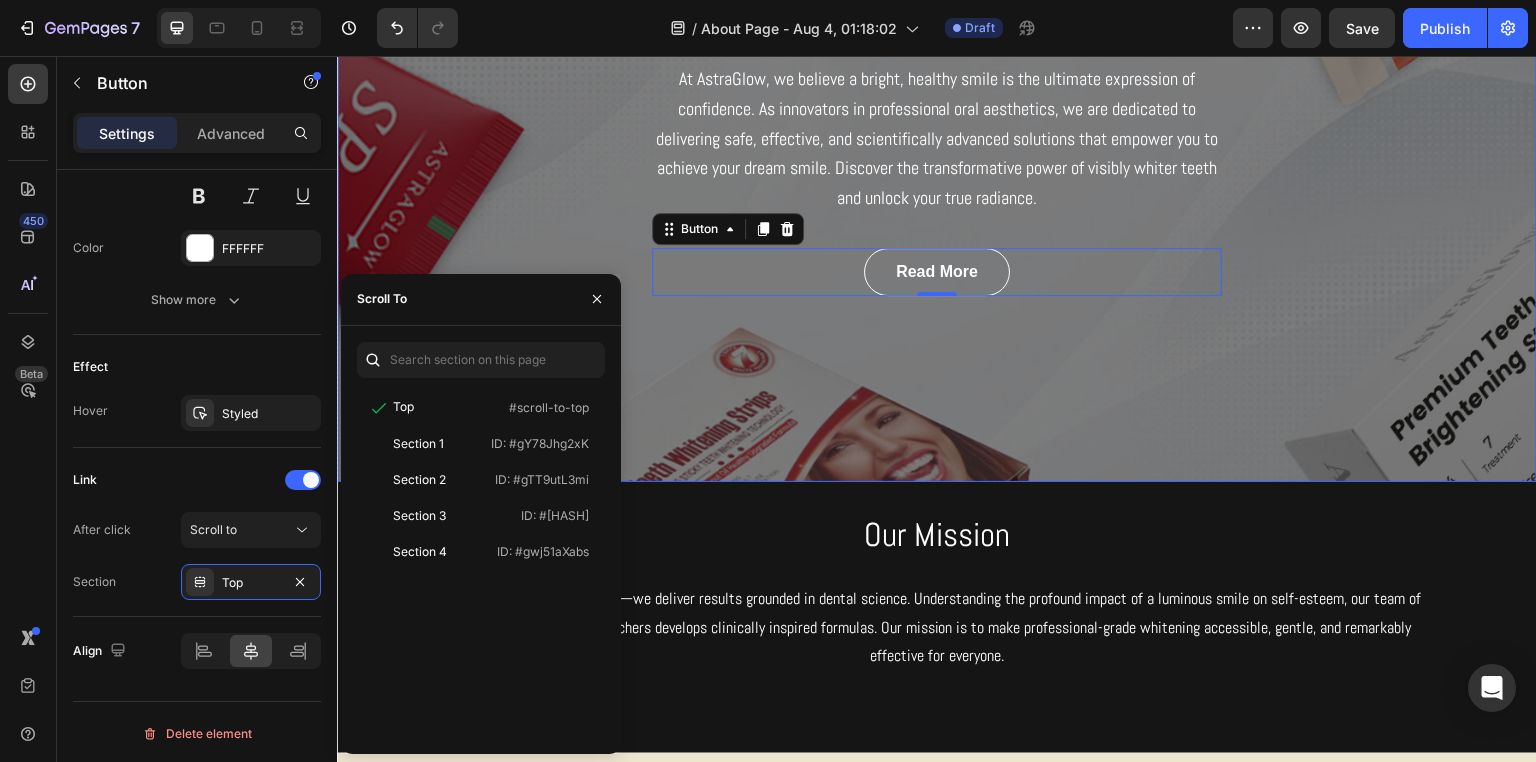 click on "Our Story Heading At AstraGlow, we believe a bright, healthy smile is the ultimate expression of confidence. As innovators in professional oral aesthetics, we are dedicated to delivering safe, effective, and scientifically advanced solutions that empower you to achieve your dream smile. Discover the transformative power of visibly whiter teeth and unlock your true radiance. Text block Read More Button   0 Row" at bounding box center [937, 139] 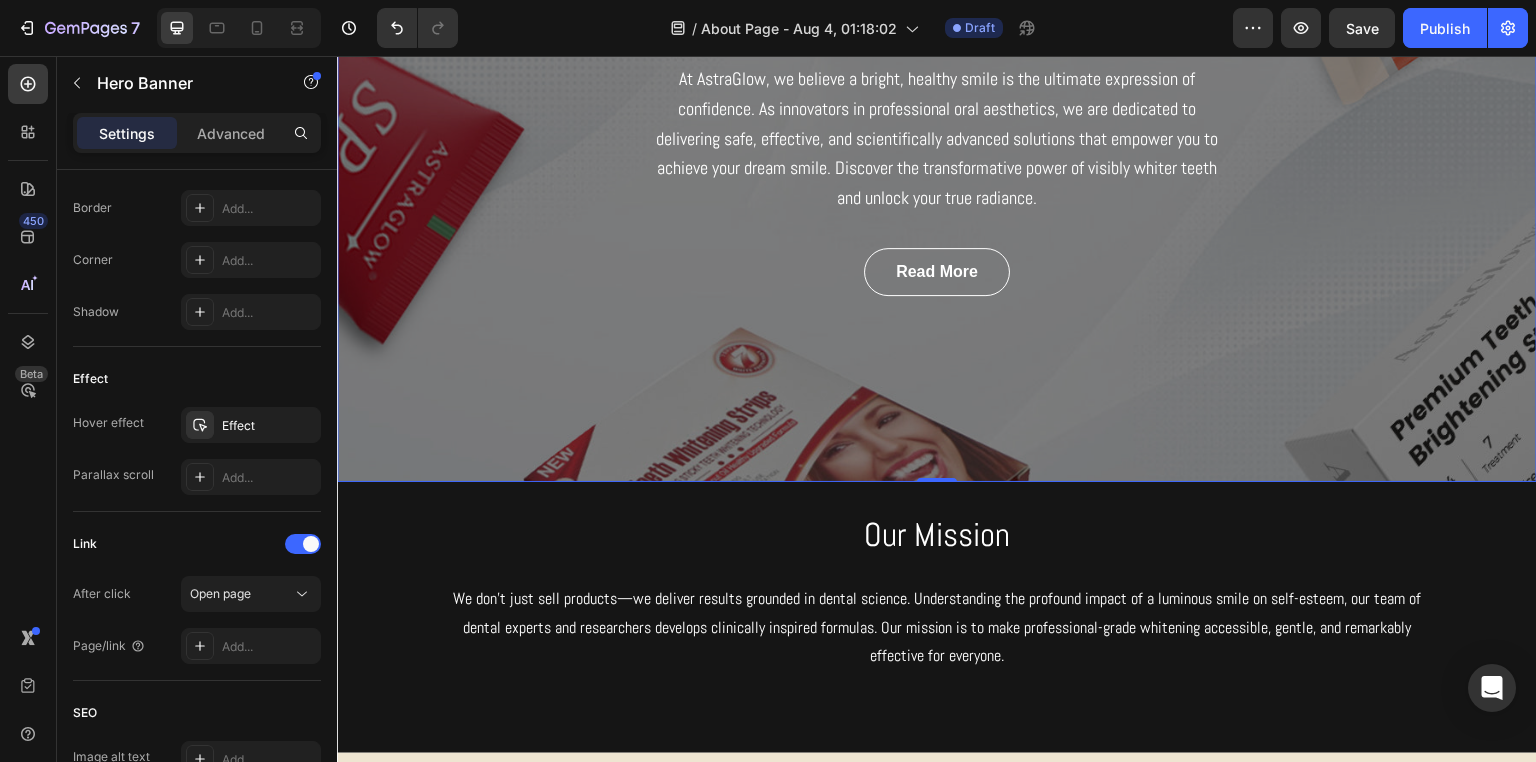 scroll, scrollTop: 0, scrollLeft: 0, axis: both 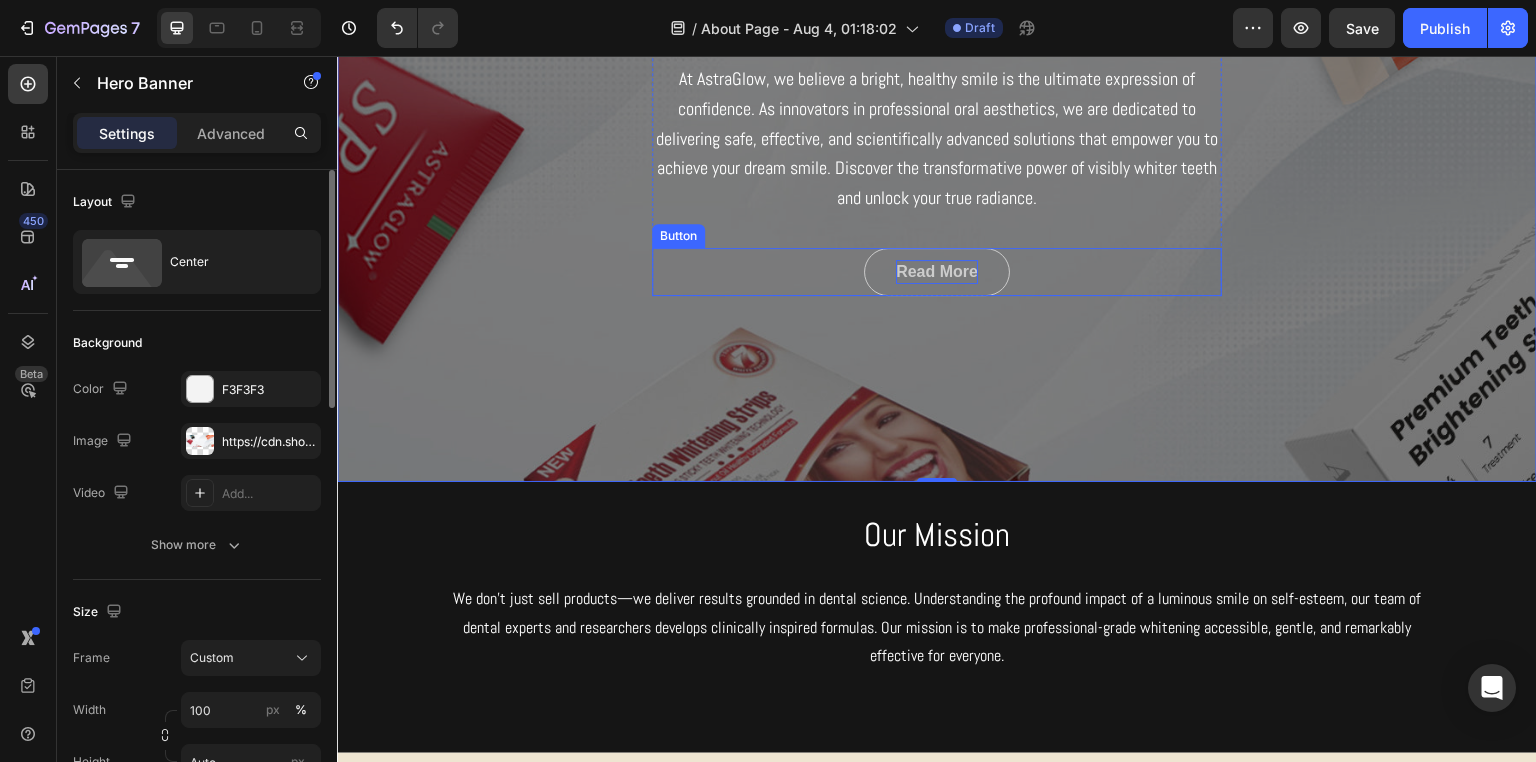 click on "Read More" at bounding box center [937, 272] 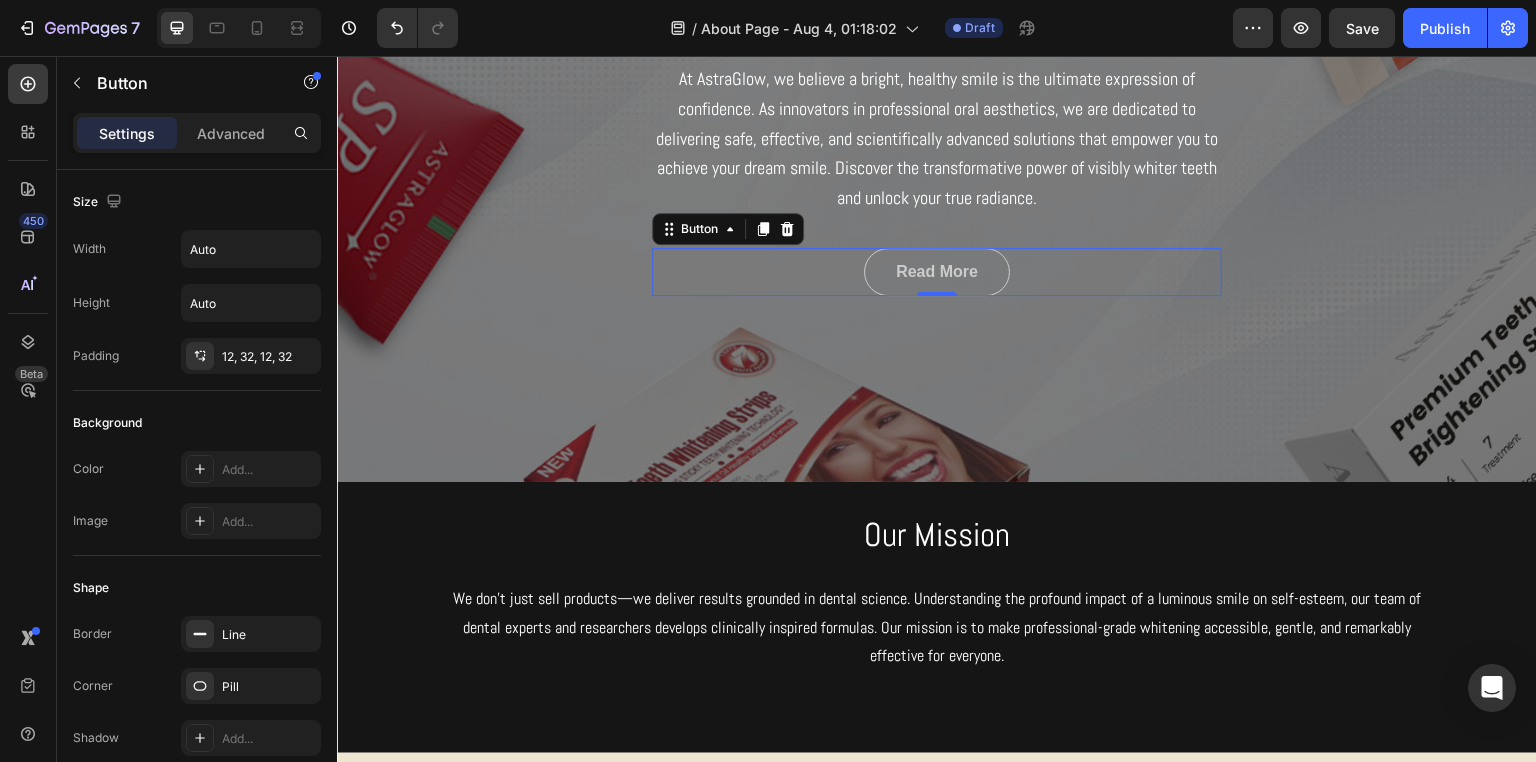 click on "Read More" at bounding box center [937, 272] 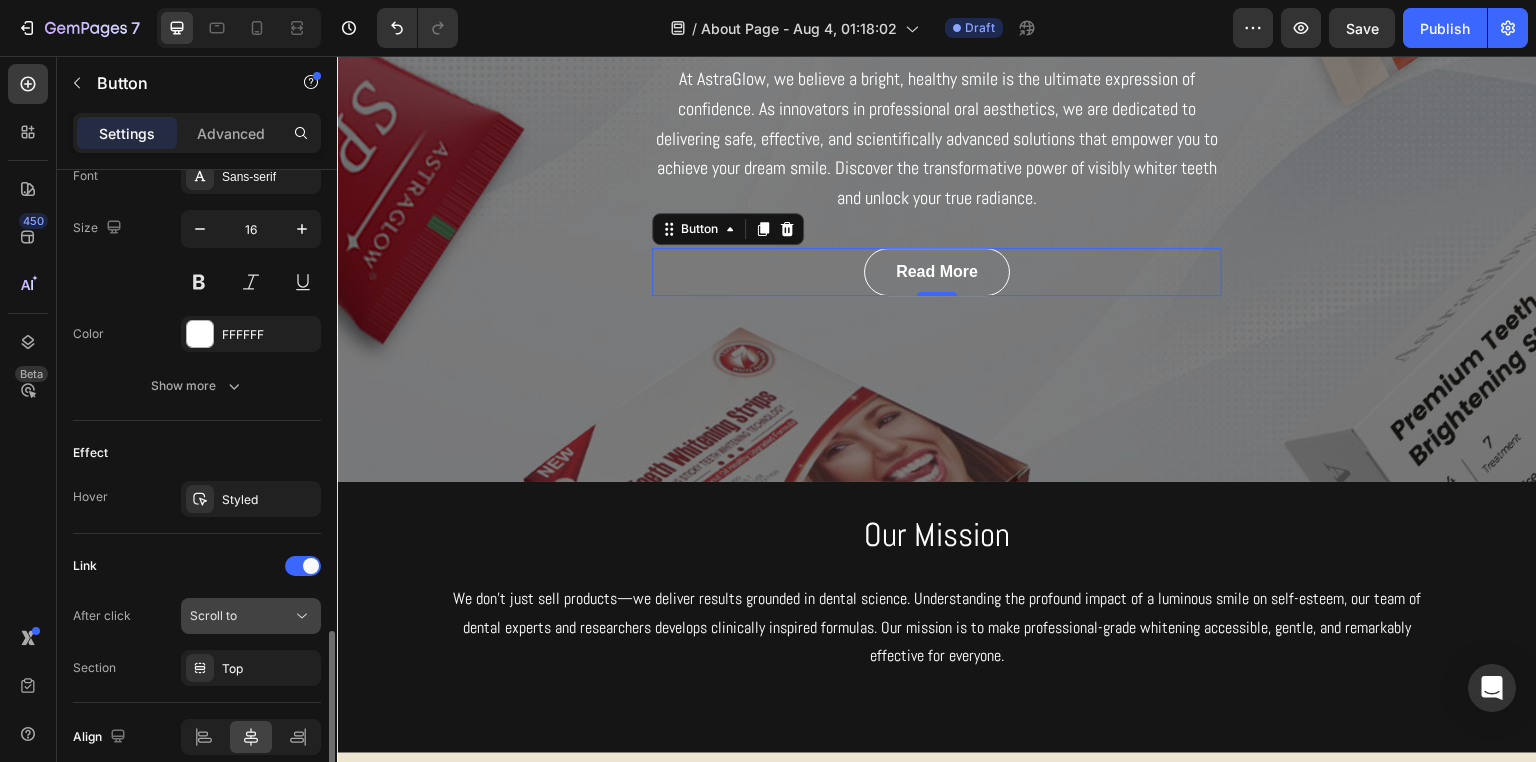 scroll, scrollTop: 886, scrollLeft: 0, axis: vertical 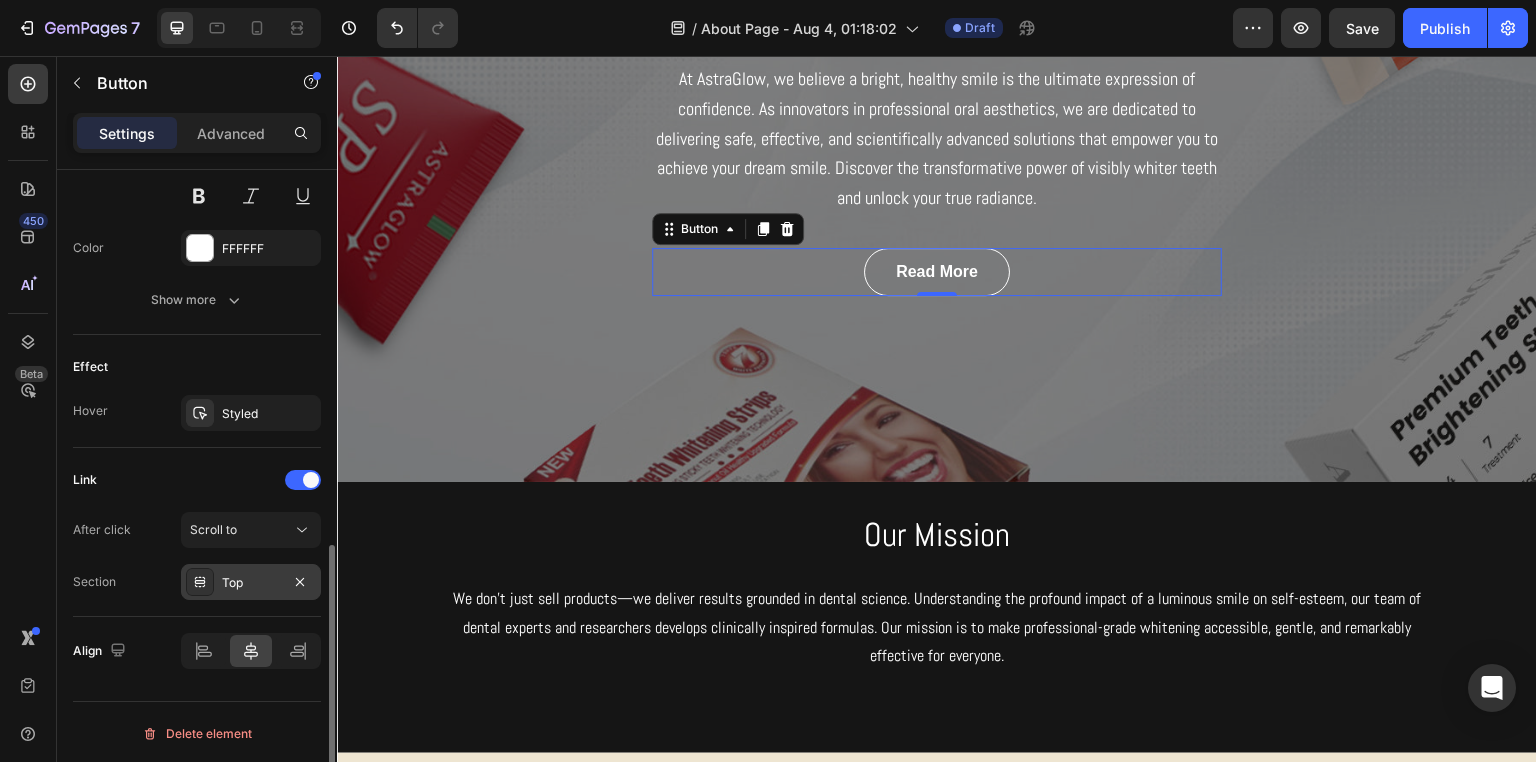 click on "Top" at bounding box center [251, 583] 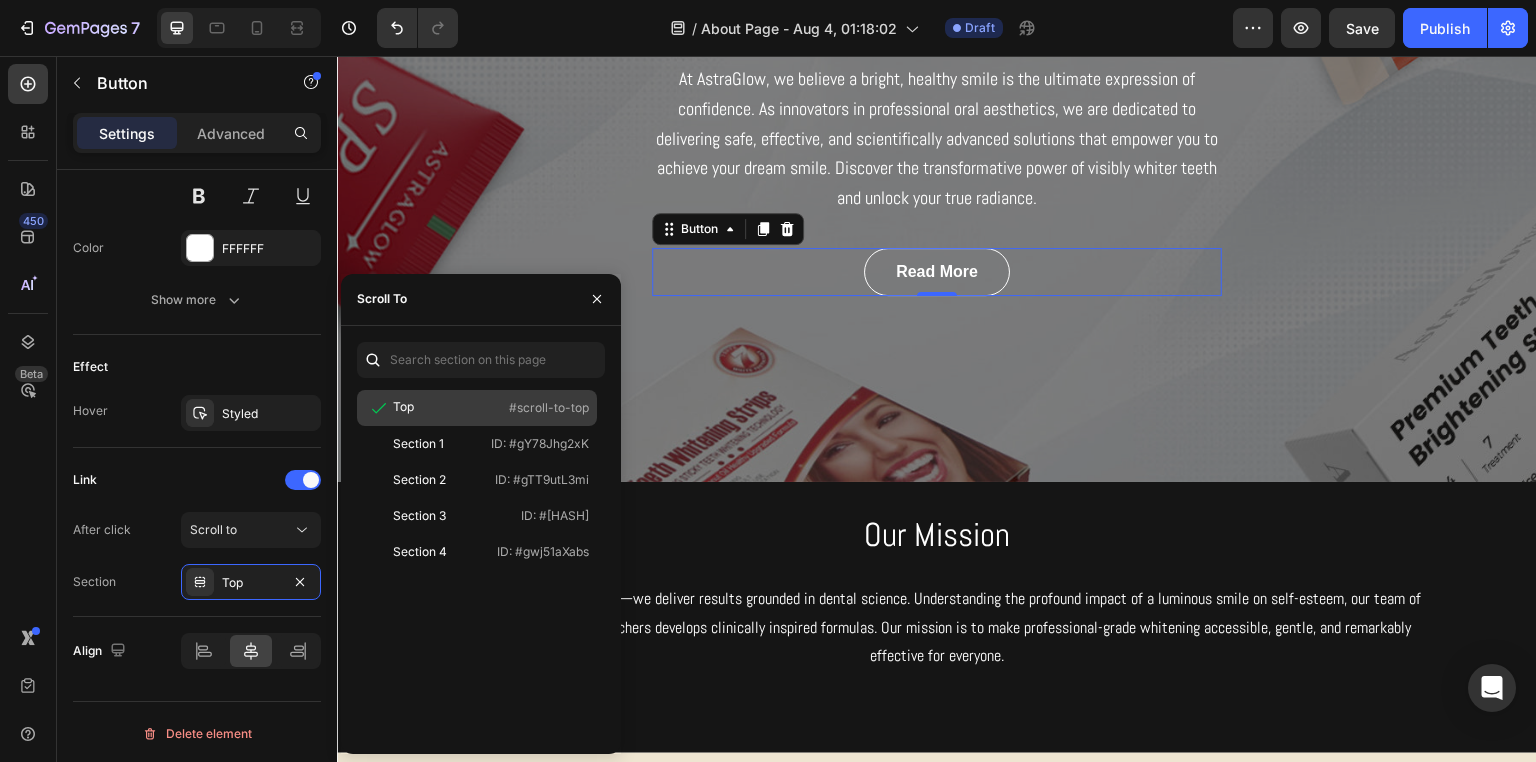 click on "Top   #scroll-to-top" 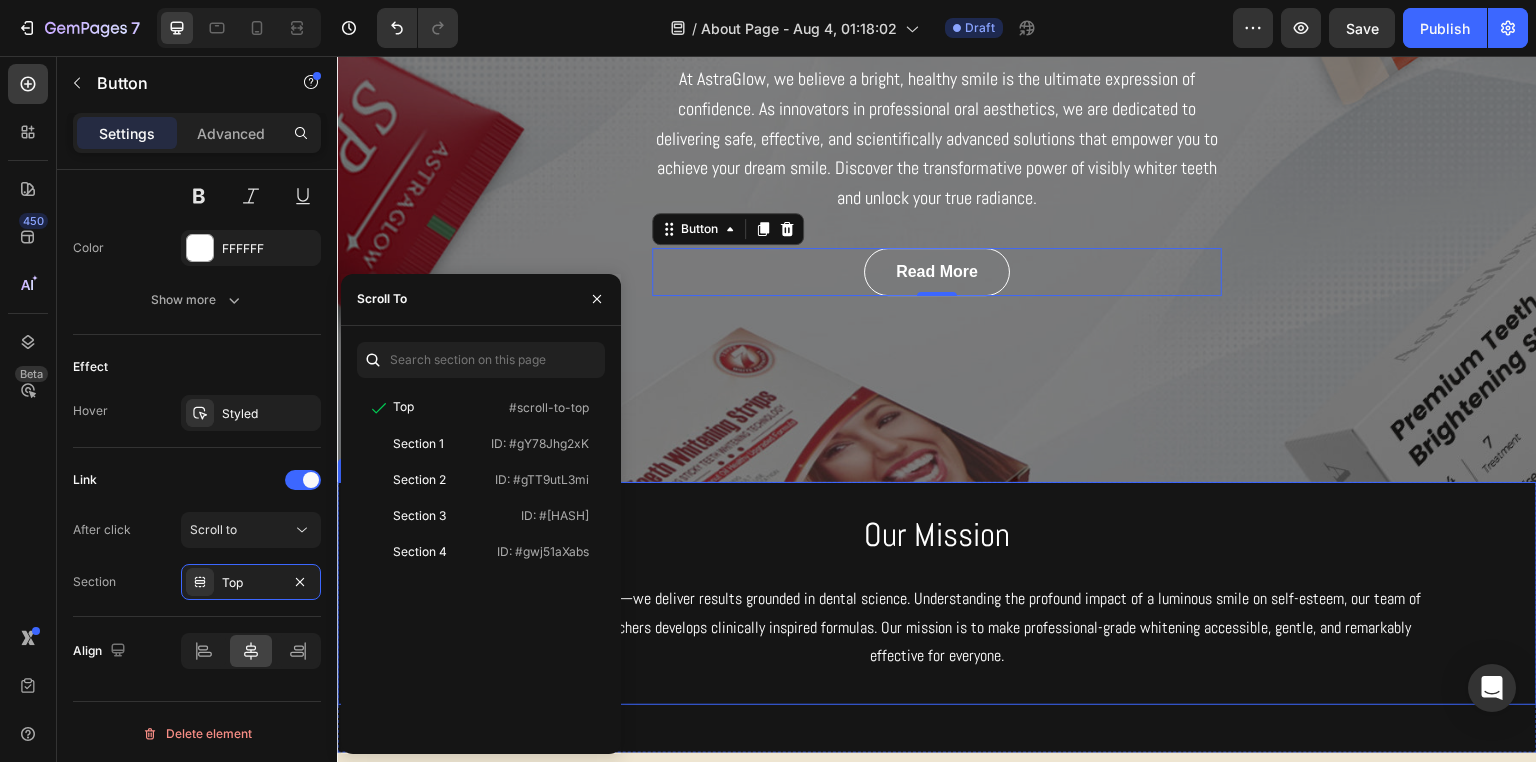 click on "Our Mission Heading We don’t just sell products—we deliver results grounded in dental science. Understanding the profound impact of a luminous smile on self-esteem, our team of dental experts and researchers develops clinically inspired formulas. Our mission is to make professional-grade whitening accessible, gentle, and remarkably effective for everyone. Text block" at bounding box center (937, 593) 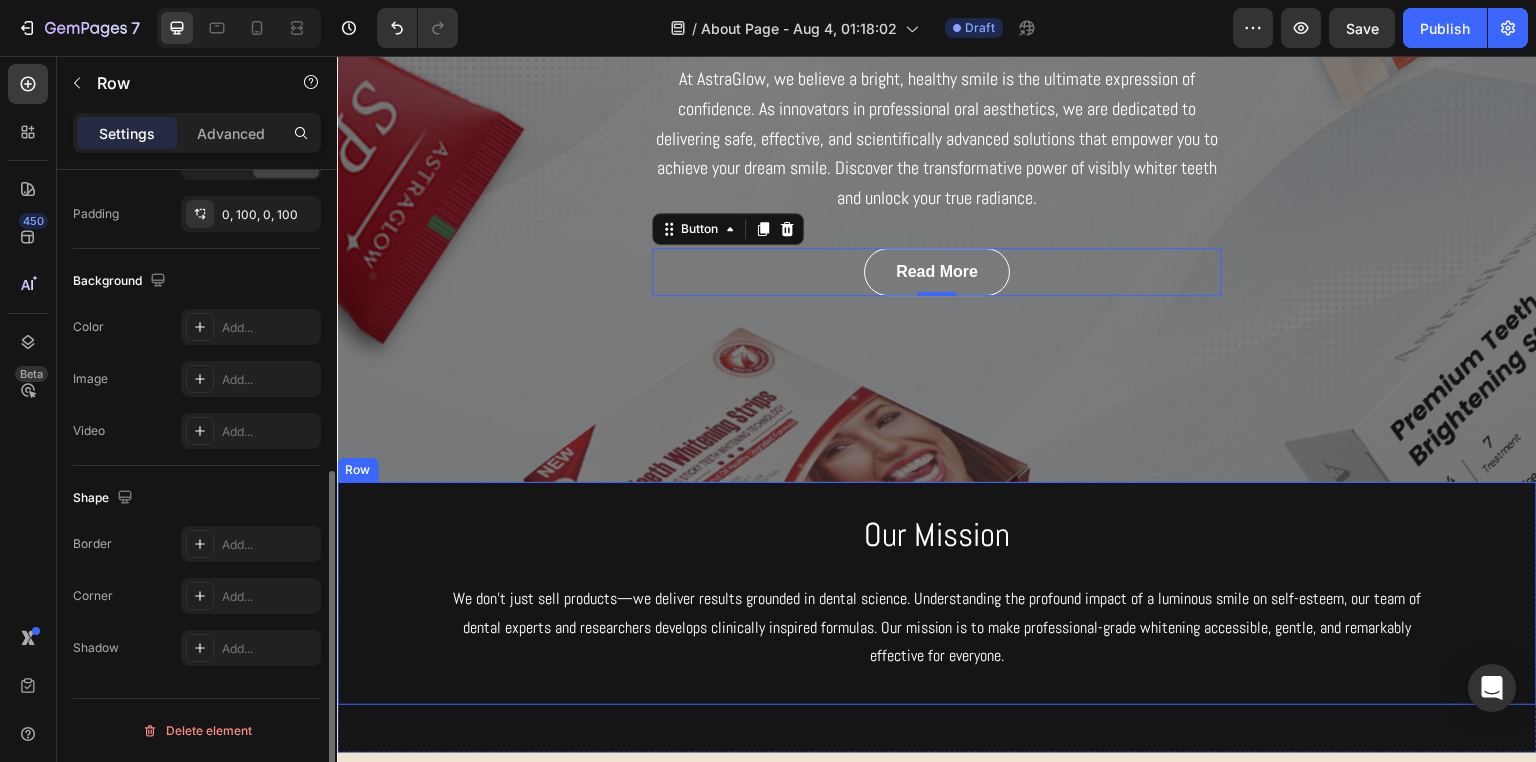 scroll, scrollTop: 0, scrollLeft: 0, axis: both 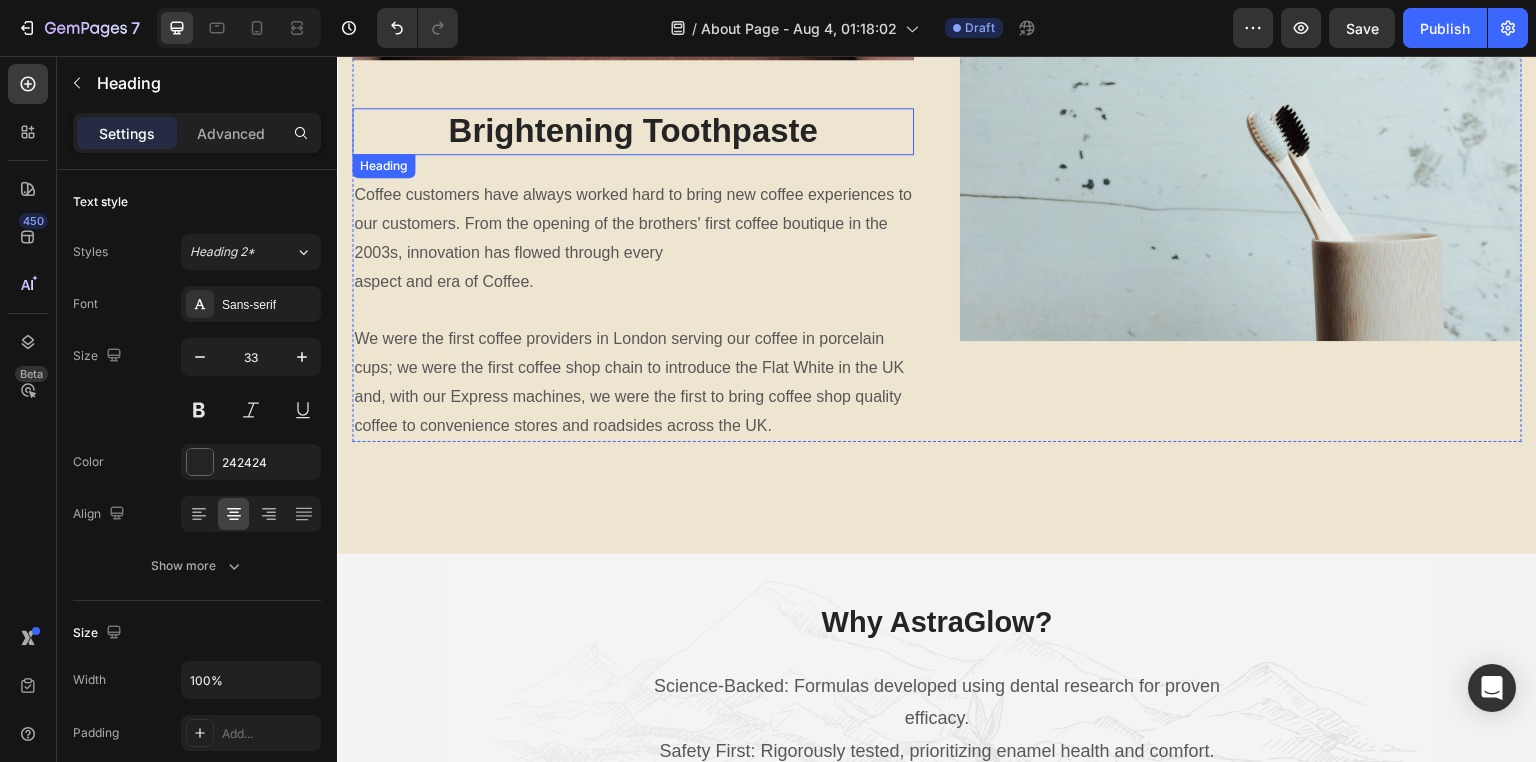 click on "Brightening Toothpaste" at bounding box center [633, 131] 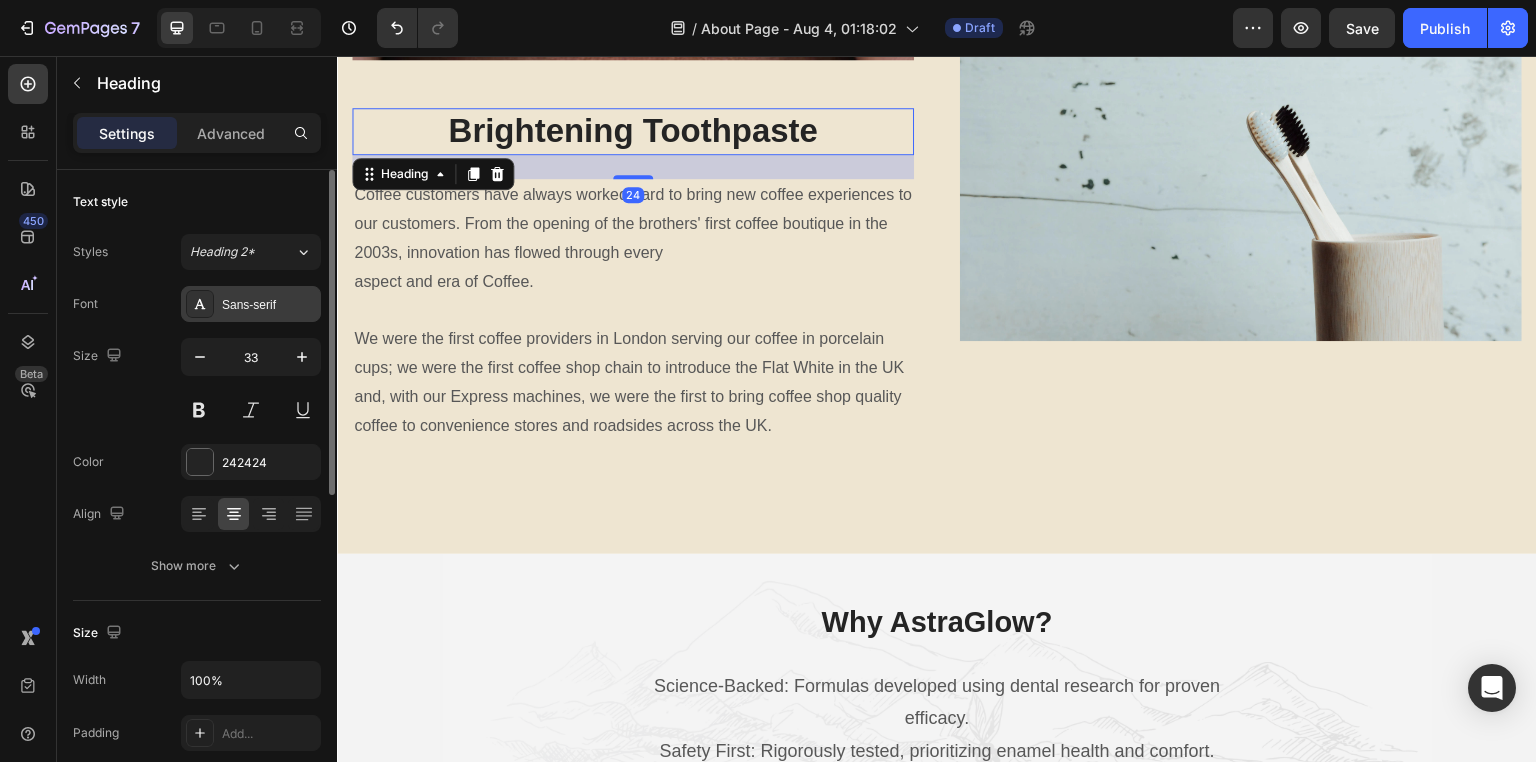 click on "Sans-serif" at bounding box center (251, 304) 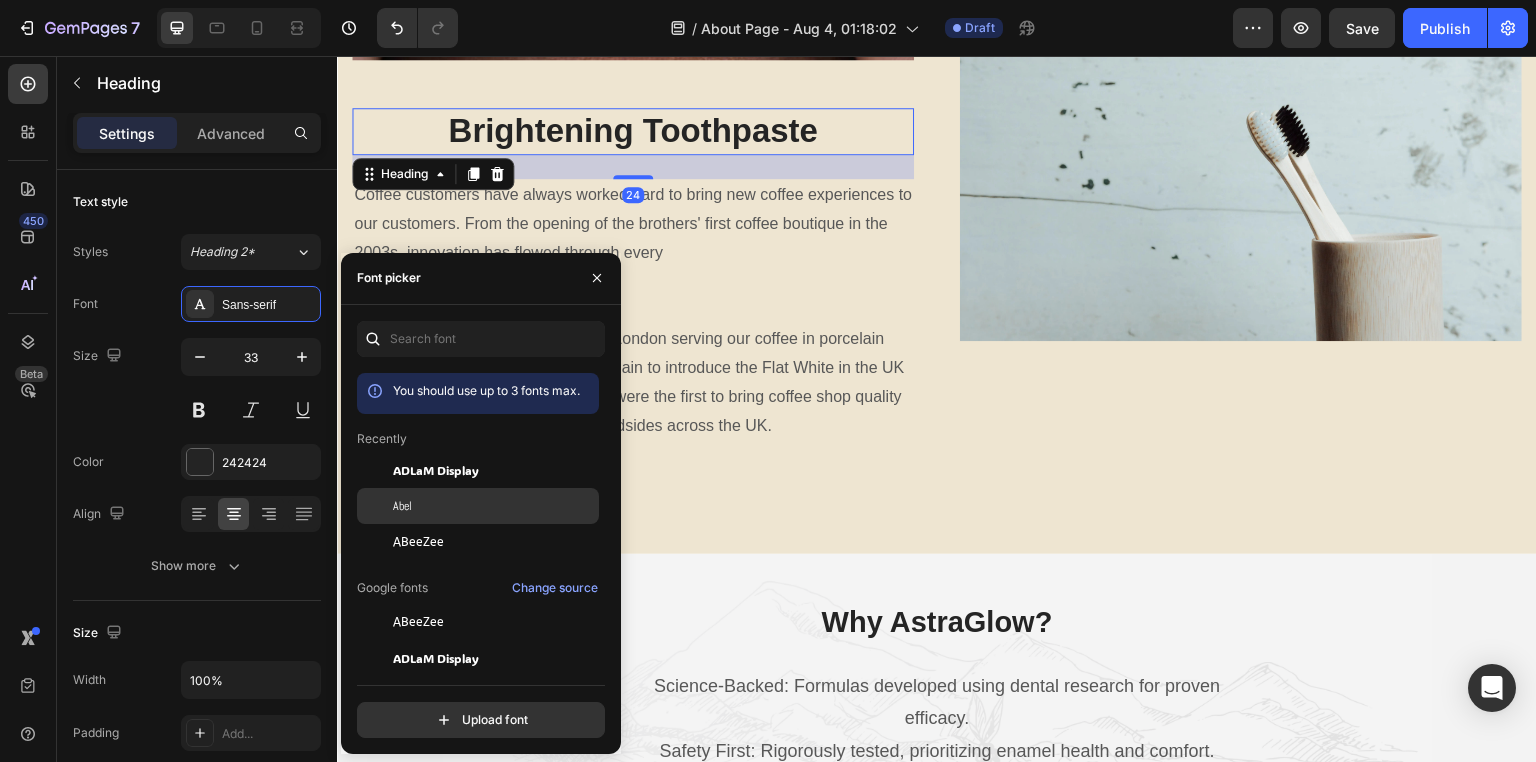 click on "Abel" at bounding box center (494, 506) 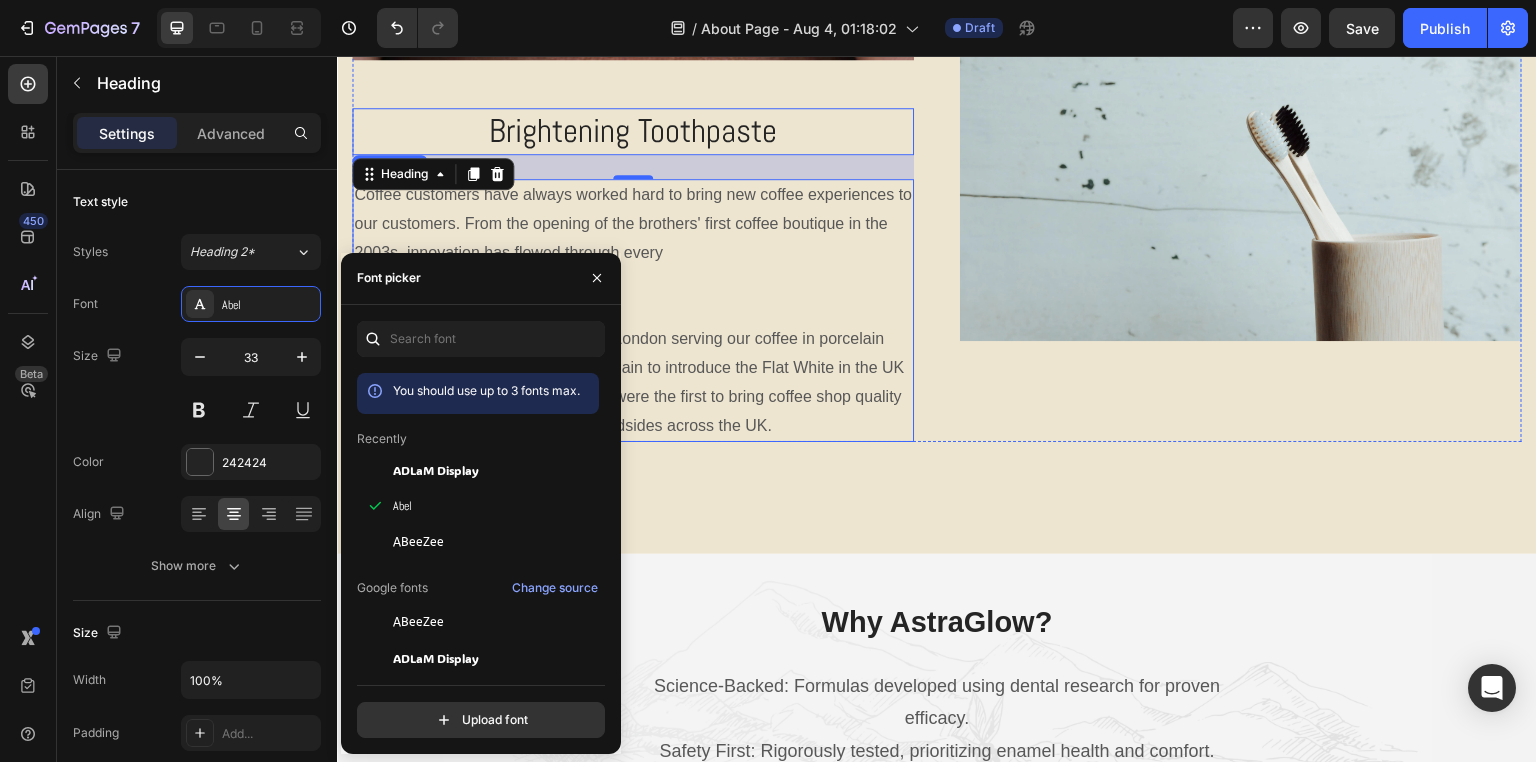 click on "Coffee customers have always worked hard to bring new coffee experiences to our customers. From the opening of the brothers' first coffee boutique in the 2003s, innovation has flowed through every aspect and era of Coffee.  We were the first coffee providers in London serving our coffee in porcelain cups; we were the first coffee shop chain to introduce the Flat White in the UK and, with our Express machines, we were the first to bring coffee shop quality coffee to convenience stores and roadsides across the UK." at bounding box center (633, 310) 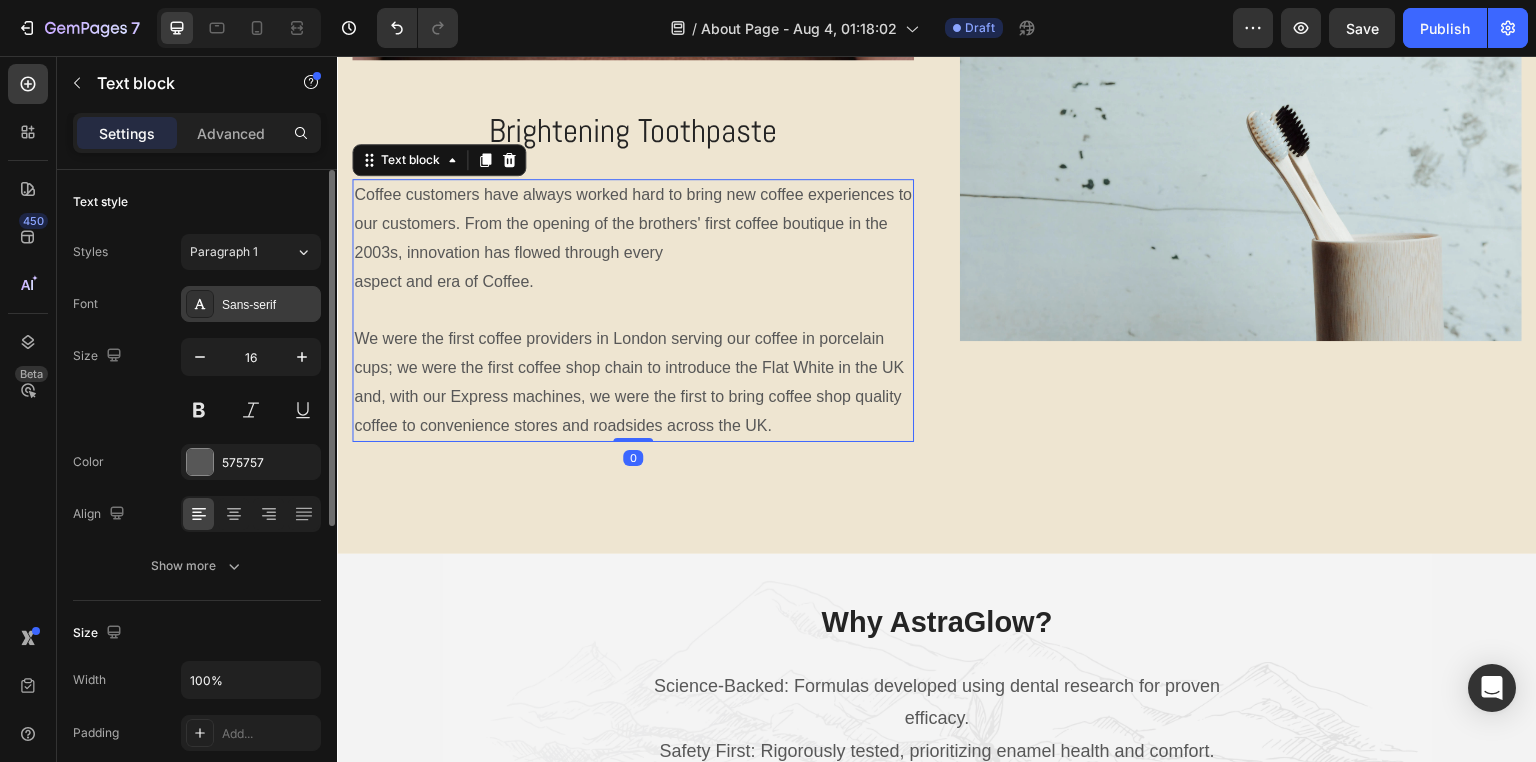 click on "Sans-serif" at bounding box center (269, 305) 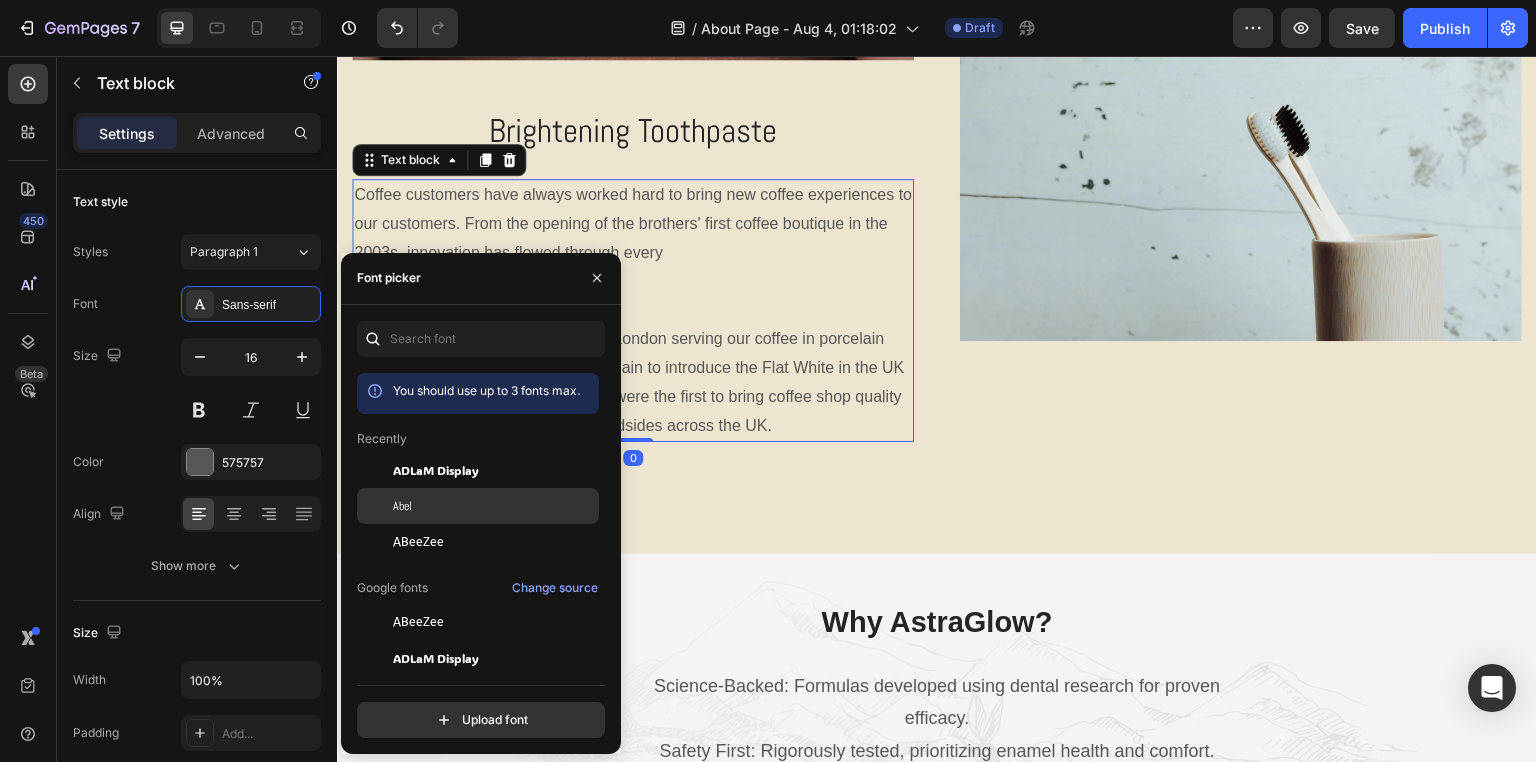 click on "Abel" 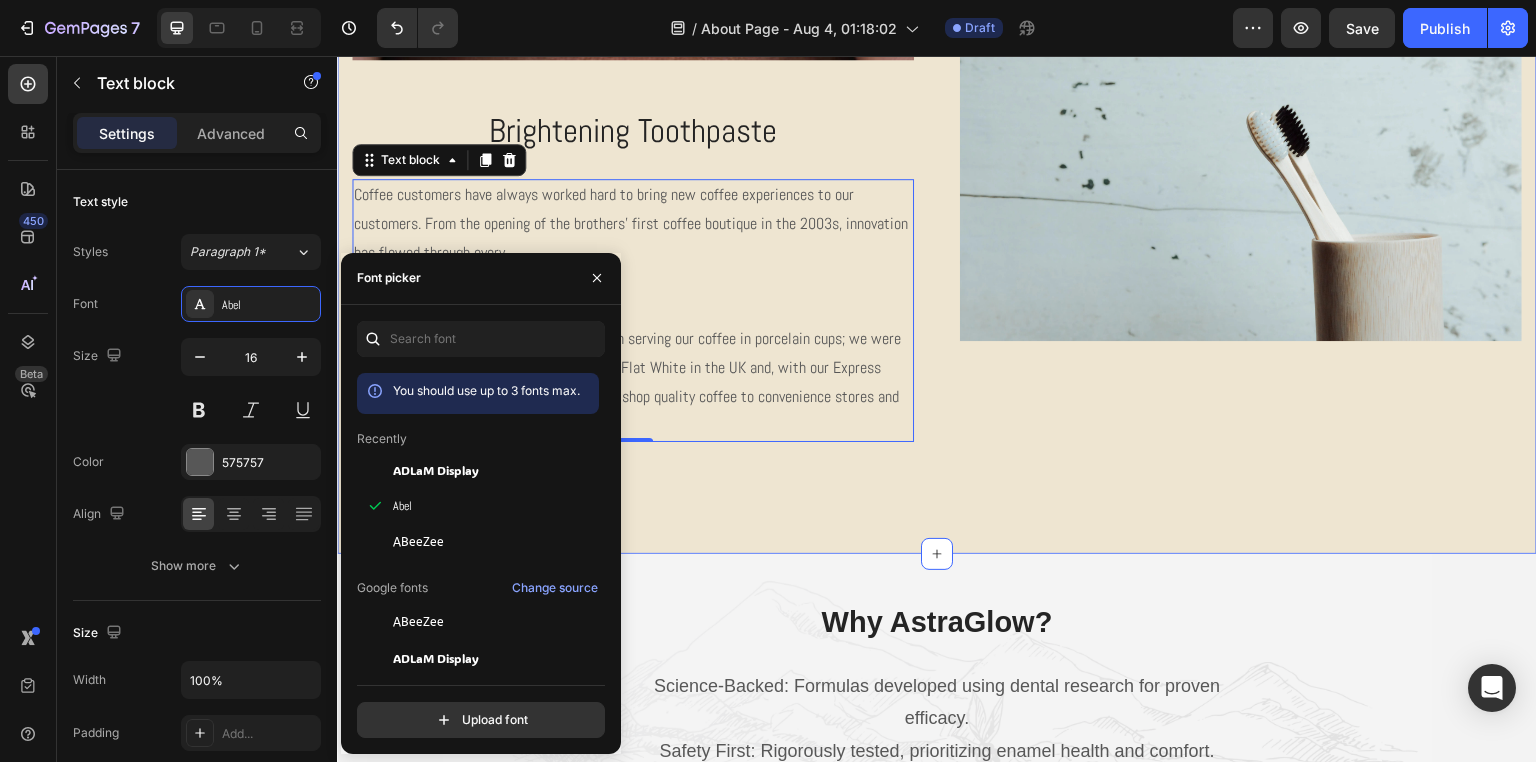 scroll, scrollTop: 1900, scrollLeft: 0, axis: vertical 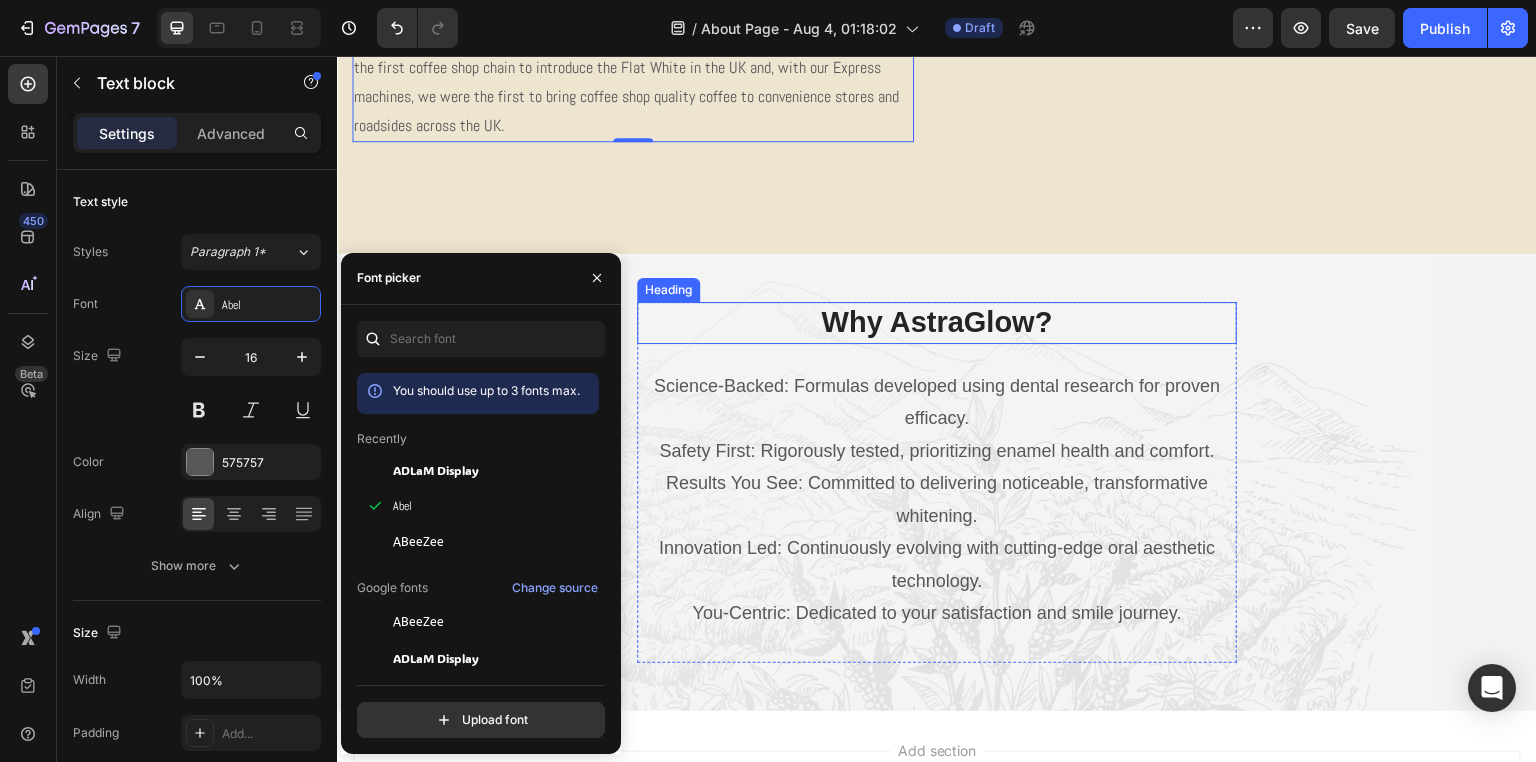 click on "Why AstraGlow?" at bounding box center [937, 323] 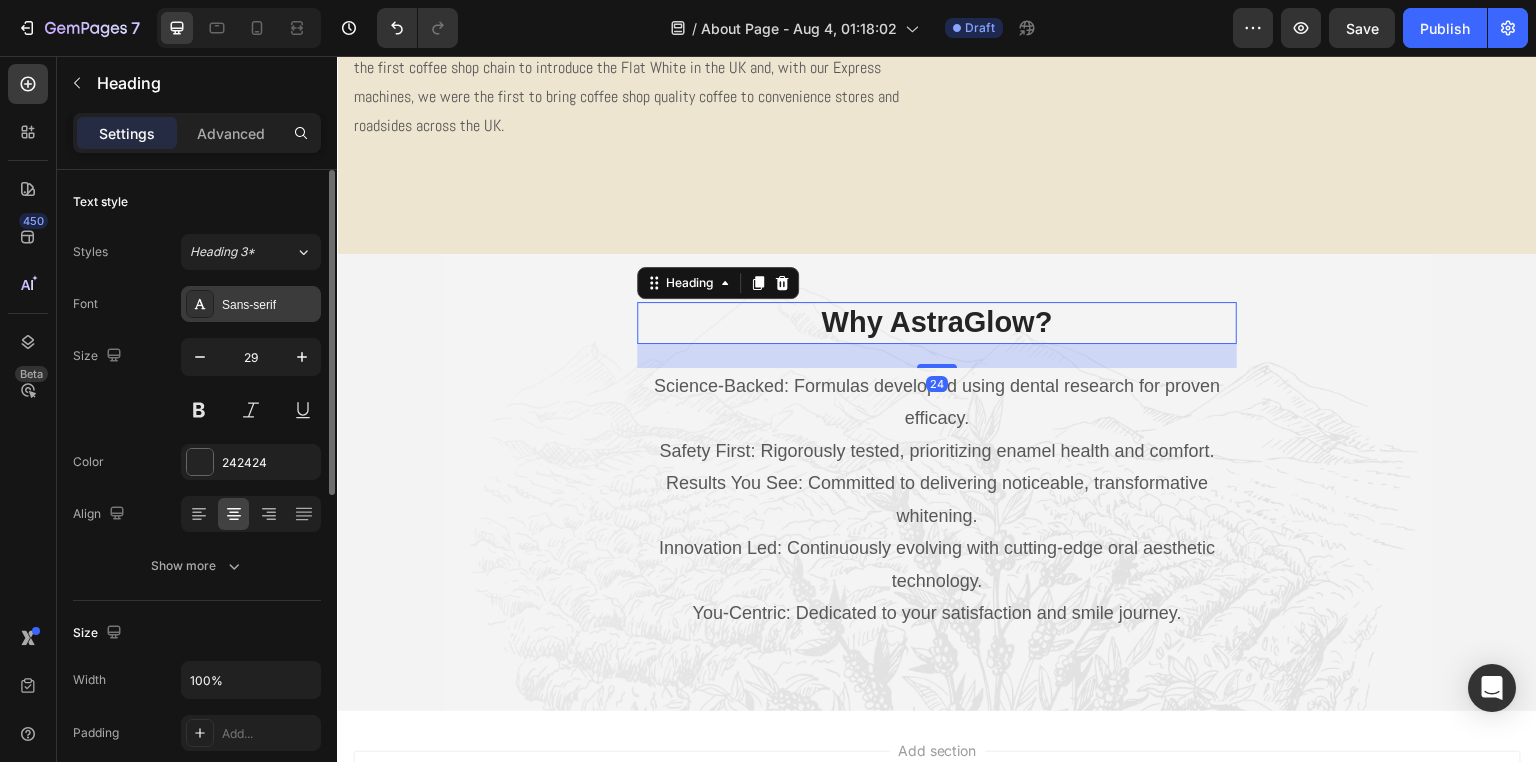 click on "Sans-serif" at bounding box center (269, 305) 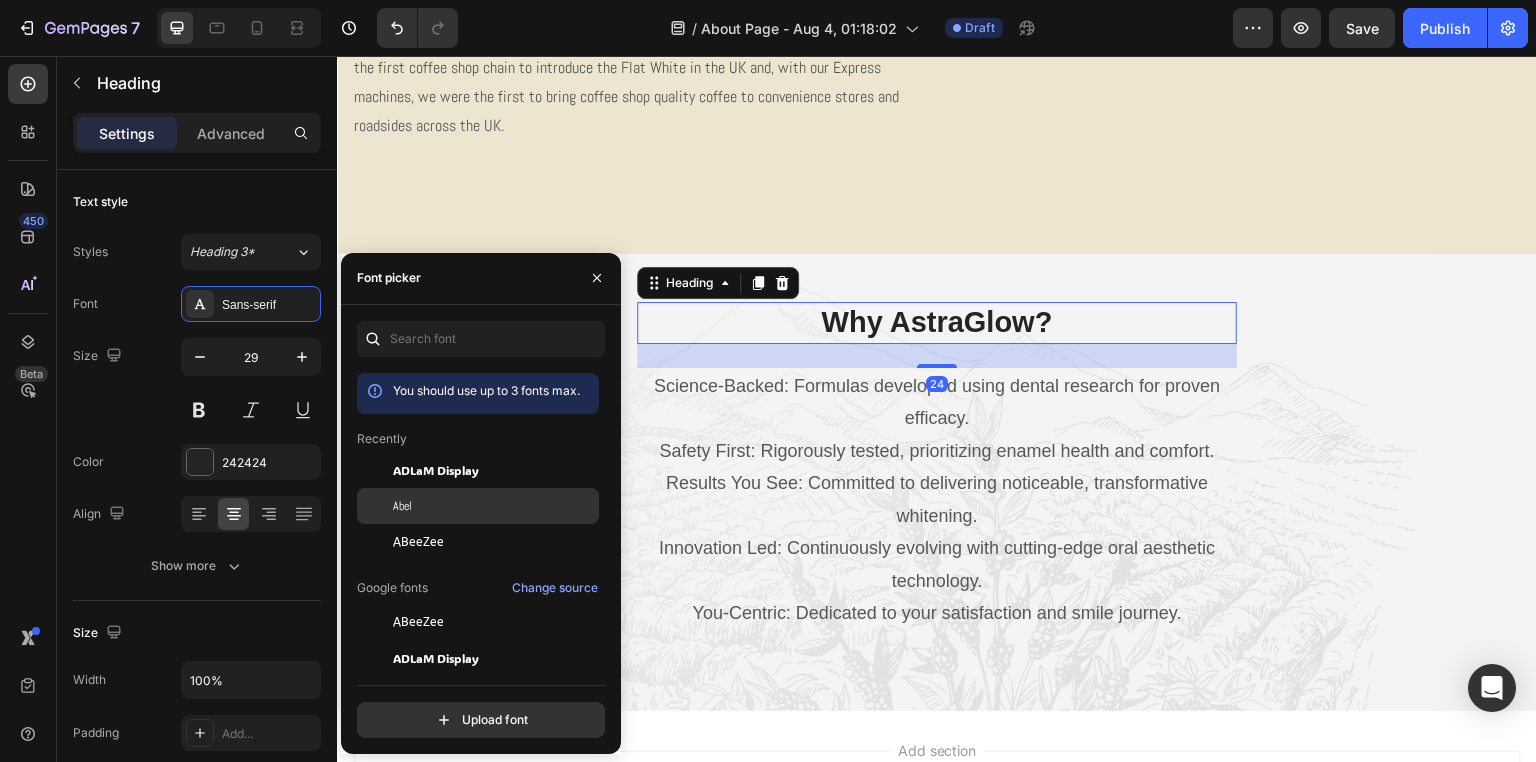 click on "Abel" at bounding box center (494, 506) 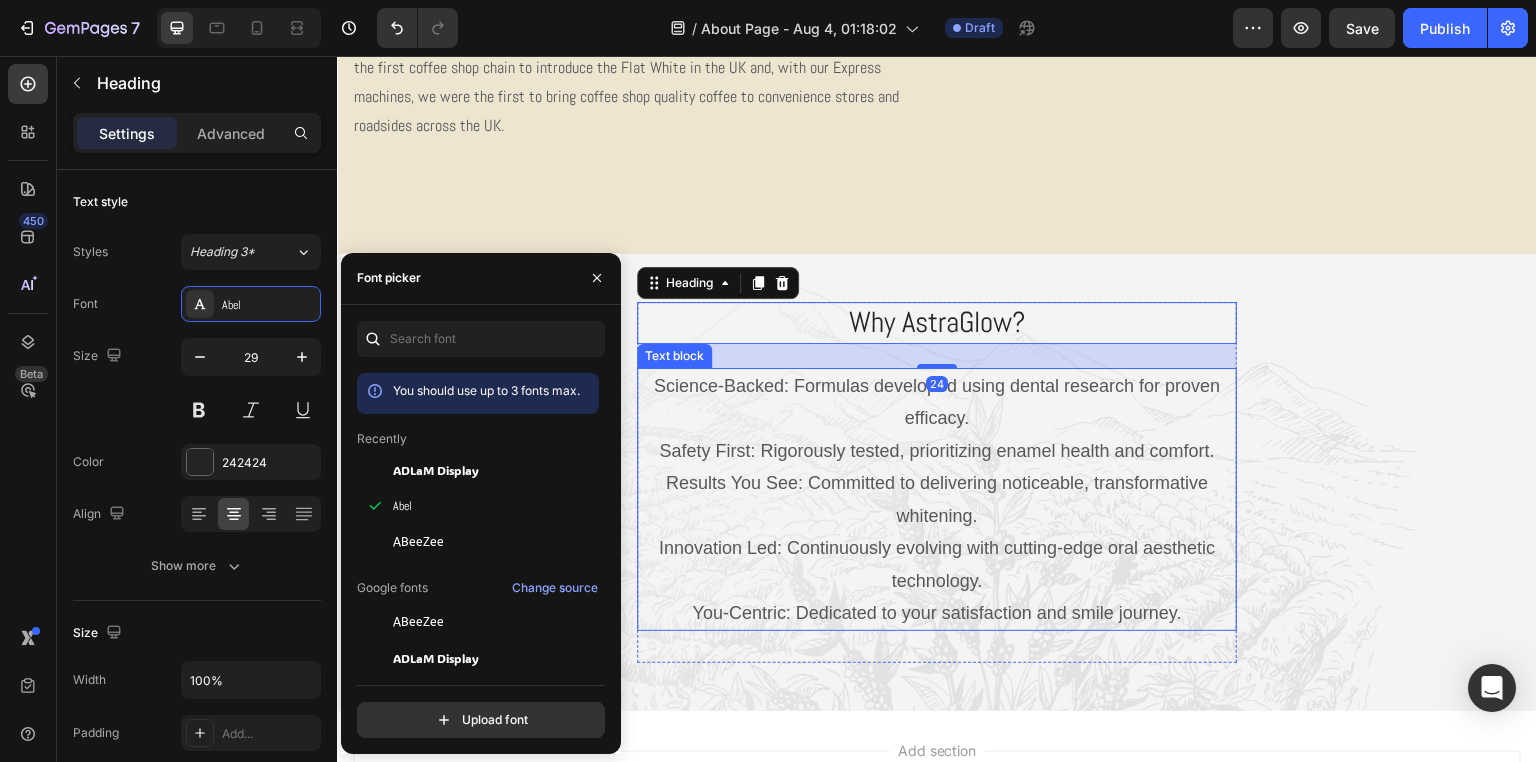 click on "Science-Backed: Formulas developed using dental research for proven efficacy. Safety First: Rigorously tested, prioritizing enamel health and comfort. Results You See: Committed to delivering noticeable, transformative whitening. Innovation Led: Continuously evolving with cutting-edge oral aesthetic technology. You-Centric: Dedicated to your satisfaction and smile journey." at bounding box center (937, 499) 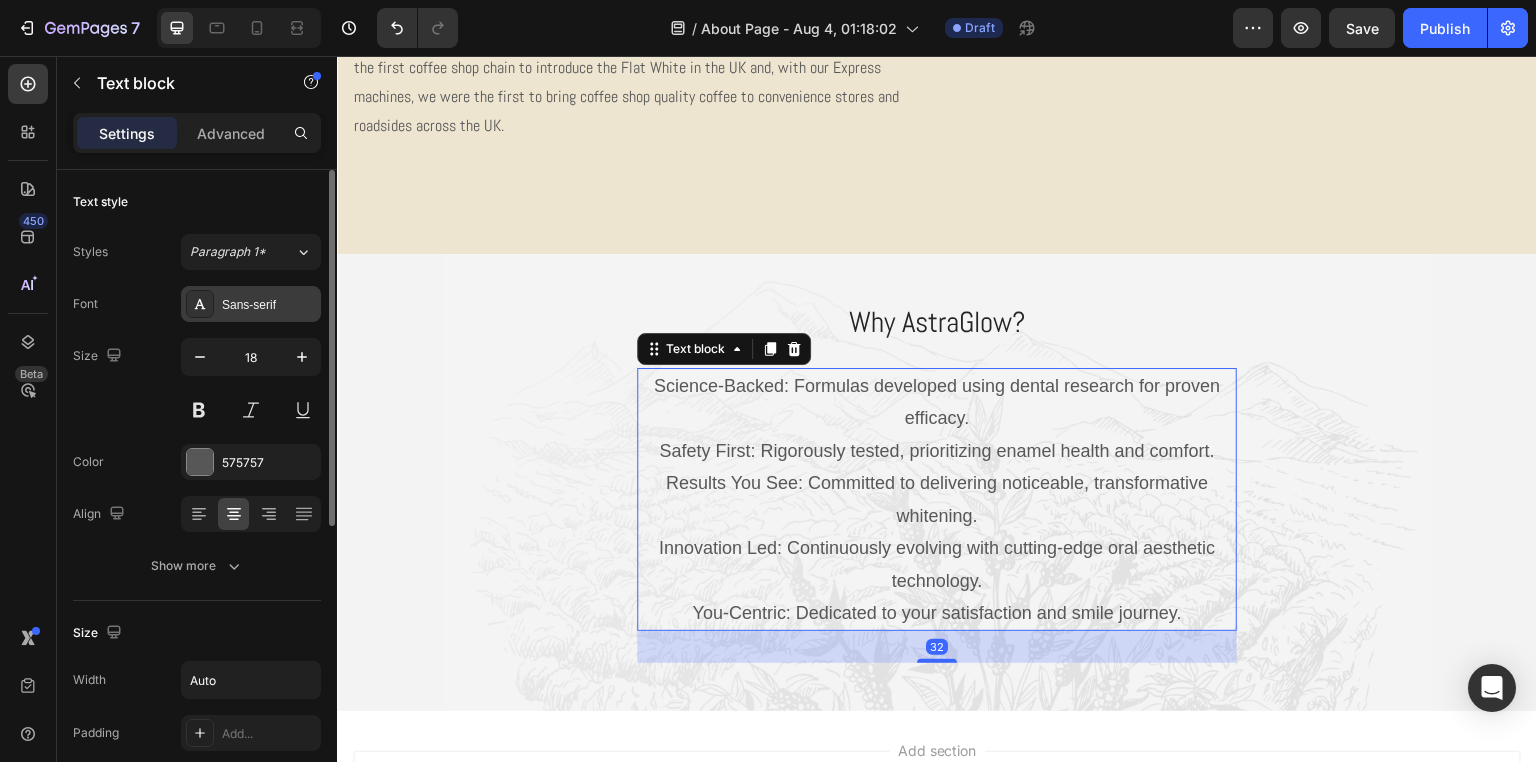 click on "Sans-serif" at bounding box center (269, 305) 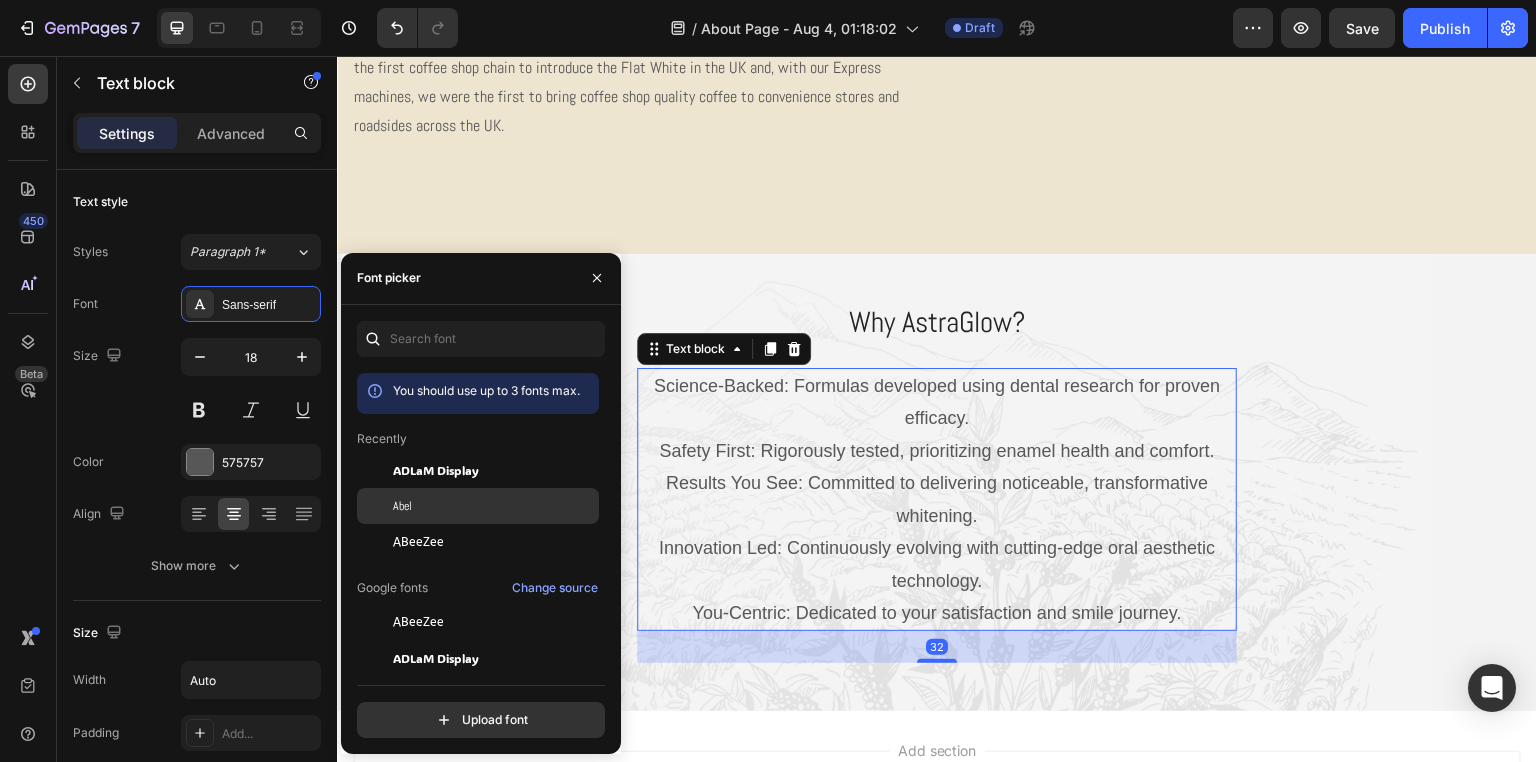 click on "Abel" at bounding box center [402, 506] 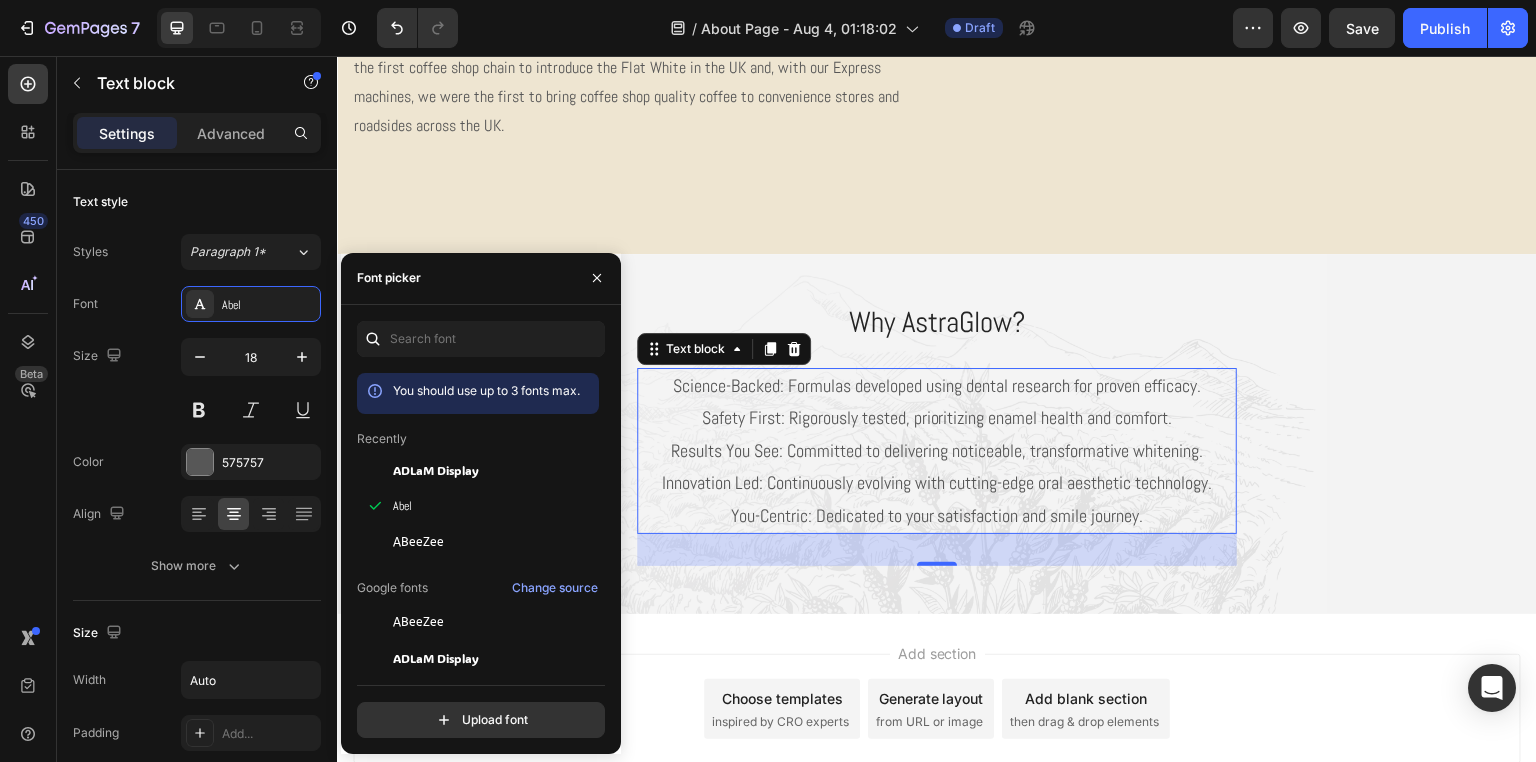 click on "Science-Backed: Formulas developed using dental research for proven efficacy. Safety First: Rigorously tested, prioritizing enamel health and comfort. Results You See: Committed to delivering noticeable, transformative whitening. Innovation Led: Continuously evolving with cutting-edge oral aesthetic technology. You-Centric: Dedicated to your satisfaction and smile journey." at bounding box center (937, 451) 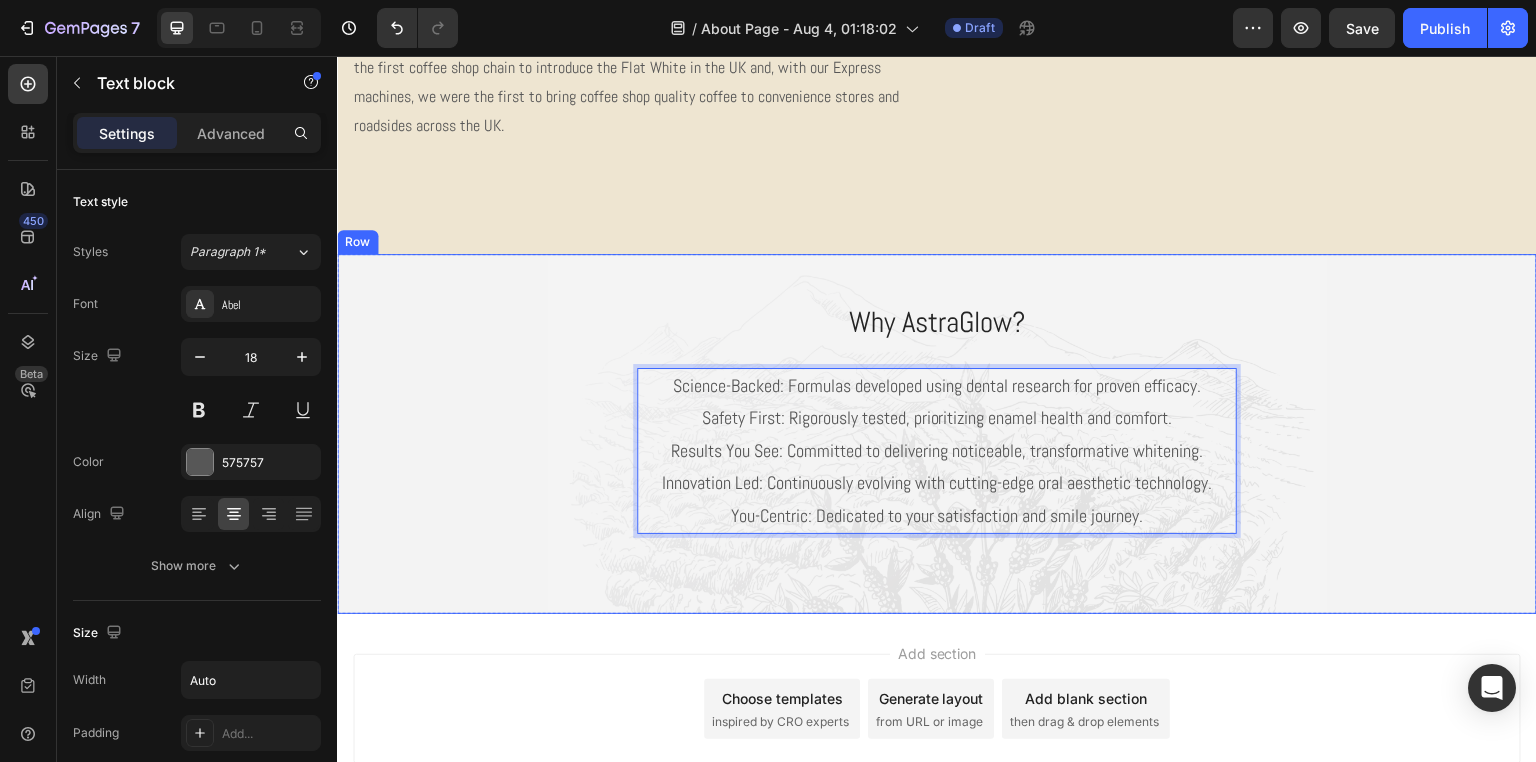 click on "Why AstraGlow? Heading Science-Backed: Formulas developed using dental research for proven efficacy. Safety First: Rigorously tested, prioritizing enamel health and comfort. Results You See: Committed to delivering noticeable, transformative whitening. Innovation Led: Continuously evolving with cutting-edge oral aesthetic technology. You-Centric: Dedicated to your satisfaction and smile journey. Text block   32 Row" at bounding box center (937, 434) 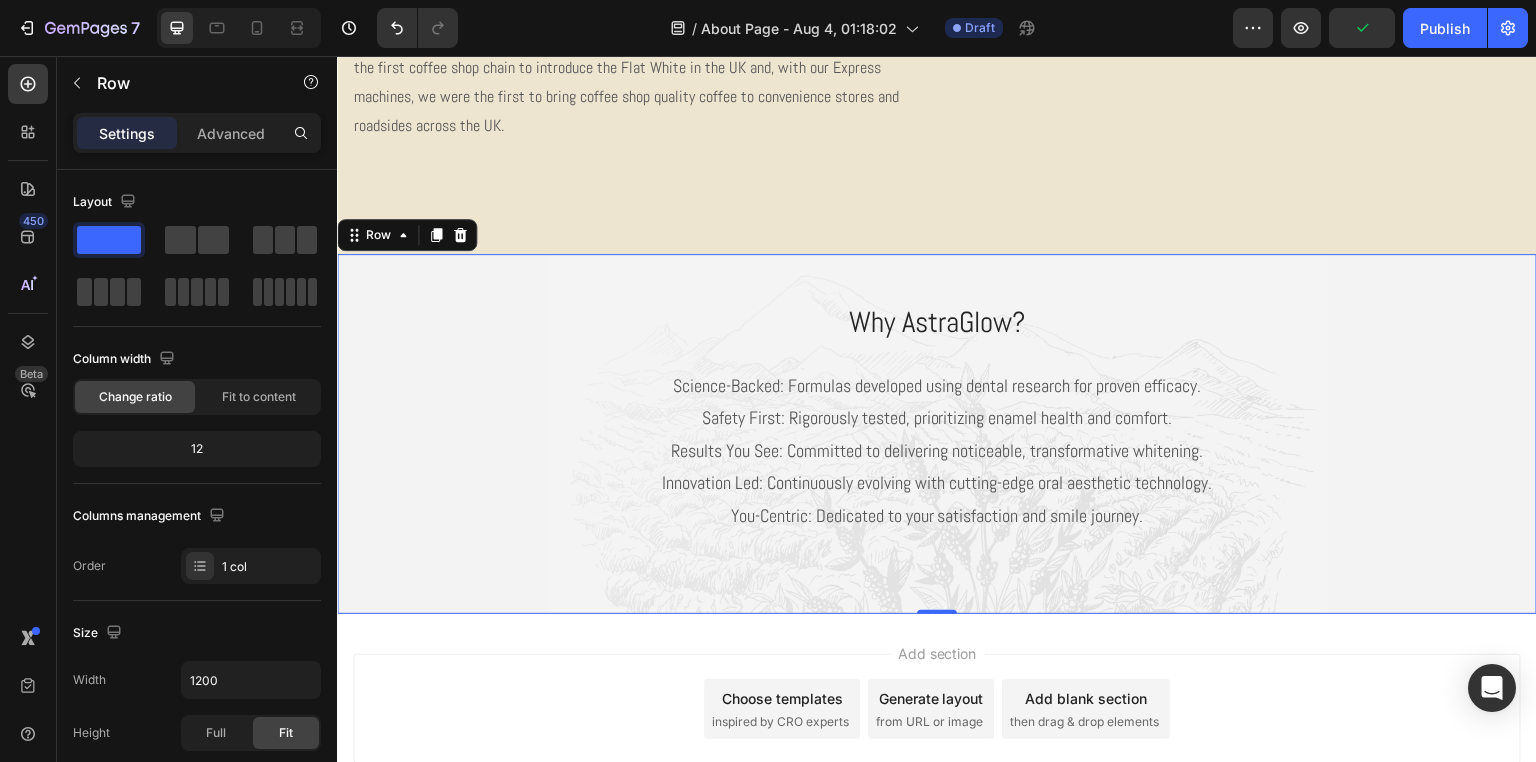 click on "Why AstraGlow? Heading Science-Backed: Formulas developed using dental research for proven efficacy. Safety First: Rigorously tested, prioritizing enamel health and comfort. Results You See: Committed to delivering noticeable, transformative whitening. Innovation Led: Continuously evolving with cutting-edge oral aesthetic technology. You-Centric: Dedicated to your satisfaction and smile journey. Text block Row" at bounding box center [937, 434] 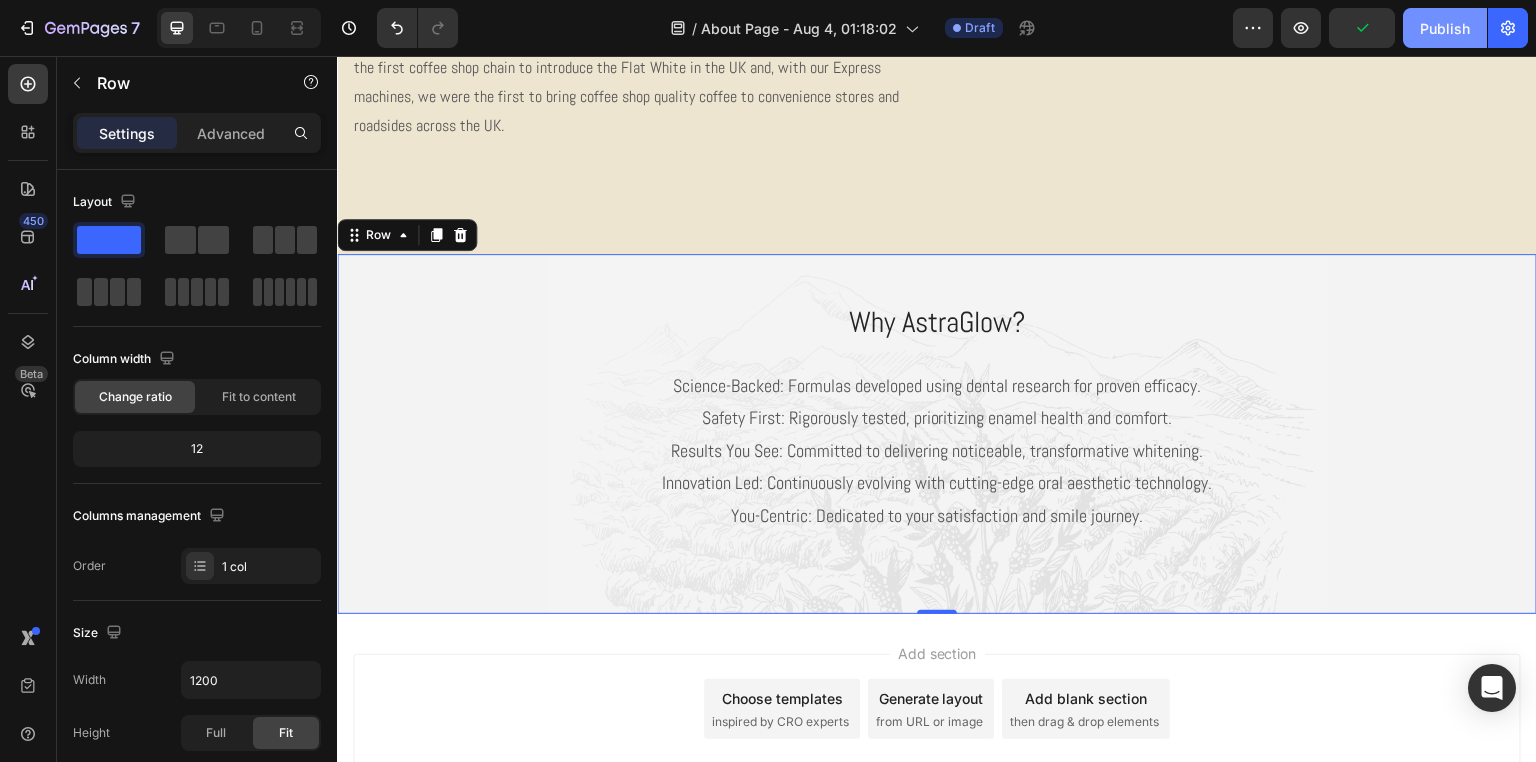 click on "Publish" 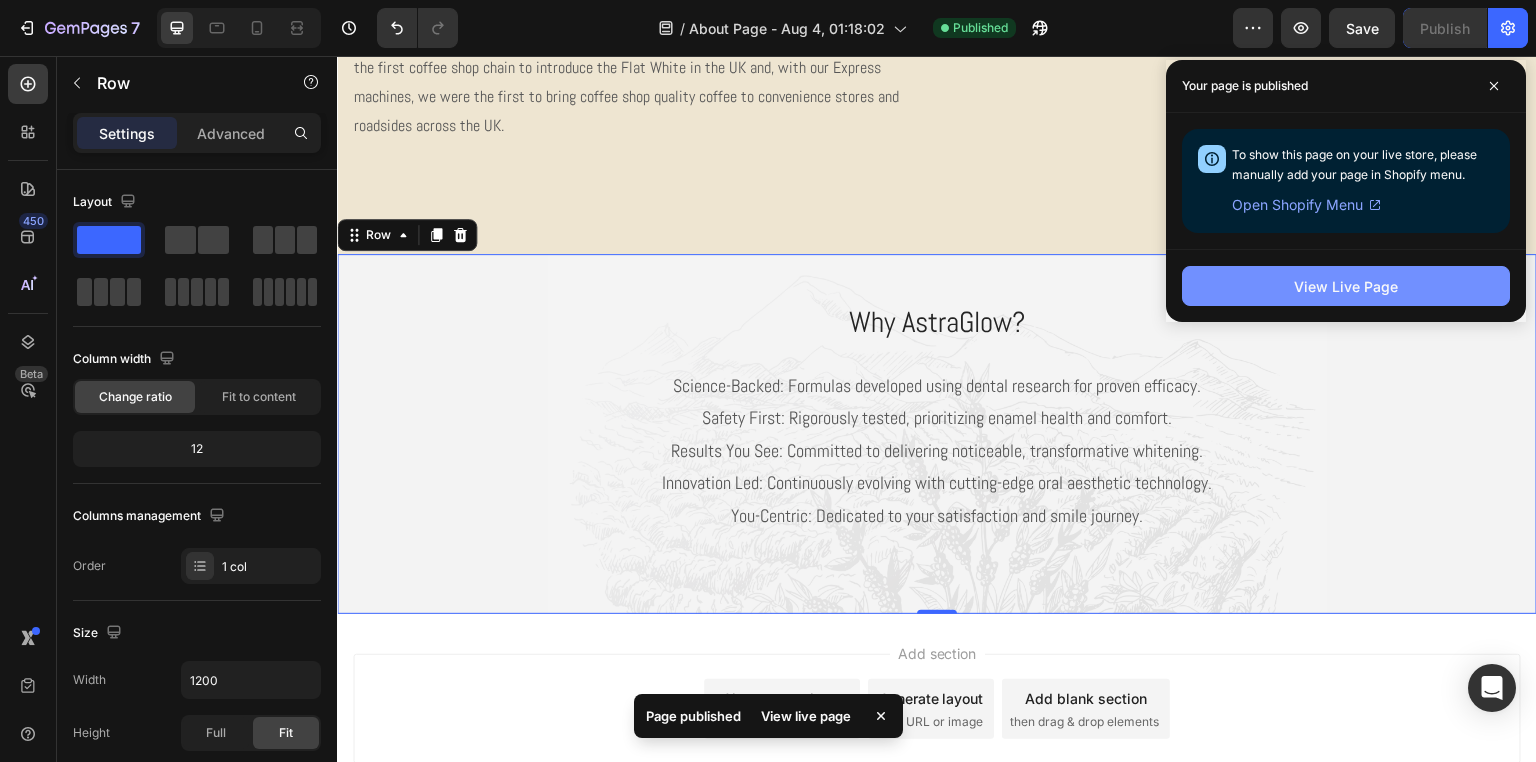 click on "View Live Page" at bounding box center (1346, 286) 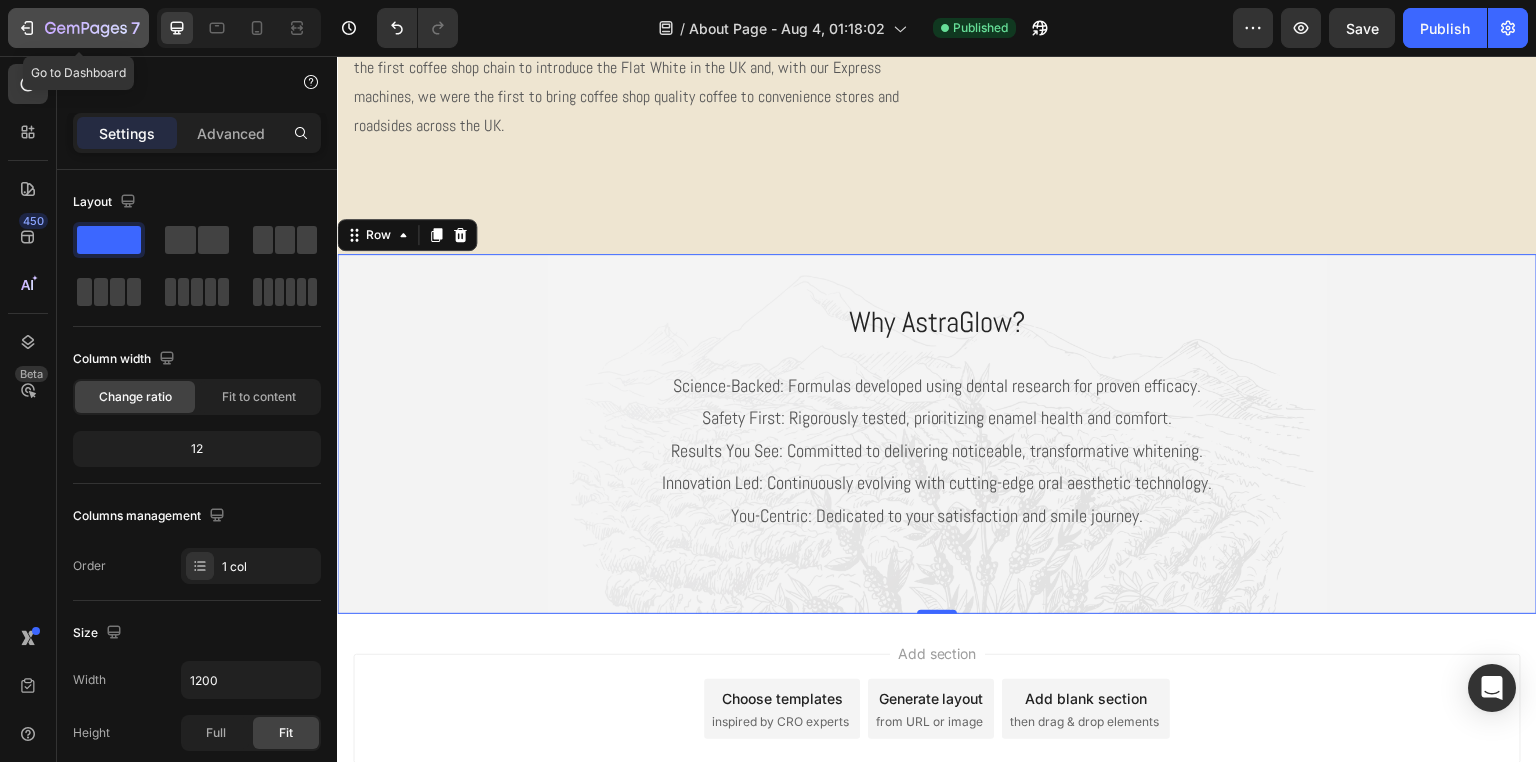 click 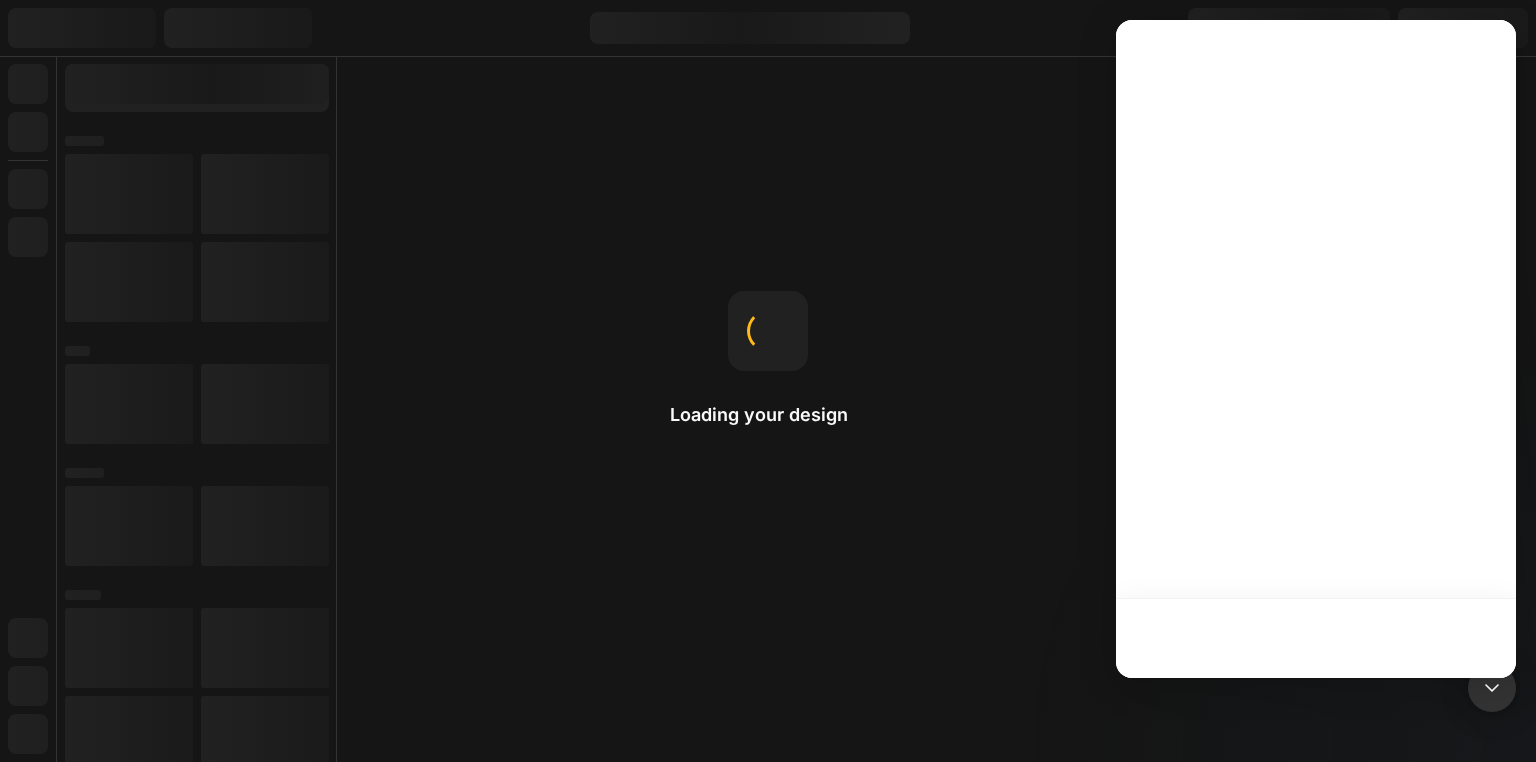 scroll, scrollTop: 0, scrollLeft: 0, axis: both 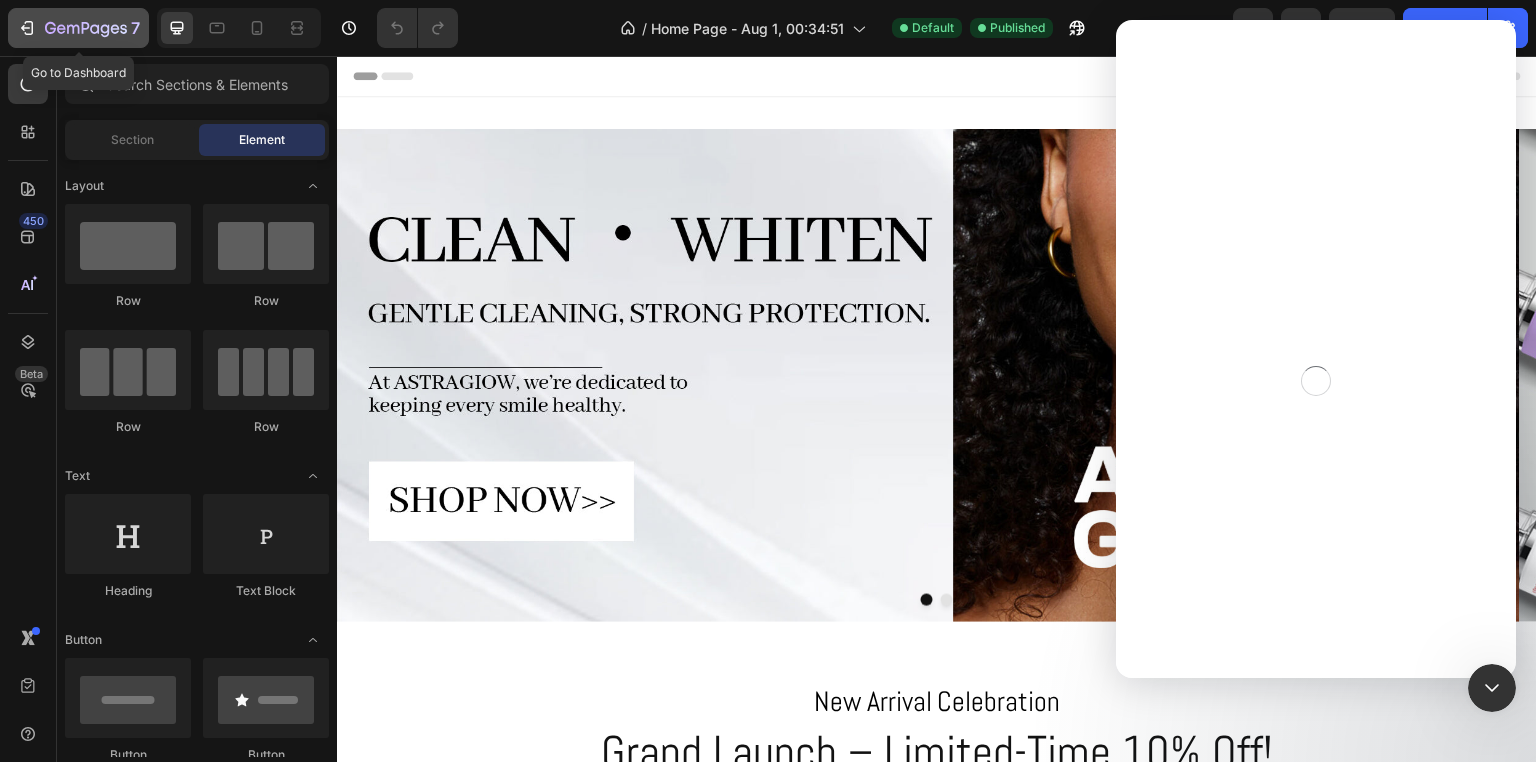 click on "7" 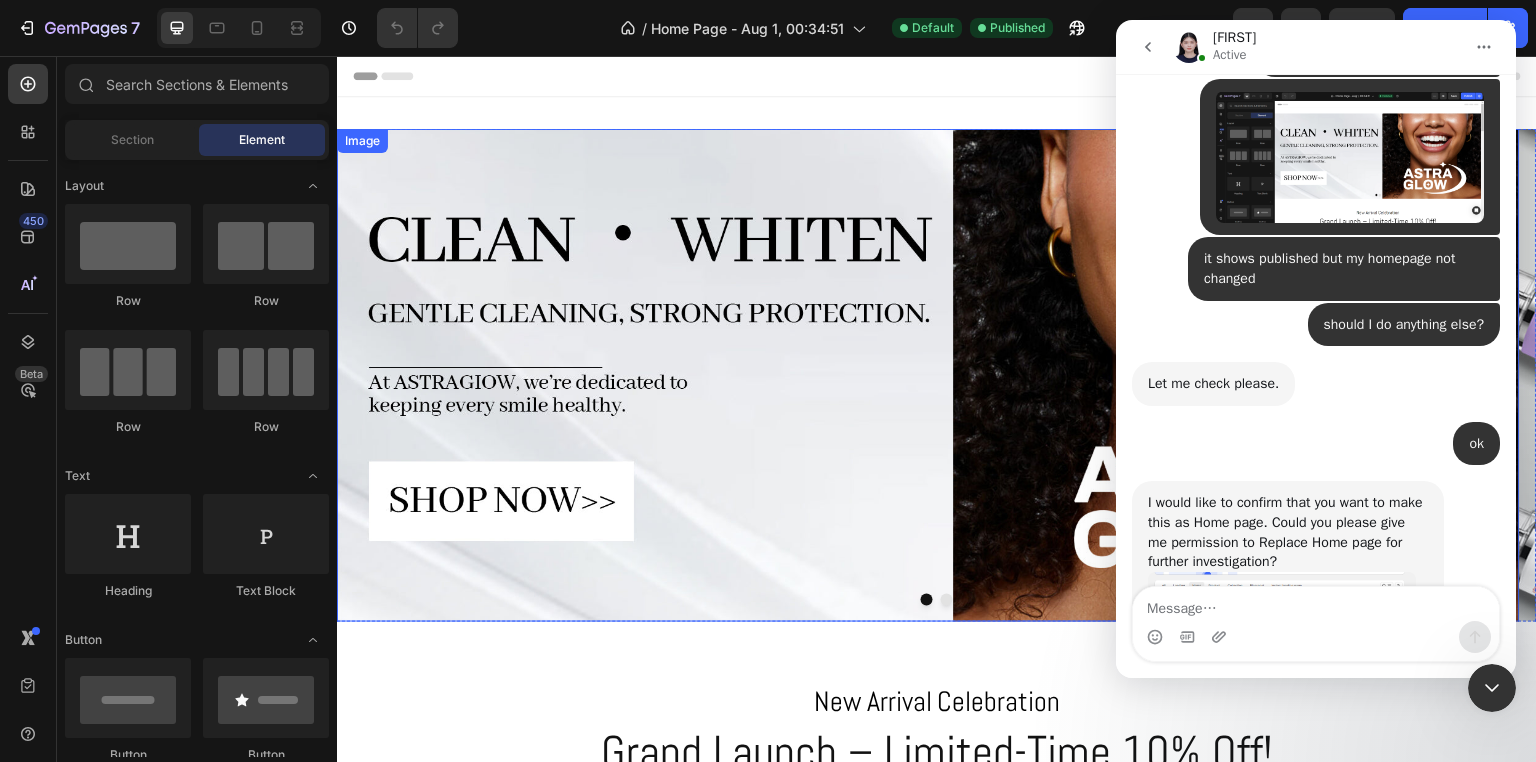 scroll, scrollTop: 3402, scrollLeft: 0, axis: vertical 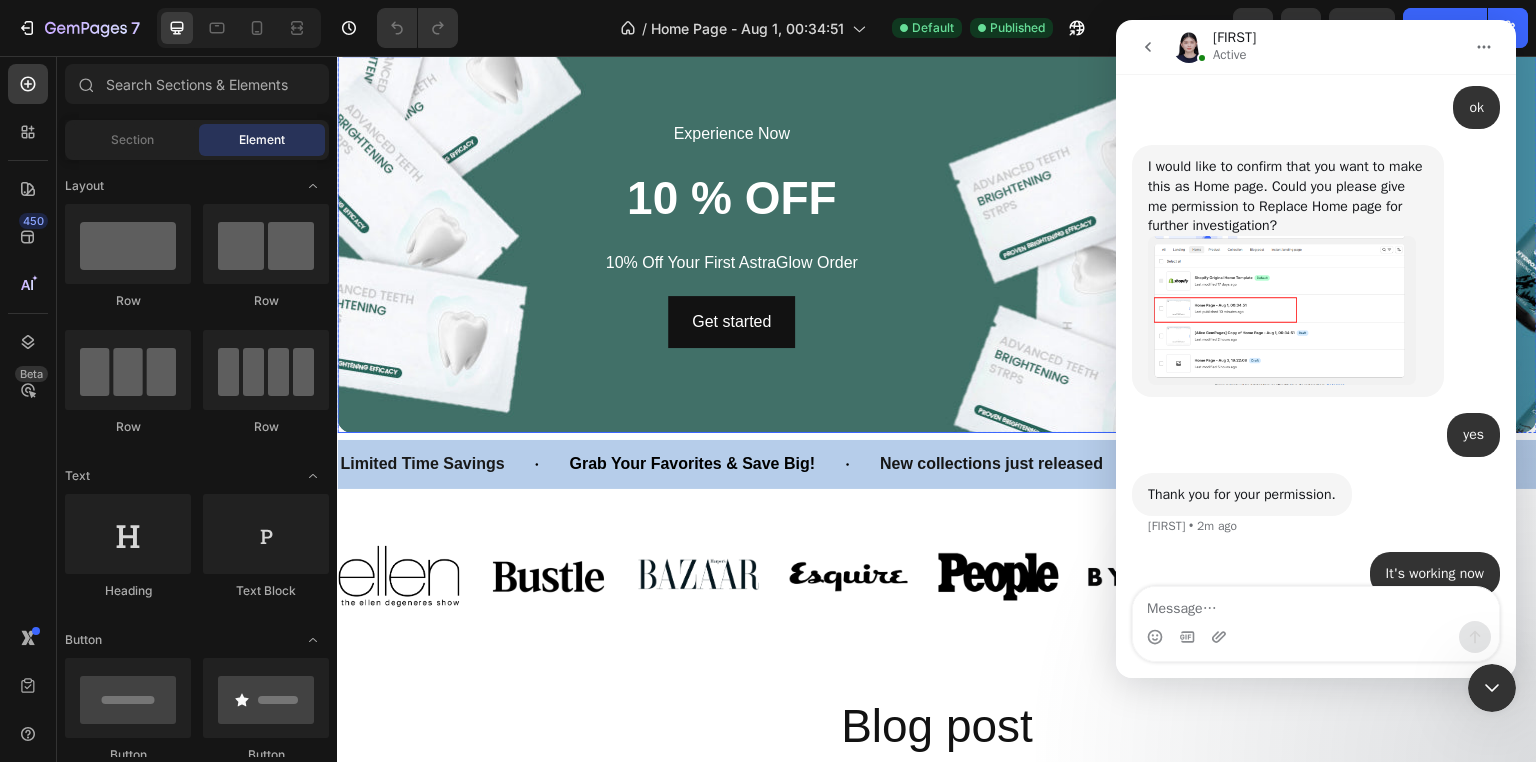 click on "Experience Now Text Block 10 % OFF Heading 10% Off Your First AstraGlow Order Text Block Get started Button" at bounding box center (731, 233) 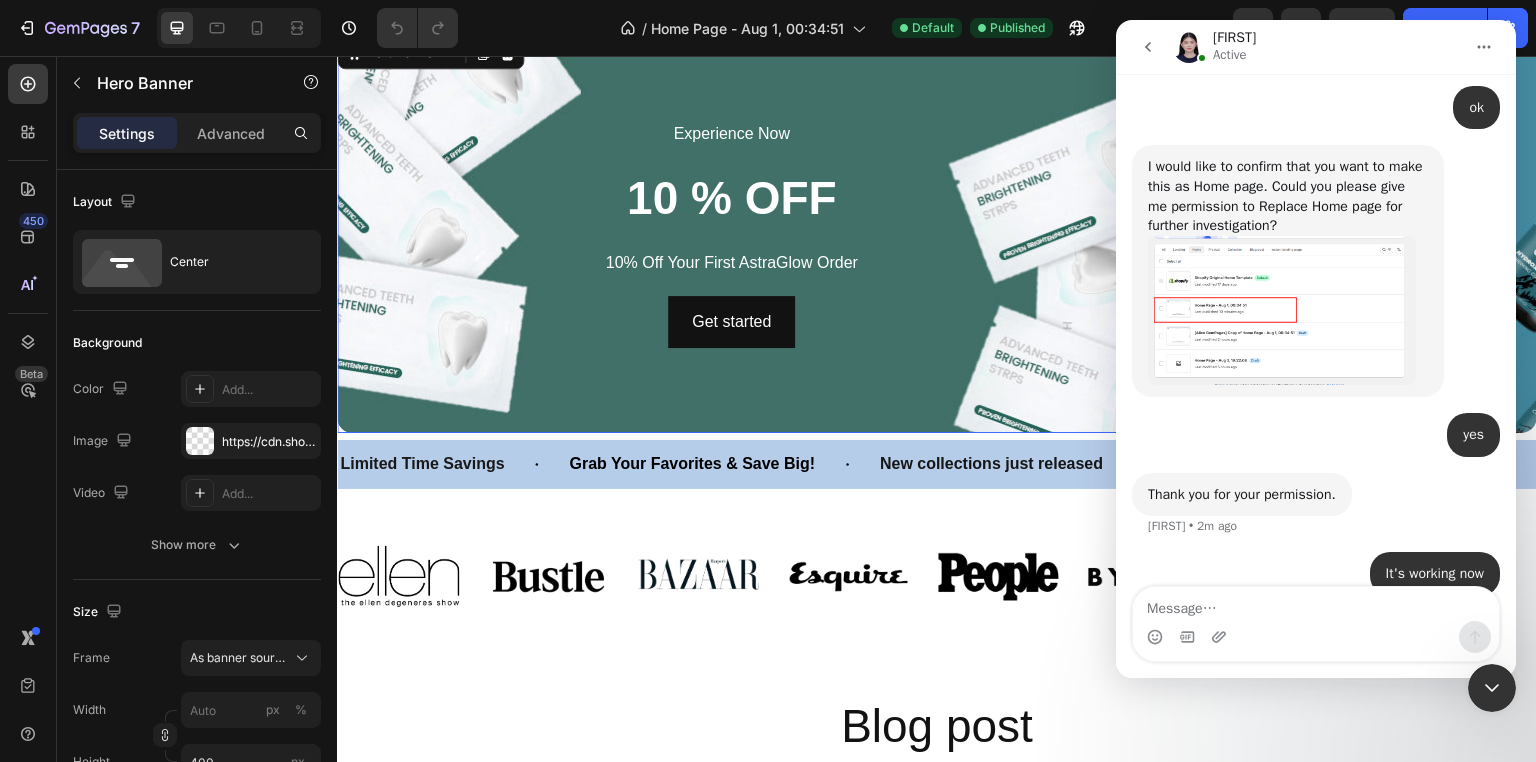 scroll, scrollTop: 3582, scrollLeft: 0, axis: vertical 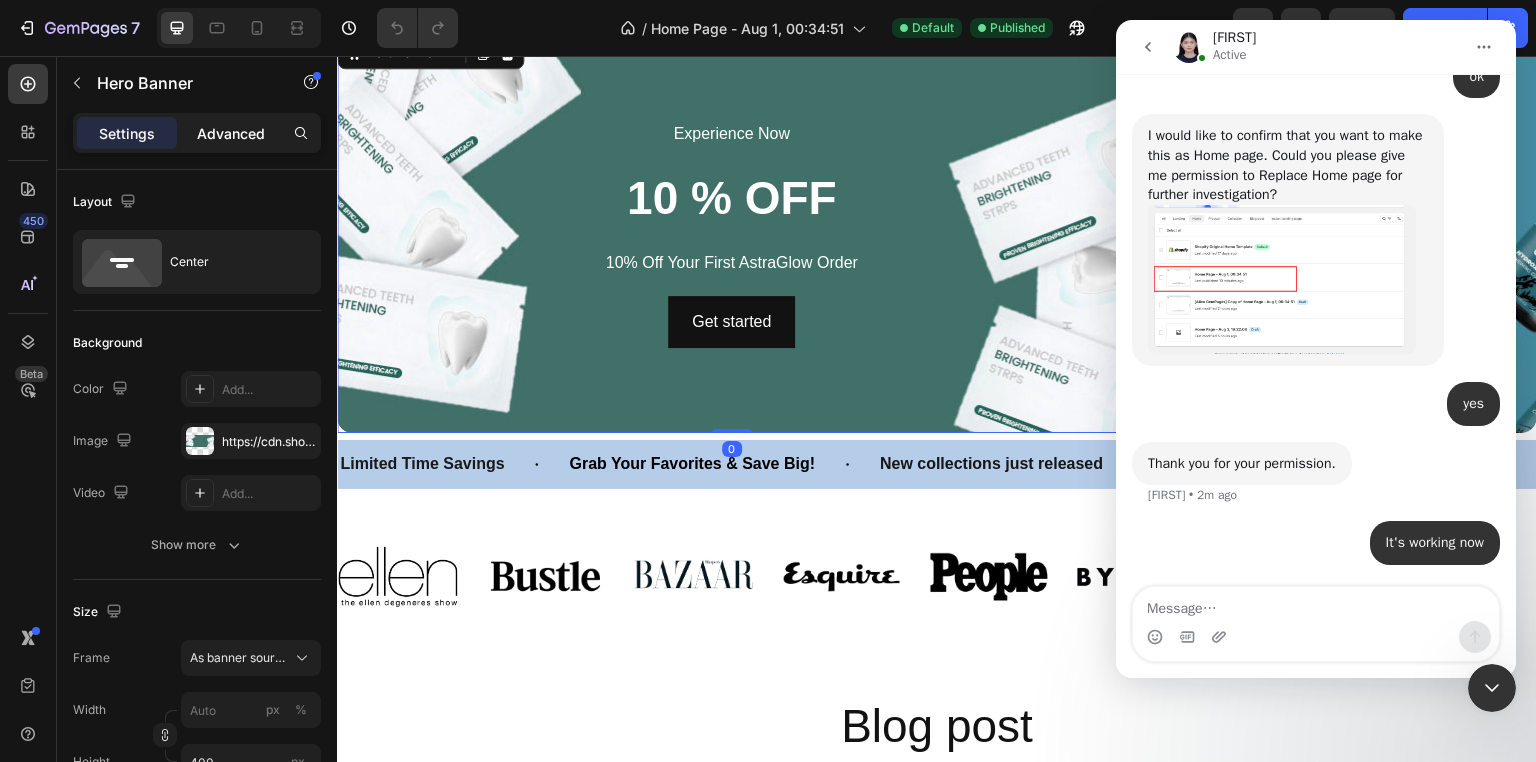 click on "Advanced" at bounding box center [231, 133] 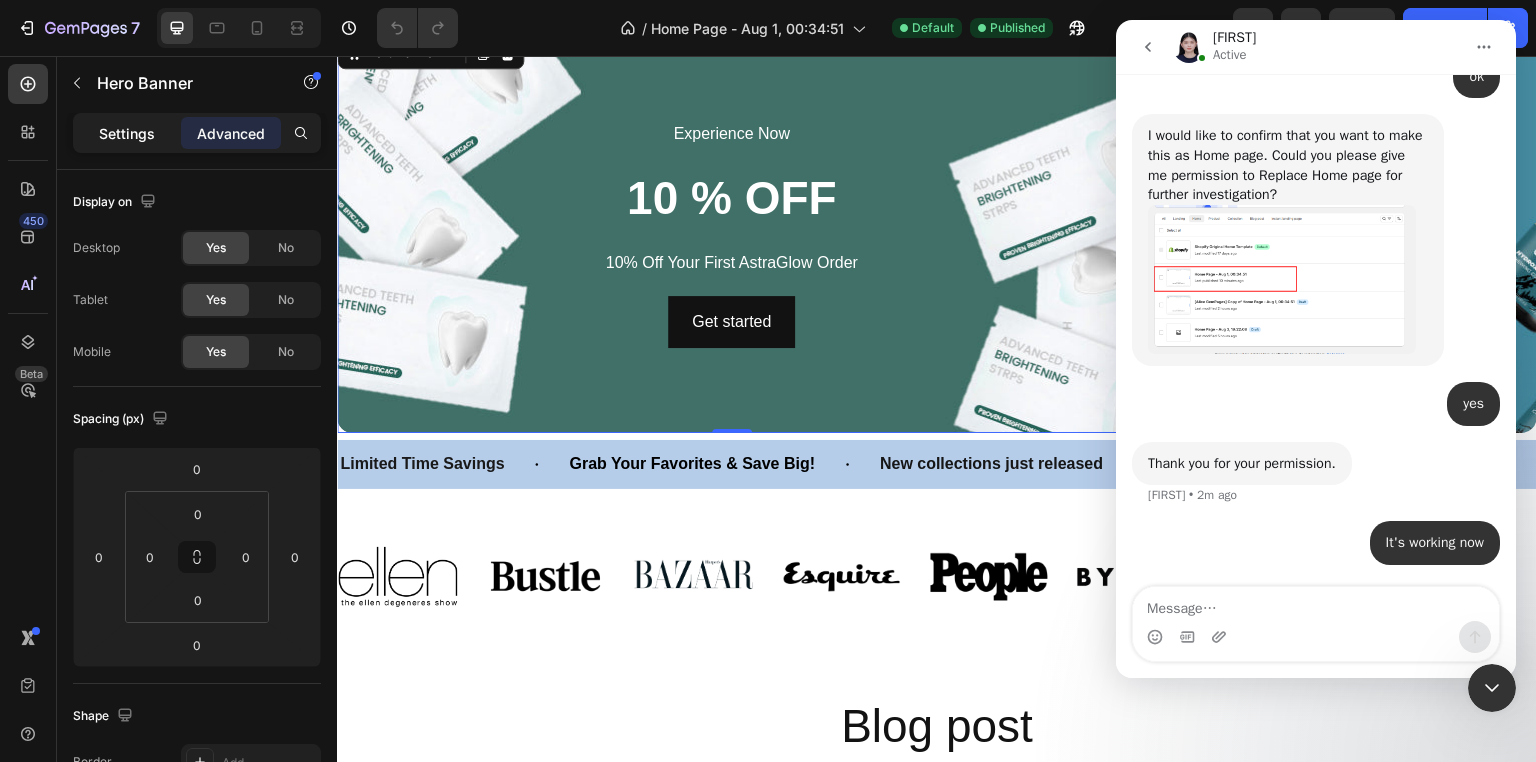 click on "Settings" at bounding box center [127, 133] 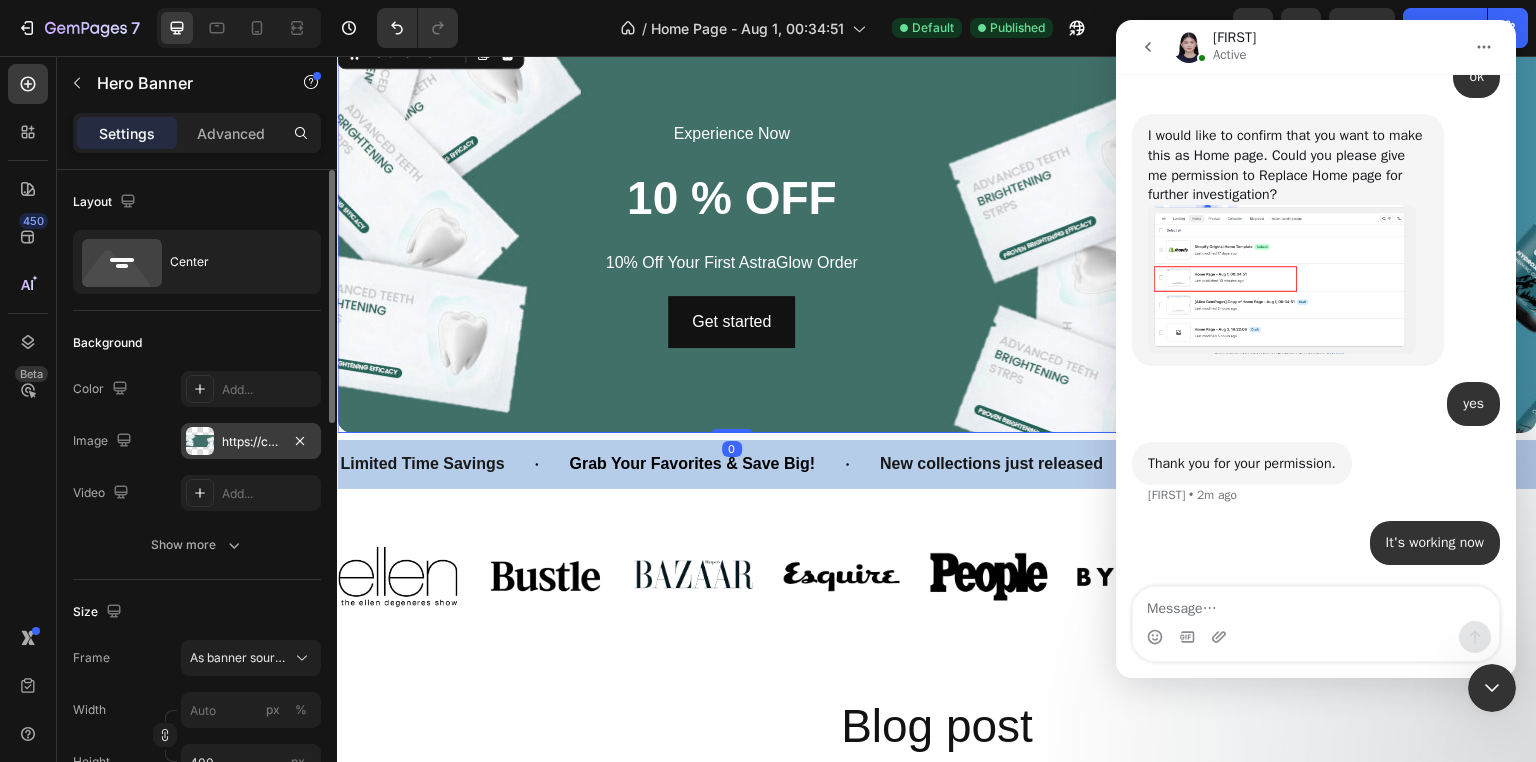 click on "https://cdn.shopify.com/s/files/1/0771/9049/6475/files/gempages_575927947383276370-565768b3-764f-4038-99a7-492ccf46bbf9.jpg" at bounding box center (251, 442) 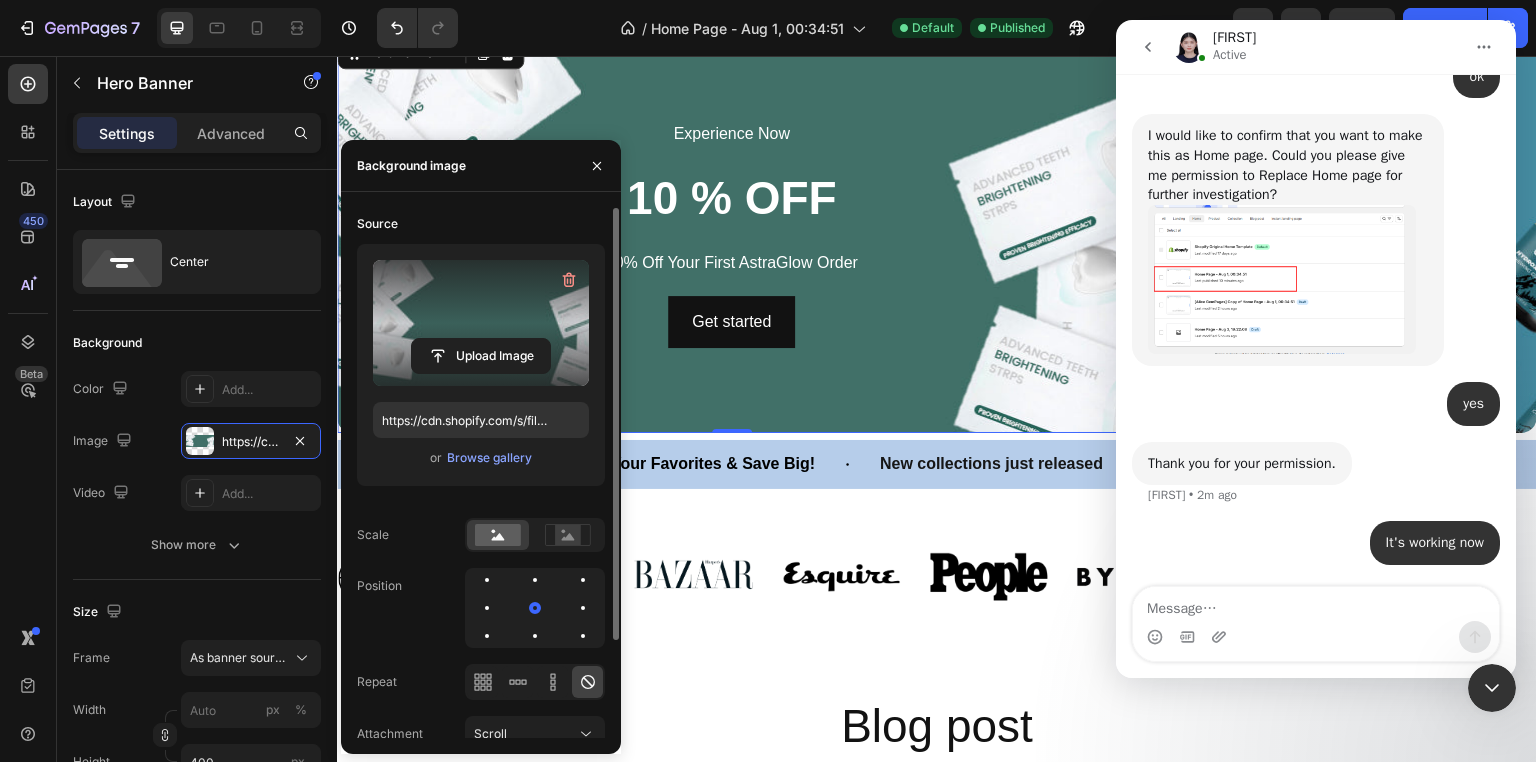click at bounding box center [481, 323] 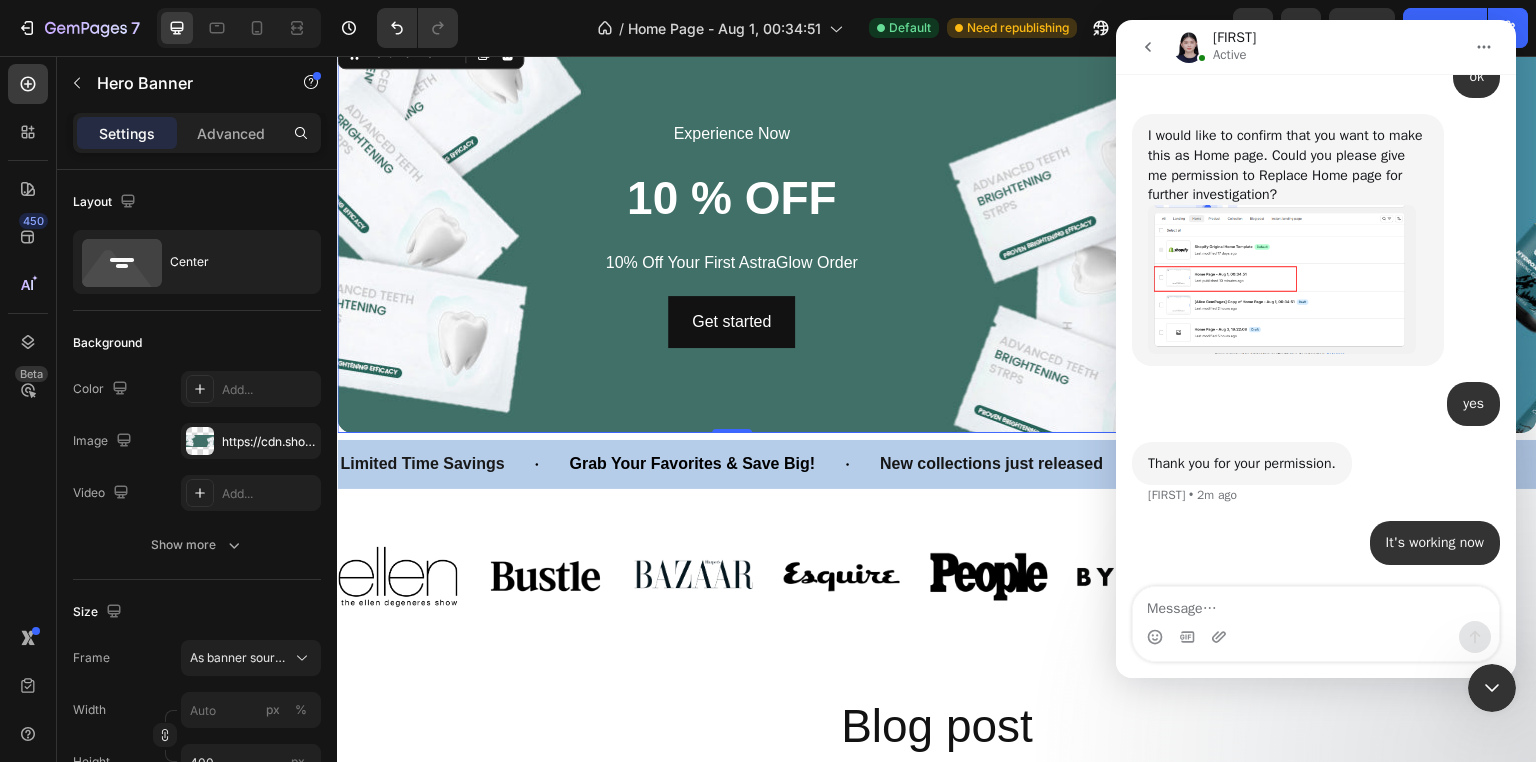 click on "7  Version history  /  Home Page - Aug 1, 00:34:51 Default Need republishing Preview  Save   Publish" 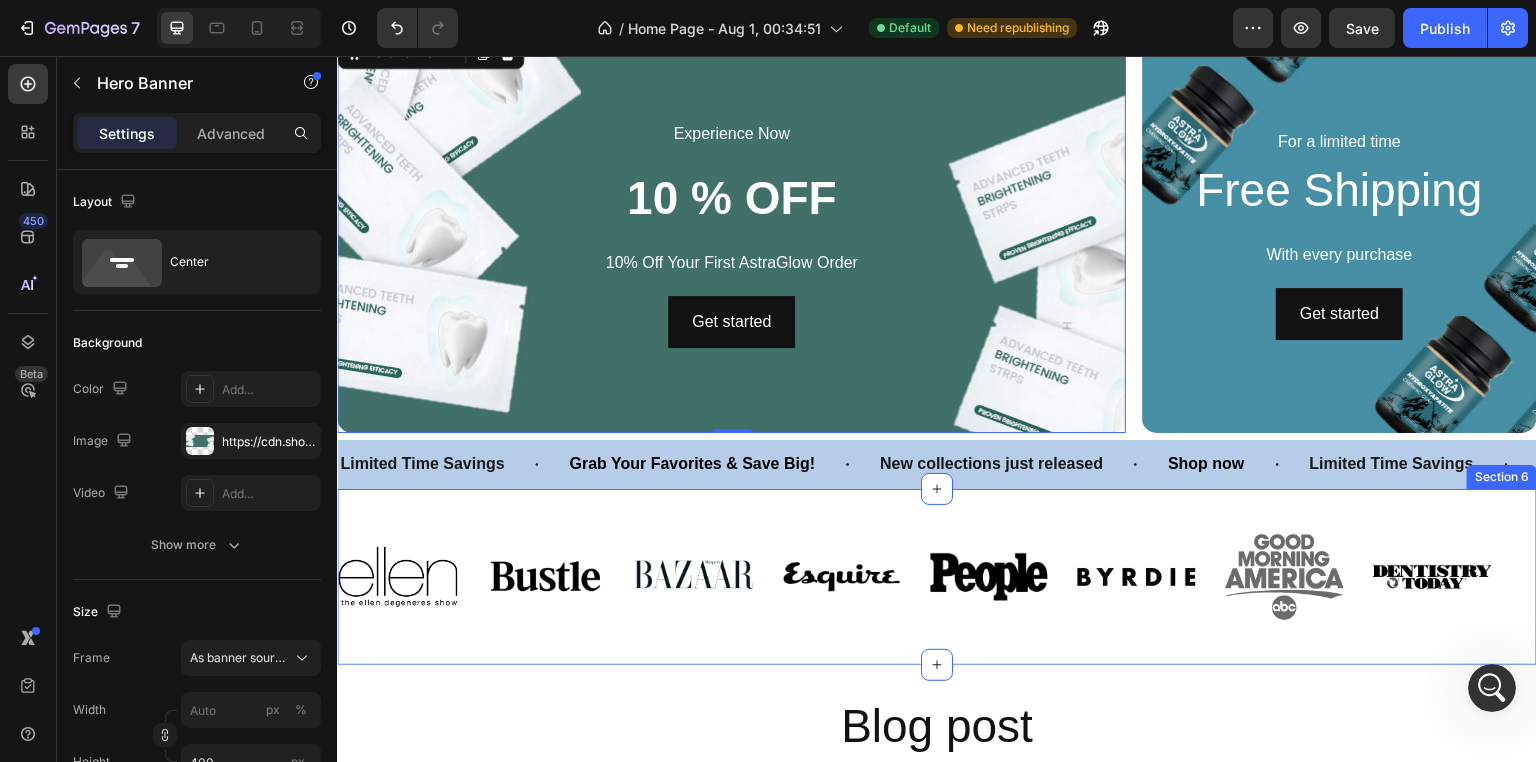 scroll, scrollTop: 0, scrollLeft: 0, axis: both 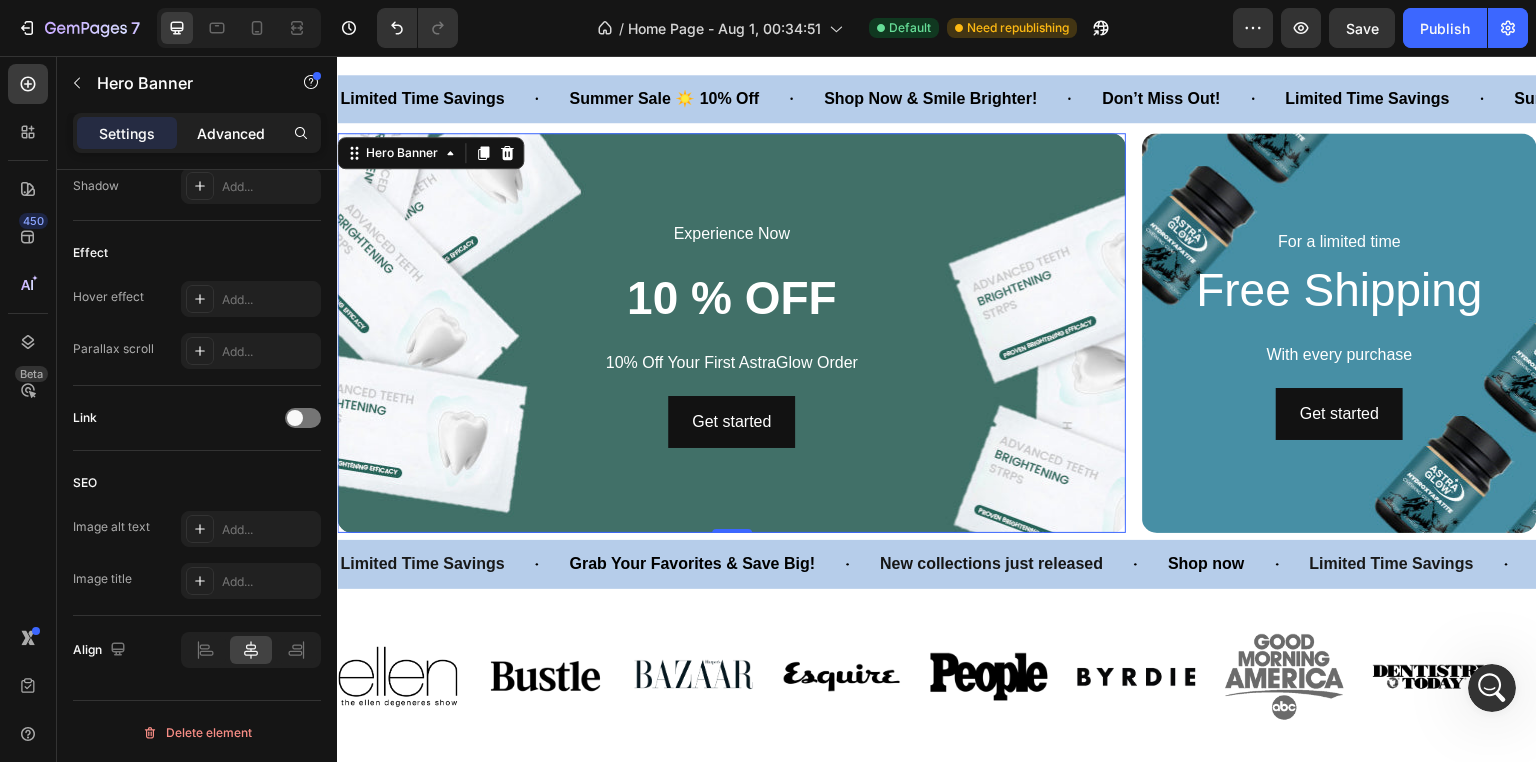 click on "Advanced" at bounding box center [231, 133] 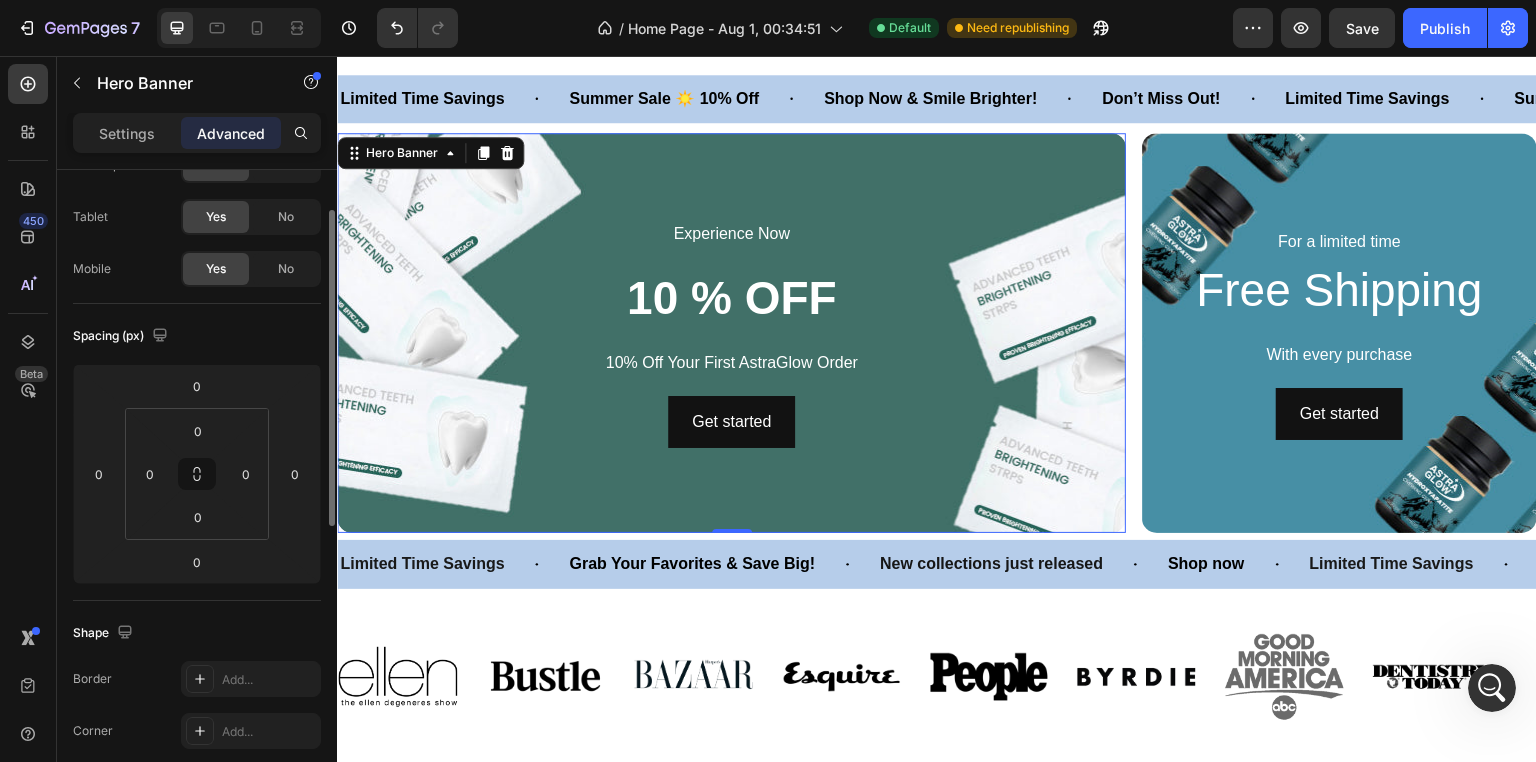 scroll, scrollTop: 0, scrollLeft: 0, axis: both 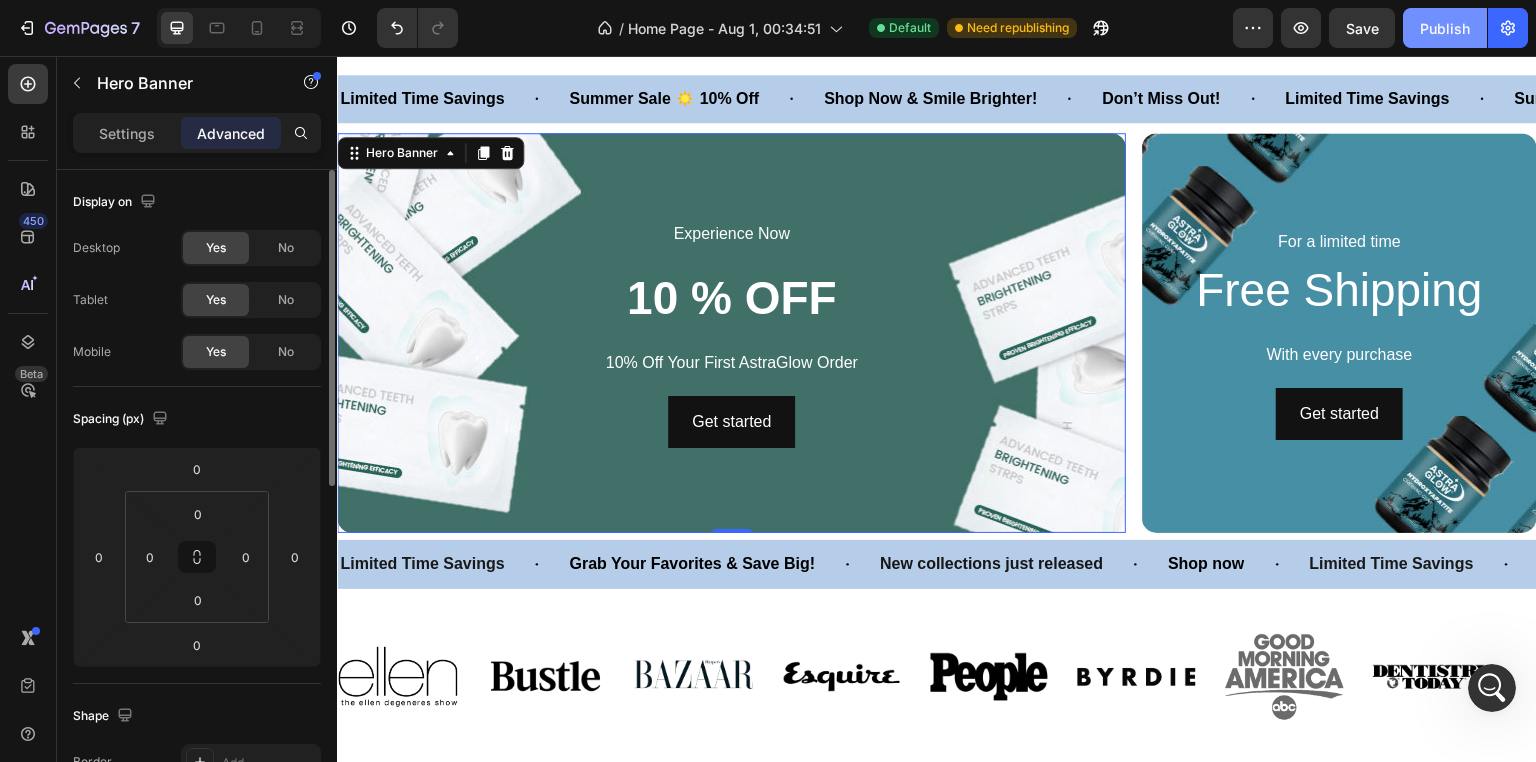 click on "Publish" at bounding box center [1445, 28] 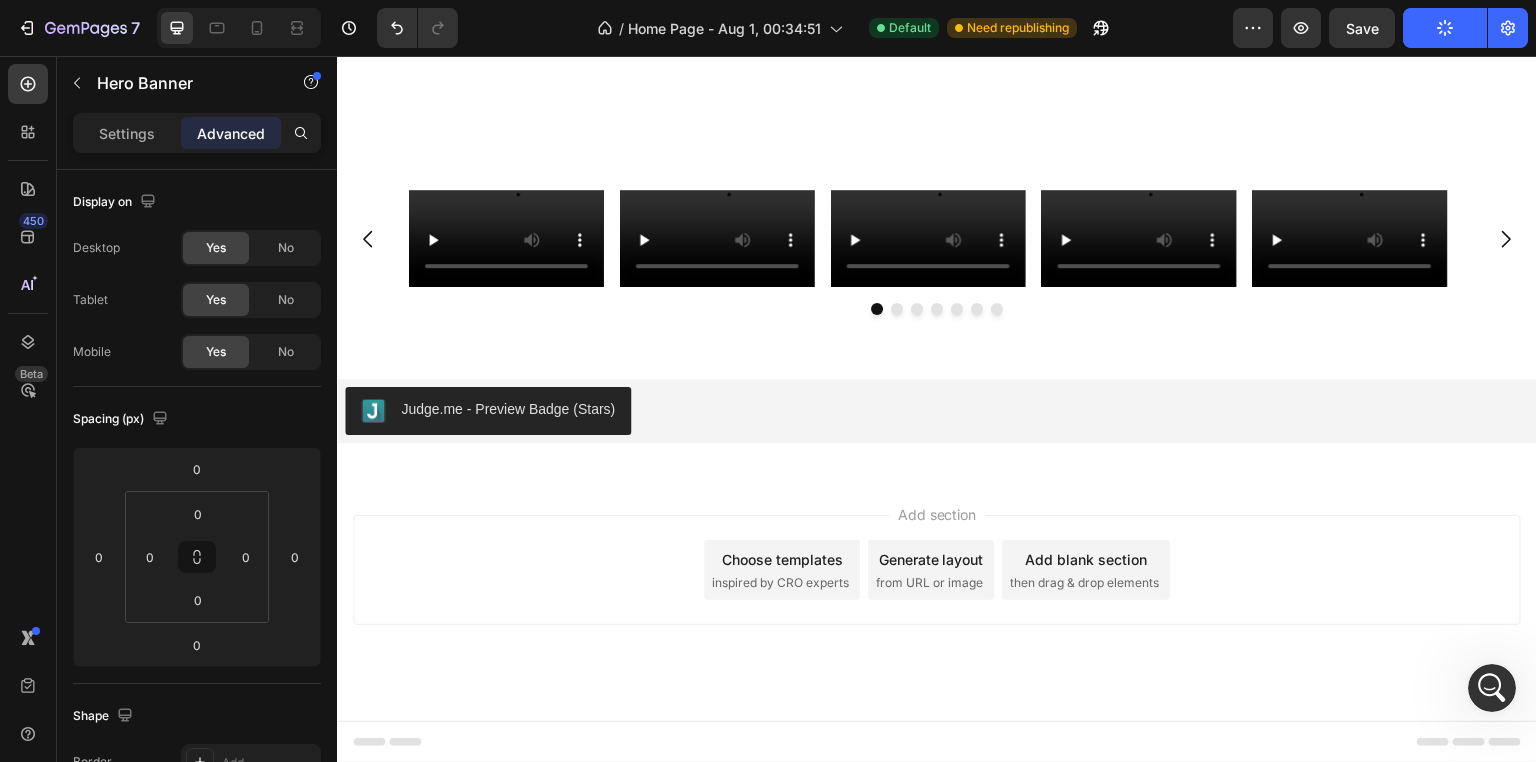 scroll, scrollTop: 2200, scrollLeft: 0, axis: vertical 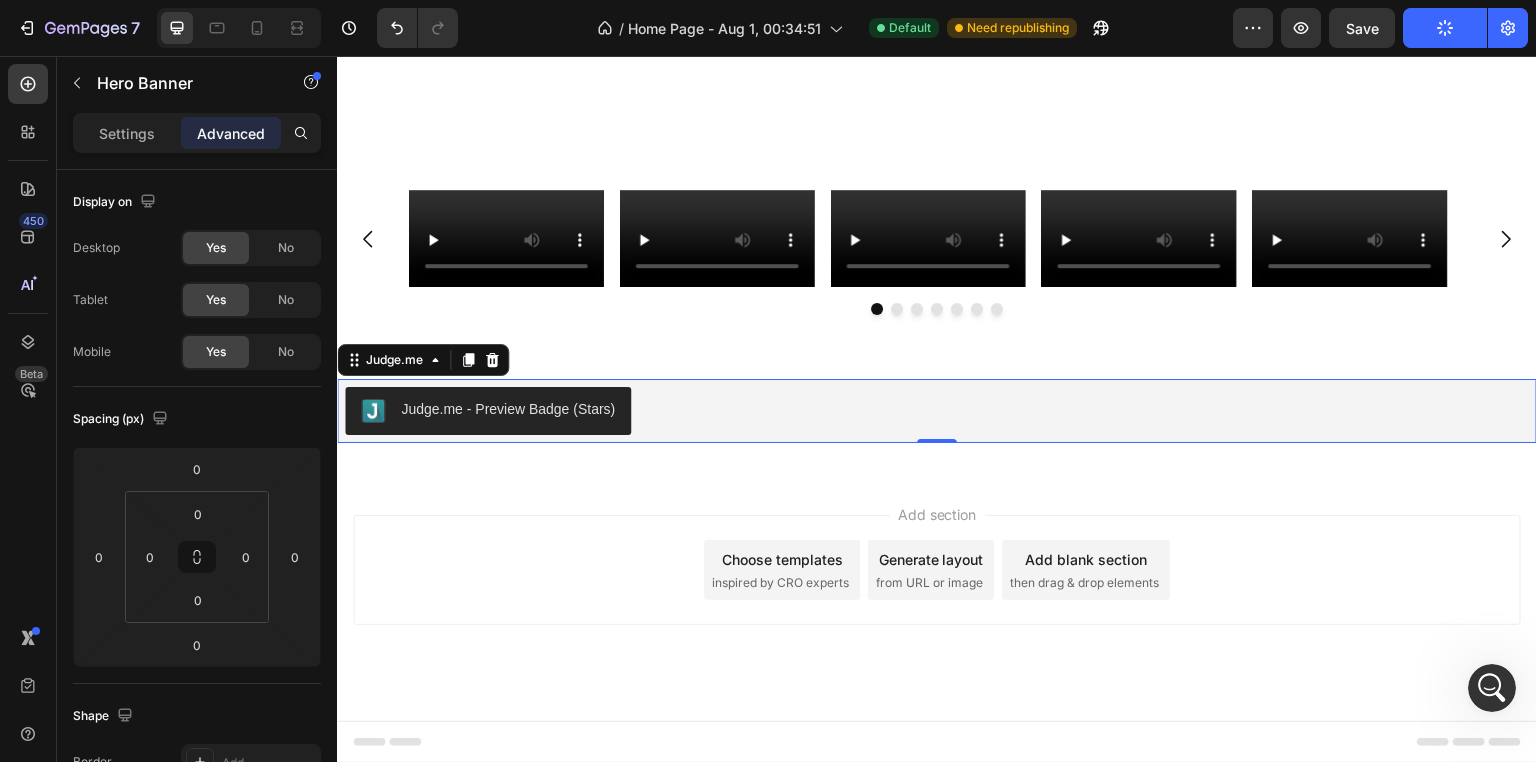 click on "Judge.me - Preview Badge (Stars)" at bounding box center [937, 411] 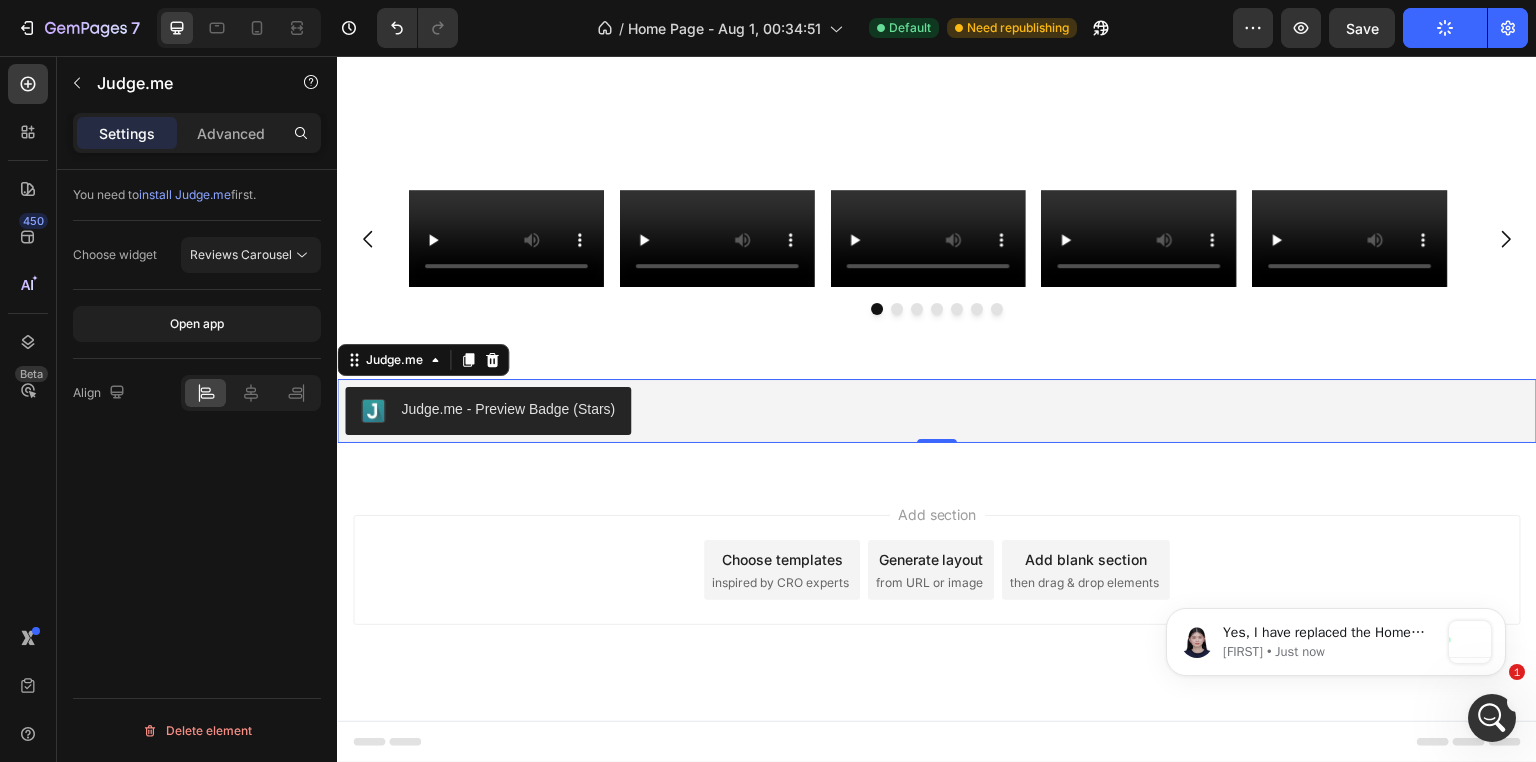 scroll, scrollTop: 0, scrollLeft: 0, axis: both 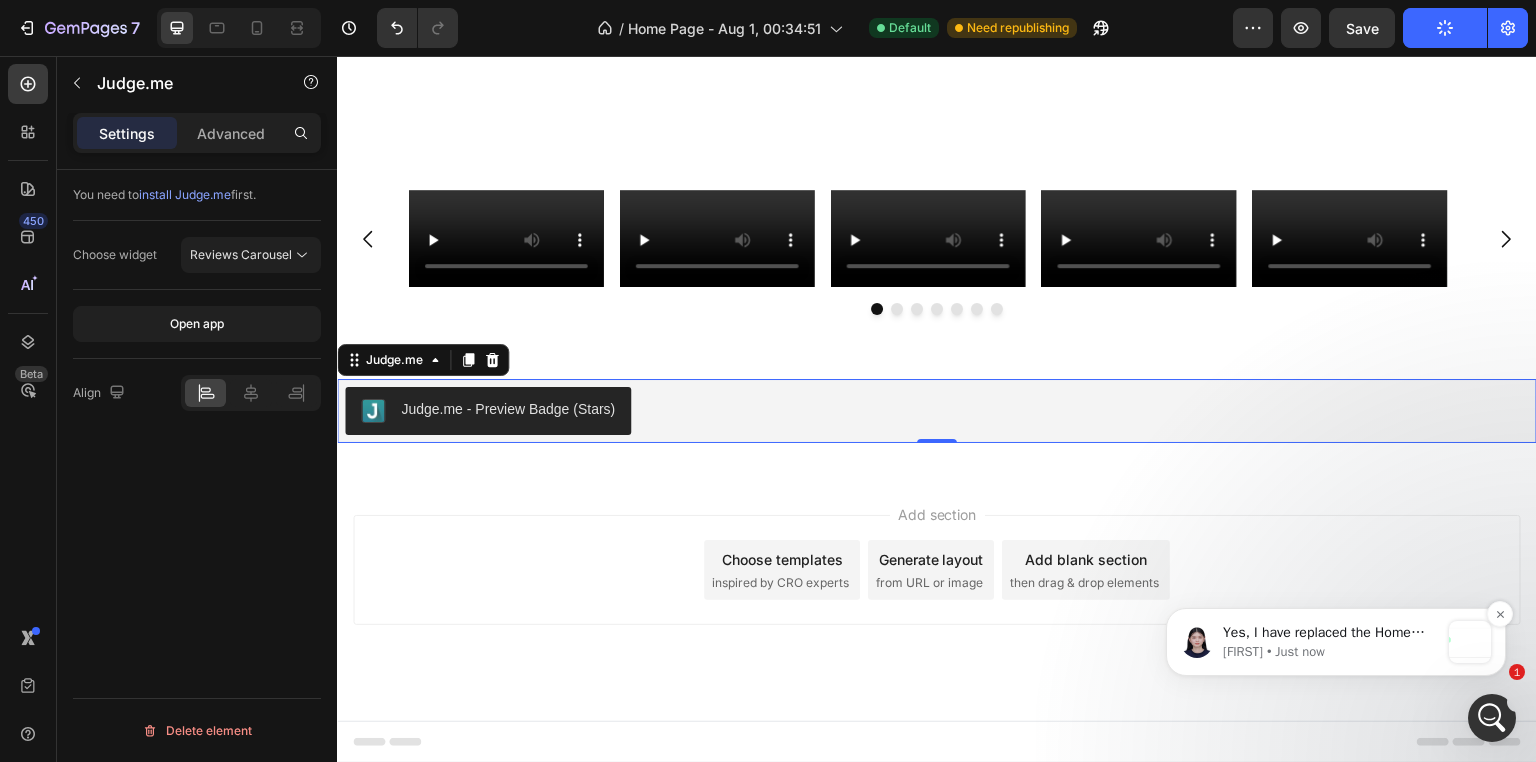 click on "Yes, I have replaced the Home page, you can see it is marked with Default here." at bounding box center (1331, 633) 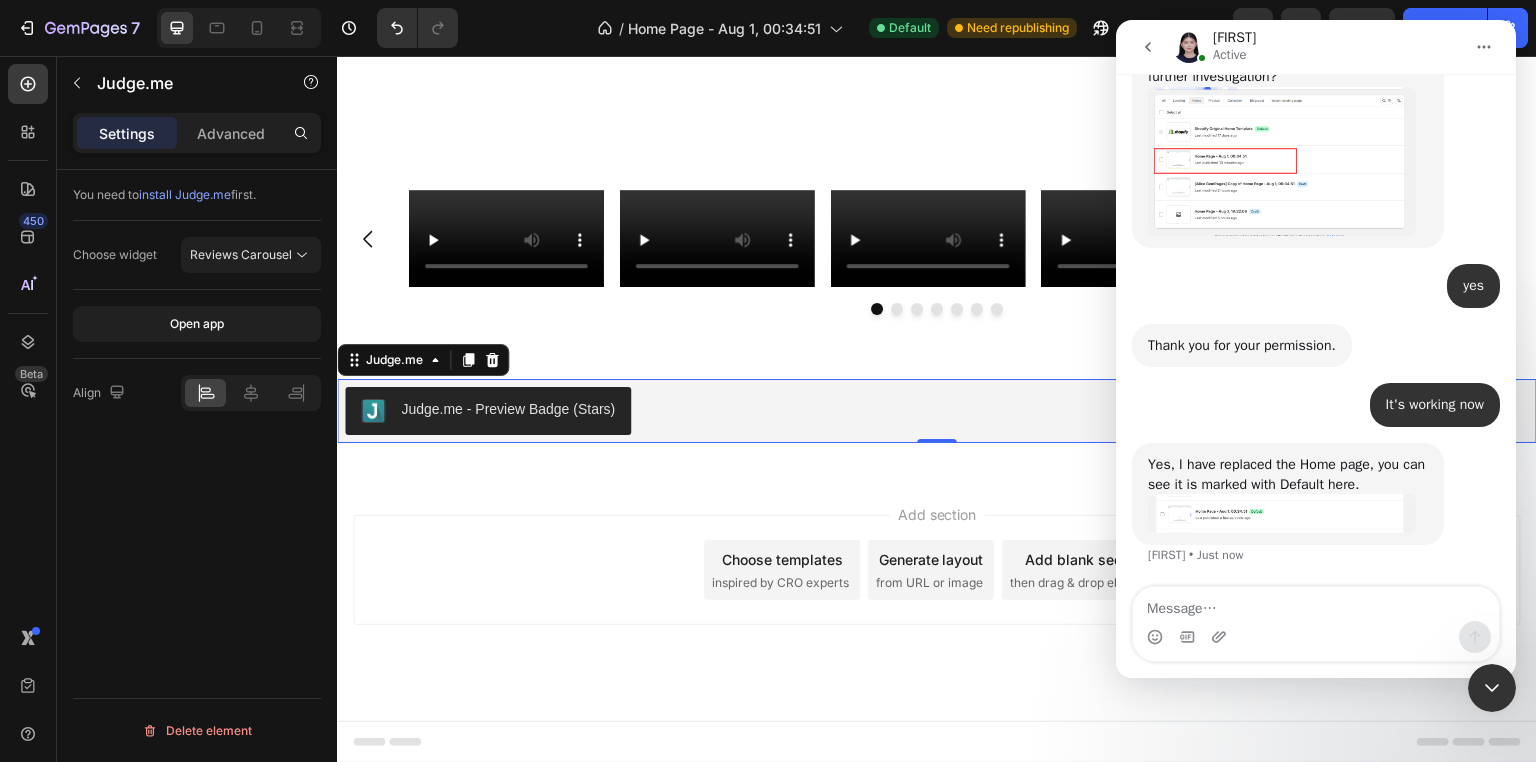 scroll, scrollTop: 0, scrollLeft: 0, axis: both 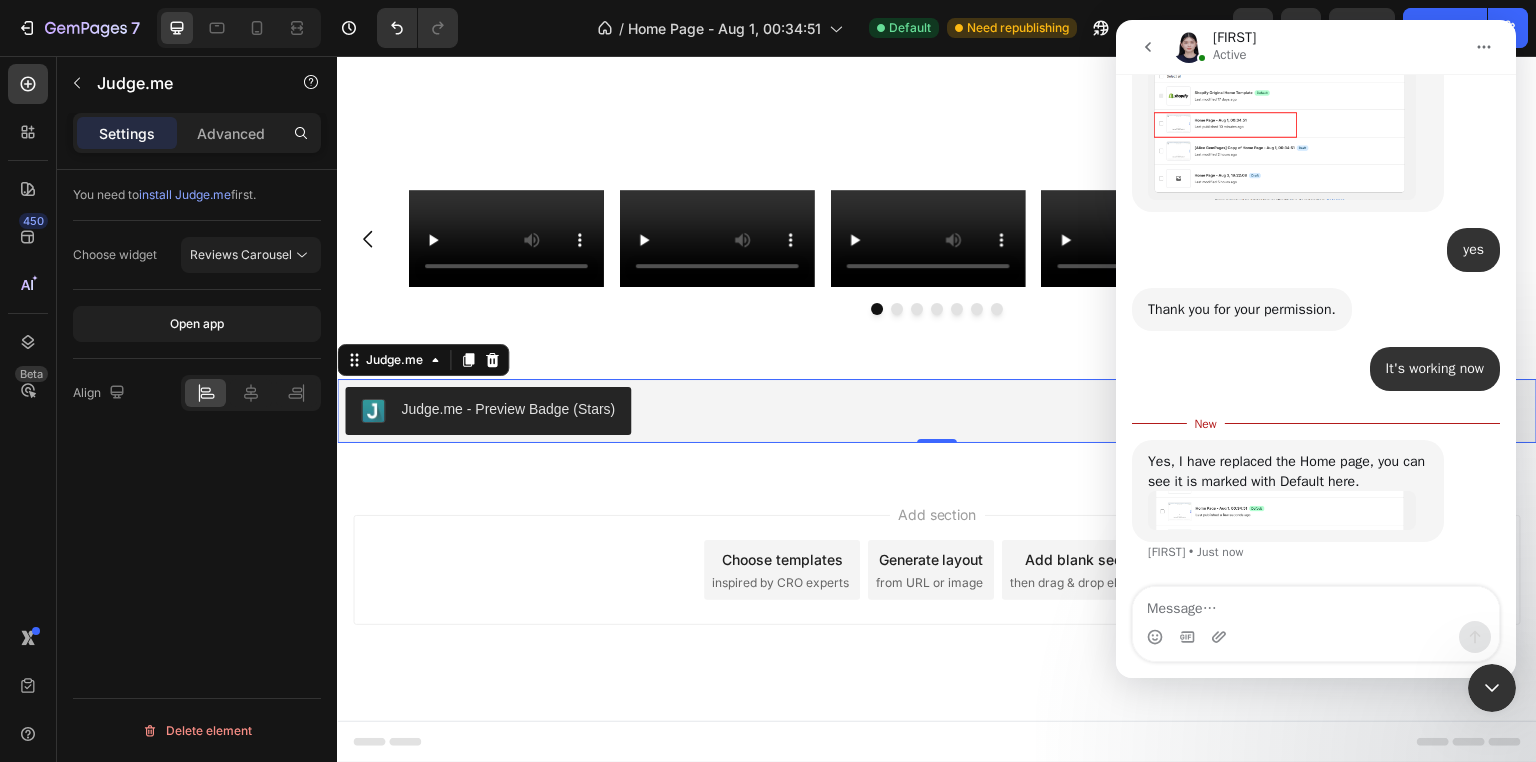 click at bounding box center [1316, 604] 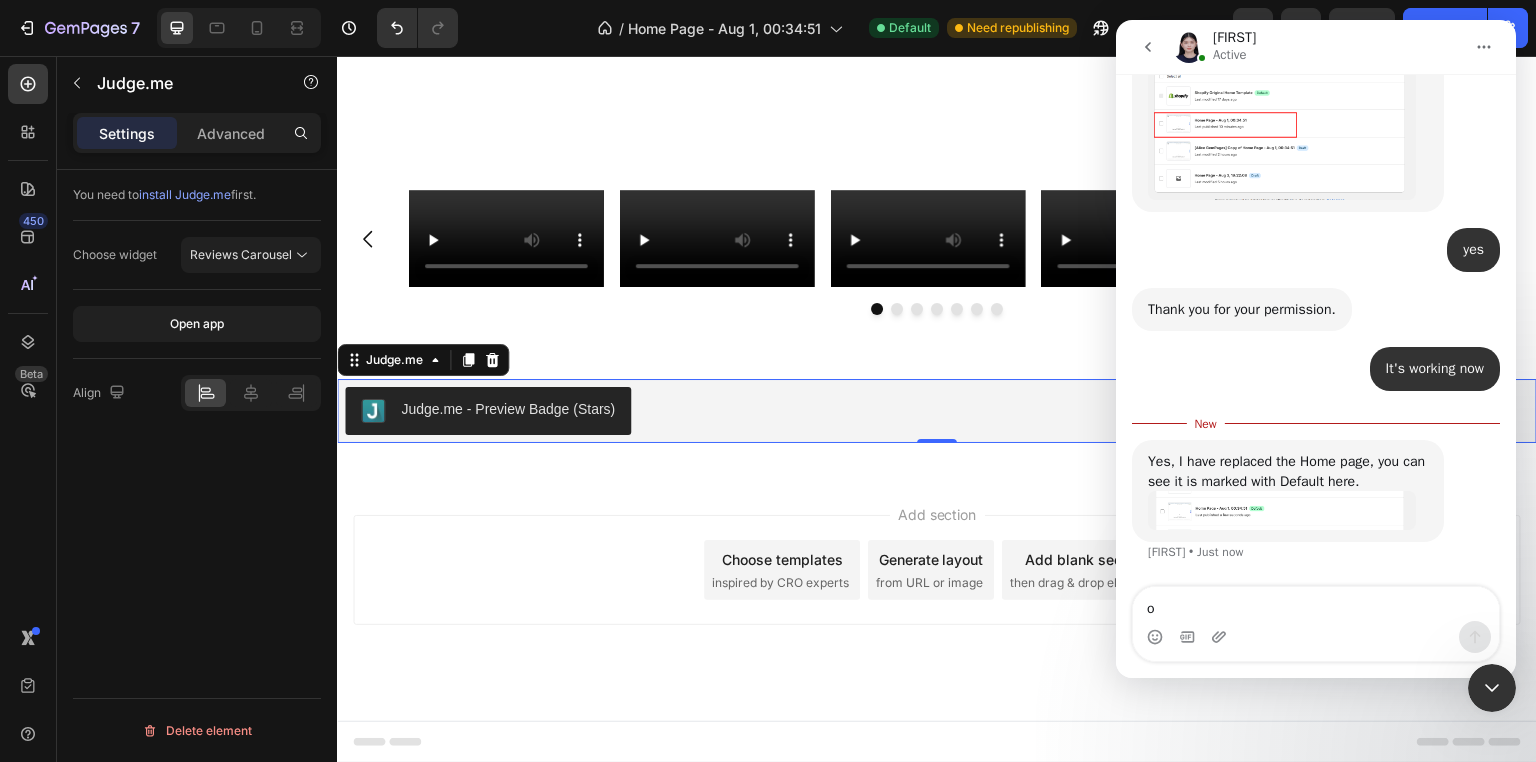 type on "ok" 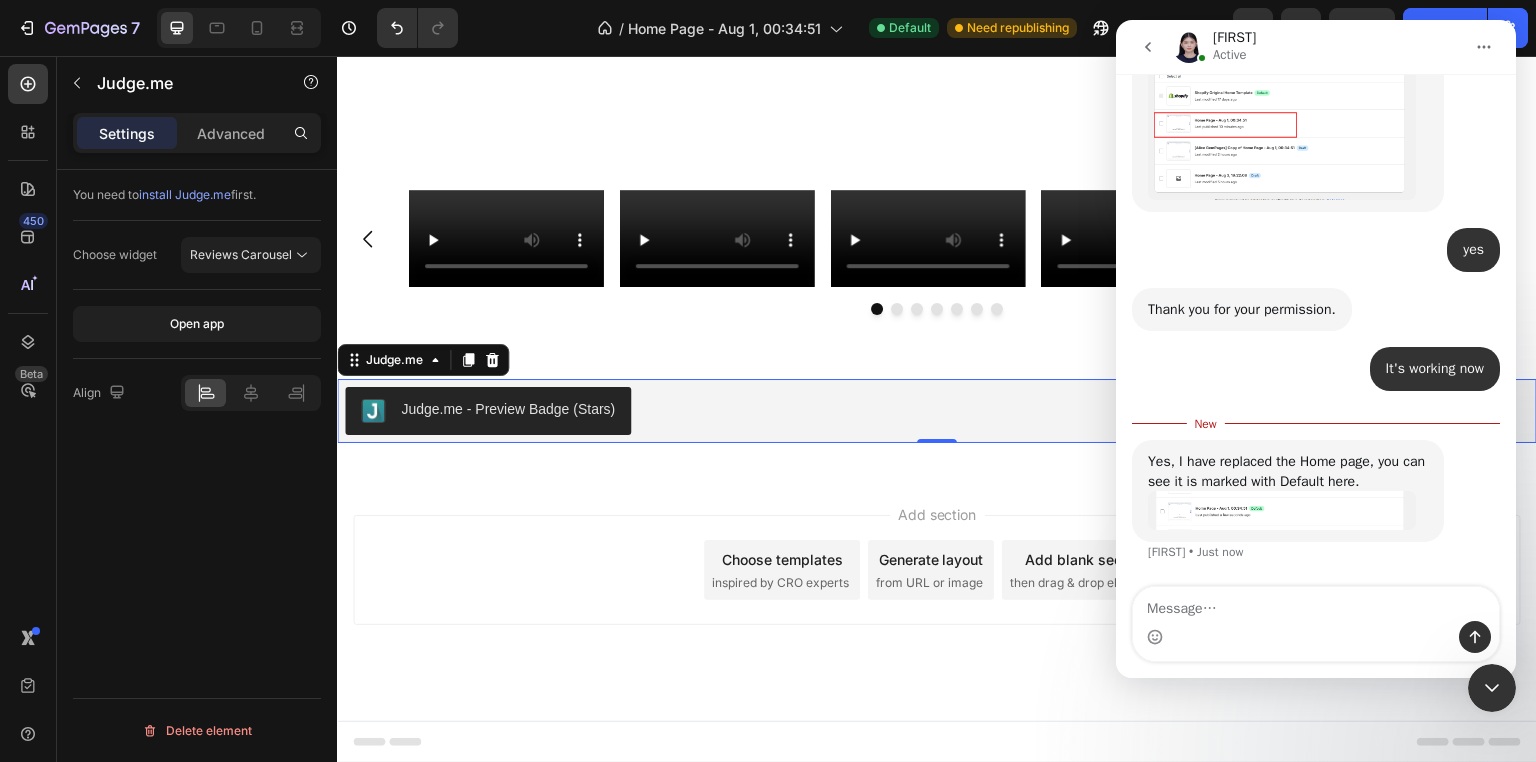 scroll, scrollTop: 2, scrollLeft: 0, axis: vertical 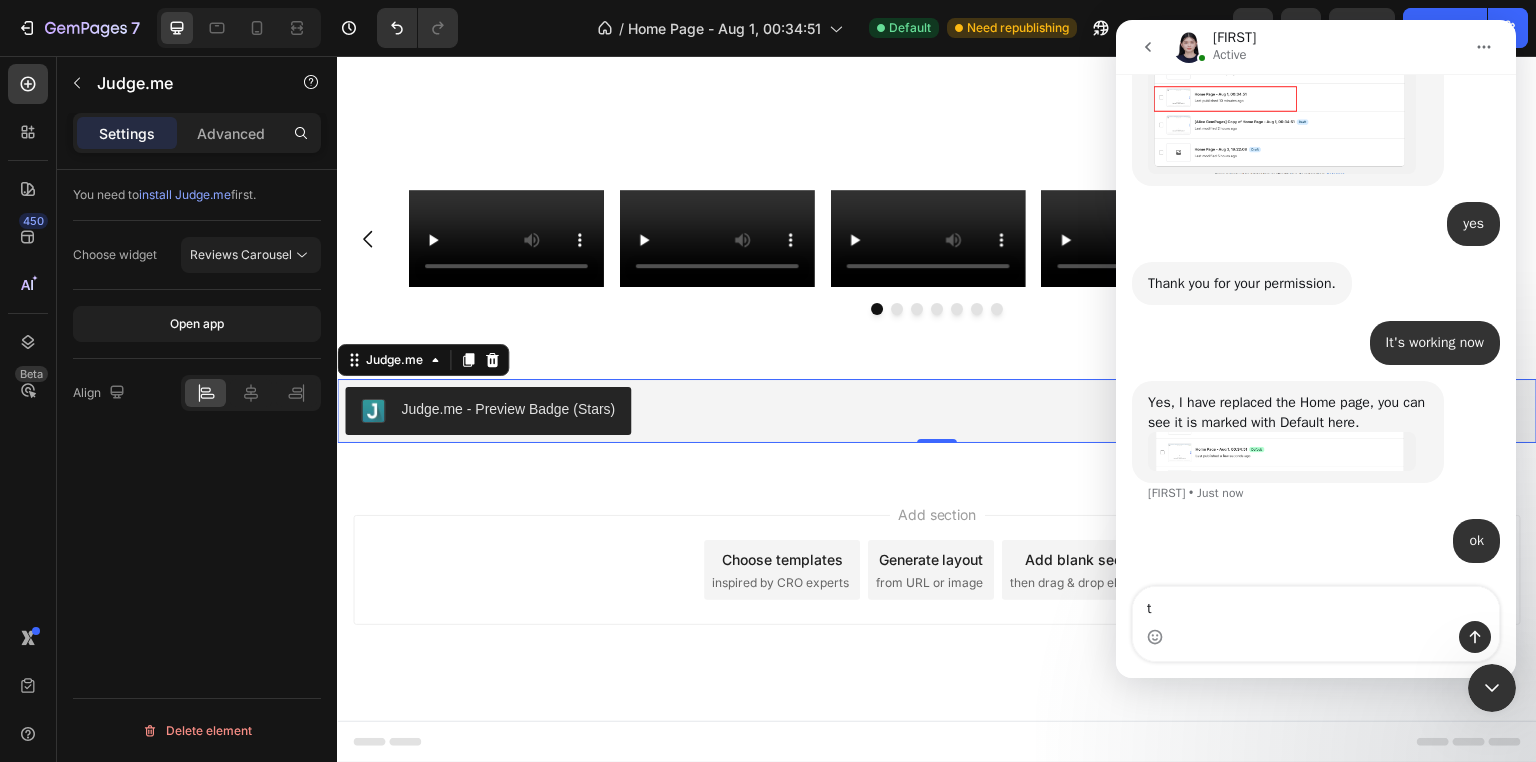 type on "ty" 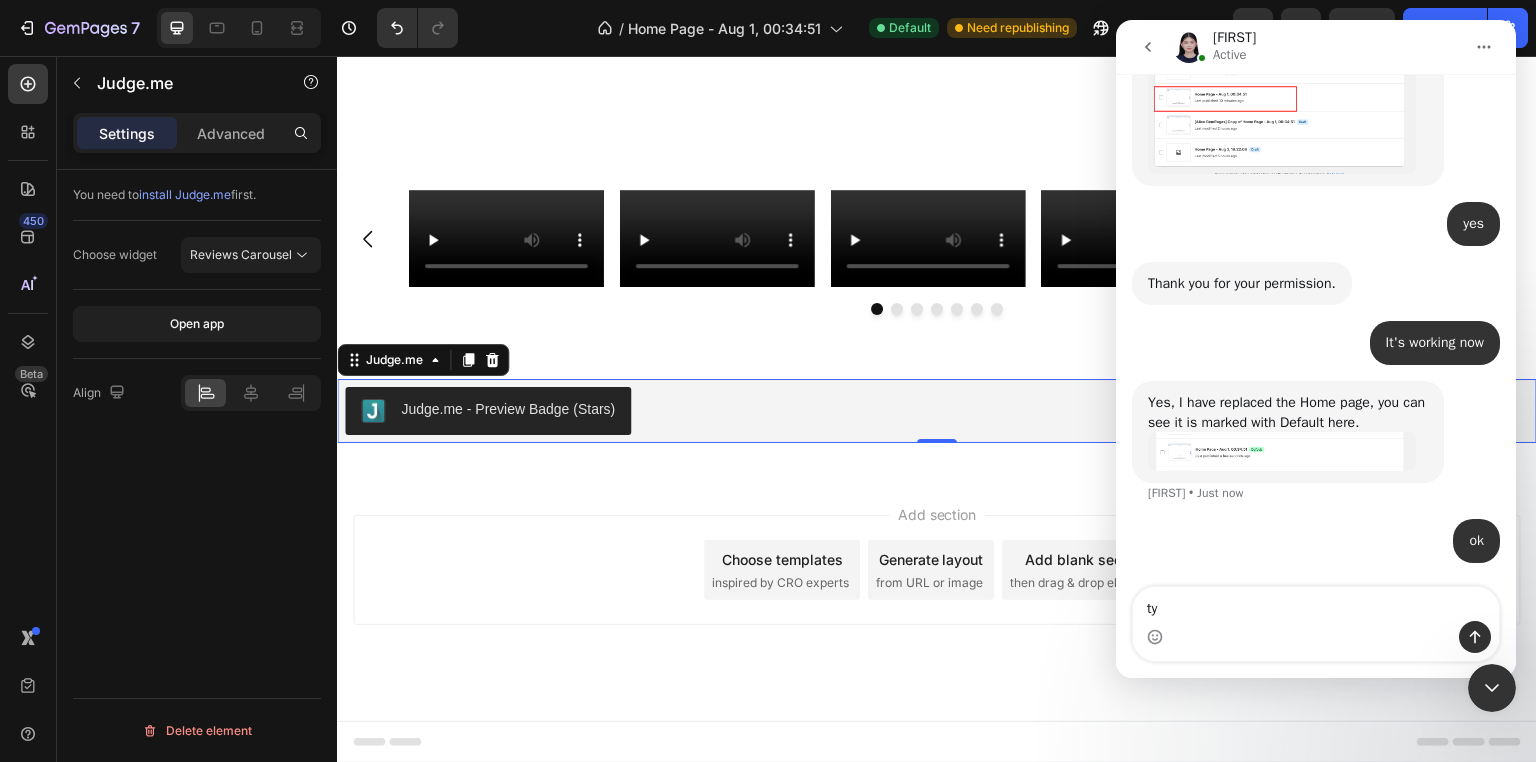 type 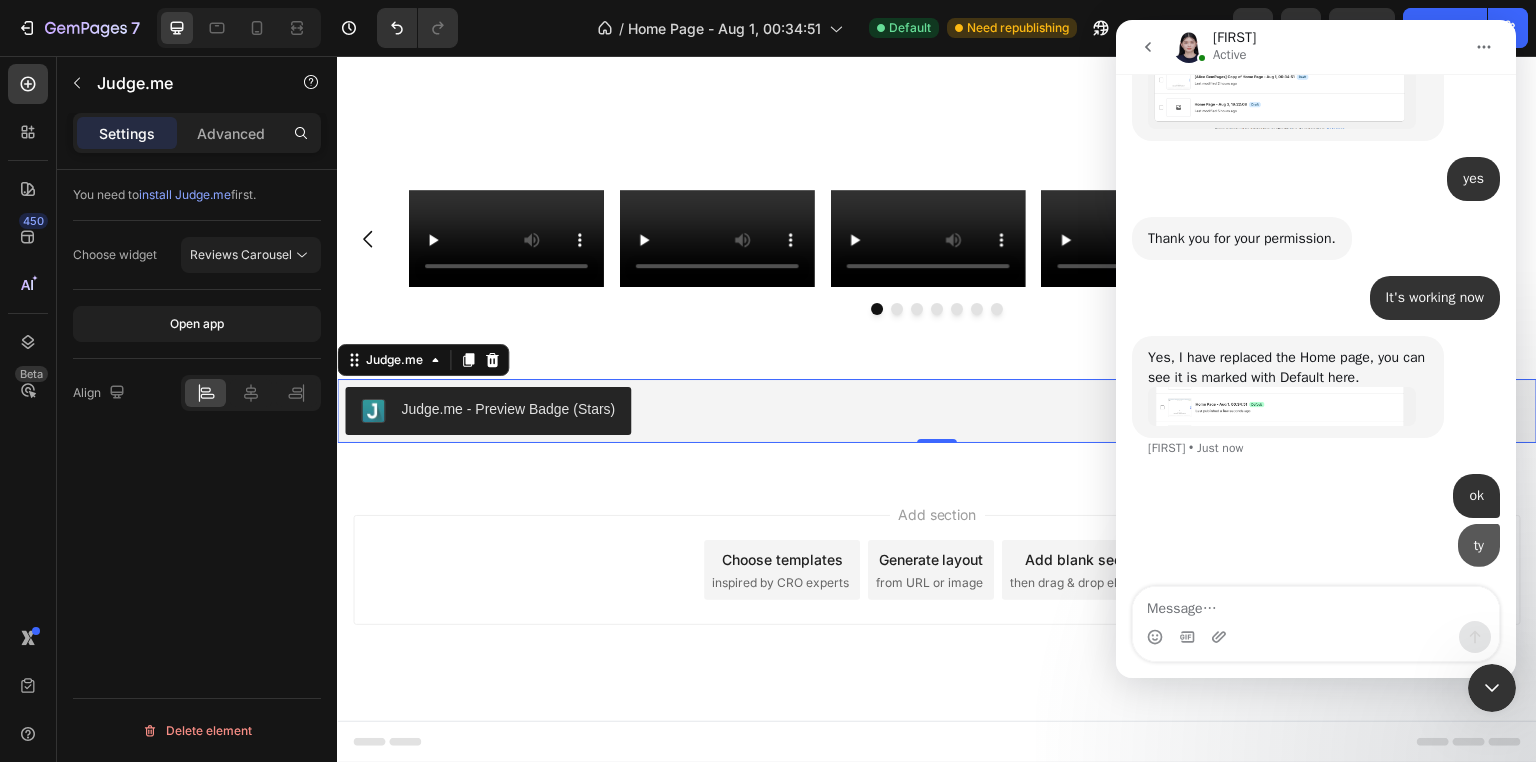 scroll, scrollTop: 3805, scrollLeft: 0, axis: vertical 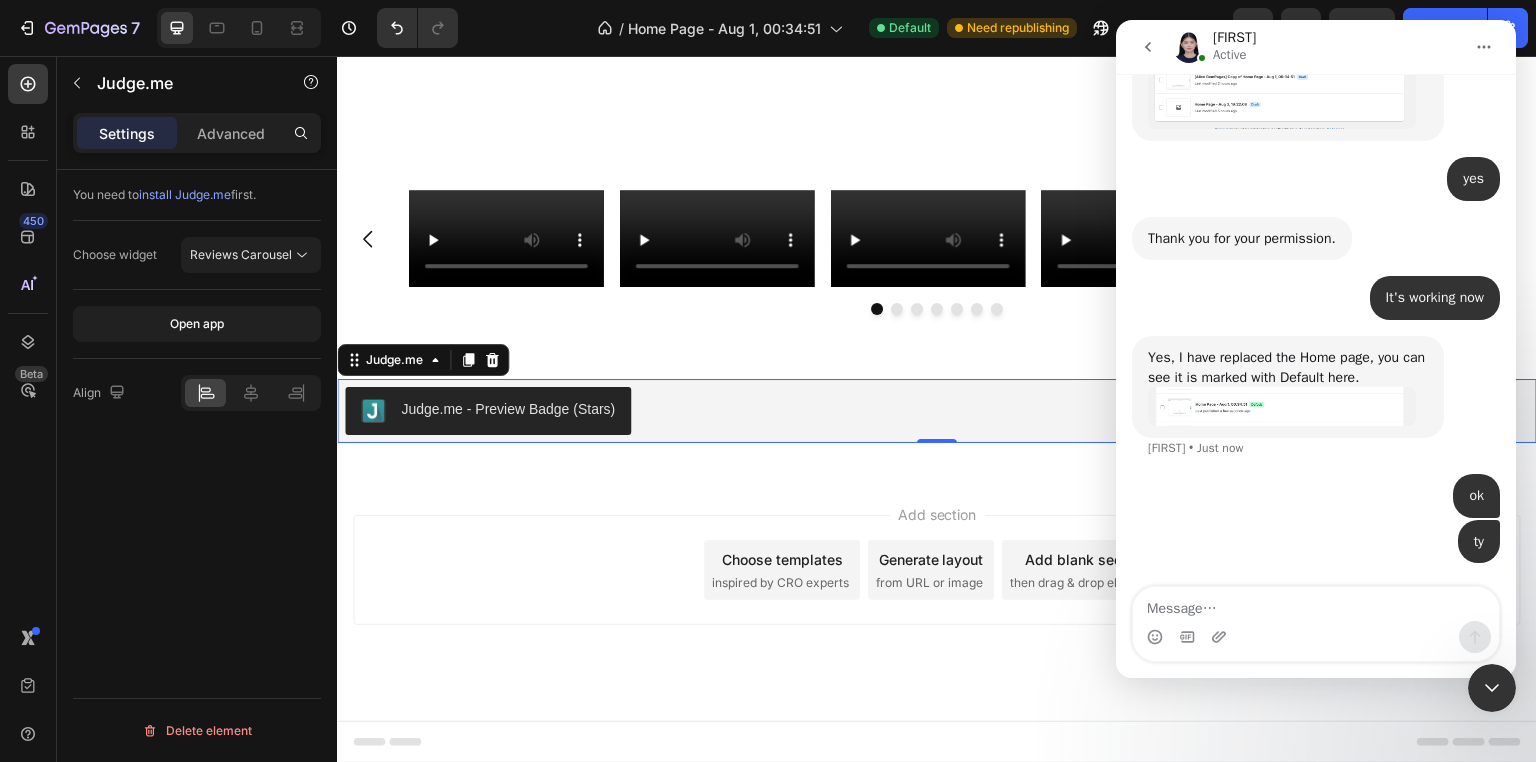 click on "Judge.me - Preview Badge (Stars)" at bounding box center (937, 411) 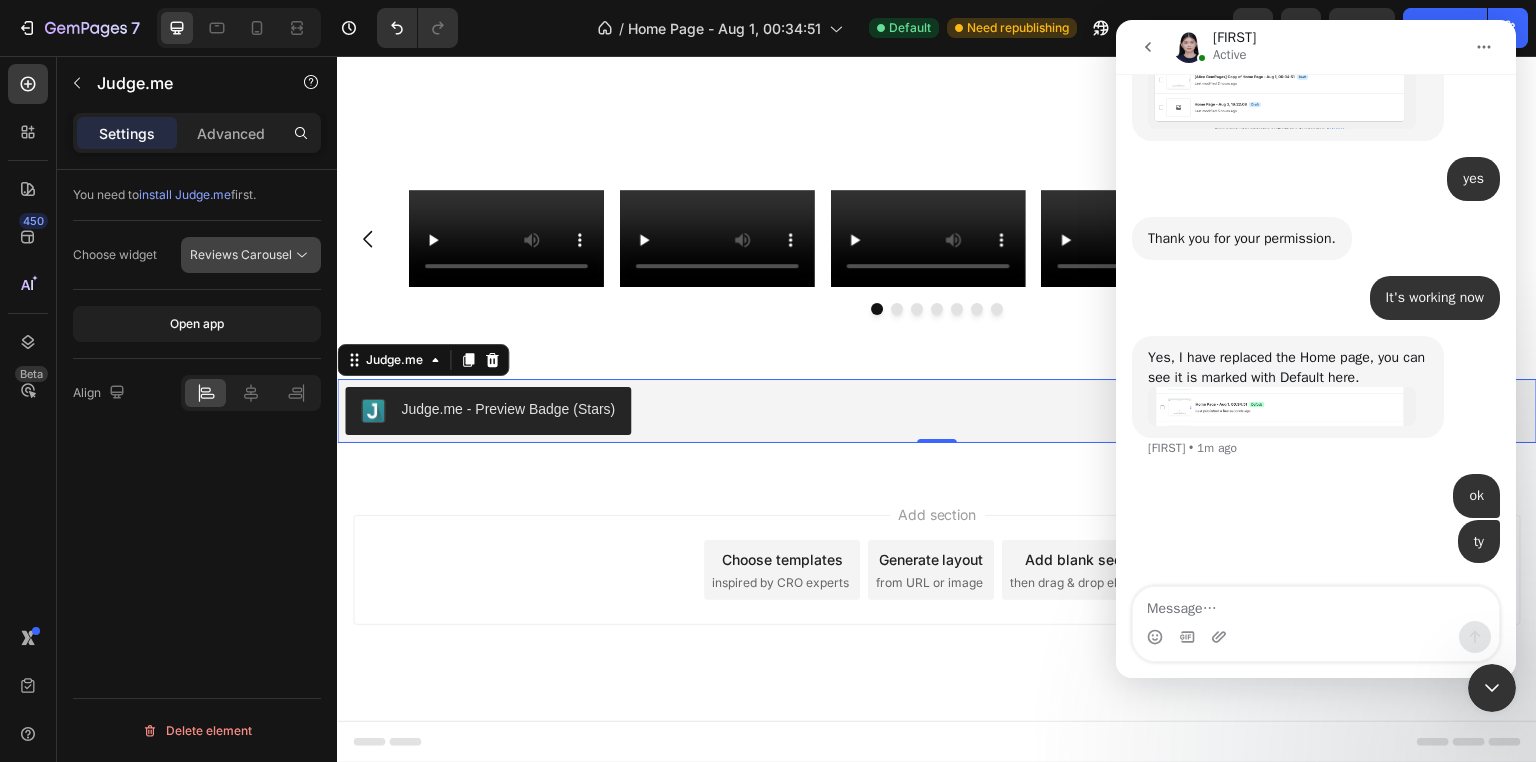 click on "Reviews Carousel" at bounding box center (241, 254) 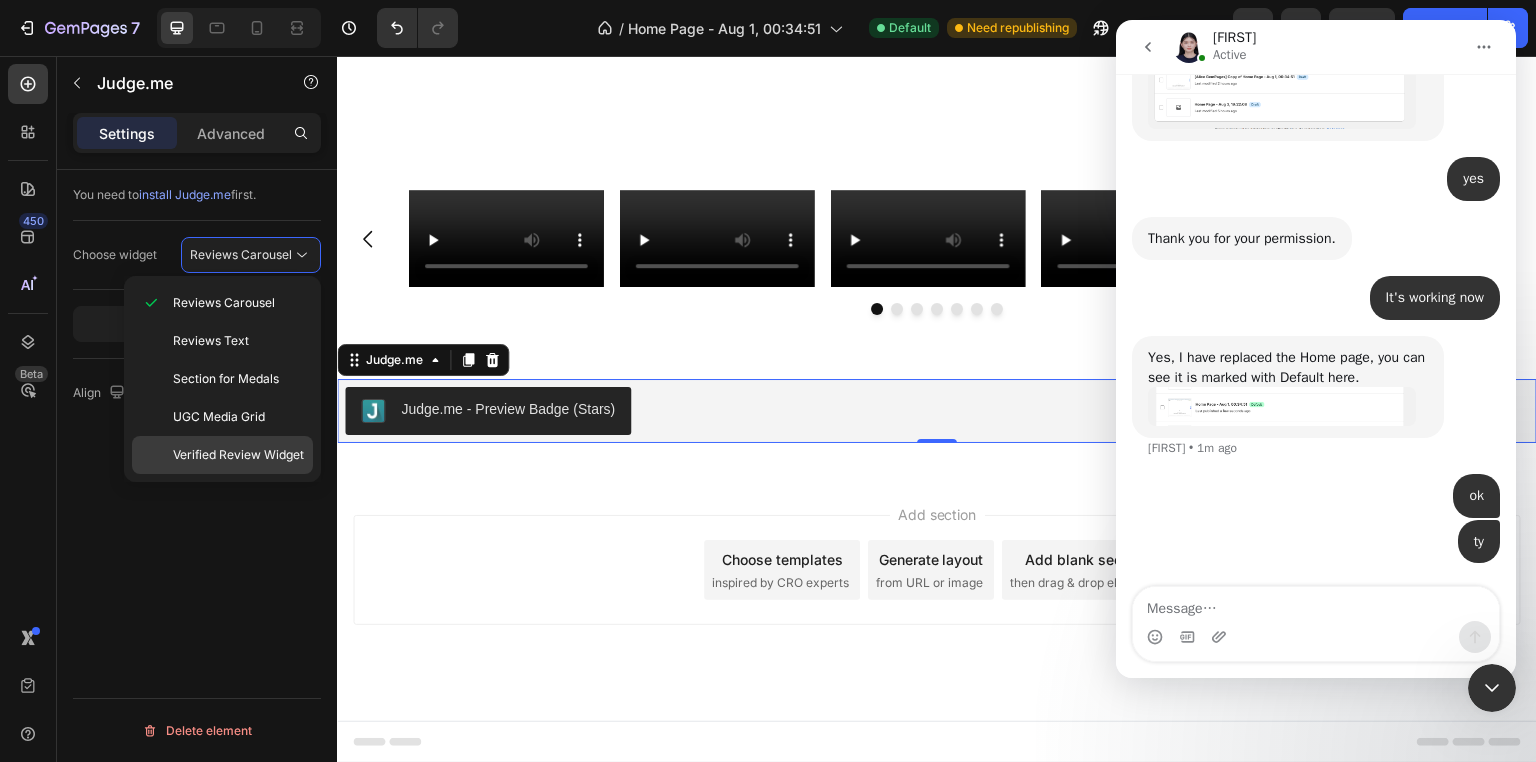 click on "Verified Review Widget" 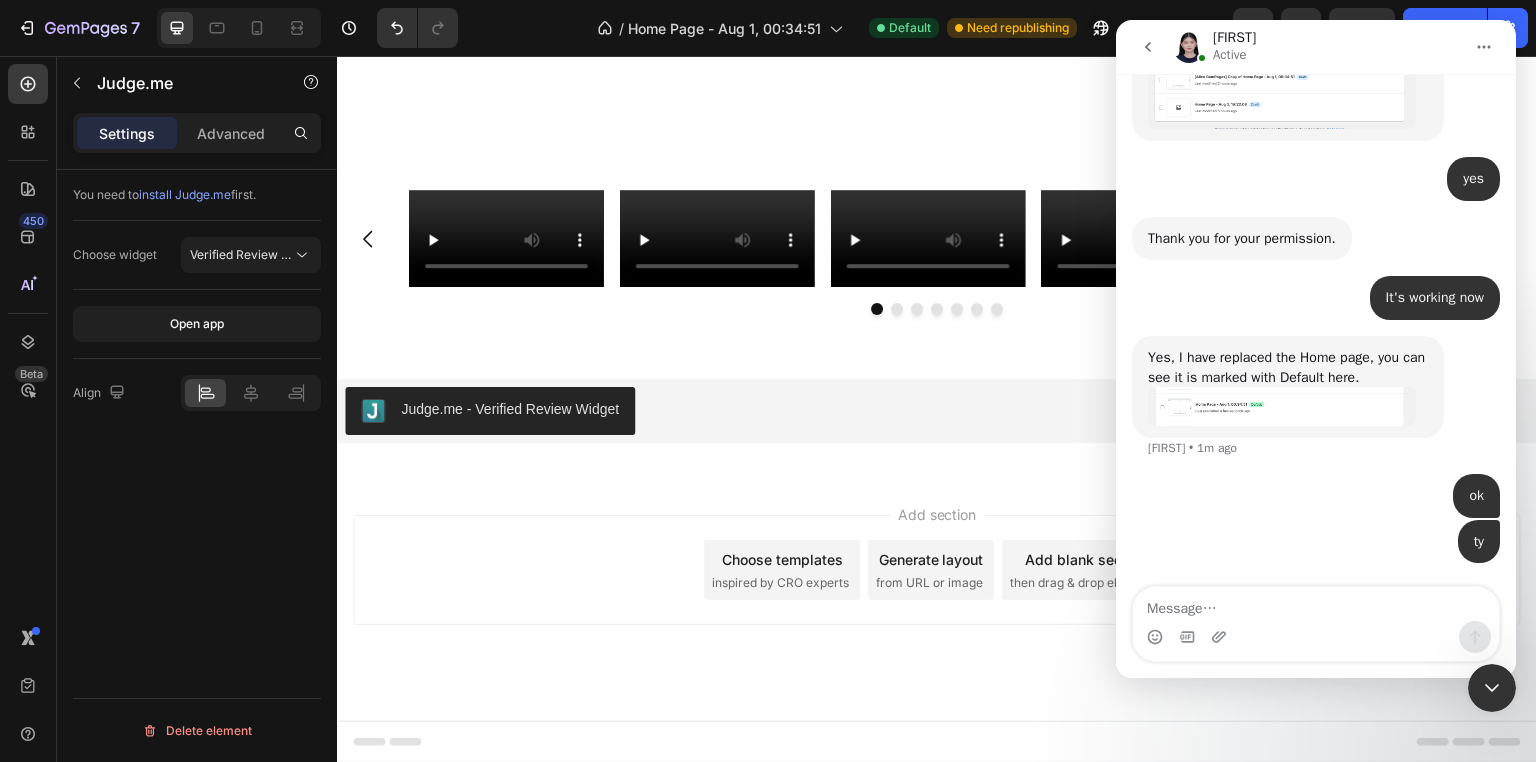 click on "Add section Choose templates inspired by CRO experts Generate layout from URL or image Add blank section then drag & drop elements" at bounding box center (937, 570) 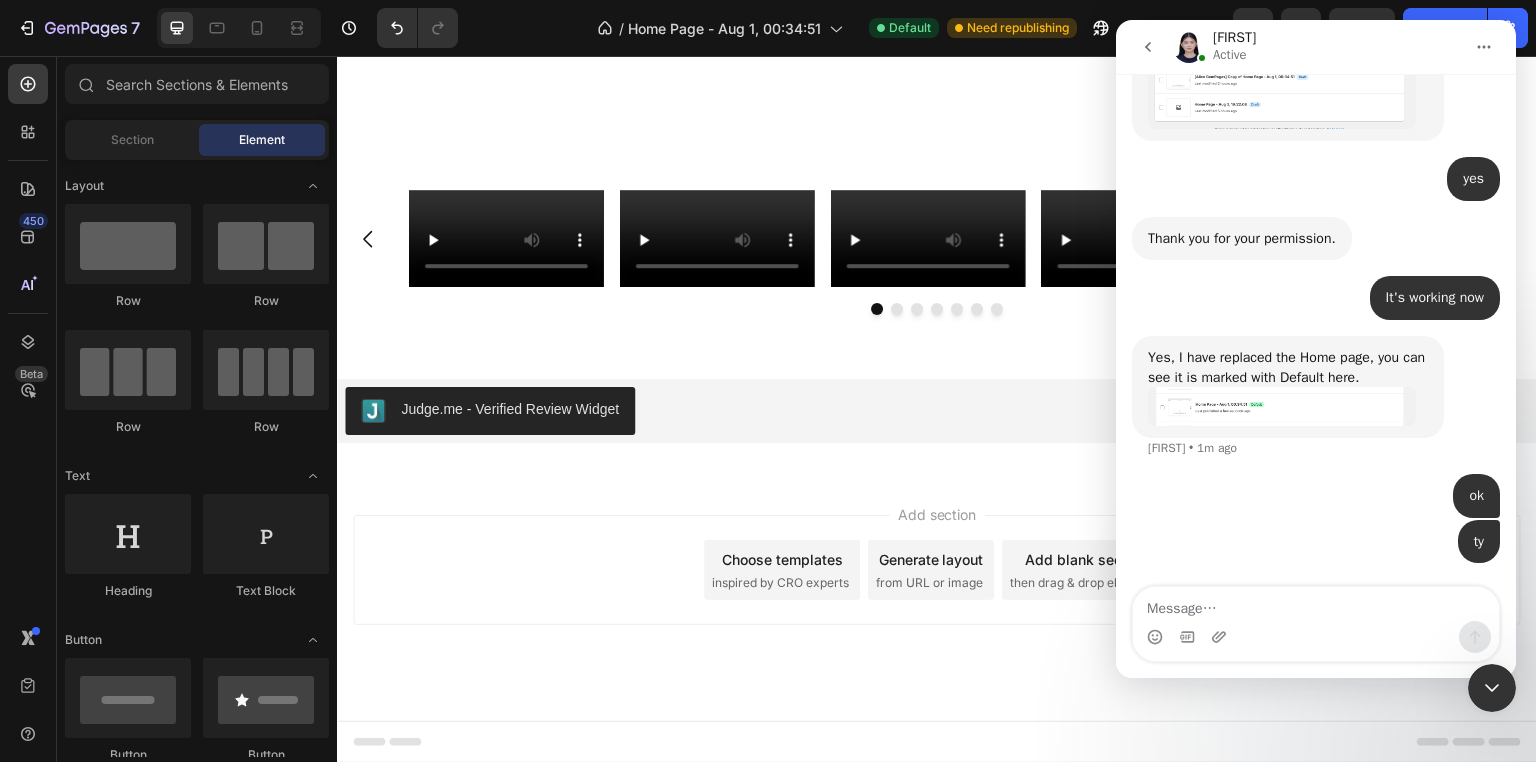 click at bounding box center (1492, 688) 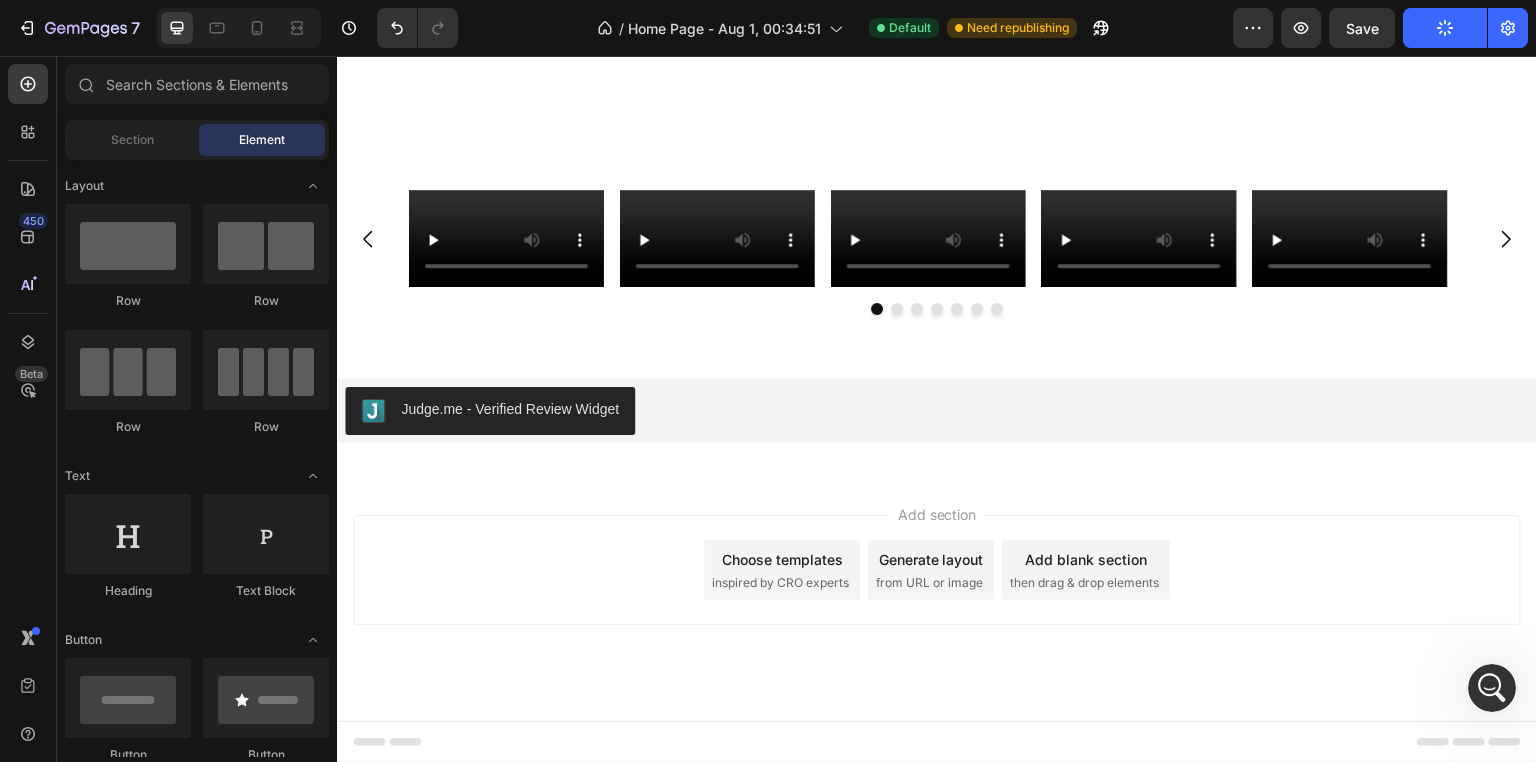 click 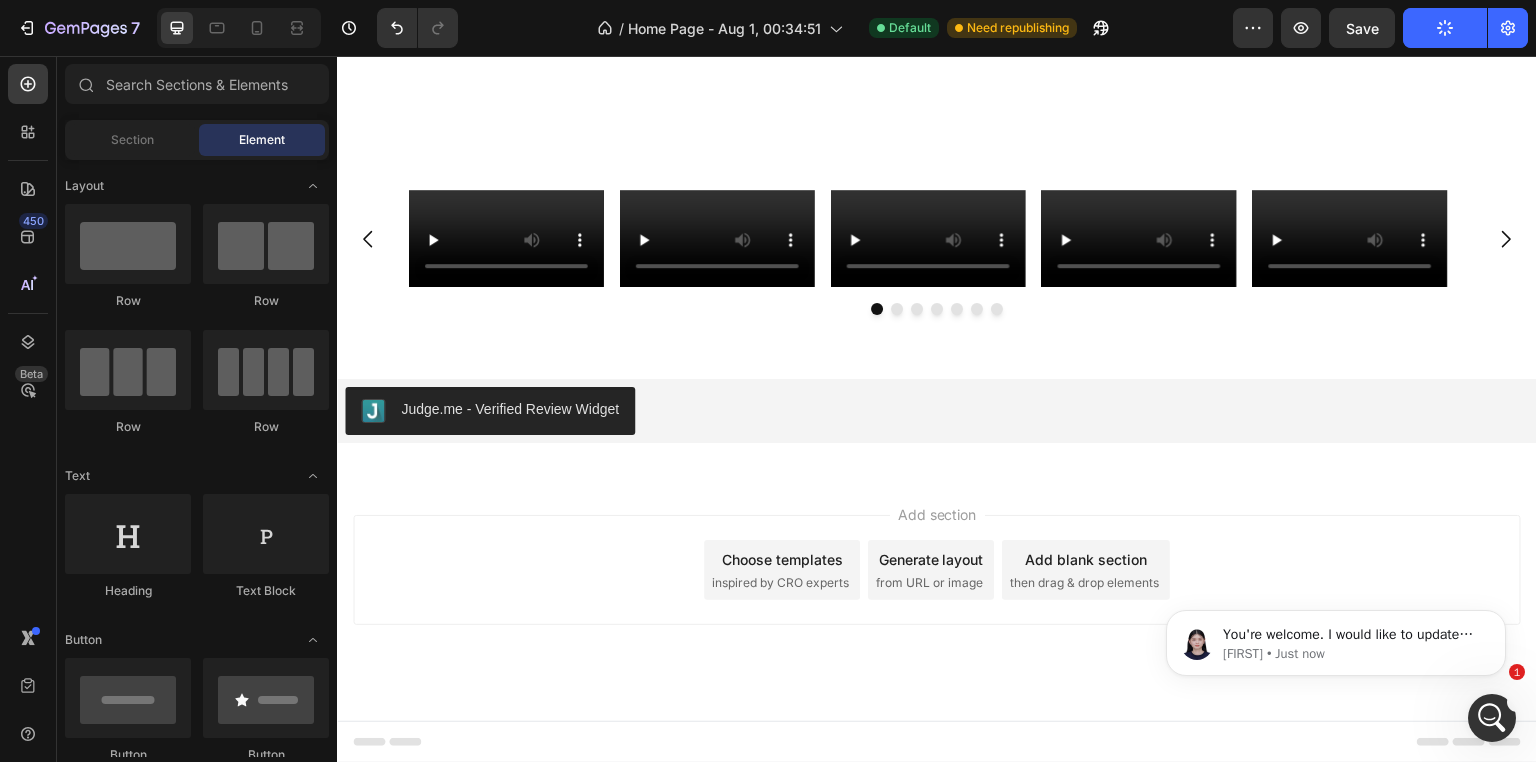 scroll, scrollTop: 0, scrollLeft: 0, axis: both 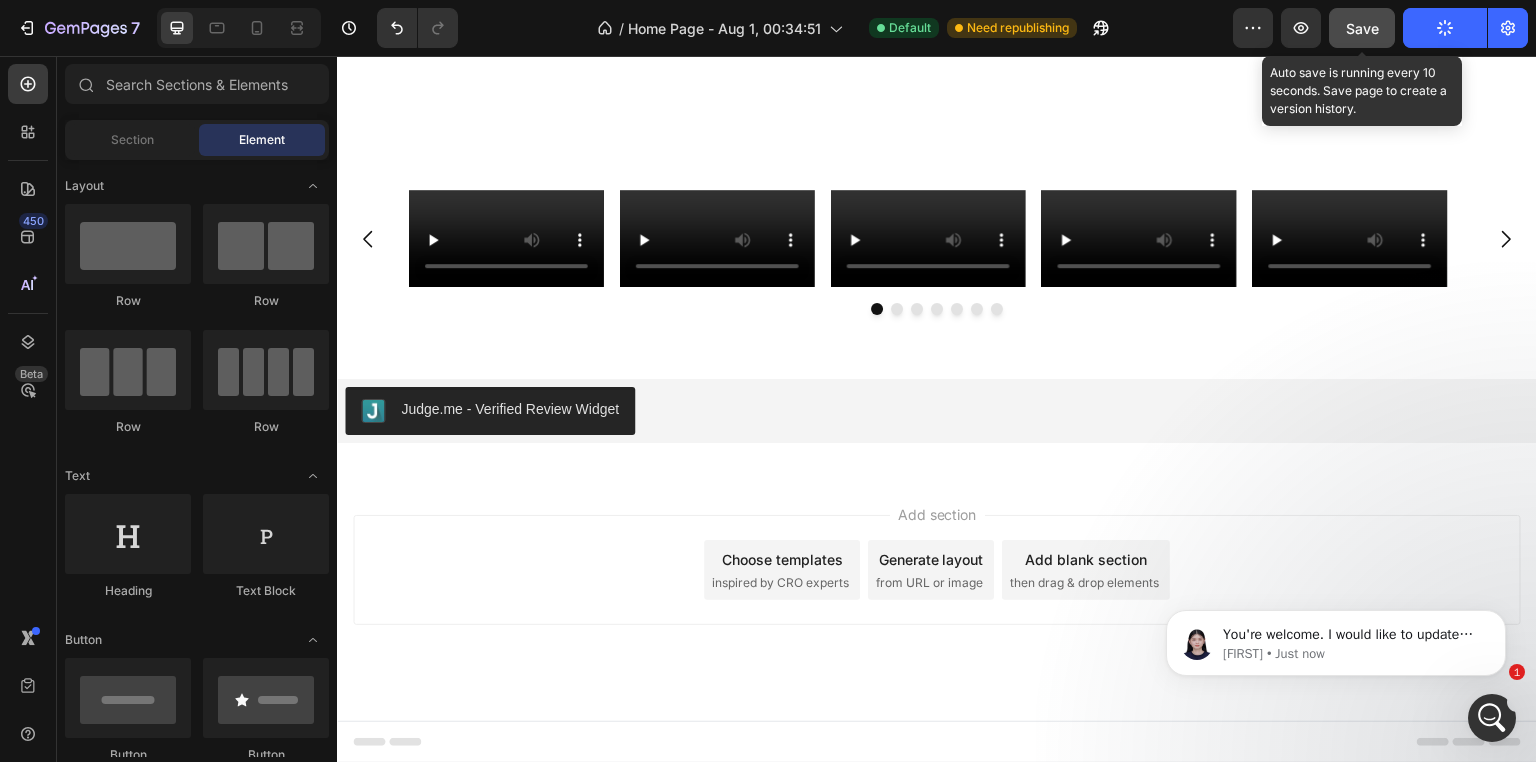 click on "Save" 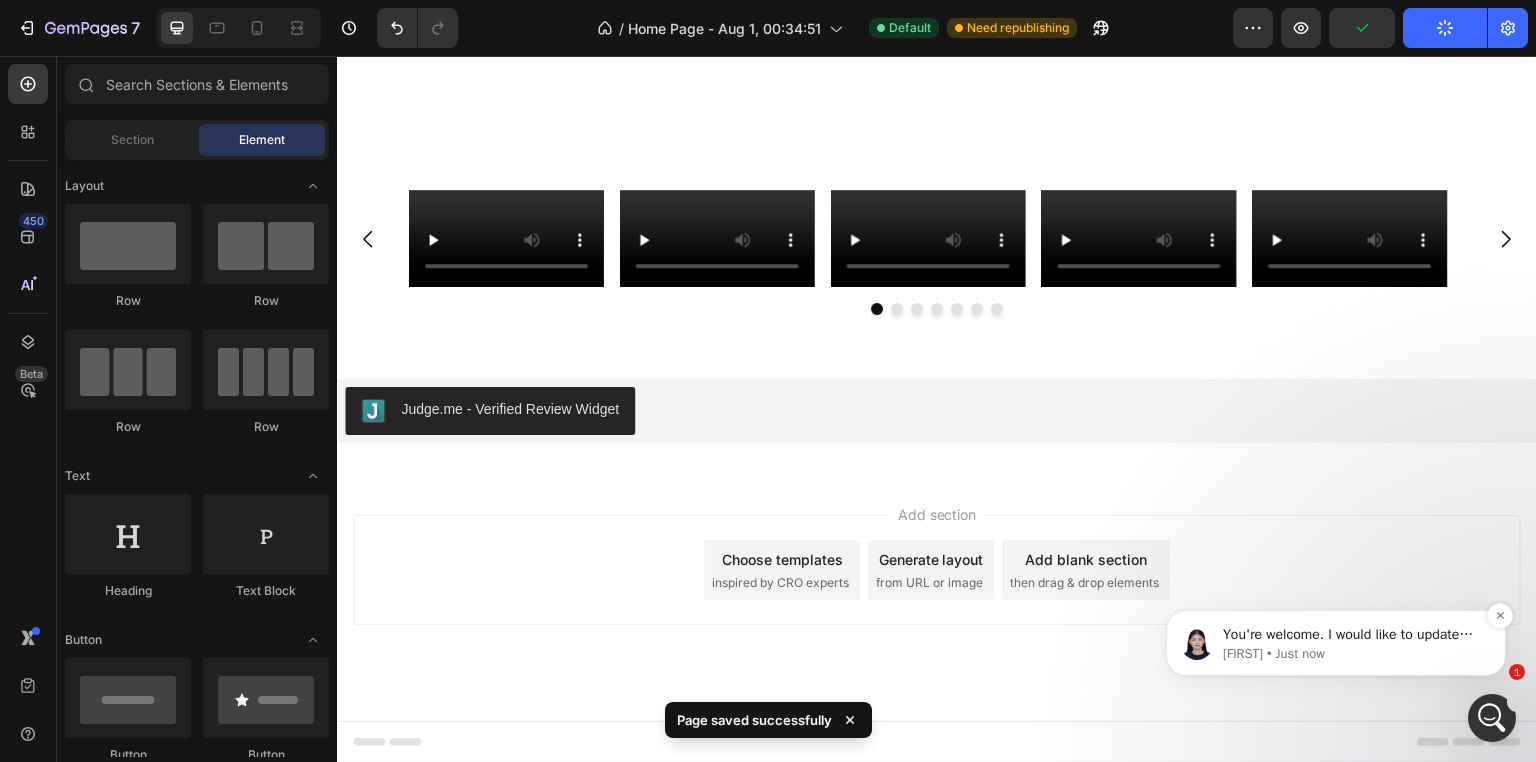 click on "Alice • Just now" at bounding box center (1352, 654) 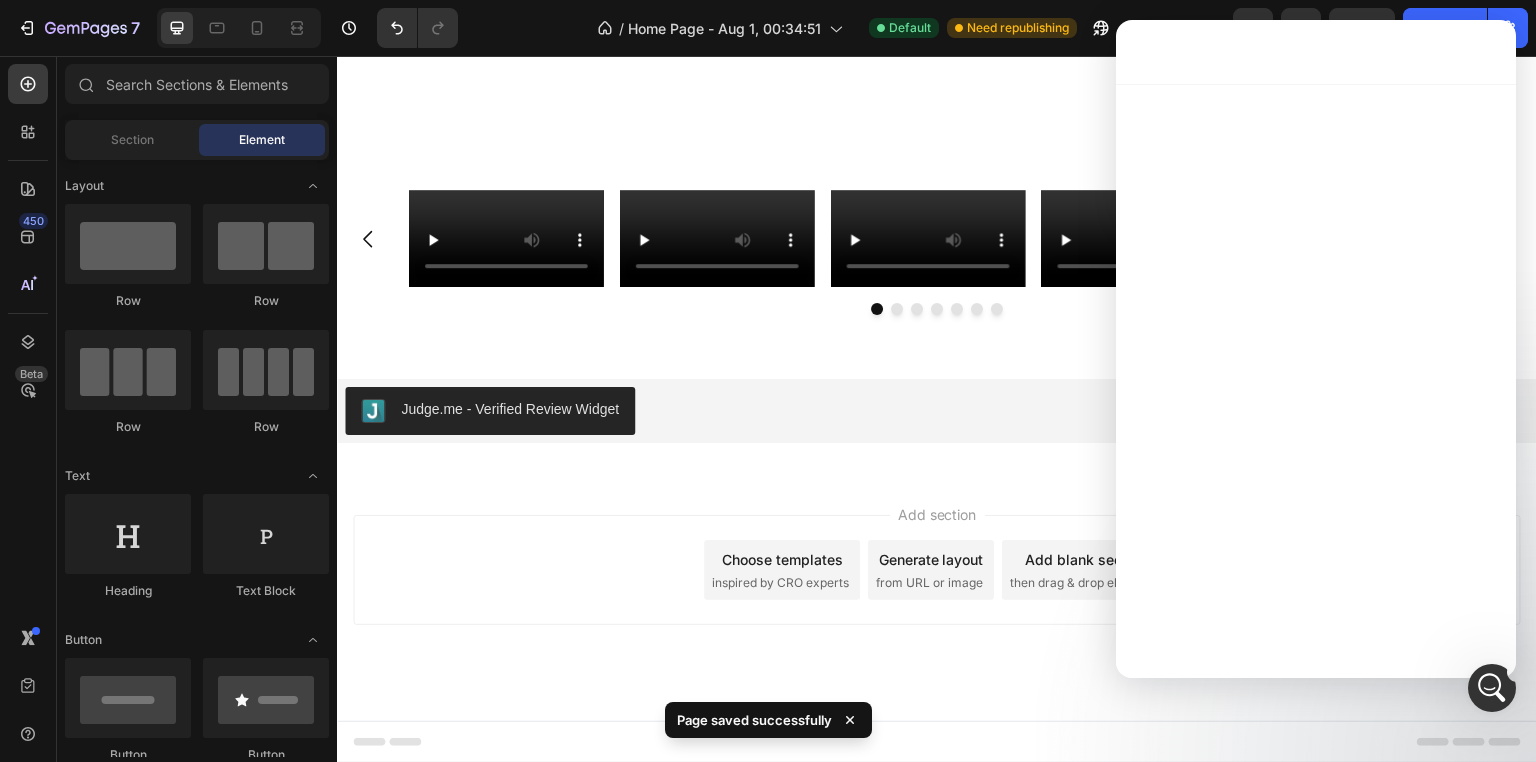 scroll, scrollTop: 0, scrollLeft: 0, axis: both 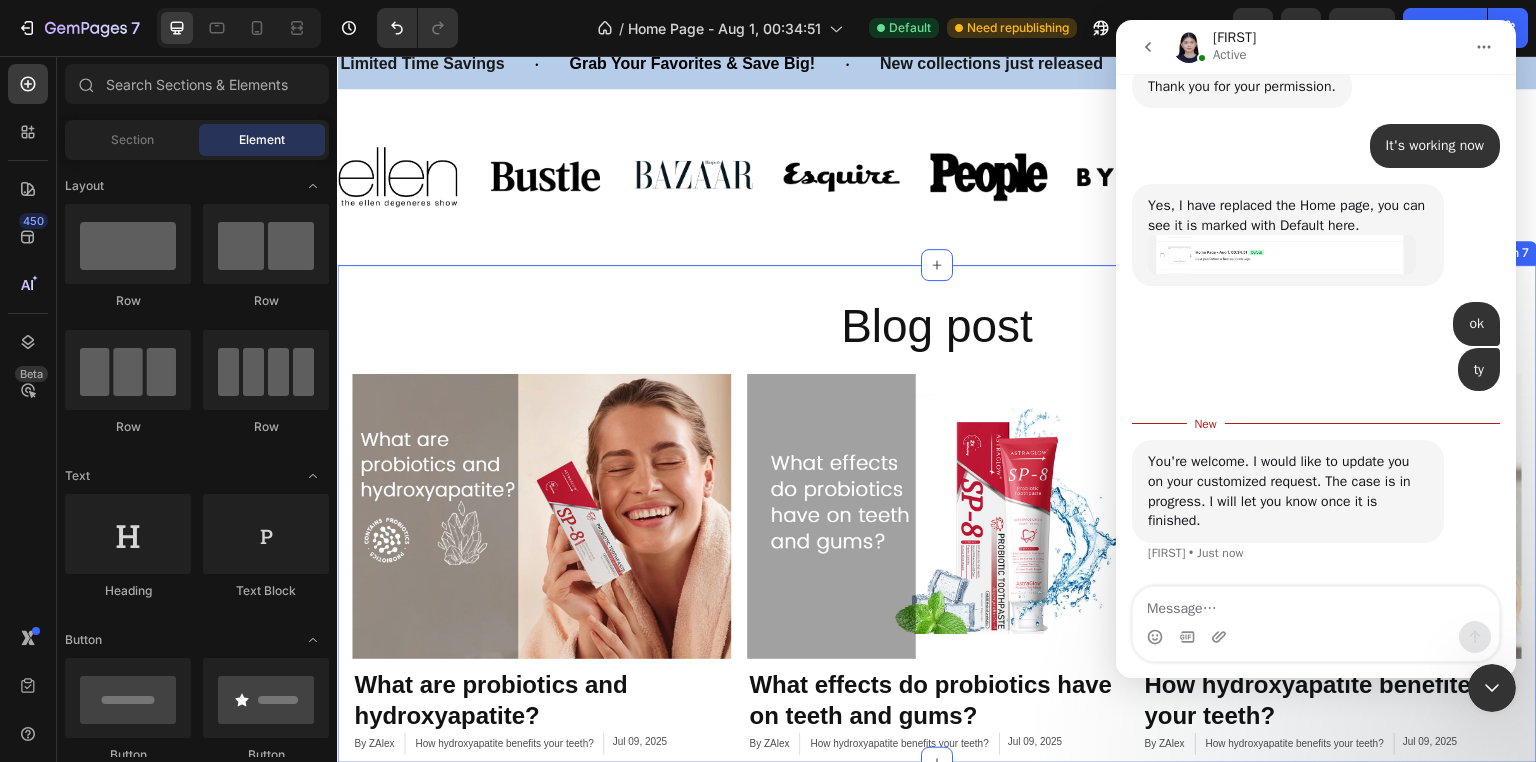click on "Blog post Heading Article Image What are probiotics and hydroxyapatite? Article Title By ZAlex Article Author How hydroxyapatite benefits your teeth? Article Category Jul 09, 2025 Article Date Row Article List Article Image What effects do probiotics have on teeth and gums? Article Title By ZAlex Article Author How hydroxyapatite benefits your teeth? Article Category Jul 09, 2025 Article Date Row Article List Article Image How hydroxyapatite benefites your teeth? Article Title By ZAlex Article Author How hydroxyapatite benefits your teeth? Article Category Jul 09, 2025 Article Date Row Article List Article List Section 7" at bounding box center (937, 514) 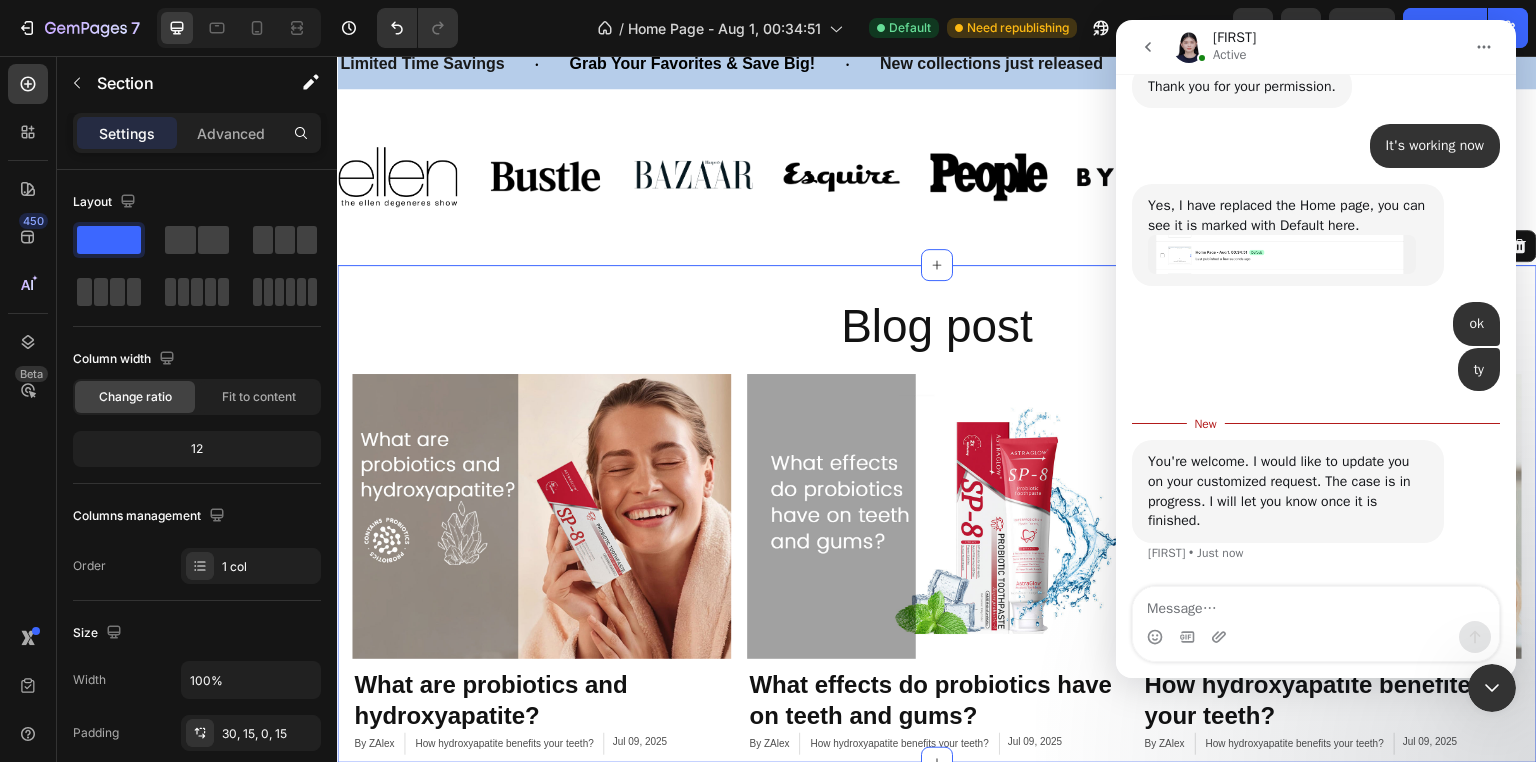 click at bounding box center [1492, 688] 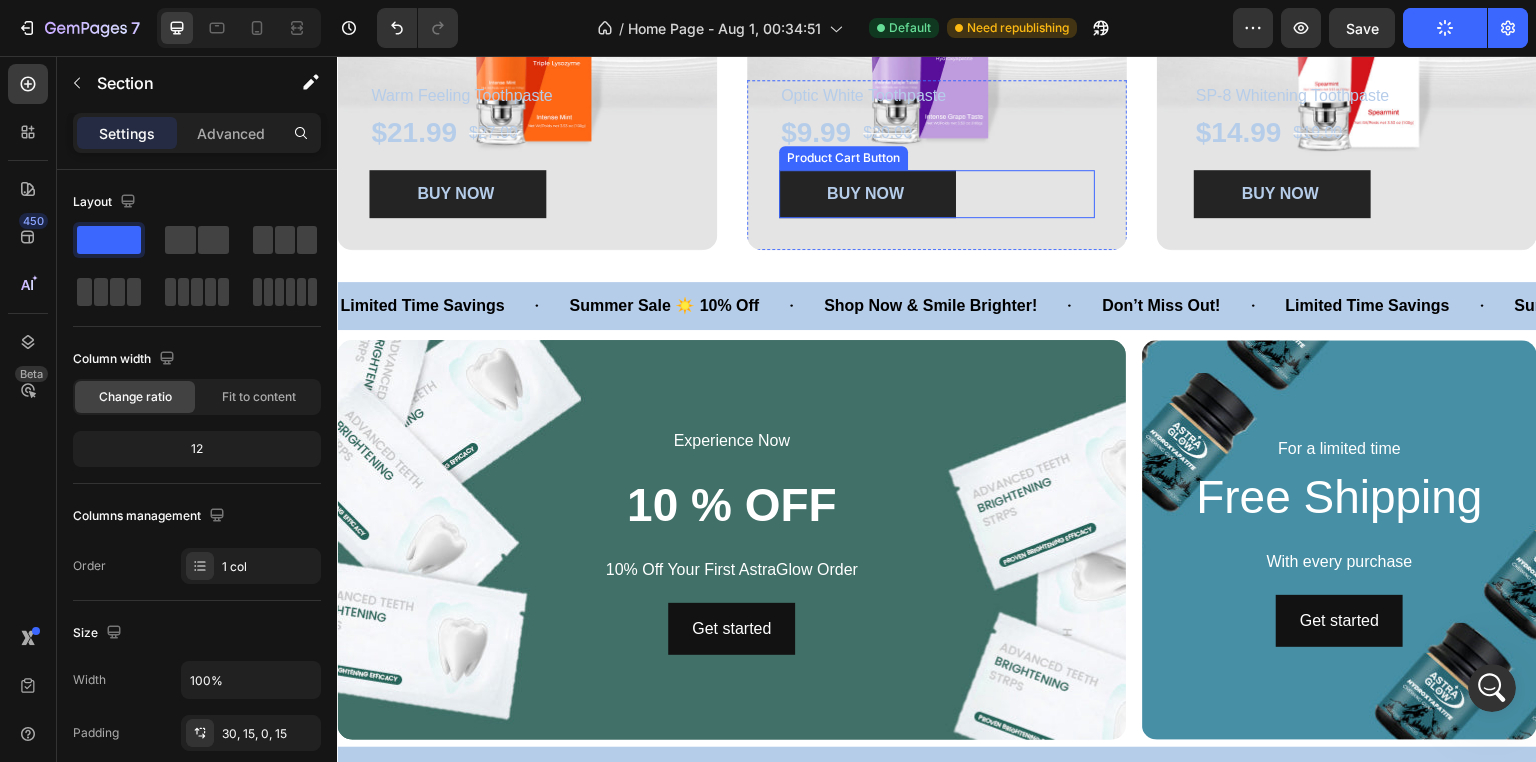 scroll, scrollTop: 1300, scrollLeft: 0, axis: vertical 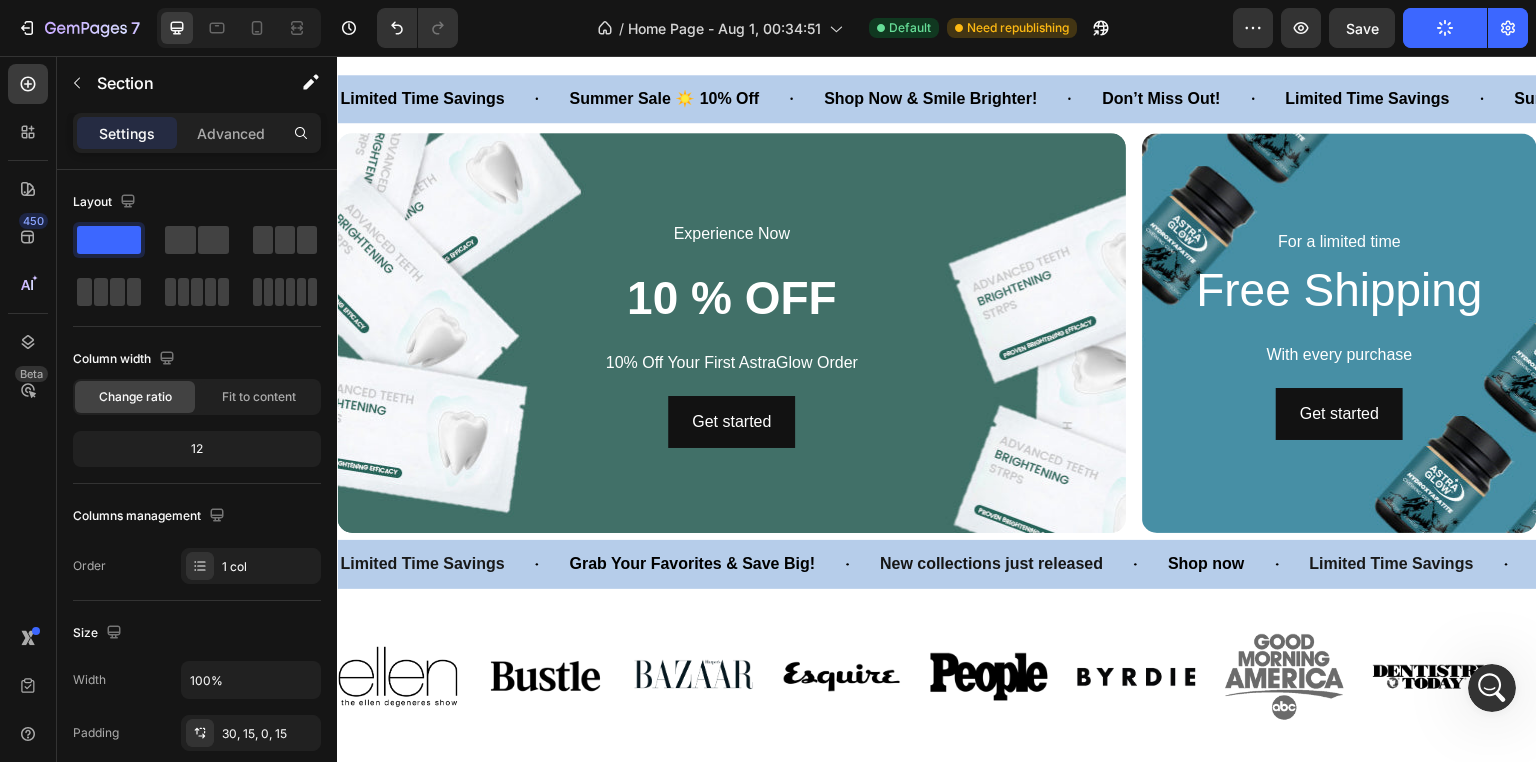 click 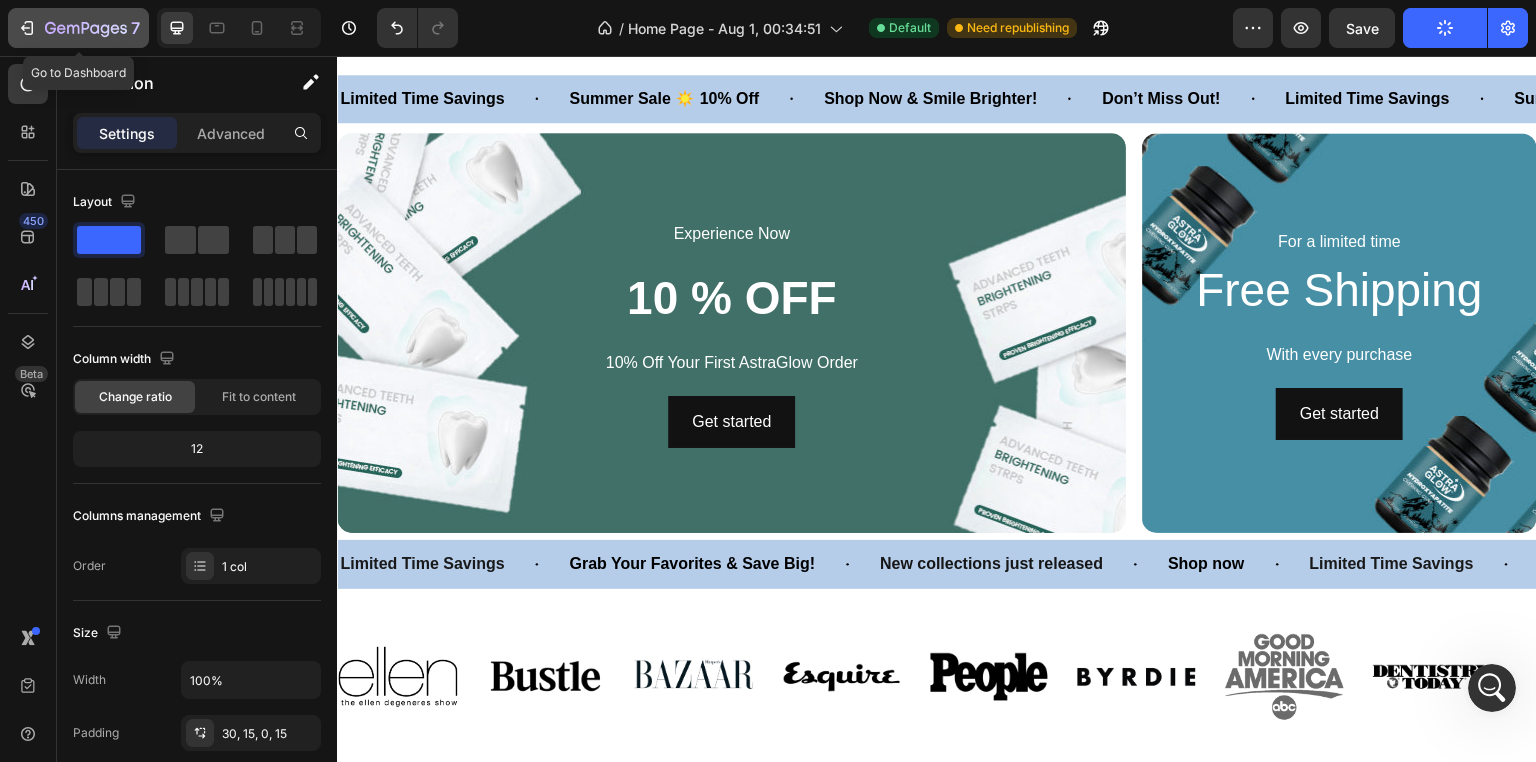 click 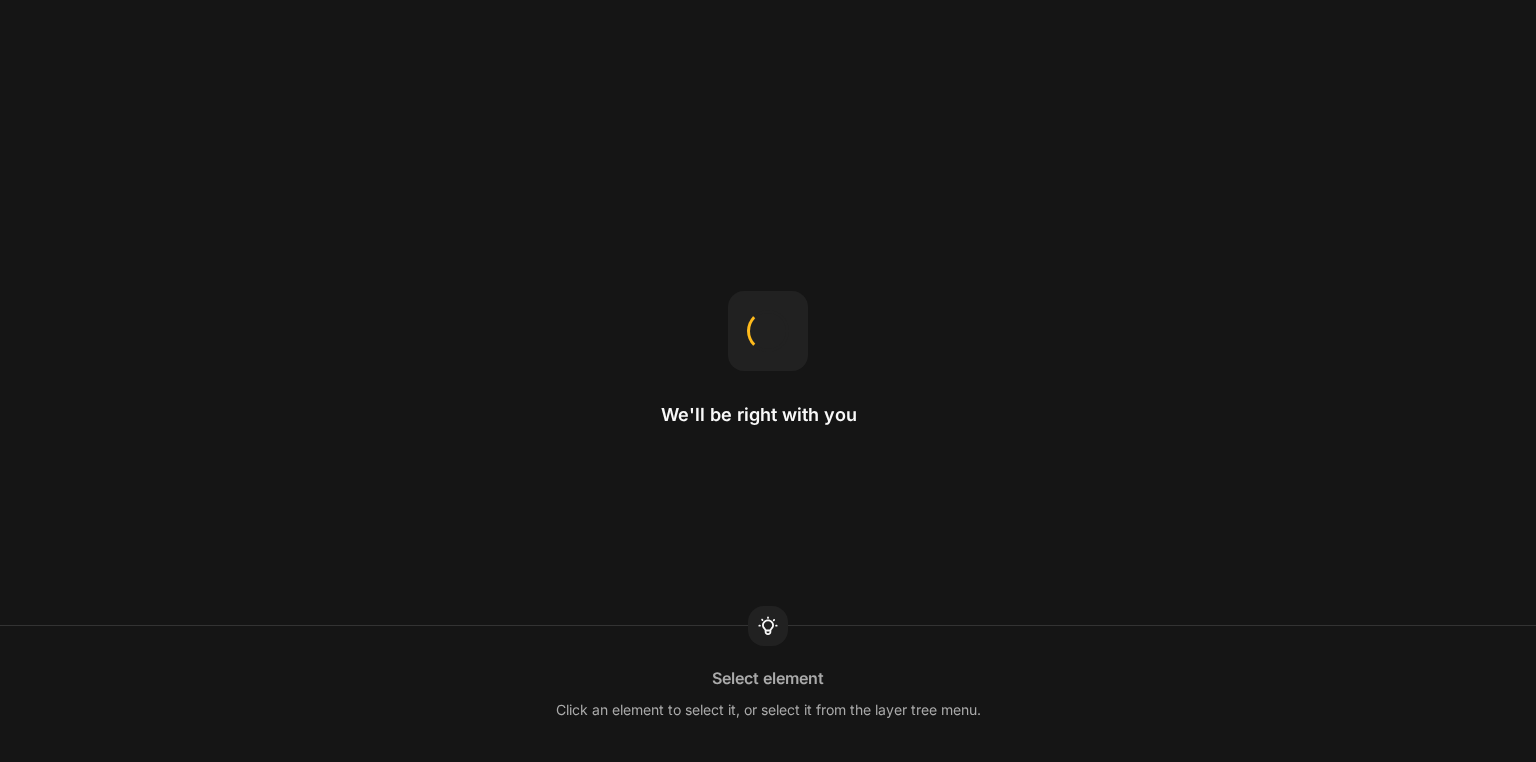 scroll, scrollTop: 0, scrollLeft: 0, axis: both 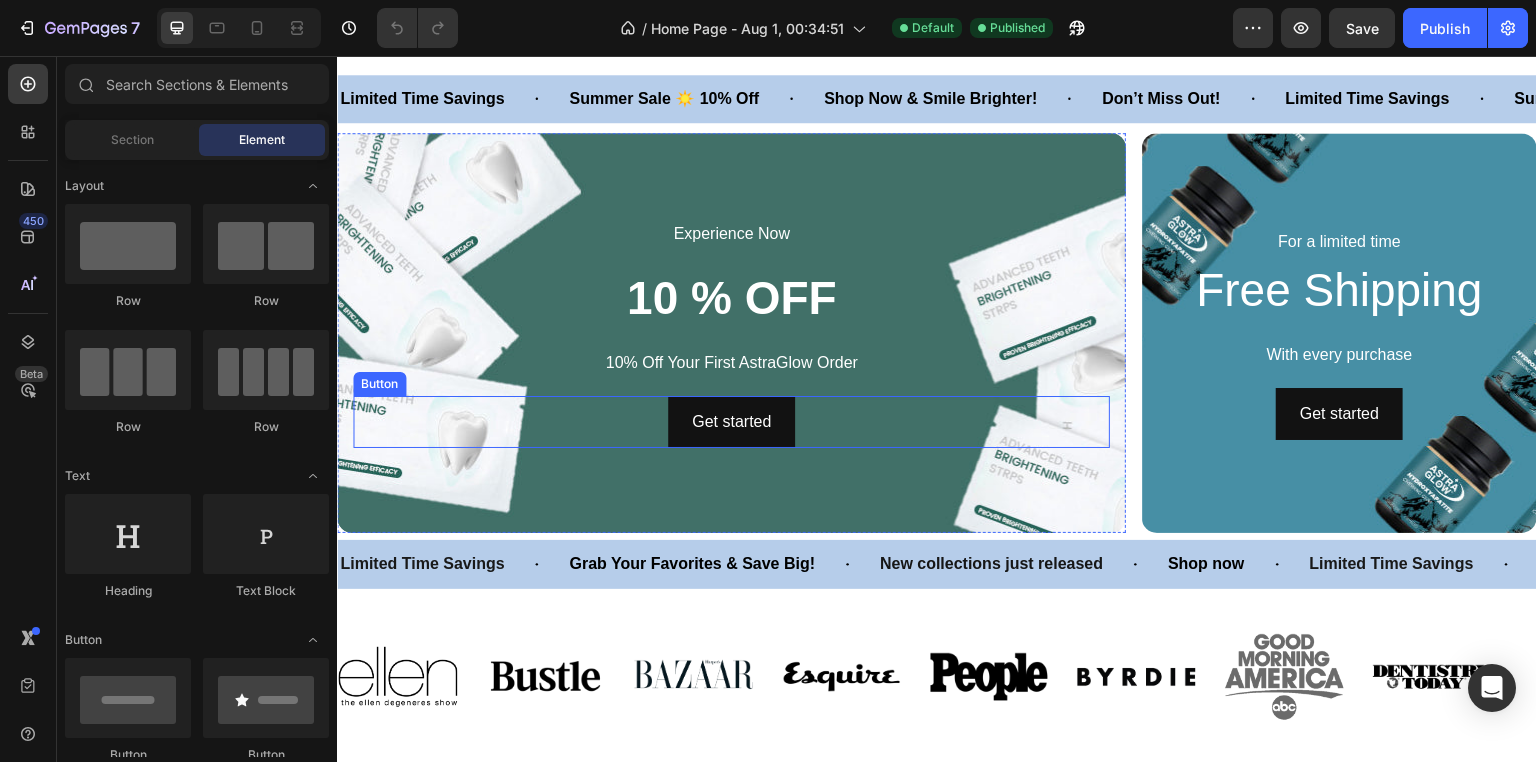 click on "Get started Button" at bounding box center [731, 422] 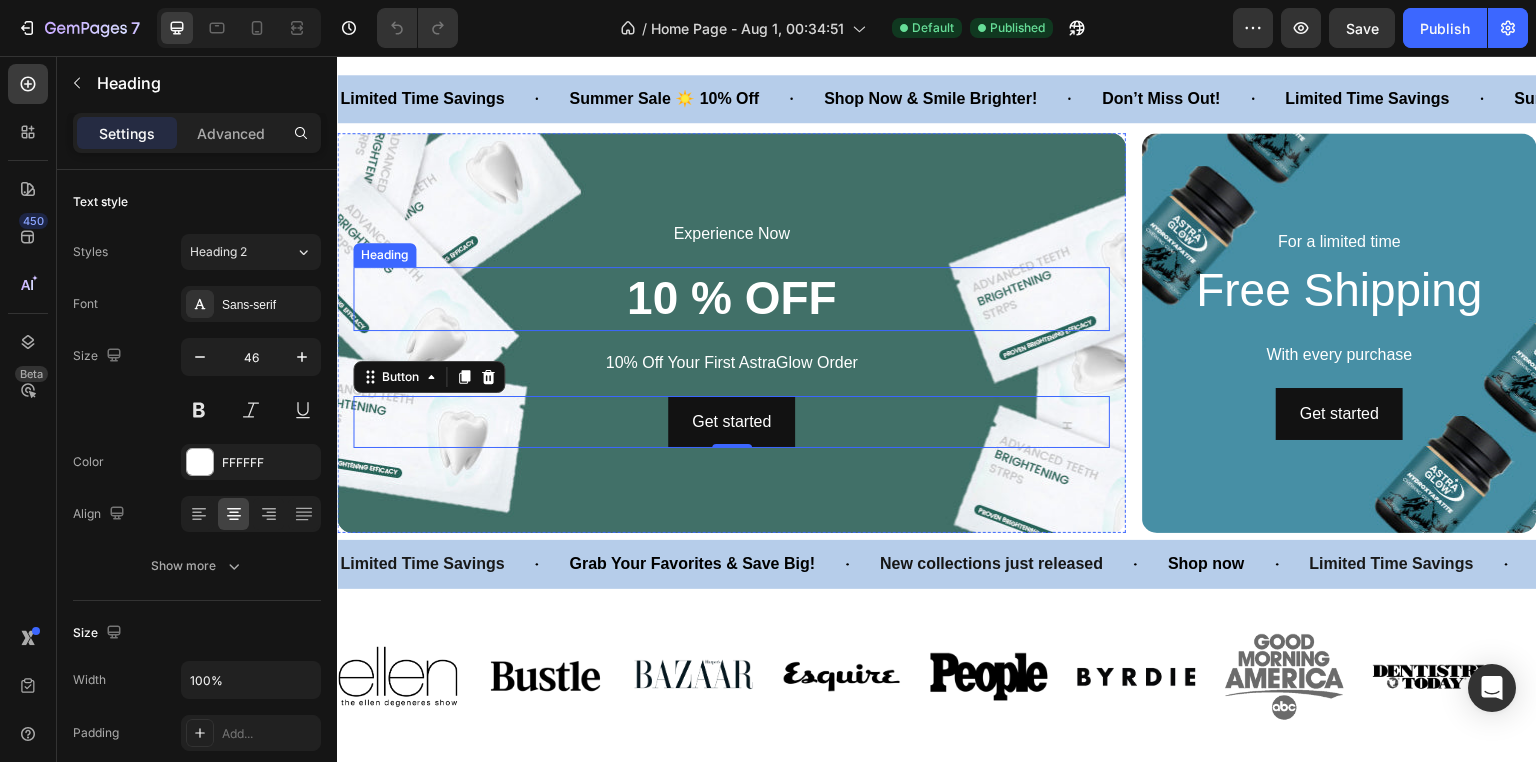 click on "10 % OFF" at bounding box center [731, 299] 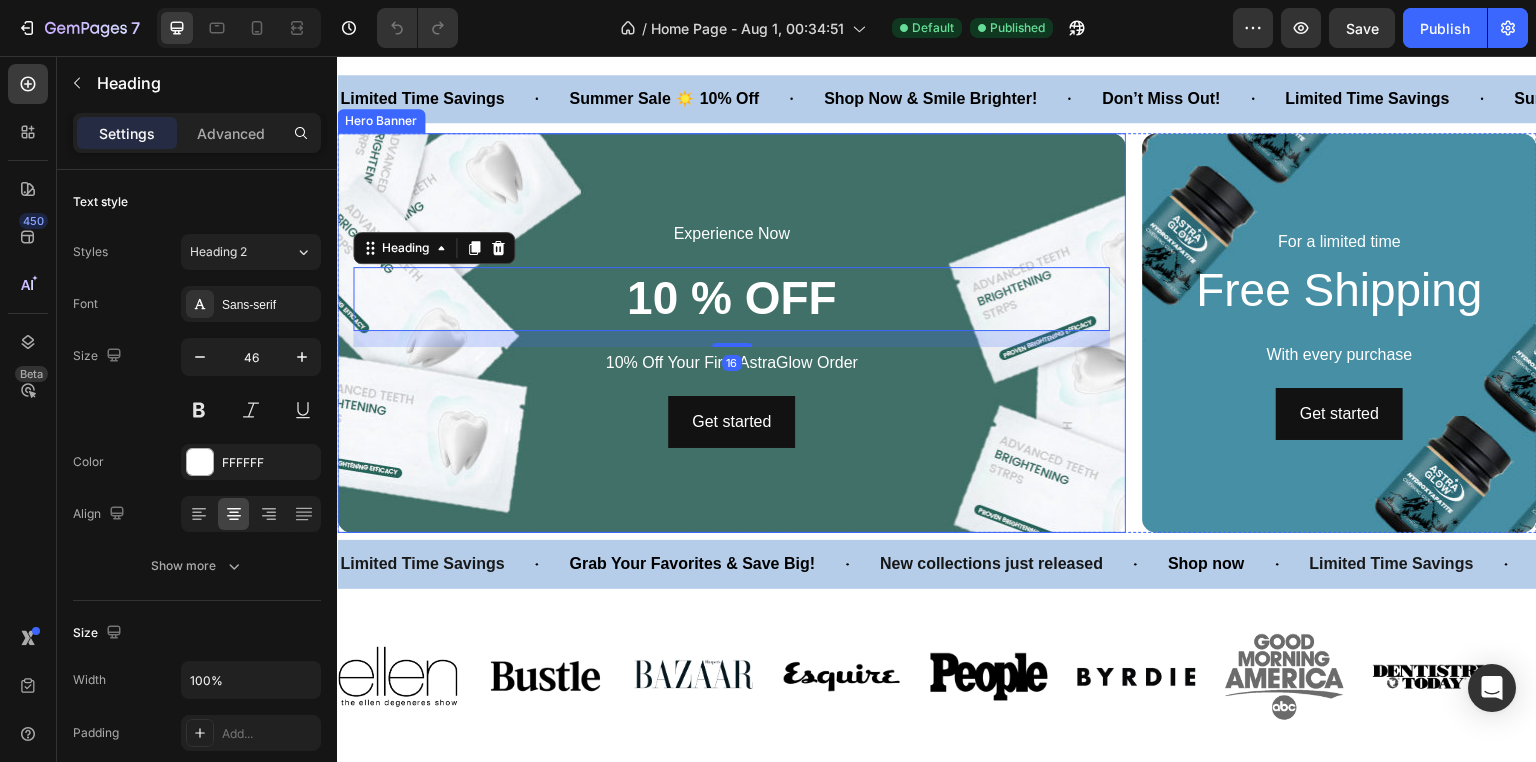 click at bounding box center [731, 333] 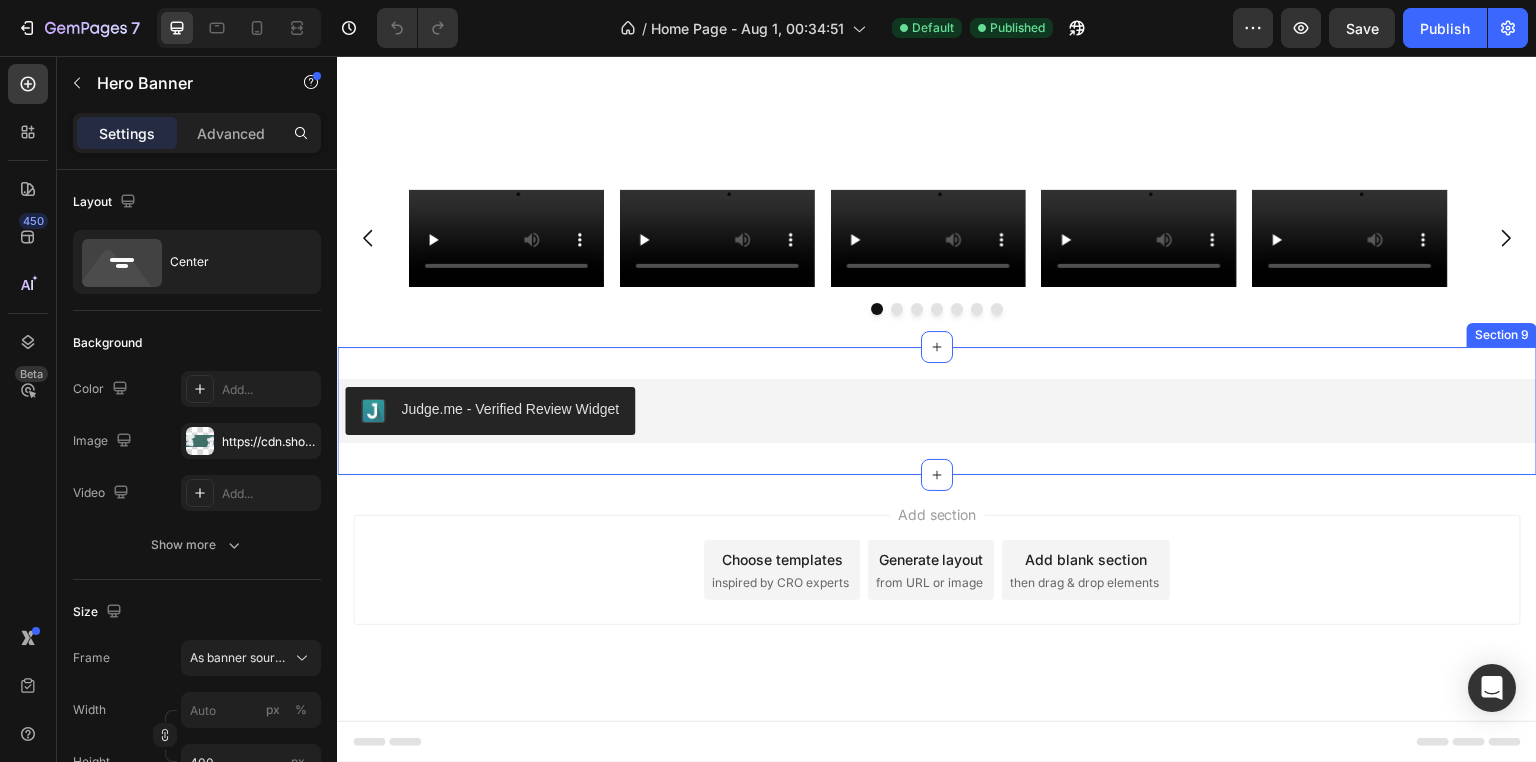scroll, scrollTop: 2579, scrollLeft: 0, axis: vertical 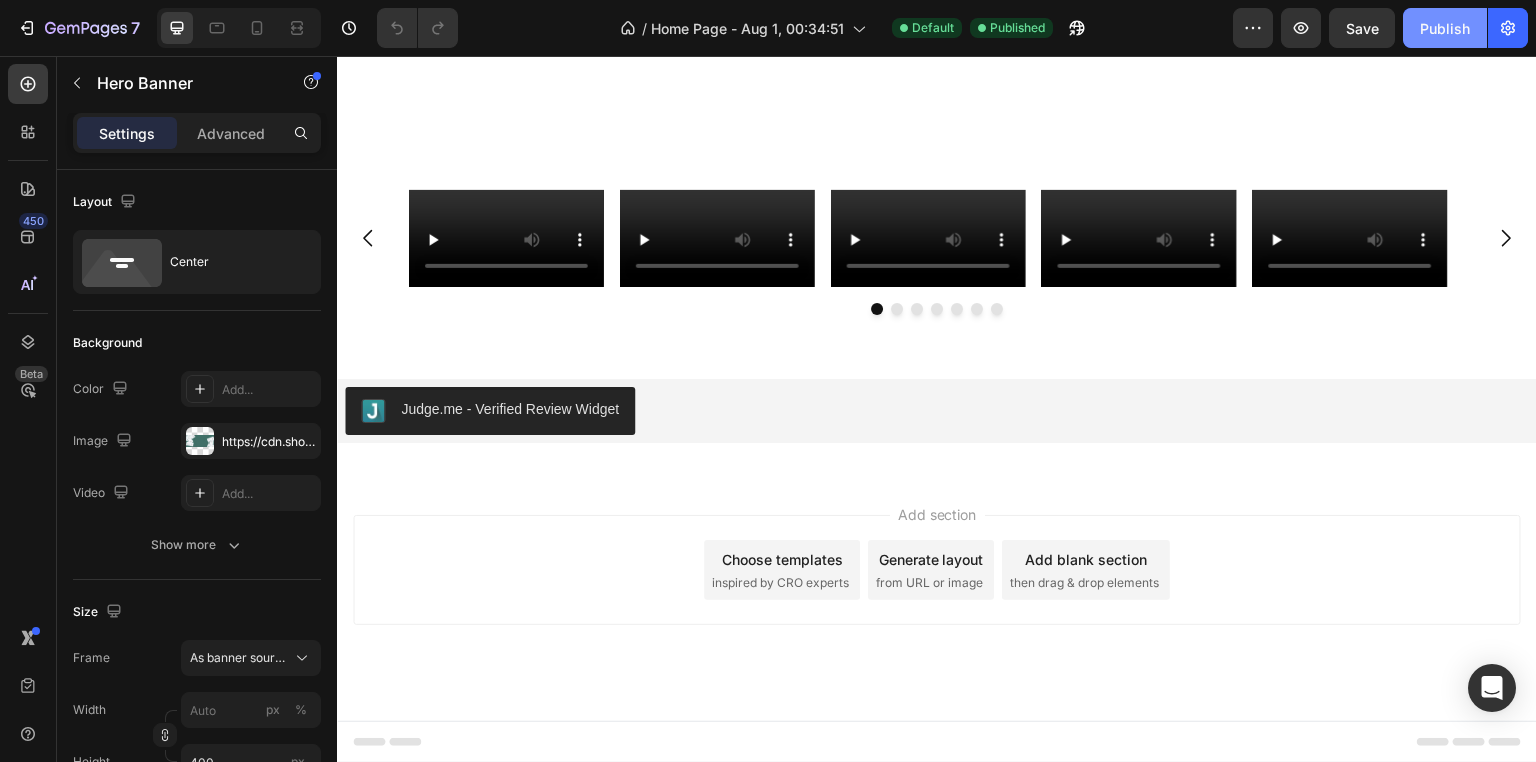click on "Publish" 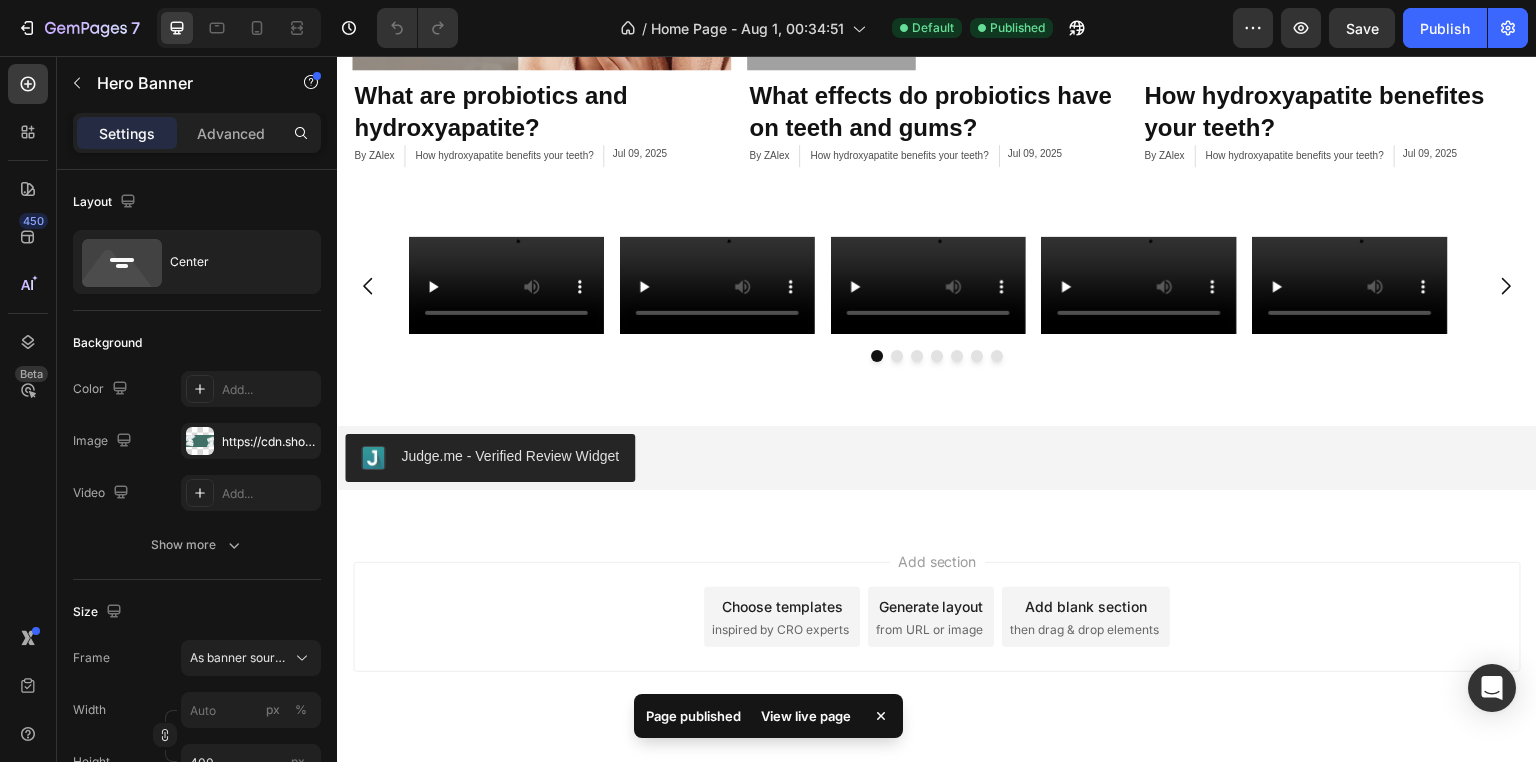 scroll, scrollTop: 2401, scrollLeft: 0, axis: vertical 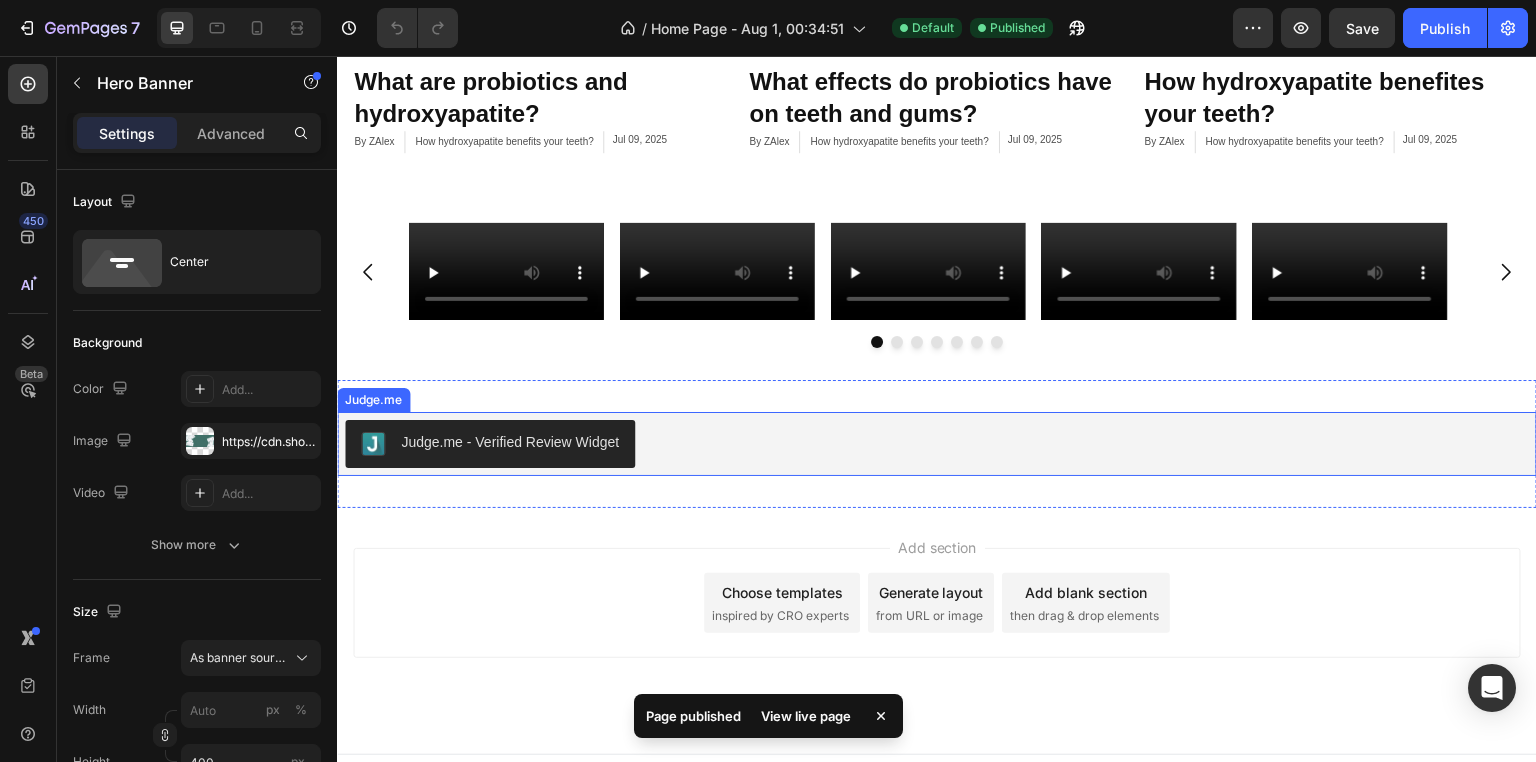 click on "Judge.me - Verified Review Widget" at bounding box center [510, 442] 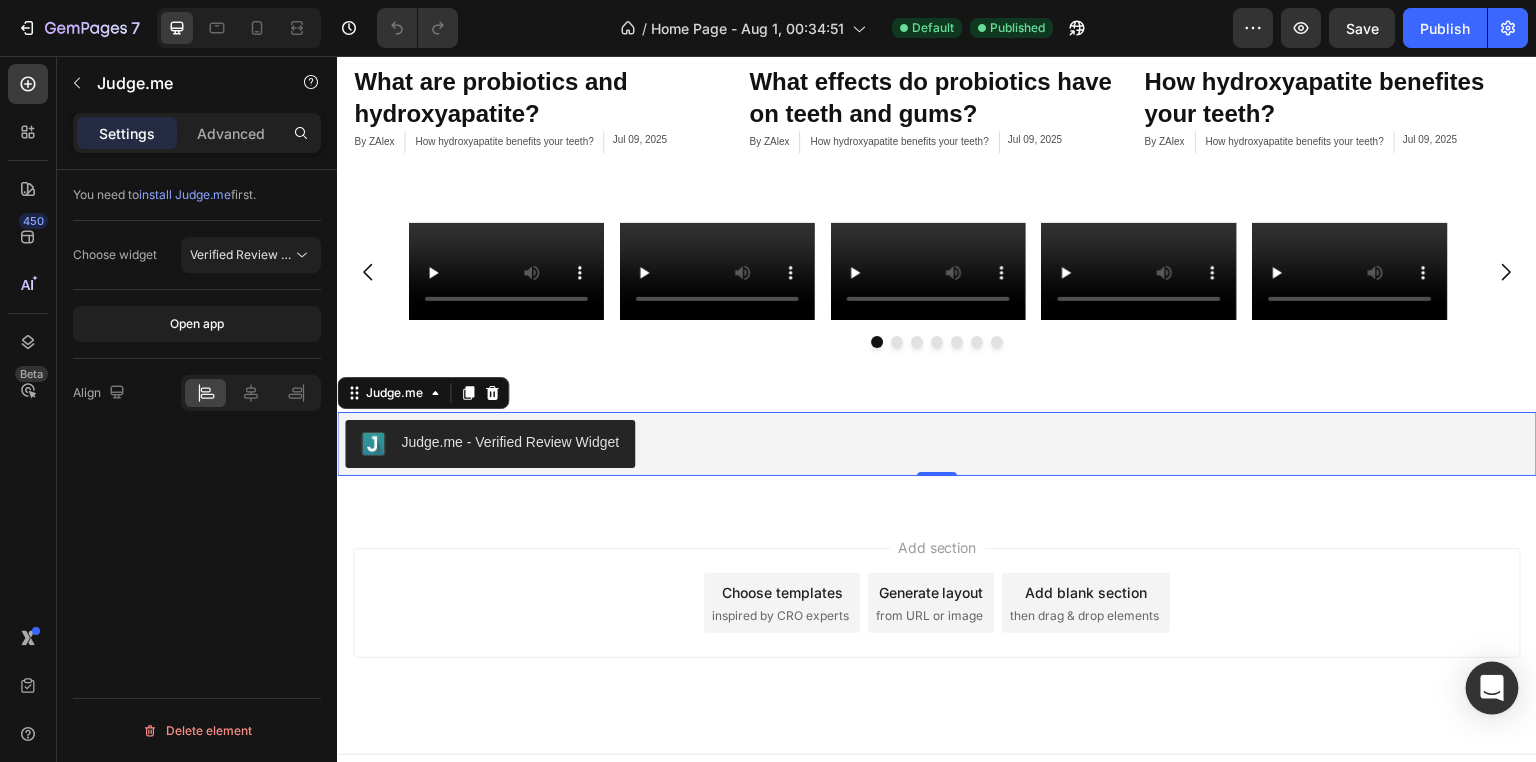 click 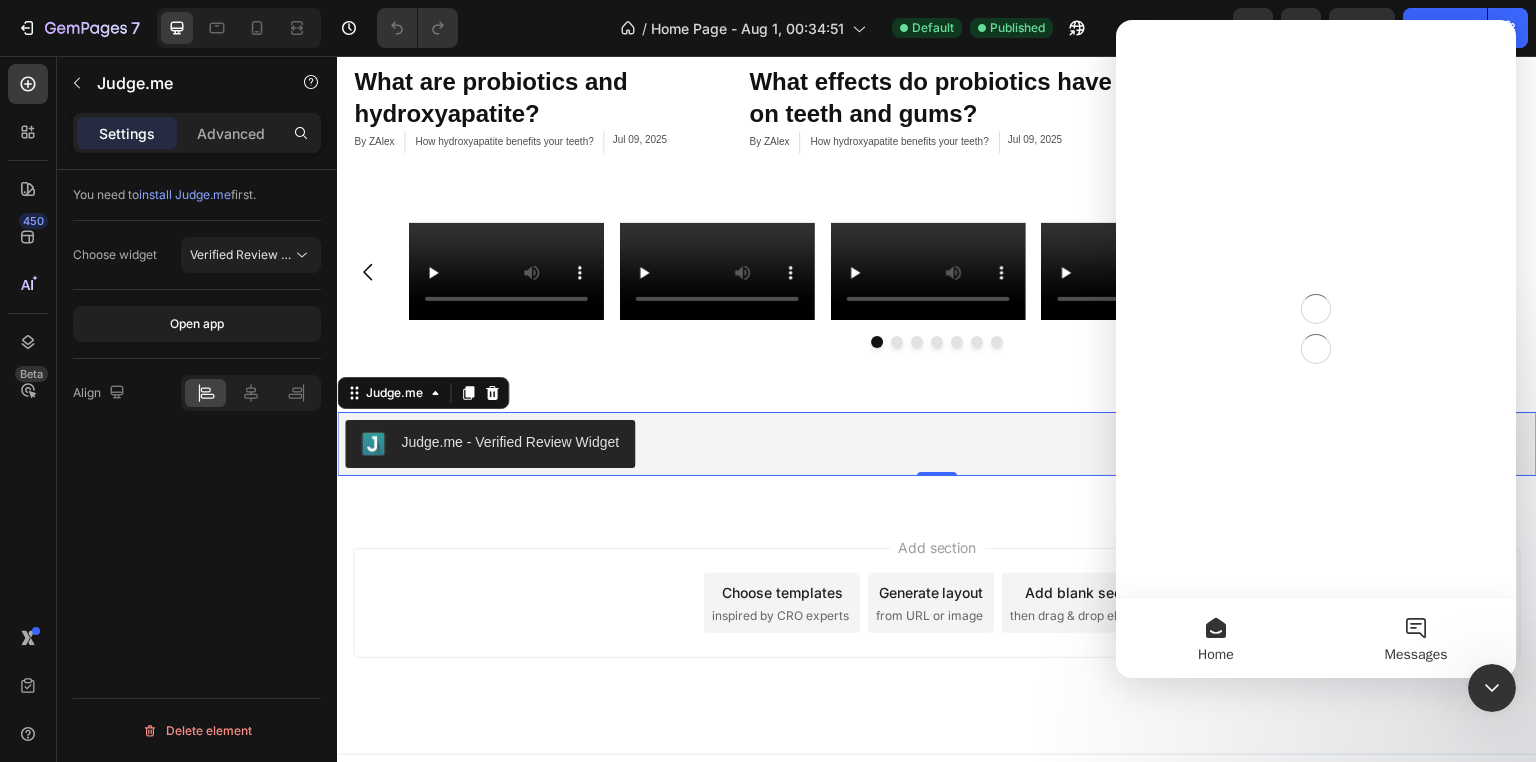 scroll, scrollTop: 0, scrollLeft: 0, axis: both 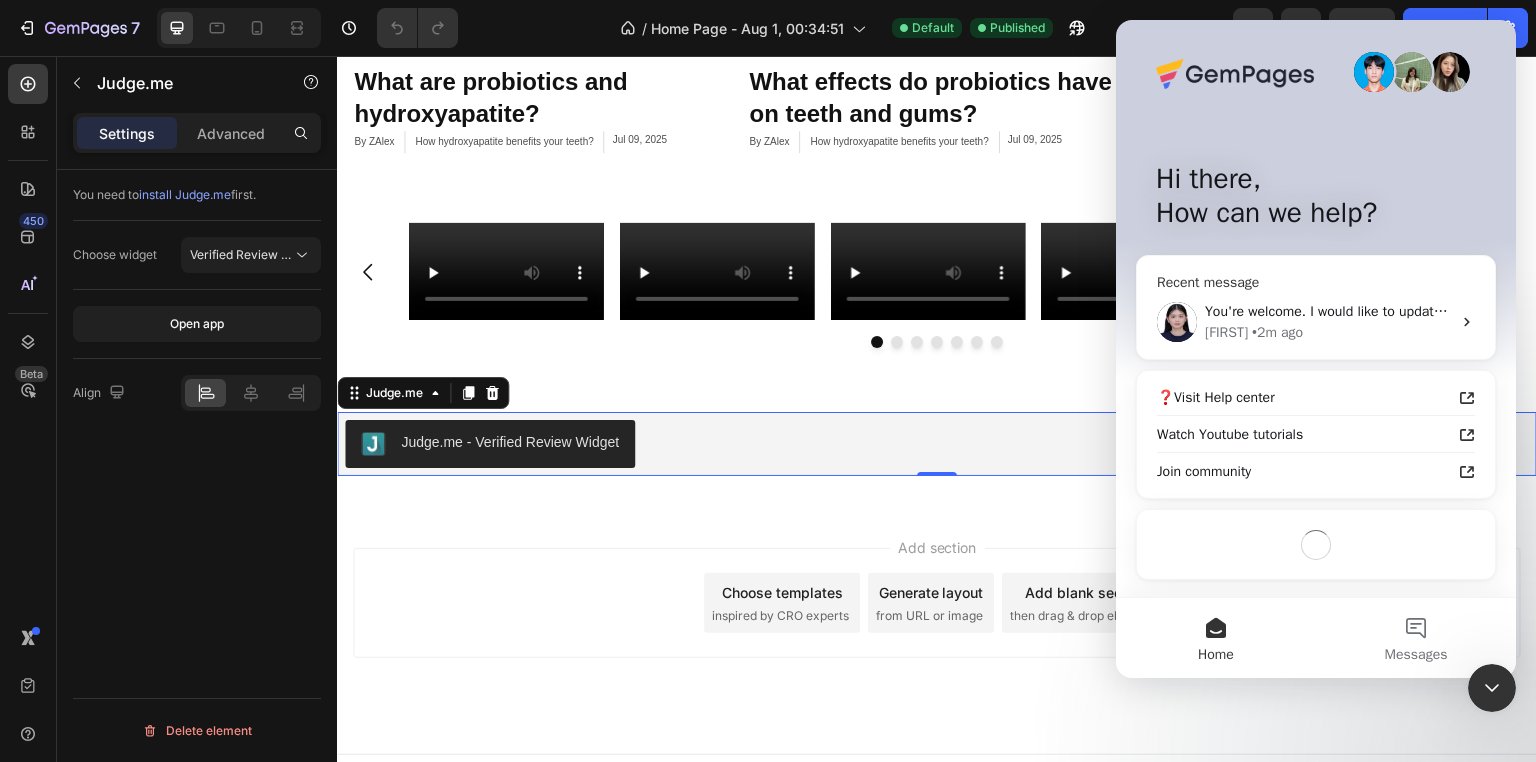 click on "You're welcome. I would like to update you on your customized request. The case is in progress. I will let you know once it is finished." at bounding box center (1328, 311) 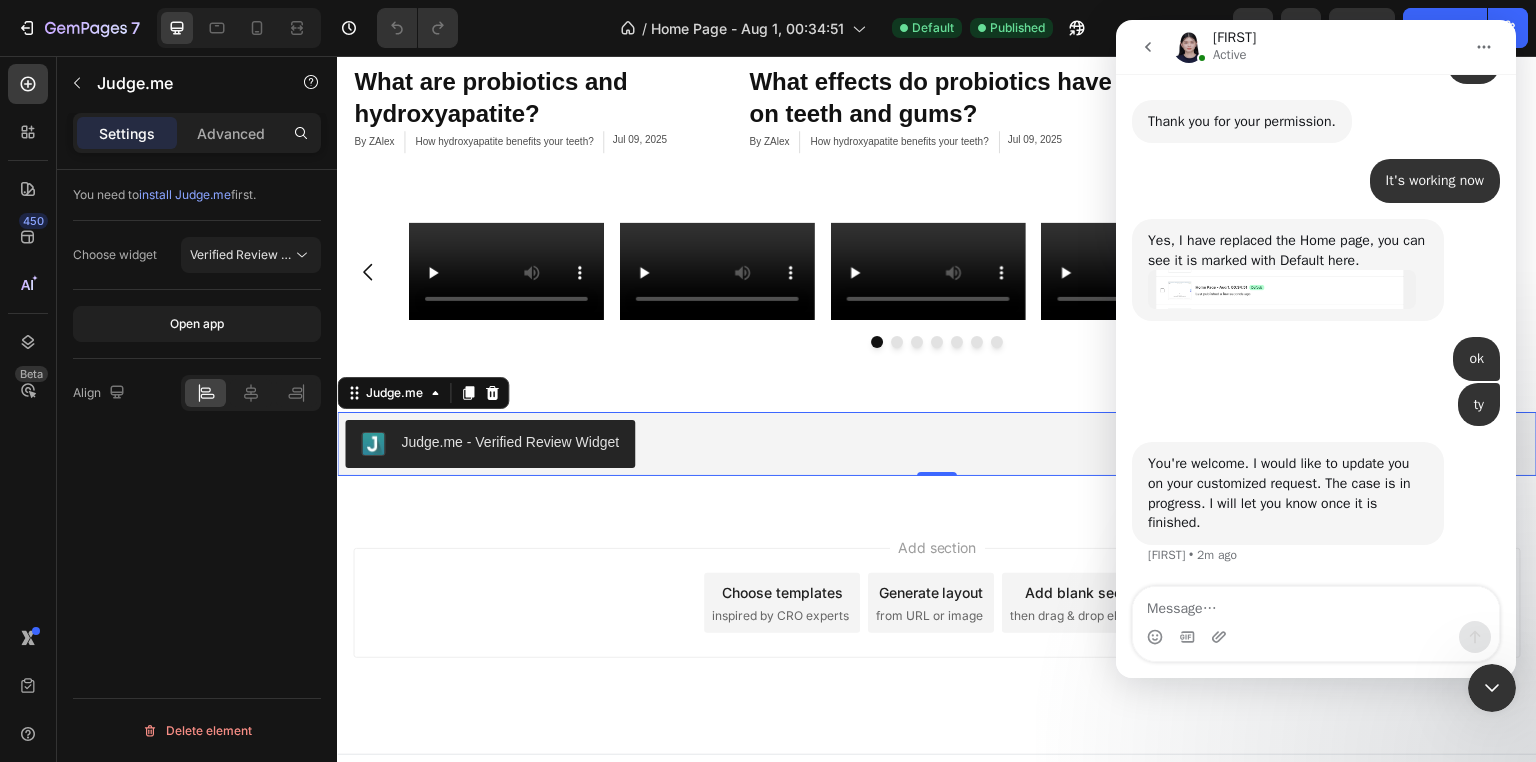 click at bounding box center (1316, 604) 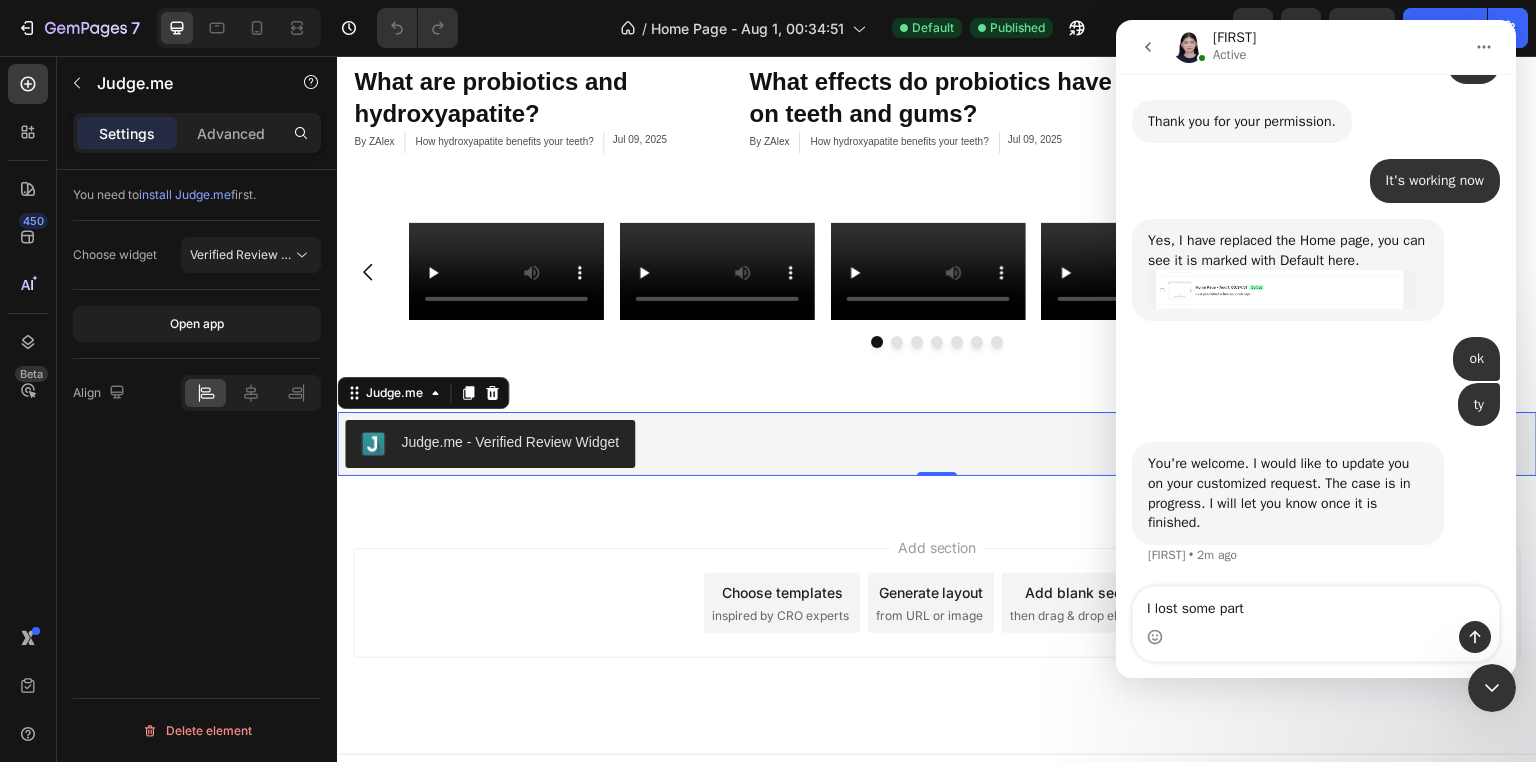 type on "I lost some parts" 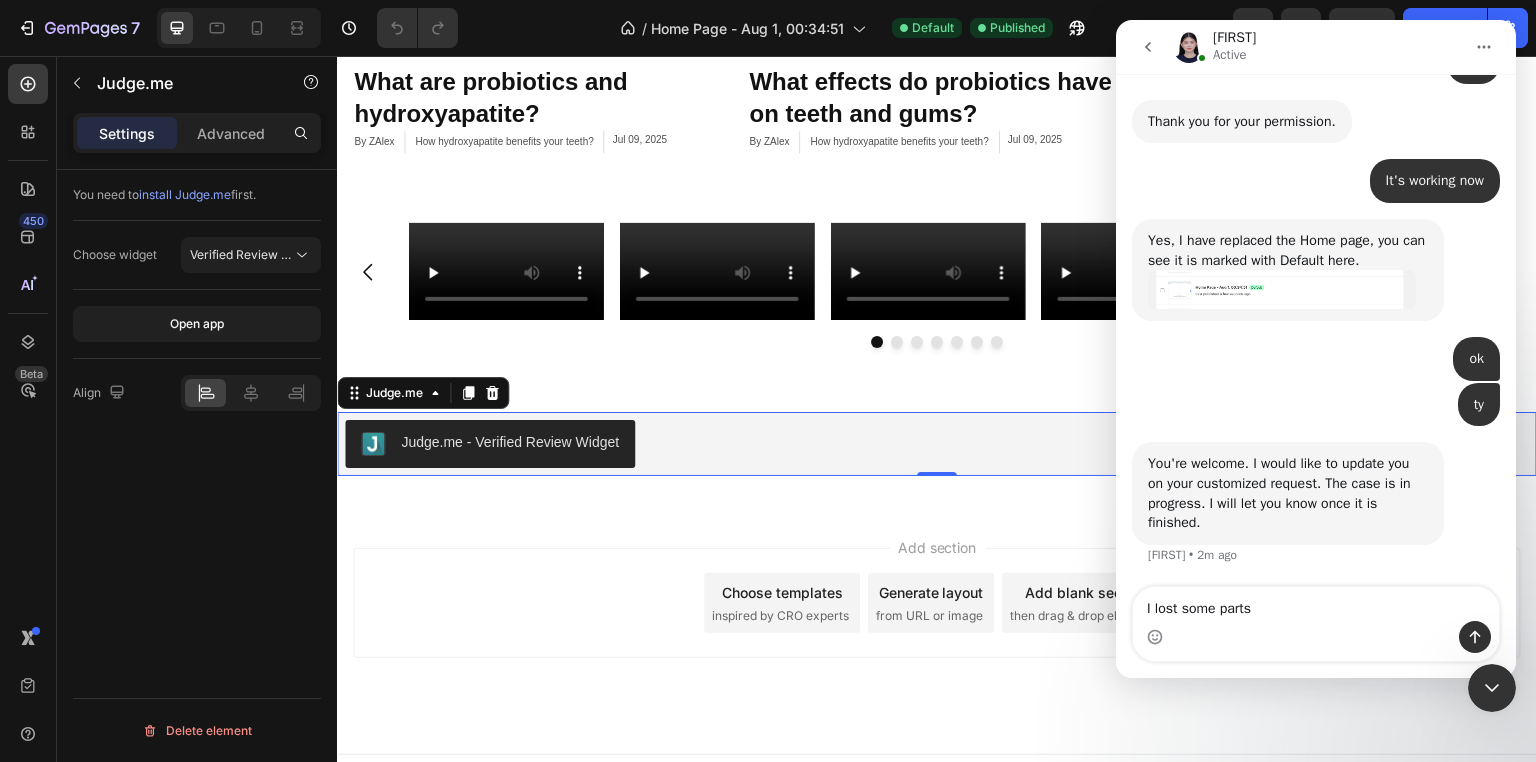 type 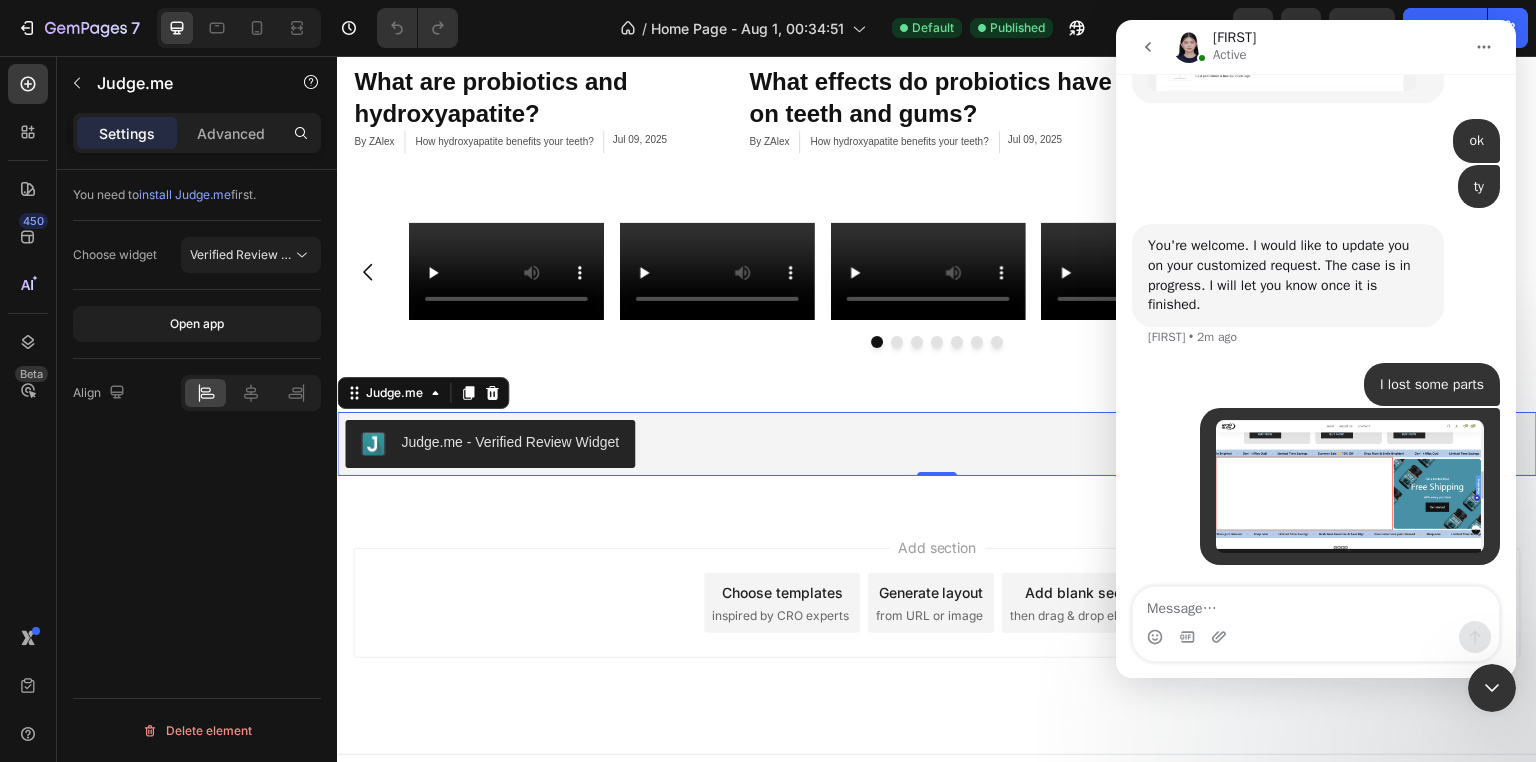scroll, scrollTop: 4143, scrollLeft: 0, axis: vertical 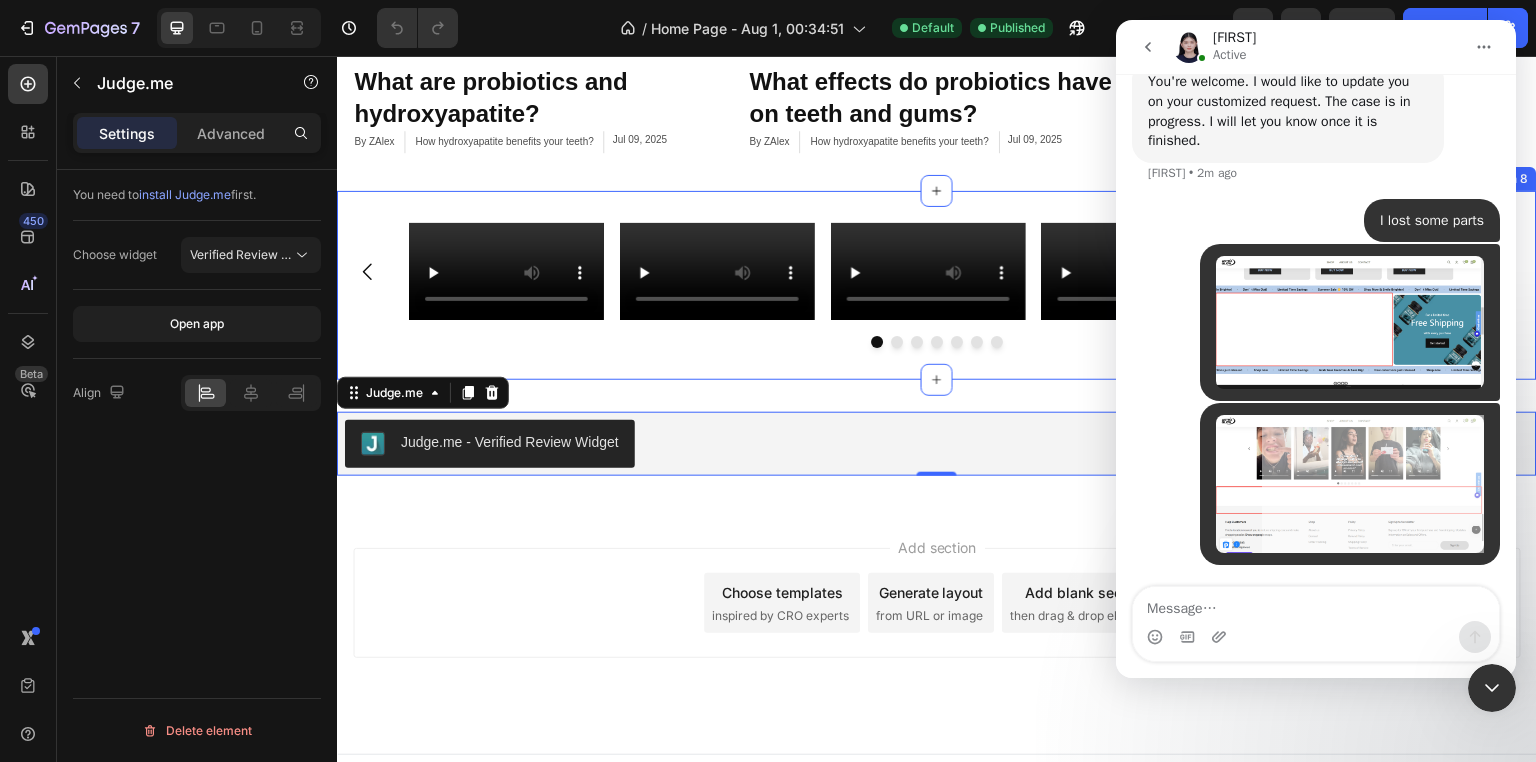 click on "Judge.me - Verified Review Widget Judge.me   0 Section 9" at bounding box center [937, 444] 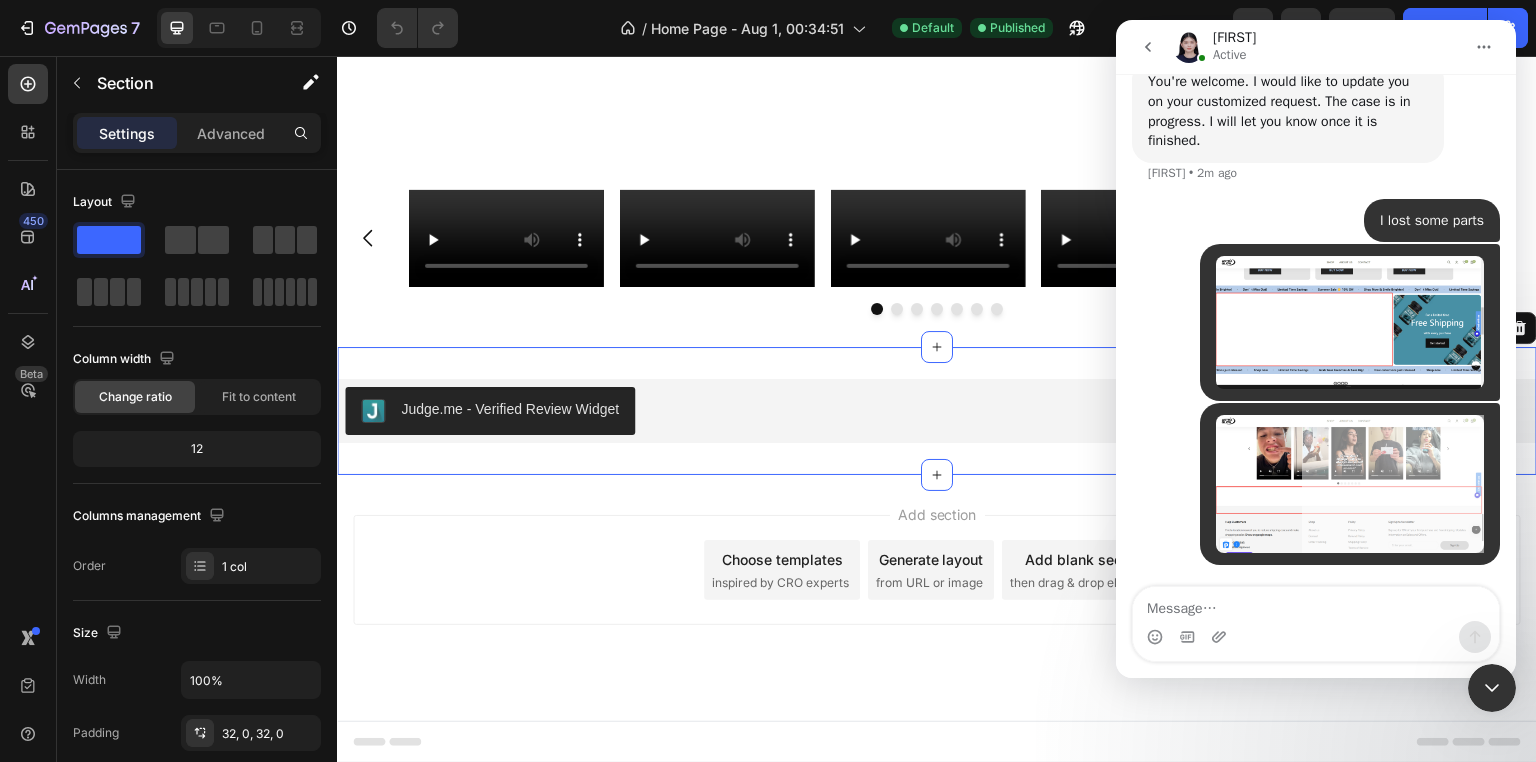 scroll, scrollTop: 2679, scrollLeft: 0, axis: vertical 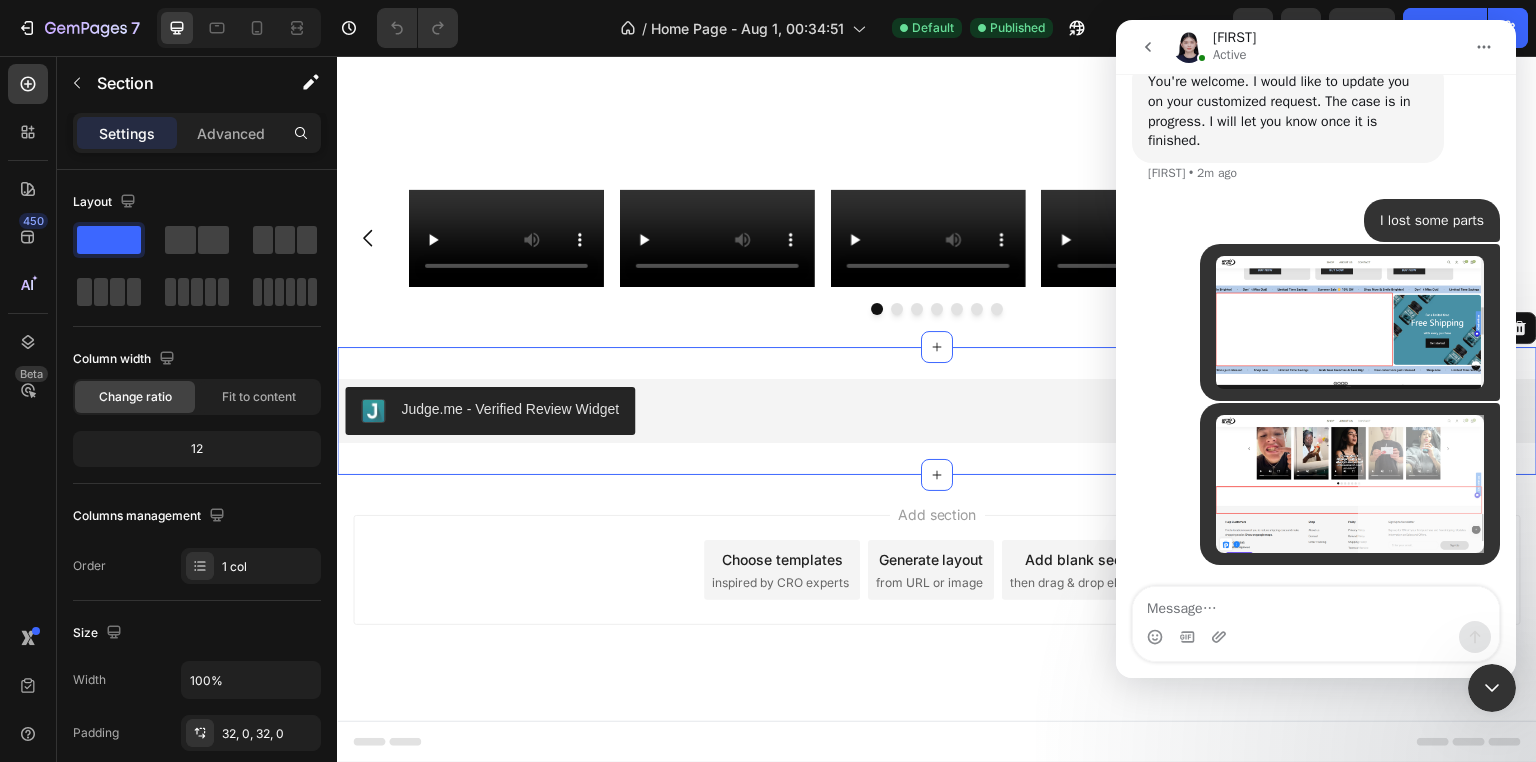 click 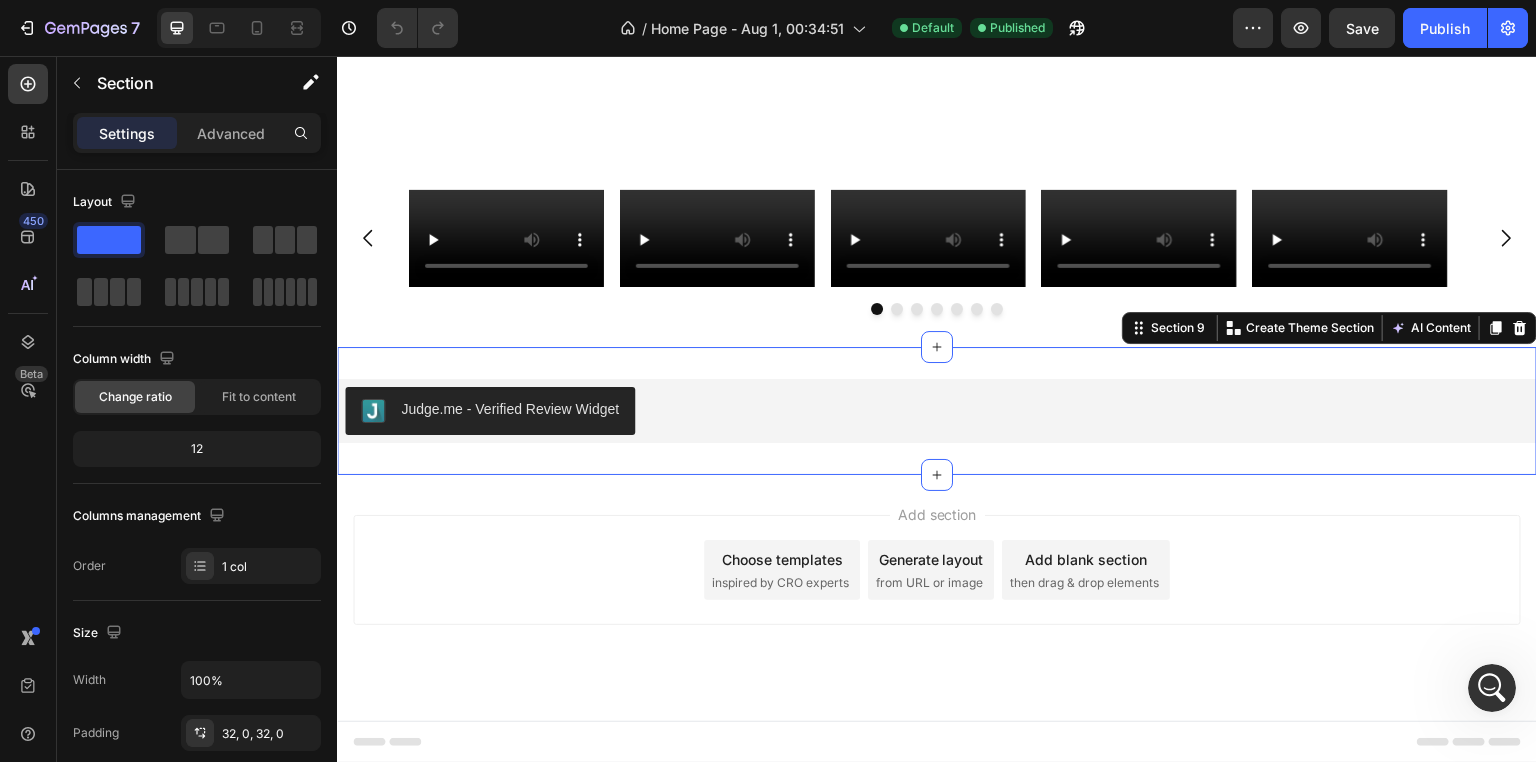 scroll, scrollTop: 0, scrollLeft: 0, axis: both 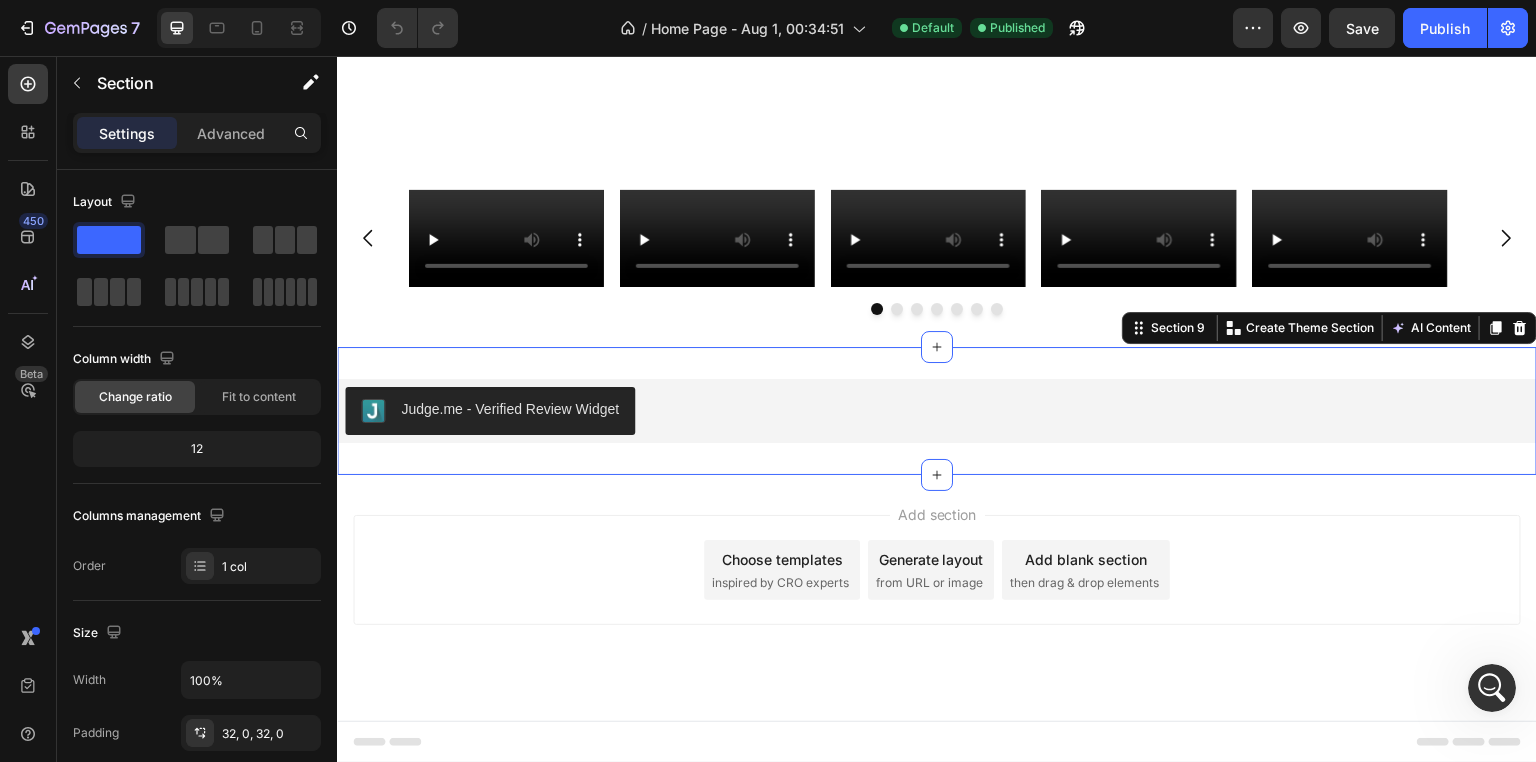 click 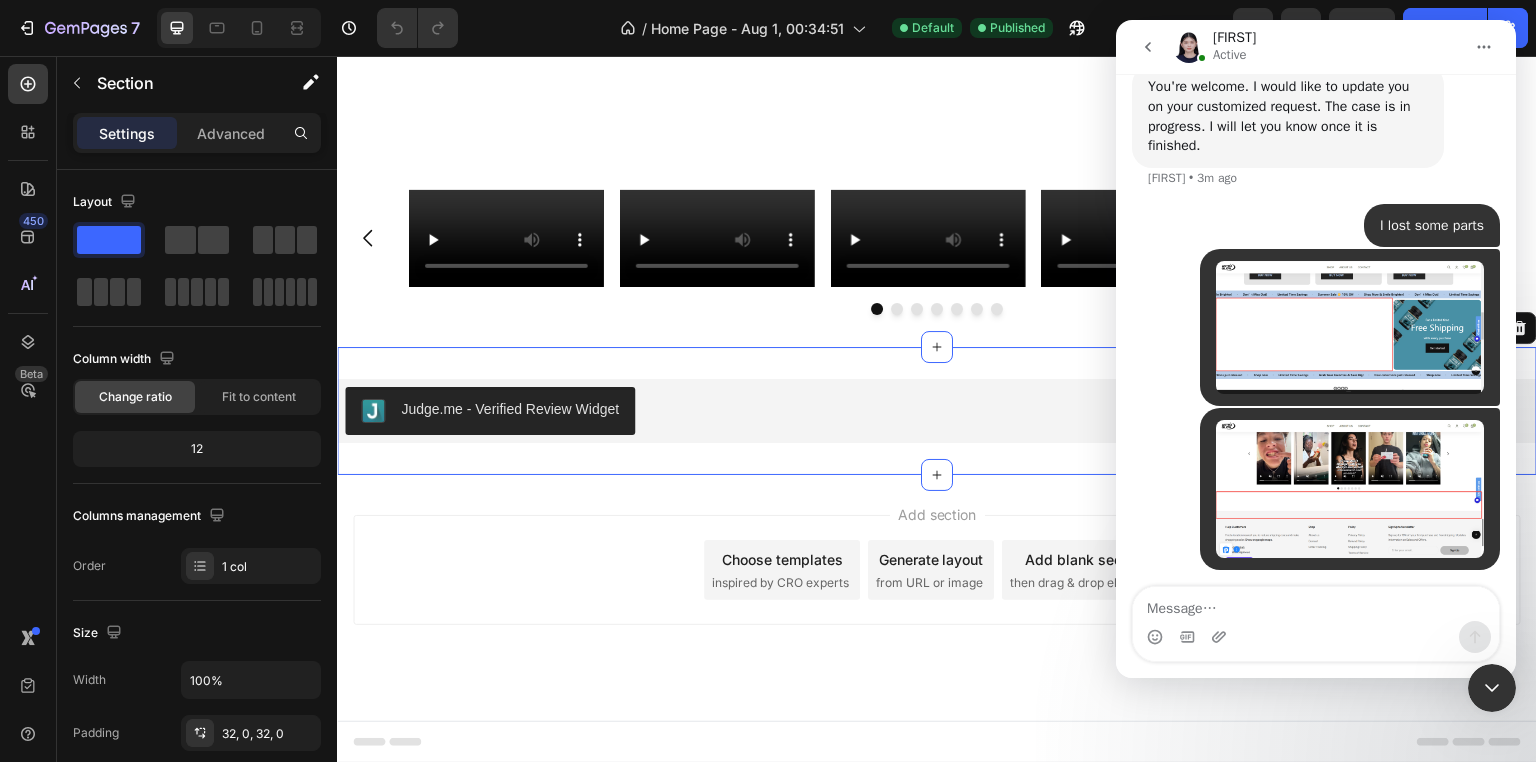 click at bounding box center (1316, 604) 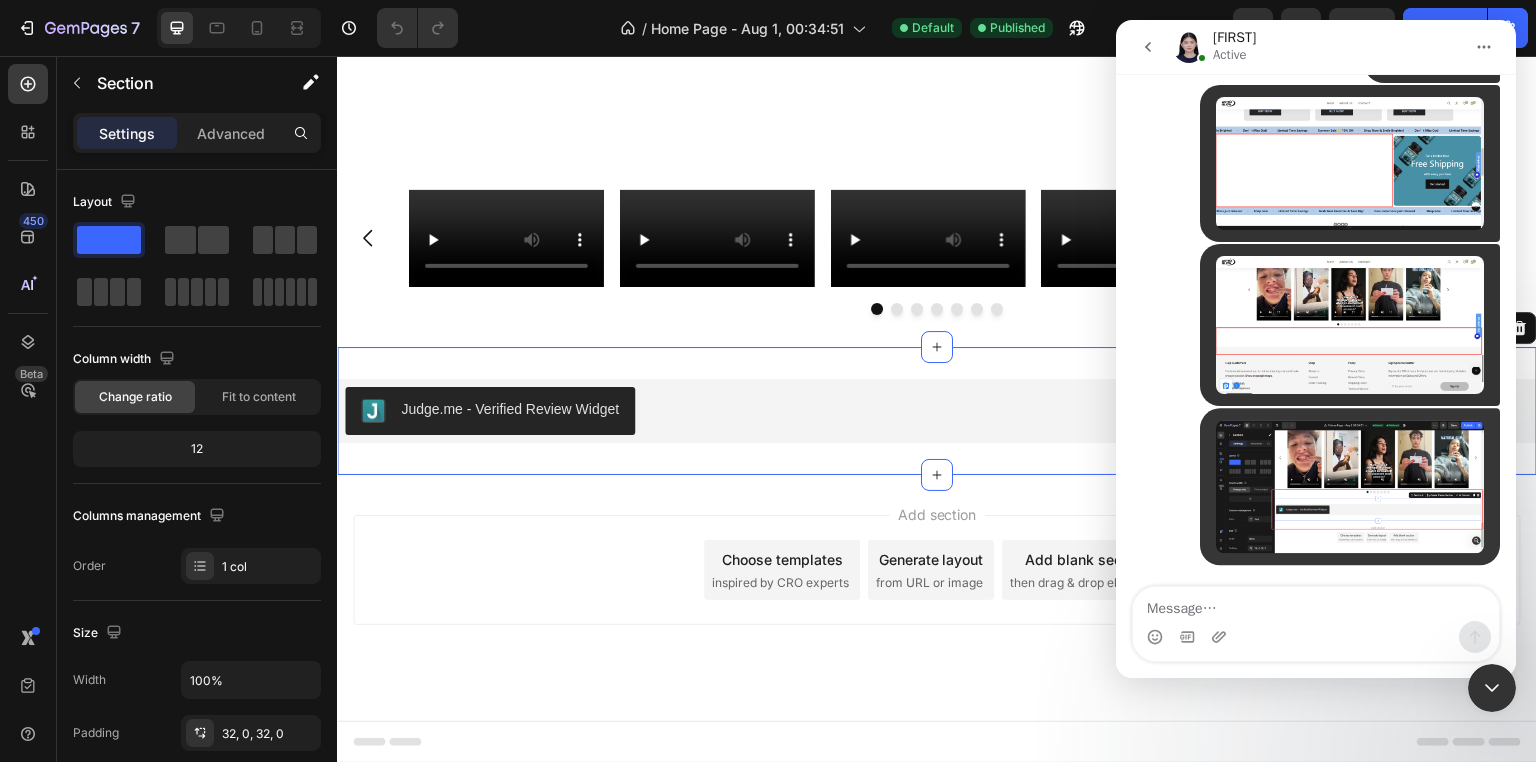 scroll, scrollTop: 4465, scrollLeft: 0, axis: vertical 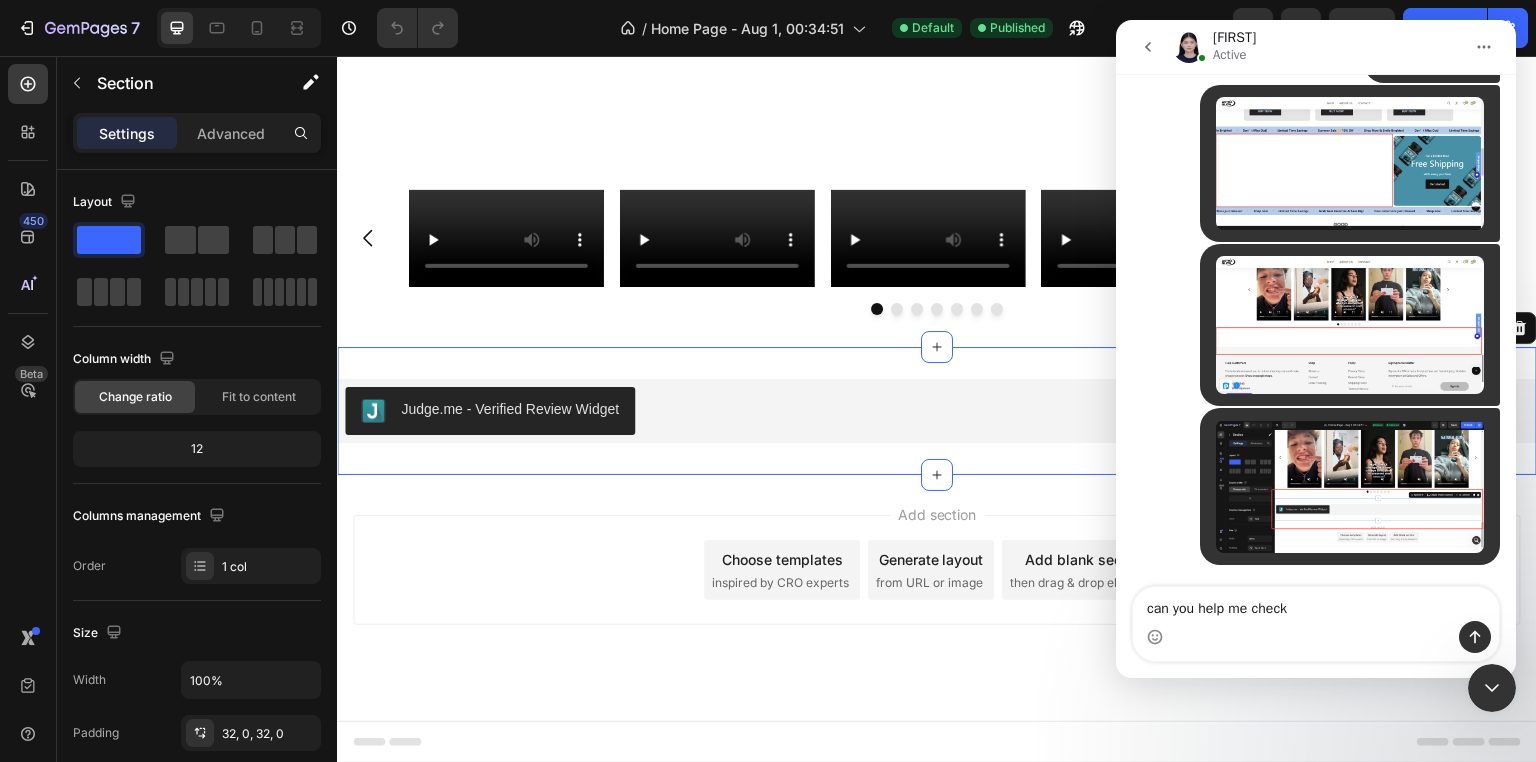 type on "can you help me check?" 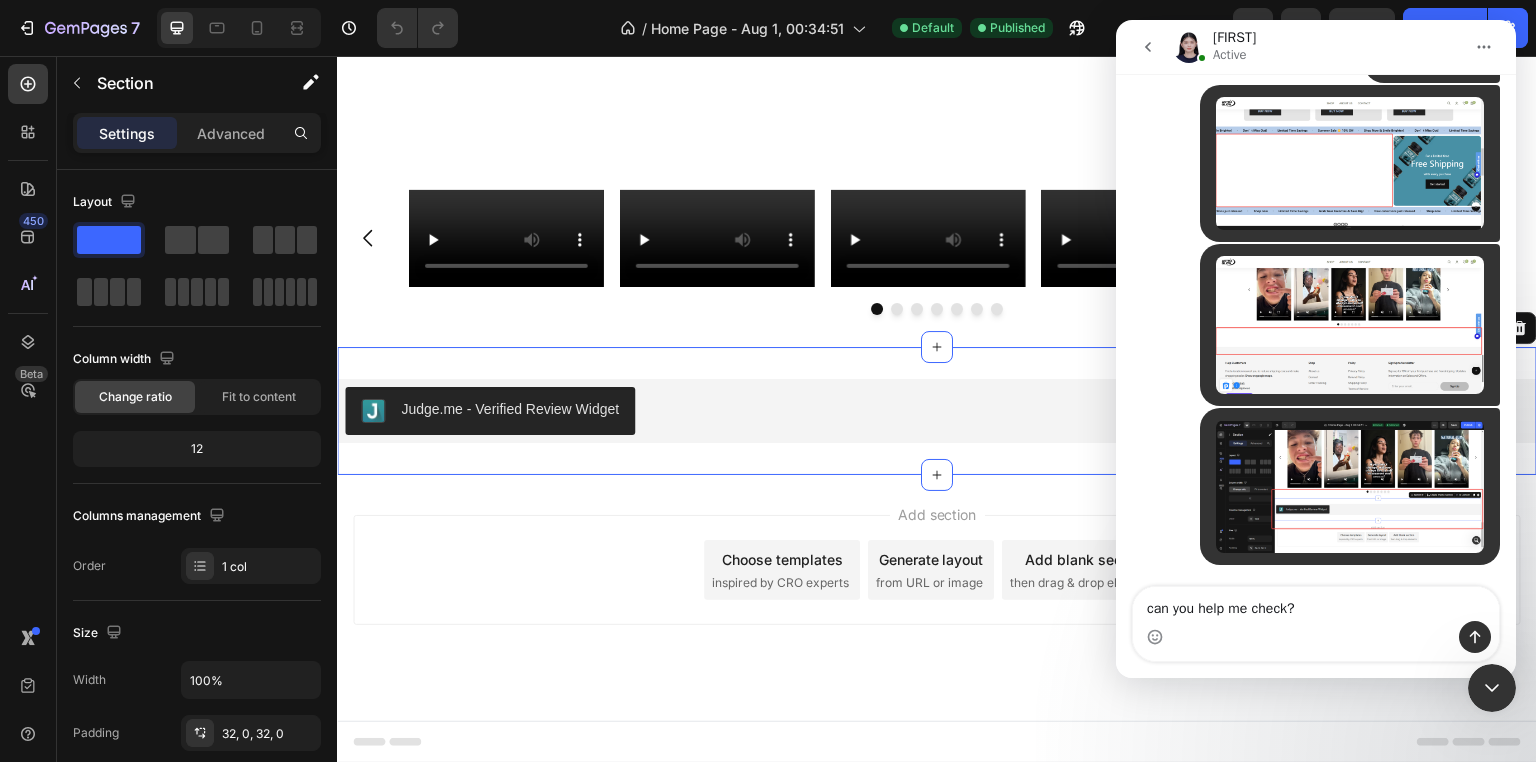 type 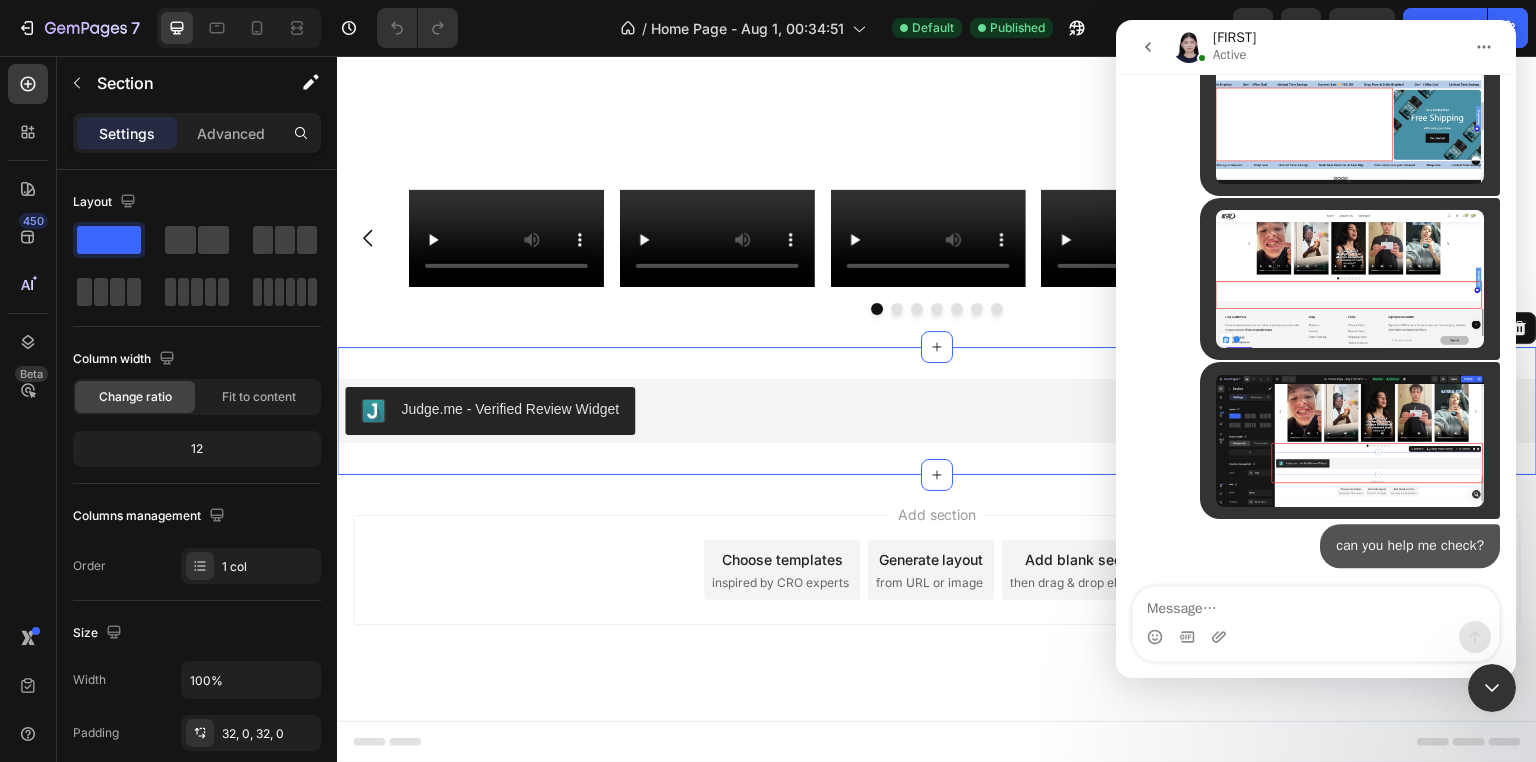 scroll, scrollTop: 4511, scrollLeft: 0, axis: vertical 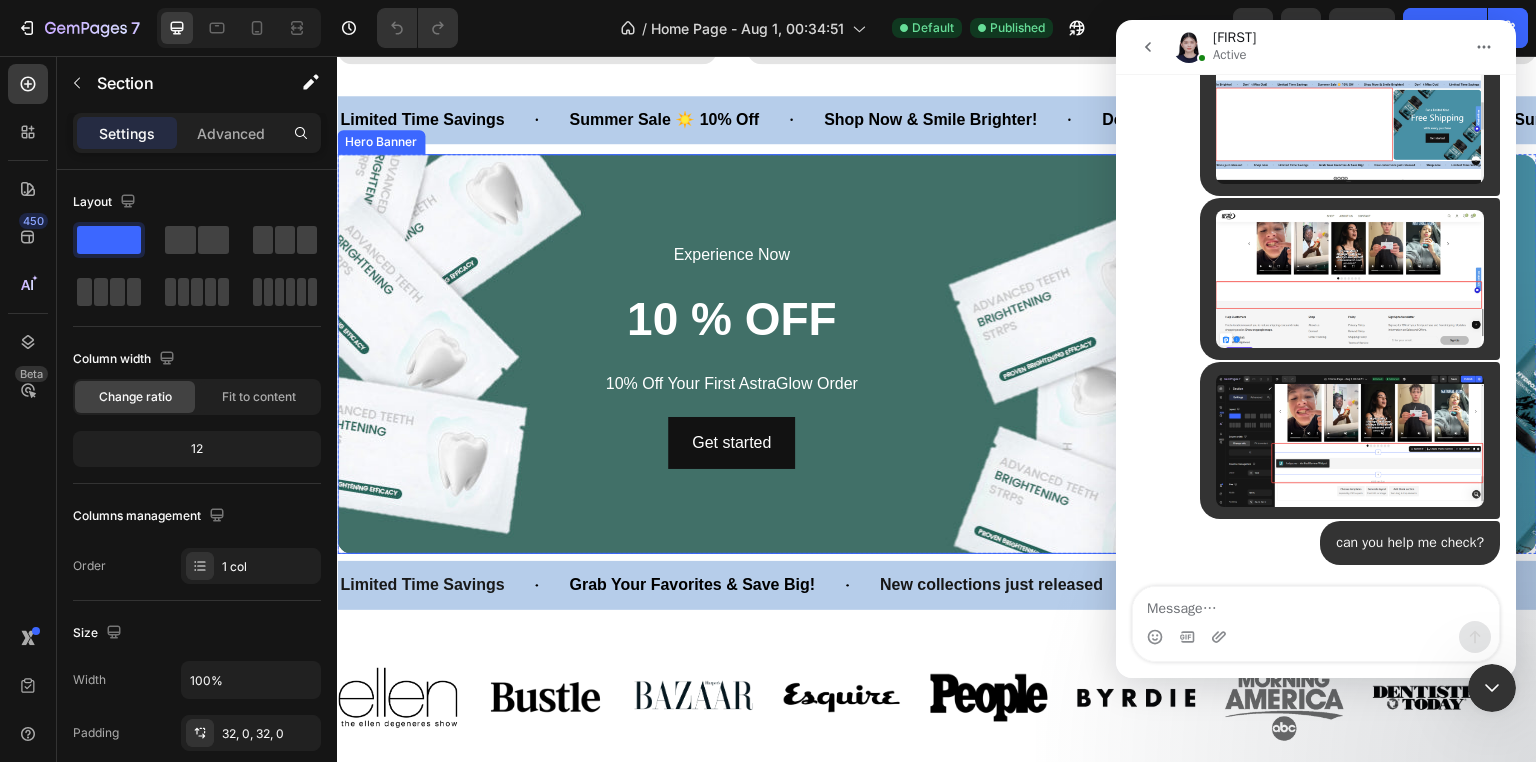 click at bounding box center [731, 354] 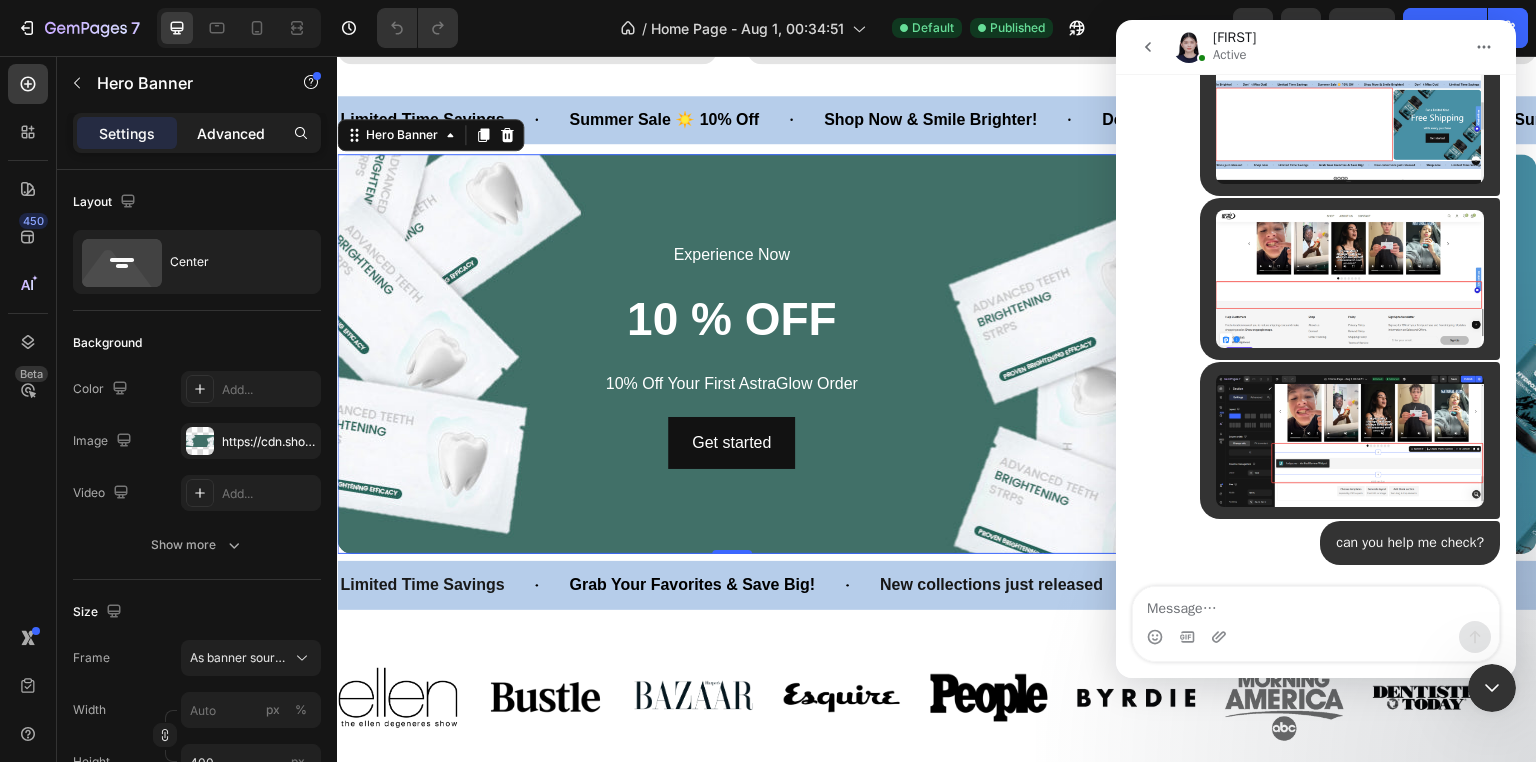click on "Advanced" at bounding box center (231, 133) 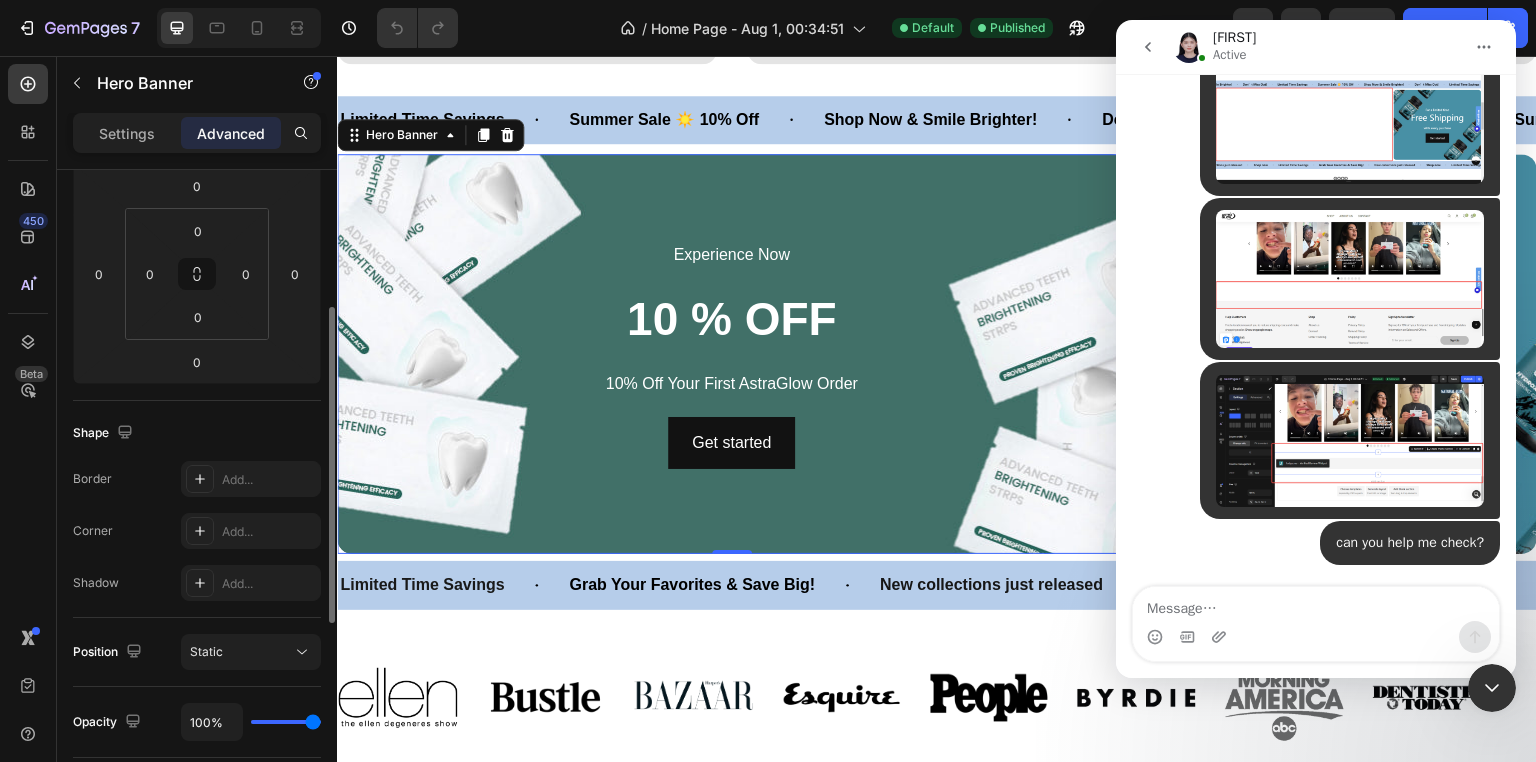 scroll, scrollTop: 83, scrollLeft: 0, axis: vertical 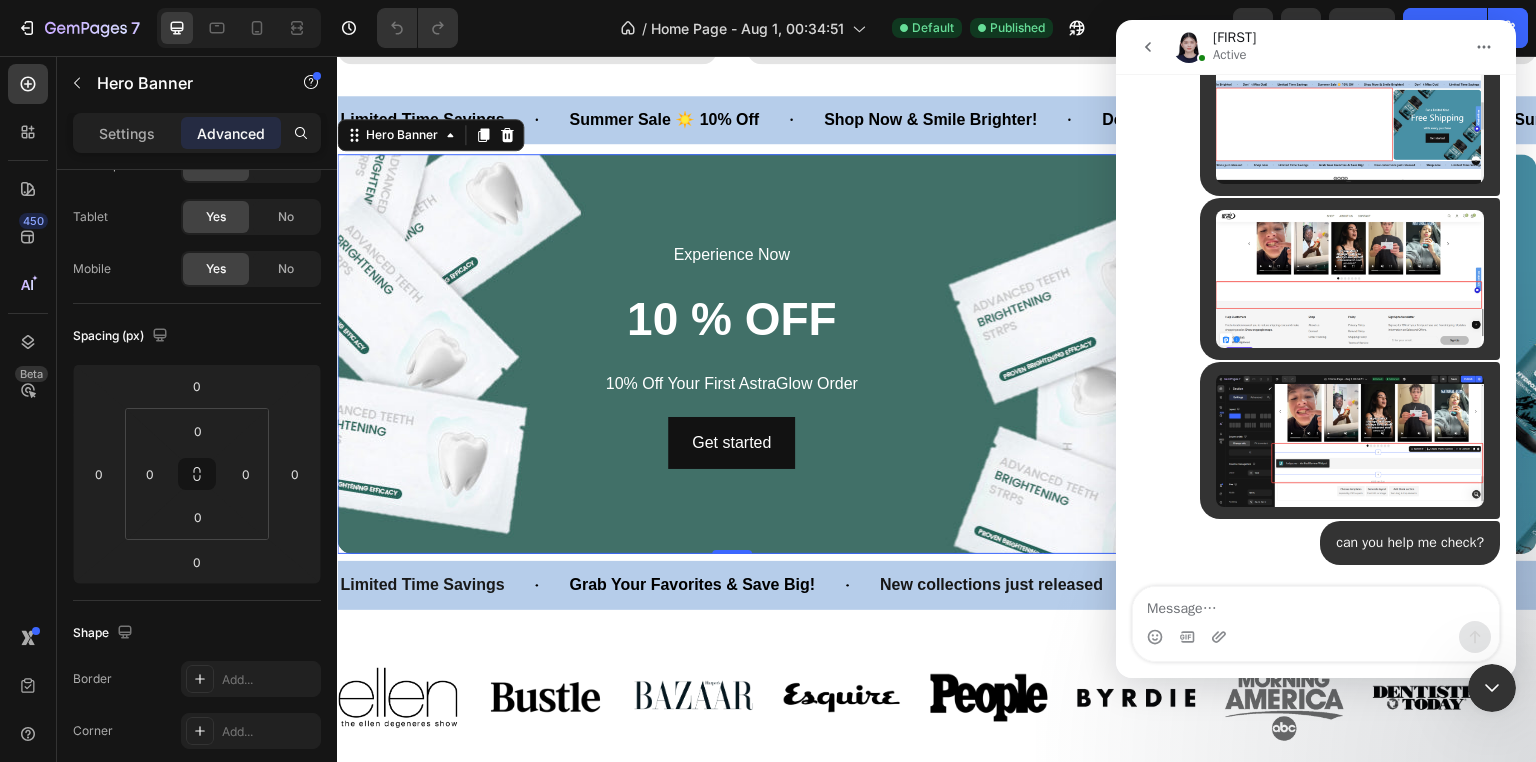 click 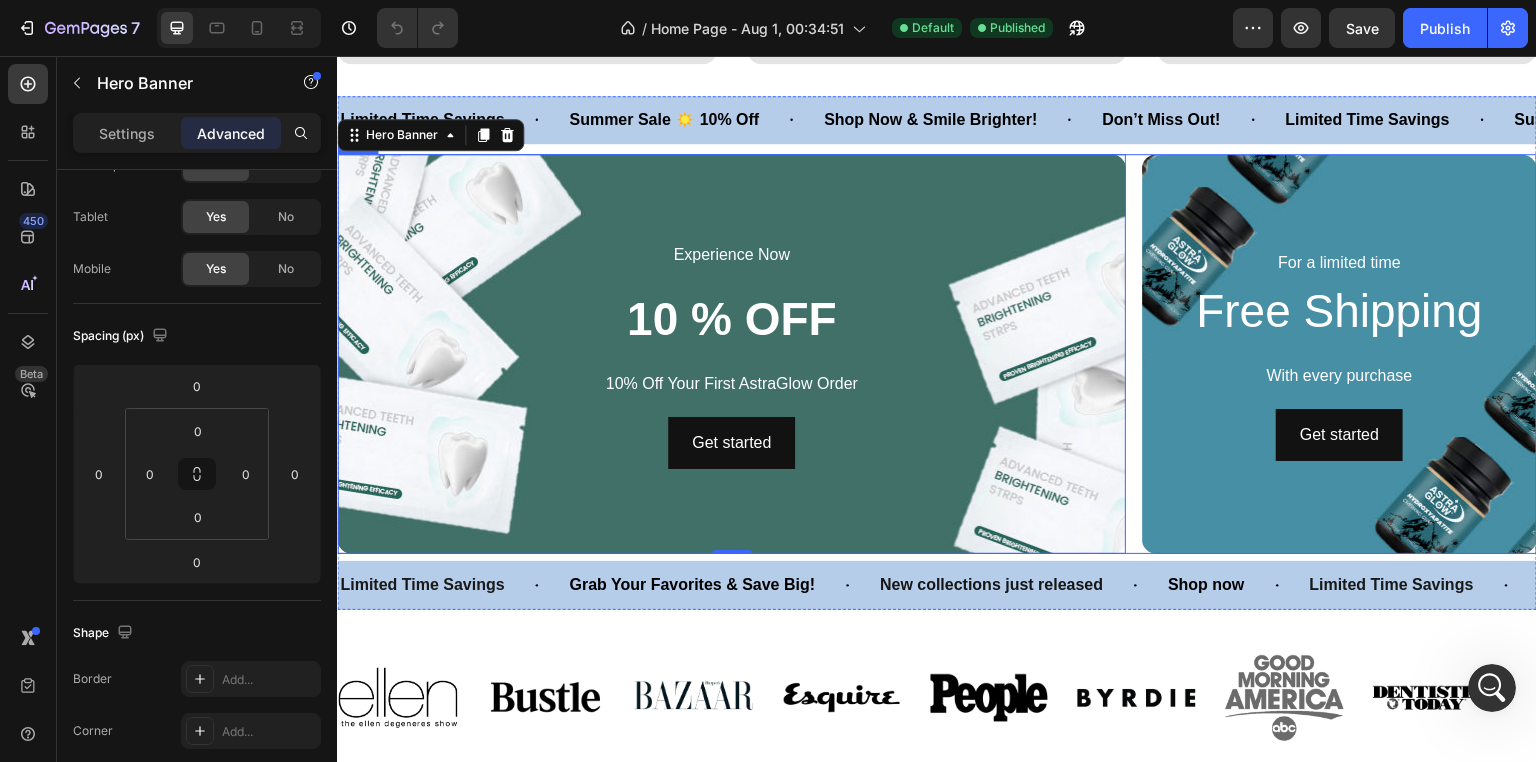 click on "Experience Now Text Block 10 % OFF Heading 10% Off Your First AstraGlow Order Text Block Get started Button Hero Banner   0 For a limited time Text Block Free Shipping Heading With every purchase Text Block Get started Button Hero Banner Row" at bounding box center [937, 354] 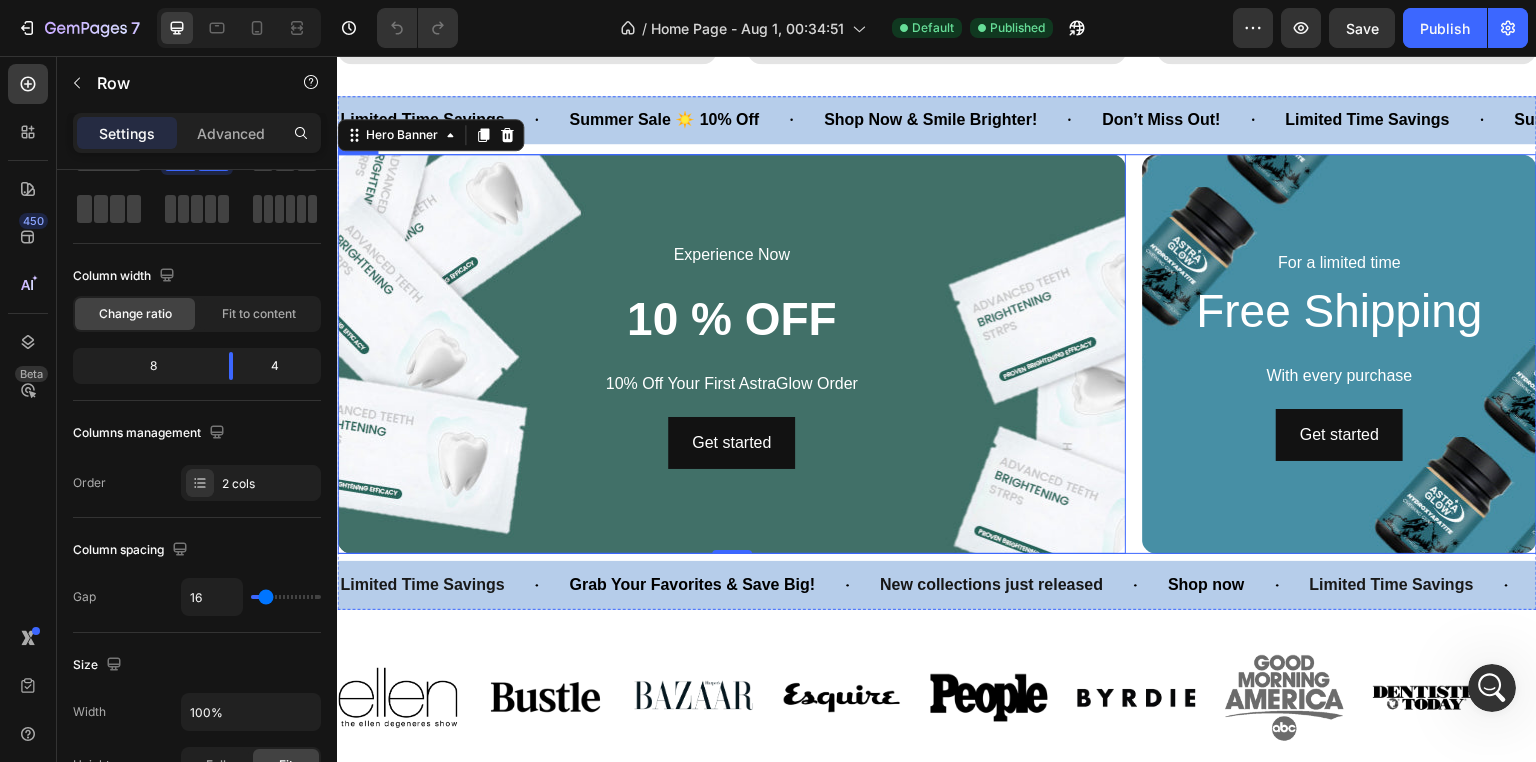scroll, scrollTop: 0, scrollLeft: 0, axis: both 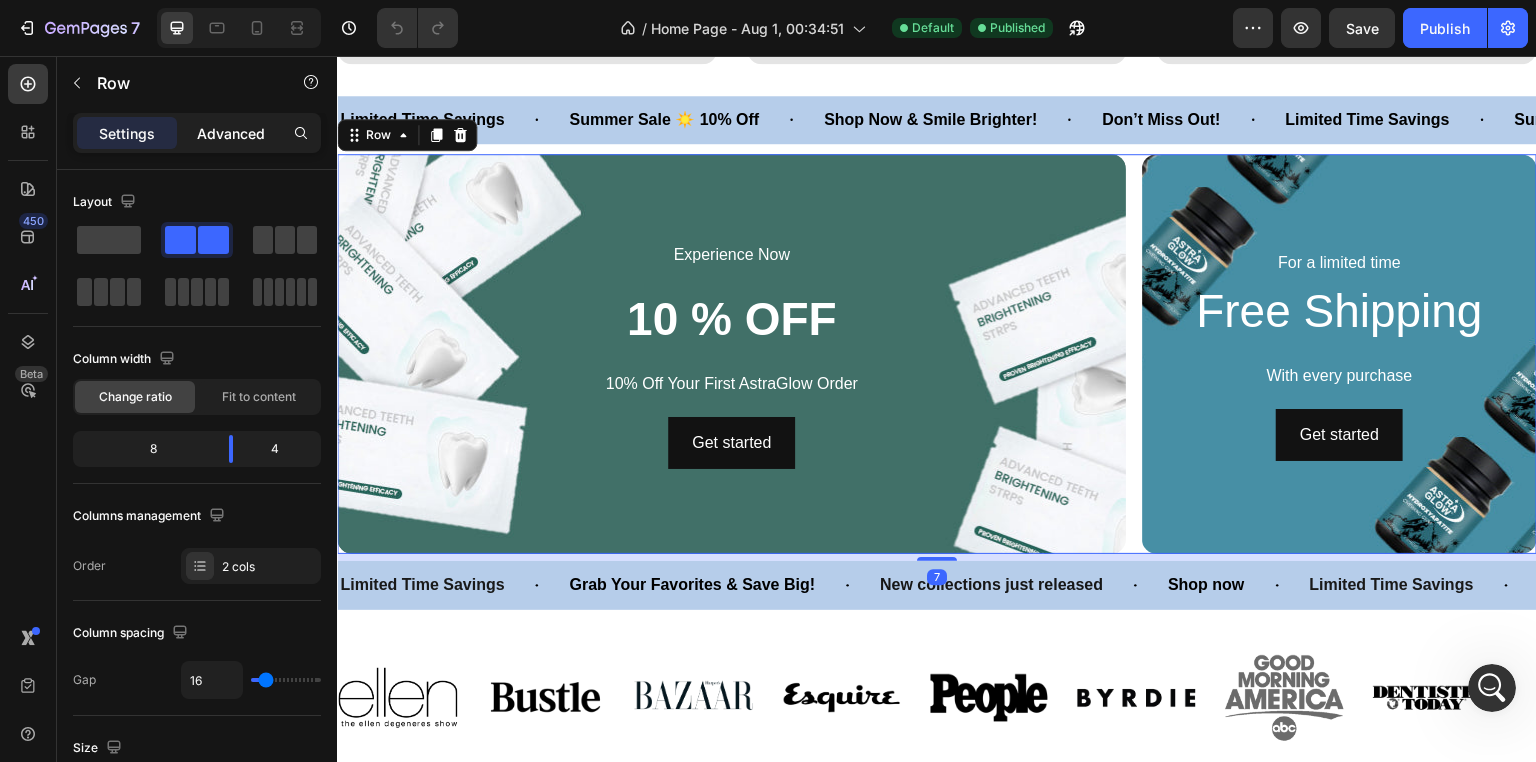 click on "Advanced" 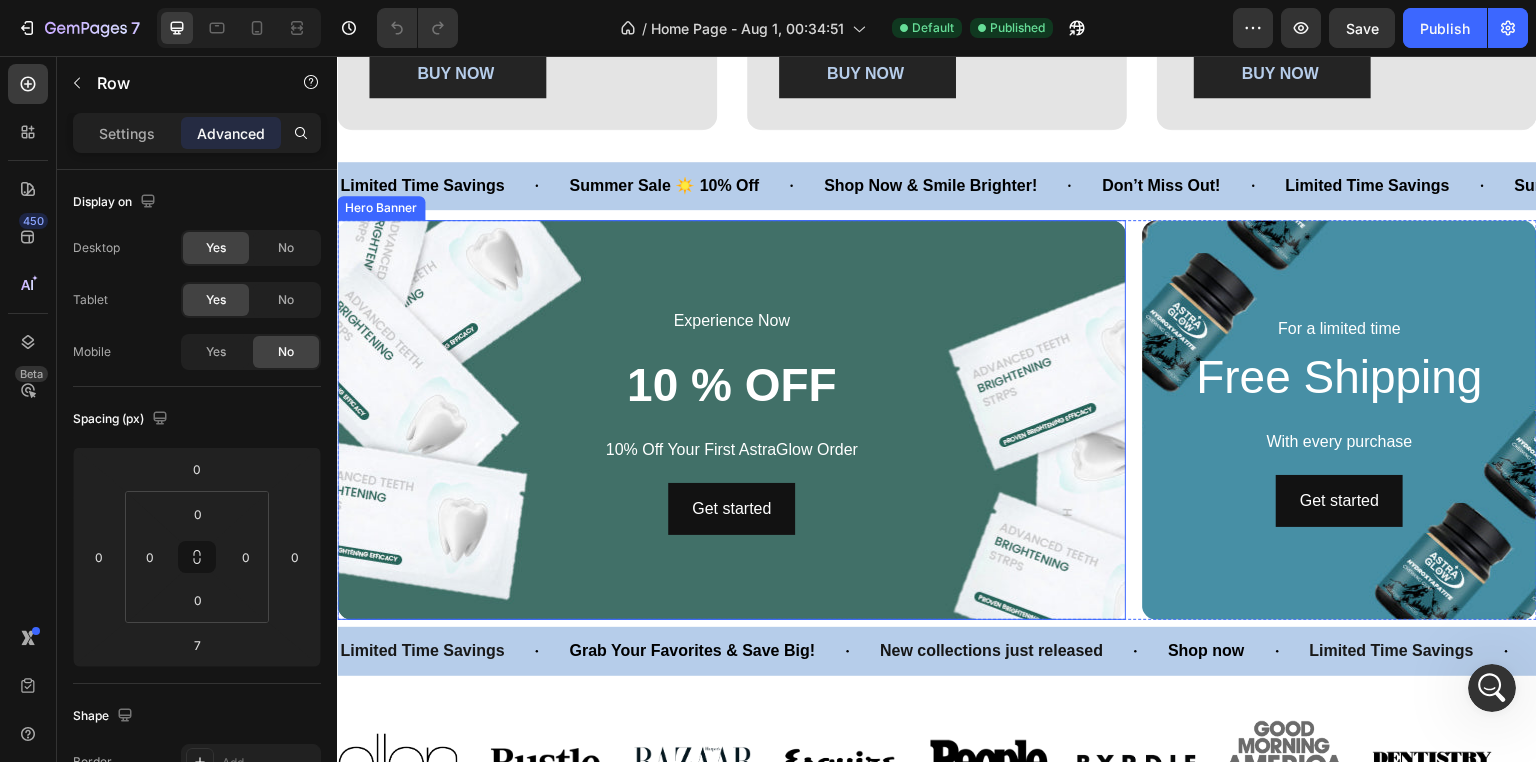 scroll, scrollTop: 1179, scrollLeft: 0, axis: vertical 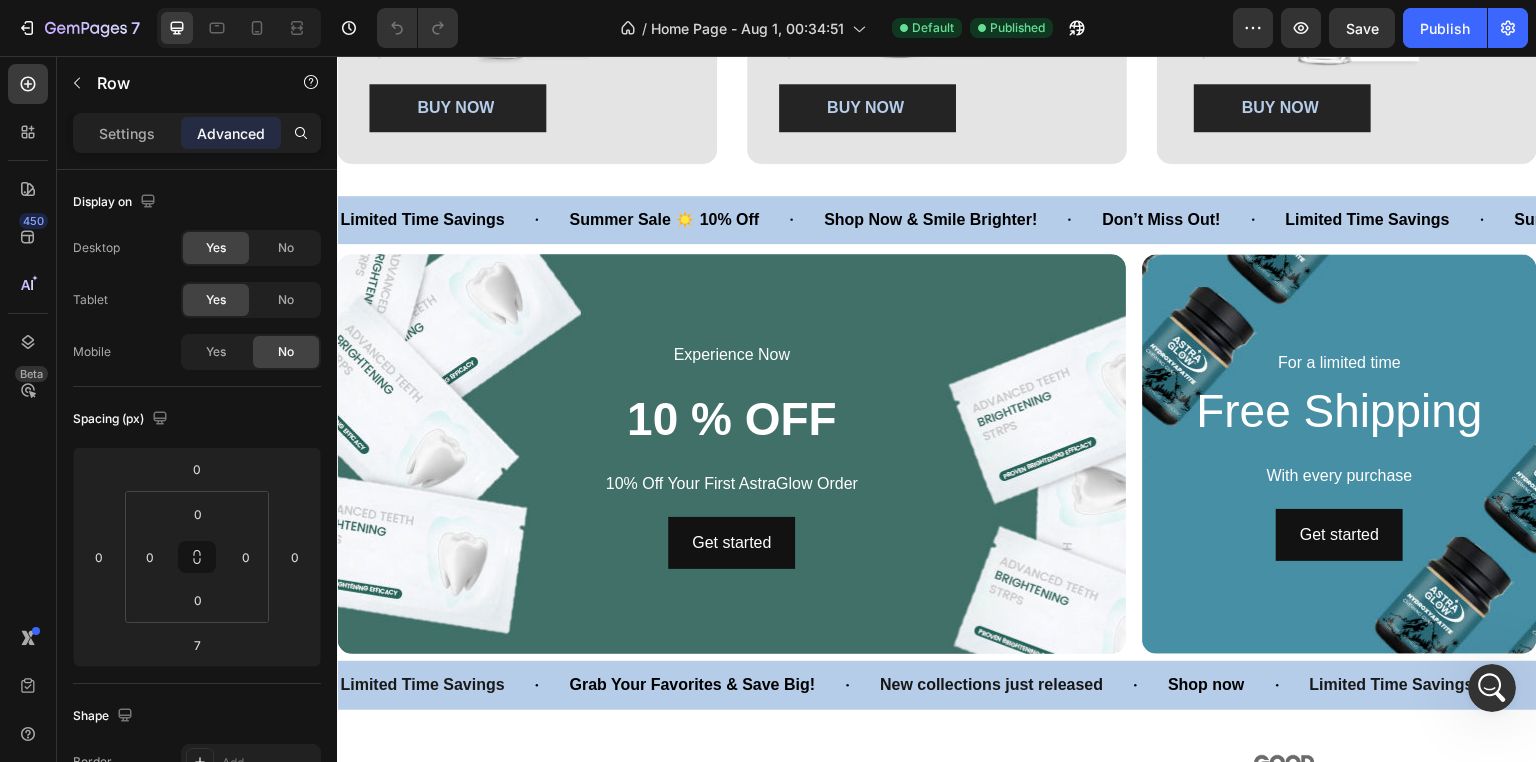 click on "Experience Now Text Block 10 % OFF Heading 10% Off Your First AstraGlow Order Text Block Get started Button Hero Banner For a limited time Text Block Free Shipping Heading With every purchase Text Block Get started Button Hero Banner Row" at bounding box center [937, 454] 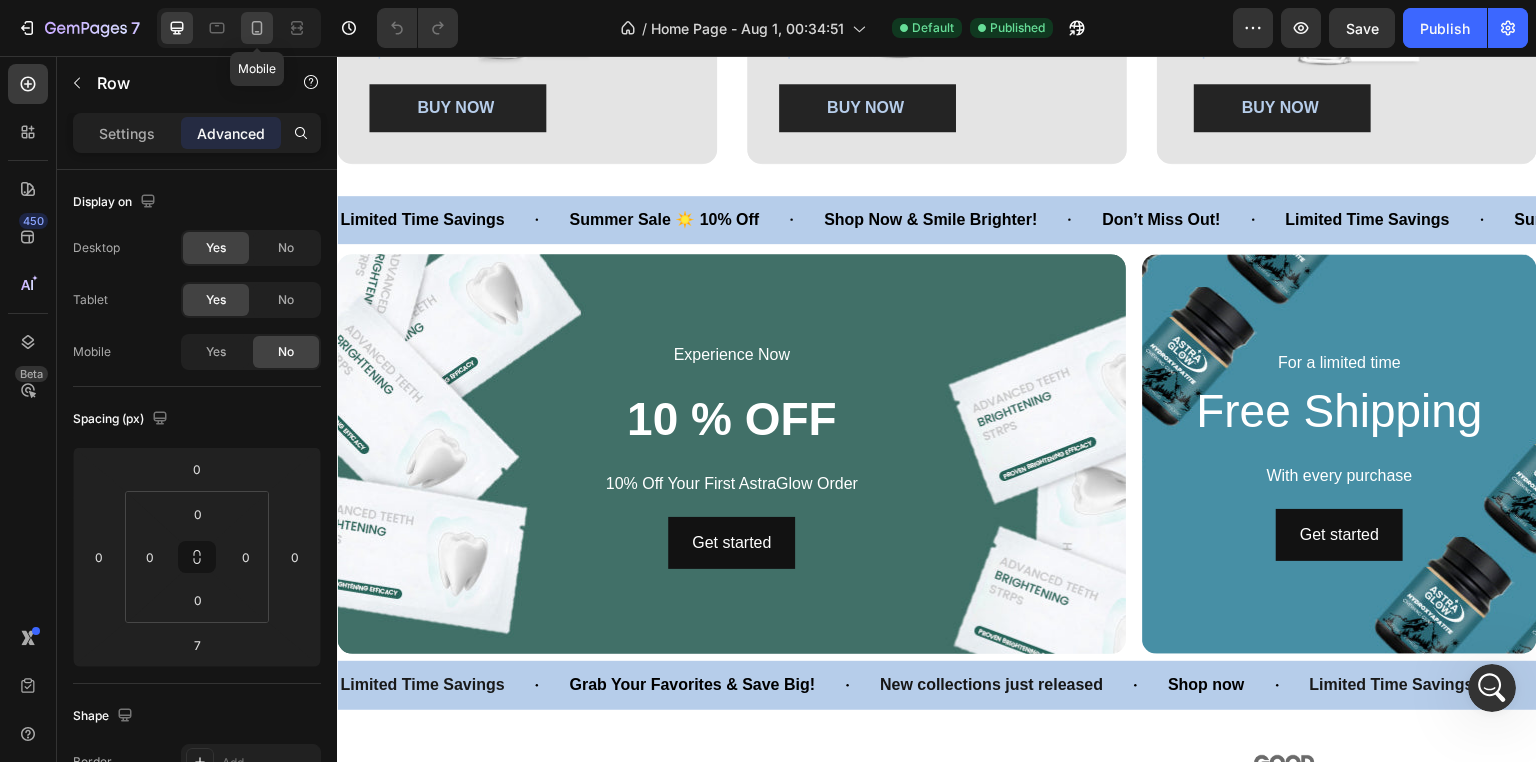 click 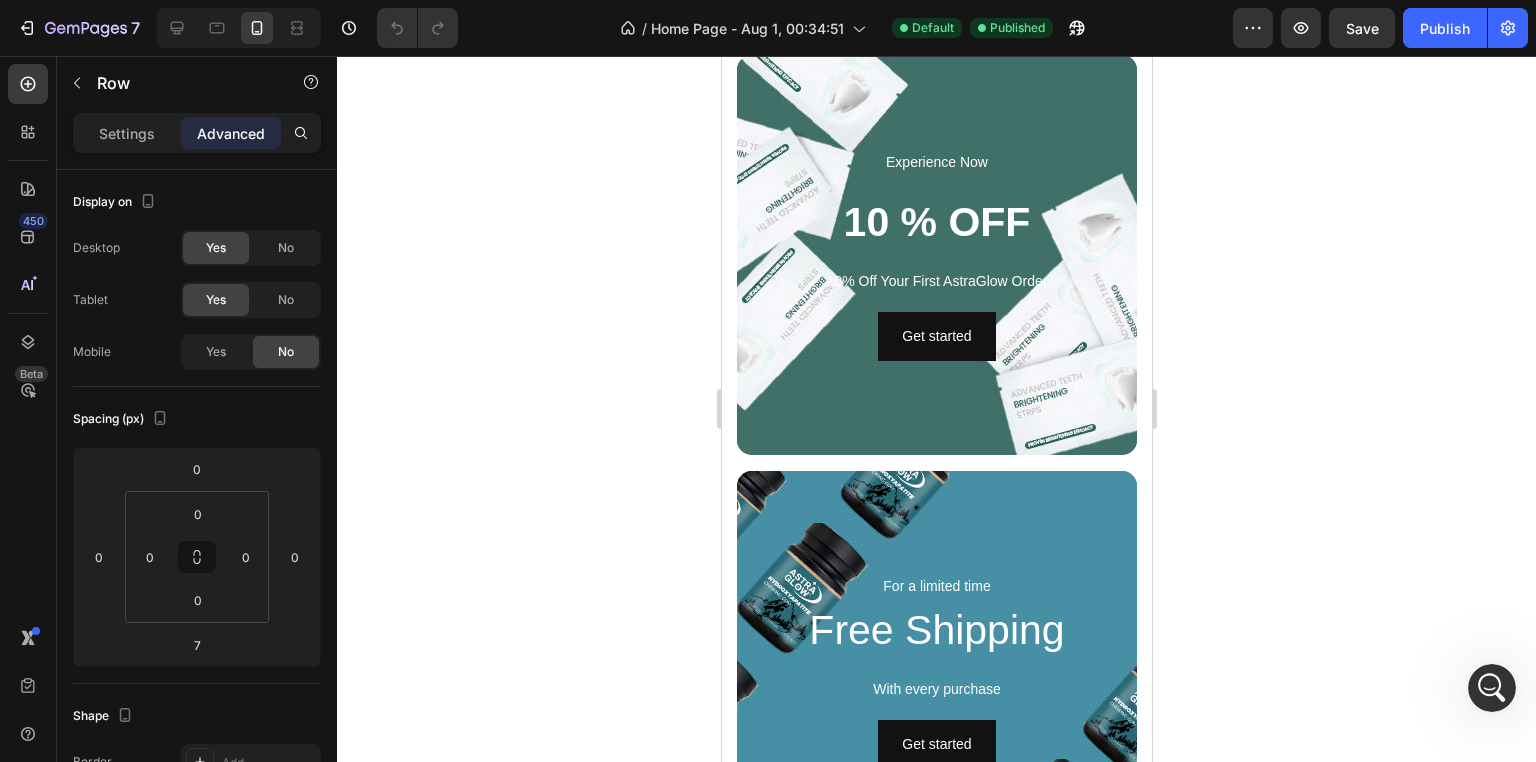 scroll, scrollTop: 2108, scrollLeft: 0, axis: vertical 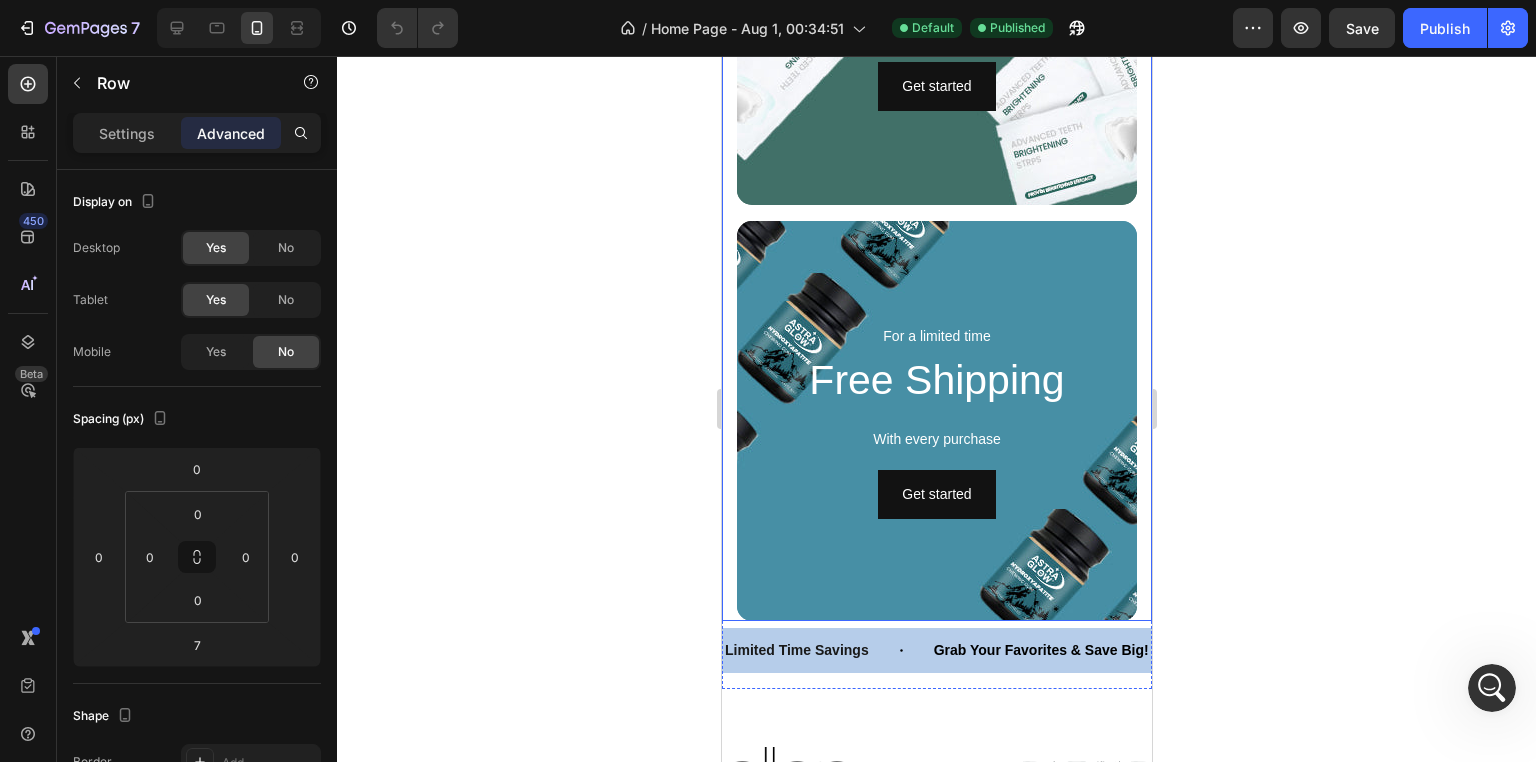 click on "Experience Now Text Block 10 % OFF Heading 10% Off Your First AstraGlow Order Text Block Get started Button Hero Banner For a limited time Text Block Free Shipping Heading With every purchase Text Block Get started Button Hero Banner Row" at bounding box center (936, 213) 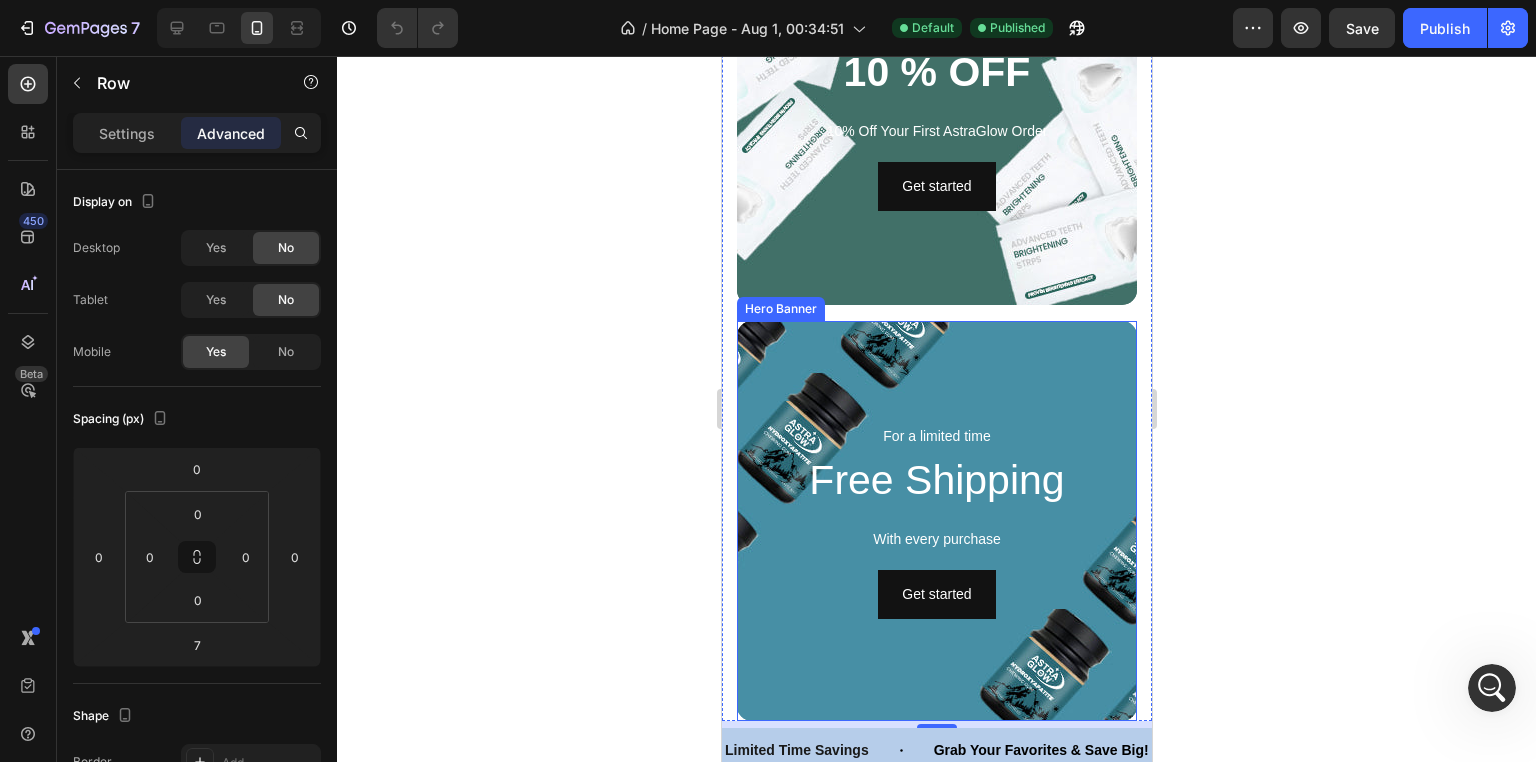scroll, scrollTop: 2008, scrollLeft: 0, axis: vertical 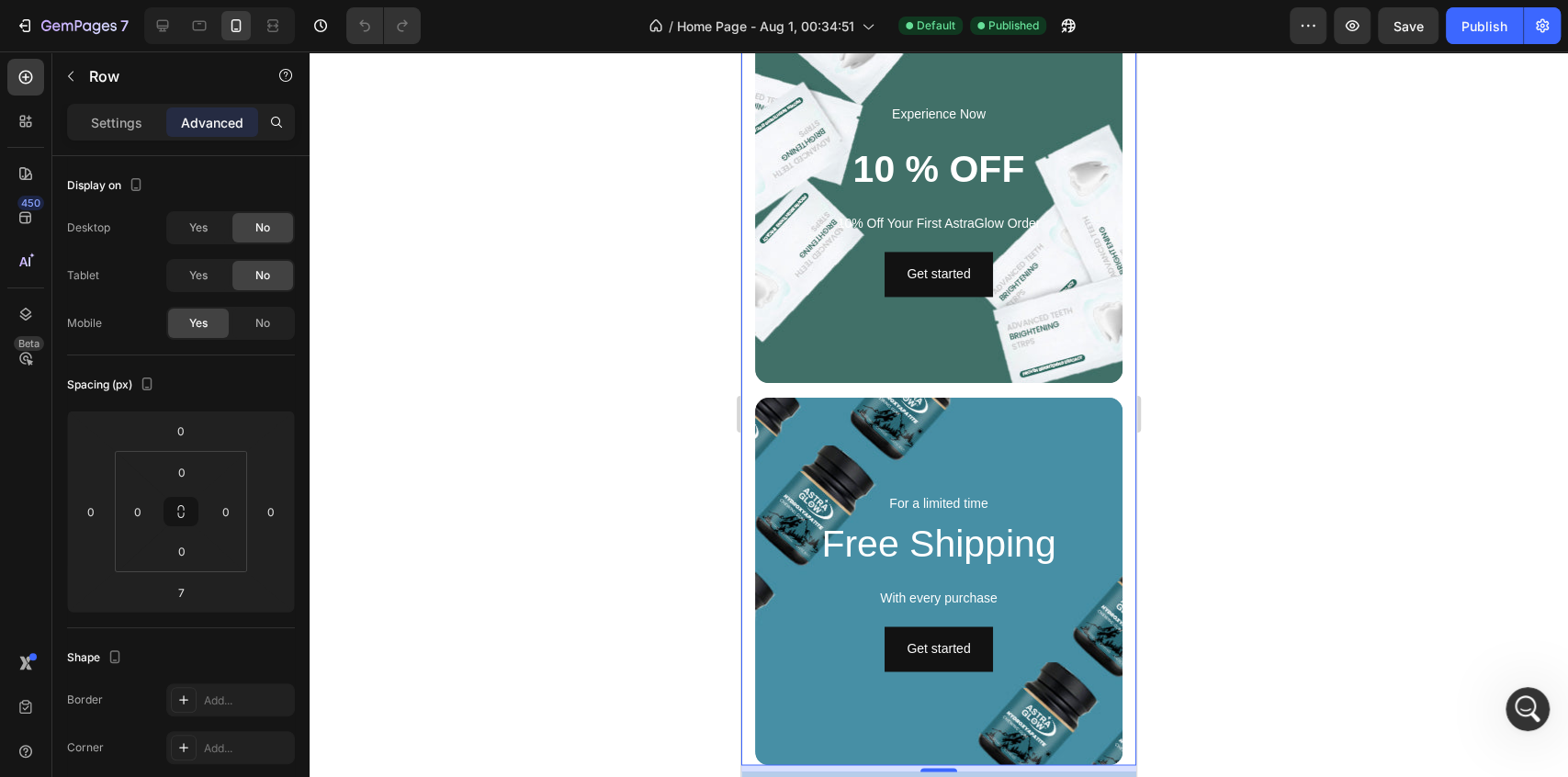 click 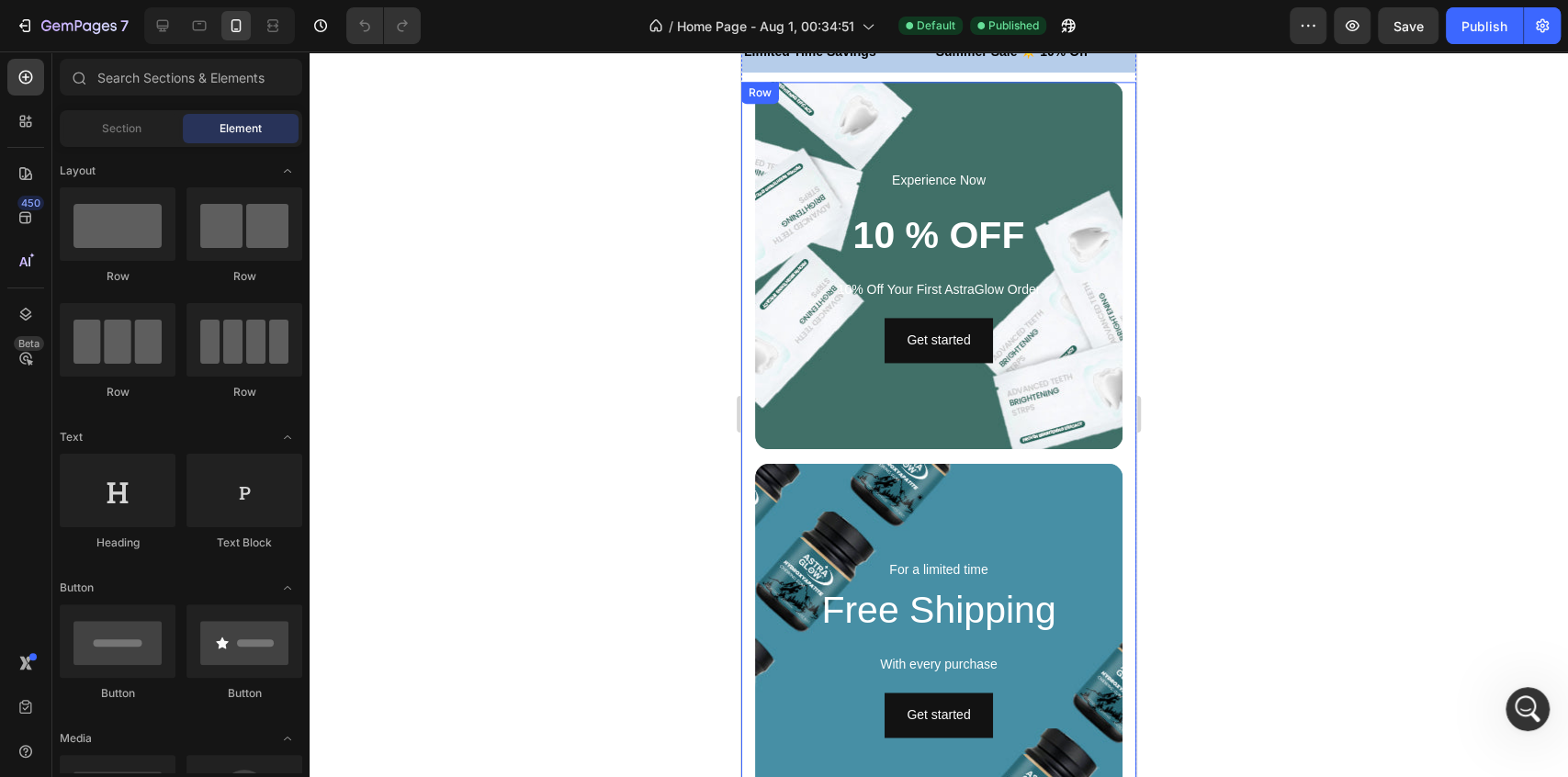 scroll, scrollTop: 1639, scrollLeft: 0, axis: vertical 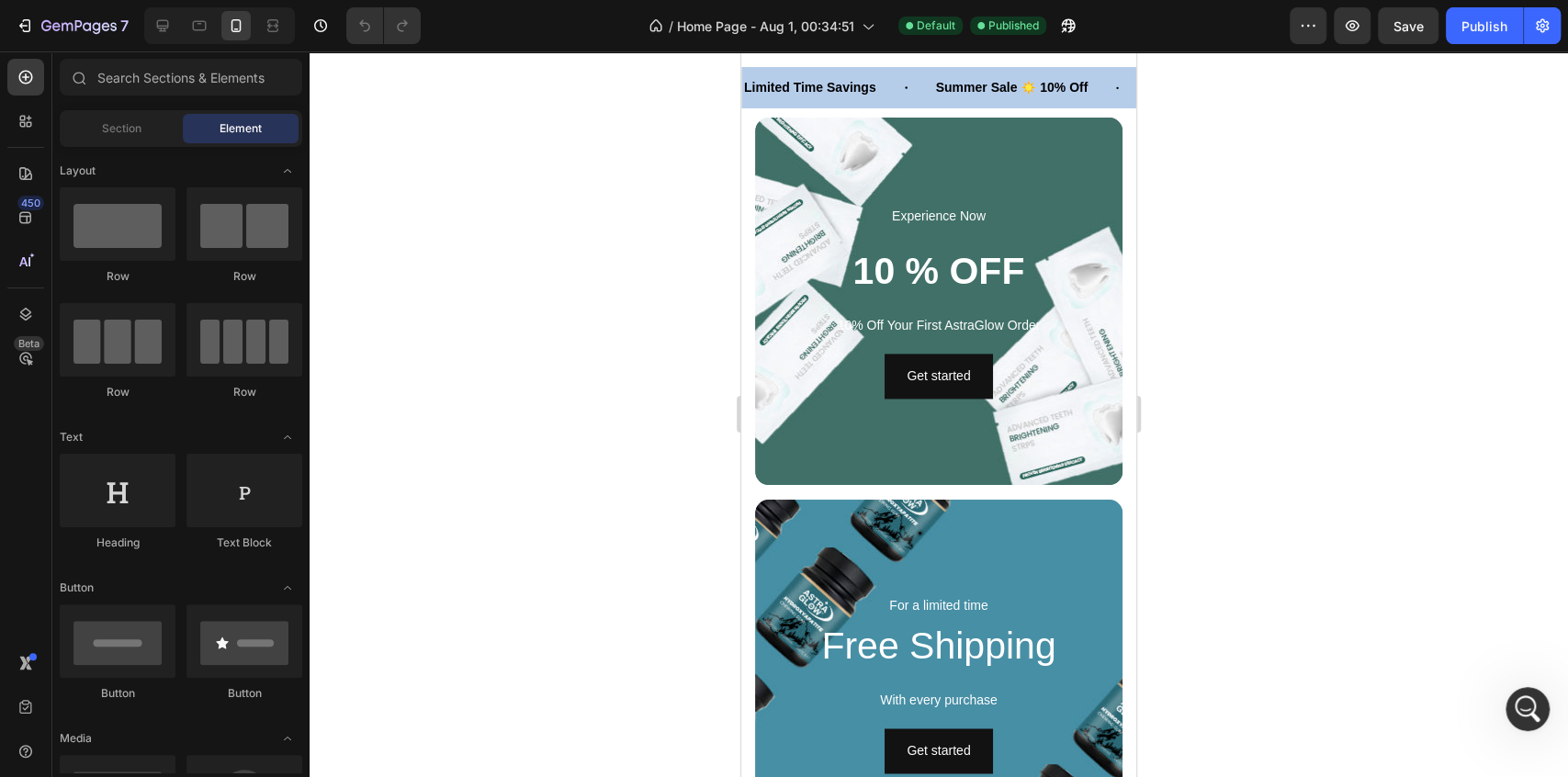 click 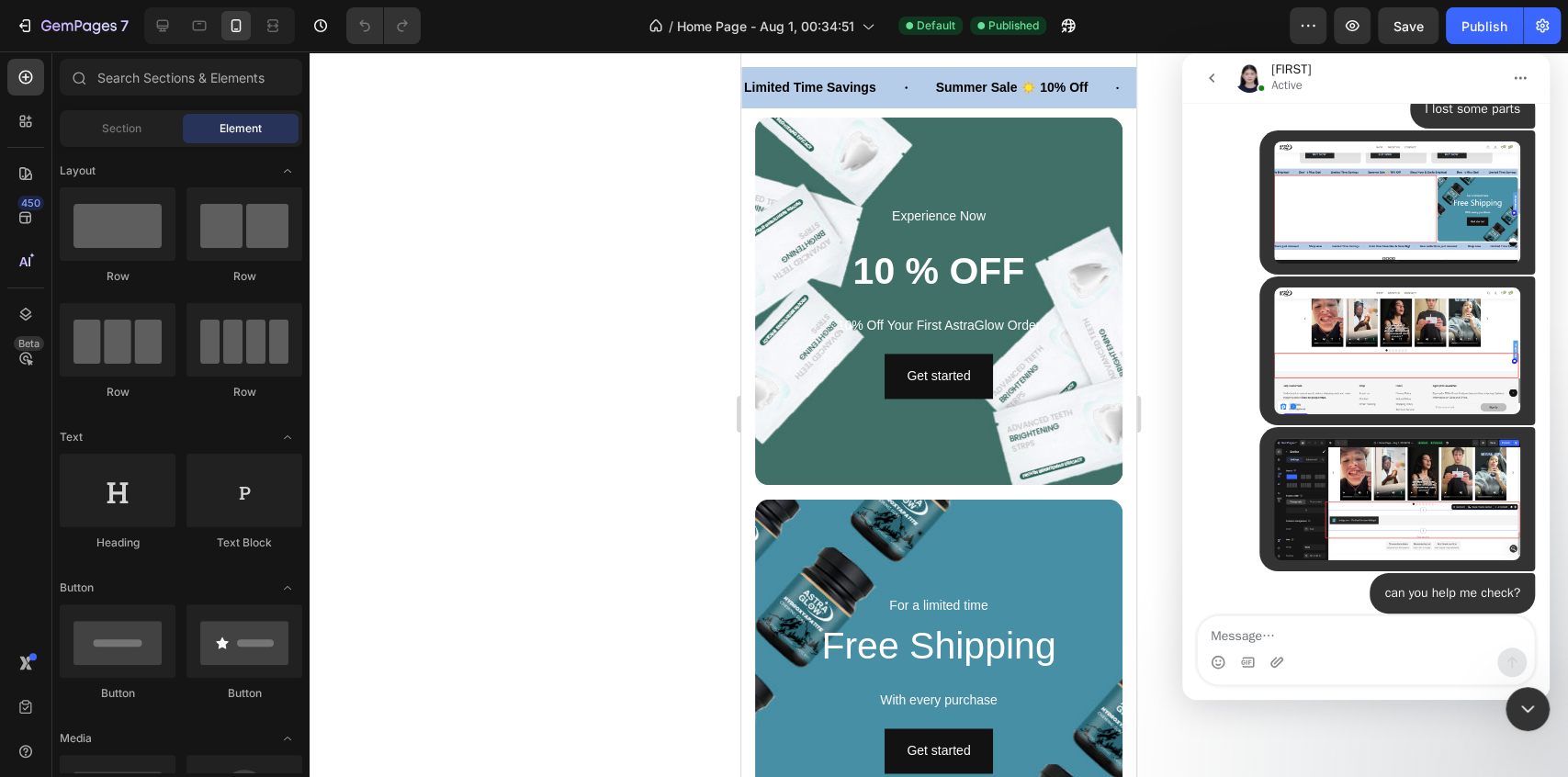 scroll, scrollTop: 4100, scrollLeft: 0, axis: vertical 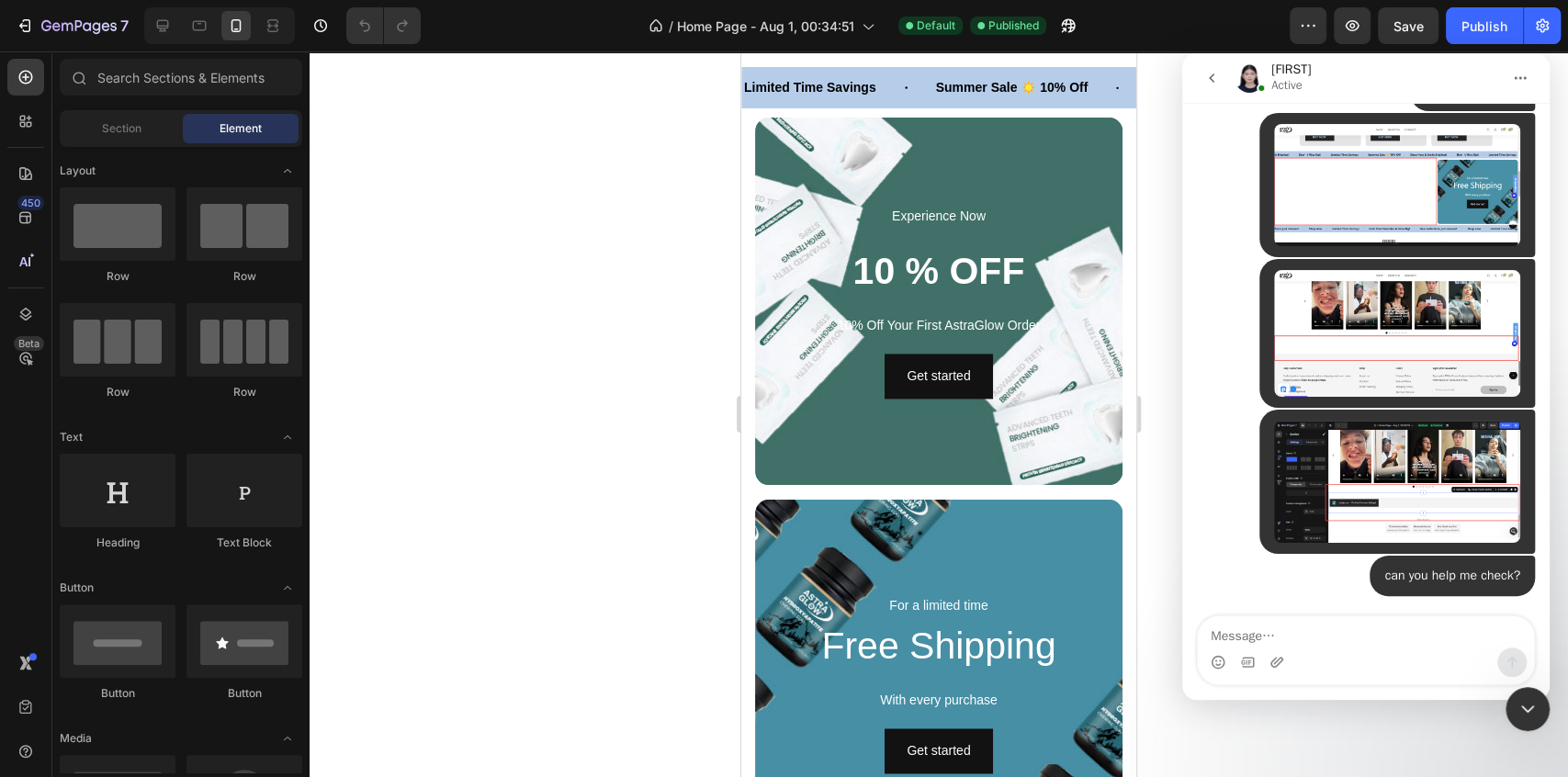 click at bounding box center (1366, 632) 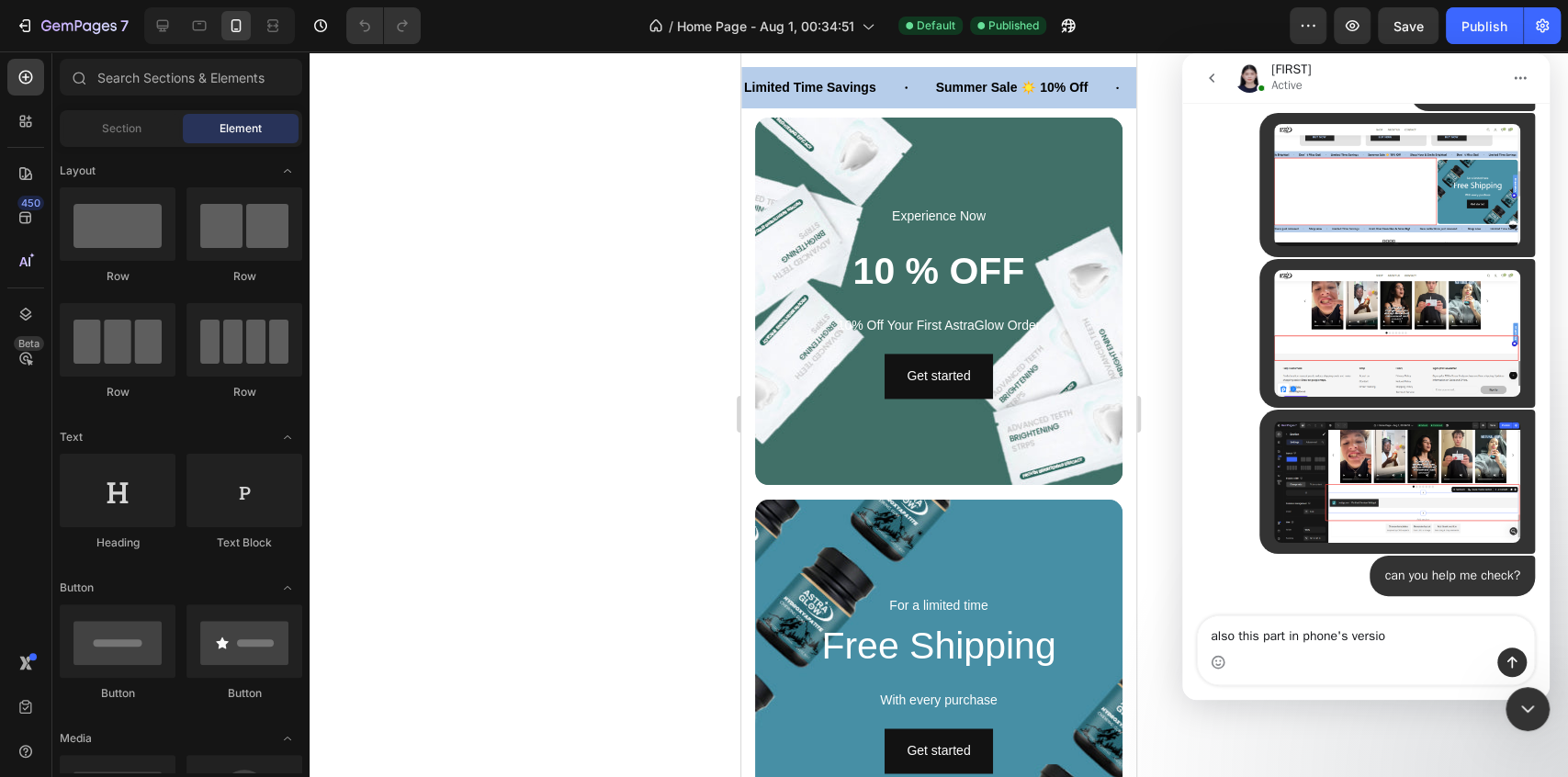 type on "also this part in phone's version" 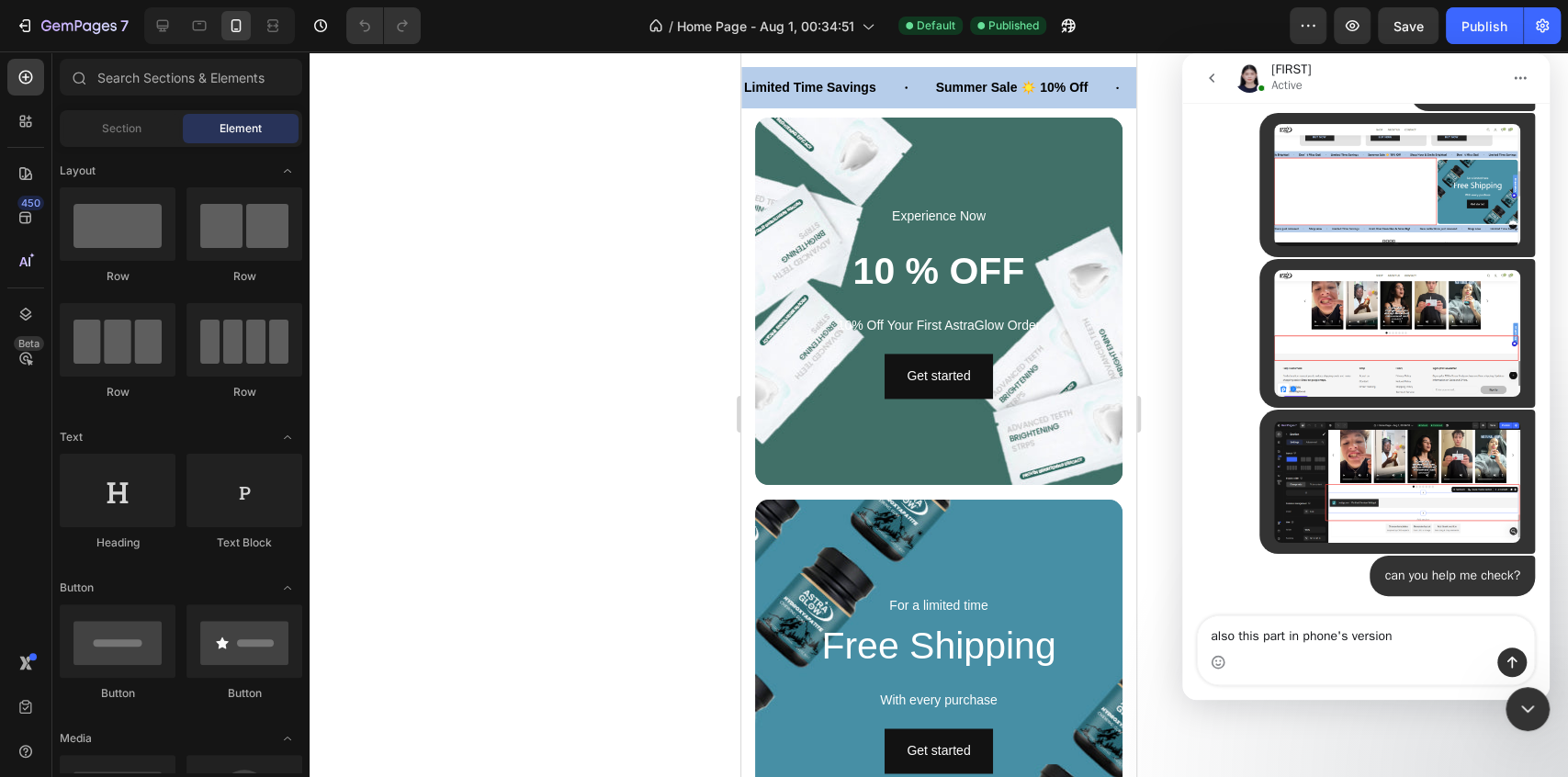 type 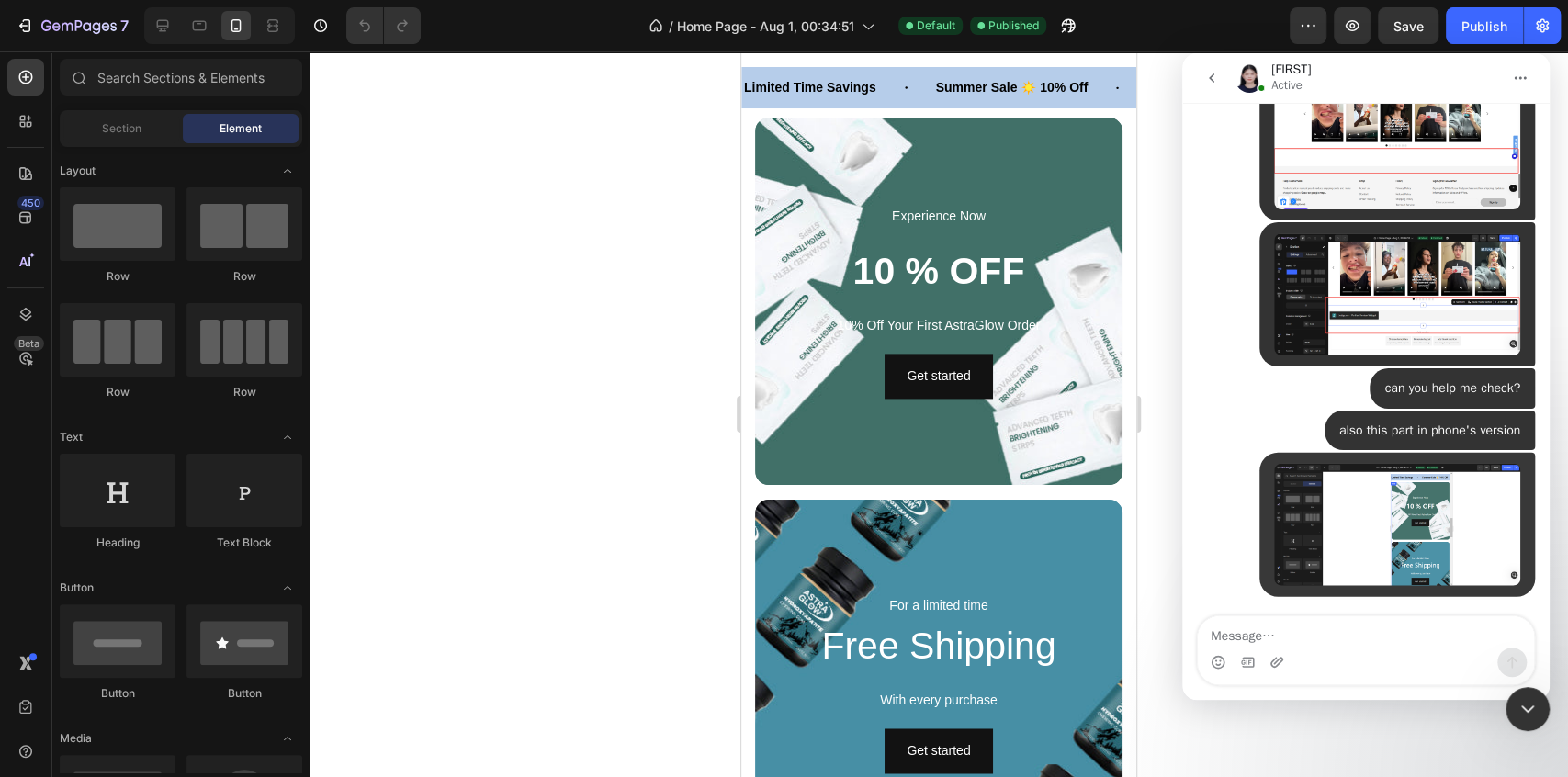 scroll, scrollTop: 4288, scrollLeft: 0, axis: vertical 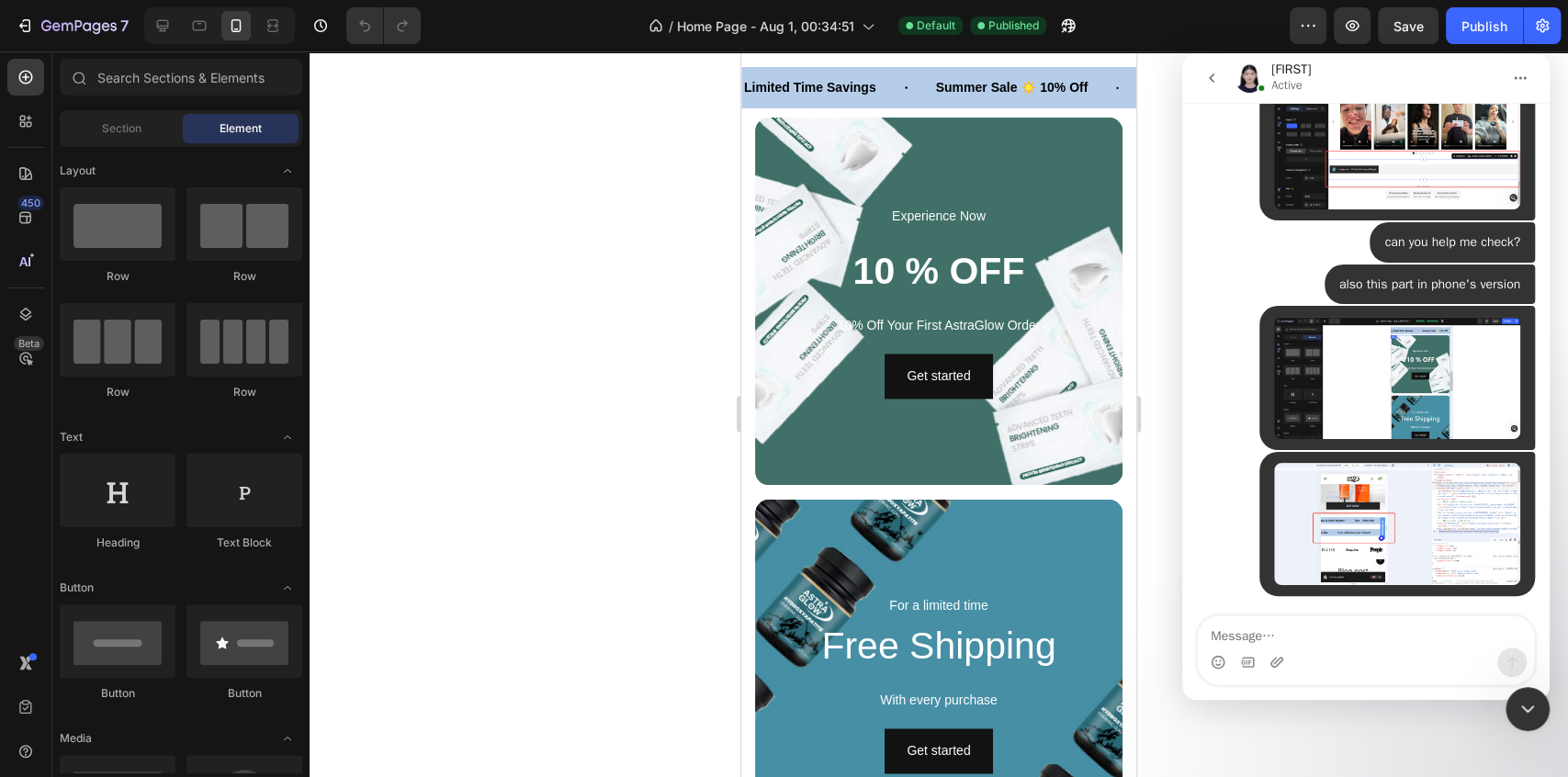click at bounding box center (1212, 78) 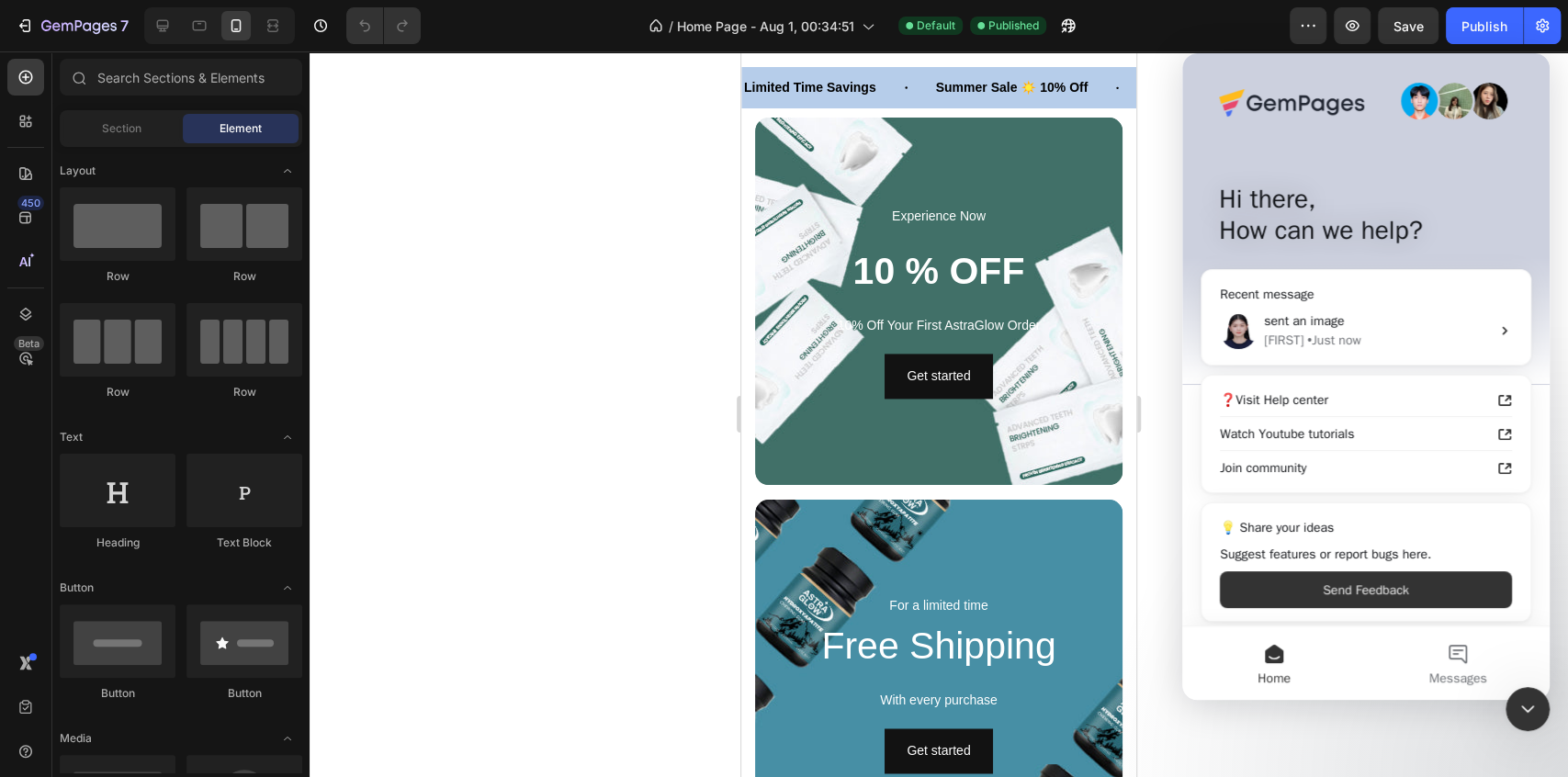 scroll, scrollTop: 0, scrollLeft: 0, axis: both 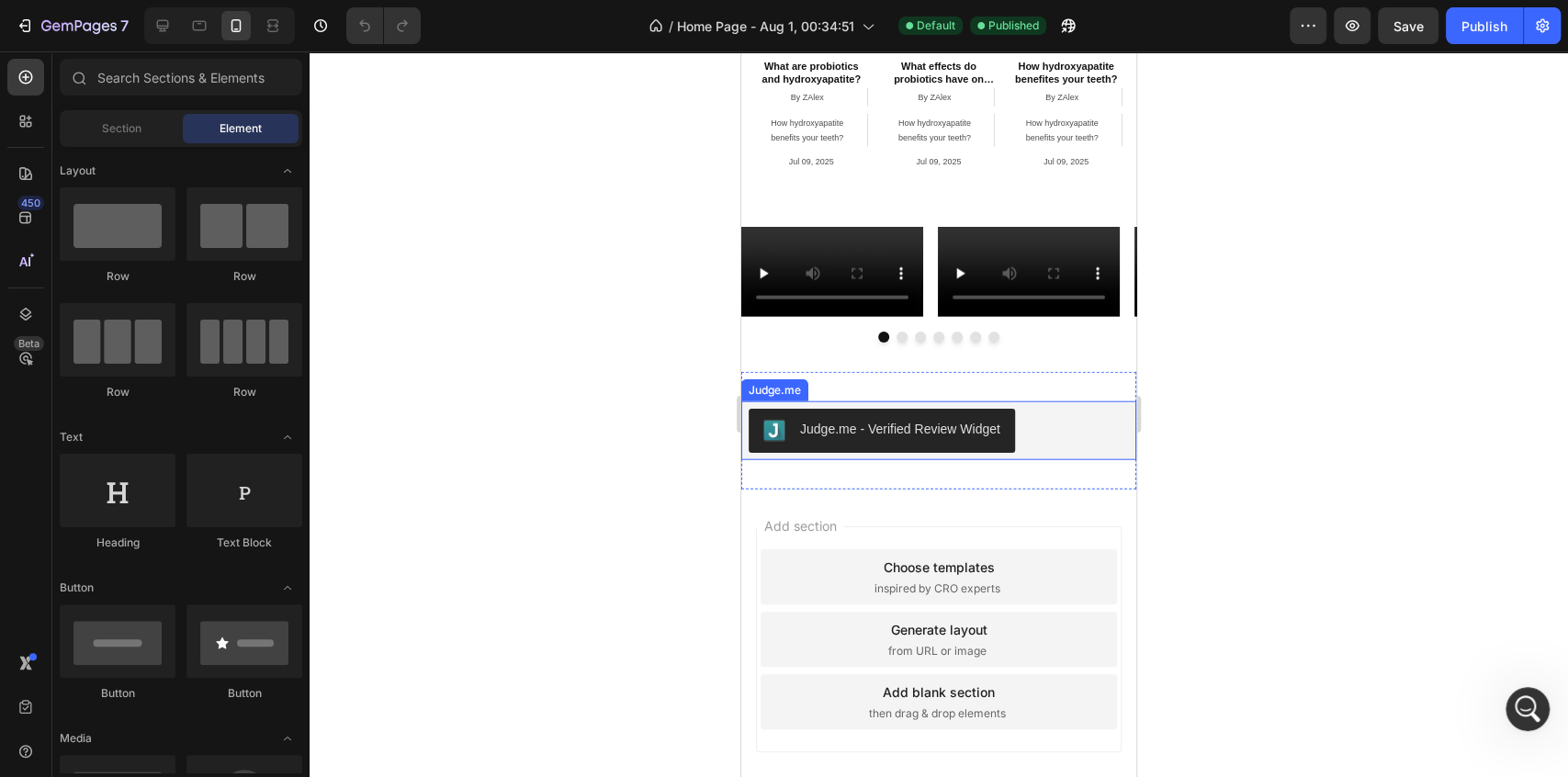 click on "Judge.me - Verified Review Widget" at bounding box center [882, 431] 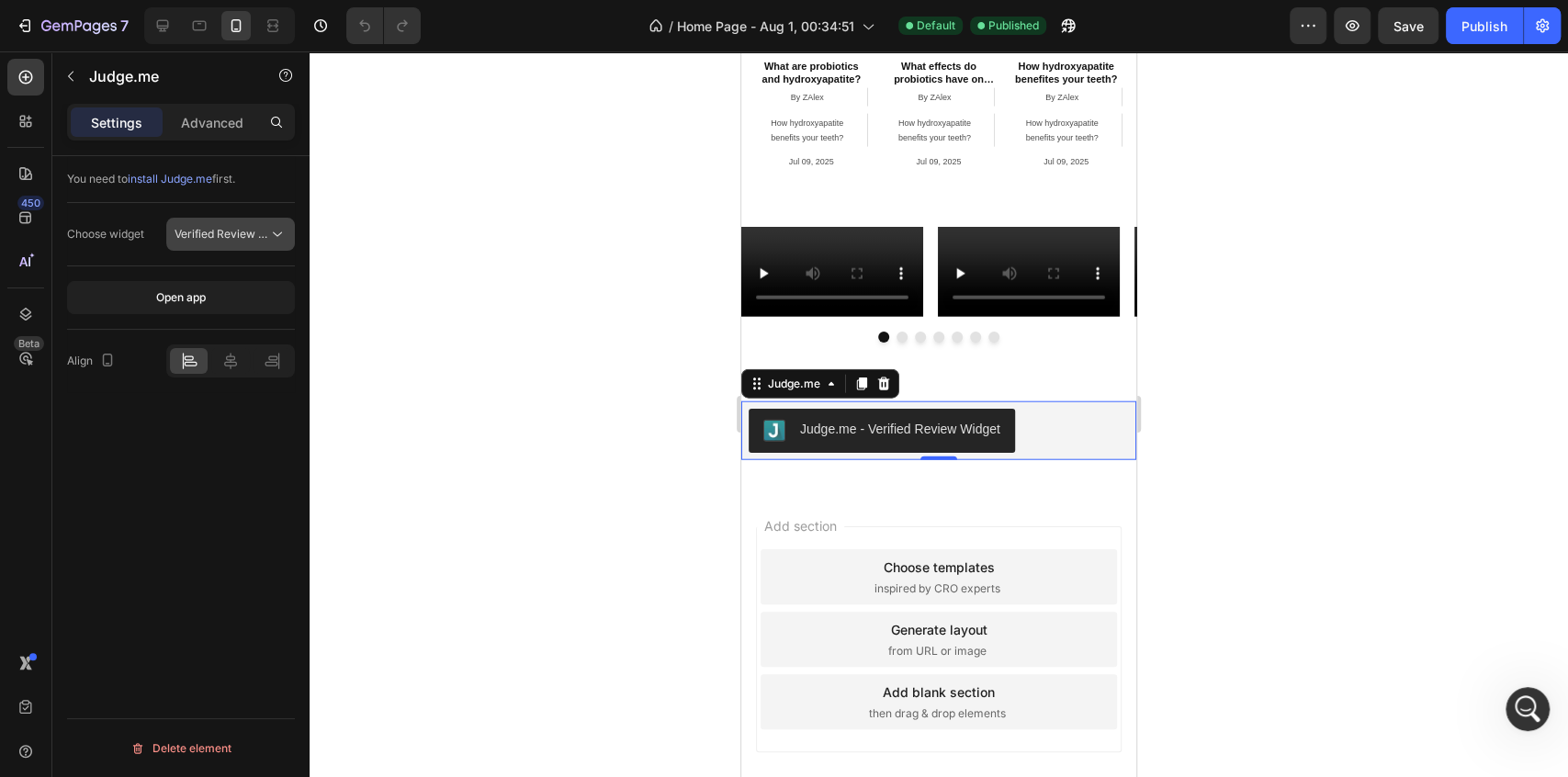click on "Verified Review Widget" at bounding box center (234, 233) 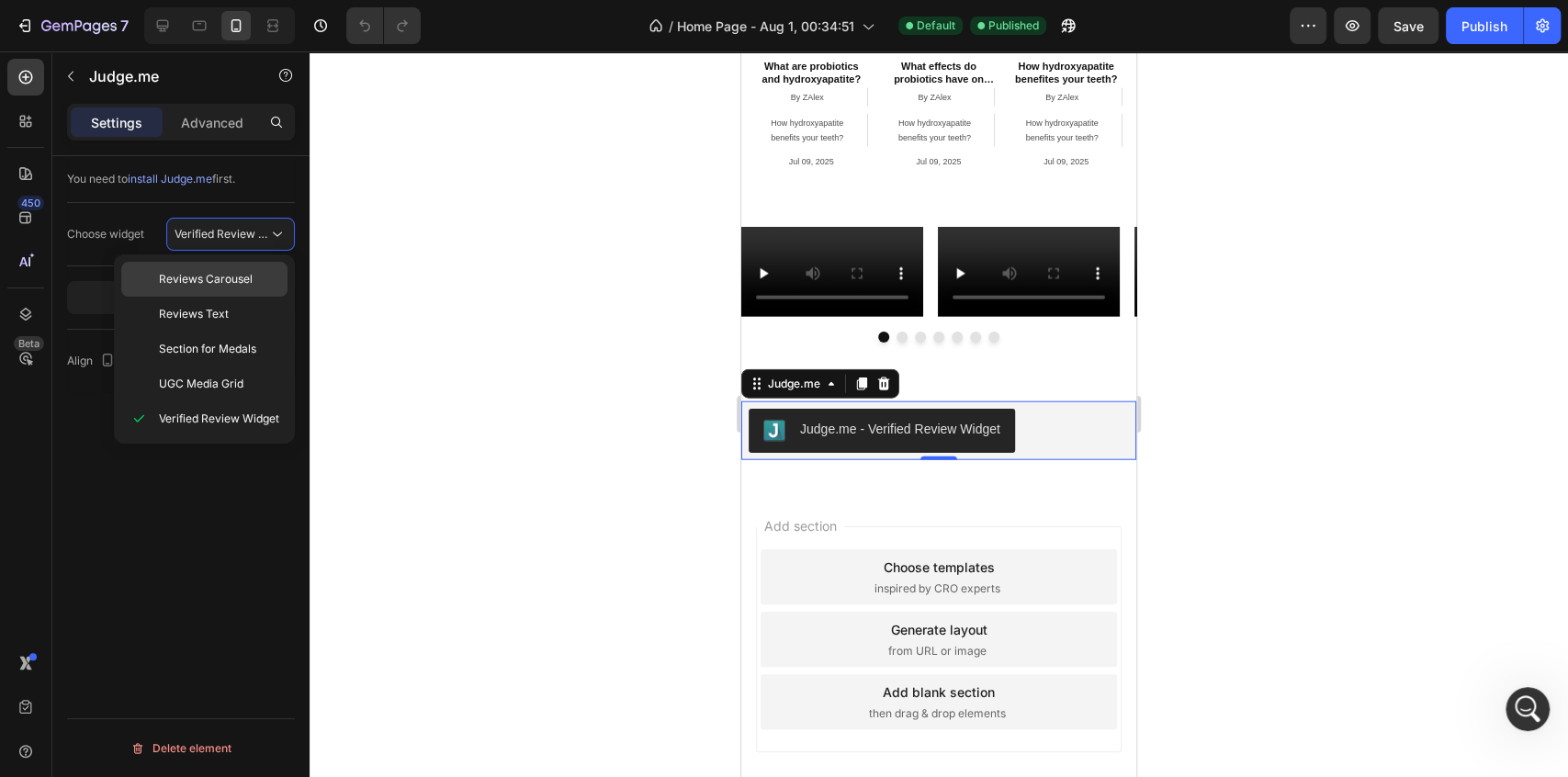 click on "Reviews Carousel" at bounding box center [206, 279] 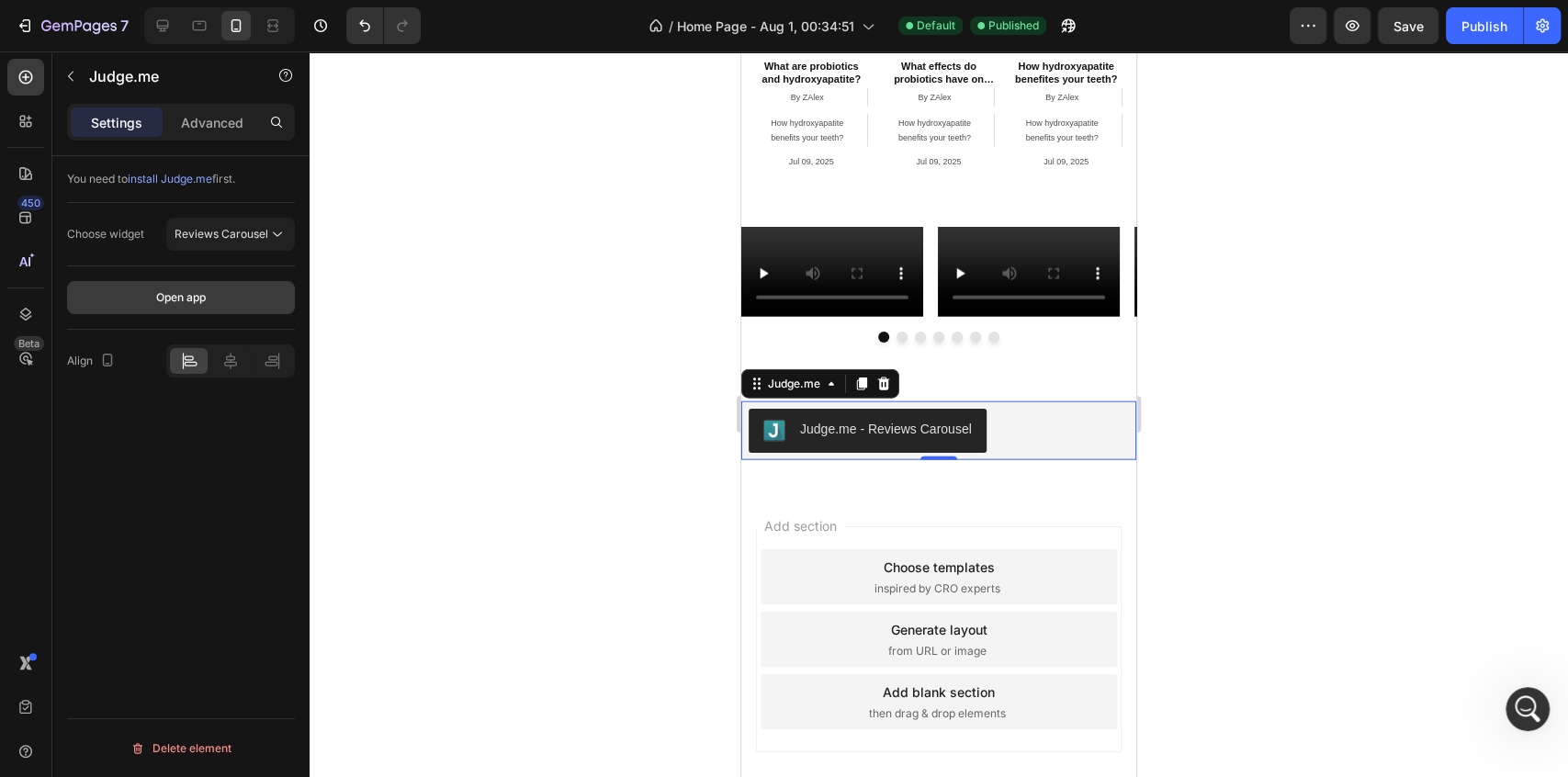 click on "Open app" at bounding box center (181, 298) 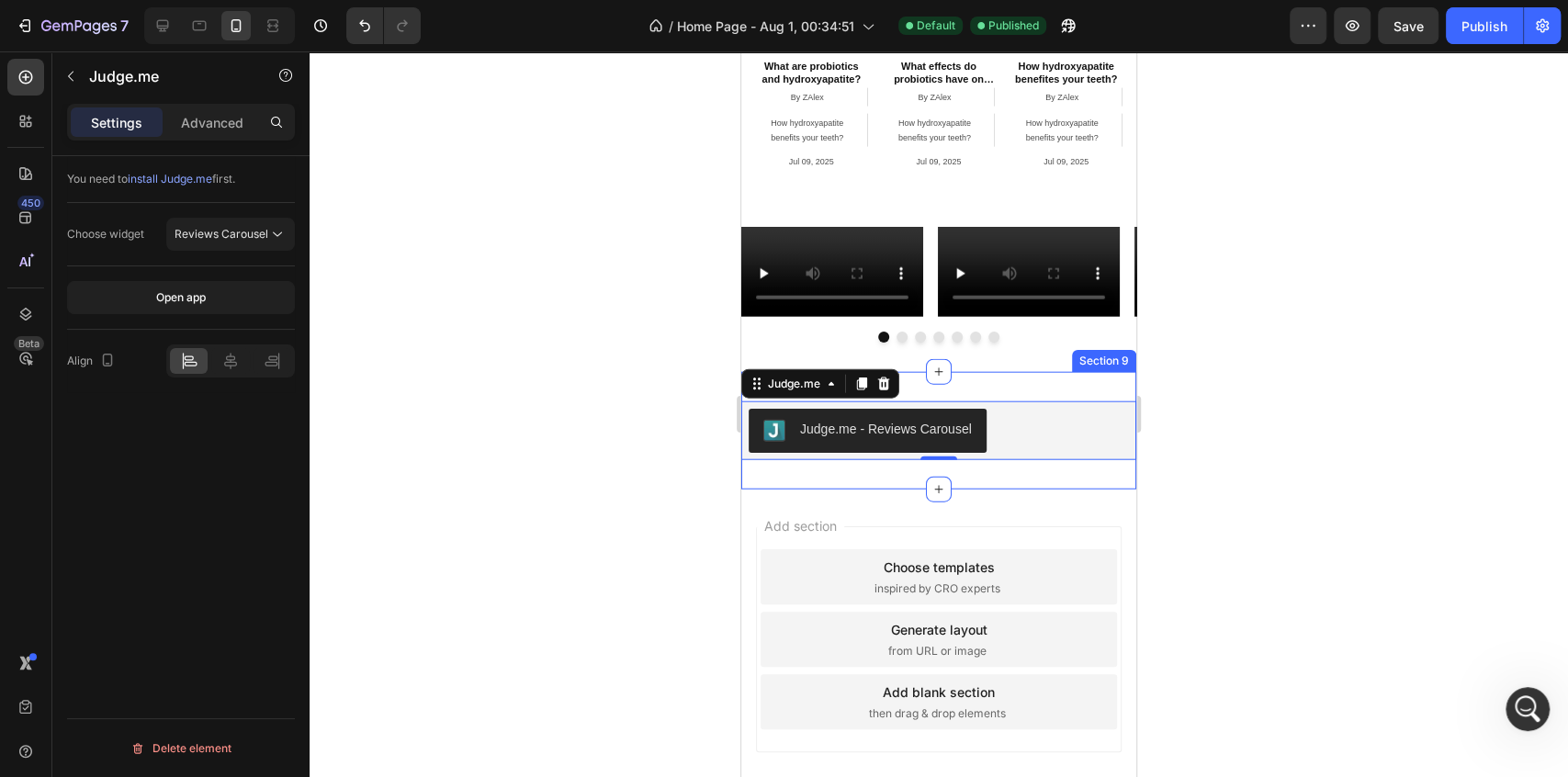 click on "Judge.me - Reviews Carousel Judge.me   0 Section 9" at bounding box center (939, 431) 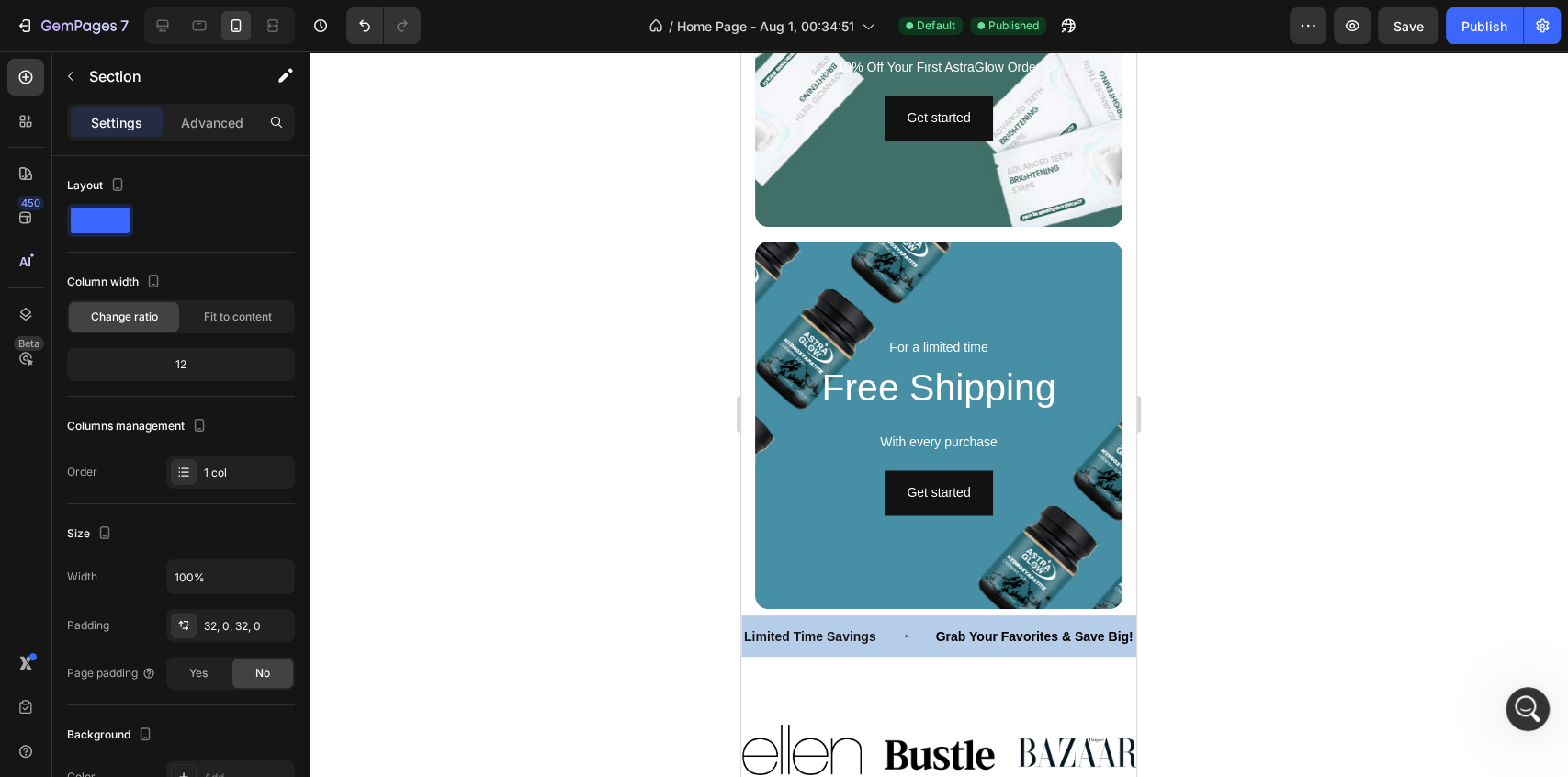 scroll, scrollTop: 1578, scrollLeft: 0, axis: vertical 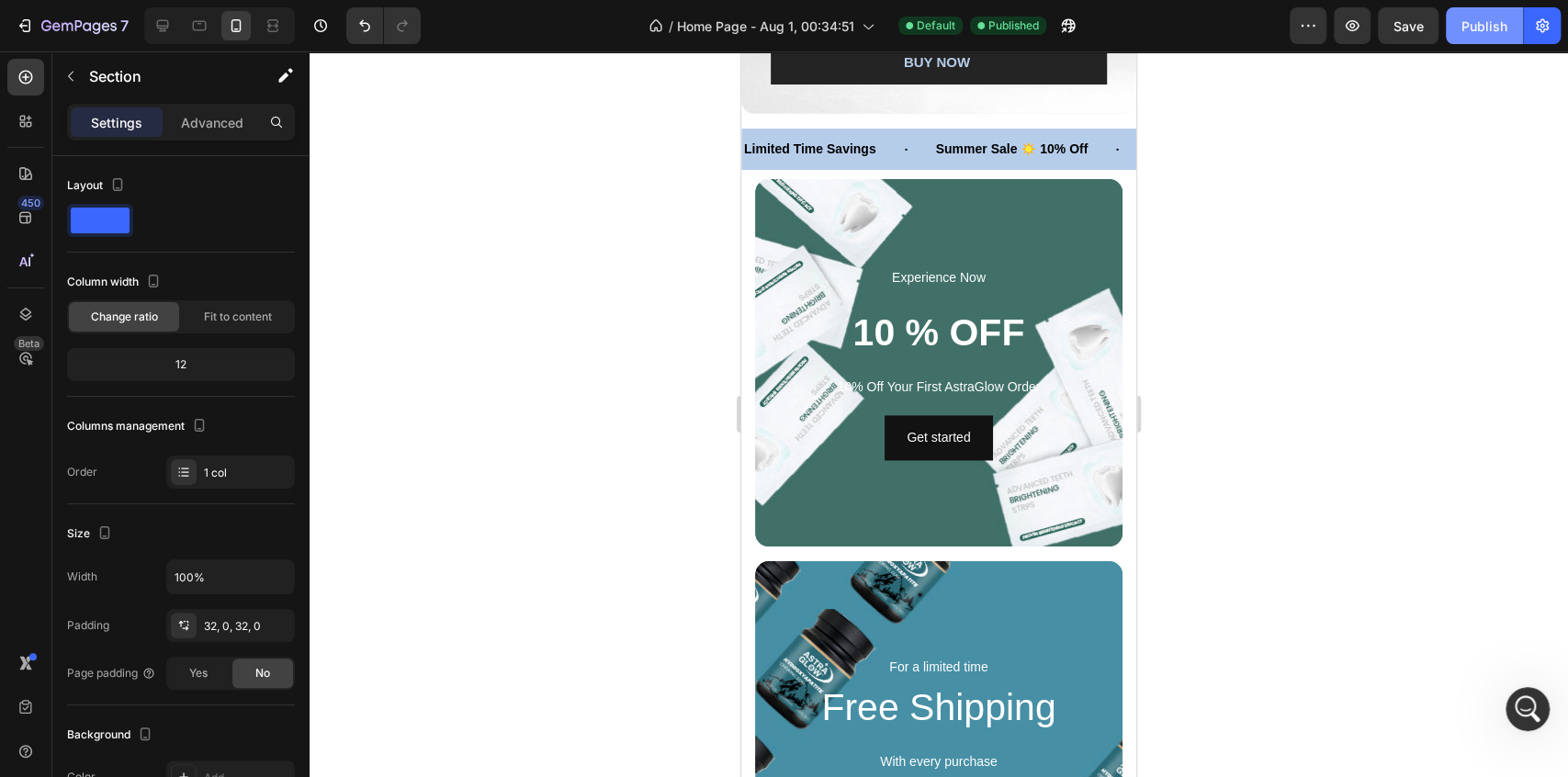 click on "Publish" 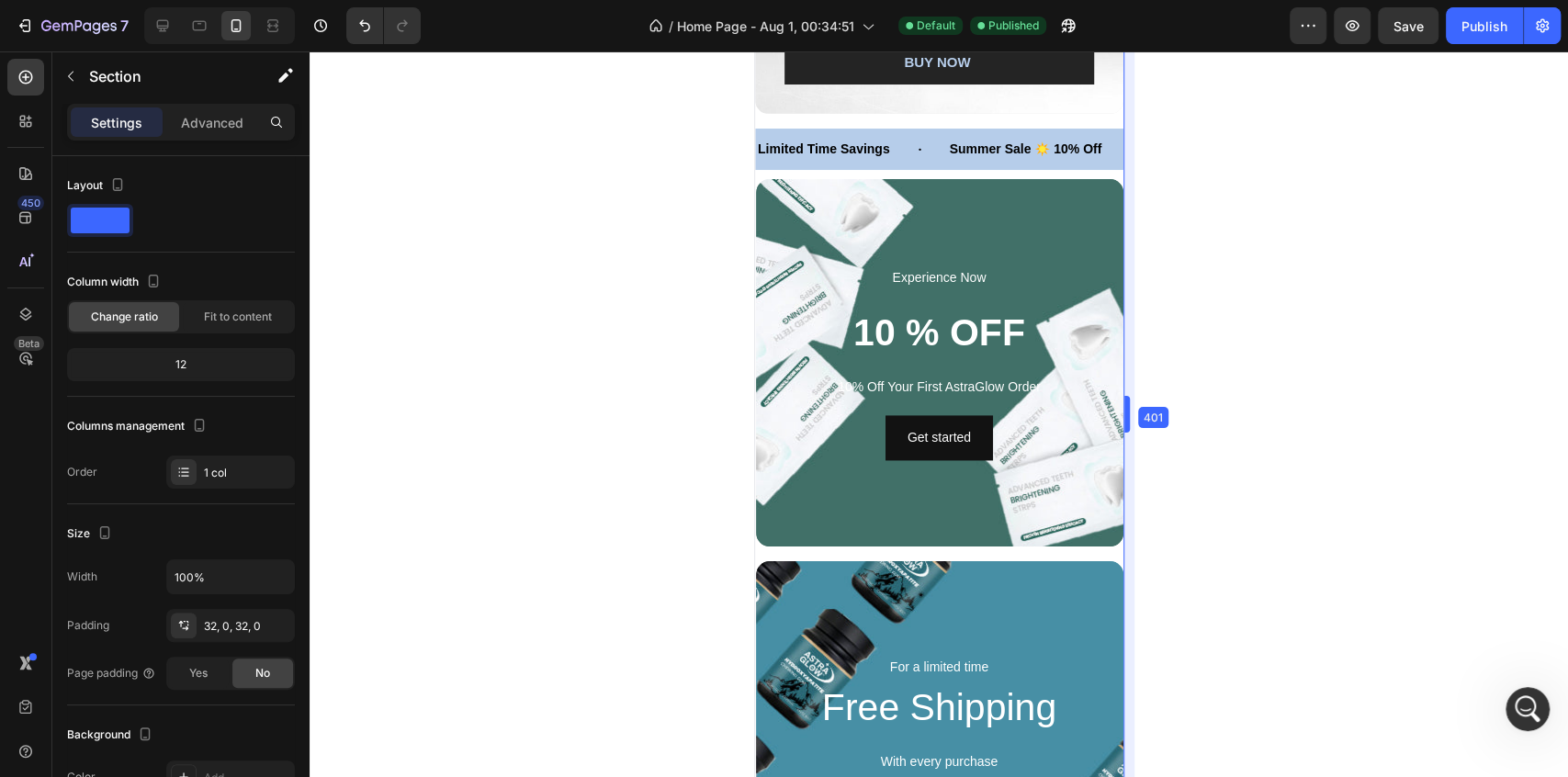 drag, startPoint x: 1136, startPoint y: 140, endPoint x: 1110, endPoint y: 208, distance: 72.8011 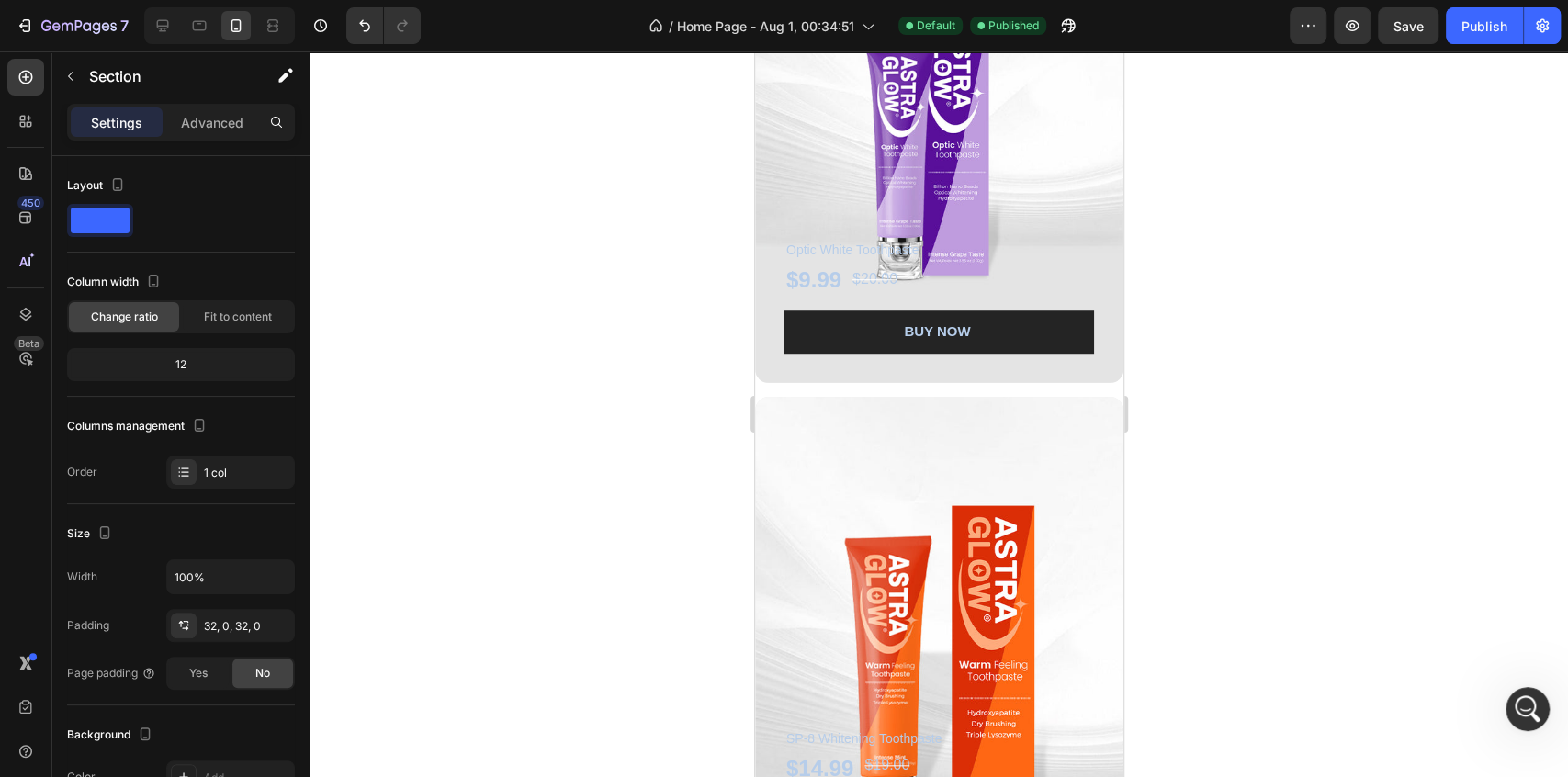 scroll, scrollTop: 761, scrollLeft: 0, axis: vertical 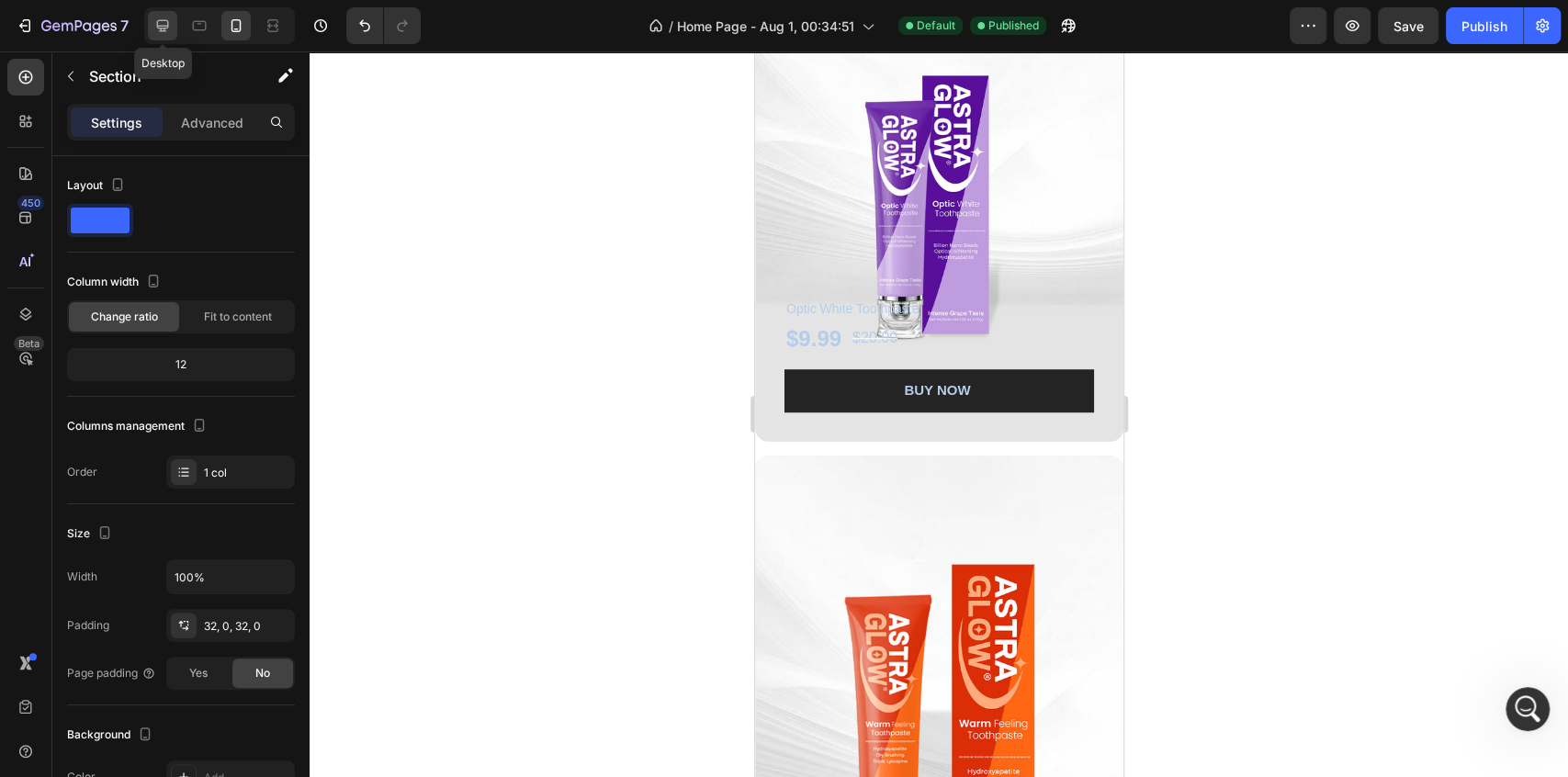 click 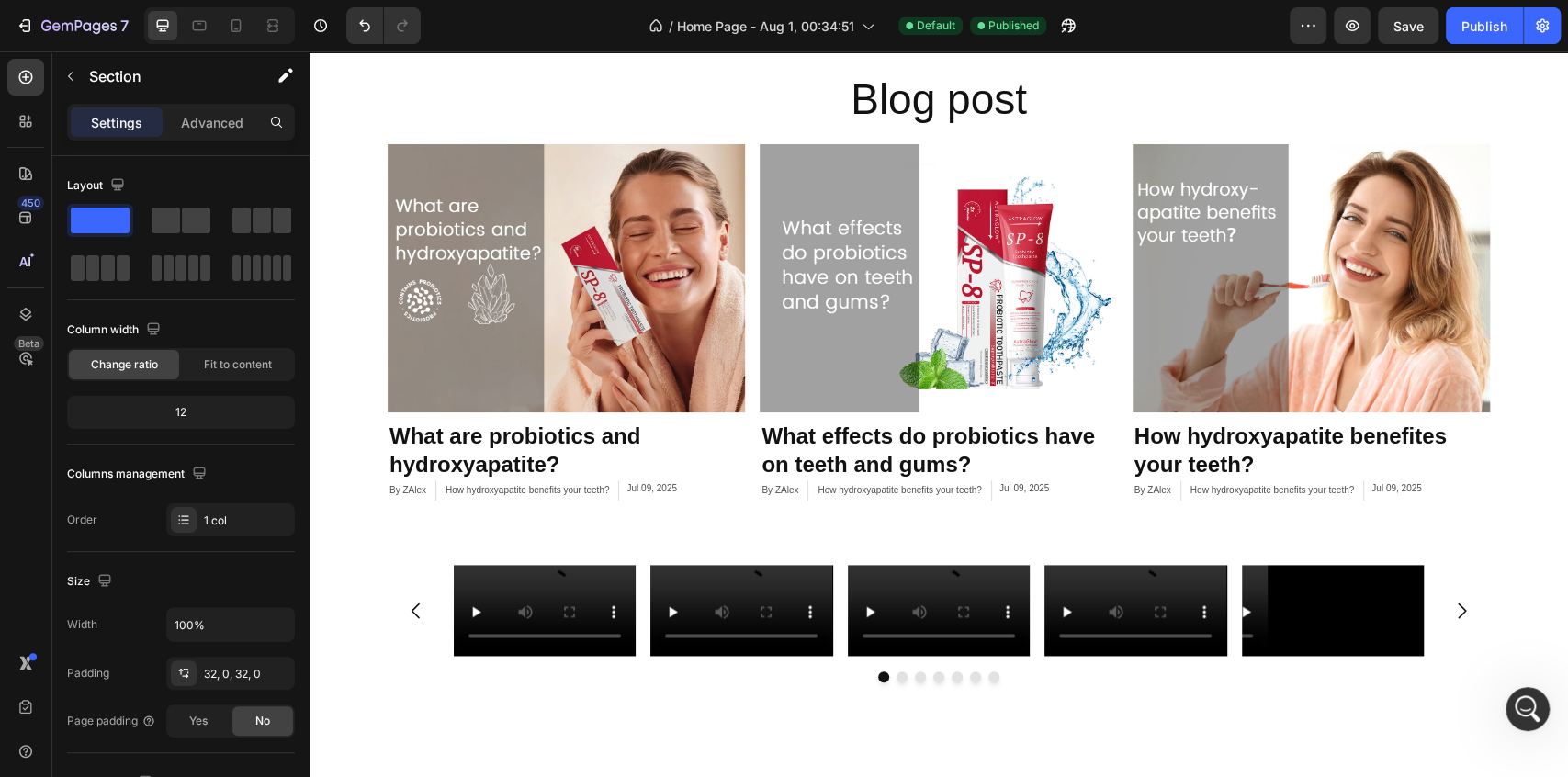 scroll, scrollTop: 1406, scrollLeft: 0, axis: vertical 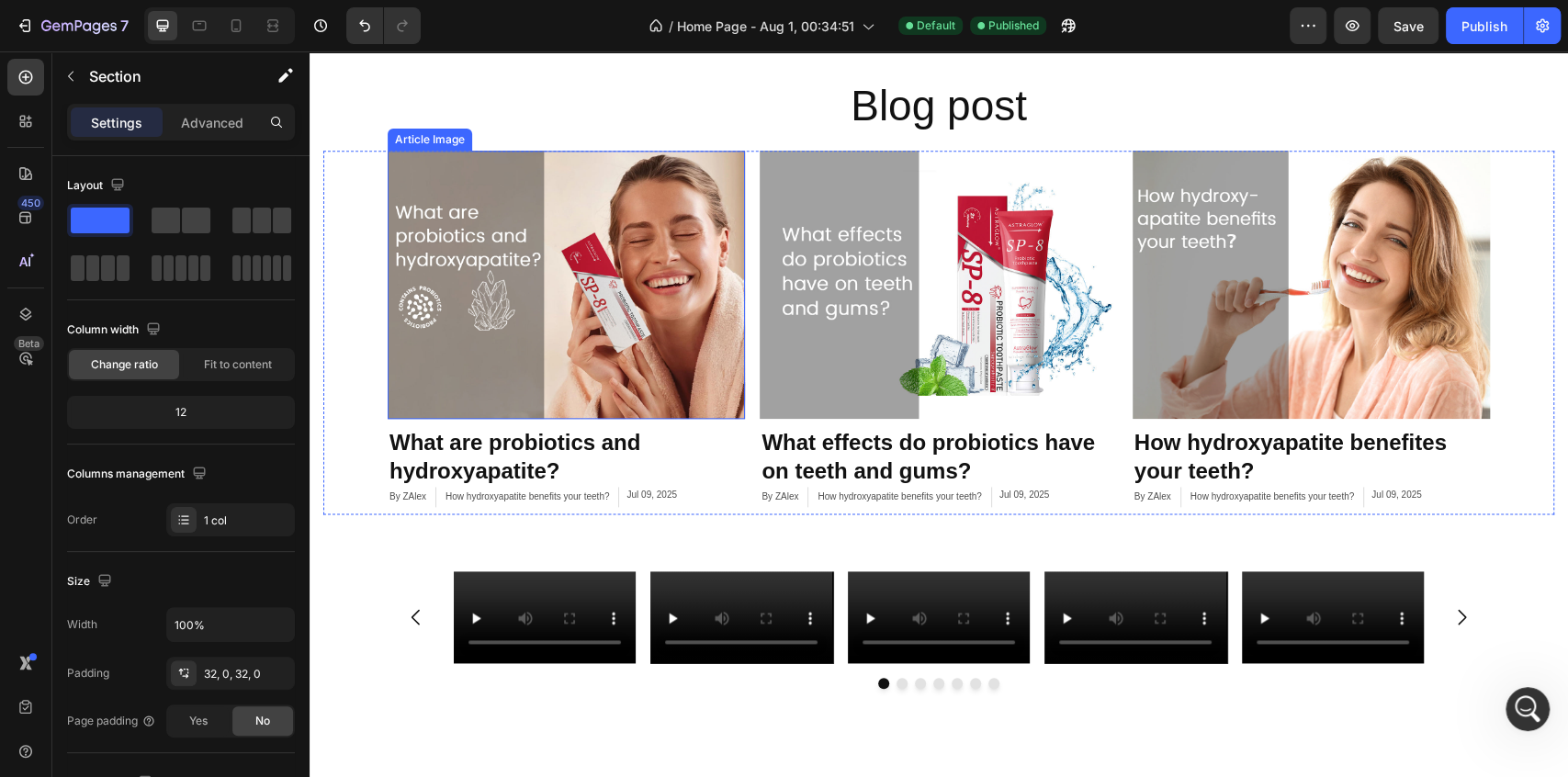 click at bounding box center [566, 285] 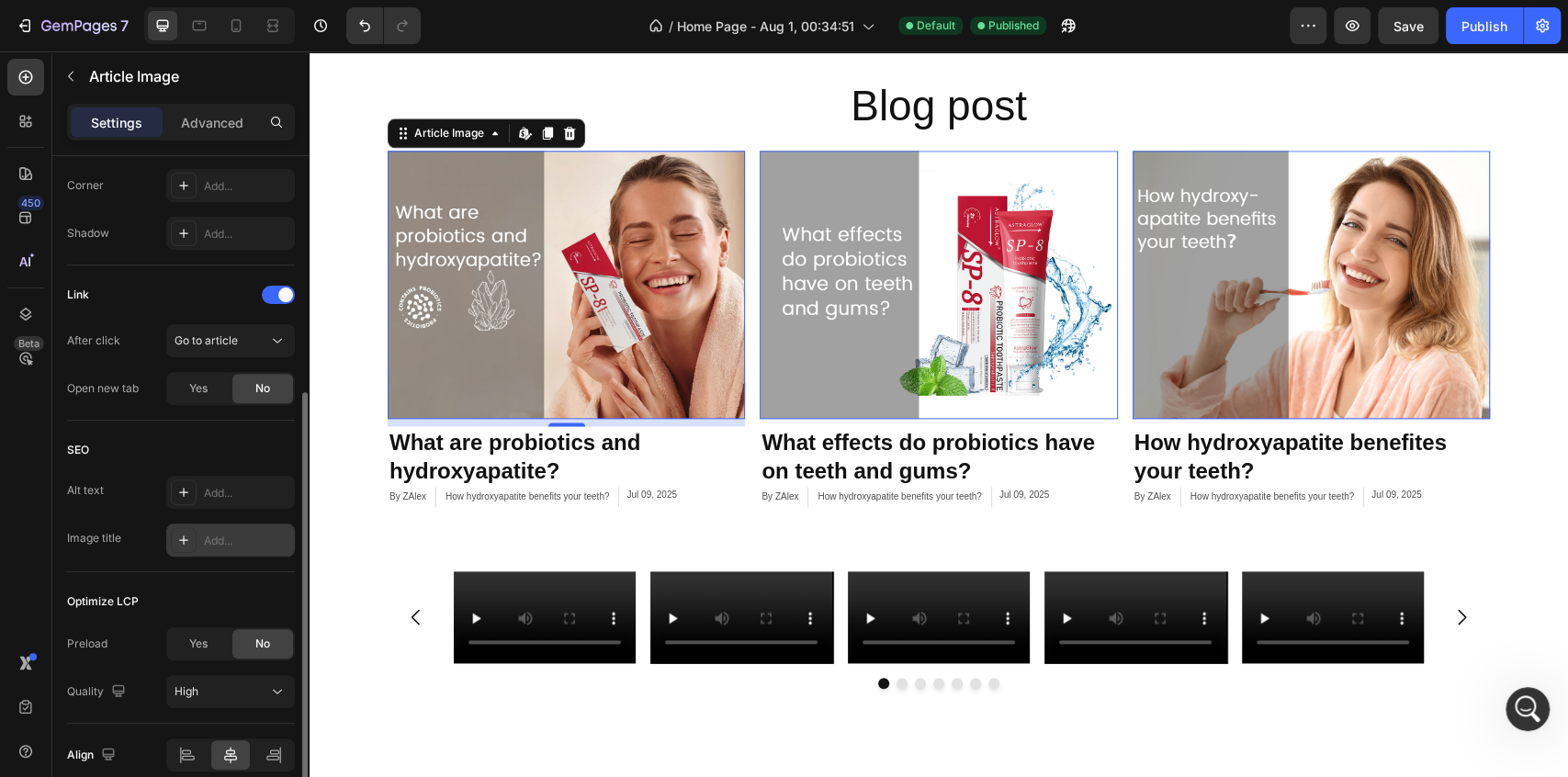 scroll, scrollTop: 490, scrollLeft: 0, axis: vertical 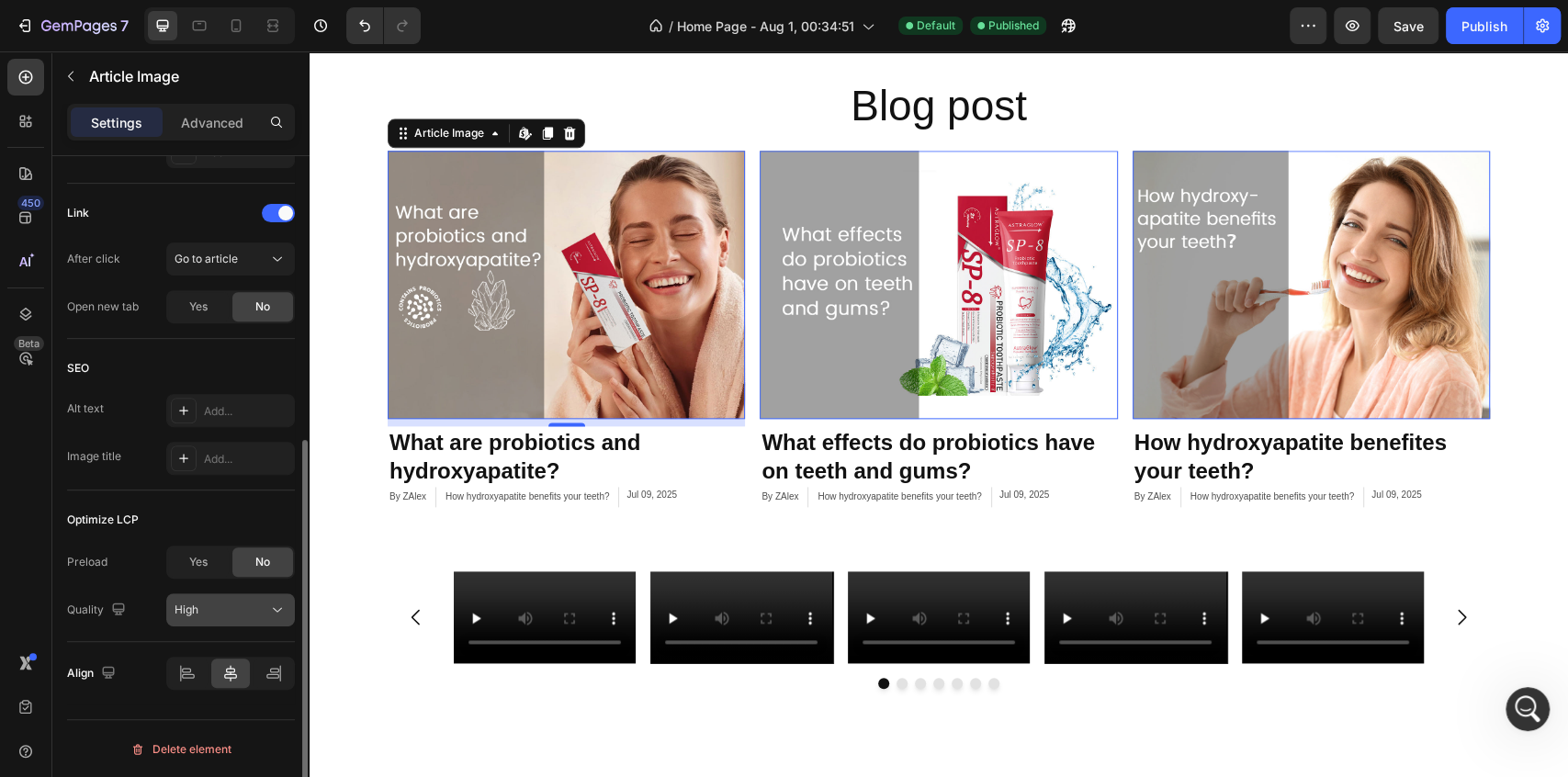 click on "High" at bounding box center (221, 610) 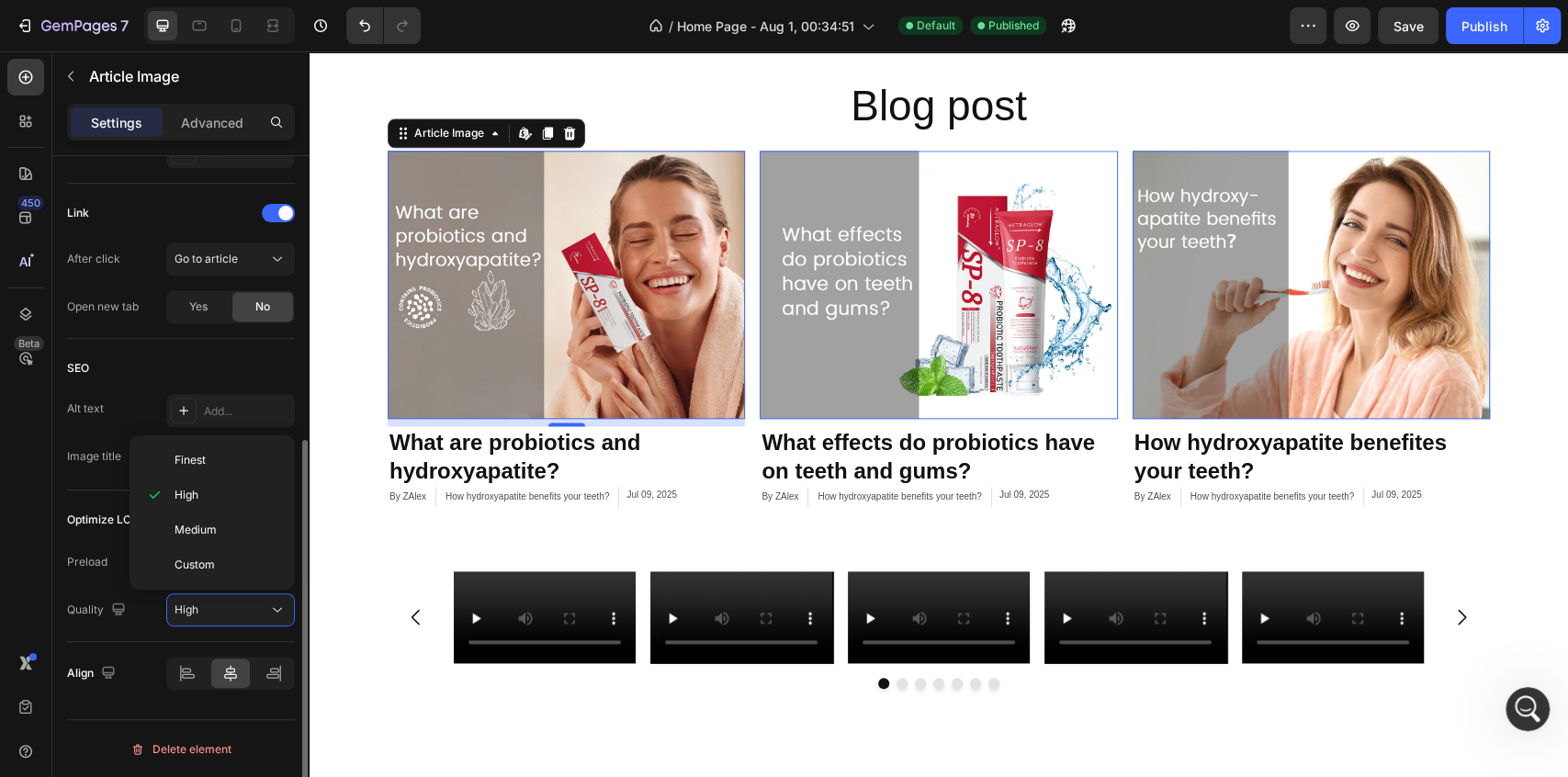 type 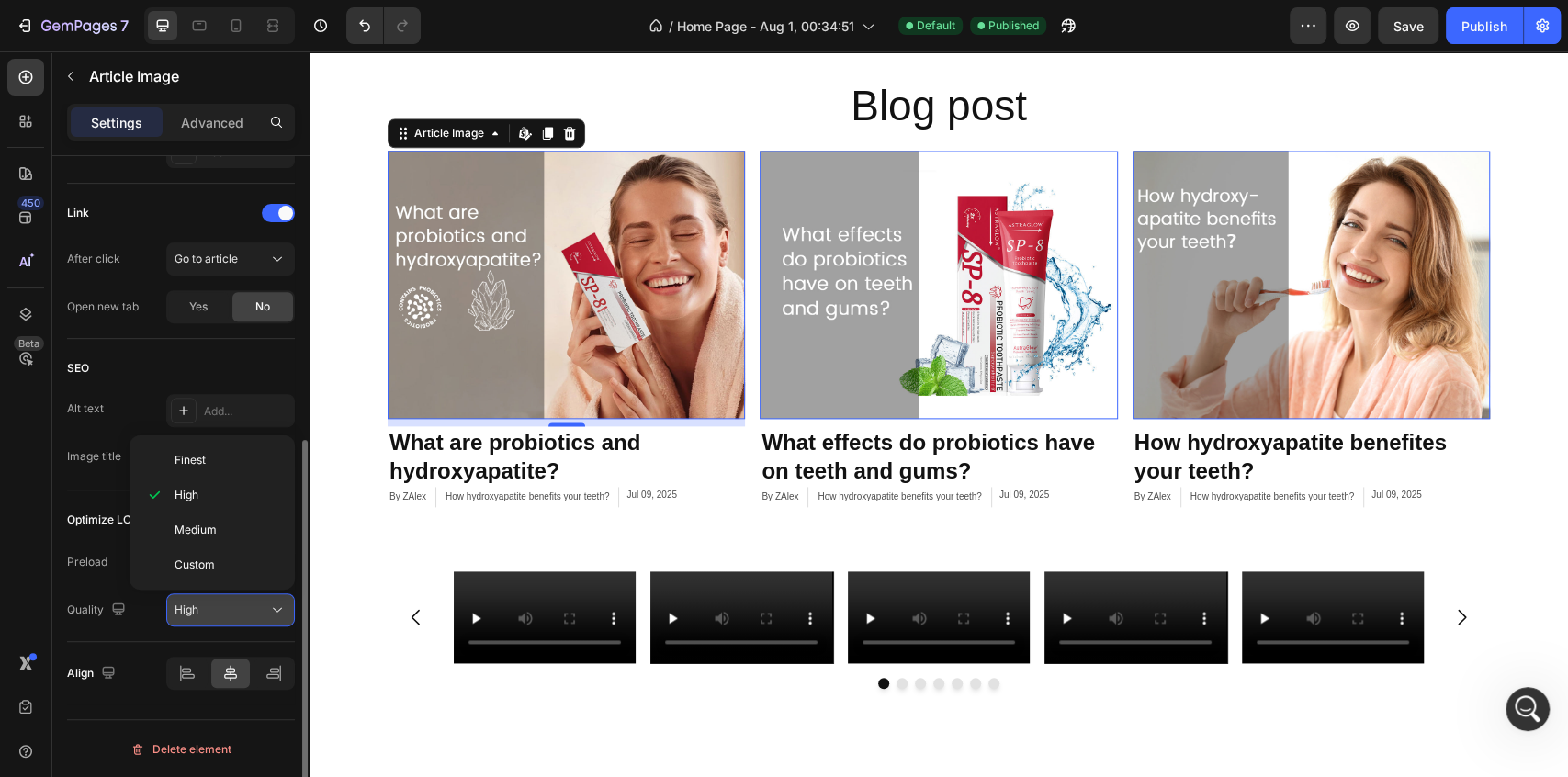 click on "High" at bounding box center [221, 610] 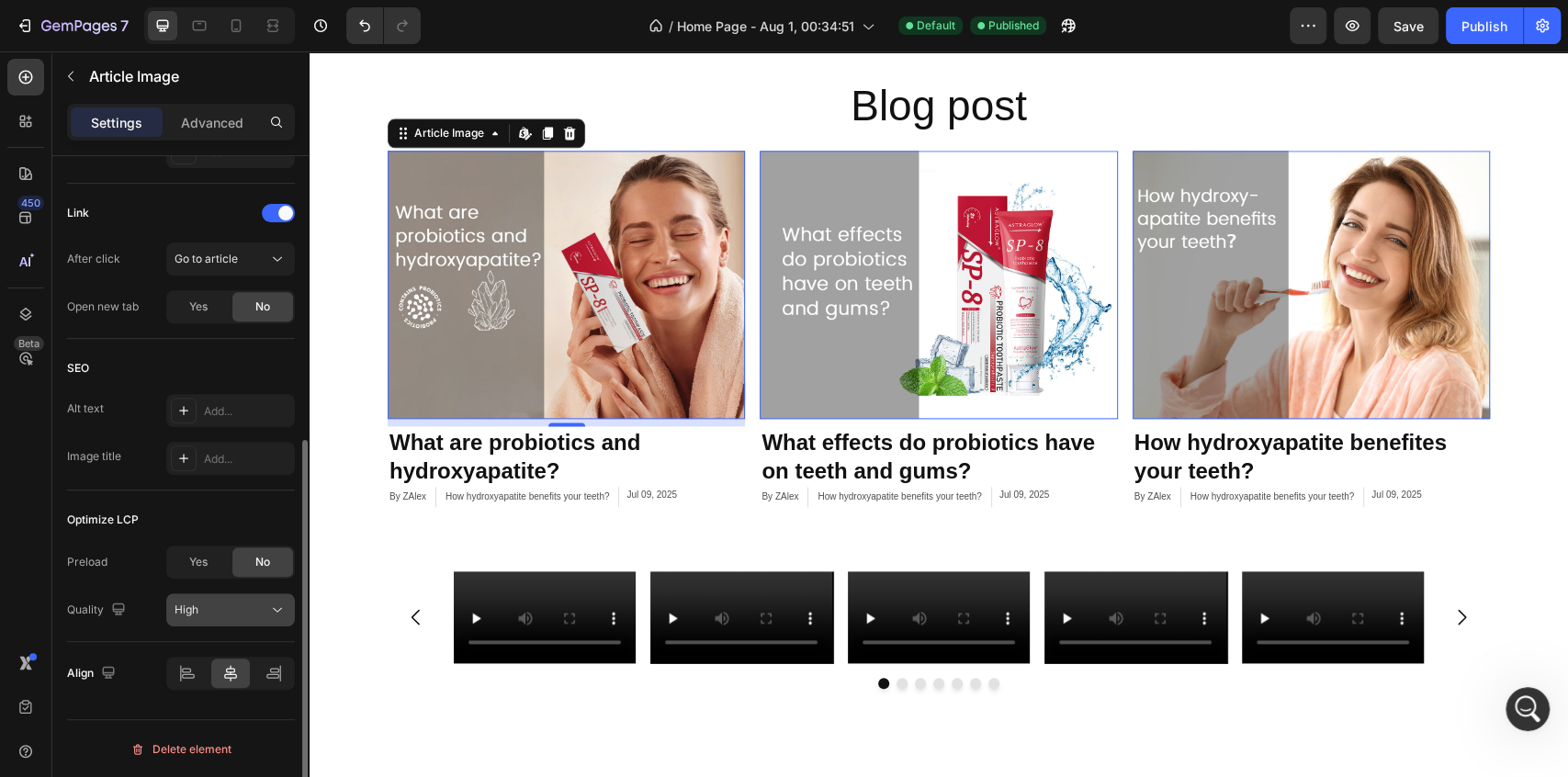 click on "High" at bounding box center (221, 610) 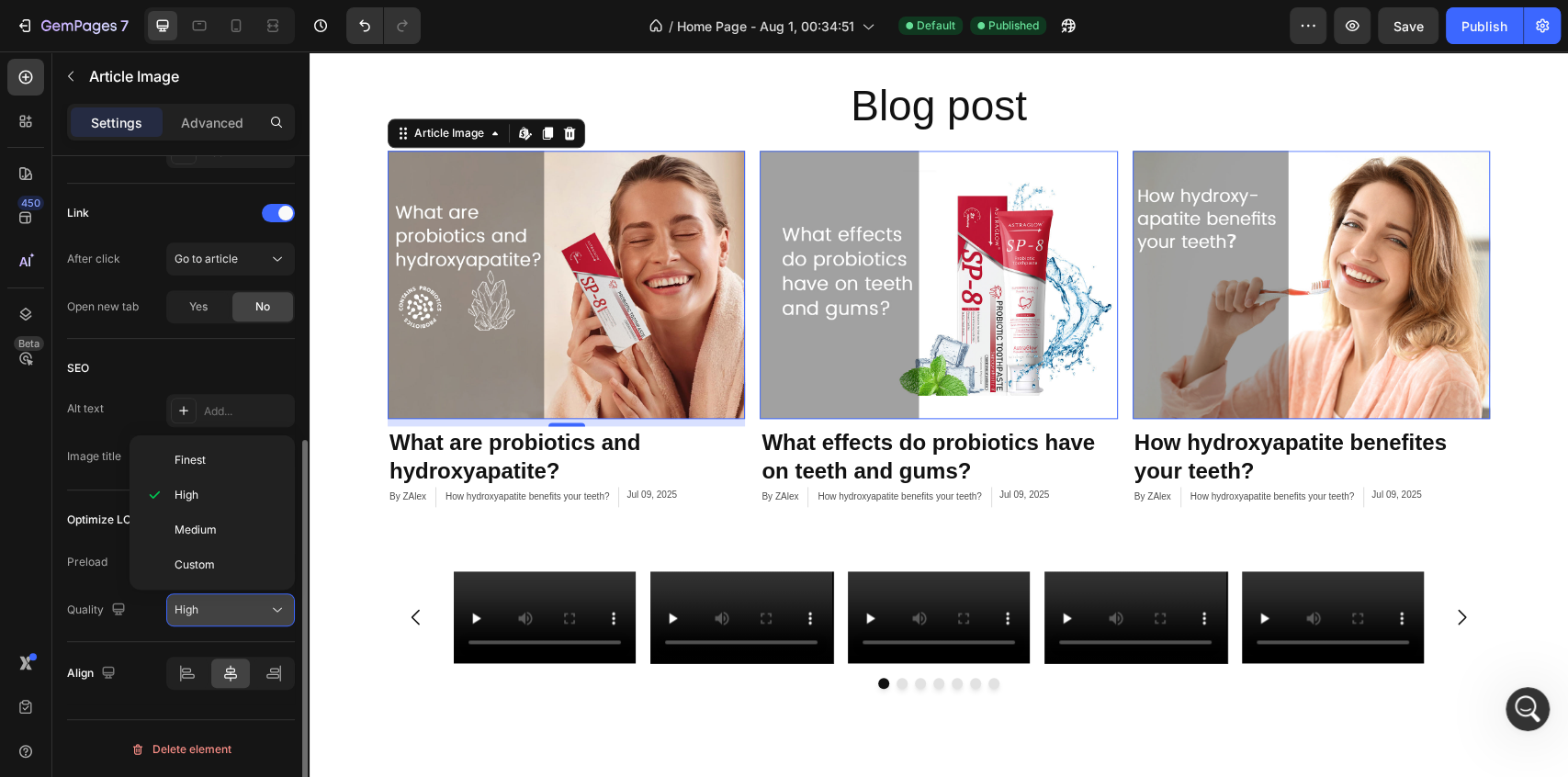 click on "High" at bounding box center (221, 610) 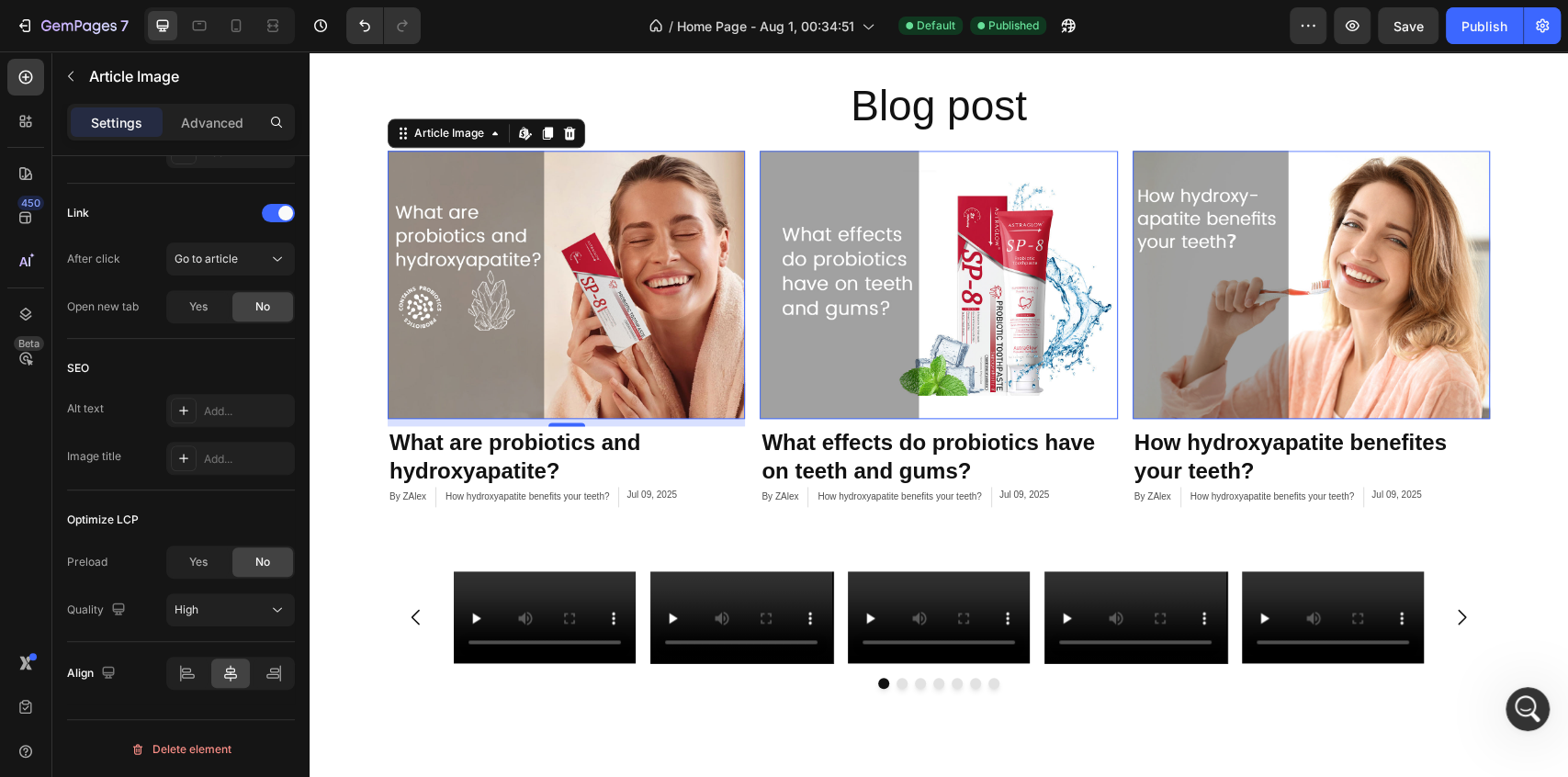 click at bounding box center [938, 285] 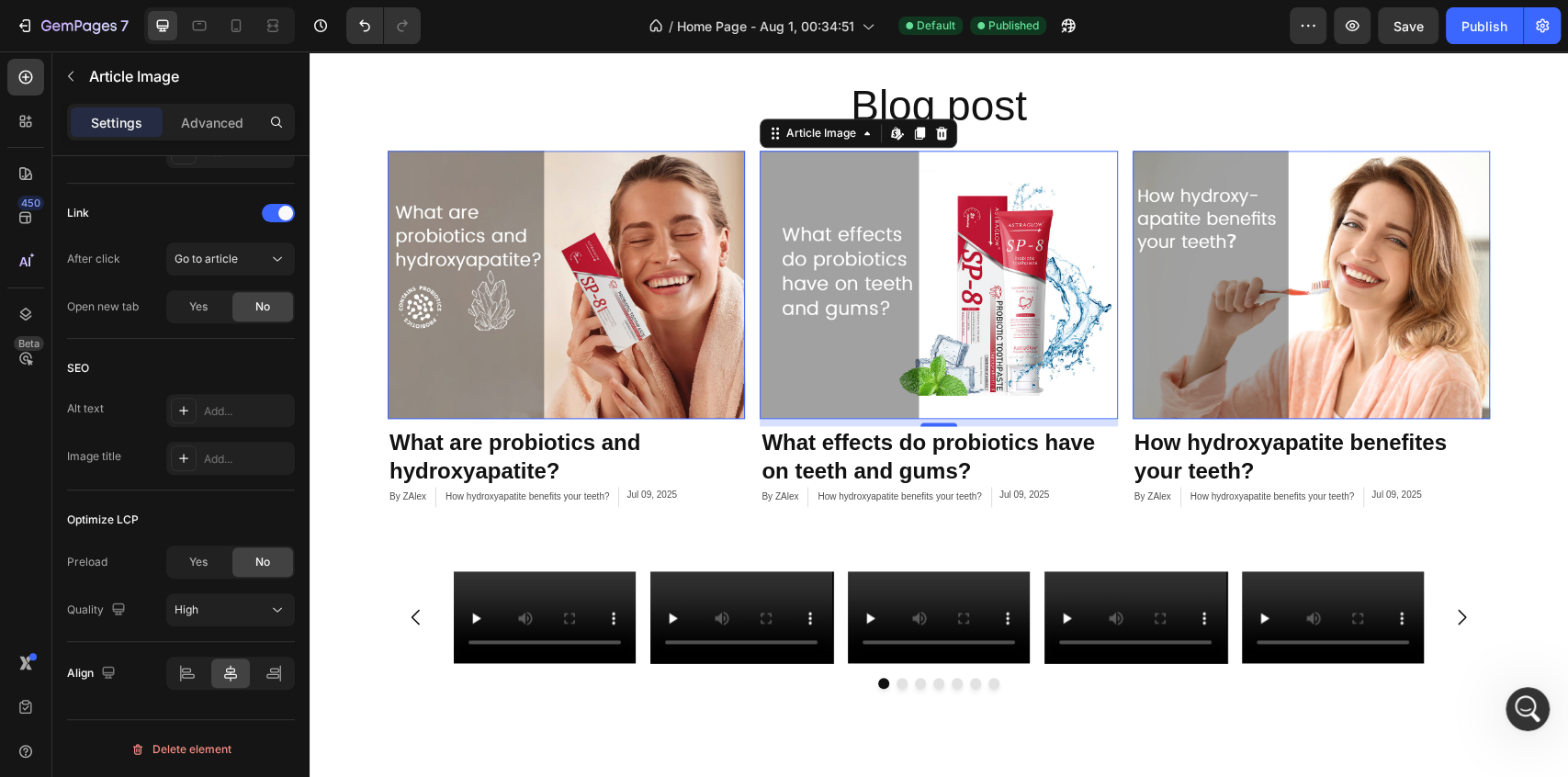 click at bounding box center (1311, 285) 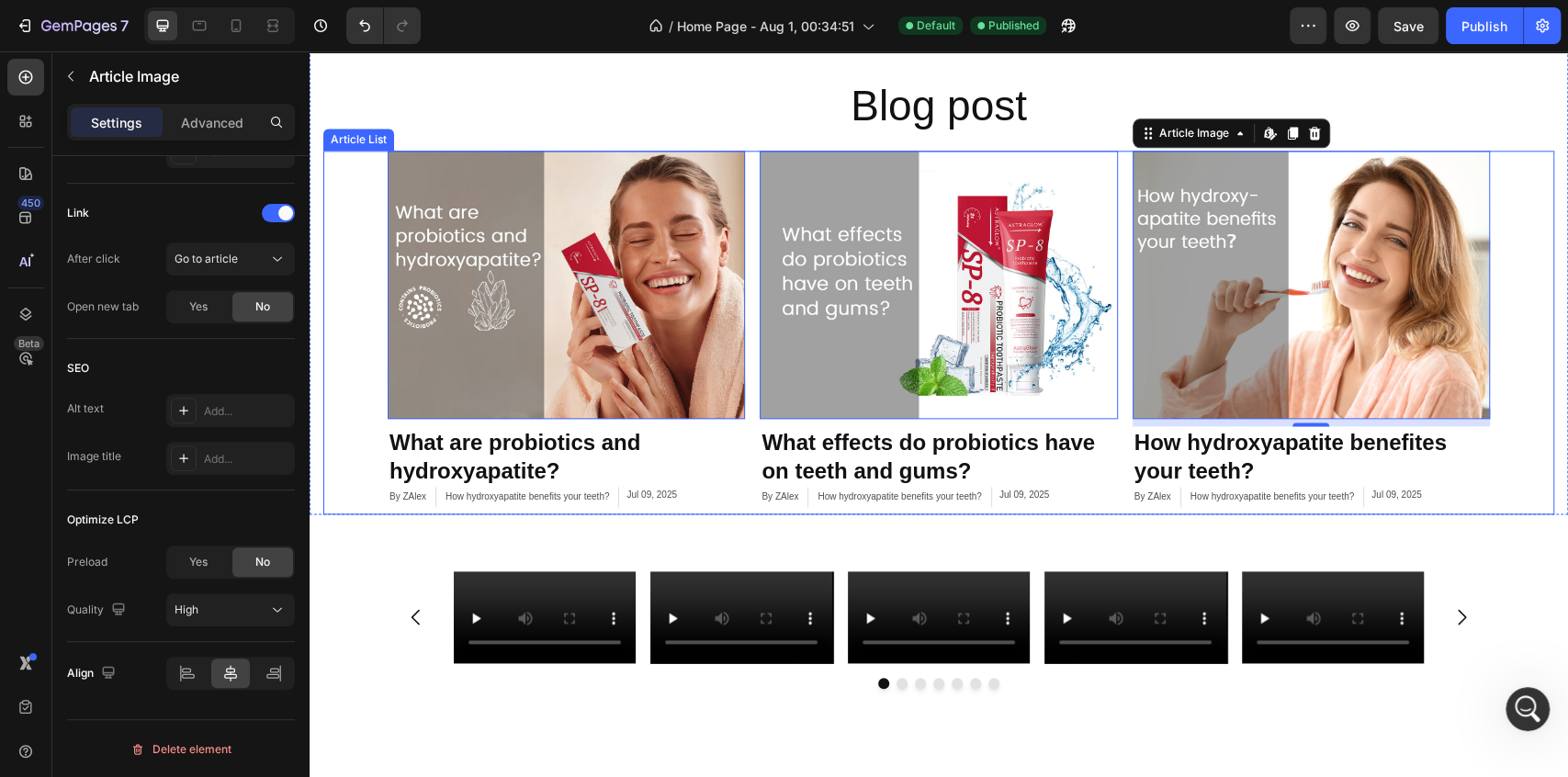 click on "Article Image   Edit content in Shopify 8 What are probiotics and hydroxyapatite? Article Title By ZAlex Article Author How hydroxyapatite benefits your teeth? Article Category Jul 09, 2025 Article Date Row Article List Article Image   Edit content in Shopify 0 What effects do probiotics have on teeth and gums? Article Title By ZAlex Article Author How hydroxyapatite benefits your teeth? Article Category Jul 09, 2025 Article Date Row Article List Article Image   Edit content in Shopify 0 How hydroxyapatite benefites your teeth? Article Title By ZAlex Article Author How hydroxyapatite benefits your teeth? Article Category Jul 09, 2025 Article Date Row Article List" at bounding box center (939, 332) 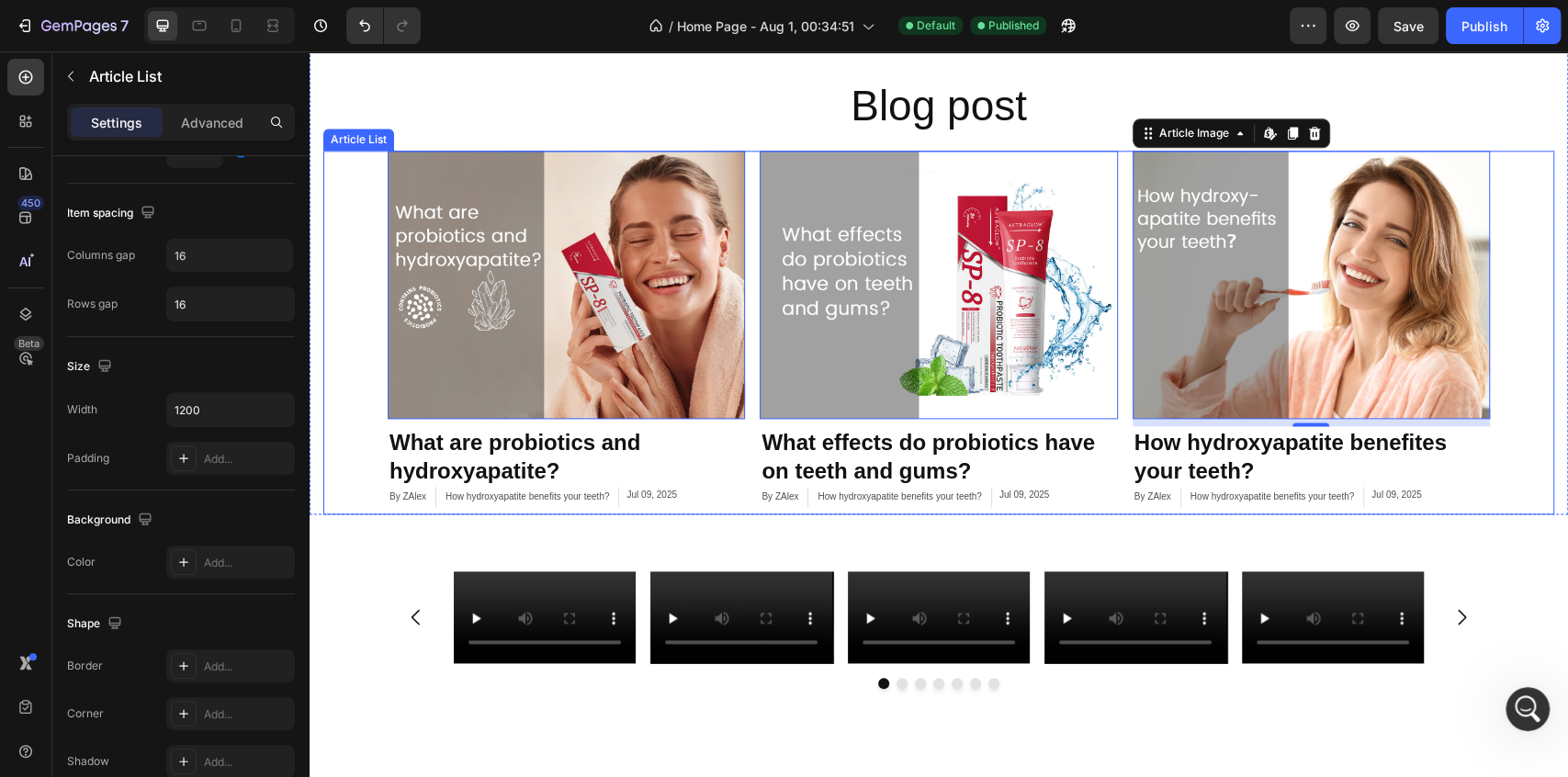 scroll, scrollTop: 0, scrollLeft: 0, axis: both 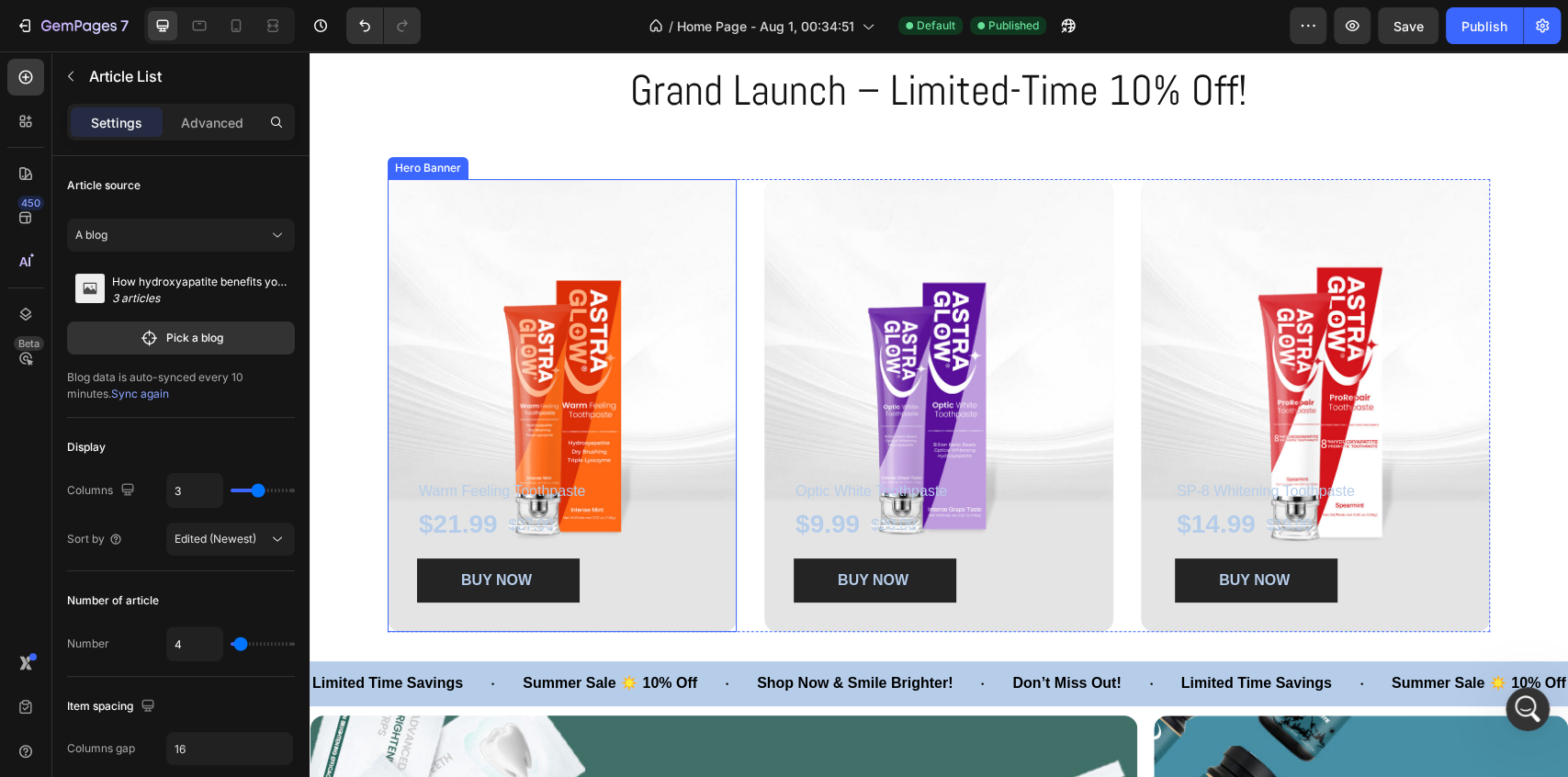 click at bounding box center [562, 405] 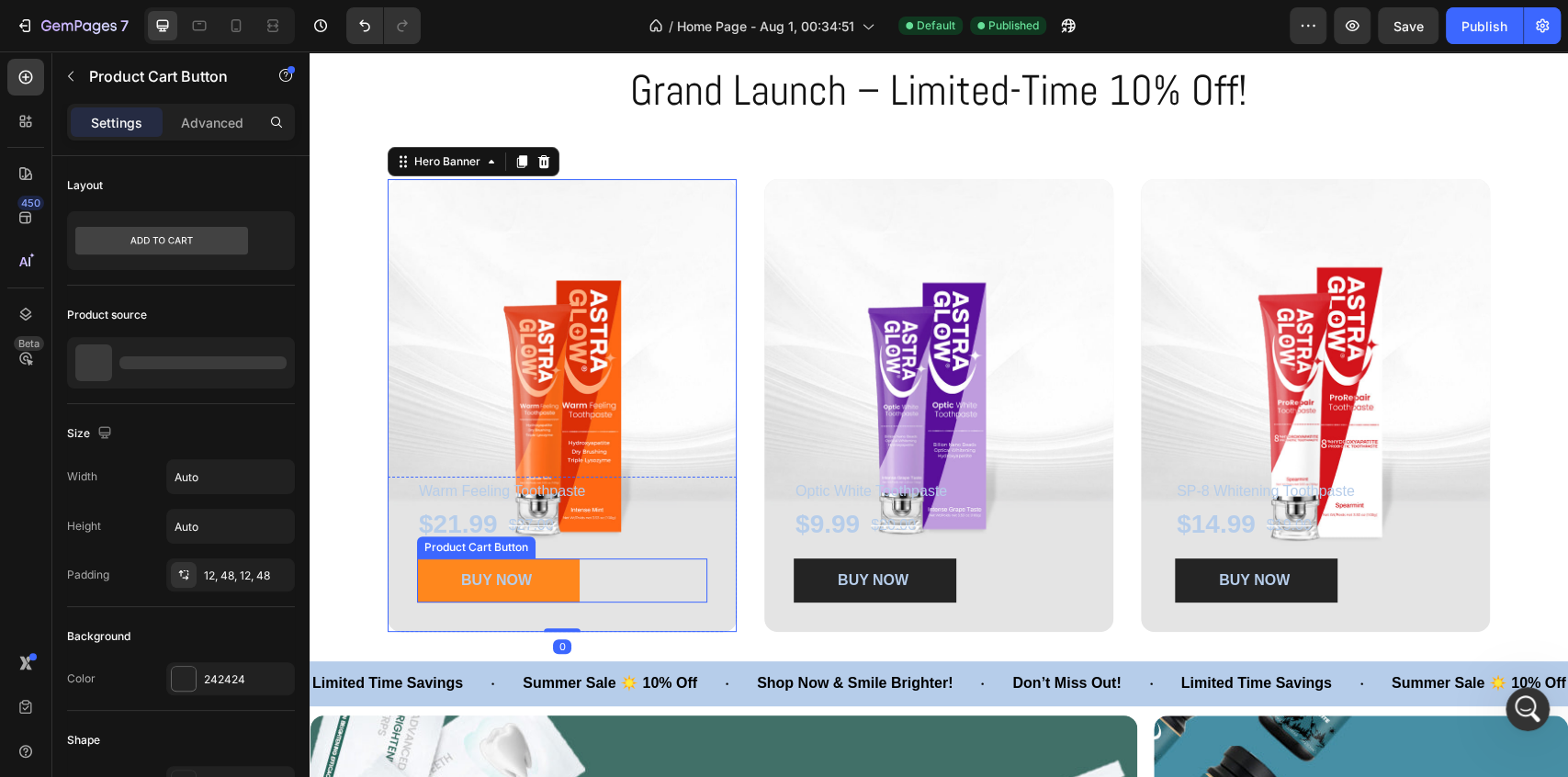 click on "BUY NOW" at bounding box center (498, 580) 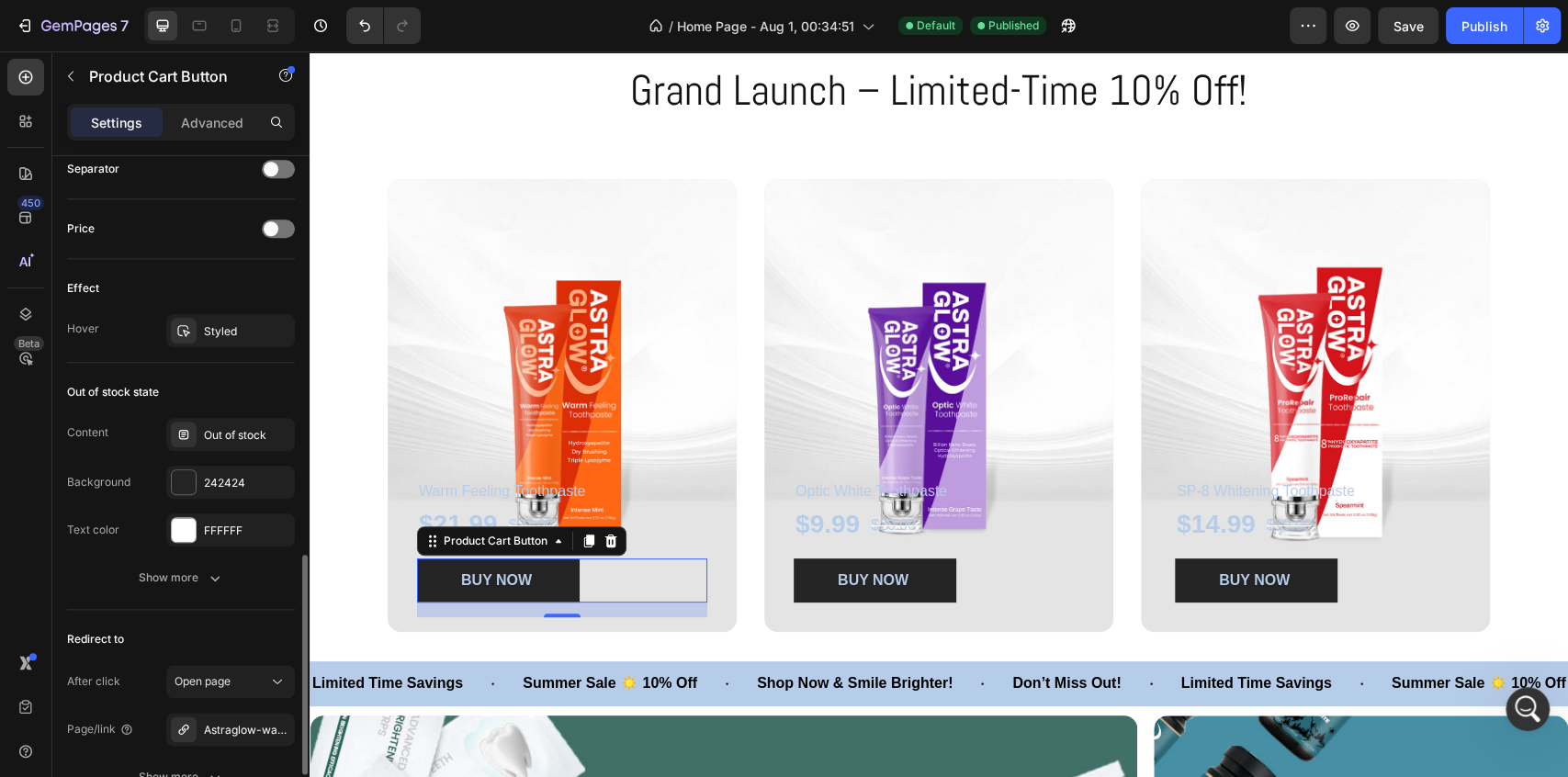 scroll, scrollTop: 1389, scrollLeft: 0, axis: vertical 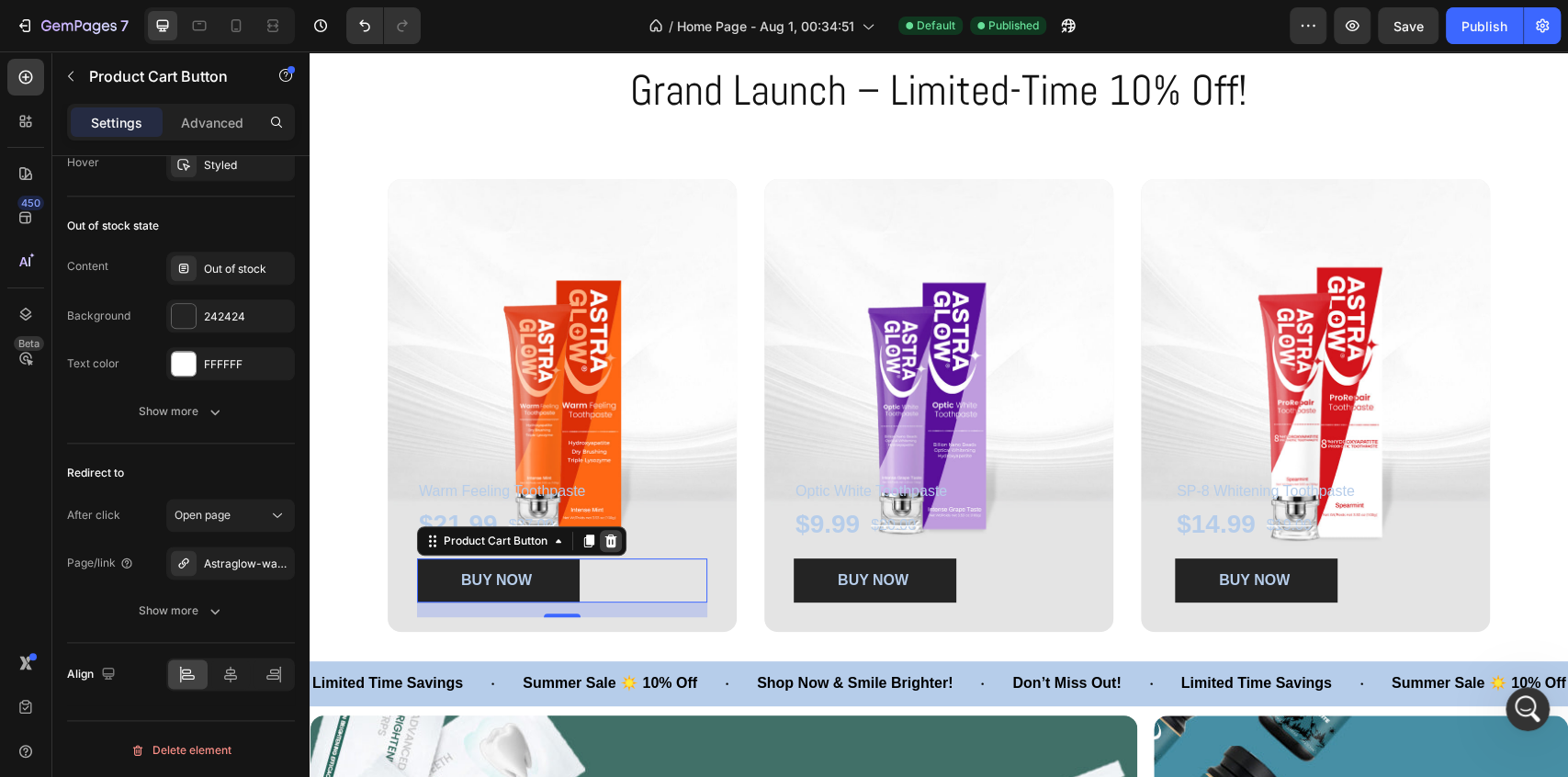 click at bounding box center [611, 541] 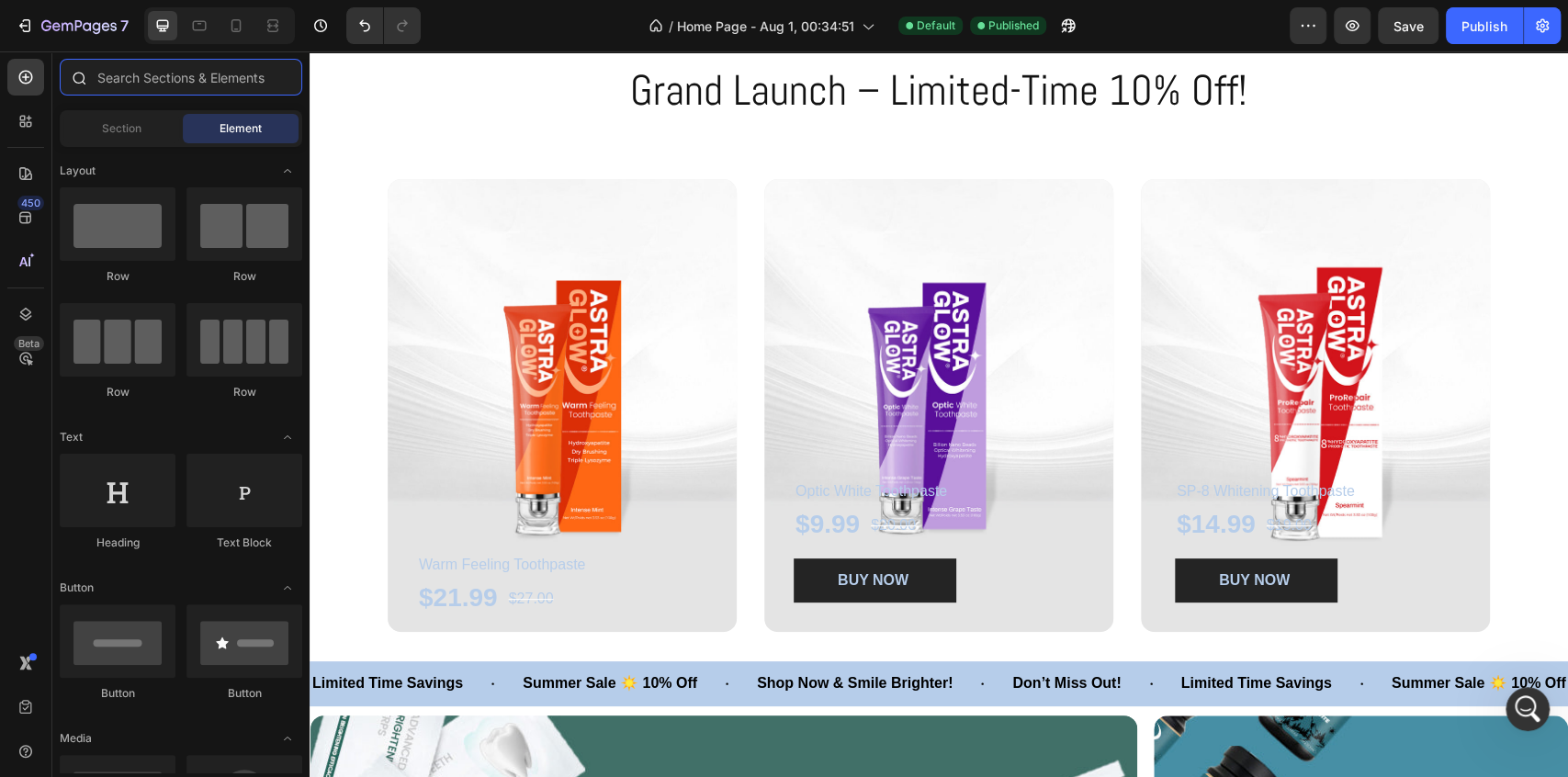 click at bounding box center (181, 77) 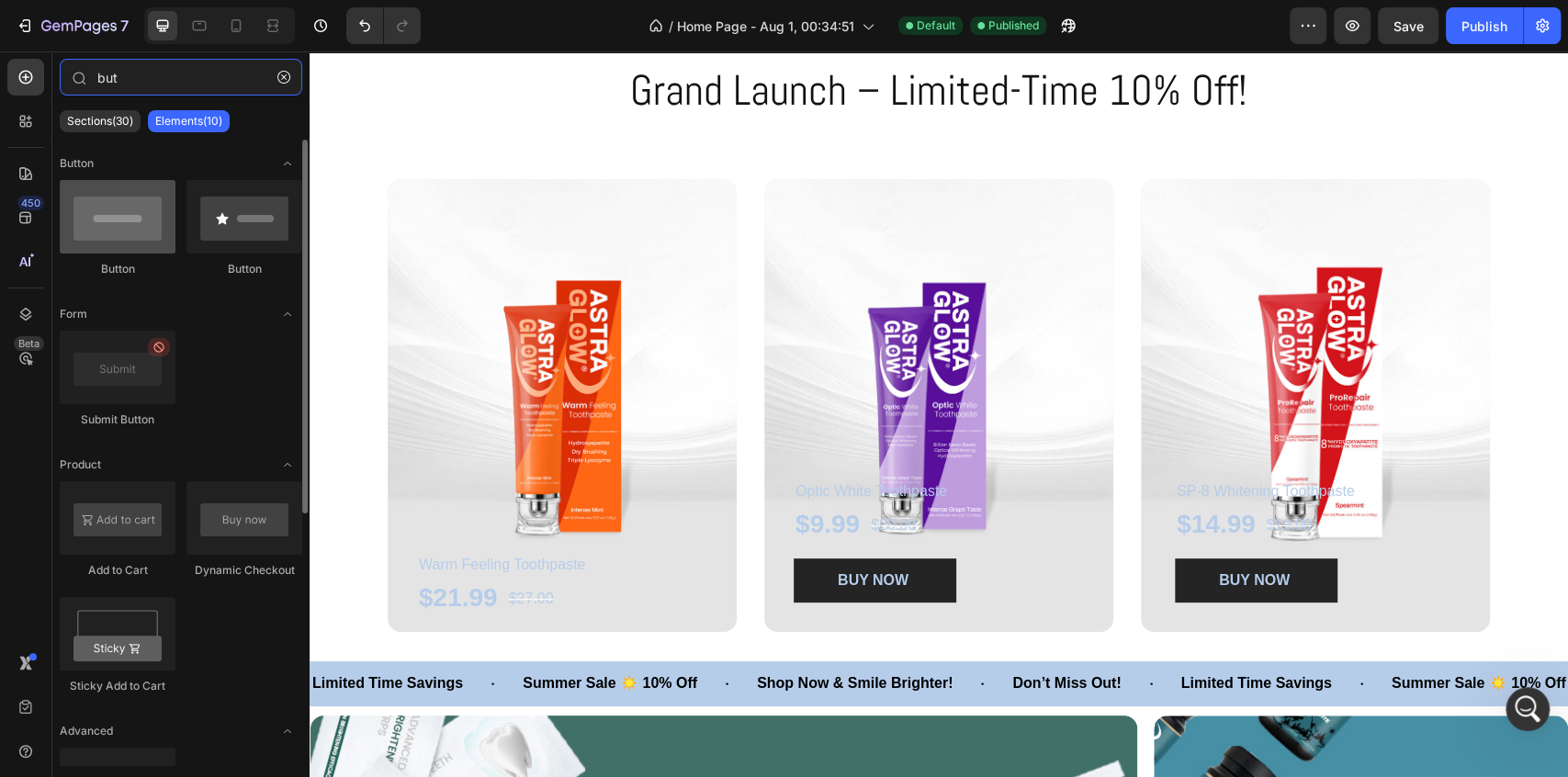 type on "but" 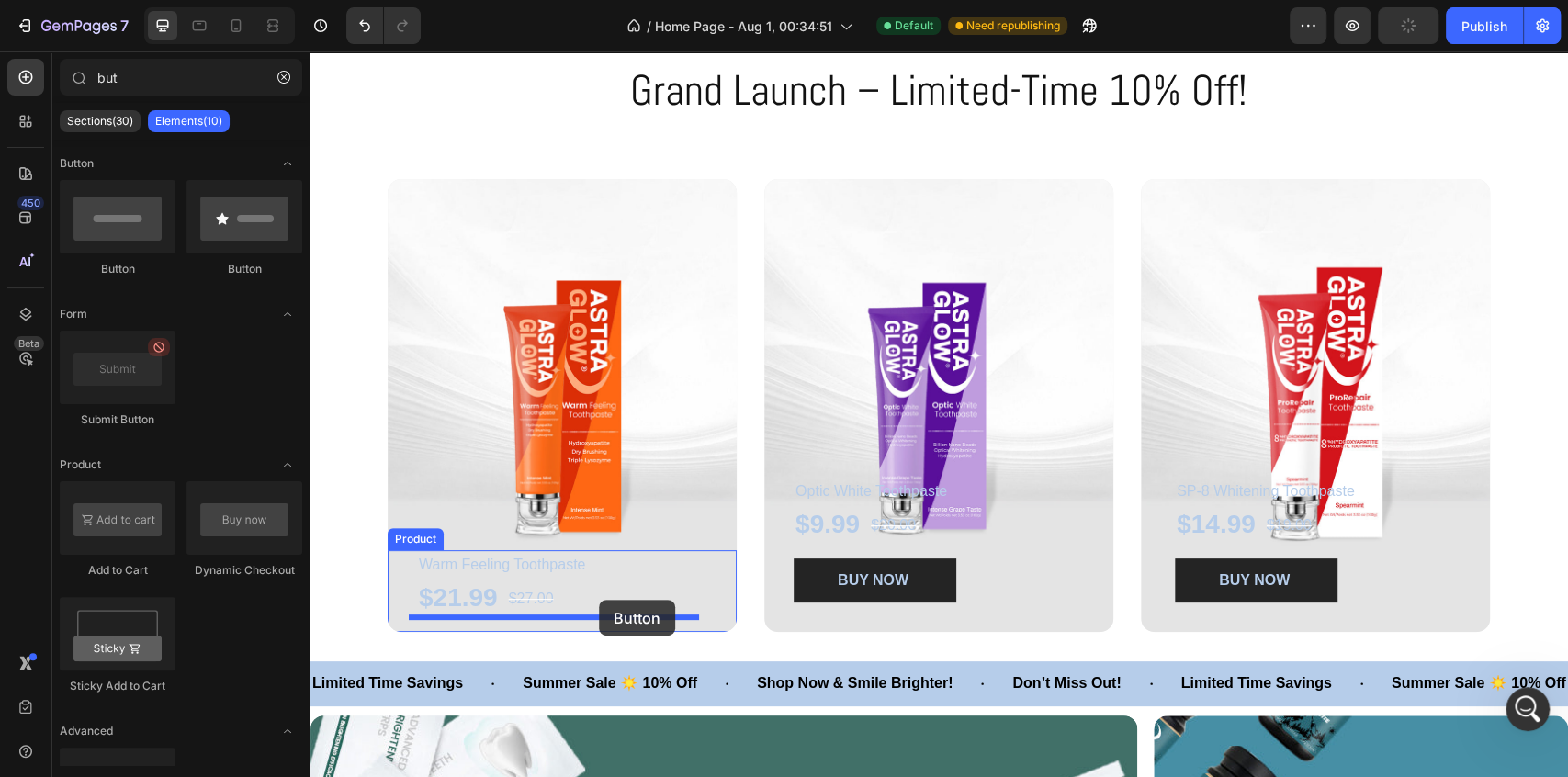 drag, startPoint x: 442, startPoint y: 283, endPoint x: 599, endPoint y: 600, distance: 353.7485 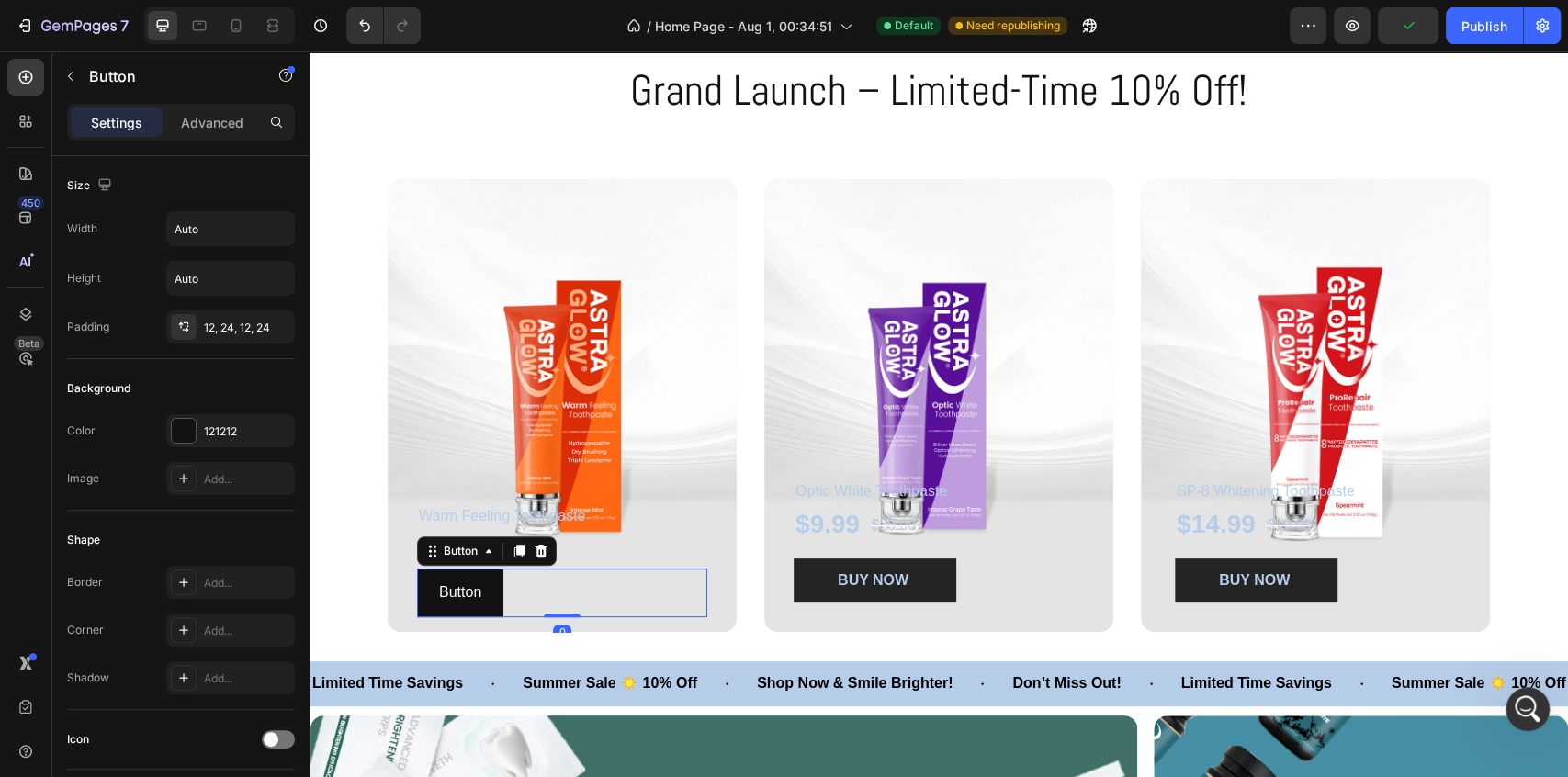 click on "Button Button   0" at bounding box center (562, 592) 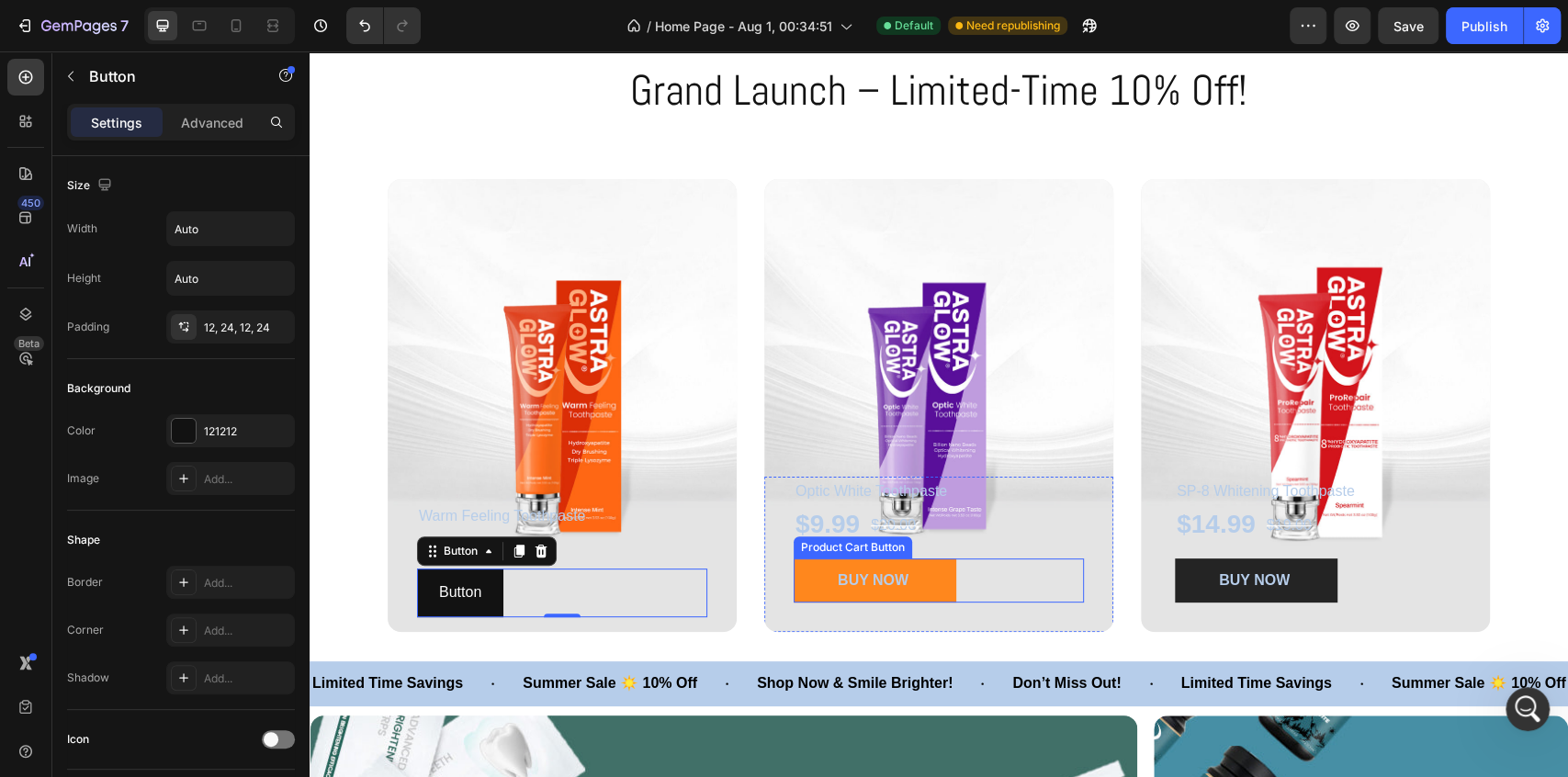 click on "BUY NOW" at bounding box center [874, 580] 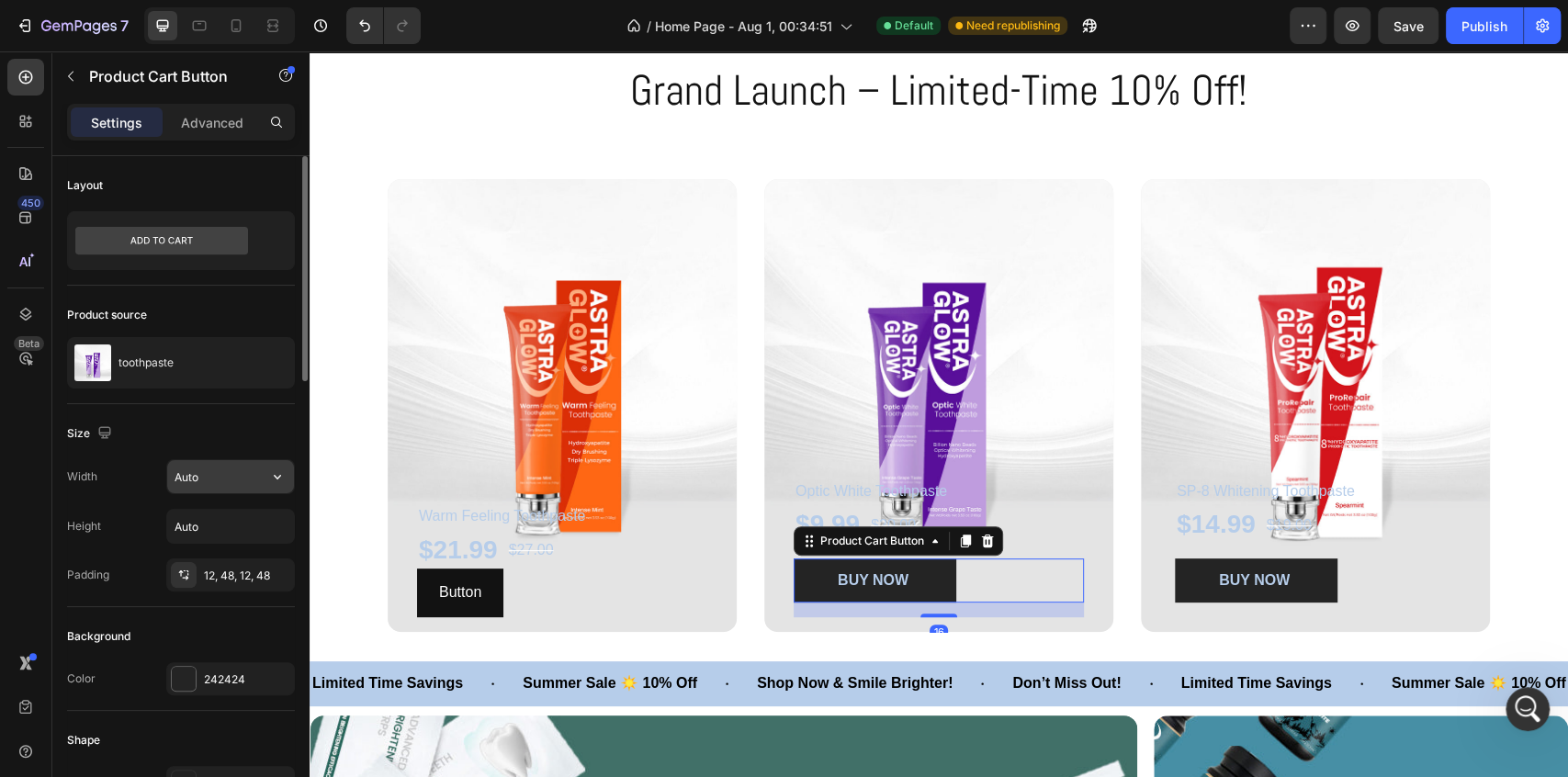 scroll, scrollTop: 102, scrollLeft: 0, axis: vertical 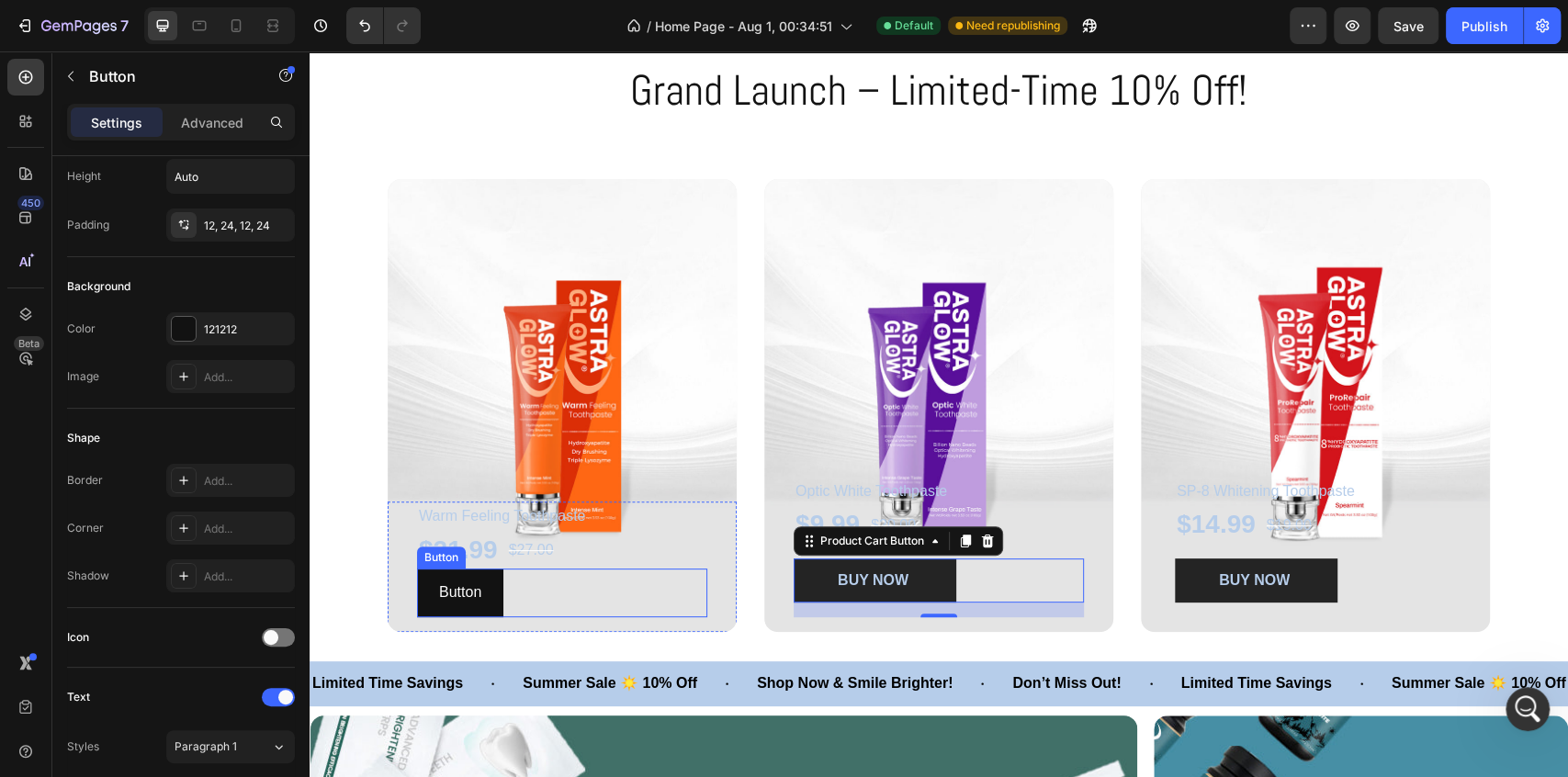 click on "Button Button" at bounding box center [562, 592] 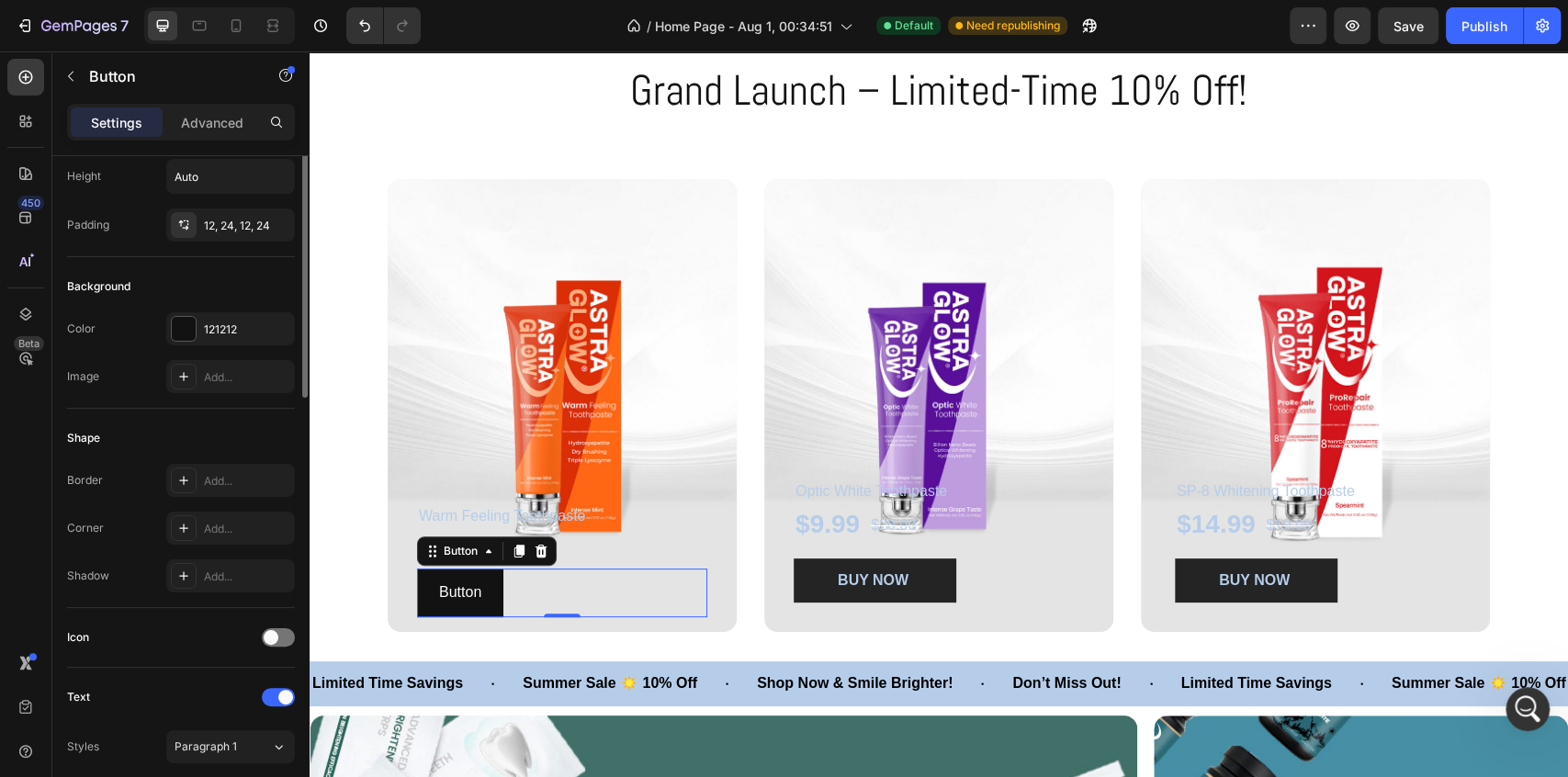 scroll, scrollTop: 0, scrollLeft: 0, axis: both 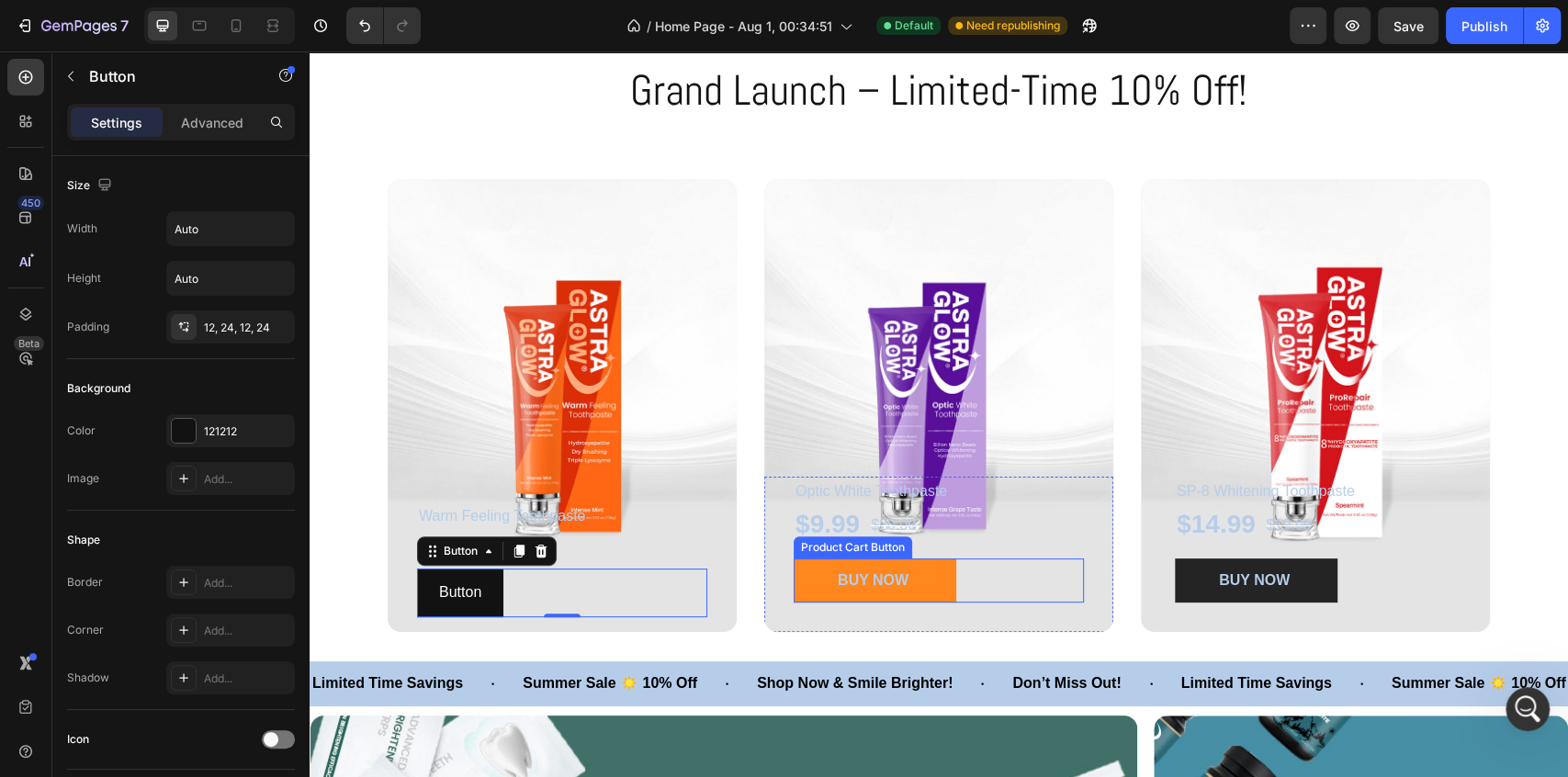 click on "BUY NOW" at bounding box center [874, 580] 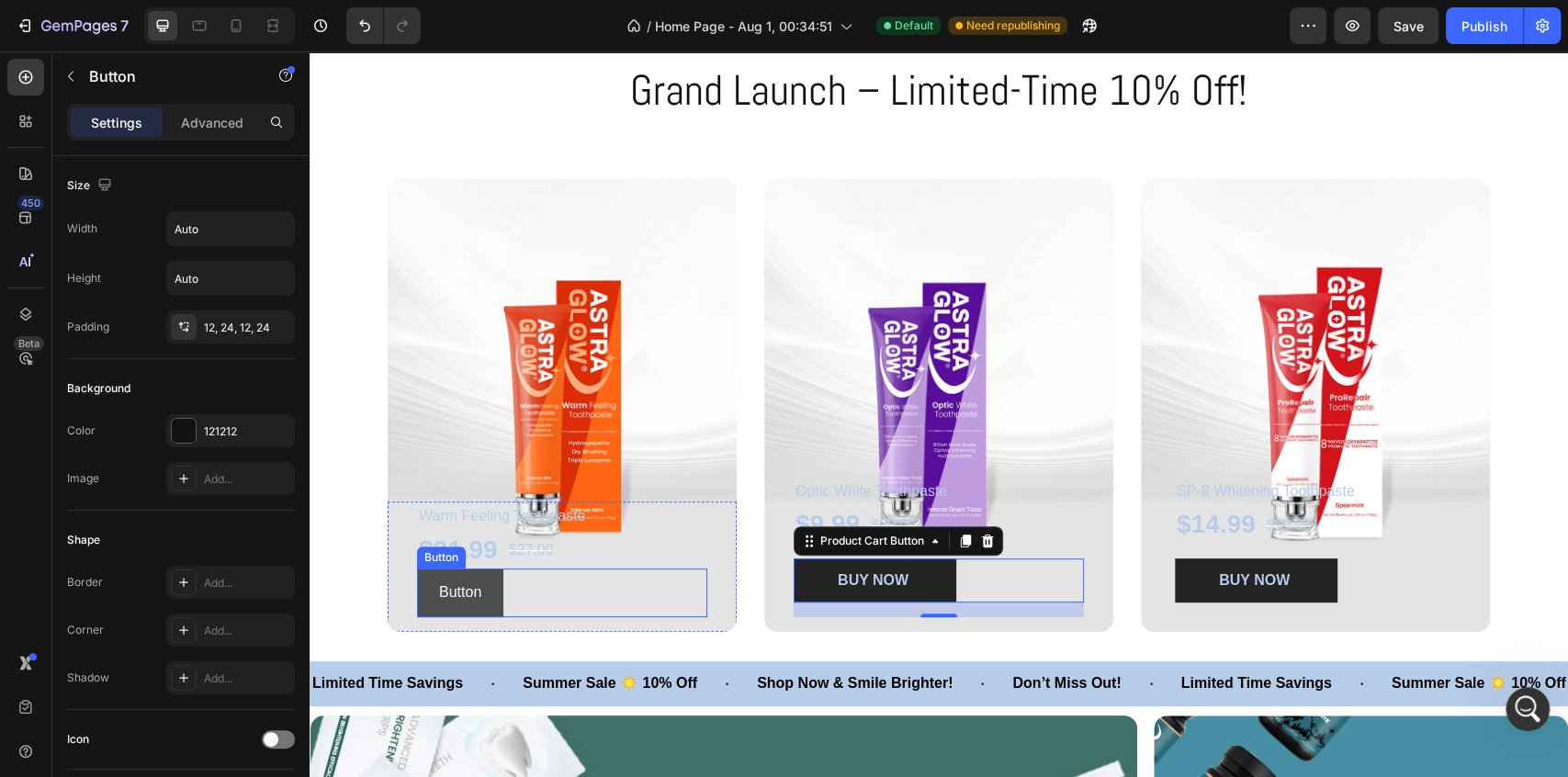 click on "Button" at bounding box center [460, 592] 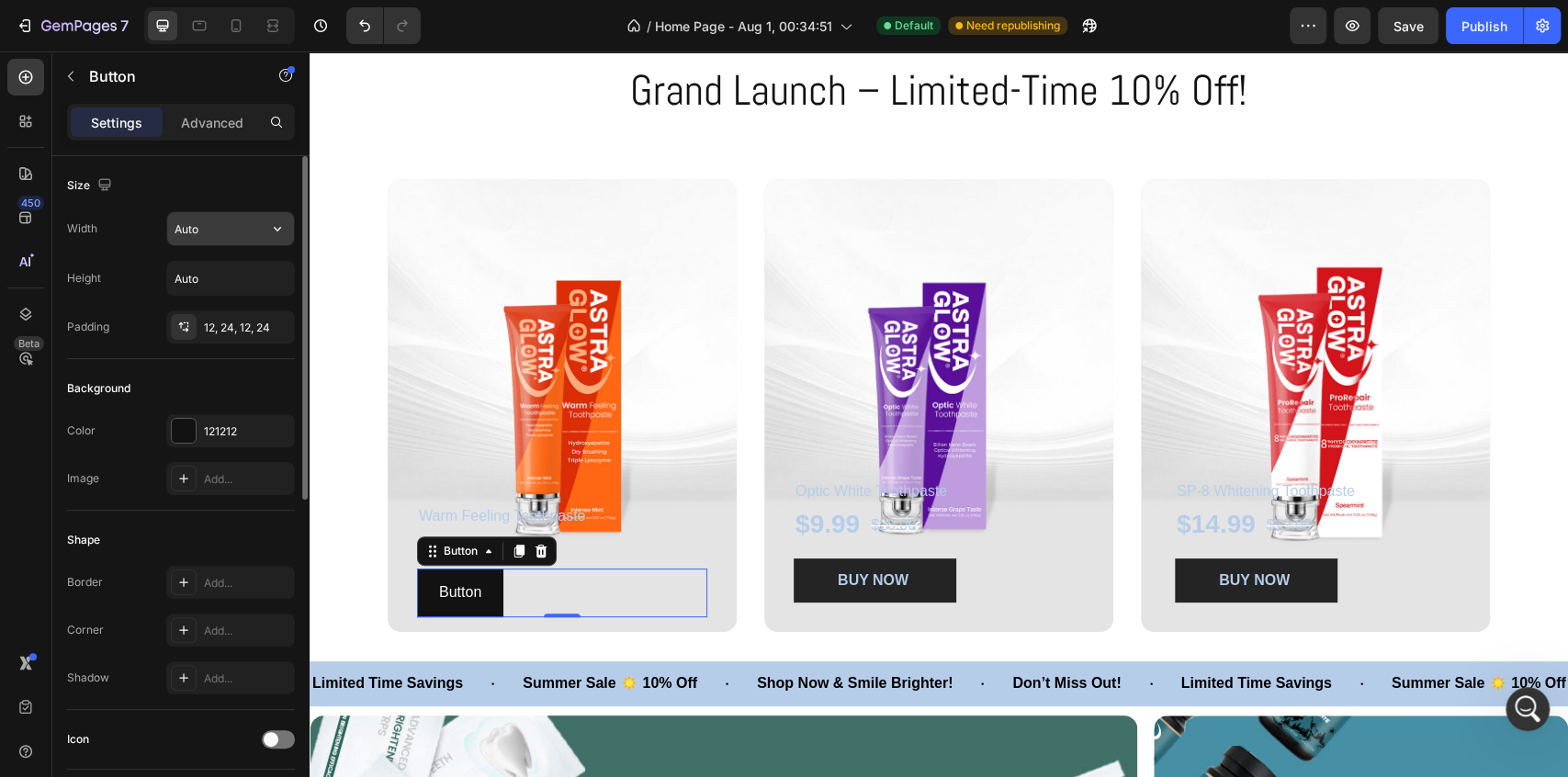 click on "Auto" at bounding box center [231, 229] 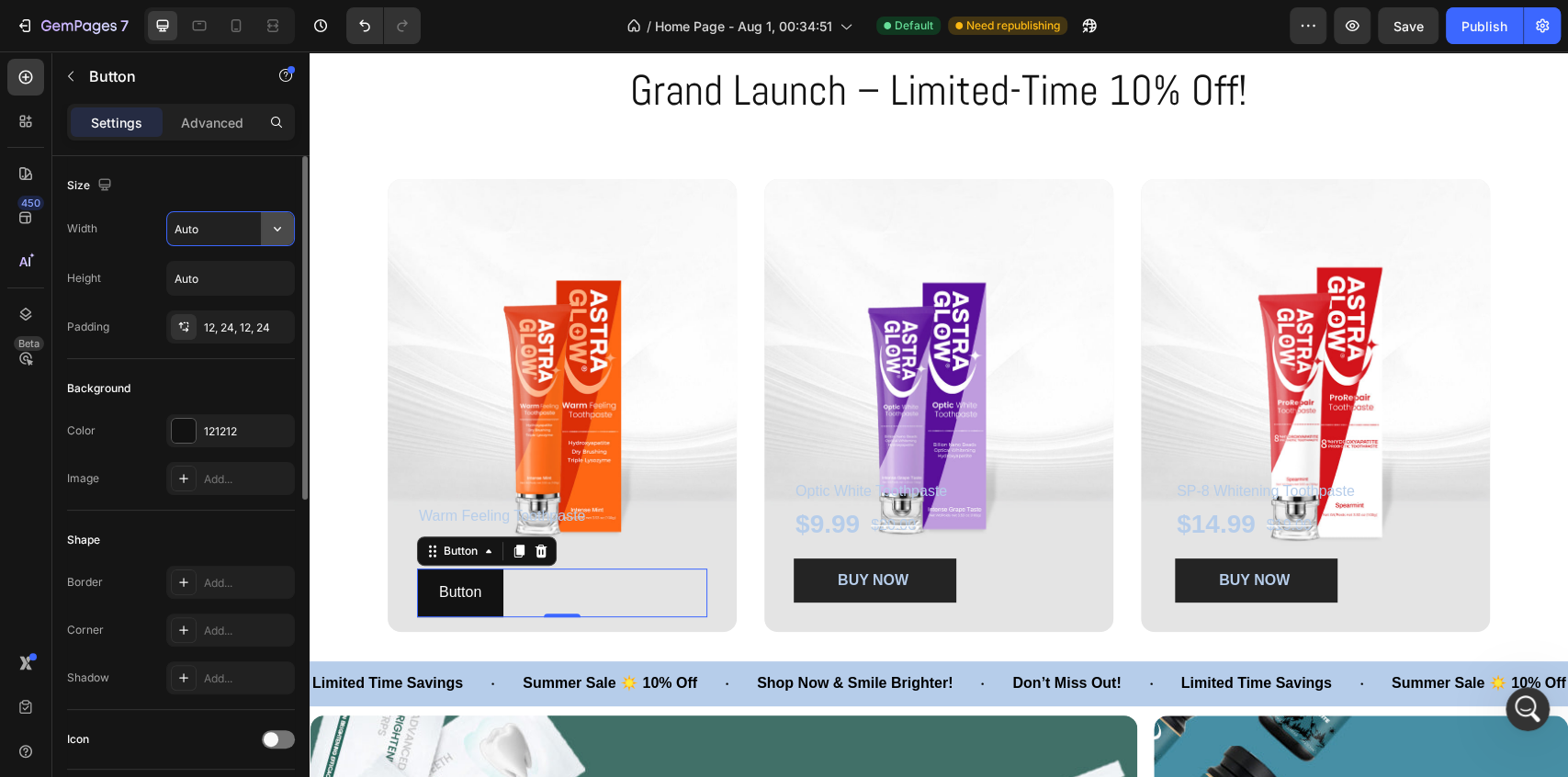 click 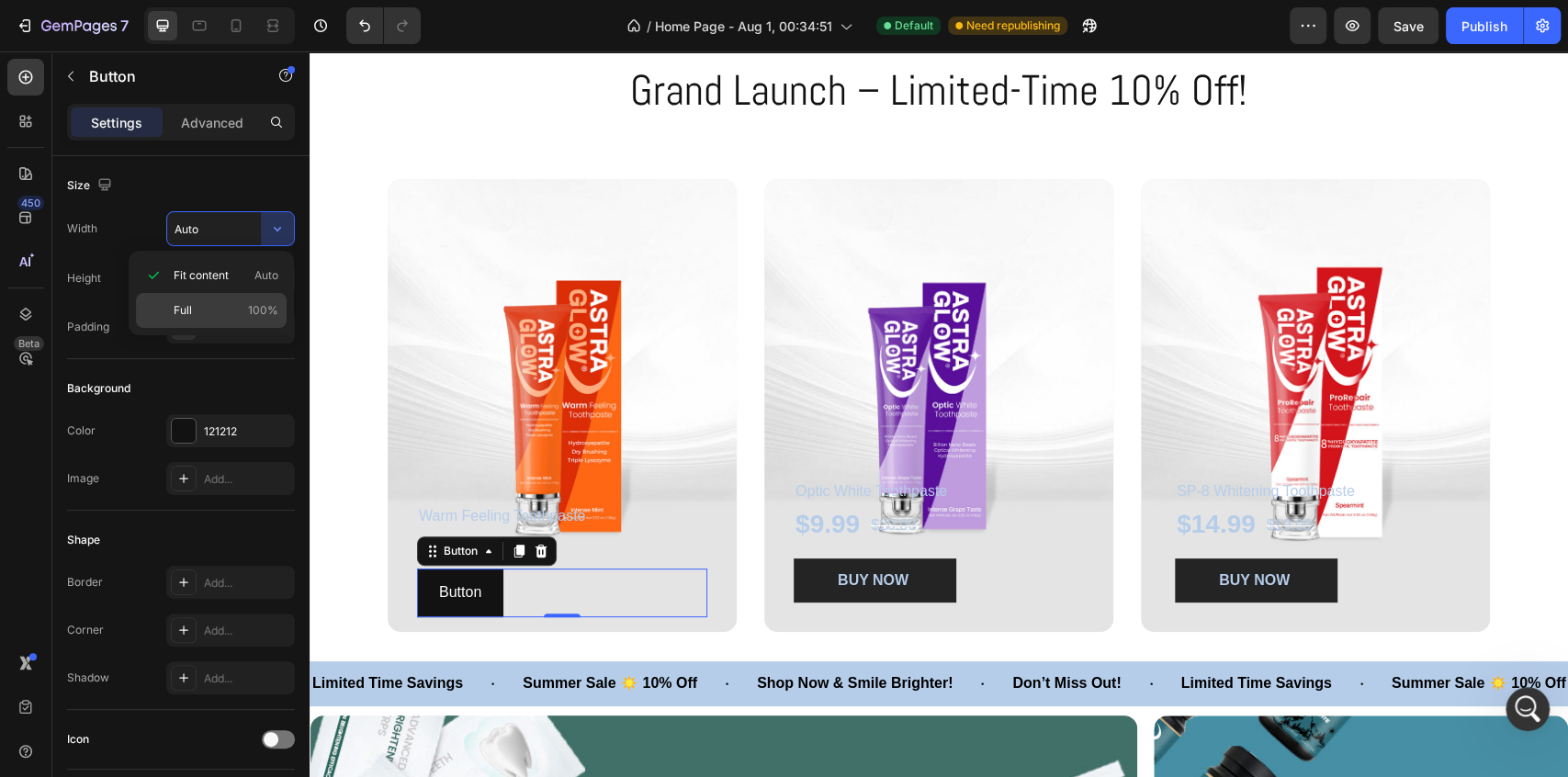 click on "Full 100%" at bounding box center (226, 310) 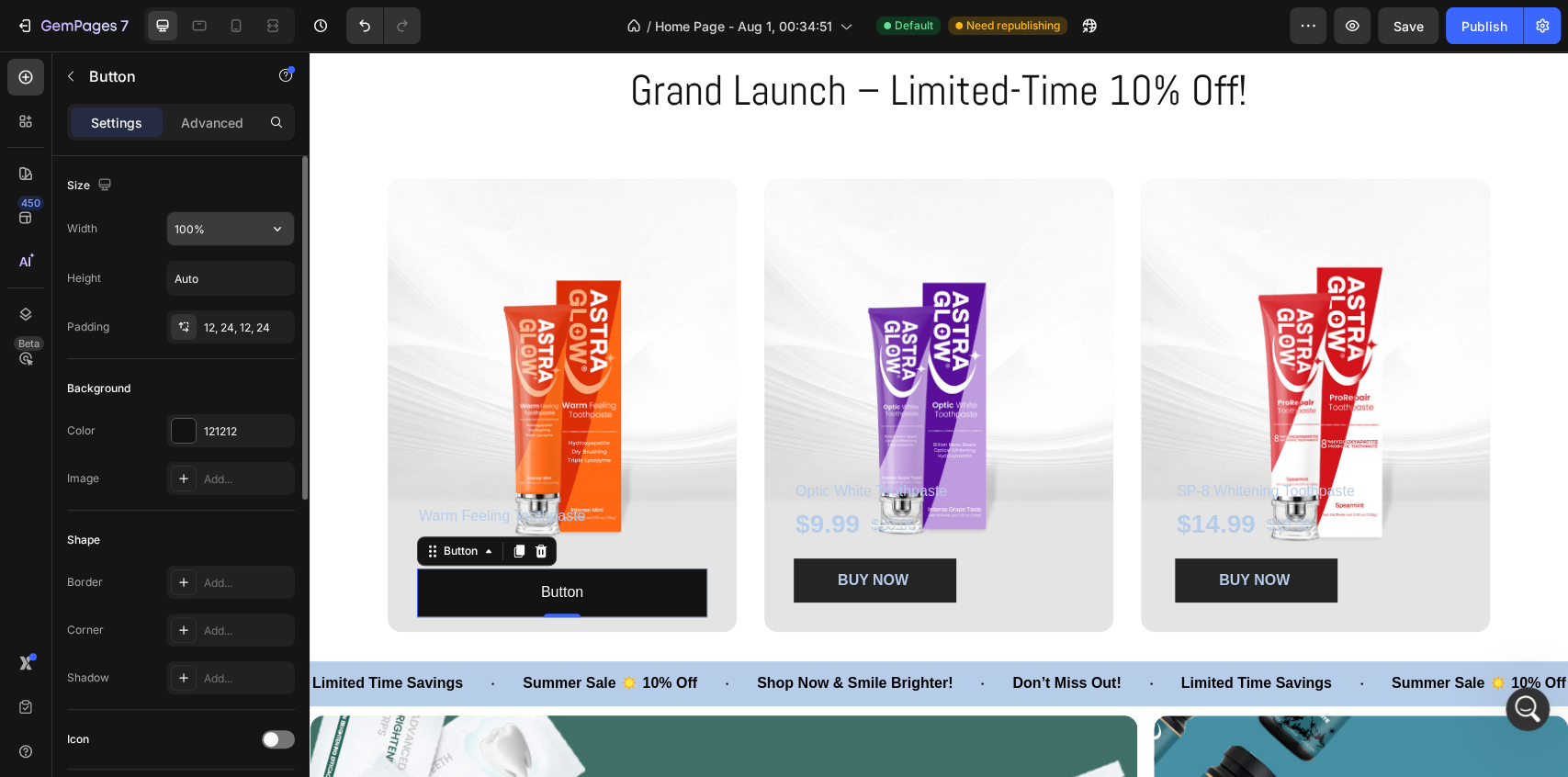 click on "100%" at bounding box center (231, 229) 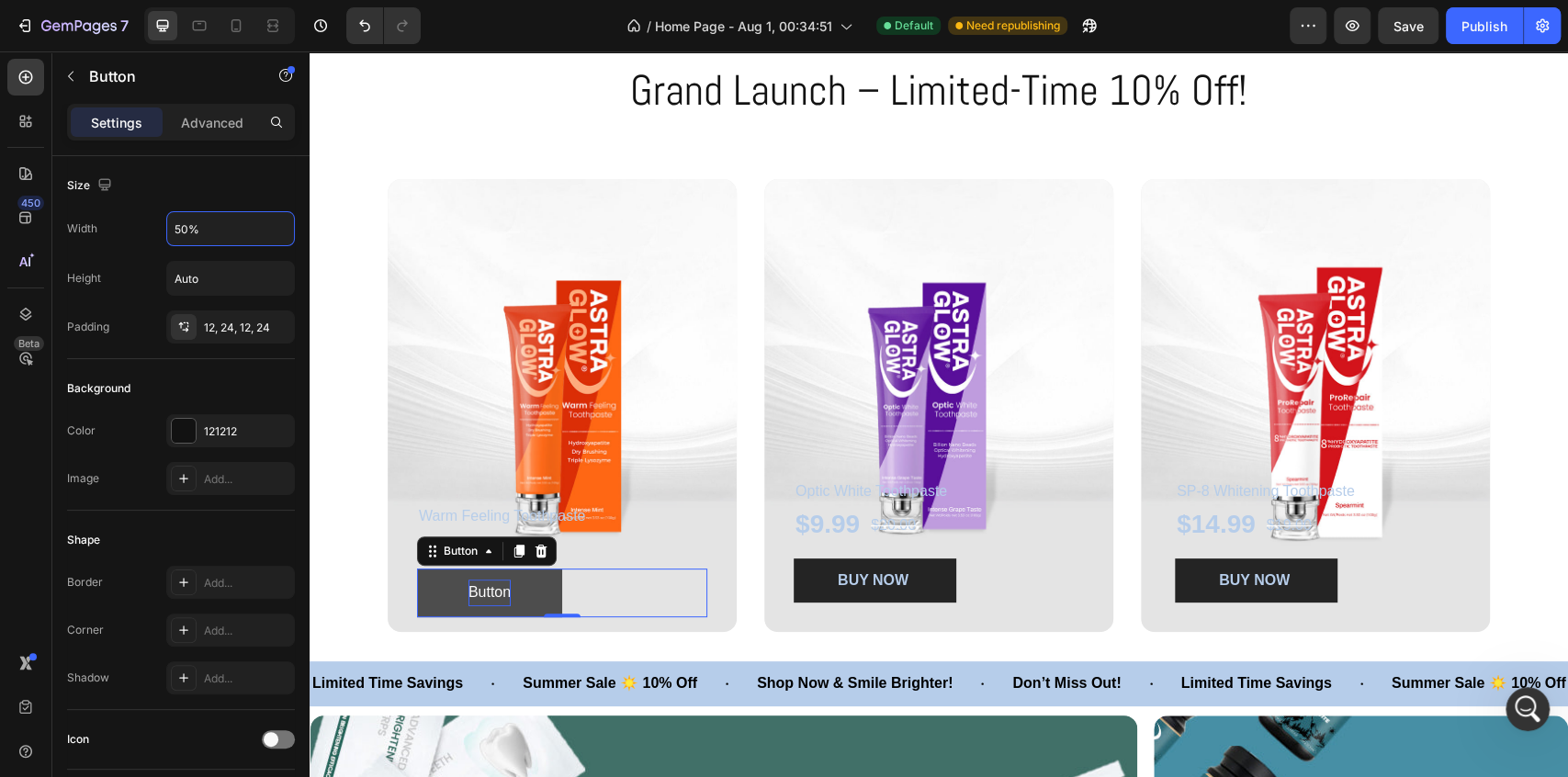 type on "50%" 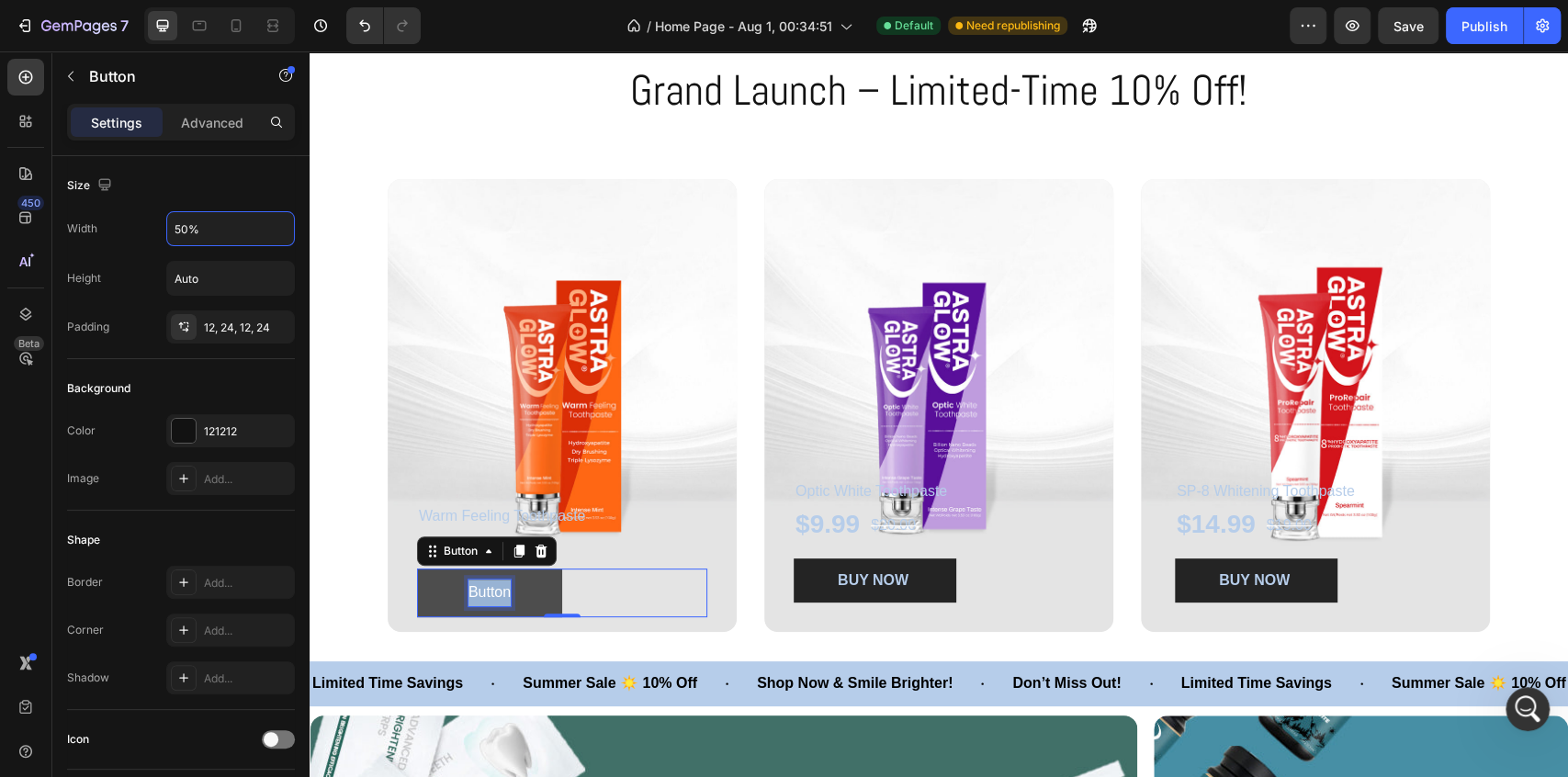 click on "Button" at bounding box center [490, 592] 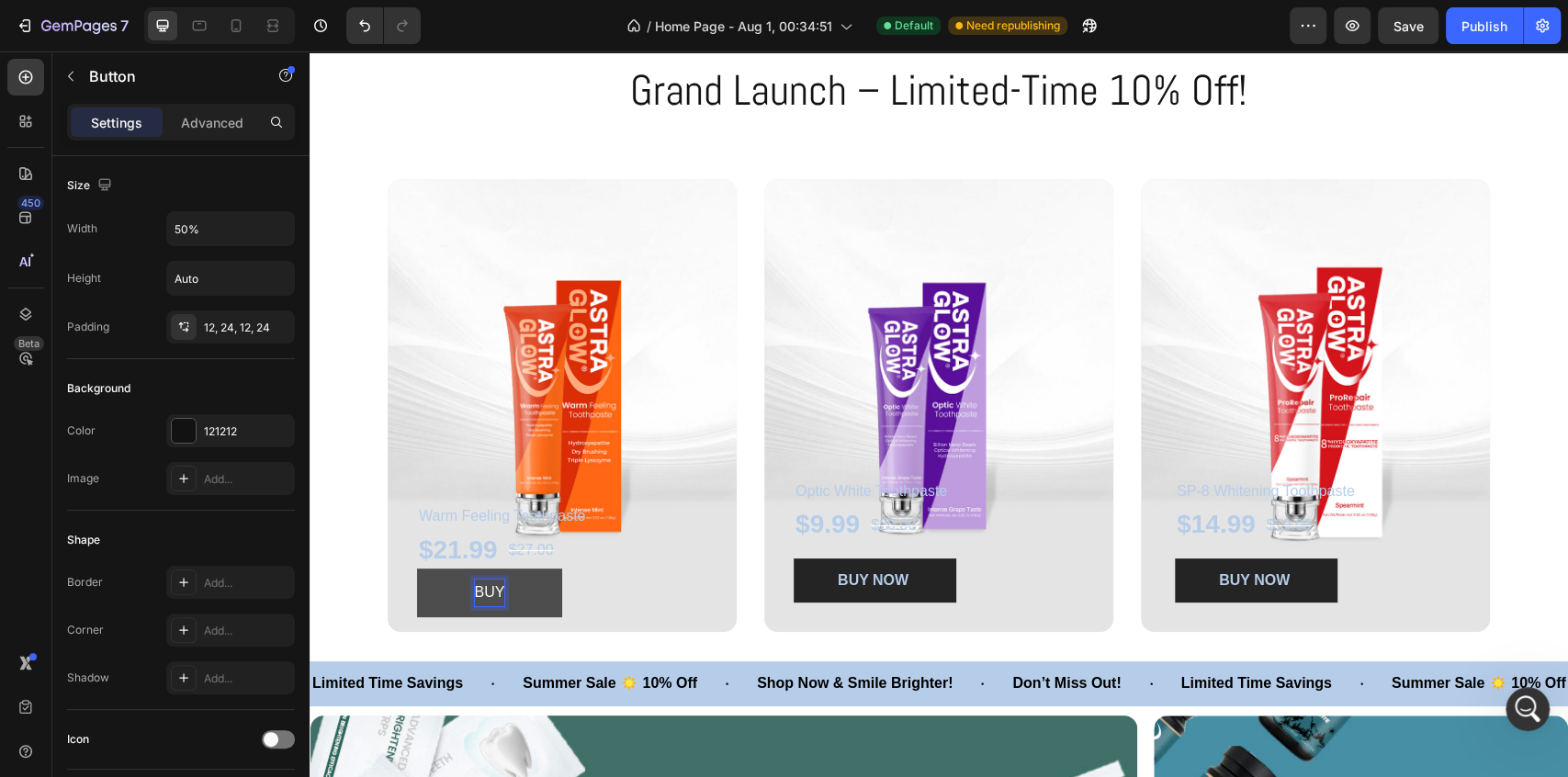 click on "BUY" at bounding box center [490, 592] 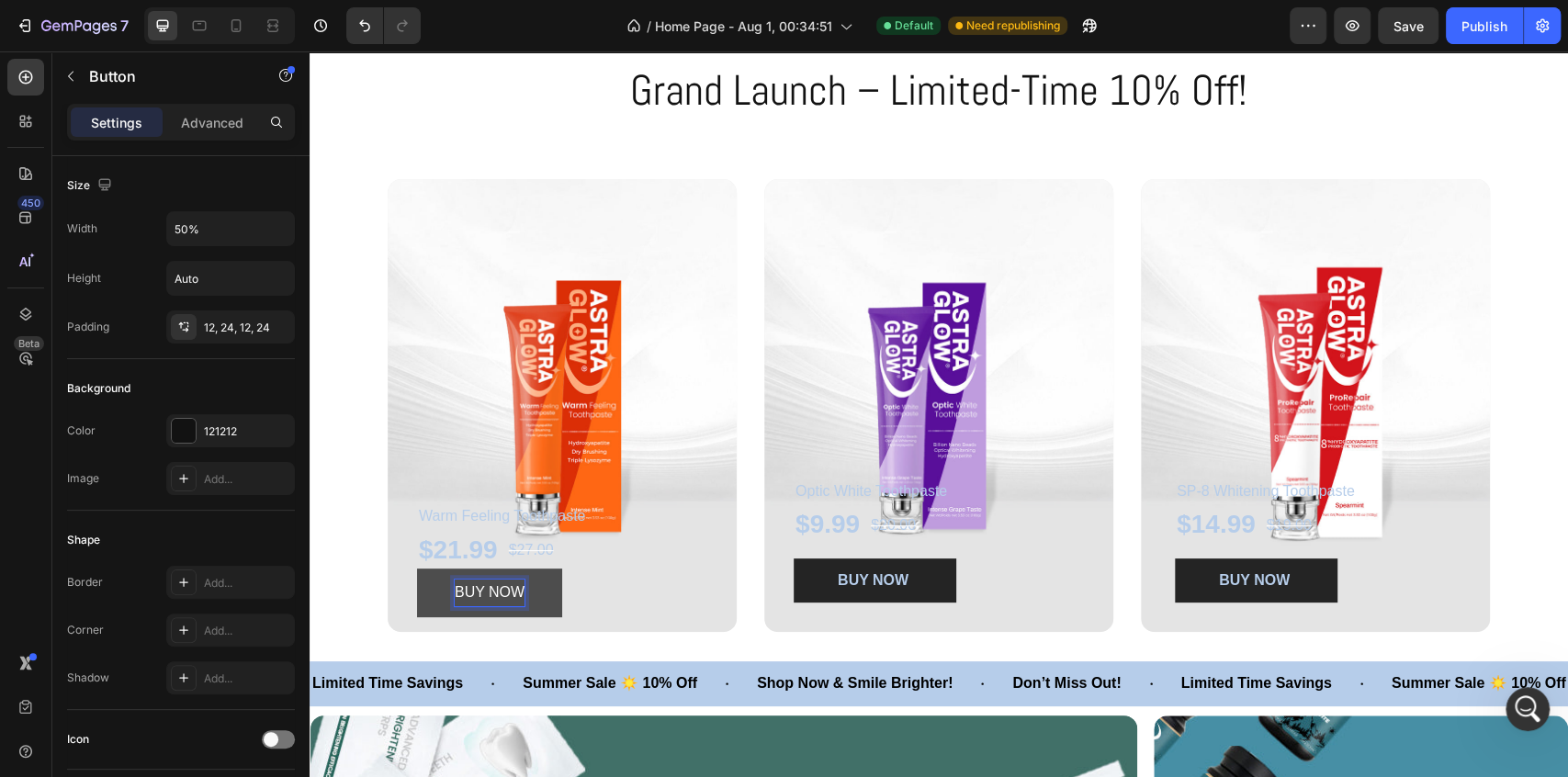 click on "BUY NOW" at bounding box center [490, 592] 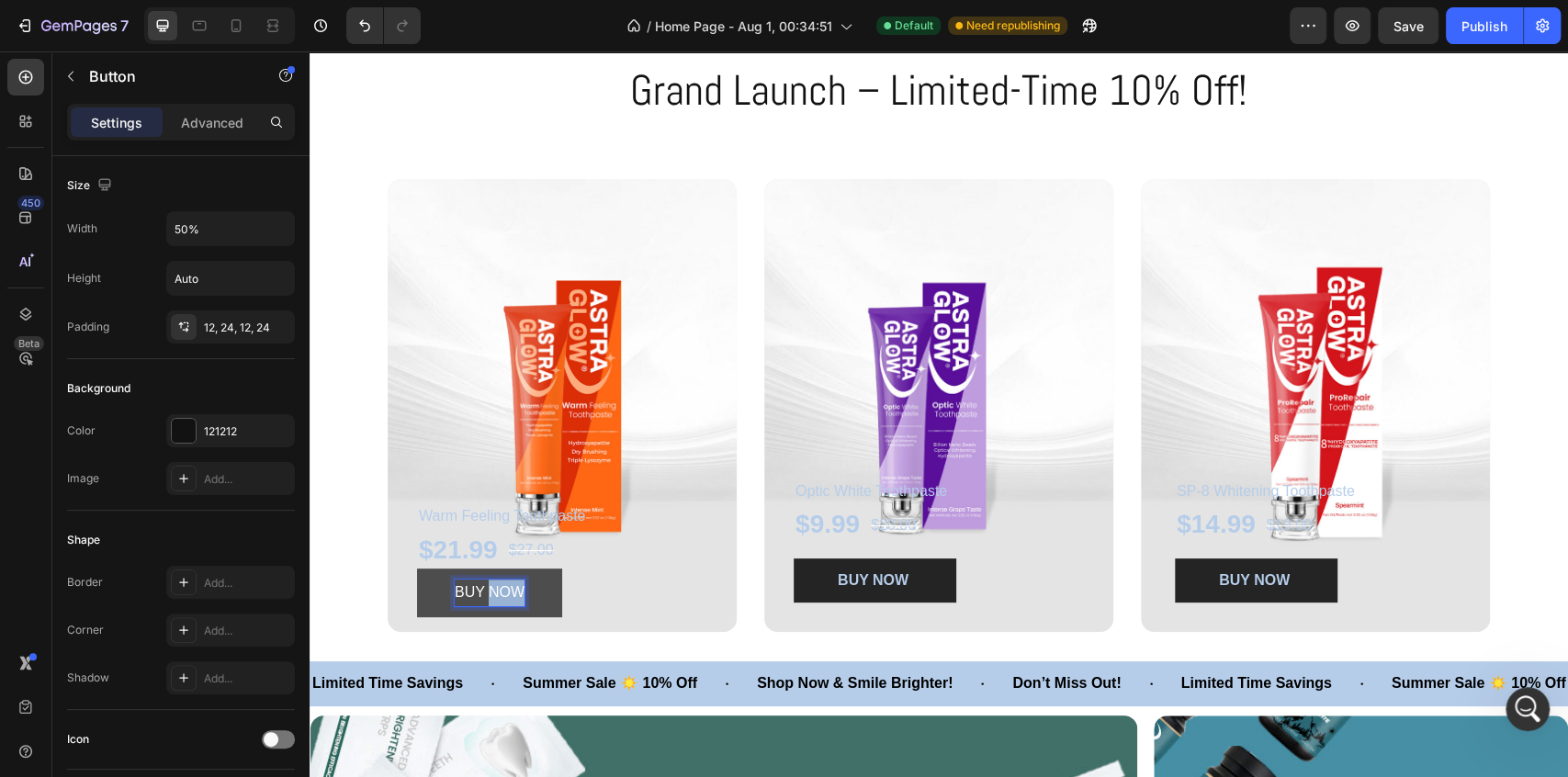 click on "BUY NOW" at bounding box center (490, 592) 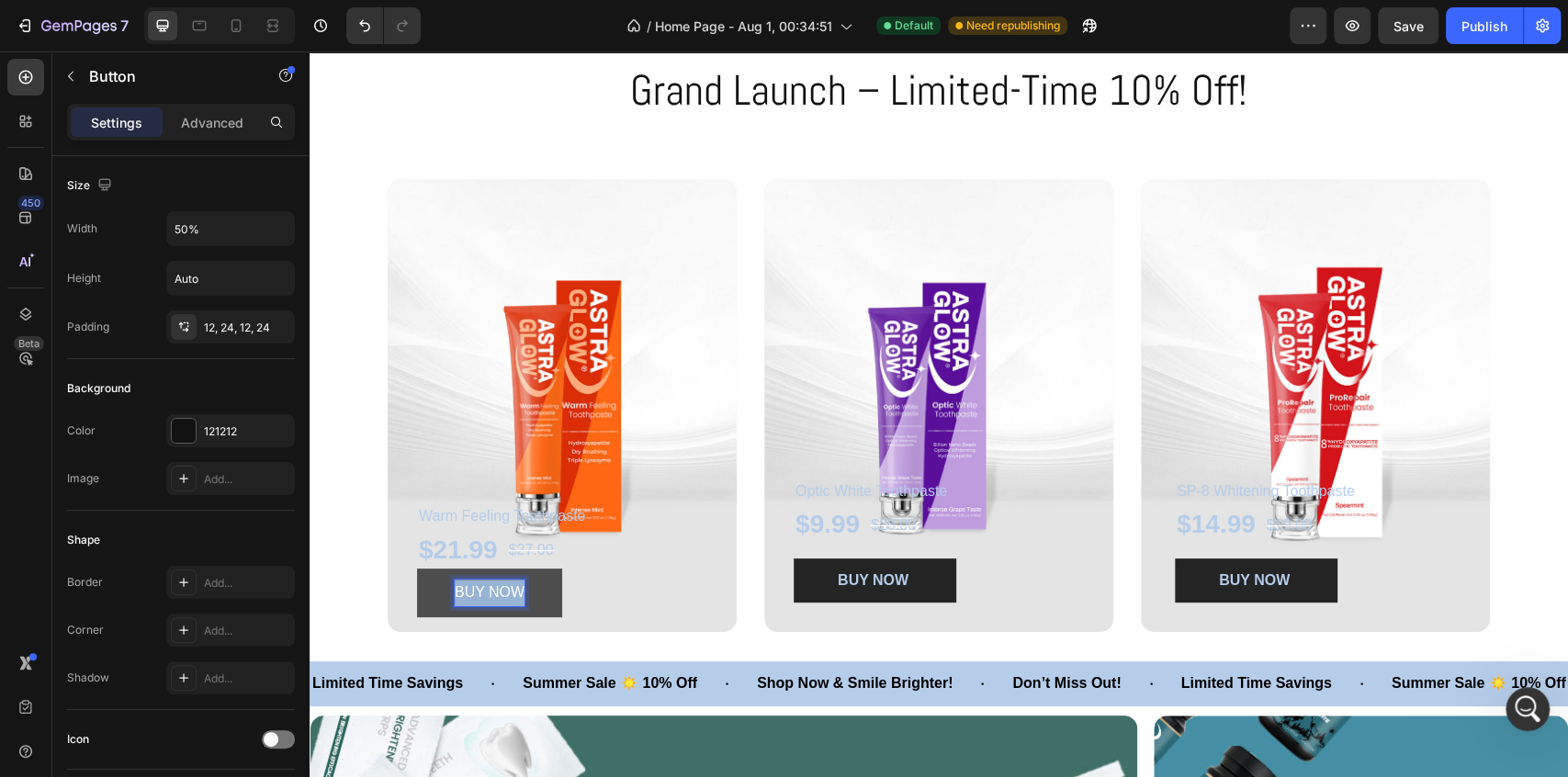 click on "BUY NOW" at bounding box center [490, 592] 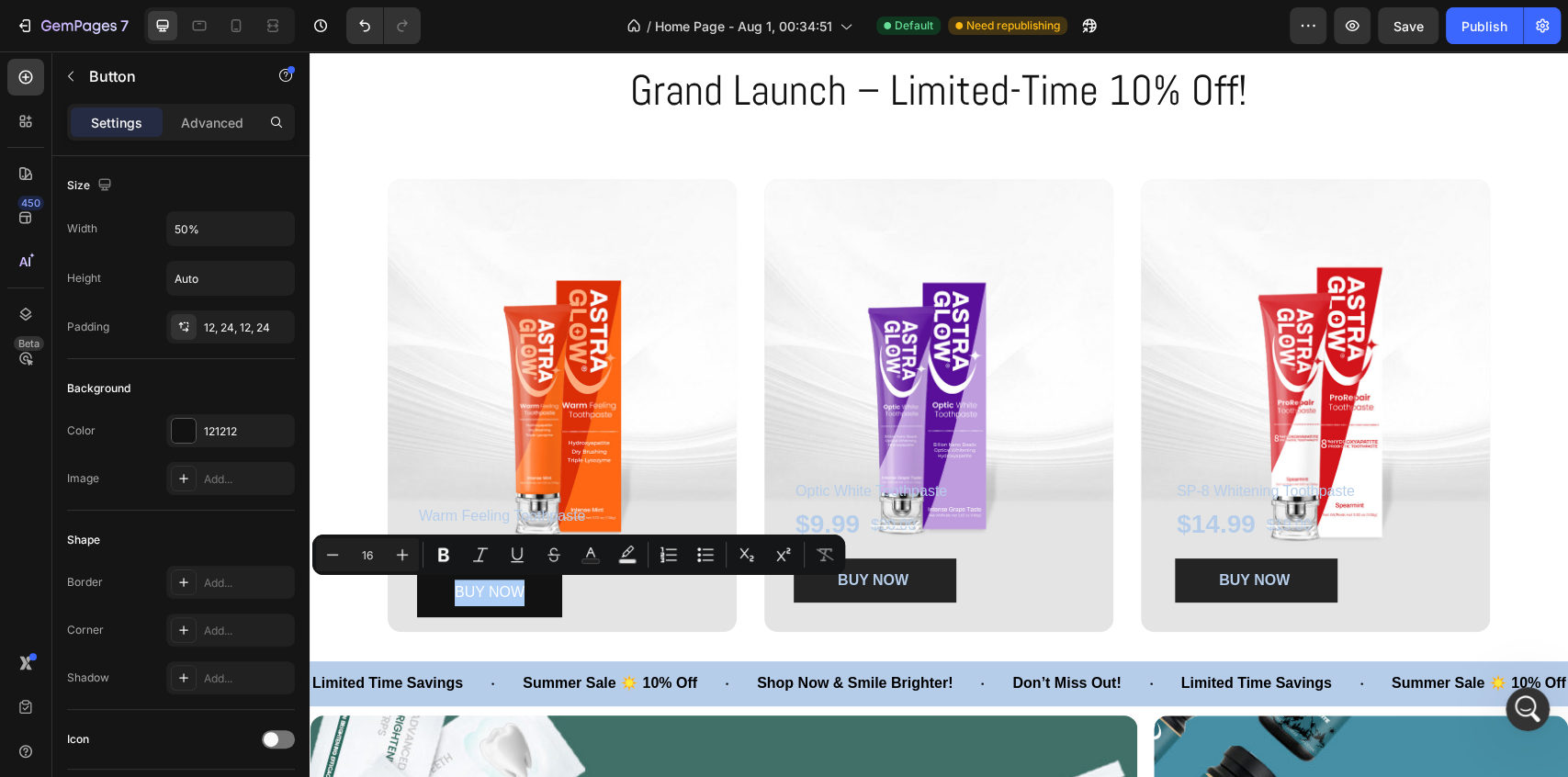 click on "Minus 16 Plus Bold Italic Underline       Strikethrough
Text Color
Text Background Color Numbered List Bulleted List Subscript Superscript Remove Format" at bounding box center [579, 555] 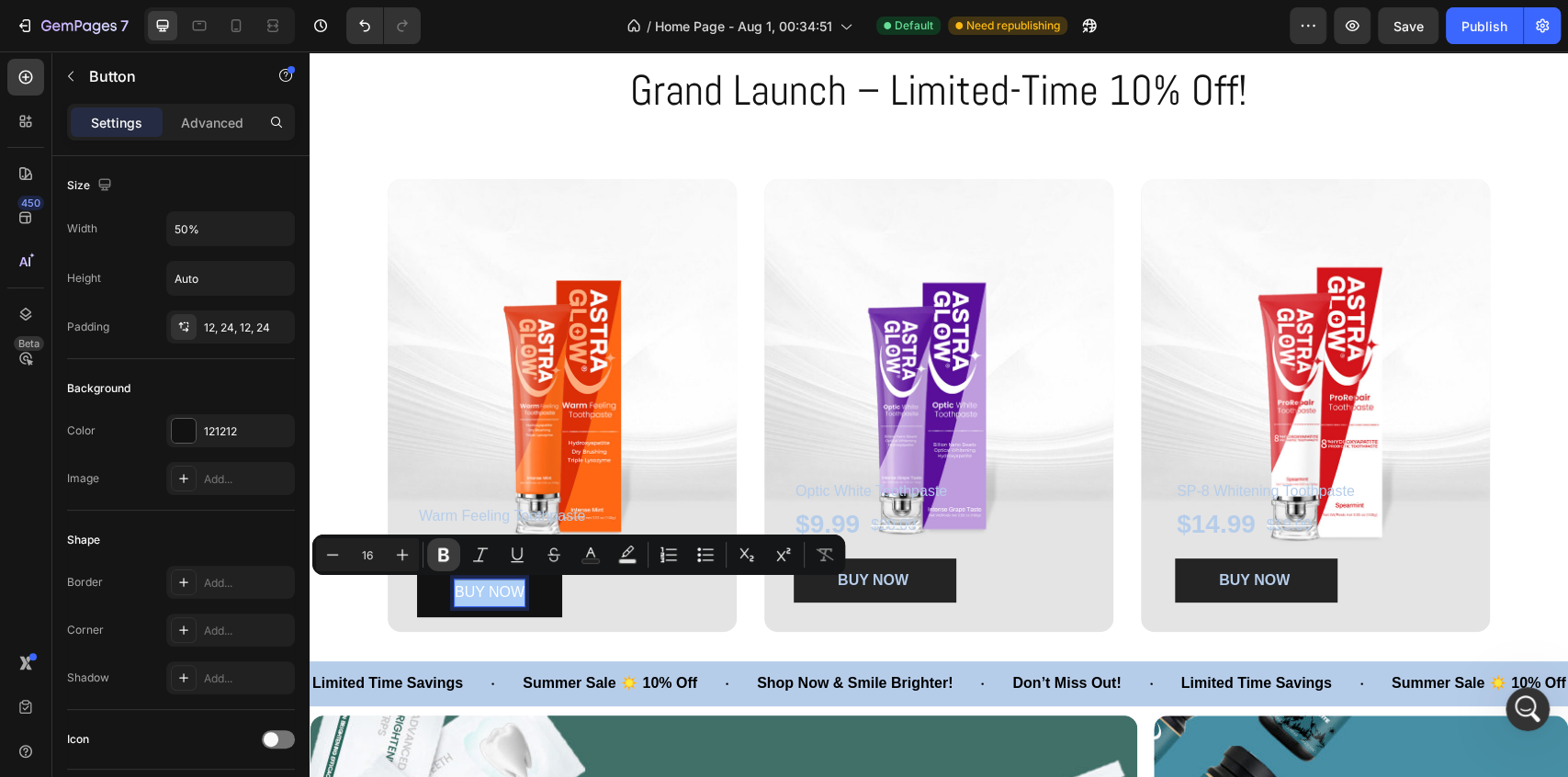click on "Bold" at bounding box center [444, 555] 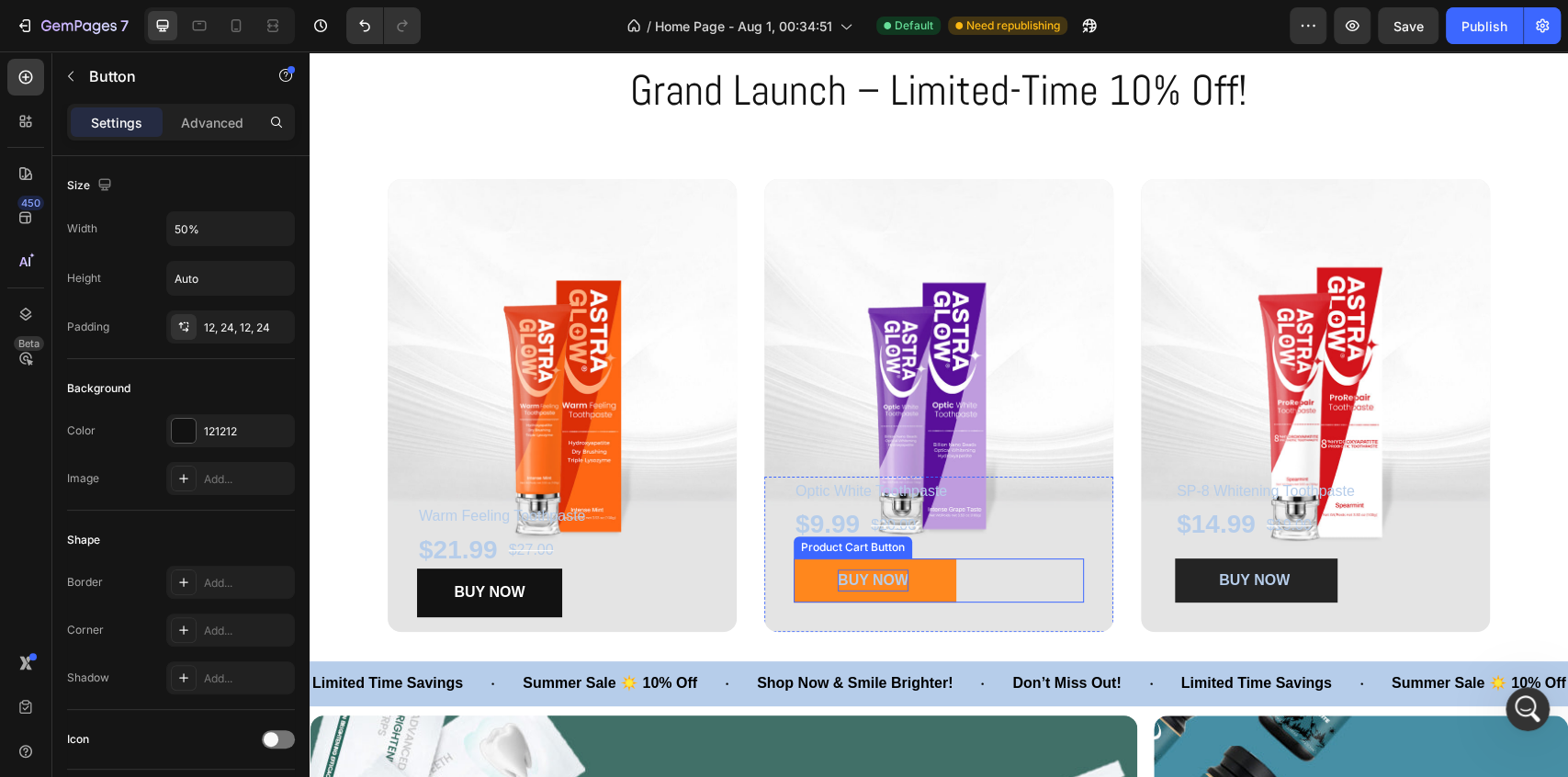 click on "BUY NOW" at bounding box center [873, 580] 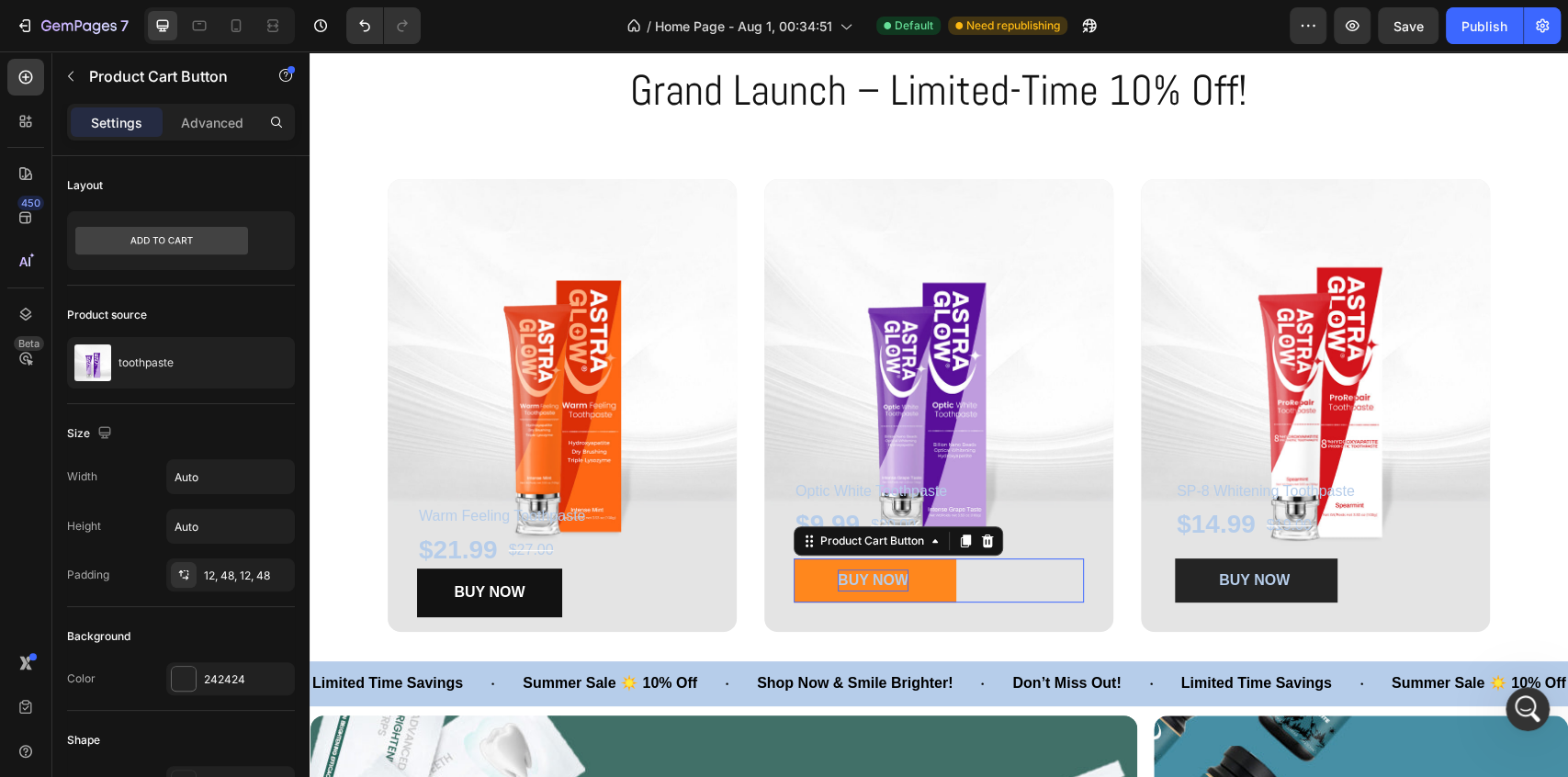 click on "BUY NOW" at bounding box center (873, 580) 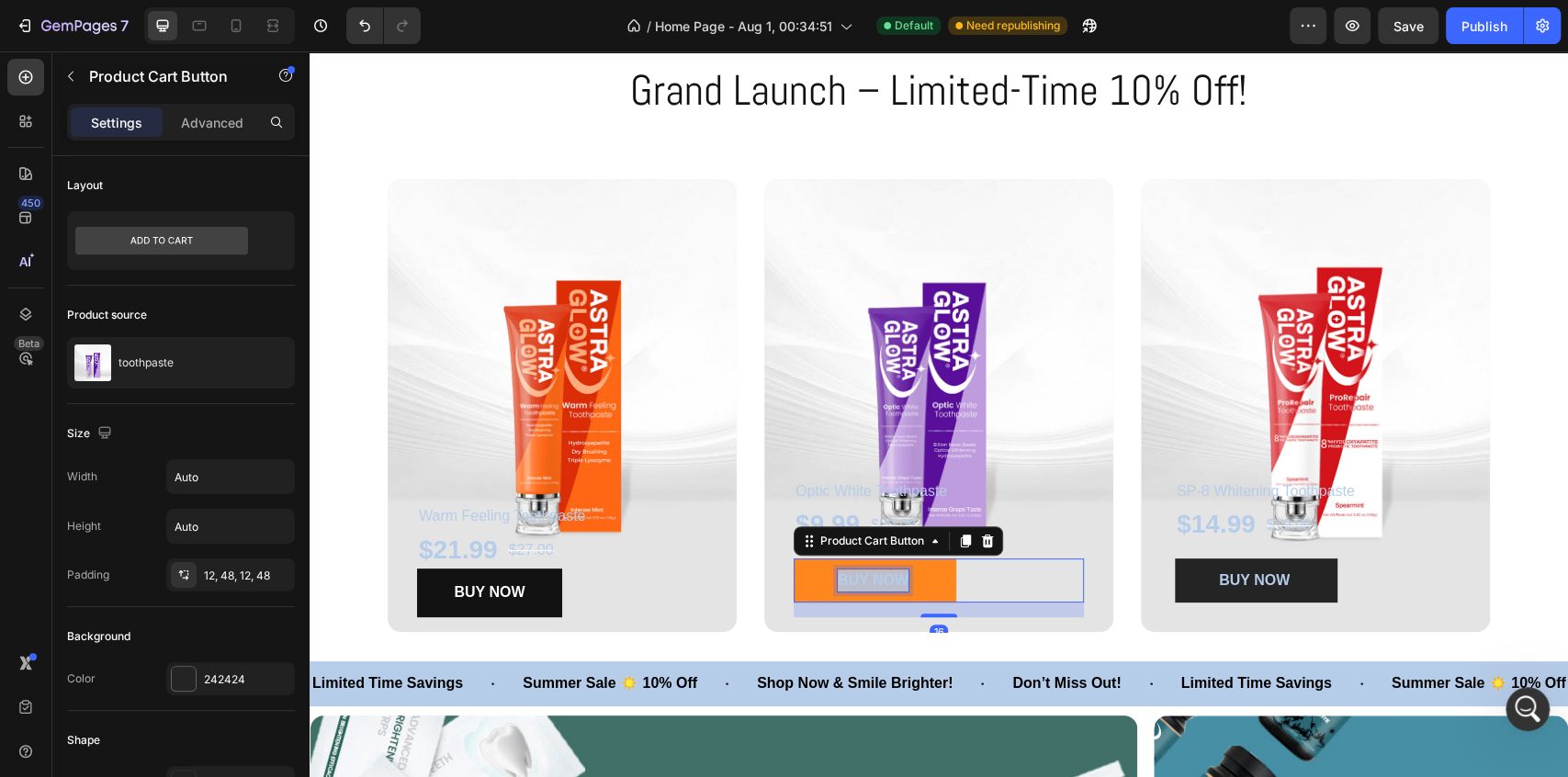 click on "BUY NOW" at bounding box center (873, 580) 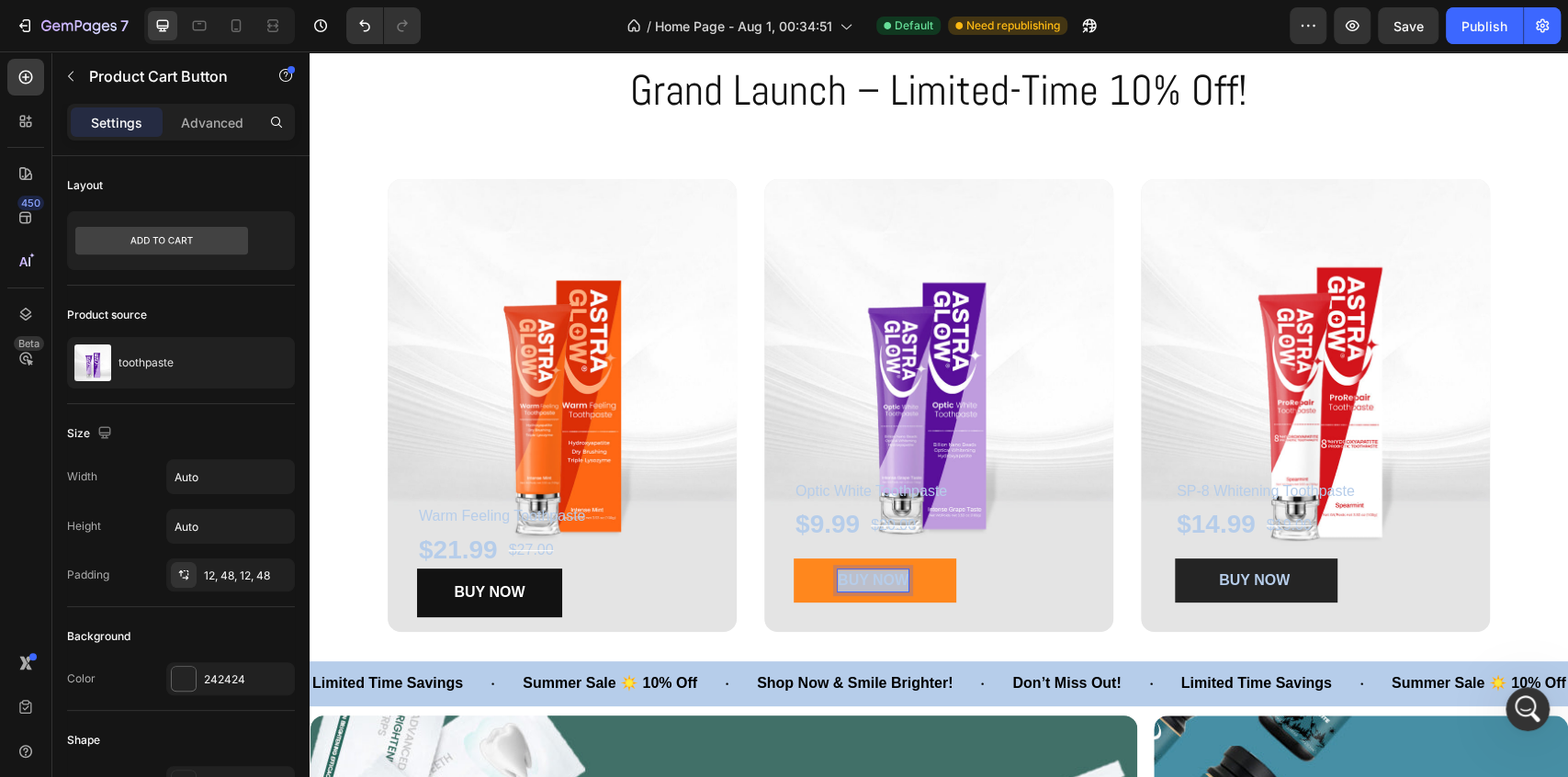 click on "BUY NOW" at bounding box center [873, 580] 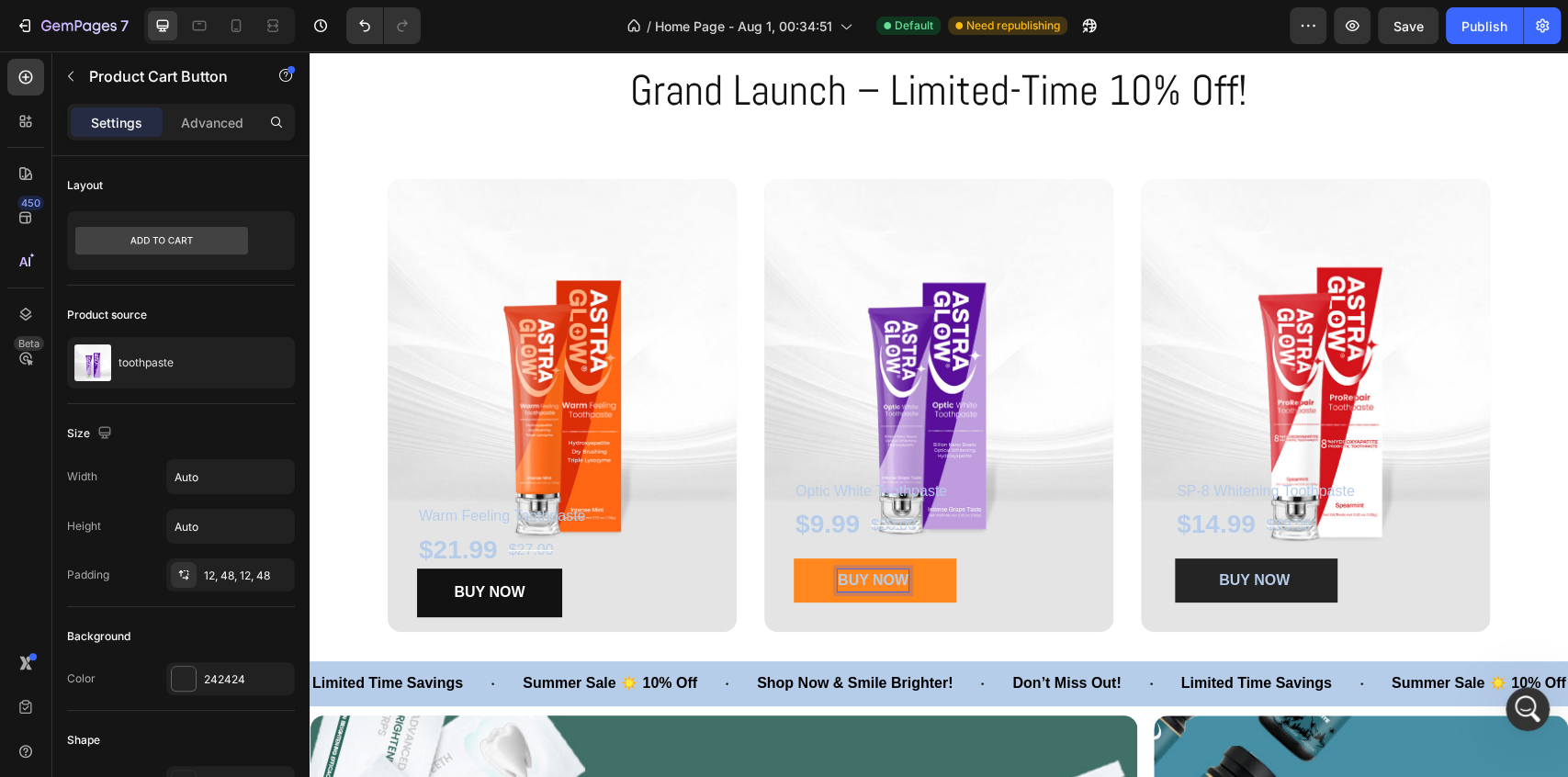 click on "BUY NOW" at bounding box center (874, 580) 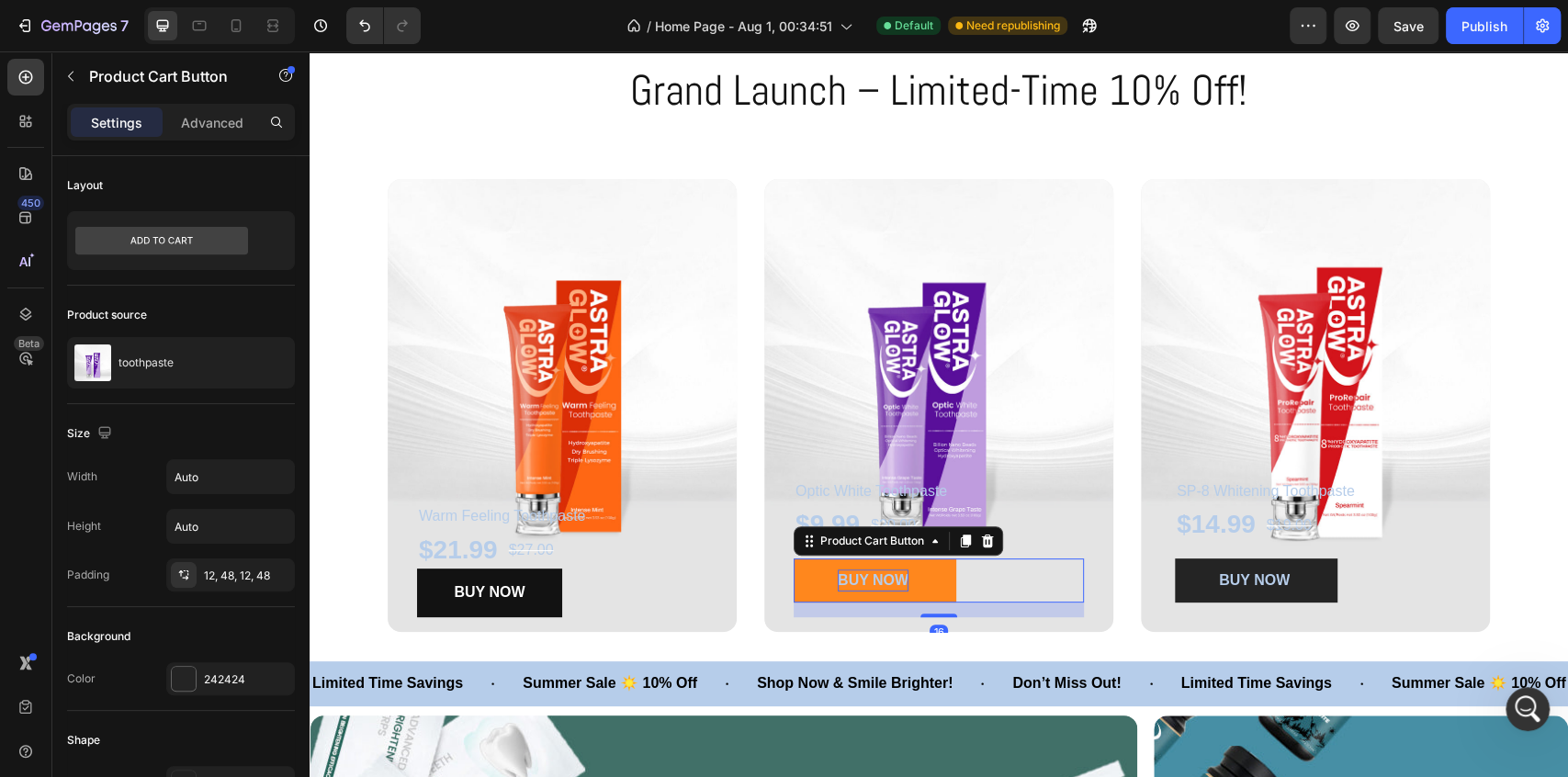 click on "BUY NOW" at bounding box center (873, 580) 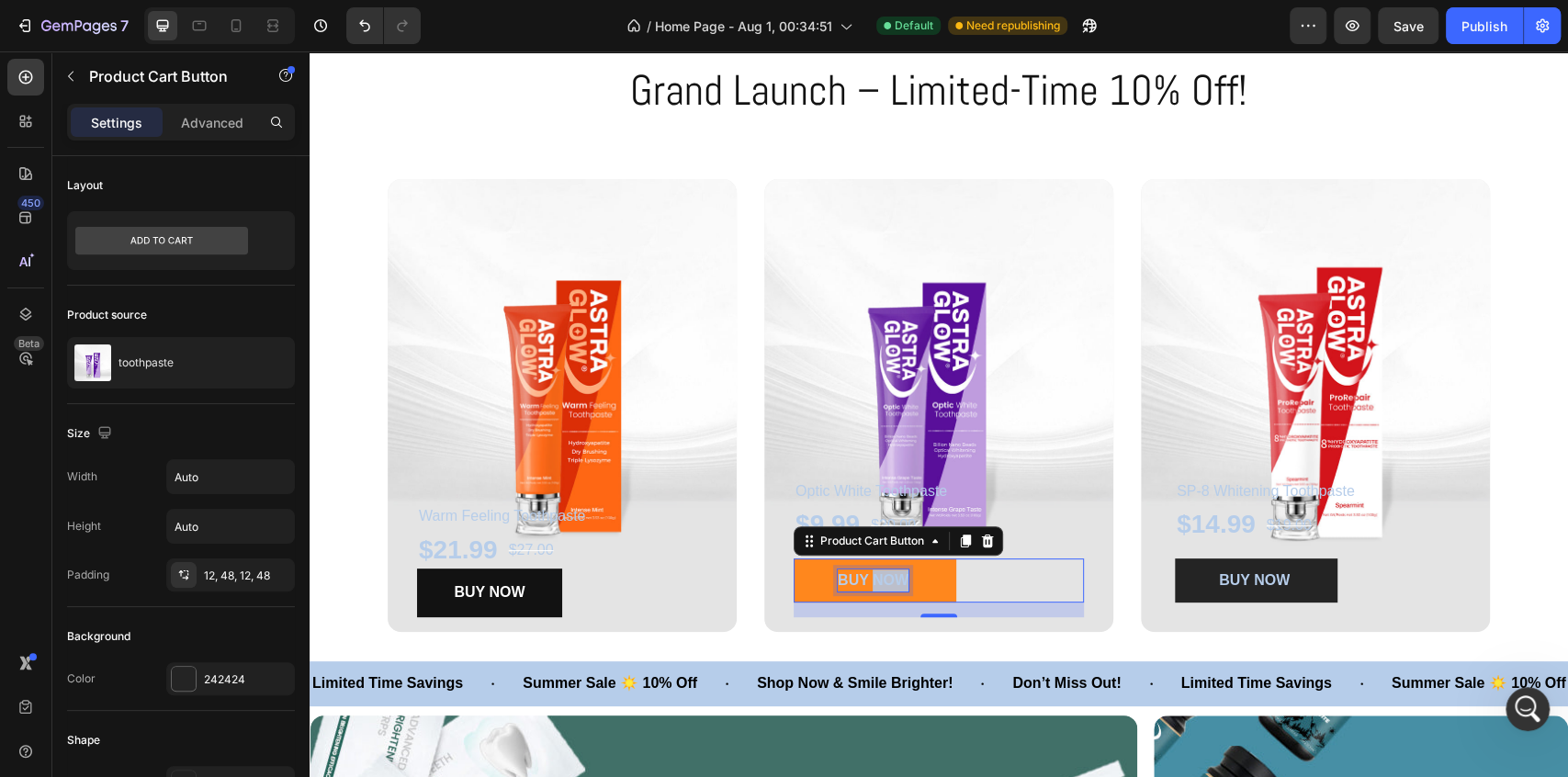 click on "BUY NOW" at bounding box center [873, 580] 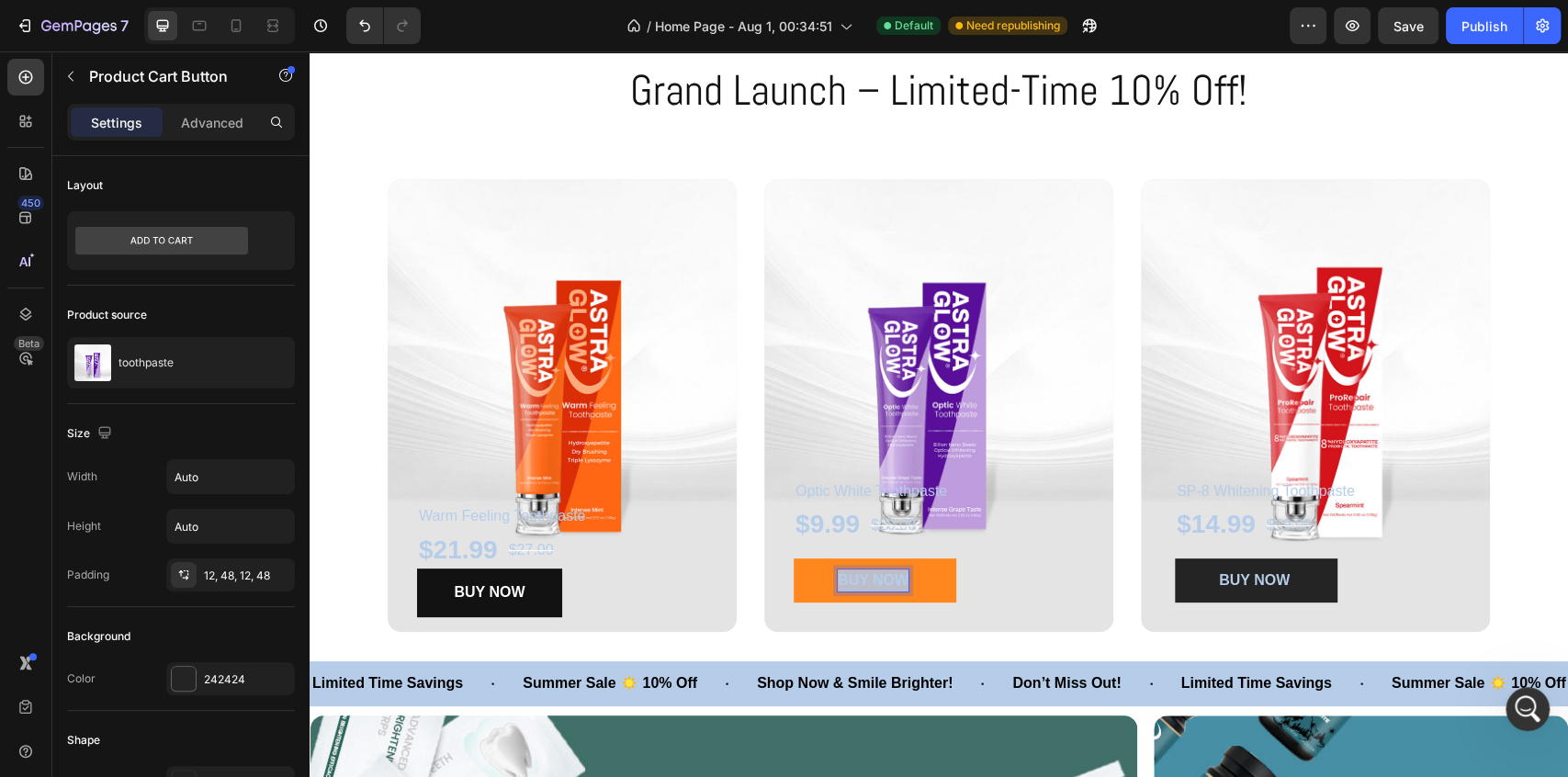 click on "BUY NOW" at bounding box center (873, 580) 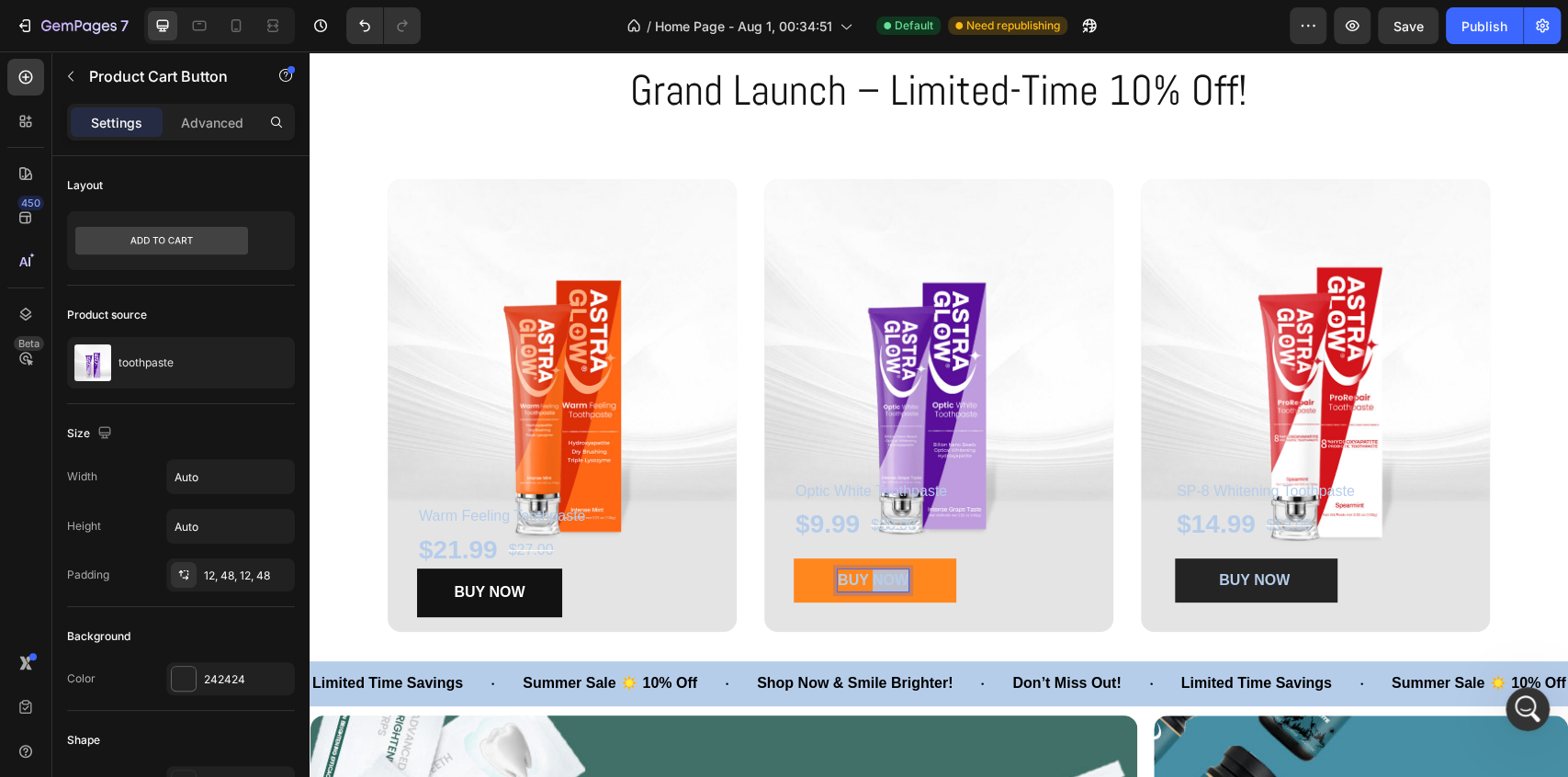 click on "BUY NOW" at bounding box center [873, 580] 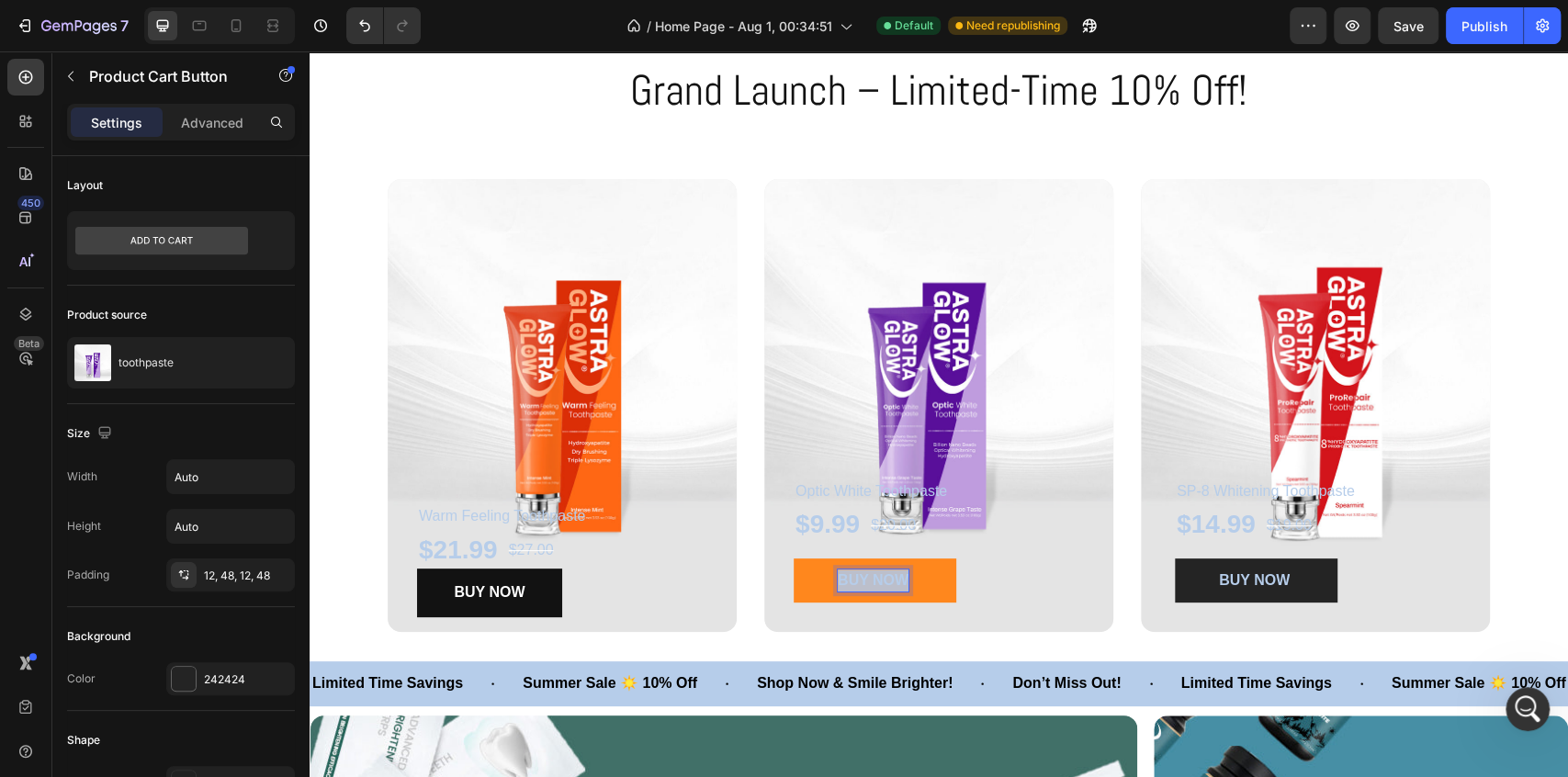 click on "BUY NOW" at bounding box center (873, 580) 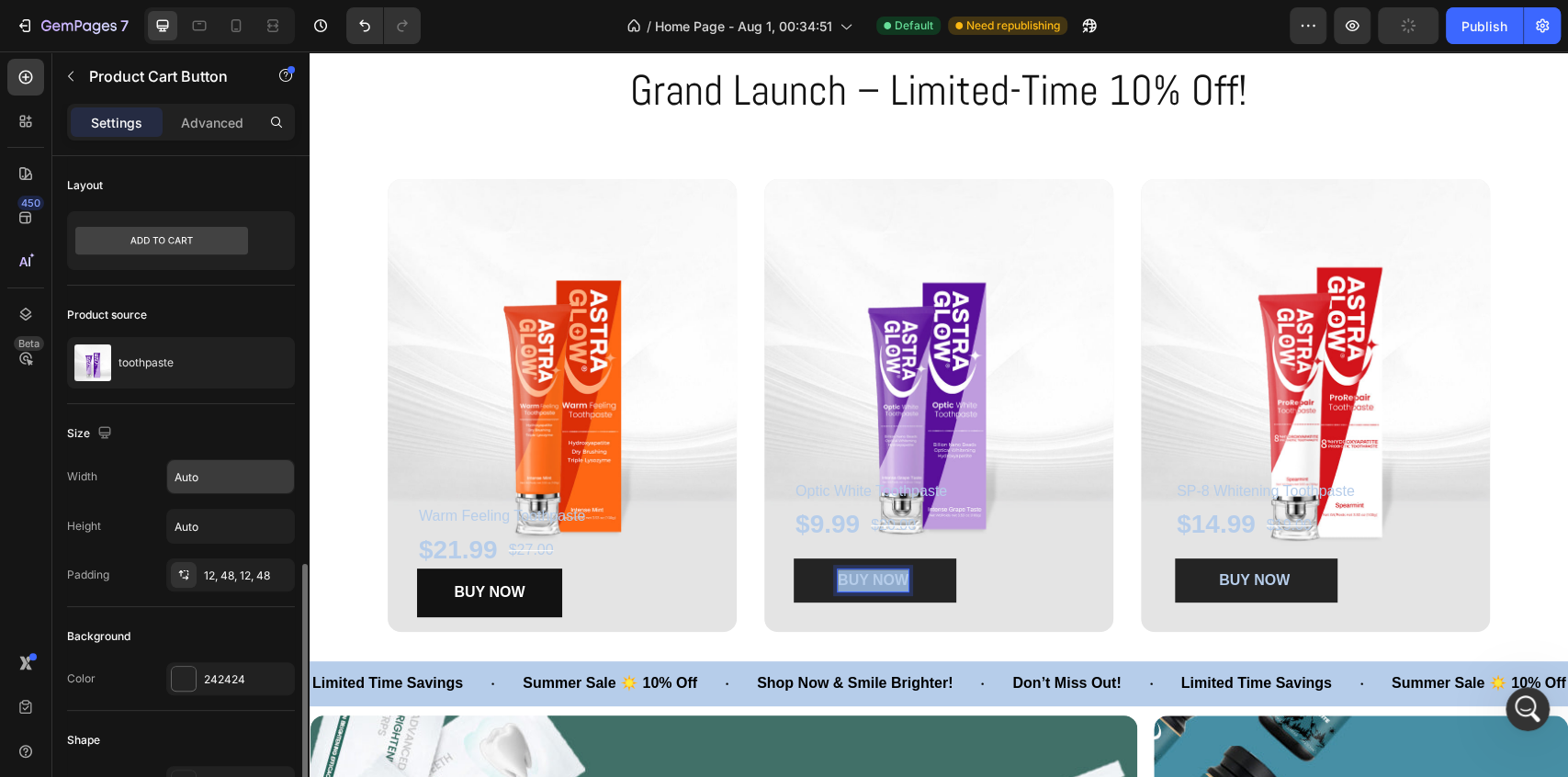 scroll, scrollTop: 306, scrollLeft: 0, axis: vertical 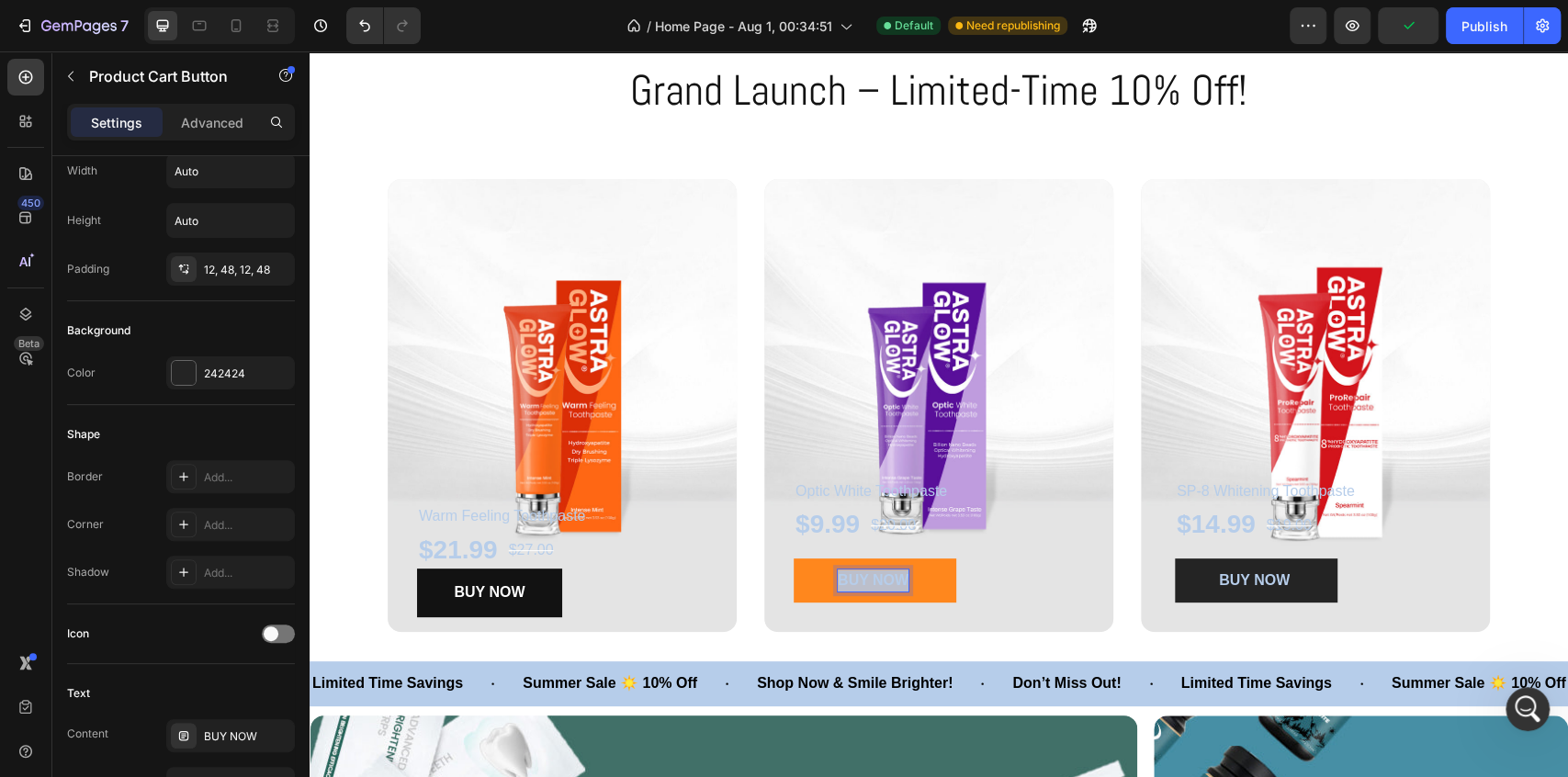 click on "BUY NOW" at bounding box center (873, 580) 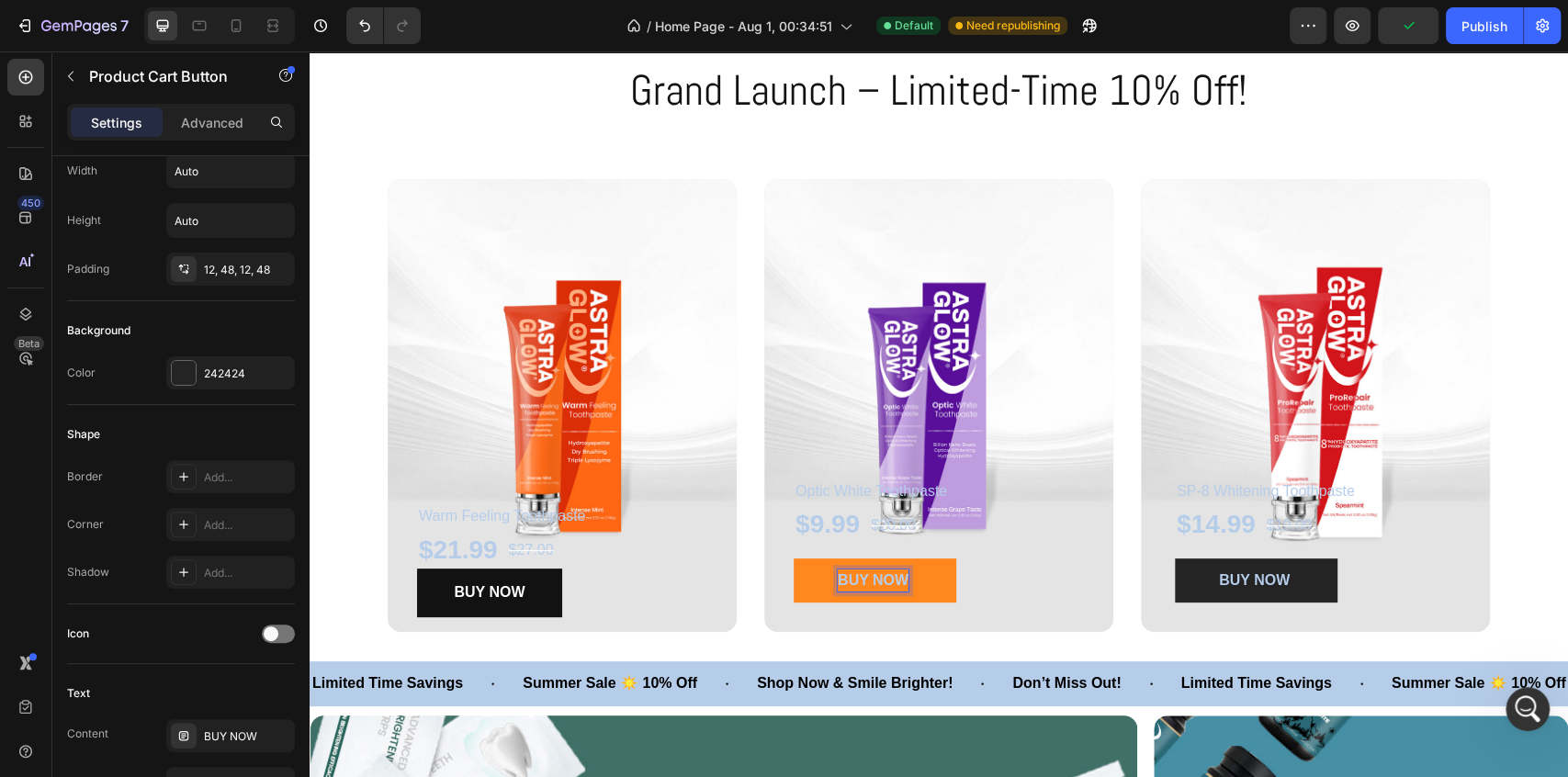 click on "BUY NOW" at bounding box center (873, 580) 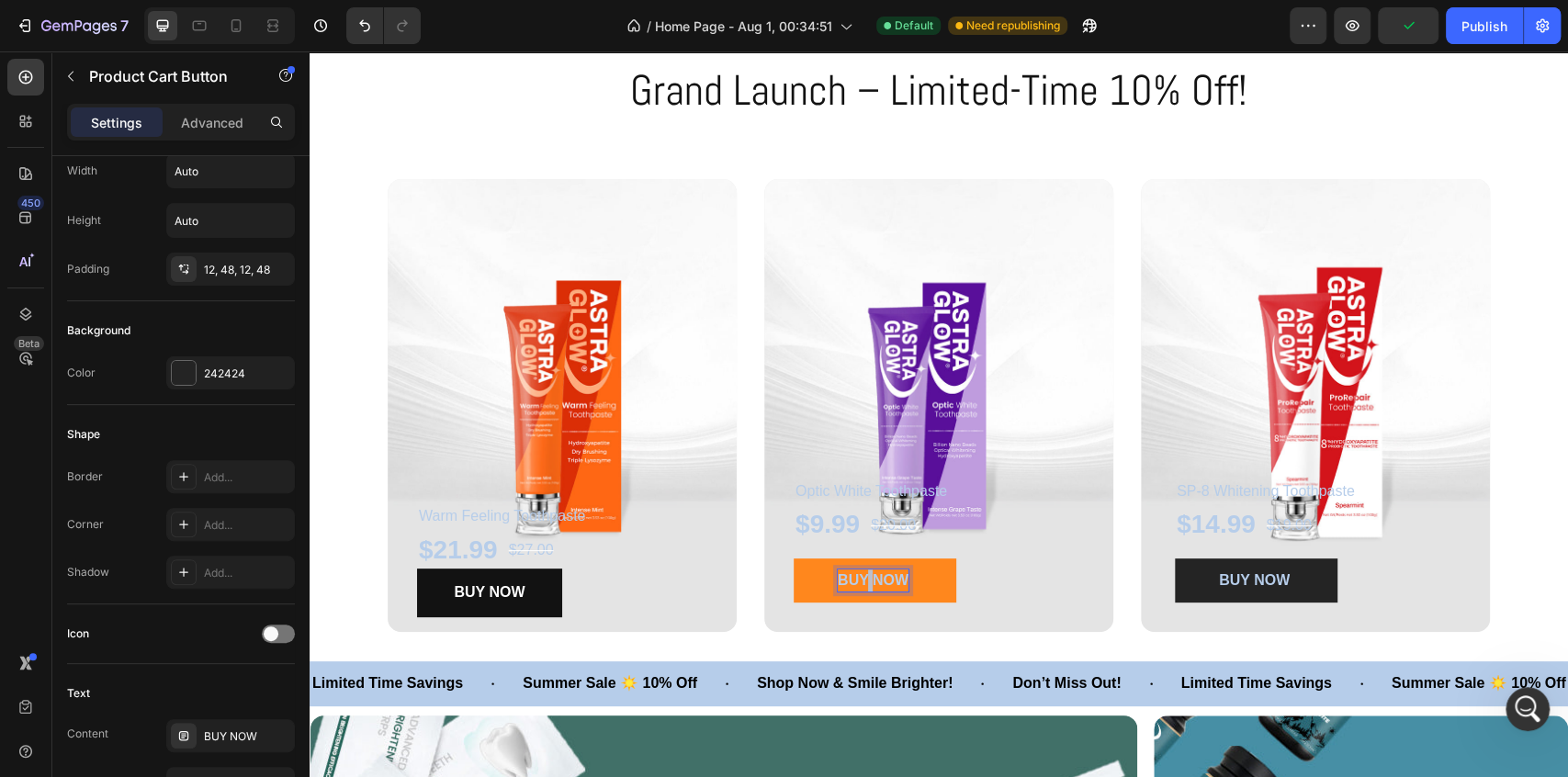 click on "BUY NOW" at bounding box center (873, 580) 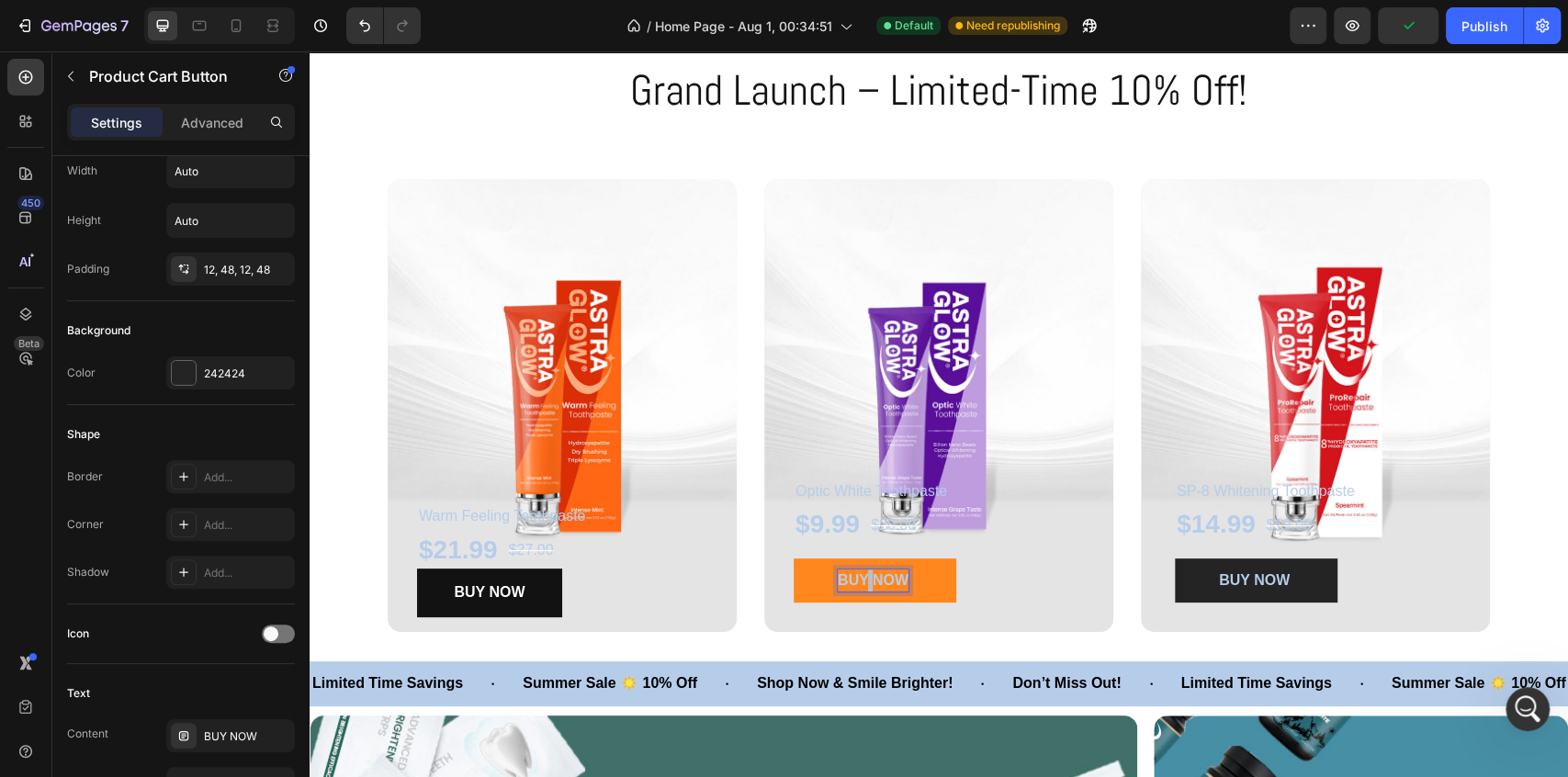 click on "BUY NOW" at bounding box center [873, 580] 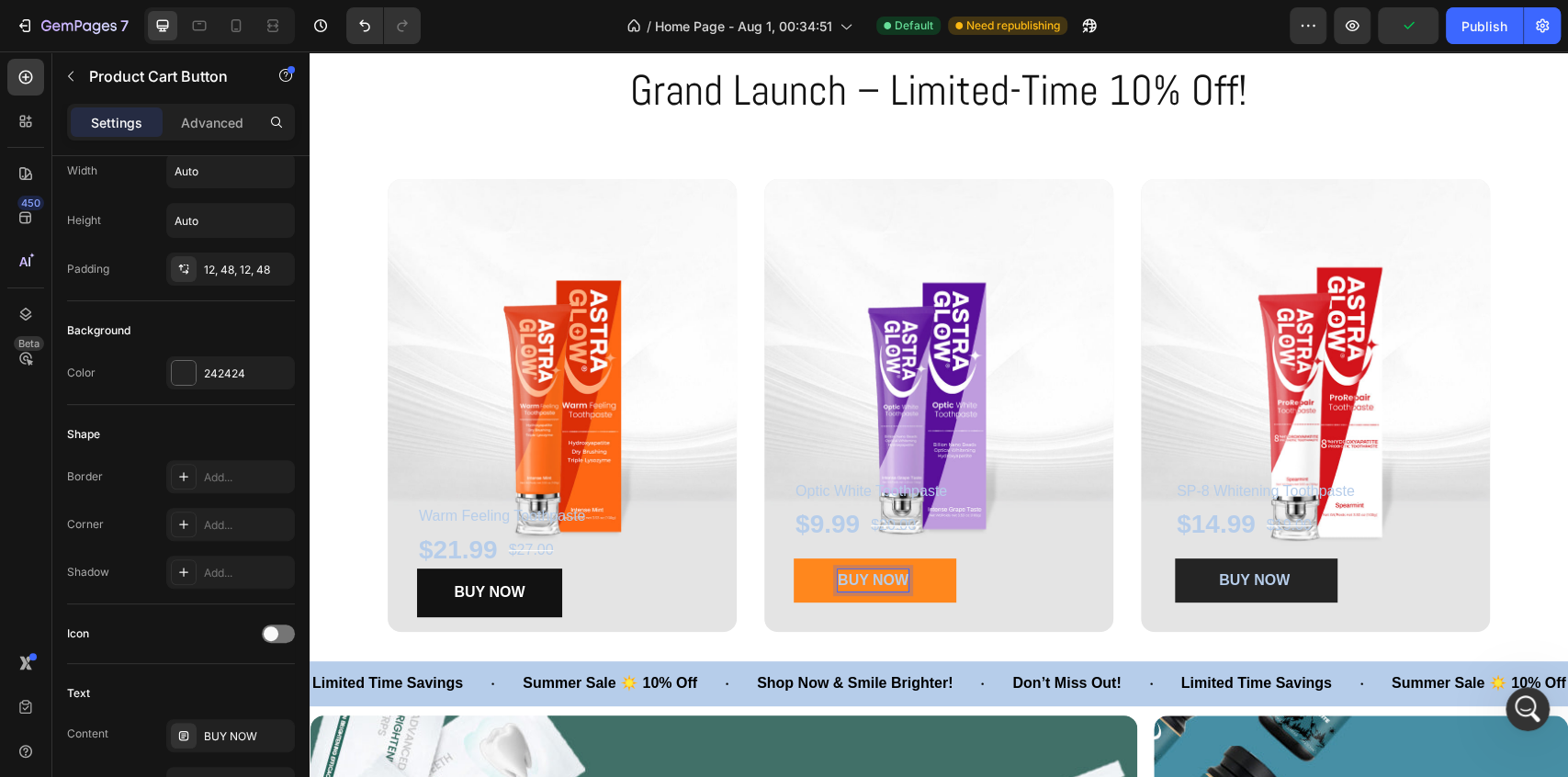click on "BUY NOW" at bounding box center [873, 580] 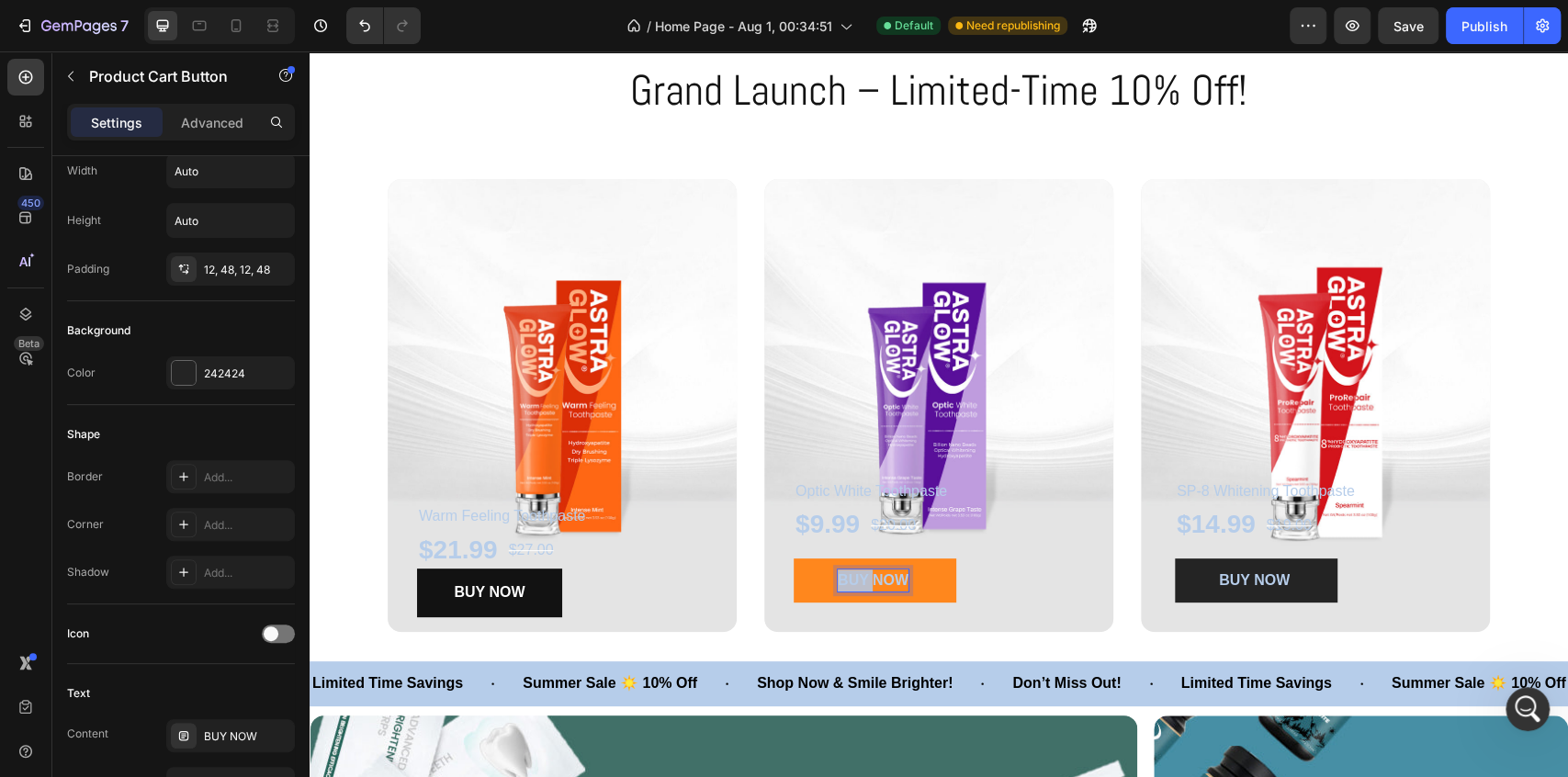 click on "BUY NOW" at bounding box center (873, 580) 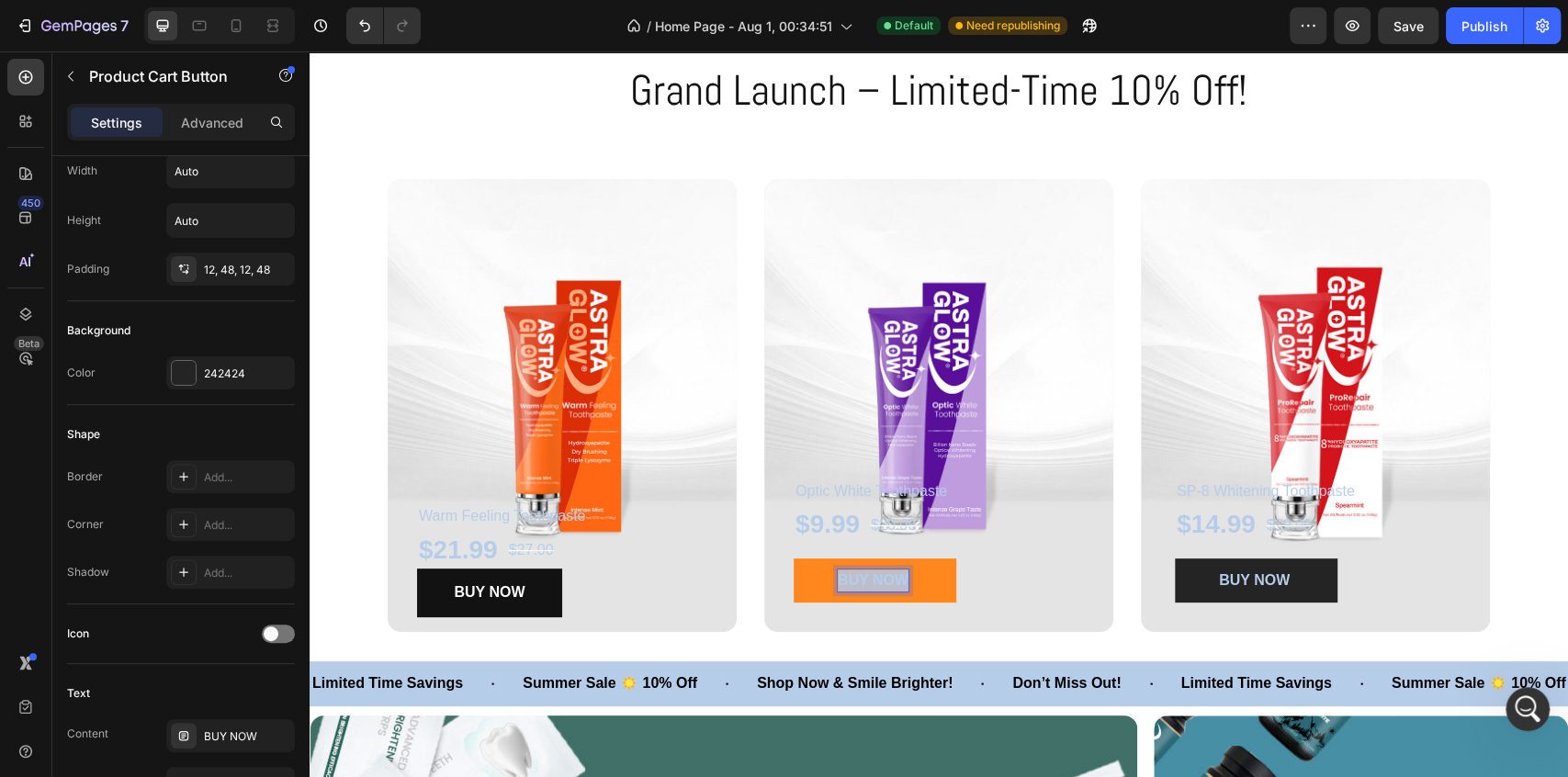 click on "BUY NOW" at bounding box center (873, 580) 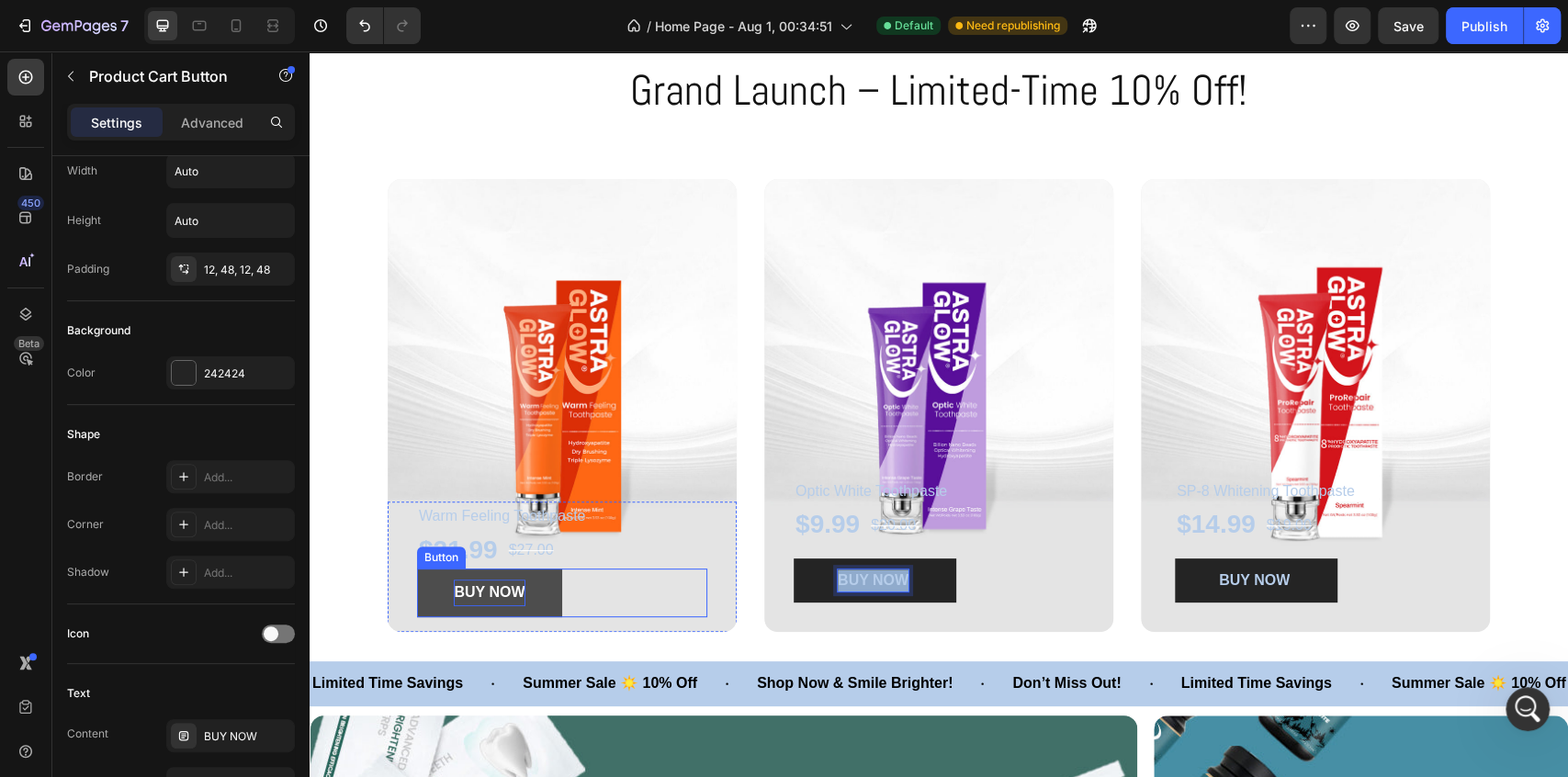 click on "BUY NOW" at bounding box center (489, 591) 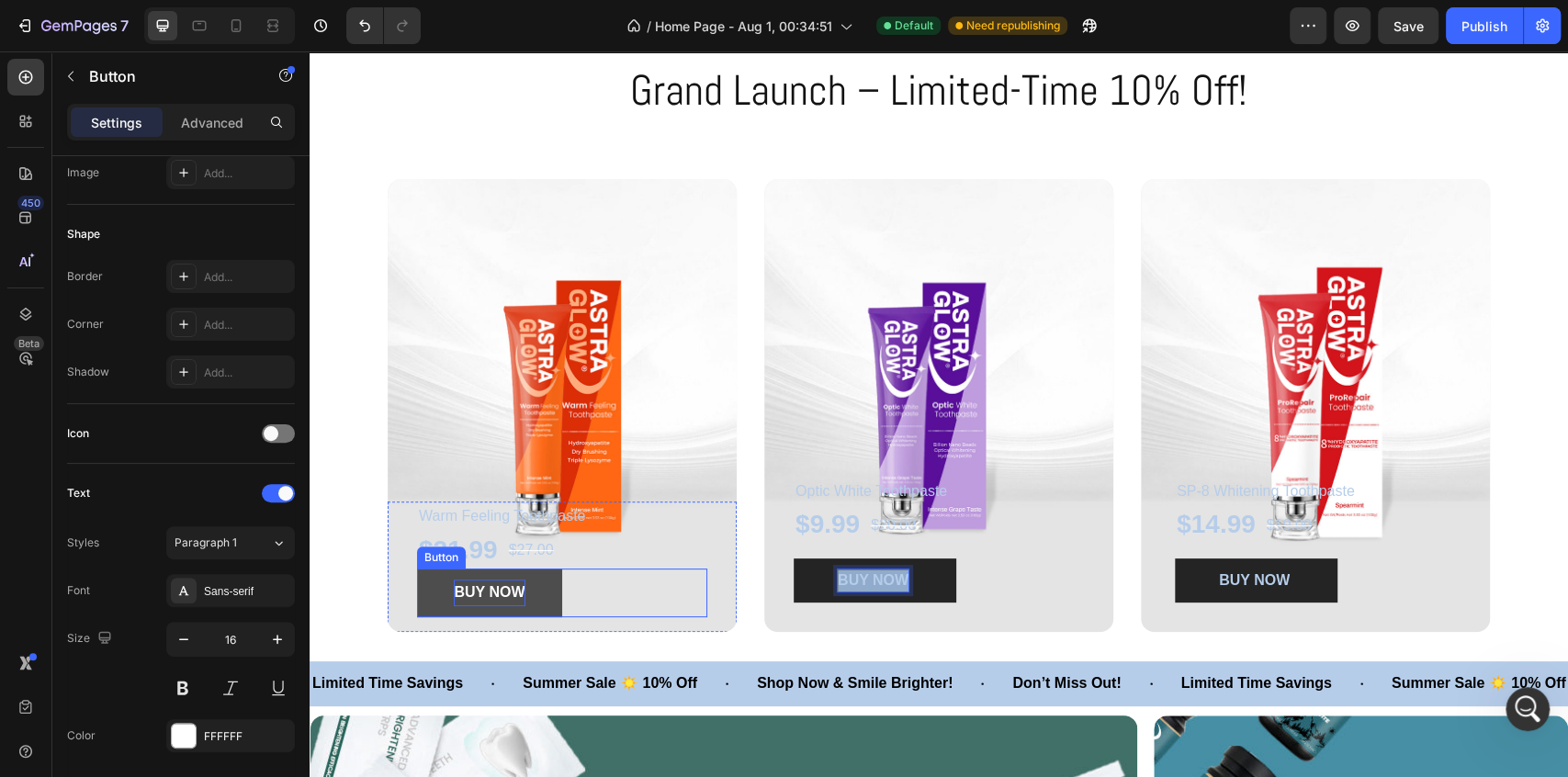 scroll, scrollTop: 0, scrollLeft: 0, axis: both 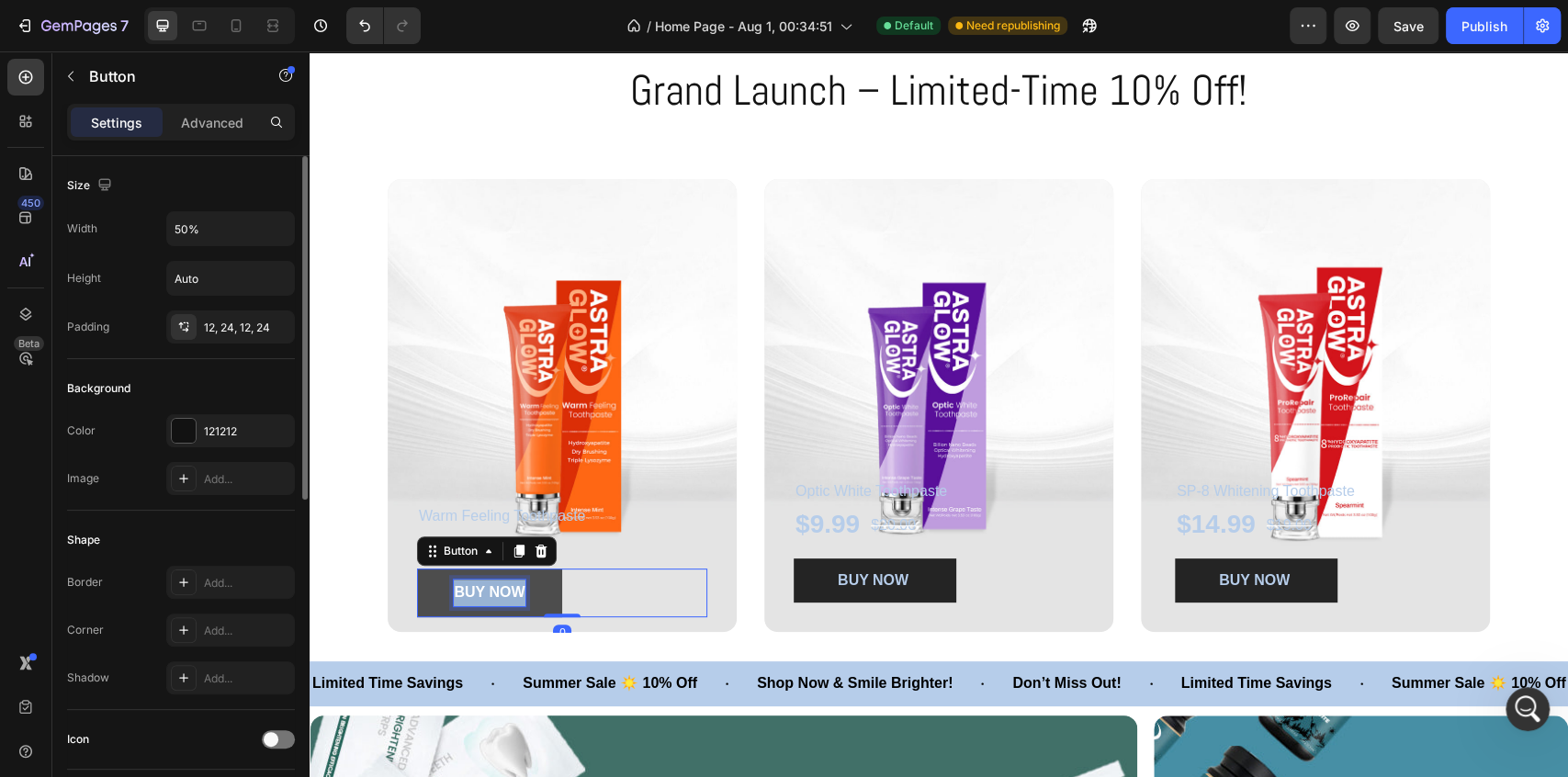 click on "BUY NOW" at bounding box center (489, 591) 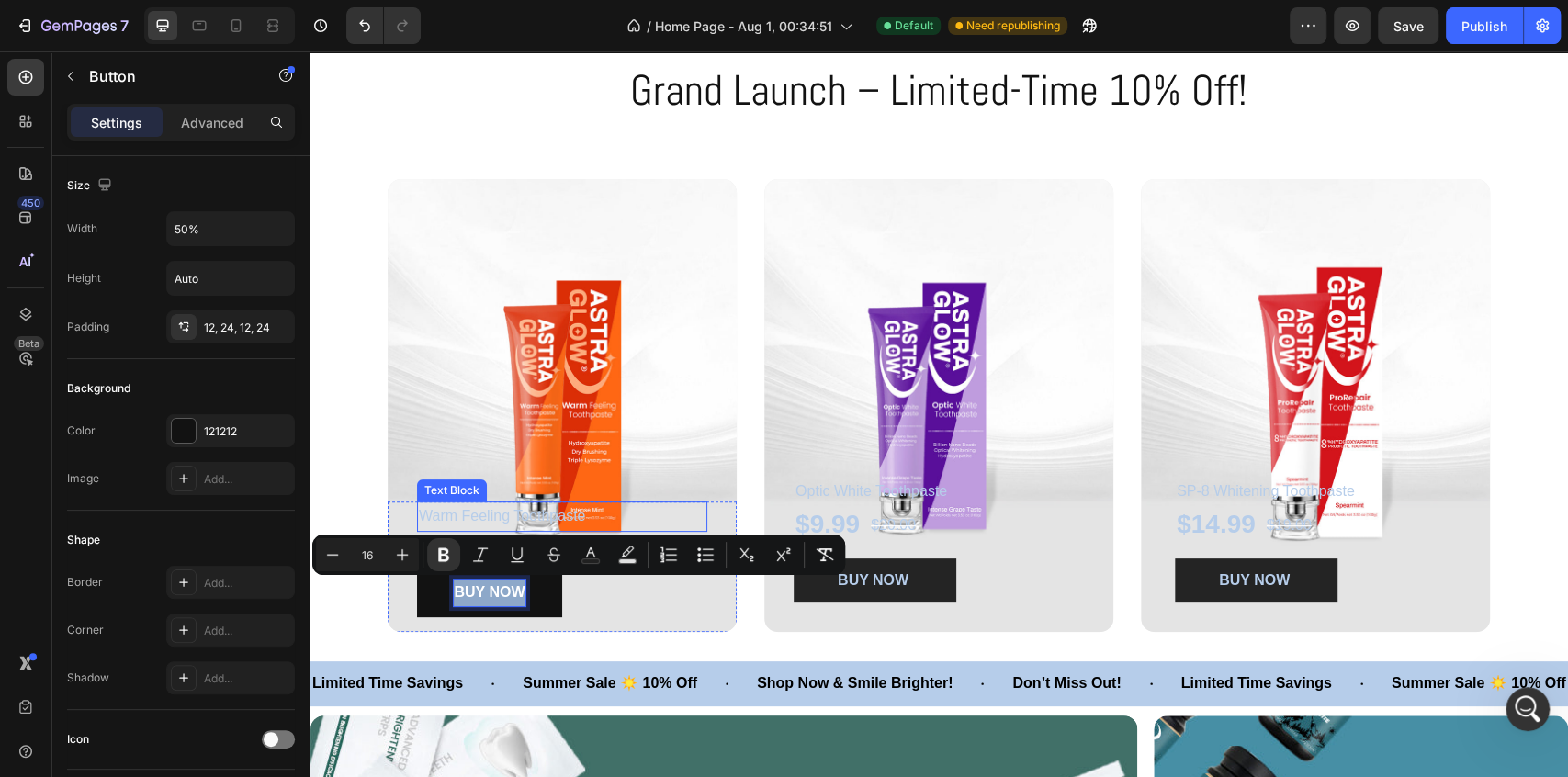 click on "Text Block" at bounding box center [452, 490] 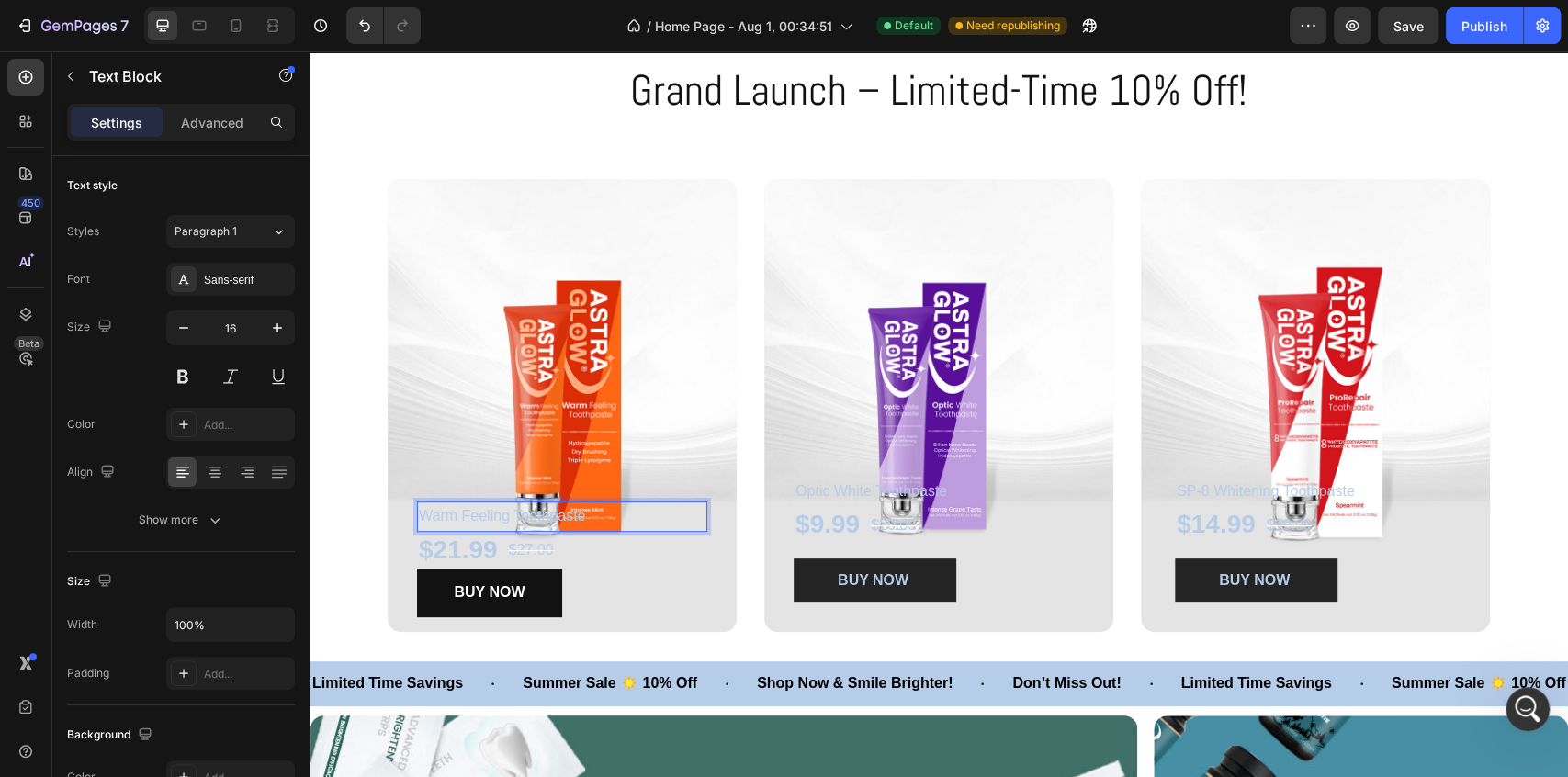 click on "Warm Feeling Toothpaste" at bounding box center [502, 515] 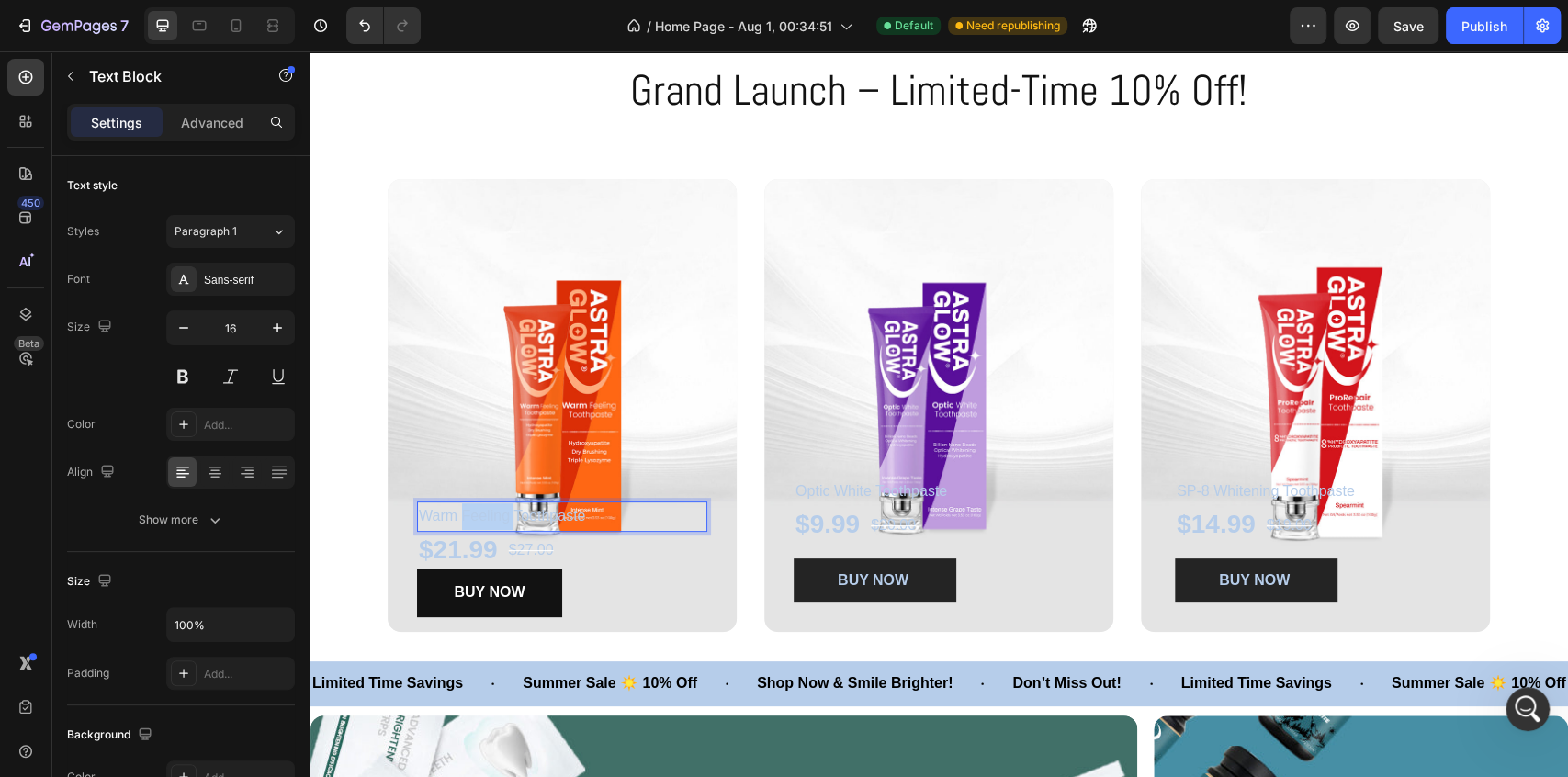 click on "Warm Feeling Toothpaste" at bounding box center [502, 515] 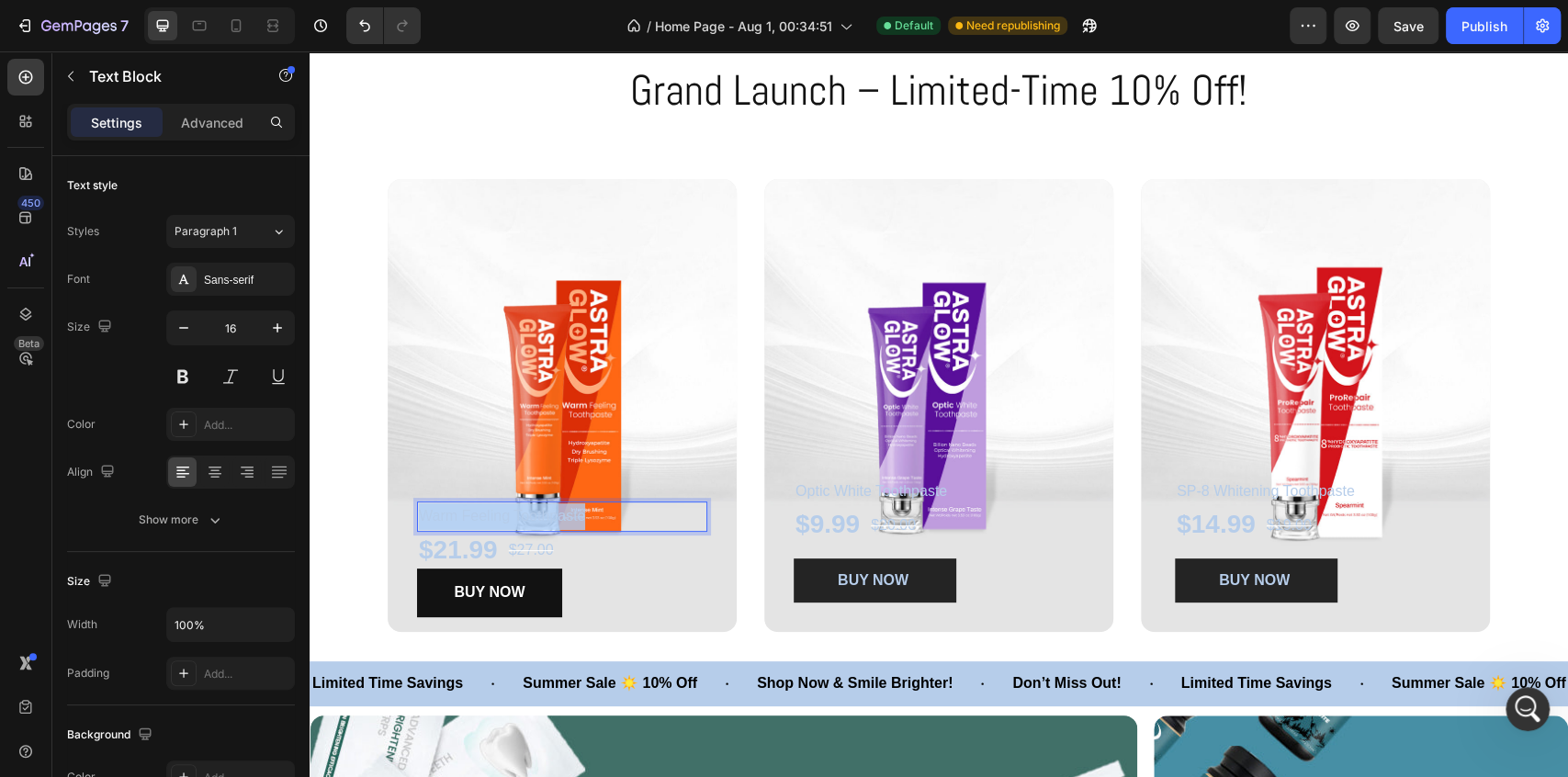 click on "Warm Feeling Toothpaste" at bounding box center (502, 515) 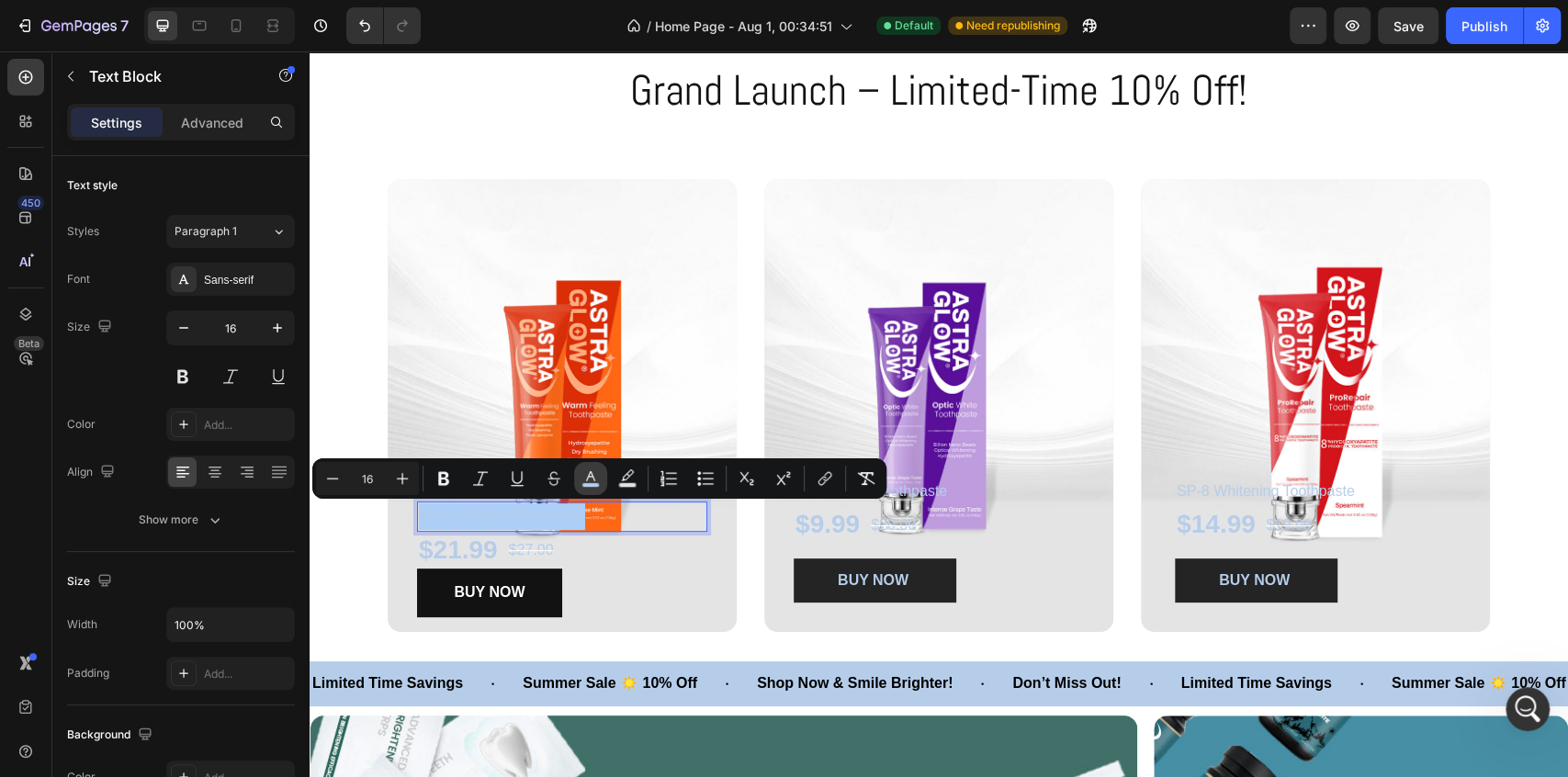 click 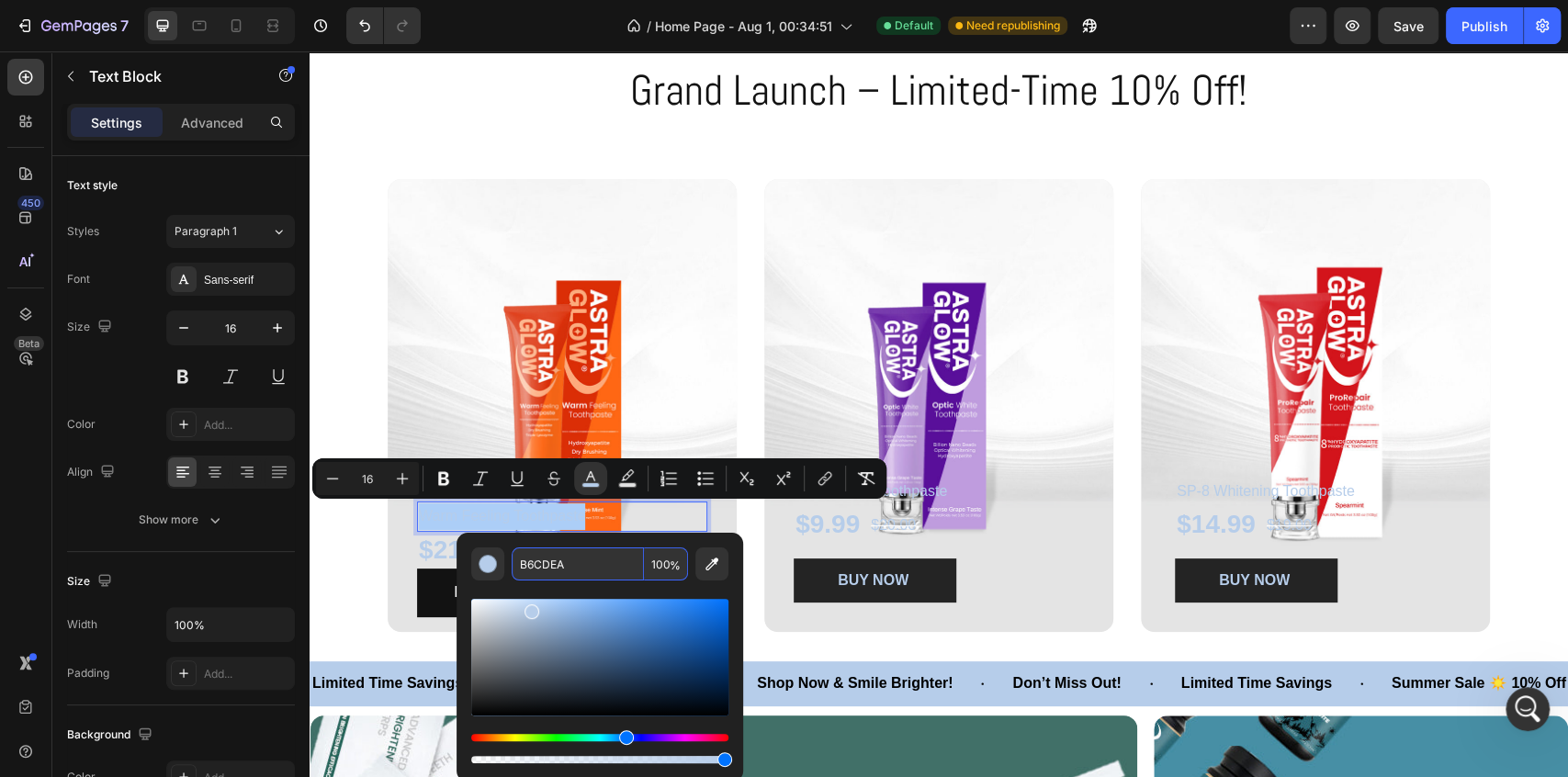click on "B6CDEA" at bounding box center (578, 564) 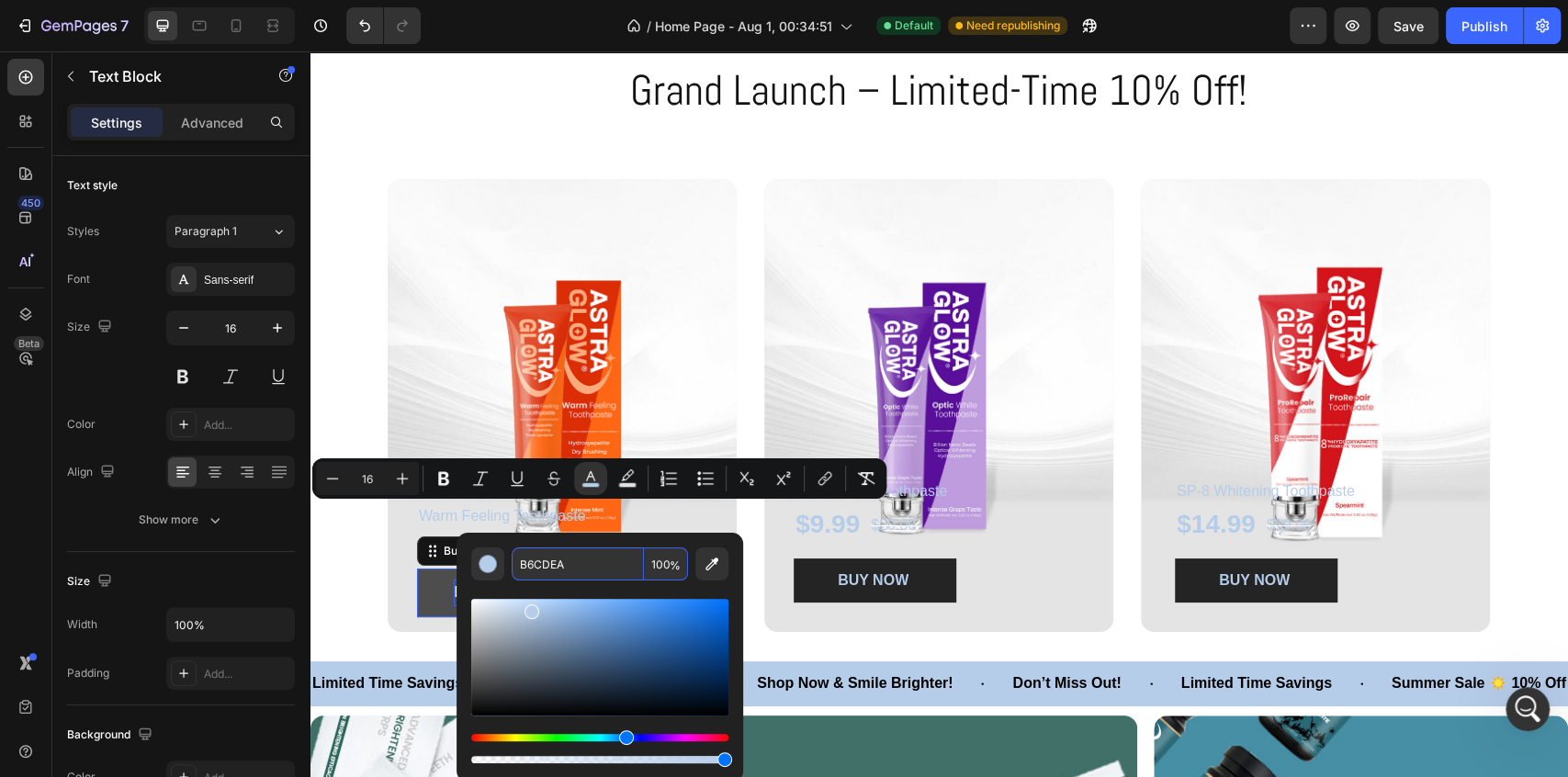 click on "BUY NOW" at bounding box center [489, 591] 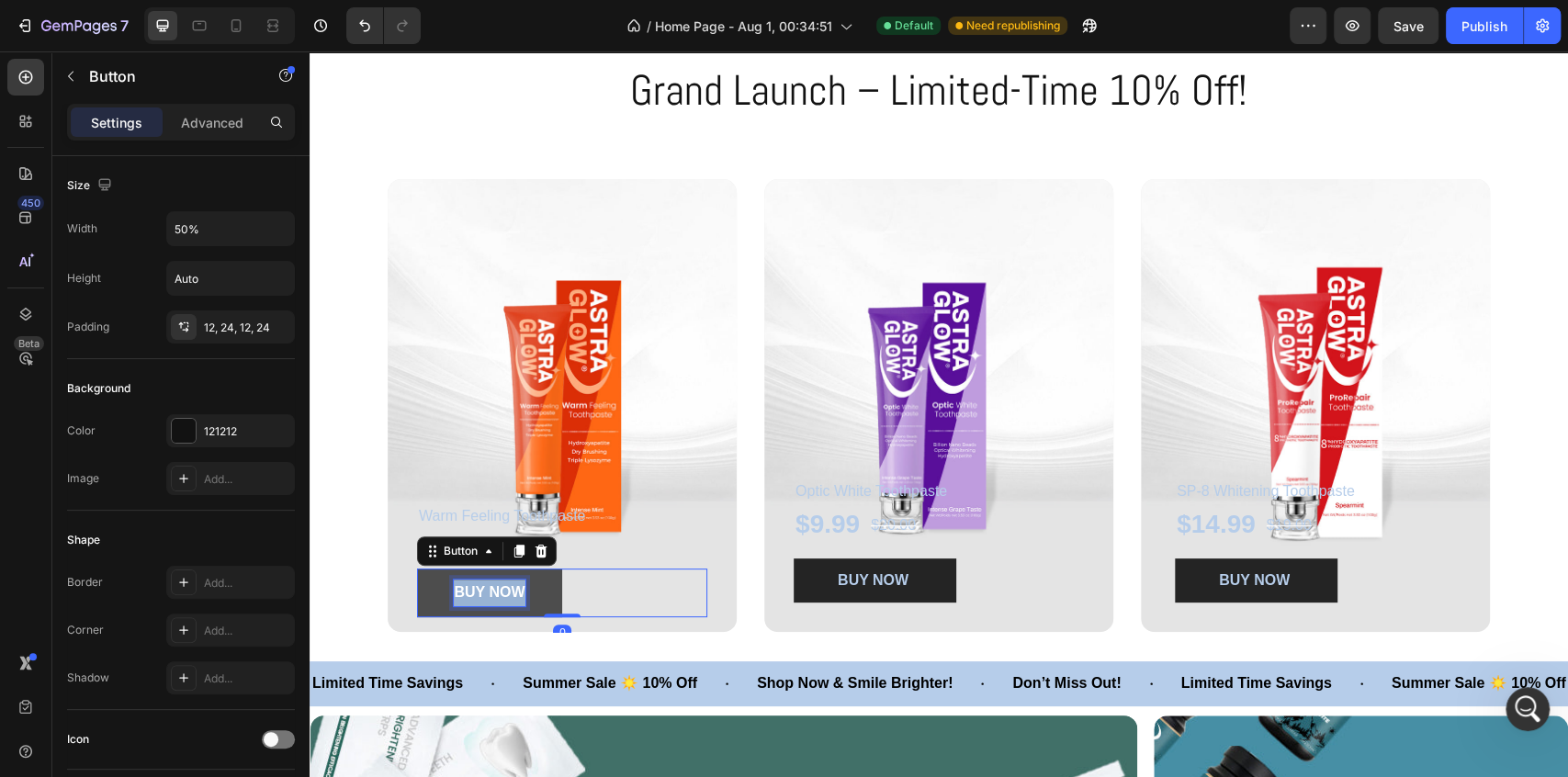 click on "BUY NOW" at bounding box center (489, 591) 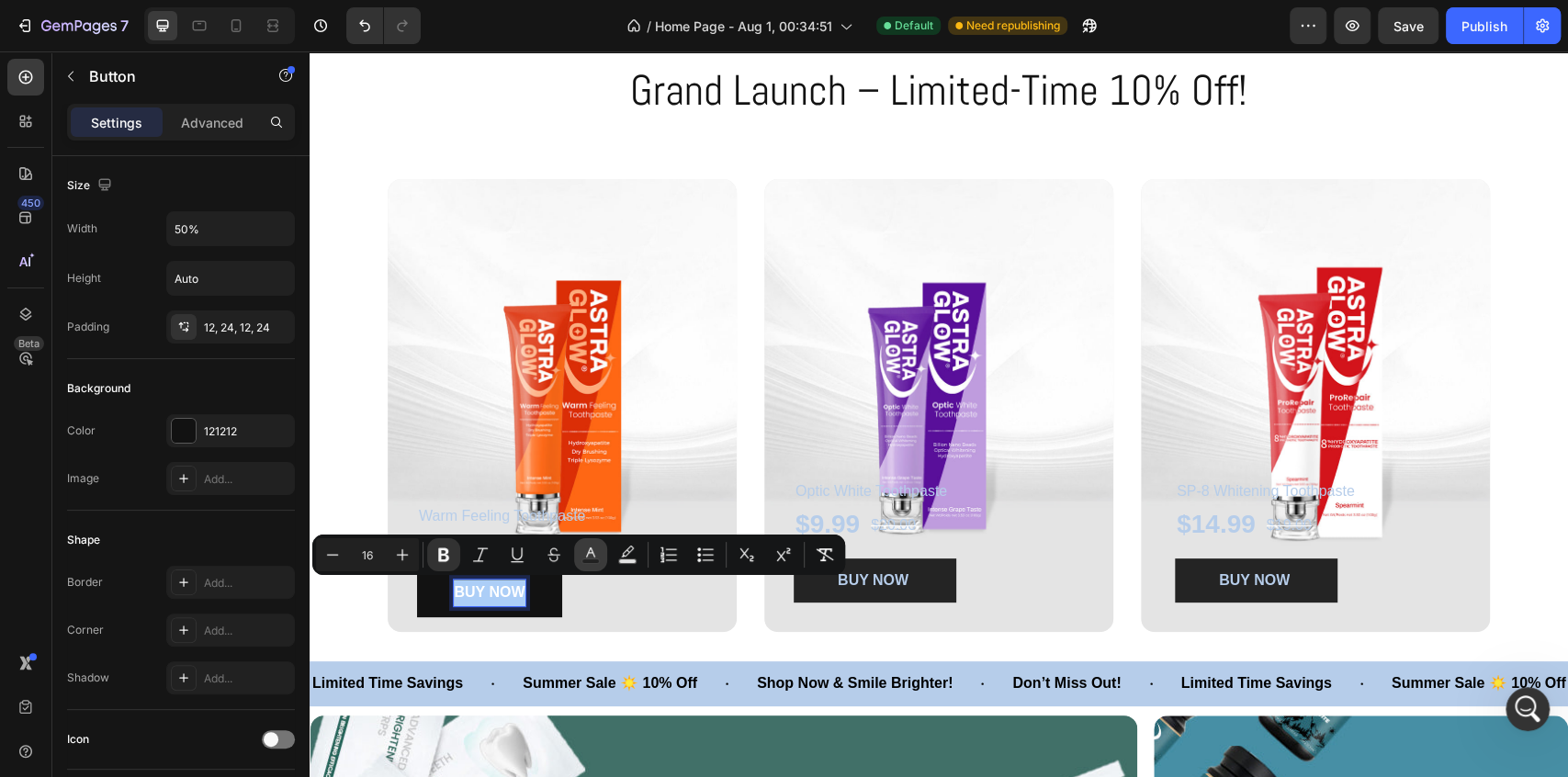 click on "Text Color" at bounding box center (591, 555) 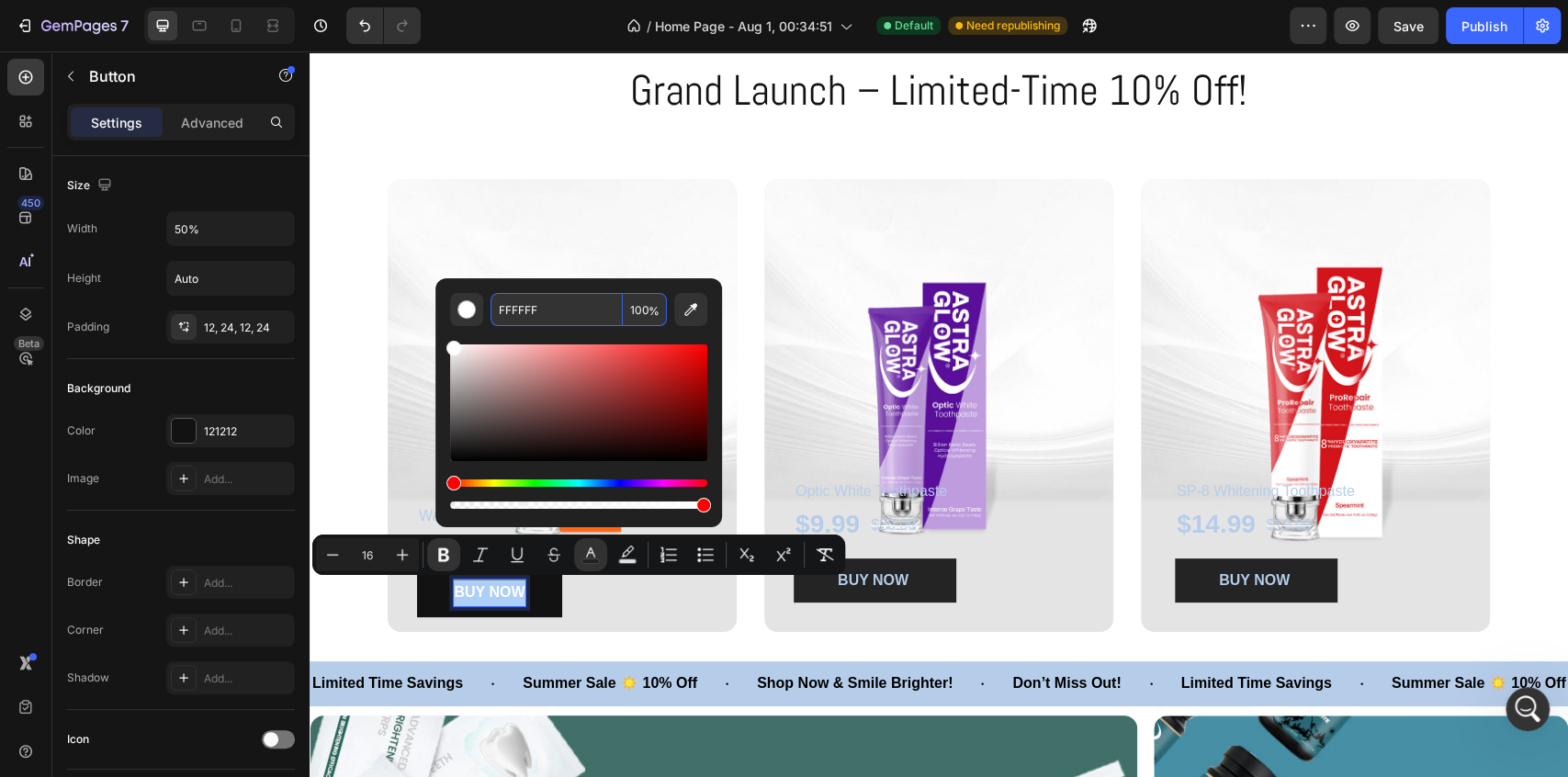 click on "FFFFFF" at bounding box center [557, 310] 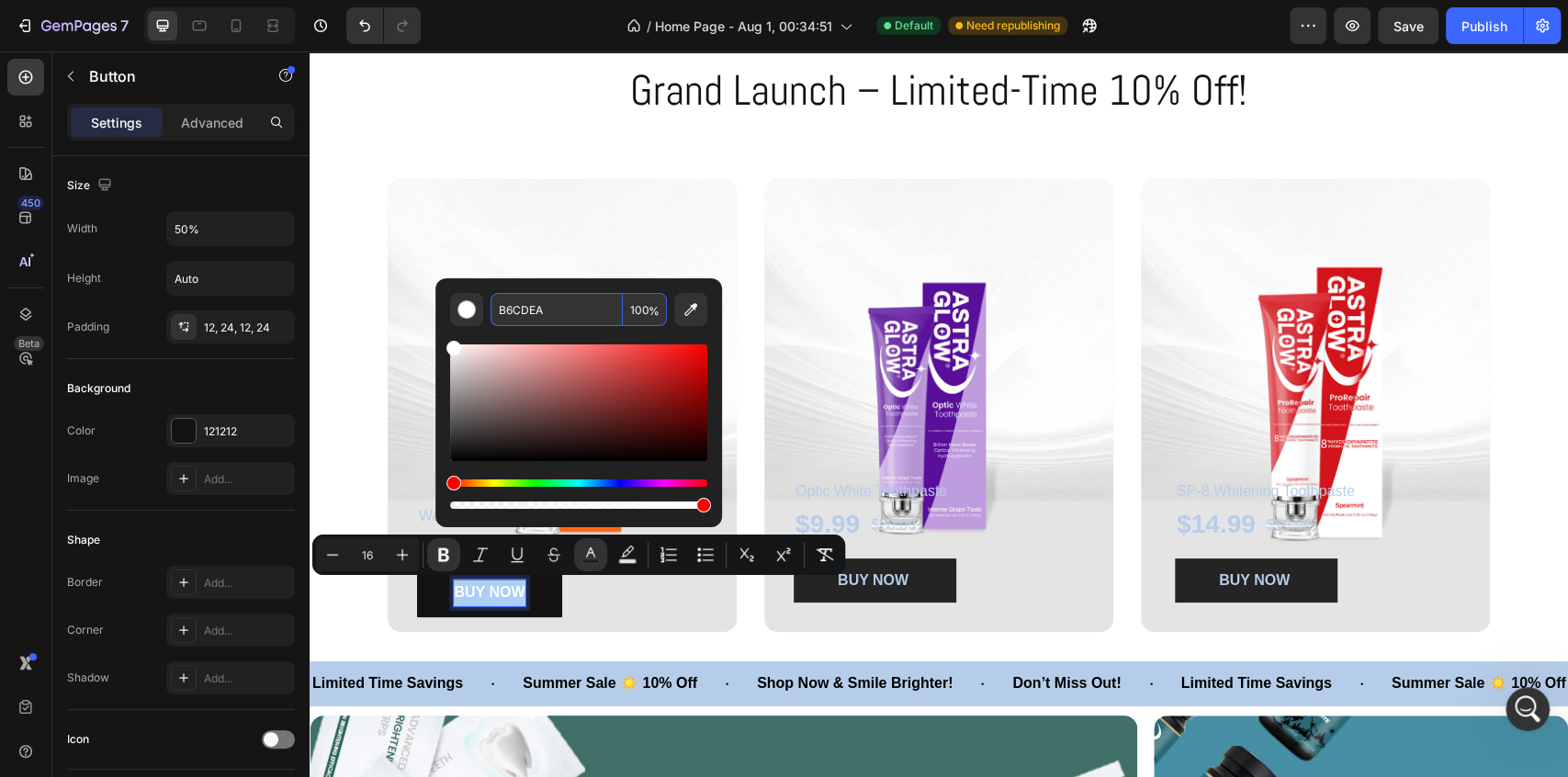 type on "B6CDEA" 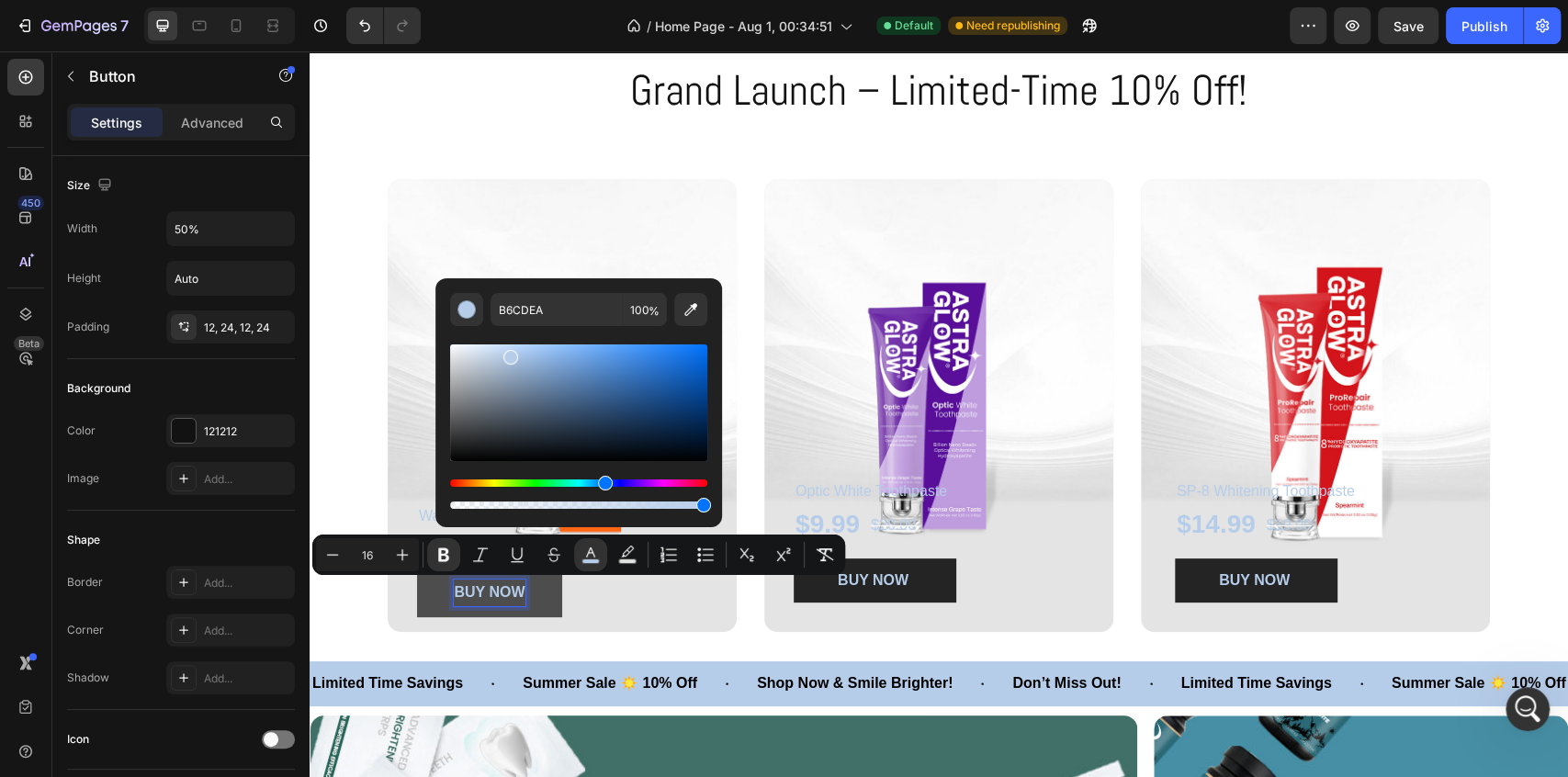 click on "BUY NOW" at bounding box center (490, 592) 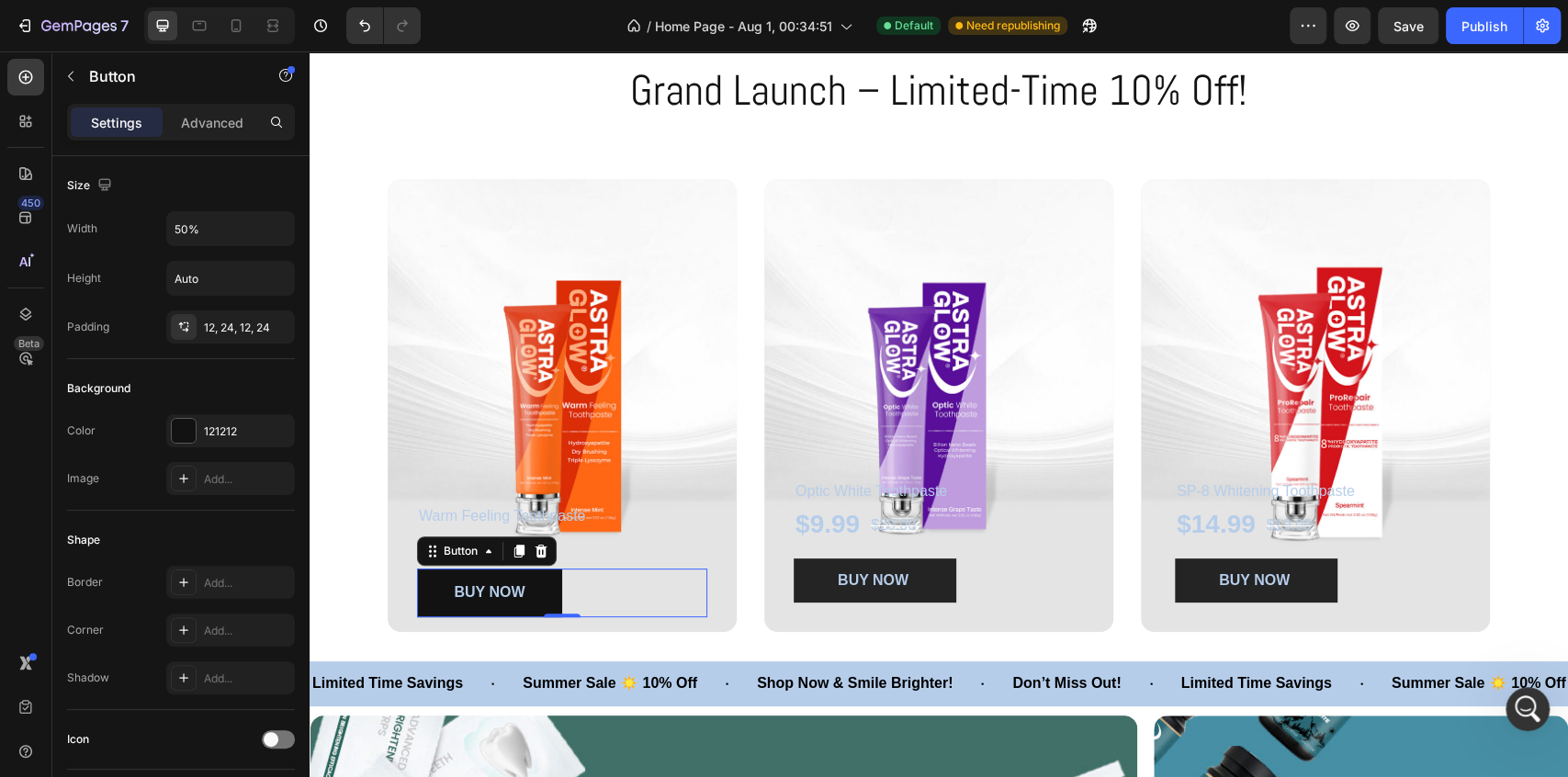 click on "BUY NOW Button   0" at bounding box center [562, 592] 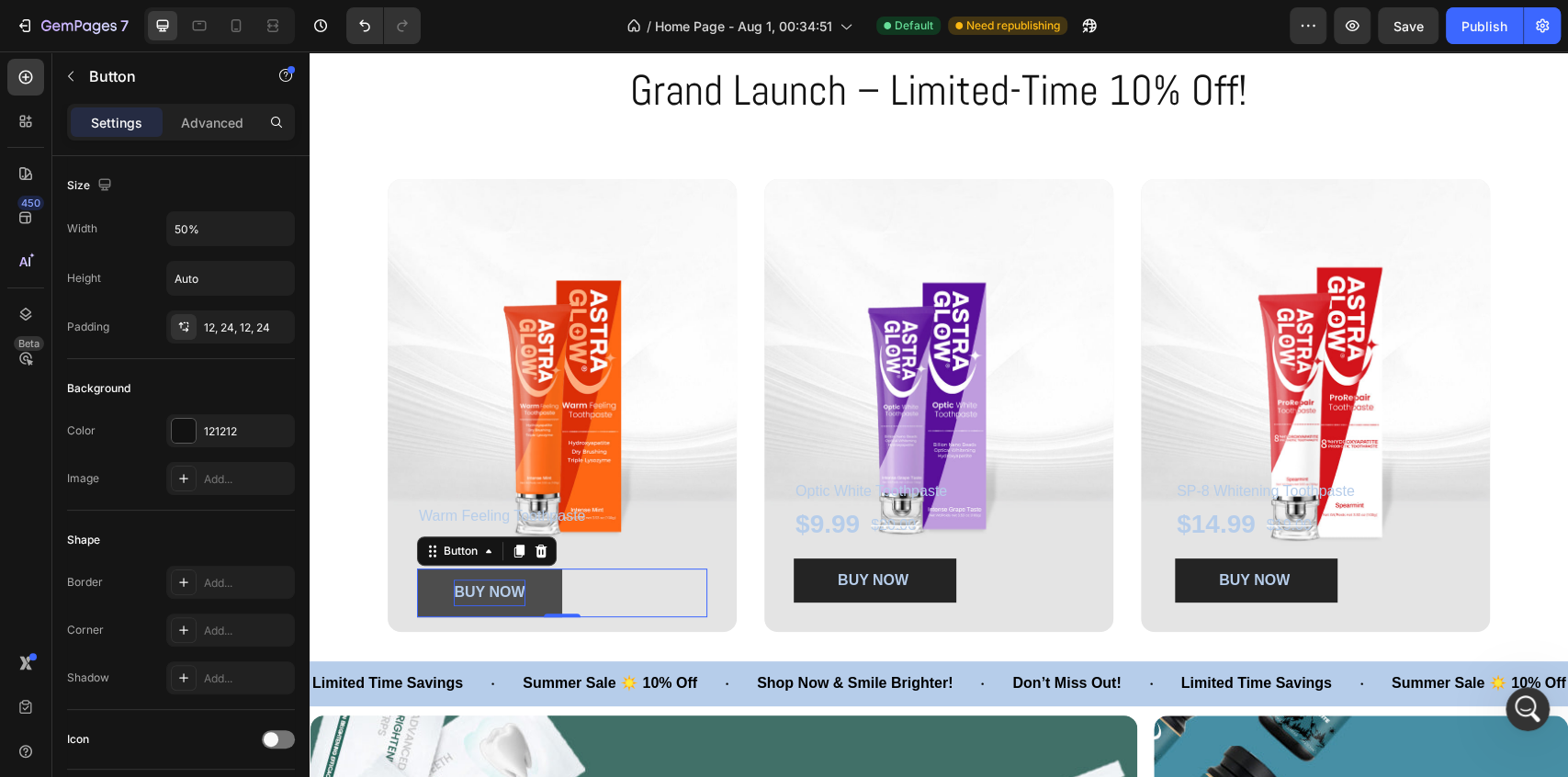 click on "BUY NOW" at bounding box center [489, 591] 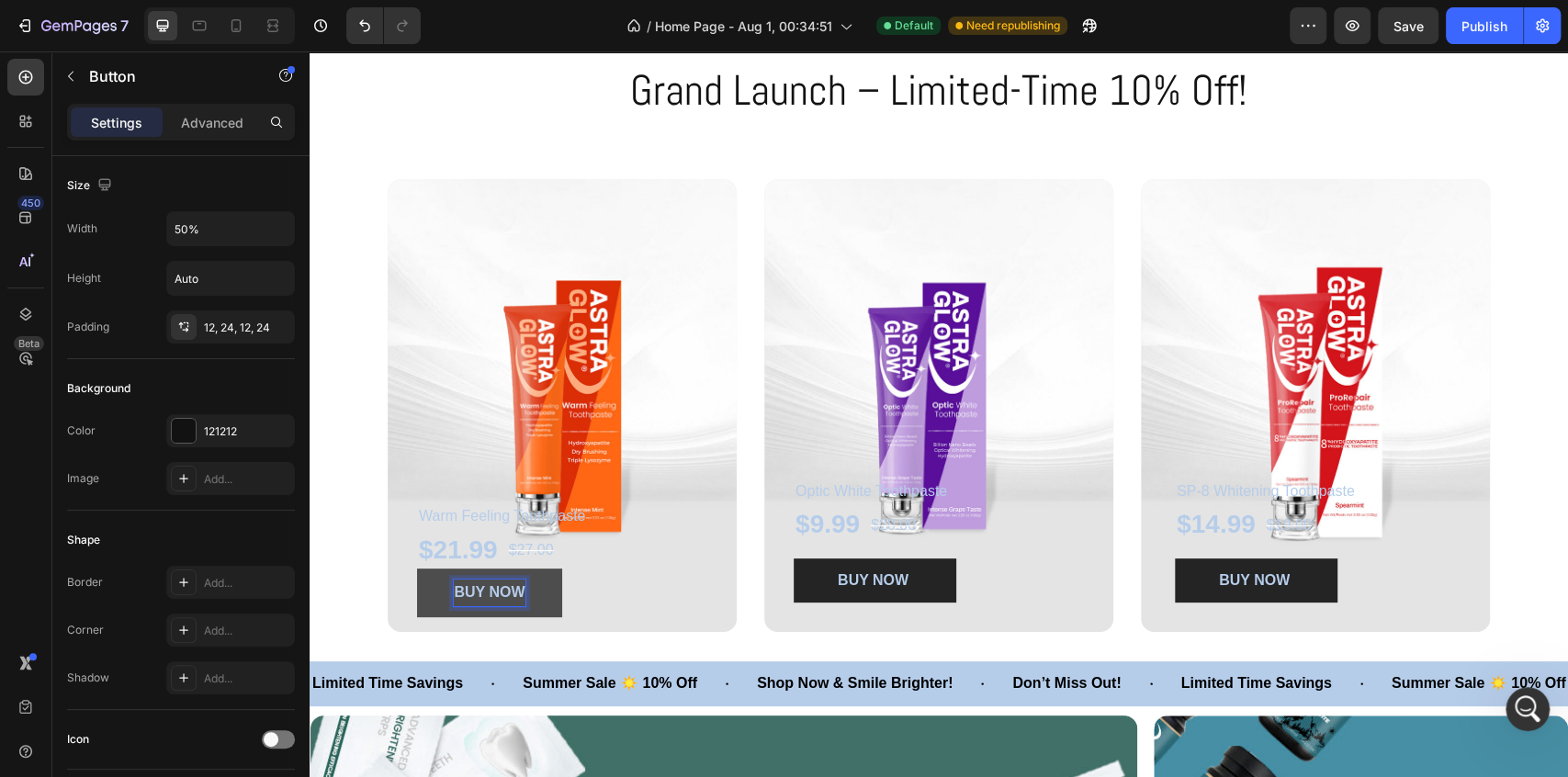 click on "BUY NOW" at bounding box center [489, 591] 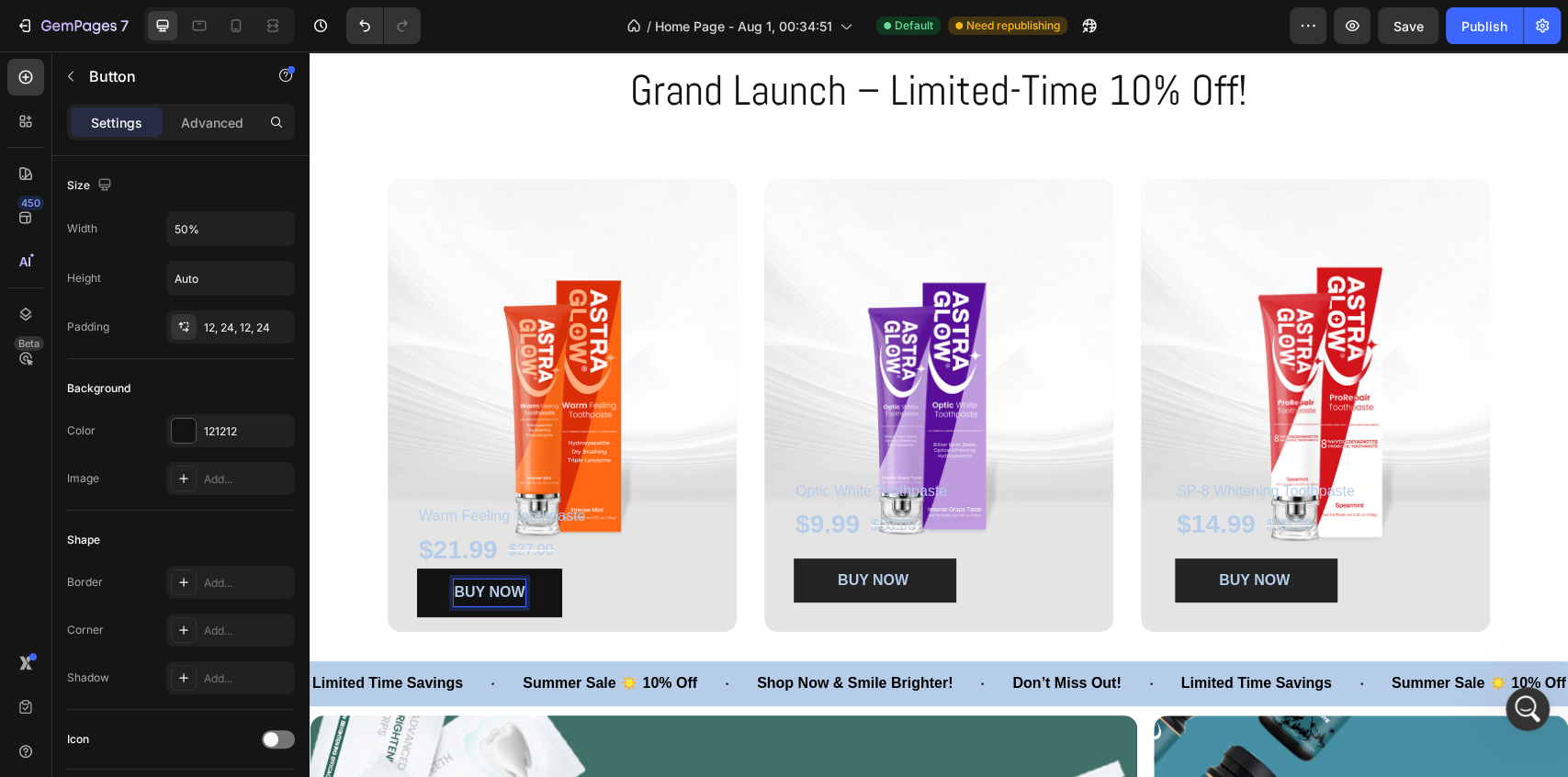 click on "BUY NOW Button   0" at bounding box center (562, 592) 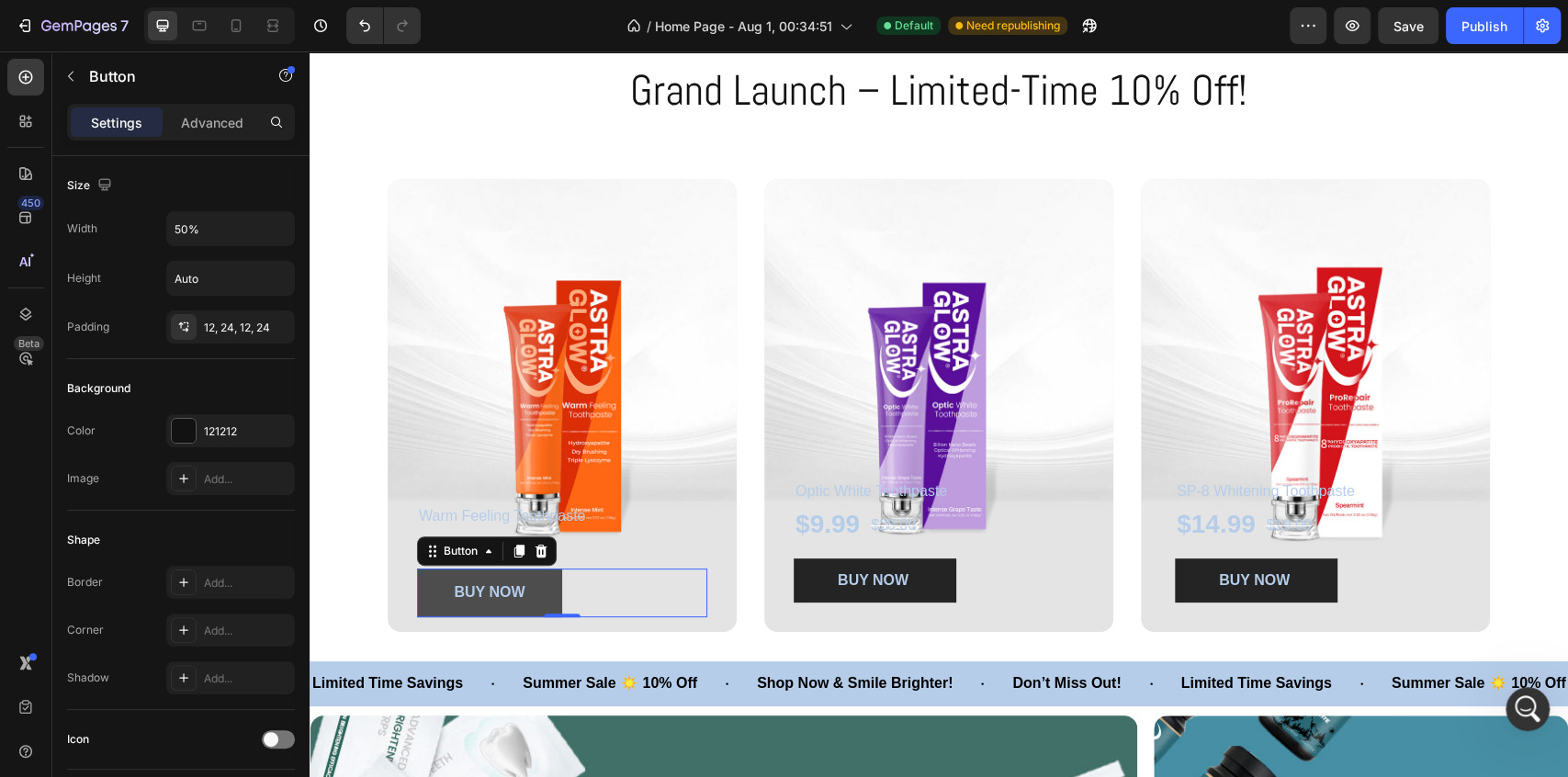 click on "BUY NOW" at bounding box center (490, 592) 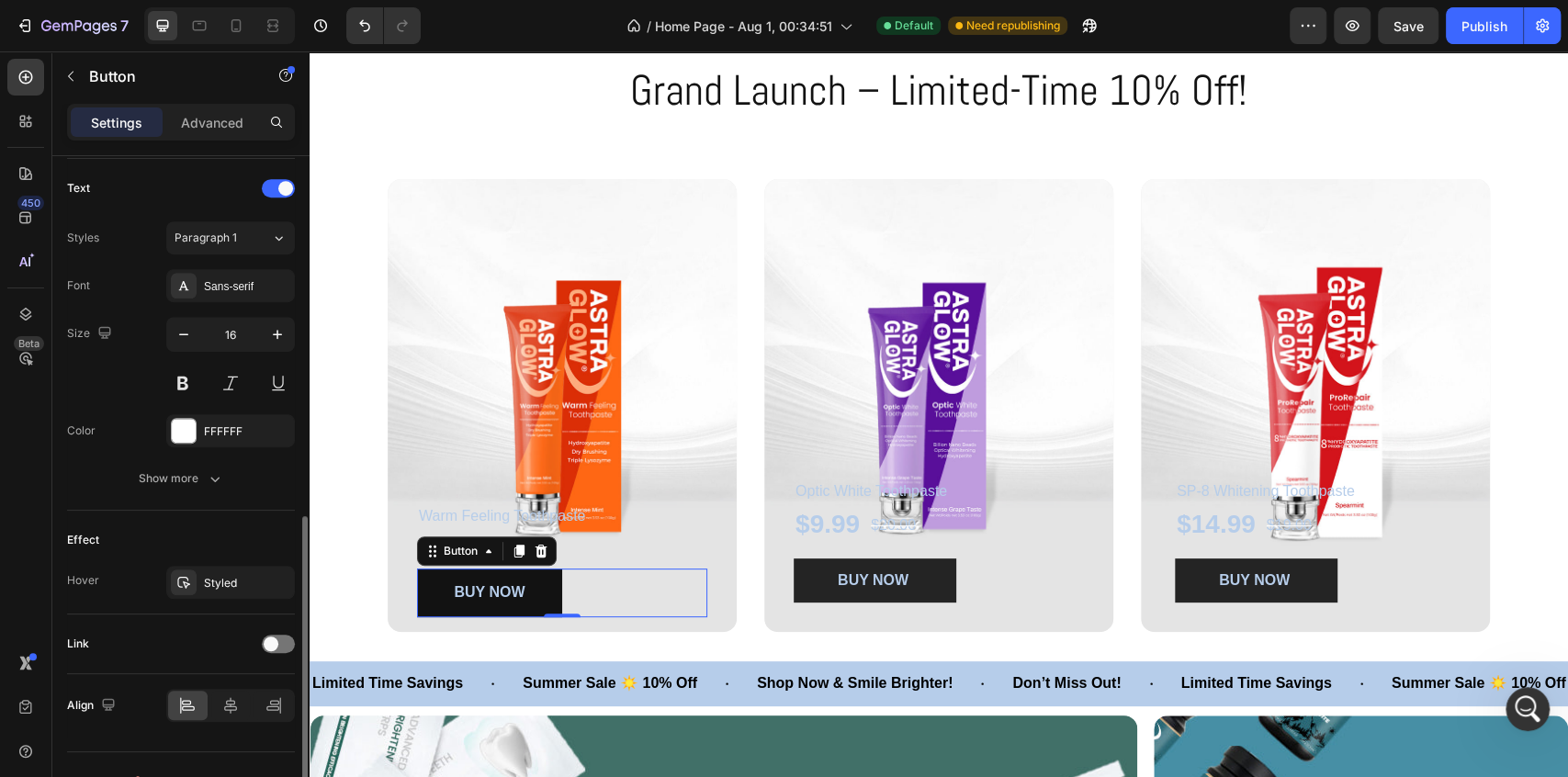 scroll, scrollTop: 642, scrollLeft: 0, axis: vertical 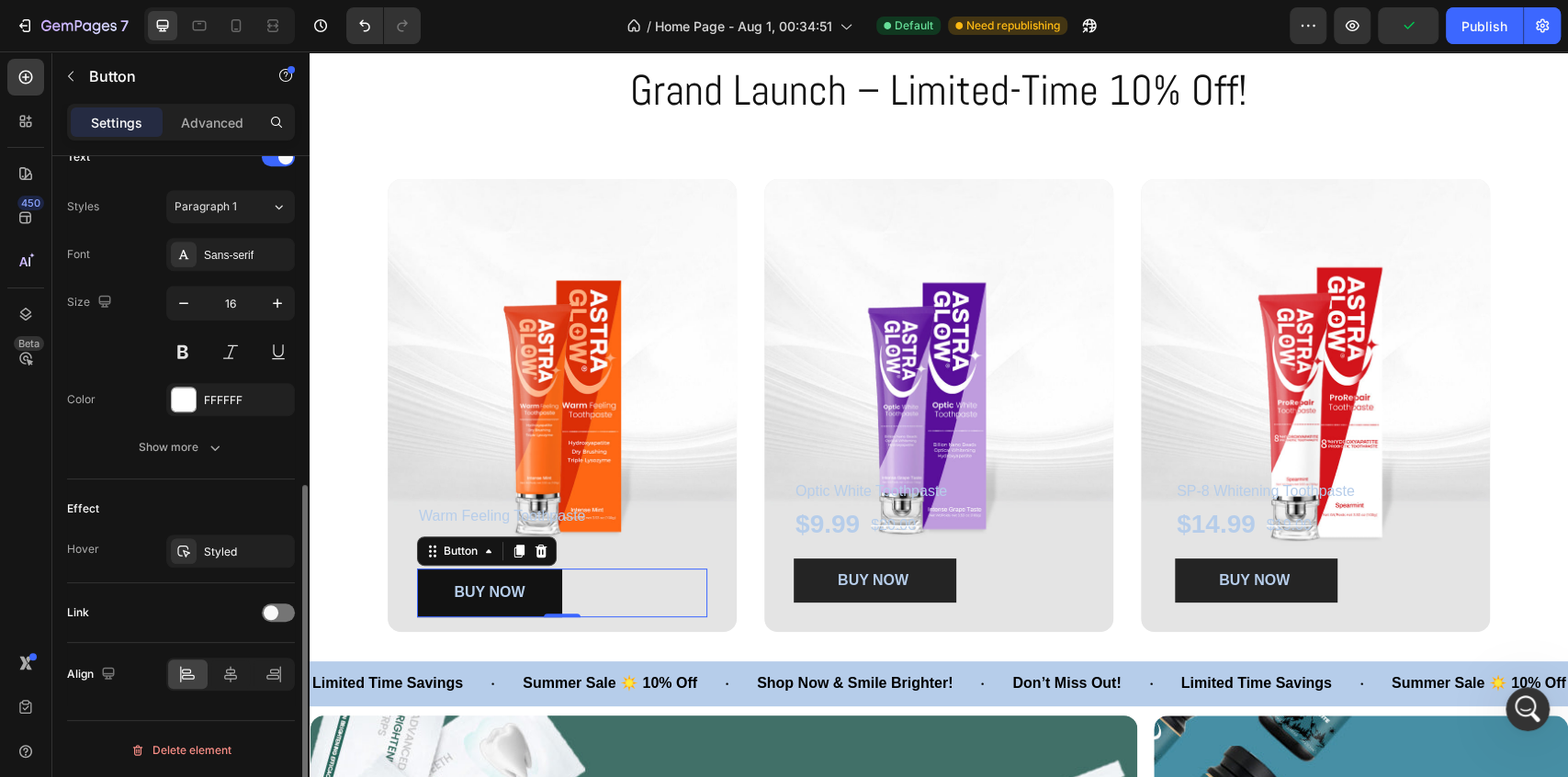 click on "Link" at bounding box center (181, 613) 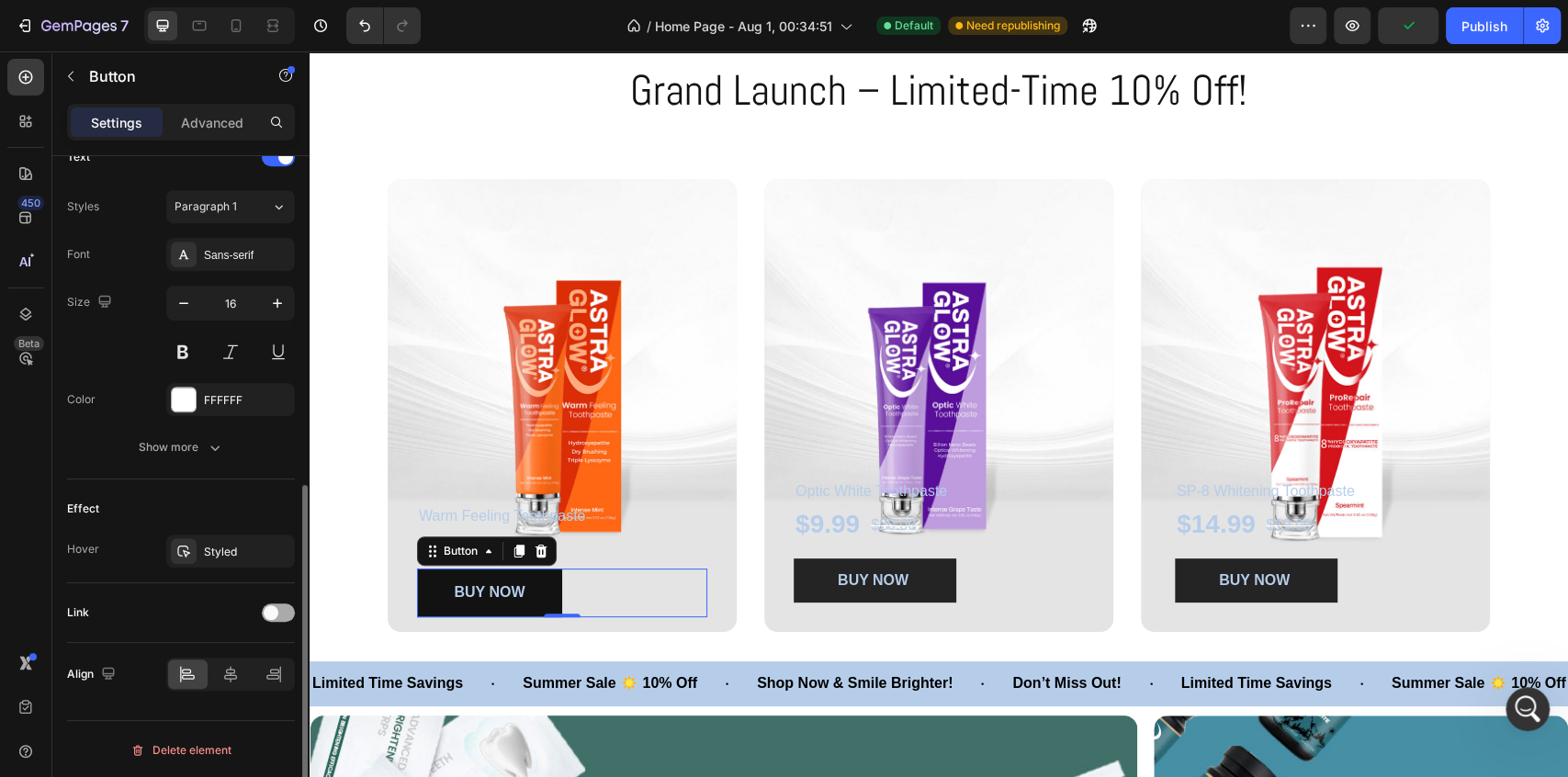 click at bounding box center (278, 613) 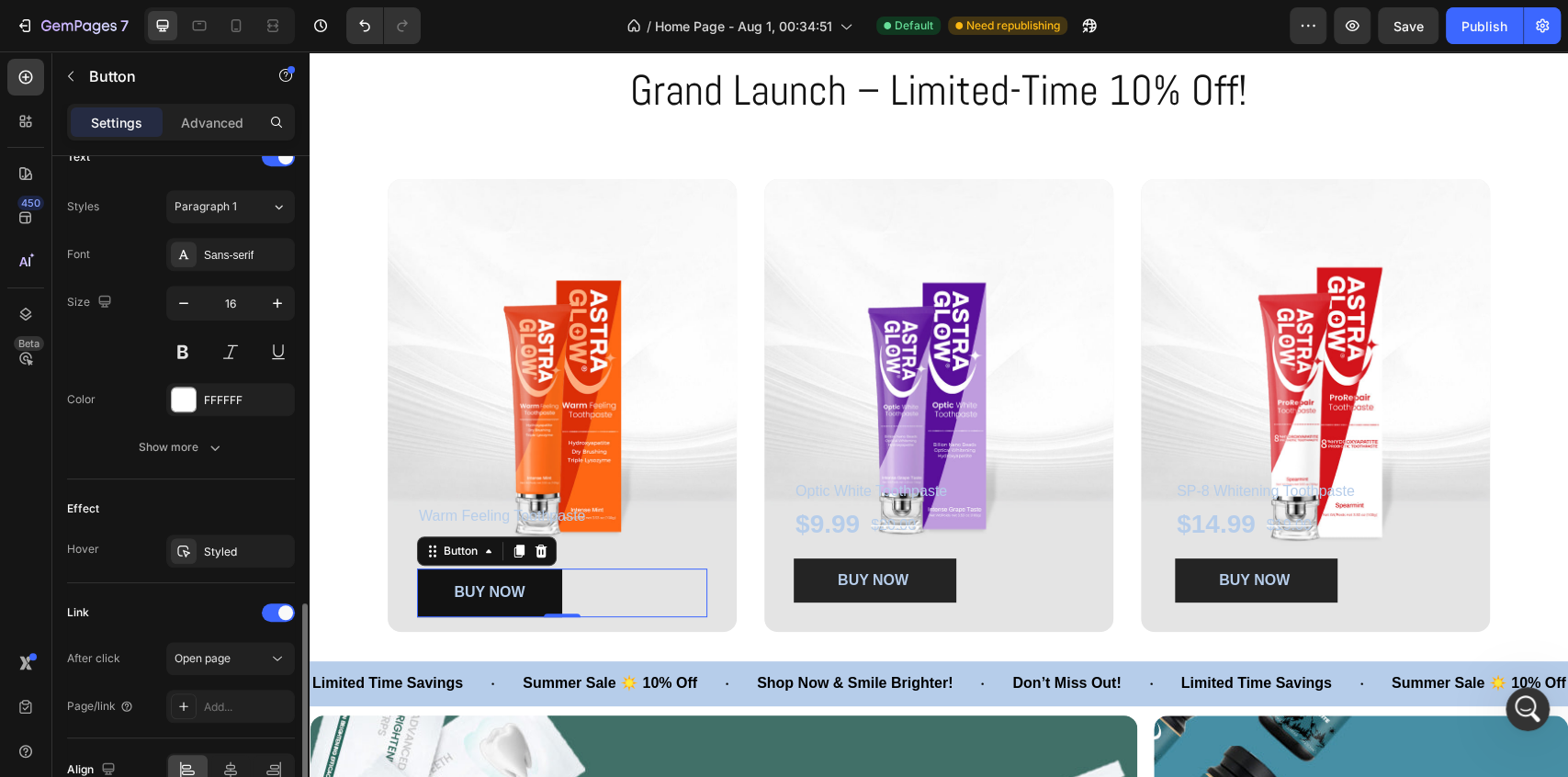 scroll, scrollTop: 738, scrollLeft: 0, axis: vertical 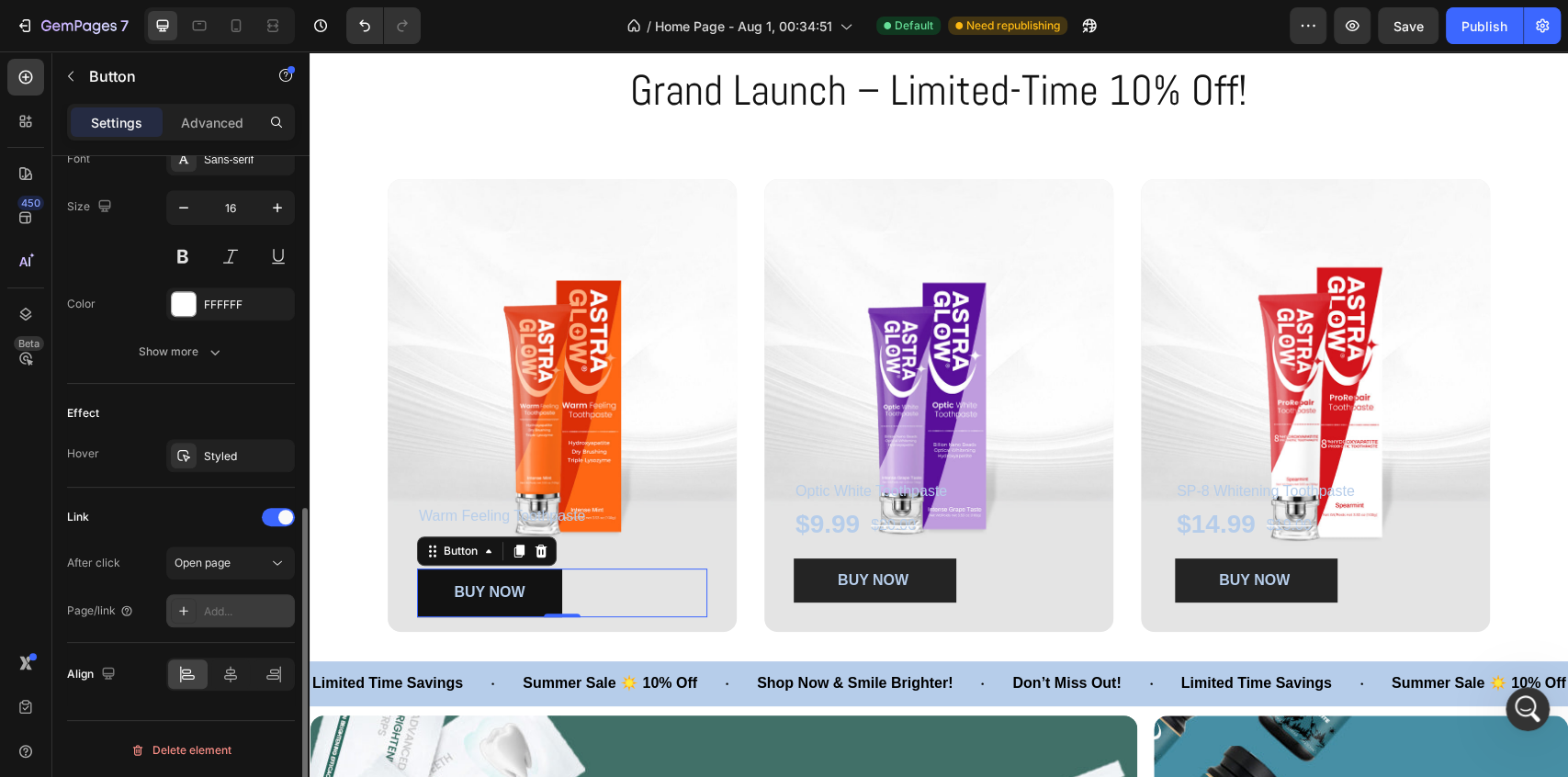 click on "Add..." at bounding box center (247, 612) 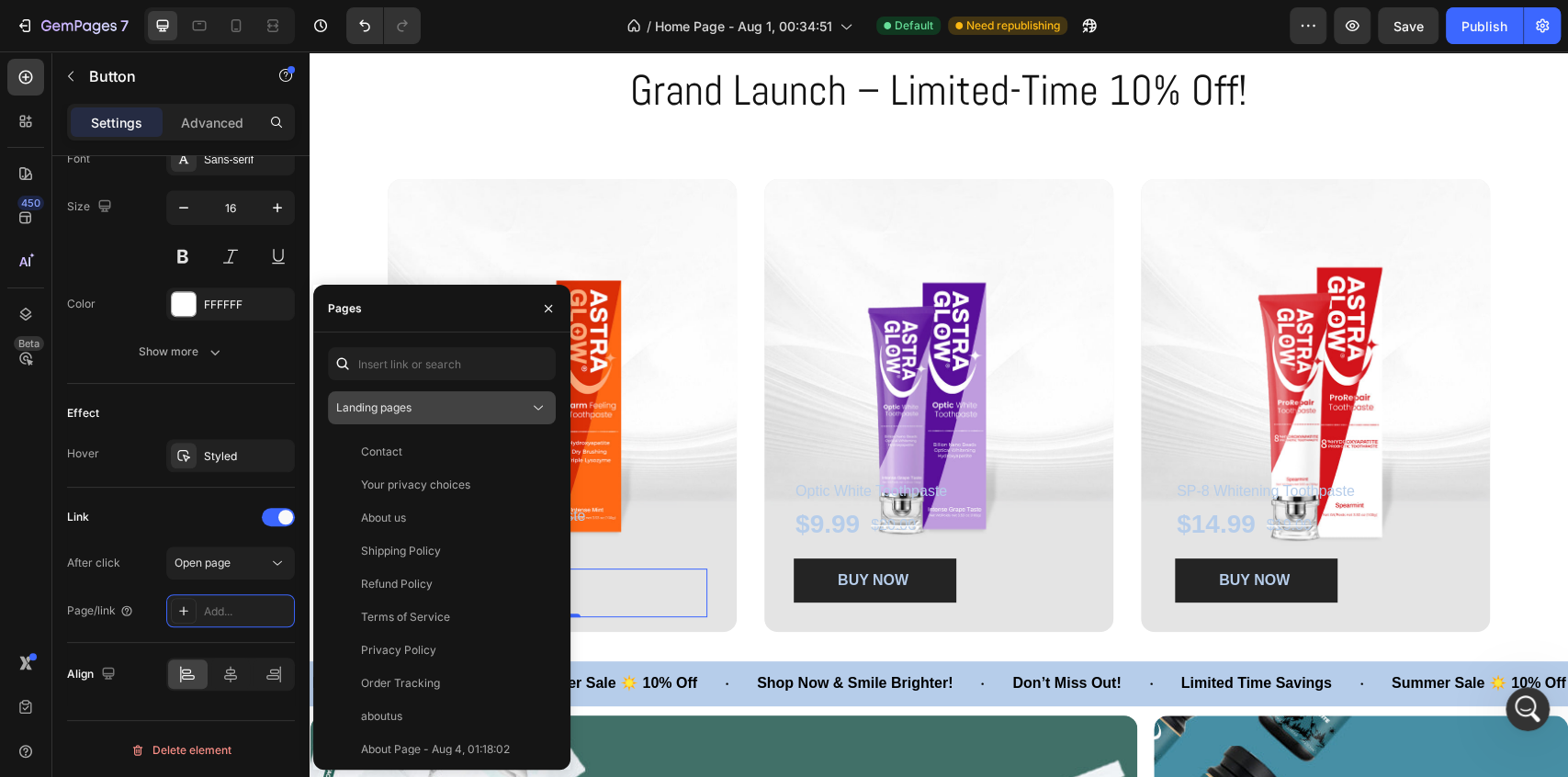 click on "Landing pages" at bounding box center (433, 408) 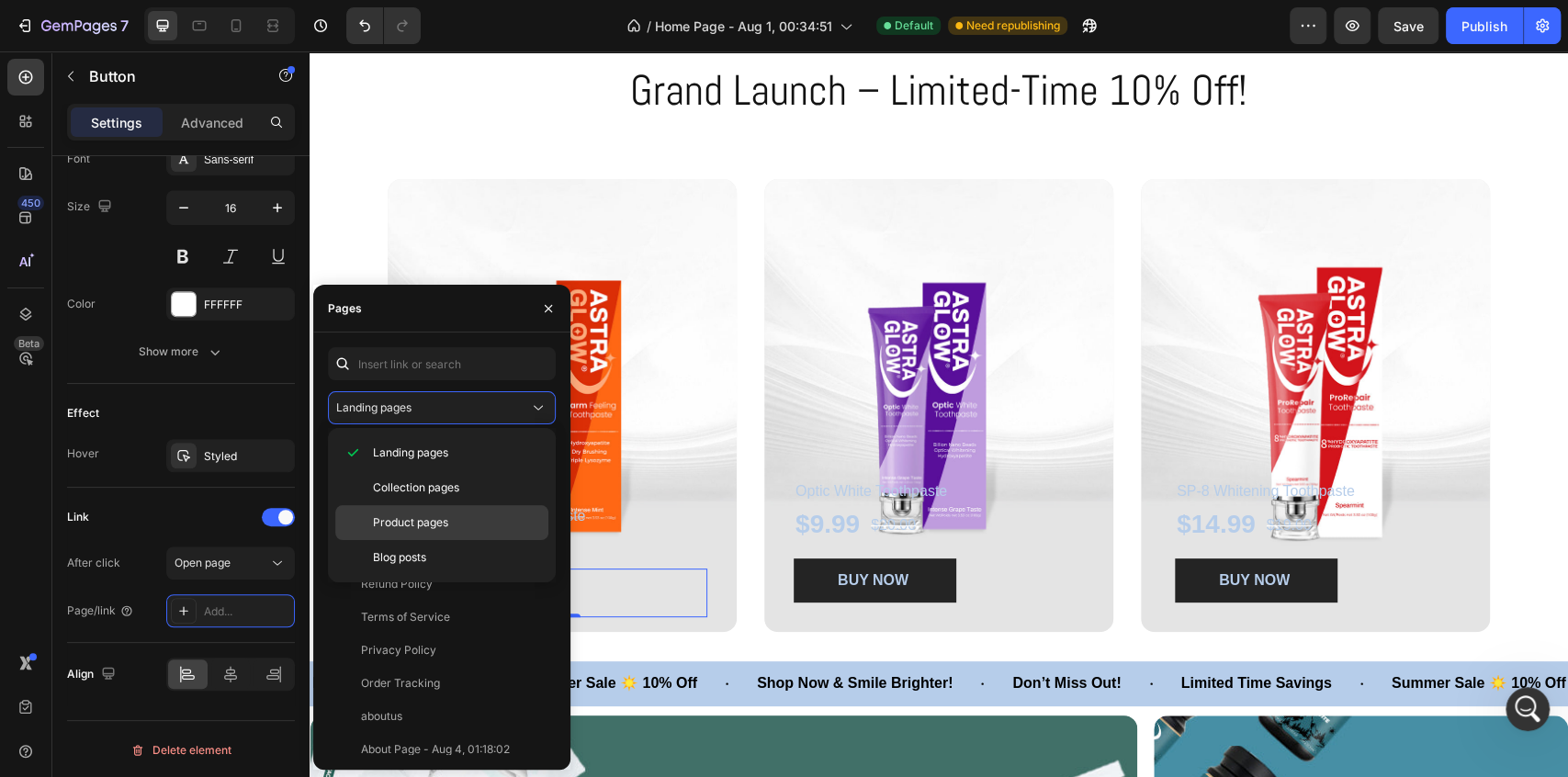 click on "Product pages" at bounding box center [457, 523] 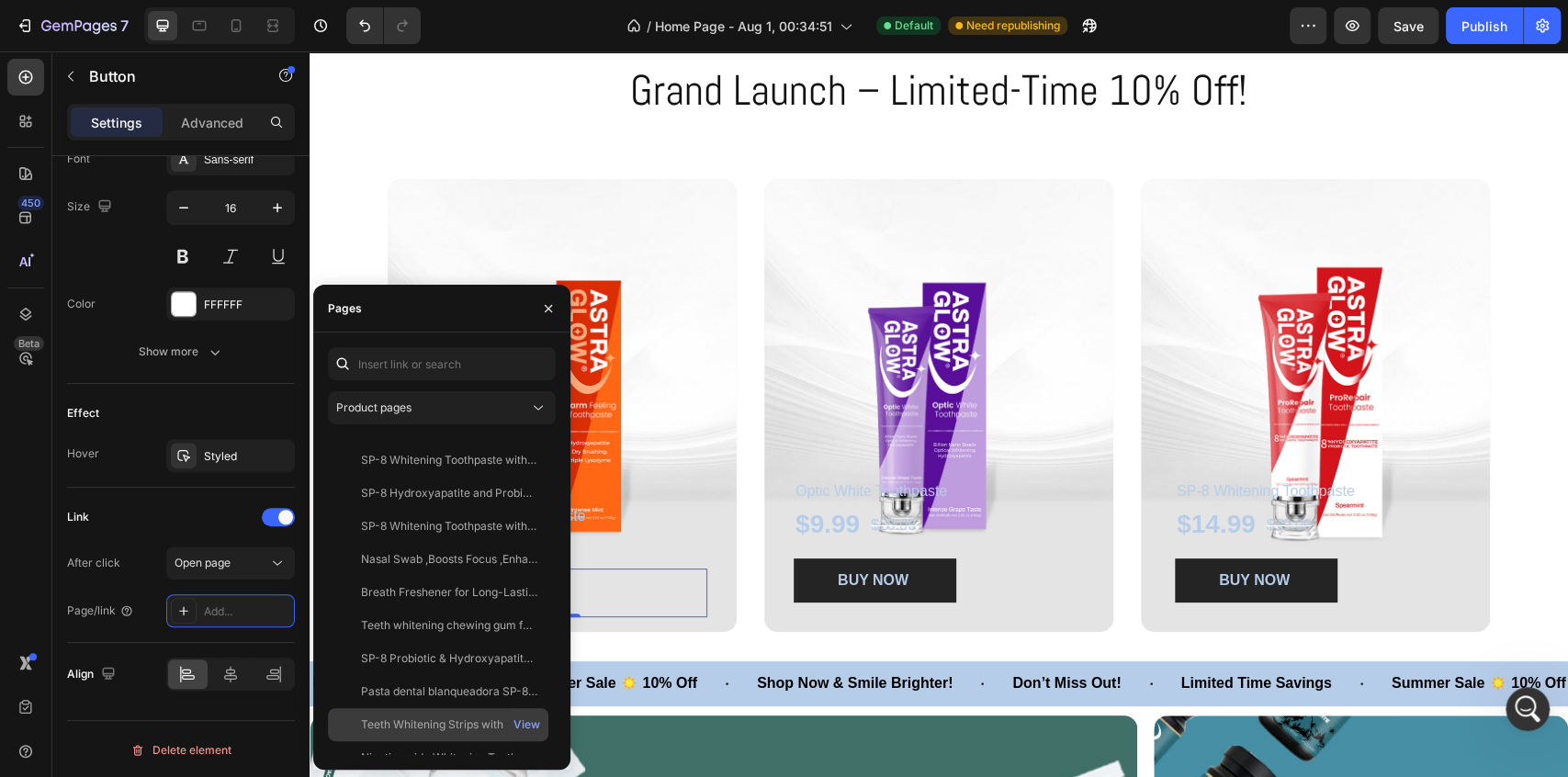 scroll, scrollTop: 605, scrollLeft: 0, axis: vertical 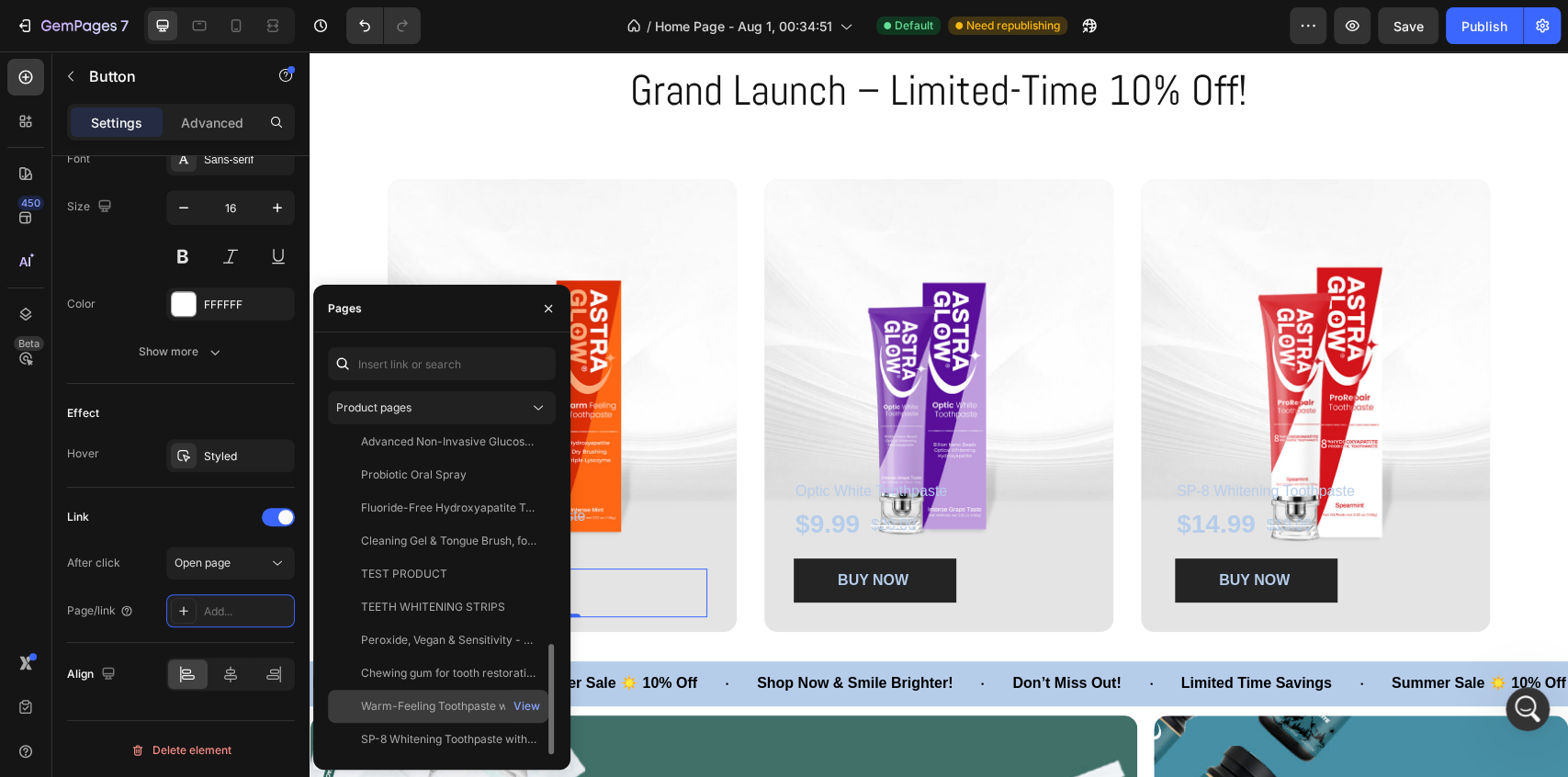 click on "Warm-Feeling Toothpaste with Hydroxyapatite & Lysozyme | 105°F Warm Feeling   View" 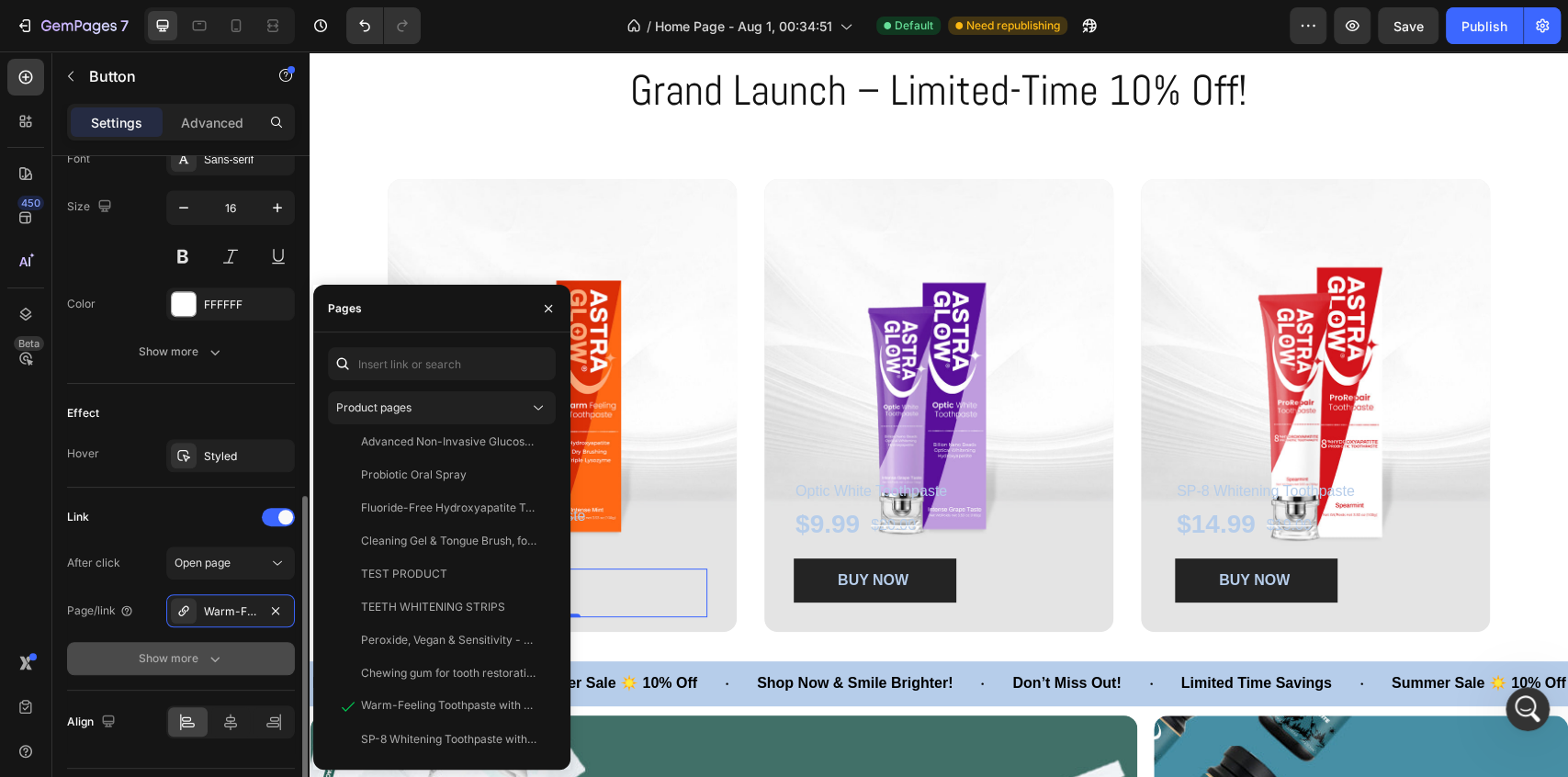 click on "Show more" 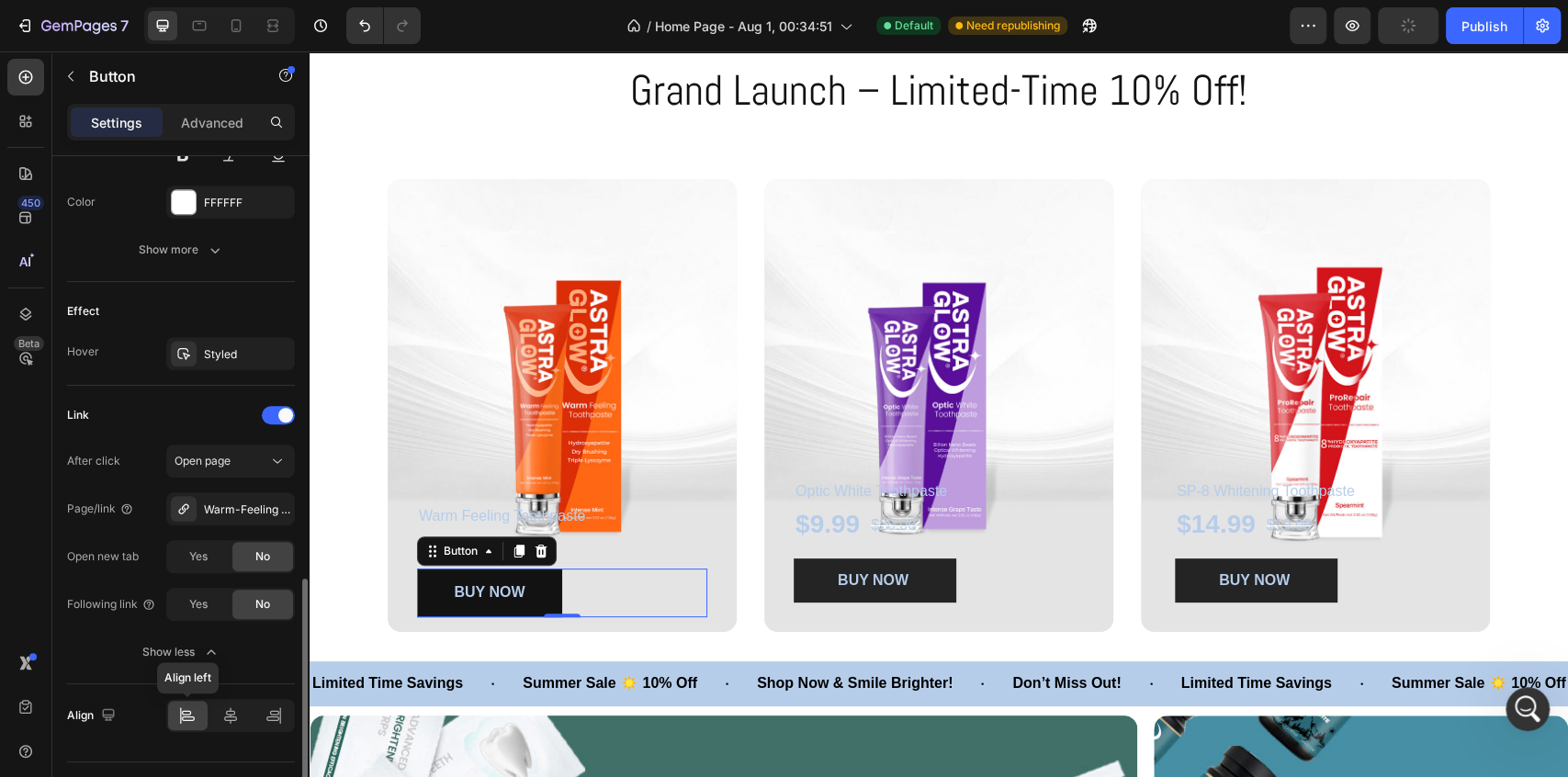 scroll, scrollTop: 881, scrollLeft: 0, axis: vertical 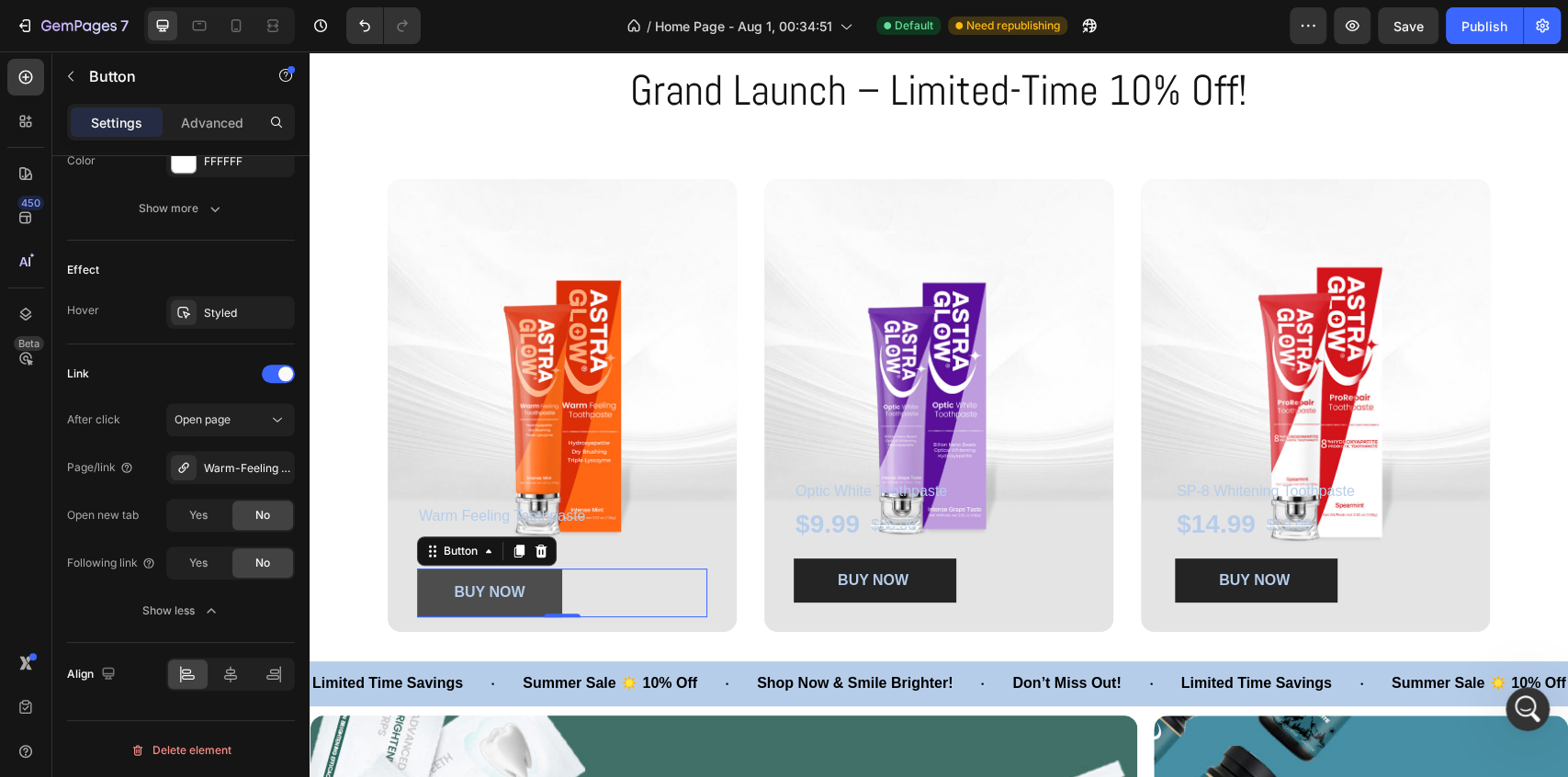 click on "BUY NOW" at bounding box center (490, 592) 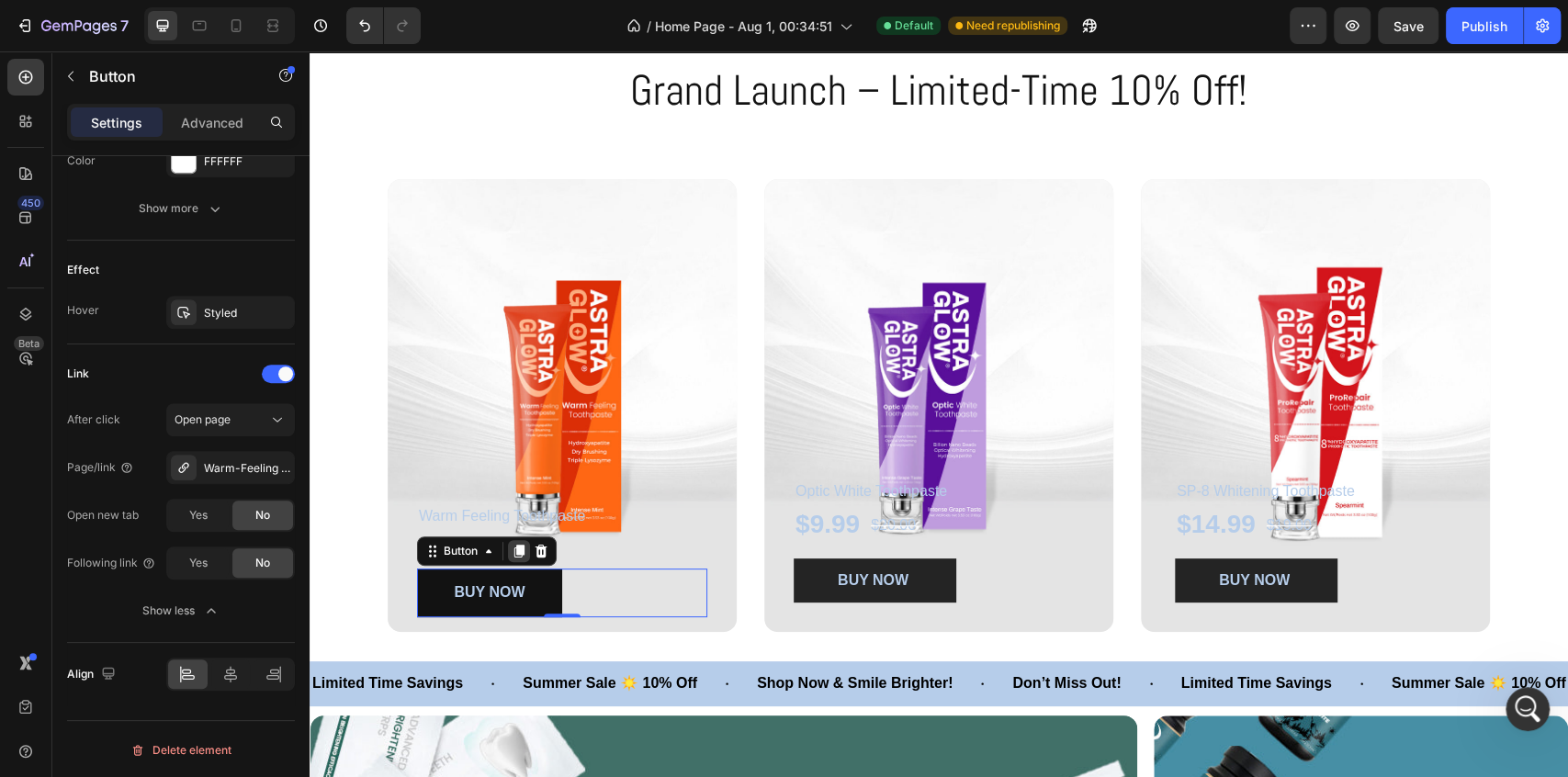 click 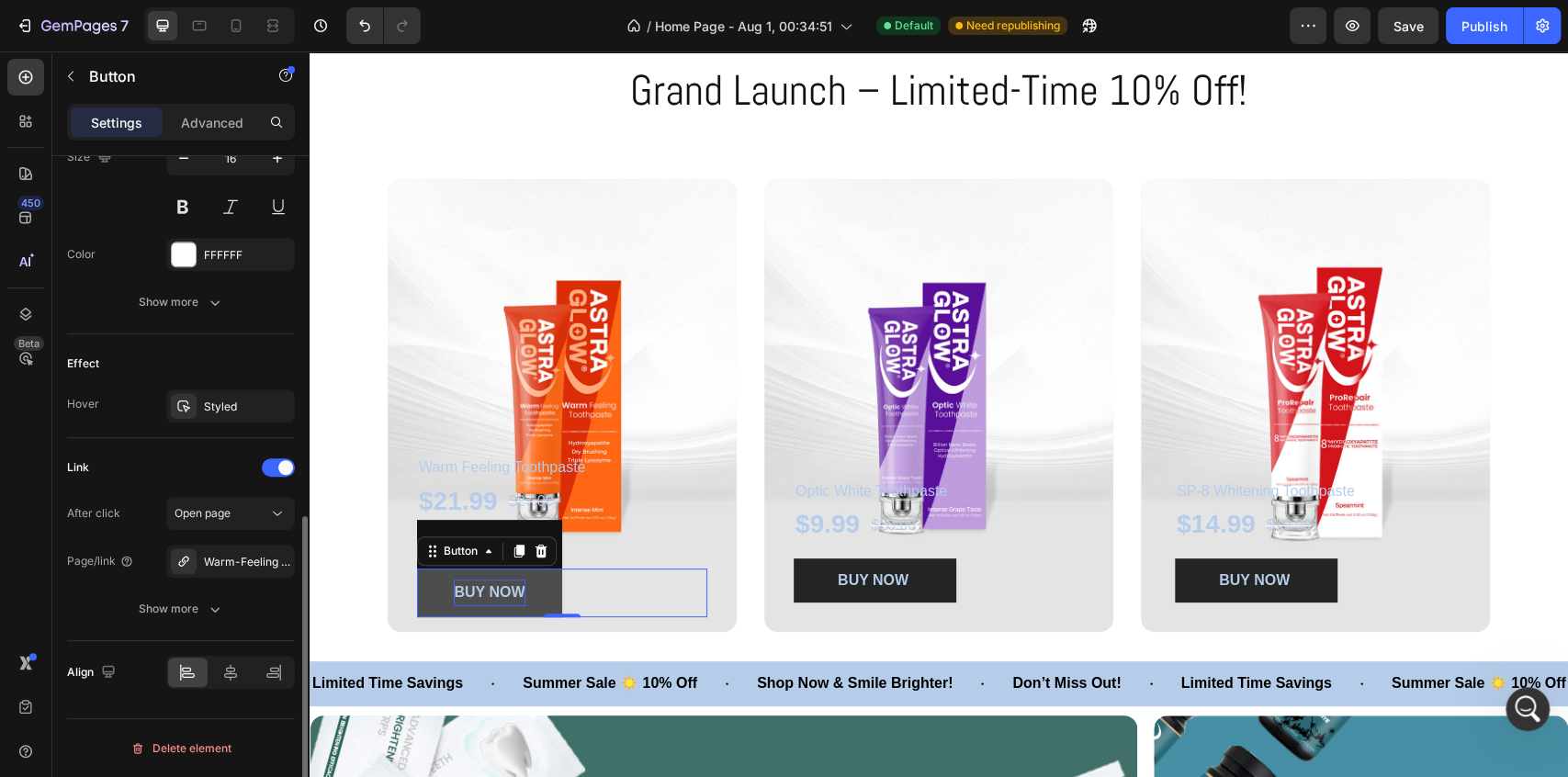 scroll, scrollTop: 785, scrollLeft: 0, axis: vertical 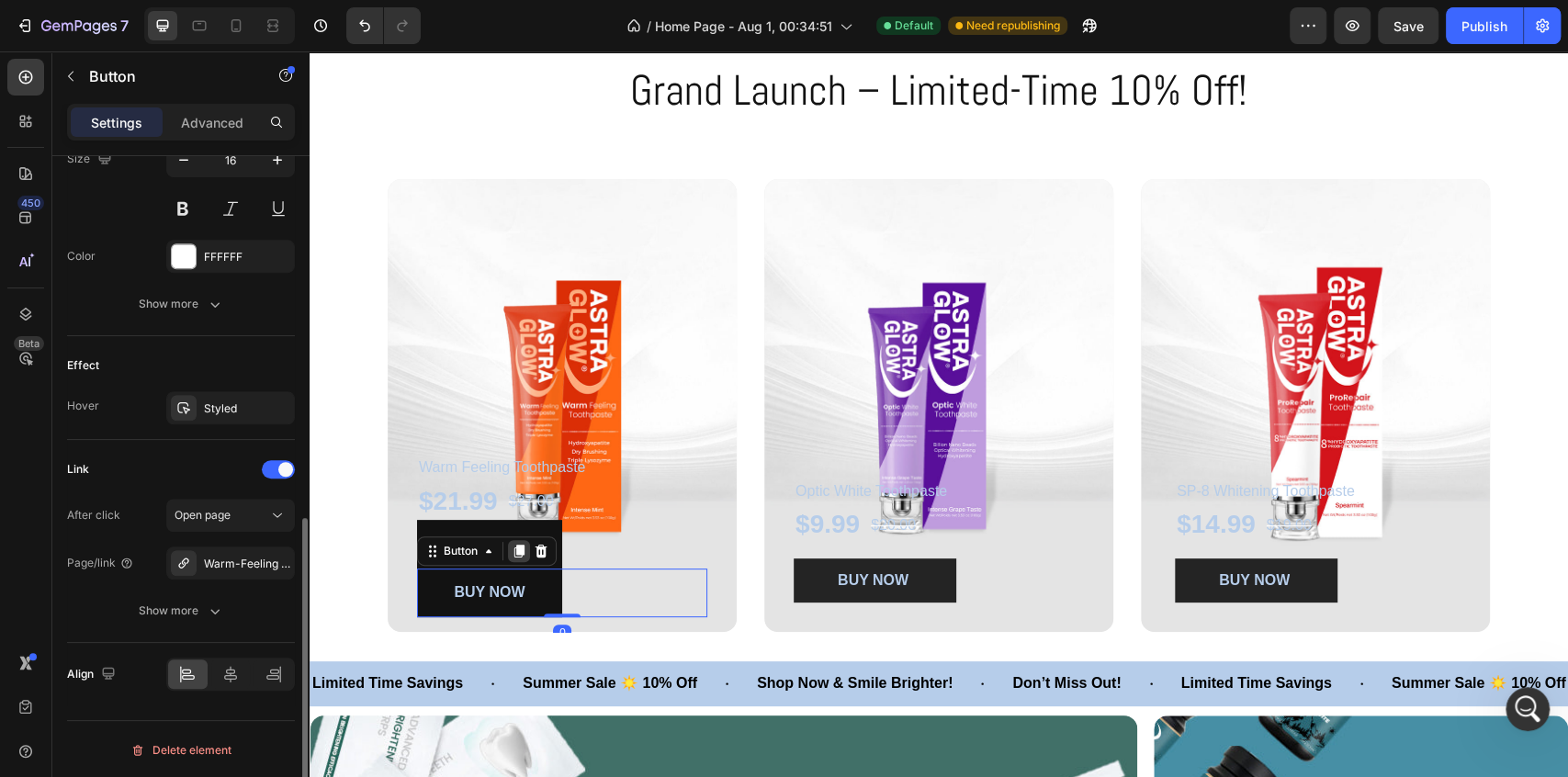 click 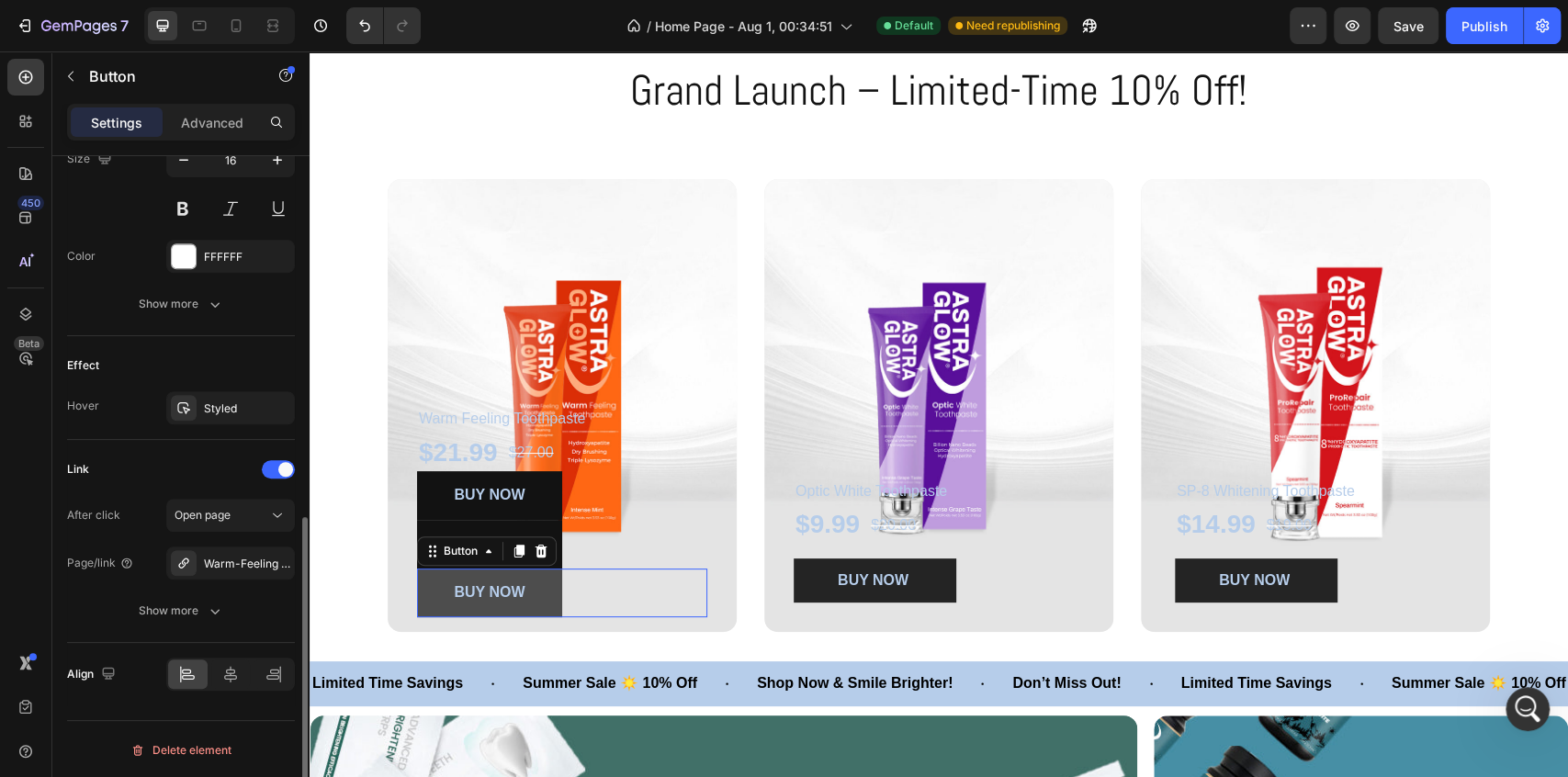 scroll, scrollTop: 784, scrollLeft: 0, axis: vertical 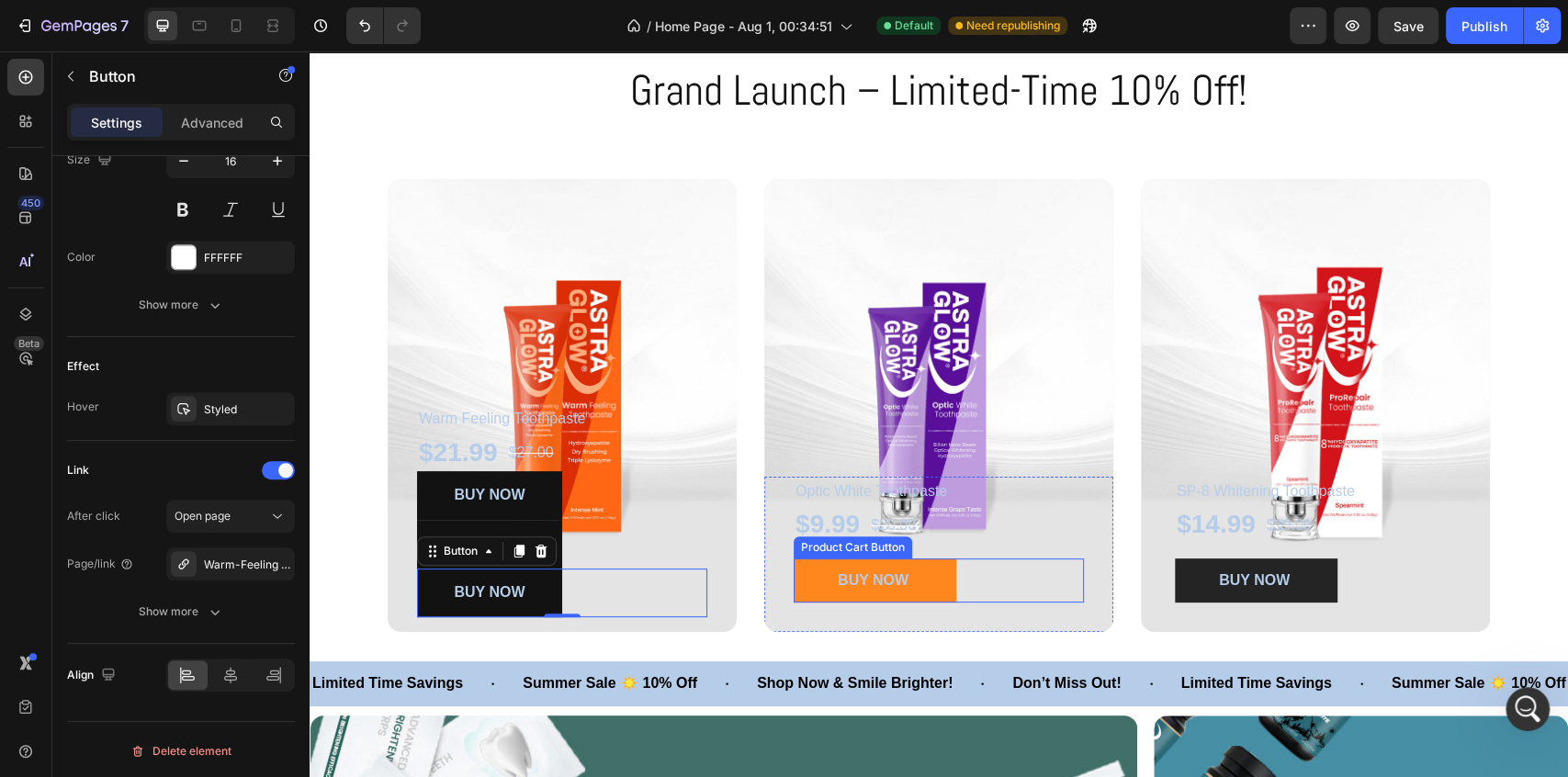 click on "BUY NOW" at bounding box center [874, 580] 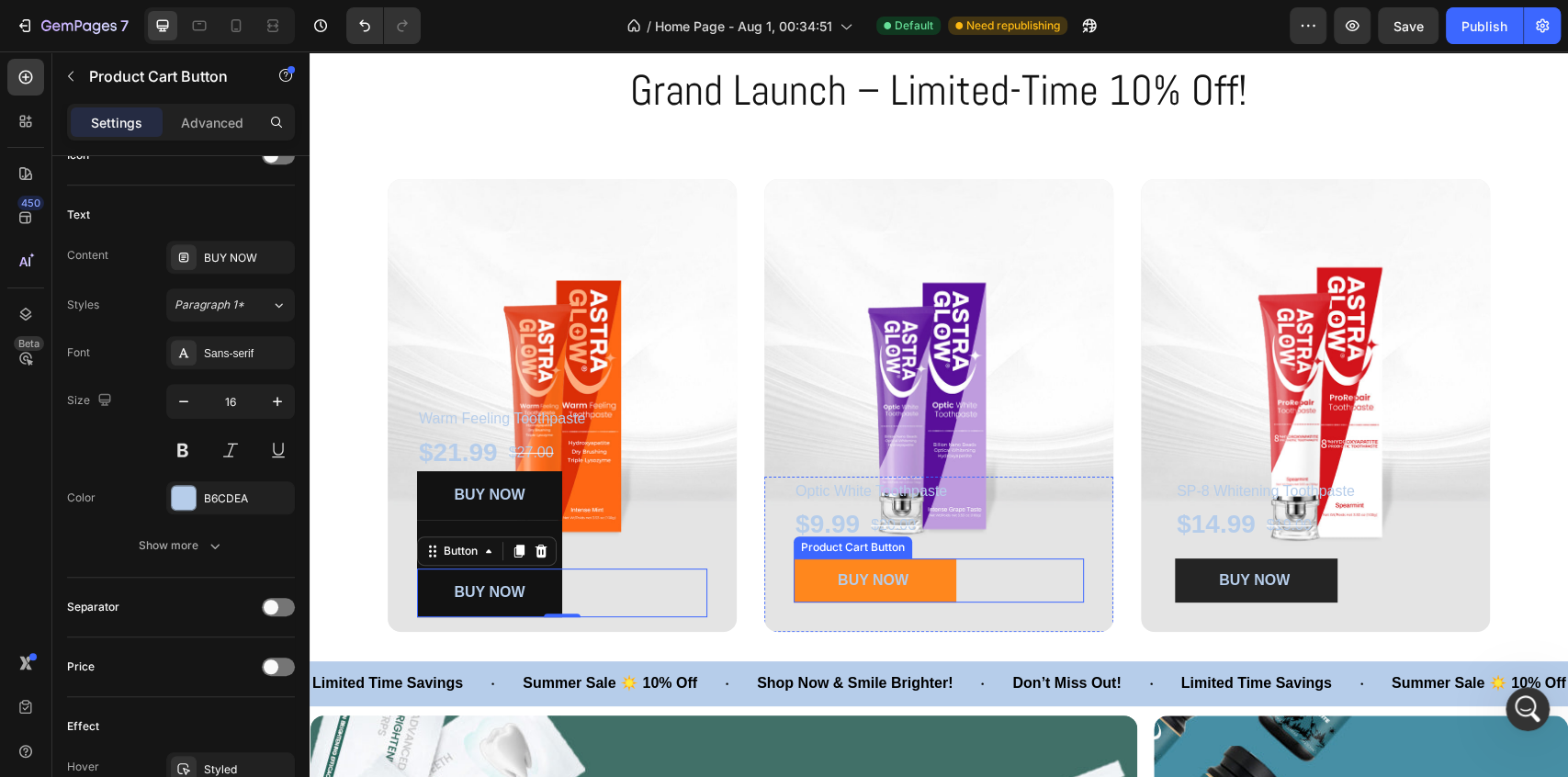 scroll, scrollTop: 0, scrollLeft: 0, axis: both 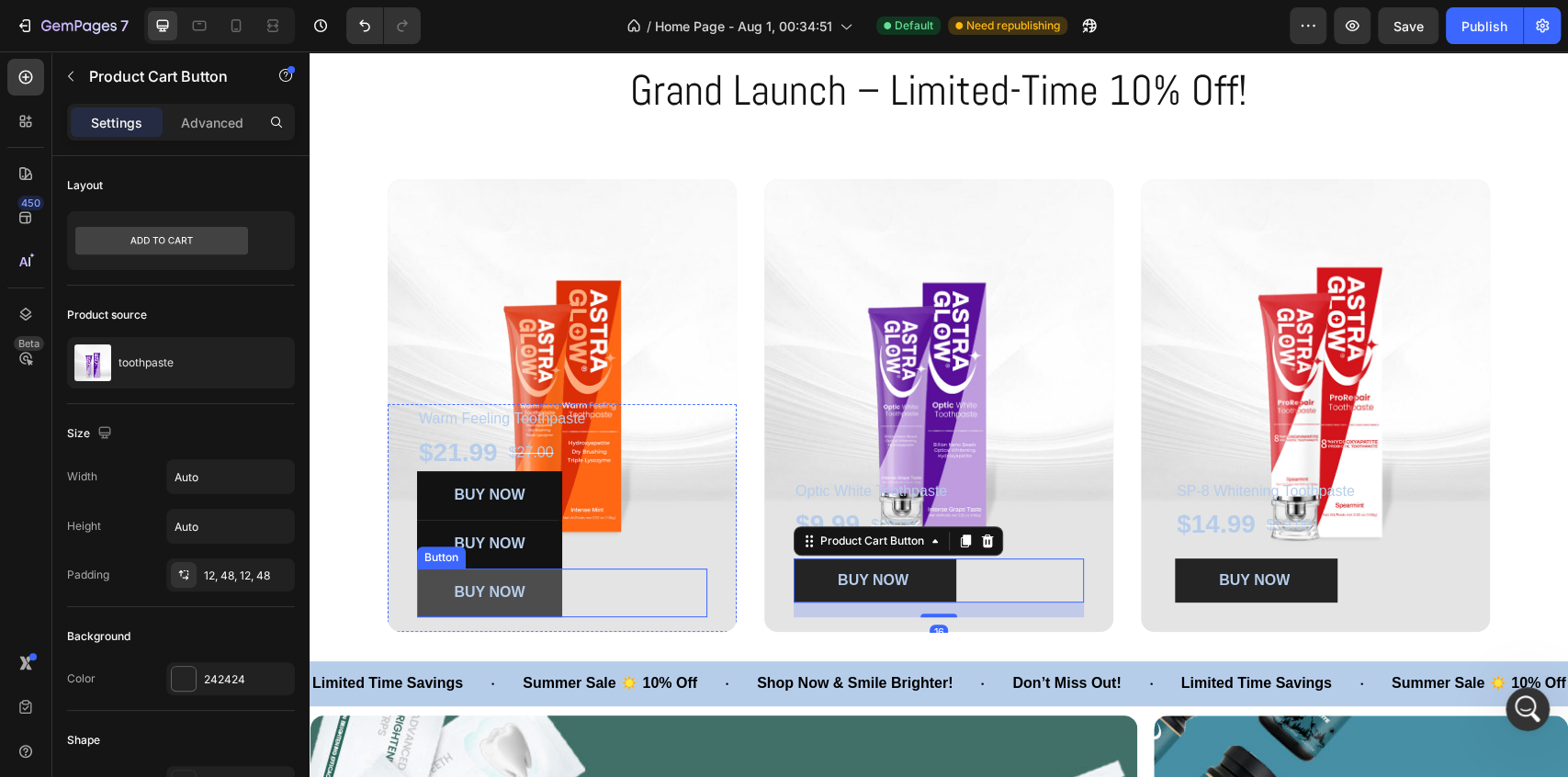click on "BUY NOW" at bounding box center [490, 592] 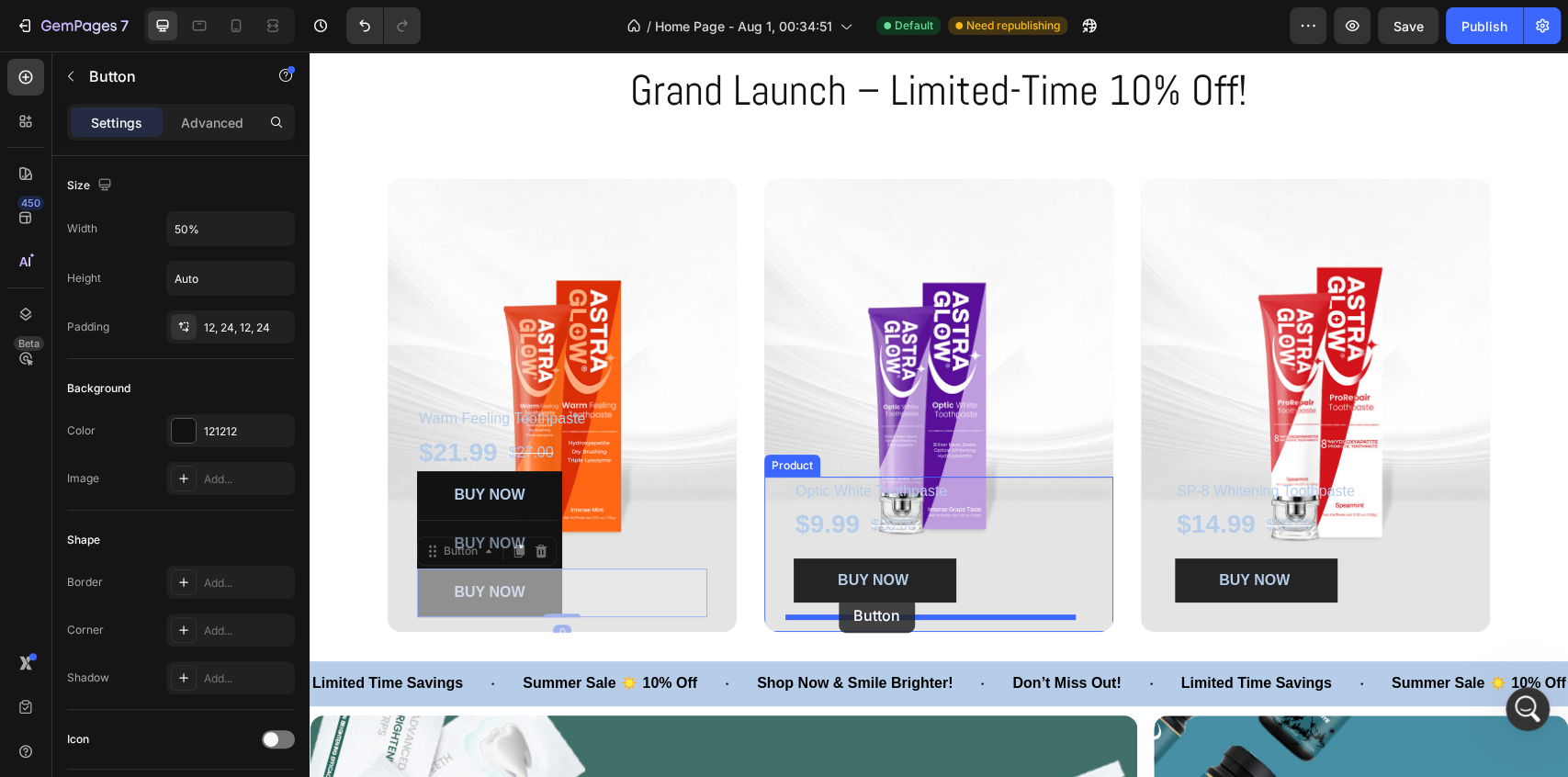 drag, startPoint x: 420, startPoint y: 546, endPoint x: 839, endPoint y: 597, distance: 422.09241 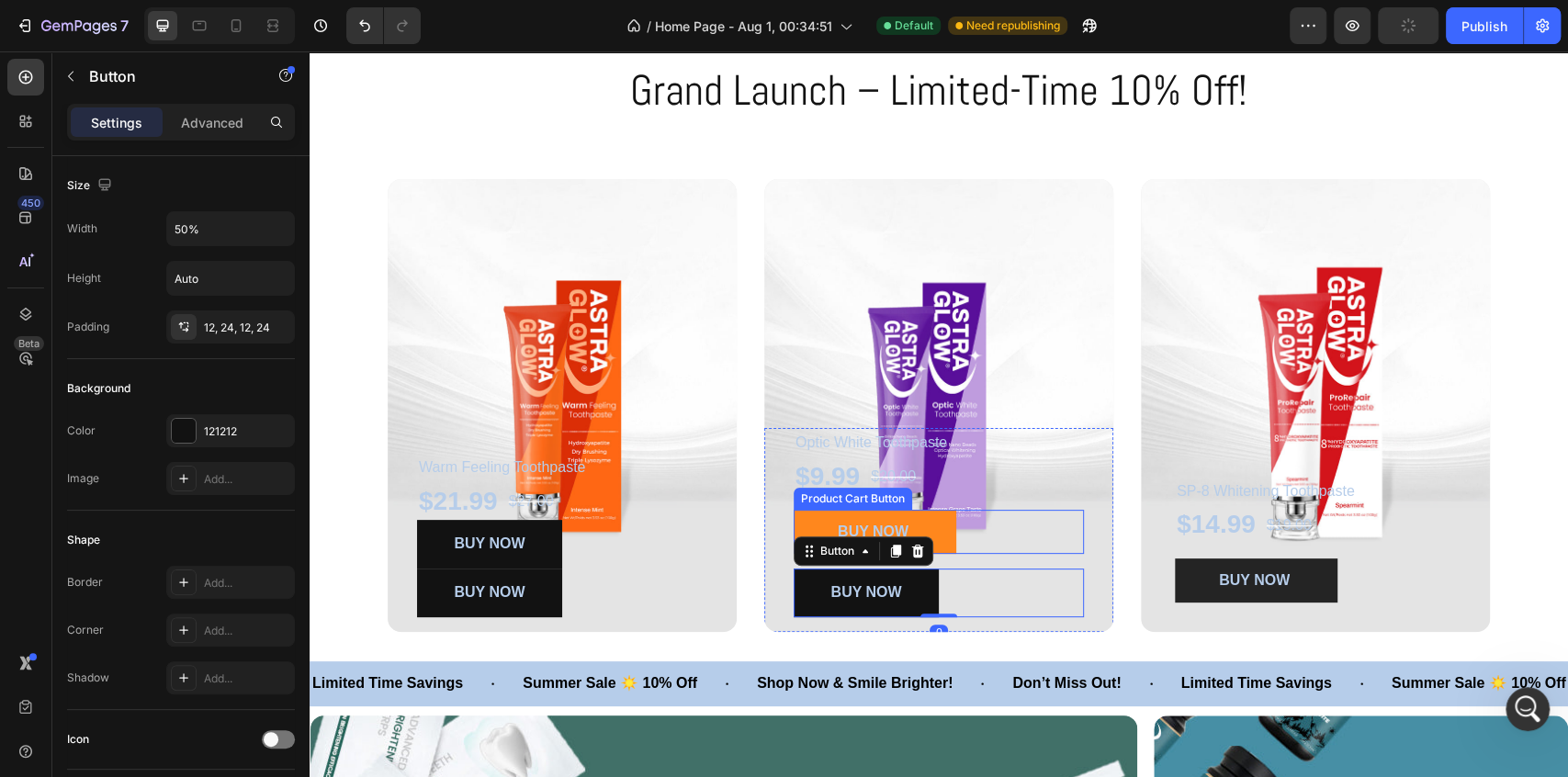 click on "BUY NOW" at bounding box center [874, 532] 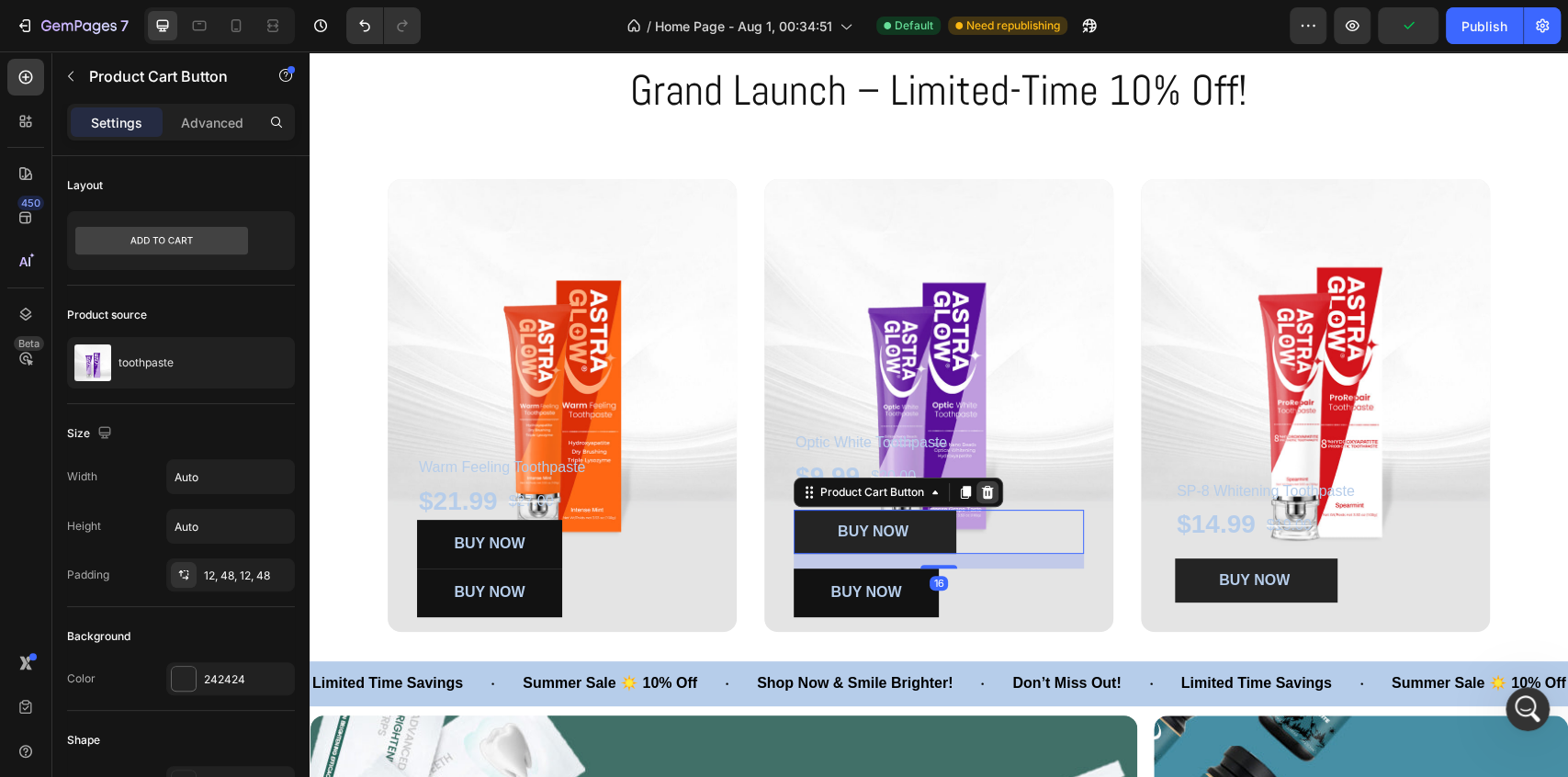 click 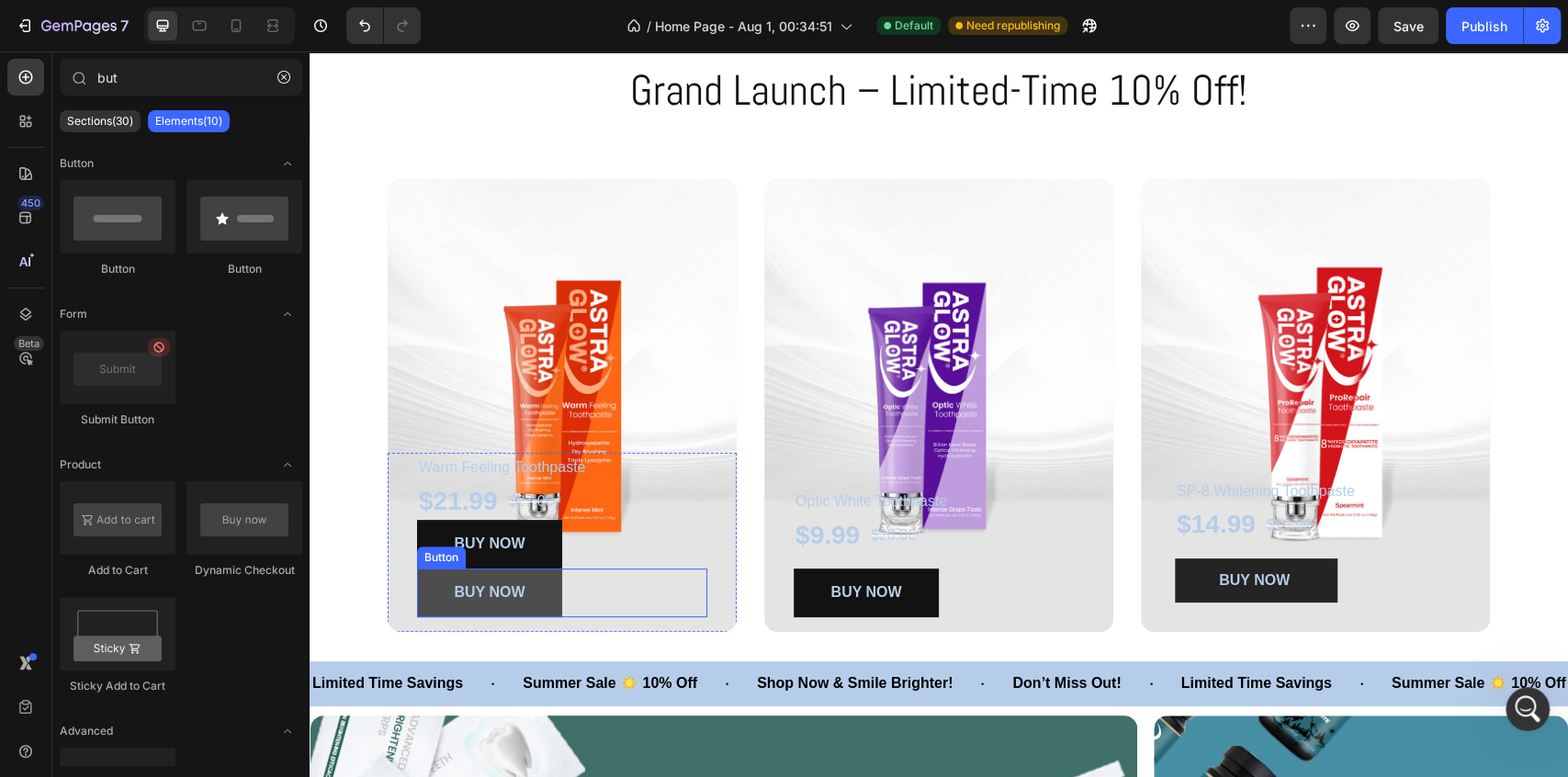 click on "BUY NOW" at bounding box center (490, 592) 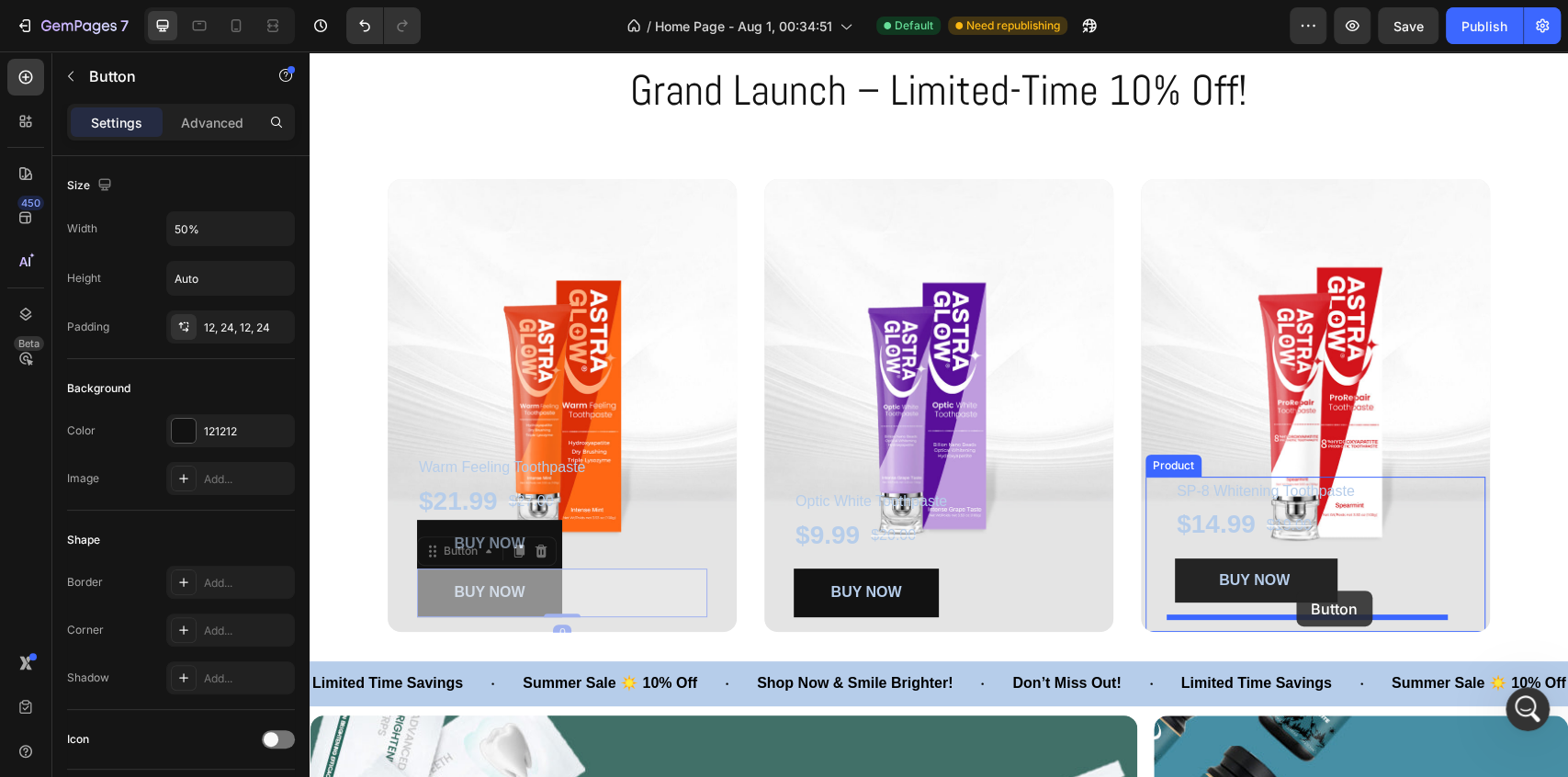 drag, startPoint x: 417, startPoint y: 548, endPoint x: 1296, endPoint y: 591, distance: 880.0511 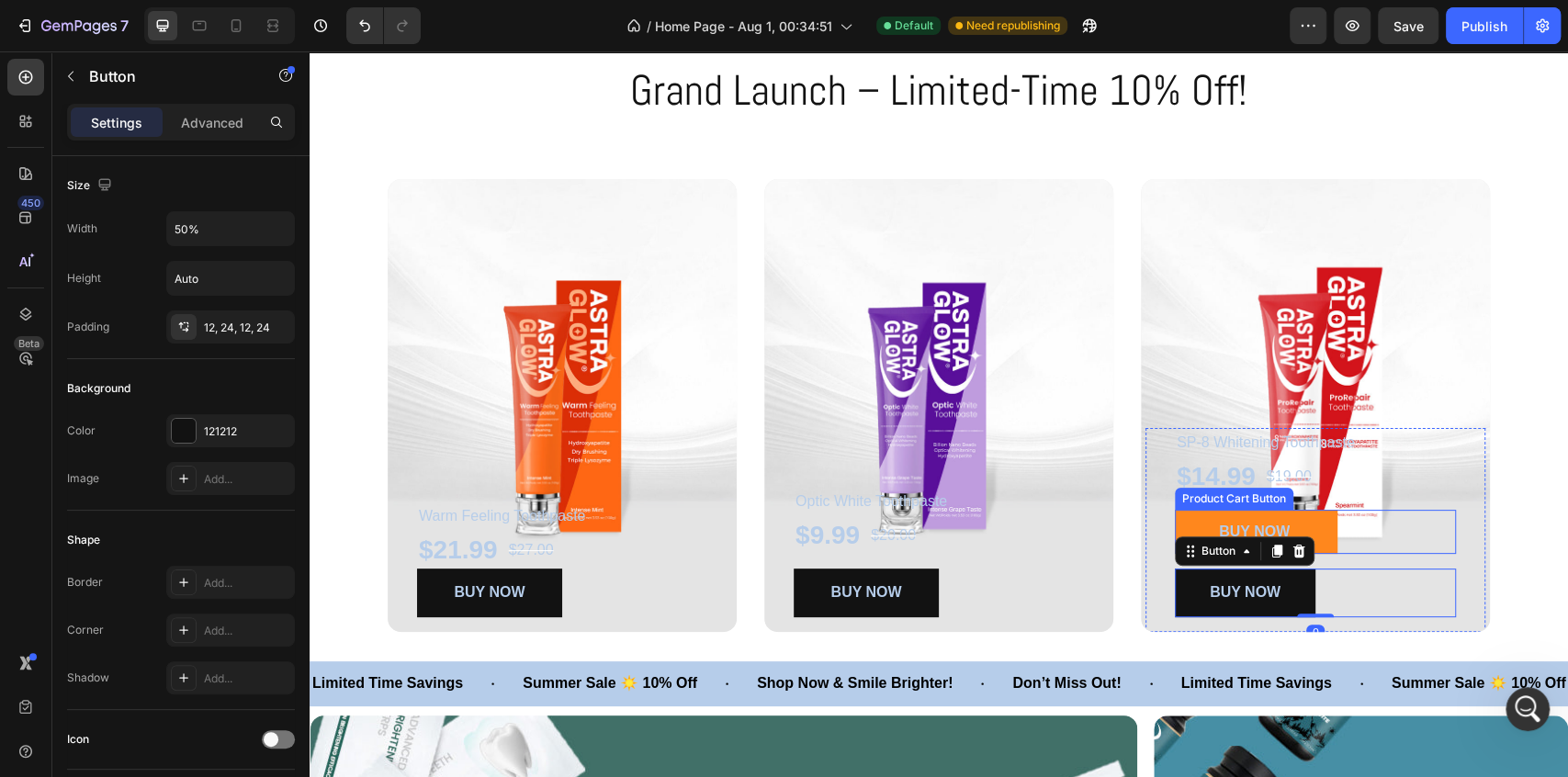 click on "BUY NOW" at bounding box center [1256, 532] 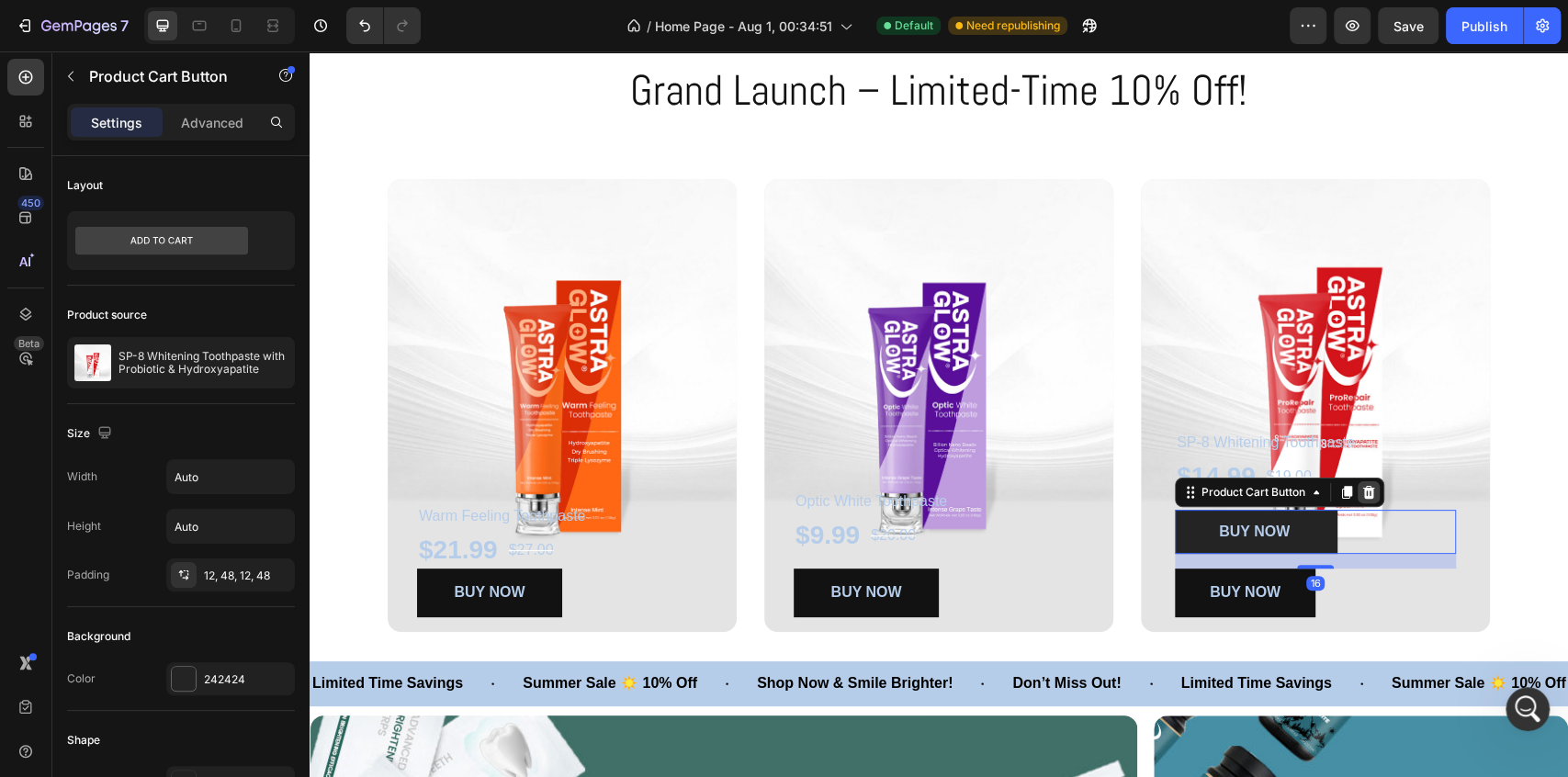 click 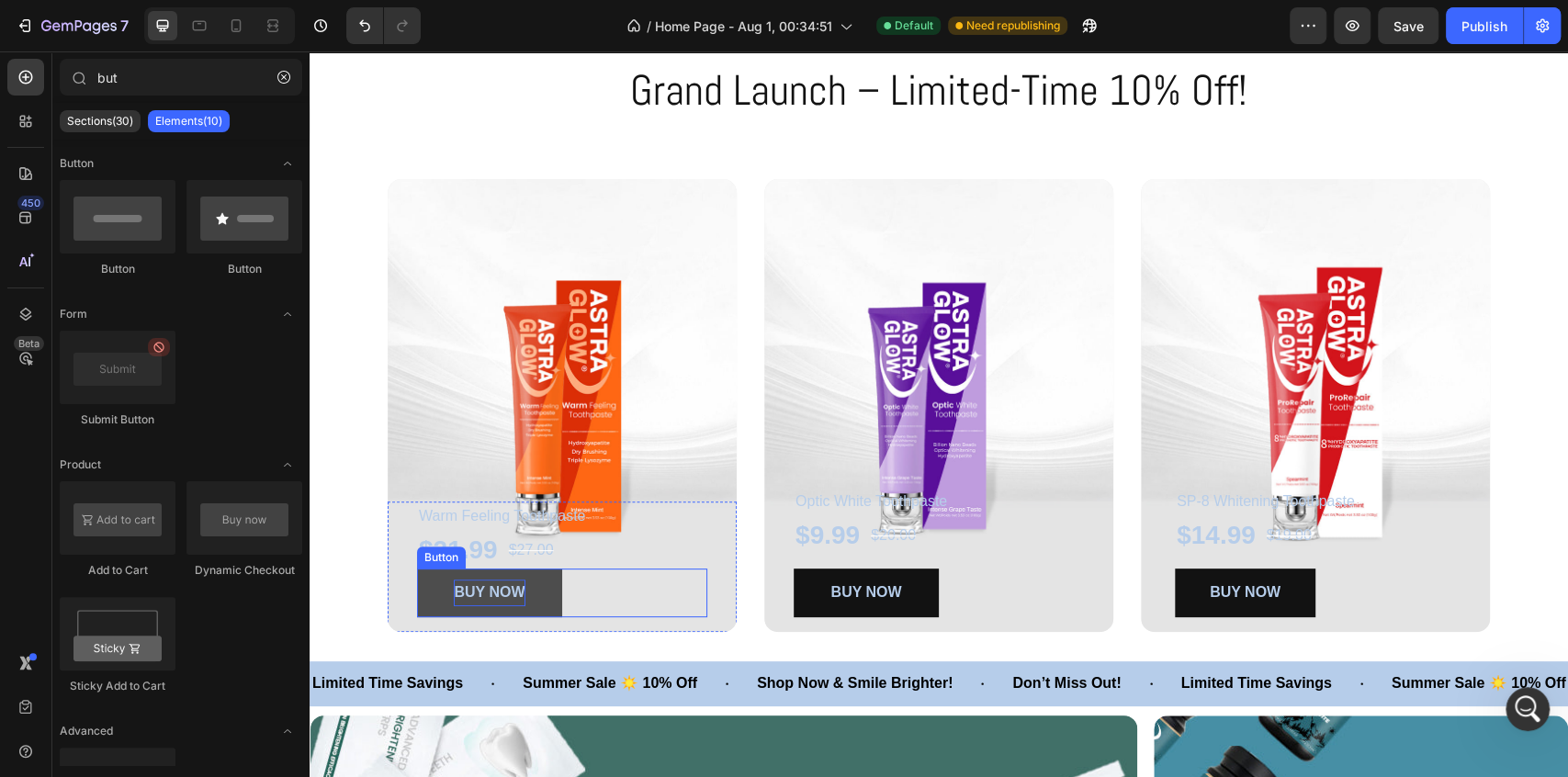 click on "BUY NOW" at bounding box center [489, 592] 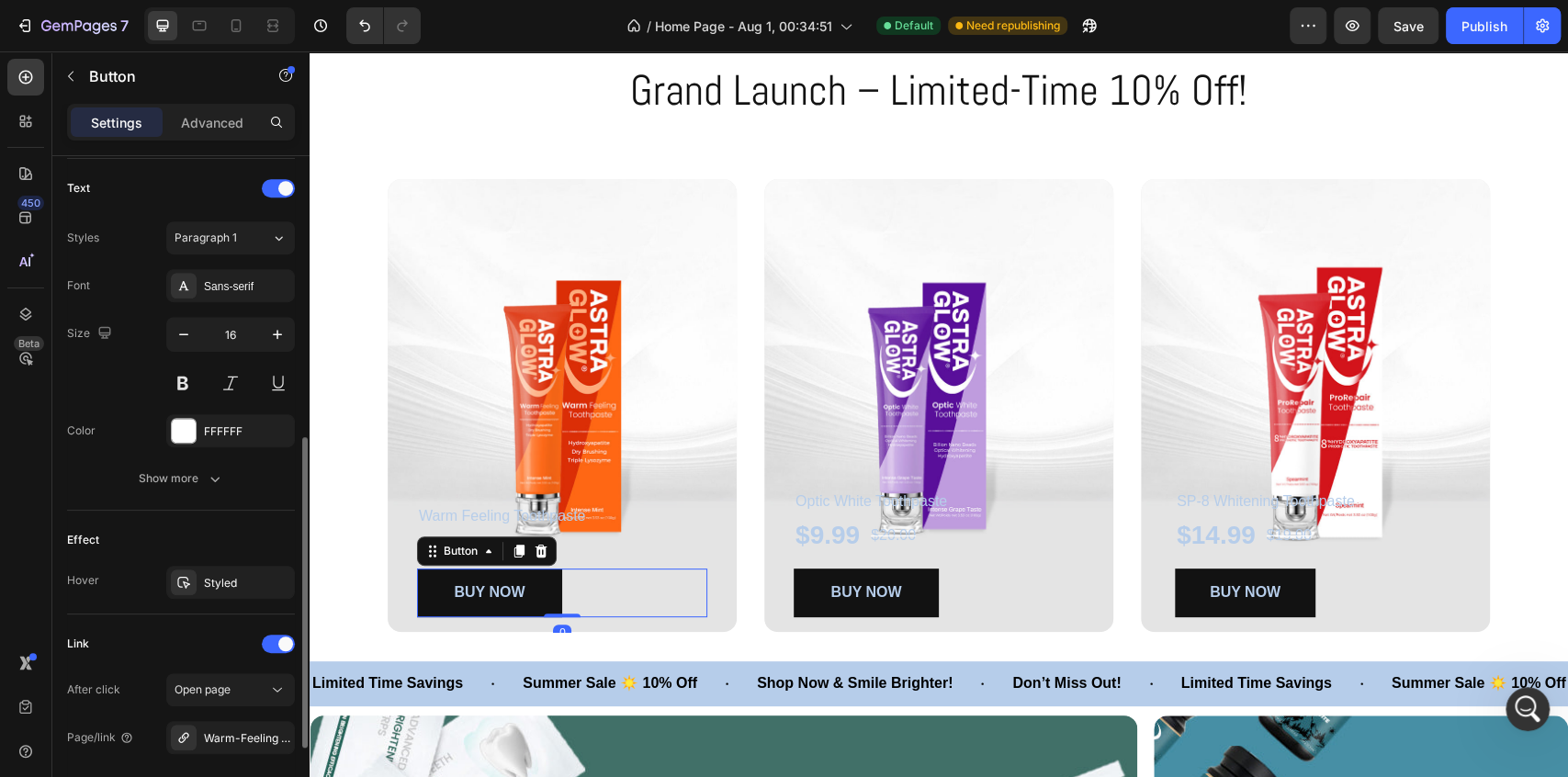 scroll, scrollTop: 785, scrollLeft: 0, axis: vertical 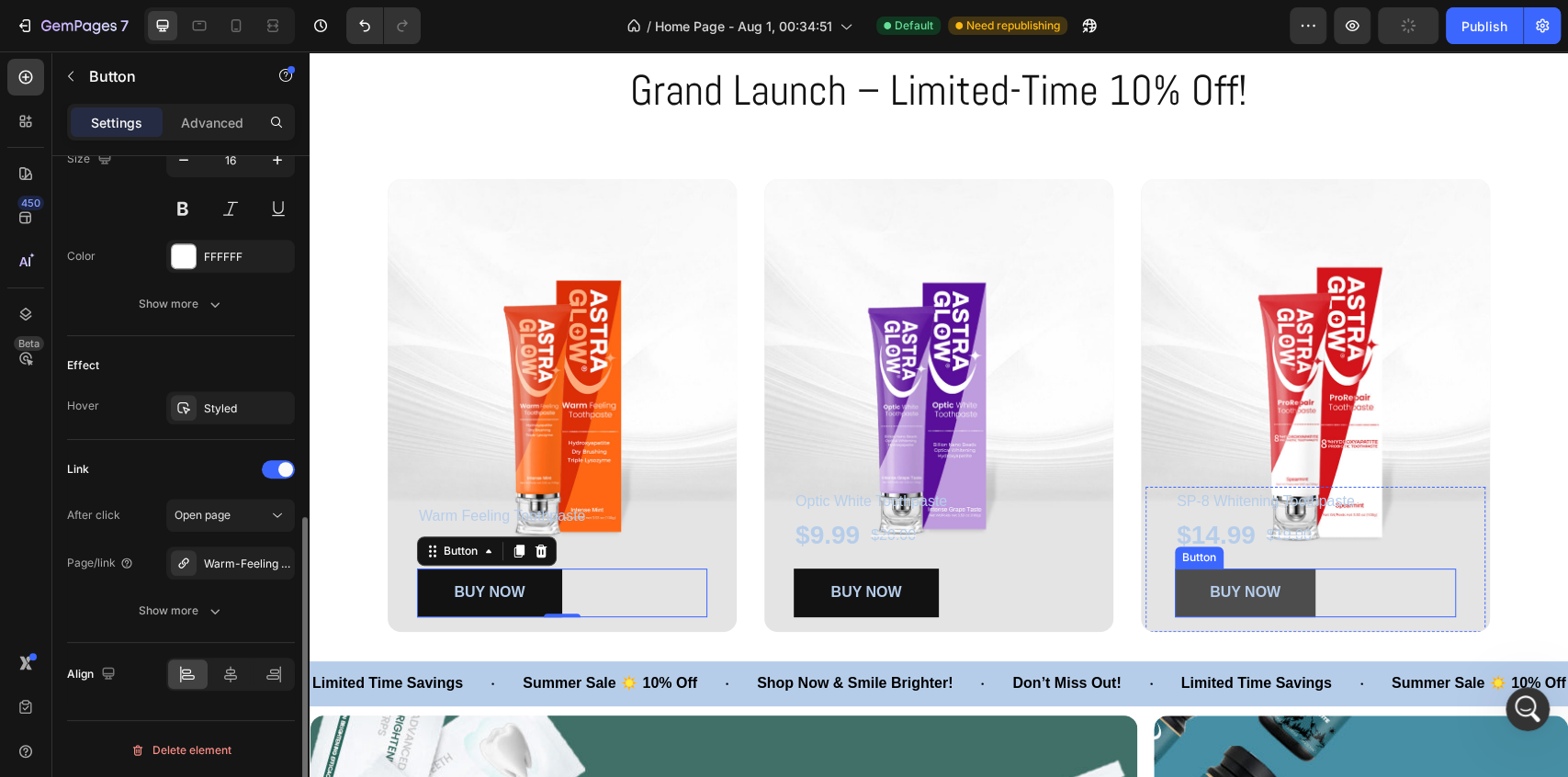 click on "BUY NOW" at bounding box center [1245, 592] 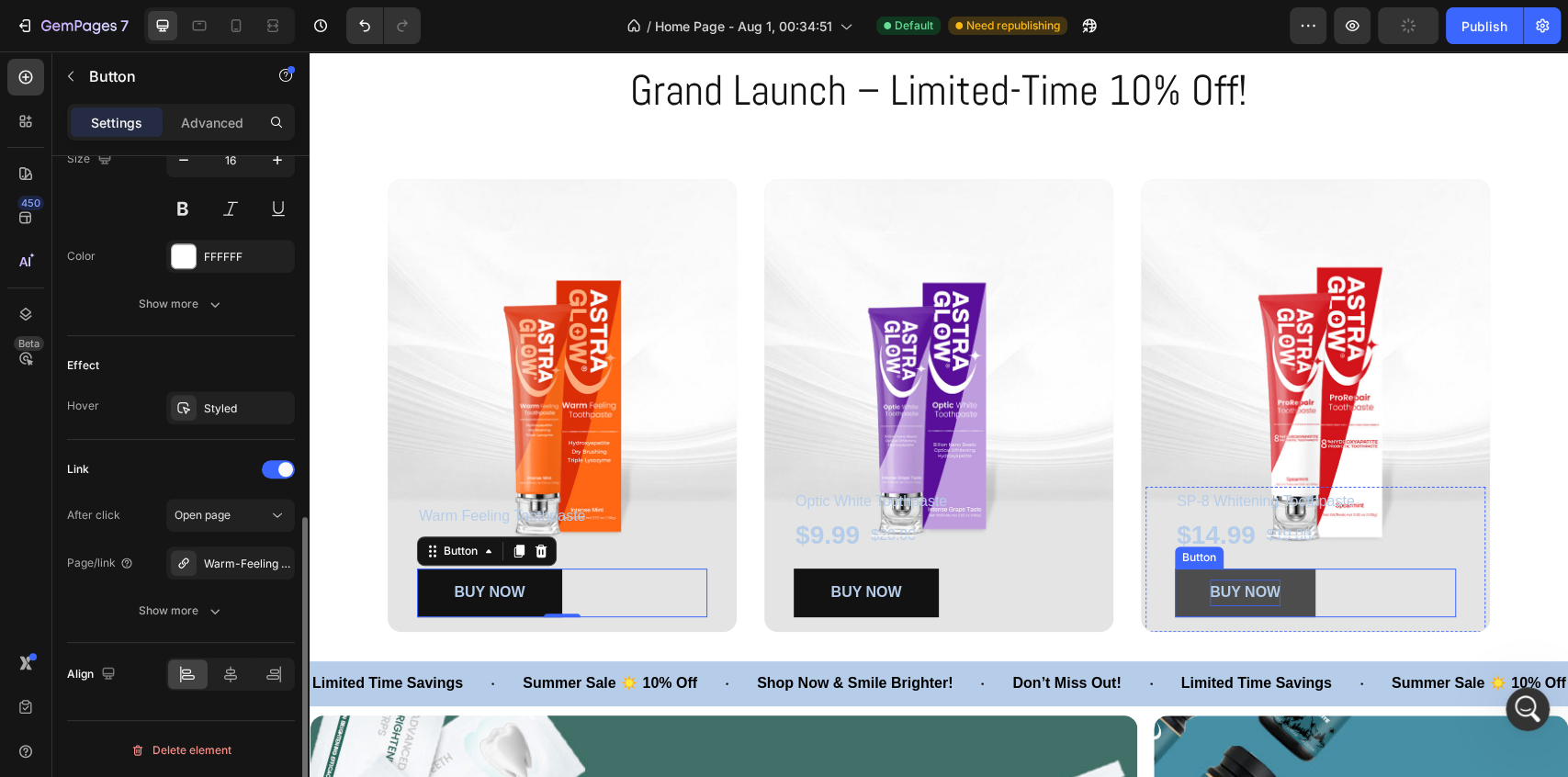 scroll, scrollTop: 784, scrollLeft: 0, axis: vertical 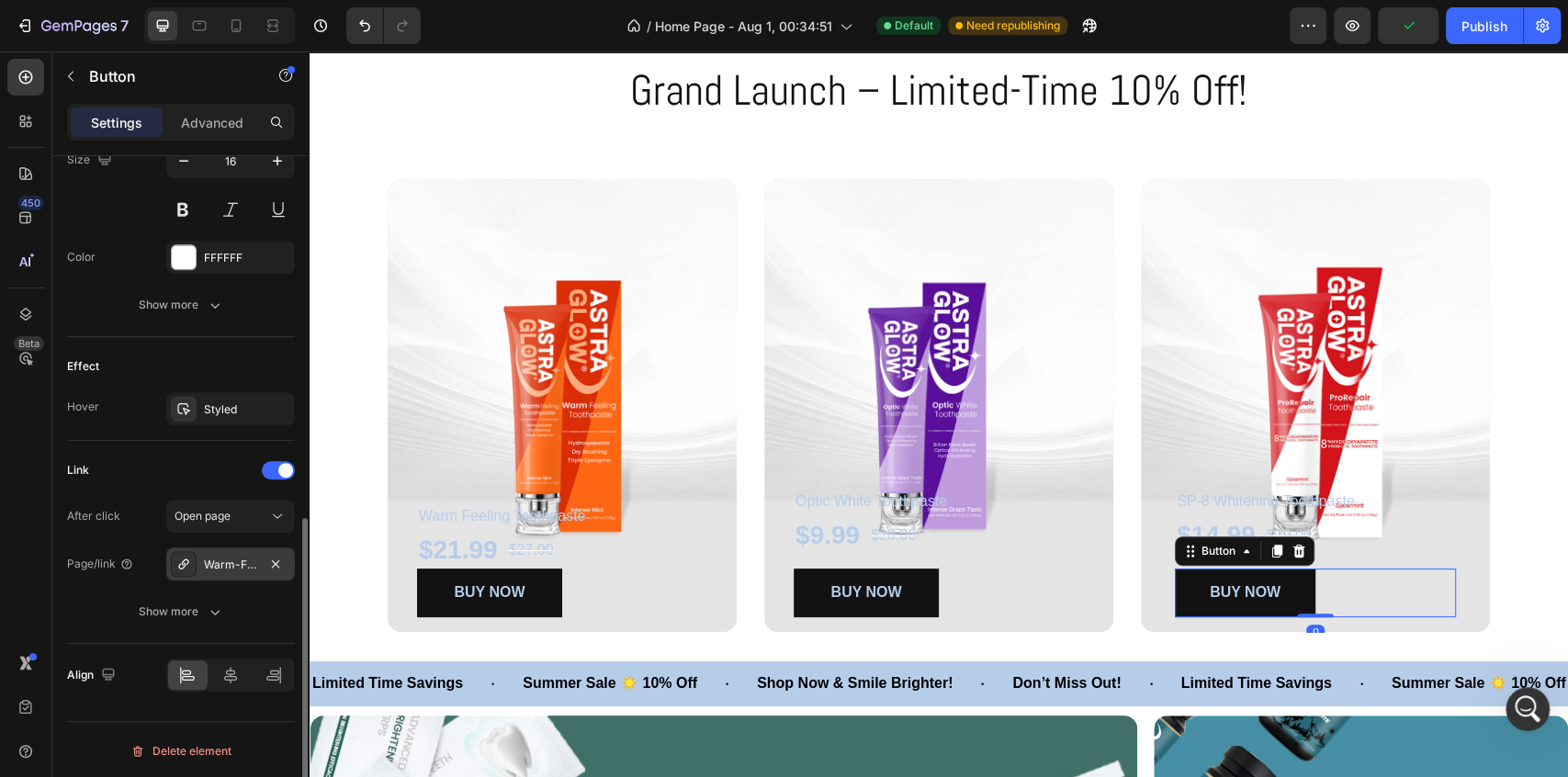 click on "Warm-Feeling Toothpaste with Hydroxyapatite & Lysozyme | 105°F Warm Feeling" at bounding box center (231, 564) 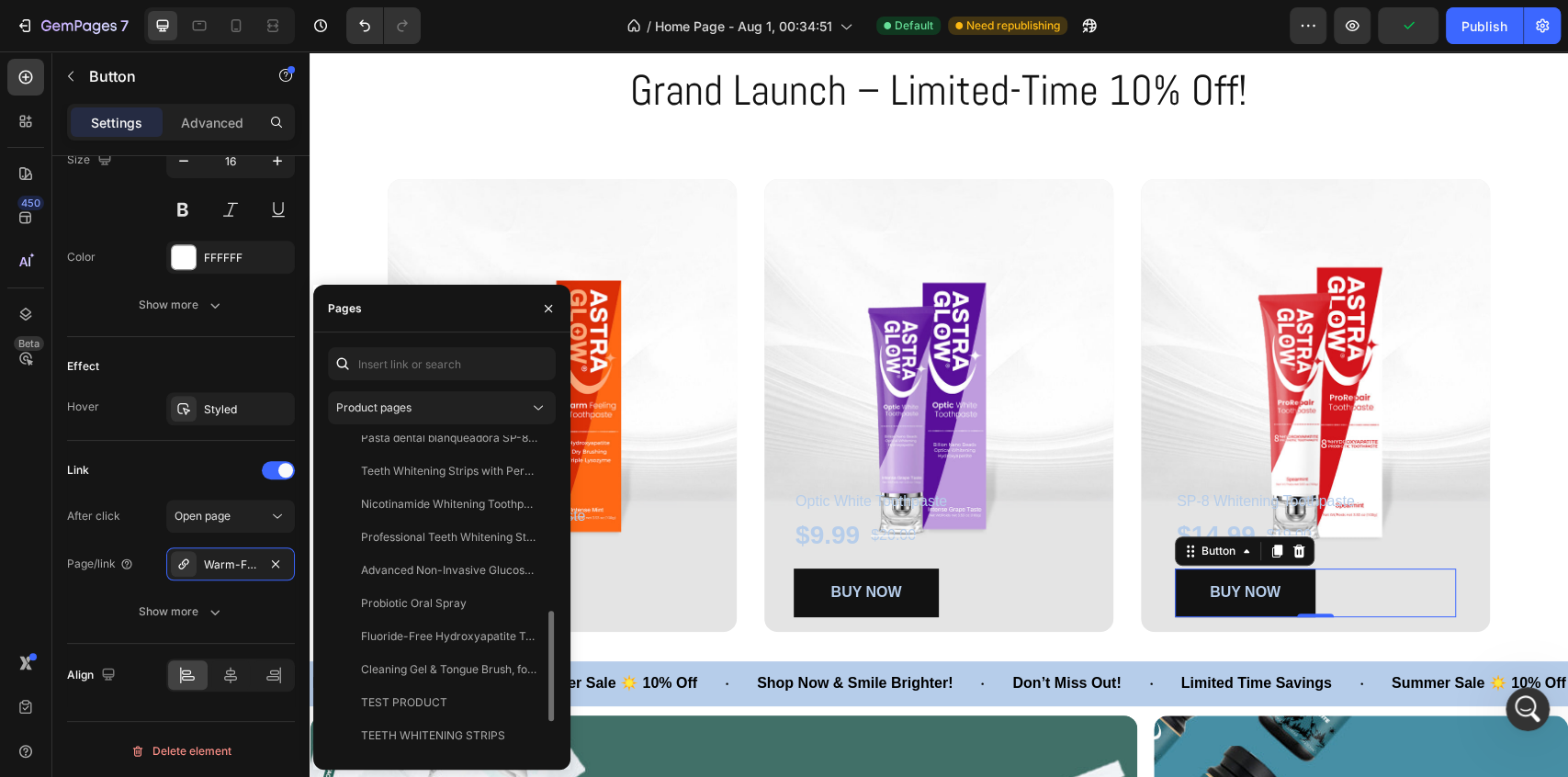 scroll, scrollTop: 605, scrollLeft: 0, axis: vertical 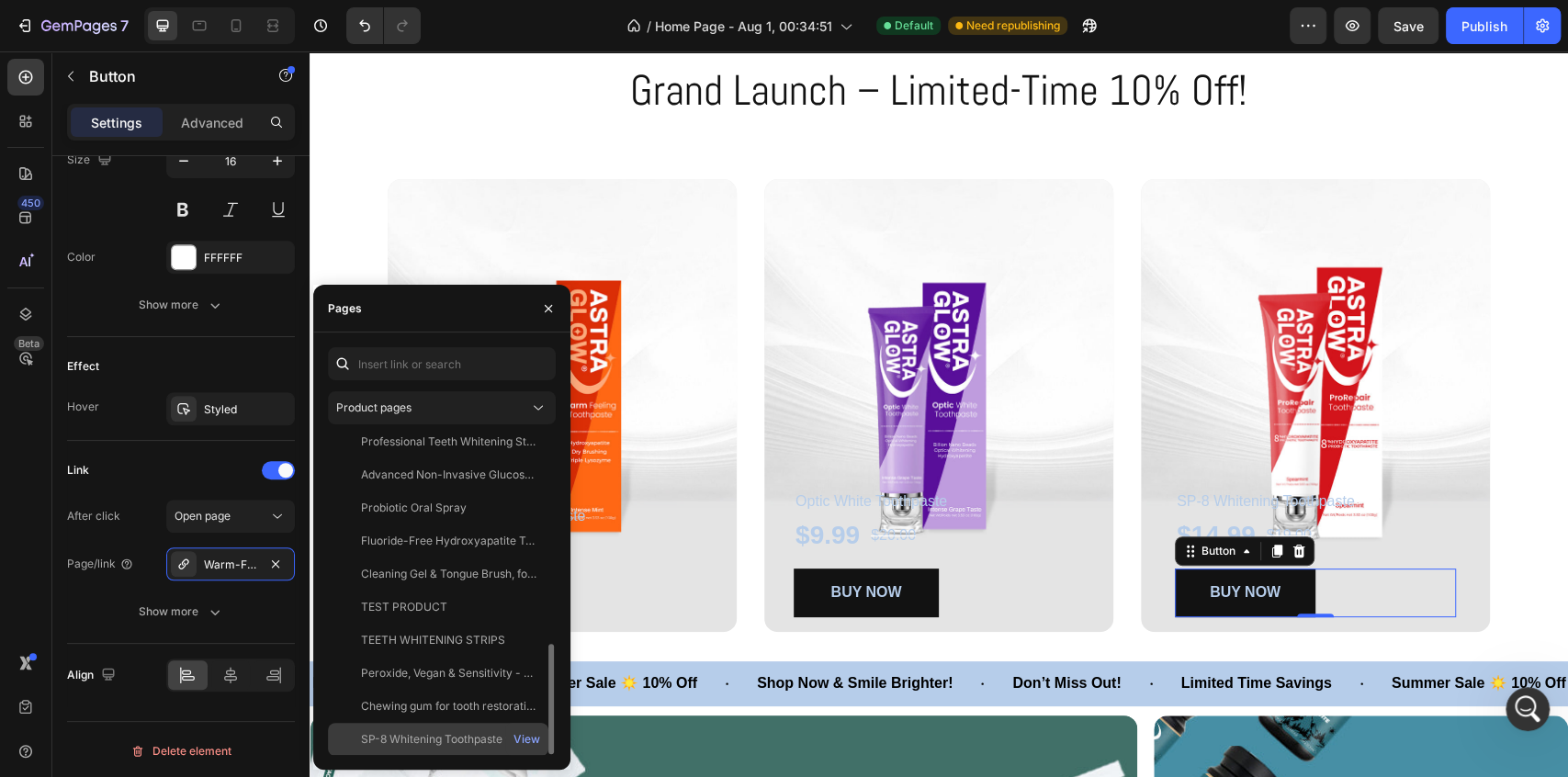 click on "SP-8 Whitening Toothpaste with Probiotic & Hydroxyapatite" 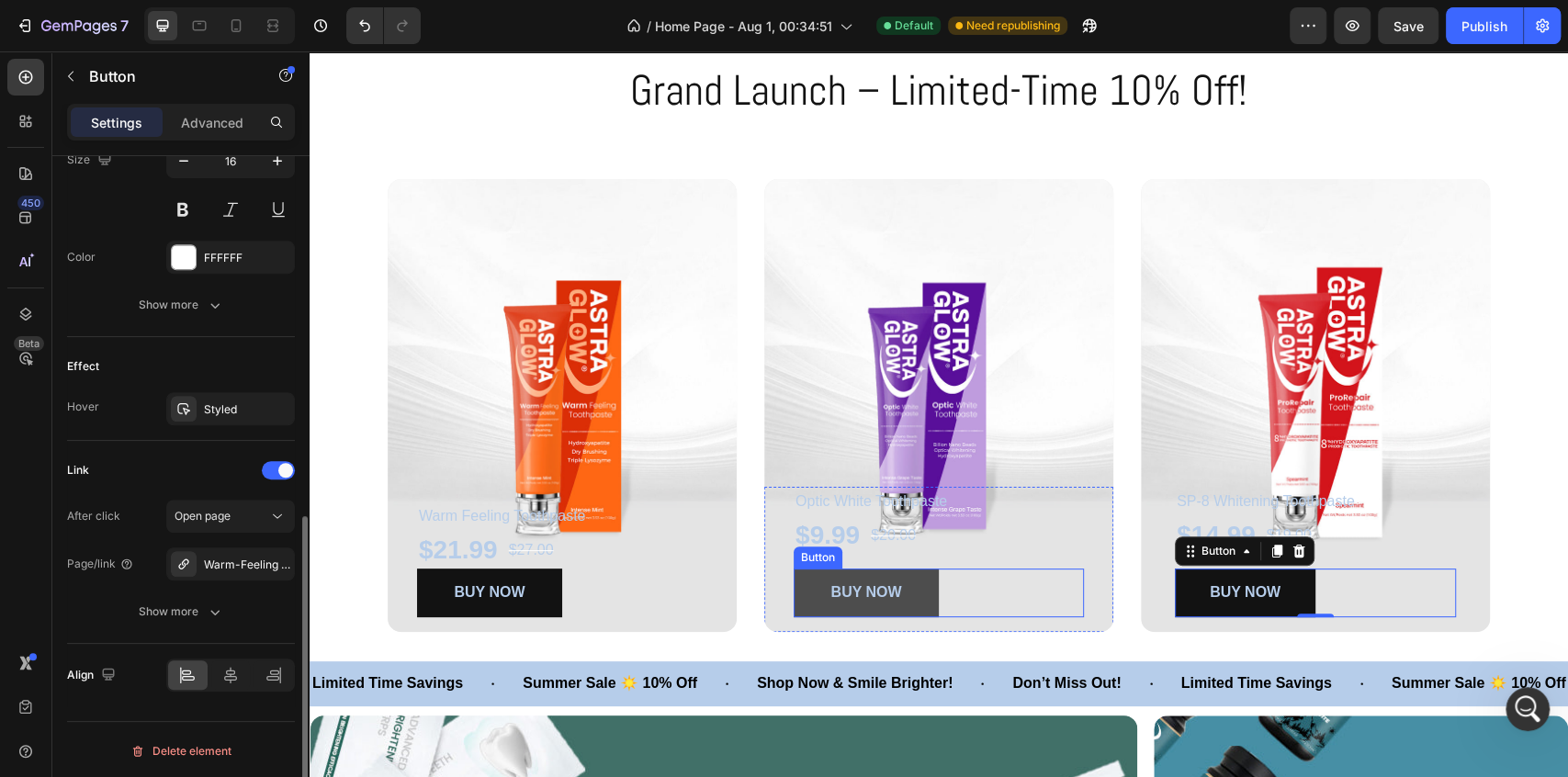 click on "BUY NOW" at bounding box center (866, 592) 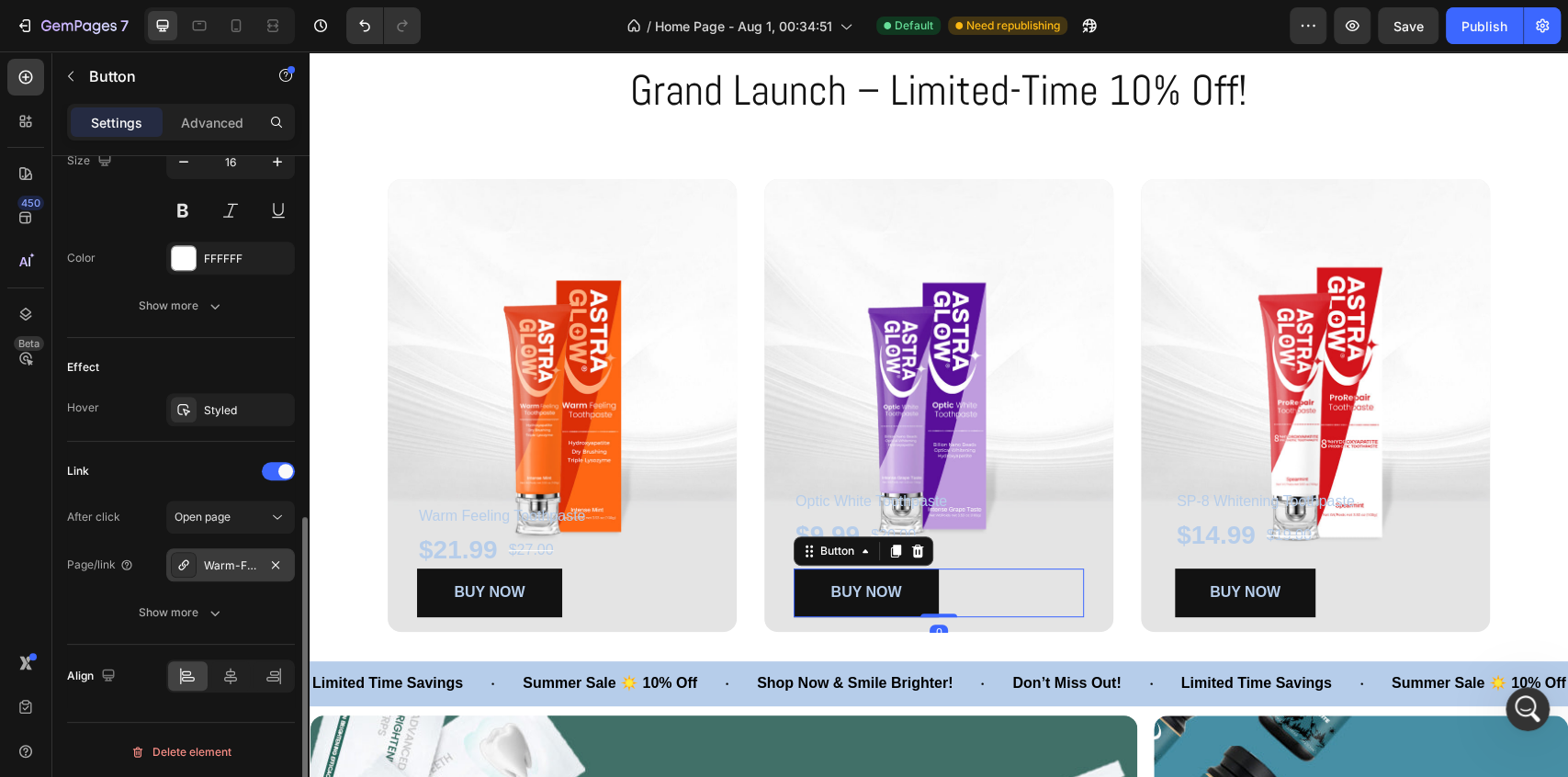 click on "Warm-Feeling Toothpaste with Hydroxyapatite & Lysozyme | 105°F Warm Feeling" at bounding box center (231, 566) 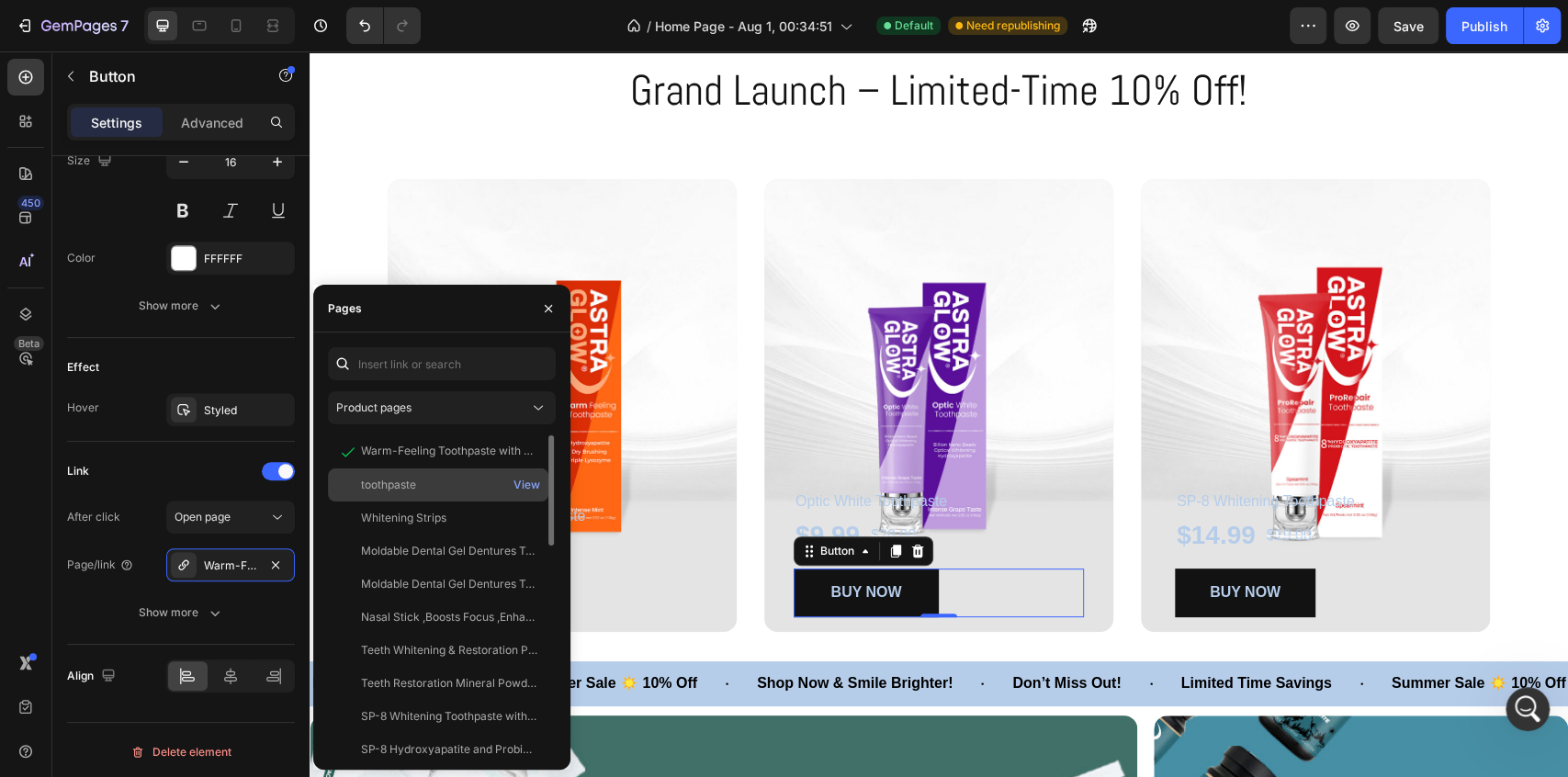 click on "toothpaste" at bounding box center [438, 485] 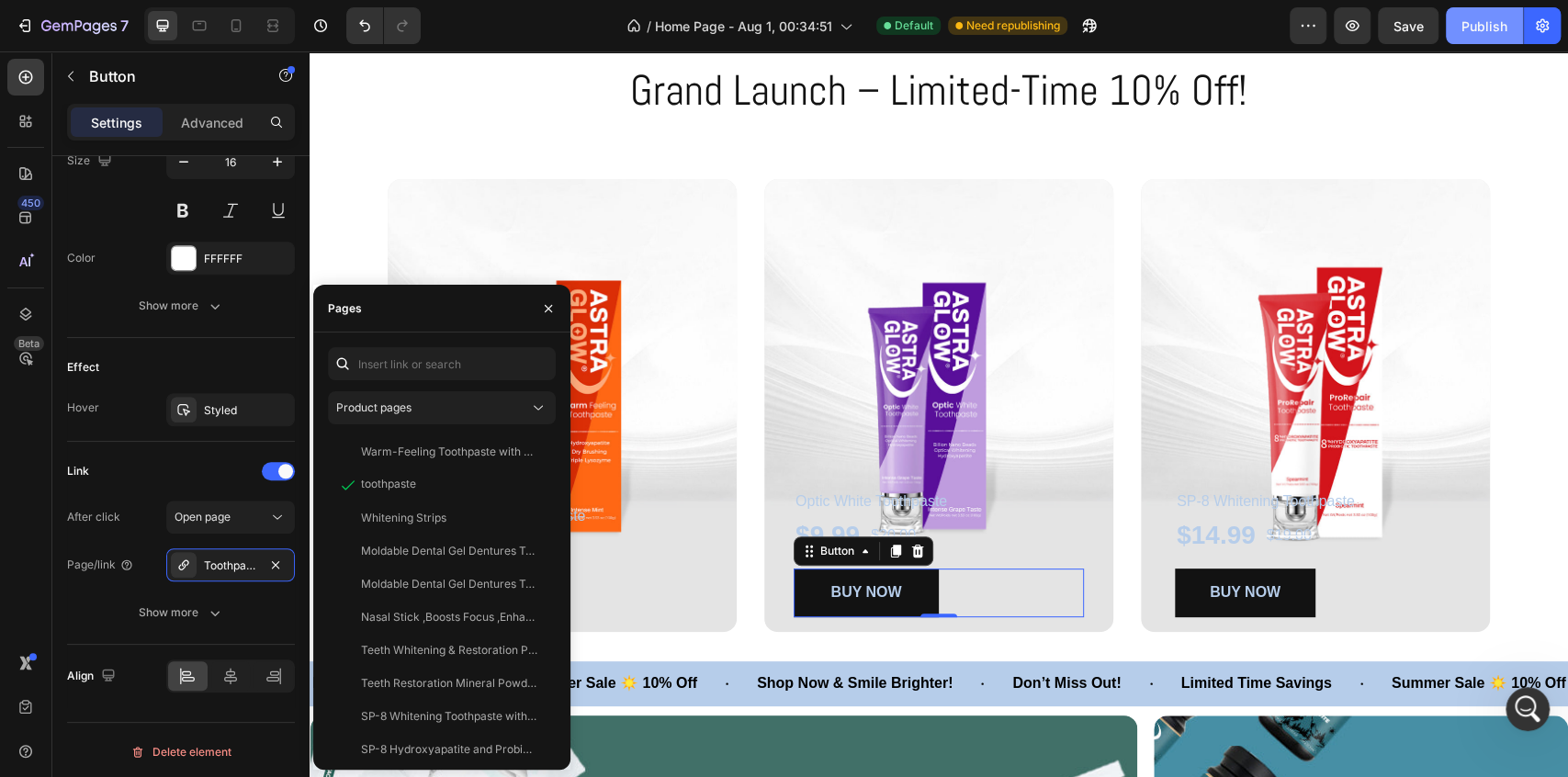 click on "Publish" at bounding box center (1484, 26) 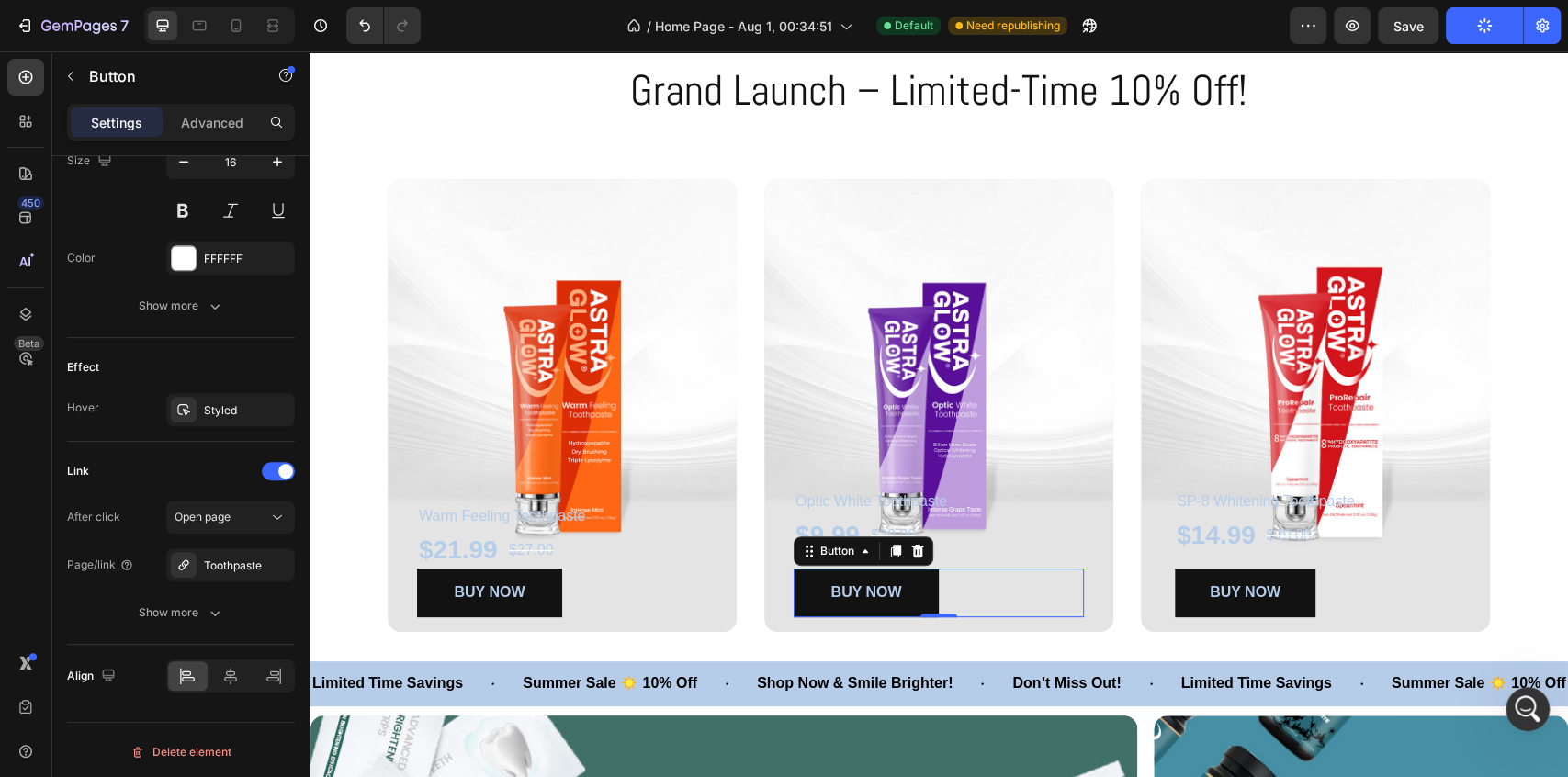 click 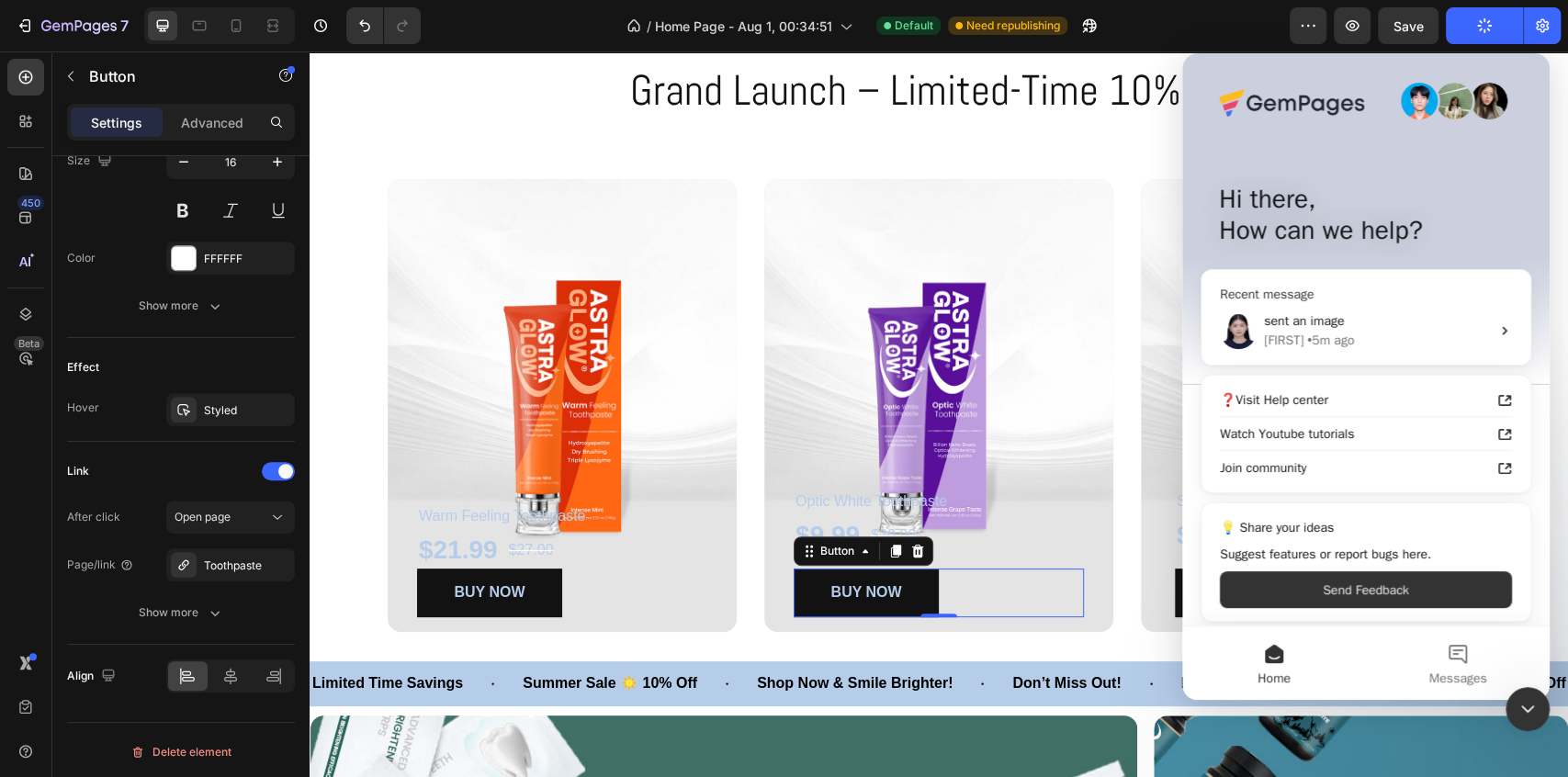 click on "sent an image" at bounding box center (1377, 321) 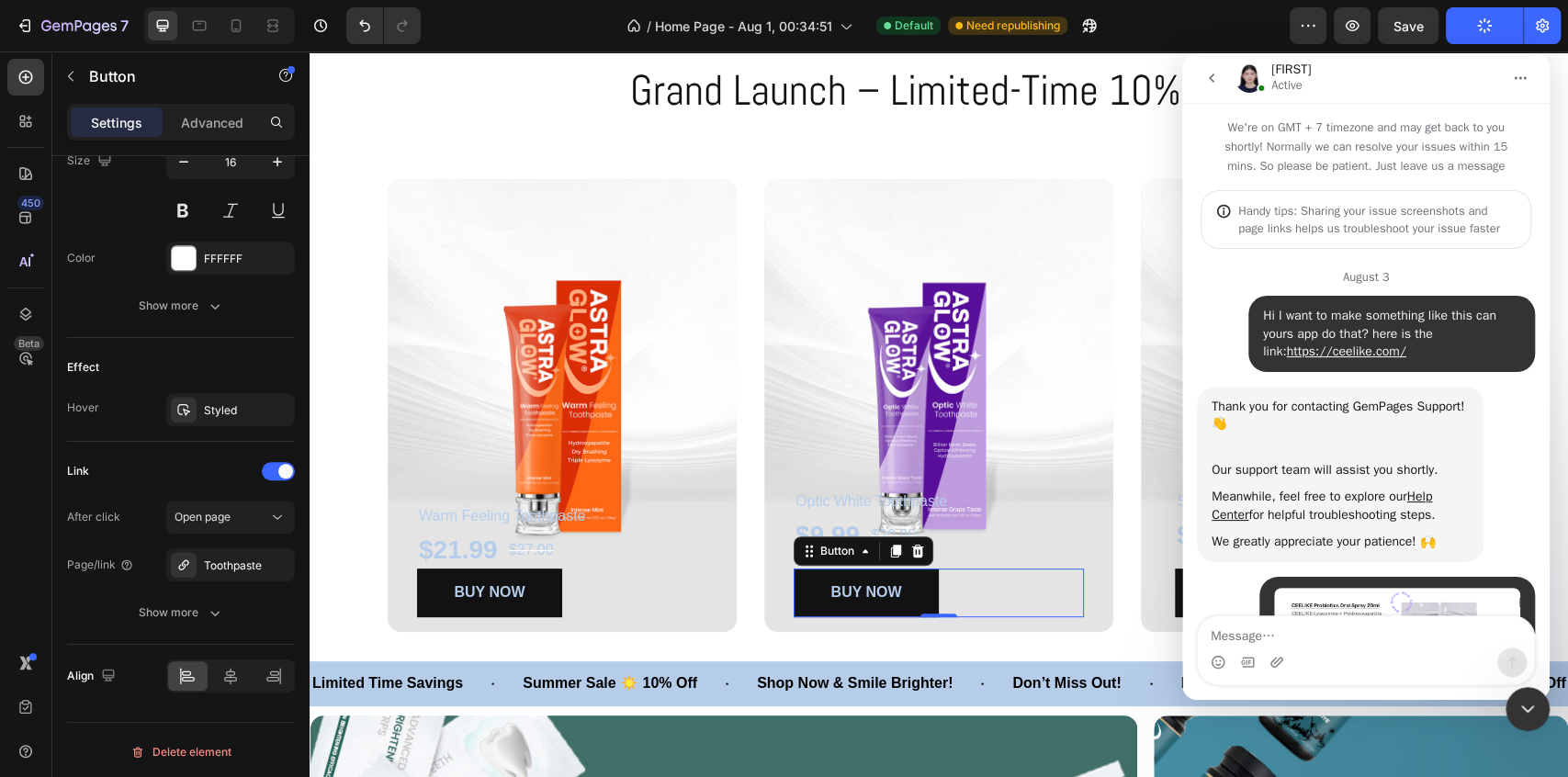 scroll, scrollTop: 0, scrollLeft: 0, axis: both 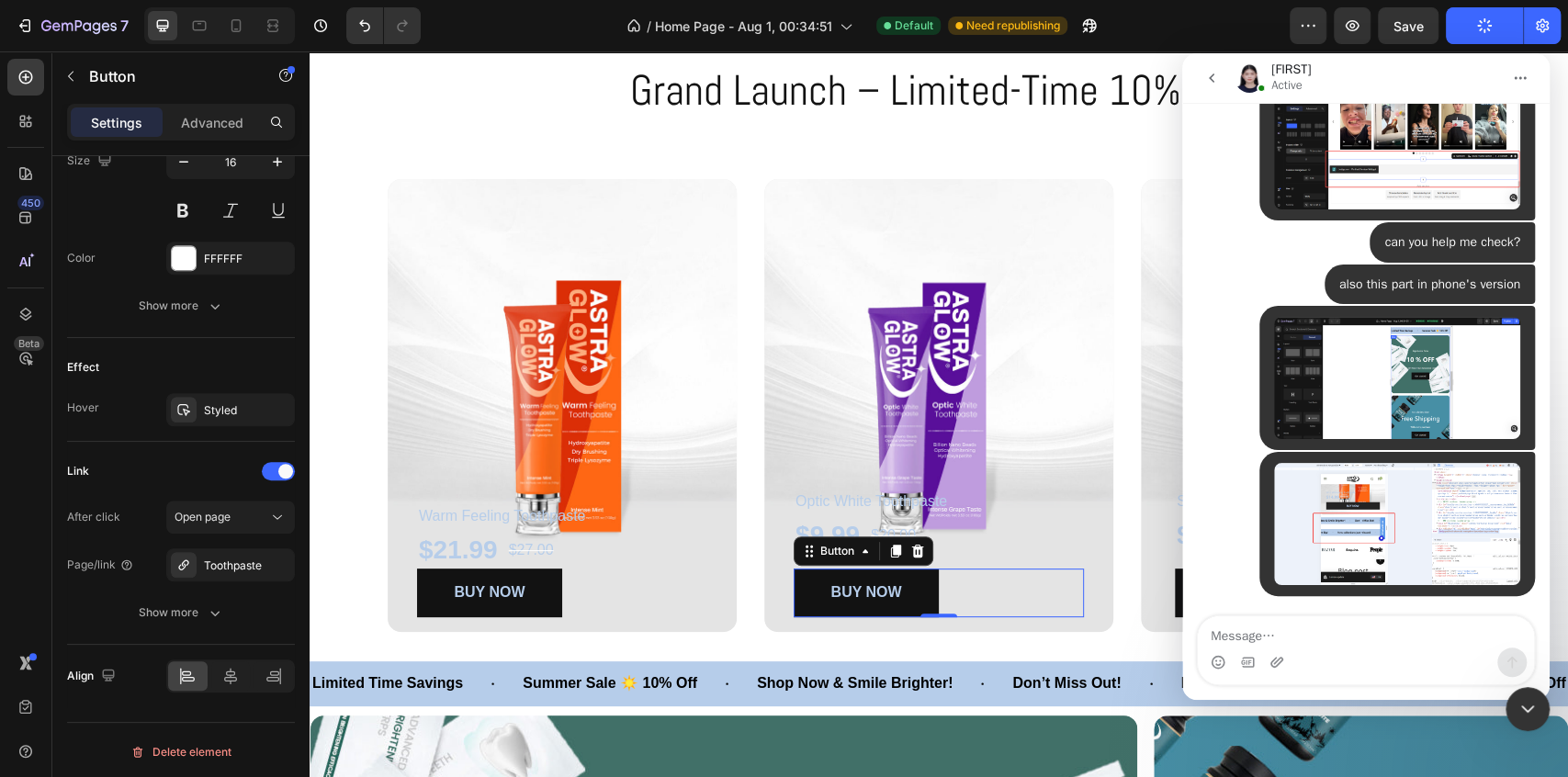 click at bounding box center [1528, 709] 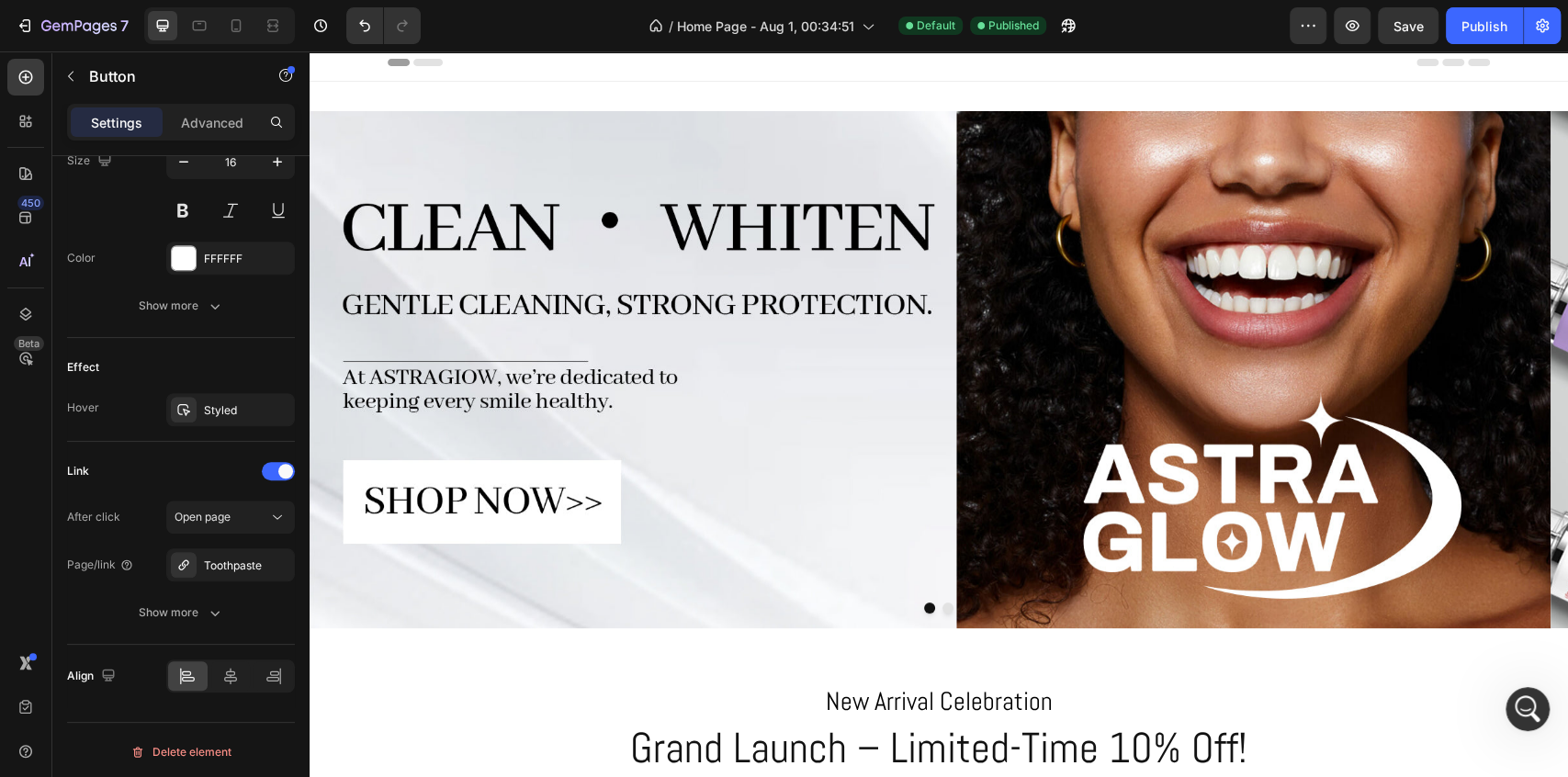 scroll, scrollTop: 0, scrollLeft: 0, axis: both 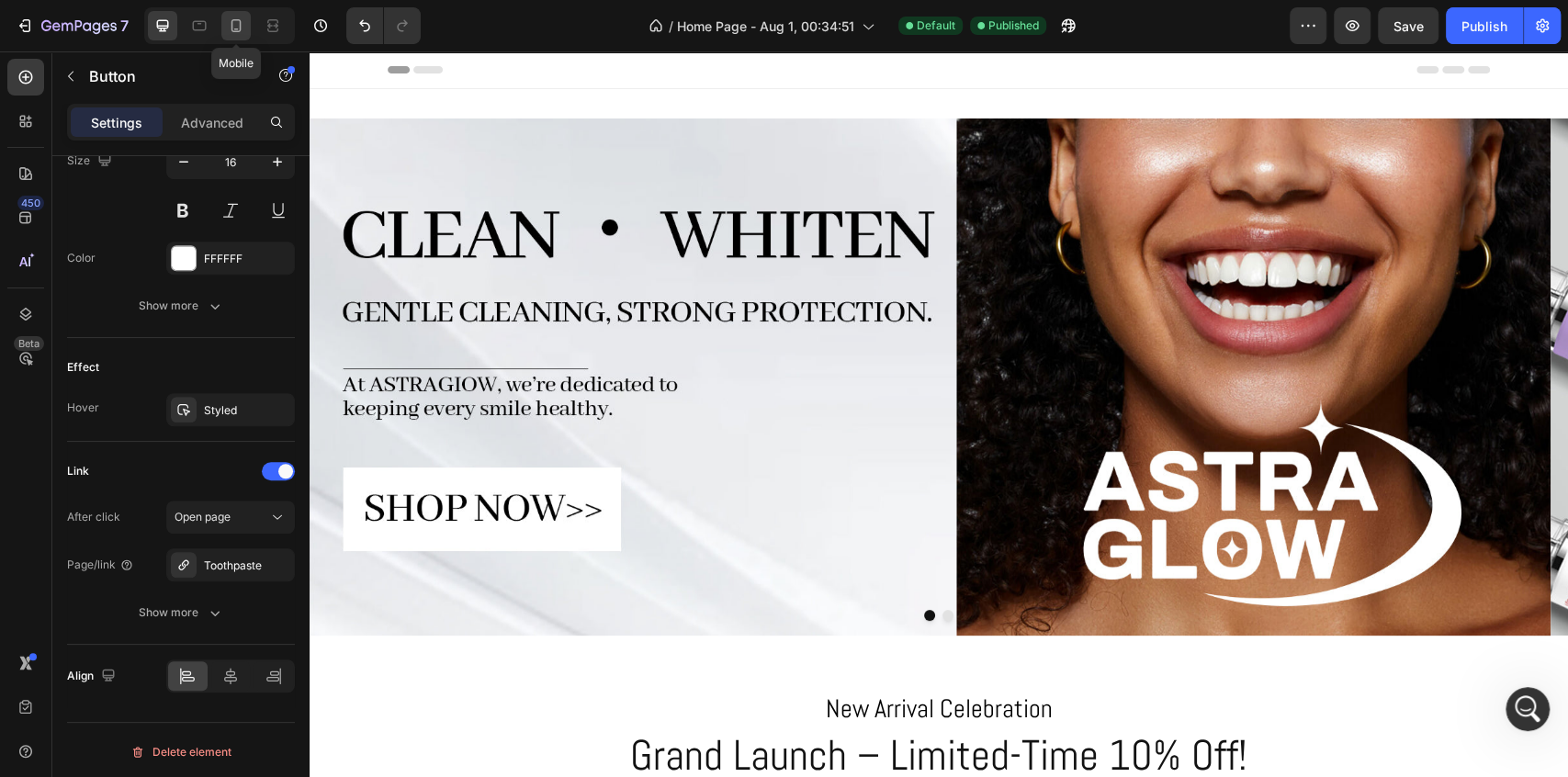 click 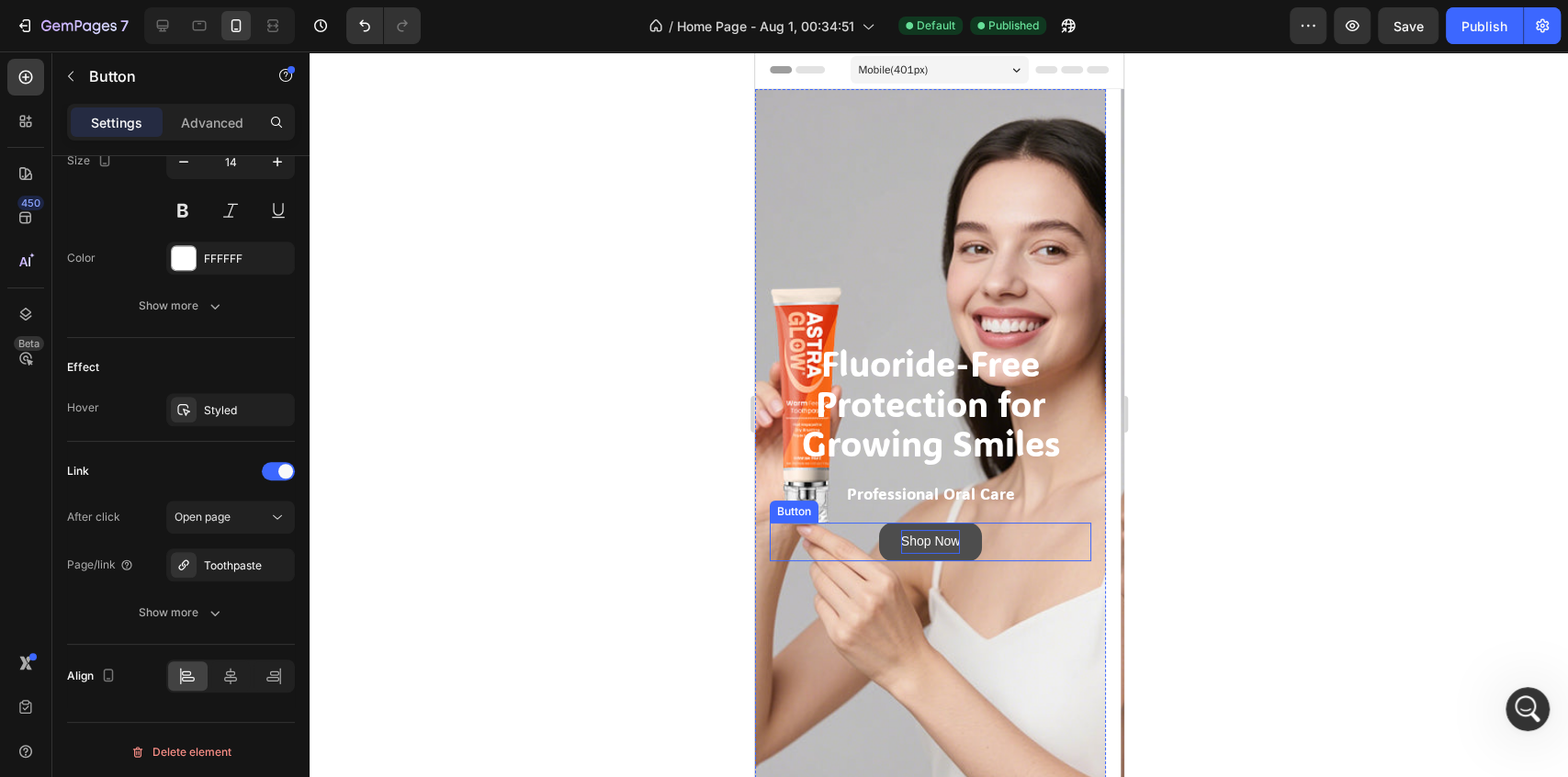 click on "Shop Now" at bounding box center [930, 541] 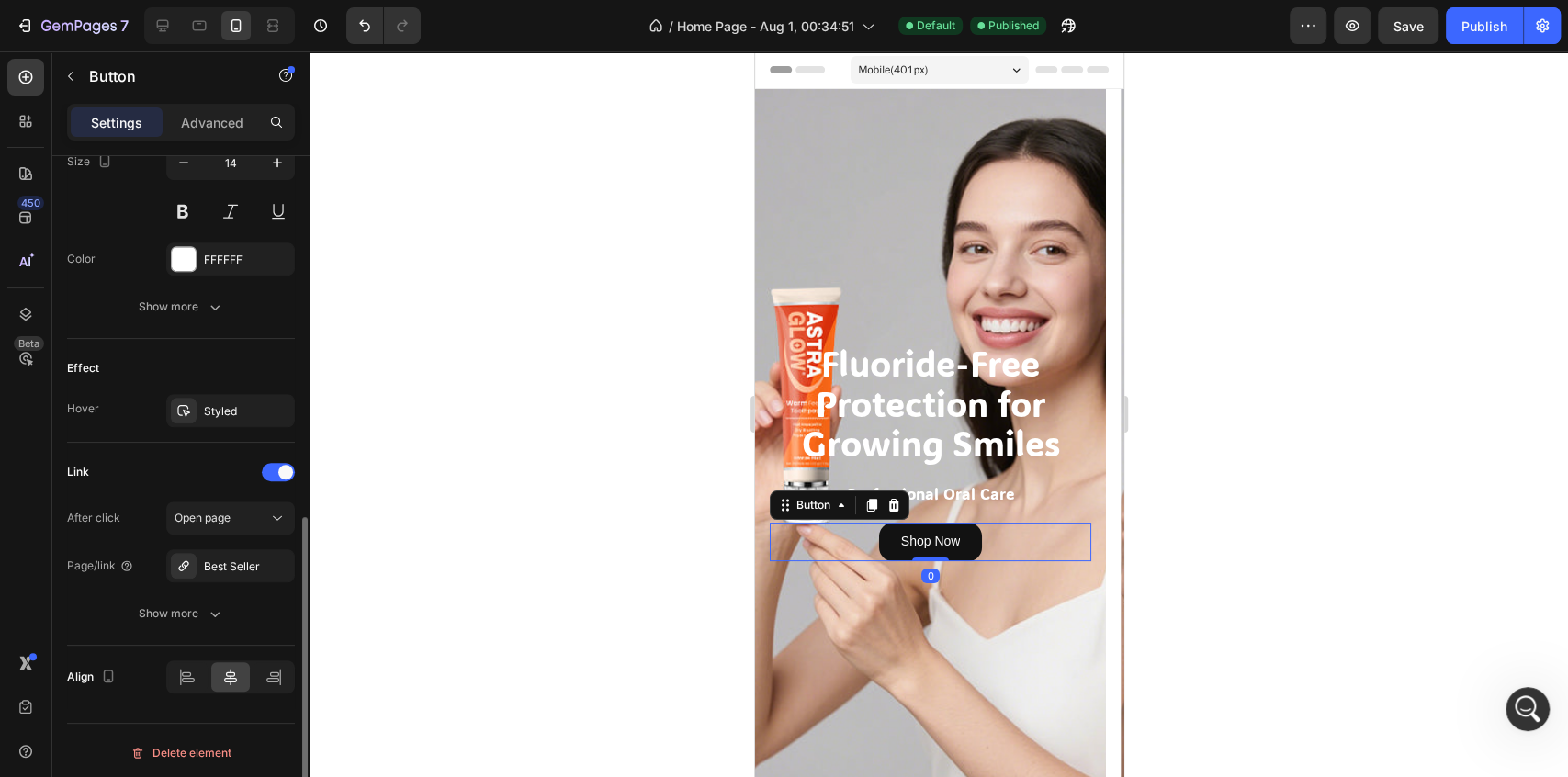 scroll, scrollTop: 785, scrollLeft: 0, axis: vertical 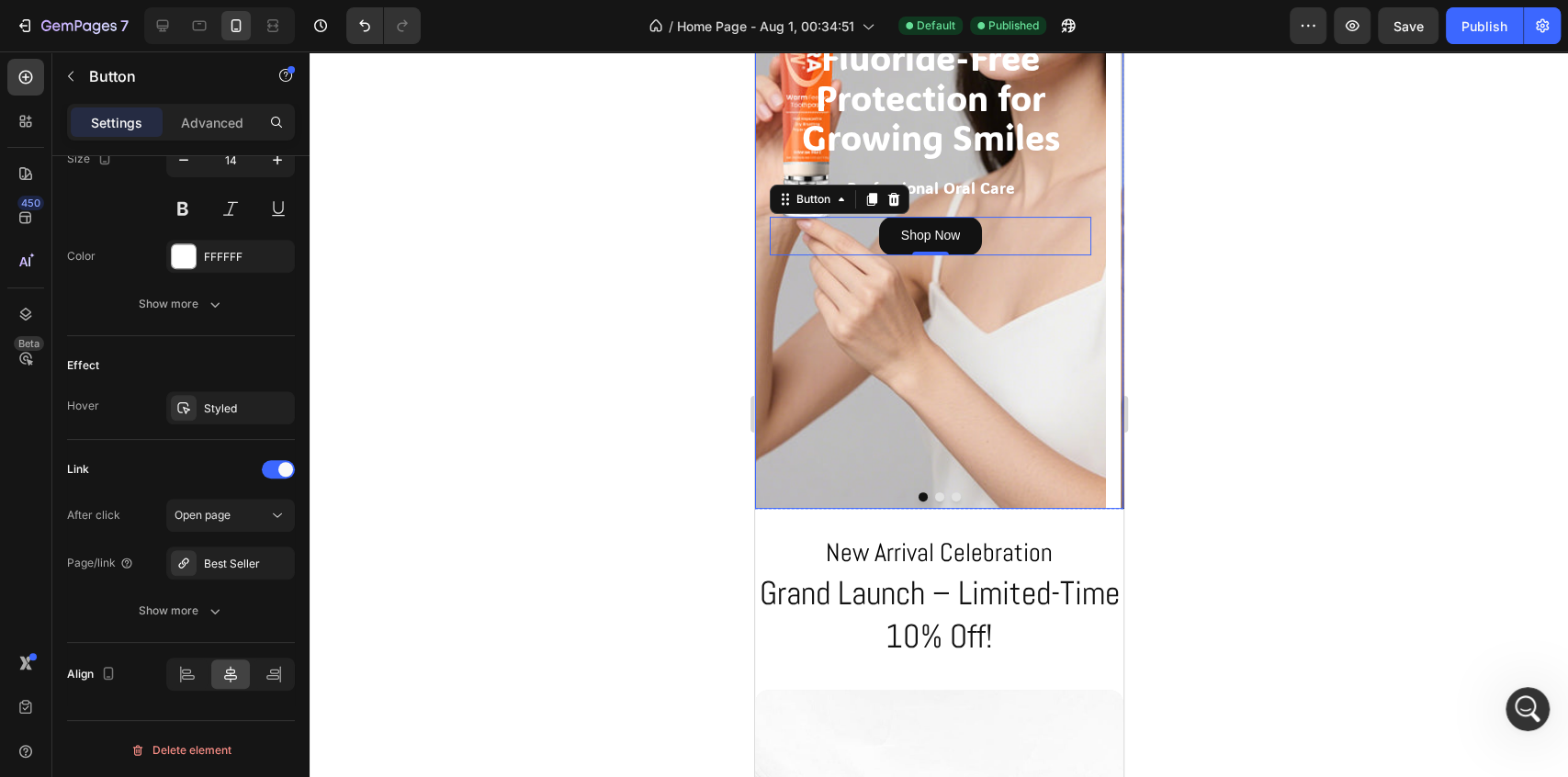 click at bounding box center [939, 497] 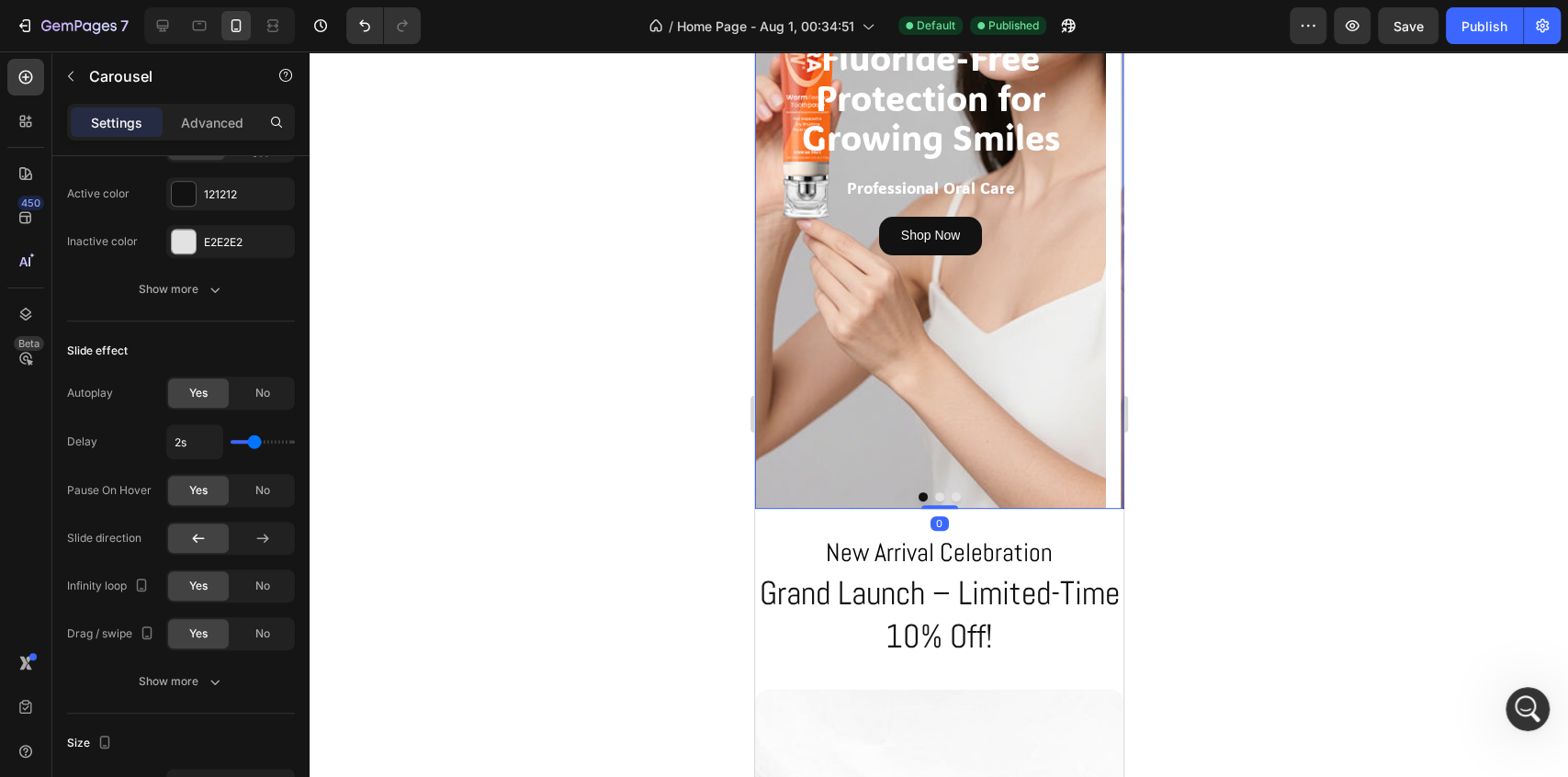 scroll, scrollTop: 0, scrollLeft: 0, axis: both 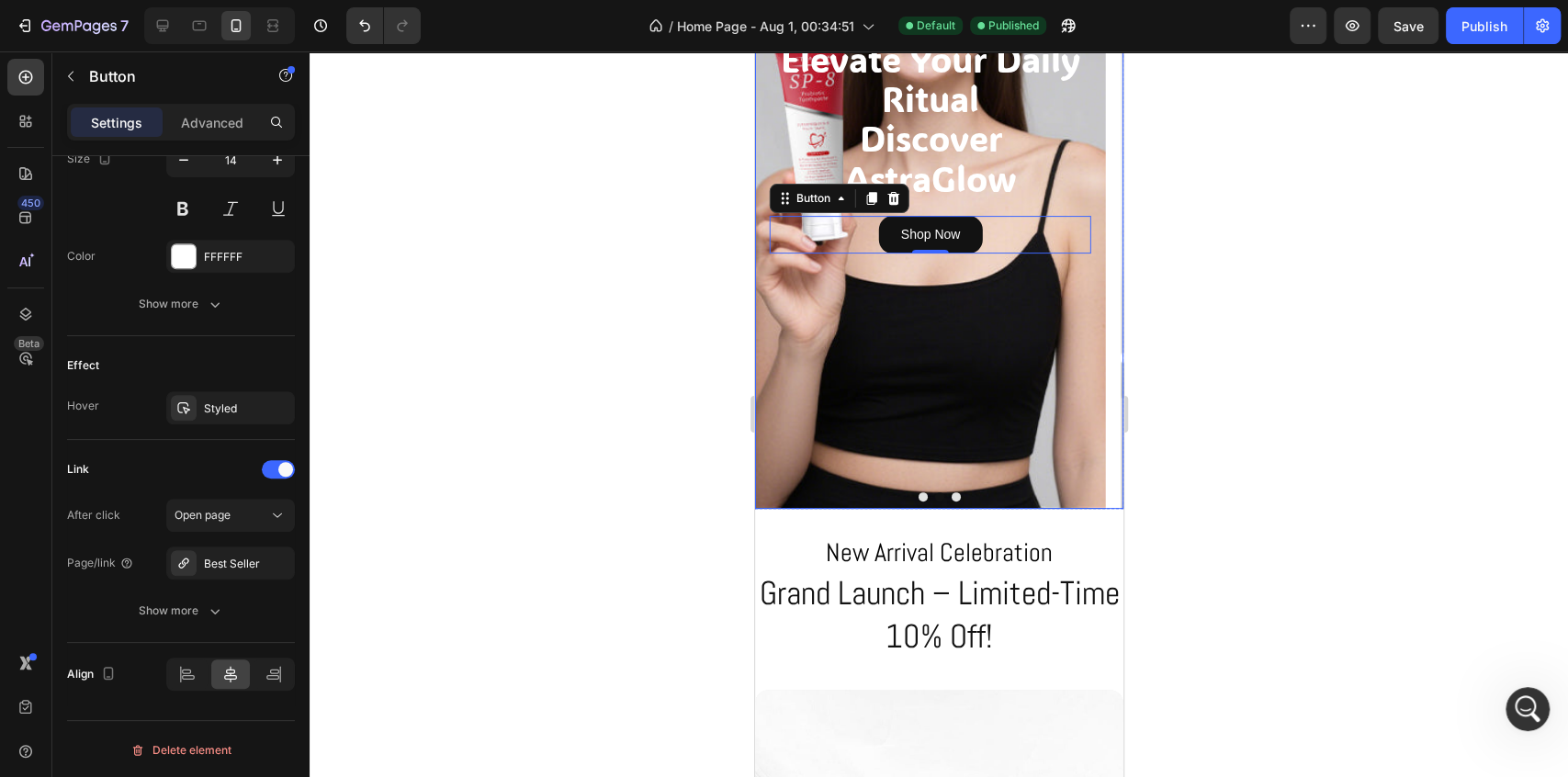 click at bounding box center [955, 497] 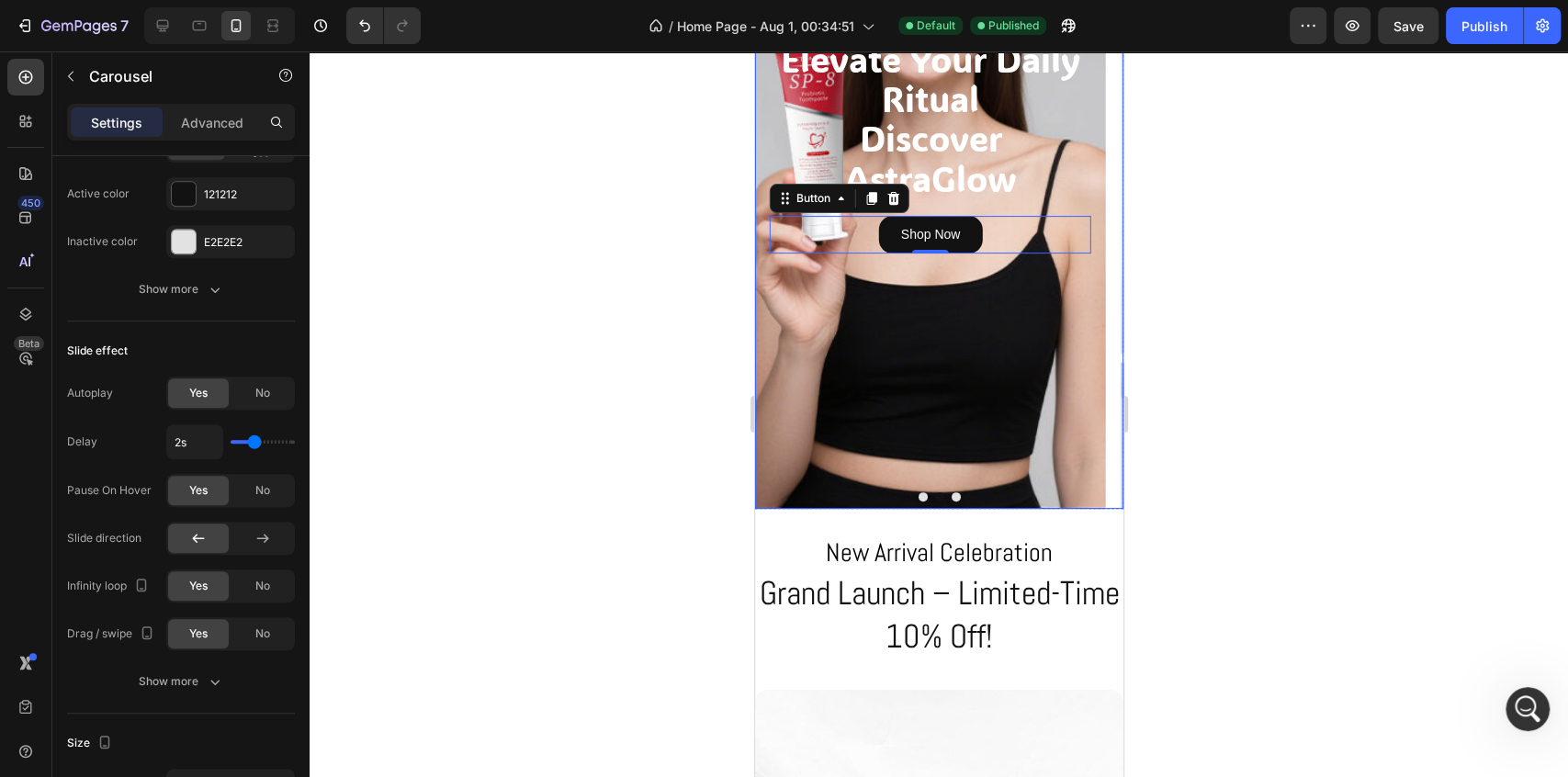 scroll, scrollTop: 0, scrollLeft: 0, axis: both 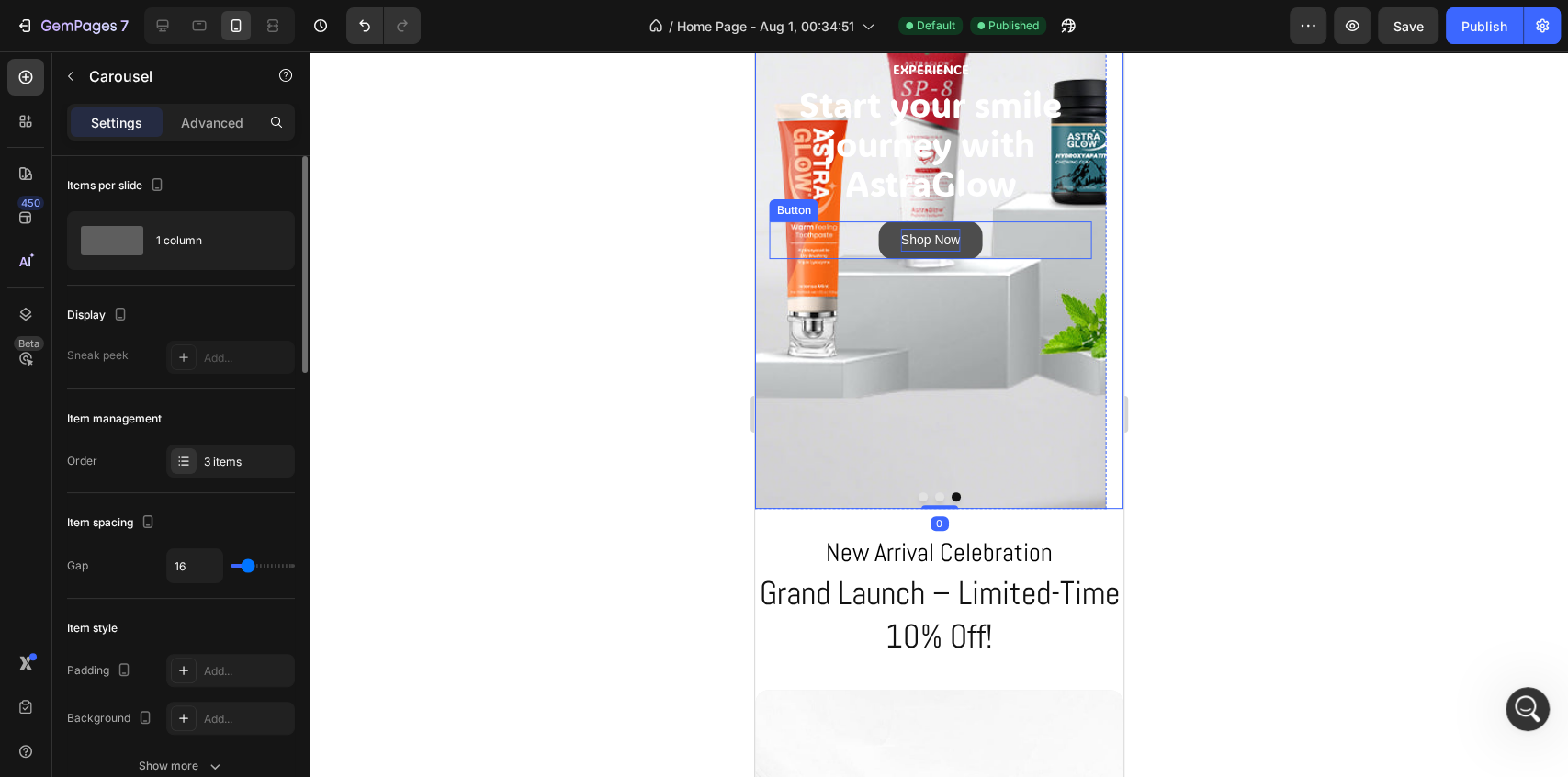 click on "Shop Now" at bounding box center [930, 240] 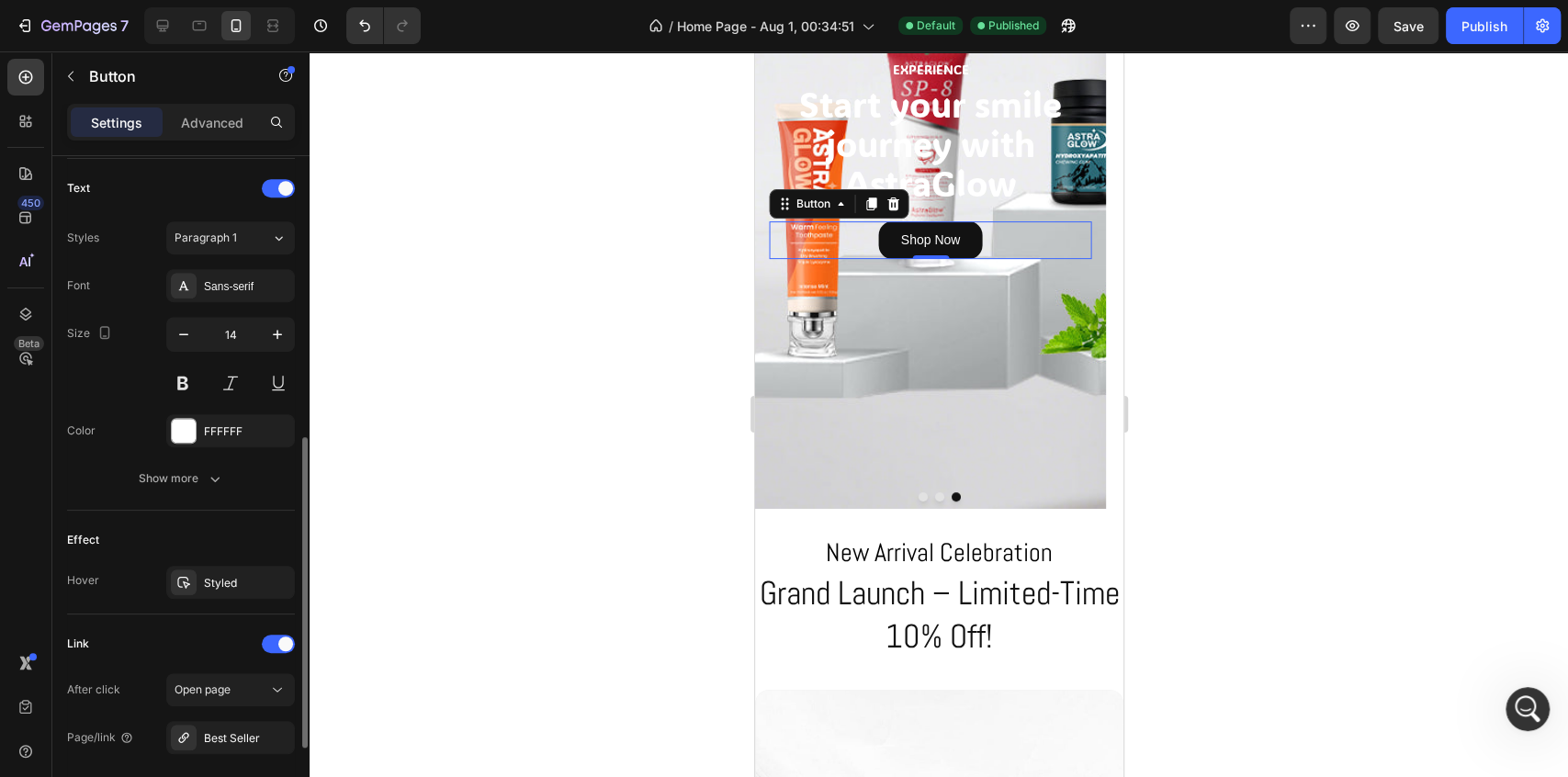 scroll, scrollTop: 785, scrollLeft: 0, axis: vertical 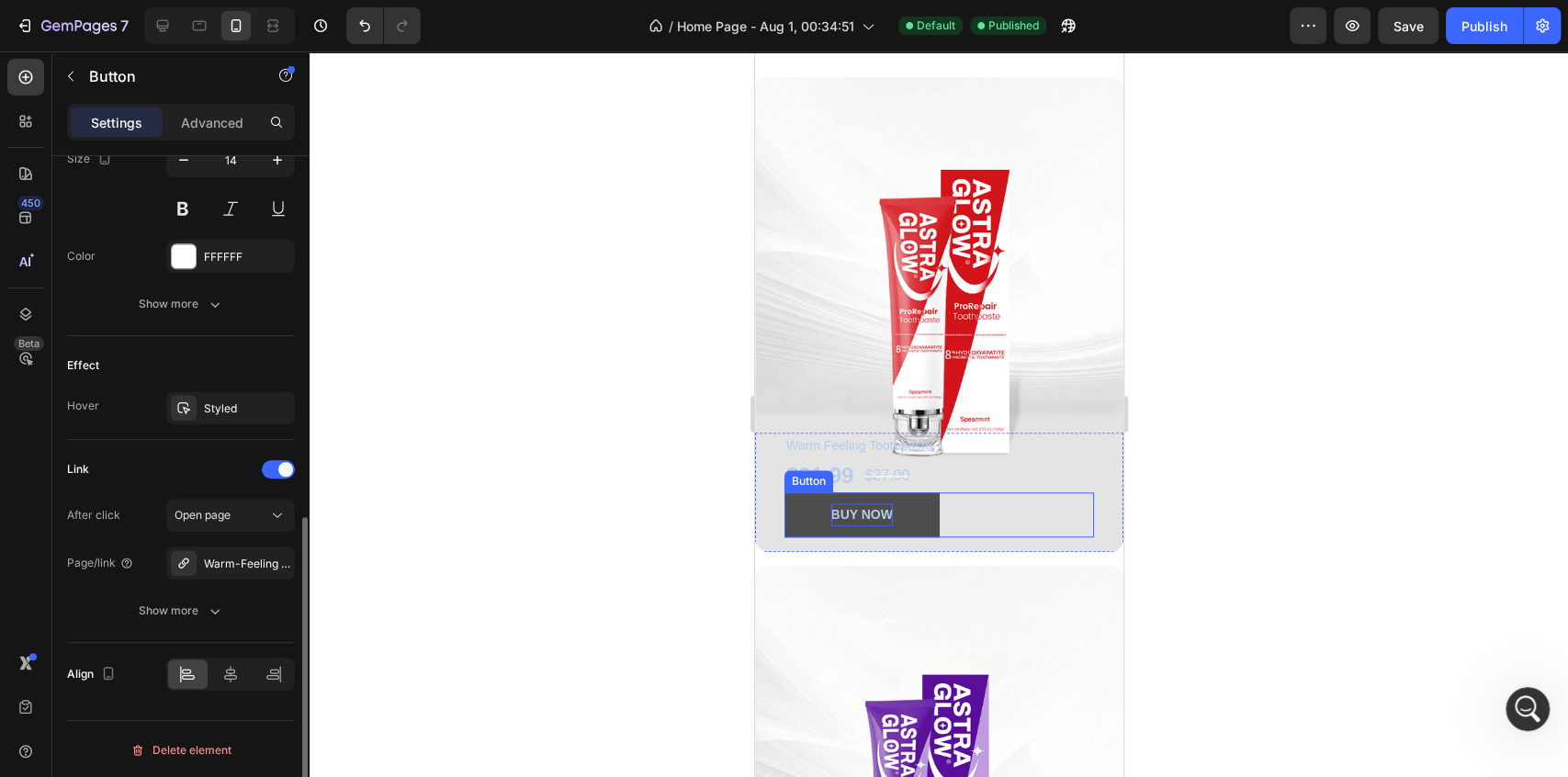 click on "BUY NOW" at bounding box center (861, 514) 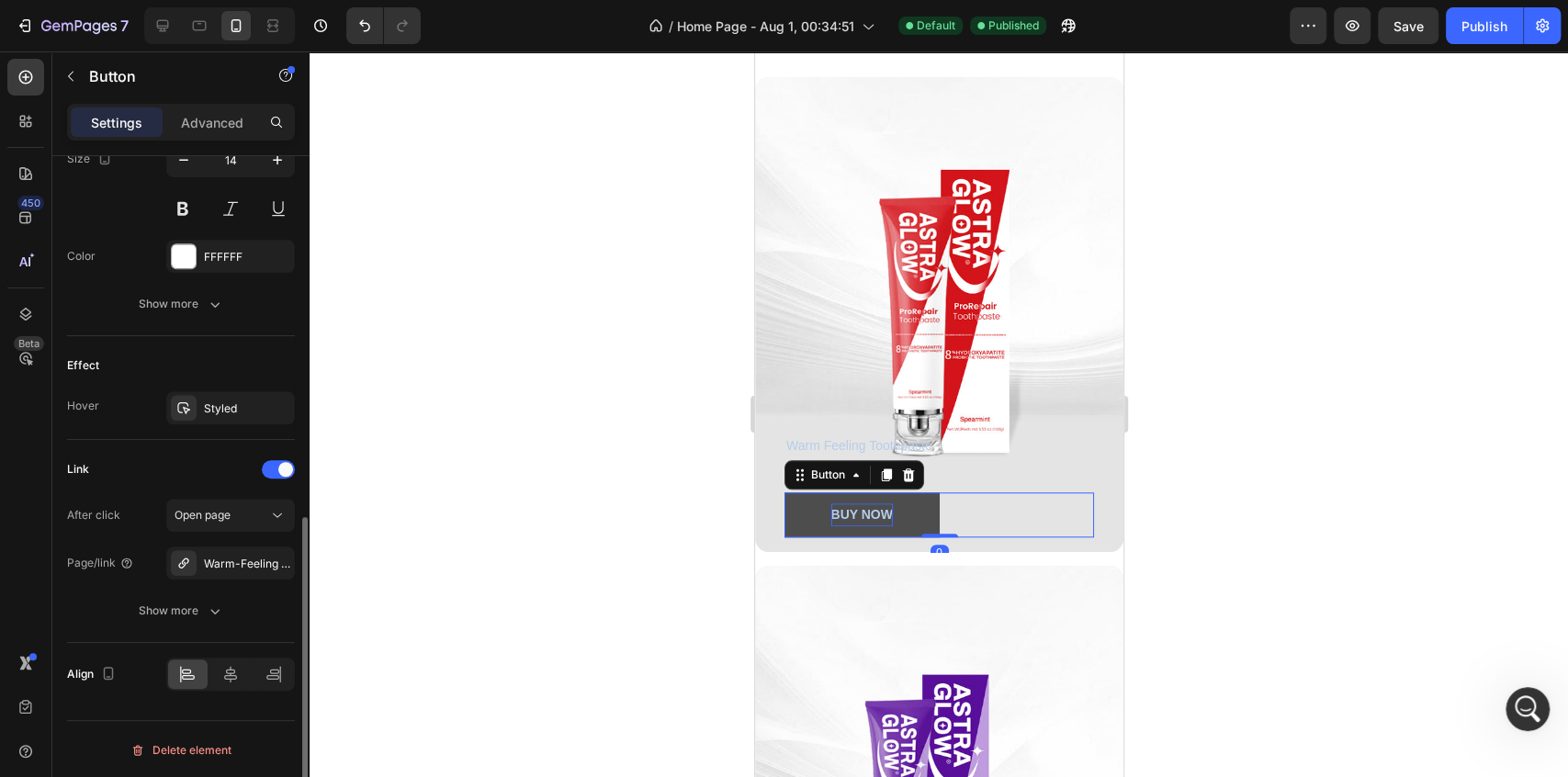 scroll, scrollTop: 784, scrollLeft: 0, axis: vertical 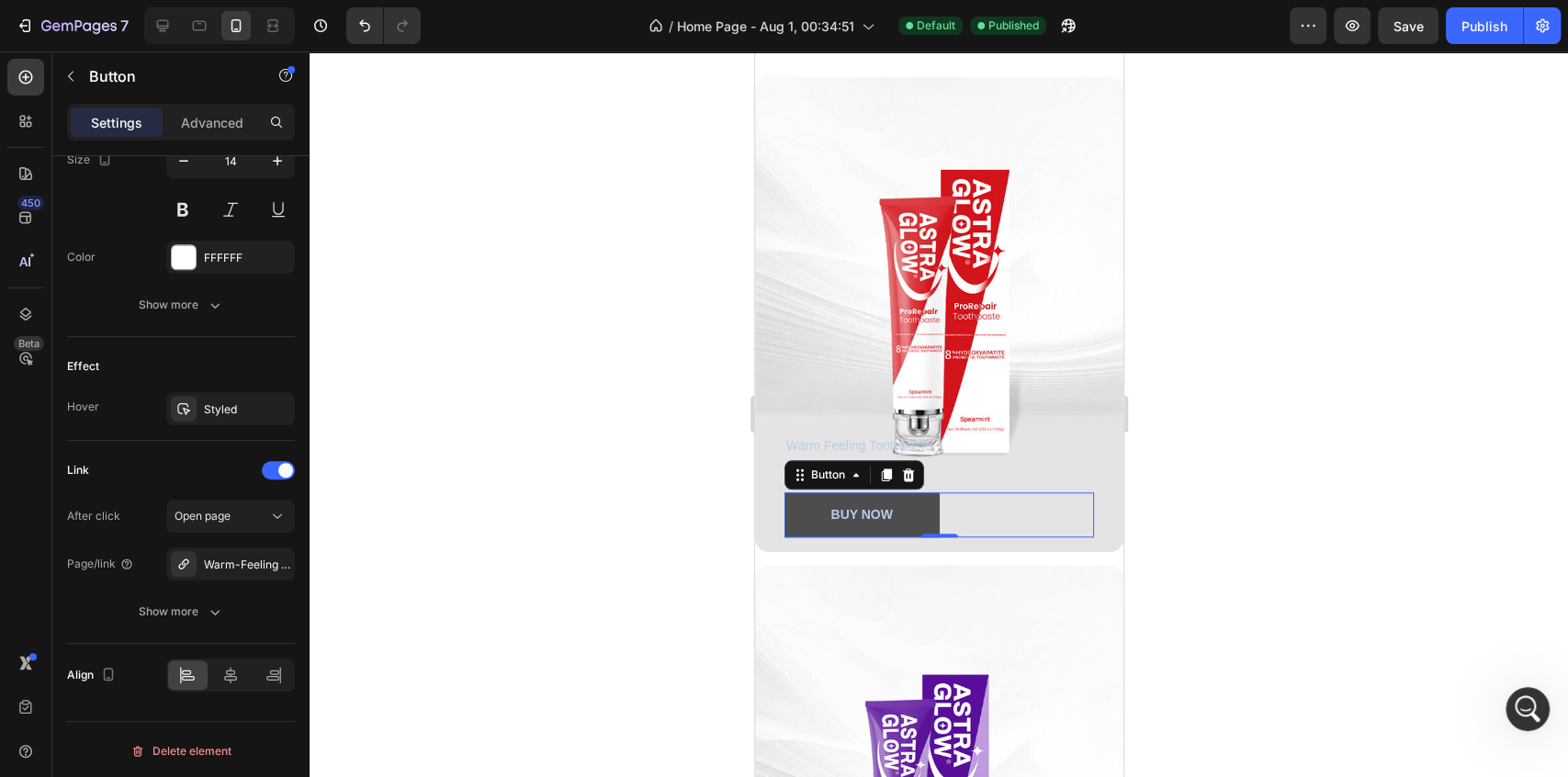 click on "BUY NOW" at bounding box center (861, 514) 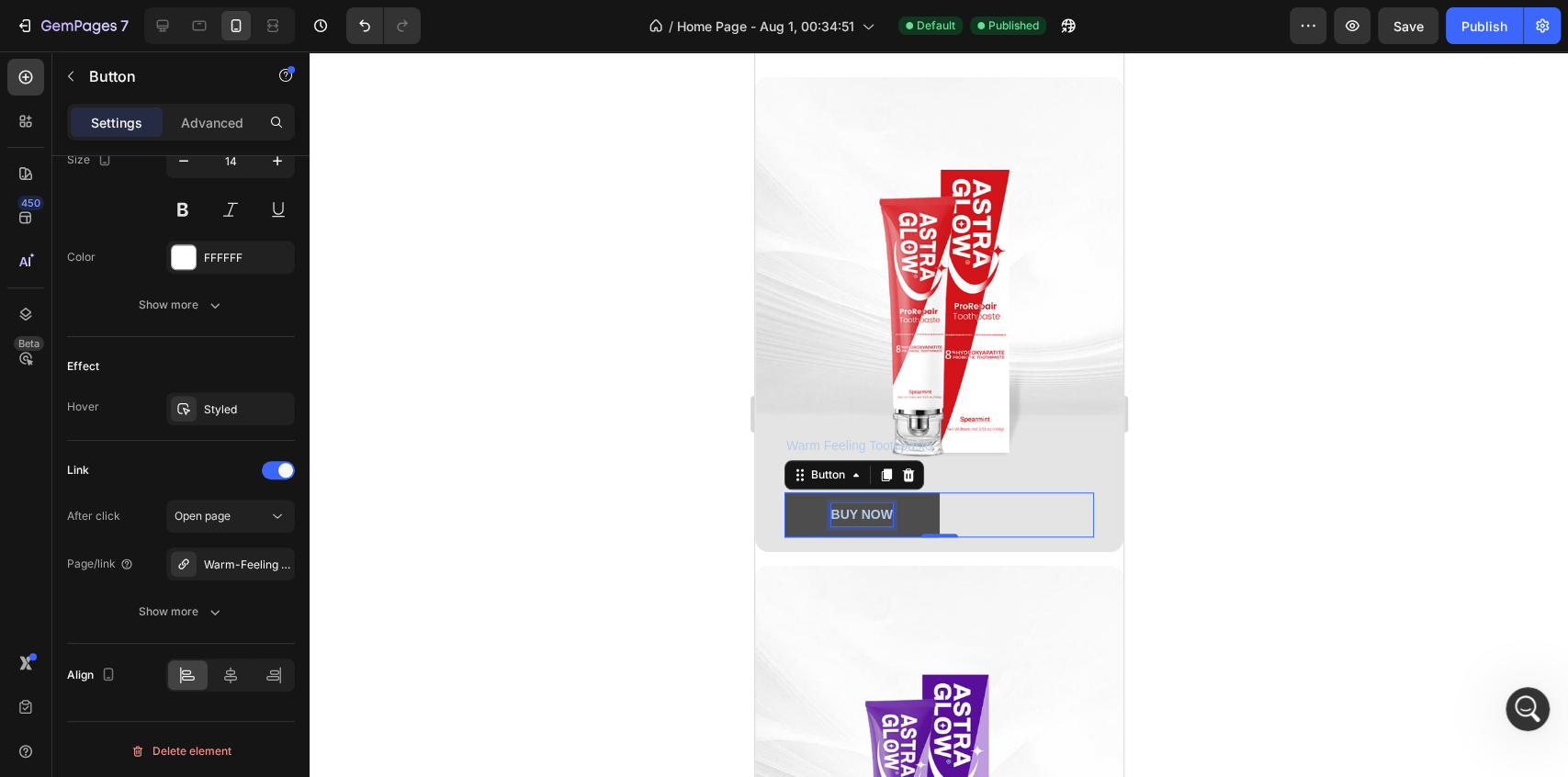 click on "BUY NOW" at bounding box center [861, 514] 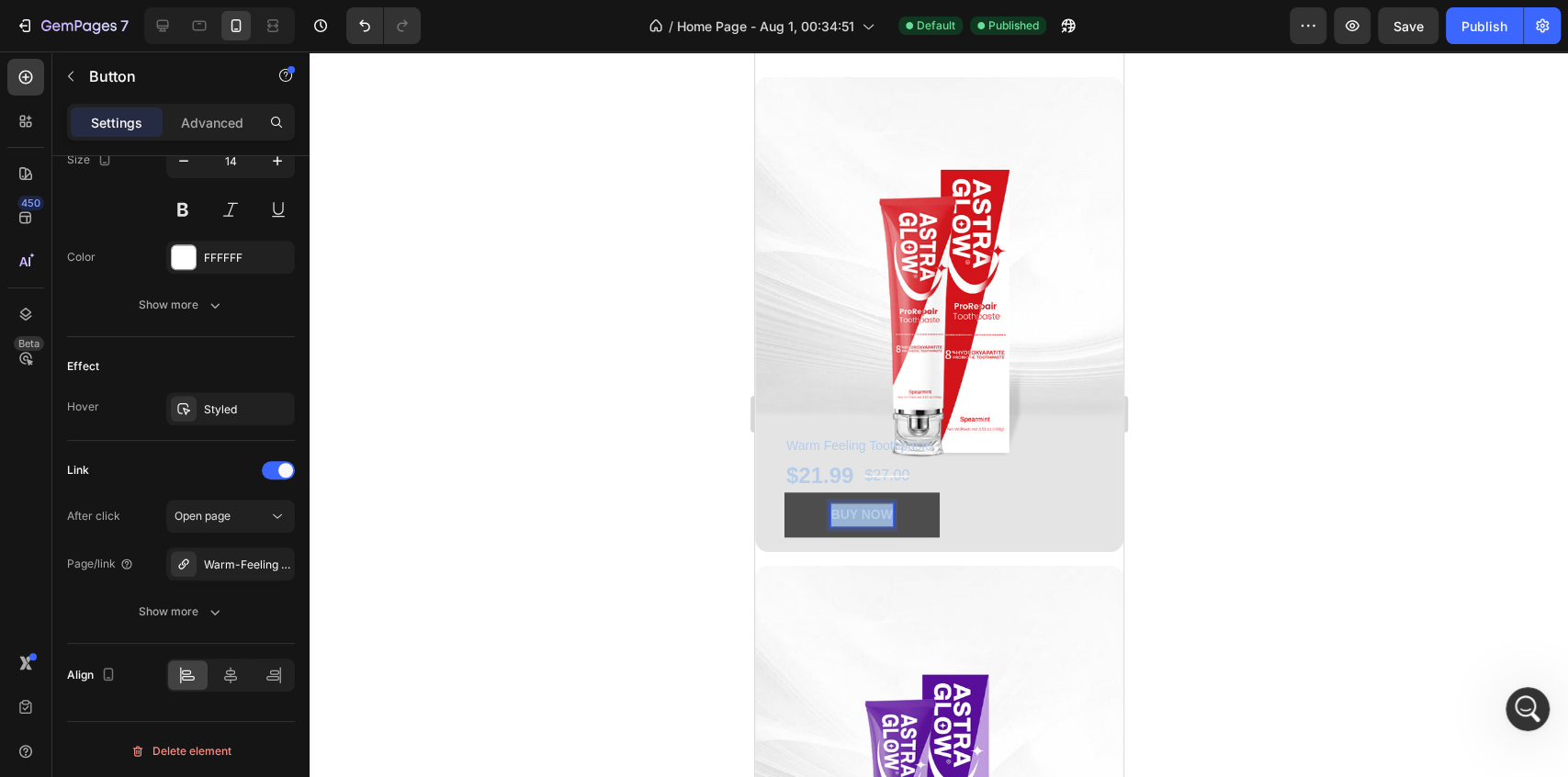 click on "BUY NOW" at bounding box center [861, 514] 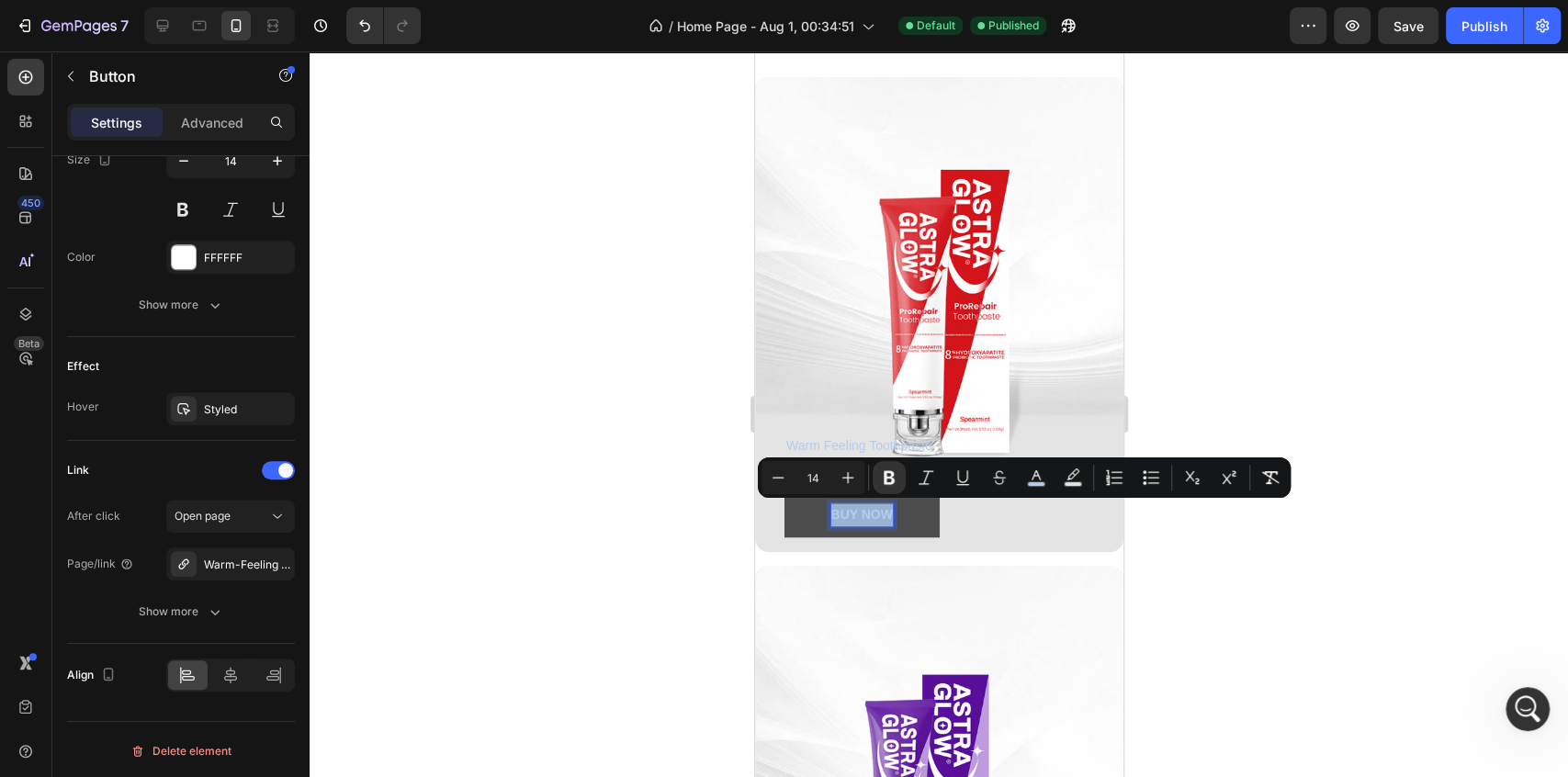 click on "BUY NOW" at bounding box center (861, 514) 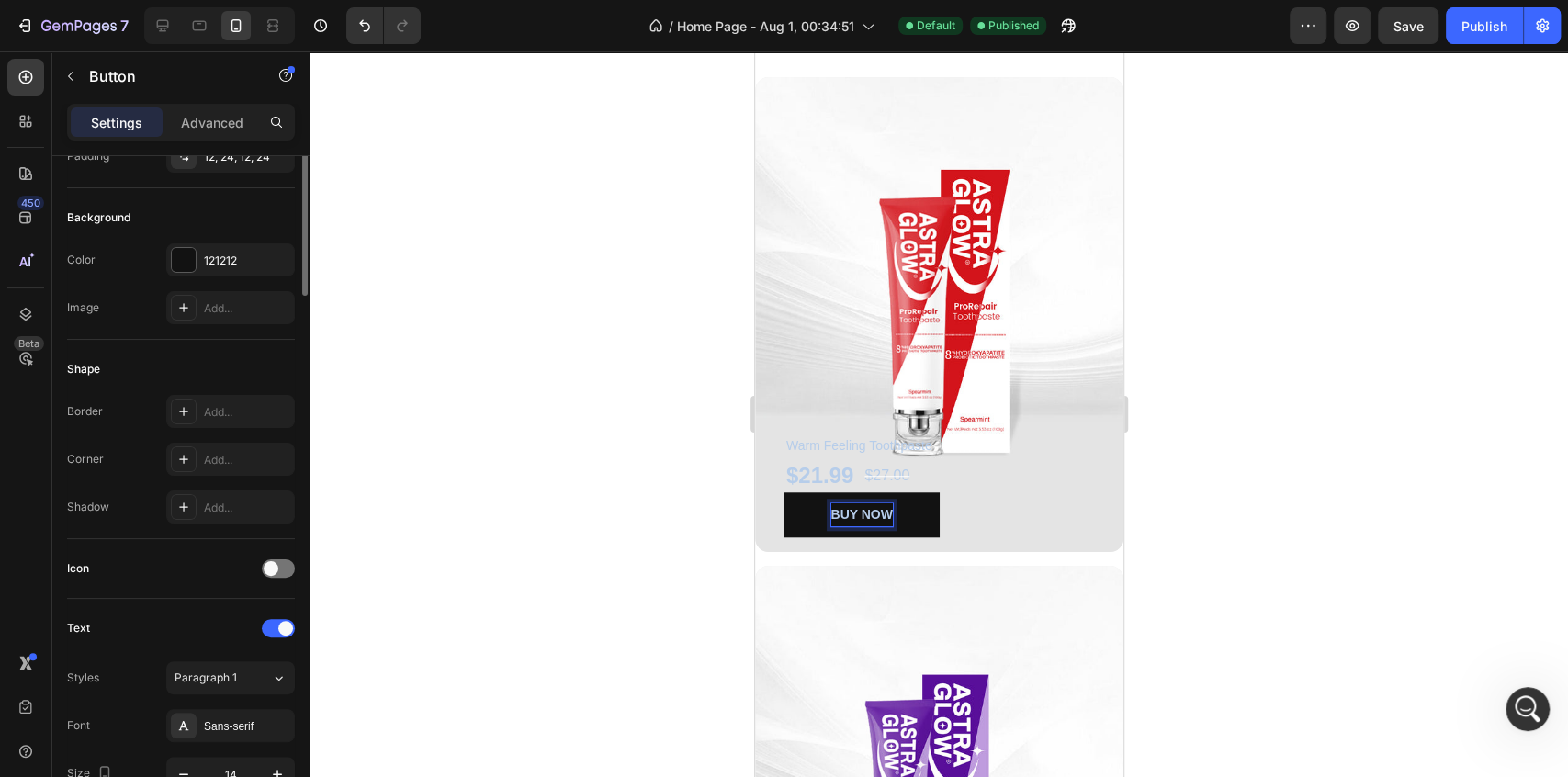 scroll, scrollTop: 0, scrollLeft: 0, axis: both 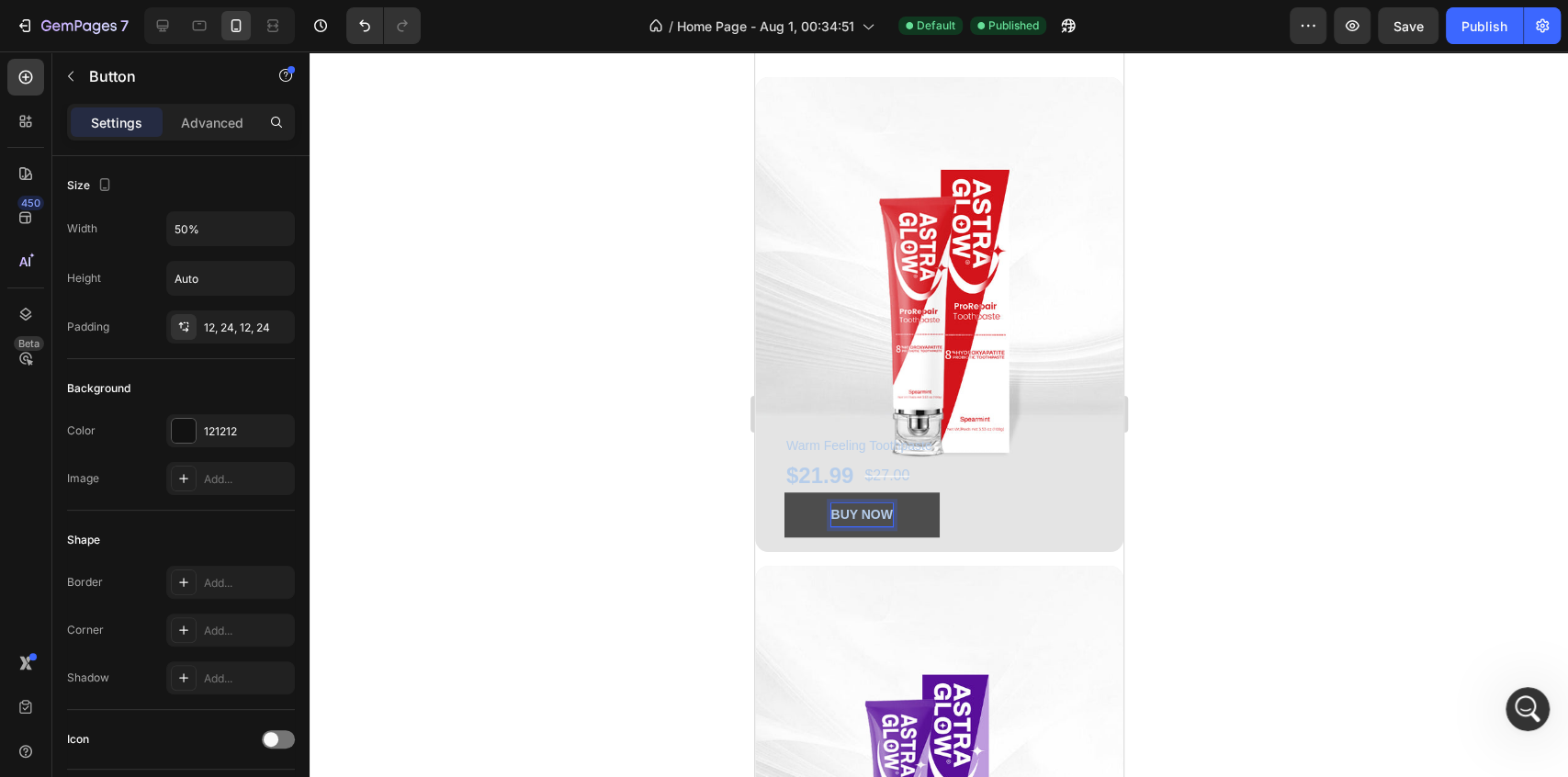click on "BUY NOW" at bounding box center [861, 514] 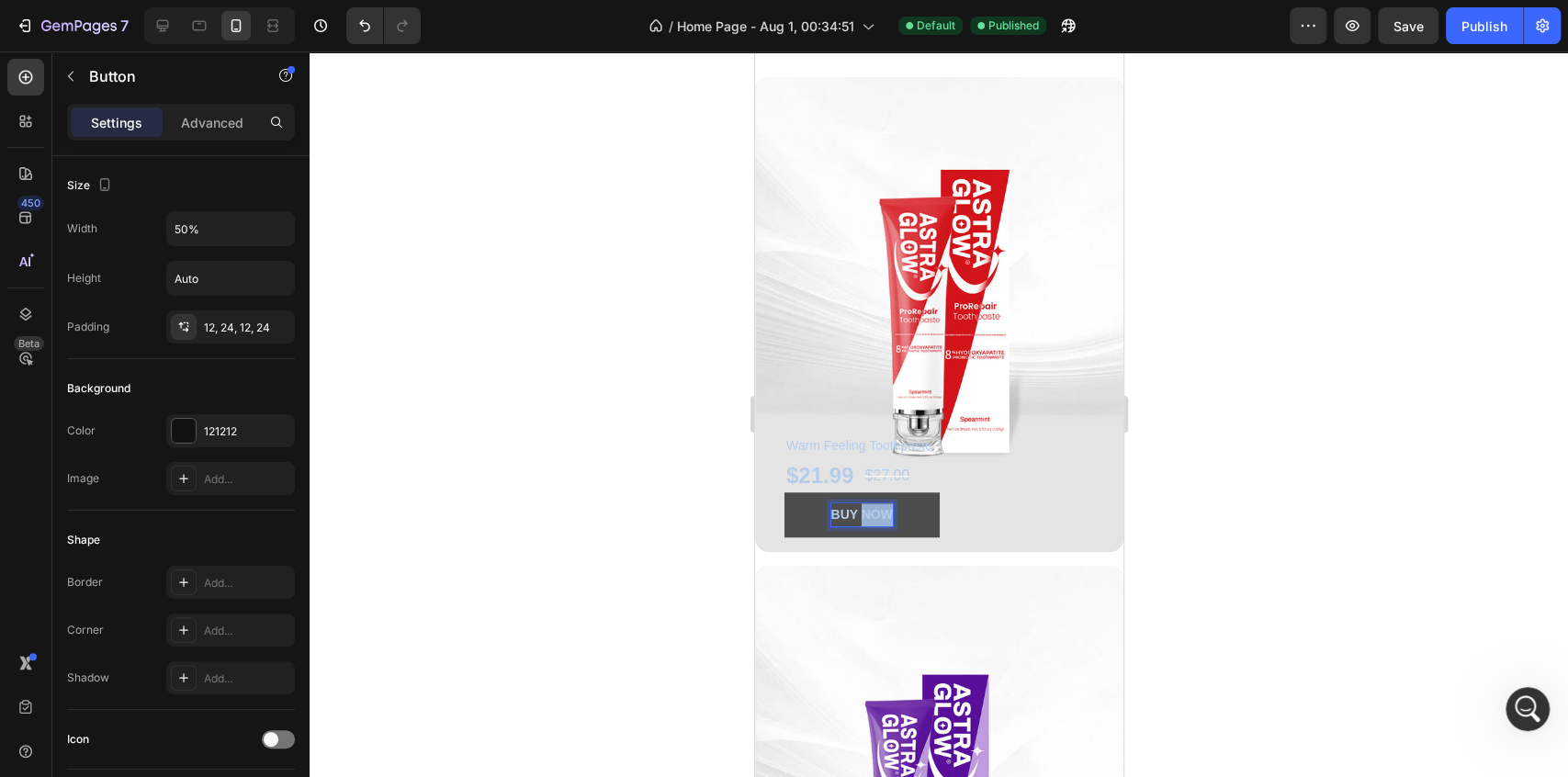 click on "BUY NOW" at bounding box center (861, 514) 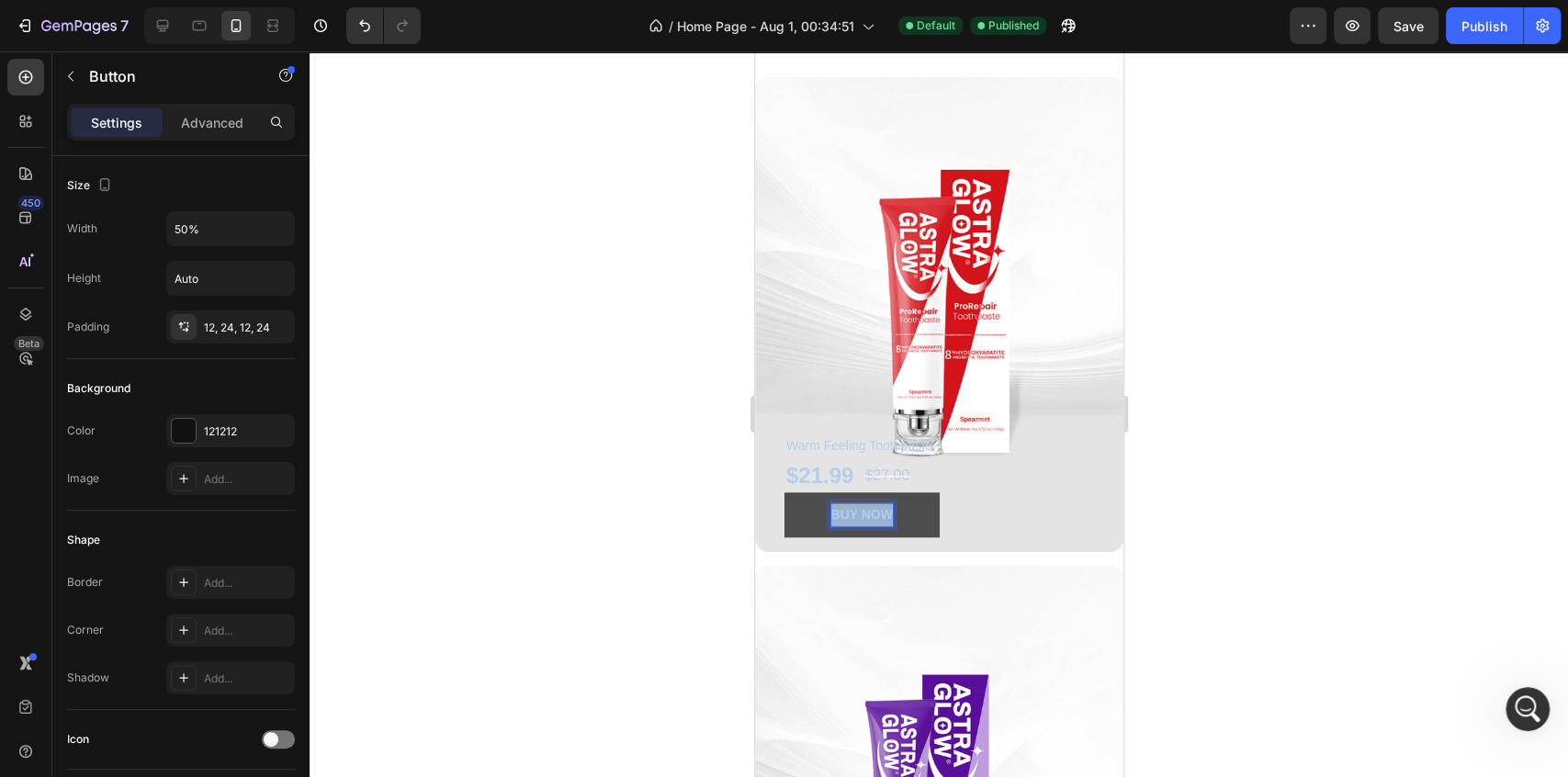 click on "BUY NOW" at bounding box center [861, 514] 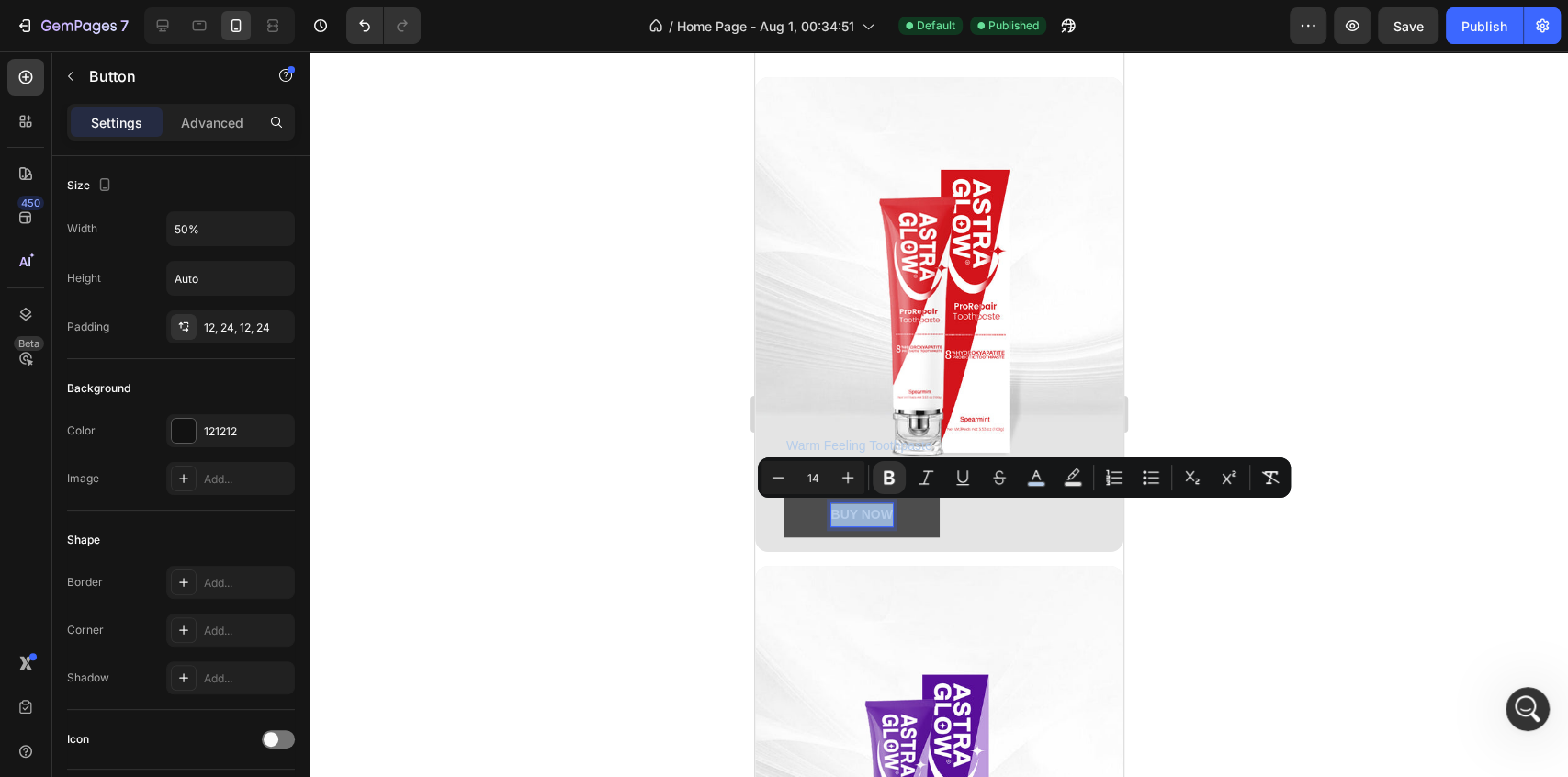 click on "BUY NOW" at bounding box center (861, 514) 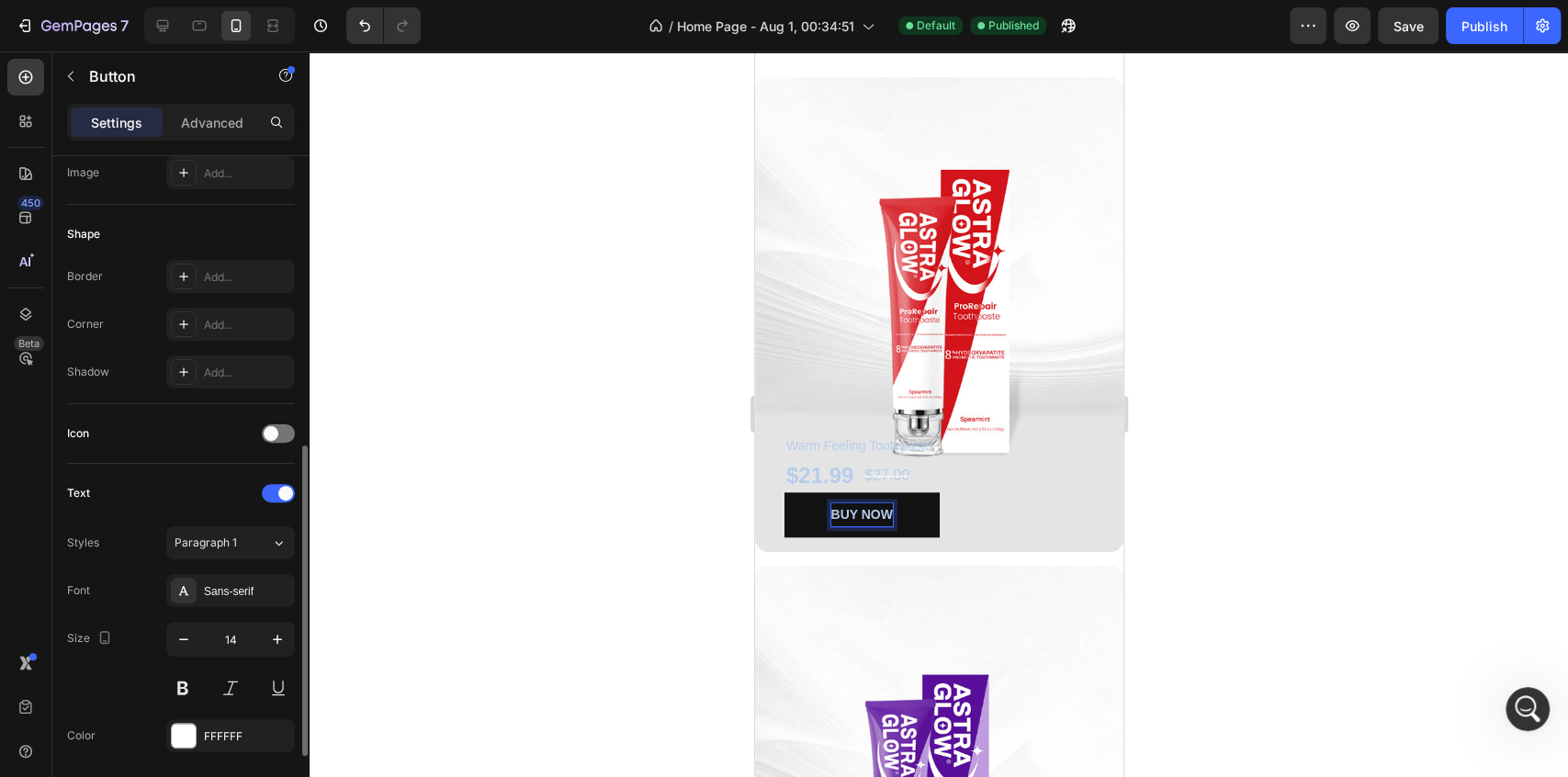 scroll, scrollTop: 408, scrollLeft: 0, axis: vertical 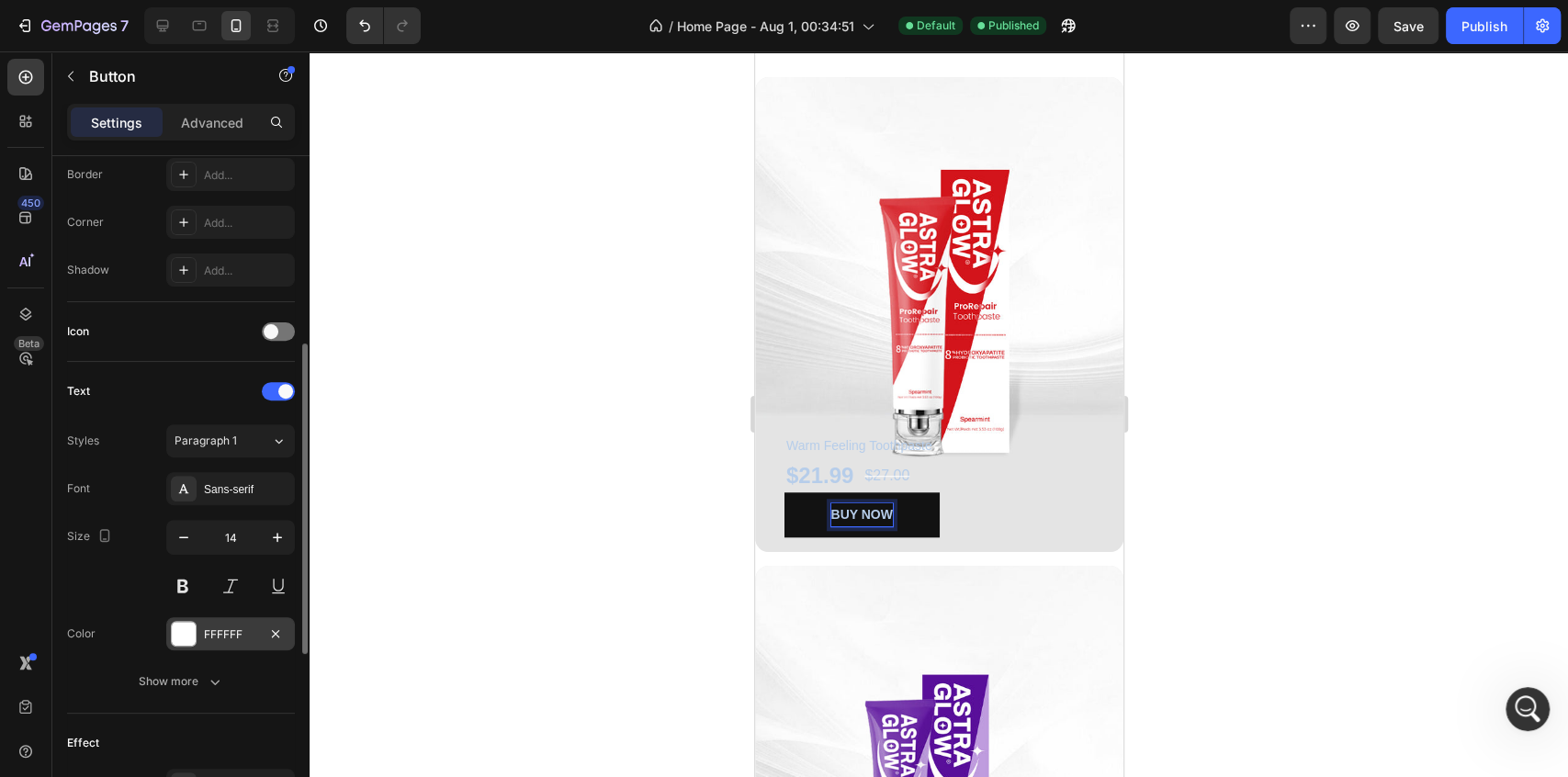 click on "FFFFFF" at bounding box center [231, 635] 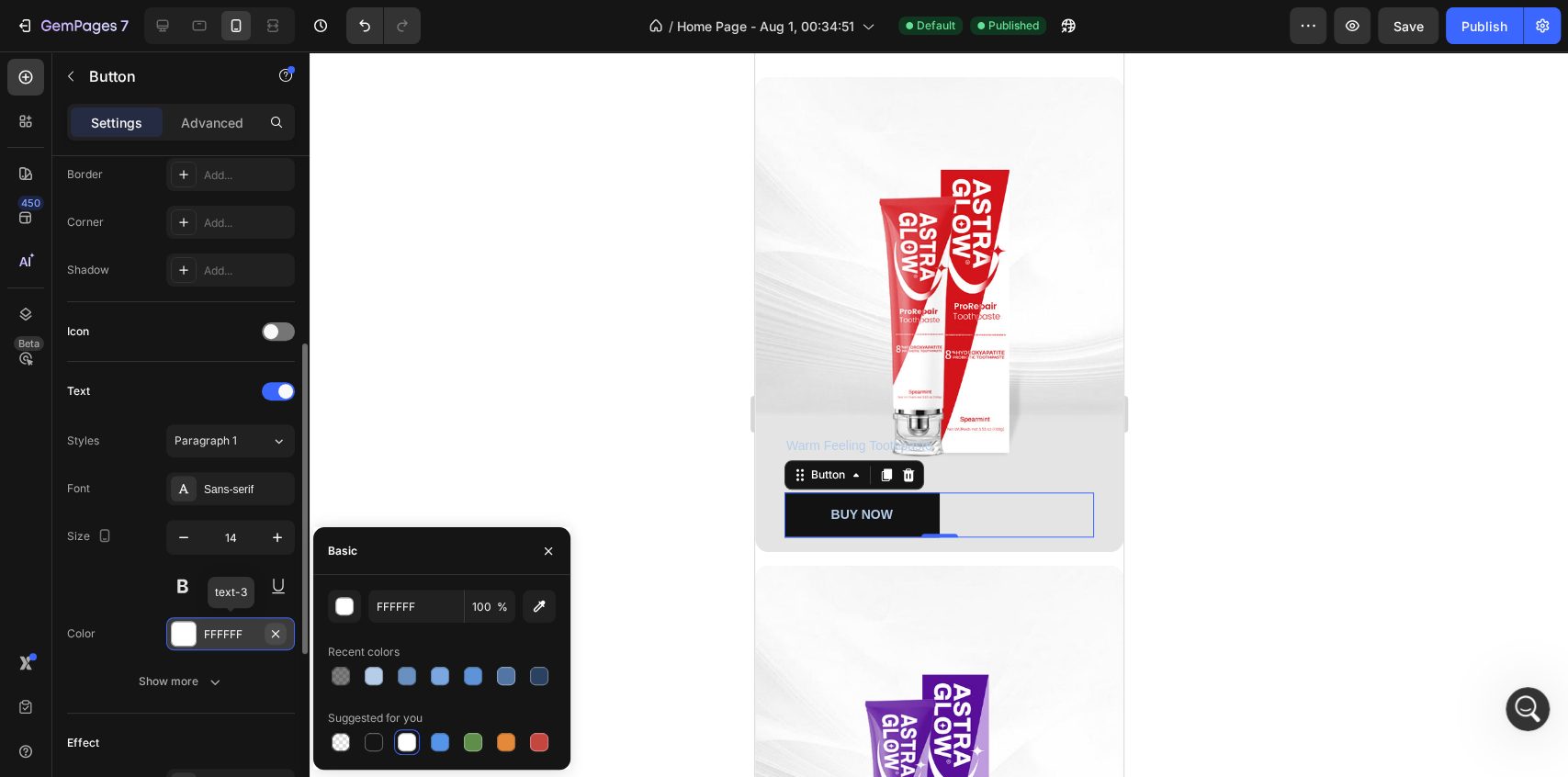 click 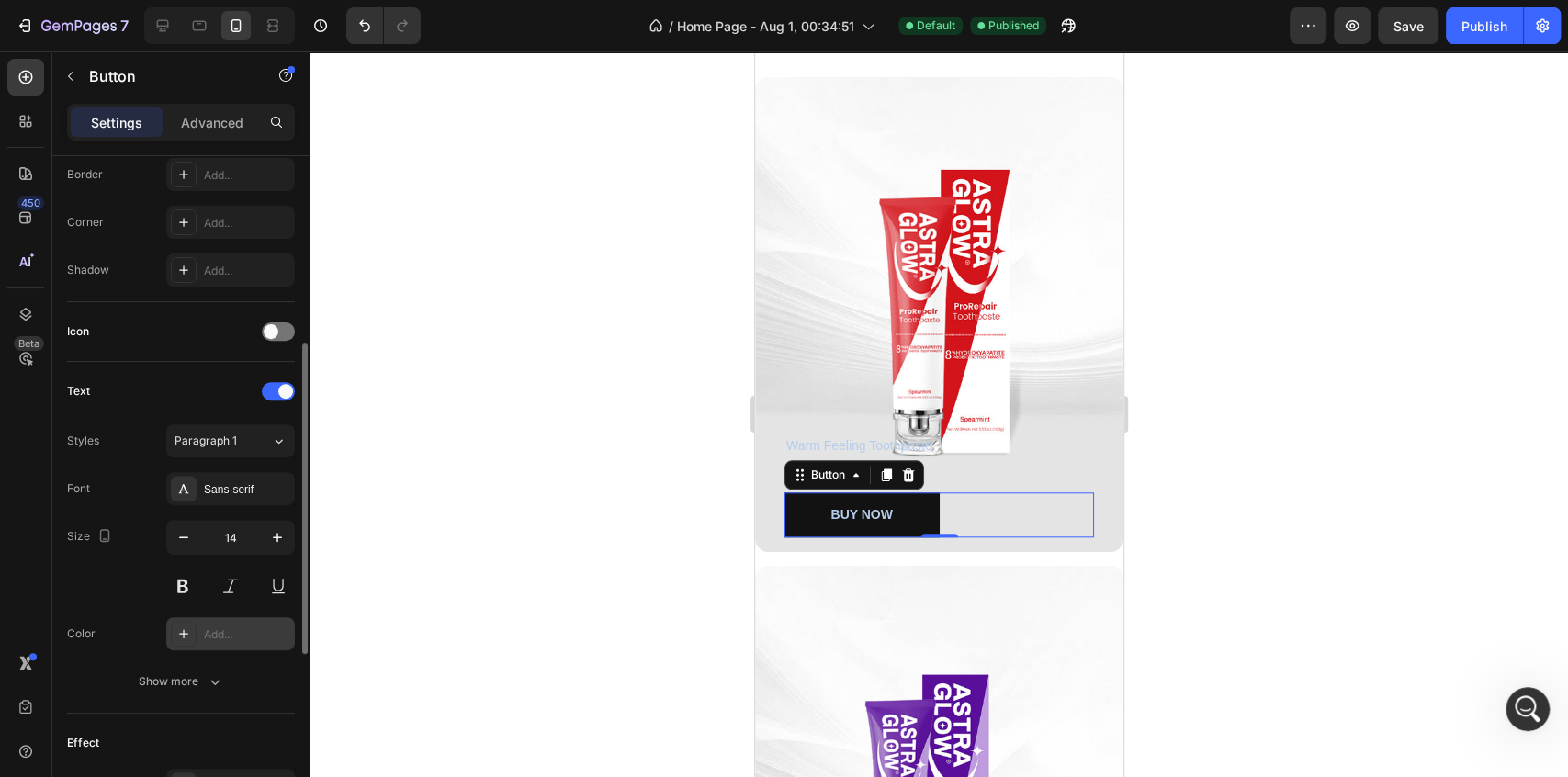 click on "Font Sans-serif Size 14 Color Add... Show more" at bounding box center [181, 585] 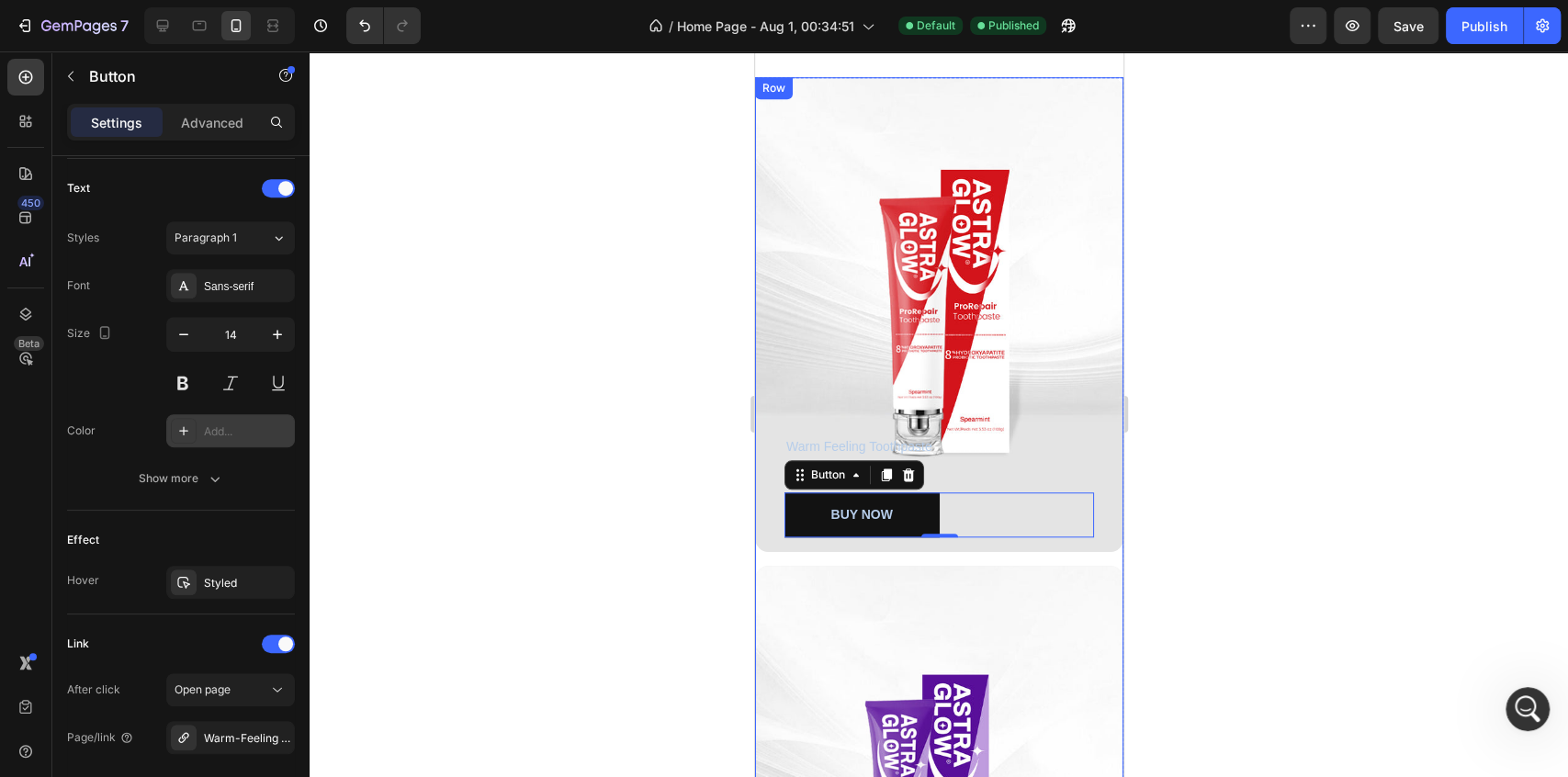 scroll, scrollTop: 1326, scrollLeft: 0, axis: vertical 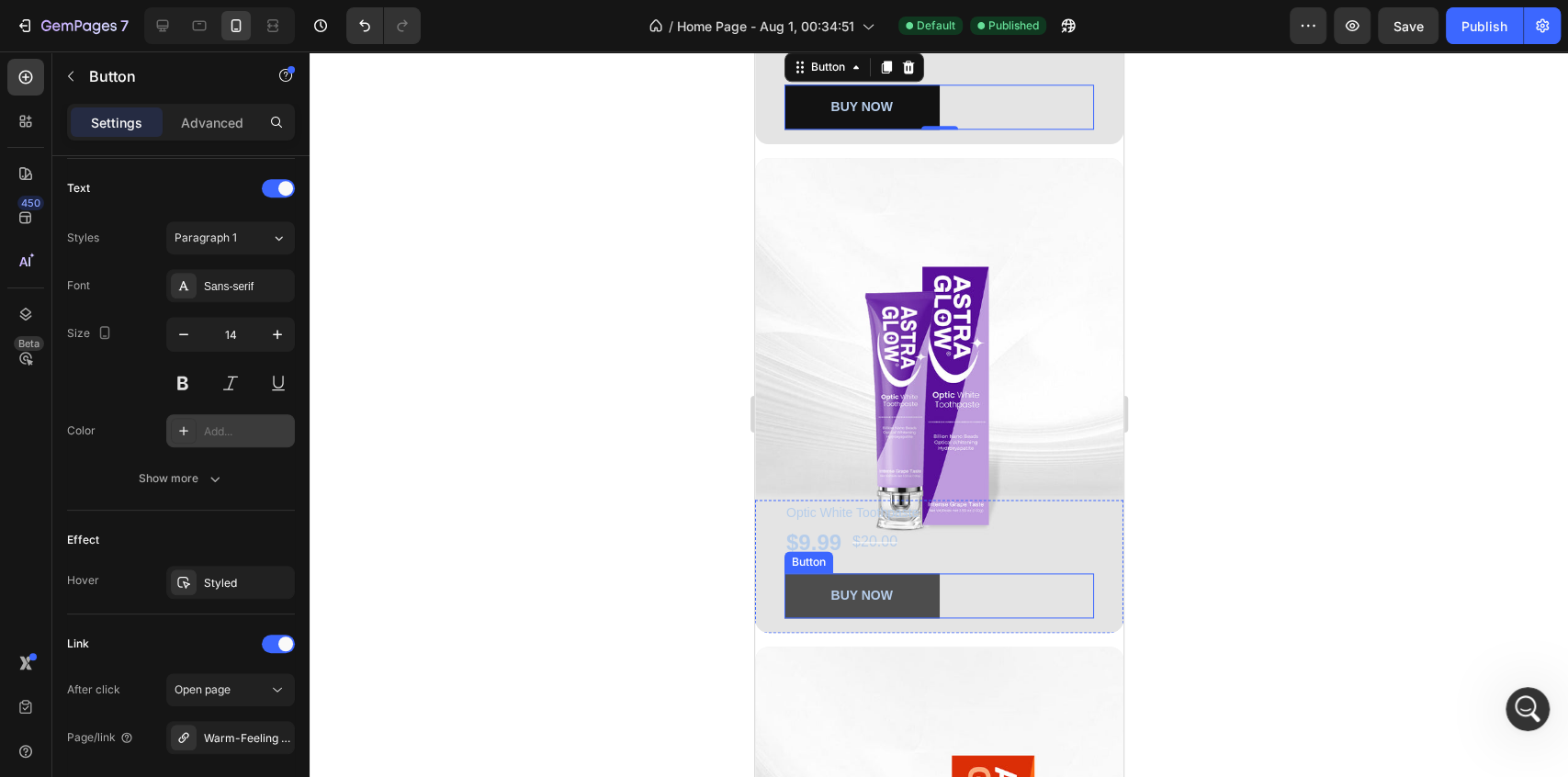 click on "BUY NOW" at bounding box center (861, 595) 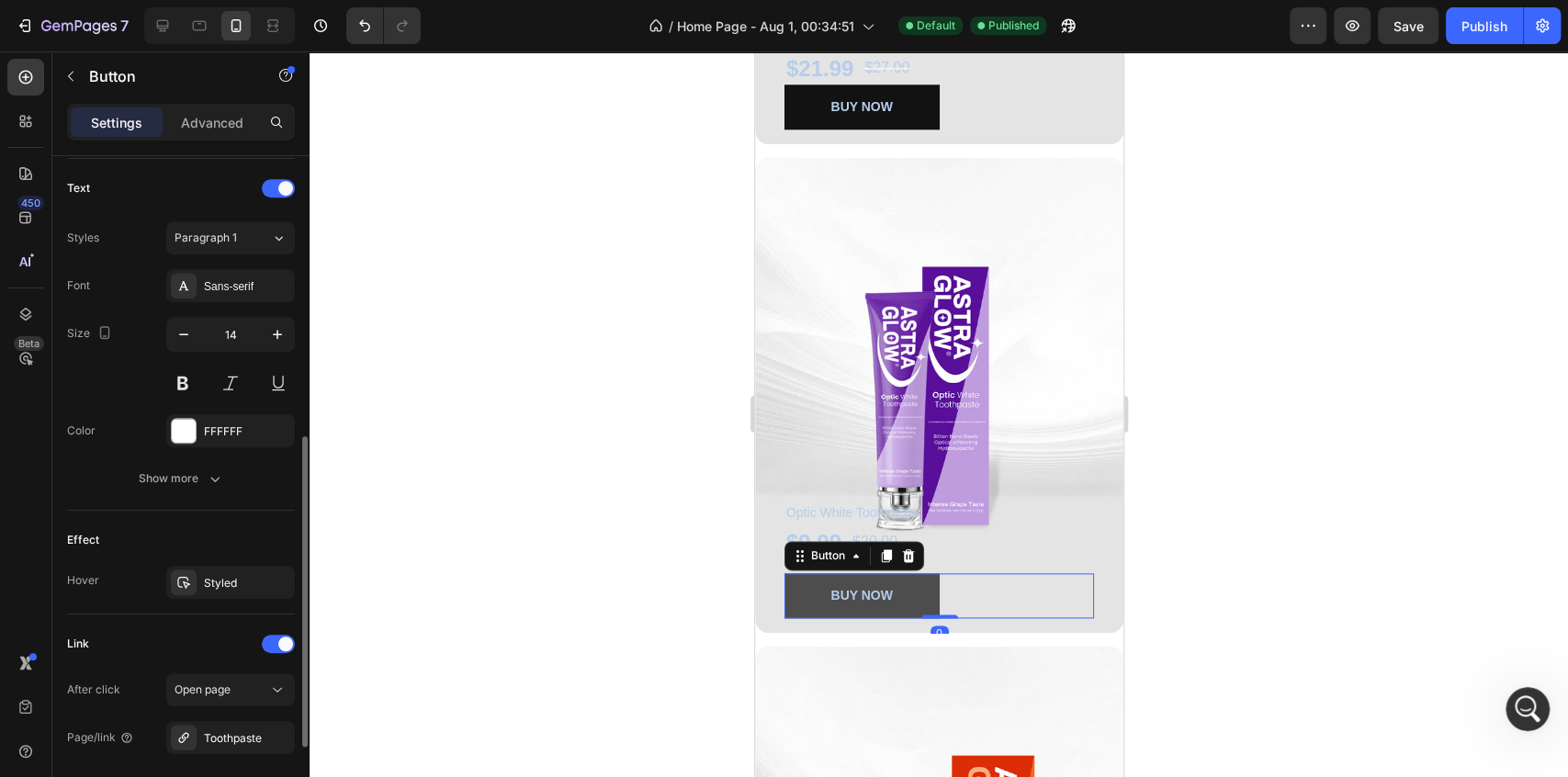 scroll, scrollTop: 610, scrollLeft: 0, axis: vertical 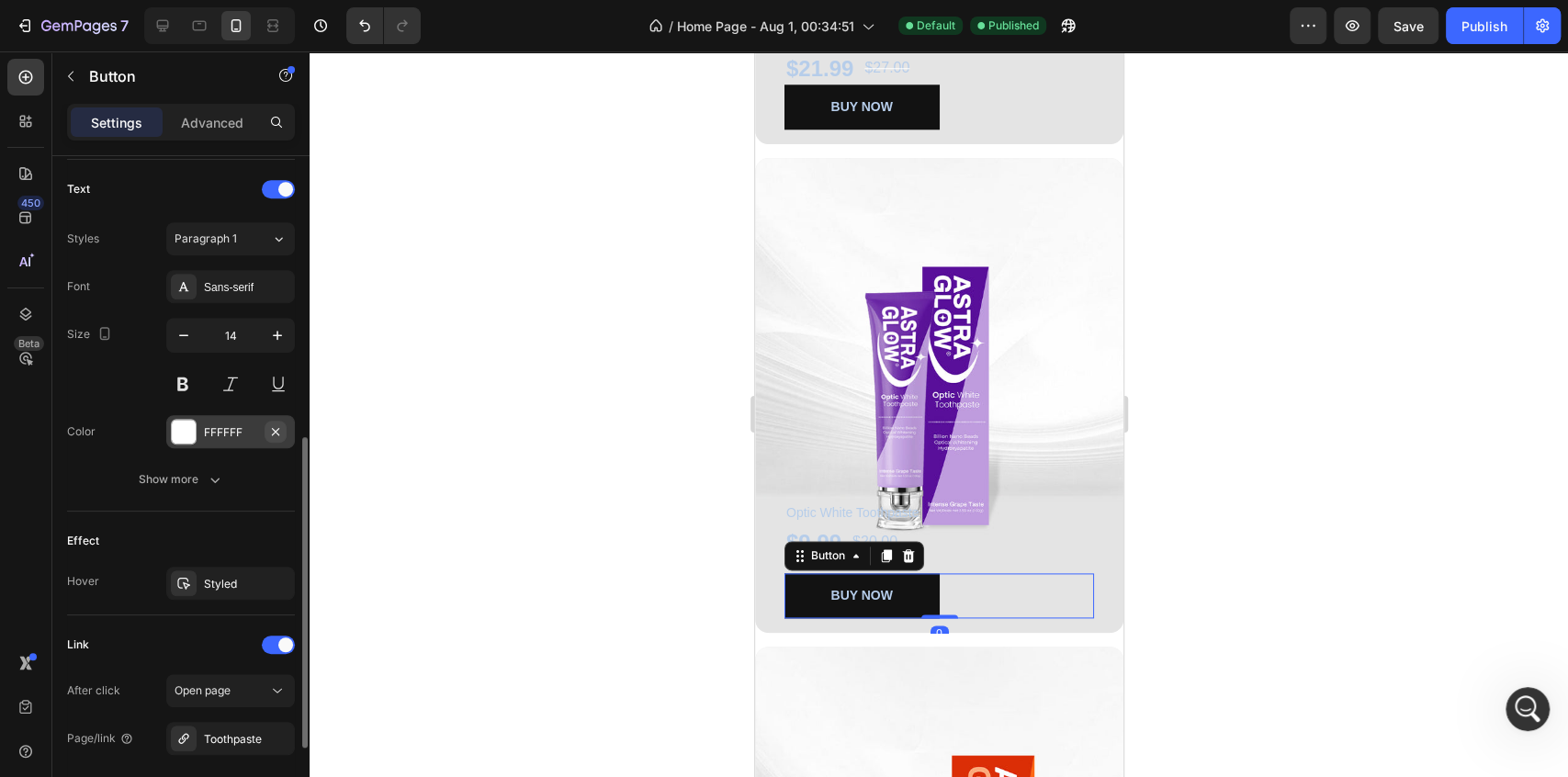 click 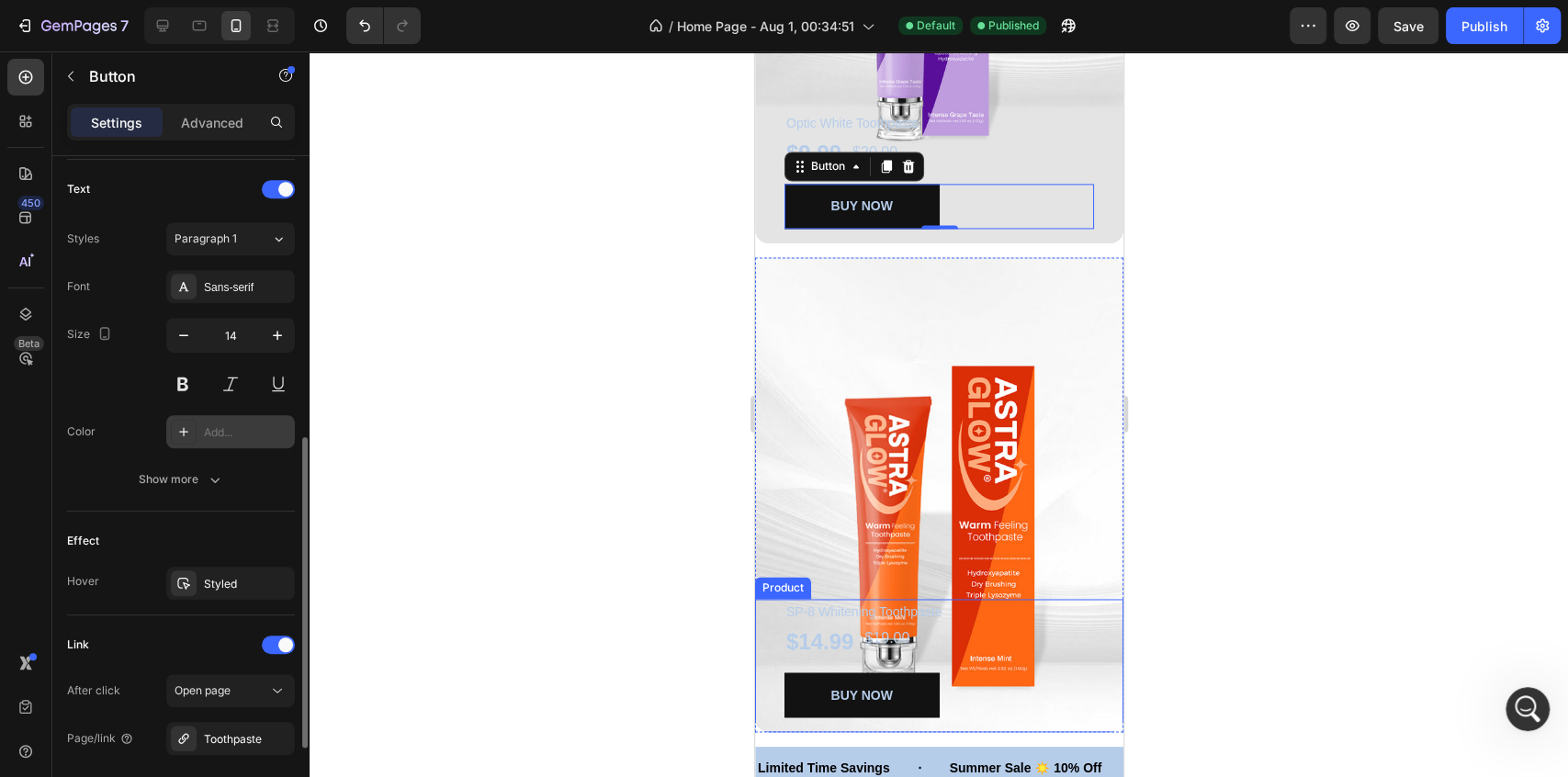 scroll, scrollTop: 1734, scrollLeft: 0, axis: vertical 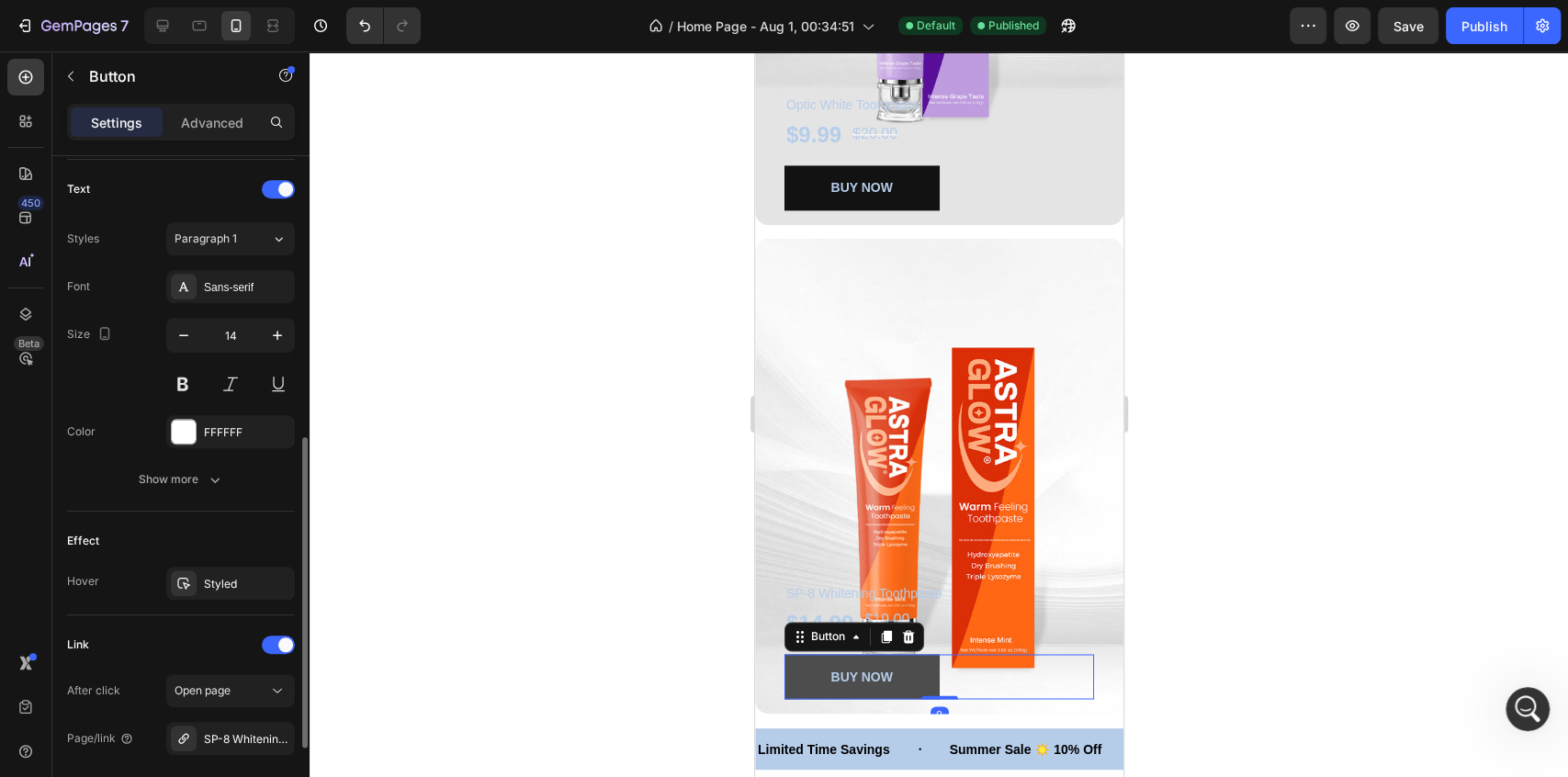 drag, startPoint x: 912, startPoint y: 673, endPoint x: 1357, endPoint y: 697, distance: 445.64672 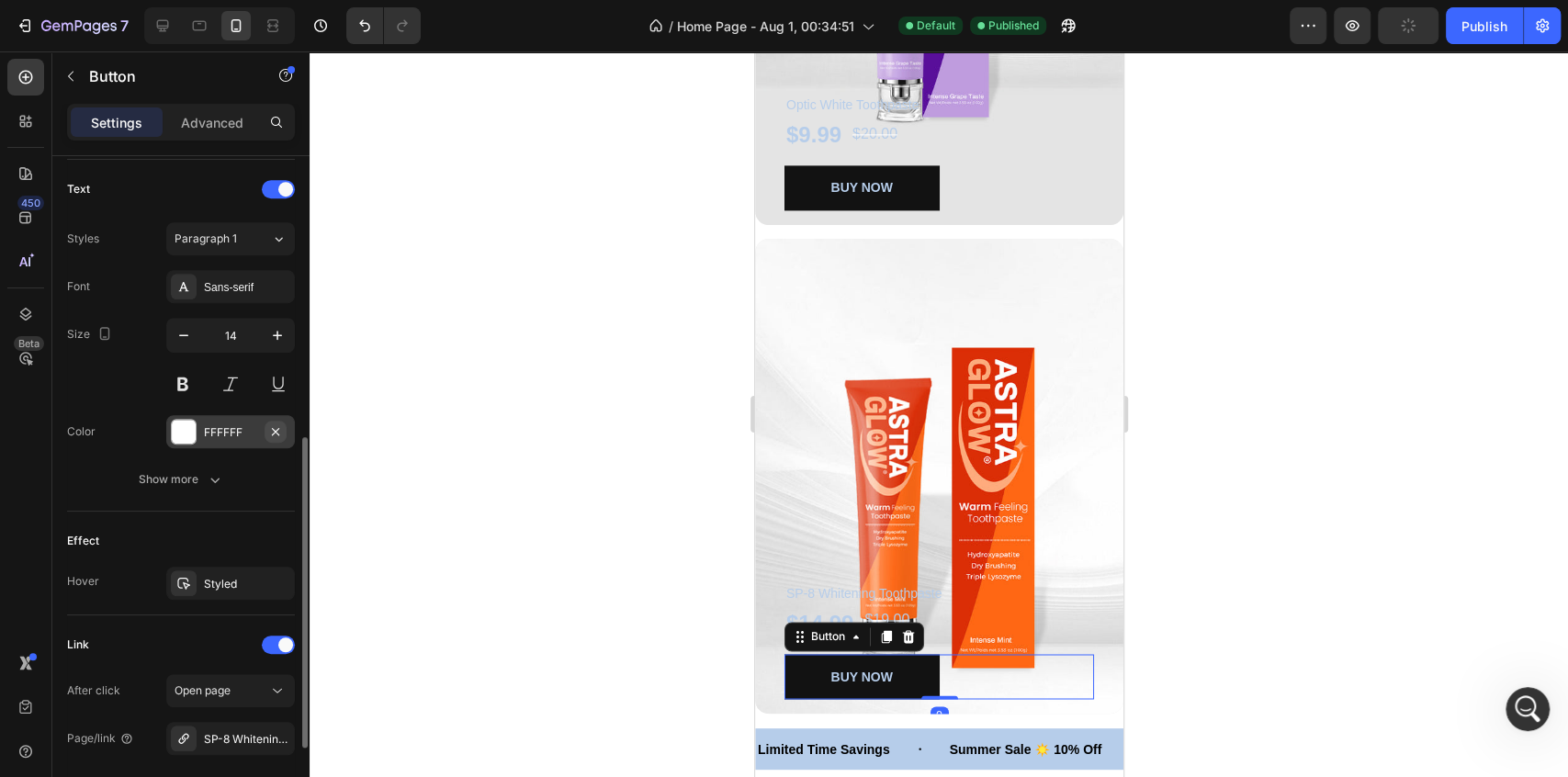 click 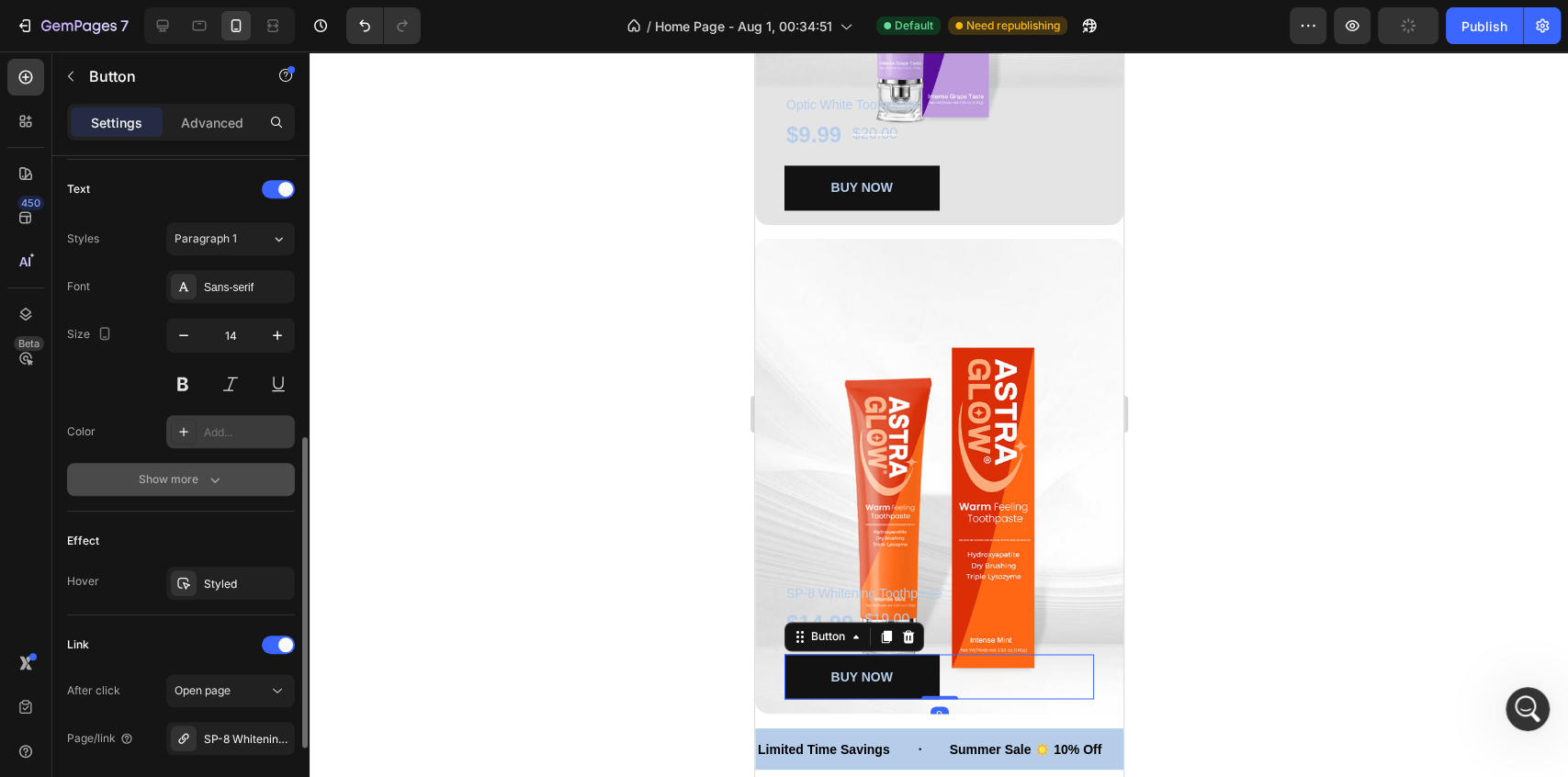 scroll, scrollTop: 785, scrollLeft: 0, axis: vertical 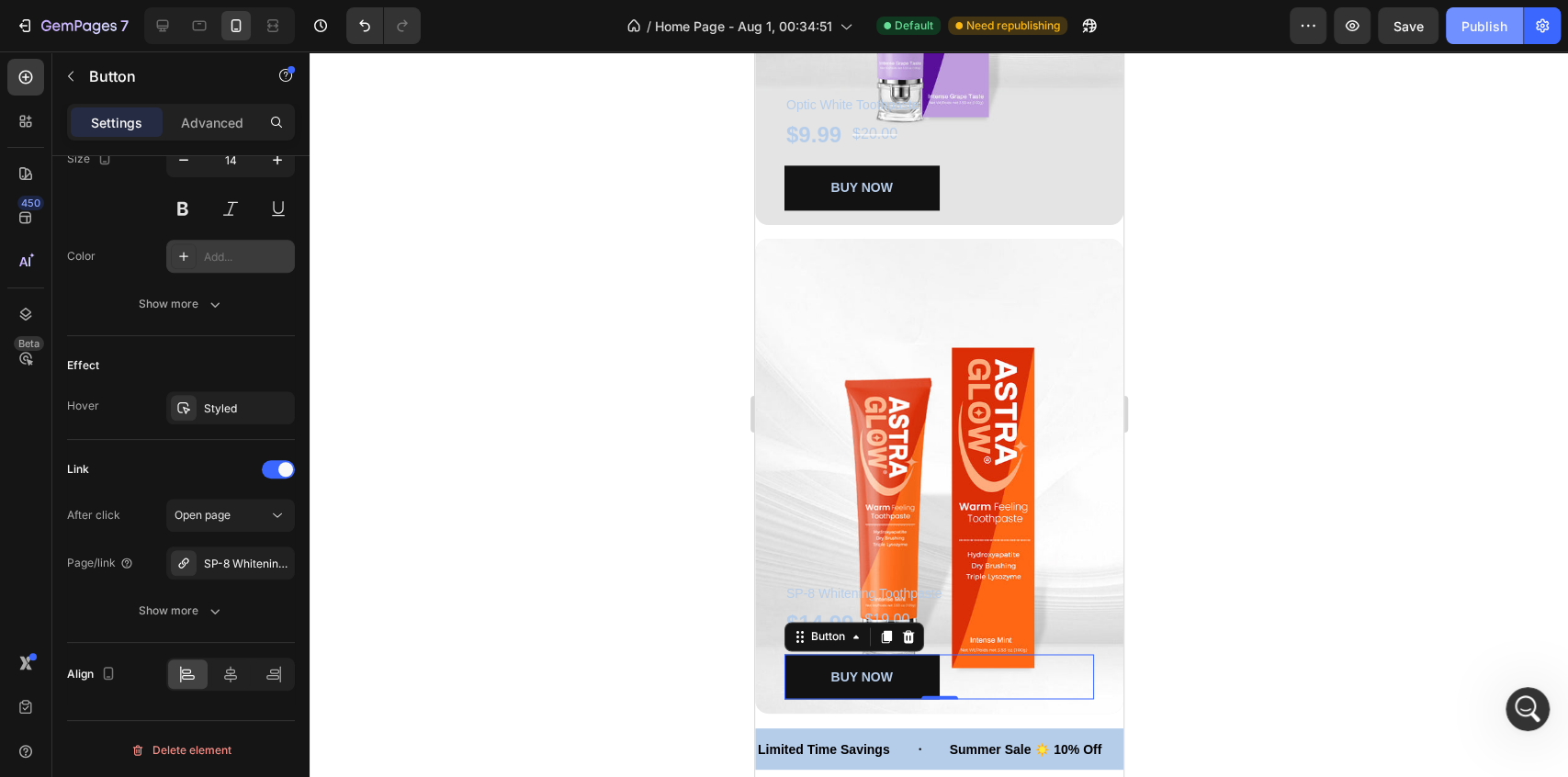 click on "Publish" at bounding box center [1484, 26] 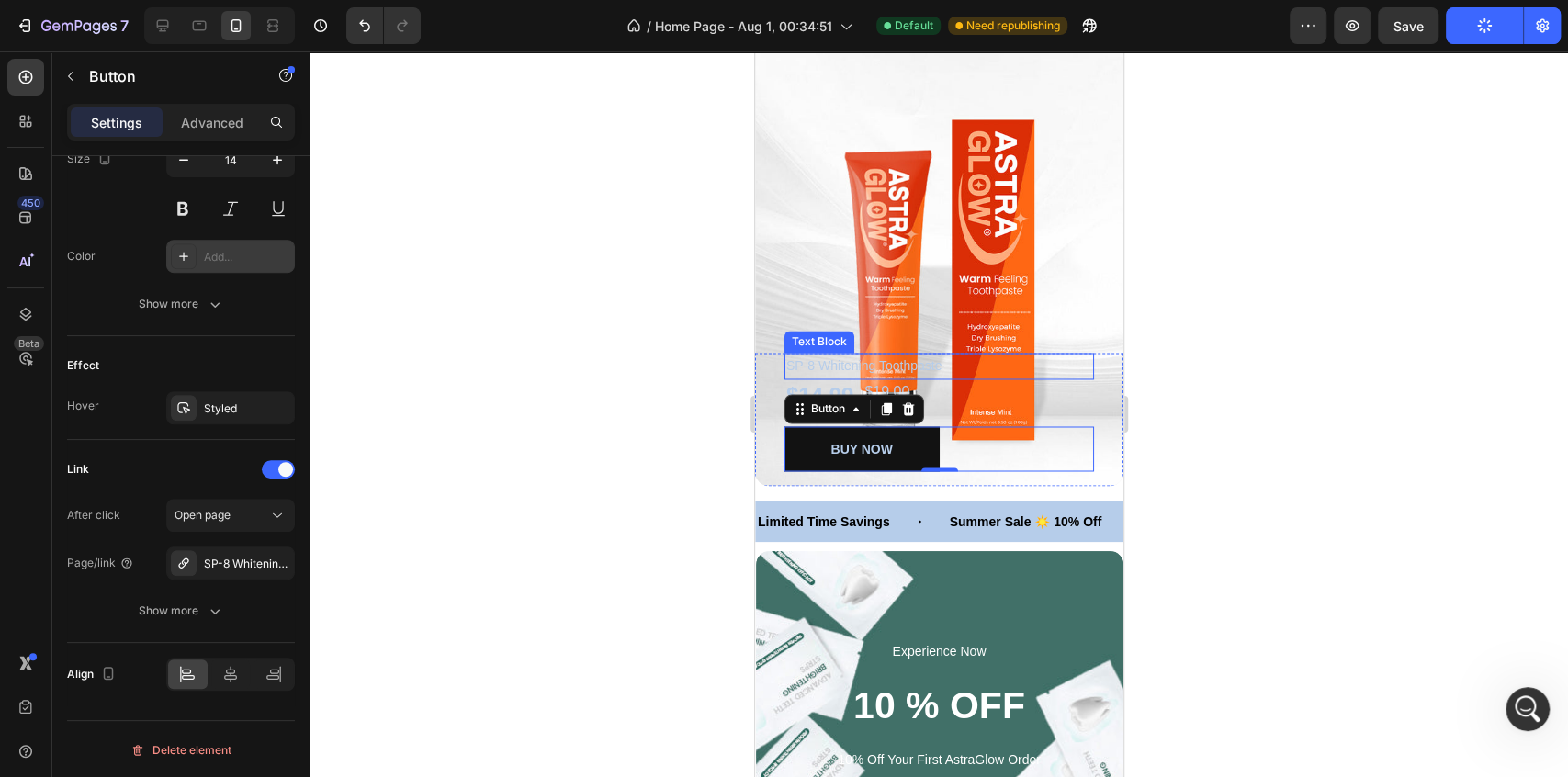 scroll, scrollTop: 2245, scrollLeft: 0, axis: vertical 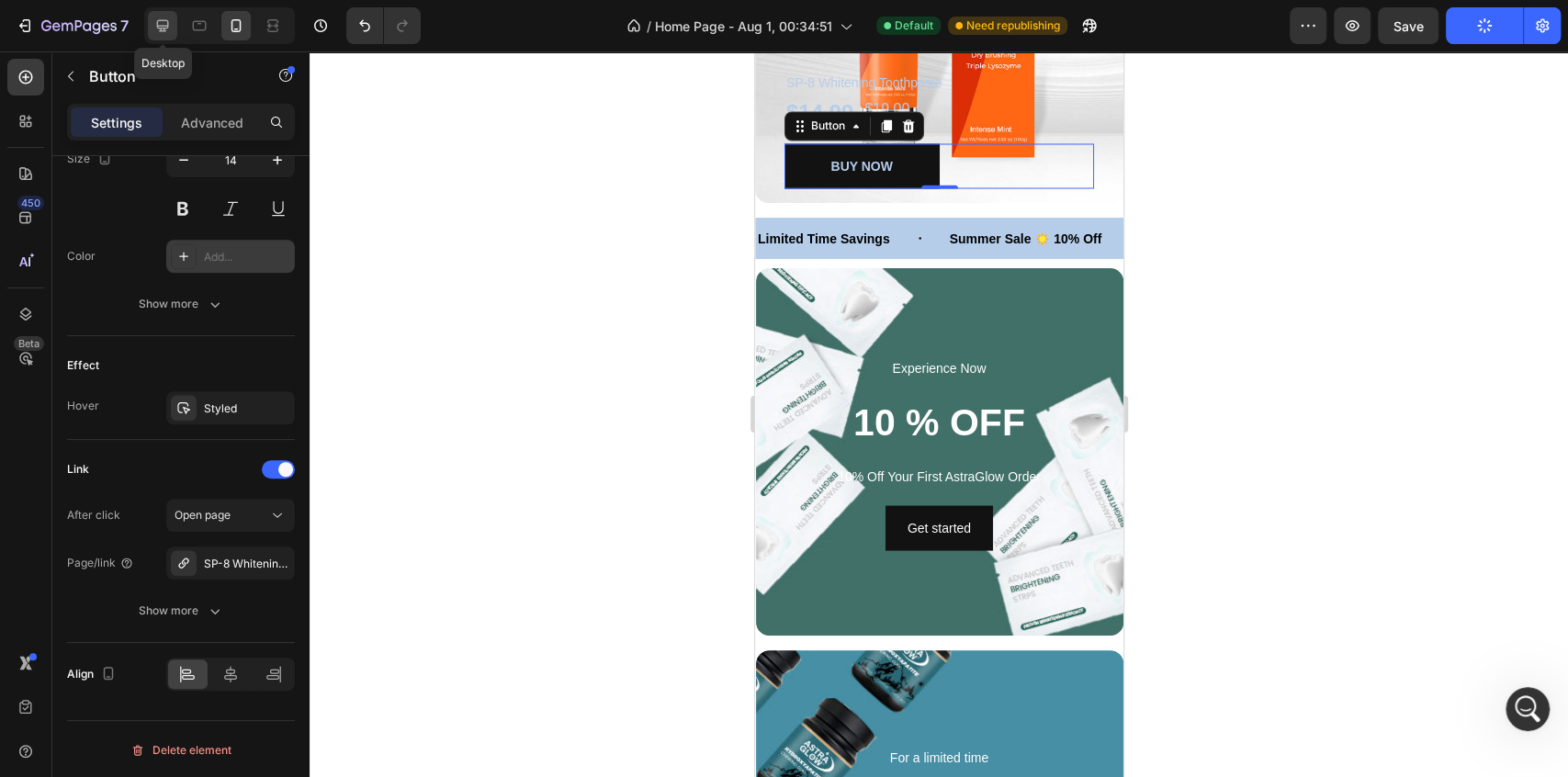 click 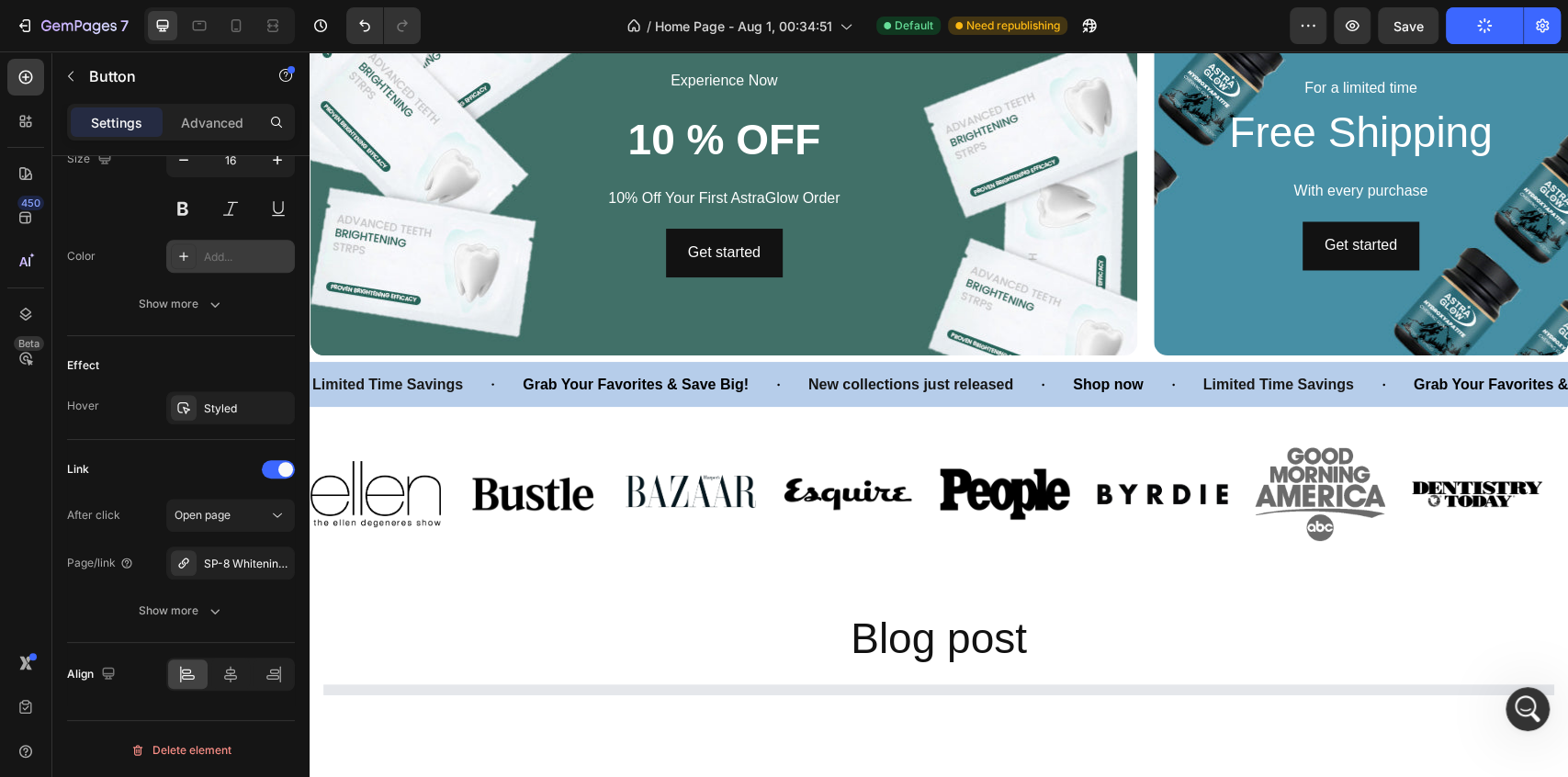 scroll, scrollTop: 1939, scrollLeft: 0, axis: vertical 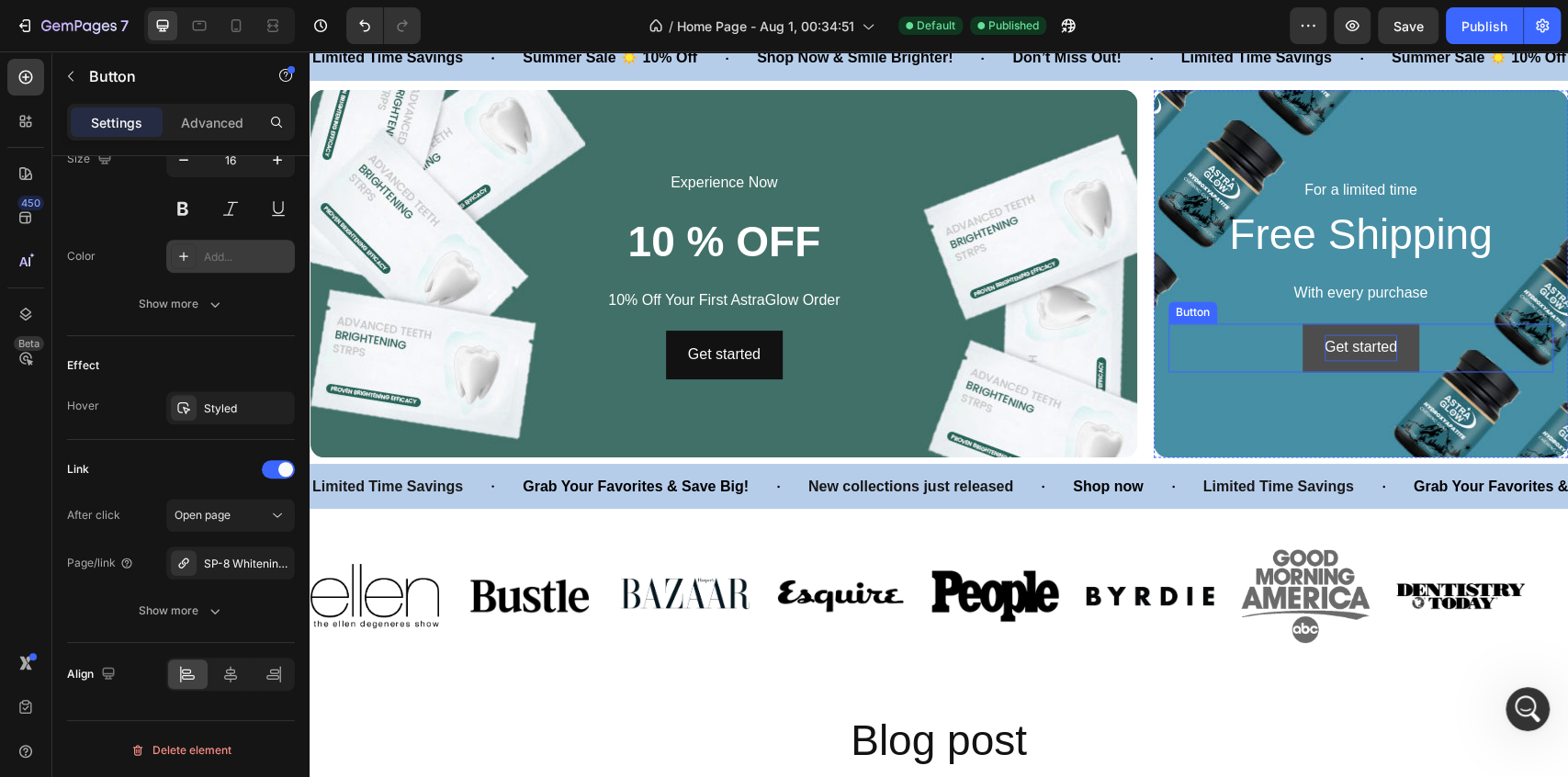click on "Get started" at bounding box center (1360, 347) 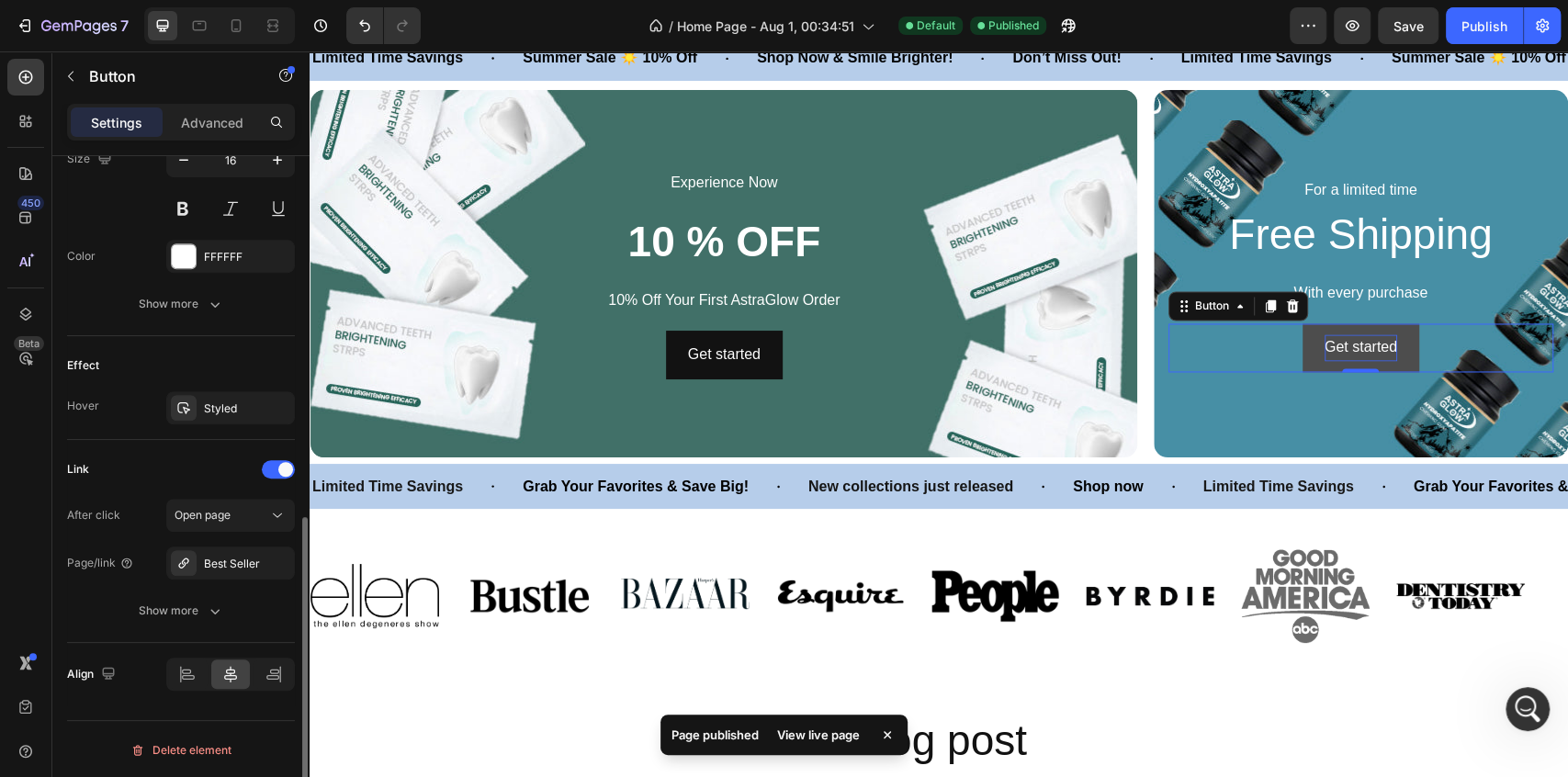 scroll, scrollTop: 784, scrollLeft: 0, axis: vertical 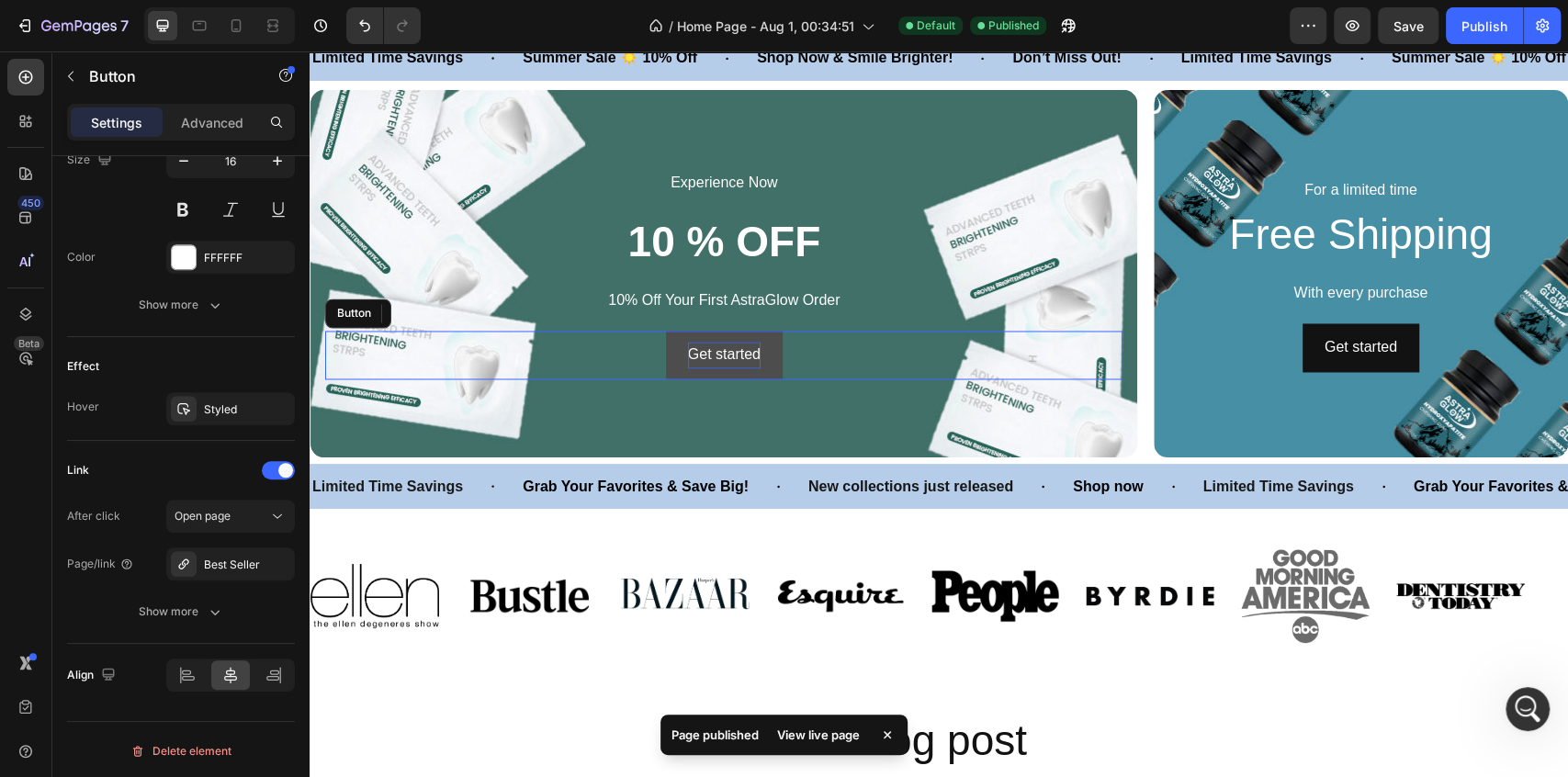 click on "Get started" at bounding box center [724, 355] 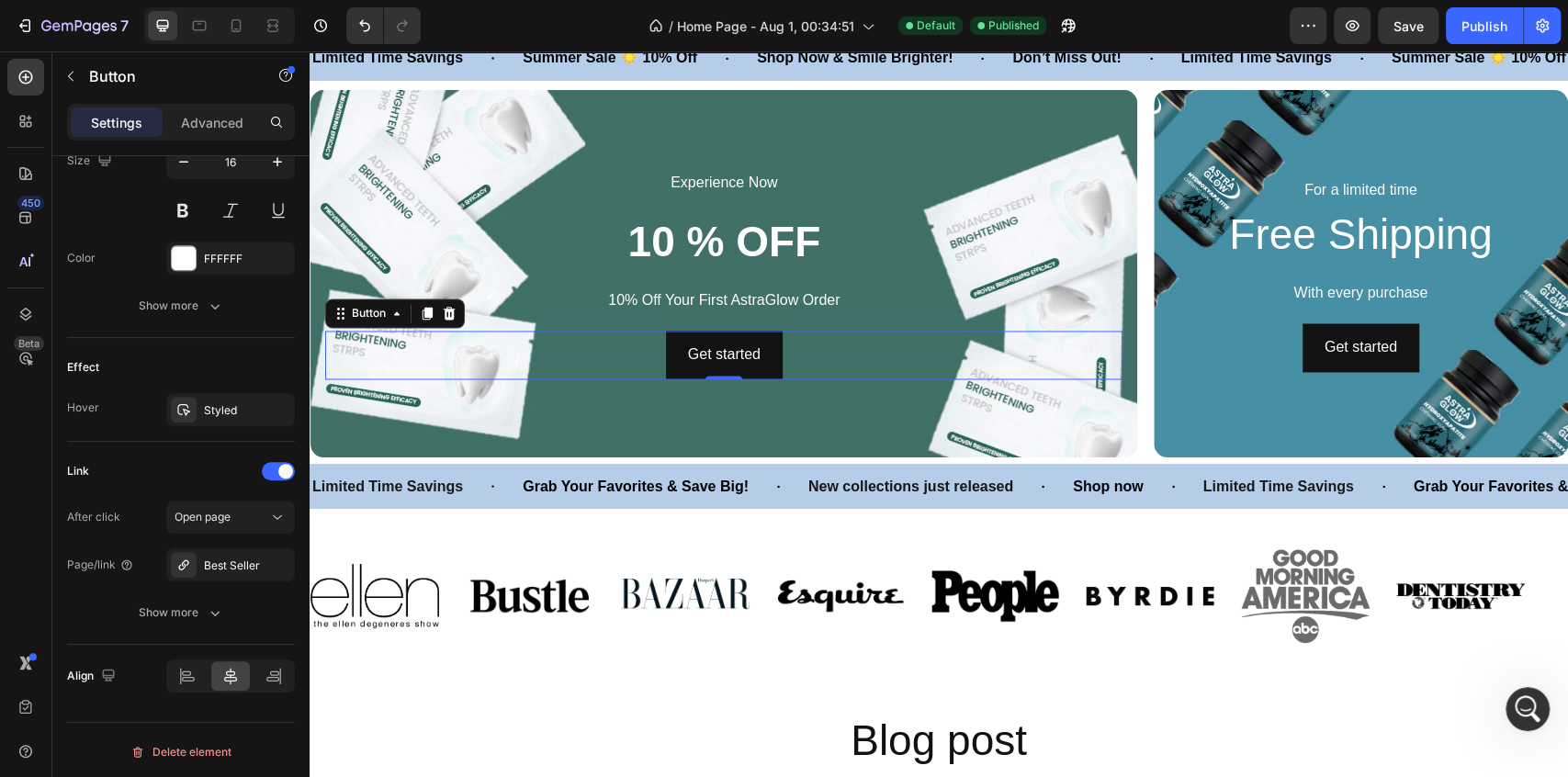 click at bounding box center (1528, 709) 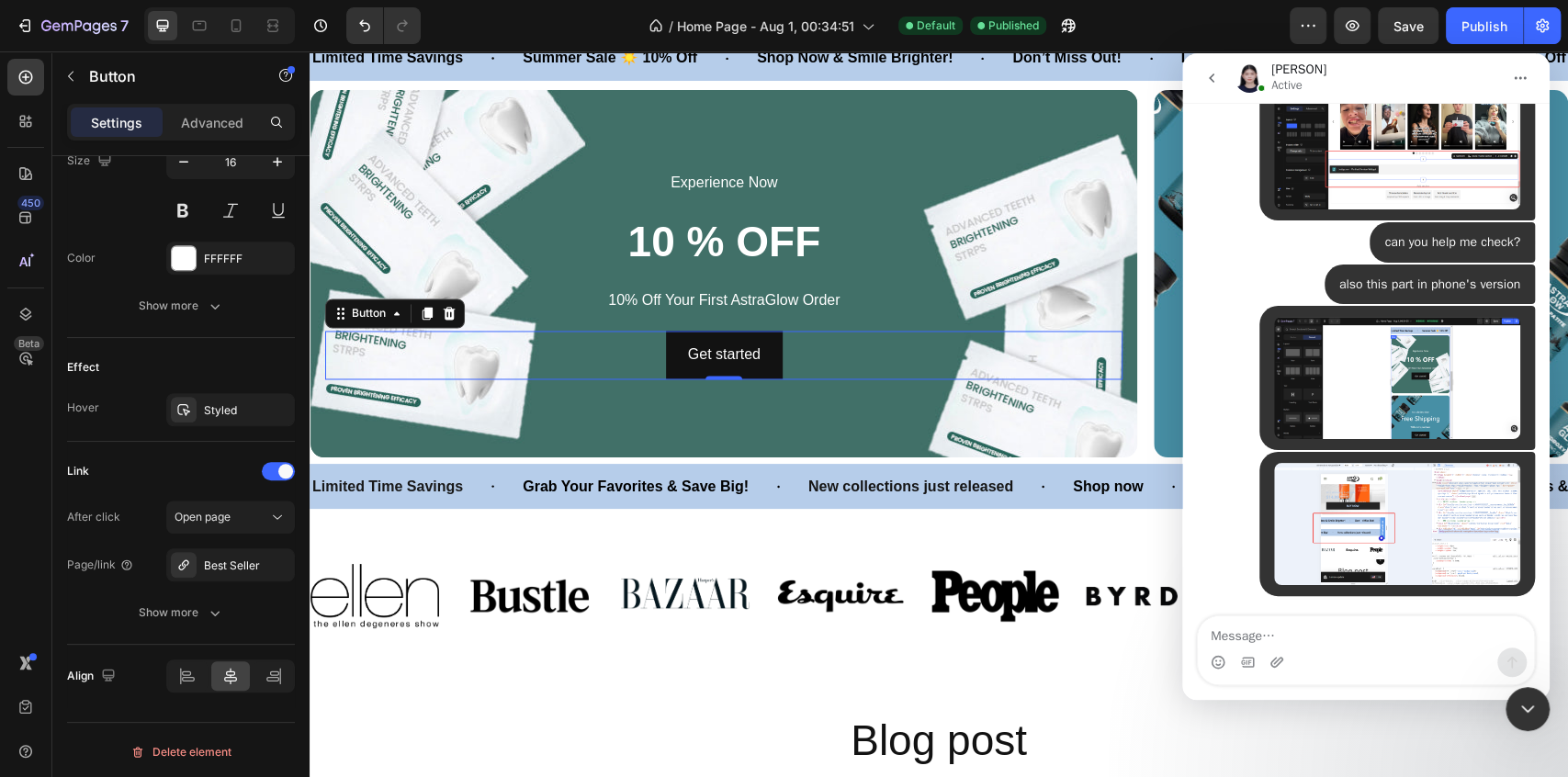scroll, scrollTop: 4433, scrollLeft: 0, axis: vertical 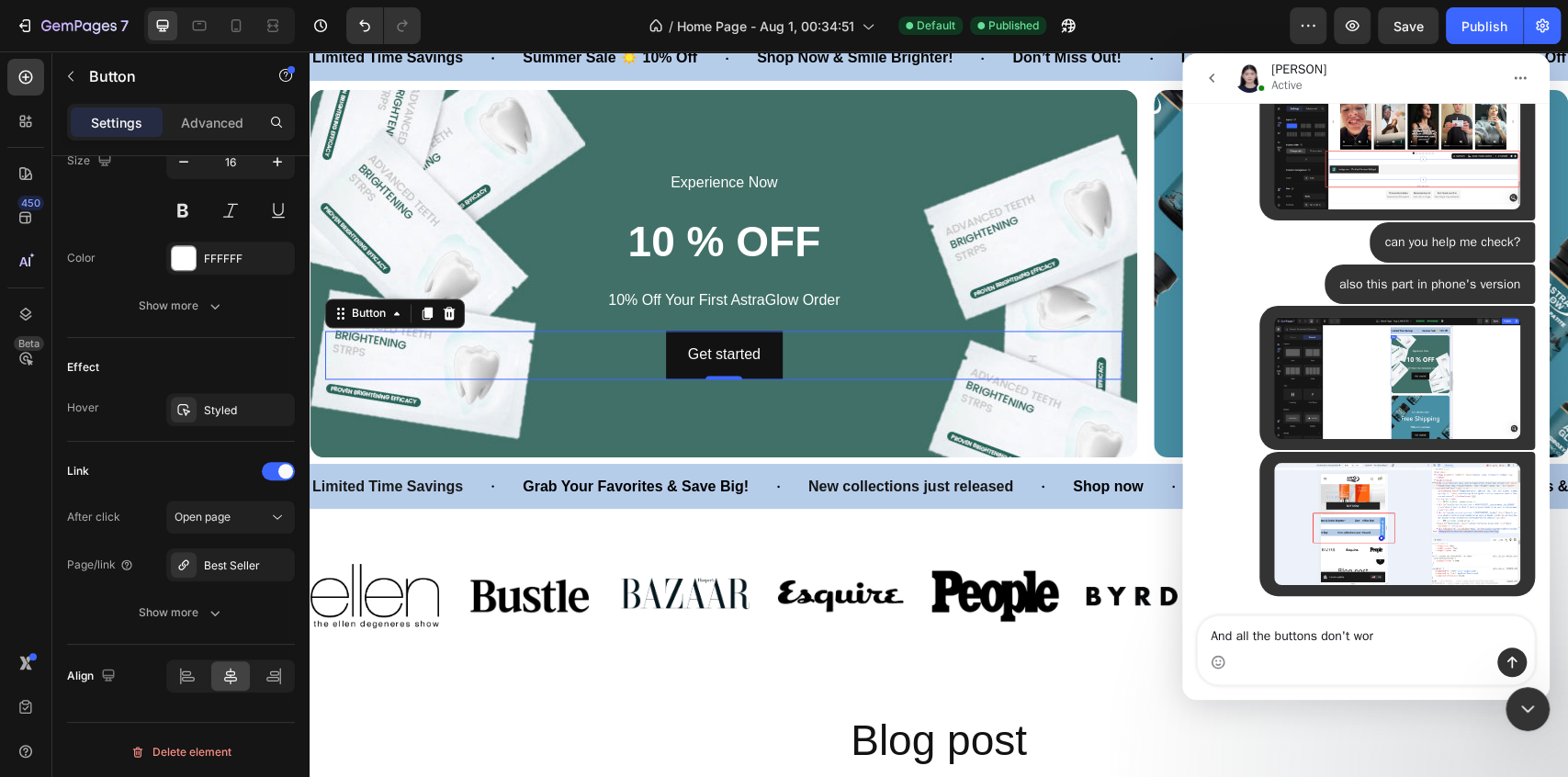 type on "And all the buttons don't work" 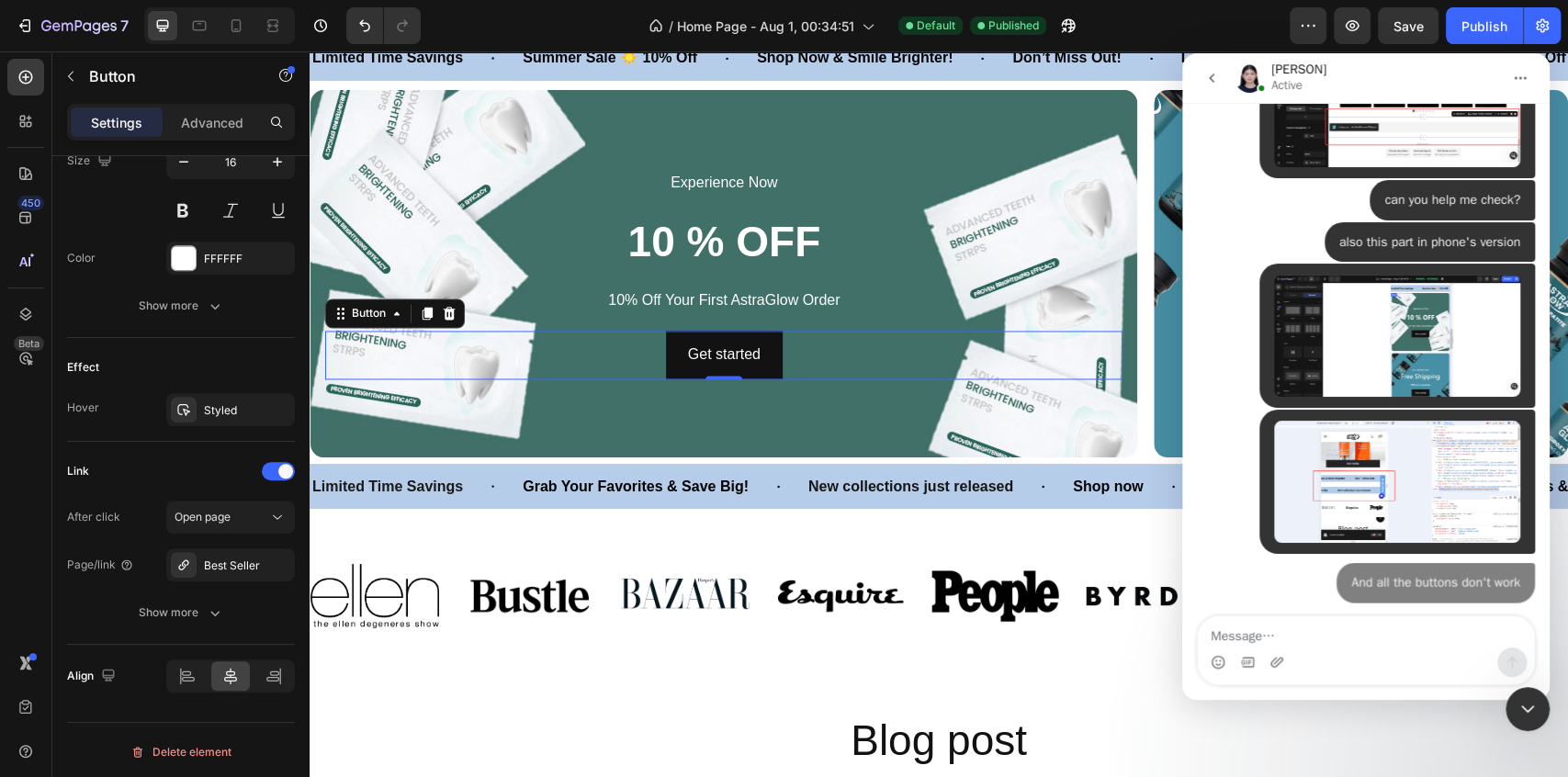 scroll, scrollTop: 4476, scrollLeft: 0, axis: vertical 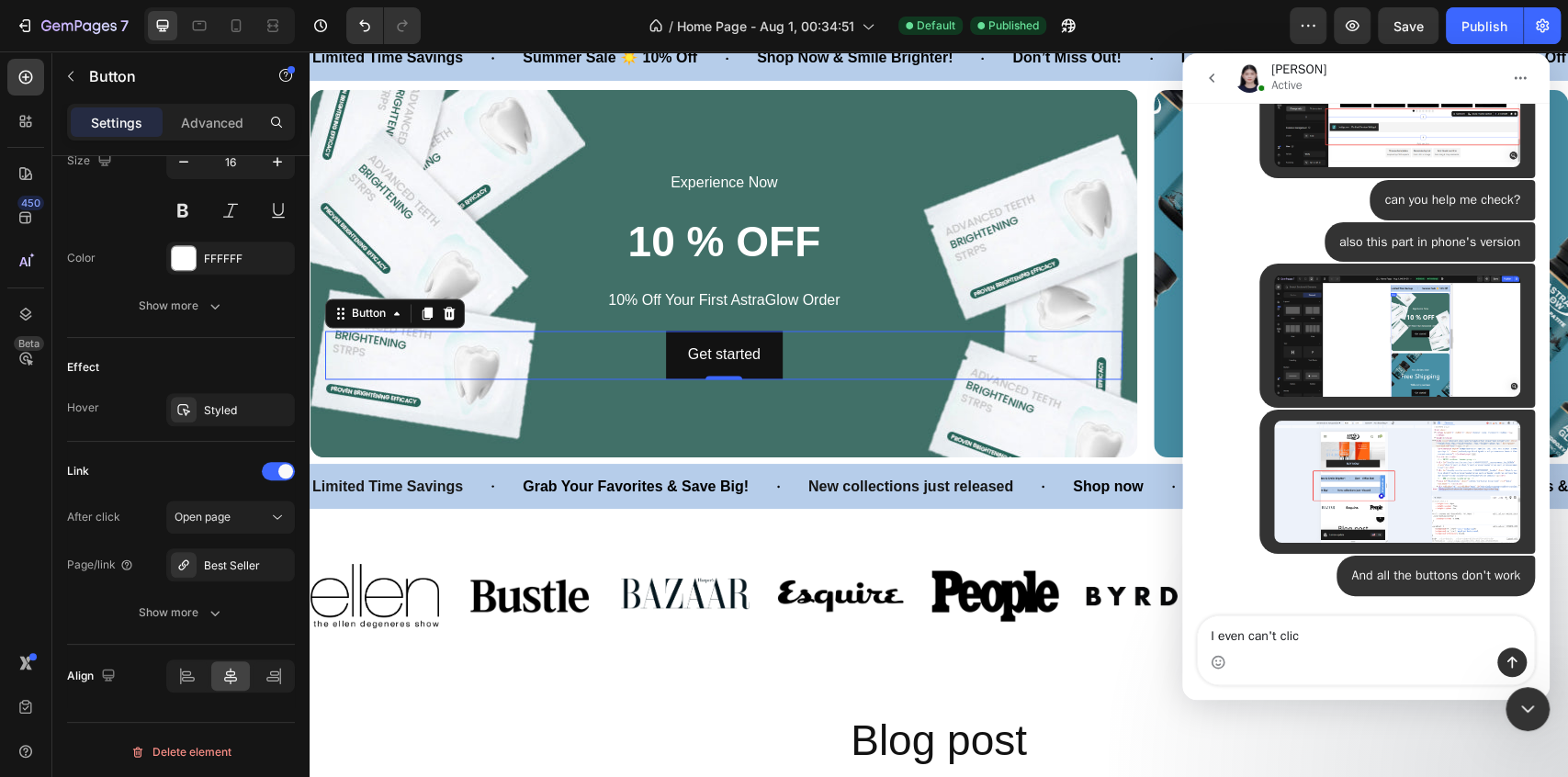 type on "I even can't click" 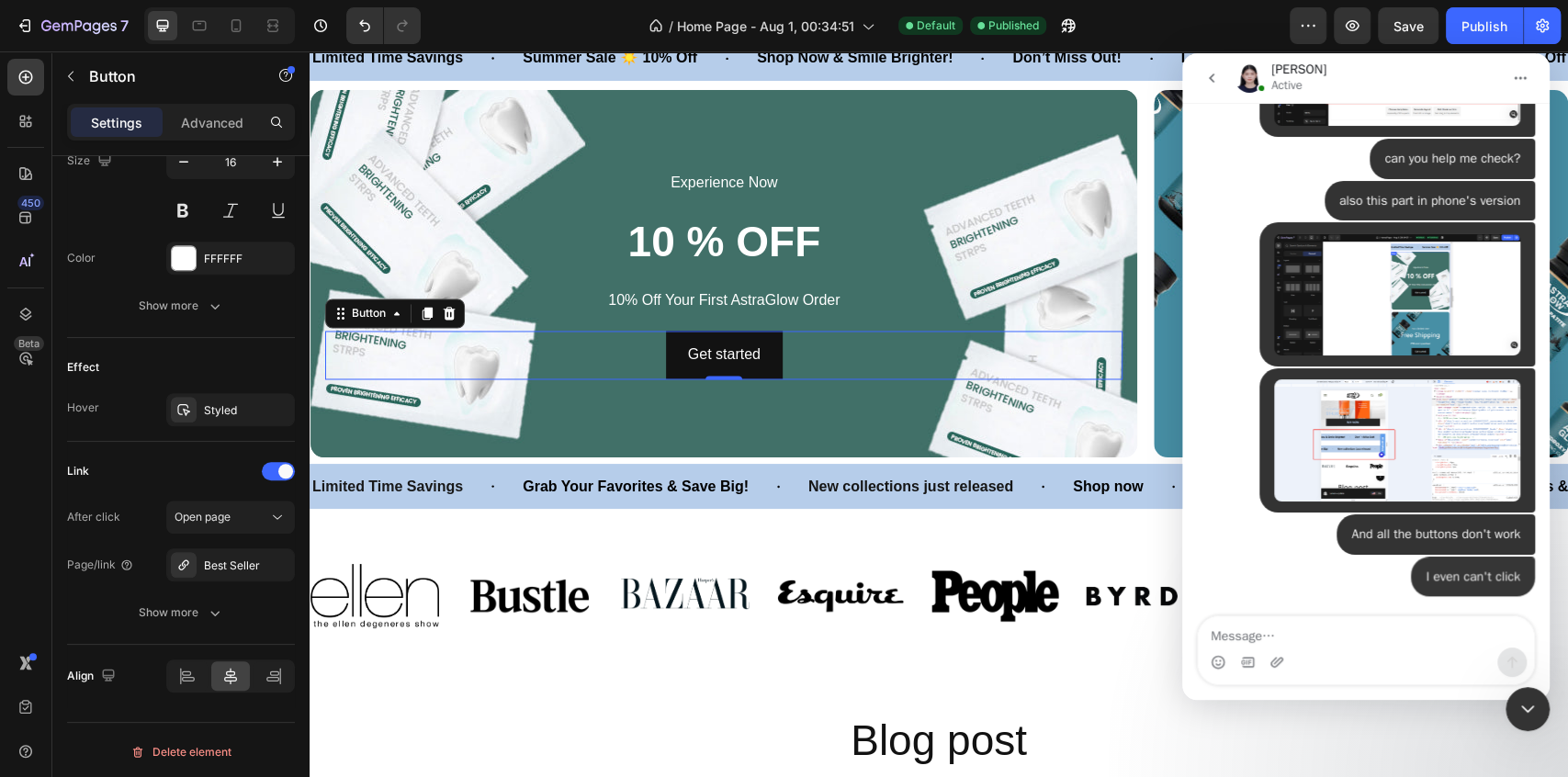 scroll, scrollTop: 4518, scrollLeft: 0, axis: vertical 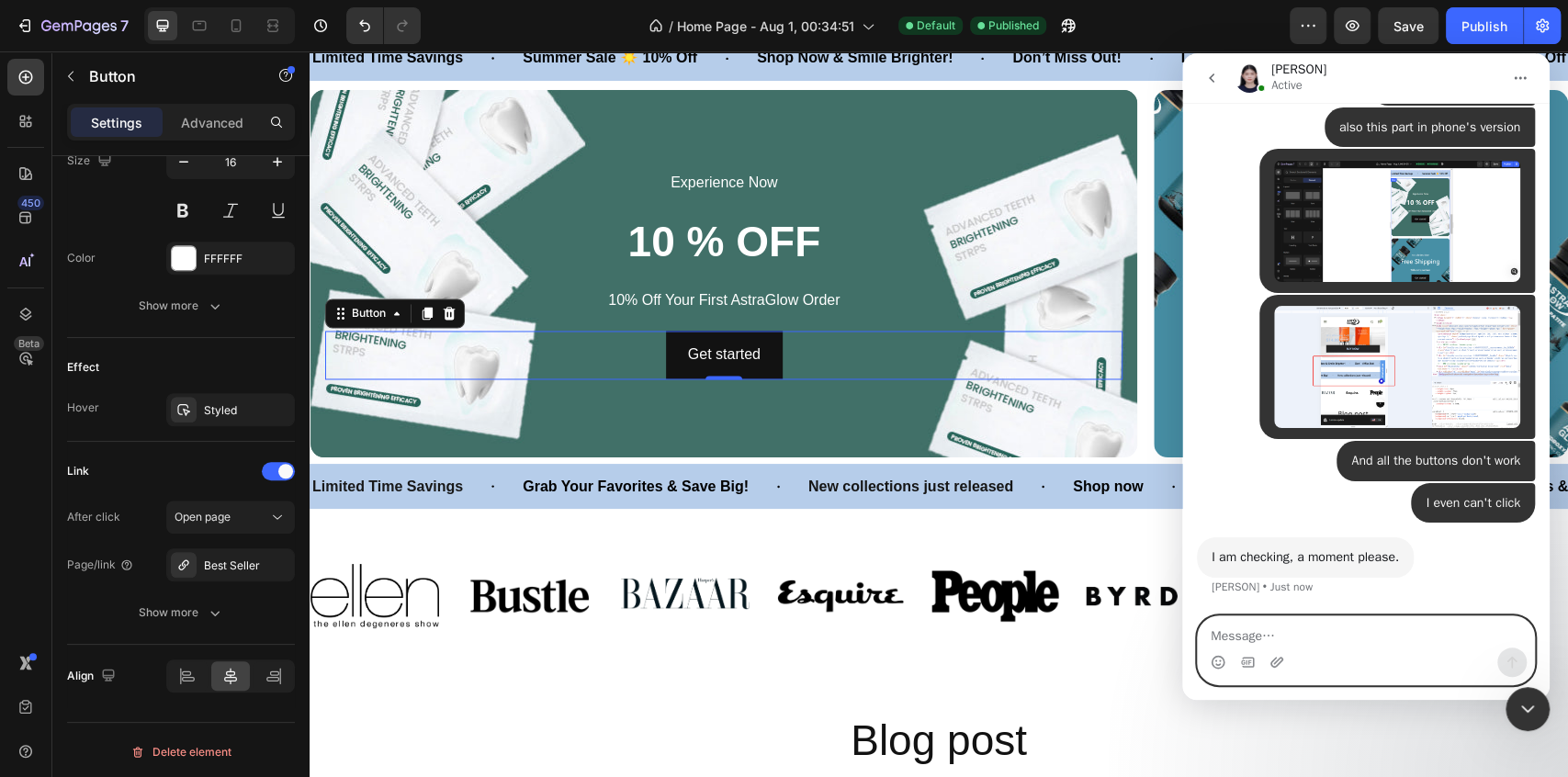 click at bounding box center [1366, 632] 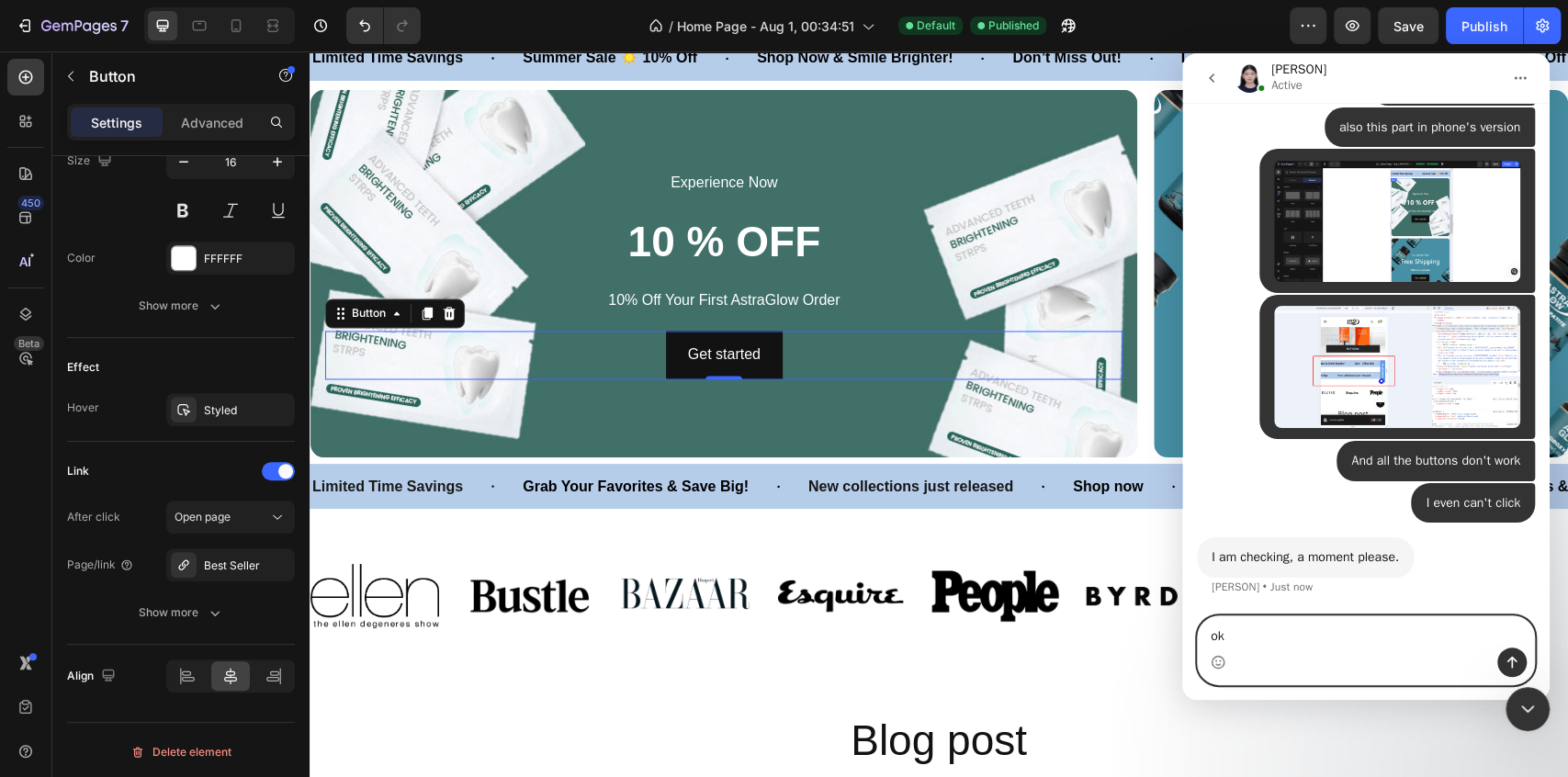 type on "o" 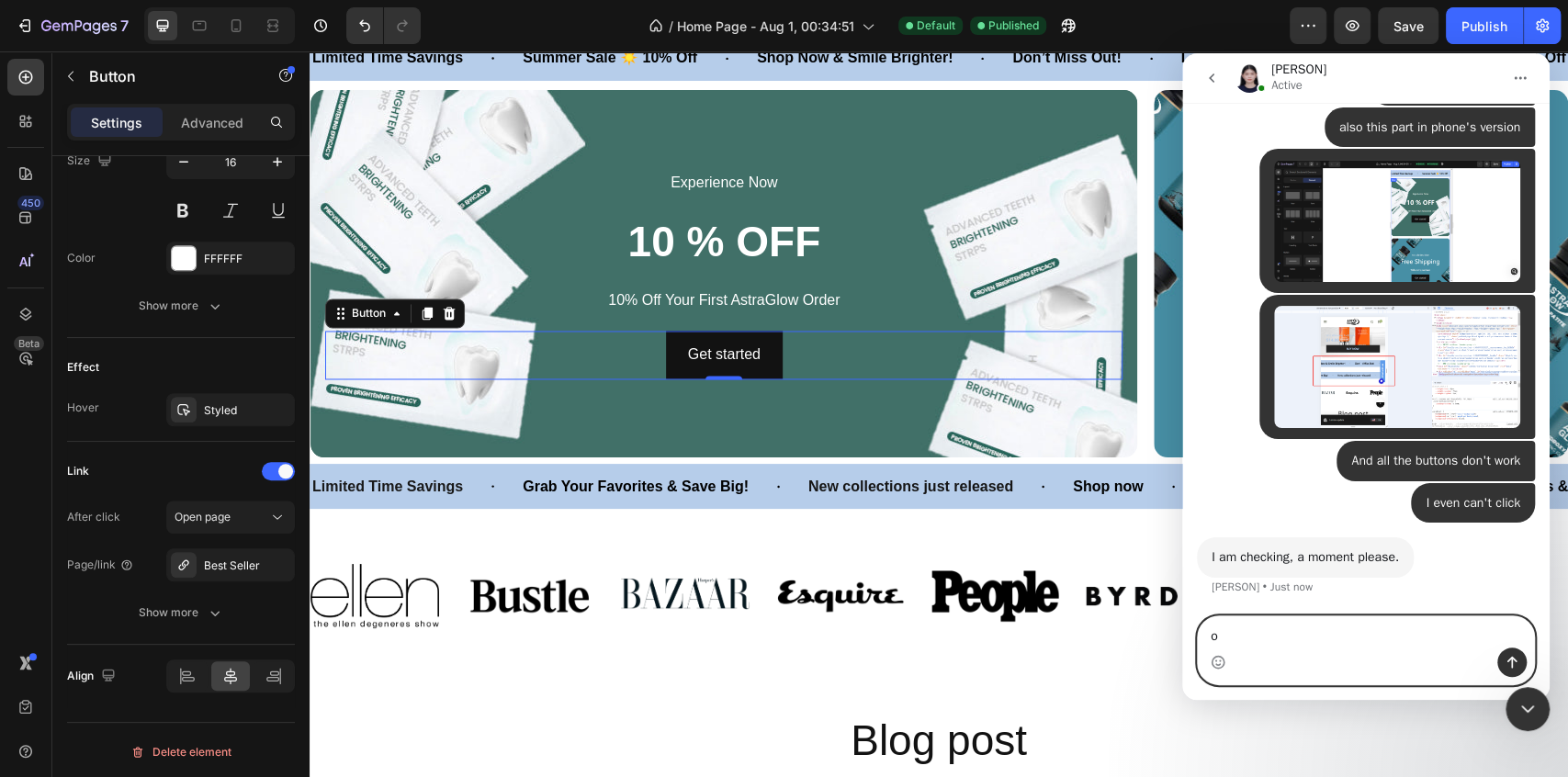 type 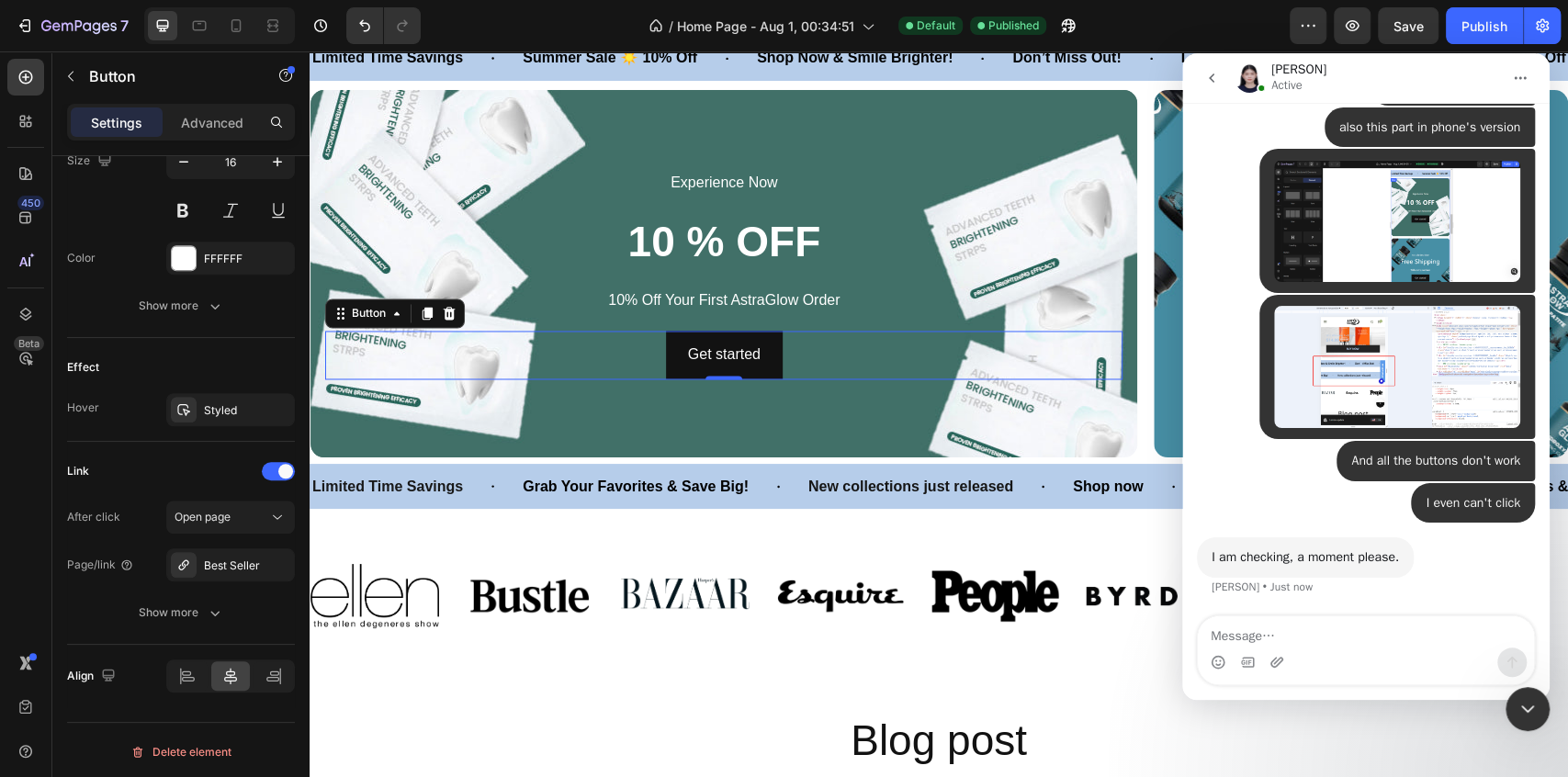 click at bounding box center [1218, 662] 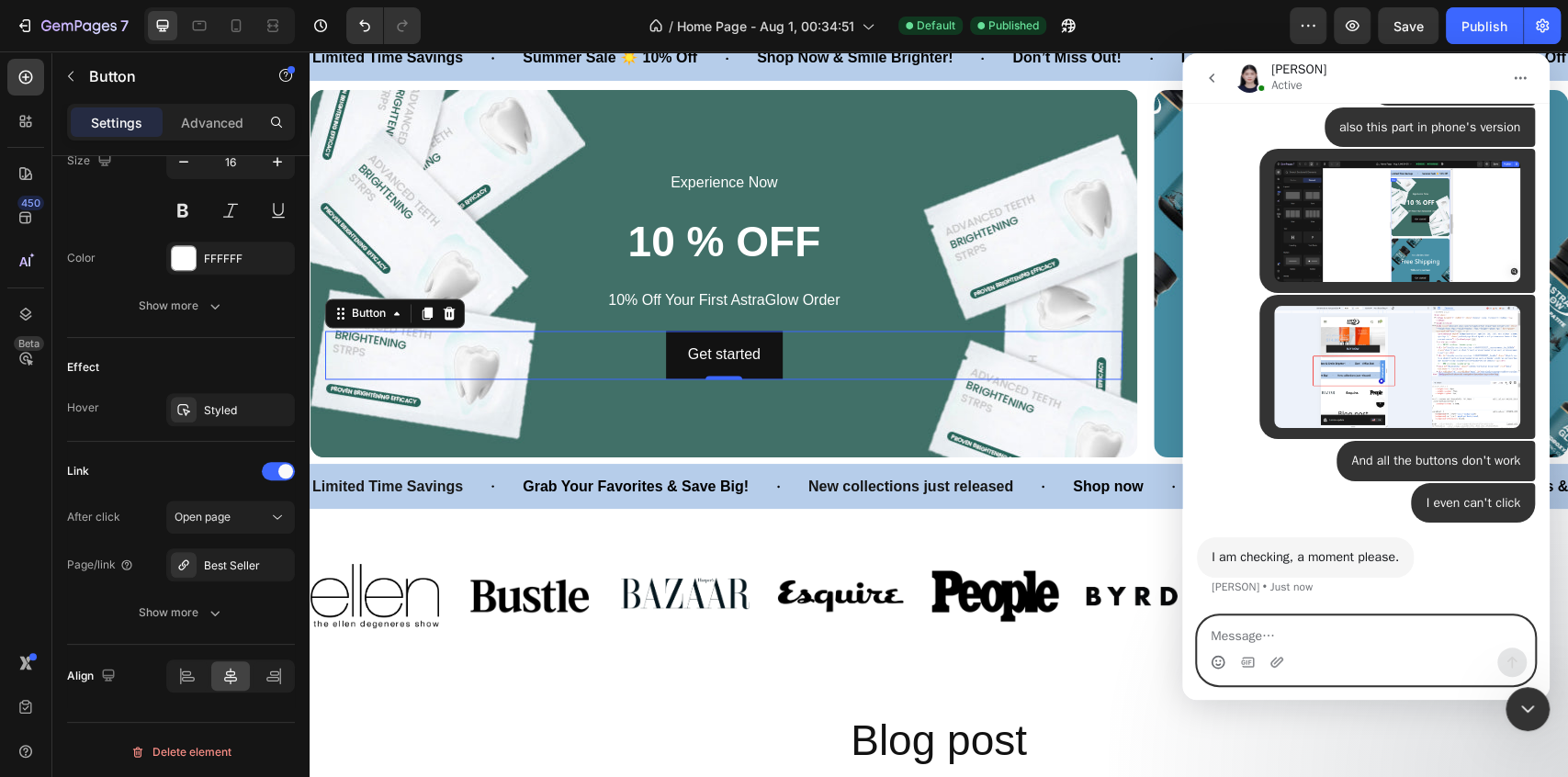click 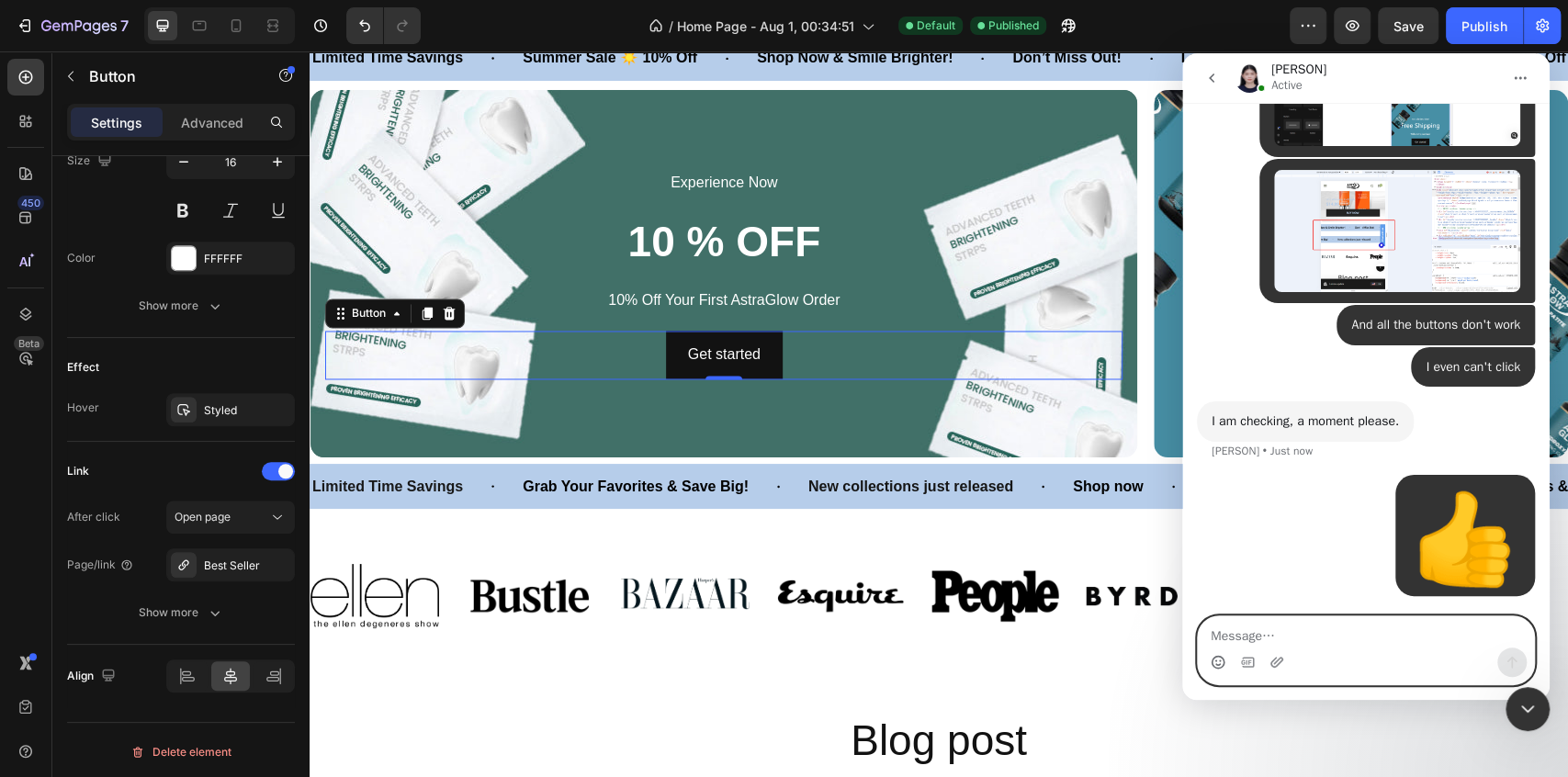 scroll, scrollTop: 4709, scrollLeft: 0, axis: vertical 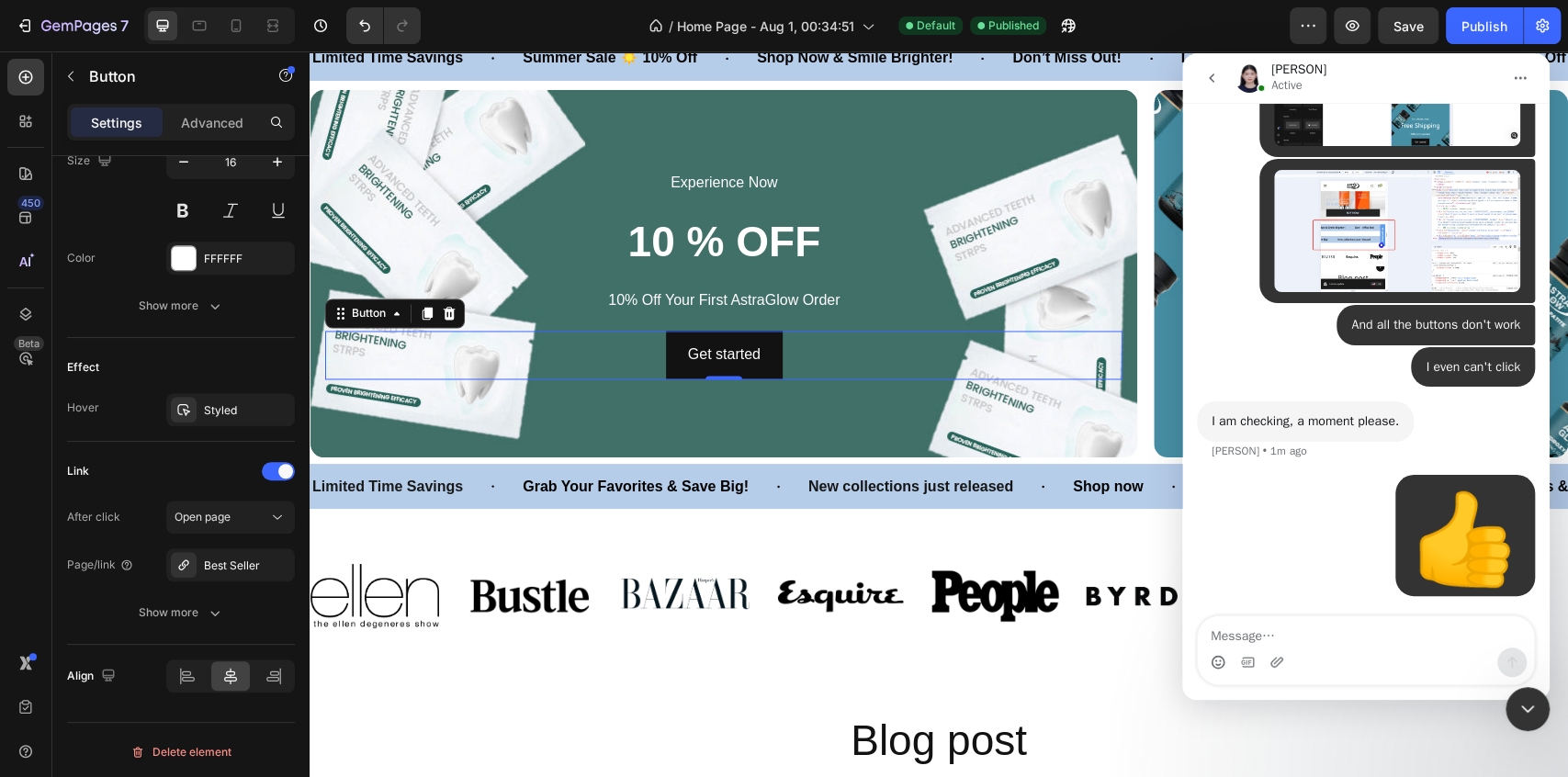 click on "I am checking, a moment please. [PERSON]    •   1m ago" at bounding box center [1366, 438] 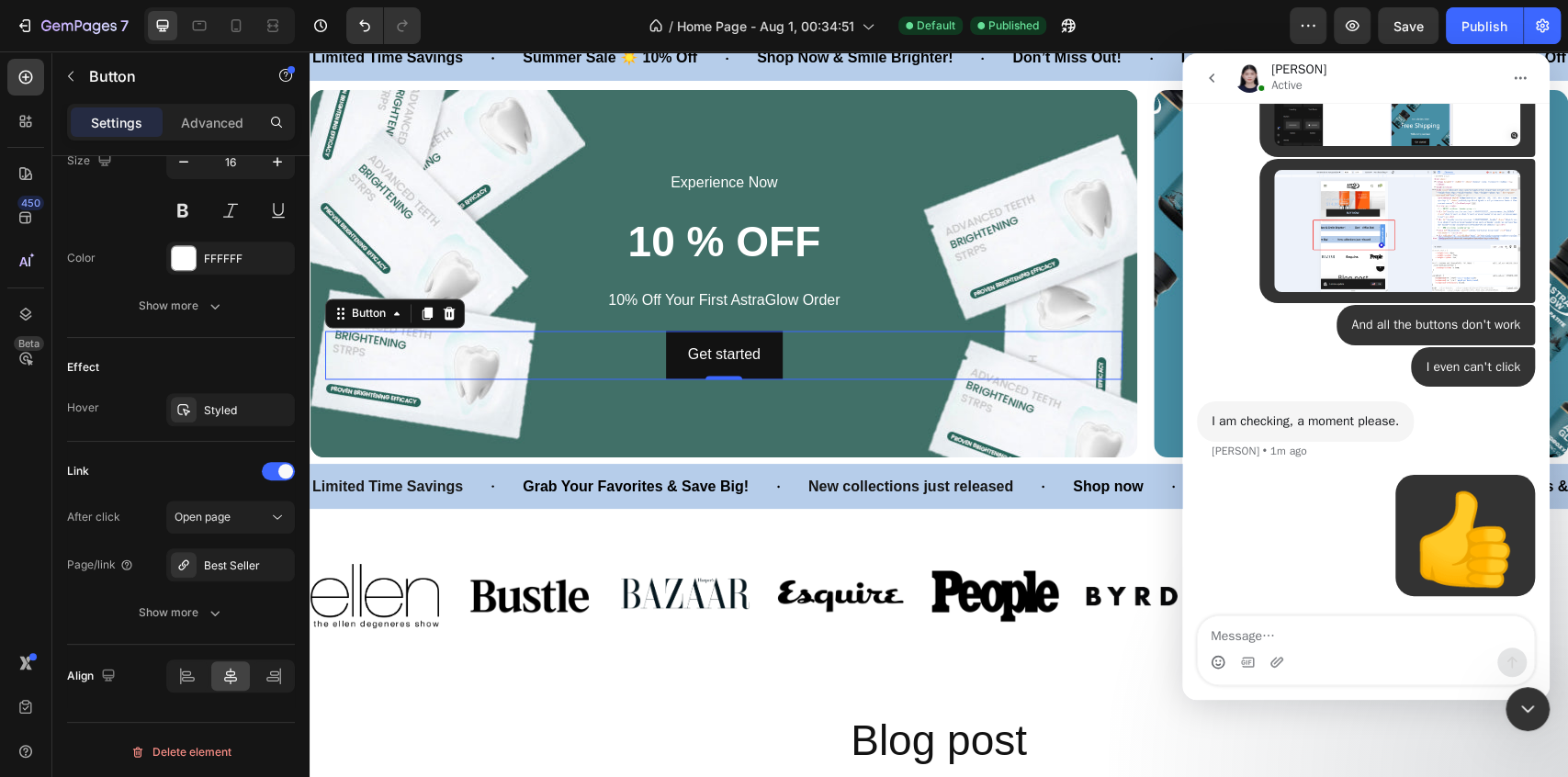 click at bounding box center [1249, 78] 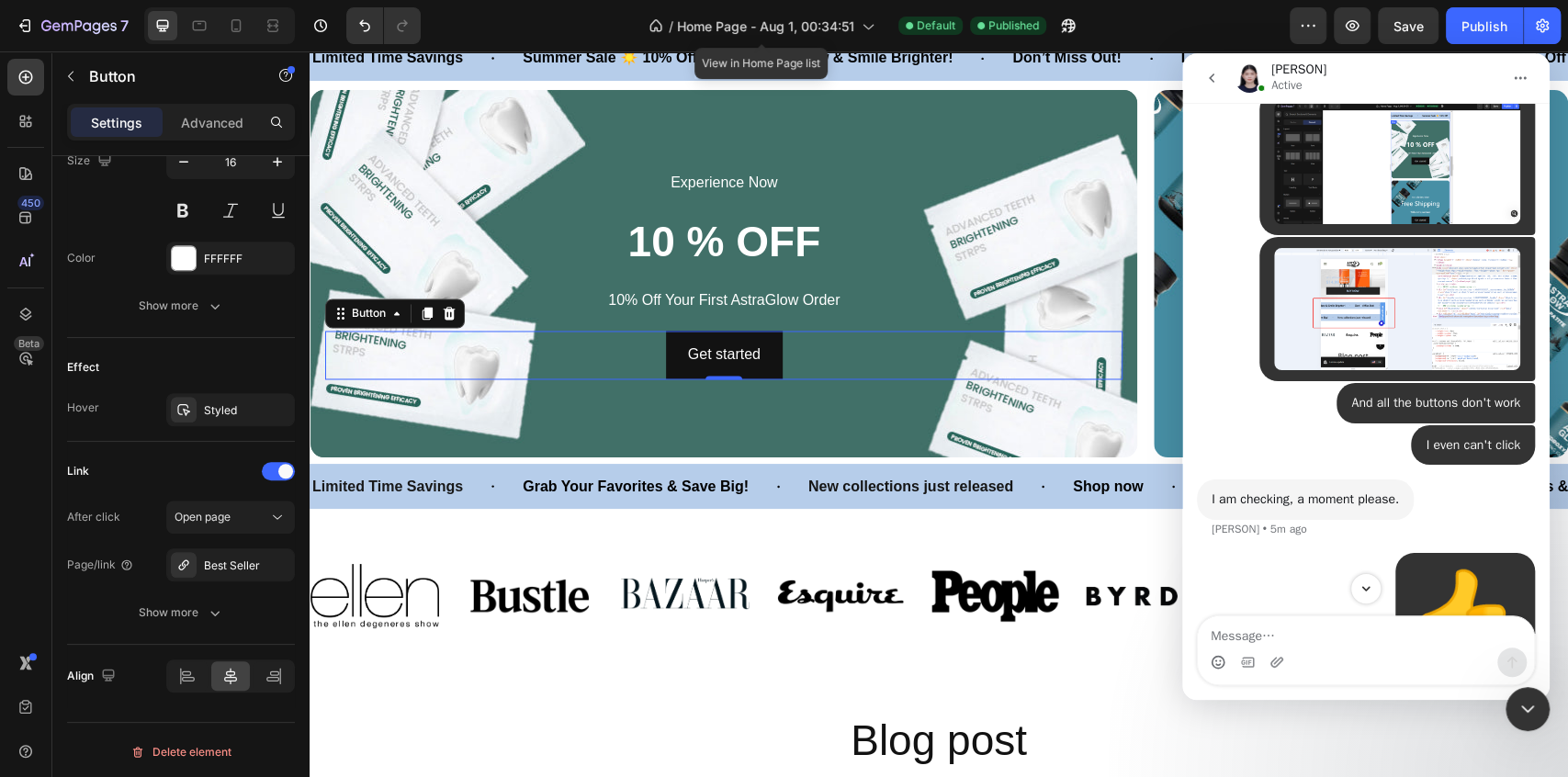 scroll, scrollTop: 4709, scrollLeft: 0, axis: vertical 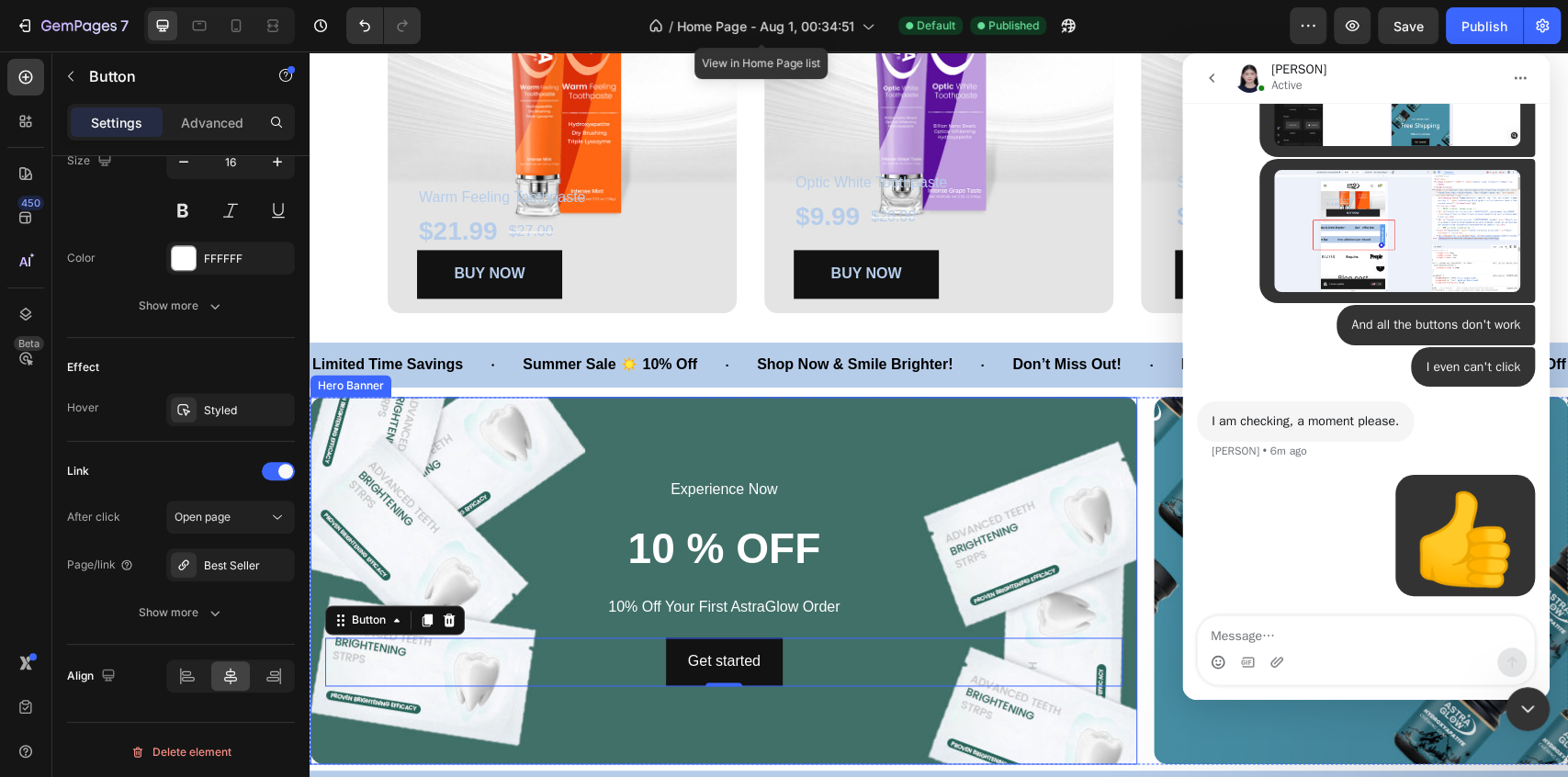 click at bounding box center [724, 580] 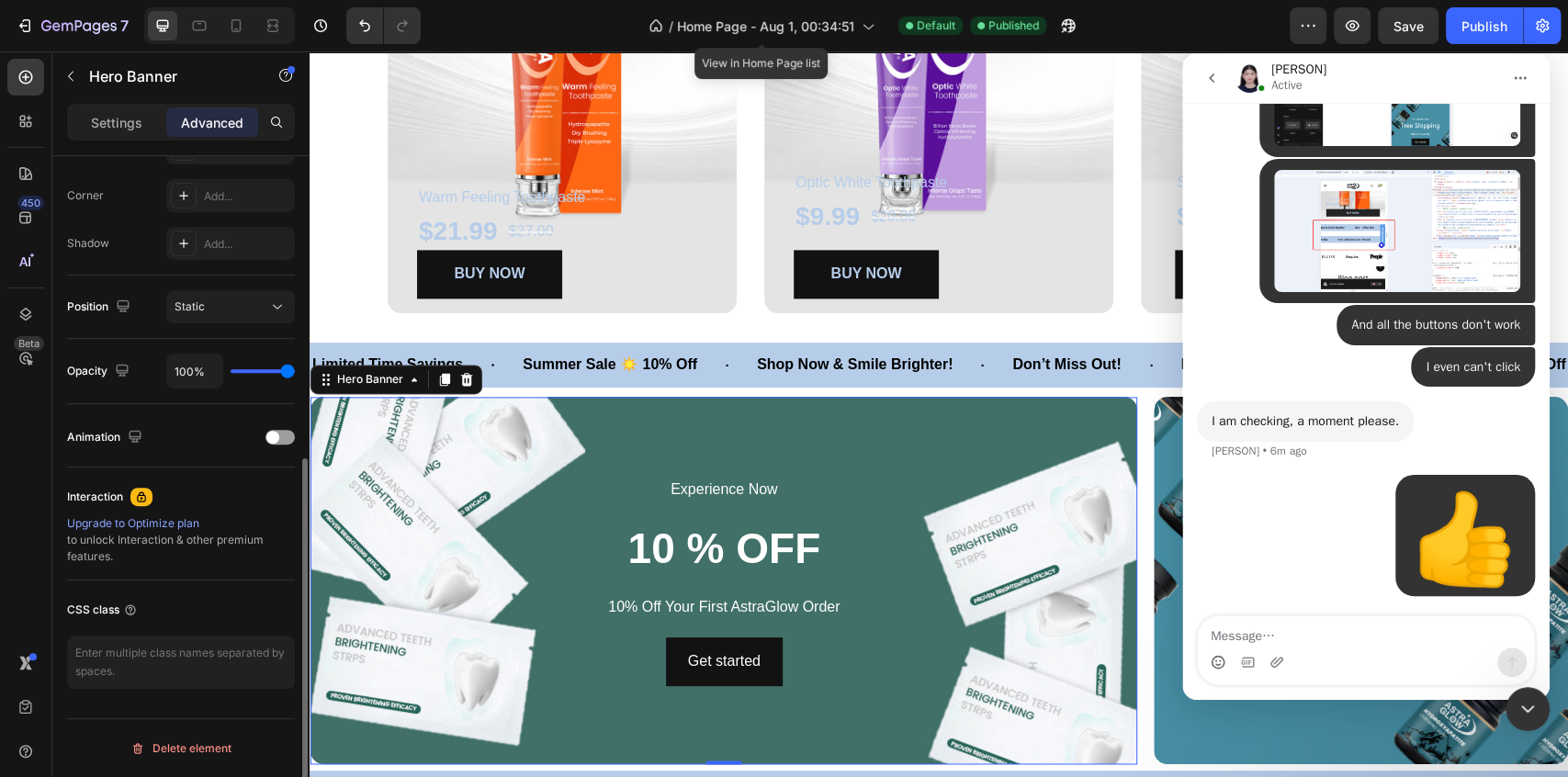 scroll, scrollTop: 0, scrollLeft: 0, axis: both 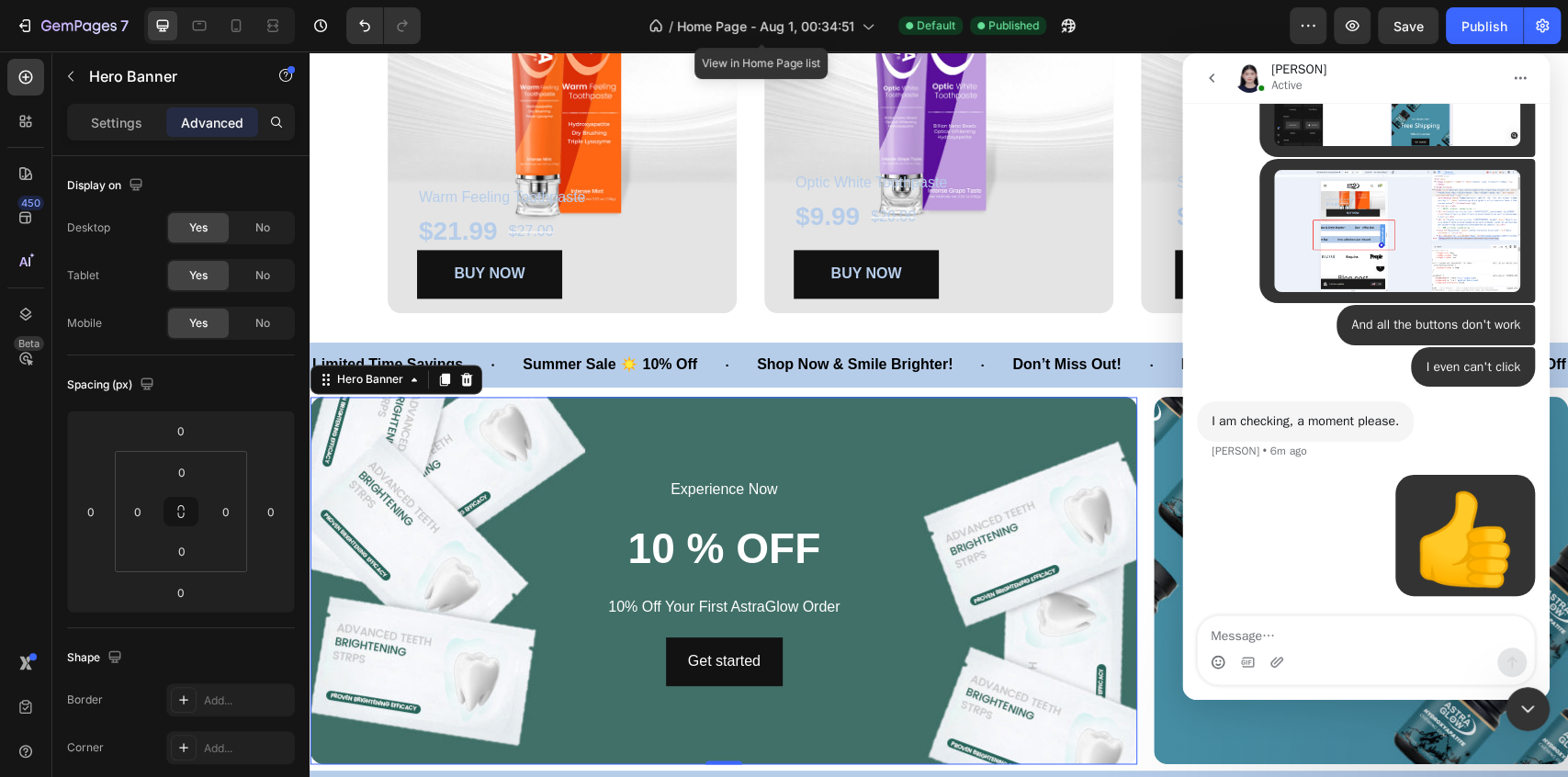 click on "Experience Now Text Block 10 % OFF Heading 10% Off Your First AstraGlow Order Text Block Get started Button" at bounding box center (724, 580) 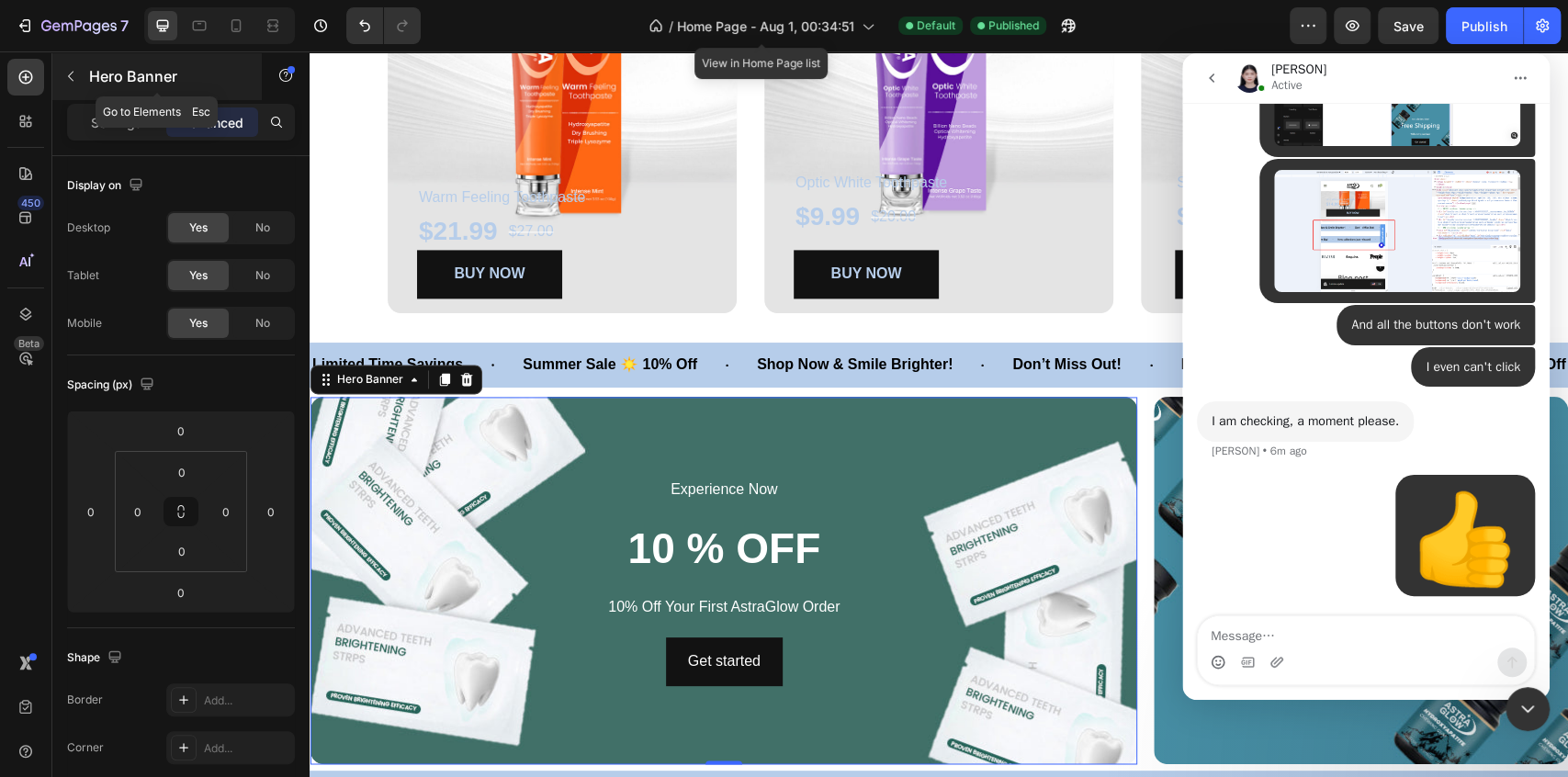 click on "Hero Banner" at bounding box center [157, 76] 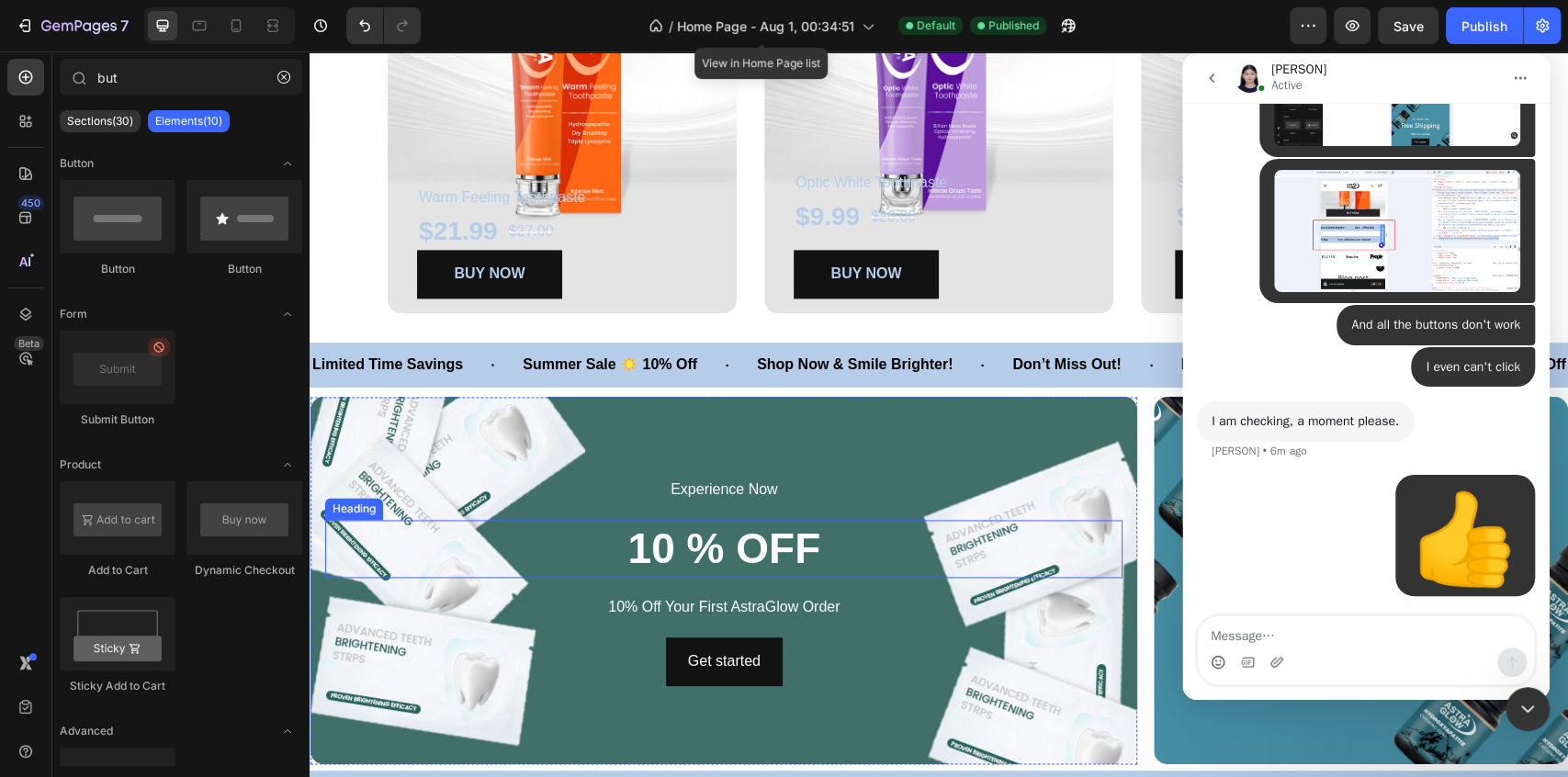 click on "10 % OFF" at bounding box center (724, 549) 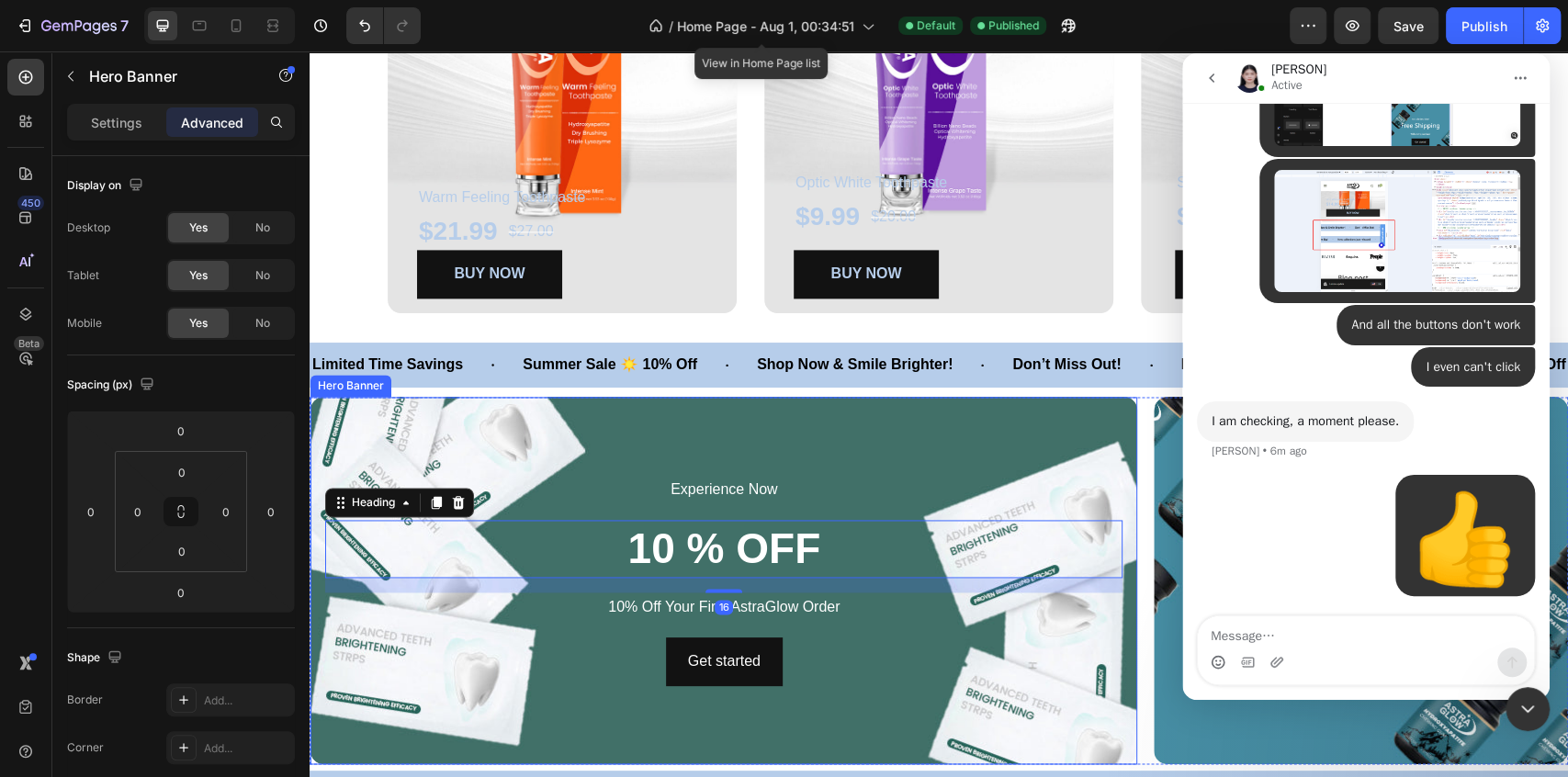 click at bounding box center [724, 580] 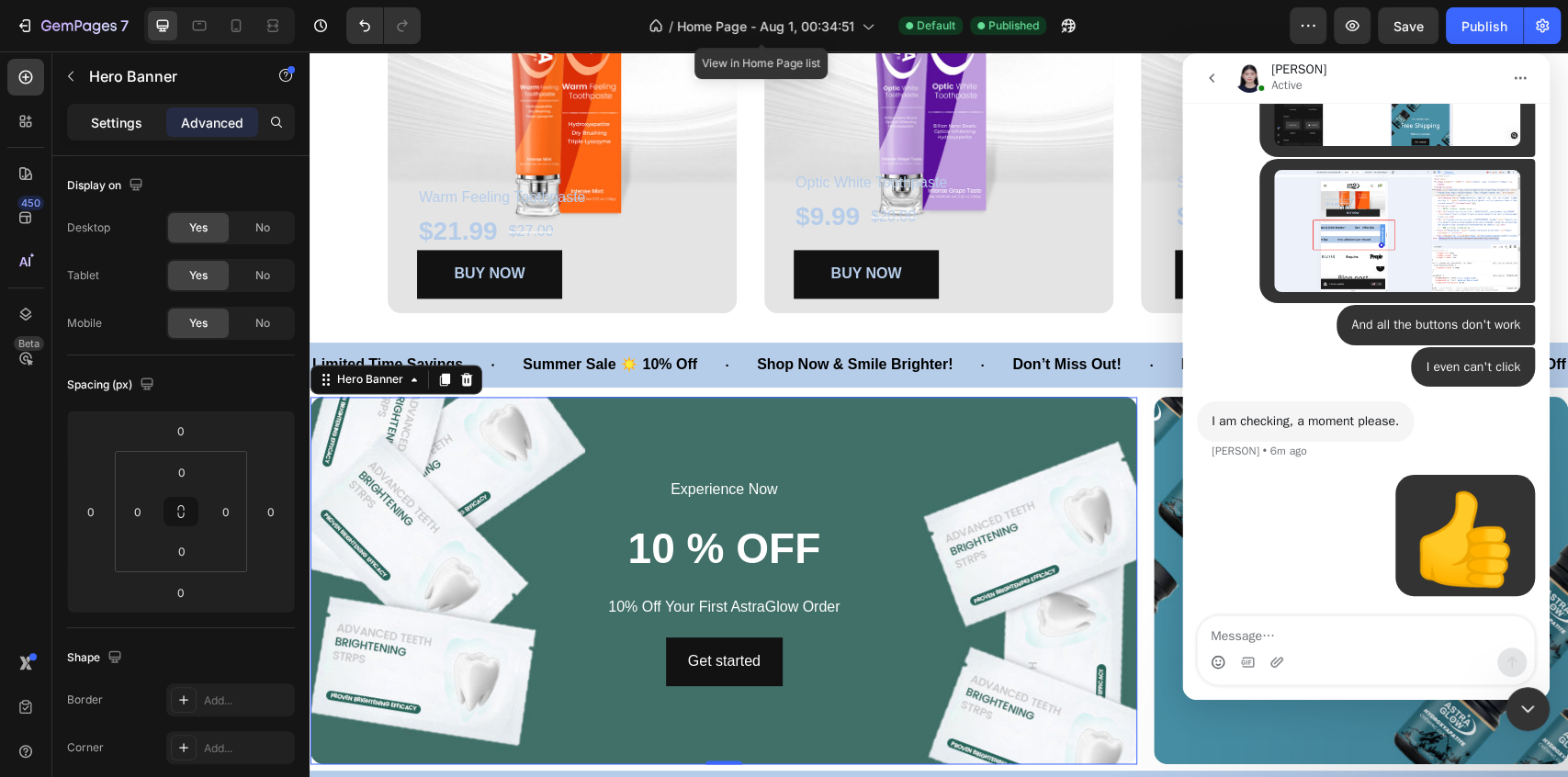 click on "Settings" at bounding box center (117, 122) 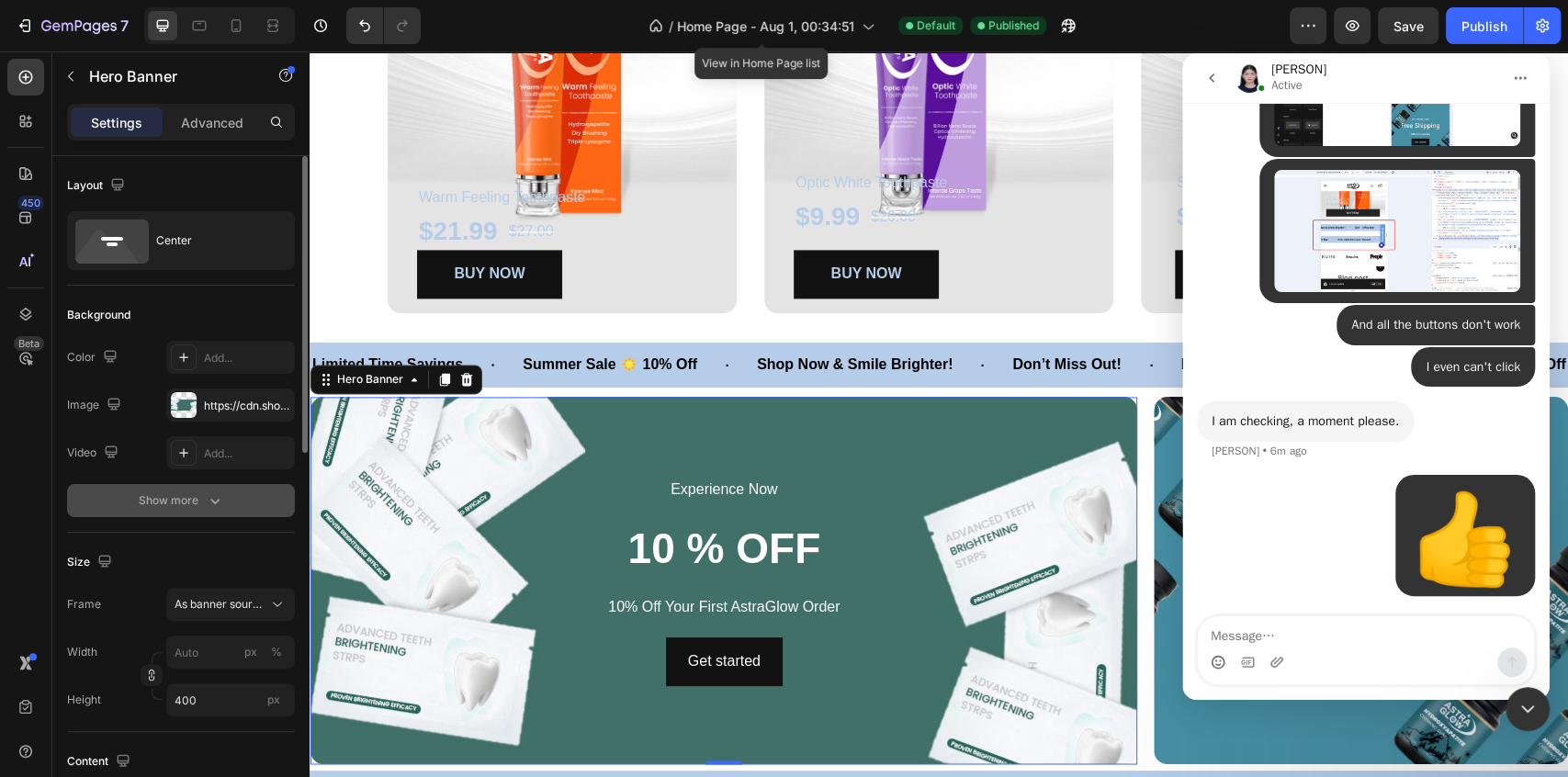 click on "Show more" at bounding box center [181, 501] 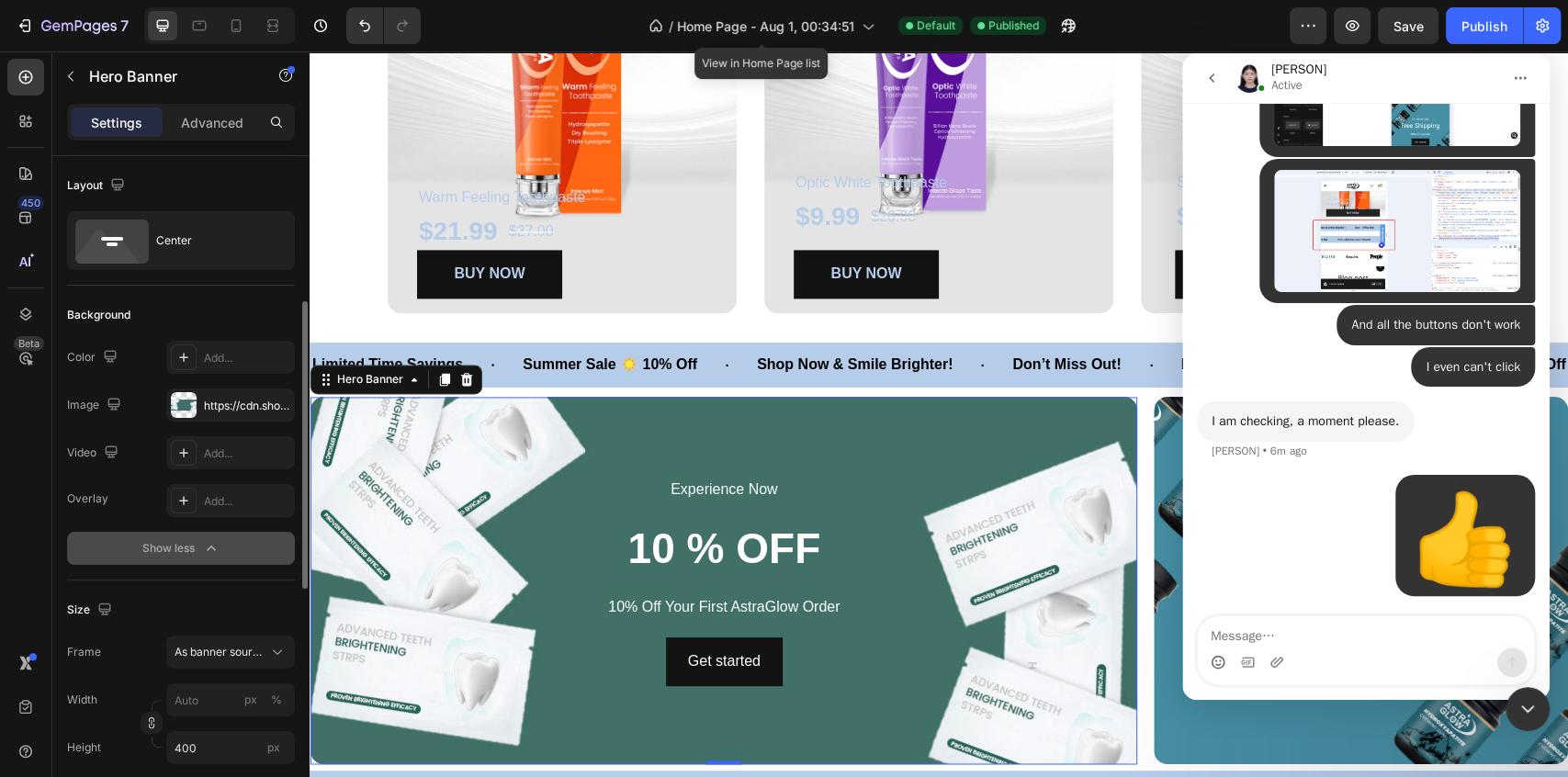 scroll, scrollTop: 204, scrollLeft: 0, axis: vertical 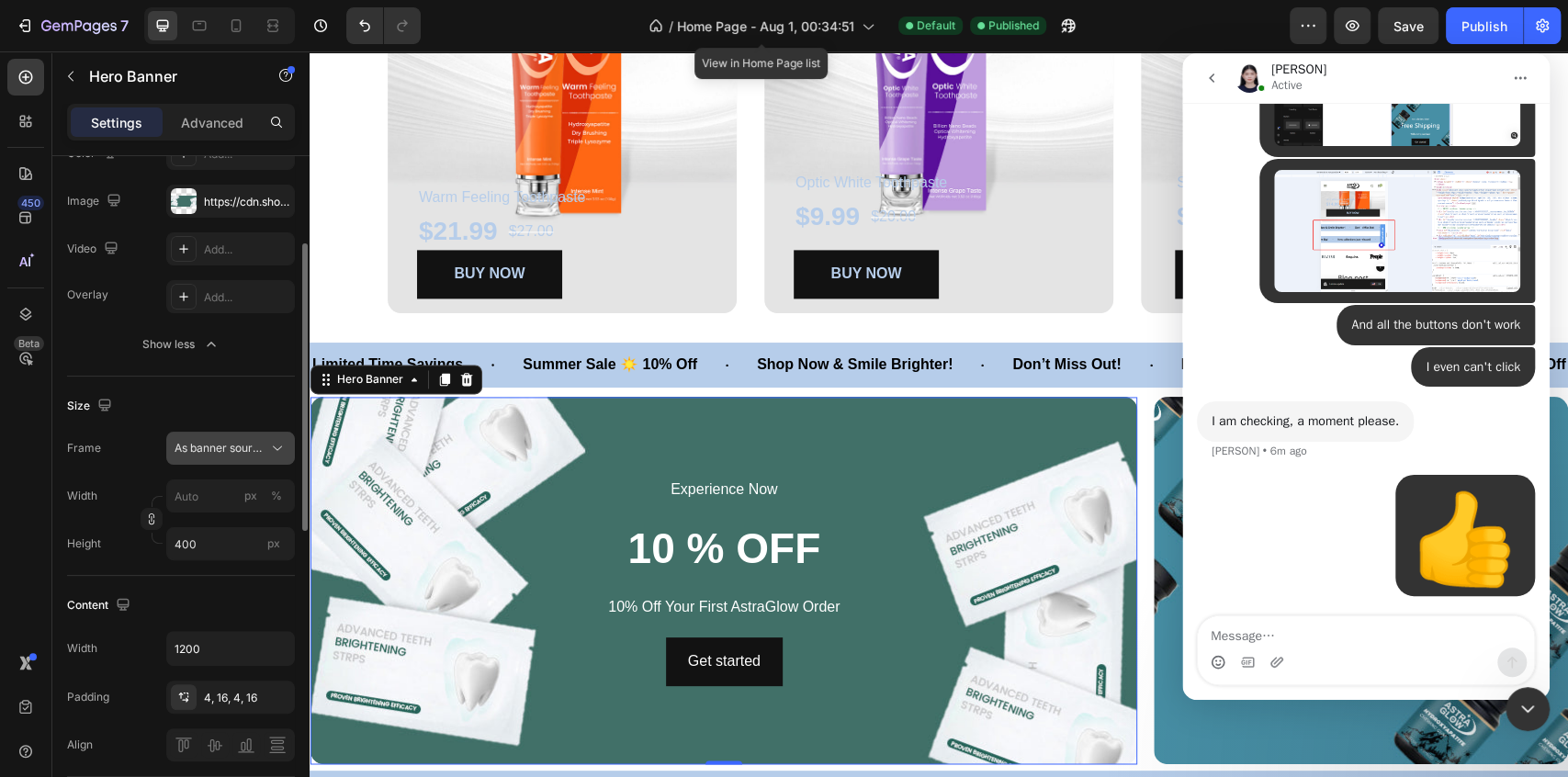 click 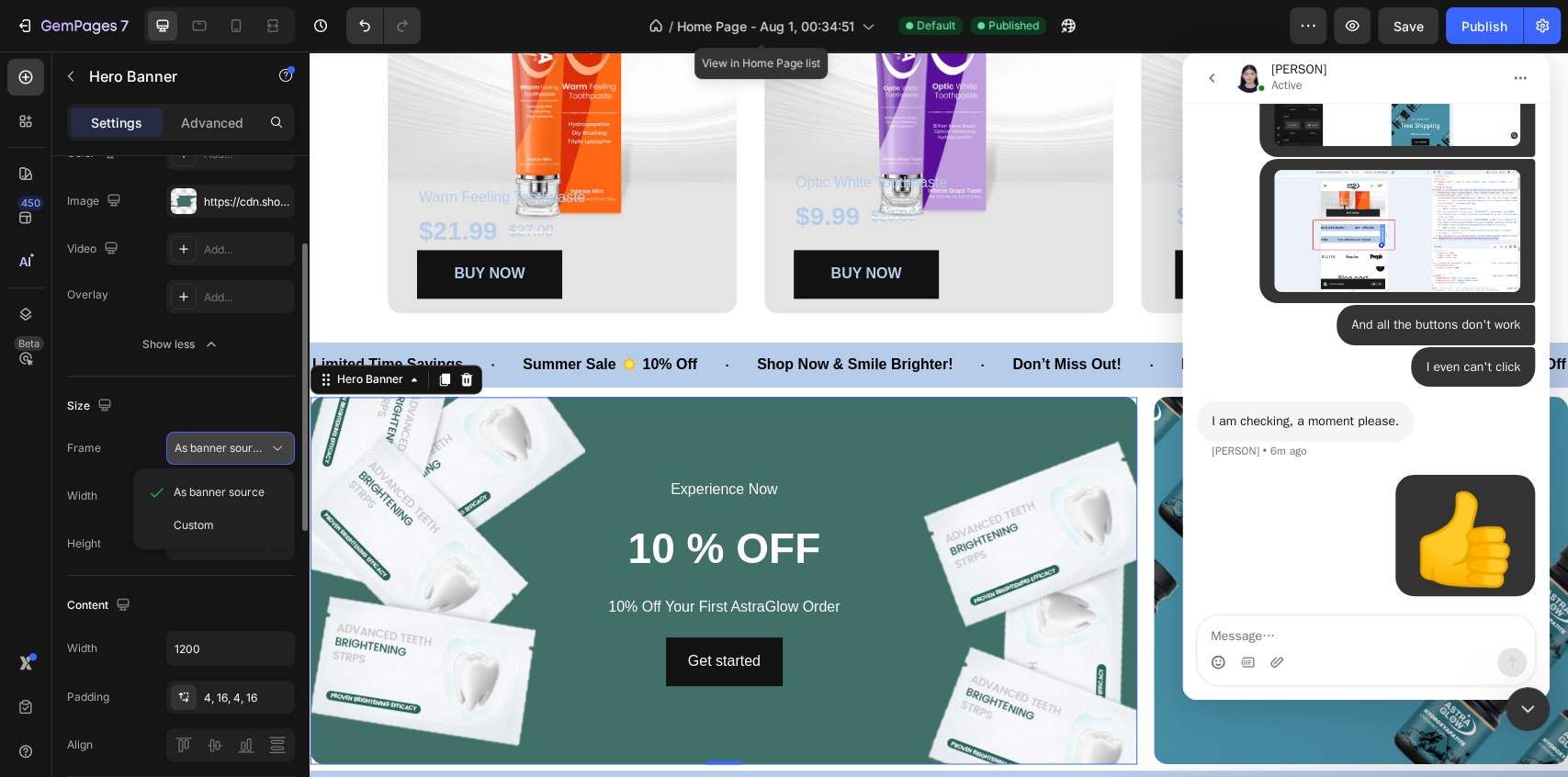 click 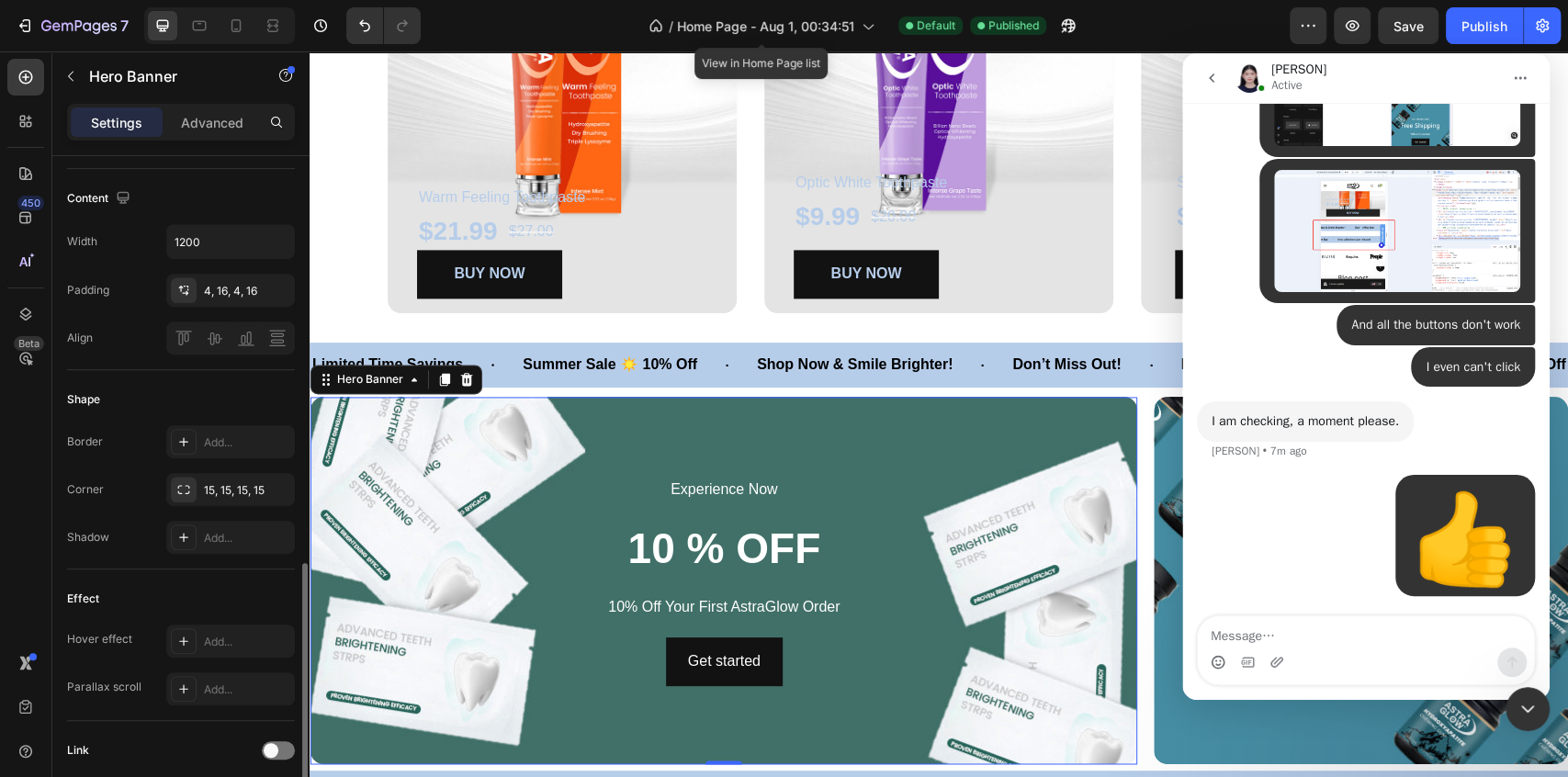 scroll, scrollTop: 713, scrollLeft: 0, axis: vertical 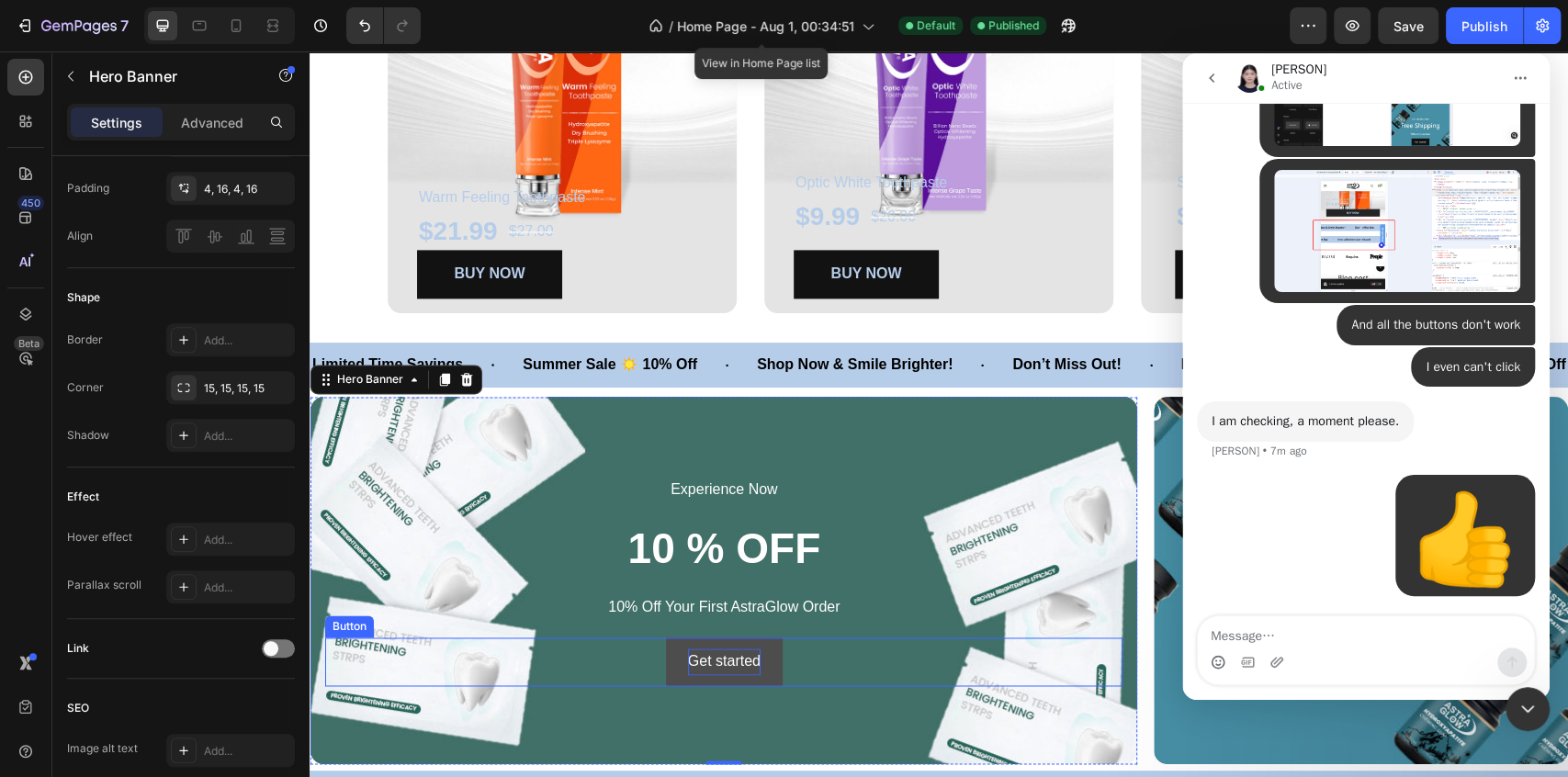 click on "Get started" at bounding box center [724, 661] 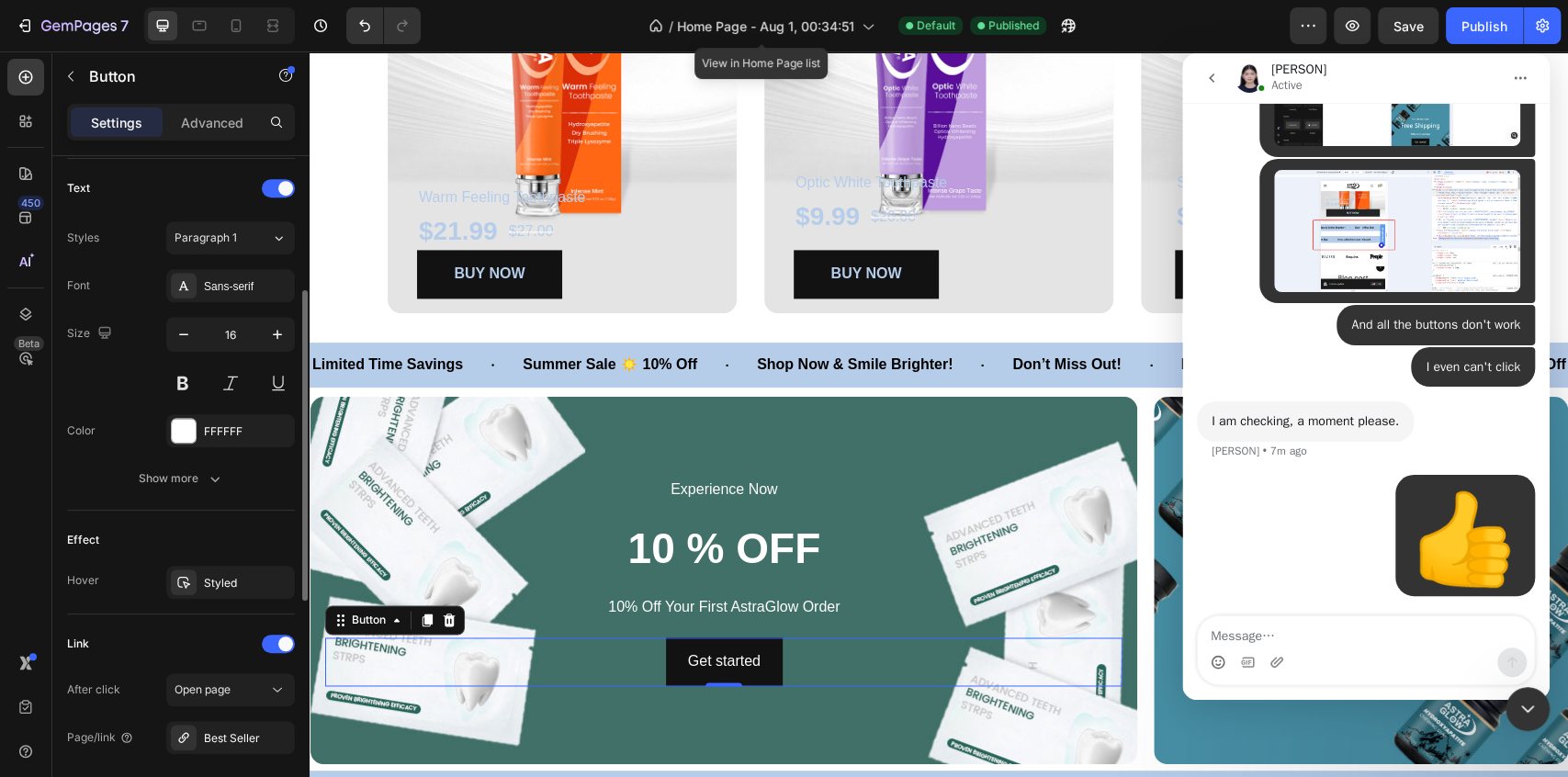 scroll, scrollTop: 713, scrollLeft: 0, axis: vertical 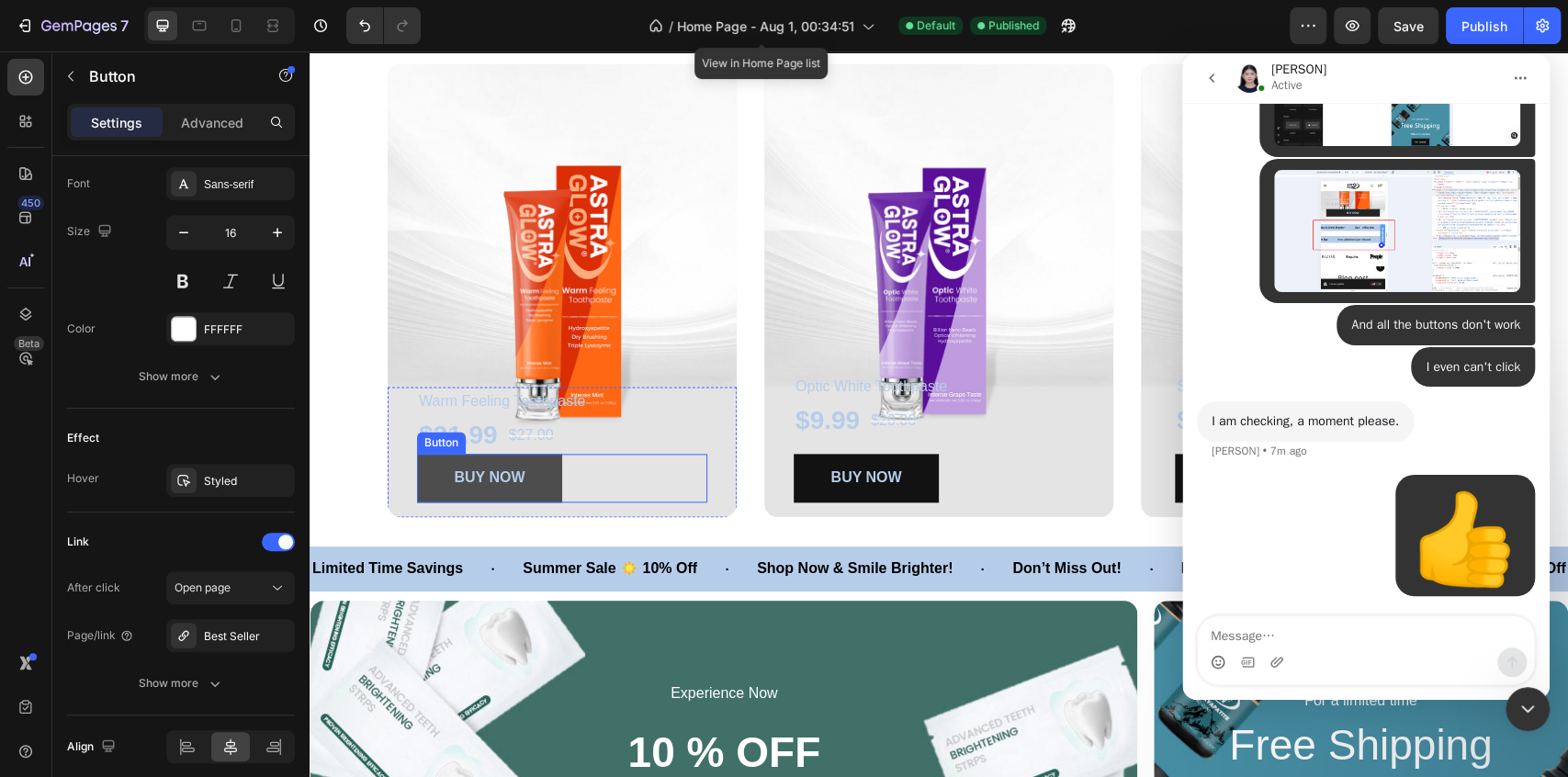 click on "BUY NOW" at bounding box center (490, 478) 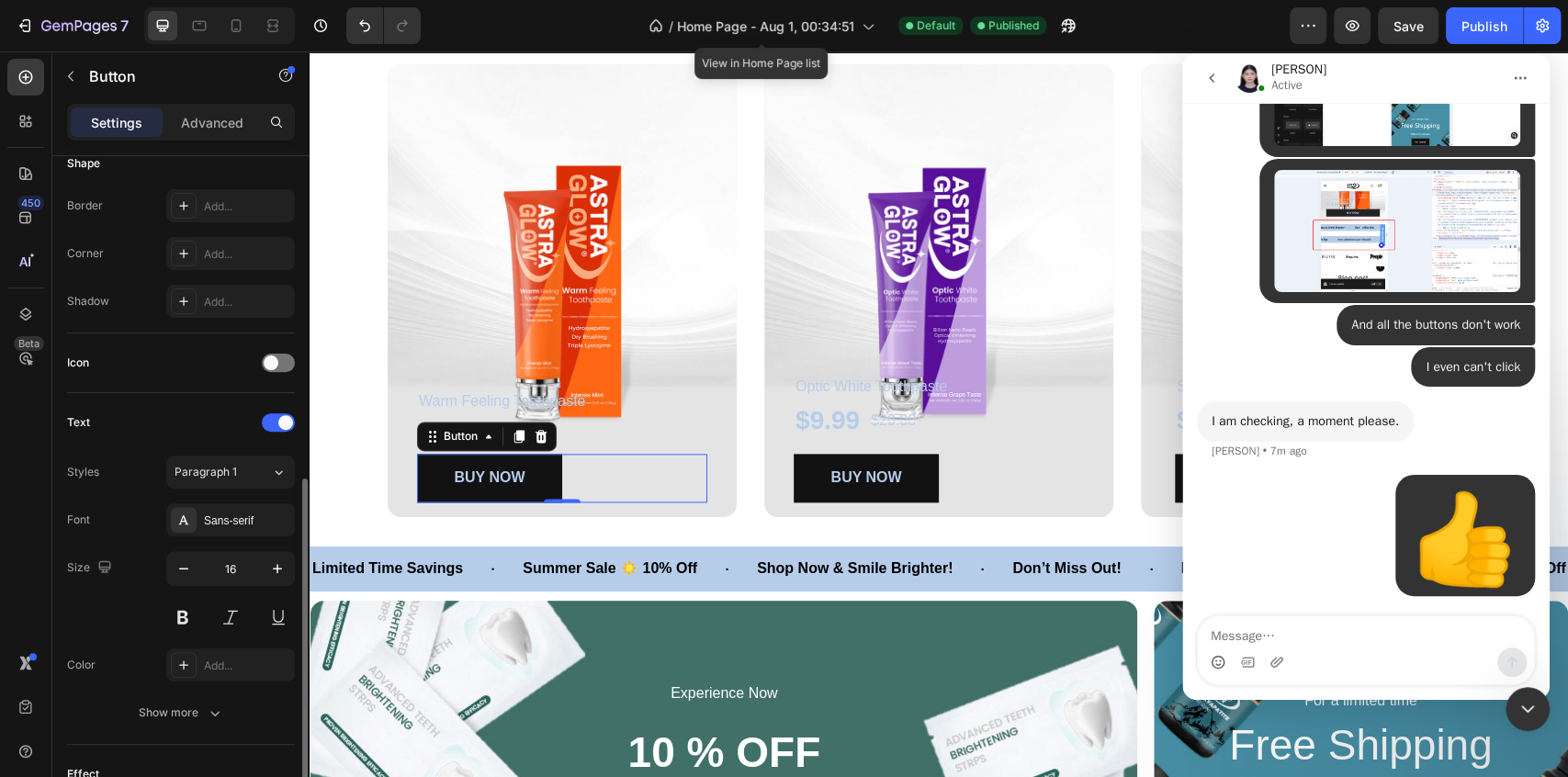 scroll, scrollTop: 275, scrollLeft: 0, axis: vertical 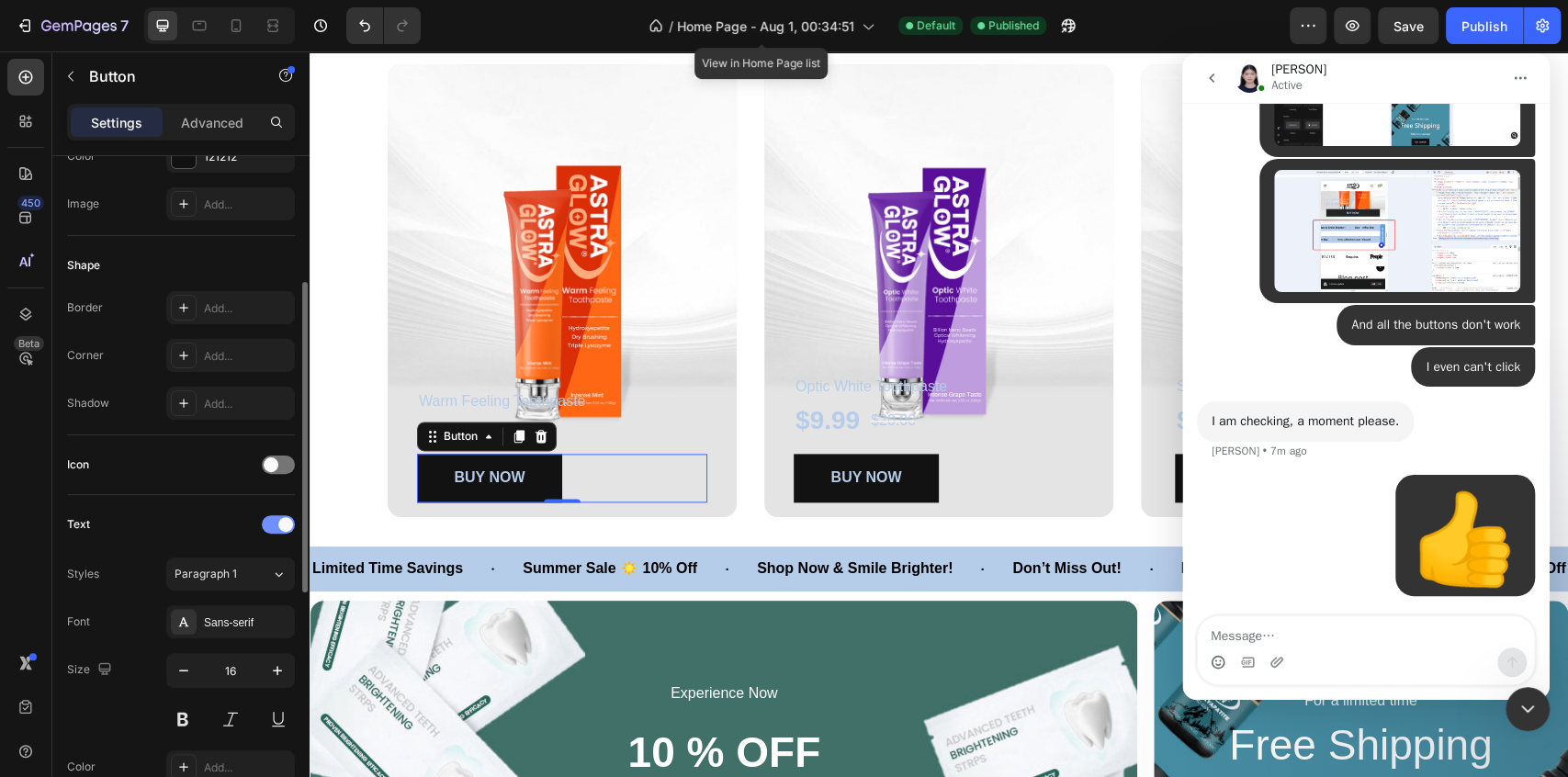 click at bounding box center (278, 524) 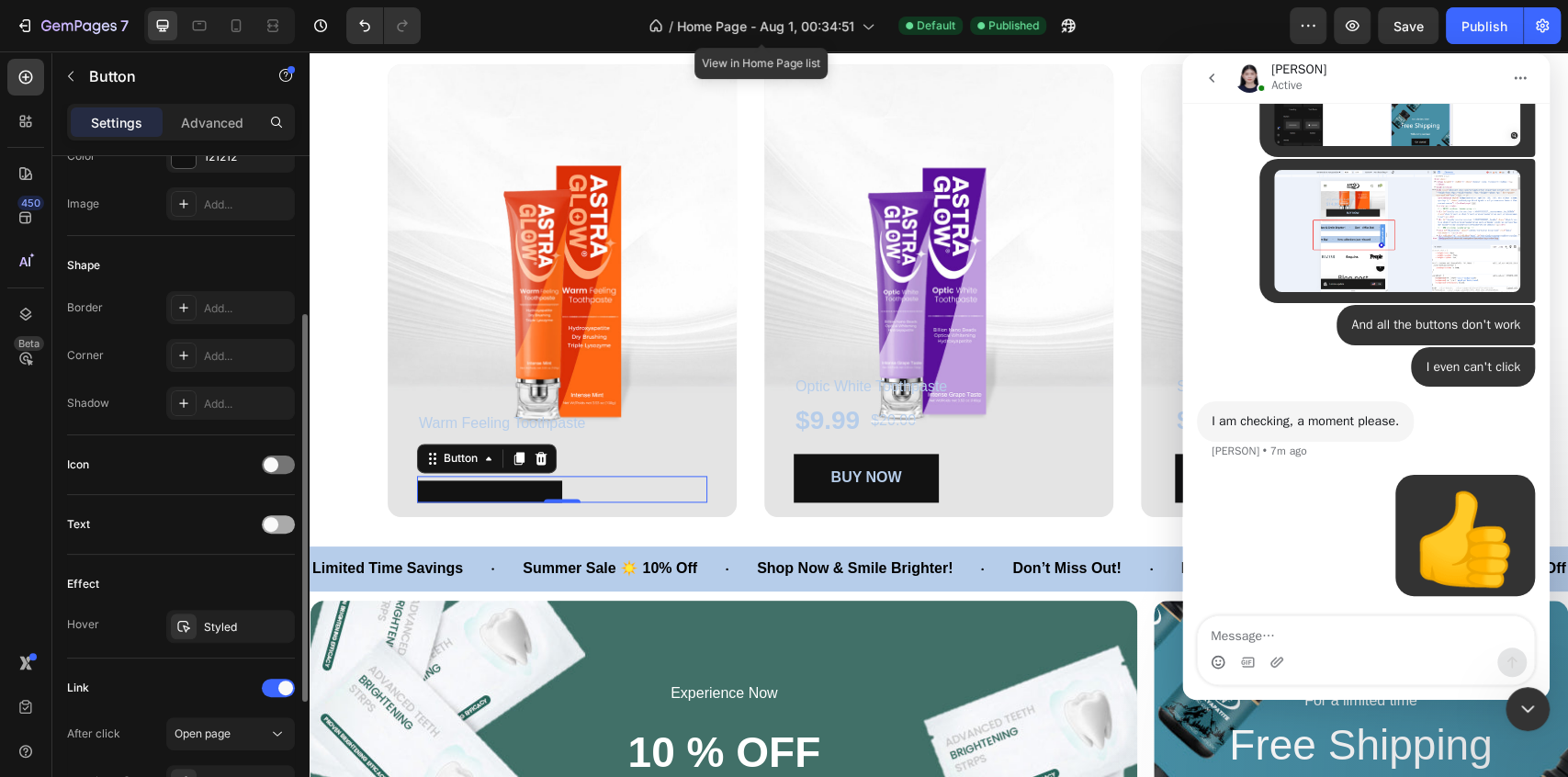 click at bounding box center (271, 524) 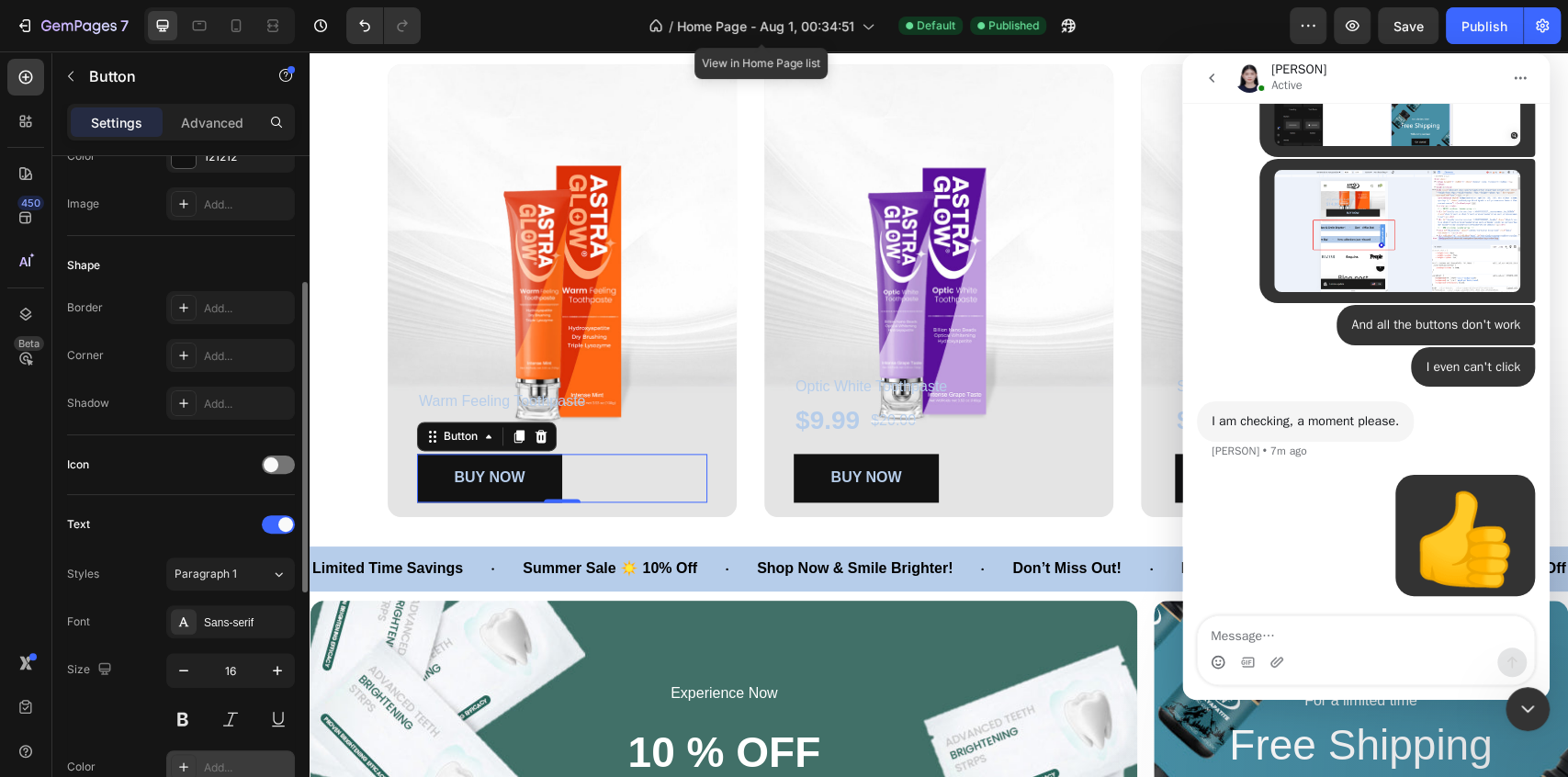 scroll, scrollTop: 377, scrollLeft: 0, axis: vertical 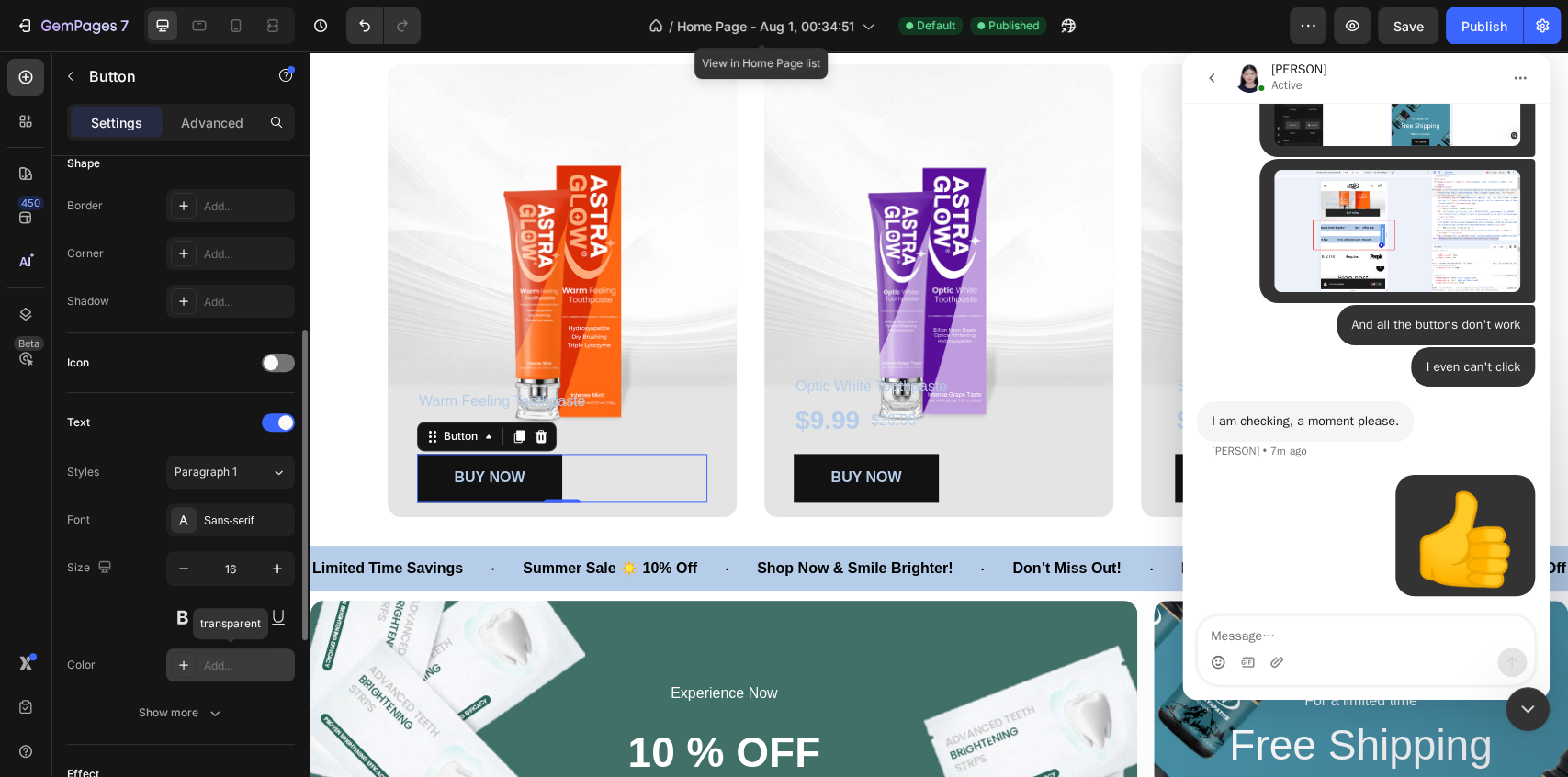 click on "Add..." at bounding box center [231, 665] 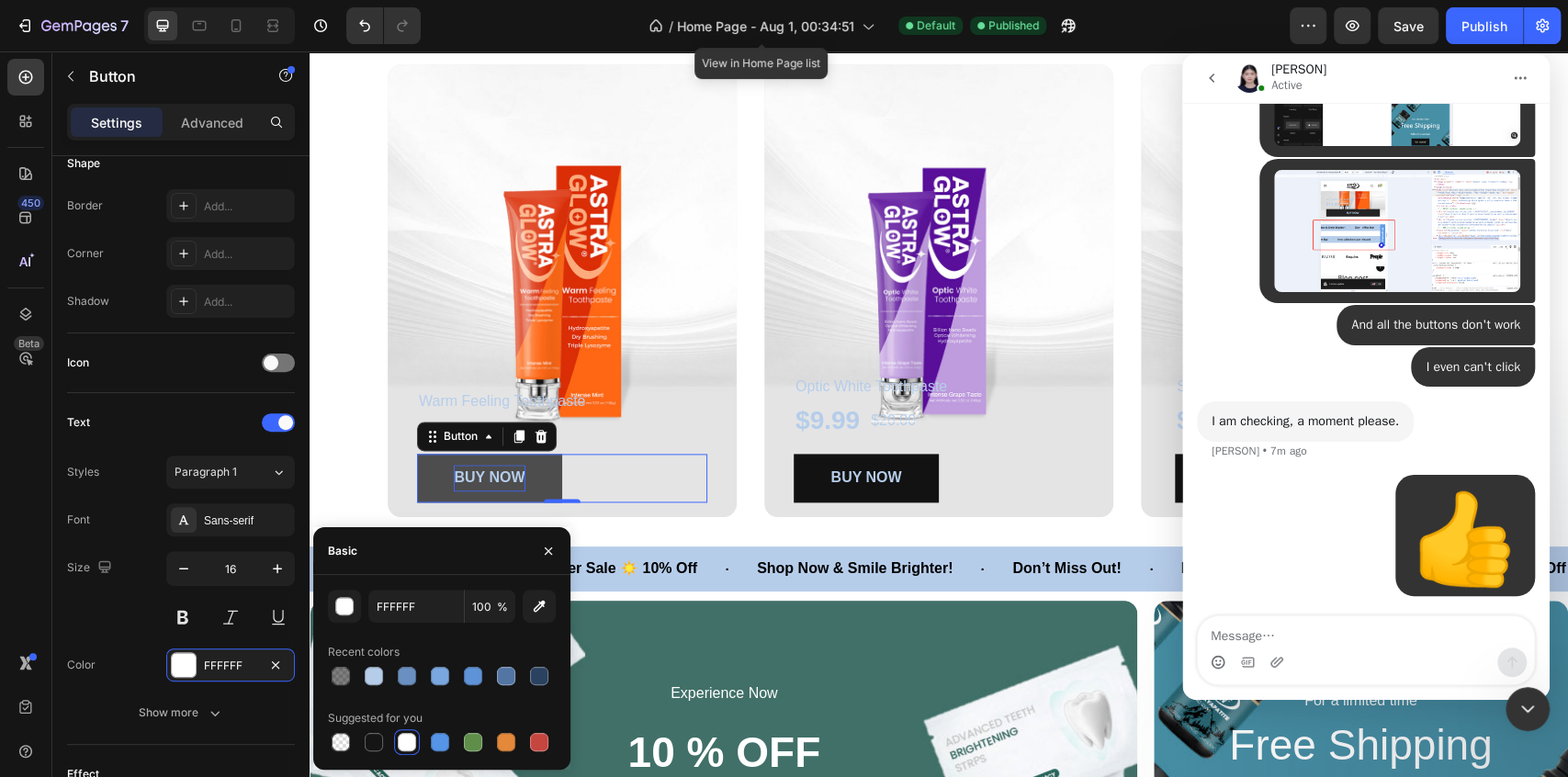 click on "BUY NOW" at bounding box center (489, 477) 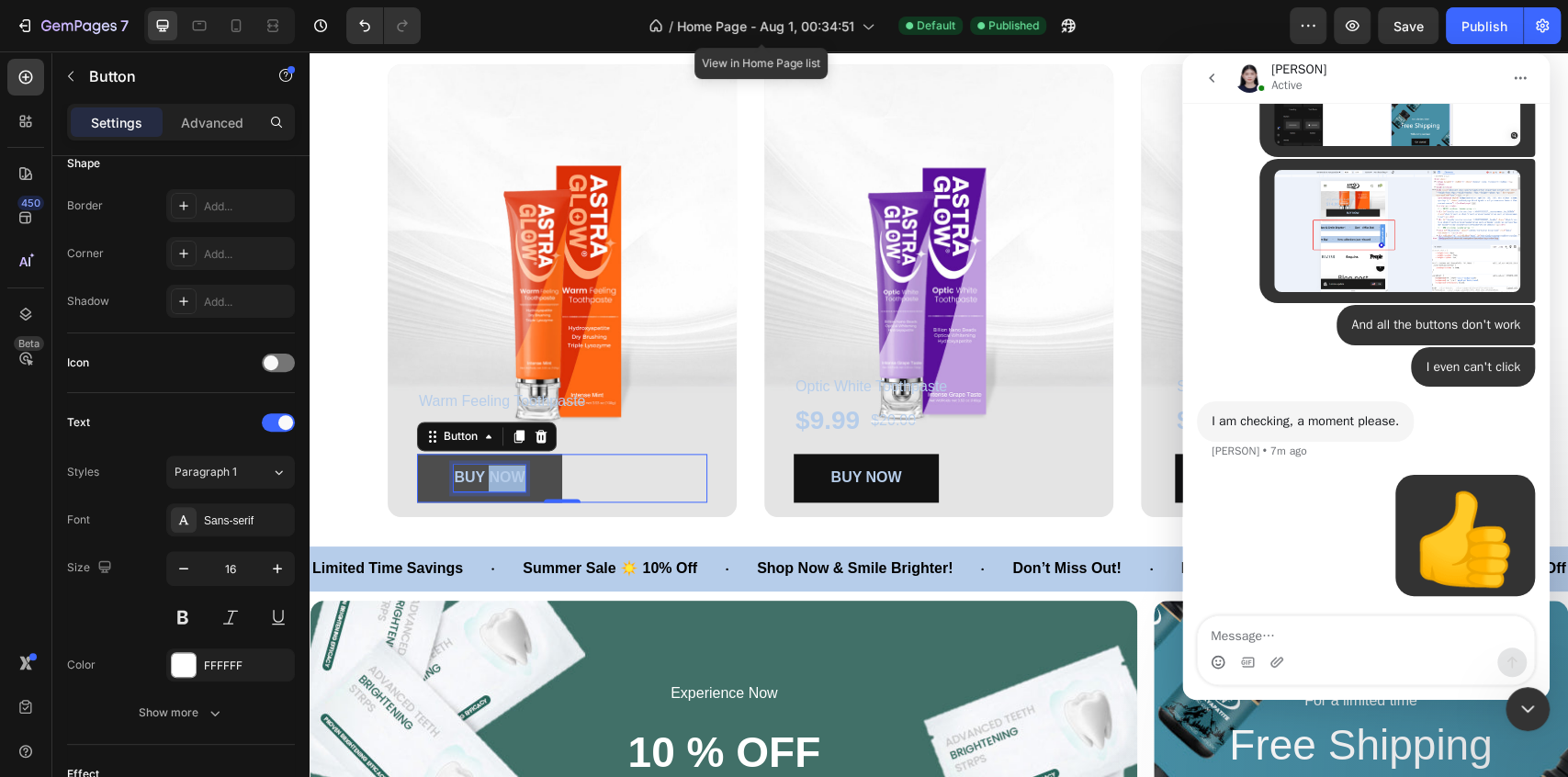 click on "BUY NOW" at bounding box center (489, 477) 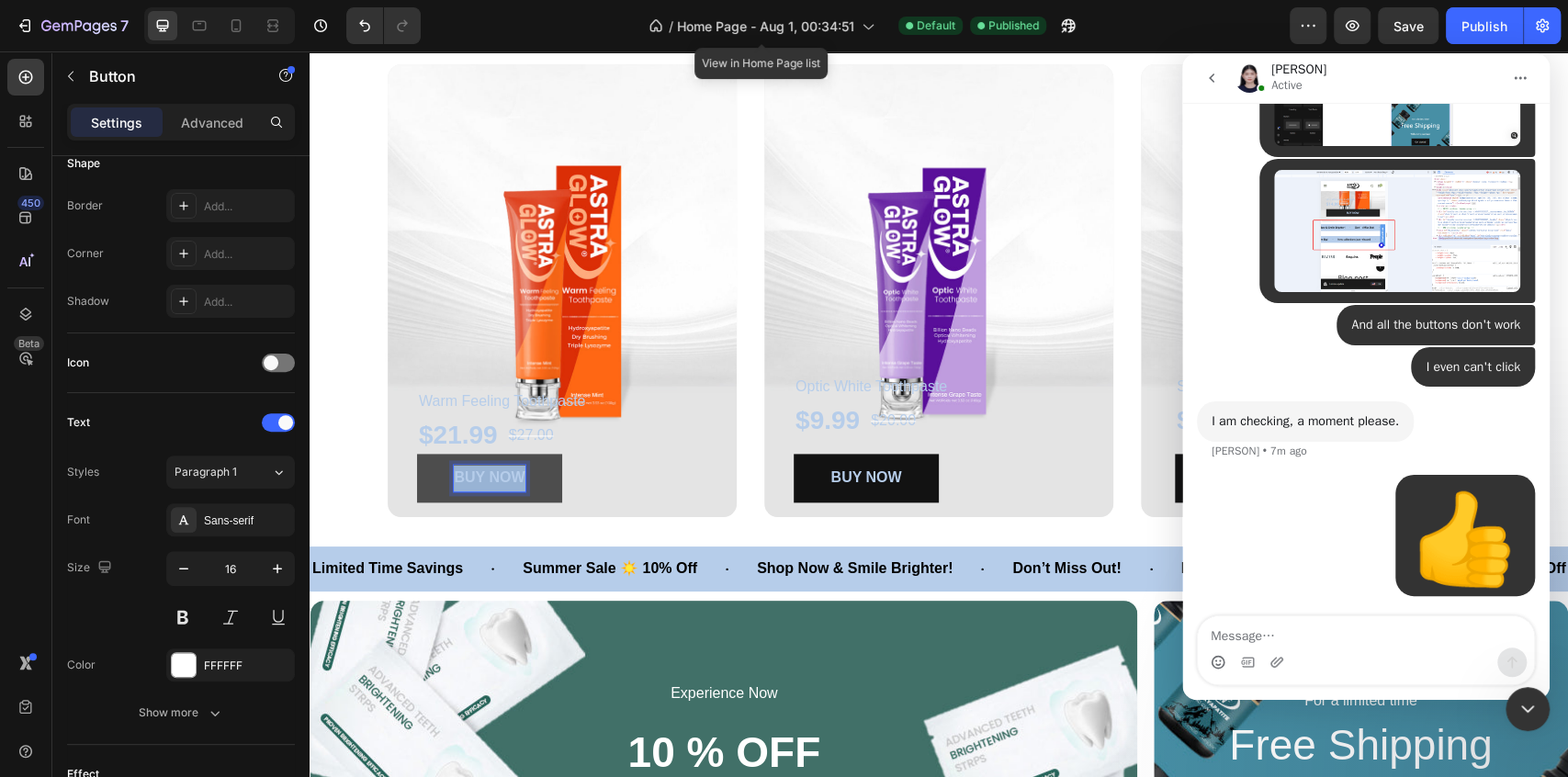 click on "BUY NOW" at bounding box center [489, 477] 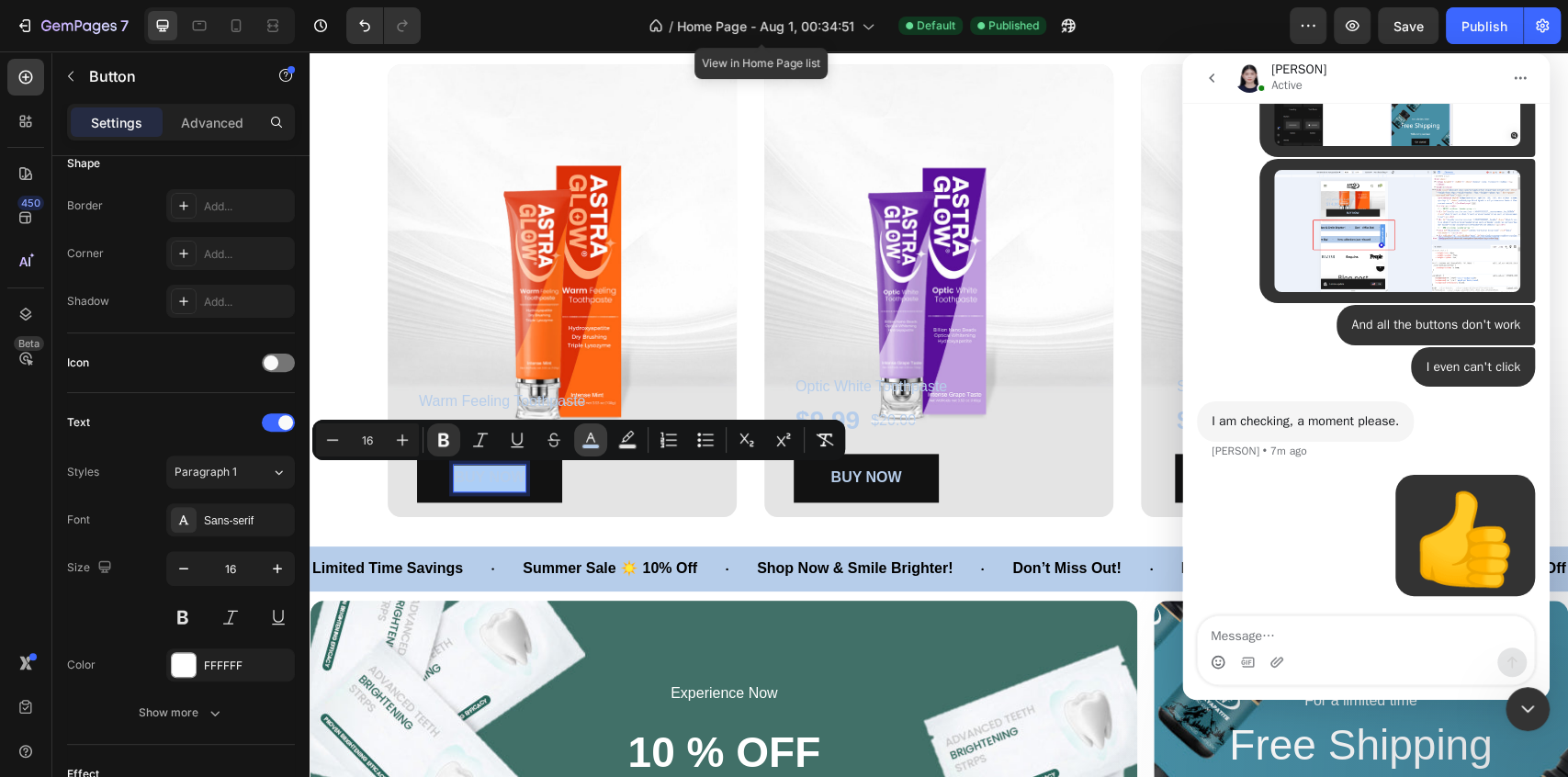 click on "color" at bounding box center (591, 440) 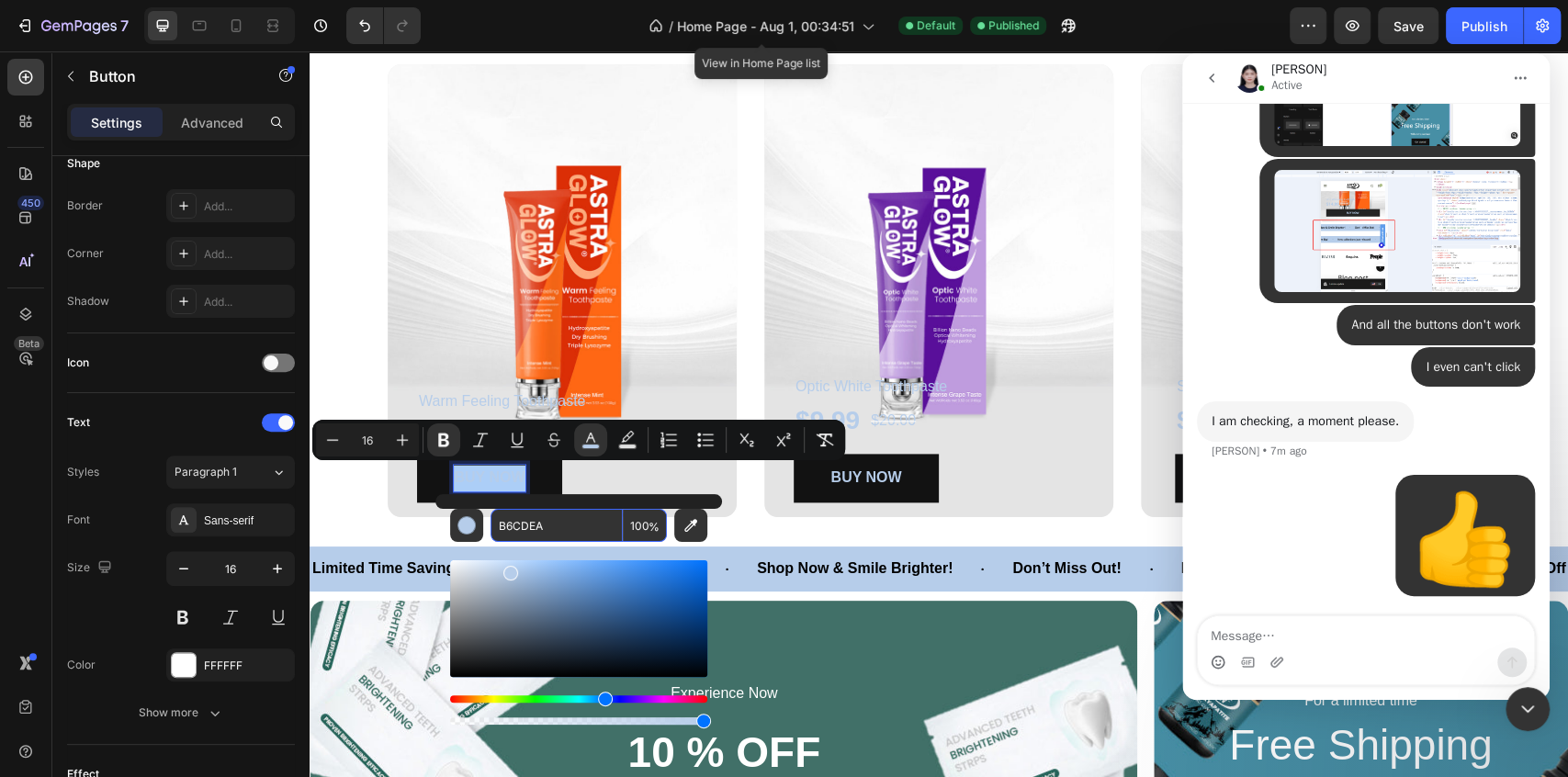 click on "B6CDEA" at bounding box center (557, 525) 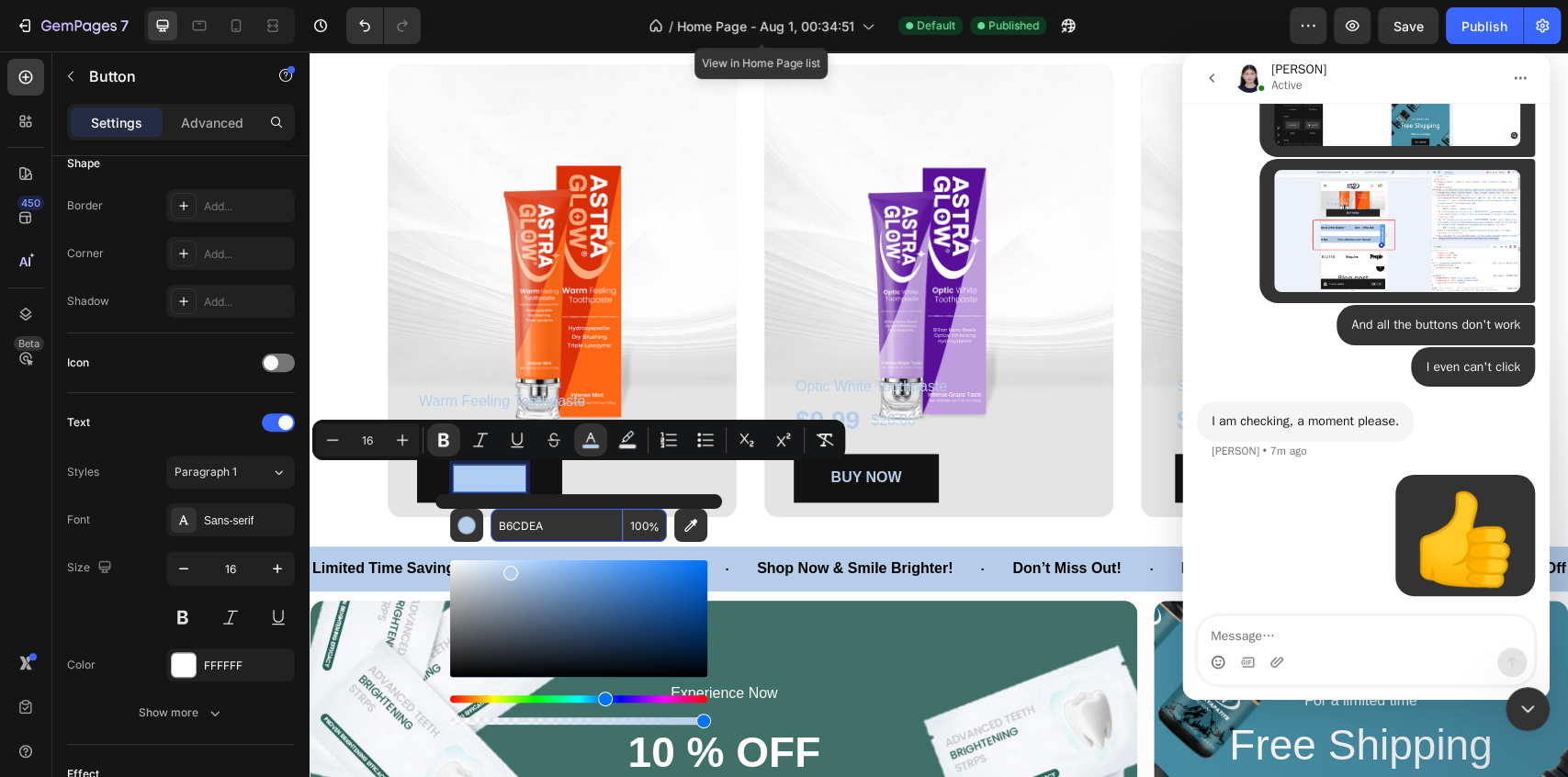 click on "B6CDEA" at bounding box center [557, 525] 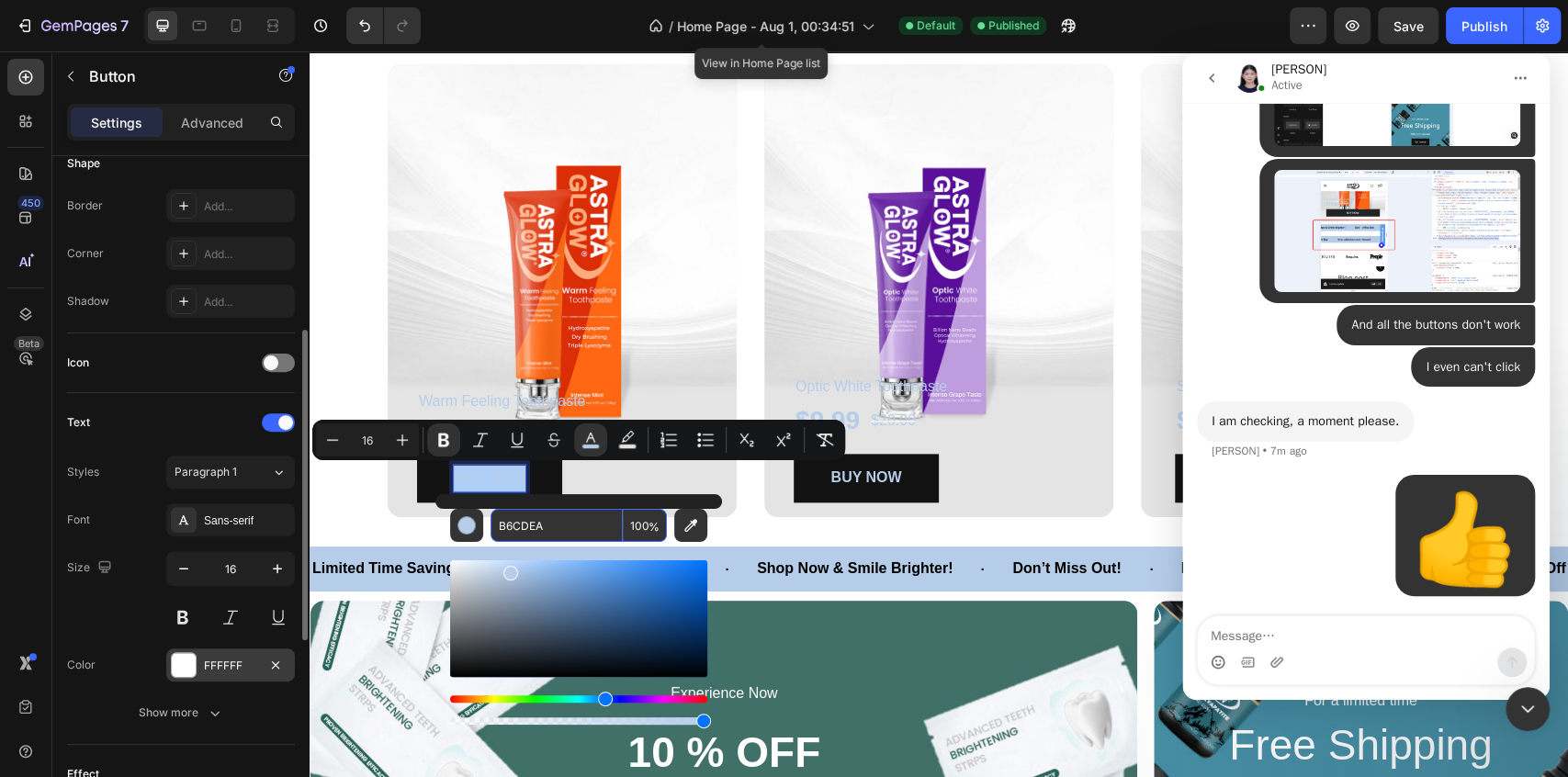 click on "FFFFFF" at bounding box center [231, 666] 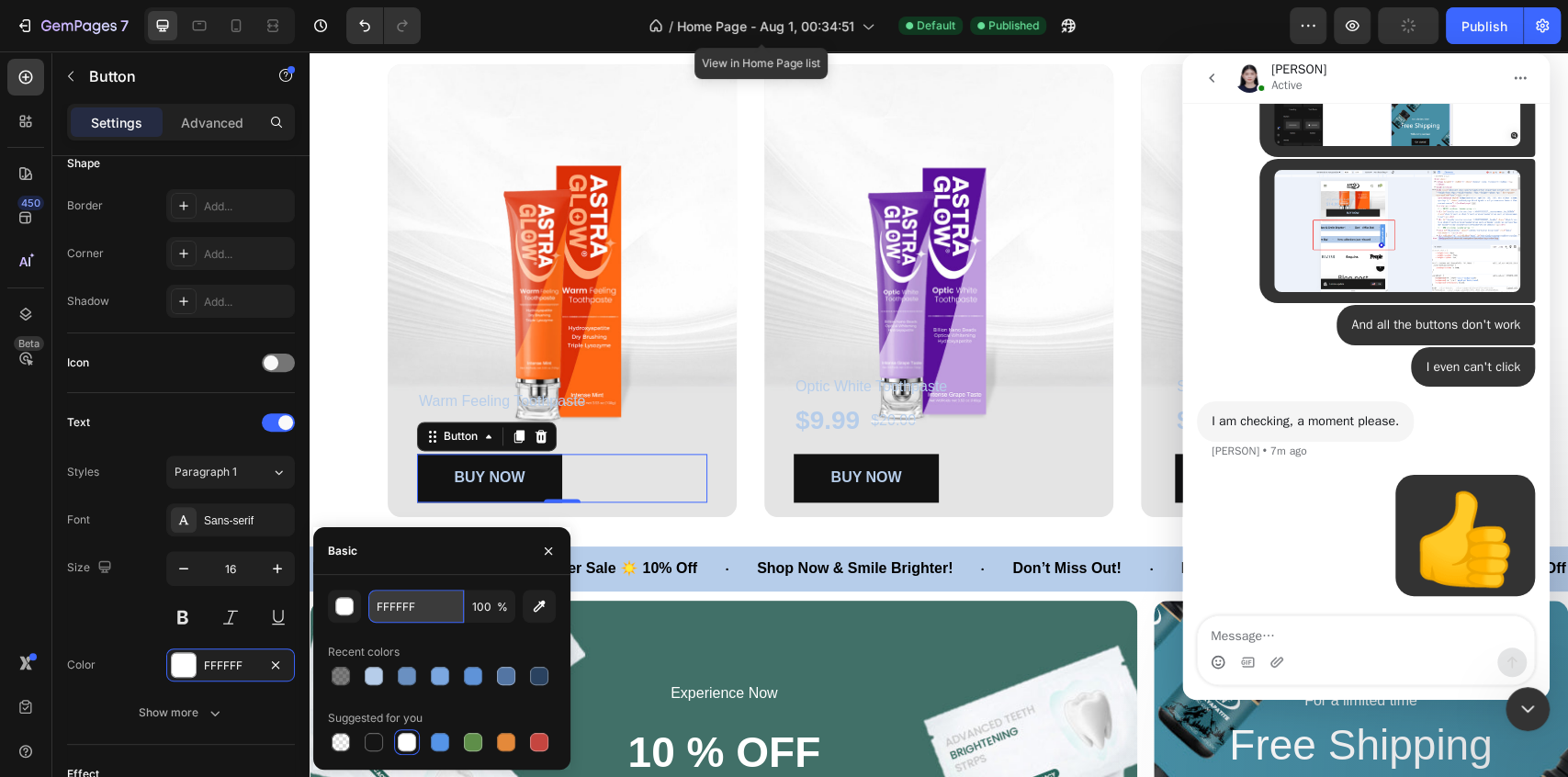 click on "FFFFFF" at bounding box center (416, 606) 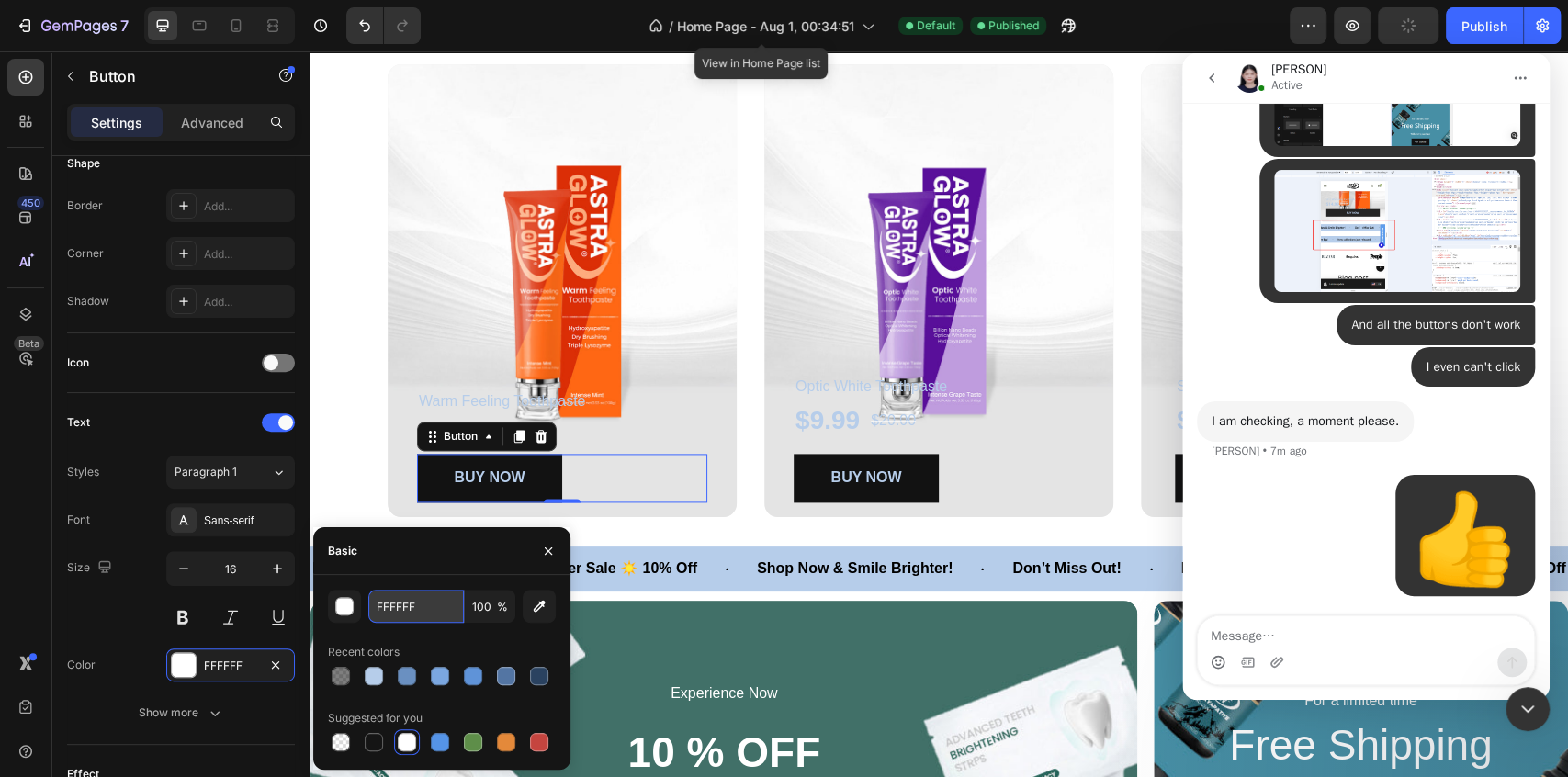 paste on "B6CDEA" 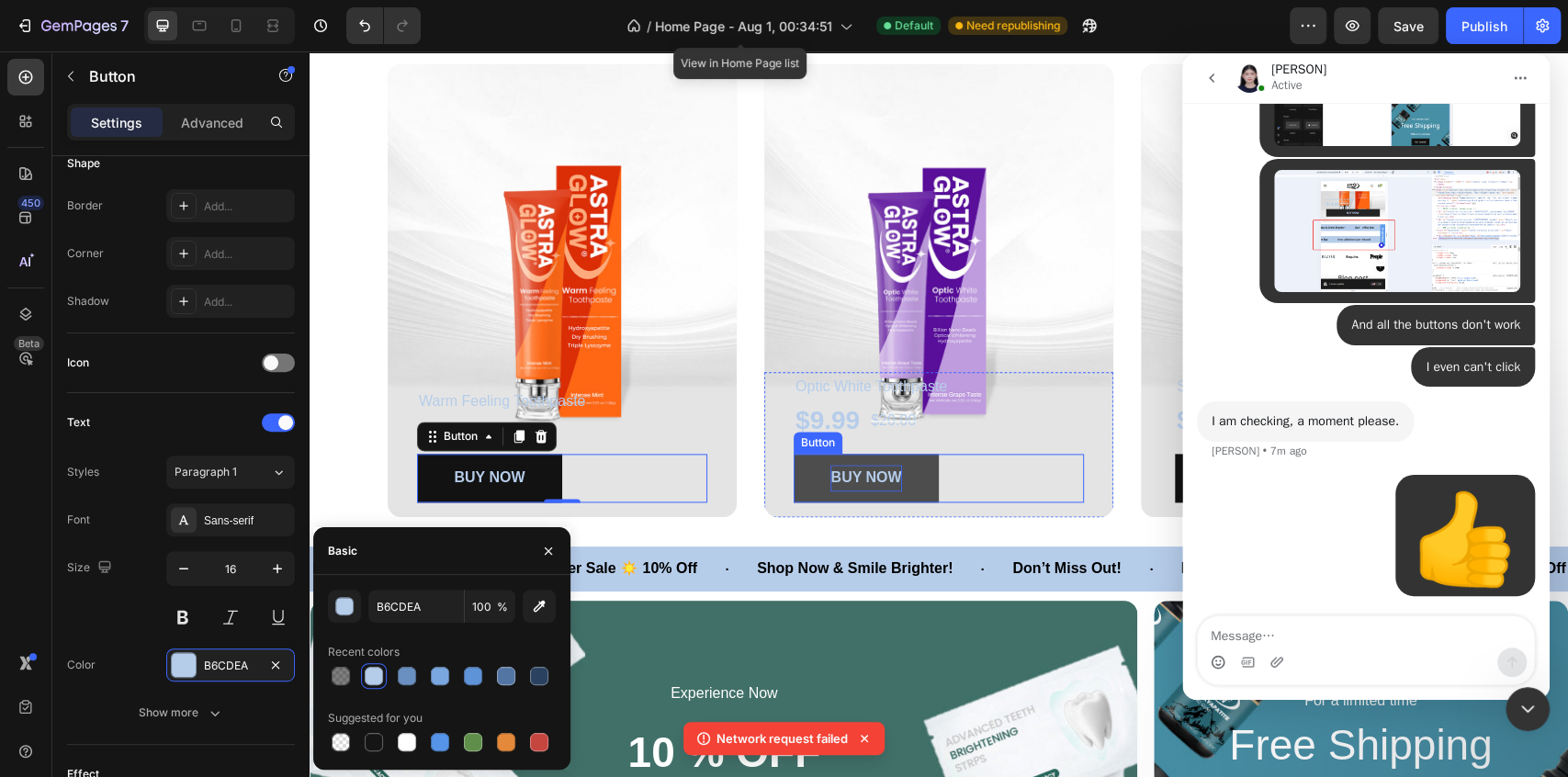 click on "BUY NOW" at bounding box center [865, 477] 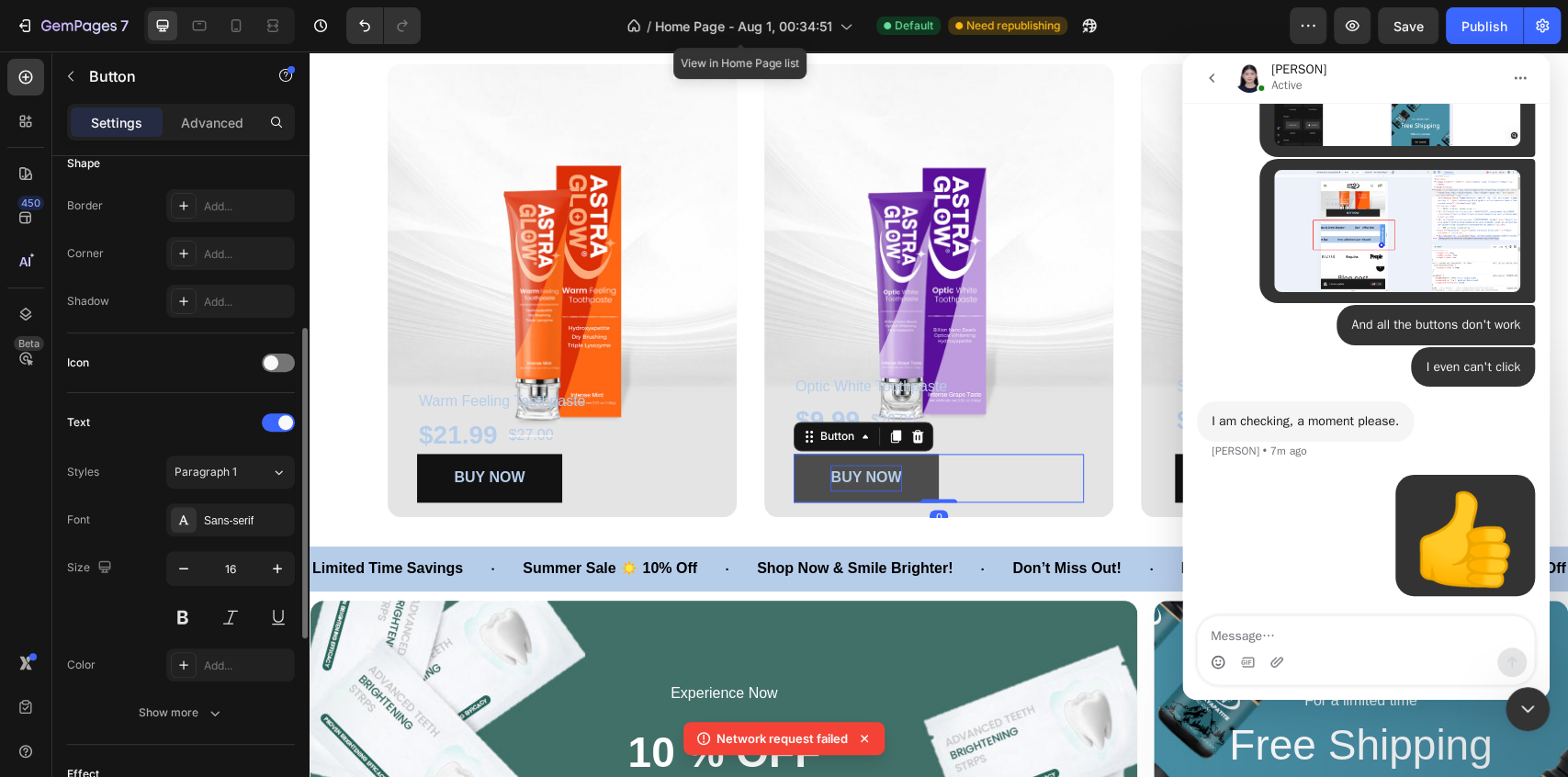 scroll, scrollTop: 376, scrollLeft: 0, axis: vertical 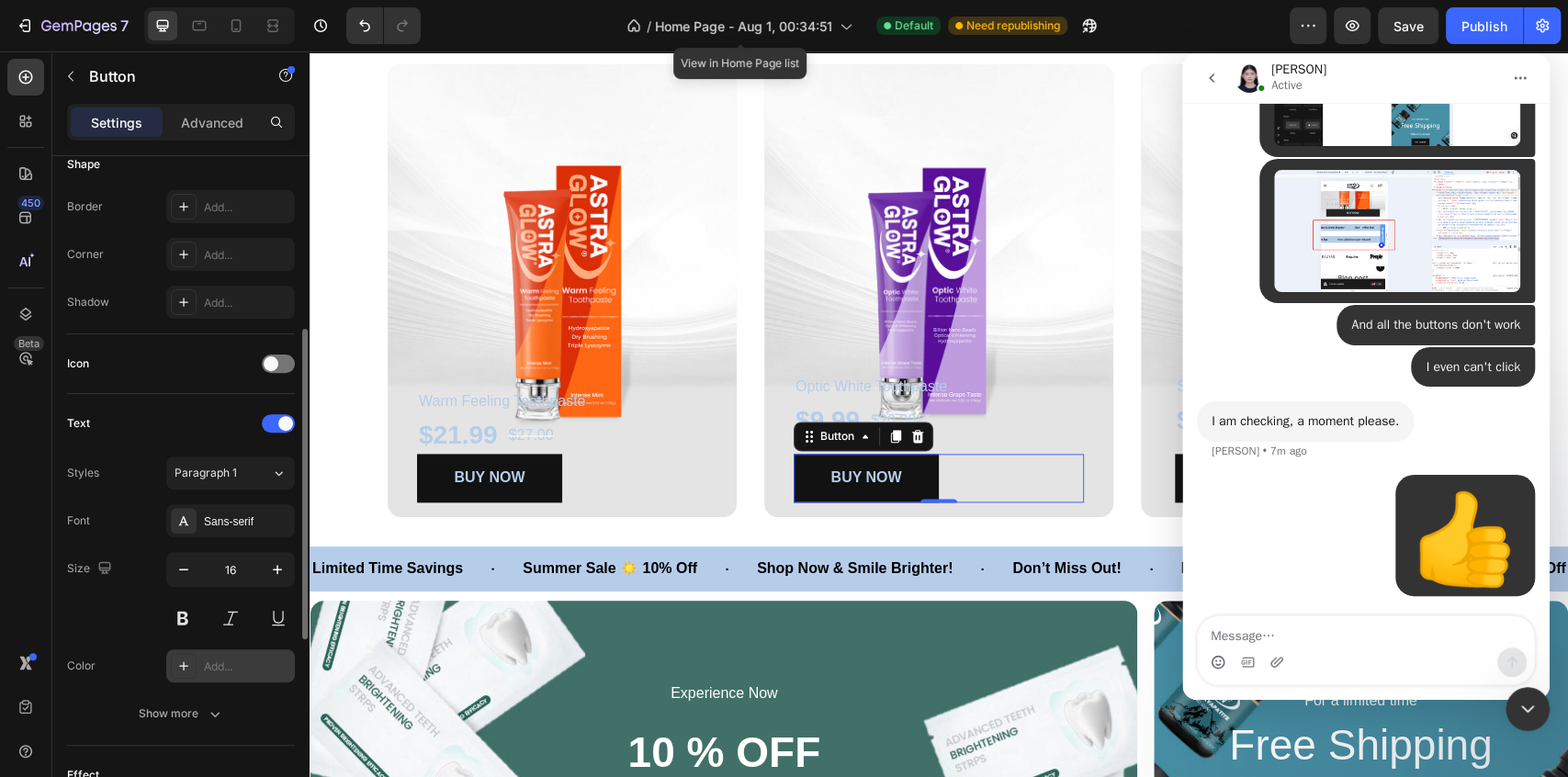 click on "Add..." at bounding box center [247, 667] 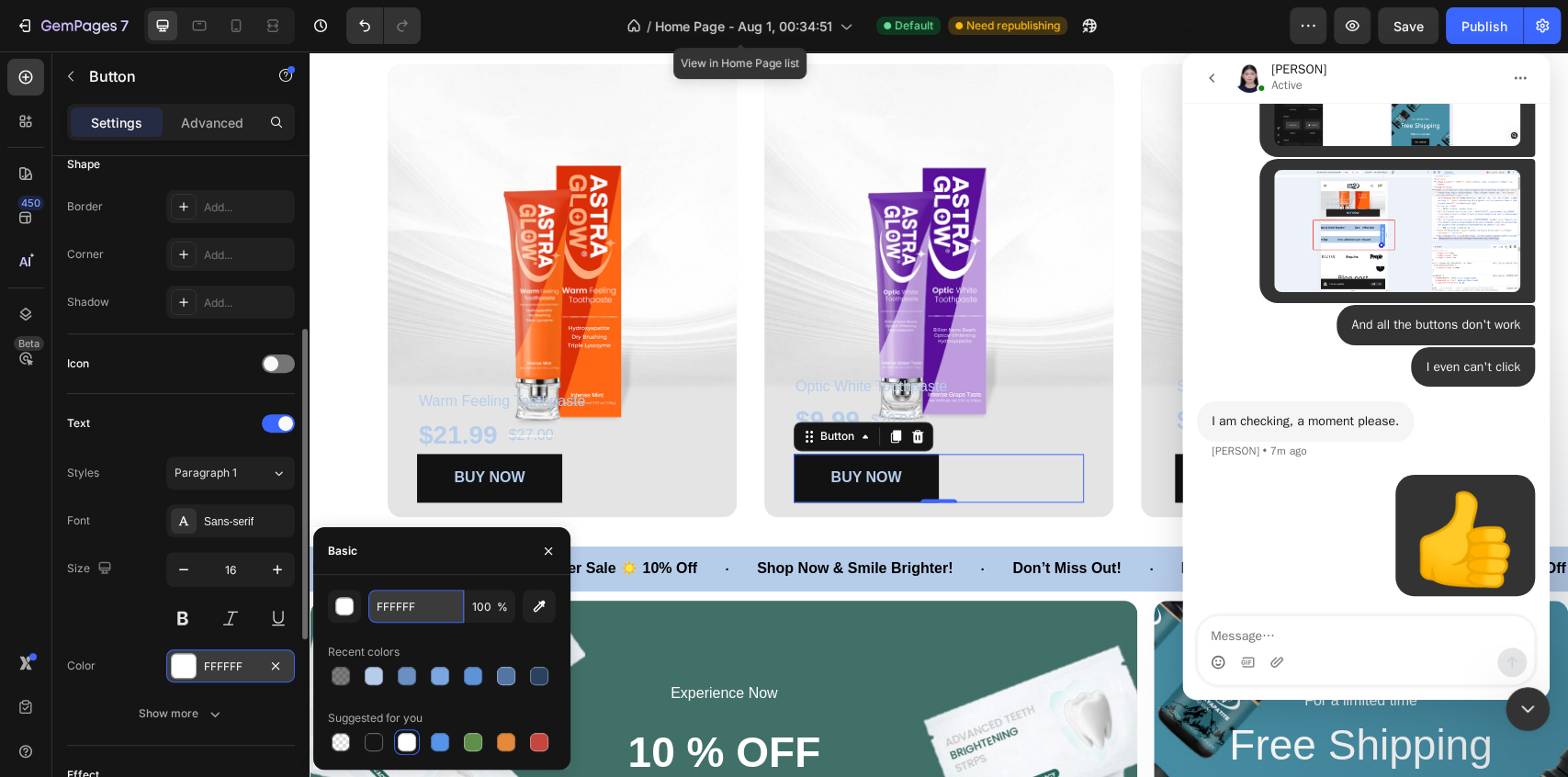 click on "FFFFFF" at bounding box center [416, 606] 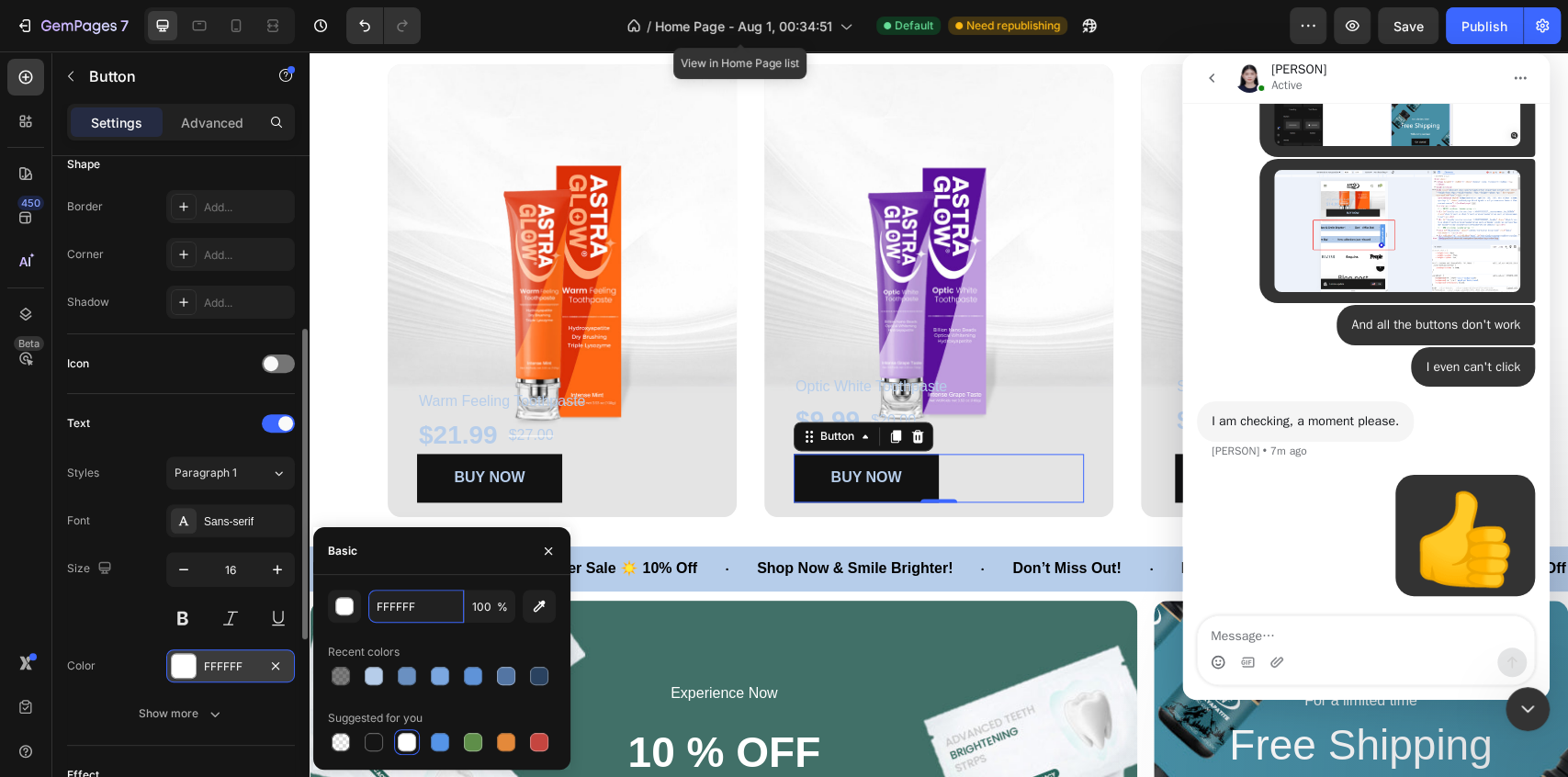 paste on "B6CDEA" 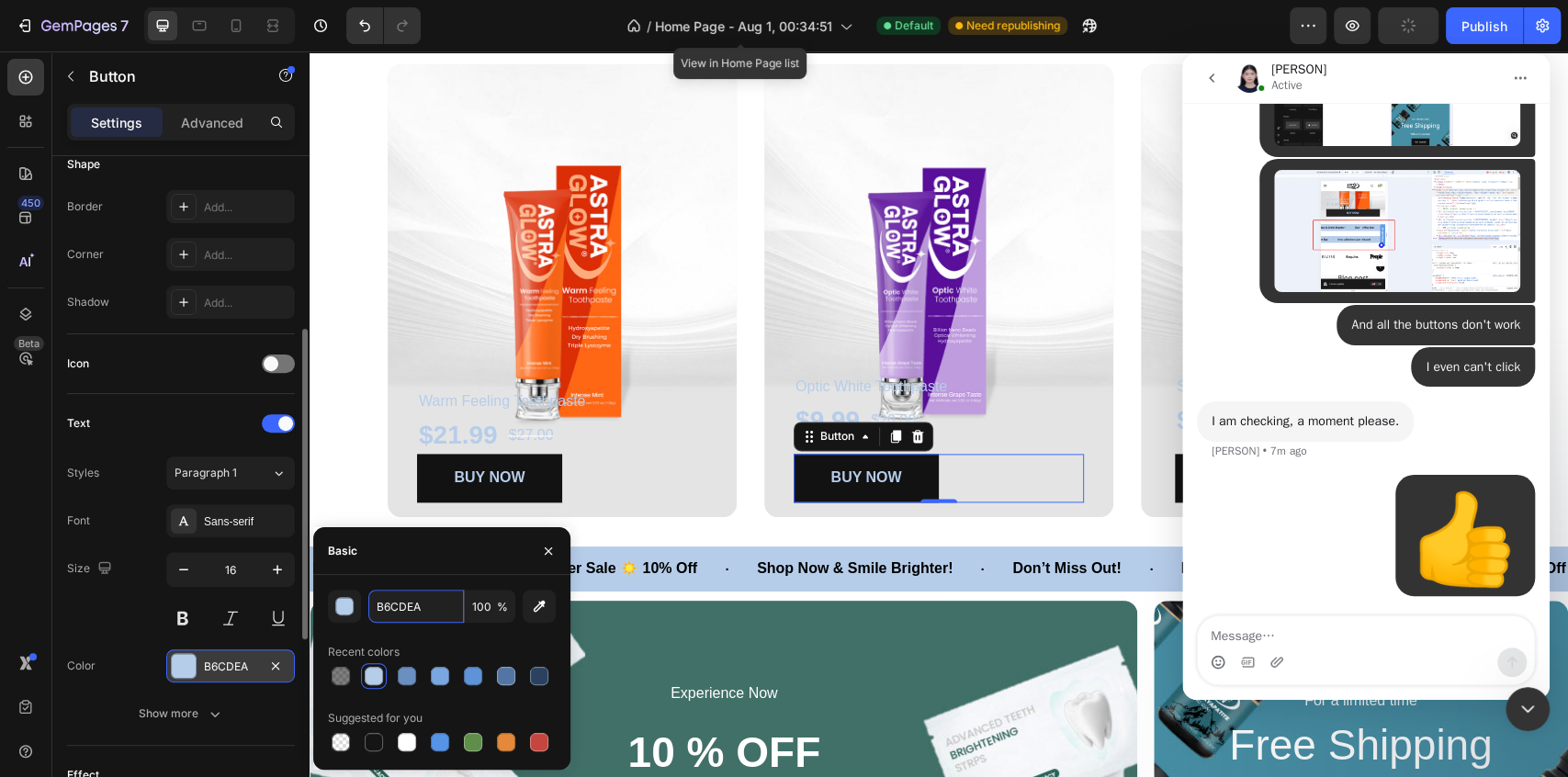 type on "B6CDEA" 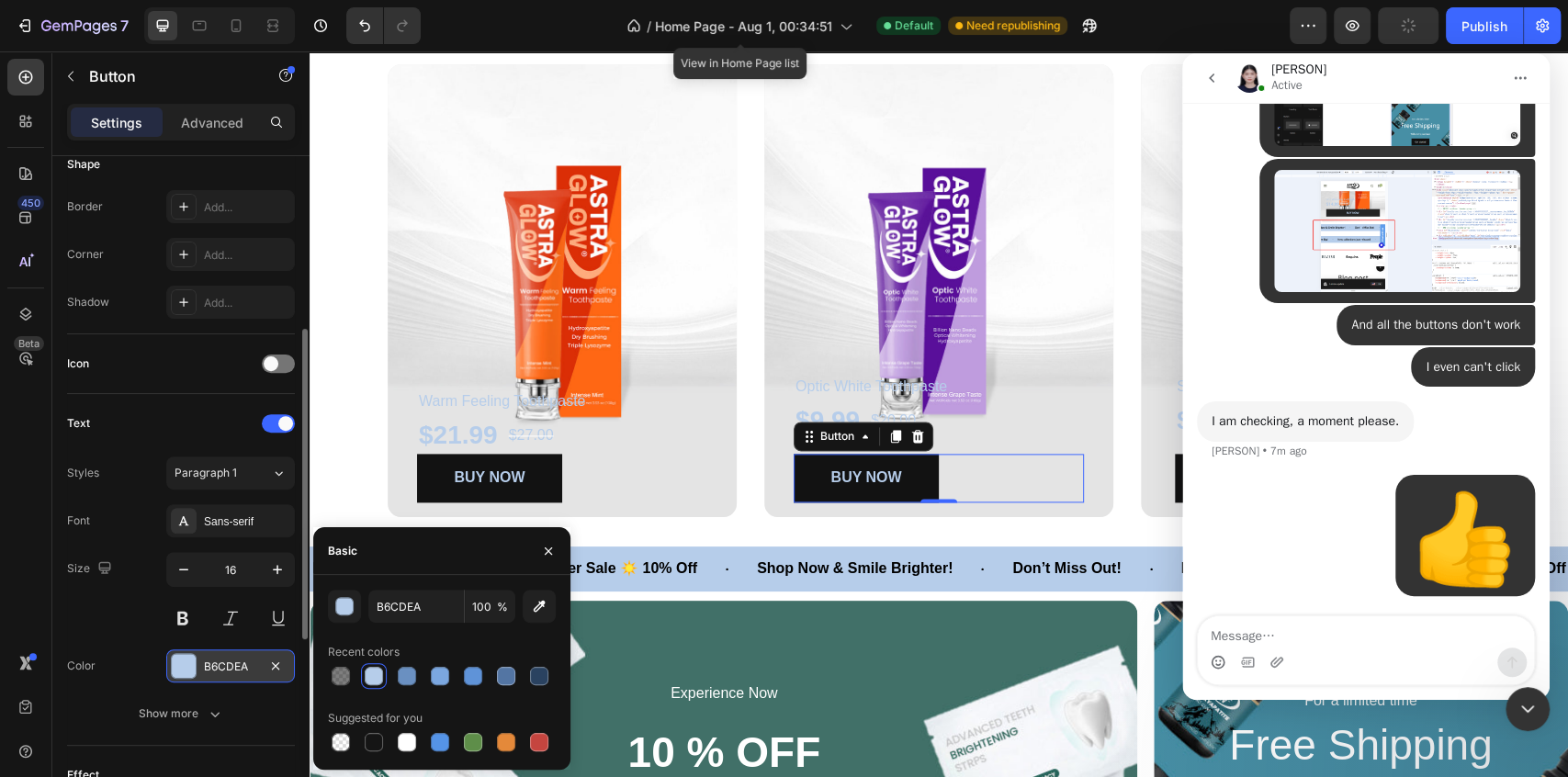 click 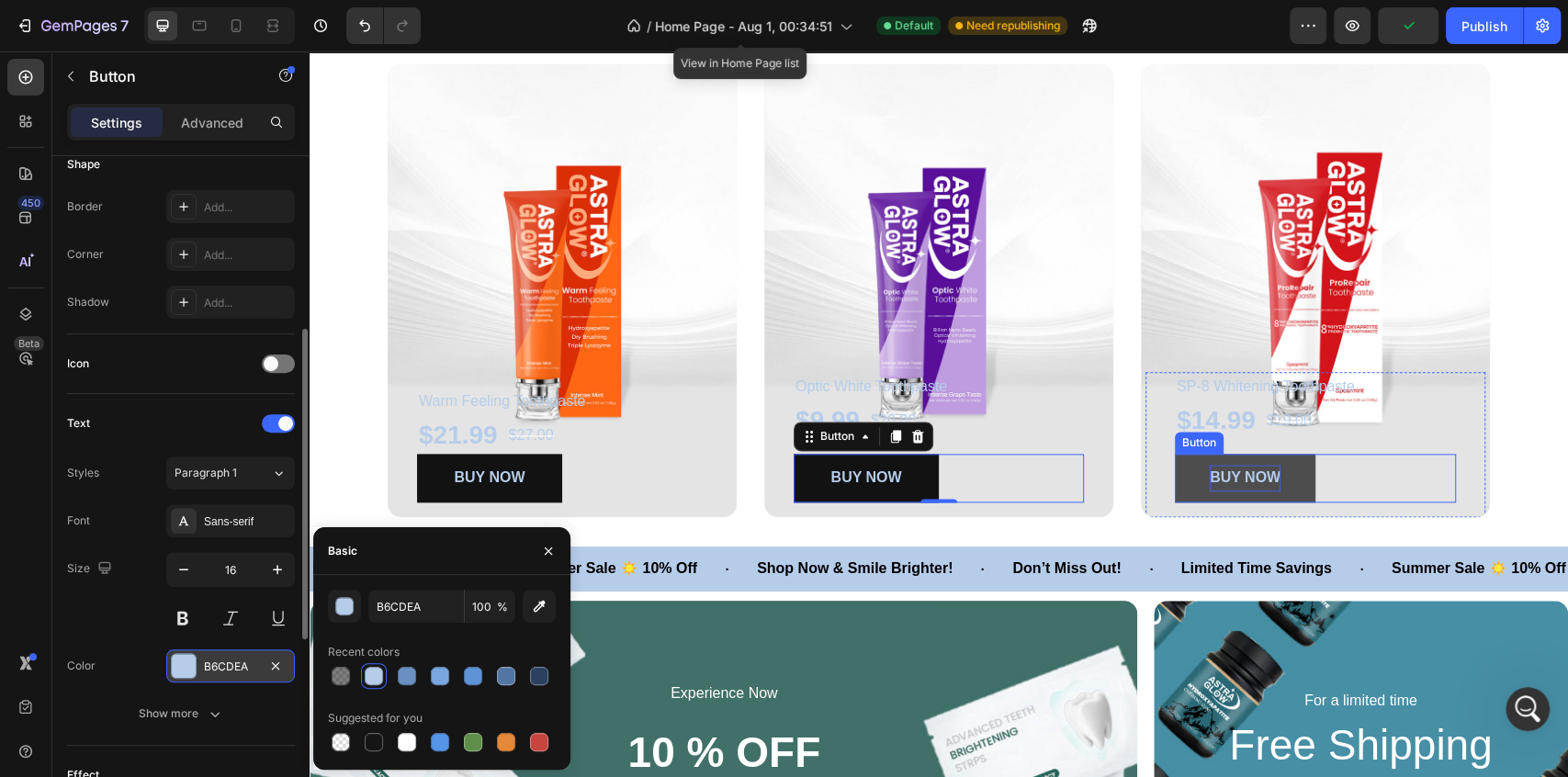 click on "BUY NOW" at bounding box center [1245, 477] 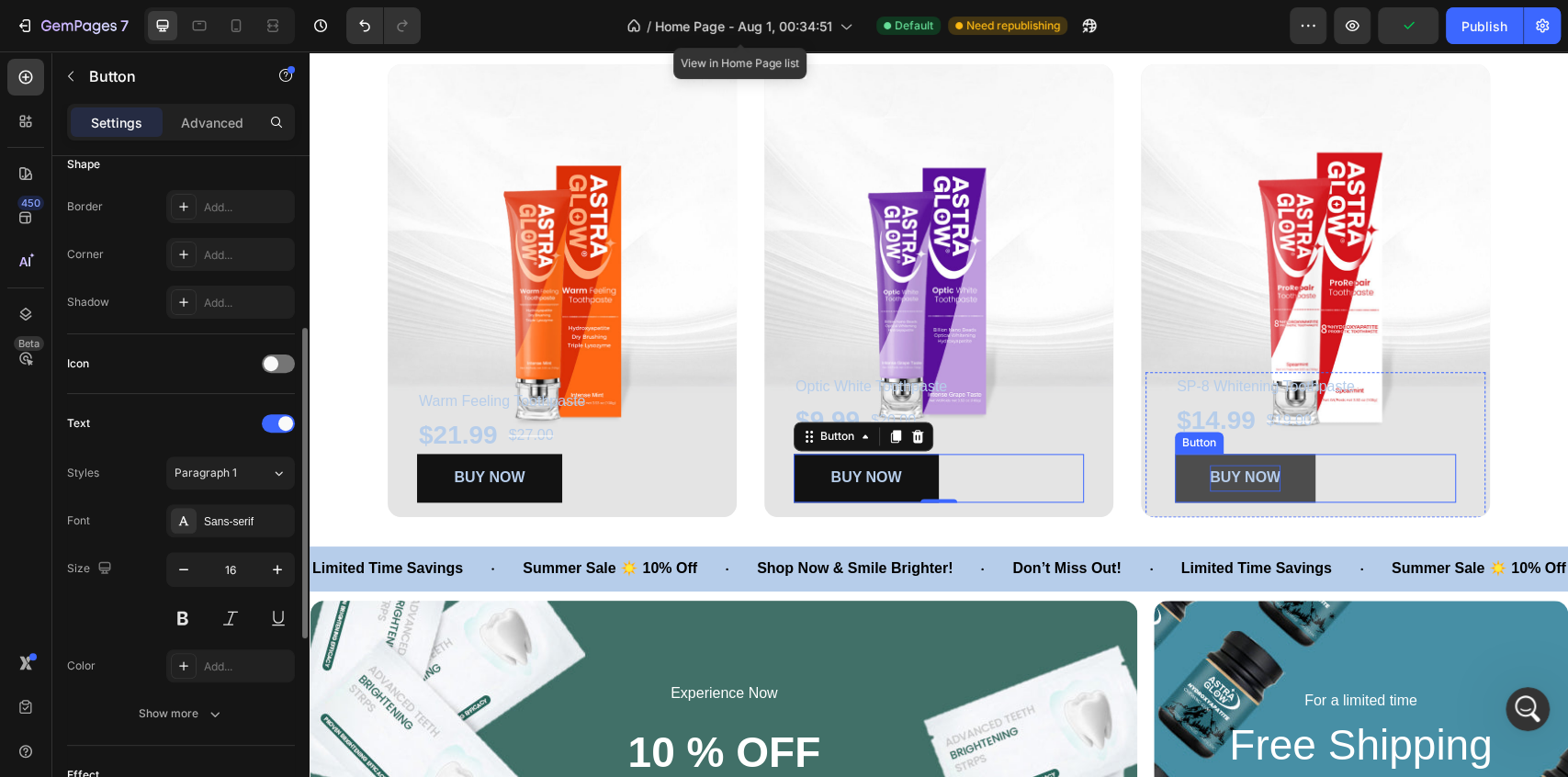 scroll, scrollTop: 375, scrollLeft: 0, axis: vertical 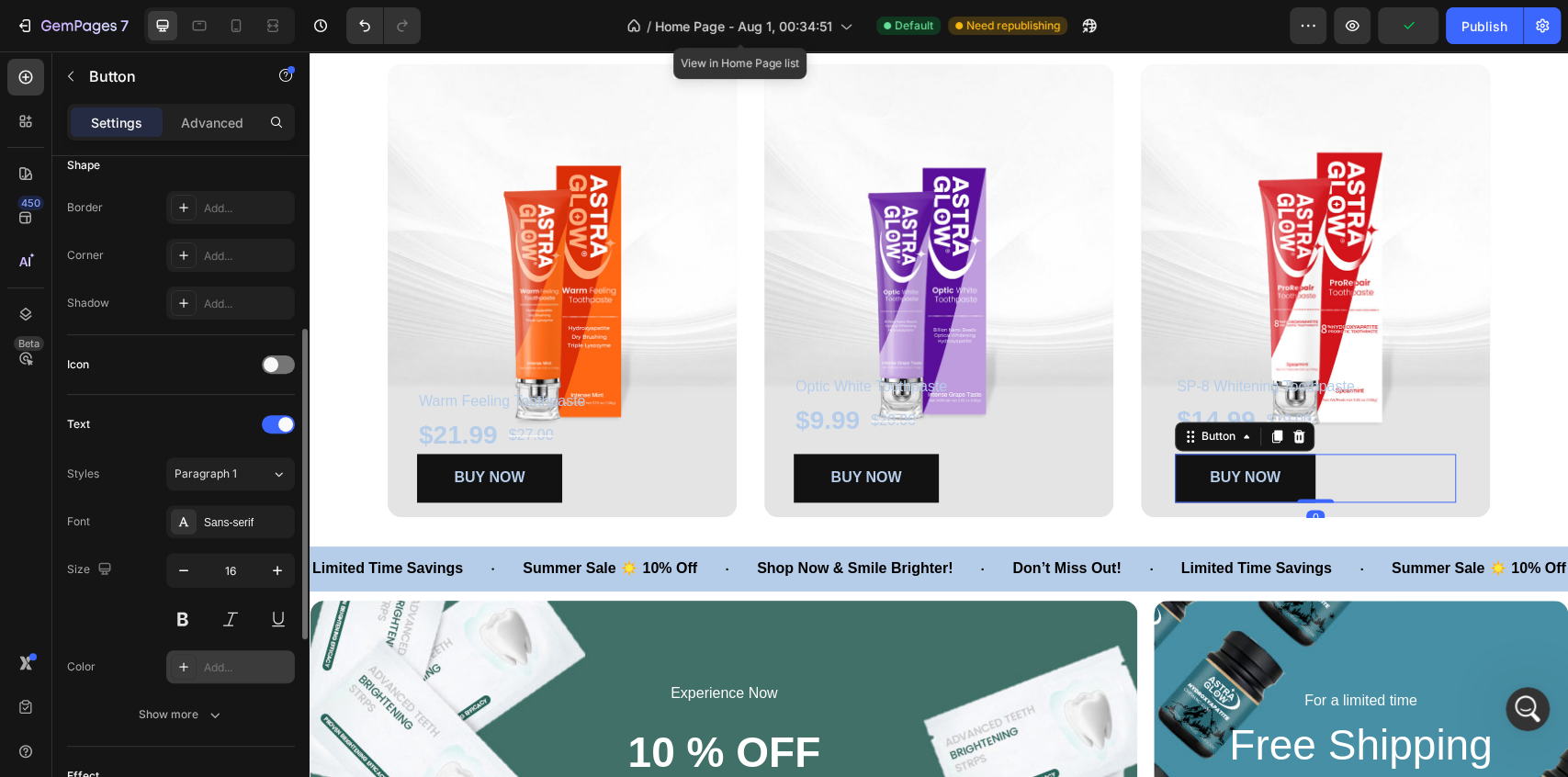 click at bounding box center [184, 667] 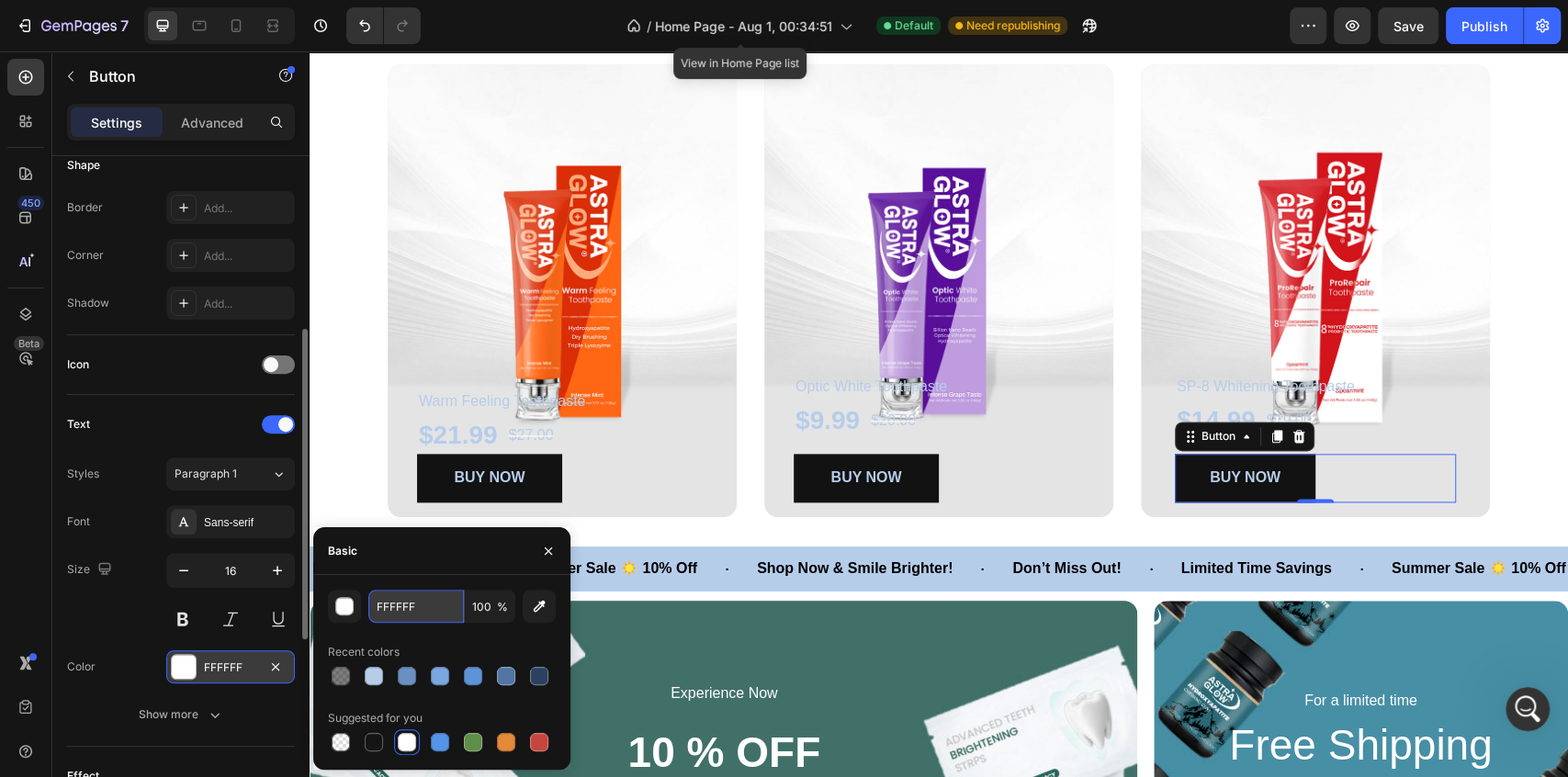 click on "FFFFFF" at bounding box center (416, 606) 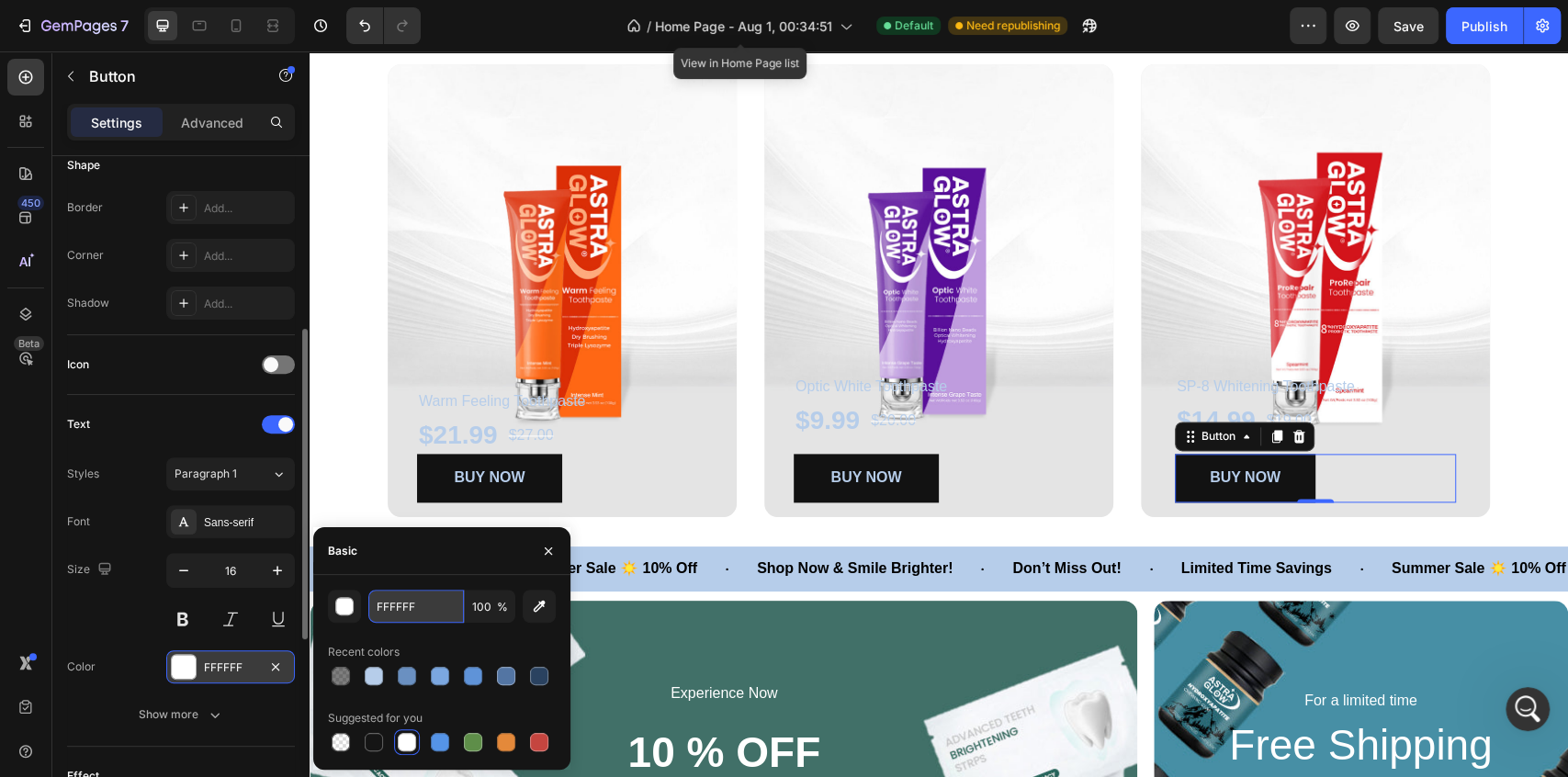 paste on "B6CDEA" 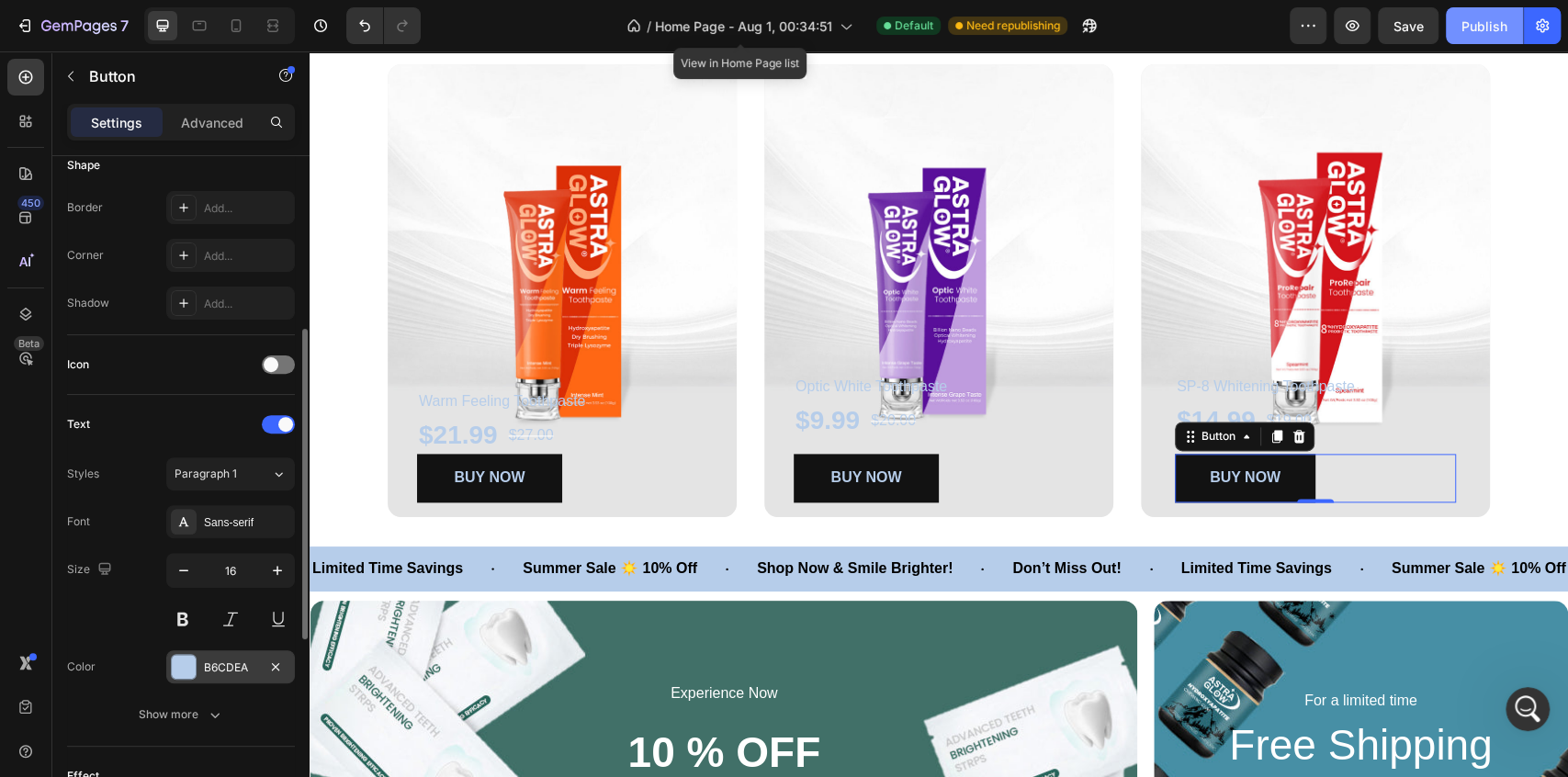 click on "Publish" at bounding box center (1484, 26) 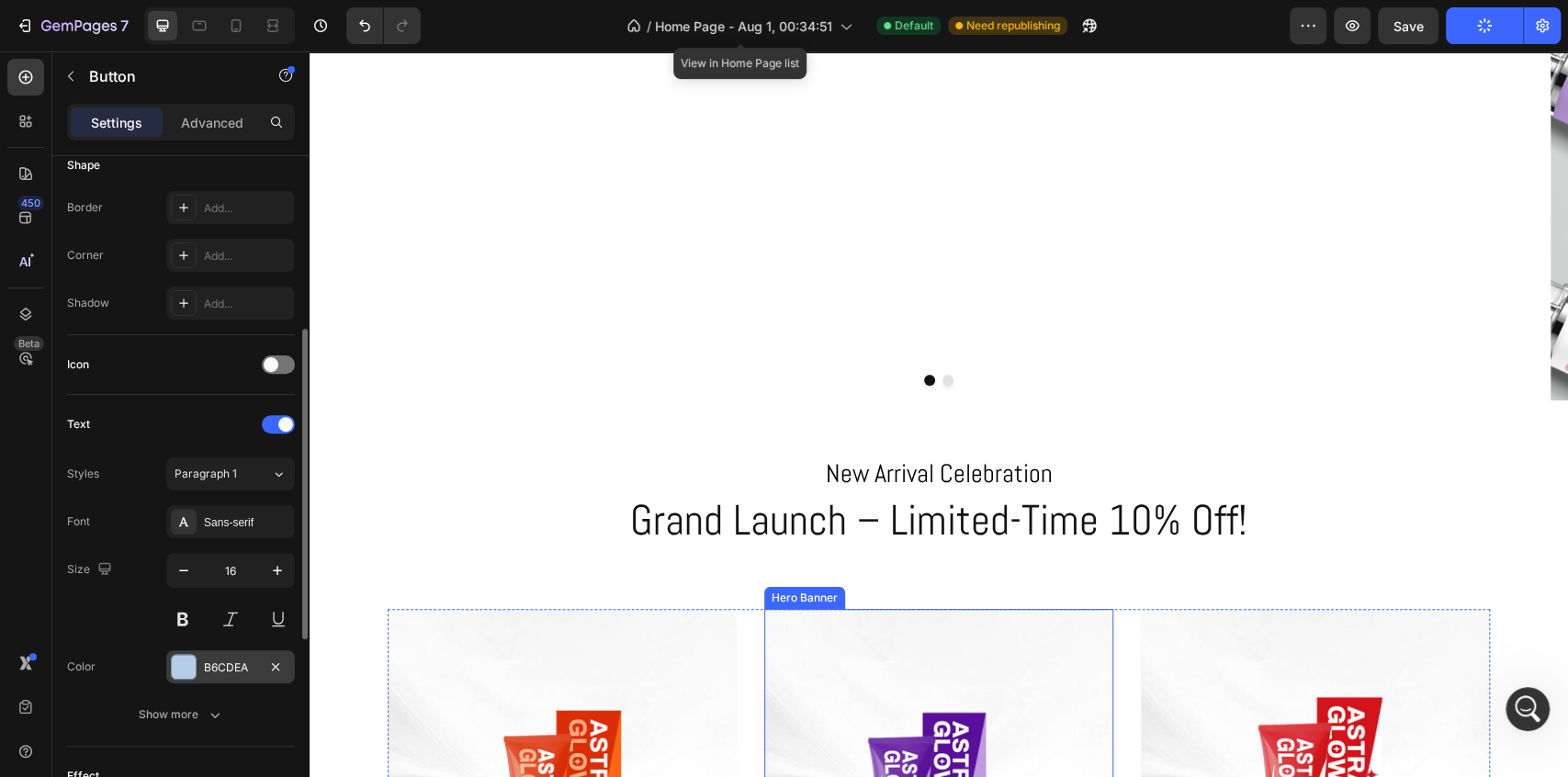 scroll, scrollTop: 204, scrollLeft: 0, axis: vertical 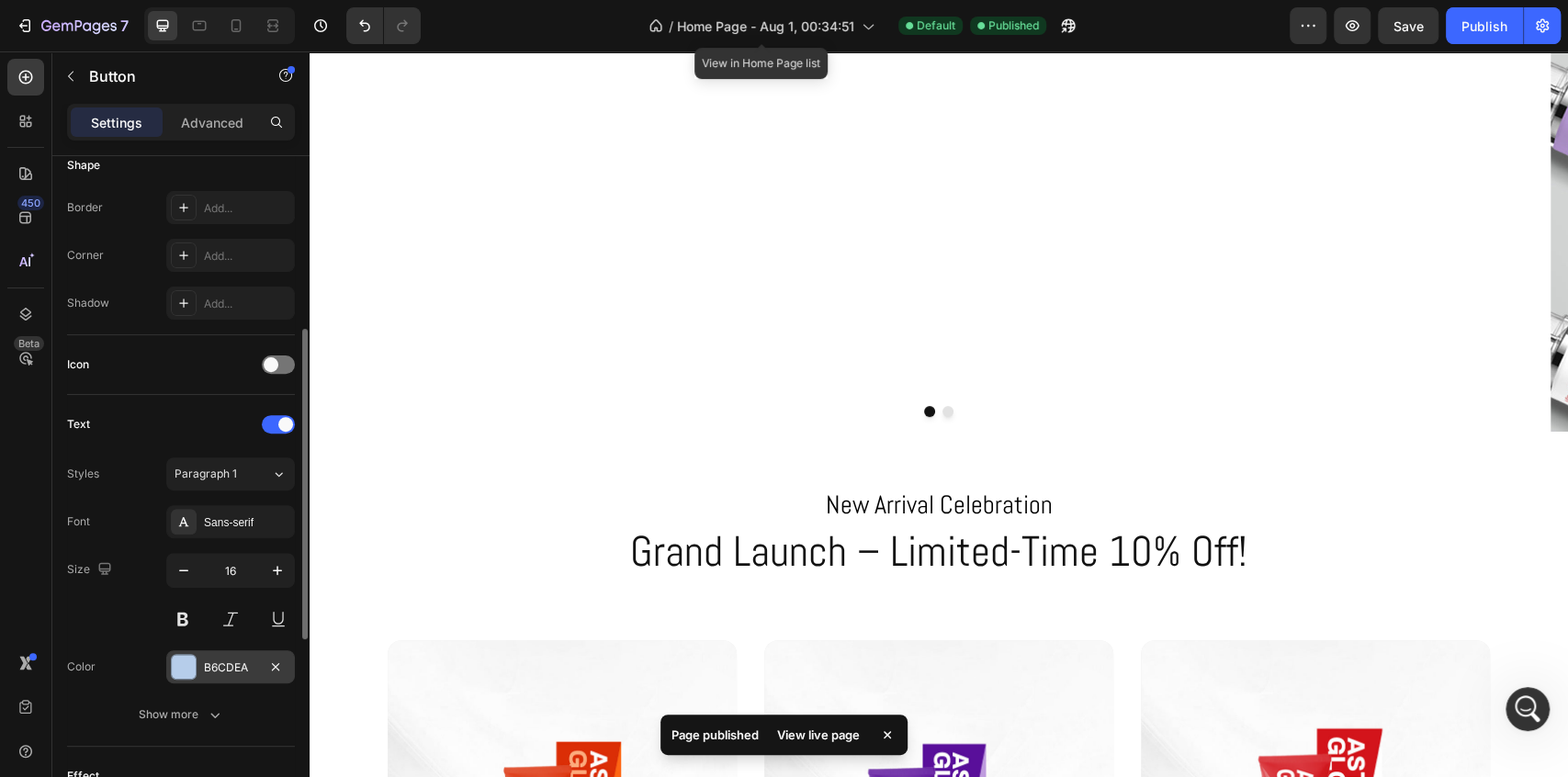 type 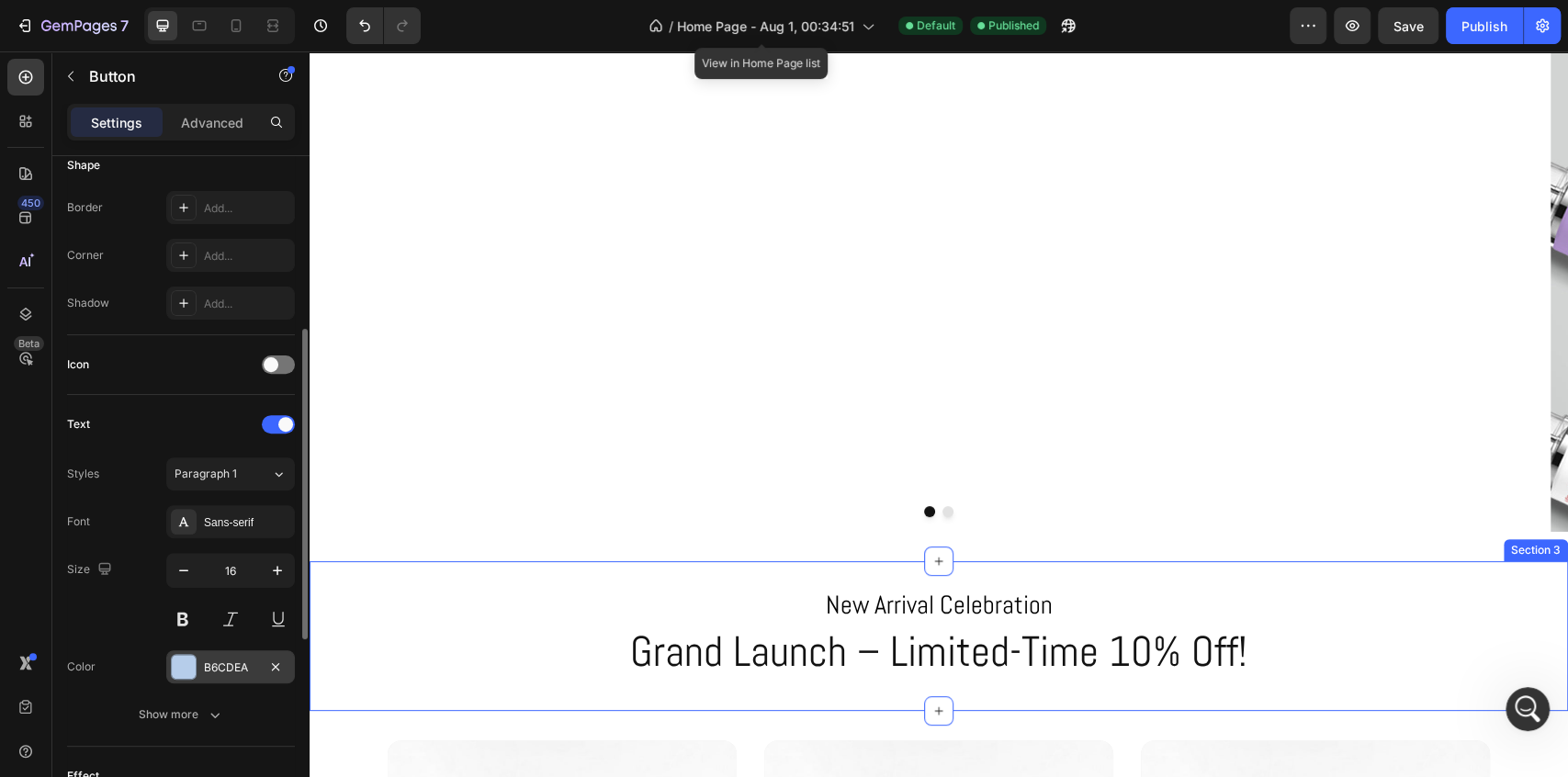 scroll, scrollTop: 0, scrollLeft: 0, axis: both 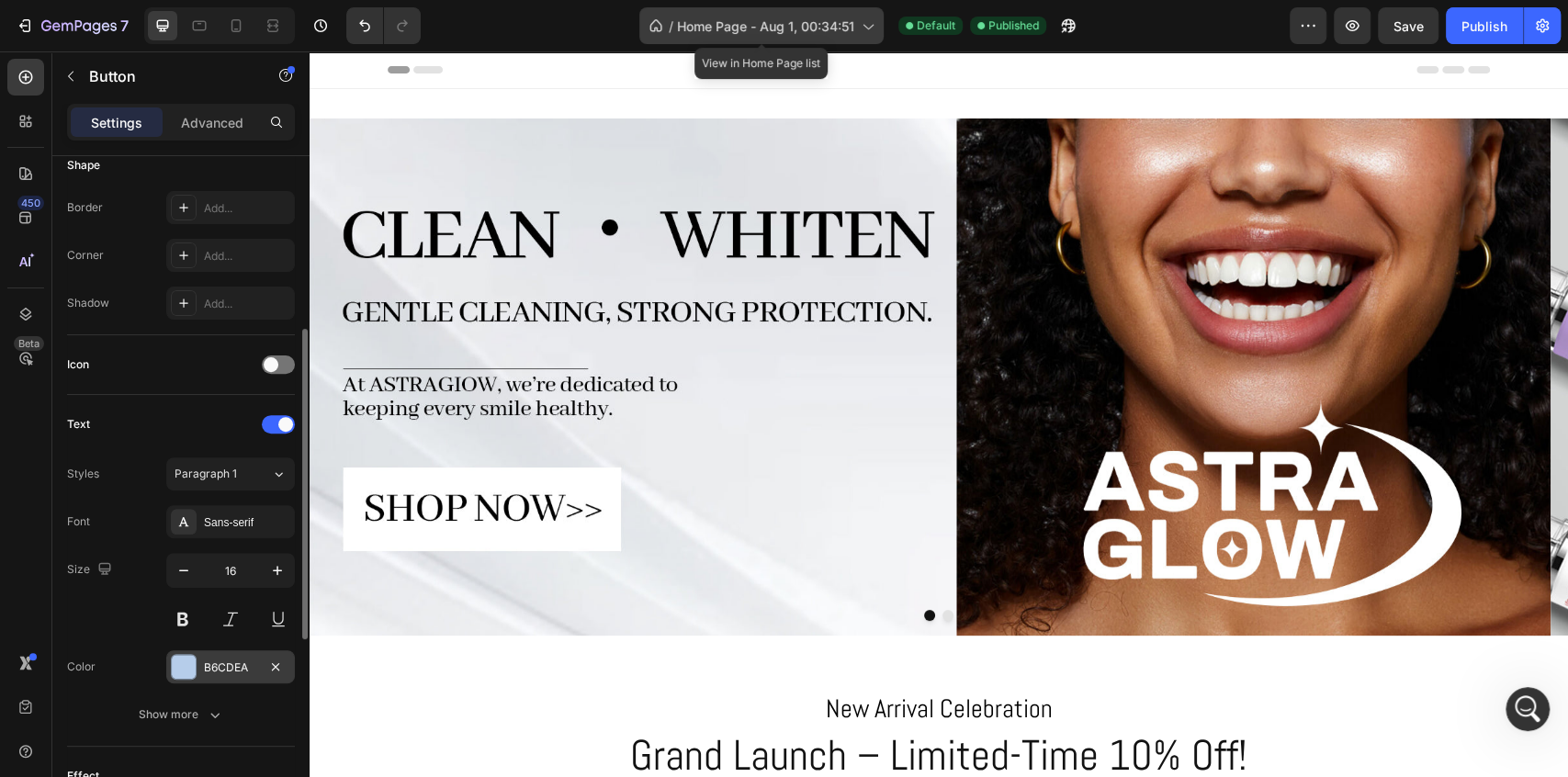 click on "/  Home Page - Aug 1, 00:34:51" 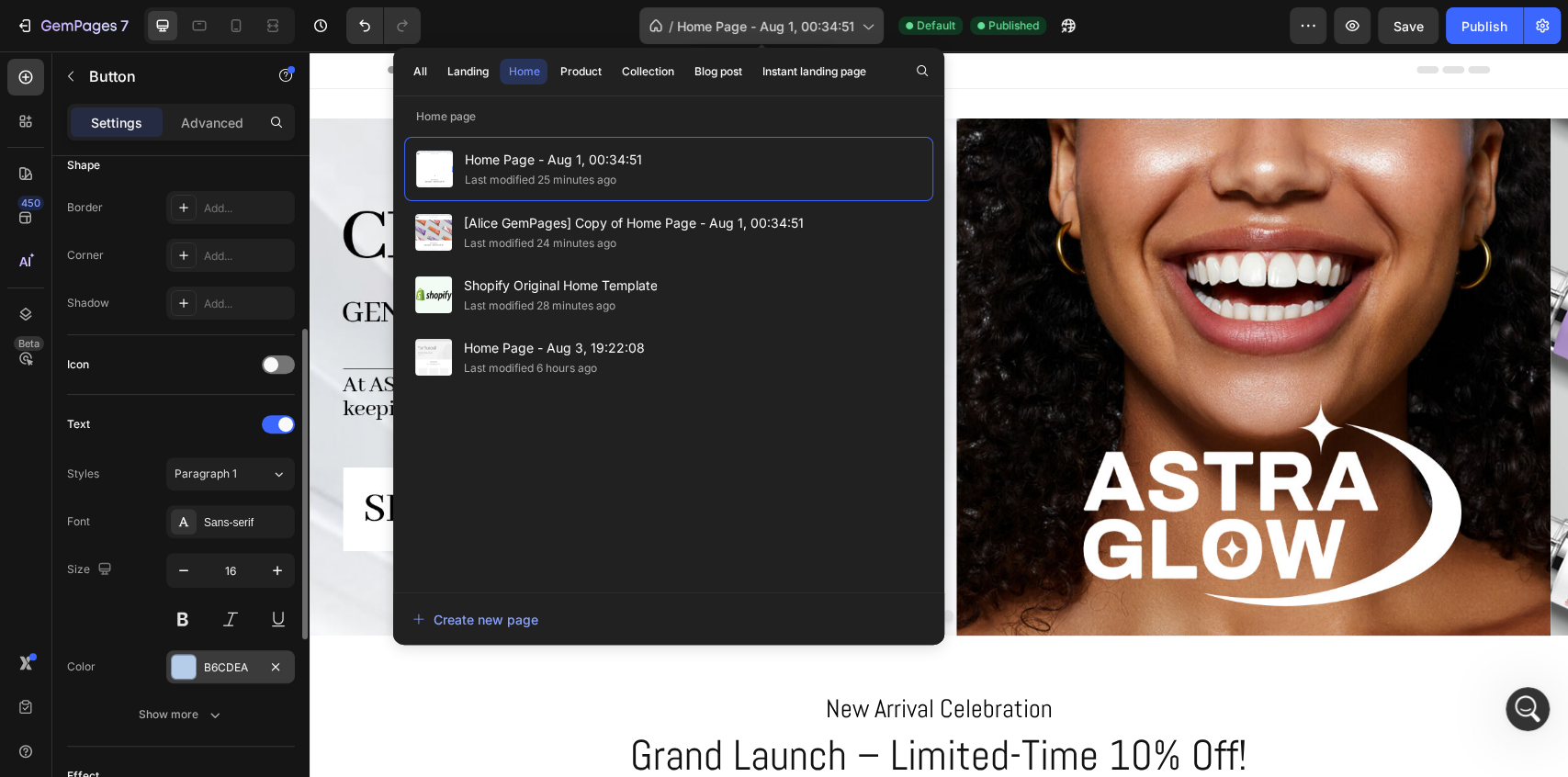 click on "/  Home Page - Aug 1, 00:34:51" 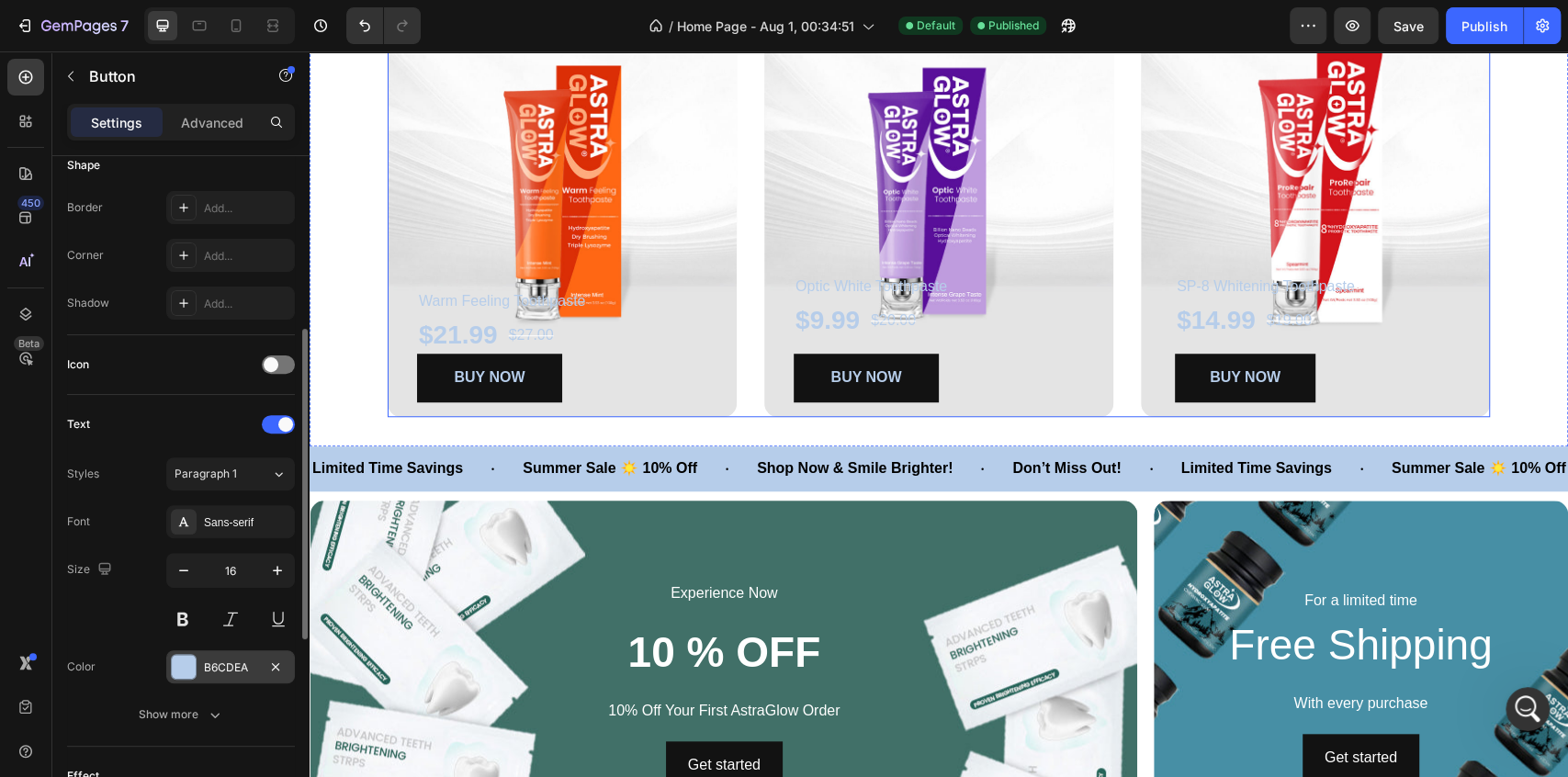 scroll, scrollTop: 1020, scrollLeft: 0, axis: vertical 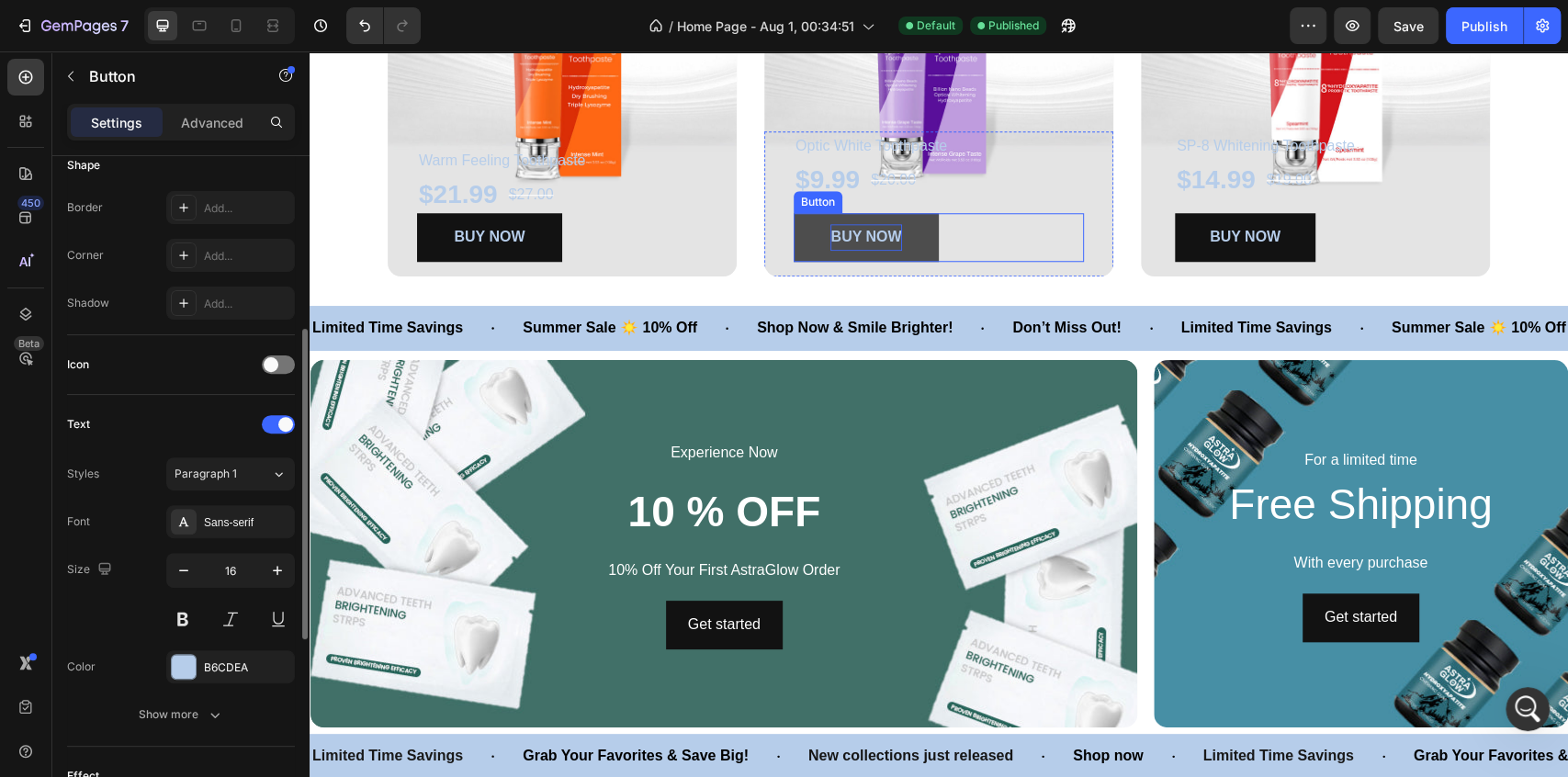 click on "BUY NOW" at bounding box center [865, 236] 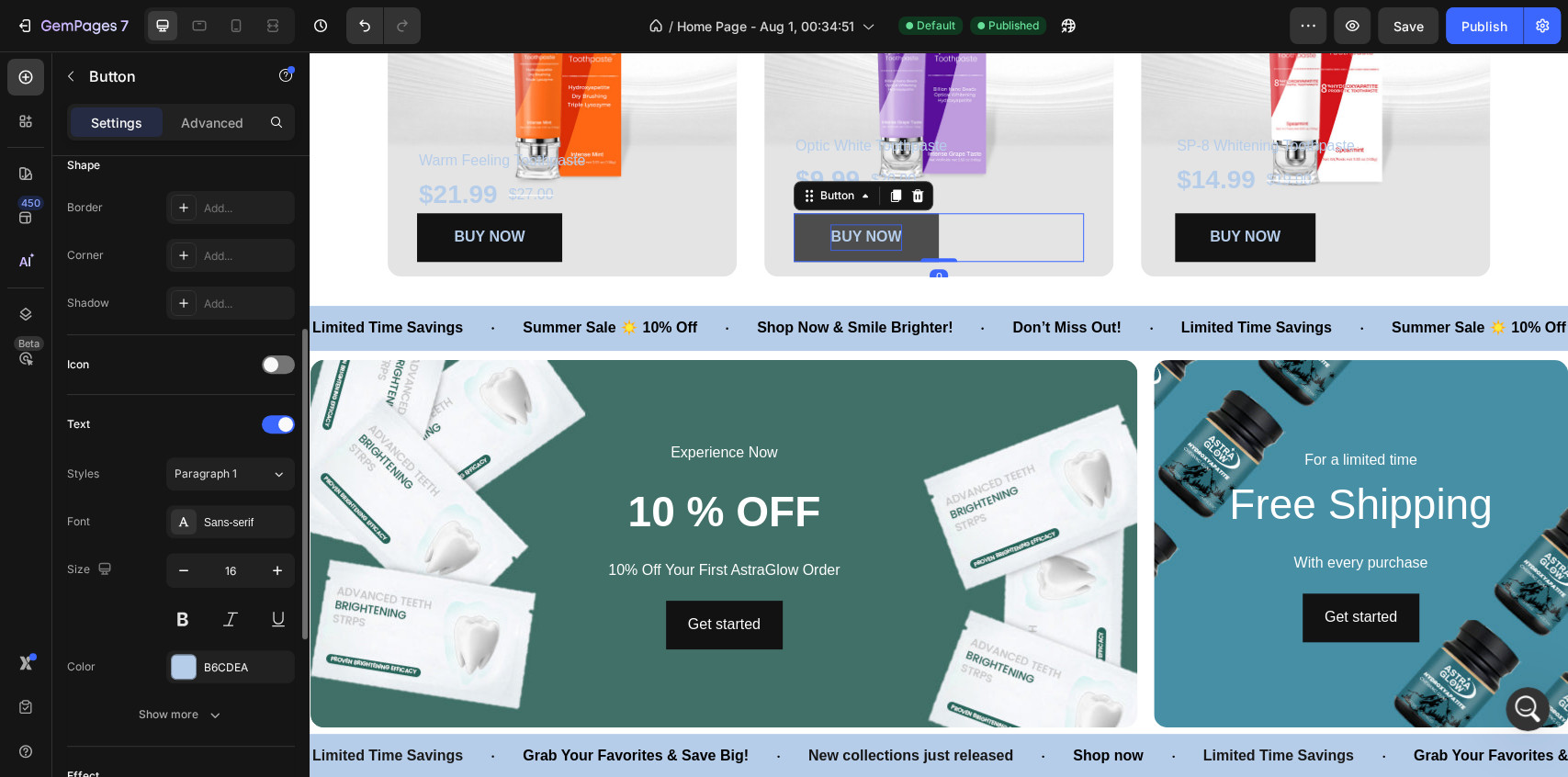 scroll, scrollTop: 375, scrollLeft: 0, axis: vertical 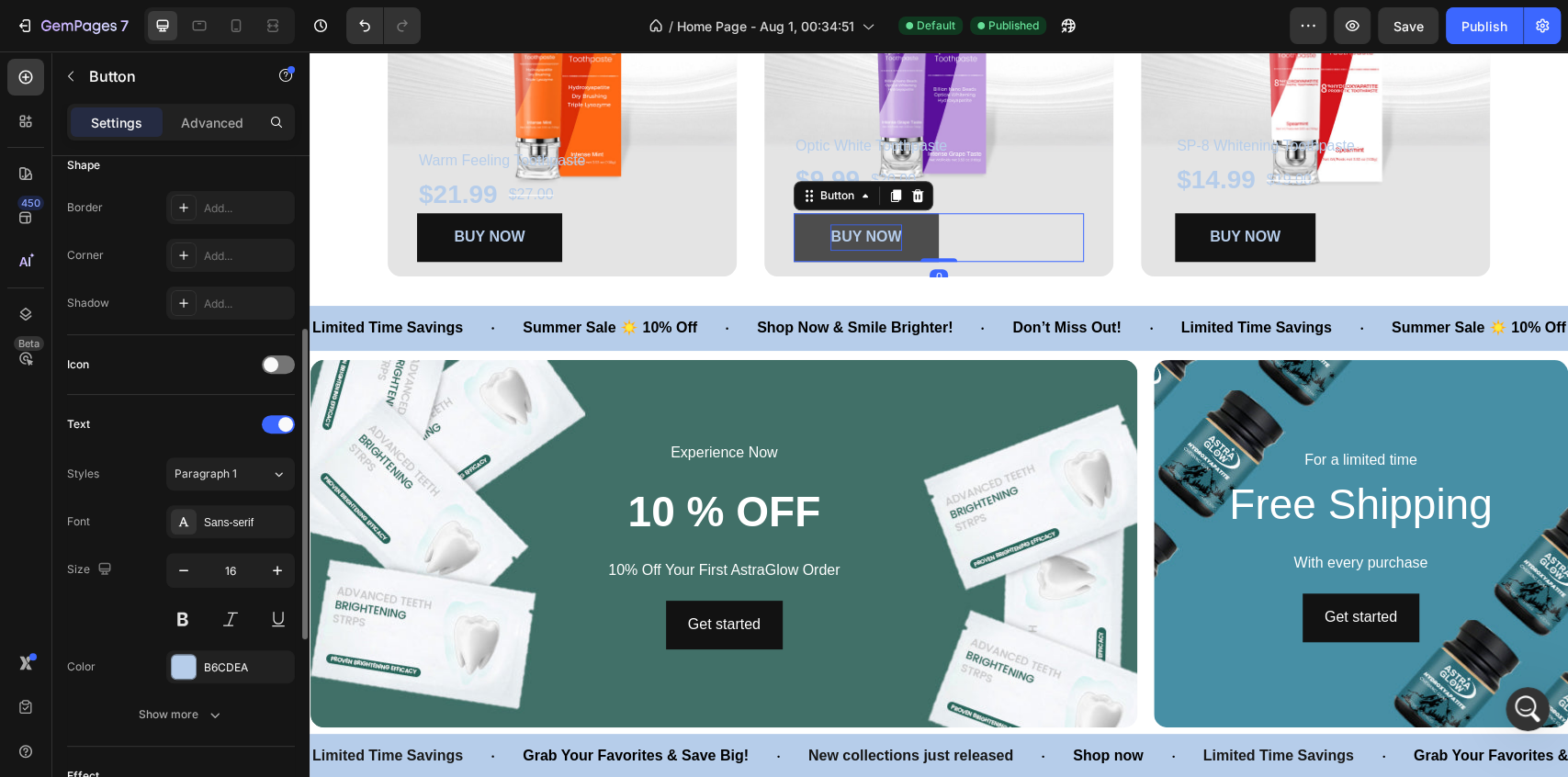 click on "BUY NOW" at bounding box center (865, 236) 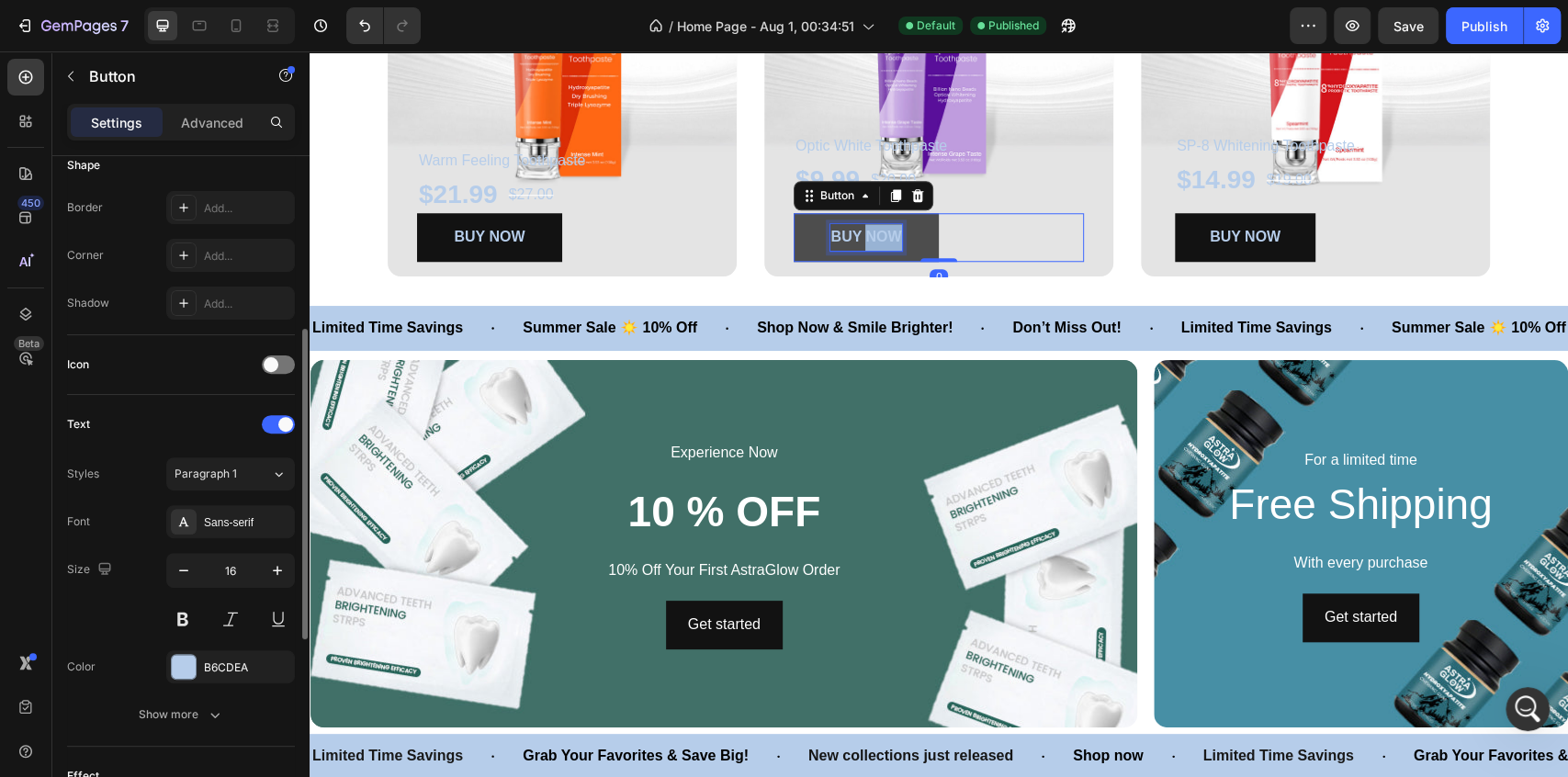 click on "BUY NOW" at bounding box center (865, 236) 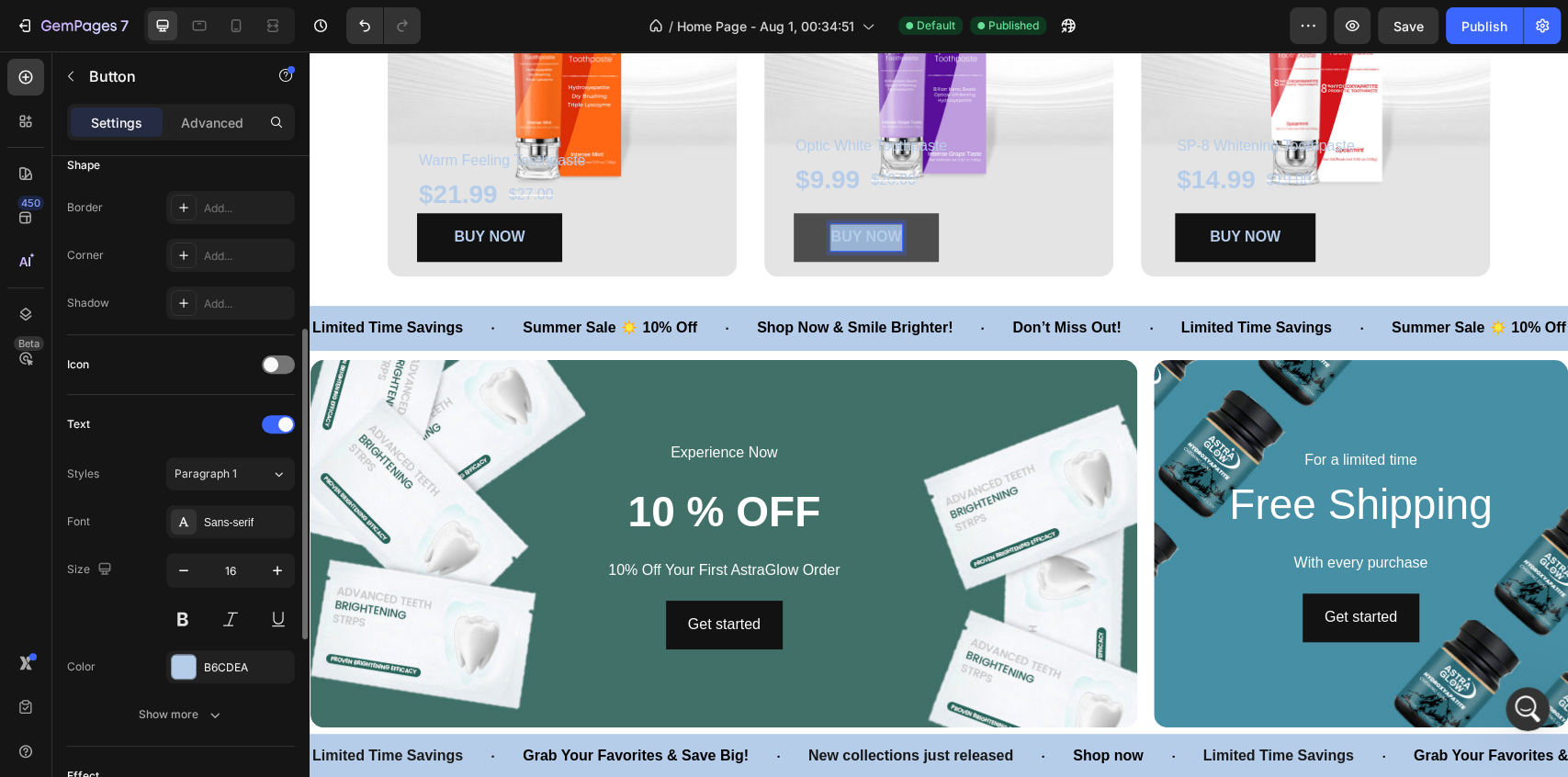 click on "BUY NOW" at bounding box center [865, 236] 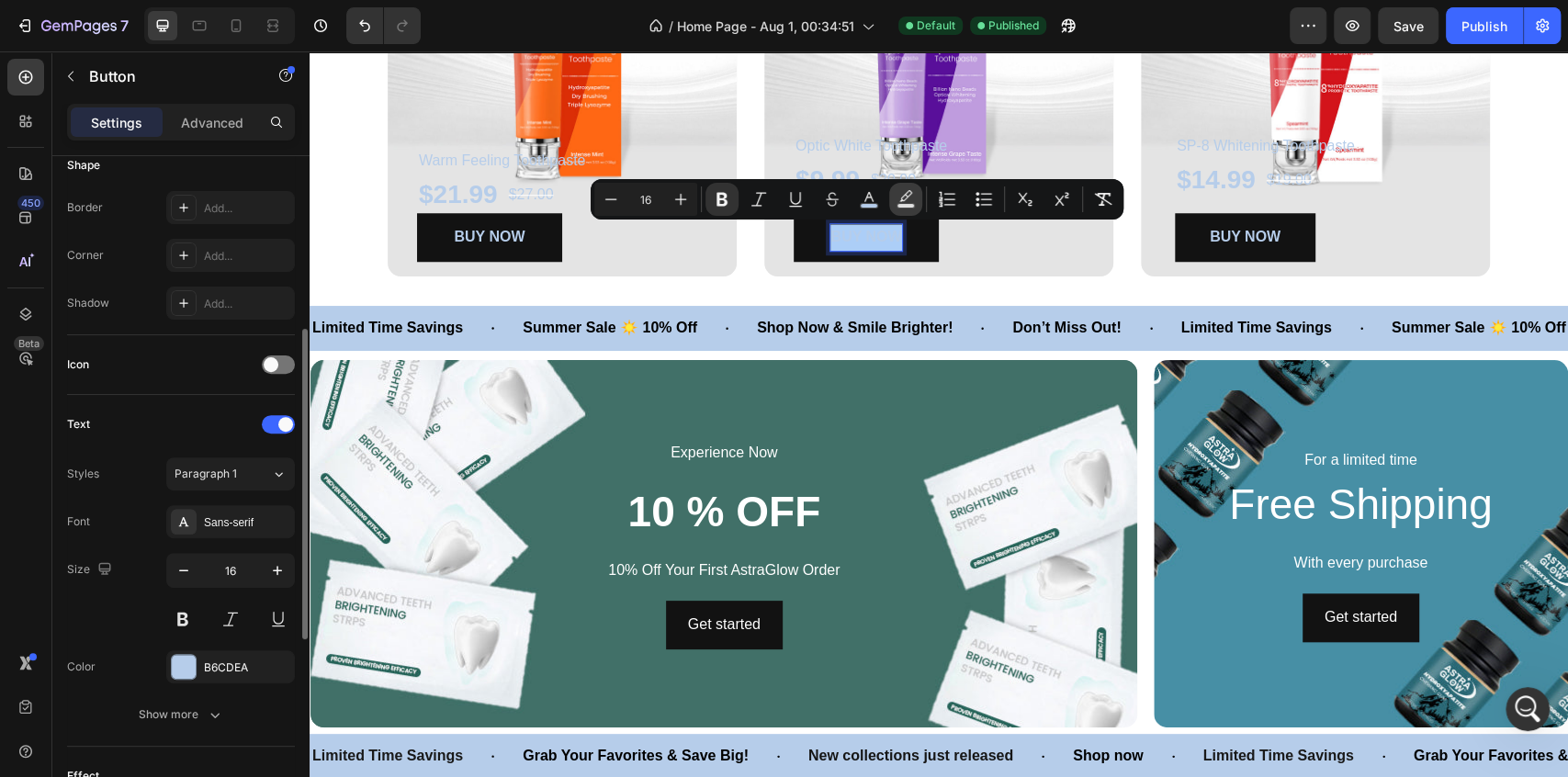 click 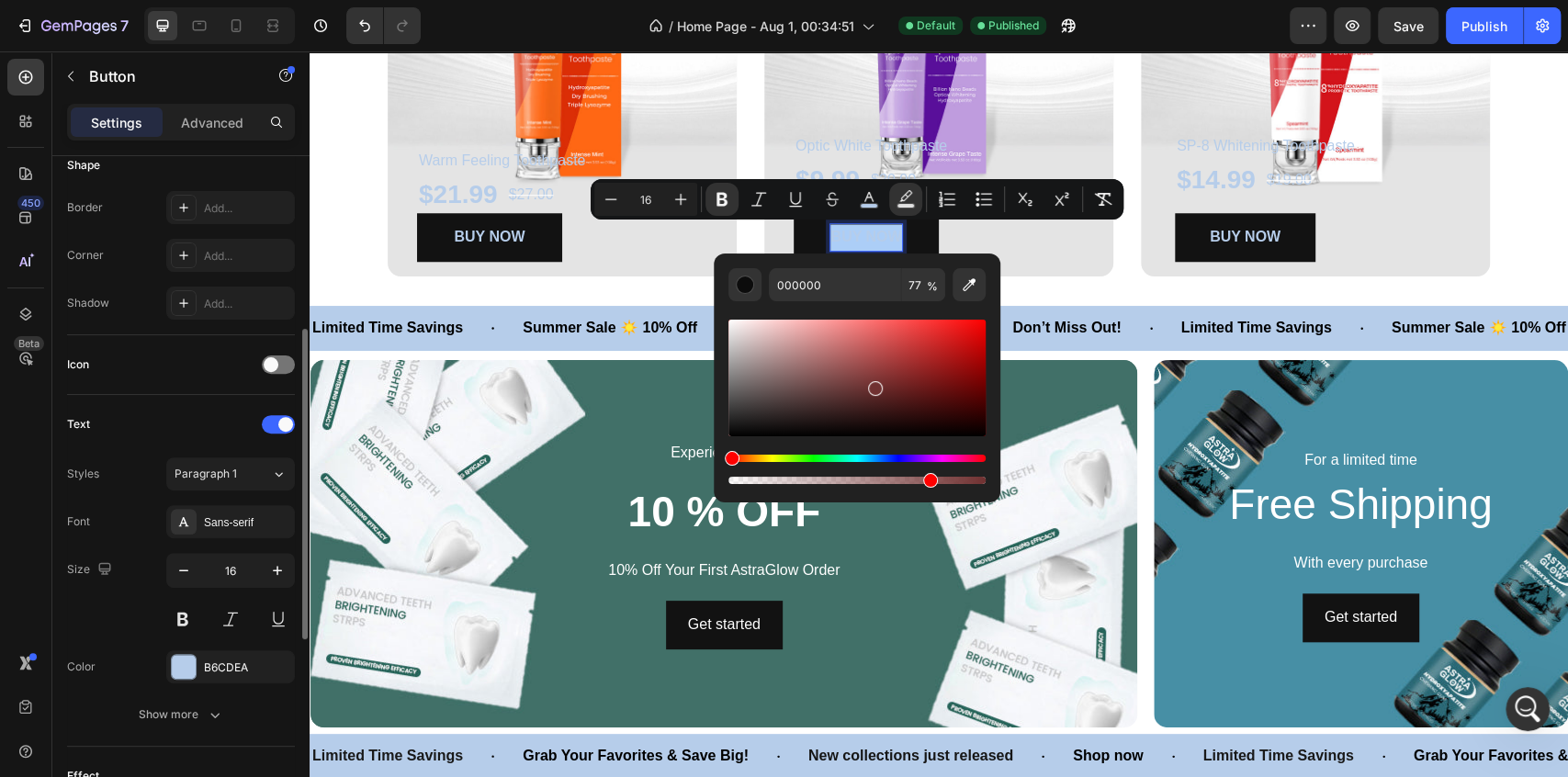 click at bounding box center (857, 377) 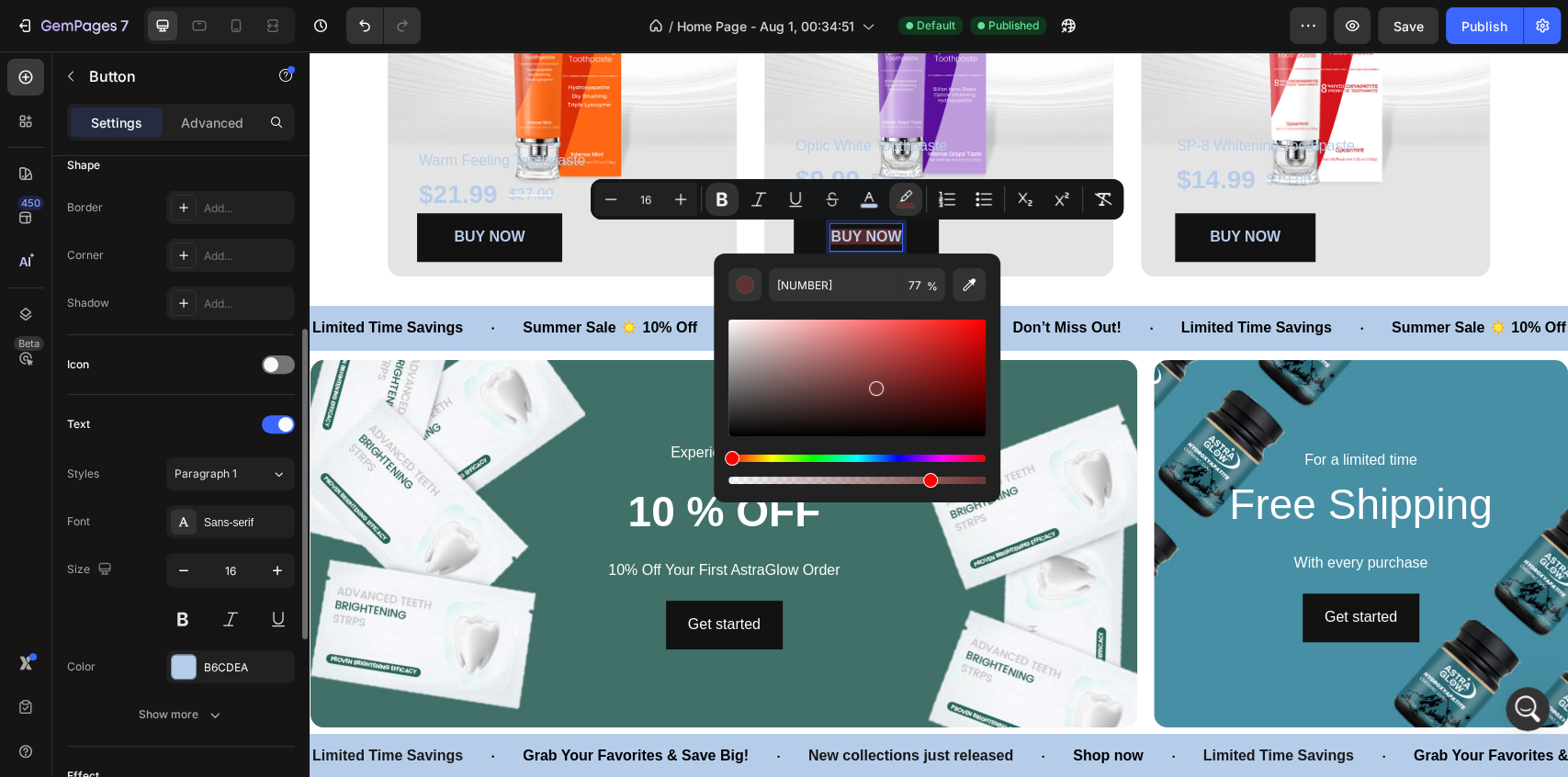 click at bounding box center (857, 377) 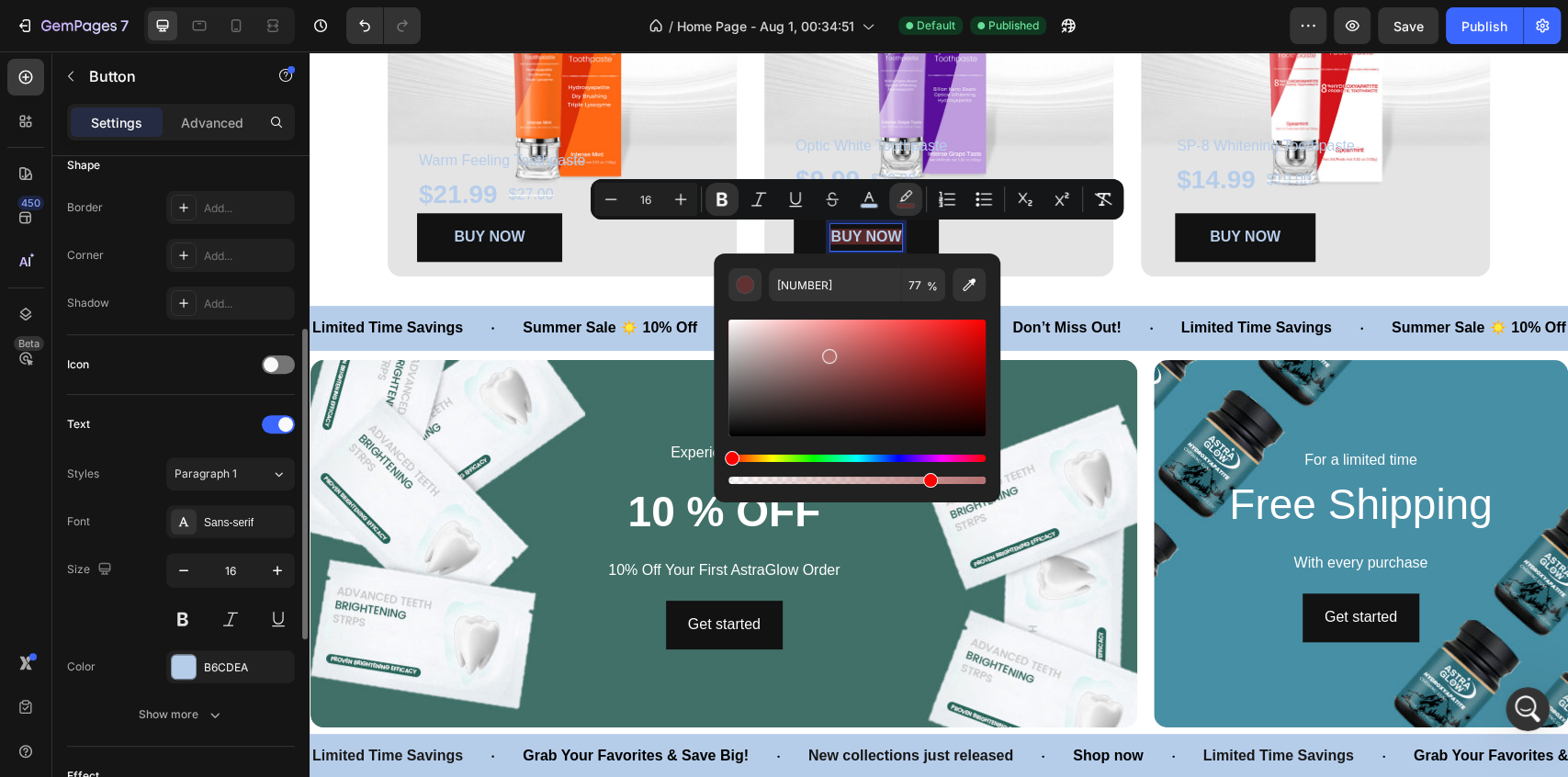 type on "B57070" 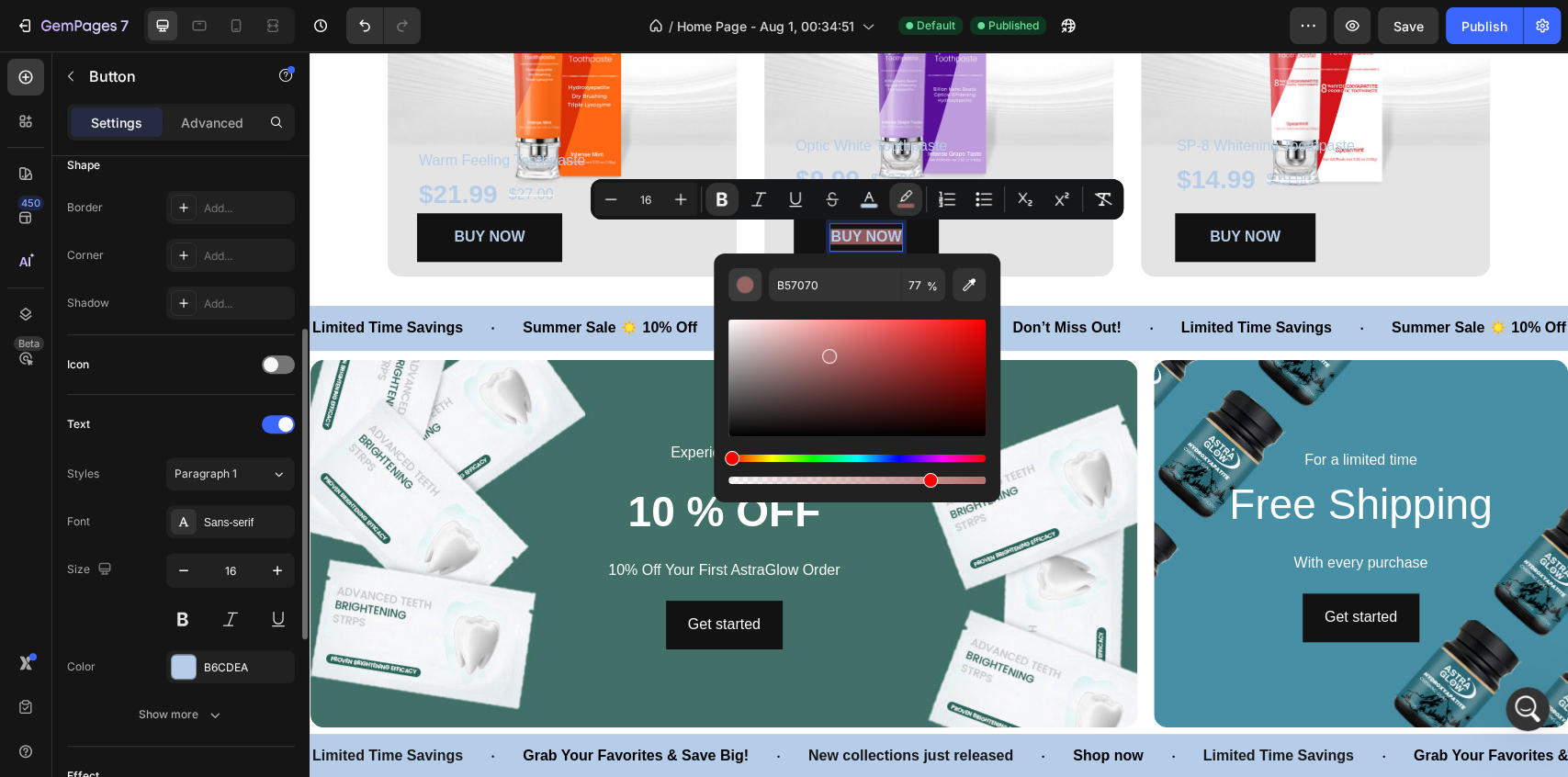 click at bounding box center [745, 285] 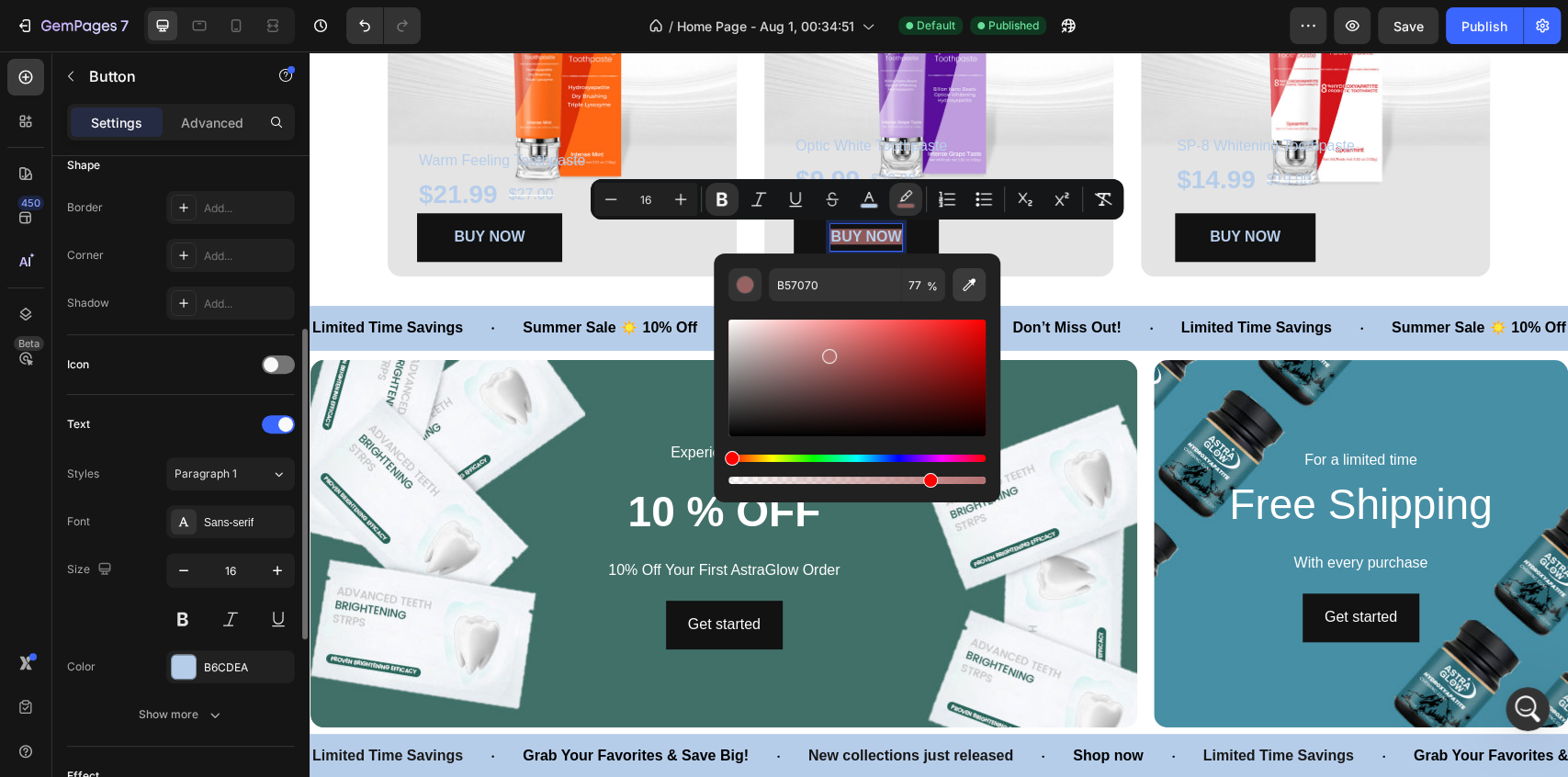 type 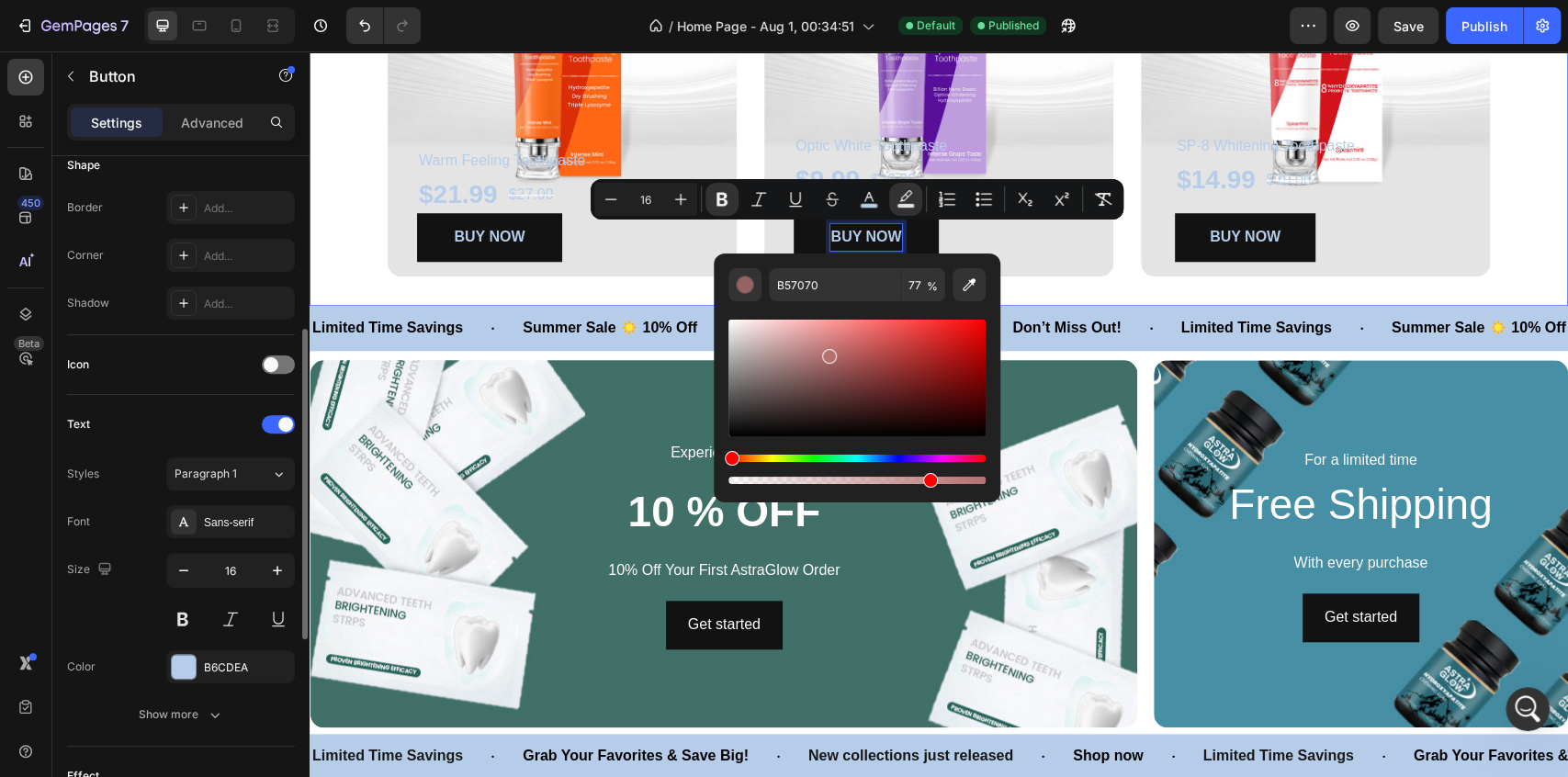 click on "Warm Feeling Toothpaste Text Block $21.99 Product Price Product Price $27.00 Product Price Product Price Row BUY NOW Button Product Hero Banner Optic White Toothpaste Text Block $9.99 Product Price Product Price $20.00 Product Price Product Price Row BUY NOW Button   0 Product Hero Banner SP-8 Whitening Toothpaste Text Block $14.99 Product Price Product Price $19.00 Product Price Product Price Row BUY NOW Button Product Hero Banner Row Section 4" at bounding box center [939, 50] 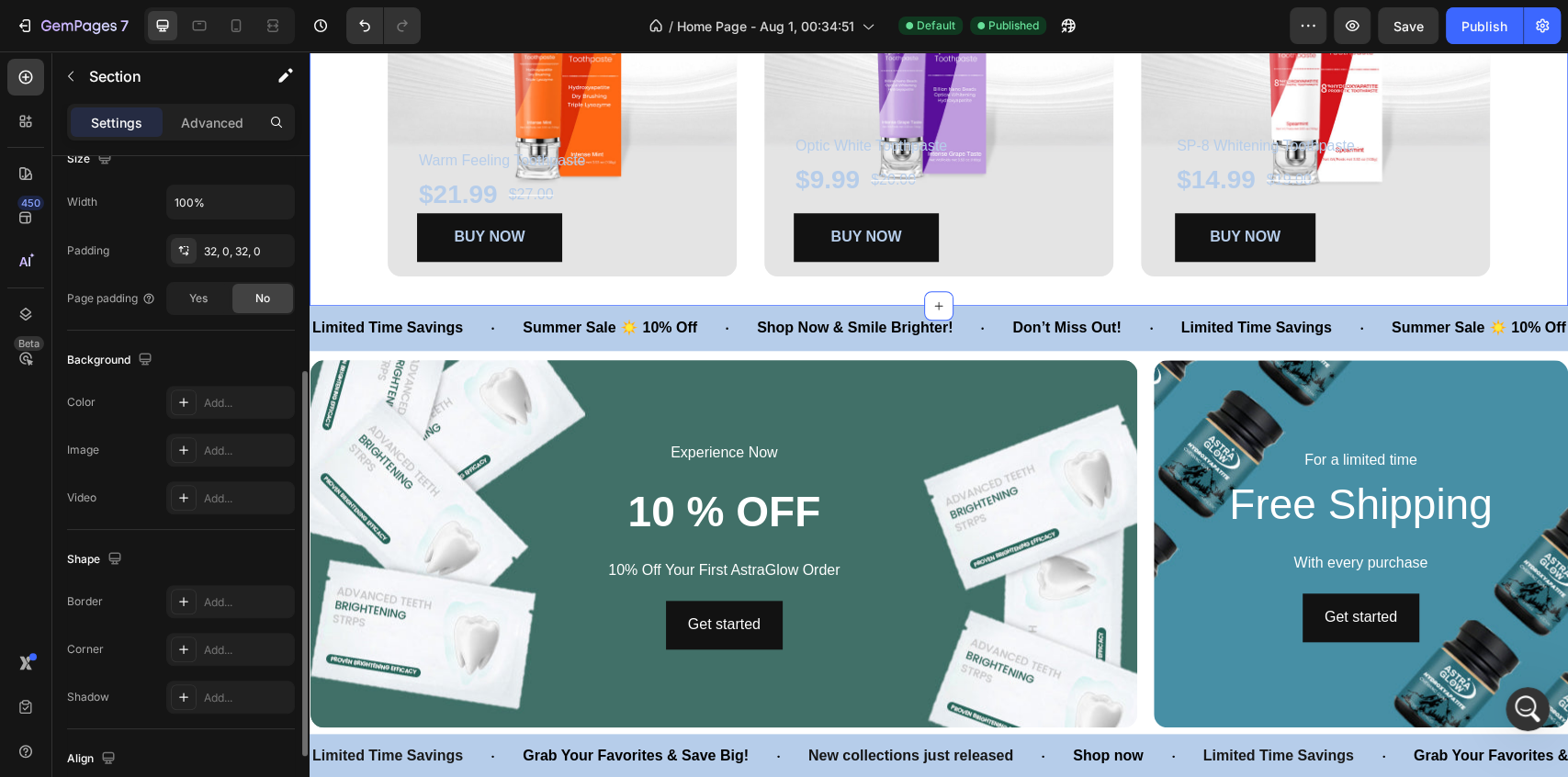 scroll, scrollTop: 0, scrollLeft: 0, axis: both 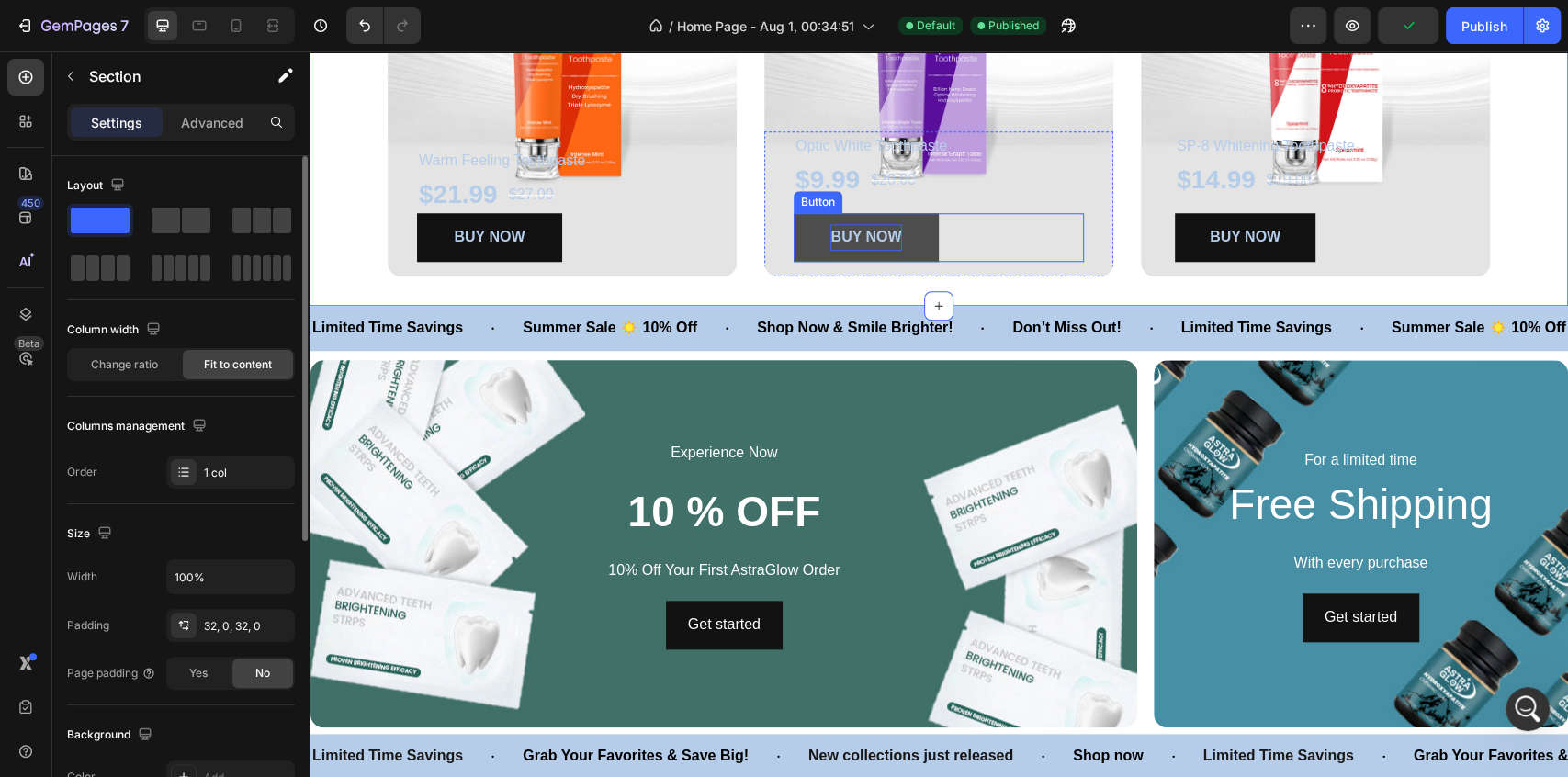 click on "BUY NOW" at bounding box center (865, 236) 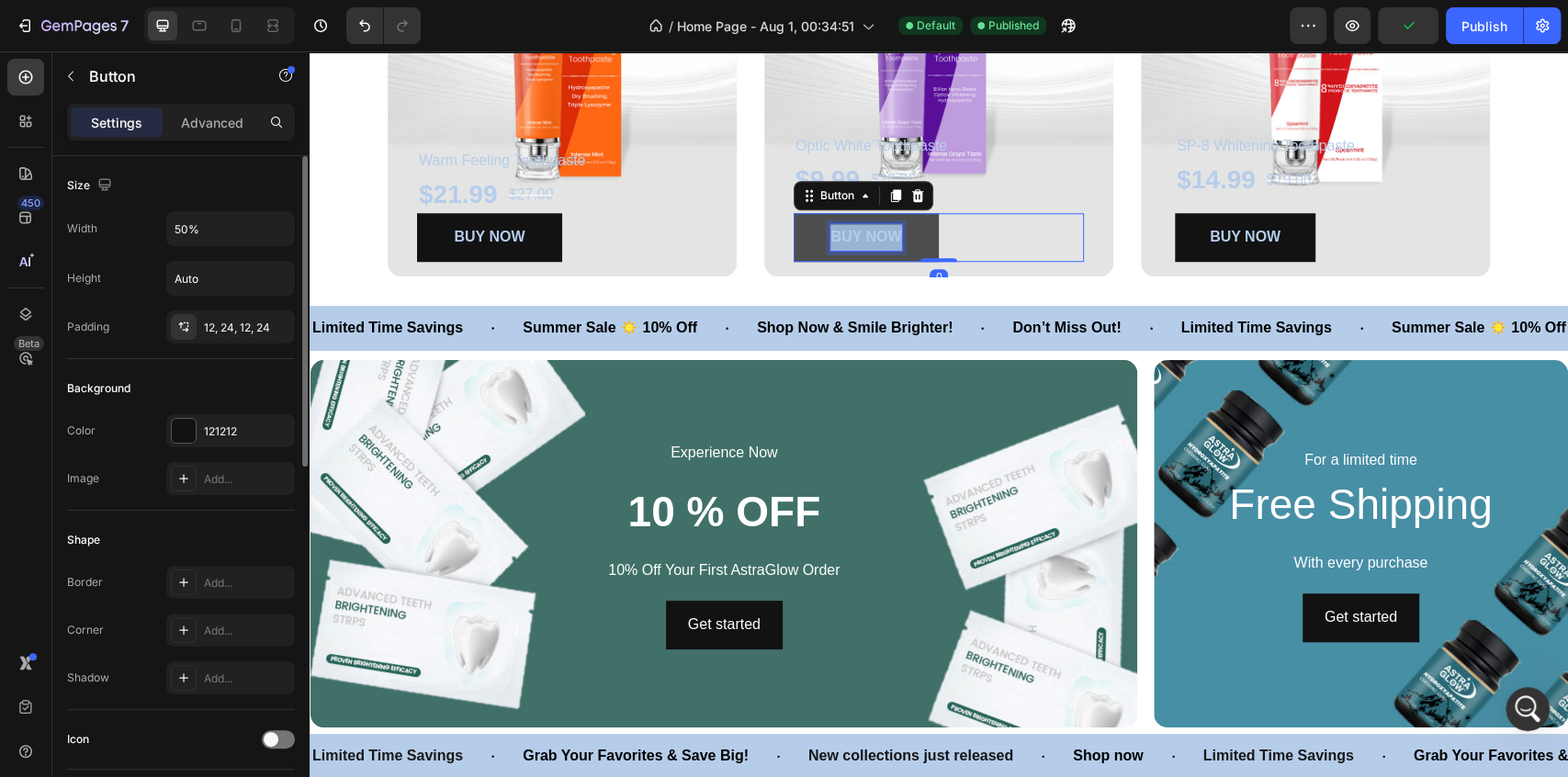 click on "BUY NOW" at bounding box center (865, 236) 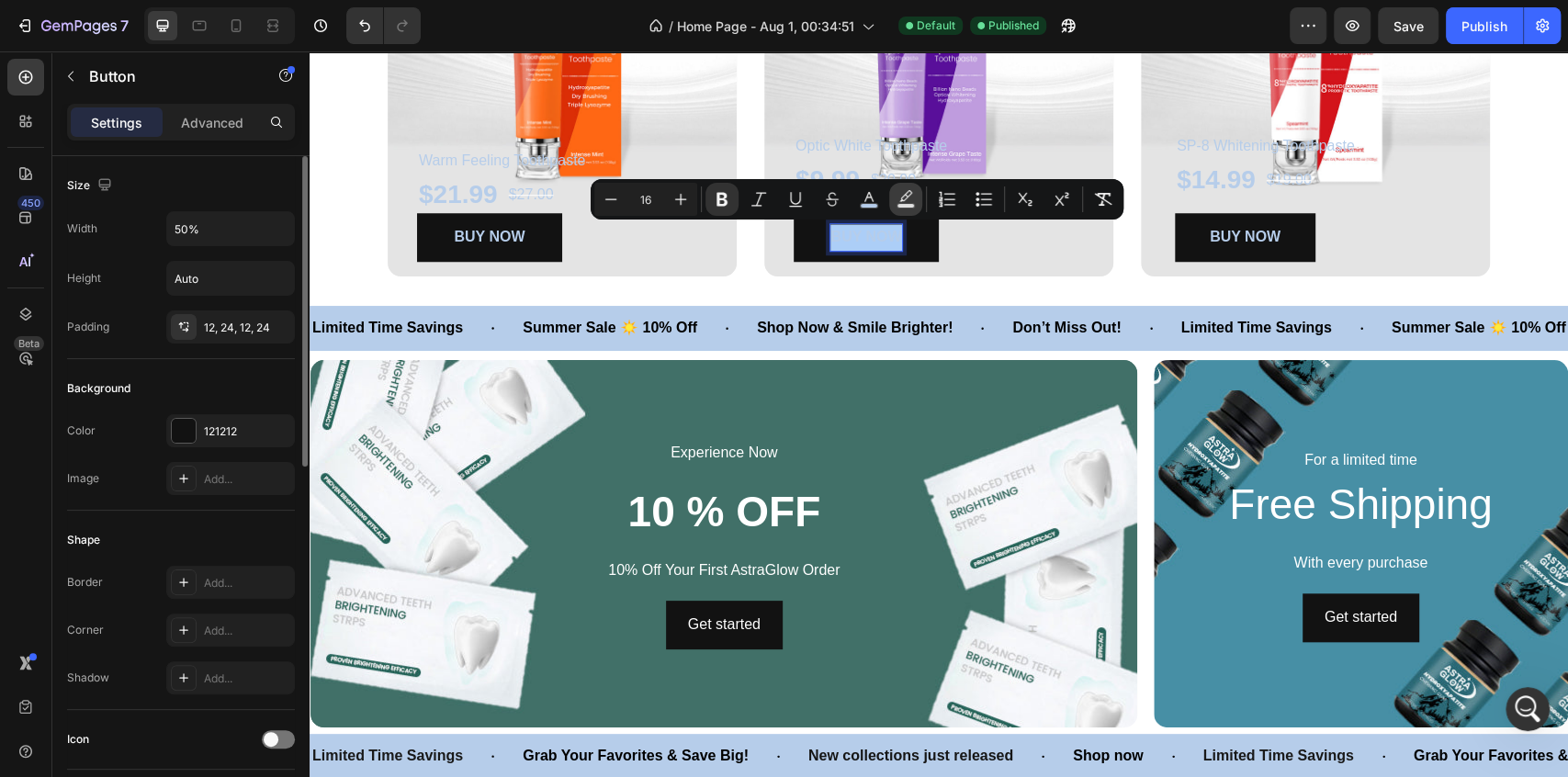 click on "Text Background Color" at bounding box center (906, 199) 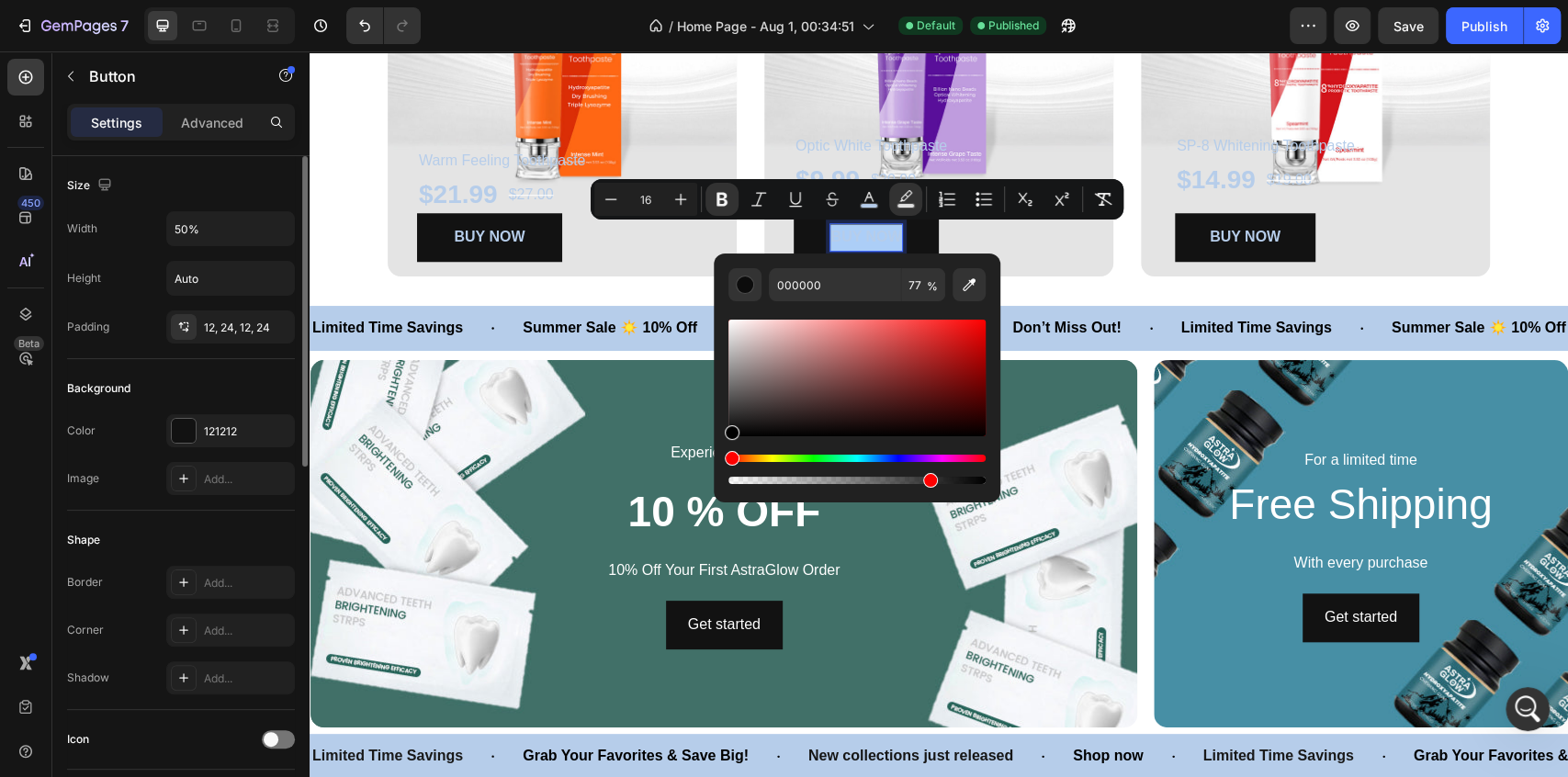 click at bounding box center [857, 377] 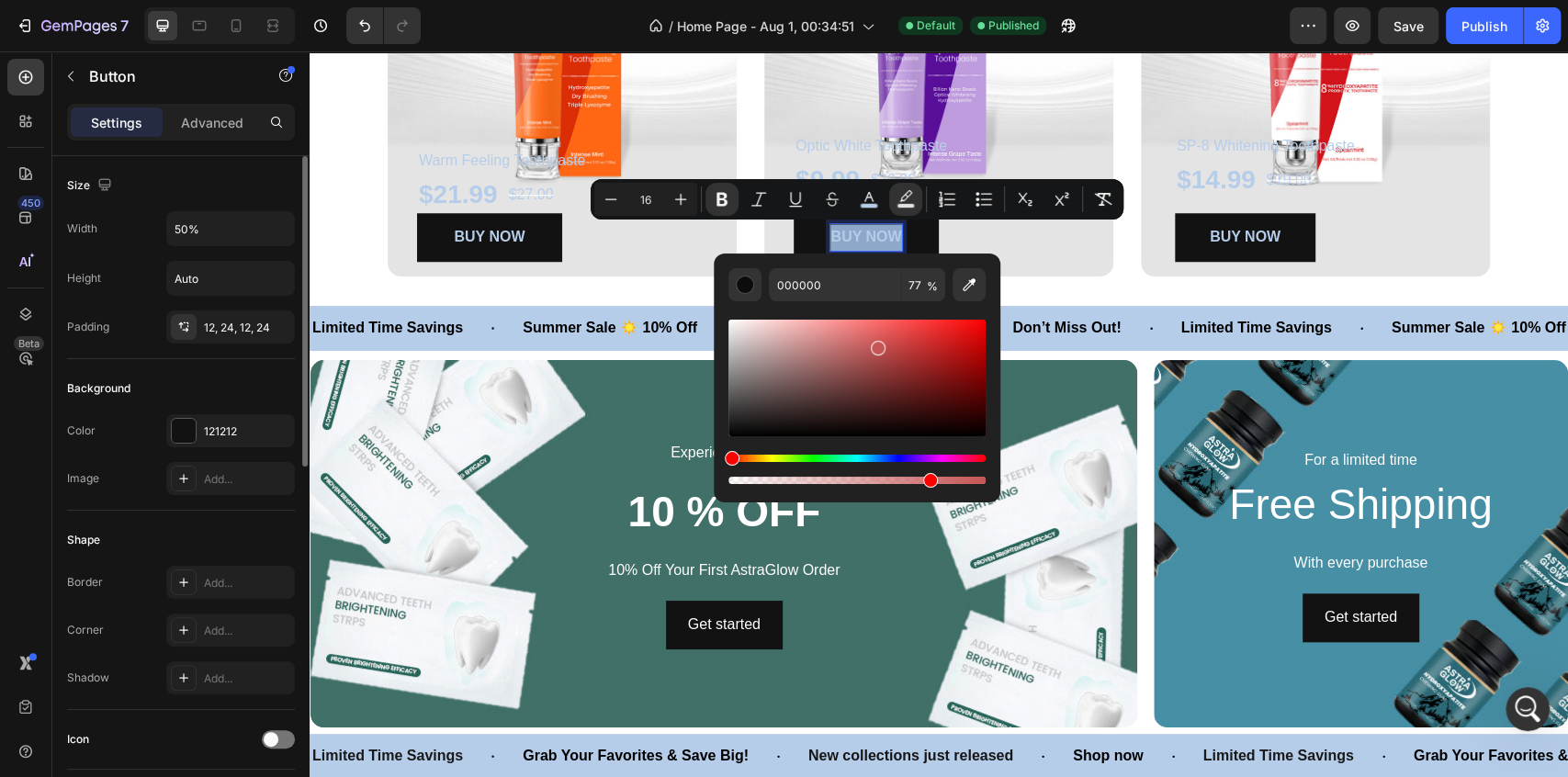 type on "C65555" 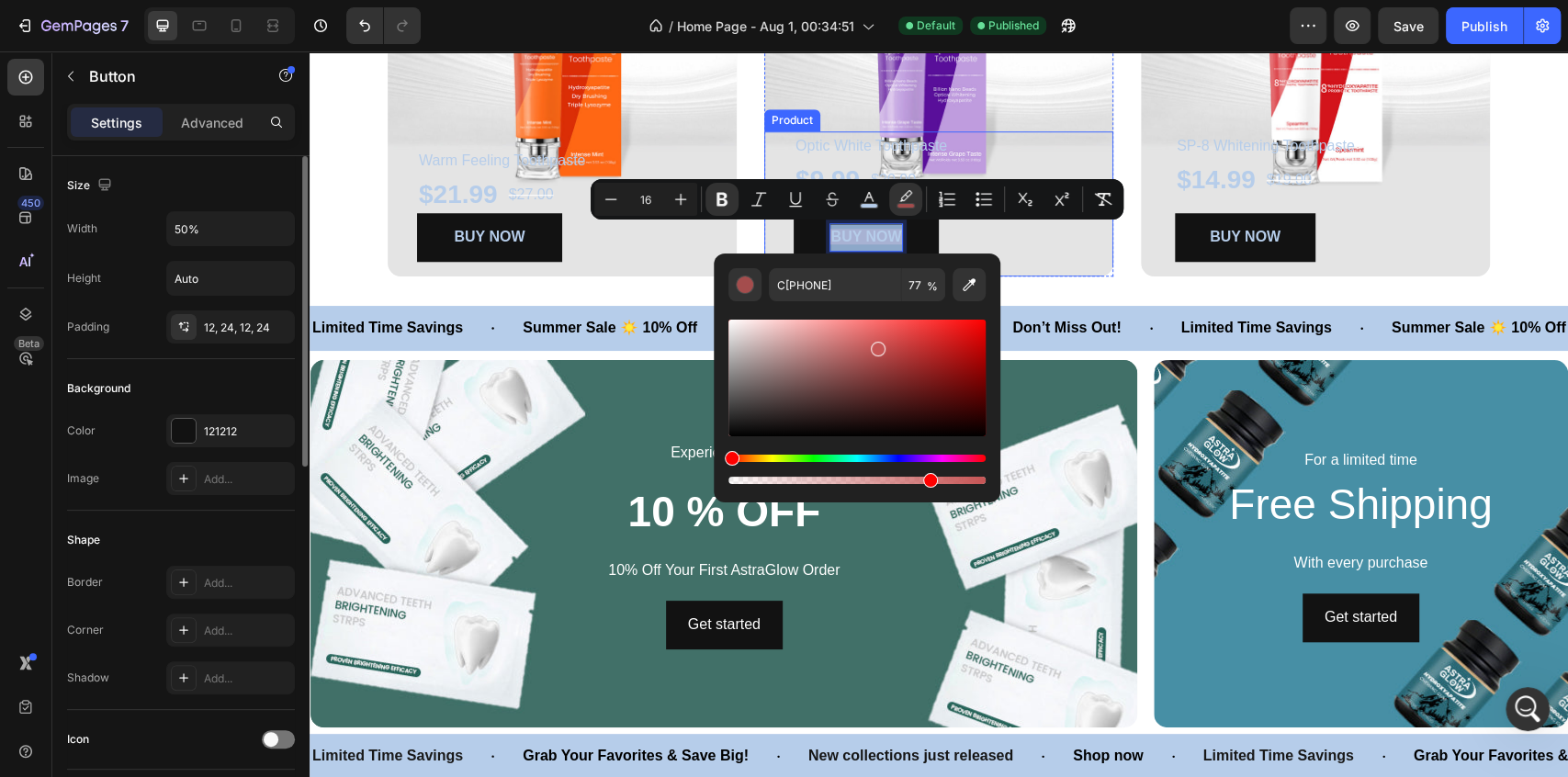 click on "Optic White Toothpaste Text Block $9.99 Product Price Product Price $20.00 Product Price Product Price Row BUY NOW Button   0 Product" at bounding box center (939, 204) 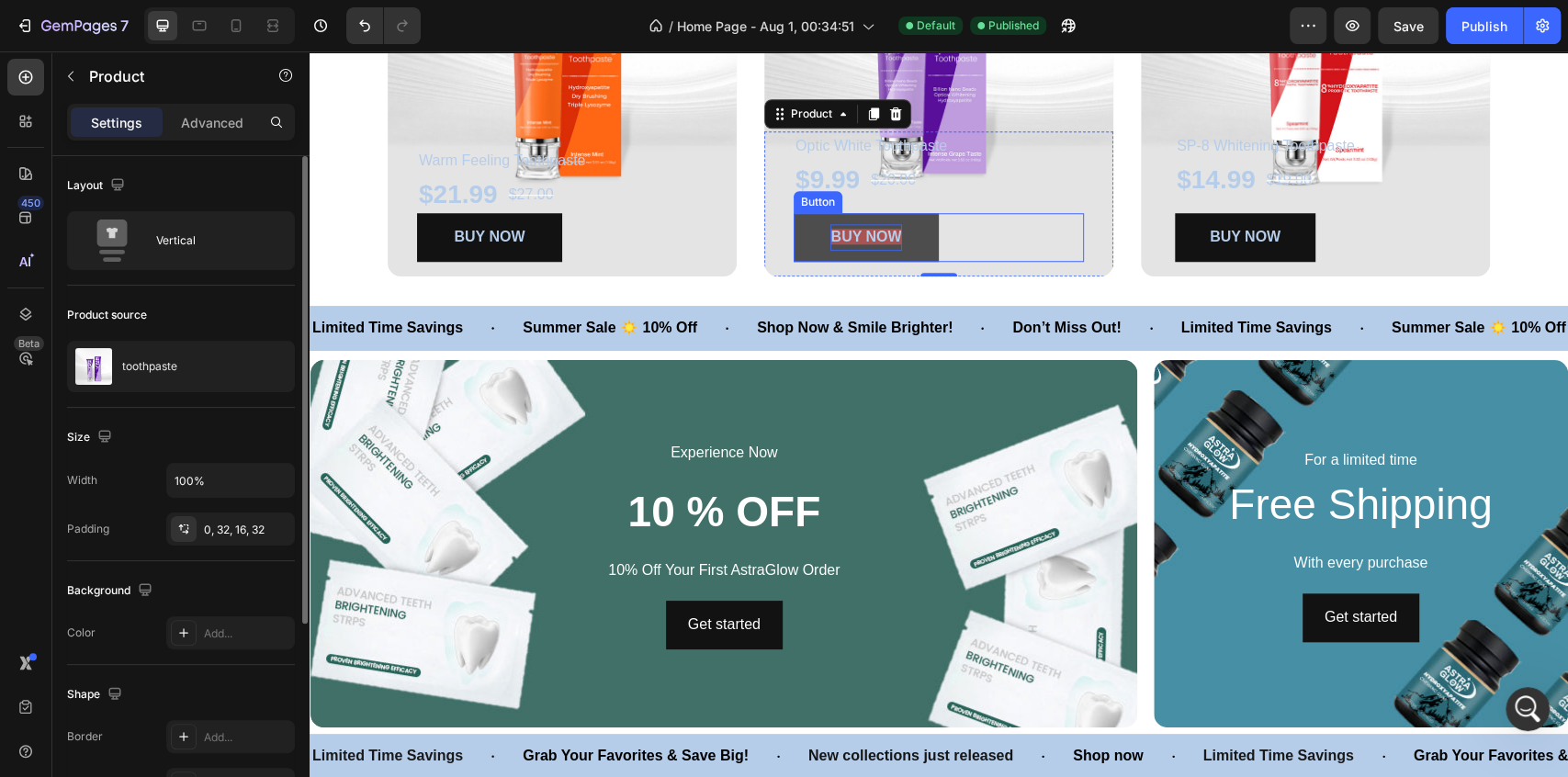 click on "BUY NOW" at bounding box center [865, 236] 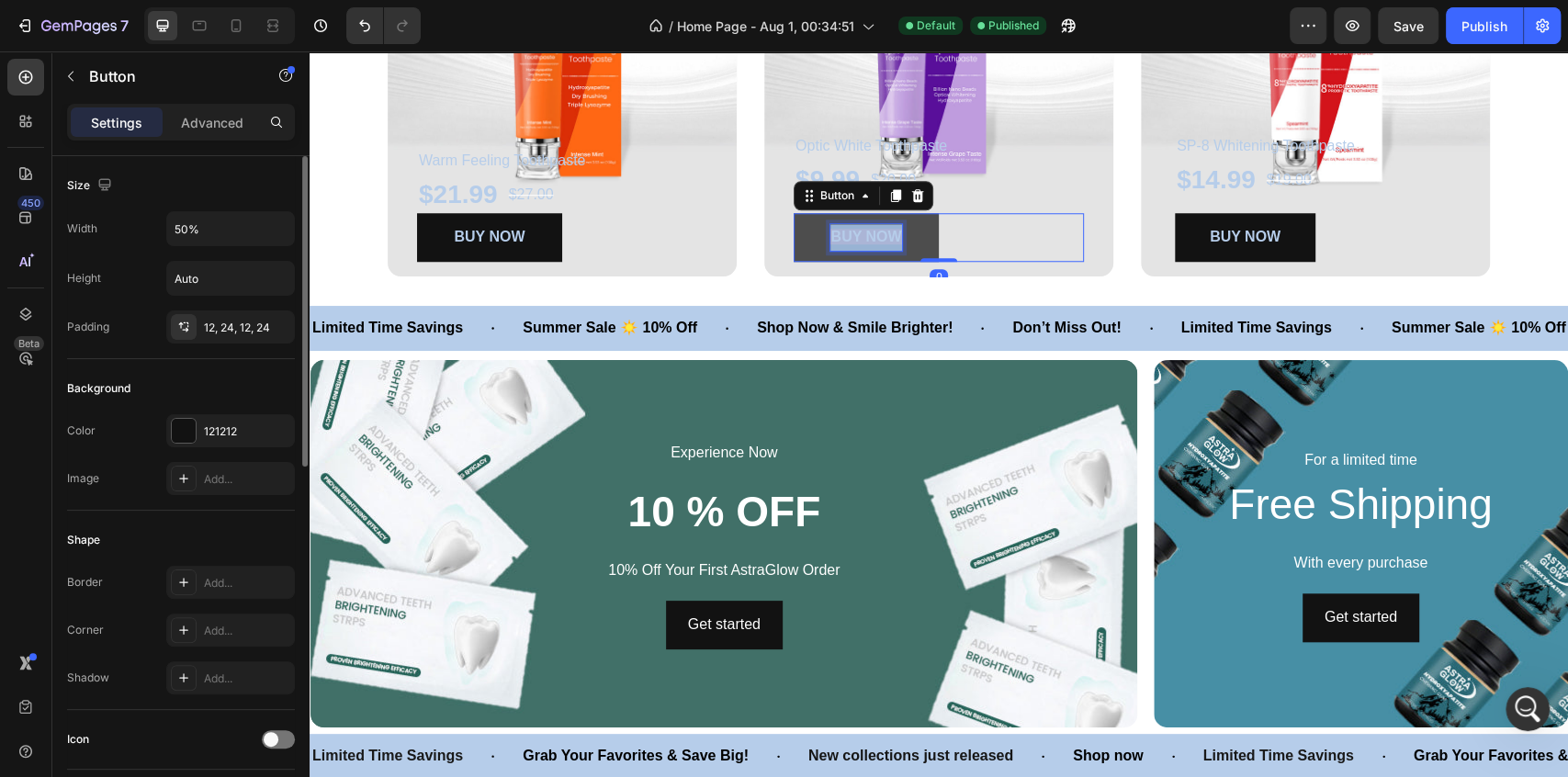 click on "BUY NOW" at bounding box center (865, 236) 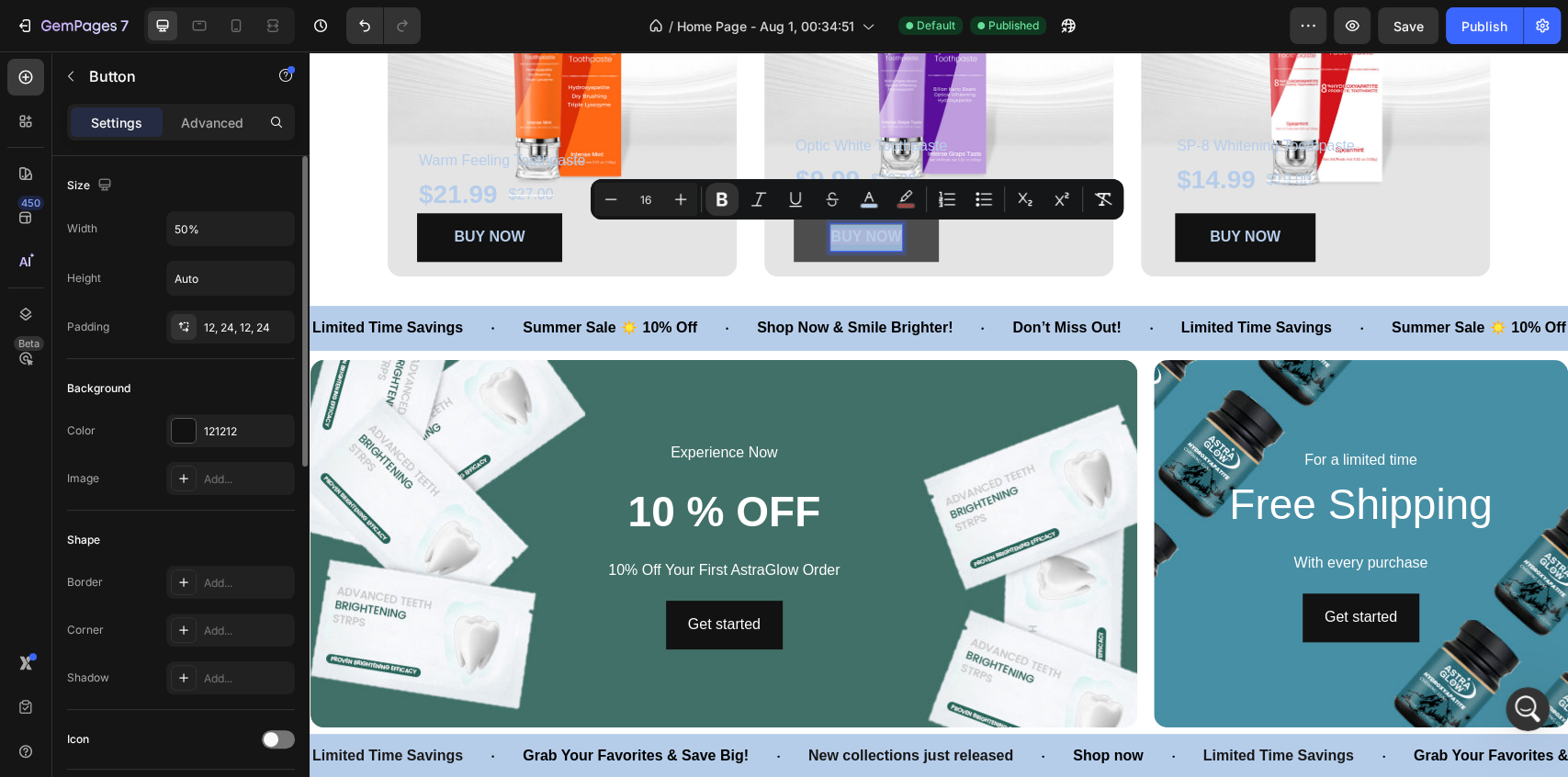 click on "BUY NOW" at bounding box center [865, 236] 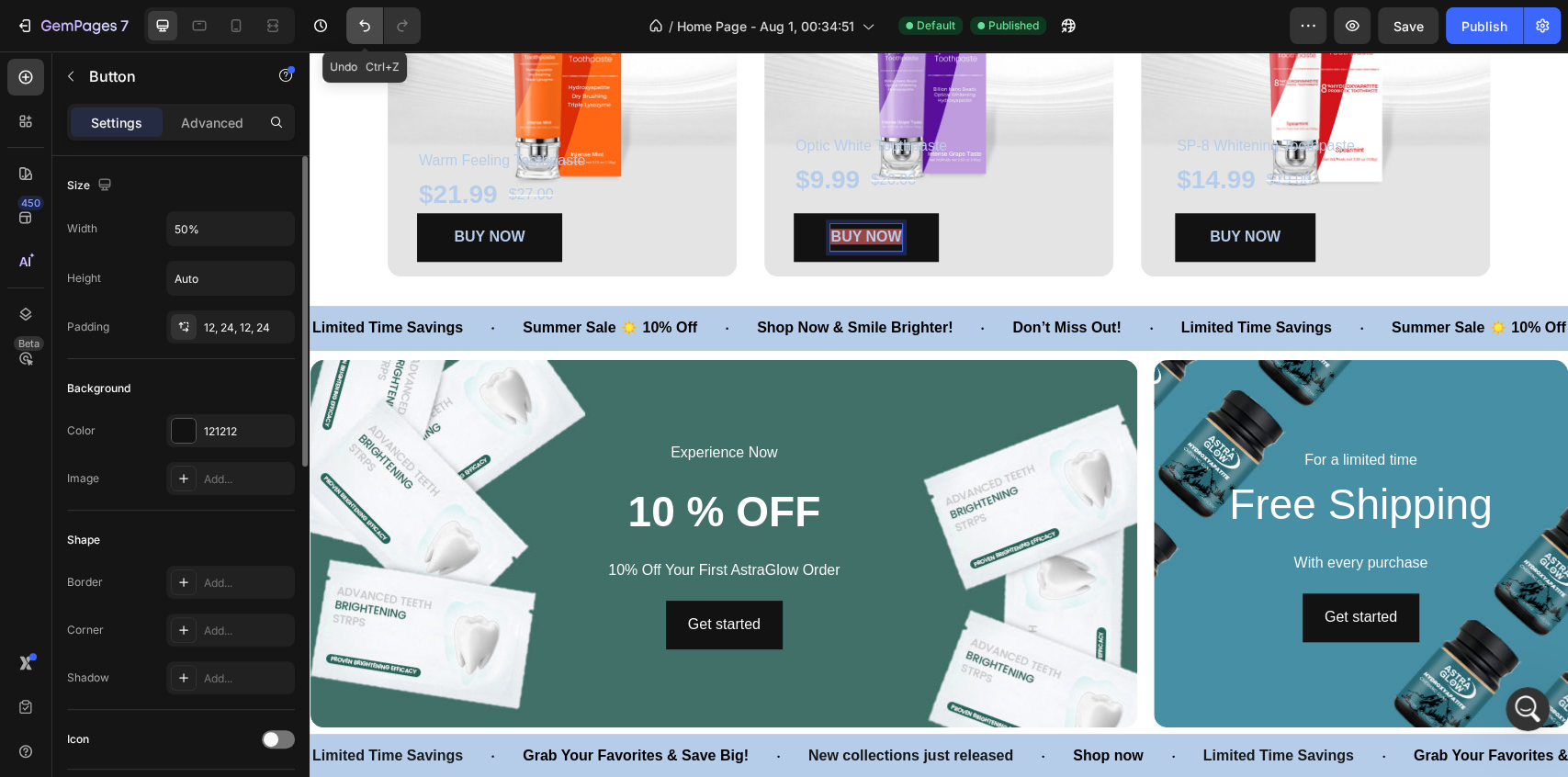 click 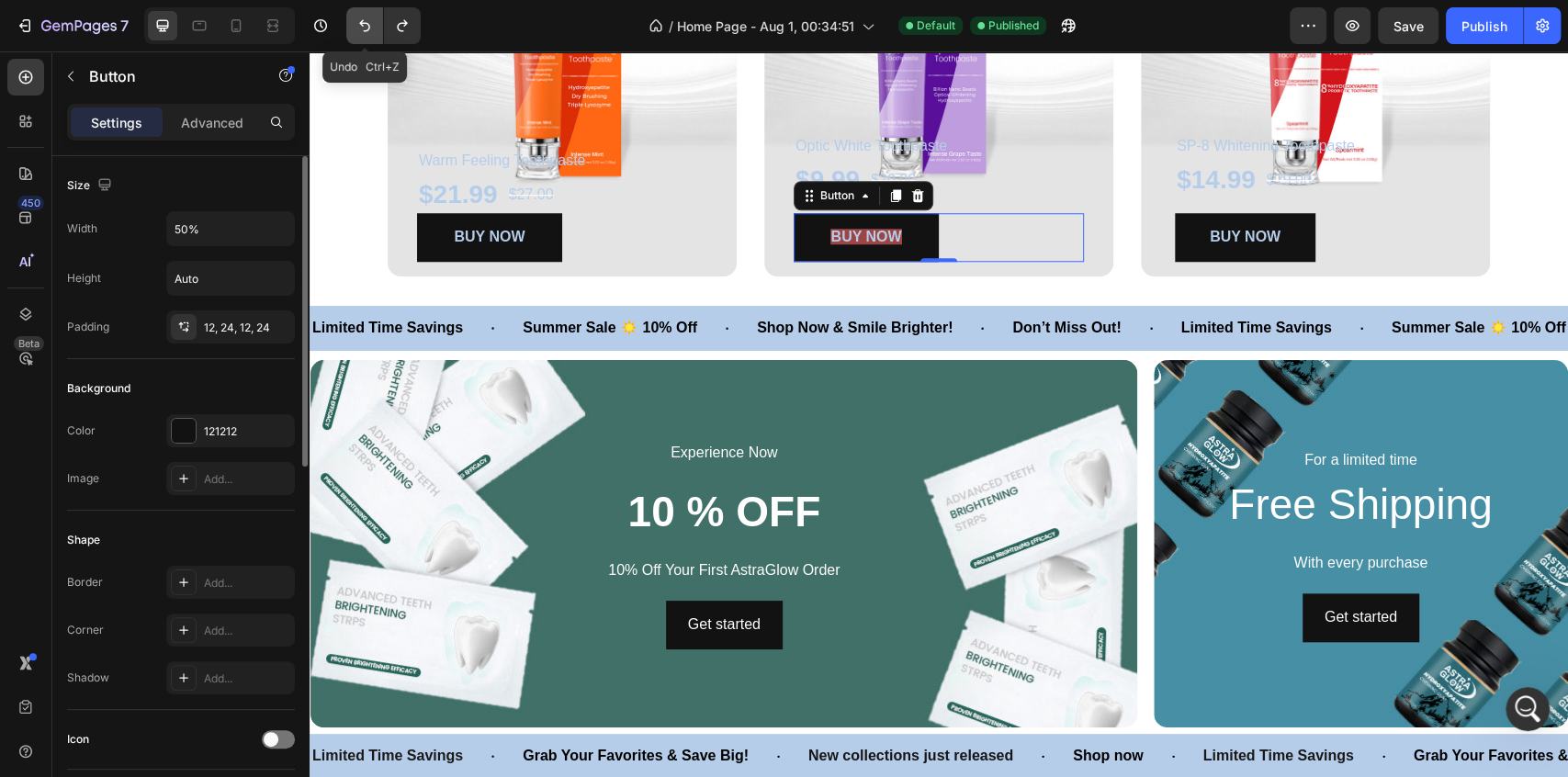 click 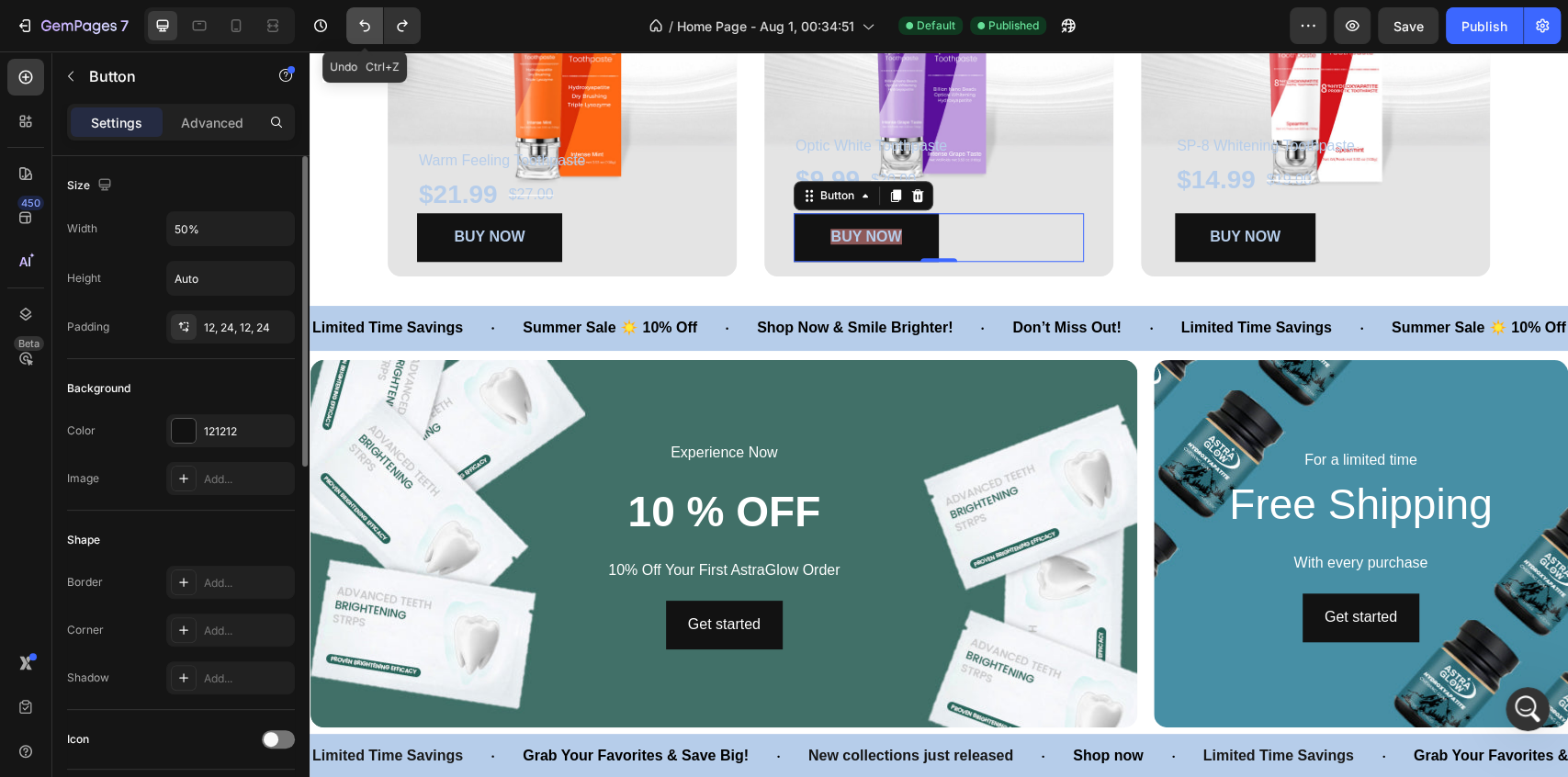 click 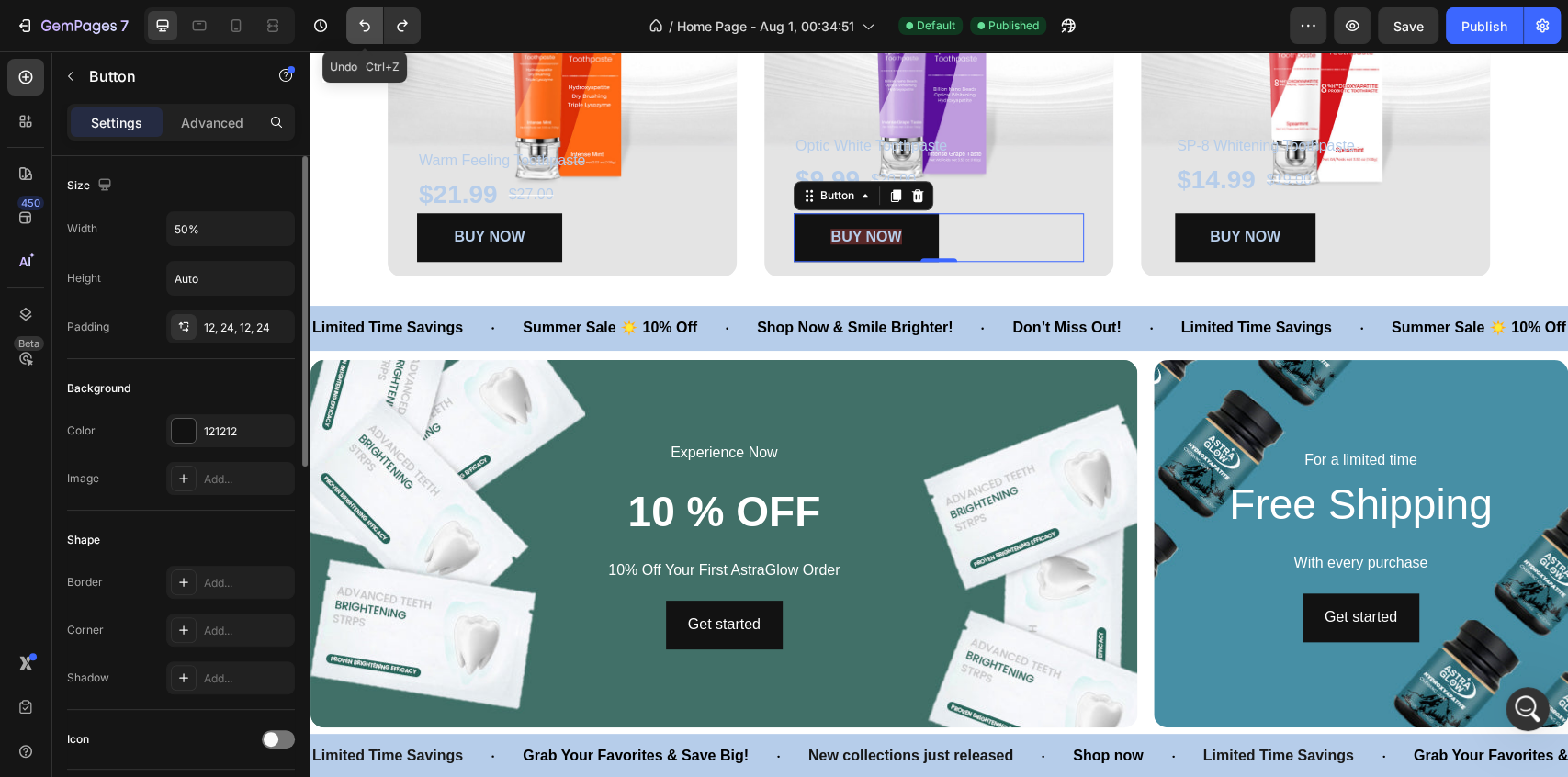 click 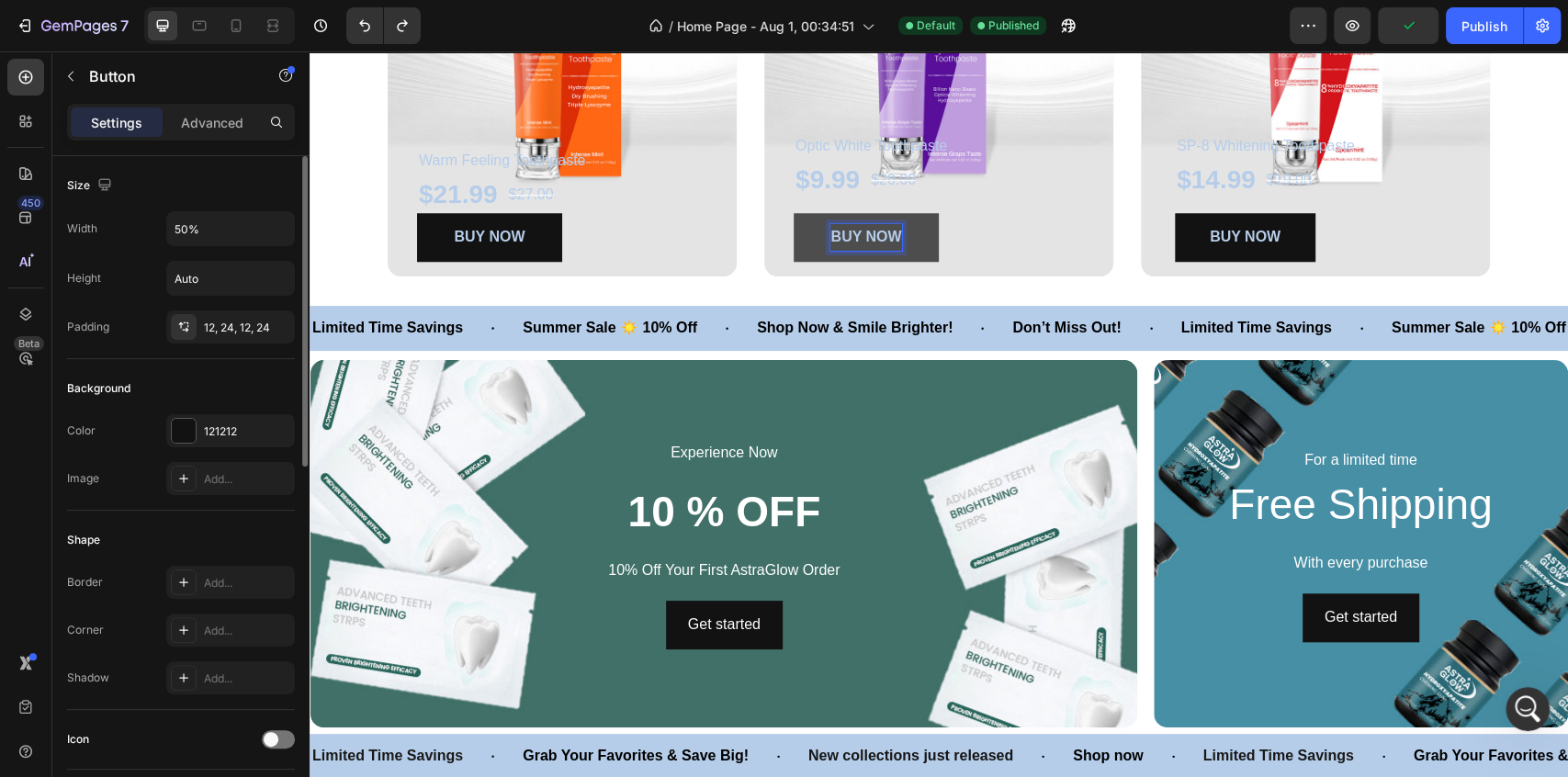 click on "BUY NOW" at bounding box center (866, 237) 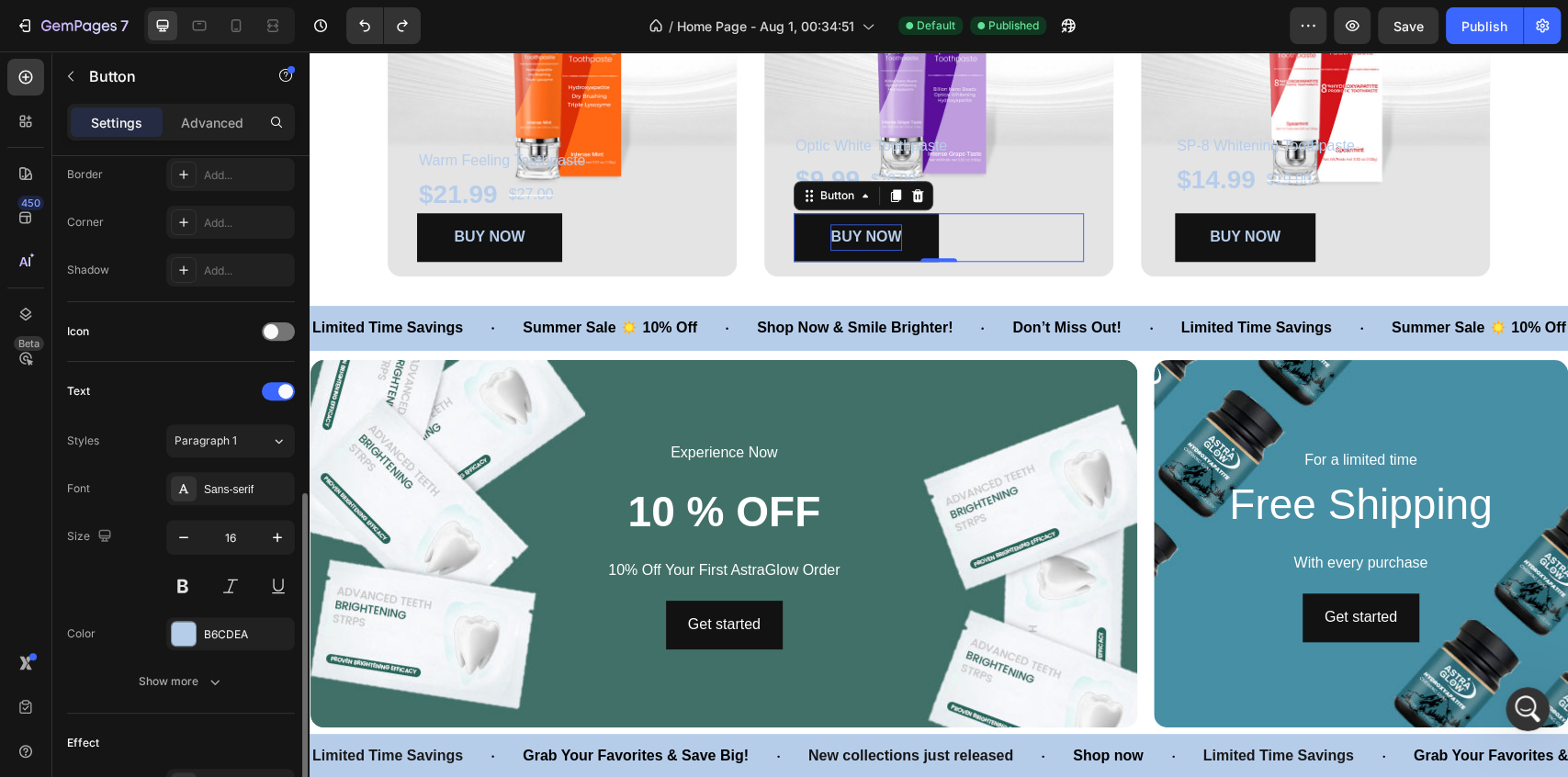 scroll, scrollTop: 785, scrollLeft: 0, axis: vertical 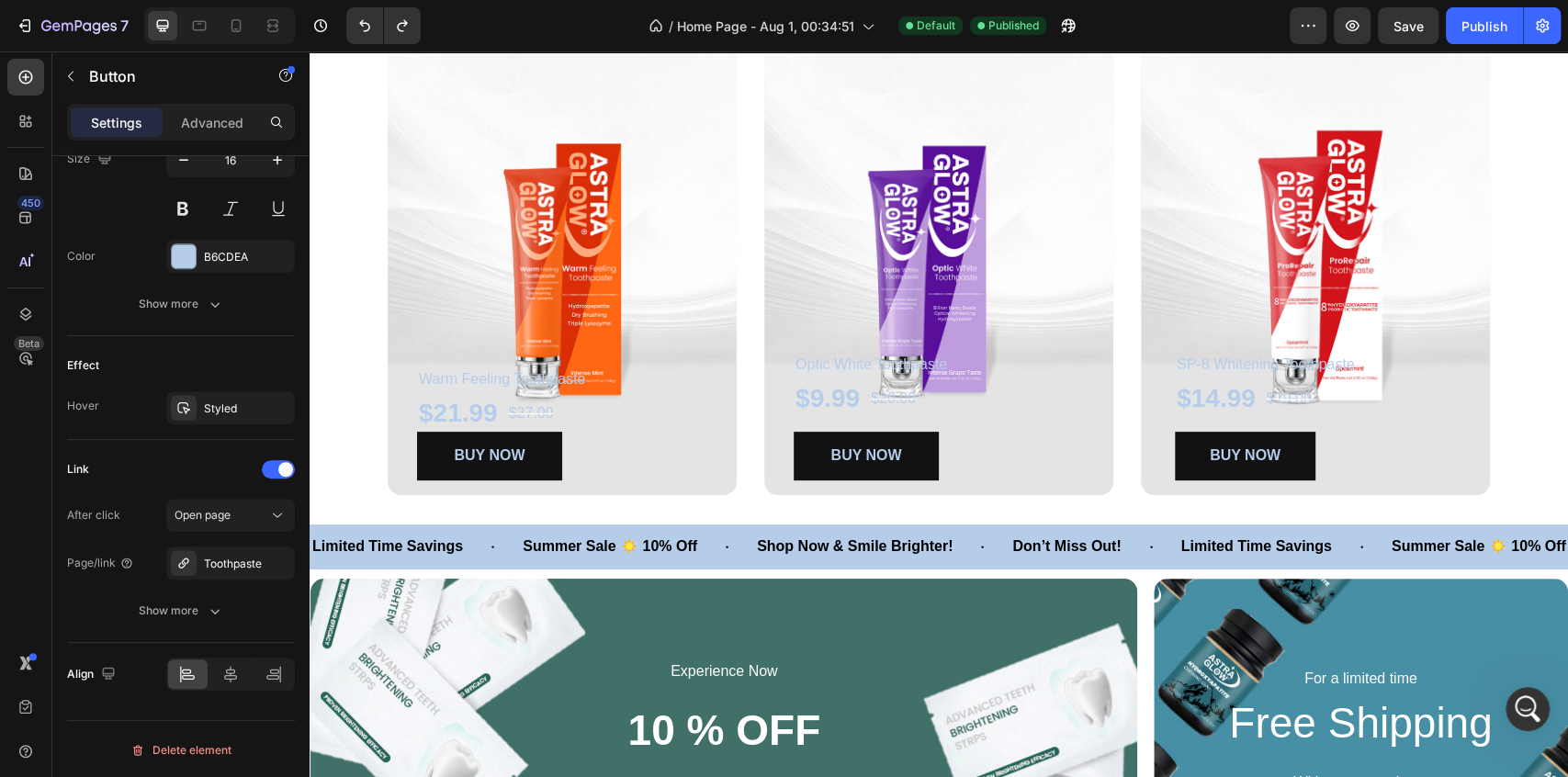 click 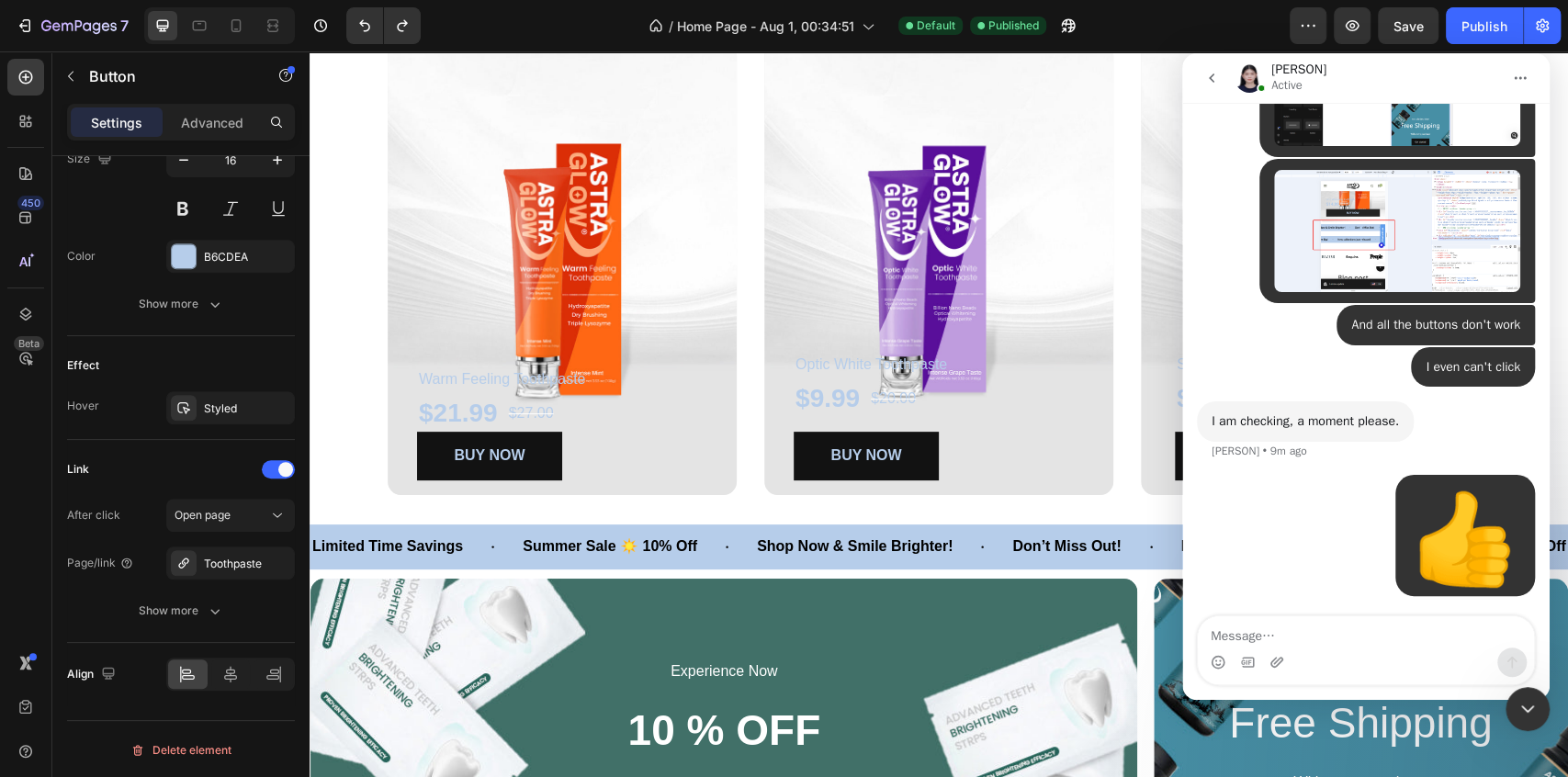 scroll, scrollTop: 4709, scrollLeft: 0, axis: vertical 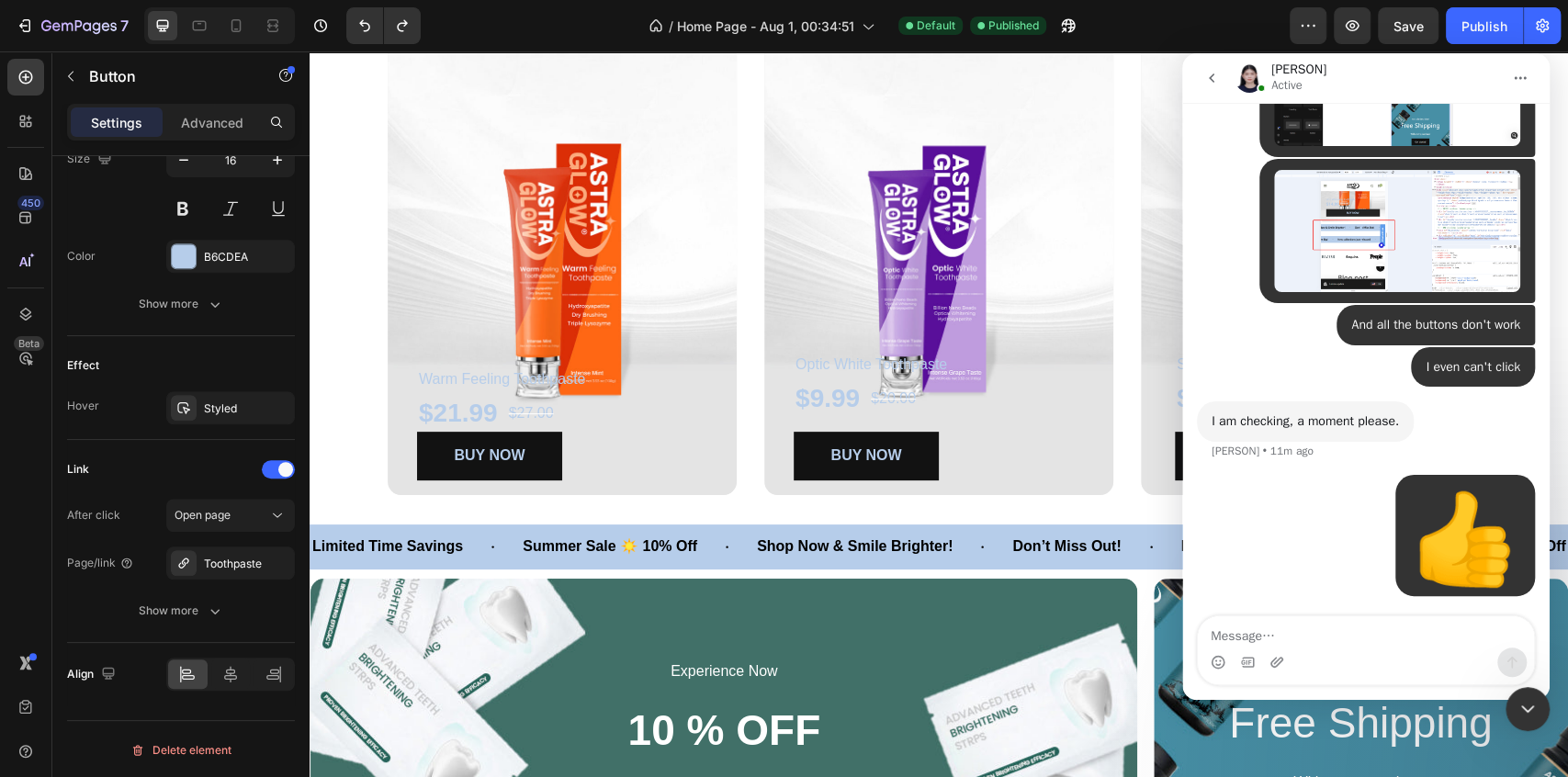 click 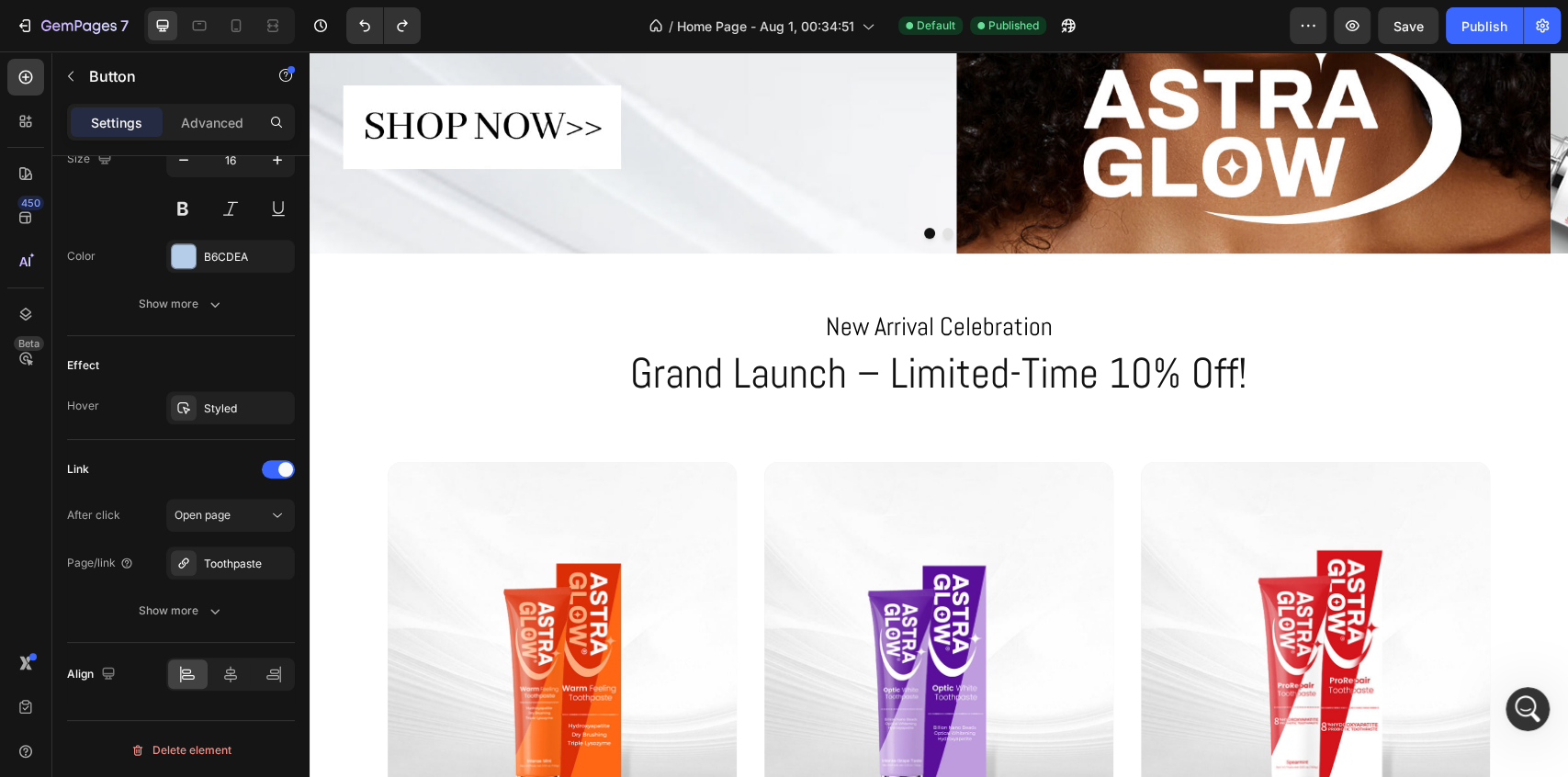 scroll, scrollTop: 408, scrollLeft: 0, axis: vertical 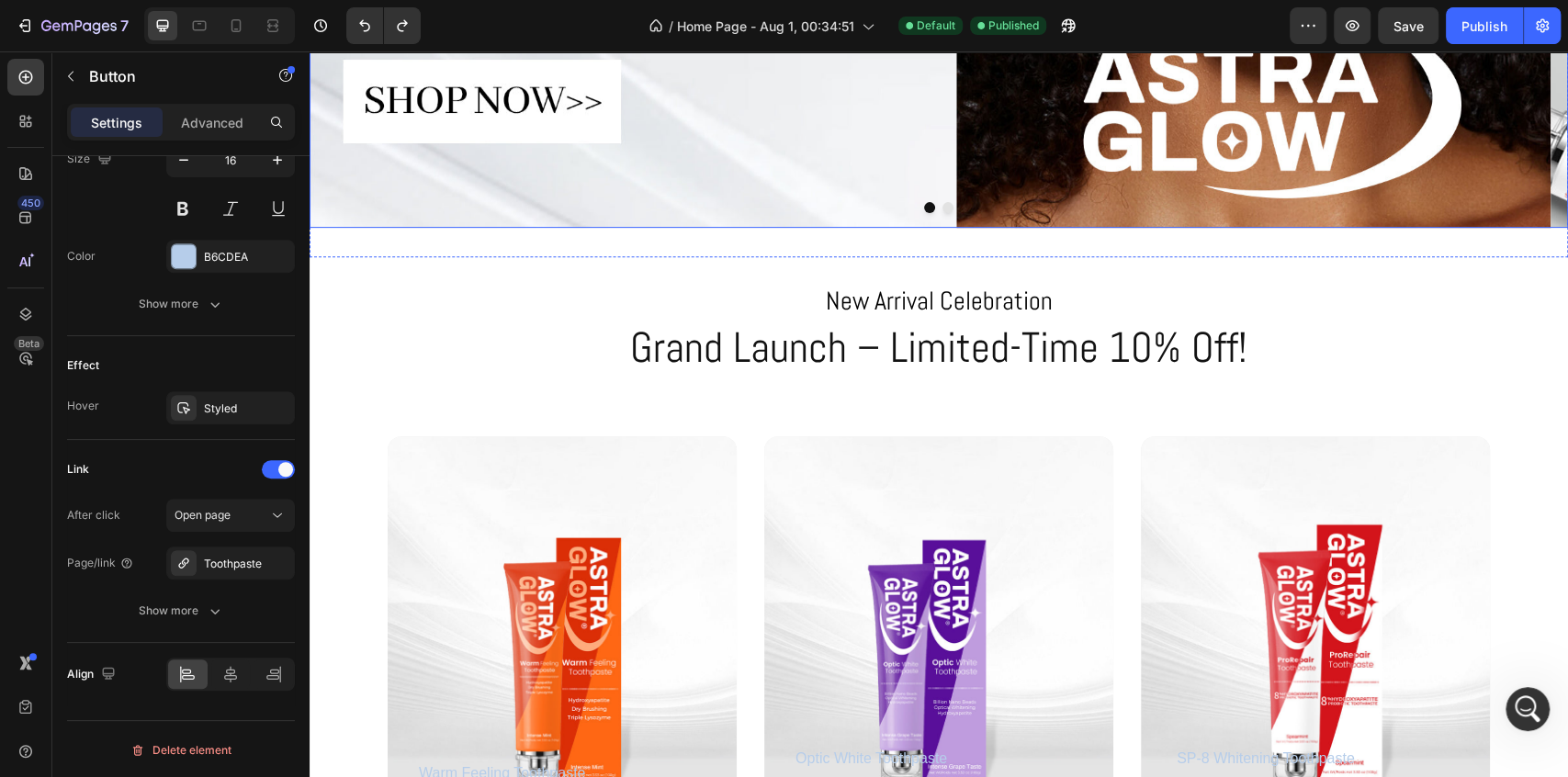 click at bounding box center [948, 208] 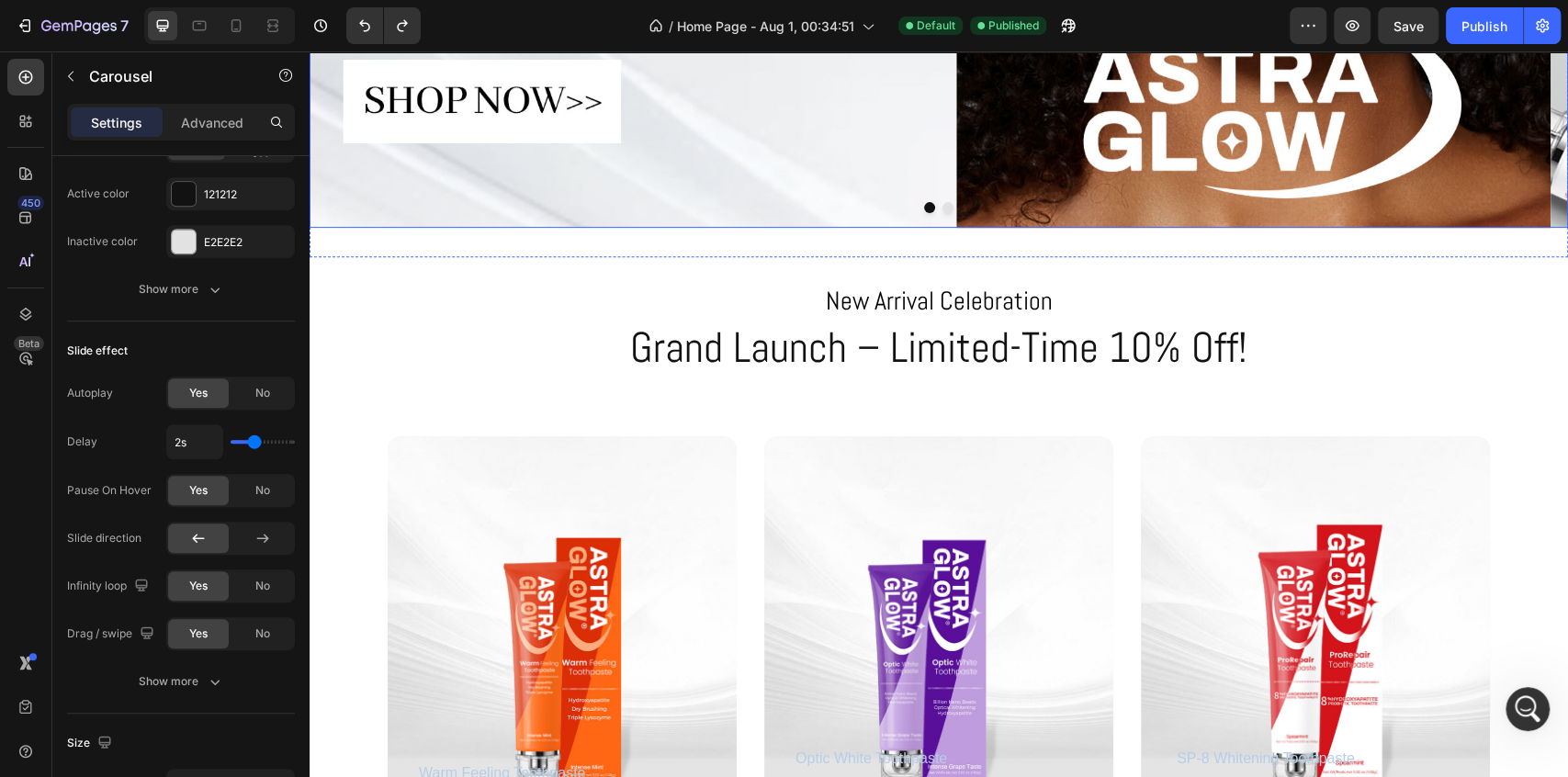 scroll, scrollTop: 0, scrollLeft: 0, axis: both 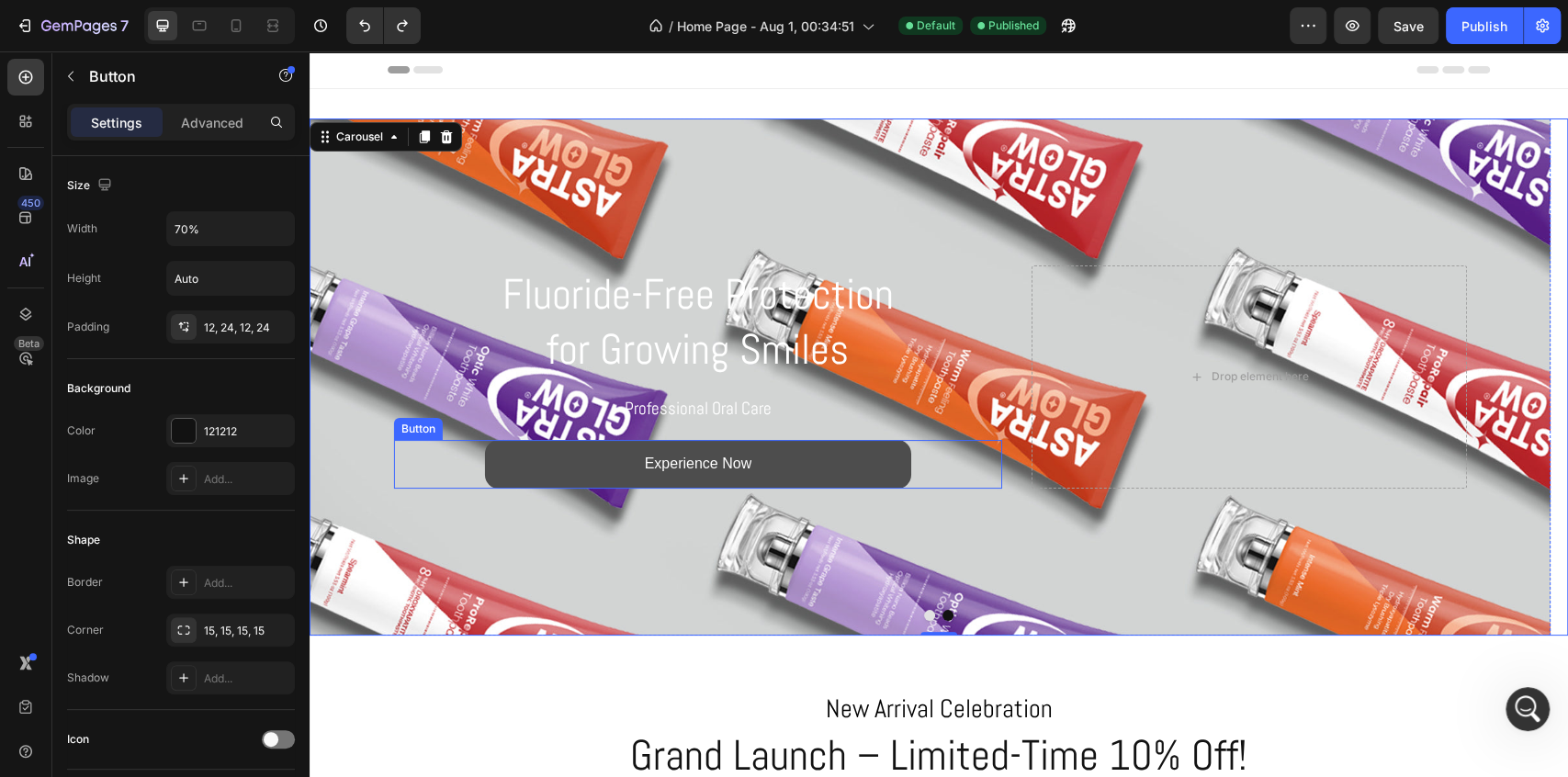 click on "Experience Now" at bounding box center (698, 464) 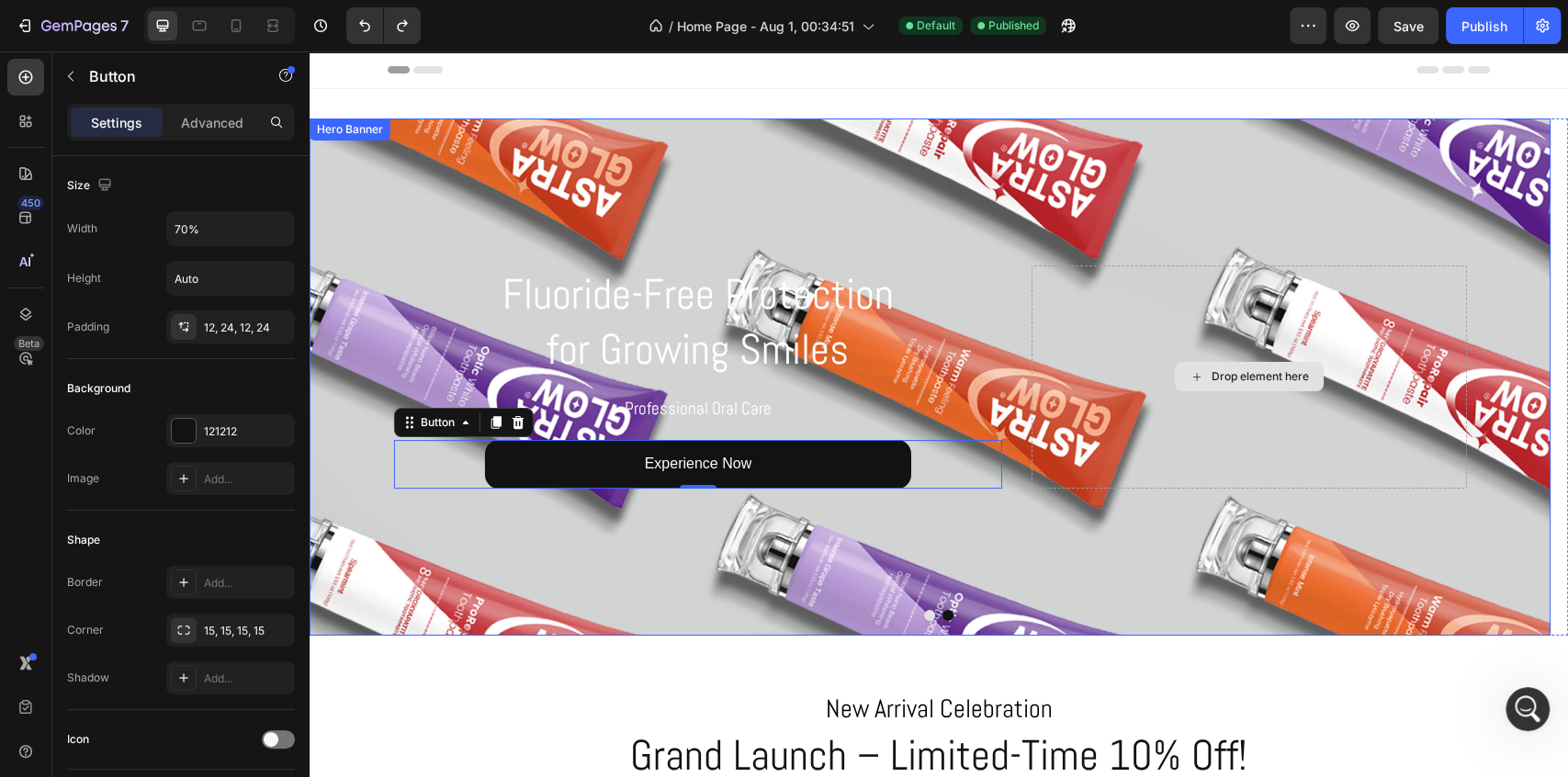 click on "Drop element here" at bounding box center [1248, 377] 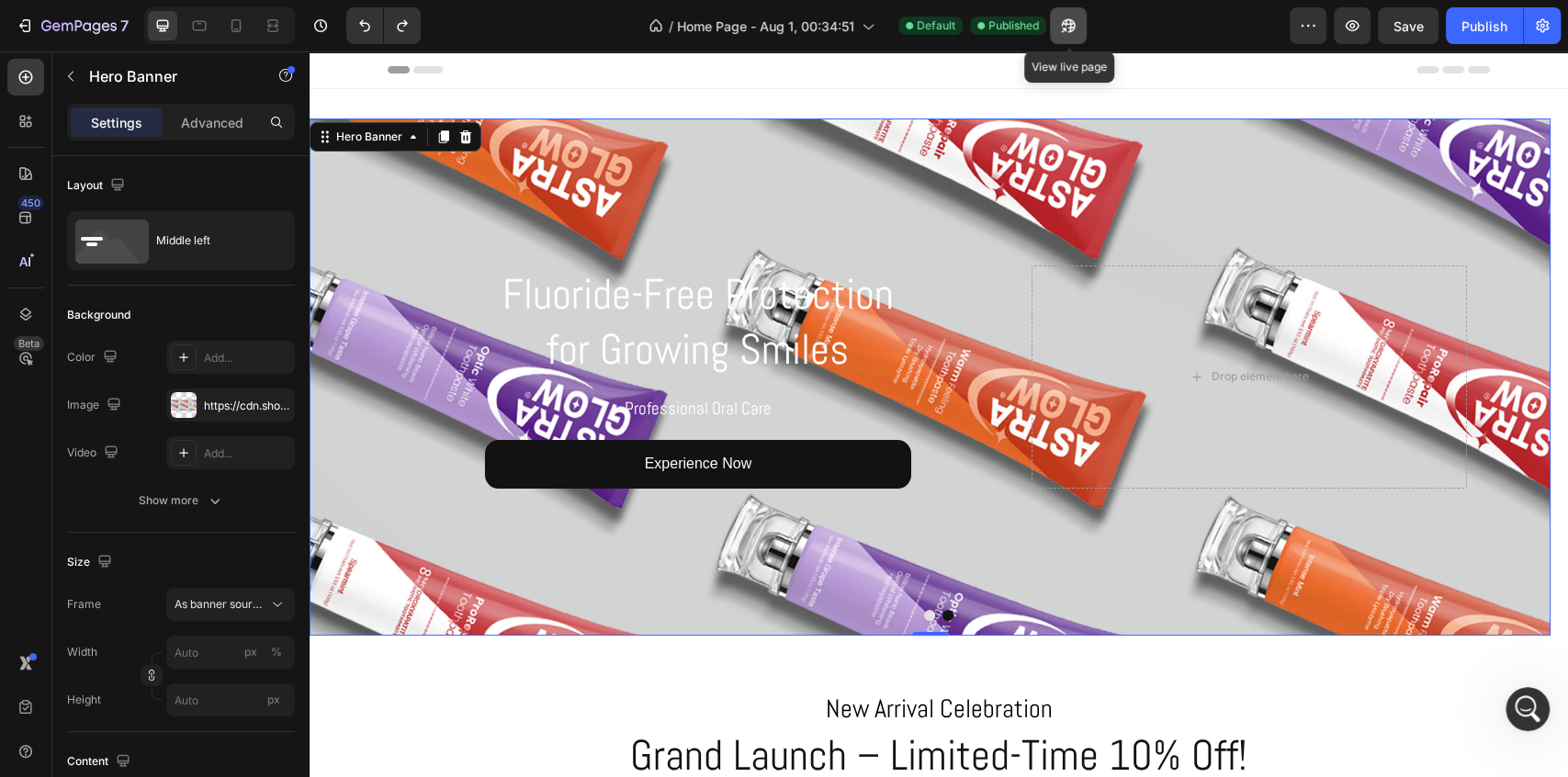 click 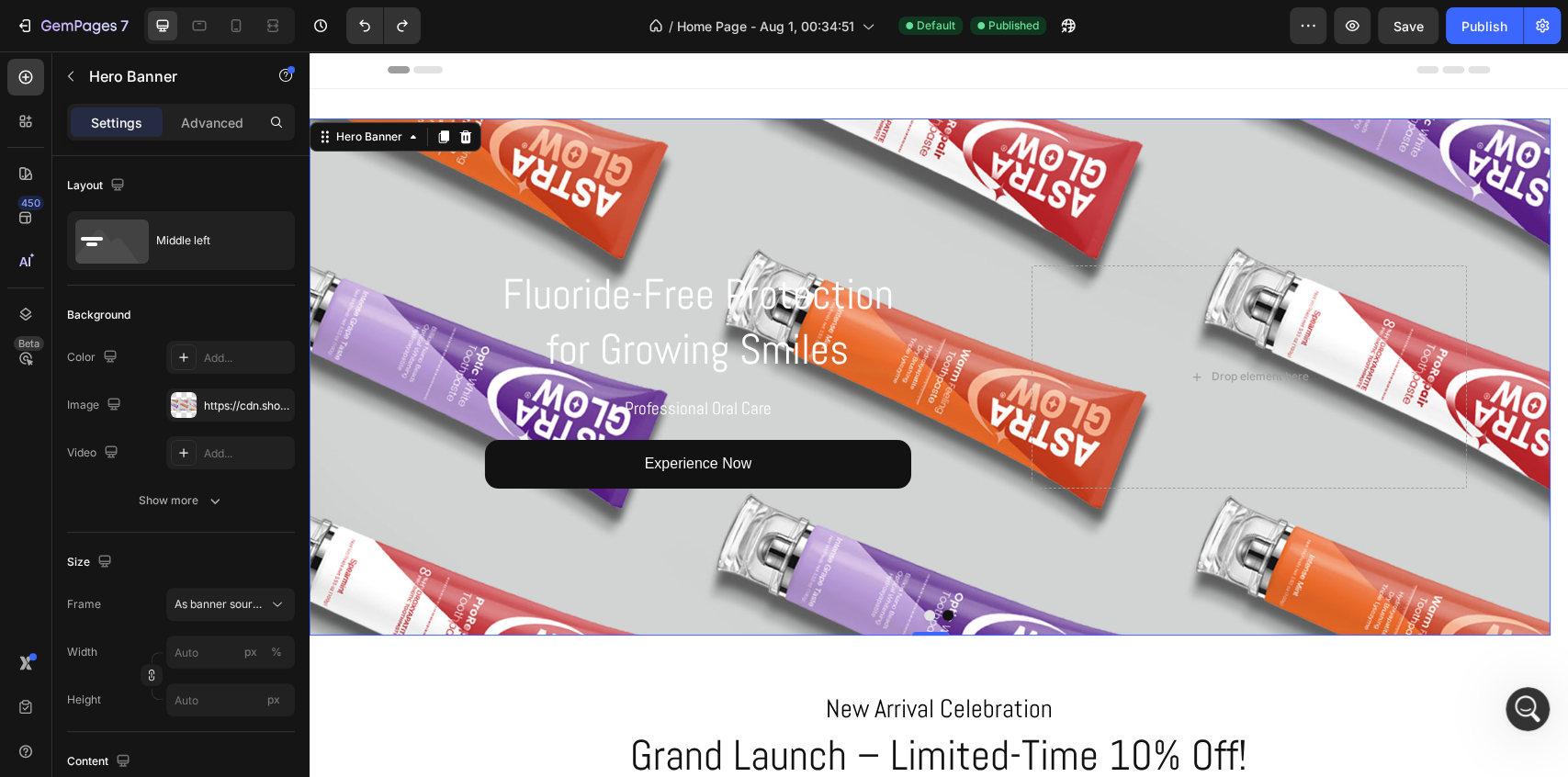 click 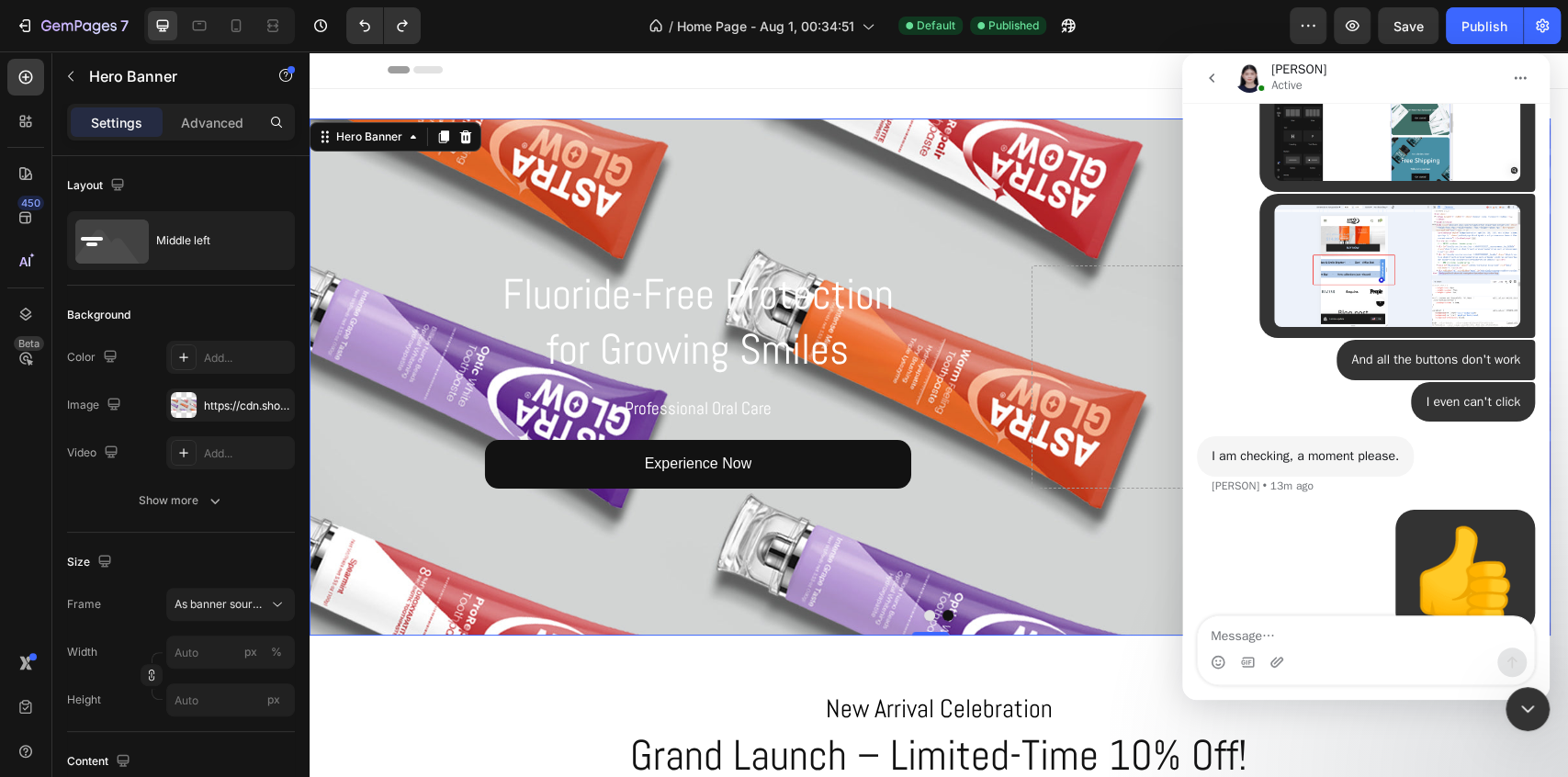 scroll, scrollTop: 4709, scrollLeft: 0, axis: vertical 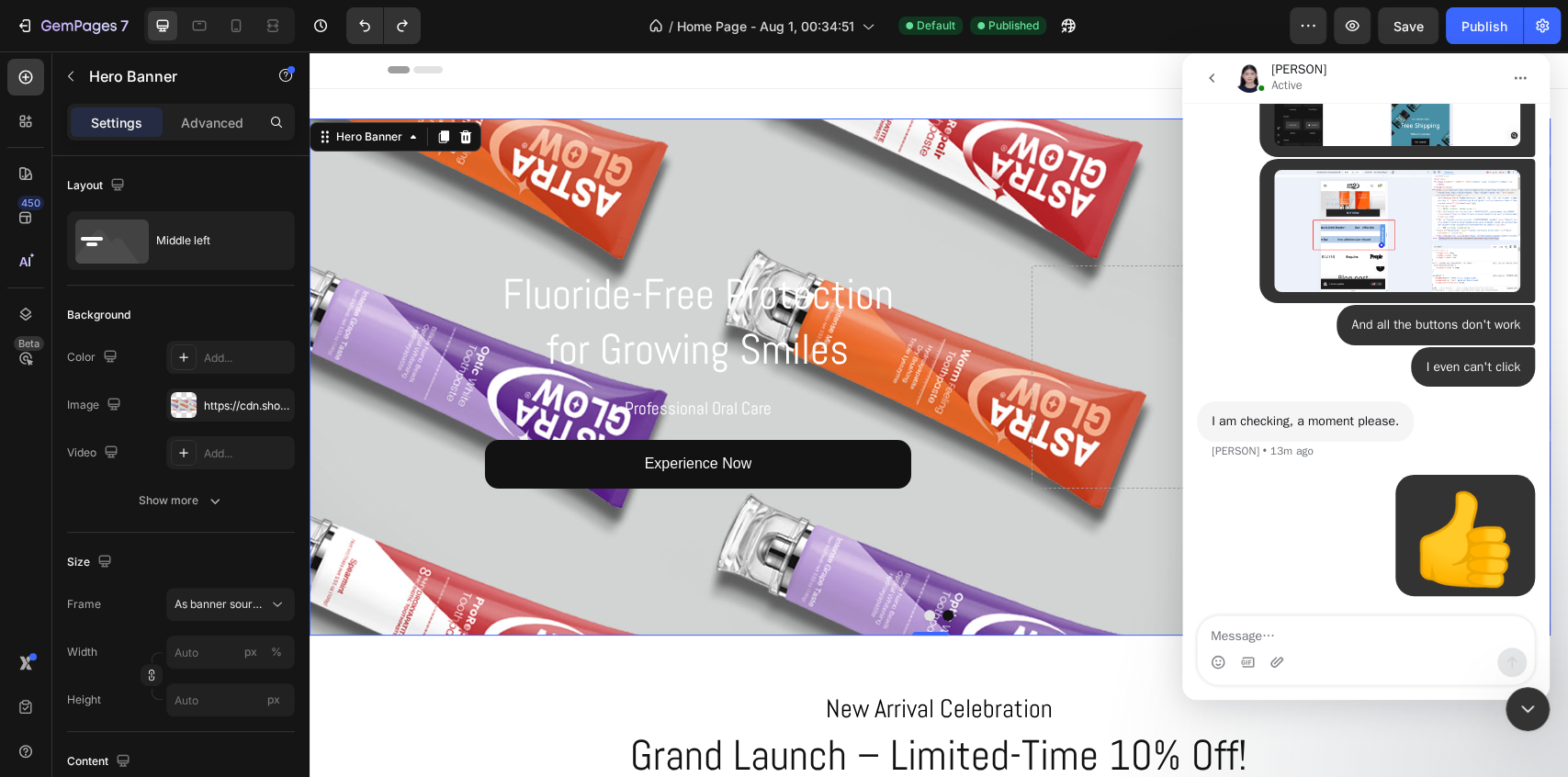 click at bounding box center (1366, 632) 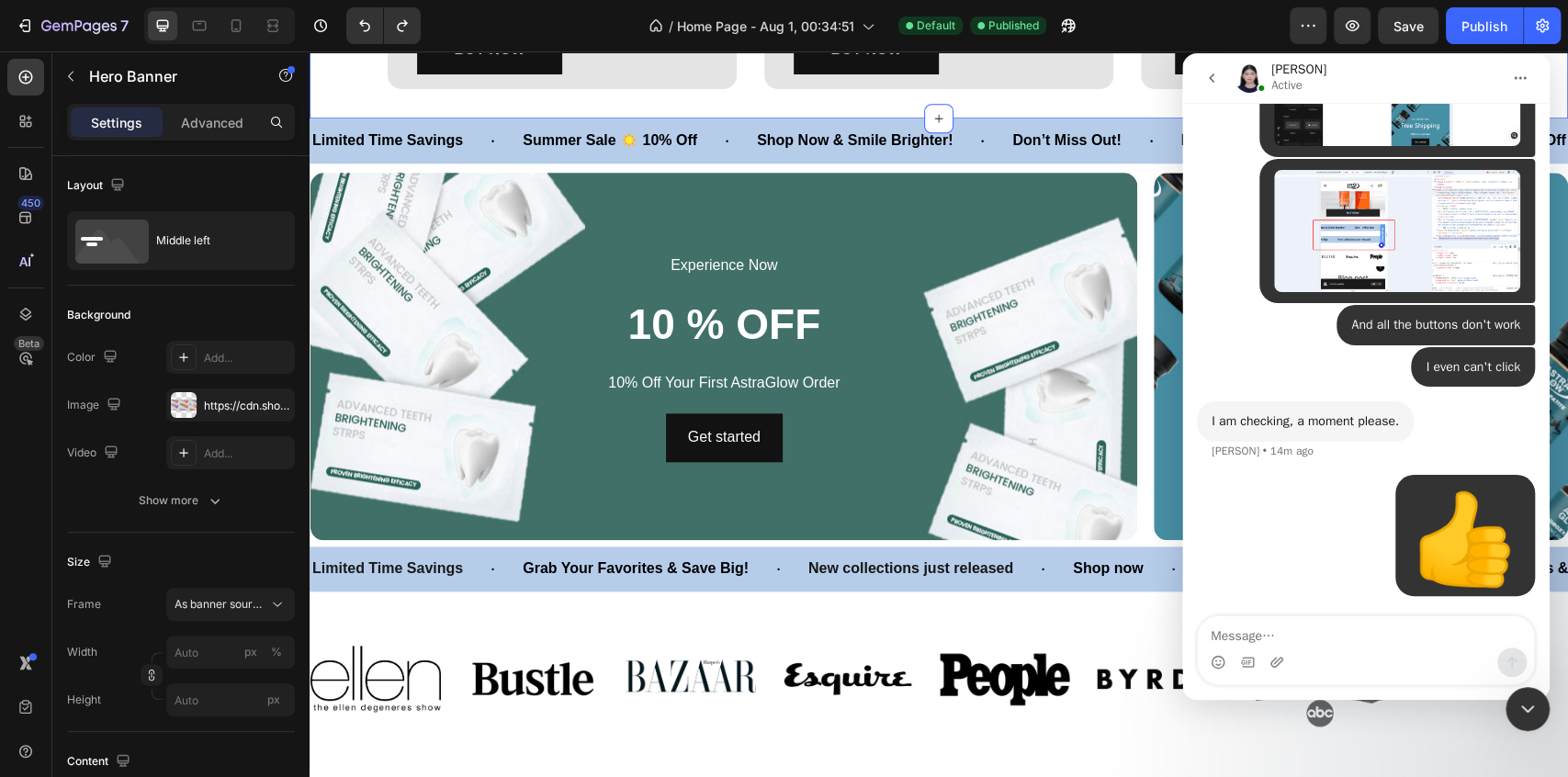 scroll, scrollTop: 1224, scrollLeft: 0, axis: vertical 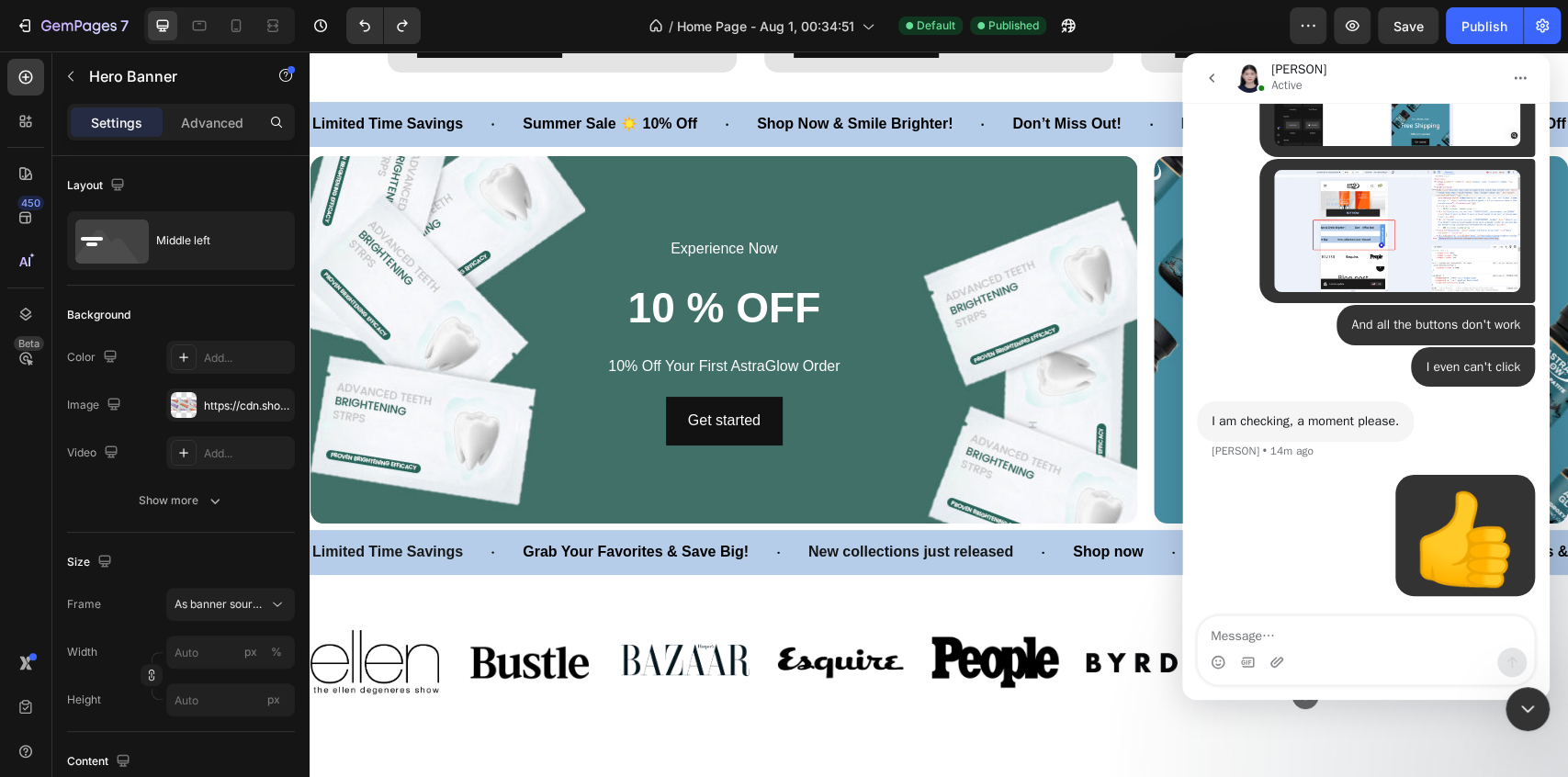 click at bounding box center [1366, 632] 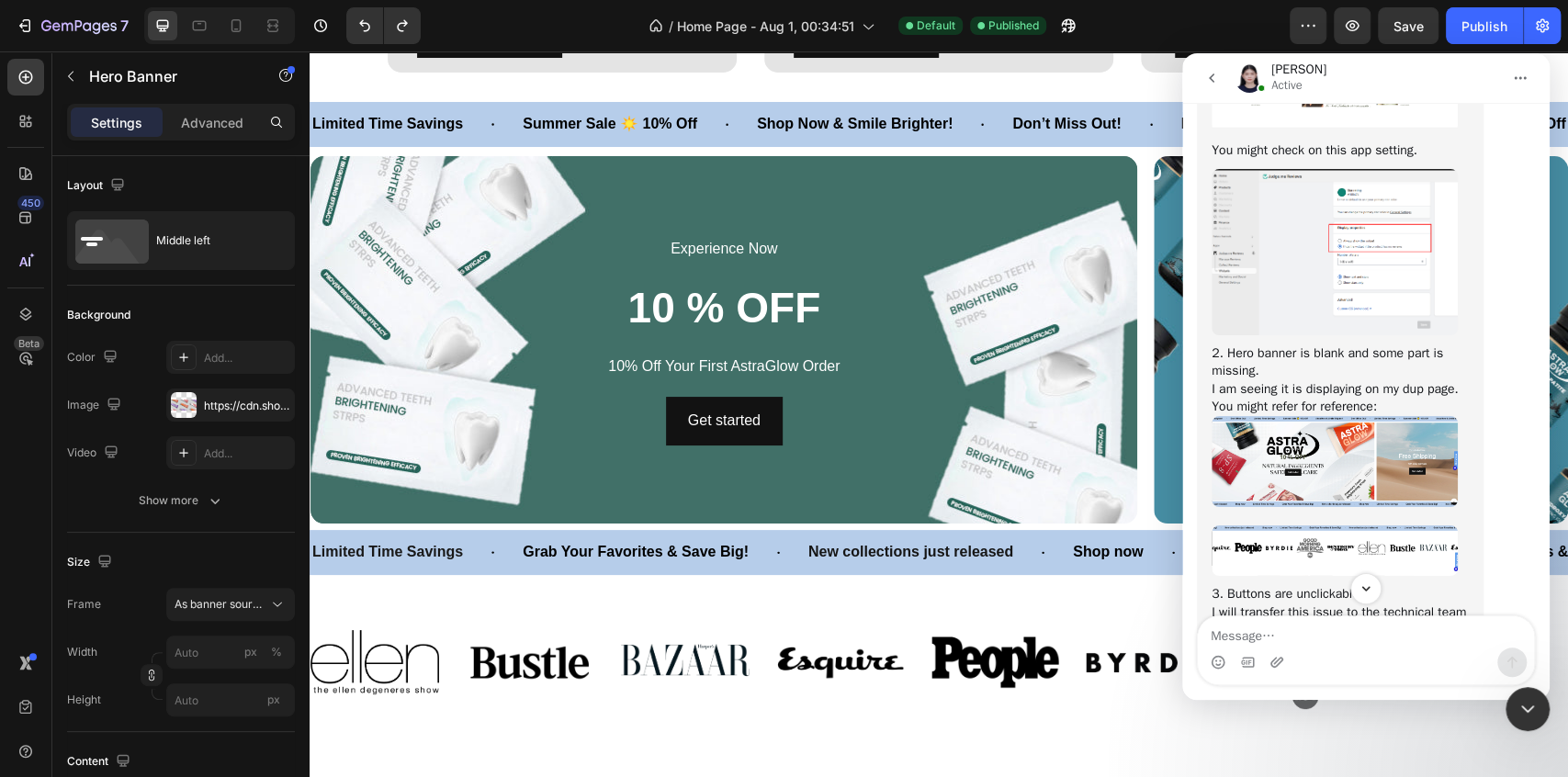 scroll, scrollTop: 5465, scrollLeft: 0, axis: vertical 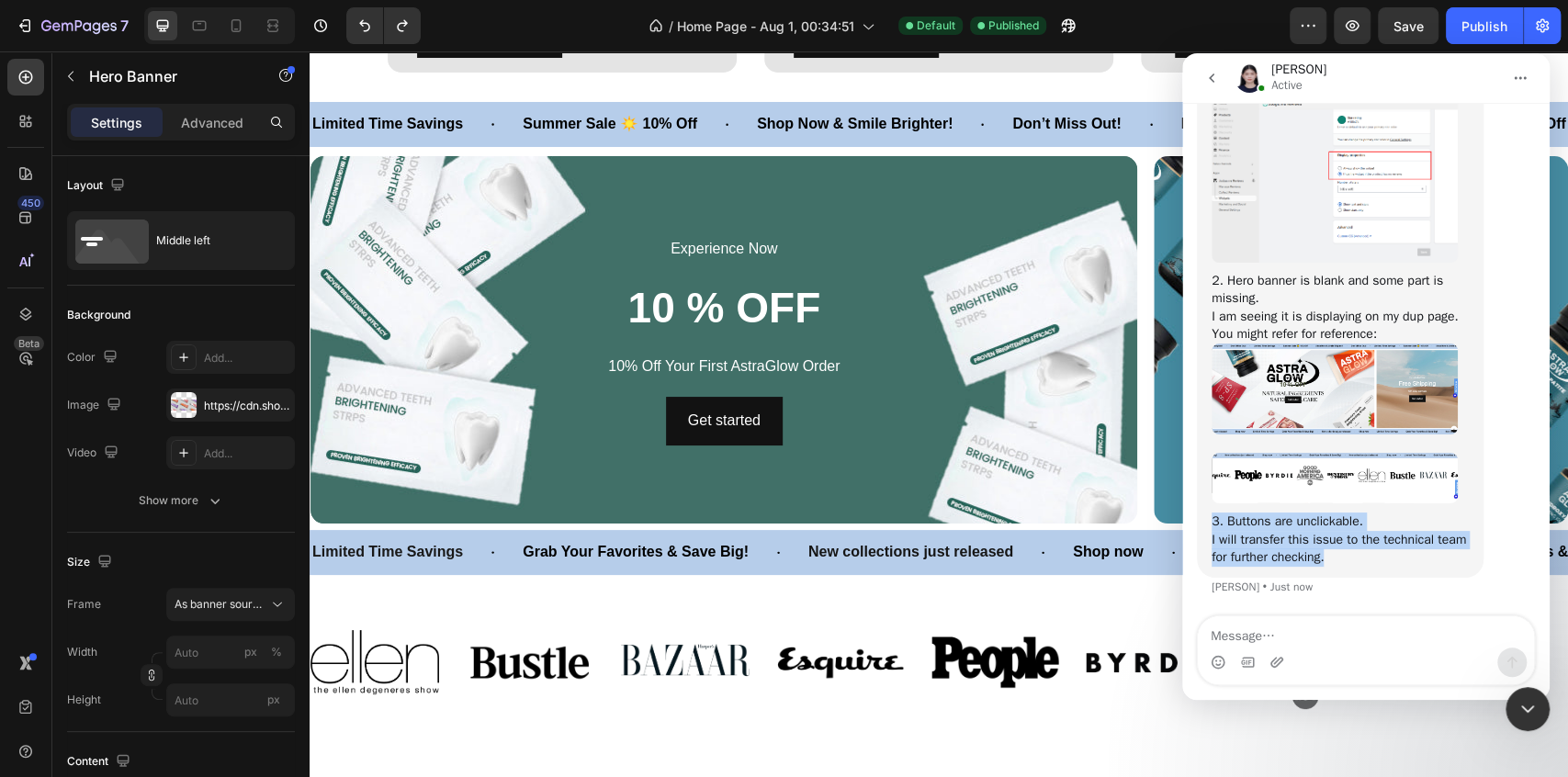 drag, startPoint x: 1210, startPoint y: 523, endPoint x: 1393, endPoint y: 565, distance: 187.7578 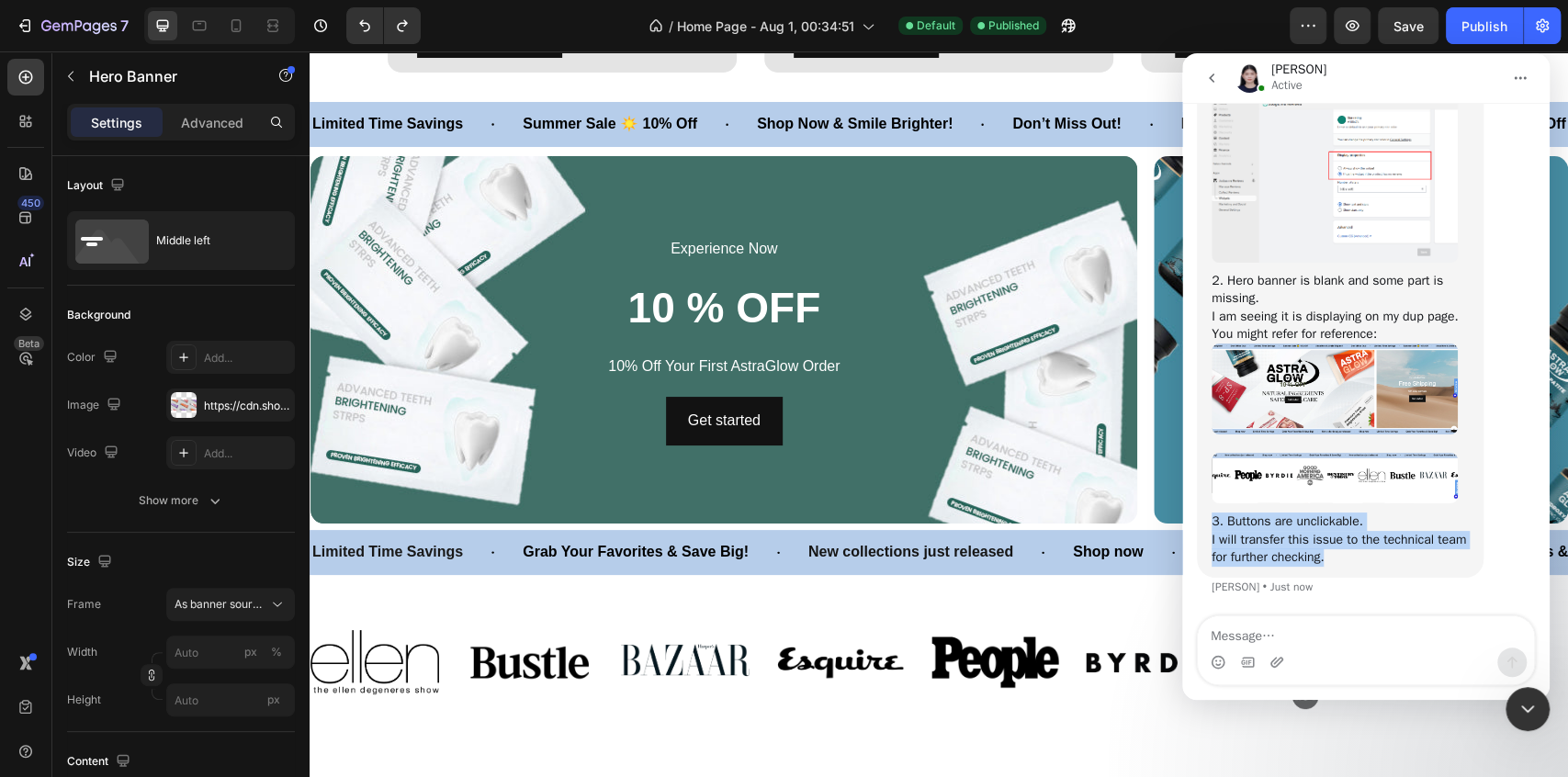 click on "I will transfer this issue to the technical team for further checking." at bounding box center [1340, 548] 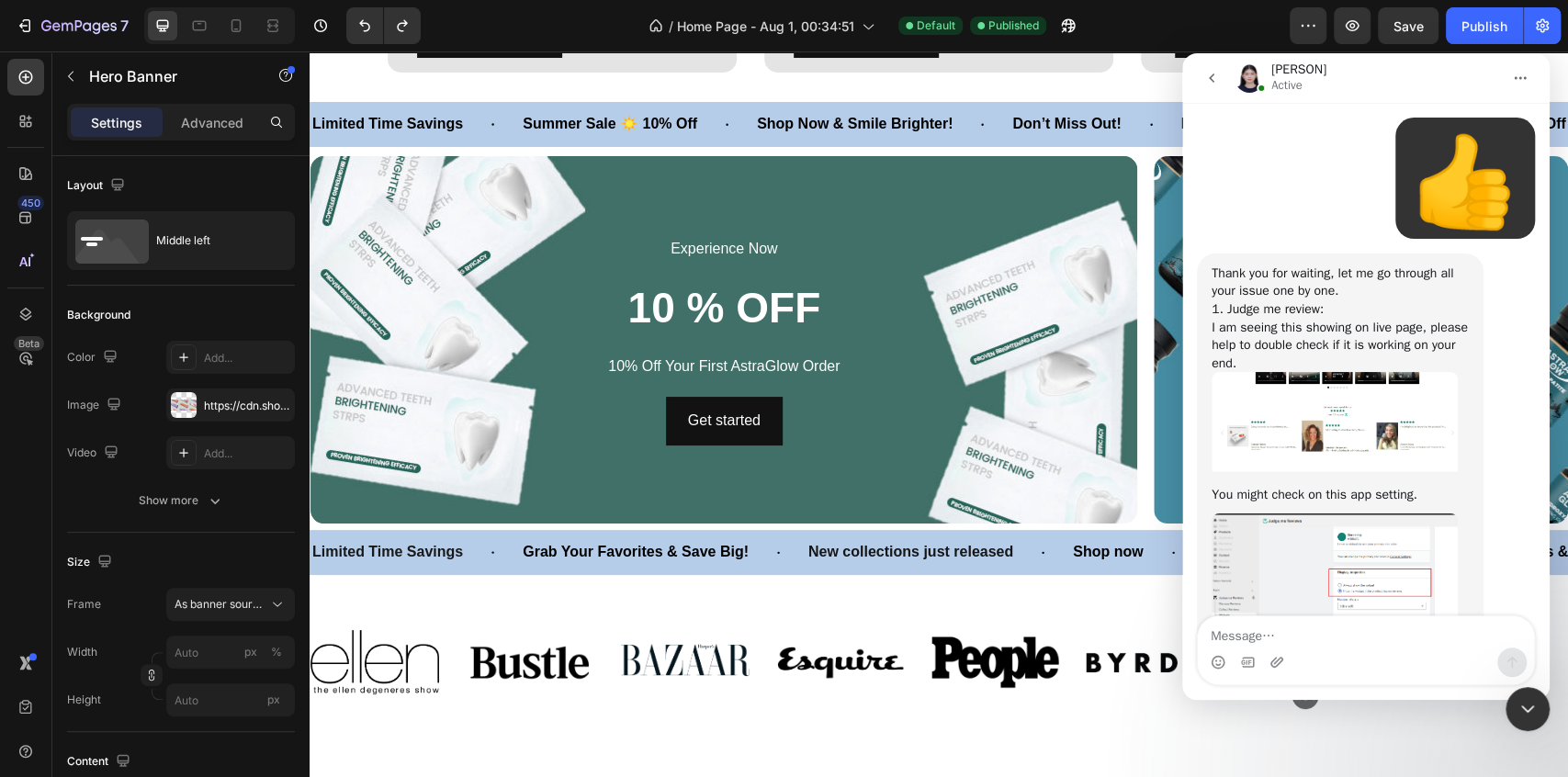 scroll, scrollTop: 4954, scrollLeft: 0, axis: vertical 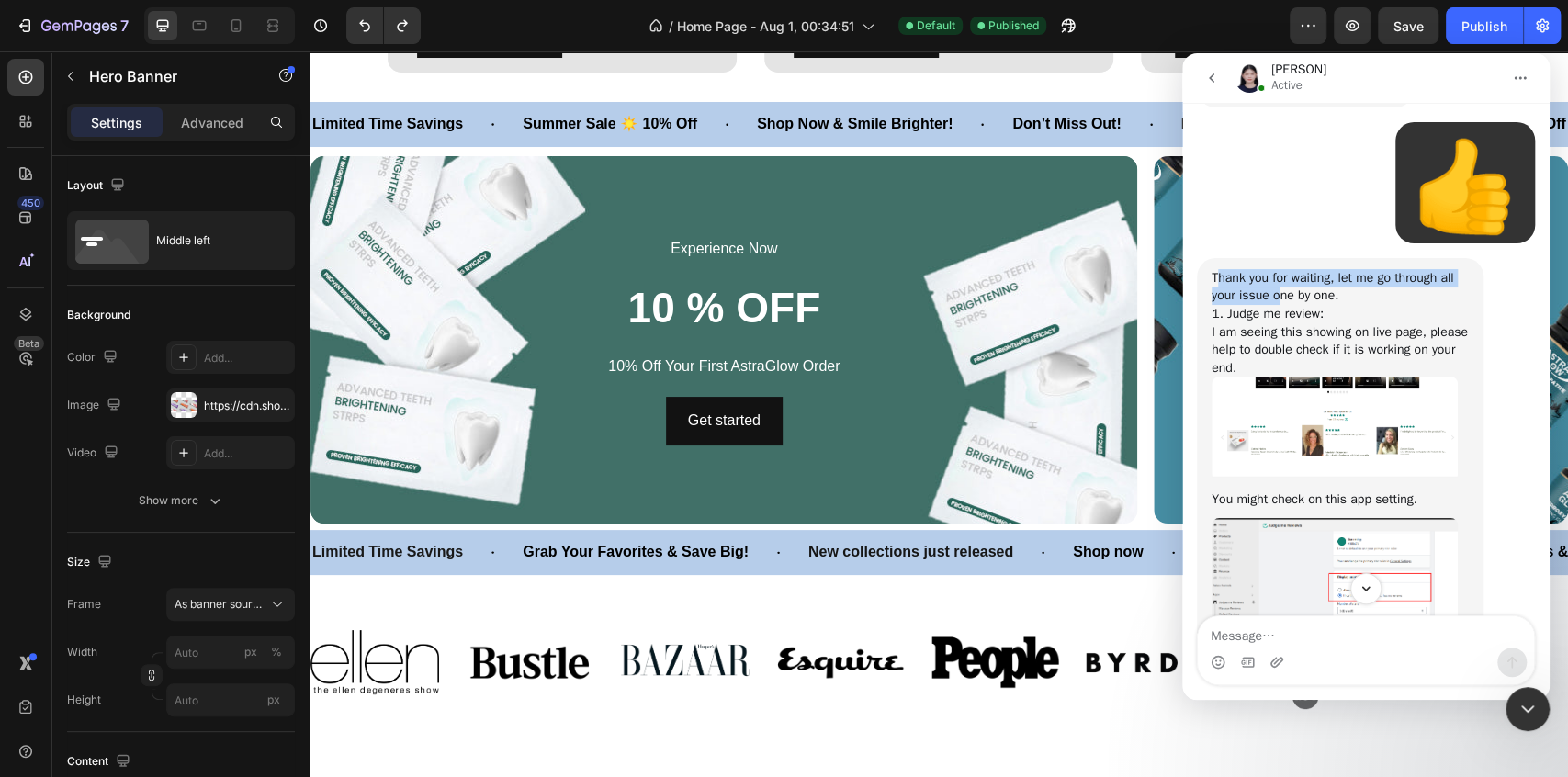 drag, startPoint x: 1215, startPoint y: 360, endPoint x: 1303, endPoint y: 389, distance: 92.65528 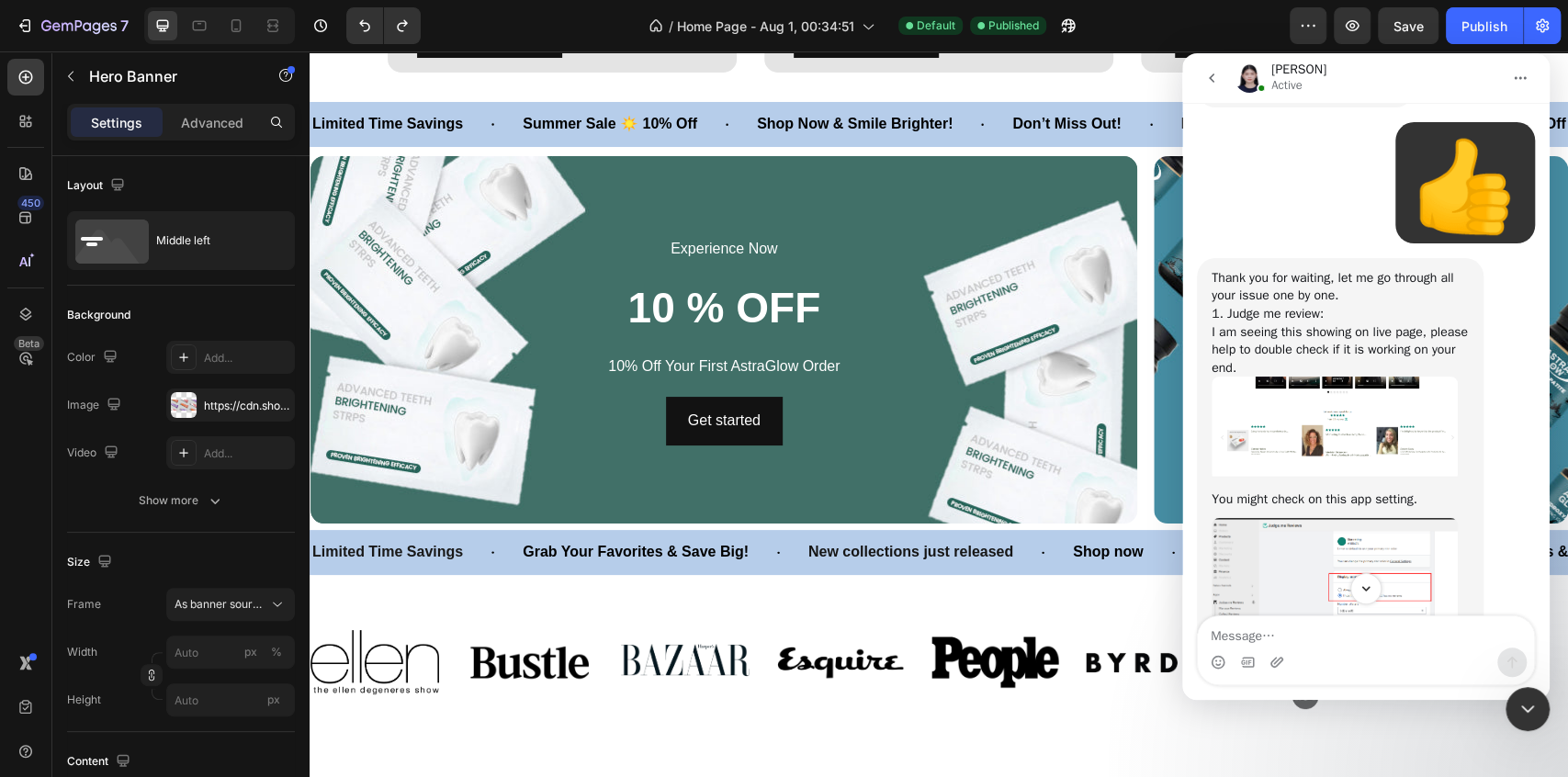 click on "Thank you for waiting, let me go through all your issue one by one.  1. Judge me review: I am seeing this showing on live page, please help to double check if it is working on your end.  You might check on this app setting.   2. Hero banner is blank and some part is missing. I am seeing it is displaying on my dup page. You might refer for reference:   3. Buttons are unclickable. I will transfer this issue to the technical team for further checking. Alice    •   Just now" at bounding box center [1340, 628] 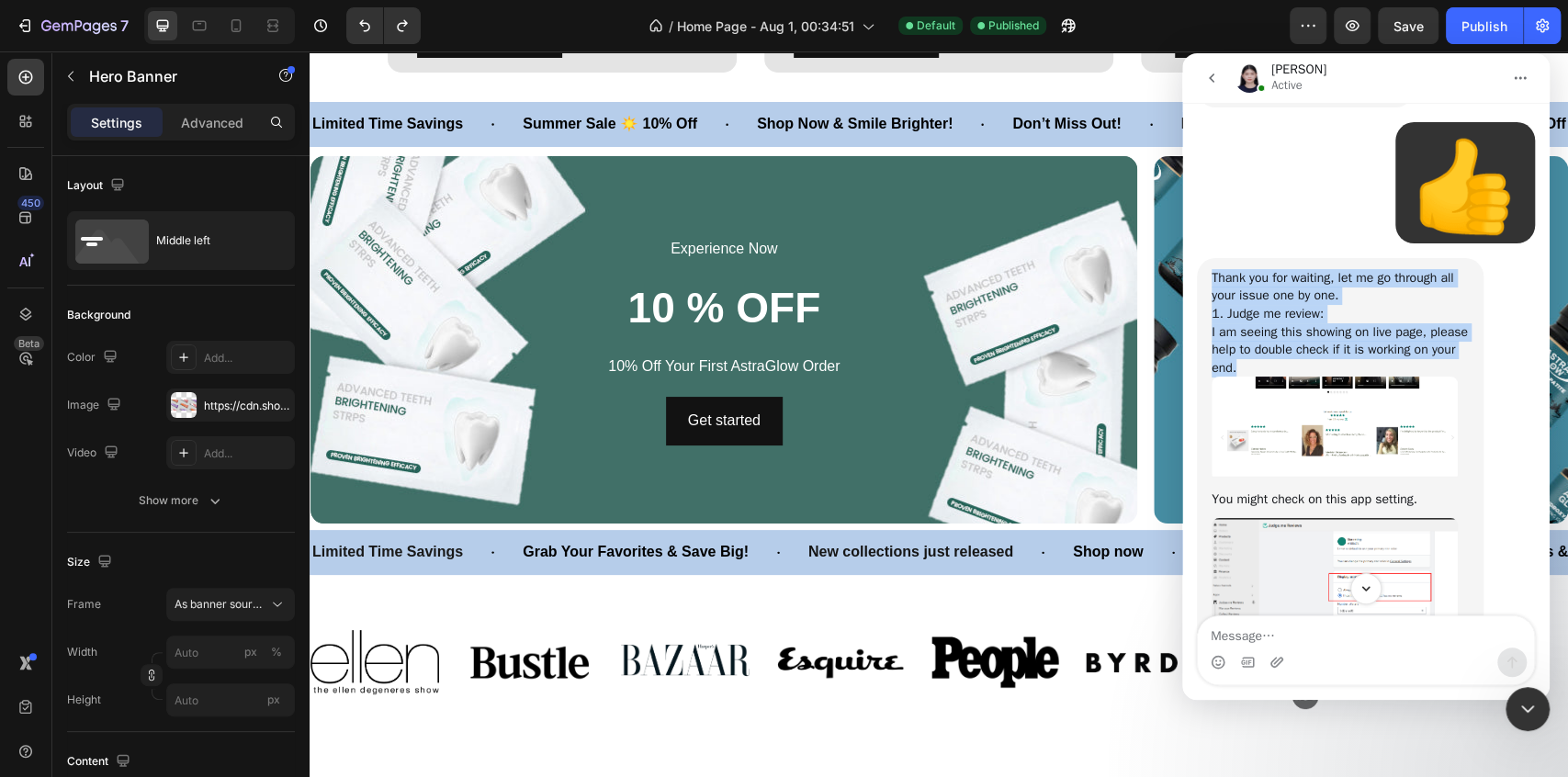 drag, startPoint x: 1207, startPoint y: 369, endPoint x: 1405, endPoint y: 453, distance: 215.08138 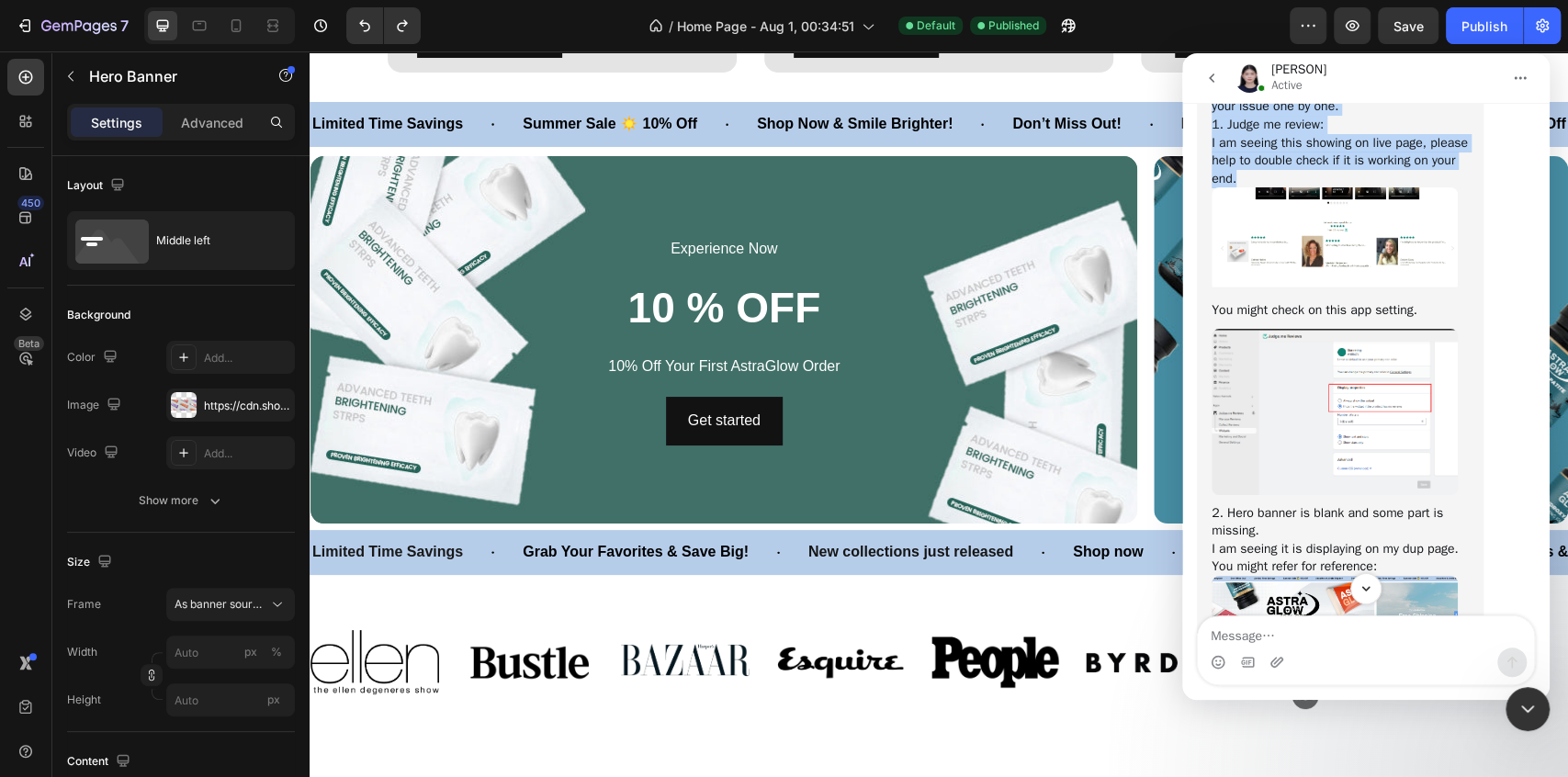 scroll, scrollTop: 5158, scrollLeft: 0, axis: vertical 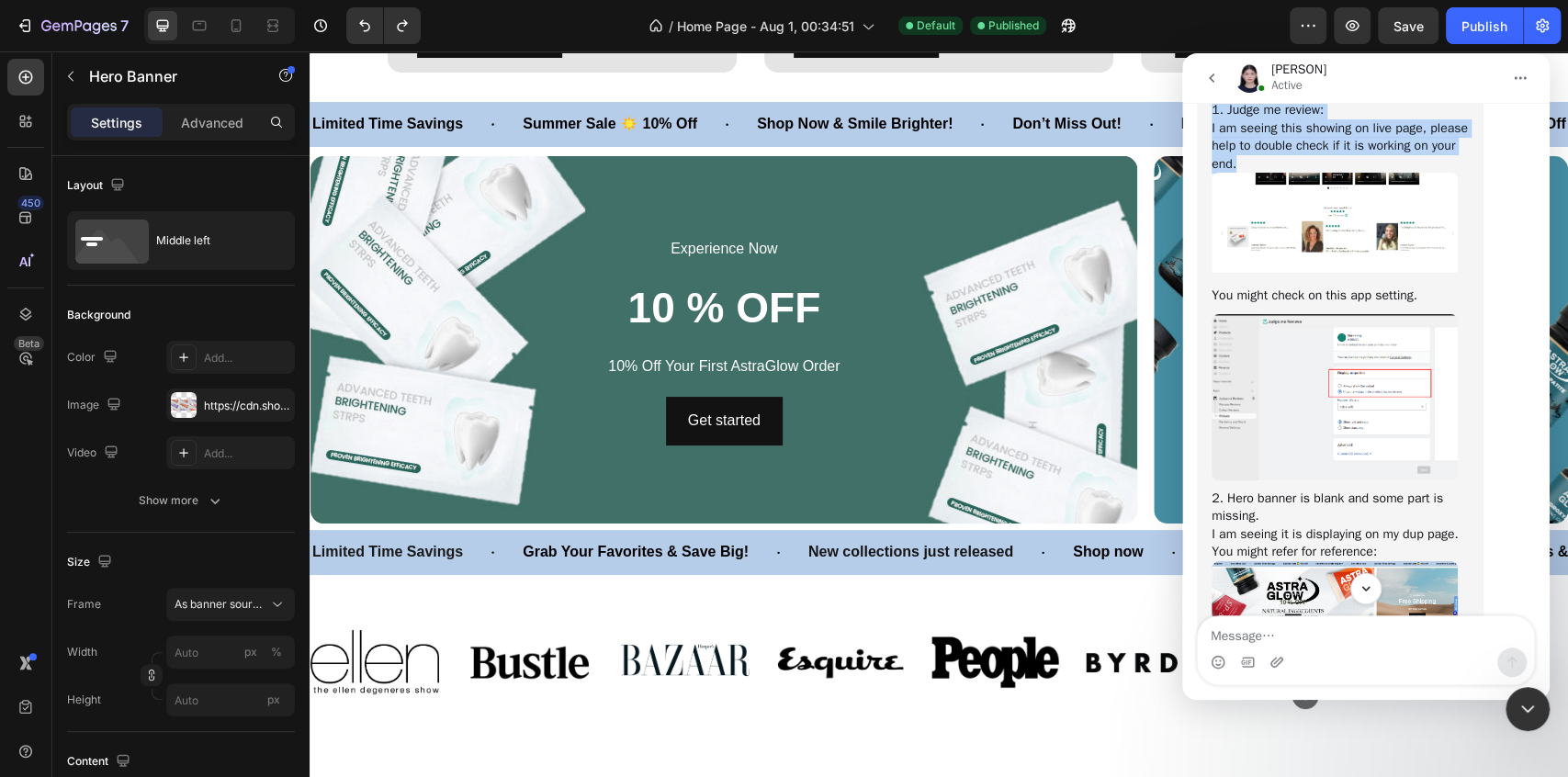 click at bounding box center [1335, 397] 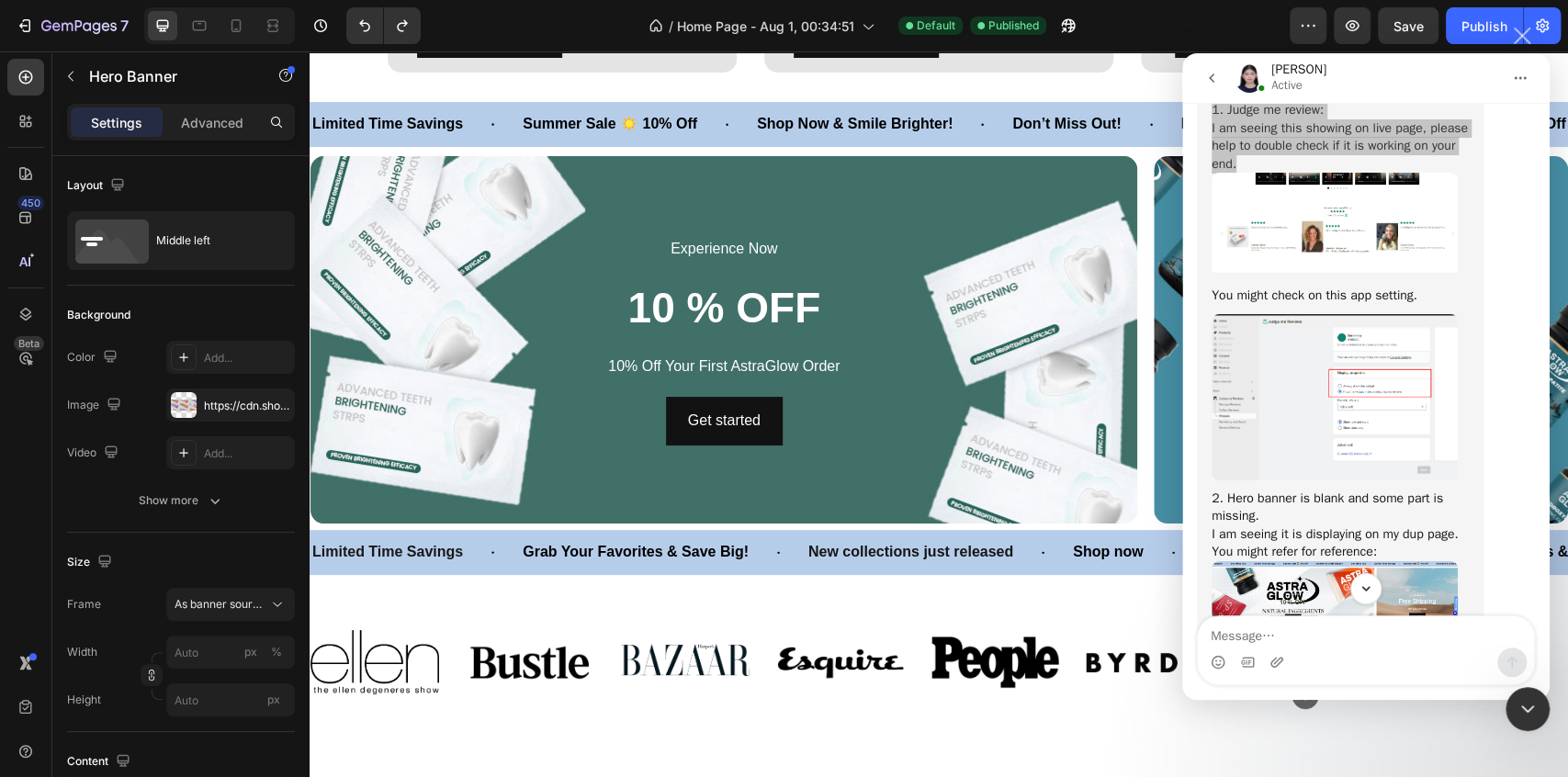 scroll, scrollTop: 0, scrollLeft: 0, axis: both 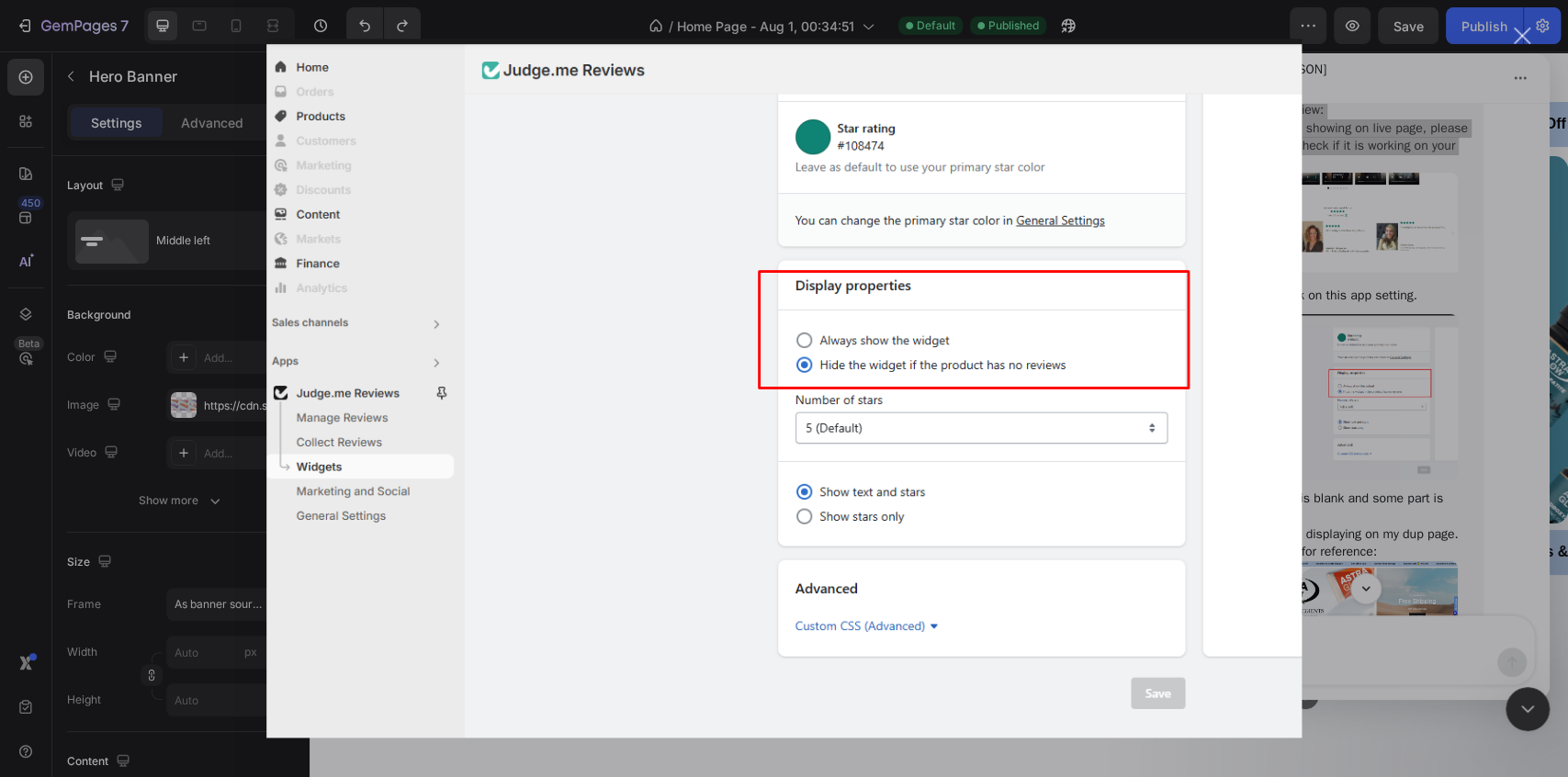 click at bounding box center [784, 388] 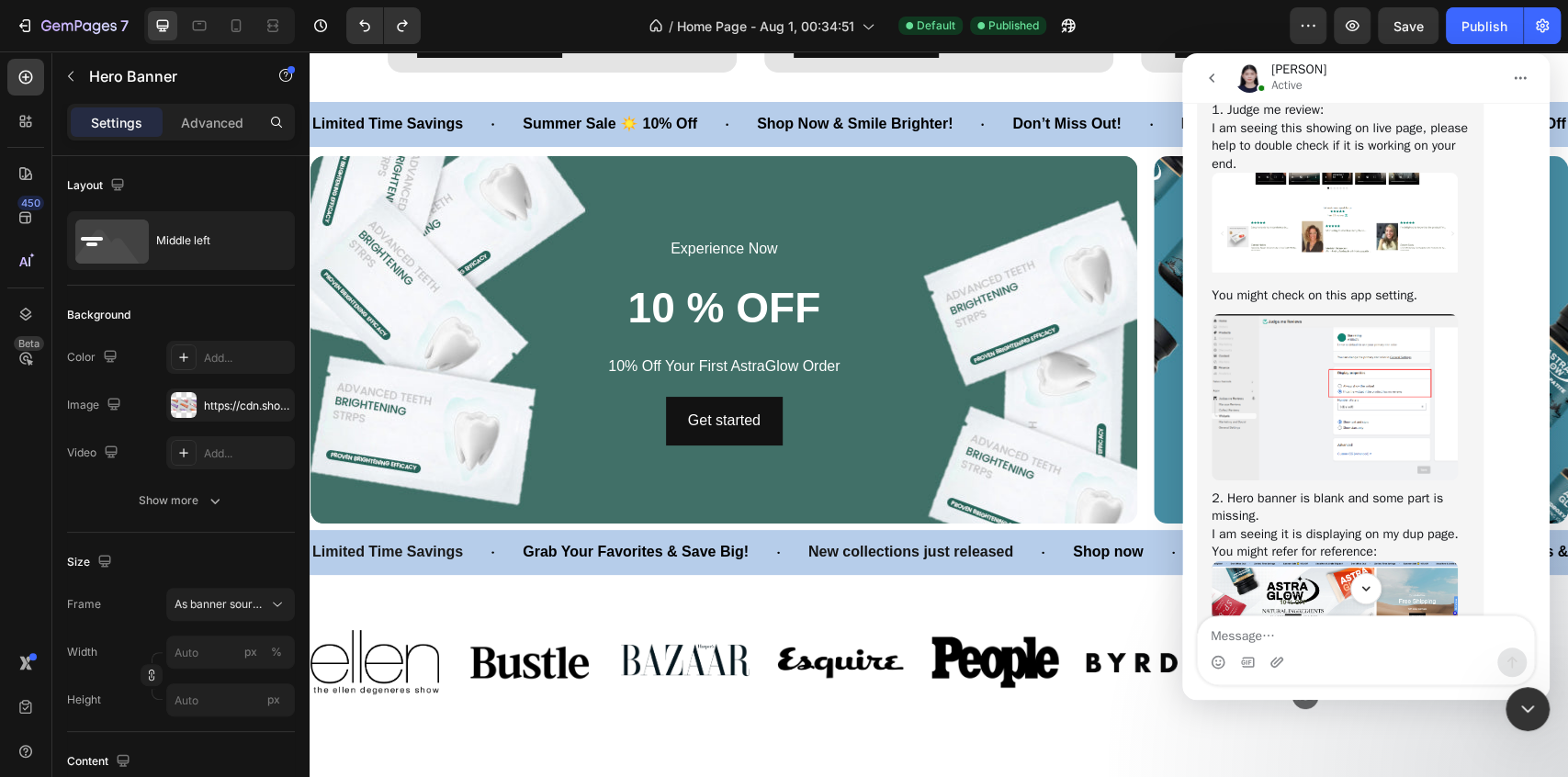 click on "You might check on this app setting." at bounding box center [1340, 296] 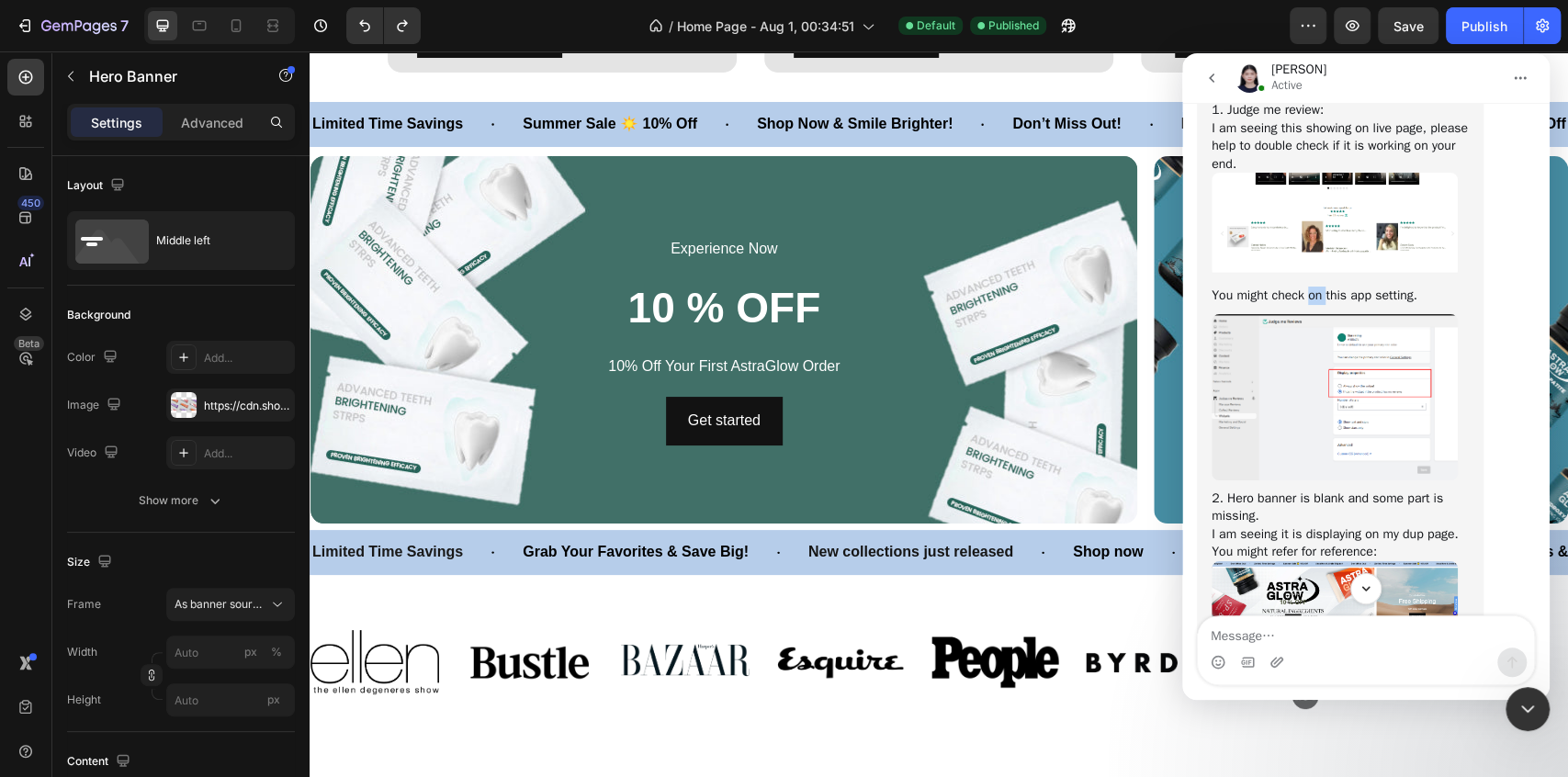 click on "You might check on this app setting." at bounding box center [1340, 296] 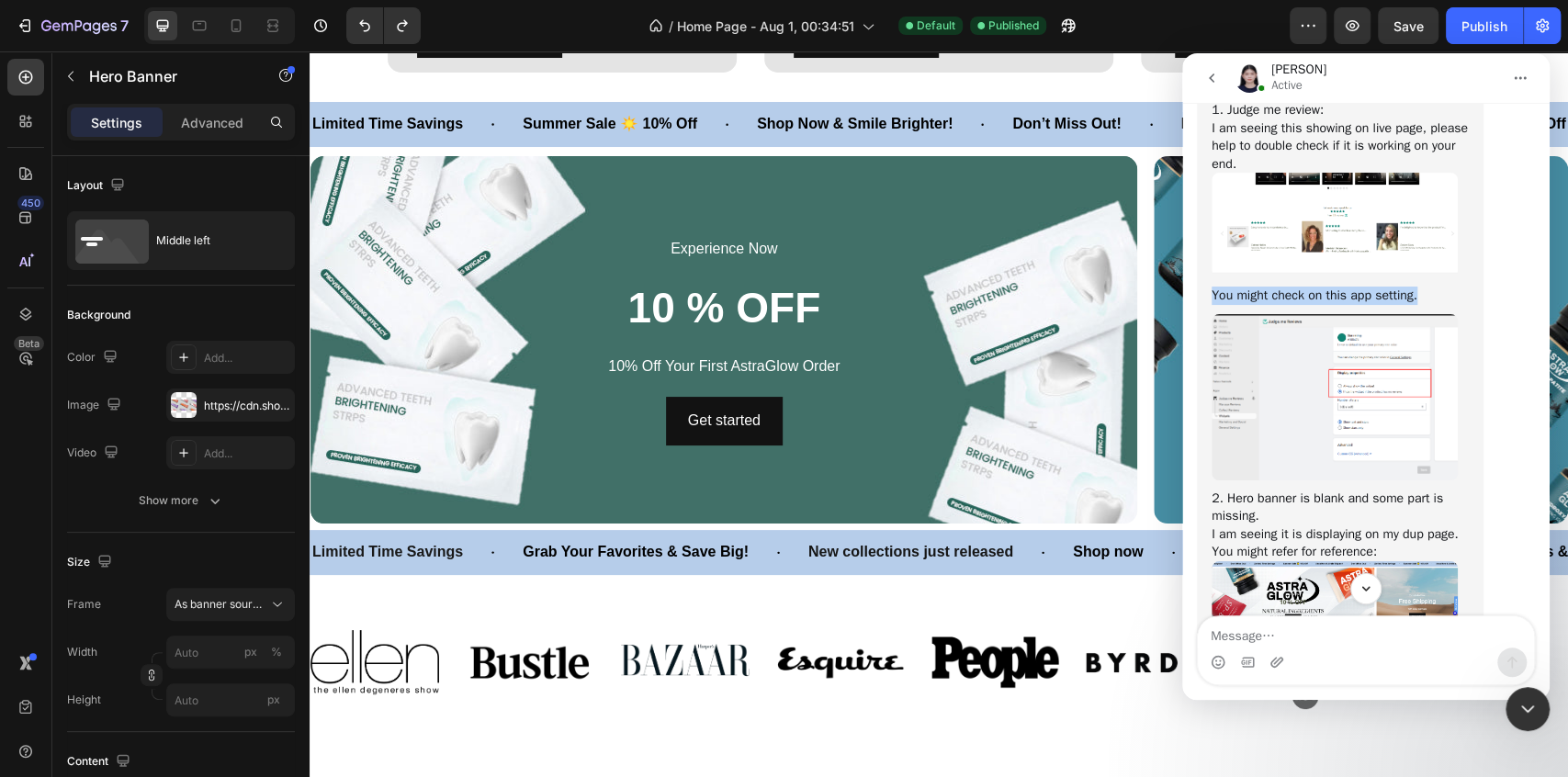 click on "You might check on this app setting." at bounding box center [1340, 296] 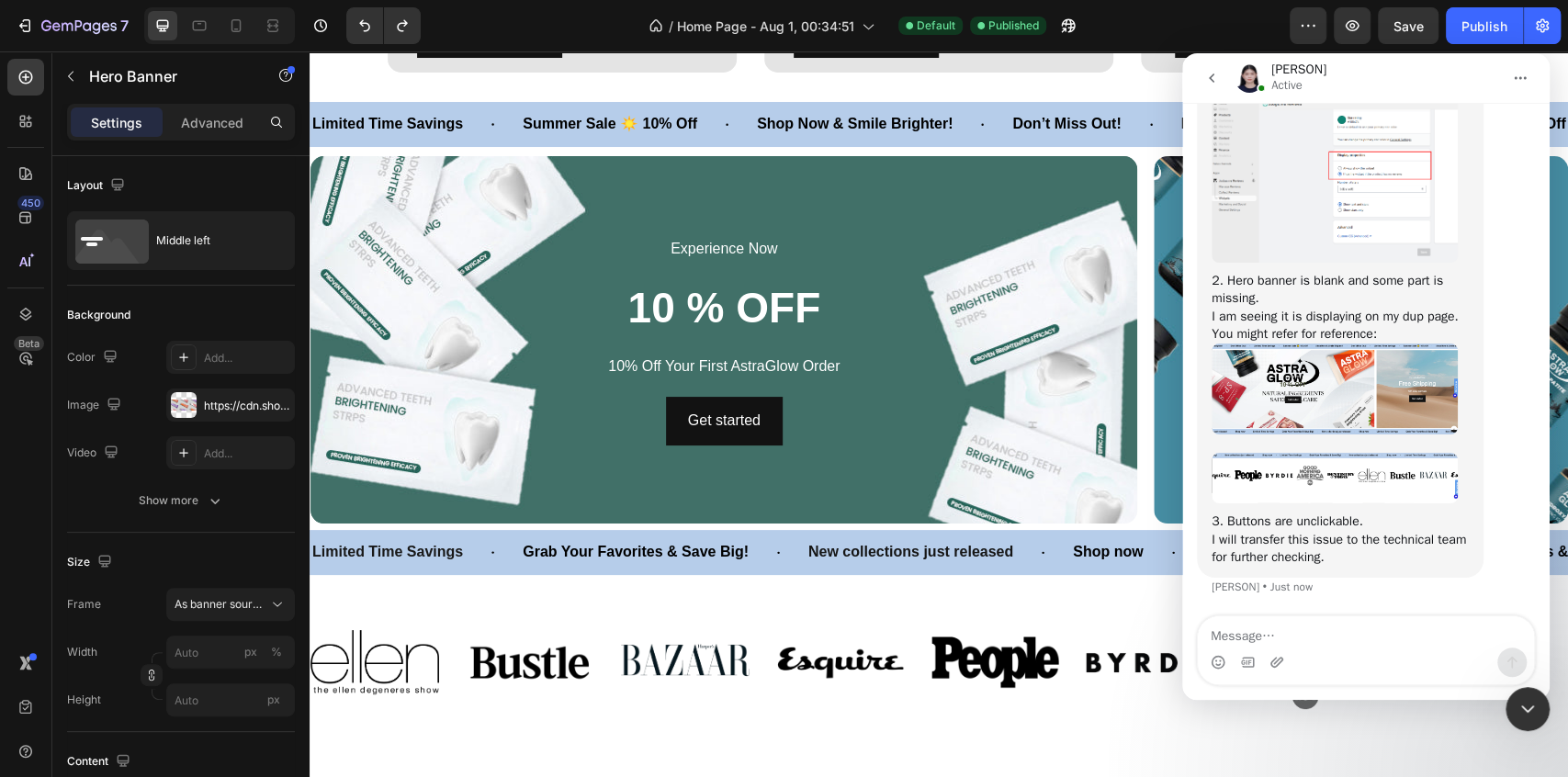 scroll, scrollTop: 5465, scrollLeft: 0, axis: vertical 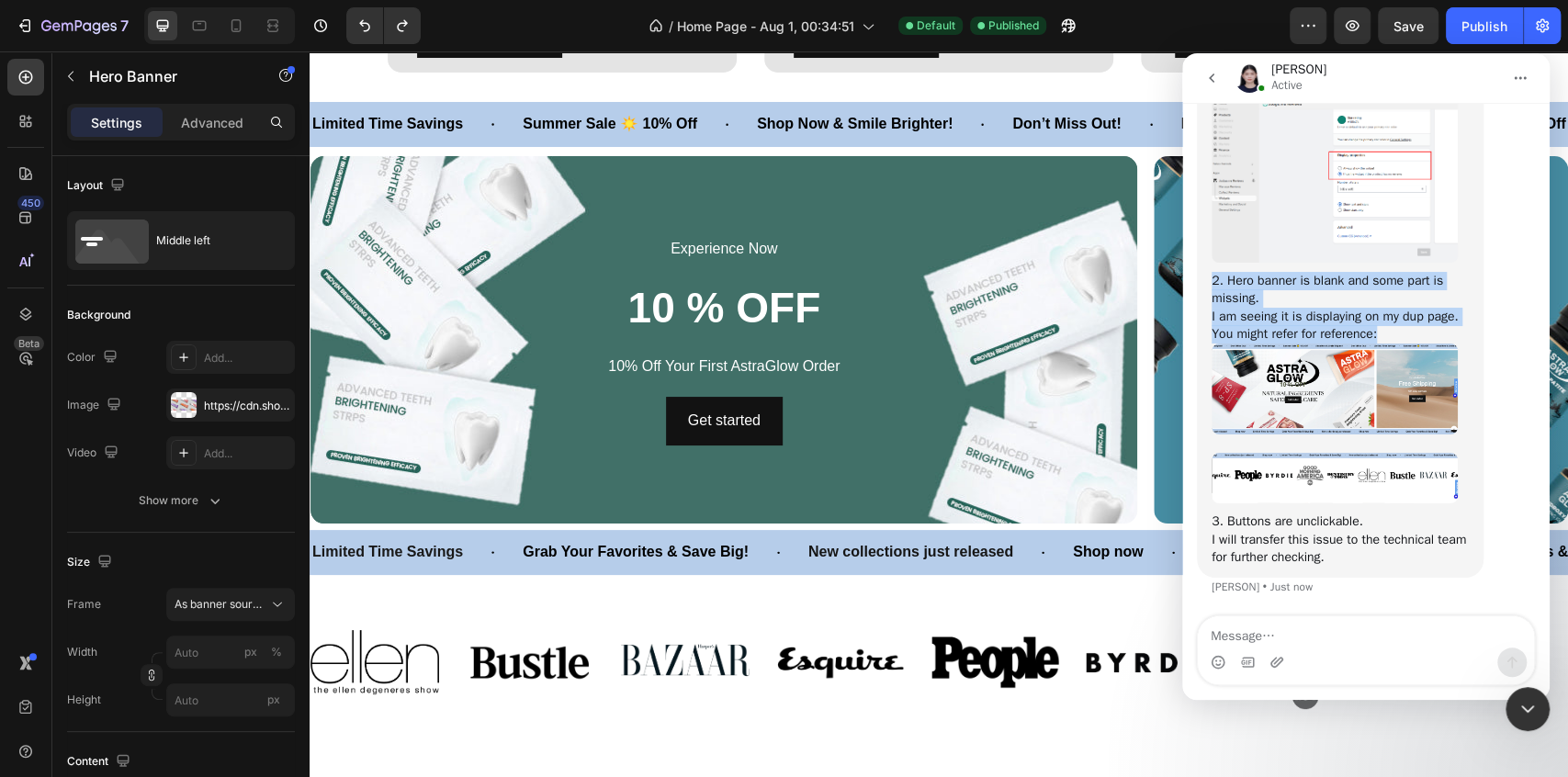 drag, startPoint x: 1208, startPoint y: 284, endPoint x: 1462, endPoint y: 328, distance: 257.78285 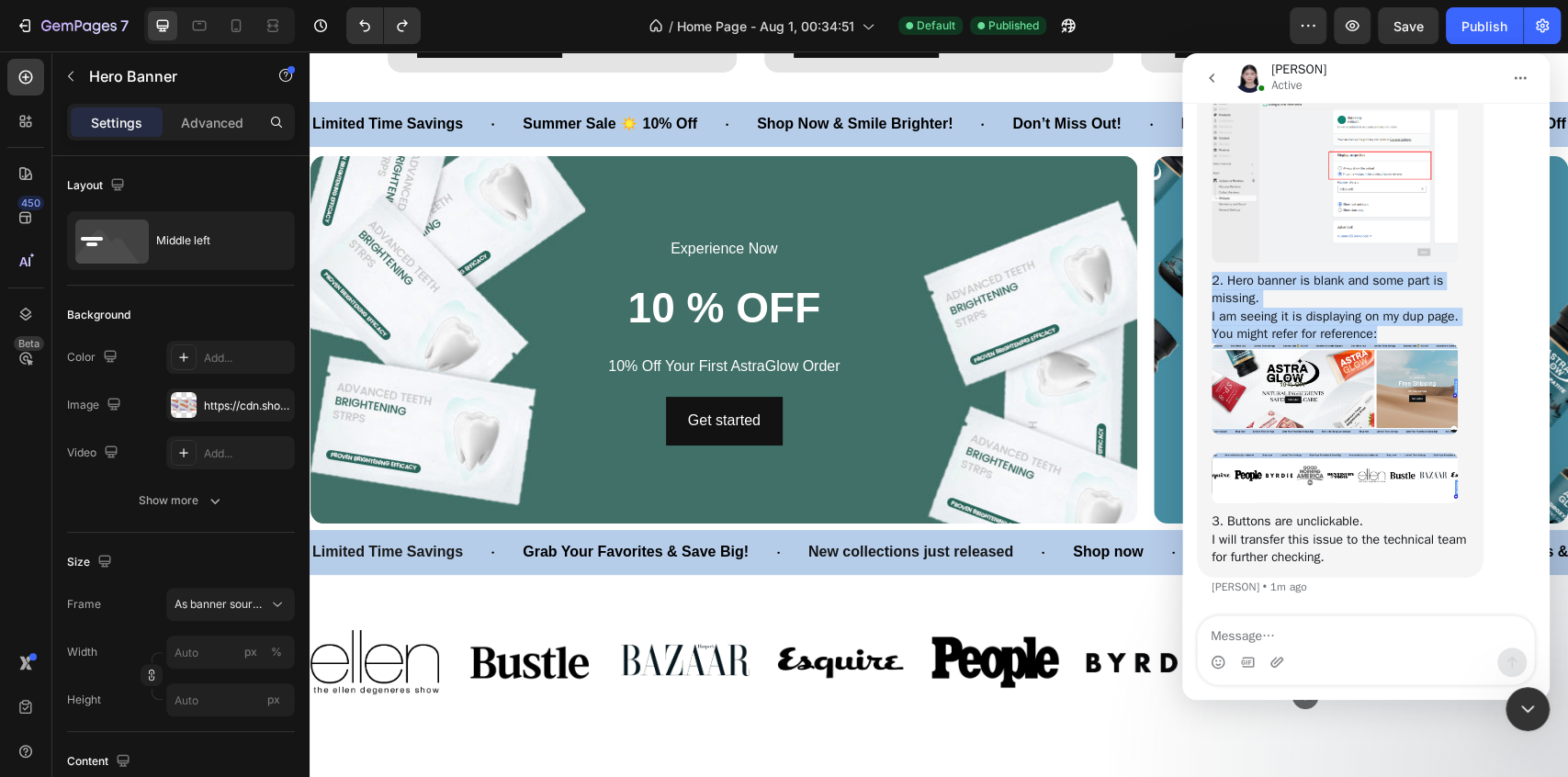 click on "Thank you for waiting, let me go through all your issue one by one.  1. Judge me review: I am seeing this showing on live page, please help to double check if it is working on your end.  You might check on this app setting.   2. Hero banner is blank and some part is missing. I am seeing it is displaying on my dup page. You might refer for reference:   3. Buttons are unclickable. I will transfer this issue to the technical team for further checking. Alice    •   1m ago" at bounding box center [1340, 207] 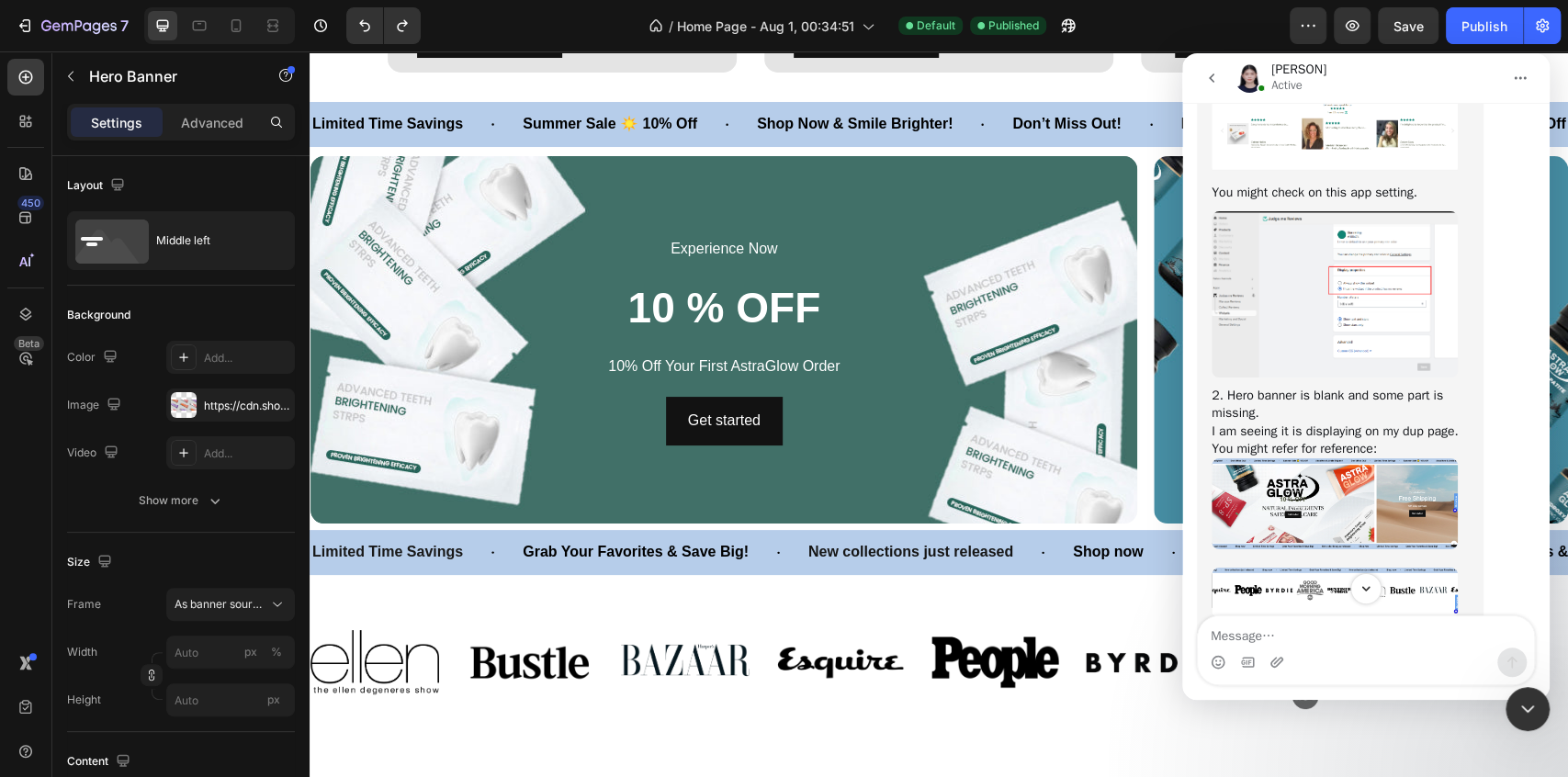 scroll, scrollTop: 5465, scrollLeft: 0, axis: vertical 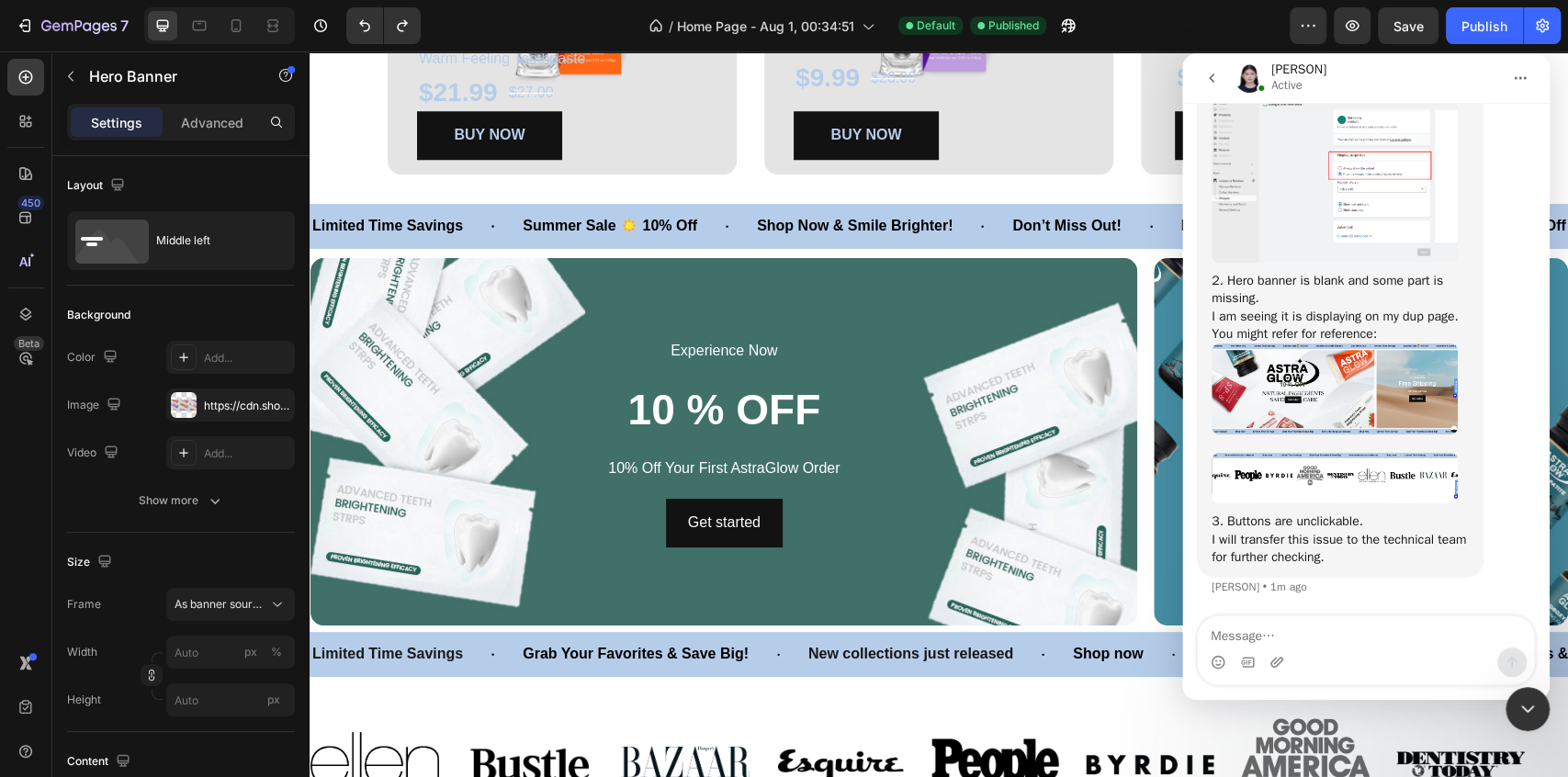 click at bounding box center [1366, 662] 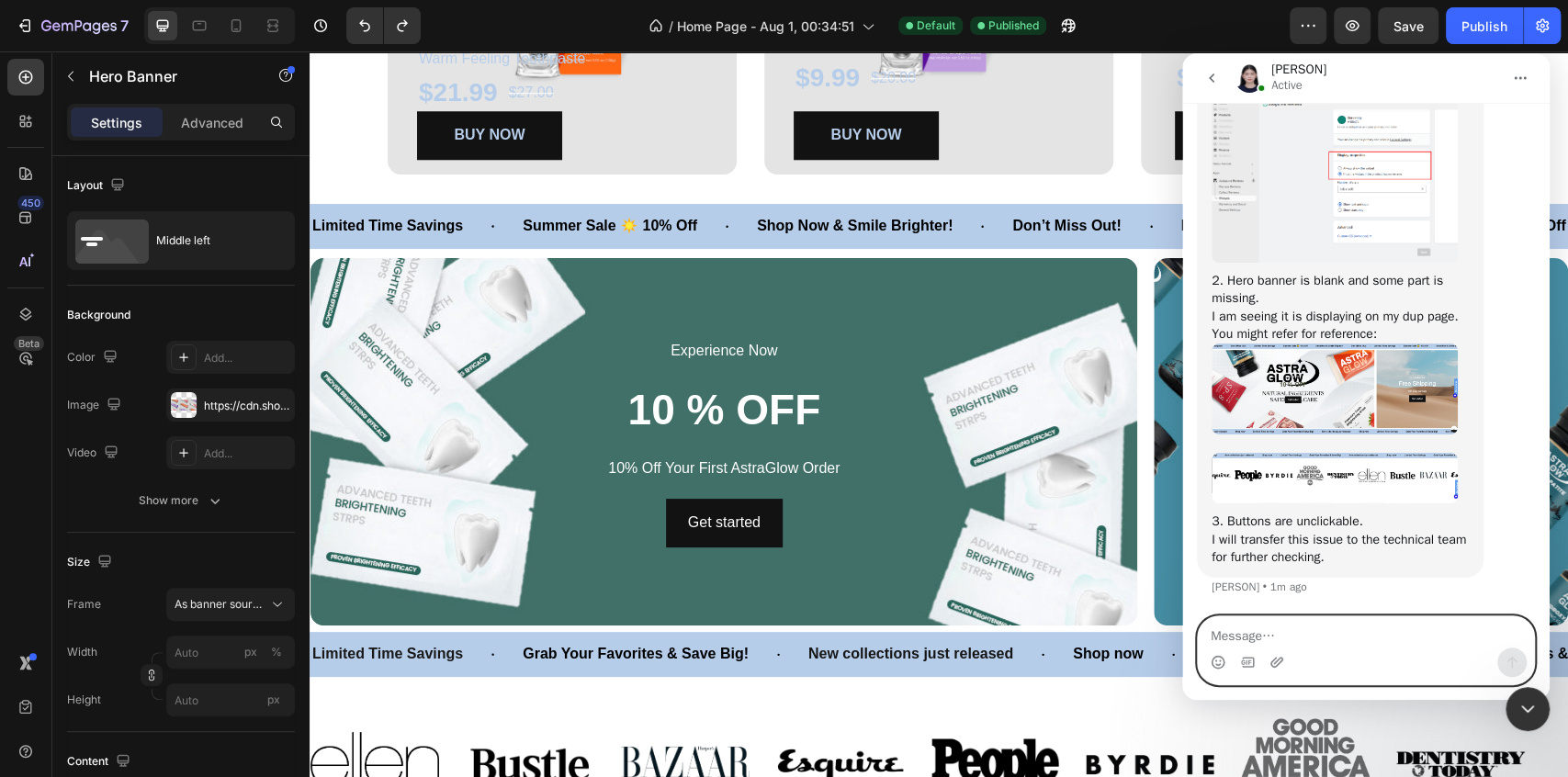 click at bounding box center (1366, 632) 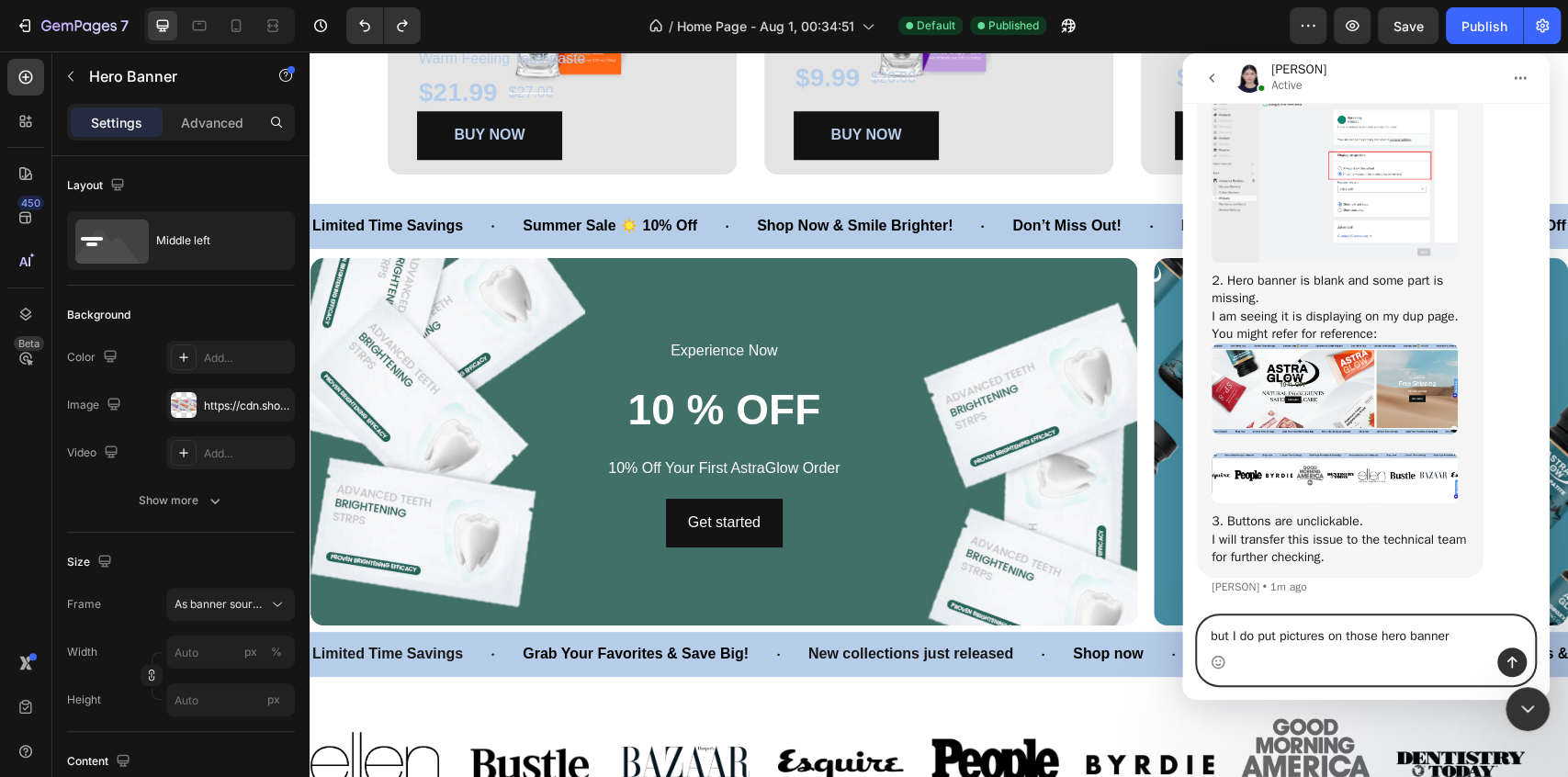 type on "but I do put pictures on those hero banners" 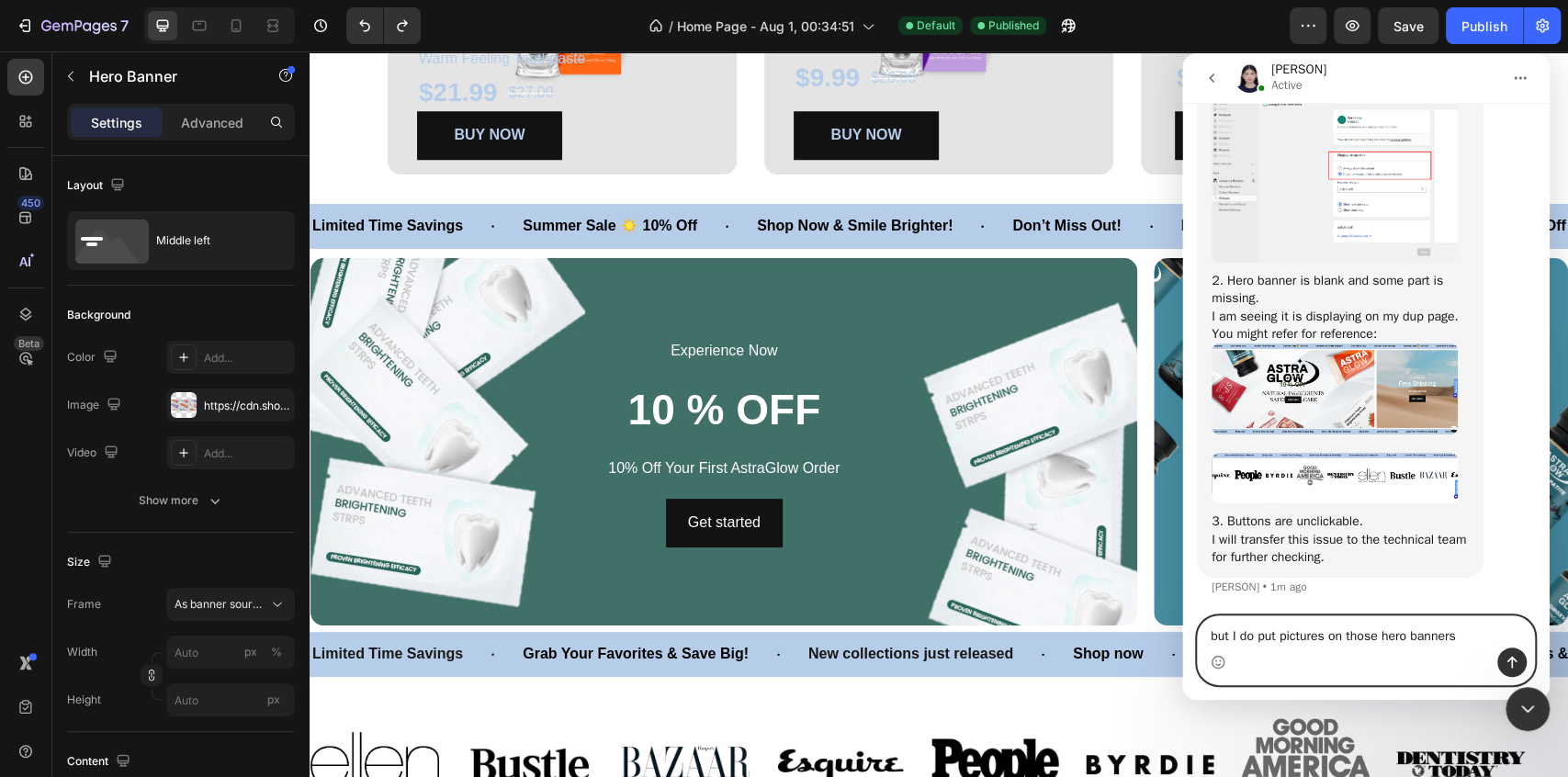 type 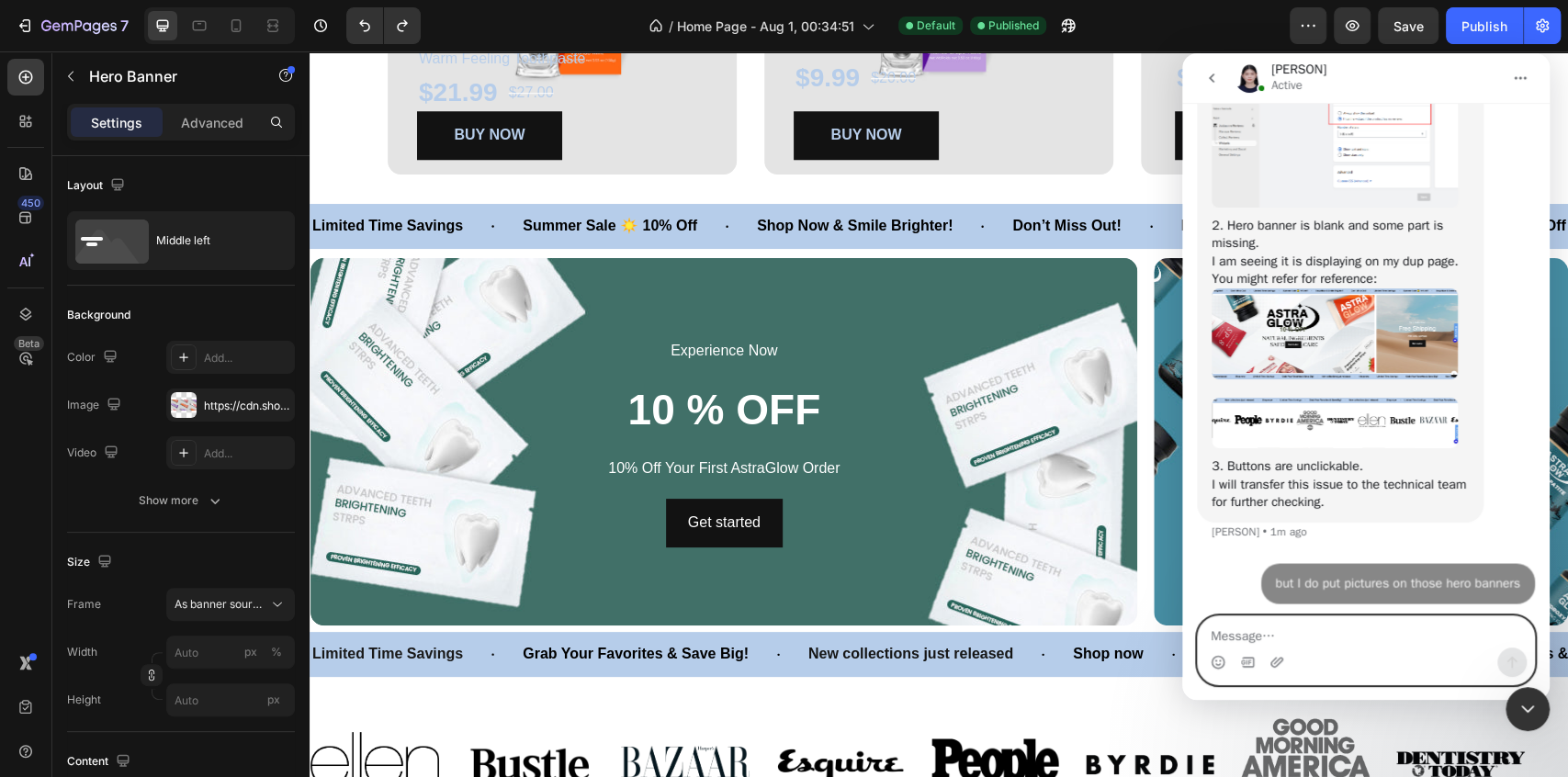 scroll, scrollTop: 5537, scrollLeft: 0, axis: vertical 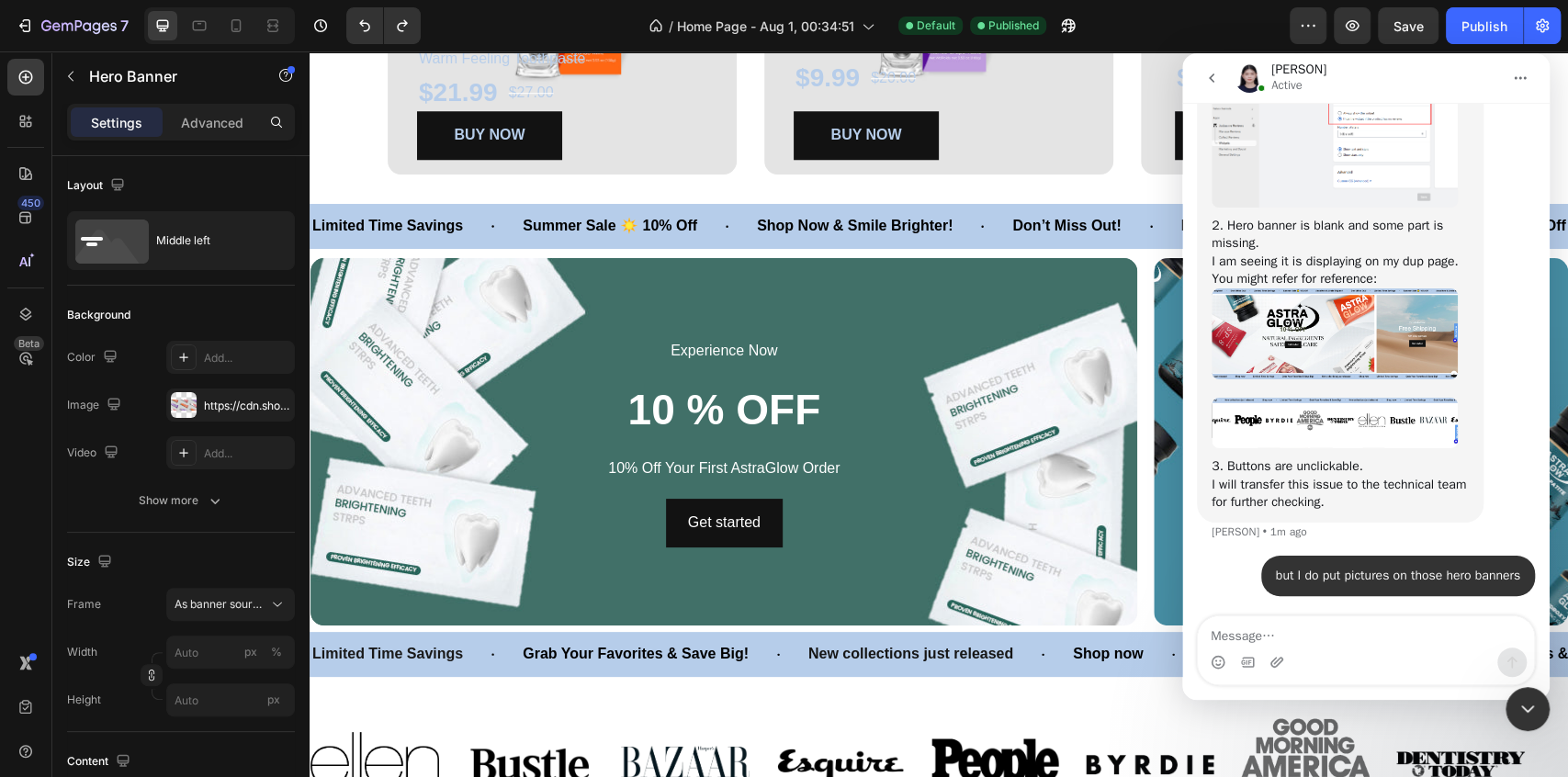 click at bounding box center [1528, 709] 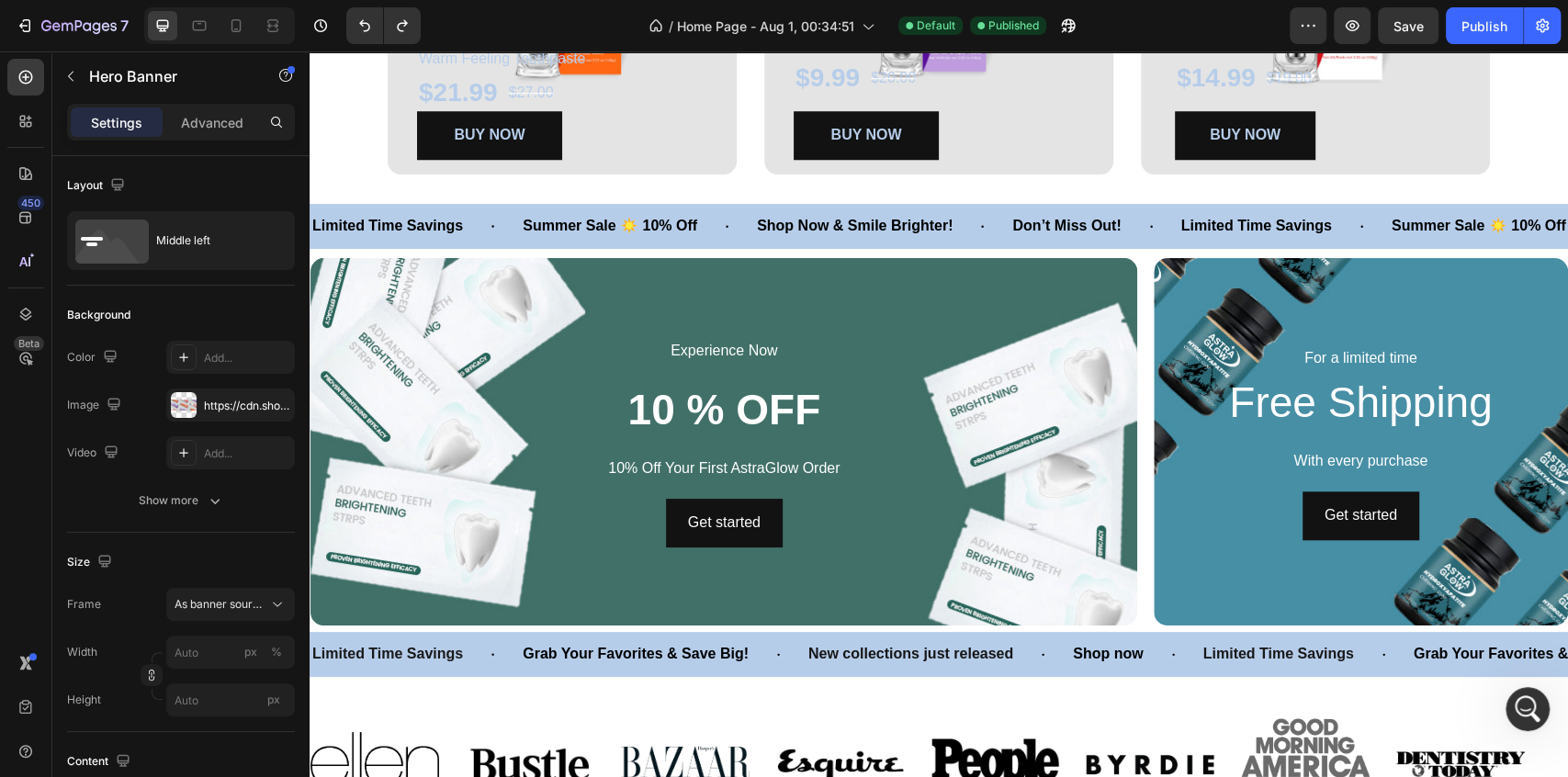 click 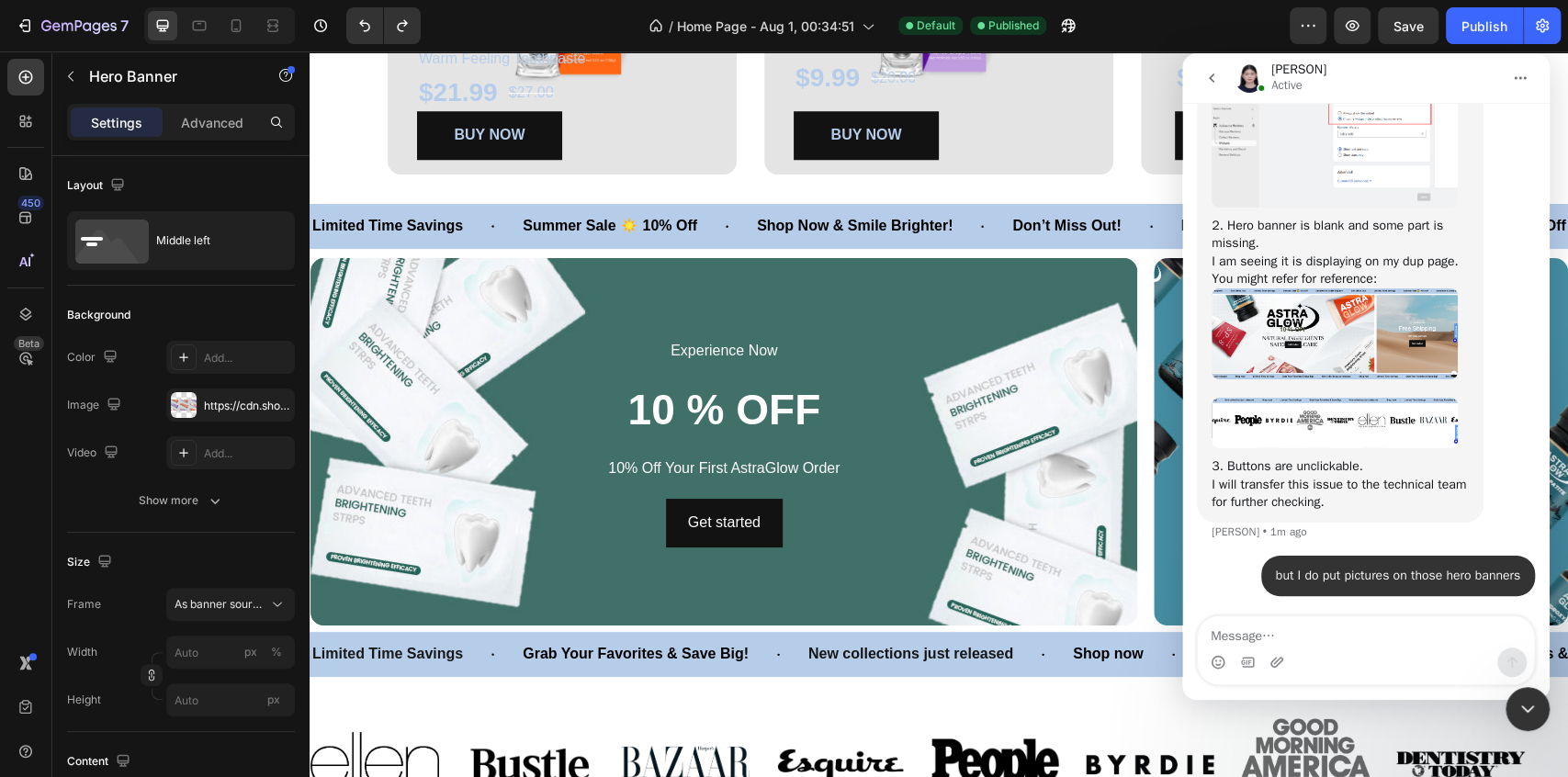 click at bounding box center (1366, 632) 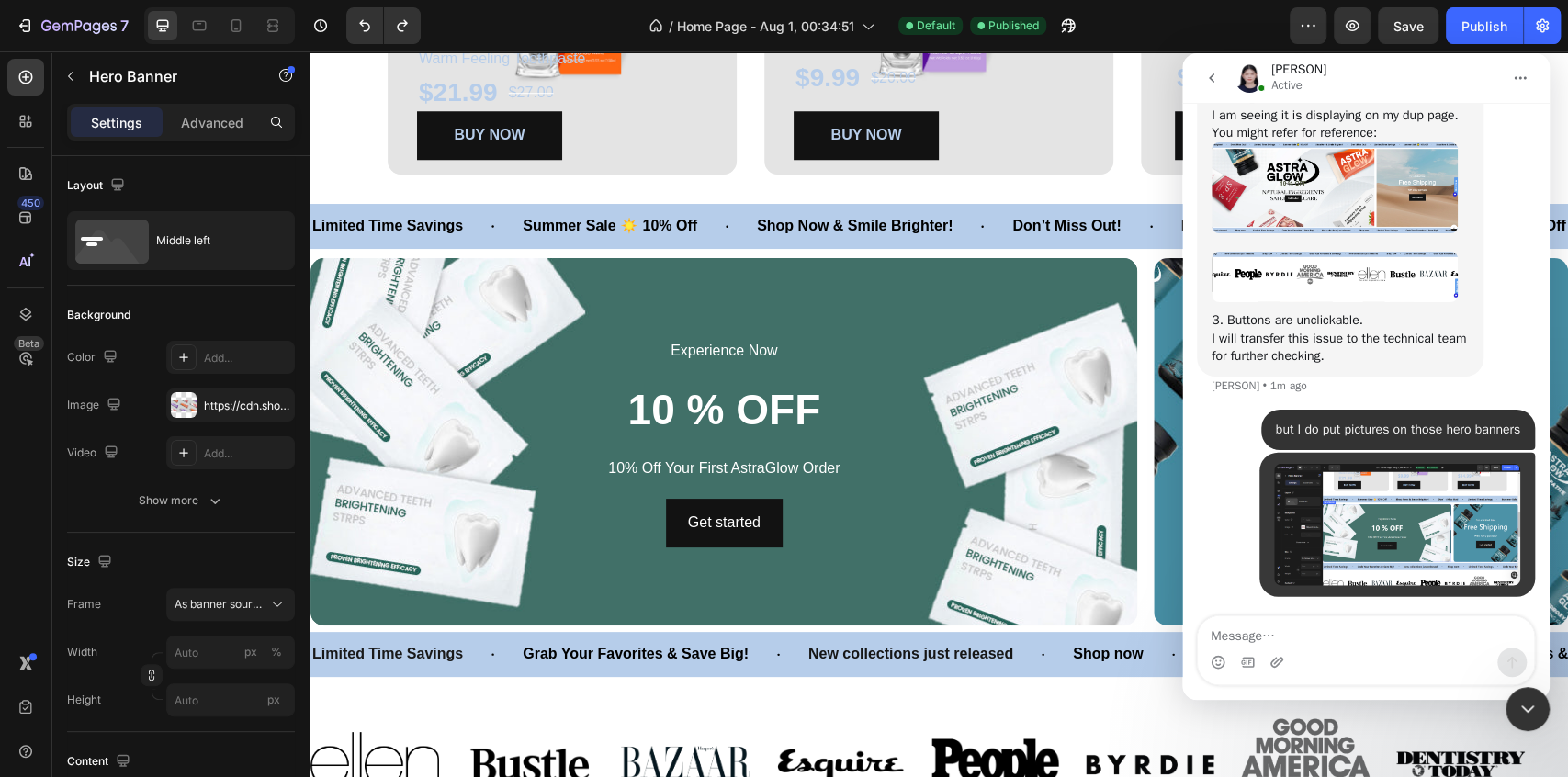 scroll, scrollTop: 5683, scrollLeft: 0, axis: vertical 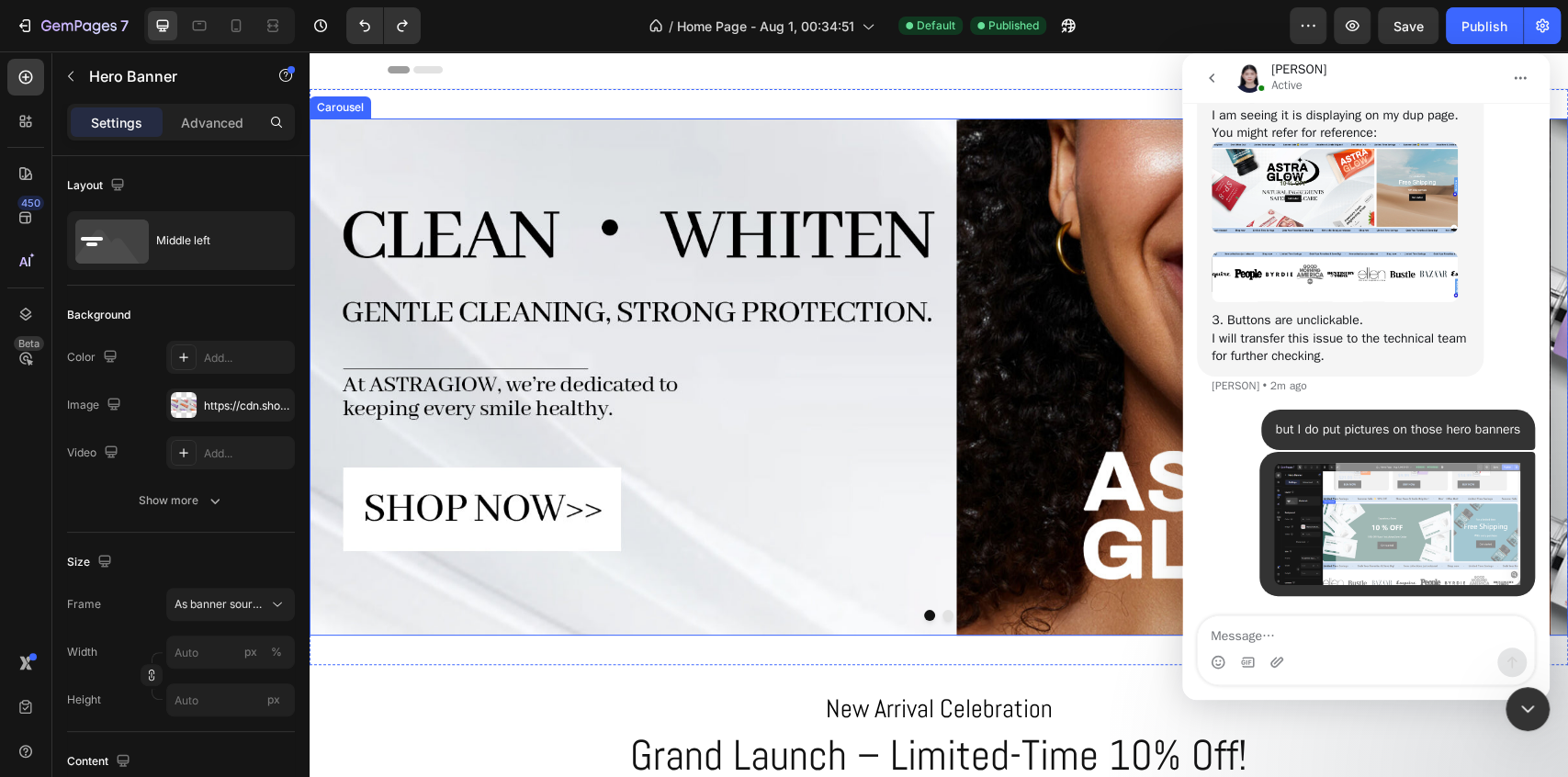 click at bounding box center [939, 615] 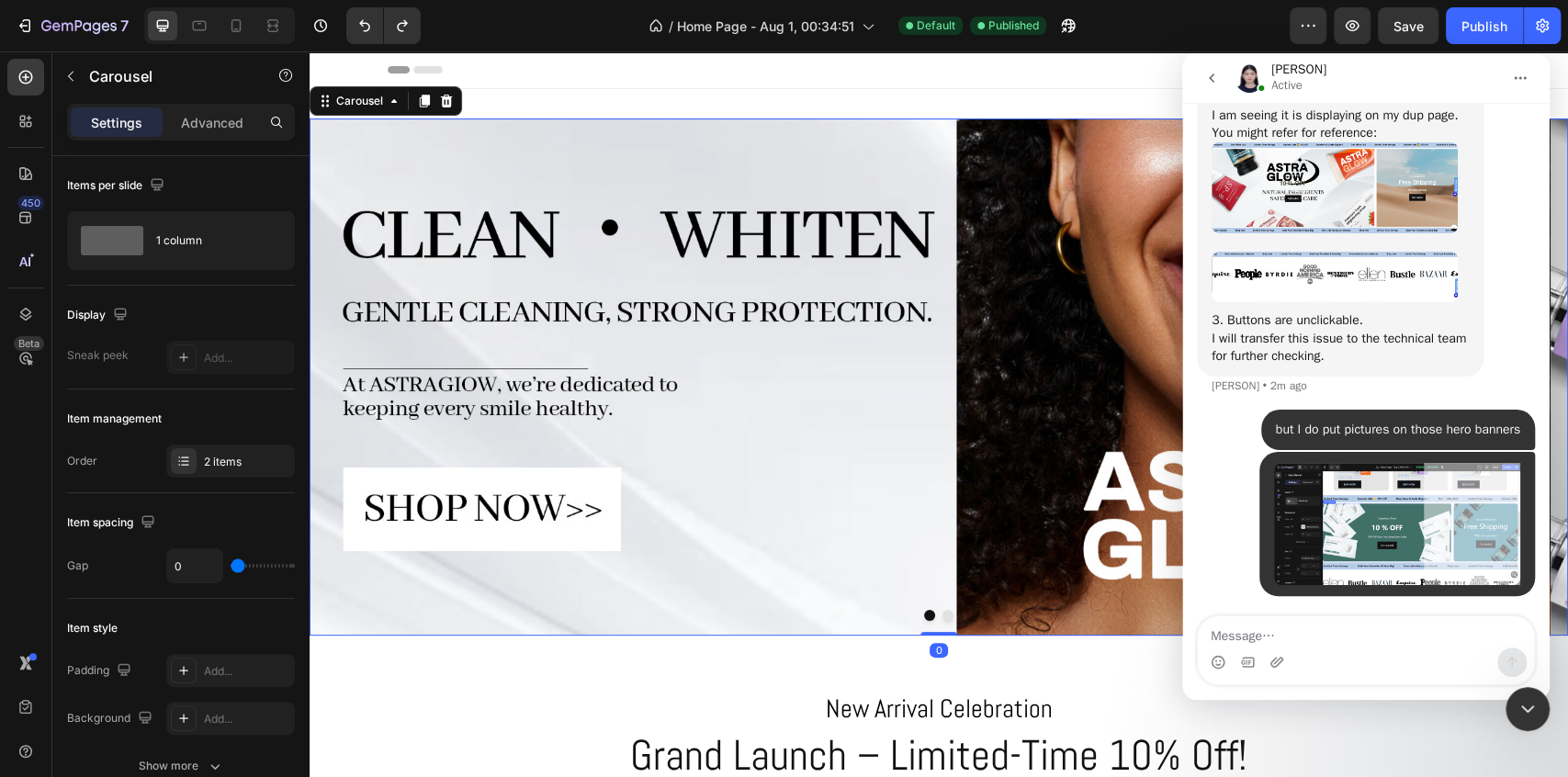click at bounding box center [948, 615] 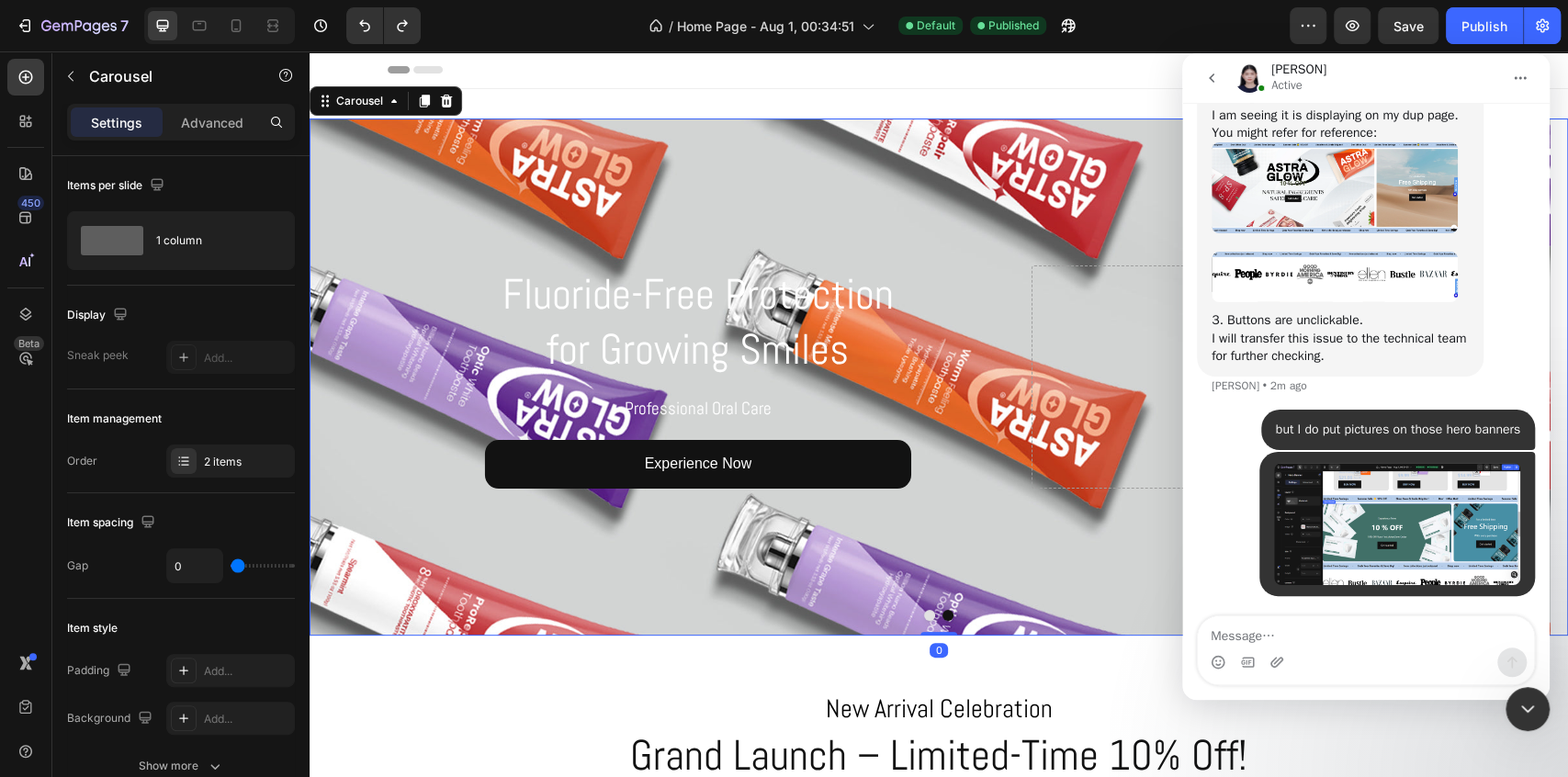 click 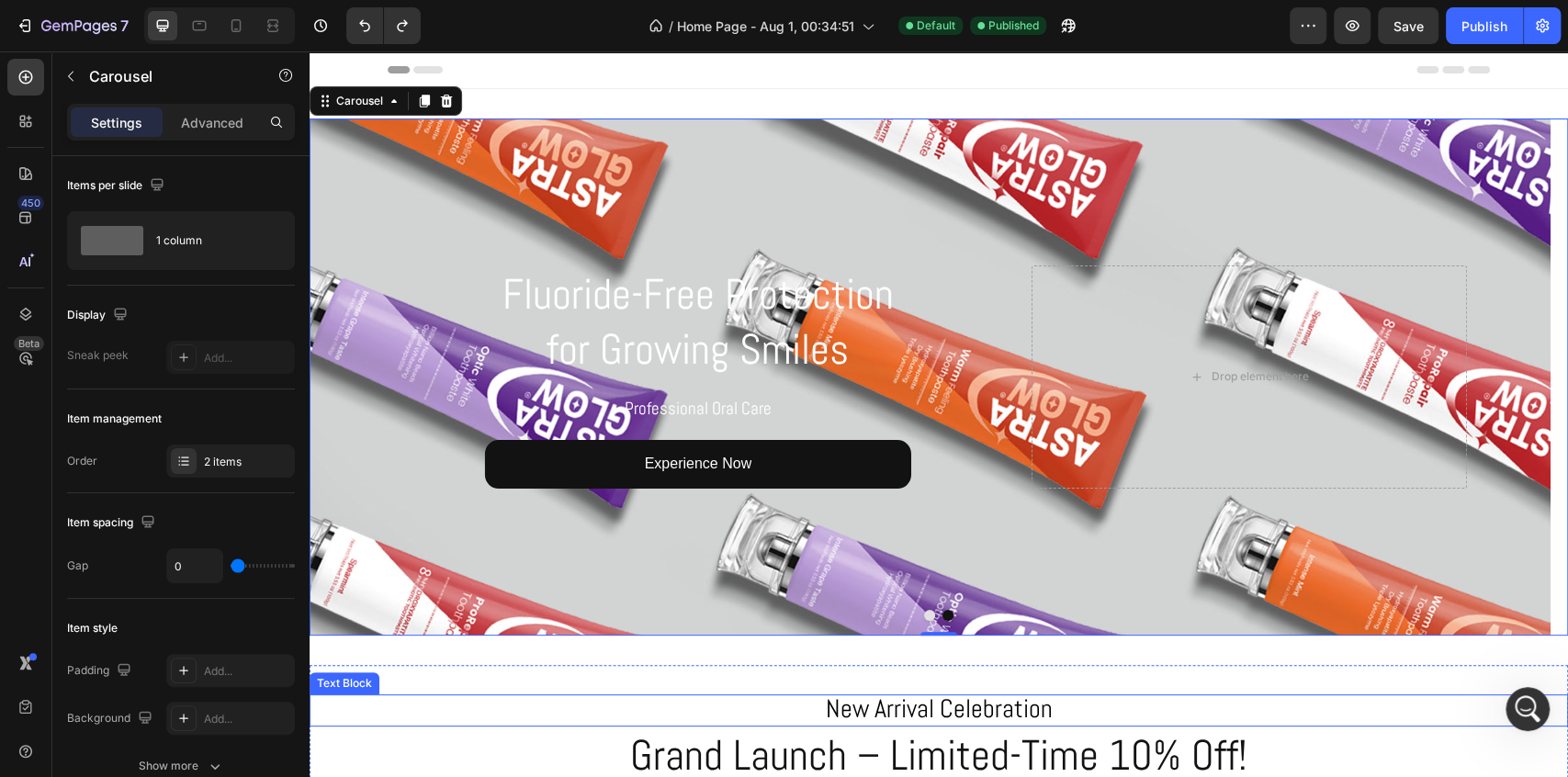 click at bounding box center [1528, 709] 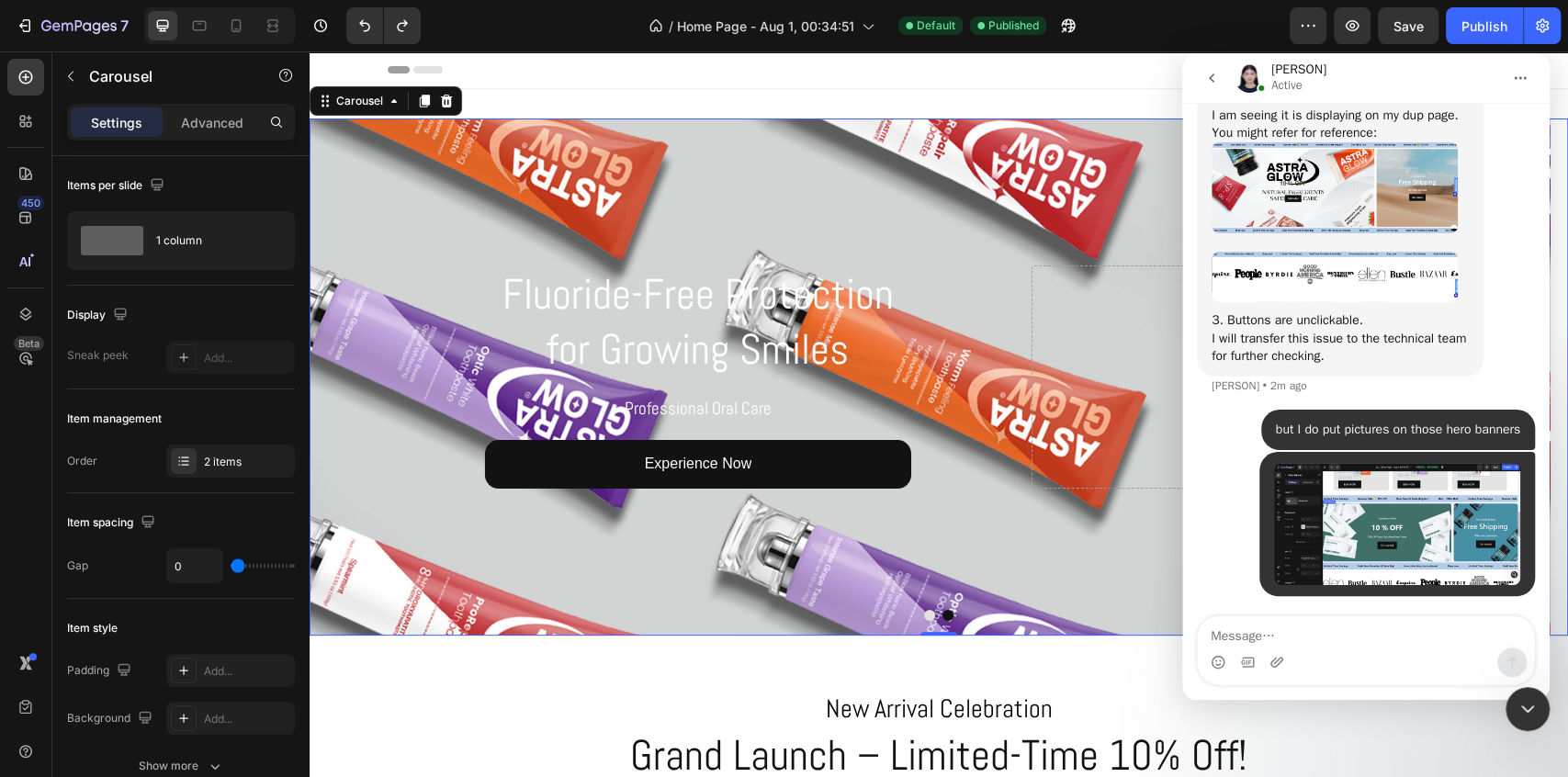 click at bounding box center [1366, 632] 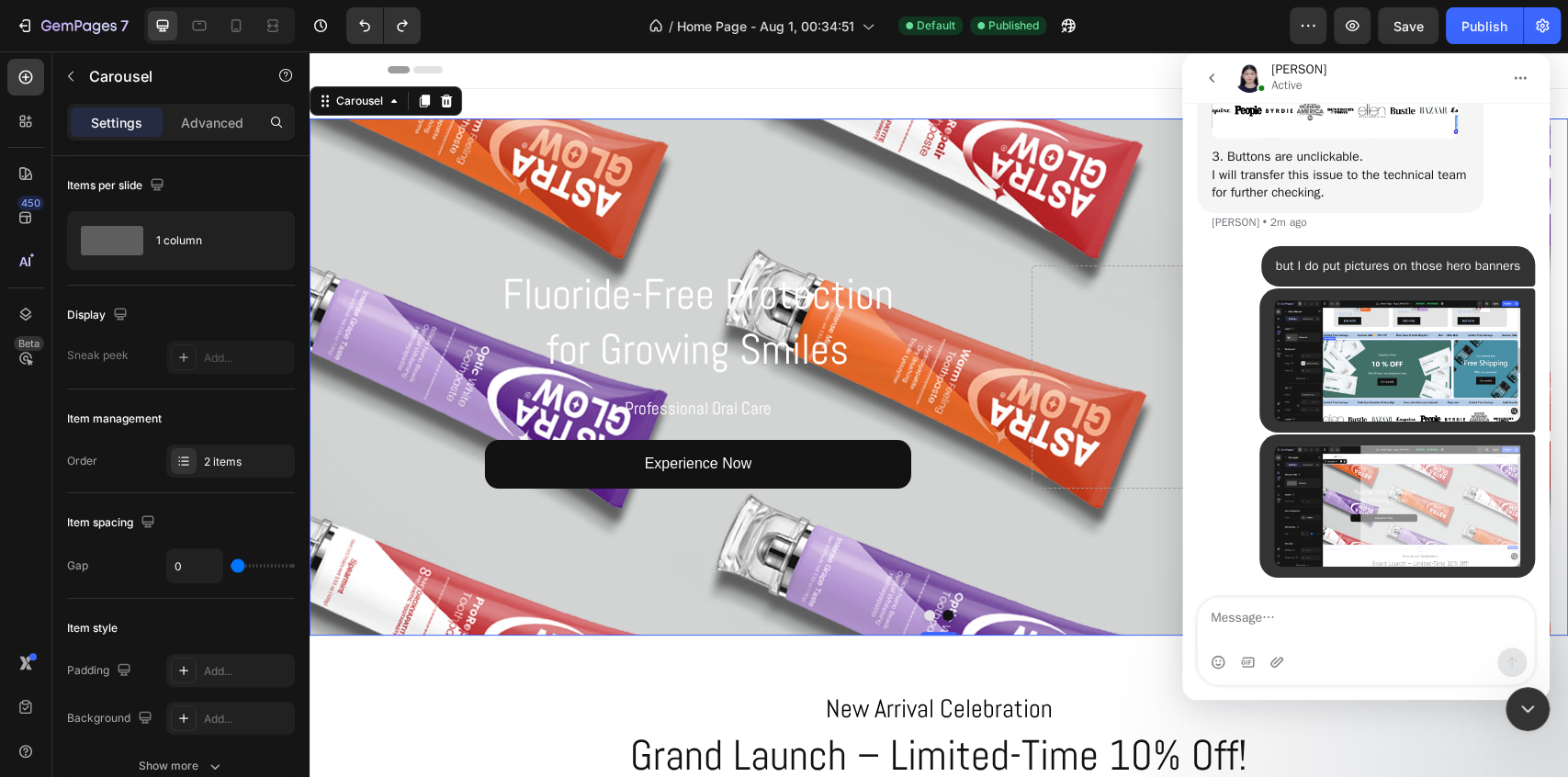 scroll, scrollTop: 5828, scrollLeft: 0, axis: vertical 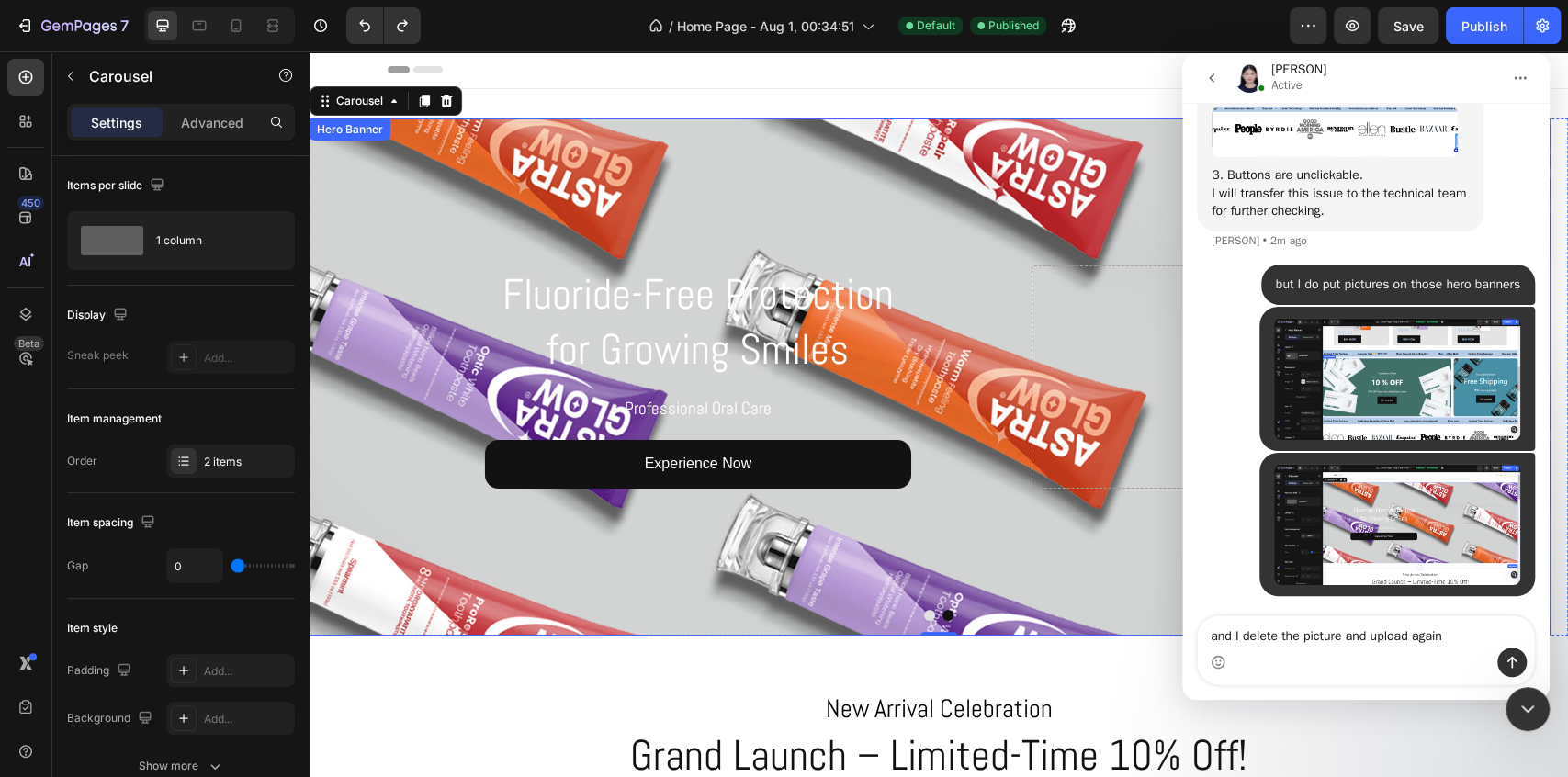 type on "and I delete the picture and upload again" 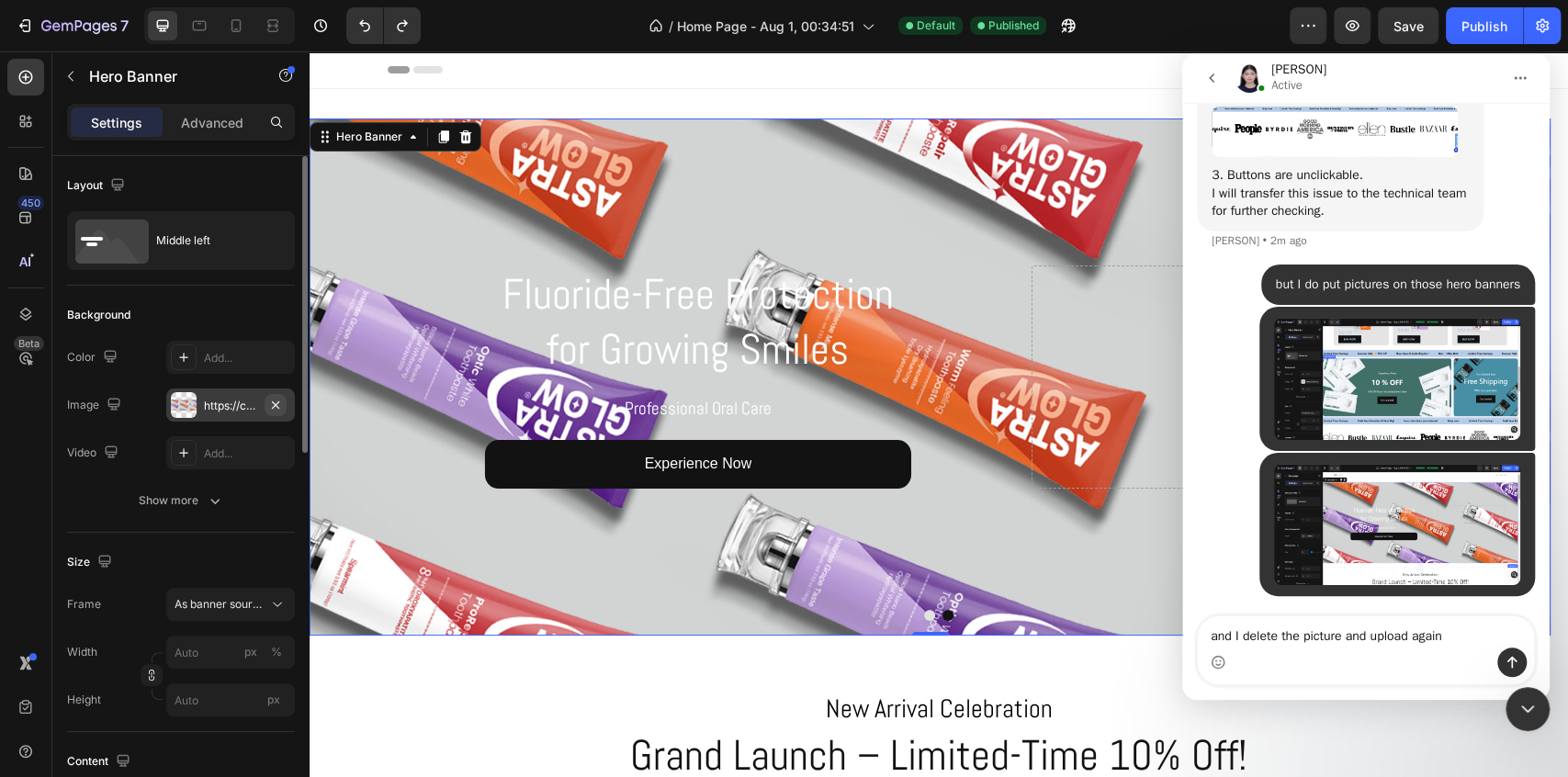 click 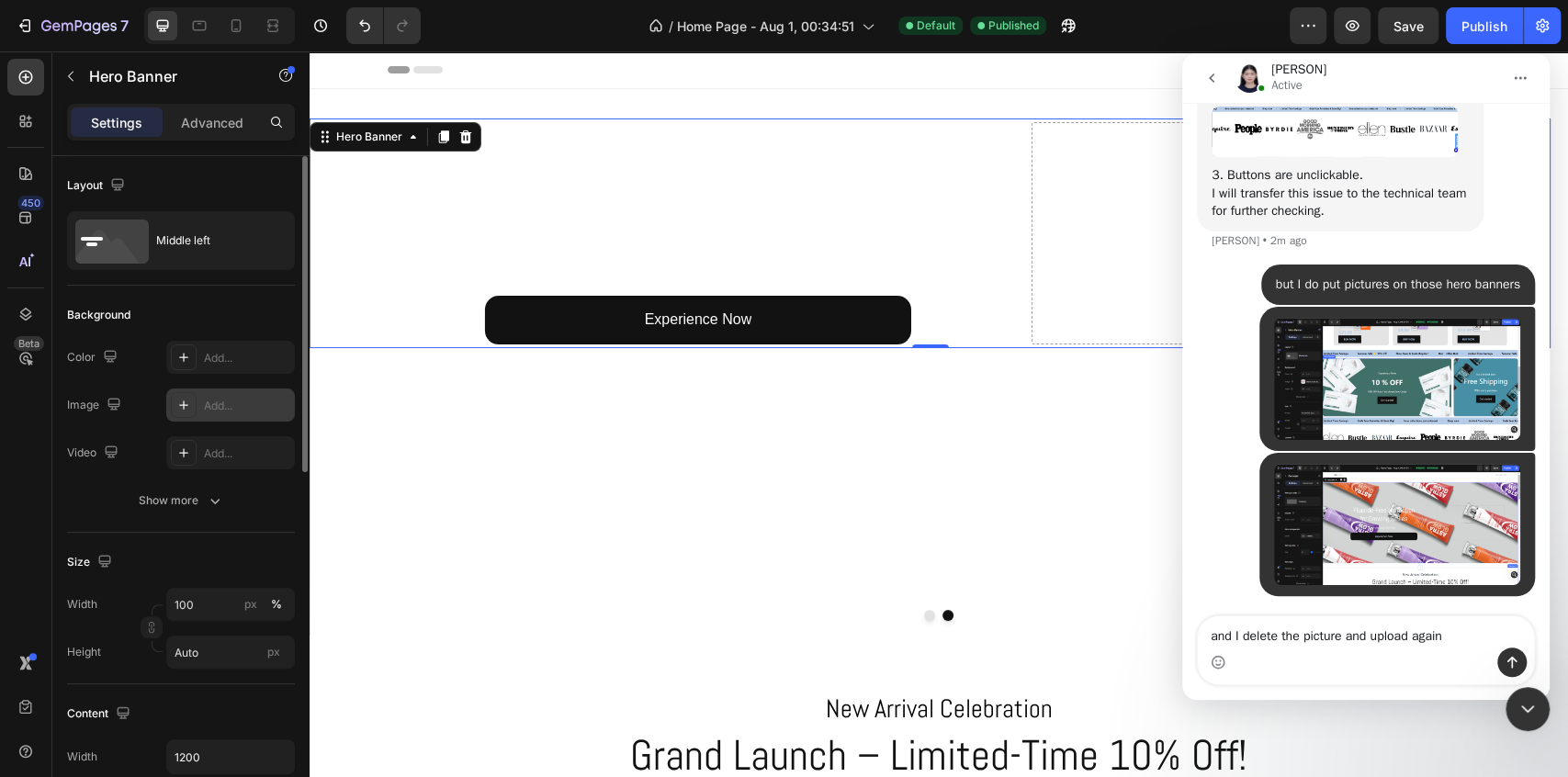 click on "Add..." at bounding box center (247, 406) 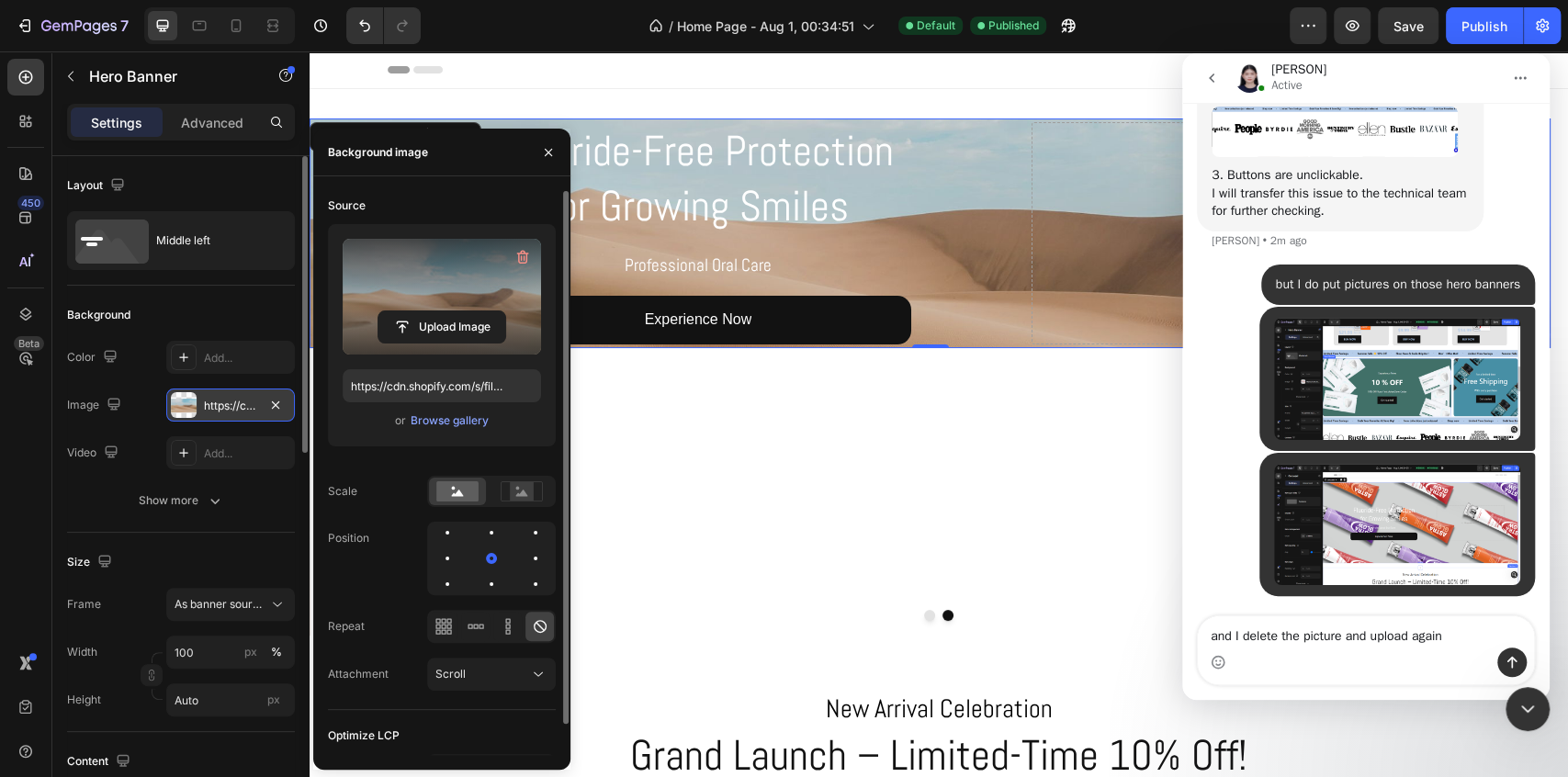 click at bounding box center (442, 297) 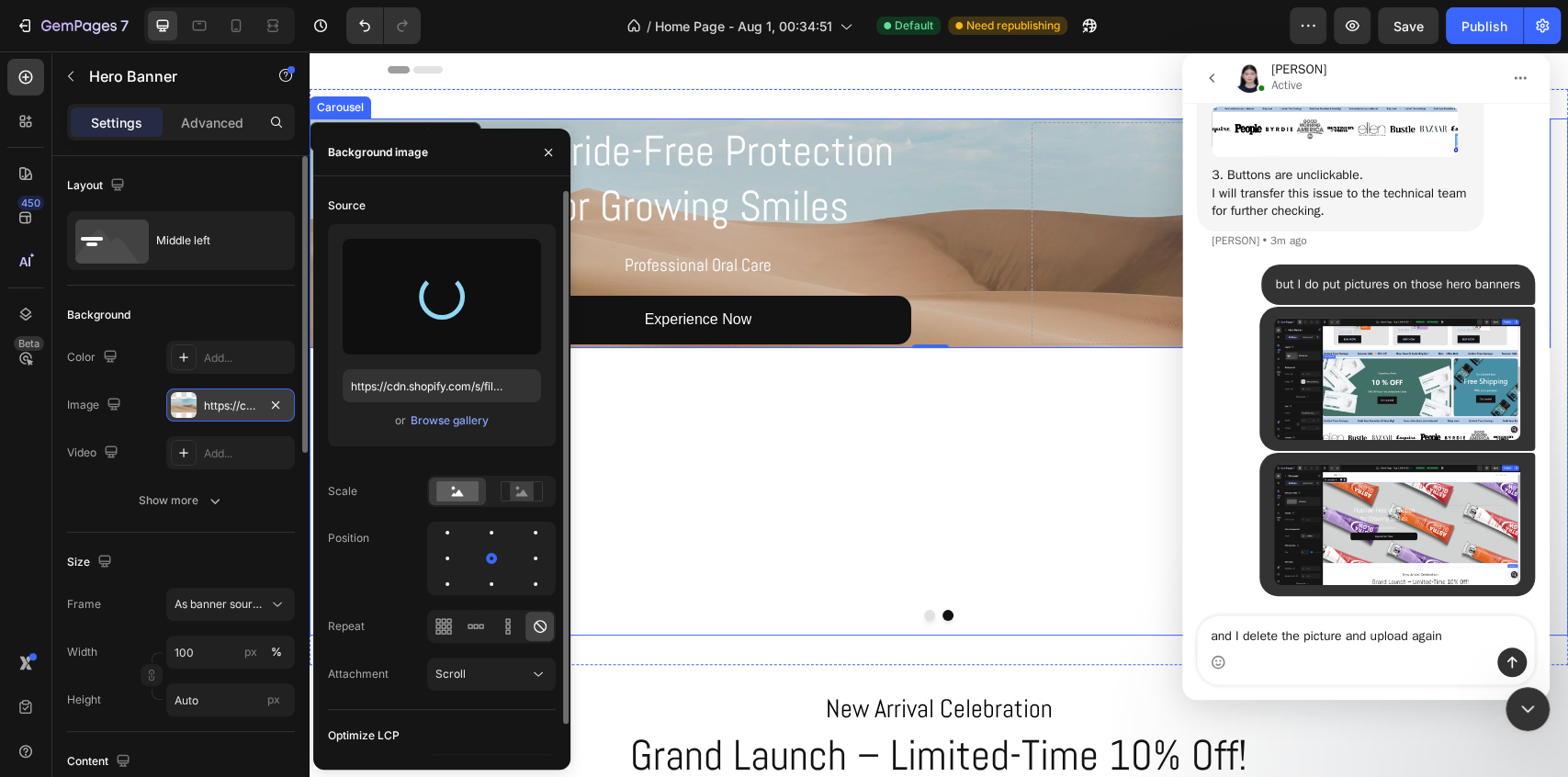 type on "https://cdn.shopify.com/s/files/1/0771/9049/6475/files/gempages_575927947383276370-1c80c6cf-97ef-4f94-994b-7c034dd8f591.jpg" 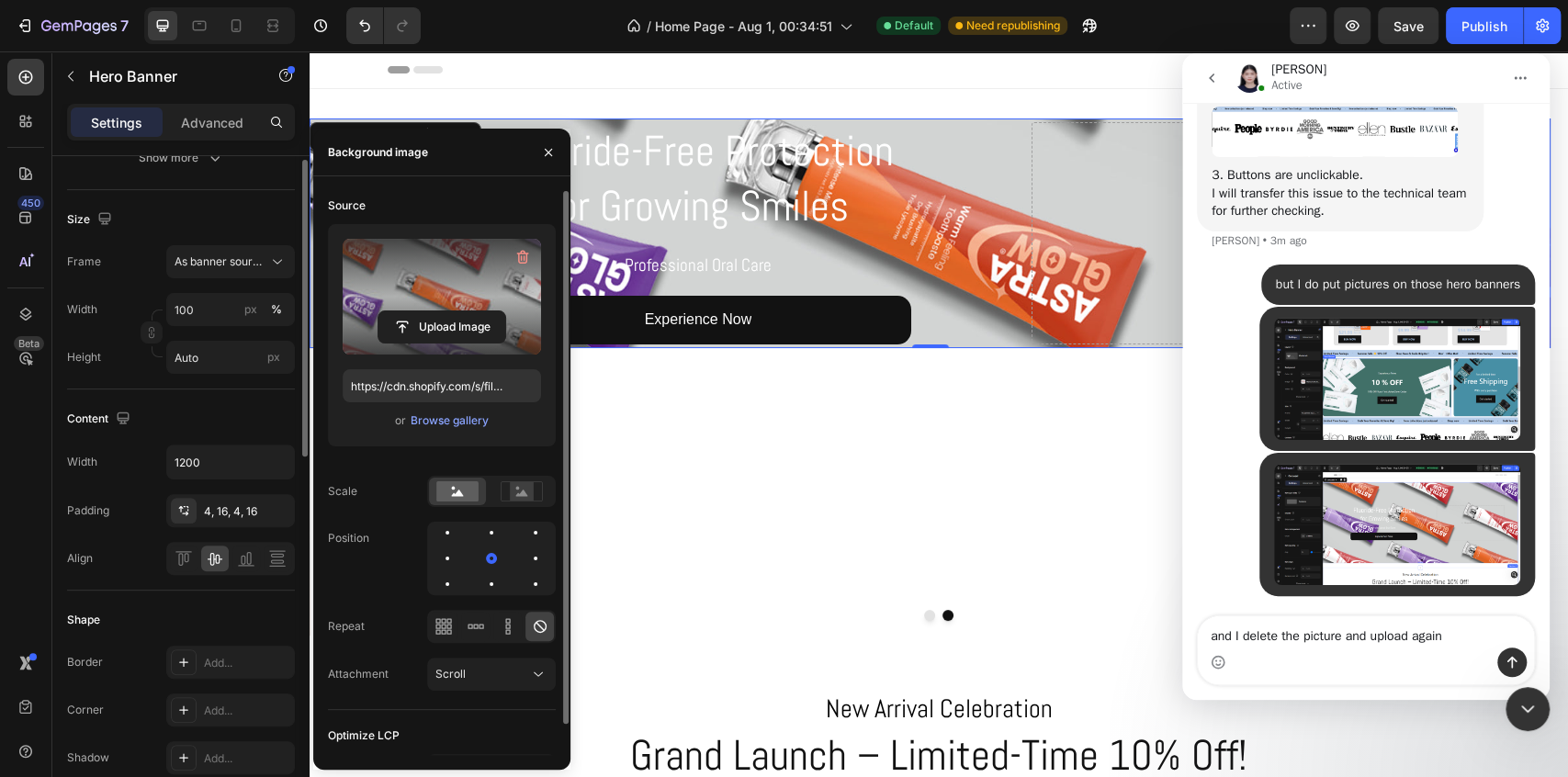 scroll, scrollTop: 139, scrollLeft: 0, axis: vertical 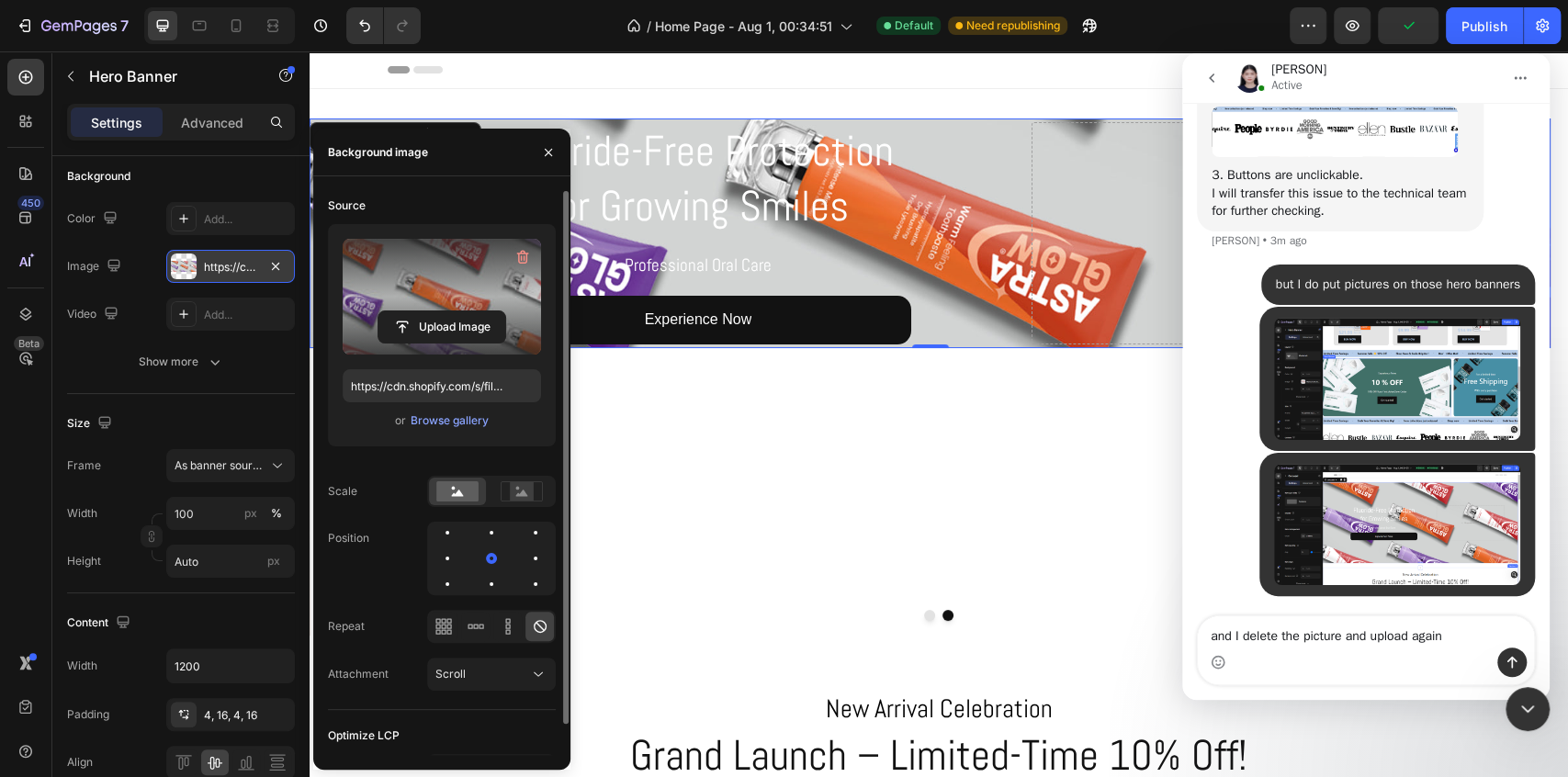click 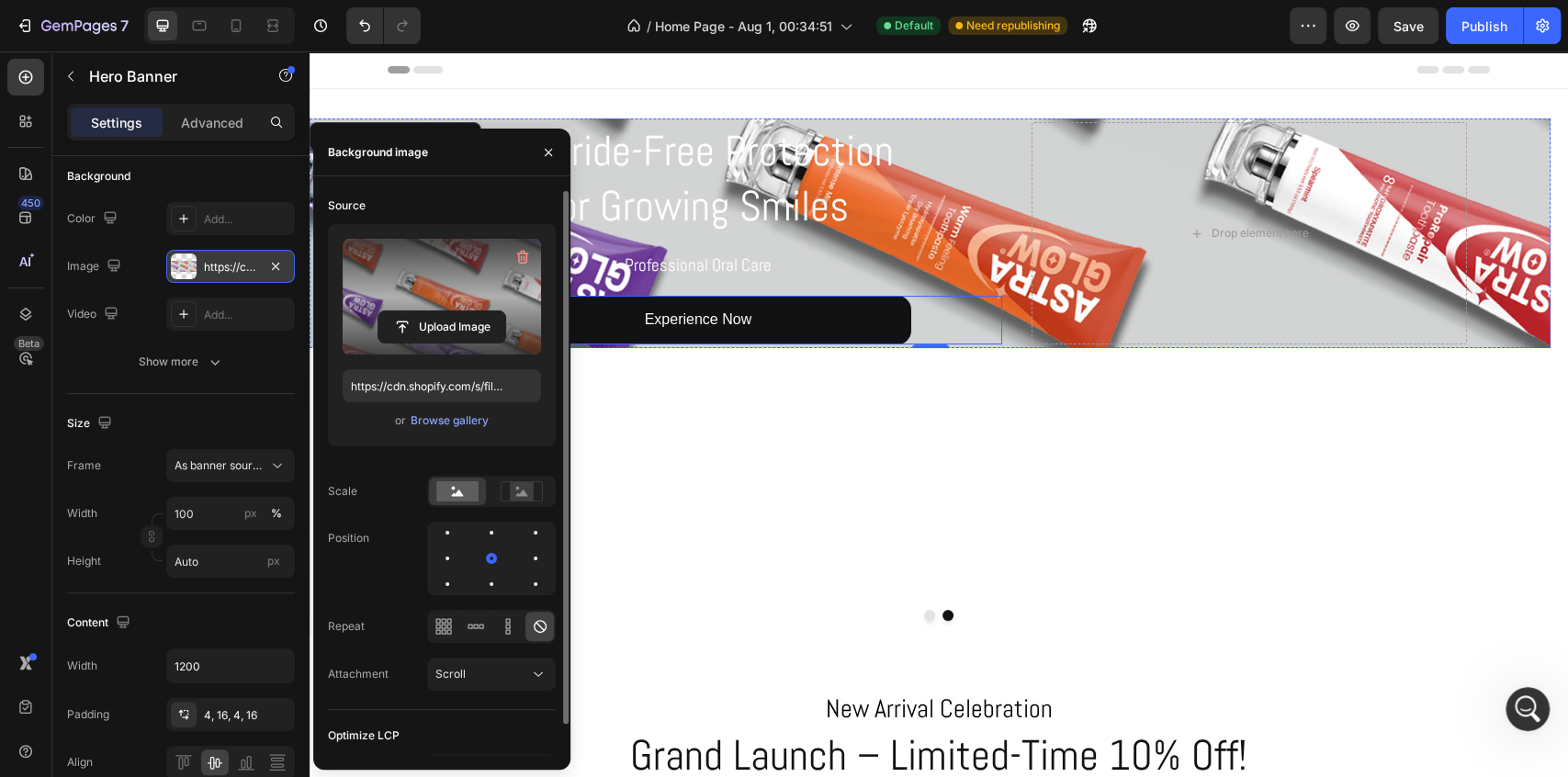 click on "Experience Now Button" at bounding box center (698, 320) 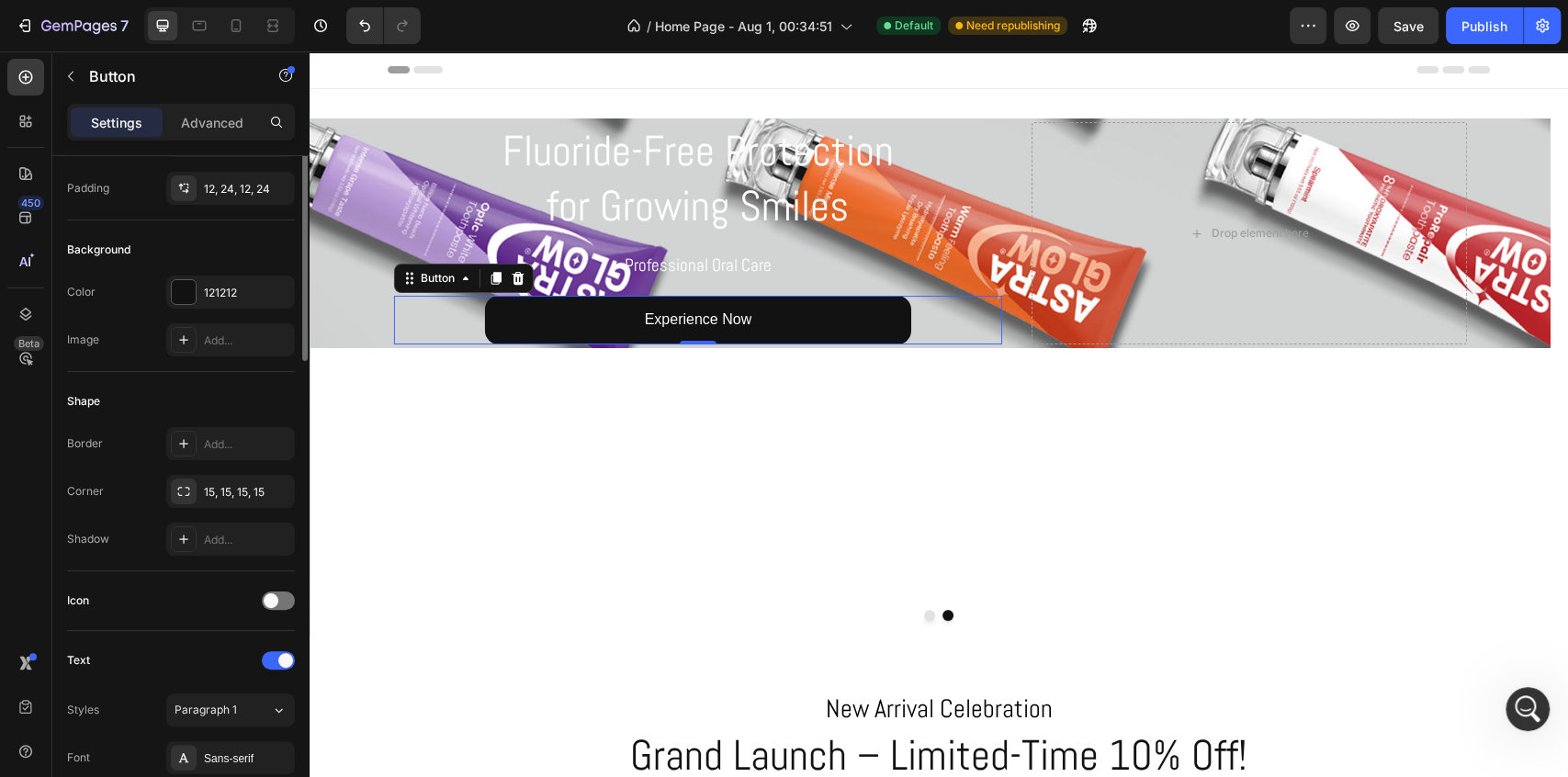 scroll, scrollTop: 0, scrollLeft: 0, axis: both 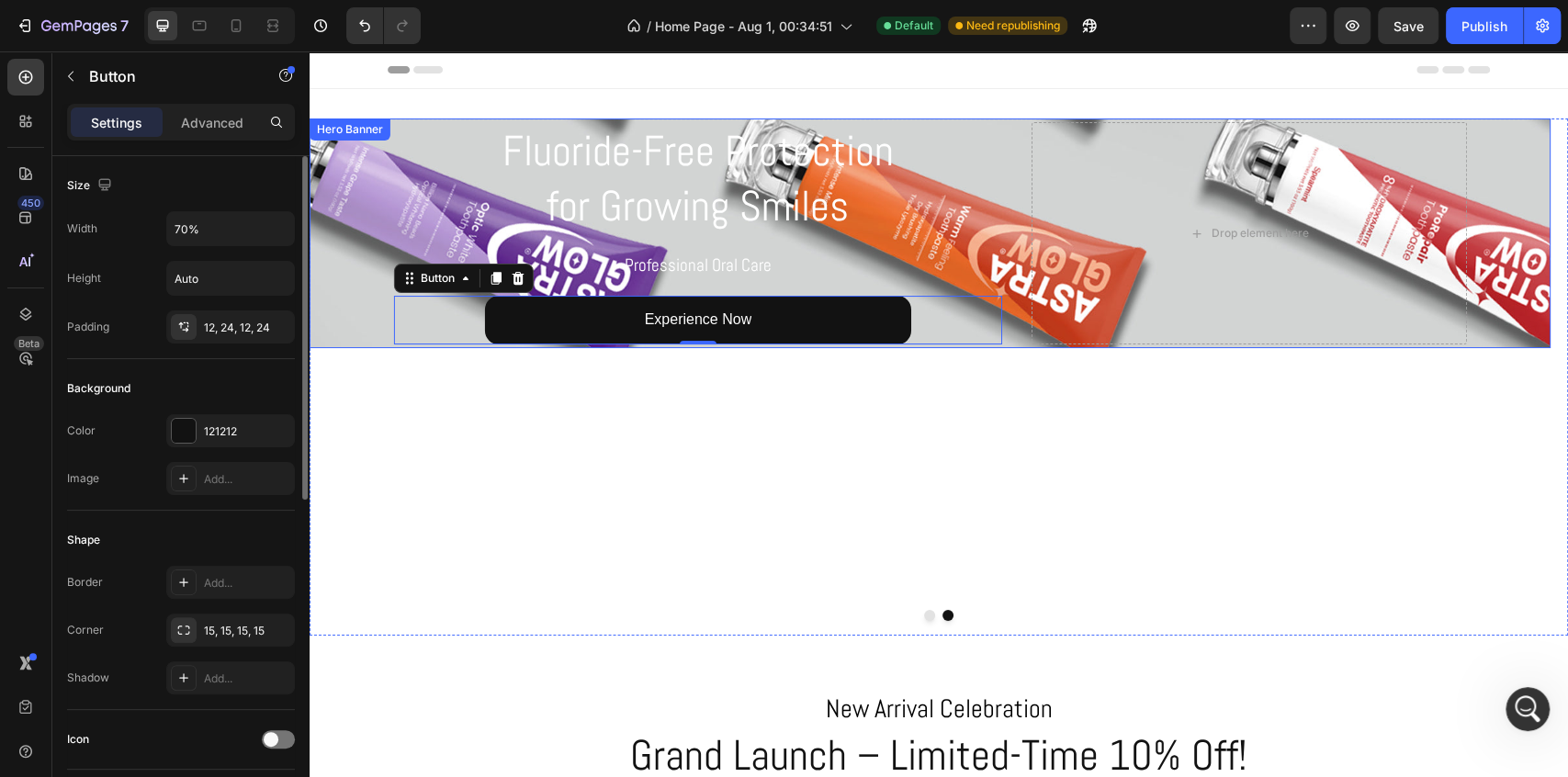 click on "Fluoride-Free Protection for Growing Smiles Heading Professional Oral Care Text Block Experience Now Button   0
Drop element here" at bounding box center (931, 233) 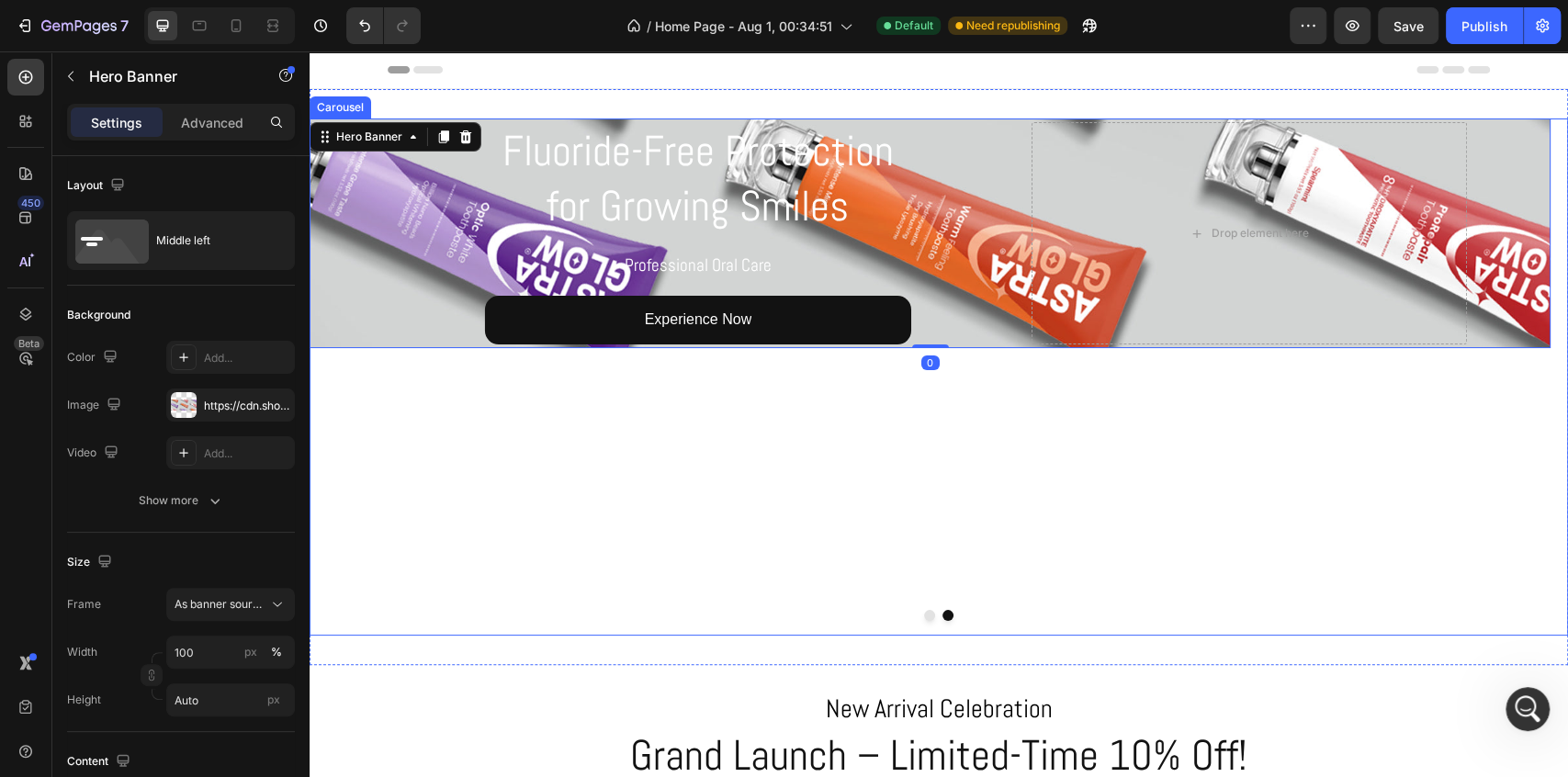 click at bounding box center [930, 615] 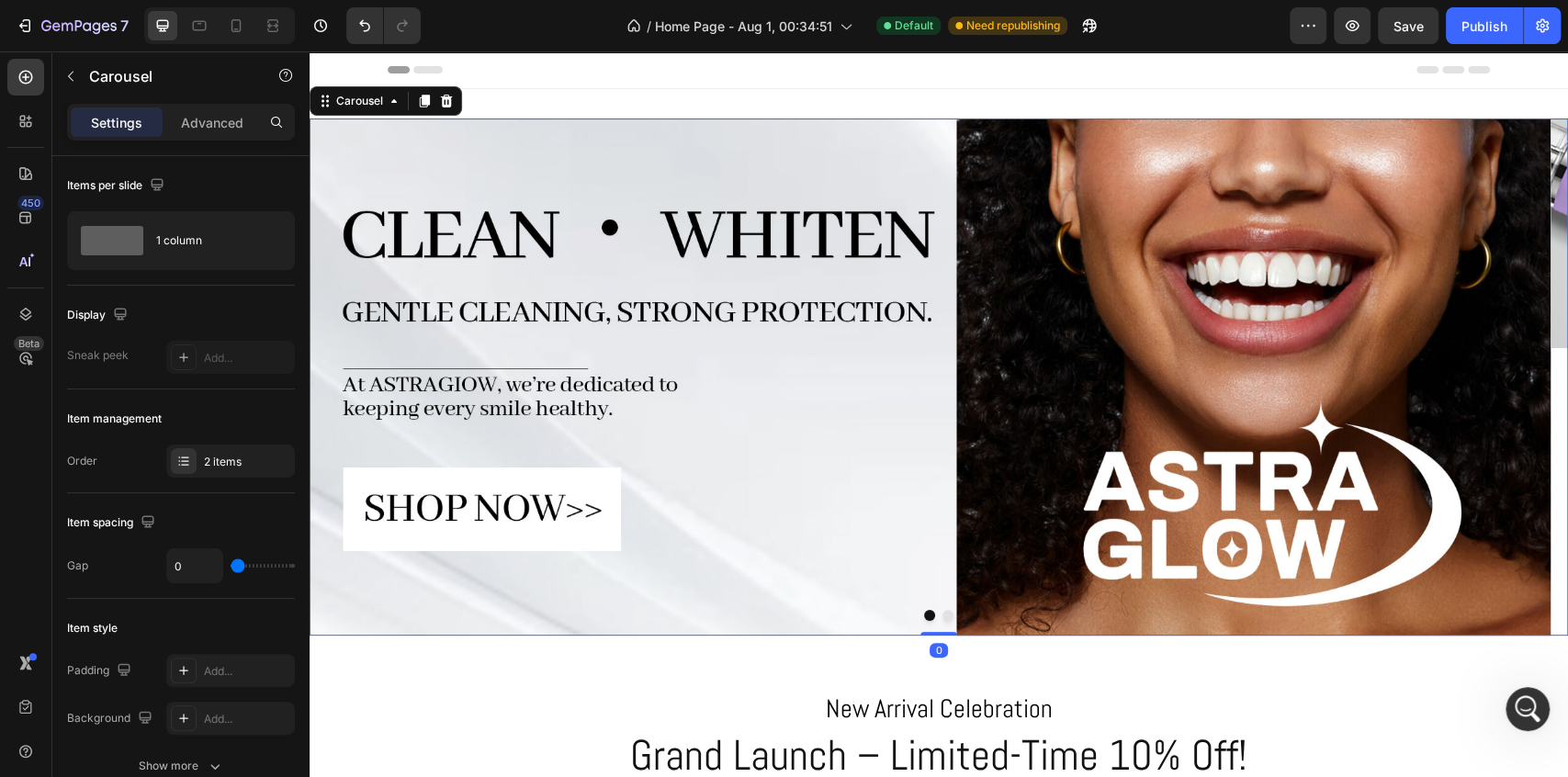 click at bounding box center (948, 615) 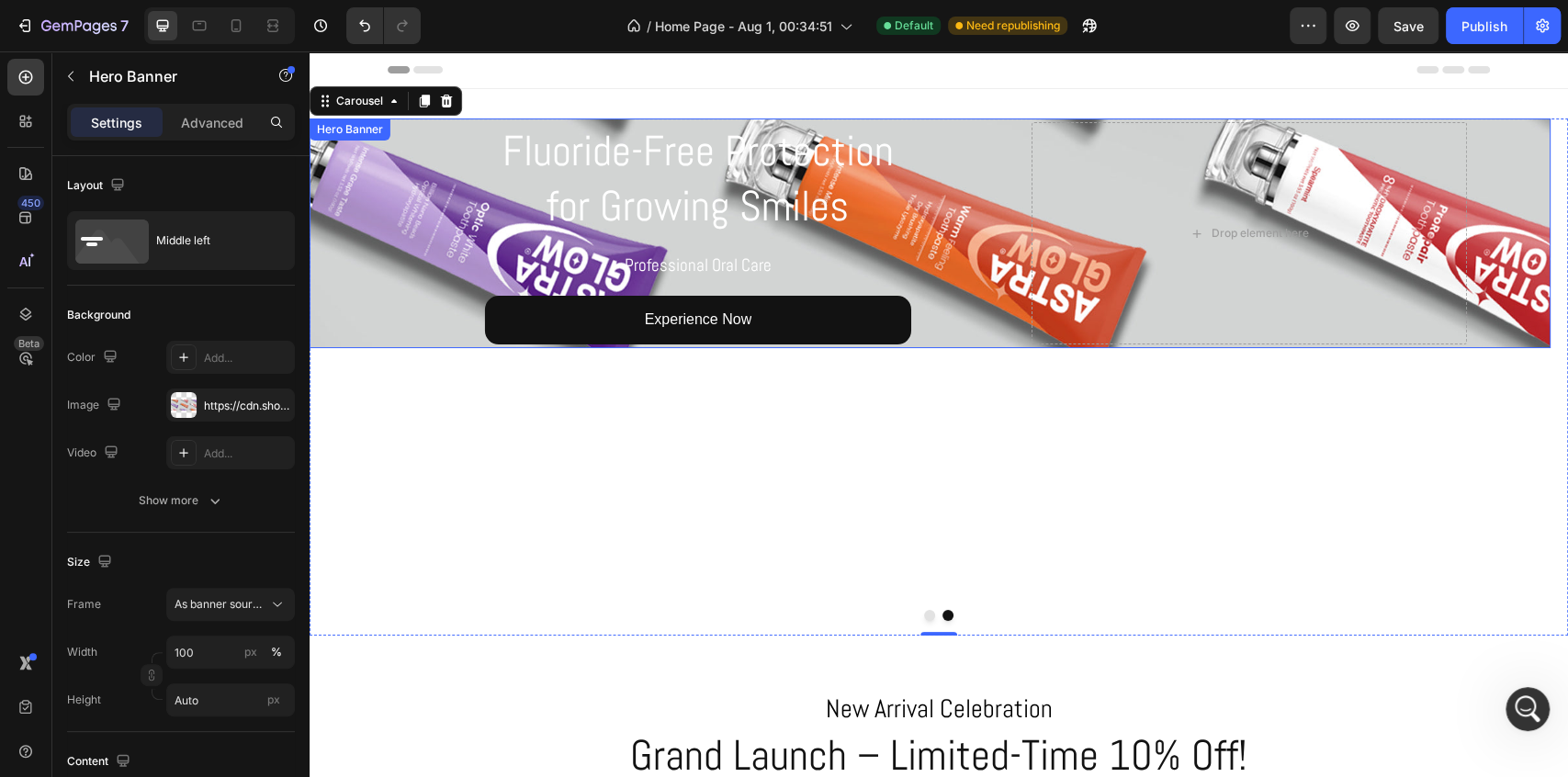 click on "Fluoride-Free Protection for Growing Smiles Heading Professional Oral Care Text Block Experience Now Button
Drop element here" at bounding box center (931, 233) 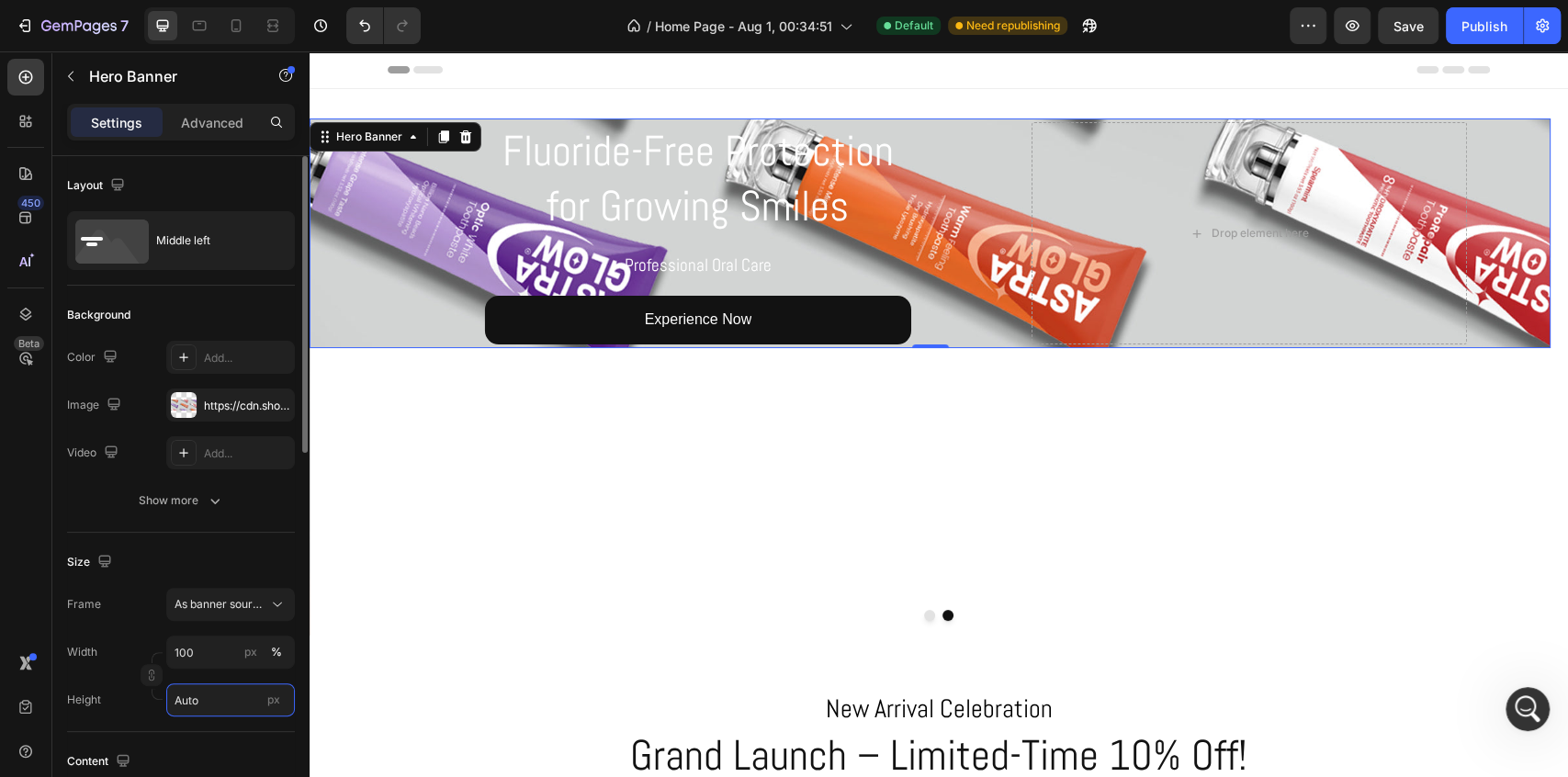 click on "Auto" at bounding box center [231, 700] 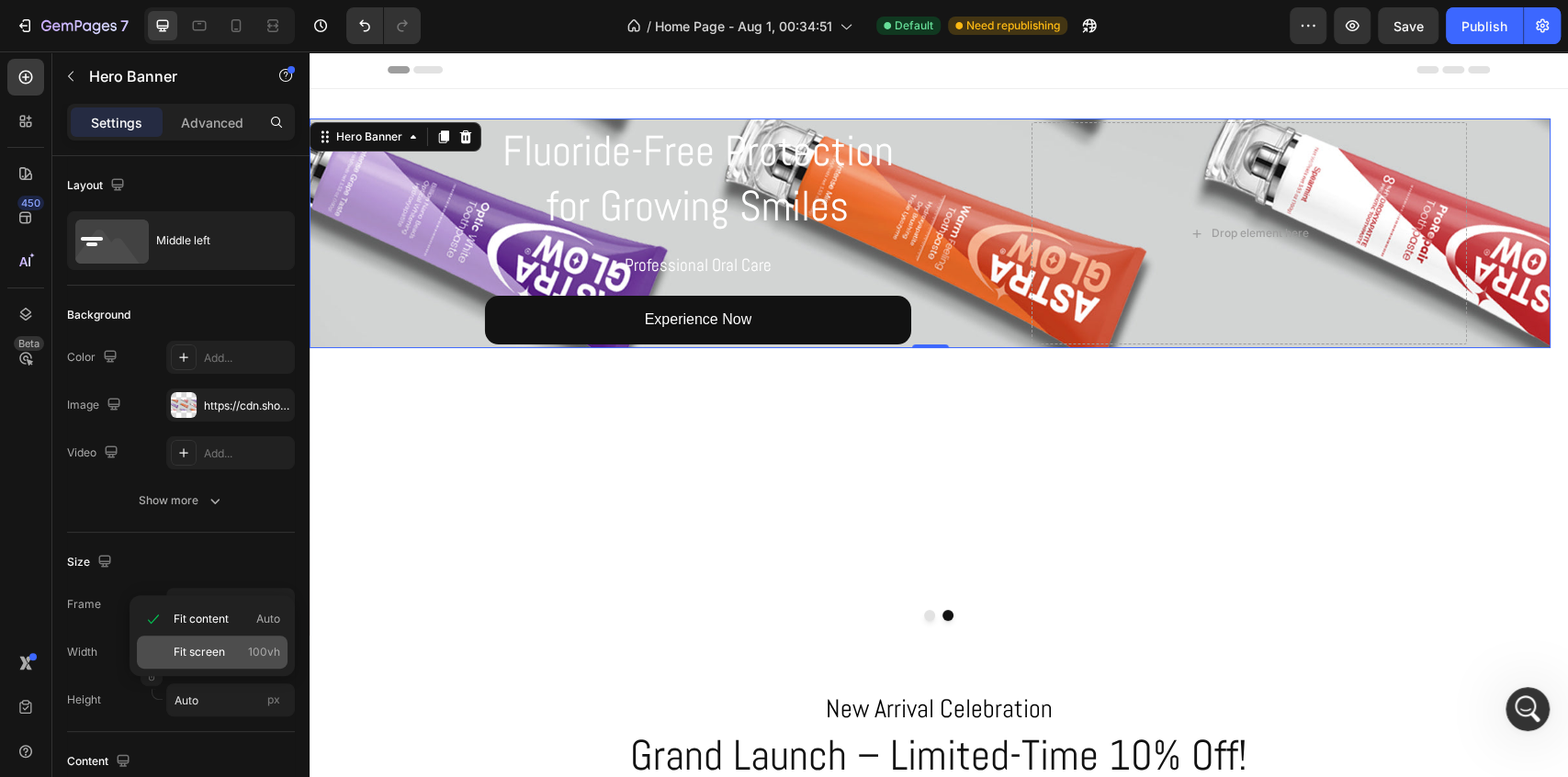 click on "Fit screen 100vh" at bounding box center (227, 652) 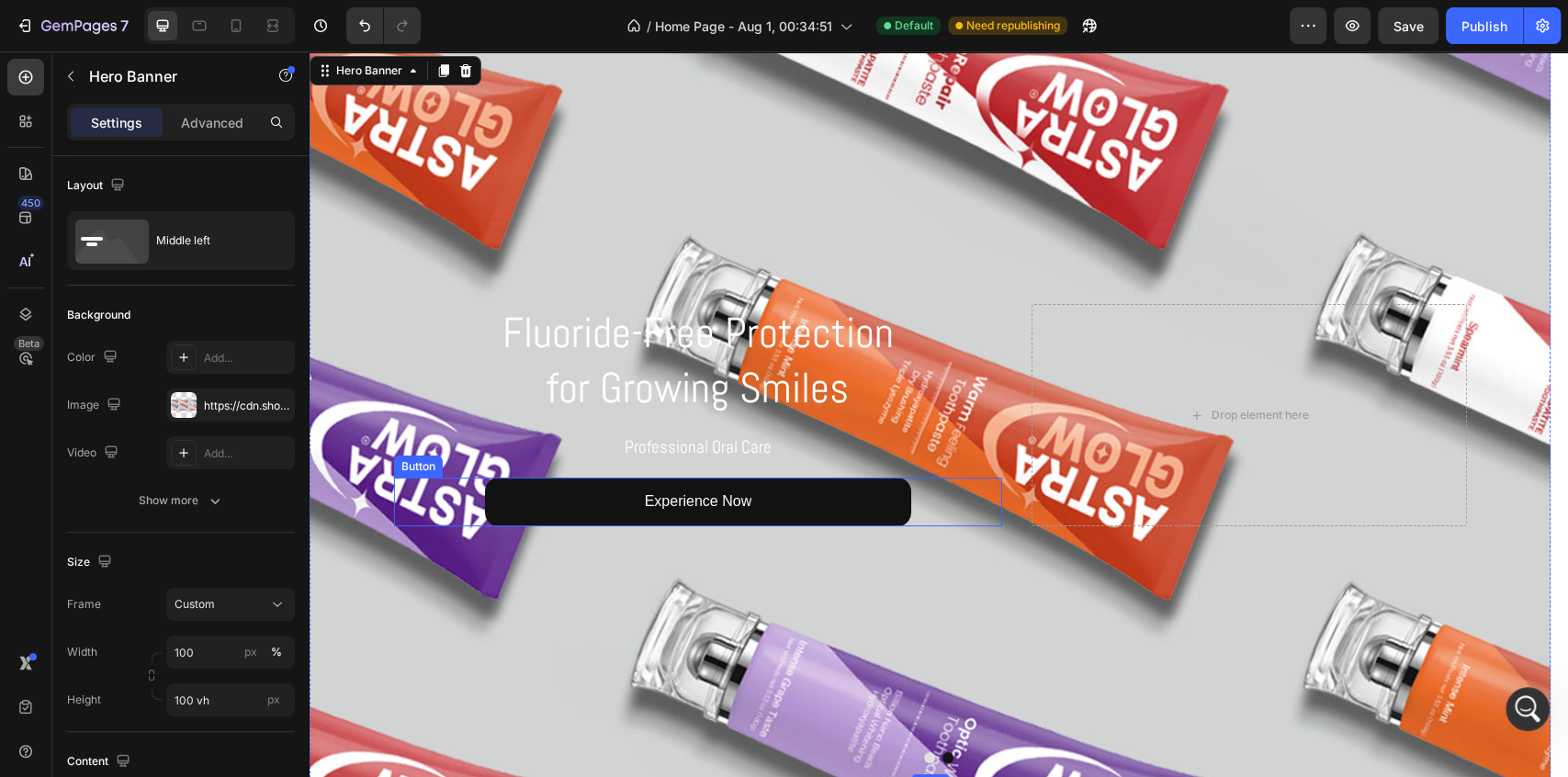 scroll, scrollTop: 102, scrollLeft: 0, axis: vertical 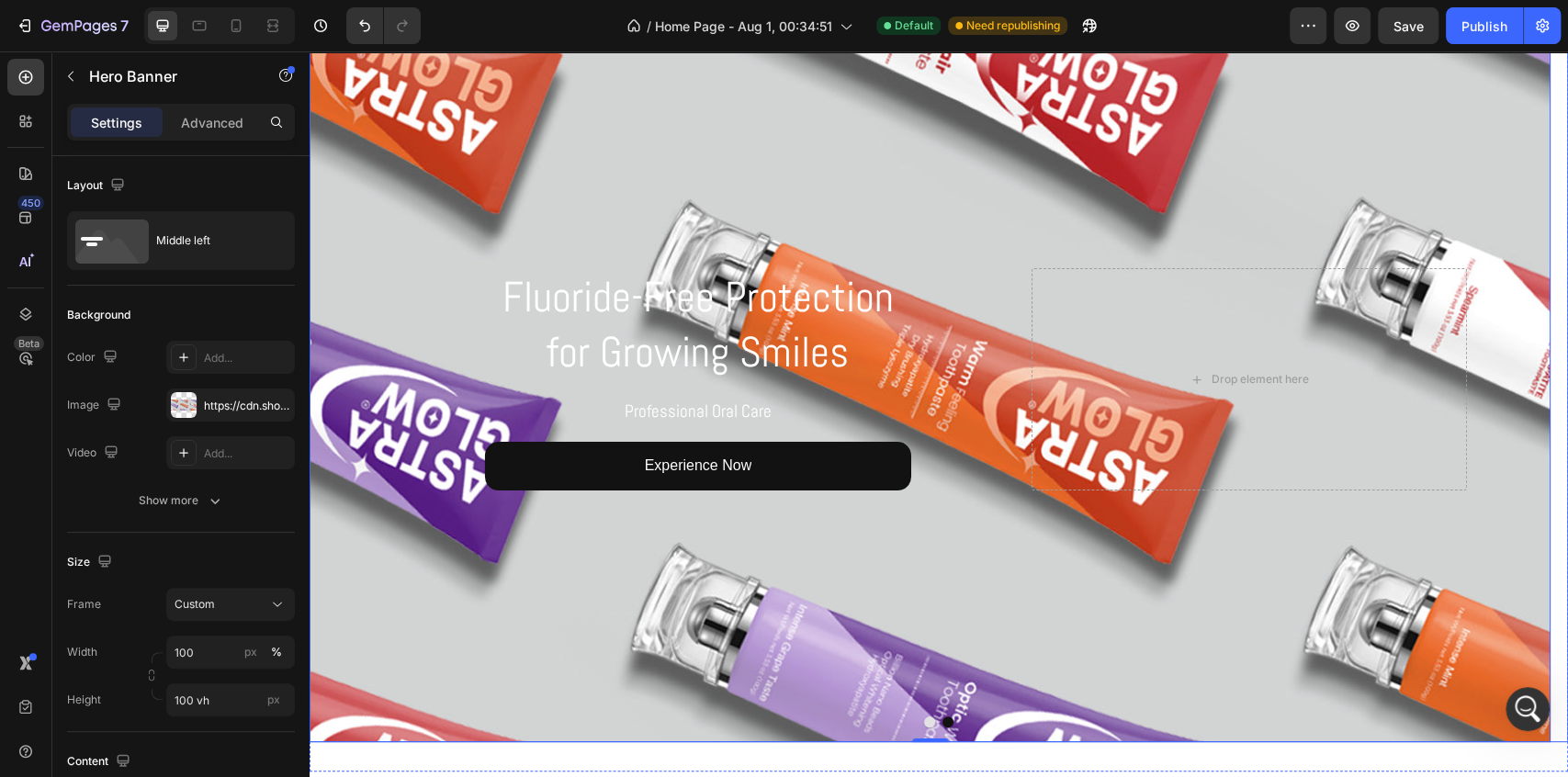 click at bounding box center [930, 722] 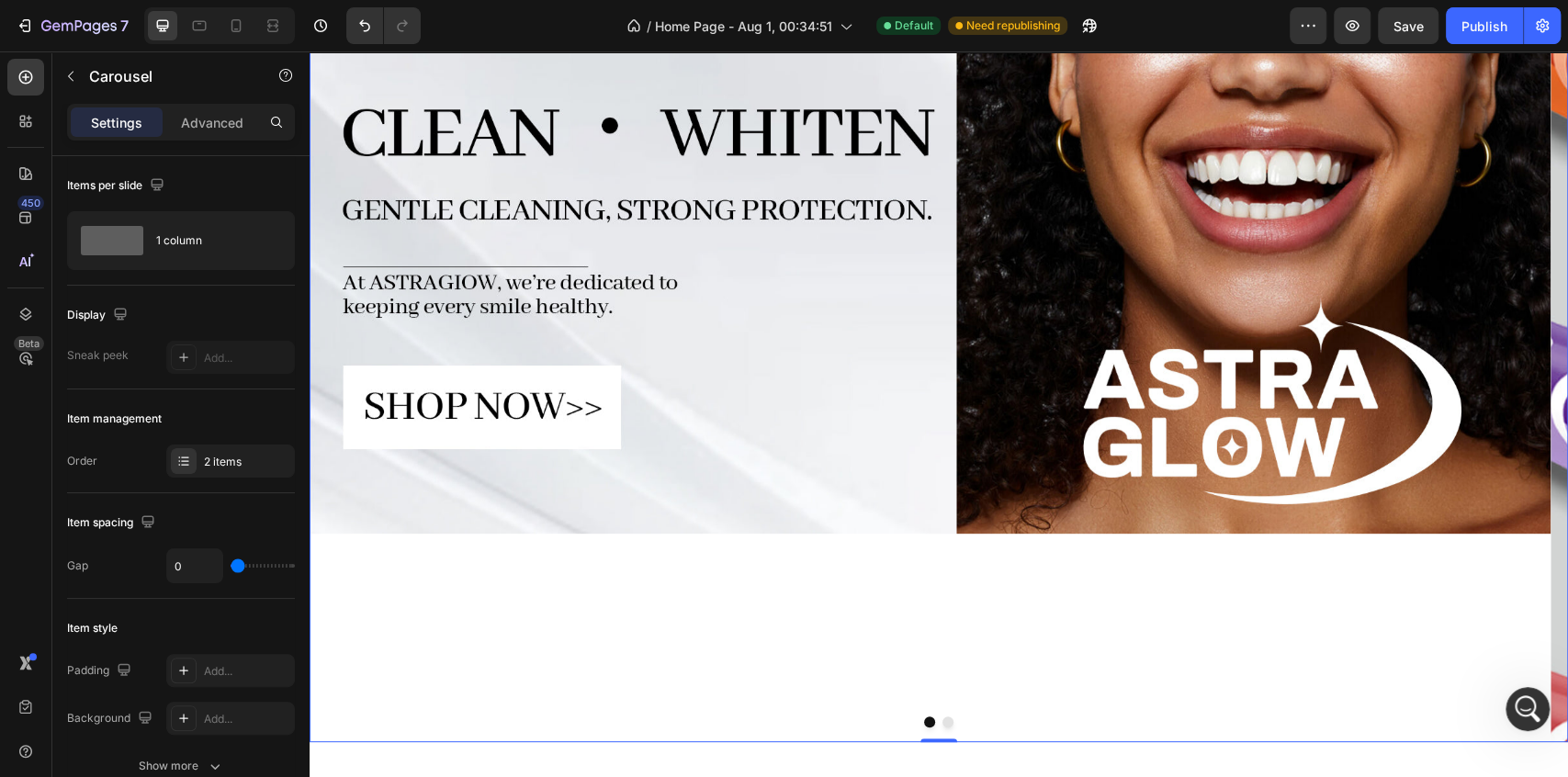 click at bounding box center [948, 722] 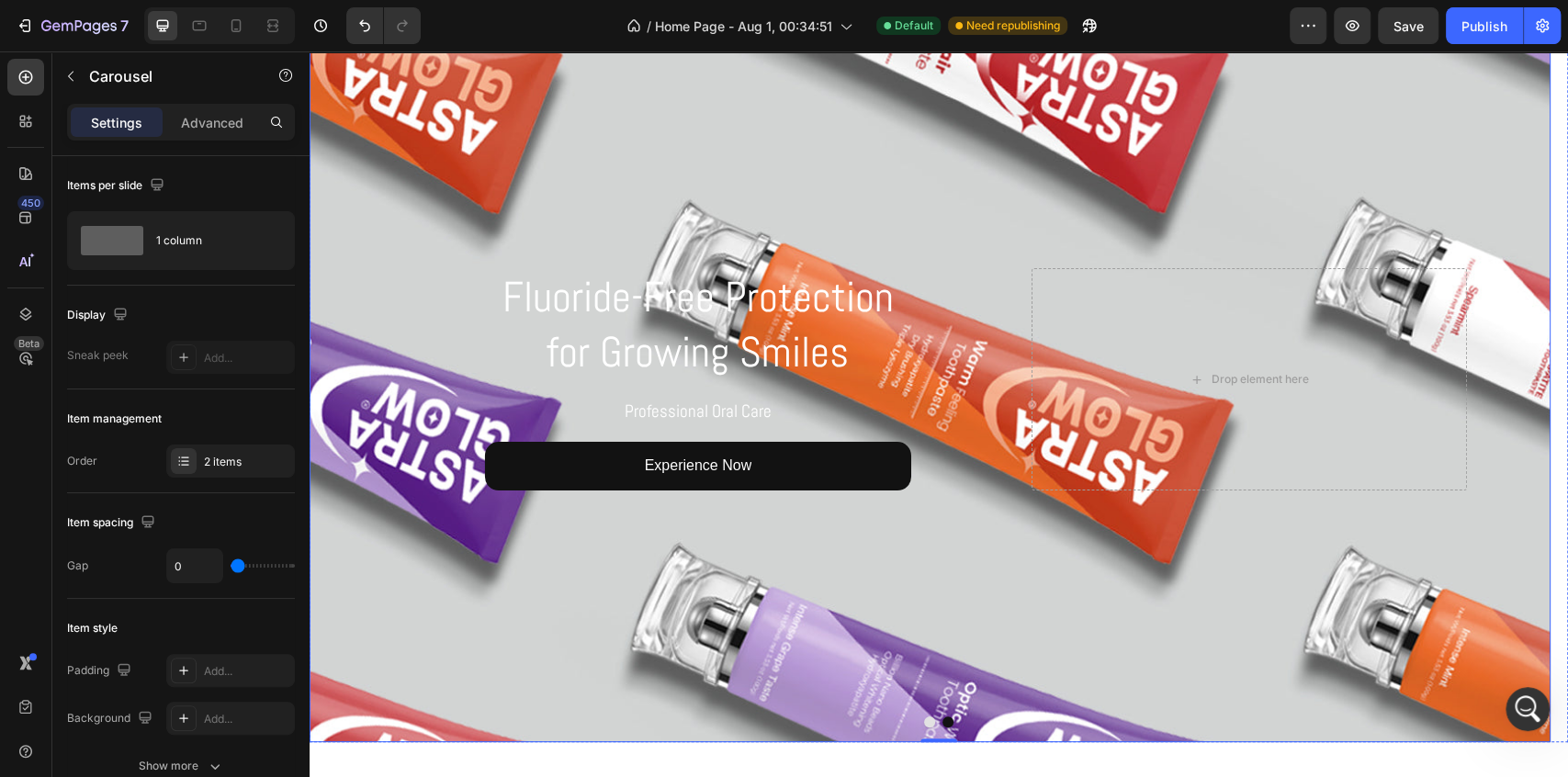 click at bounding box center (930, 379) 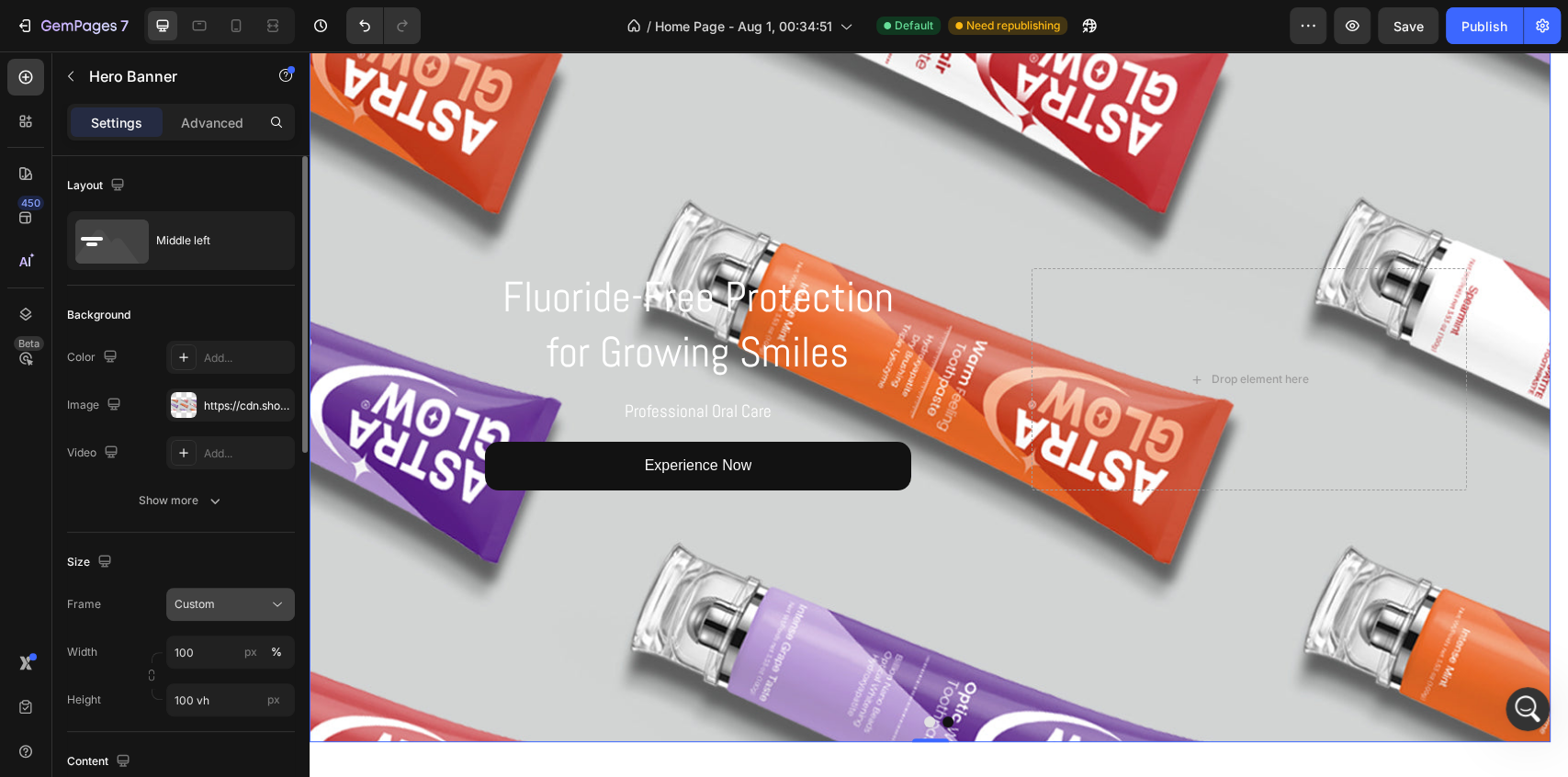 click on "Custom" 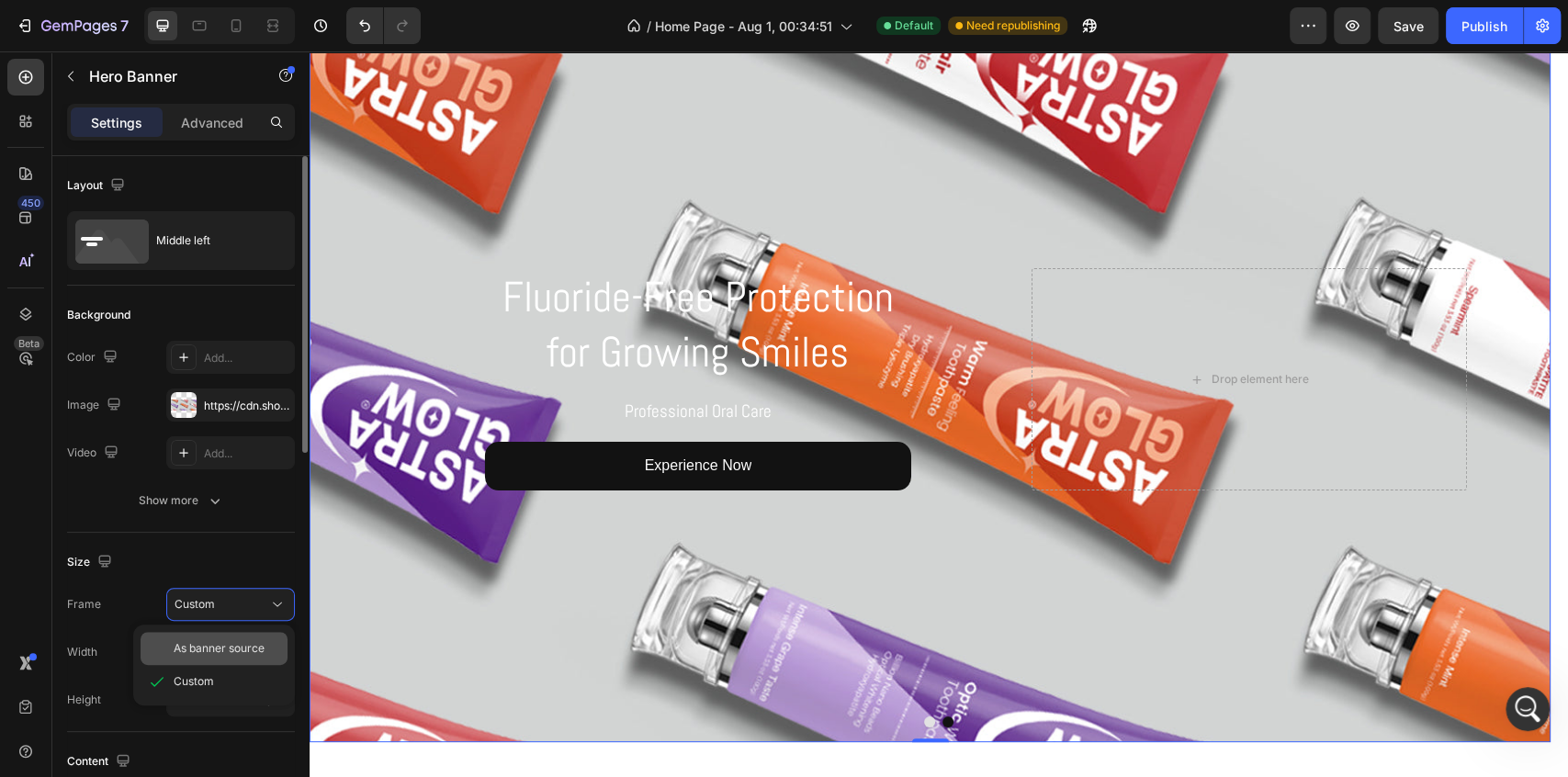 click on "As banner source" at bounding box center (219, 648) 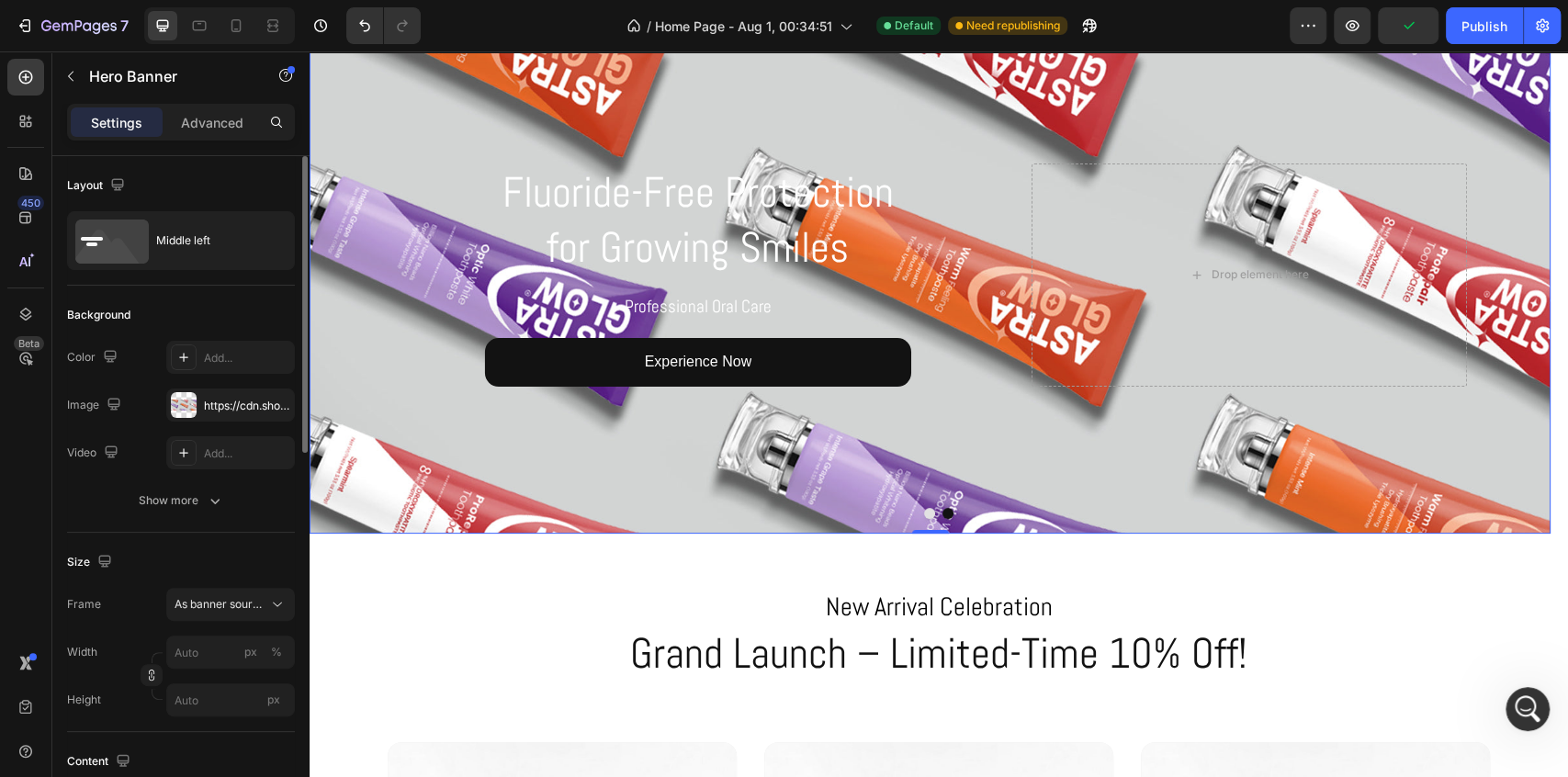 scroll, scrollTop: 0, scrollLeft: 0, axis: both 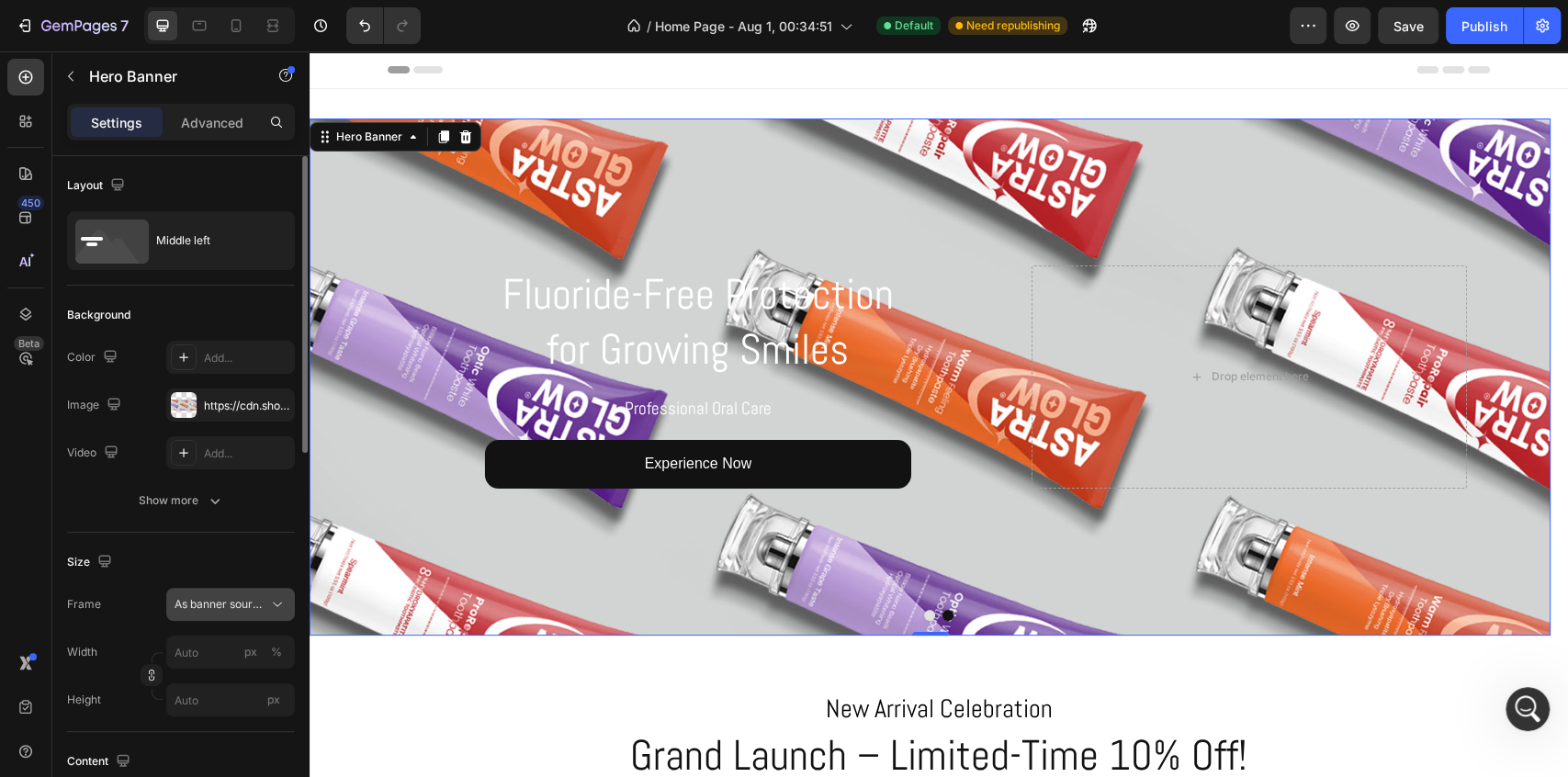 click on "As banner source" at bounding box center [231, 604] 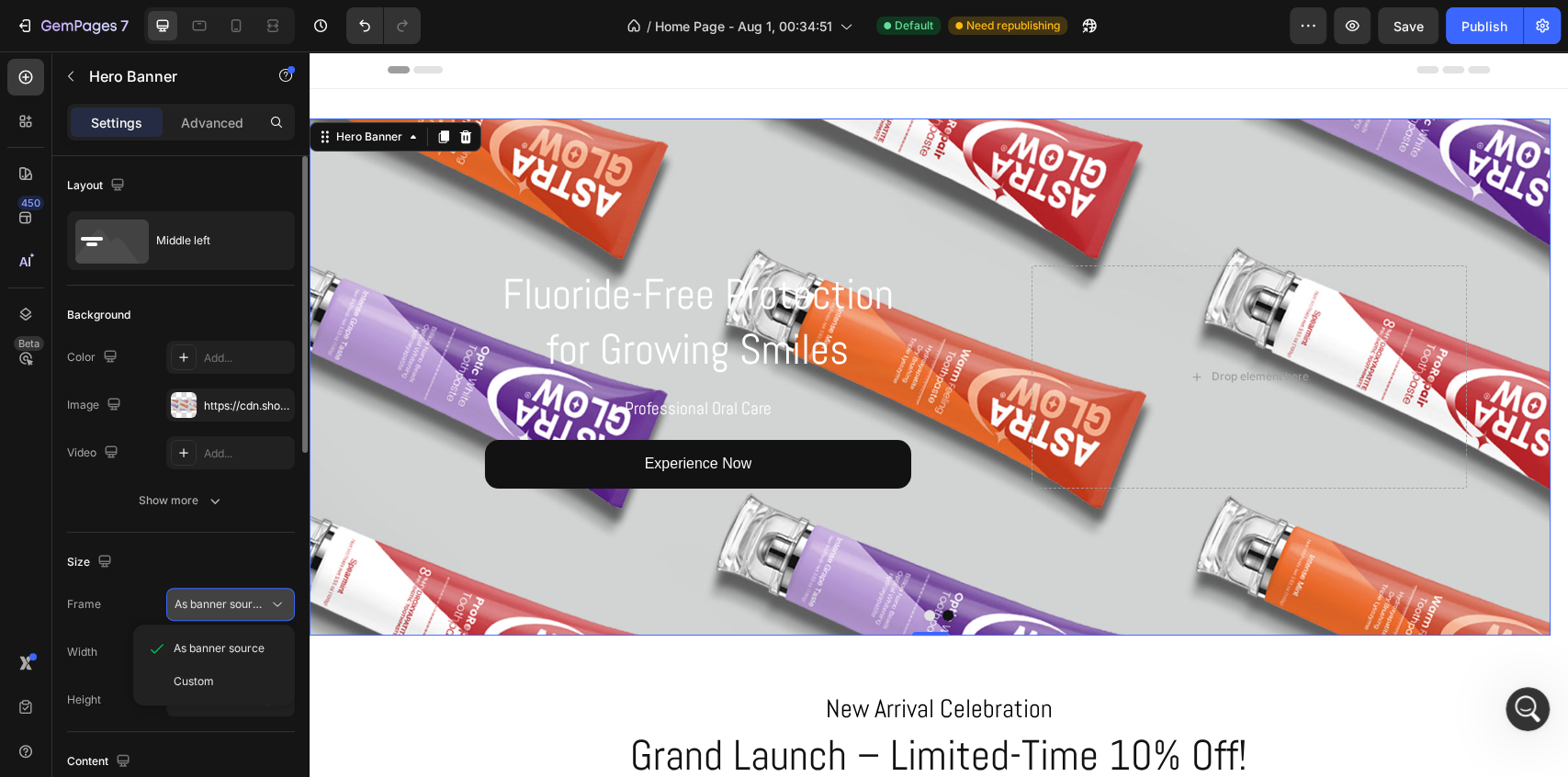 click on "As banner source" at bounding box center (231, 604) 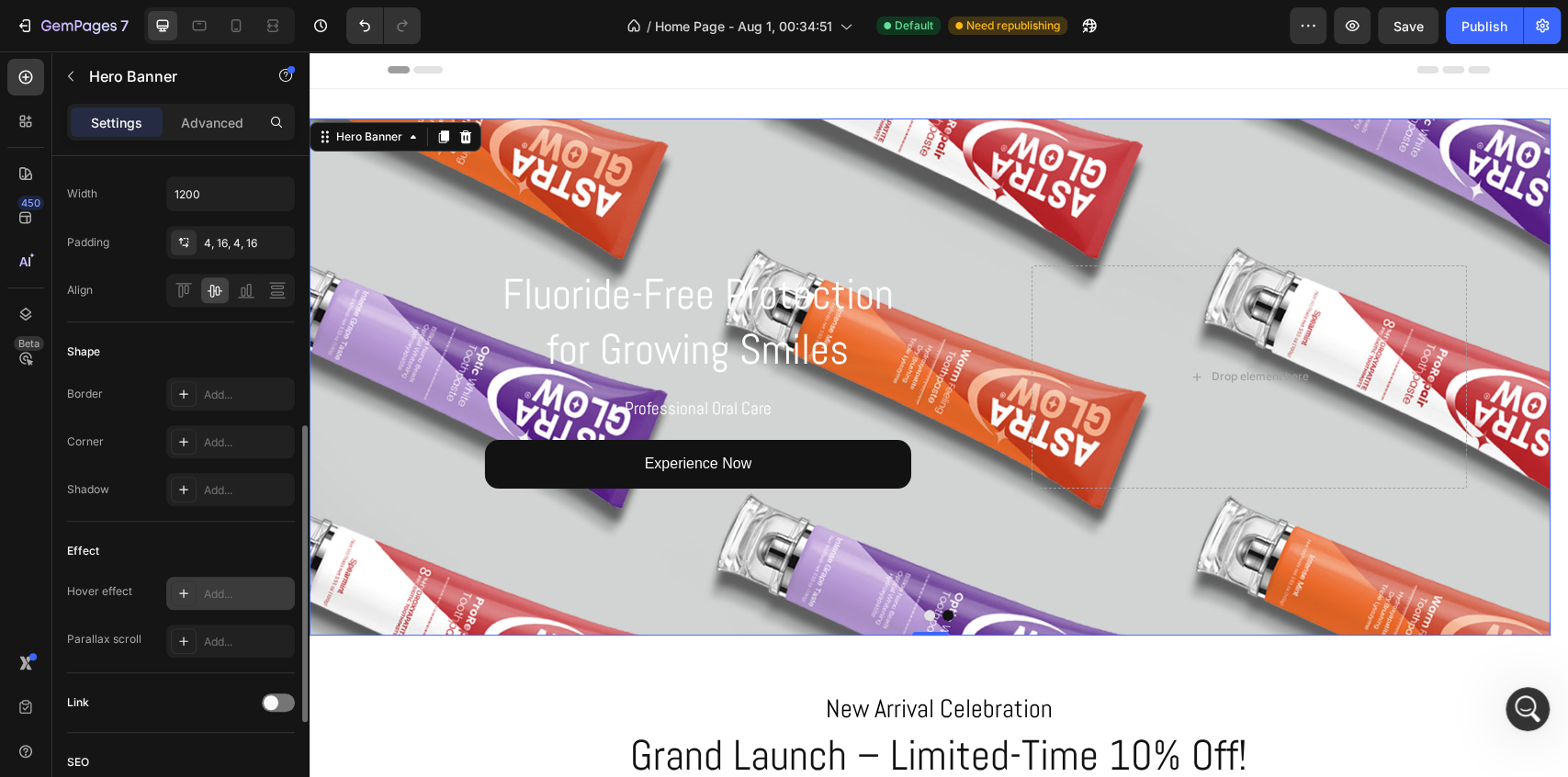 scroll, scrollTop: 852, scrollLeft: 0, axis: vertical 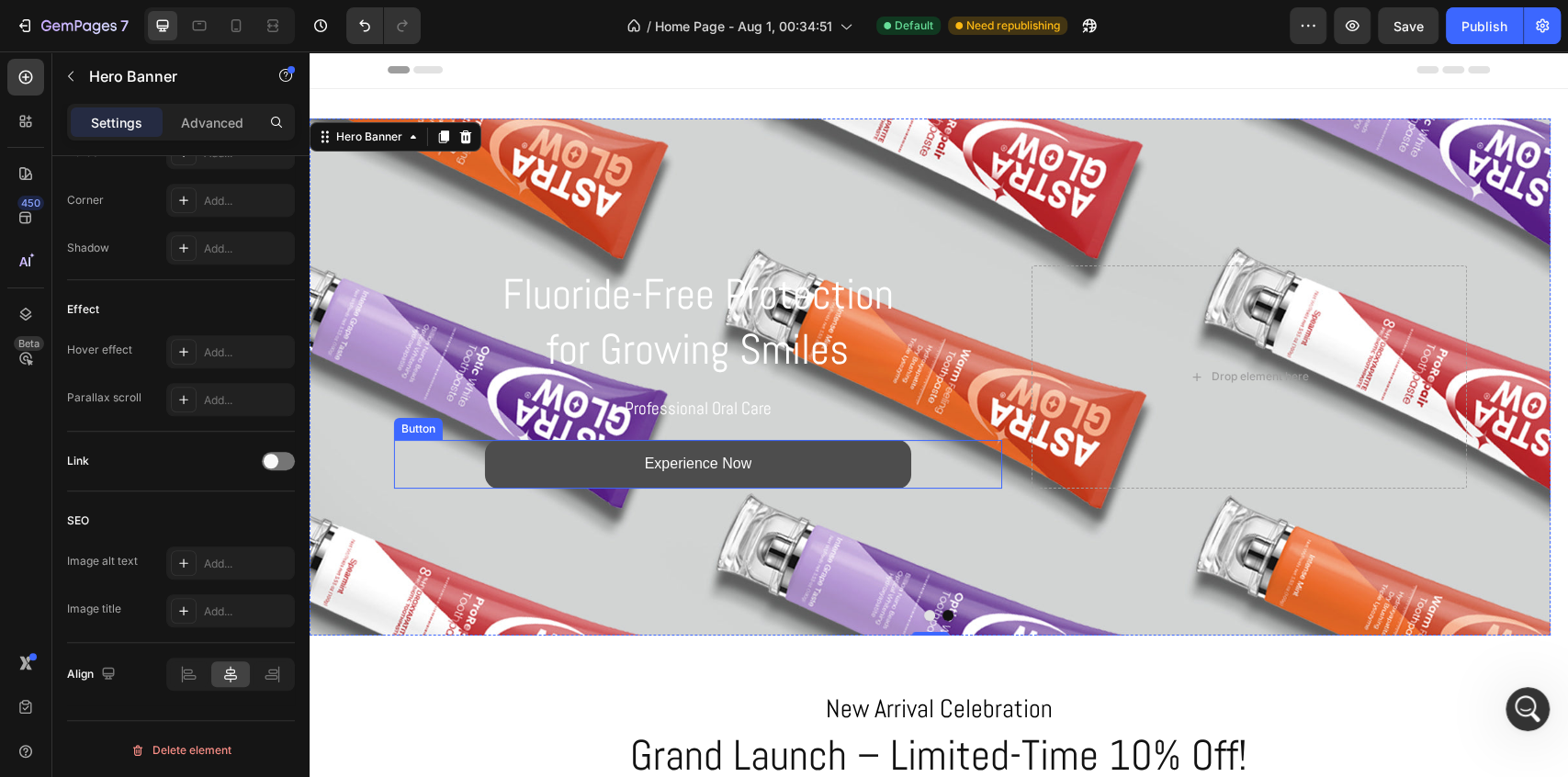 click on "Experience Now" at bounding box center (698, 464) 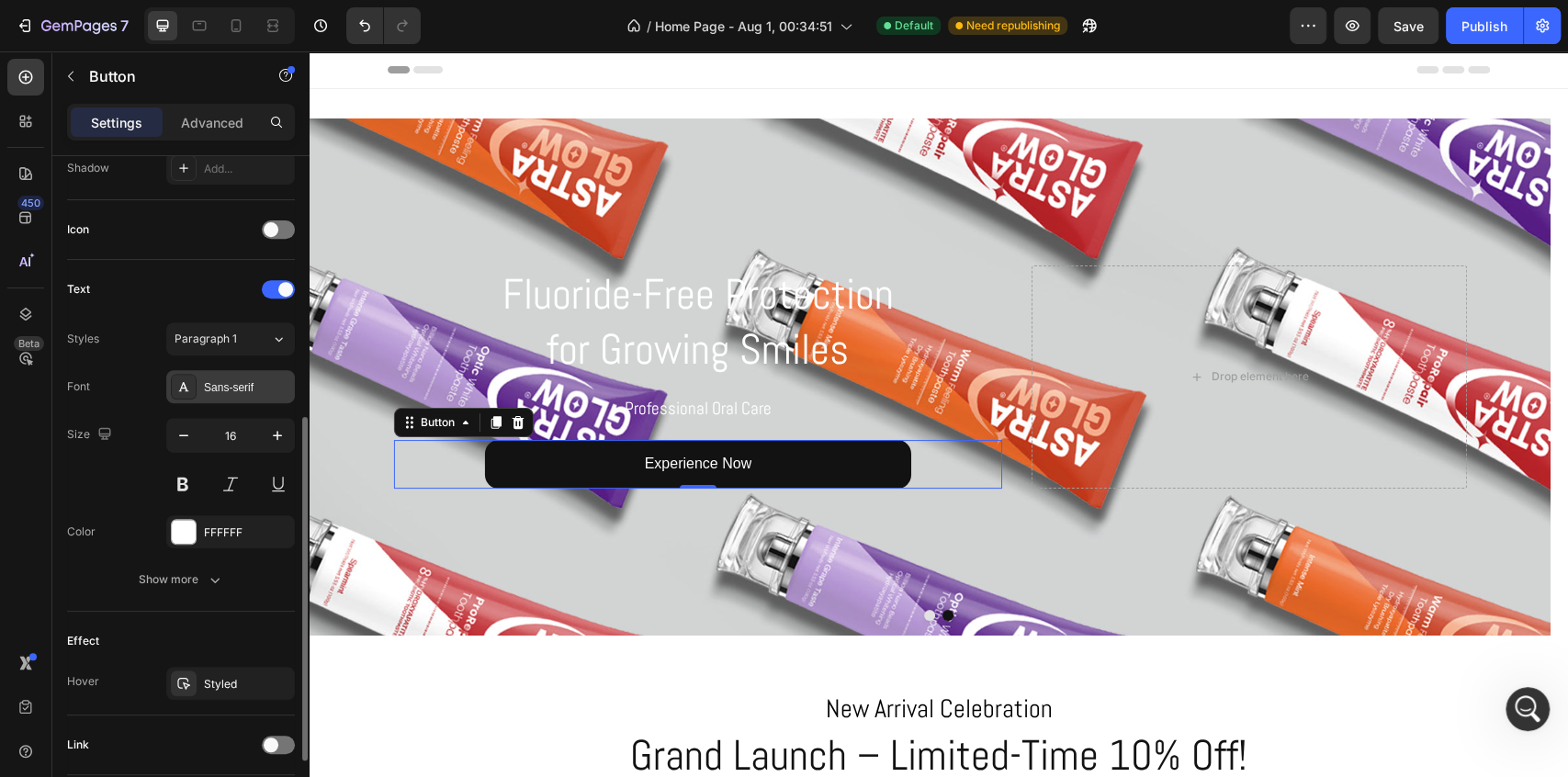 scroll, scrollTop: 642, scrollLeft: 0, axis: vertical 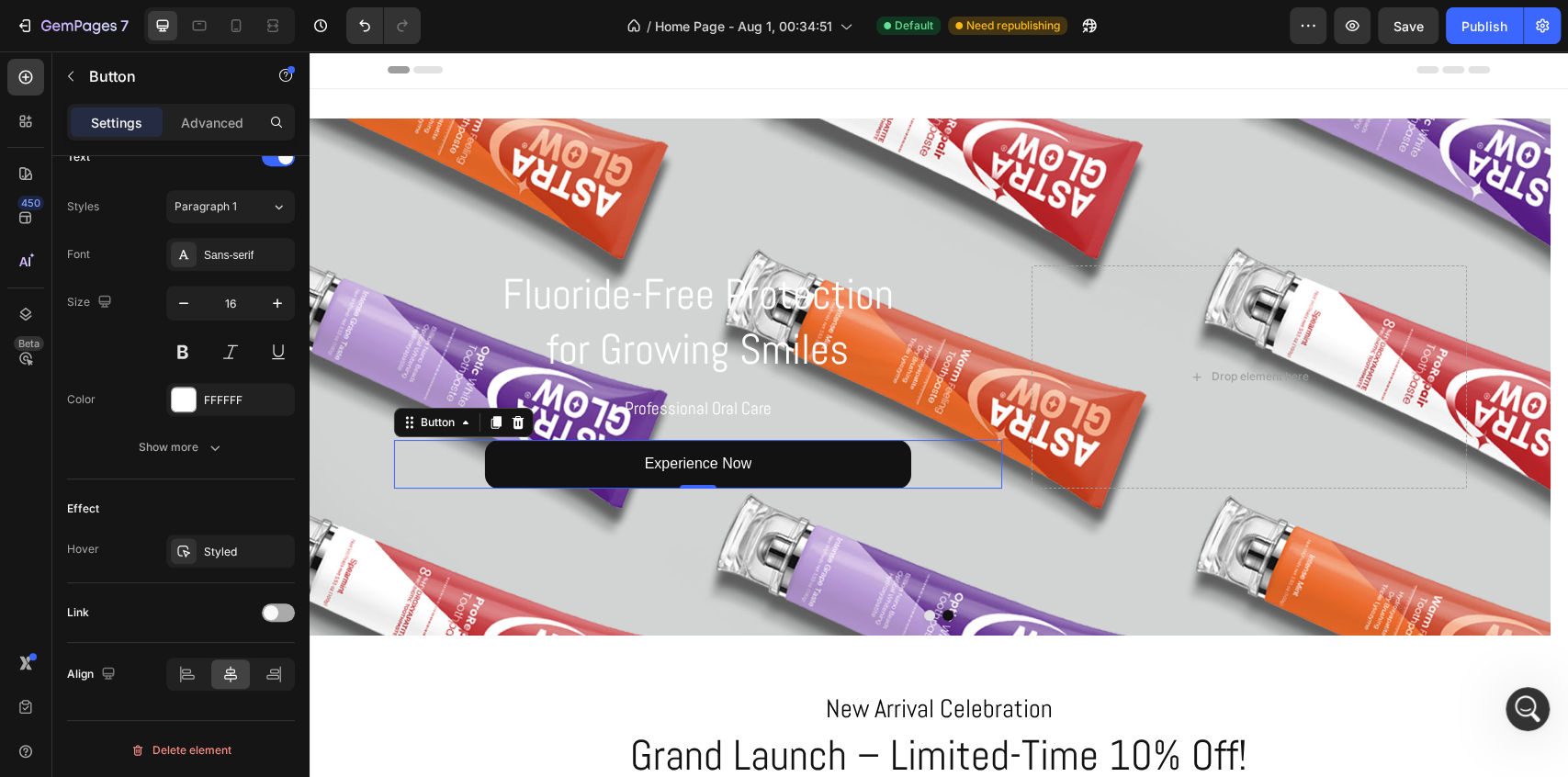 click at bounding box center (271, 613) 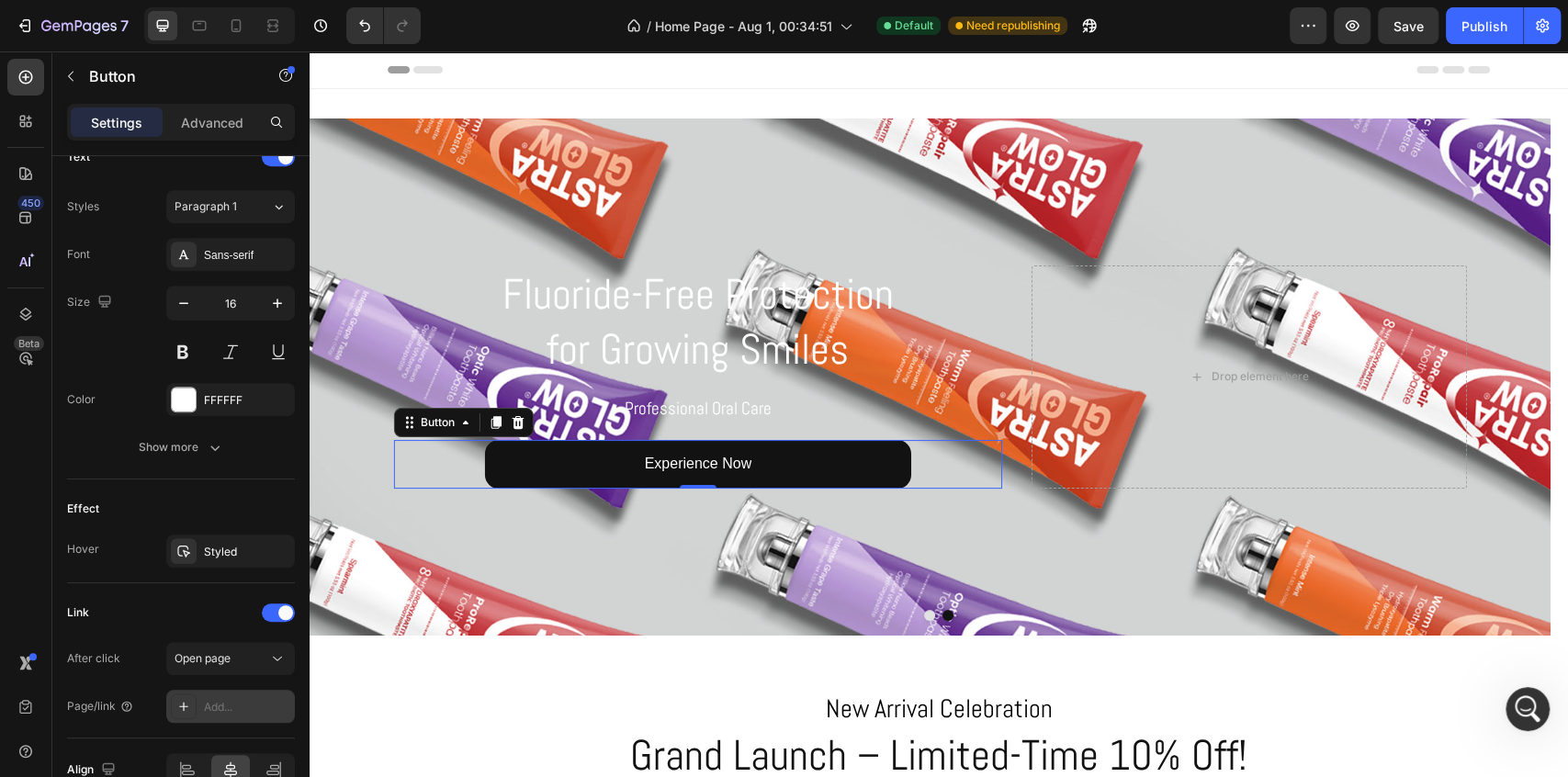 click on "Add..." at bounding box center (247, 707) 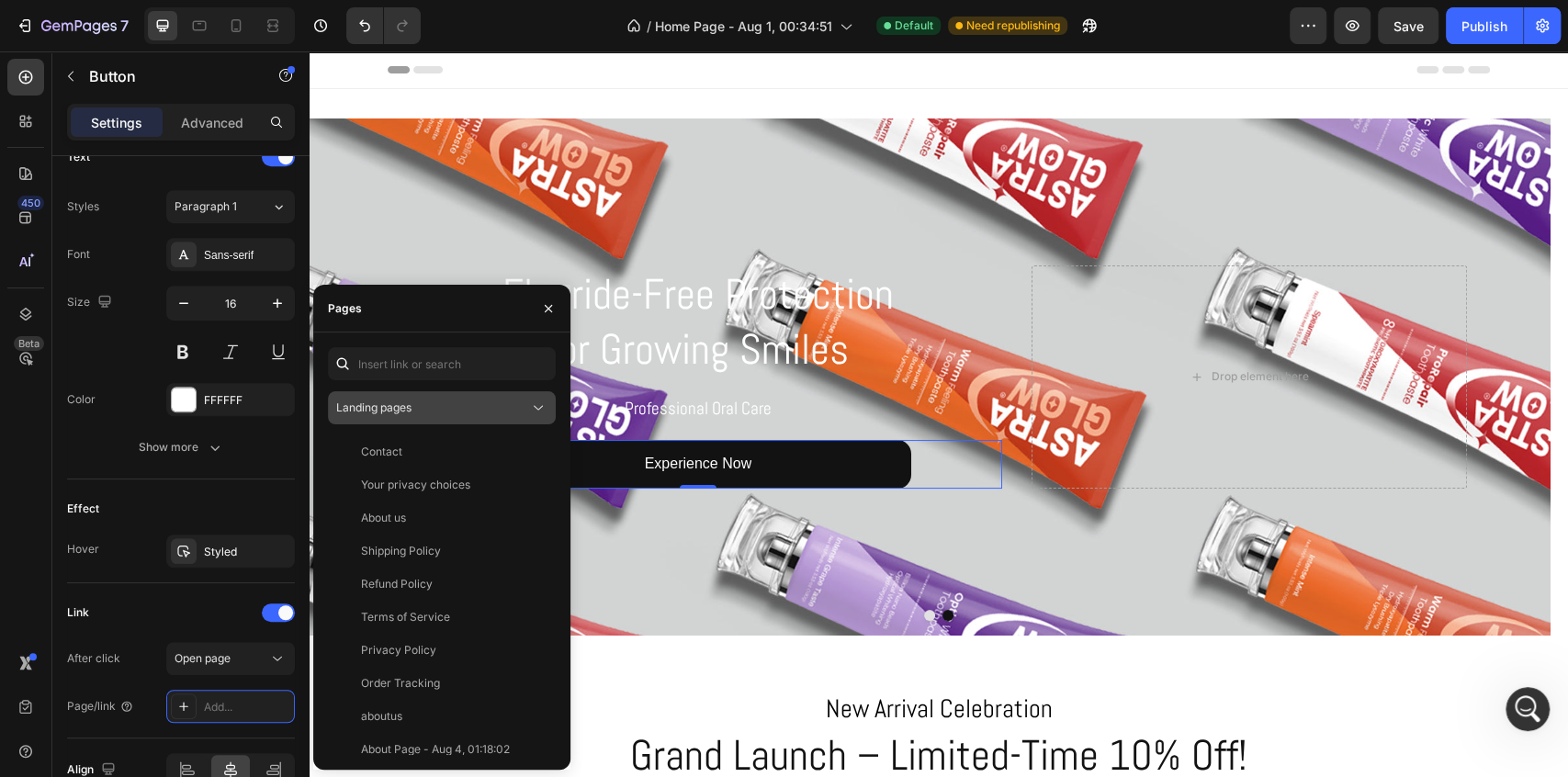 click on "Landing pages" at bounding box center [374, 407] 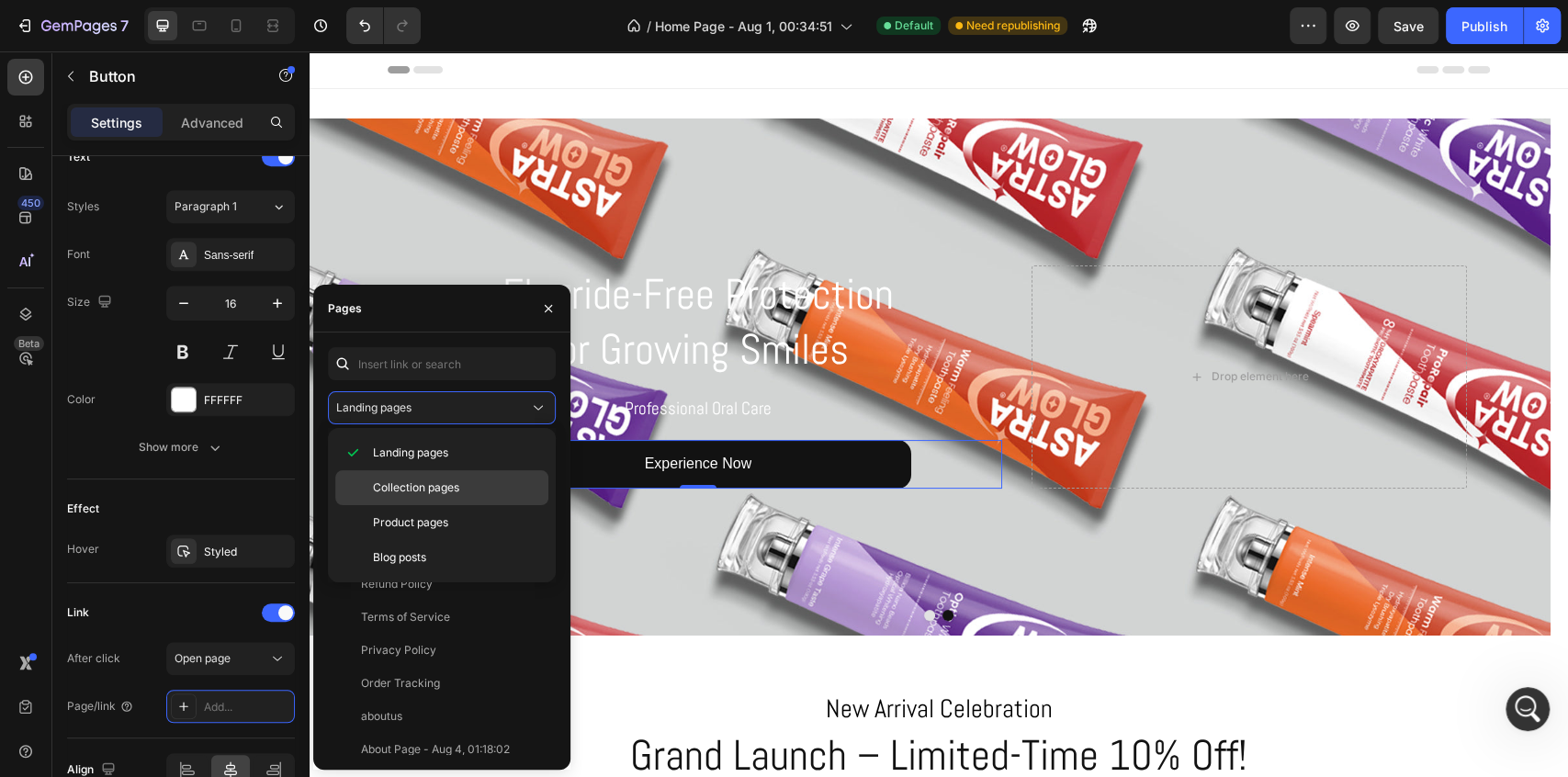click on "Collection pages" at bounding box center (416, 488) 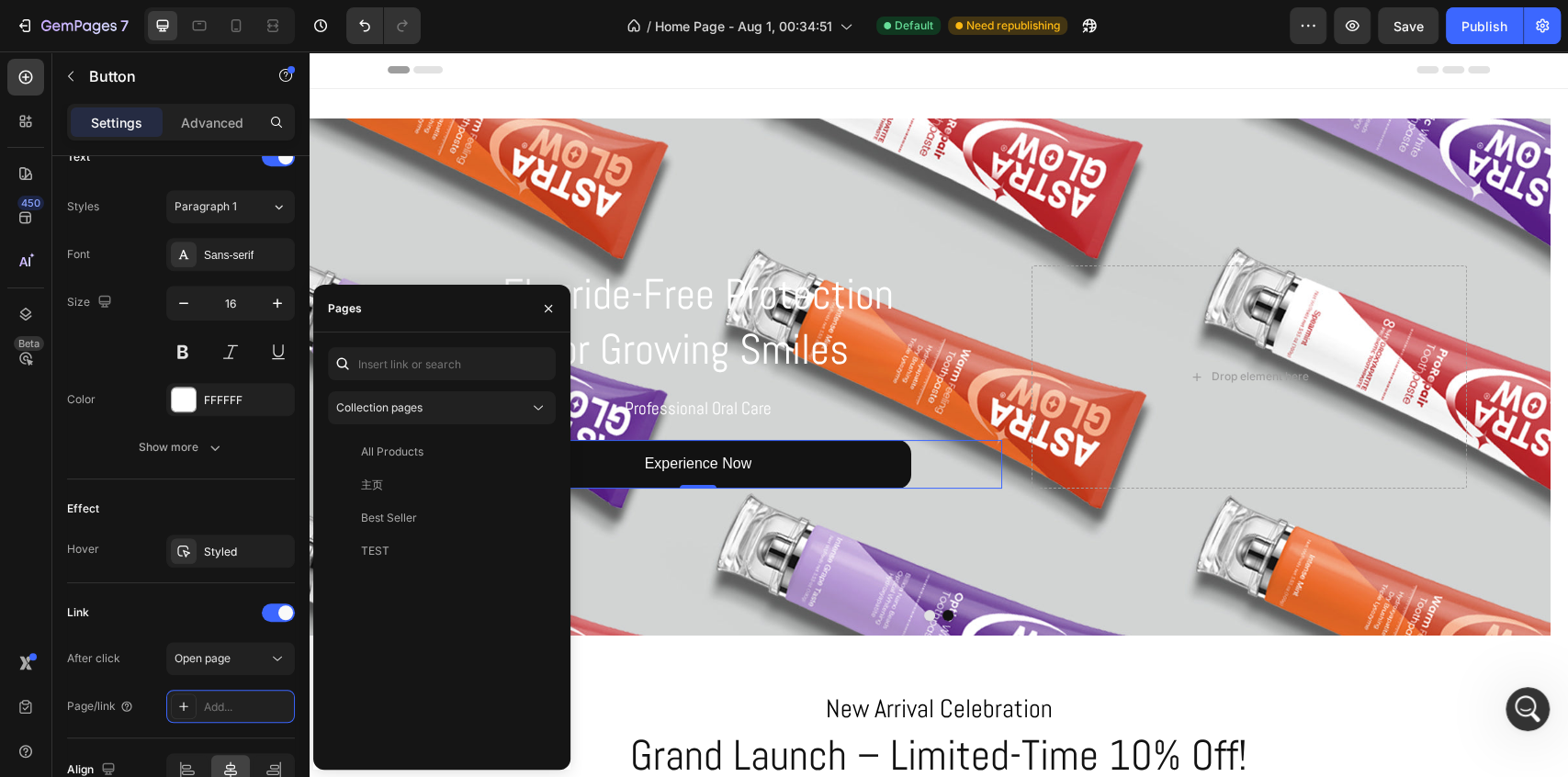 click on "Best Seller   View" 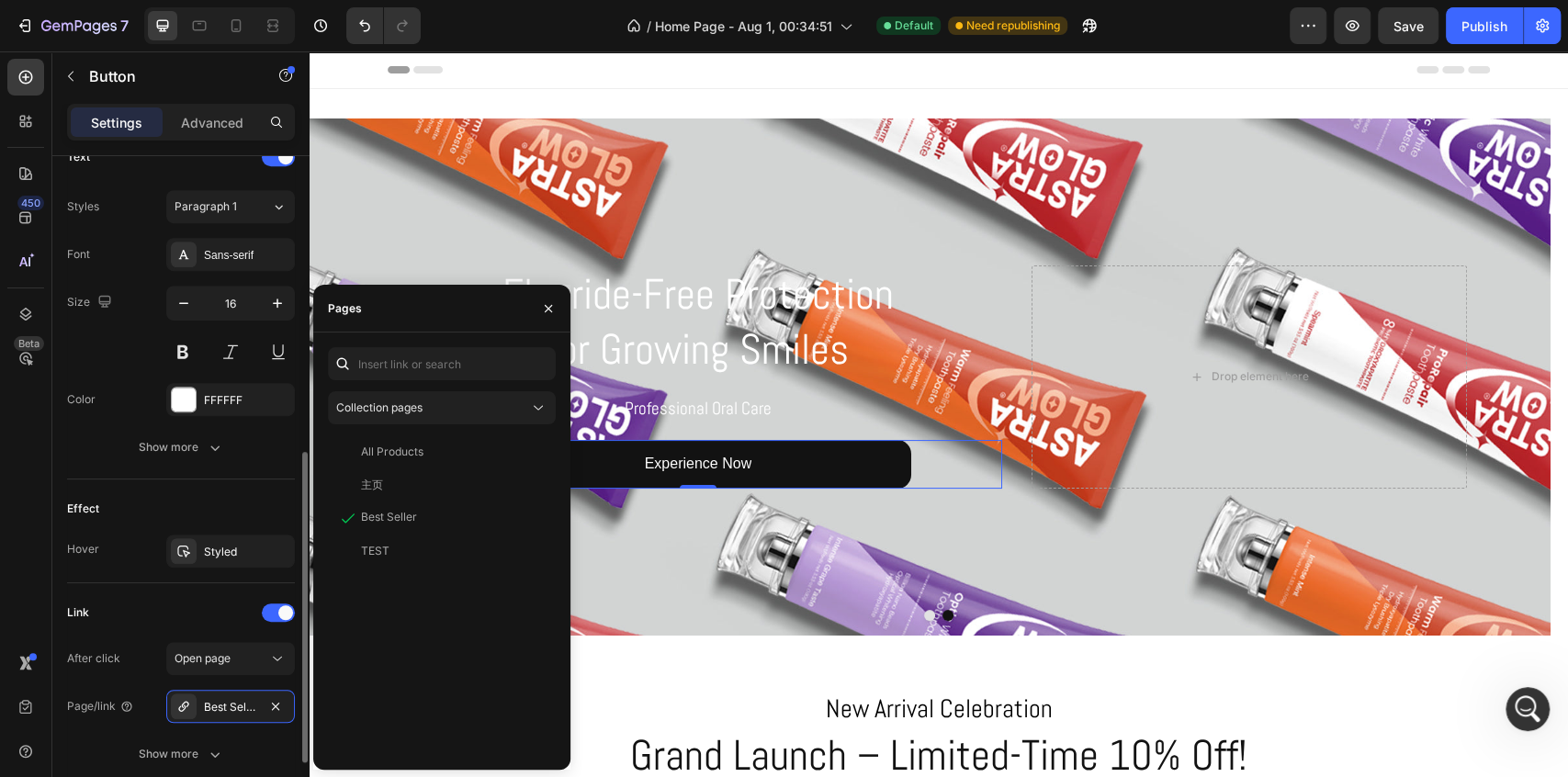 click on "Link" at bounding box center (181, 613) 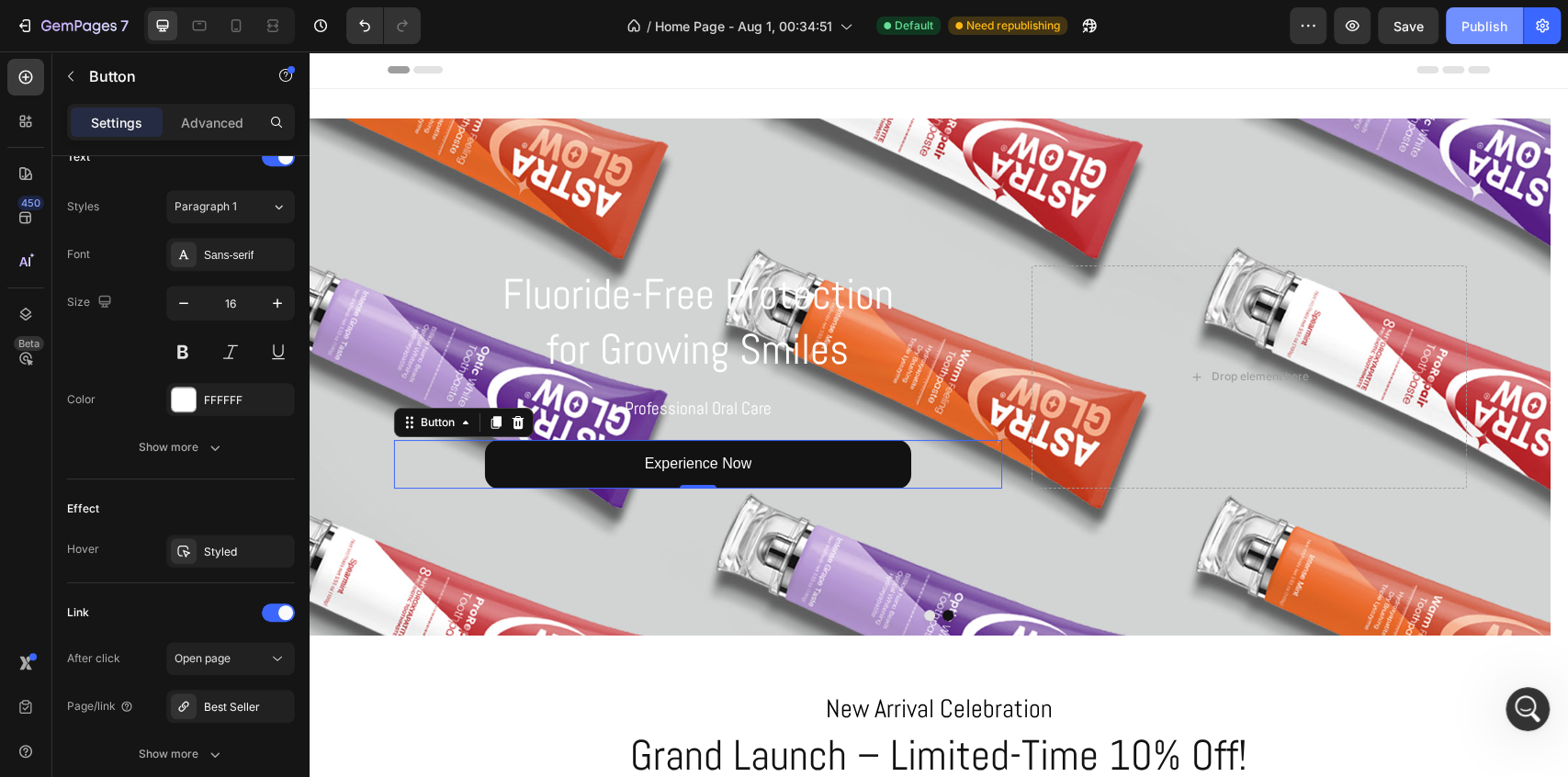 click on "Publish" 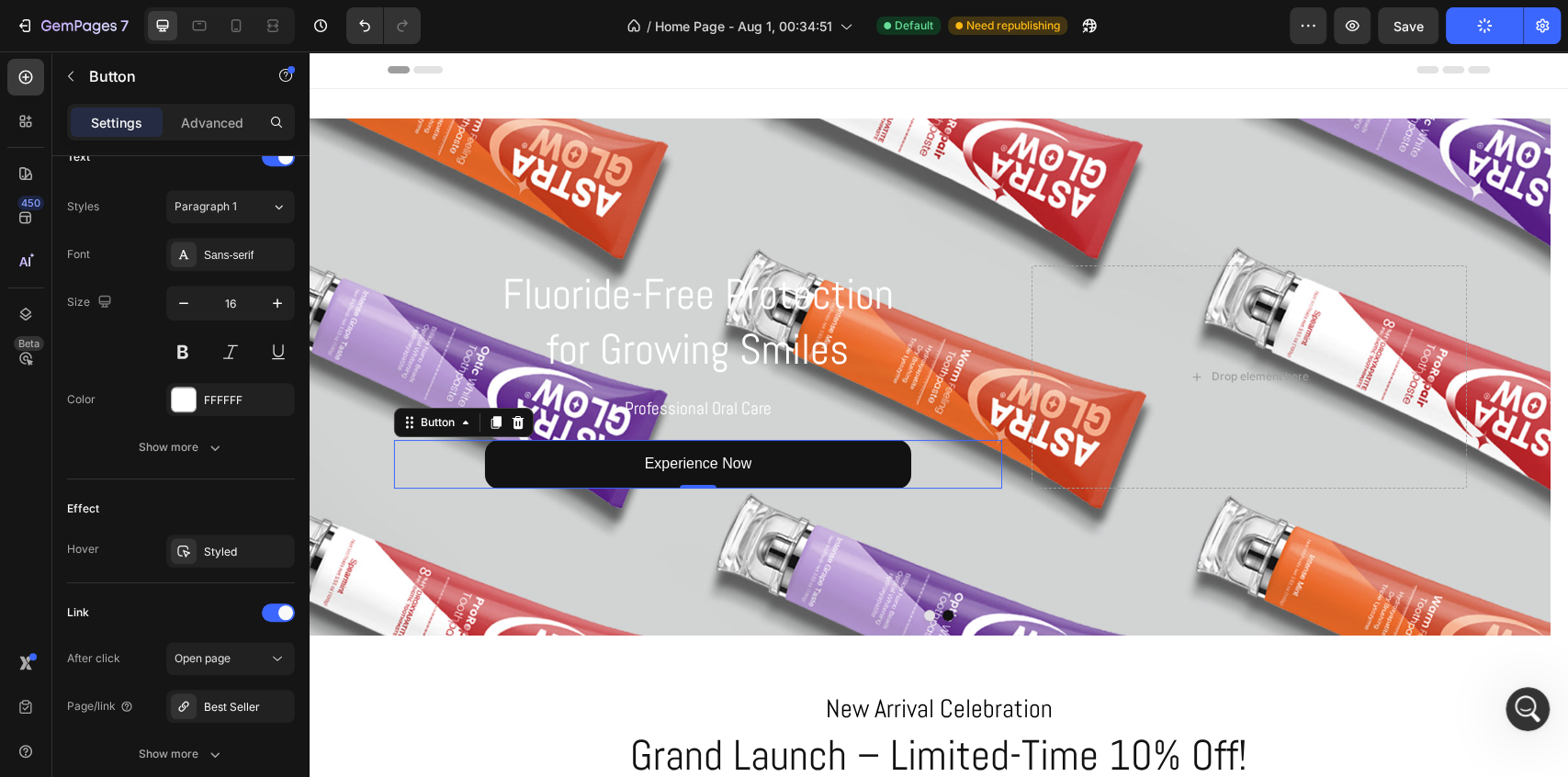 click 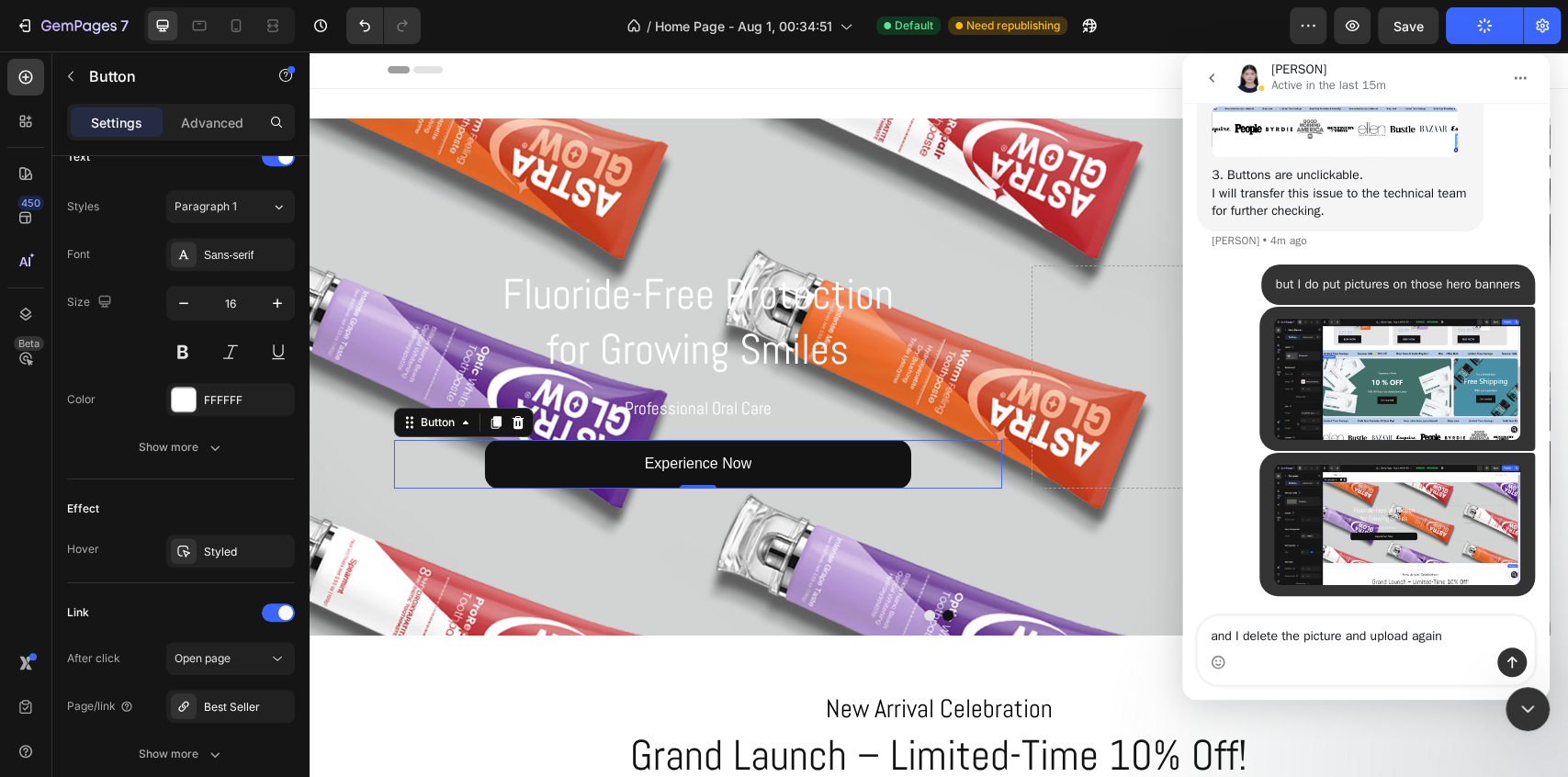 scroll, scrollTop: 5828, scrollLeft: 0, axis: vertical 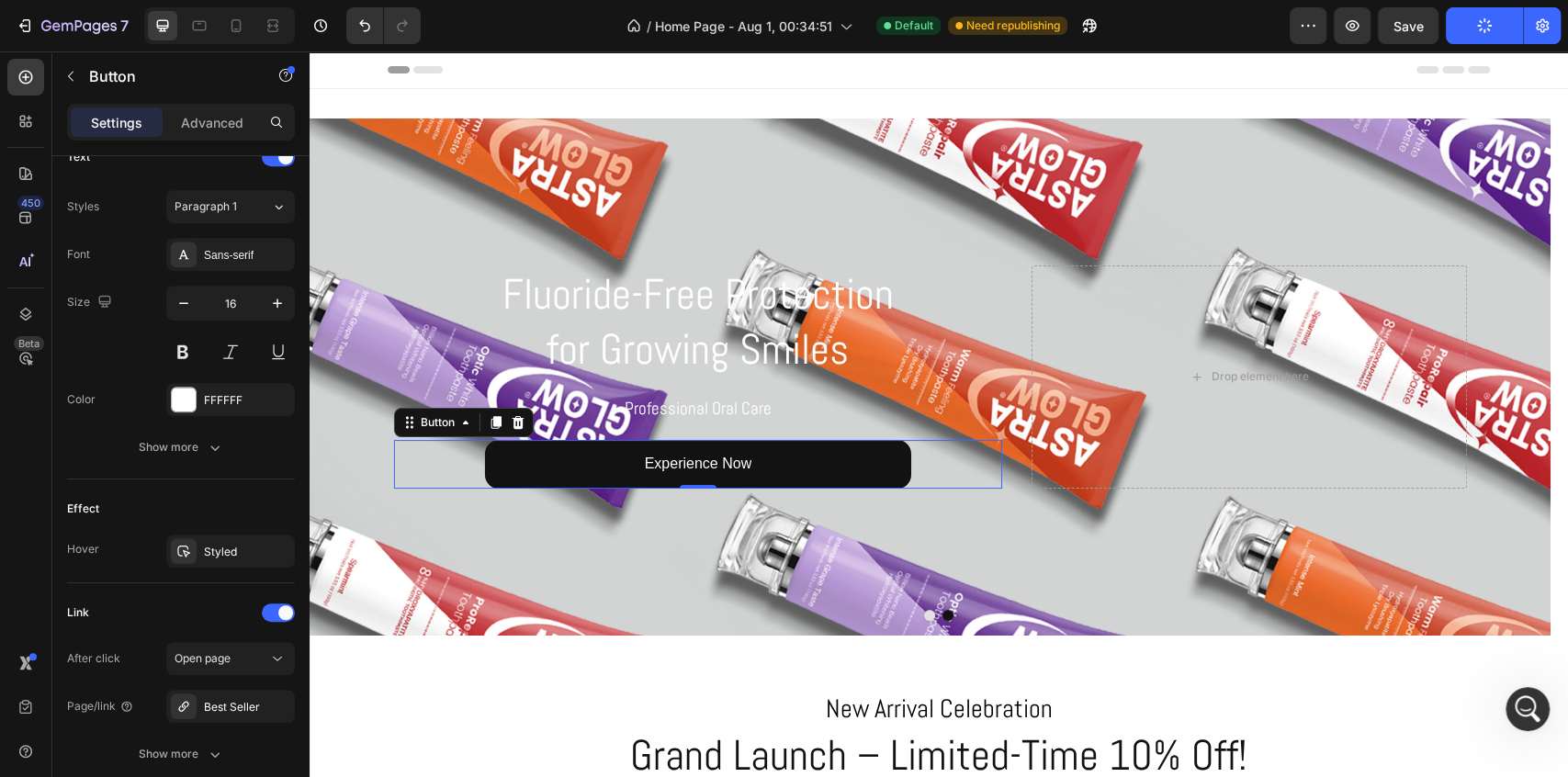 click 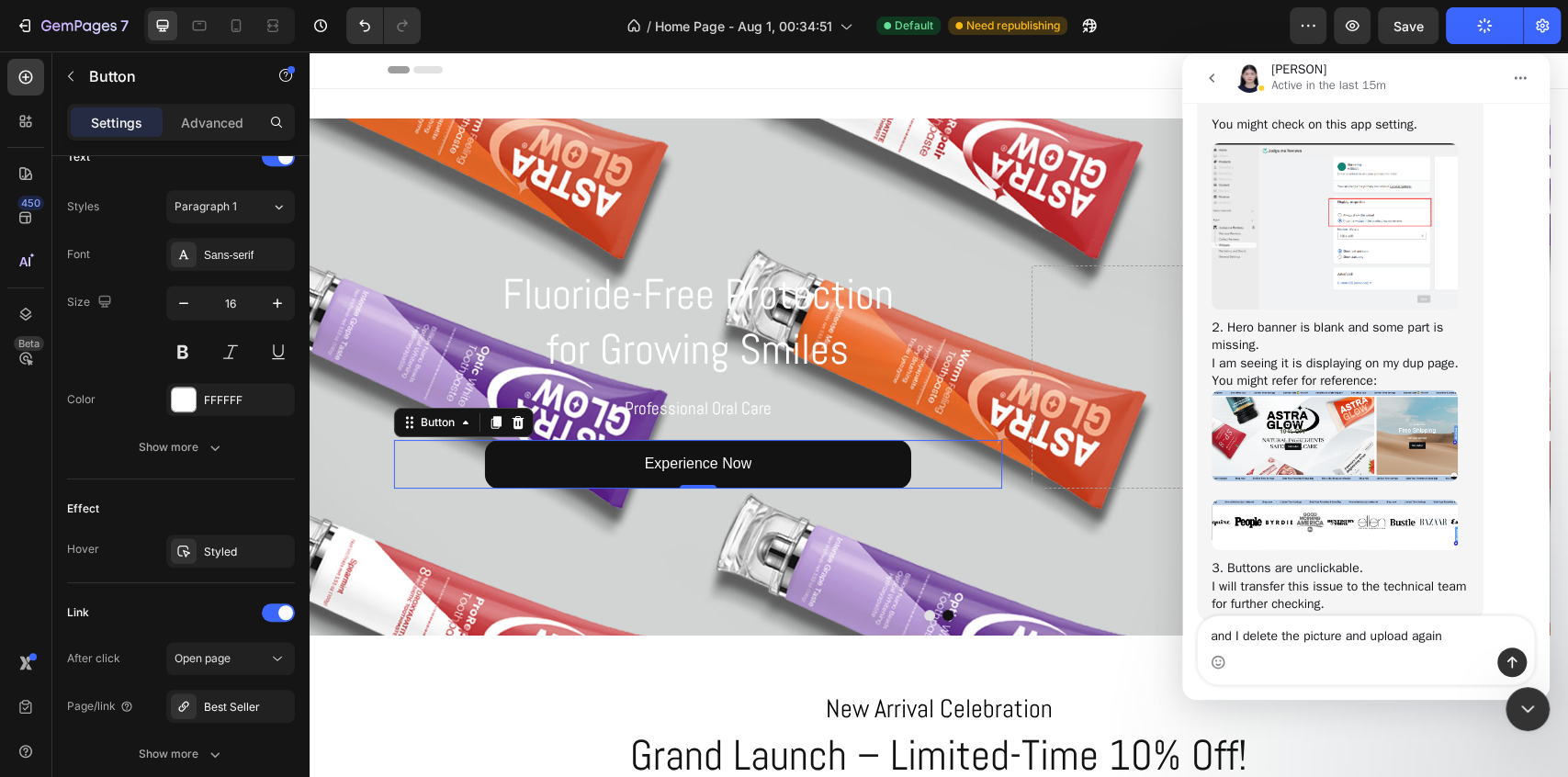scroll, scrollTop: 5828, scrollLeft: 0, axis: vertical 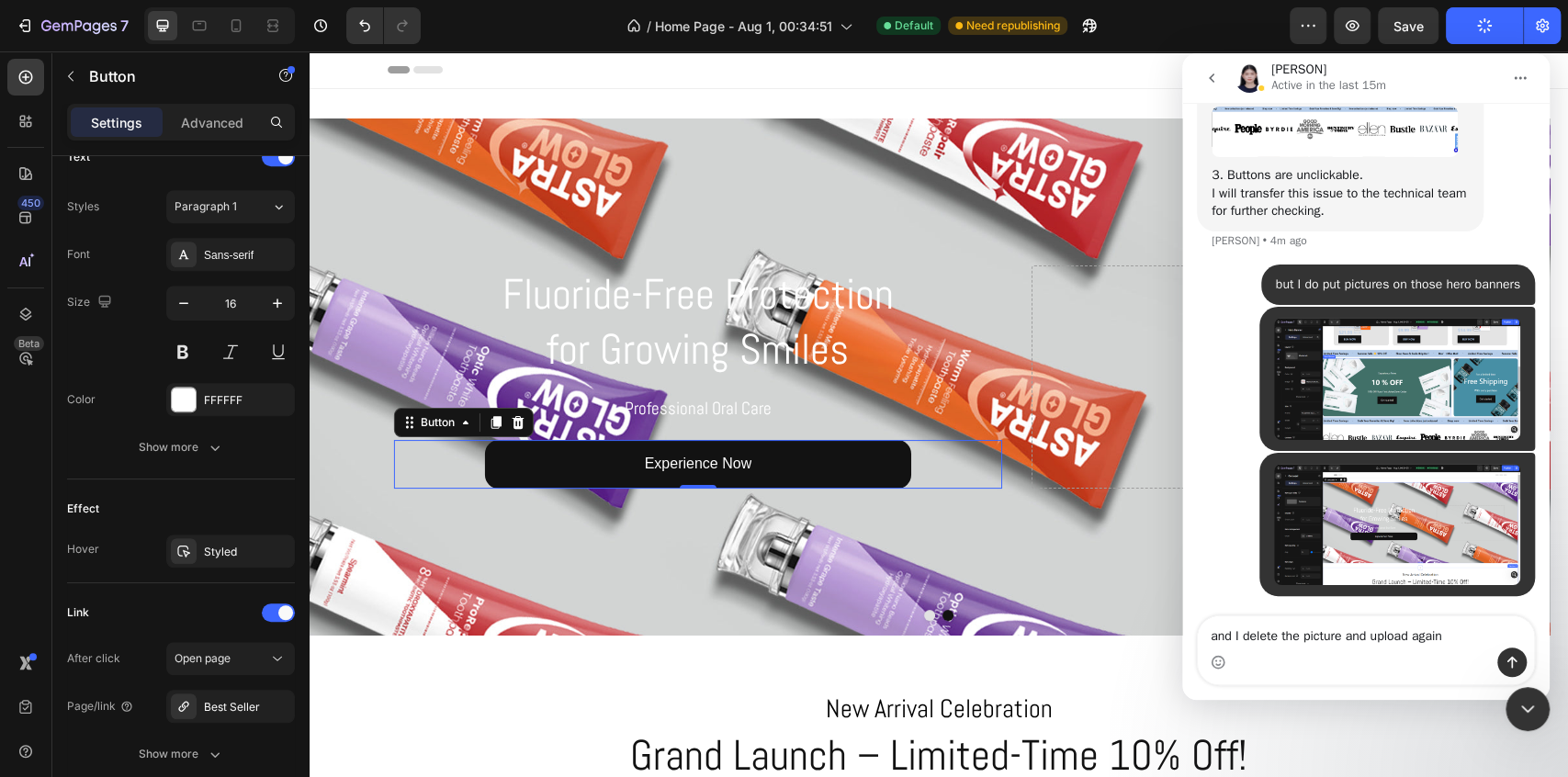 click at bounding box center (1528, 709) 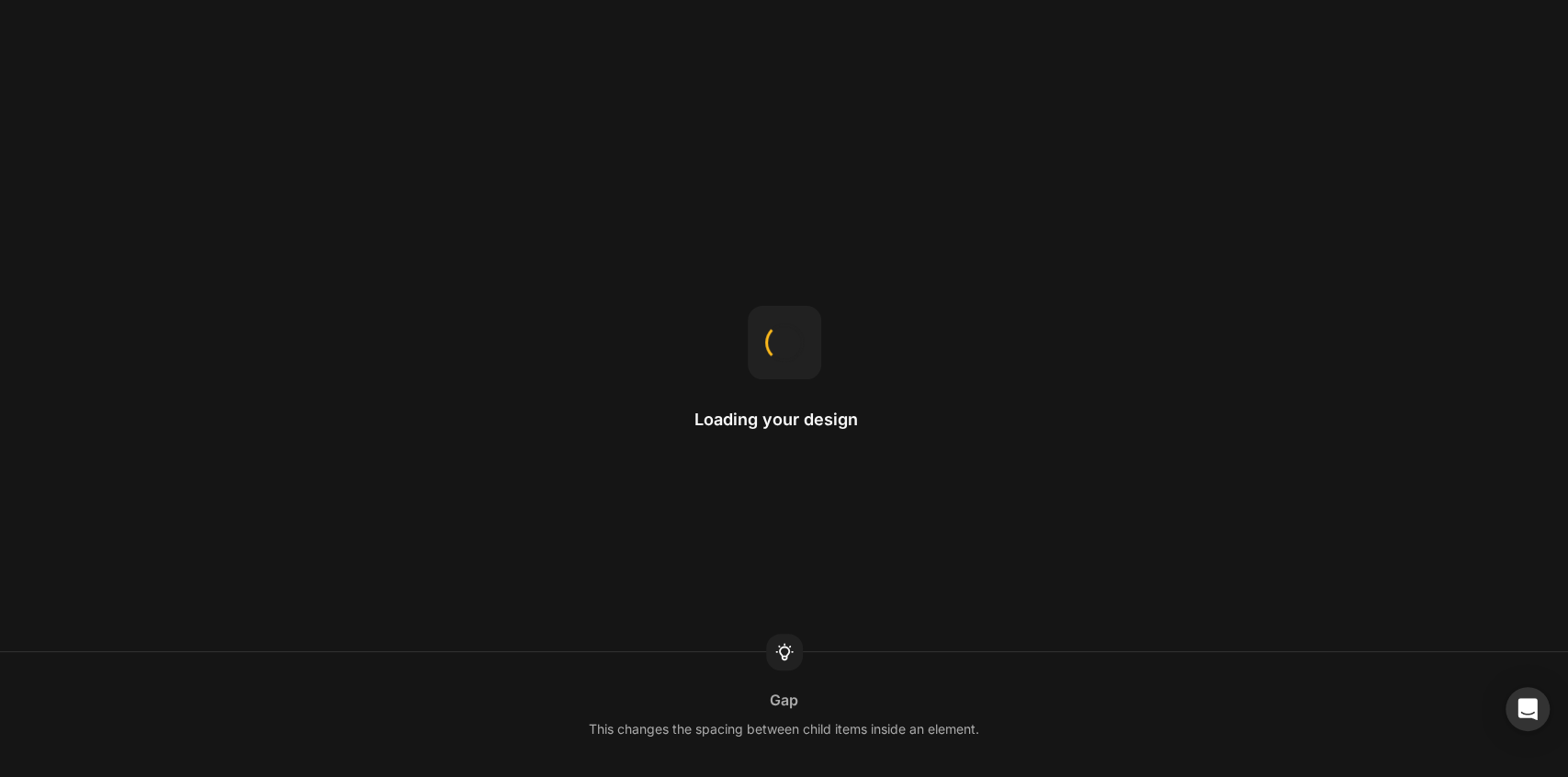 scroll, scrollTop: 0, scrollLeft: 0, axis: both 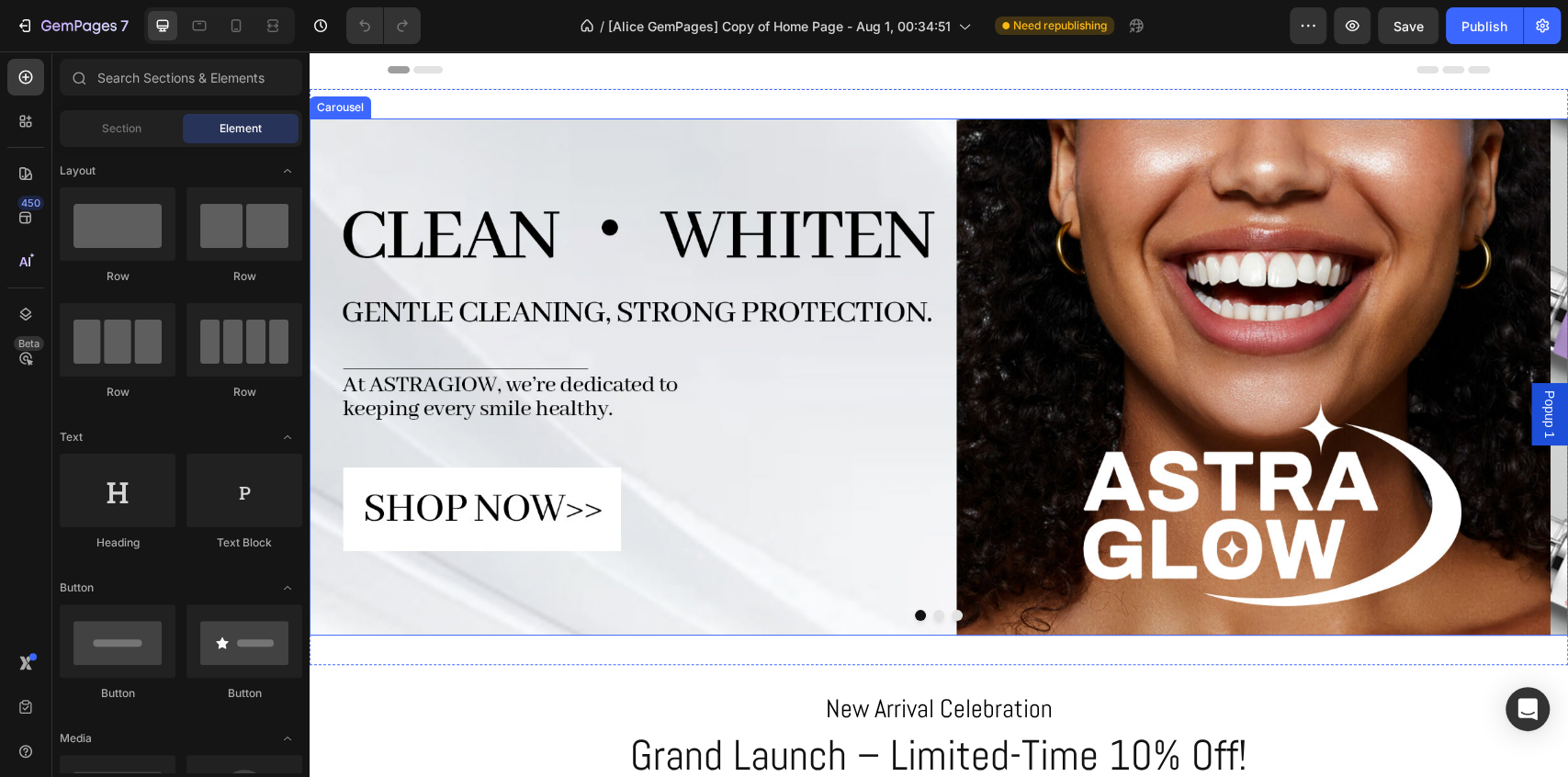 click at bounding box center [939, 615] 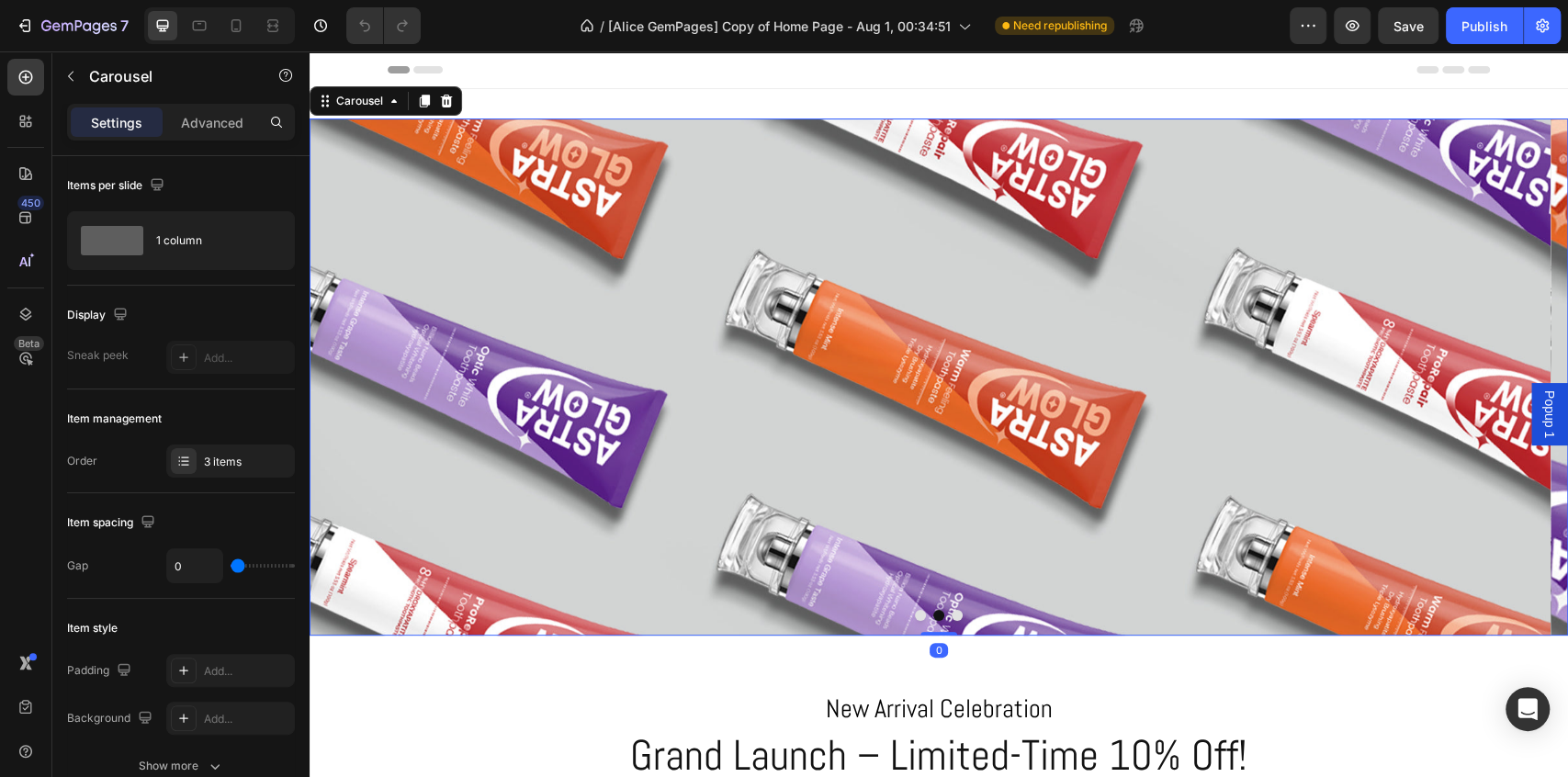 click at bounding box center [957, 615] 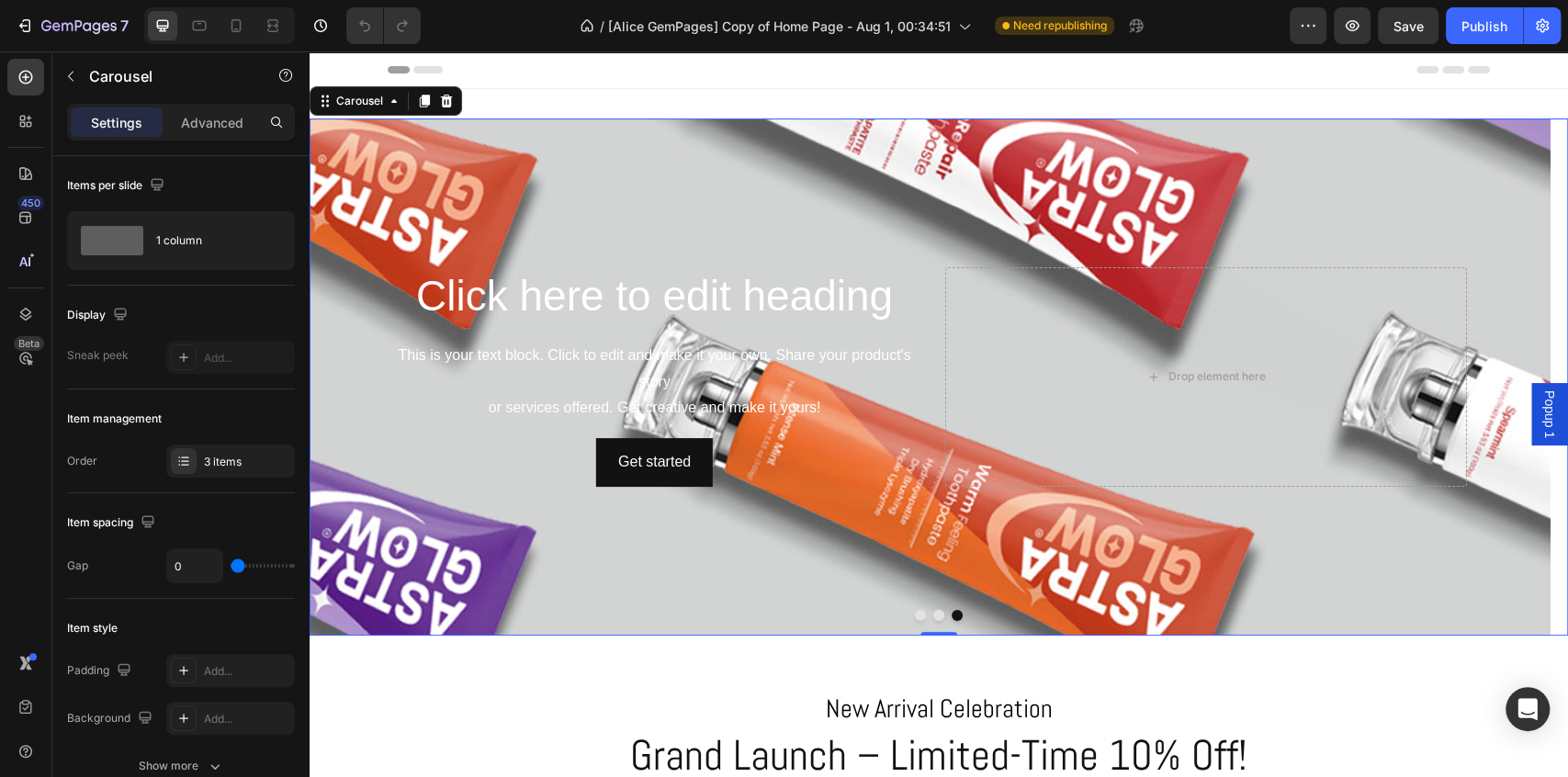 click at bounding box center [939, 615] 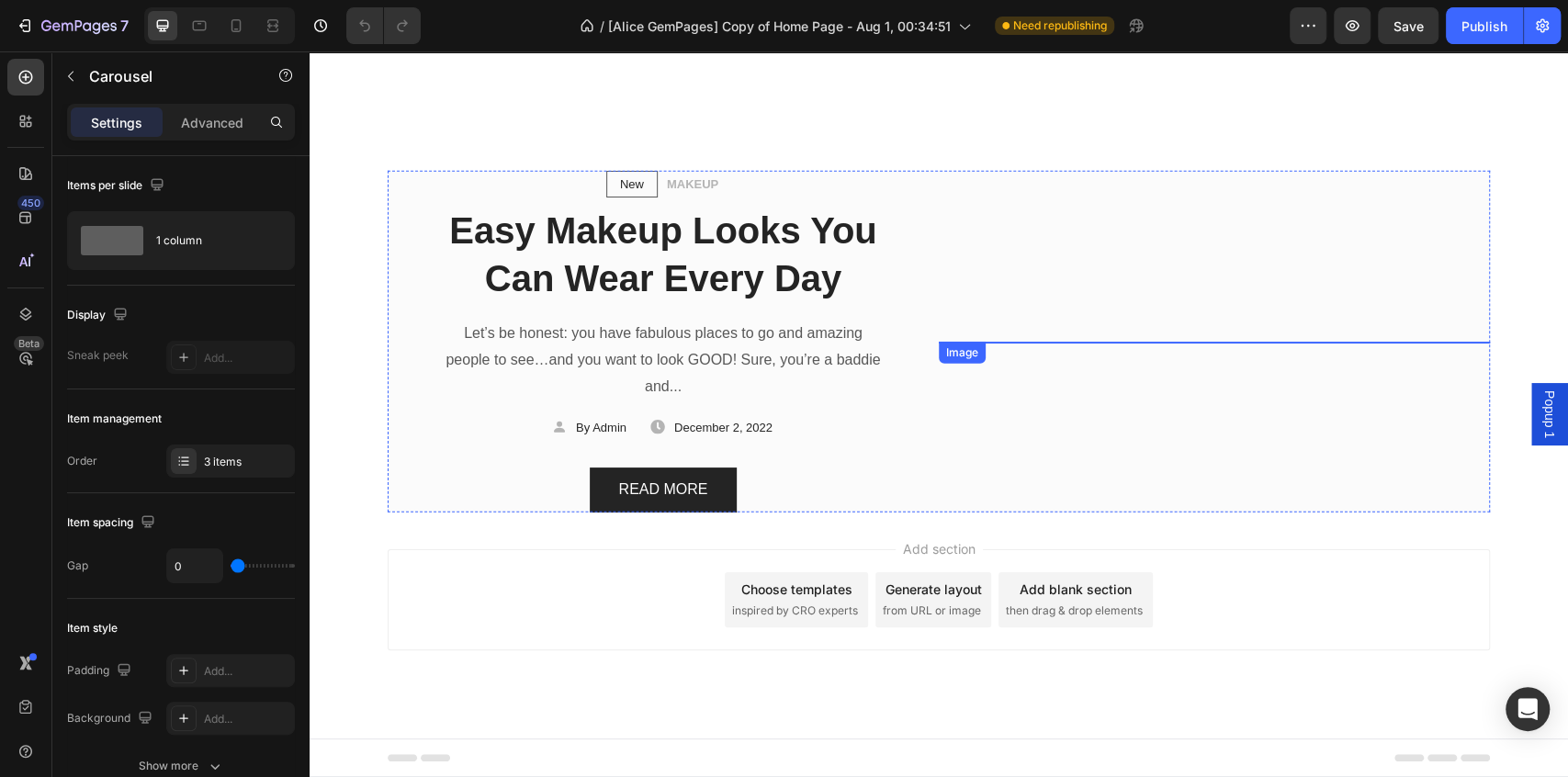 scroll, scrollTop: 3135, scrollLeft: 0, axis: vertical 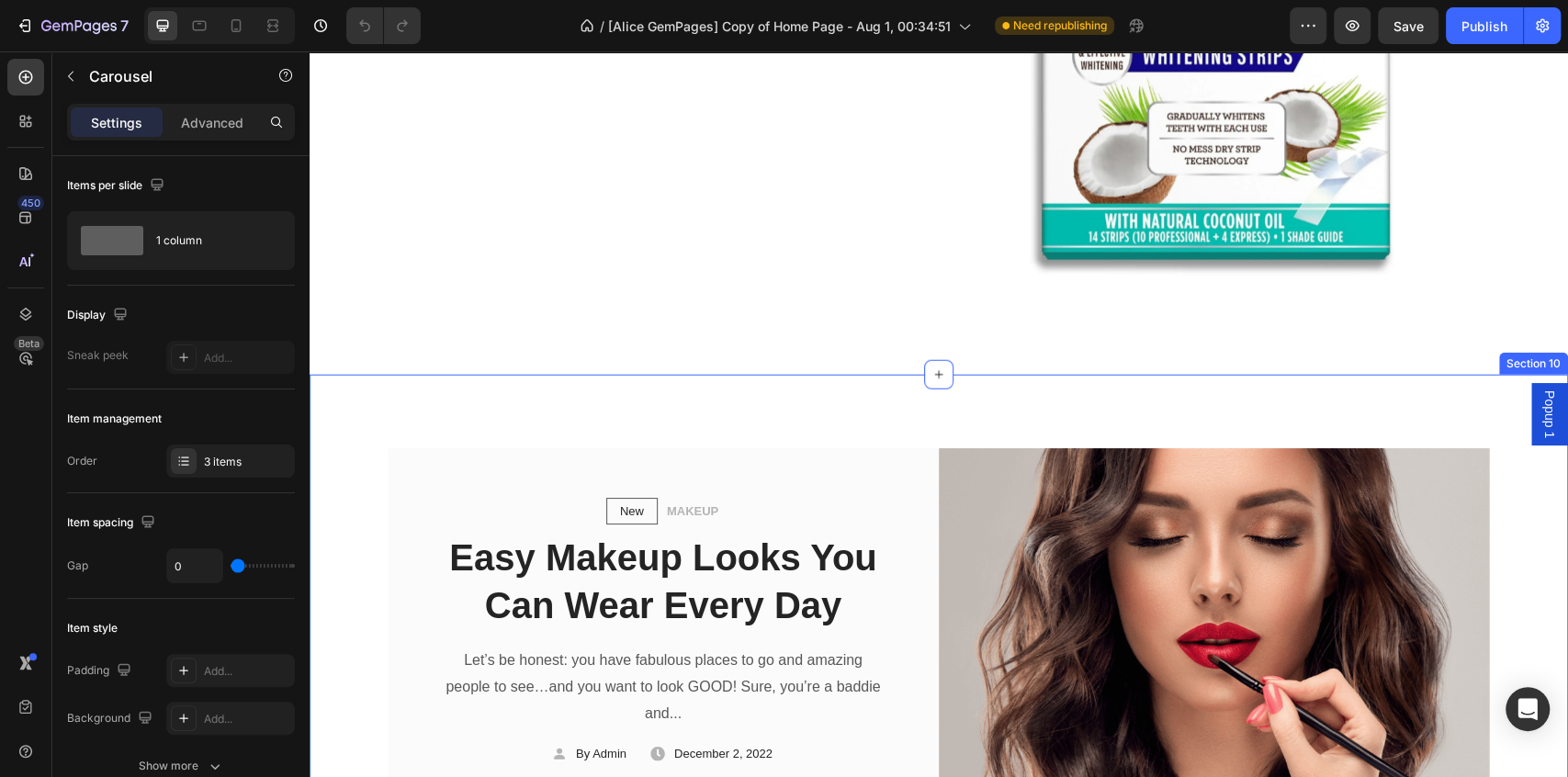 click on "New Text block Row MAKEUP Text block Row Easy Makeup Looks You Can Wear Every Day Heading Let’s be honest: you have fabulous places to go and amazing people to see…and you want to look GOOD! Sure, you’re a baddie and... Text block Icon By Admin Text block Row Icon December 2, 2022 Text block Row Row READ MORE Button Row Image Row Section 10" at bounding box center [939, 632] 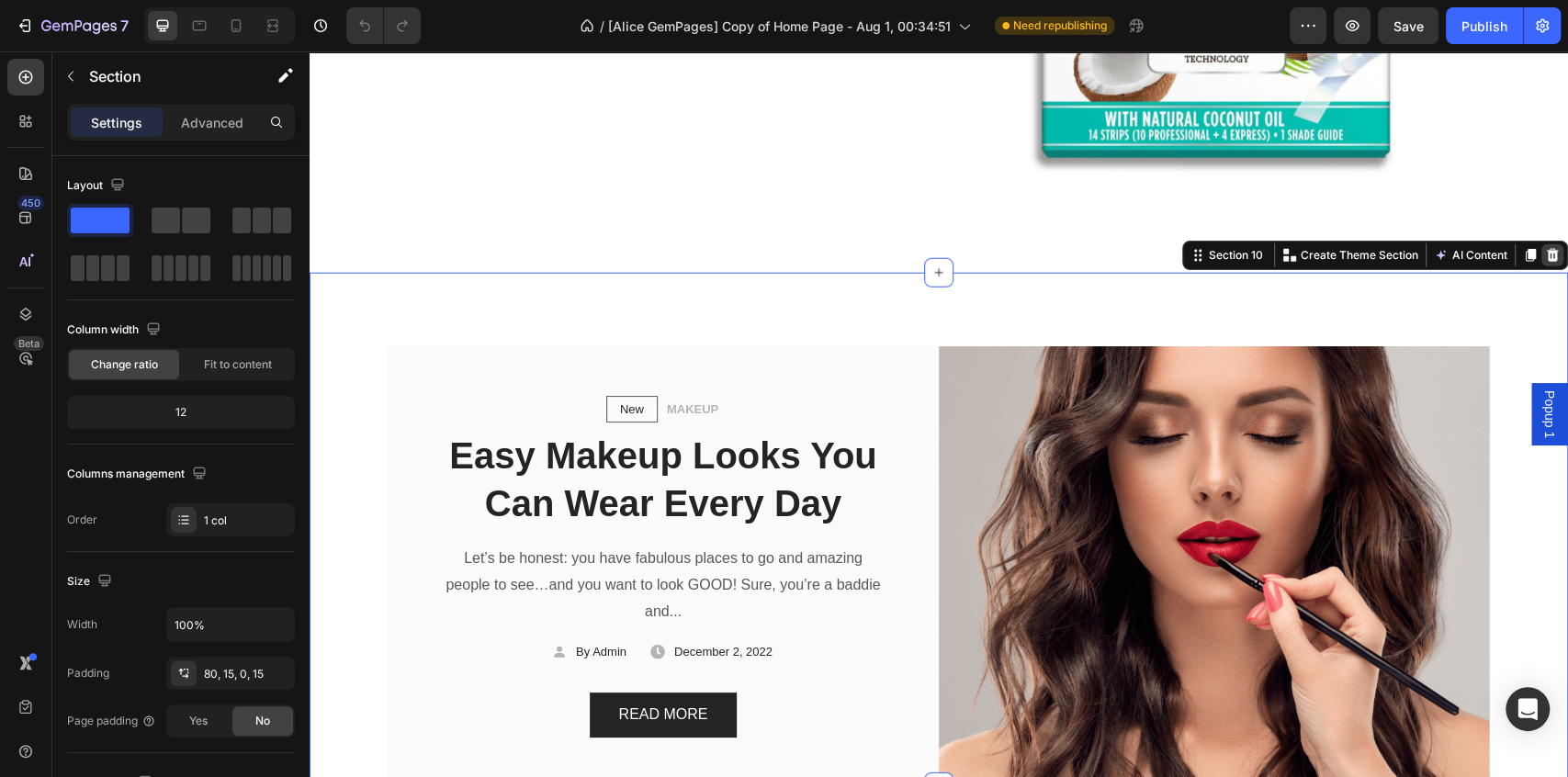 click 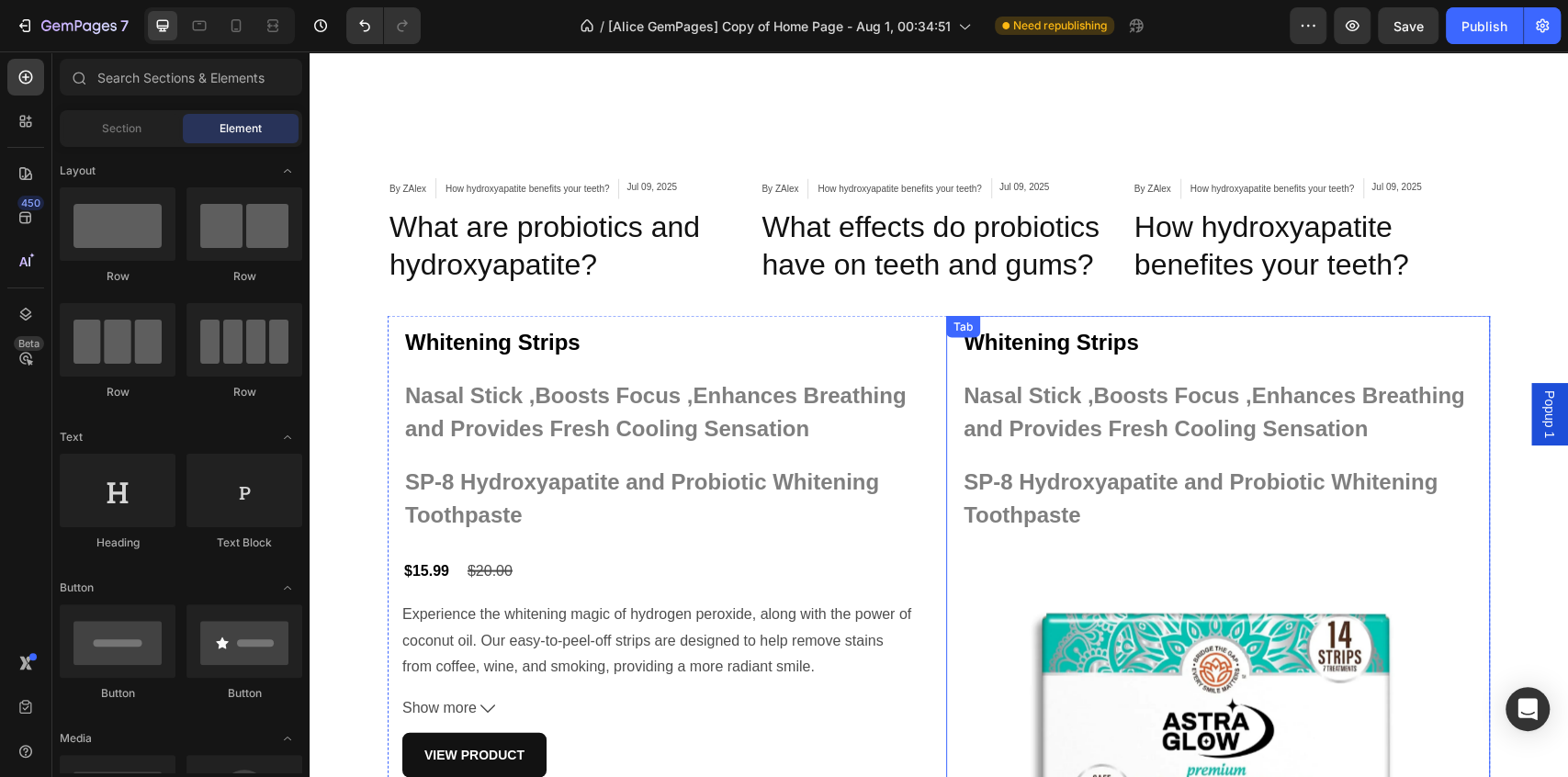 scroll, scrollTop: 2314, scrollLeft: 0, axis: vertical 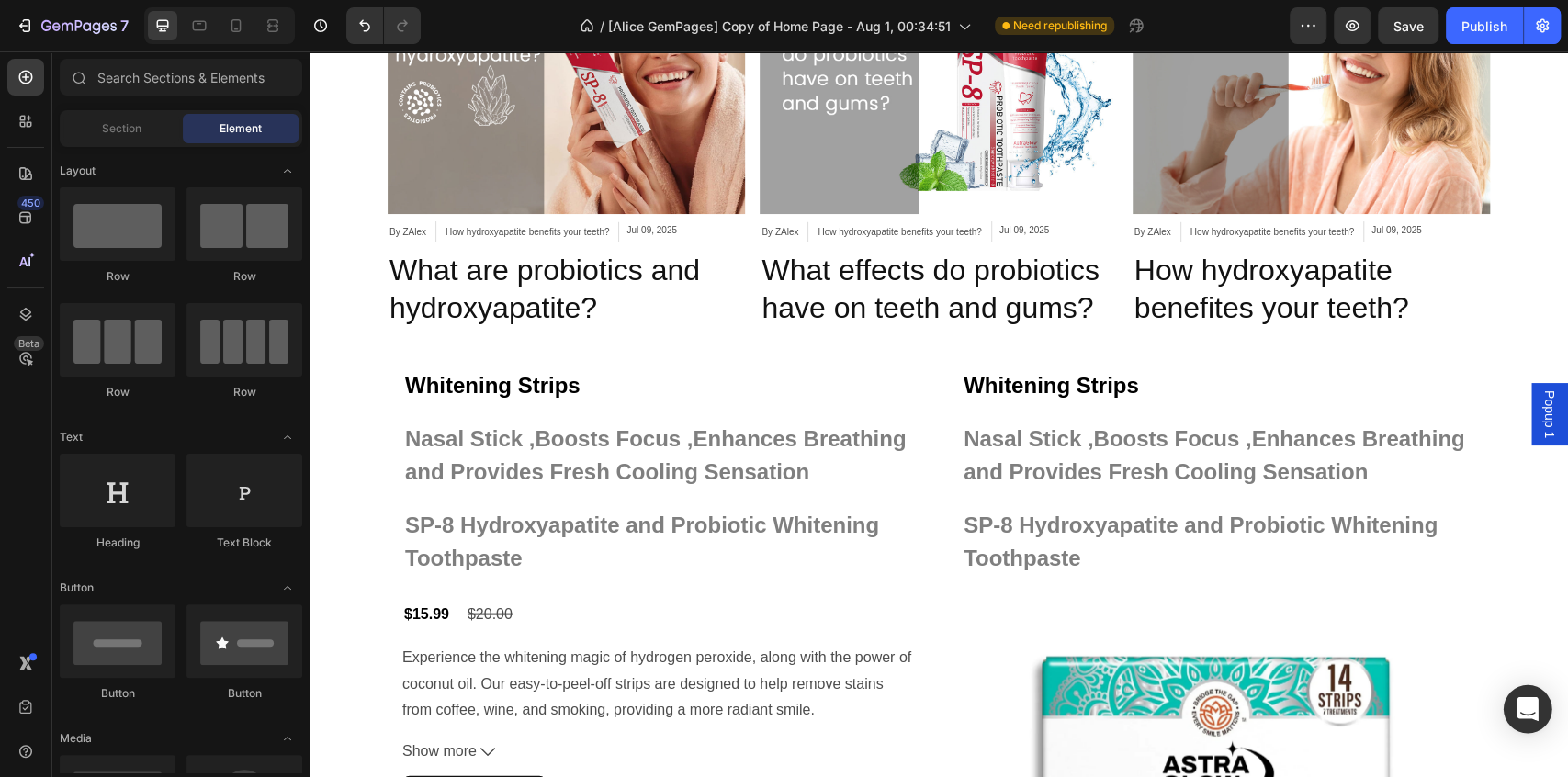 click 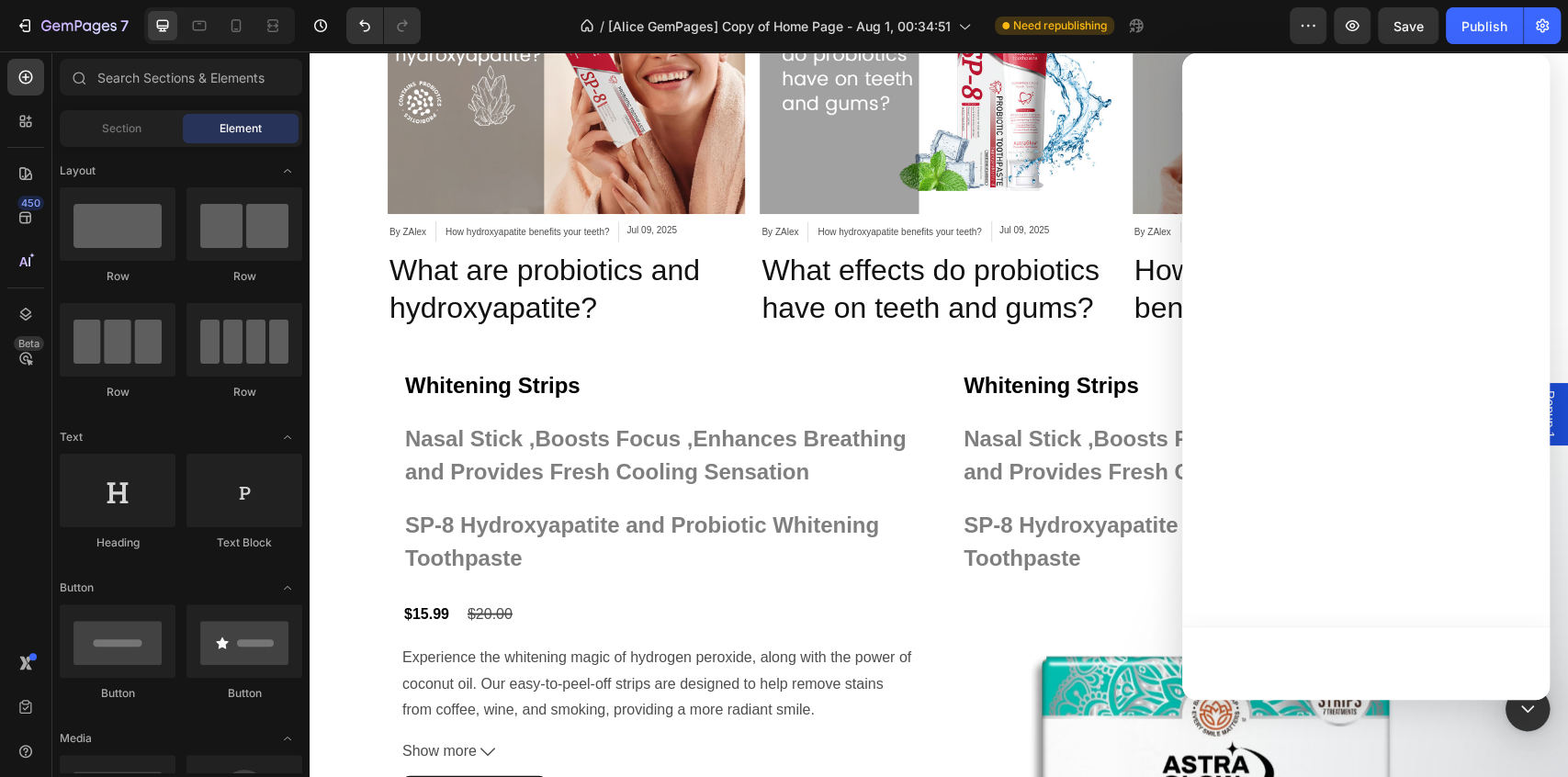 scroll, scrollTop: 0, scrollLeft: 0, axis: both 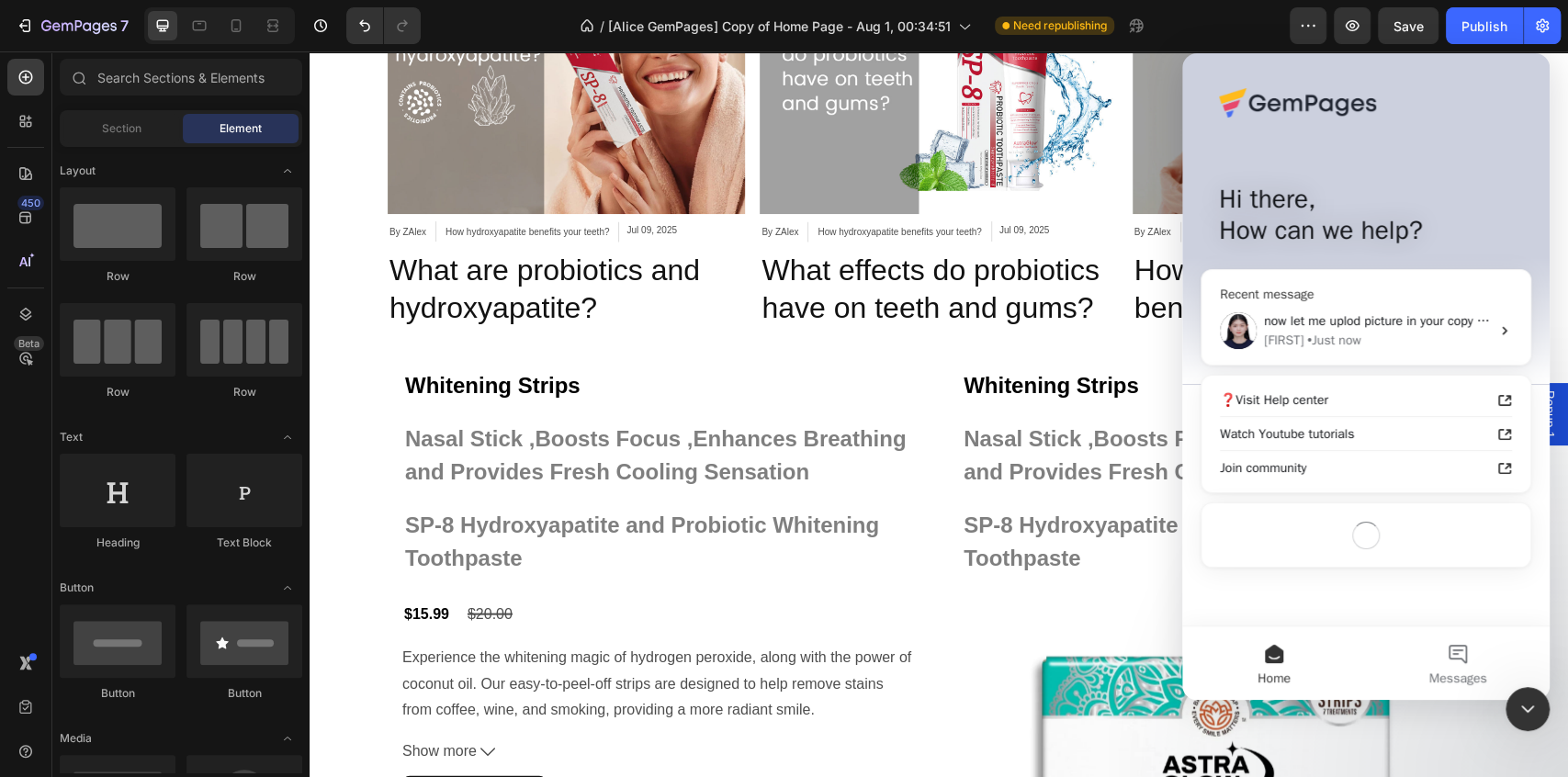 click on "now let me uplod picture in your copy page" at bounding box center [1383, 321] 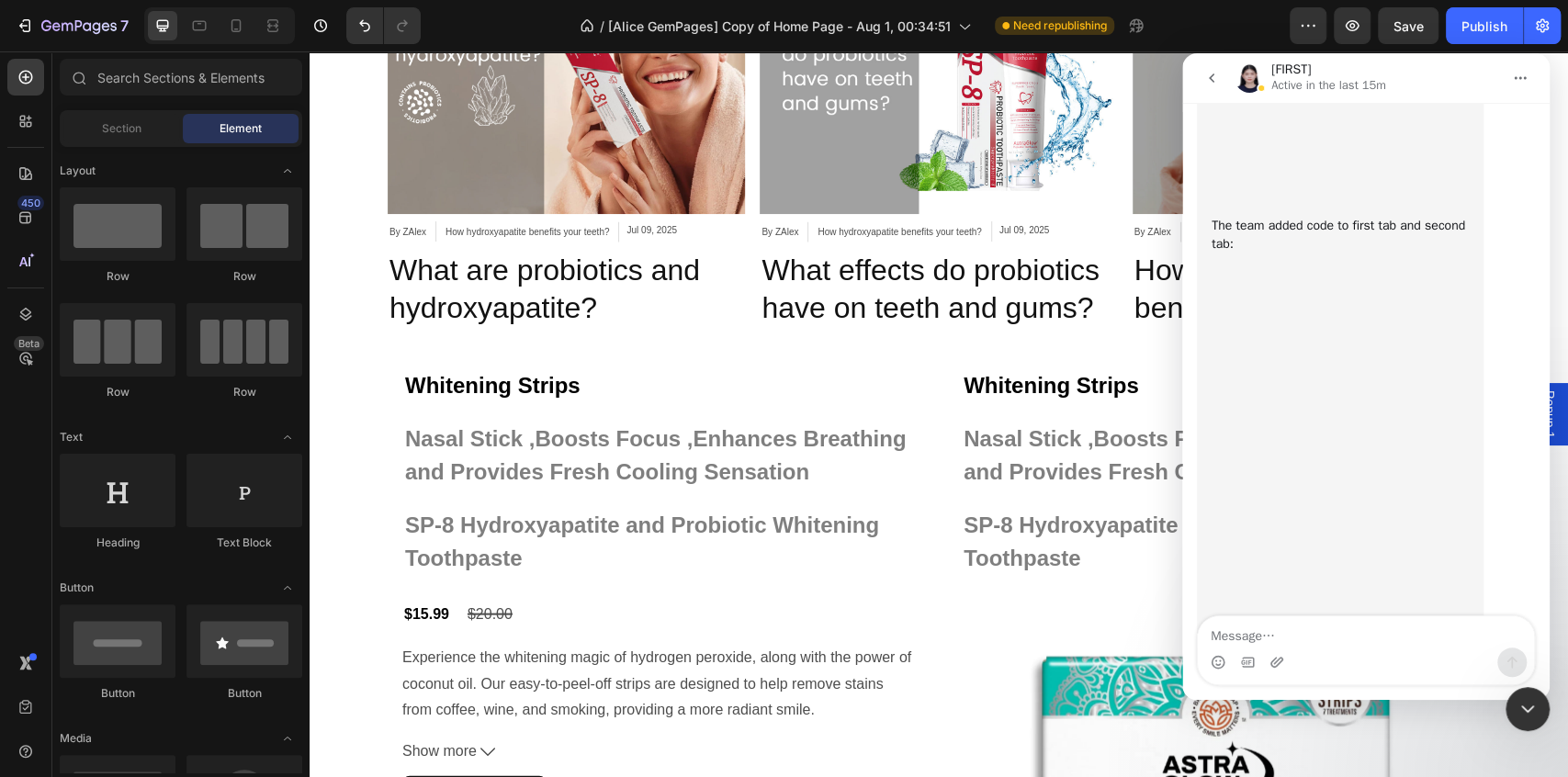 scroll, scrollTop: 7693, scrollLeft: 0, axis: vertical 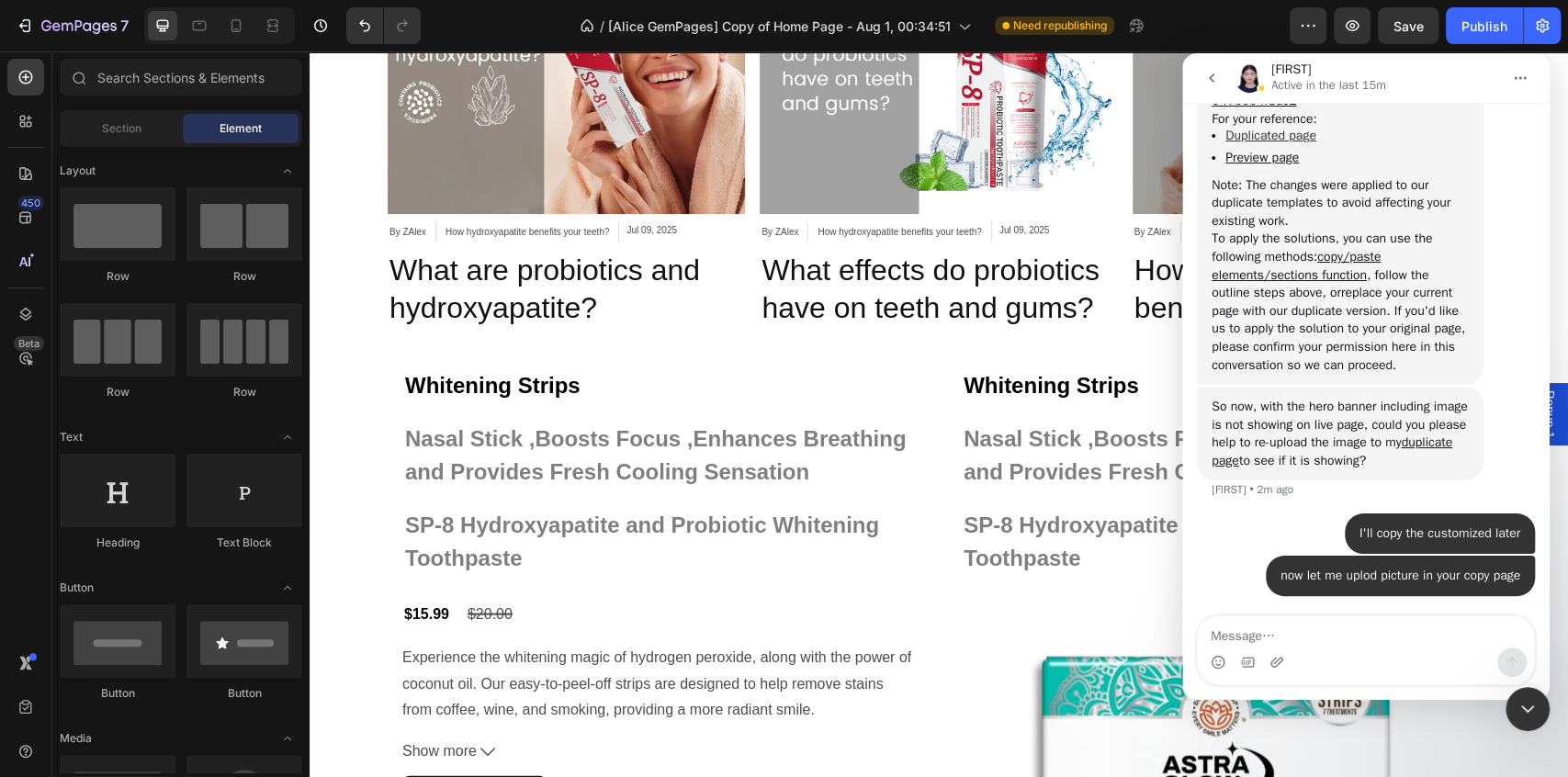 drag, startPoint x: 1205, startPoint y: 364, endPoint x: 1443, endPoint y: 443, distance: 250.76882 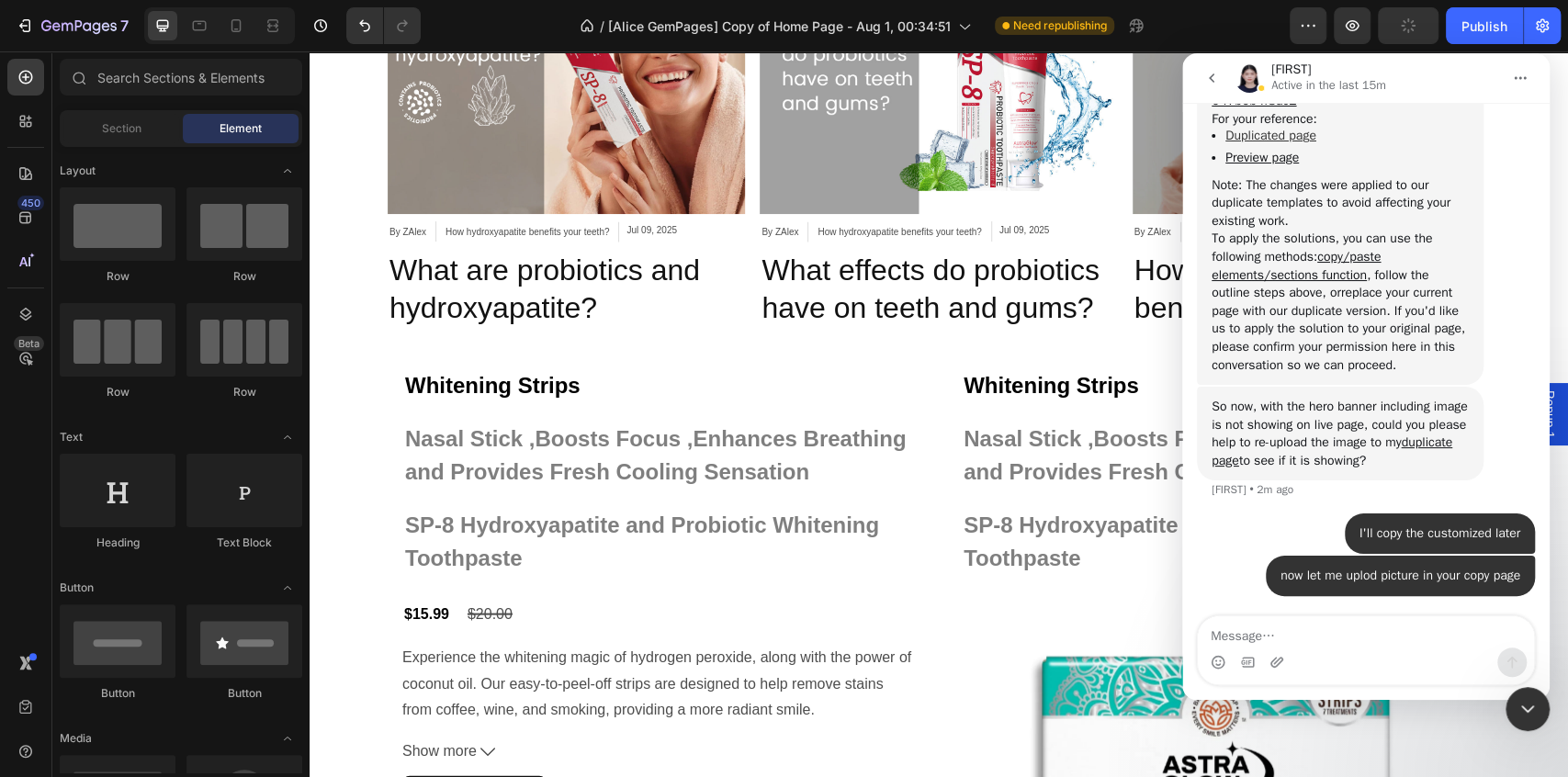 copy on "So now, with the hero banner including image is not showing on live page, could you please help to re-upload the image to my  duplicate page  to see if it is showing?" 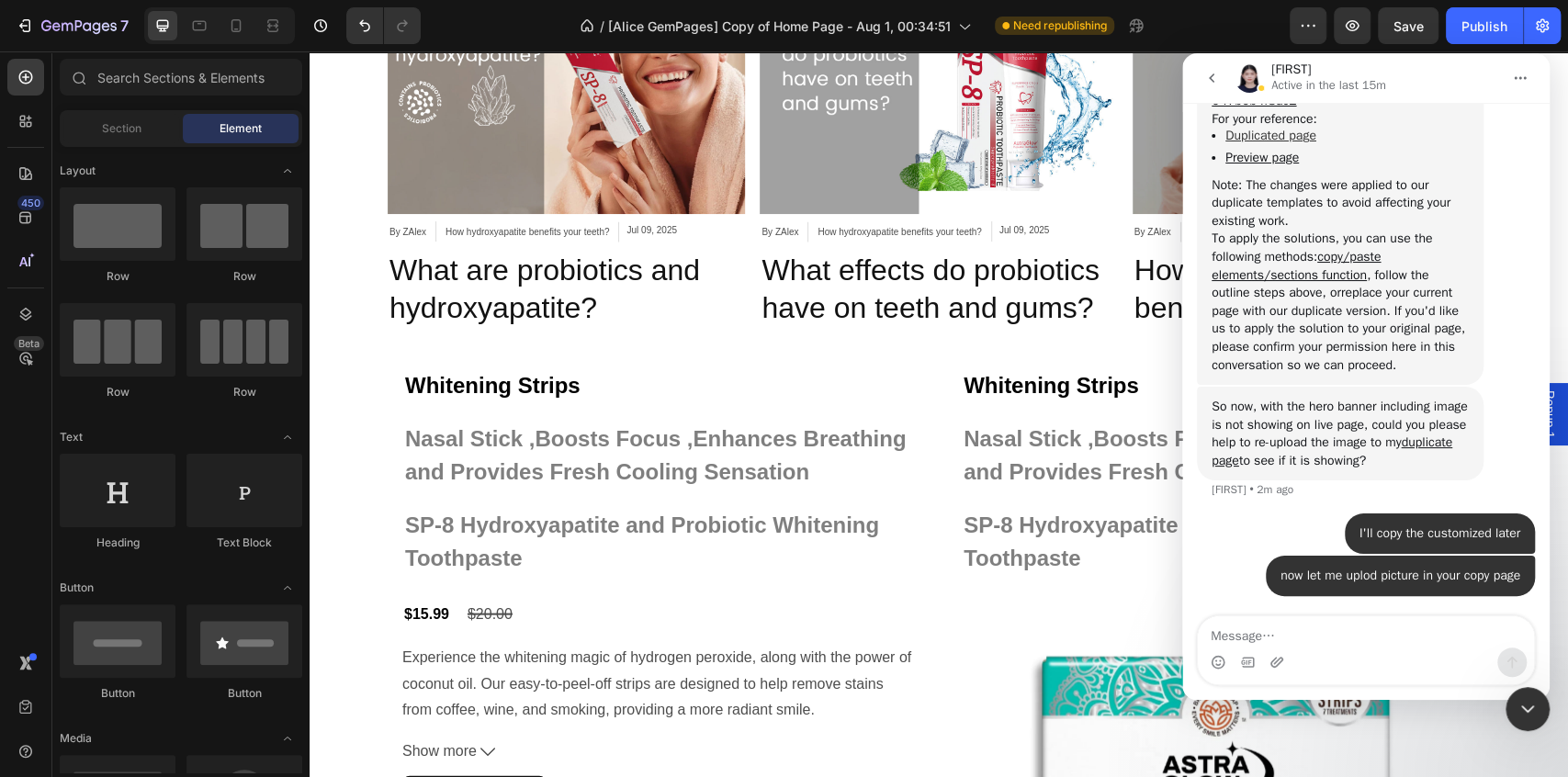 click on "So now, with the hero banner including image is not showing on live page, could you please help to re-upload the image to my  duplicate page  to see if it is showing? Alice    •   2m ago" at bounding box center [1340, 434] 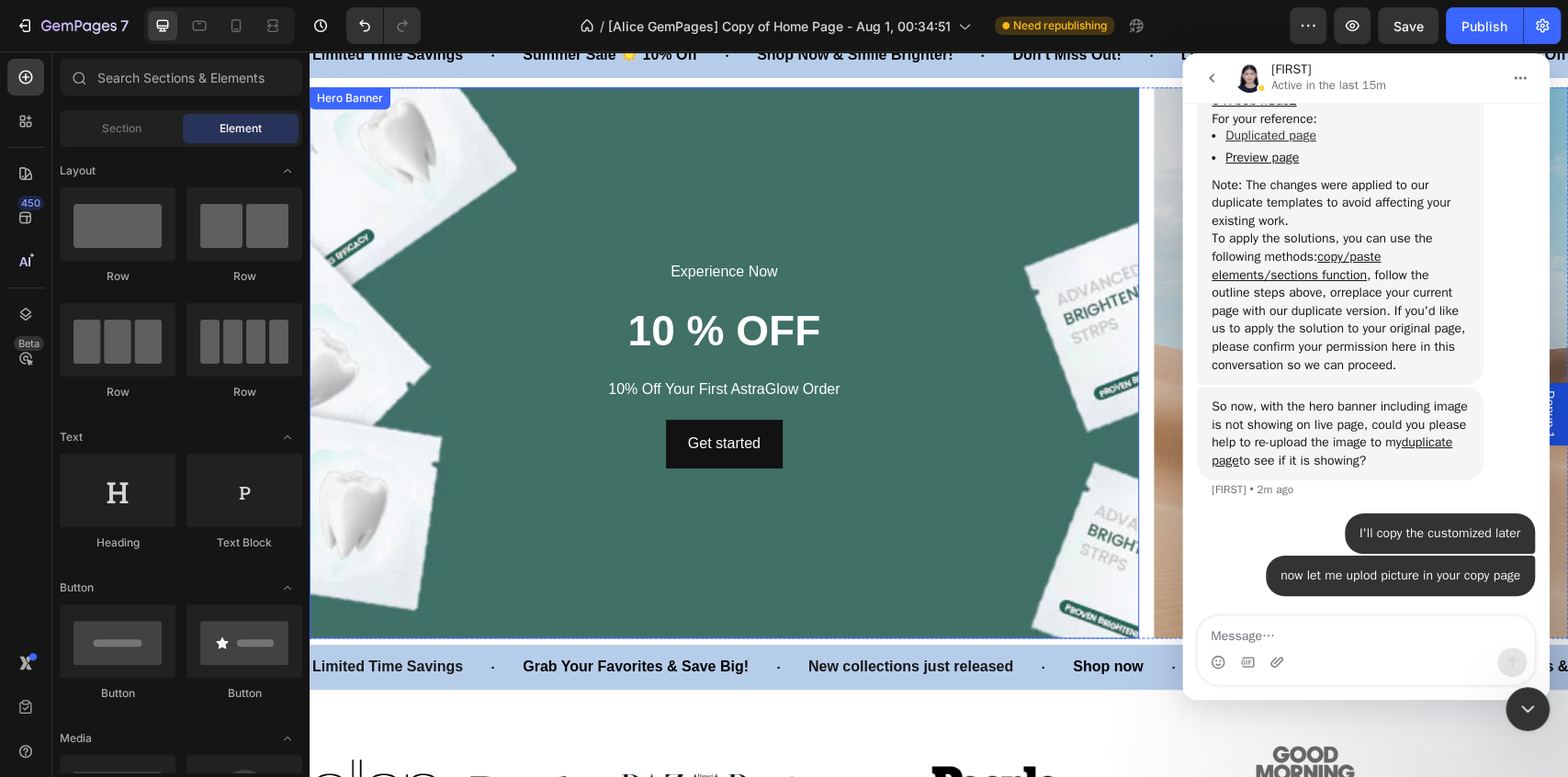 scroll, scrollTop: 1190, scrollLeft: 0, axis: vertical 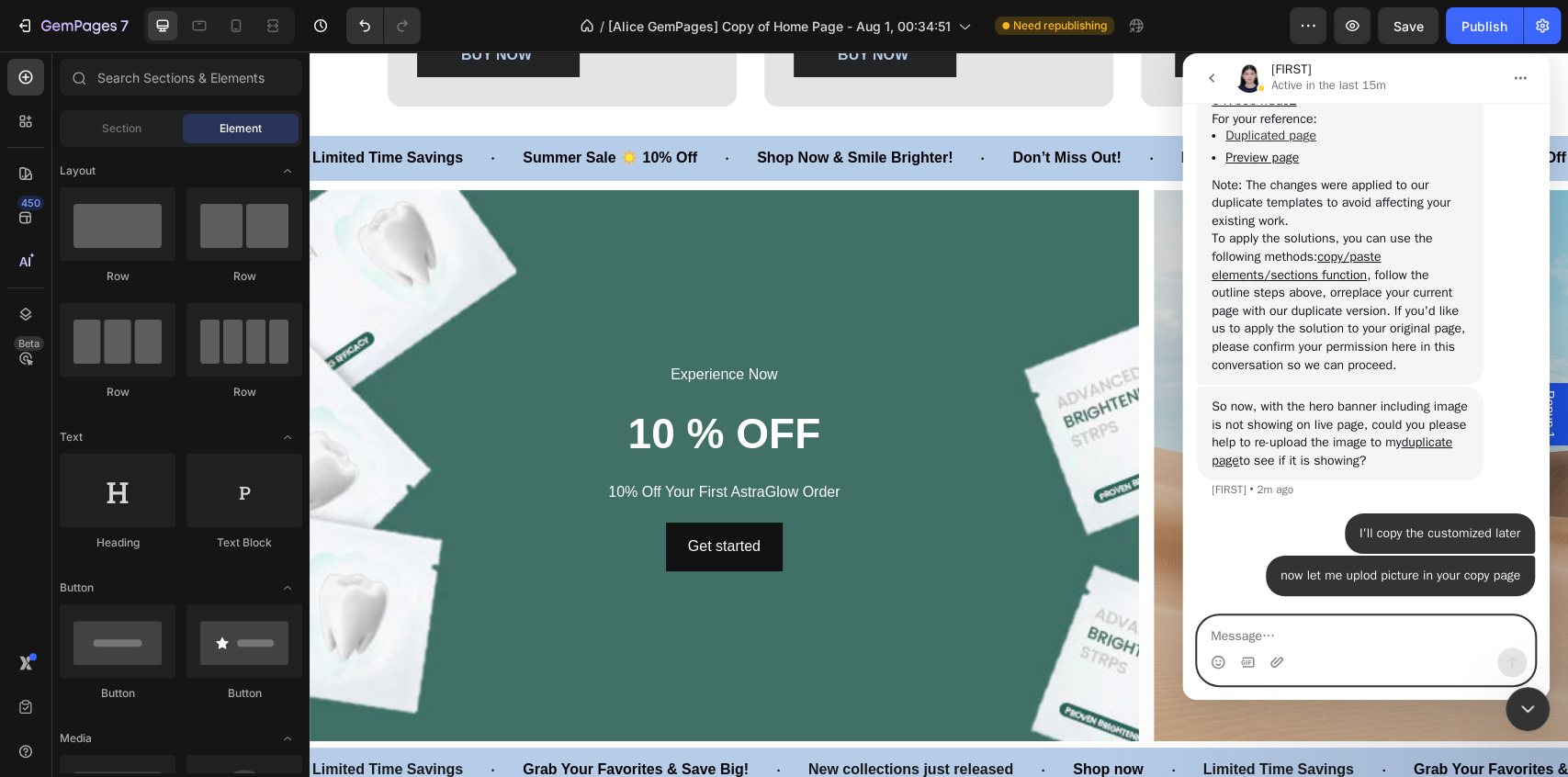 click at bounding box center [1366, 632] 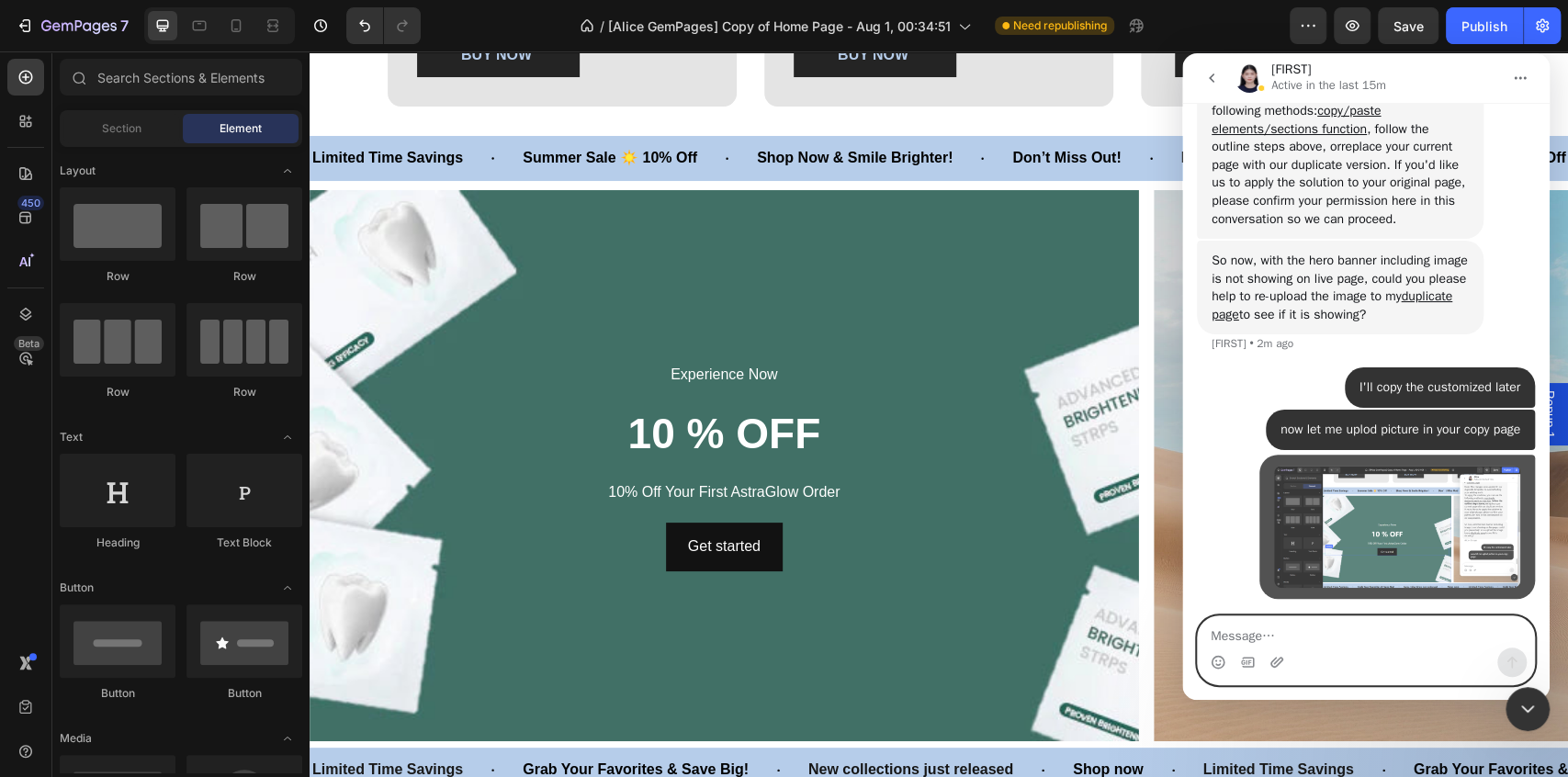 scroll, scrollTop: 7840, scrollLeft: 0, axis: vertical 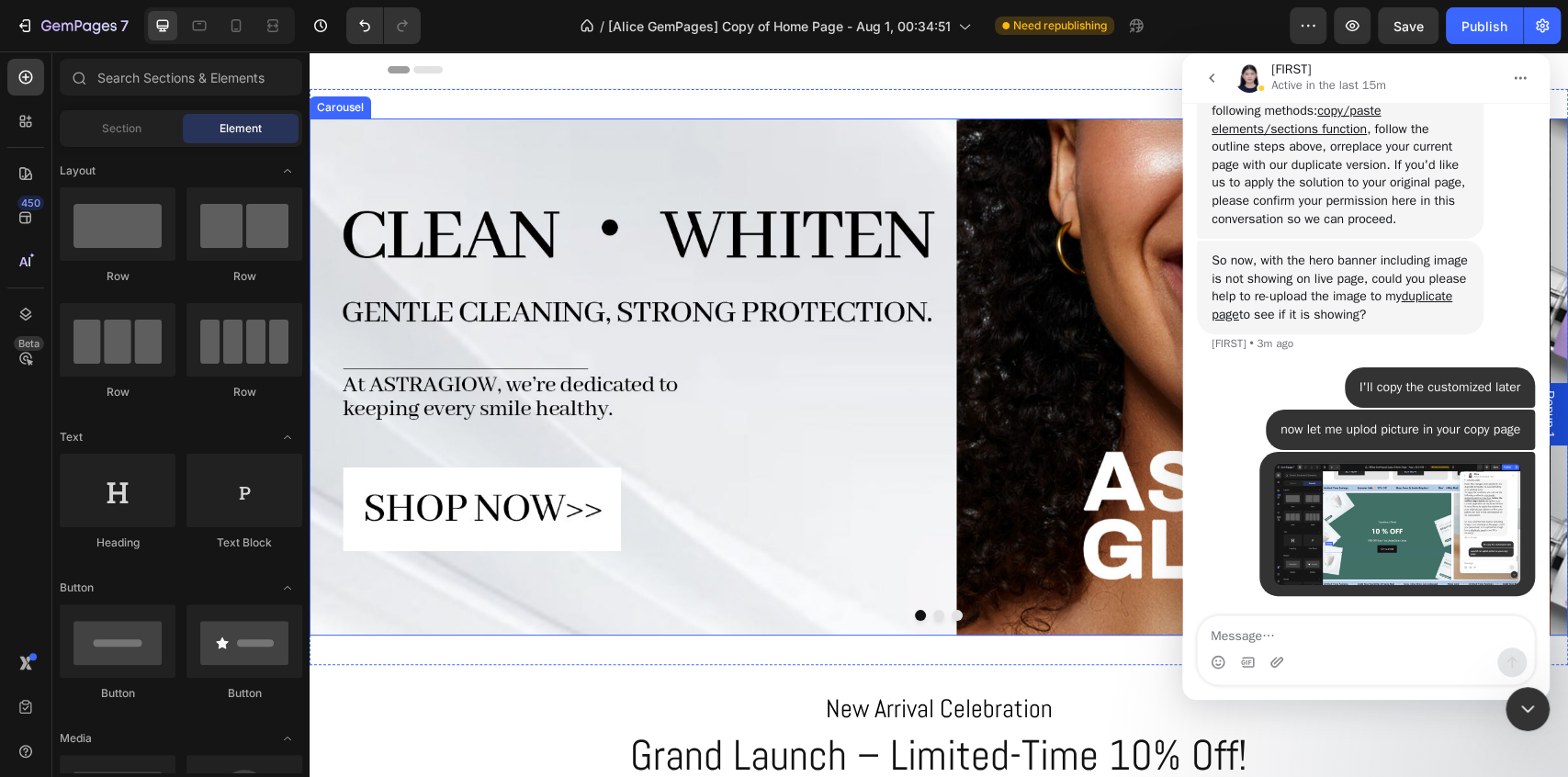 click at bounding box center (939, 615) 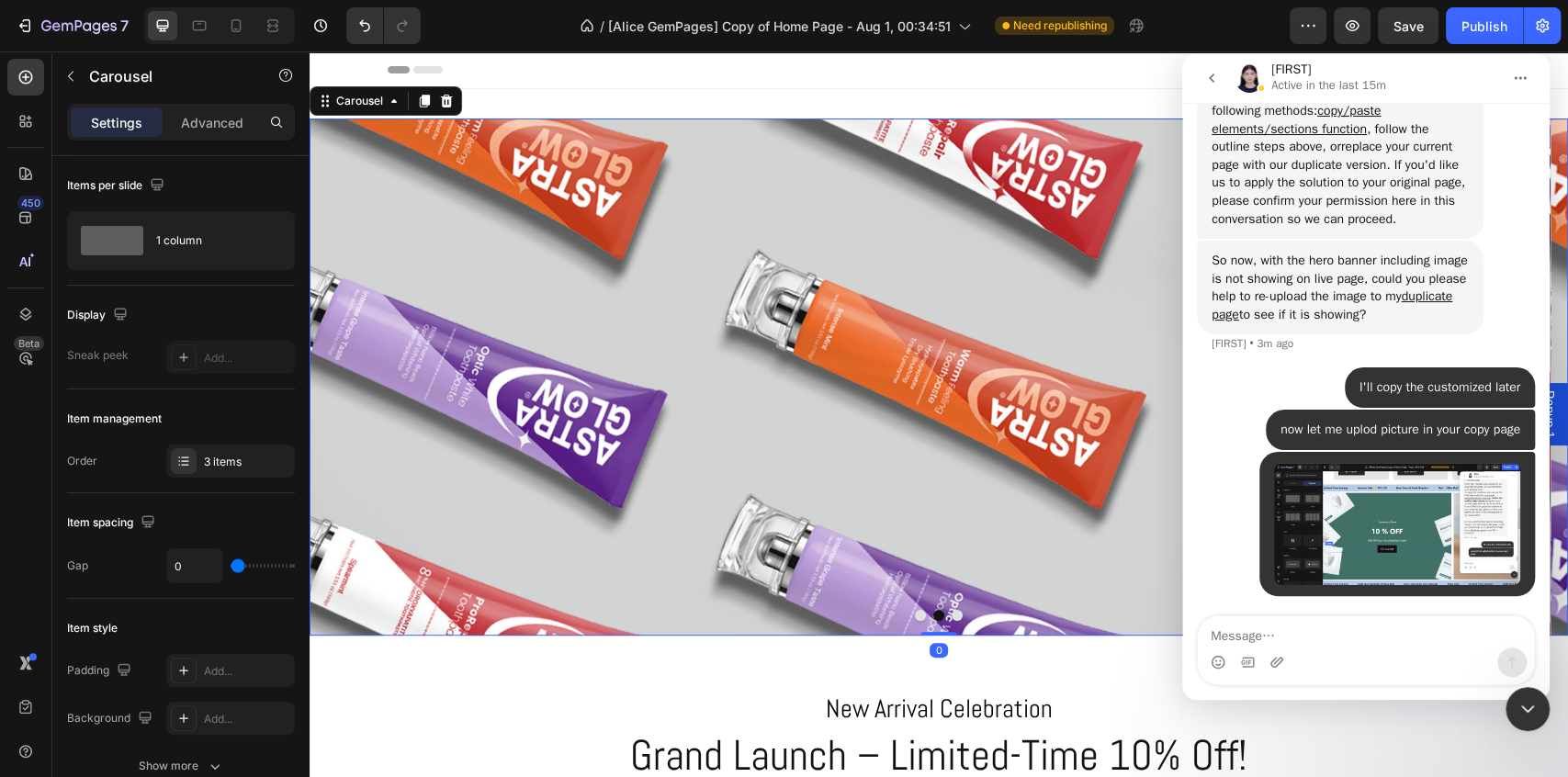 click at bounding box center [957, 615] 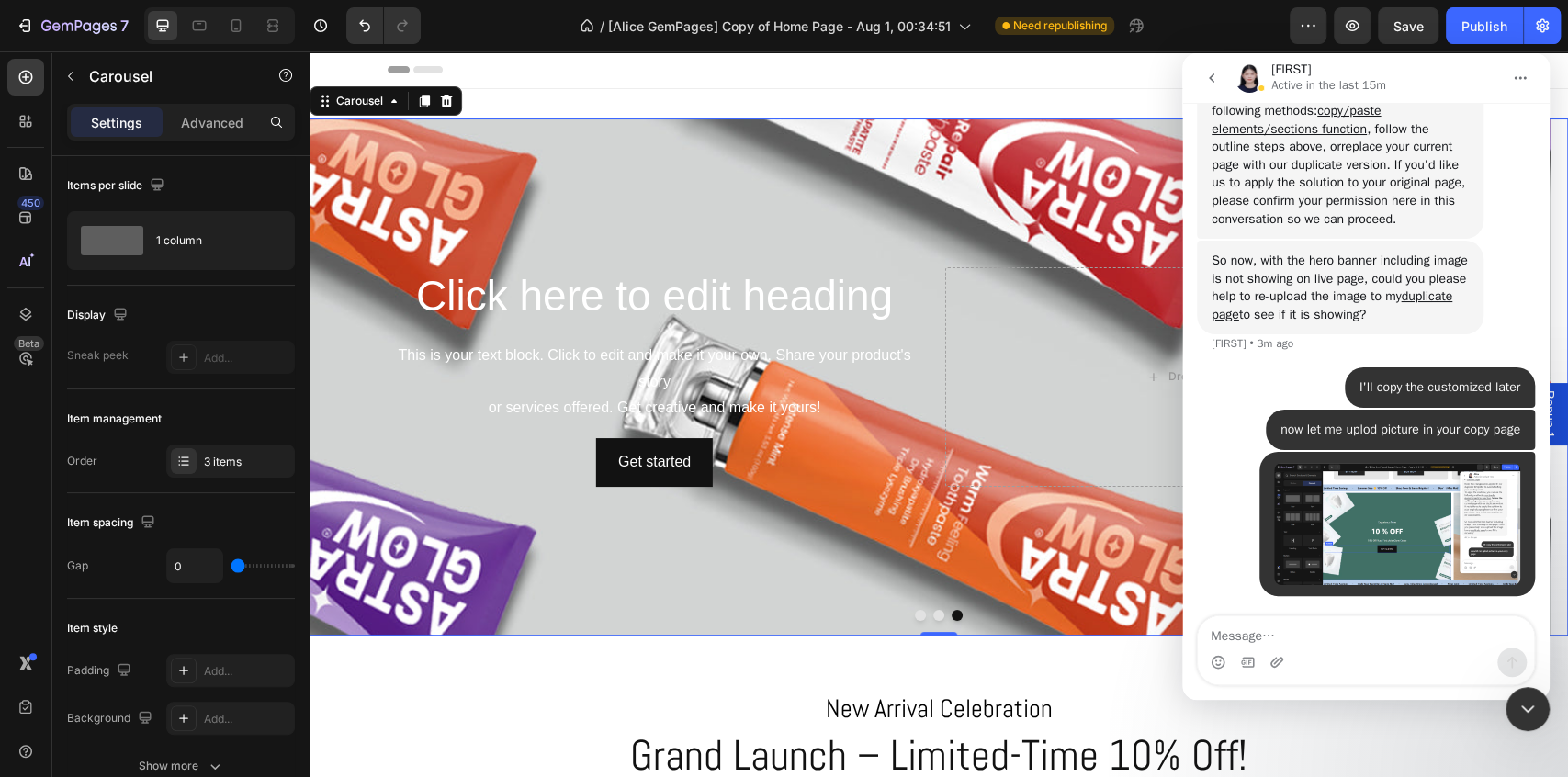 drag, startPoint x: 1513, startPoint y: 721, endPoint x: 2608, endPoint y: 1330, distance: 1252.9589 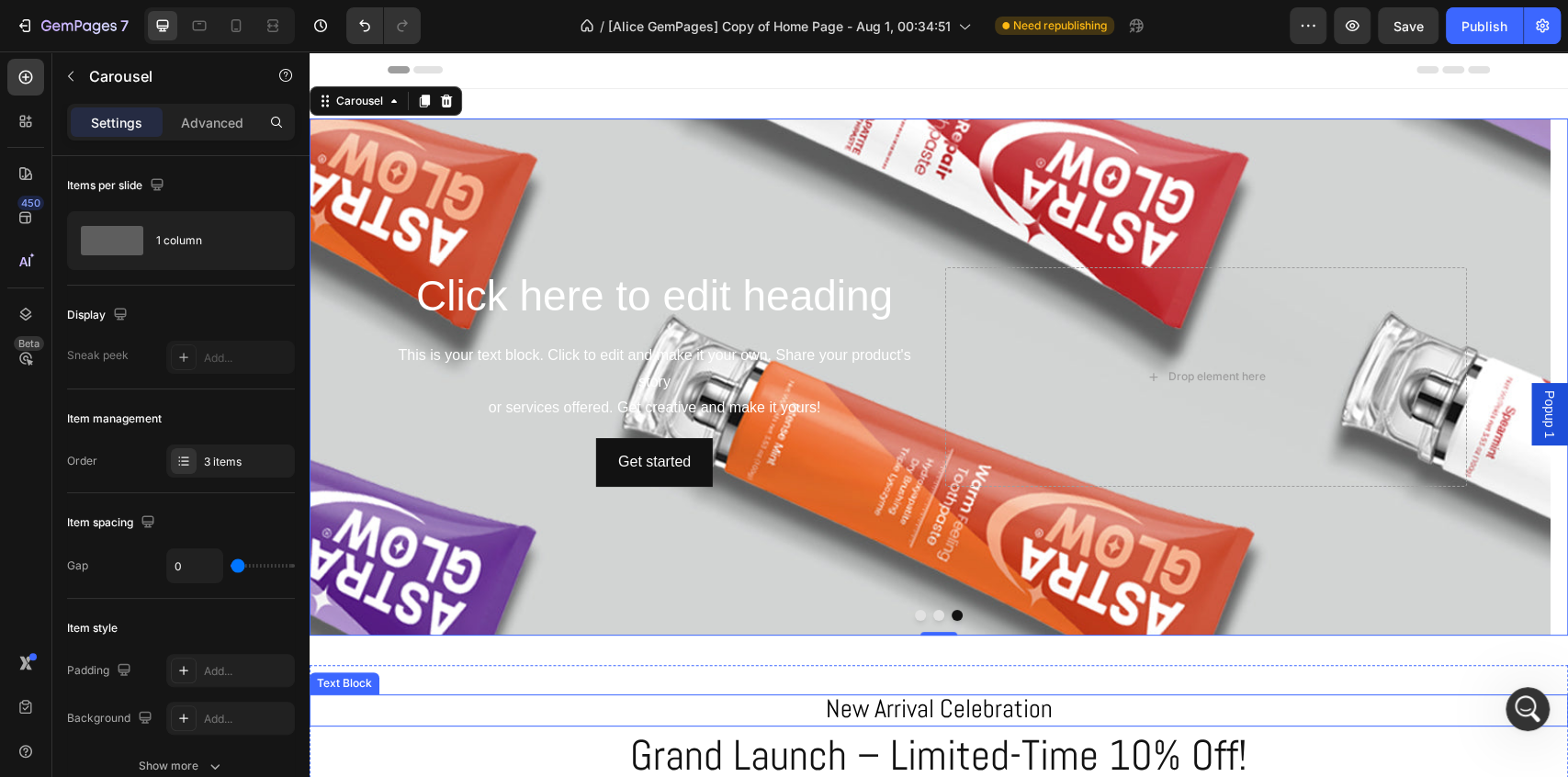 scroll, scrollTop: 0, scrollLeft: 0, axis: both 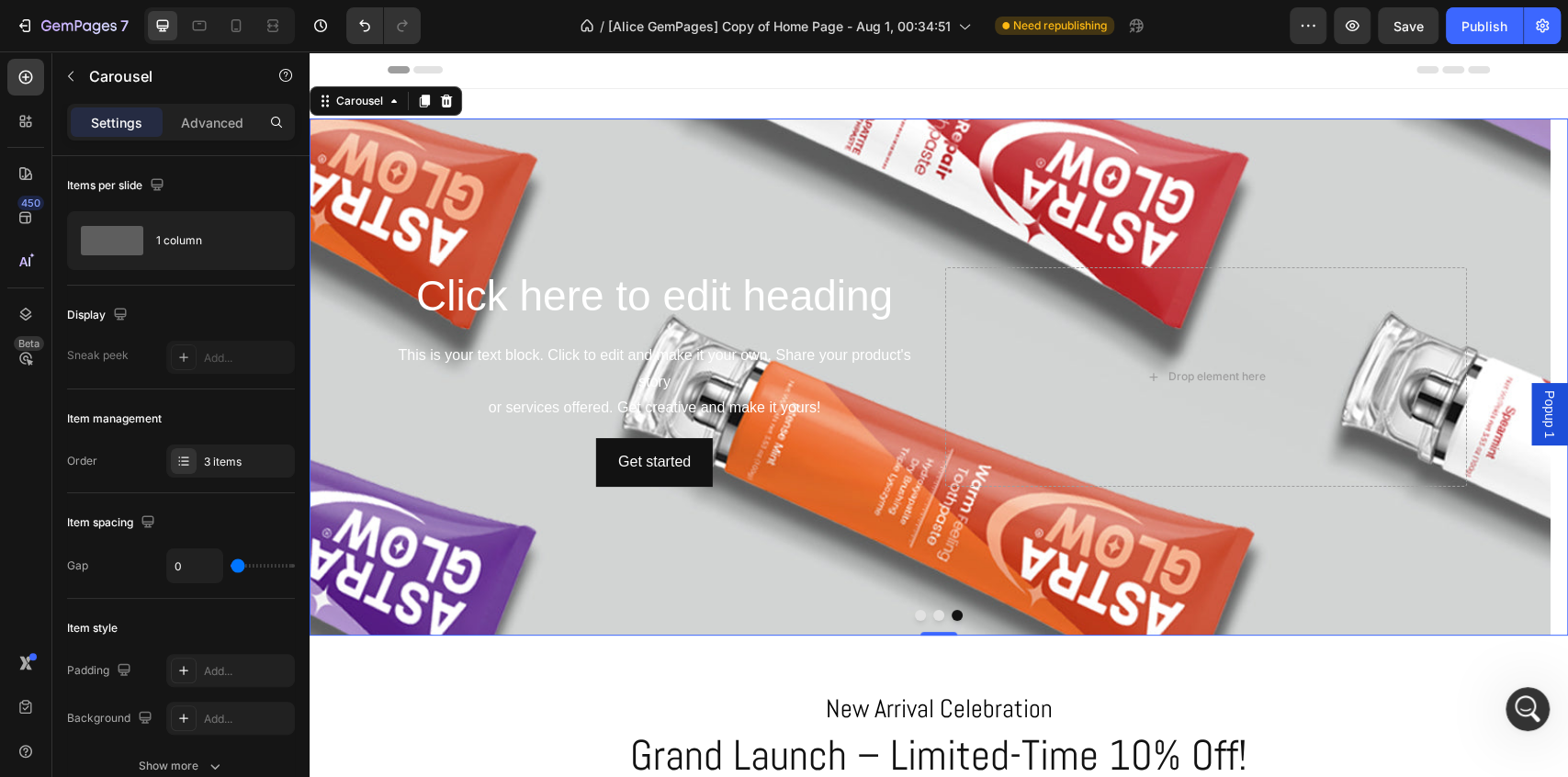click 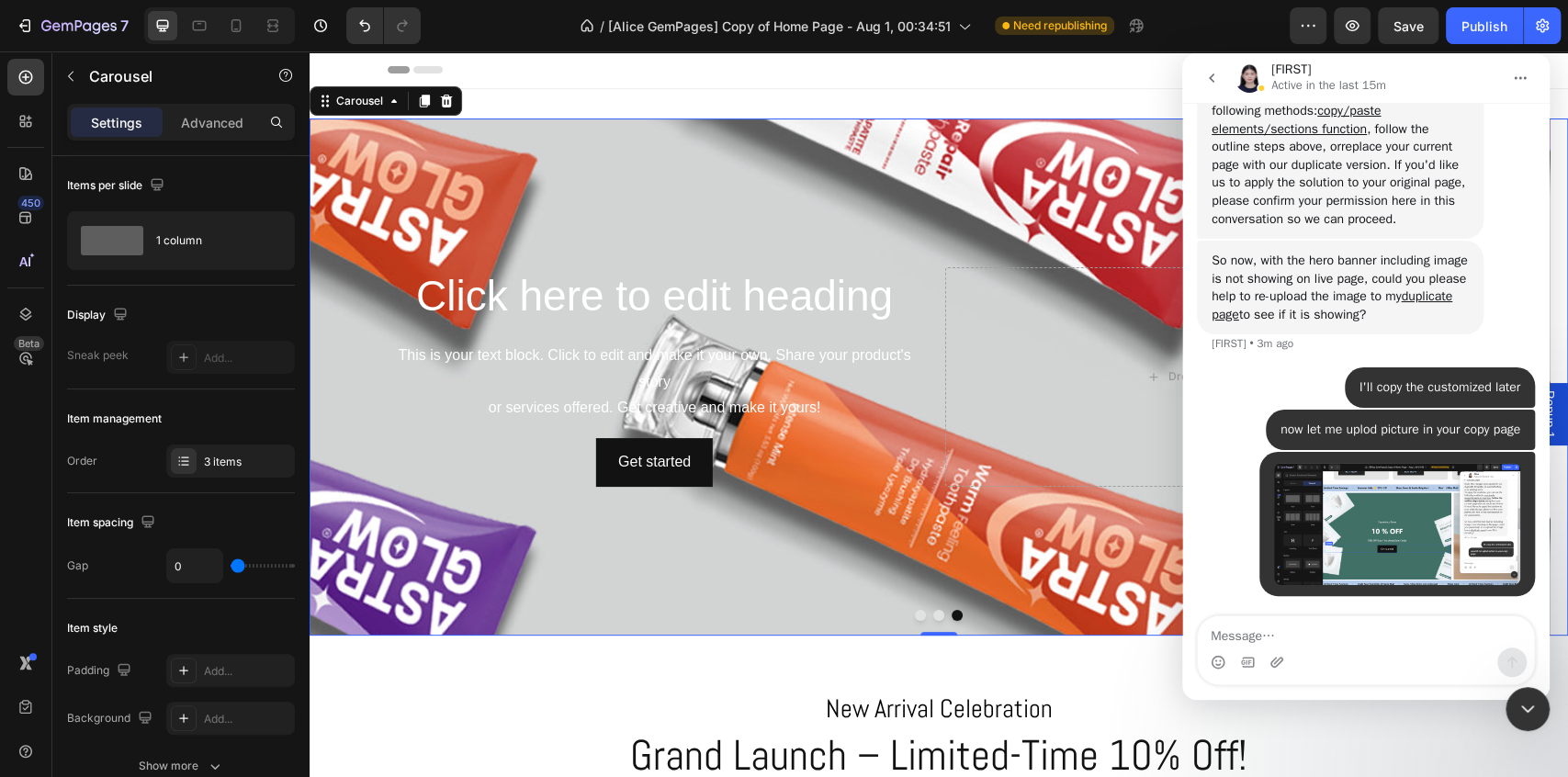 click at bounding box center (1366, 632) 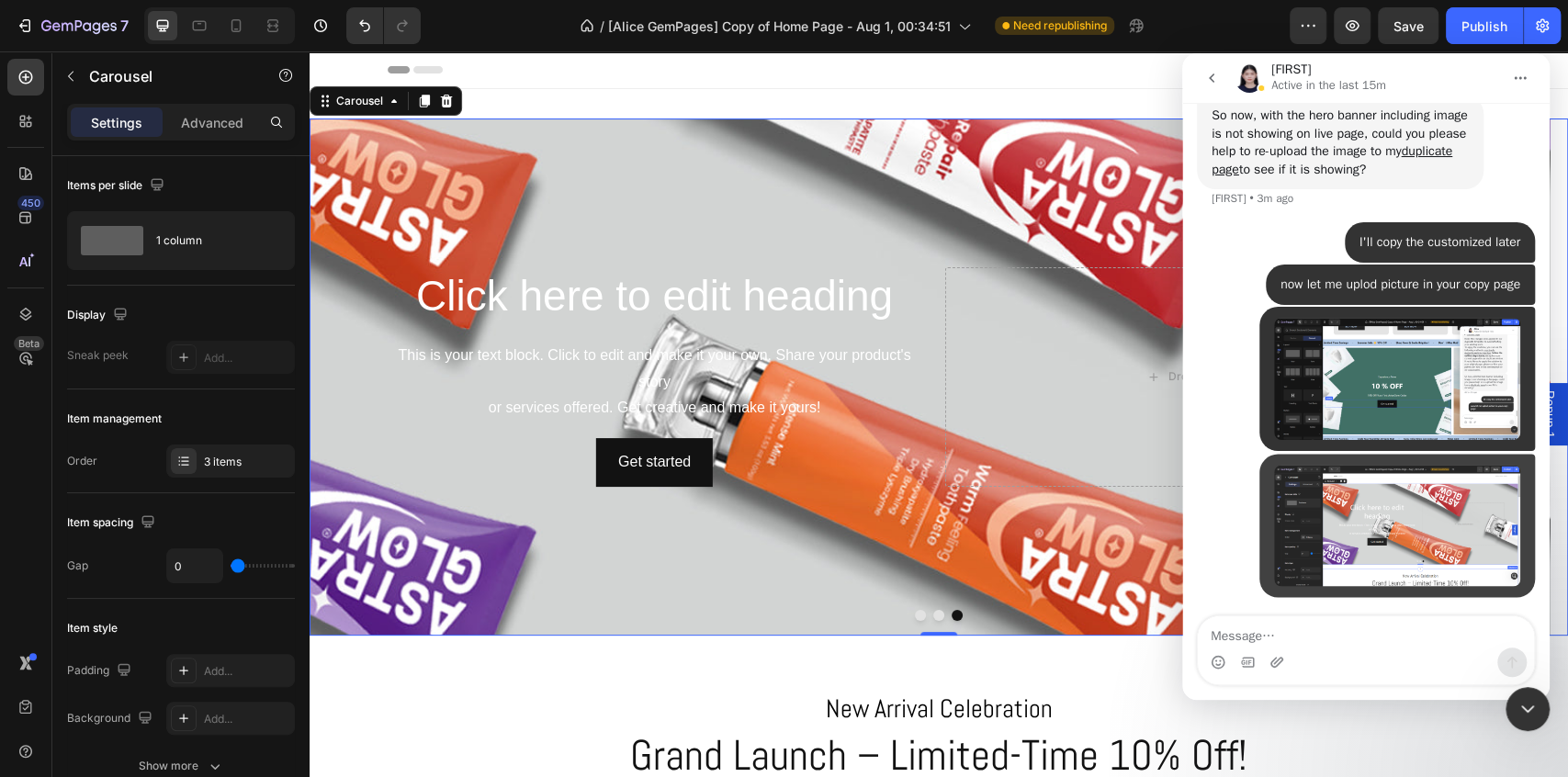 scroll, scrollTop: 7985, scrollLeft: 0, axis: vertical 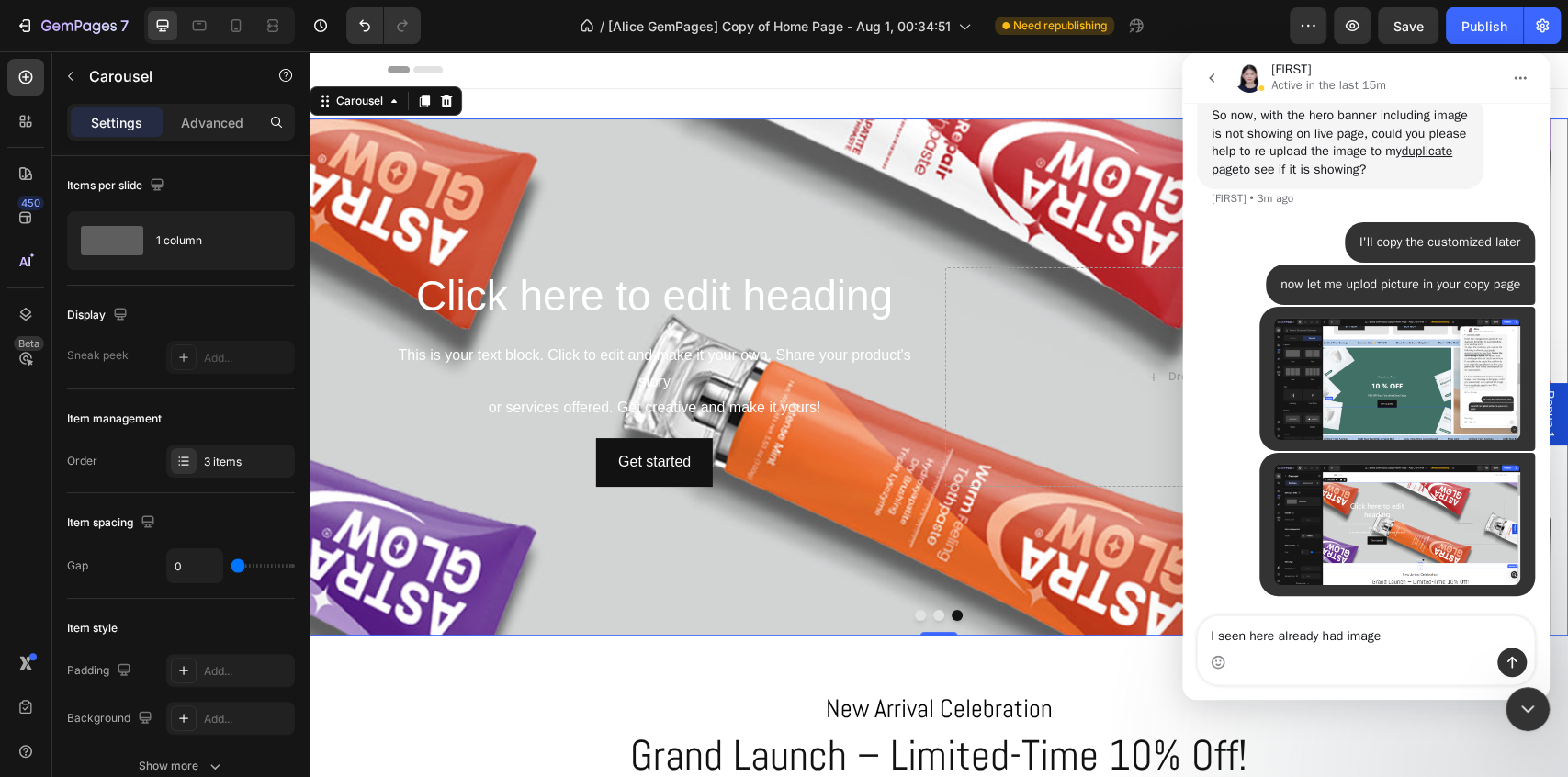 type on "I seen here already had images" 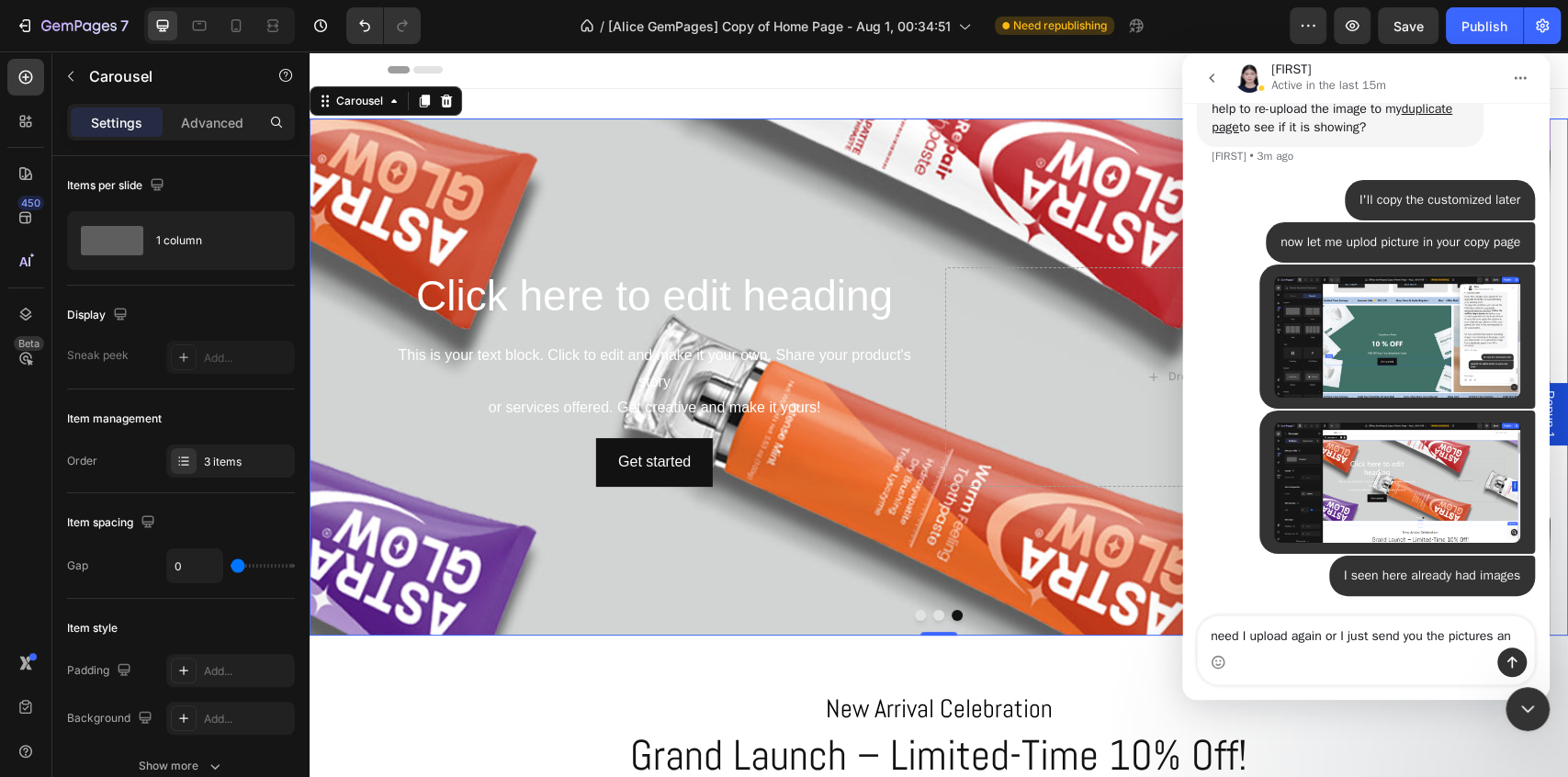 scroll, scrollTop: 8046, scrollLeft: 0, axis: vertical 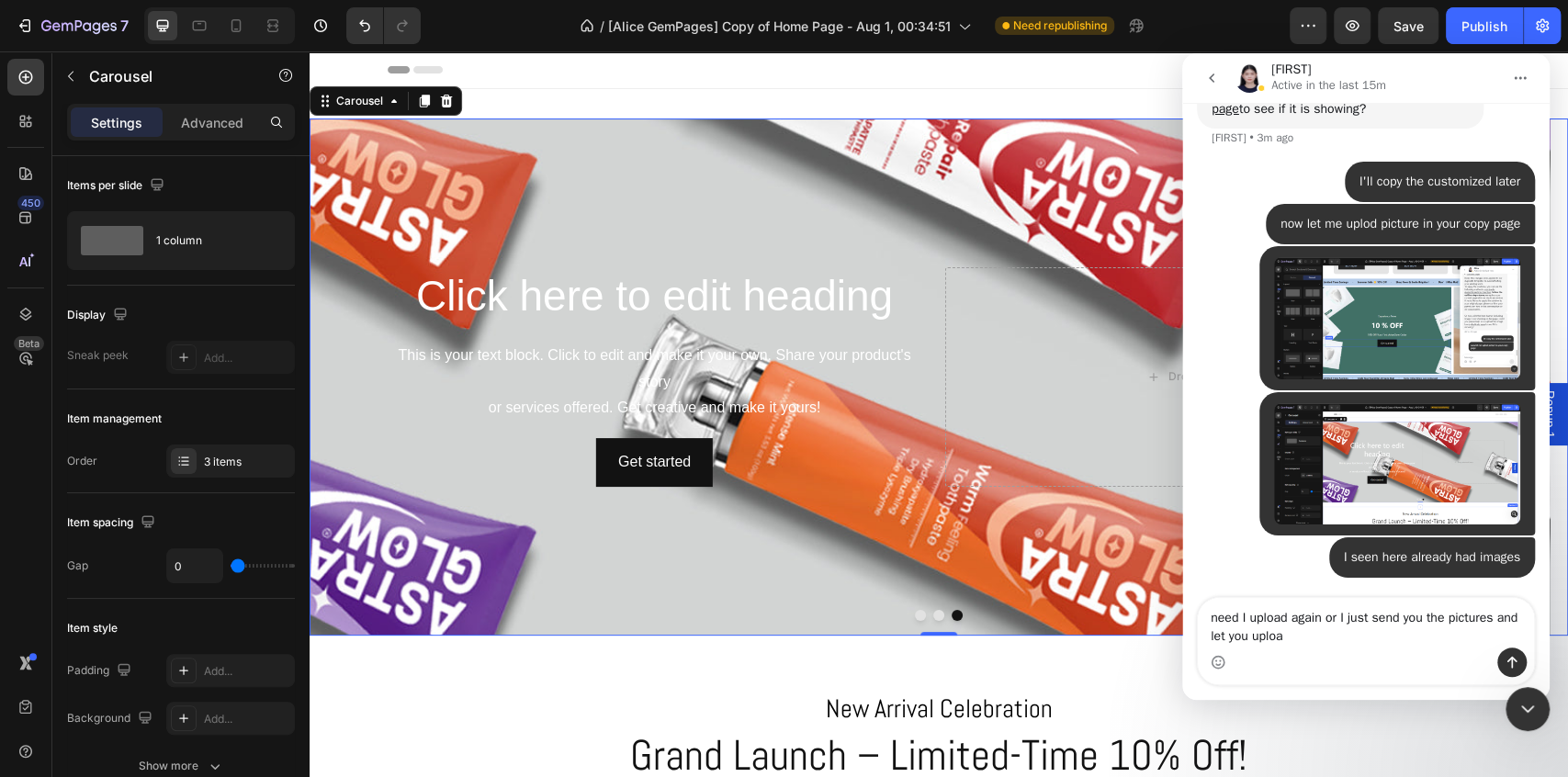 type on "need I upload again or I just send you the pictures and let you upload" 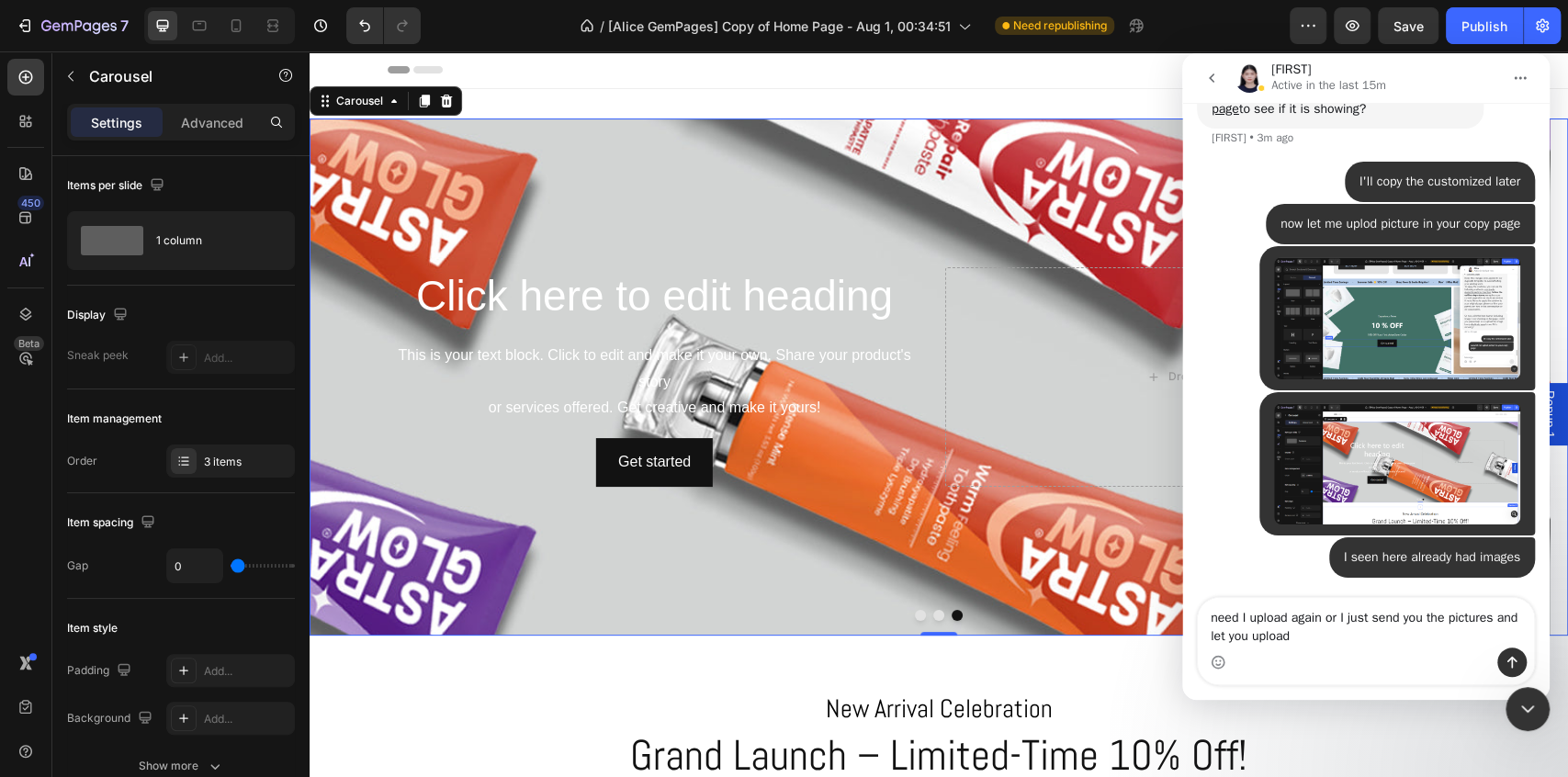 type 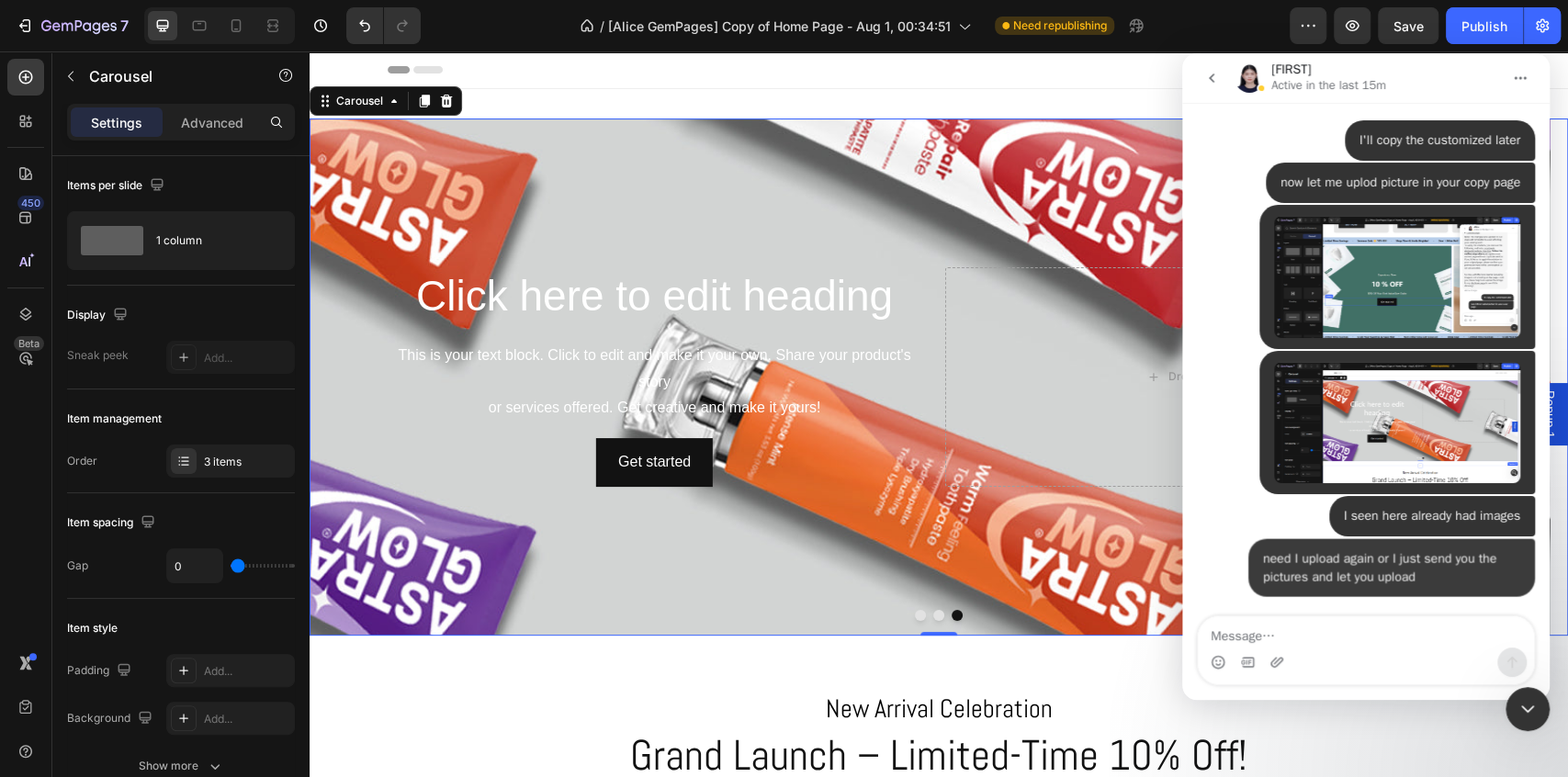 scroll, scrollTop: 8087, scrollLeft: 0, axis: vertical 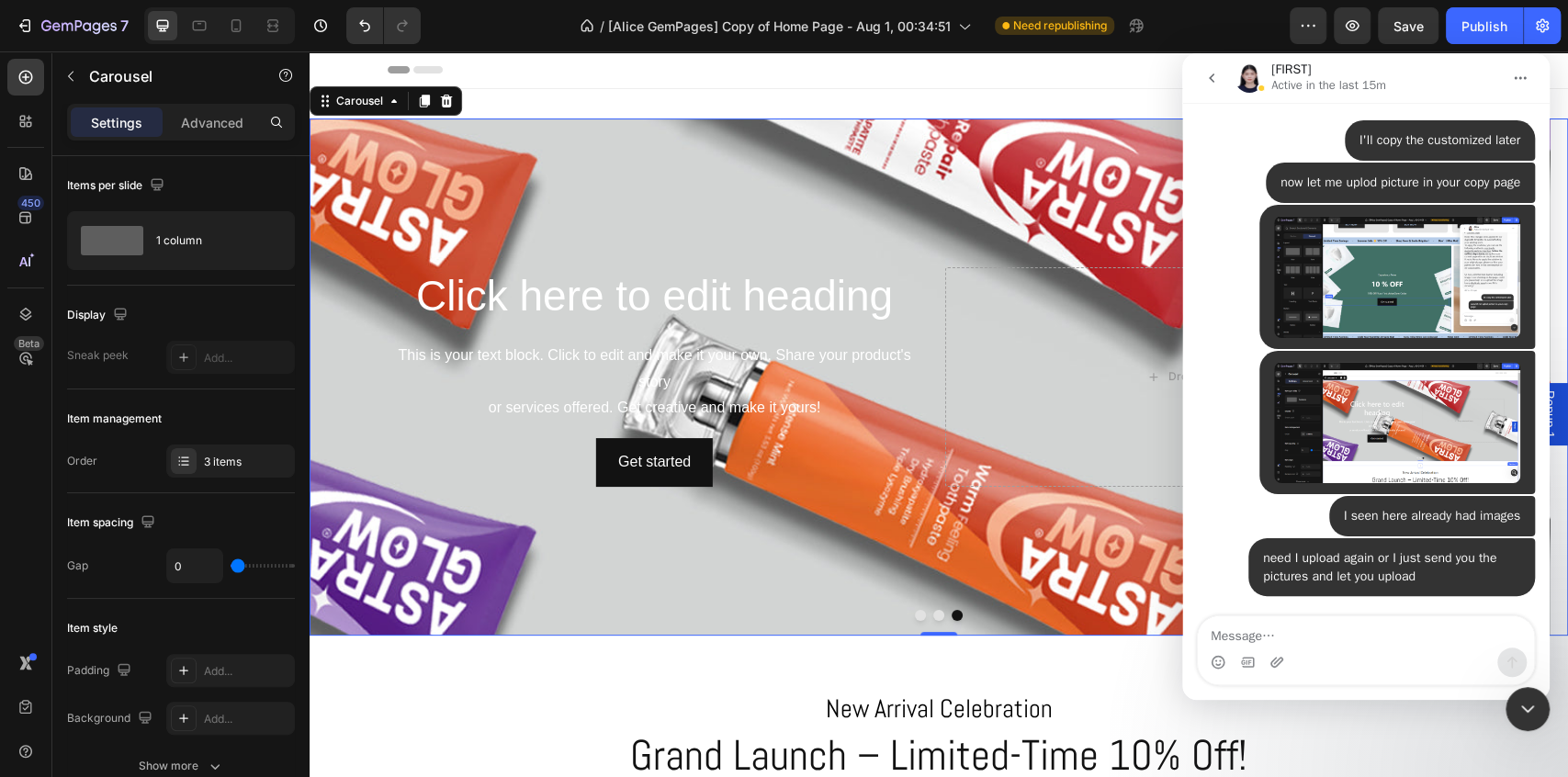 click at bounding box center (1366, 632) 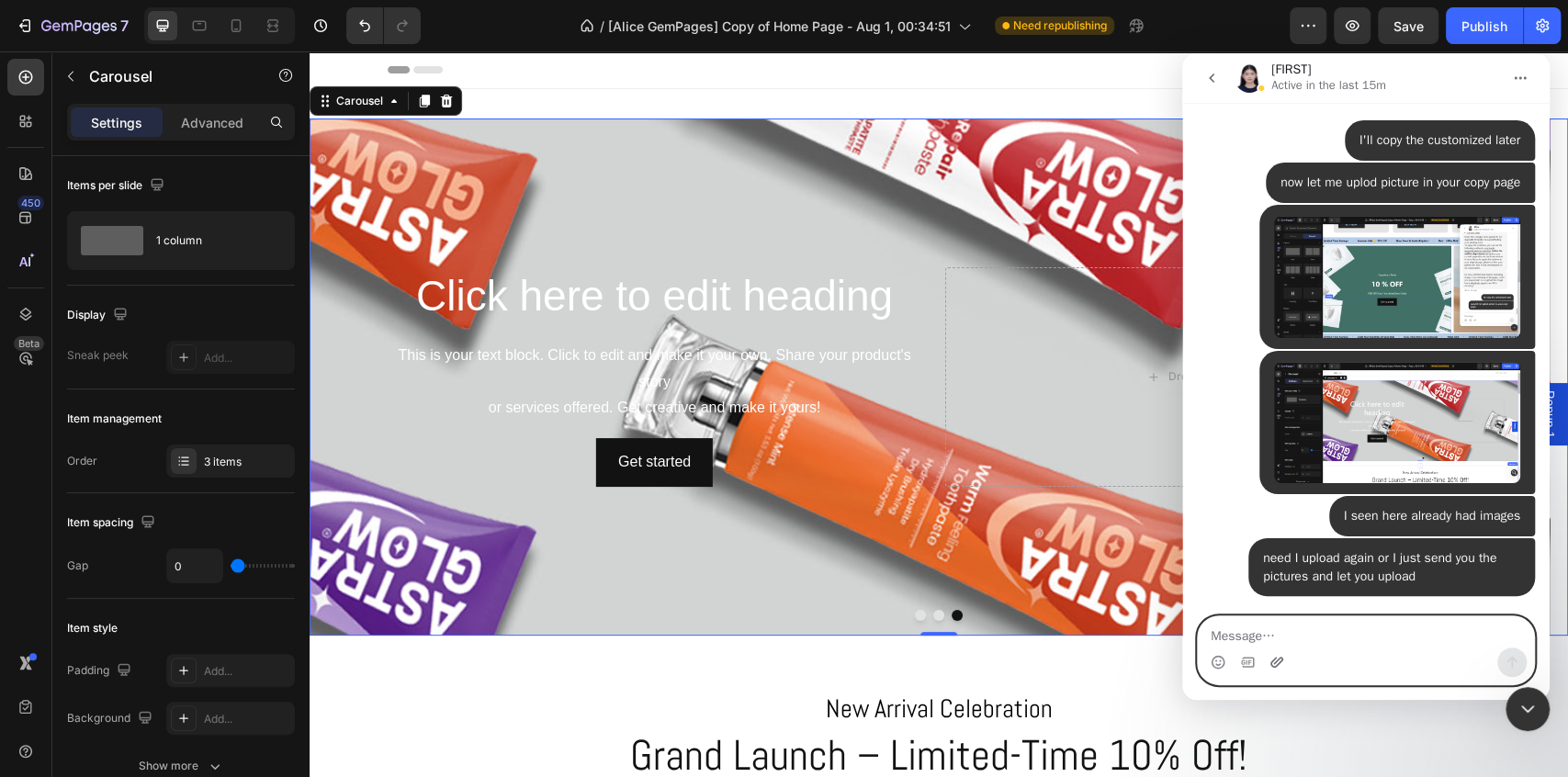 click 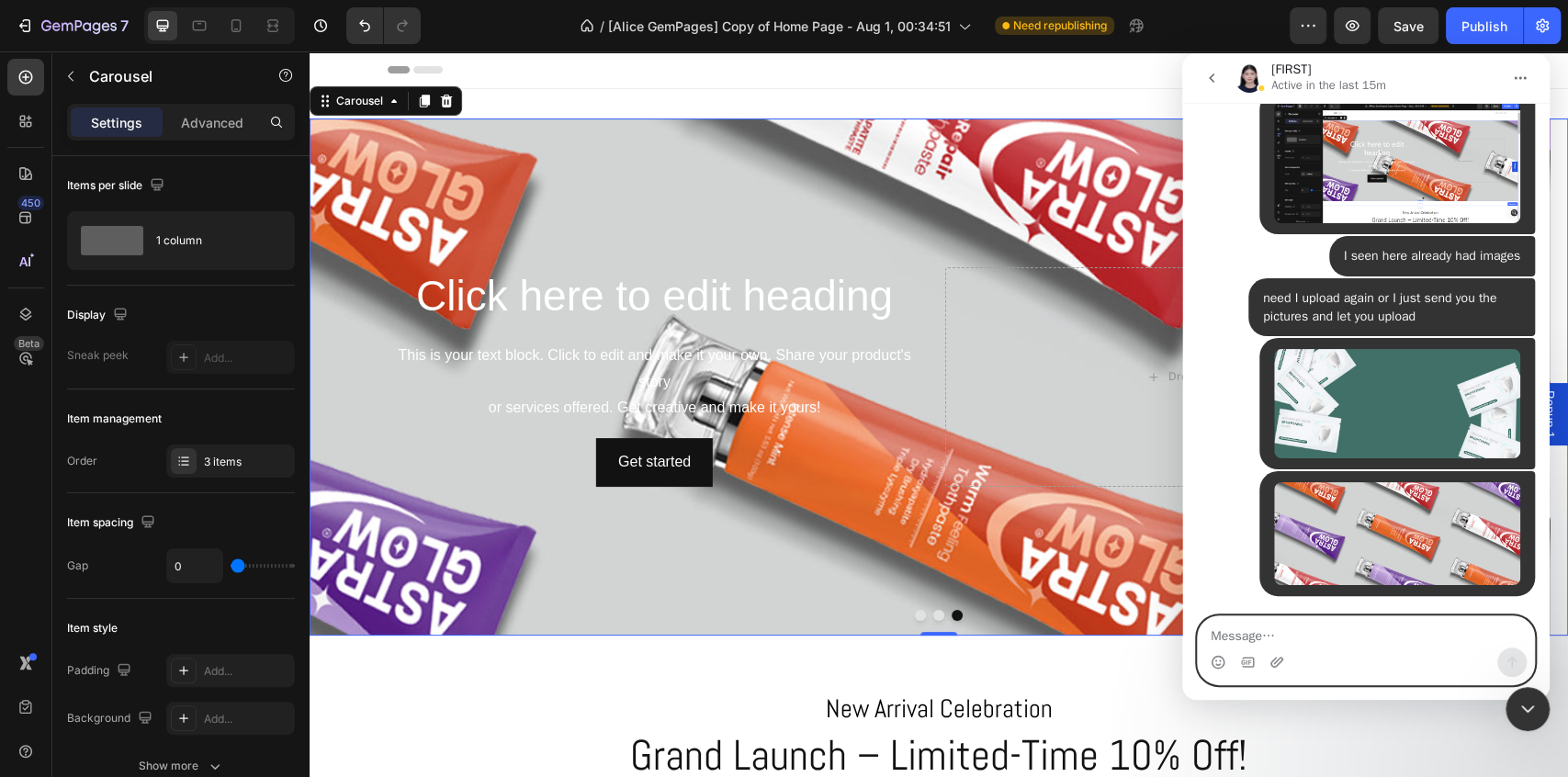 scroll, scrollTop: 8347, scrollLeft: 0, axis: vertical 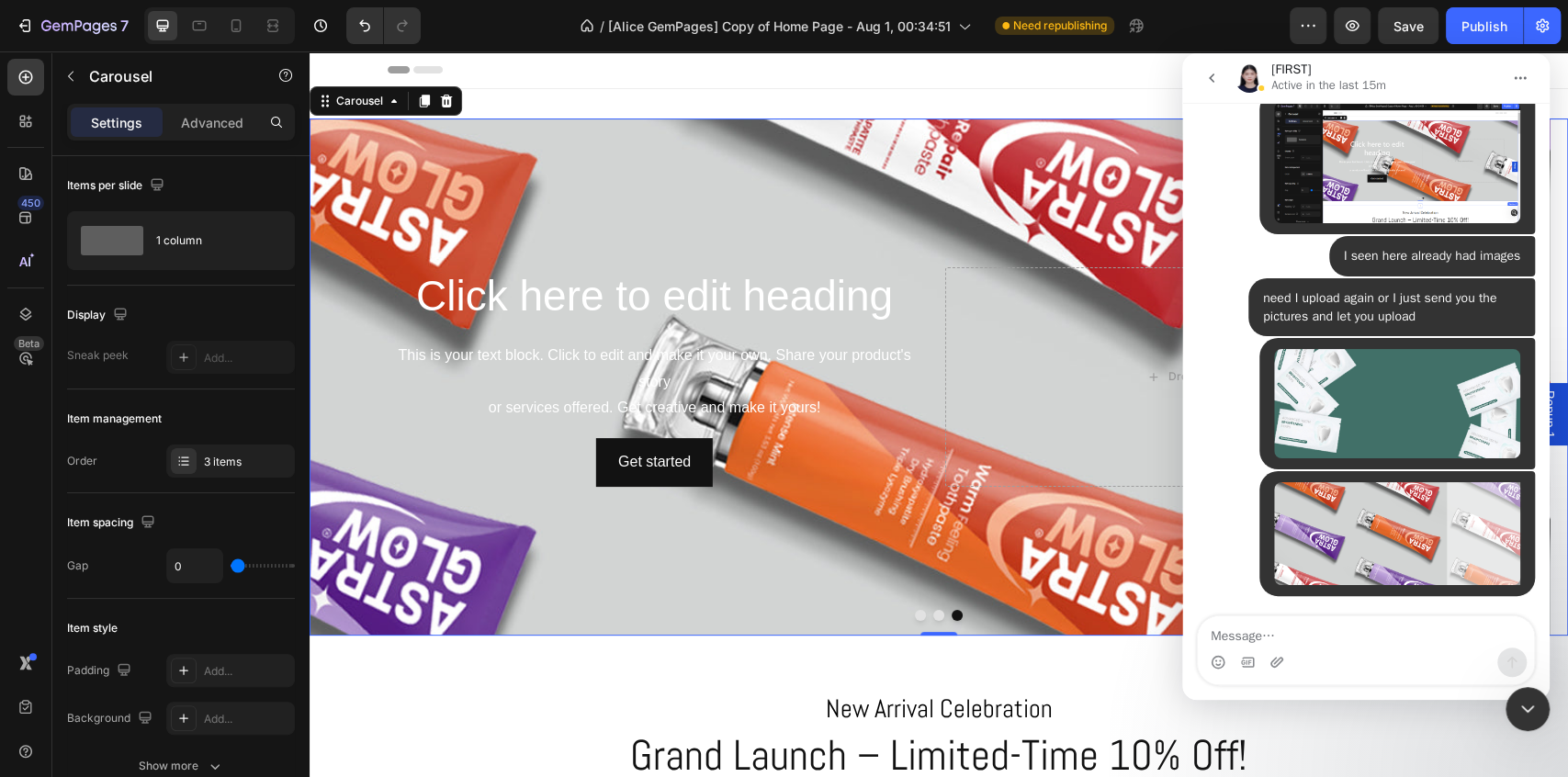 click on "•   Just now" at bounding box center (1366, 545) 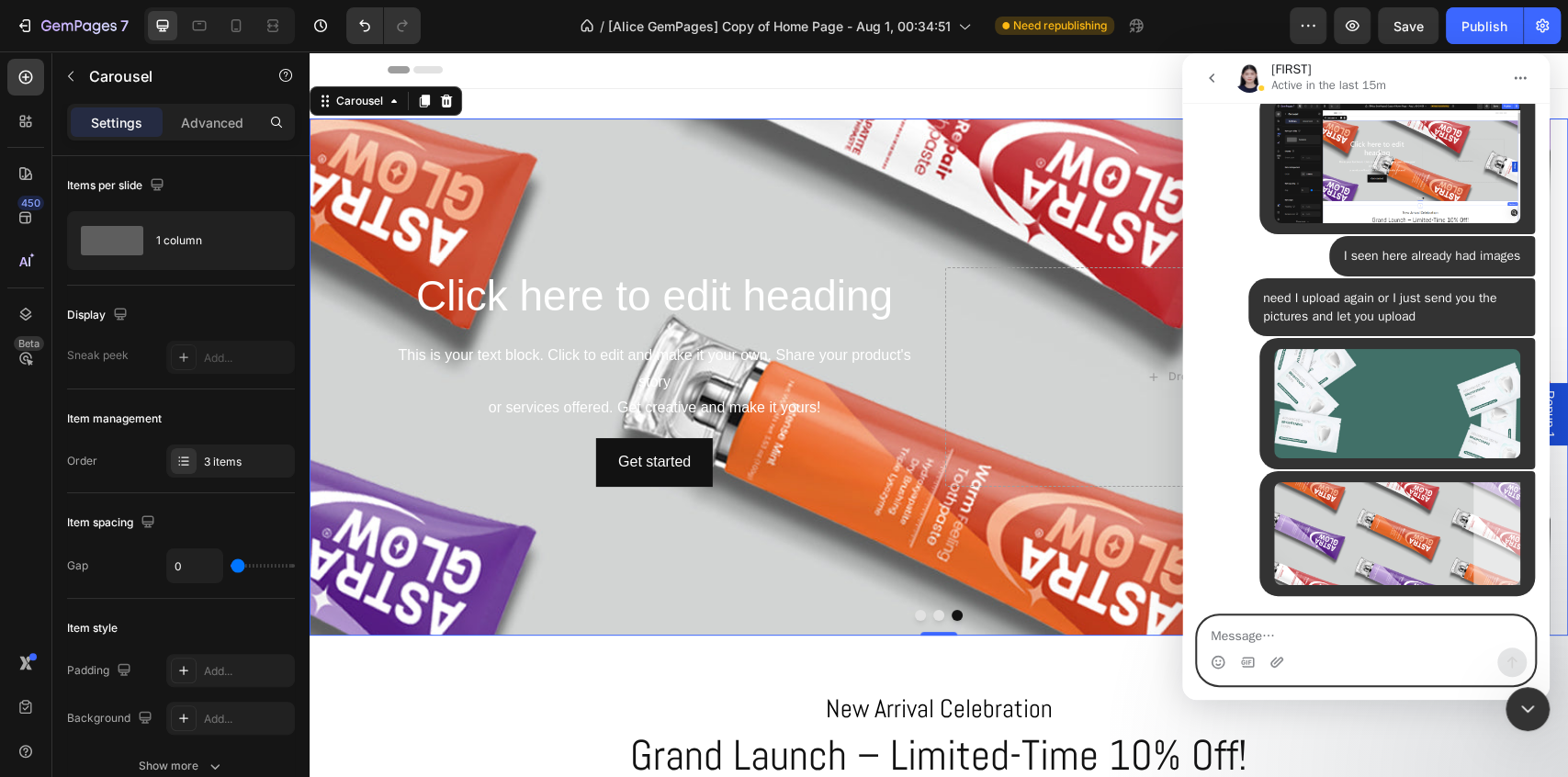 click at bounding box center [1366, 632] 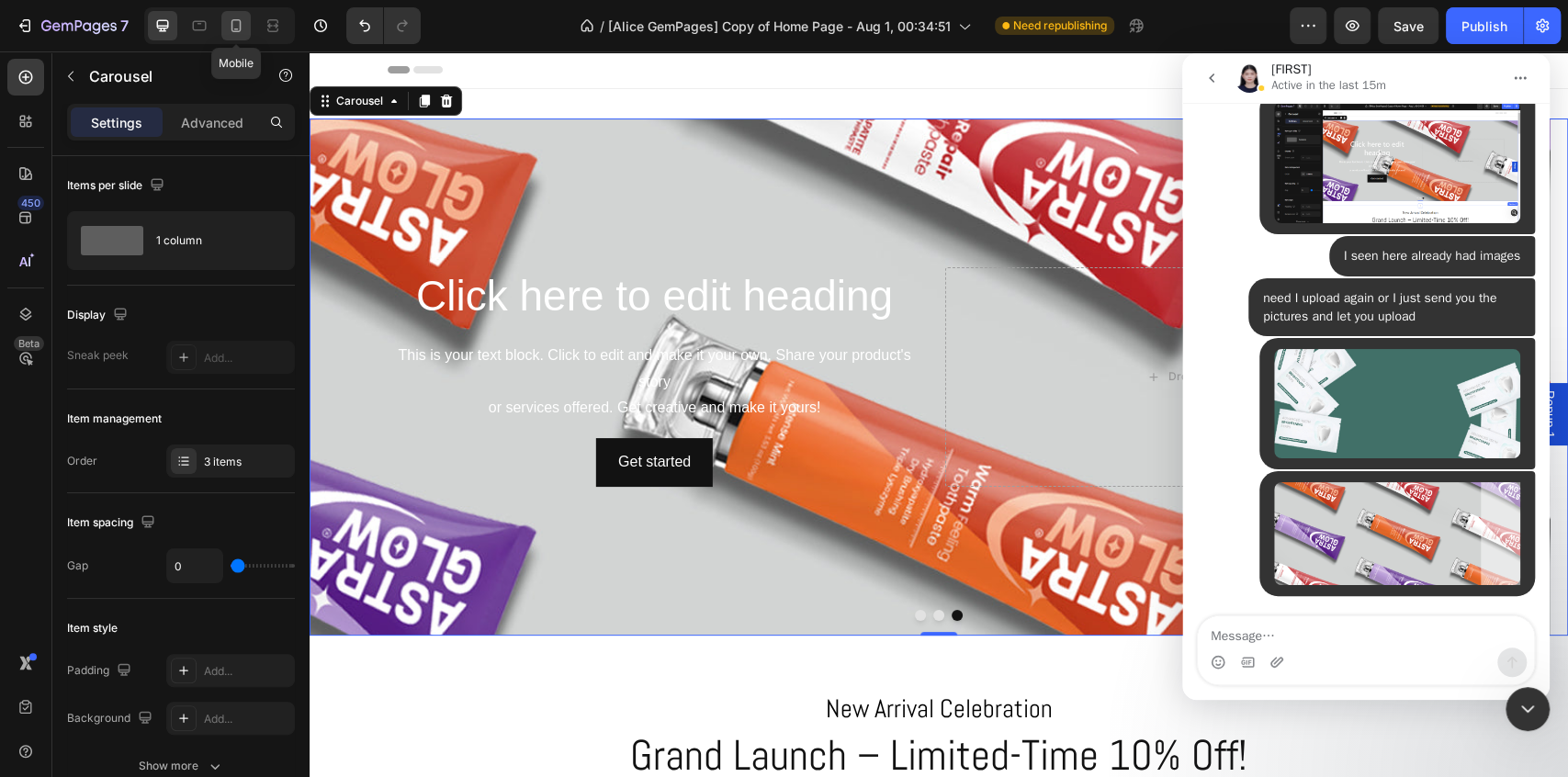 click 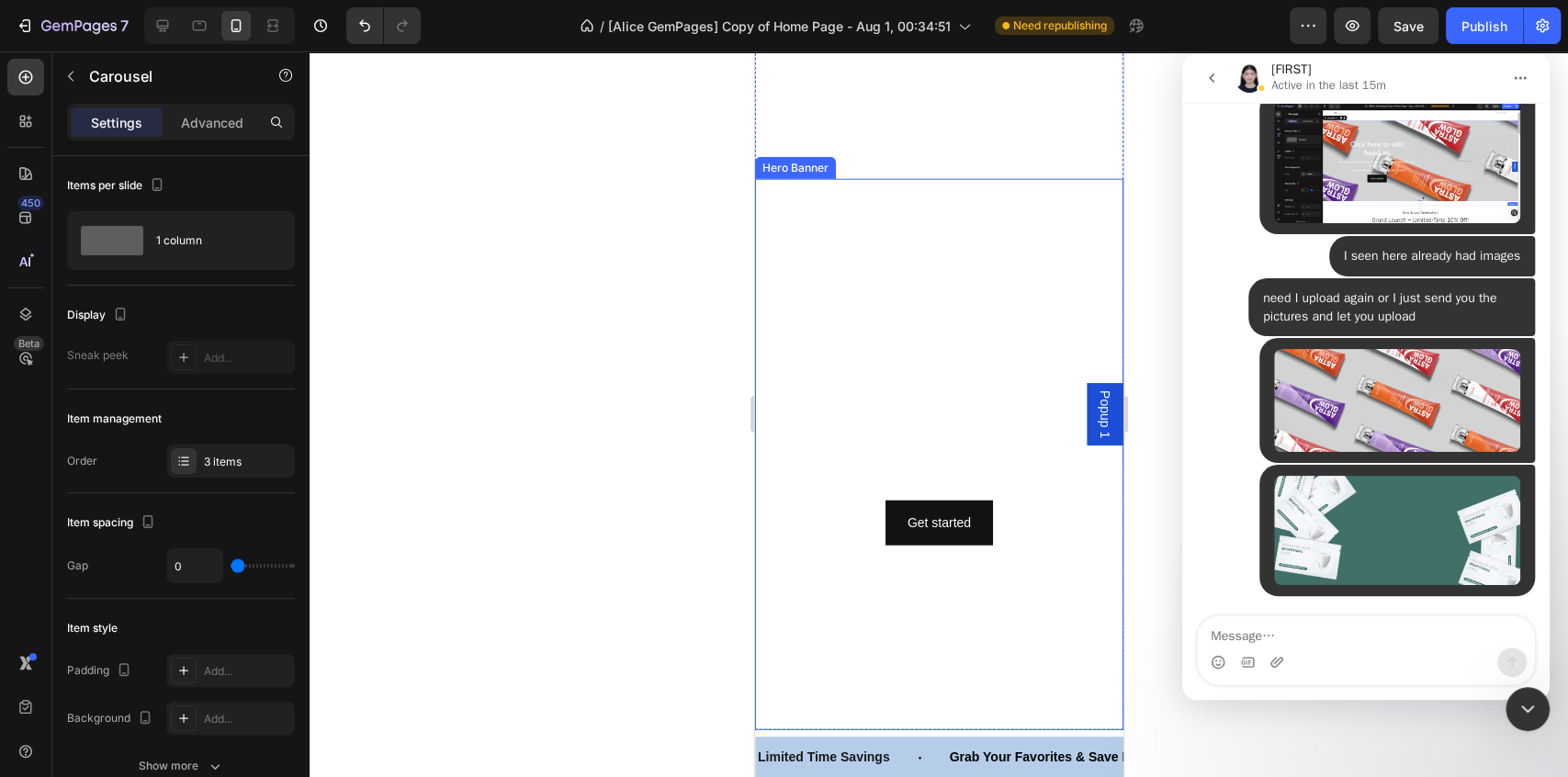 scroll, scrollTop: 2959, scrollLeft: 0, axis: vertical 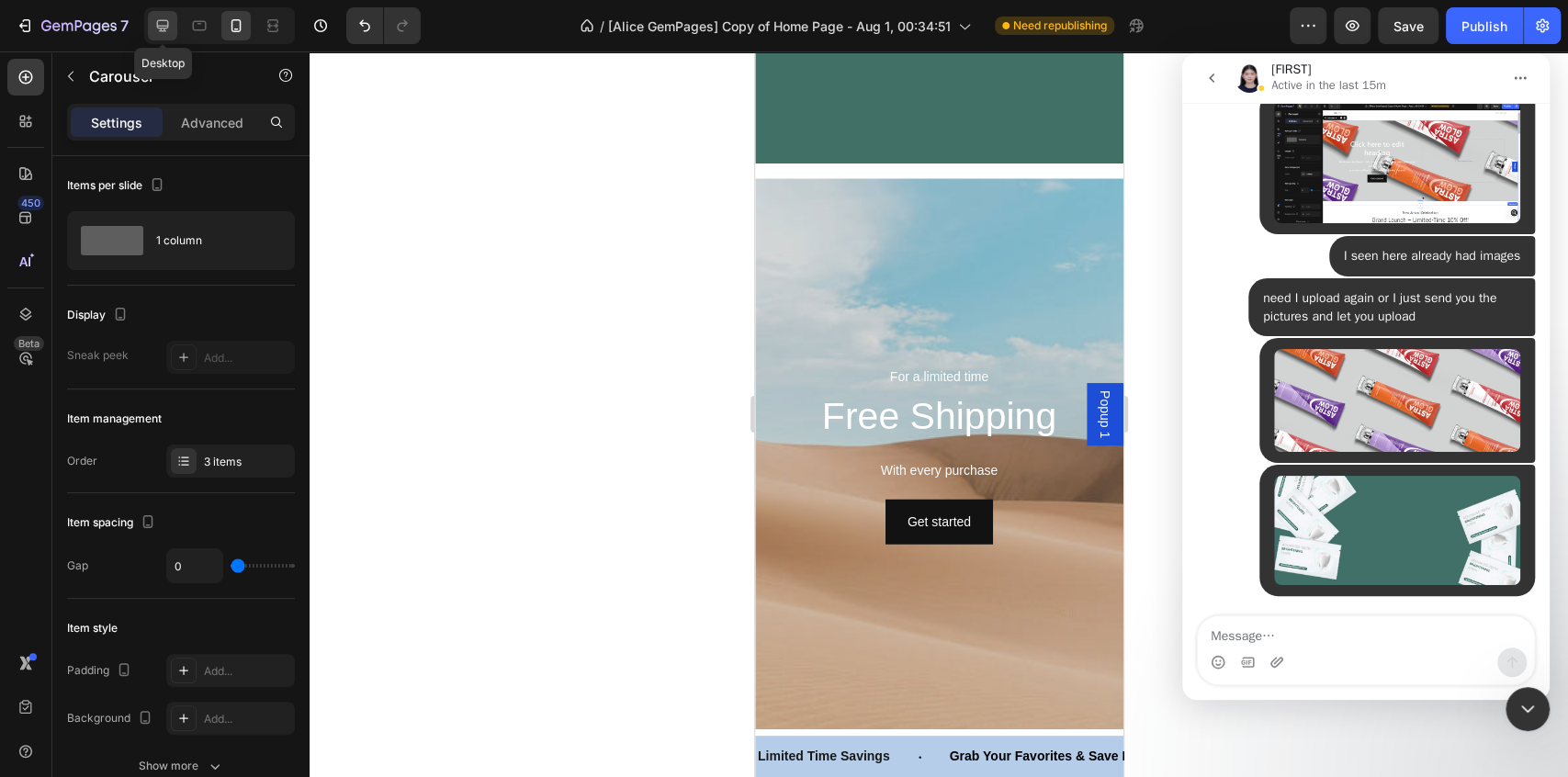 click 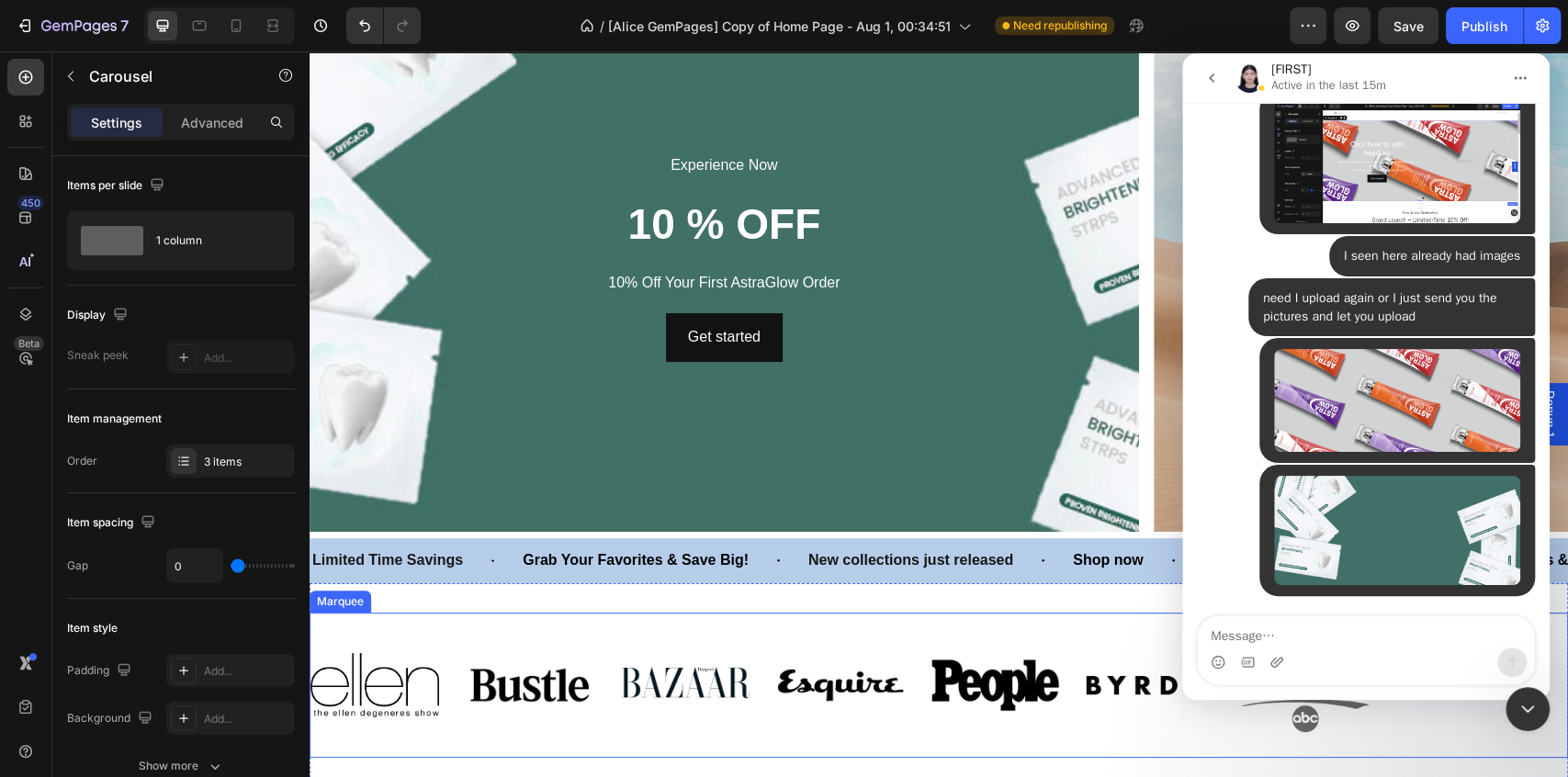 scroll, scrollTop: 3061, scrollLeft: 0, axis: vertical 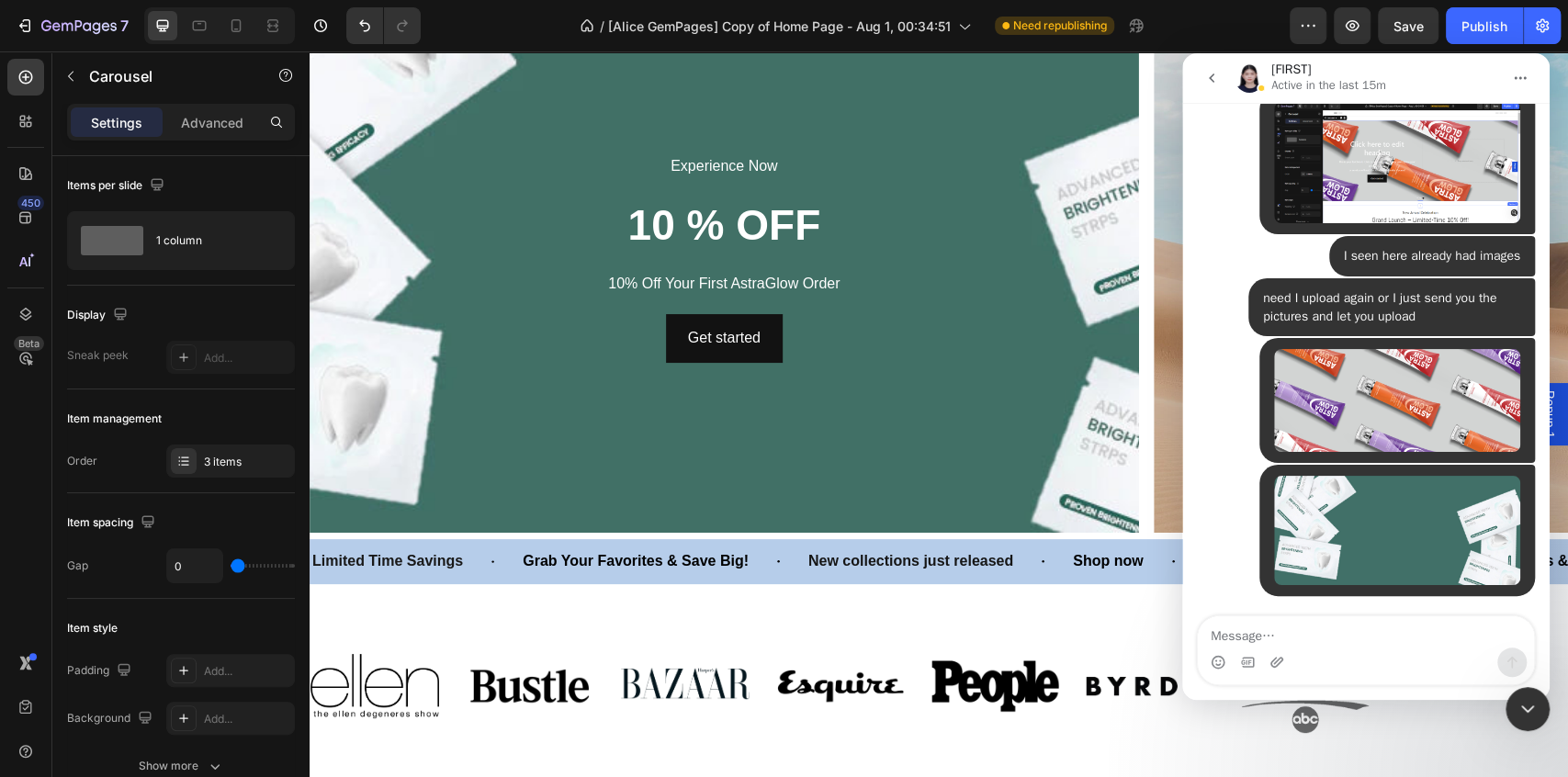 click 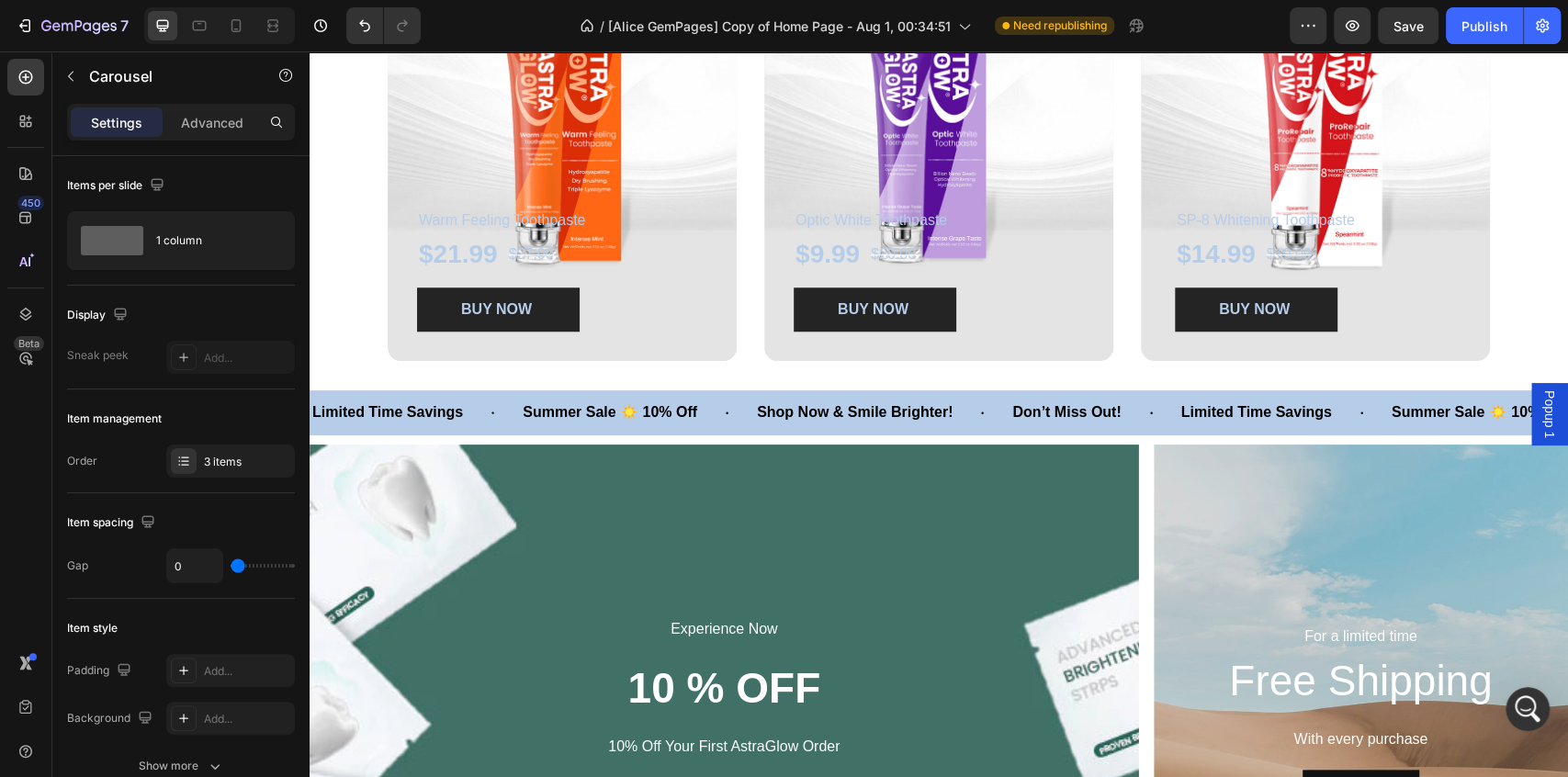 scroll, scrollTop: 1428, scrollLeft: 0, axis: vertical 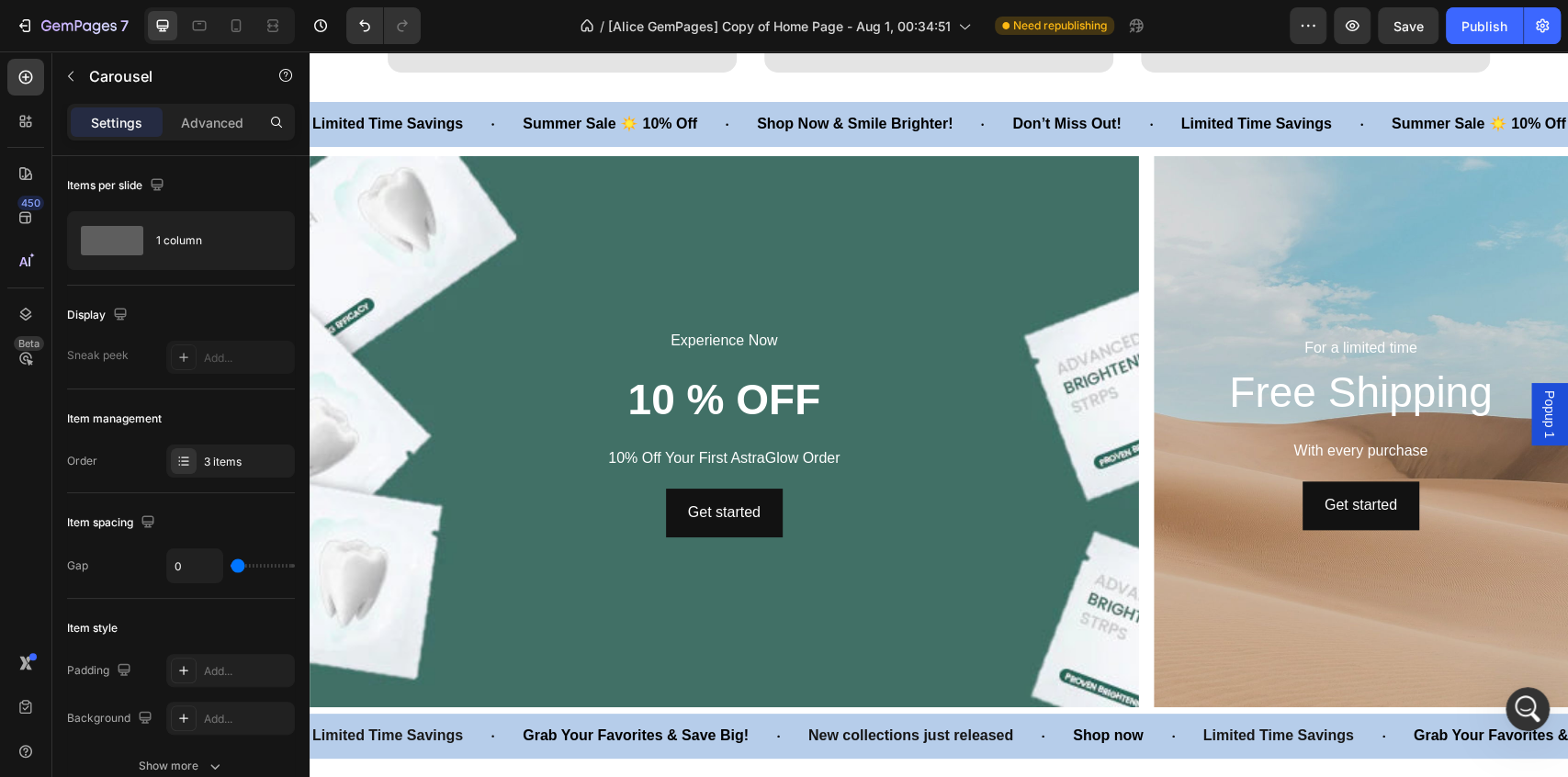 click 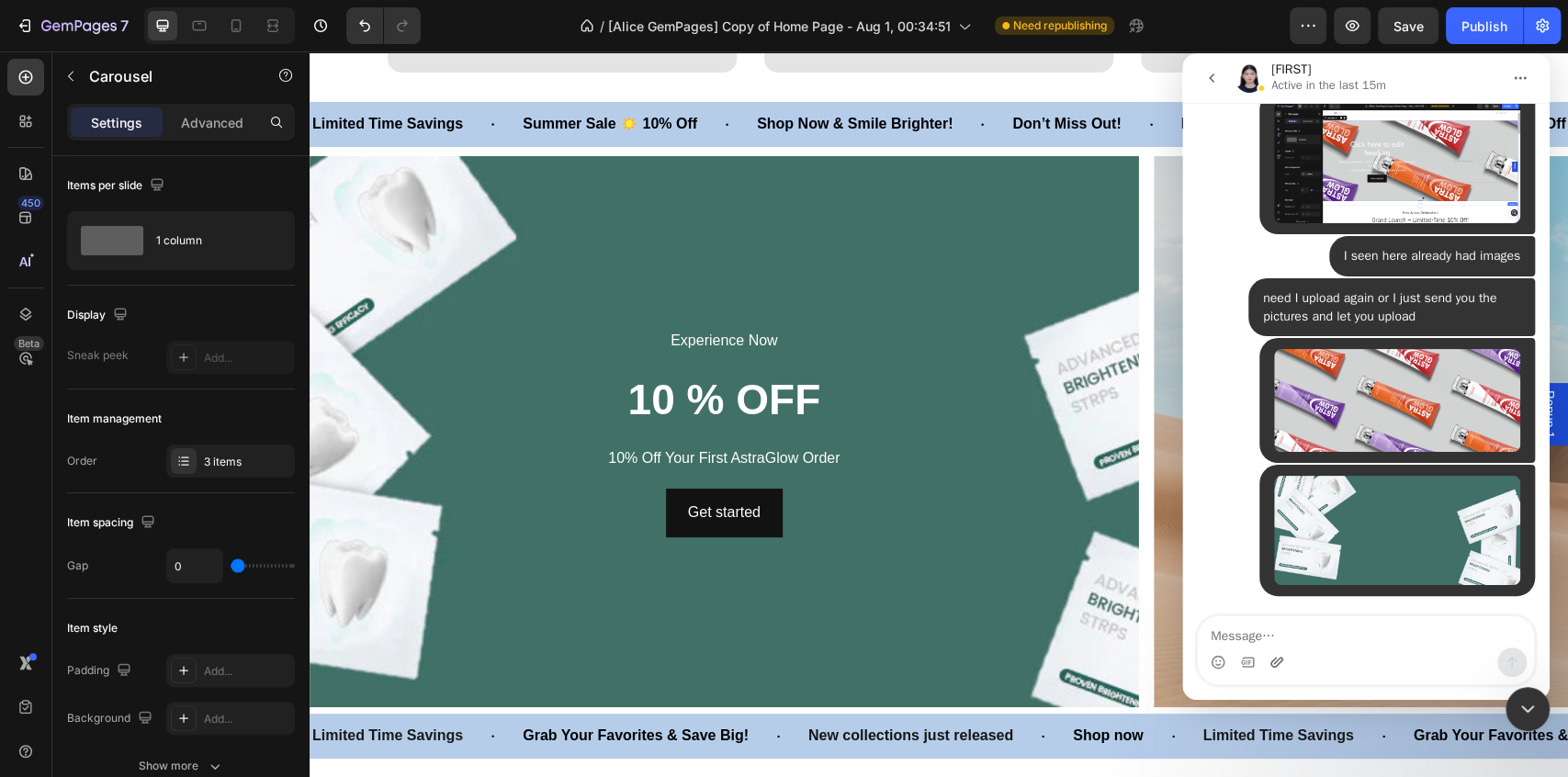 scroll, scrollTop: 8347, scrollLeft: 0, axis: vertical 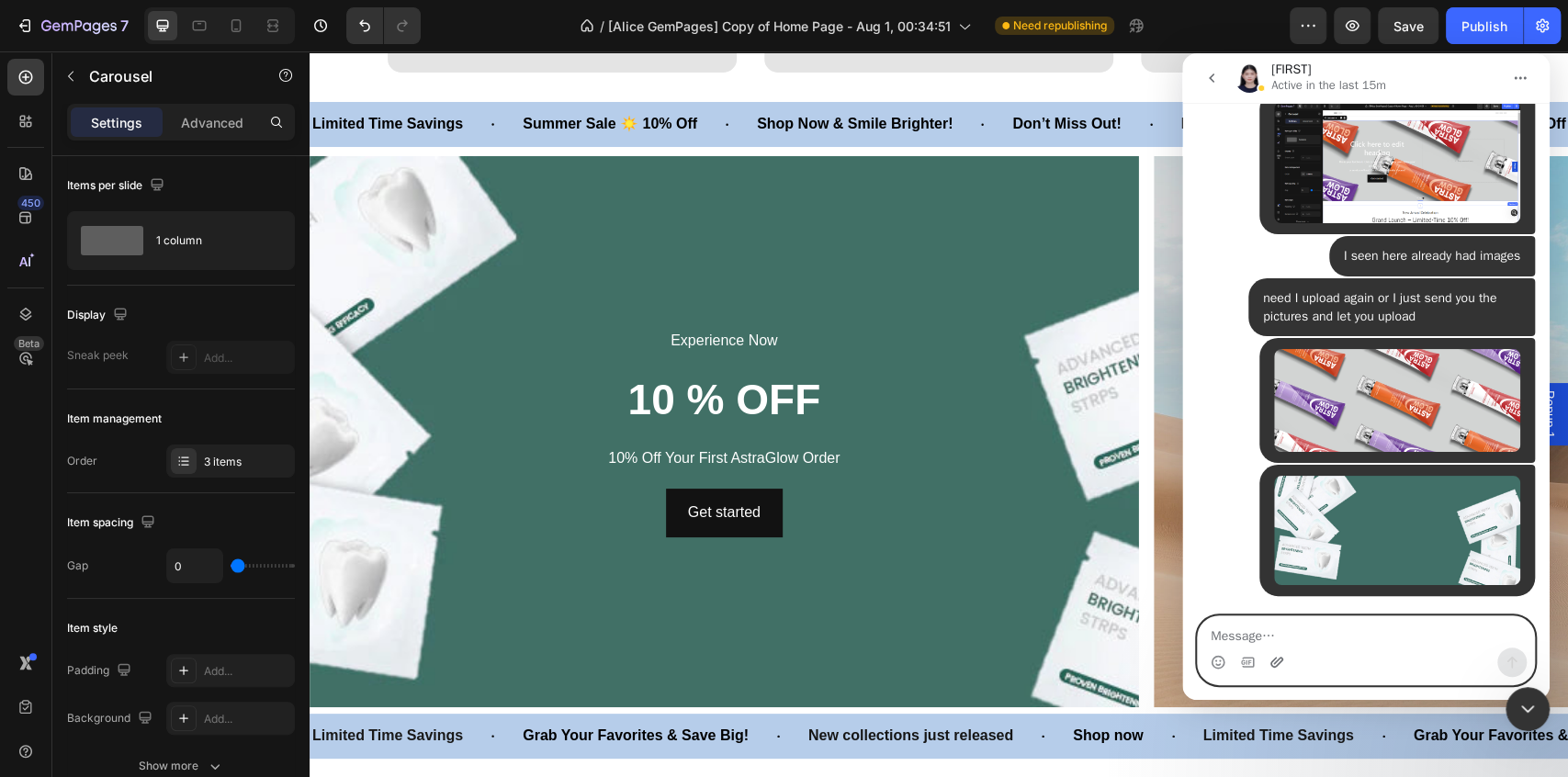 click 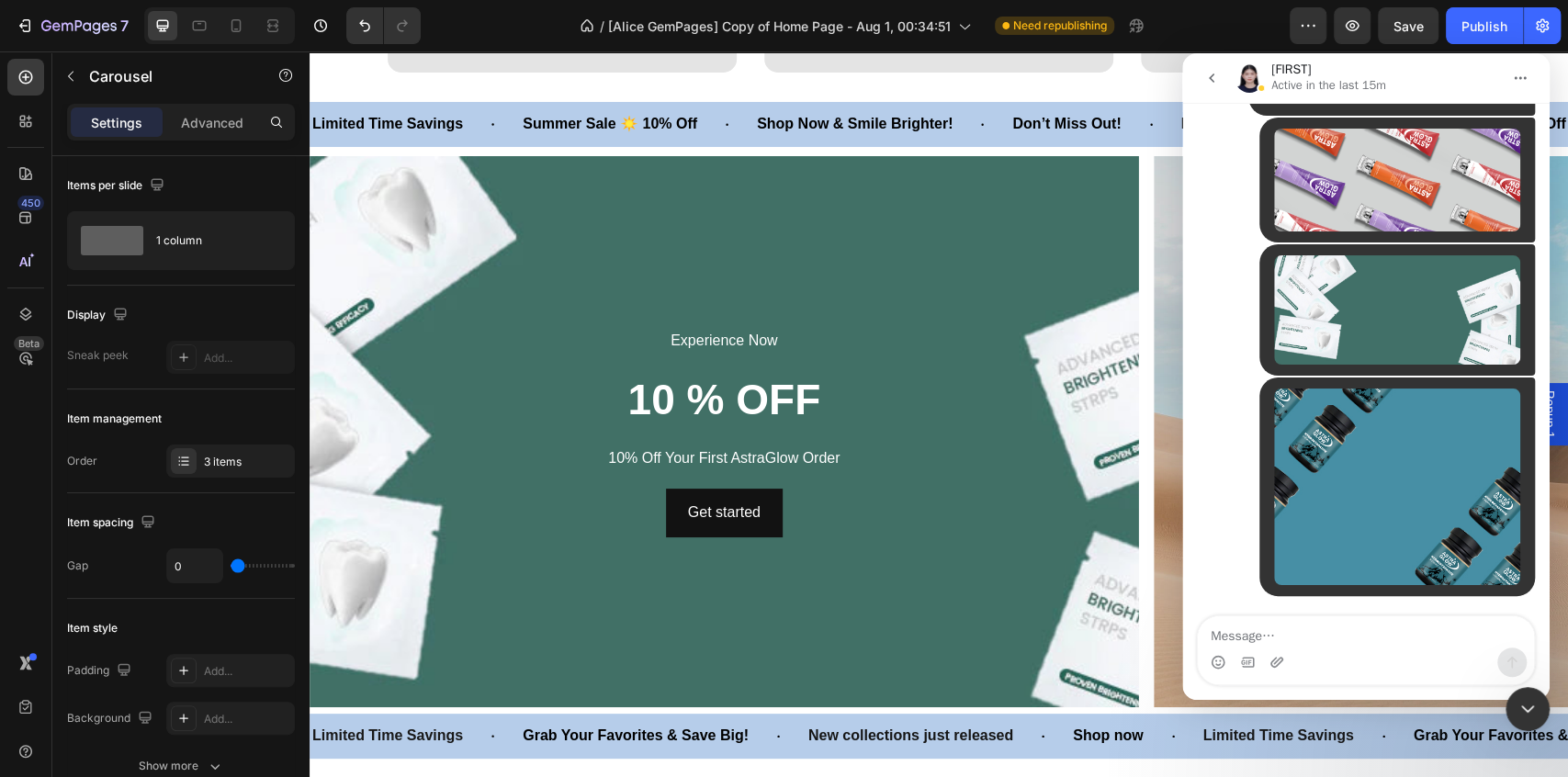 click at bounding box center [1279, 662] 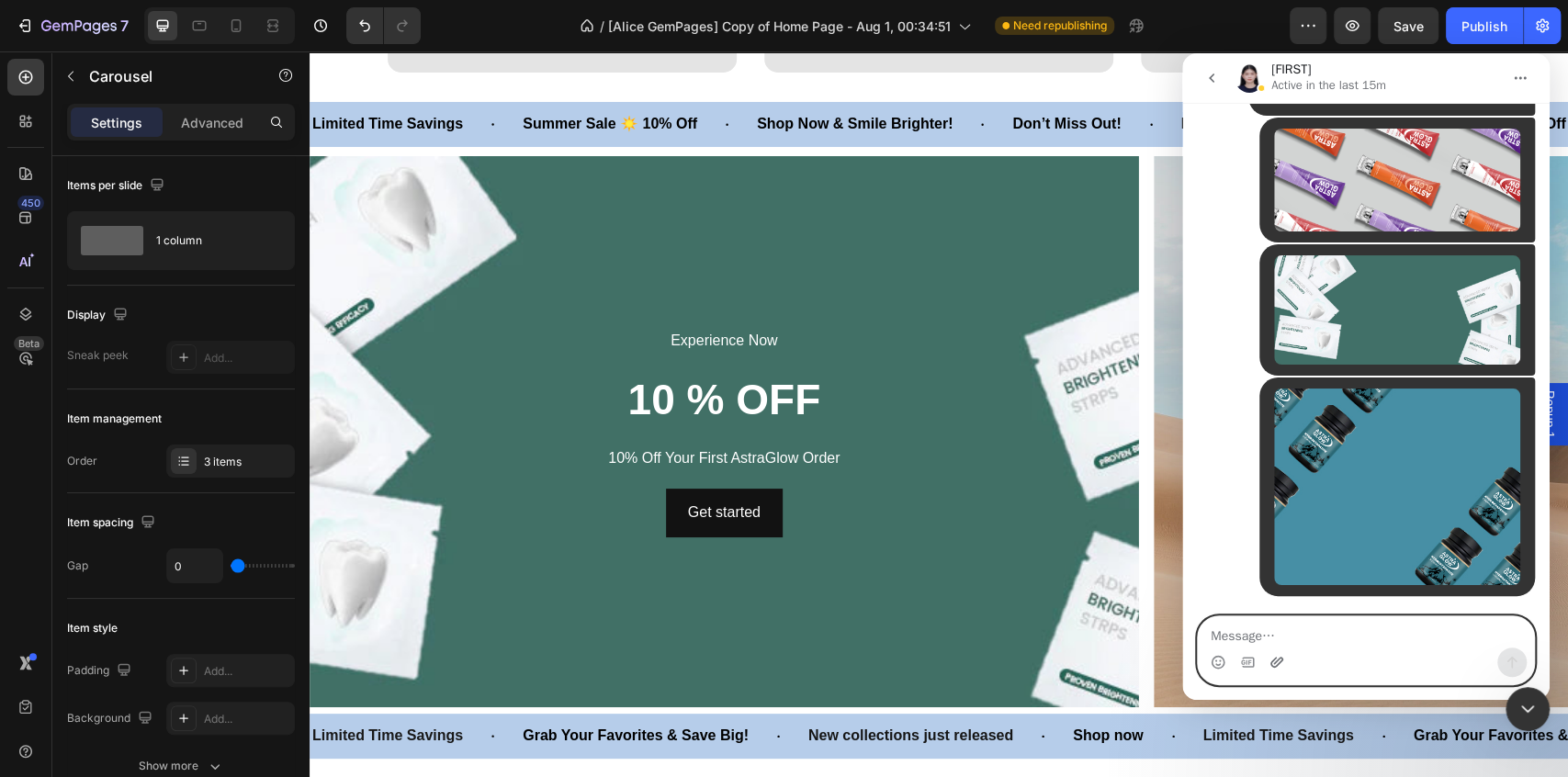 click 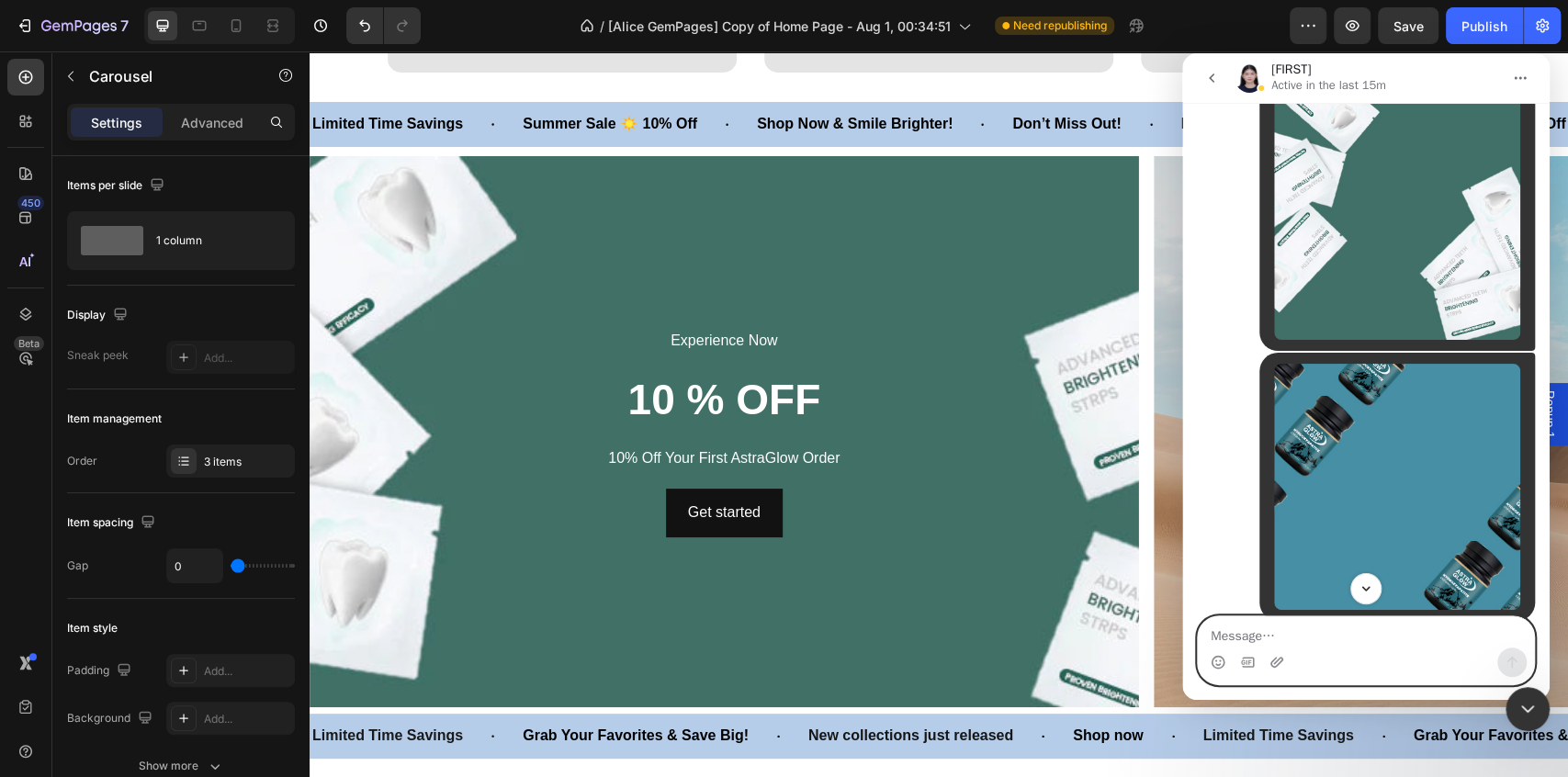 scroll, scrollTop: 9107, scrollLeft: 0, axis: vertical 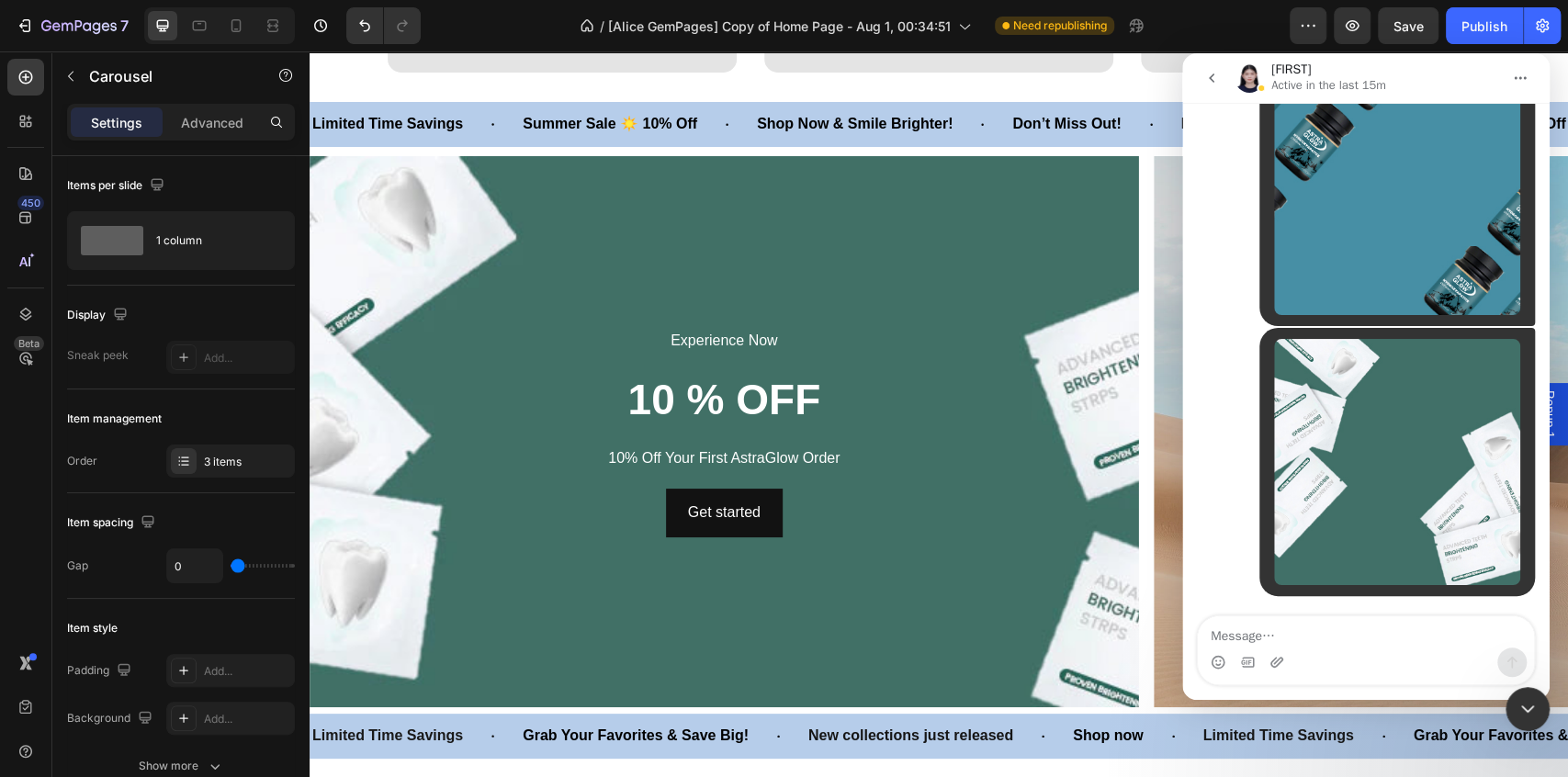 click at bounding box center [1212, 78] 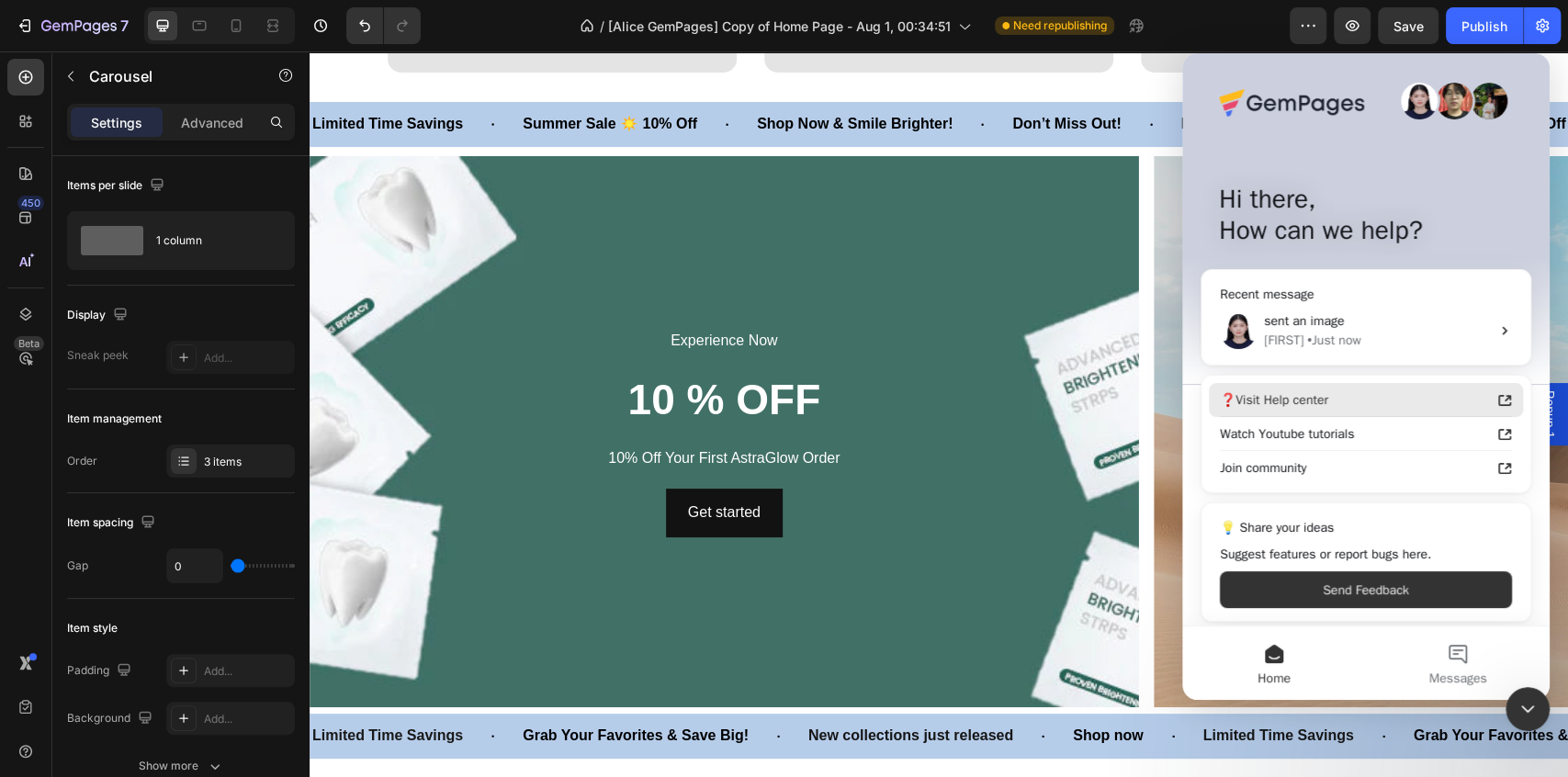 click on "❓Visit Help center" at bounding box center (1355, 400) 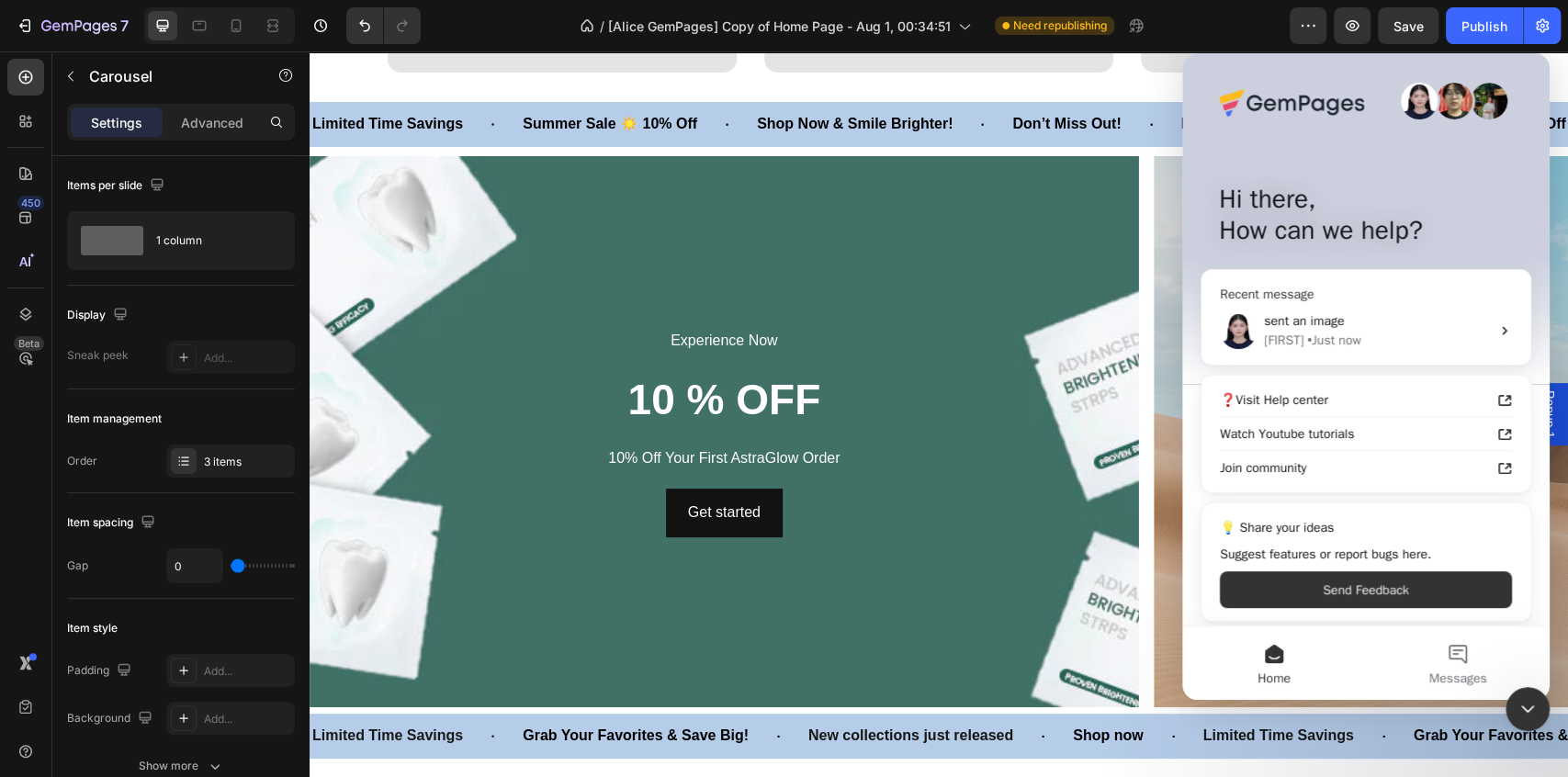click on "sent an image" at bounding box center [1377, 321] 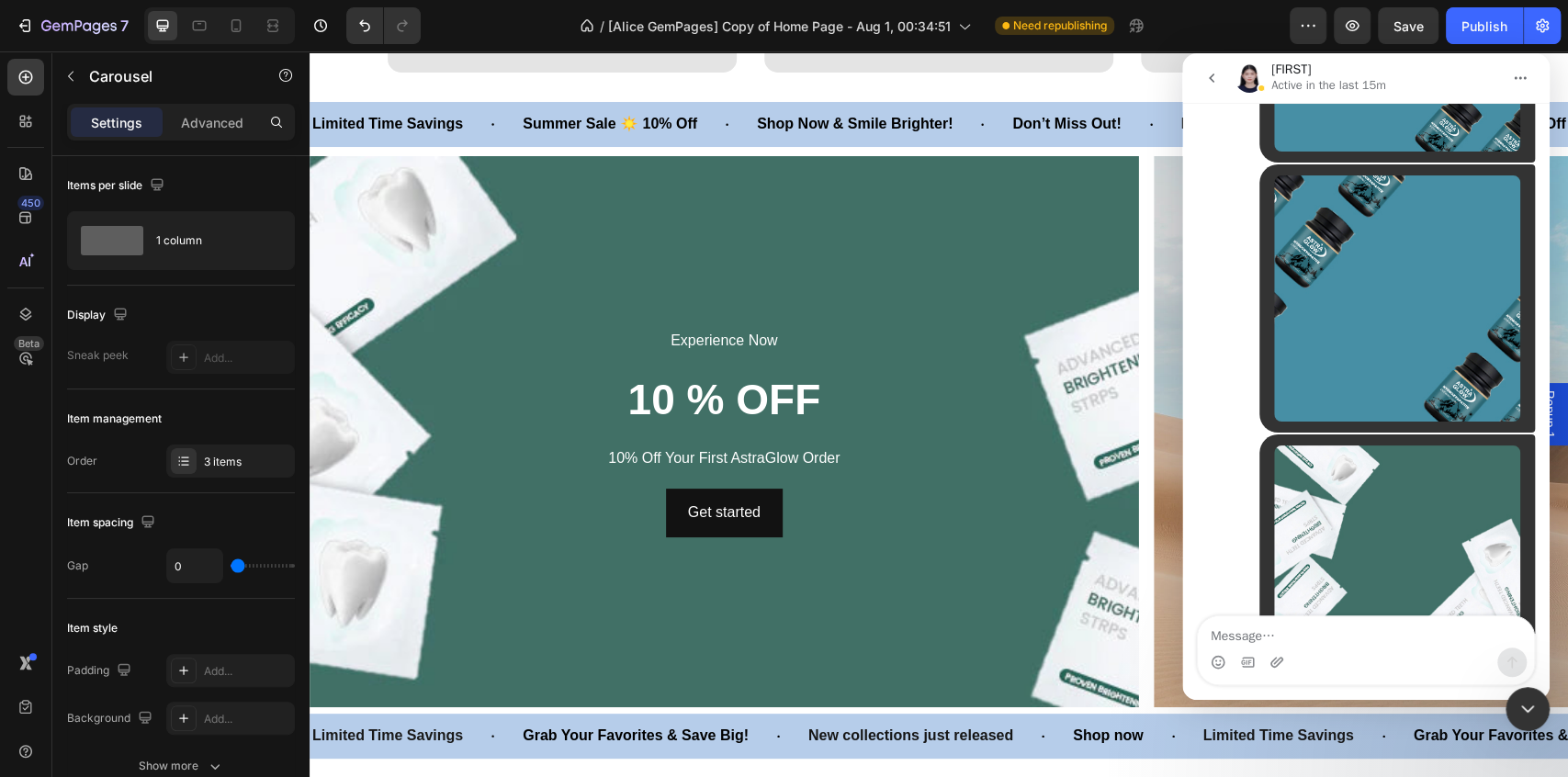 scroll, scrollTop: 9107, scrollLeft: 0, axis: vertical 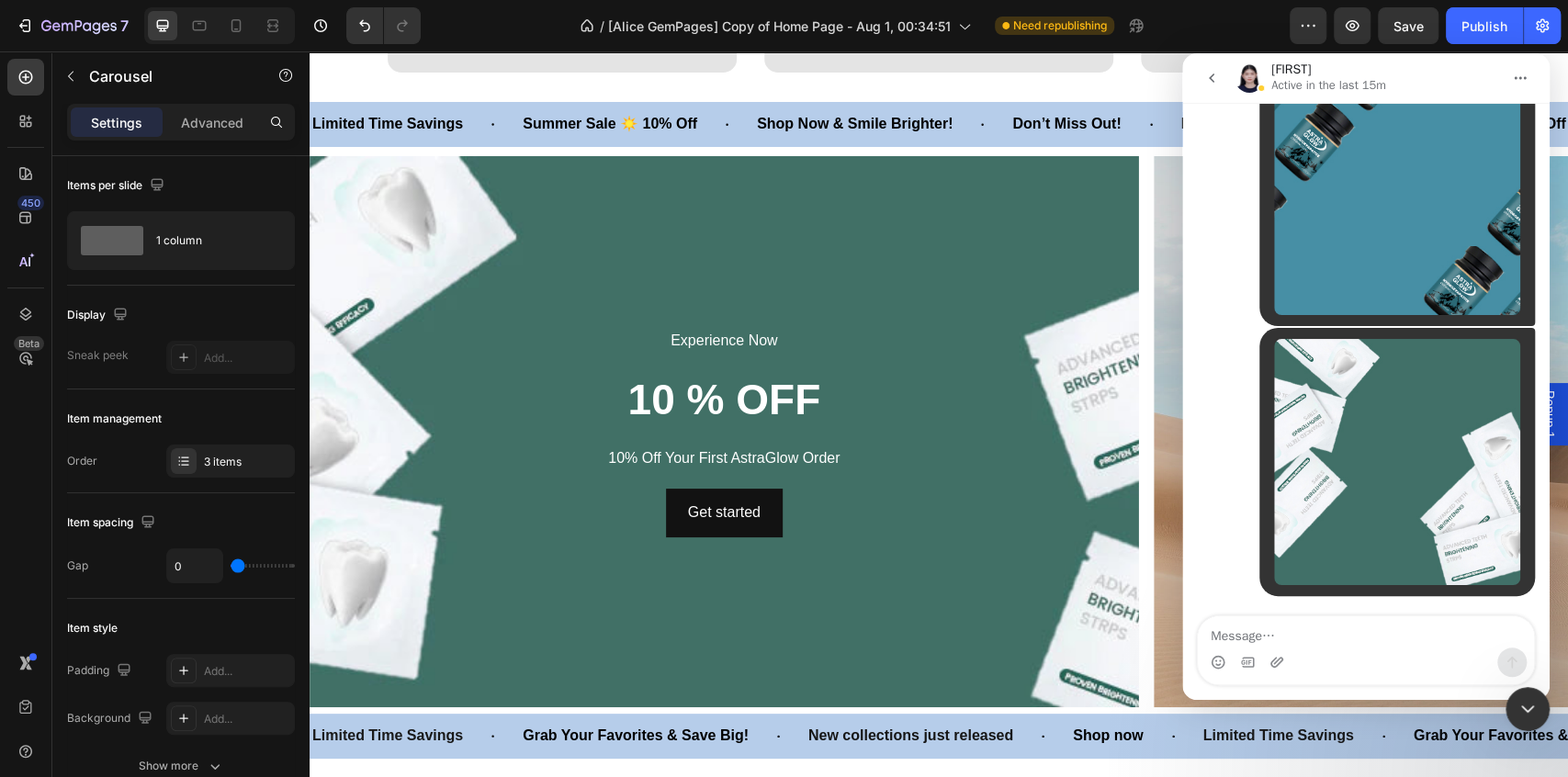 click at bounding box center [1528, 709] 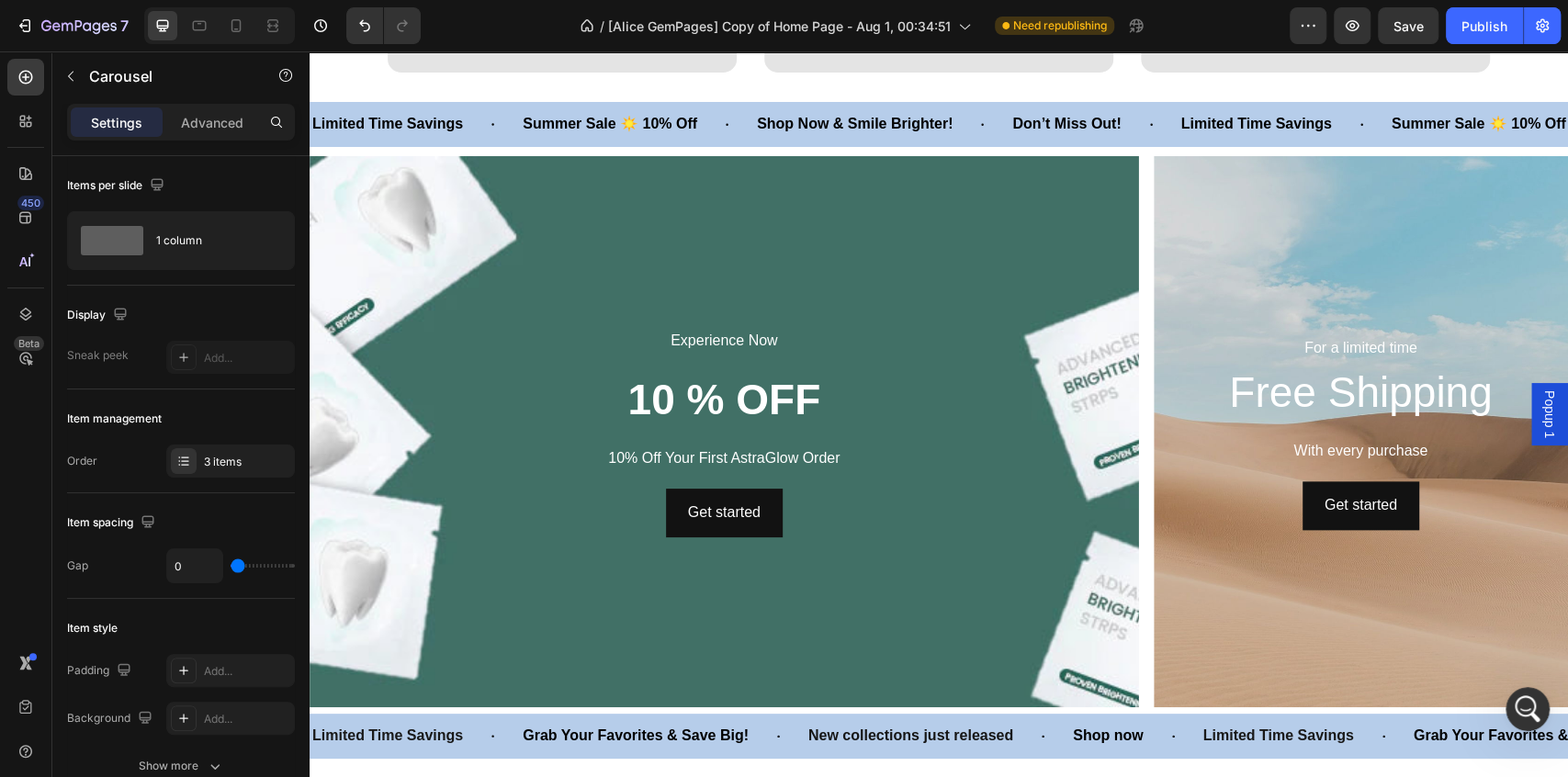 click at bounding box center [1528, 709] 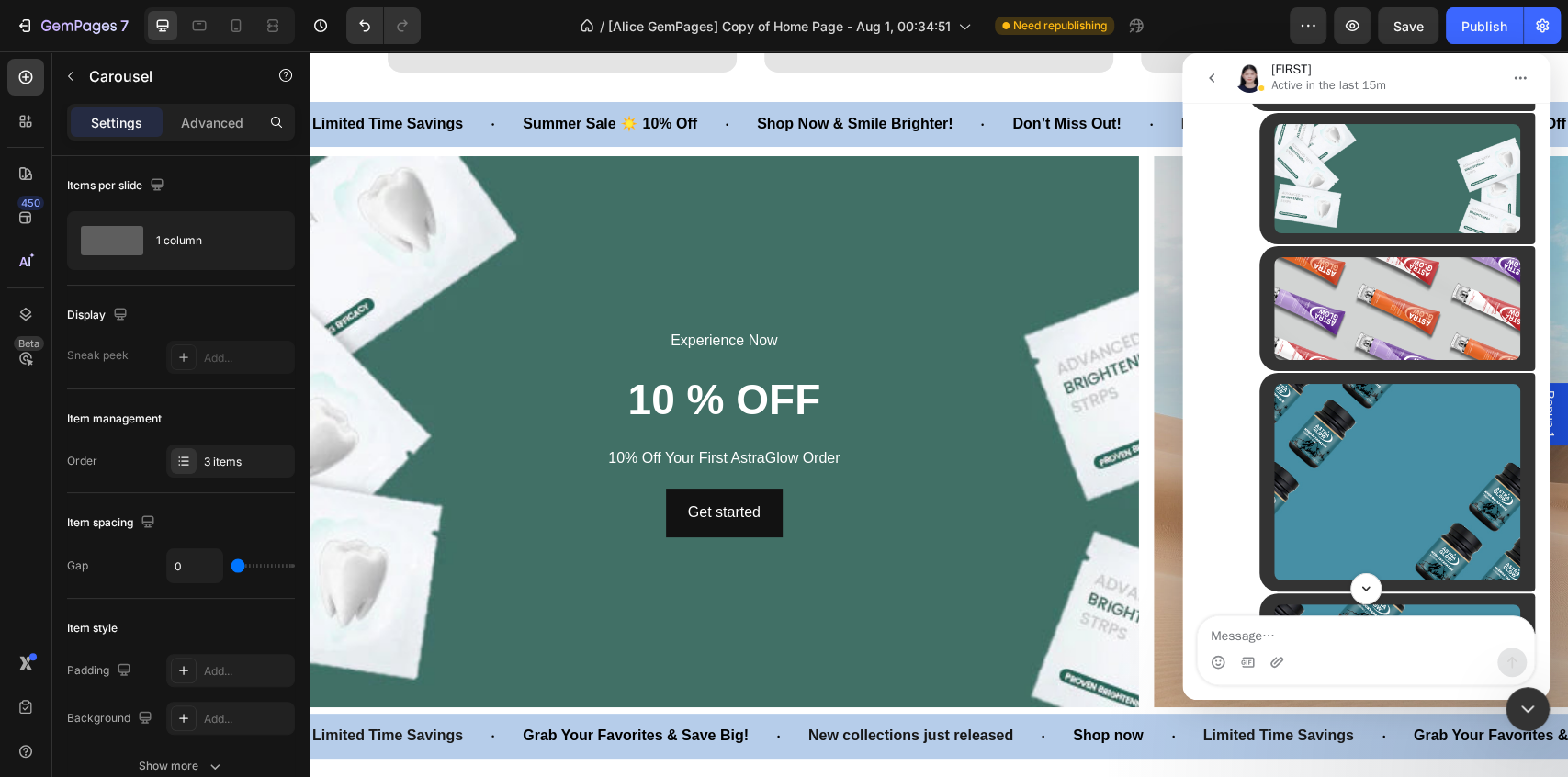 scroll, scrollTop: 8087, scrollLeft: 0, axis: vertical 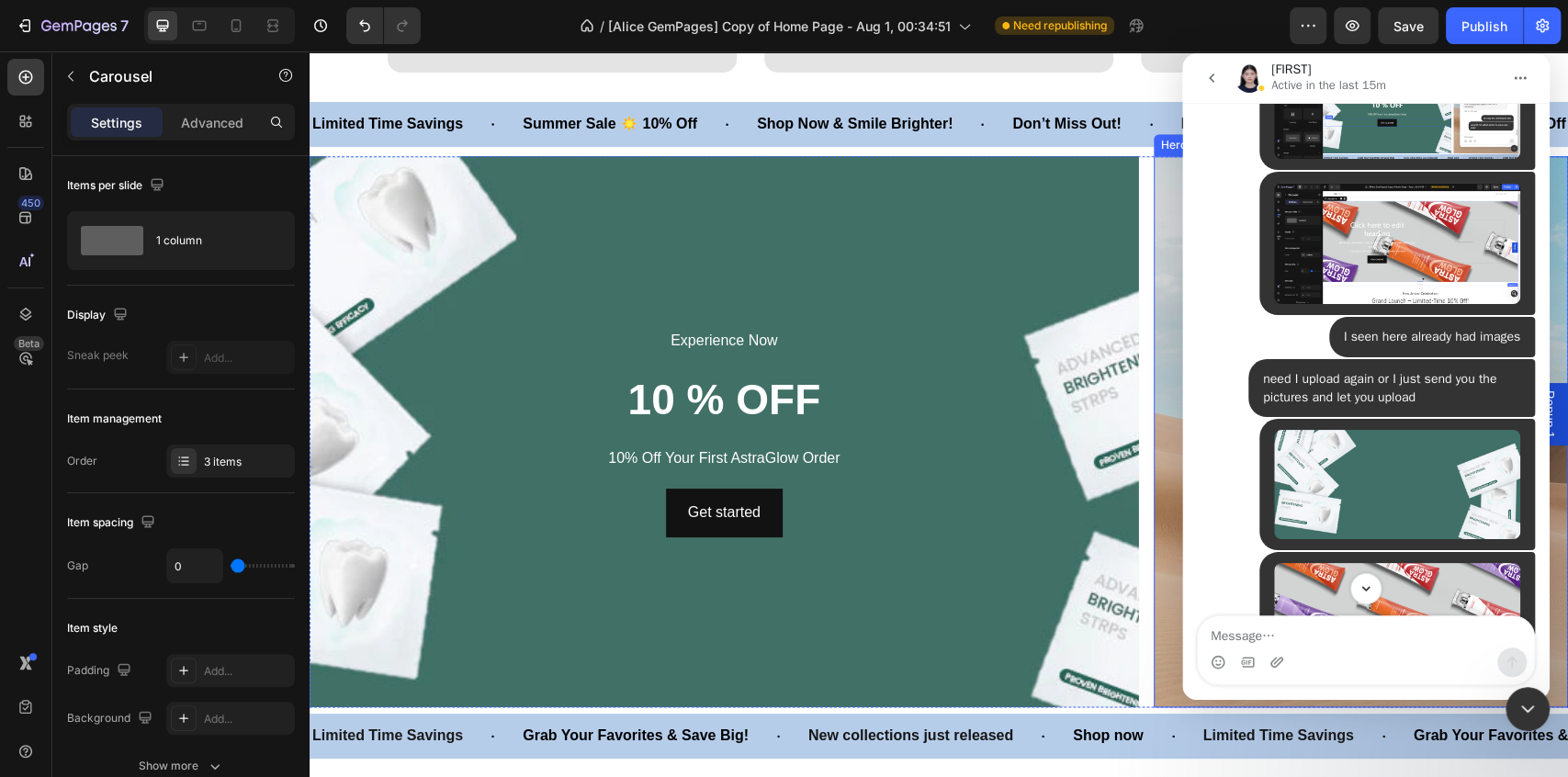 click at bounding box center [1360, 432] 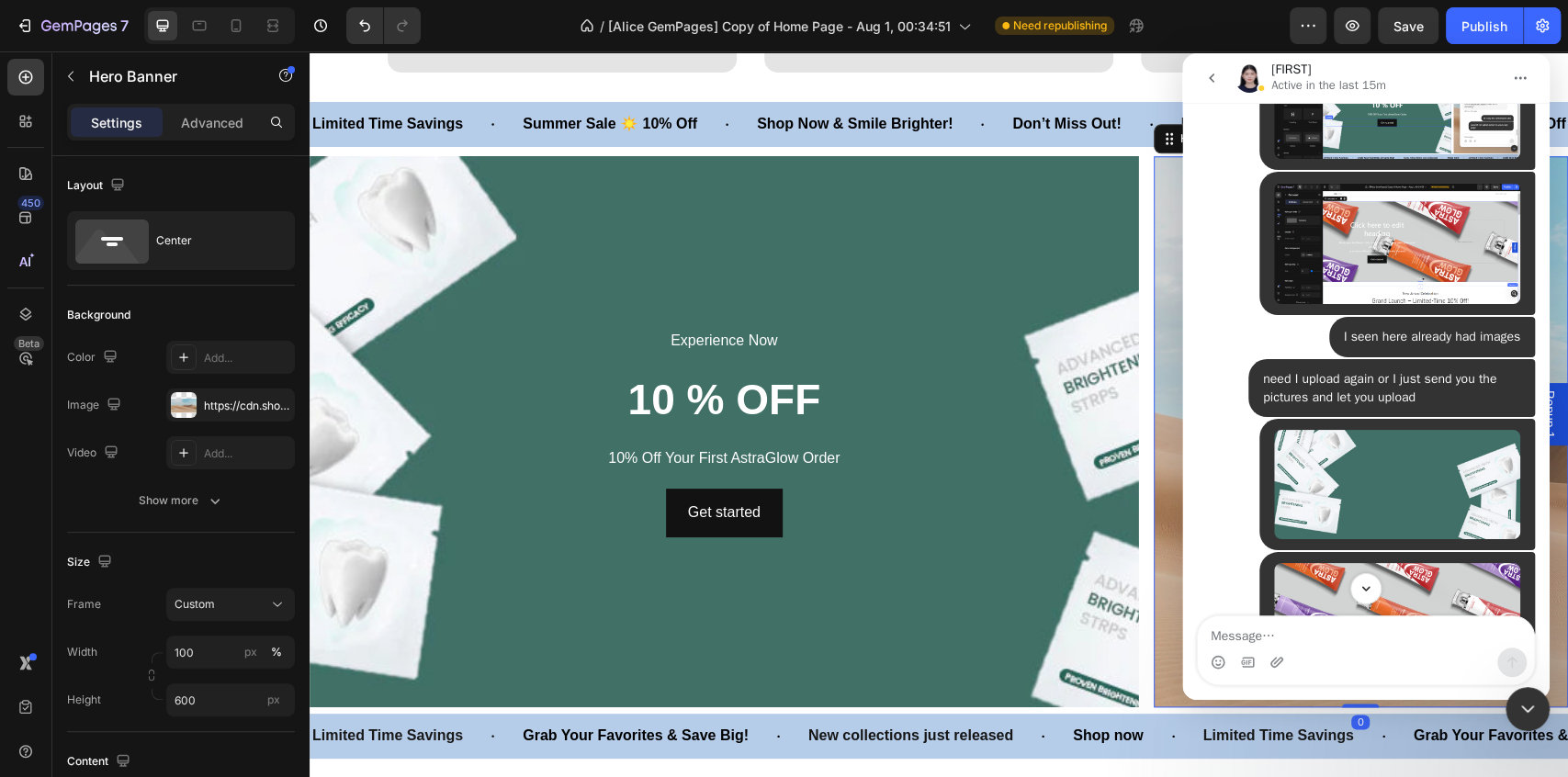 drag, startPoint x: 1532, startPoint y: 710, endPoint x: 2604, endPoint y: 1273, distance: 1210.848 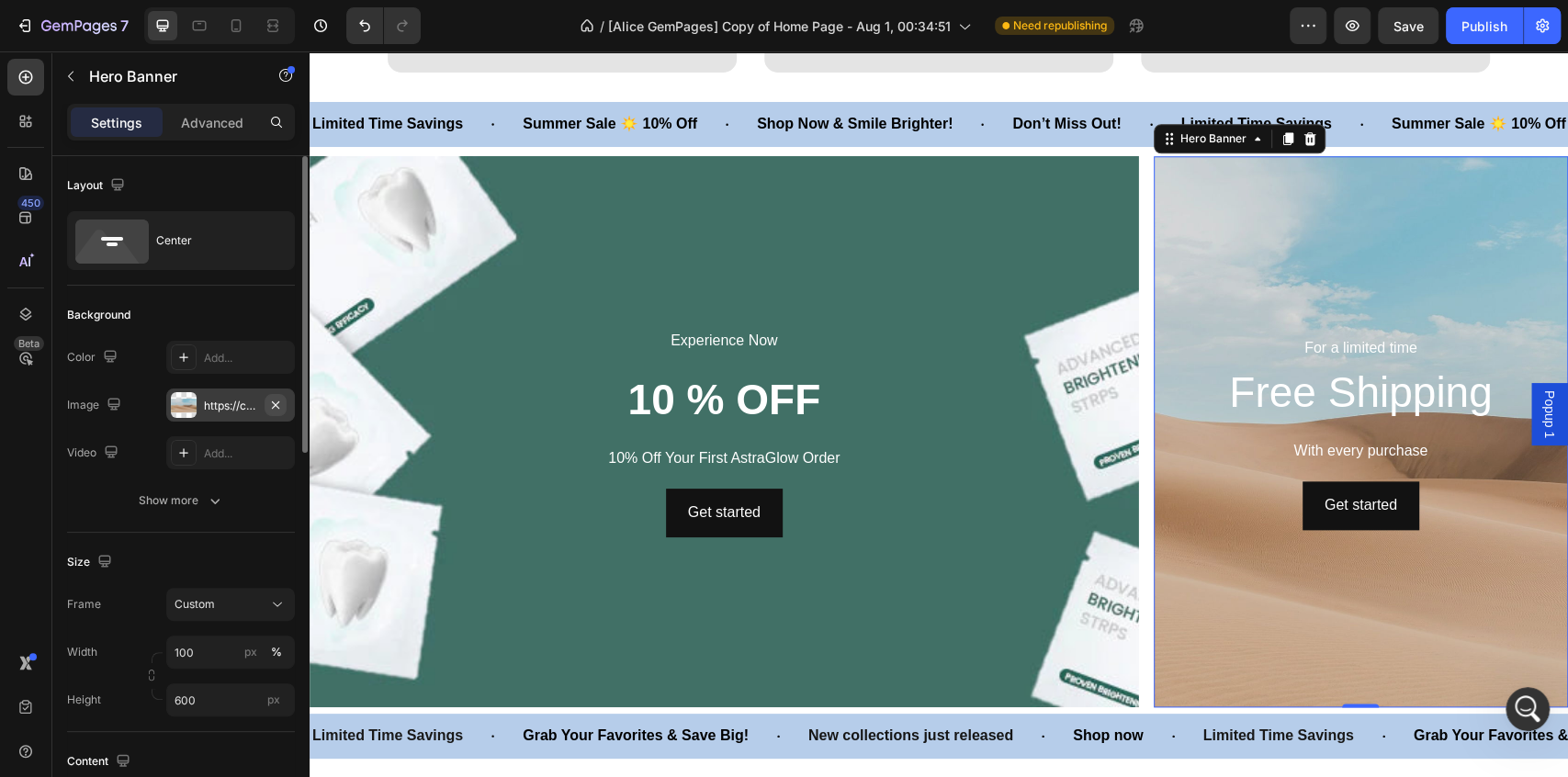 click 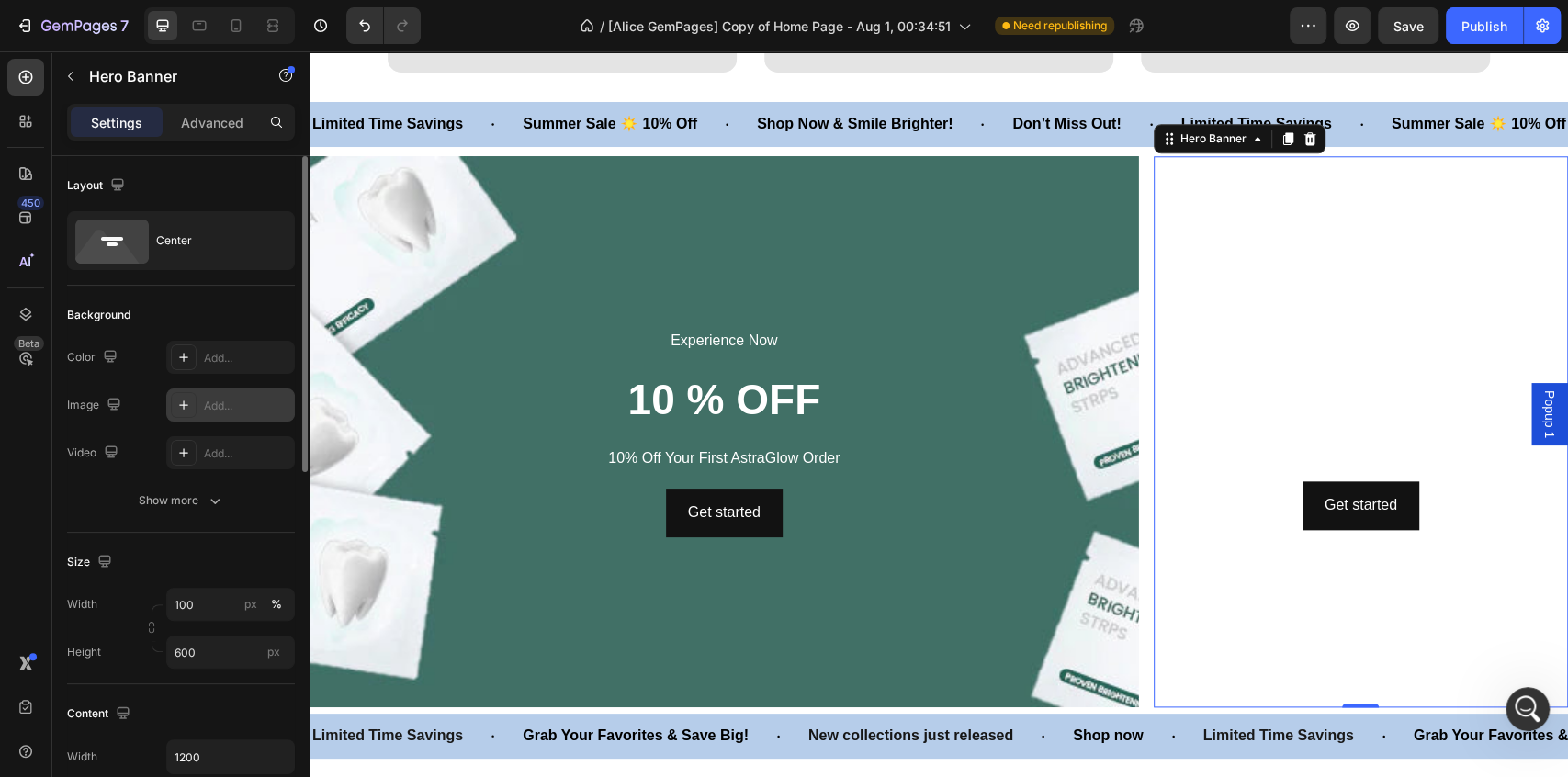 click on "Add..." at bounding box center [247, 406] 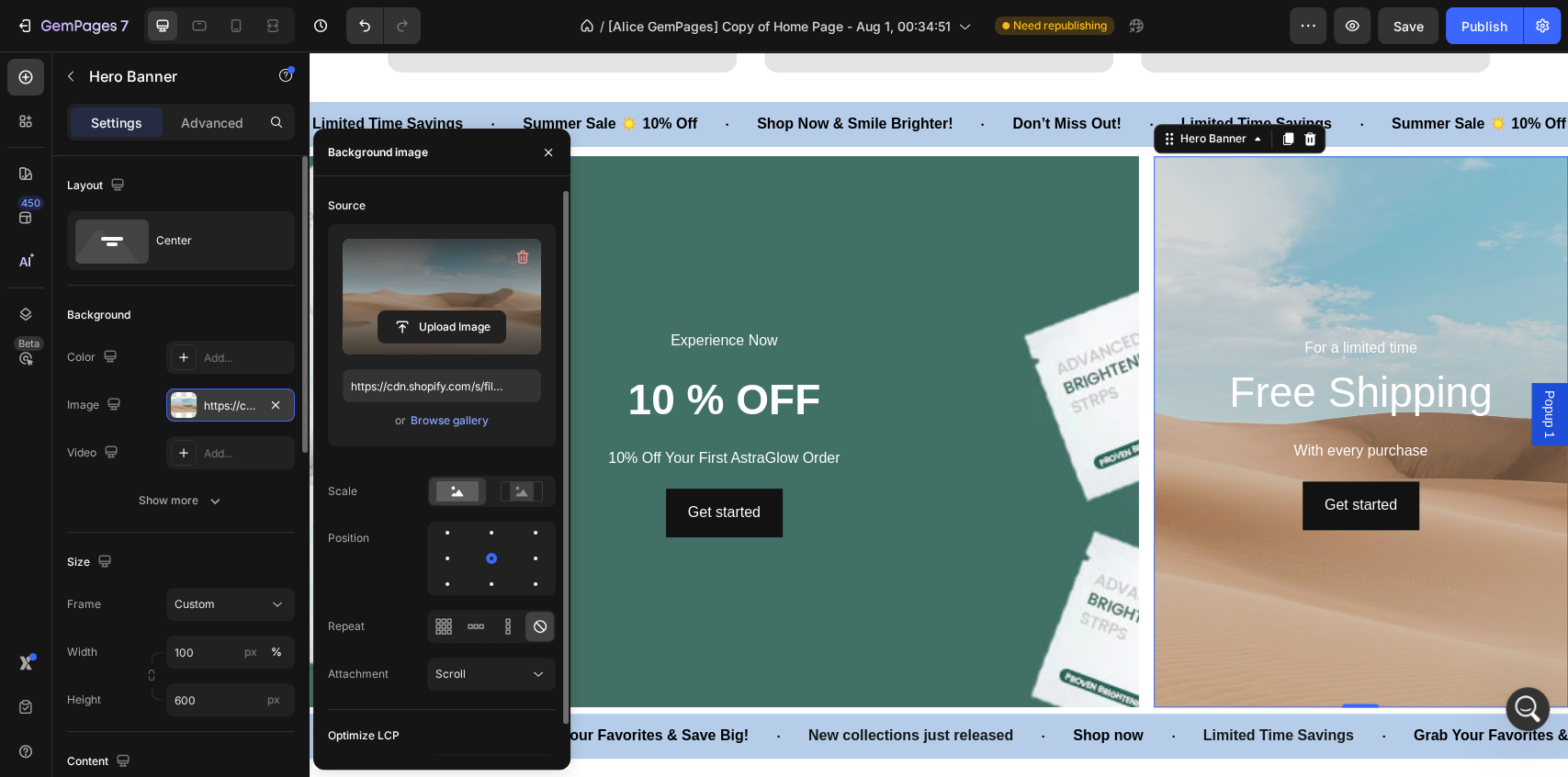 click at bounding box center (442, 297) 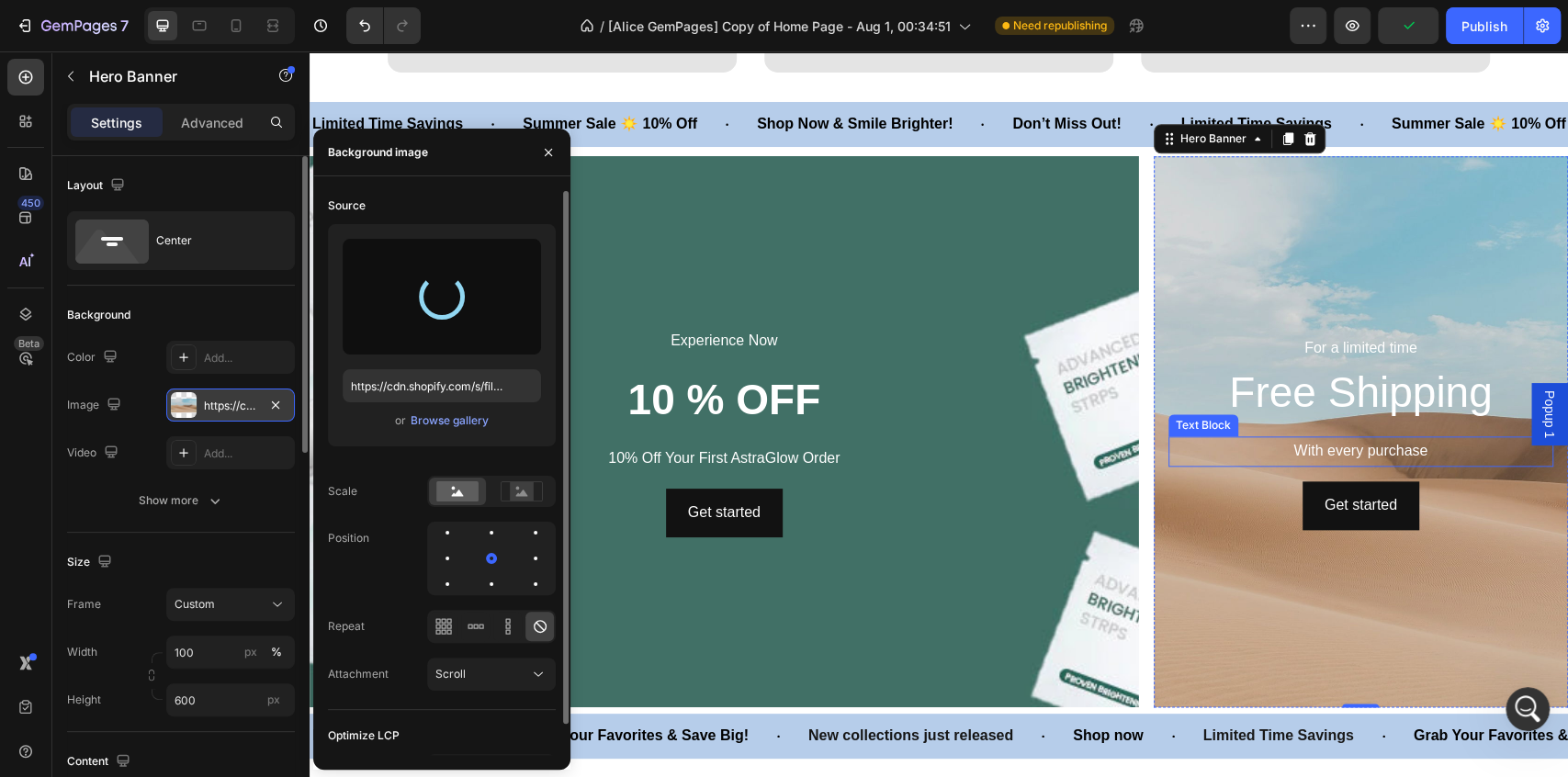 type on "https://cdn.shopify.com/s/files/1/0771/9049/6475/files/gempages_575927947383276370-4b8960ee-bb54-4b5a-9fd5-25080c338f9e.jpg" 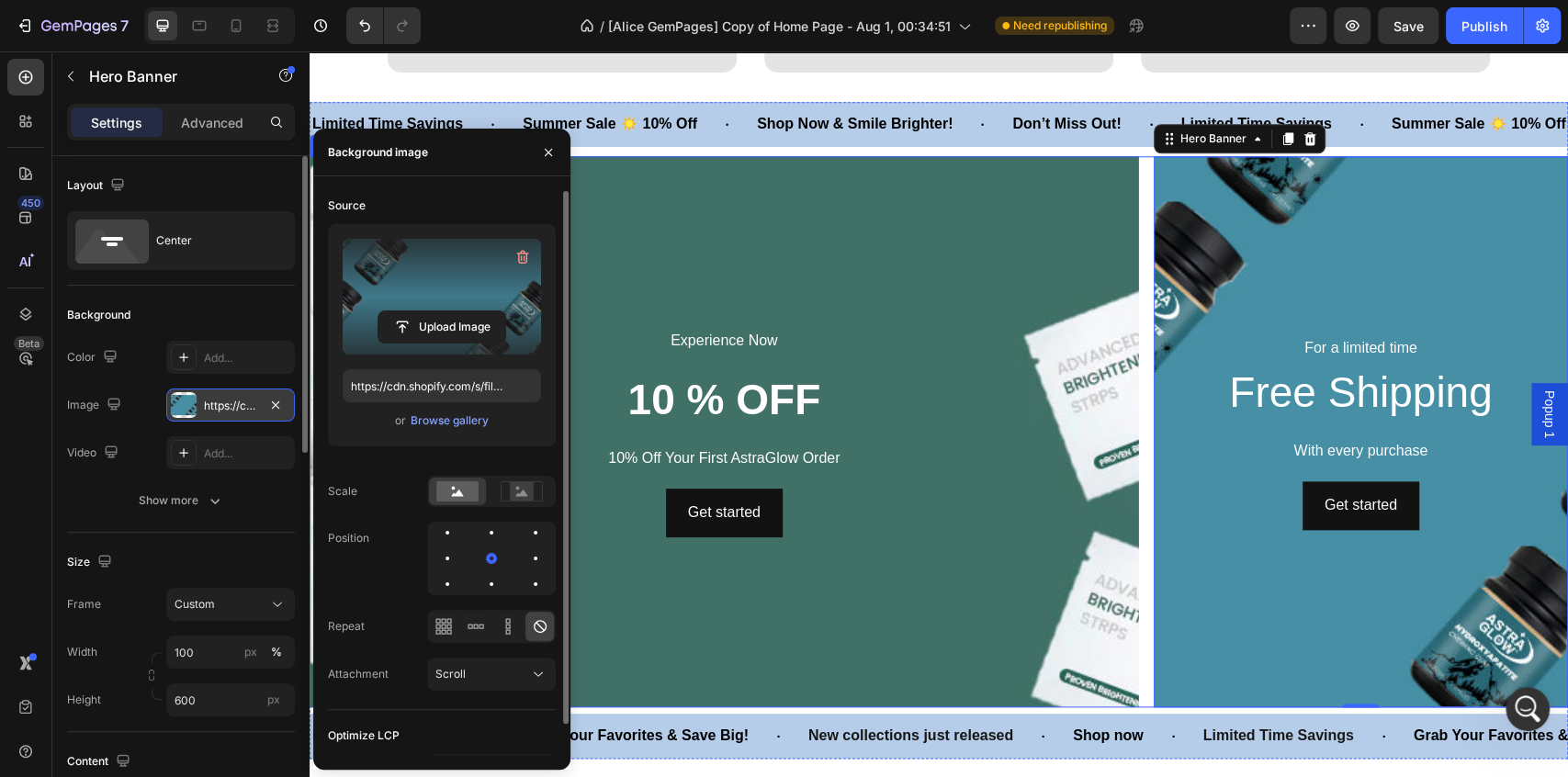 click on "Experience Now Text Block 10 % OFF Heading 10% Off Your First AstraGlow Order Text Block Get started Button Hero Banner For a limited time Text Block Free Shipping Heading With every purchase Text Block Get started Button Hero Banner   0 Row" at bounding box center [939, 432] 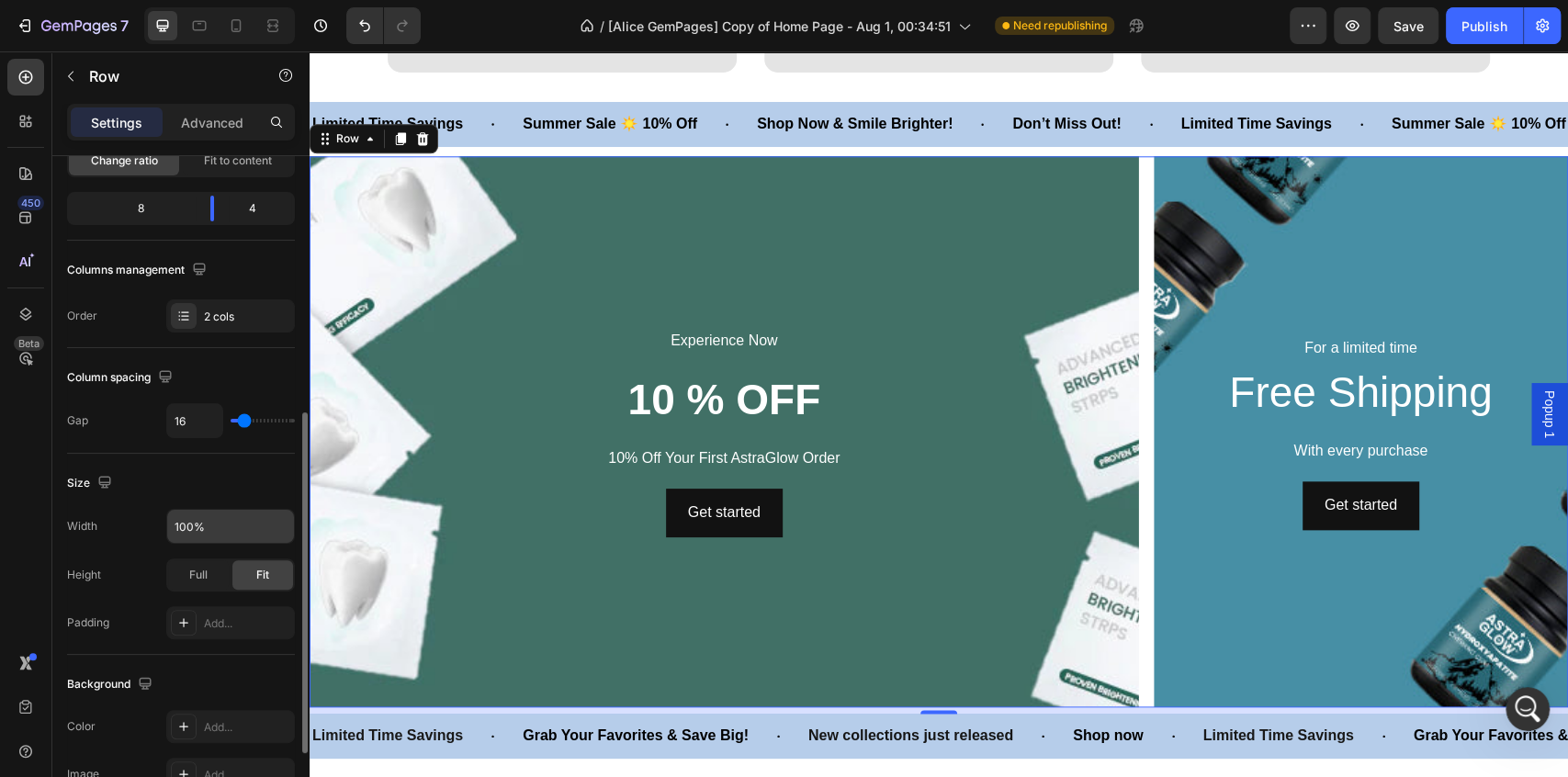 scroll, scrollTop: 306, scrollLeft: 0, axis: vertical 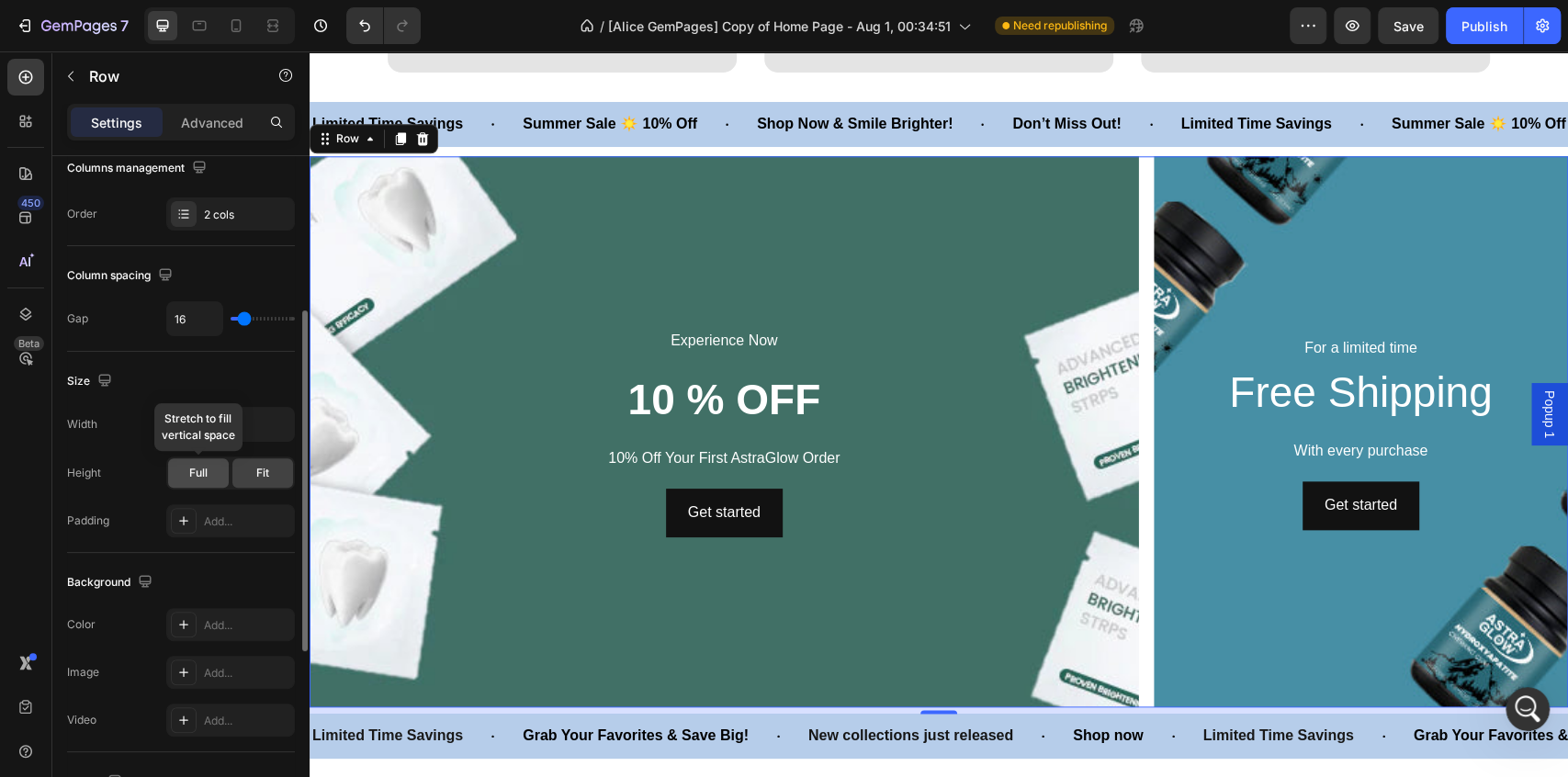 click on "Full" 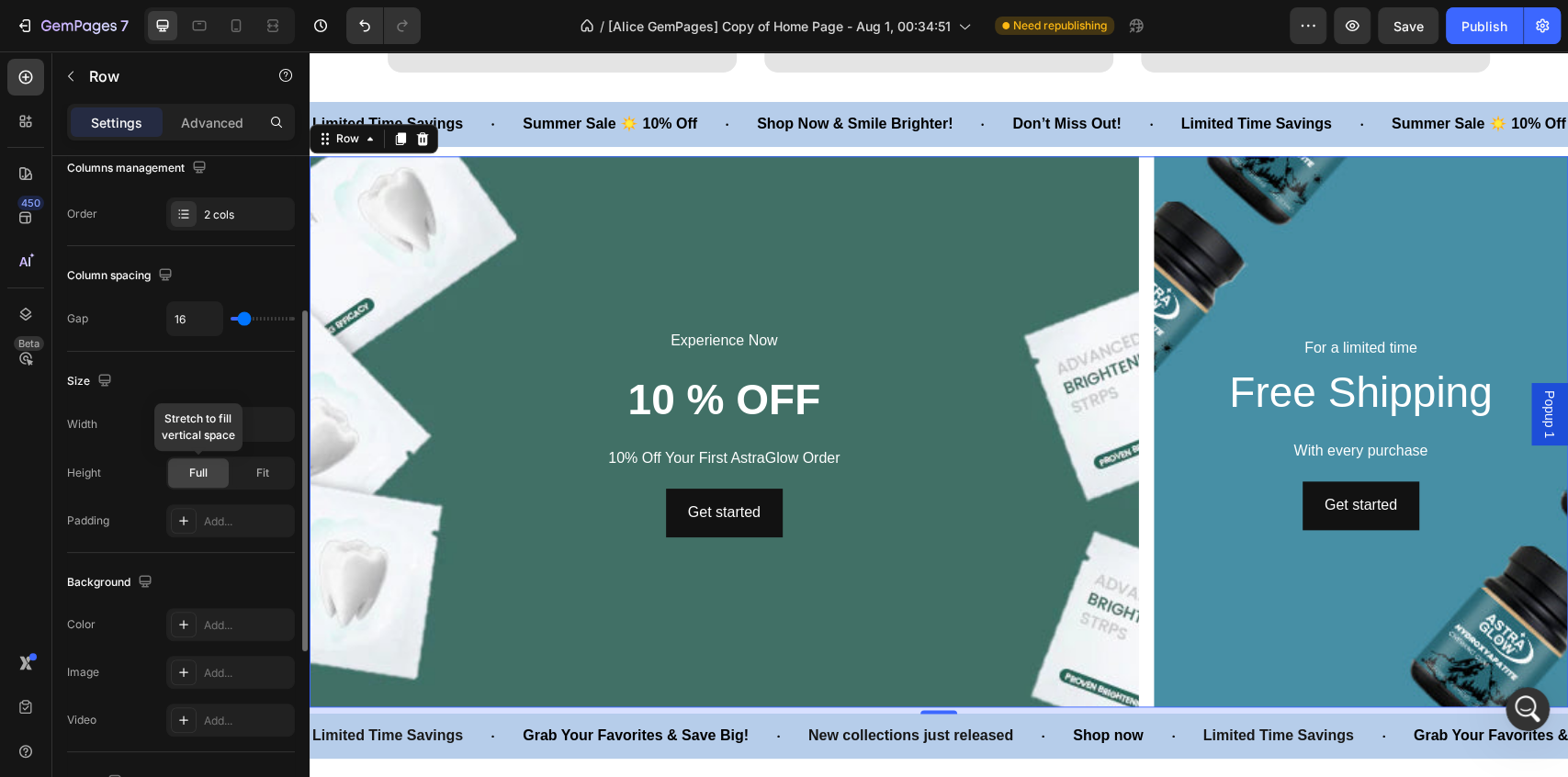 click on "Full" 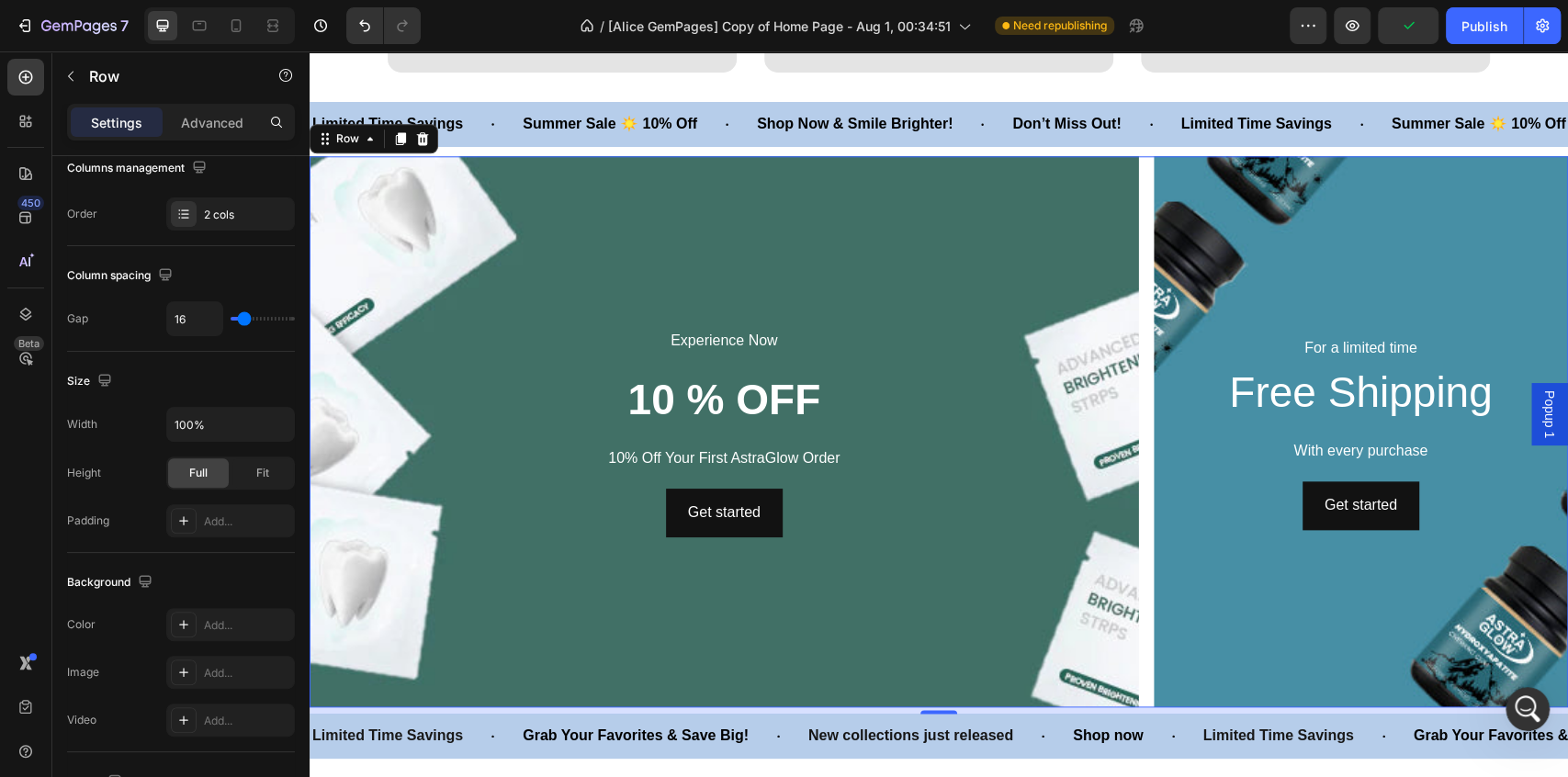 click on "Experience Now Text Block 10 % OFF Heading 10% Off Your First AstraGlow Order Text Block Get started Button Hero Banner For a limited time Text Block Free Shipping Heading With every purchase Text Block Get started Button Hero Banner Row   7" at bounding box center (939, 432) 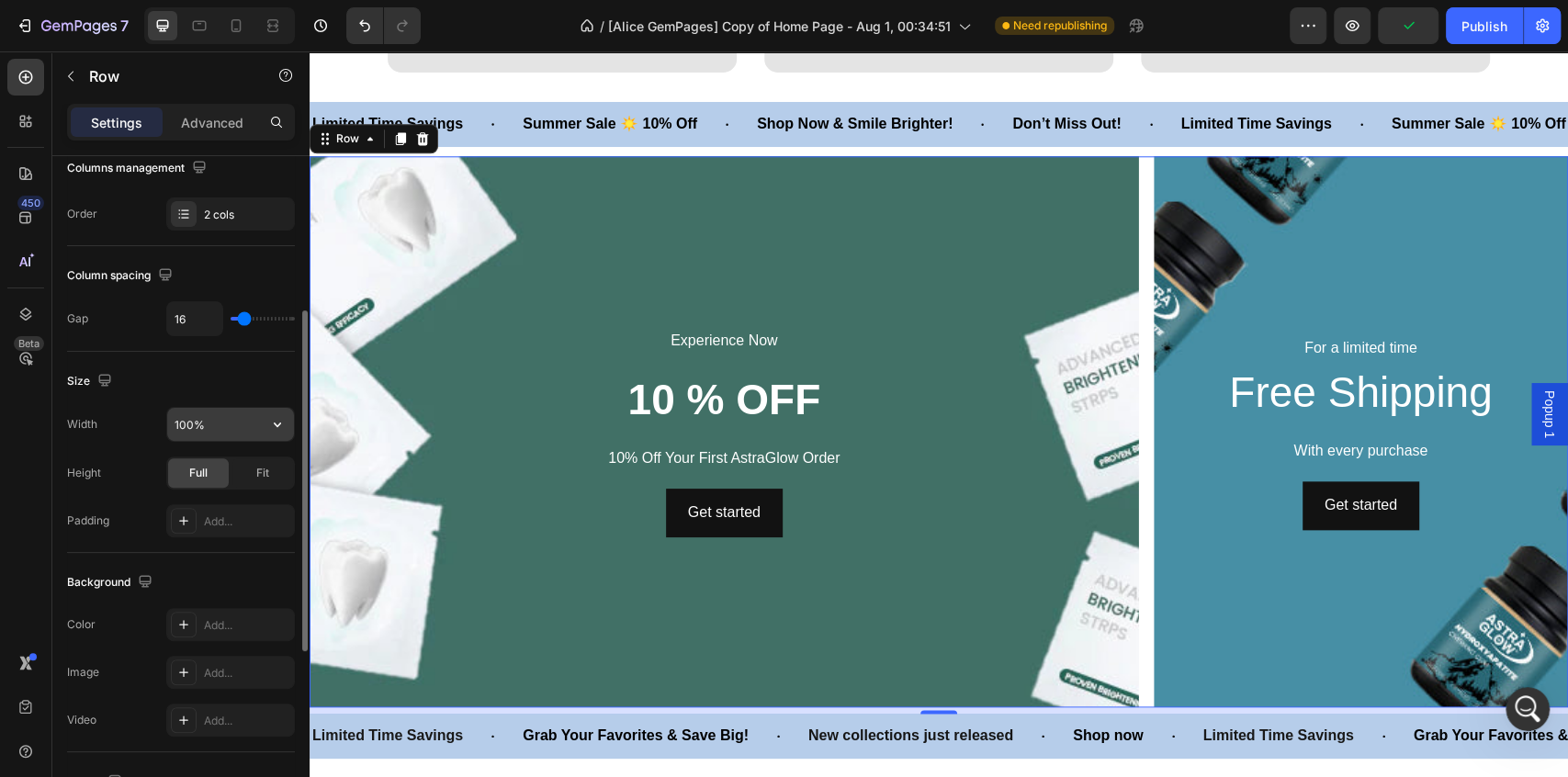 click on "100%" at bounding box center [231, 424] 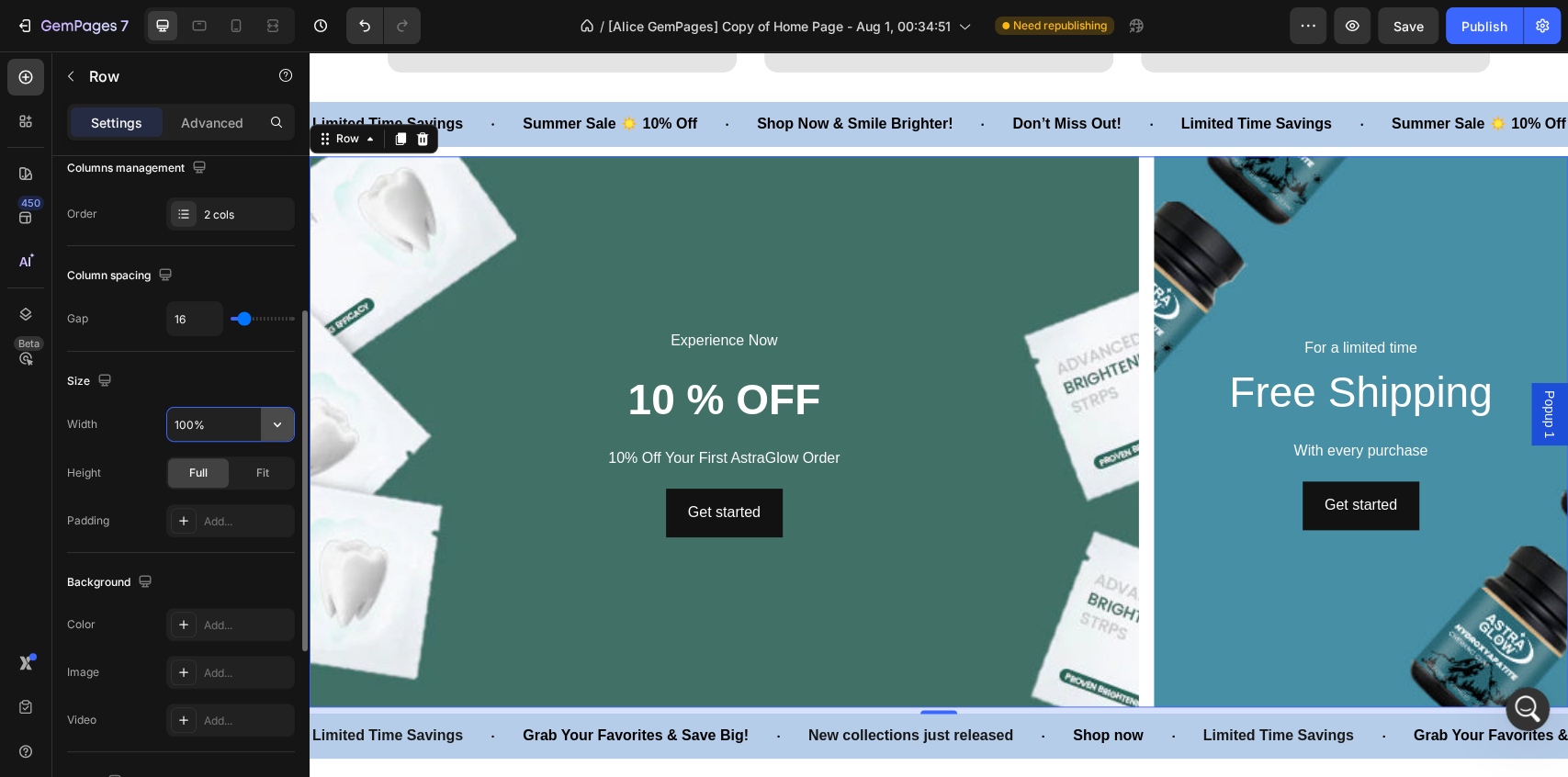 click 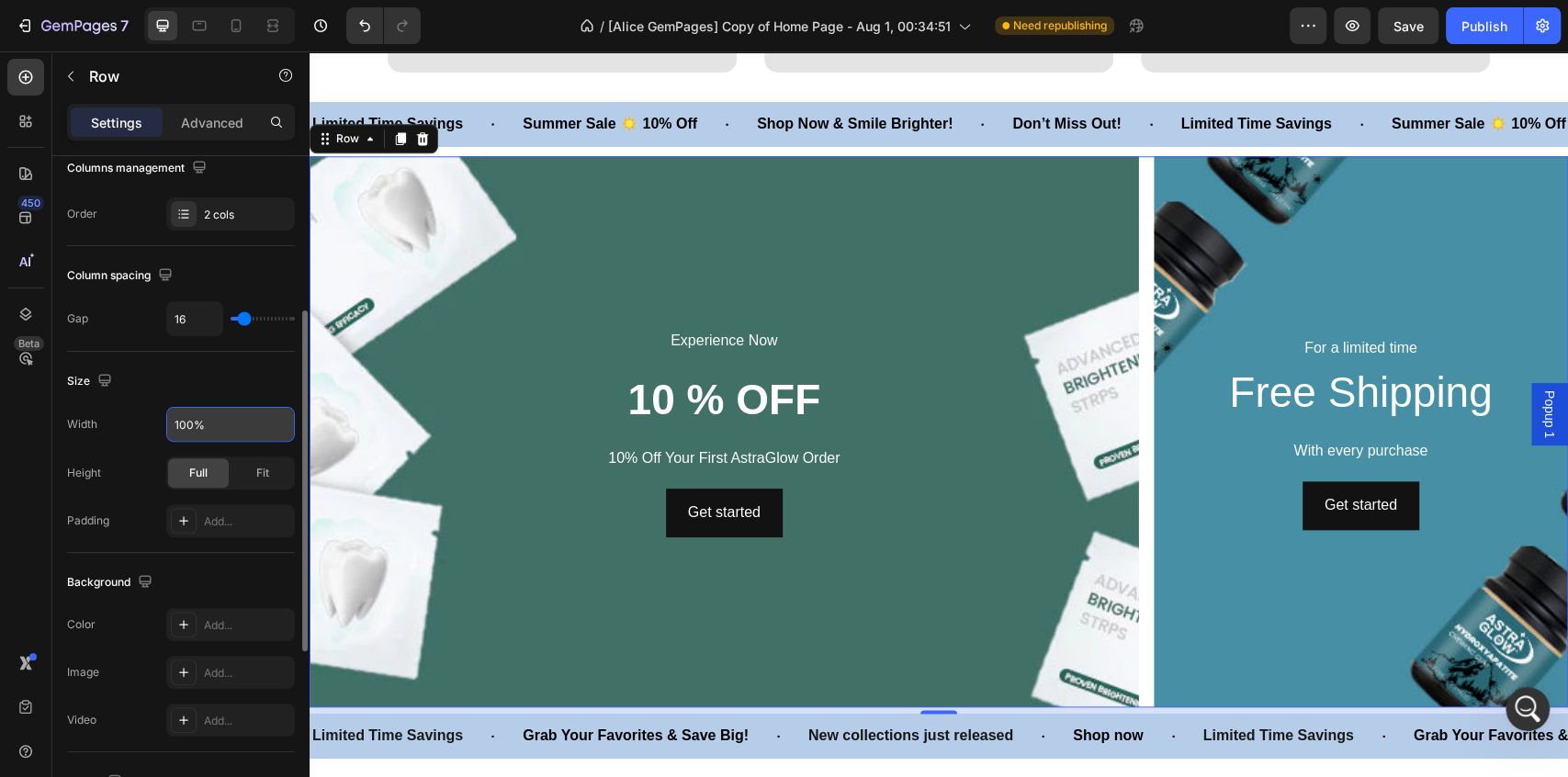 click on "Height Full Fit" at bounding box center (181, 473) 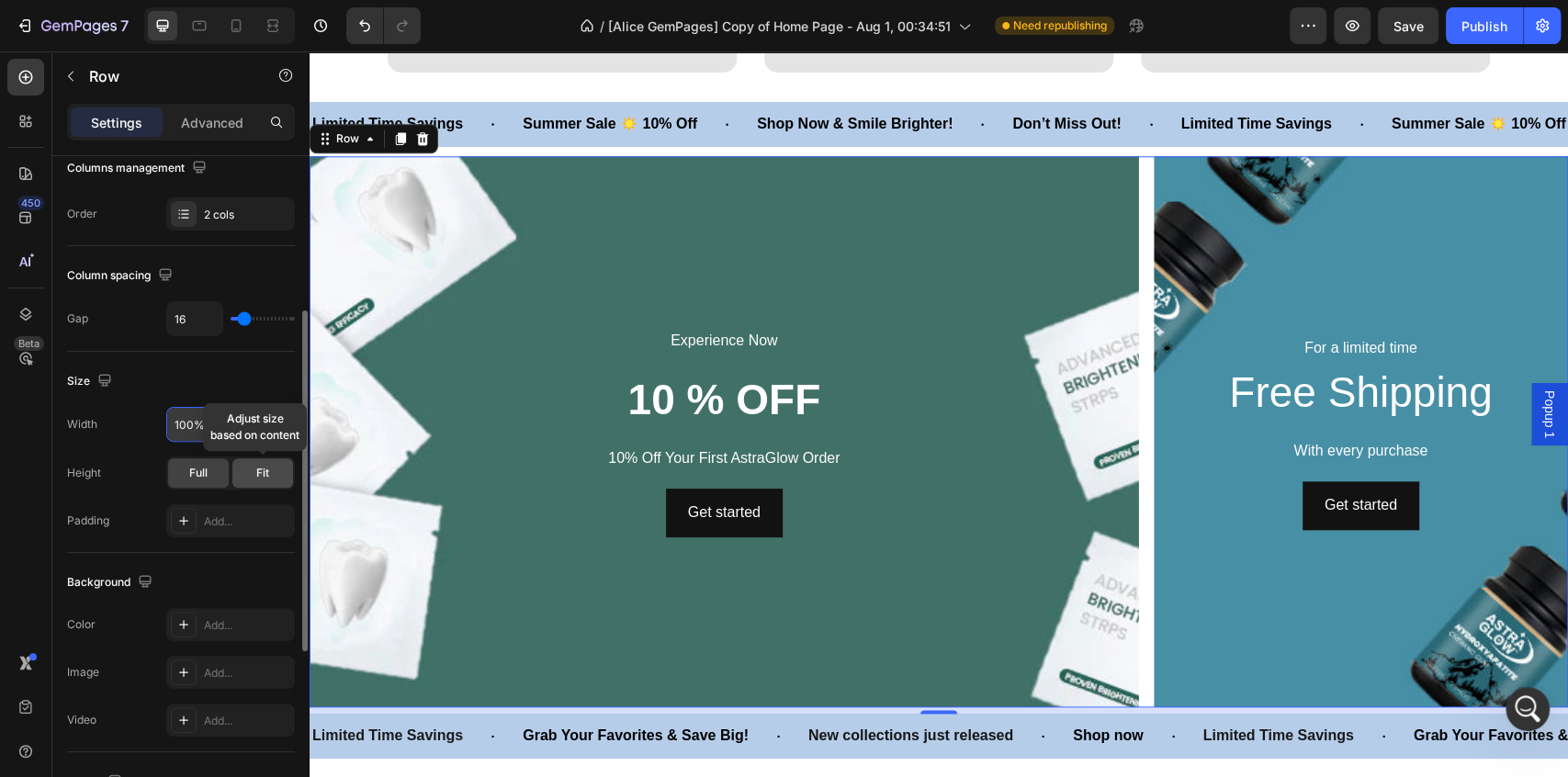 click on "Fit" 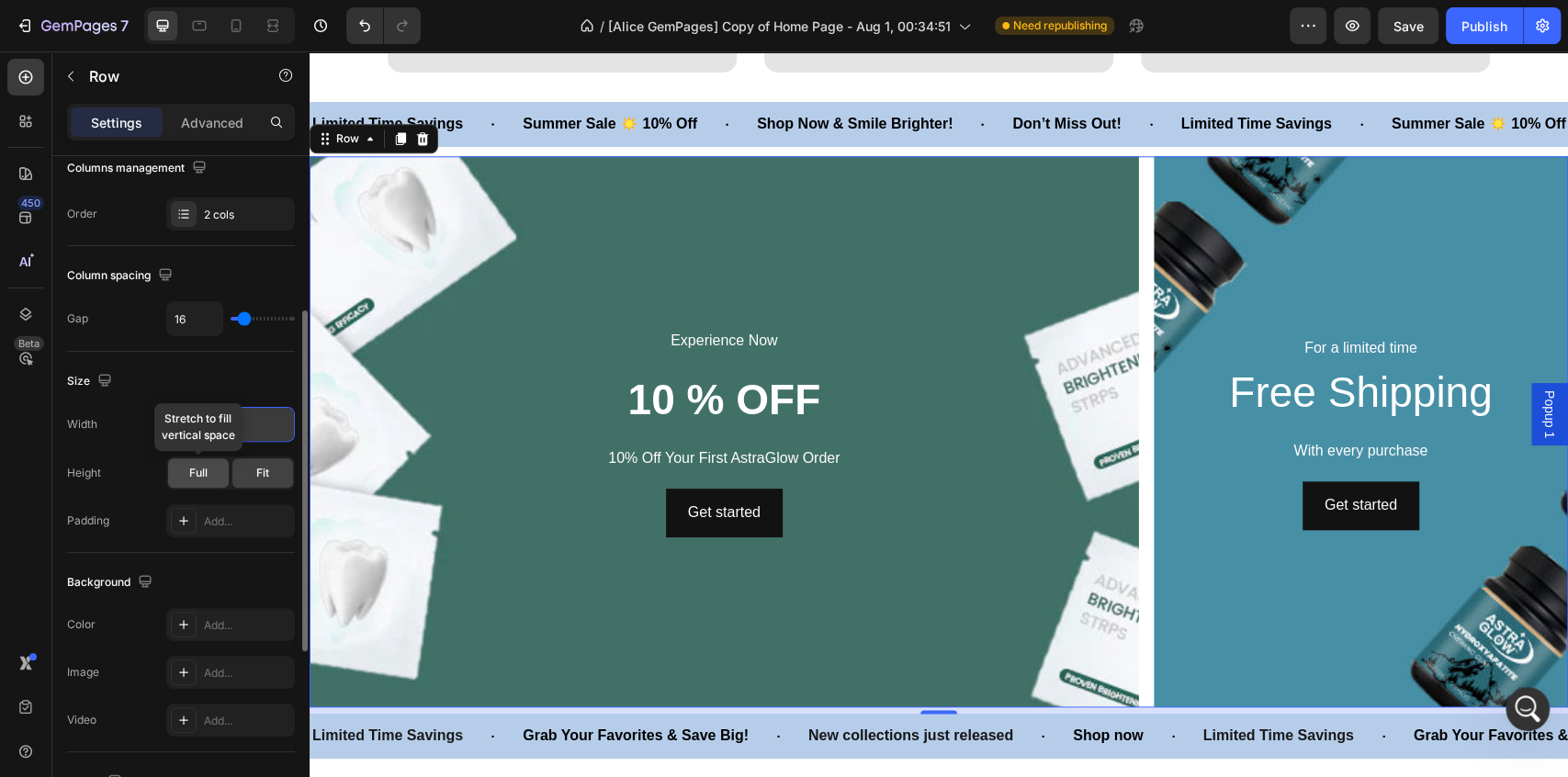 click on "Full" 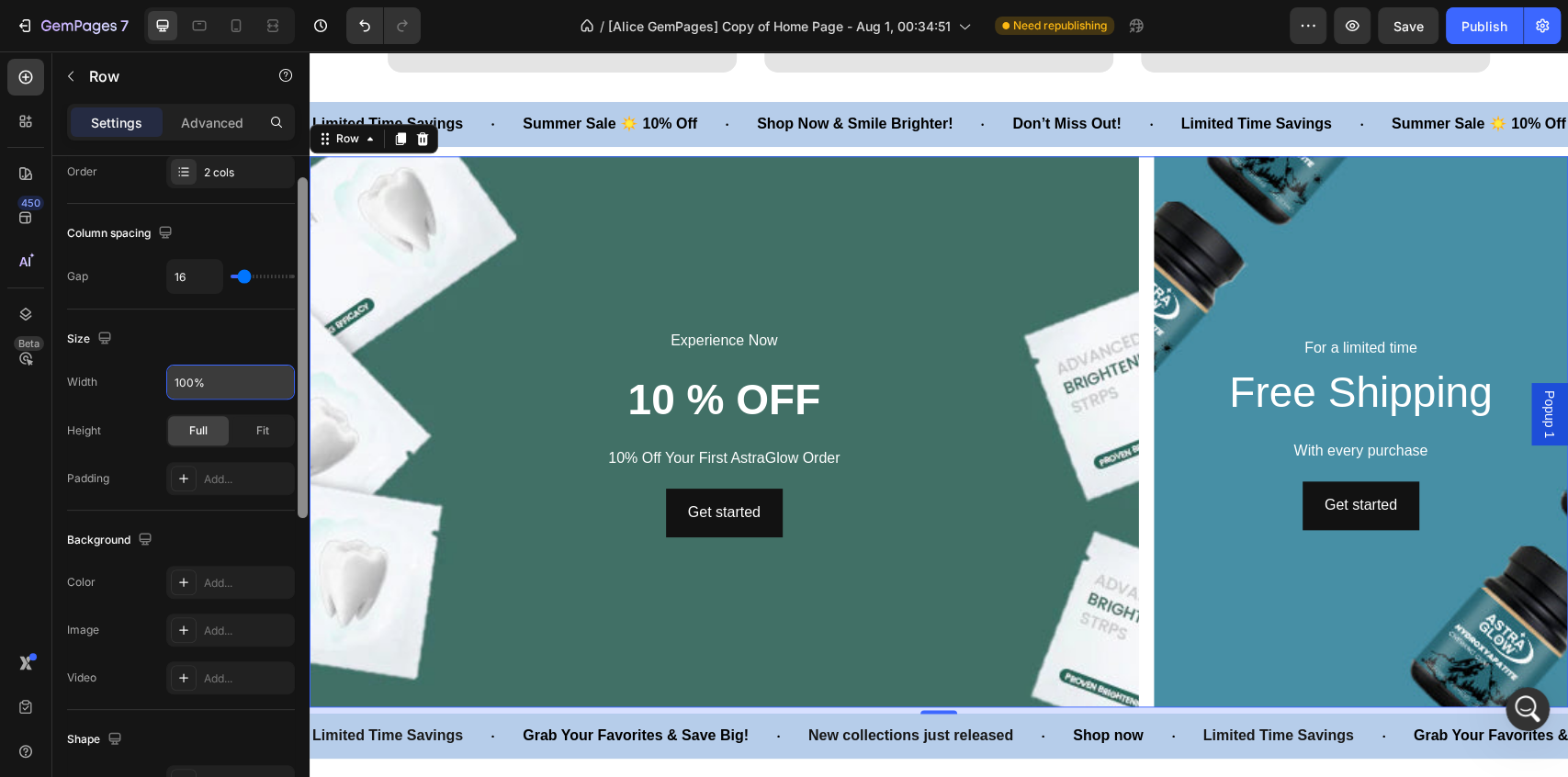 scroll, scrollTop: 245, scrollLeft: 0, axis: vertical 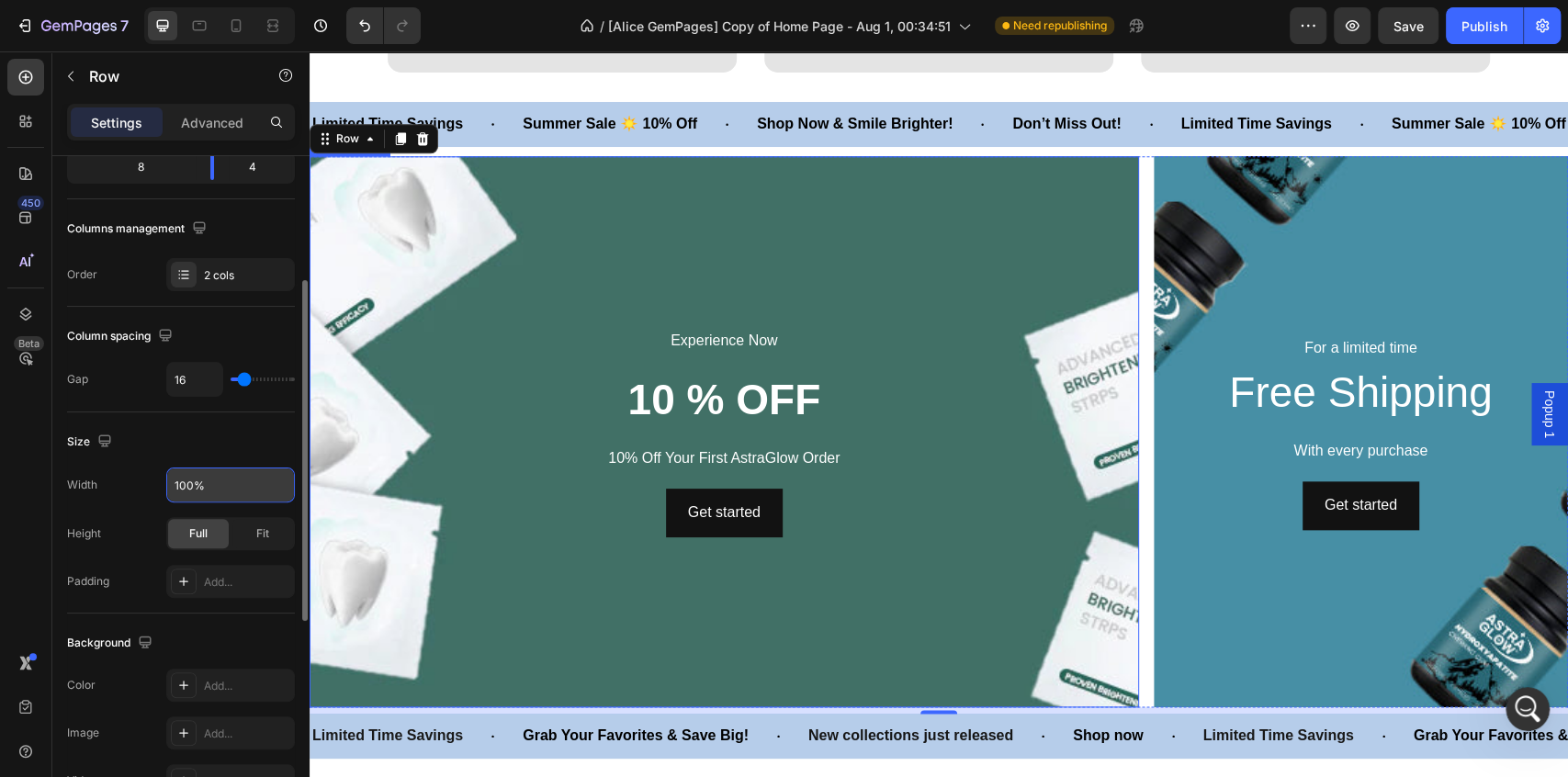 click at bounding box center [724, 432] 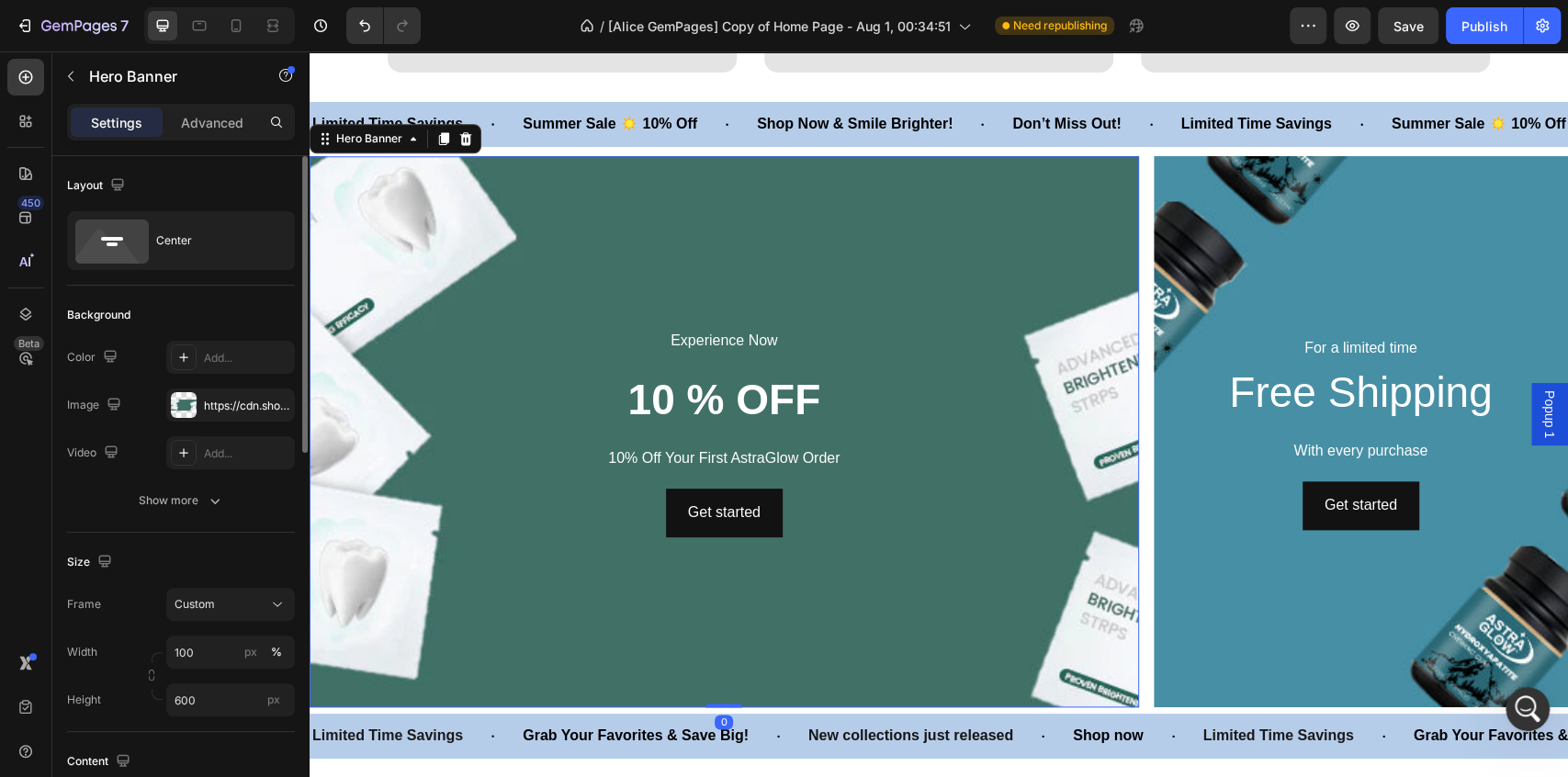 scroll, scrollTop: 102, scrollLeft: 0, axis: vertical 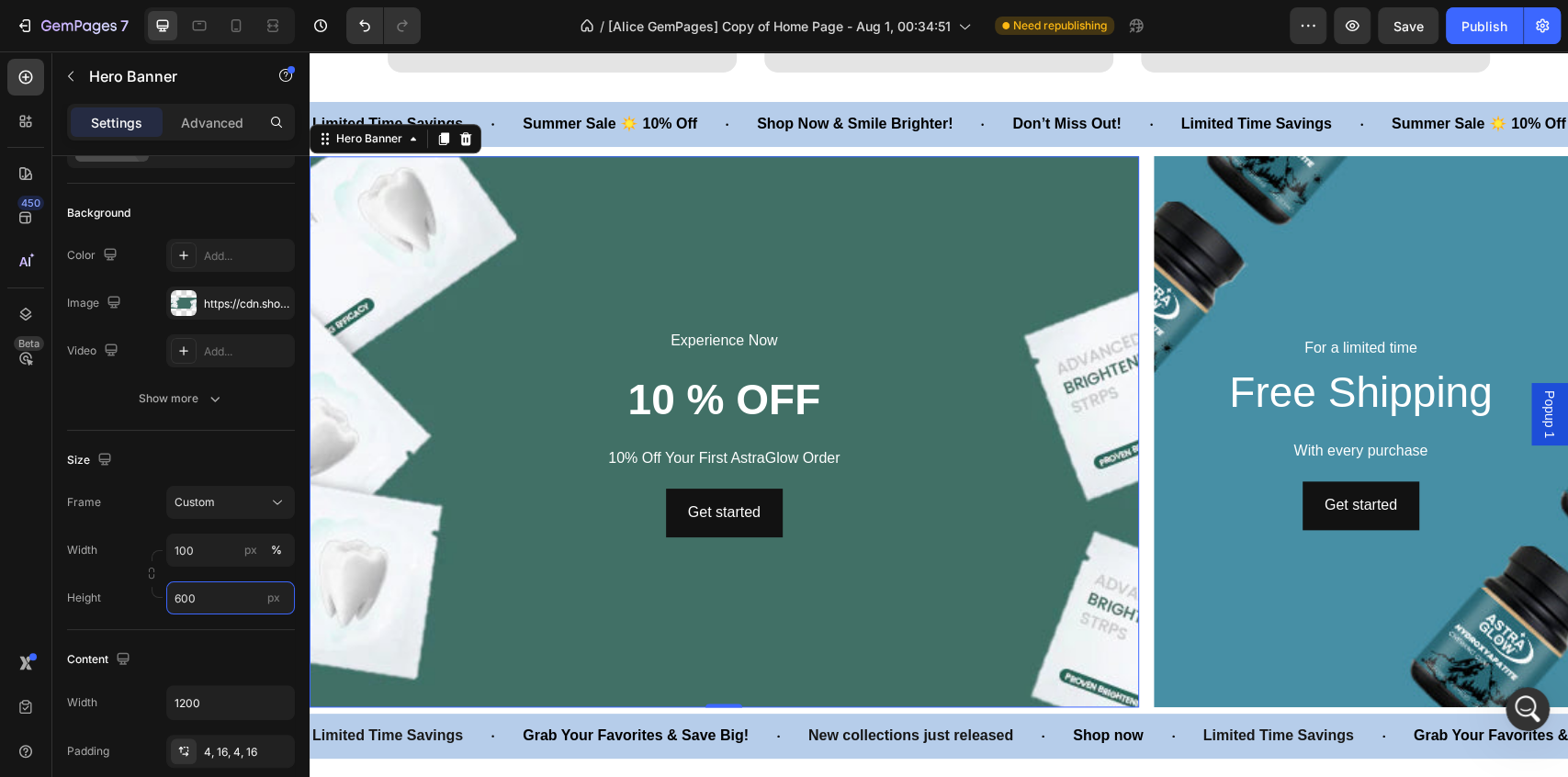 click on "600" at bounding box center (231, 598) 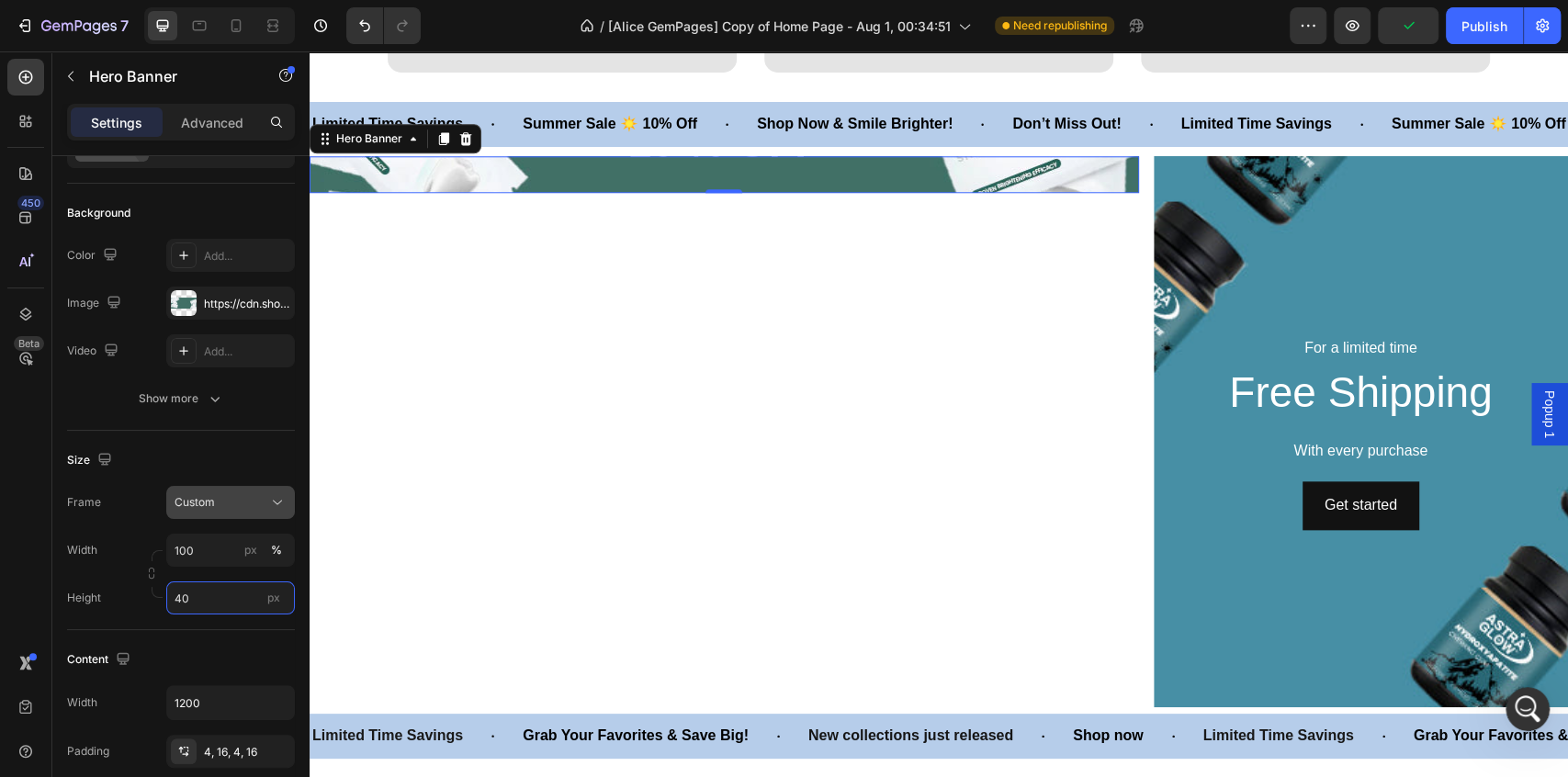 type on "400" 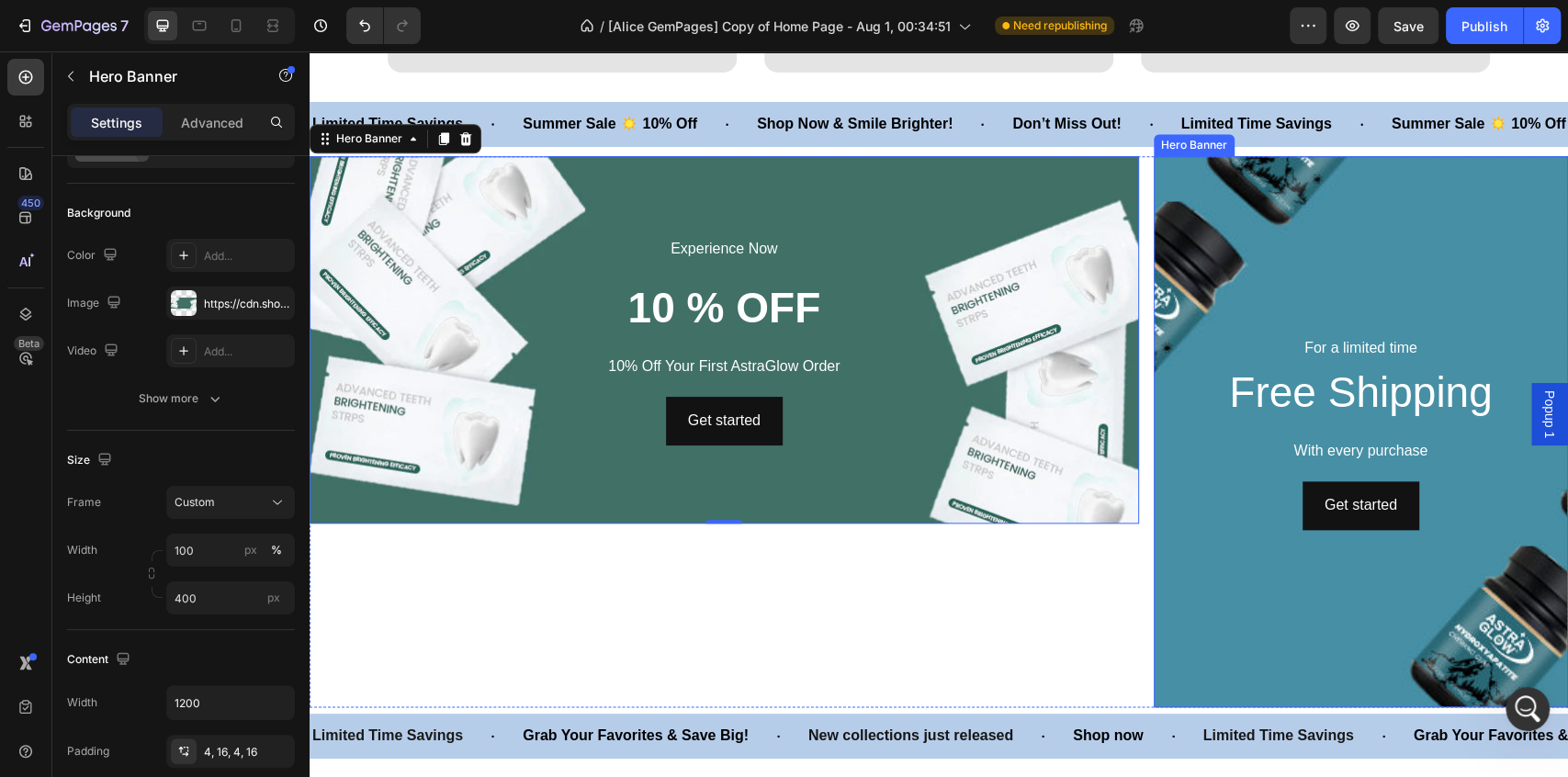 click at bounding box center [1360, 432] 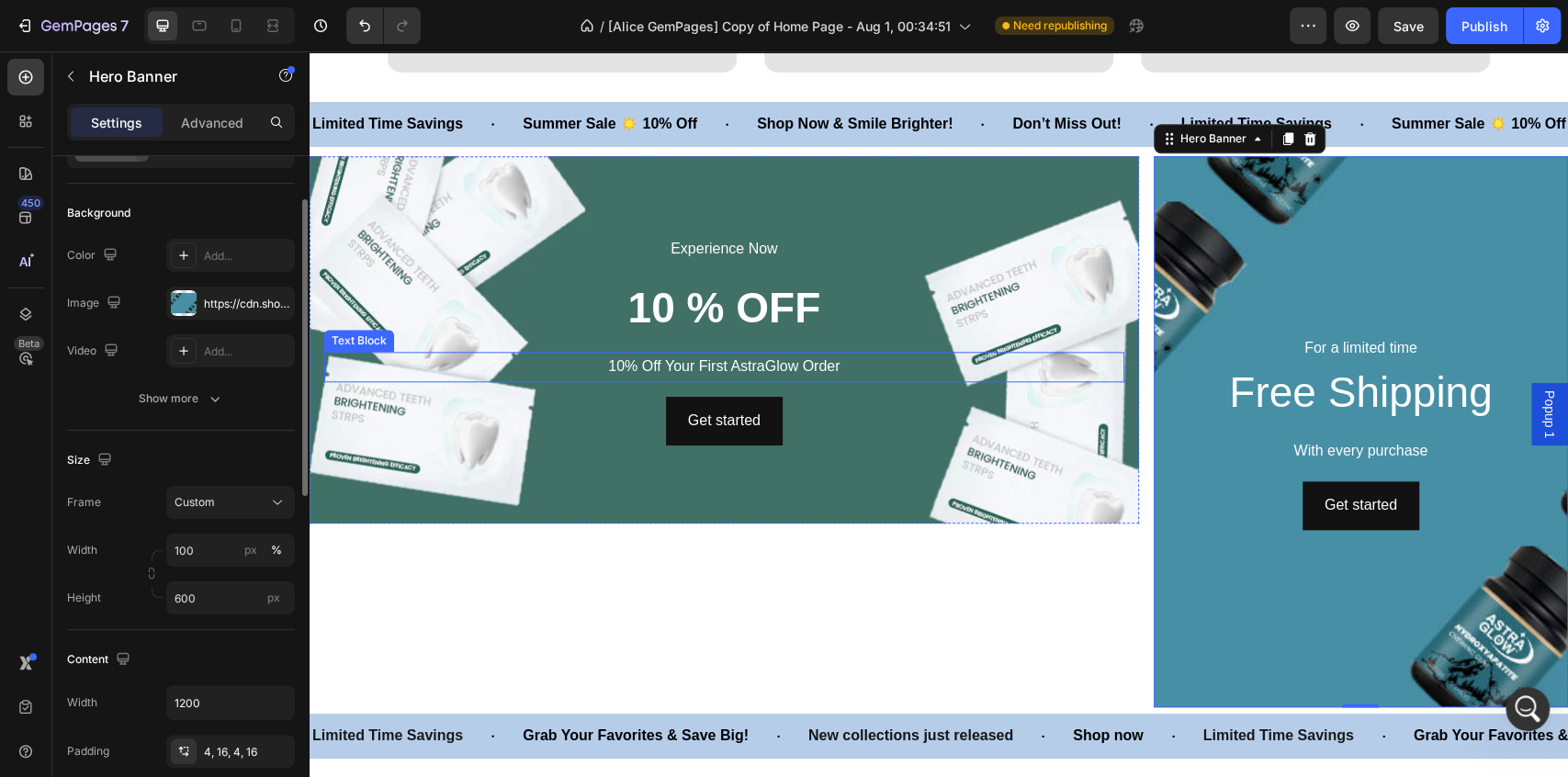 scroll, scrollTop: 101, scrollLeft: 0, axis: vertical 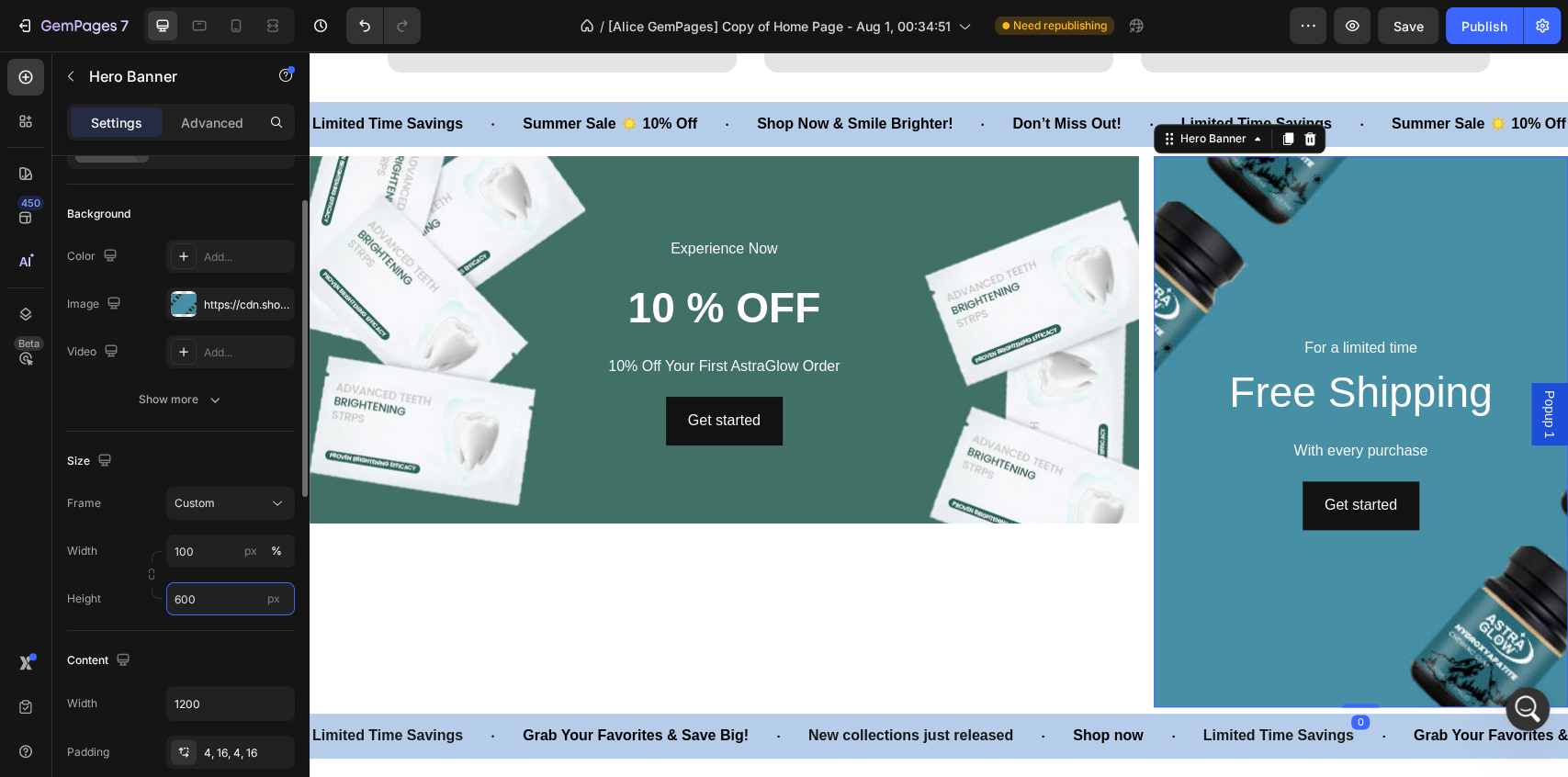 click on "600" at bounding box center (231, 599) 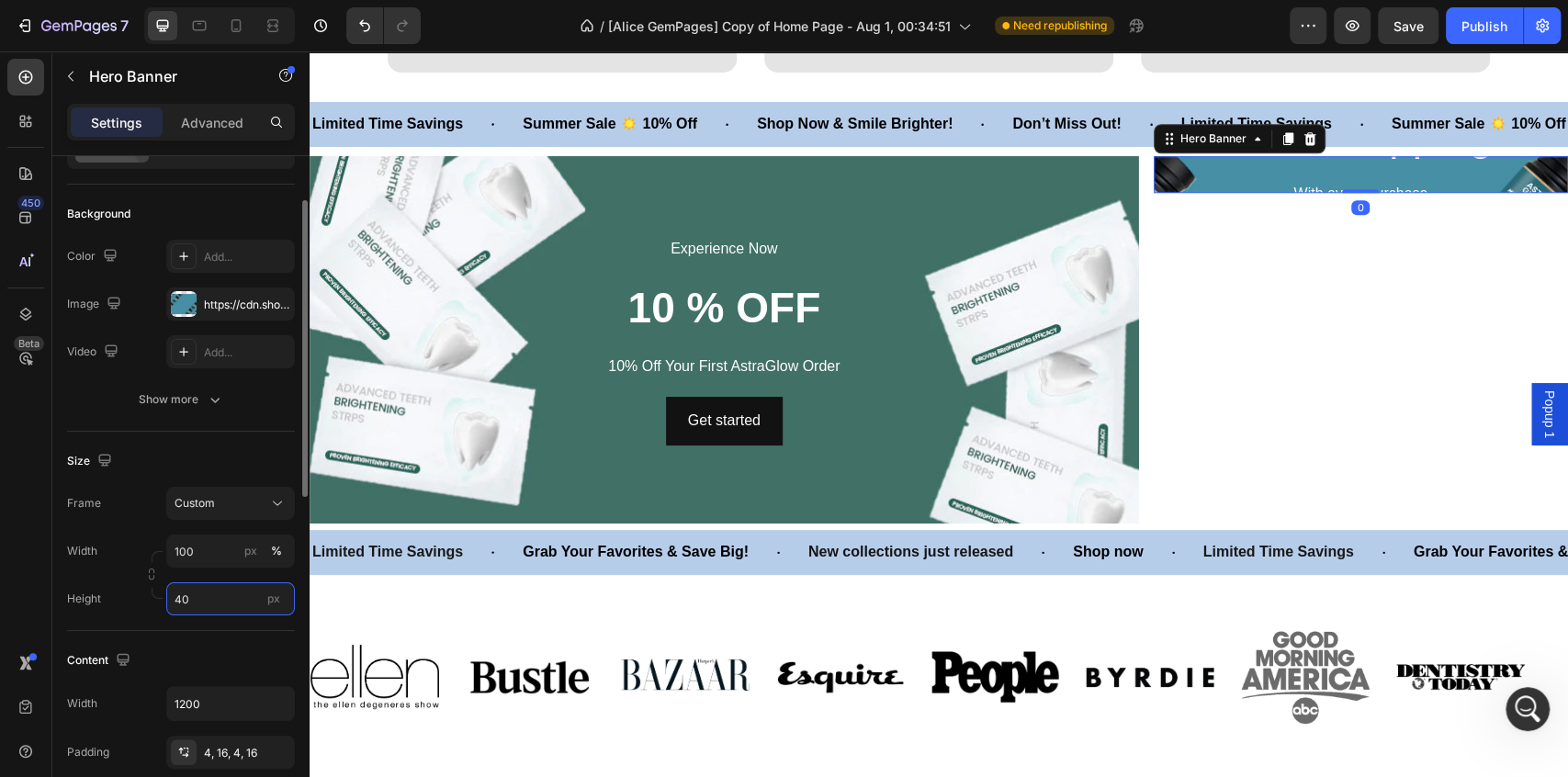 type on "400" 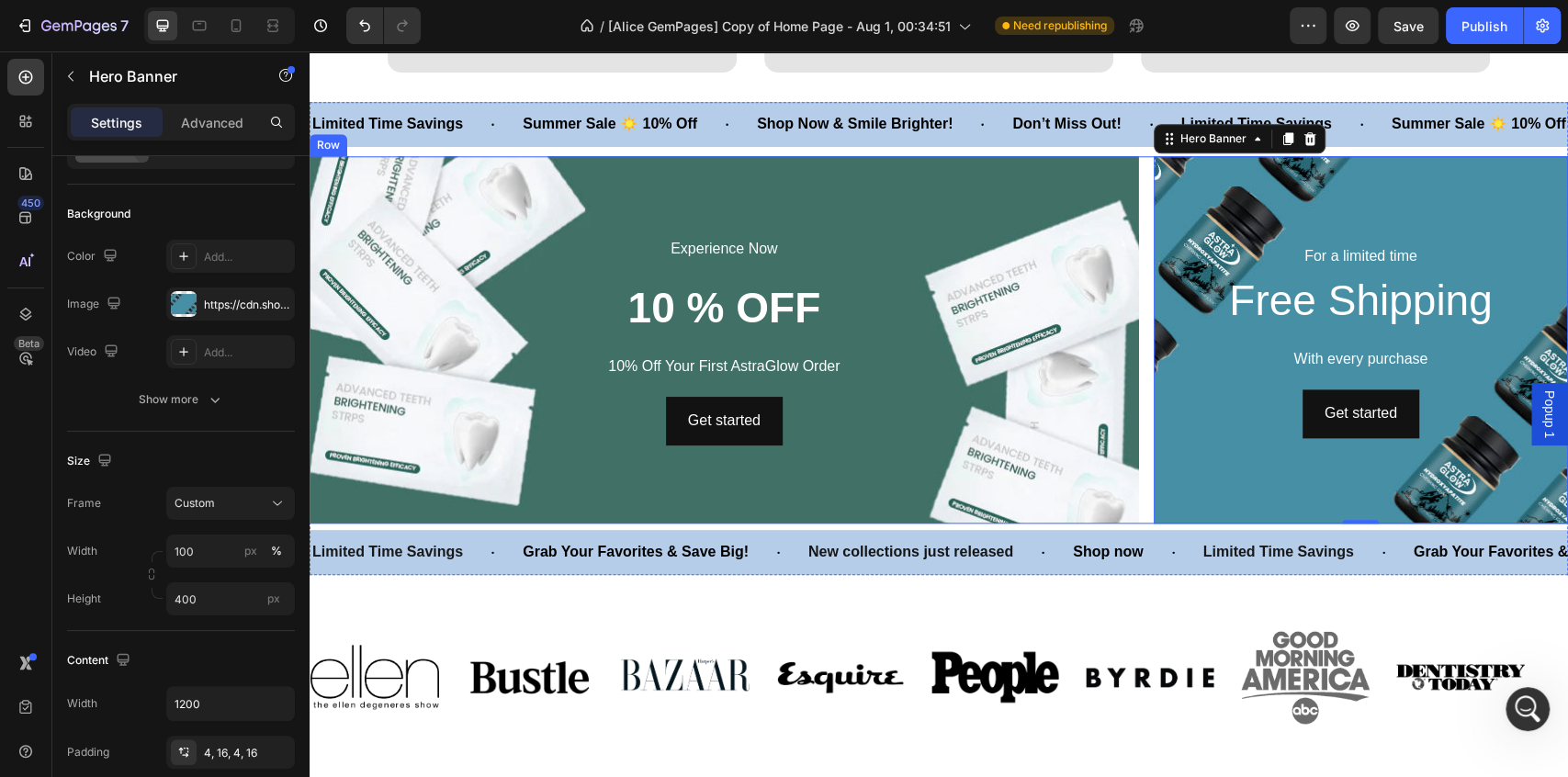 click on "Experience Now Text Block 10 % OFF Heading 10% Off Your First AstraGlow Order Text Block Get started Button Hero Banner For a limited time Text Block Free Shipping Heading With every purchase Text Block Get started Button Hero Banner   0 Row" at bounding box center (939, 340) 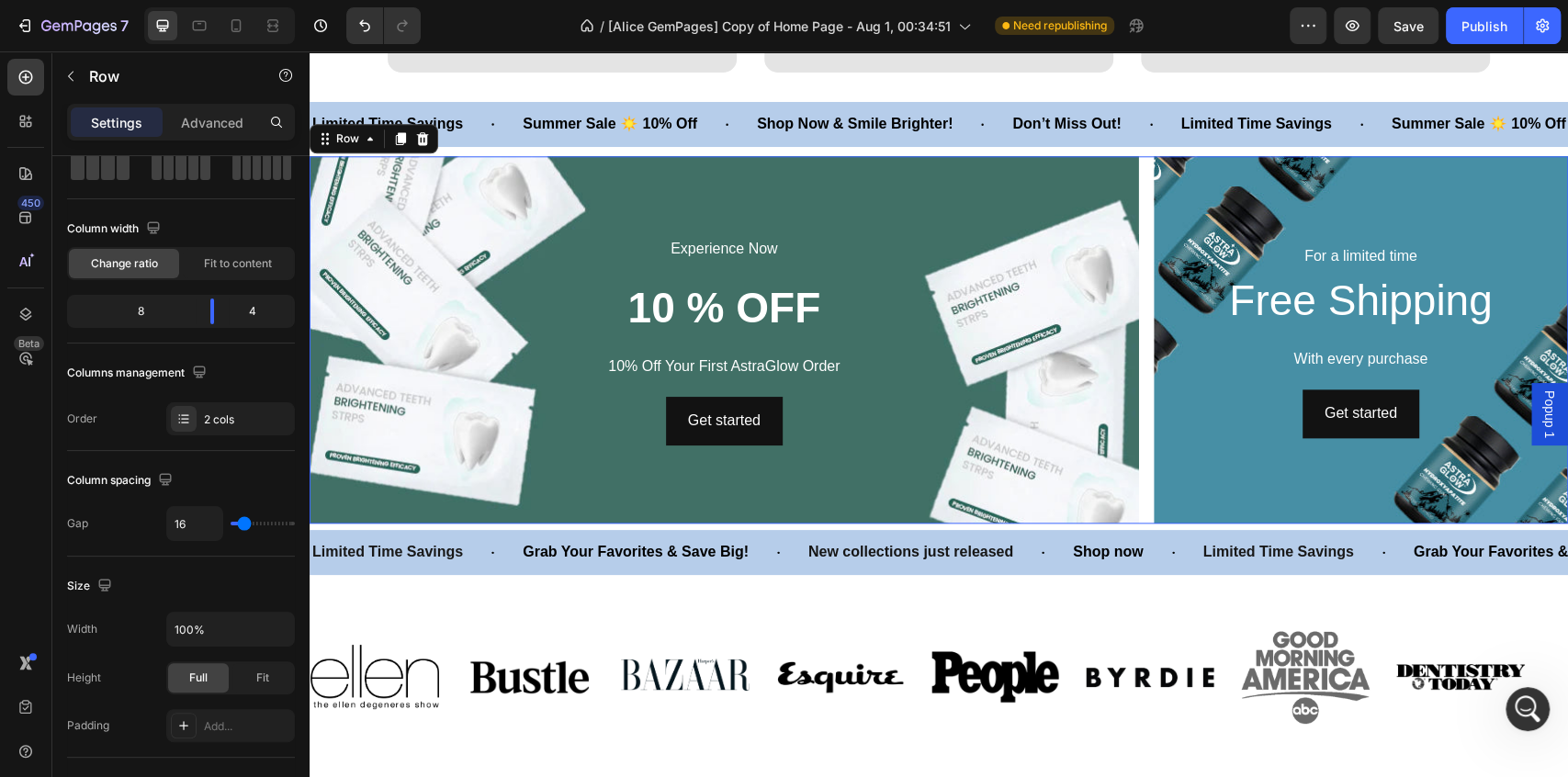 scroll, scrollTop: 0, scrollLeft: 0, axis: both 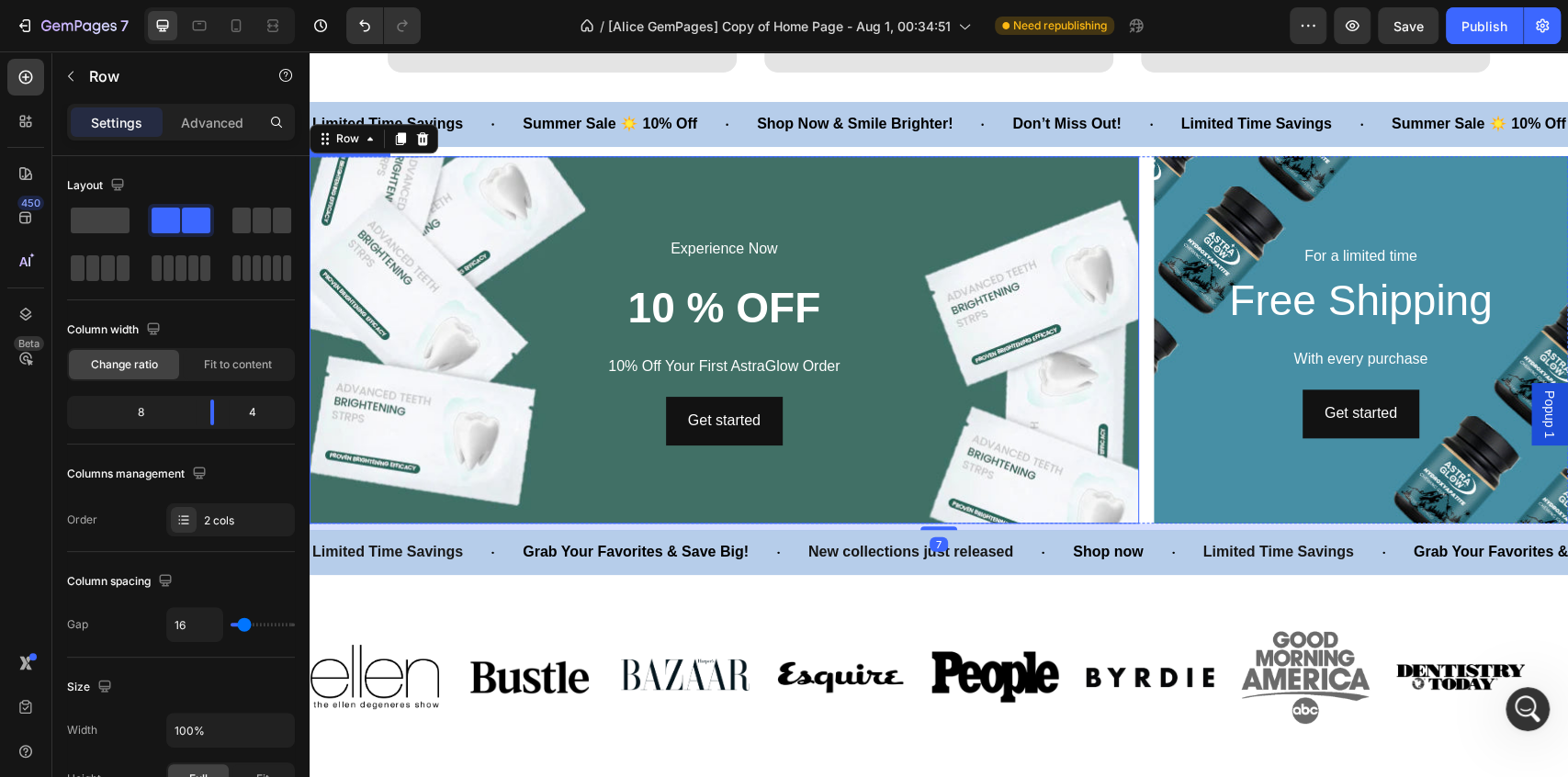 click at bounding box center [724, 340] 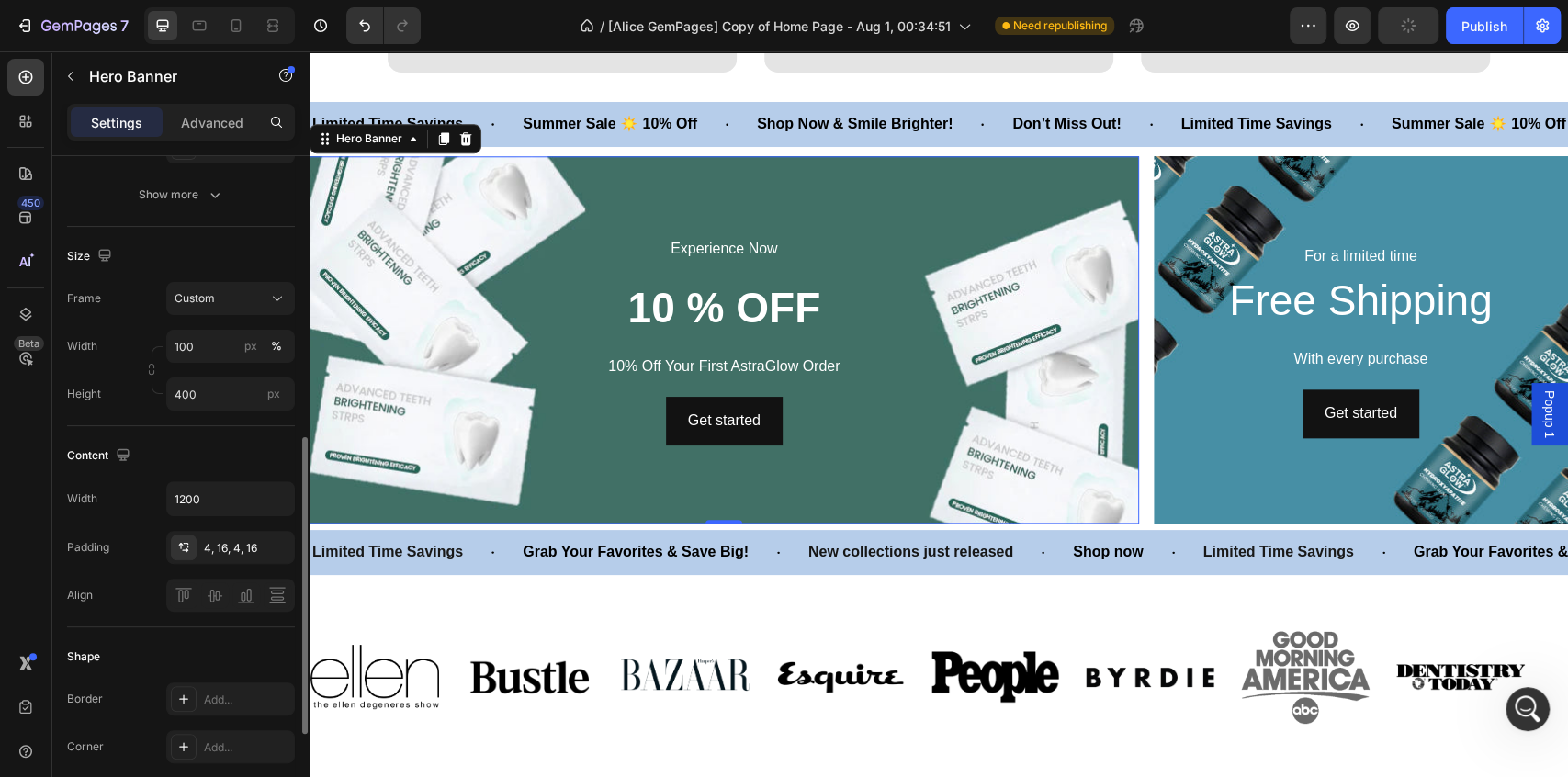 scroll, scrollTop: 510, scrollLeft: 0, axis: vertical 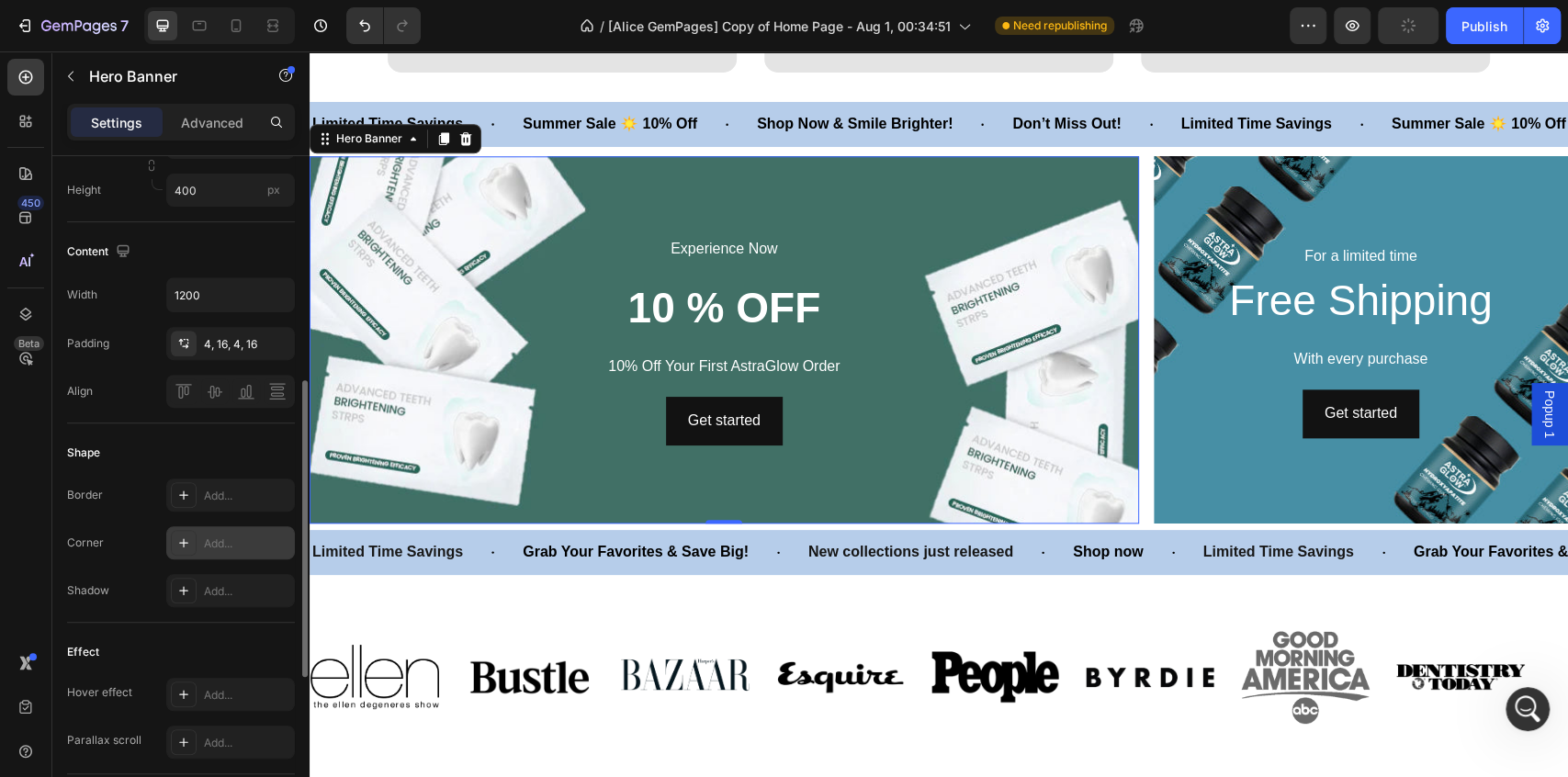 click on "Add..." at bounding box center [231, 543] 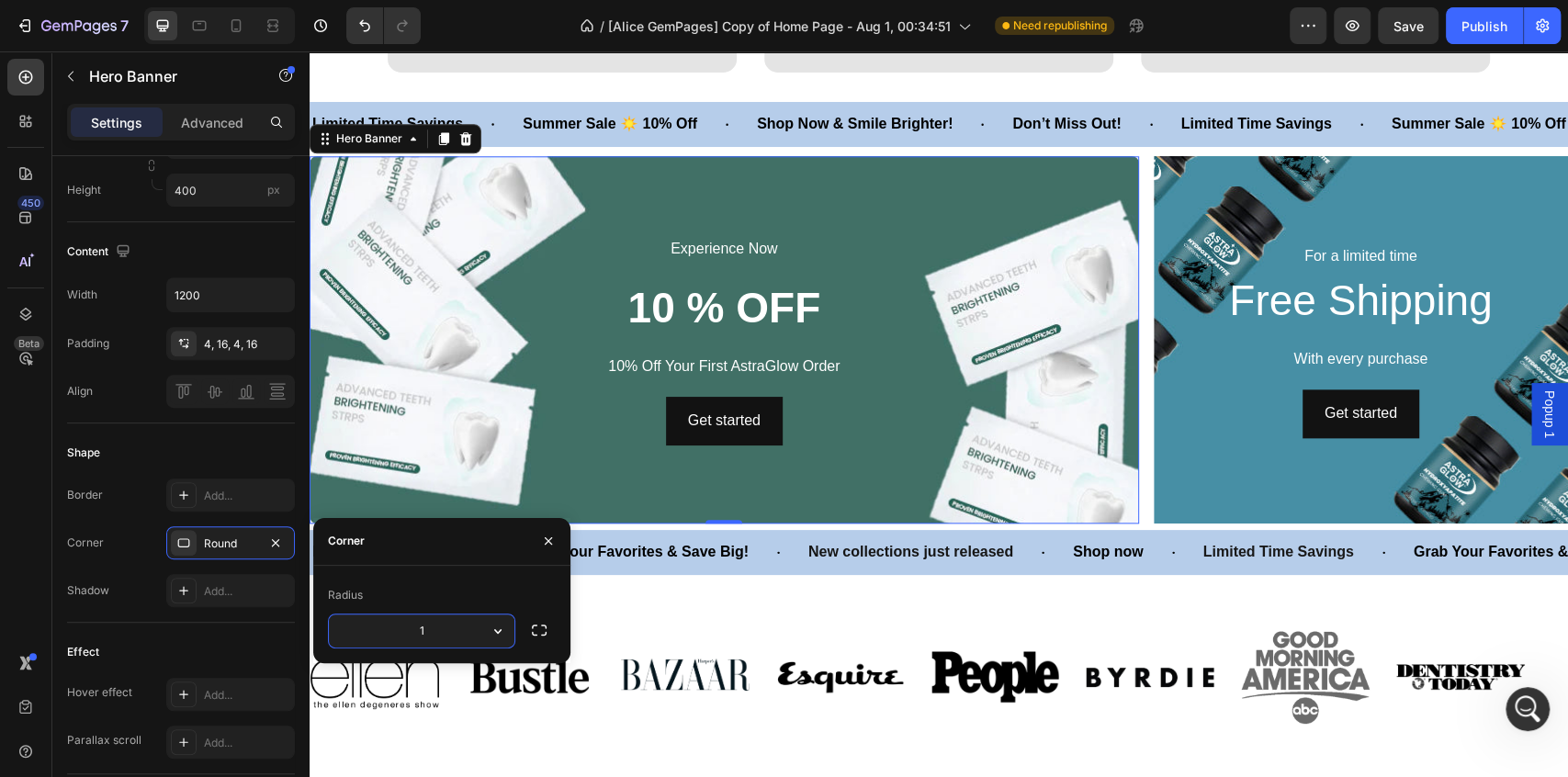 type on "15" 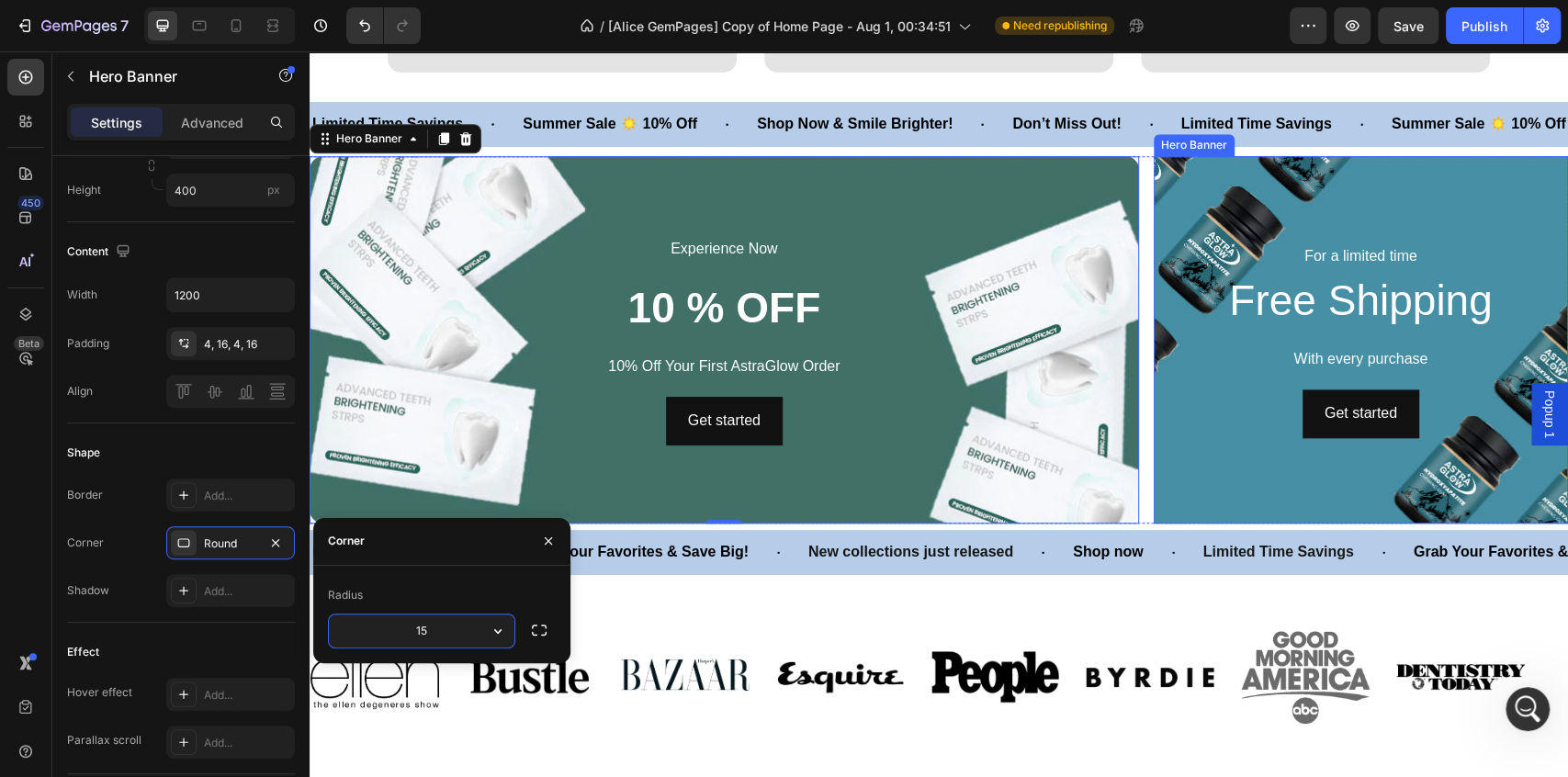 click on "Get started Button" at bounding box center [1360, 413] 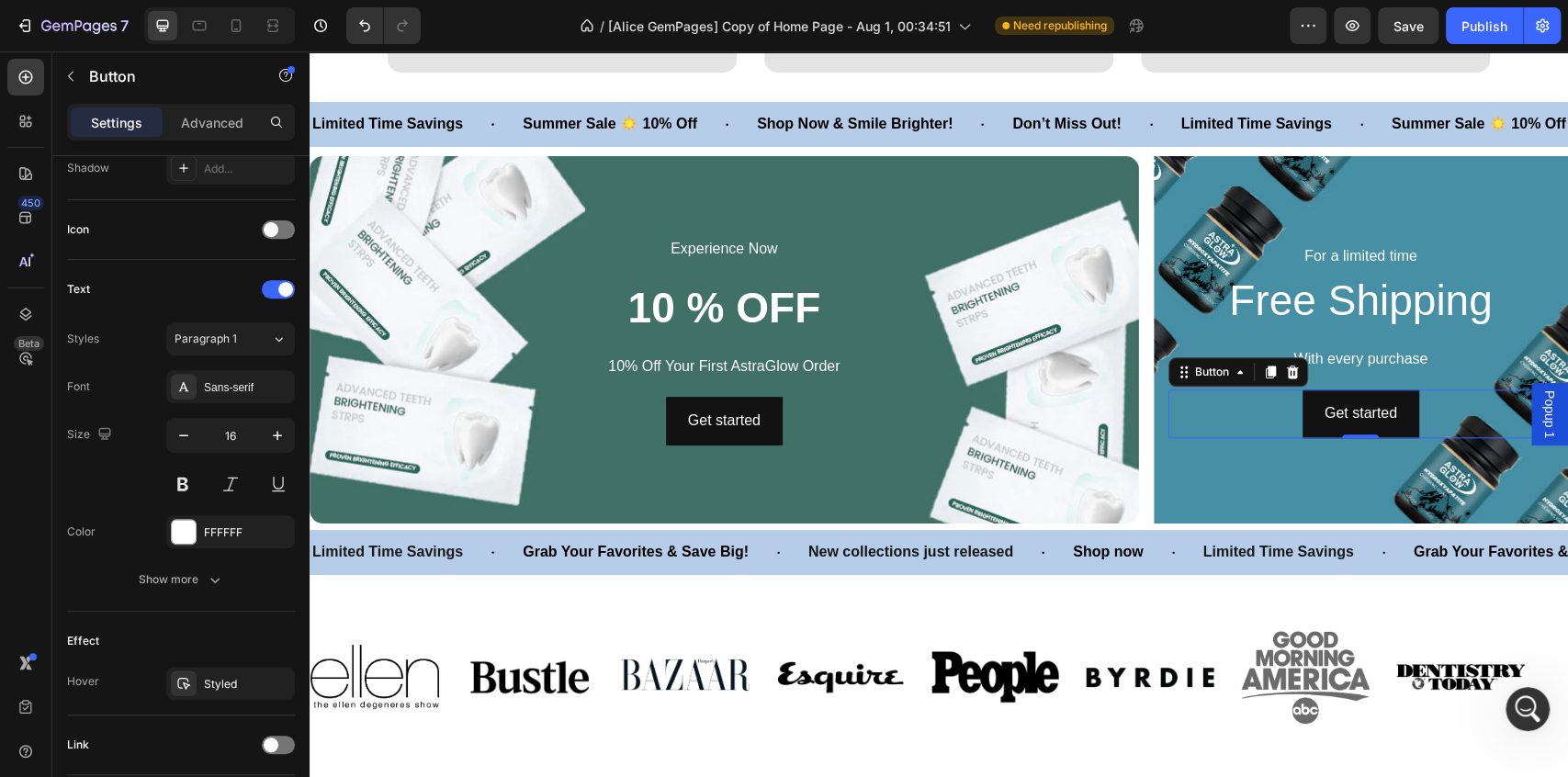 scroll, scrollTop: 0, scrollLeft: 0, axis: both 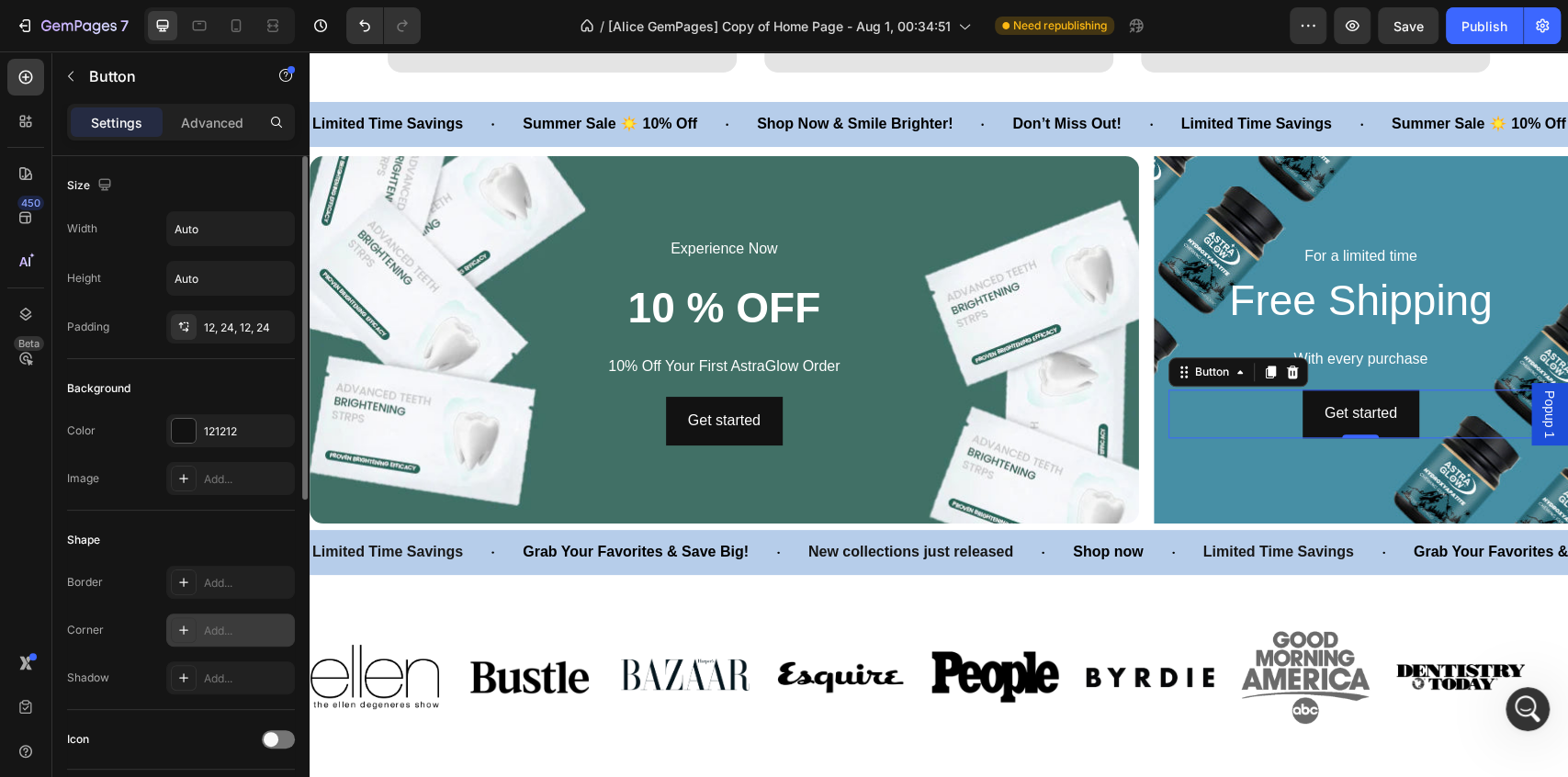 click on "Add..." at bounding box center [247, 631] 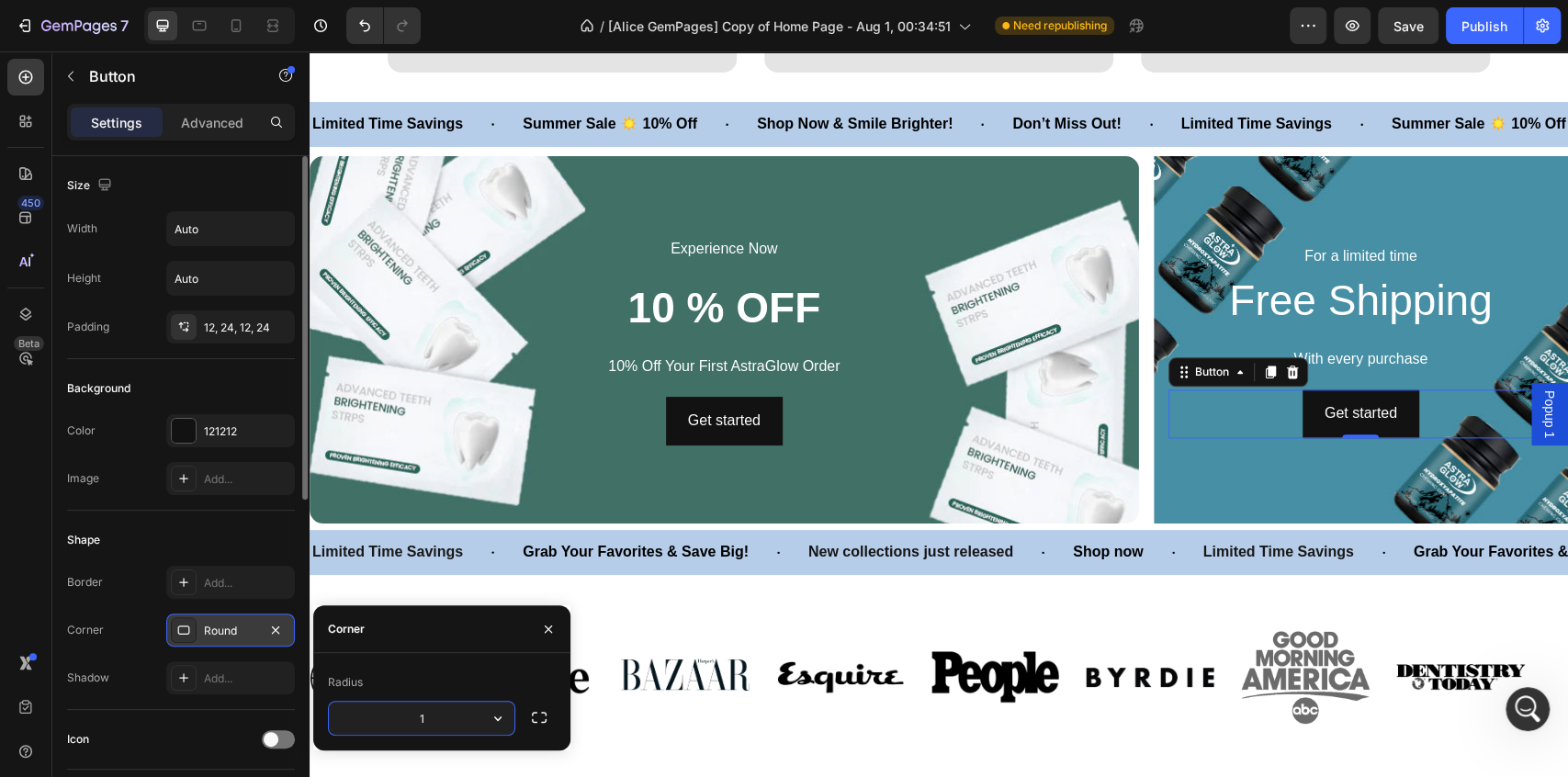 type on "15" 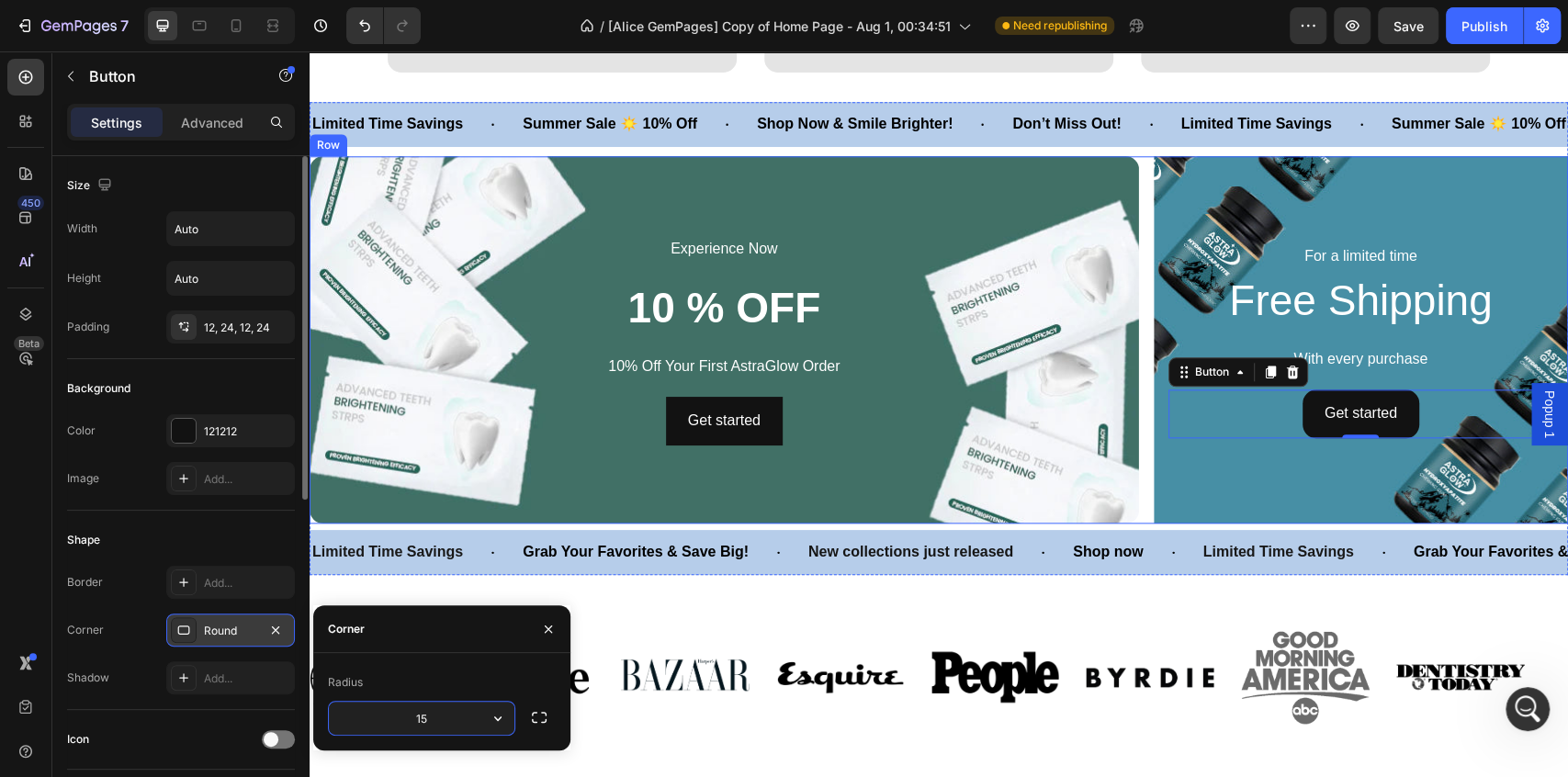 click on "Experience Now Text Block 10 % OFF Heading 10% Off Your First AstraGlow Order Text Block Get started Button Hero Banner For a limited time Text Block Free Shipping Heading With every purchase Text Block Get started Button   0 Hero Banner Row" at bounding box center (939, 340) 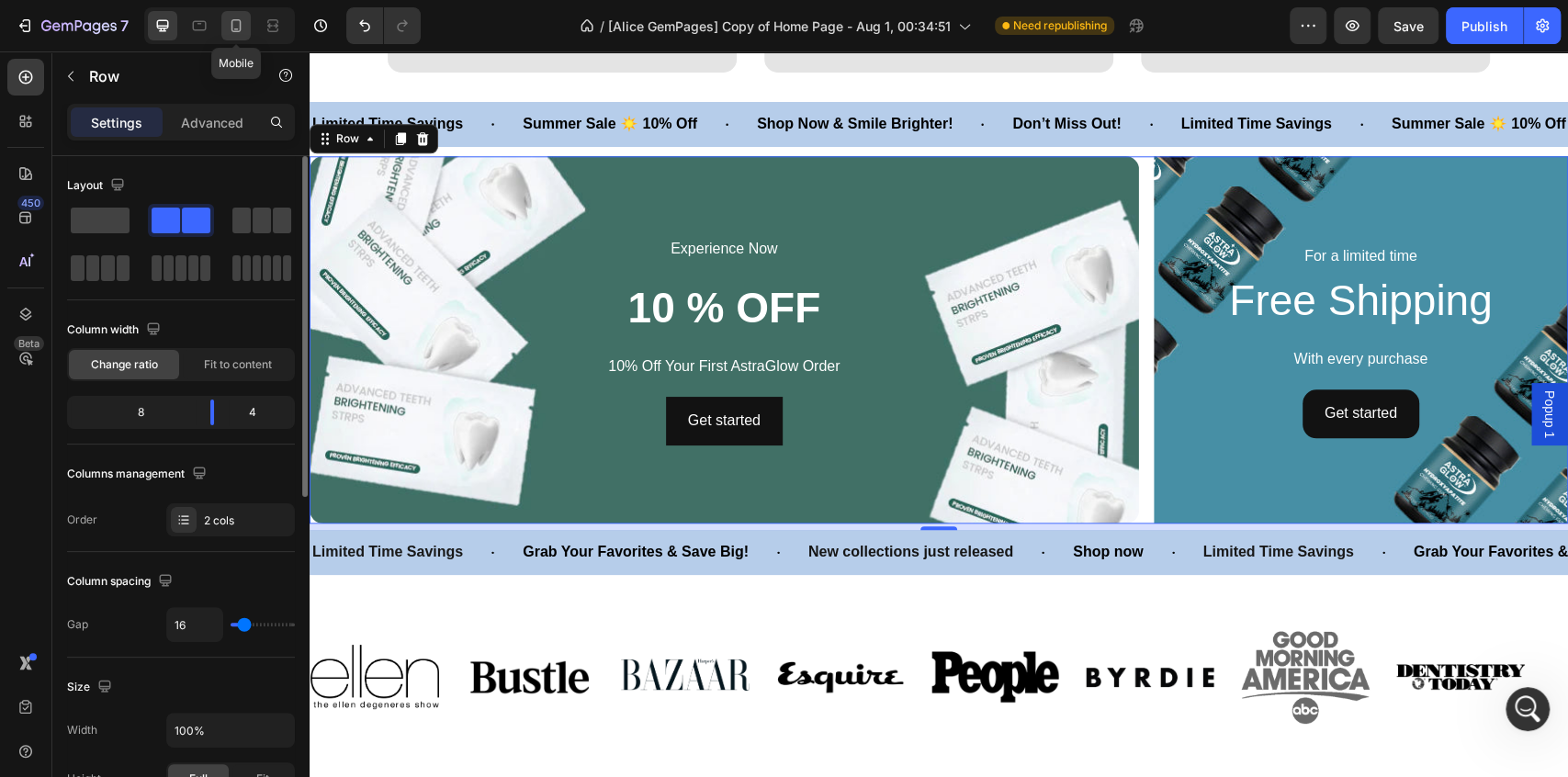 click 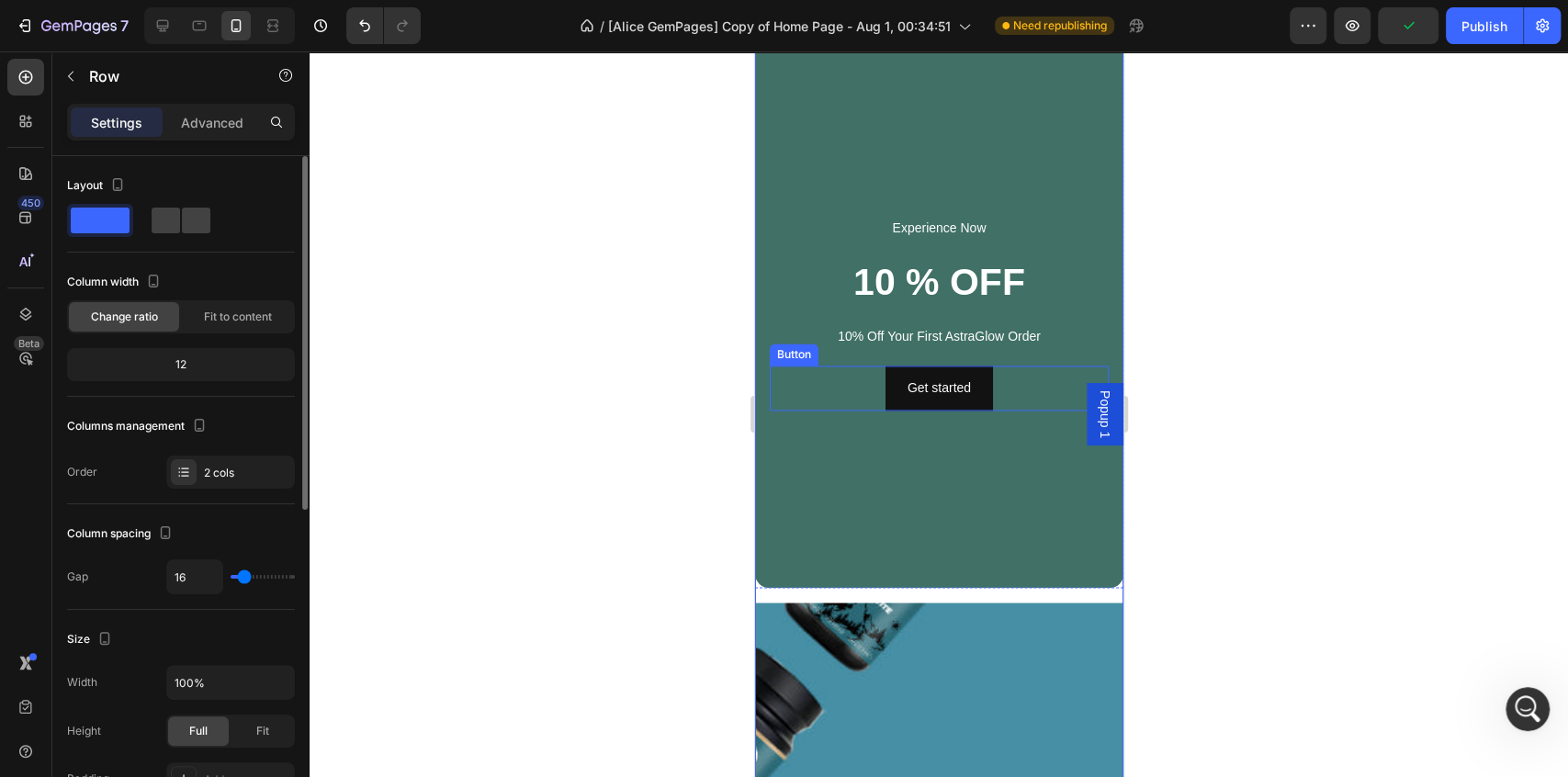 scroll, scrollTop: 1800, scrollLeft: 0, axis: vertical 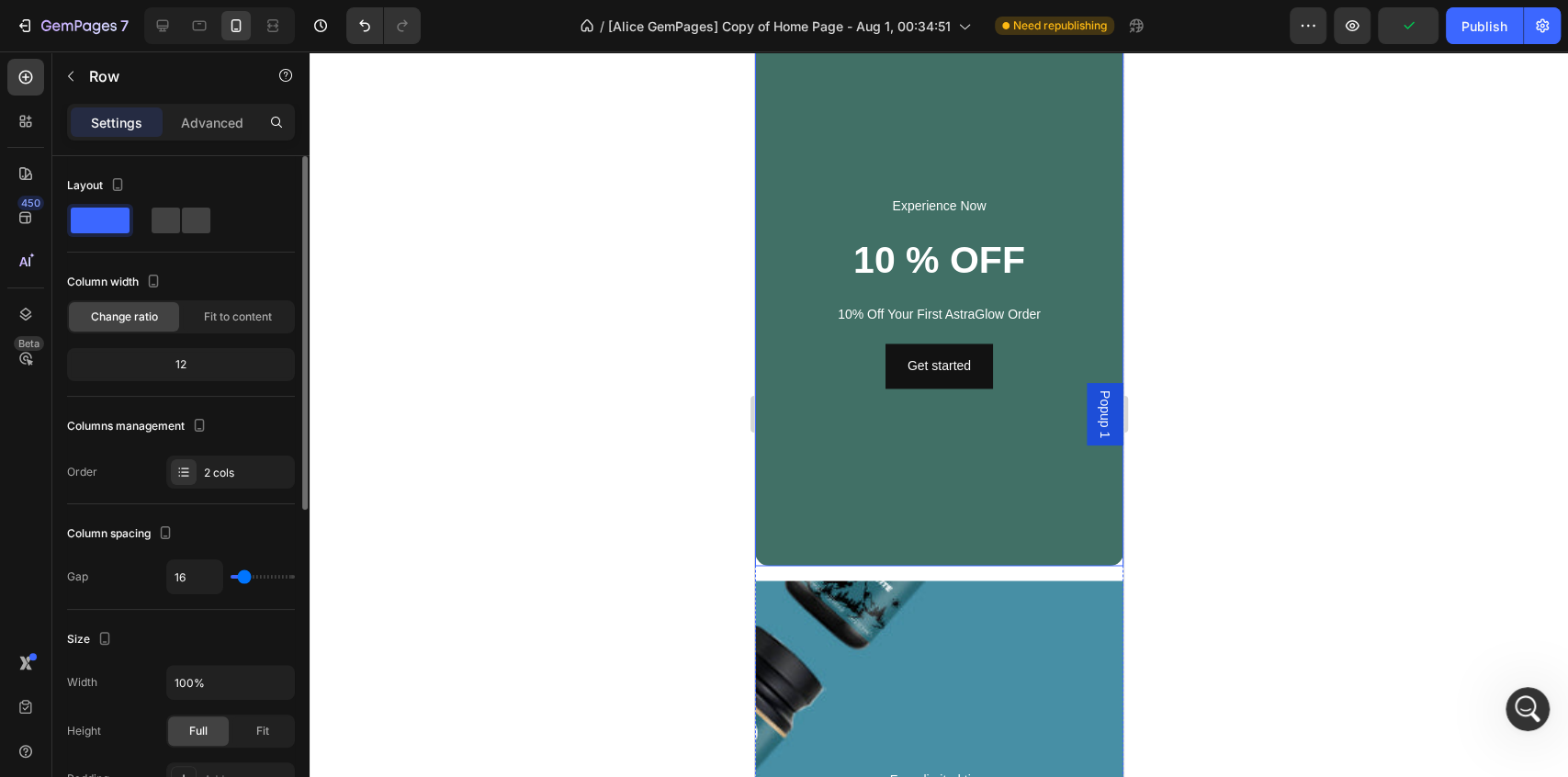 click at bounding box center (938, 290) 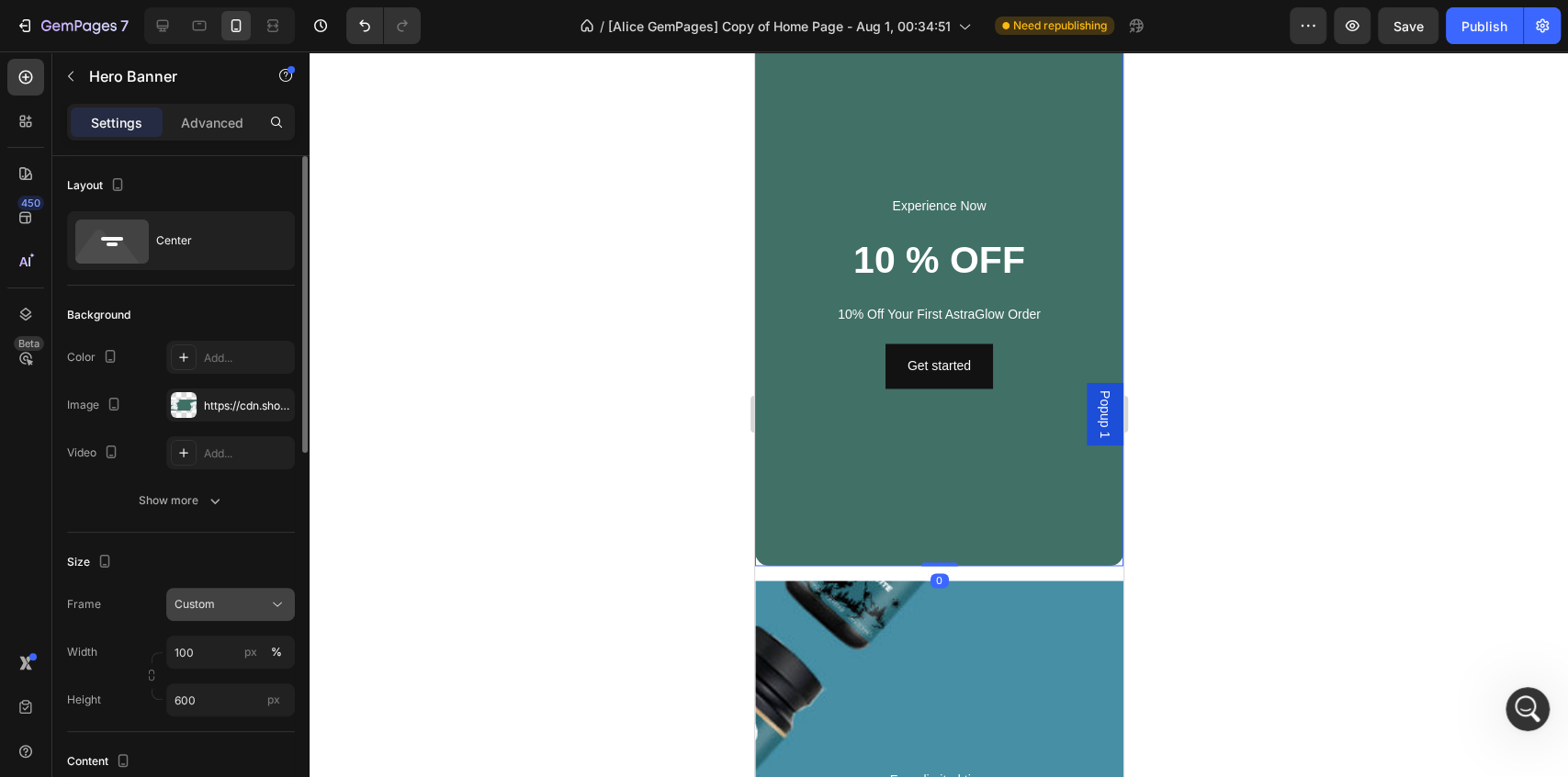 click on "Custom" at bounding box center (231, 604) 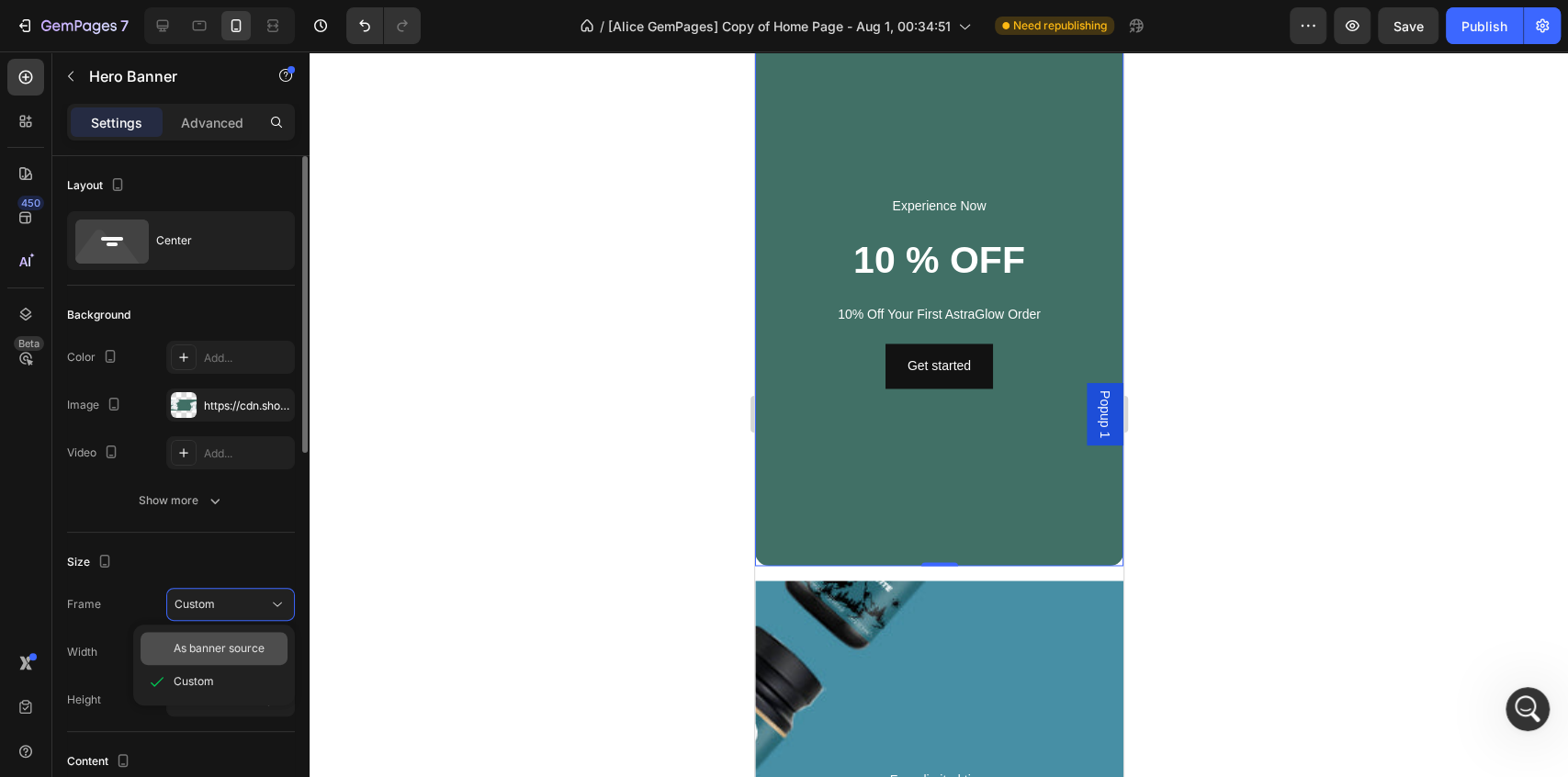 click on "As banner source" at bounding box center [219, 648] 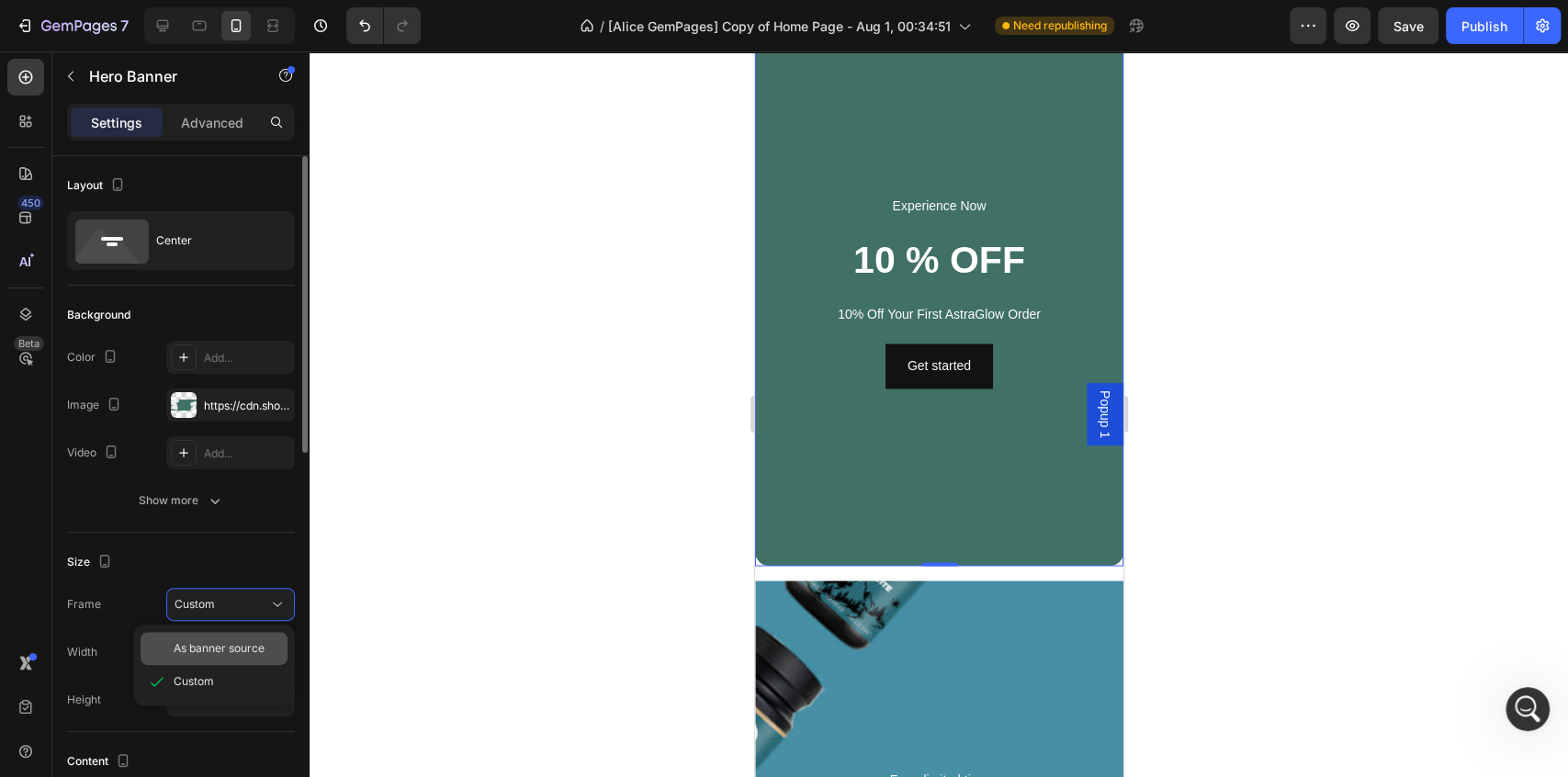 type 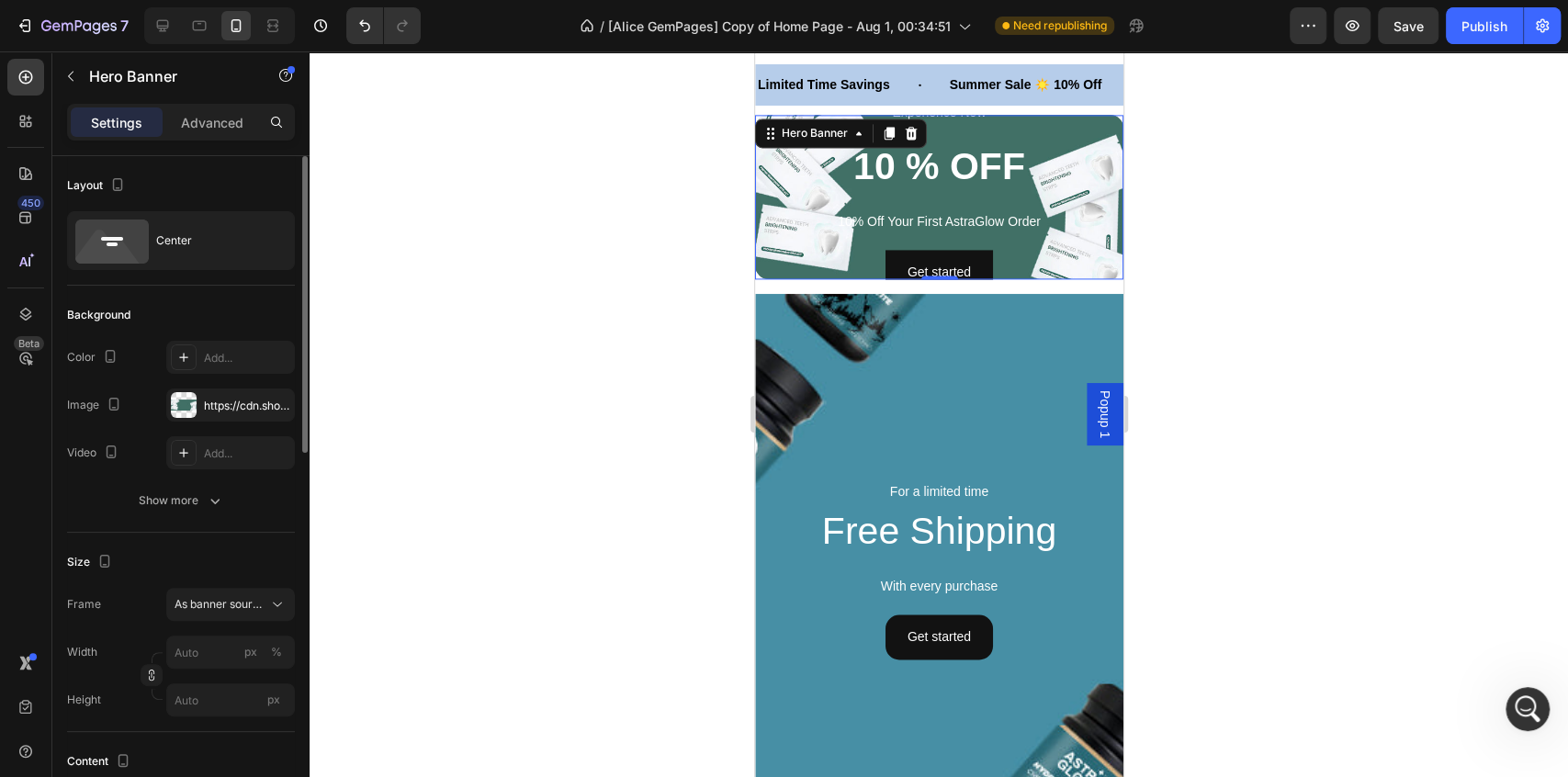 scroll, scrollTop: 1596, scrollLeft: 0, axis: vertical 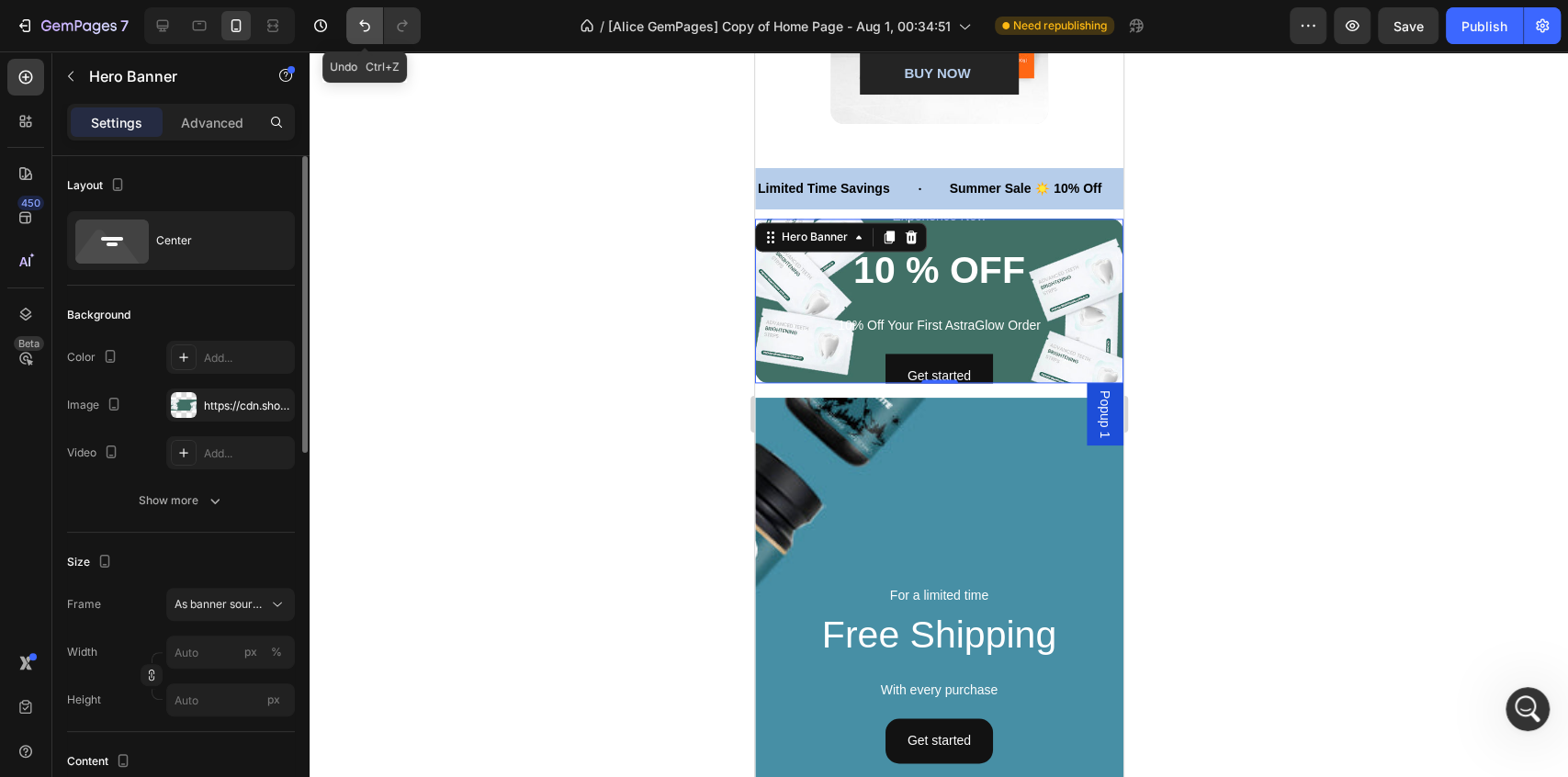 click 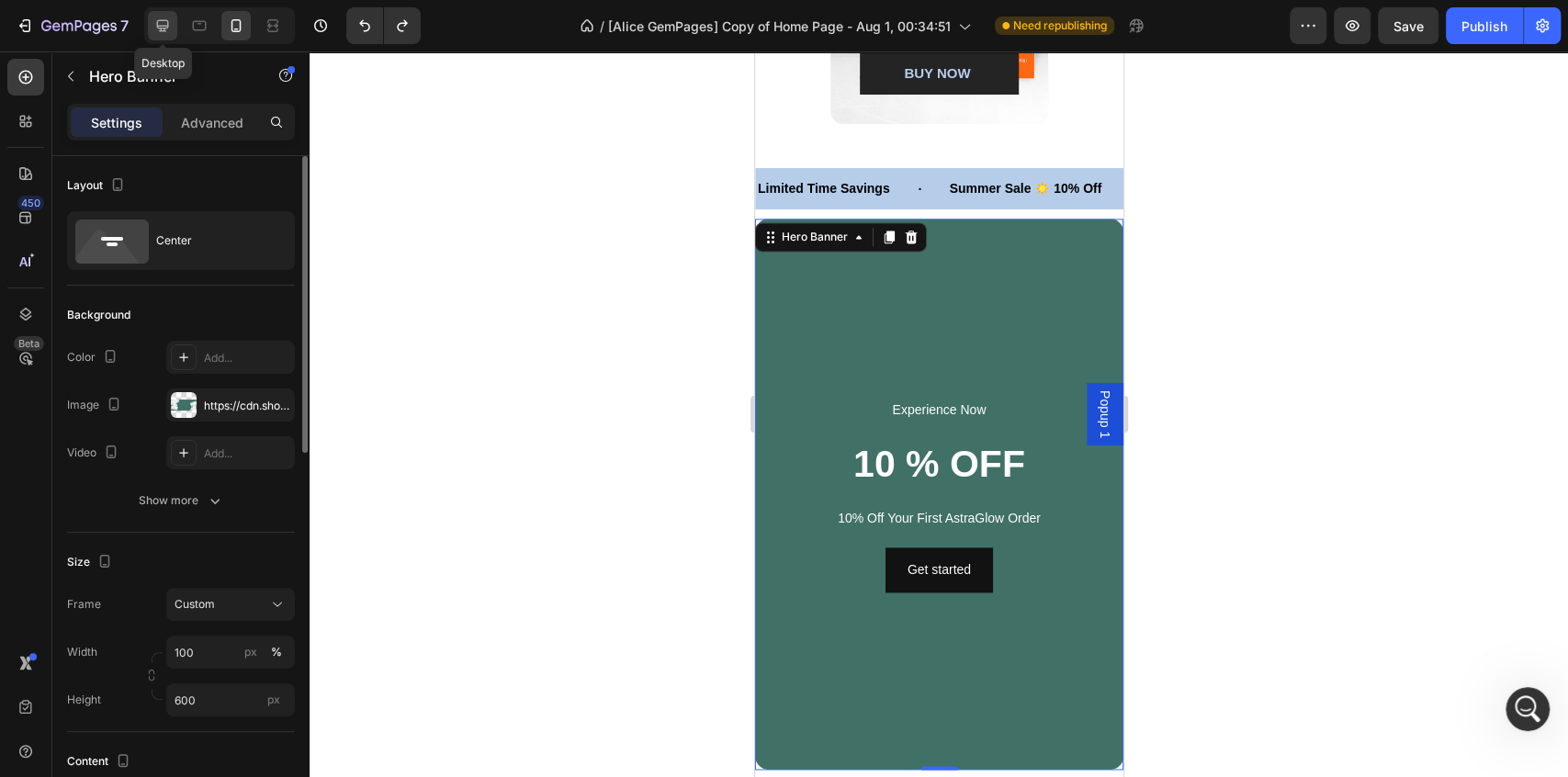 click 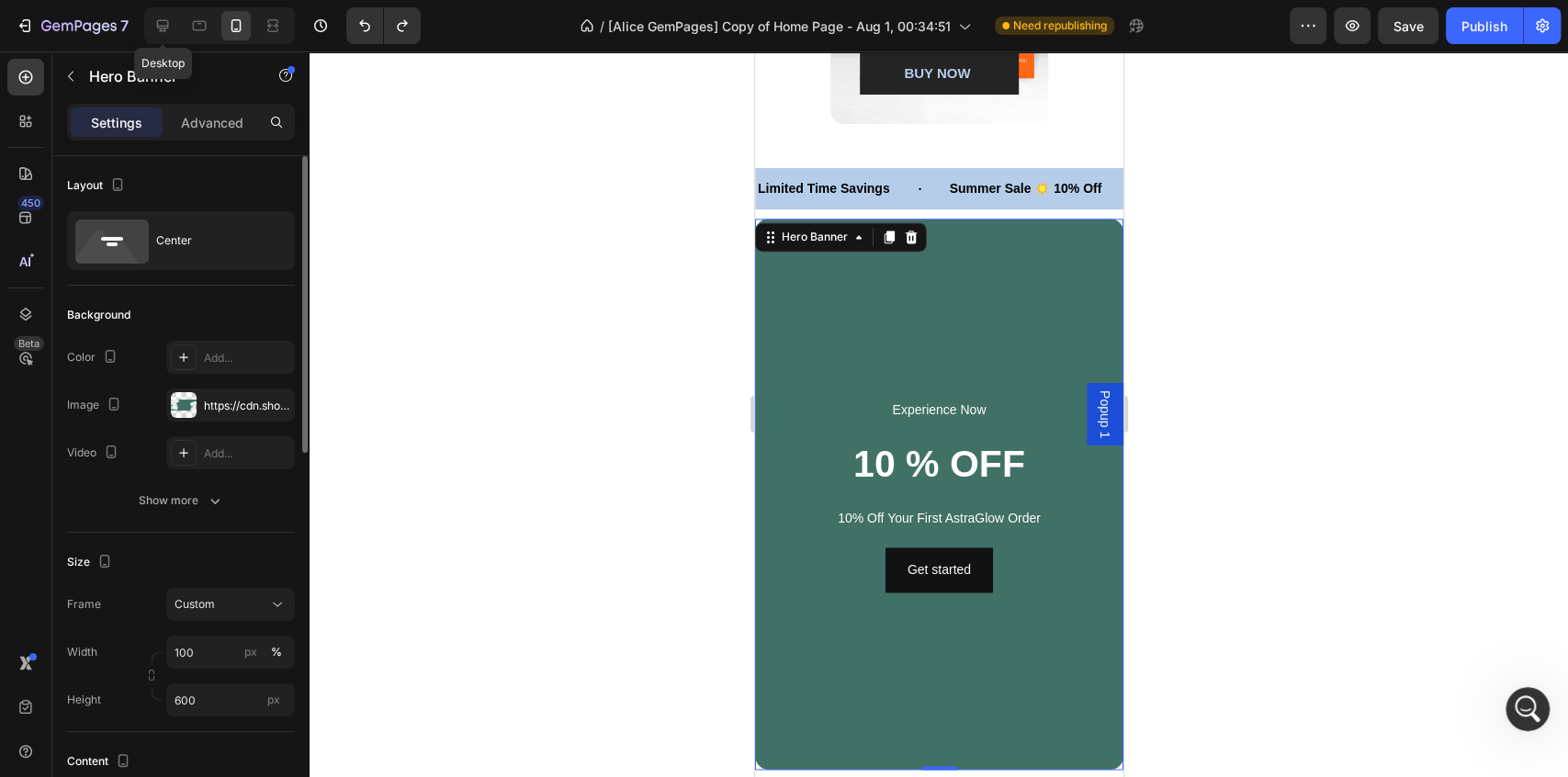 type on "400" 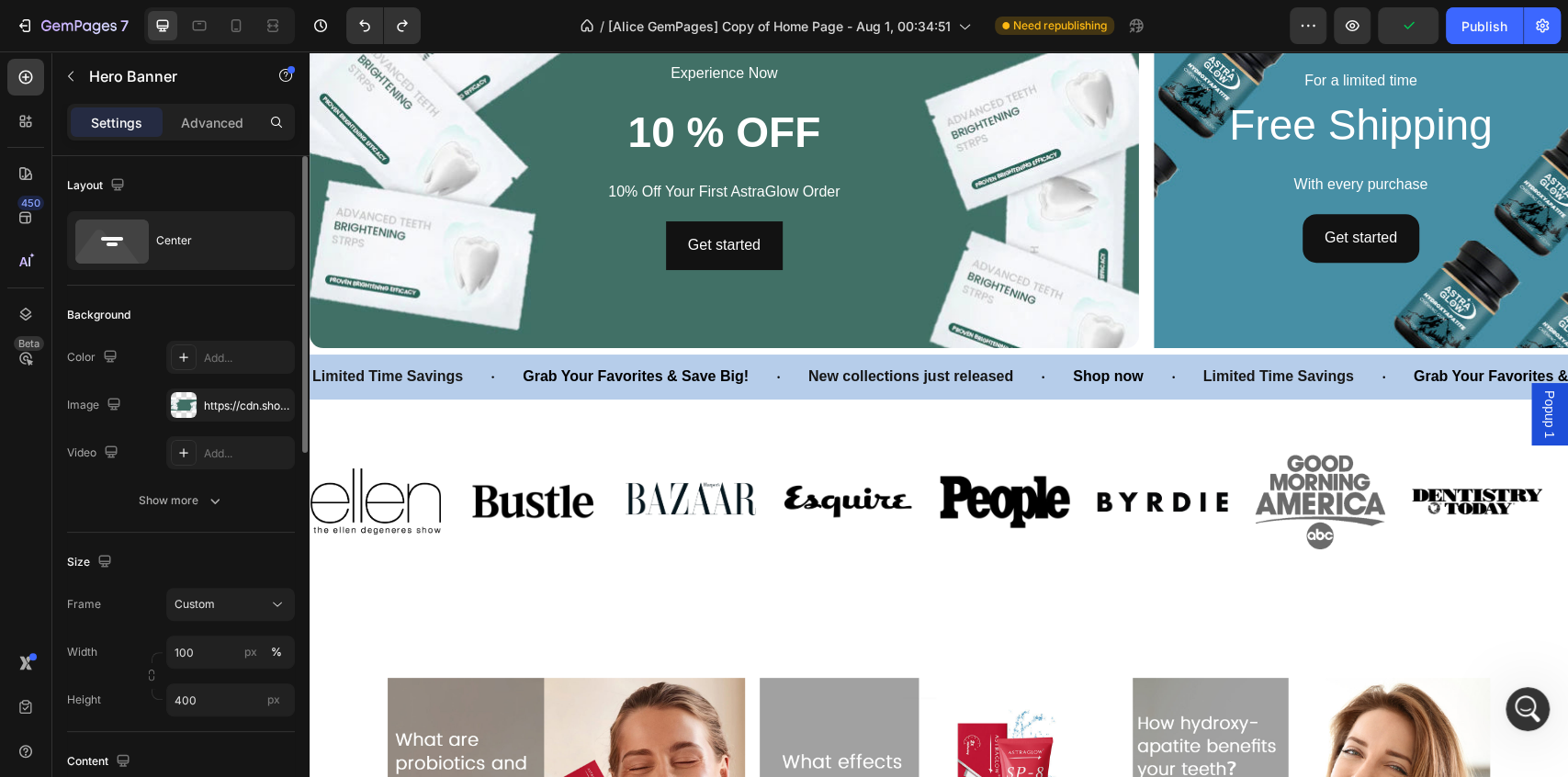 scroll, scrollTop: 678, scrollLeft: 0, axis: vertical 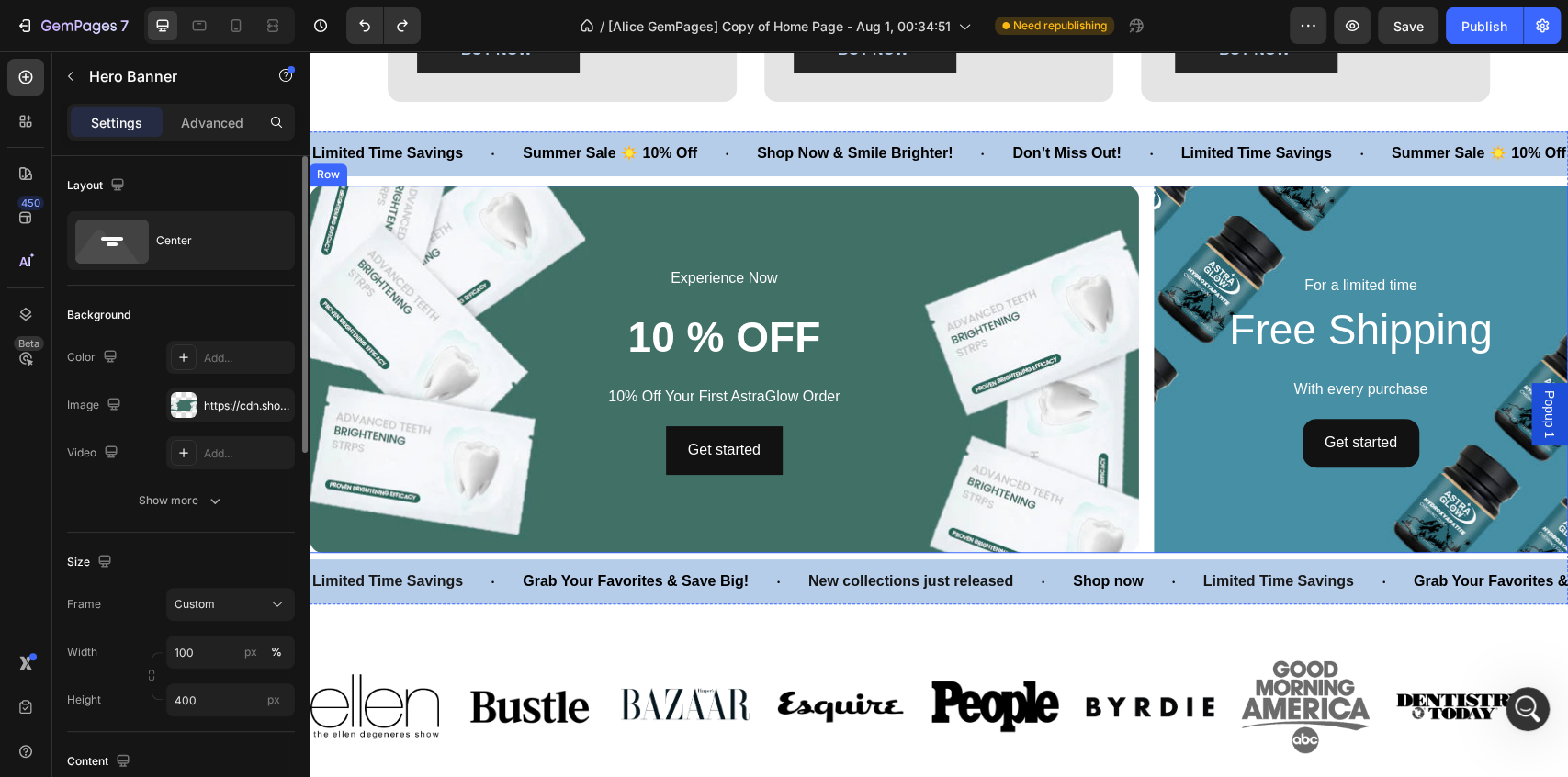 click on "Experience Now Text Block 10 % OFF Heading 10% Off Your First AstraGlow Order Text Block Get started Button Hero Banner For a limited time Text Block Free Shipping Heading With every purchase Text Block Get started Button Hero Banner Row" at bounding box center (939, 369) 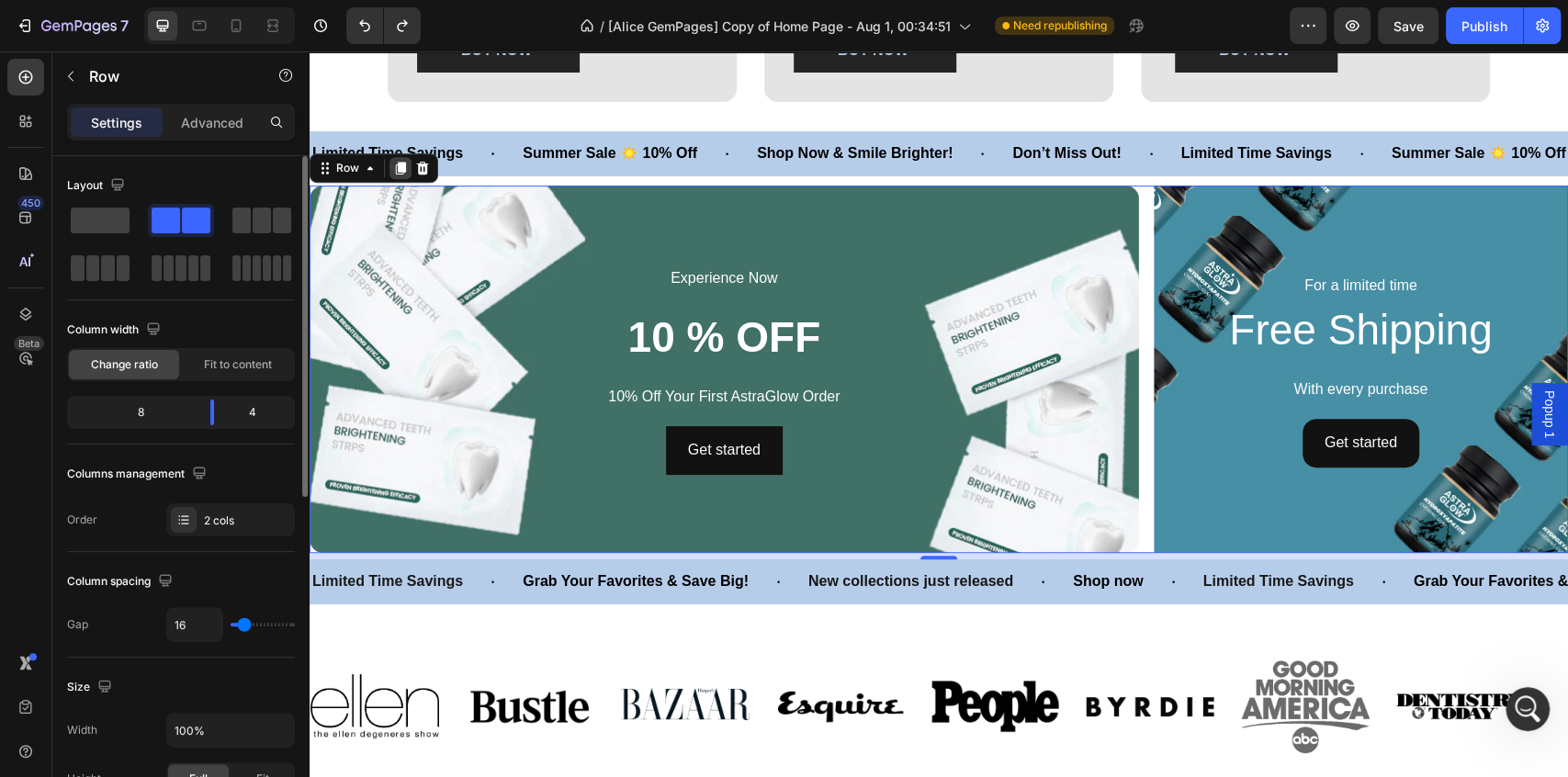 click 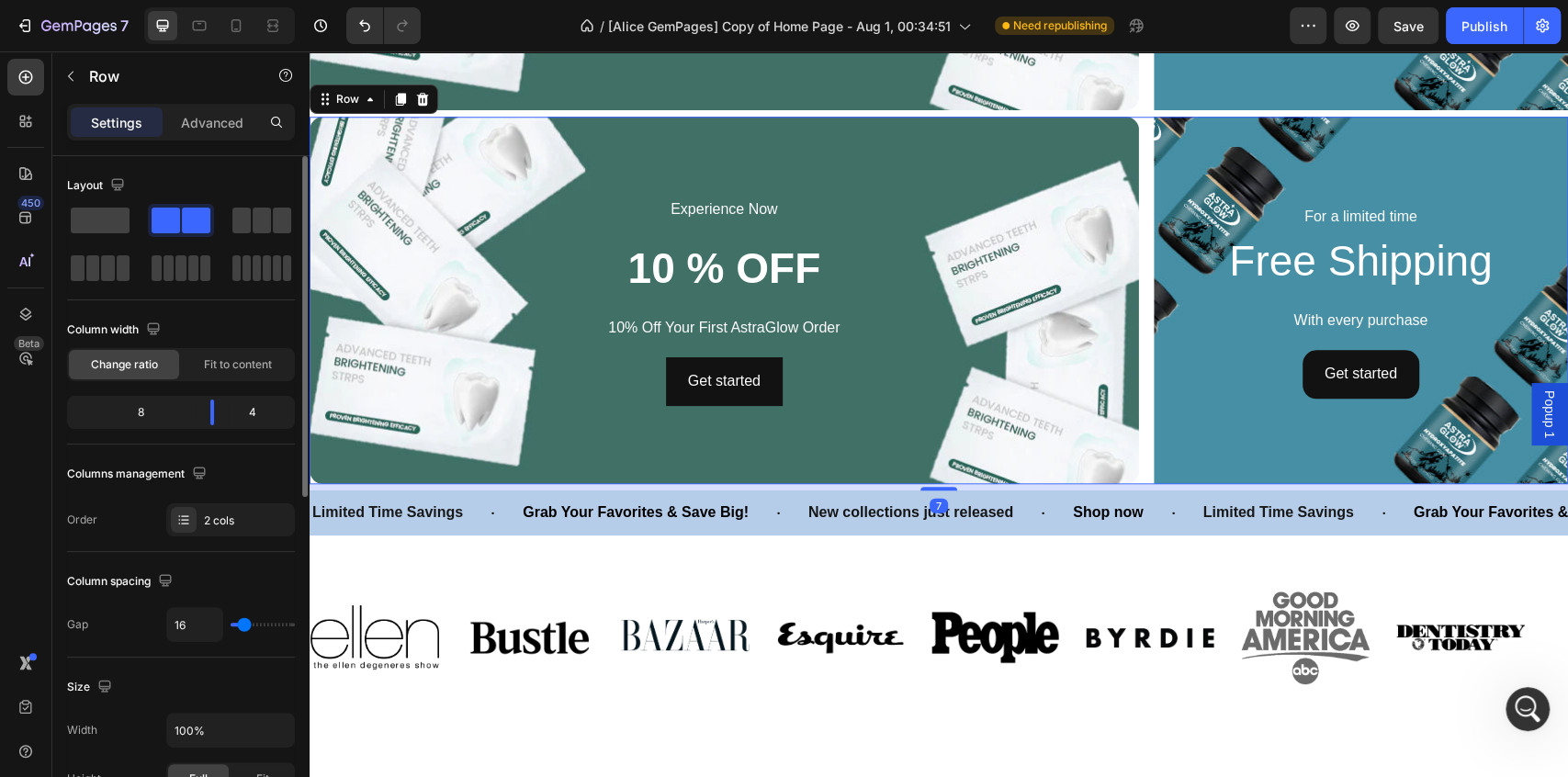 scroll, scrollTop: 815, scrollLeft: 0, axis: vertical 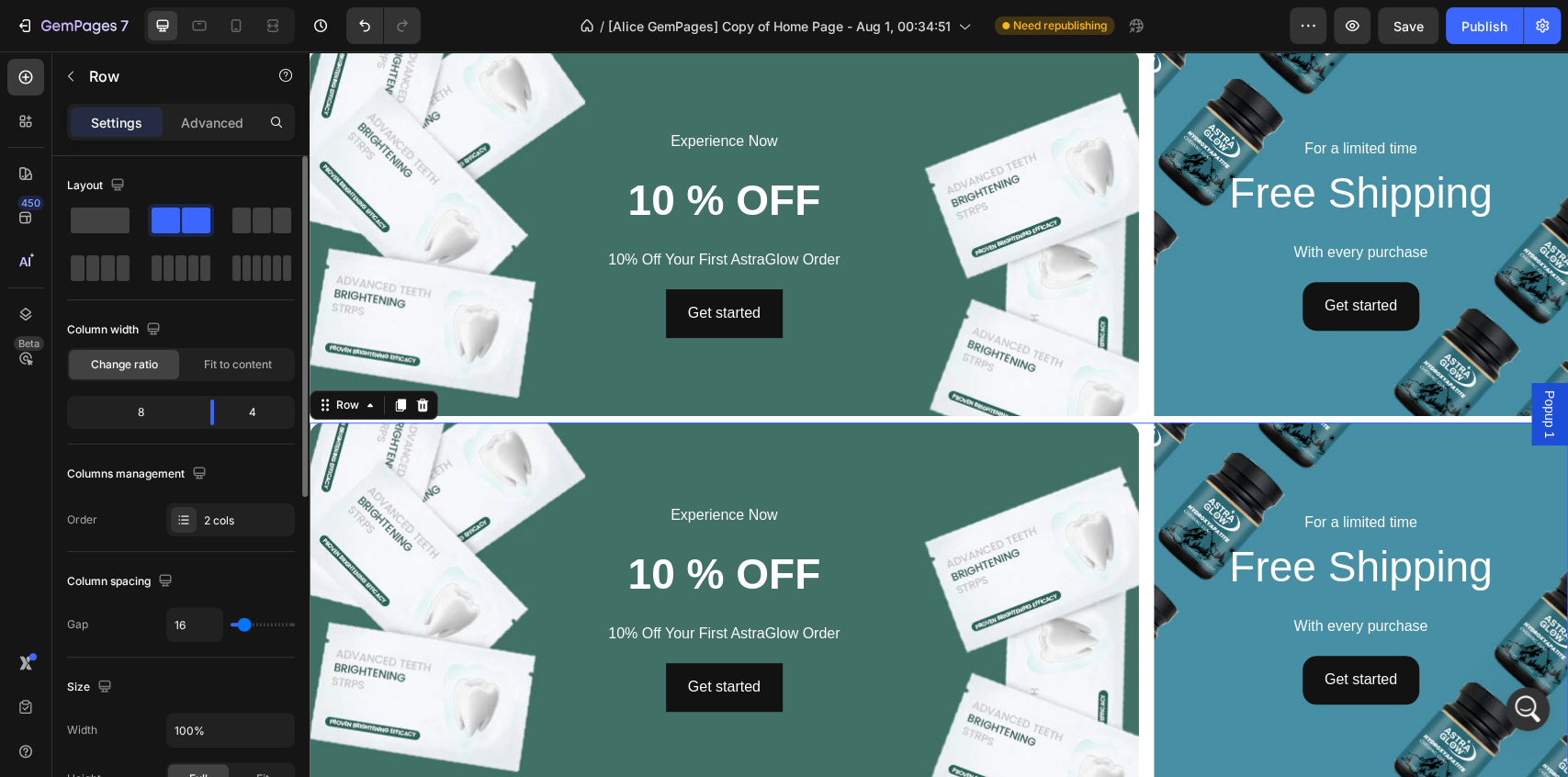 click on "Experience Now Text Block 10 % OFF Heading 10% Off Your First AstraGlow Order Text Block Get started Button Hero Banner For a limited time Text Block Free Shipping Heading With every purchase Text Block Get started Button Hero Banner Row" at bounding box center (939, 232) 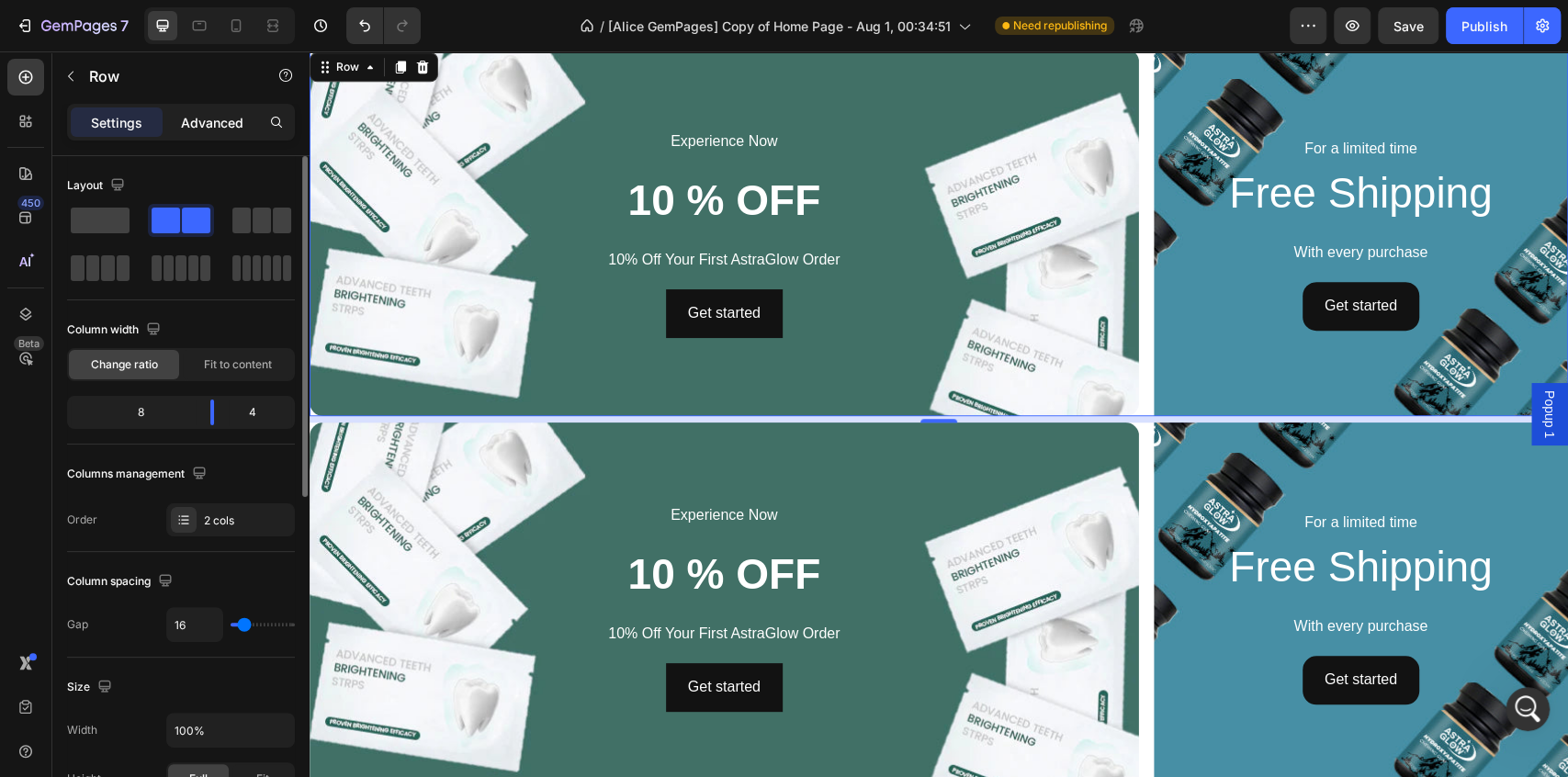 click on "Advanced" at bounding box center (212, 122) 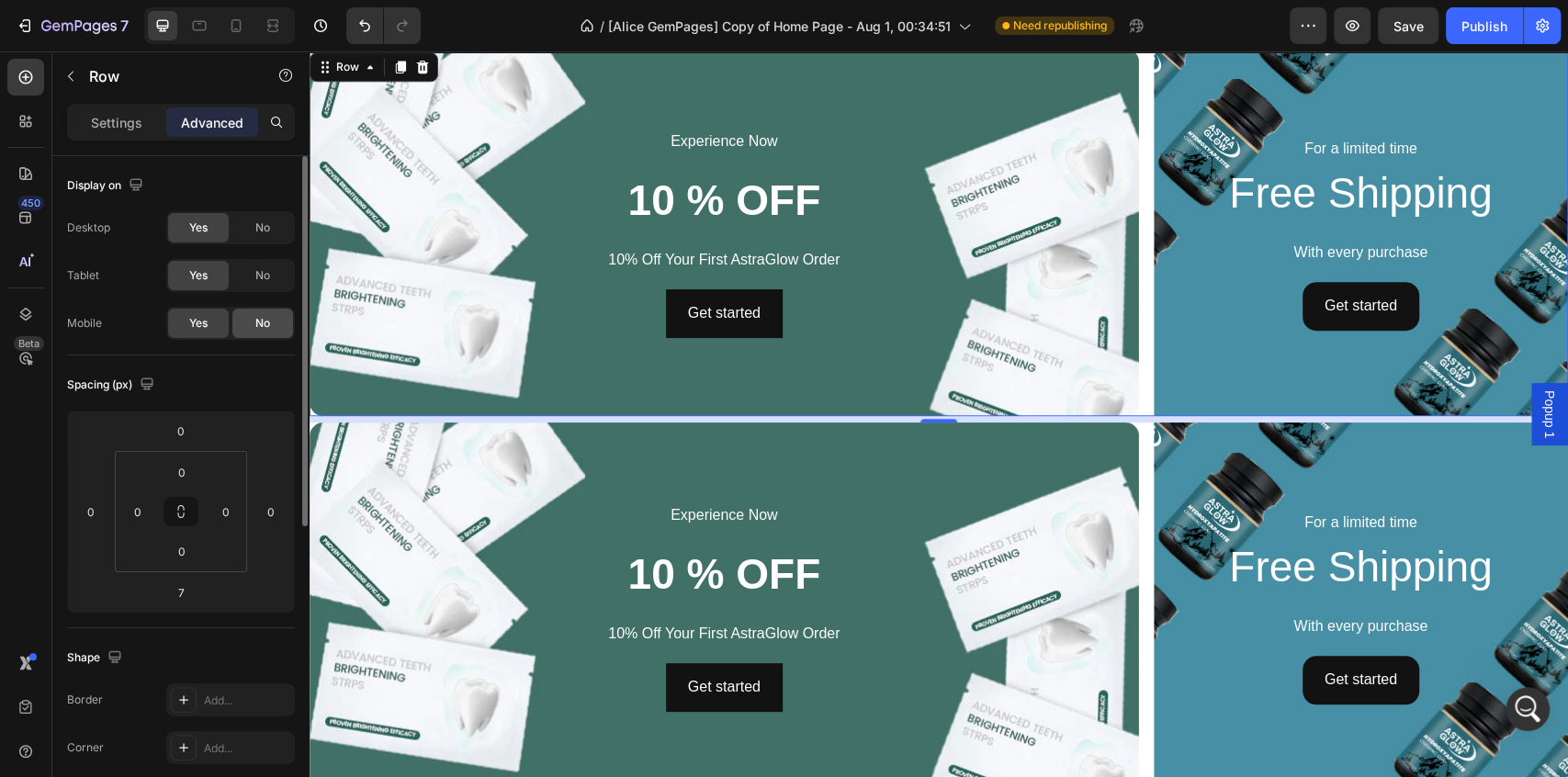 click on "No" 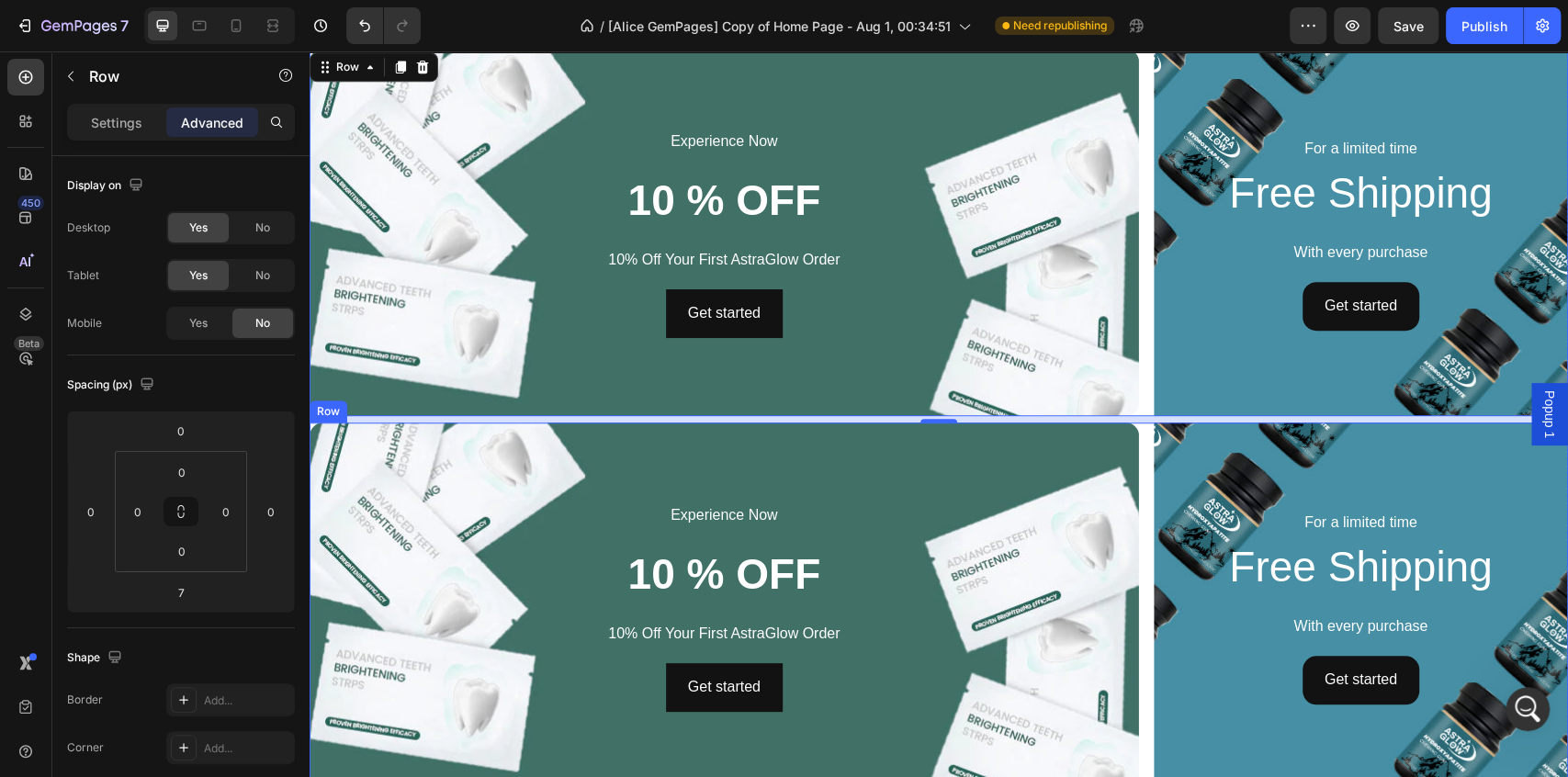 click on "Experience Now Text Block 10 % OFF Heading 10% Off Your First AstraGlow Order Text Block Get started Button Hero Banner For a limited time Text Block Free Shipping Heading With every purchase Text Block Get started Button Hero Banner Row" at bounding box center [939, 606] 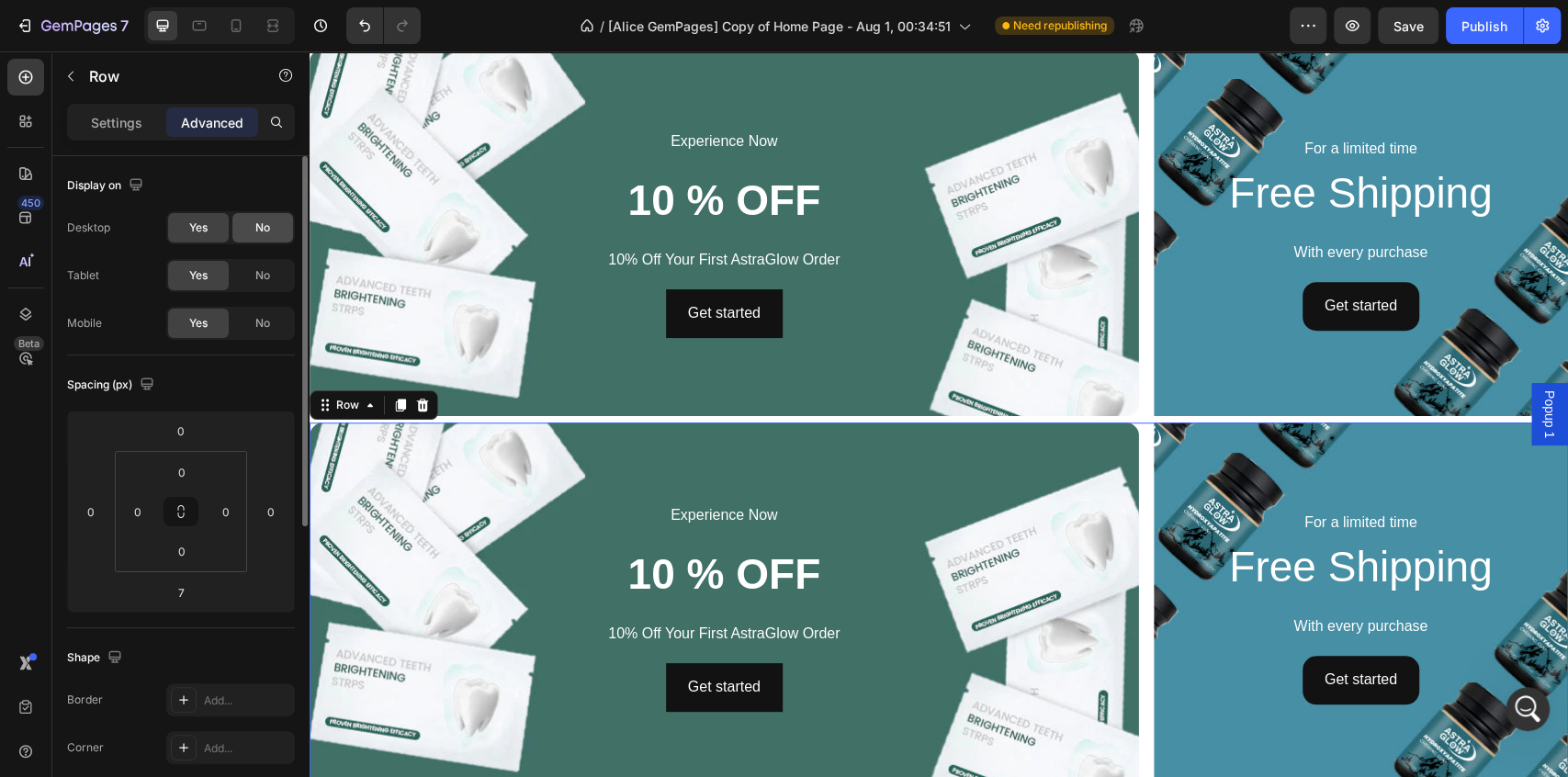 click on "No" 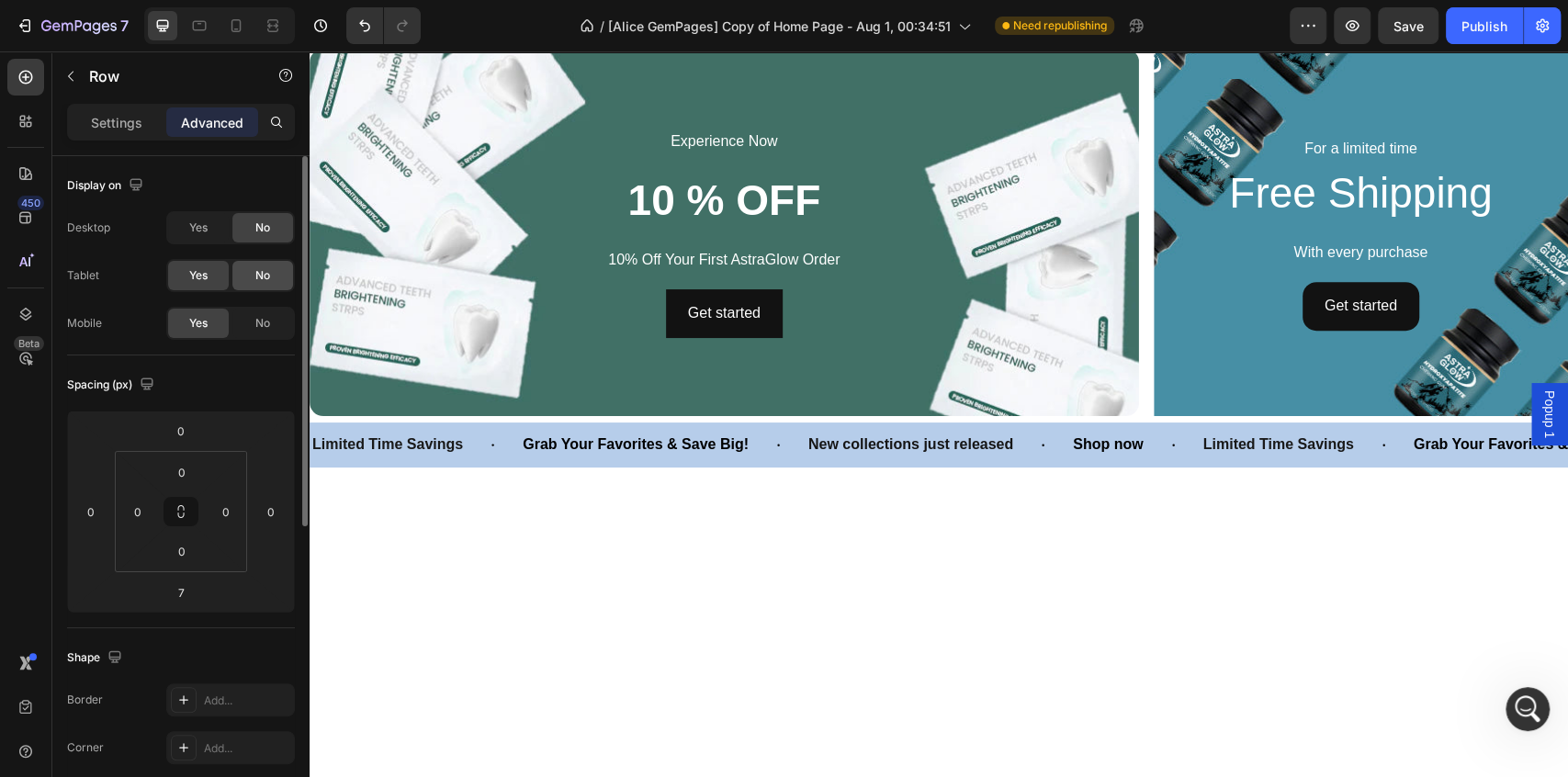 click on "No" 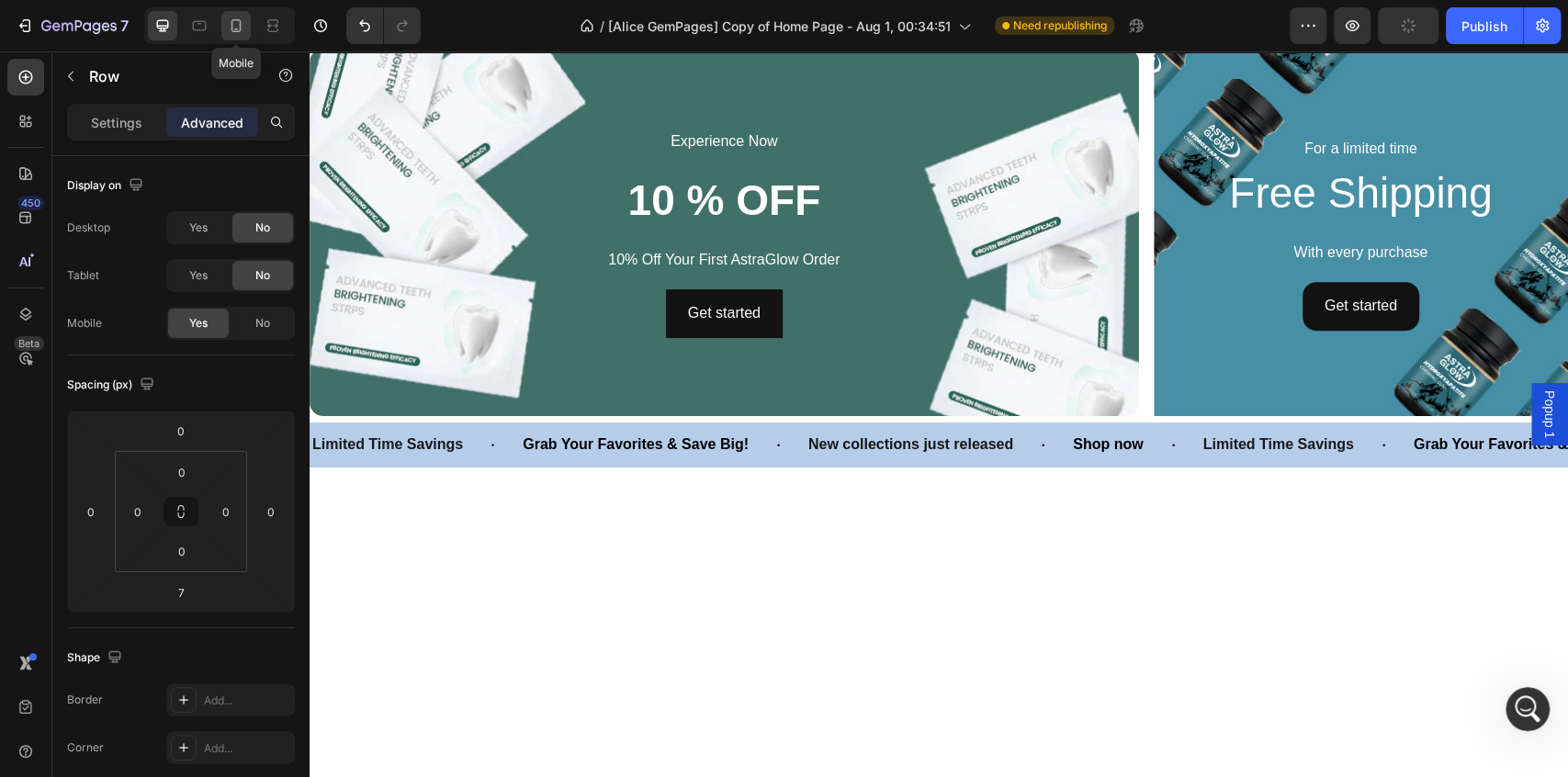 click 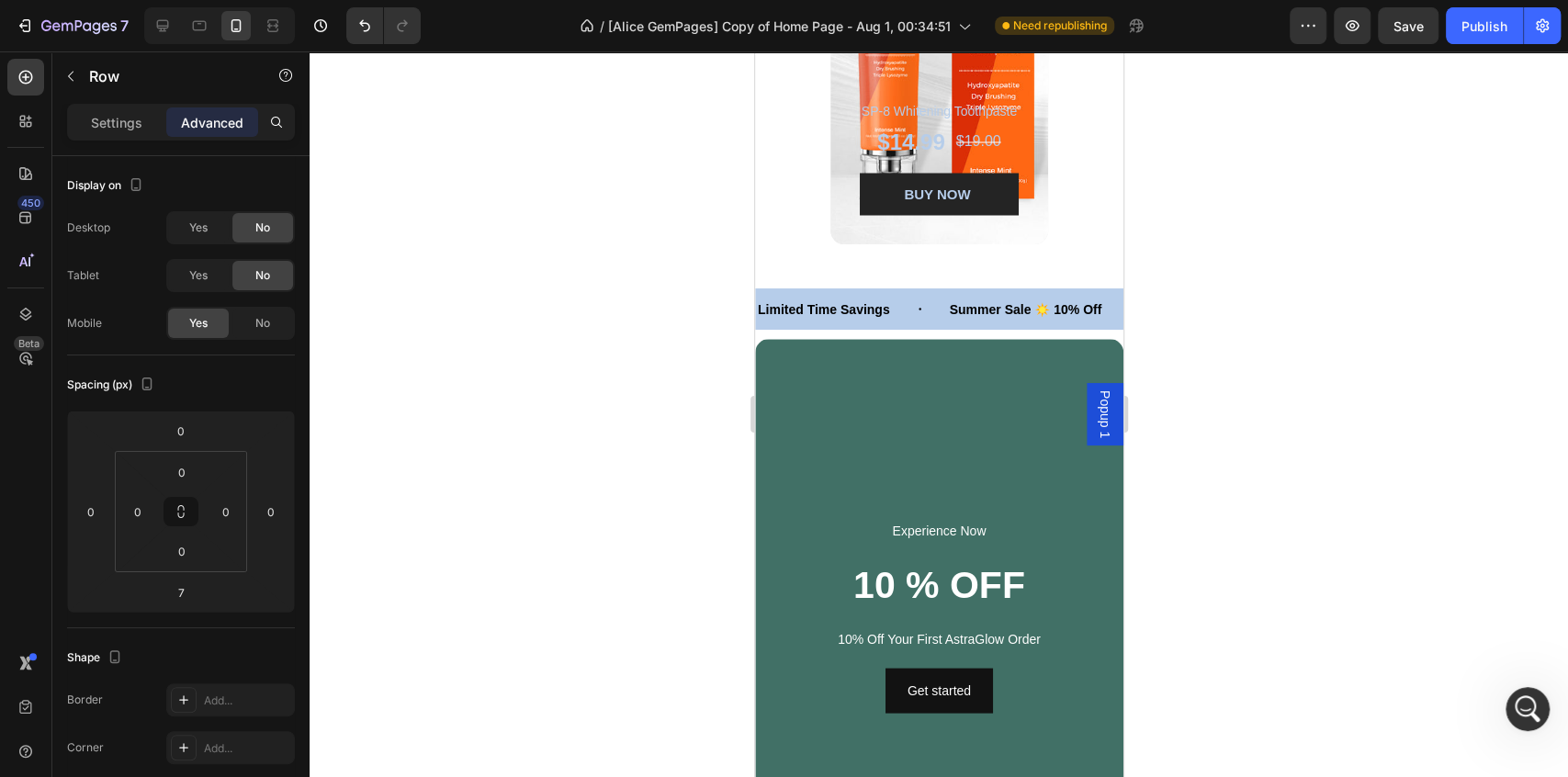 scroll, scrollTop: 2449, scrollLeft: 0, axis: vertical 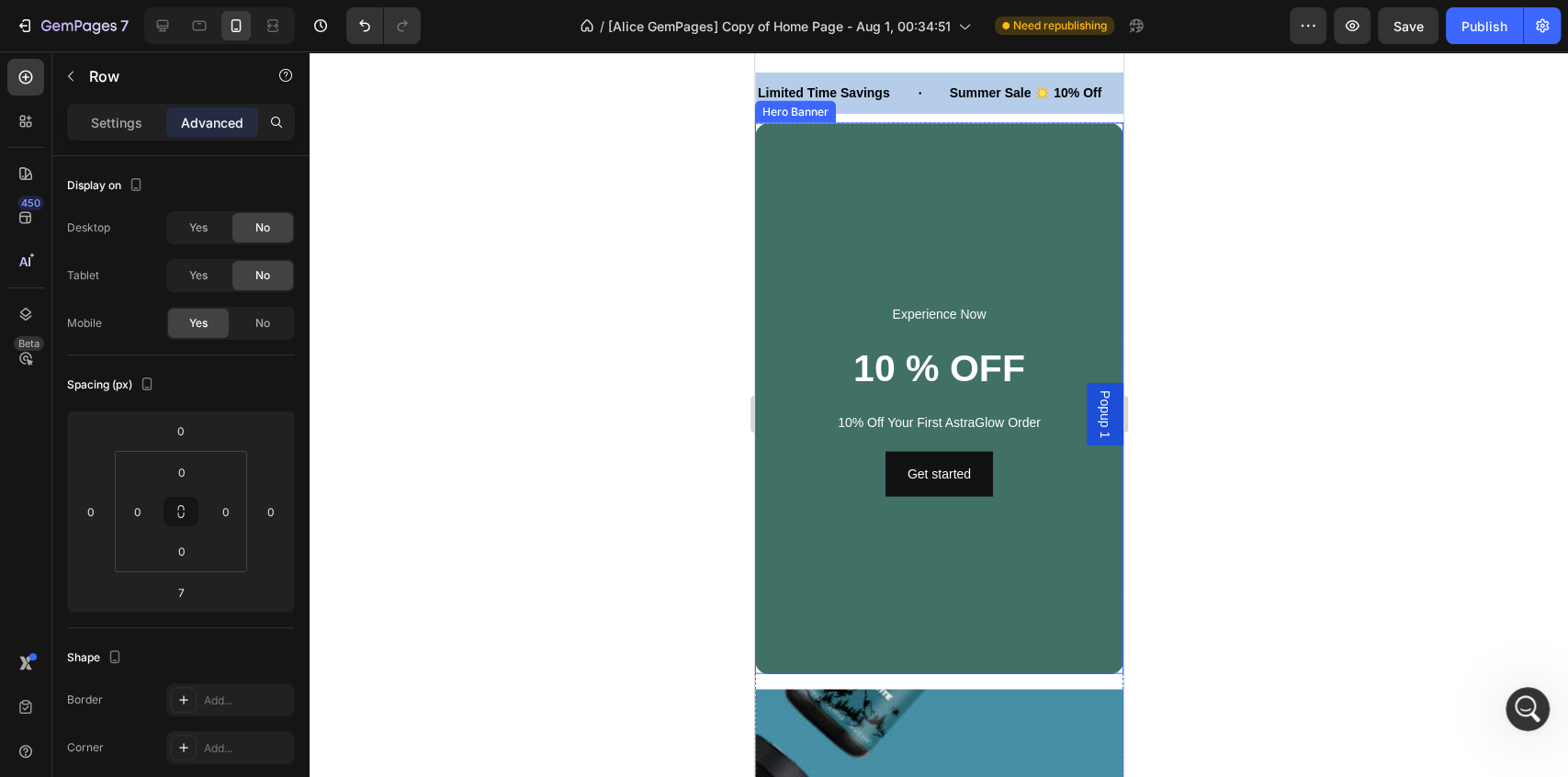 click at bounding box center [938, 399] 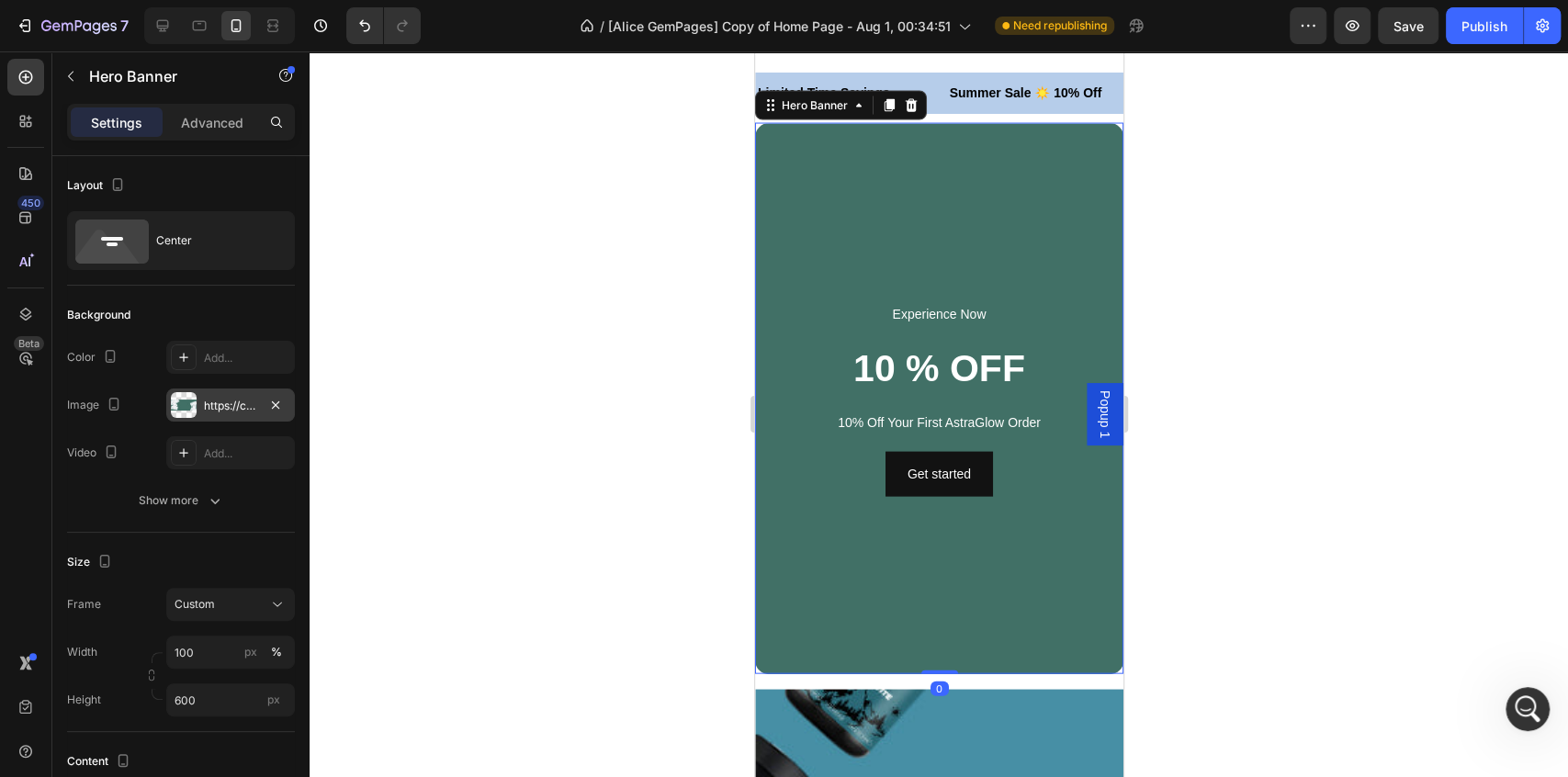click on "https://cdn.shopify.com/s/files/1/0771/9049/6475/files/gempages_575927947383276370-7482fec3-7d8d-48a0-ae36-80a1097d39cb.webp" at bounding box center [231, 406] 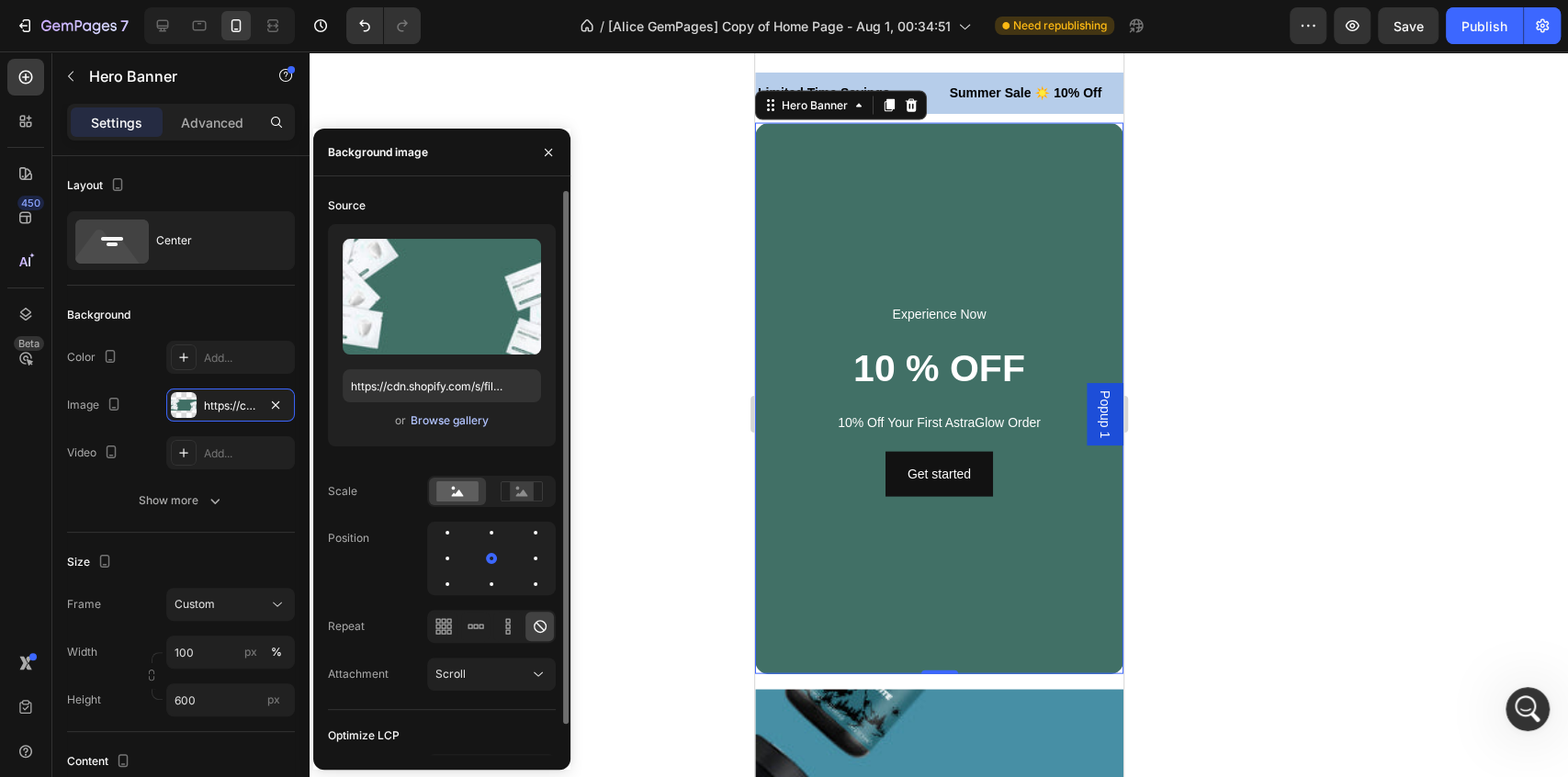 click on "Browse gallery" at bounding box center (449, 421) 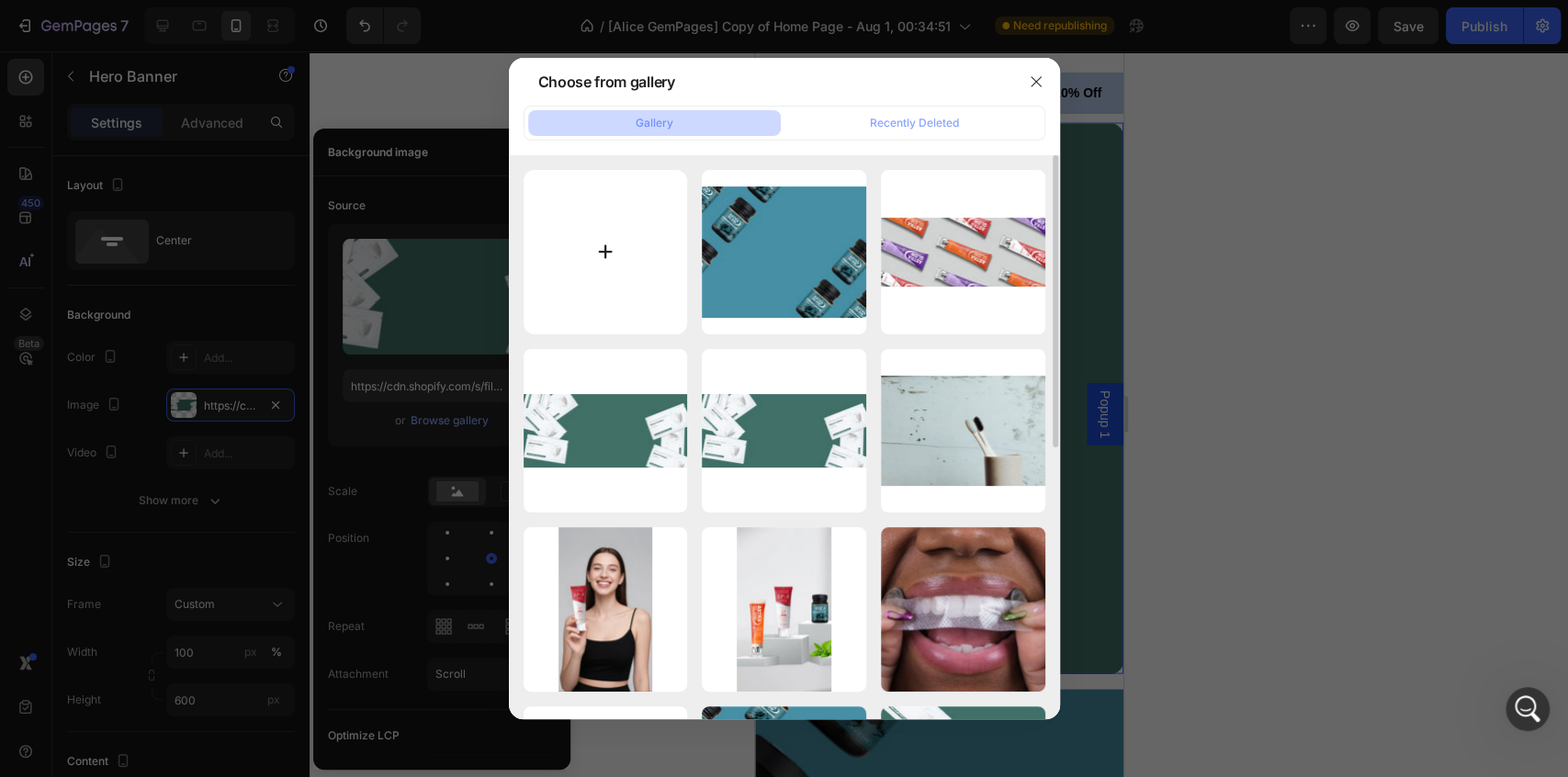 click at bounding box center [605, 252] 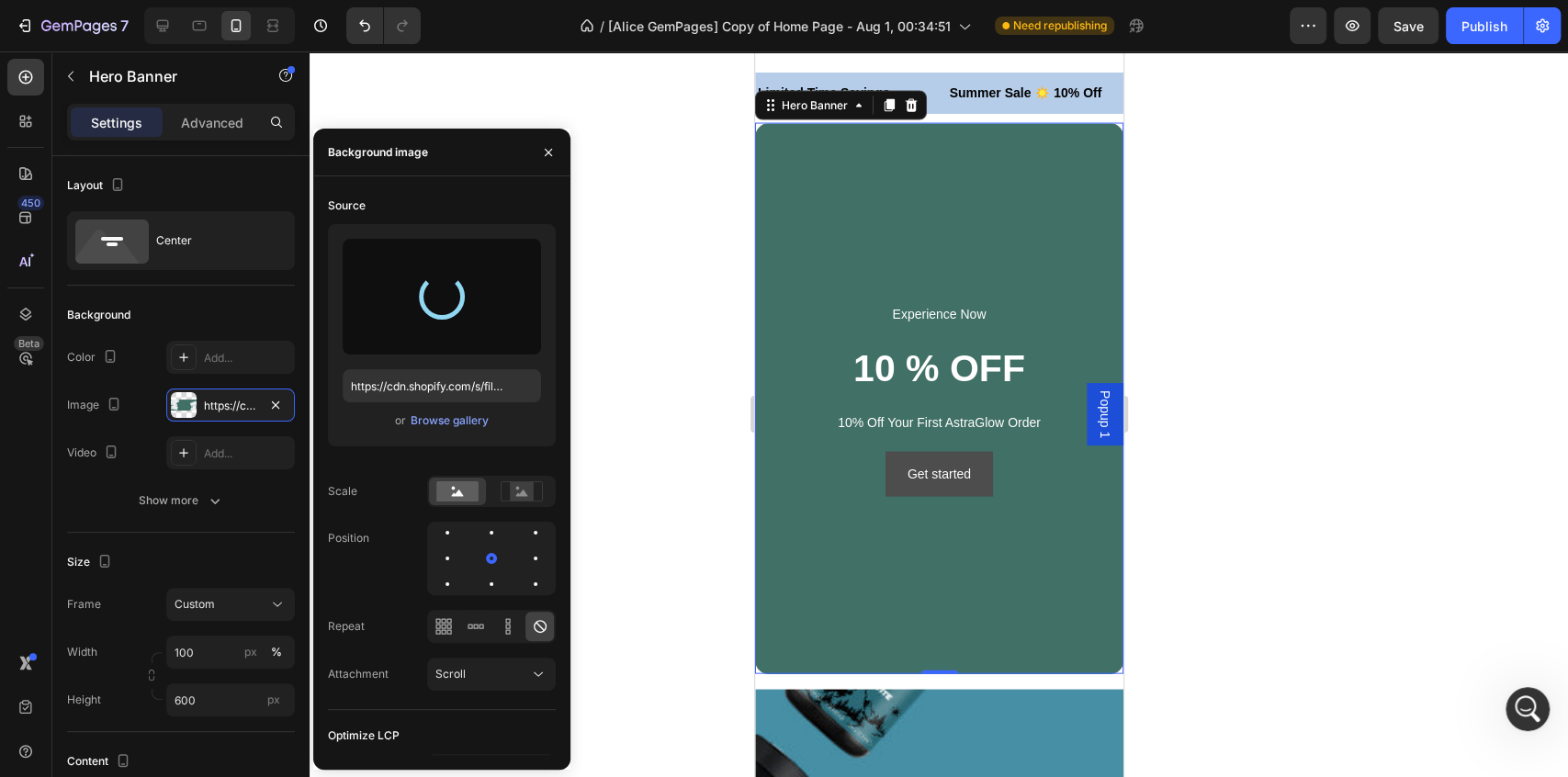 type on "https://cdn.shopify.com/s/files/1/0771/9049/6475/files/gempages_575927947383276370-423c912e-70da-49a1-b253-7ae4f820b439.jpg" 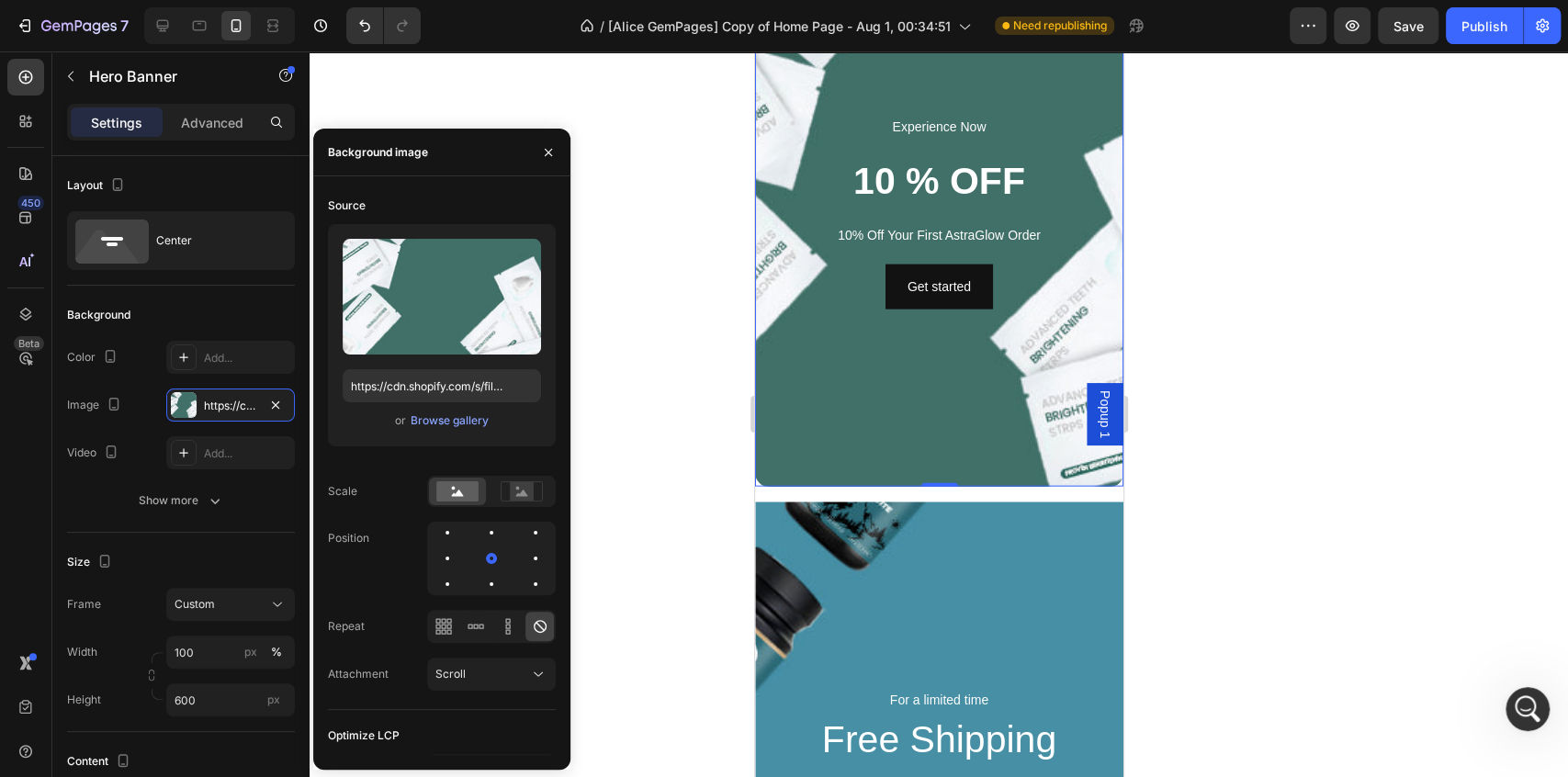 scroll, scrollTop: 2652, scrollLeft: 0, axis: vertical 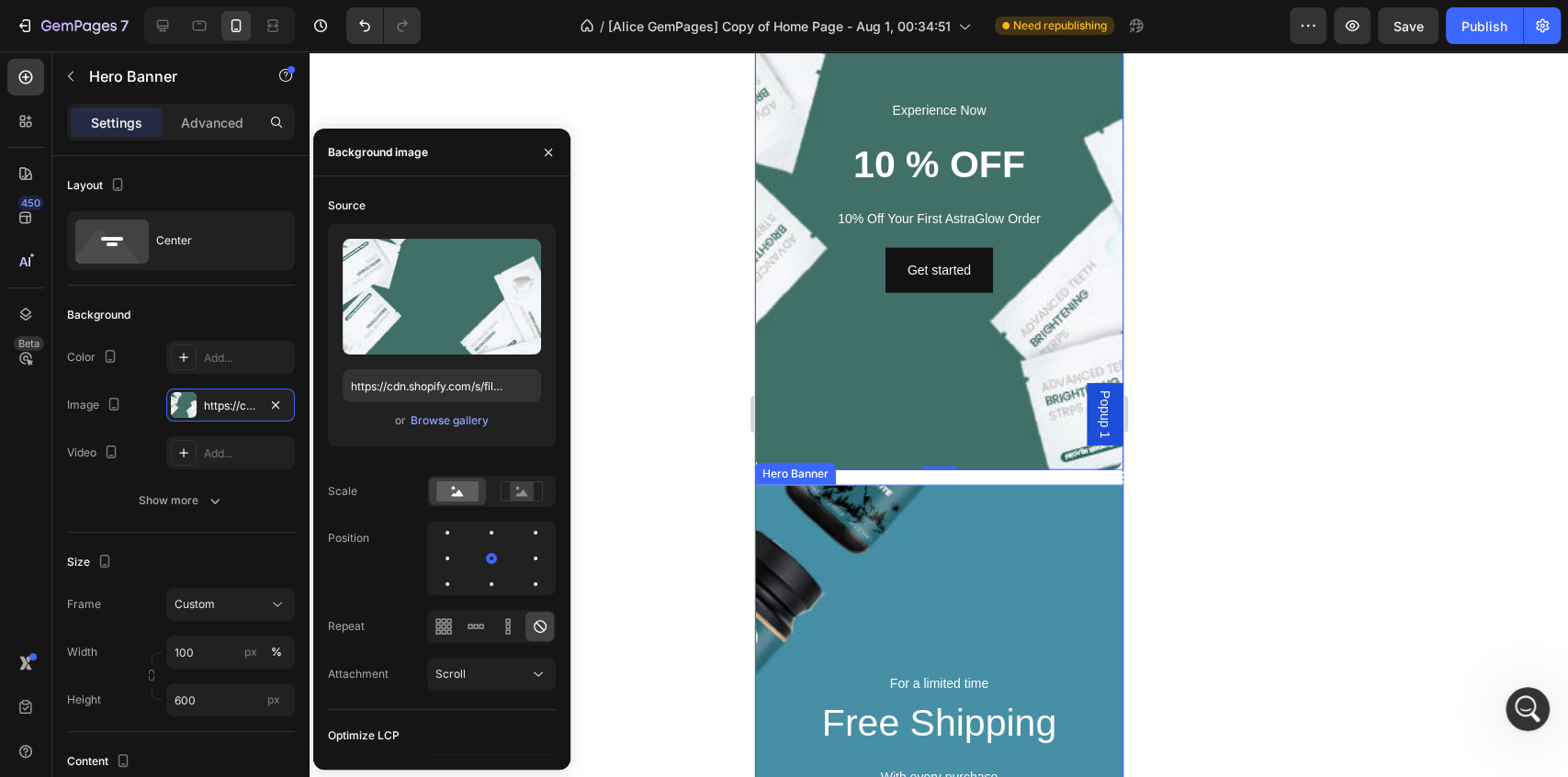 click at bounding box center [938, 760] 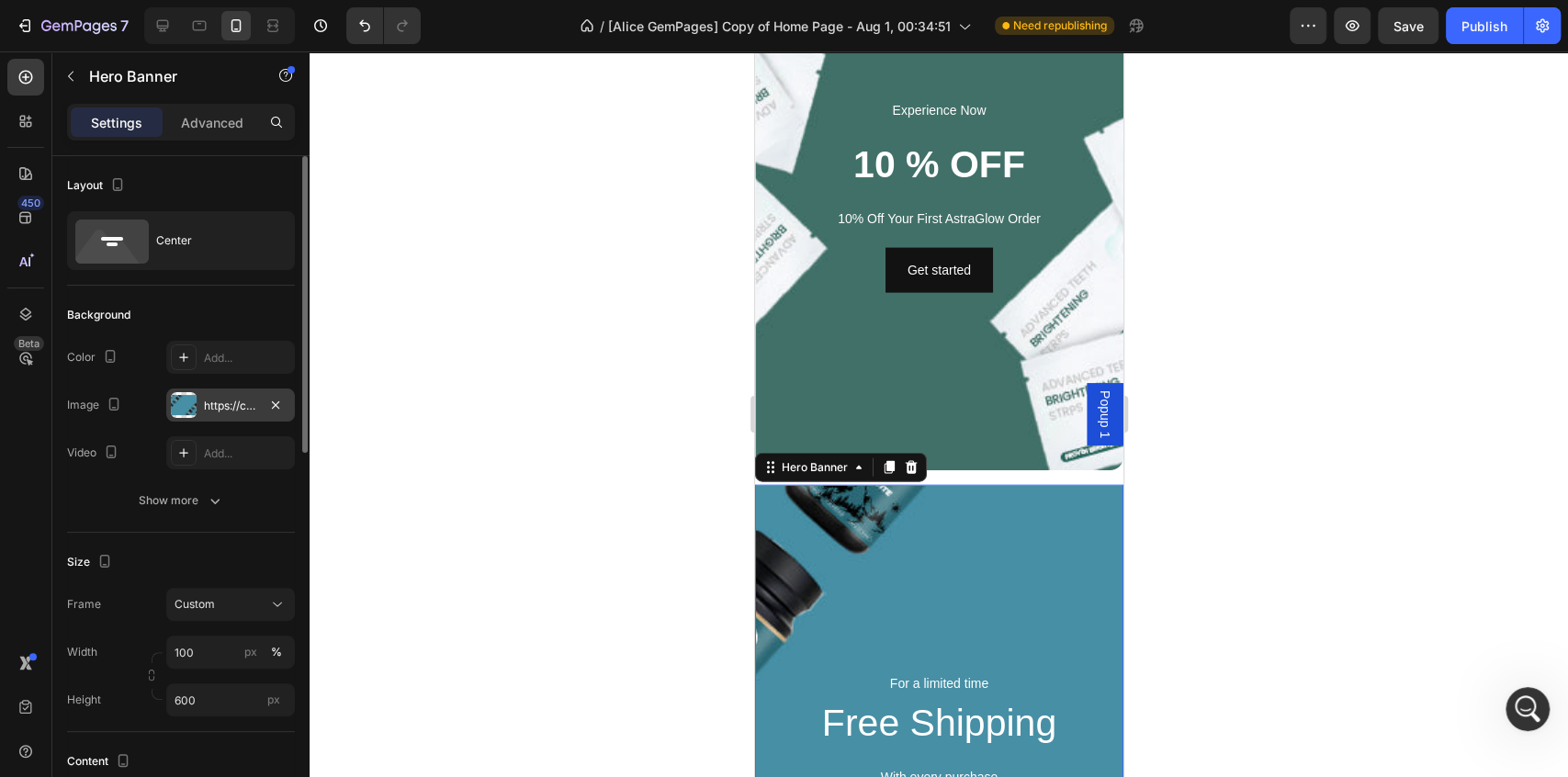 click on "https://cdn.shopify.com/s/files/1/0771/9049/6475/files/gempages_575927947383276370-4b8960ee-bb54-4b5a-9fd5-25080c338f9e.jpg" at bounding box center [231, 406] 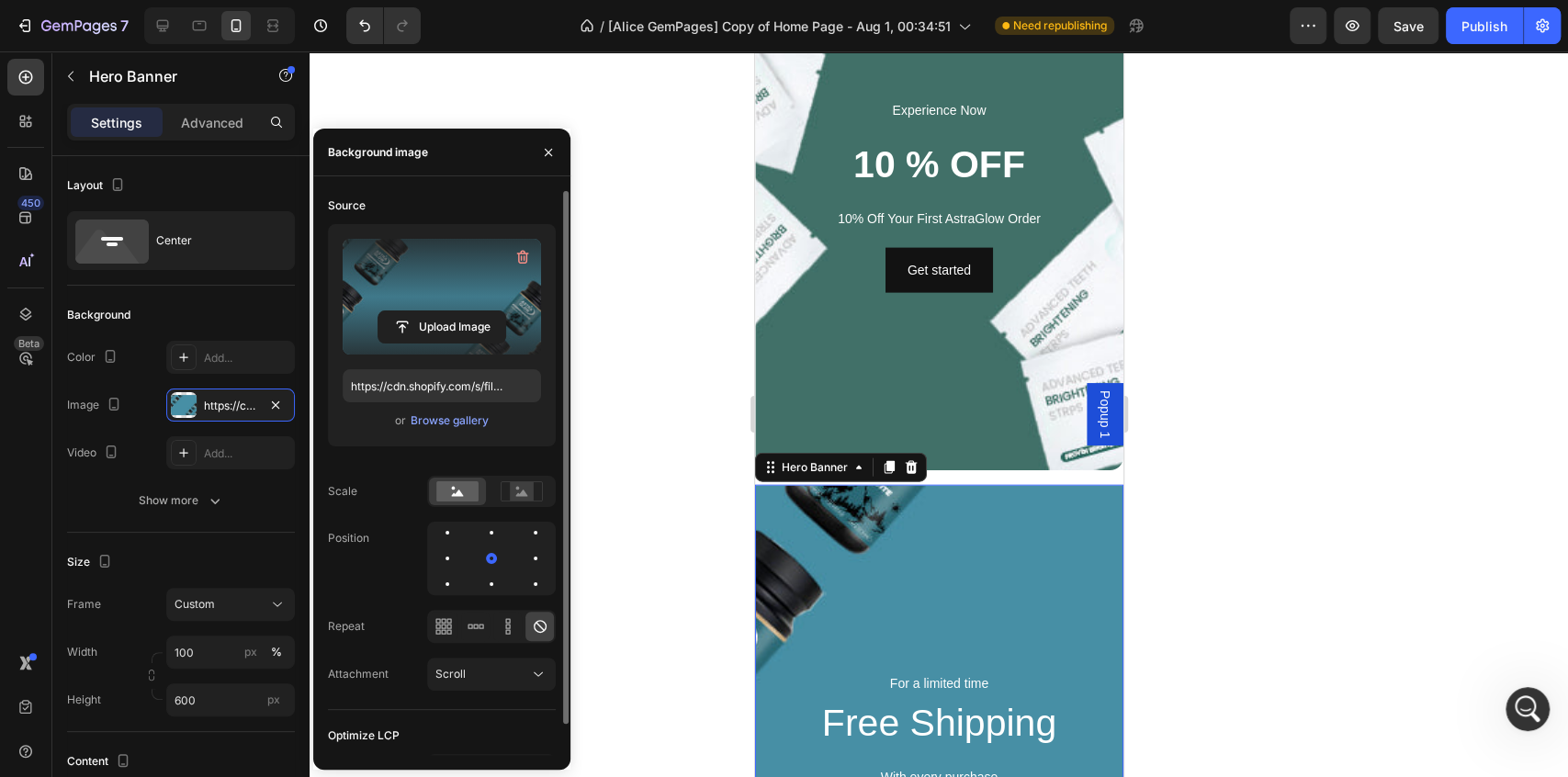 click at bounding box center (442, 297) 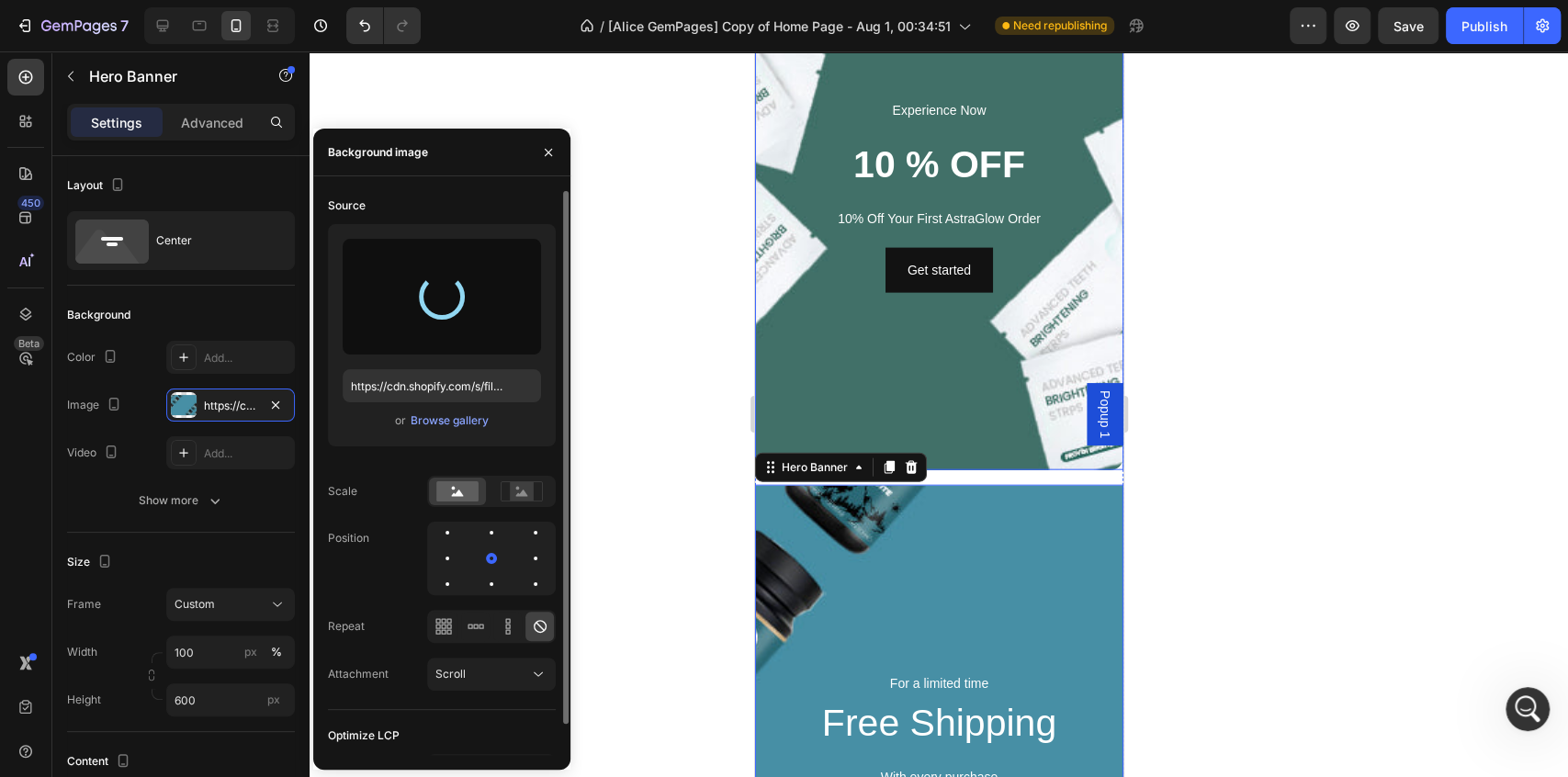 type on "https://cdn.shopify.com/s/files/1/0771/9049/6475/files/gempages_575927947383276370-5f5f5a77-6d57-4cb5-9514-ad965fce548c.jpg" 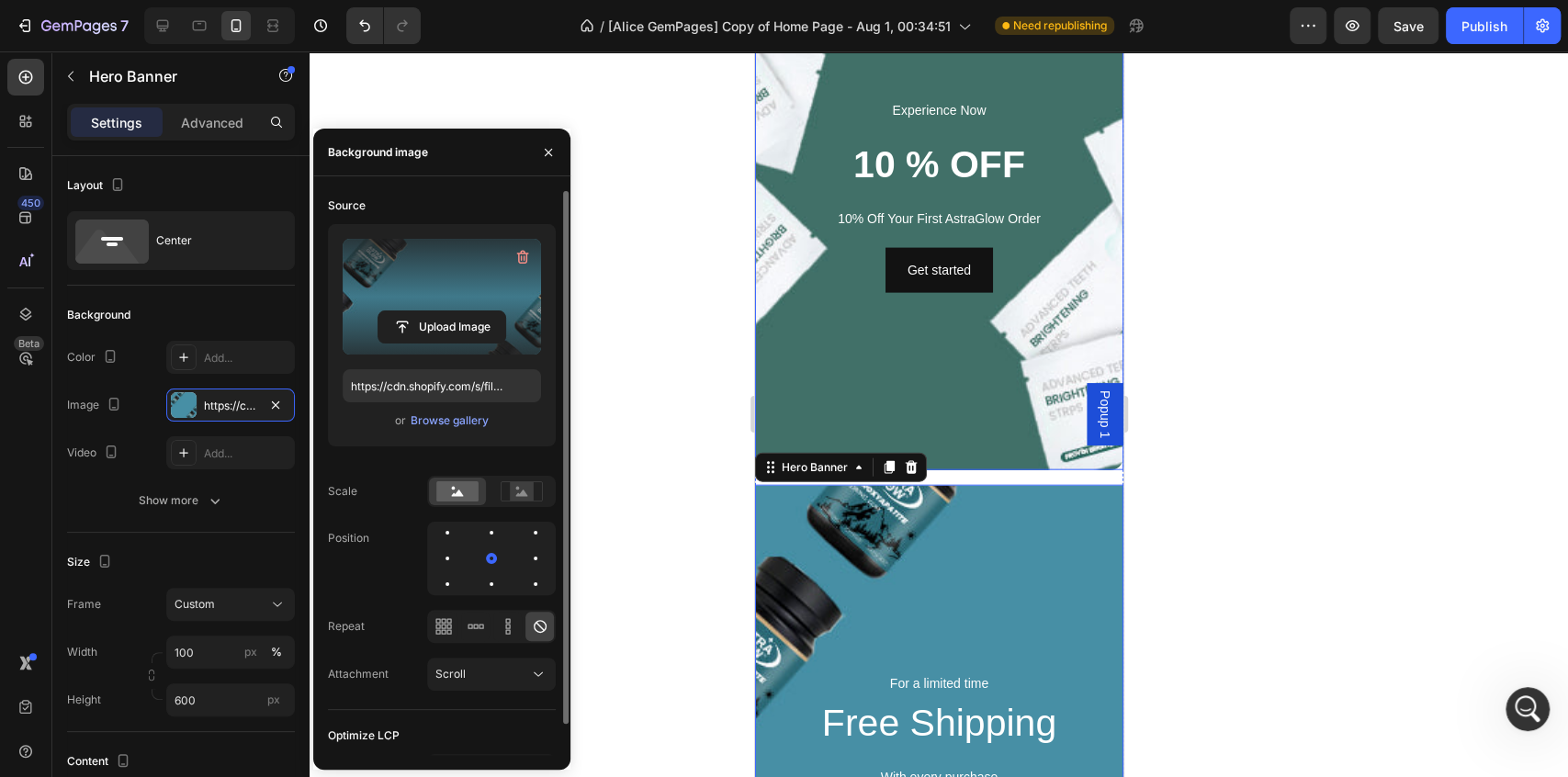 click at bounding box center [938, 195] 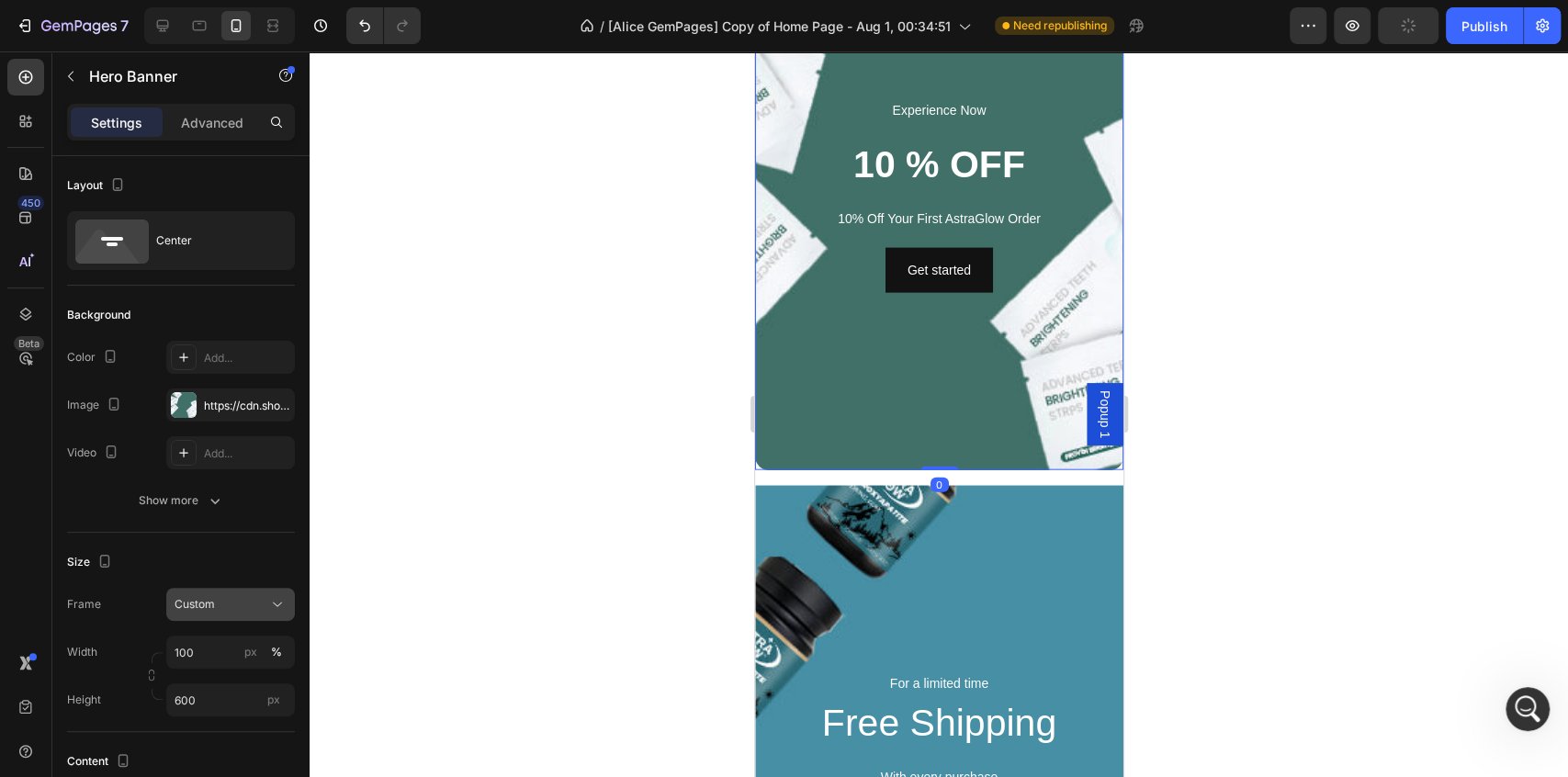 click on "Custom" 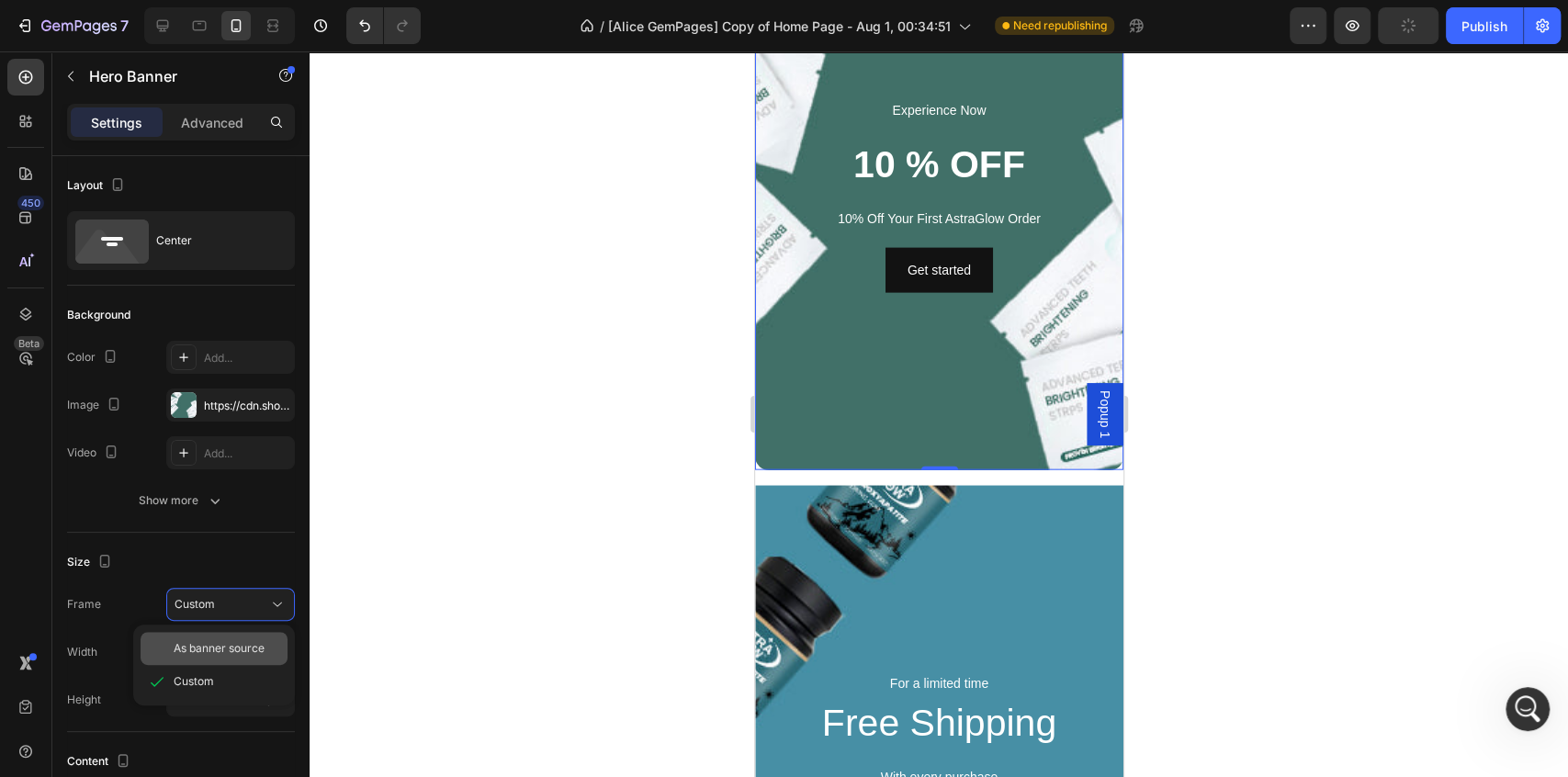 click on "As banner source" at bounding box center [219, 648] 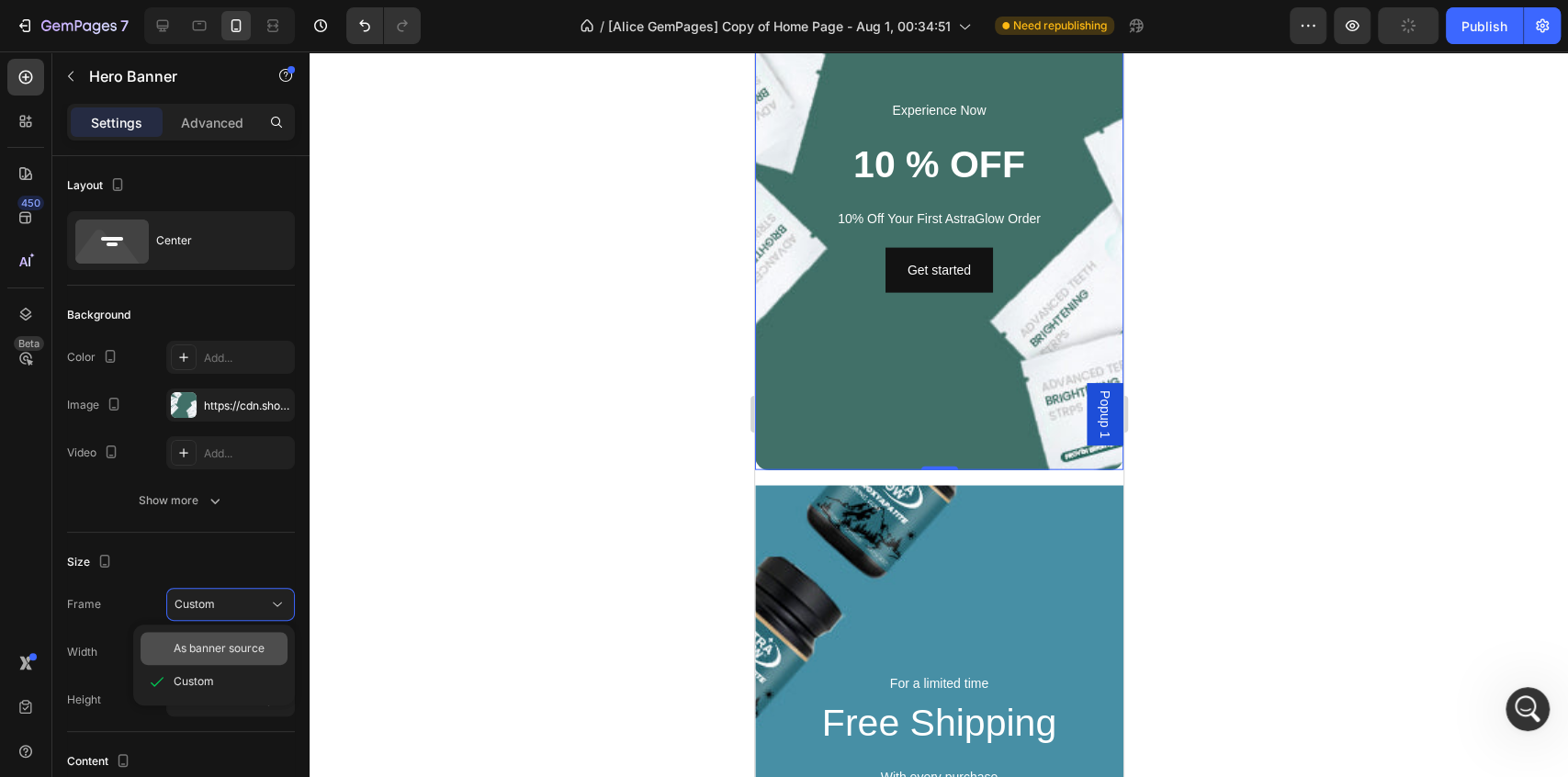 type 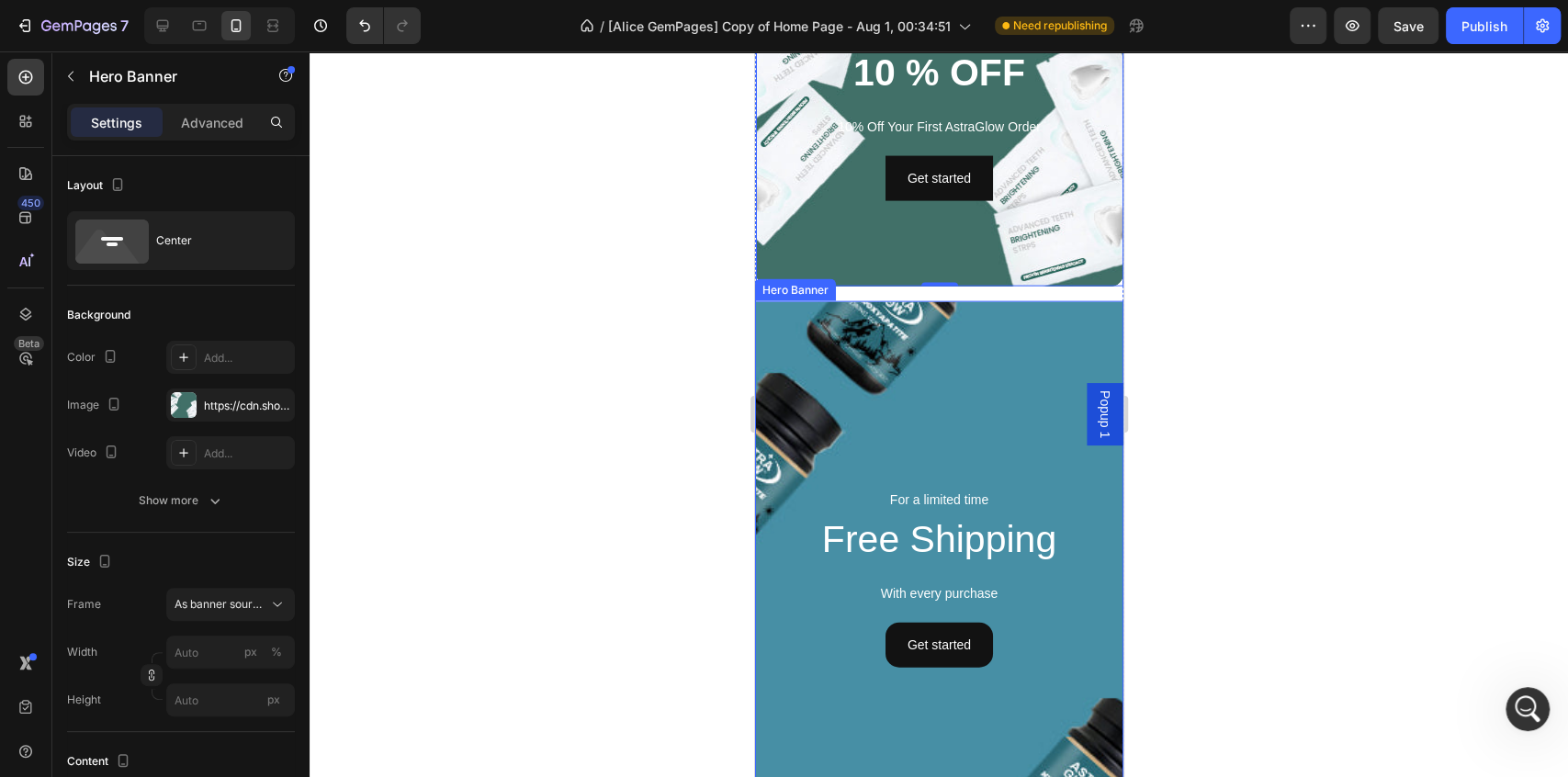 click at bounding box center [938, 577] 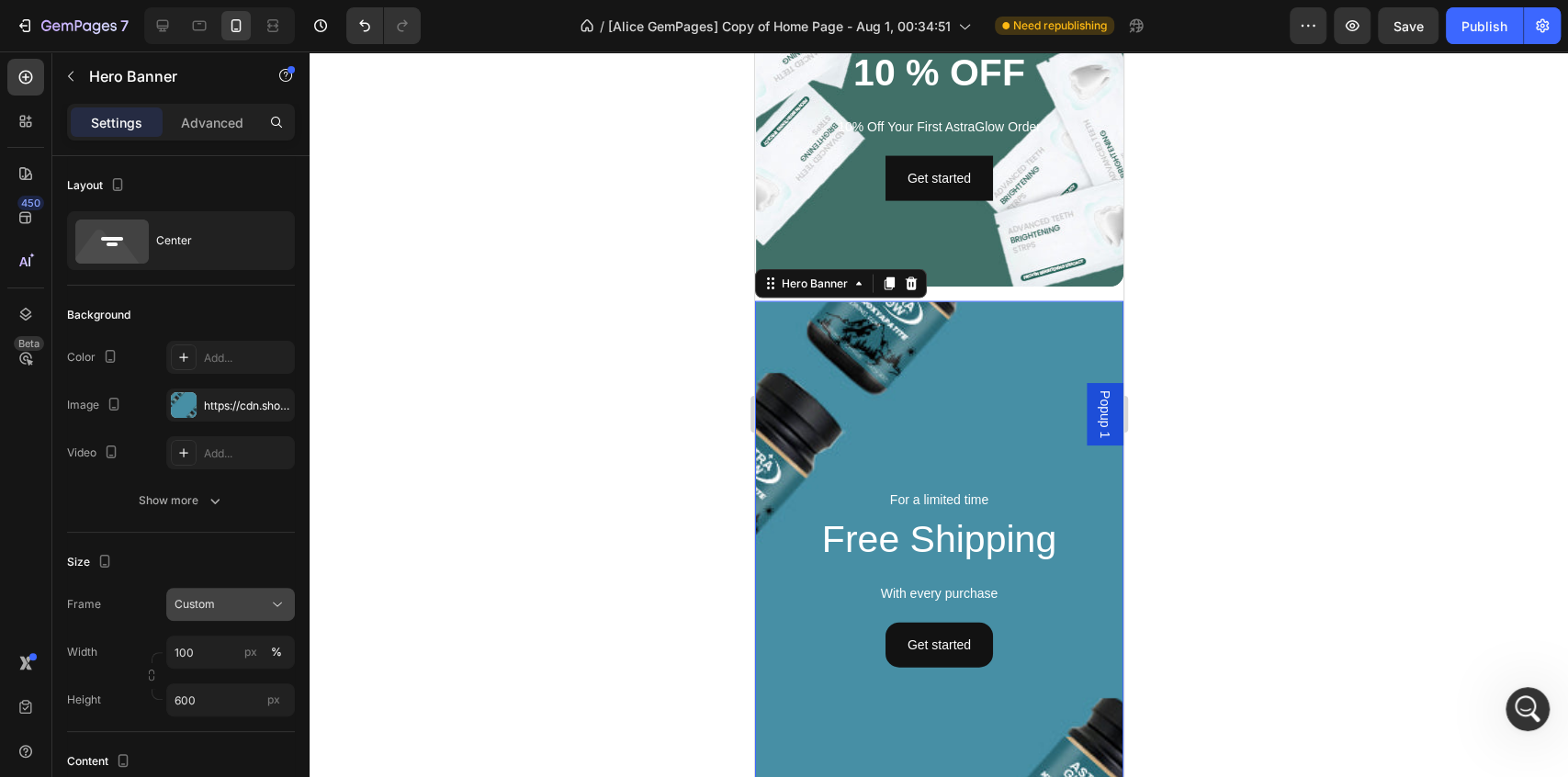 click on "Custom" 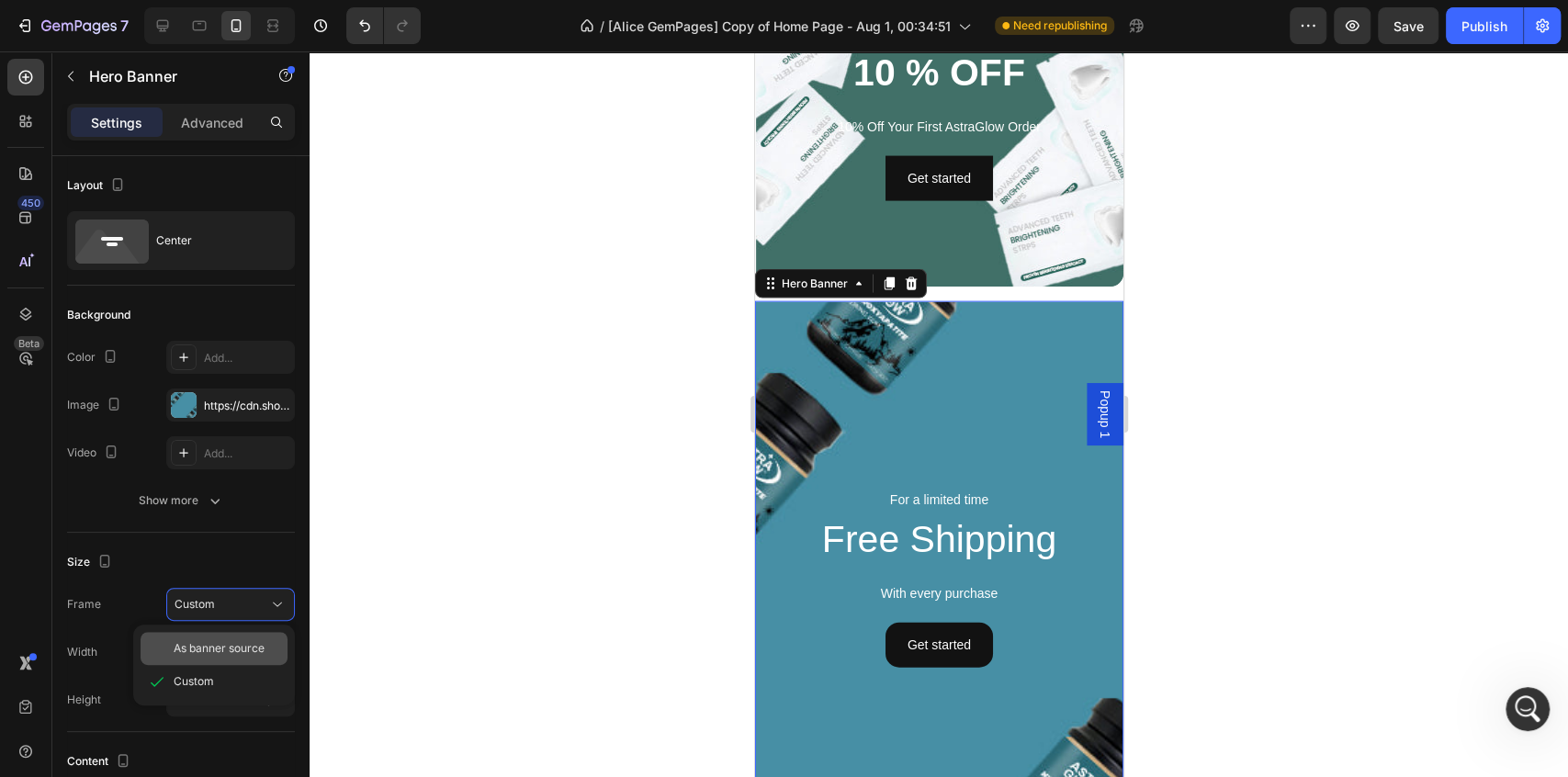 click on "As banner source" 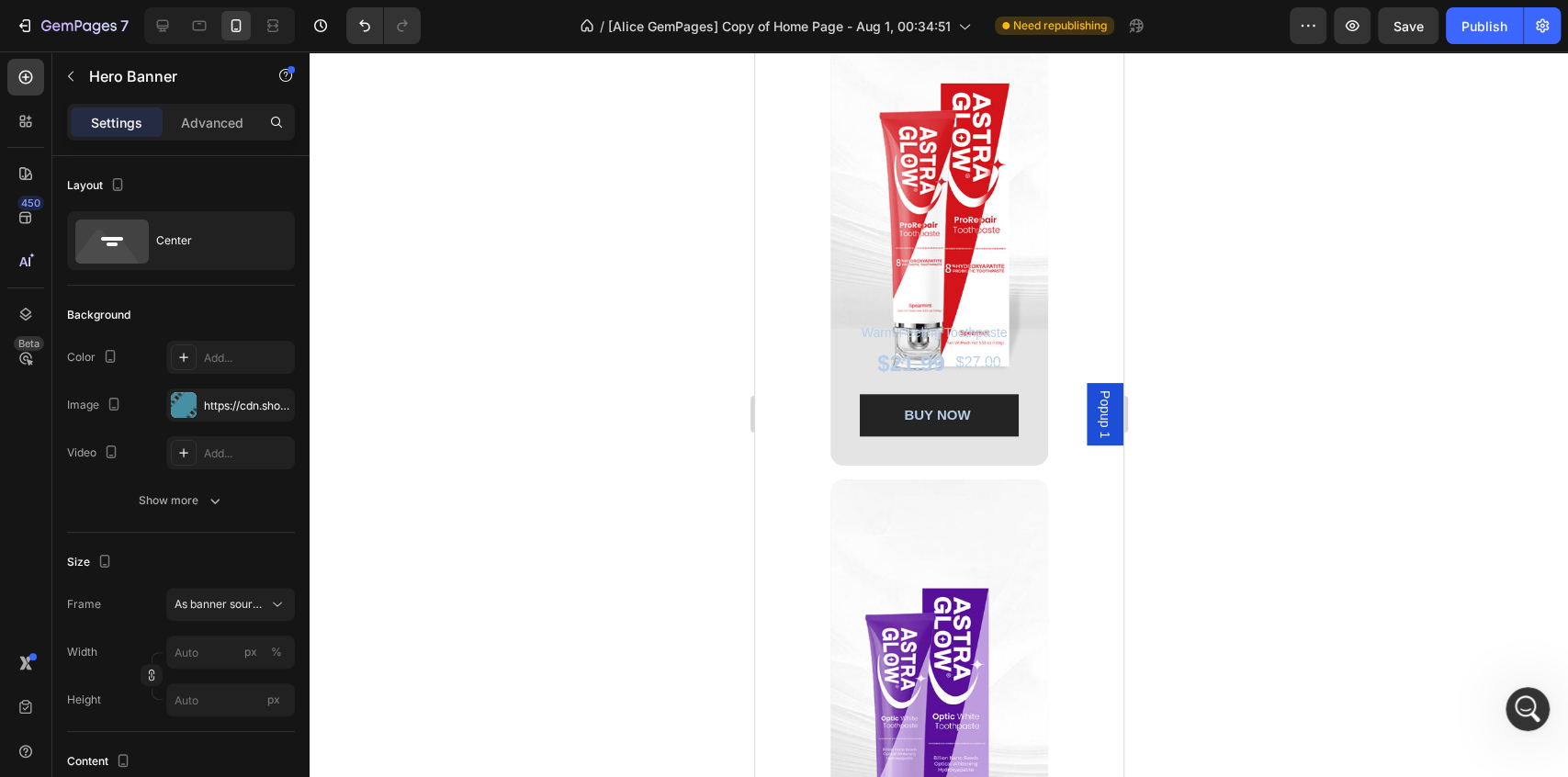 scroll, scrollTop: 1020, scrollLeft: 0, axis: vertical 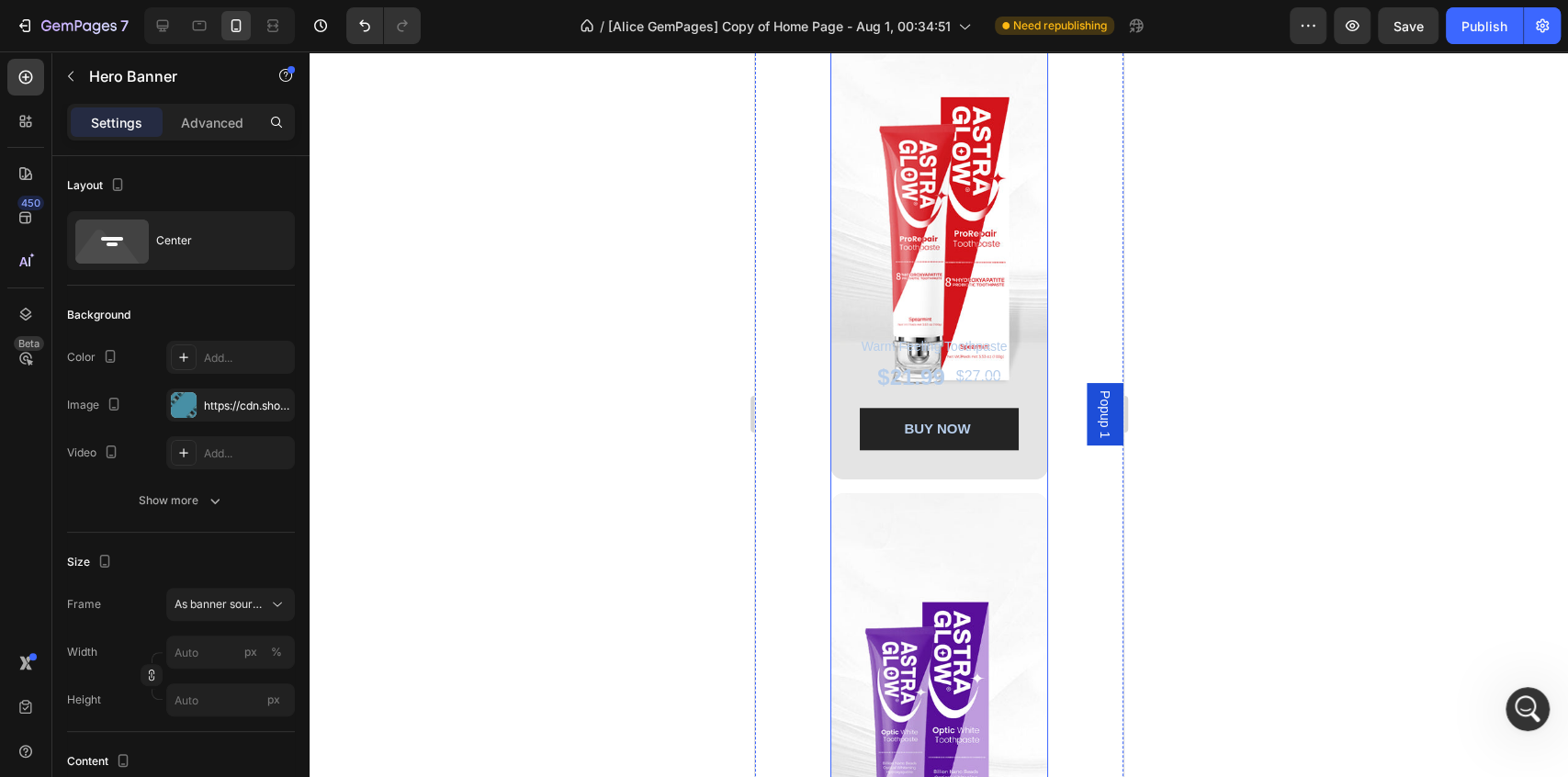 click on "Warm Feeling Toothpaste Text Block $21.99 Product Price Product Price $27.00 Product Price Product Price Row BUY NOW Product Cart Button Product Hero Banner Optic White Toothpaste Text Block $9.99 Product Price Product Price $20.00 Product Price Product Price Row BUY NOW Product Cart Button Product Hero Banner SP-8 Whitening Toothpaste Text Block $14.99 Product Price Product Price $19.00 Product Price Product Price Row BUY NOW Product Cart Button Product Hero Banner Row" at bounding box center (938, 730) 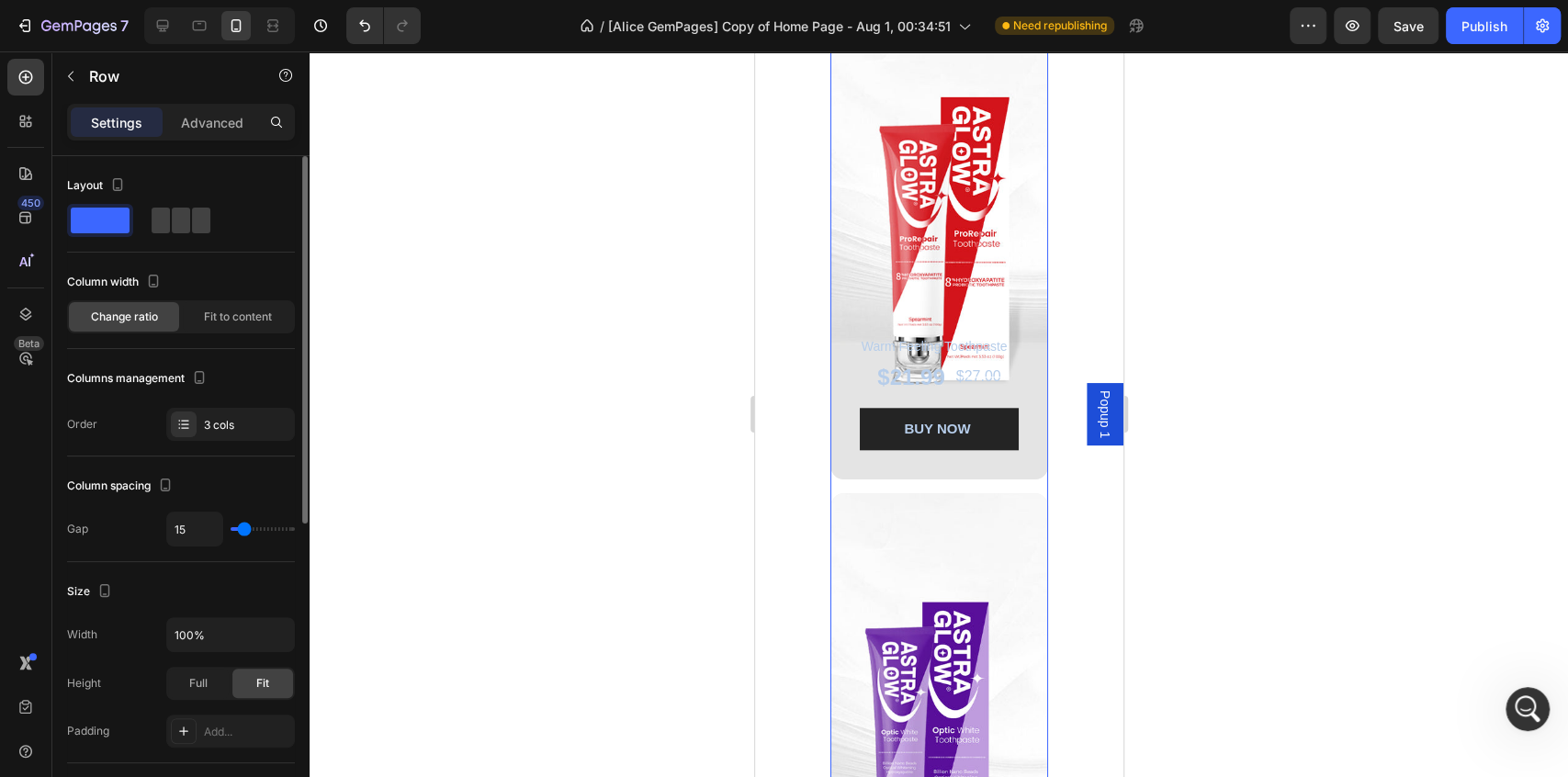 scroll, scrollTop: 306, scrollLeft: 0, axis: vertical 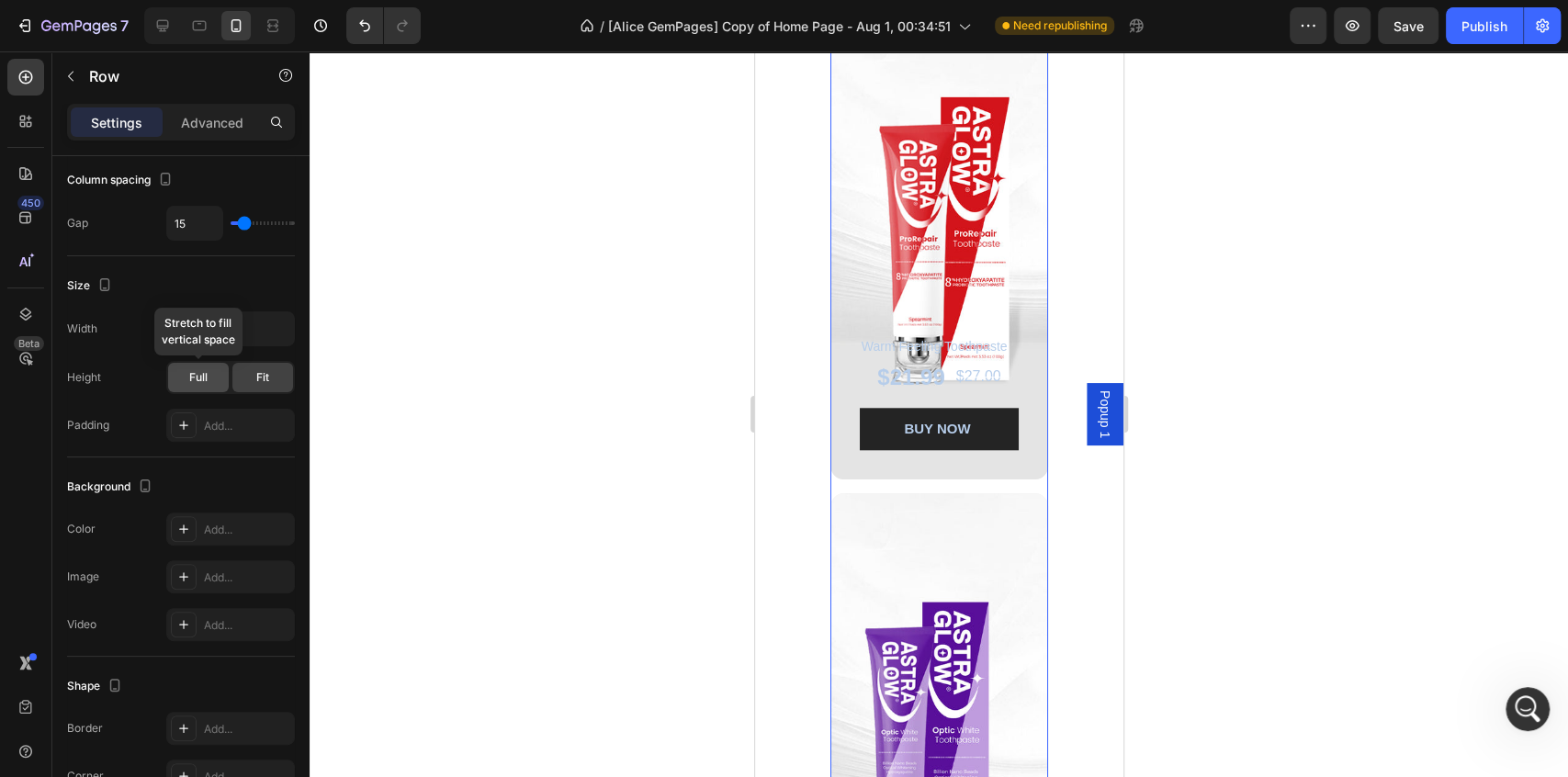 click on "Full" 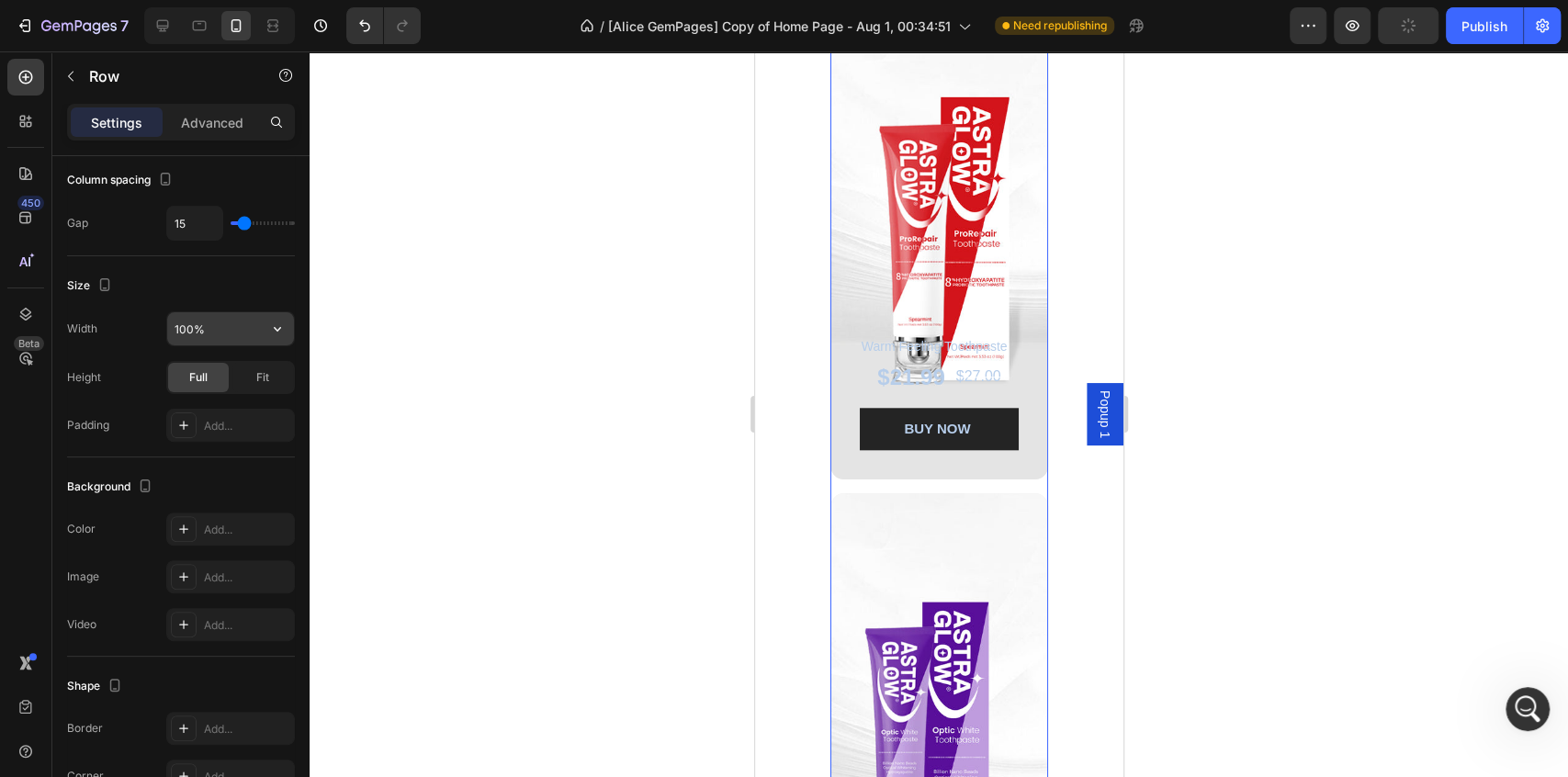 click on "100%" at bounding box center [231, 329] 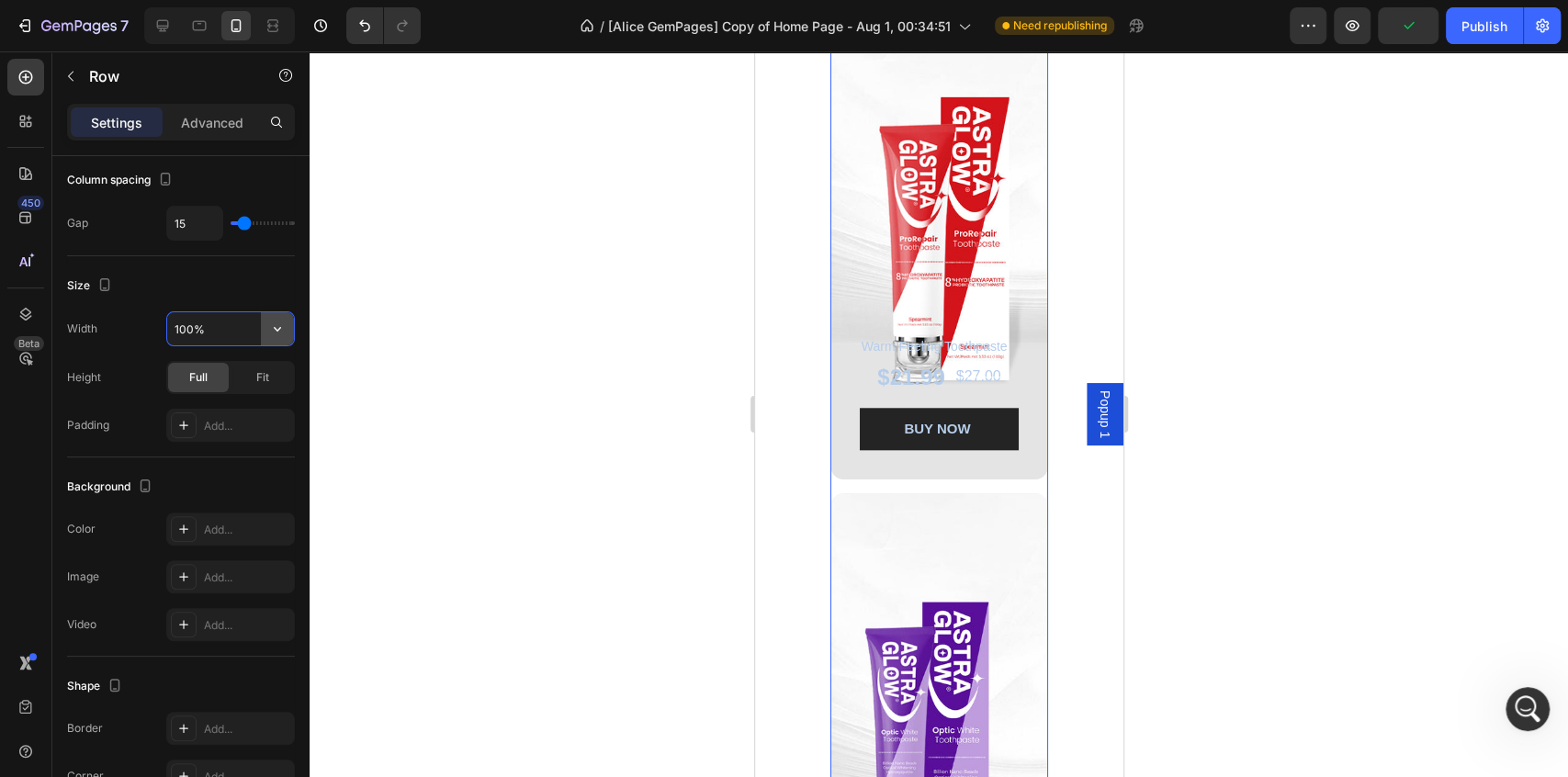 click 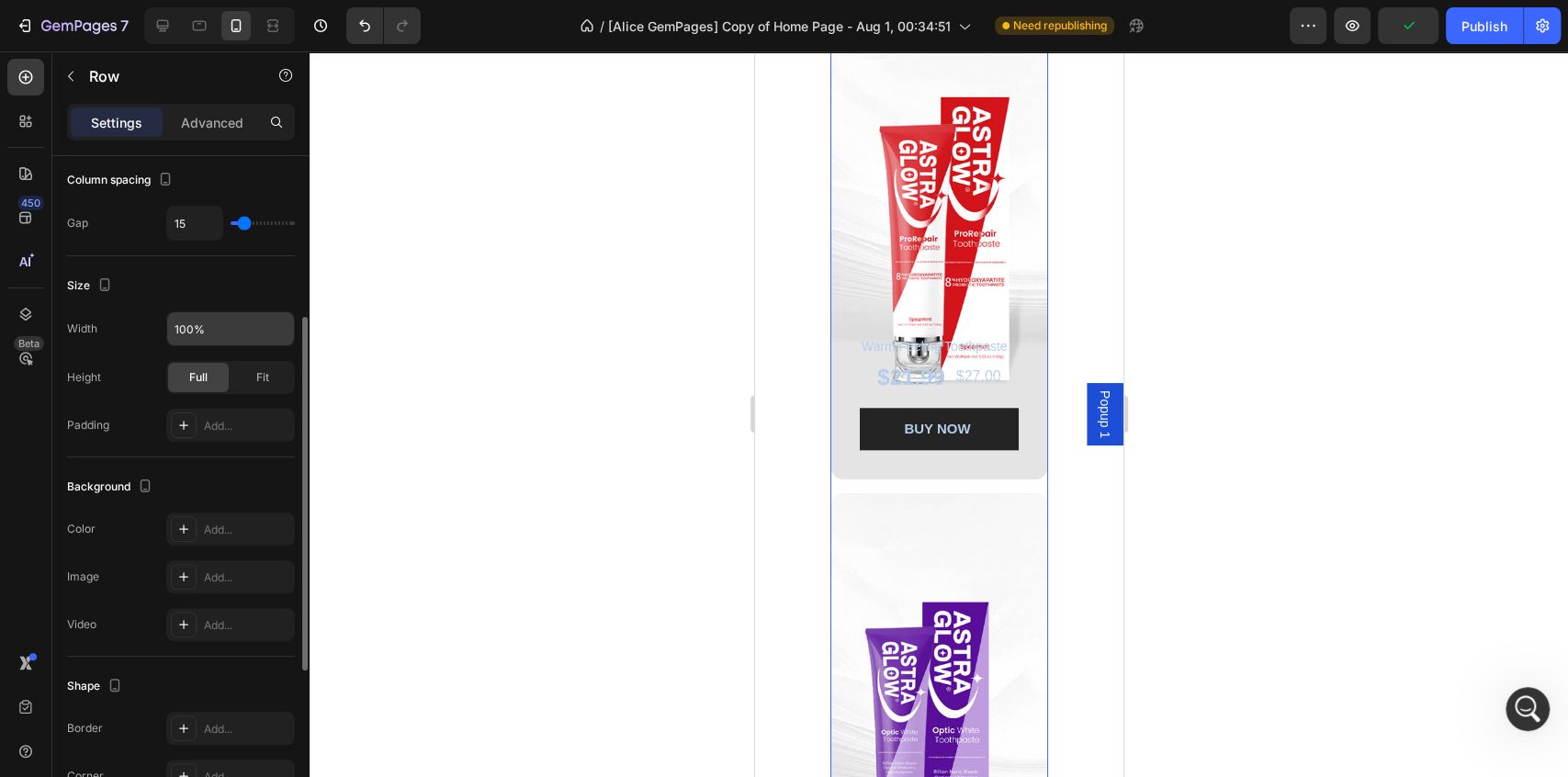 click on "Size" at bounding box center [181, 286] 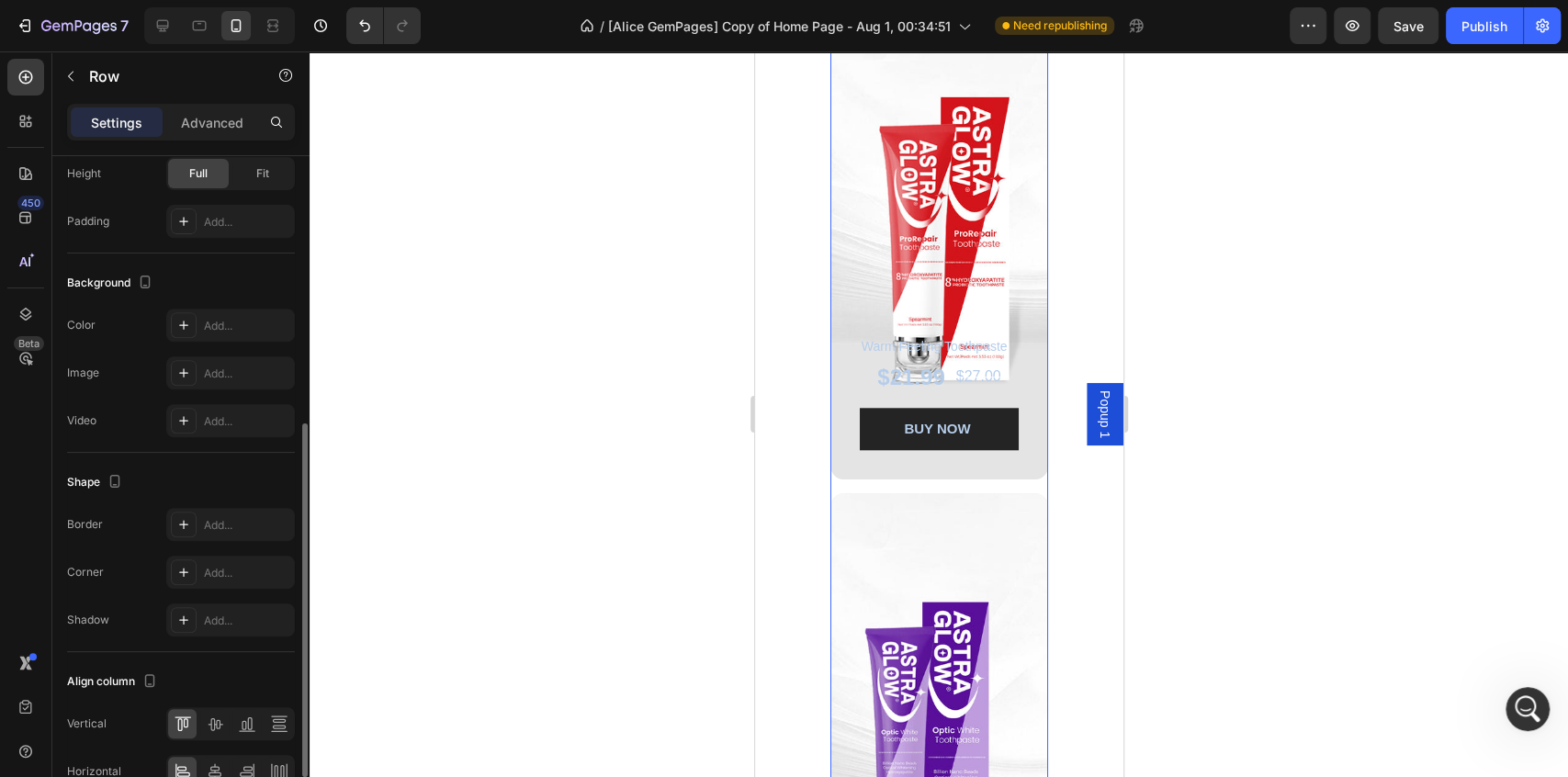 scroll, scrollTop: 607, scrollLeft: 0, axis: vertical 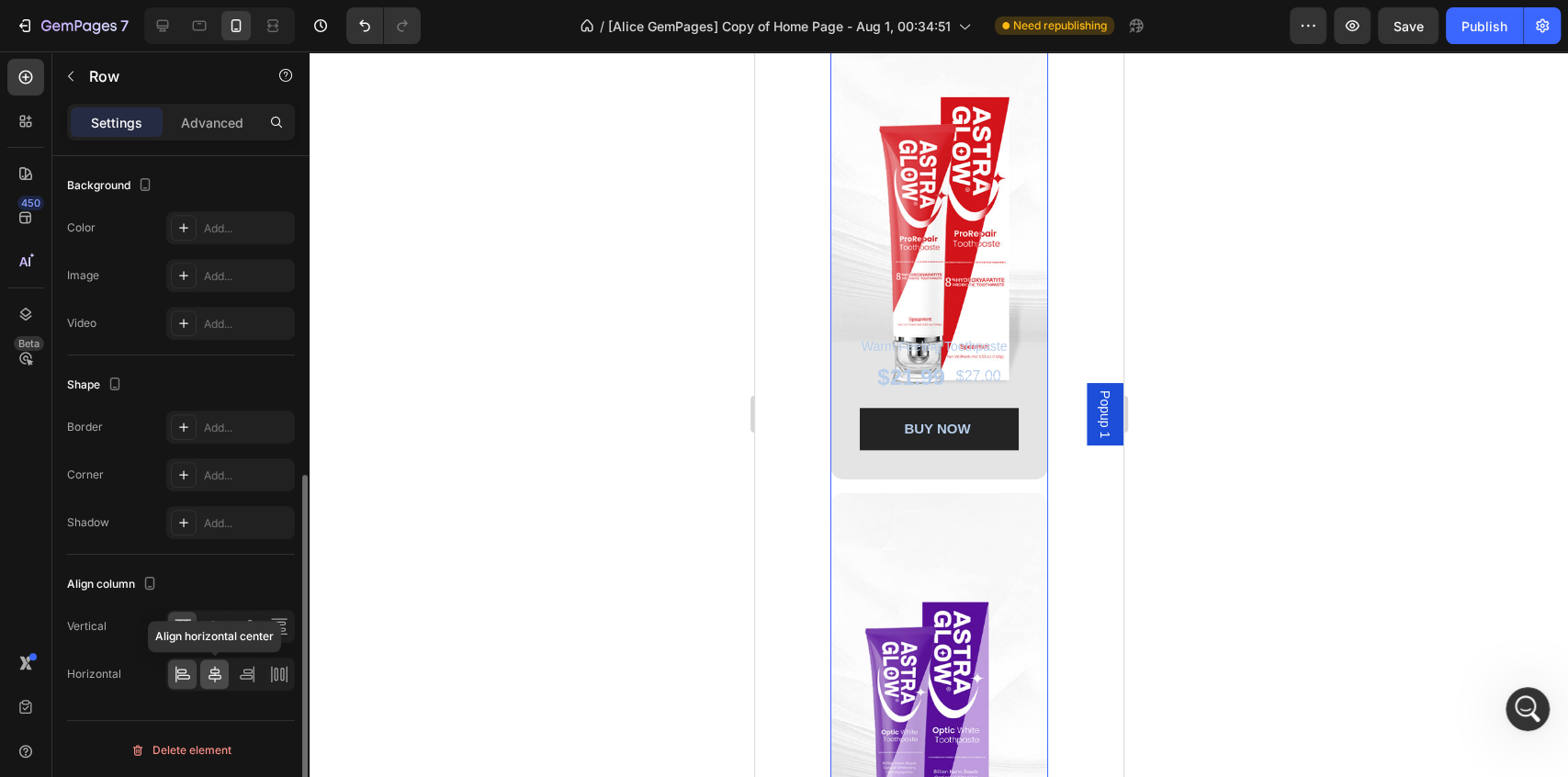 click 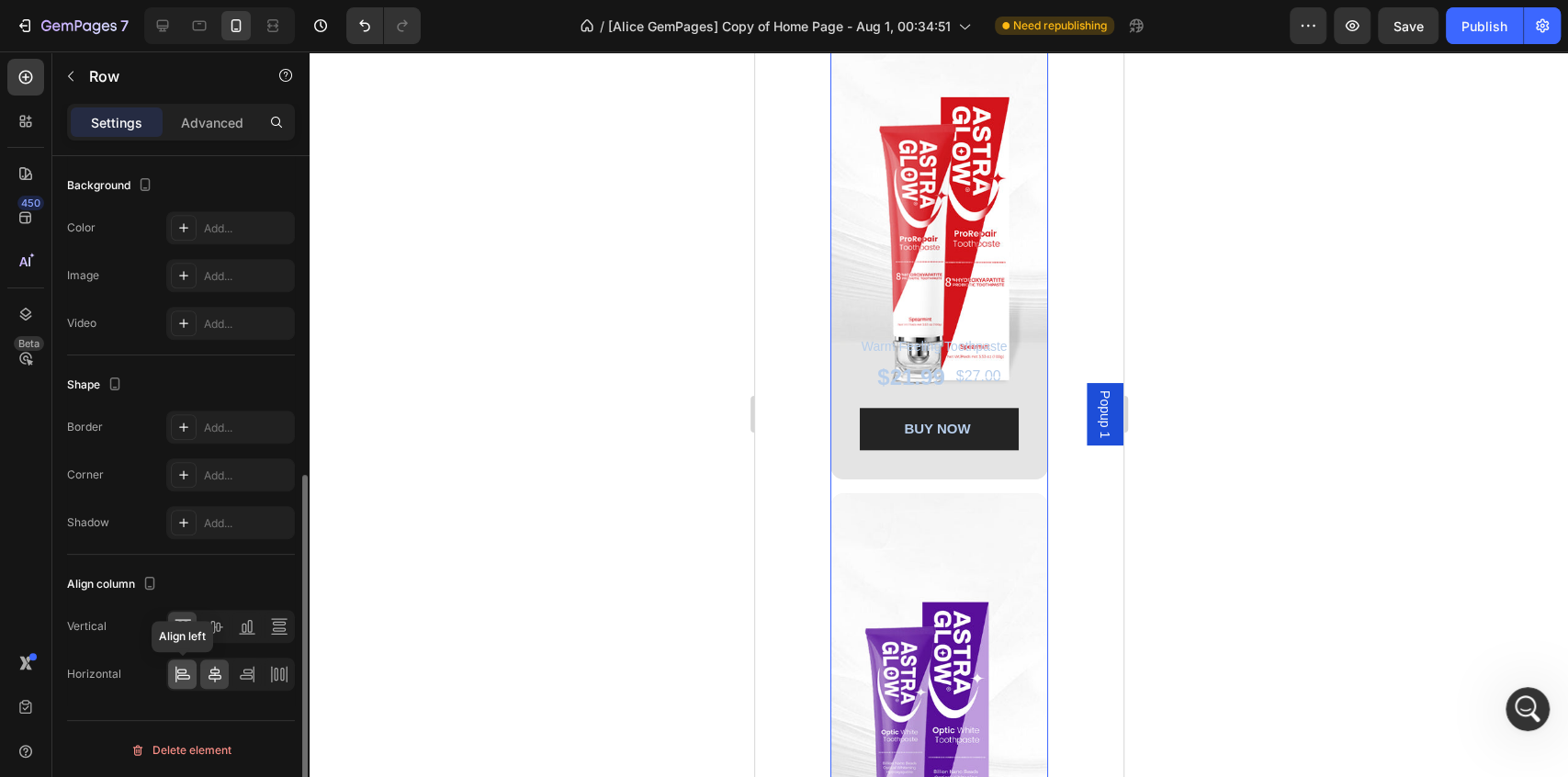 click 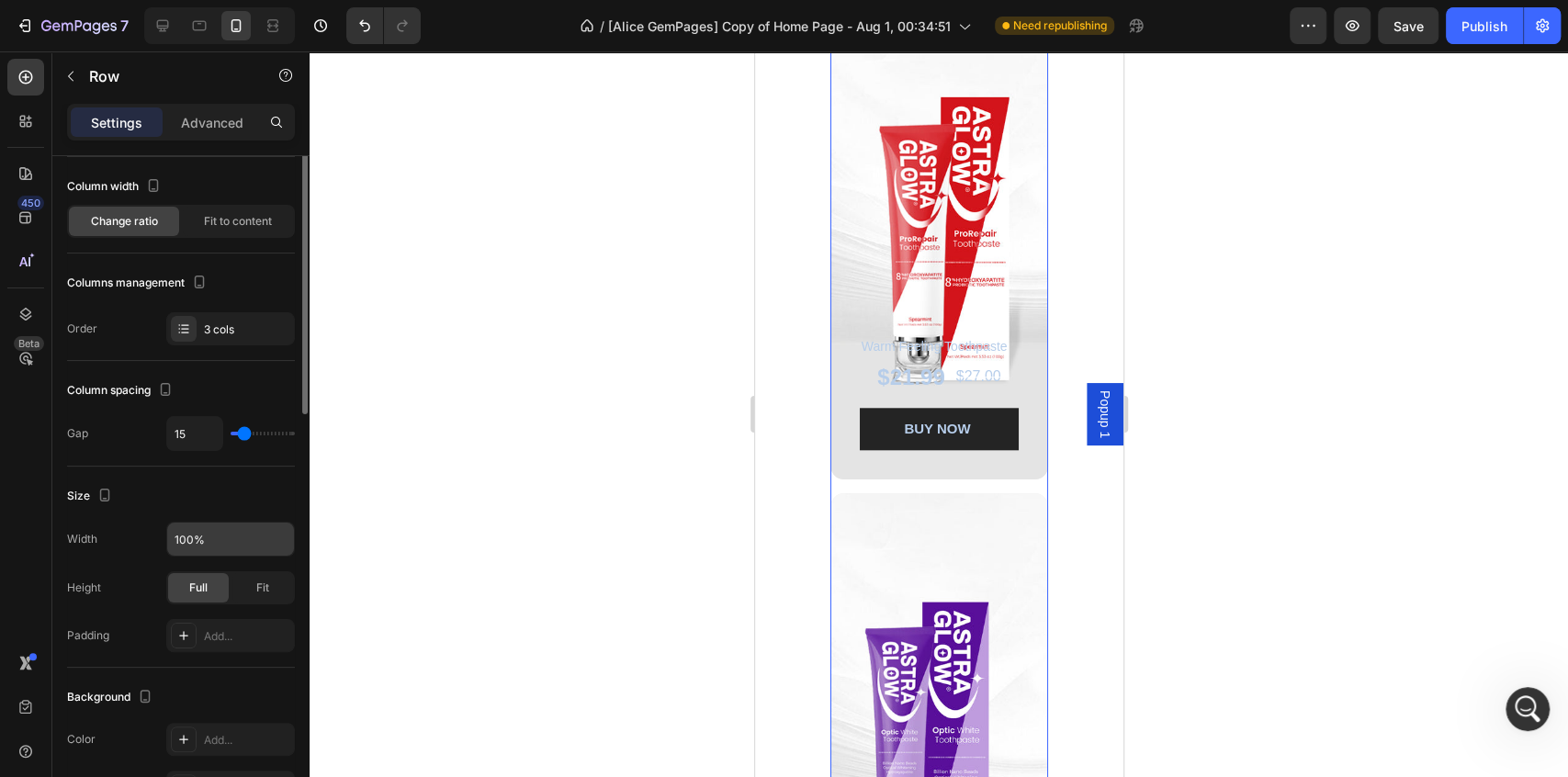 scroll, scrollTop: 0, scrollLeft: 0, axis: both 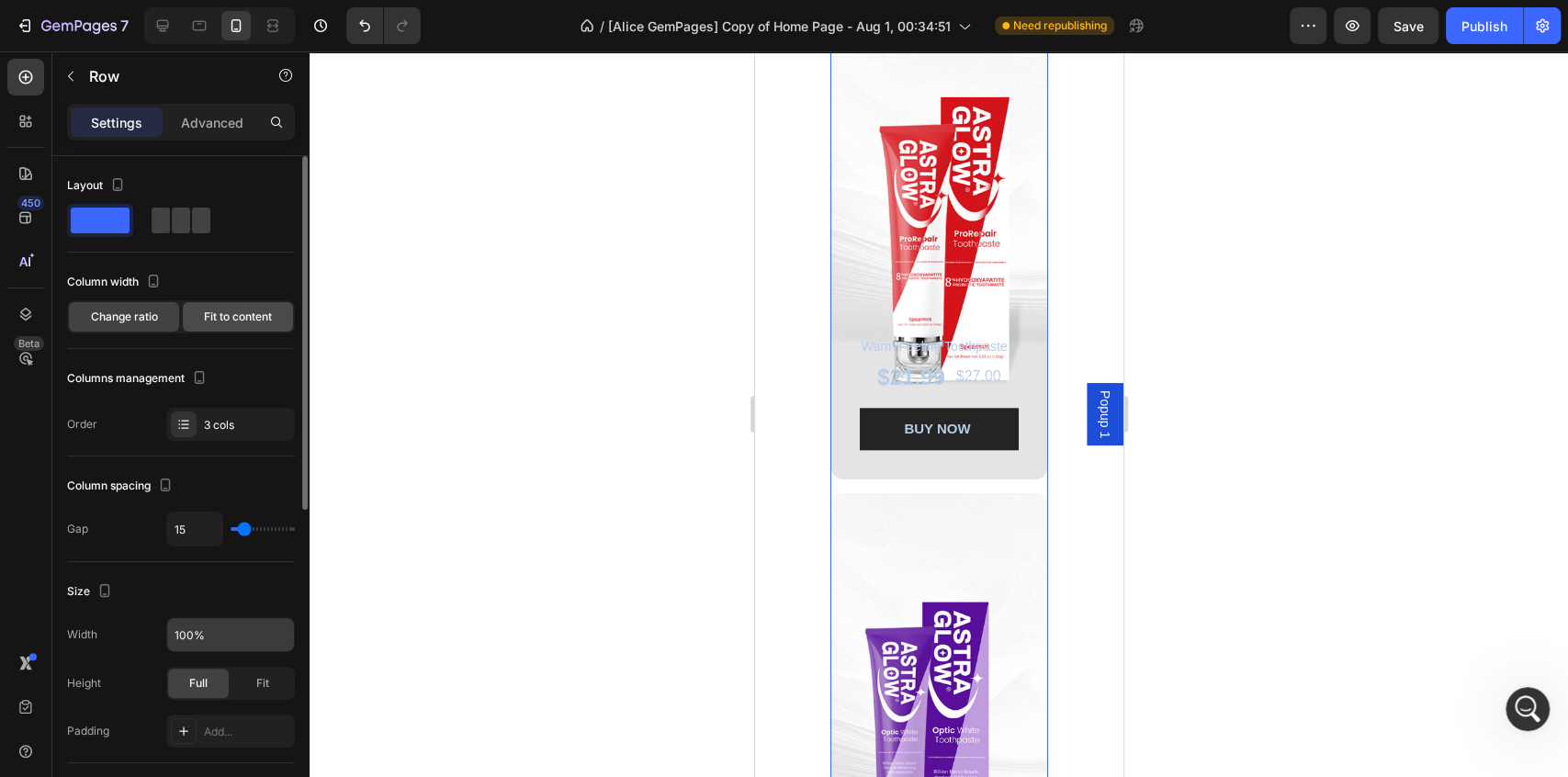 click on "Fit to content" 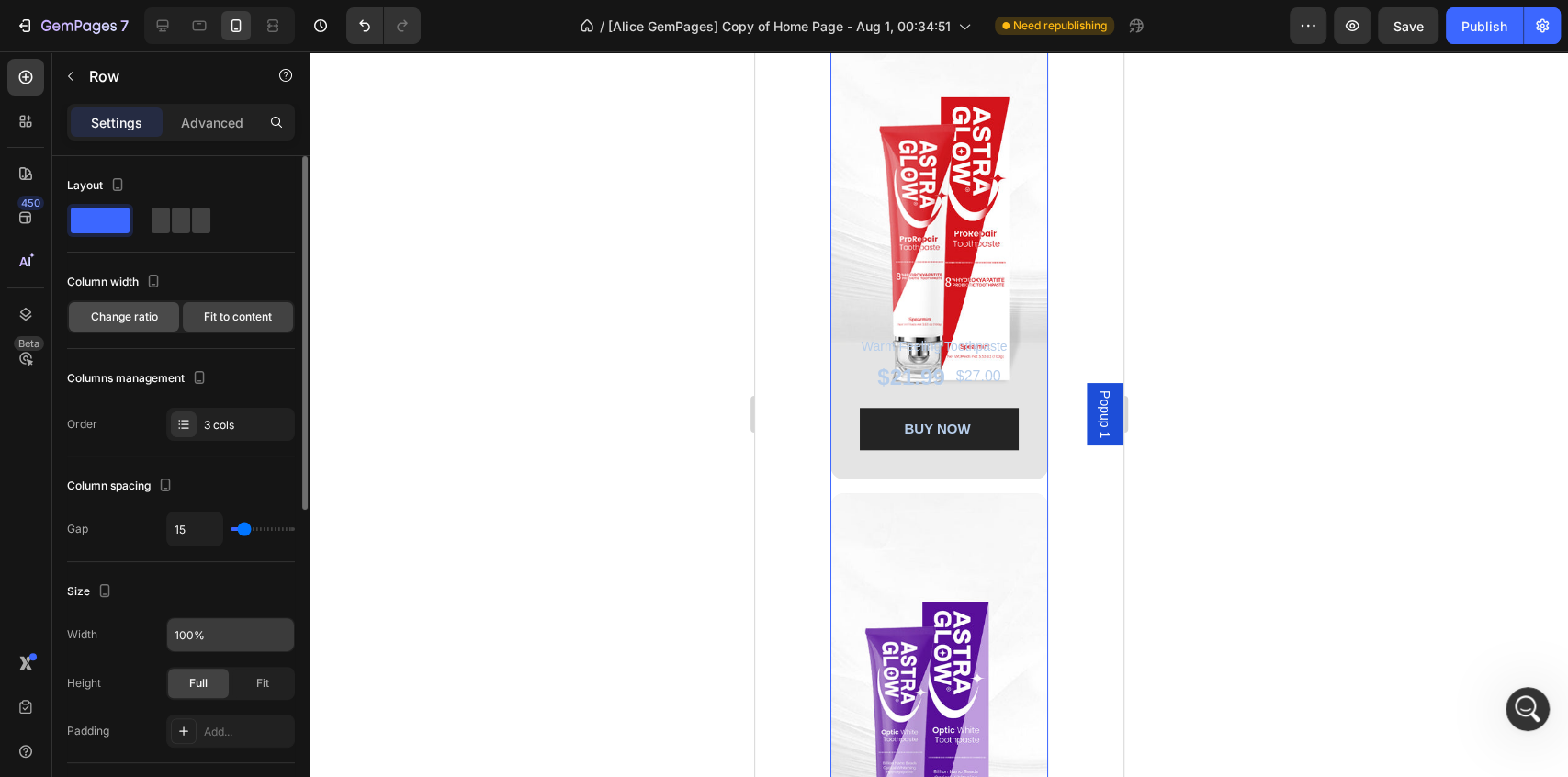 click on "Change ratio" 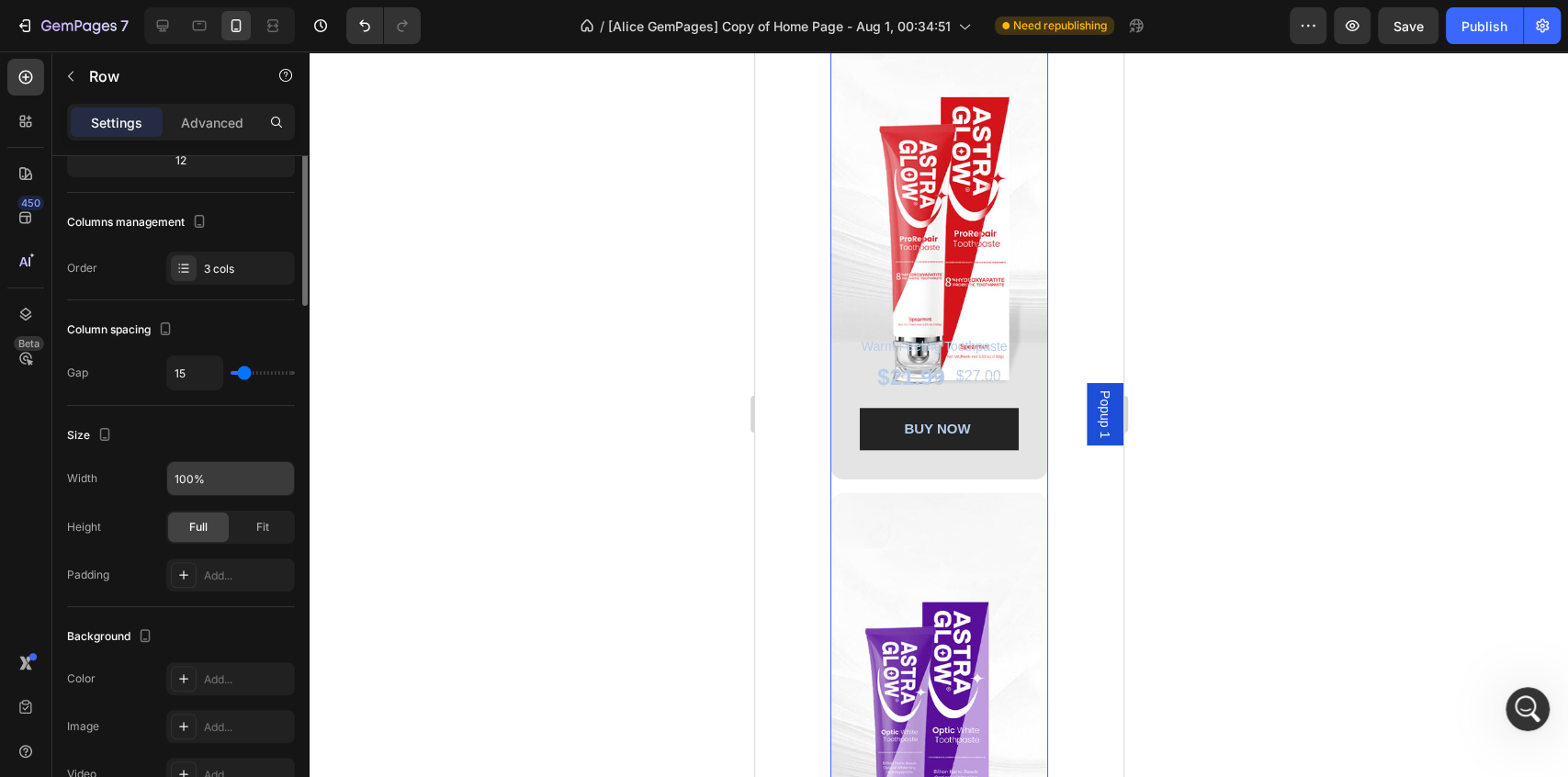 scroll, scrollTop: 0, scrollLeft: 0, axis: both 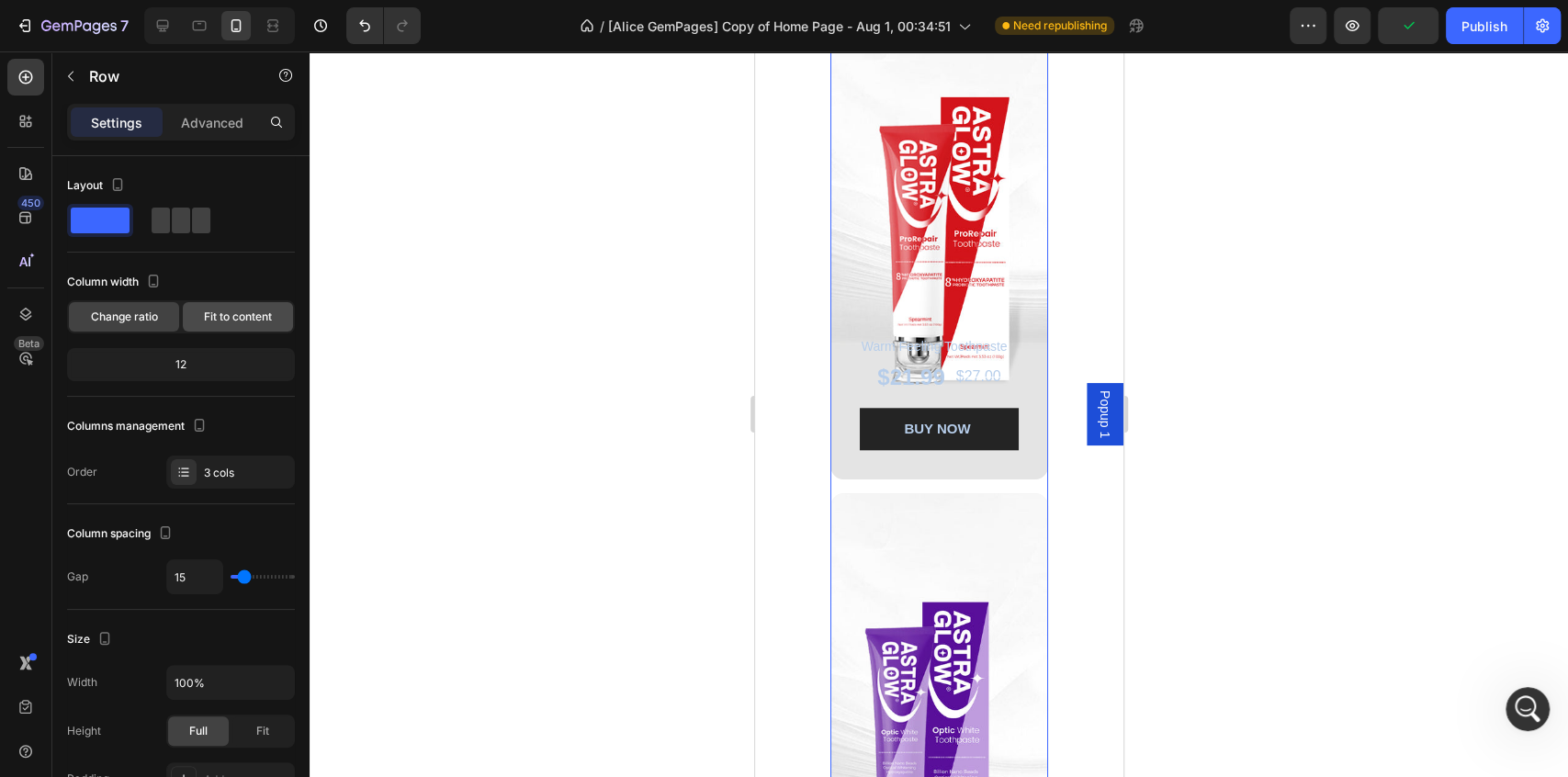 click on "Fit to content" 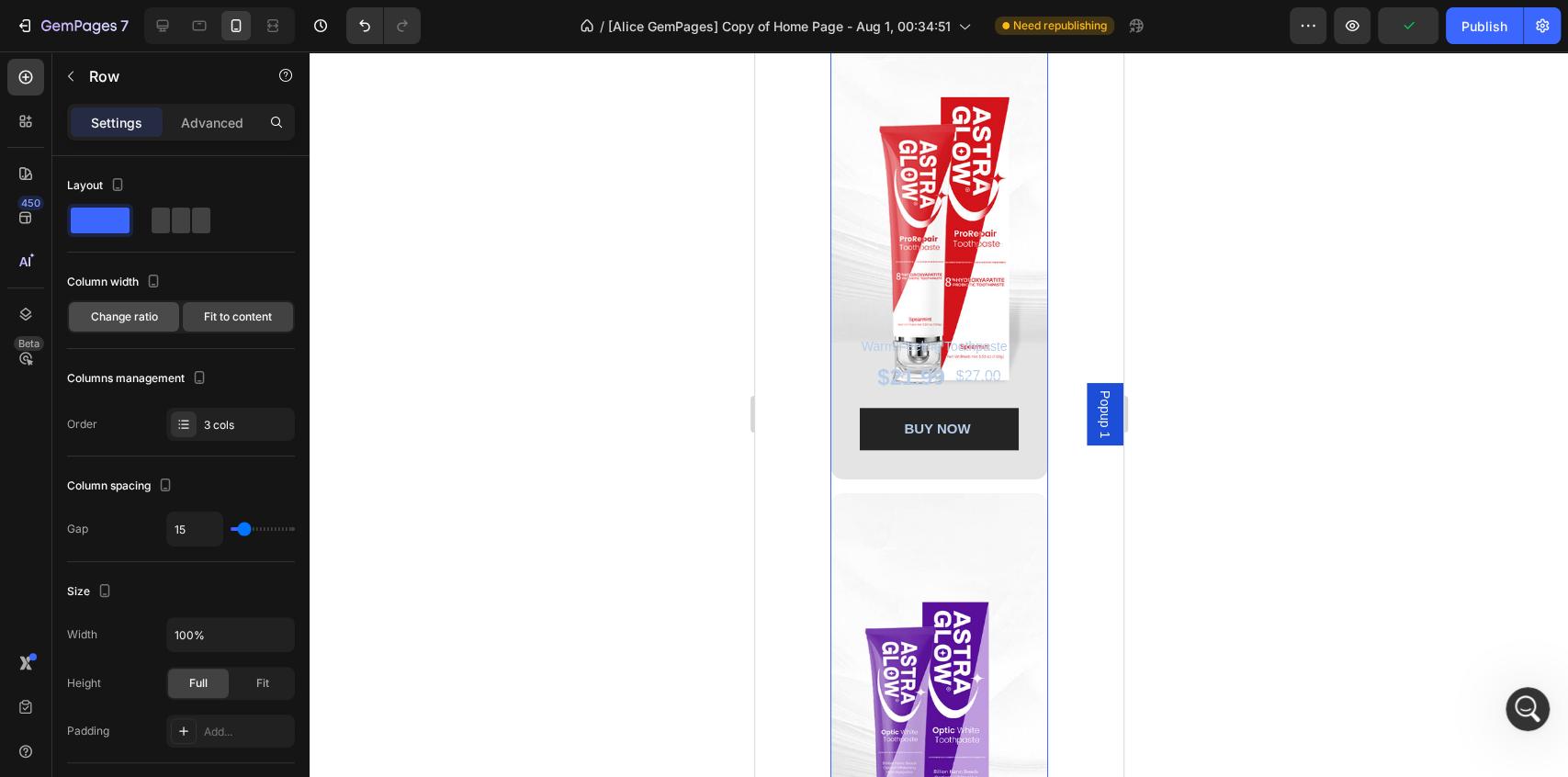 click on "Change ratio" 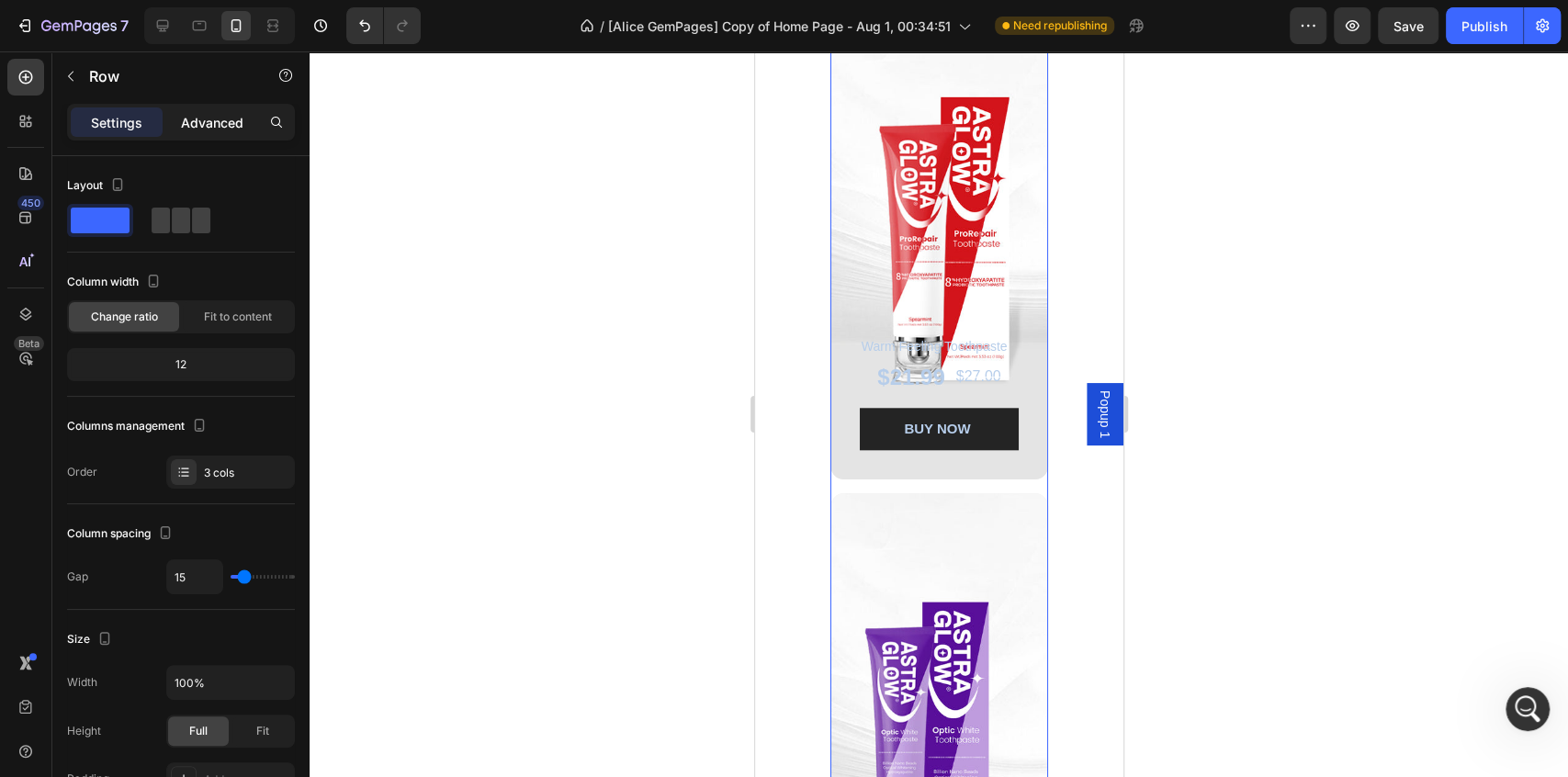 click on "Advanced" at bounding box center (212, 122) 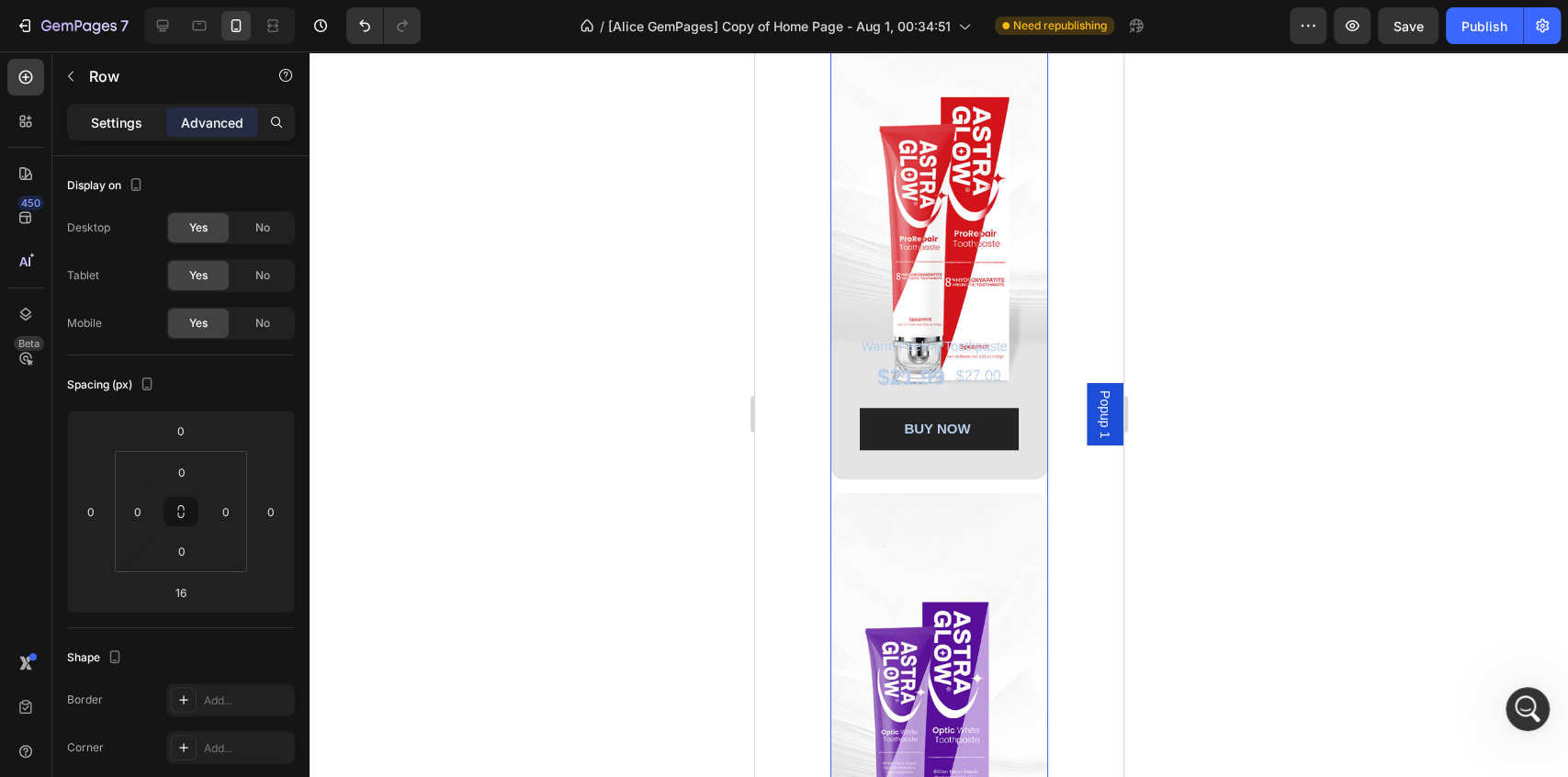 click on "Settings" at bounding box center [117, 122] 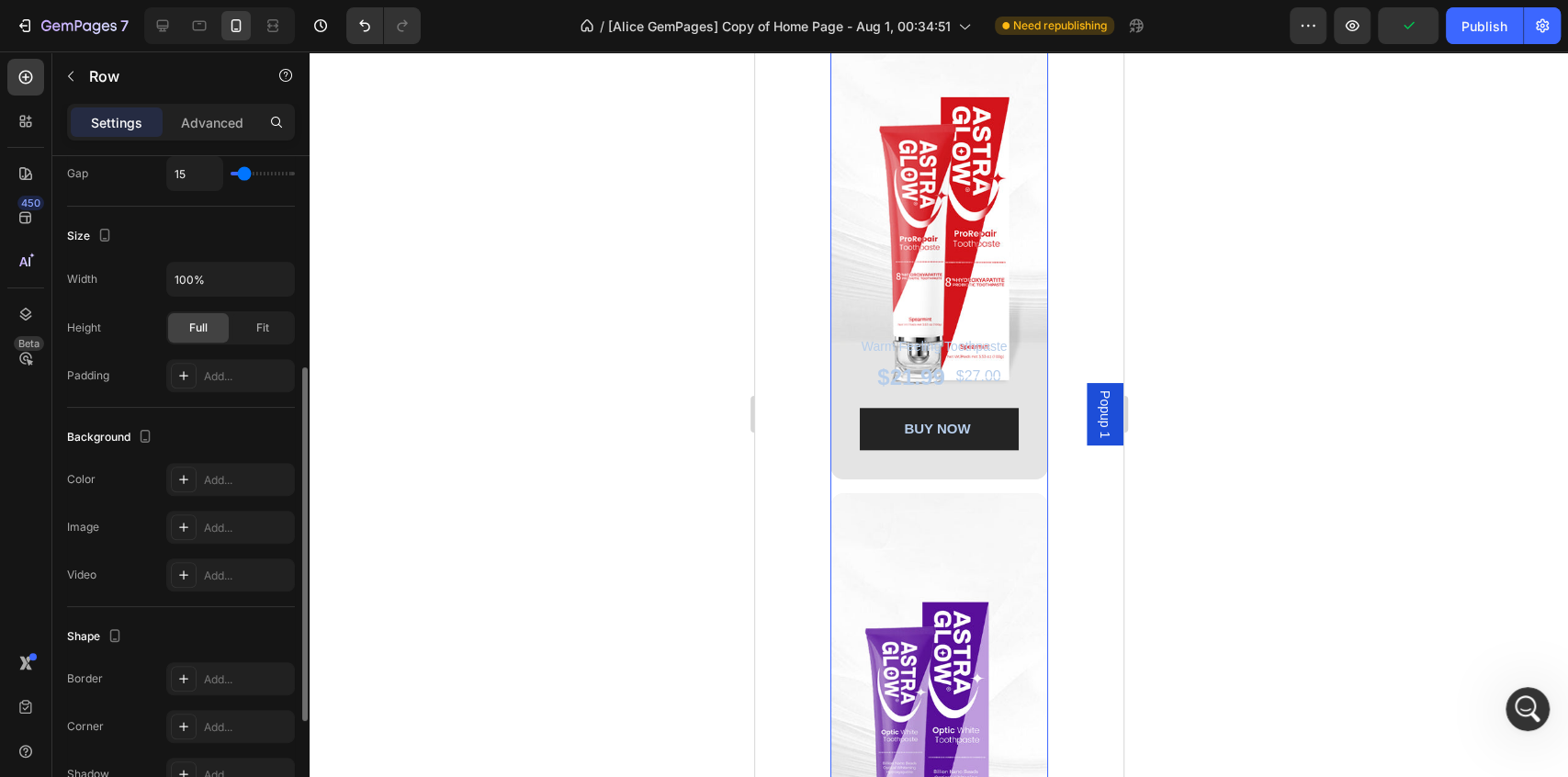 scroll, scrollTop: 301, scrollLeft: 0, axis: vertical 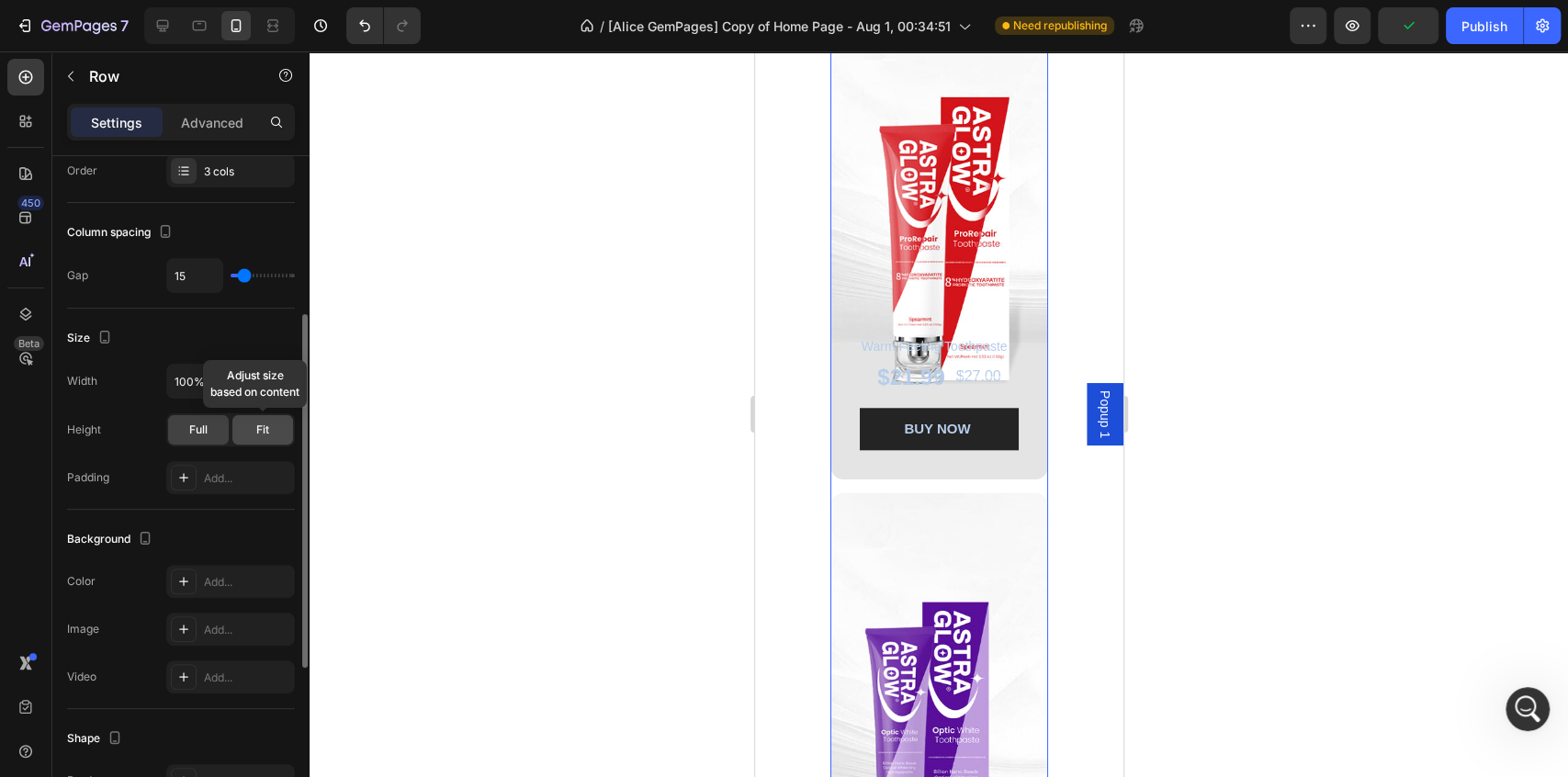 click on "Fit" 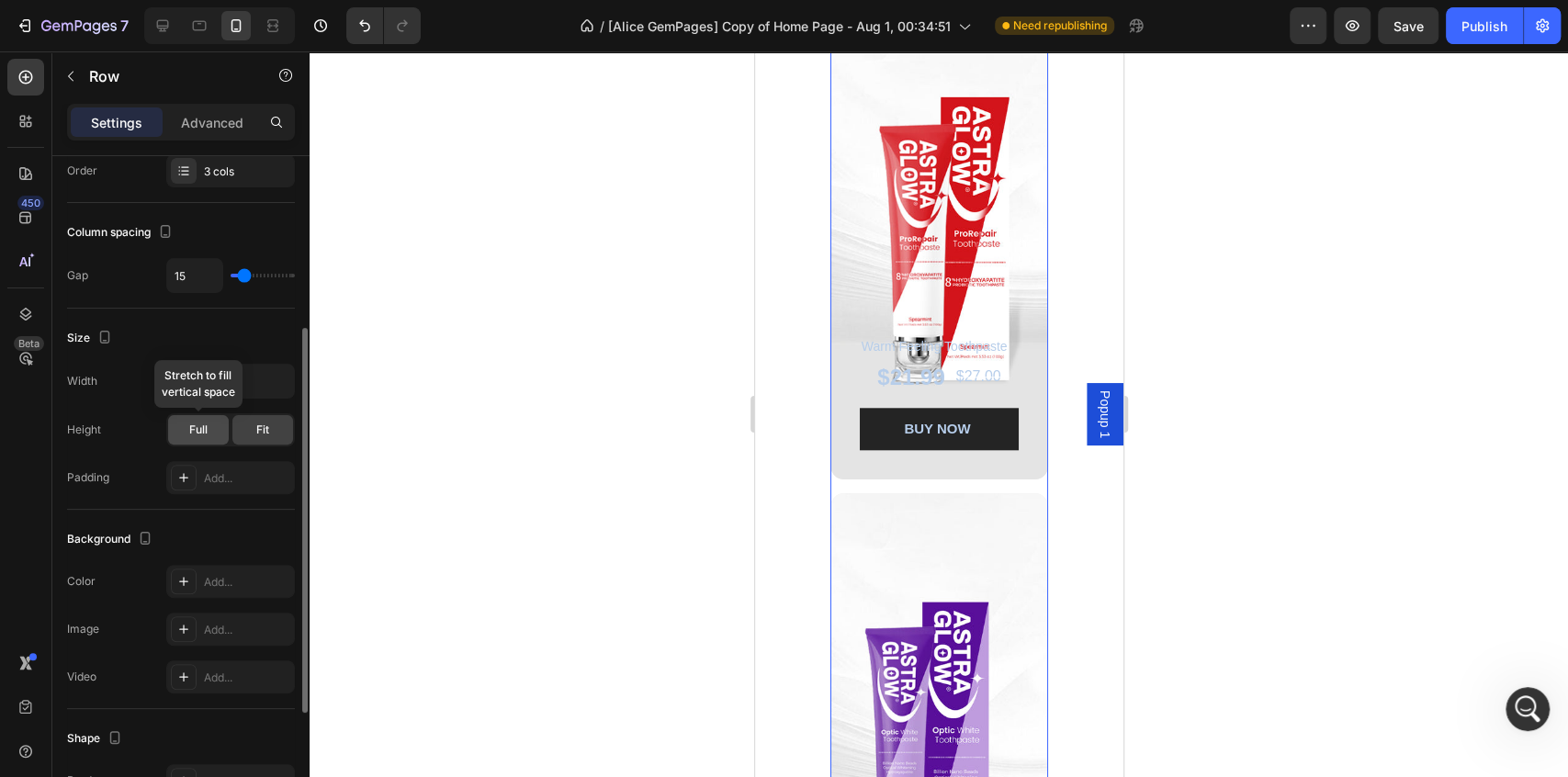 click on "Full" 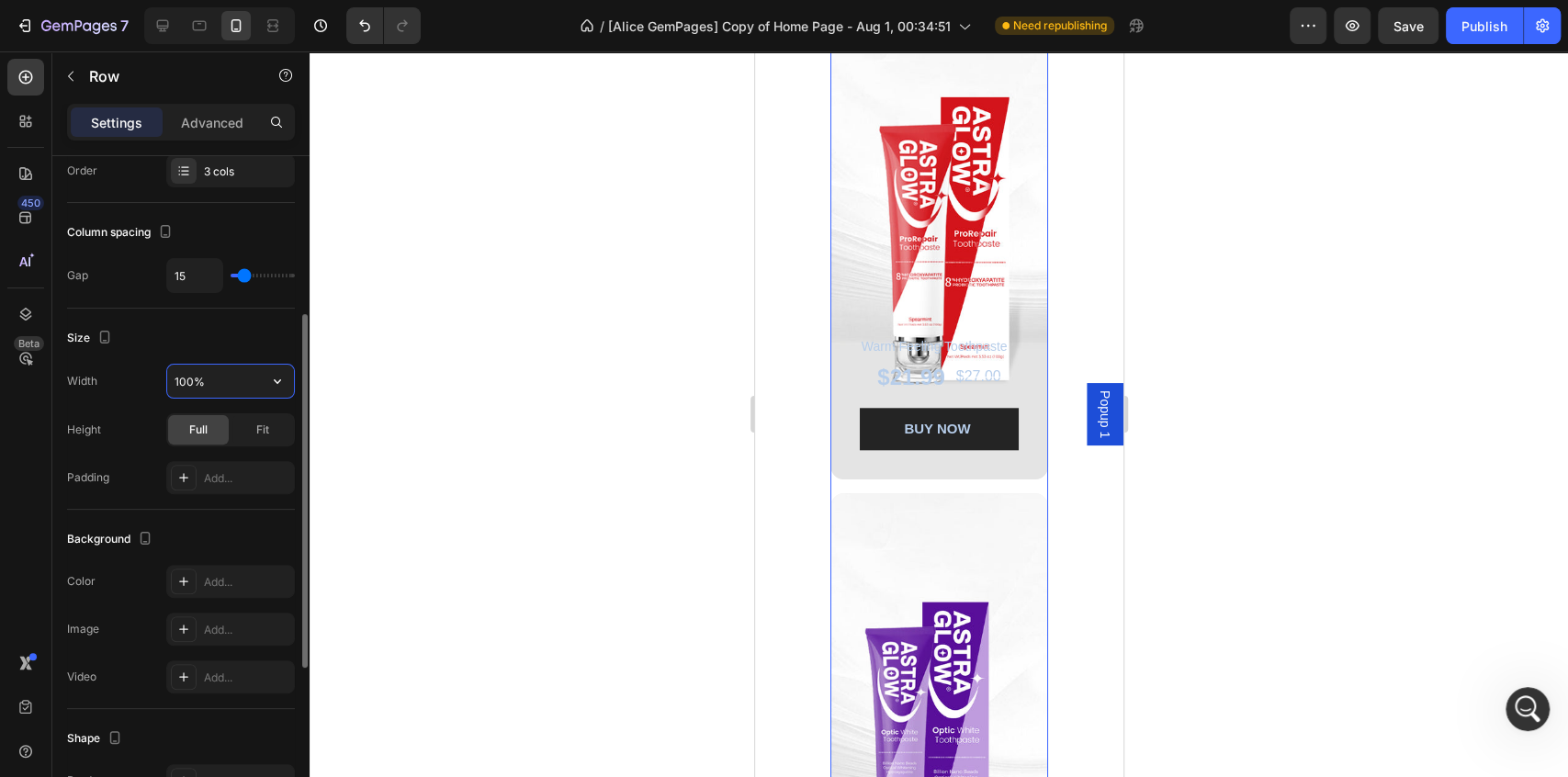 click on "100%" at bounding box center (231, 381) 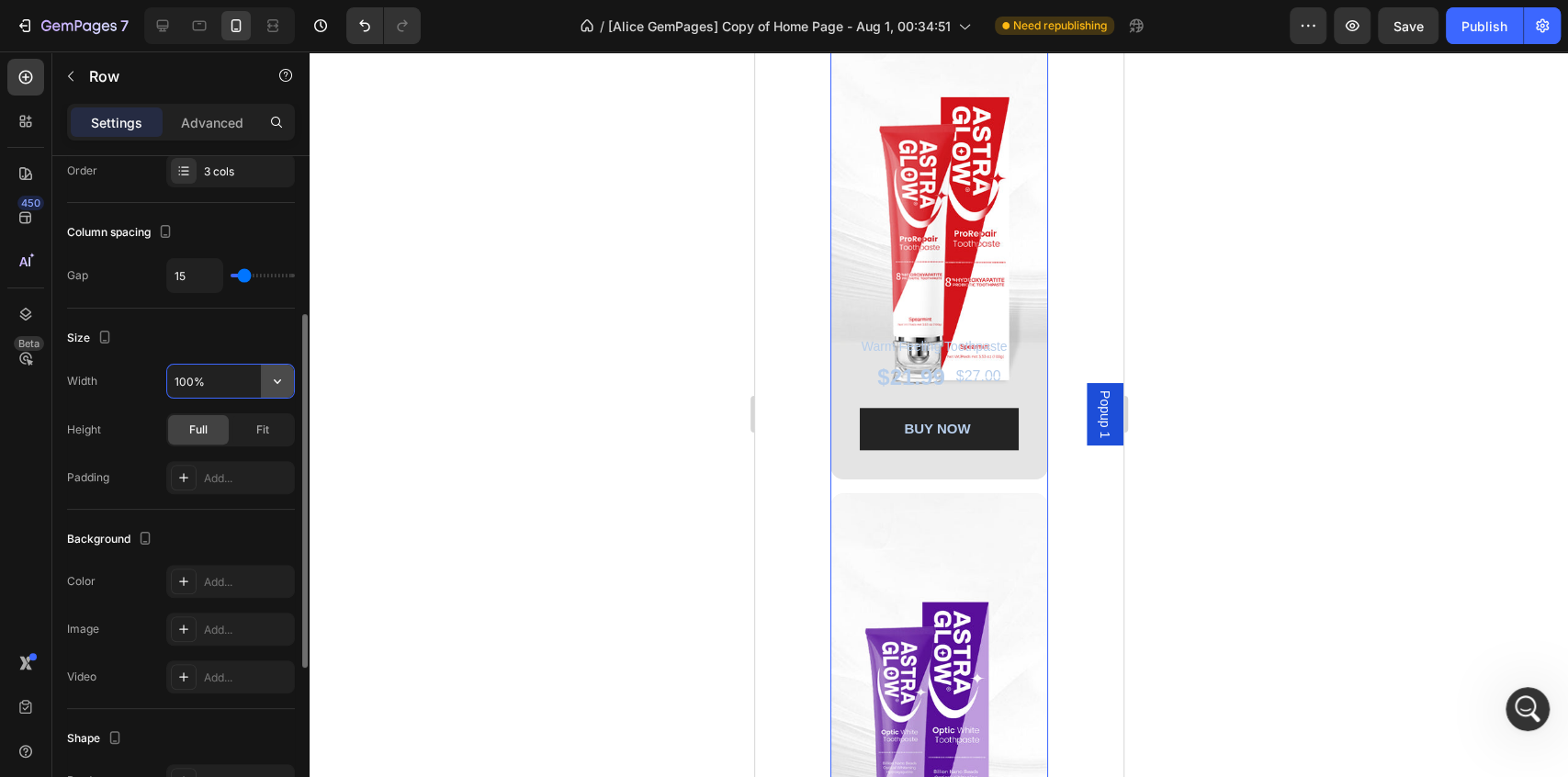 click 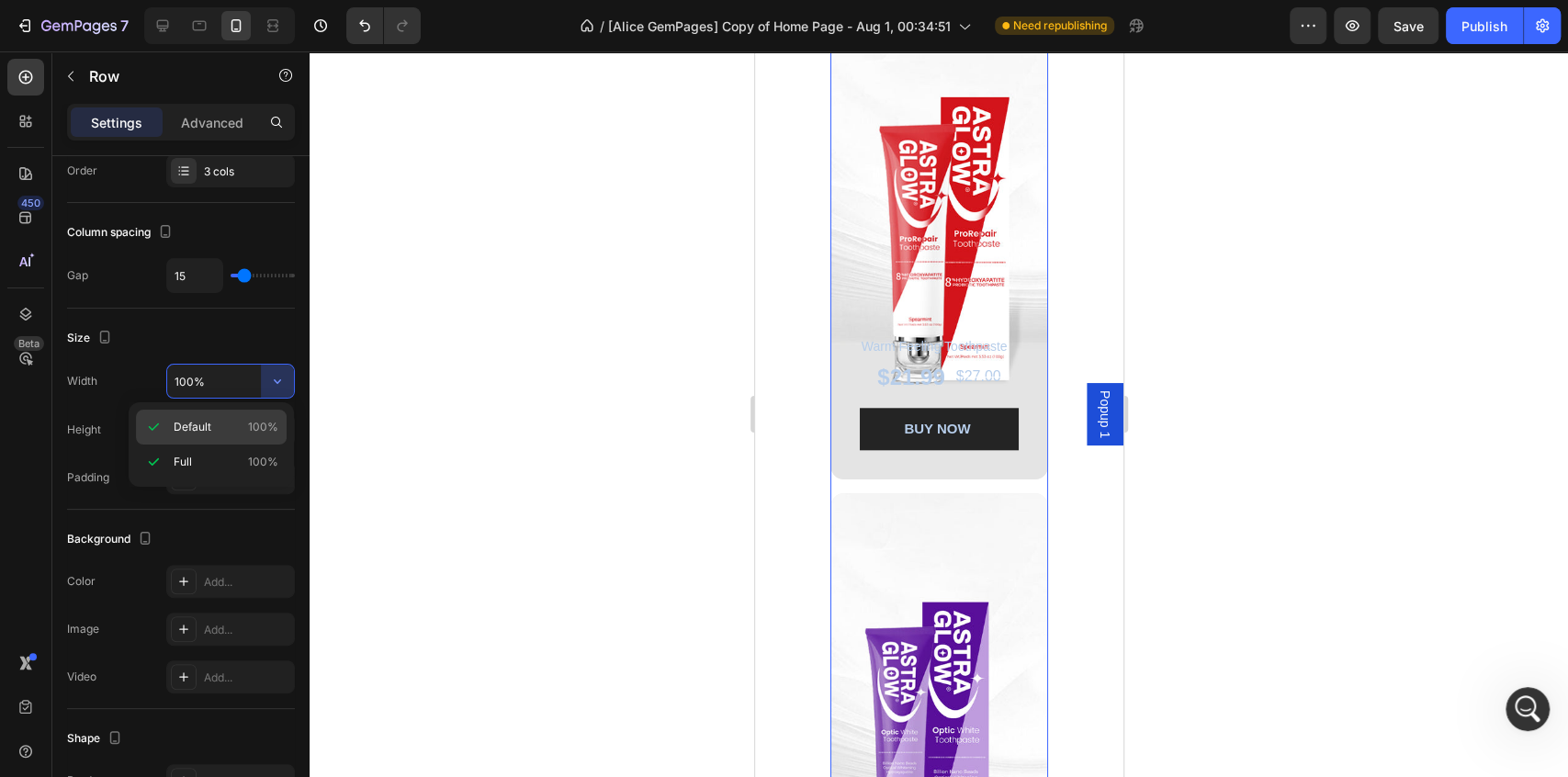 click on "100%" at bounding box center (263, 427) 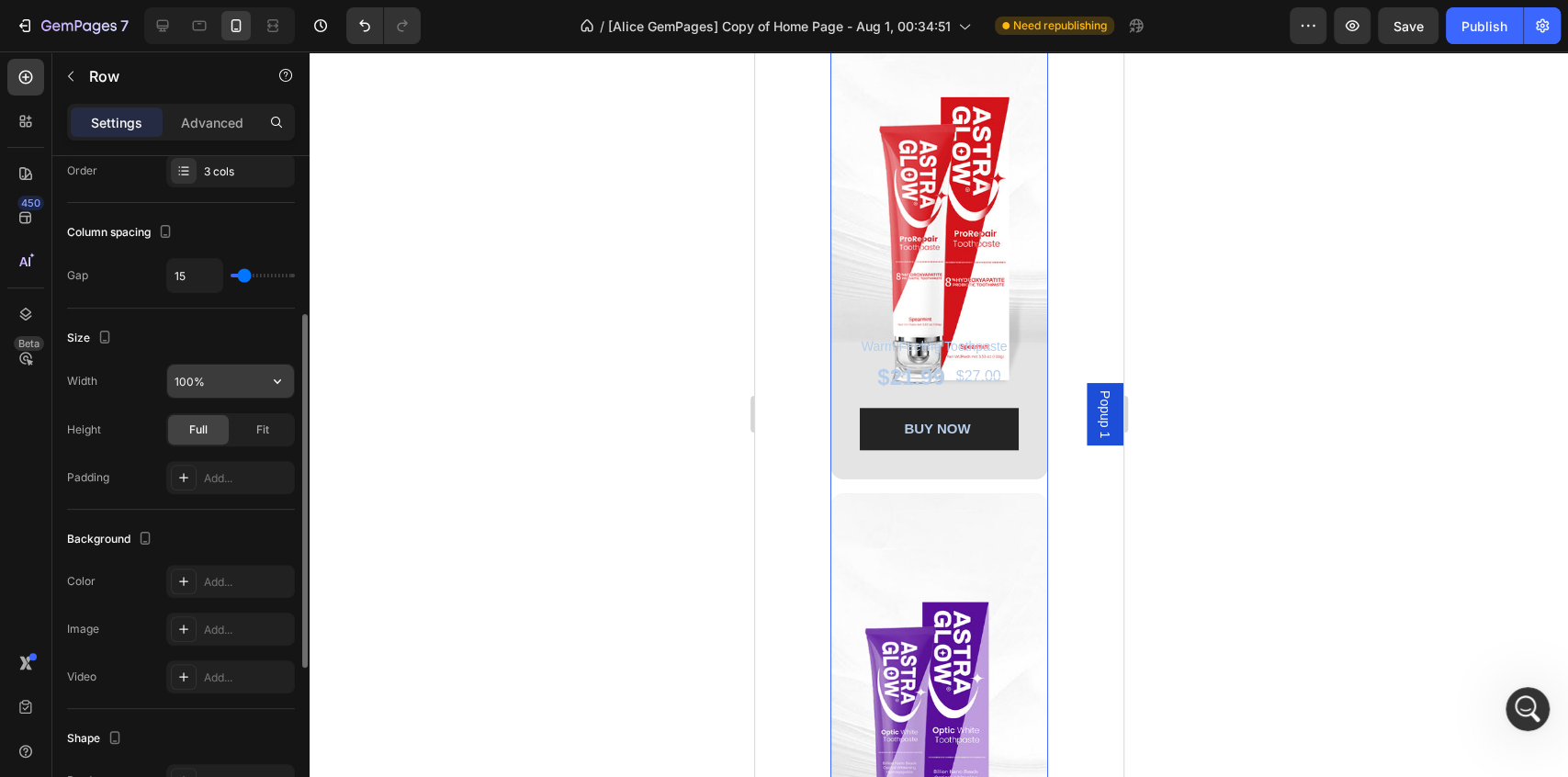 click 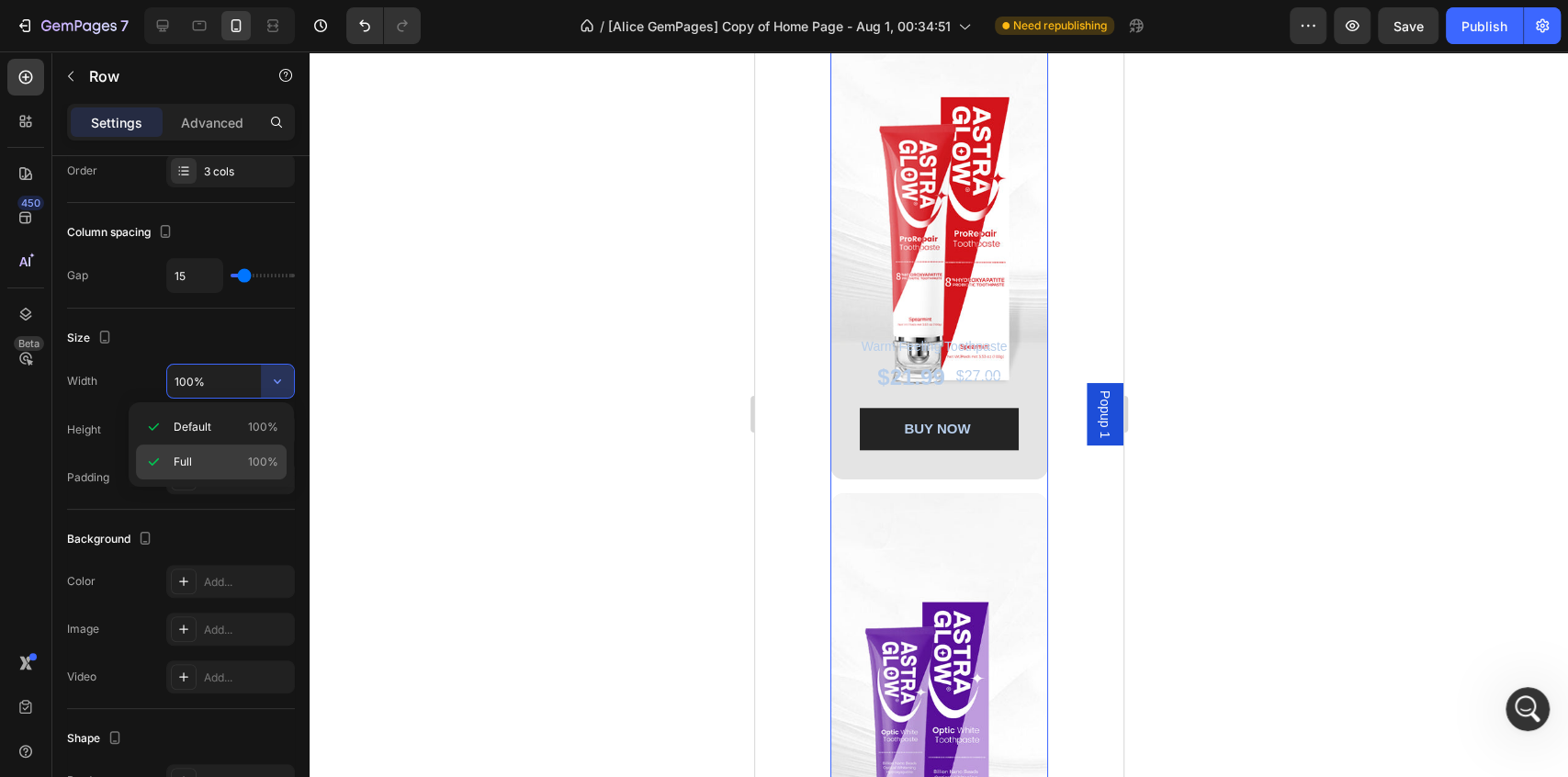 click on "Full 100%" 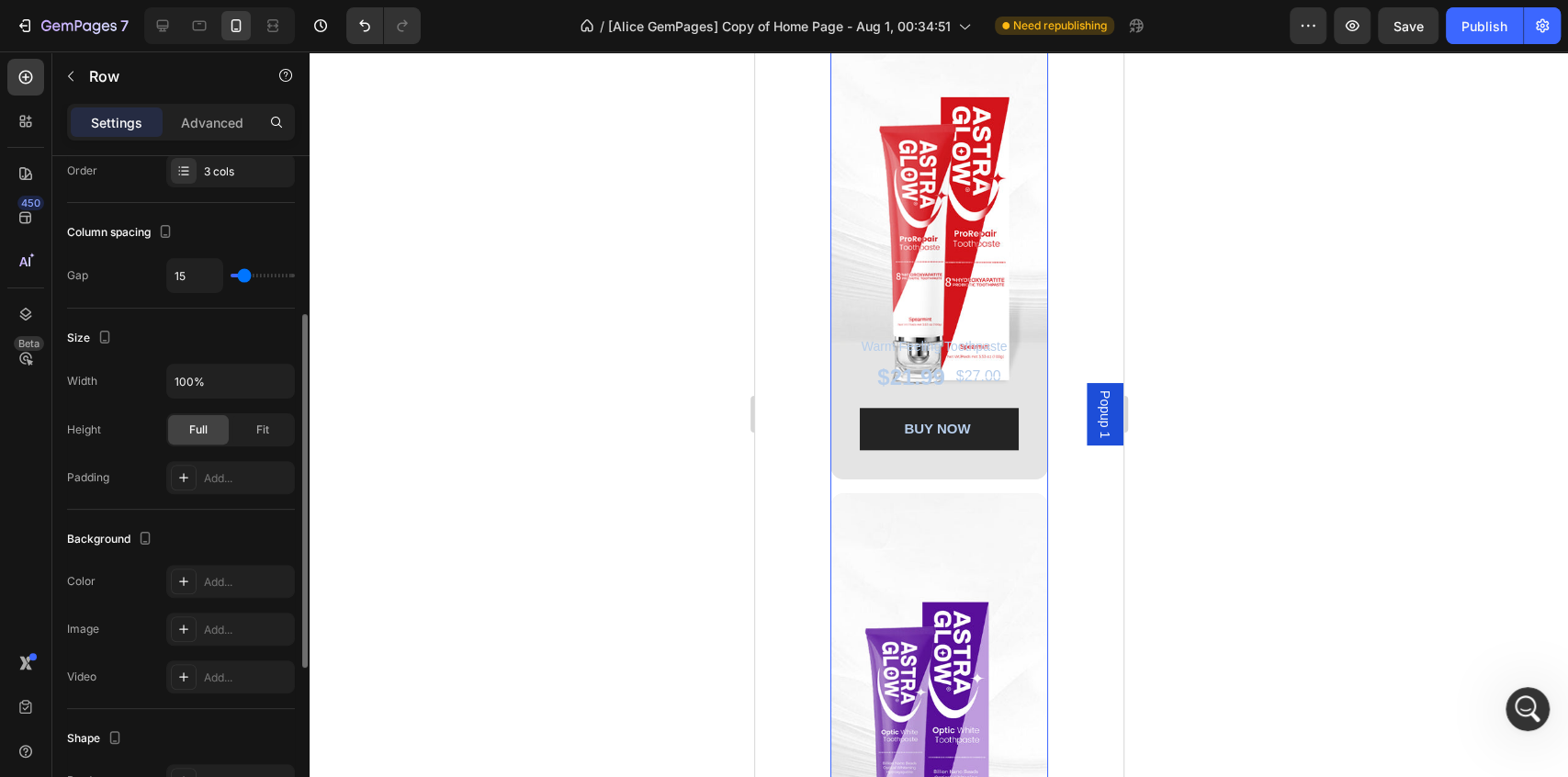 scroll, scrollTop: 0, scrollLeft: 0, axis: both 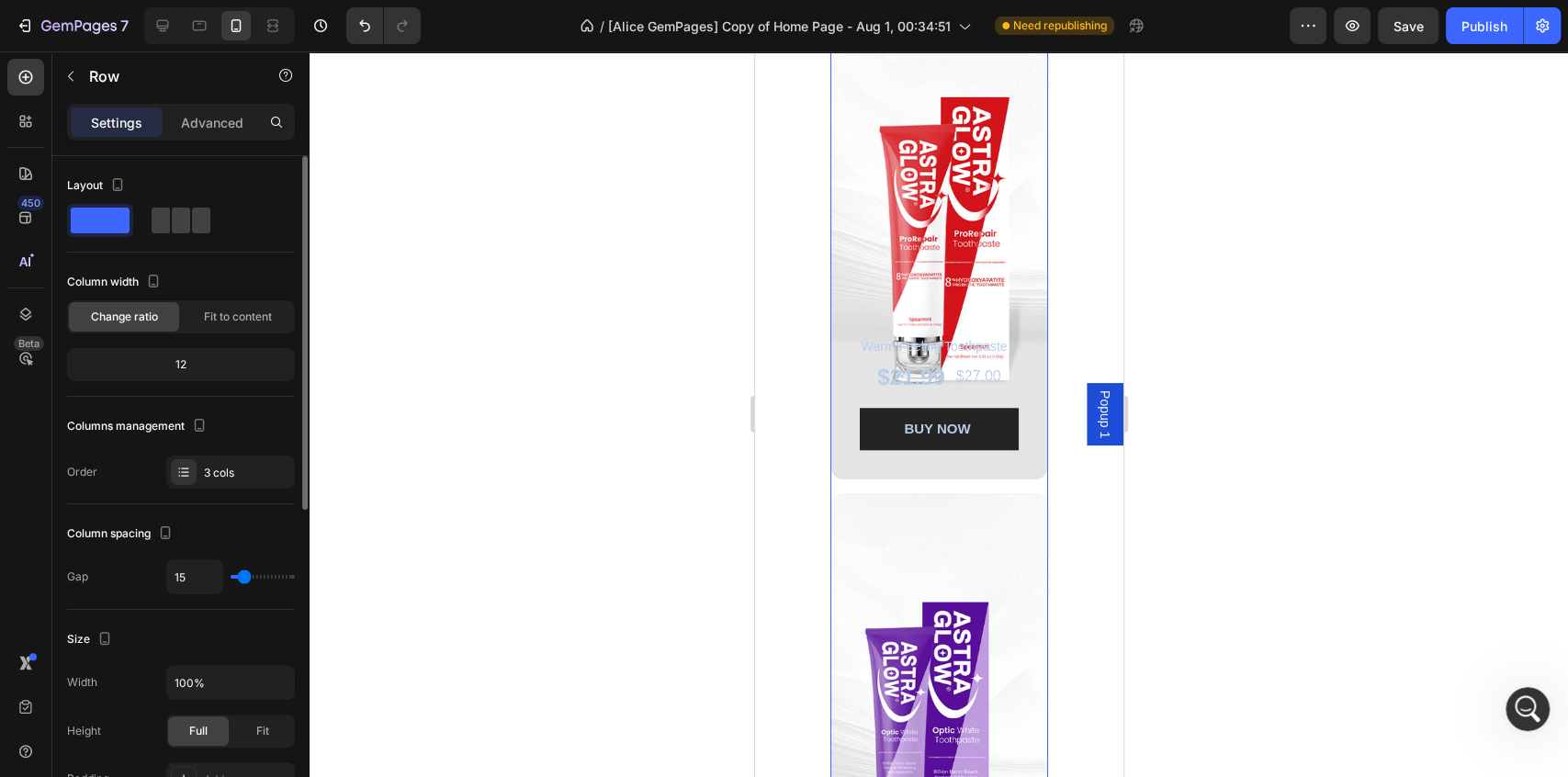 click on "12" 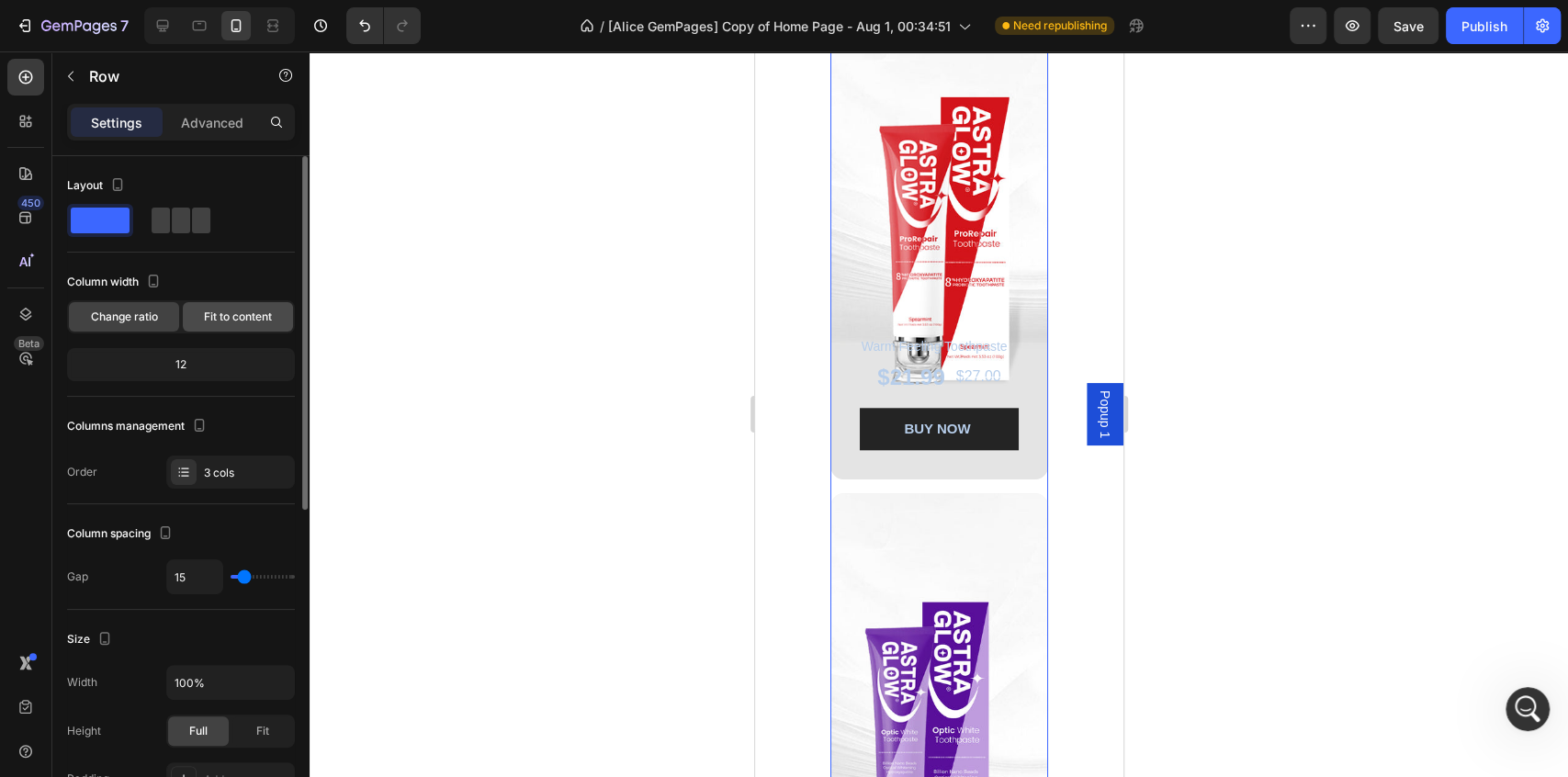click on "Fit to content" 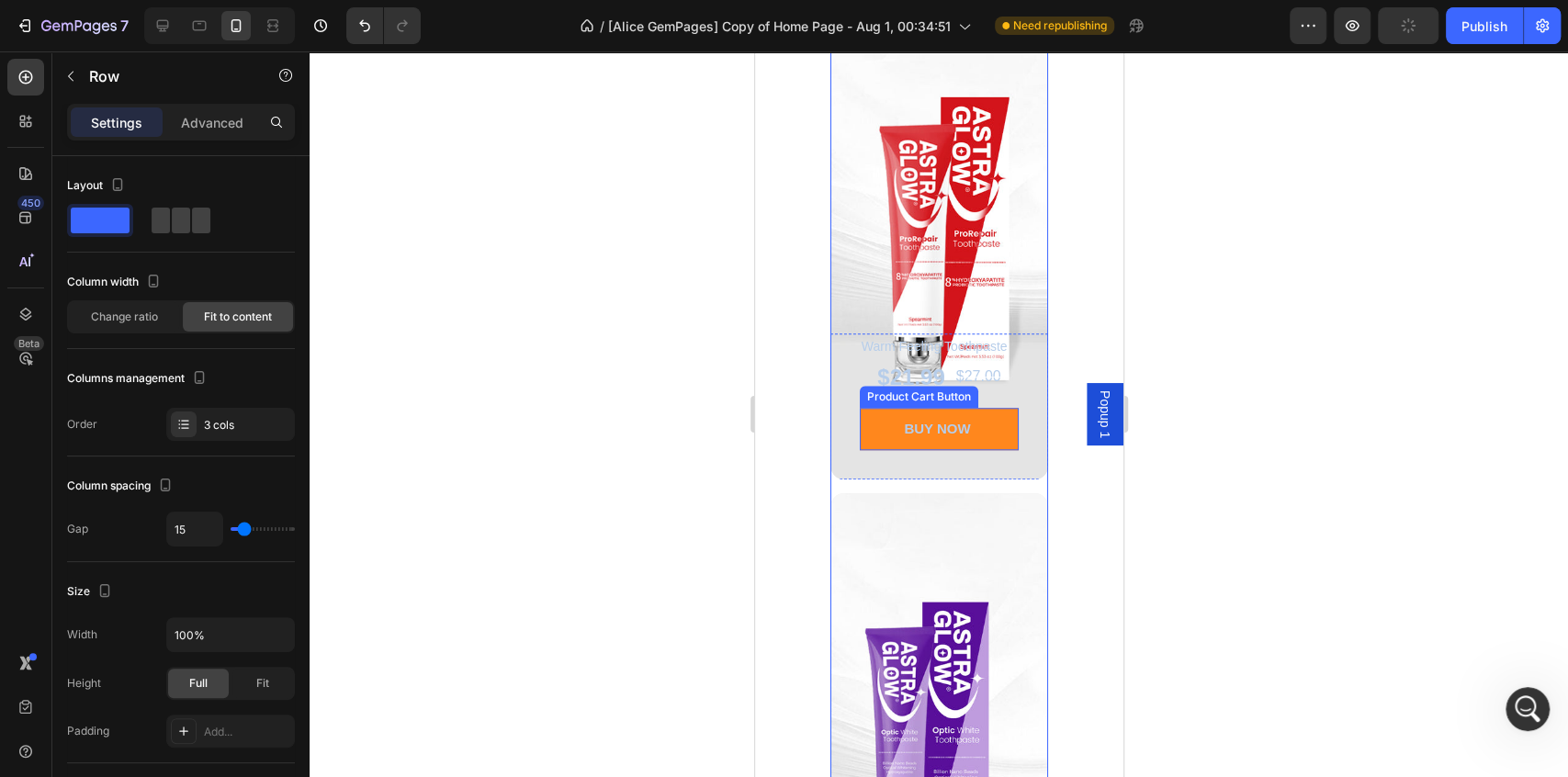 click on "BUY NOW" at bounding box center (938, 429) 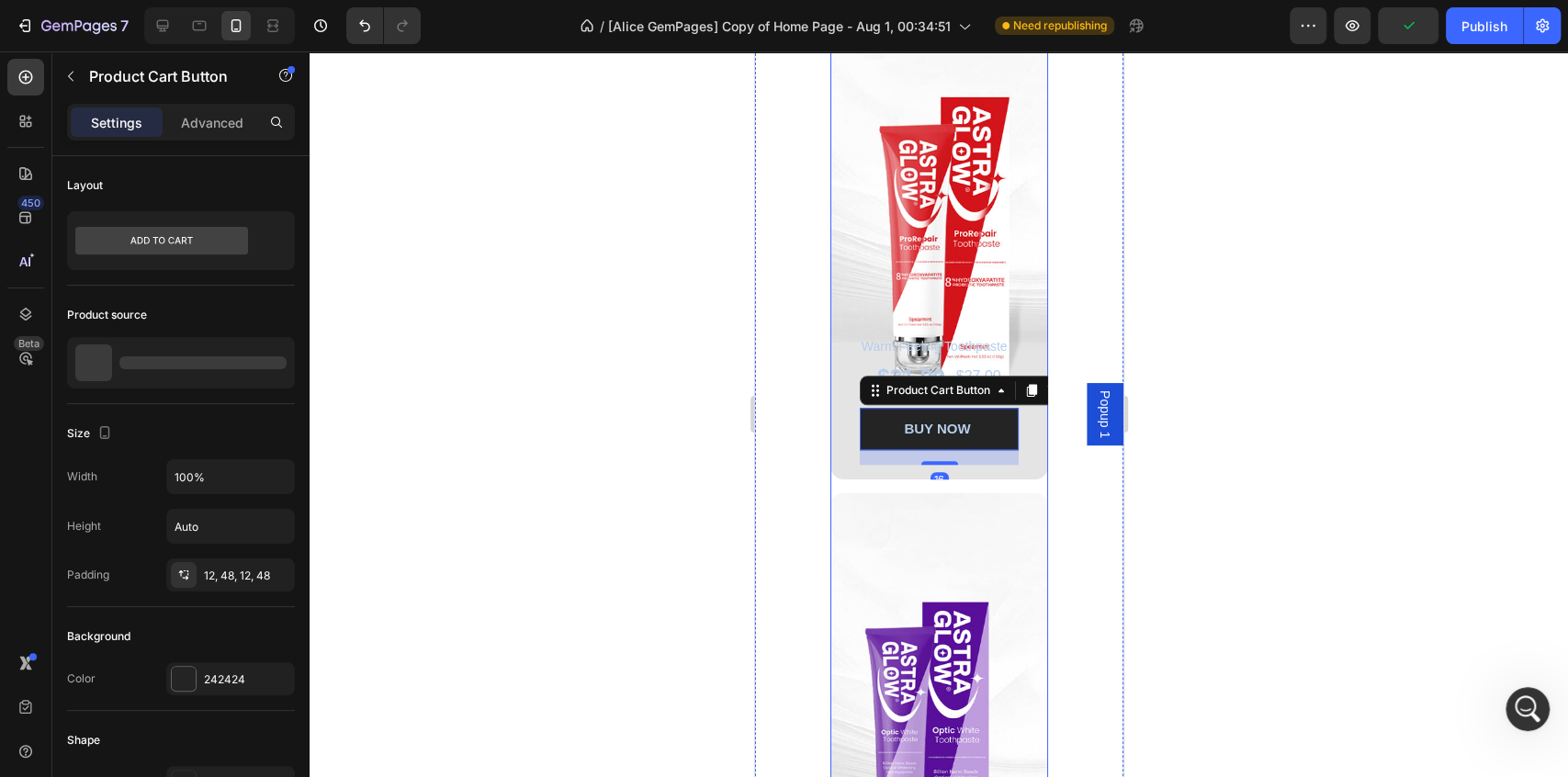 click on "Warm Feeling Toothpaste Text Block $21.99 Product Price Product Price $27.00 Product Price Product Price Row BUY NOW Product Cart Button   16 Product Hero Banner Optic White Toothpaste Text Block $9.99 Product Price Product Price $20.00 Product Price Product Price Row BUY NOW Product Cart Button Product Hero Banner SP-8 Whitening Toothpaste Text Block $14.99 Product Price Product Price $19.00 Product Price Product Price Row BUY NOW Product Cart Button Product Hero Banner Row" at bounding box center (938, 730) 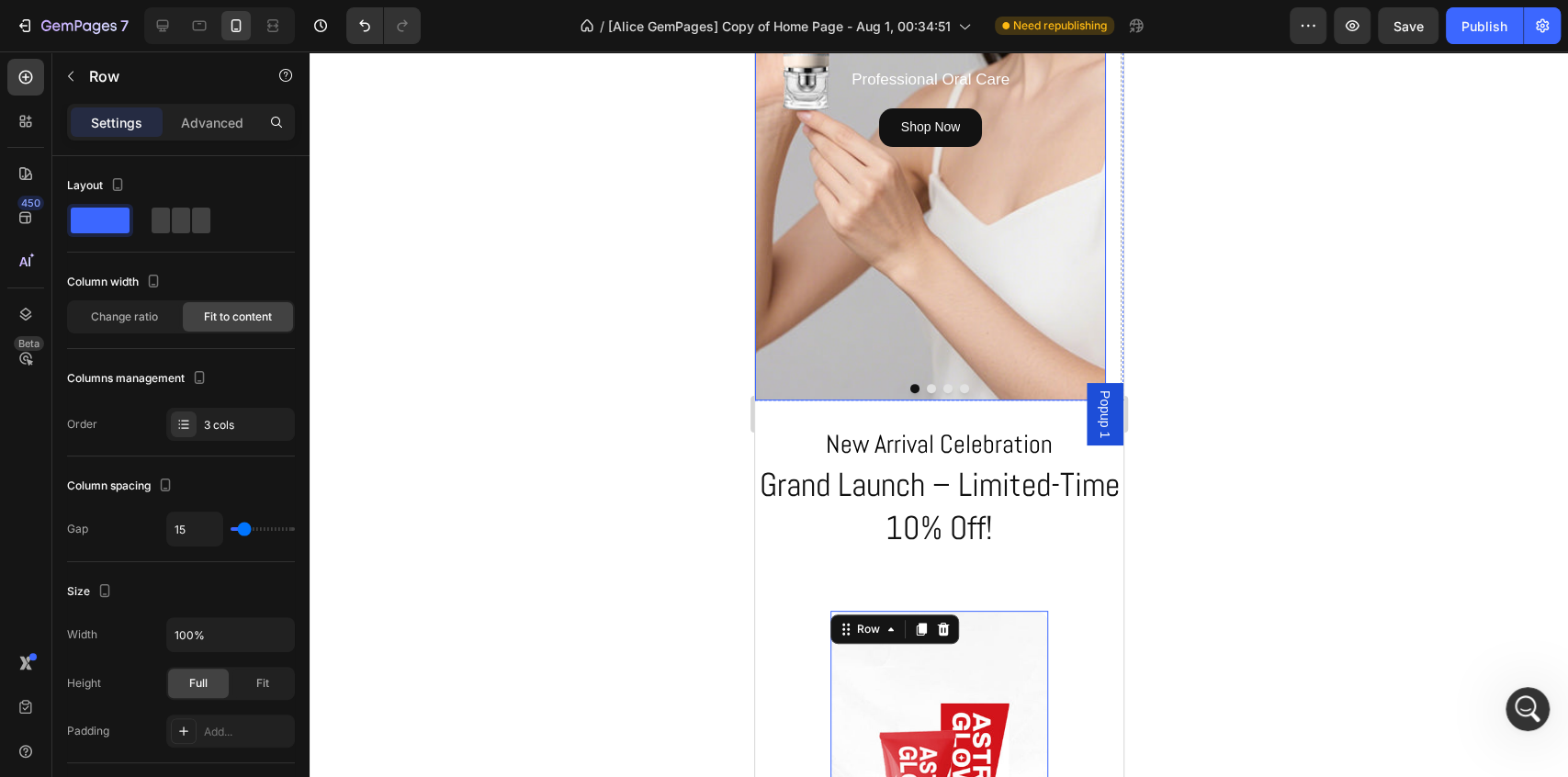 scroll, scrollTop: 510, scrollLeft: 0, axis: vertical 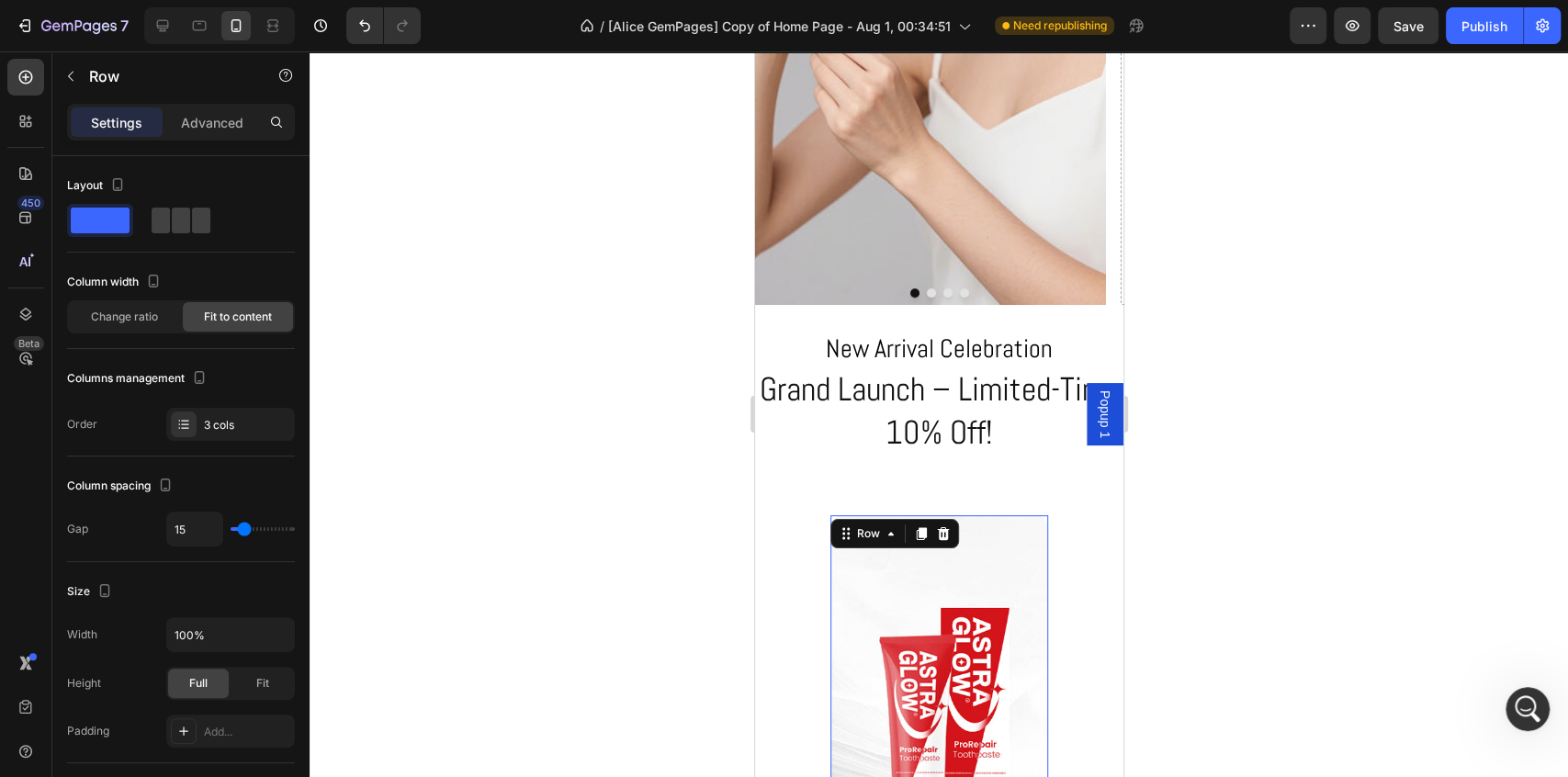 click 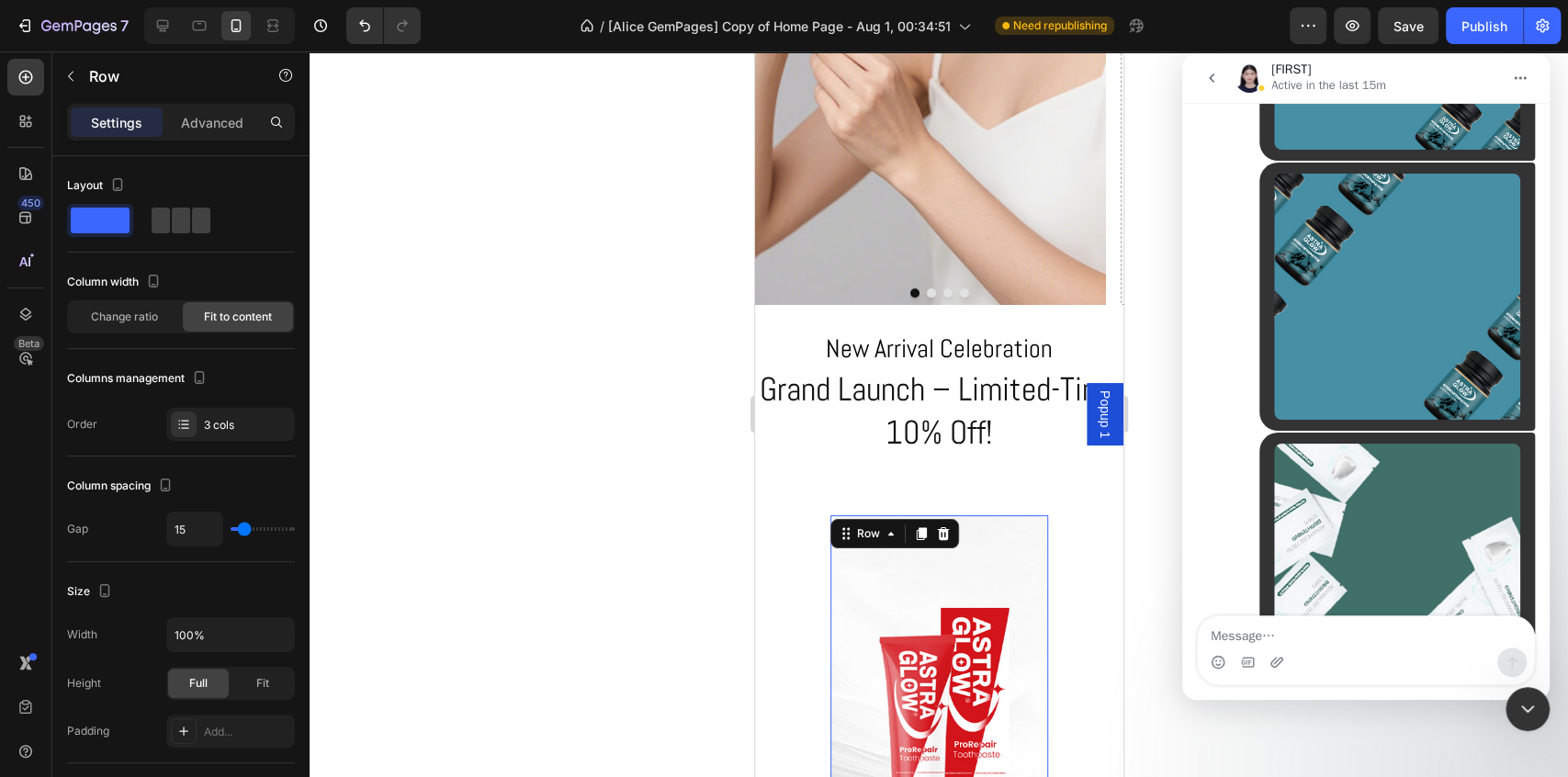 scroll, scrollTop: 9107, scrollLeft: 0, axis: vertical 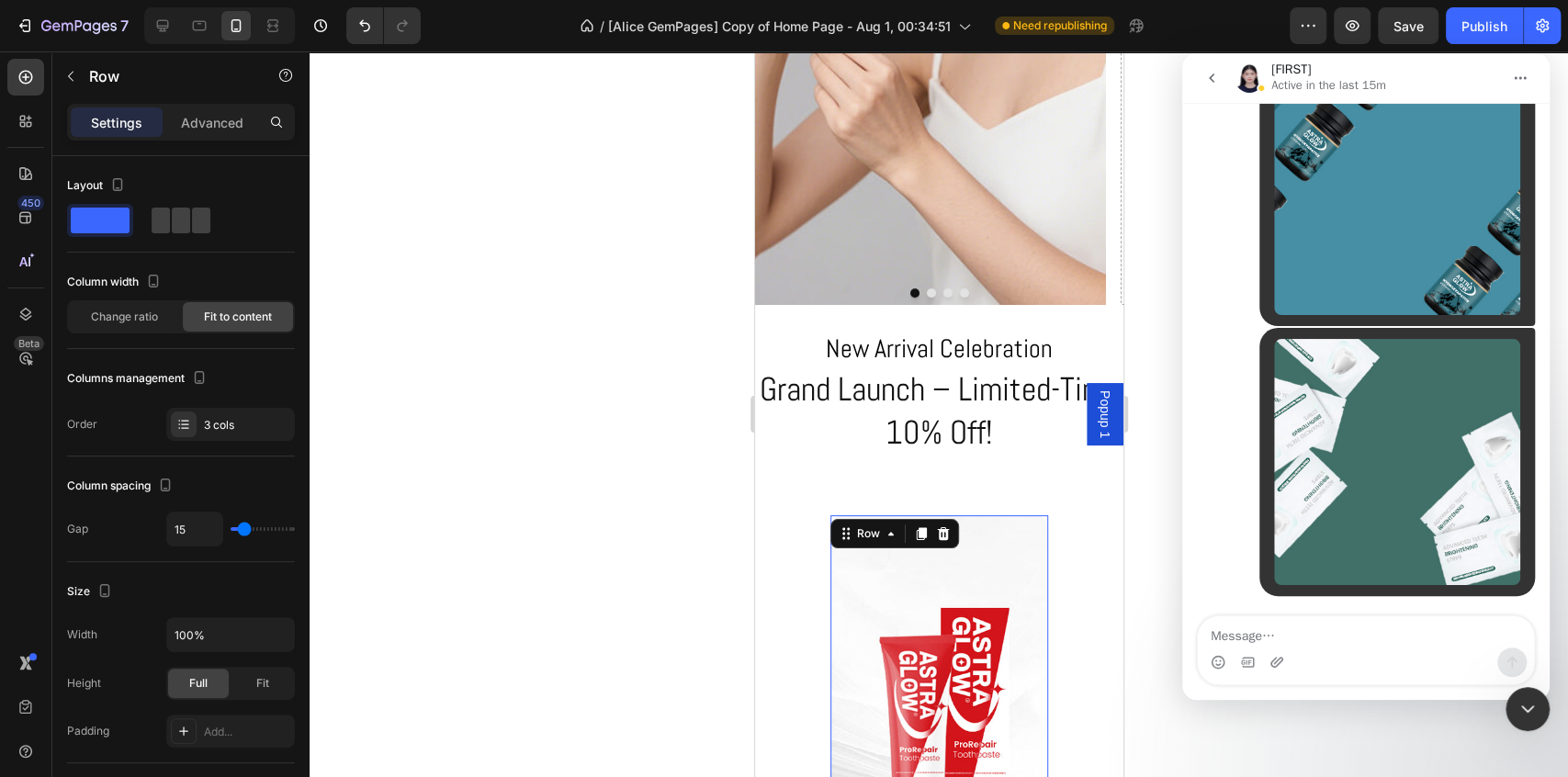 click 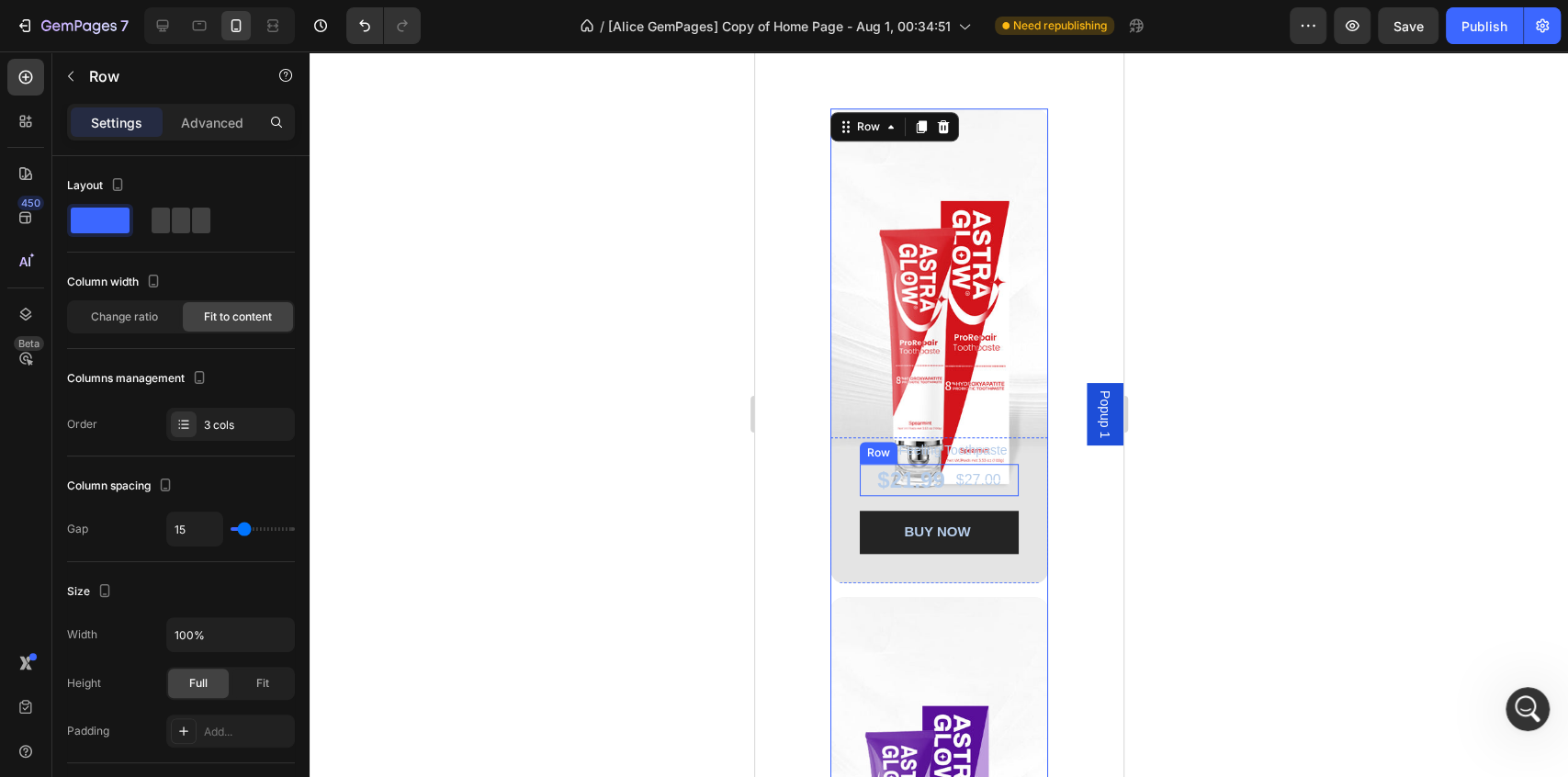 scroll, scrollTop: 918, scrollLeft: 0, axis: vertical 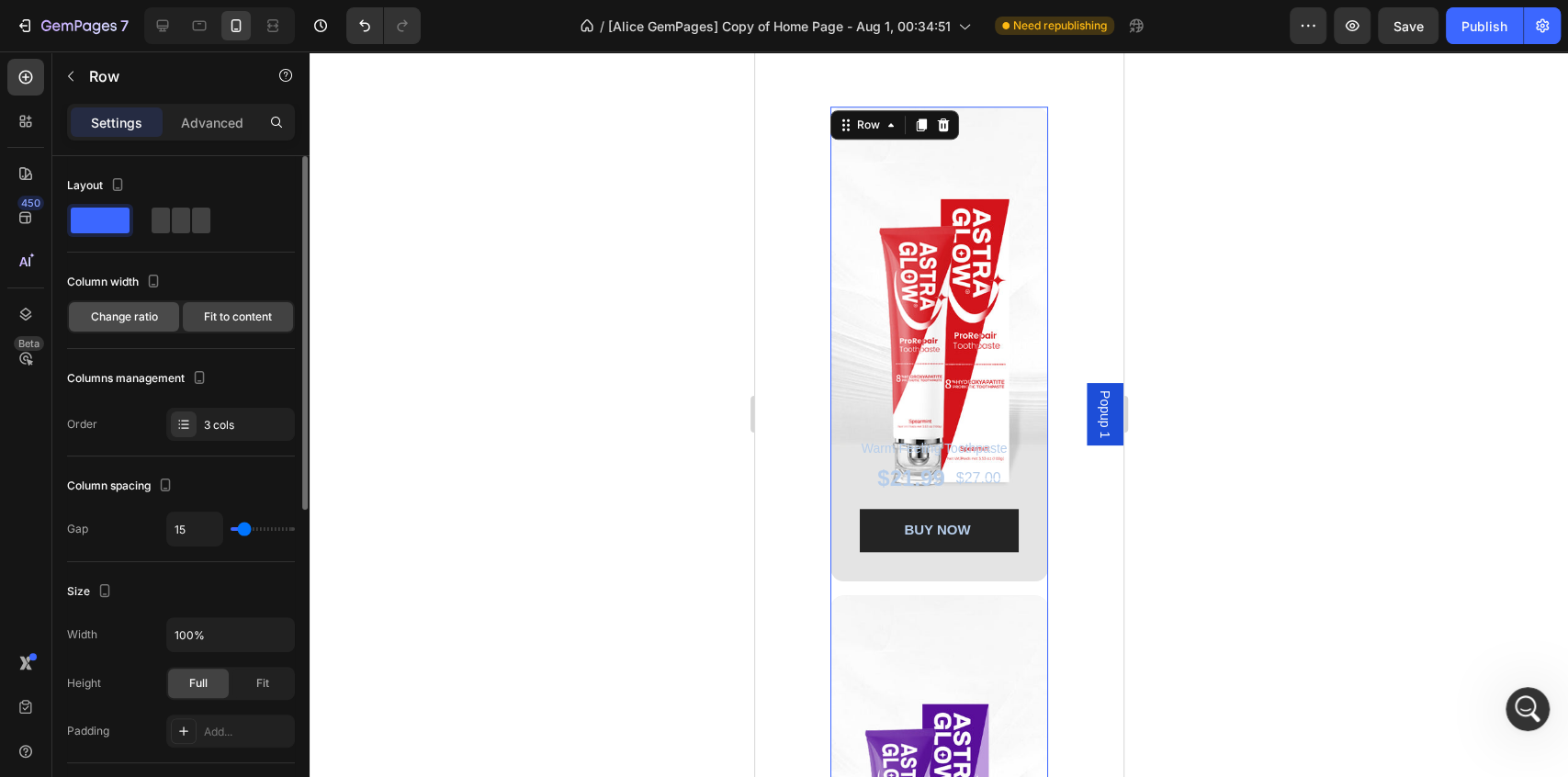 click on "Change ratio" 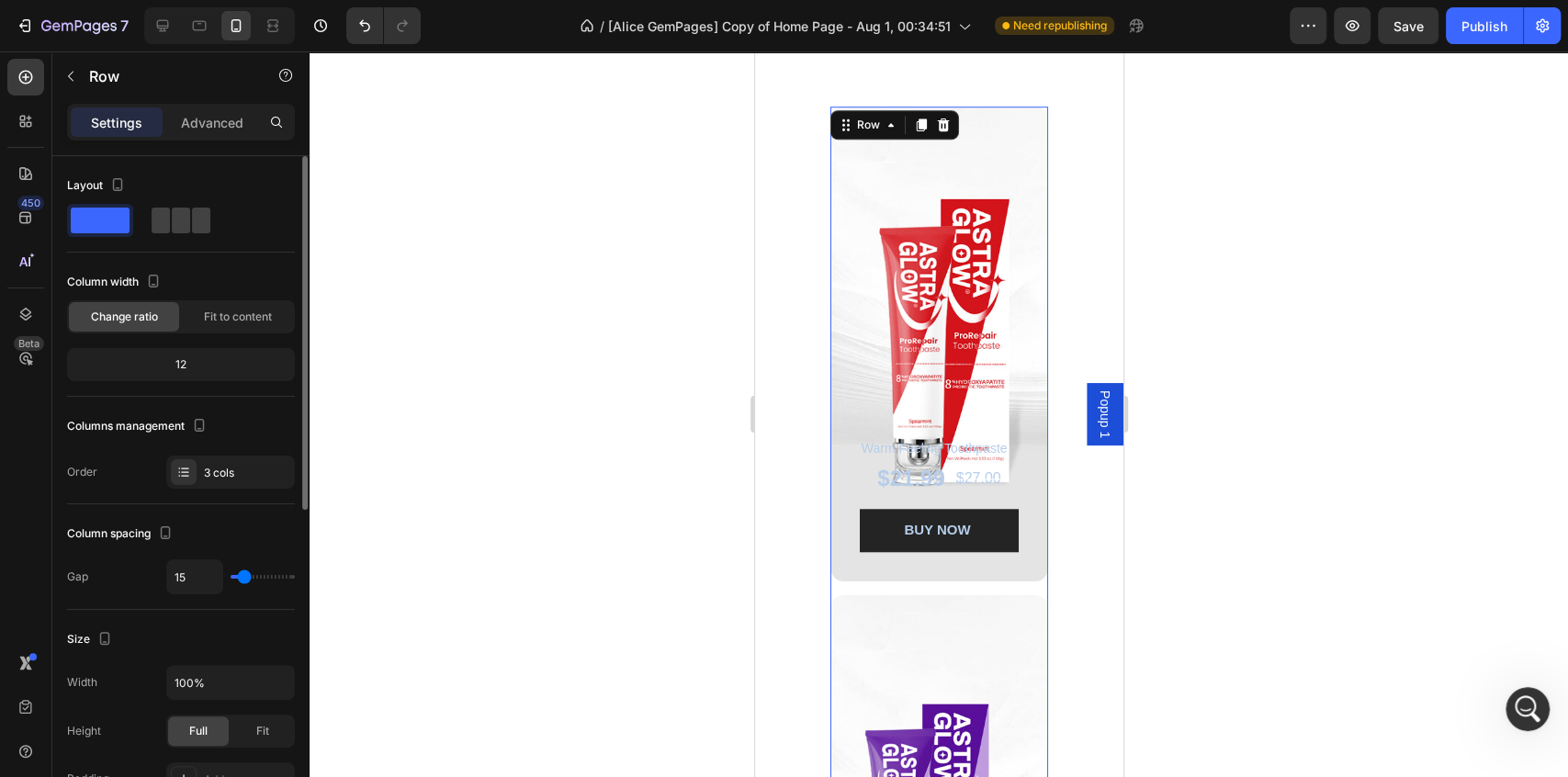 click on "12" 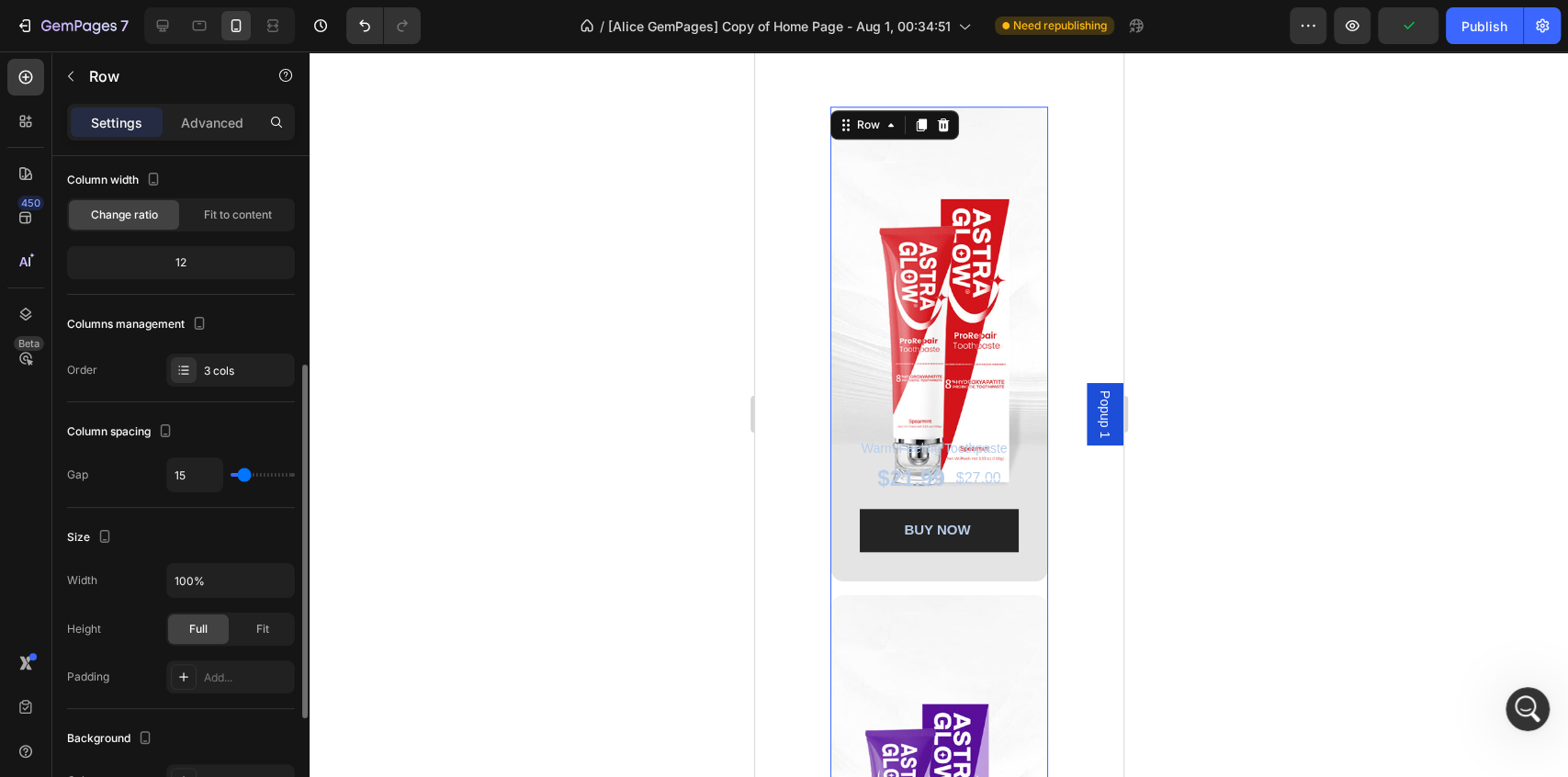 scroll, scrollTop: 204, scrollLeft: 0, axis: vertical 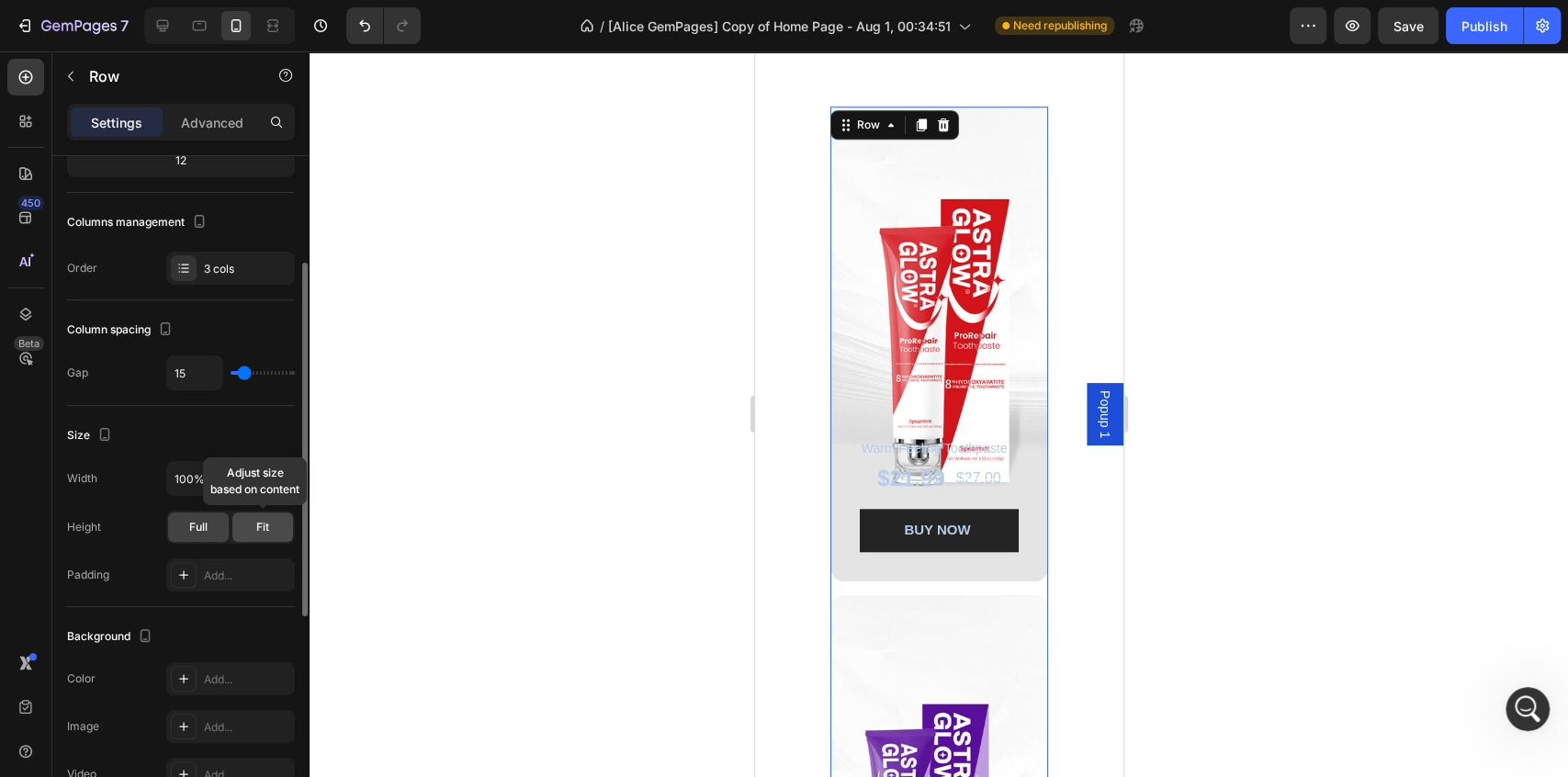 click on "Fit" 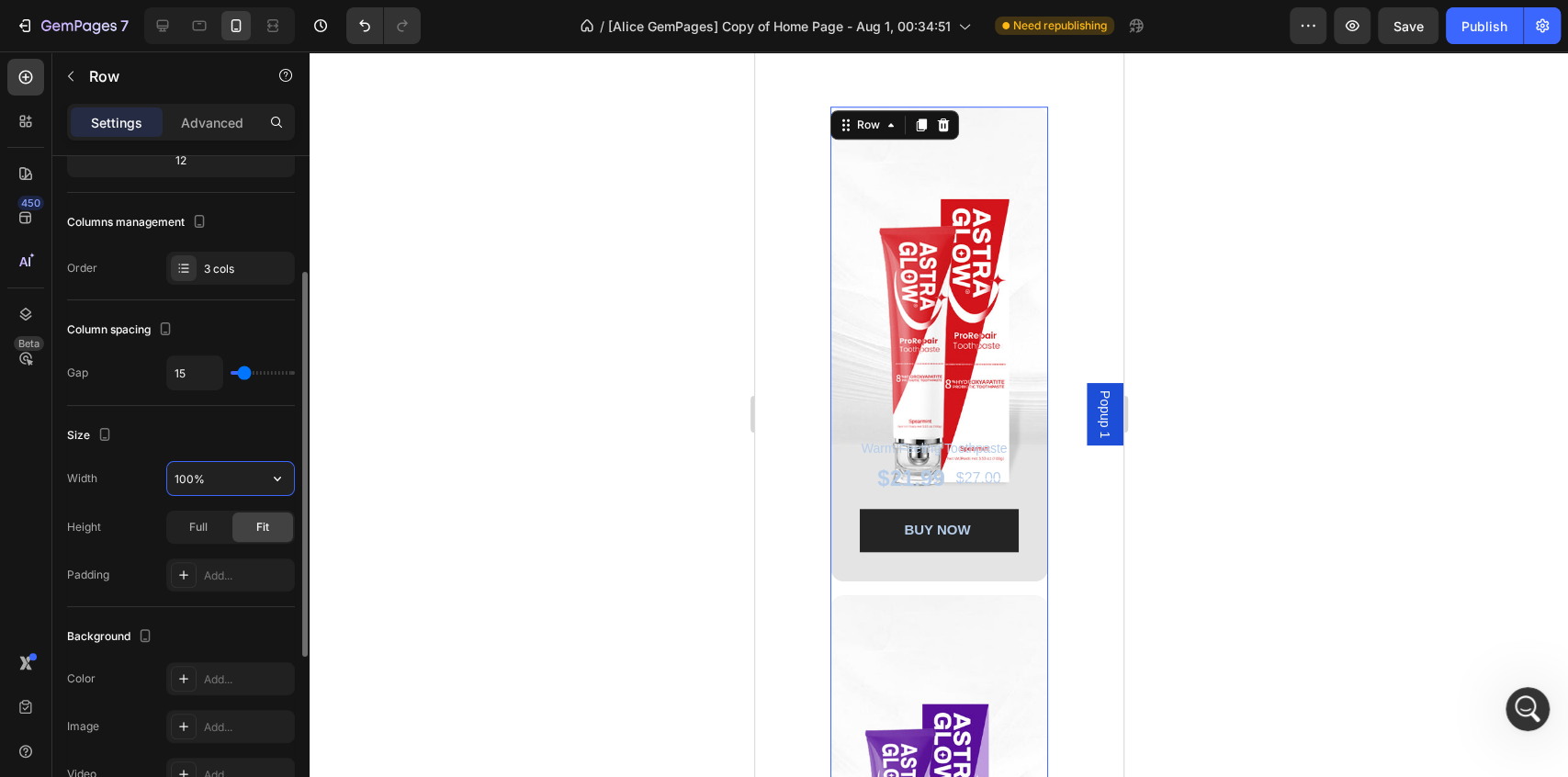 click on "100%" at bounding box center (231, 479) 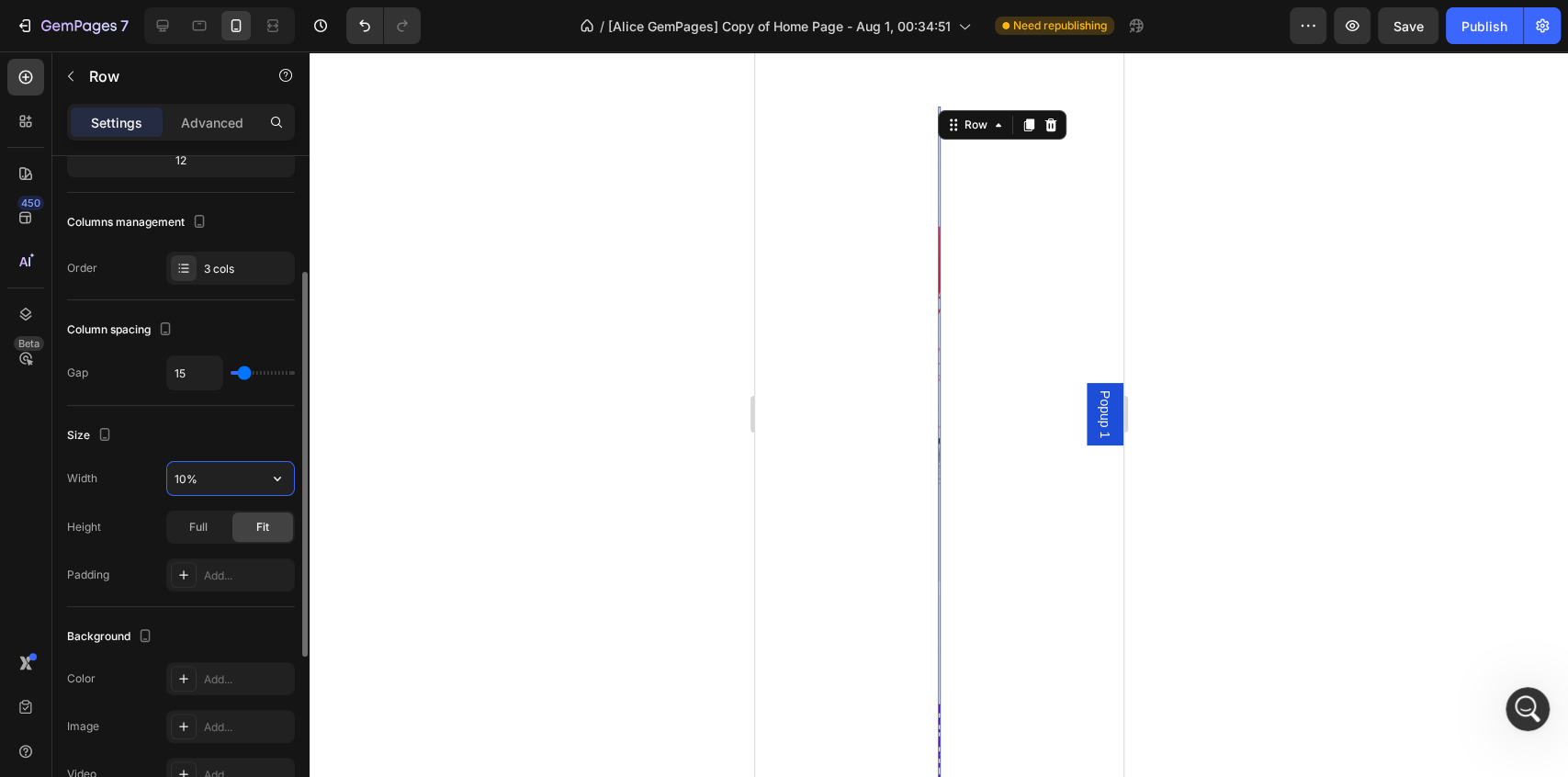 type on "100%" 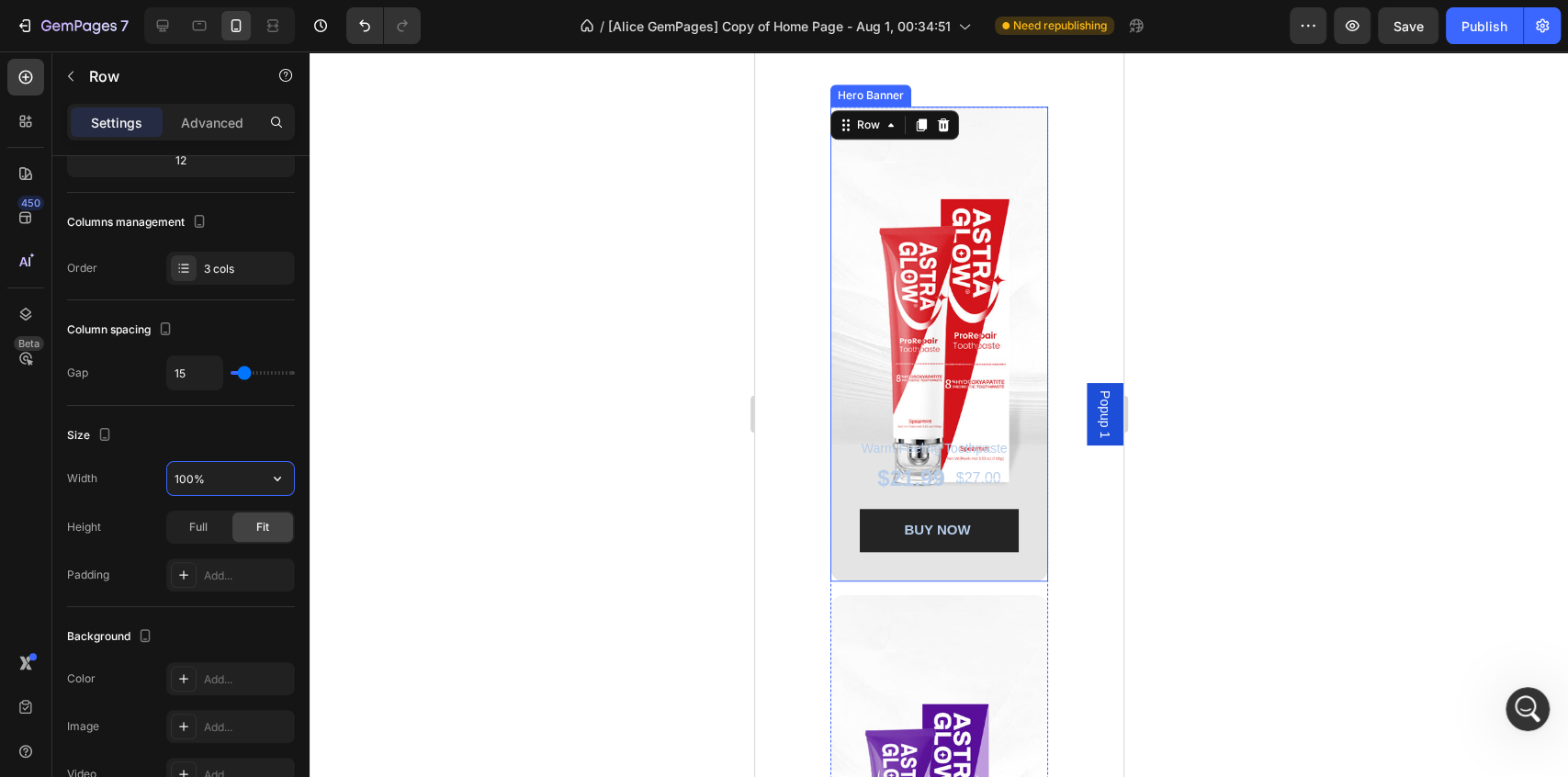 click at bounding box center (938, 343) 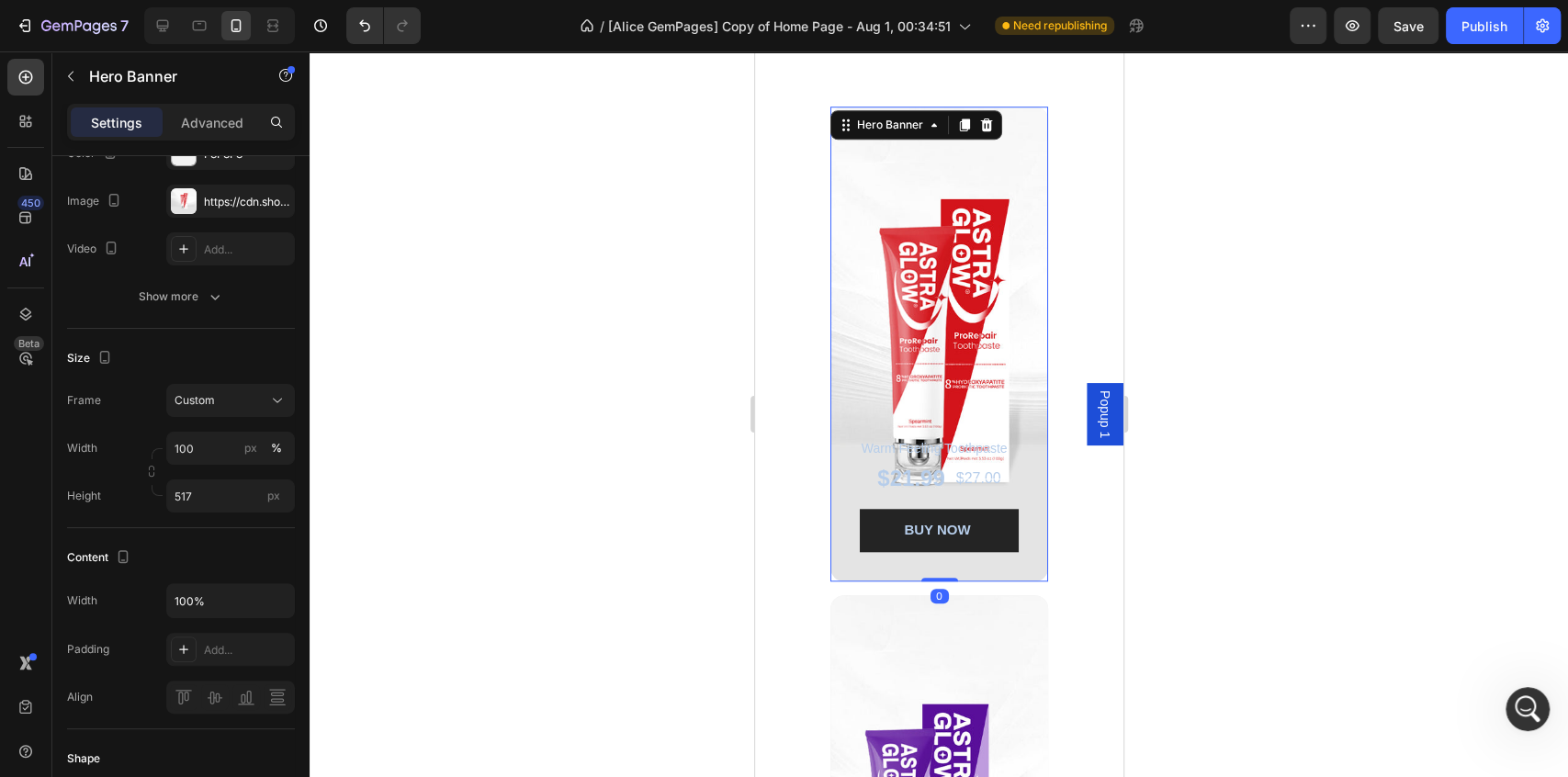scroll, scrollTop: 0, scrollLeft: 0, axis: both 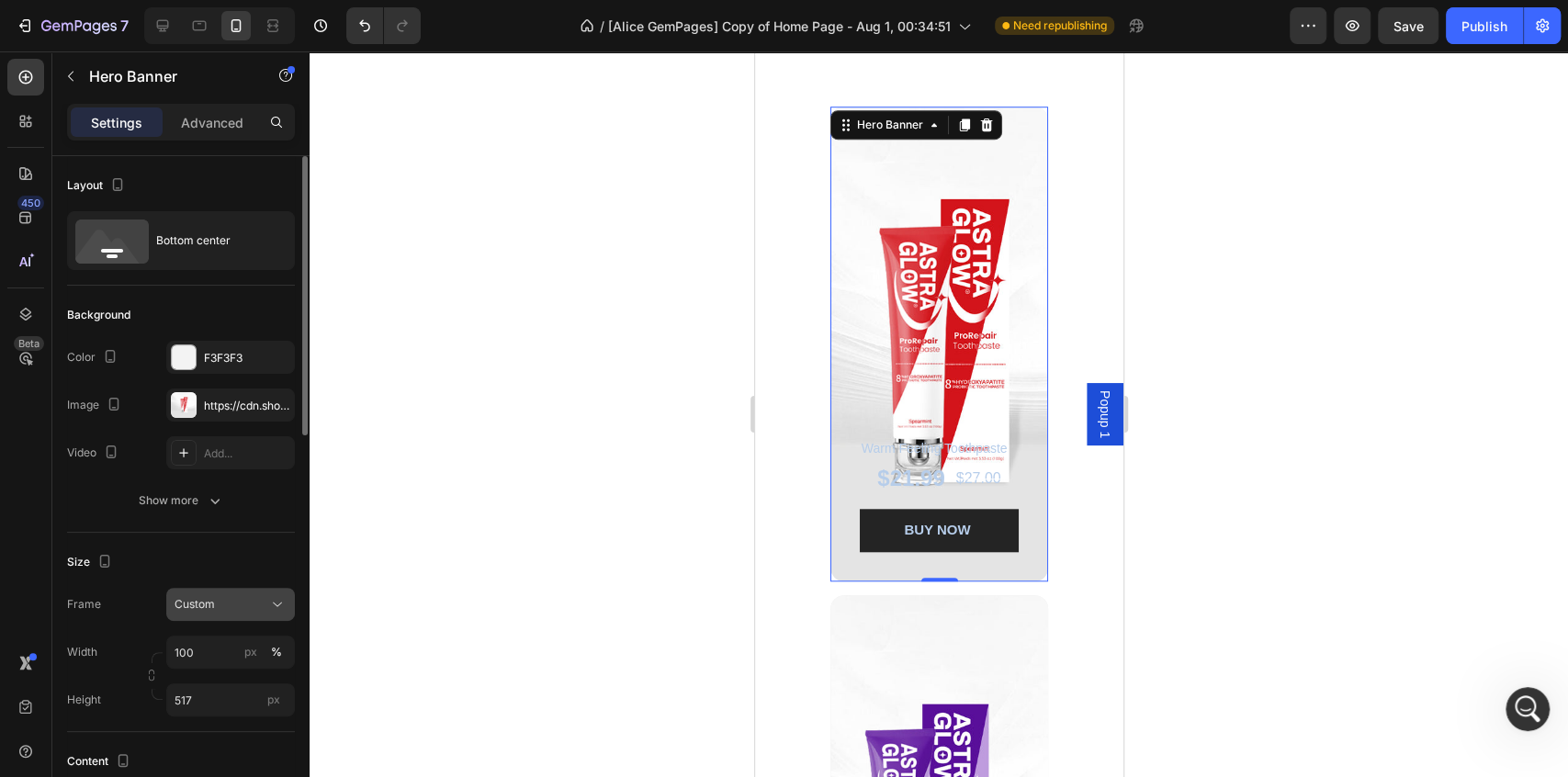 click 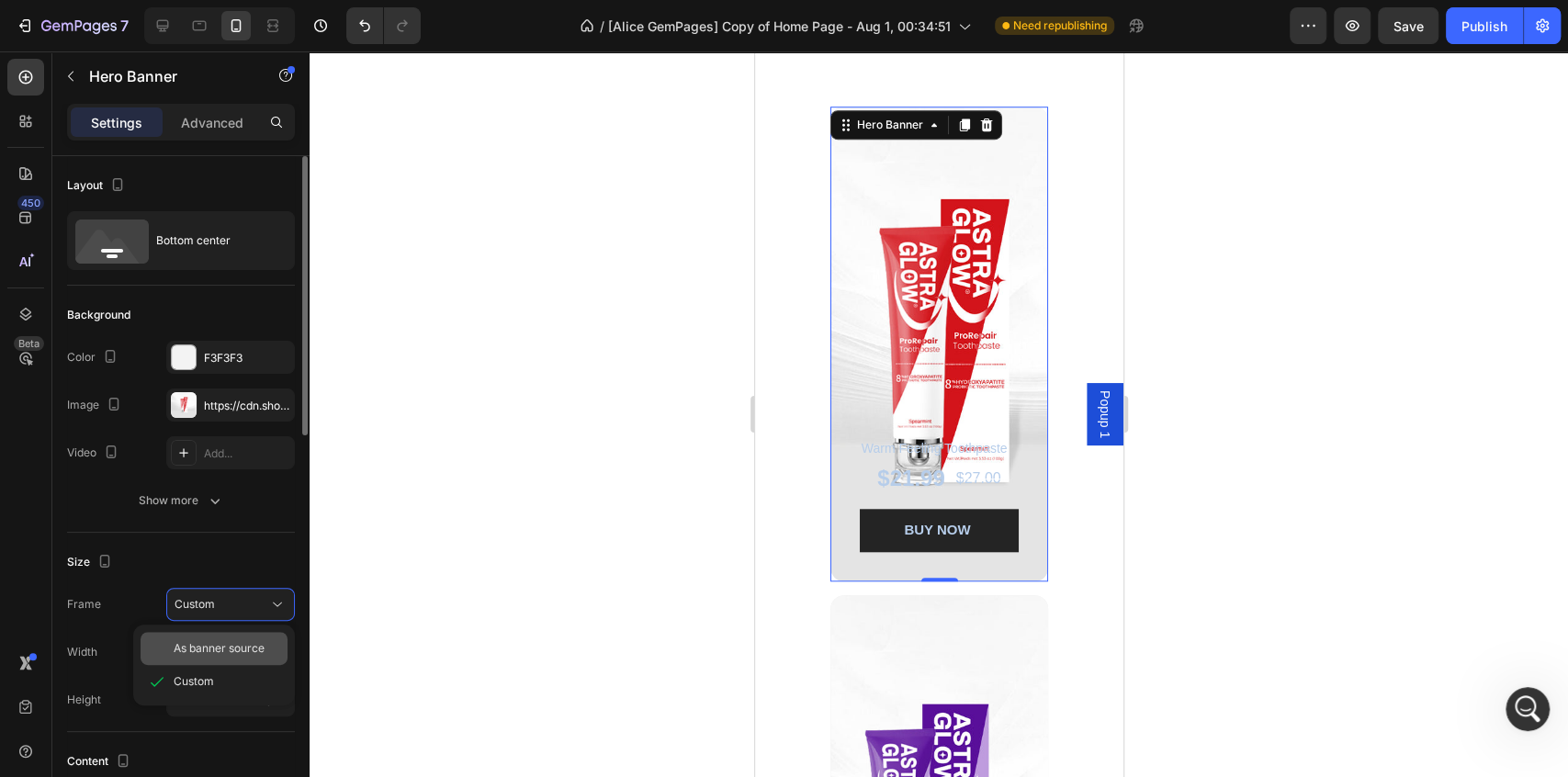 click on "As banner source" at bounding box center [219, 648] 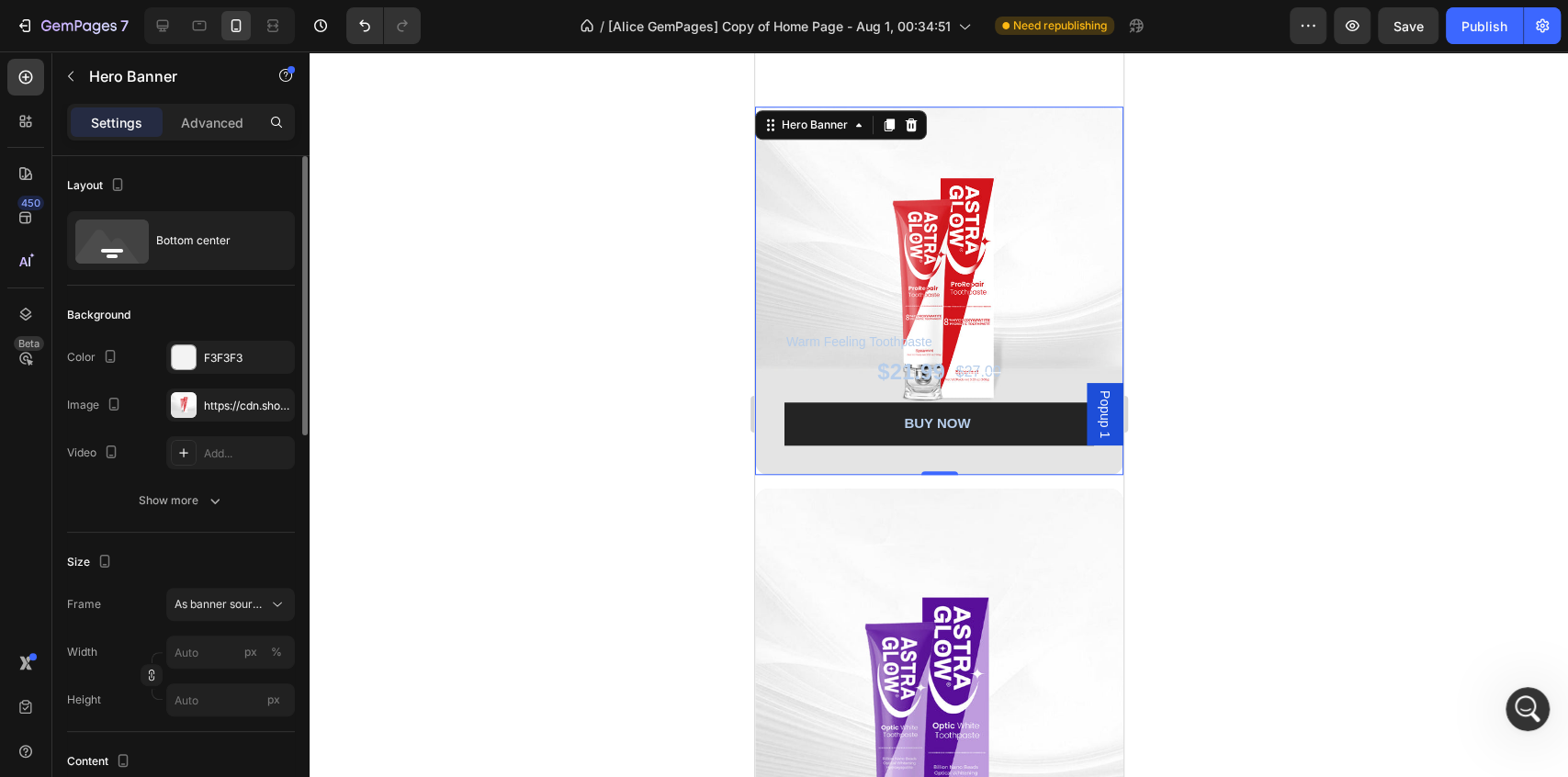 type on "100" 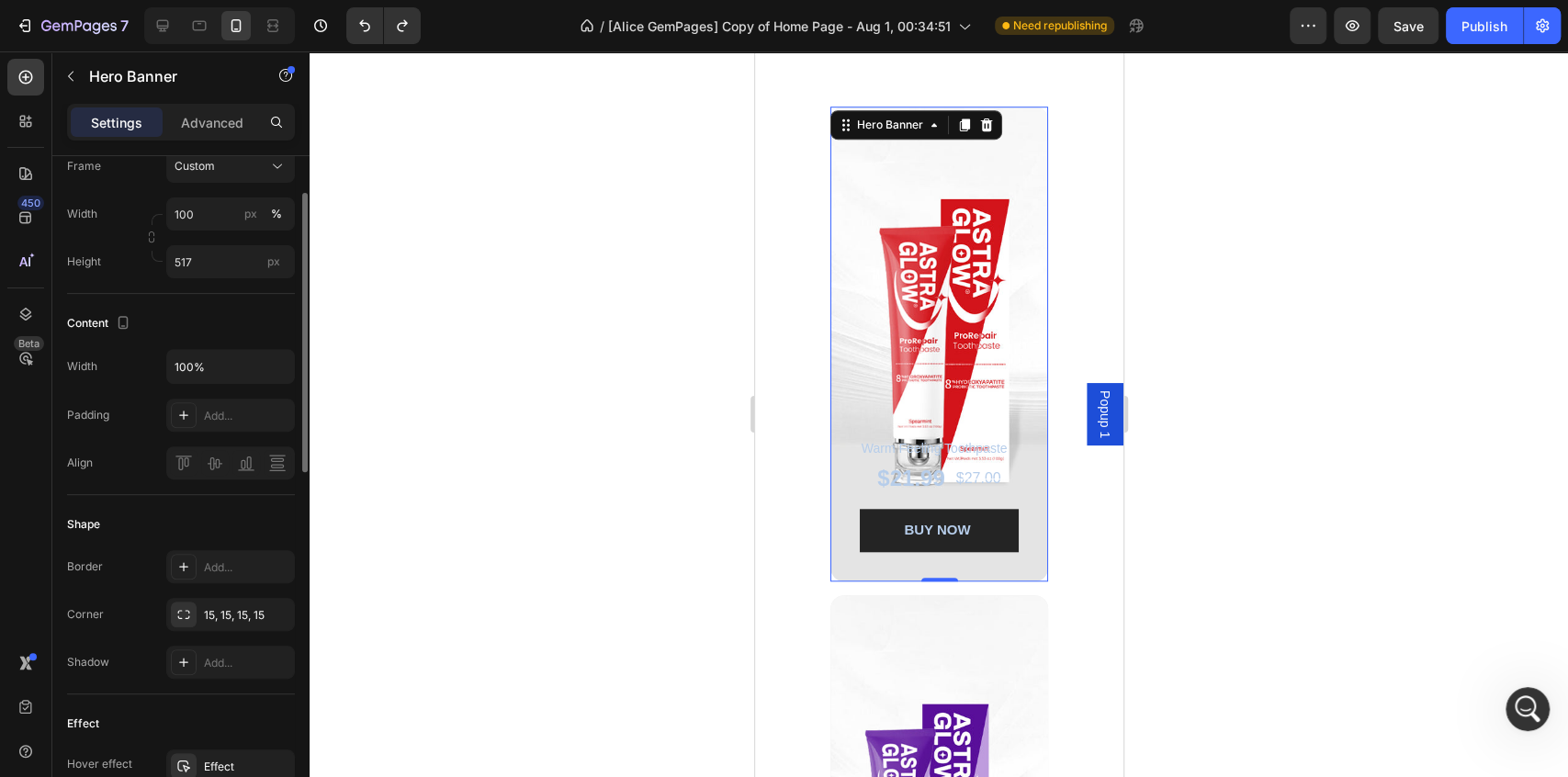 scroll, scrollTop: 336, scrollLeft: 0, axis: vertical 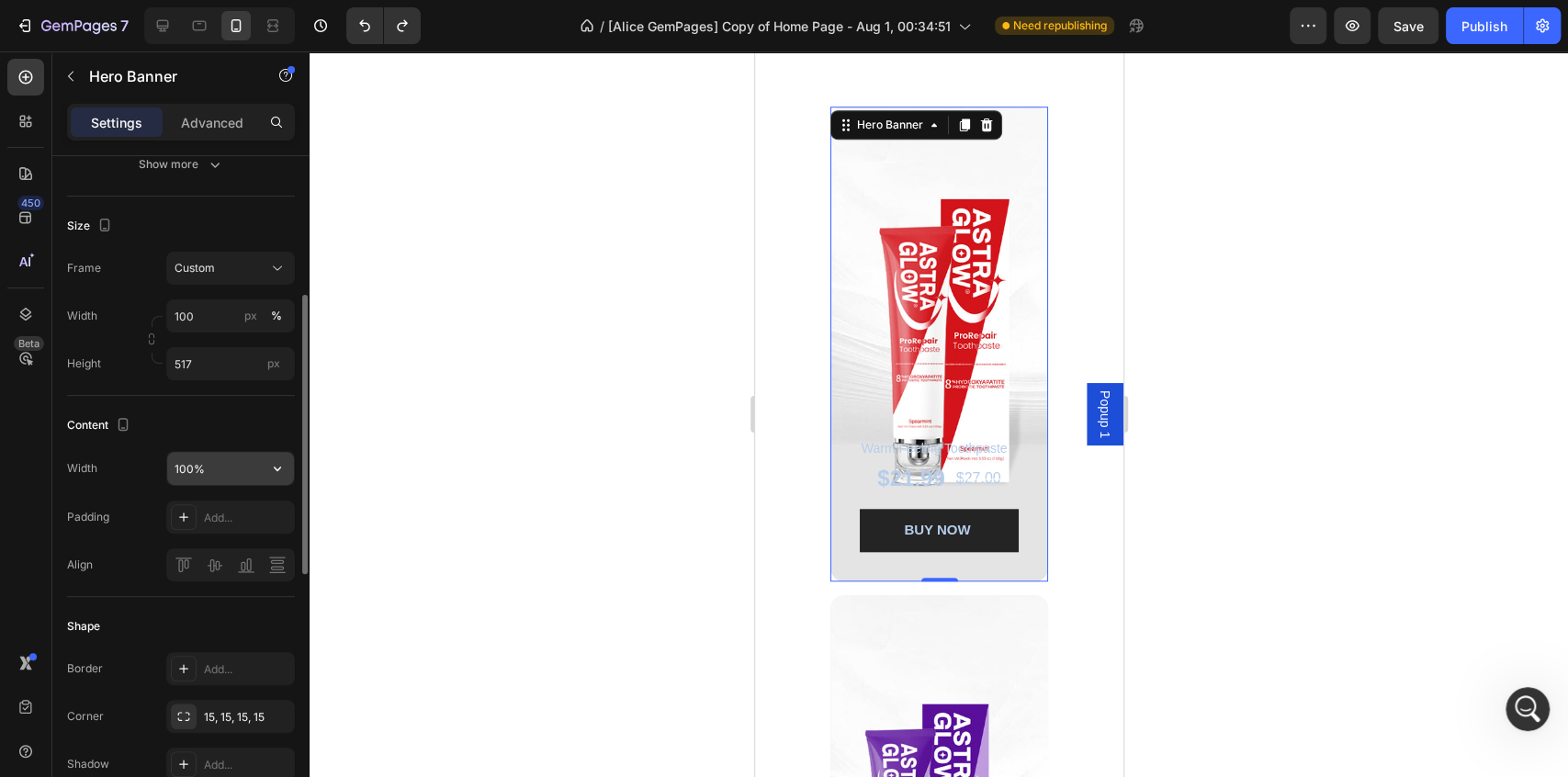 click on "100%" at bounding box center (231, 468) 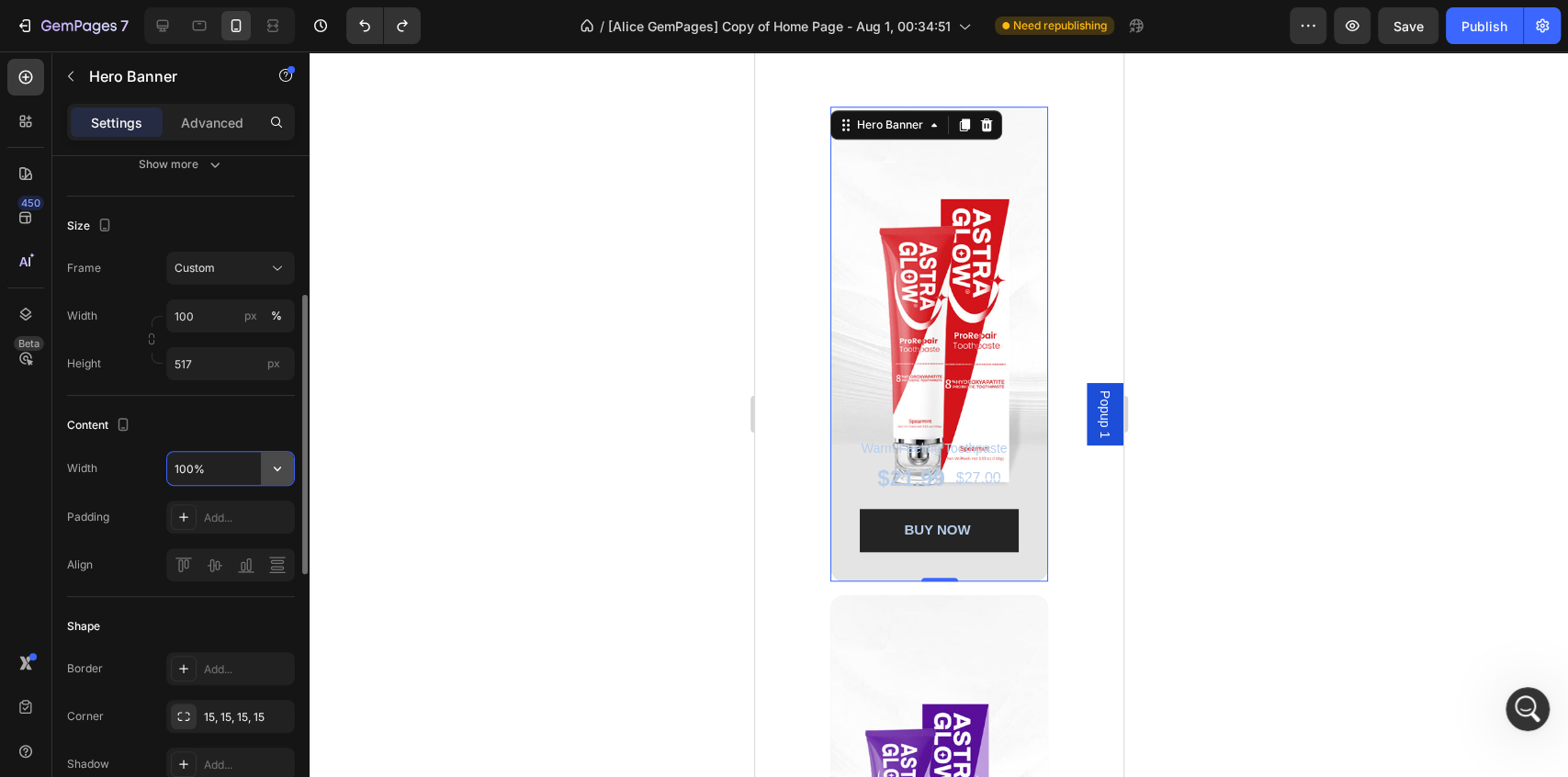 click 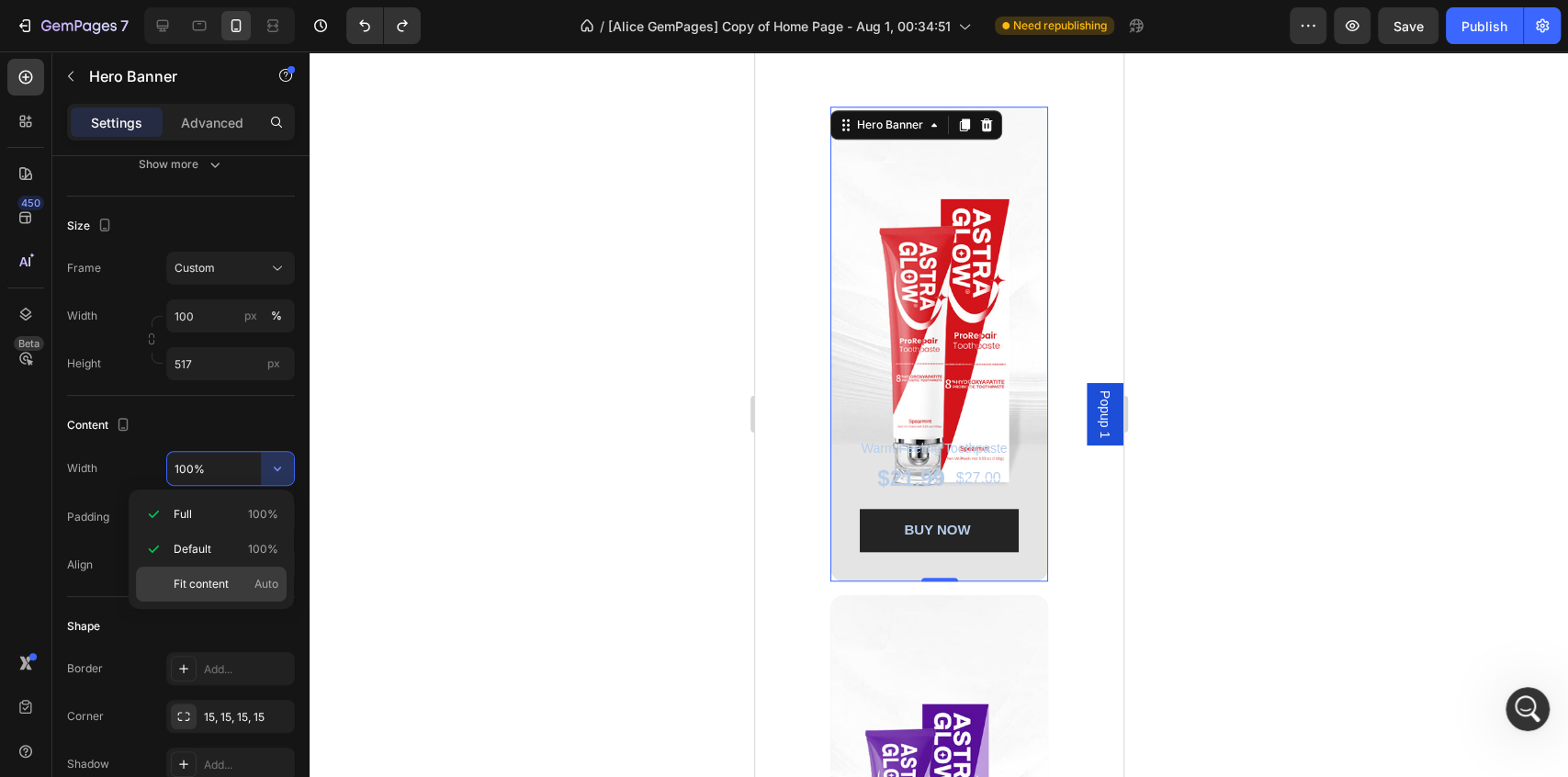 click on "Fit content" at bounding box center [201, 584] 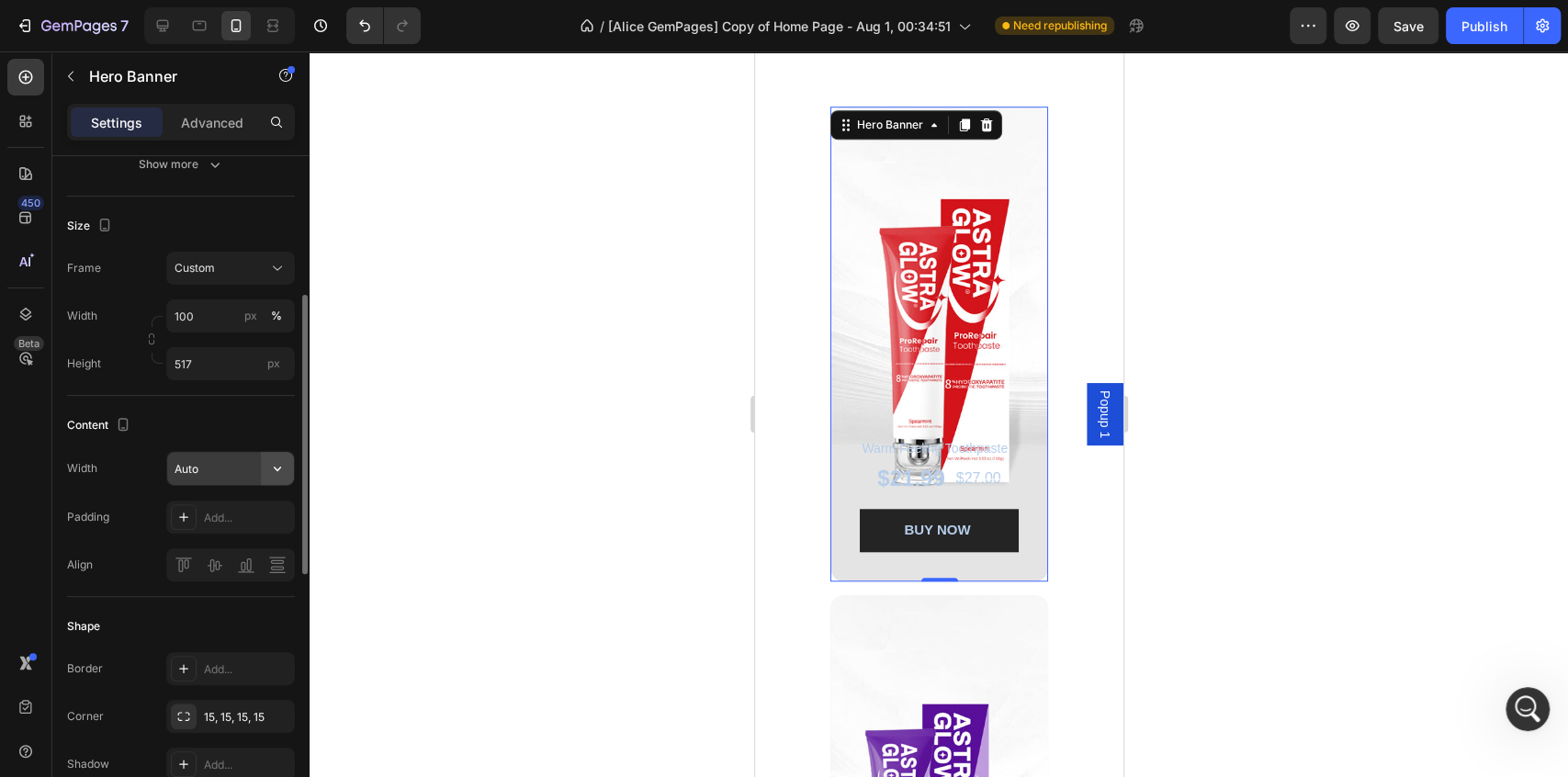 click 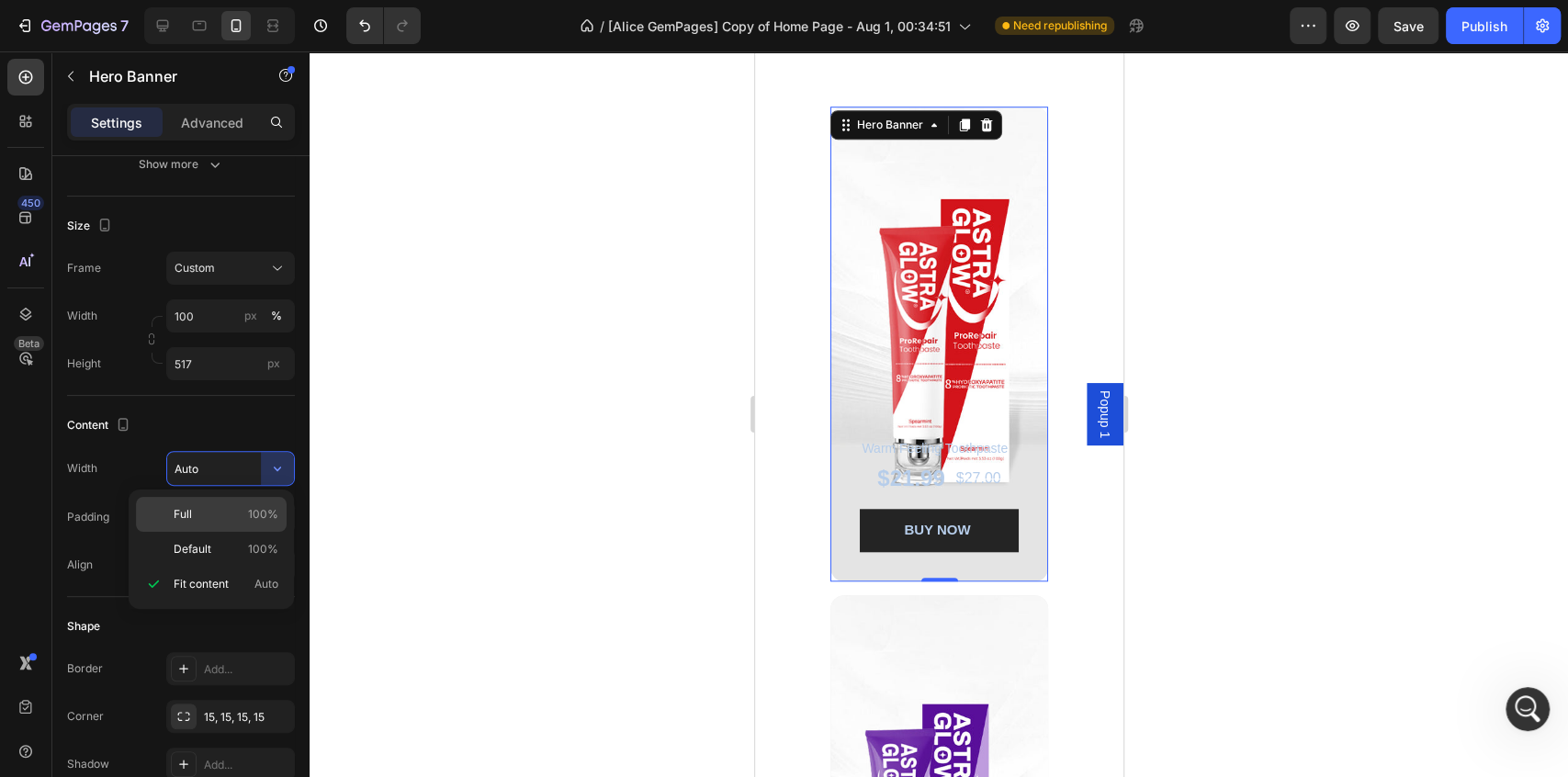 click on "Full 100%" at bounding box center [226, 514] 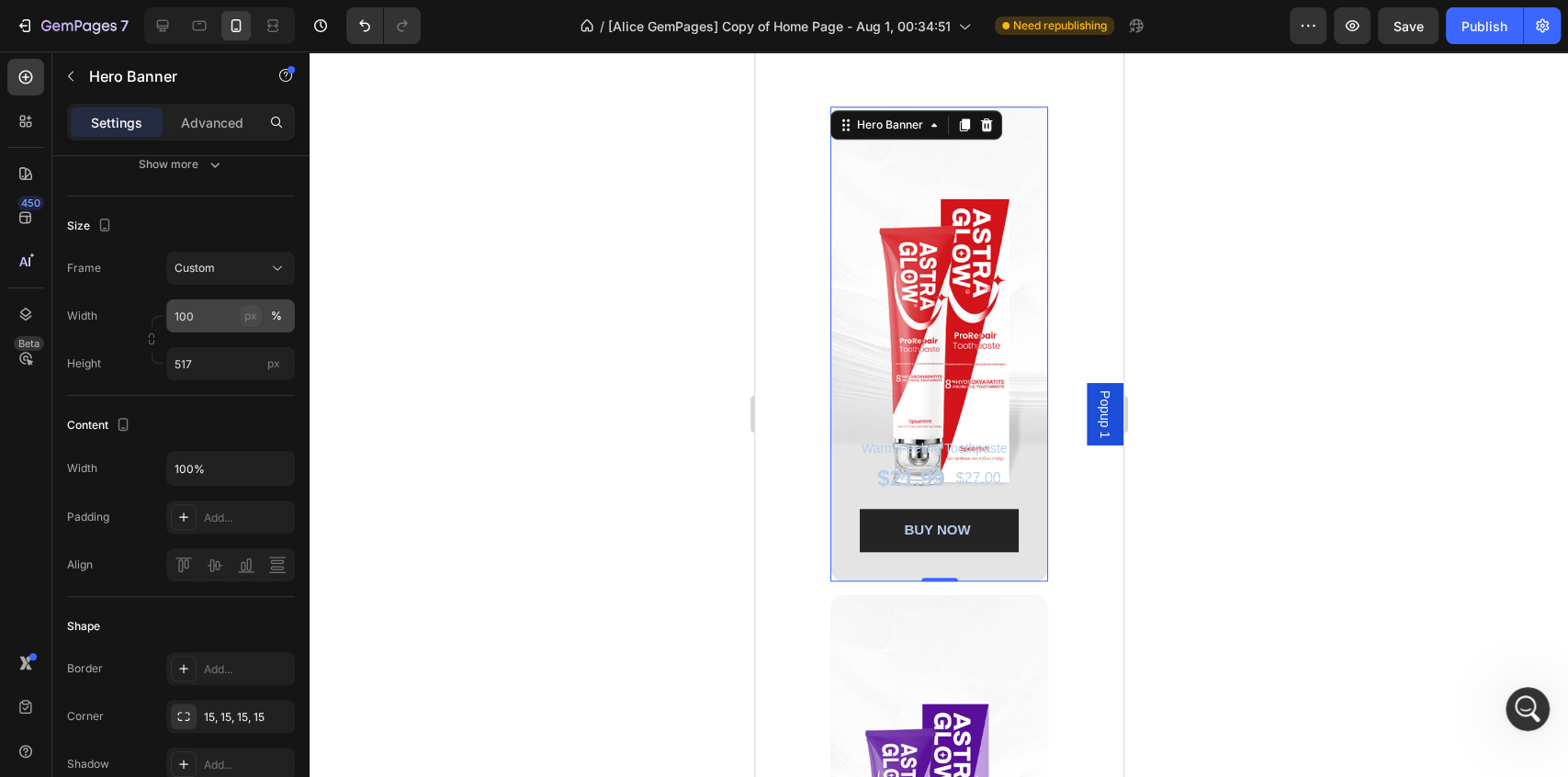 click on "px" at bounding box center [251, 316] 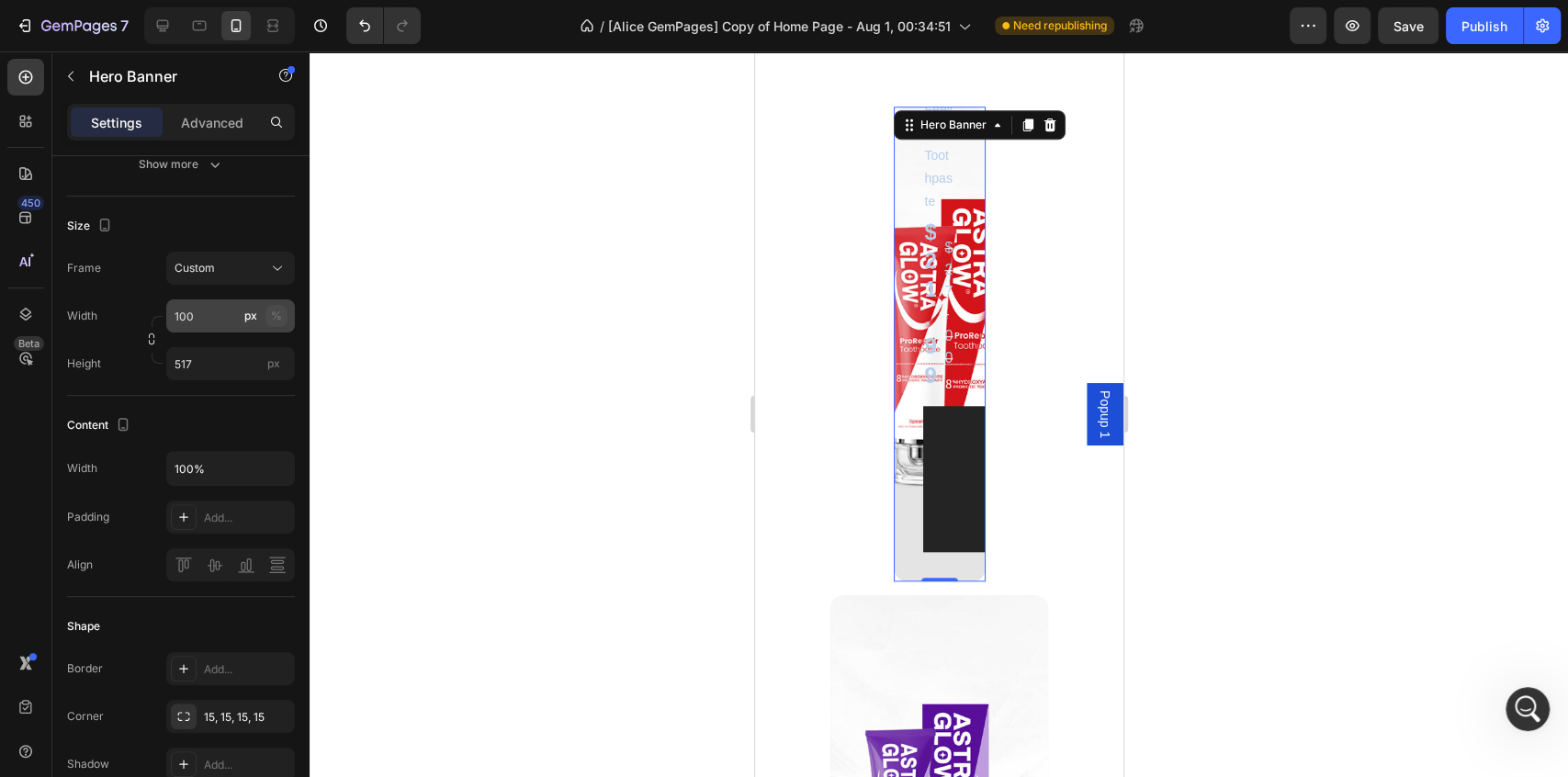 click on "%" 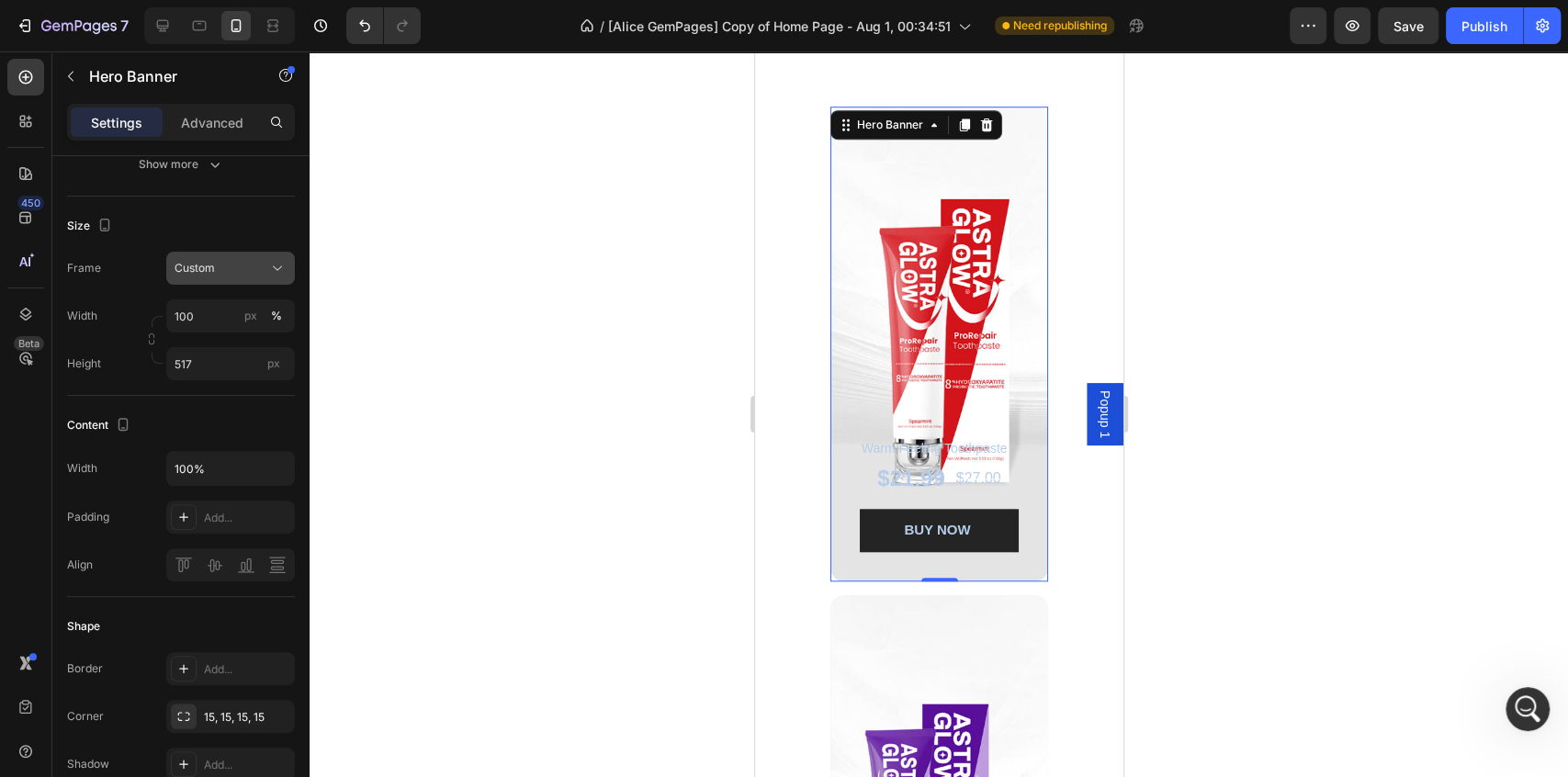 click 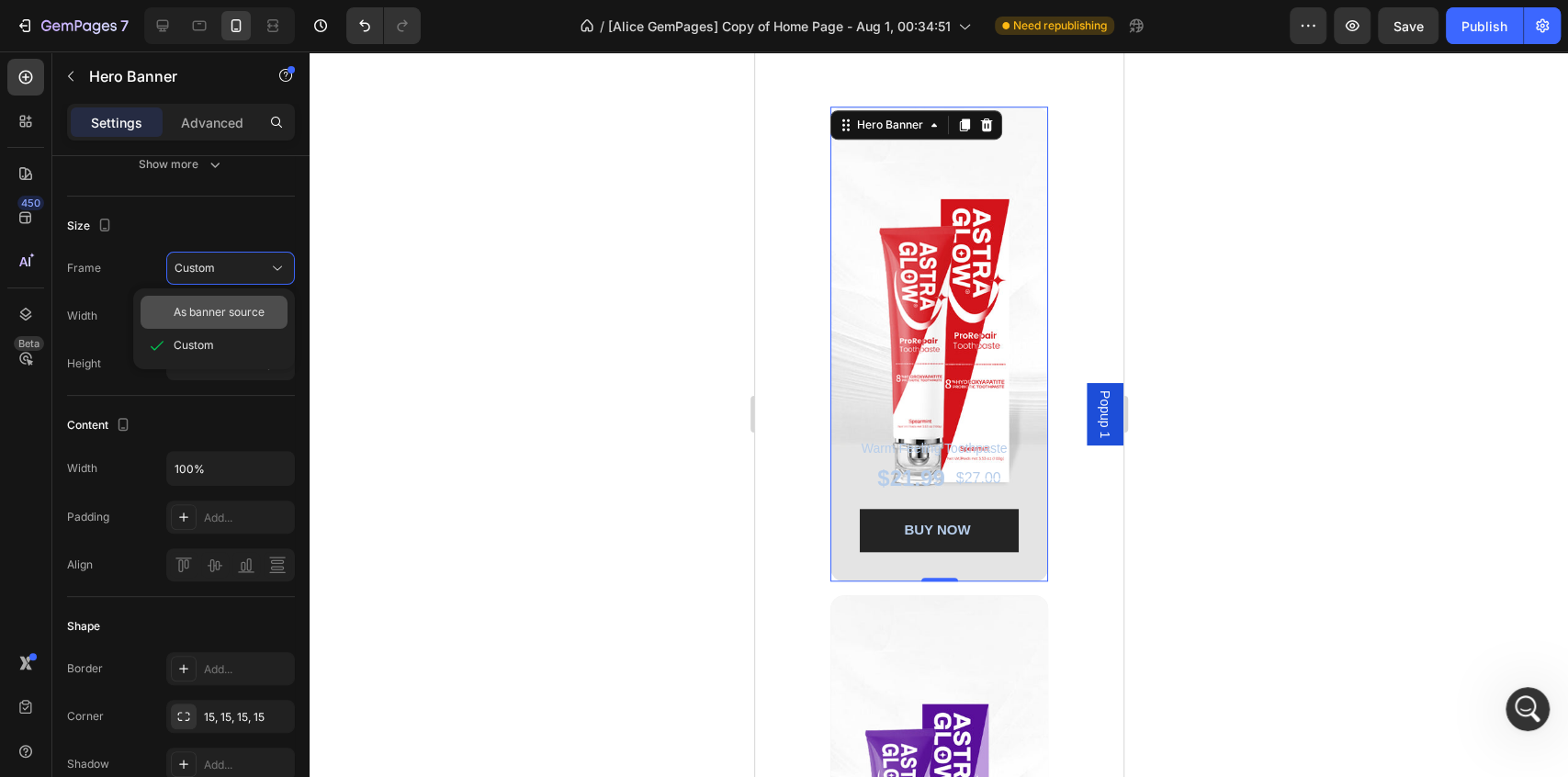 click on "As banner source" at bounding box center (219, 312) 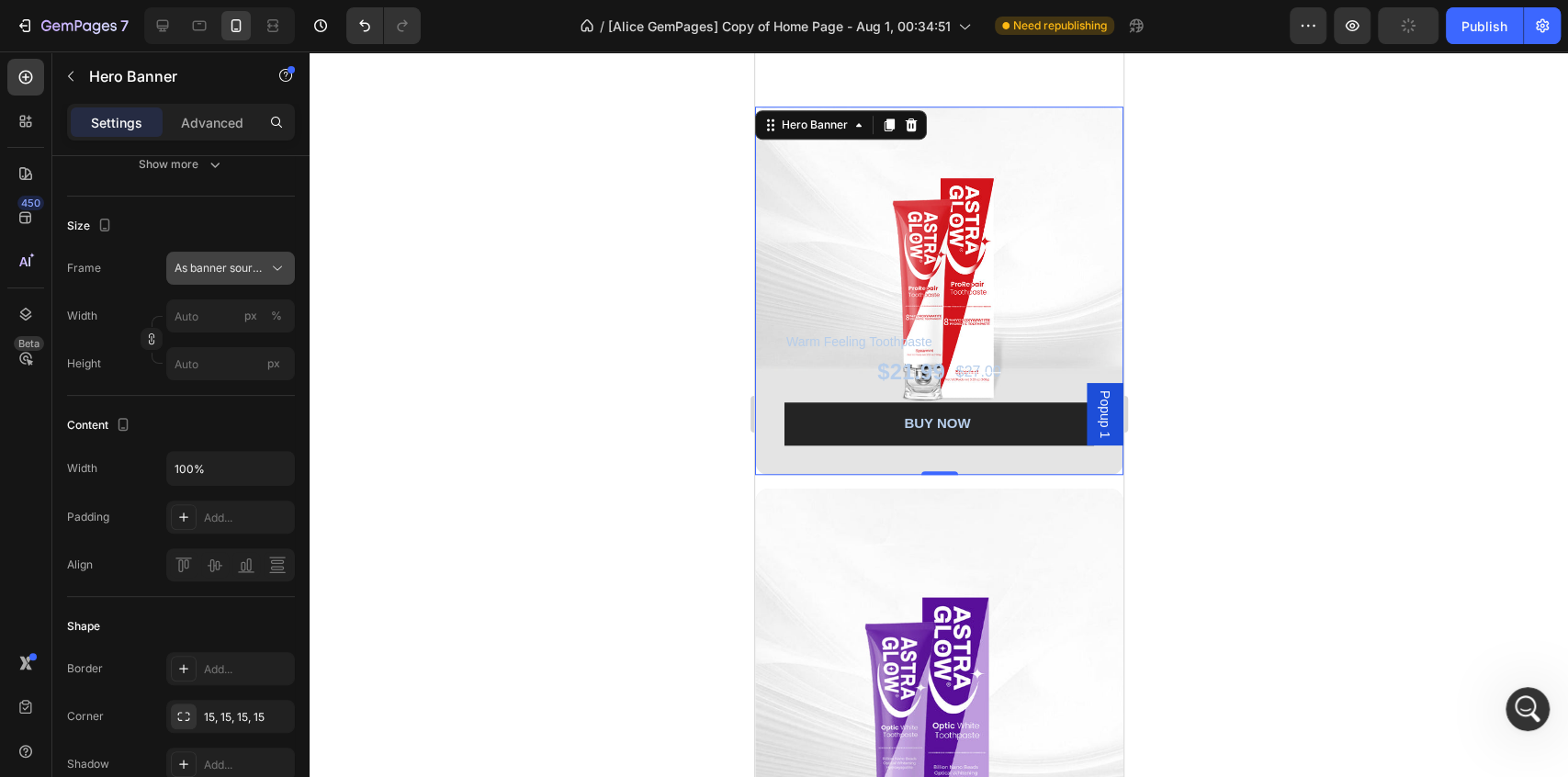 click 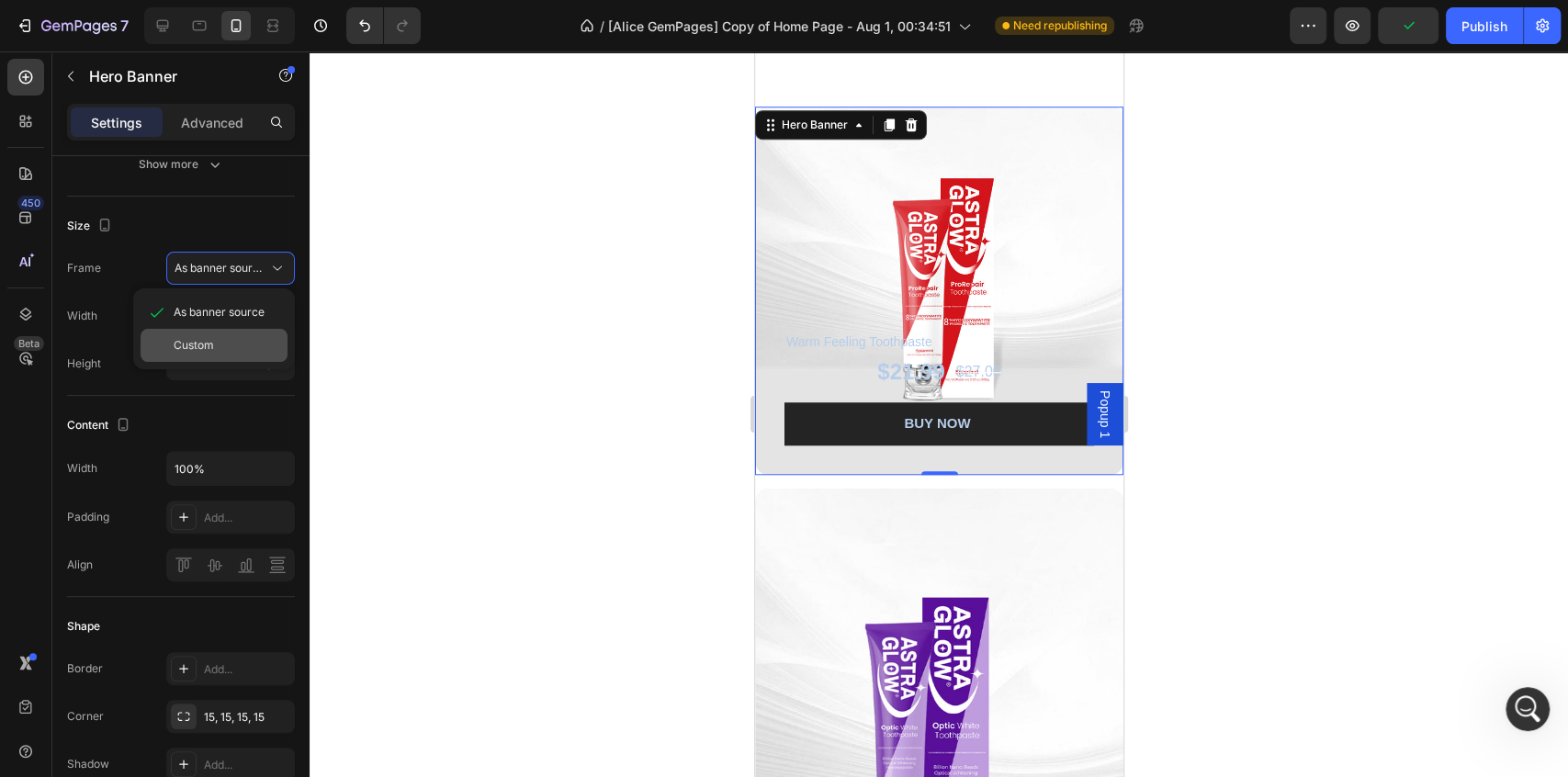 click on "Custom" at bounding box center (227, 345) 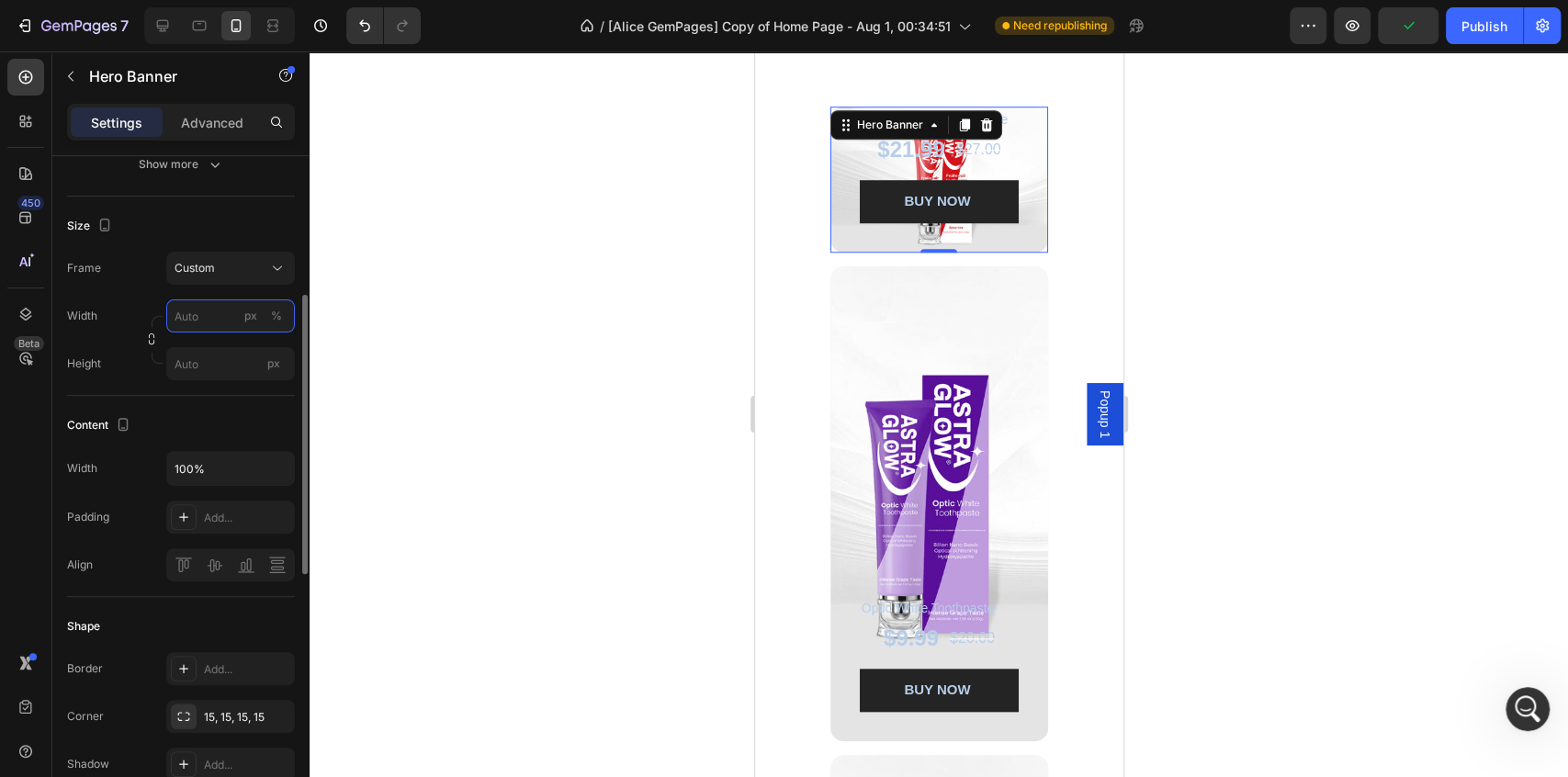 click on "px %" at bounding box center [231, 316] 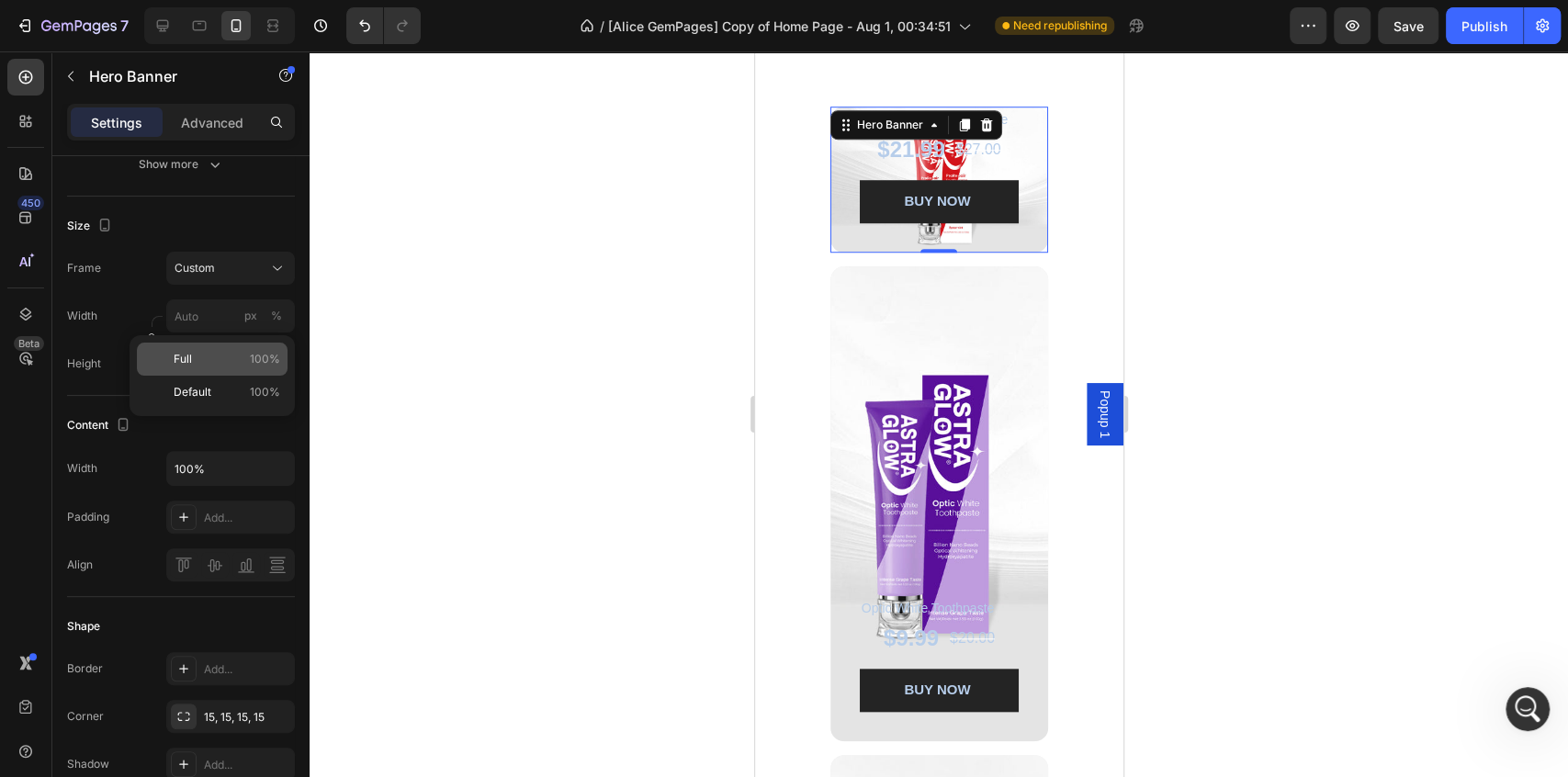 click on "Full 100%" at bounding box center [227, 359] 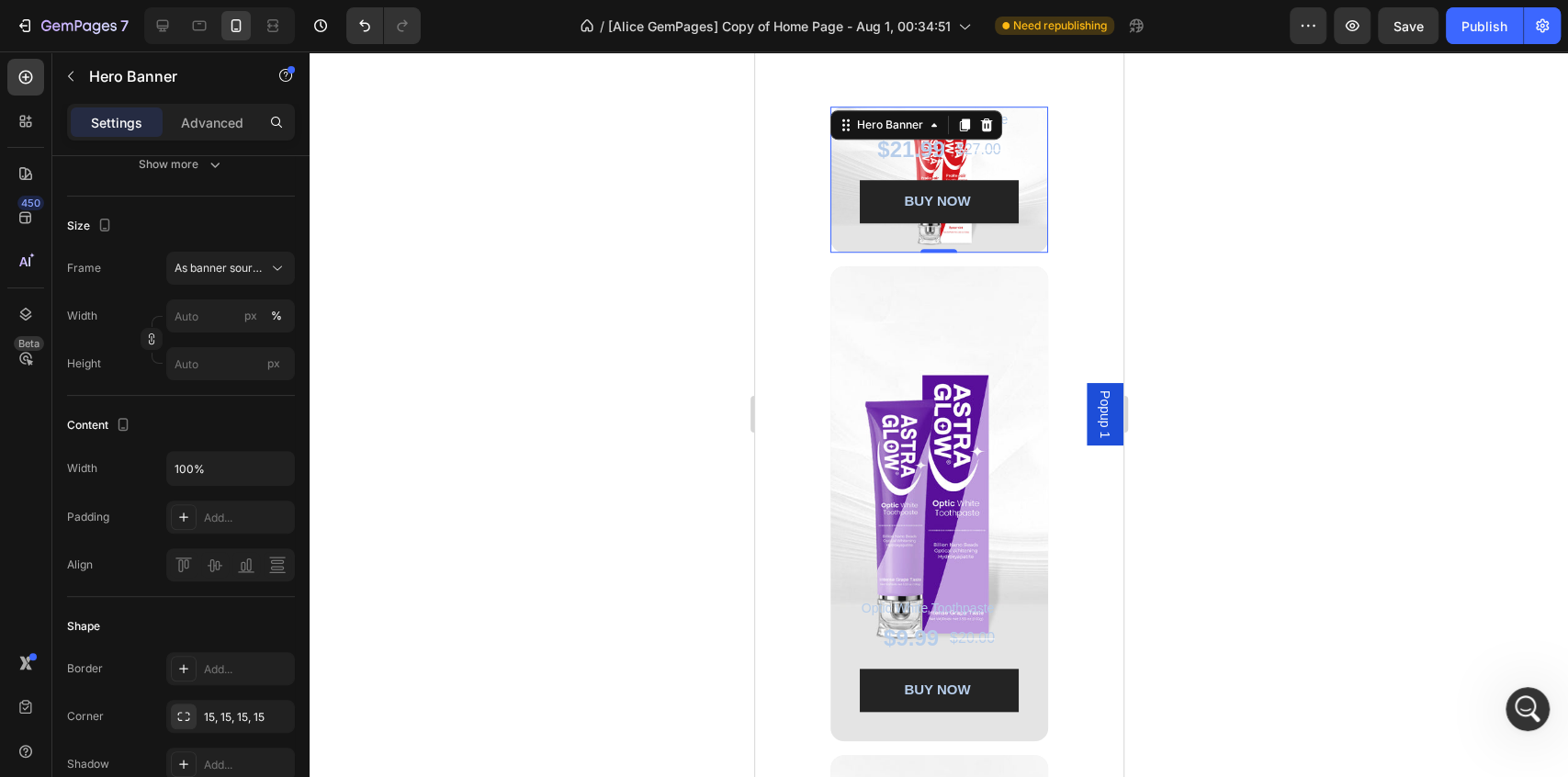 type on "100" 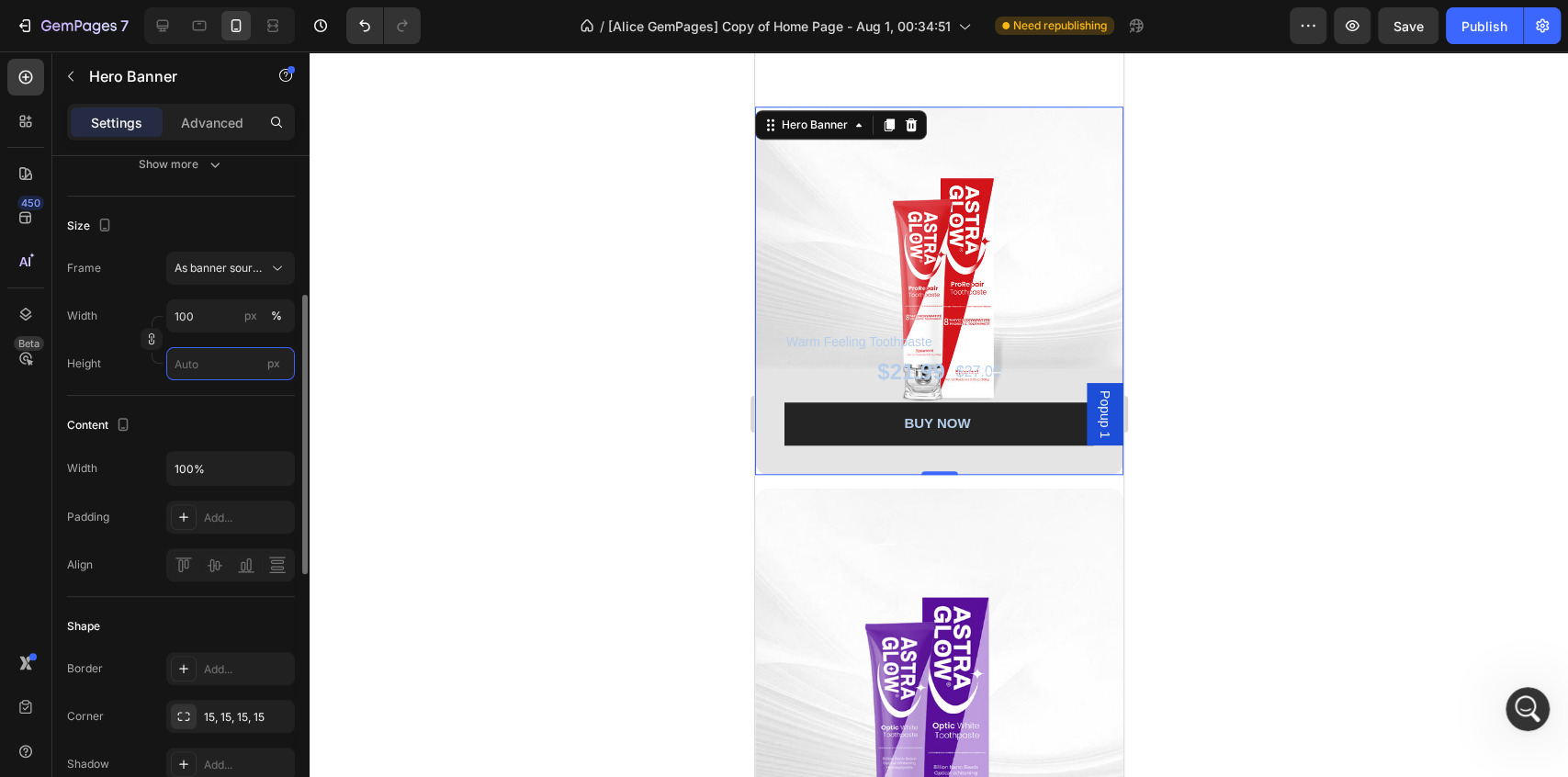 click on "px" at bounding box center (231, 364) 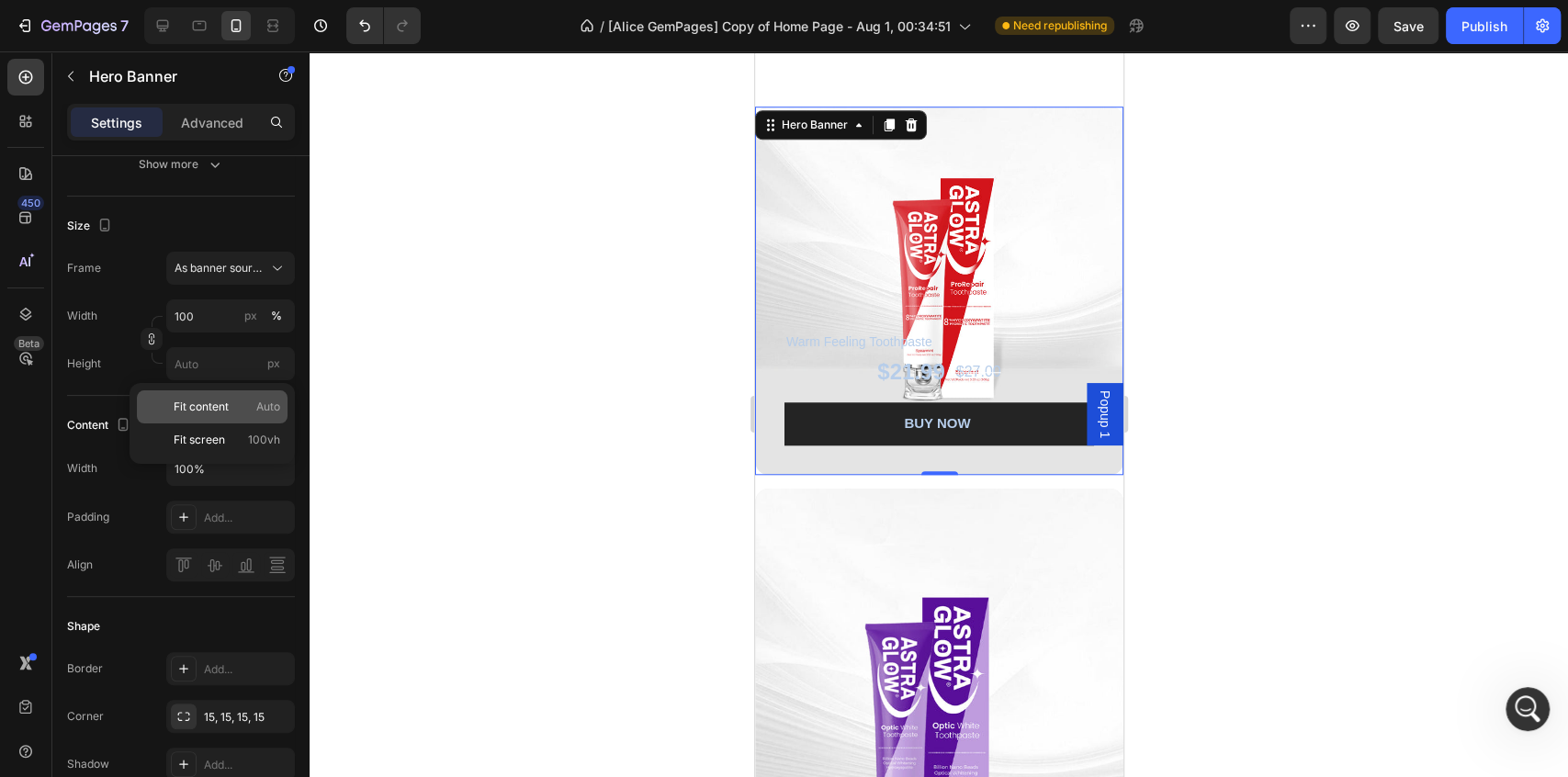 click on "Fit content Auto" at bounding box center [227, 407] 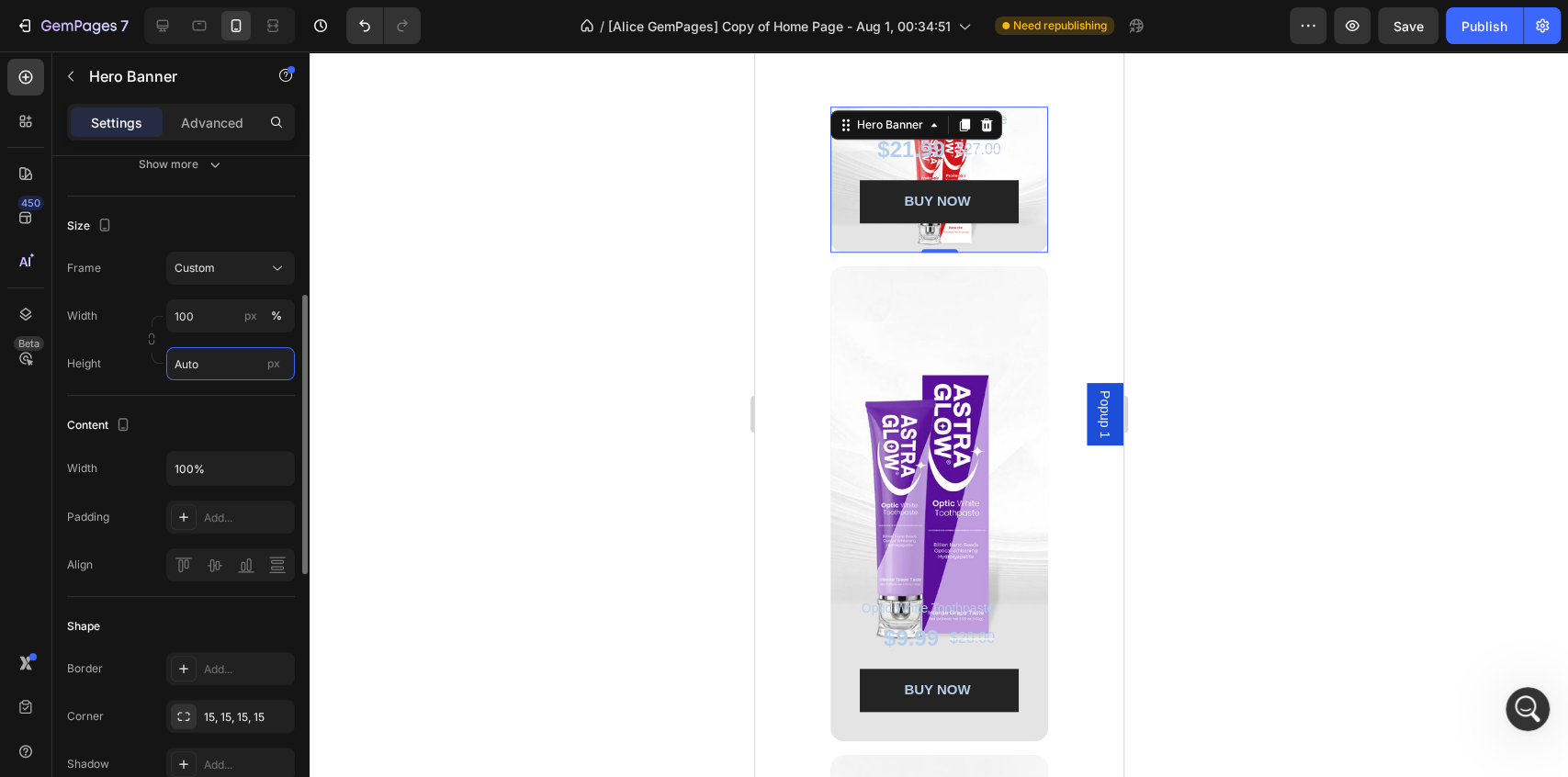 click on "Auto" at bounding box center [231, 364] 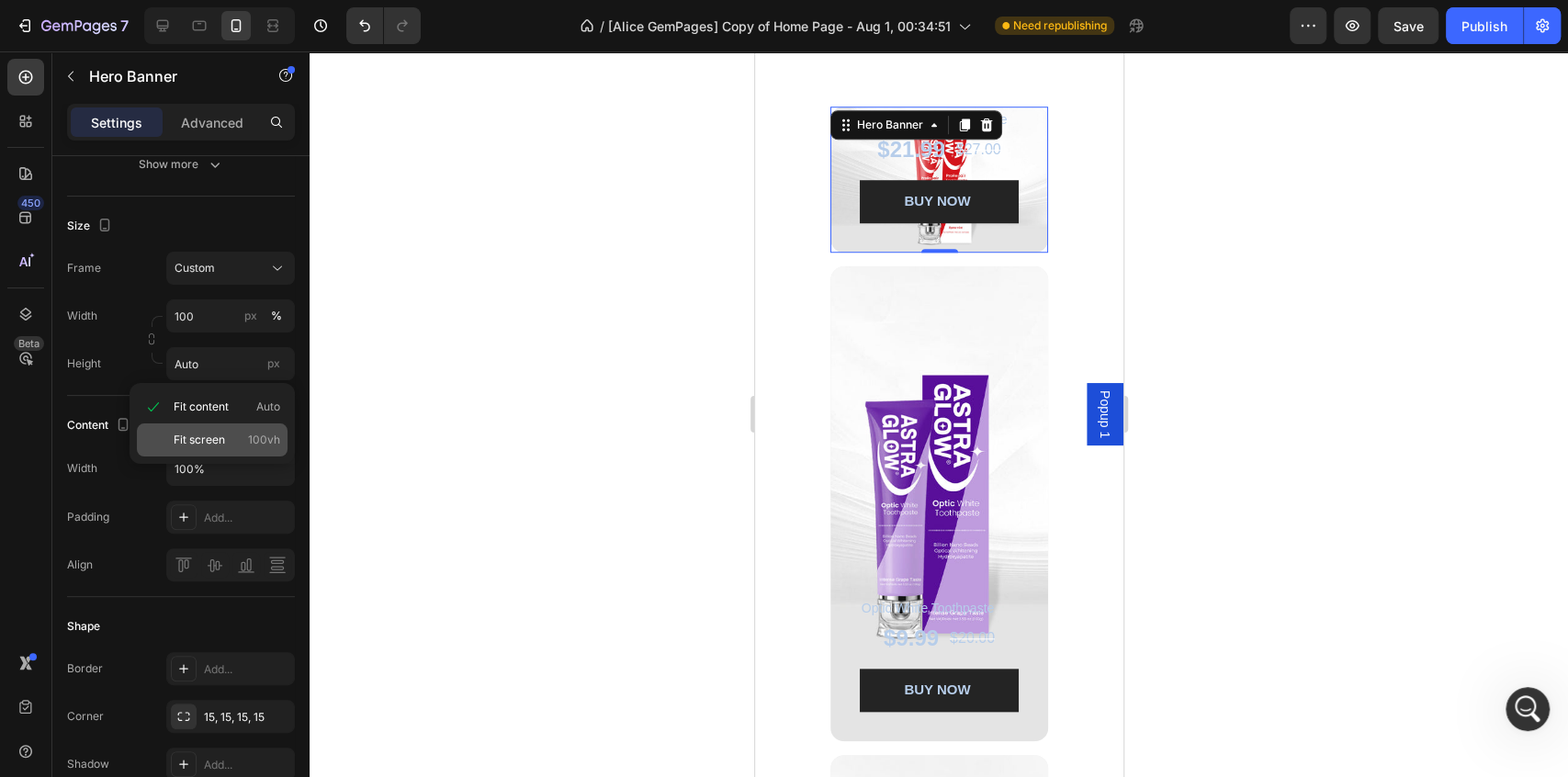 click on "Fit screen 100vh" 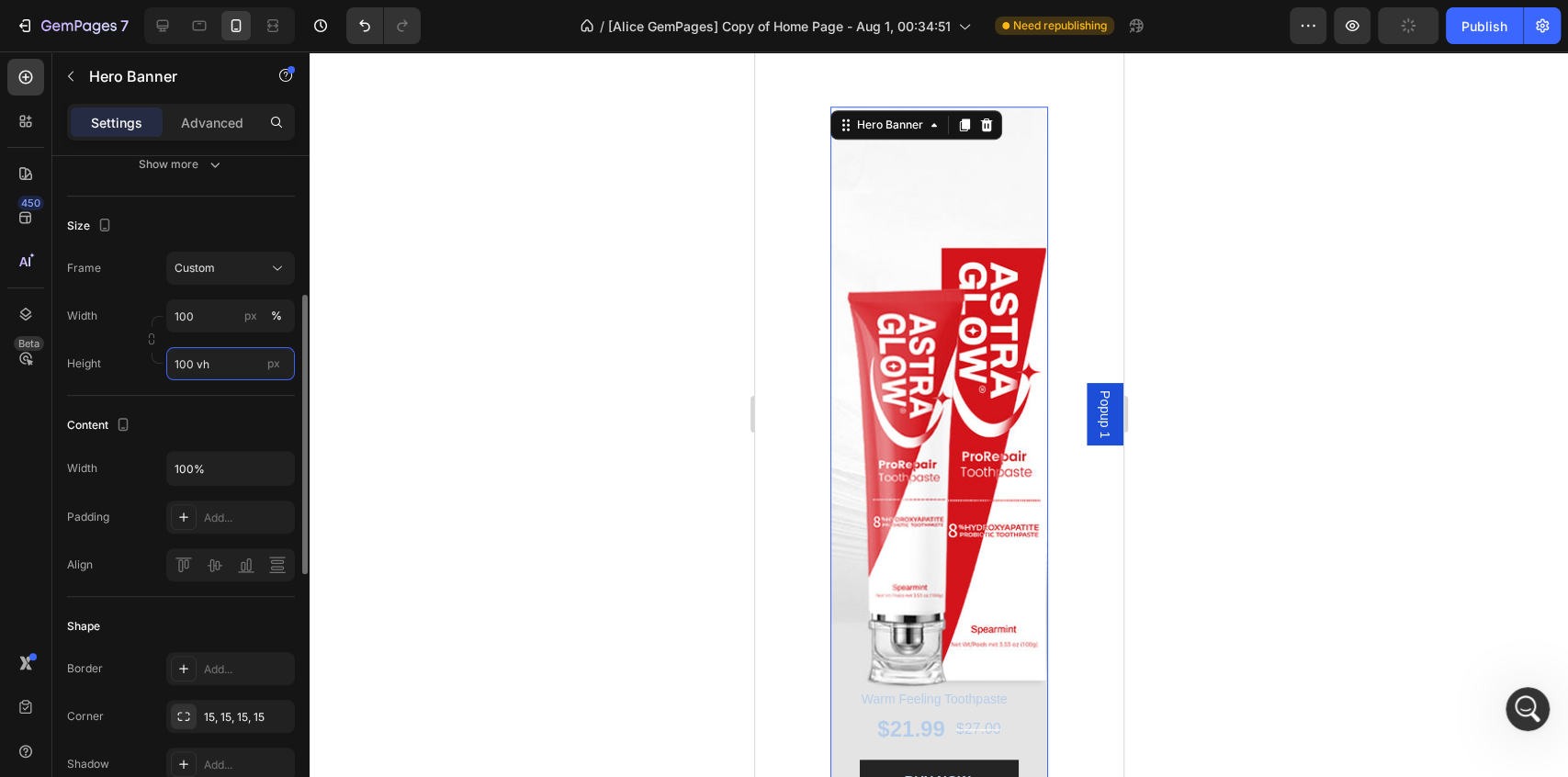 click on "100 vh" at bounding box center [231, 364] 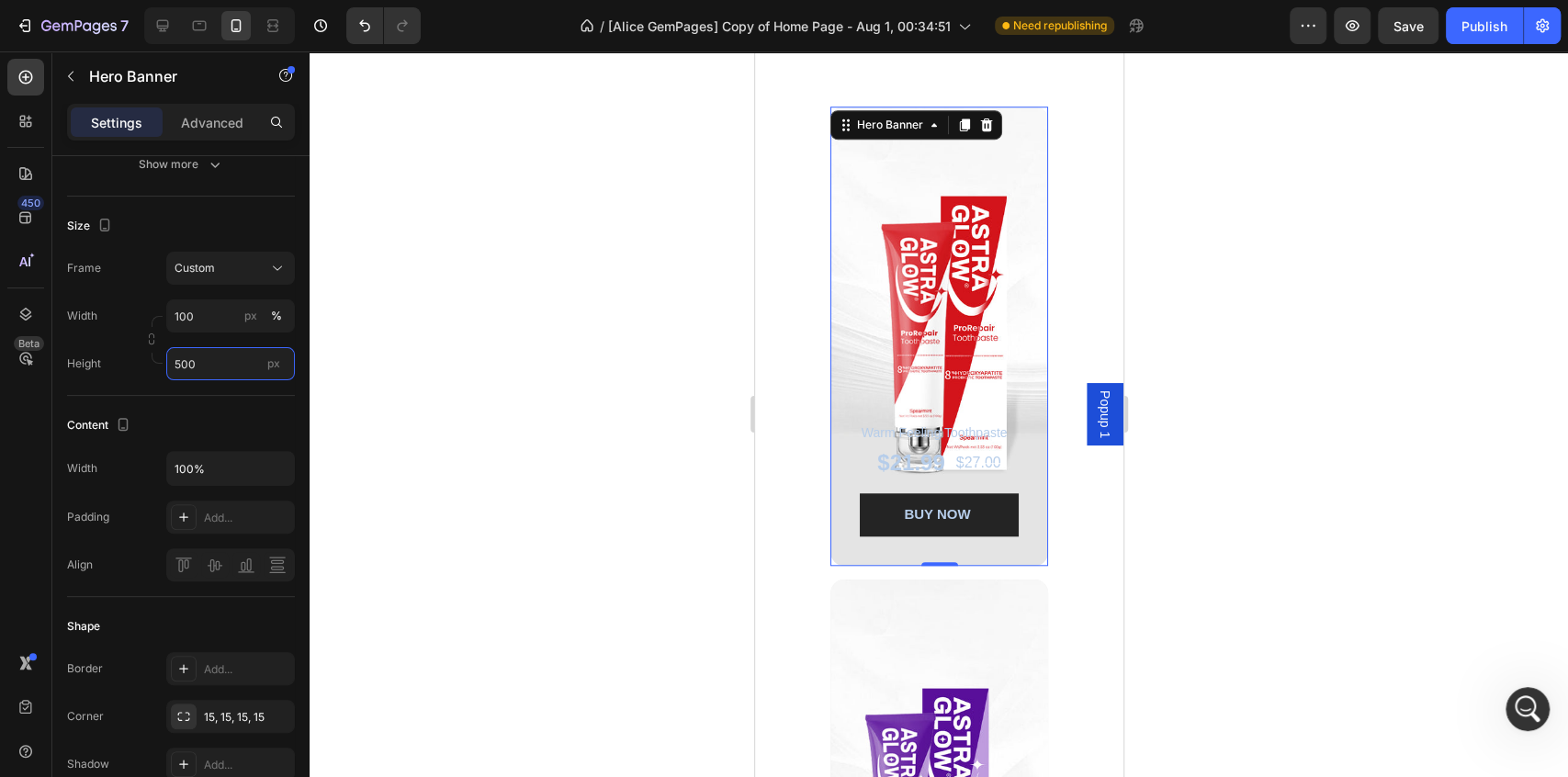 type on "500" 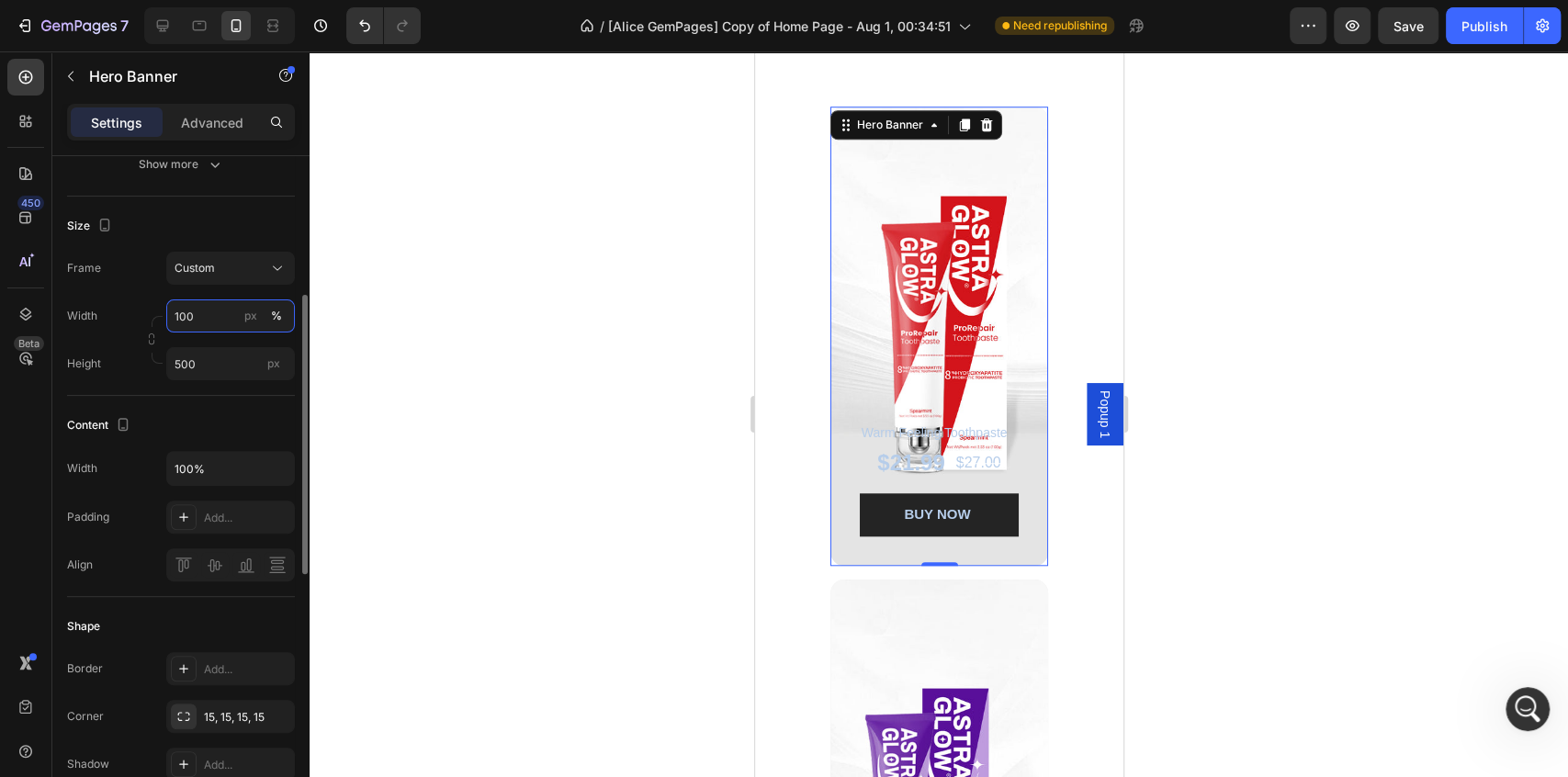 click on "100" at bounding box center (231, 316) 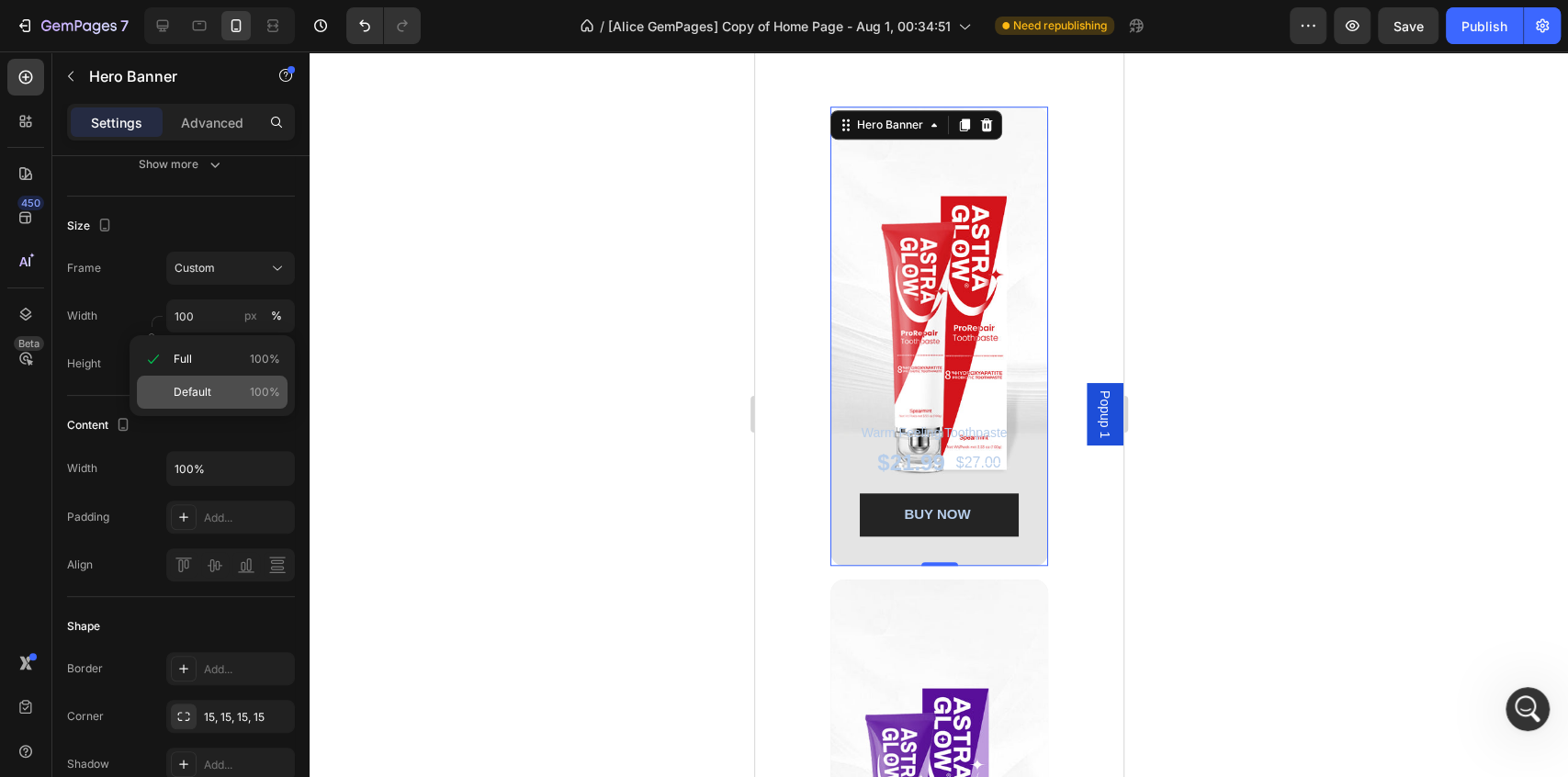 click on "Default 100%" at bounding box center (227, 392) 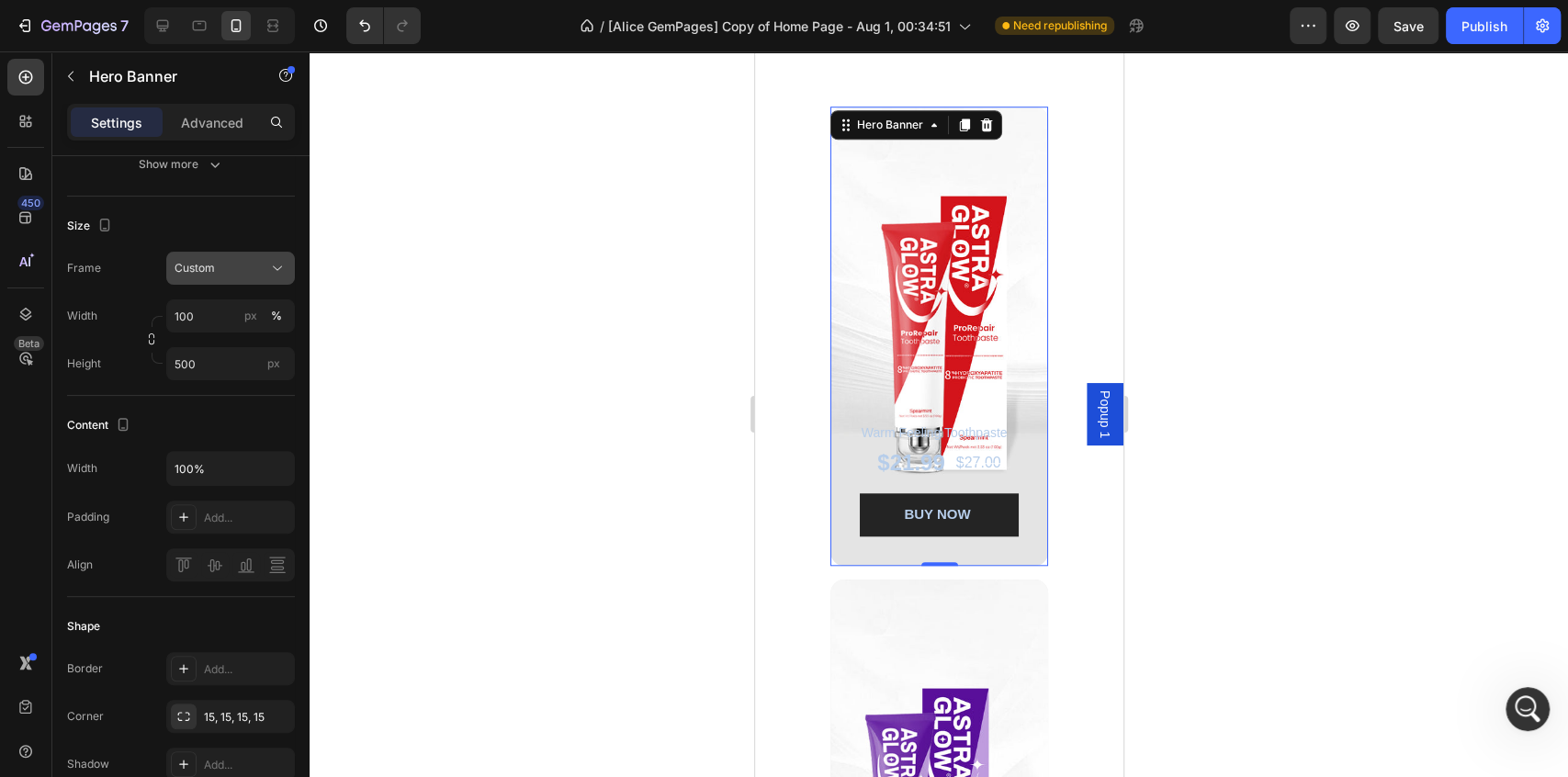 click on "Custom" 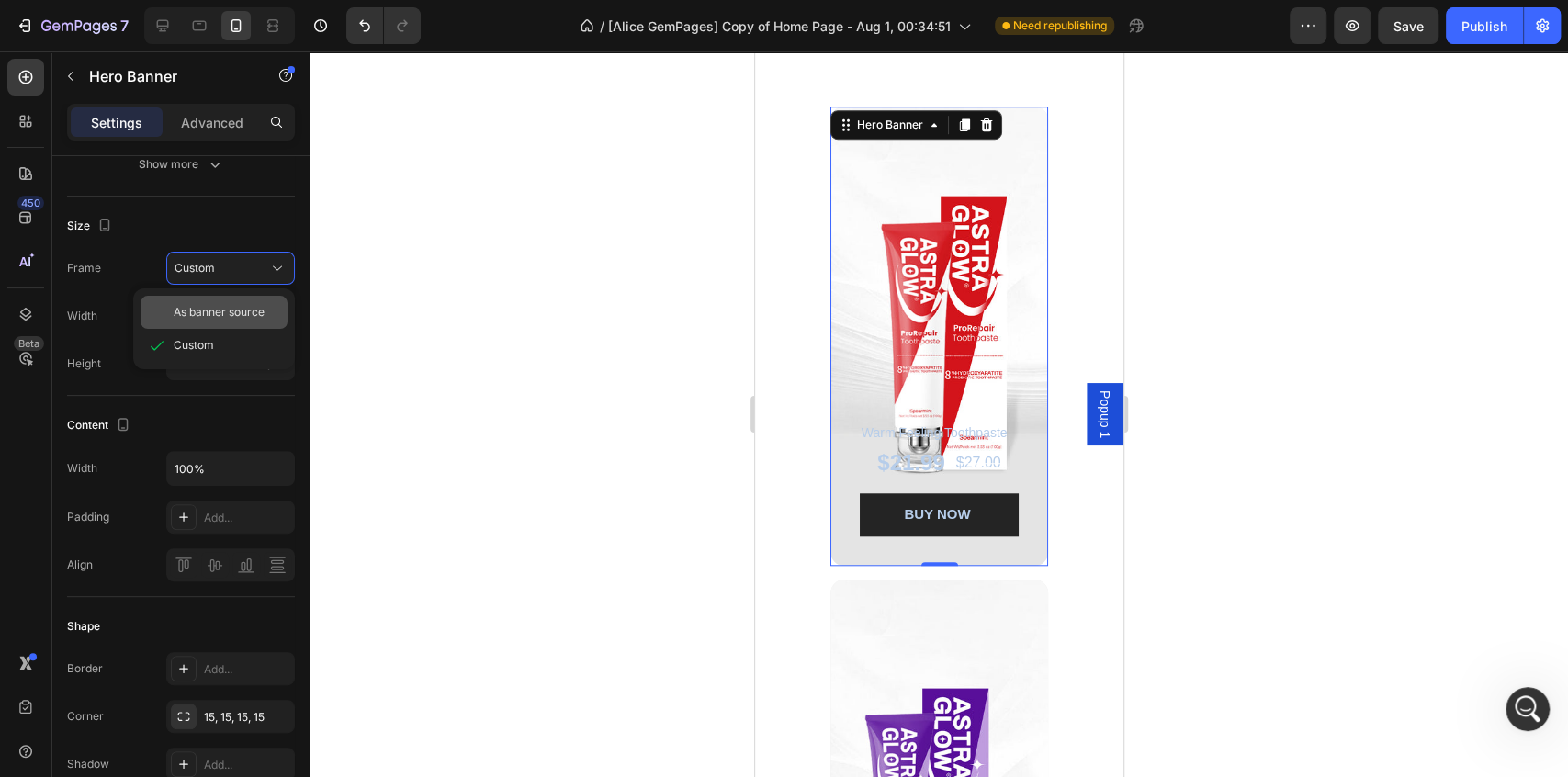 click on "As banner source" at bounding box center (219, 312) 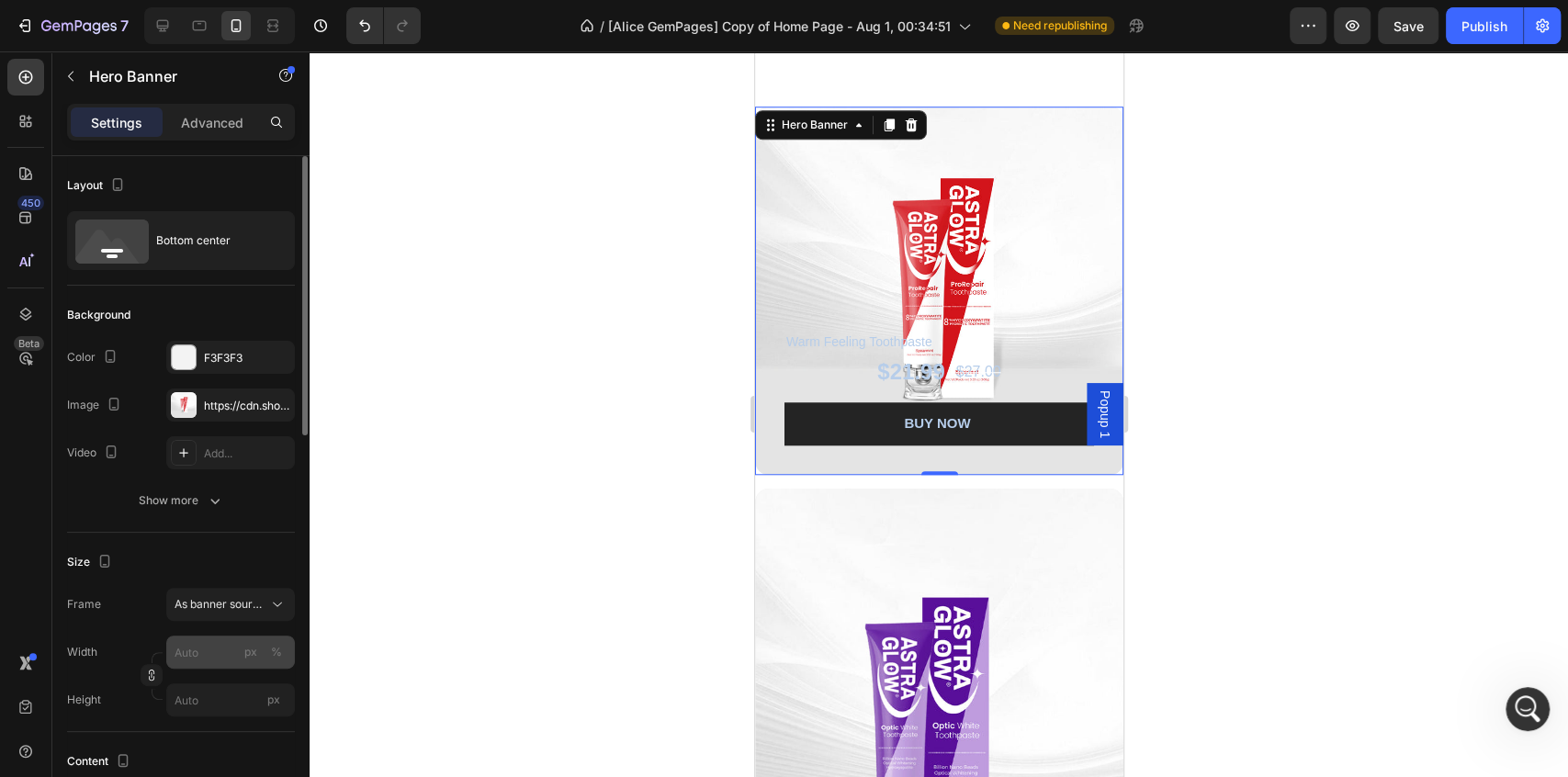 scroll, scrollTop: 204, scrollLeft: 0, axis: vertical 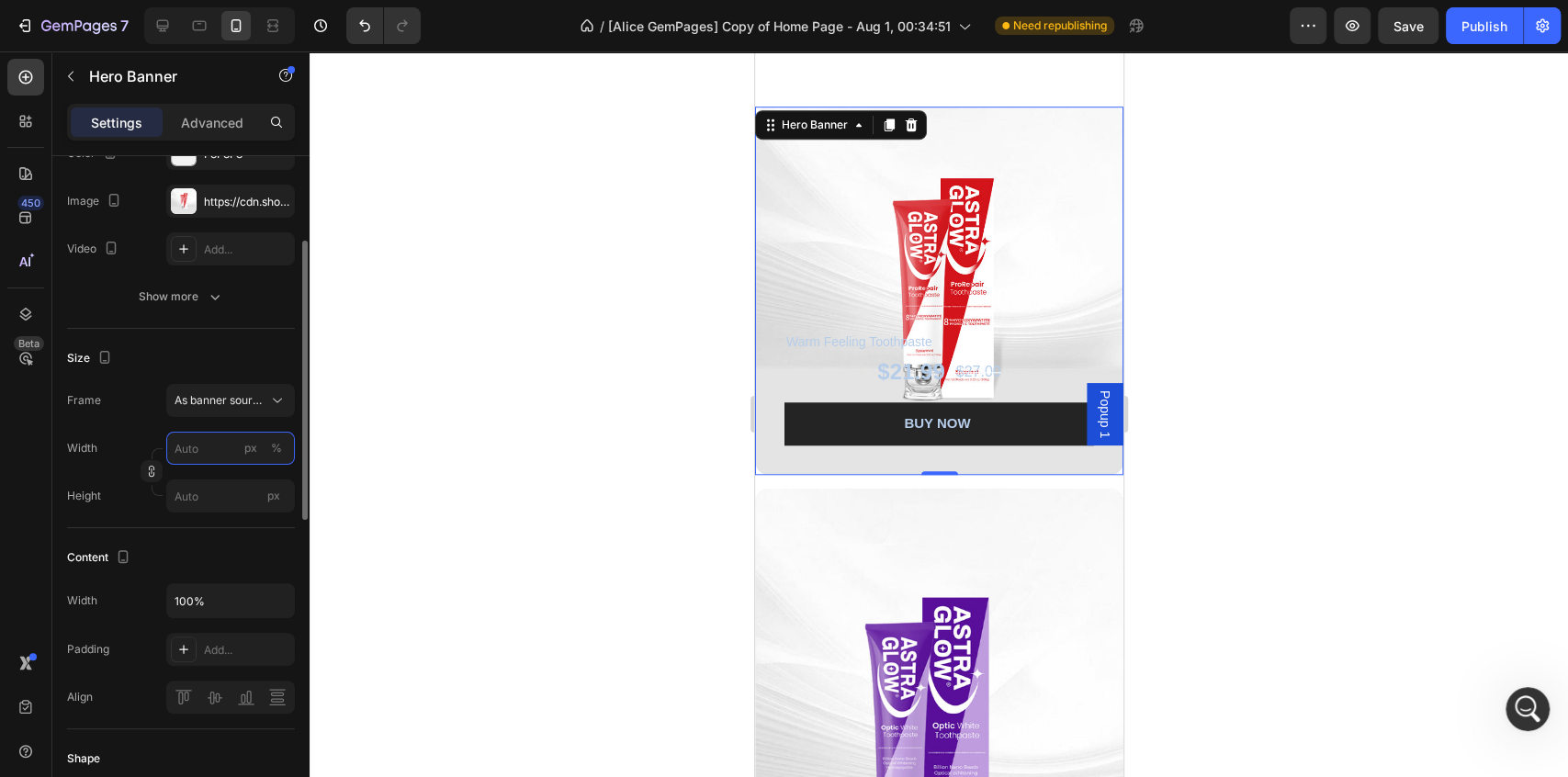 click on "px %" at bounding box center (231, 448) 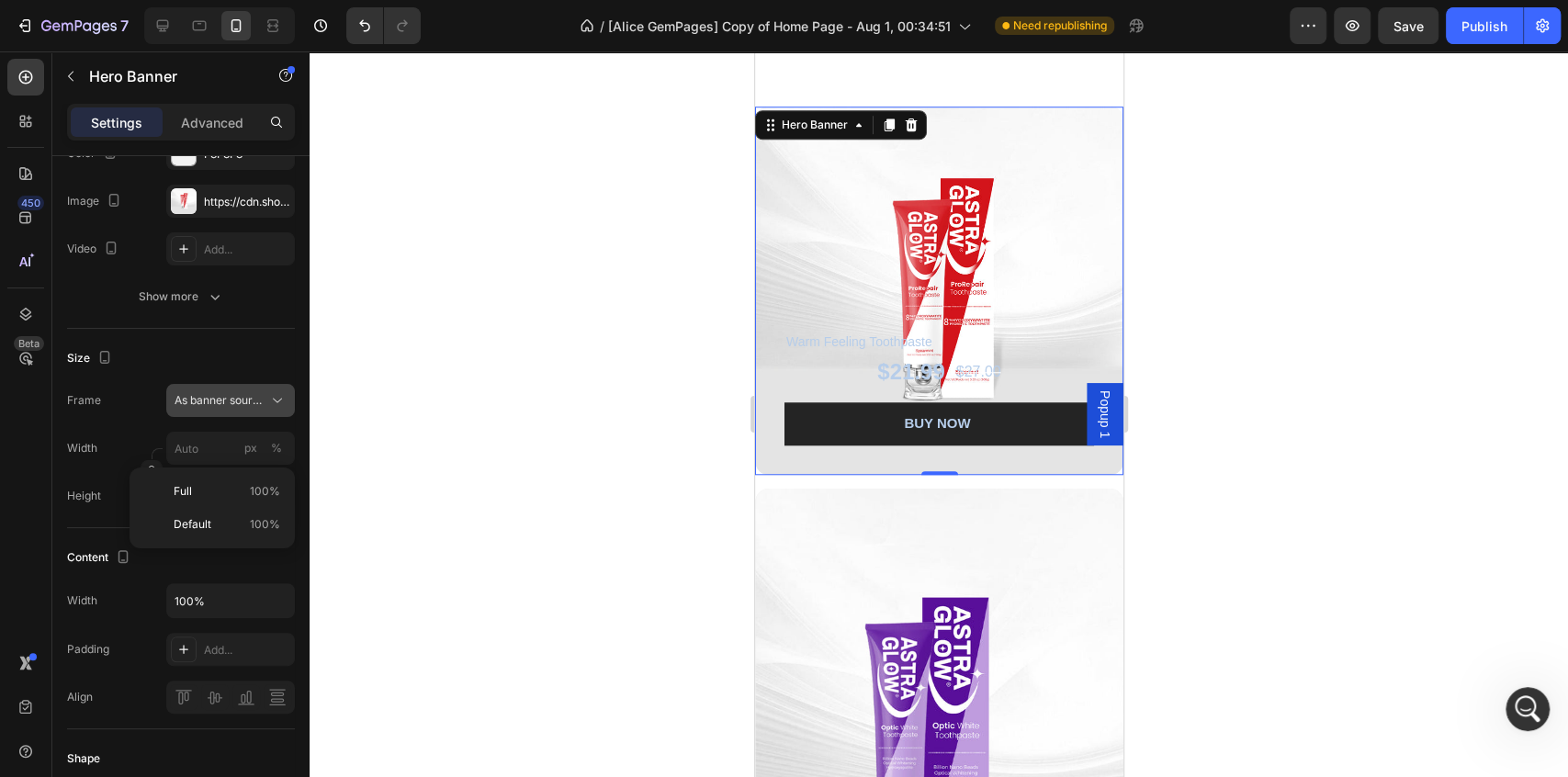 click on "As banner source" at bounding box center [231, 400] 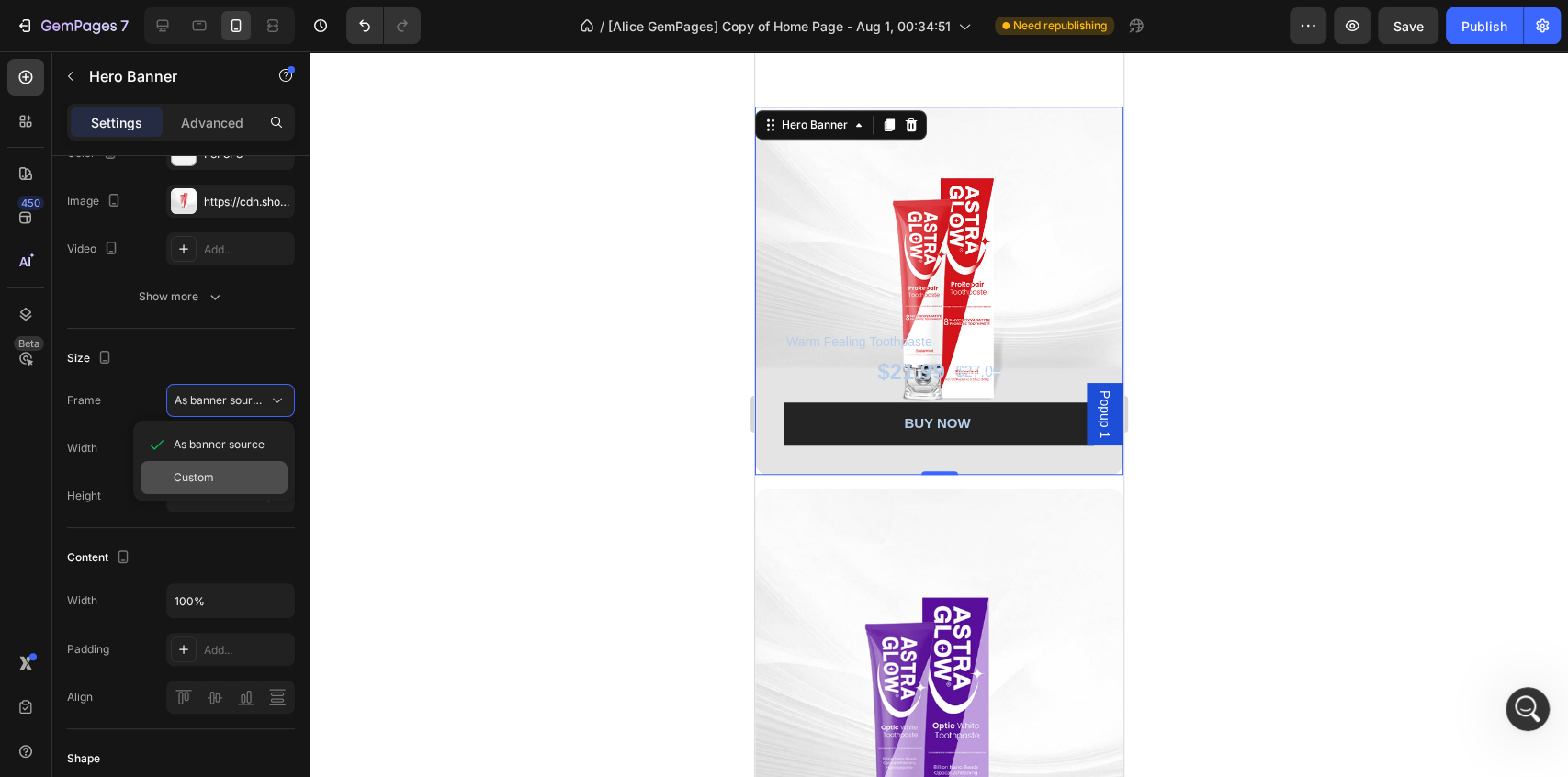 click on "Custom" at bounding box center (194, 478) 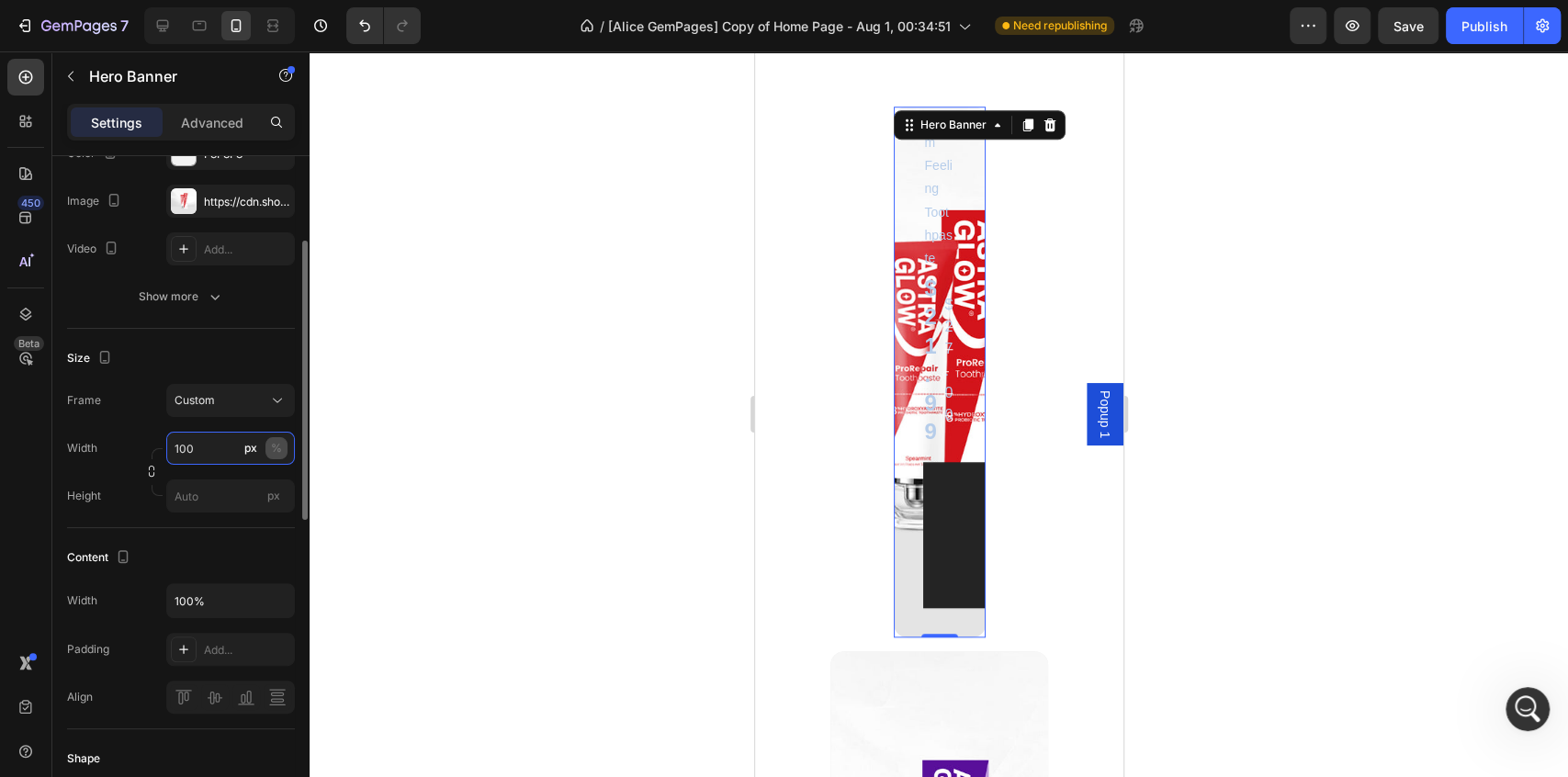 type on "100" 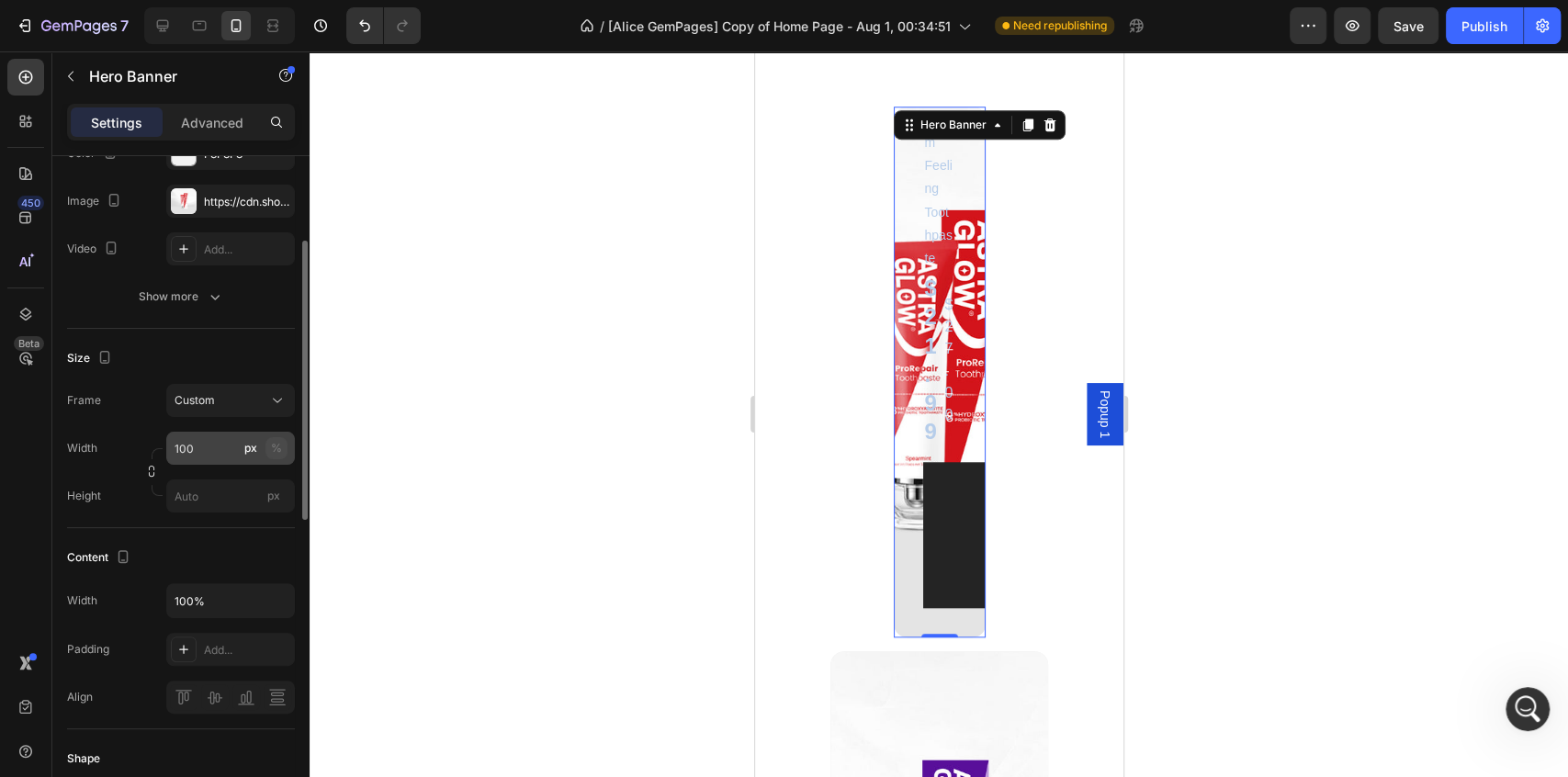 click on "%" 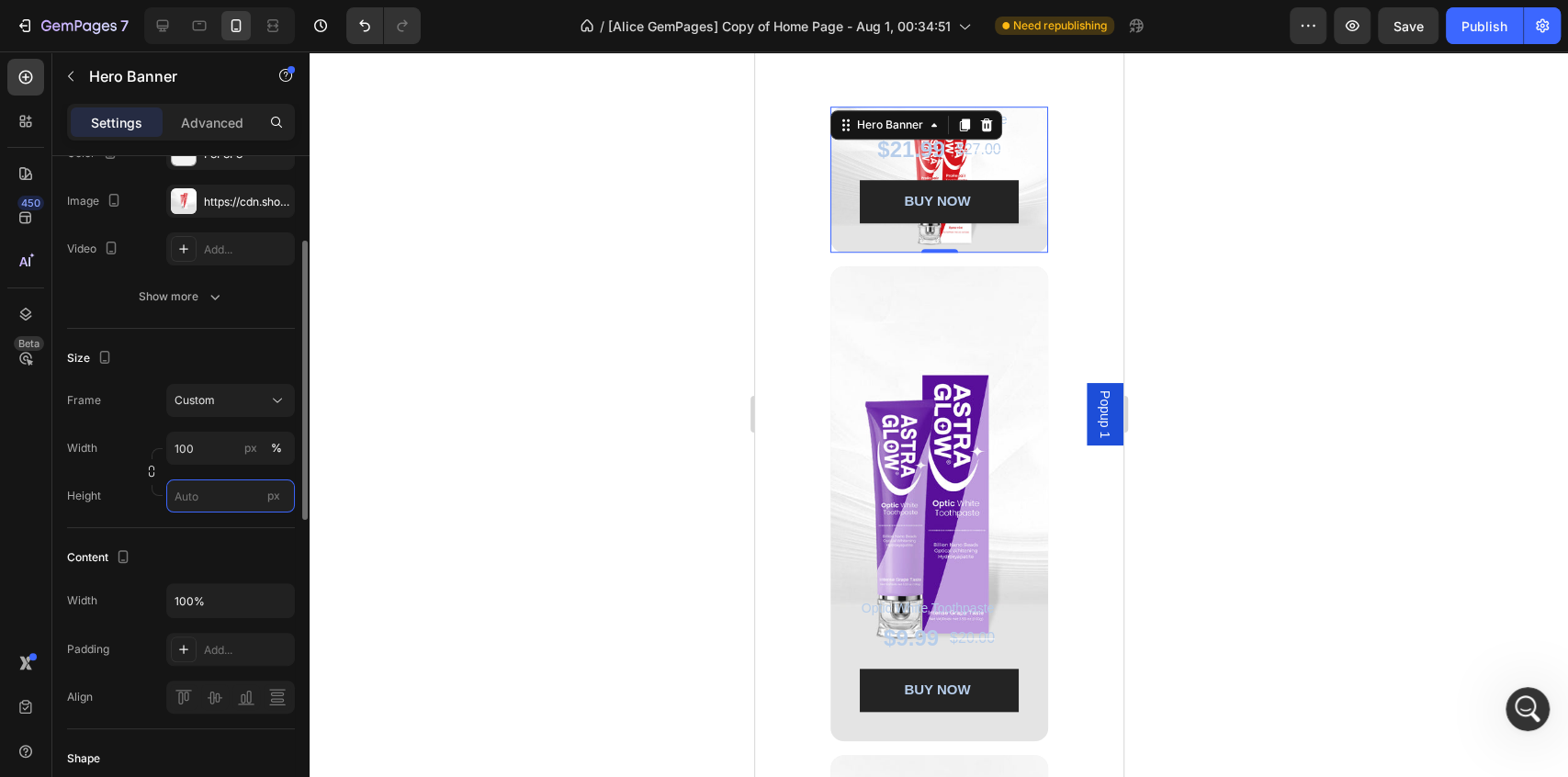 click on "px" at bounding box center (231, 496) 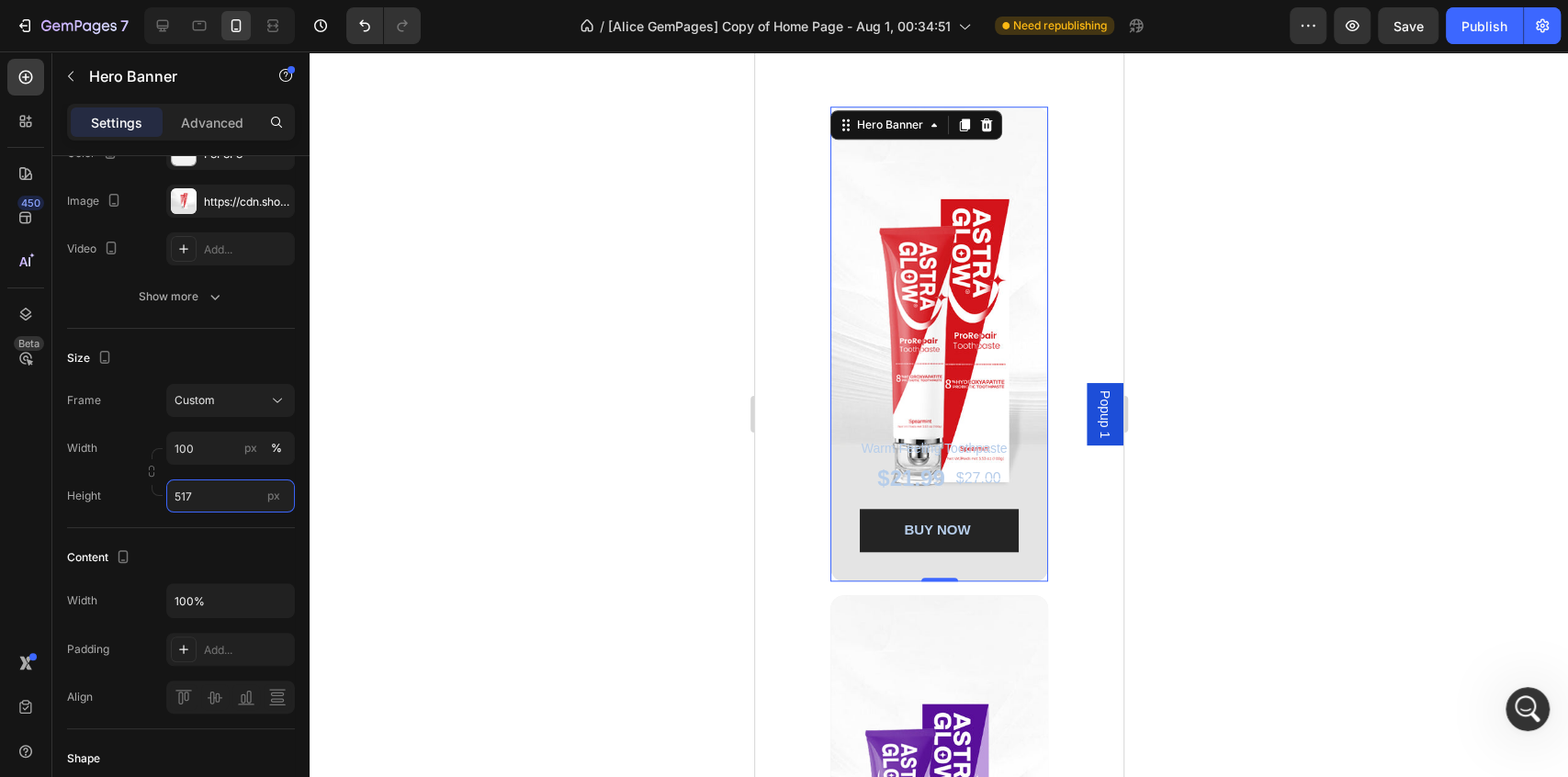 type on "517" 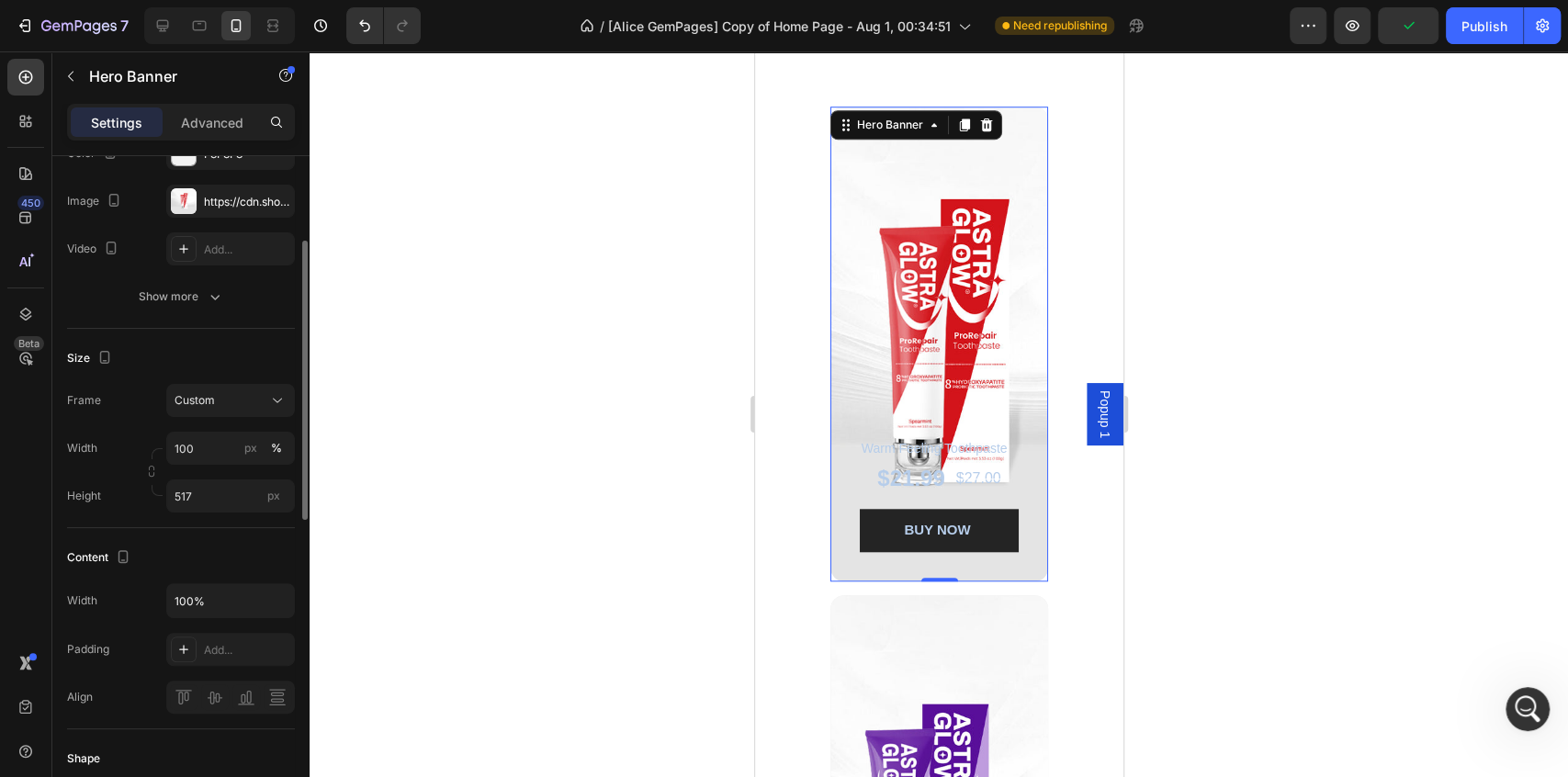 click on "Size Frame Custom Width 100 px % Height 517 px" 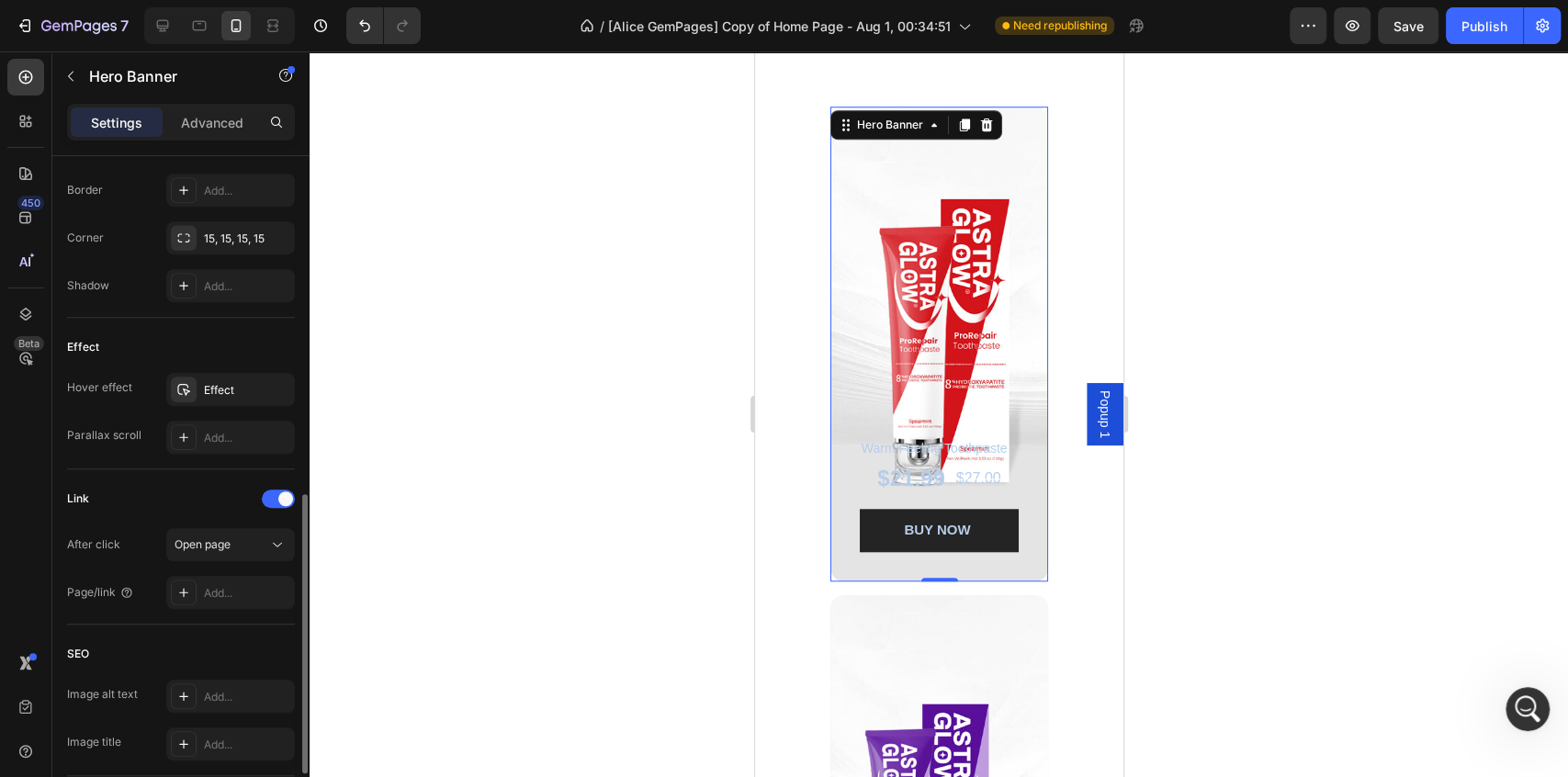 scroll, scrollTop: 948, scrollLeft: 0, axis: vertical 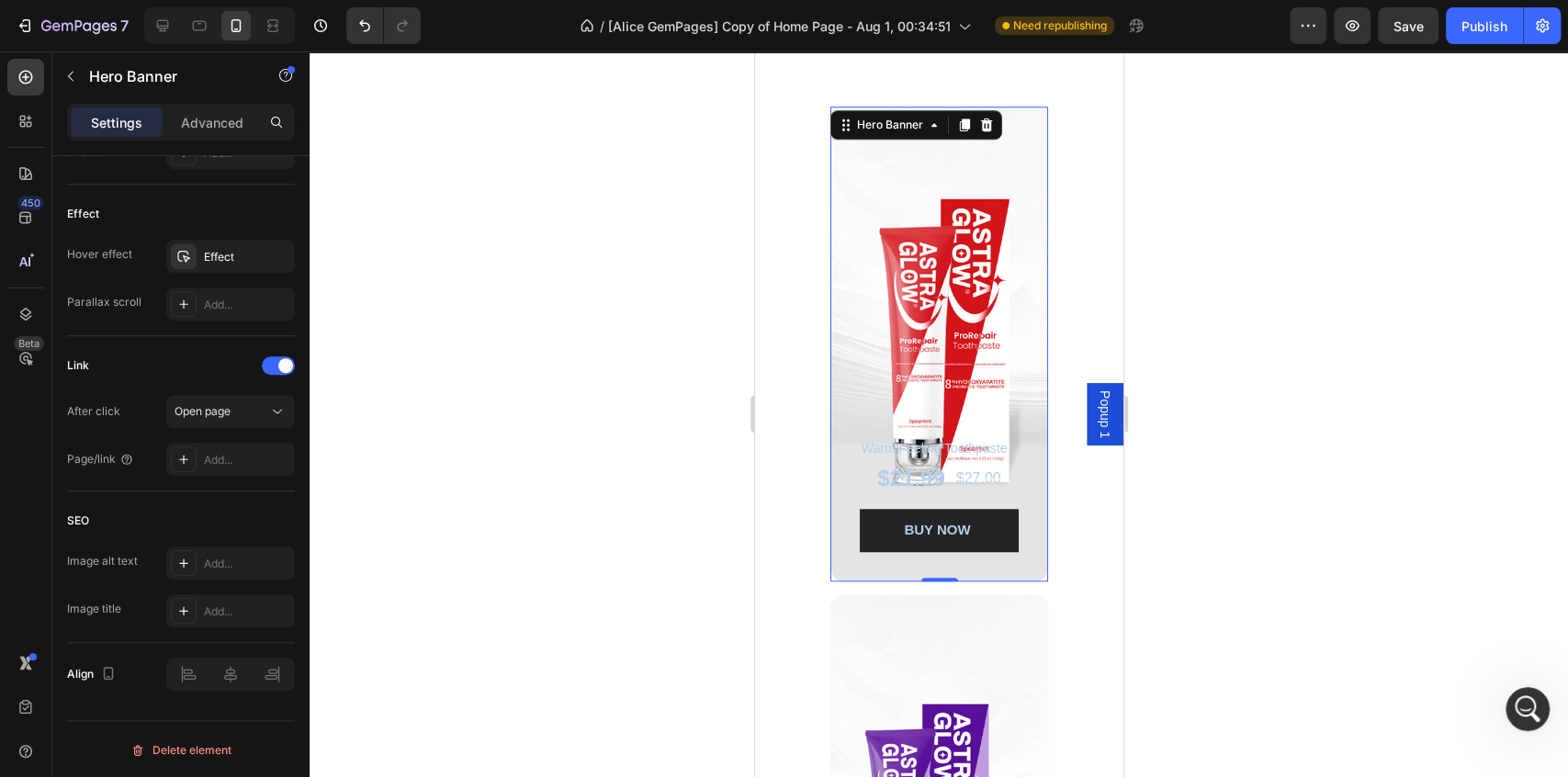 click at bounding box center (938, 343) 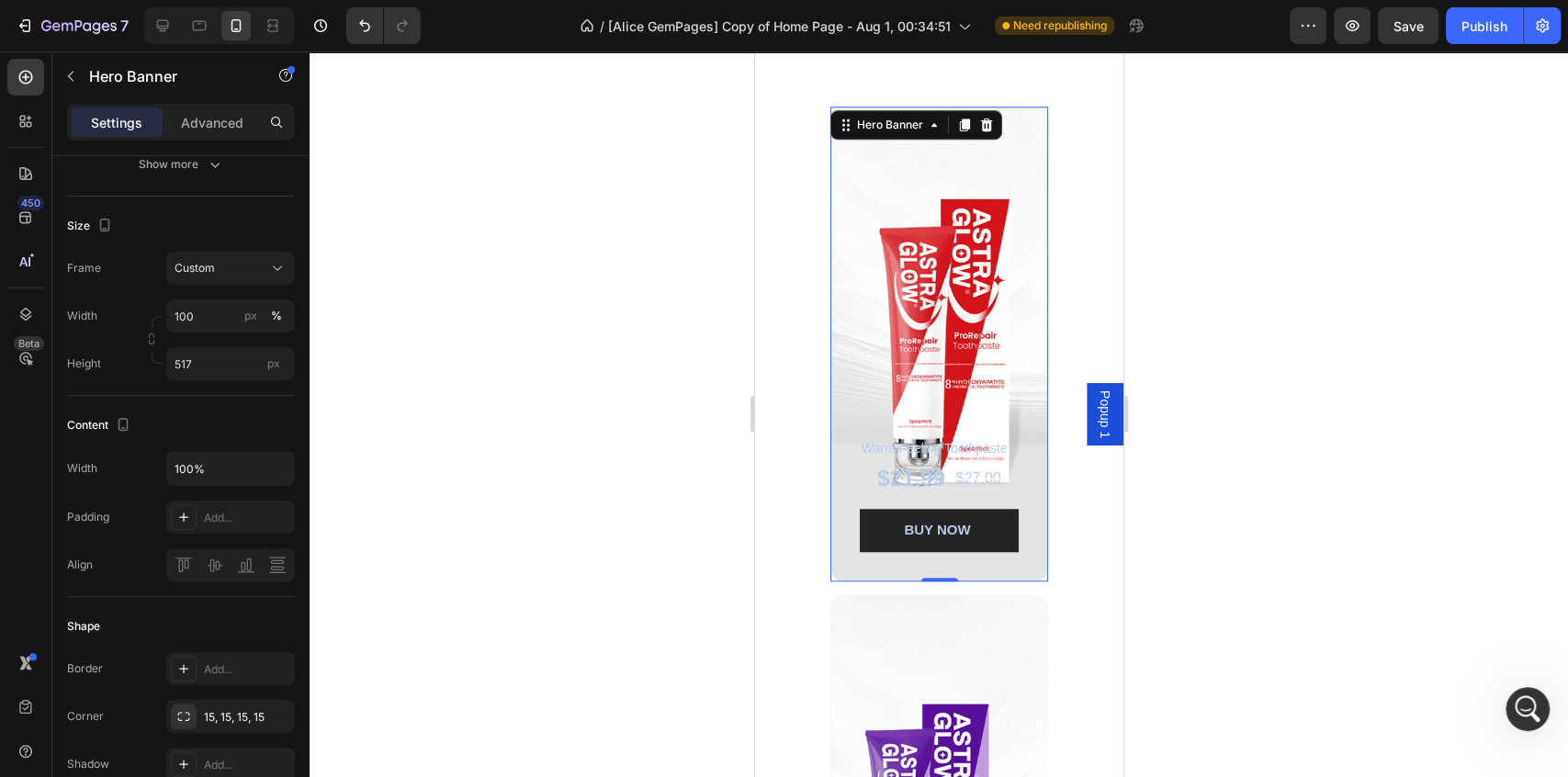 scroll, scrollTop: 0, scrollLeft: 0, axis: both 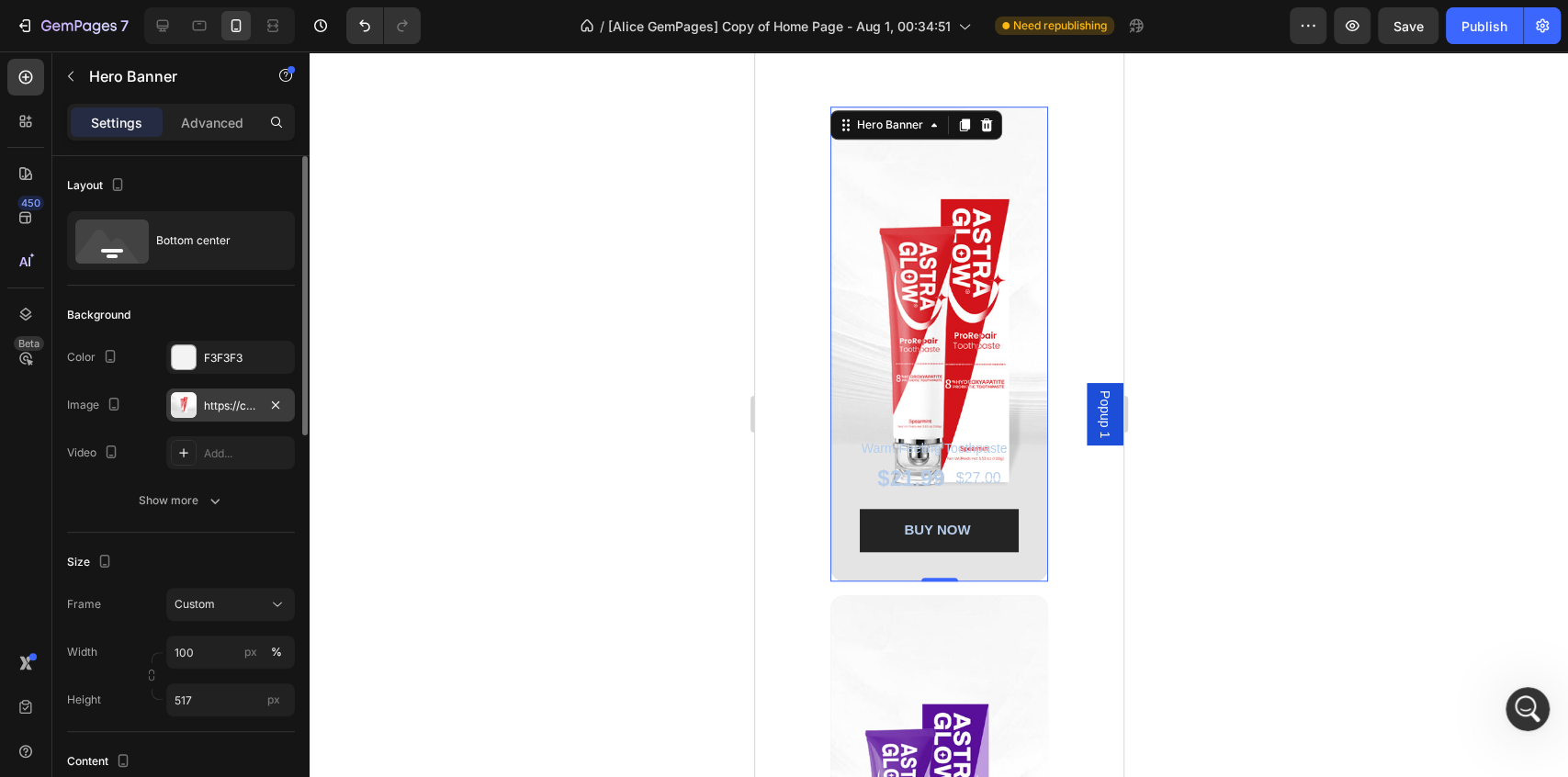 click on "https://cdn.shopify.com/s/files/1/0771/9049/6475/files/gempages_575927947383276370-7db6589c-6f09-4c0a-a411-f7e3fc94f867.jpg" at bounding box center (231, 405) 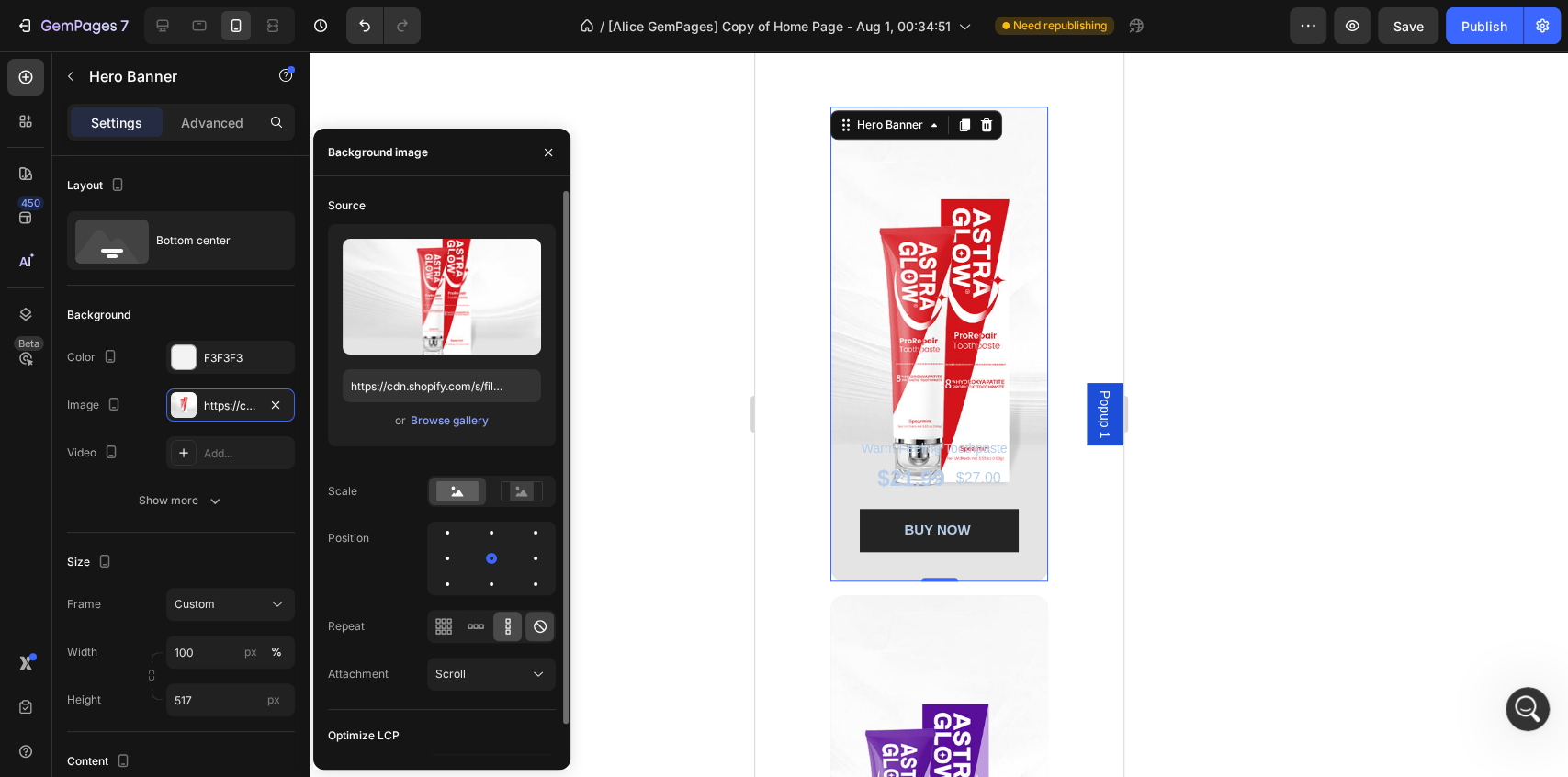 scroll, scrollTop: 31, scrollLeft: 0, axis: vertical 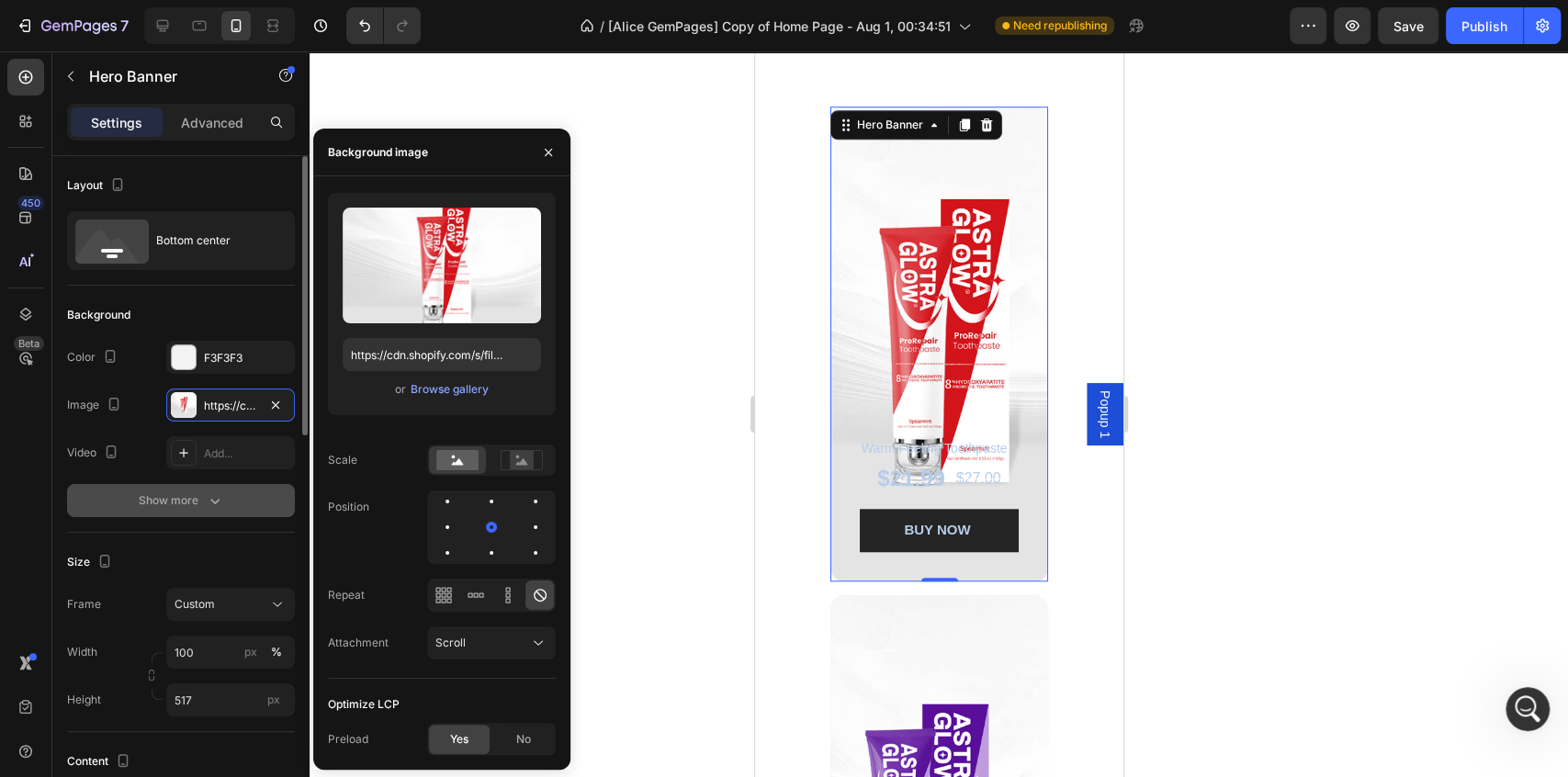 click on "Show more" at bounding box center [181, 501] 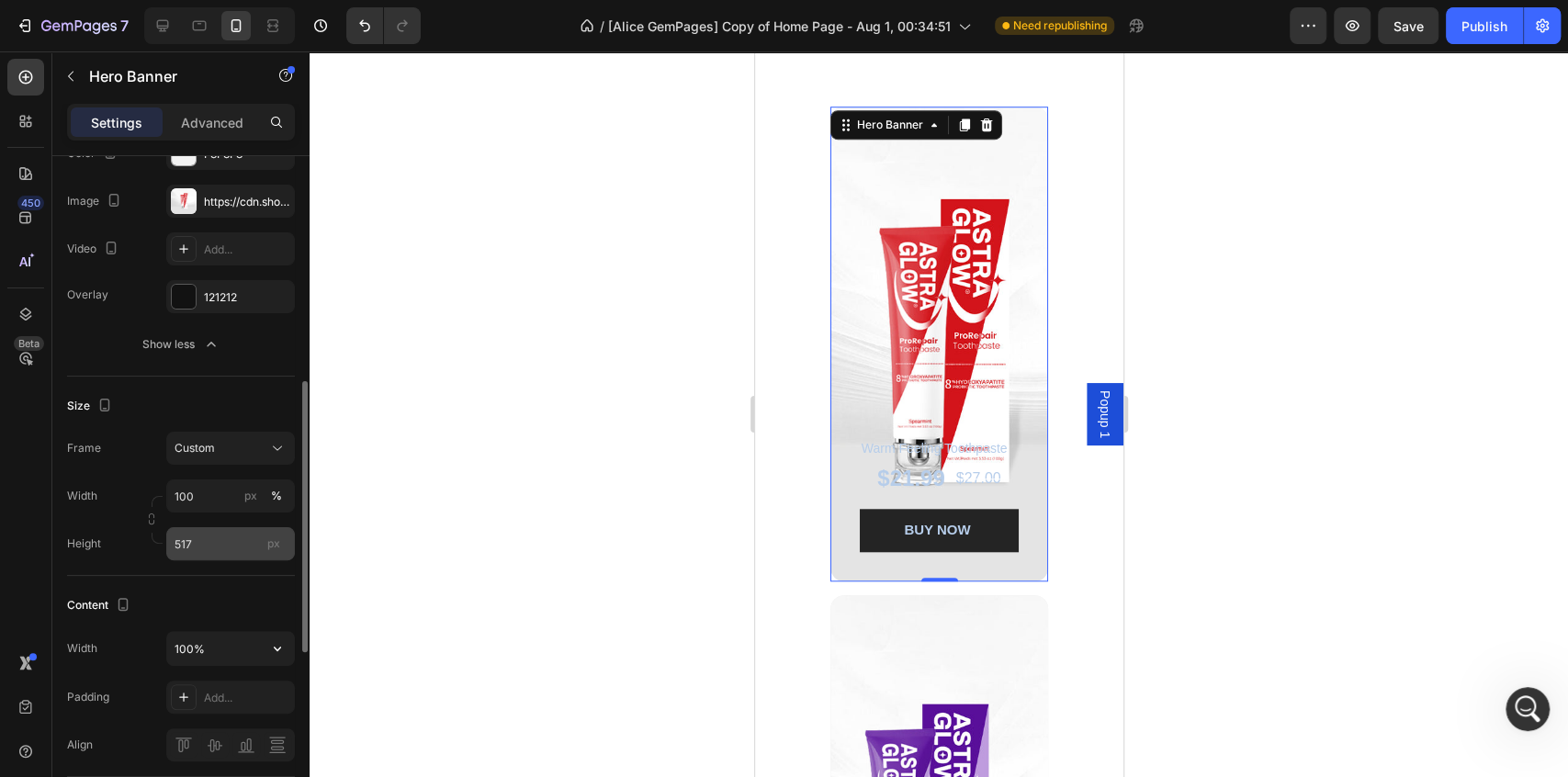 scroll, scrollTop: 306, scrollLeft: 0, axis: vertical 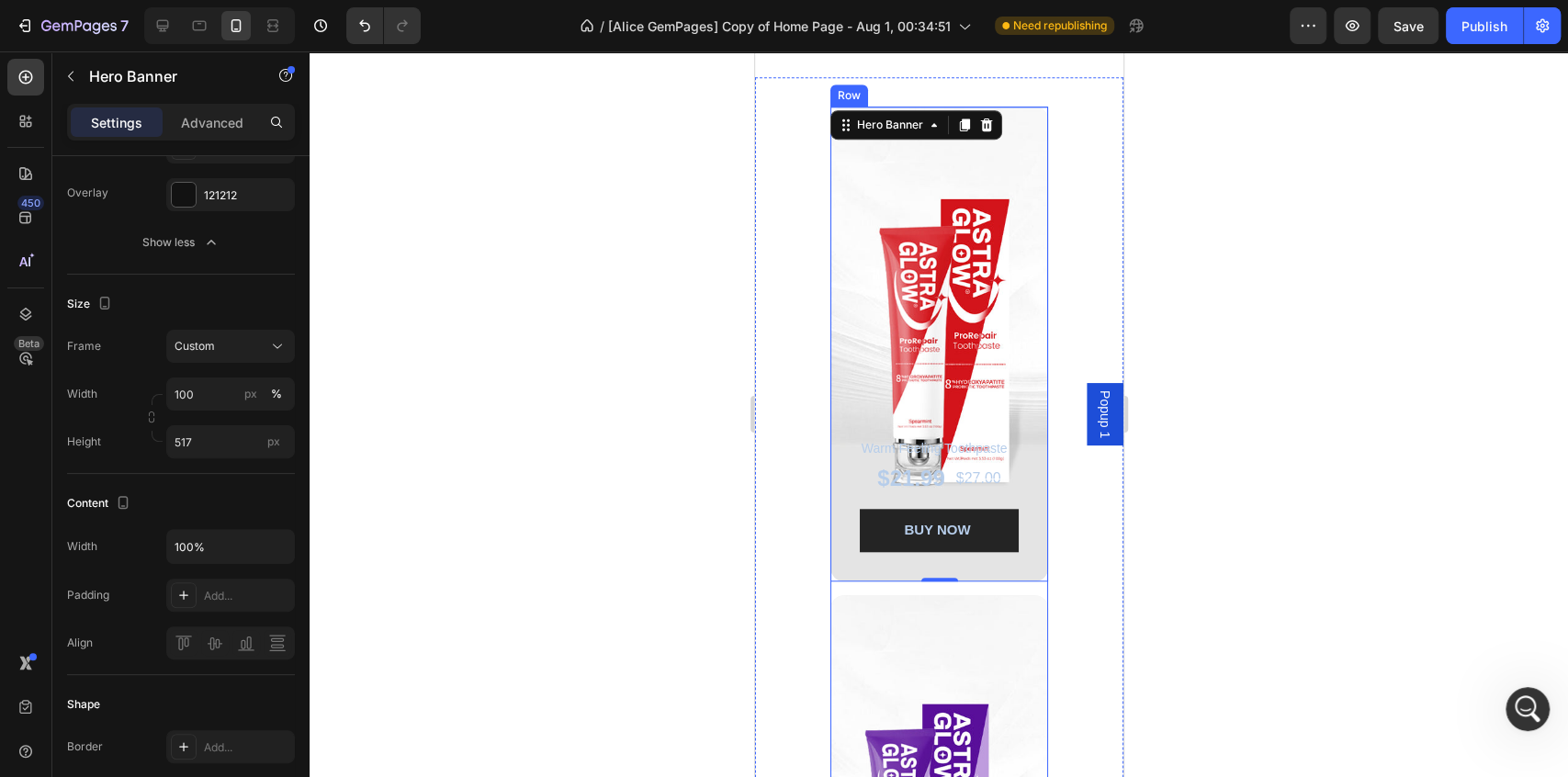 click on "Warm Feeling Toothpaste Text Block $21.99 Product Price Product Price $27.00 Product Price Product Price Row BUY NOW Product Cart Button Product Hero Banner   0 Optic White Toothpaste Text Block $9.99 Product Price Product Price $20.00 Product Price Product Price Row BUY NOW Product Cart Button Product Hero Banner SP-8 Whitening Toothpaste Text Block $14.99 Product Price Product Price $19.00 Product Price Product Price Row BUY NOW Product Cart Button Product Hero Banner Row" at bounding box center [938, 832] 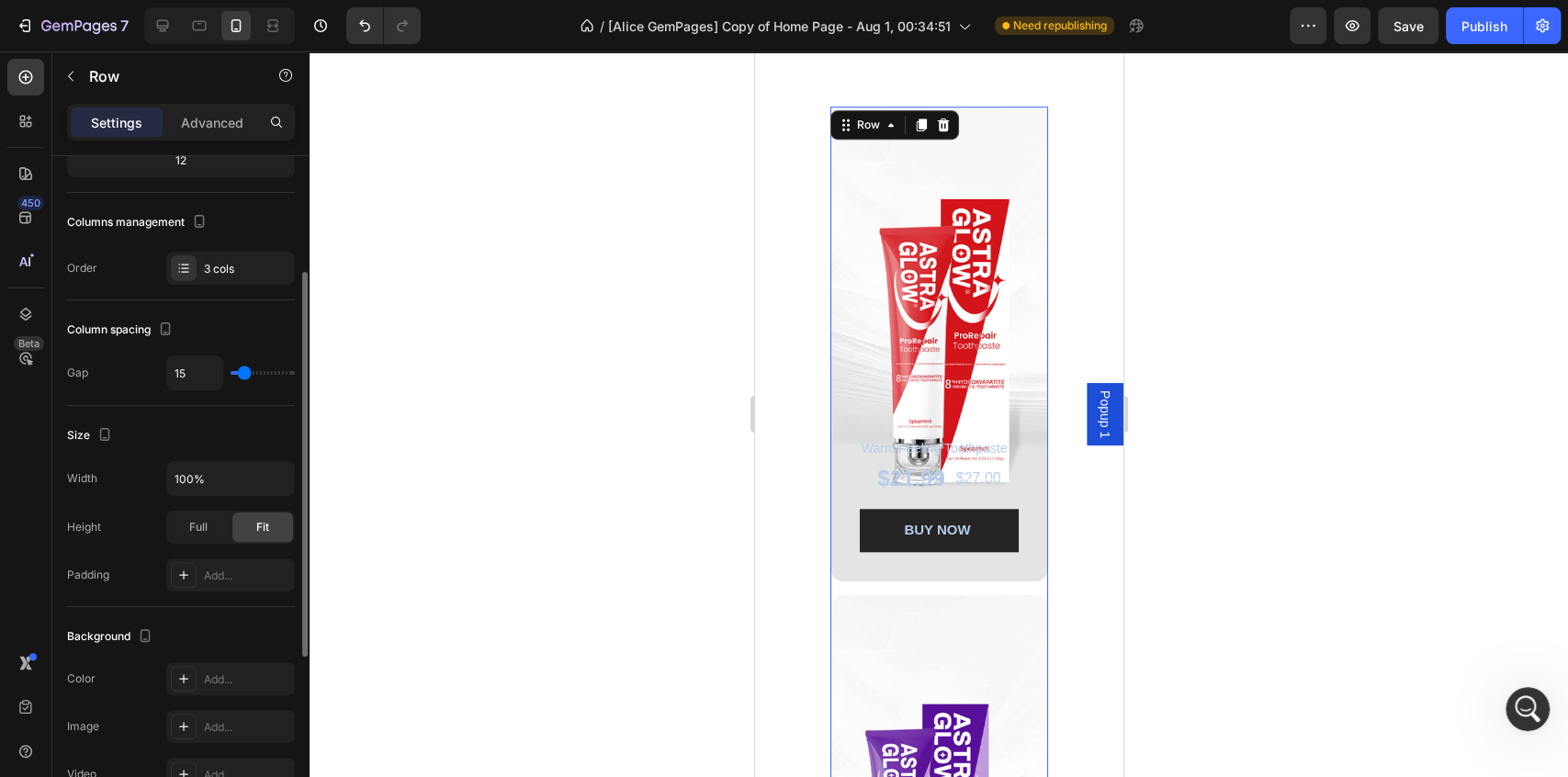 scroll, scrollTop: 306, scrollLeft: 0, axis: vertical 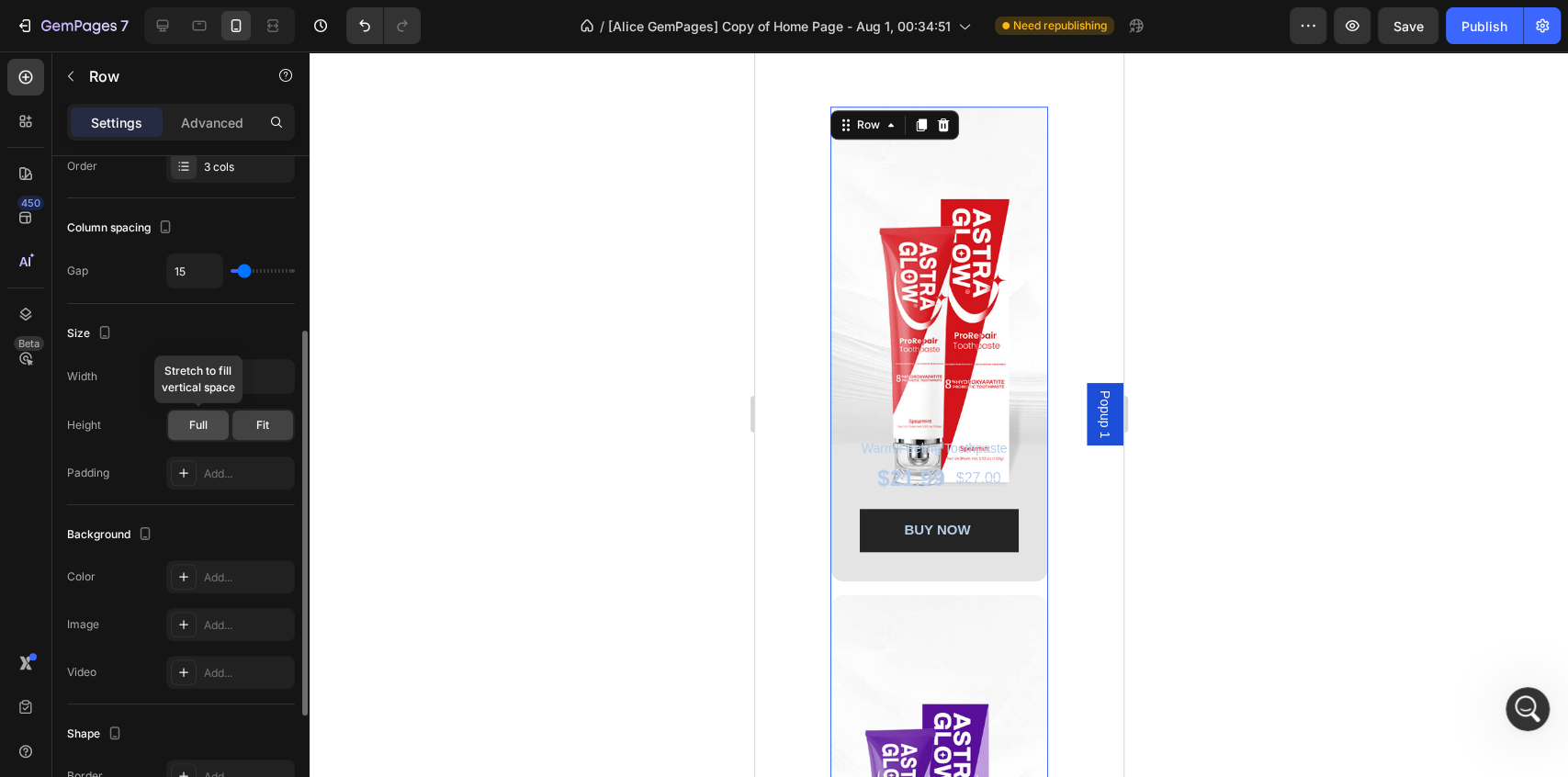 click on "Full" 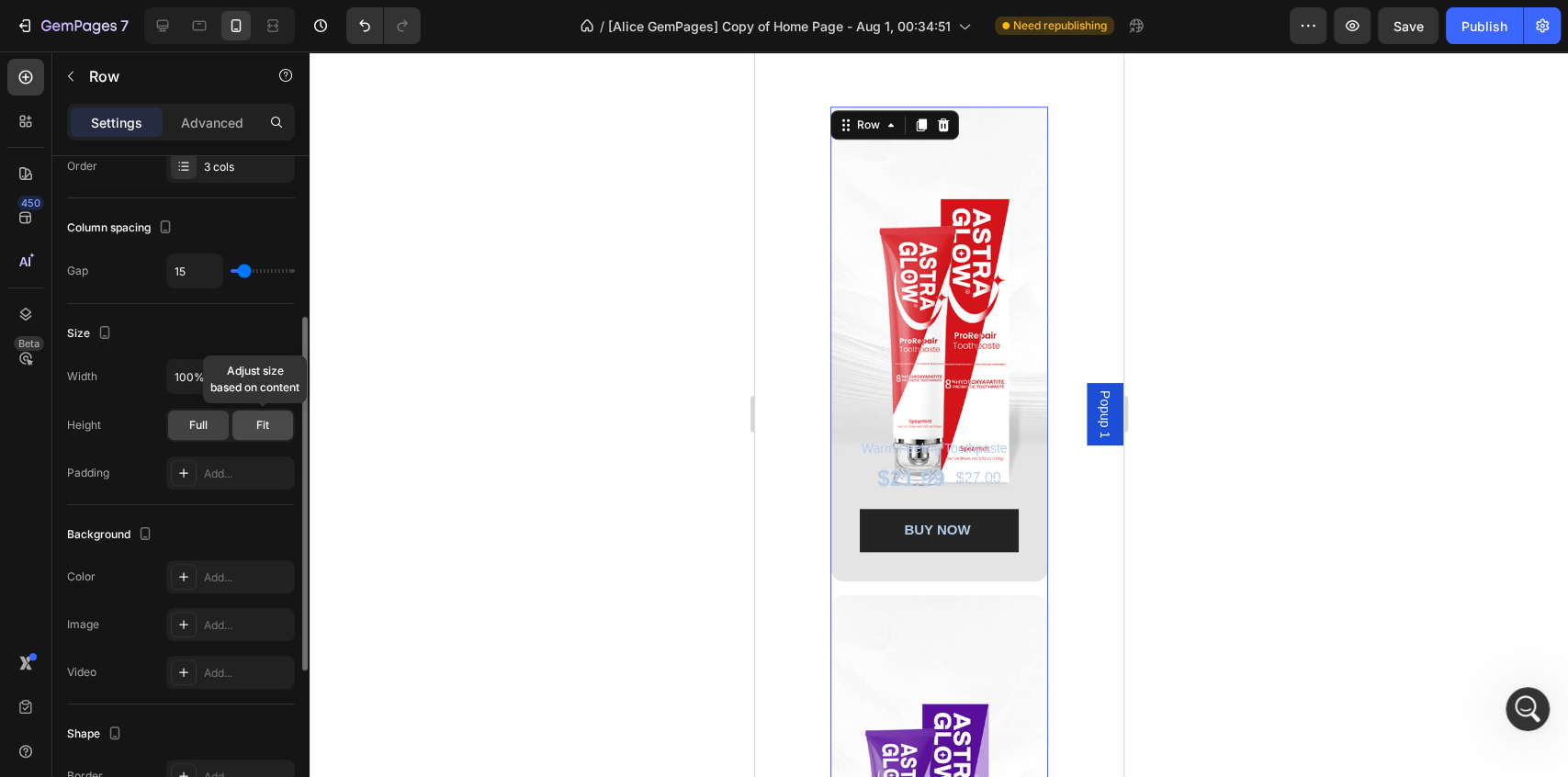 click on "Fit" 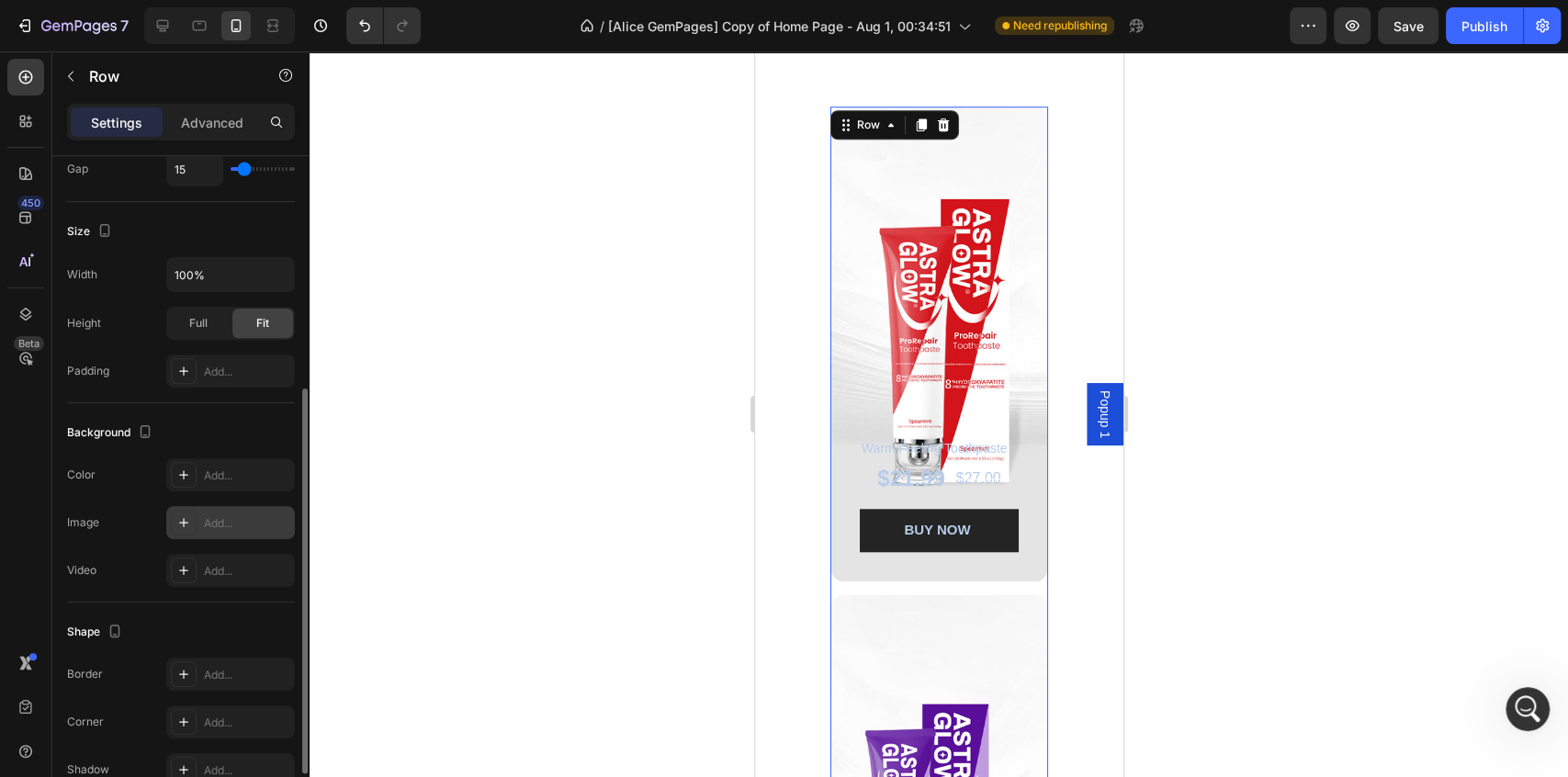 scroll, scrollTop: 503, scrollLeft: 0, axis: vertical 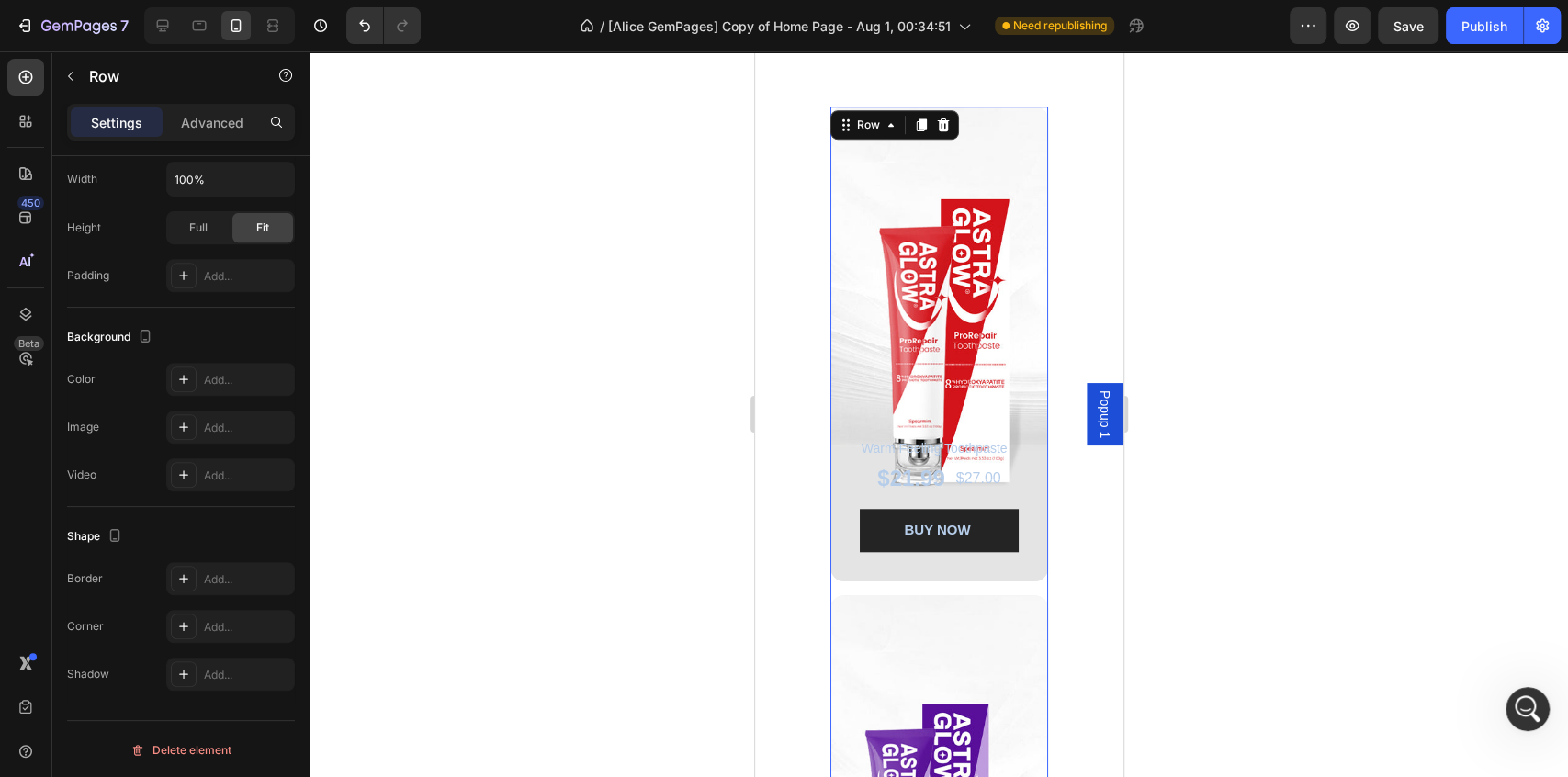 click 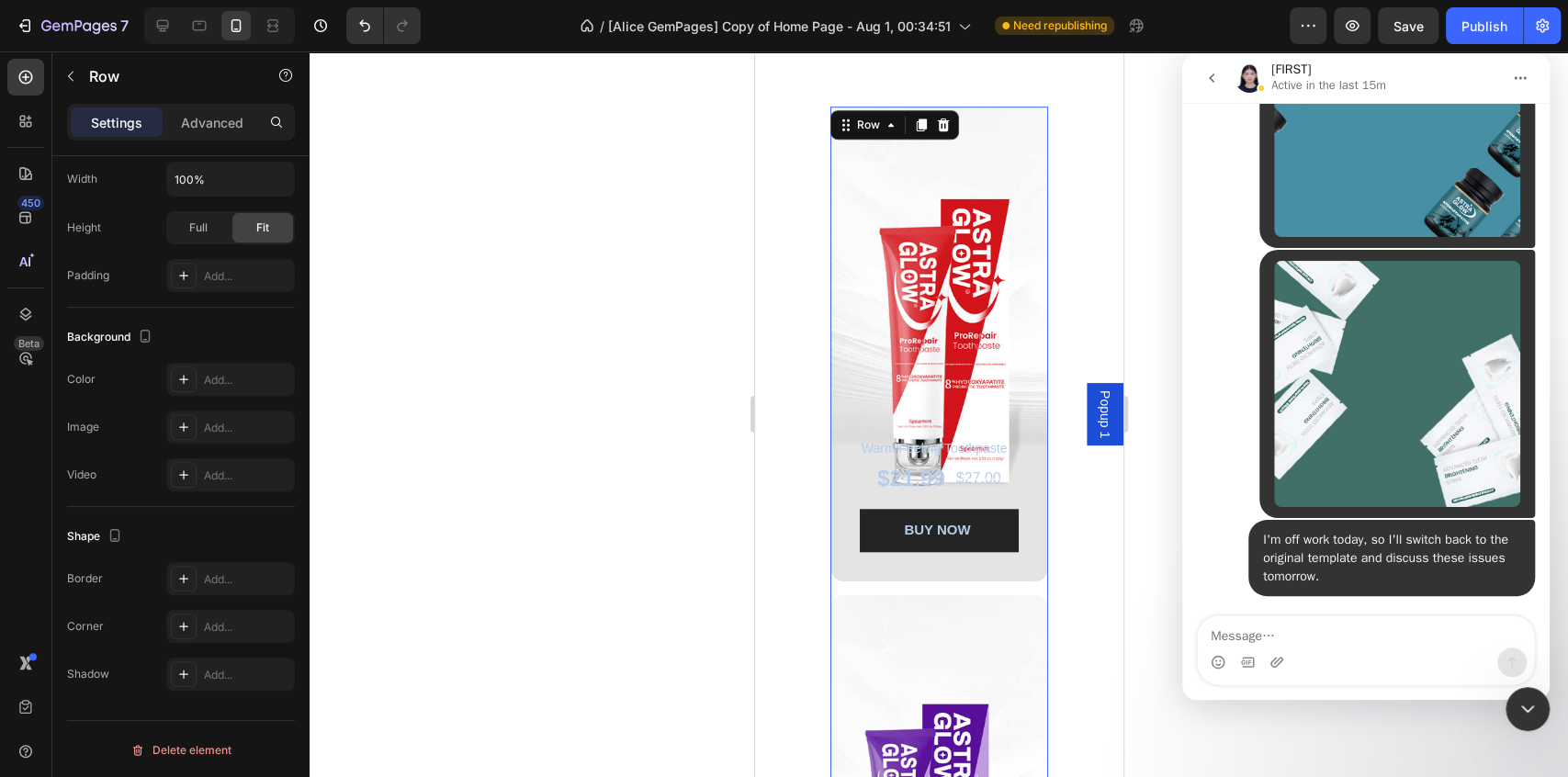 scroll, scrollTop: 9184, scrollLeft: 0, axis: vertical 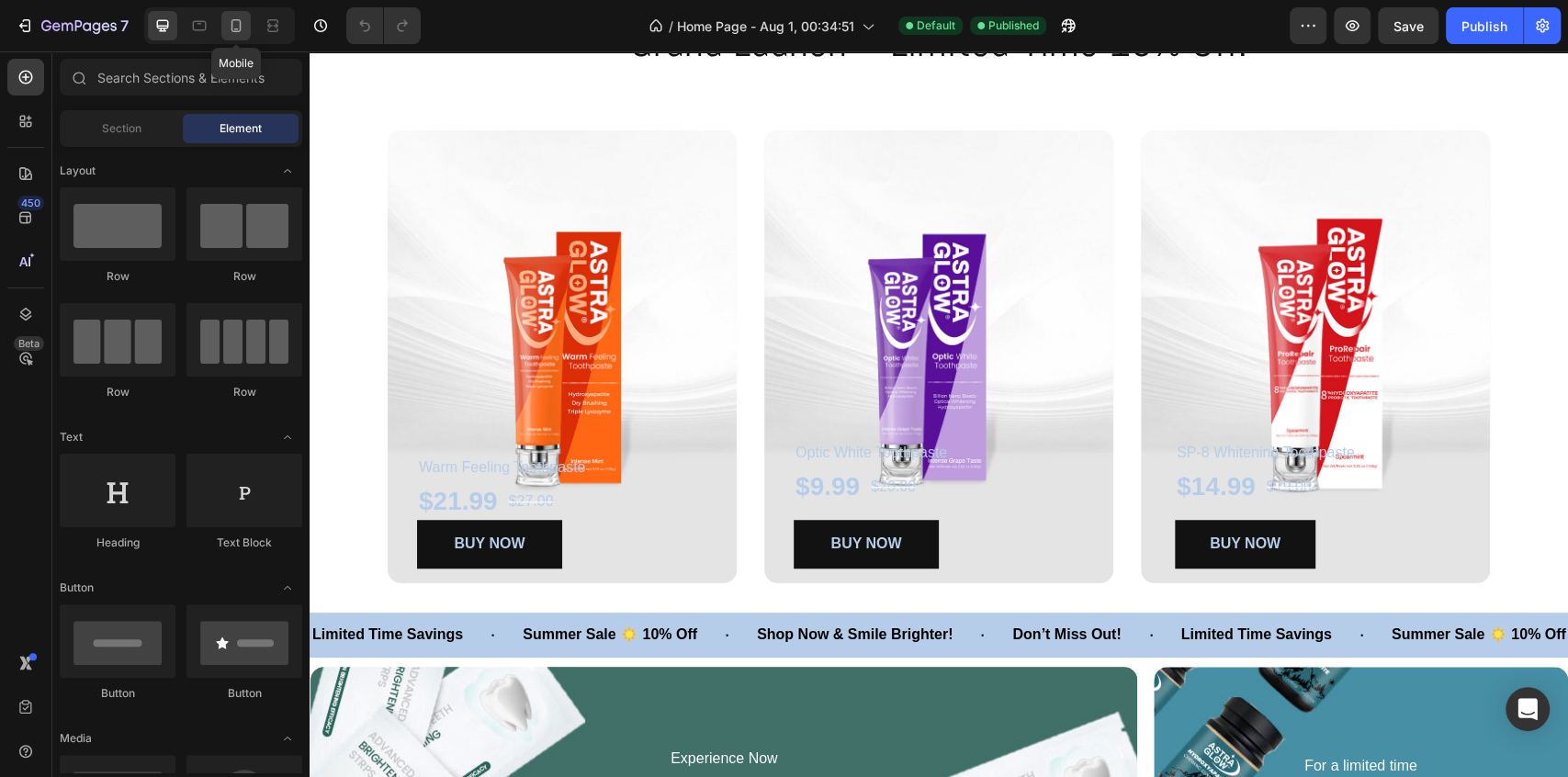 click 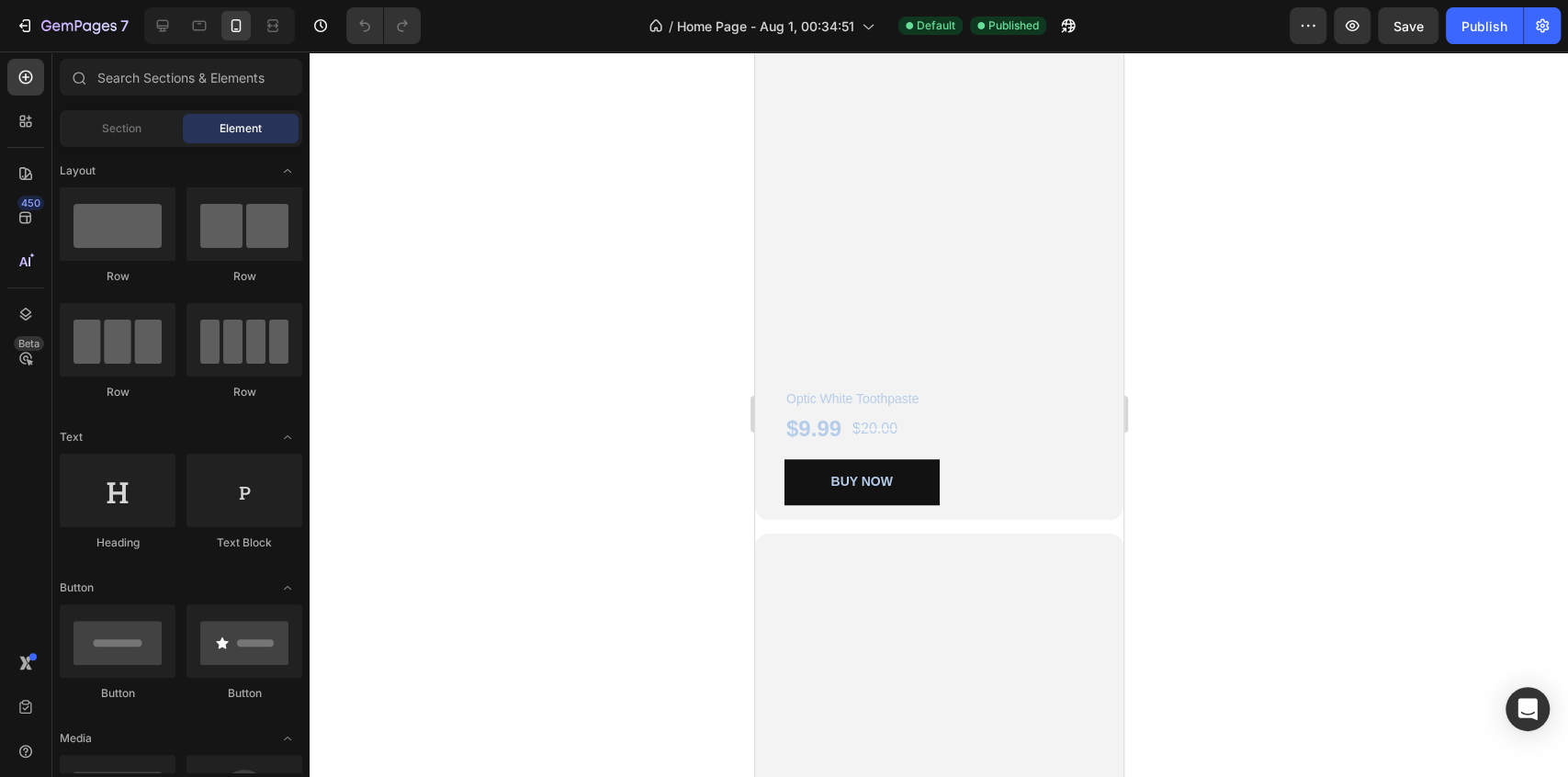 scroll, scrollTop: 139, scrollLeft: 0, axis: vertical 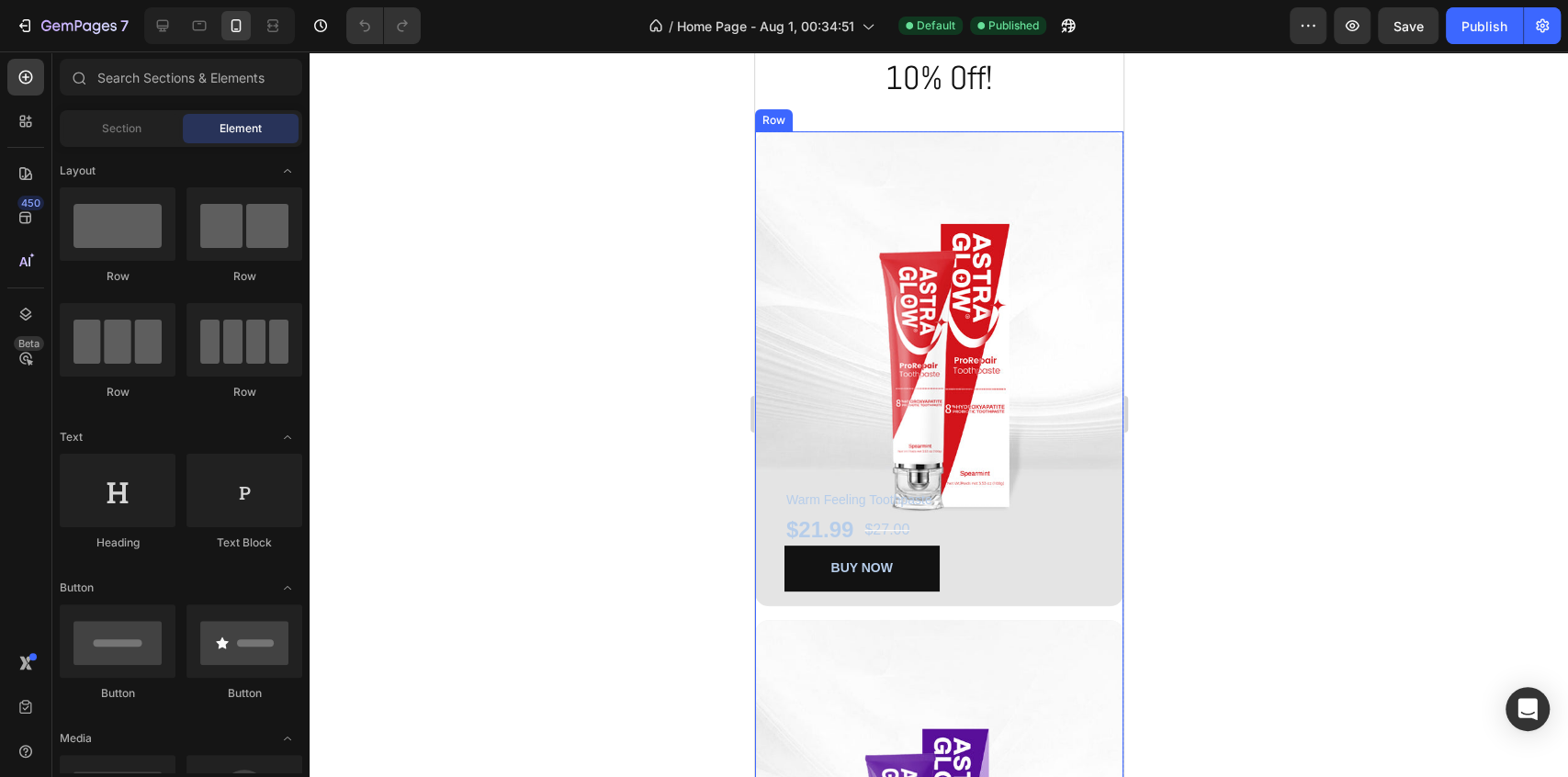 click on "Warm Feeling Toothpaste Text Block $21.99 Product Price Product Price $27.00 Product Price Product Price Row BUY NOW Button Product Hero Banner Optic White Toothpaste Text Block $9.99 Product Price Product Price $20.00 Product Price Product Price Row BUY NOW Button Product Hero Banner SP-8 Whitening Toothpaste Text Block $14.99 Product Price Product Price $19.00 Product Price Product Price Row BUY NOW Button Product Hero Banner Row" at bounding box center [938, 857] 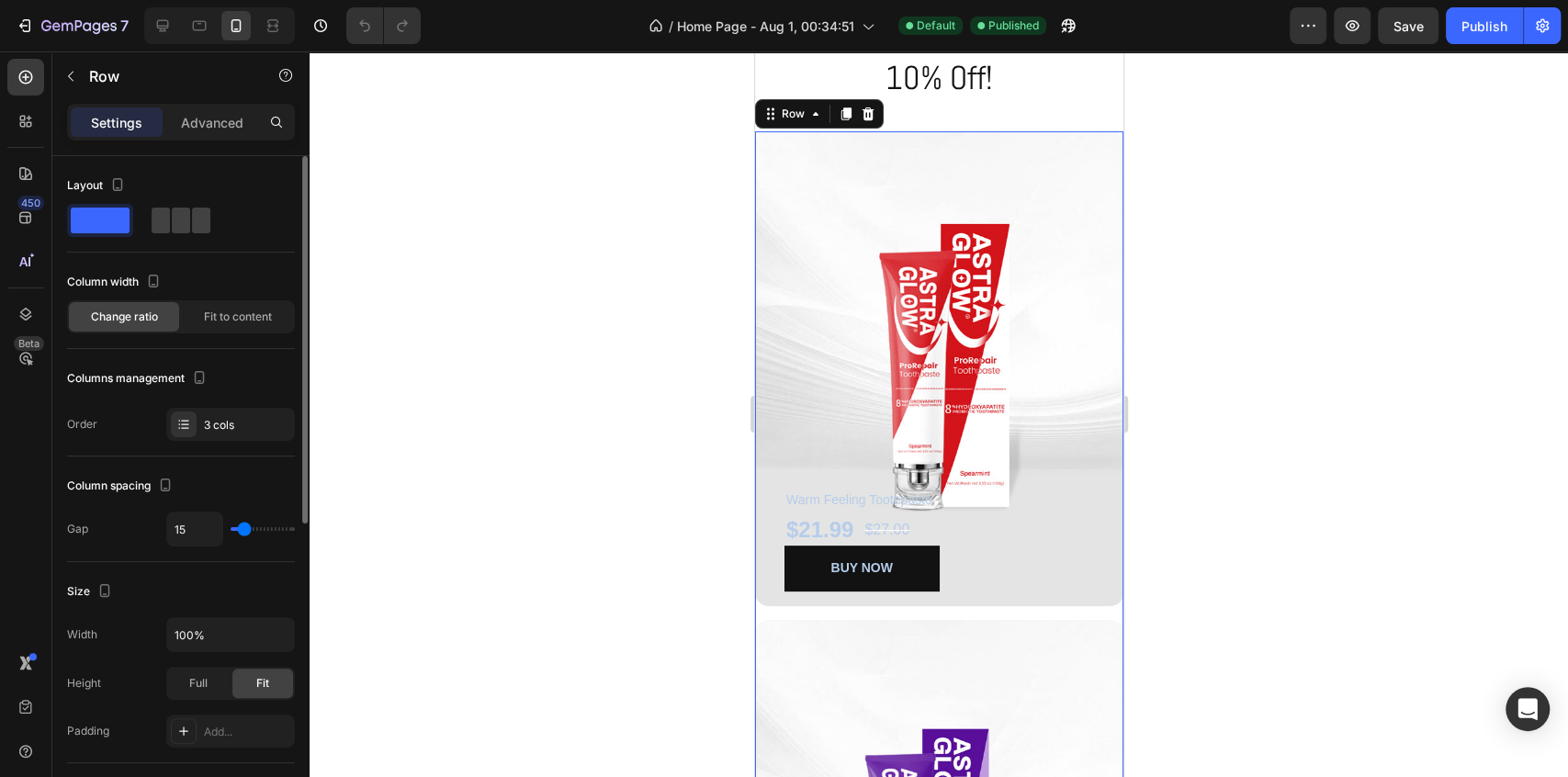 click on "Column width Change ratio Fit to content" at bounding box center [181, 308] 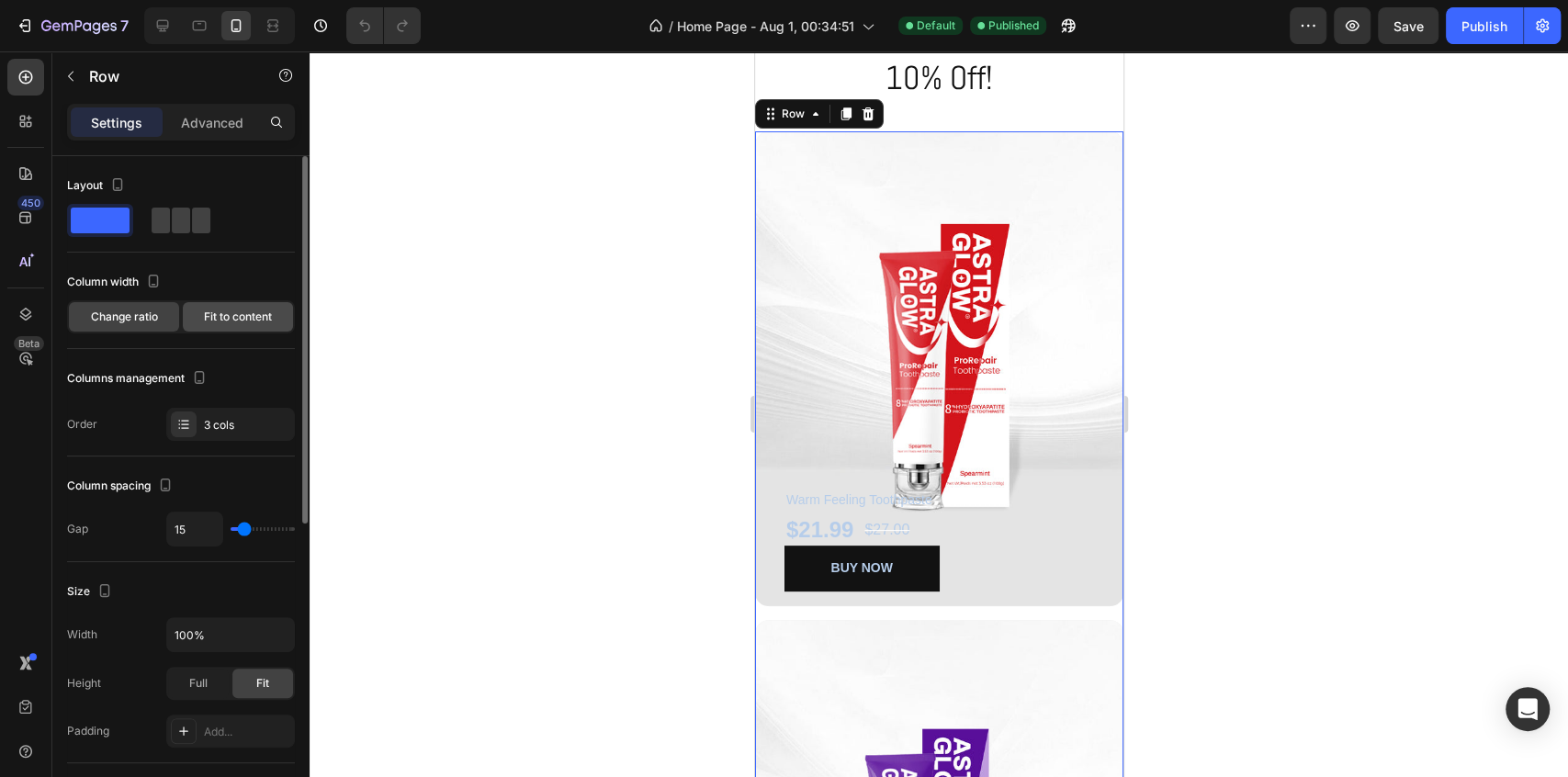 click on "Fit to content" 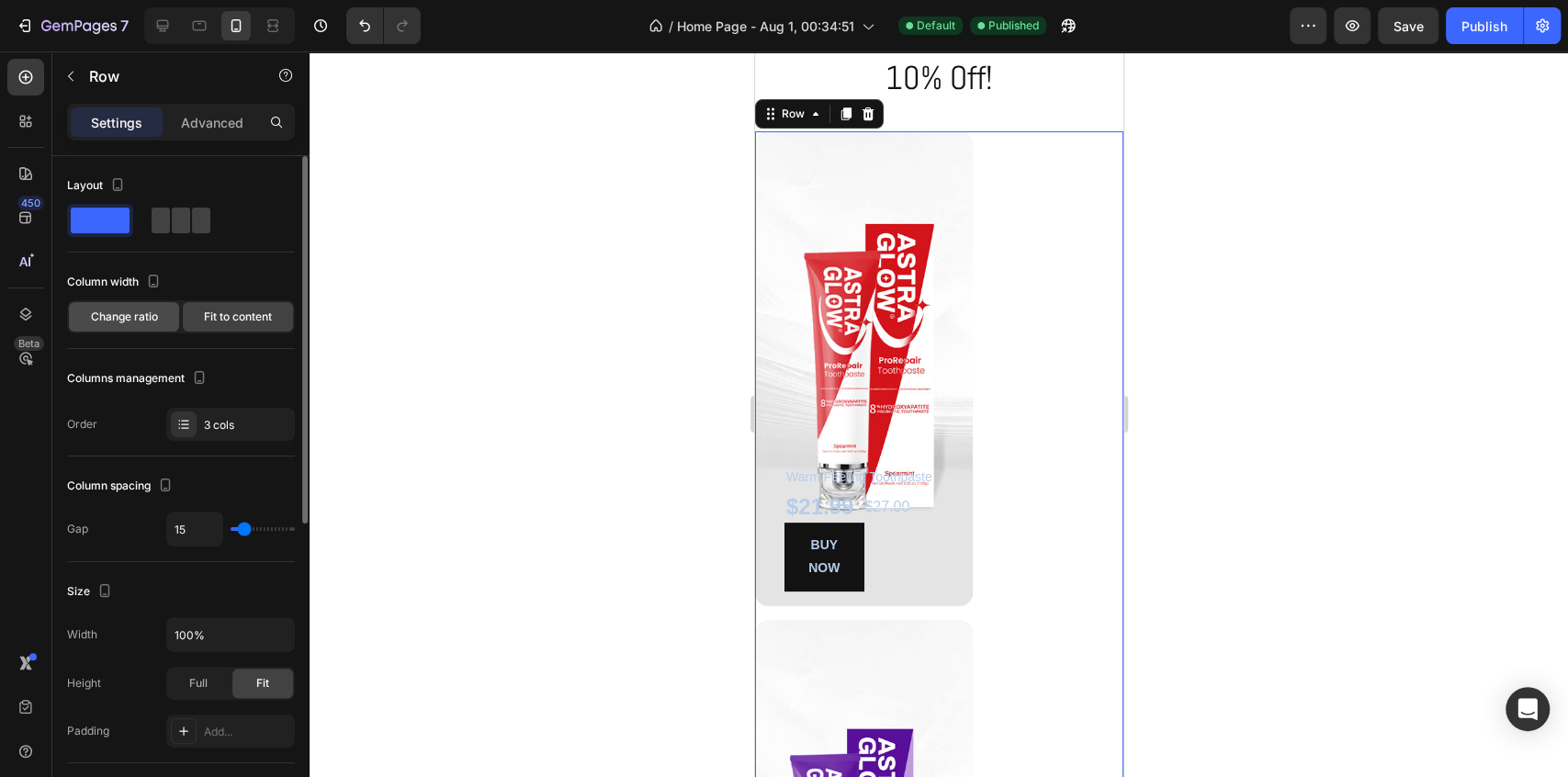 click on "Change ratio" 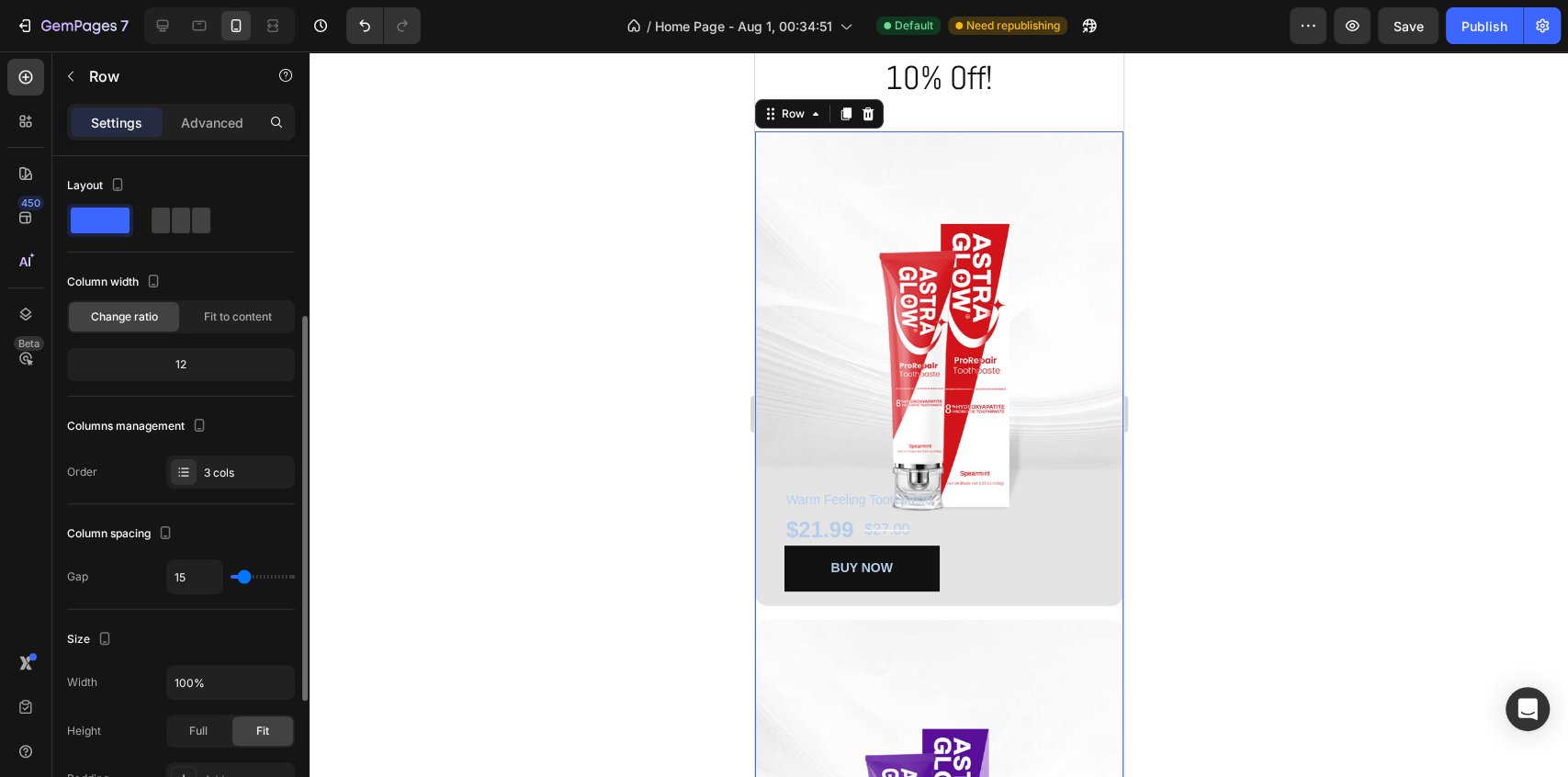 scroll, scrollTop: 102, scrollLeft: 0, axis: vertical 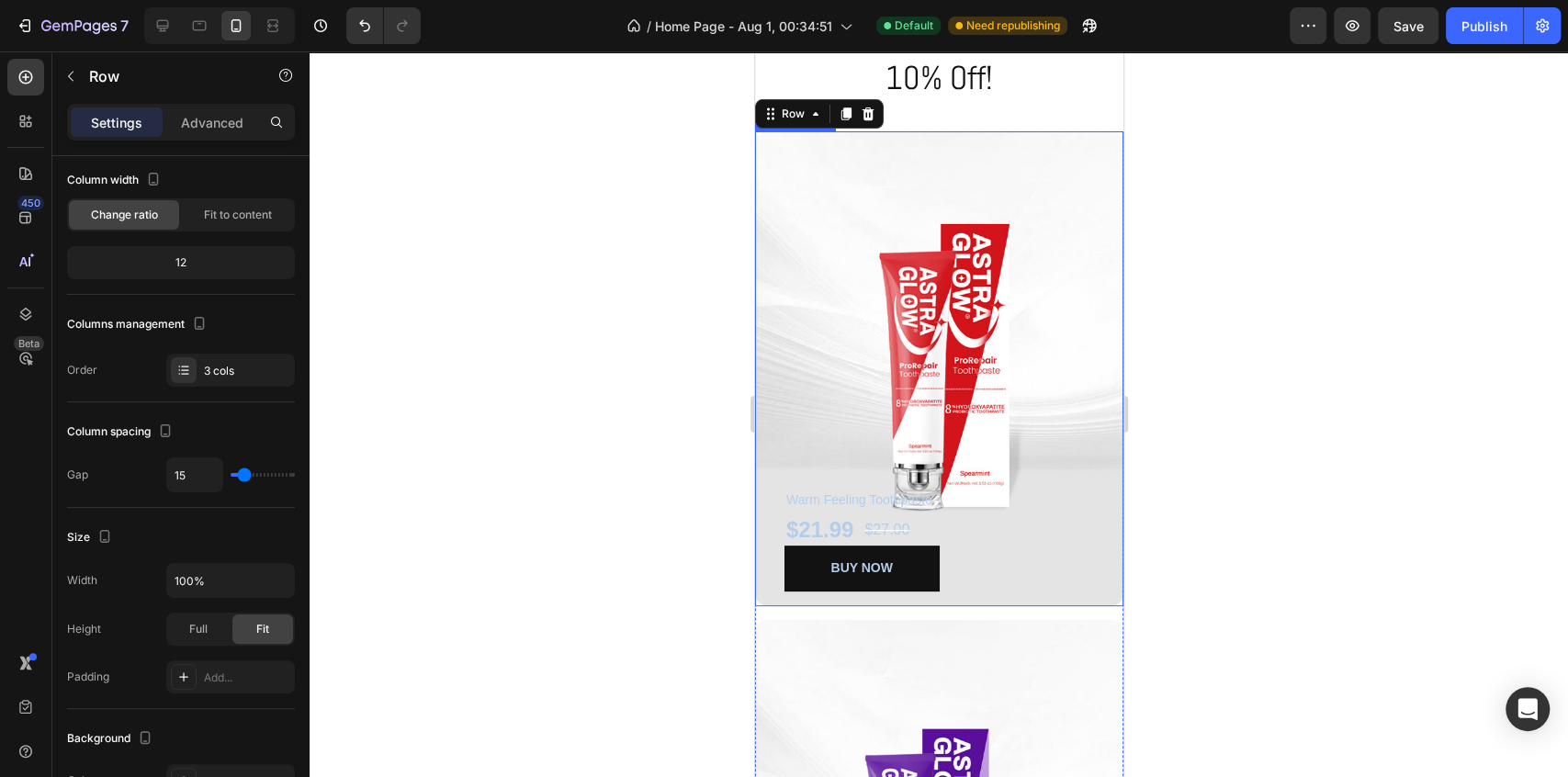 click at bounding box center (938, 368) 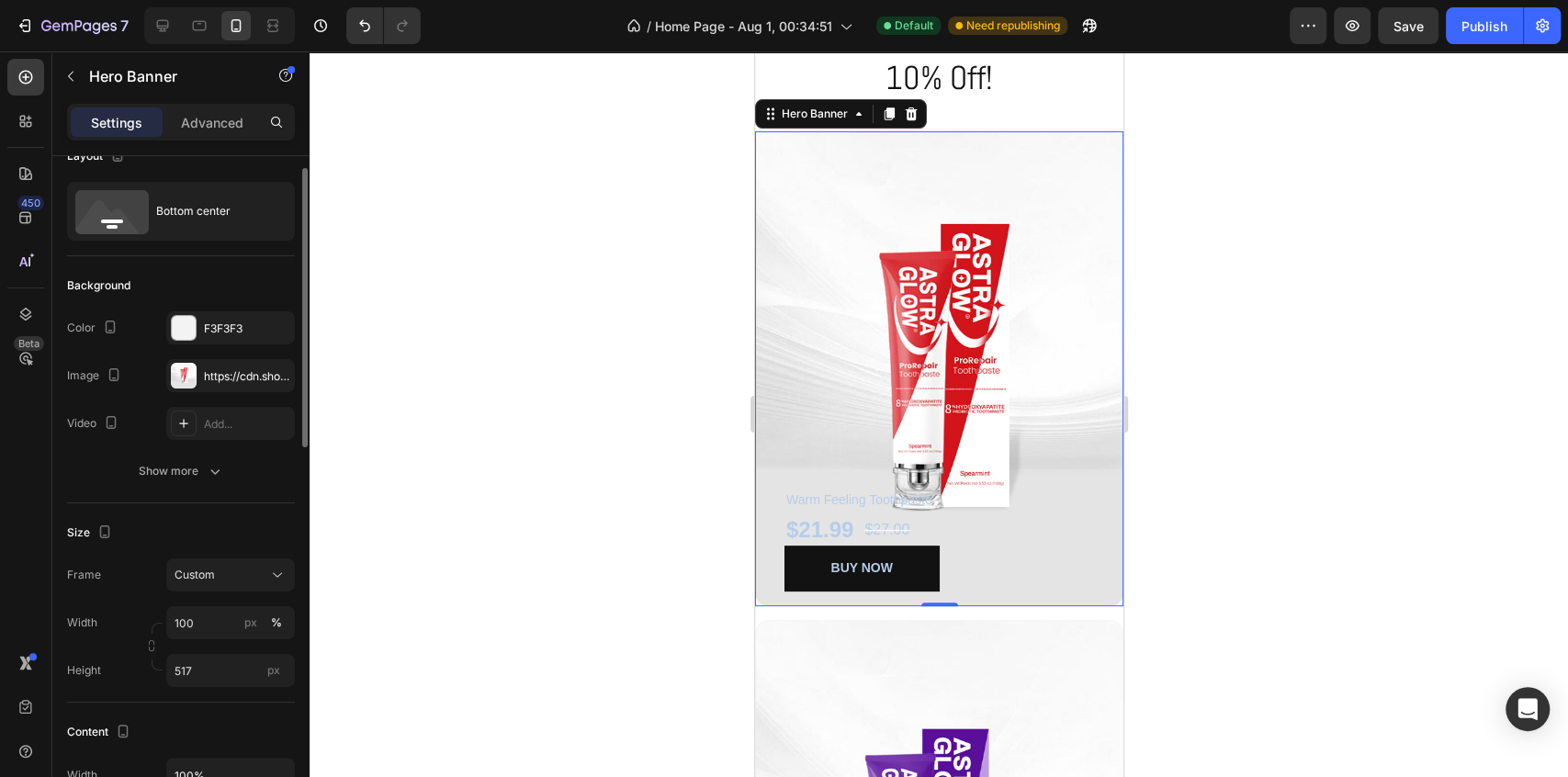 scroll, scrollTop: 0, scrollLeft: 0, axis: both 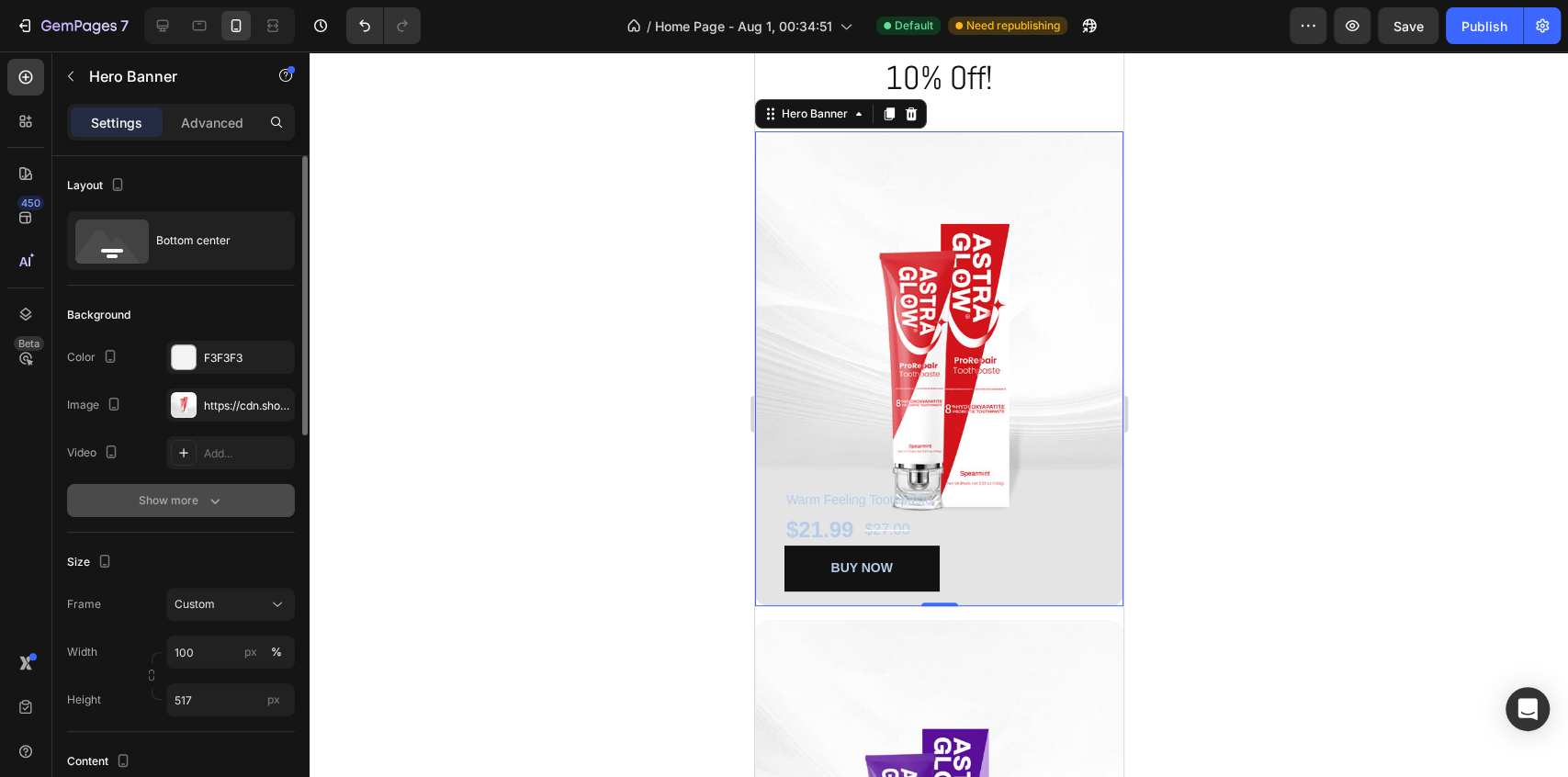 click on "Show more" at bounding box center [181, 501] 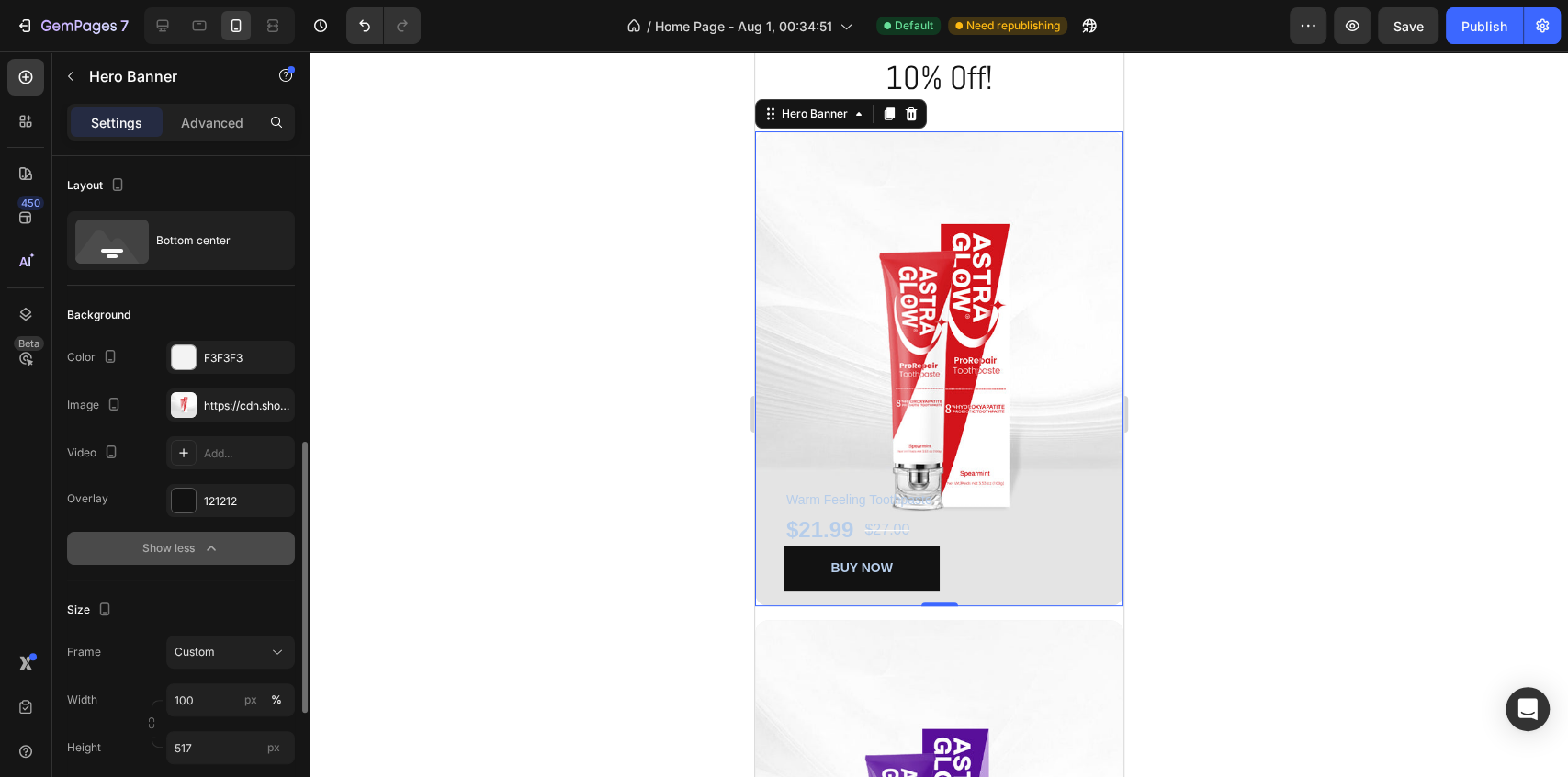 scroll, scrollTop: 204, scrollLeft: 0, axis: vertical 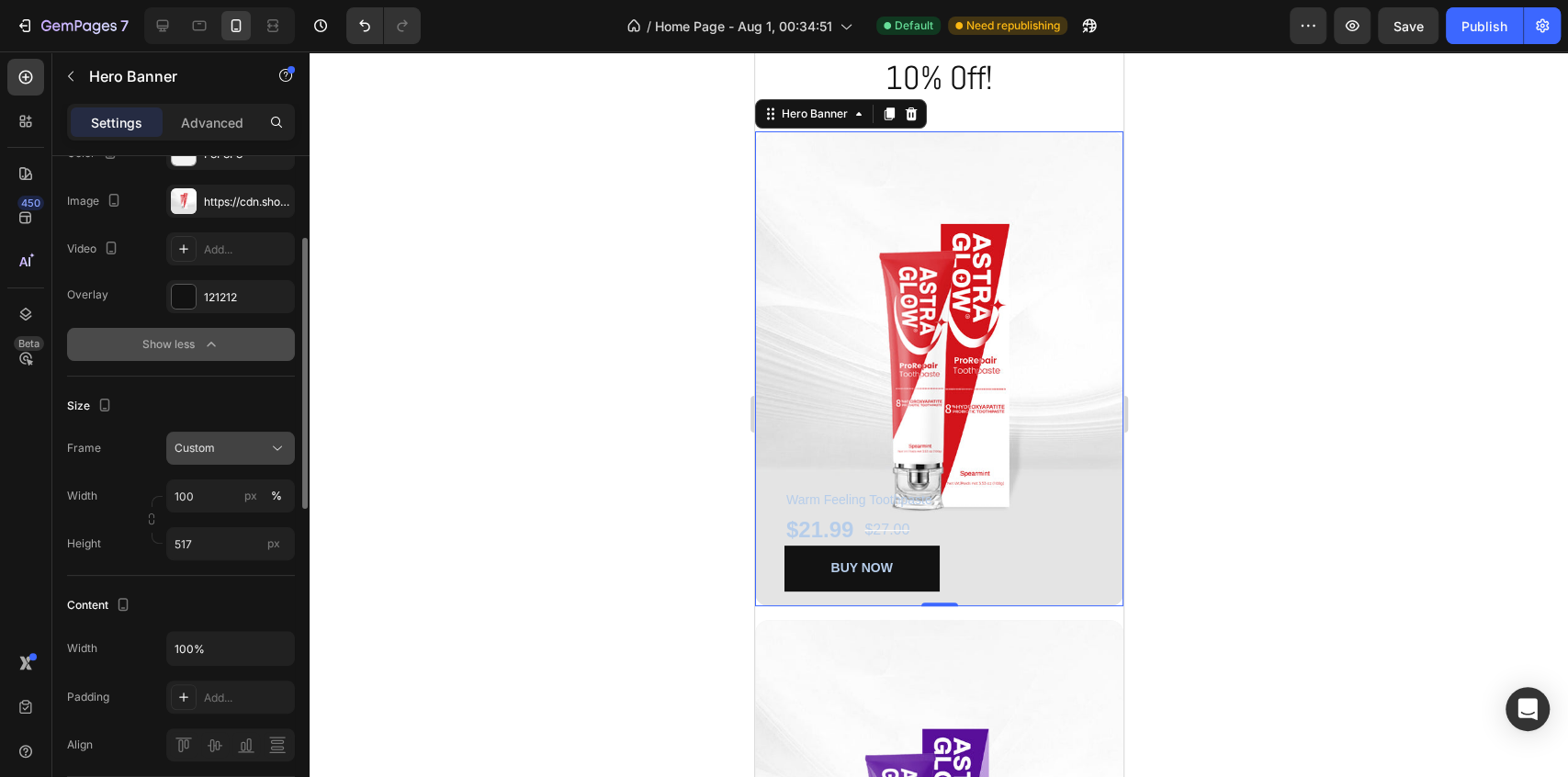 click on "Custom" 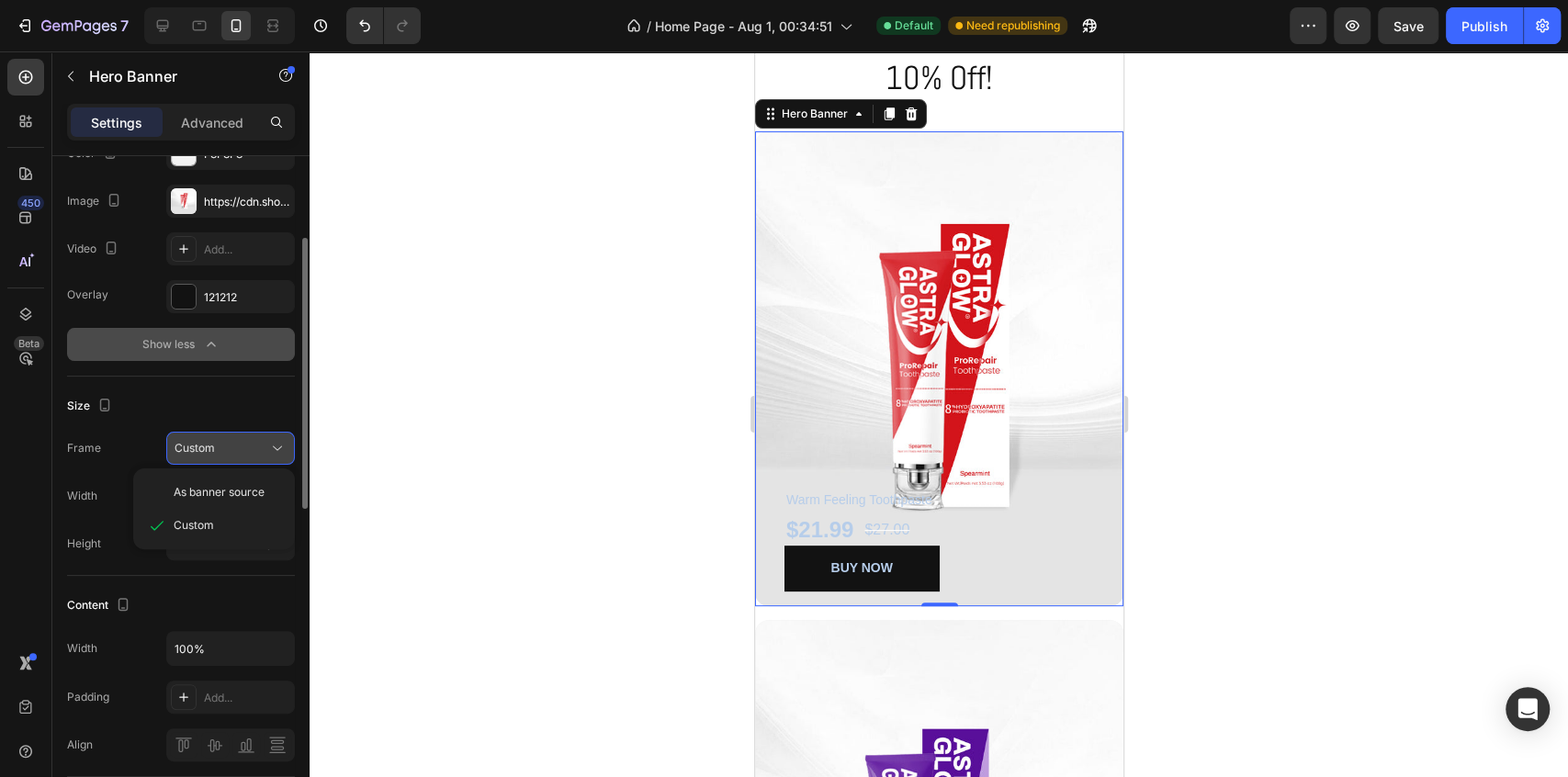 click on "Custom" 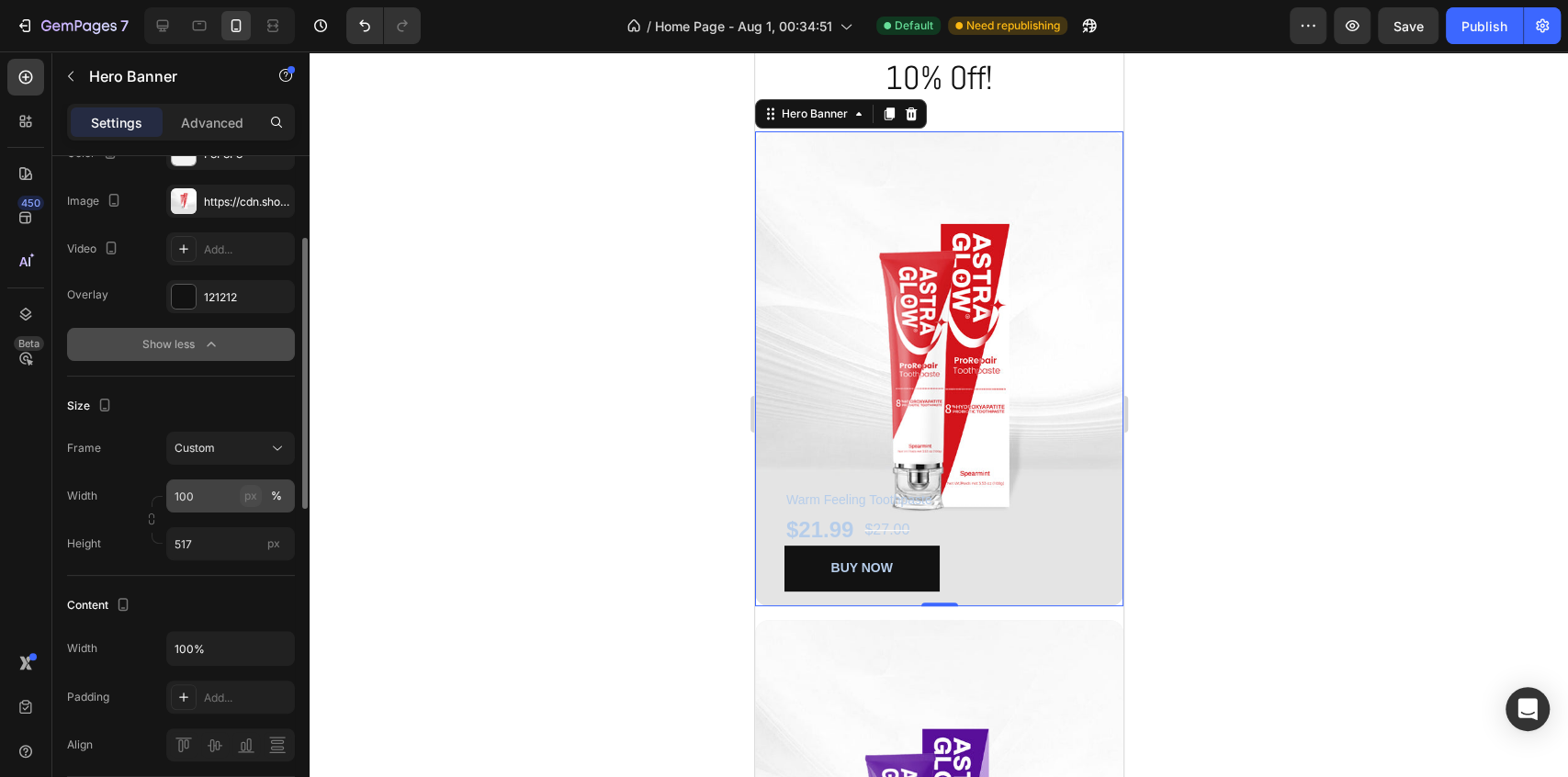 click on "px" at bounding box center [251, 496] 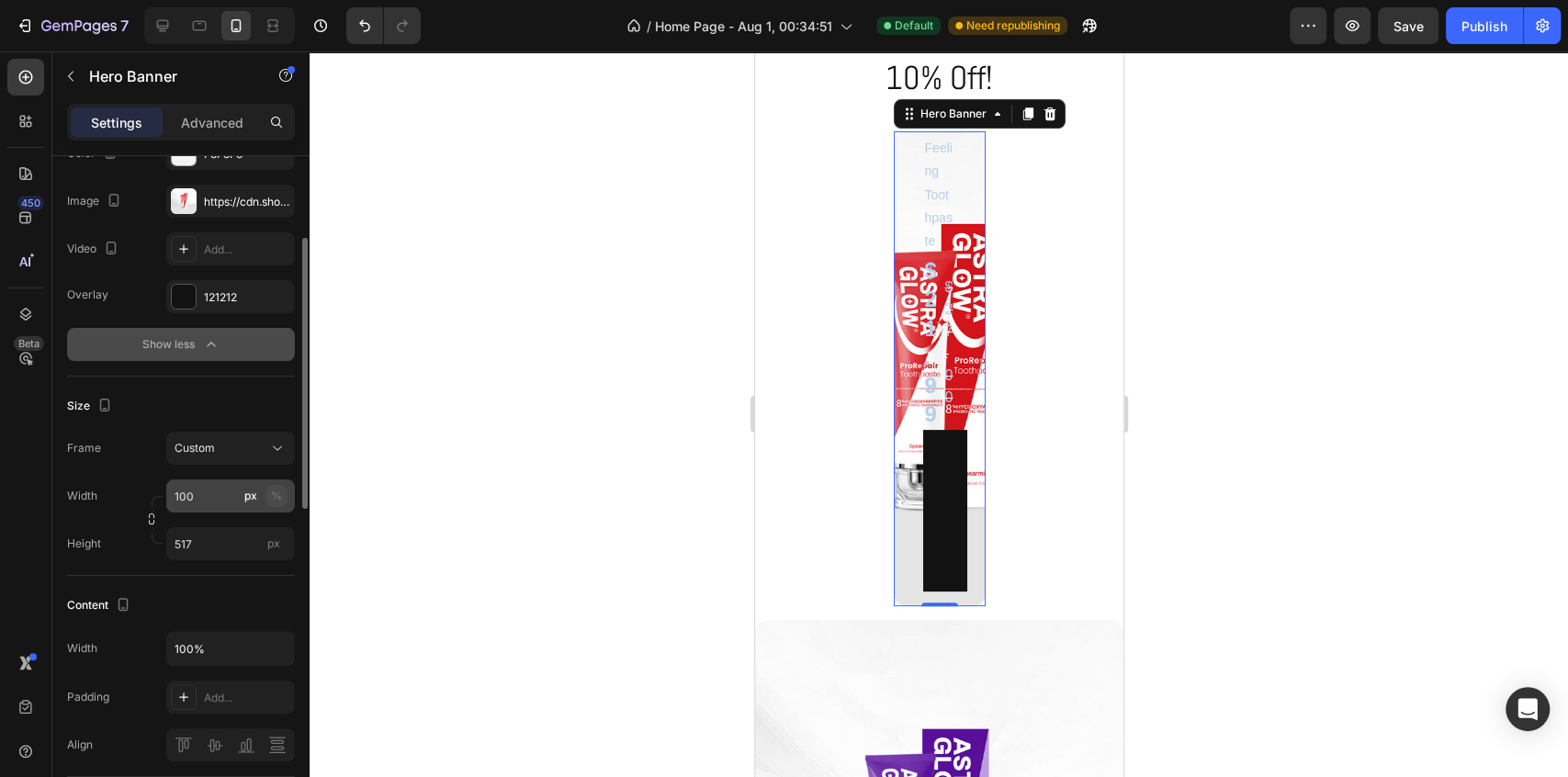 click on "%" at bounding box center [276, 496] 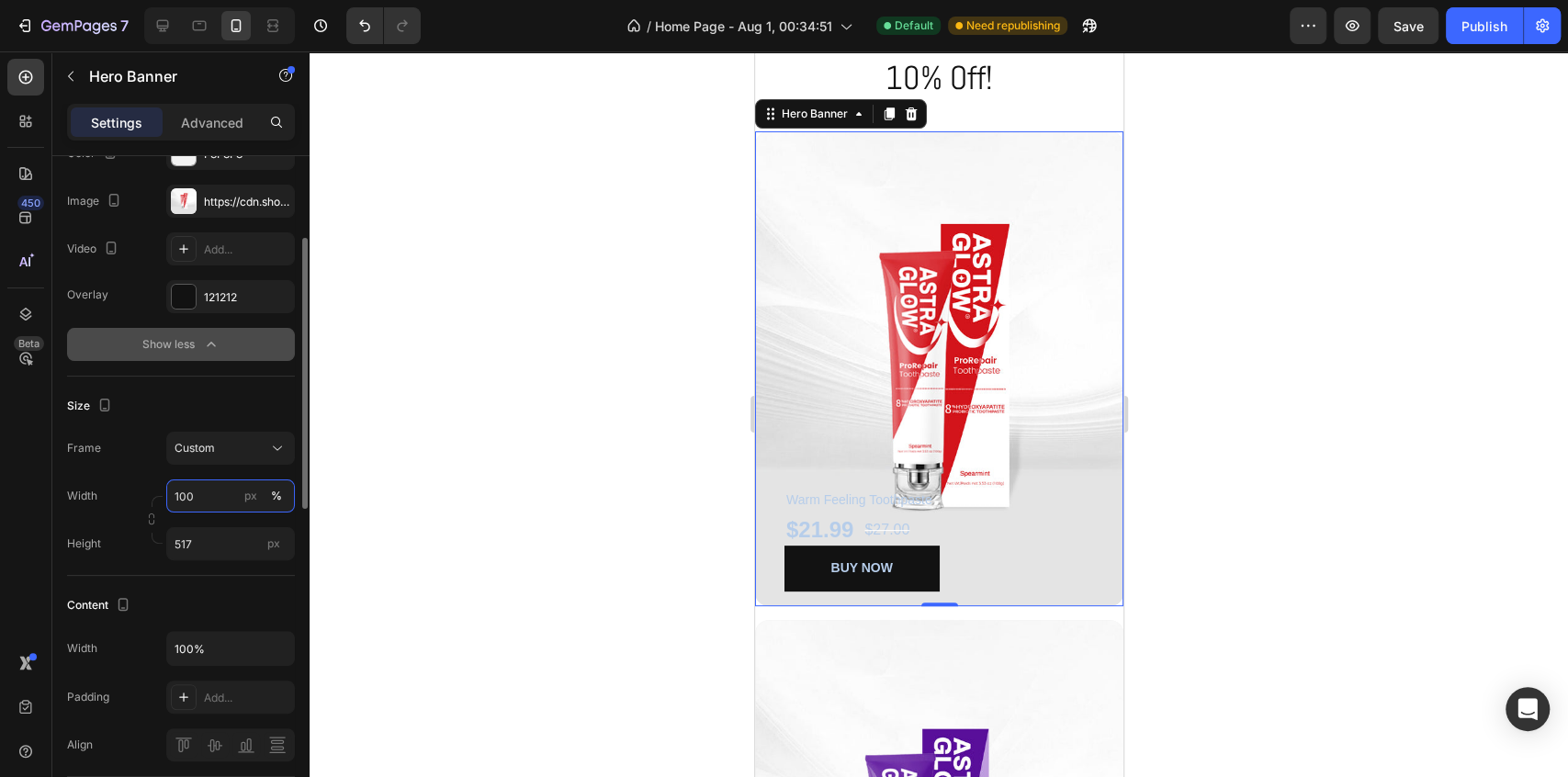 scroll, scrollTop: 306, scrollLeft: 0, axis: vertical 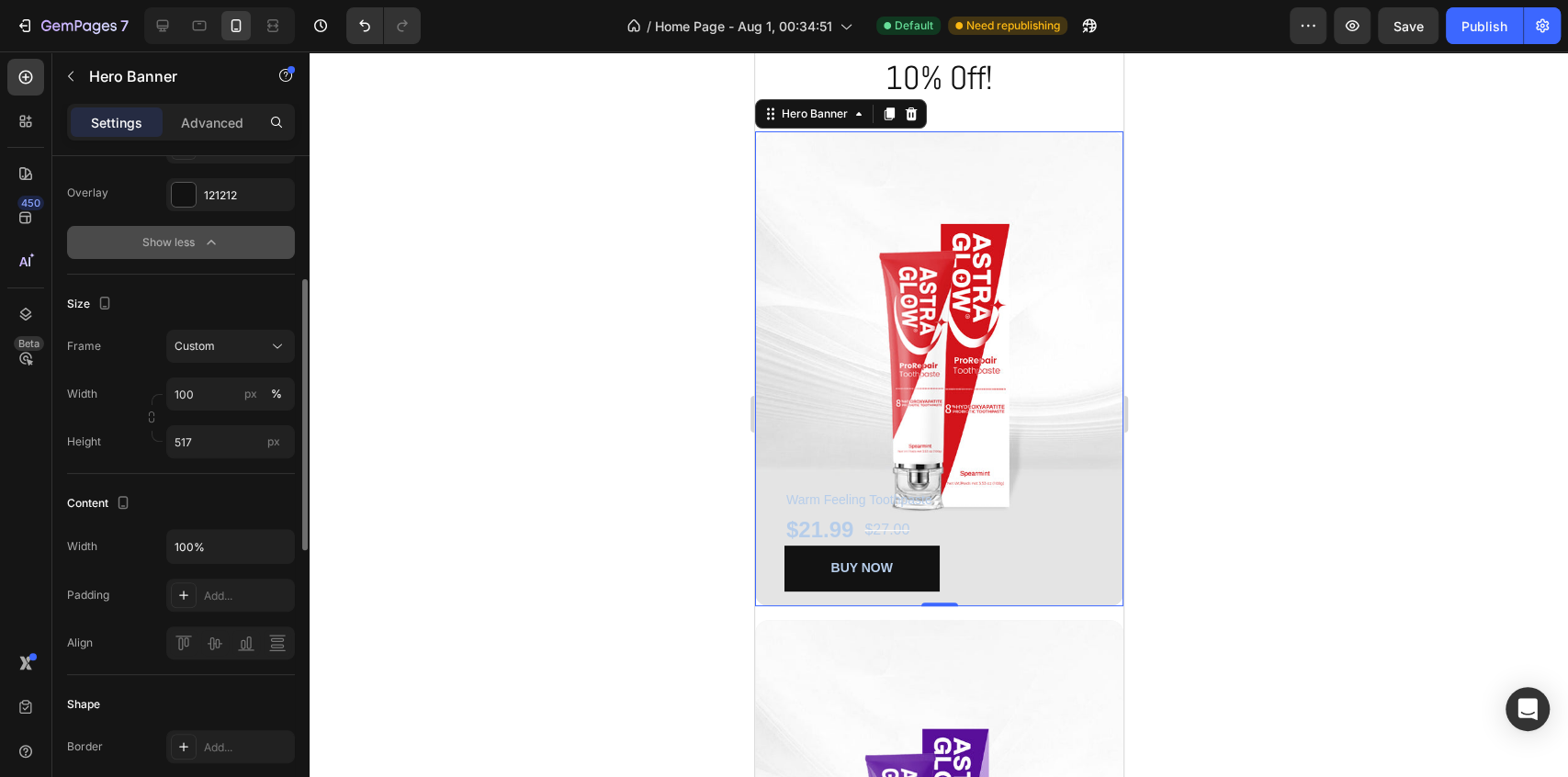 click on "Content" at bounding box center (181, 503) 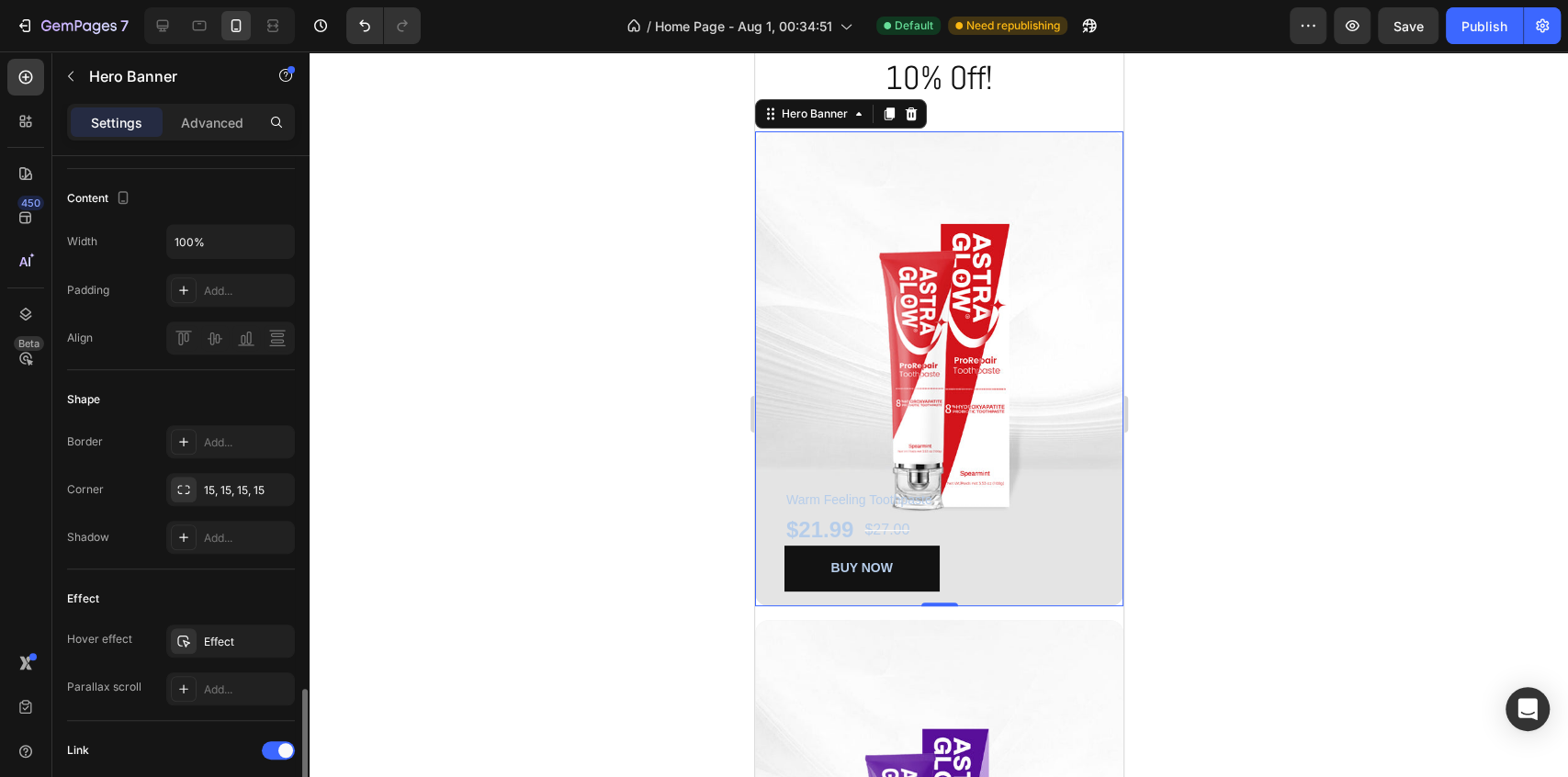 scroll, scrollTop: 815, scrollLeft: 0, axis: vertical 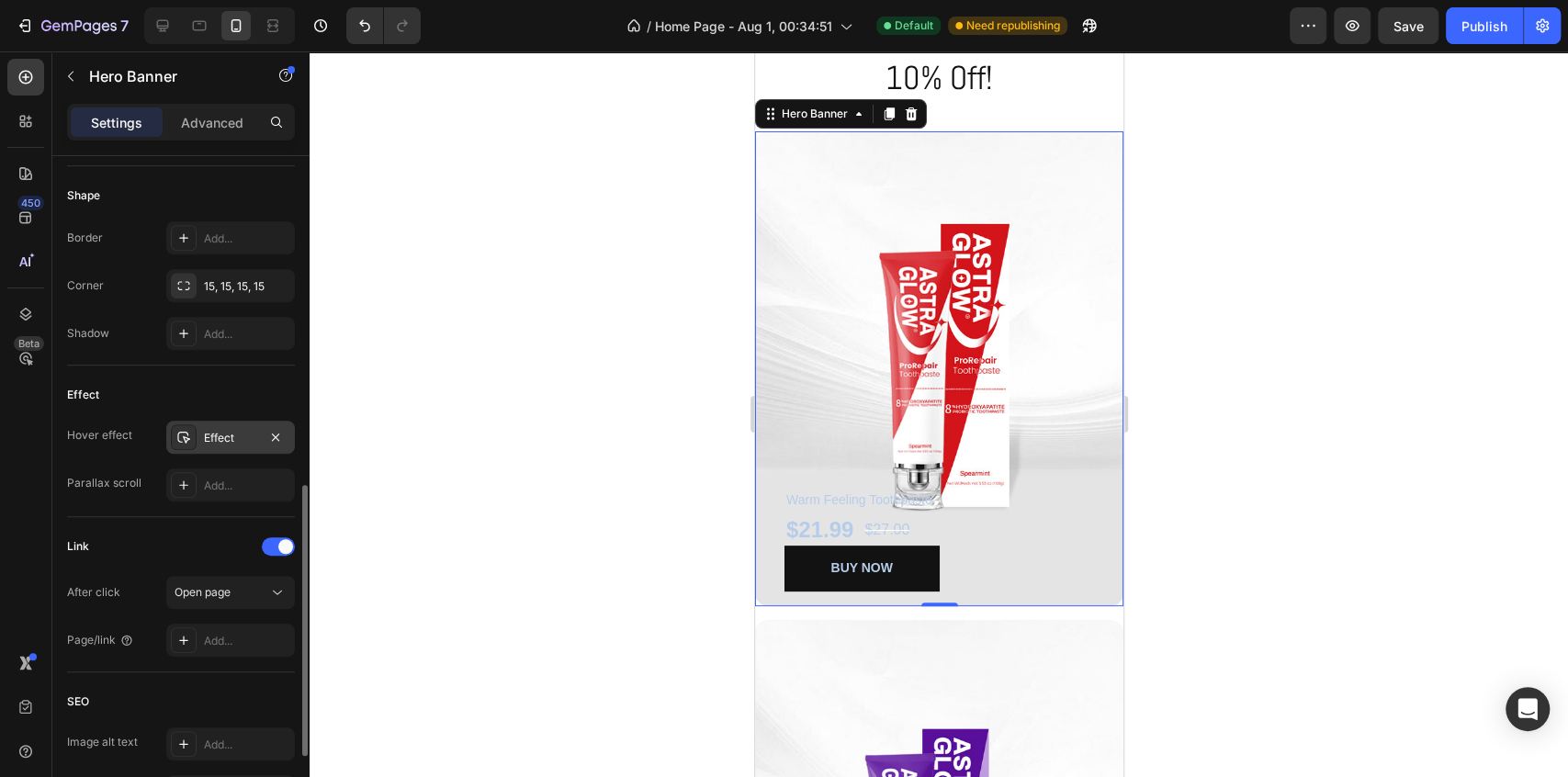 click on "Effect" at bounding box center (231, 438) 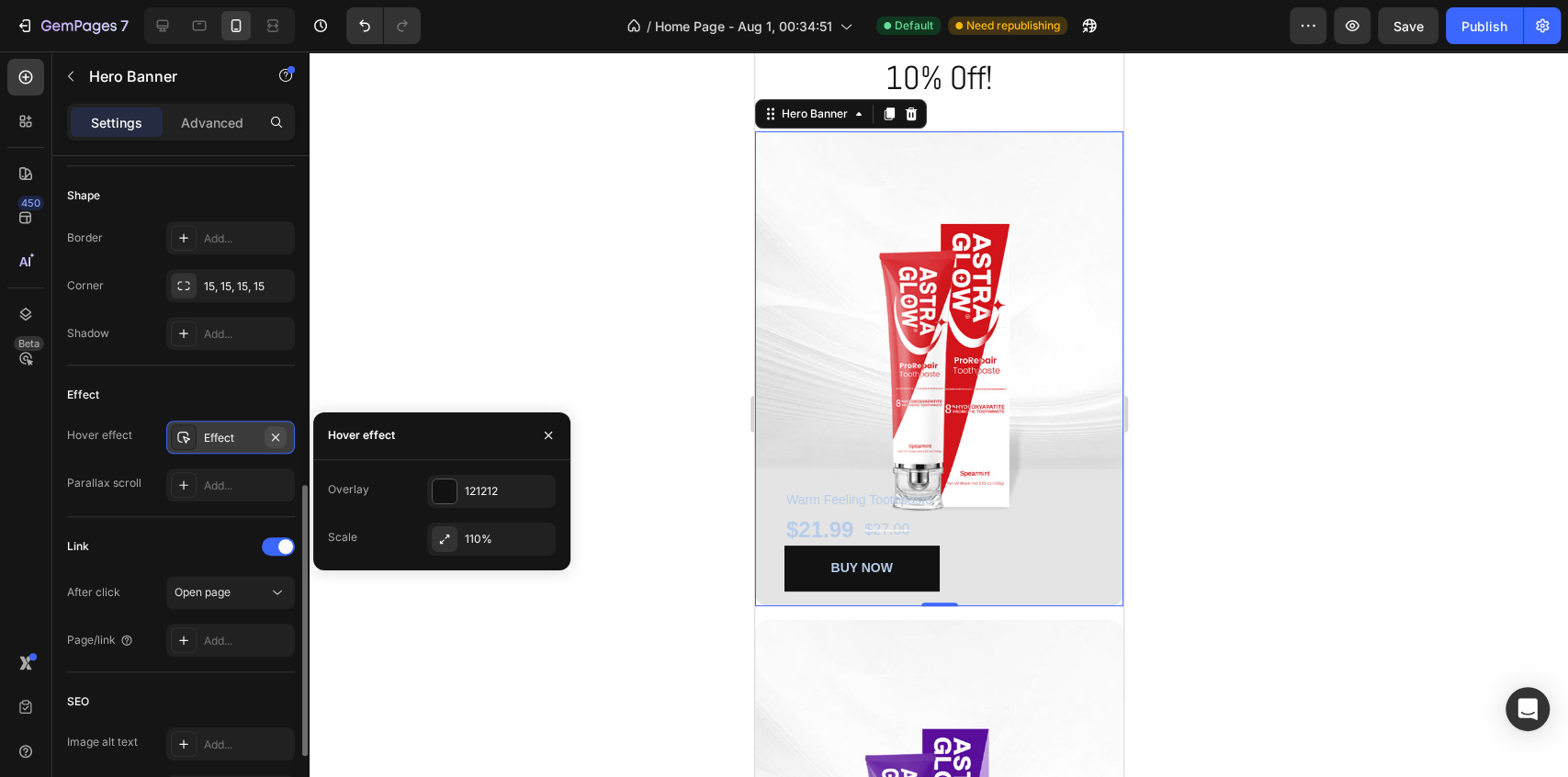 click 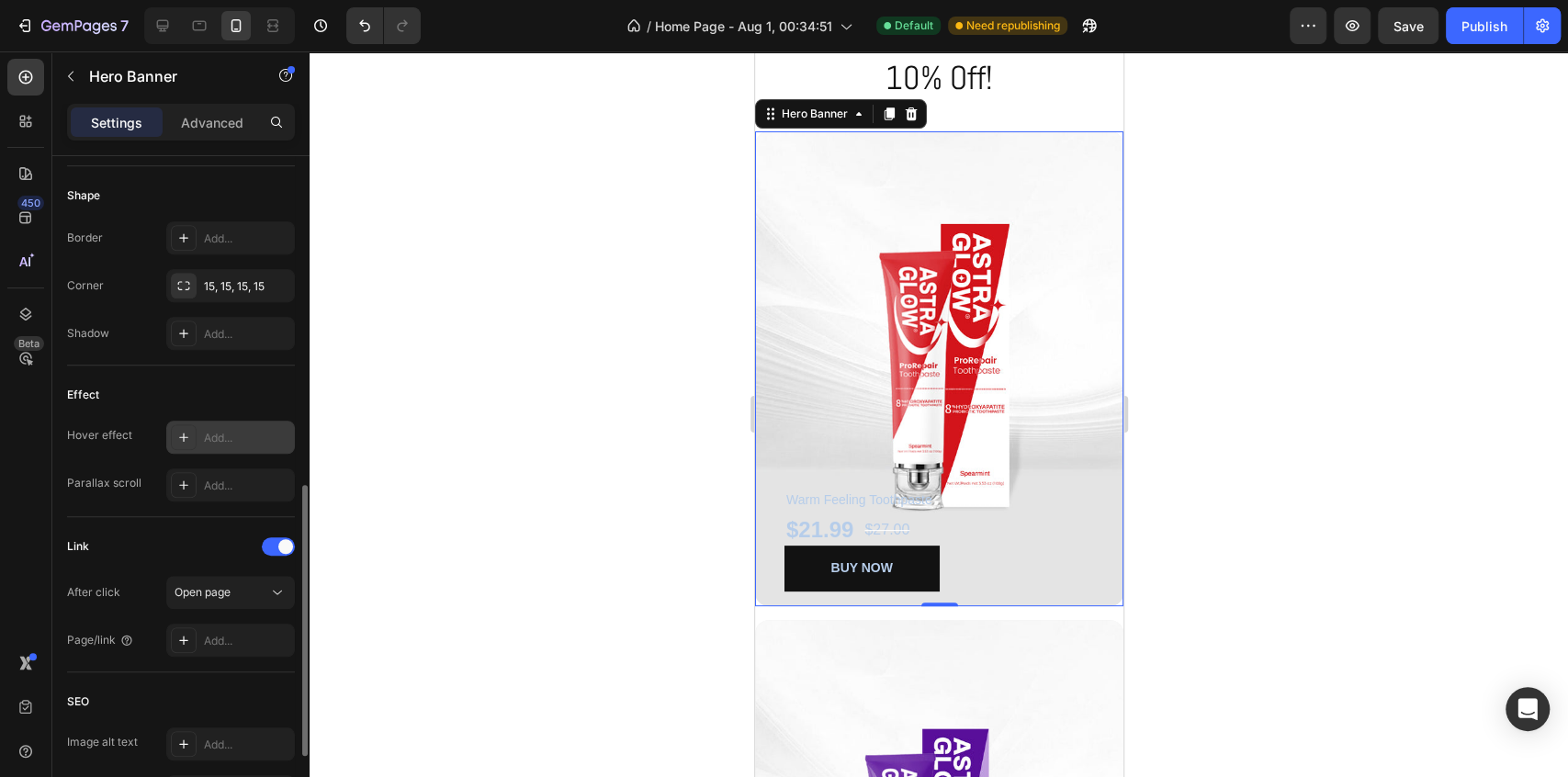 click on "Add..." at bounding box center [247, 438] 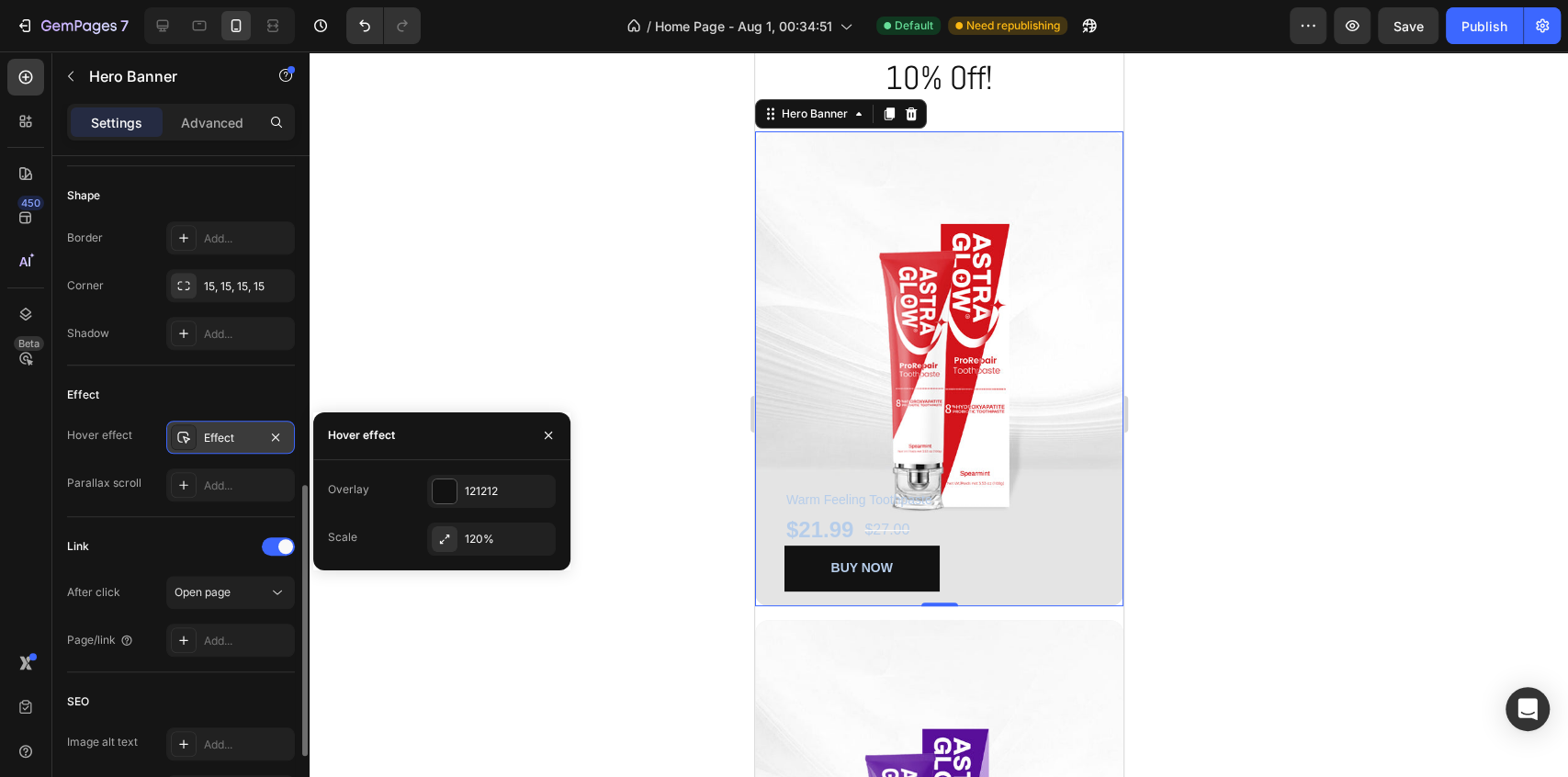click on "Effect" at bounding box center (231, 437) 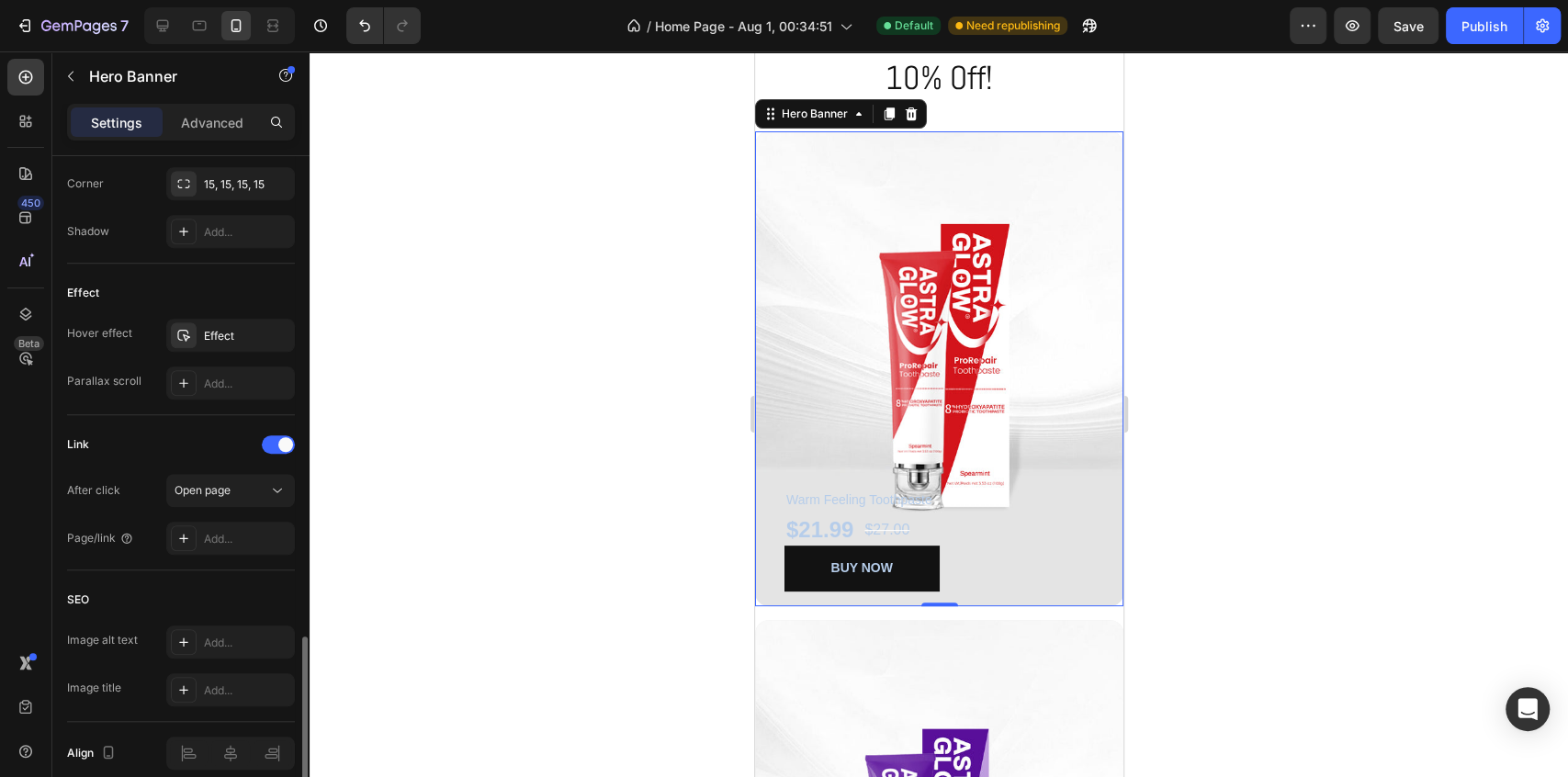scroll, scrollTop: 996, scrollLeft: 0, axis: vertical 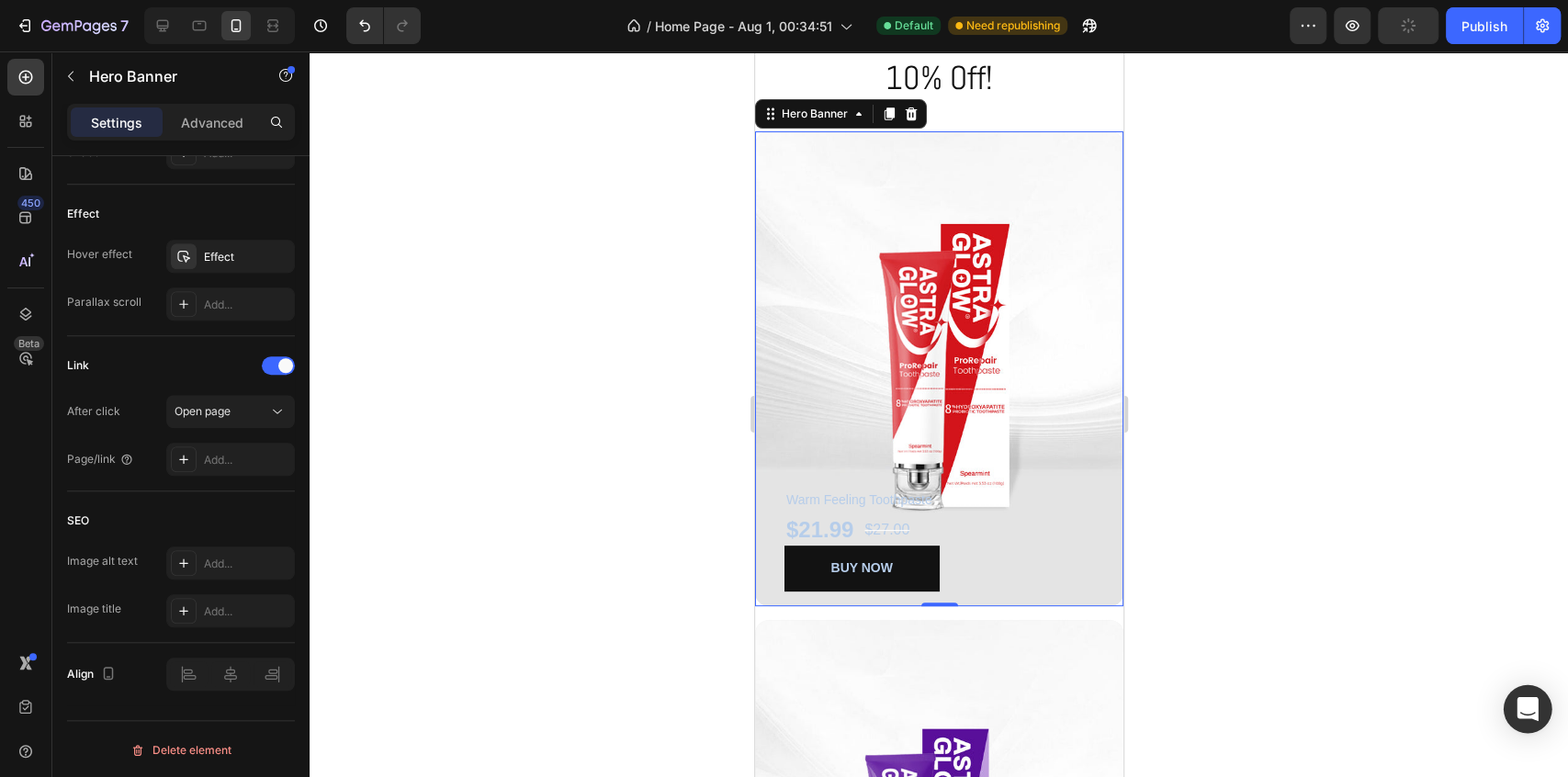 click 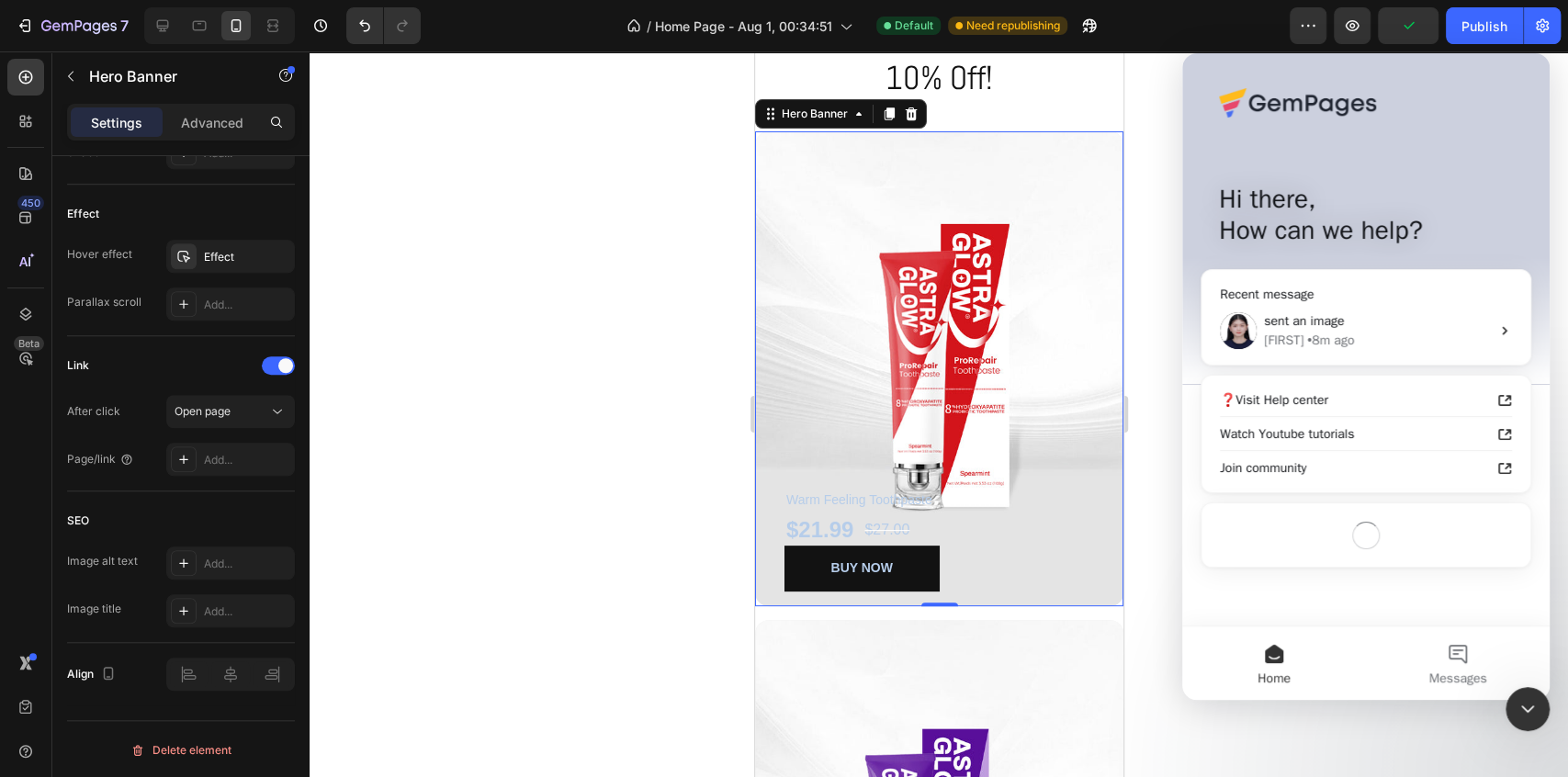scroll, scrollTop: 0, scrollLeft: 0, axis: both 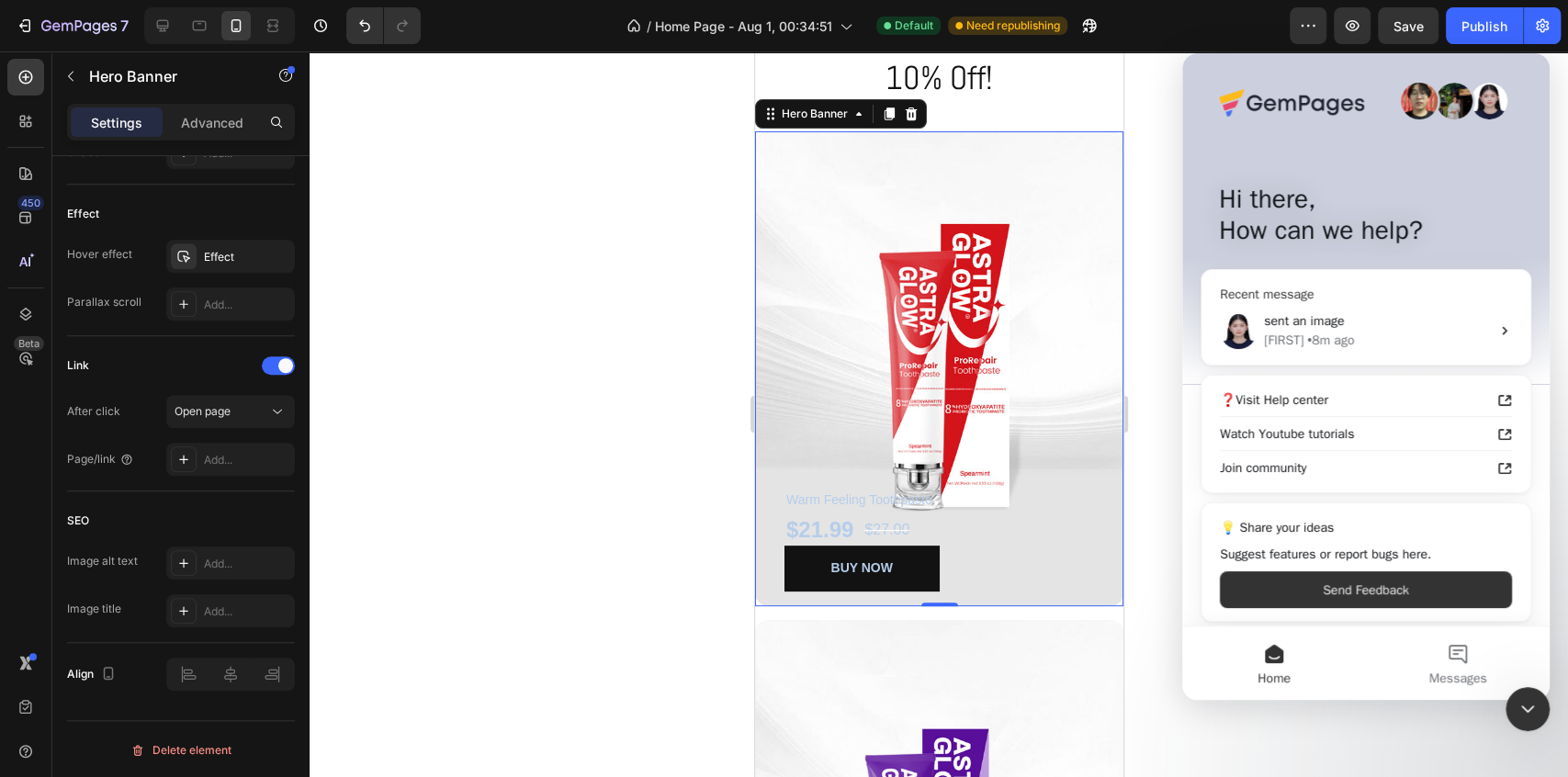 click on "[FIRST] •  8m ago" at bounding box center [1377, 340] 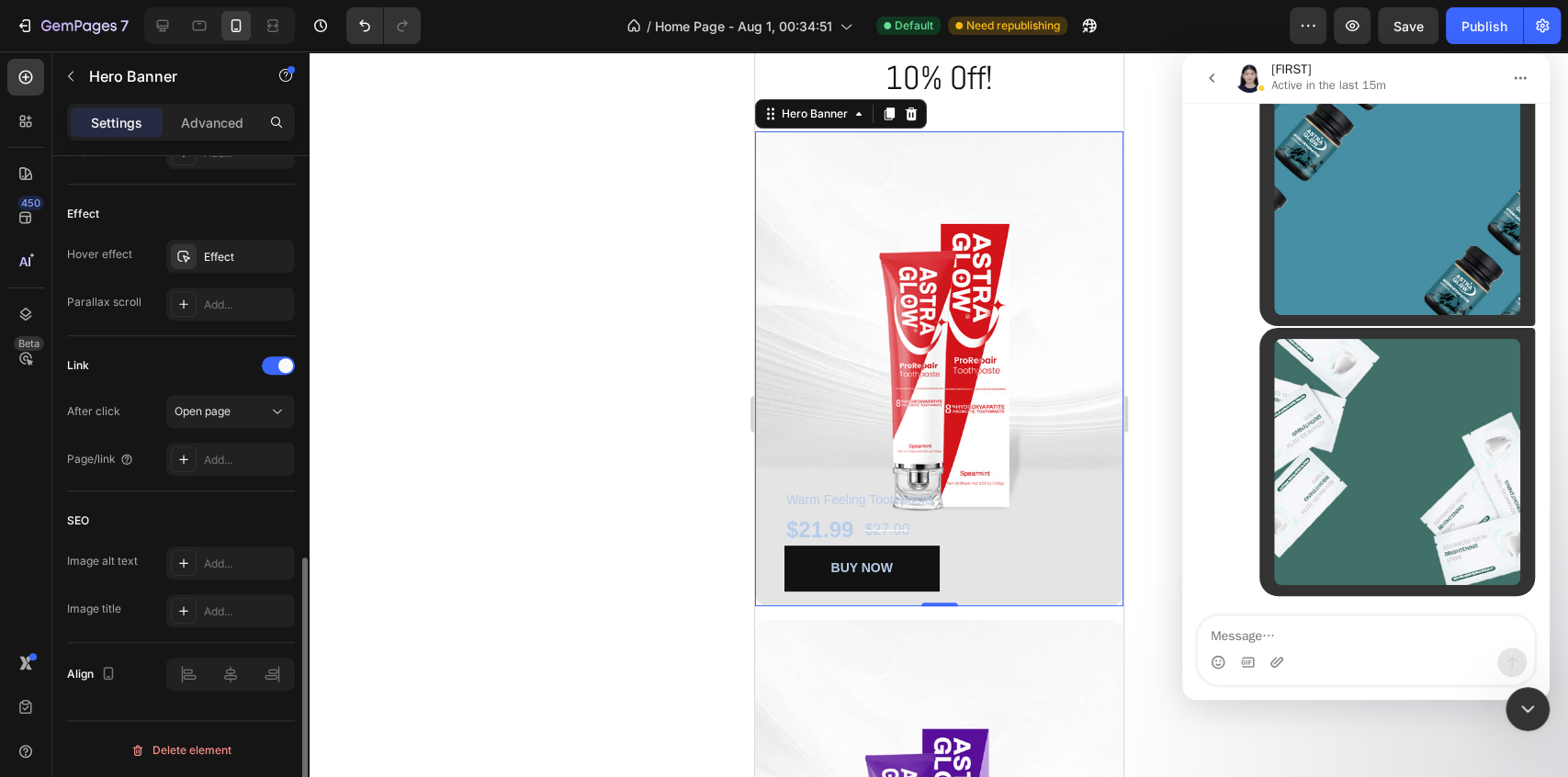 scroll, scrollTop: 9107, scrollLeft: 0, axis: vertical 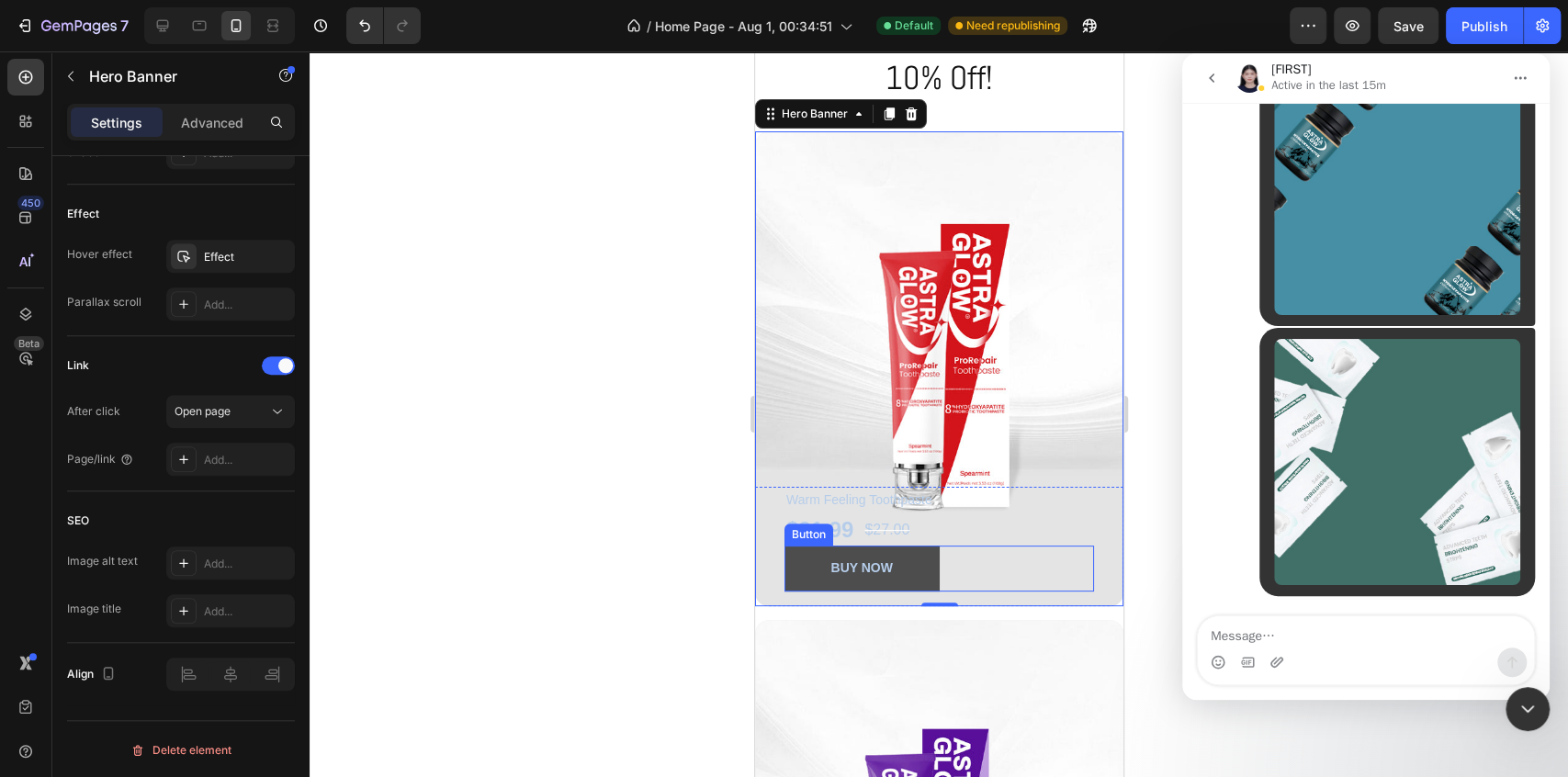 click on "BUY NOW" at bounding box center (861, 568) 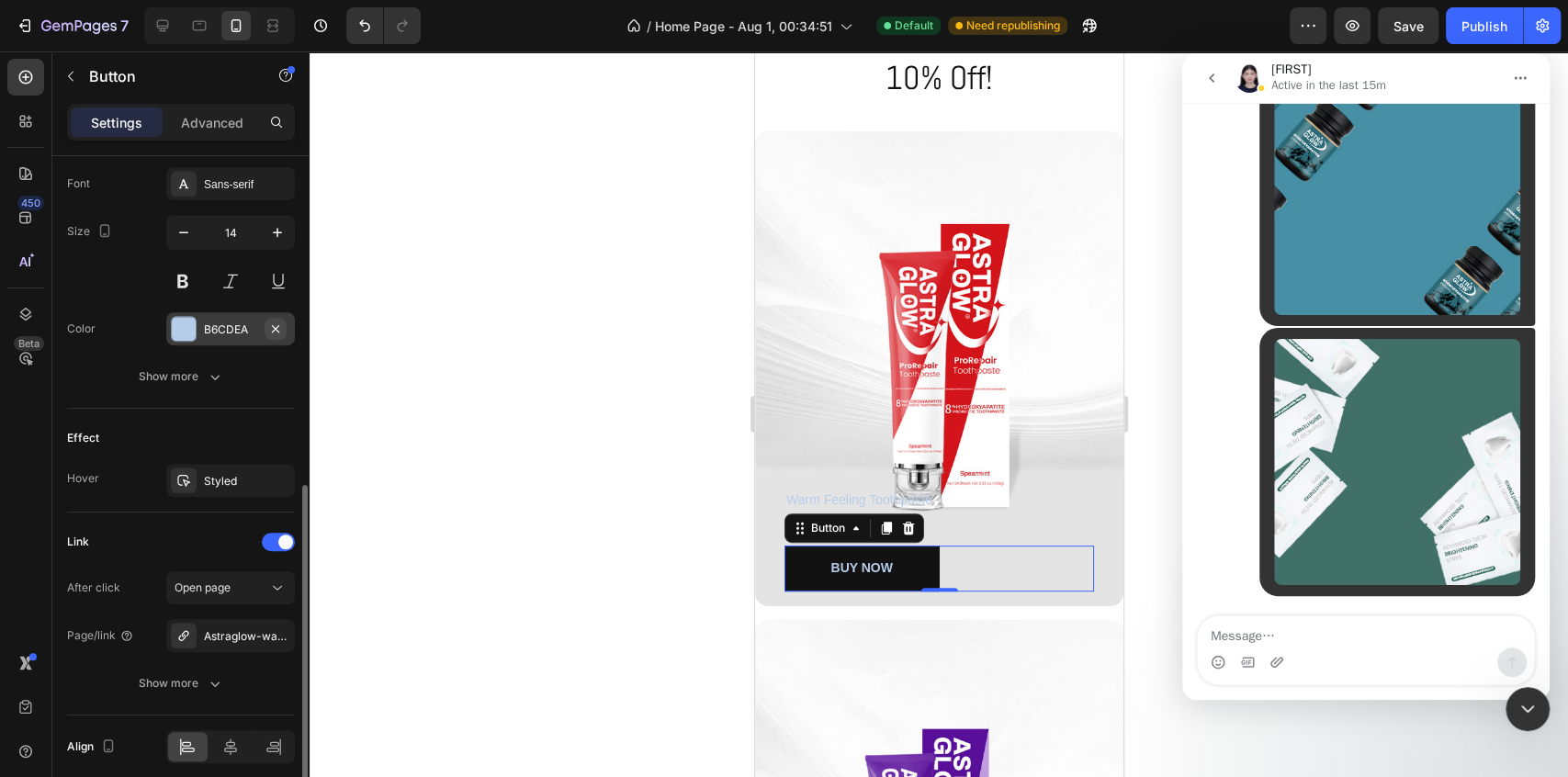 scroll, scrollTop: 785, scrollLeft: 0, axis: vertical 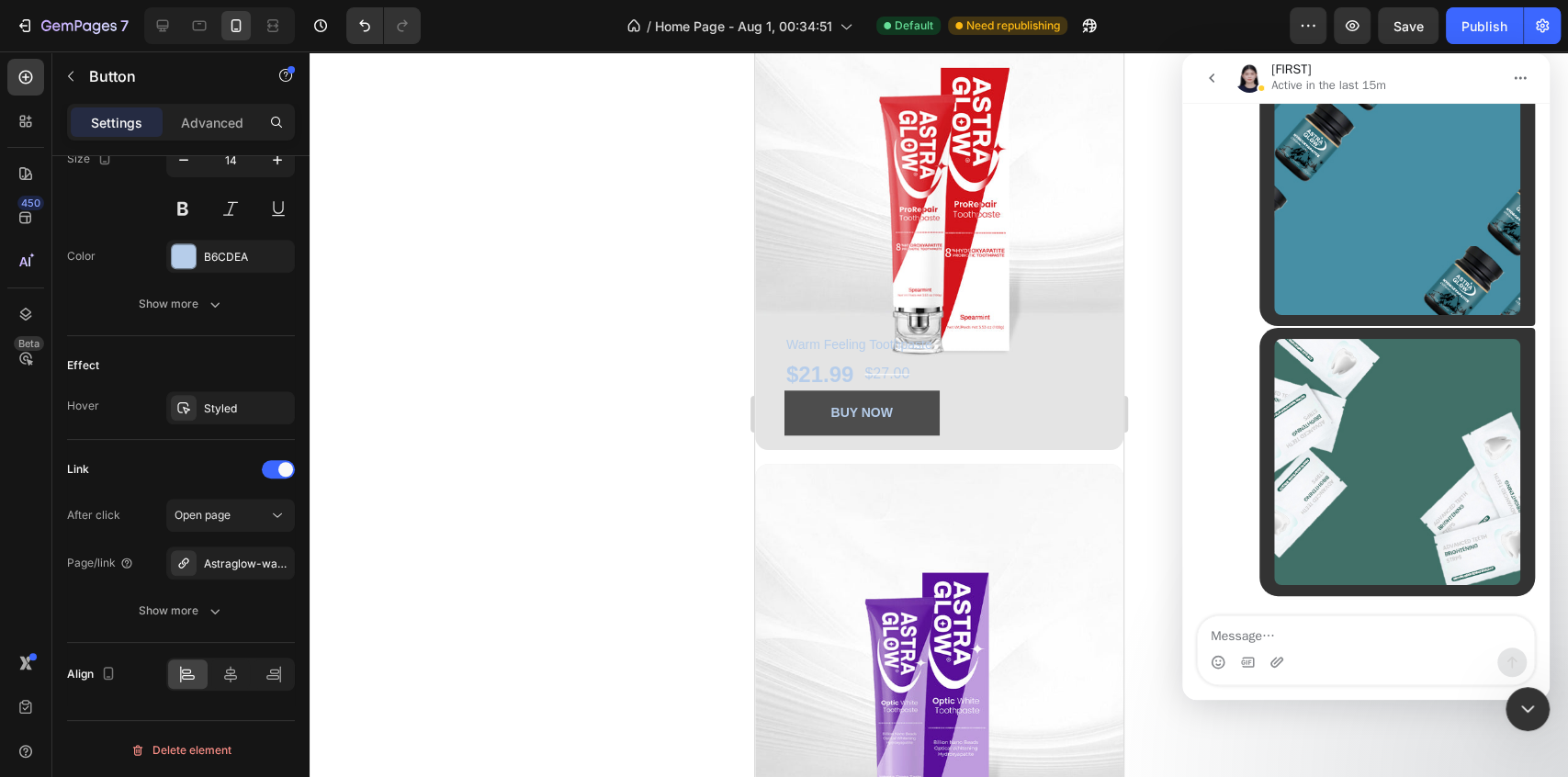 click on "BUY NOW" at bounding box center [861, 412] 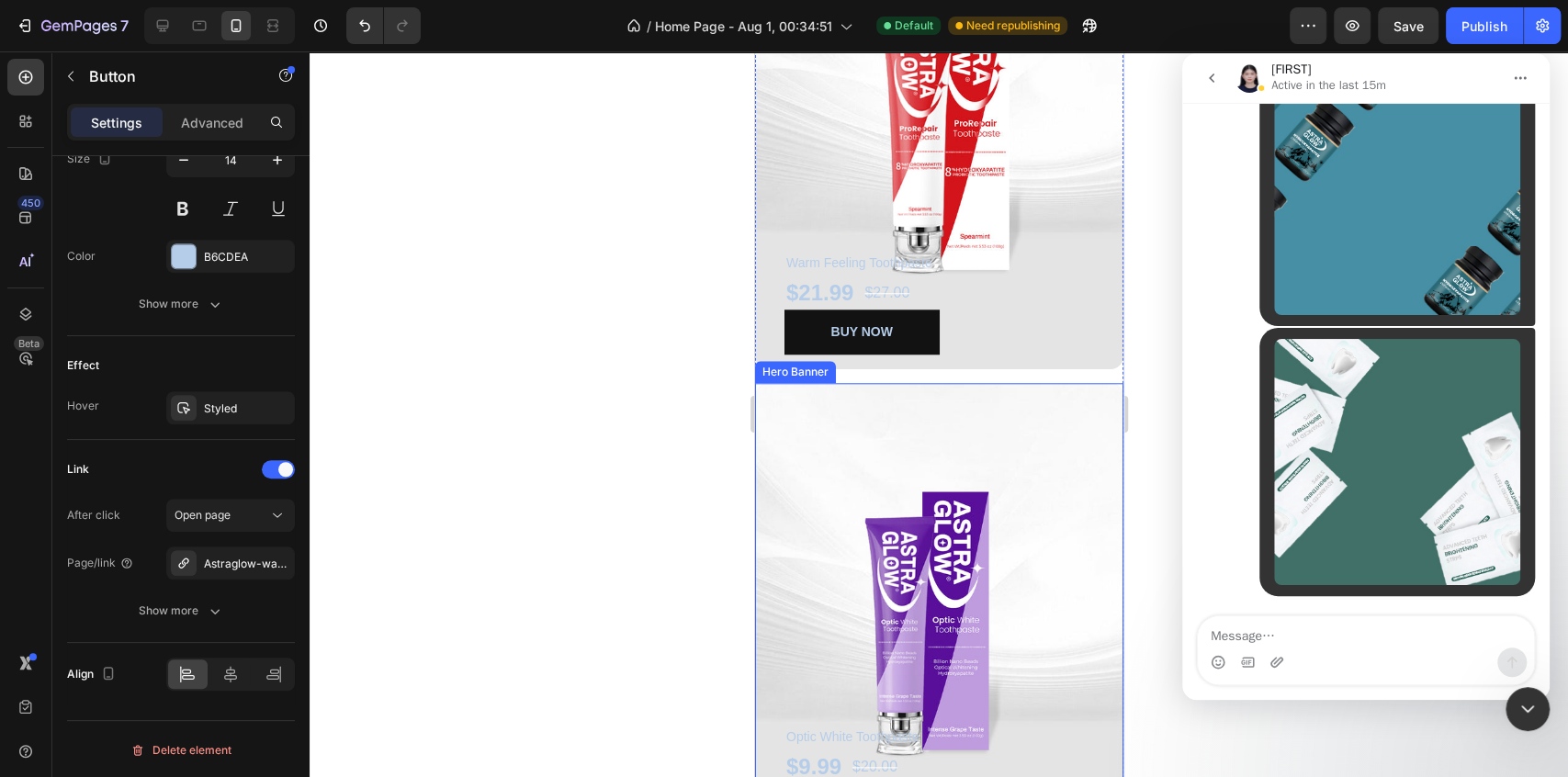 scroll, scrollTop: 714, scrollLeft: 0, axis: vertical 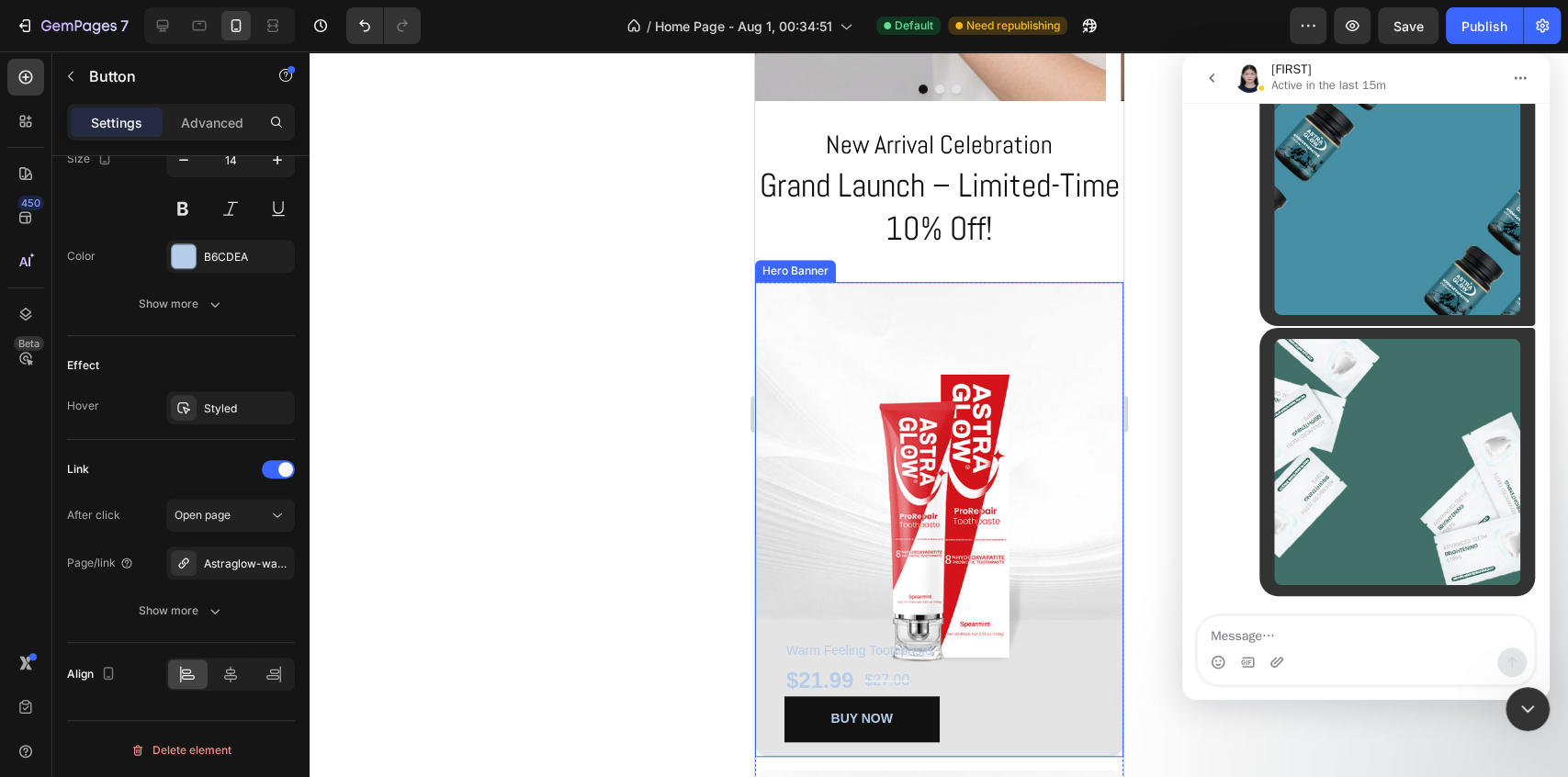 click at bounding box center [938, 519] 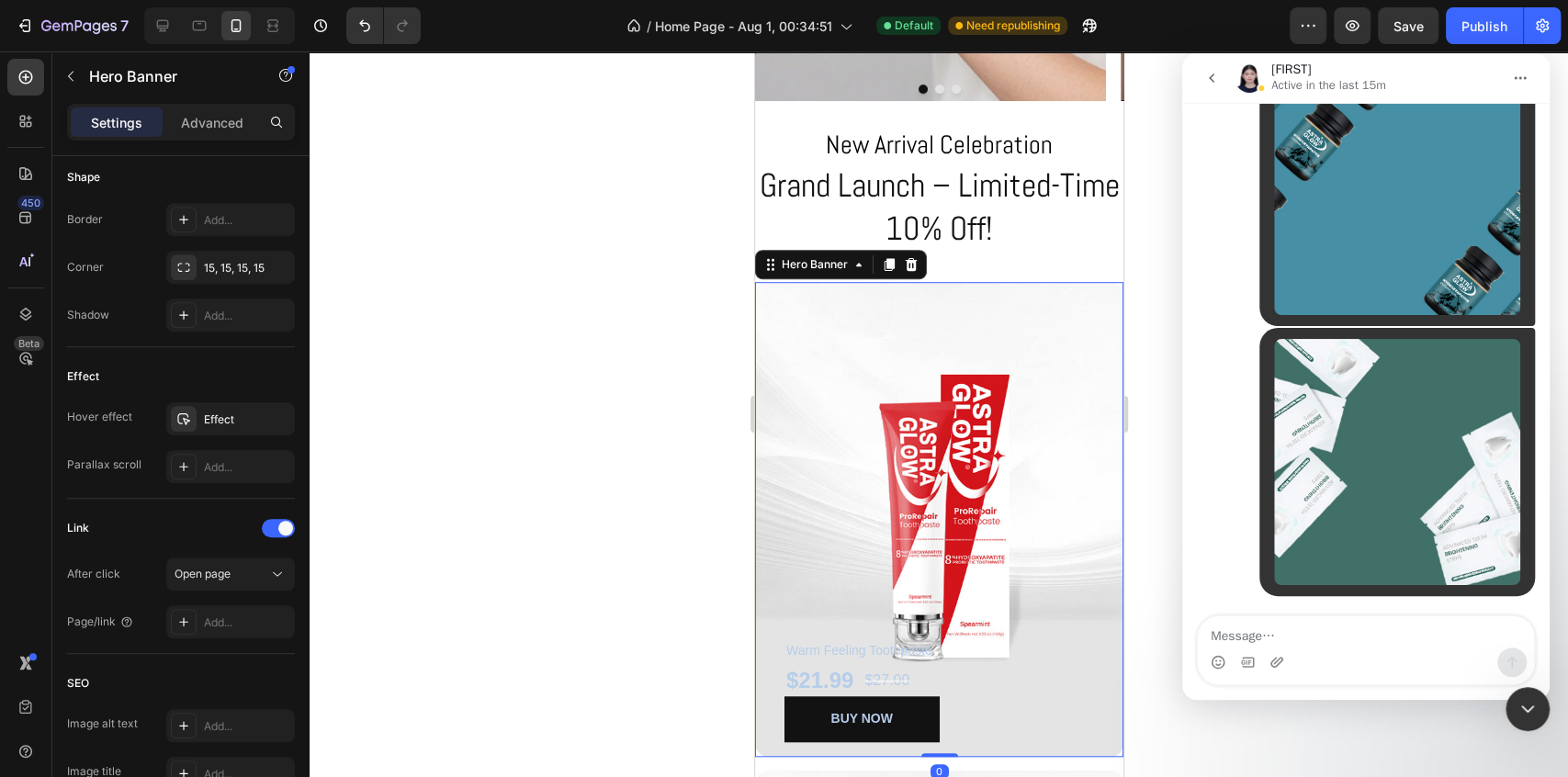 scroll, scrollTop: 0, scrollLeft: 0, axis: both 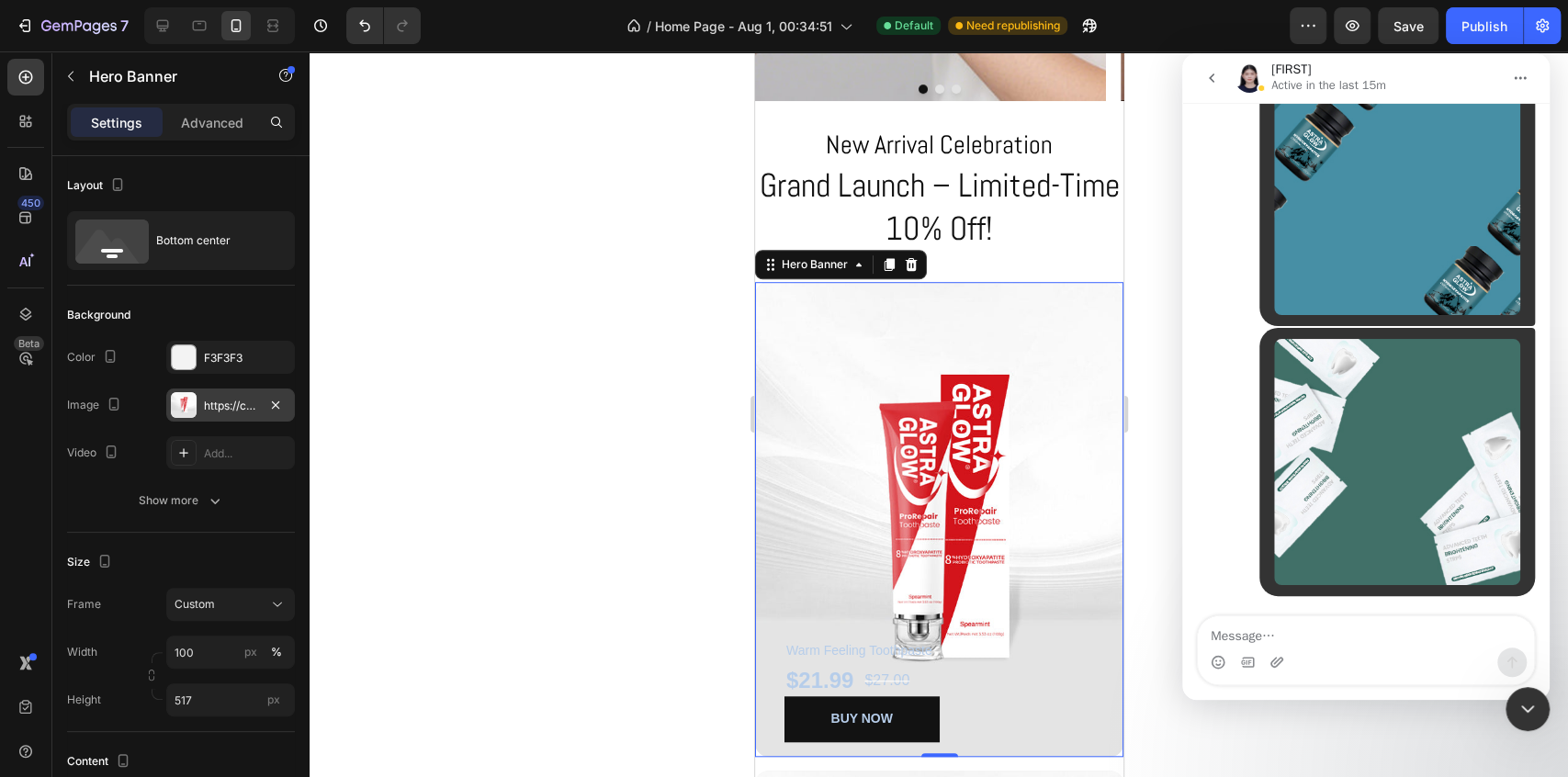 click on "https://cdn.shopify.com/s/files/1/0771/9049/6475/files/gempages_575927947383276370-7db6589c-6f09-4c0a-a411-f7e3fc94f867.jpg" at bounding box center [231, 406] 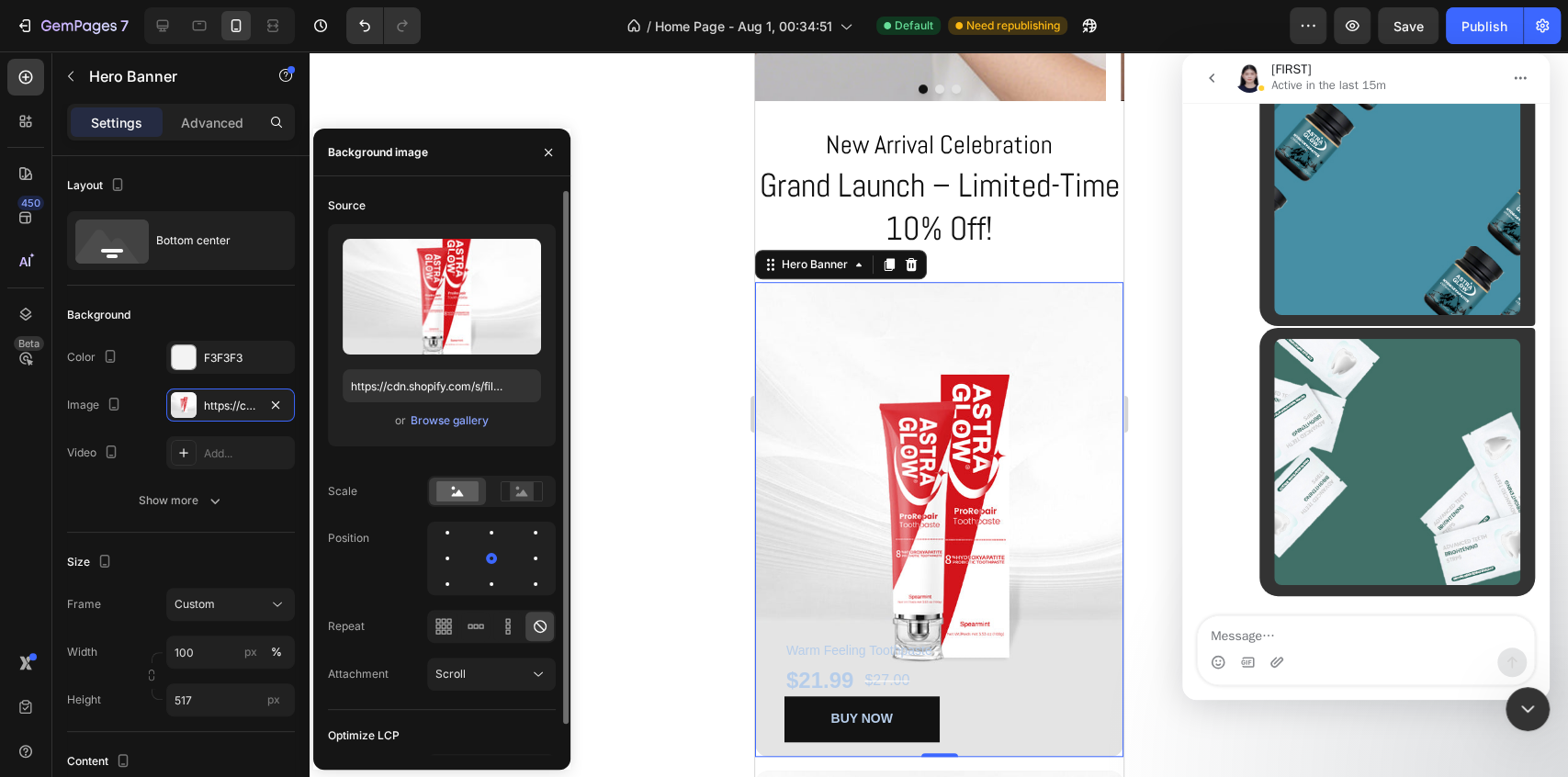scroll, scrollTop: 31, scrollLeft: 0, axis: vertical 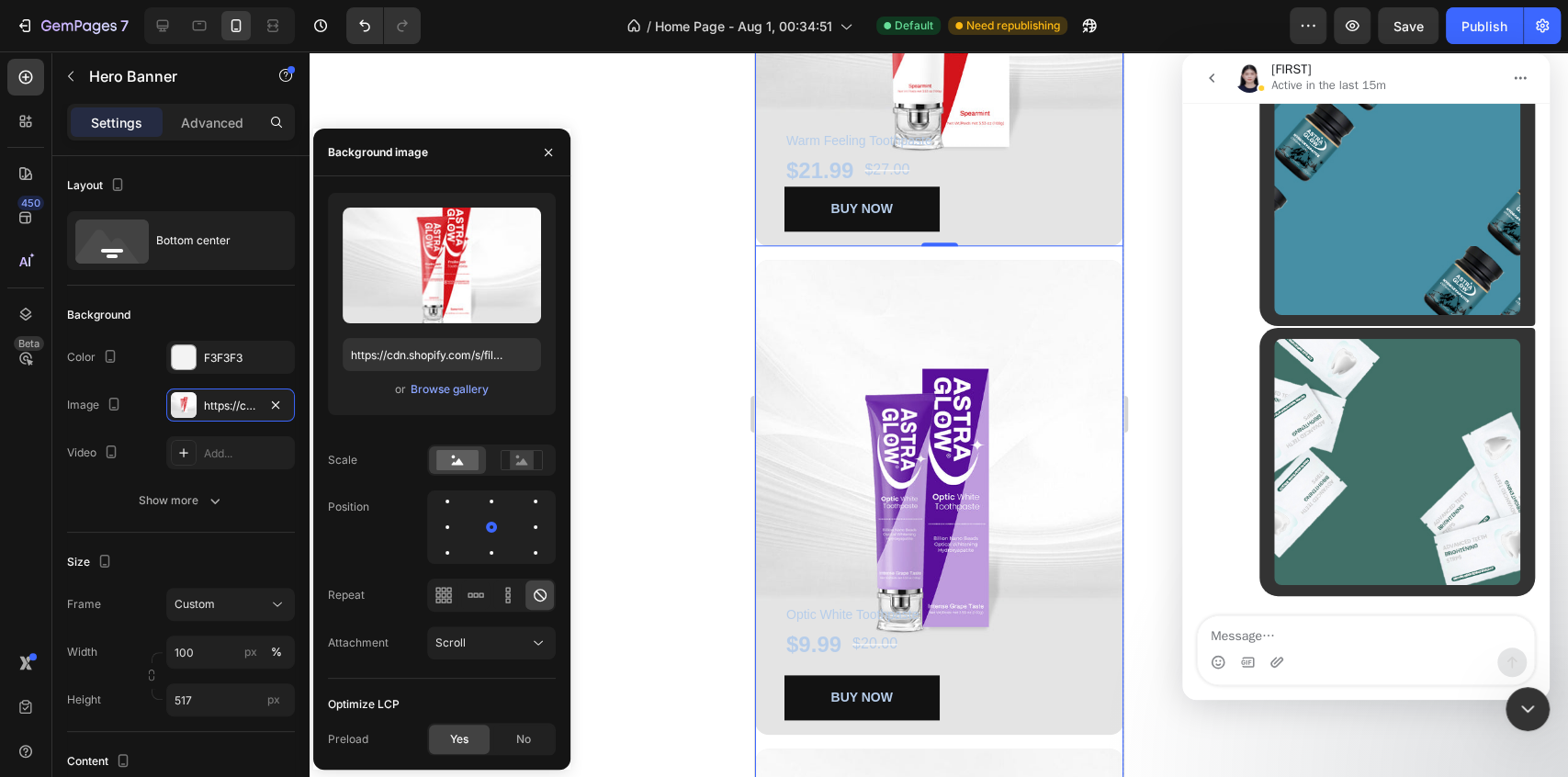 click on "Warm Feeling Toothpaste Text Block $21.99 Product Price Product Price $27.00 Product Price Product Price Row BUY NOW Button Product Hero Banner   0 Optic White Toothpaste Text Block $9.99 Product Price Product Price $20.00 Product Price Product Price Row BUY NOW Button Product Hero Banner SP-8 Whitening Toothpaste Text Block $14.99 Product Price Product Price $19.00 Product Price Product Price Row BUY NOW Button Product Hero Banner Row" at bounding box center [938, 497] 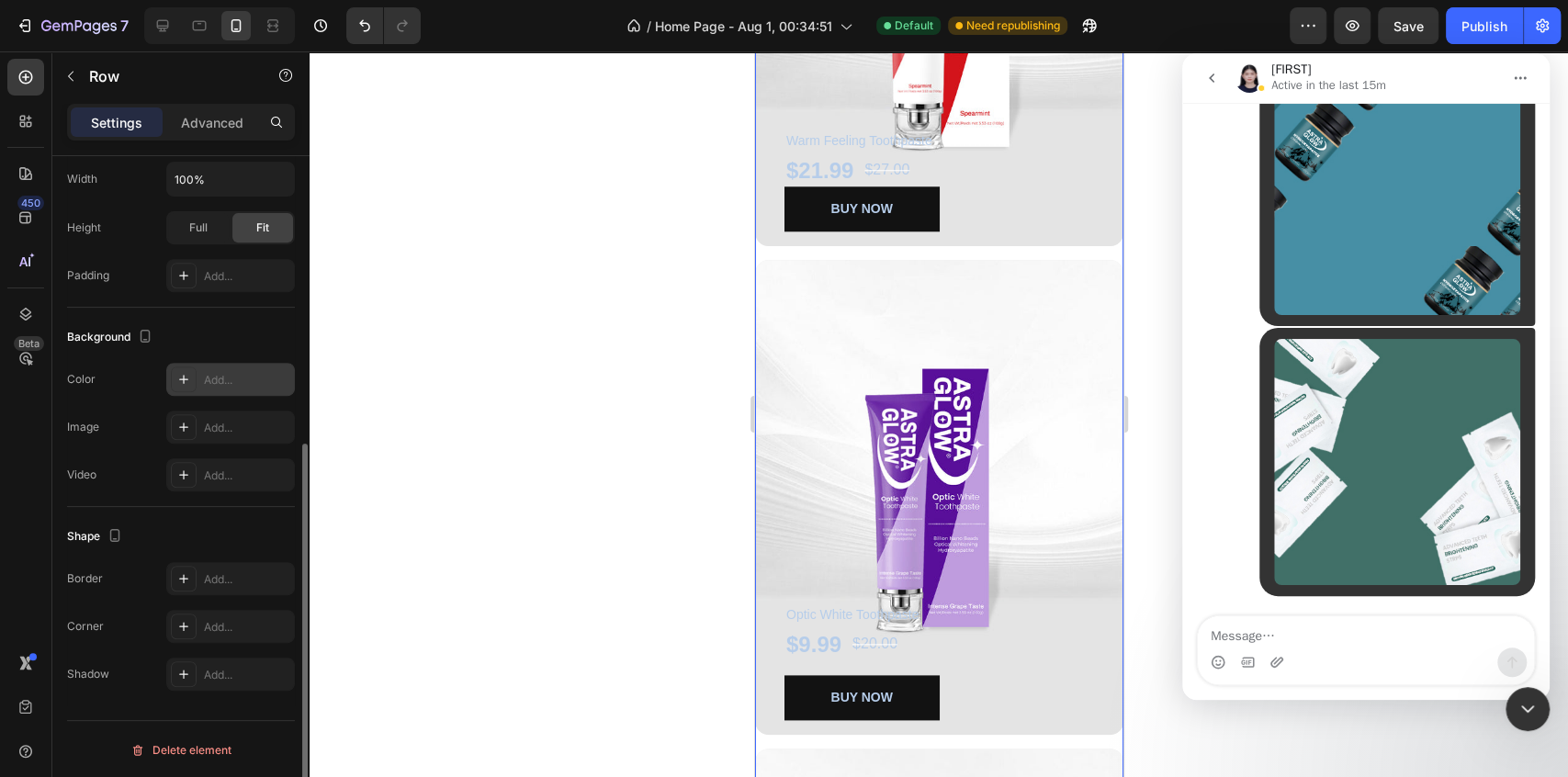 scroll, scrollTop: 0, scrollLeft: 0, axis: both 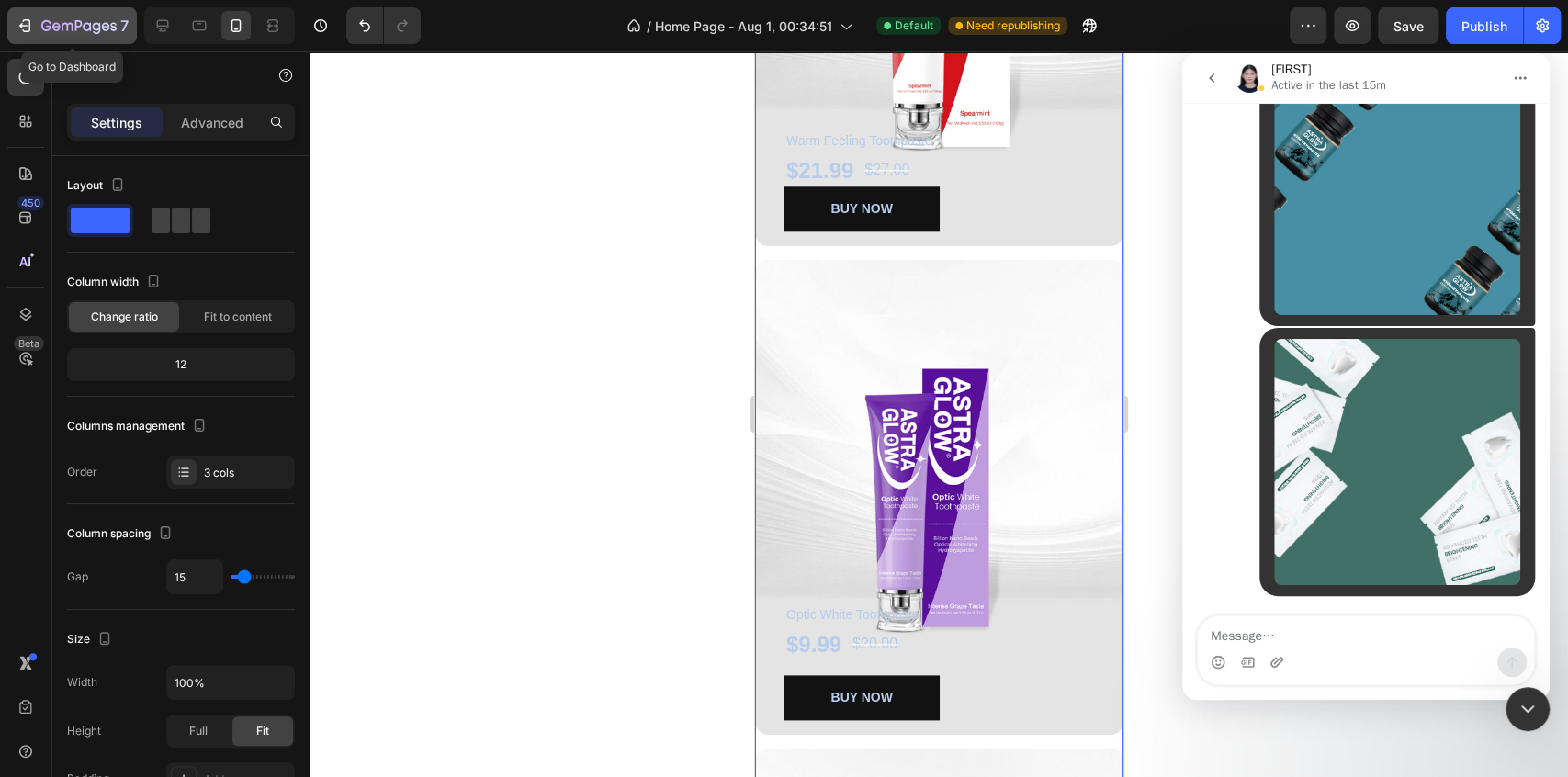 click 